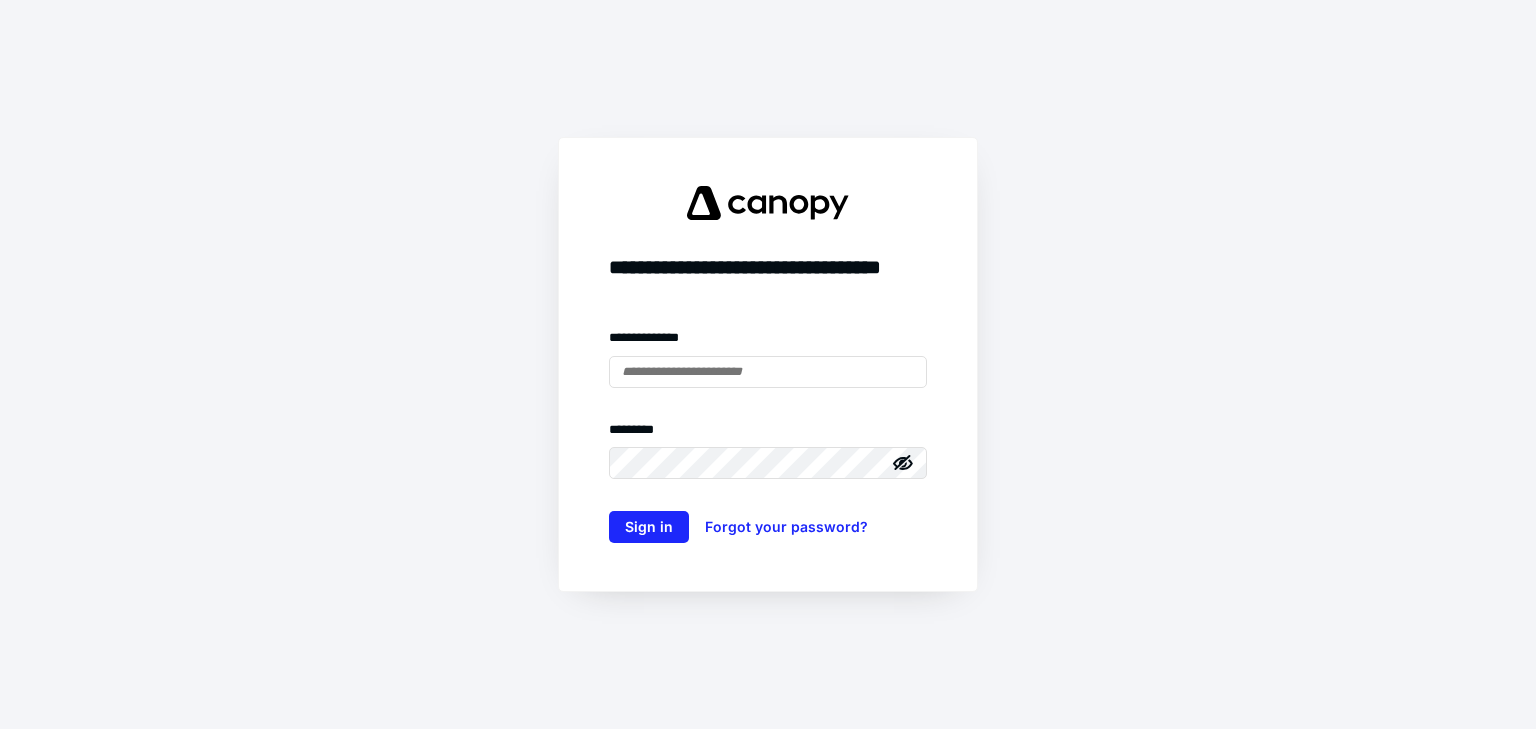scroll, scrollTop: 0, scrollLeft: 0, axis: both 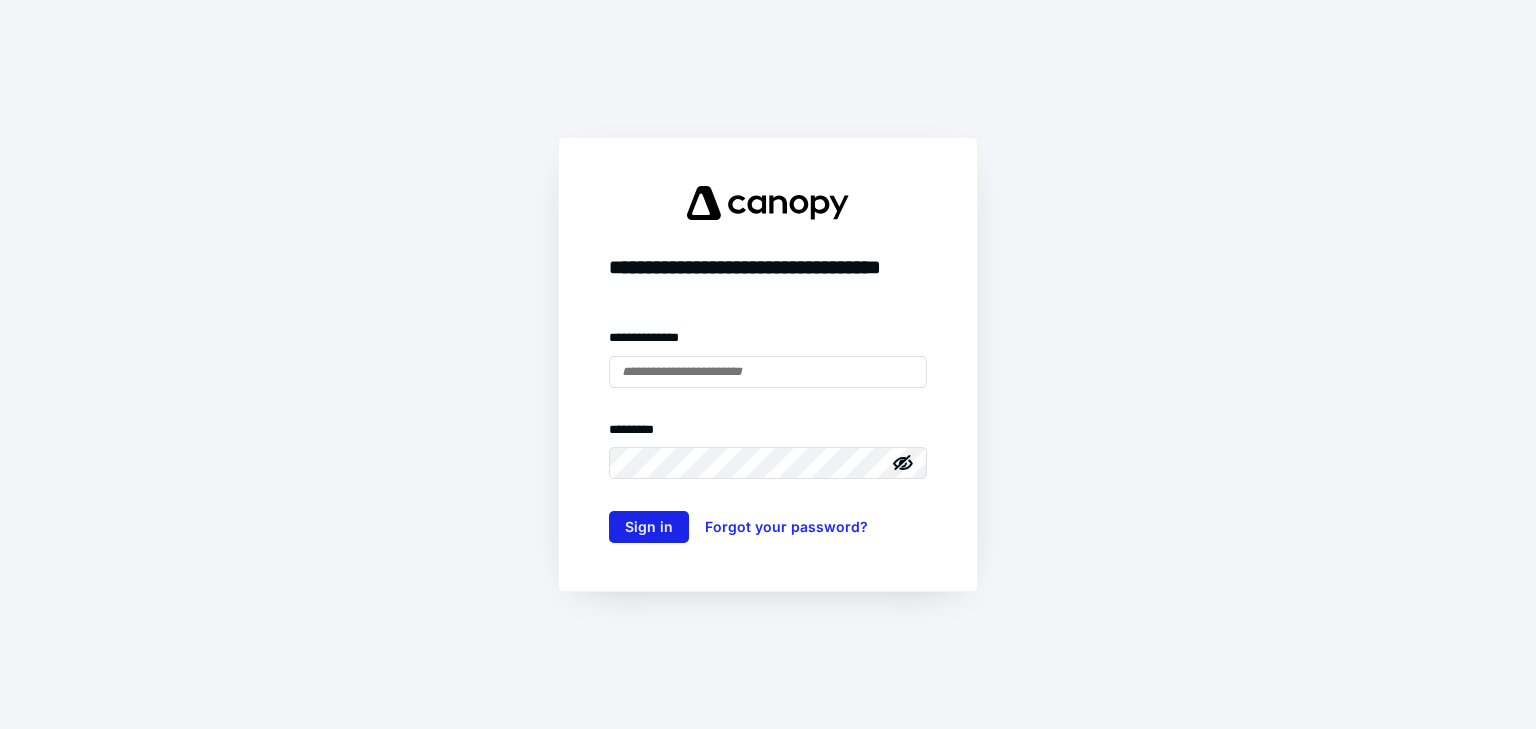 type on "**********" 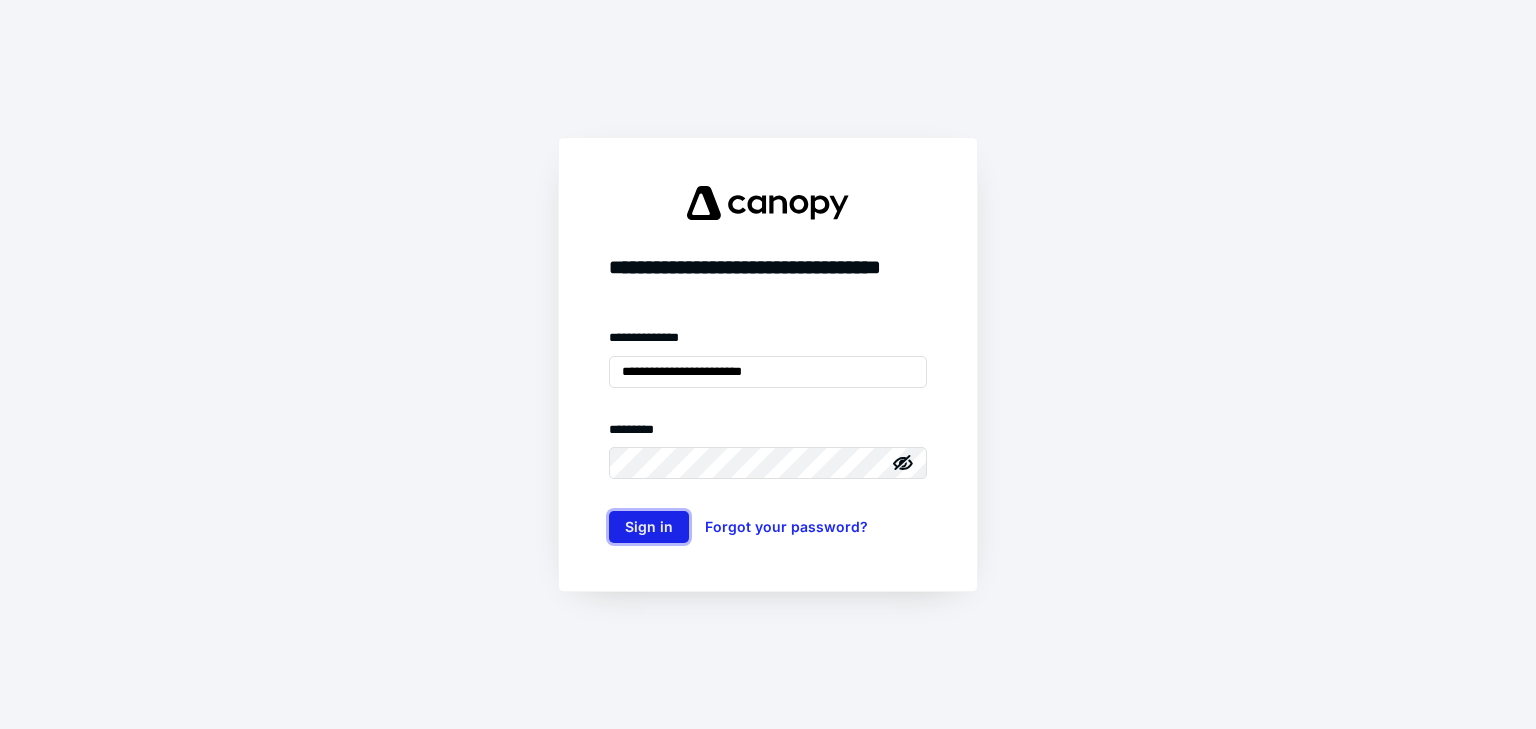 click on "Sign in" at bounding box center (649, 527) 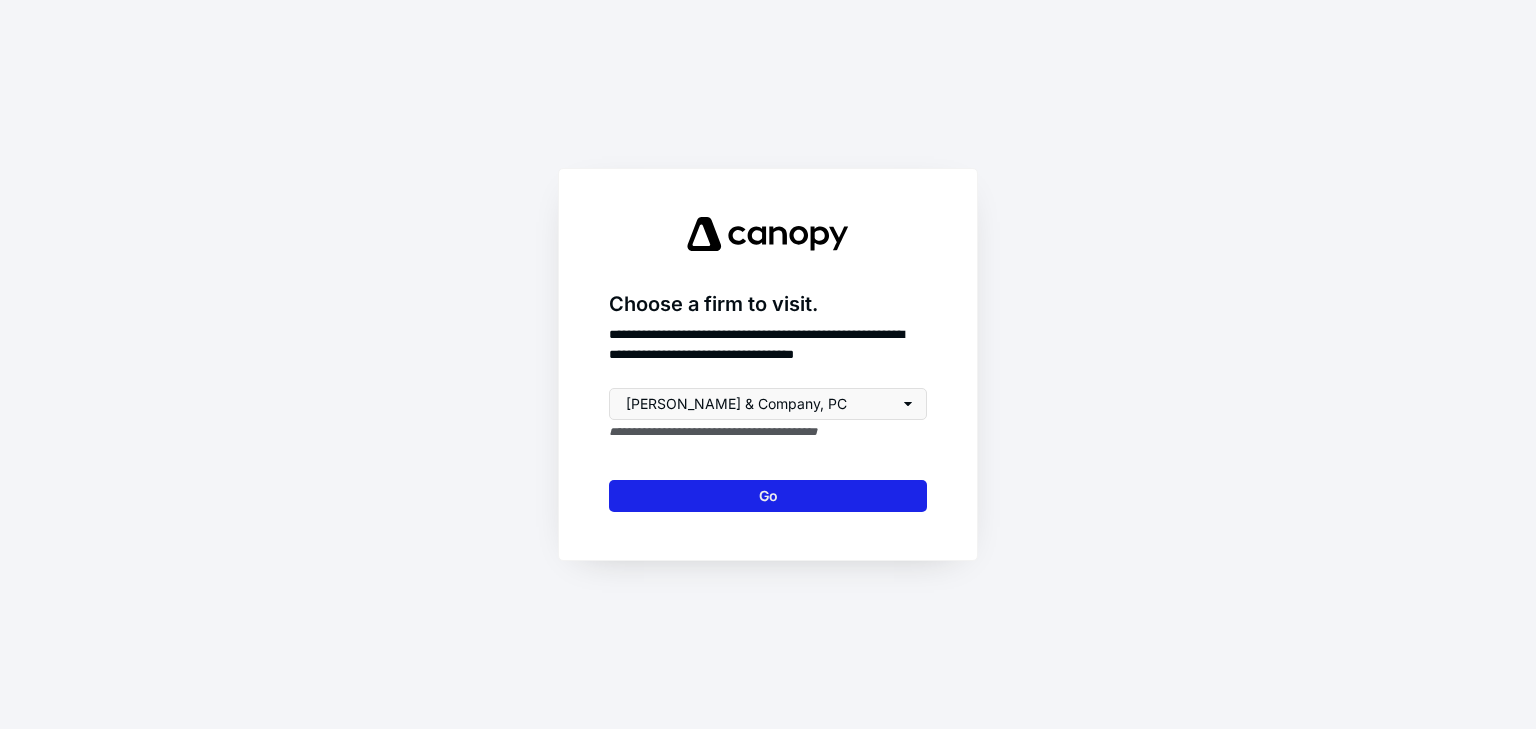 click on "Go" at bounding box center (768, 496) 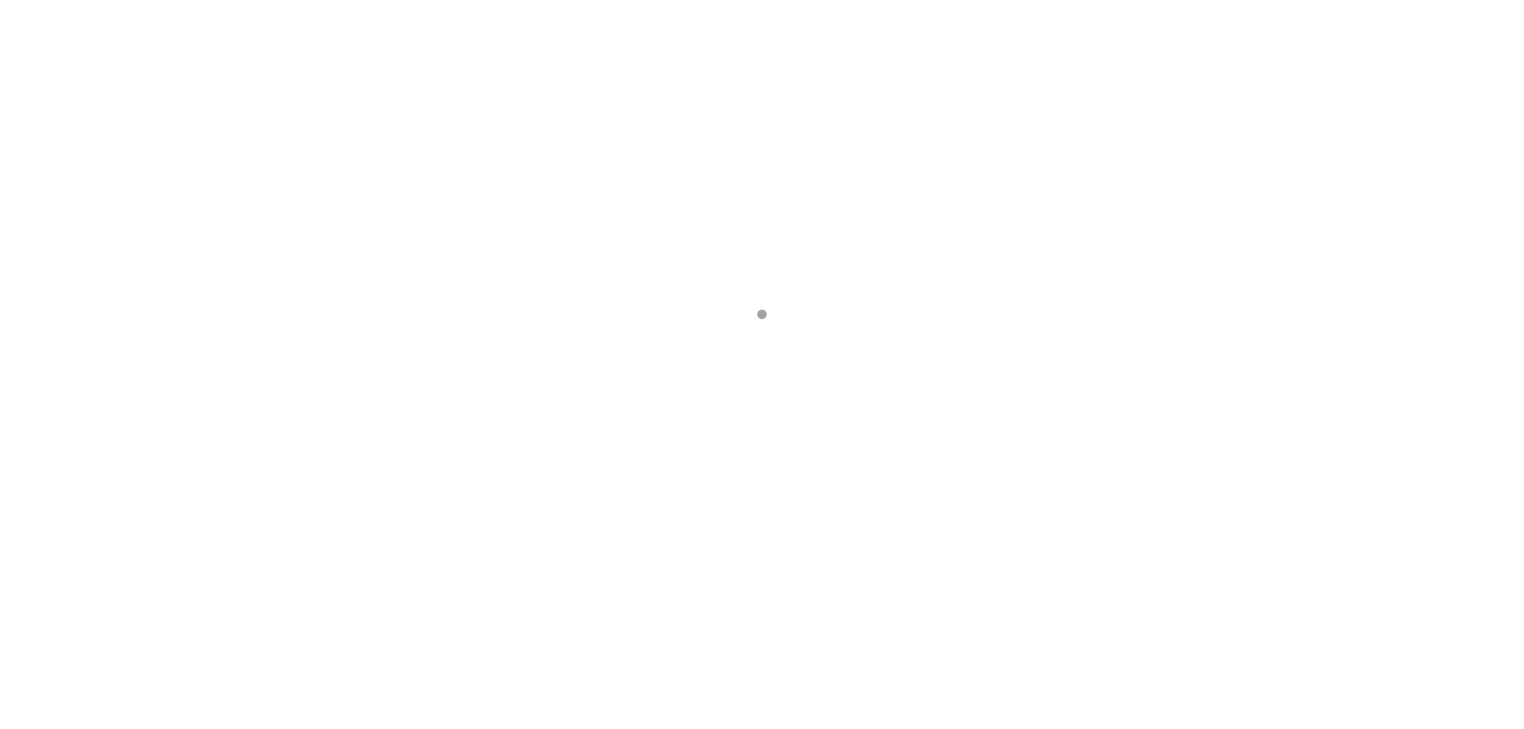 scroll, scrollTop: 0, scrollLeft: 0, axis: both 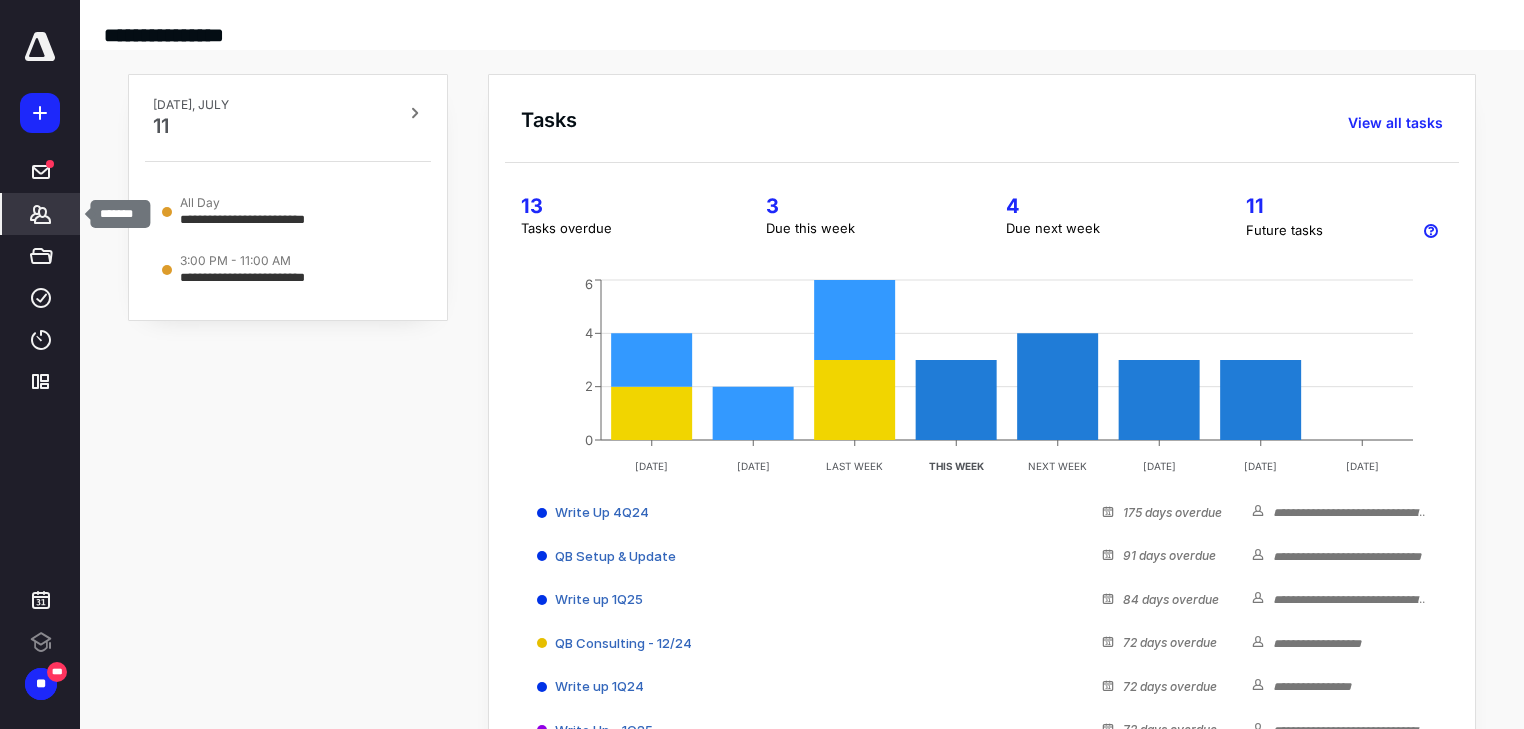 click on "*******" at bounding box center (41, 214) 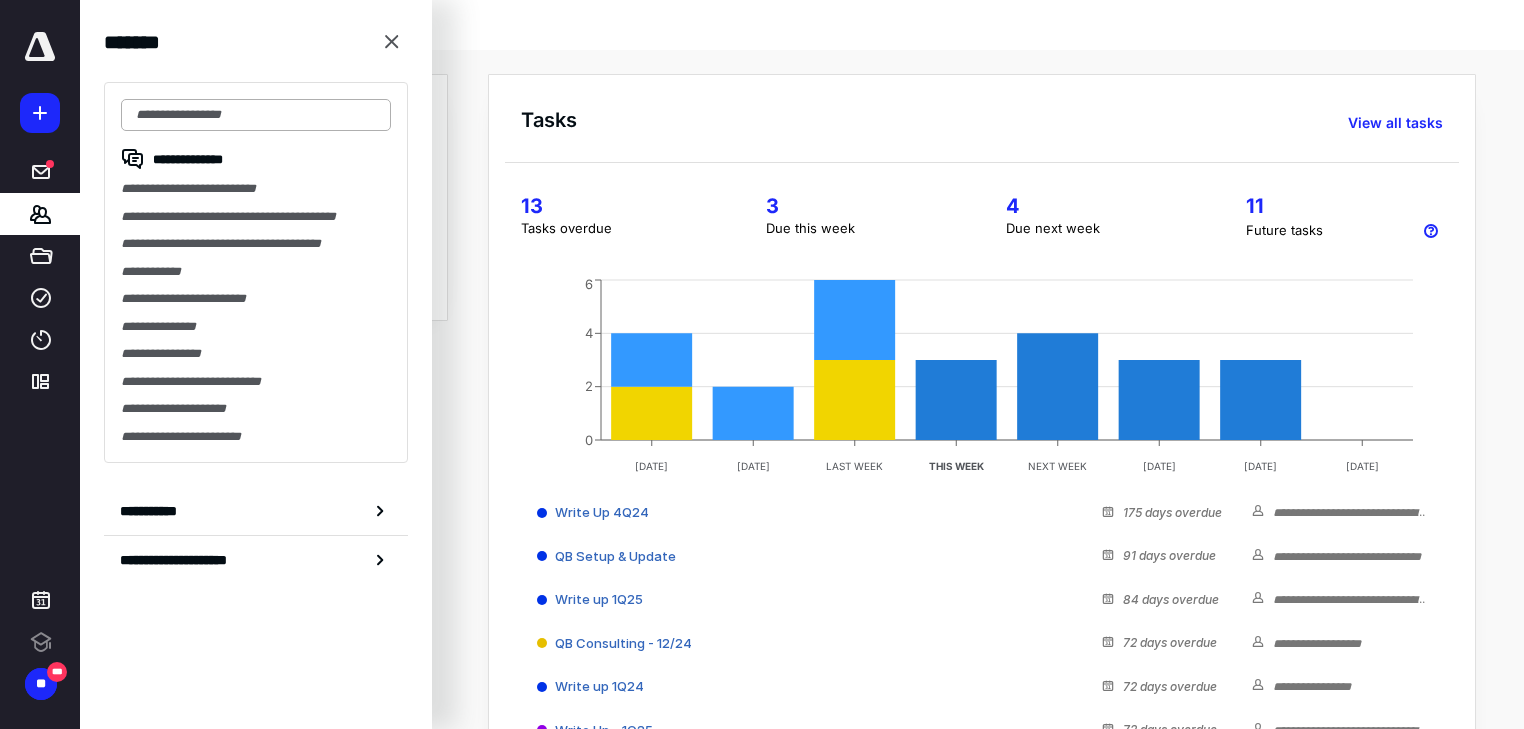 click at bounding box center [256, 115] 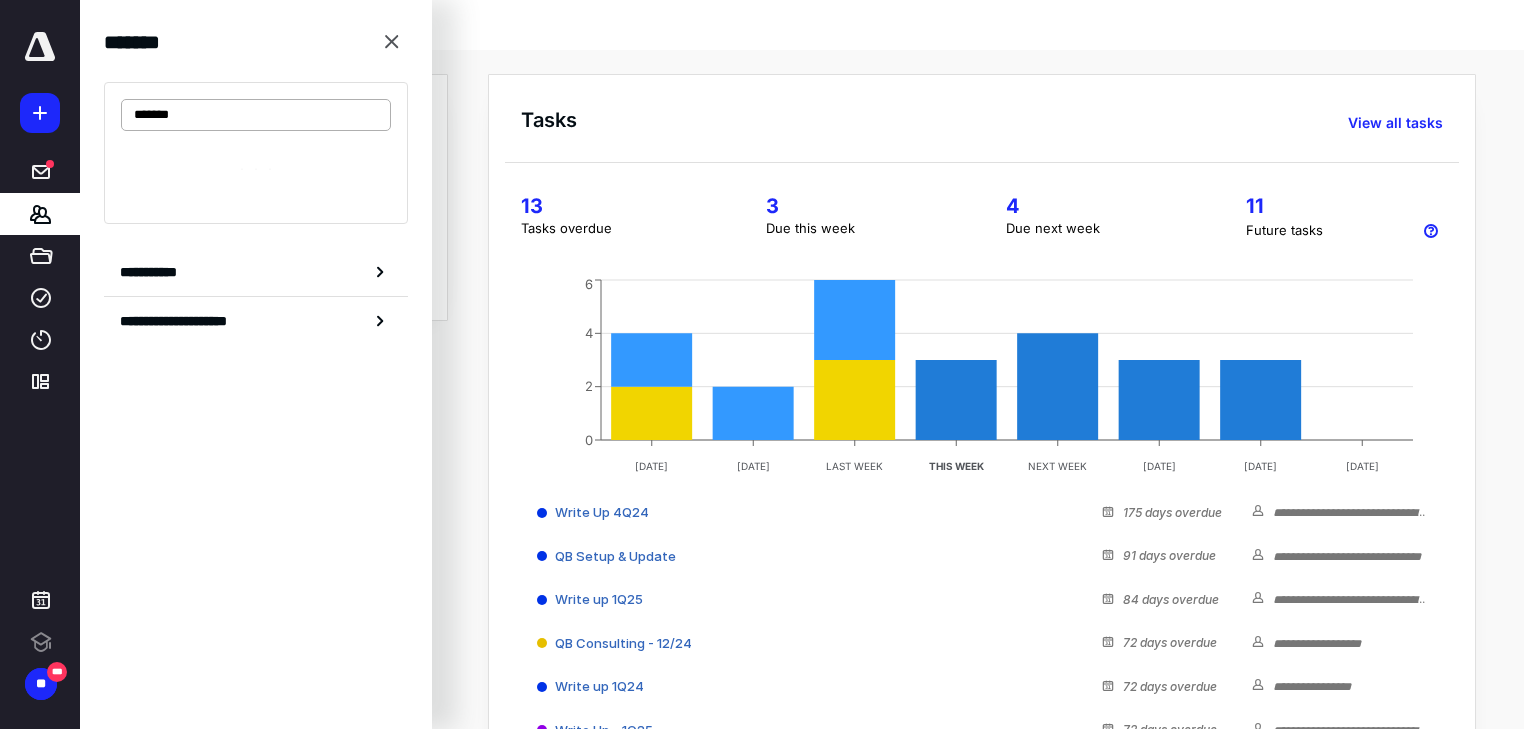 type on "*******" 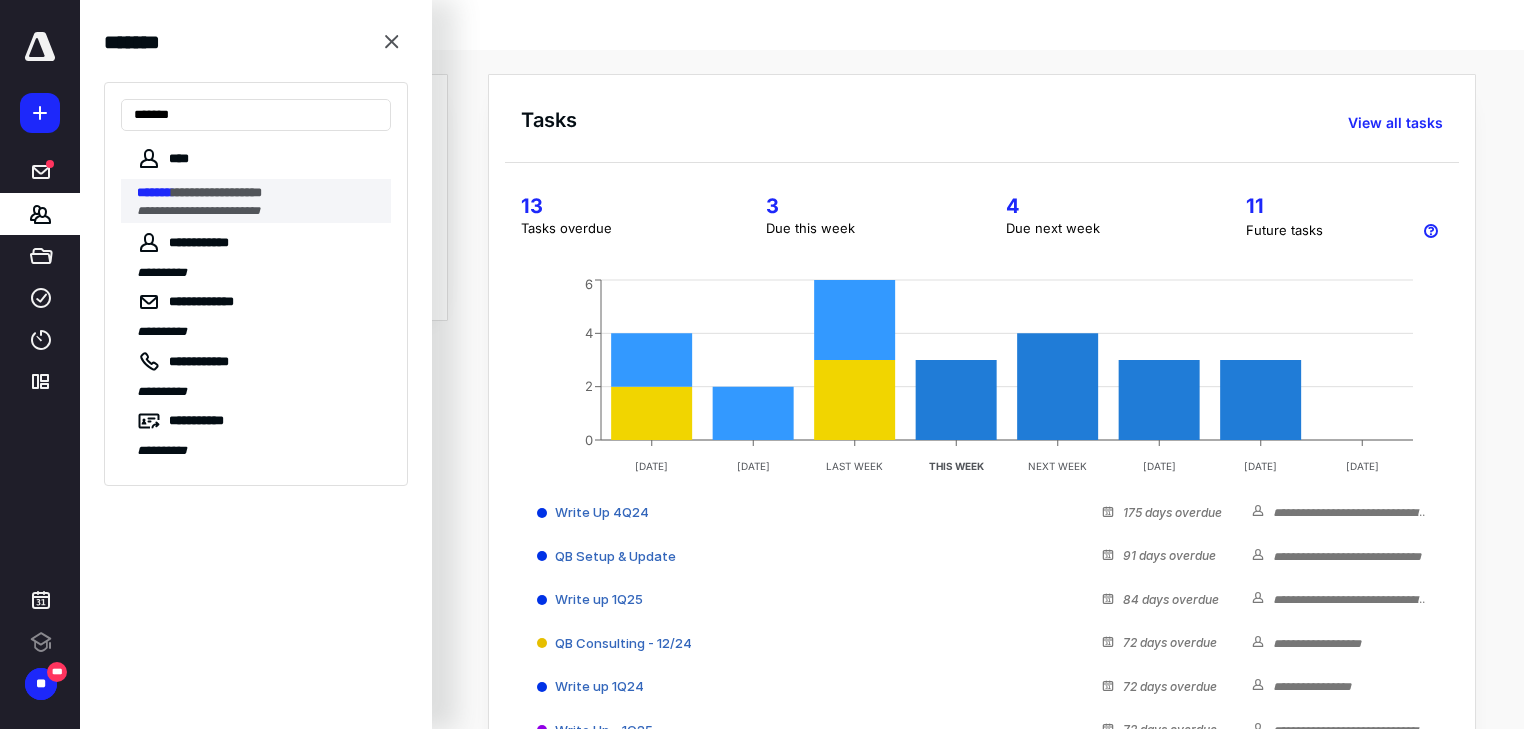 click on "**********" at bounding box center (217, 192) 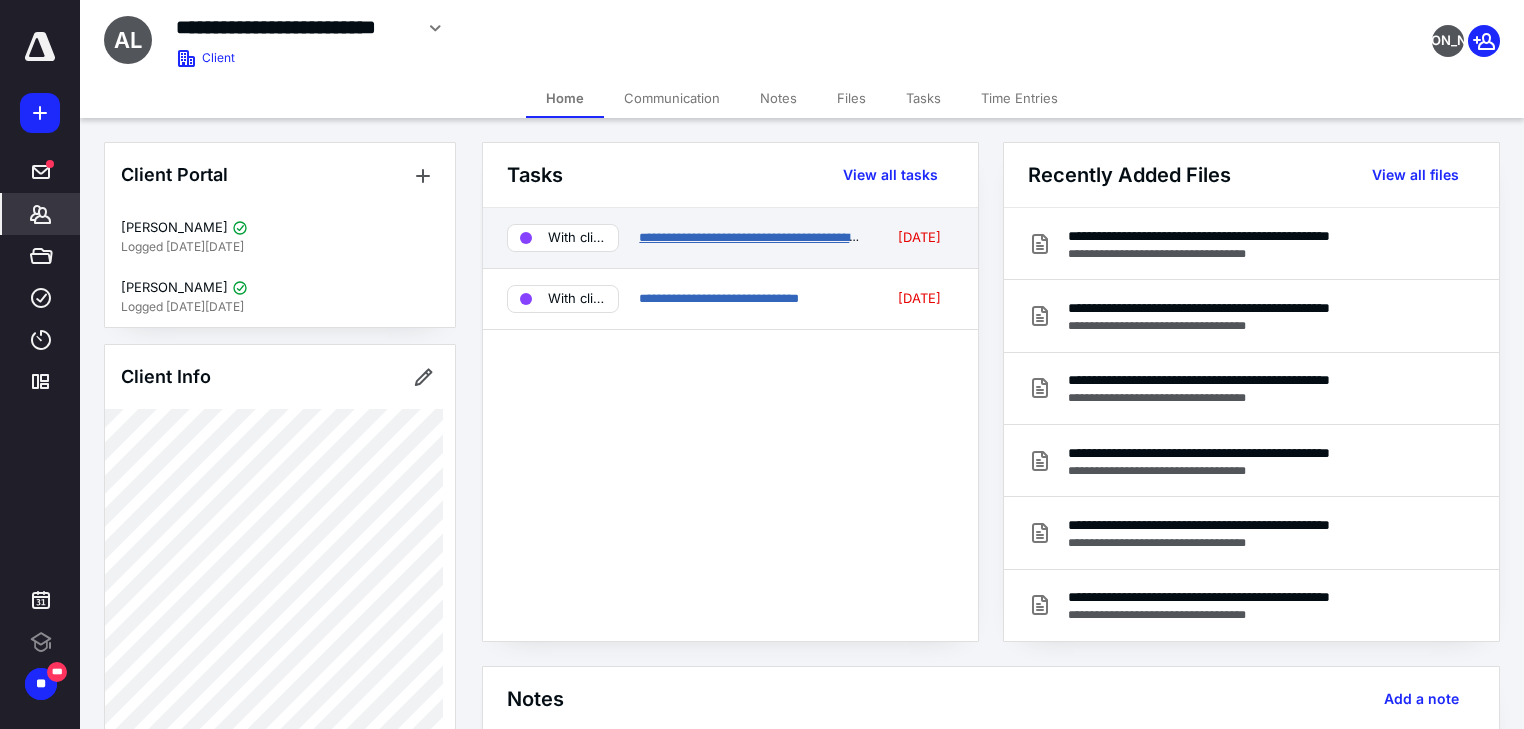 click on "**********" at bounding box center (754, 237) 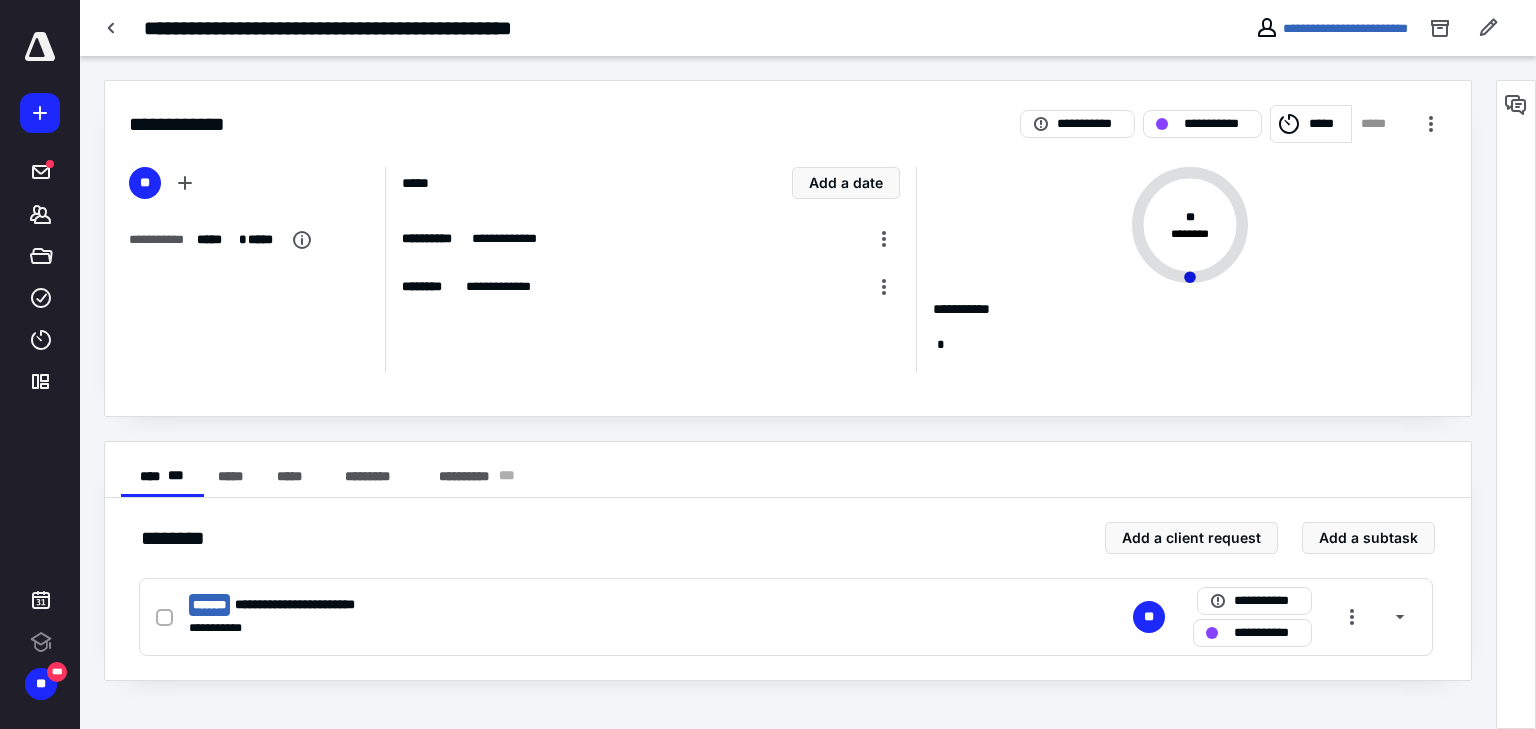 click on "*****" at bounding box center (1327, 124) 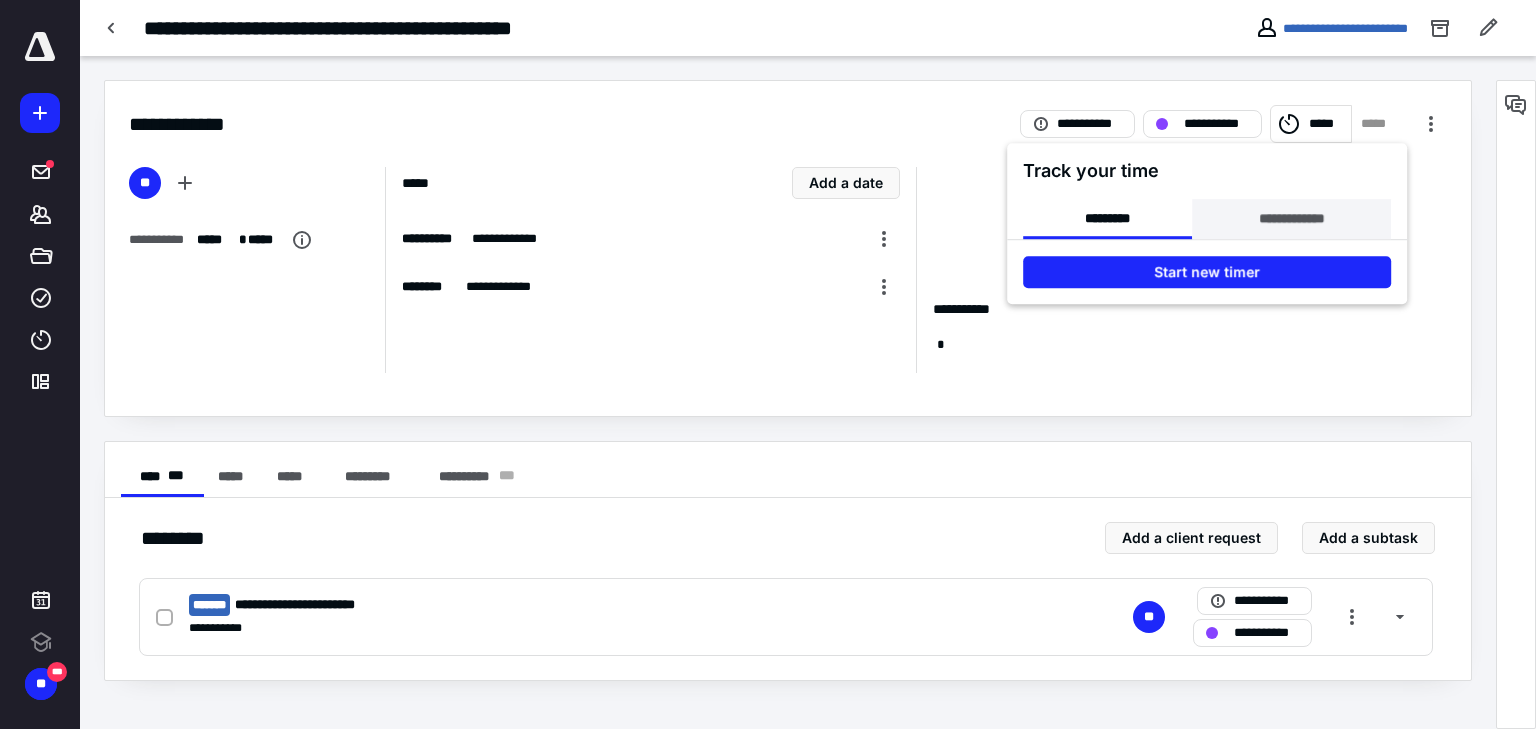 click on "**********" at bounding box center (1291, 219) 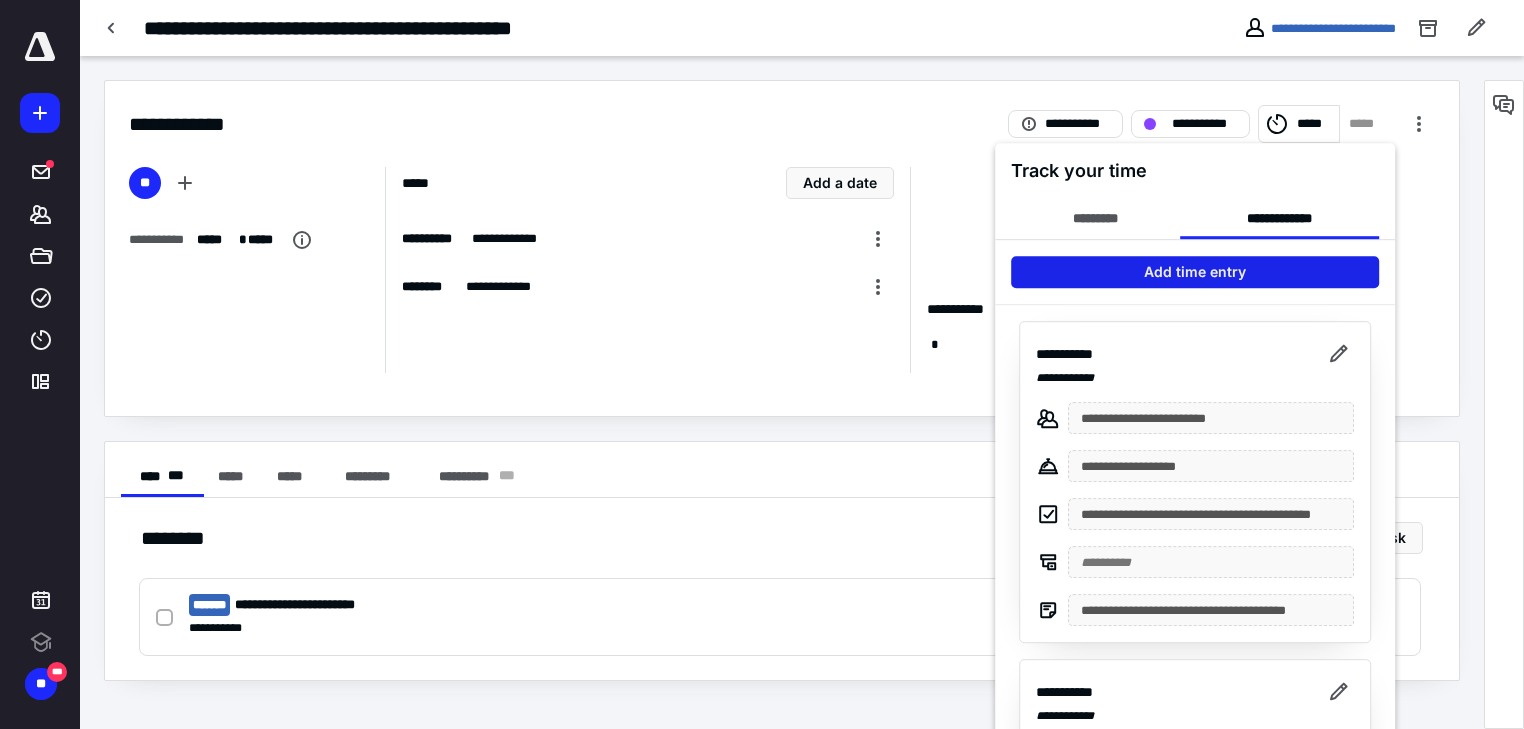 click on "Add time entry" at bounding box center [1195, 272] 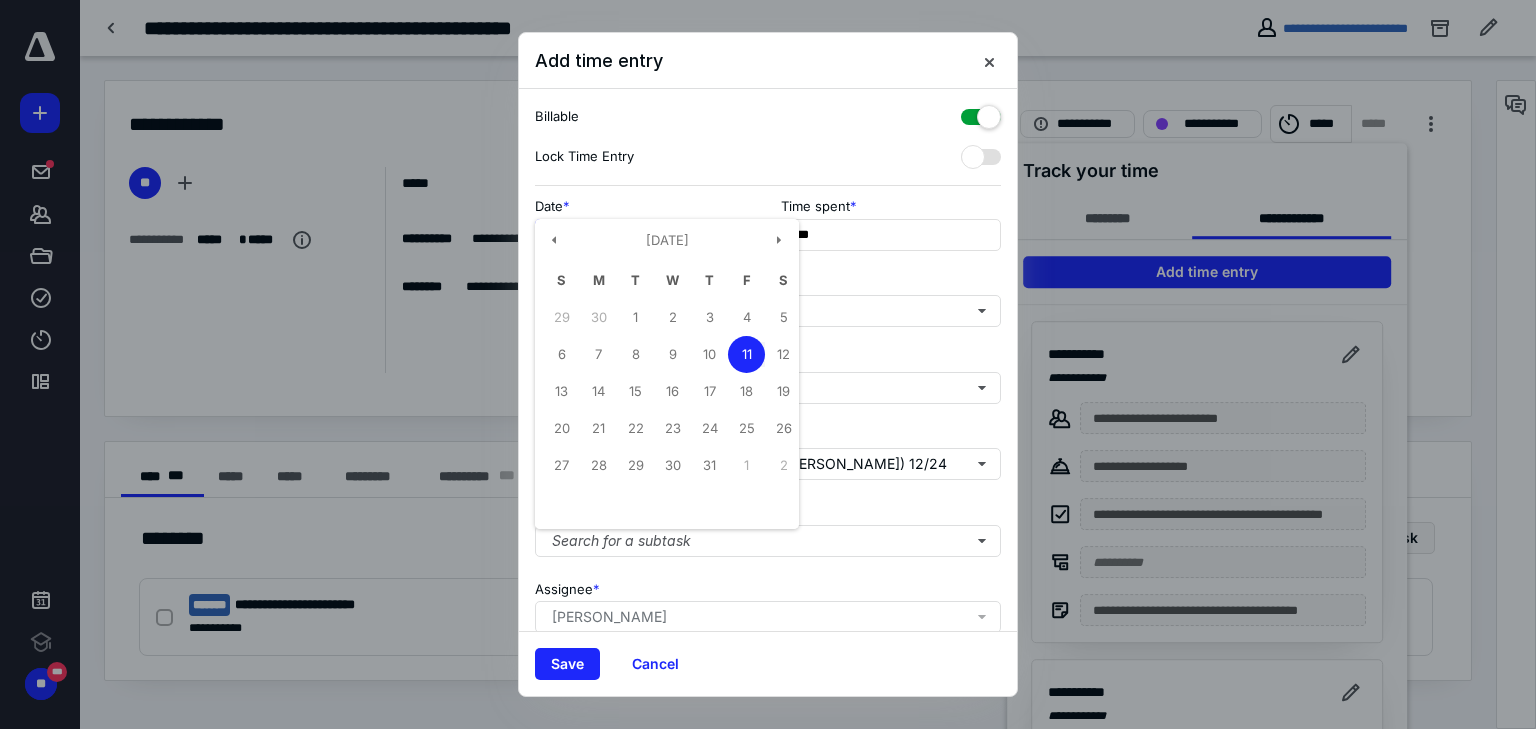 click on "**********" at bounding box center [645, 235] 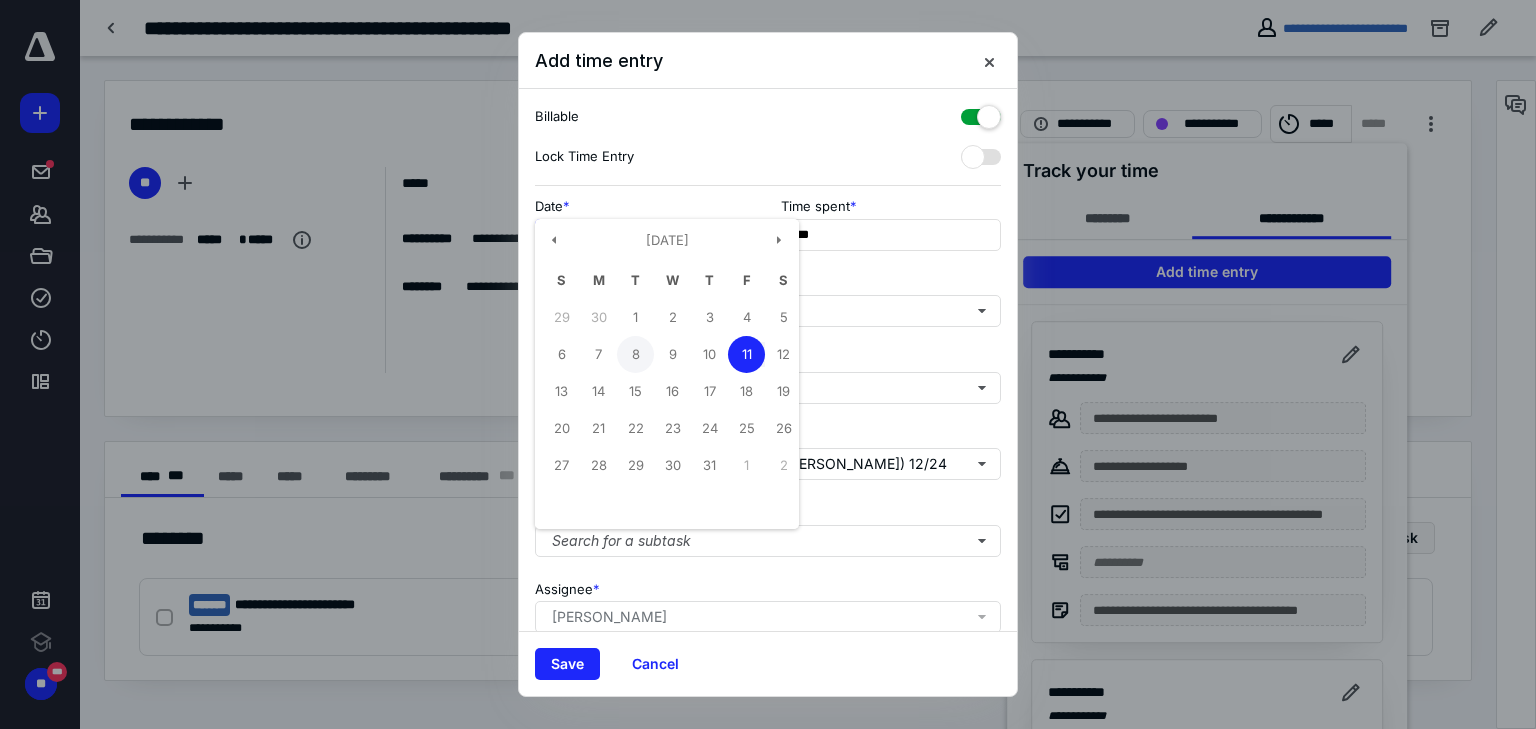 click on "8" at bounding box center (635, 354) 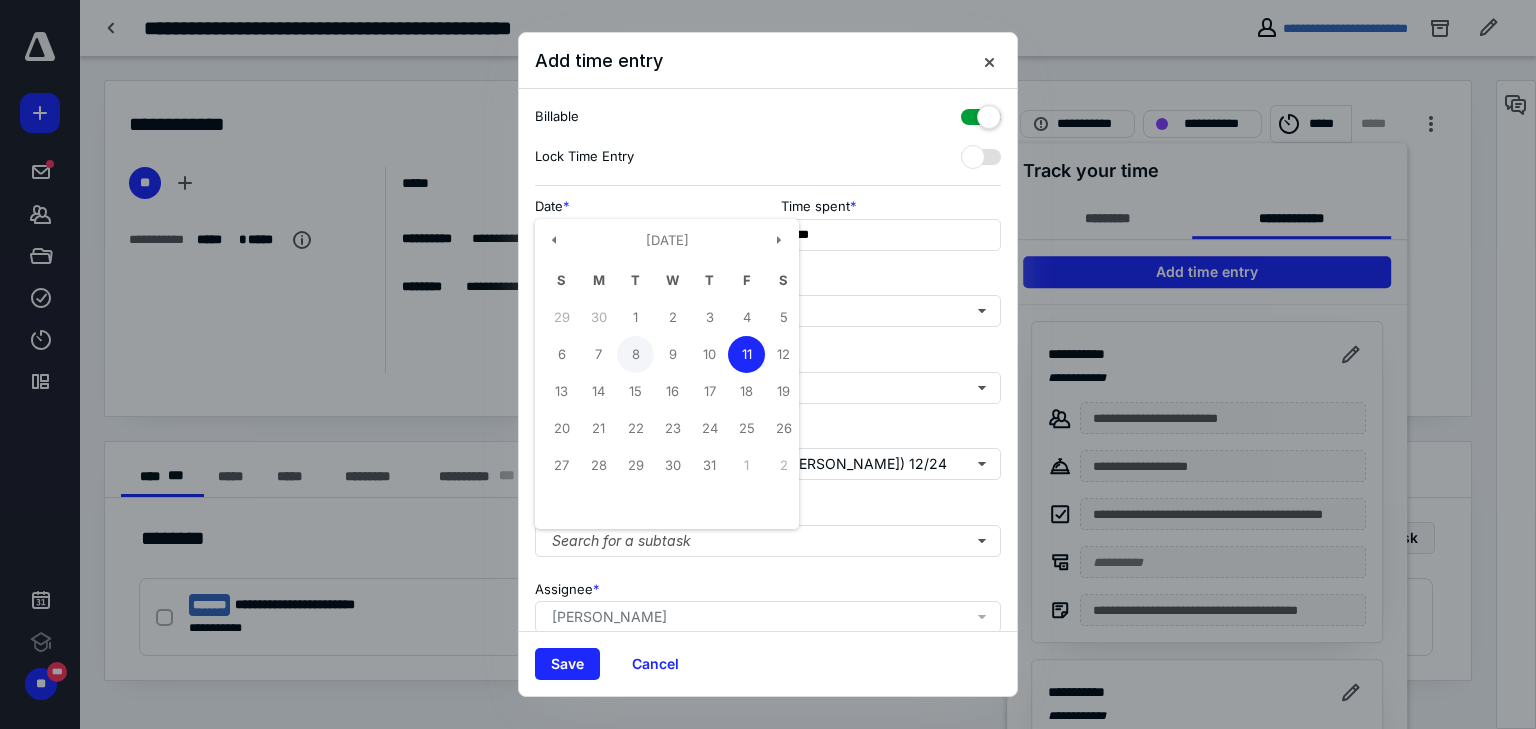 type on "**********" 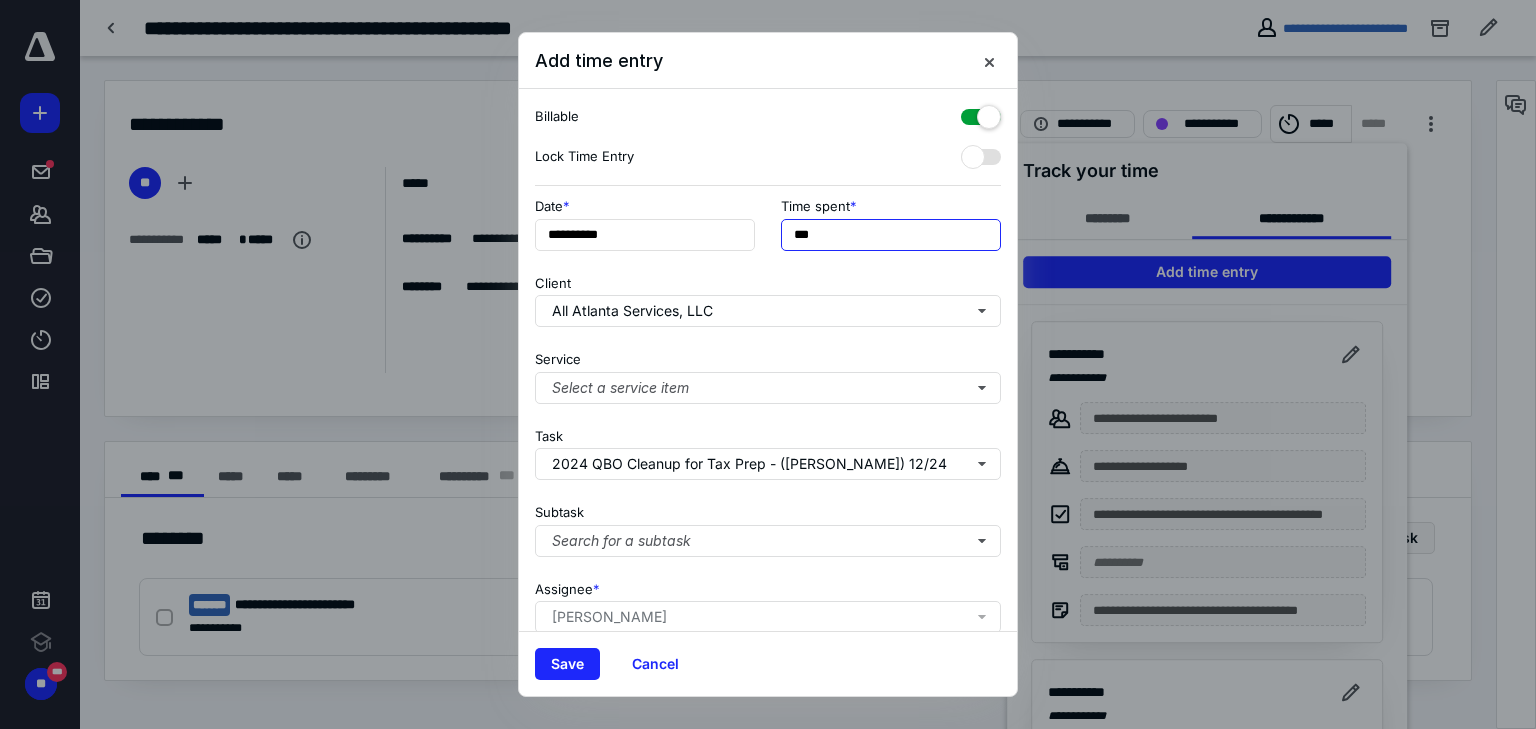 drag, startPoint x: 879, startPoint y: 226, endPoint x: 674, endPoint y: 255, distance: 207.04106 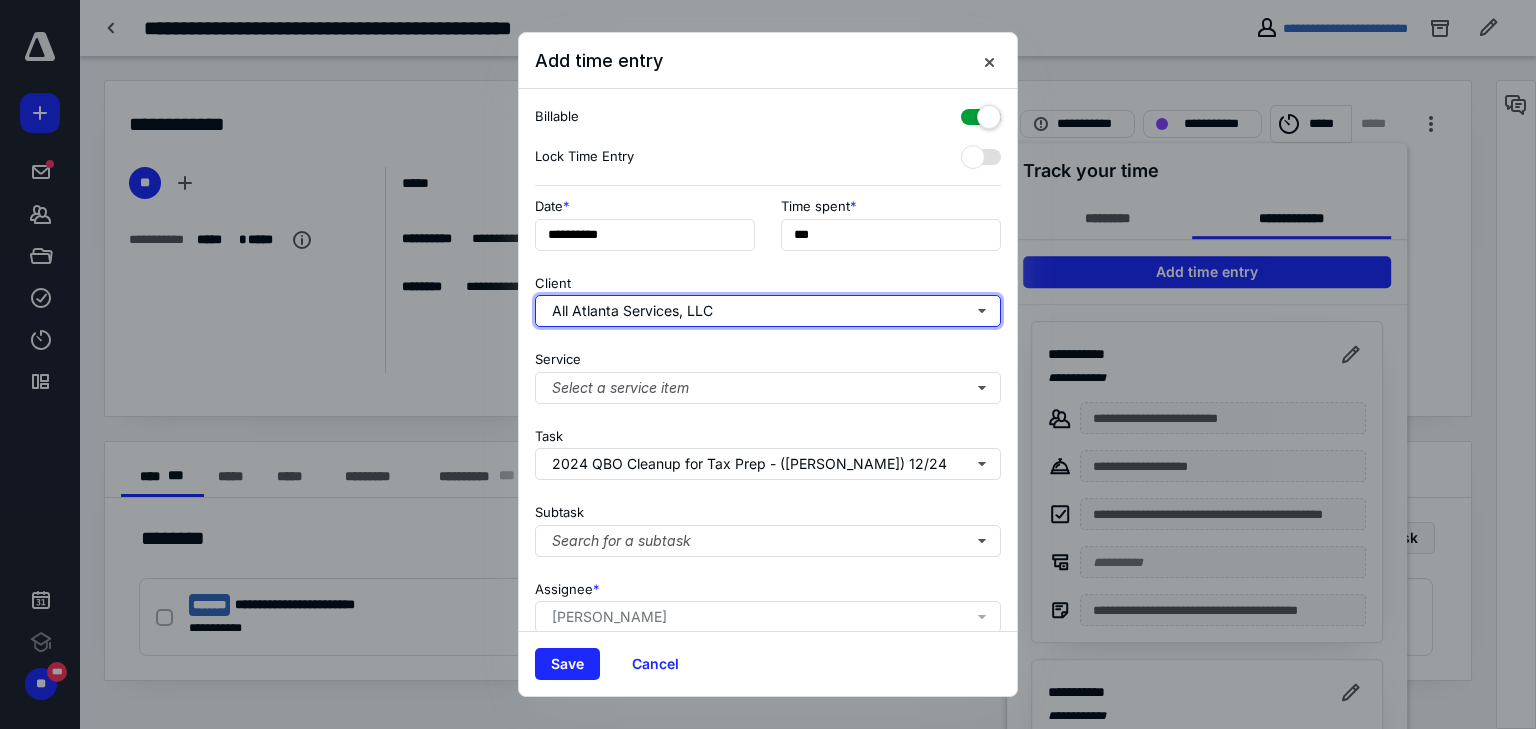 type on "******" 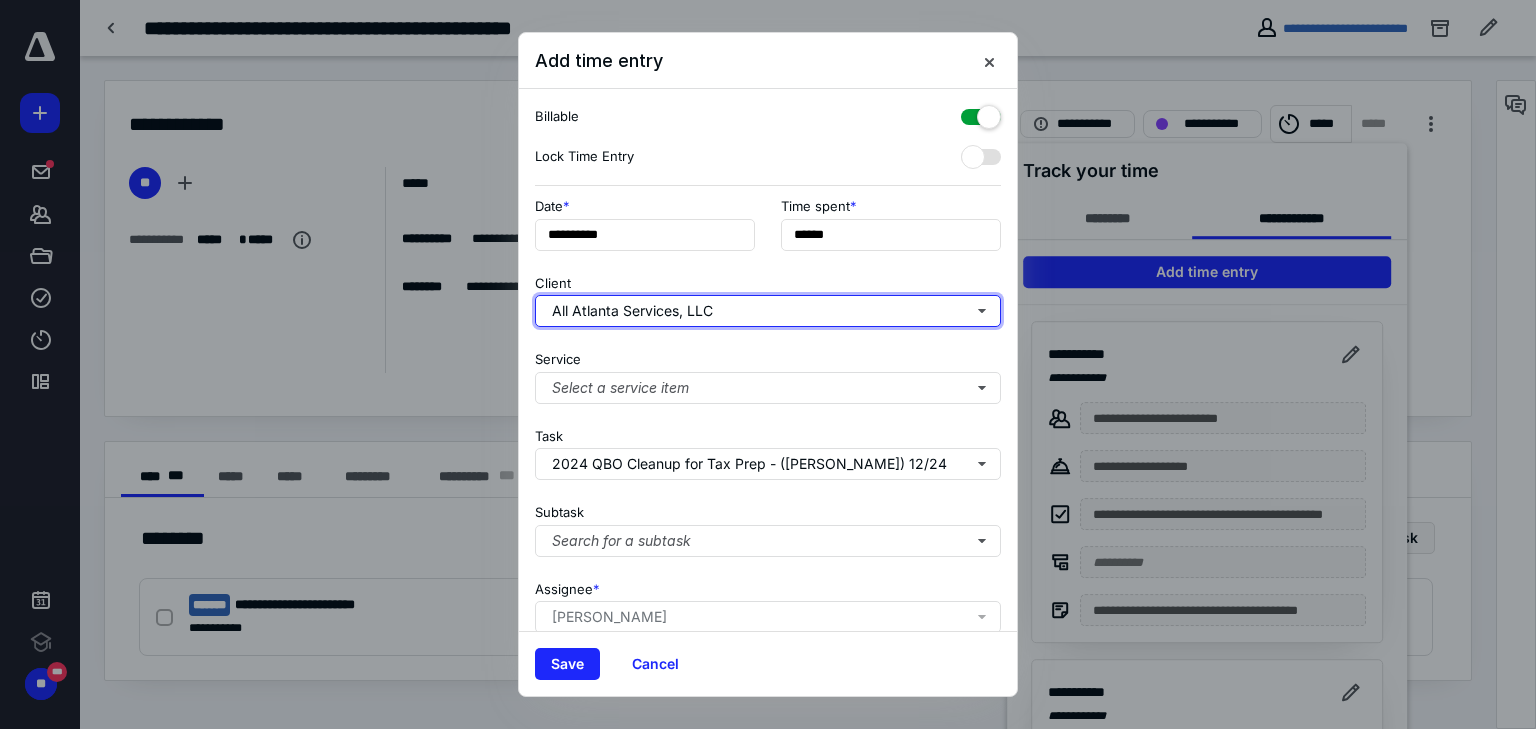 type 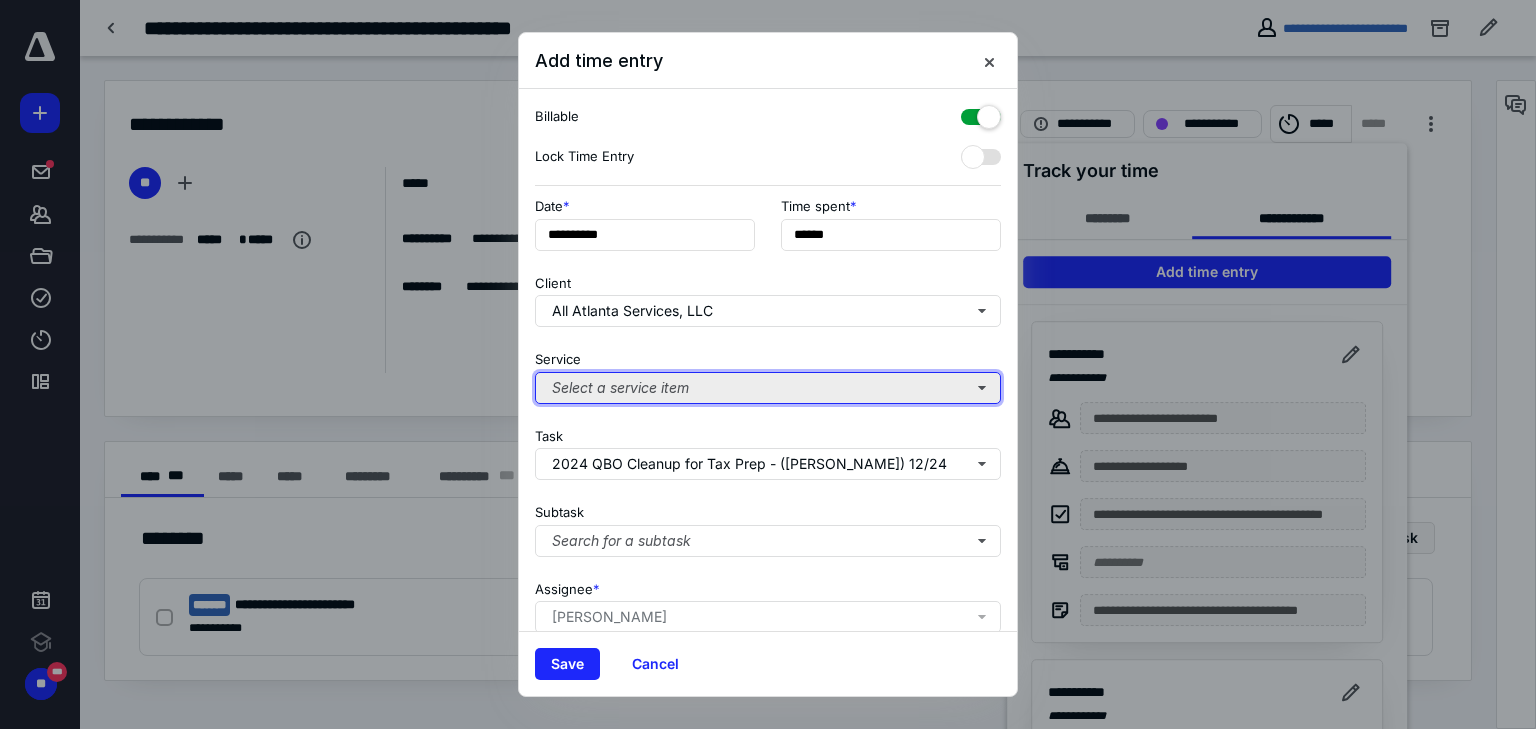 click on "Select a service item" at bounding box center [768, 388] 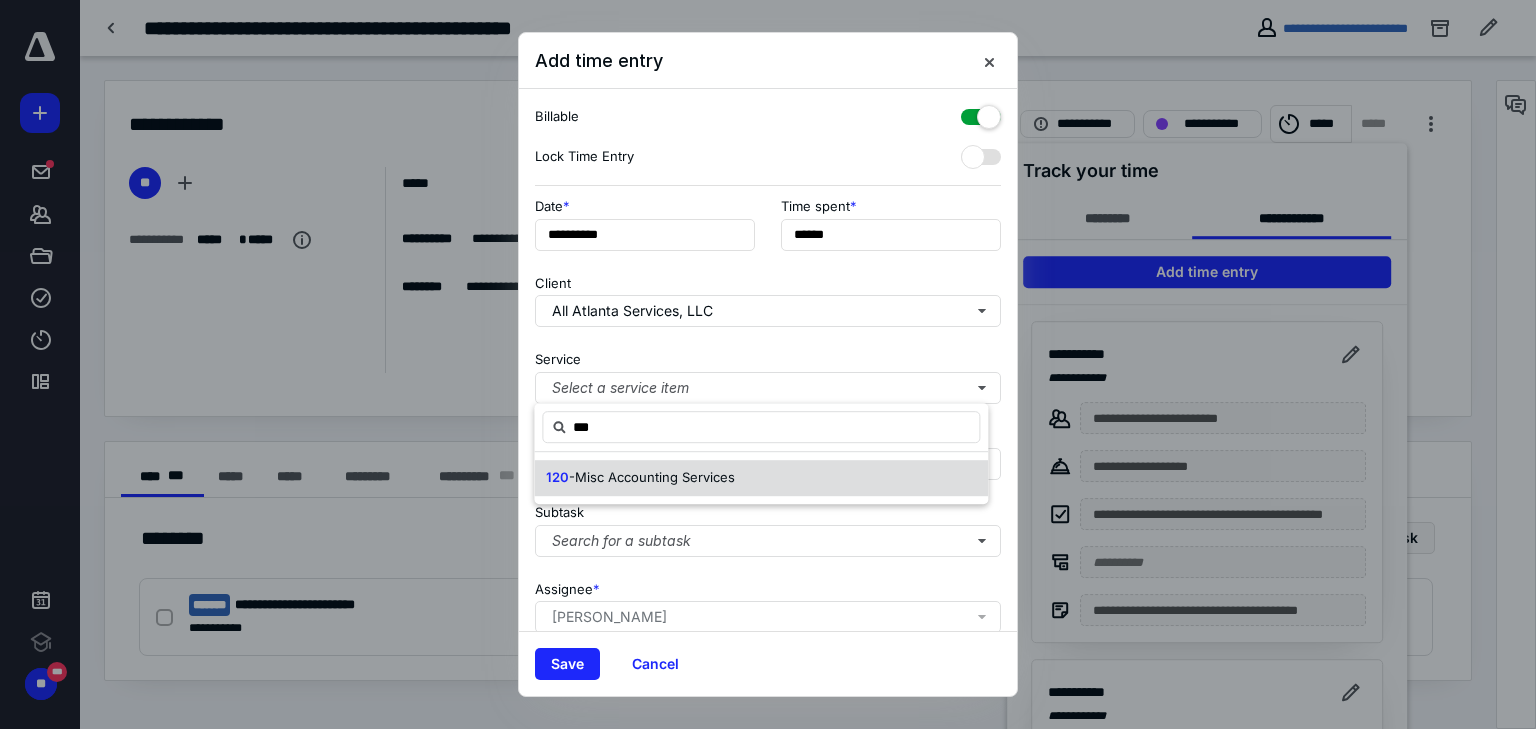 click on "-Misc Accounting Services" at bounding box center [652, 477] 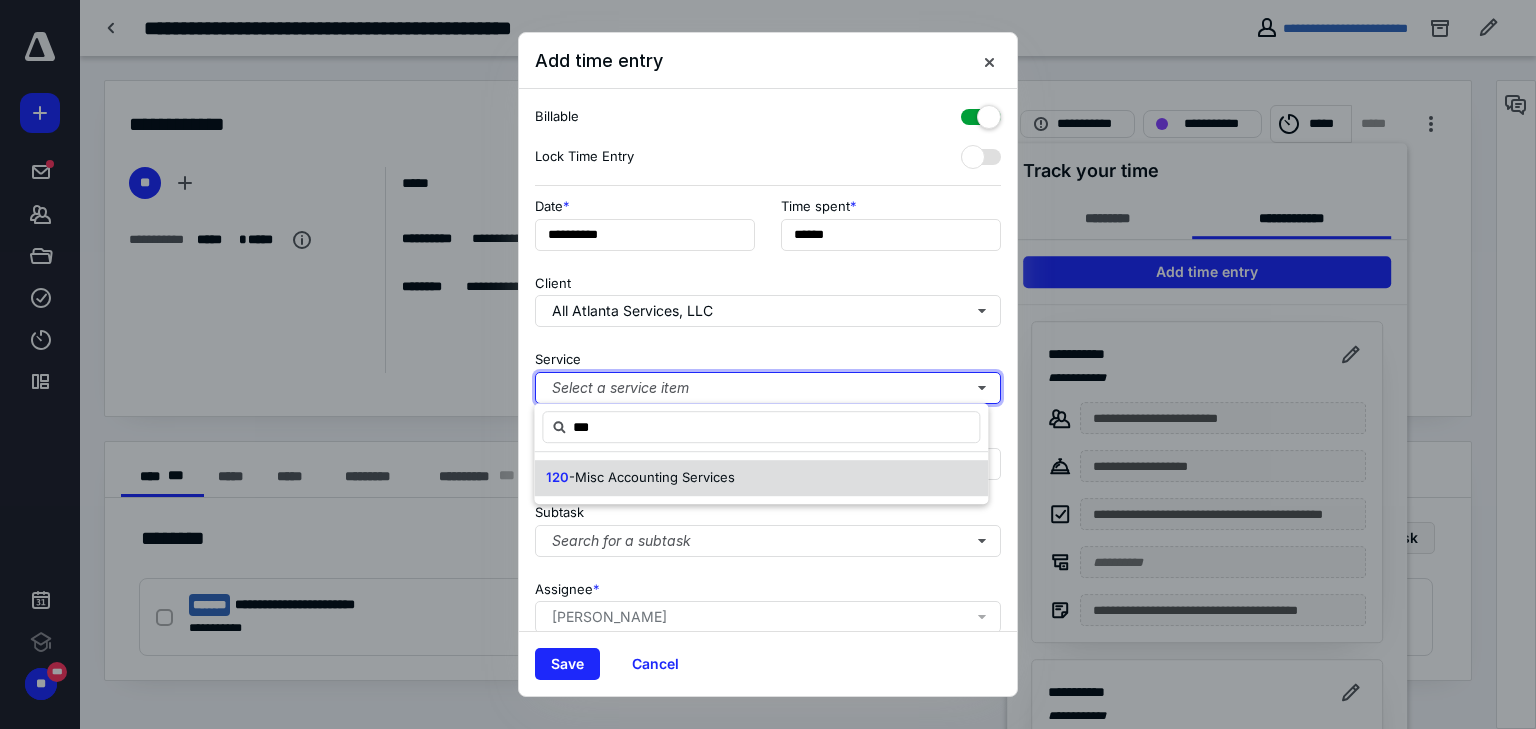 type 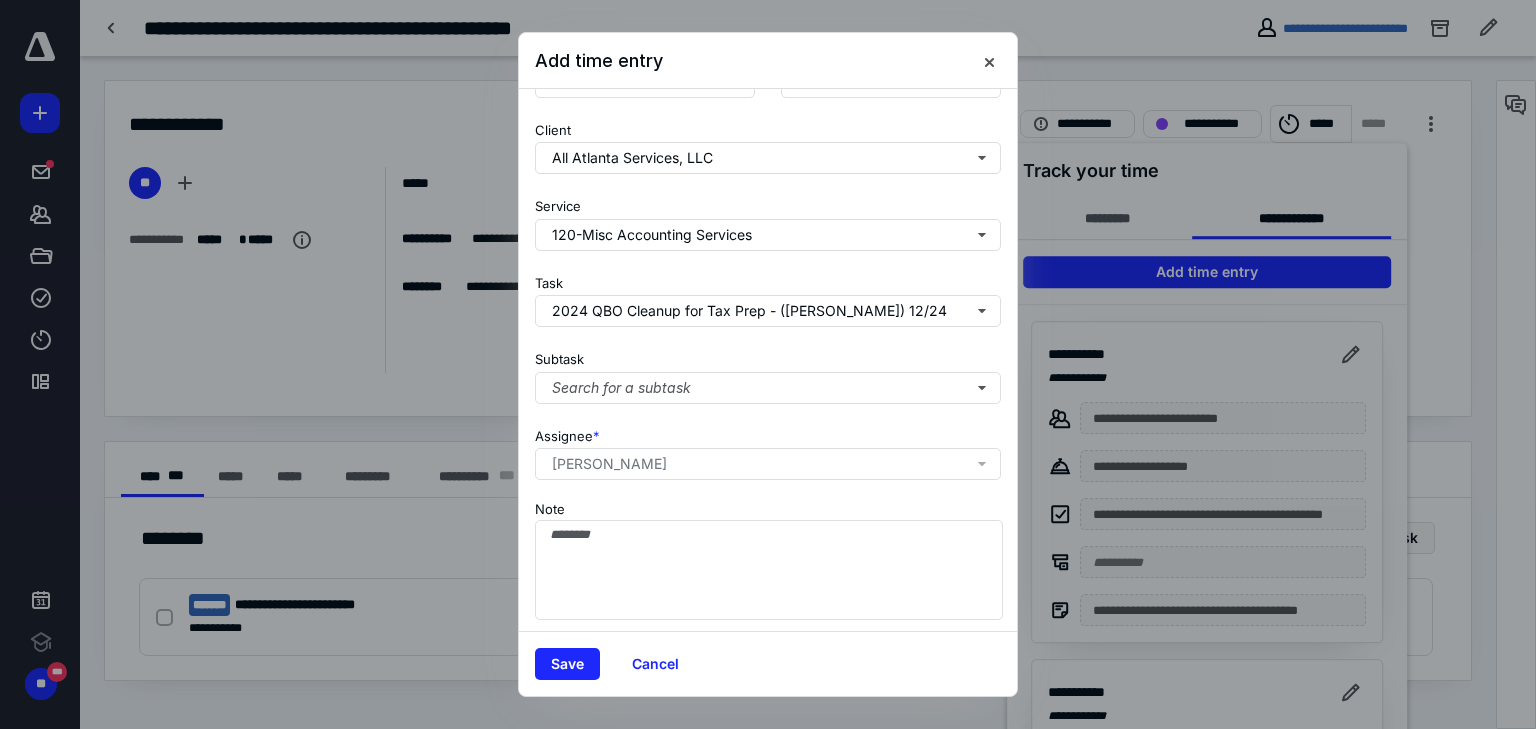 scroll, scrollTop: 156, scrollLeft: 0, axis: vertical 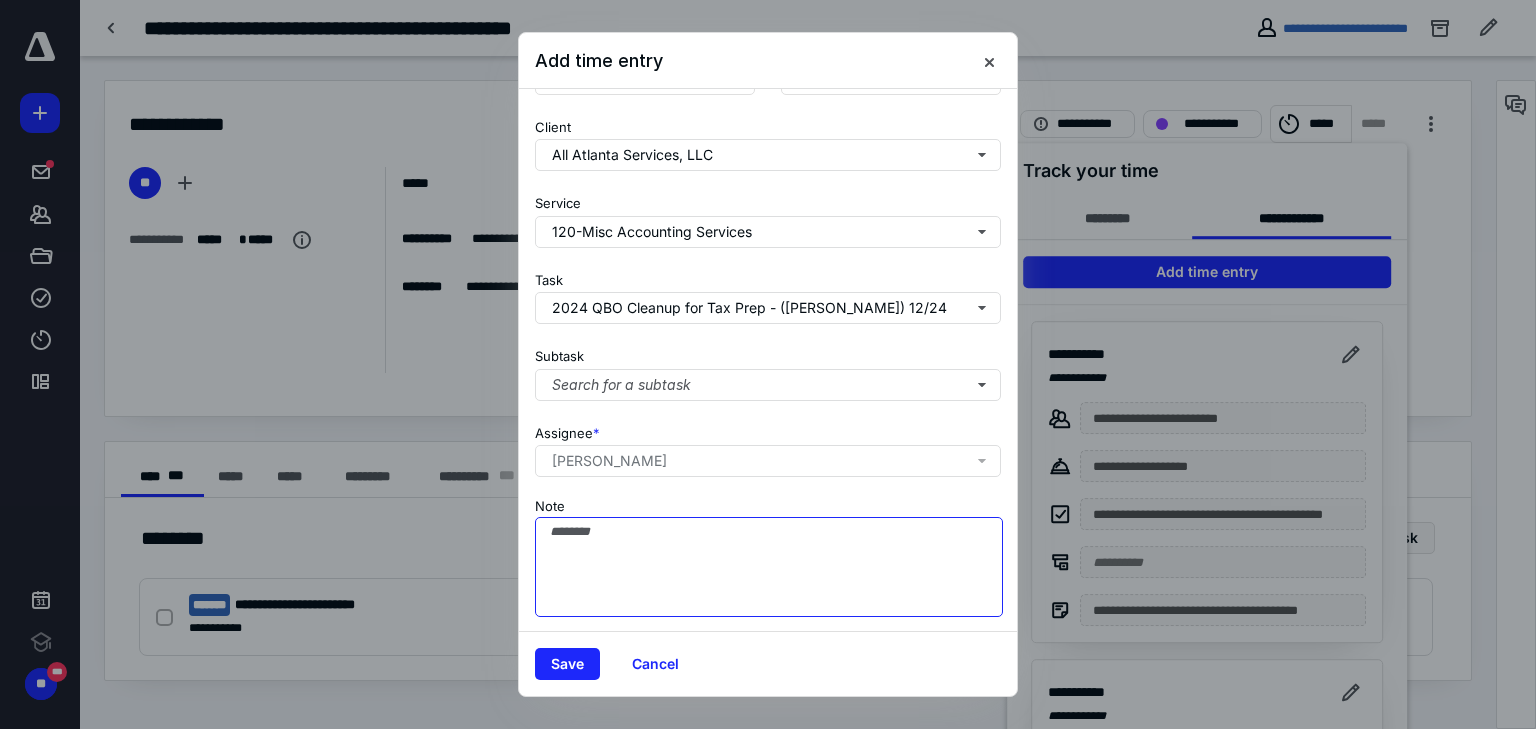 click on "Note" at bounding box center (769, 567) 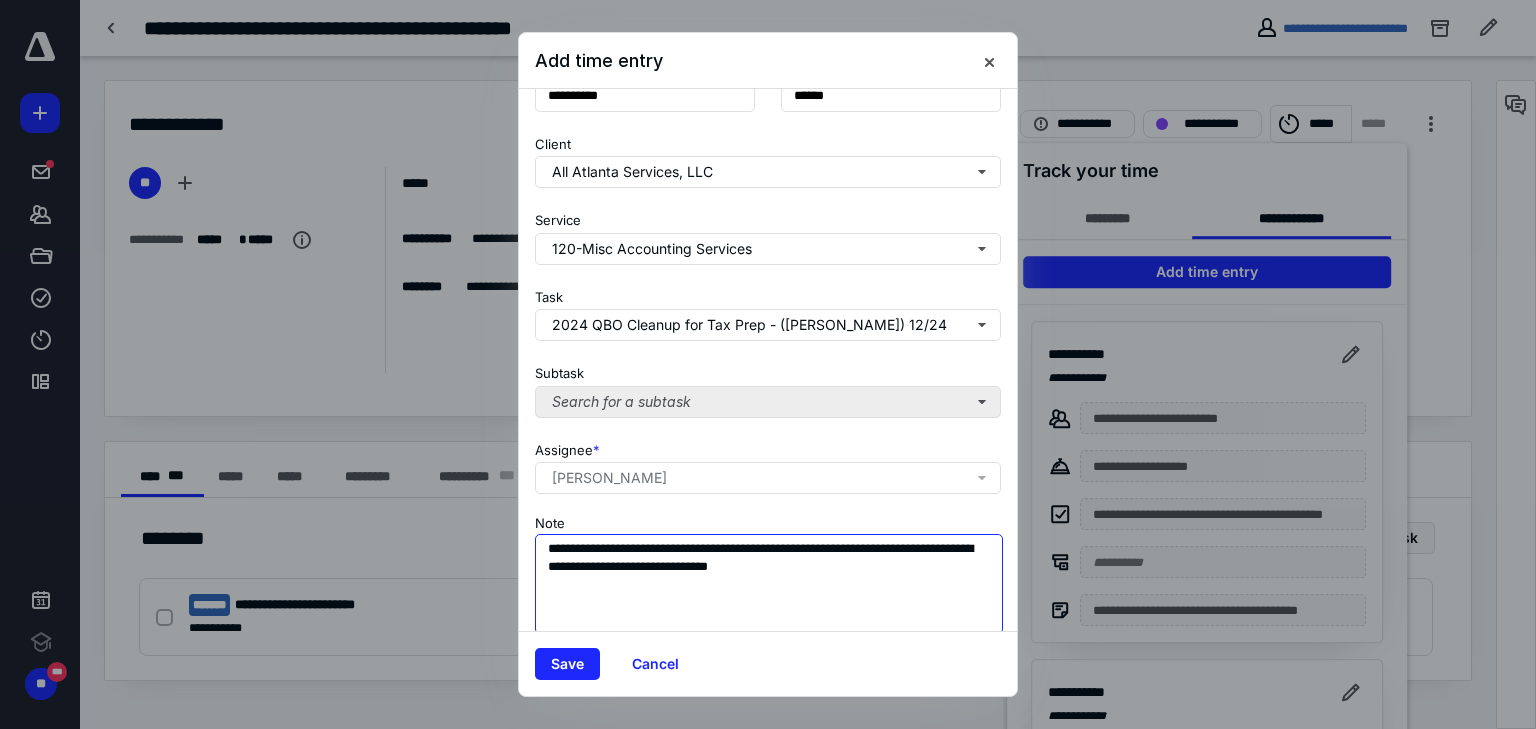 scroll, scrollTop: 156, scrollLeft: 0, axis: vertical 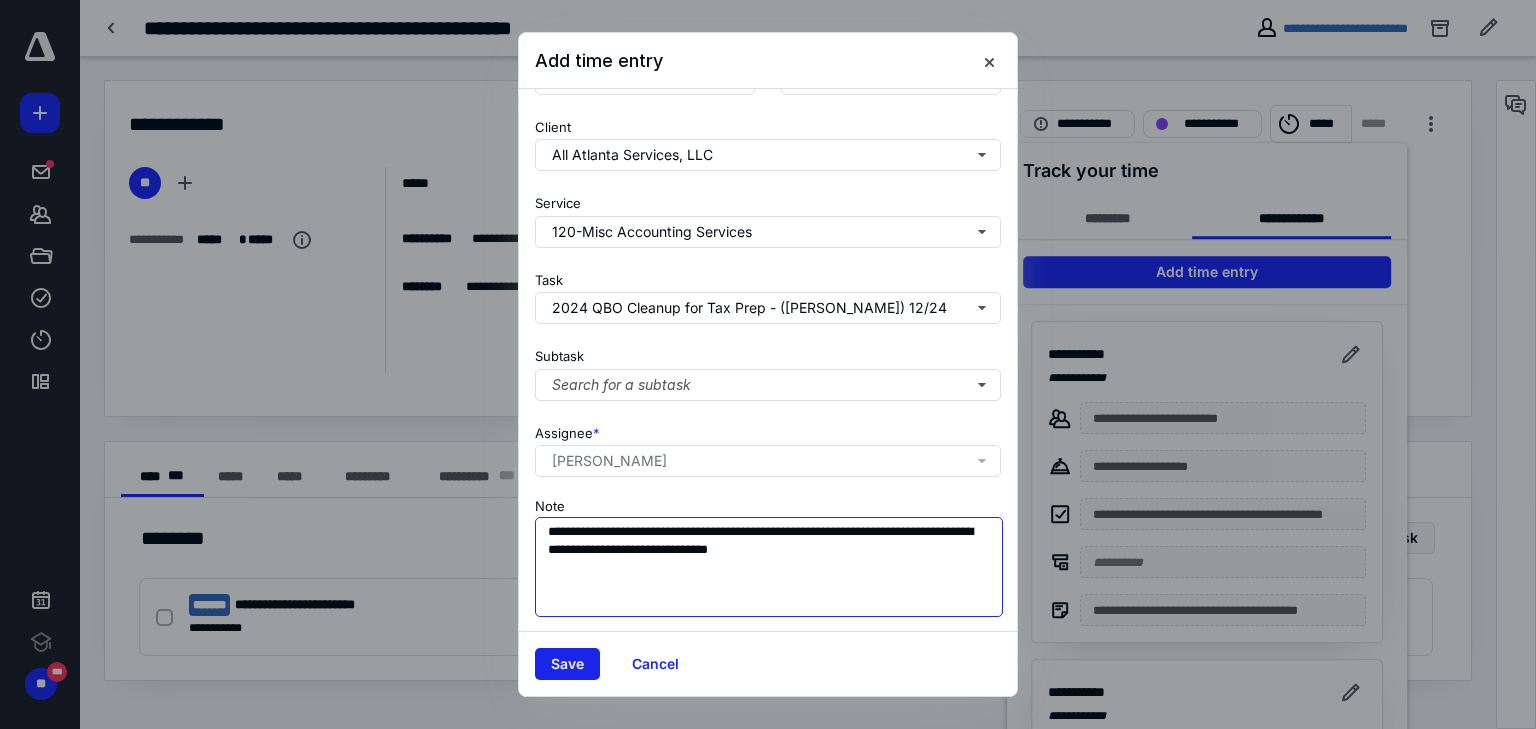 type on "**********" 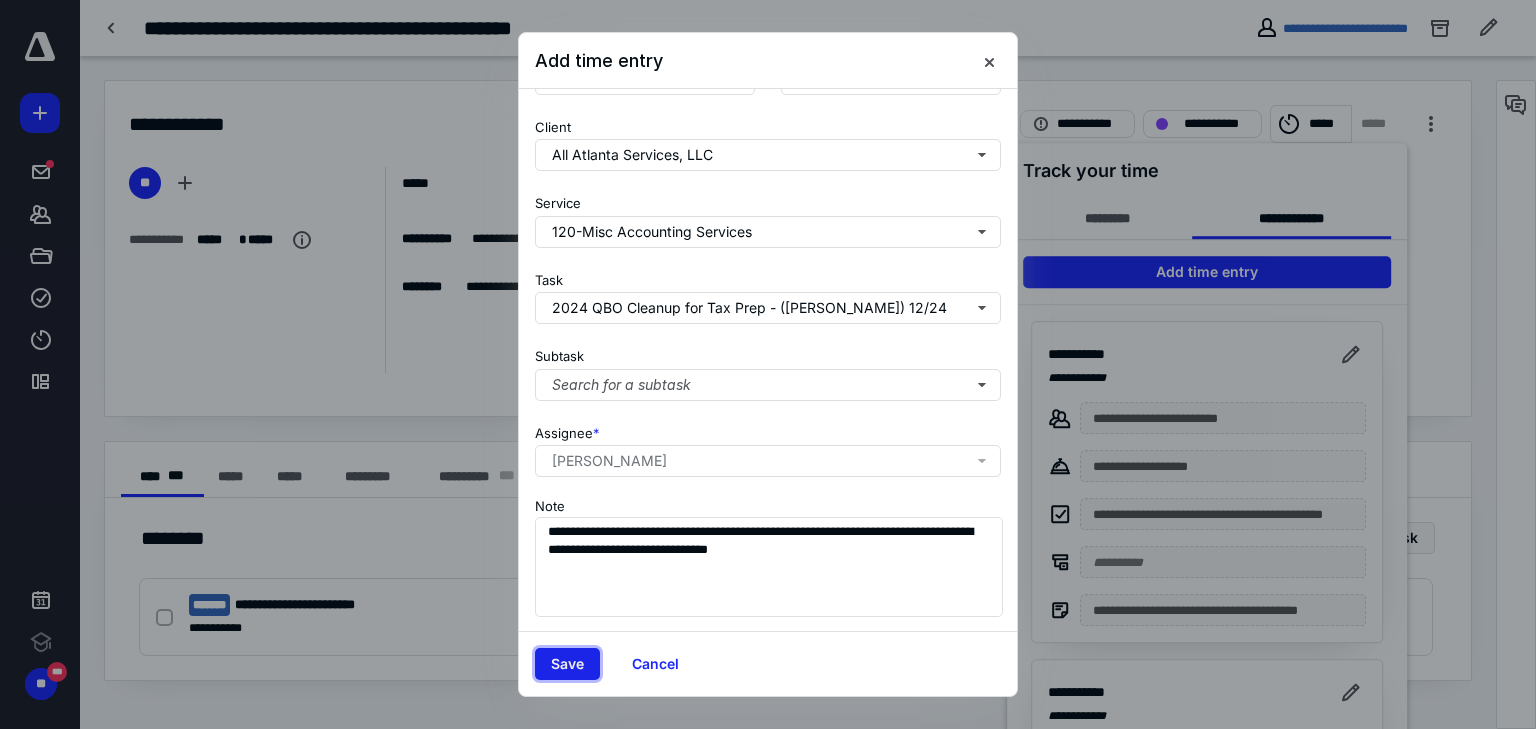 click on "Save" at bounding box center [567, 664] 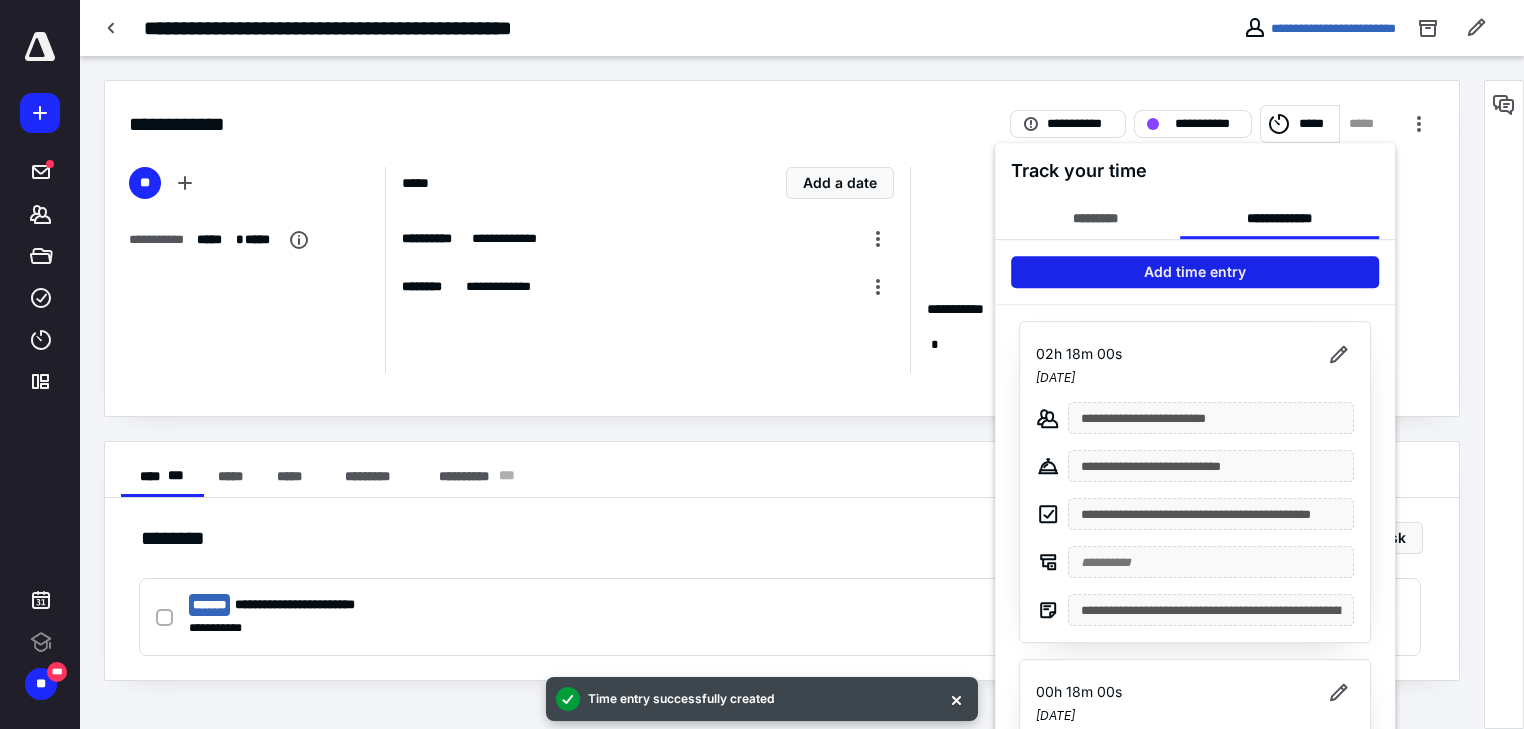 click on "Add time entry" at bounding box center [1195, 272] 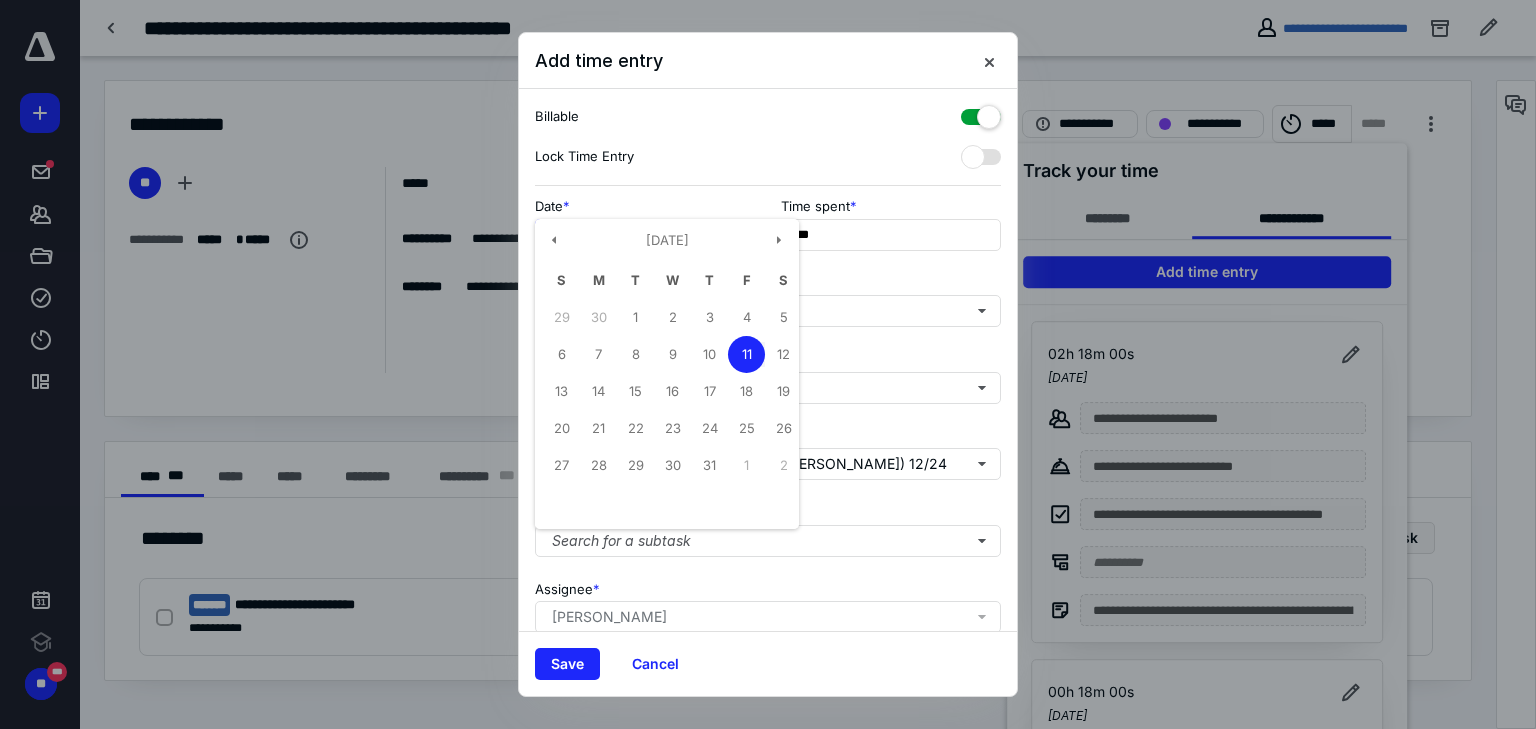 click on "**********" at bounding box center (645, 235) 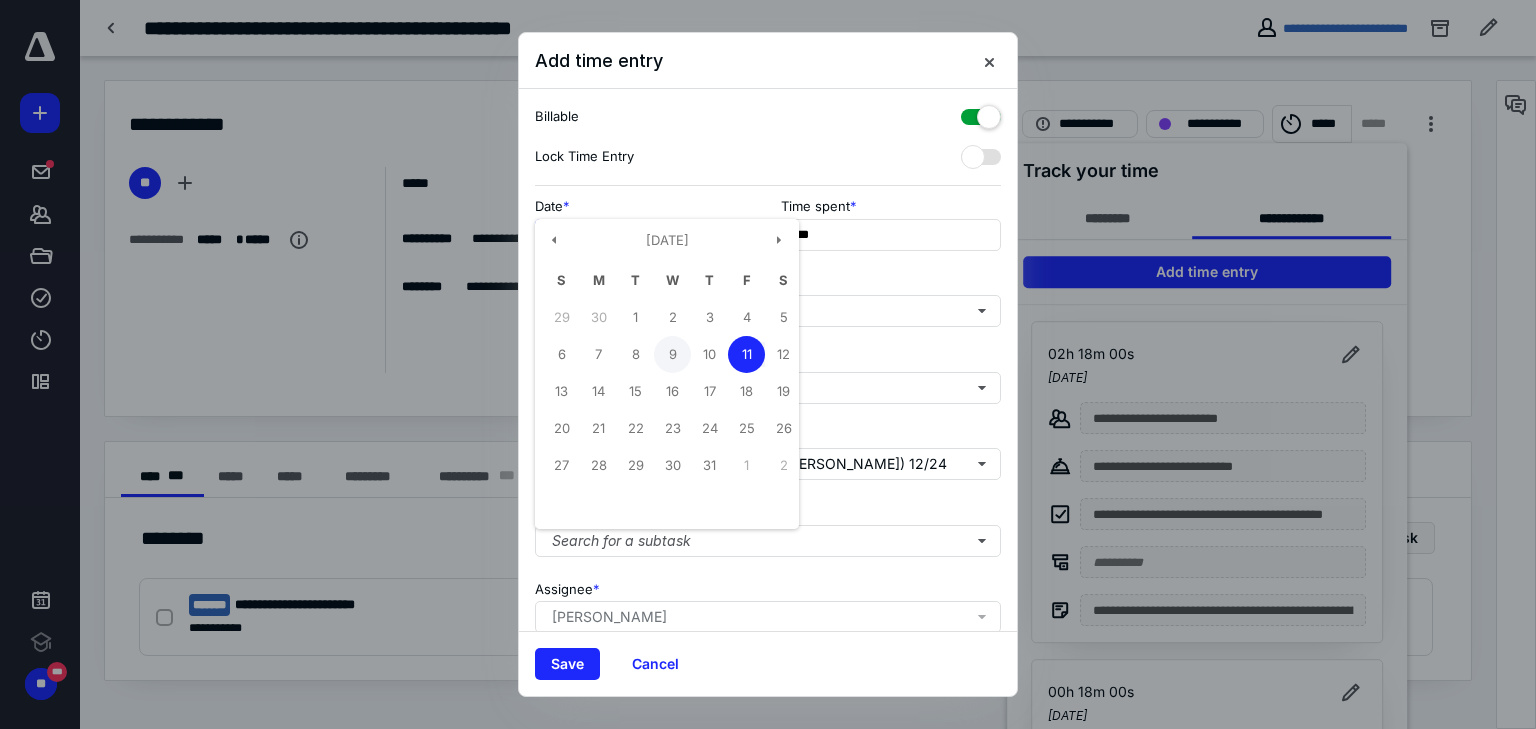 click on "9" at bounding box center (672, 354) 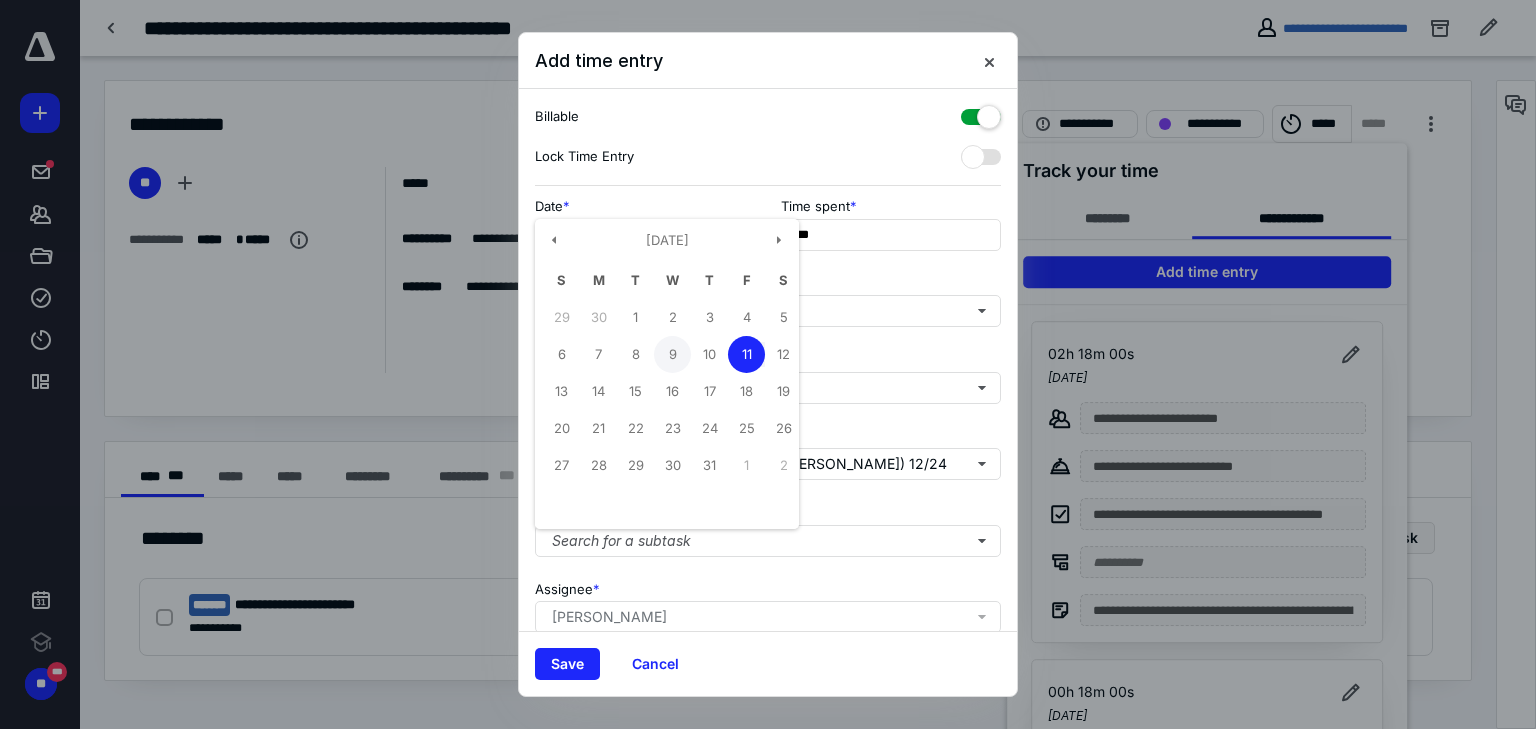 type on "**********" 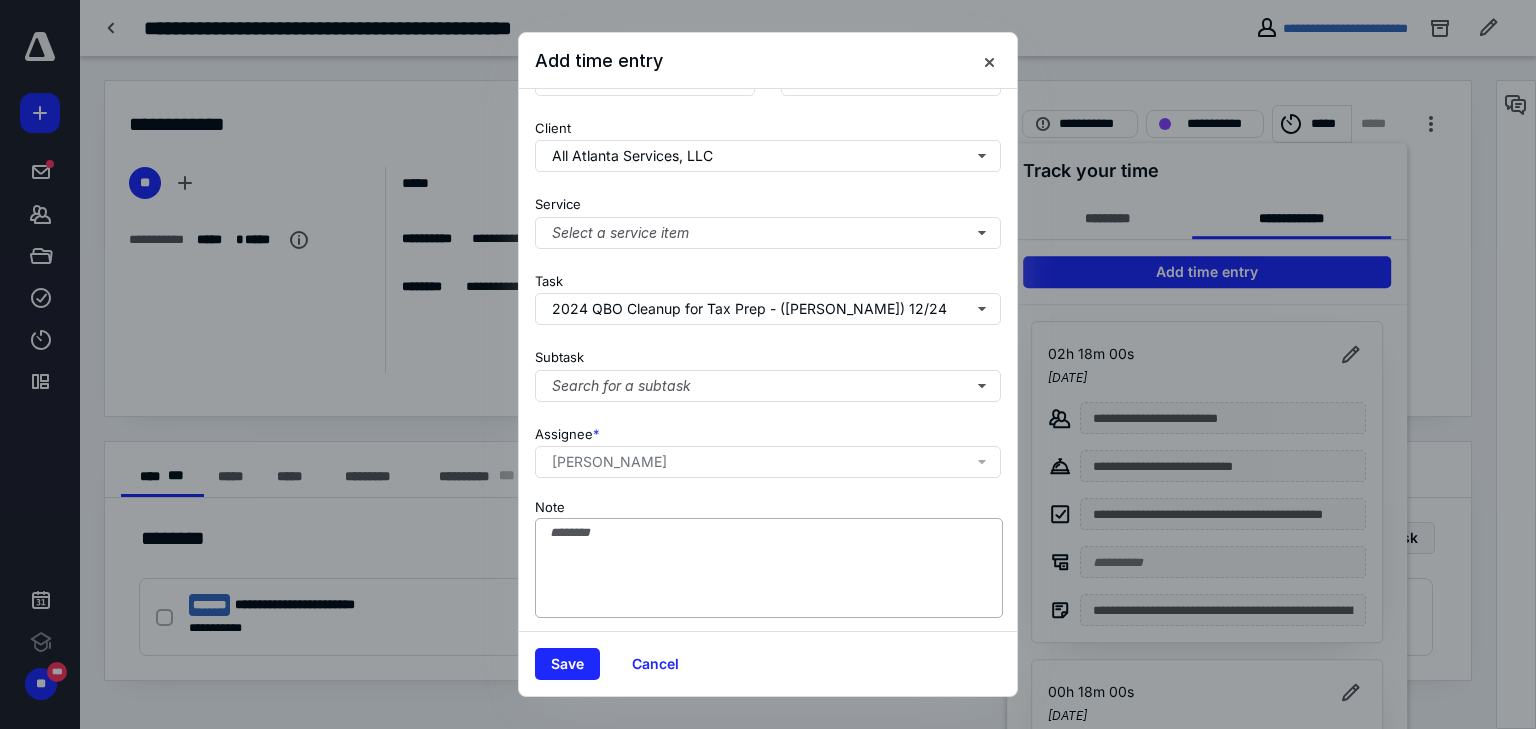 scroll, scrollTop: 156, scrollLeft: 0, axis: vertical 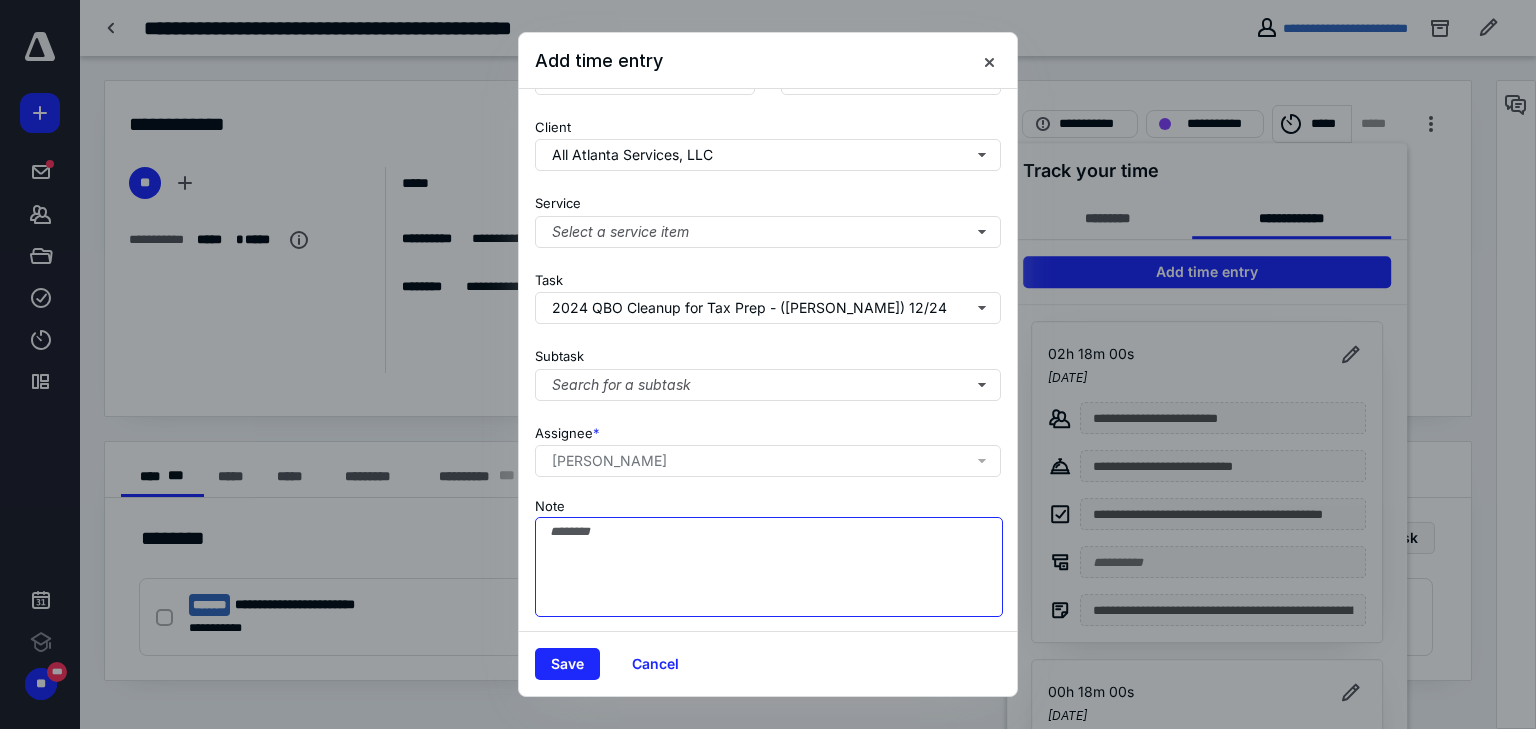 click on "Note" at bounding box center (769, 567) 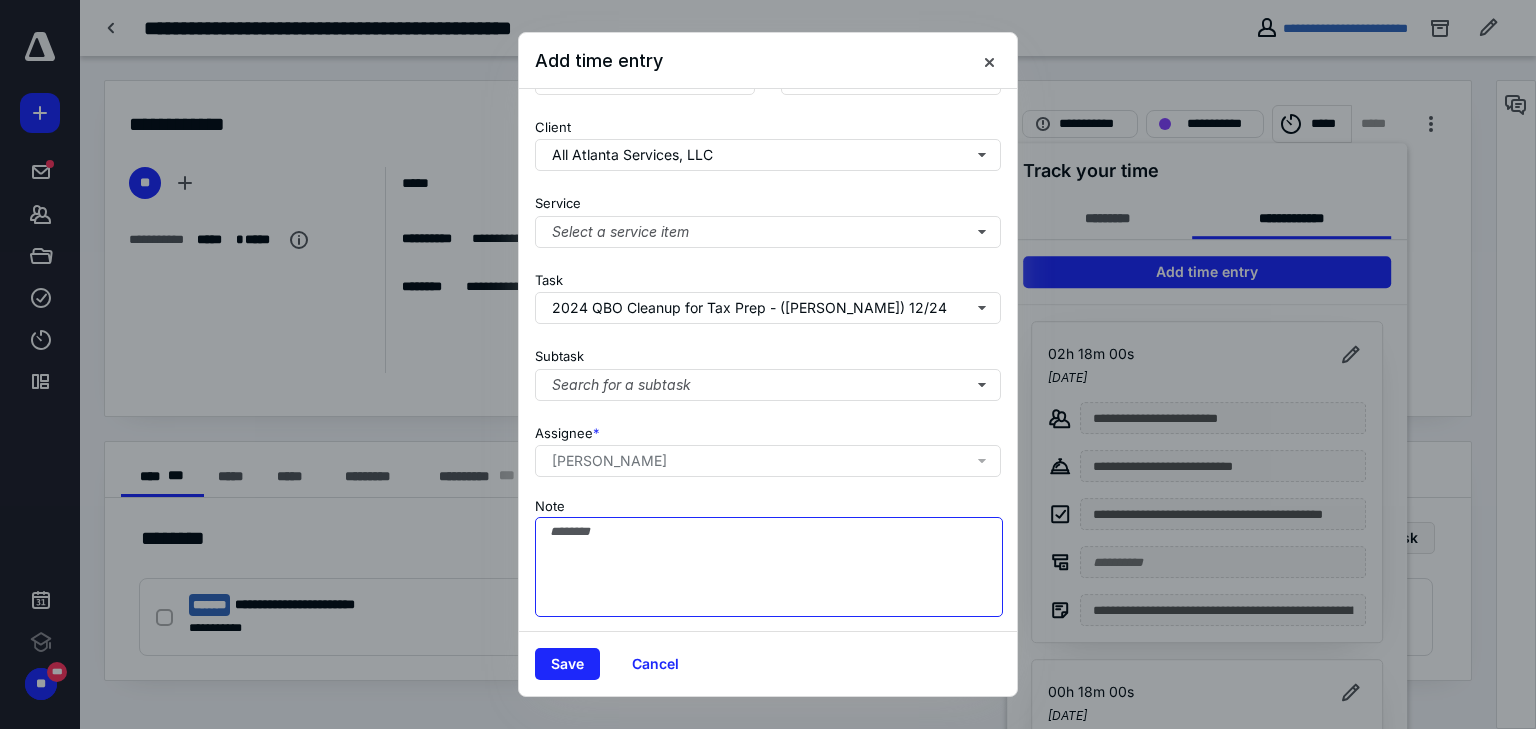 paste on "**********" 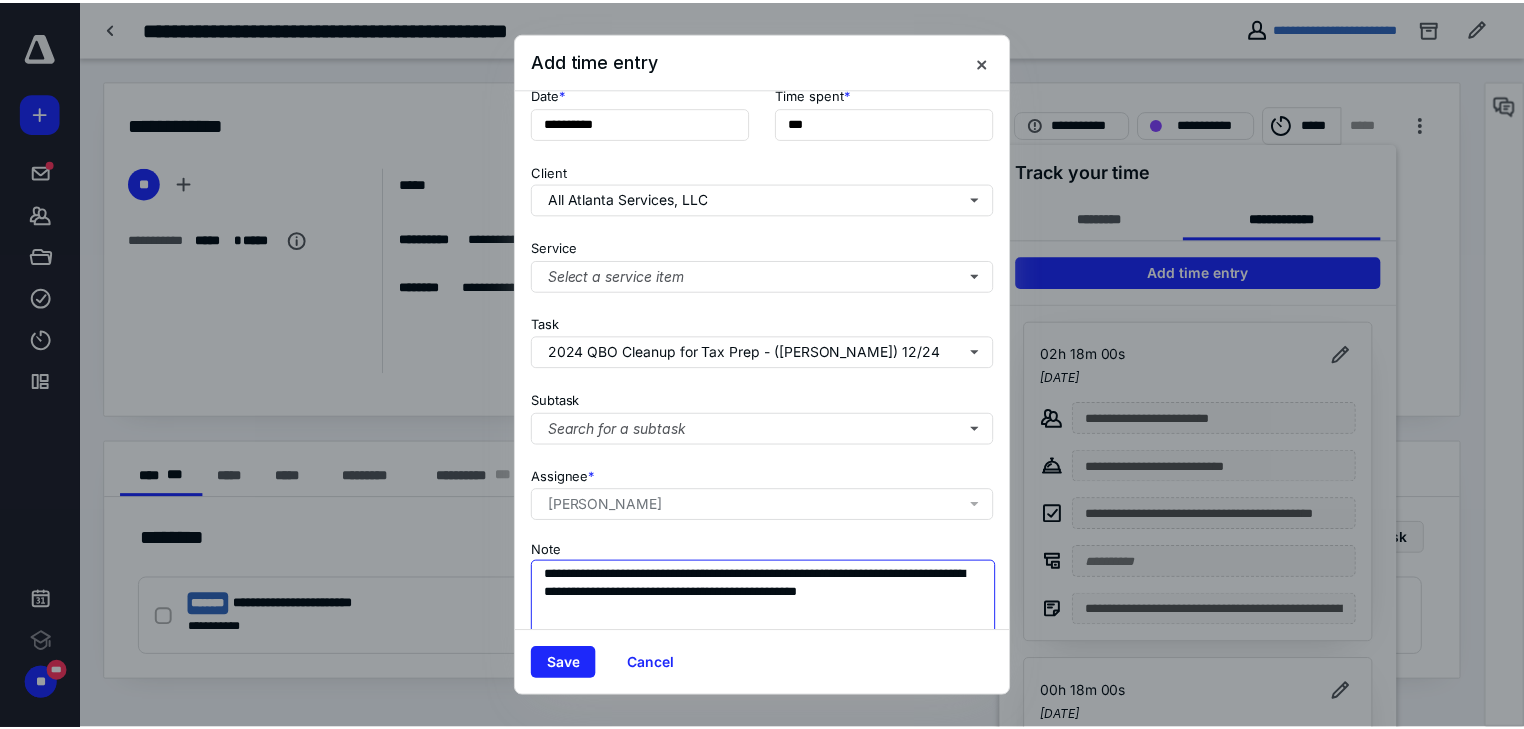 scroll, scrollTop: 0, scrollLeft: 0, axis: both 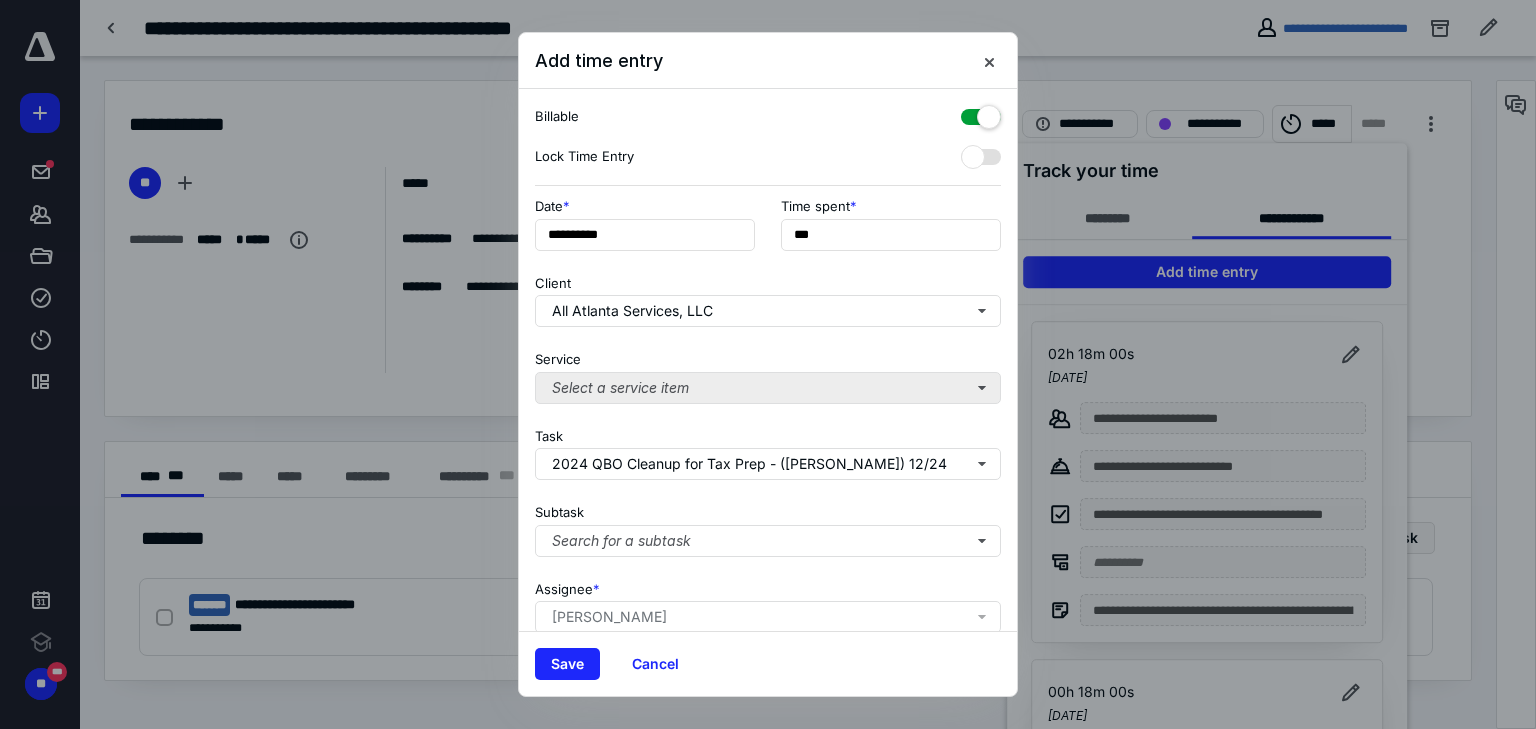 type on "**********" 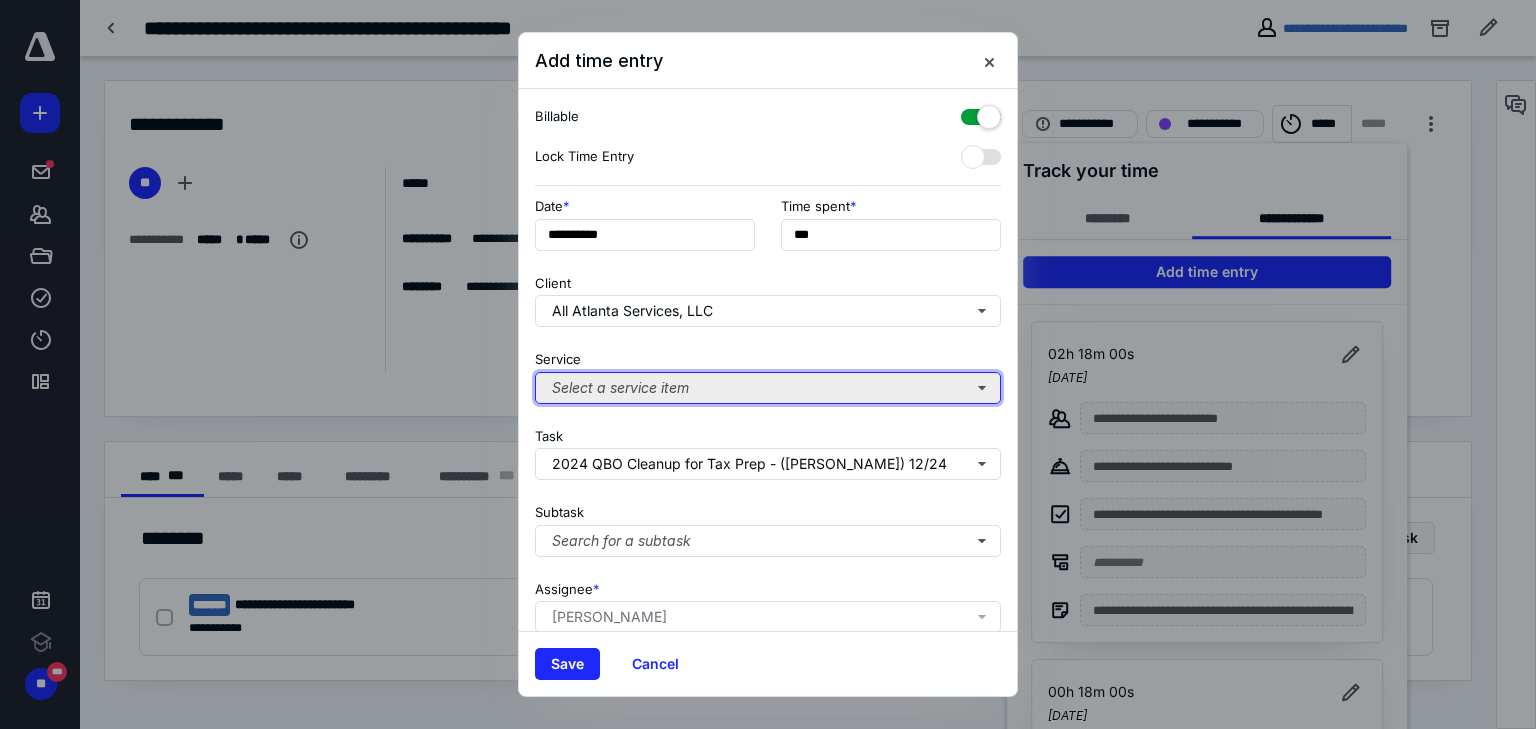 click on "Select a service item" at bounding box center (768, 388) 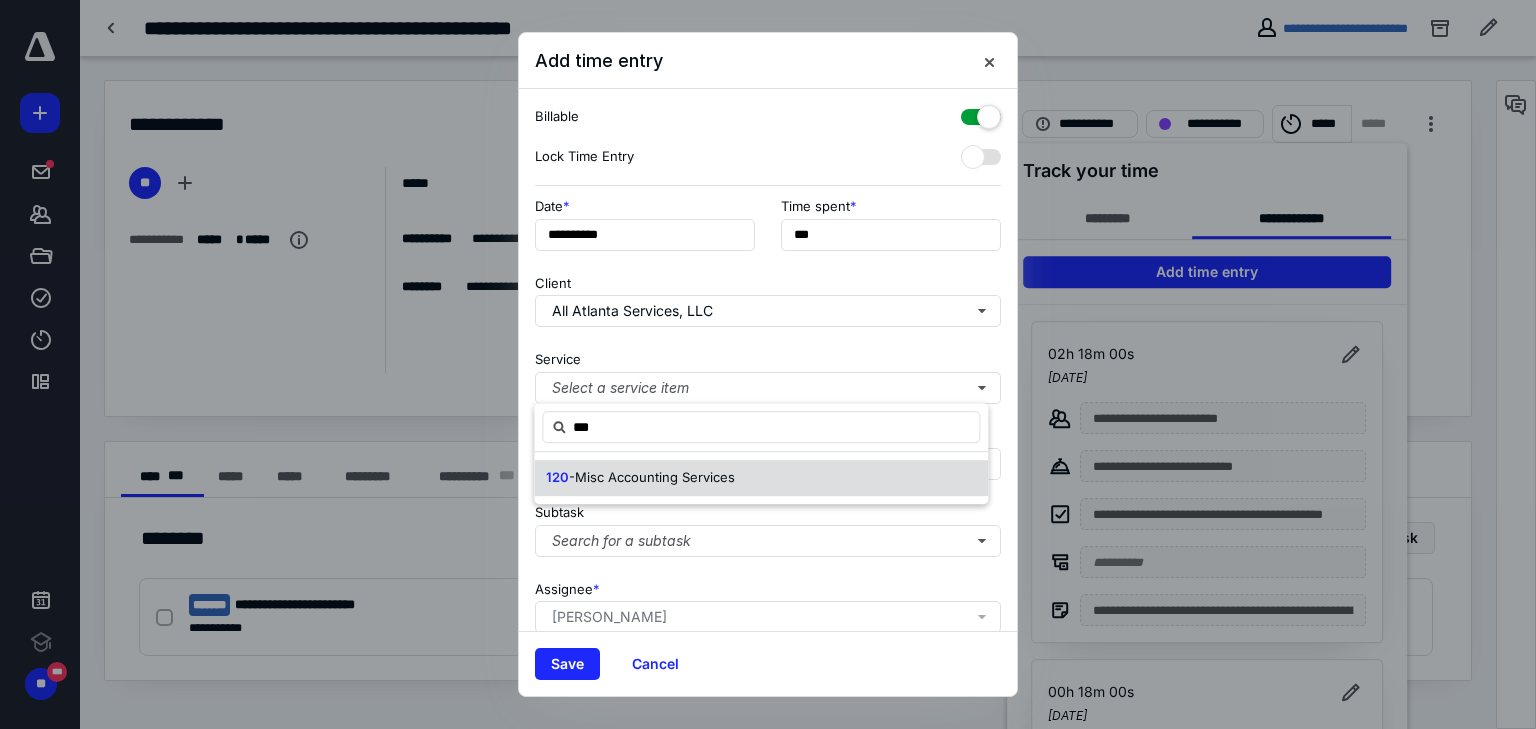 click on "120 -Misc Accounting Services" at bounding box center [761, 478] 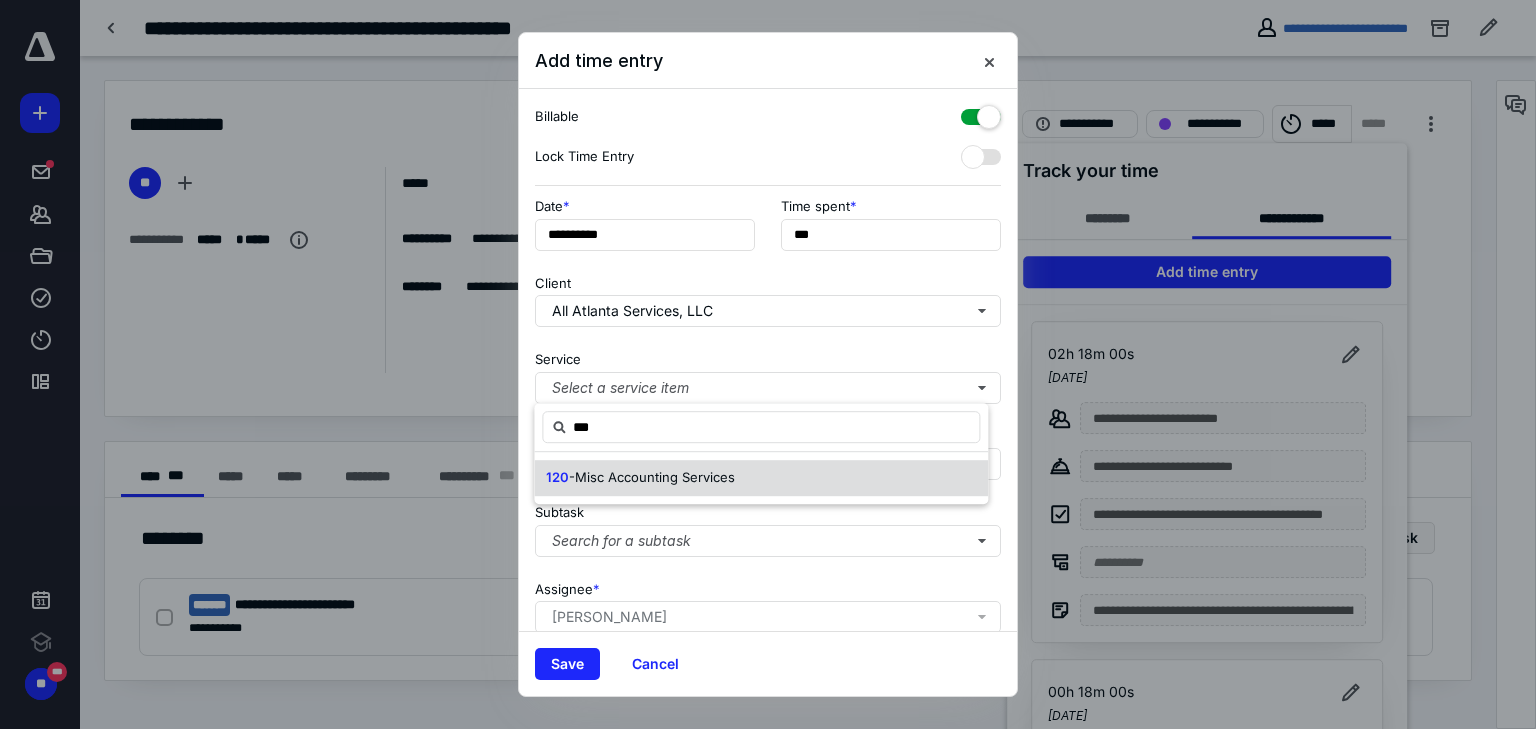 type on "***" 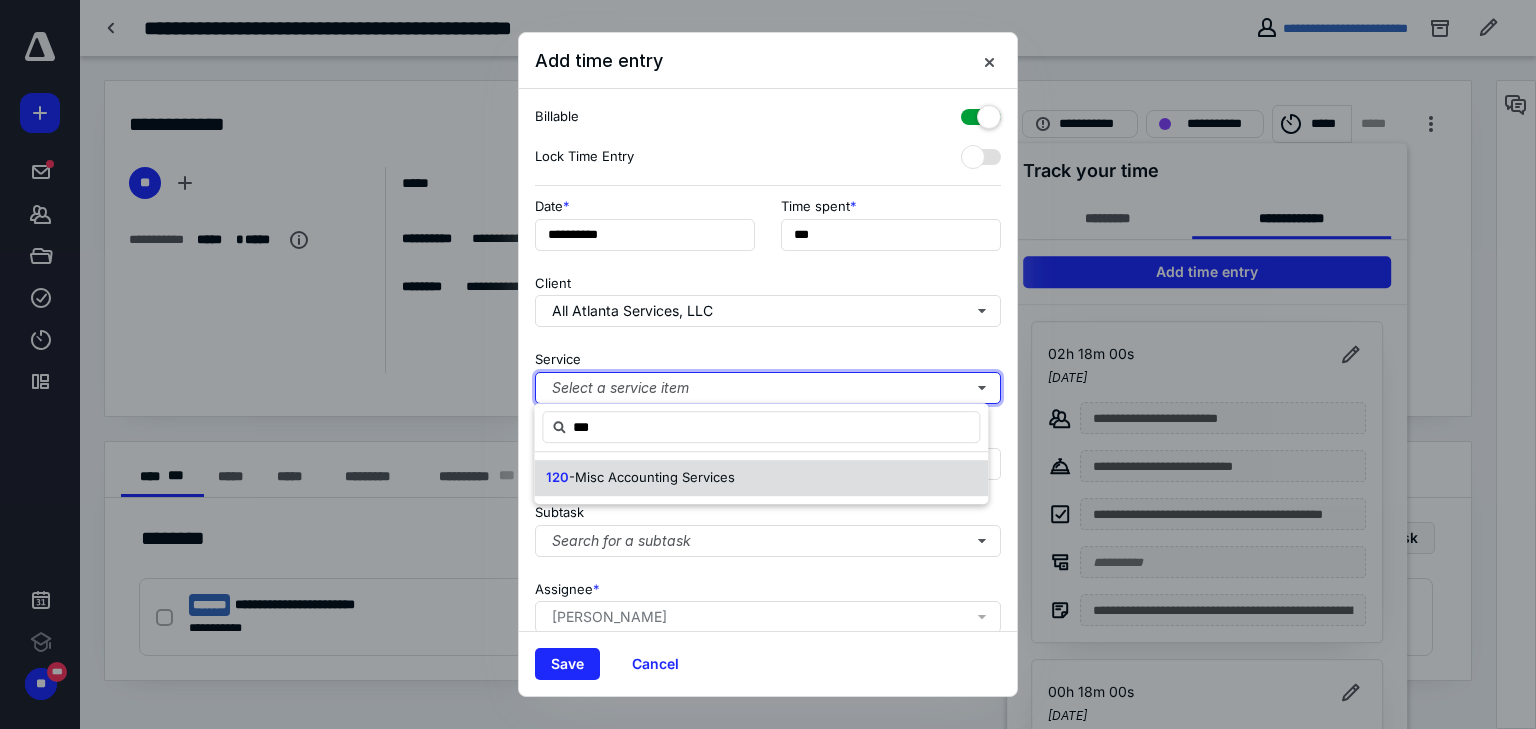 type 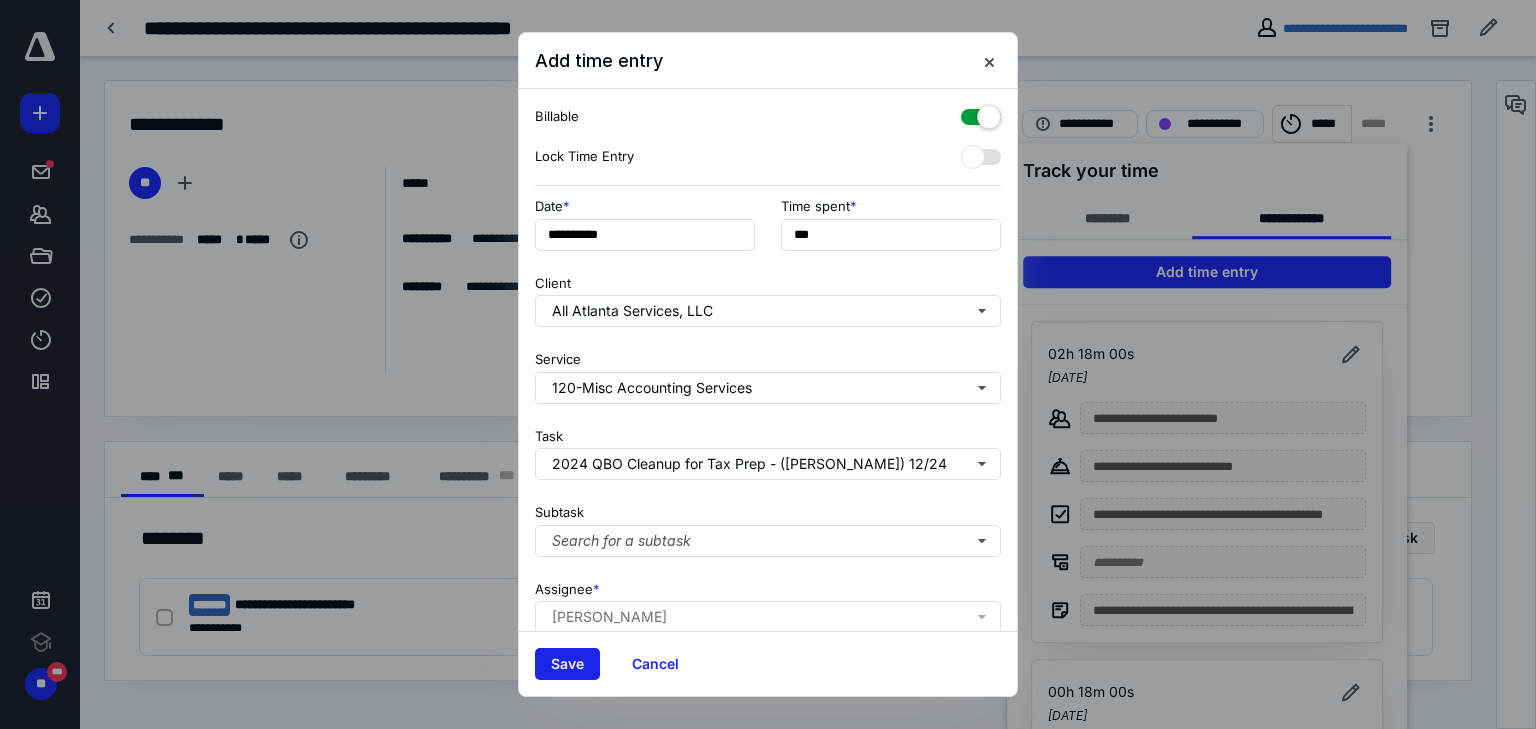 click on "Save" at bounding box center [567, 664] 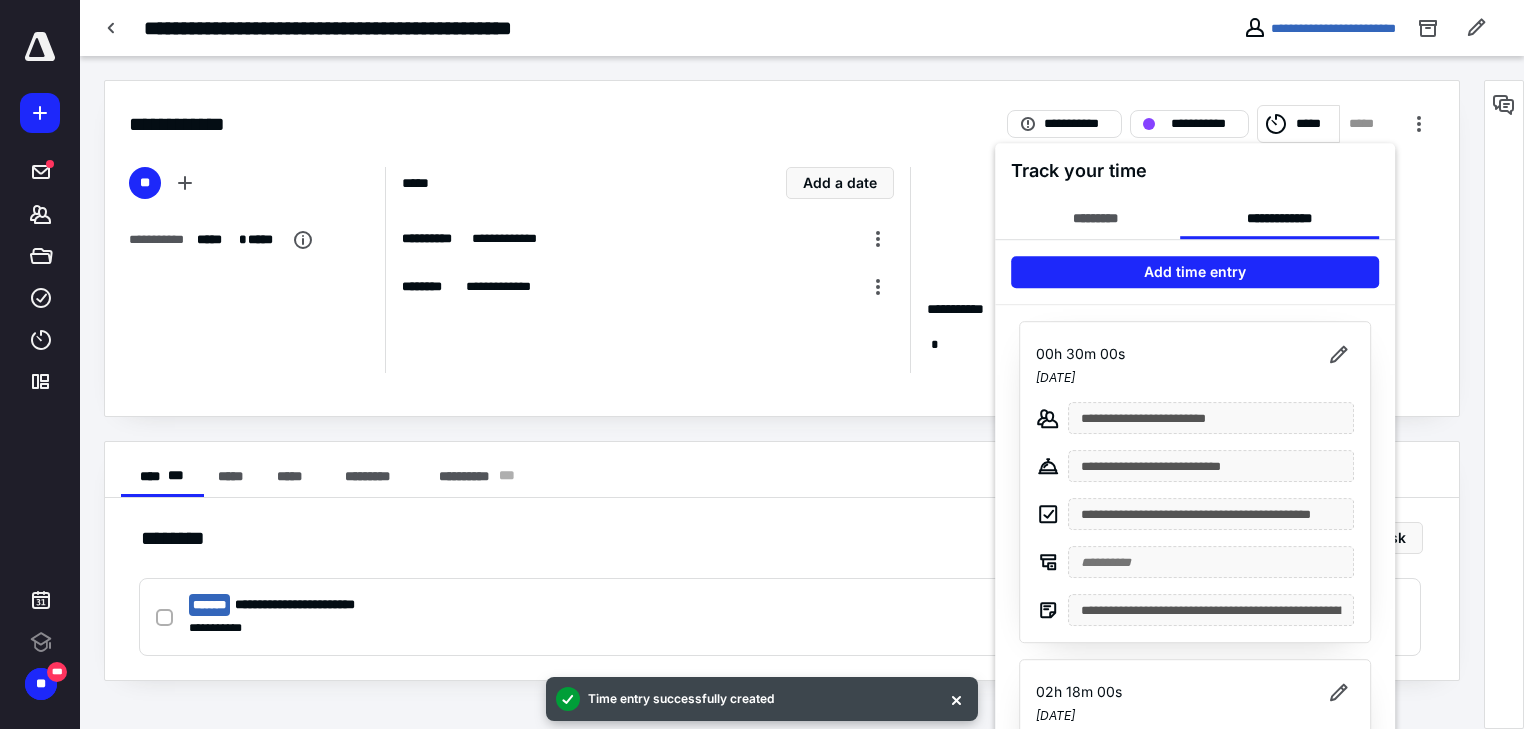 click at bounding box center (762, 364) 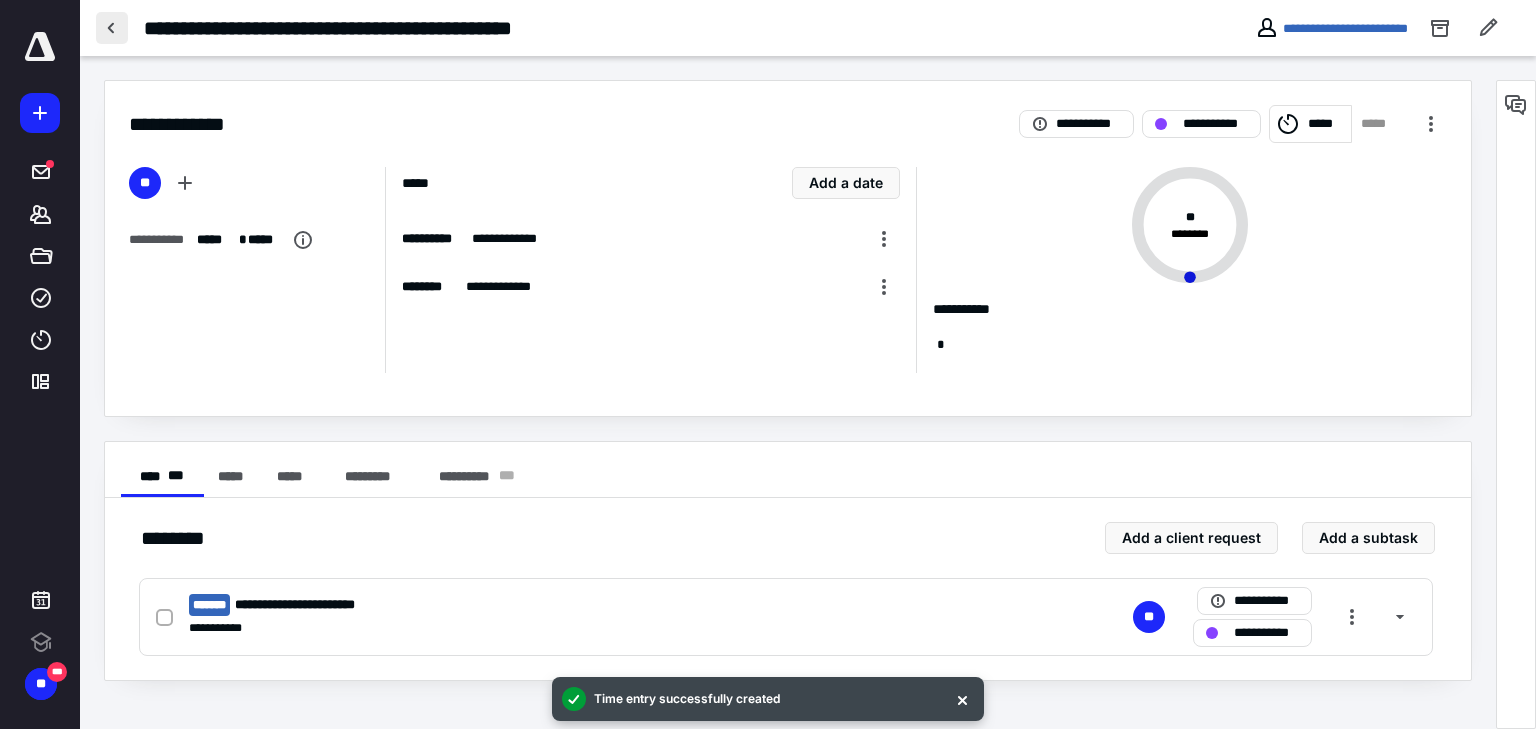 click at bounding box center (112, 28) 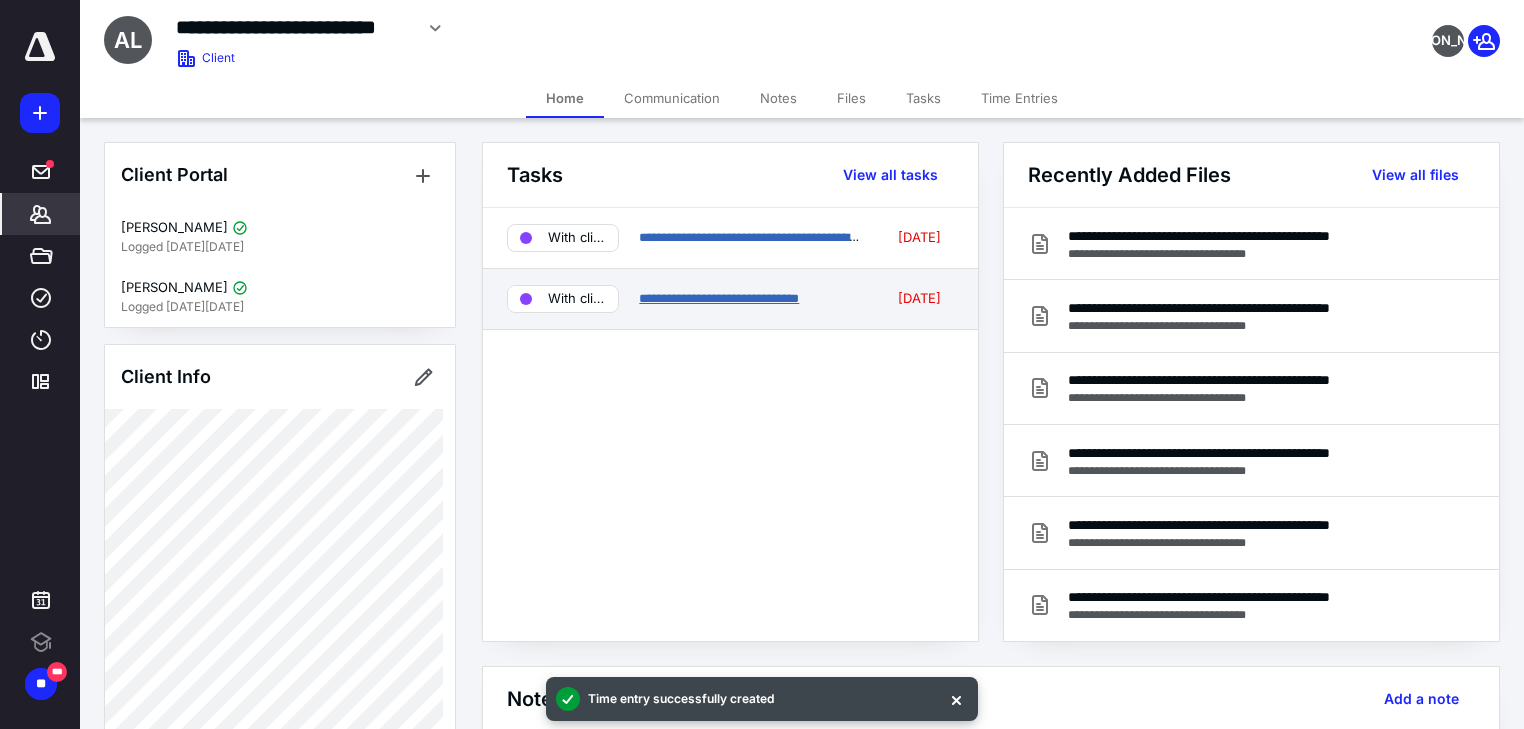 click on "**********" at bounding box center [719, 298] 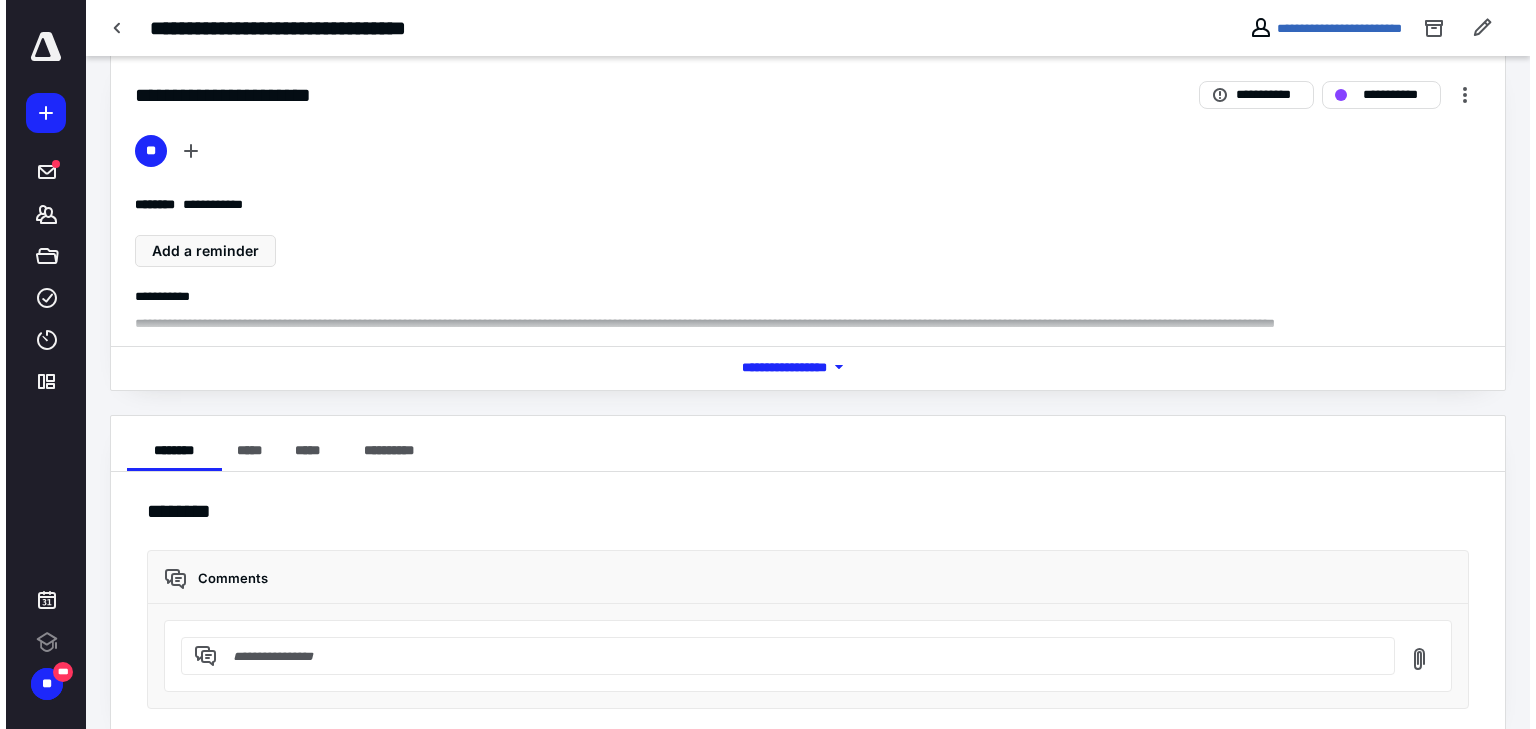 scroll, scrollTop: 0, scrollLeft: 0, axis: both 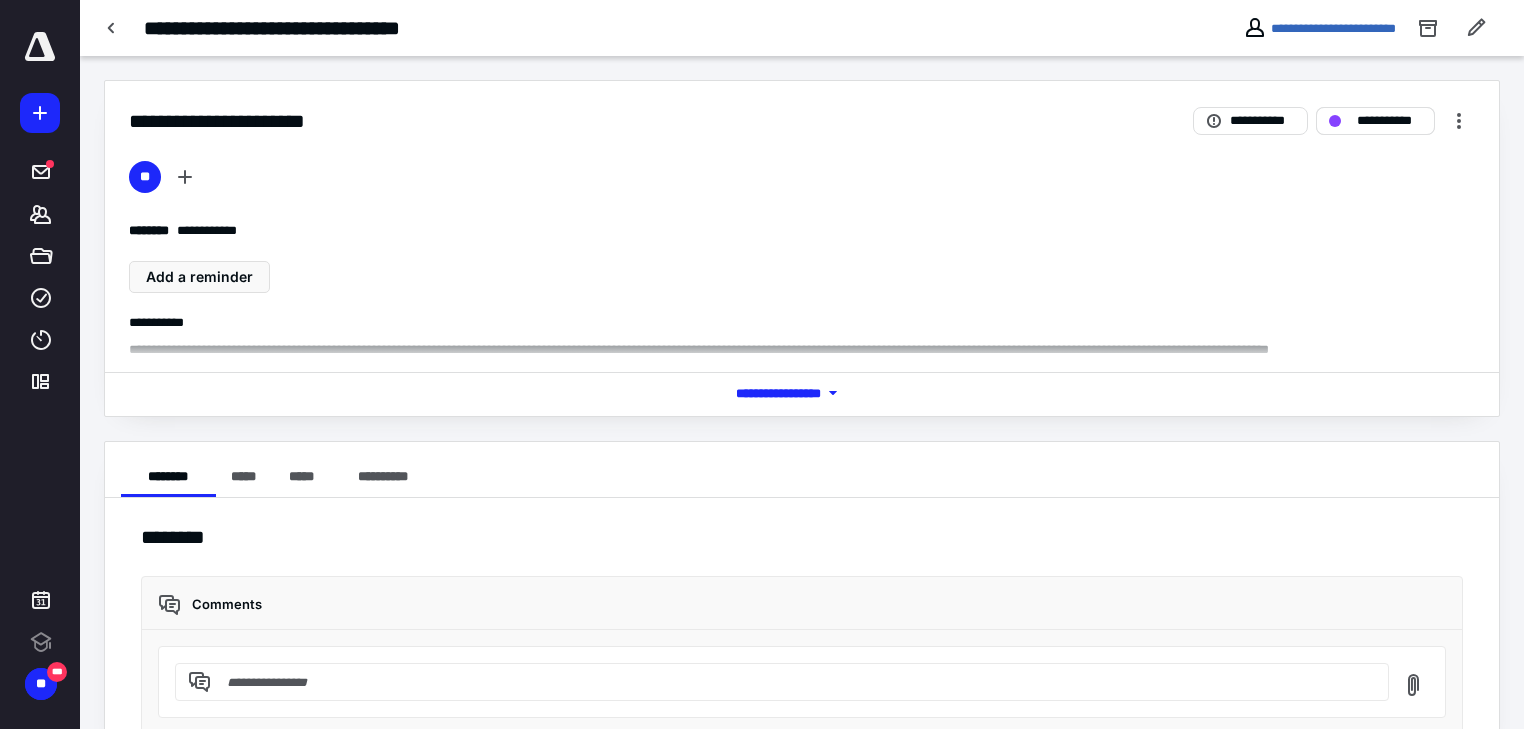 click on "**********" at bounding box center [1389, 121] 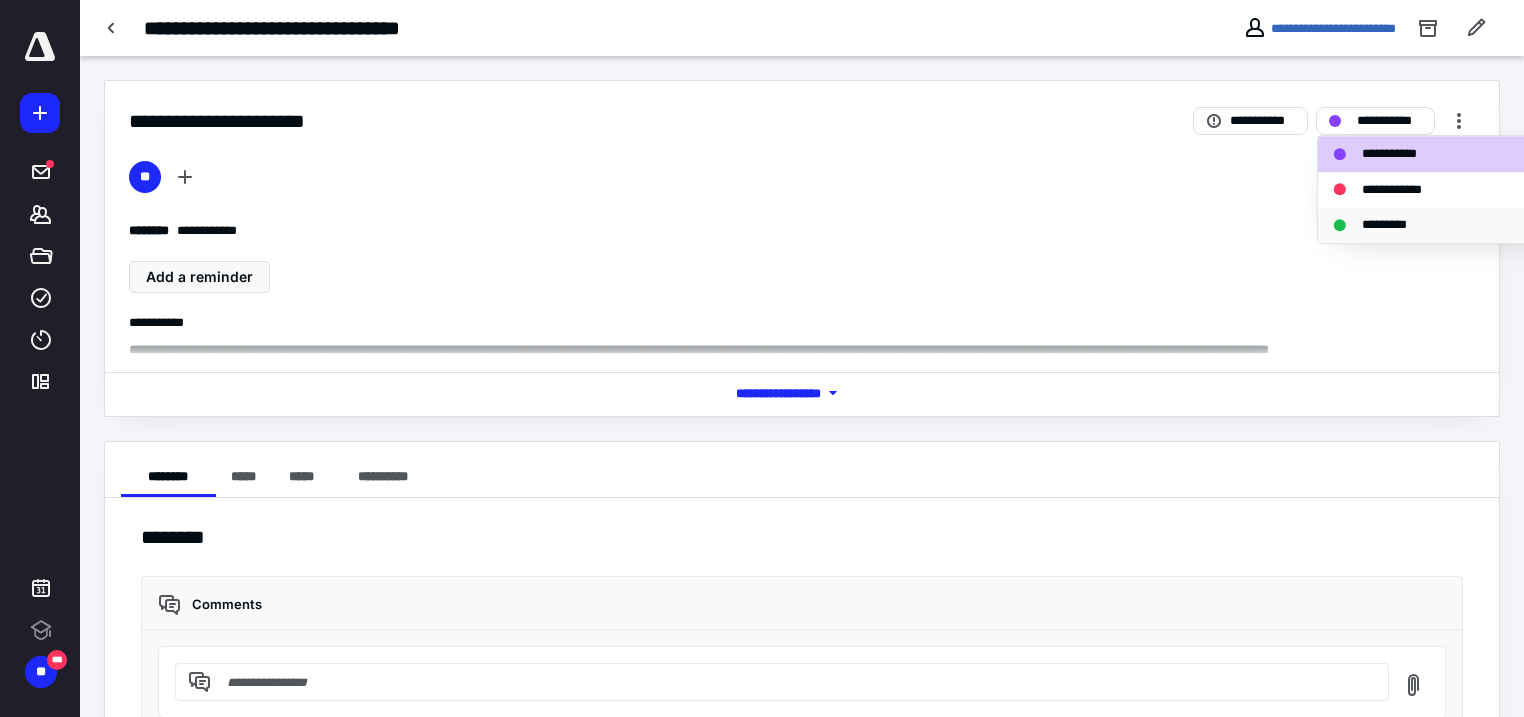 click on "*********" at bounding box center [1395, 225] 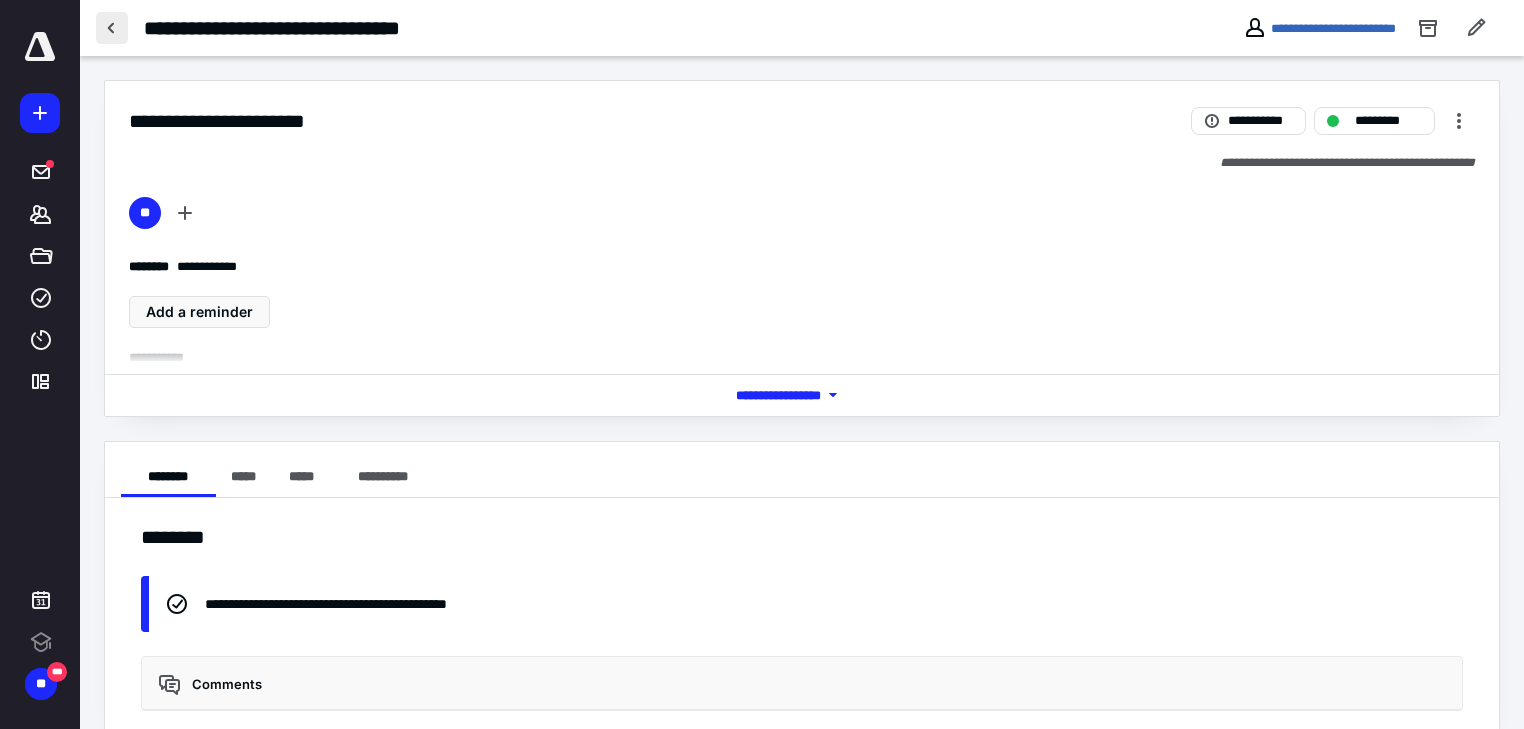 click at bounding box center [112, 28] 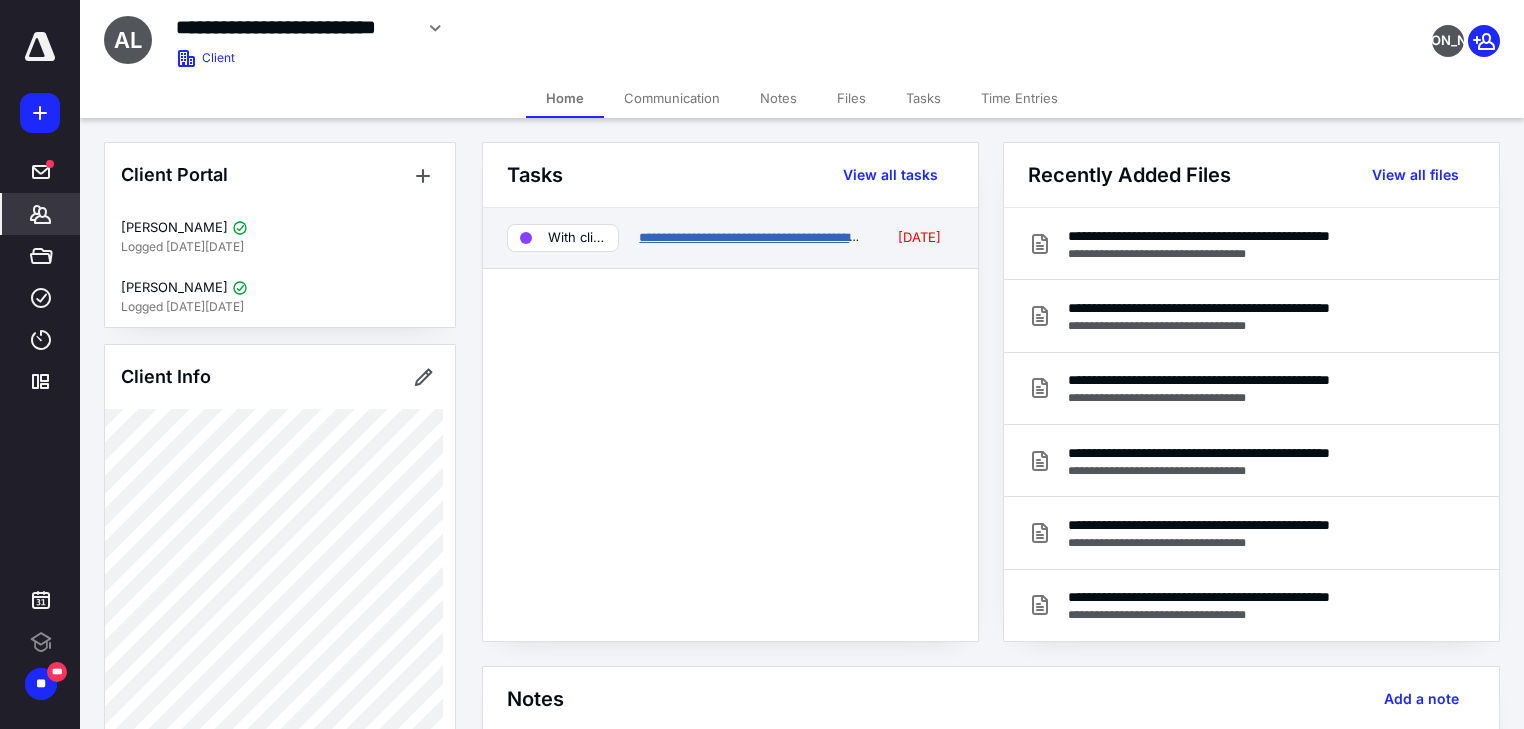 click on "**********" at bounding box center [754, 237] 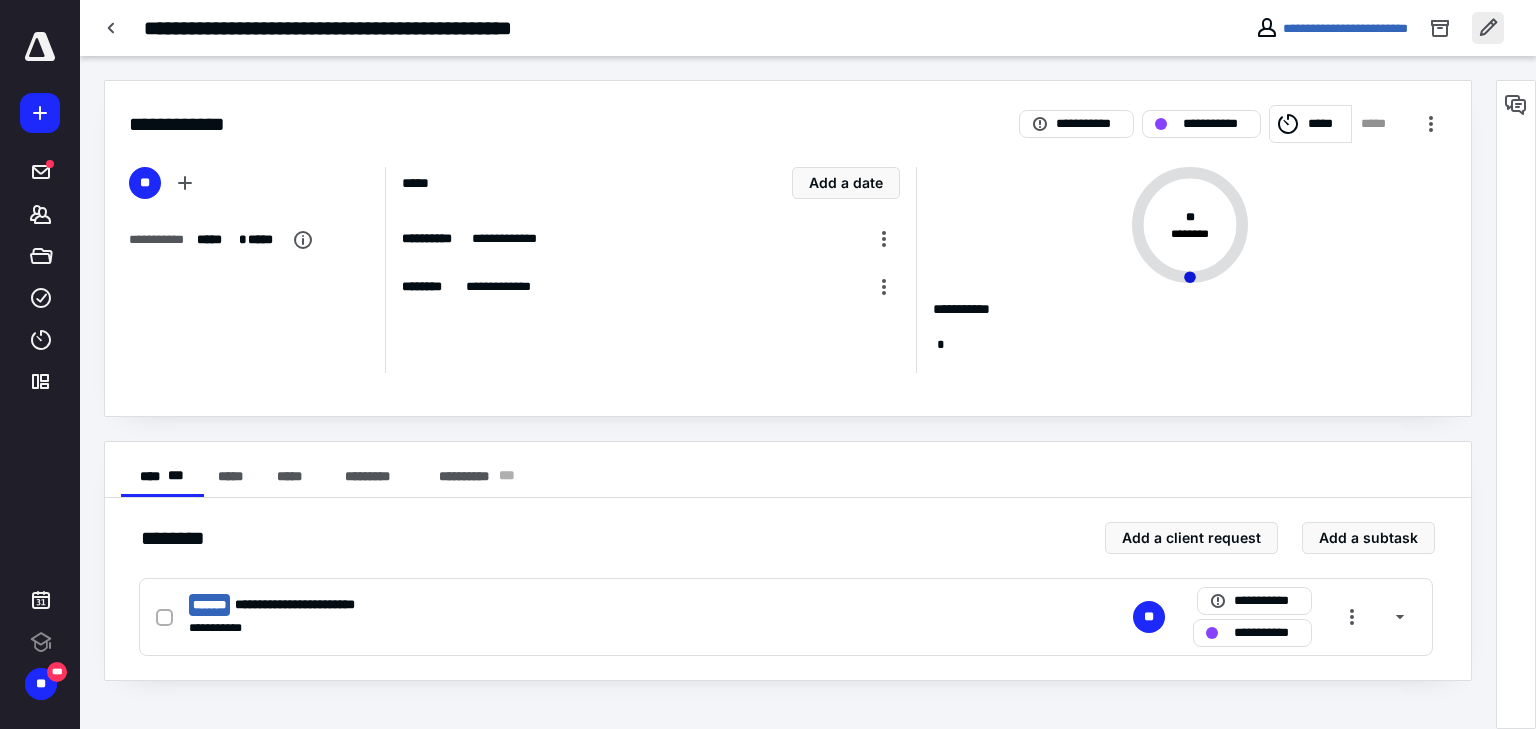 click at bounding box center [1488, 28] 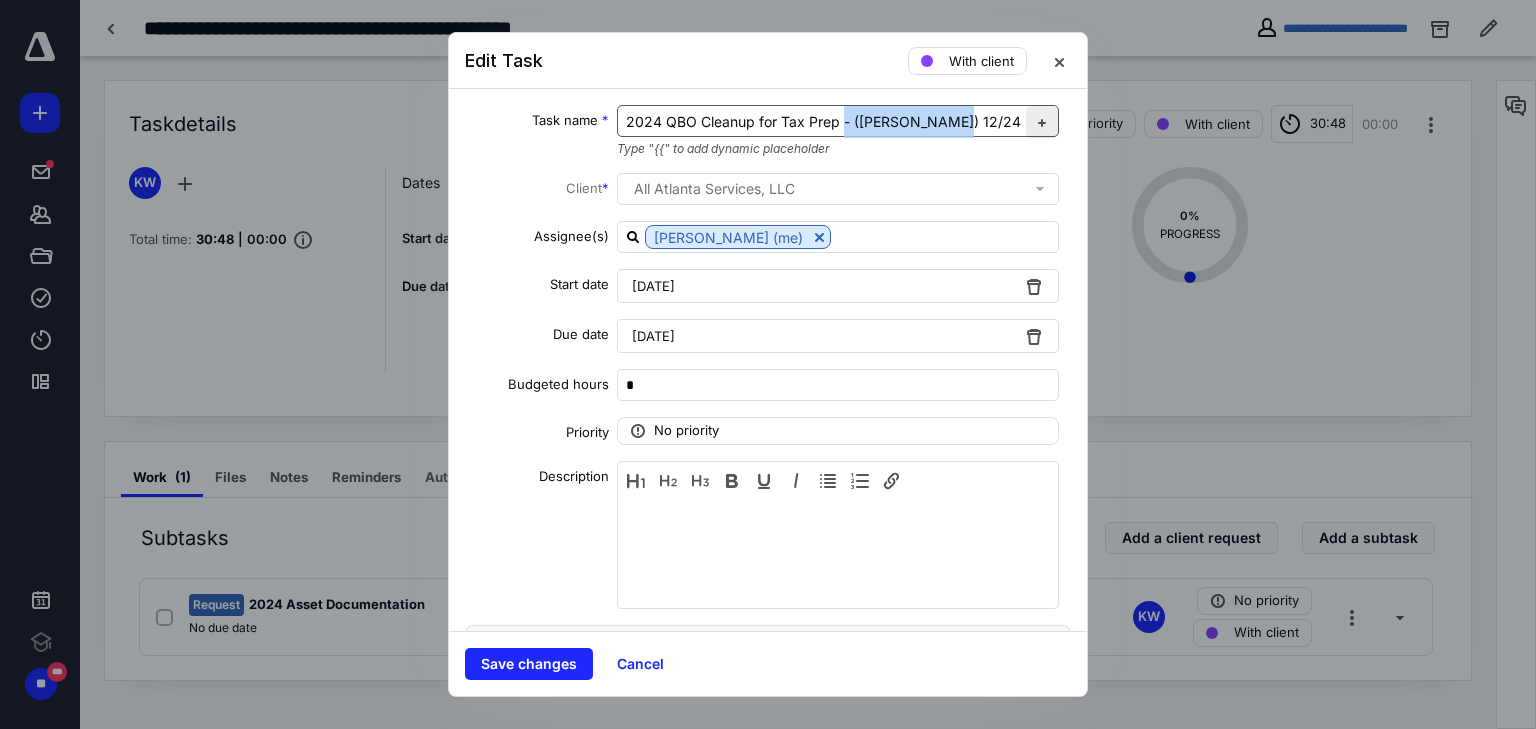 drag, startPoint x: 839, startPoint y: 120, endPoint x: 1045, endPoint y: 115, distance: 206.06067 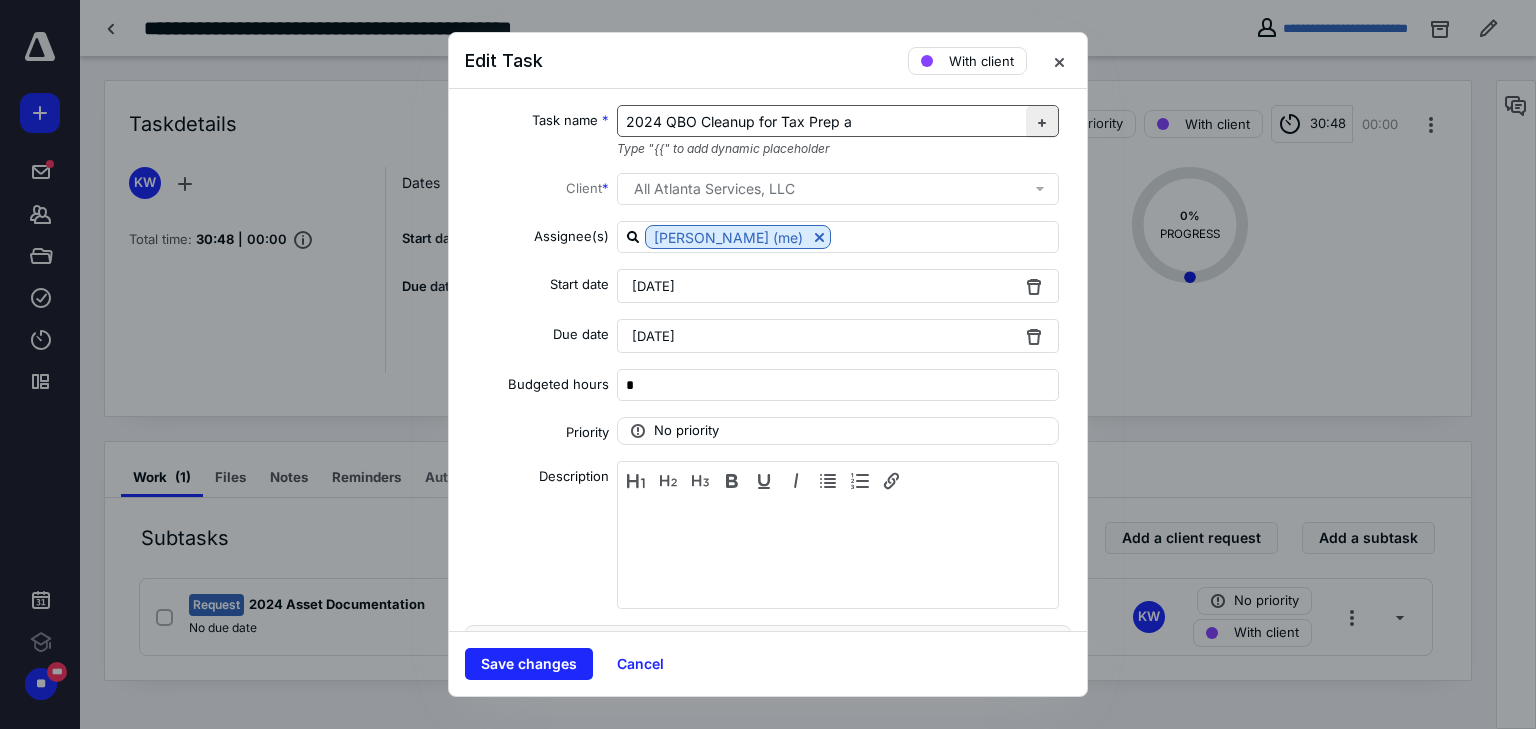 type 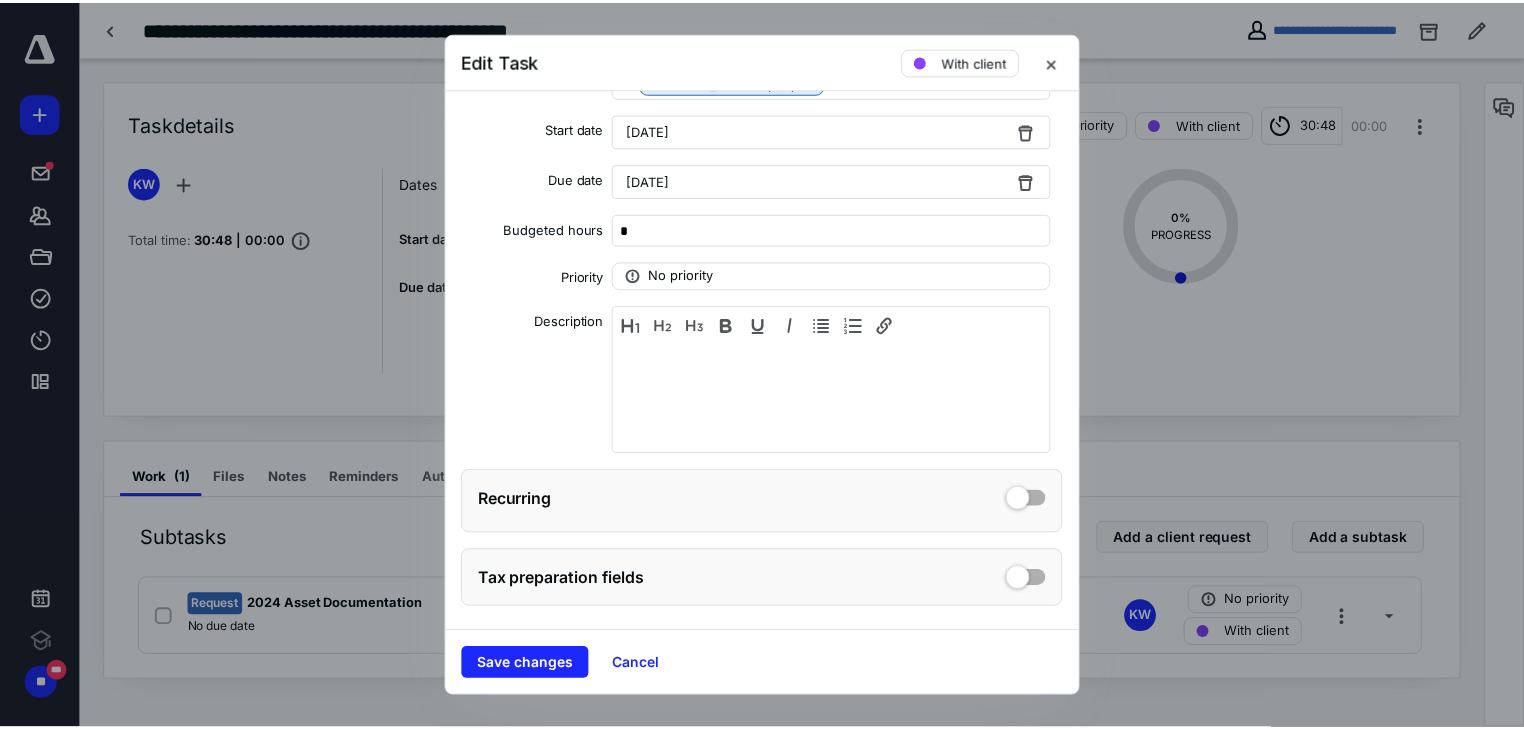 scroll, scrollTop: 162, scrollLeft: 0, axis: vertical 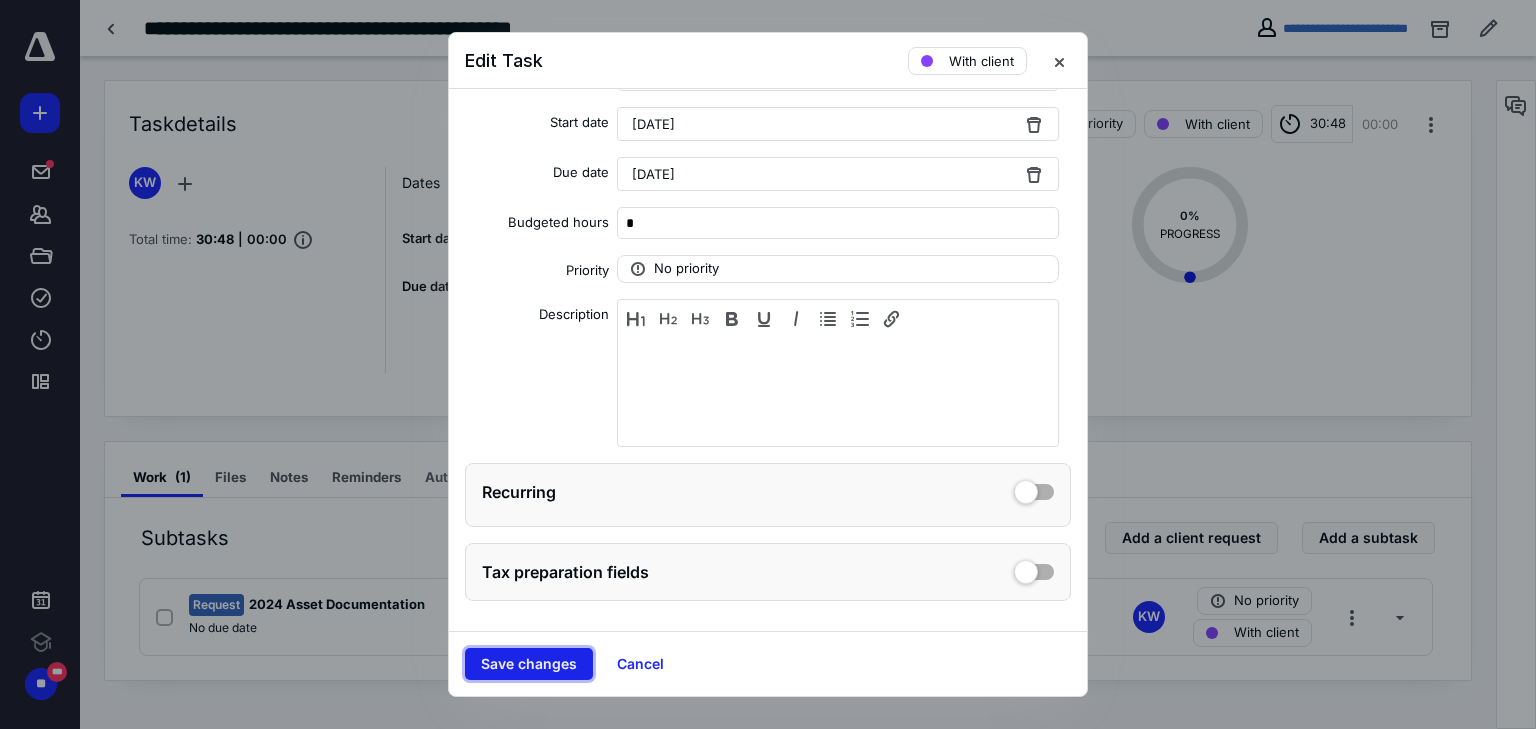 click on "Save changes" at bounding box center (529, 664) 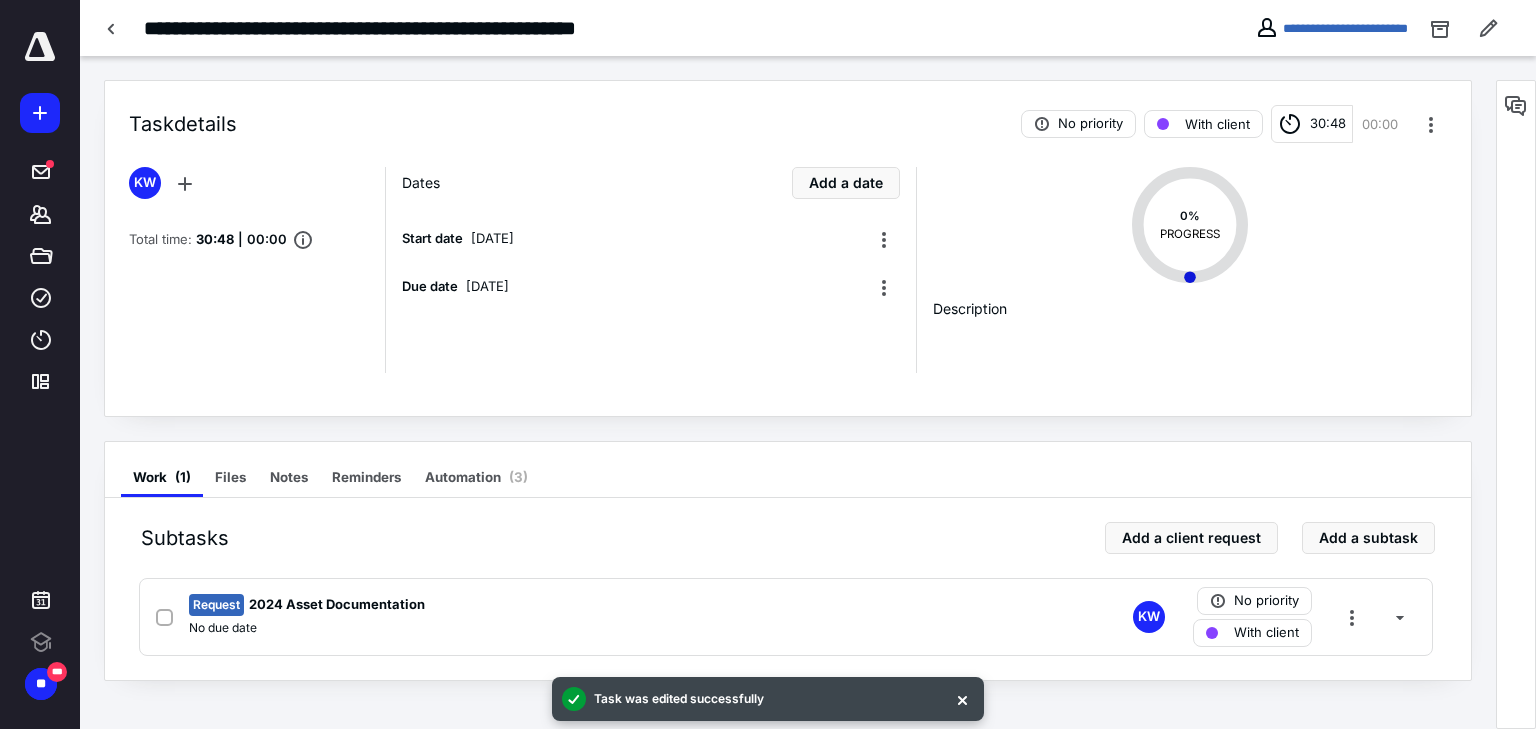 click on "30:48" at bounding box center (1328, 124) 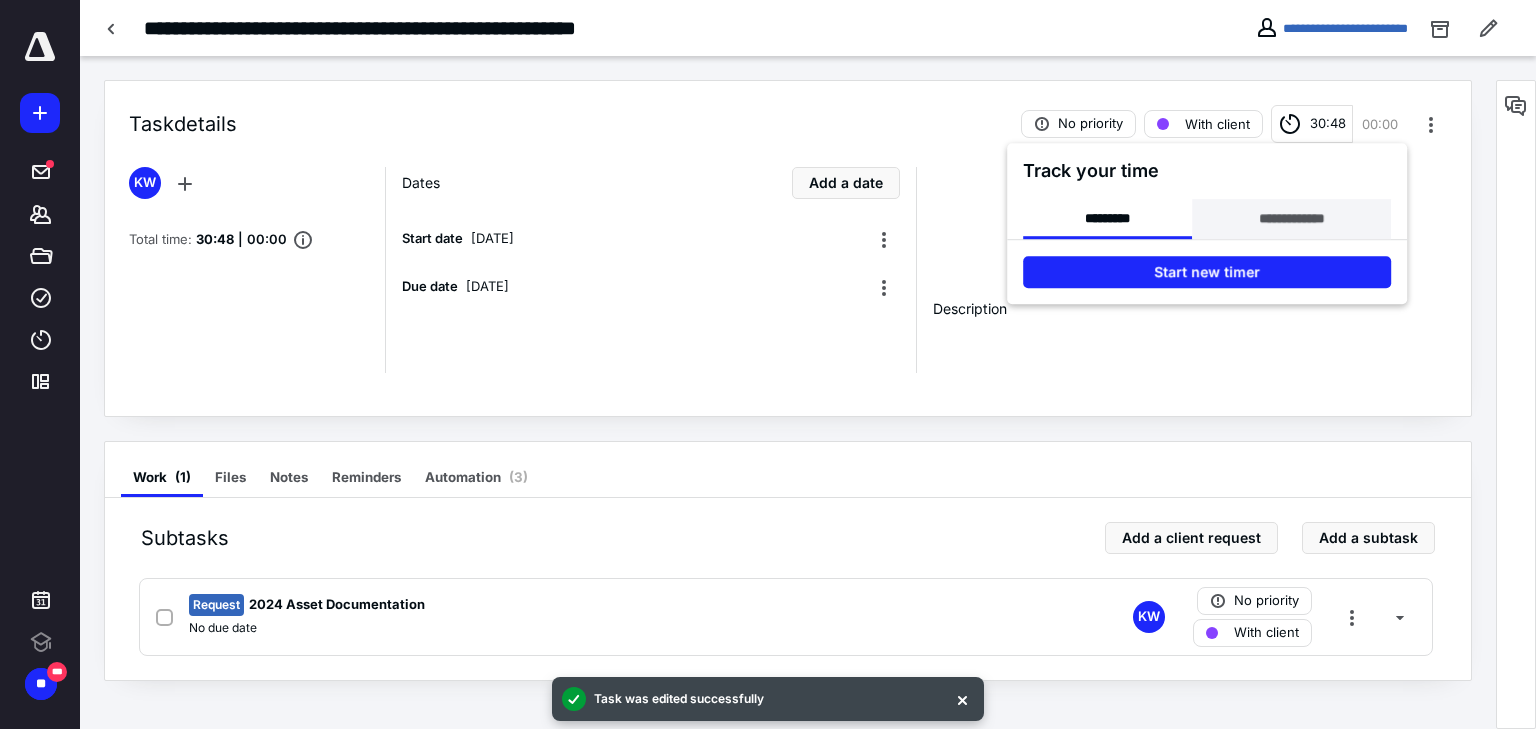 click on "**********" at bounding box center [1291, 219] 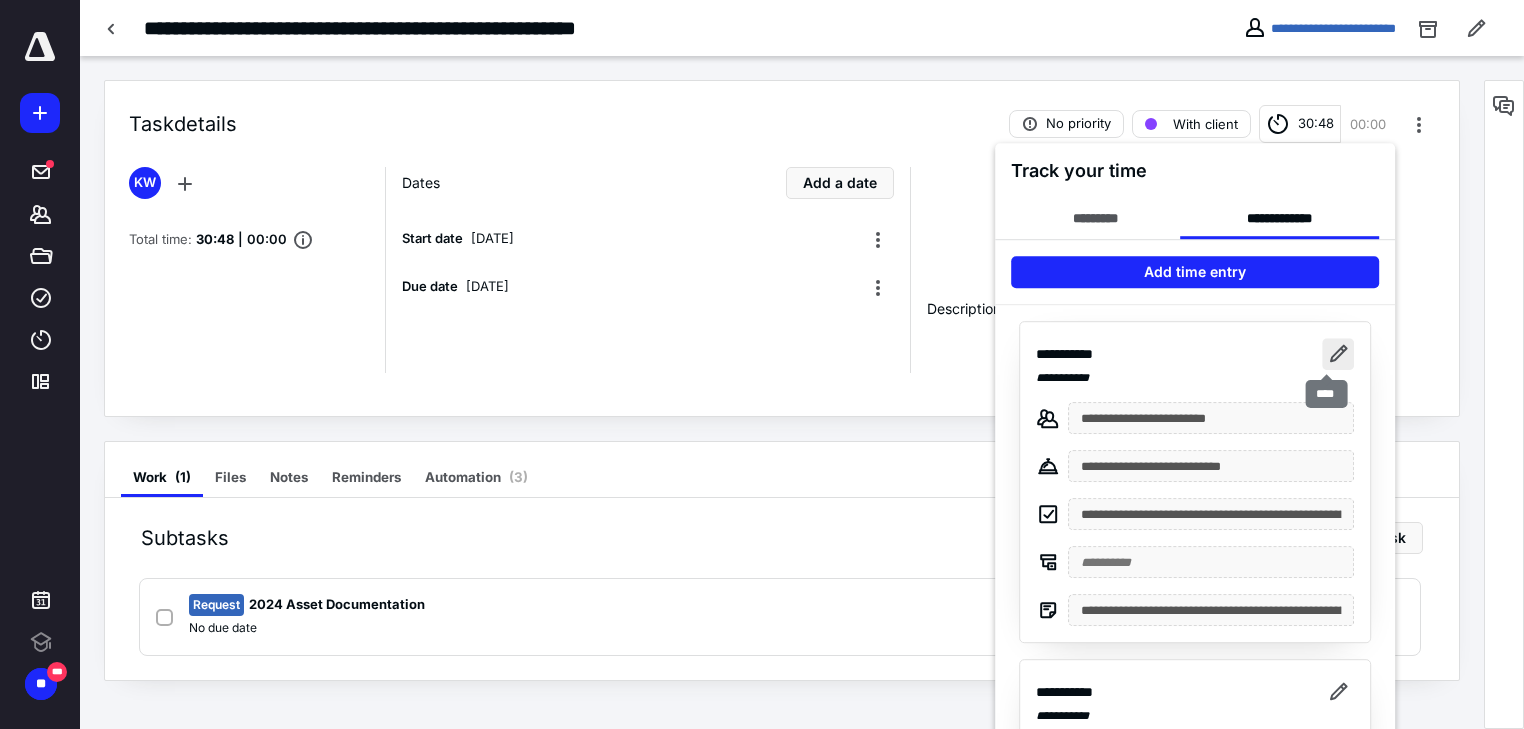 click at bounding box center [1338, 354] 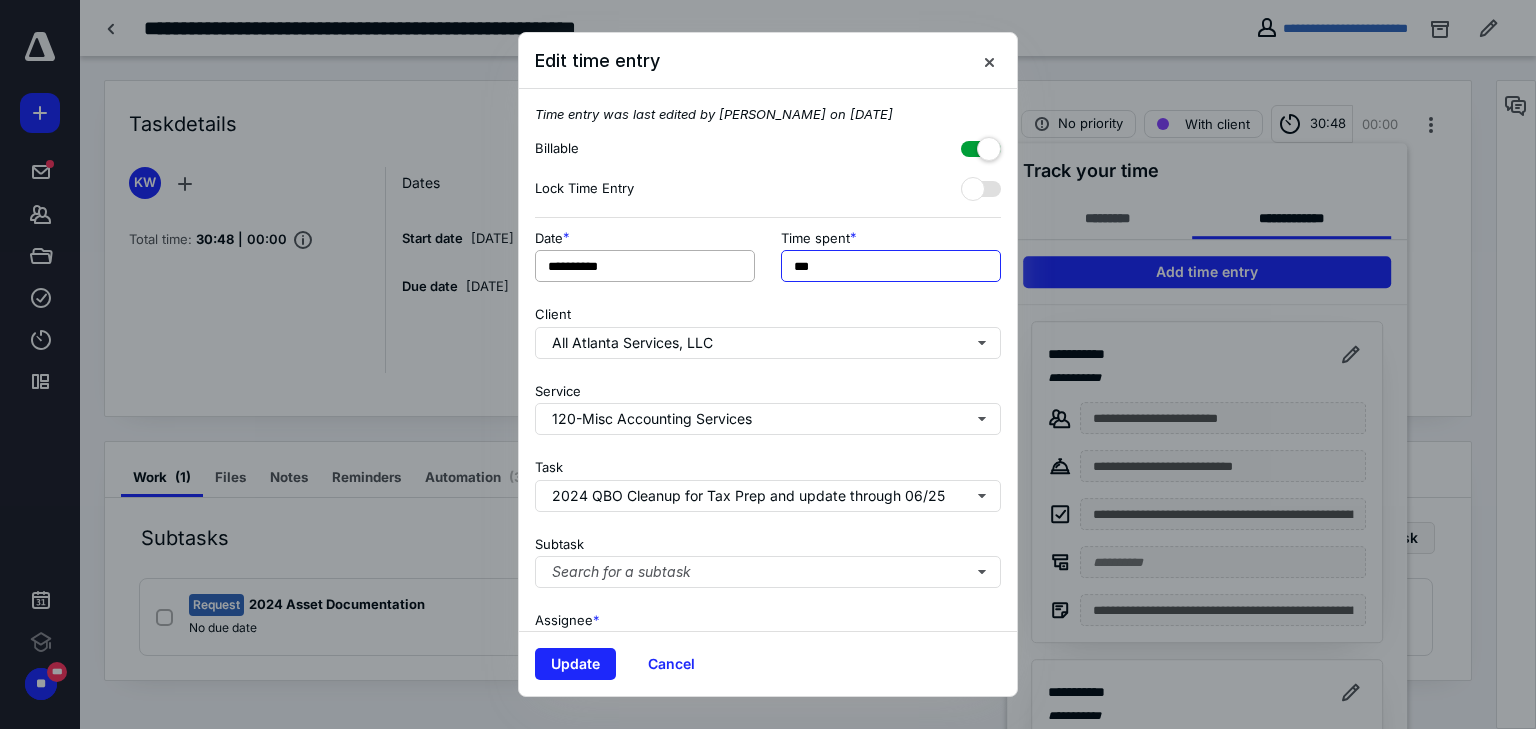 drag, startPoint x: 878, startPoint y: 271, endPoint x: 704, endPoint y: 276, distance: 174.07182 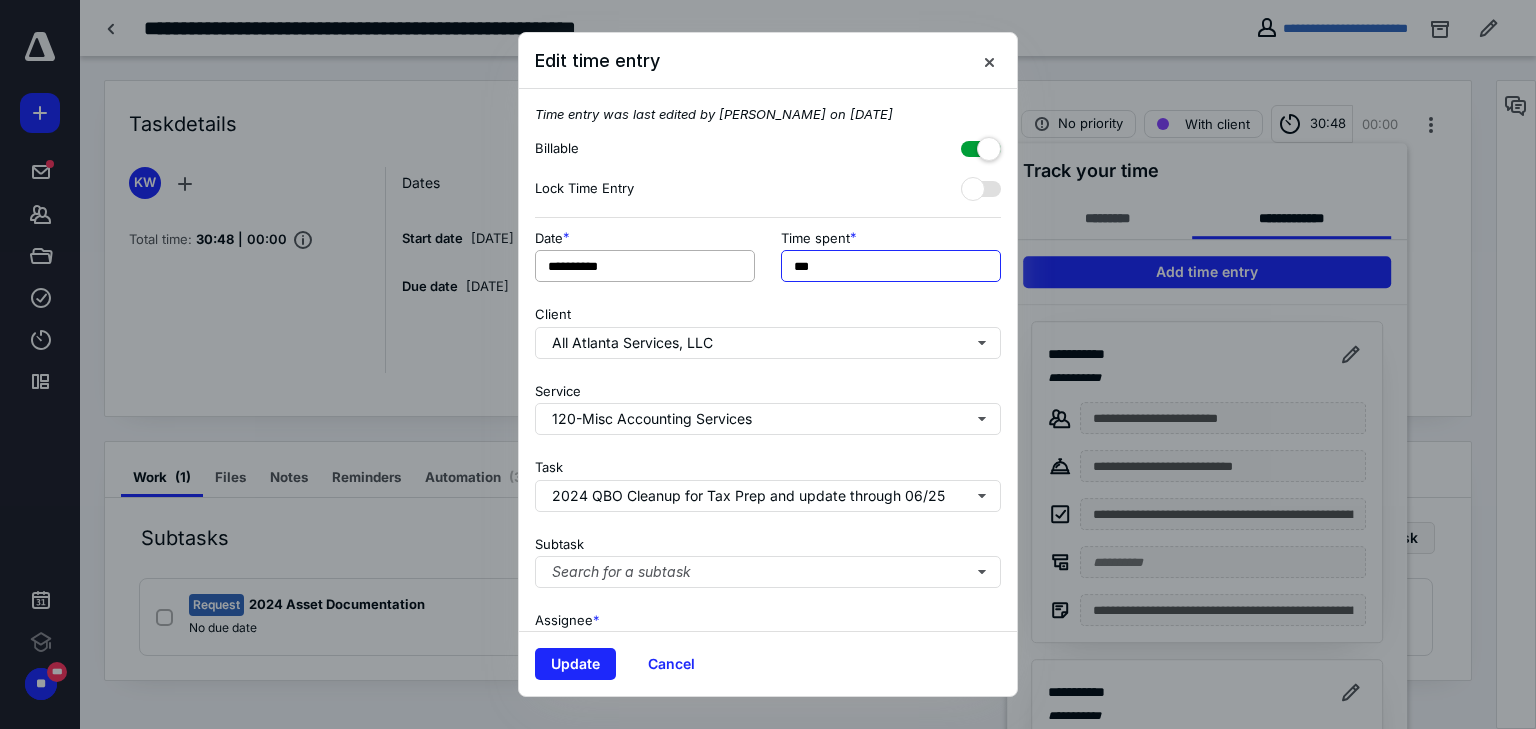 click on "**********" at bounding box center (768, 262) 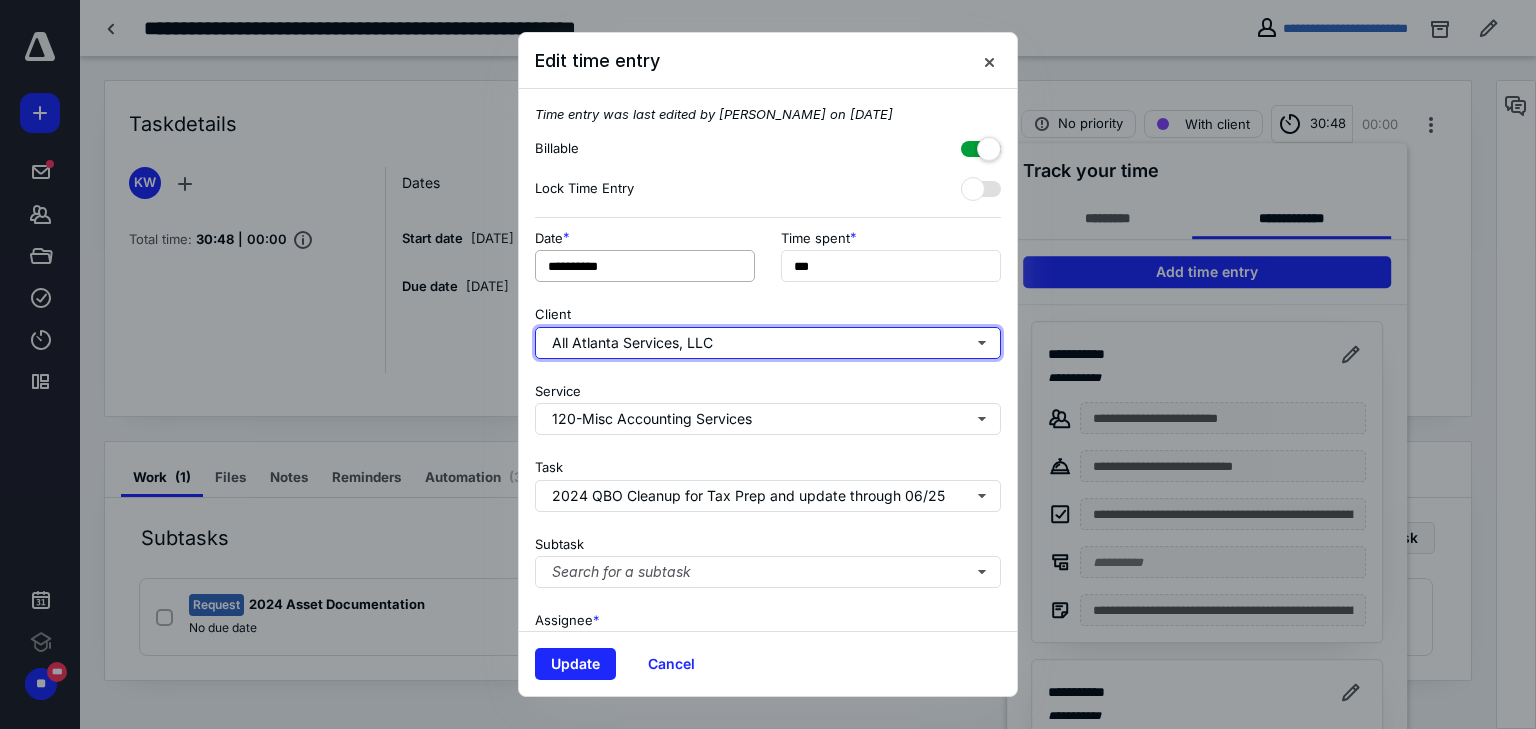 type on "******" 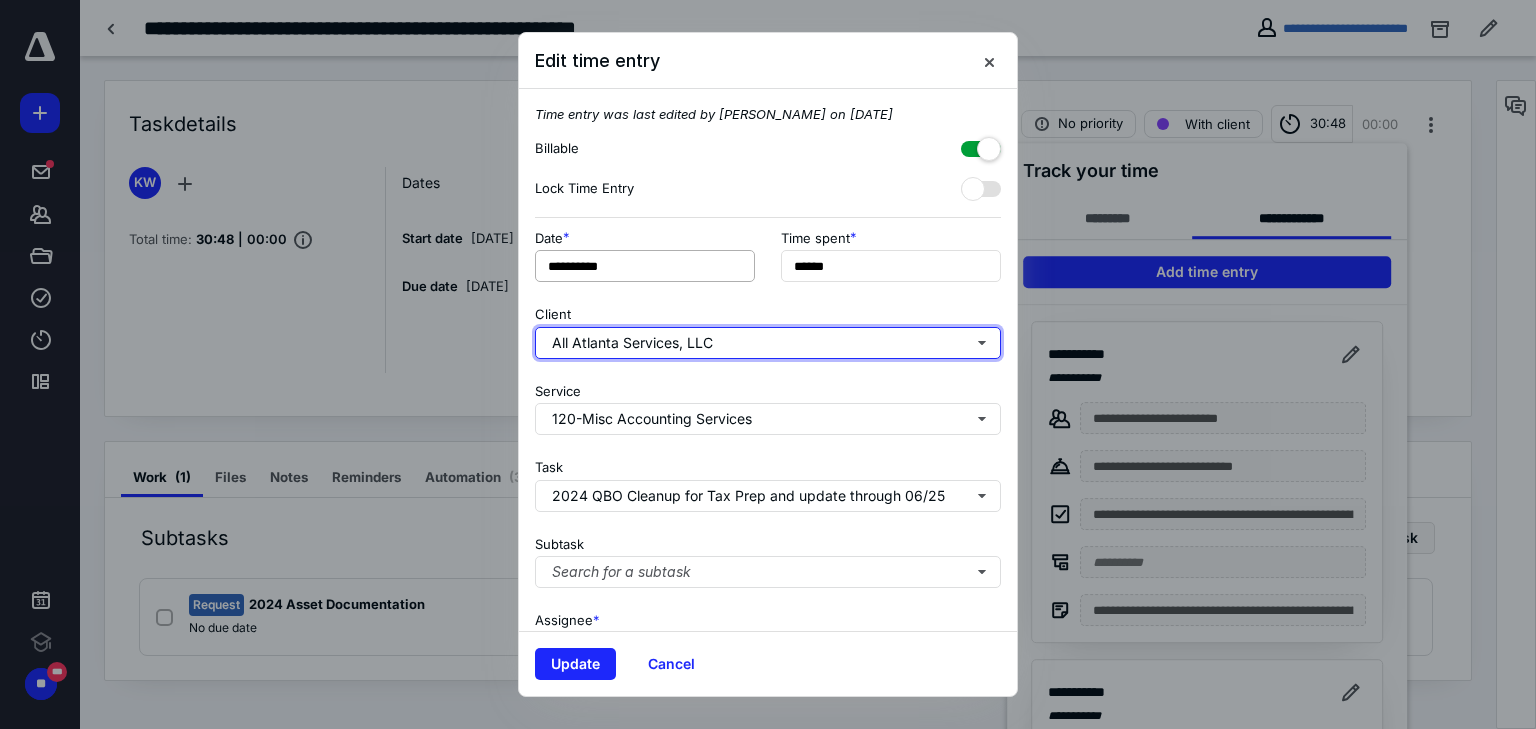 type 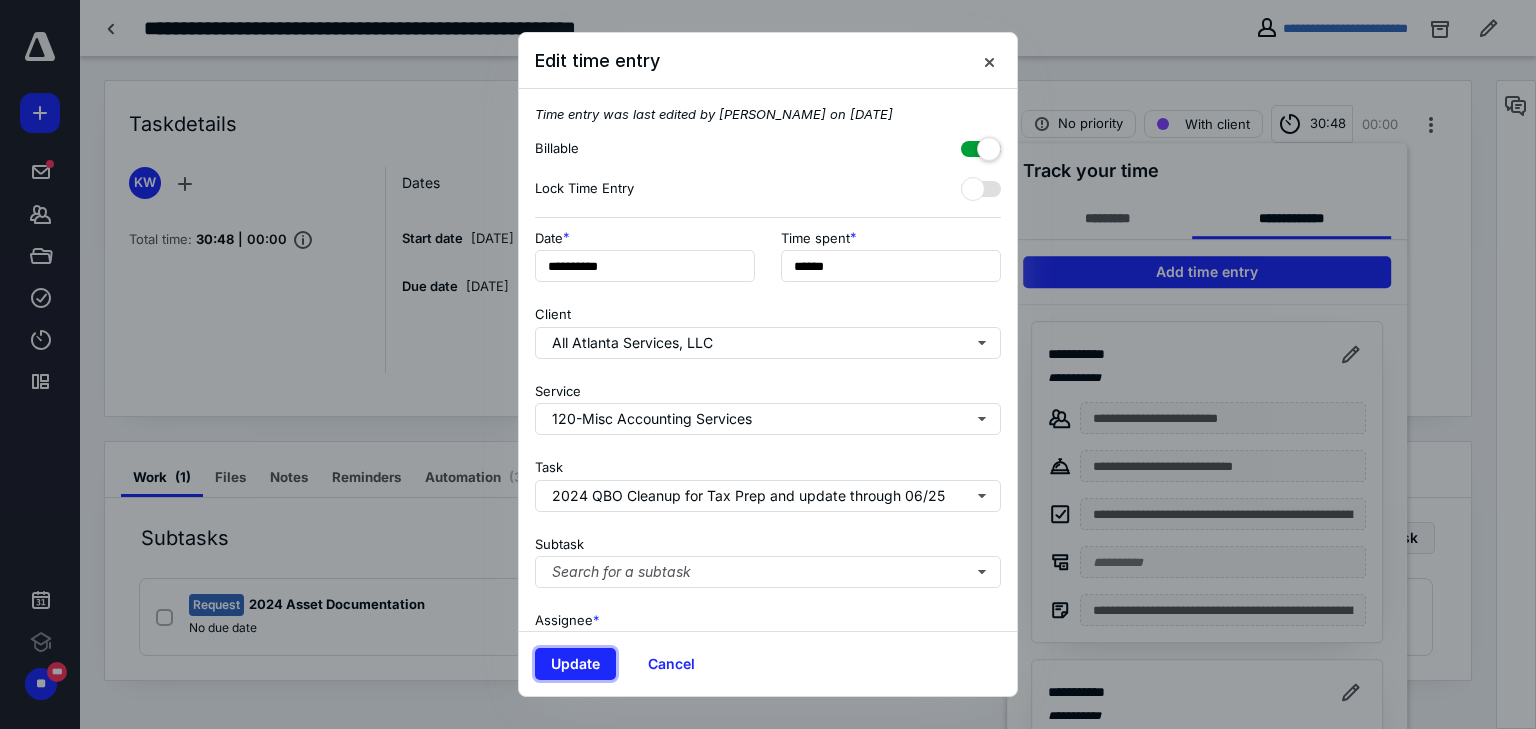 drag, startPoint x: 562, startPoint y: 663, endPoint x: 677, endPoint y: 625, distance: 121.11565 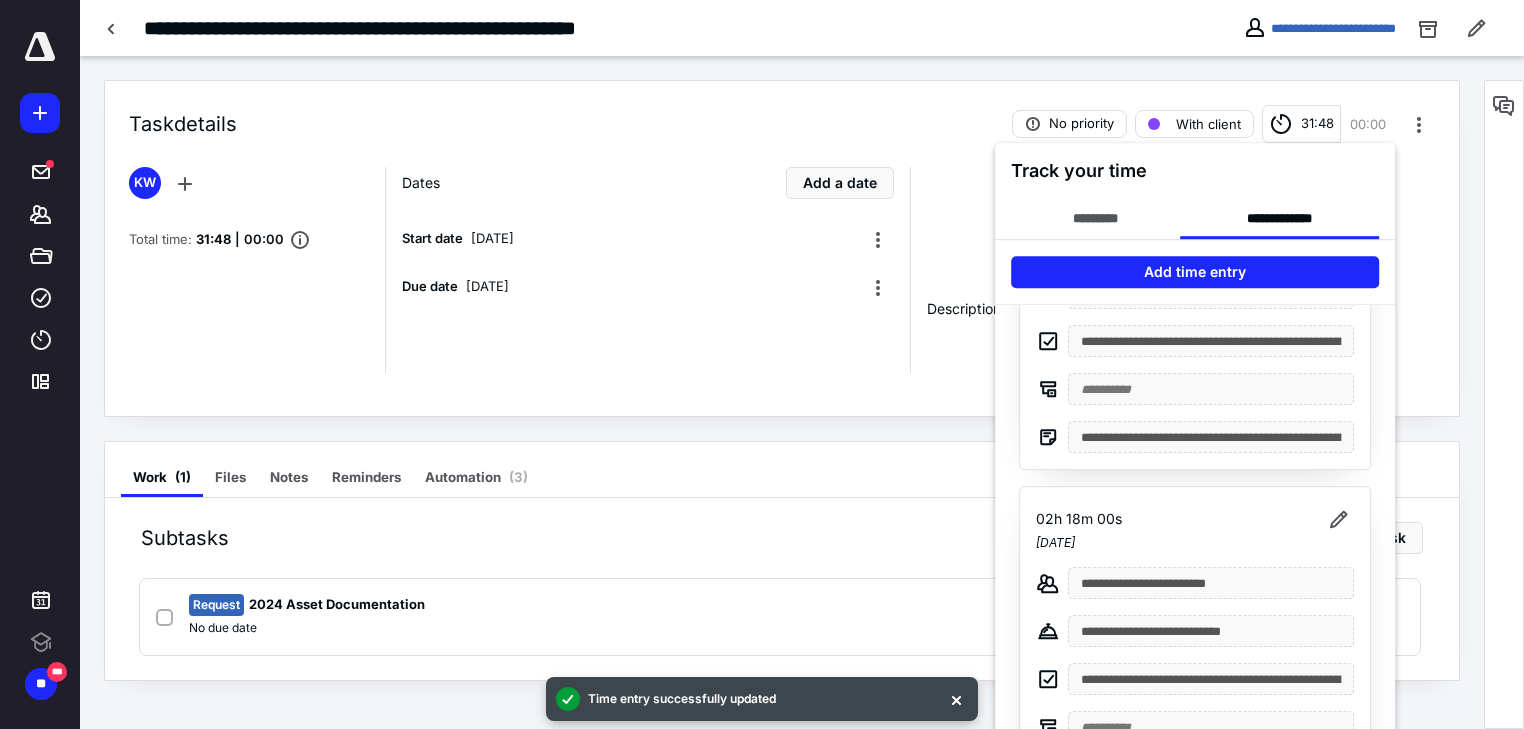 scroll, scrollTop: 0, scrollLeft: 0, axis: both 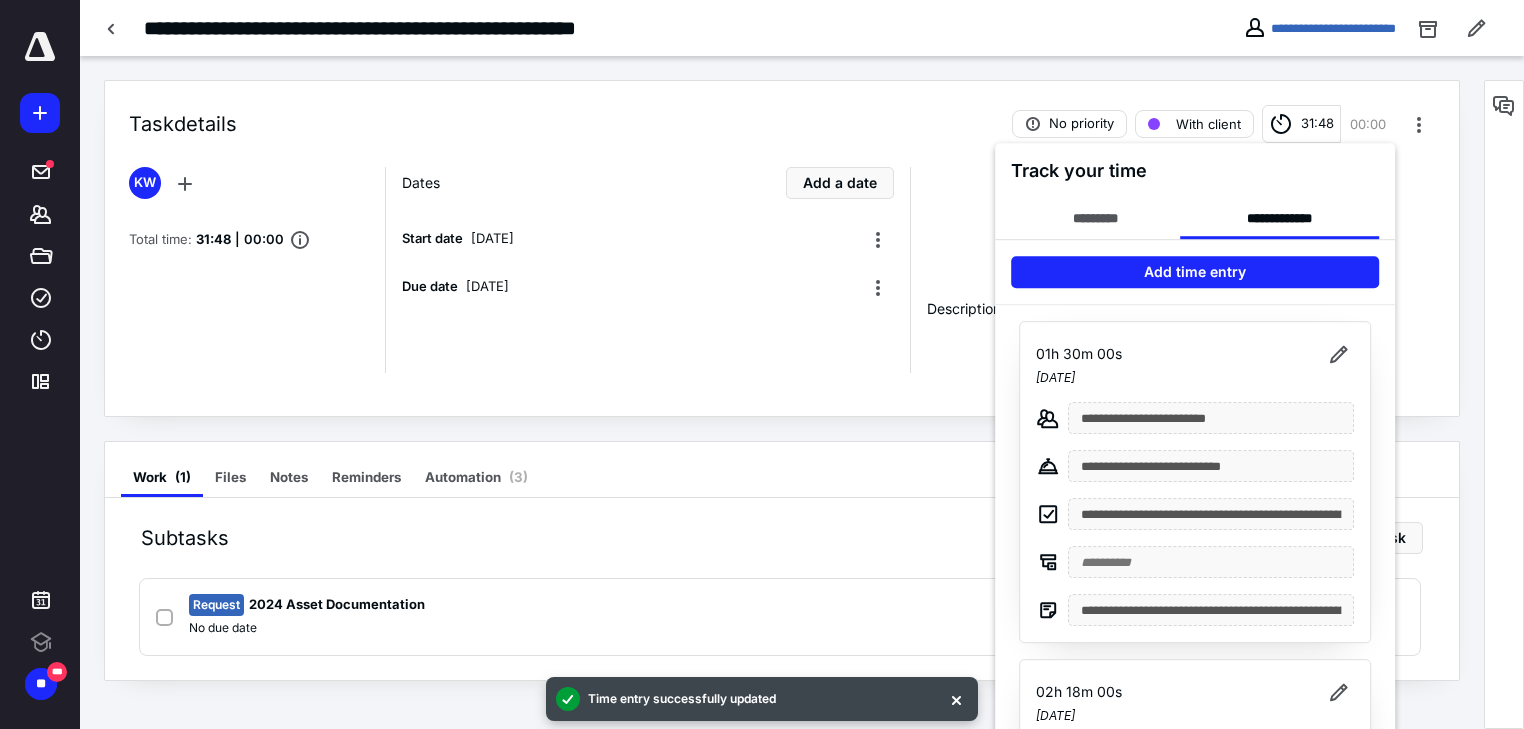 click at bounding box center (762, 364) 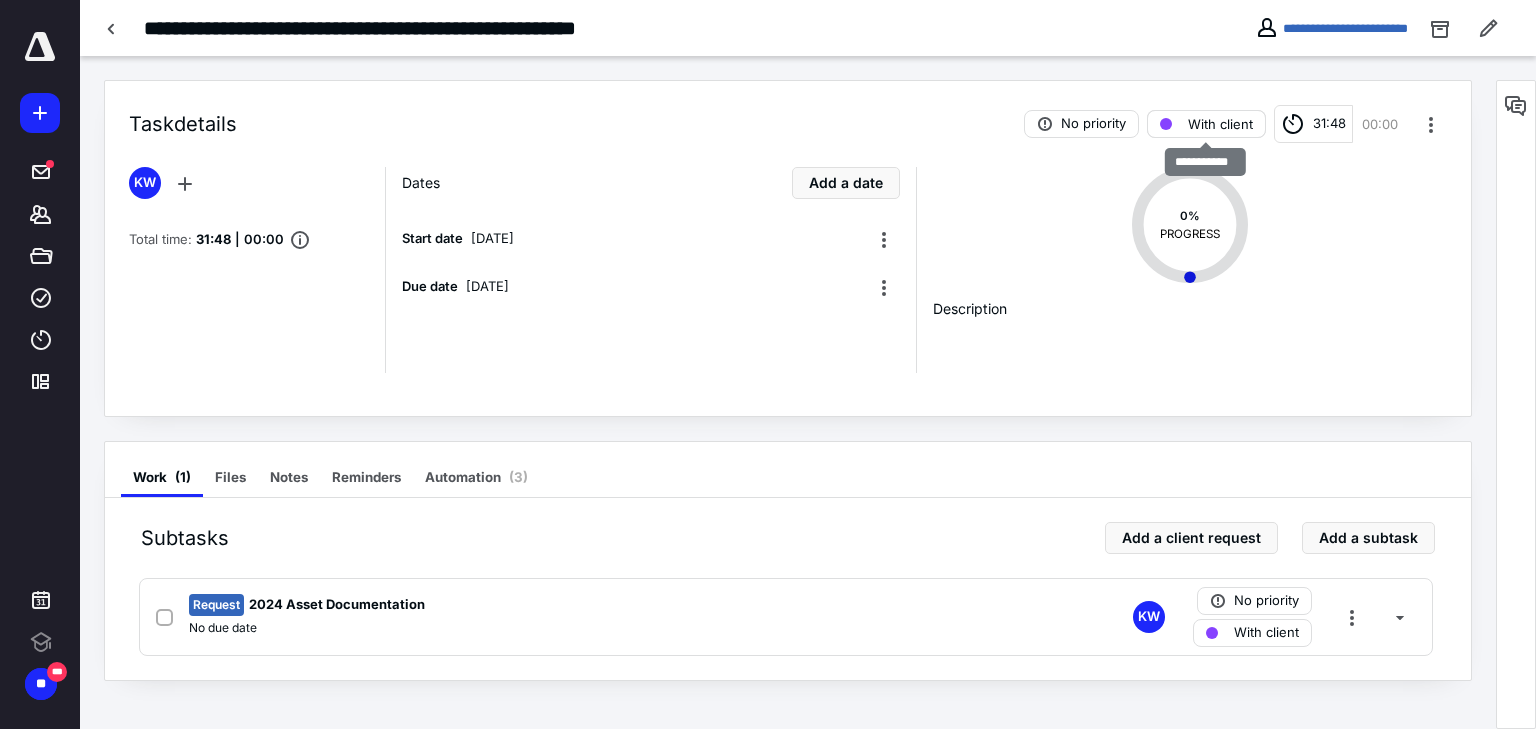 click on "With client" at bounding box center (1220, 124) 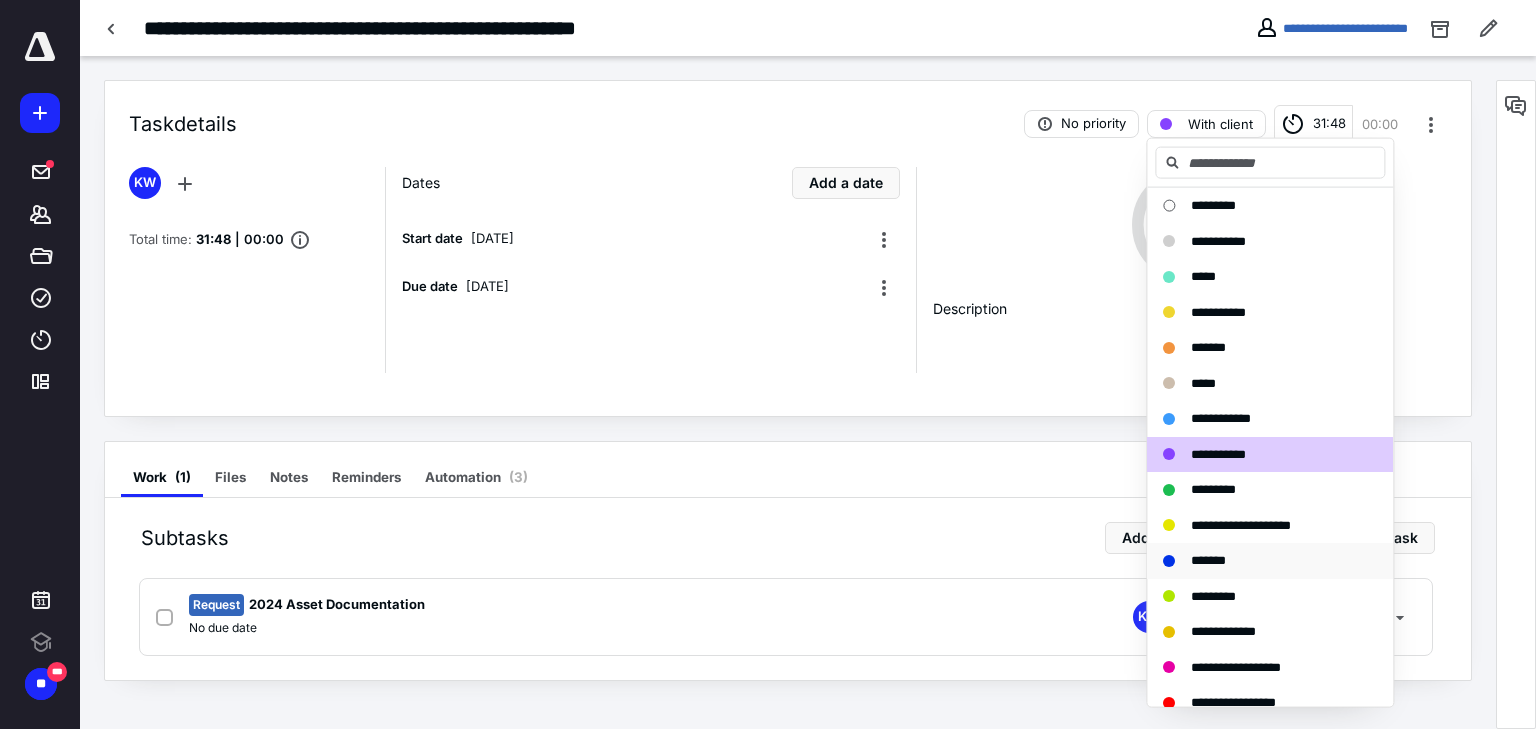 click on "*******" at bounding box center [1208, 560] 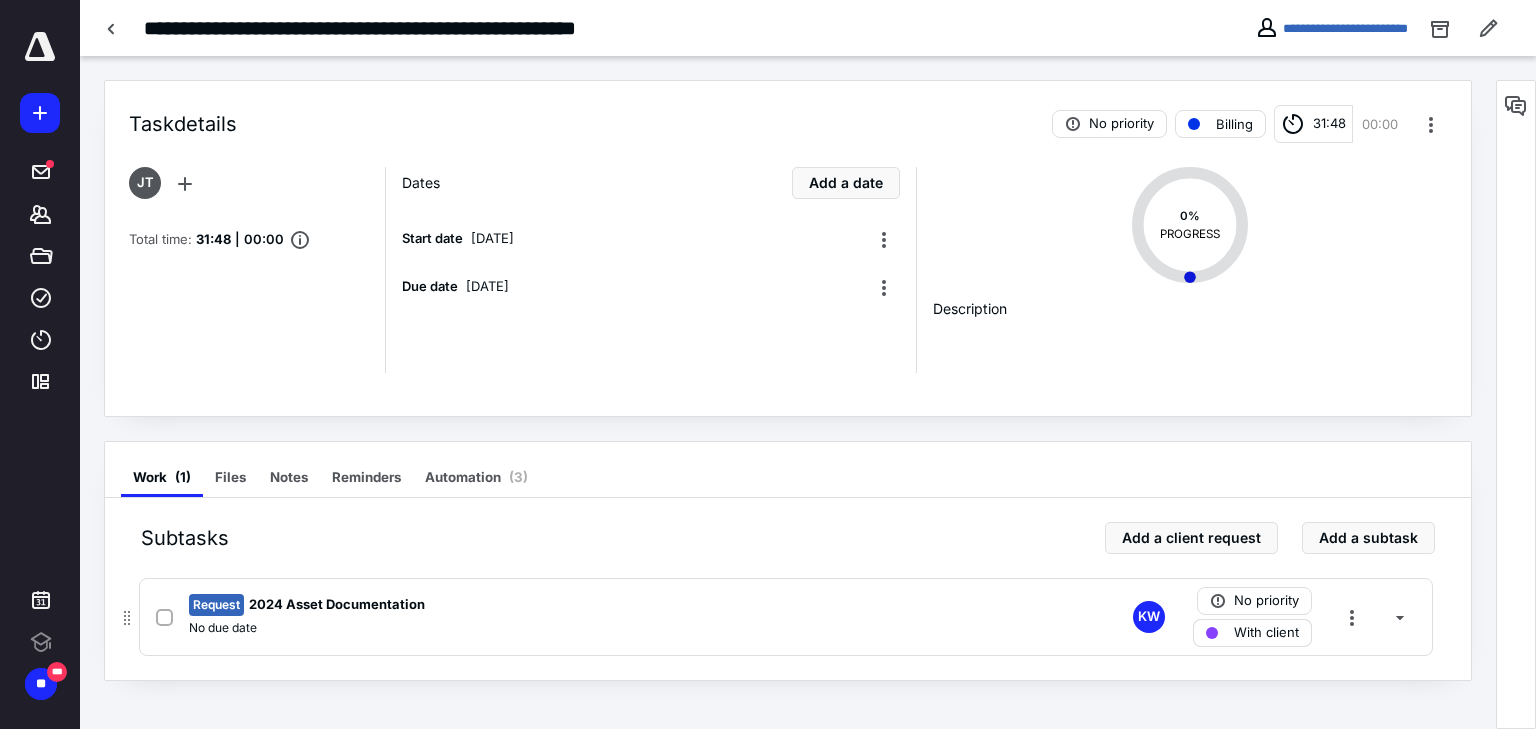 click on "With client" at bounding box center [1266, 633] 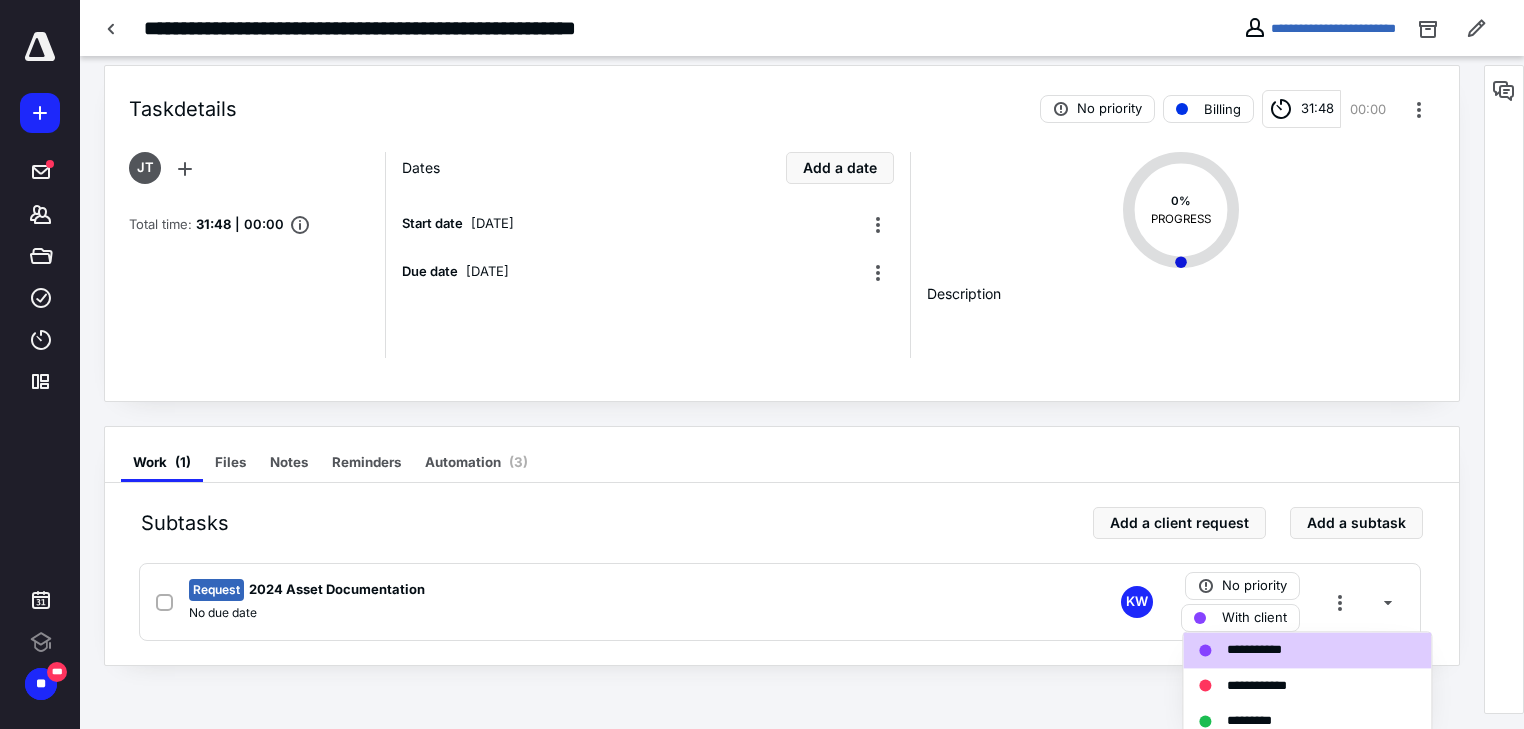 scroll, scrollTop: 25, scrollLeft: 0, axis: vertical 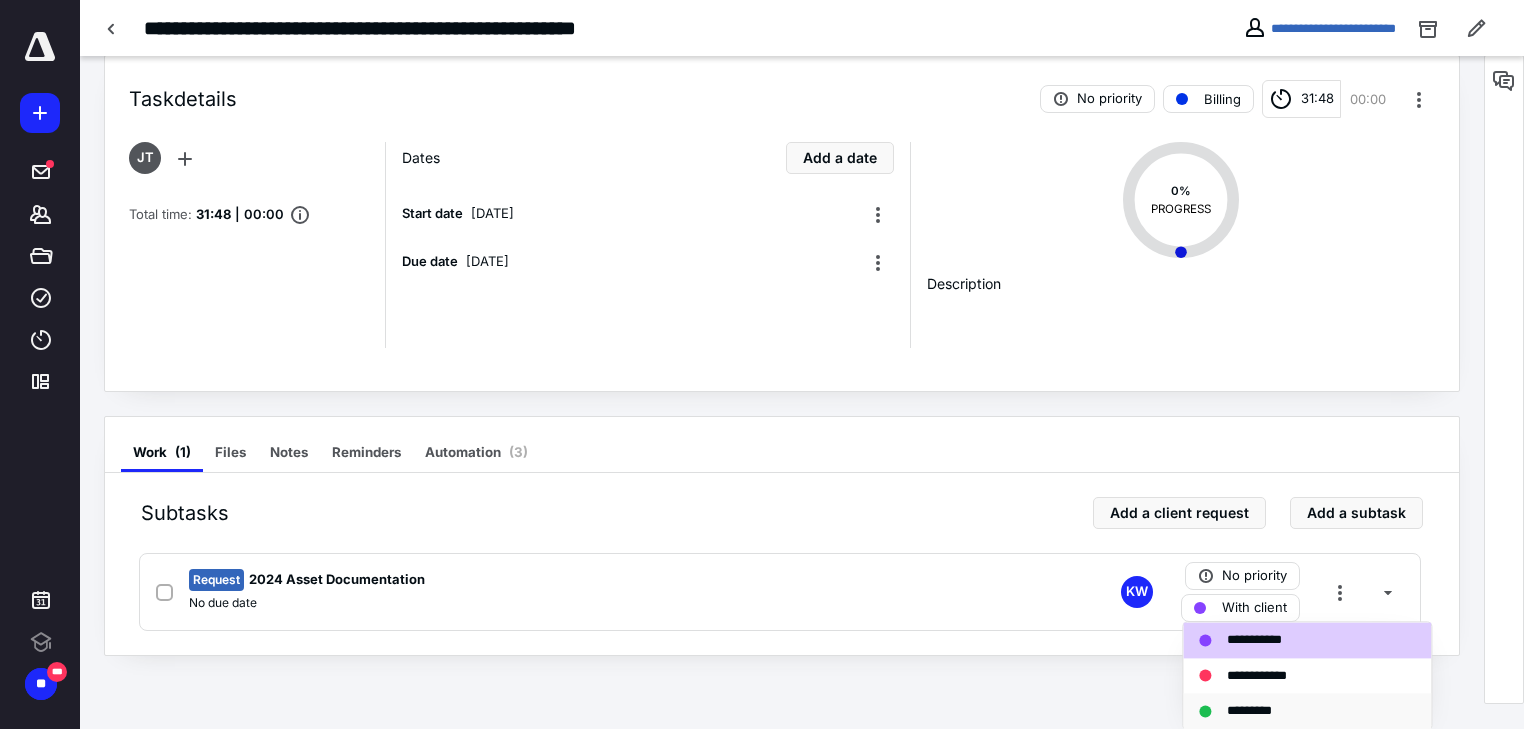 click on "*********" at bounding box center [1260, 711] 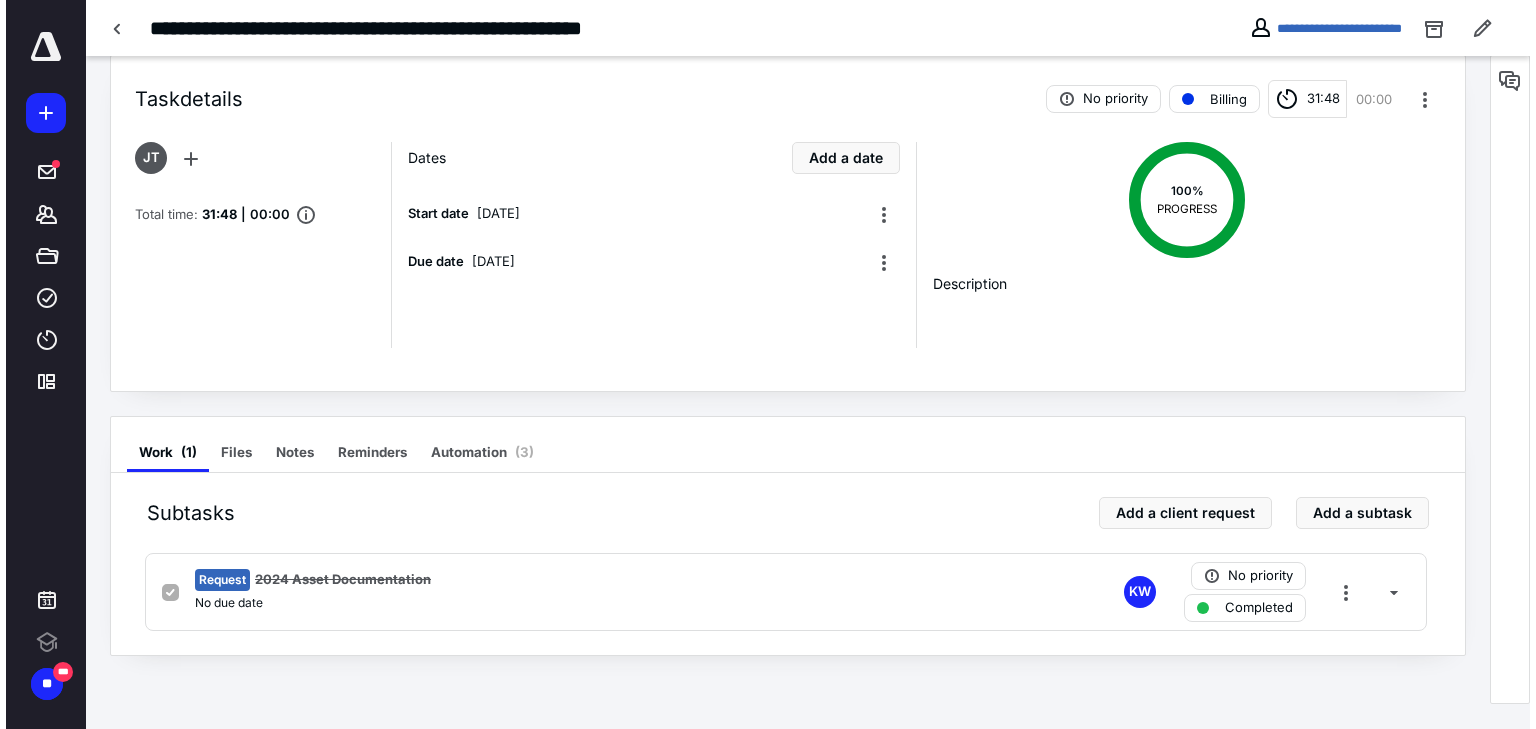 scroll, scrollTop: 0, scrollLeft: 0, axis: both 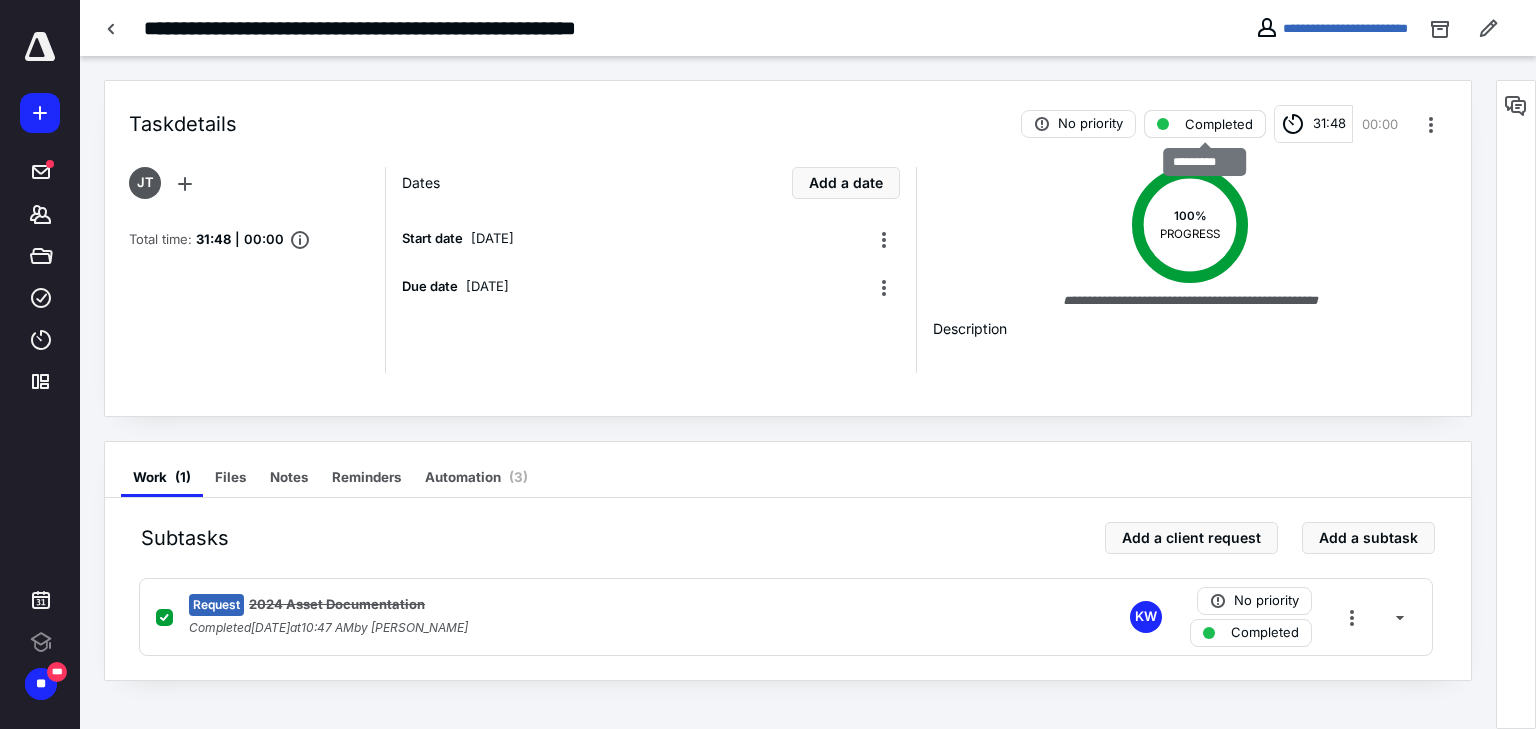 click on "Completed" at bounding box center [1219, 124] 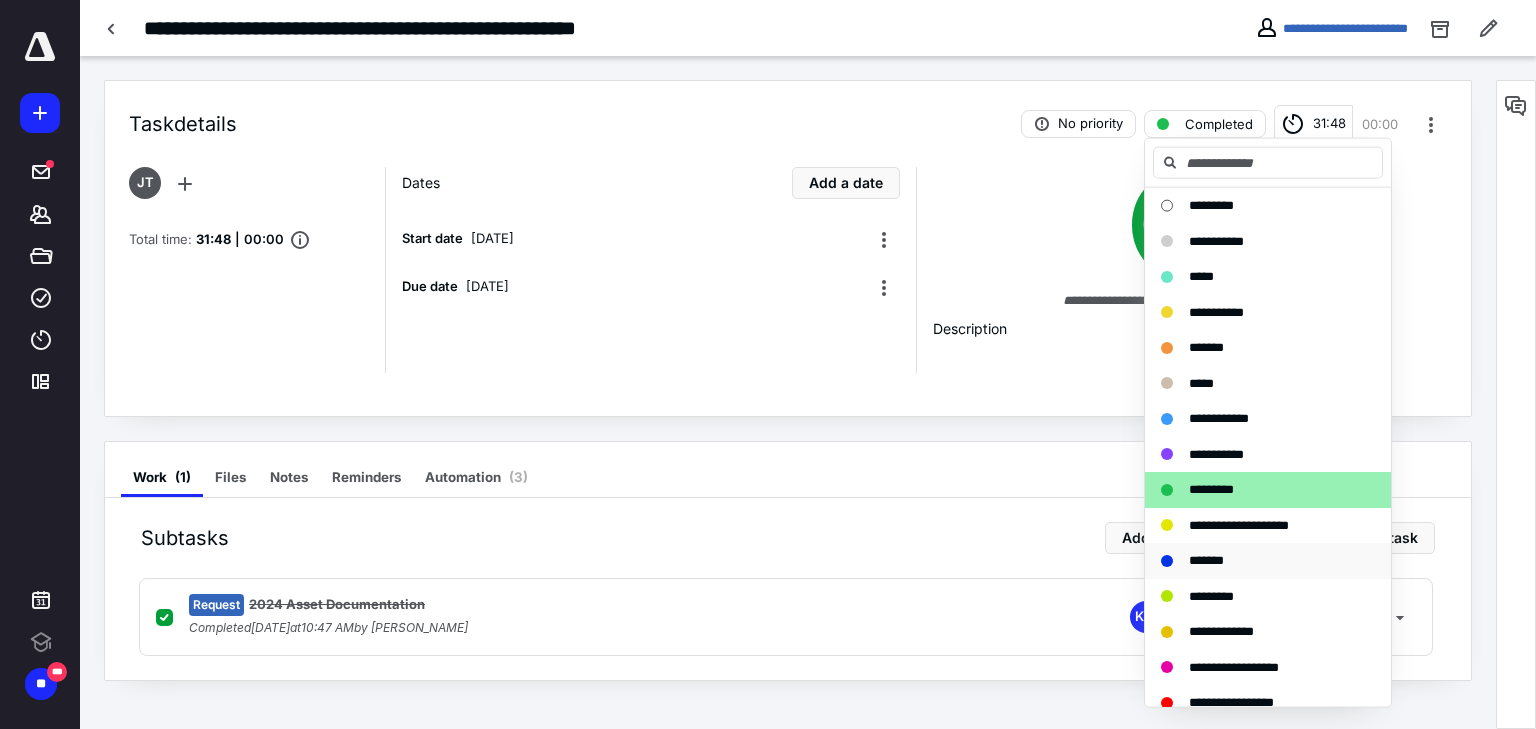 click on "*******" at bounding box center [1206, 560] 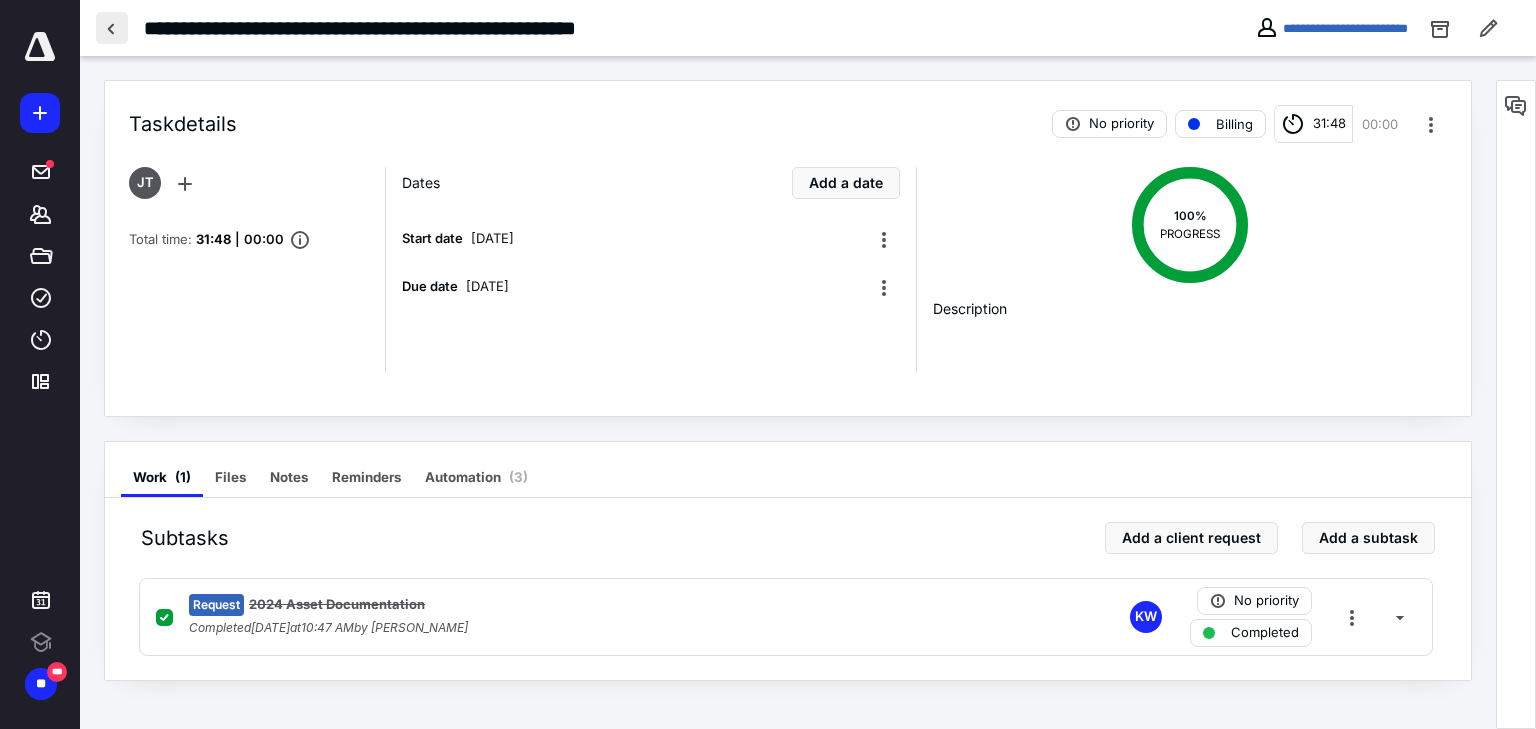 click at bounding box center (112, 28) 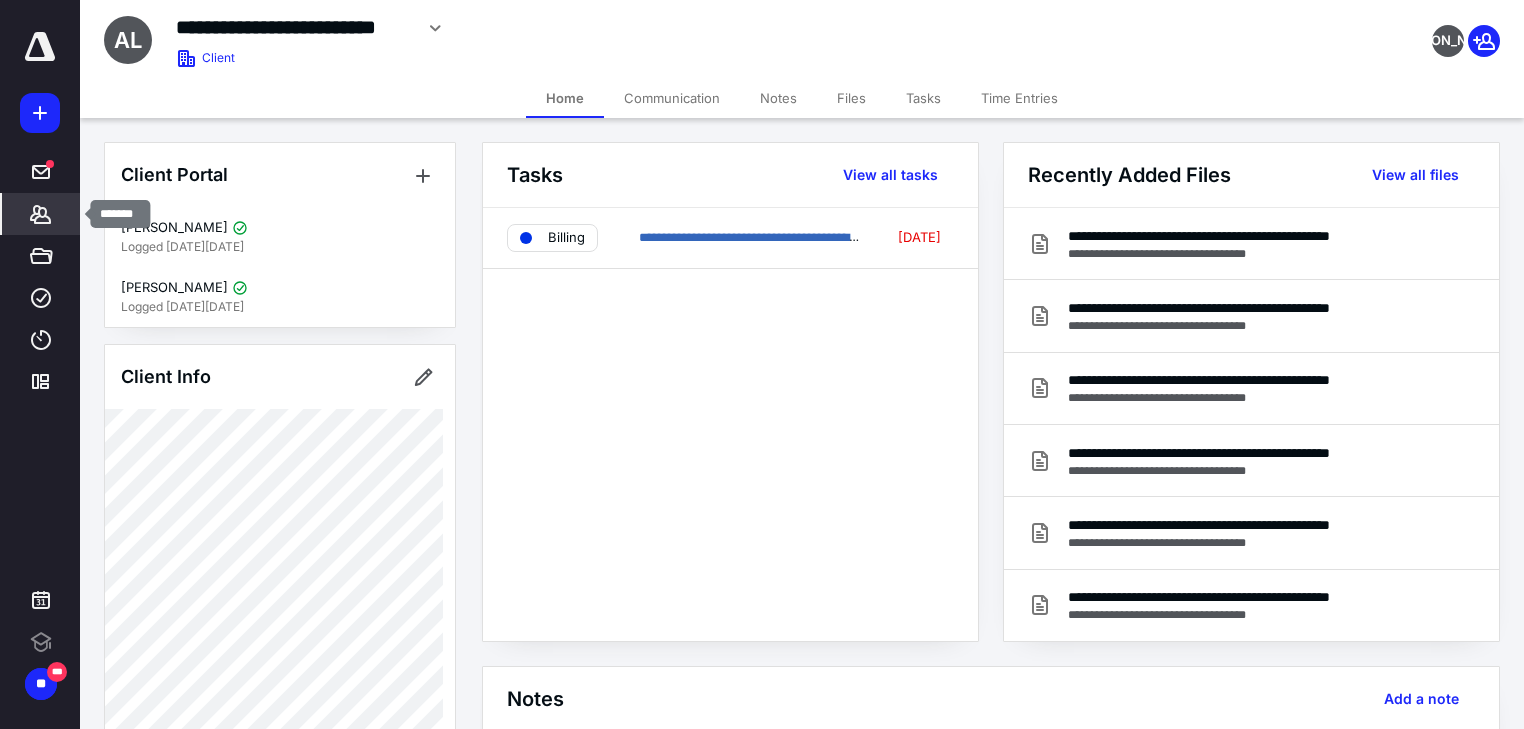 click on "*******" at bounding box center (41, 214) 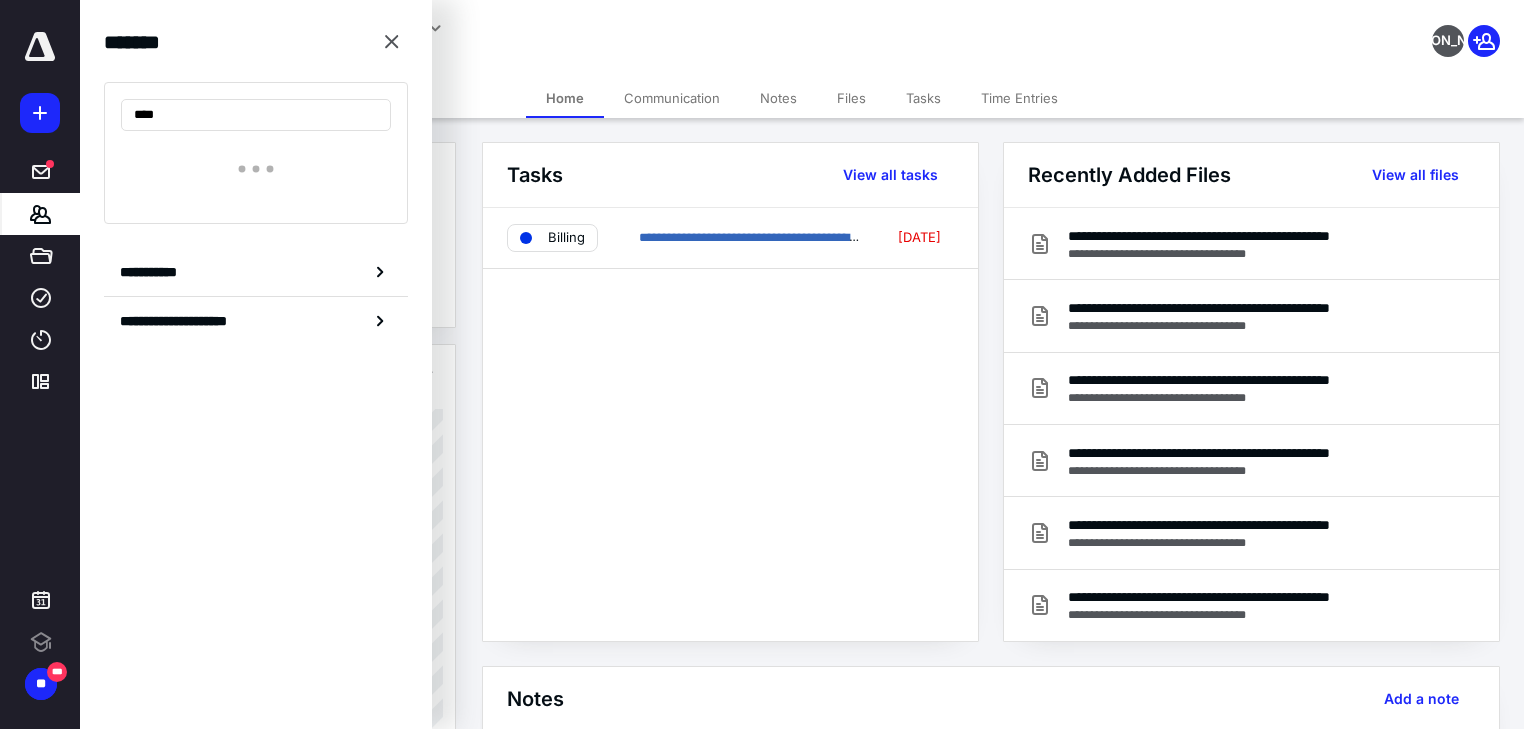 type on "****" 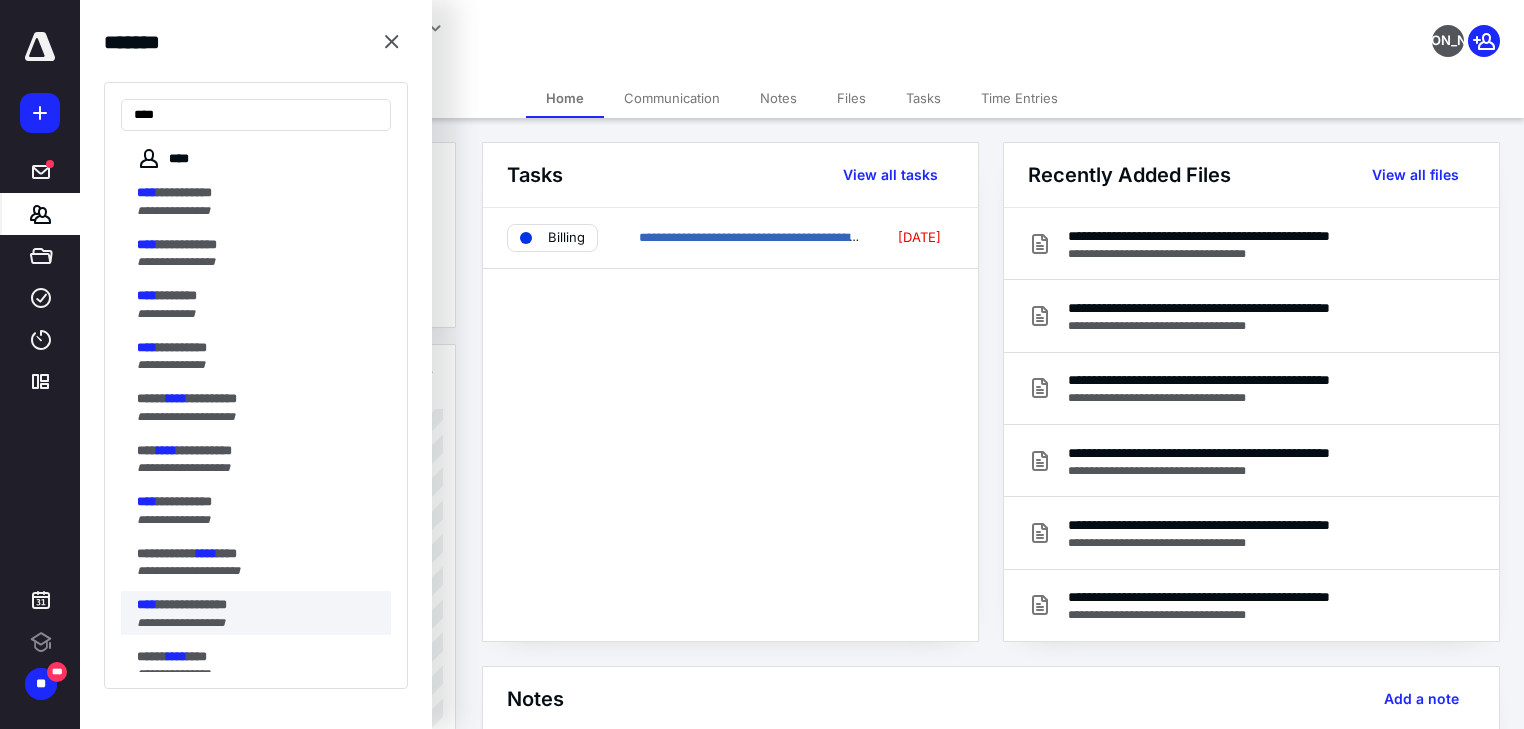 click on "**********" at bounding box center (181, 623) 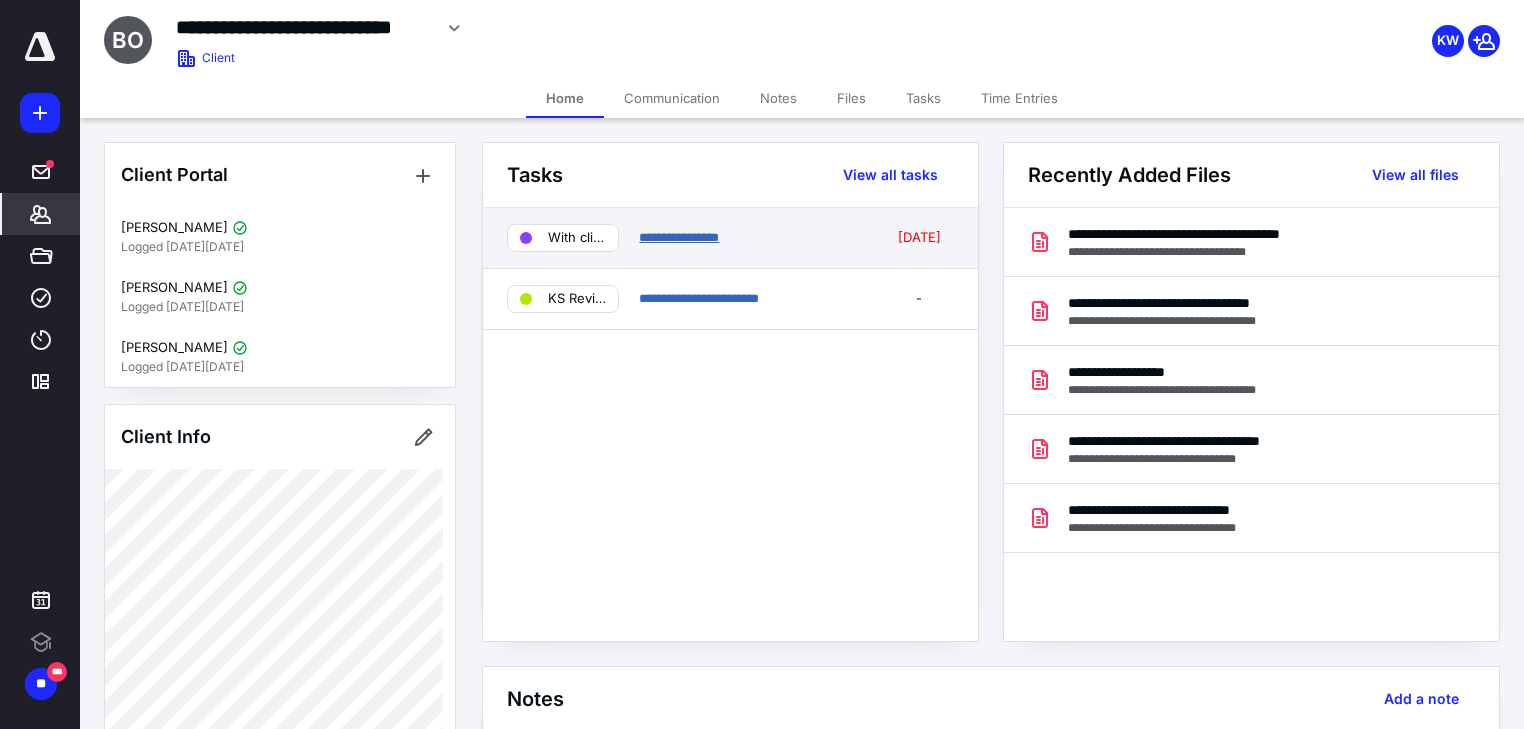 click on "**********" at bounding box center (679, 237) 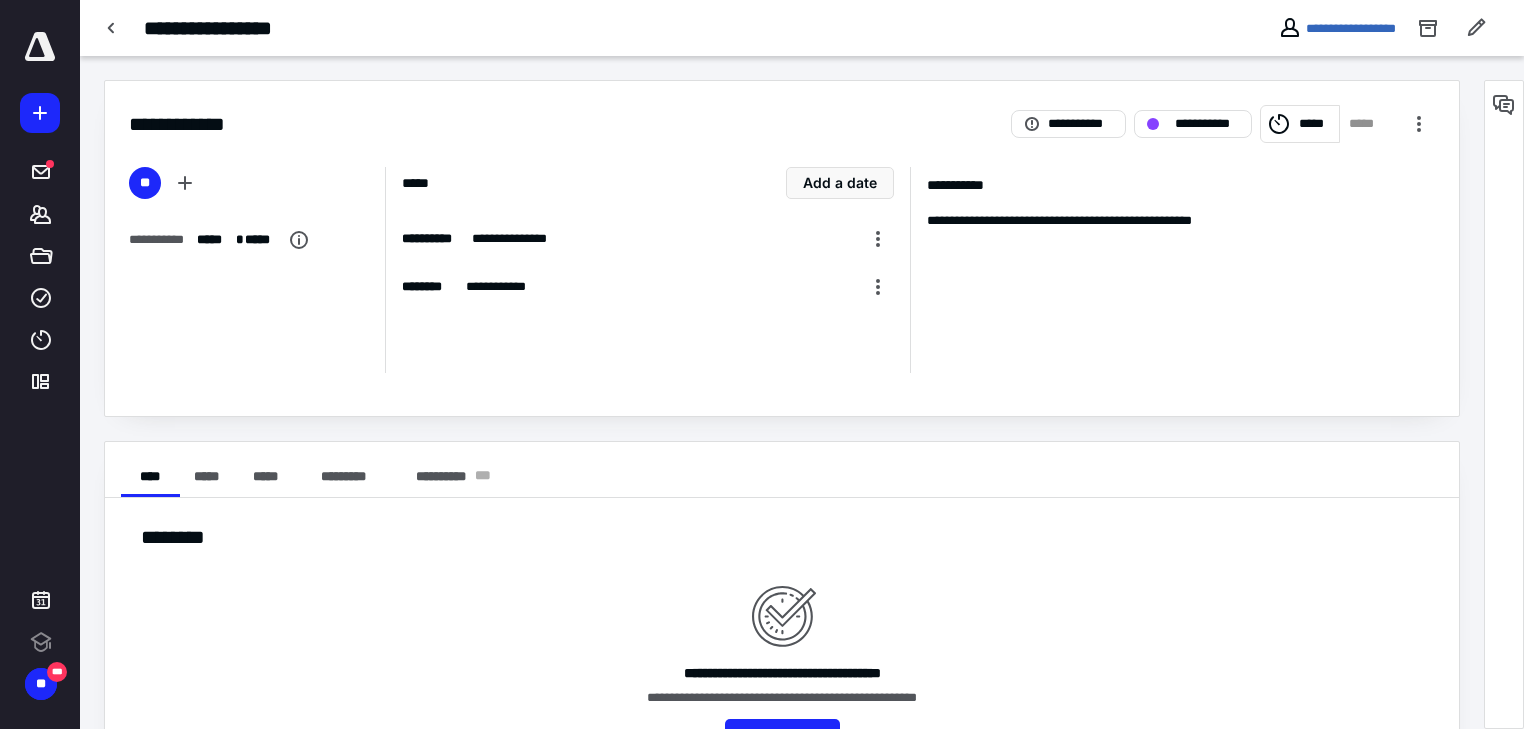 click on "*****" at bounding box center [1315, 124] 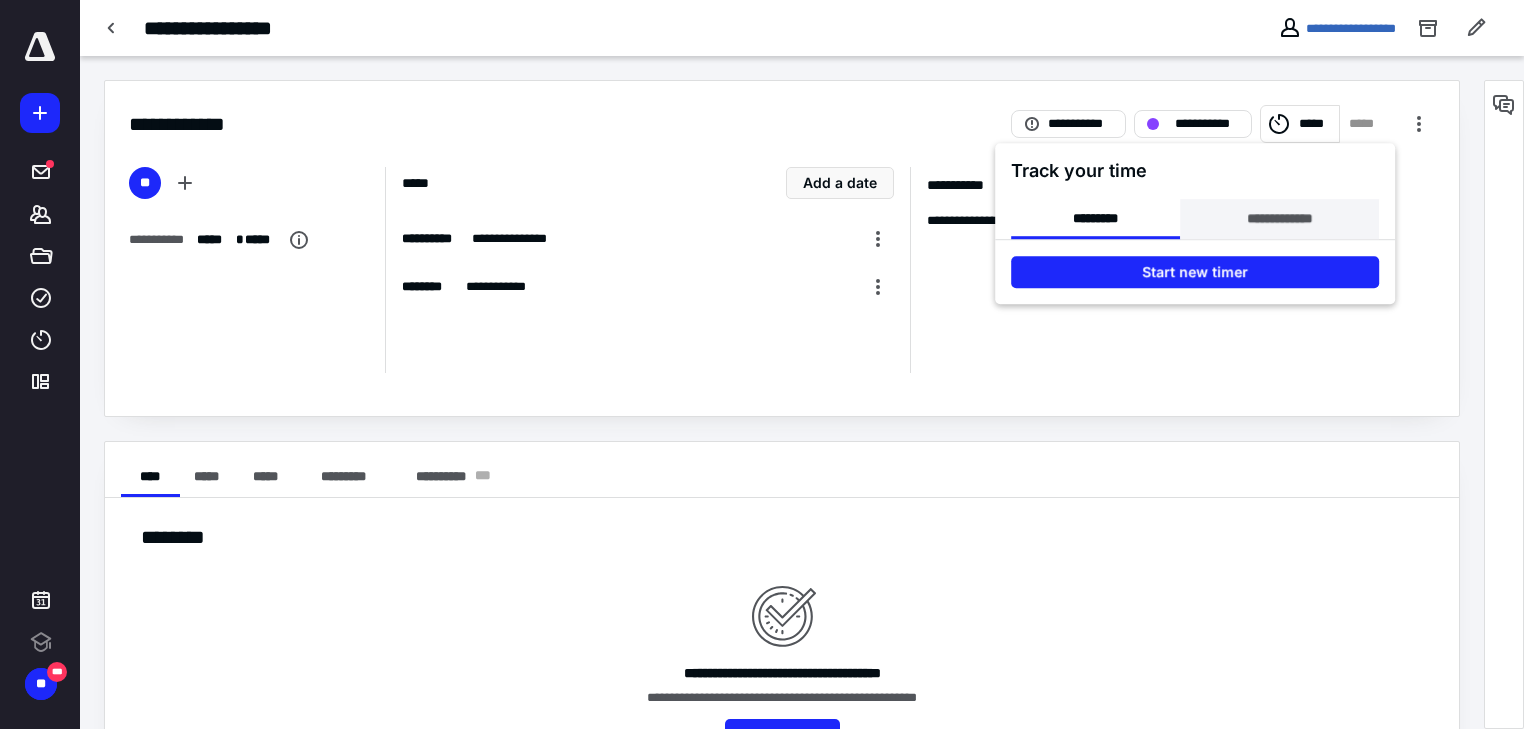 click on "**********" at bounding box center (1279, 219) 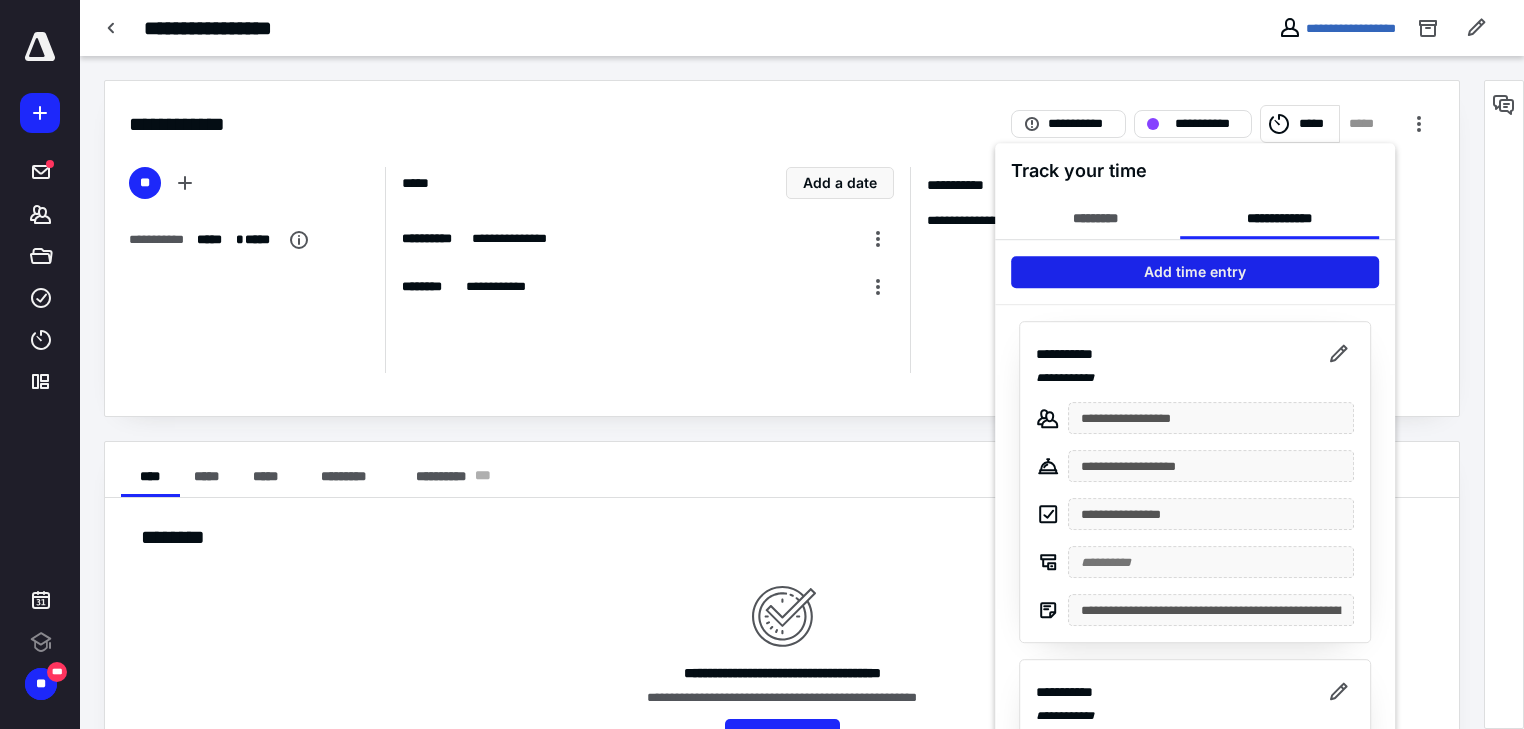 click on "Add time entry" at bounding box center [1195, 272] 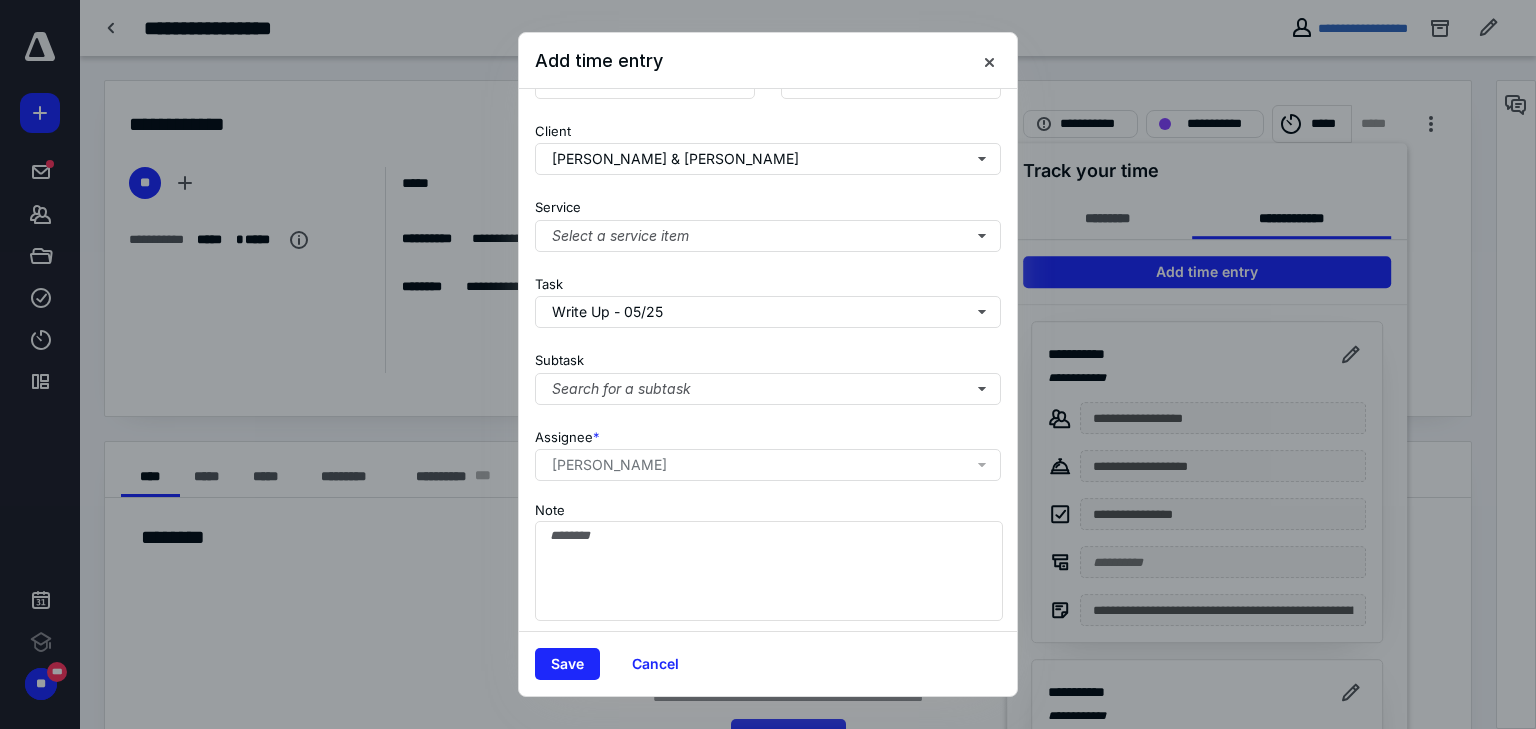 scroll, scrollTop: 156, scrollLeft: 0, axis: vertical 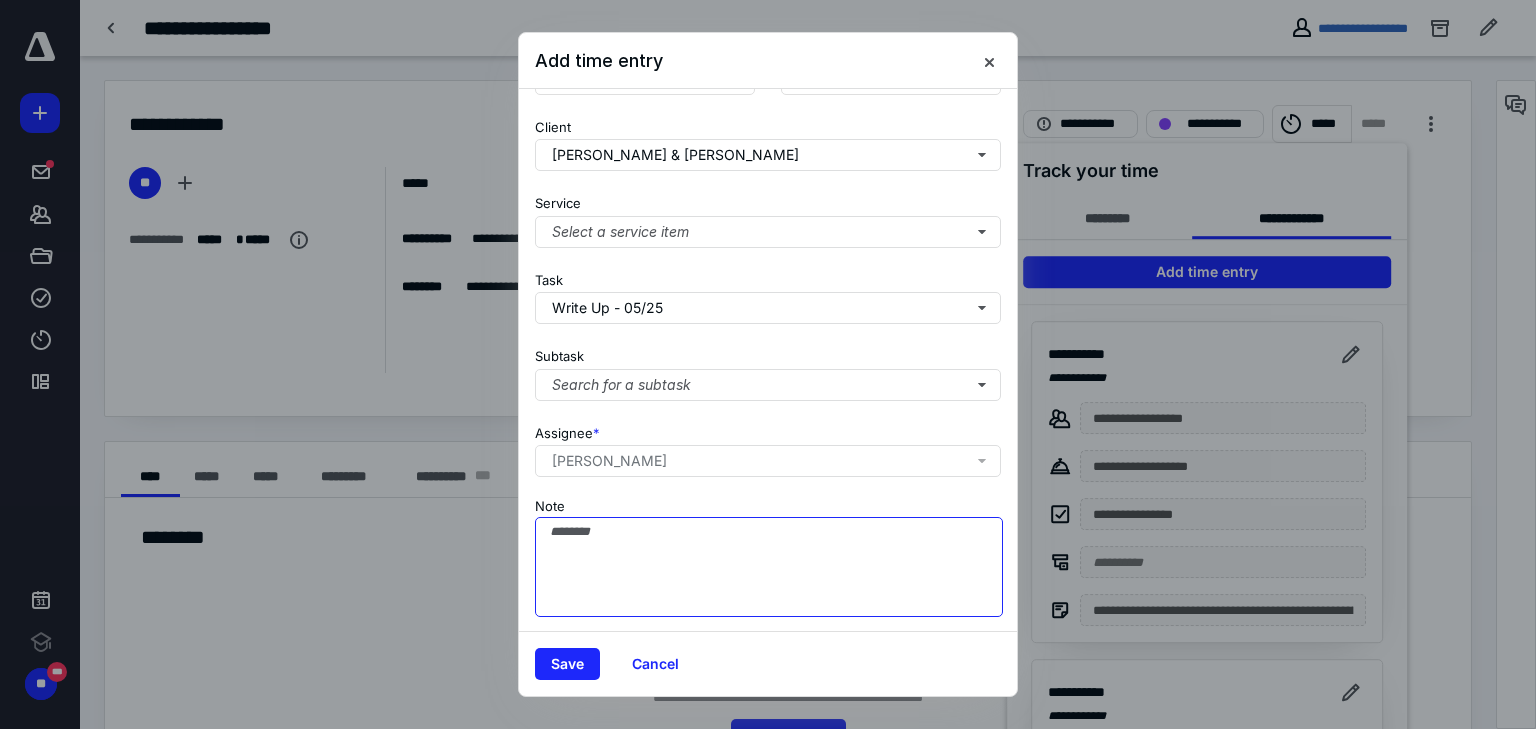 click on "Note" at bounding box center [769, 567] 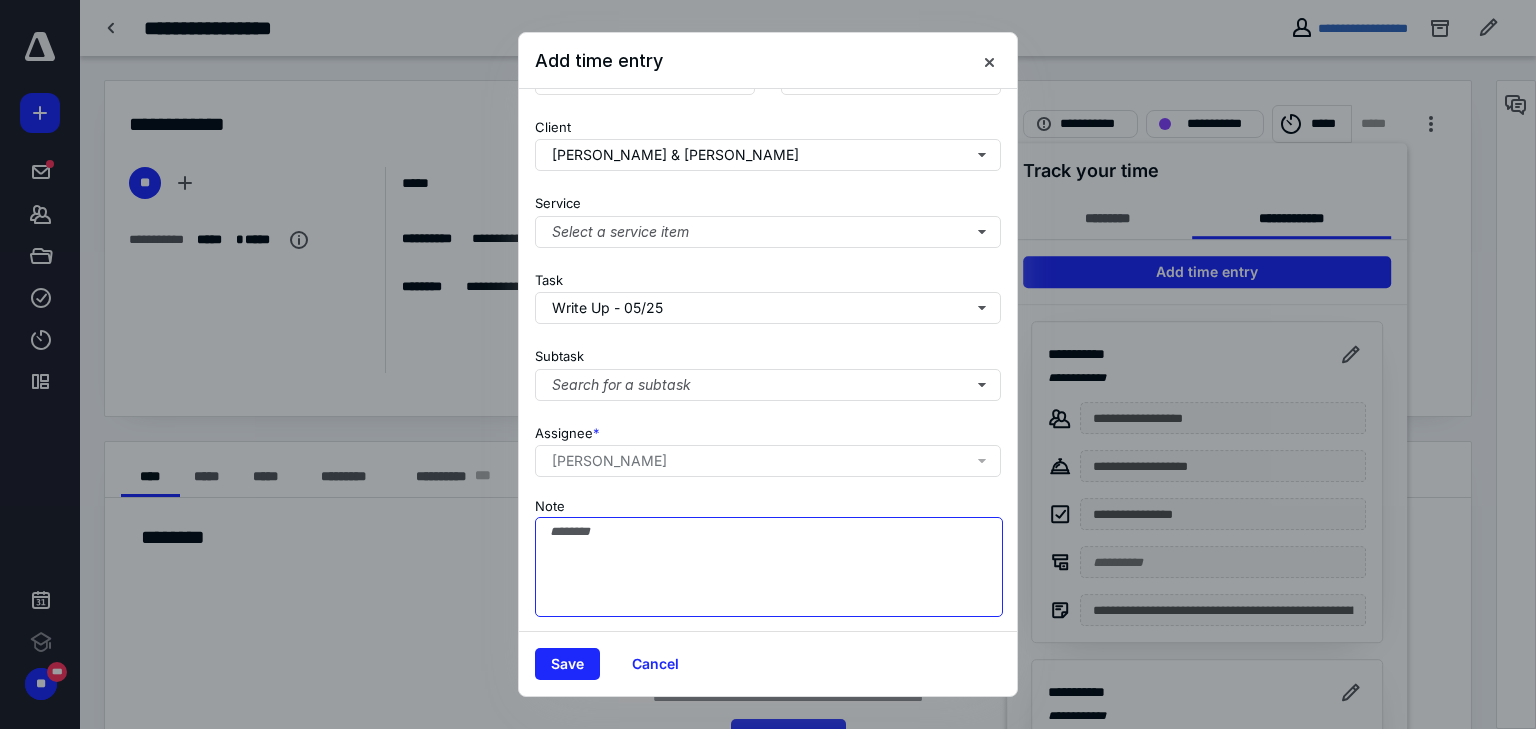 paste on "**********" 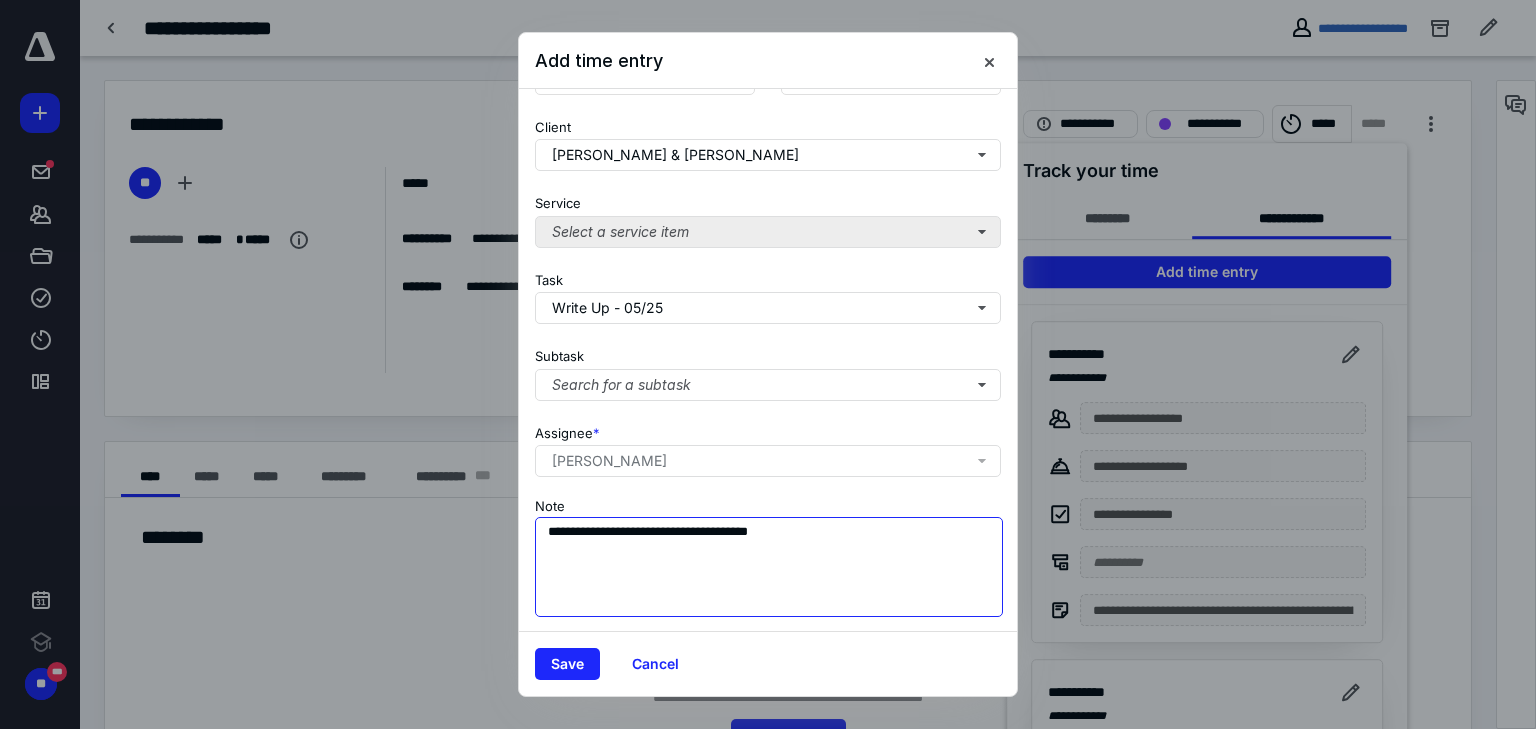 type on "**********" 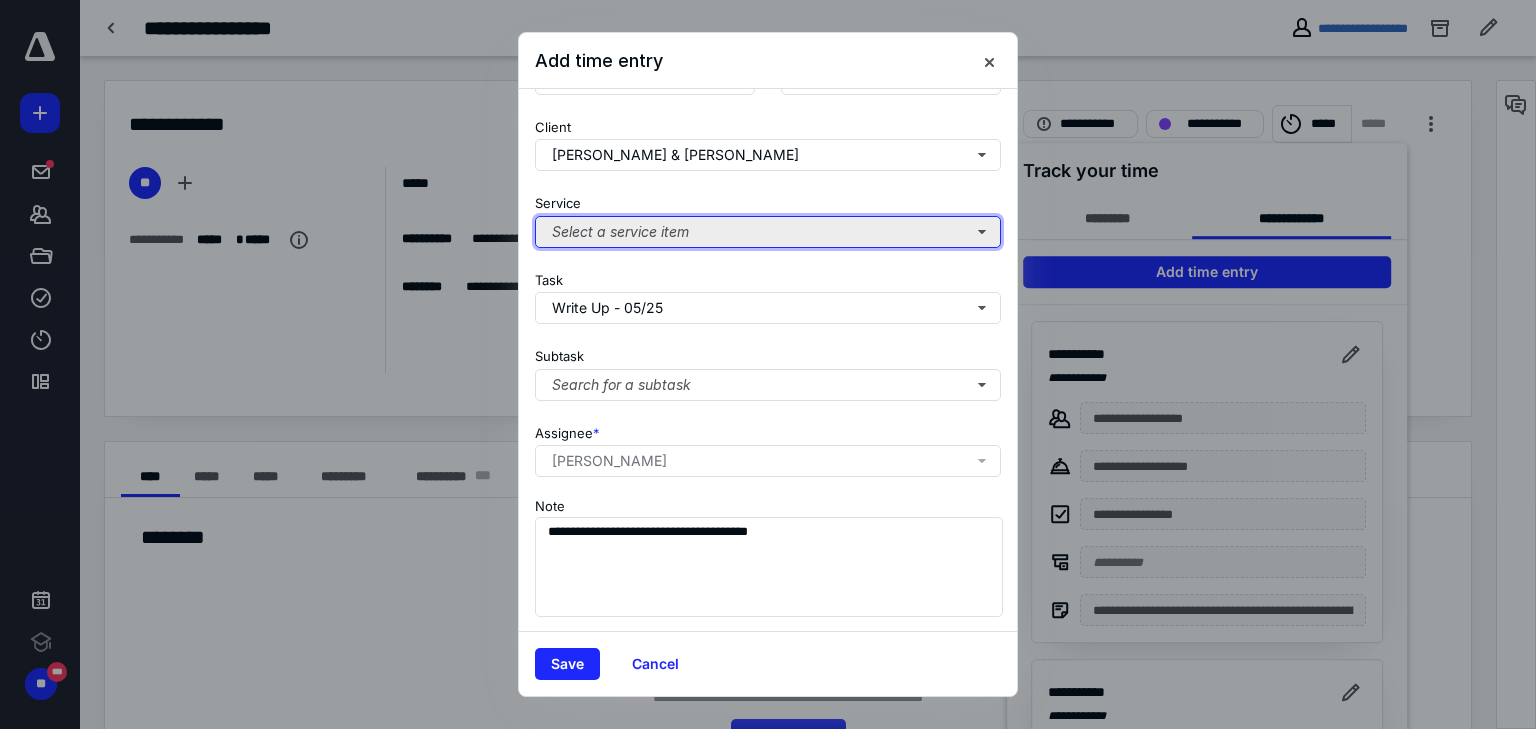 click on "Select a service item" at bounding box center [768, 232] 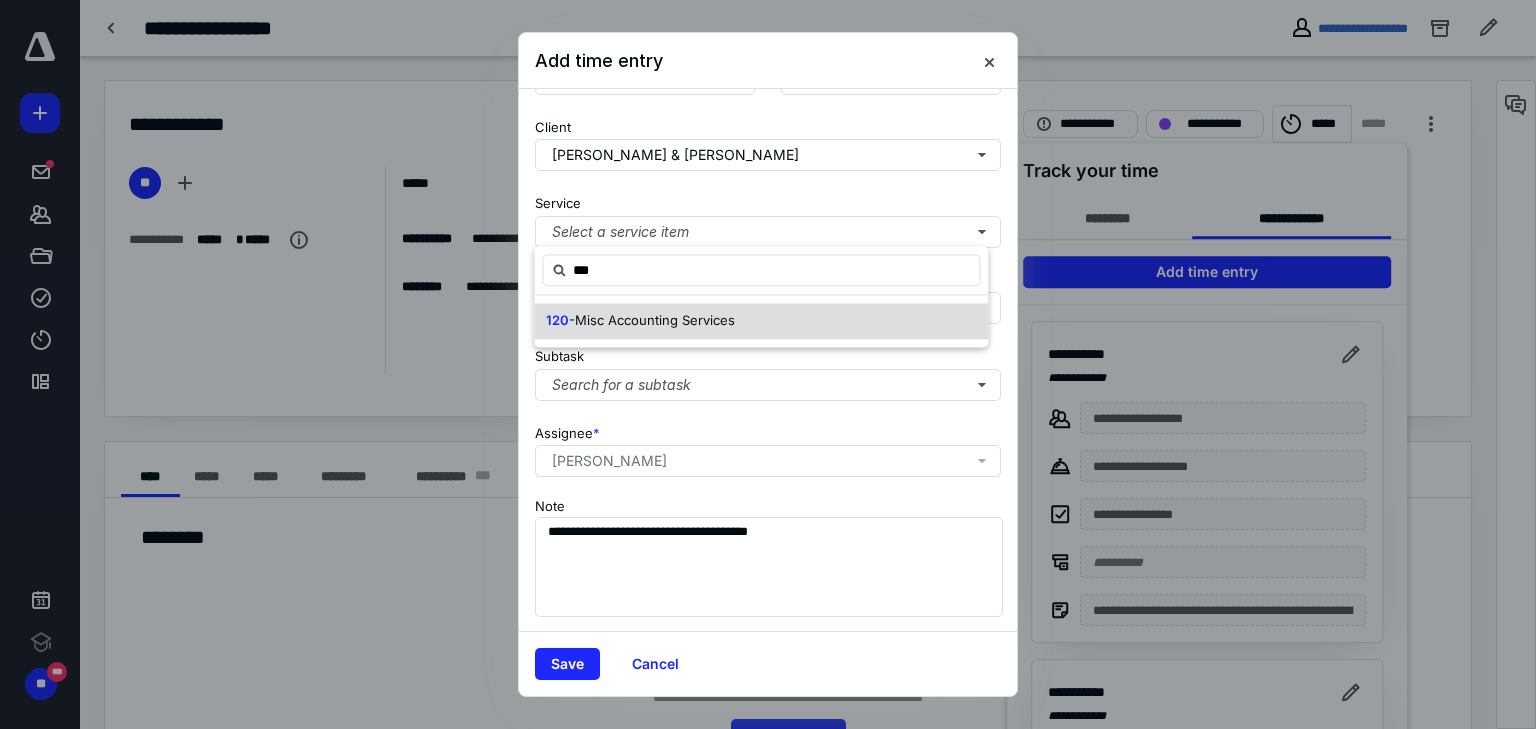 click on "-Misc Accounting Services" at bounding box center [652, 320] 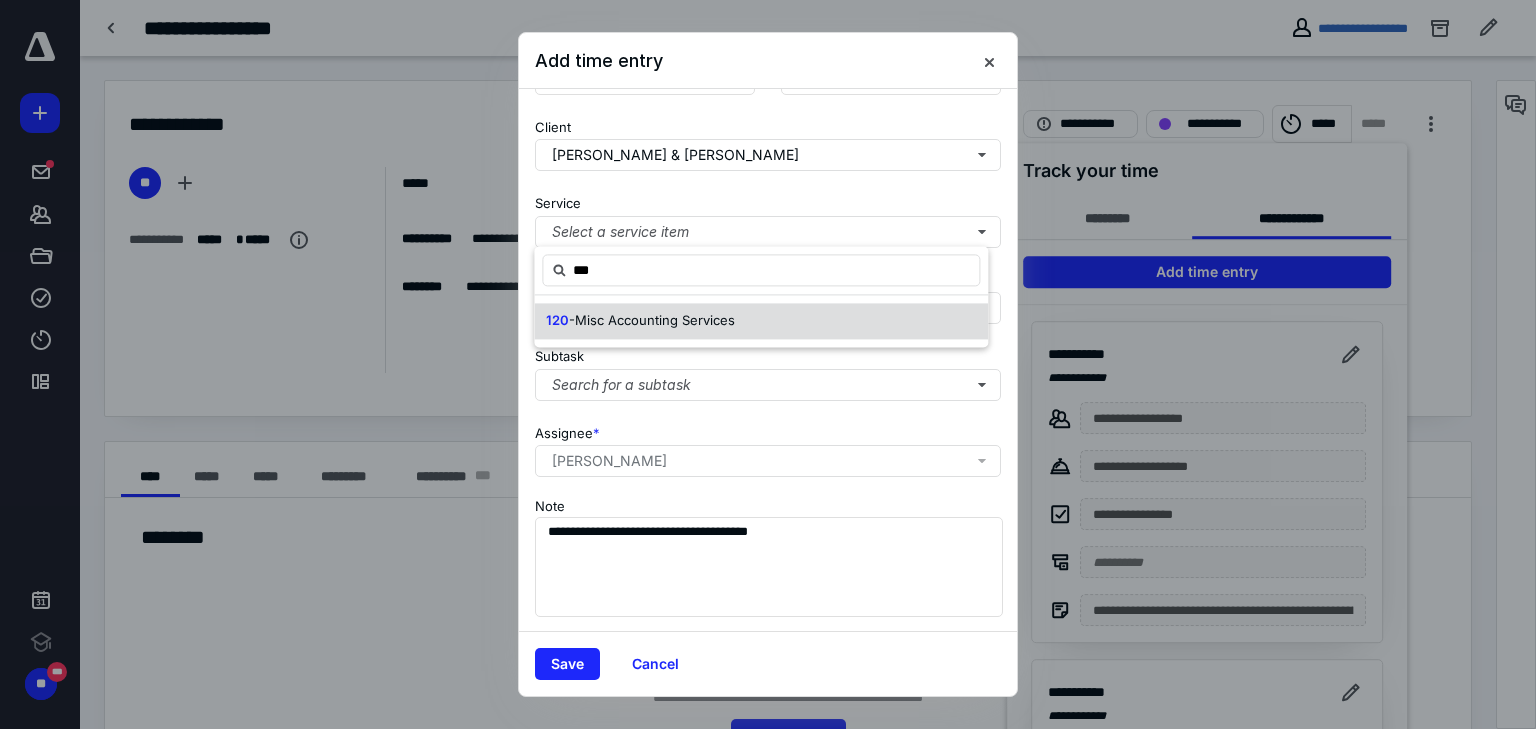 type on "***" 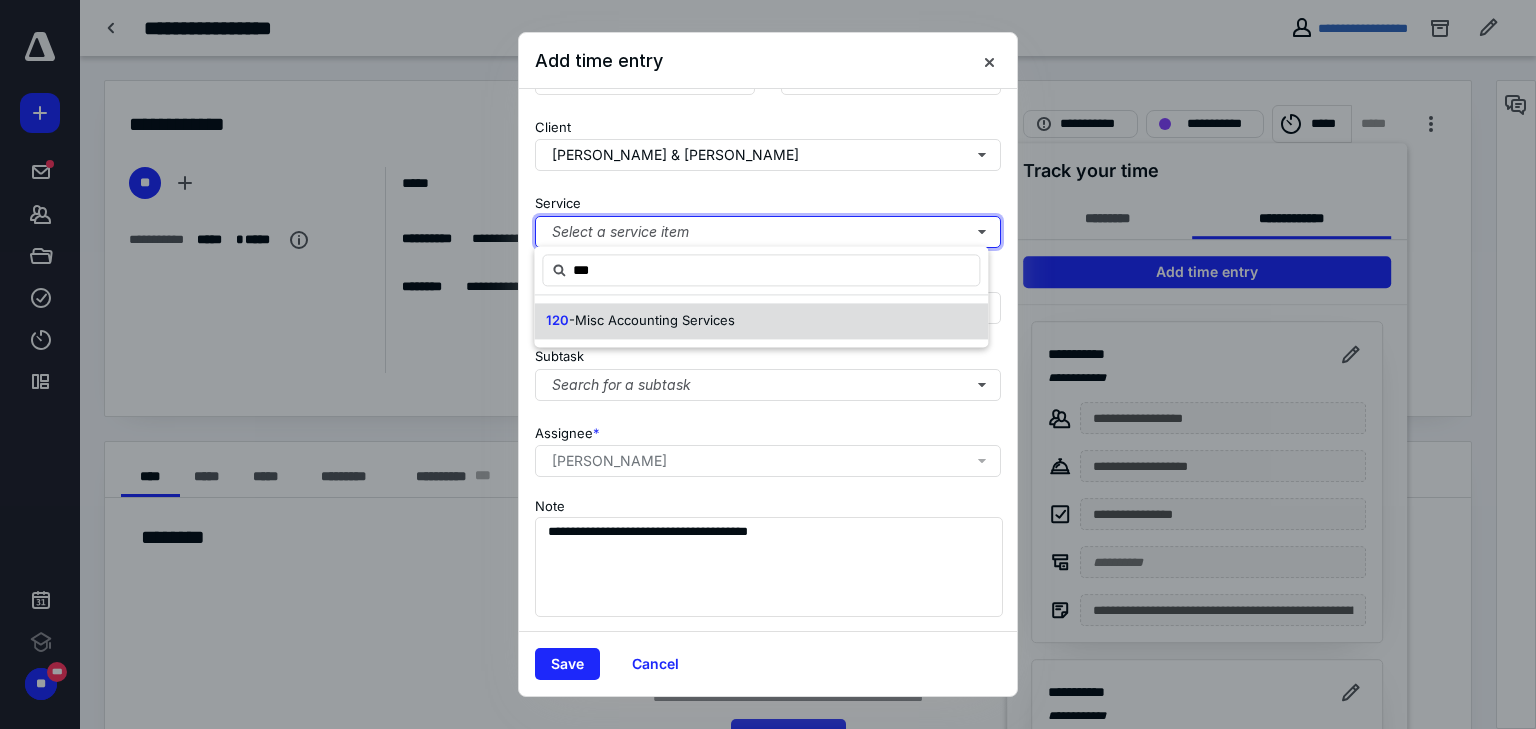 type 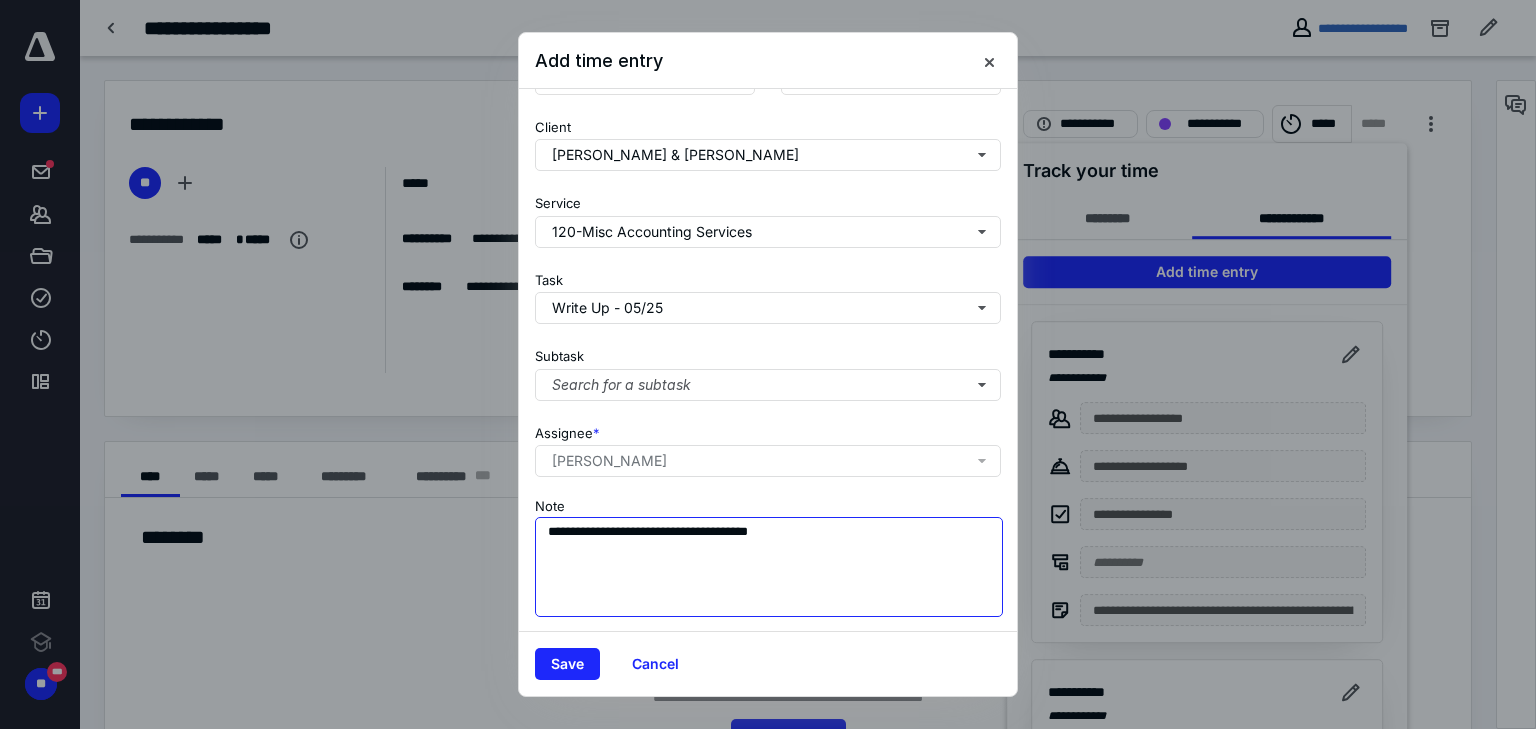 click on "**********" at bounding box center (769, 567) 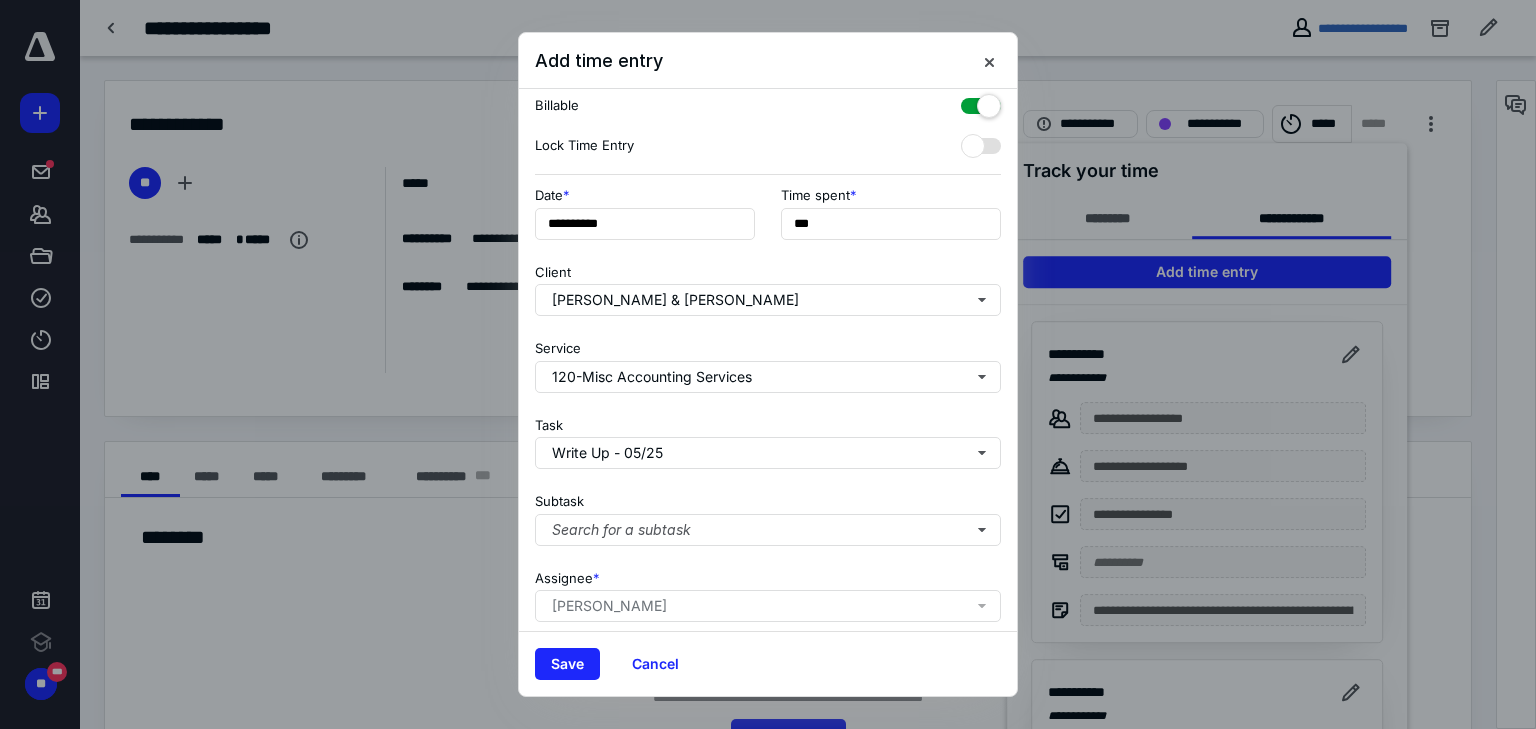 scroll, scrollTop: 0, scrollLeft: 0, axis: both 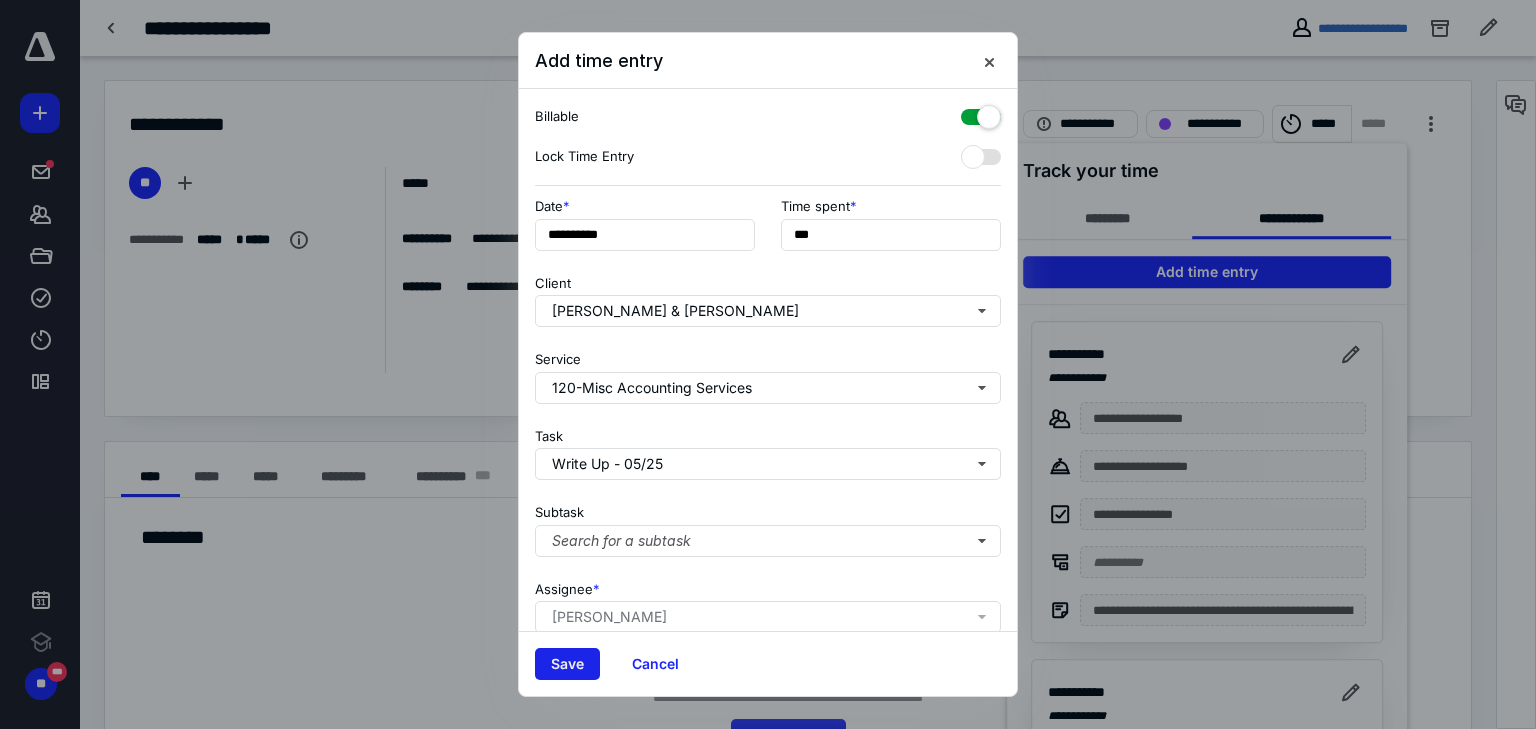 type on "**********" 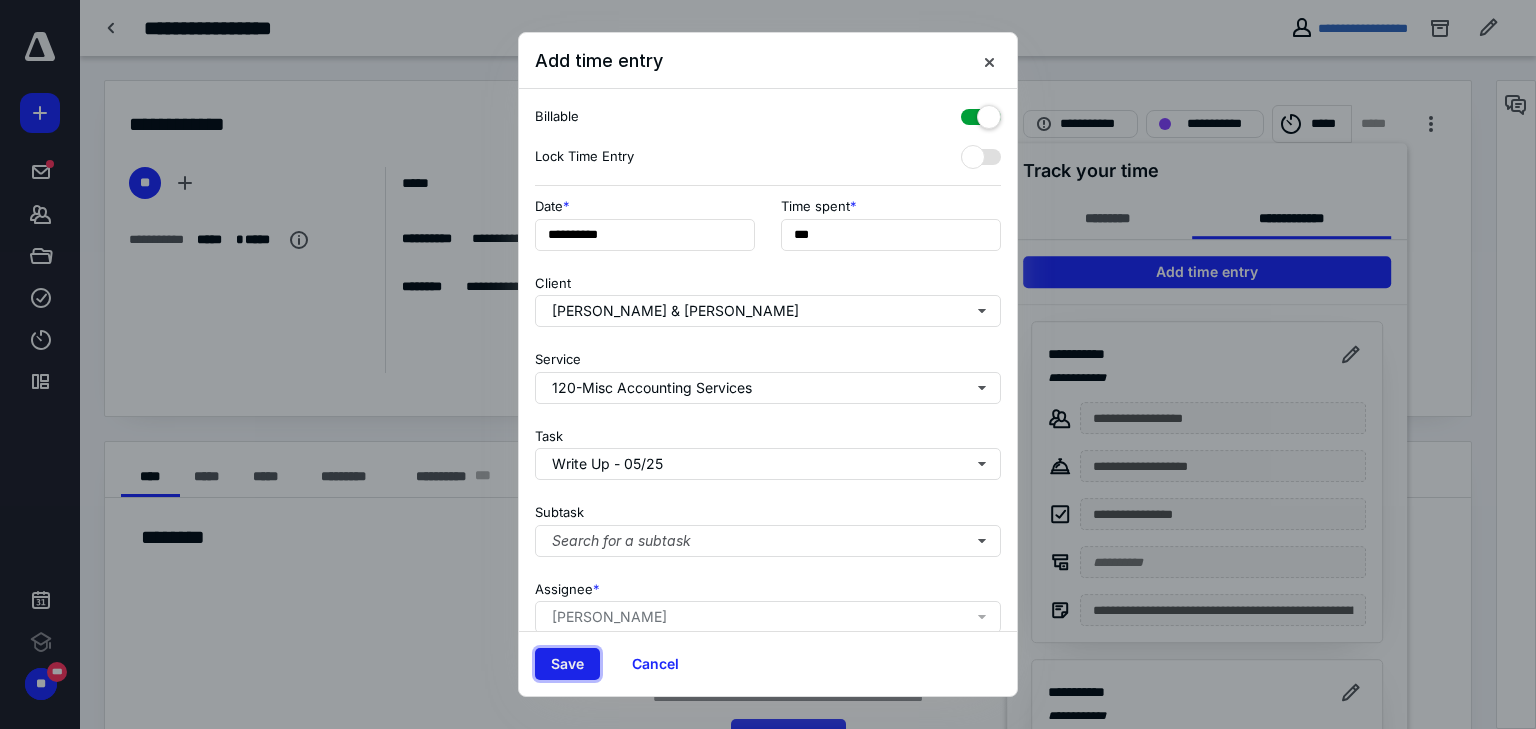 click on "Save" at bounding box center [567, 664] 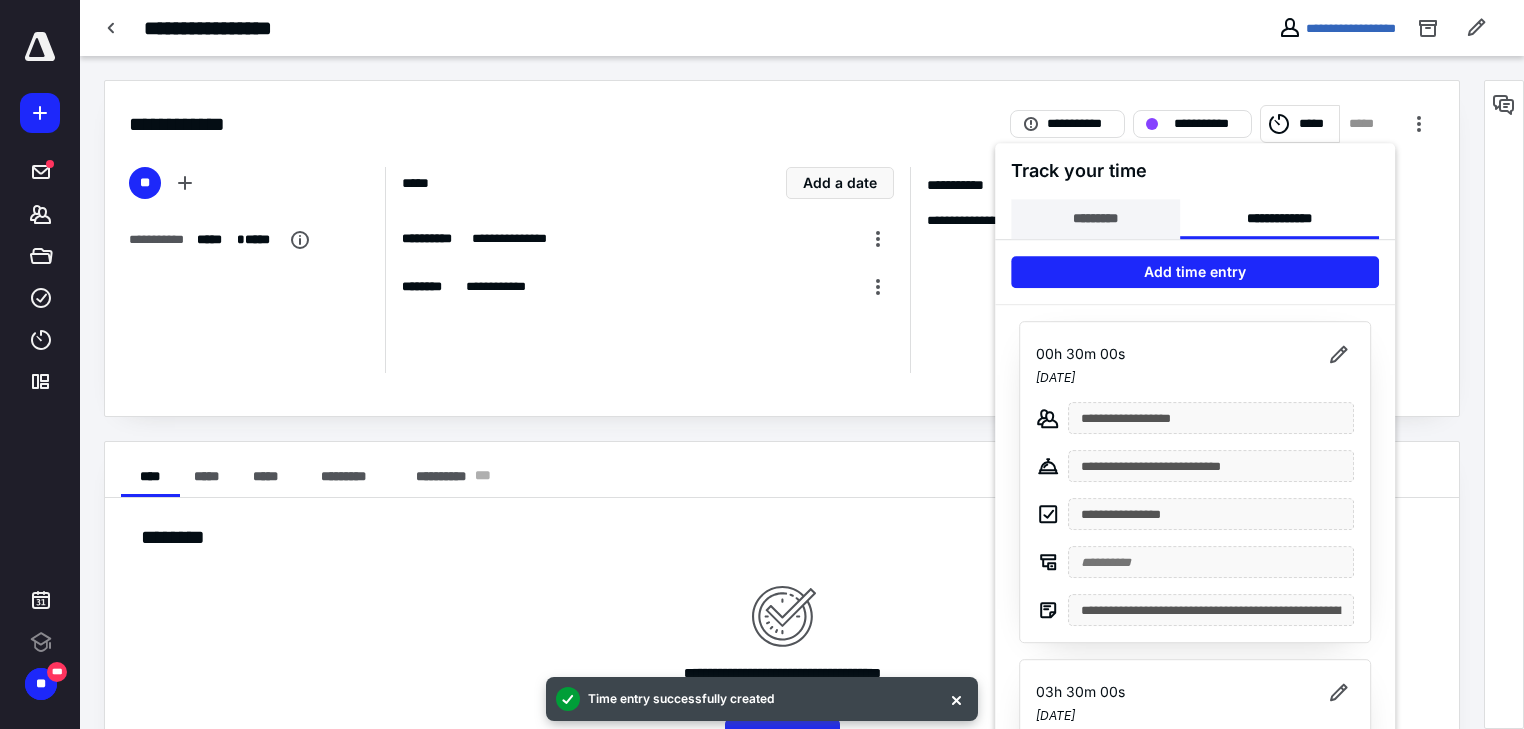 click on "*********" at bounding box center [1095, 219] 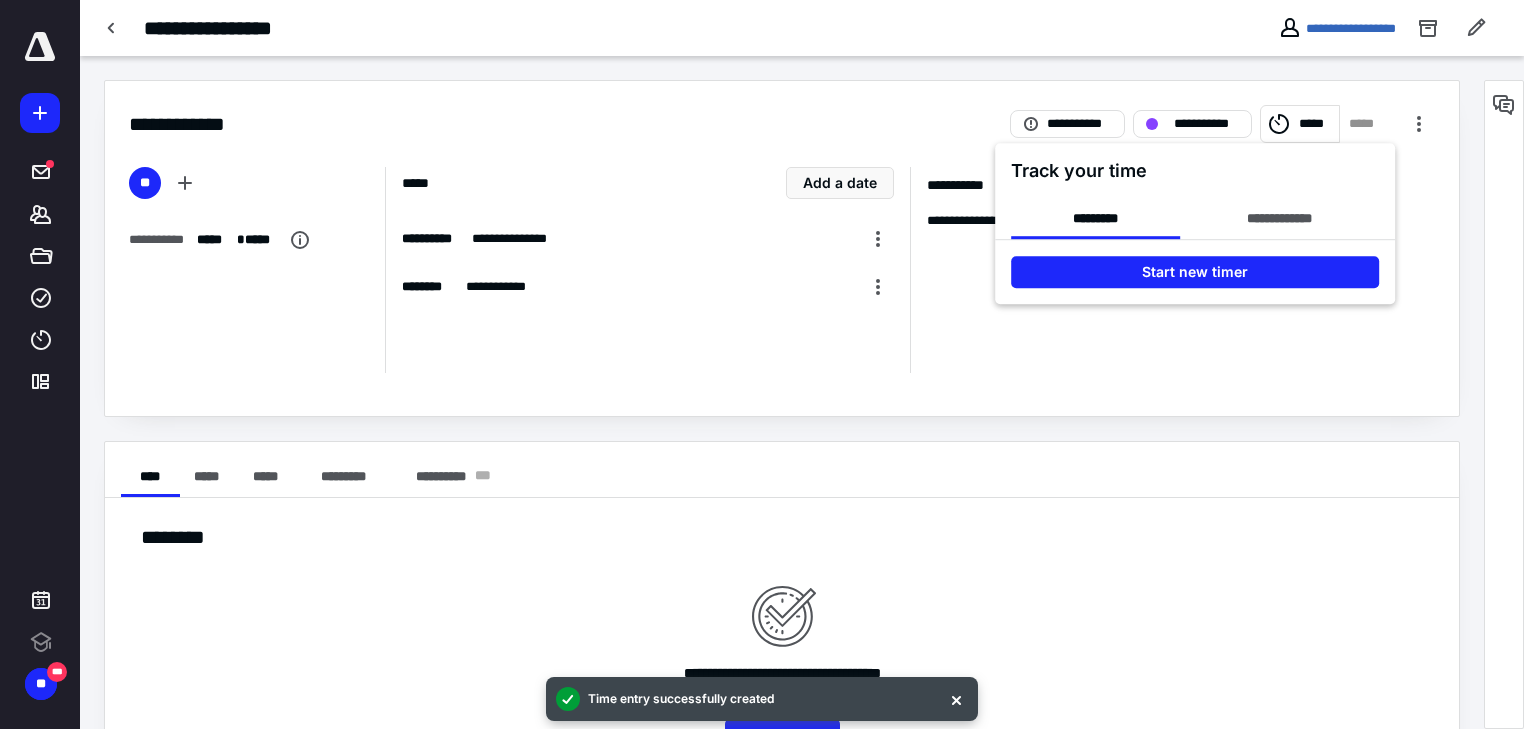 click at bounding box center (762, 364) 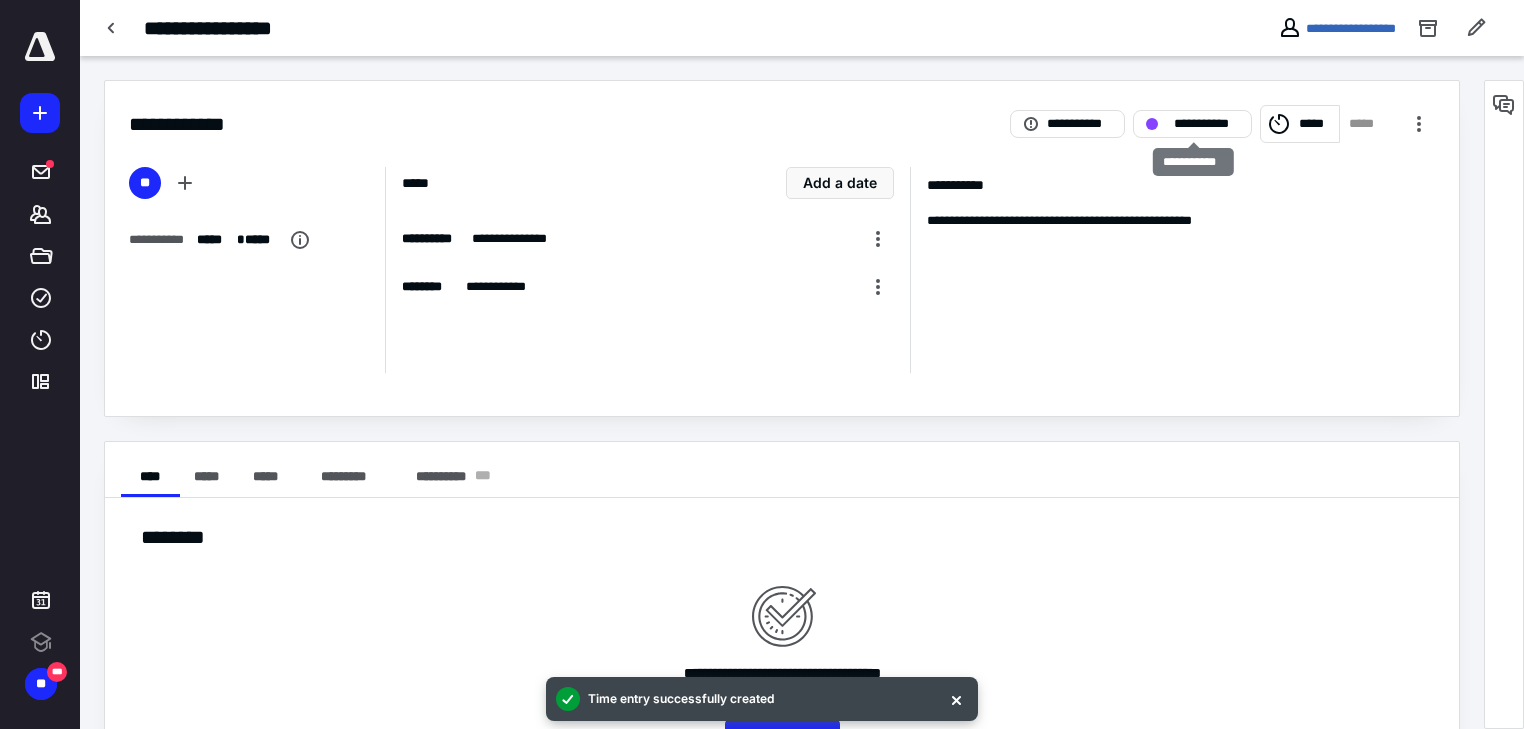 click on "**********" at bounding box center [1206, 124] 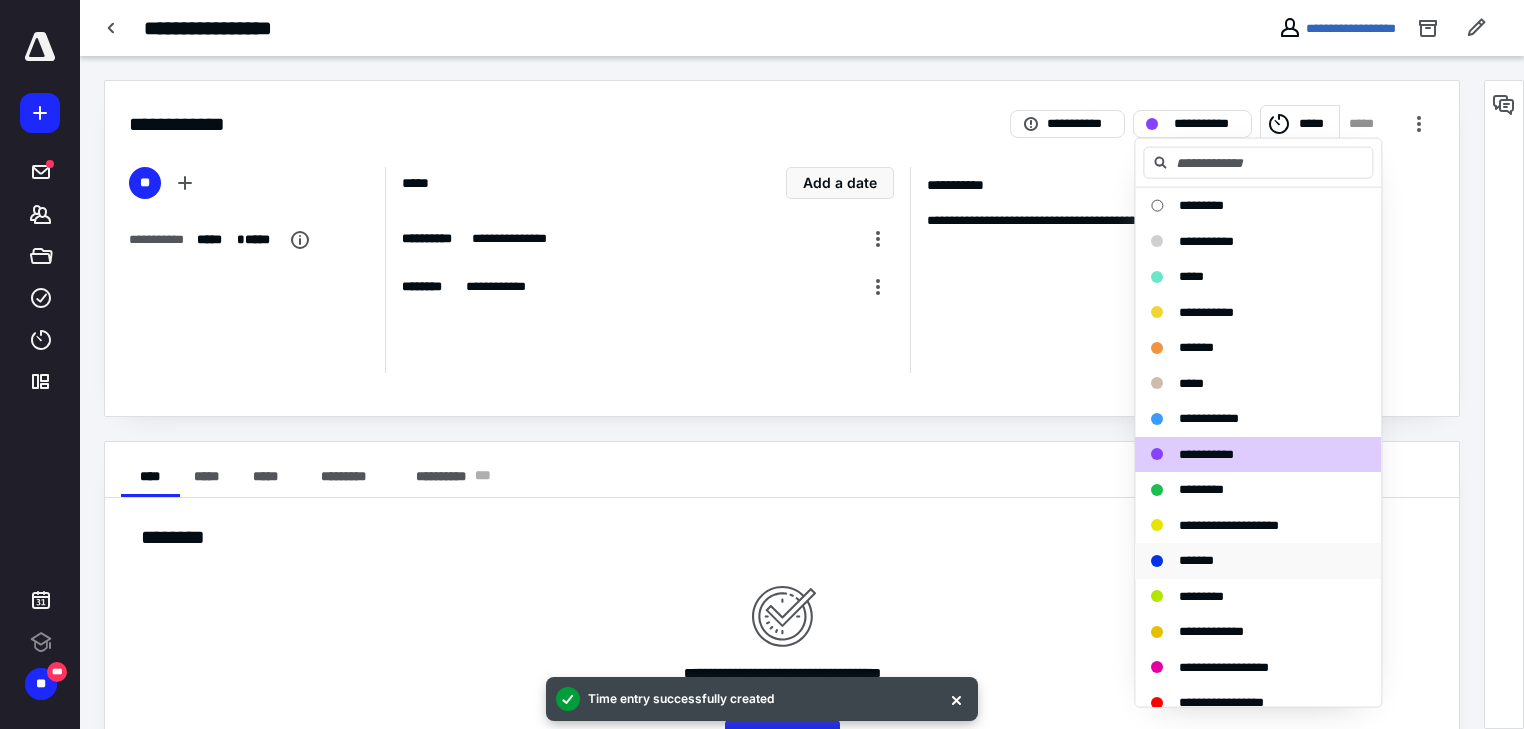 click on "*******" at bounding box center [1246, 561] 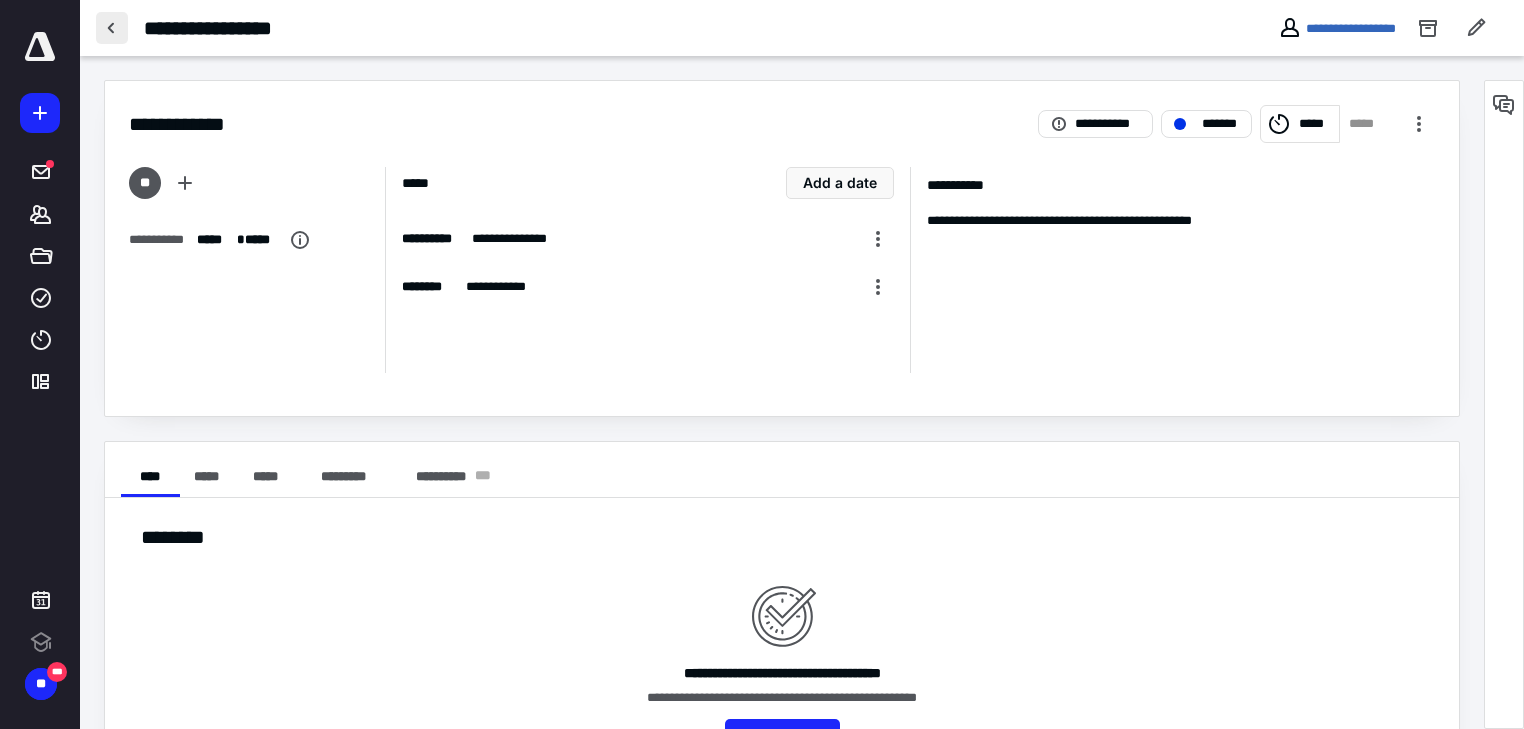 click at bounding box center (112, 28) 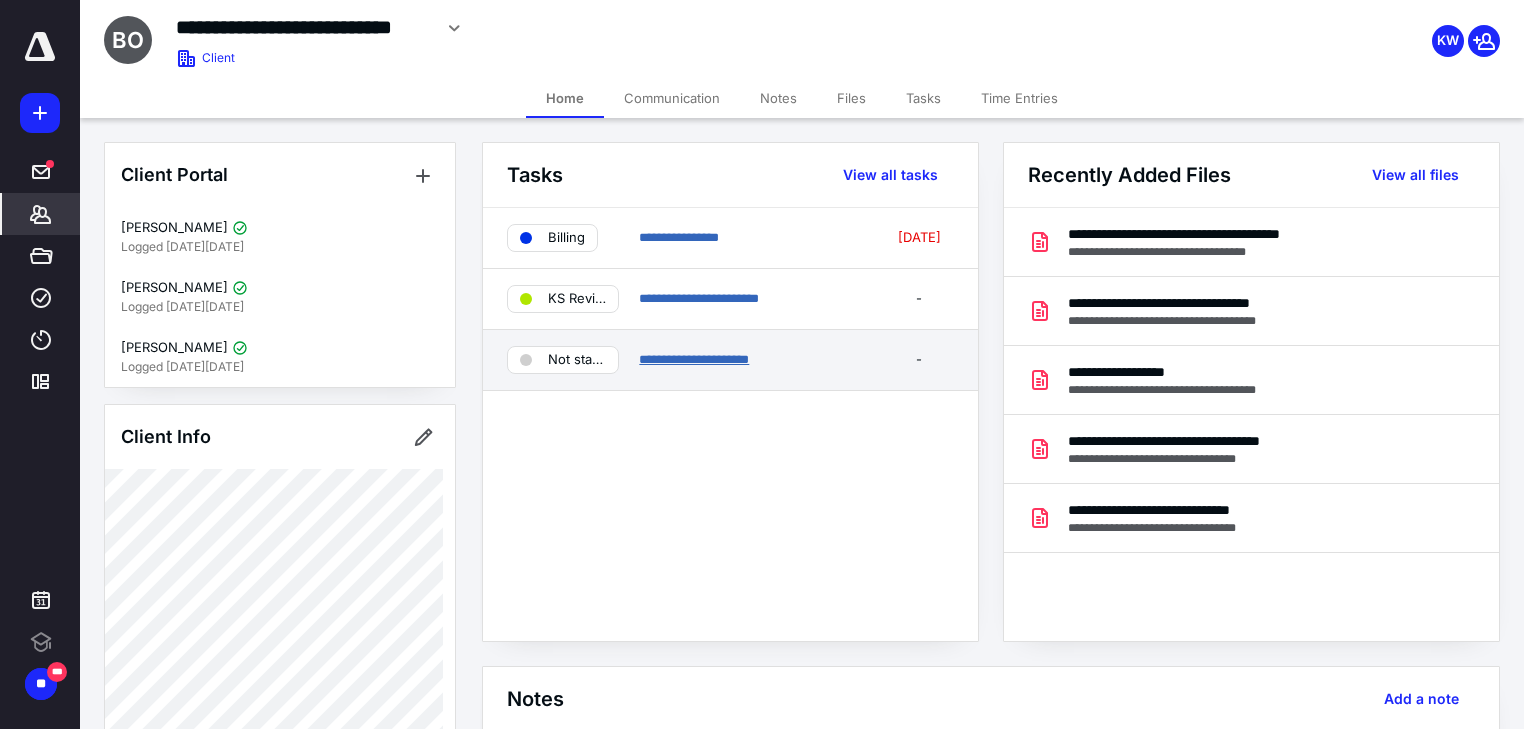 click on "**********" at bounding box center [694, 359] 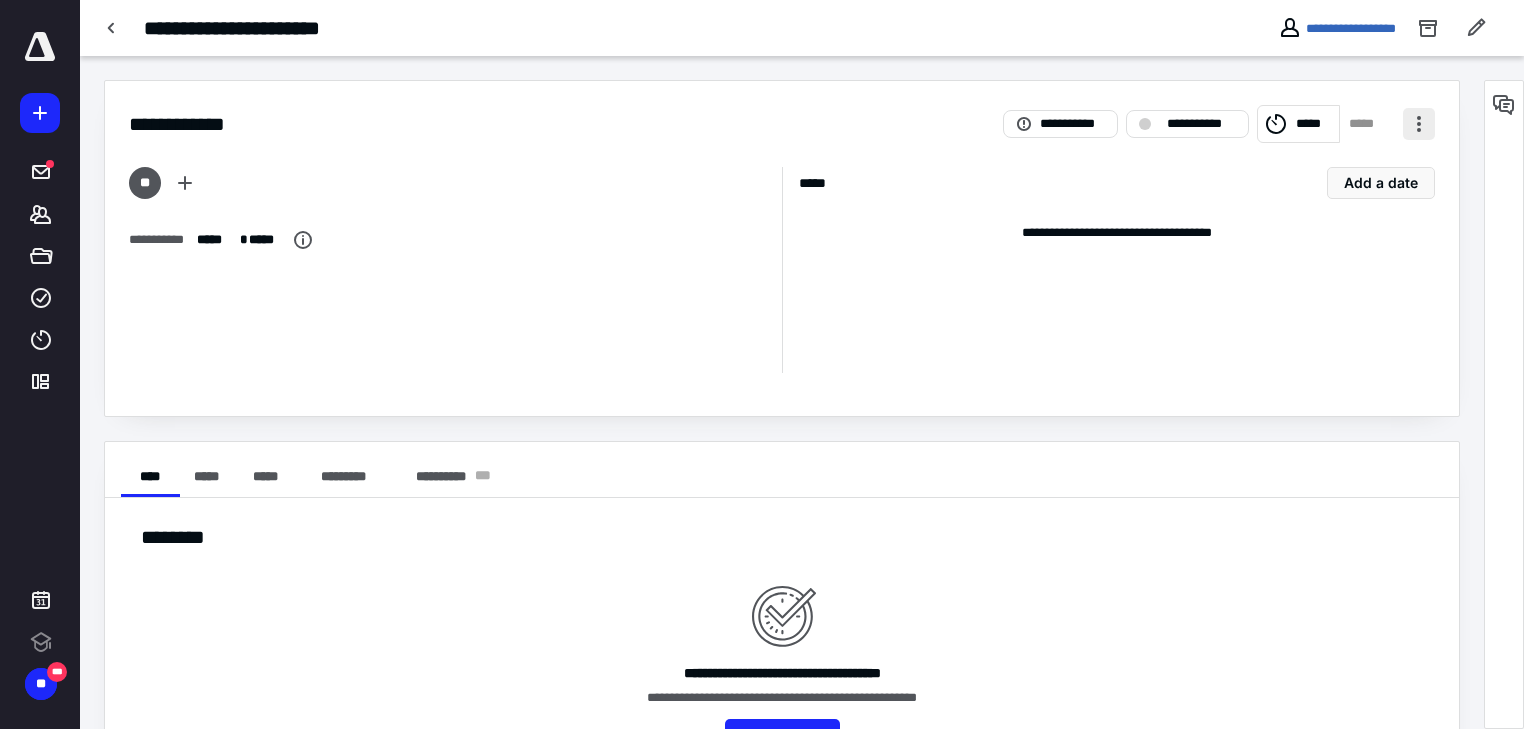 click at bounding box center [1419, 124] 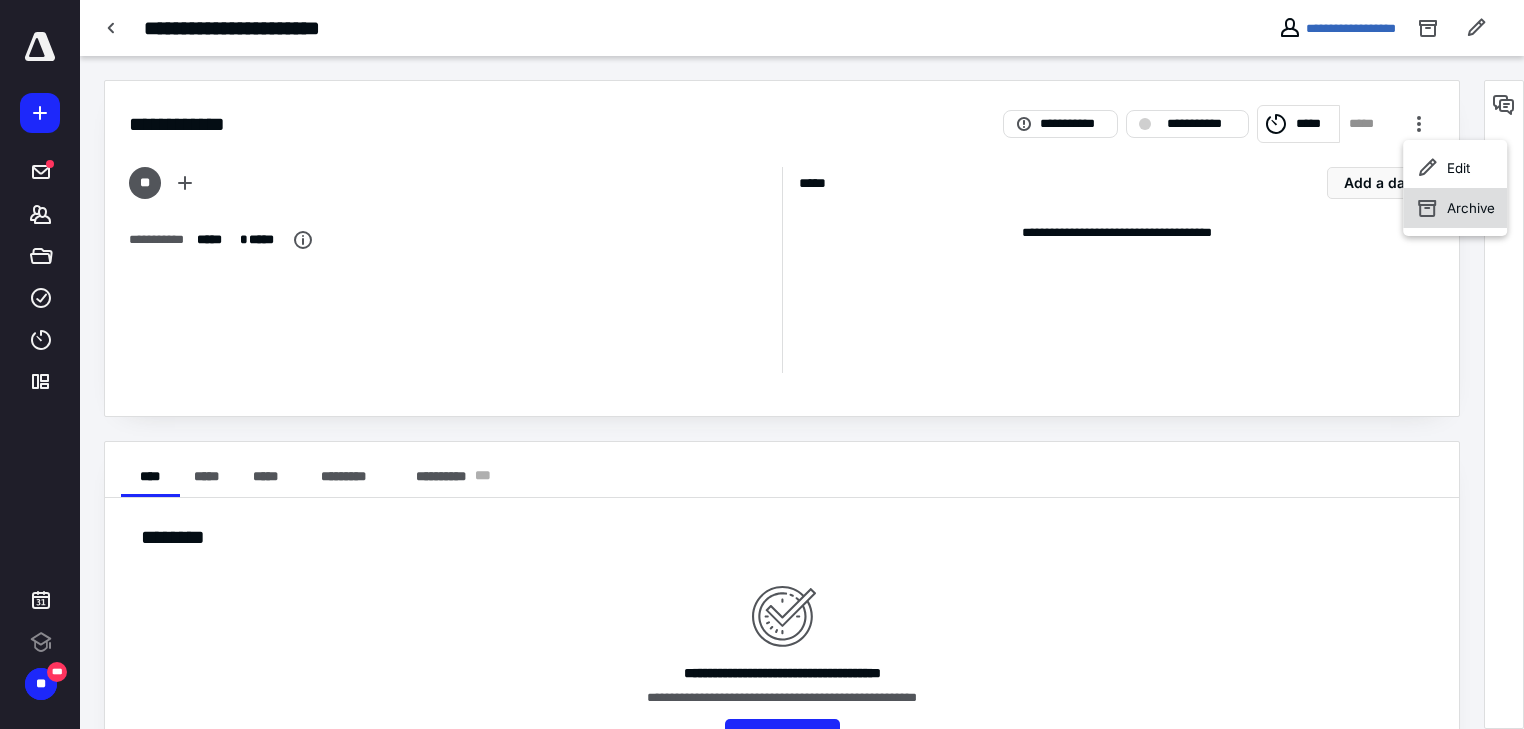 click on "Archive" at bounding box center (1455, 208) 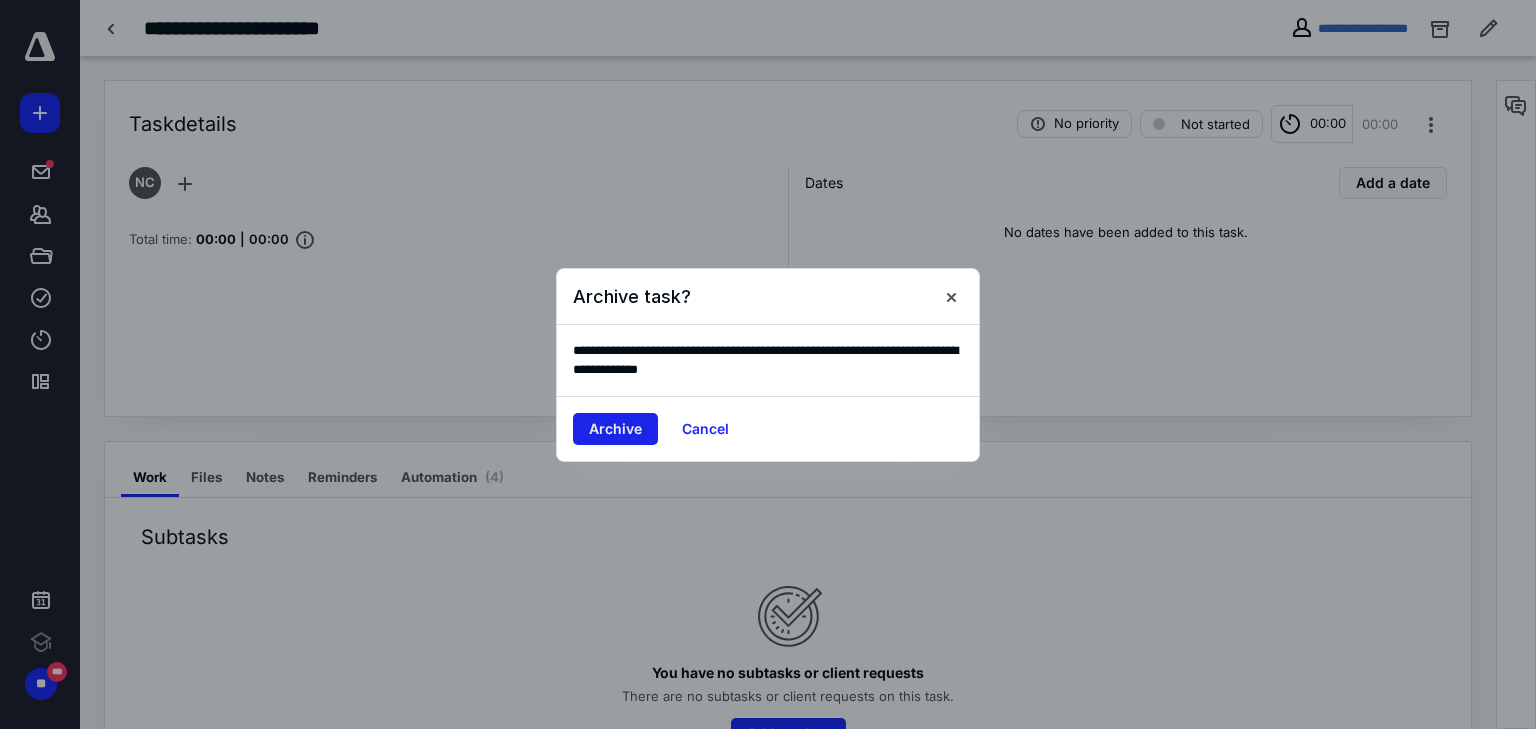 click on "Archive" at bounding box center [615, 429] 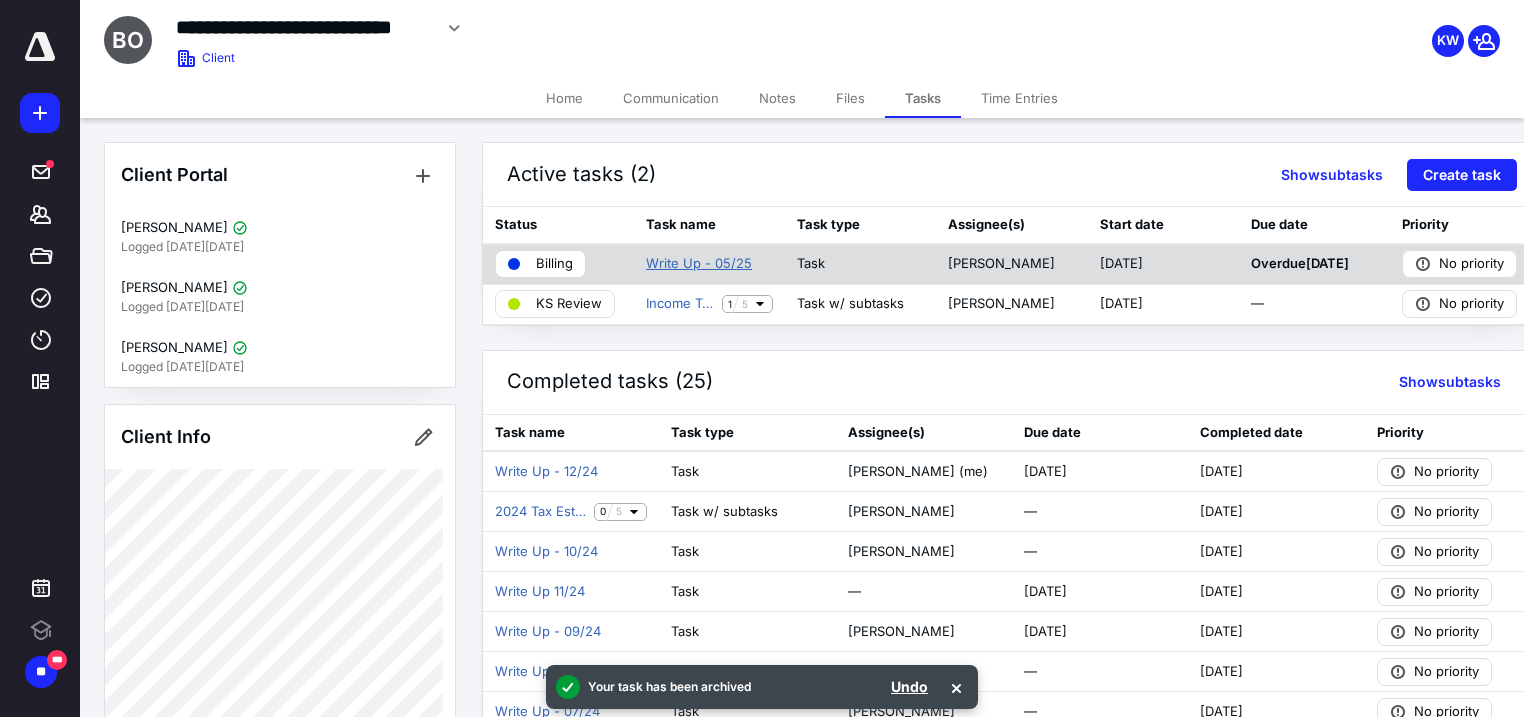 click on "Write Up - 05/25" at bounding box center (699, 264) 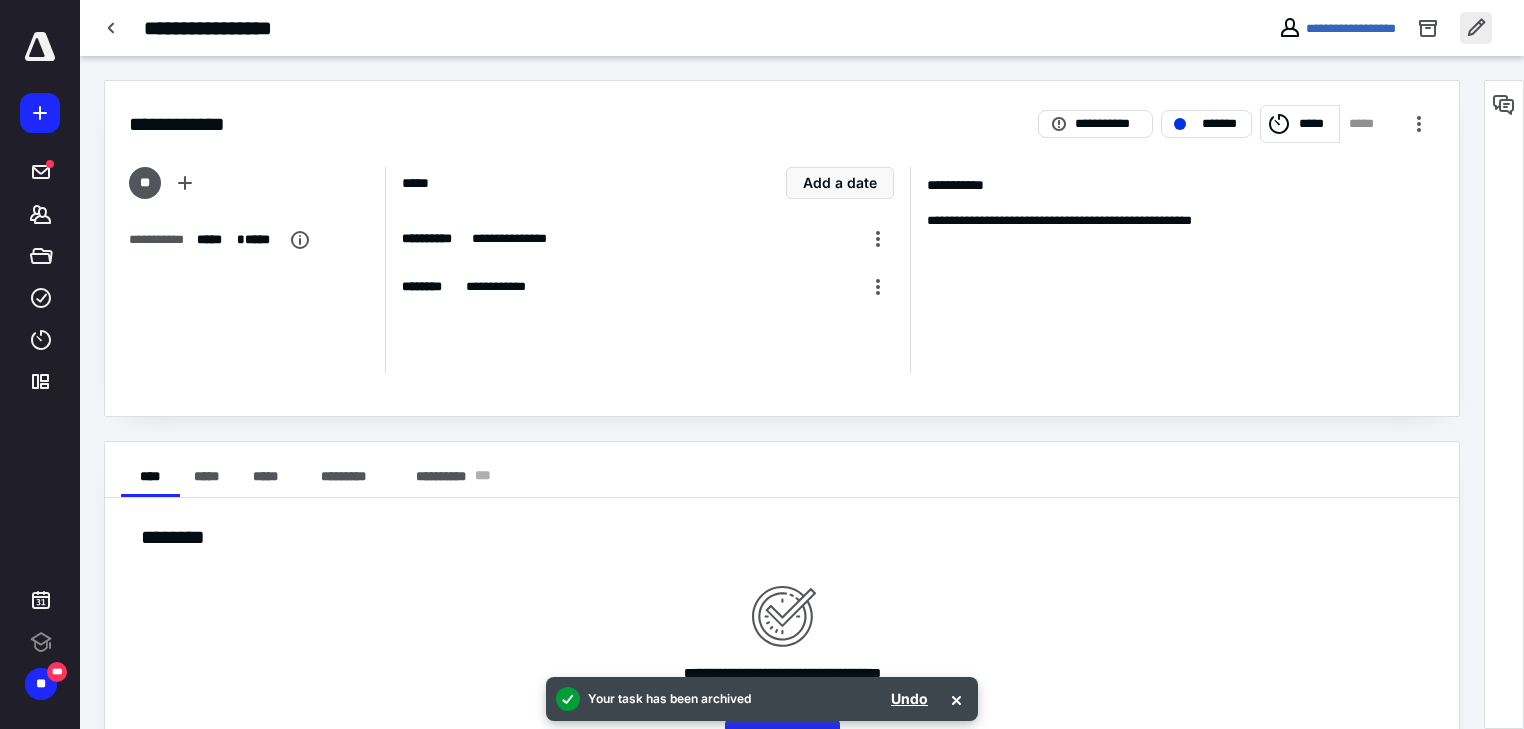 click at bounding box center (1476, 28) 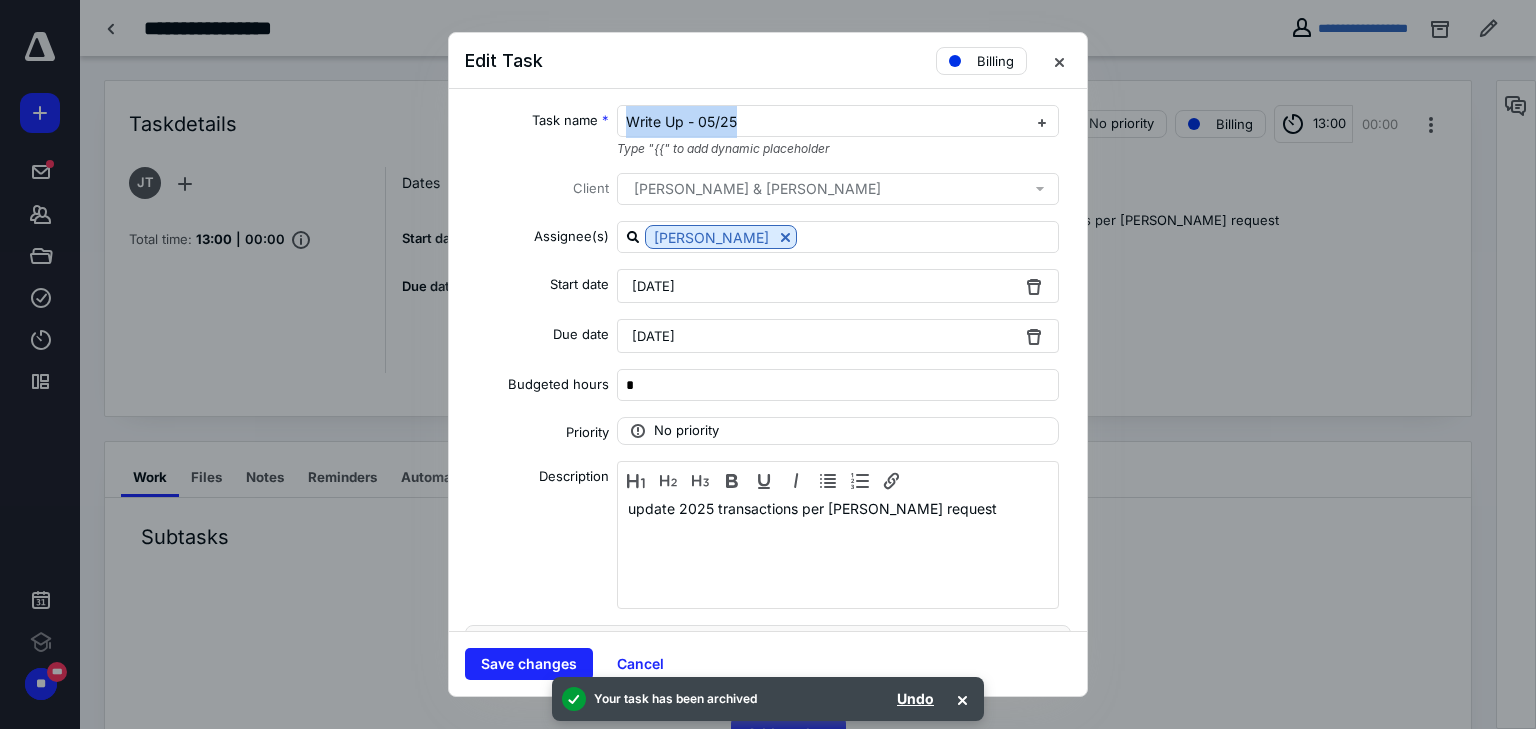 drag, startPoint x: 724, startPoint y: 130, endPoint x: 573, endPoint y: 131, distance: 151.00331 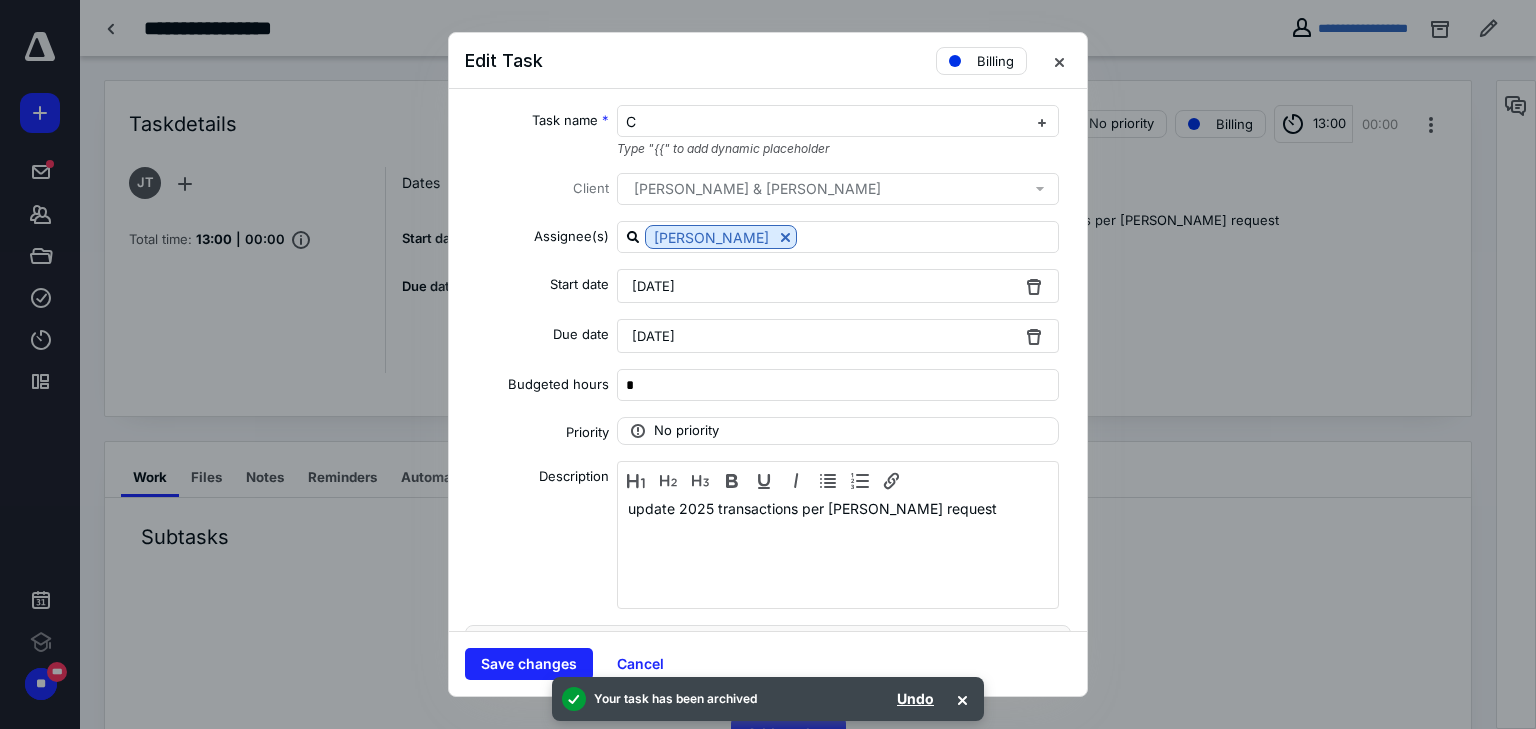 type 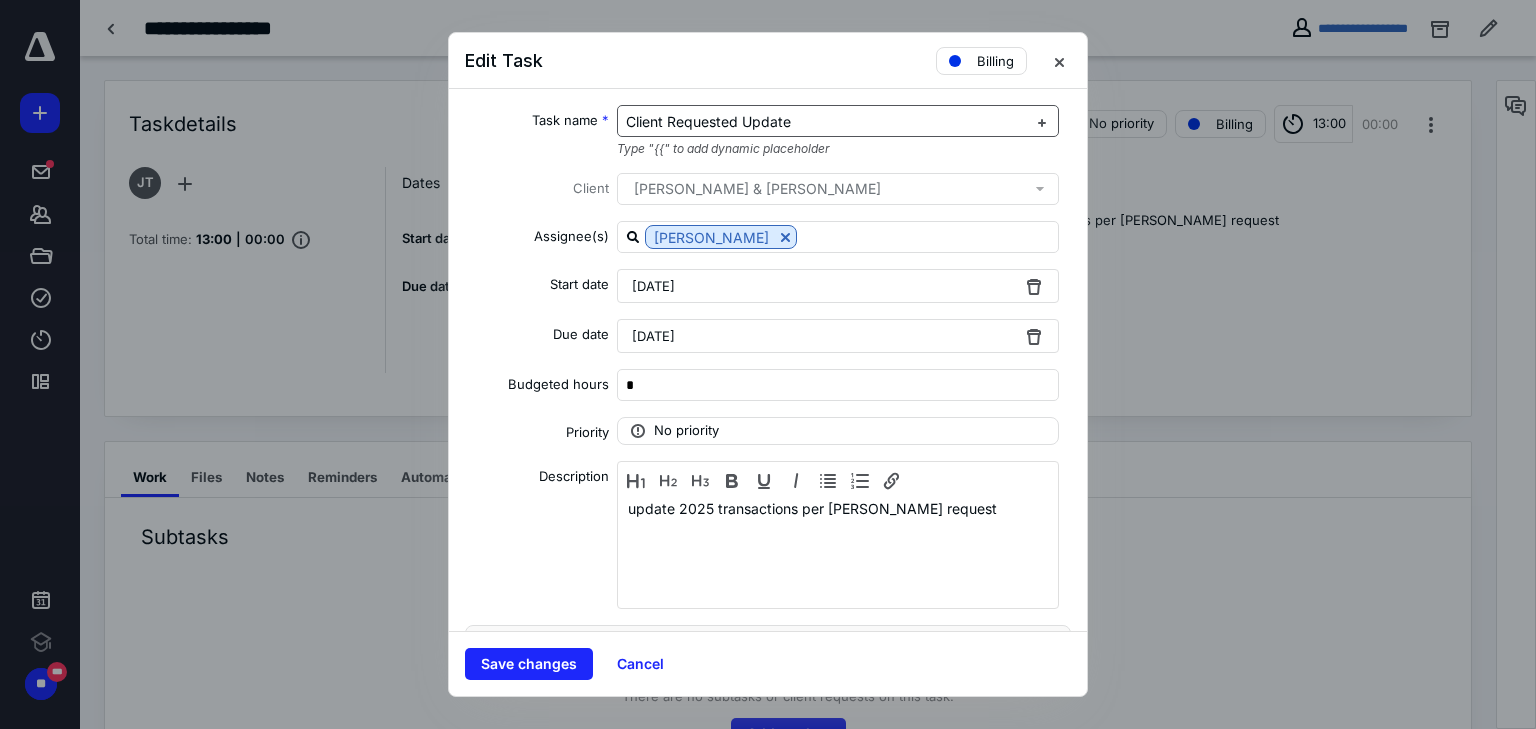 click on "Client Requested Update" at bounding box center (708, 121) 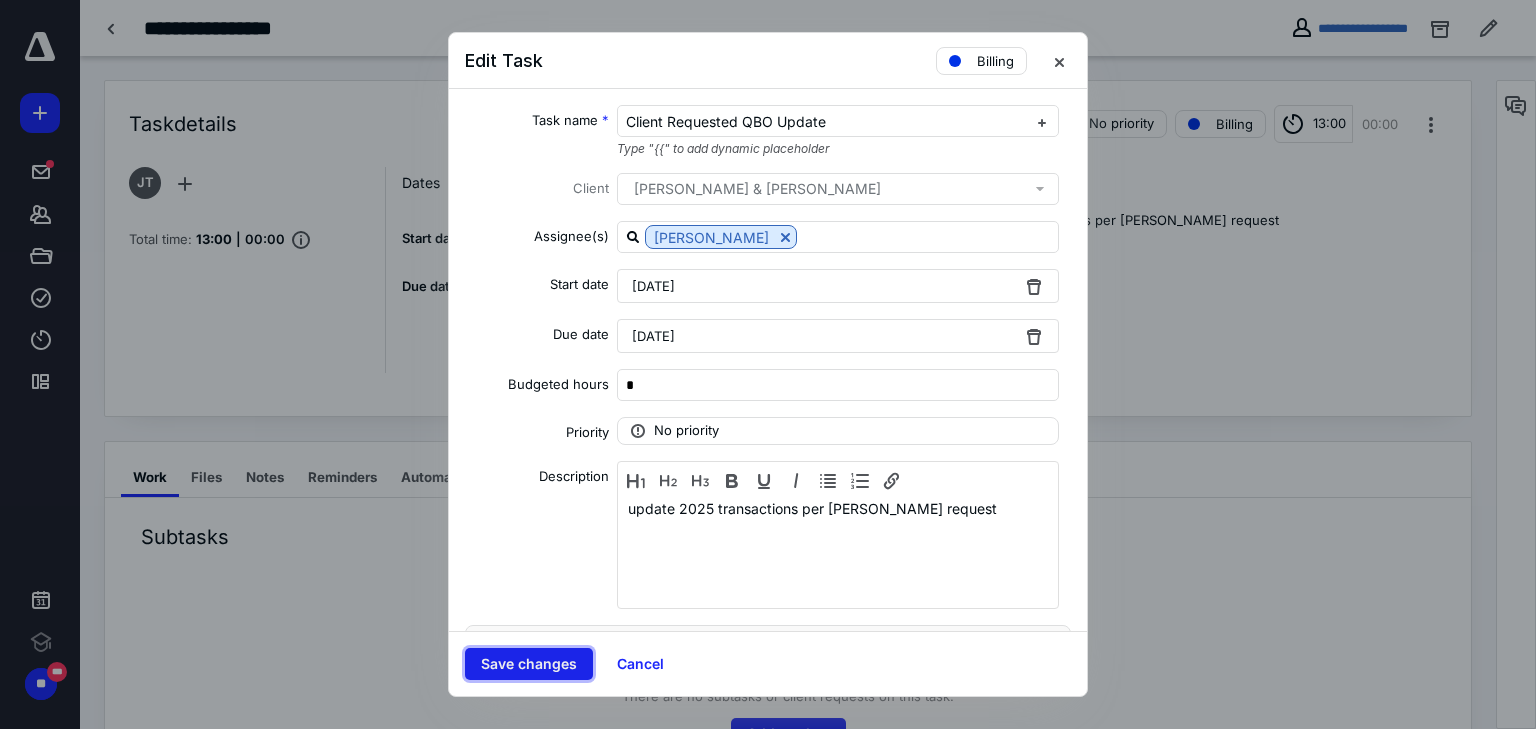 click on "Save changes" at bounding box center [529, 664] 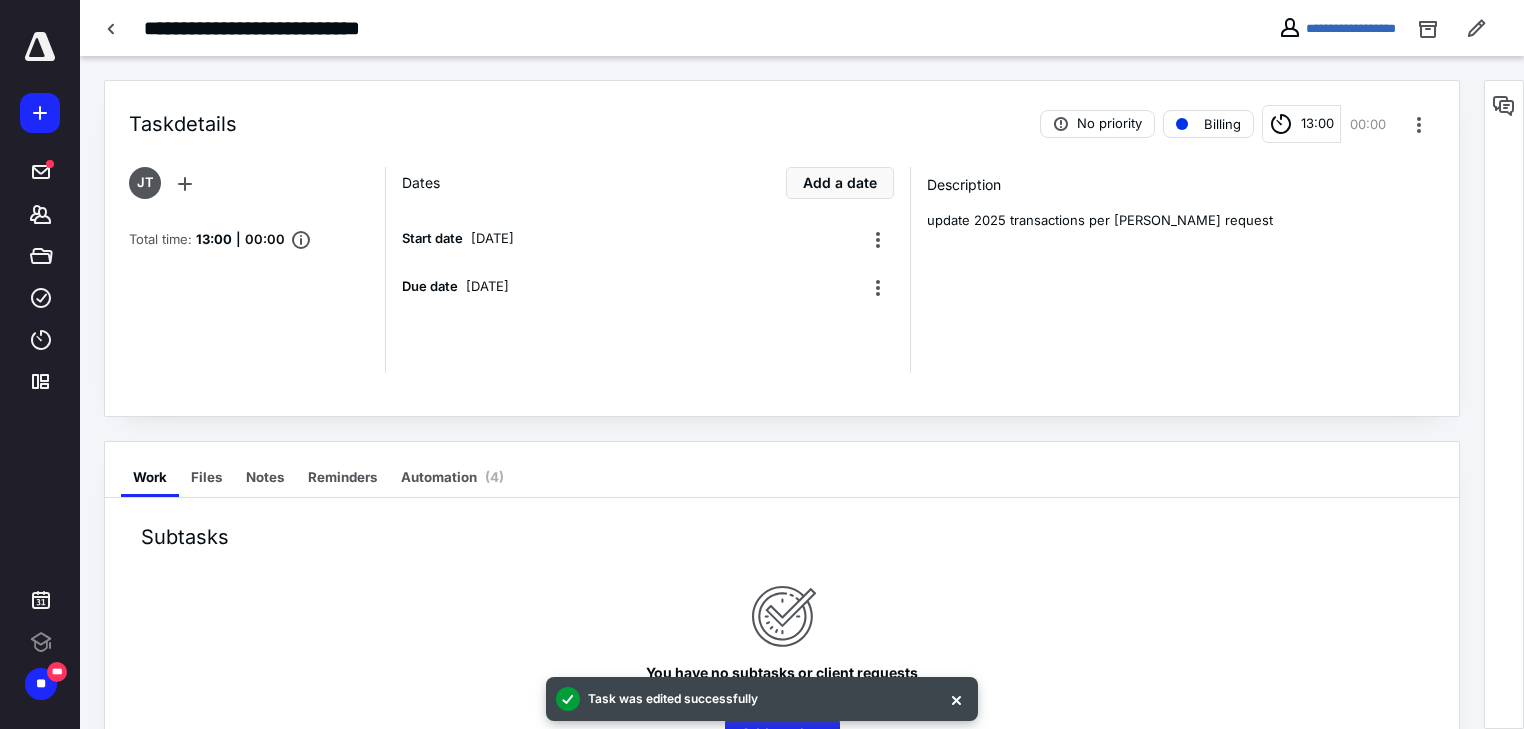 click on "13:00" at bounding box center [1317, 124] 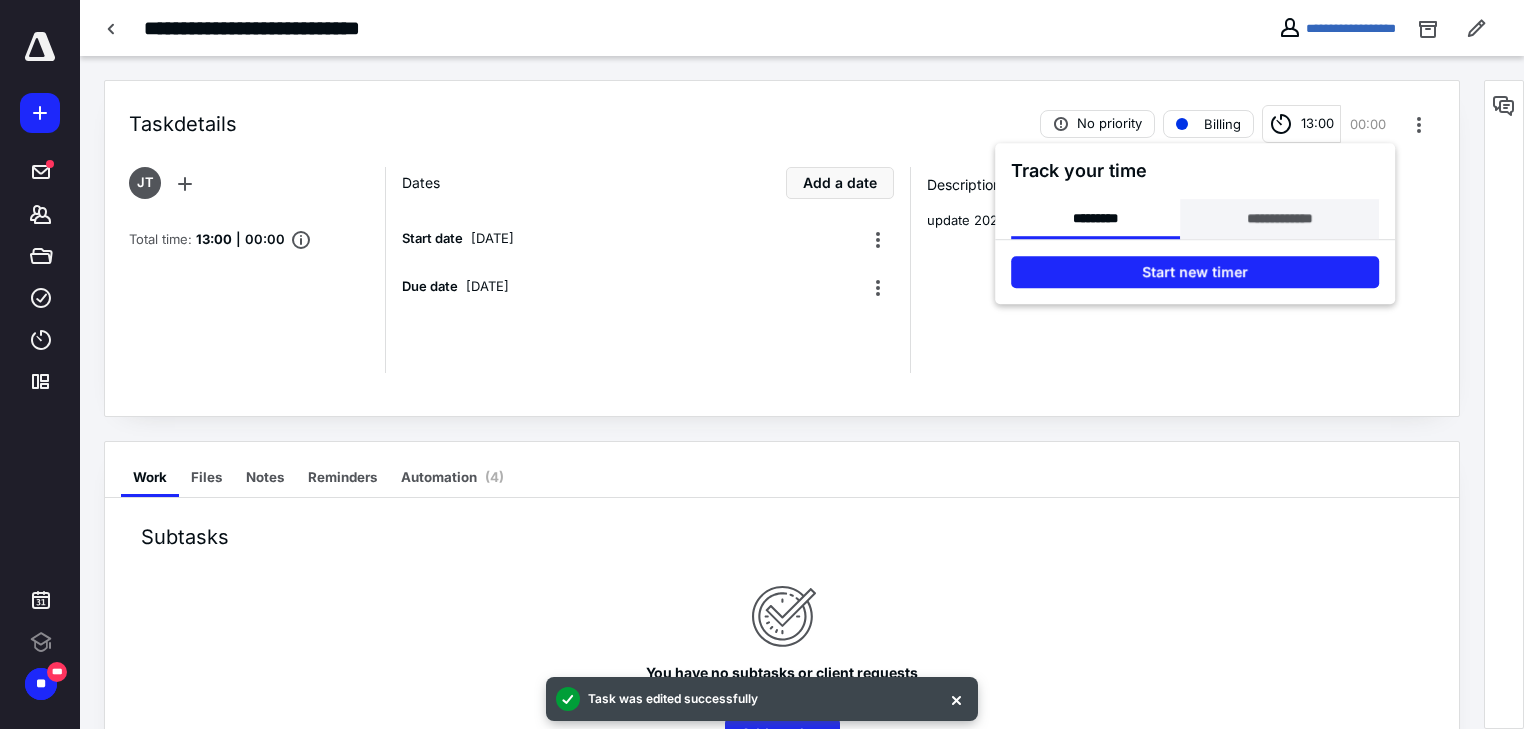 click on "**********" at bounding box center [1279, 219] 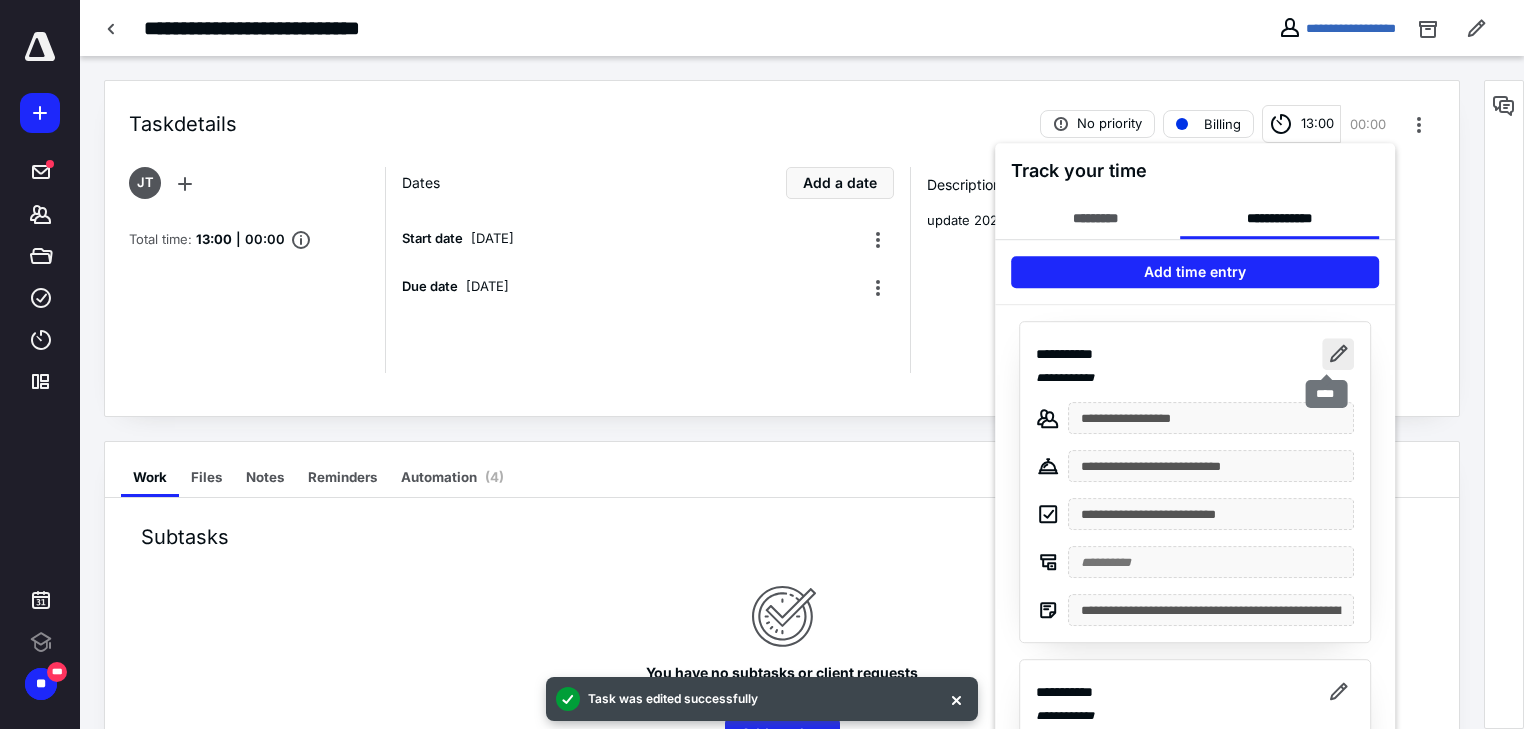 click at bounding box center (1338, 354) 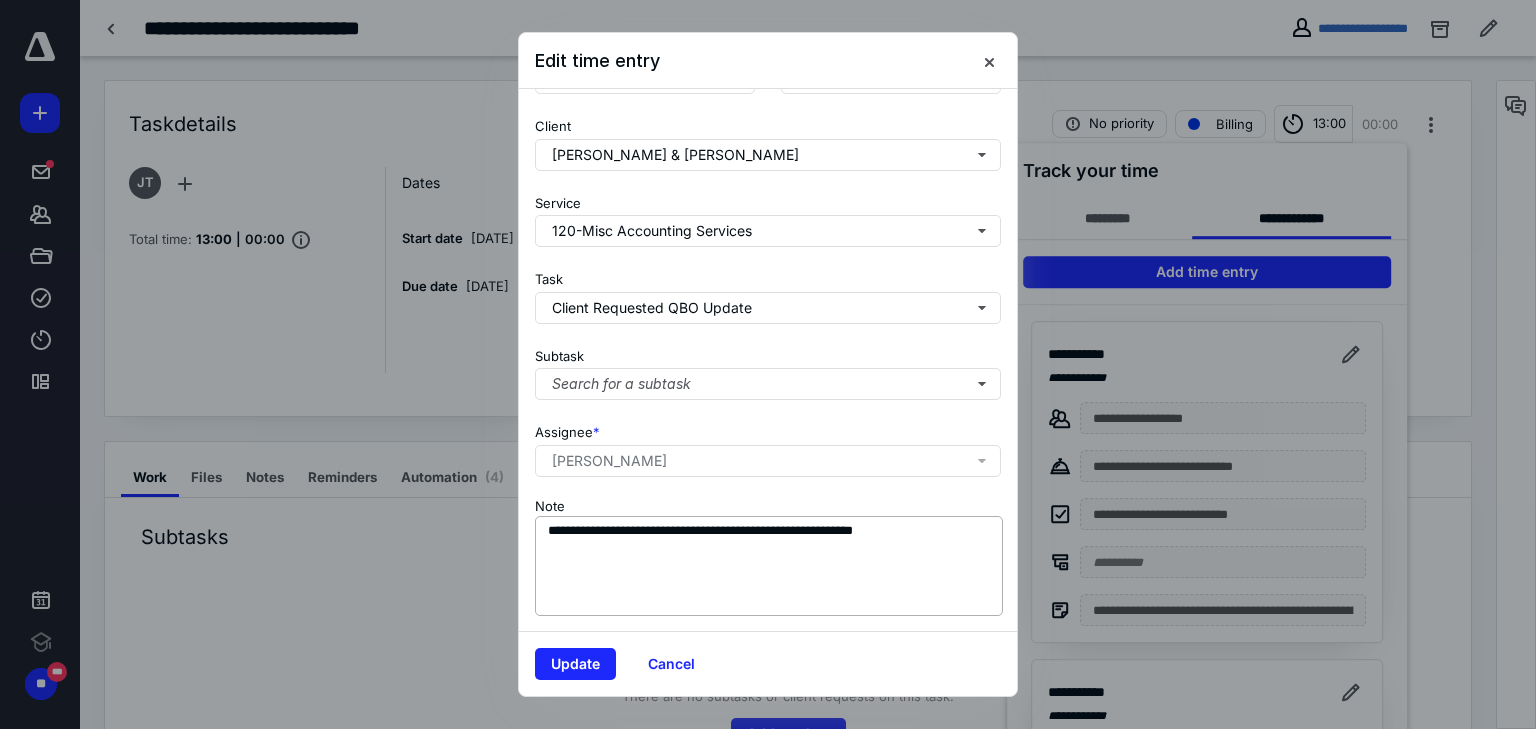 scroll, scrollTop: 188, scrollLeft: 0, axis: vertical 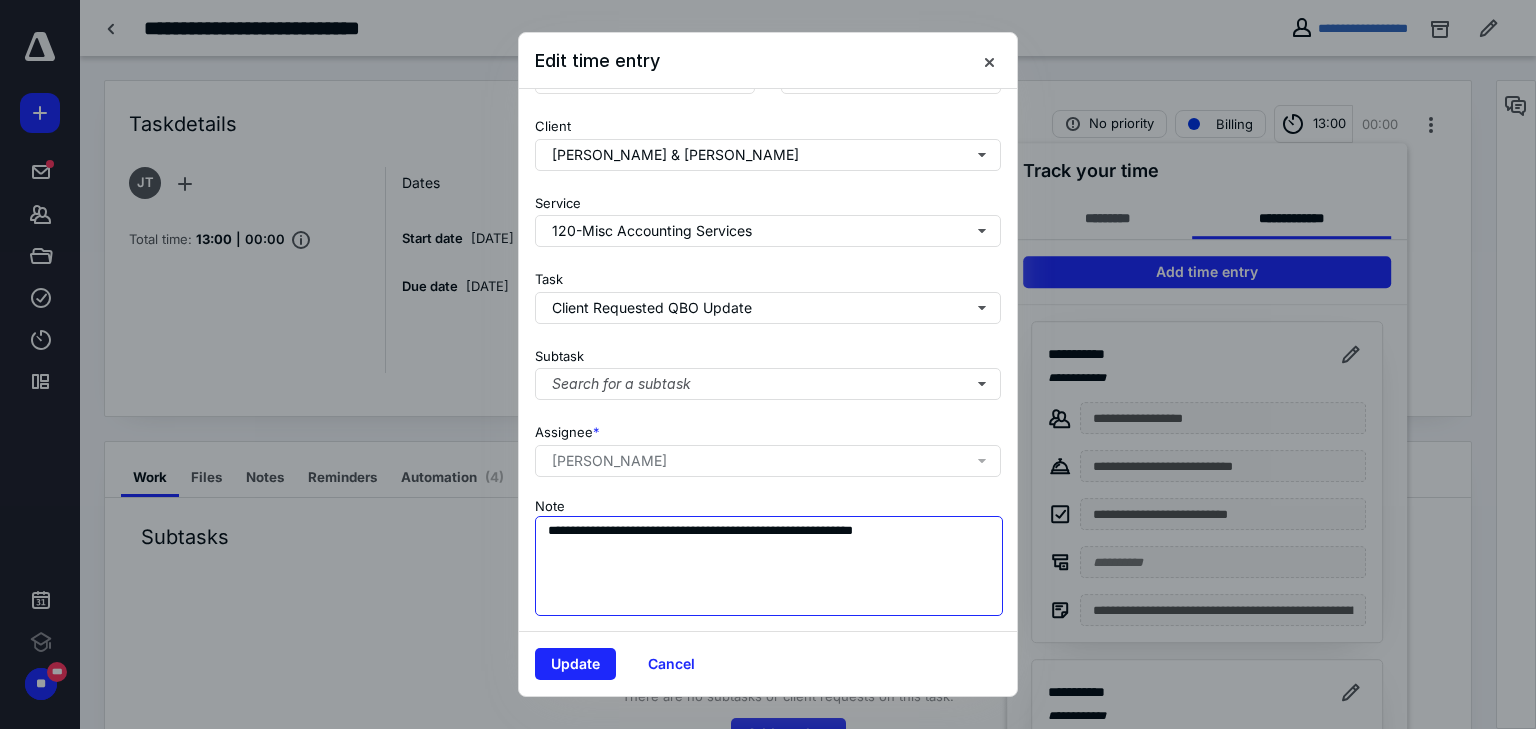 click on "**********" at bounding box center [769, 566] 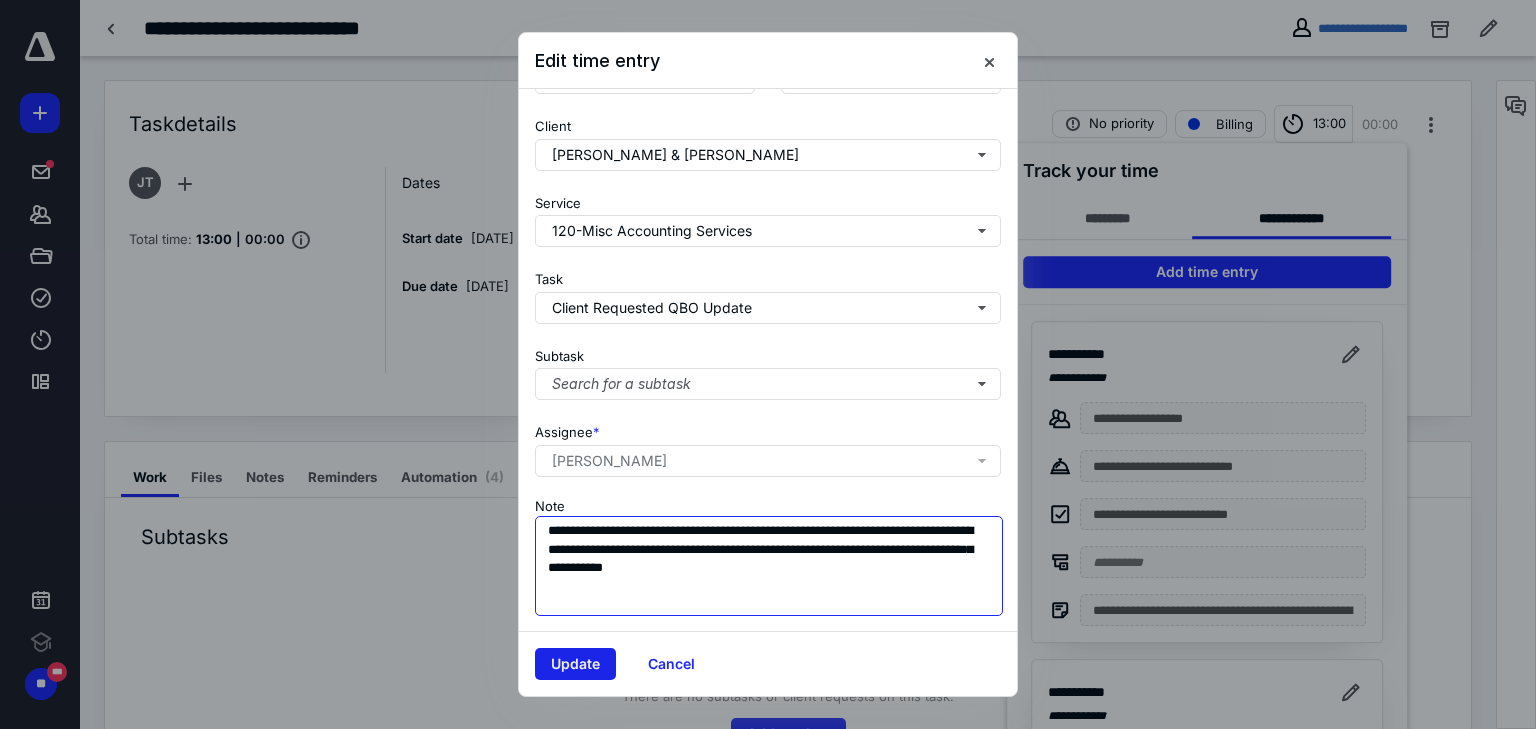 type on "**********" 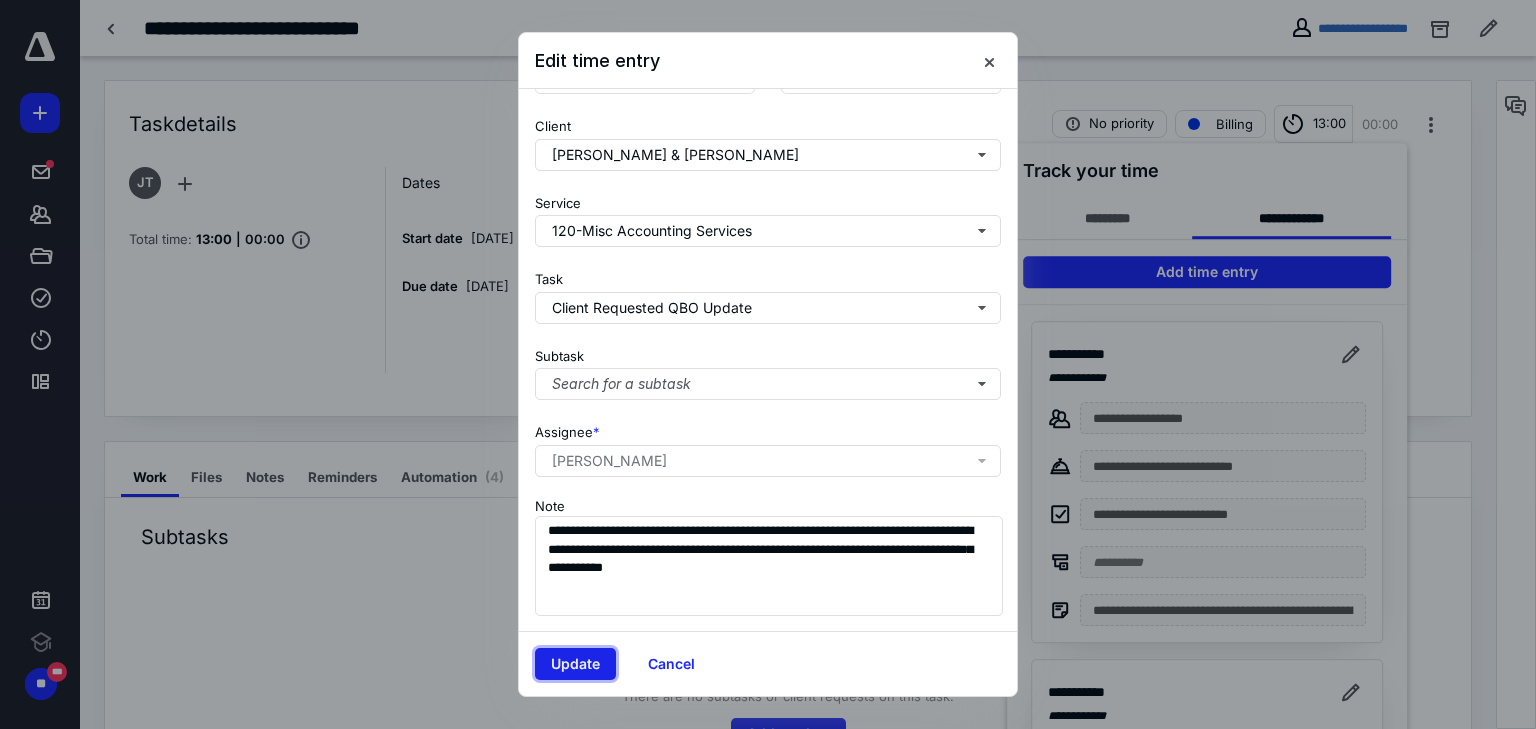 click on "Update" at bounding box center (575, 664) 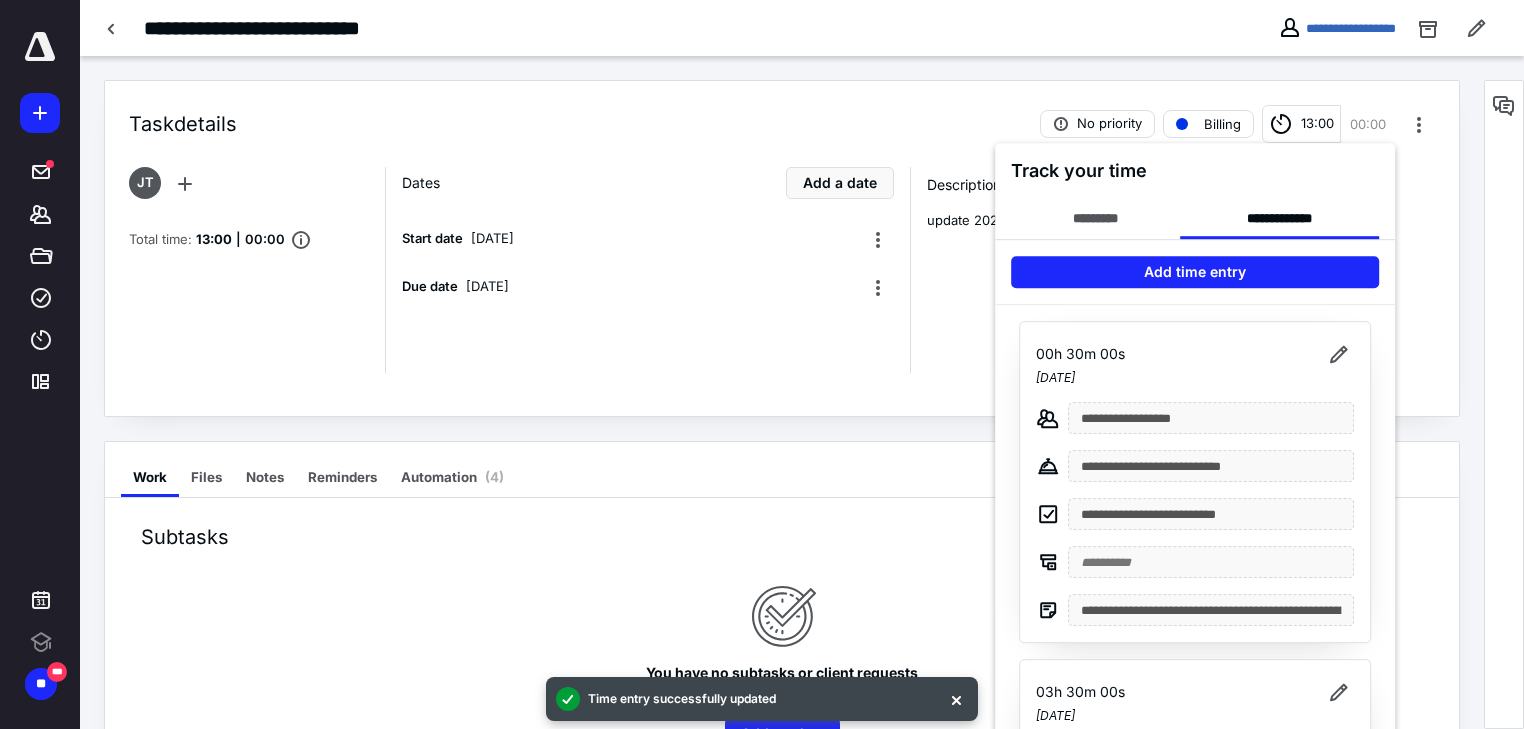 click at bounding box center (762, 364) 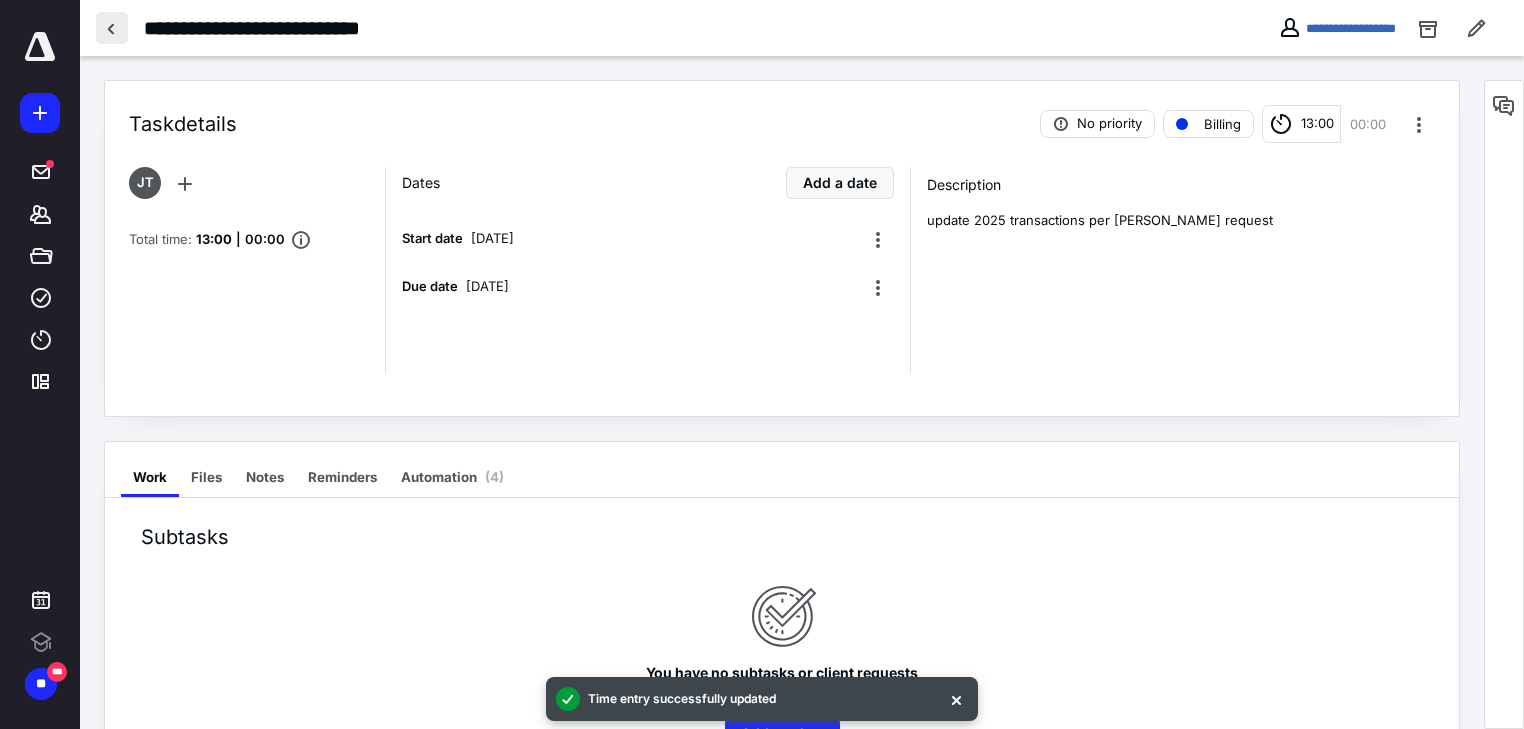 click at bounding box center (112, 28) 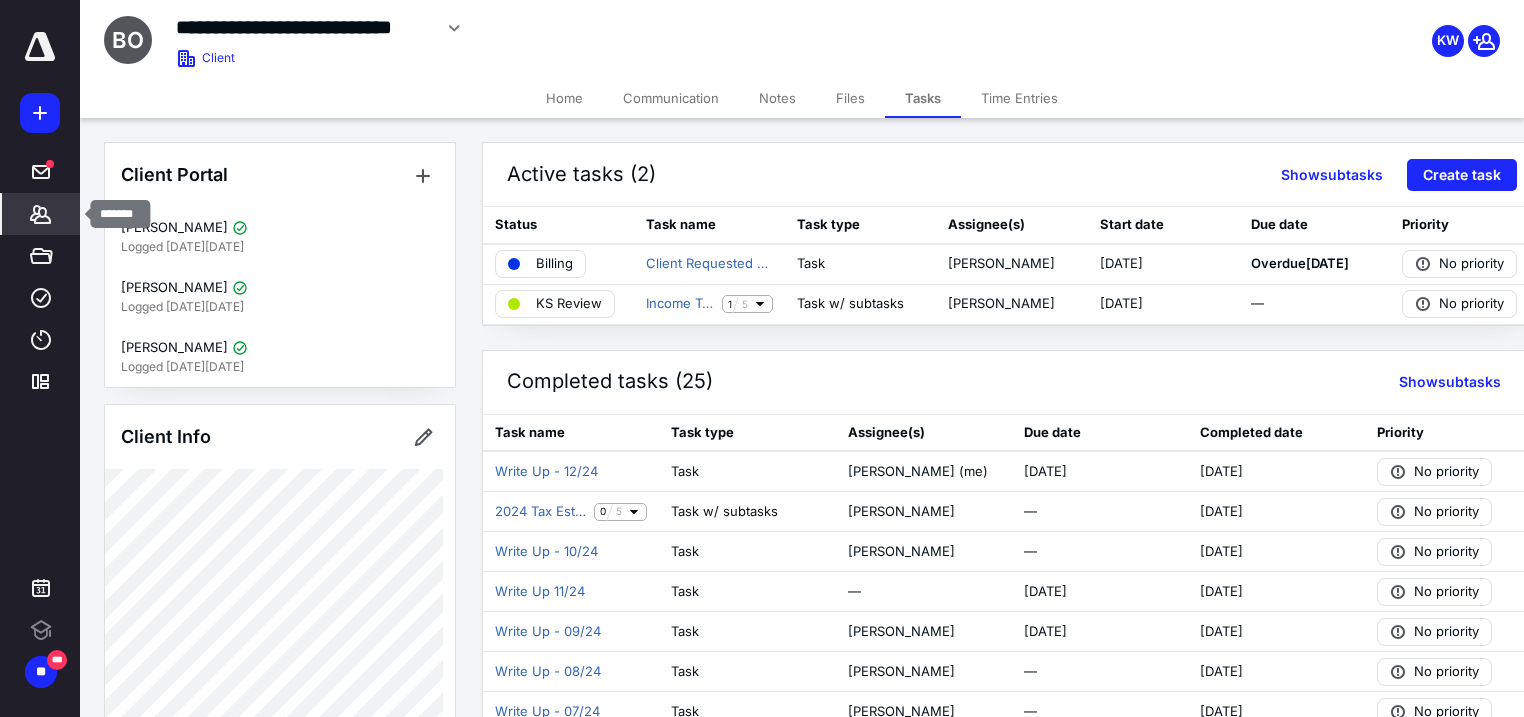 click 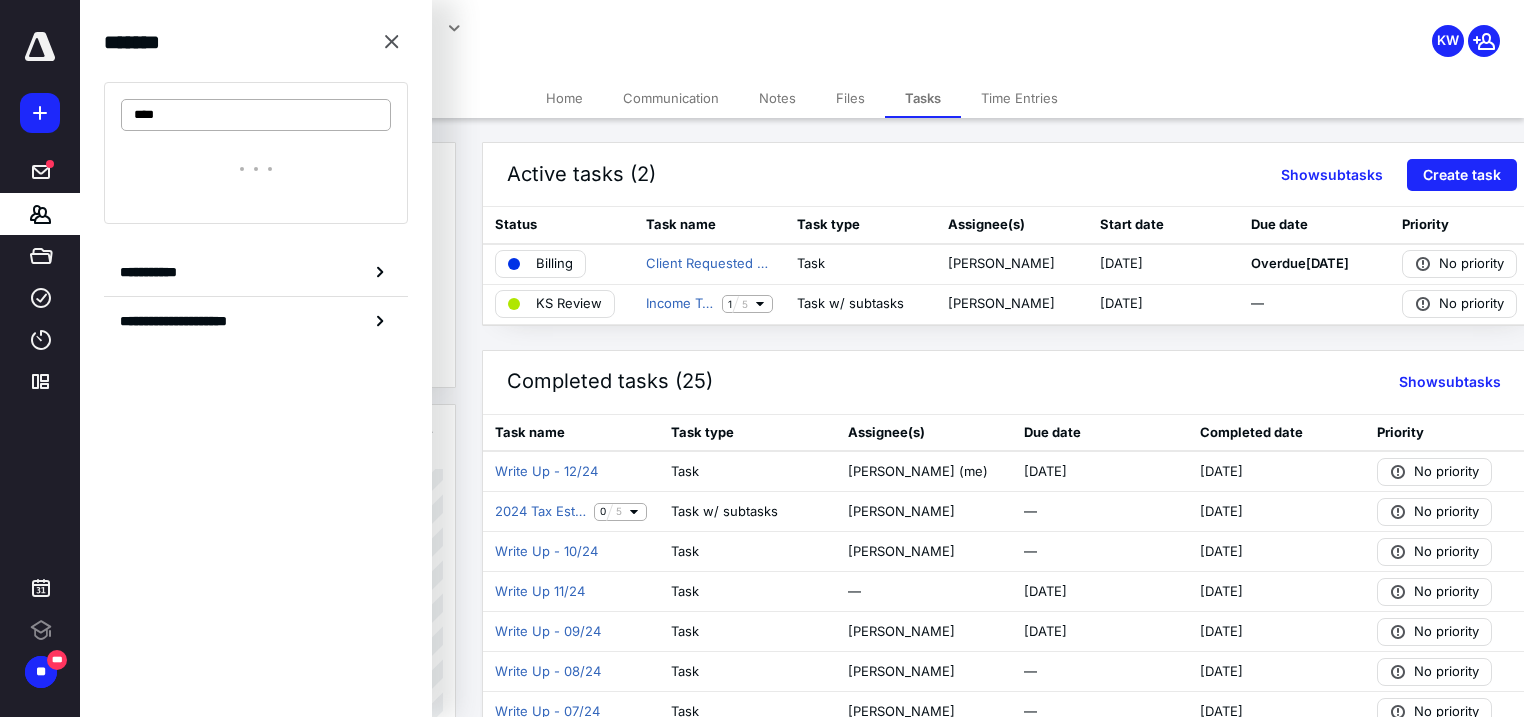 type on "****" 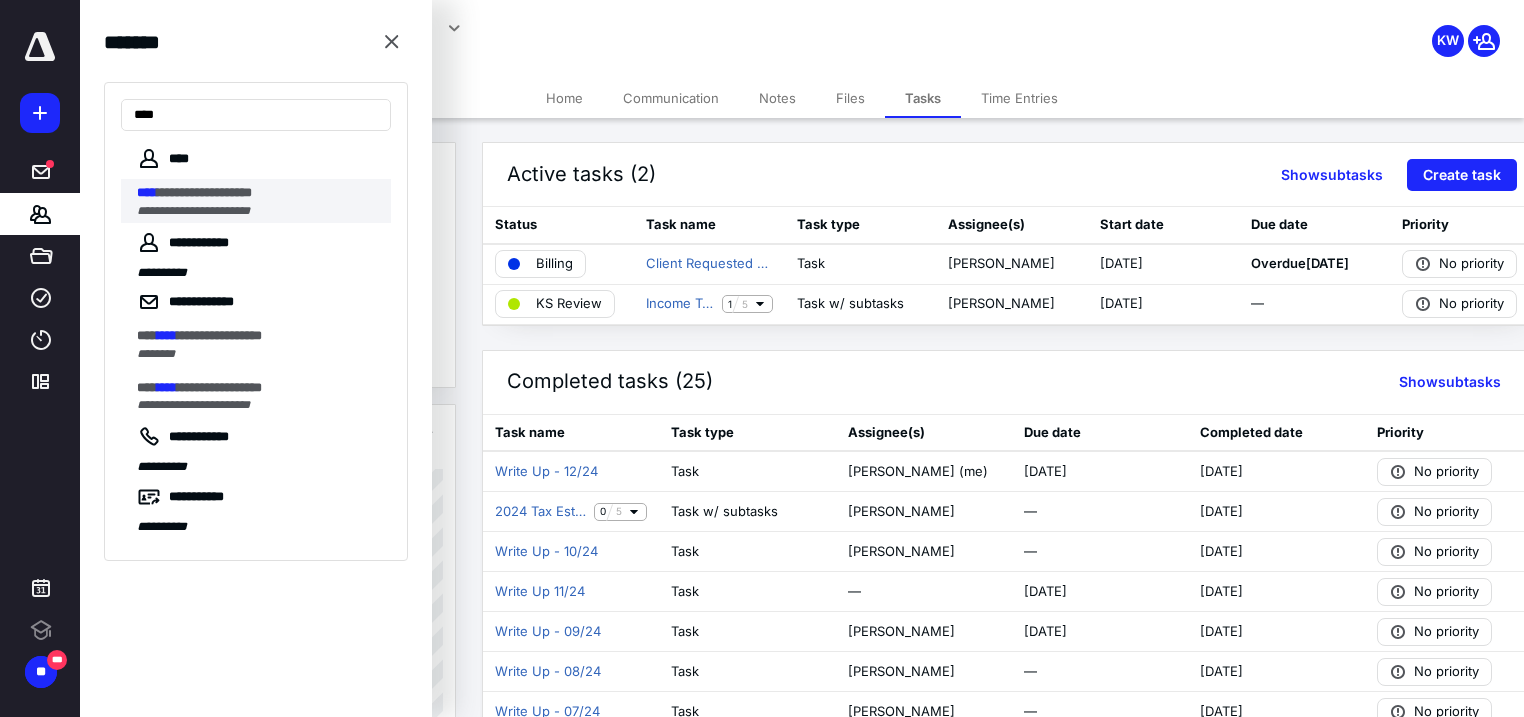 click on "**********" at bounding box center [204, 192] 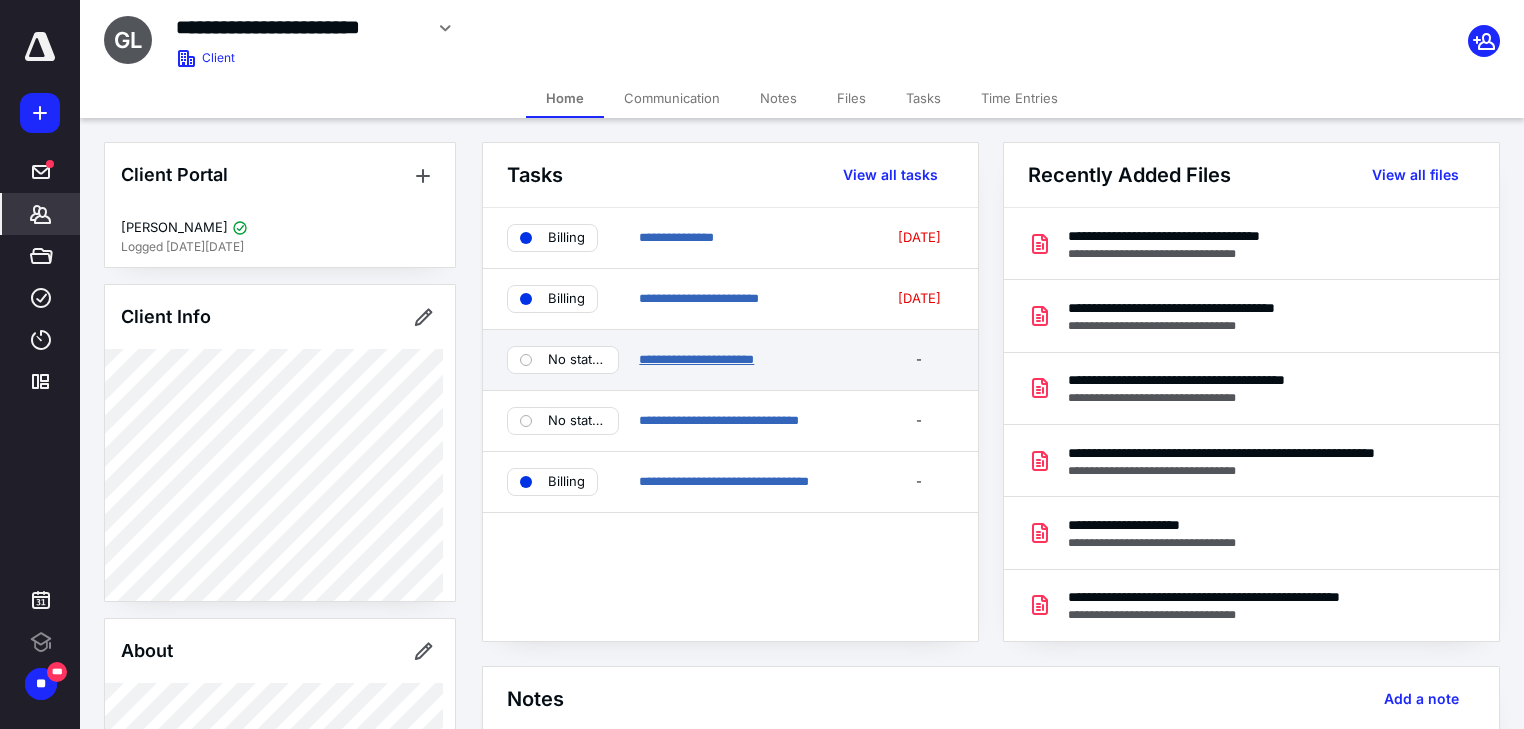 click on "**********" at bounding box center (696, 359) 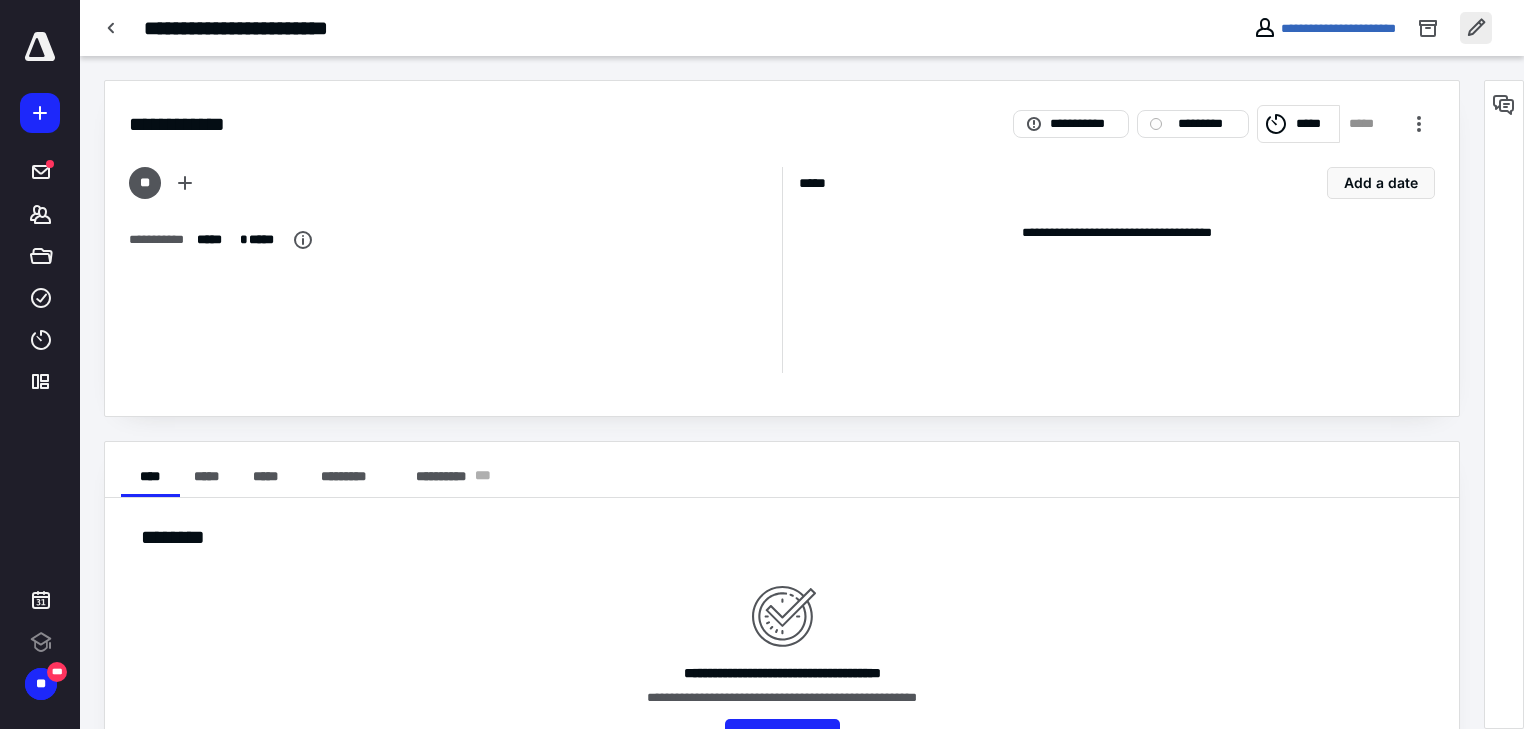 click at bounding box center [1476, 28] 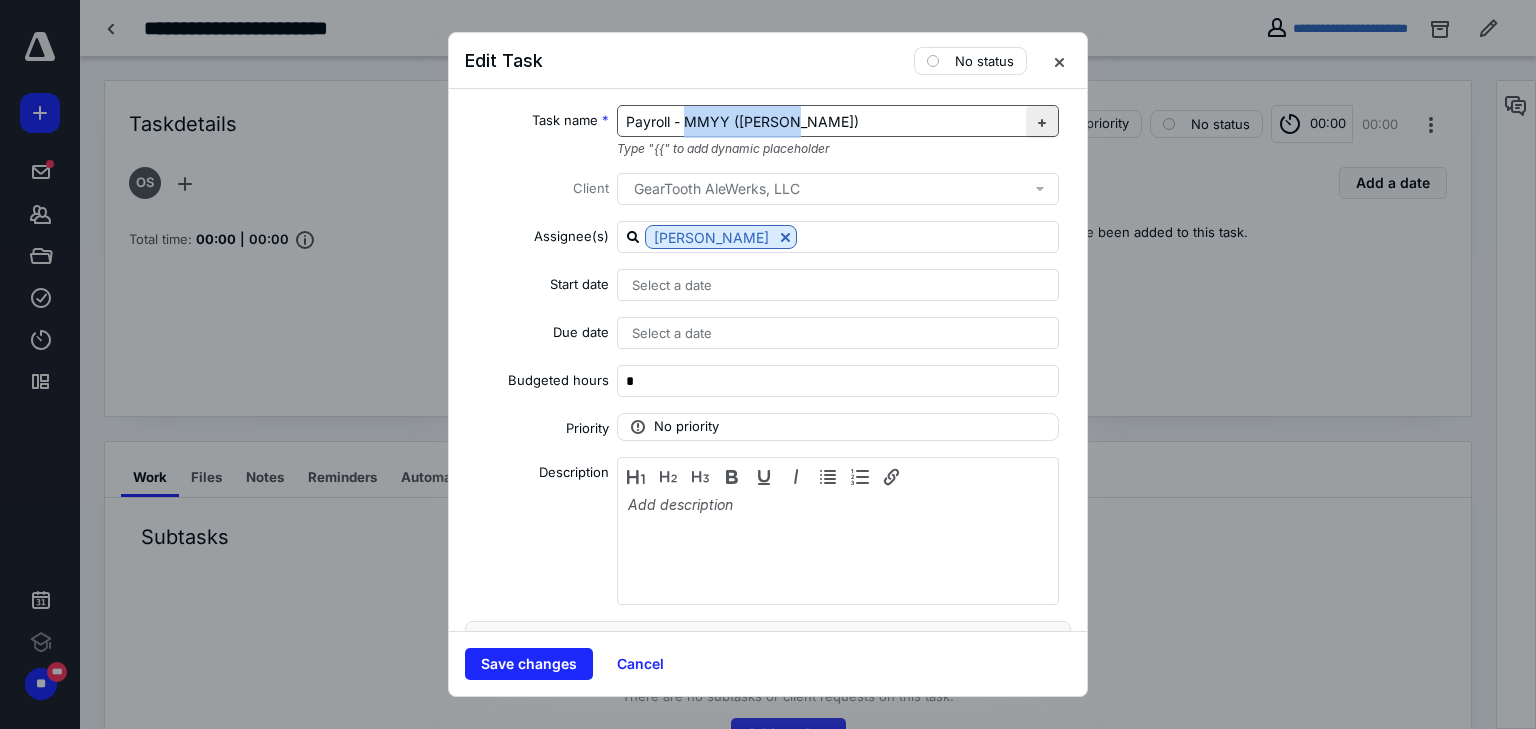 drag, startPoint x: 682, startPoint y: 124, endPoint x: 1038, endPoint y: 111, distance: 356.23727 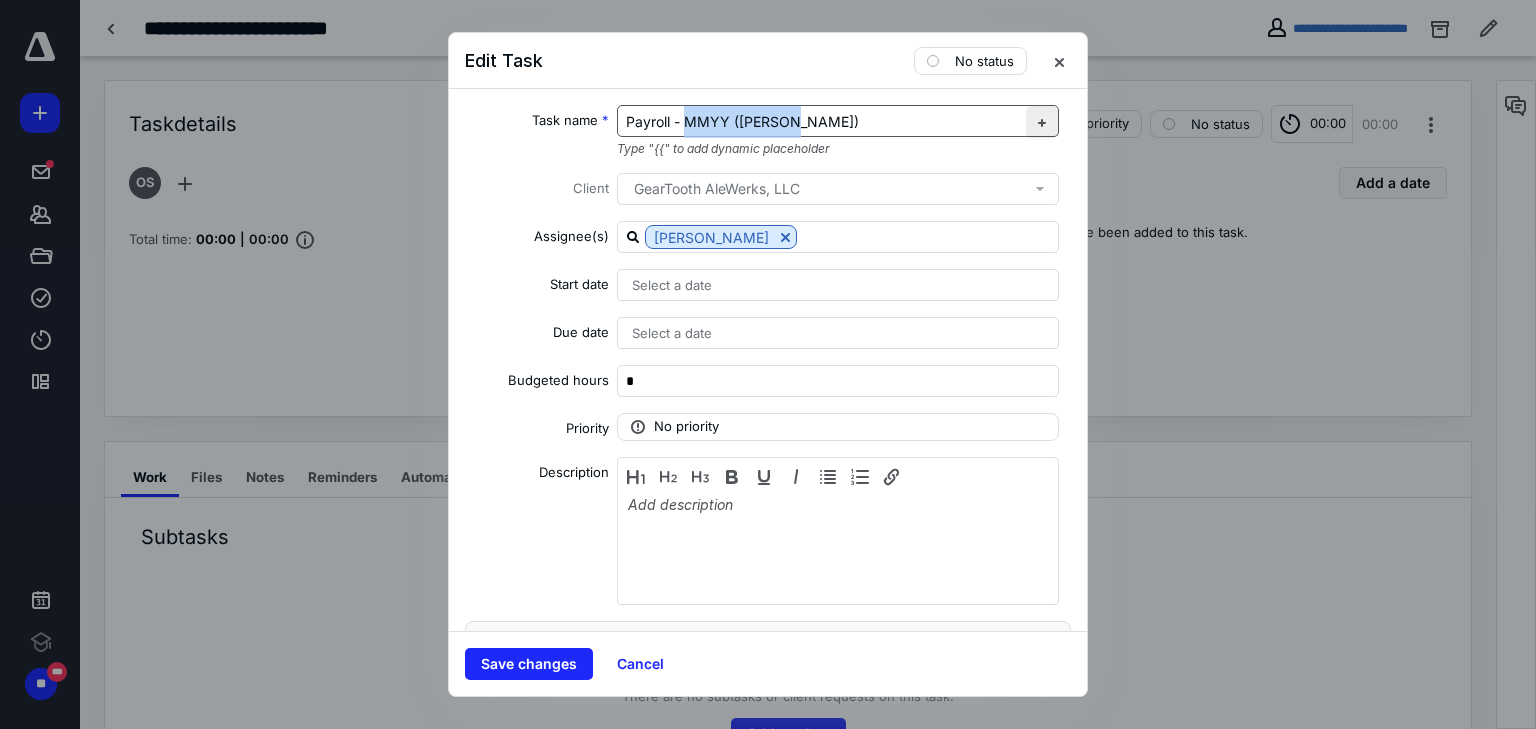 click on "Payroll - MMYY ([PERSON_NAME])" at bounding box center (838, 121) 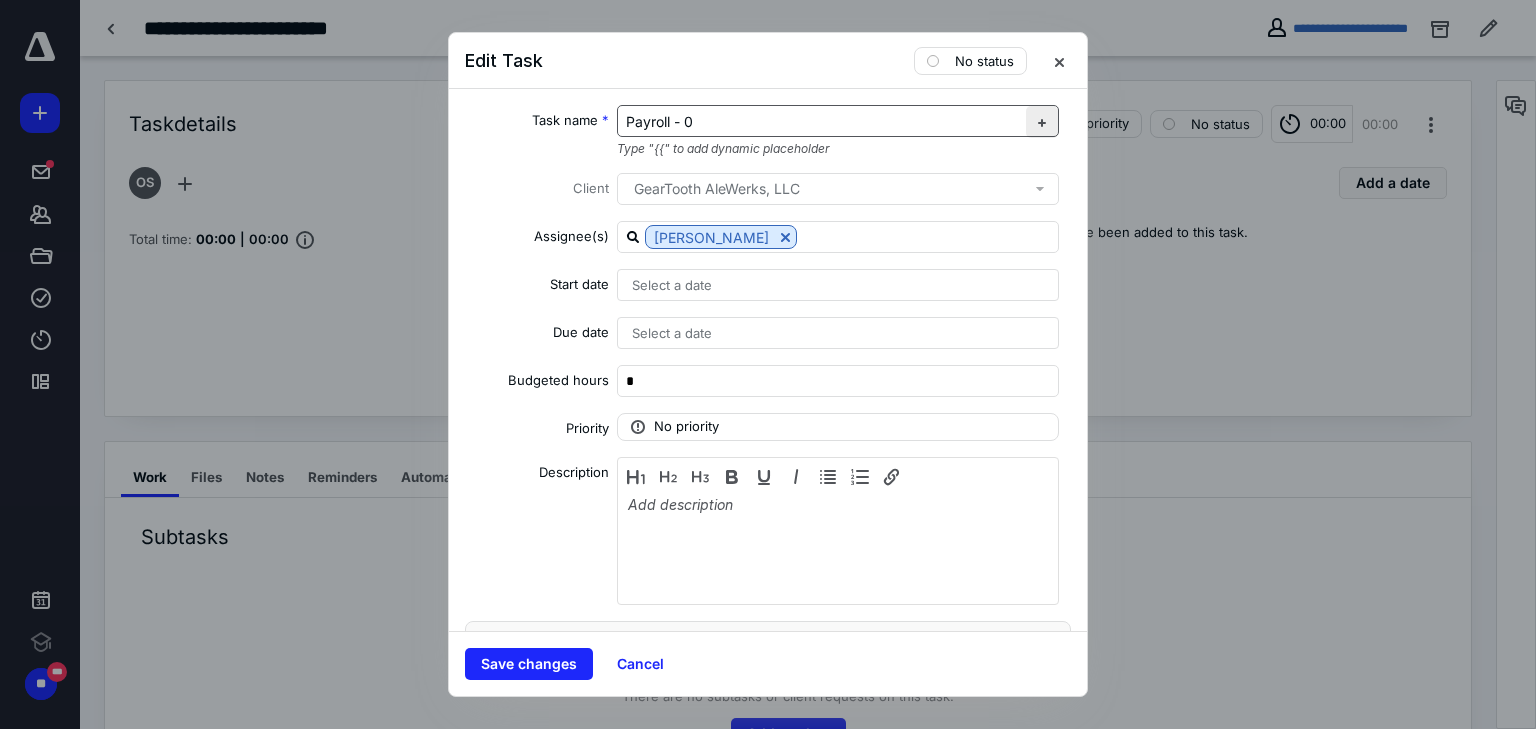 type 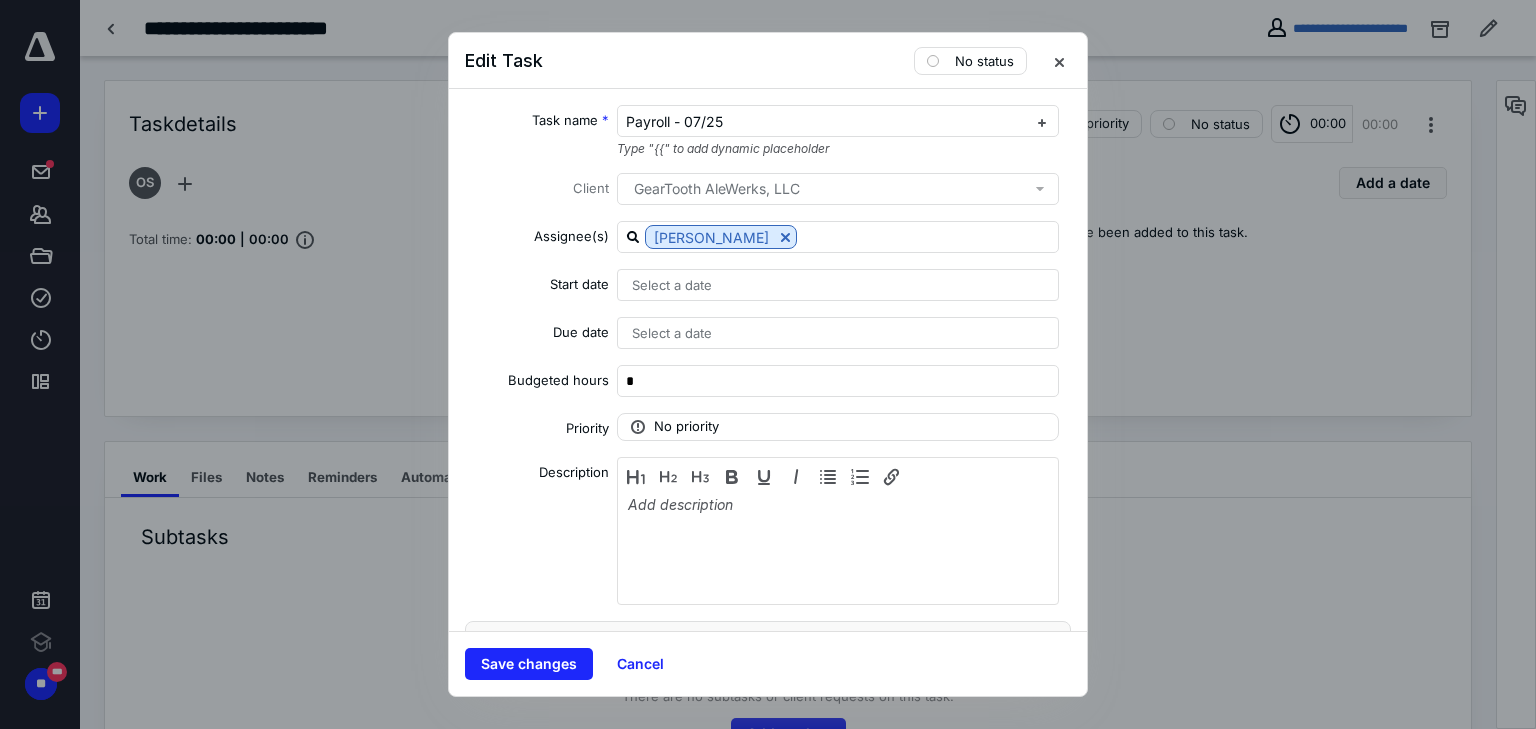 click on "Select a date" at bounding box center [838, 285] 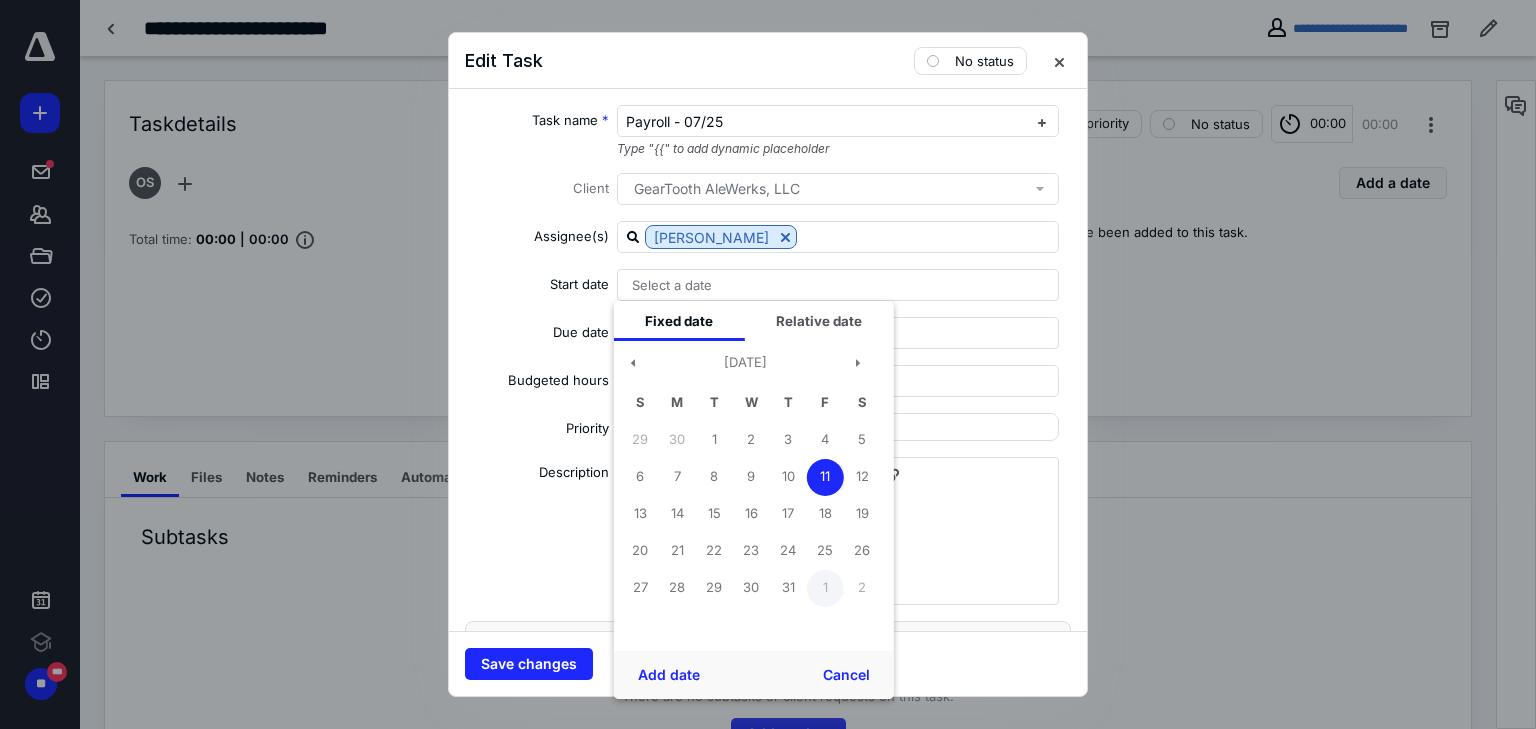 click on "1" at bounding box center (825, 588) 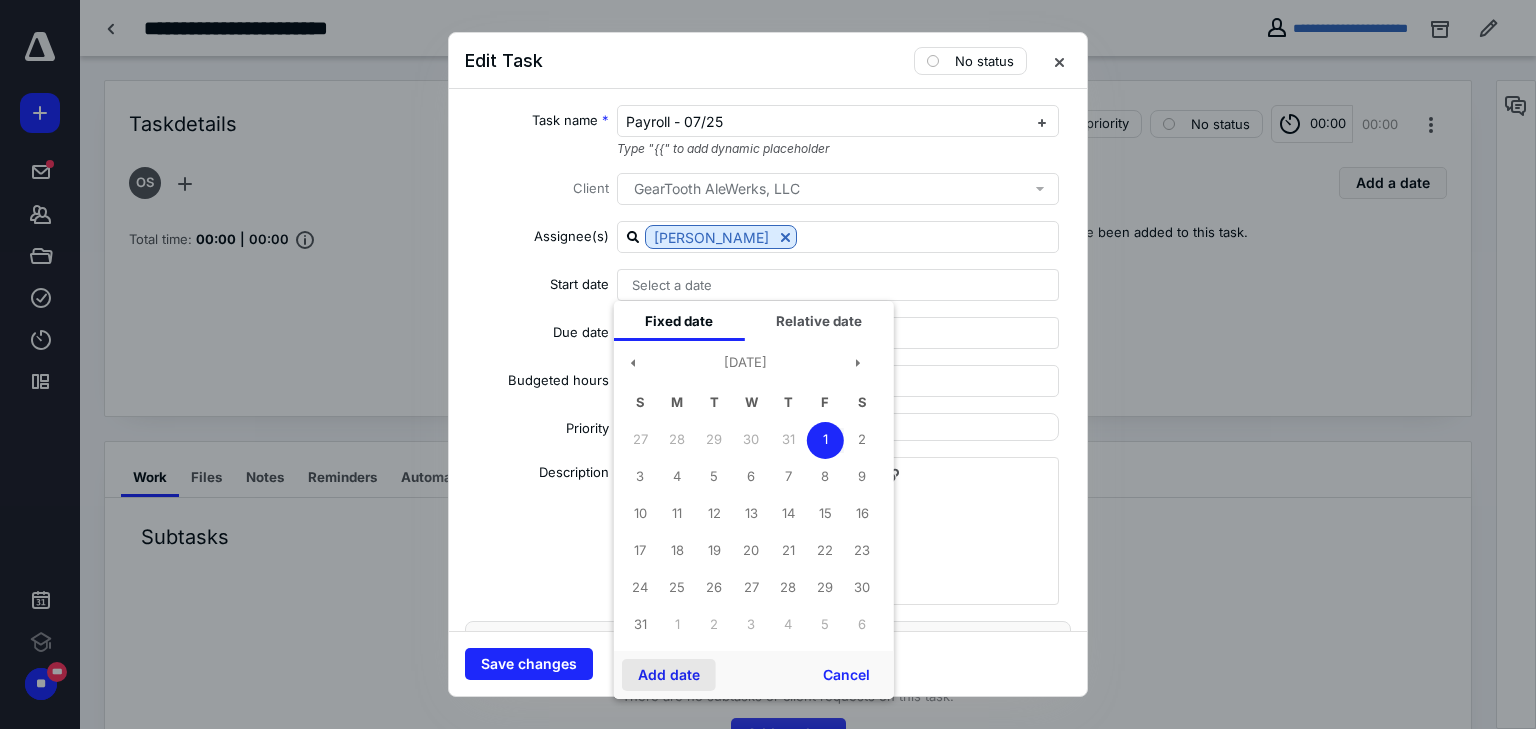click on "Add date" at bounding box center (669, 675) 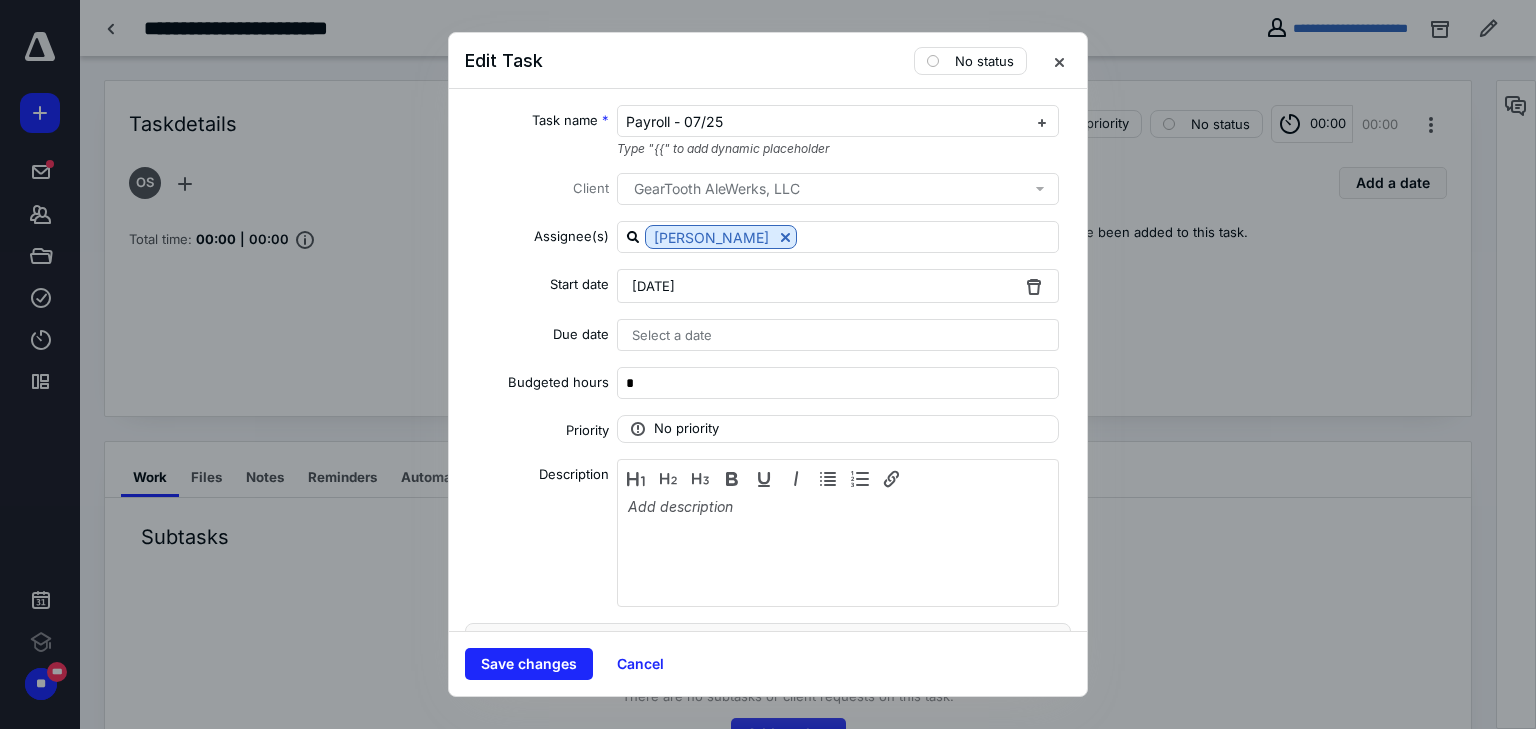 click on "Select a date" at bounding box center (672, 335) 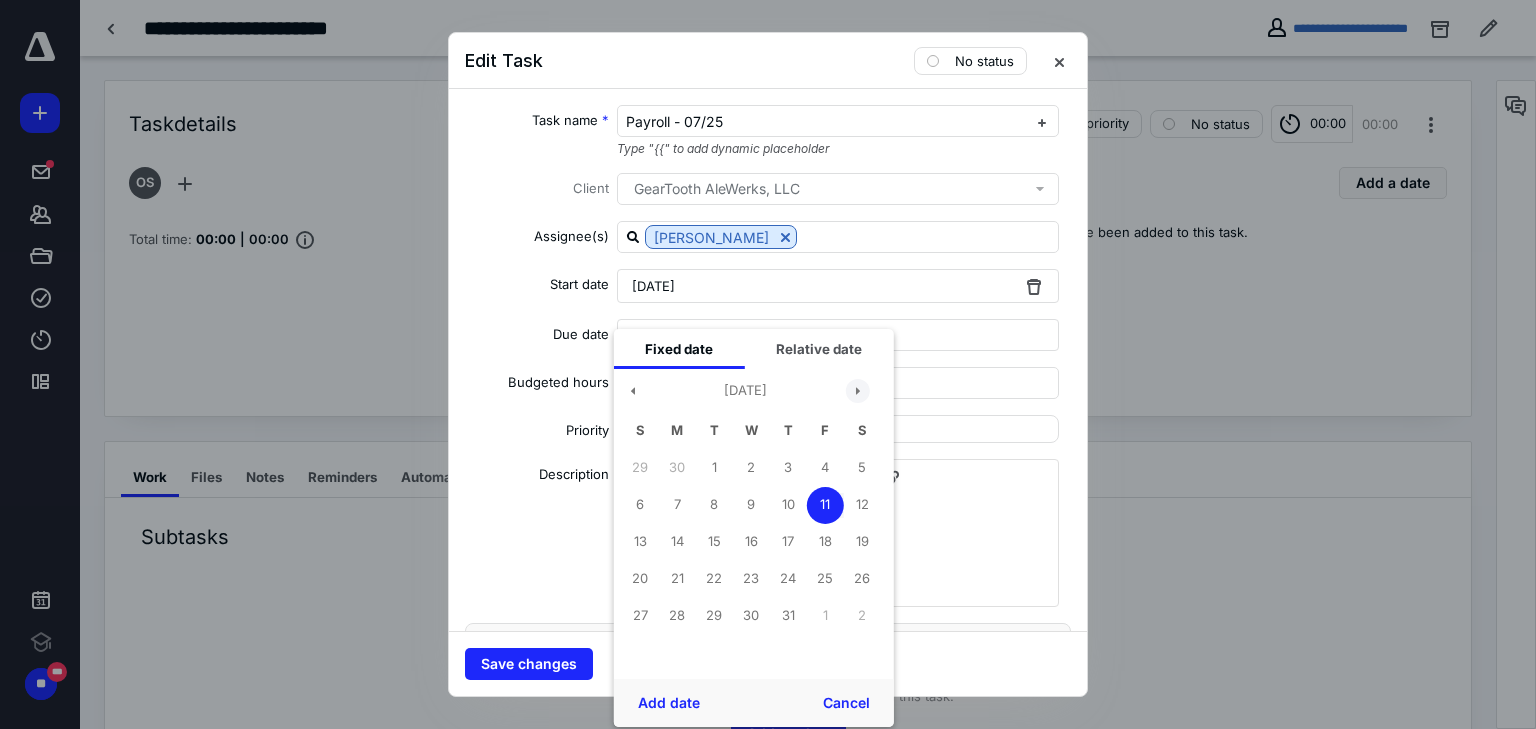 click at bounding box center [858, 391] 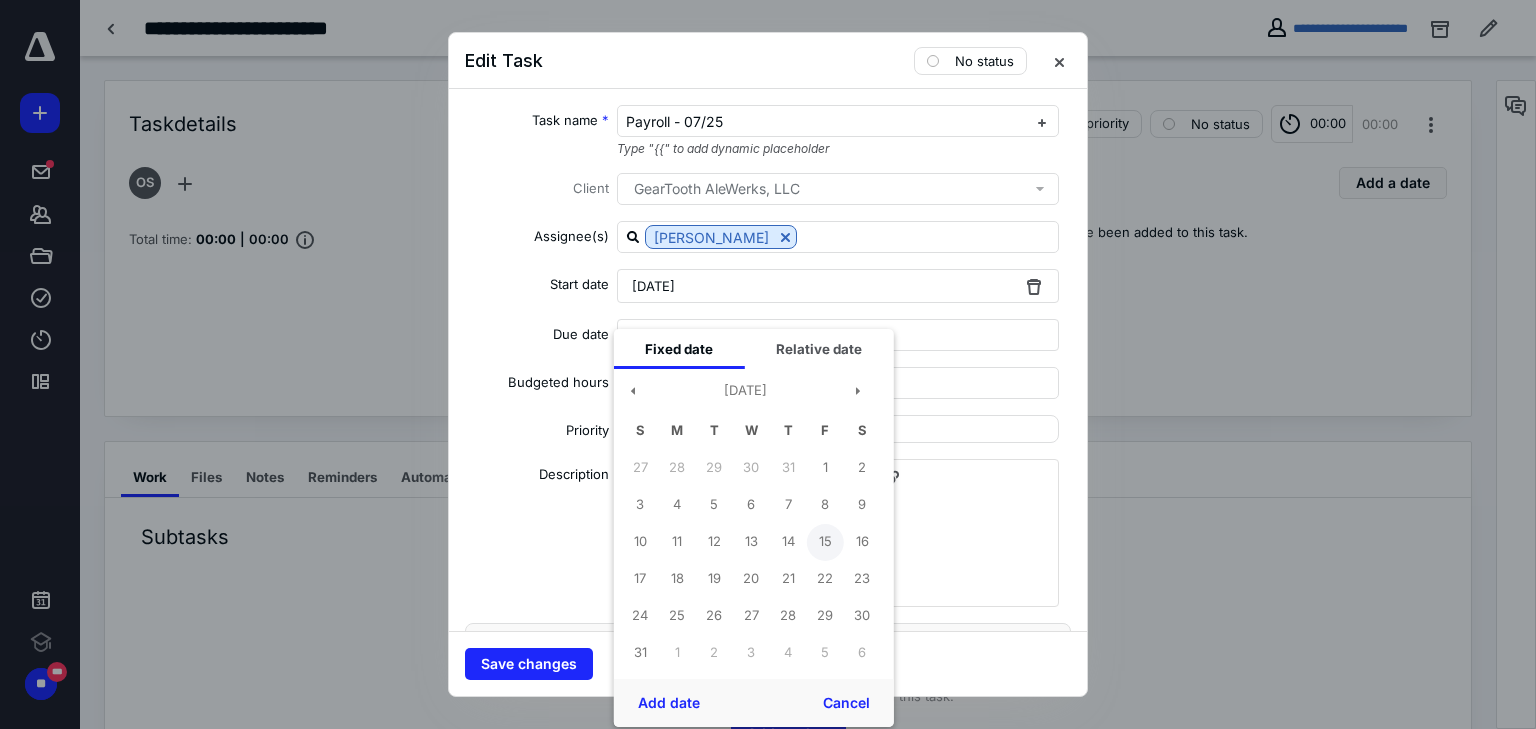 click on "15" at bounding box center (825, 542) 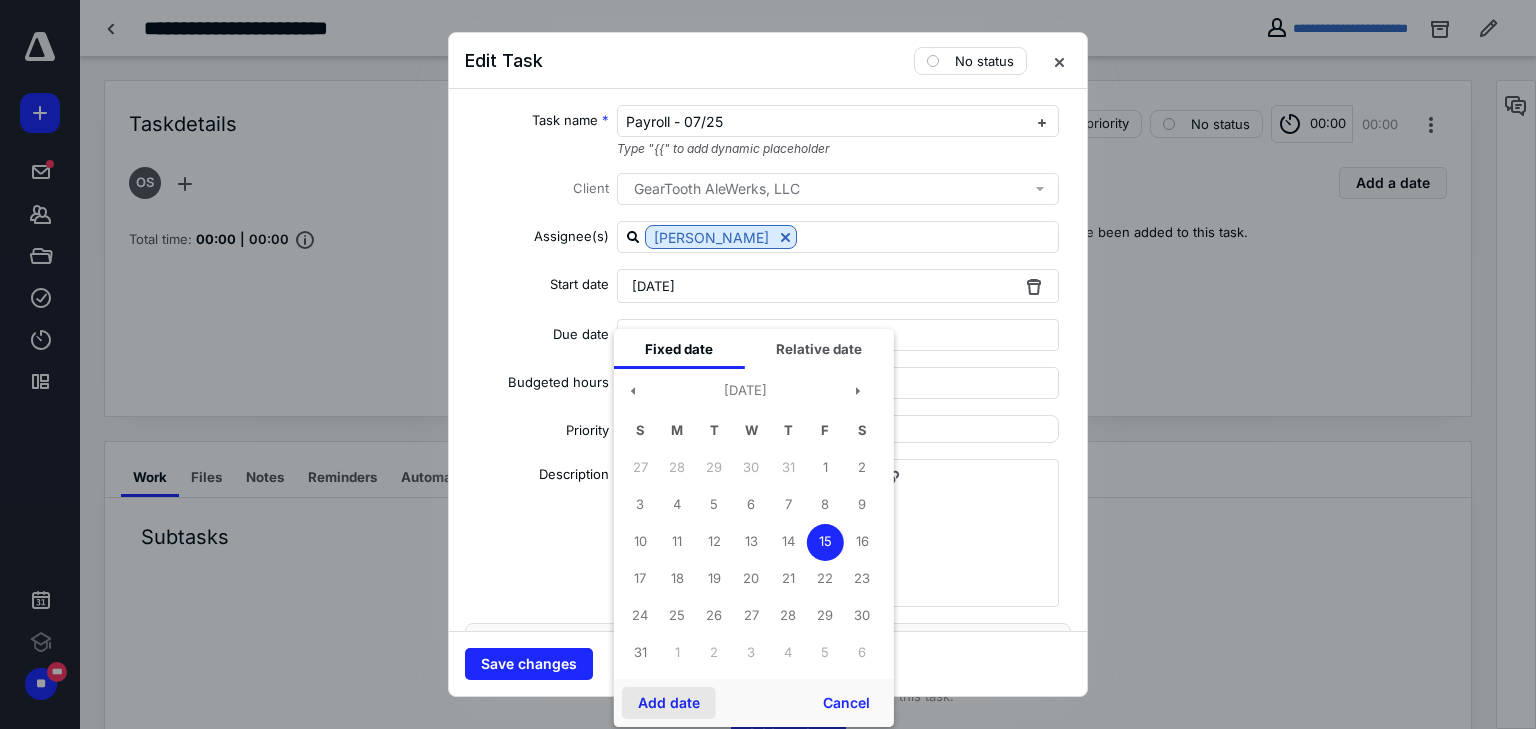 click on "Add date" at bounding box center [669, 703] 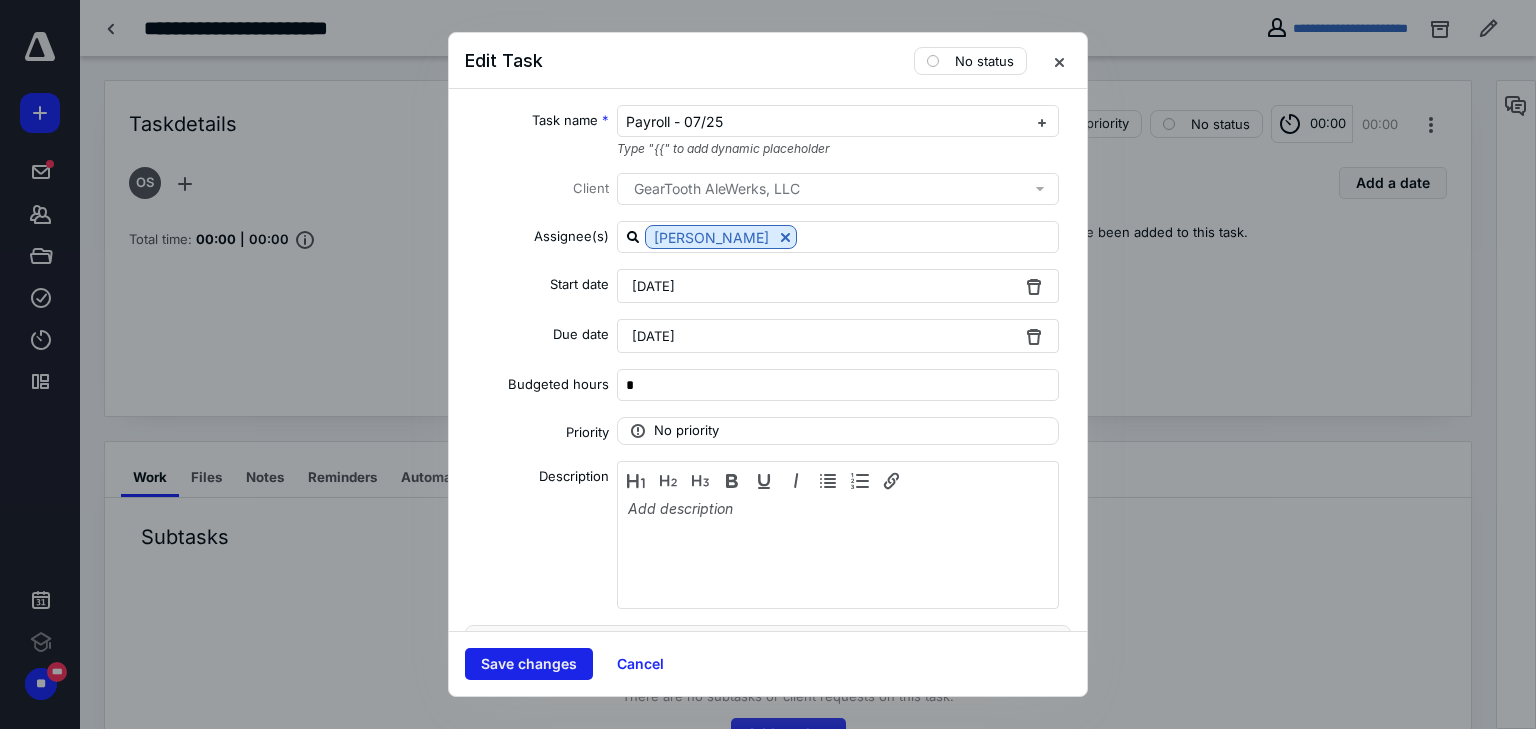 click on "Save changes" at bounding box center [529, 664] 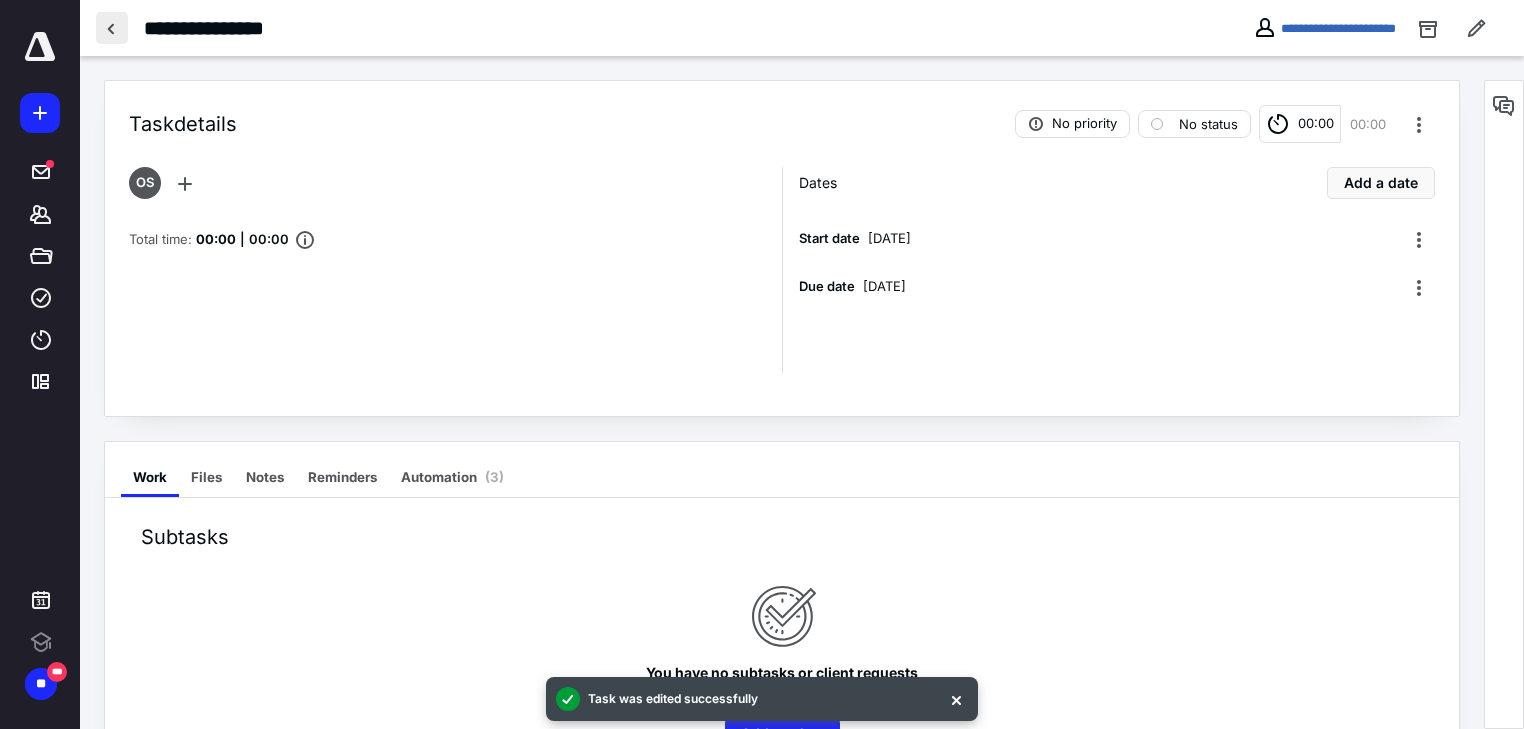 click at bounding box center (112, 28) 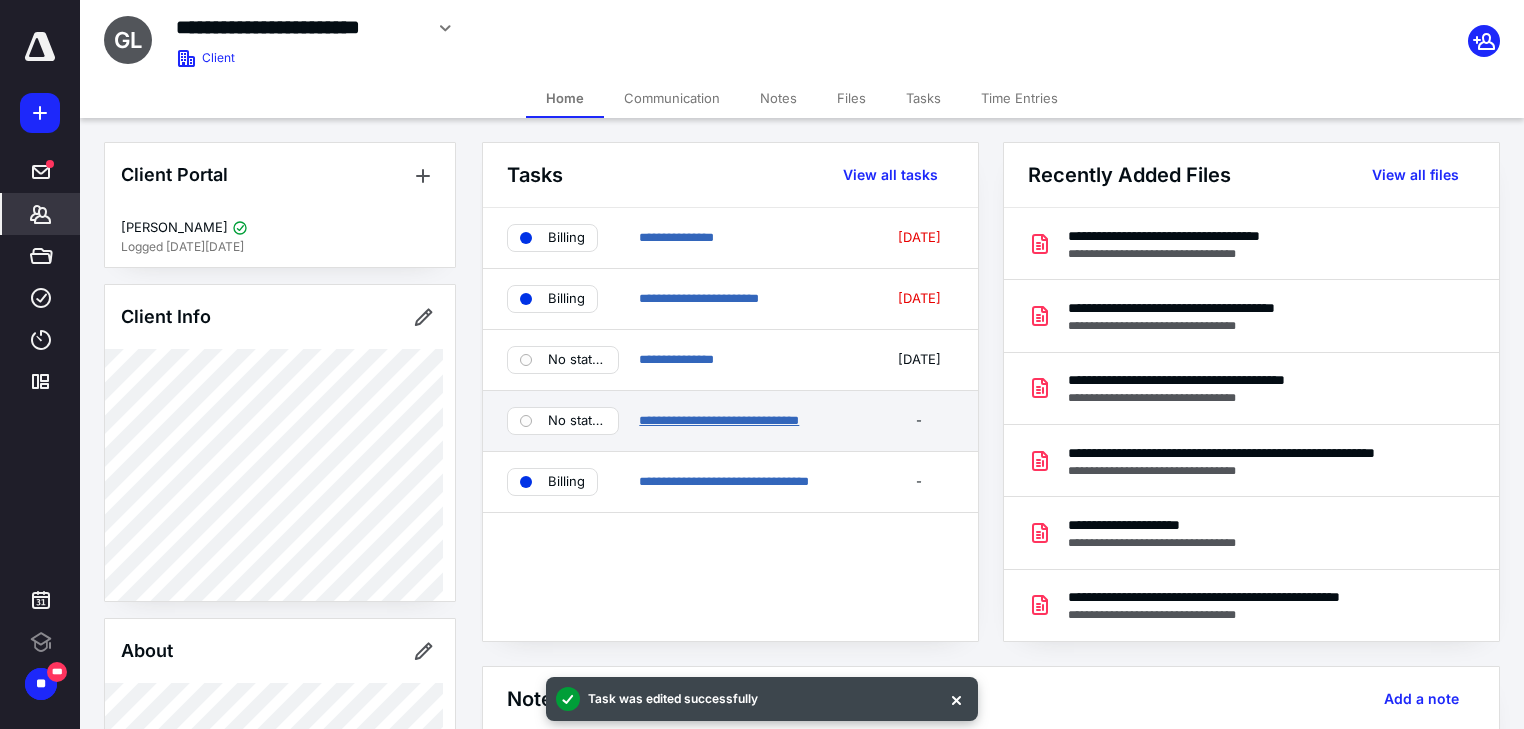 click on "**********" at bounding box center [719, 420] 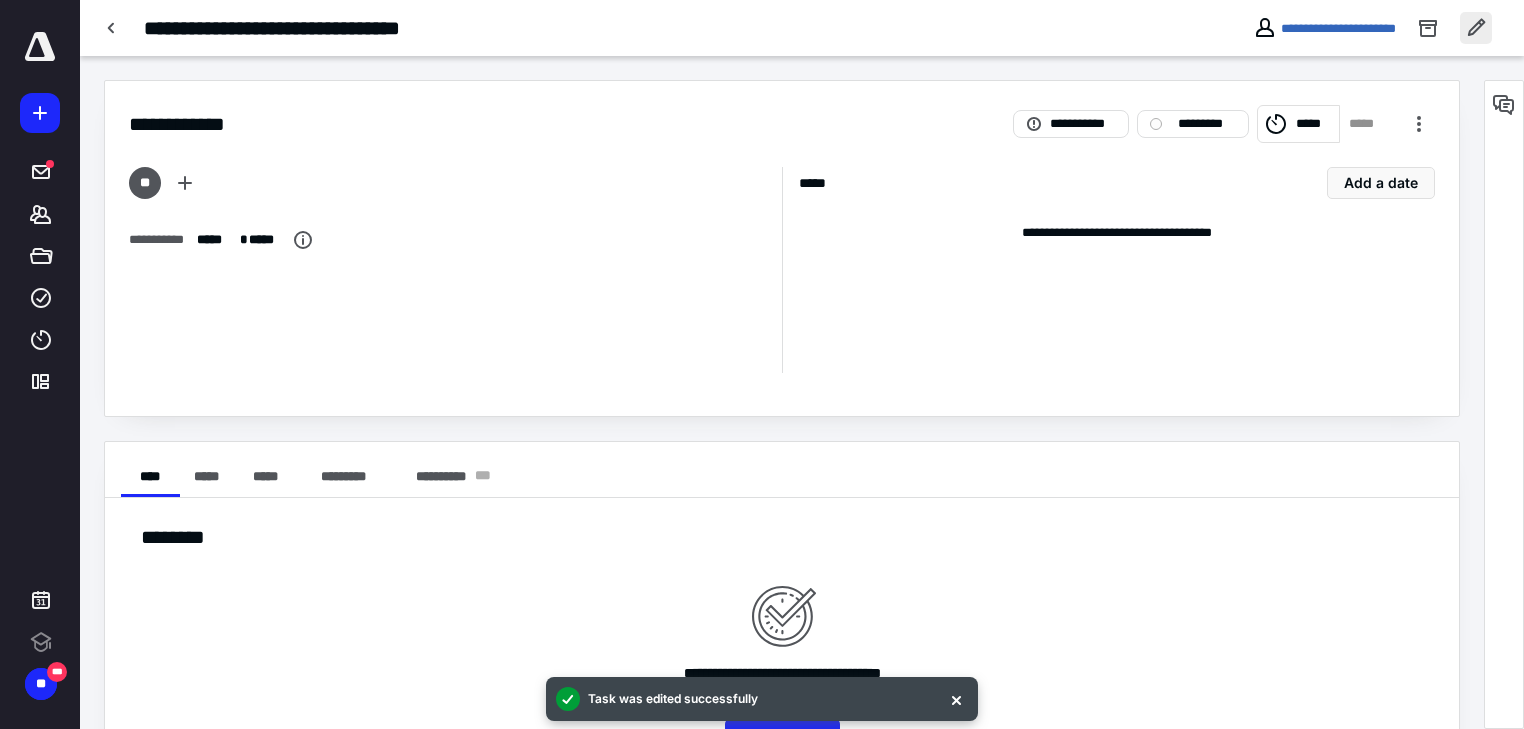 click at bounding box center [1476, 28] 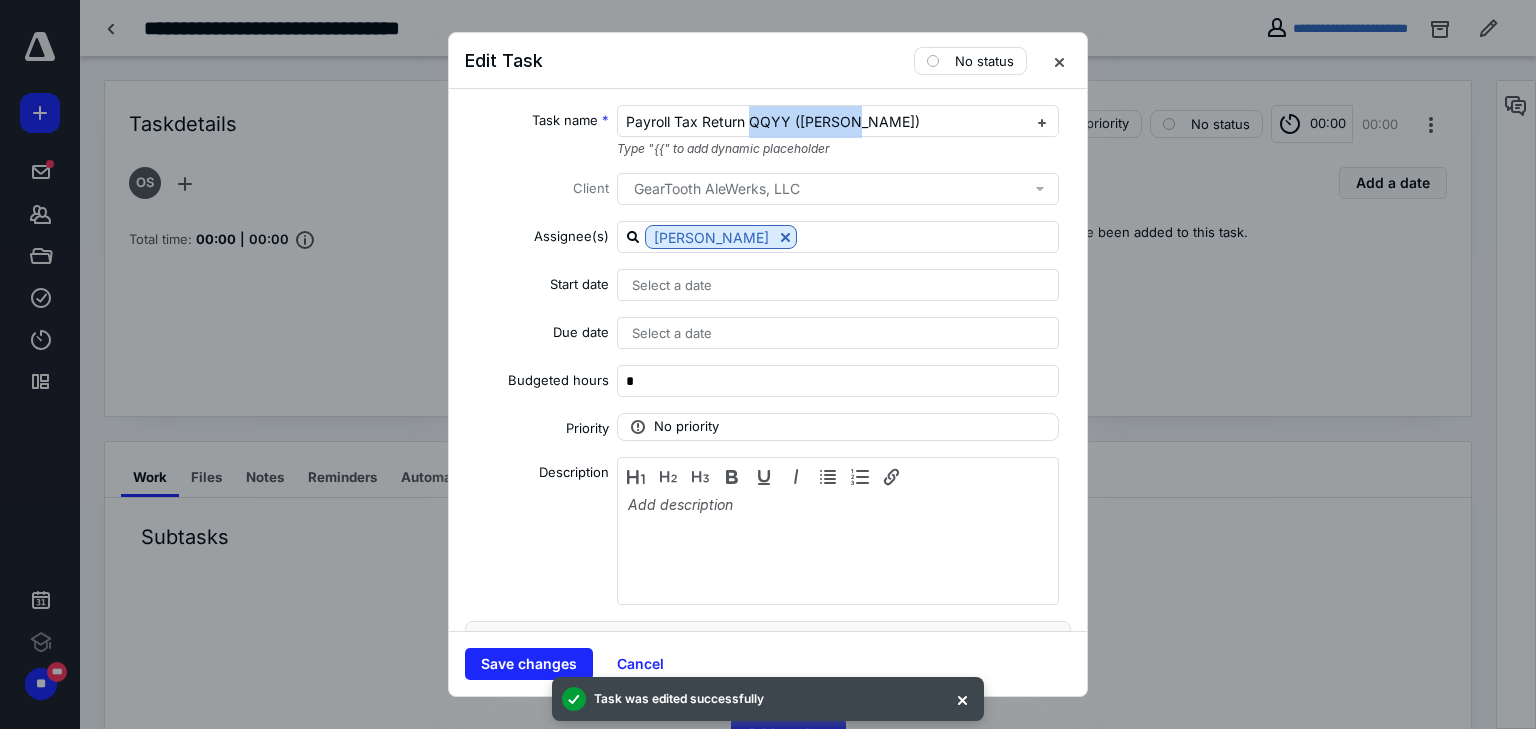 drag, startPoint x: 748, startPoint y: 128, endPoint x: 1069, endPoint y: 112, distance: 321.3985 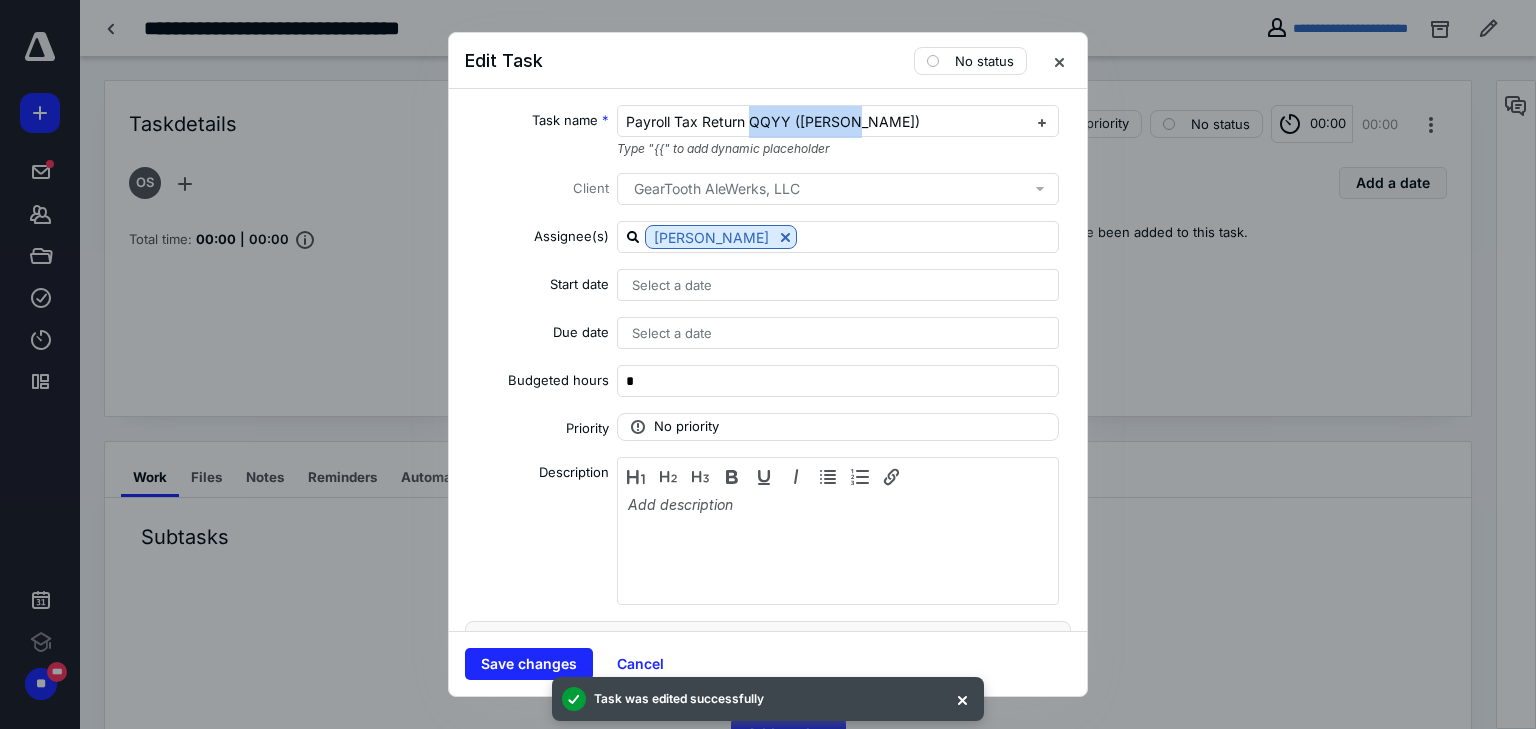 click on "Task name   * Payroll Tax Return QQYY ([PERSON_NAME]) Type "{{" to add dynamic placeholder Client GearTooth AleWerks, LLC Assignee(s) [PERSON_NAME] Start date Select a date Due date Select a date Budgeted hours * Priority No priority Description Recurring Tax preparation fields" at bounding box center [768, 360] 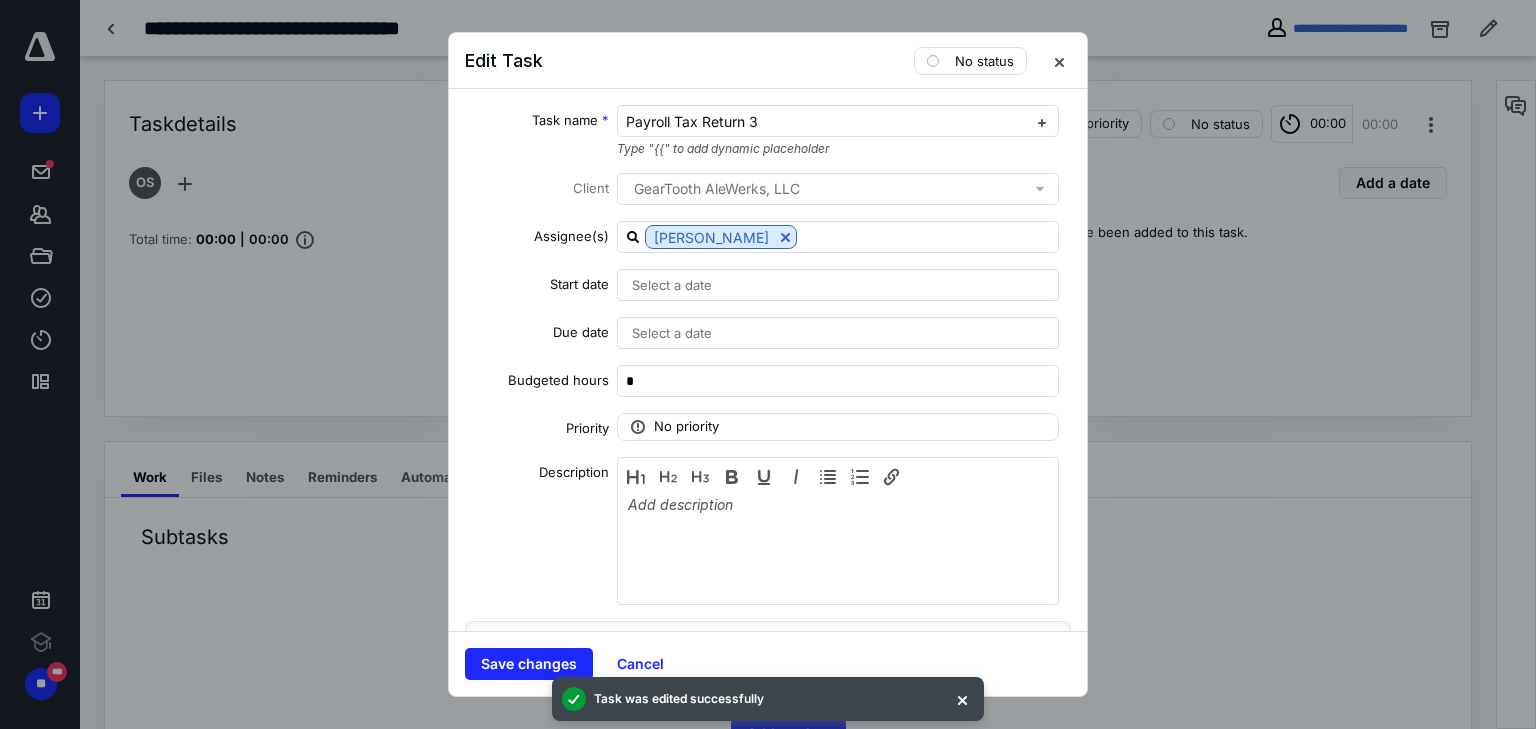 type 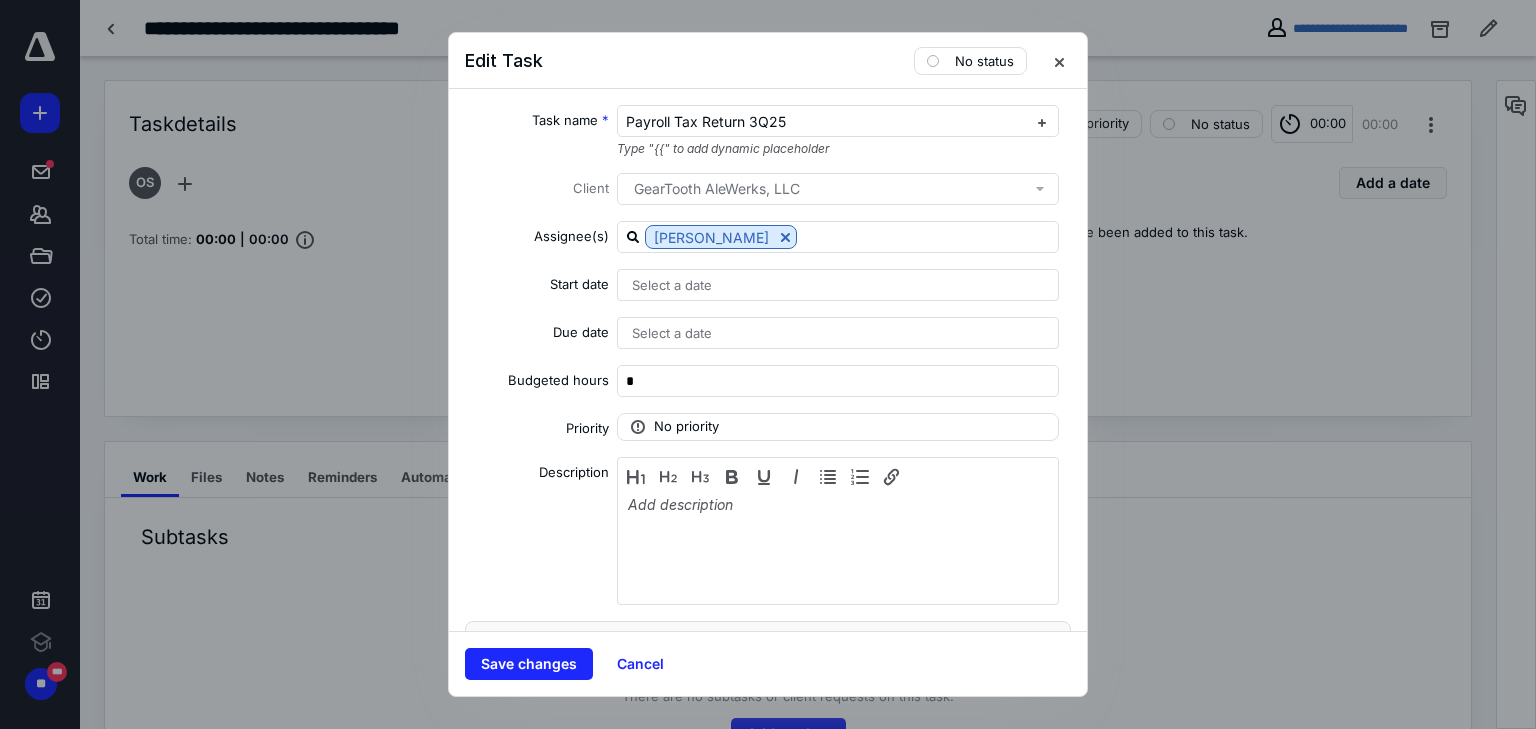 click on "Select a date" at bounding box center [838, 285] 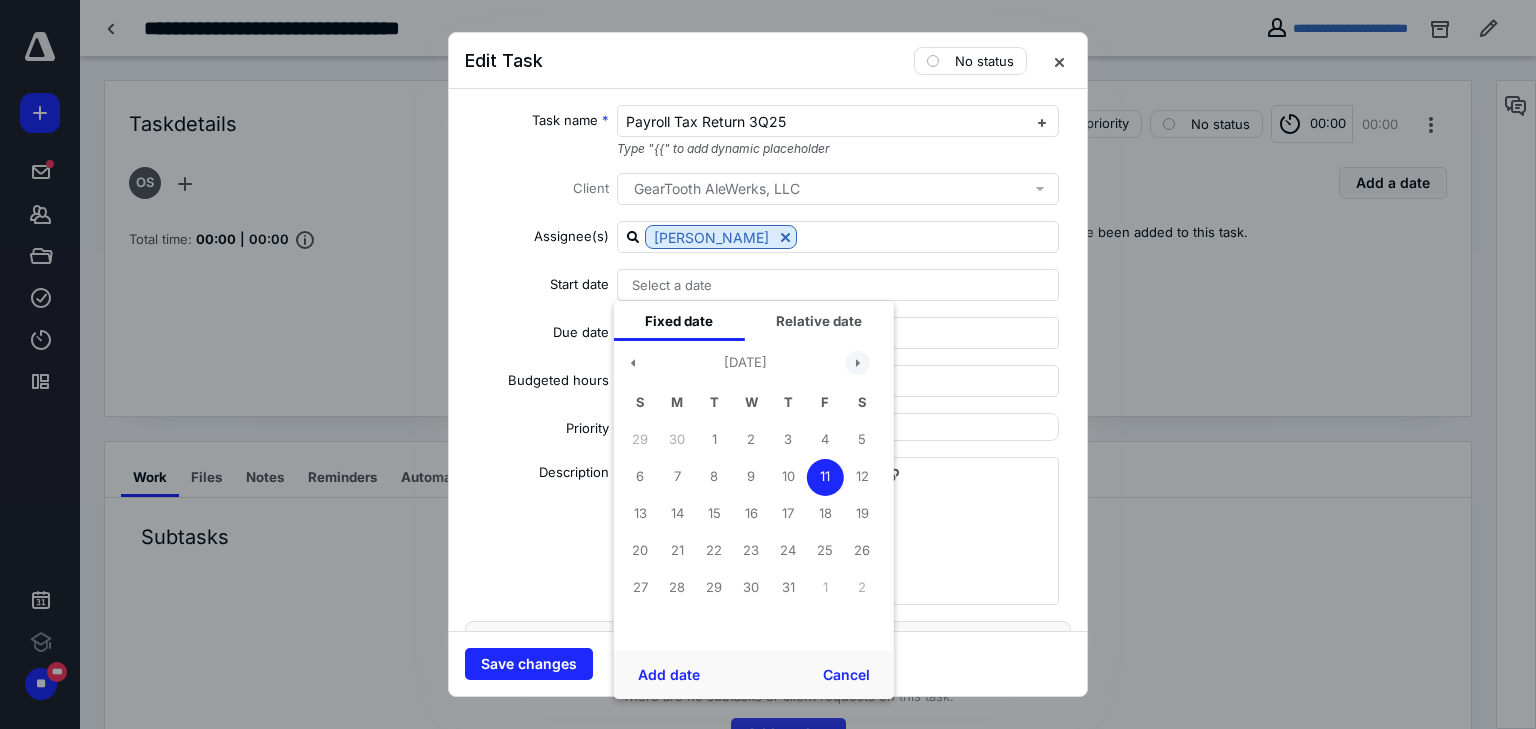click at bounding box center [858, 363] 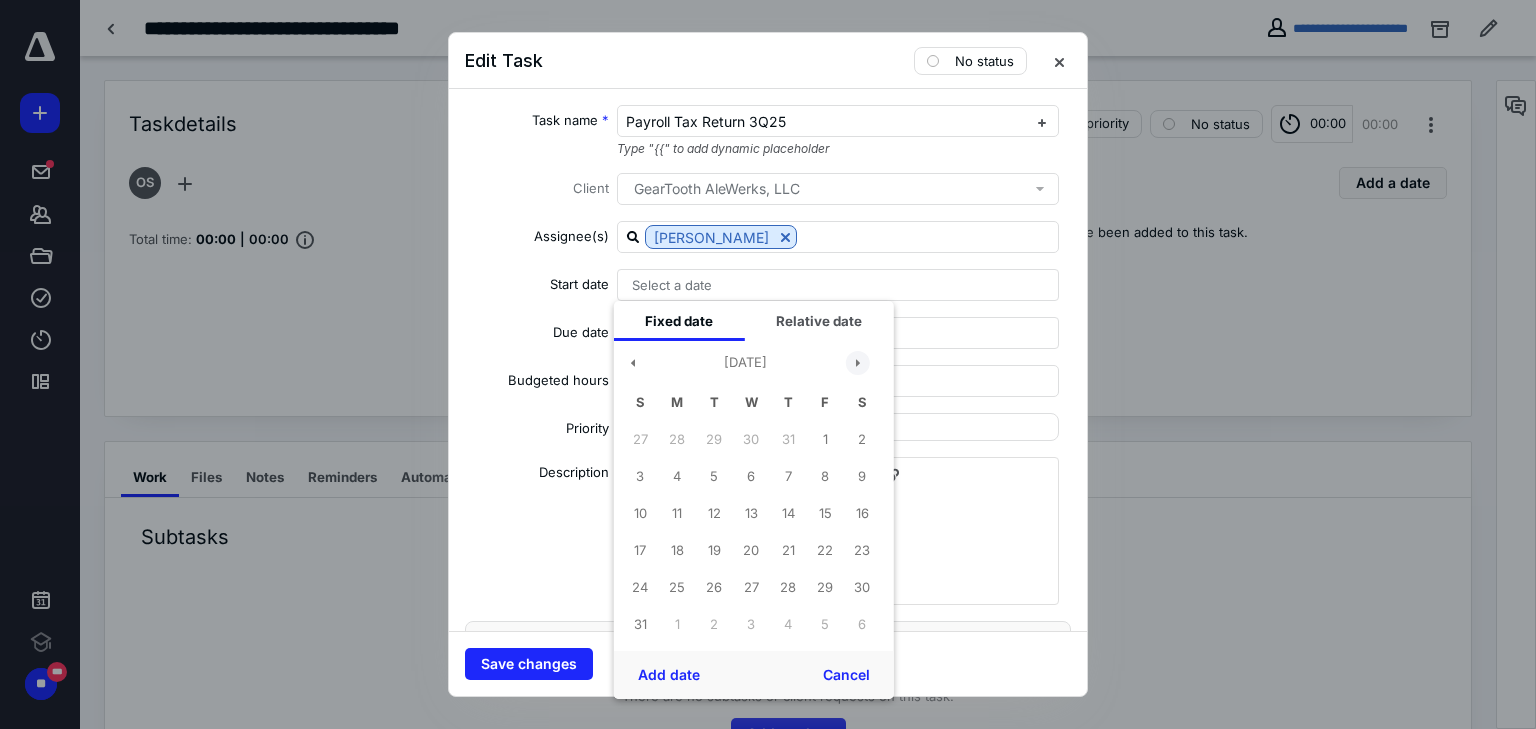 click at bounding box center [858, 363] 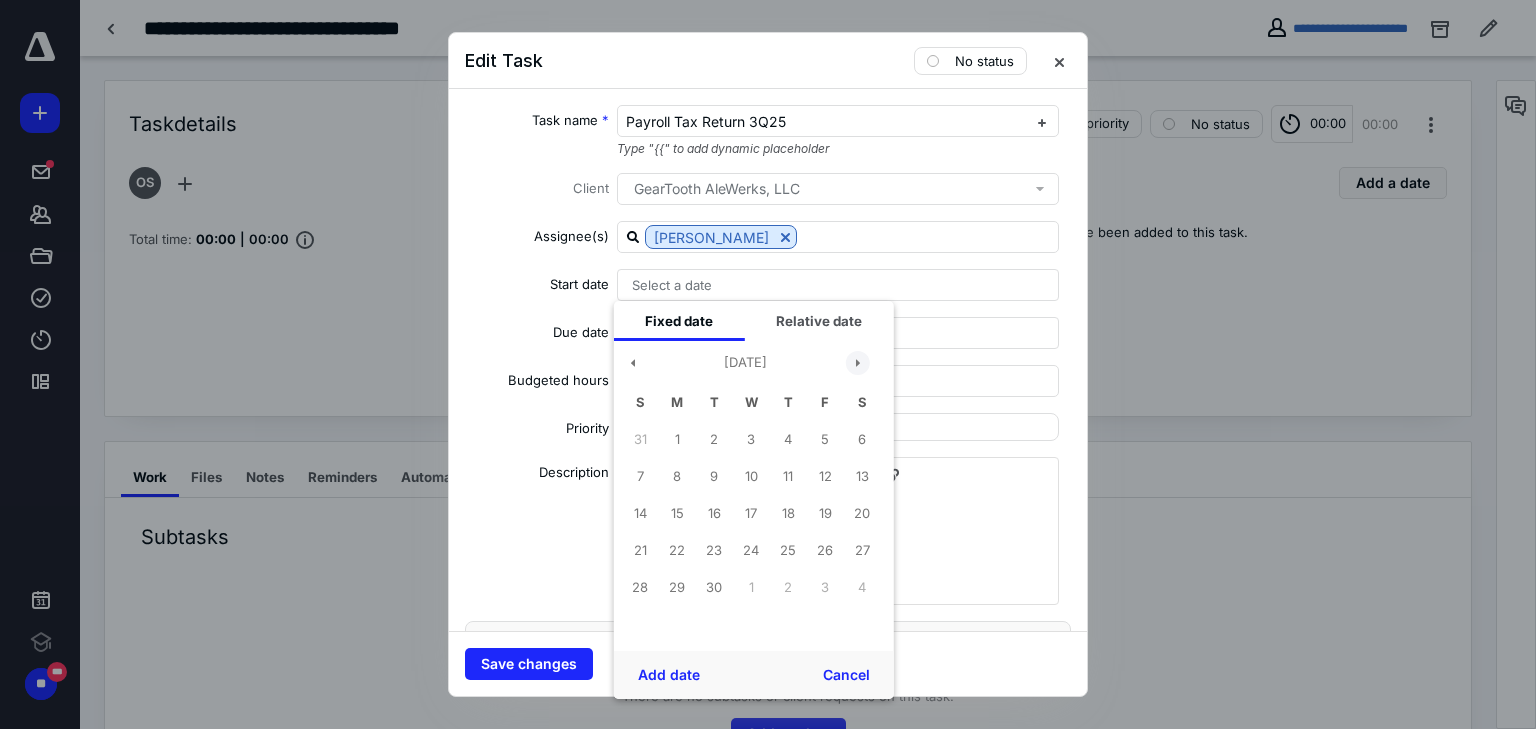 click at bounding box center [858, 363] 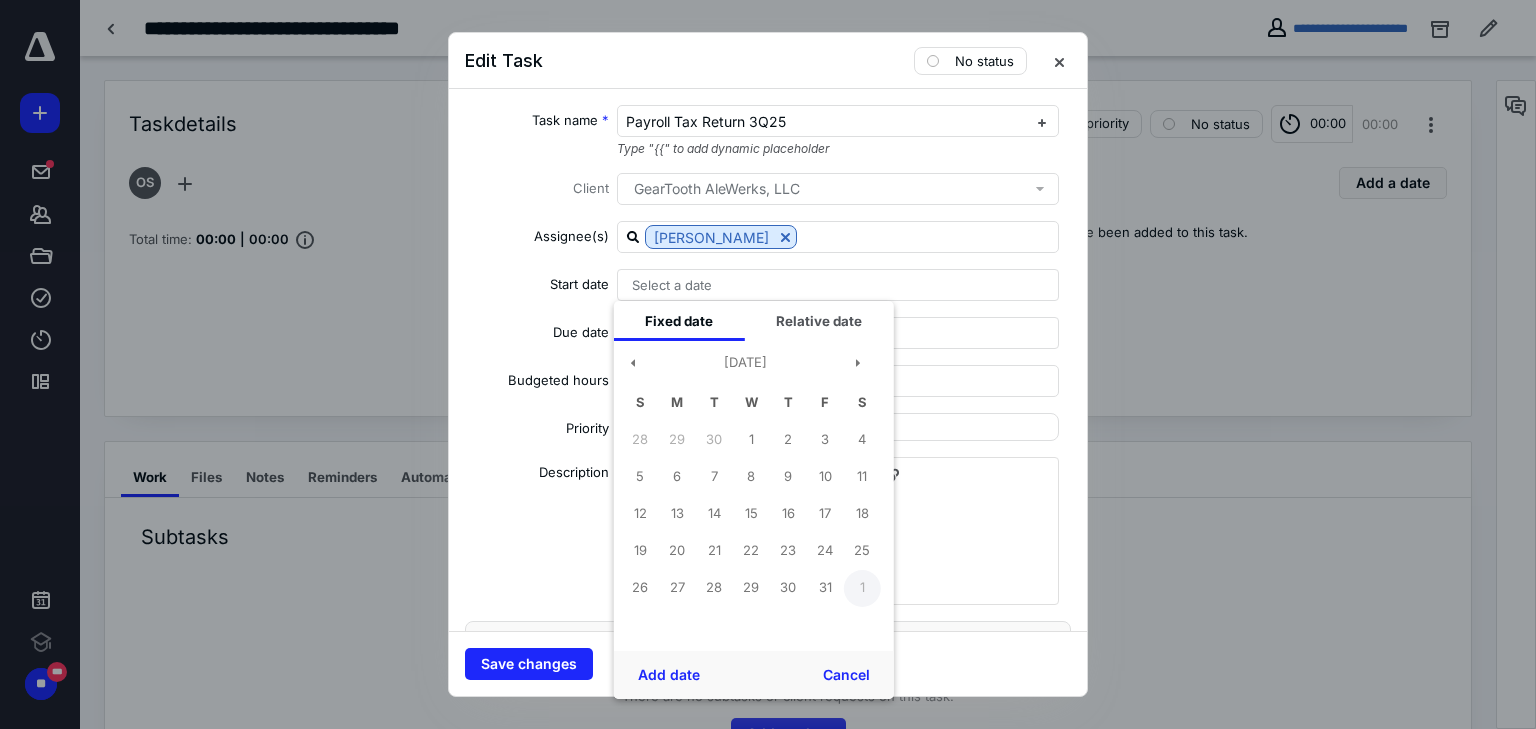 click on "1" at bounding box center (862, 588) 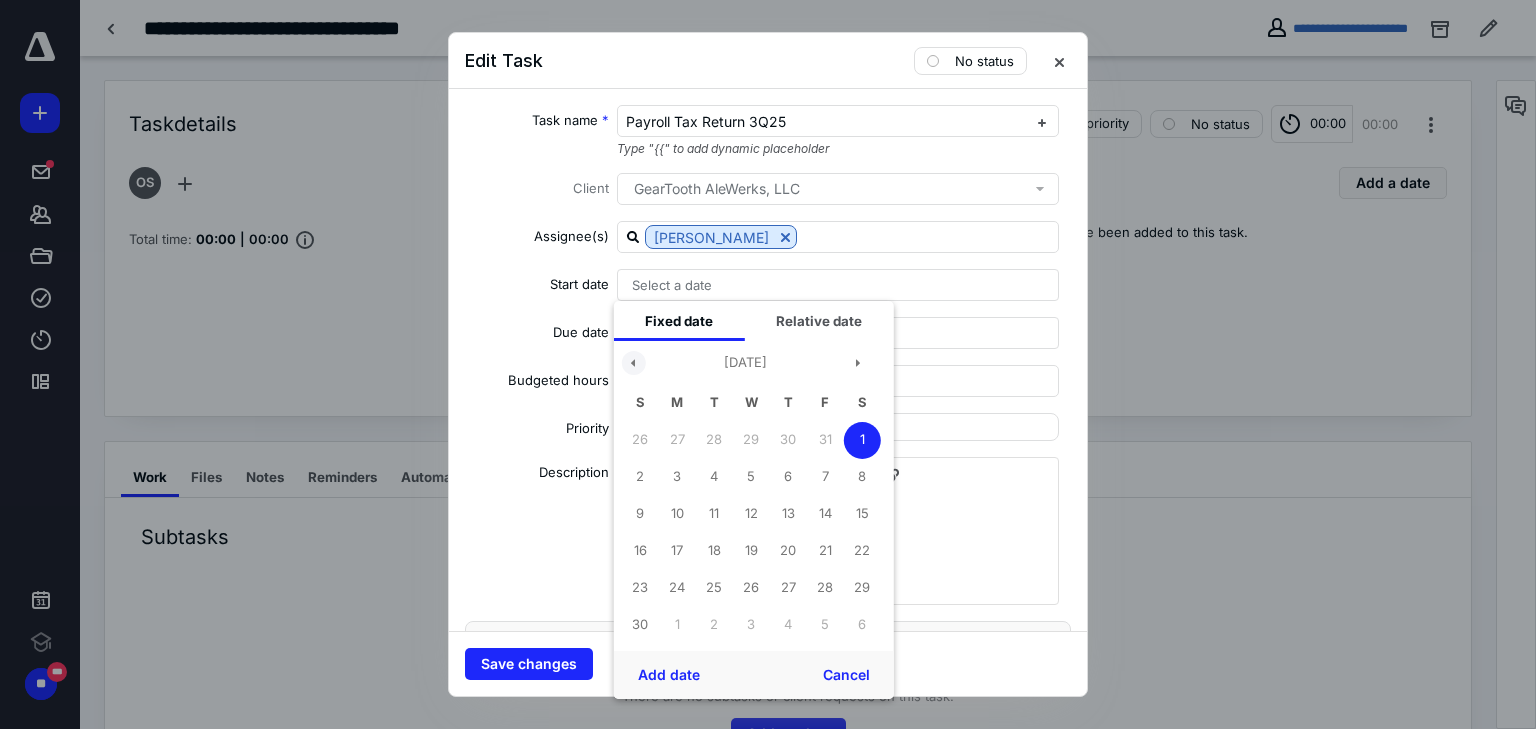 click at bounding box center (634, 363) 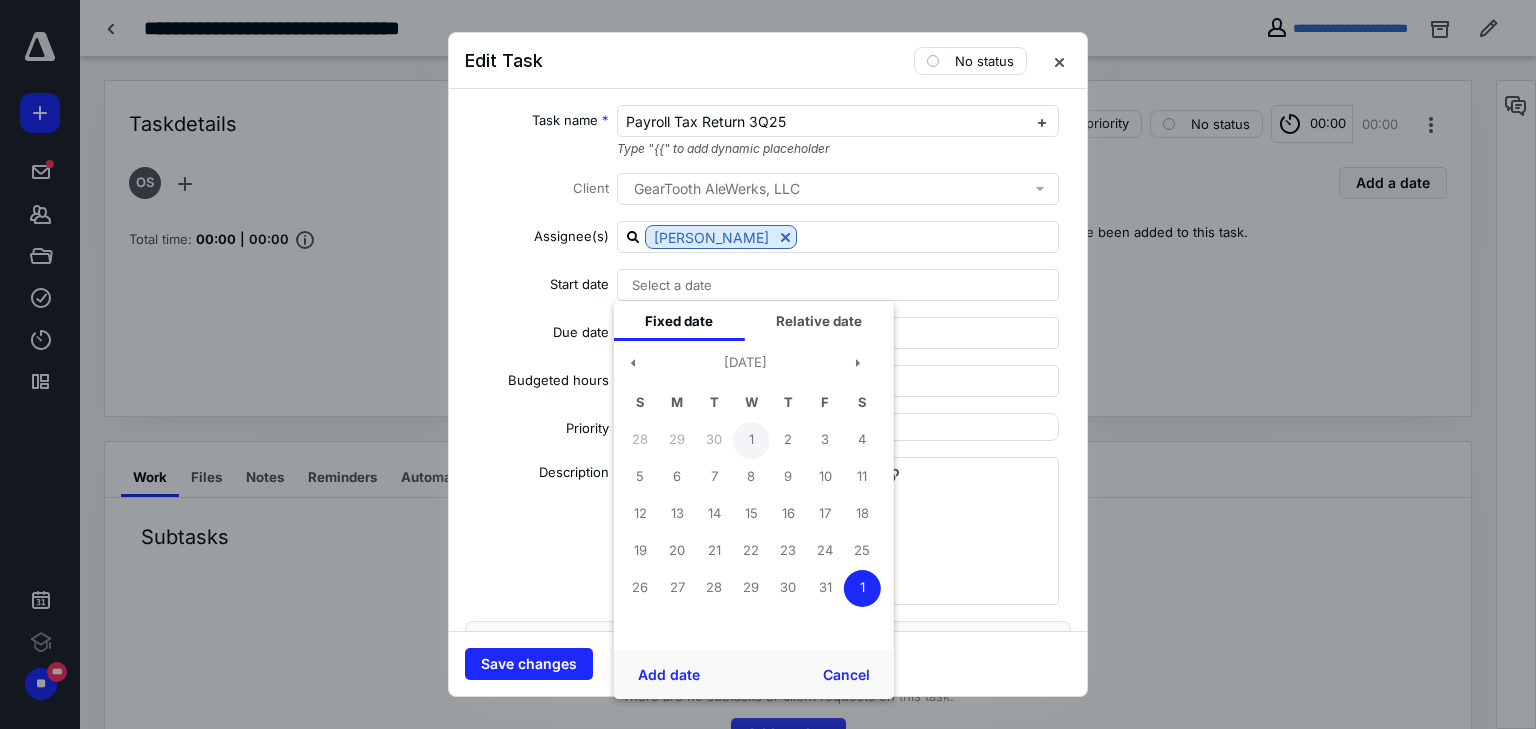 click on "1" at bounding box center (751, 440) 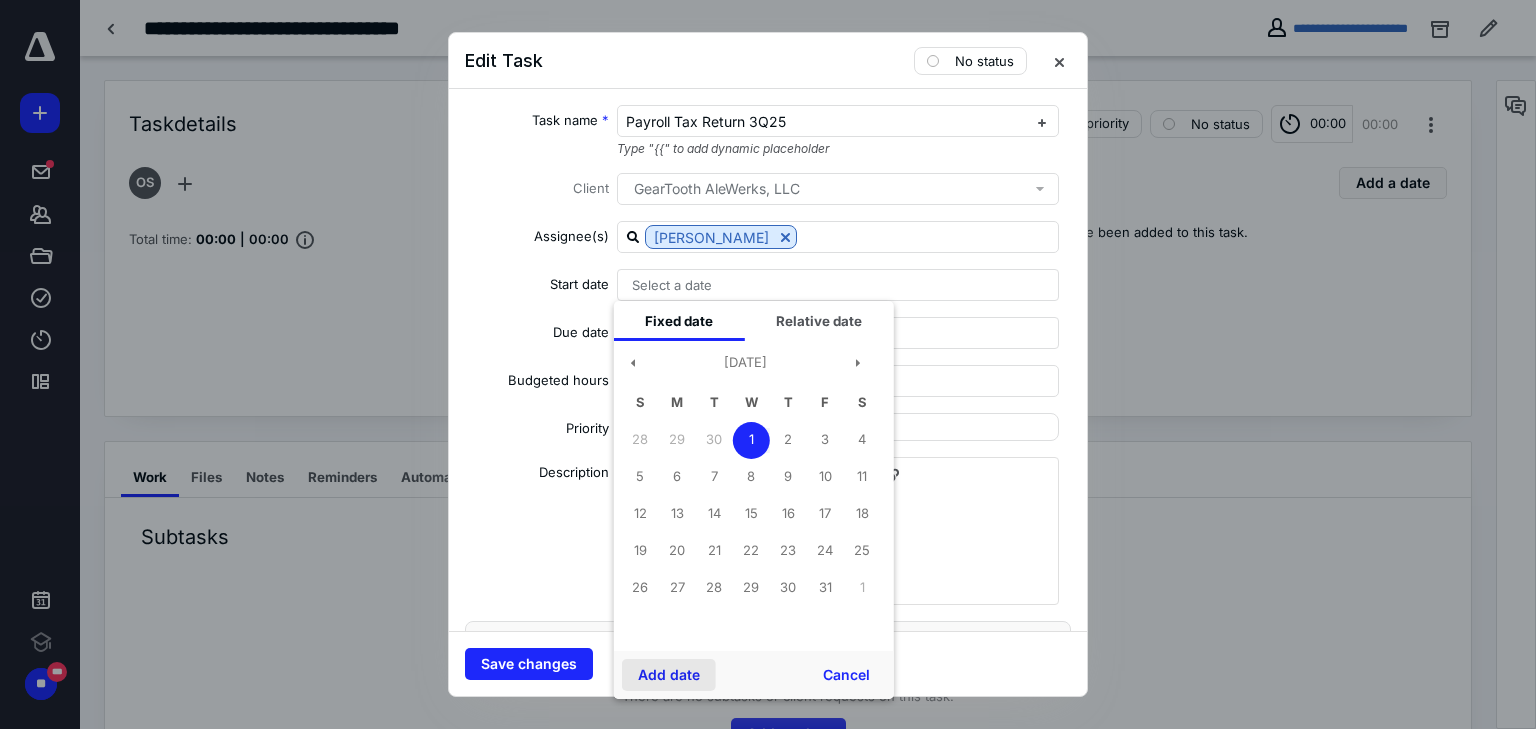 click on "Add date" at bounding box center (669, 675) 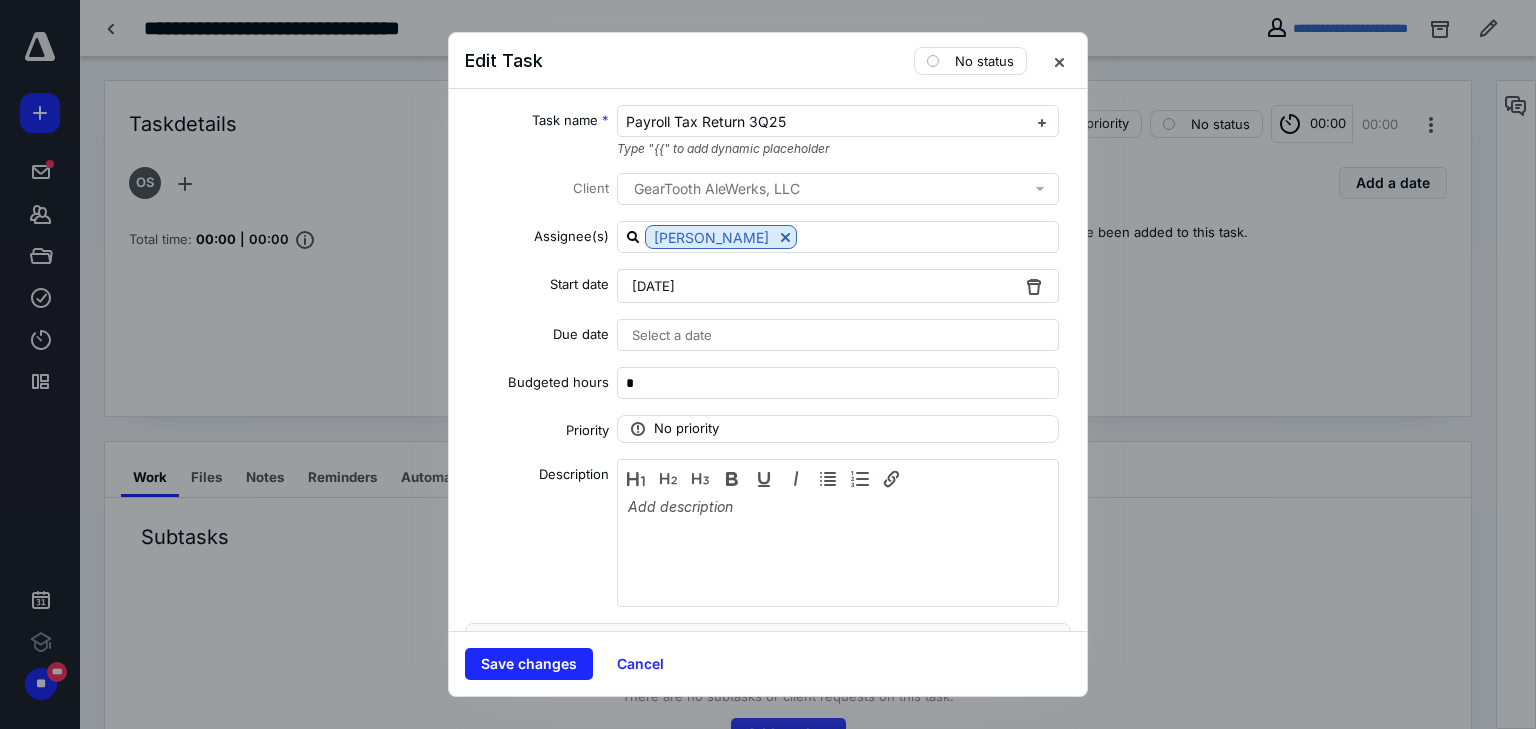 click on "Select a date" at bounding box center (672, 335) 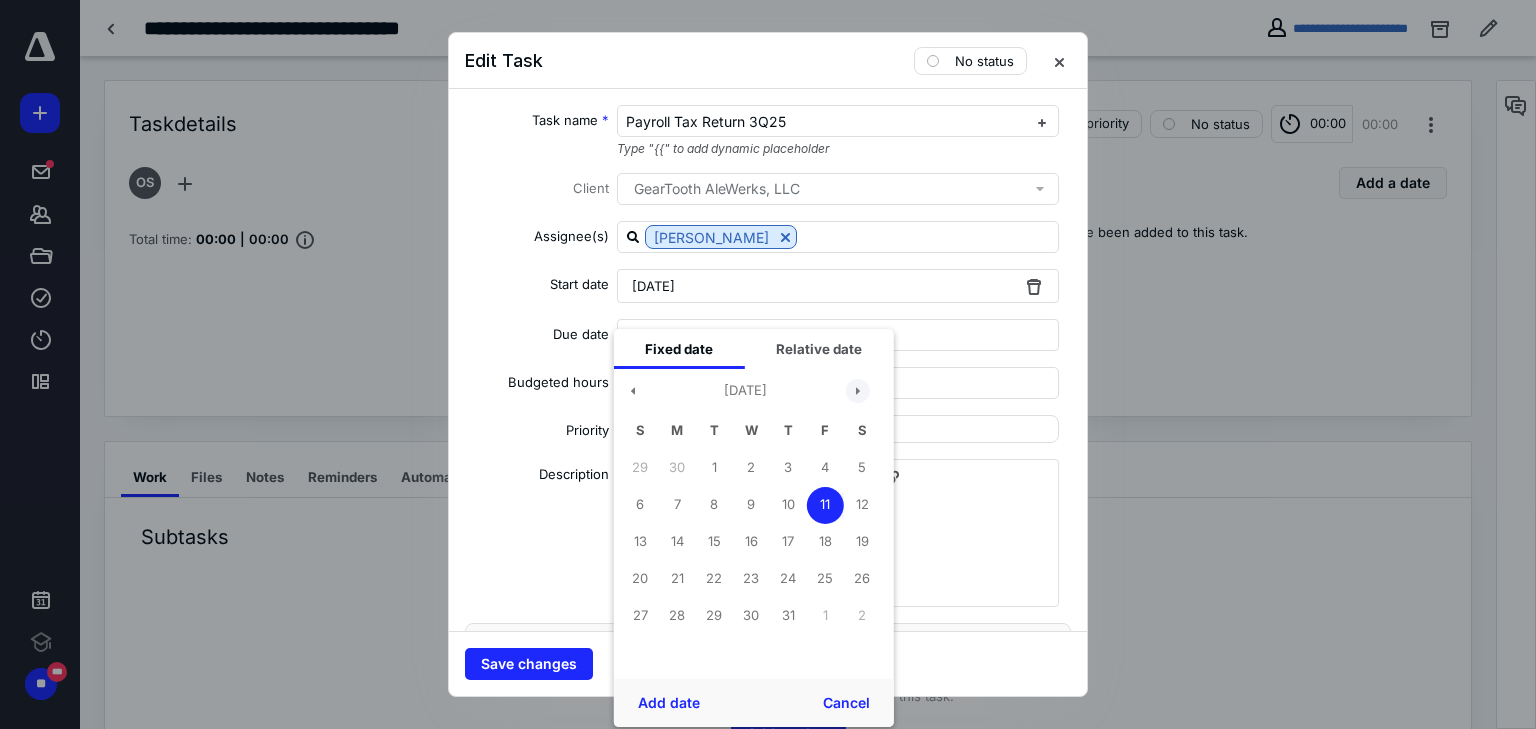 click at bounding box center [858, 391] 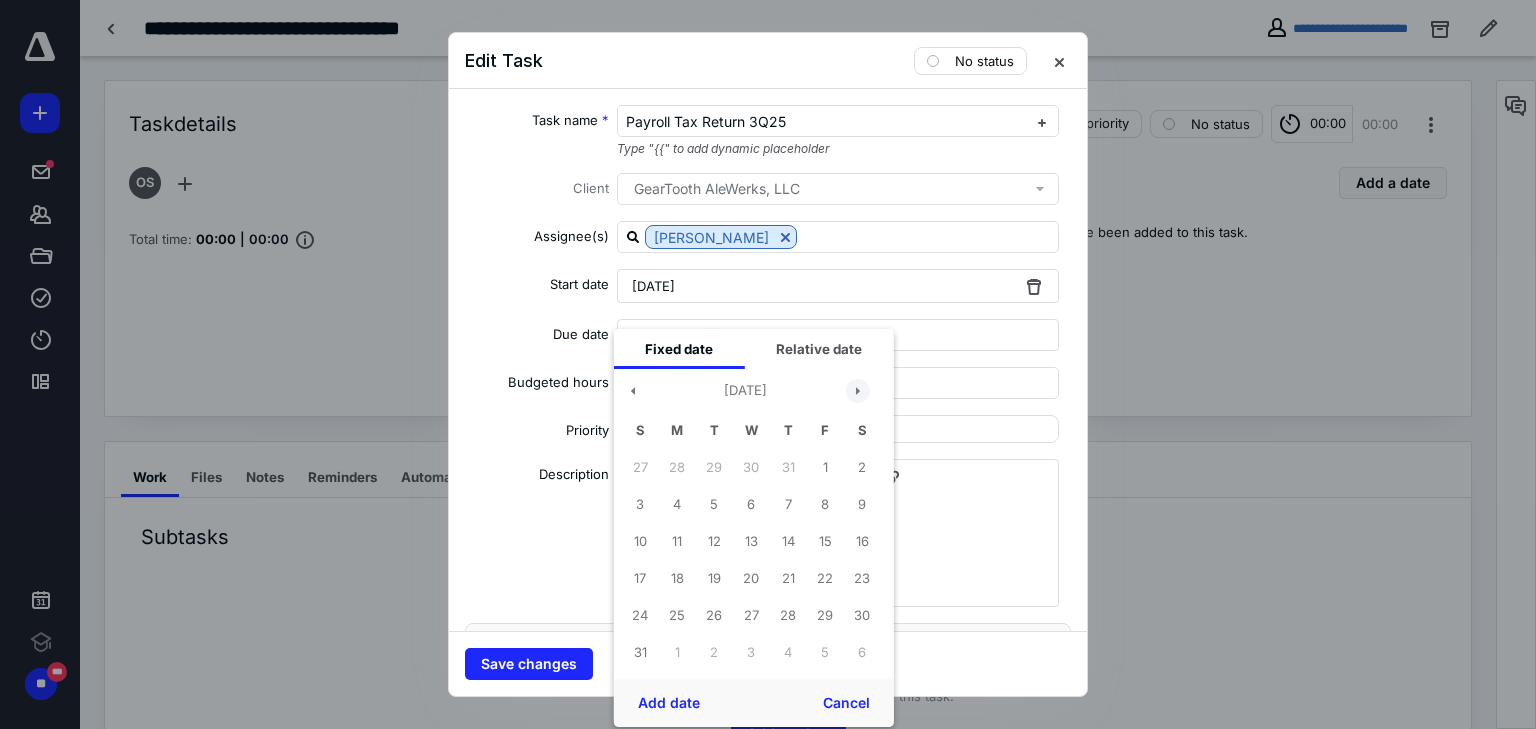 click at bounding box center [858, 391] 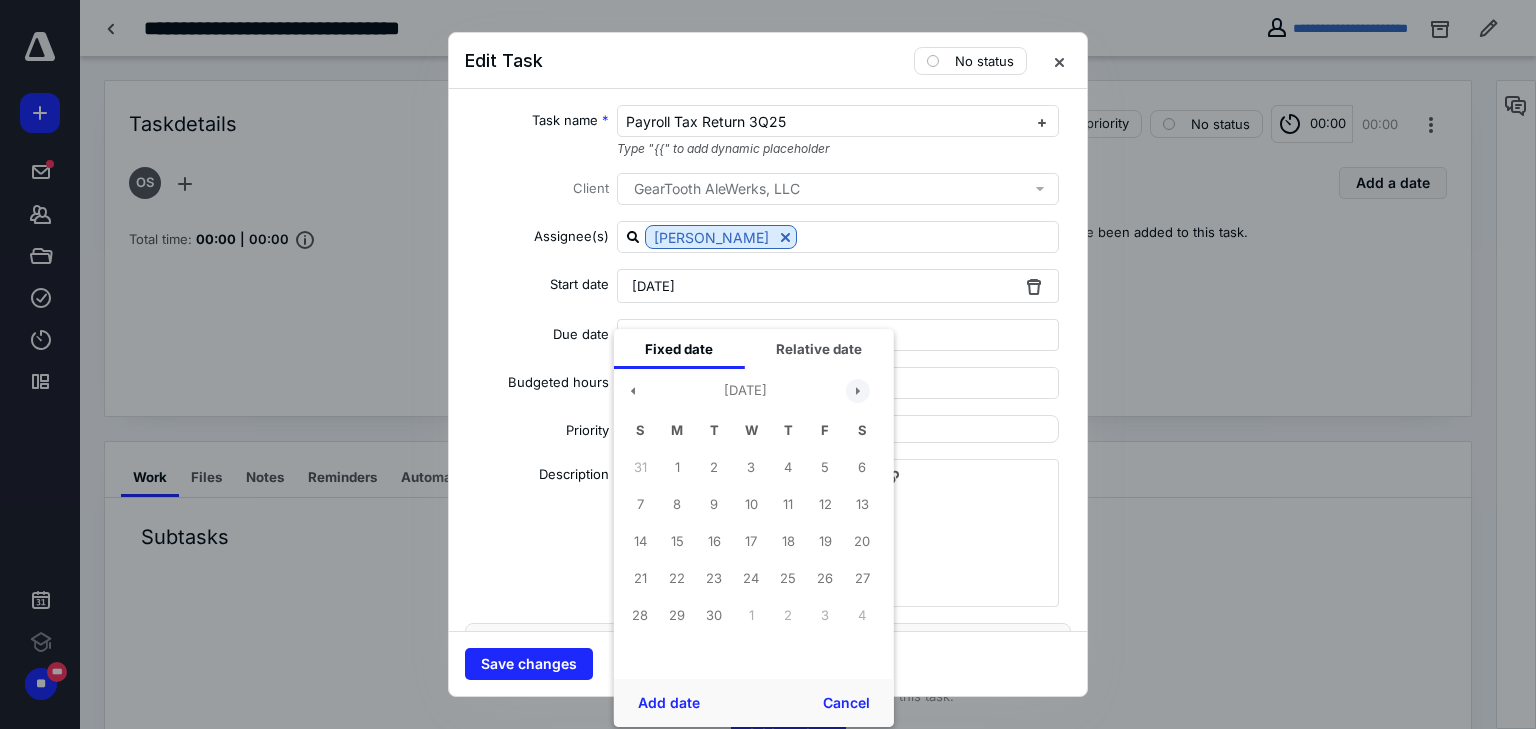 click at bounding box center [858, 391] 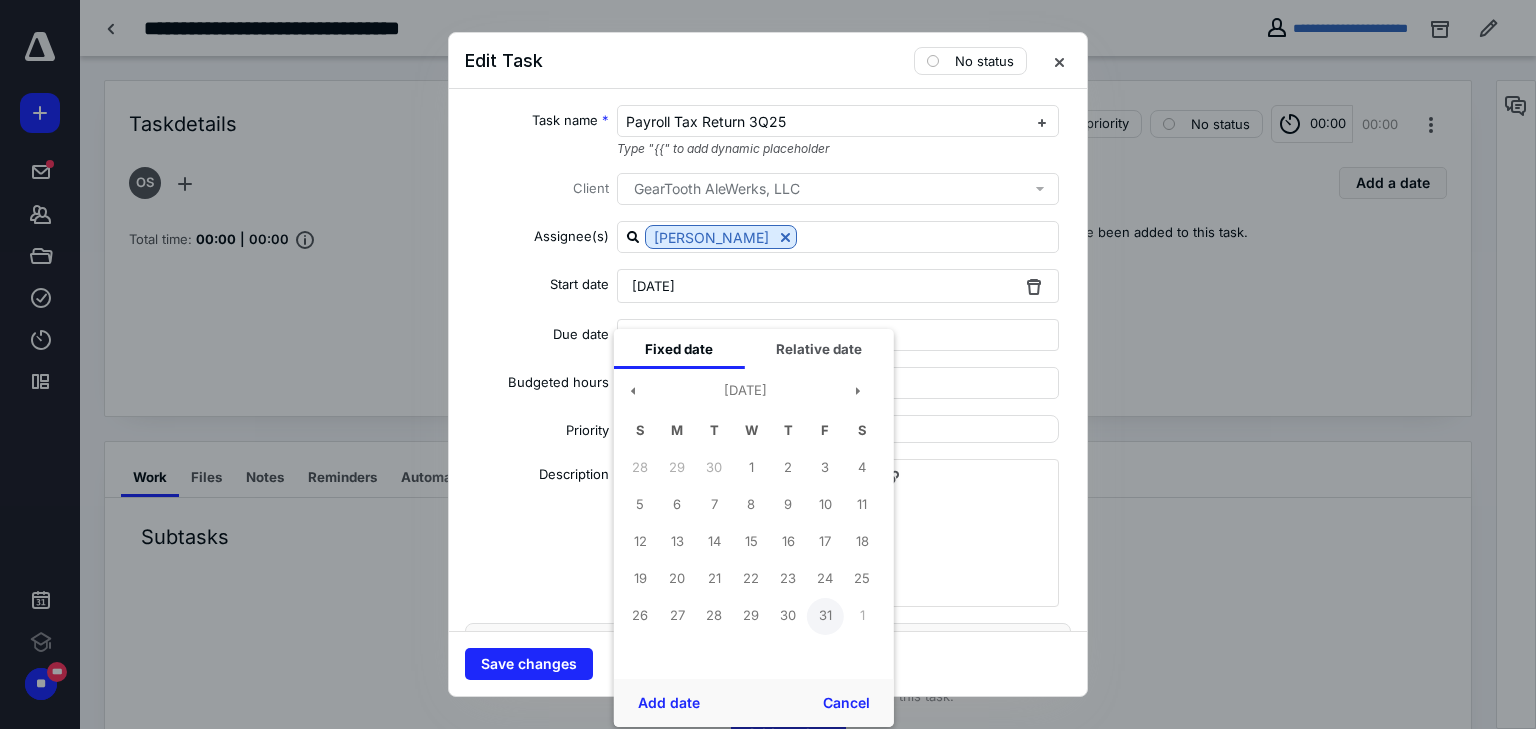 click on "31" at bounding box center (825, 616) 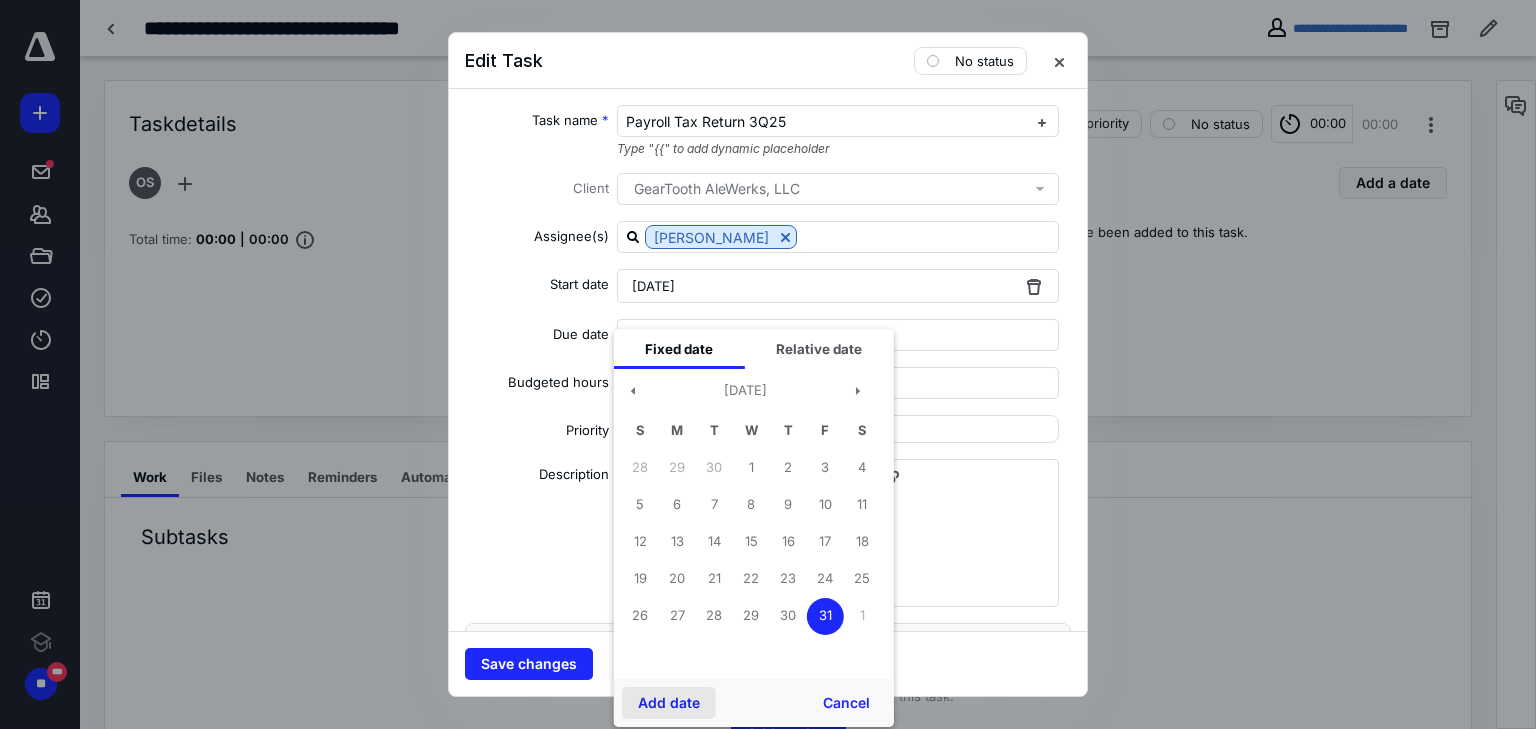 click on "Add date" at bounding box center (669, 703) 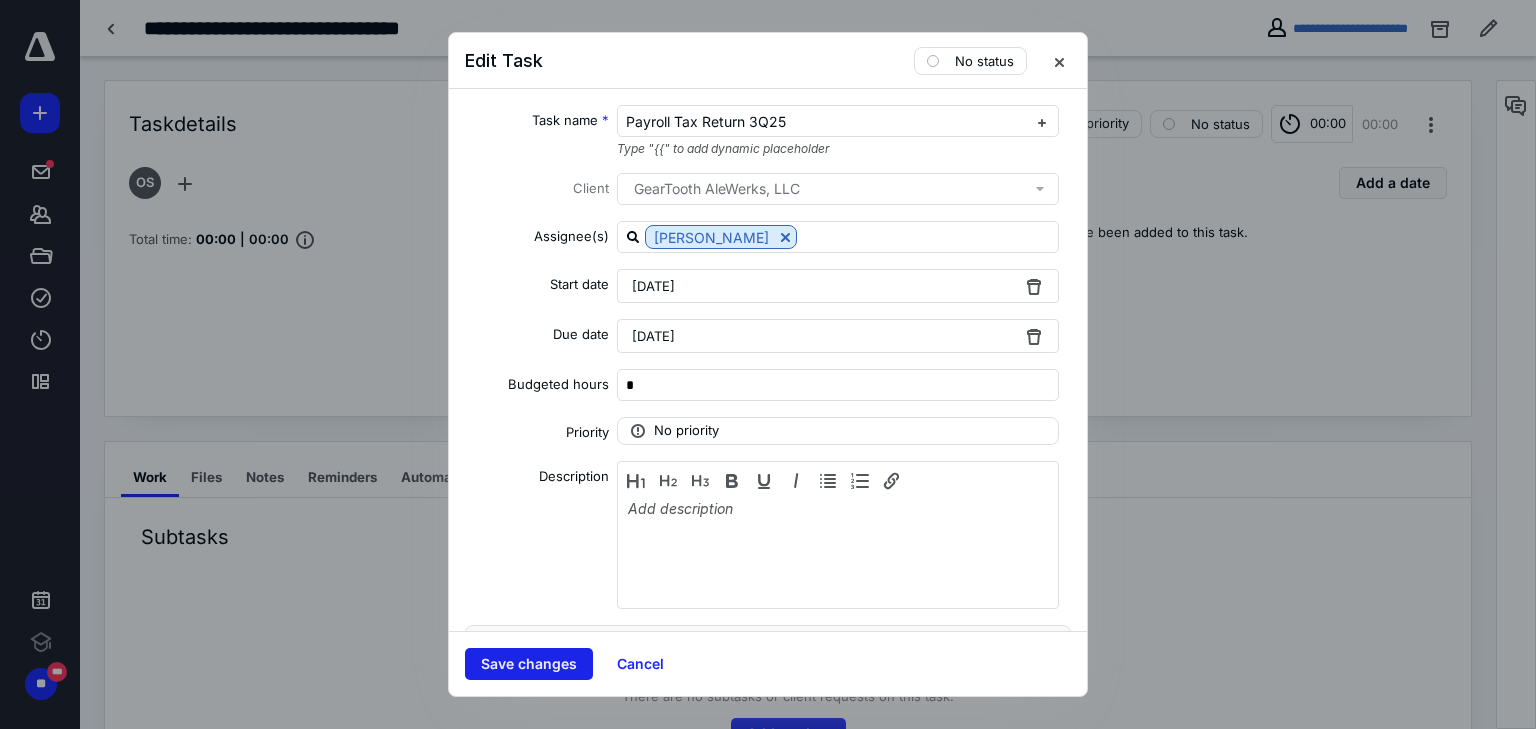 click on "Save changes" at bounding box center [529, 664] 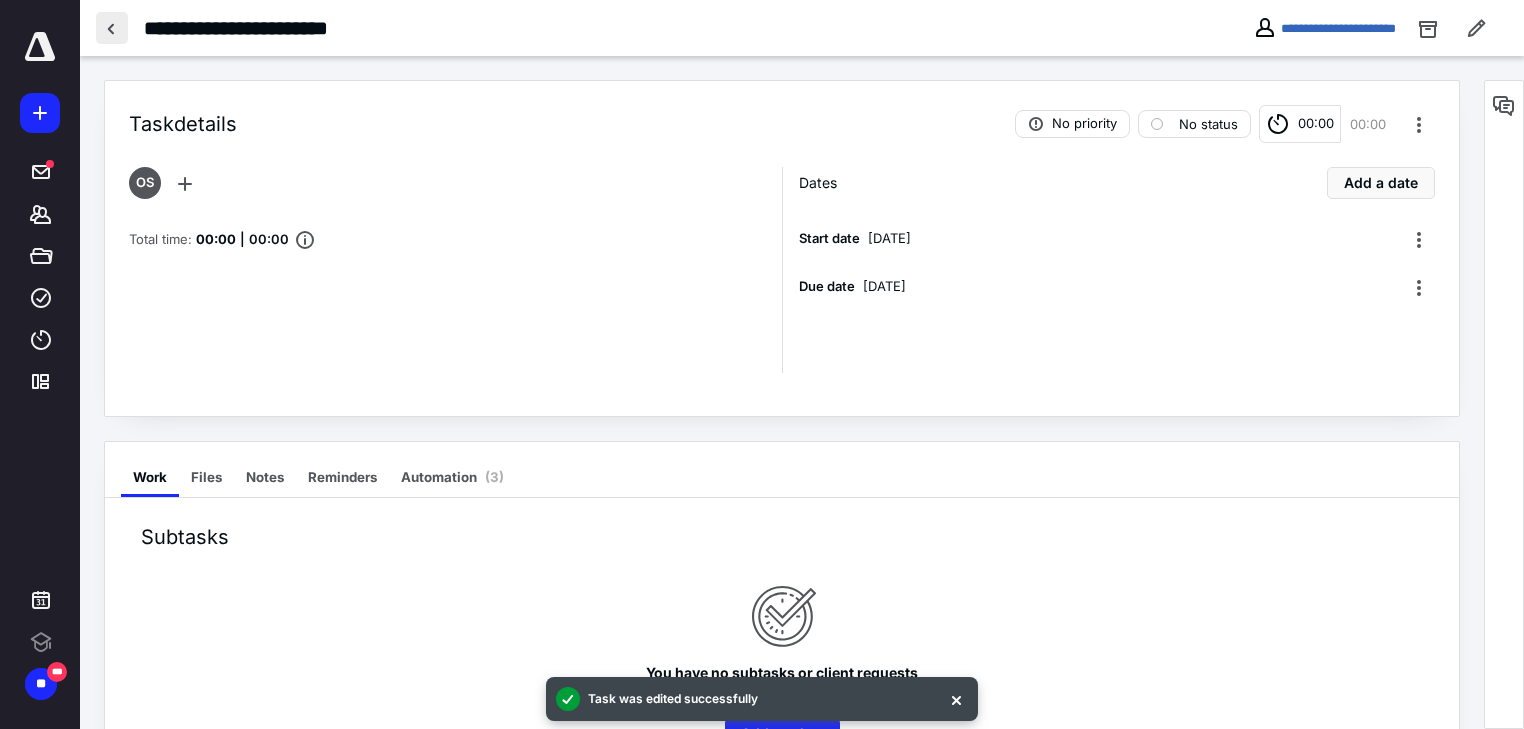 click at bounding box center [112, 28] 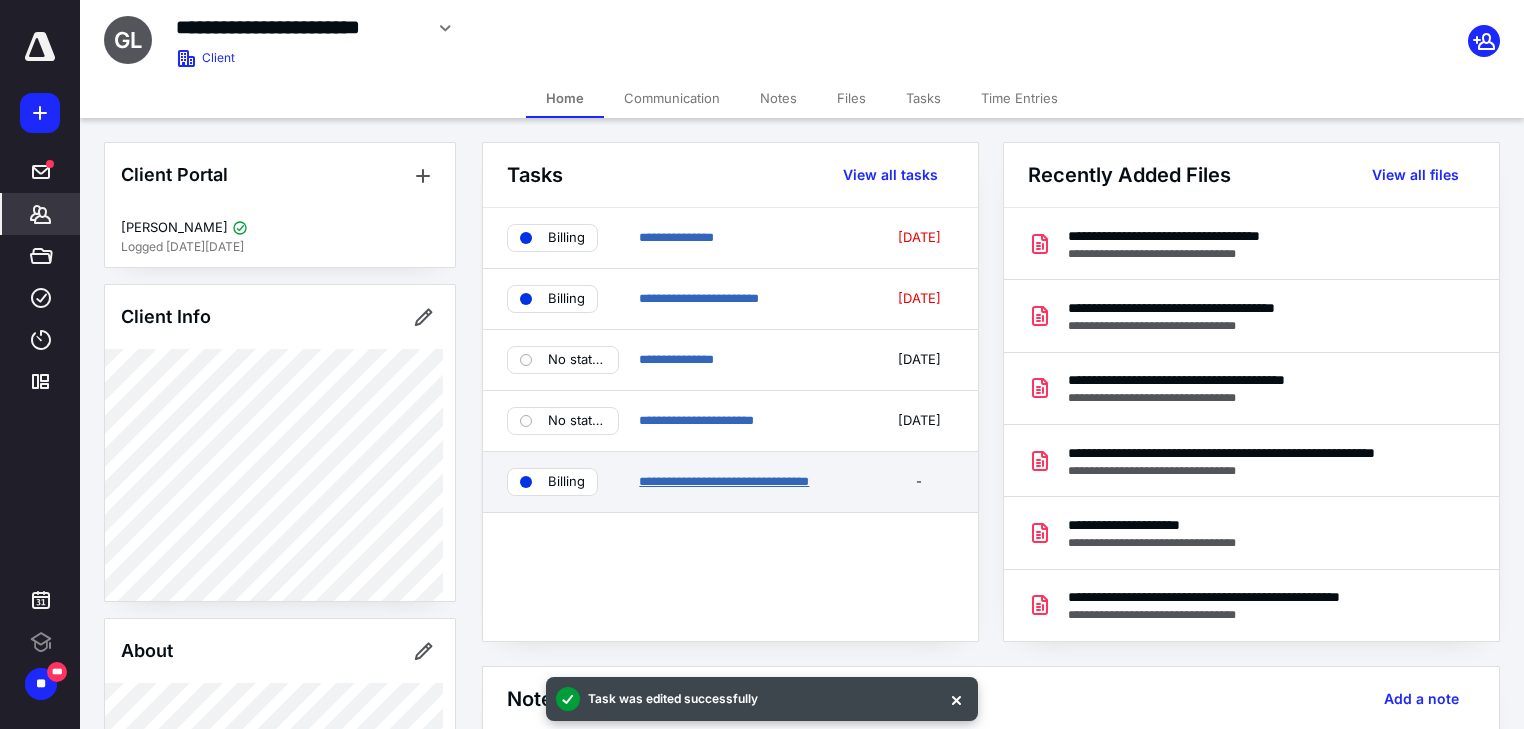 click on "**********" at bounding box center [724, 481] 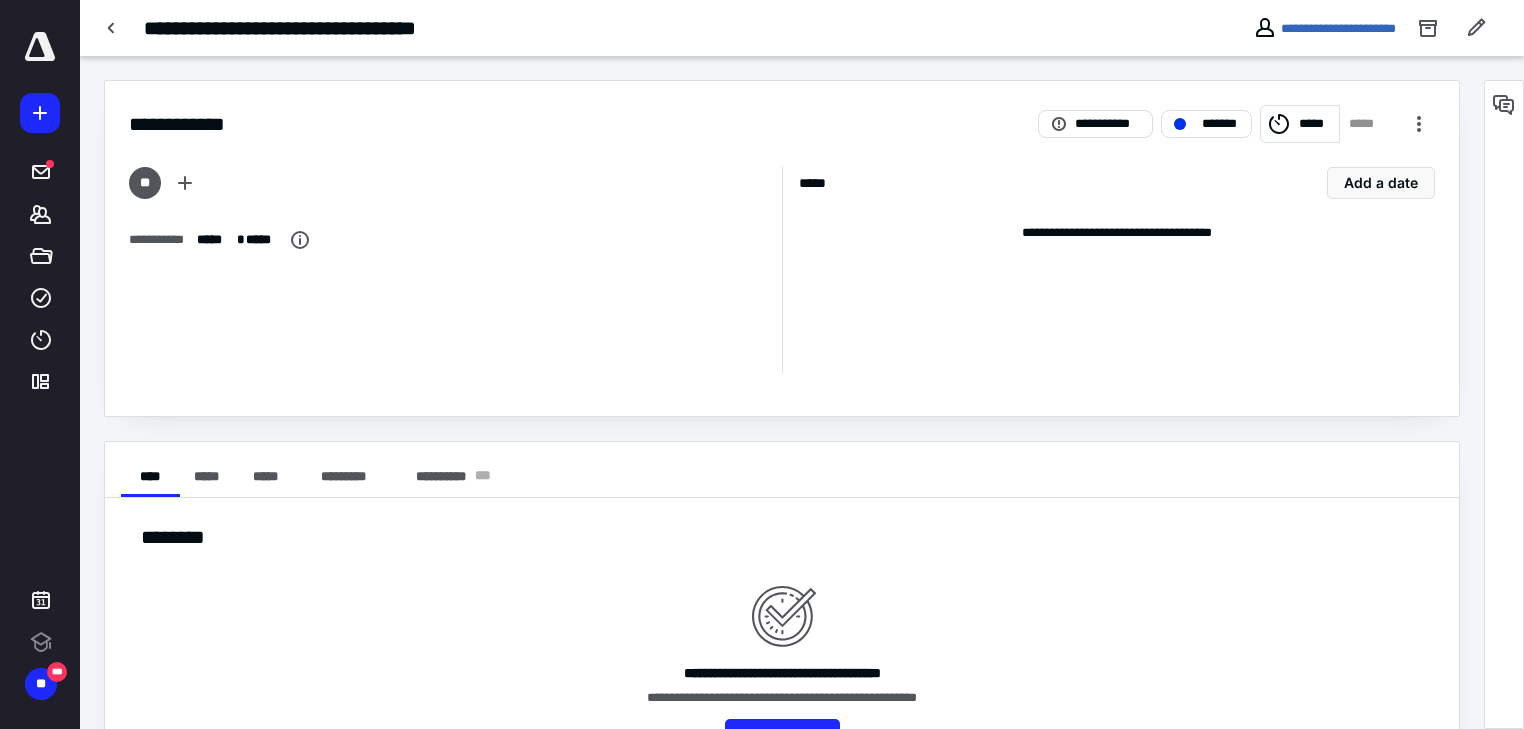 click on "*****" at bounding box center (1316, 124) 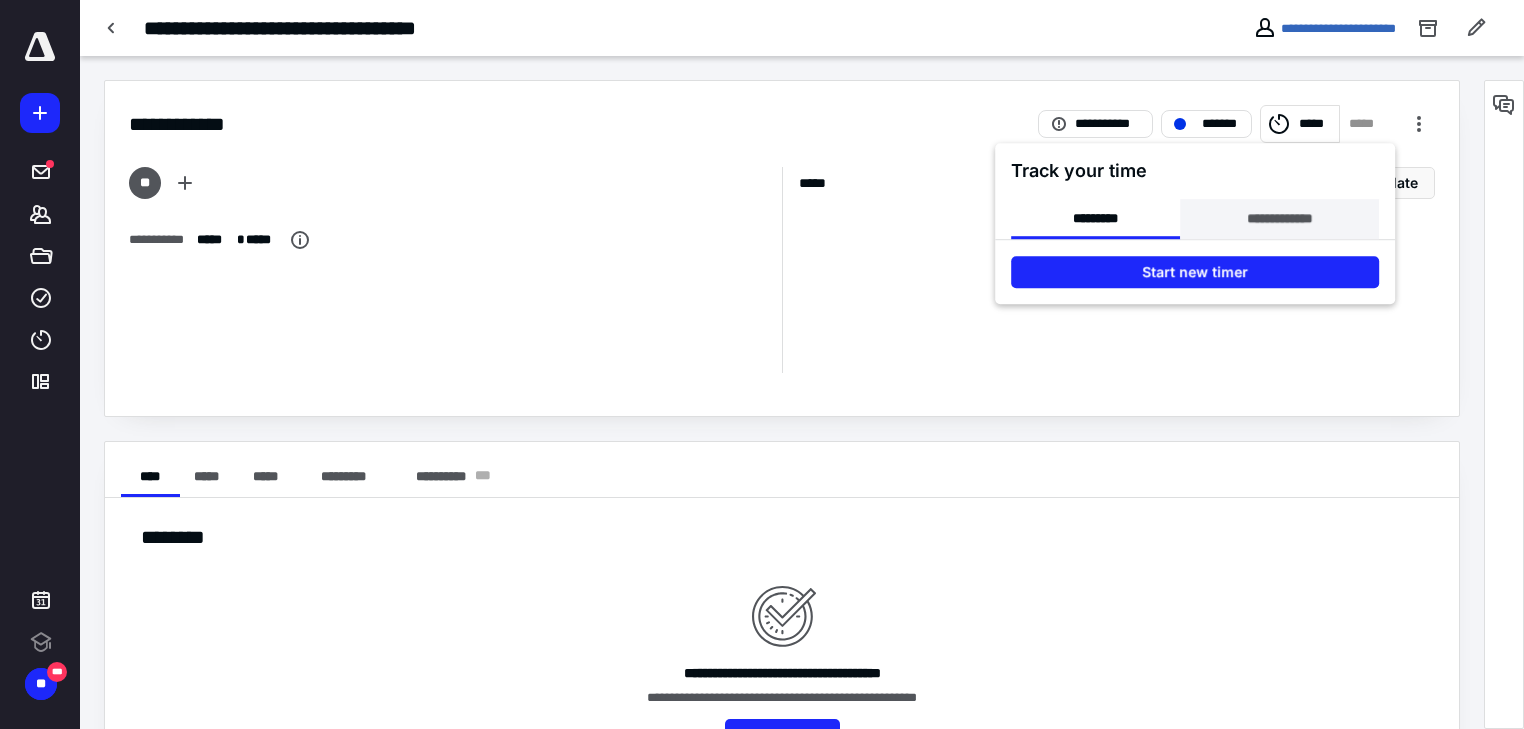 click on "**********" at bounding box center (1279, 219) 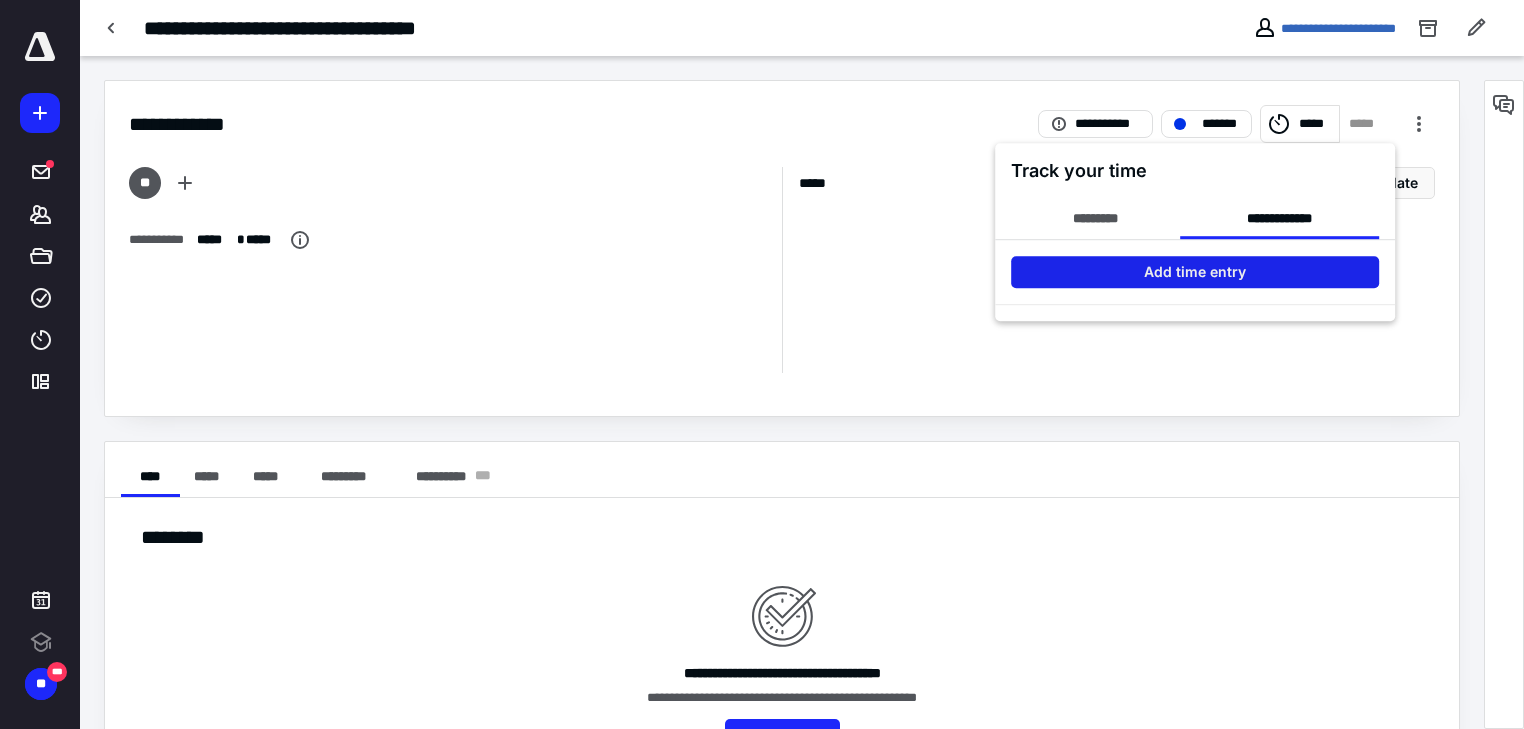 click on "Add time entry" at bounding box center (1195, 272) 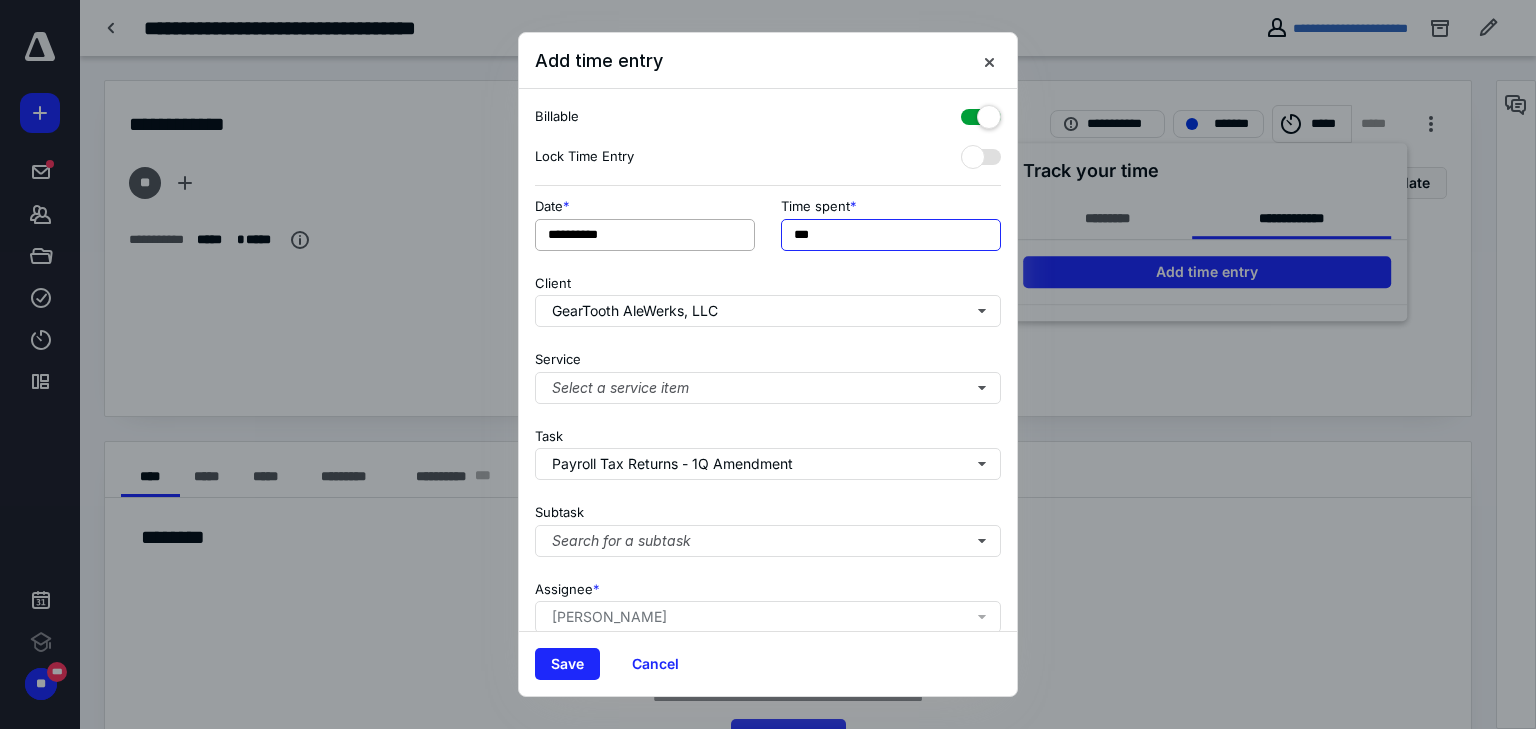 drag, startPoint x: 923, startPoint y: 227, endPoint x: 733, endPoint y: 242, distance: 190.59119 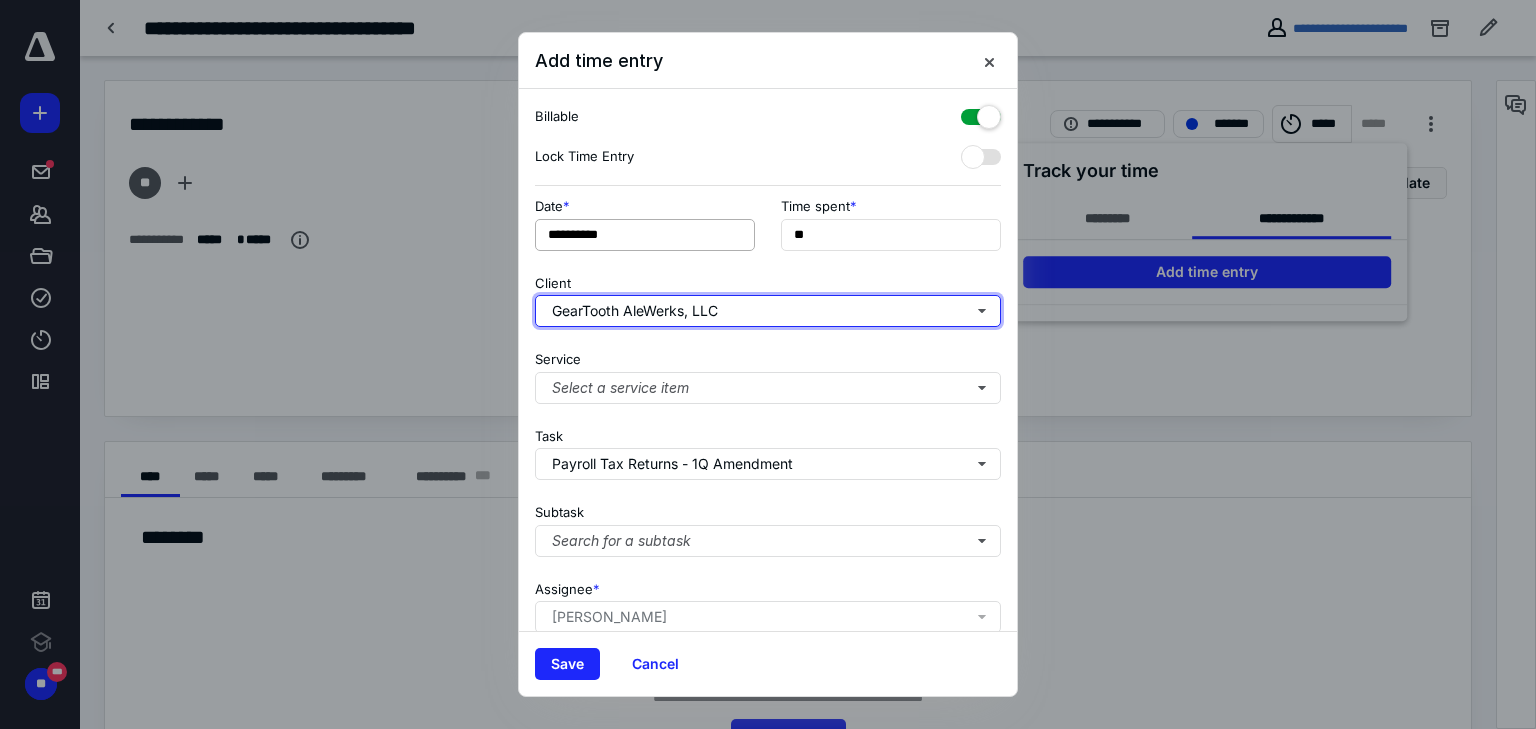 type on "***" 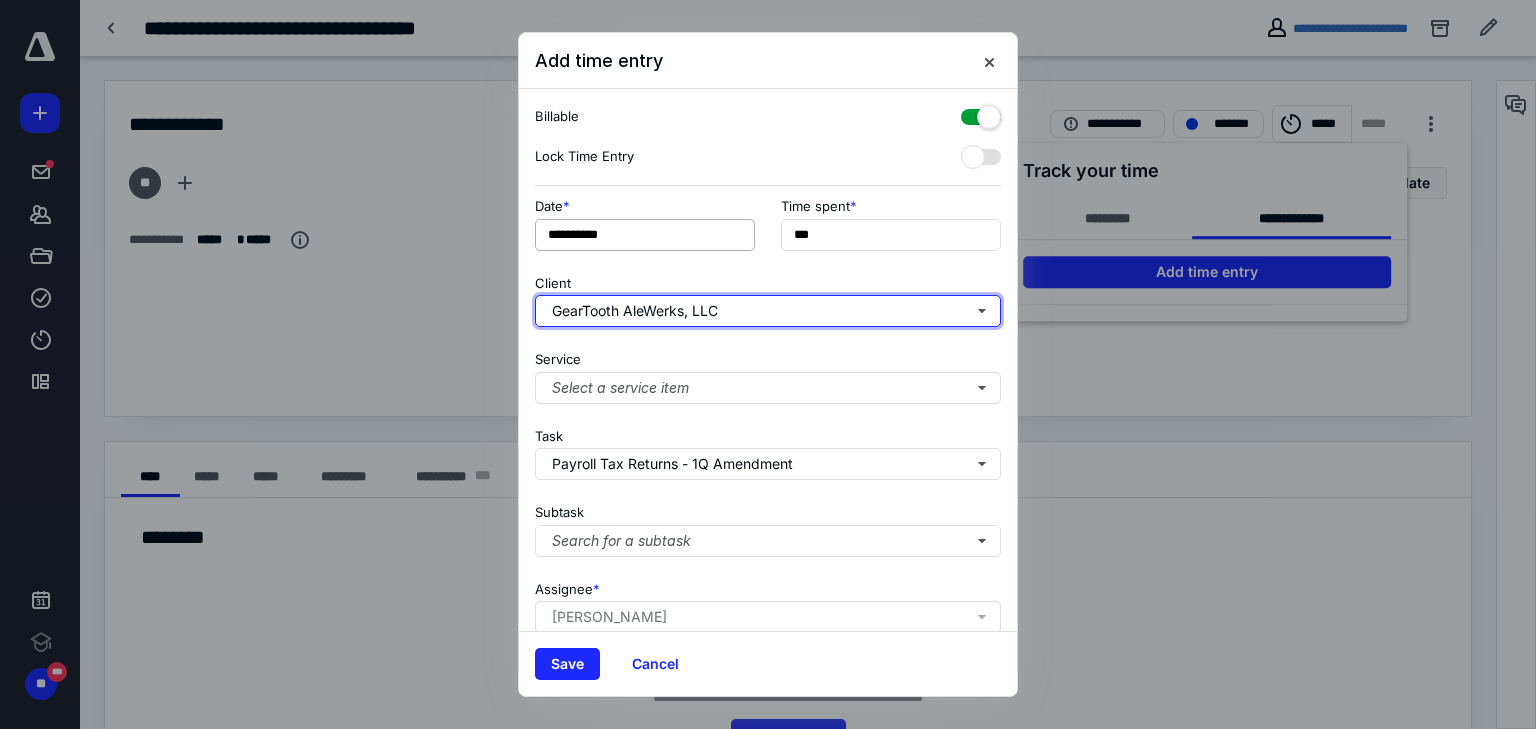 type 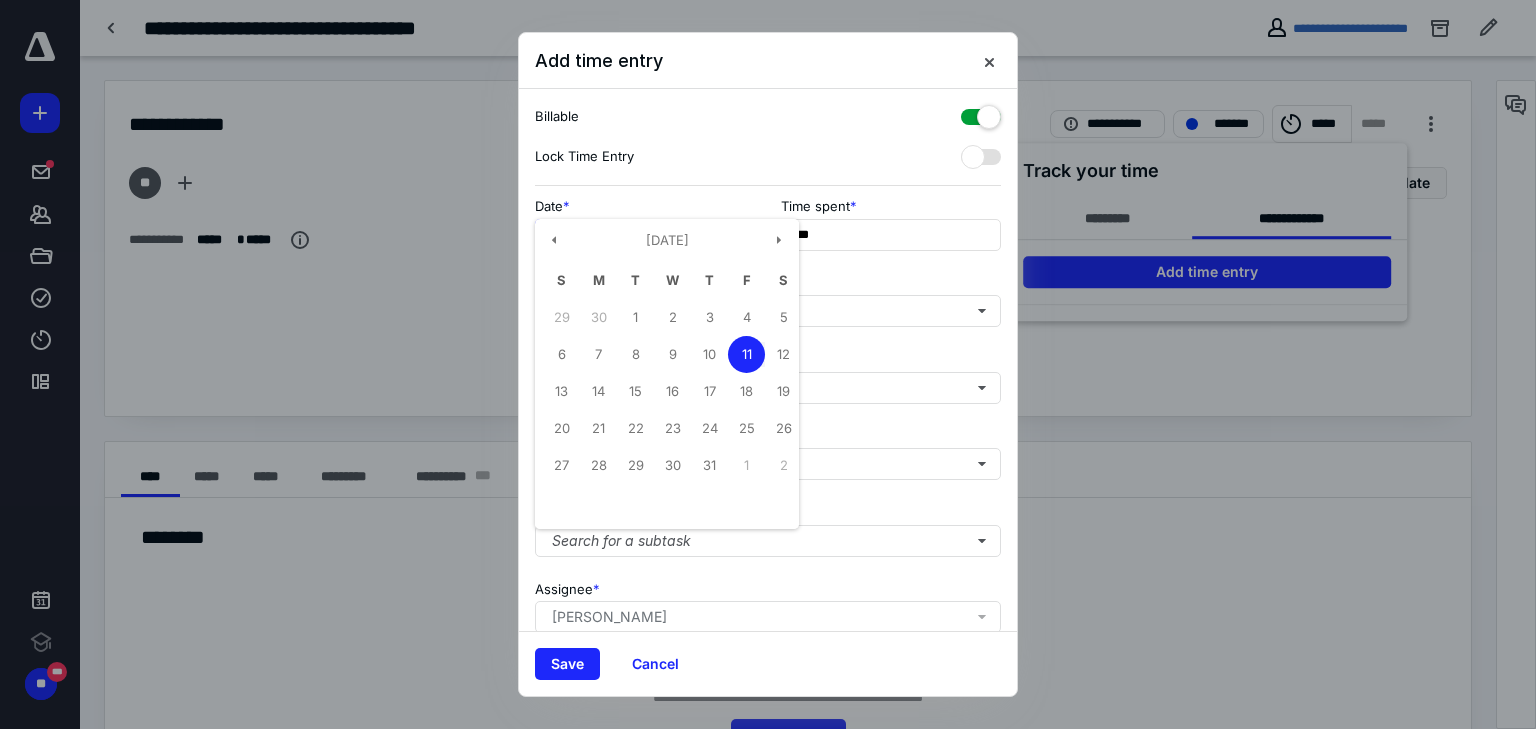 click on "**********" at bounding box center [645, 235] 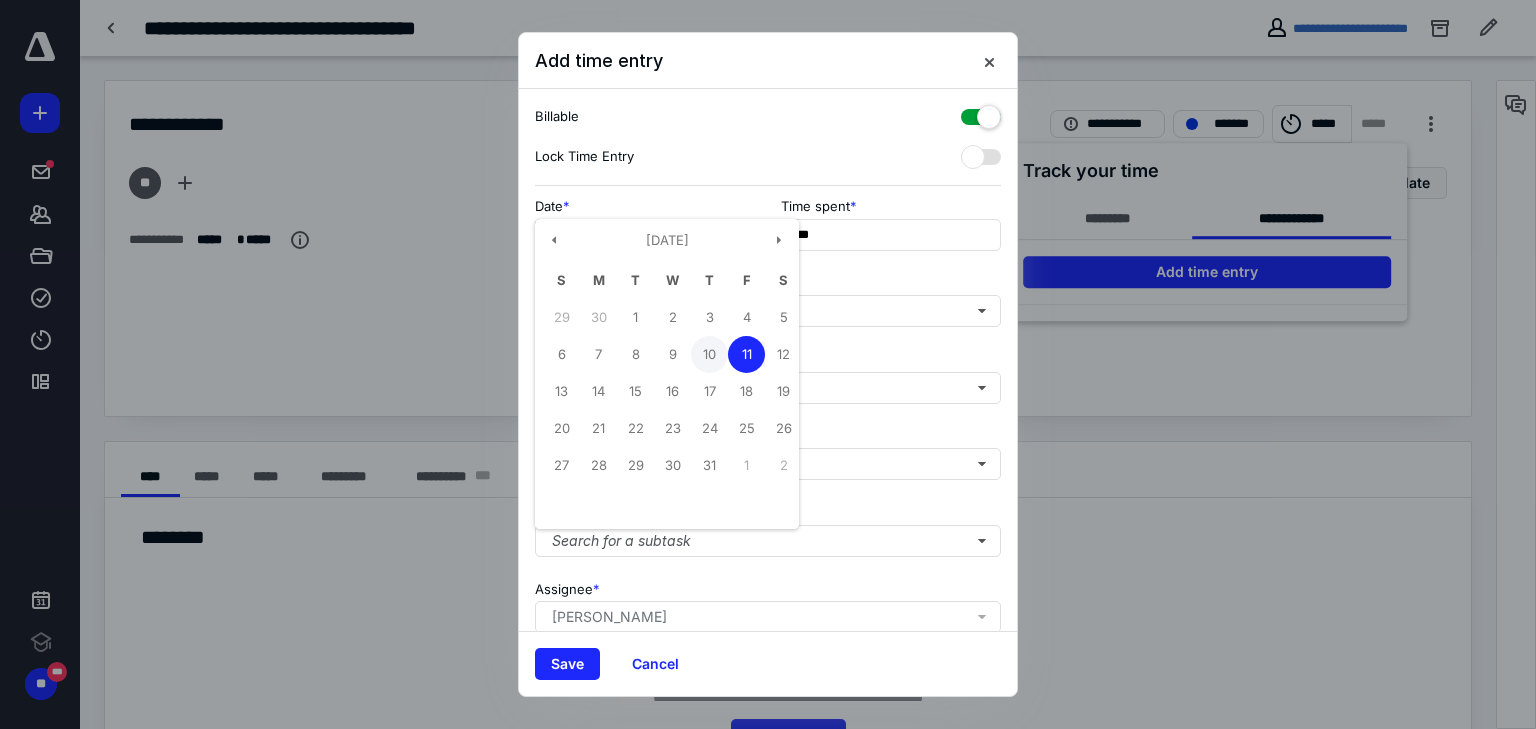 click on "10" at bounding box center [709, 354] 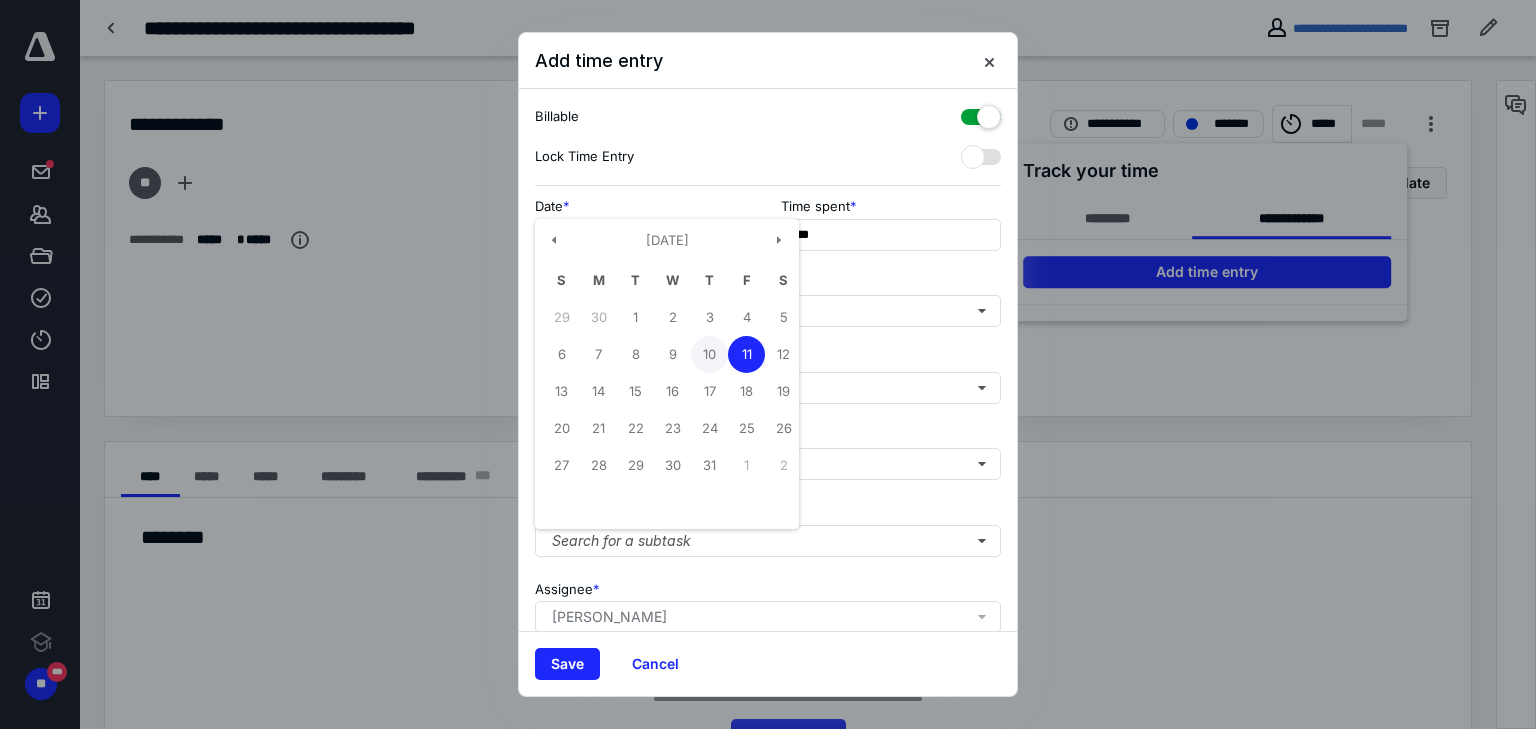 type on "**********" 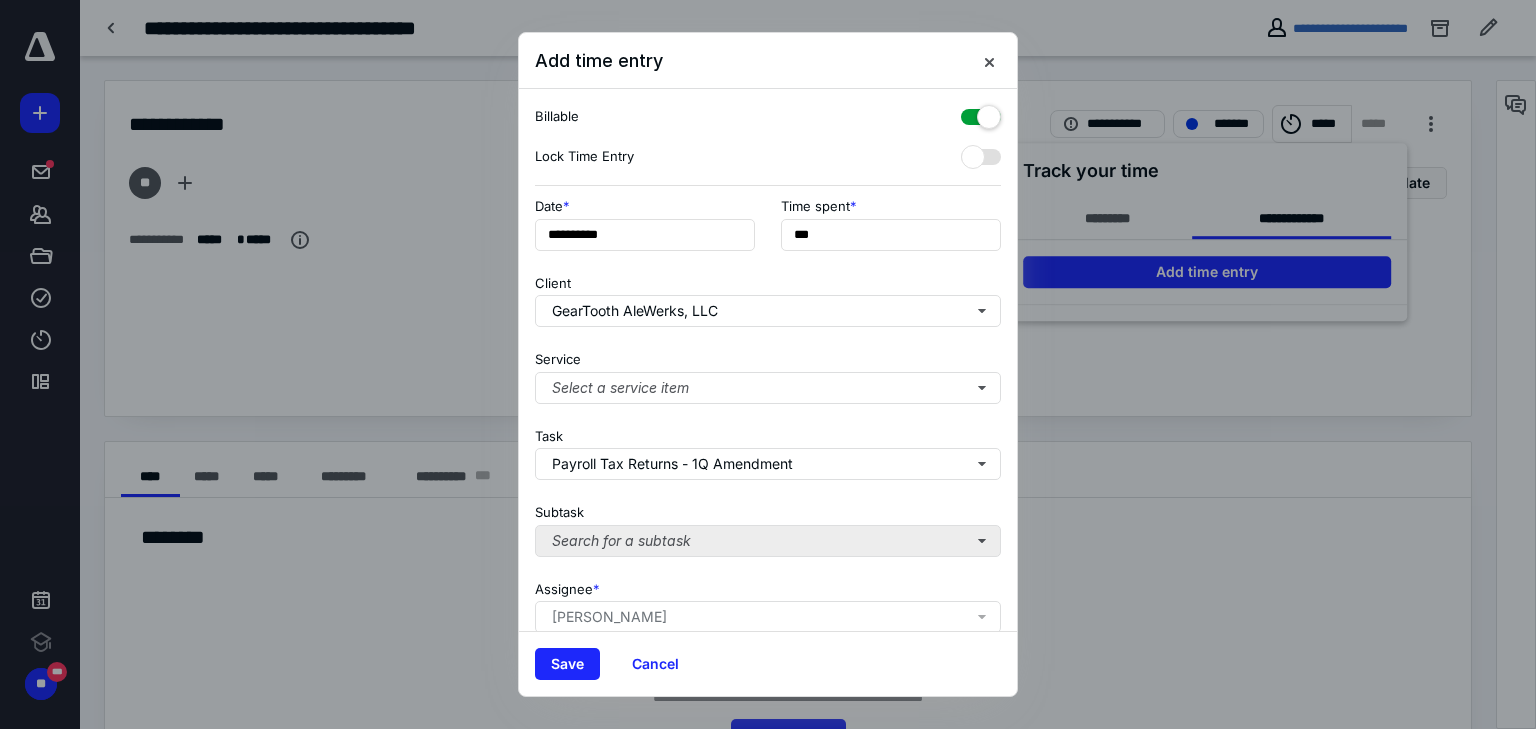 scroll, scrollTop: 156, scrollLeft: 0, axis: vertical 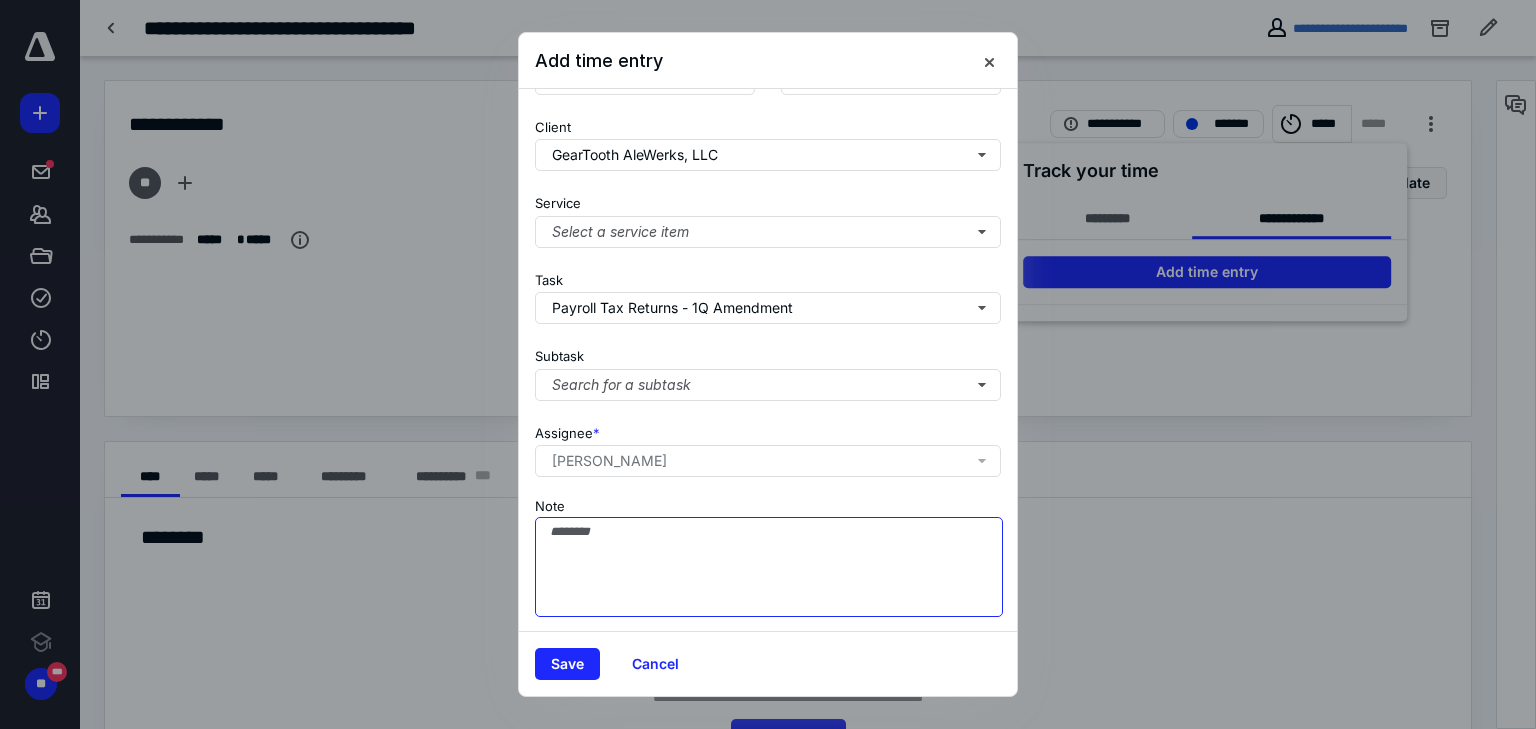 click on "Note" at bounding box center (769, 567) 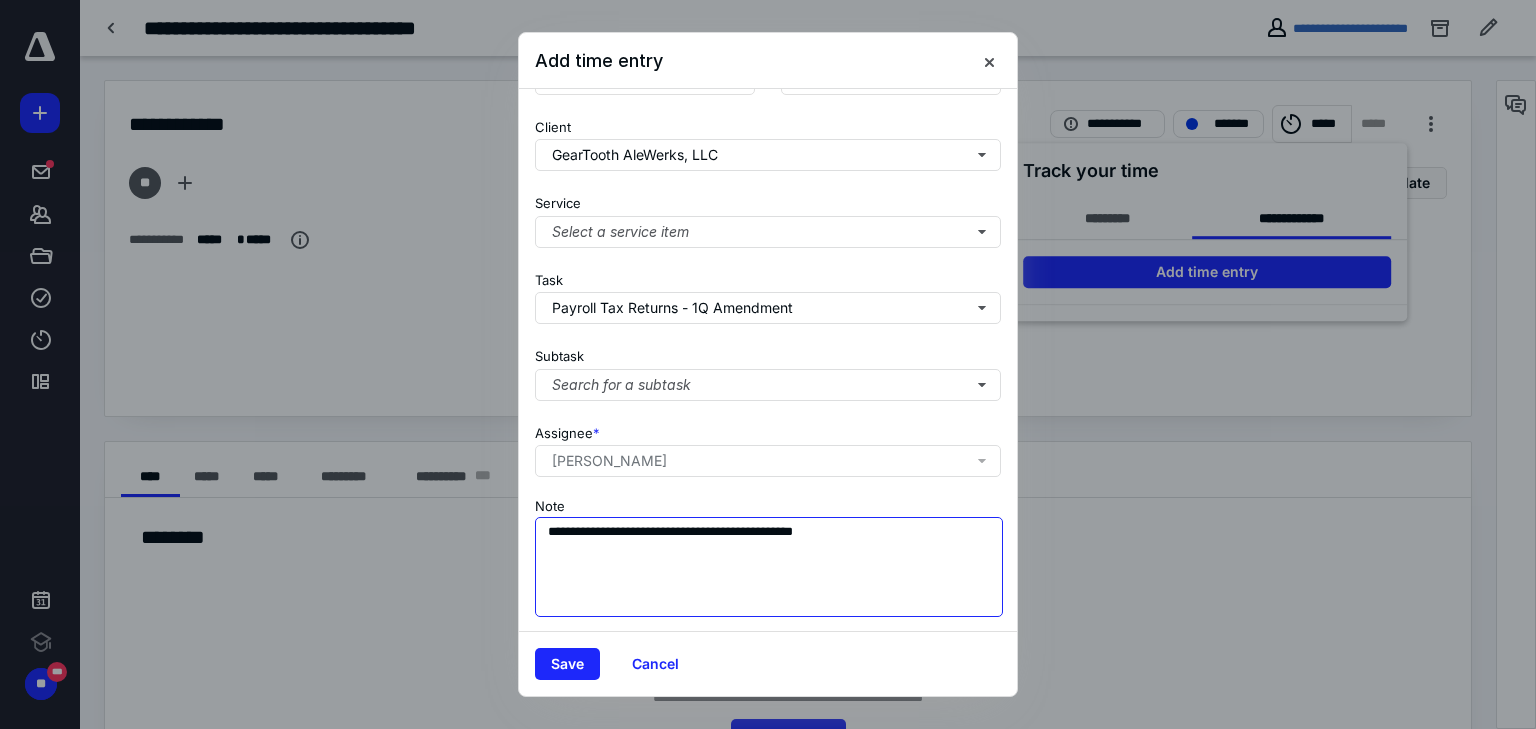 click on "**********" at bounding box center (769, 567) 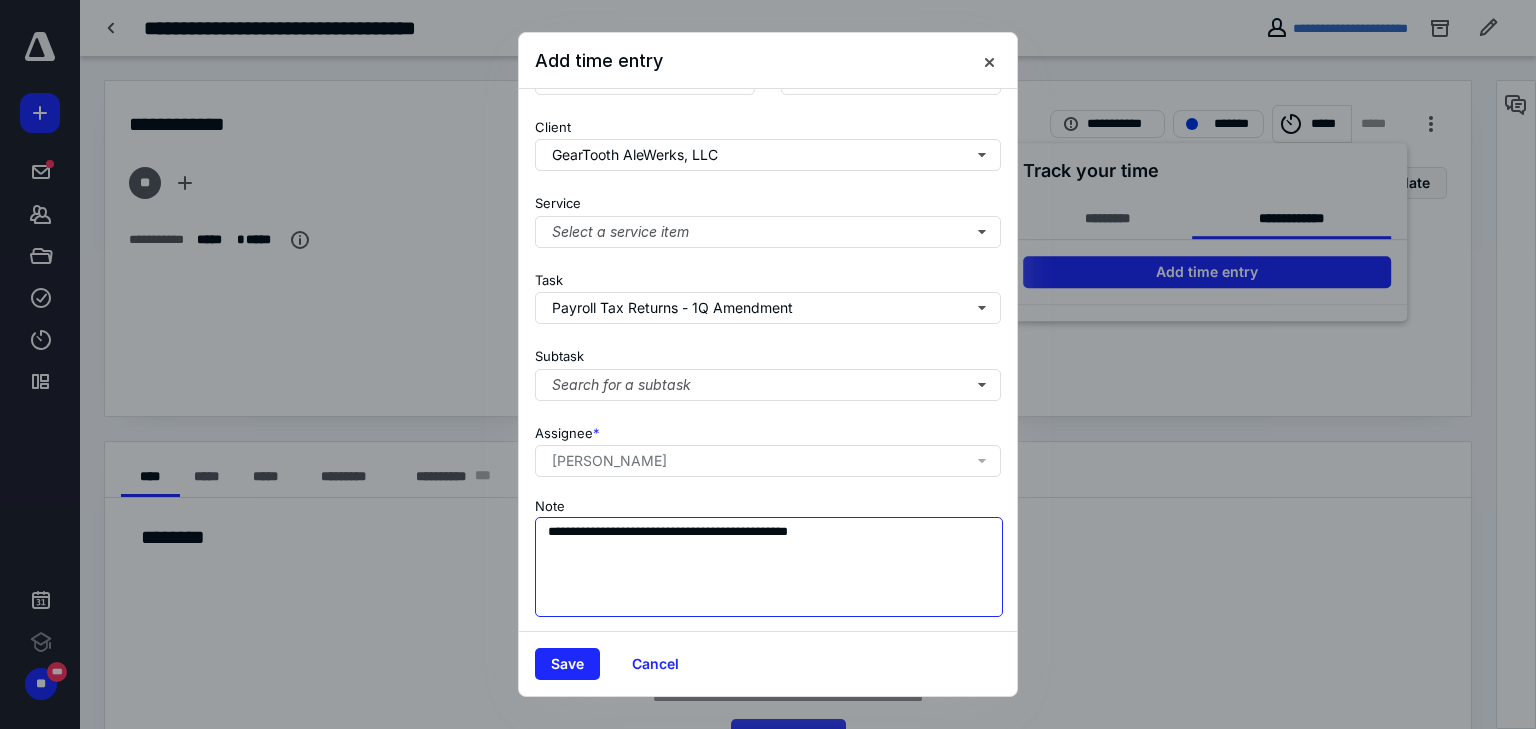 drag, startPoint x: 877, startPoint y: 525, endPoint x: 520, endPoint y: 529, distance: 357.0224 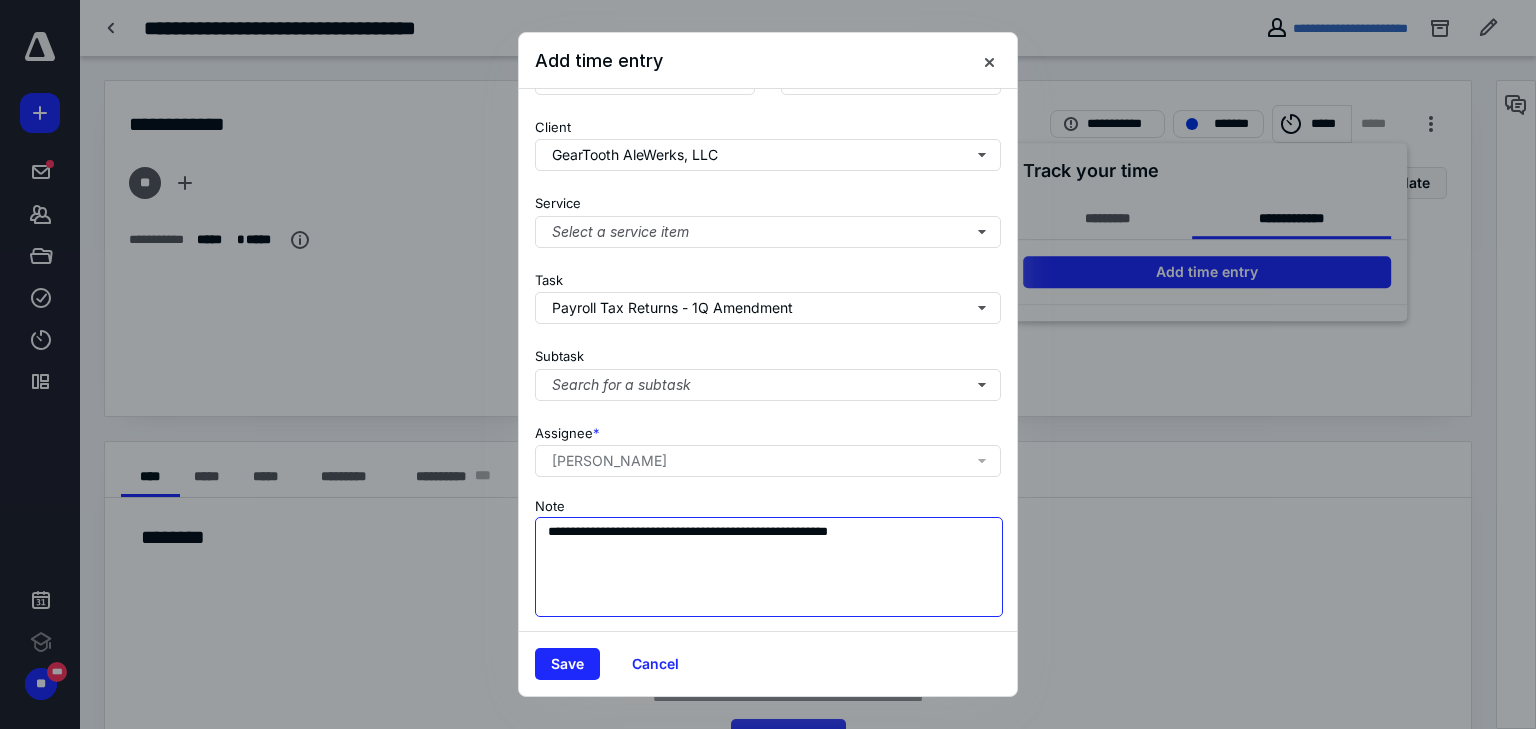 drag, startPoint x: 742, startPoint y: 528, endPoint x: 972, endPoint y: 527, distance: 230.00217 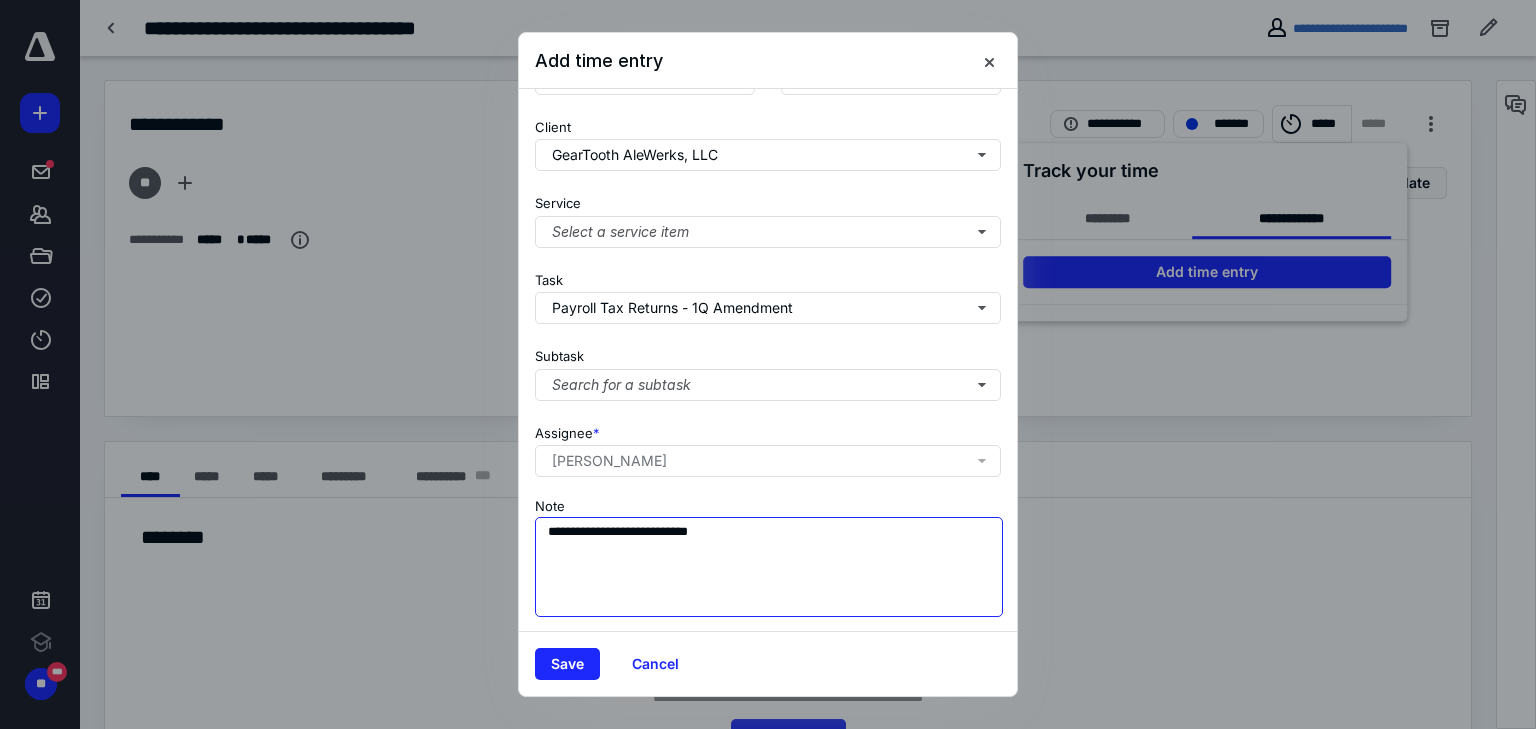 click on "**********" at bounding box center [769, 567] 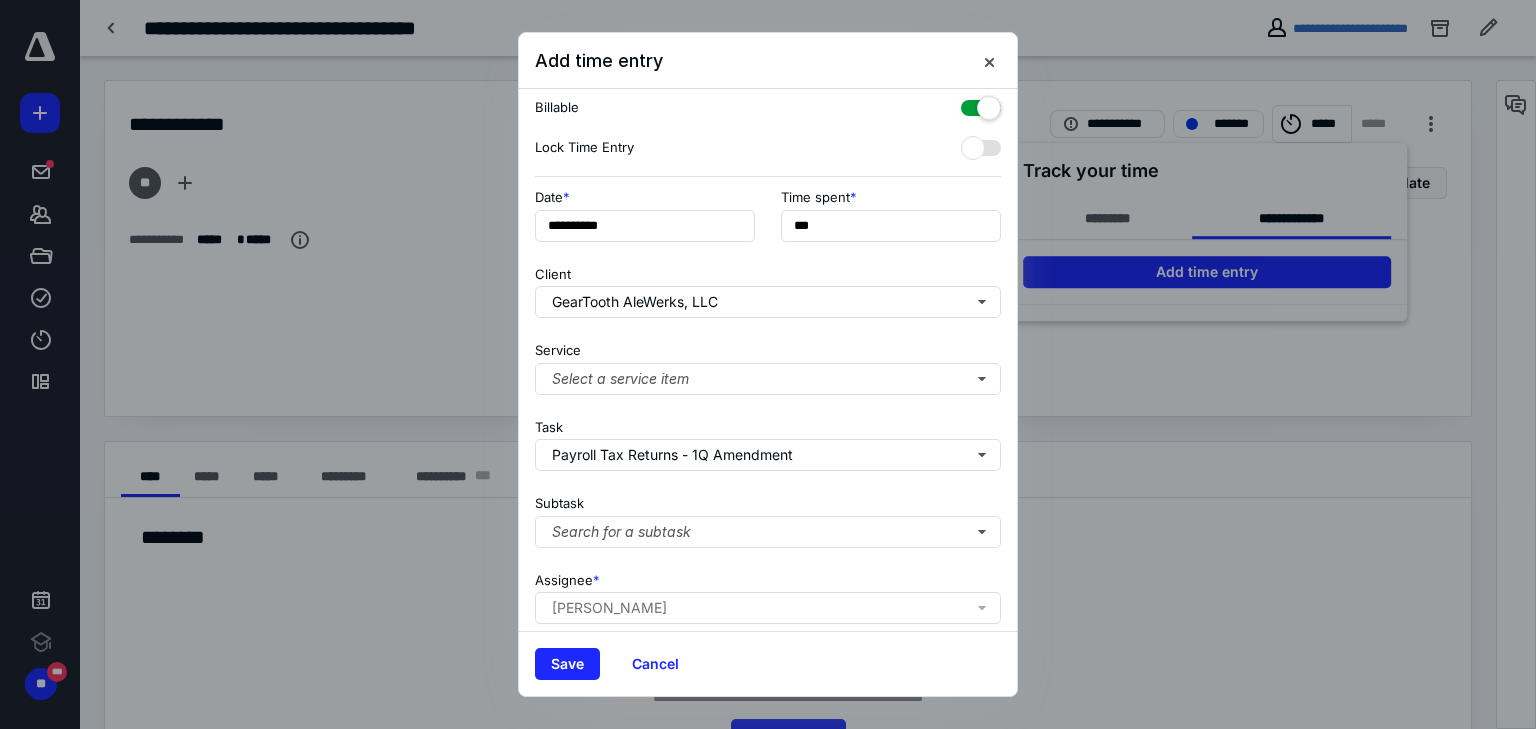 scroll, scrollTop: 0, scrollLeft: 0, axis: both 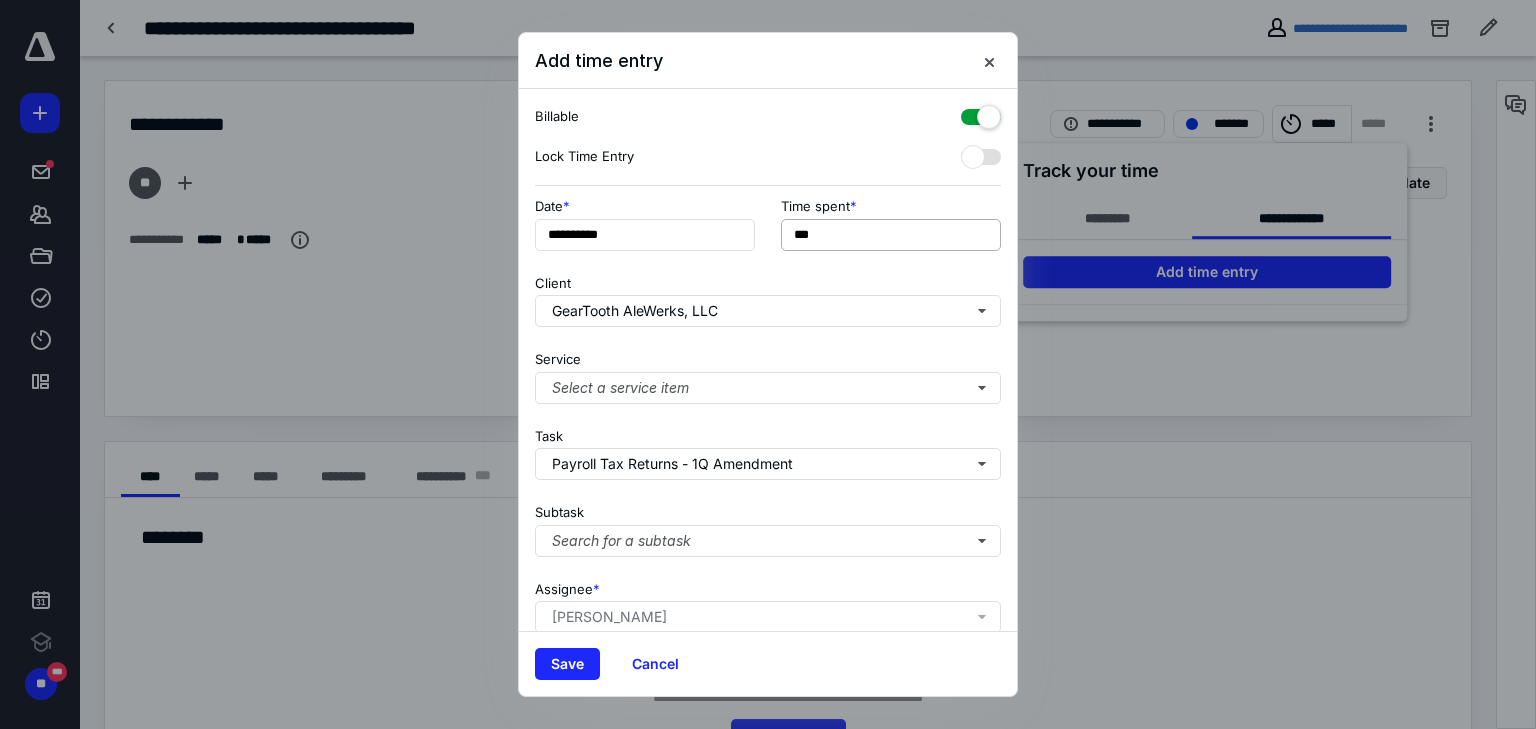 type on "**********" 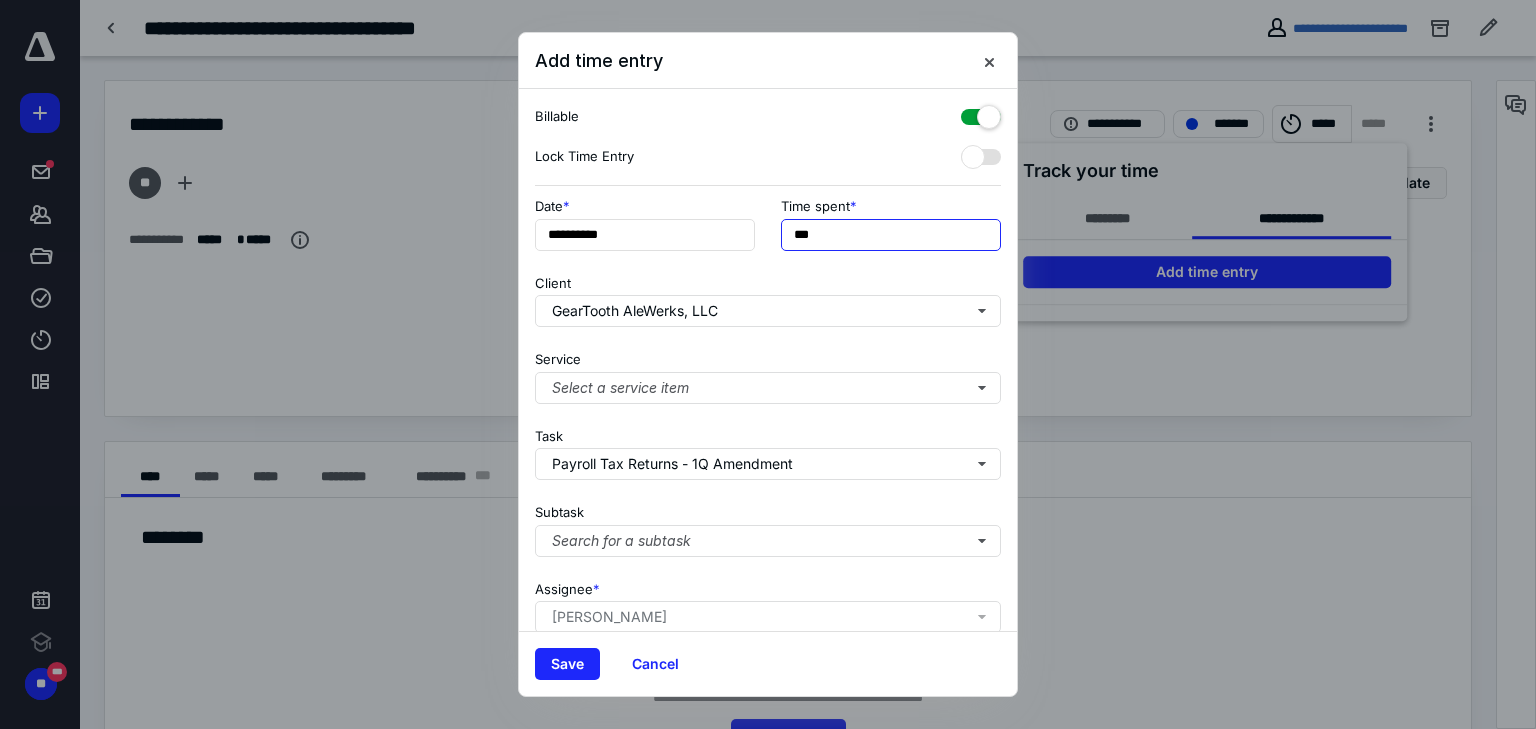 drag, startPoint x: 839, startPoint y: 232, endPoint x: 758, endPoint y: 230, distance: 81.02469 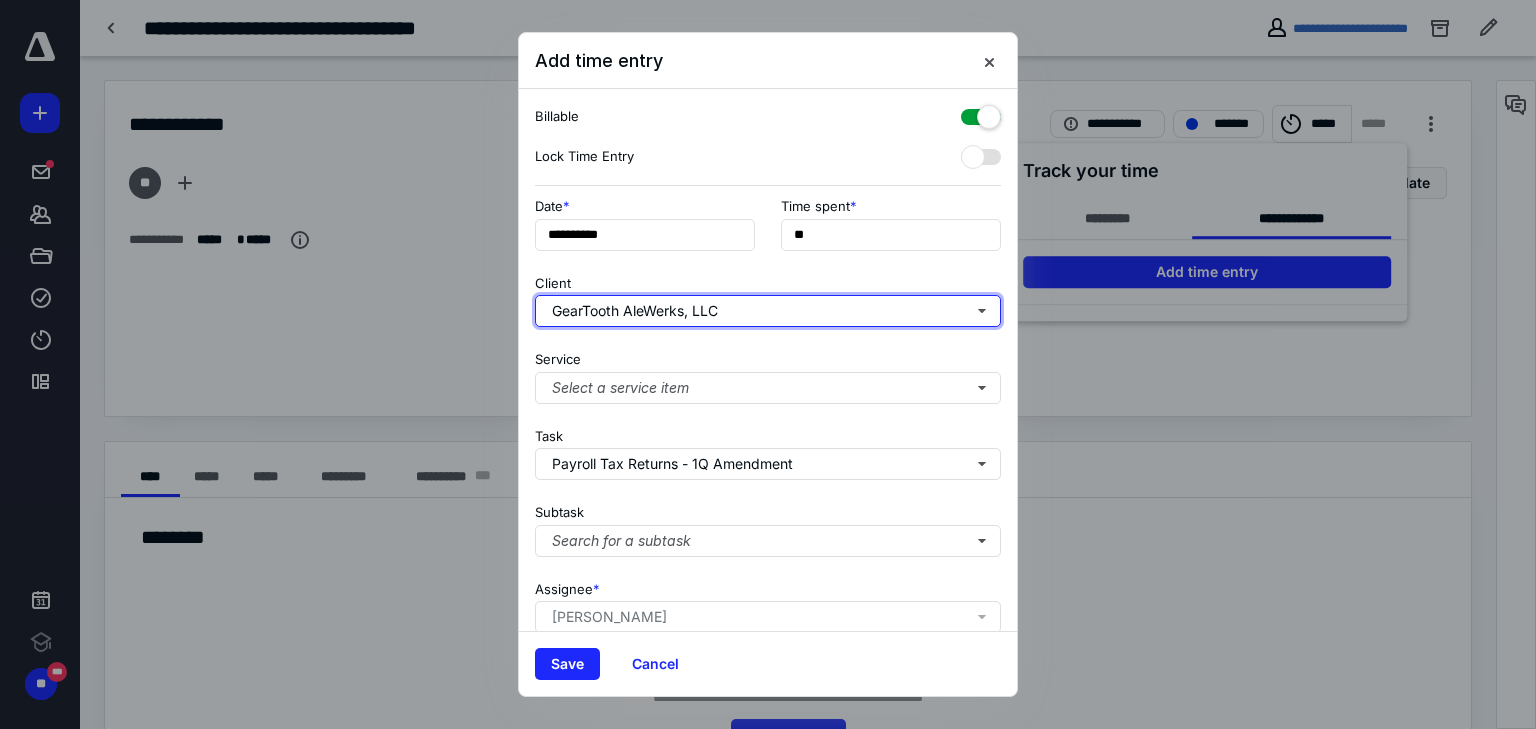 type on "***" 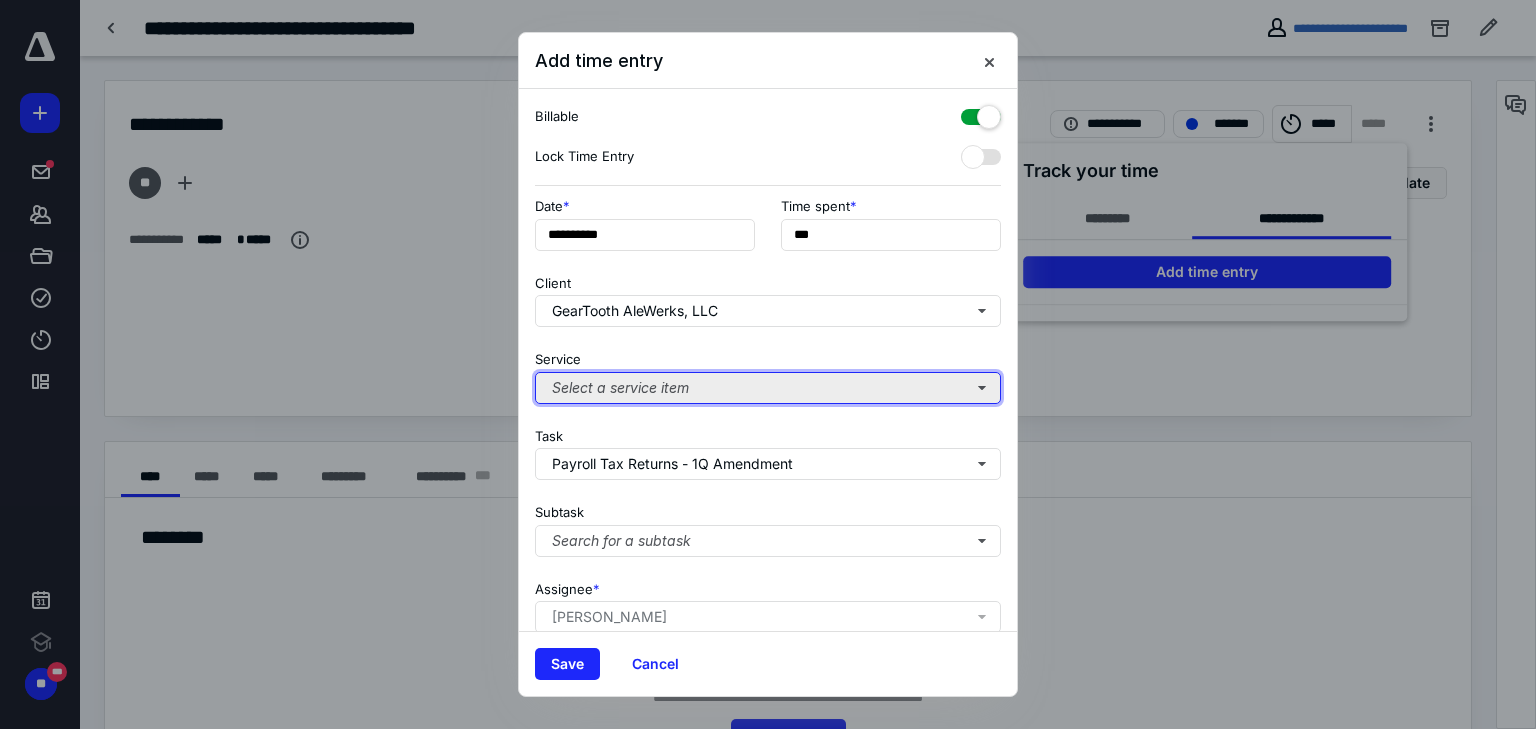 click on "Select a service item" at bounding box center [768, 388] 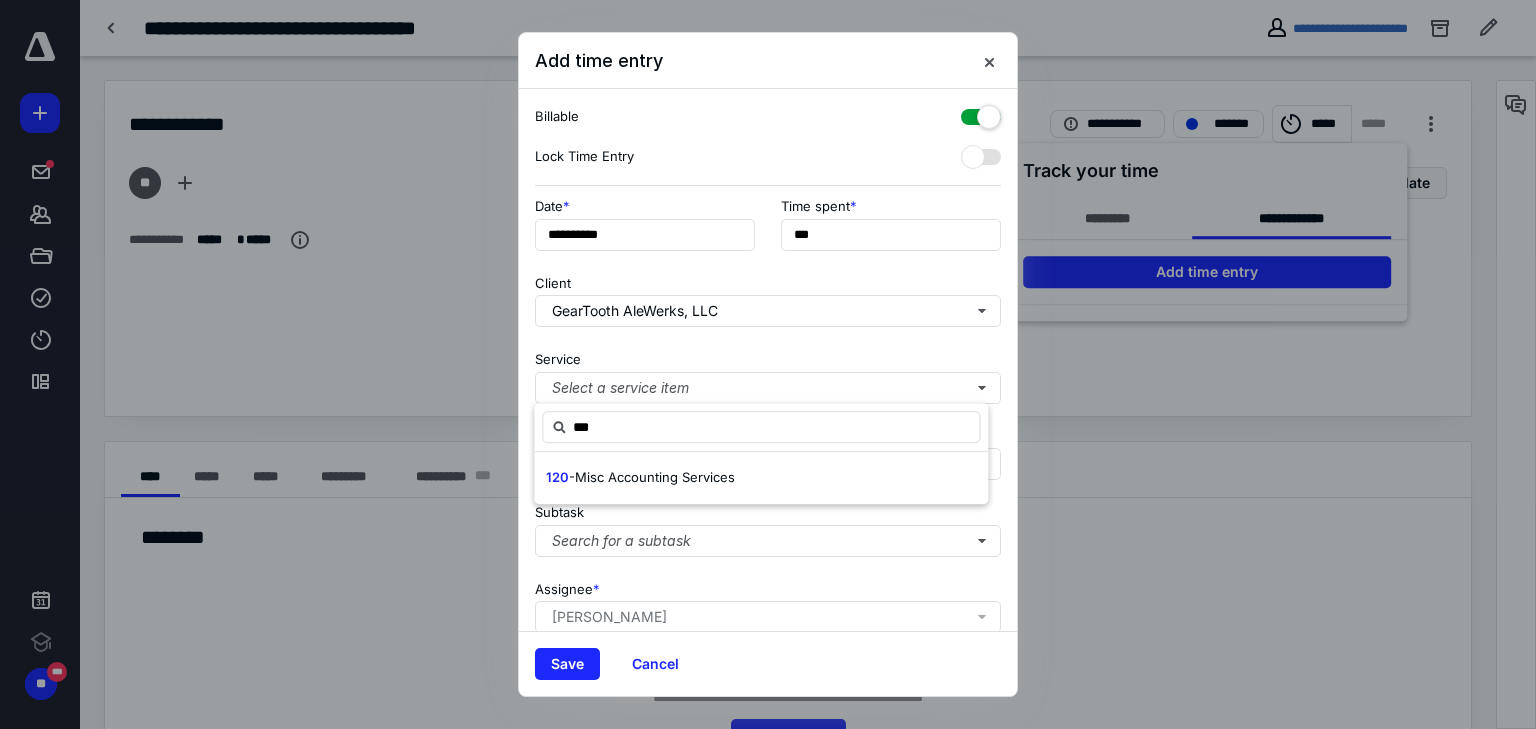drag, startPoint x: 646, startPoint y: 422, endPoint x: 540, endPoint y: 419, distance: 106.04244 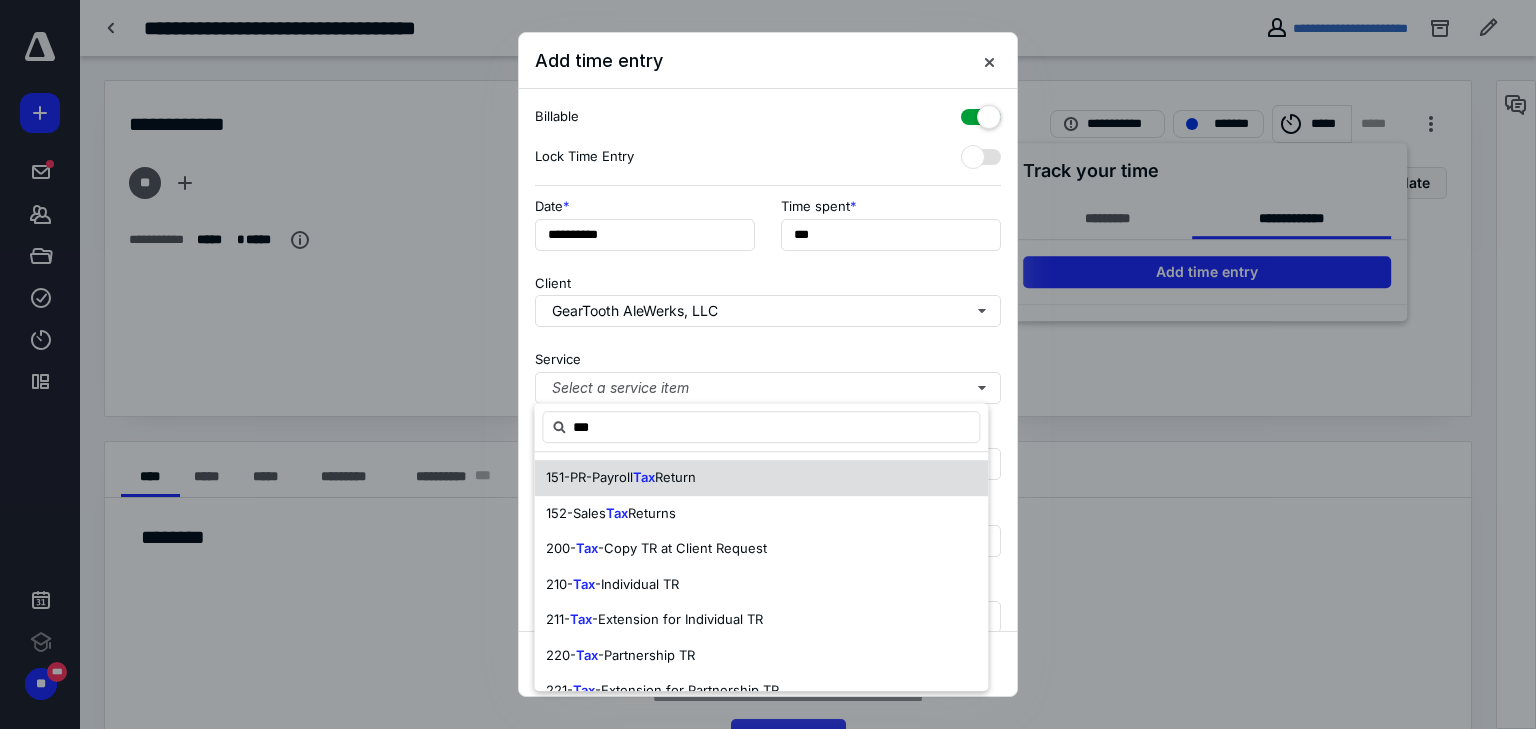 click on "151-PR-Payroll  Tax  Return" at bounding box center [761, 478] 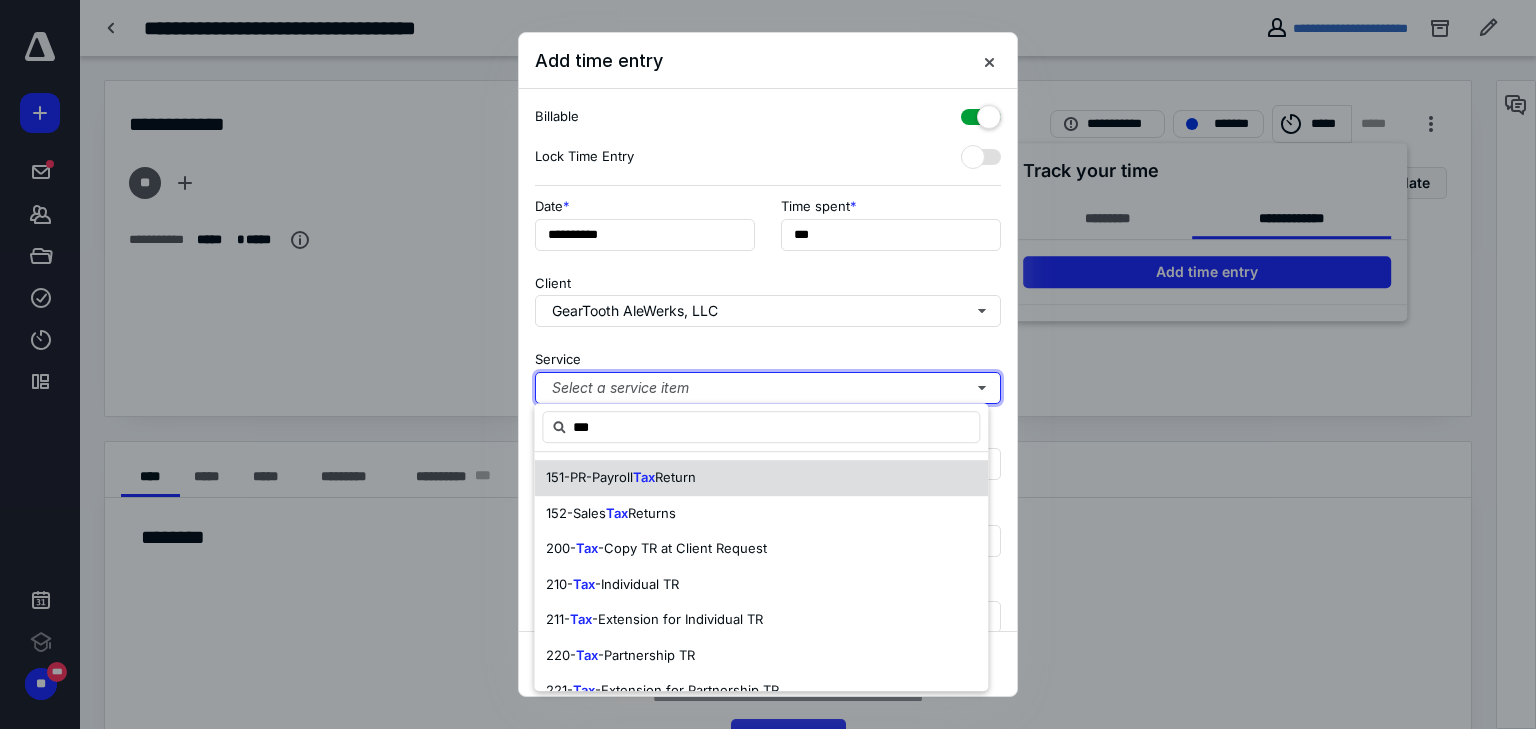 type 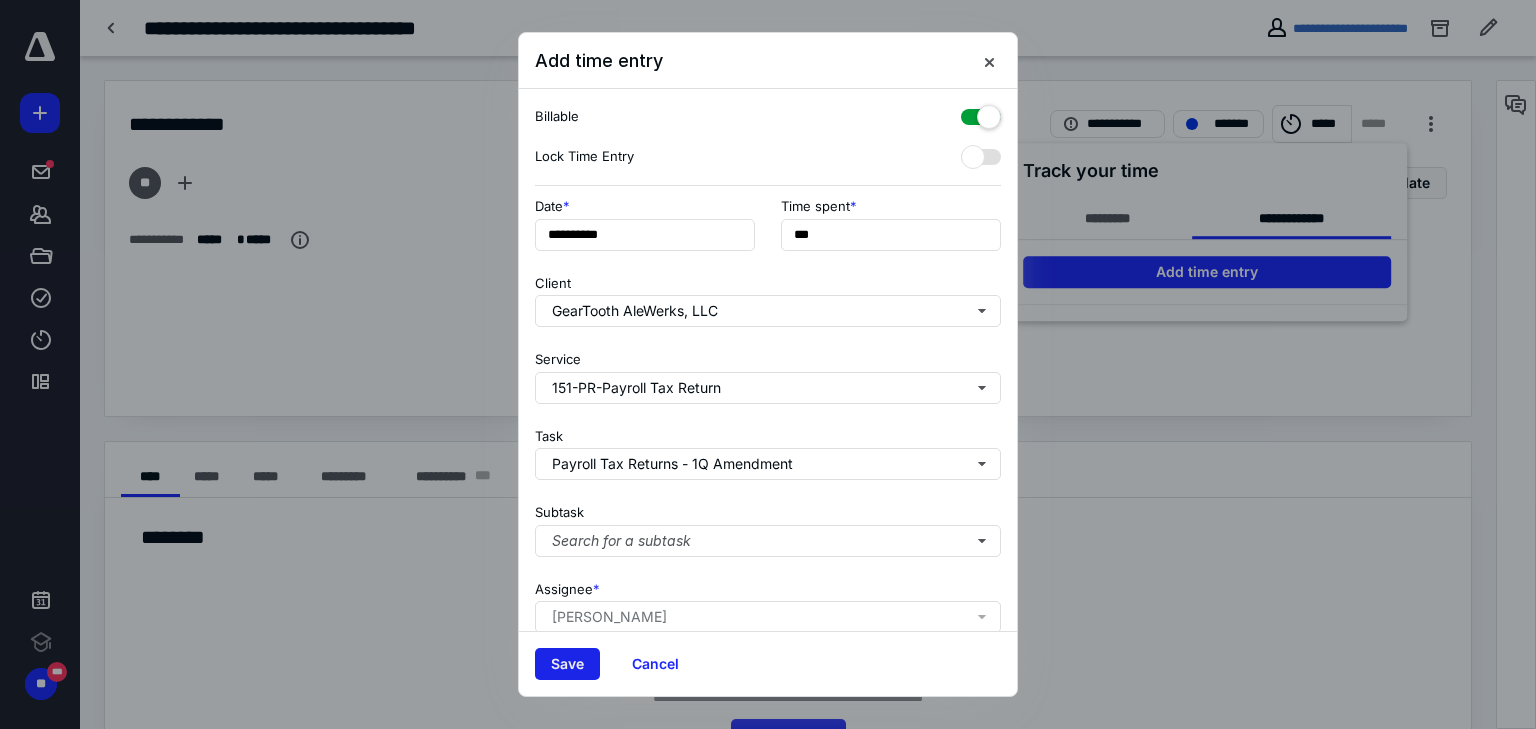 click on "Save" at bounding box center [567, 664] 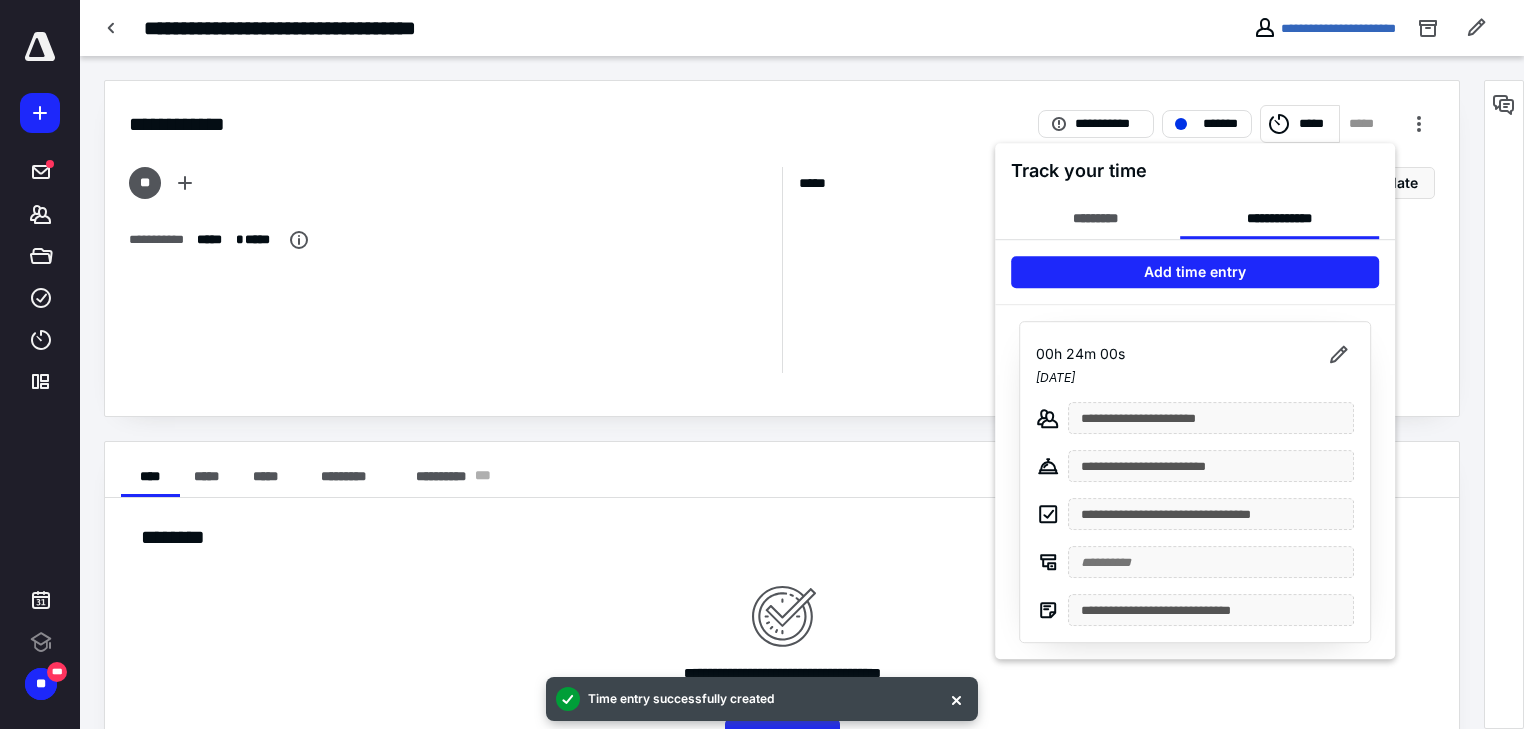 click at bounding box center (762, 364) 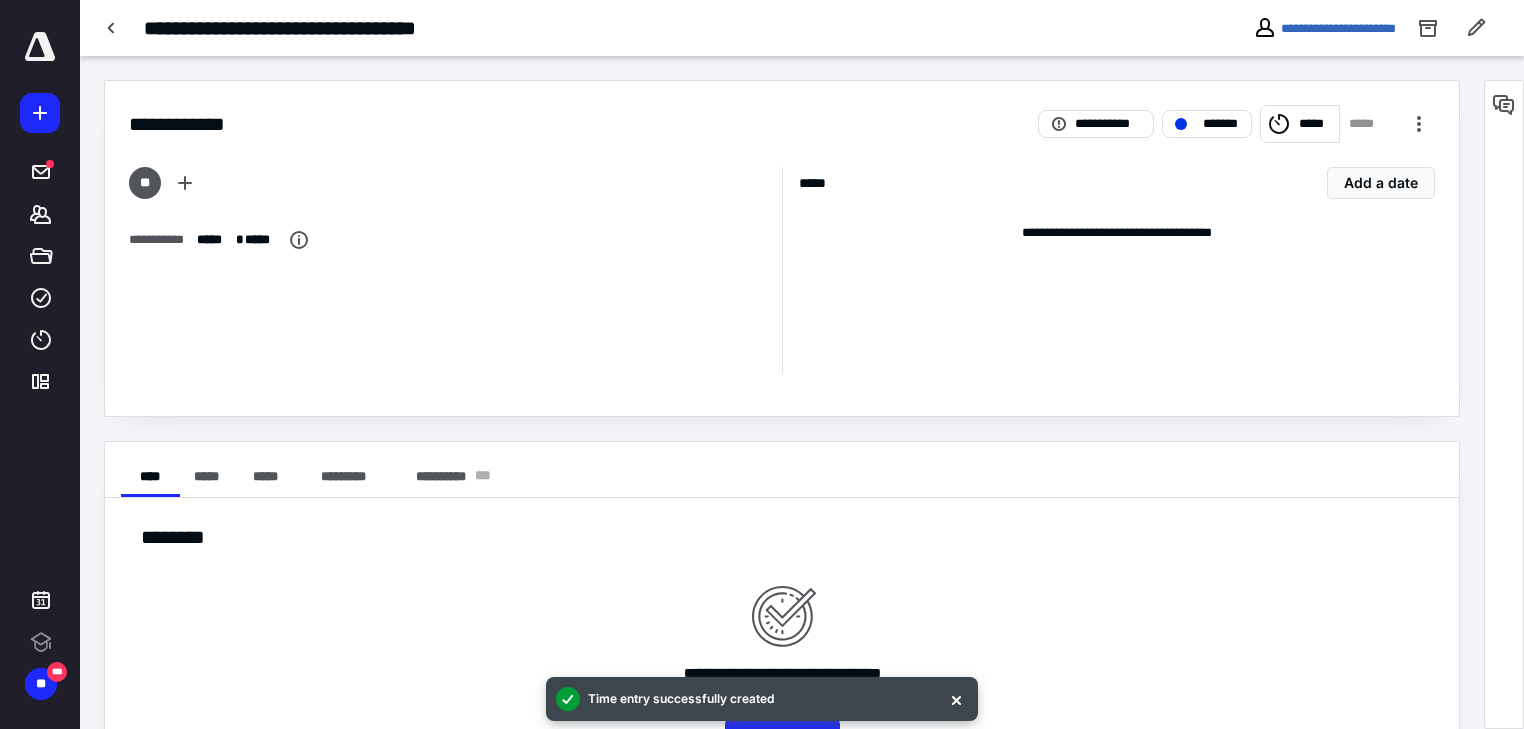 click at bounding box center [112, 28] 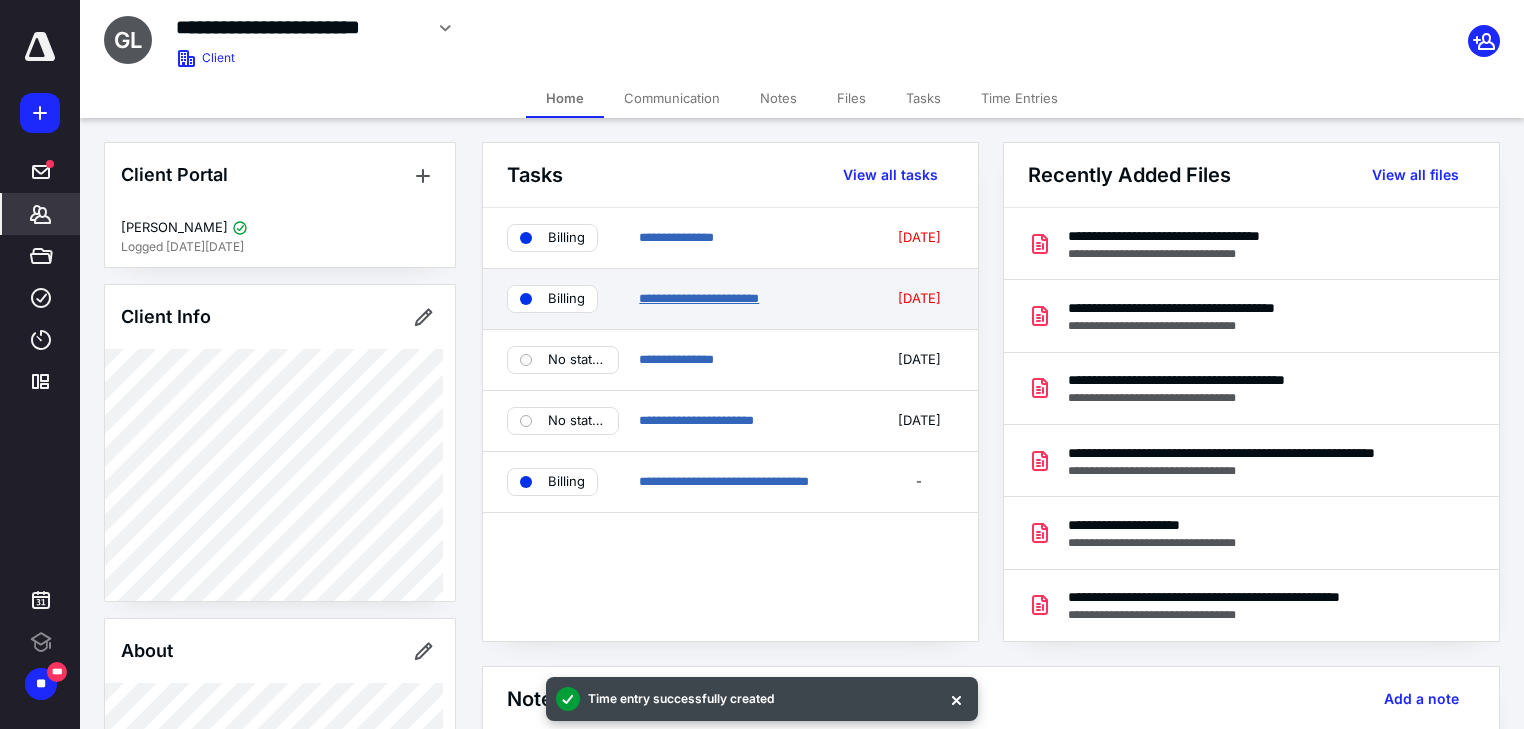 click on "**********" at bounding box center [699, 298] 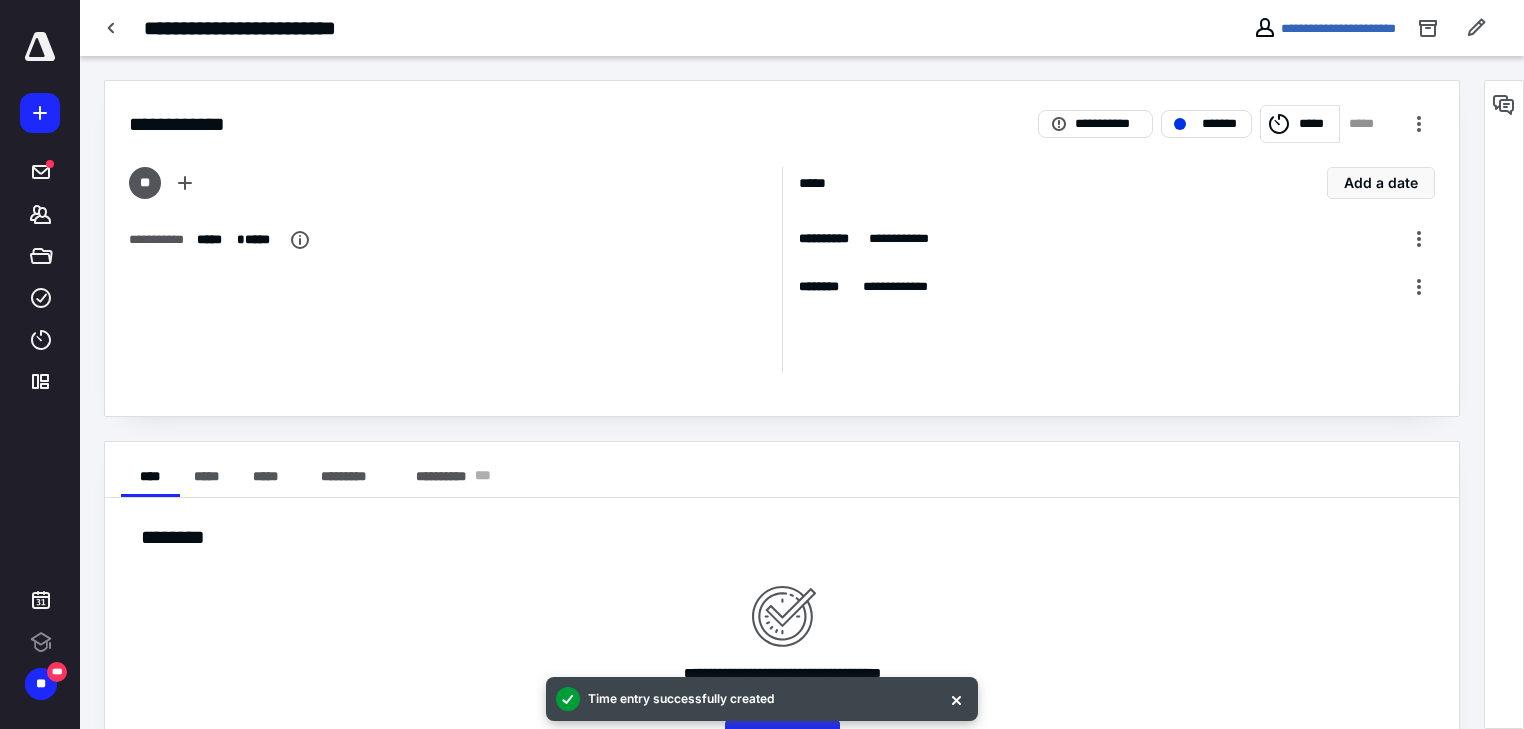 click on "*****" at bounding box center (1315, 124) 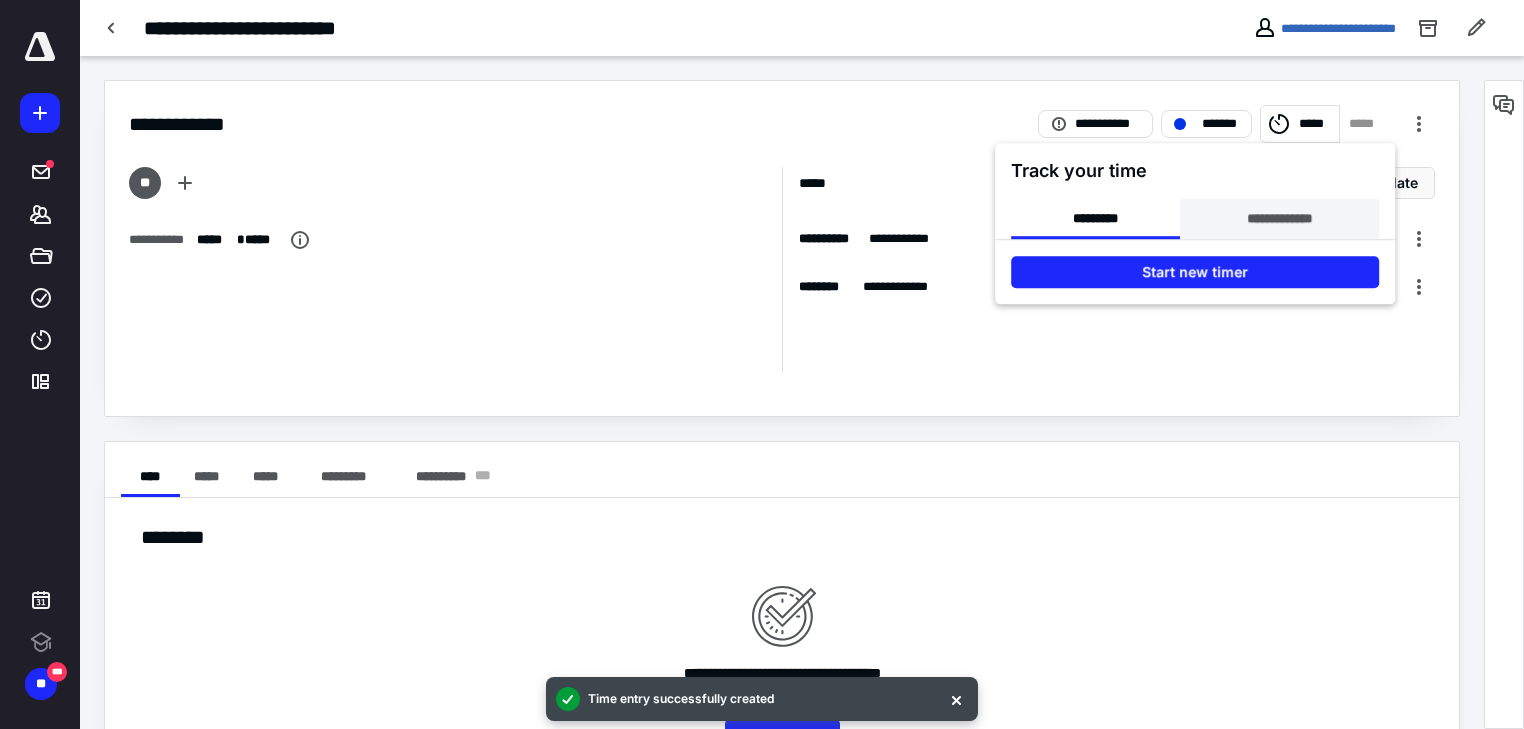 click on "**********" at bounding box center [1279, 219] 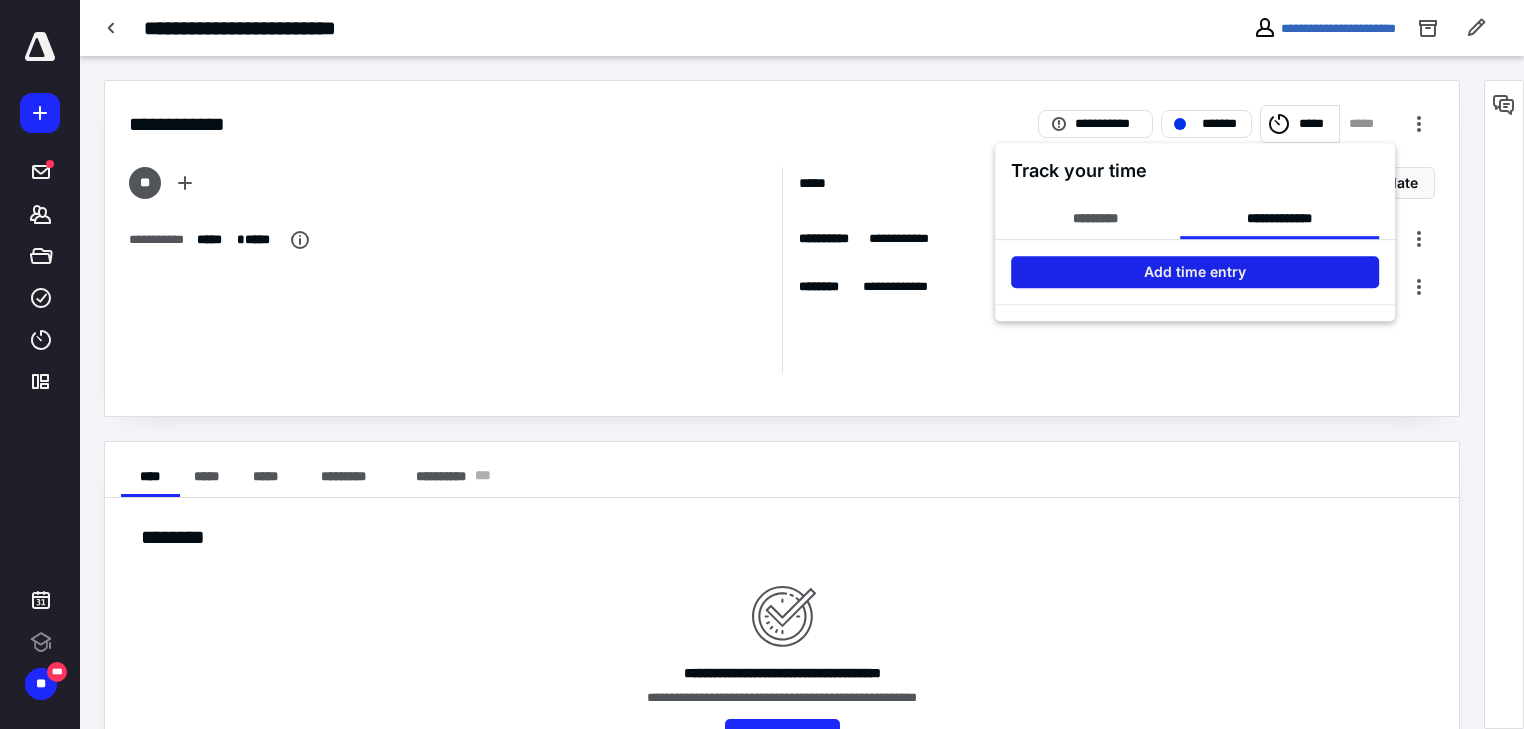 click on "Add time entry" at bounding box center (1195, 272) 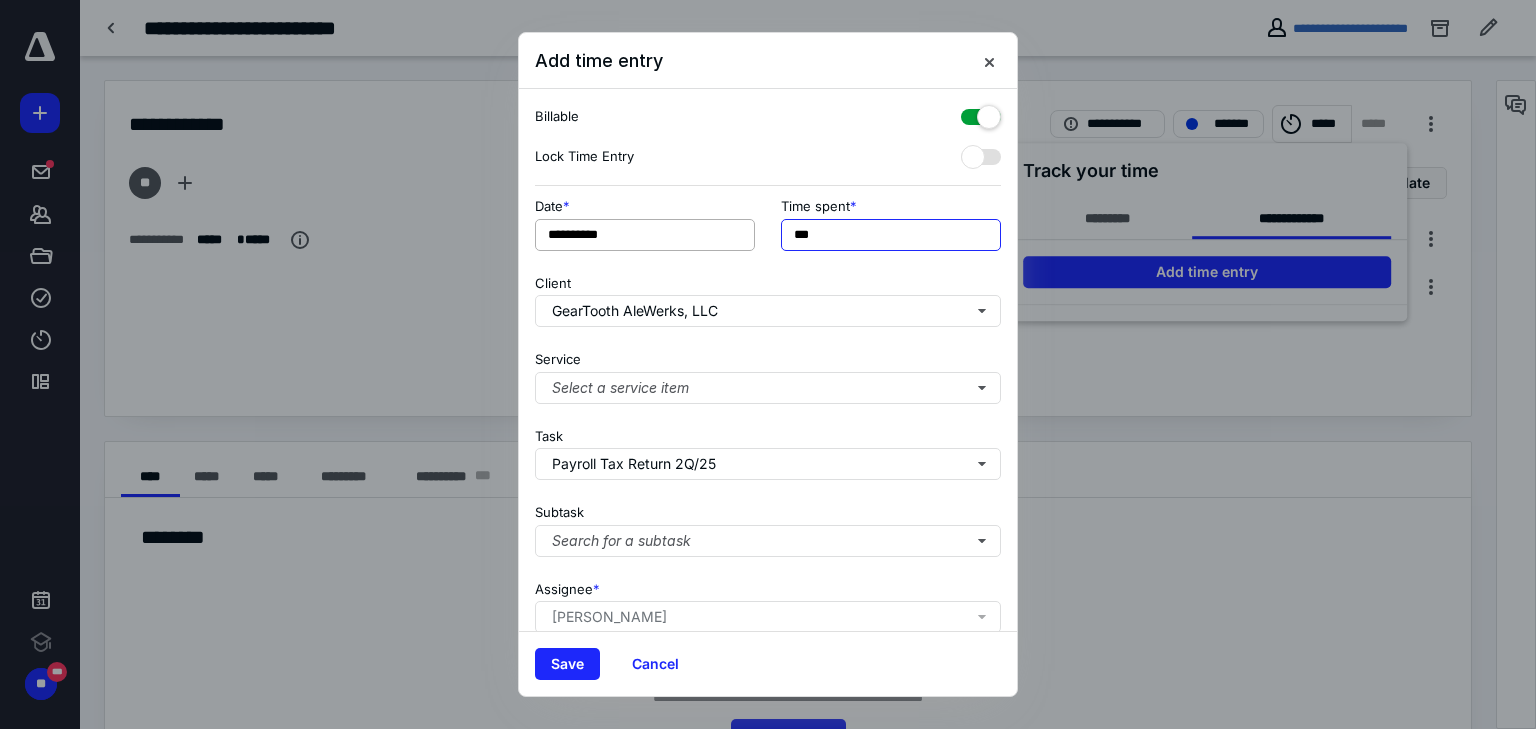 drag, startPoint x: 848, startPoint y: 240, endPoint x: 727, endPoint y: 244, distance: 121.0661 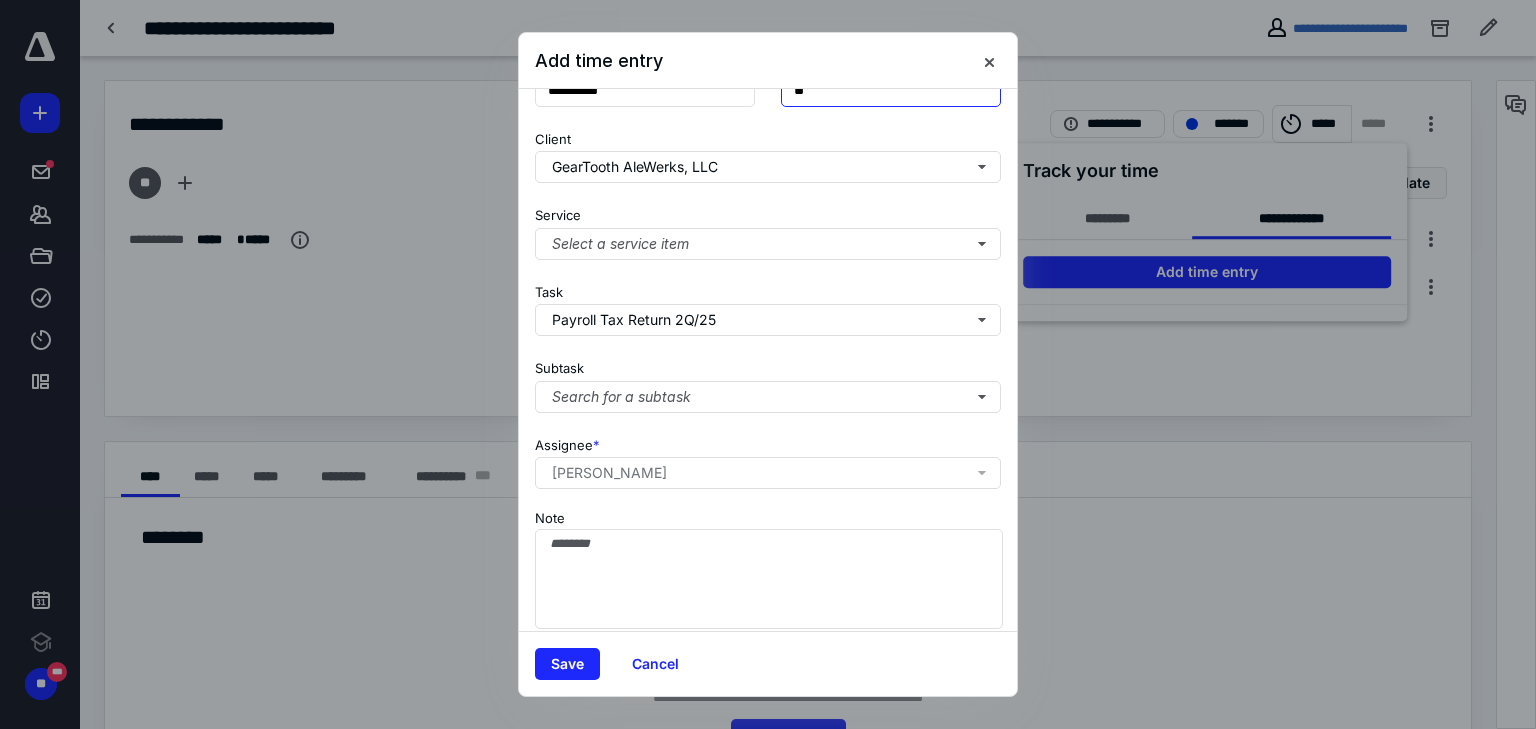 scroll, scrollTop: 156, scrollLeft: 0, axis: vertical 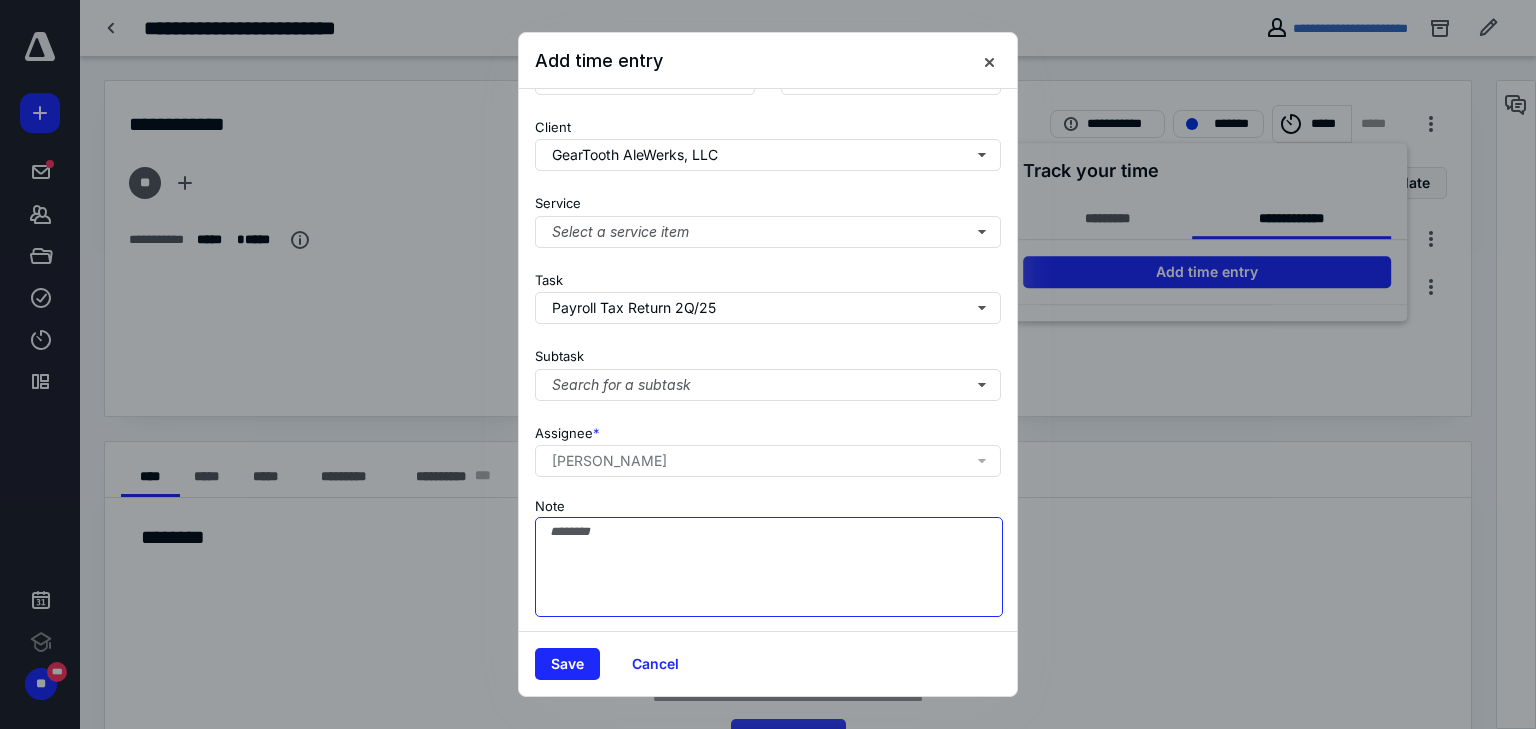 type on "***" 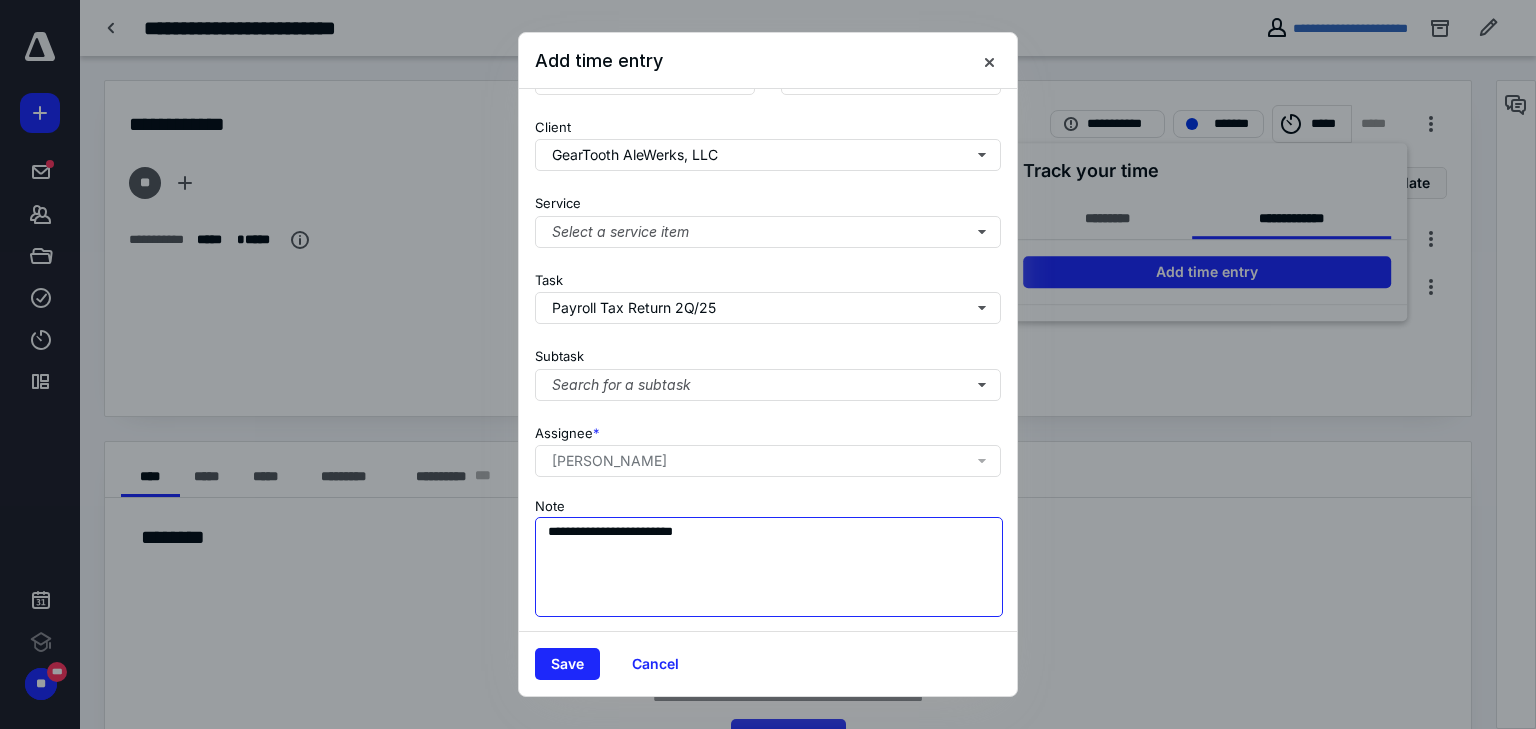 click on "**********" at bounding box center (769, 567) 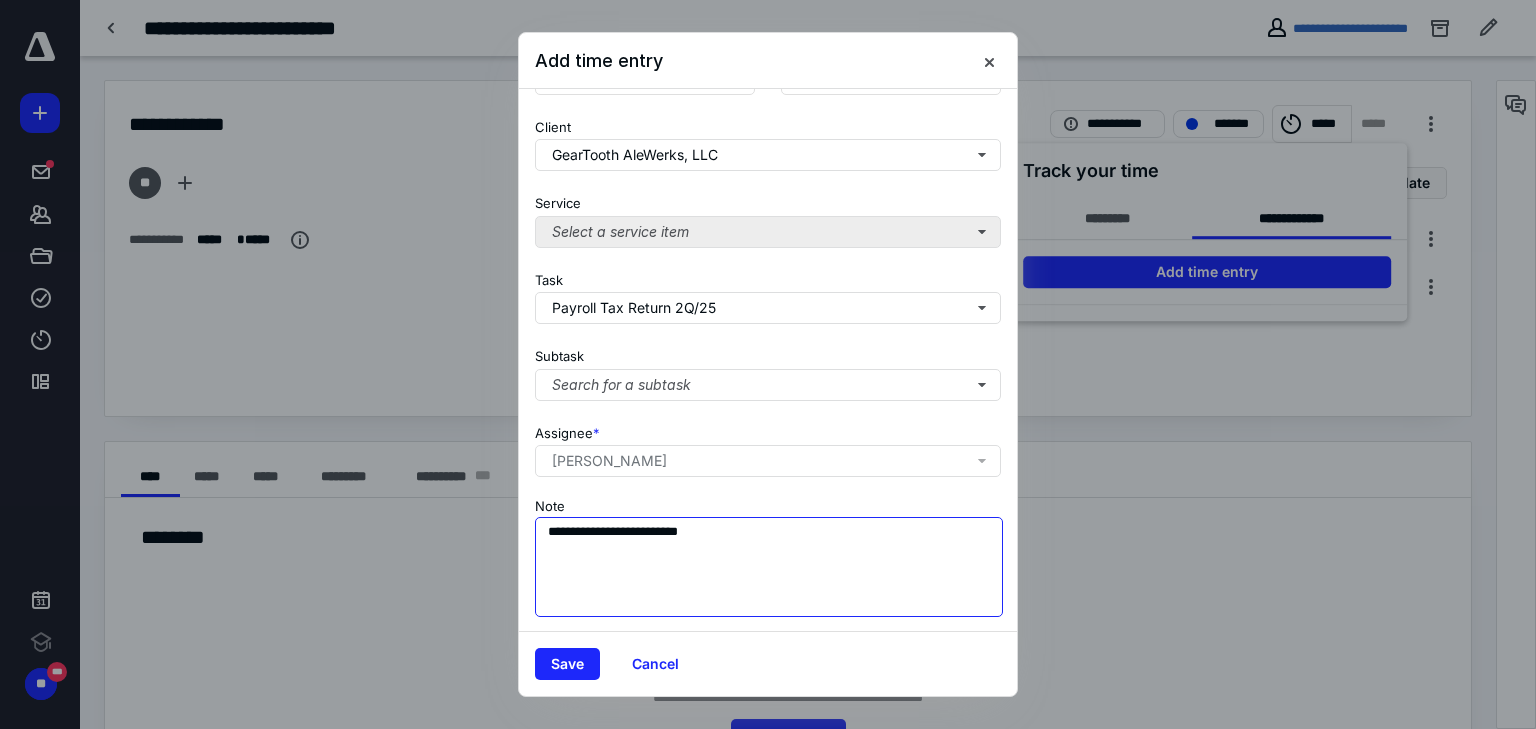type on "**********" 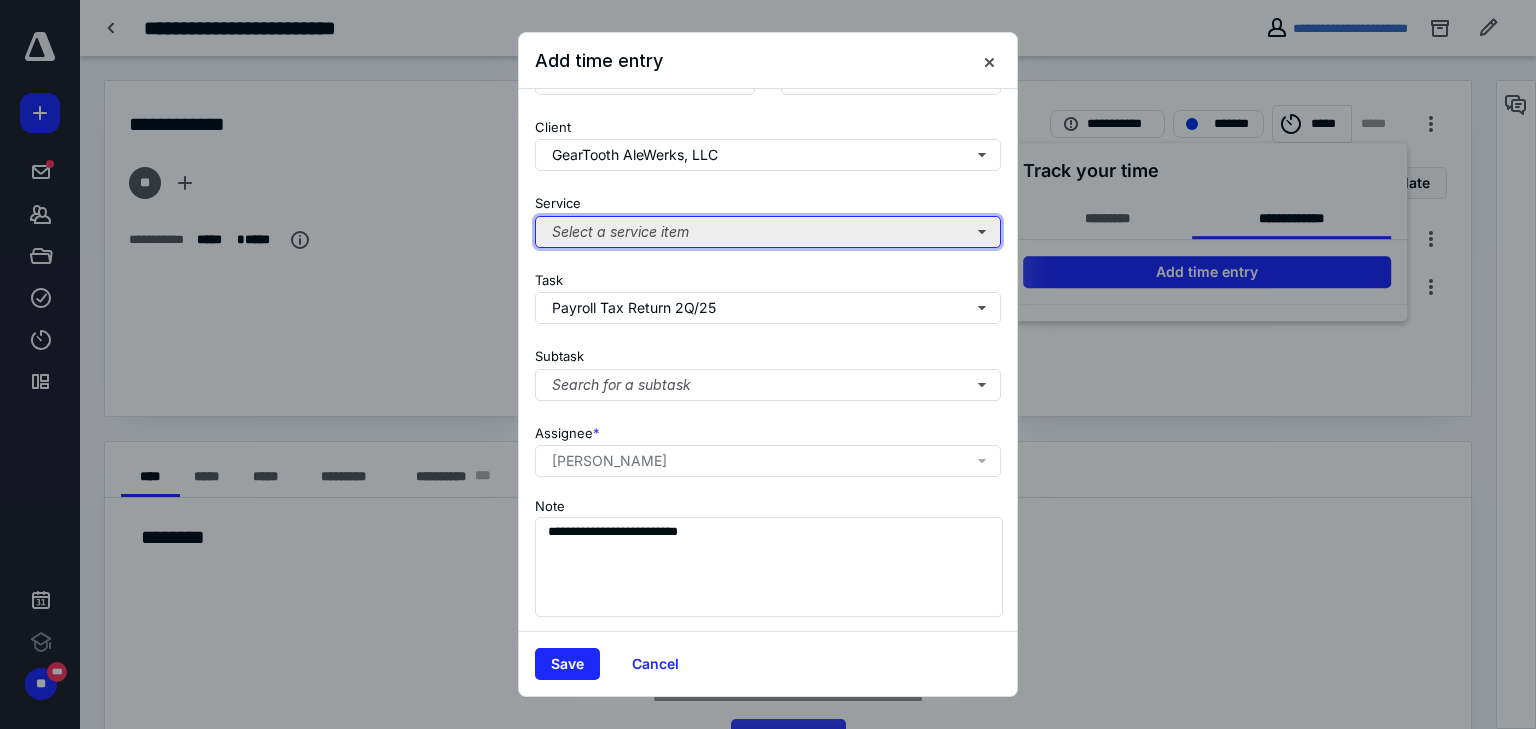 click on "Select a service item" at bounding box center [768, 232] 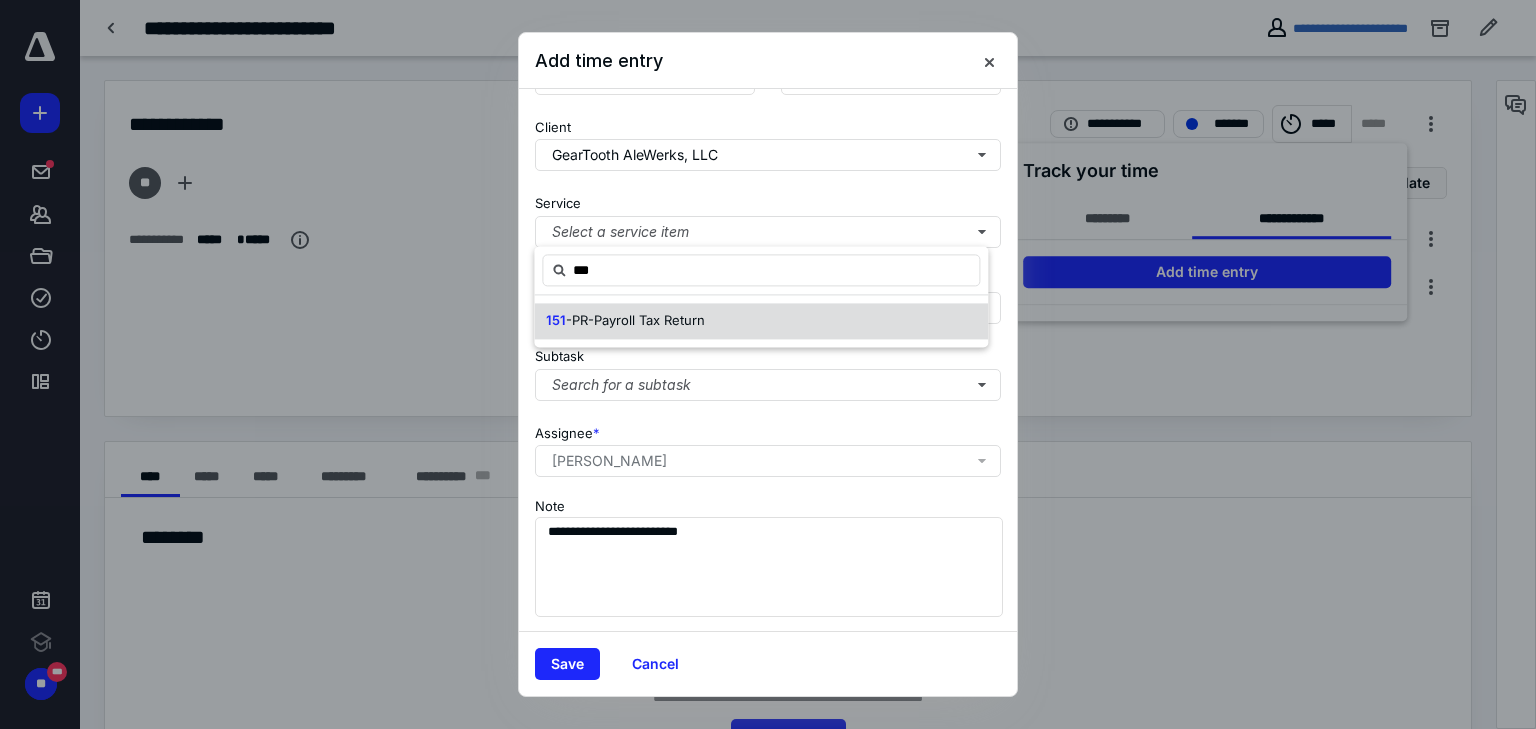 click on "151 -PR-Payroll Tax Return" at bounding box center [625, 321] 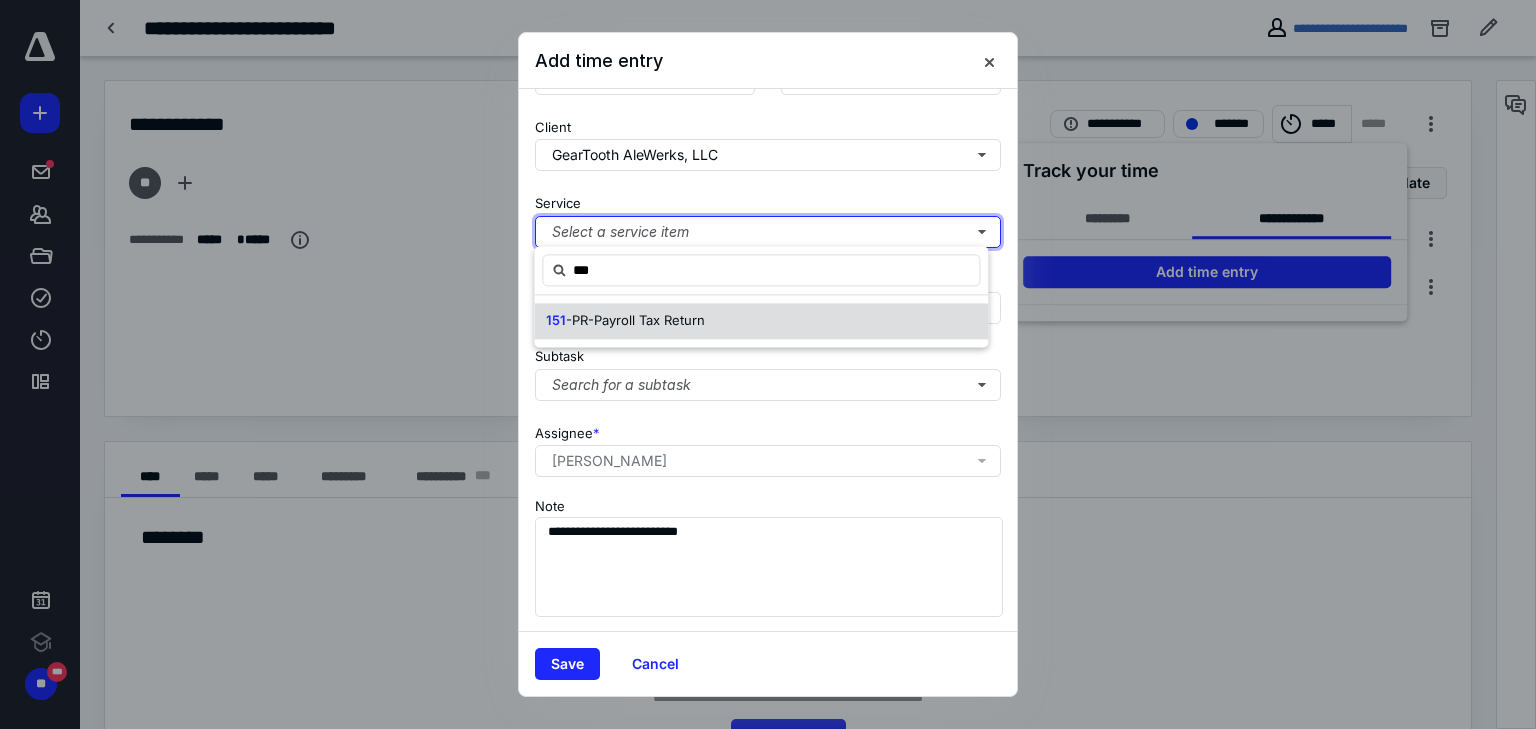 type 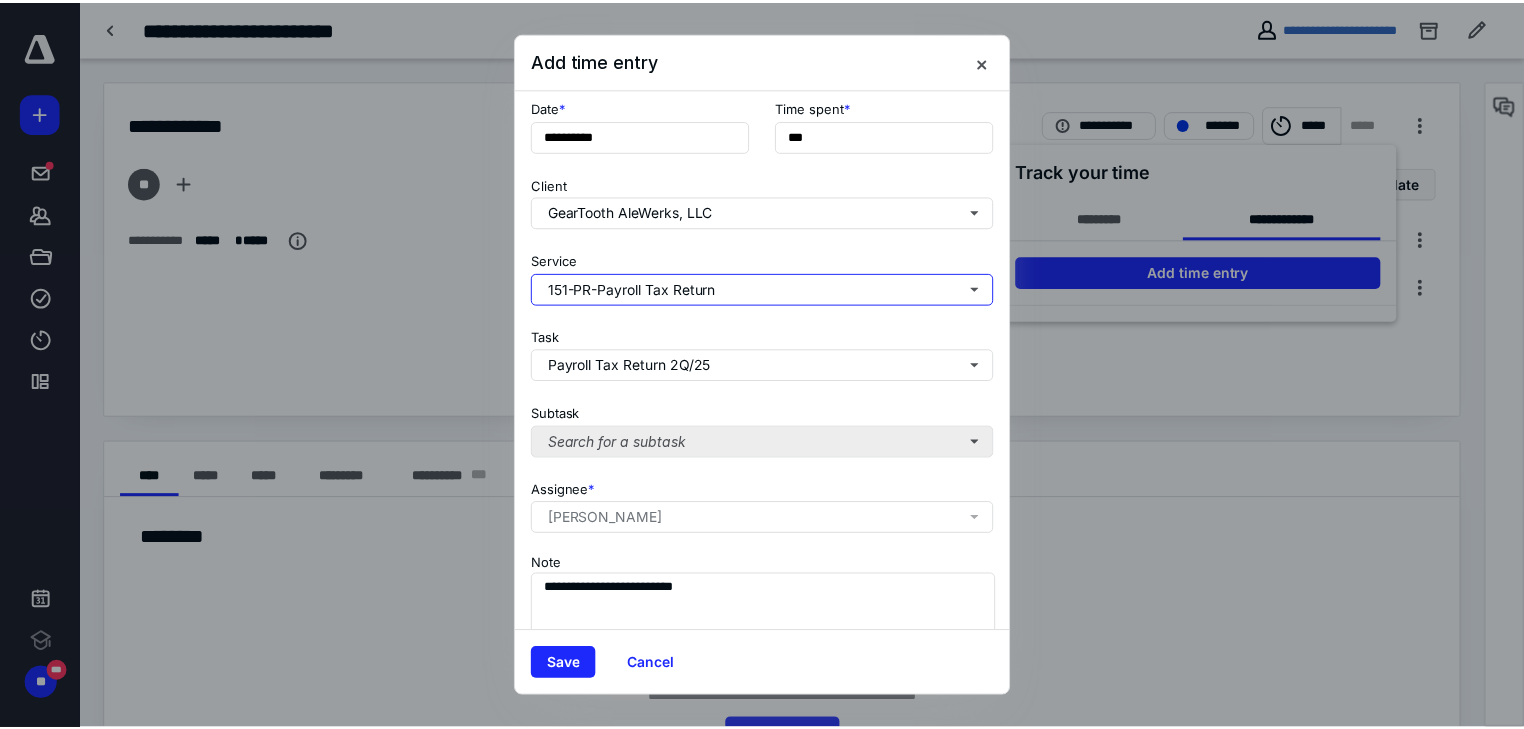 scroll, scrollTop: 0, scrollLeft: 0, axis: both 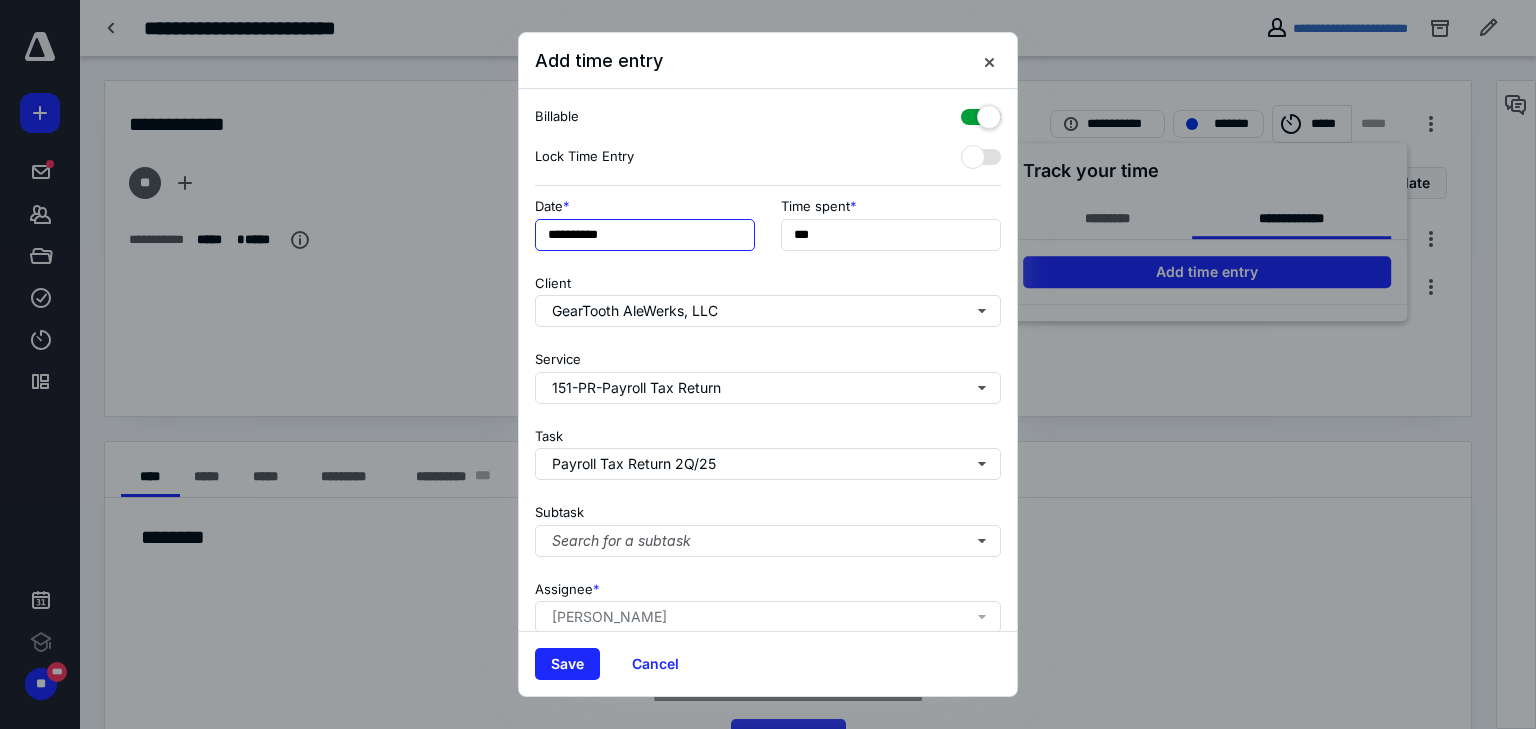 click on "**********" at bounding box center (645, 235) 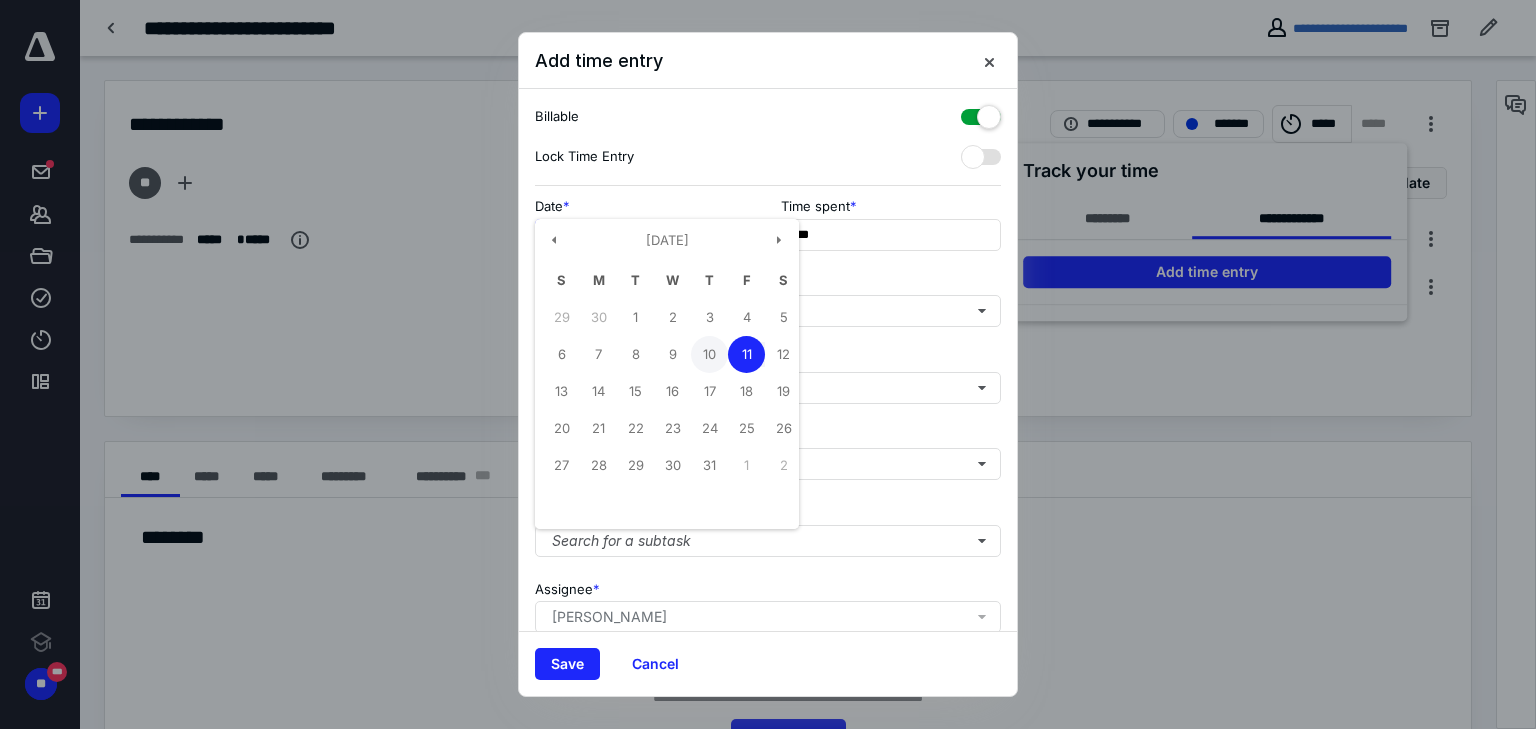 click on "10" at bounding box center (709, 354) 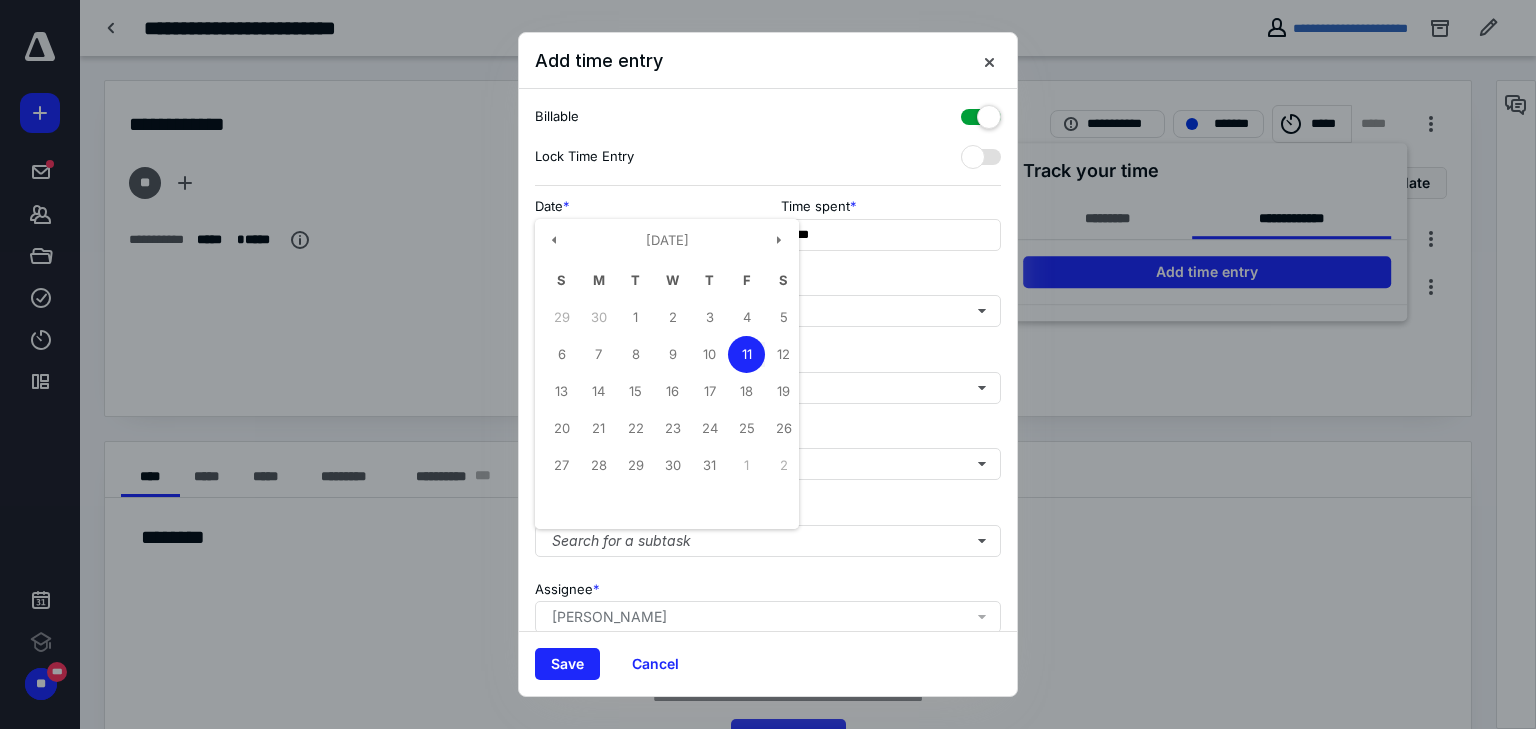 type on "**********" 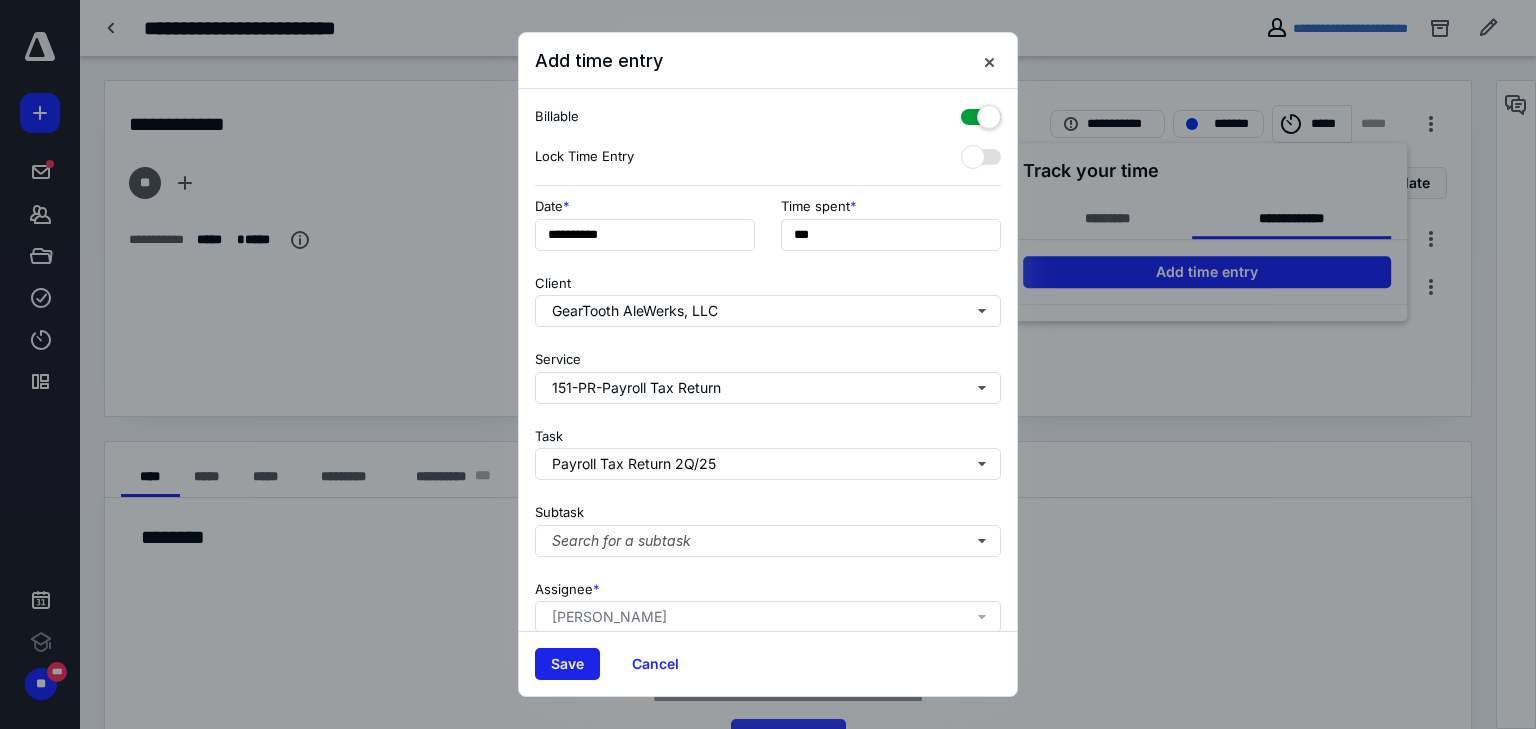 click on "Save" at bounding box center (567, 664) 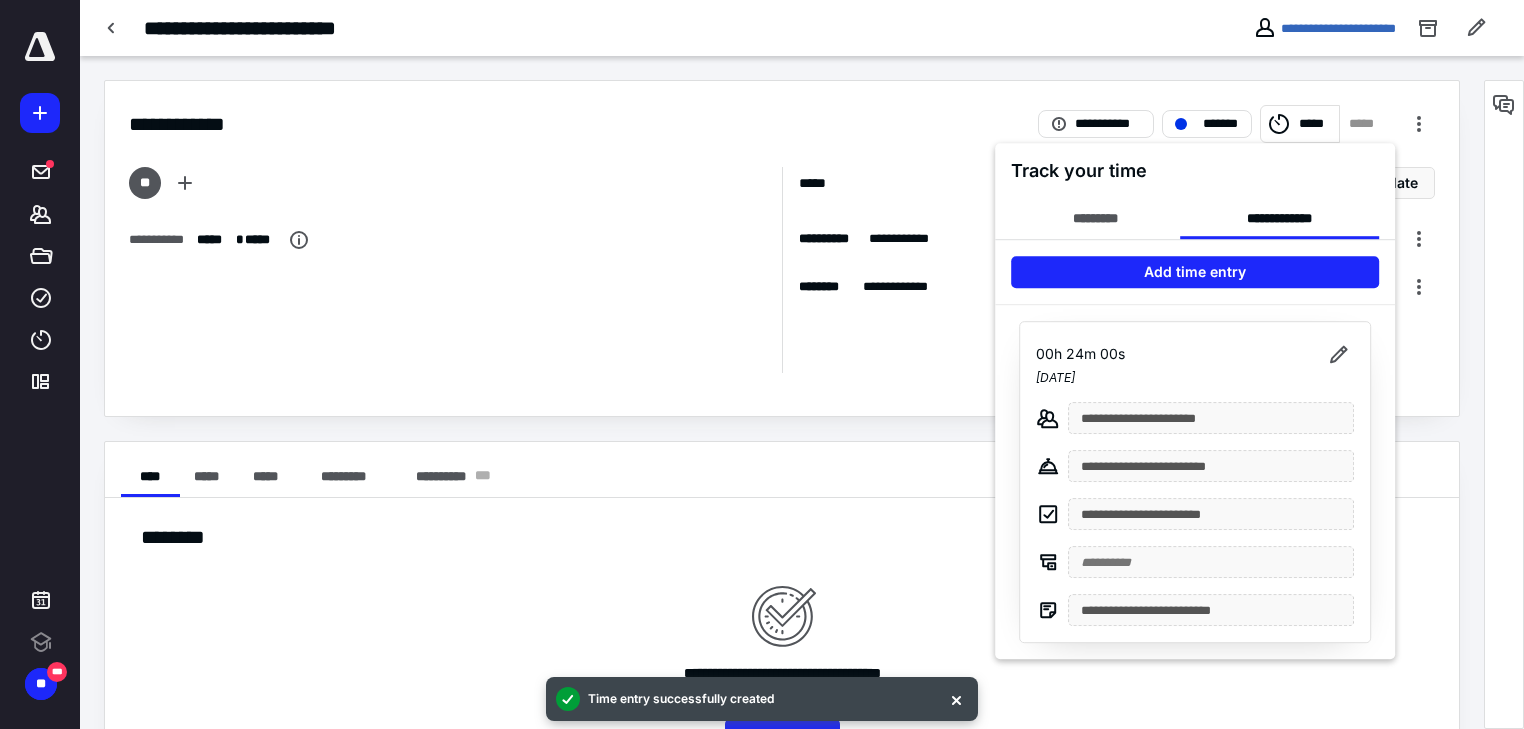 click at bounding box center [762, 364] 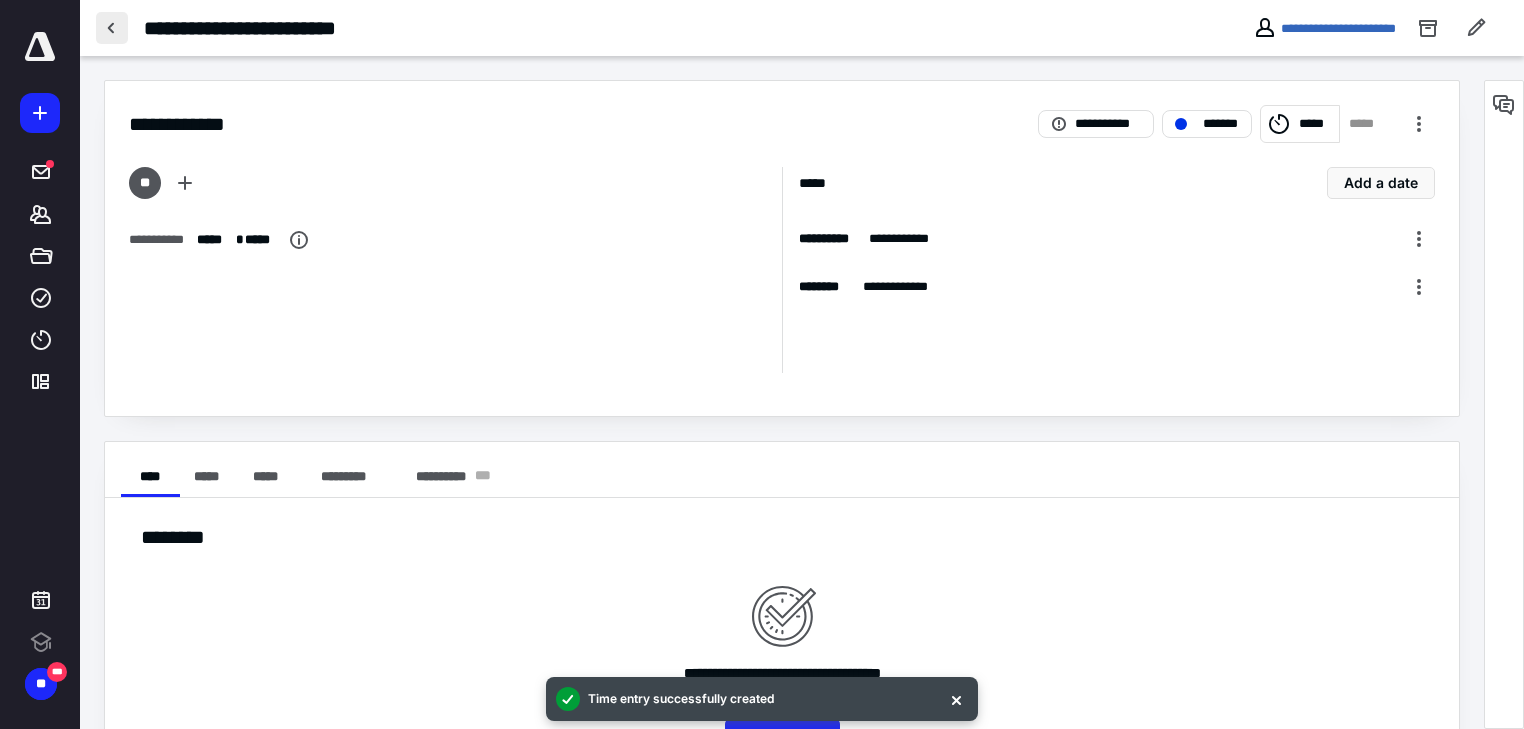 click at bounding box center (112, 28) 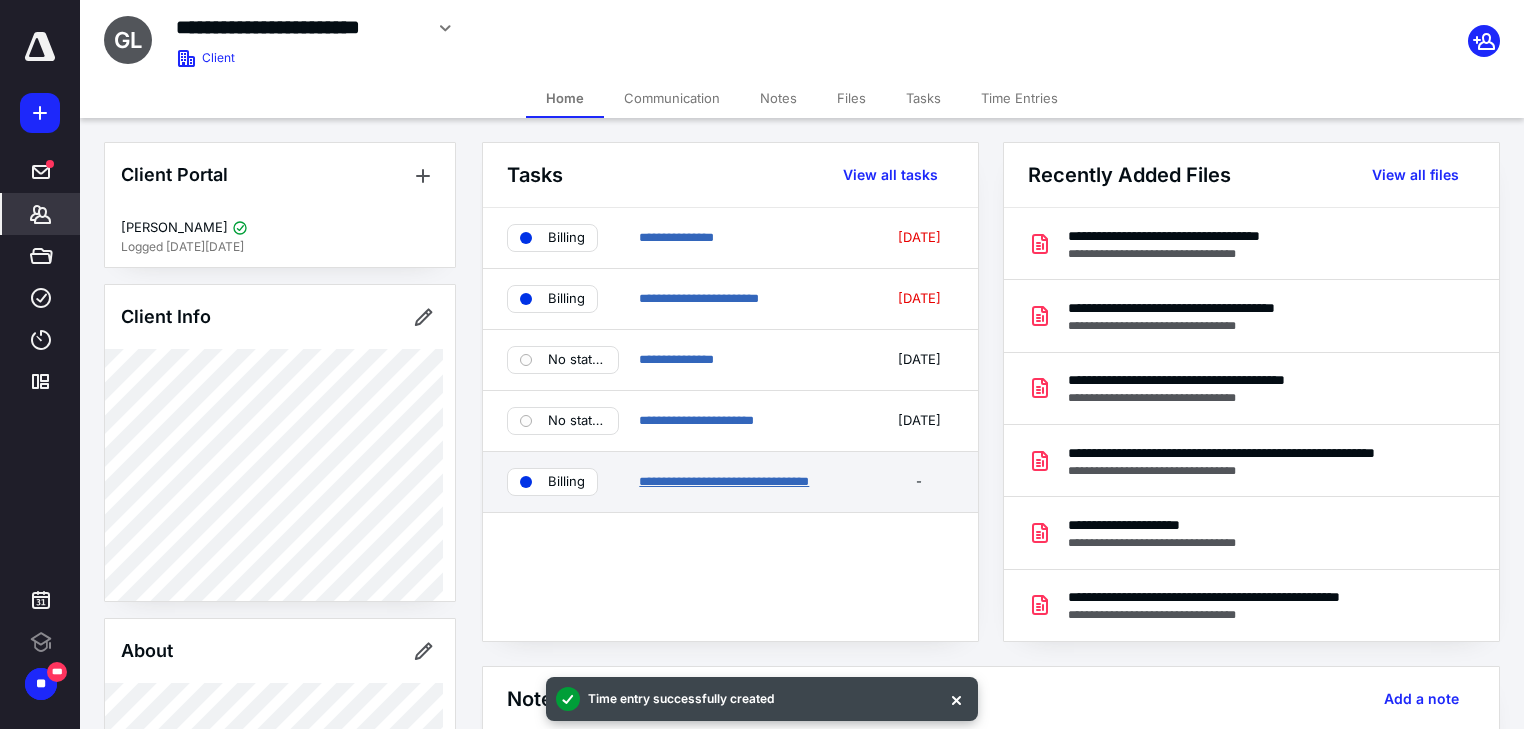 click on "**********" at bounding box center [724, 481] 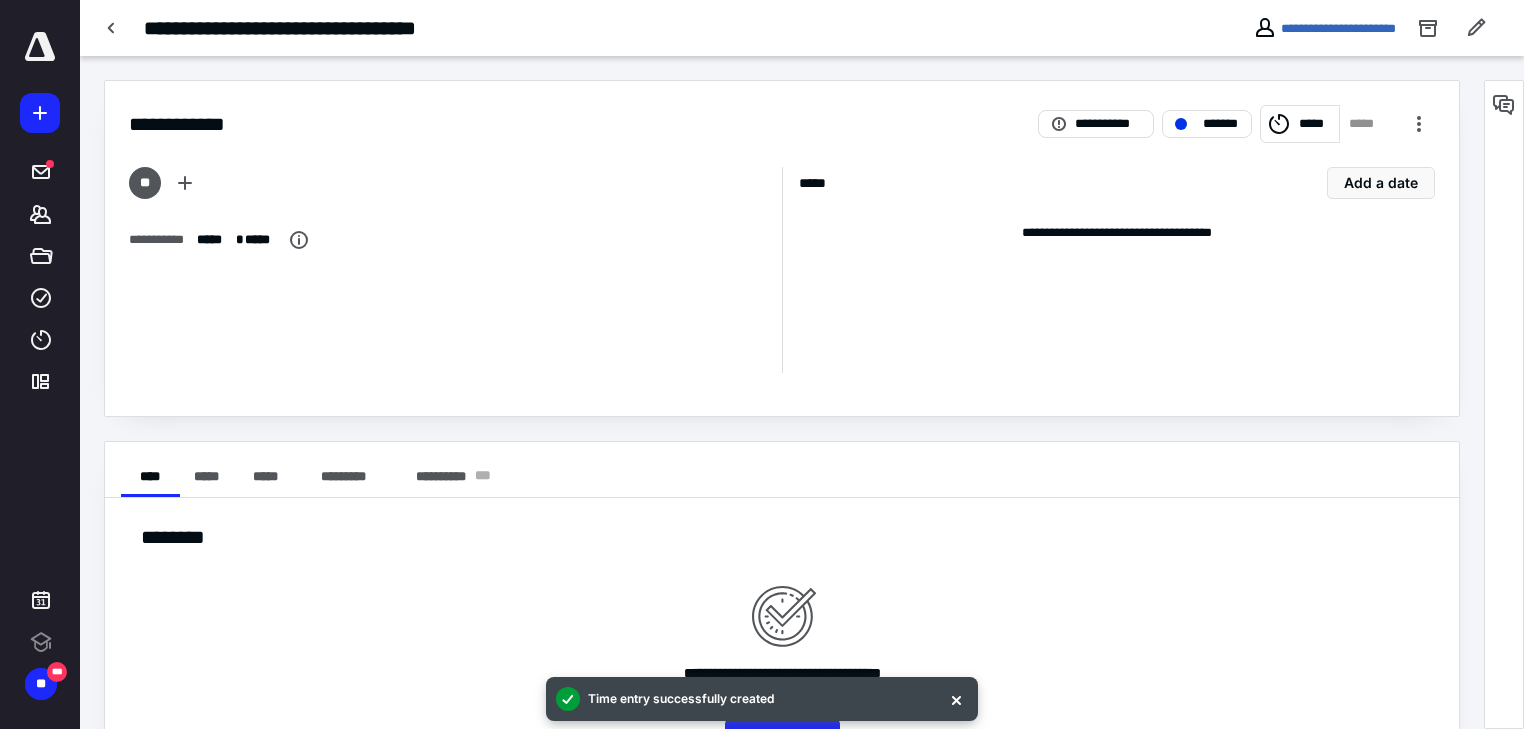 click on "*****" at bounding box center (1315, 124) 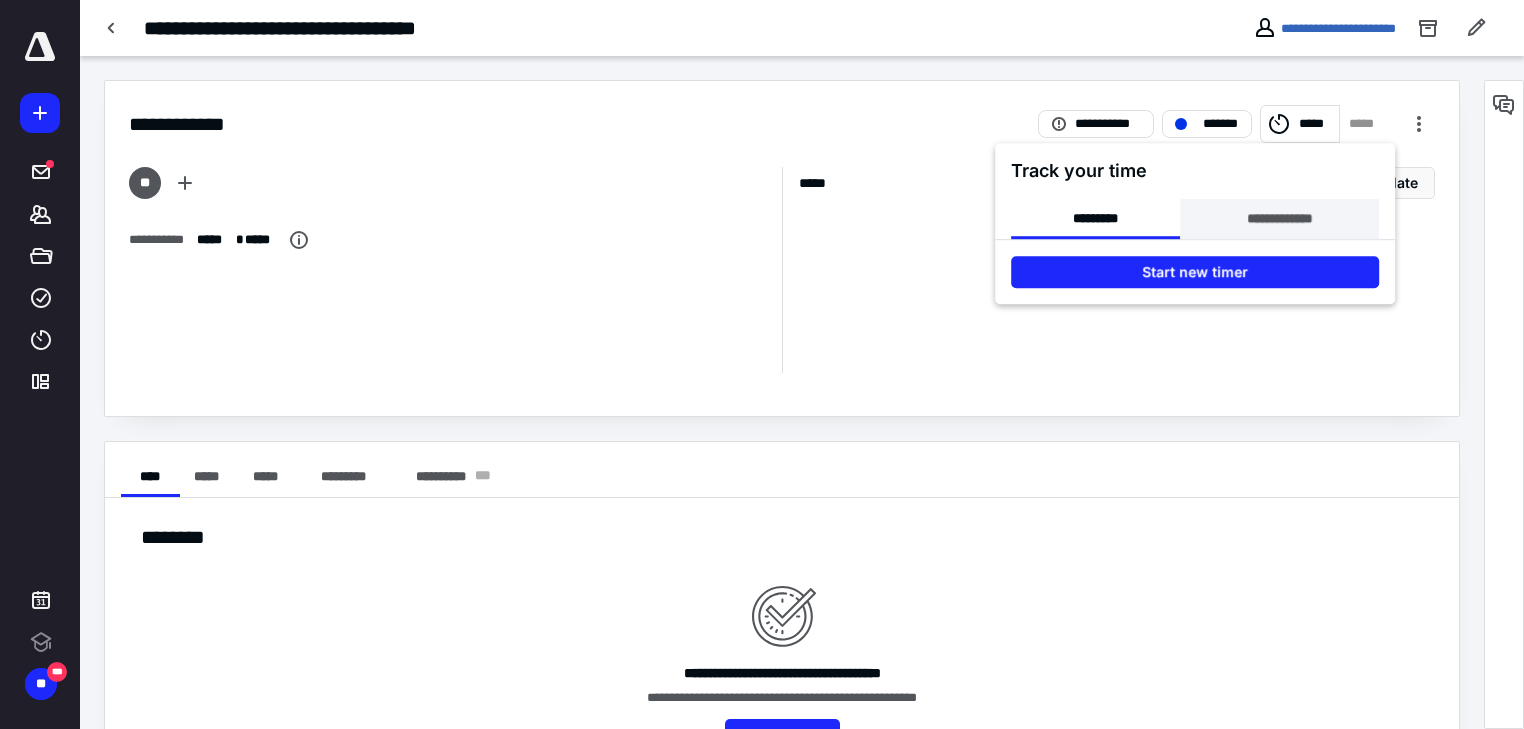 click on "**********" at bounding box center (1279, 219) 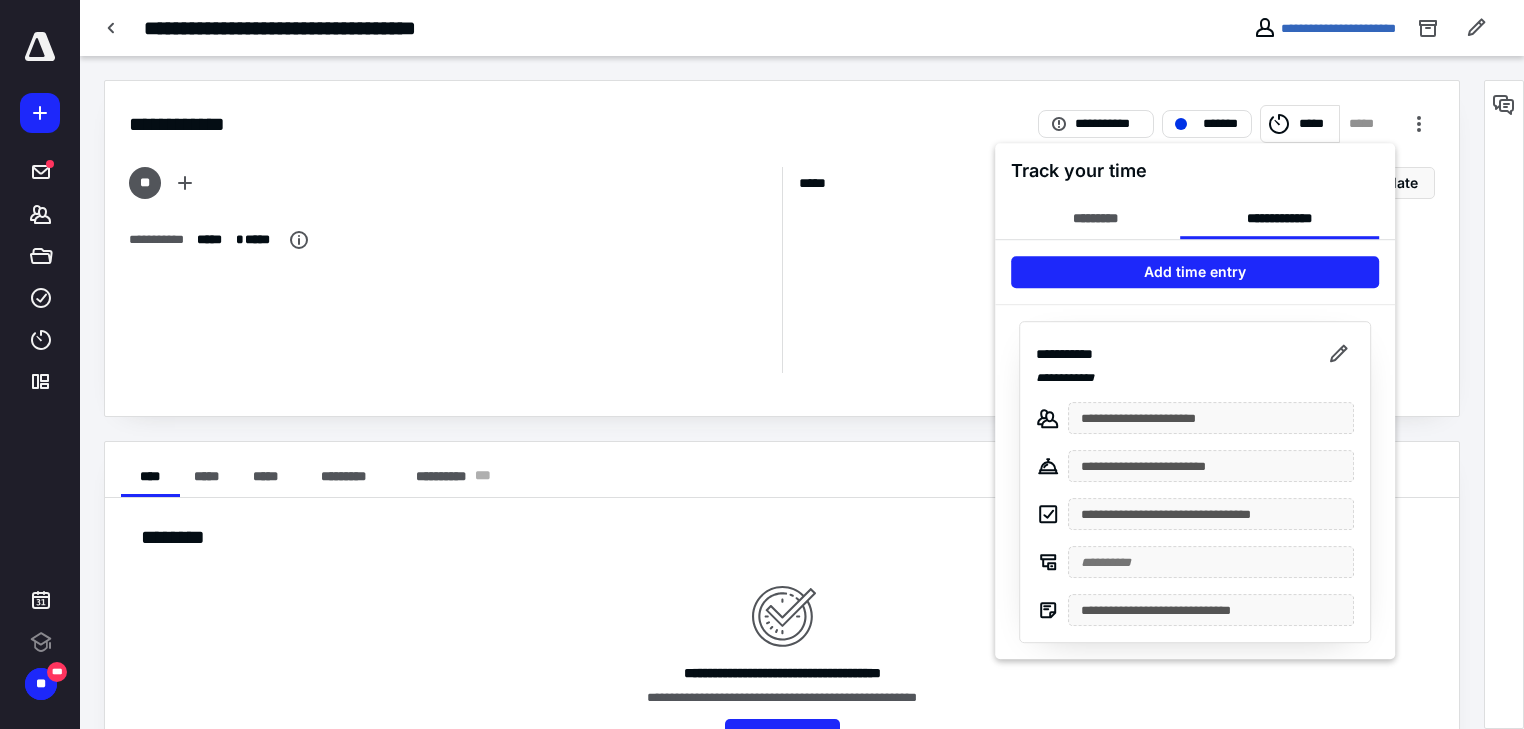 click at bounding box center [762, 364] 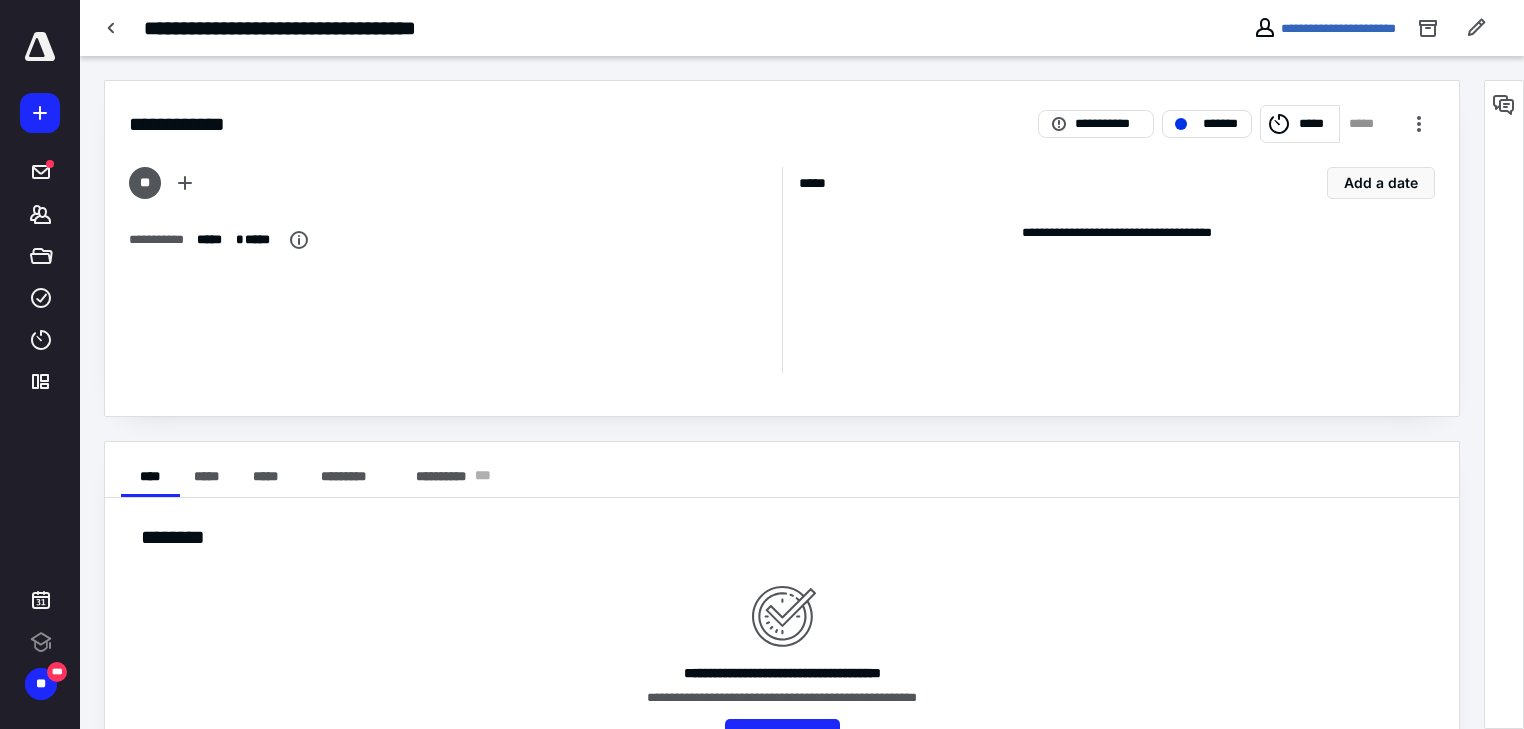 click at bounding box center [112, 28] 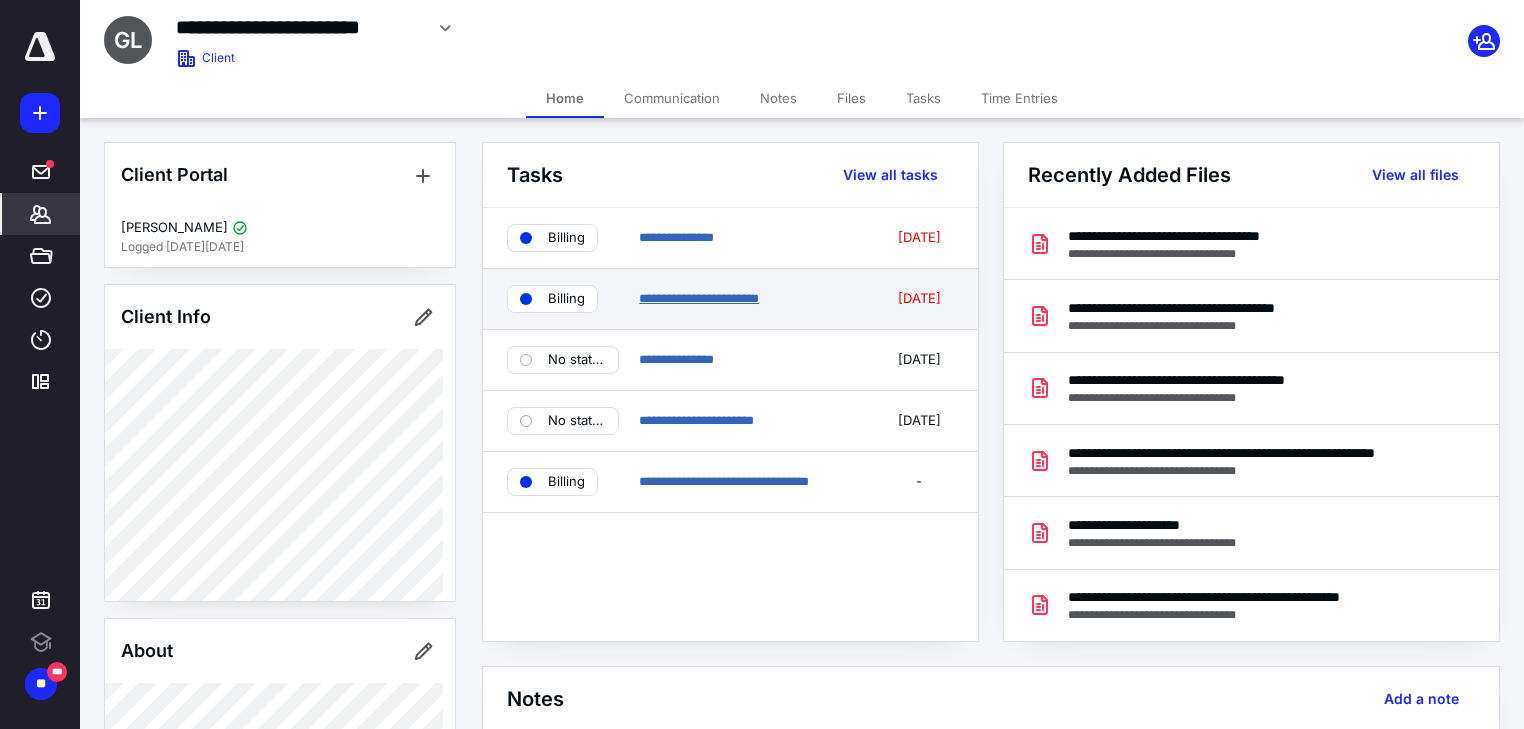 click on "**********" at bounding box center (699, 298) 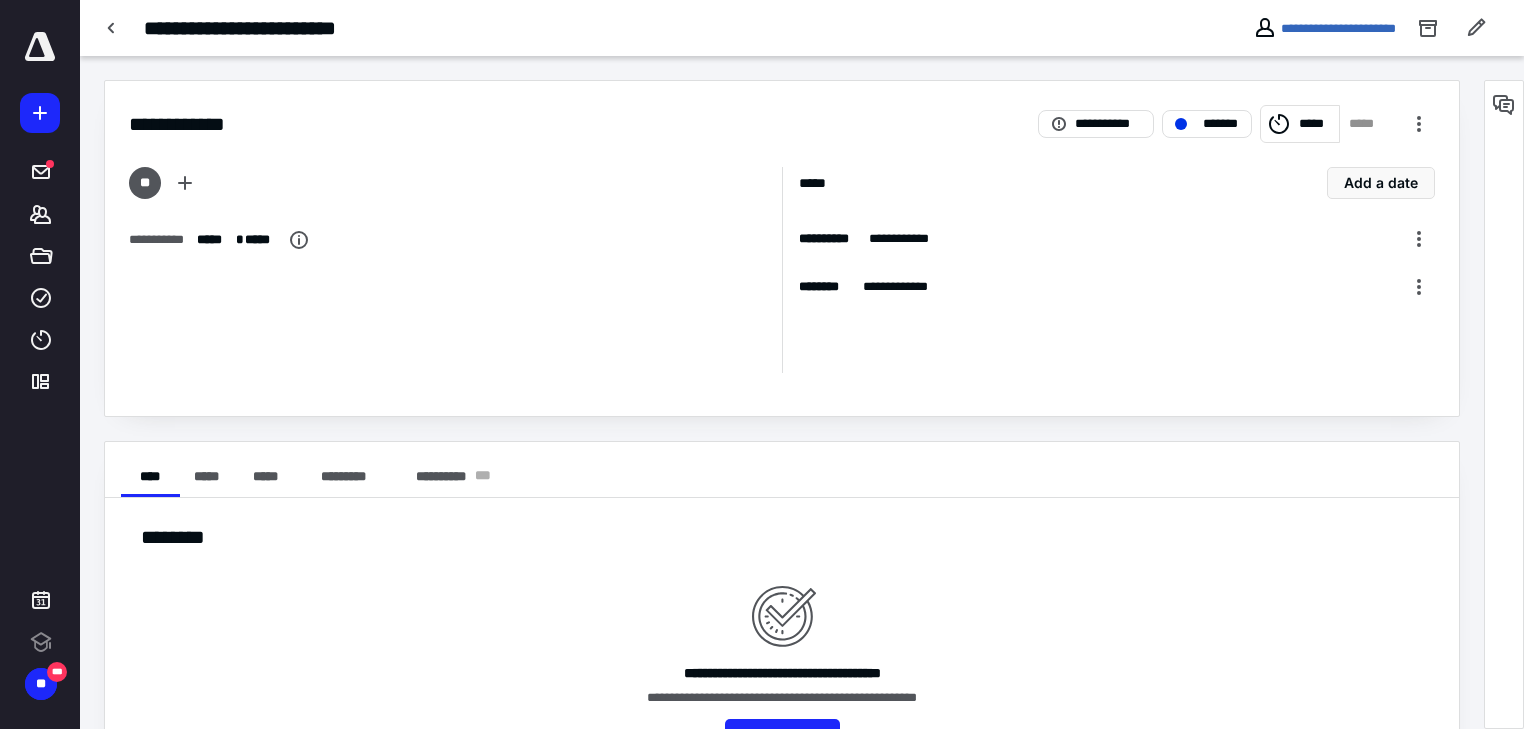 click on "*****" at bounding box center [1299, 124] 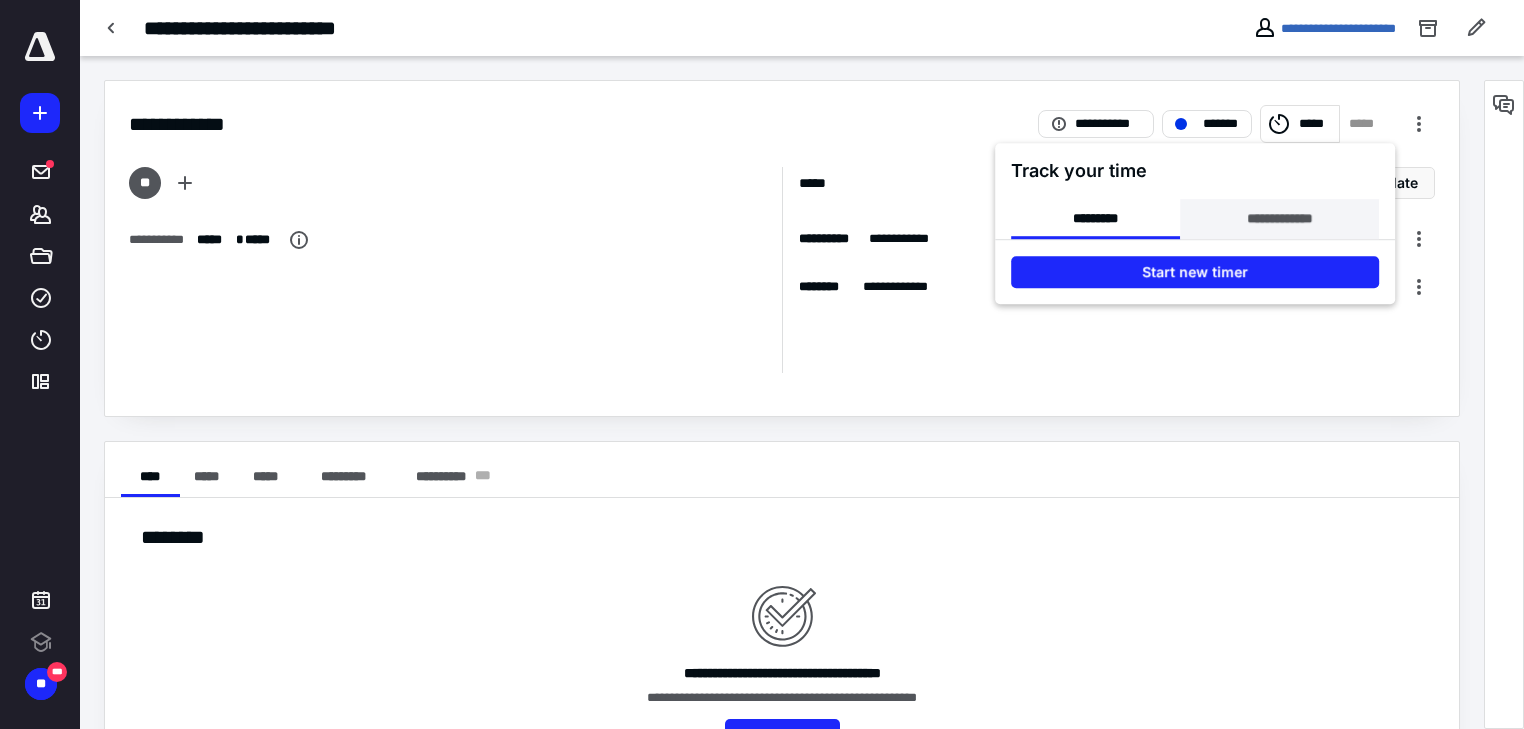 click on "**********" at bounding box center [1279, 219] 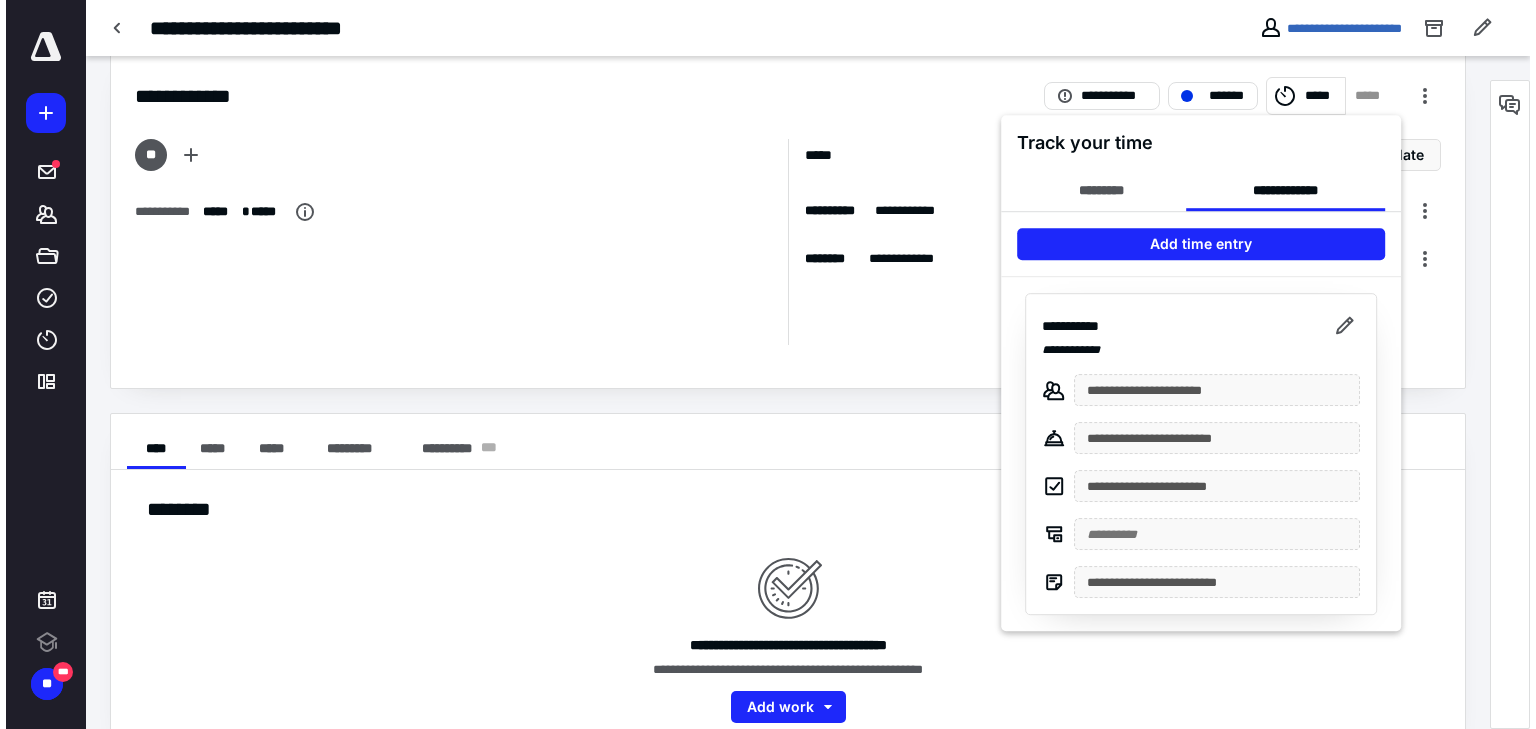 scroll, scrollTop: 69, scrollLeft: 0, axis: vertical 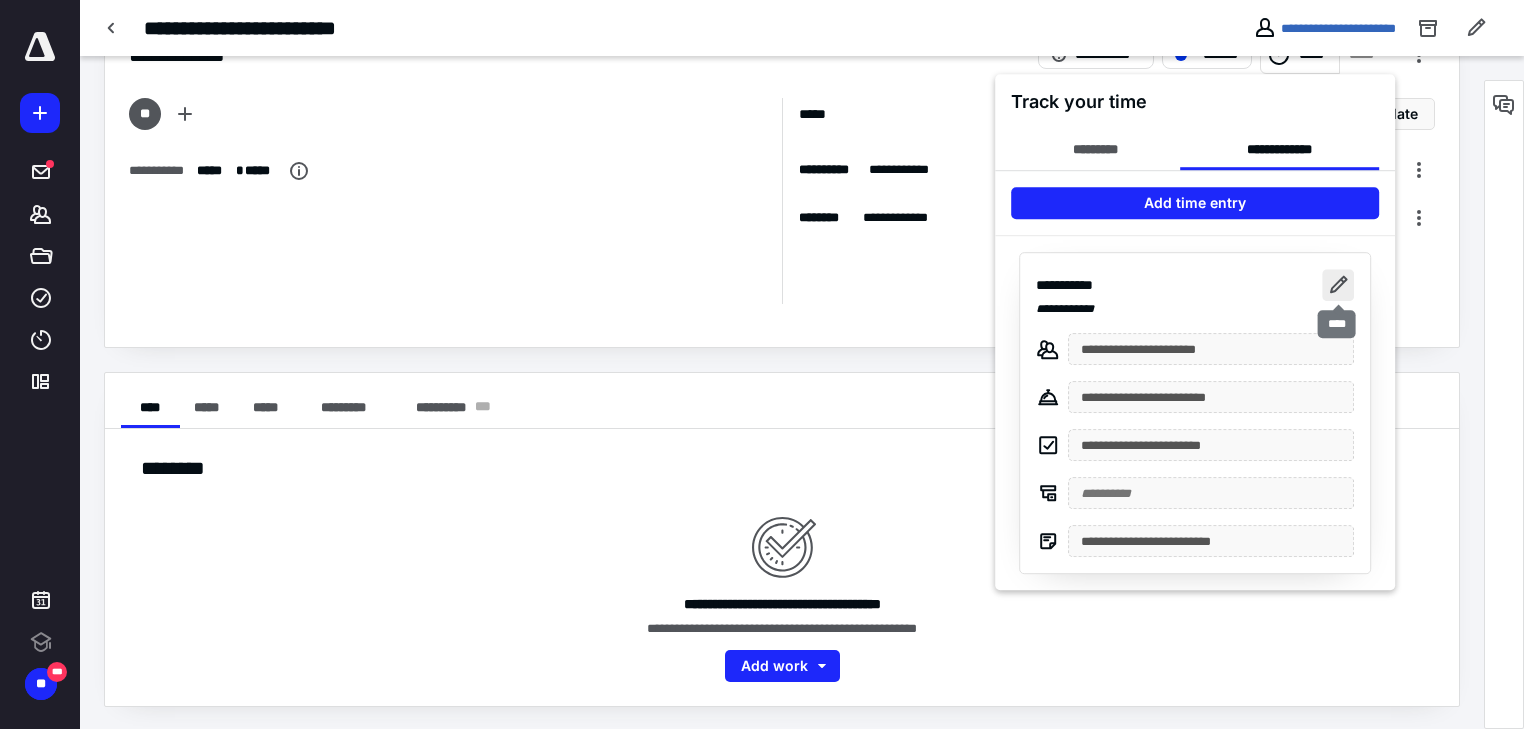 click at bounding box center (1338, 285) 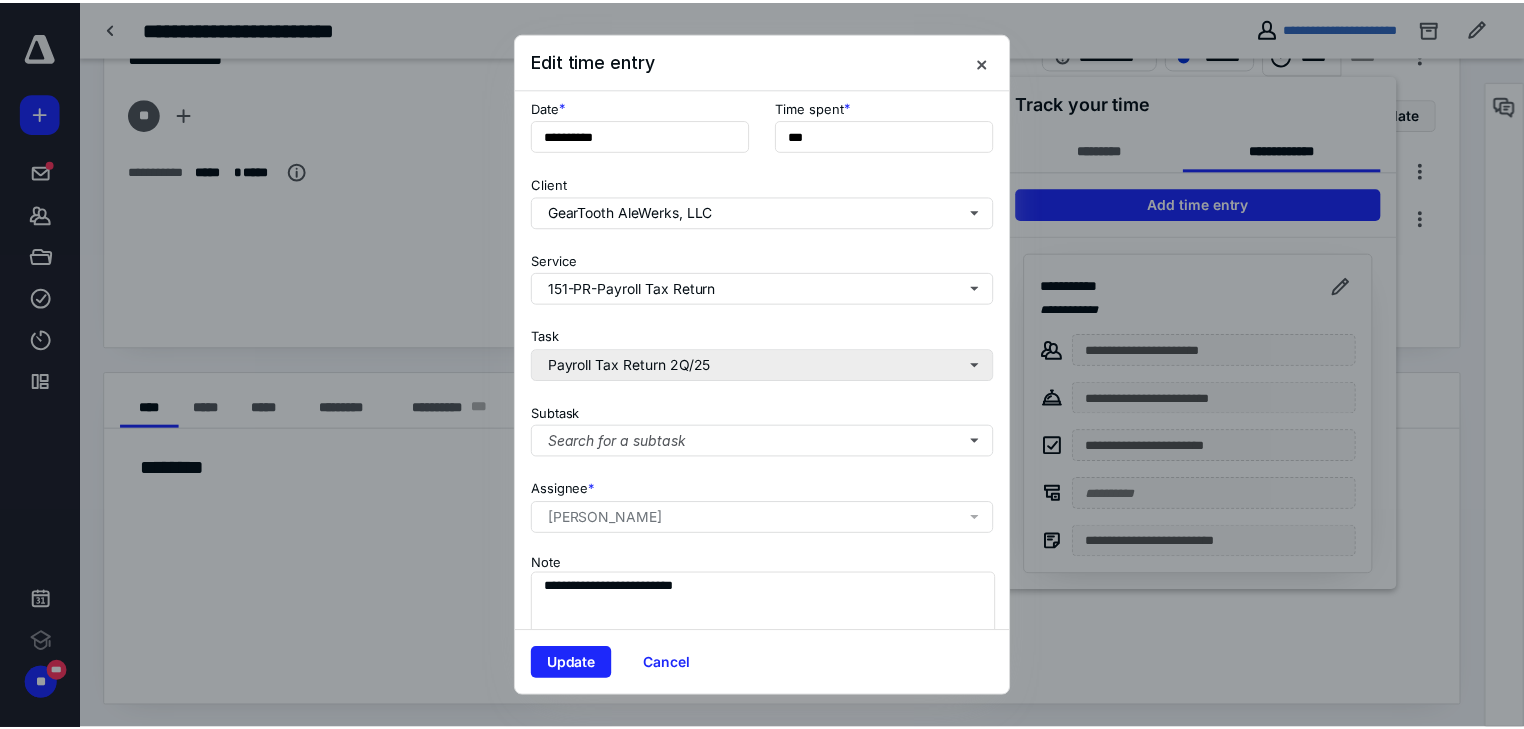 scroll, scrollTop: 160, scrollLeft: 0, axis: vertical 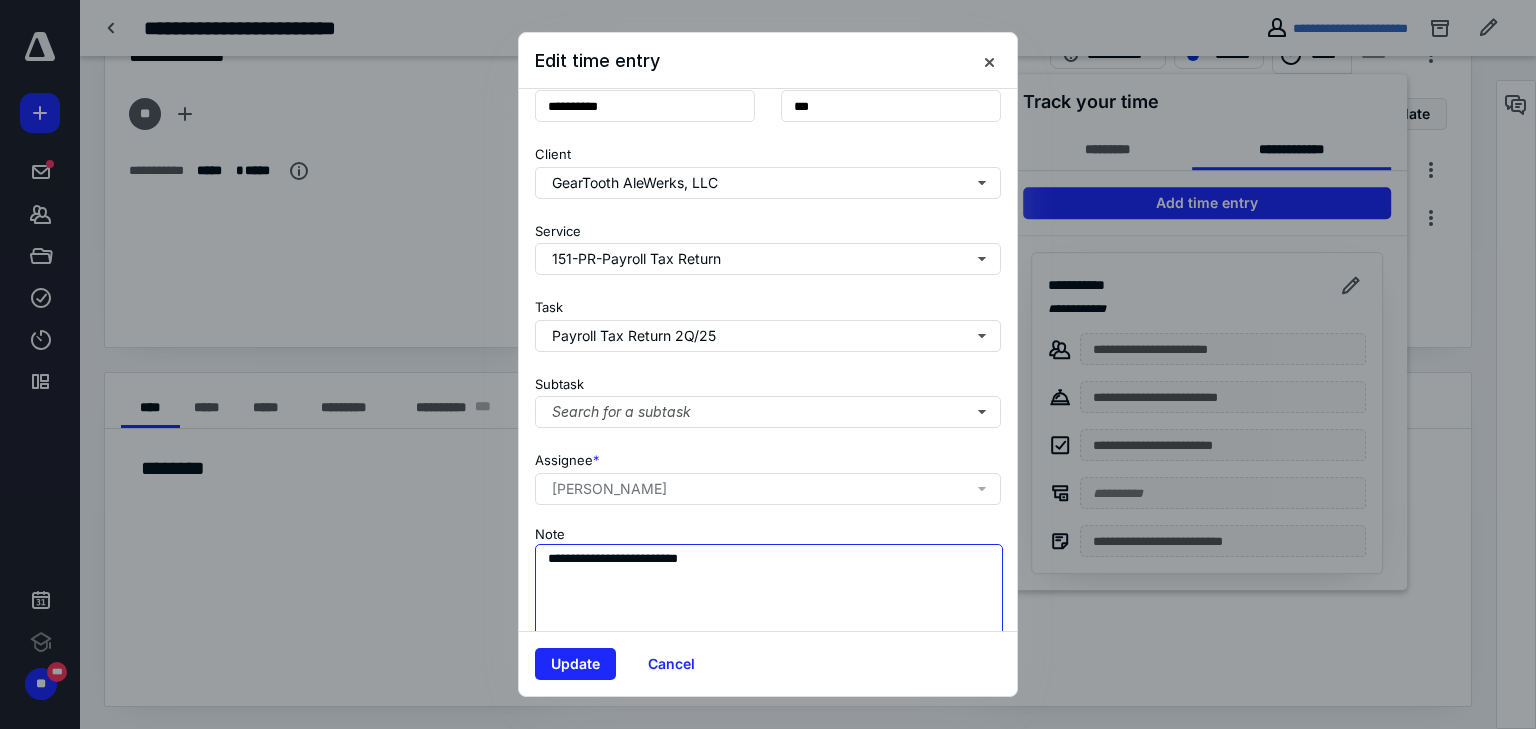 click on "**********" at bounding box center [769, 594] 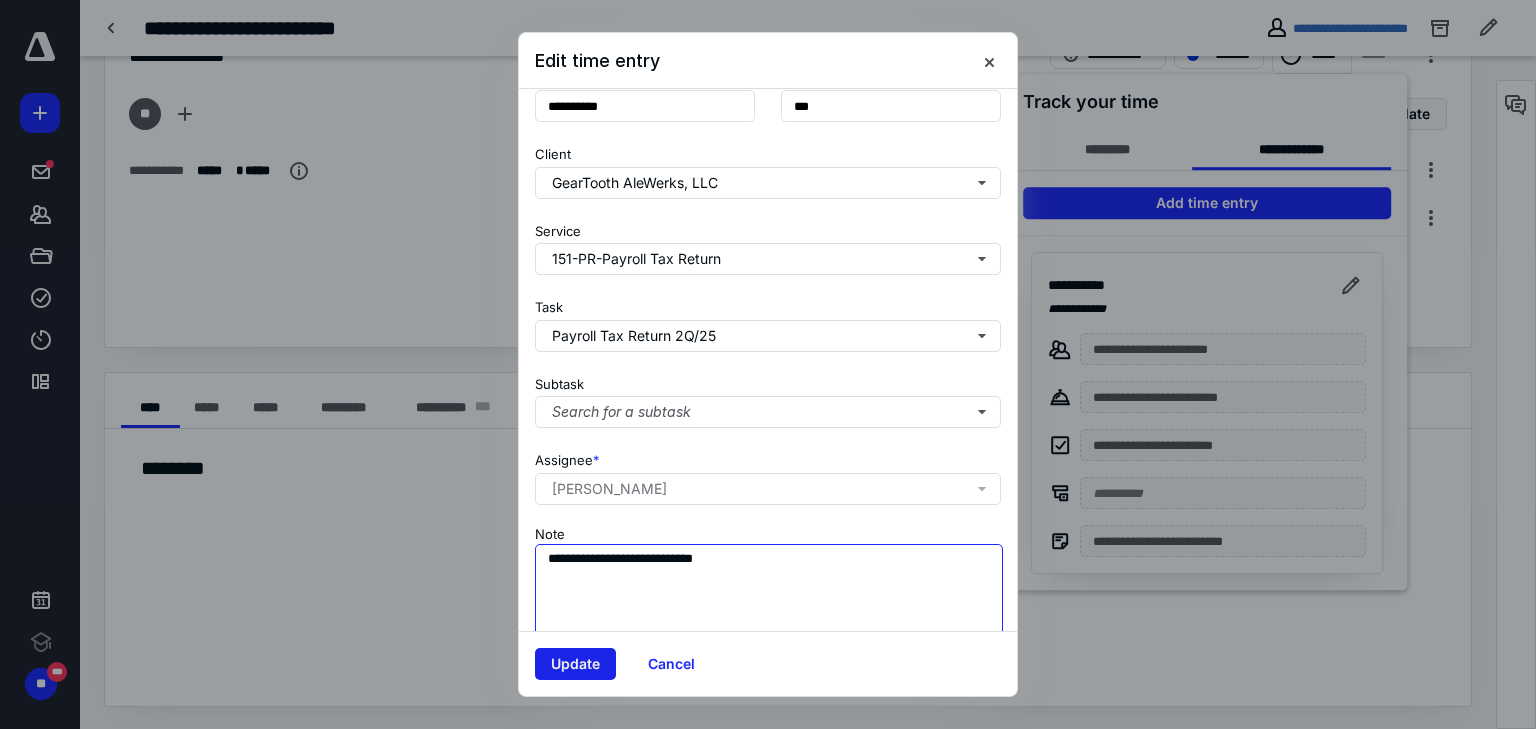 type on "**********" 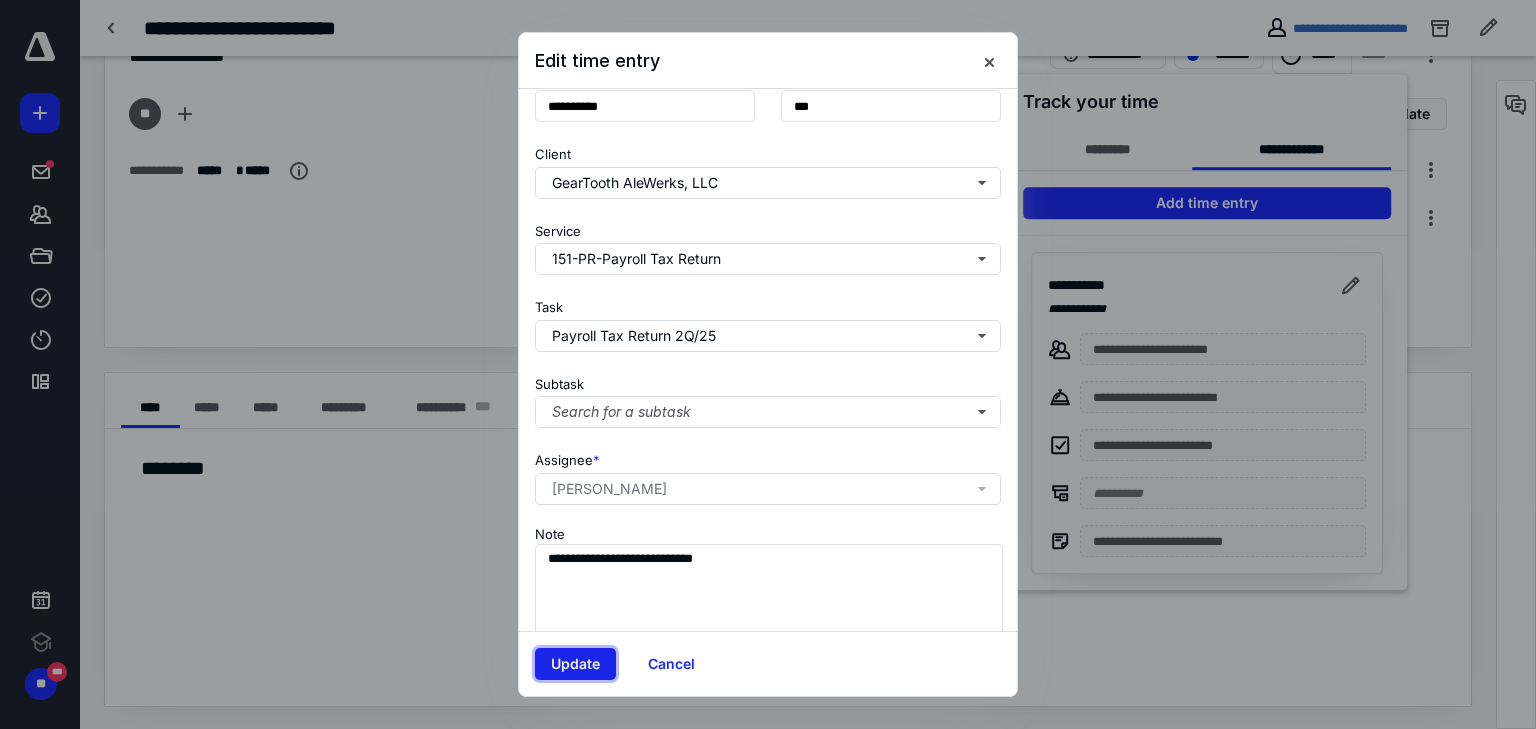 click on "Update" at bounding box center [575, 664] 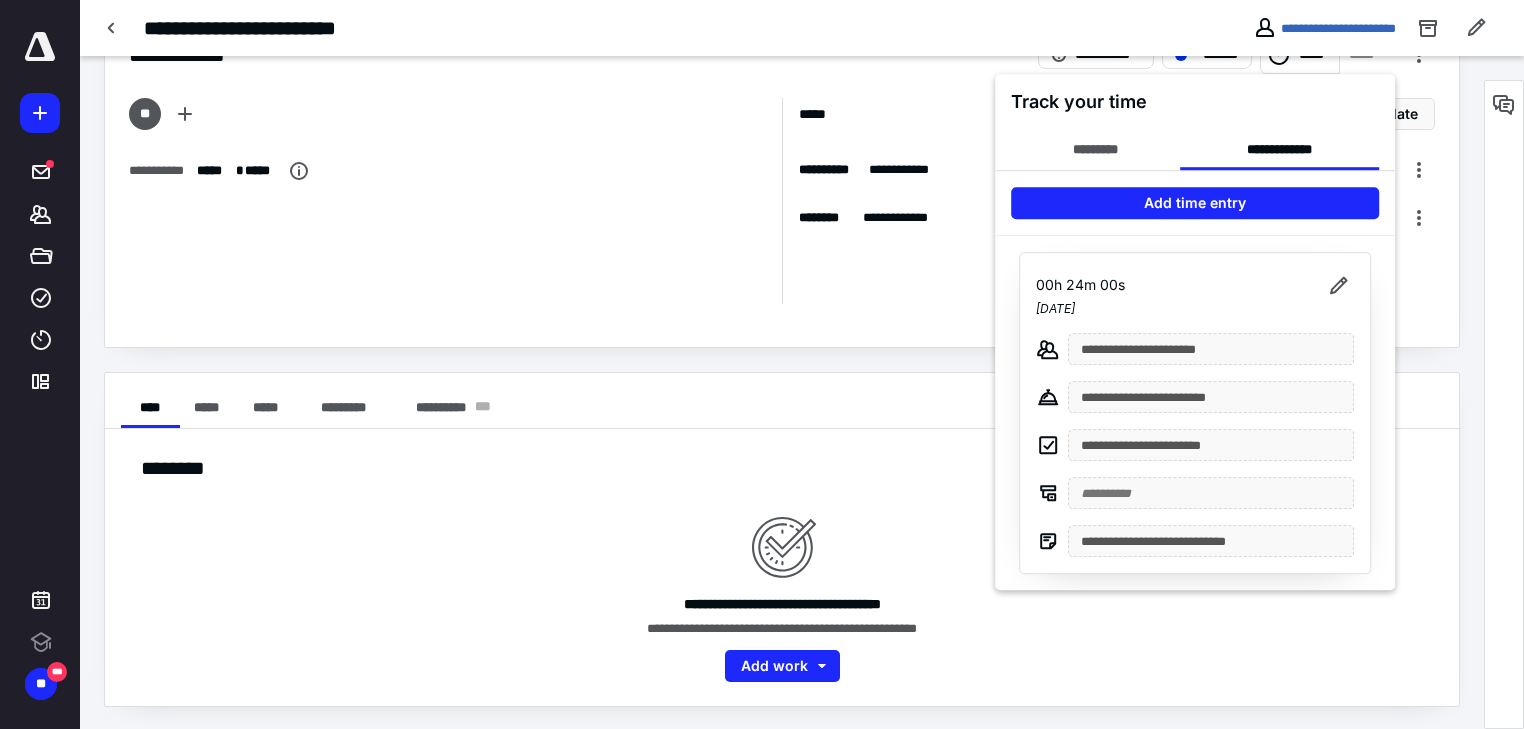 click at bounding box center (762, 364) 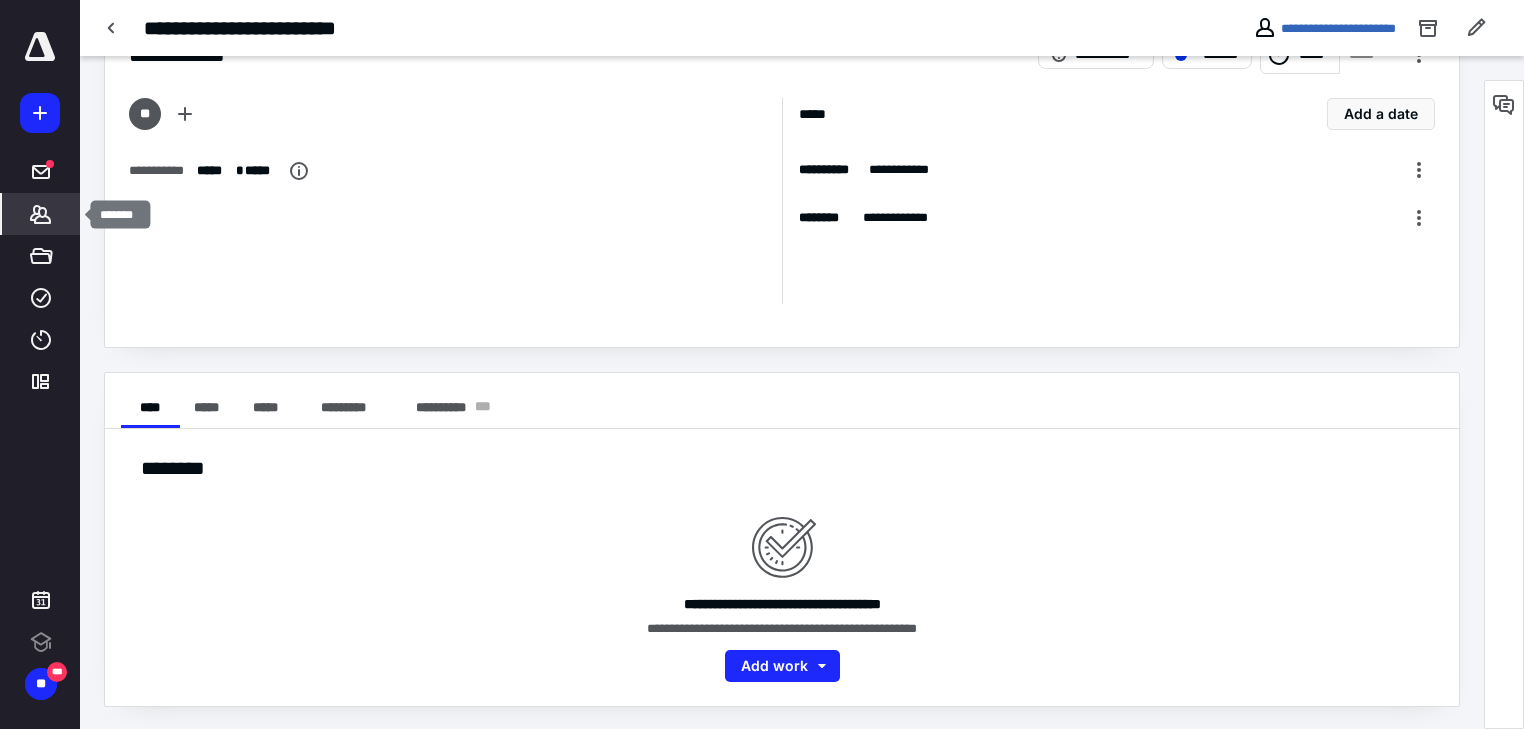 click 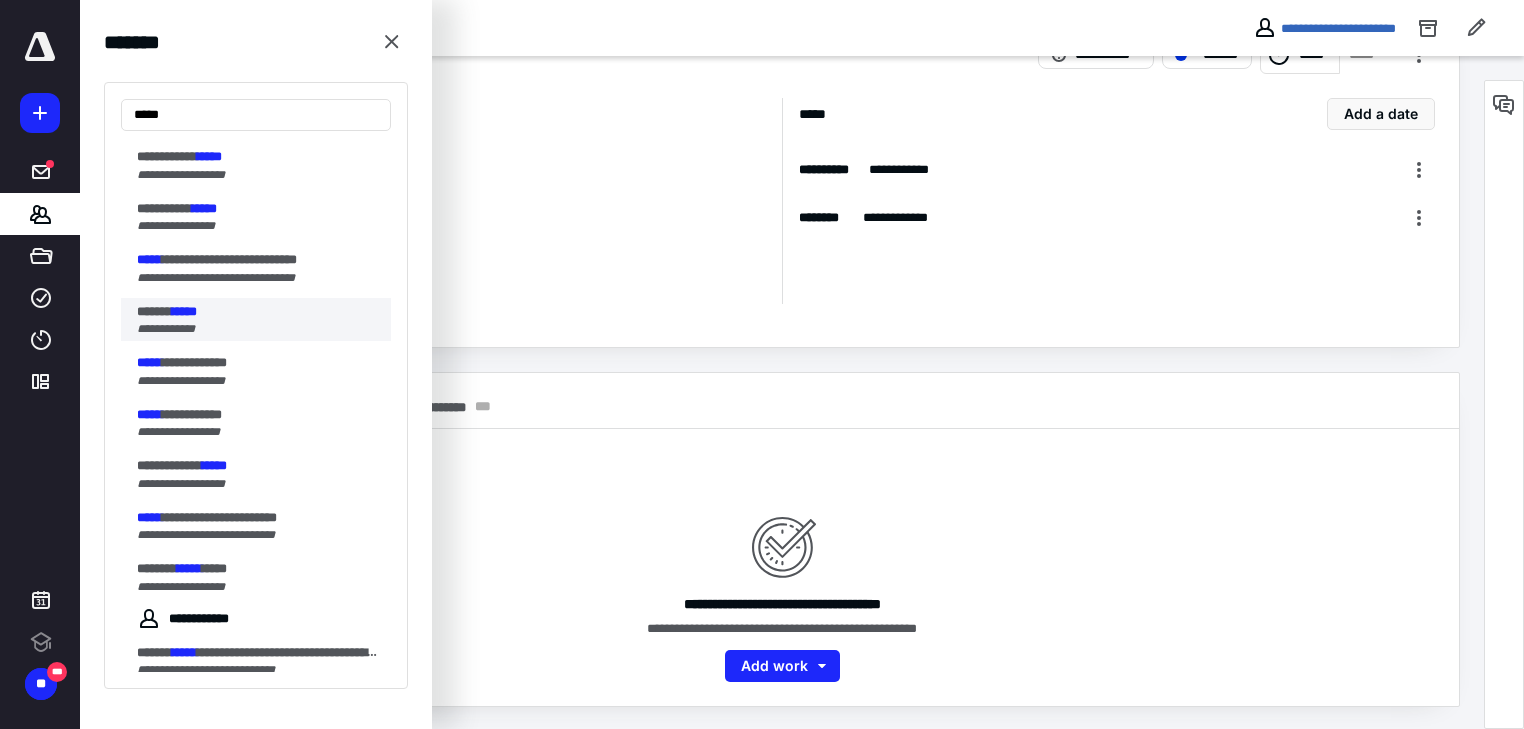 scroll, scrollTop: 480, scrollLeft: 0, axis: vertical 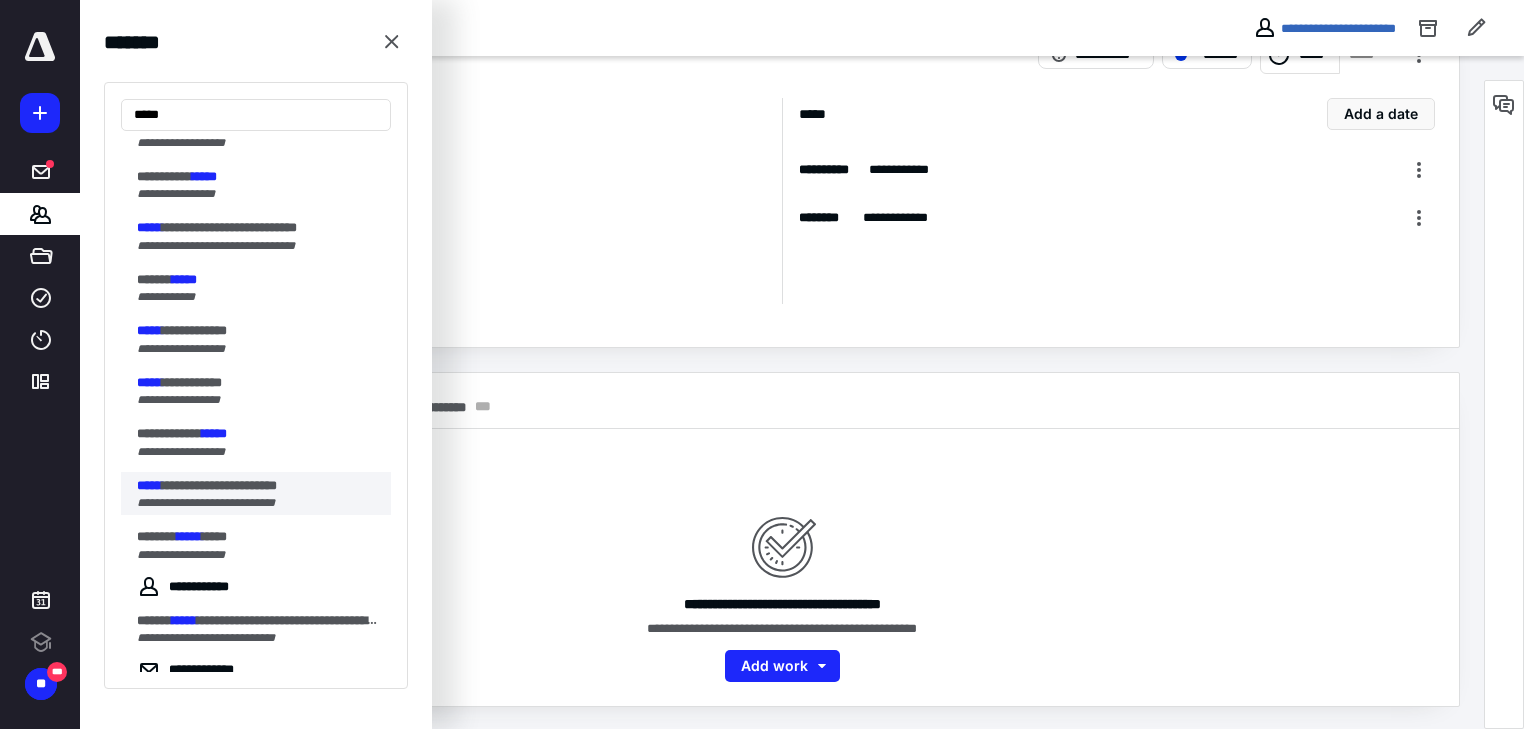 type on "*****" 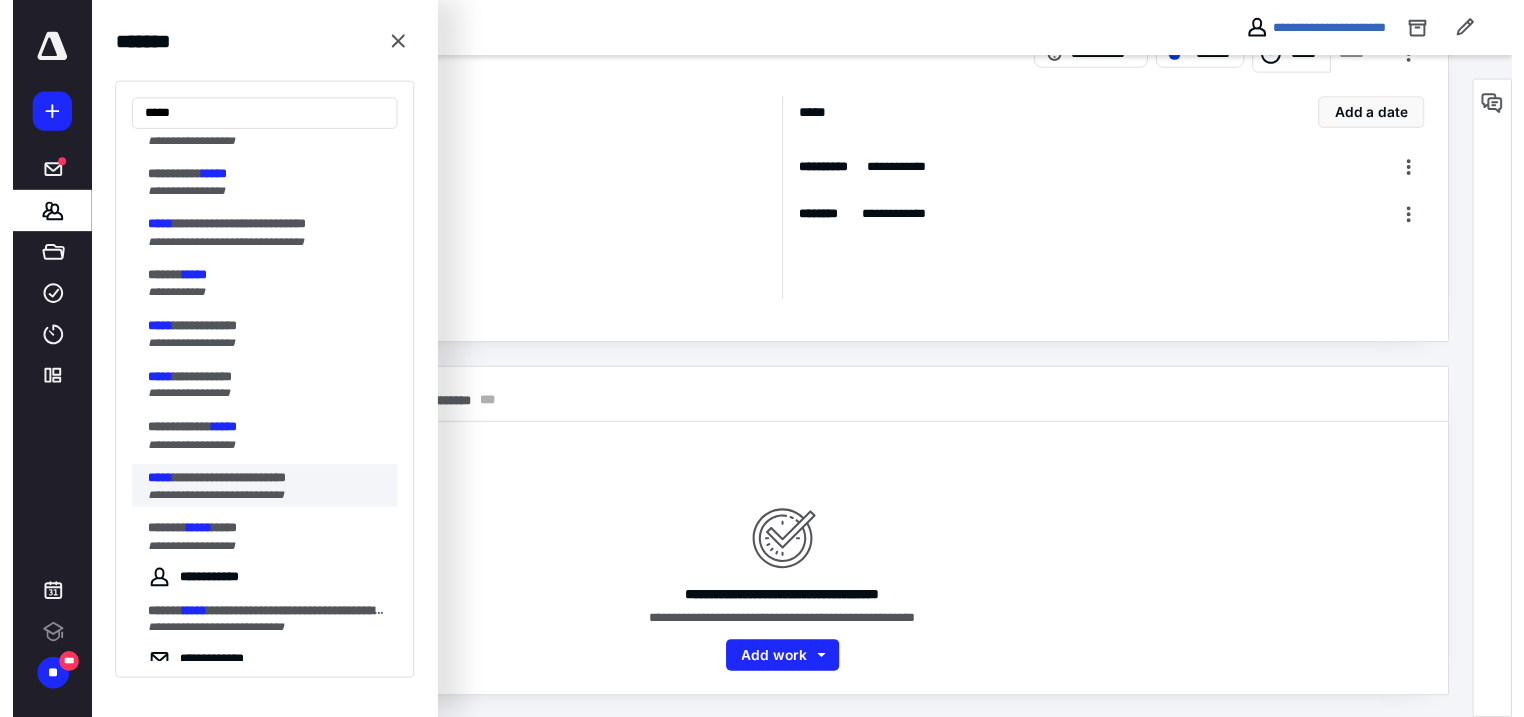 scroll, scrollTop: 0, scrollLeft: 0, axis: both 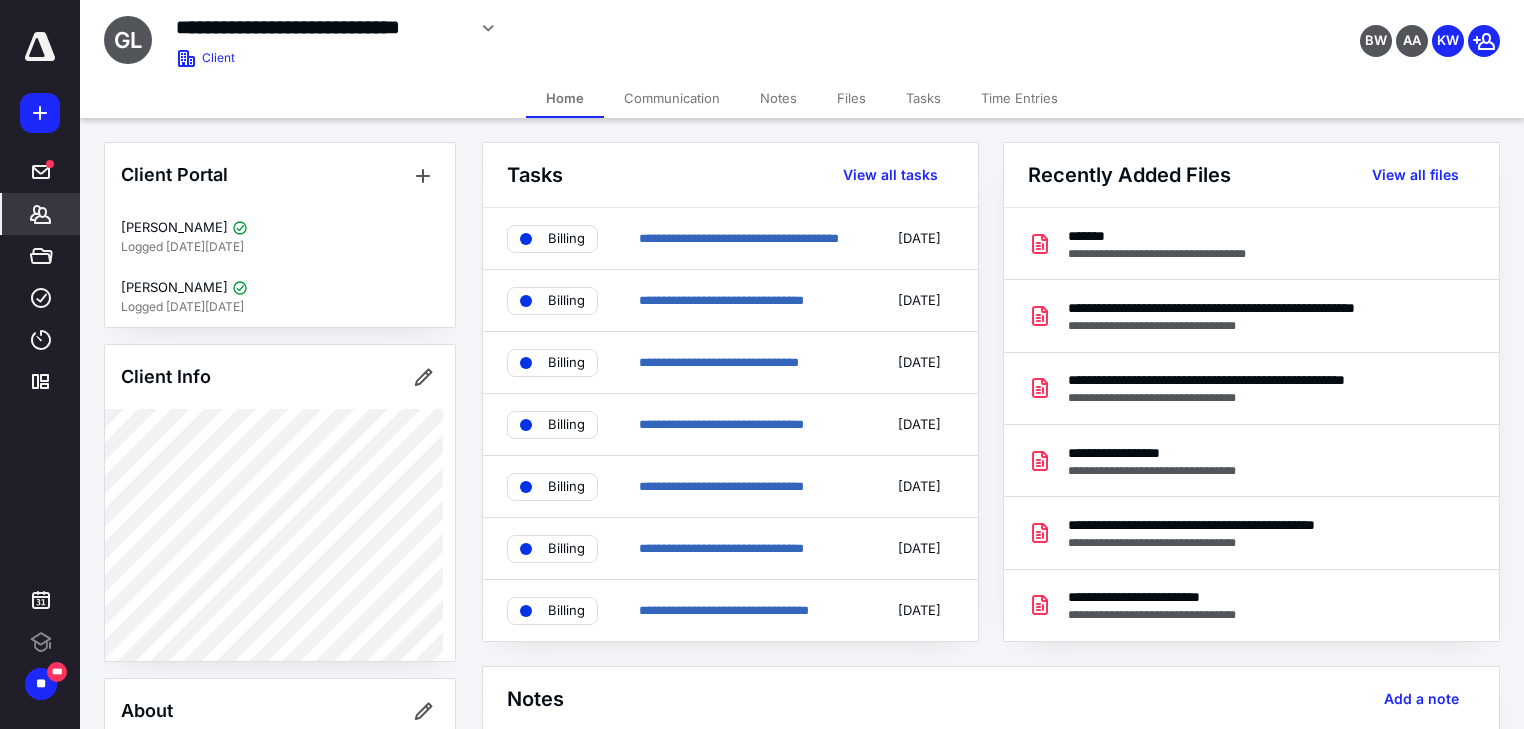 click on "Tasks" at bounding box center [923, 98] 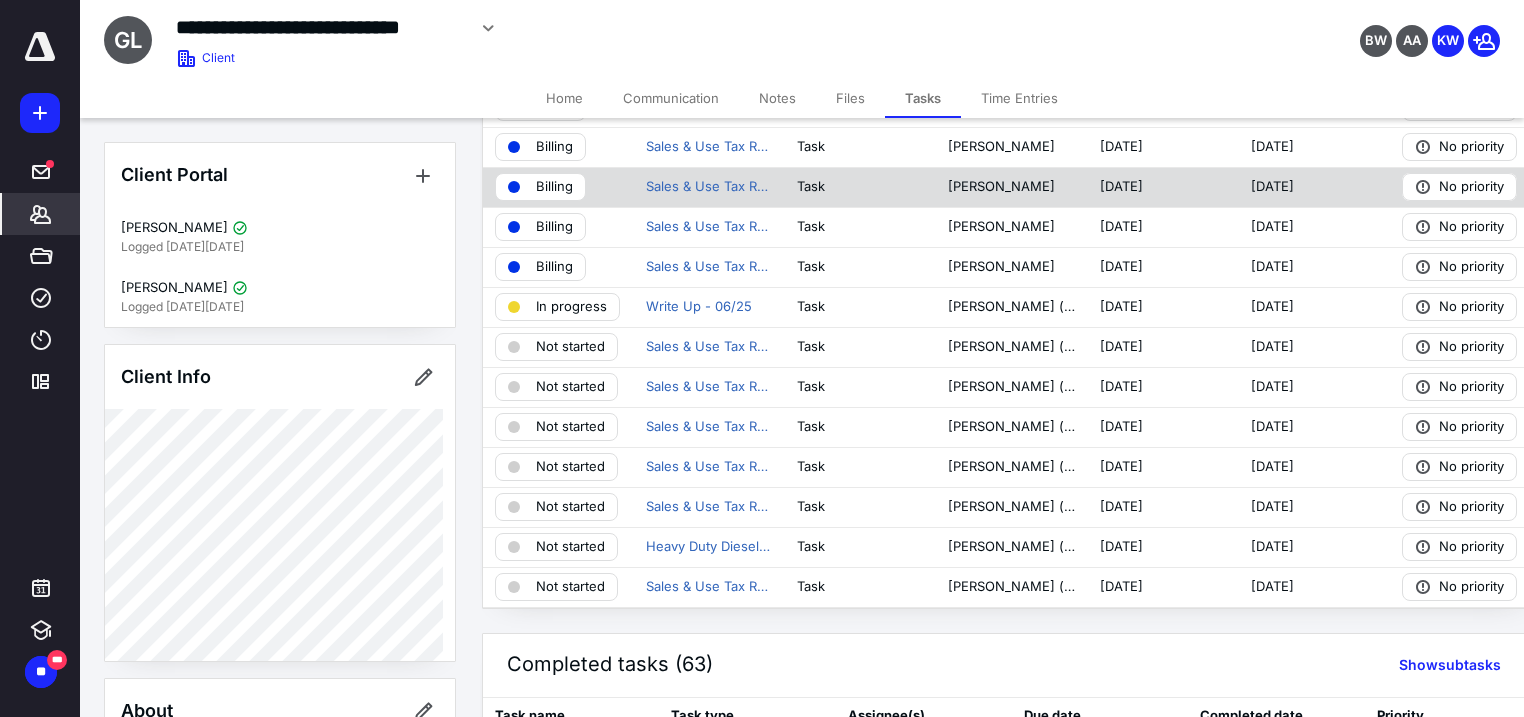 scroll, scrollTop: 240, scrollLeft: 0, axis: vertical 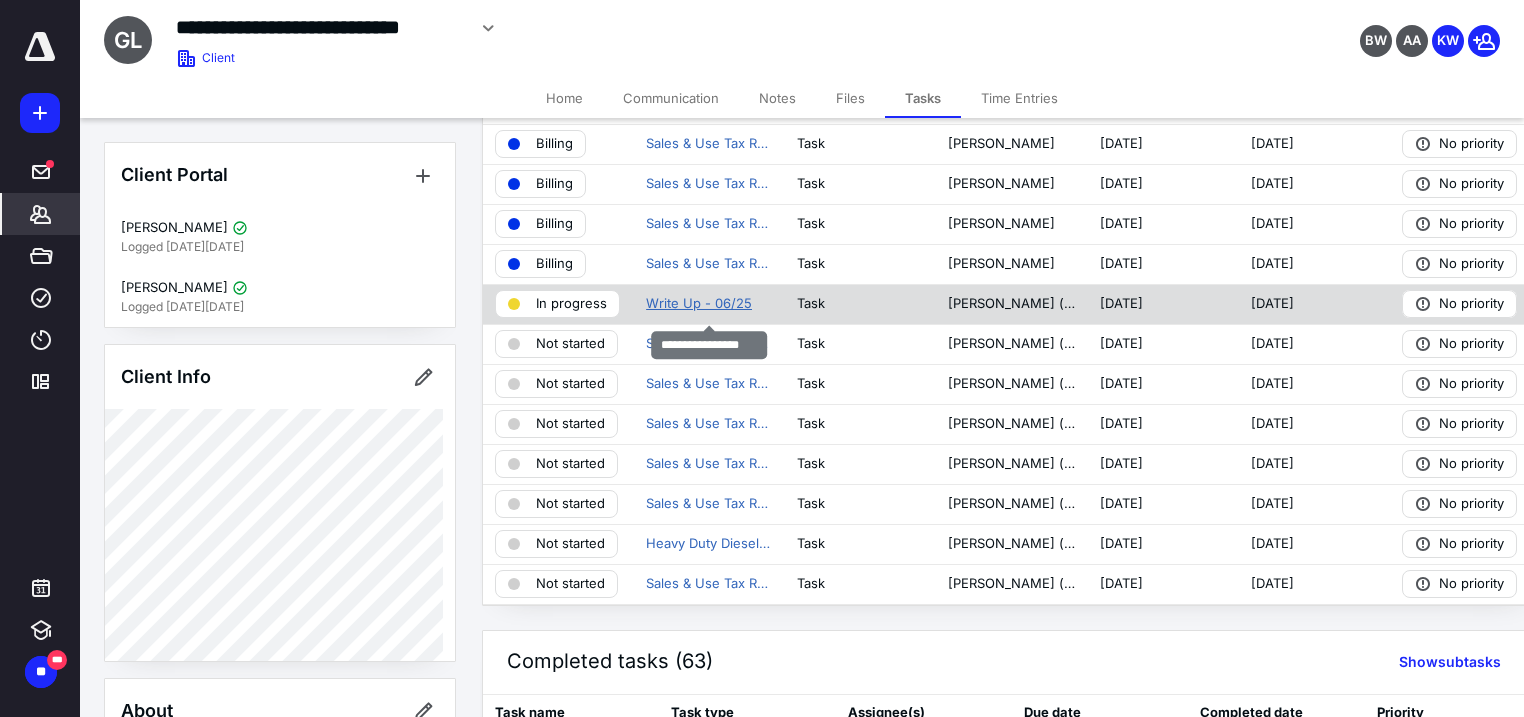 click on "Write Up - 06/25" at bounding box center (699, 304) 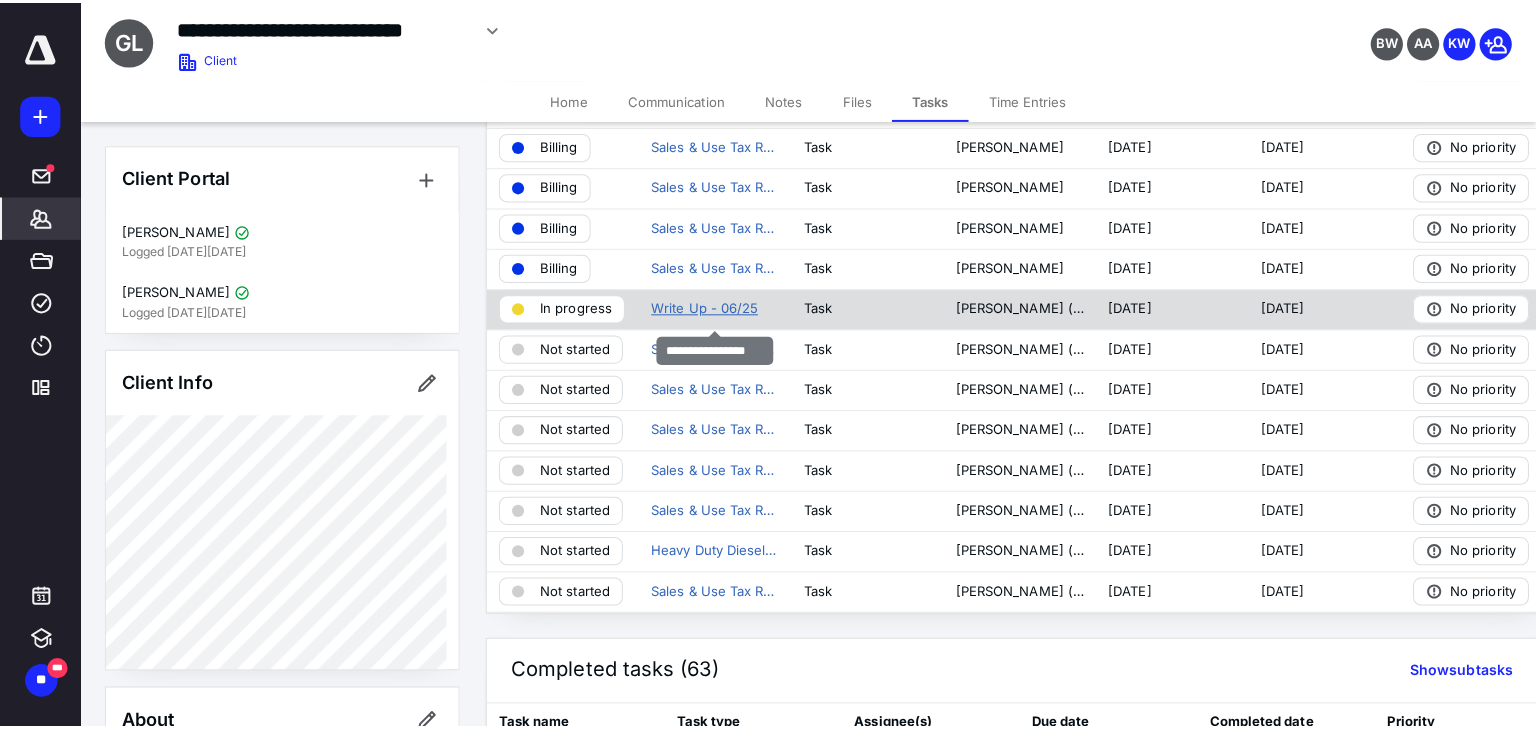 scroll, scrollTop: 0, scrollLeft: 0, axis: both 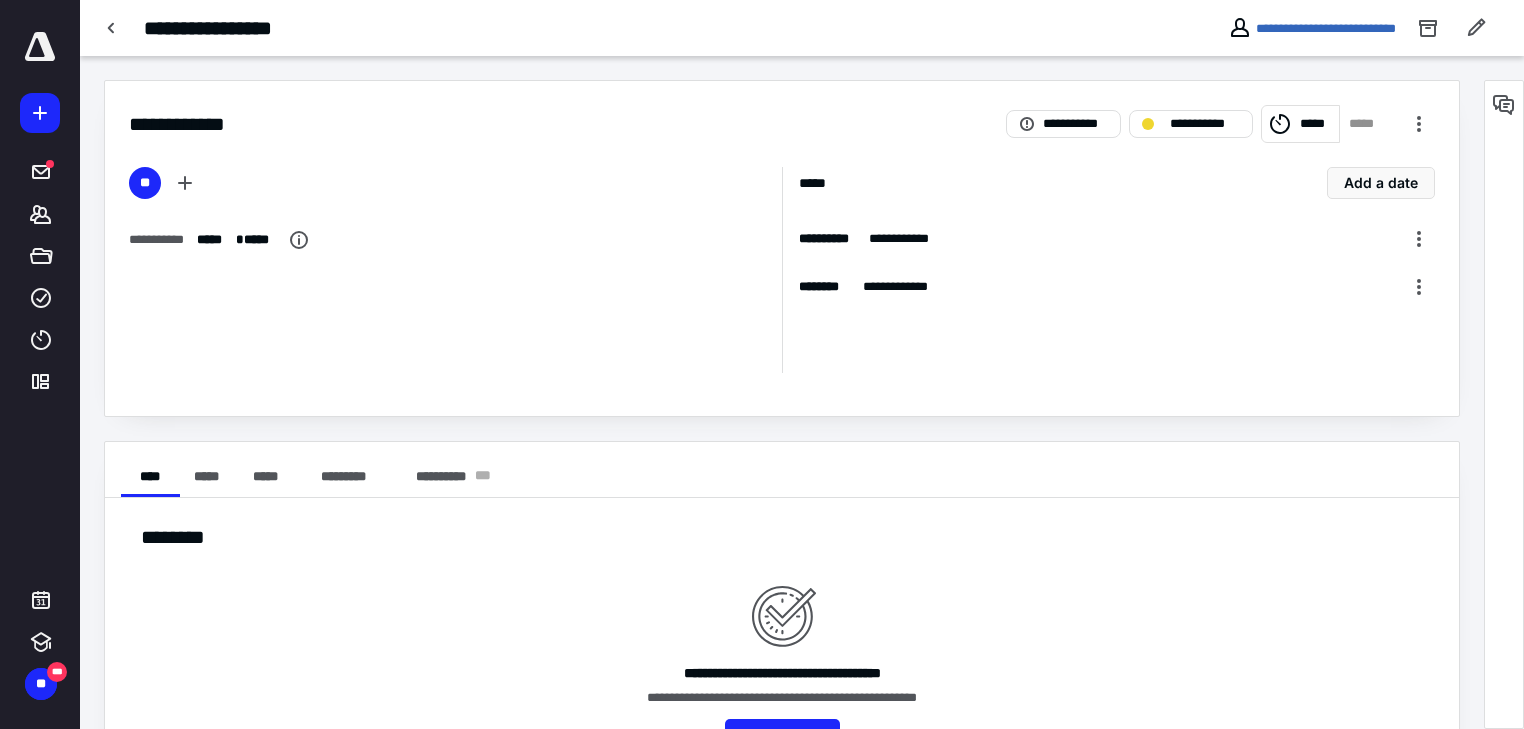 click on "*****" at bounding box center [1316, 124] 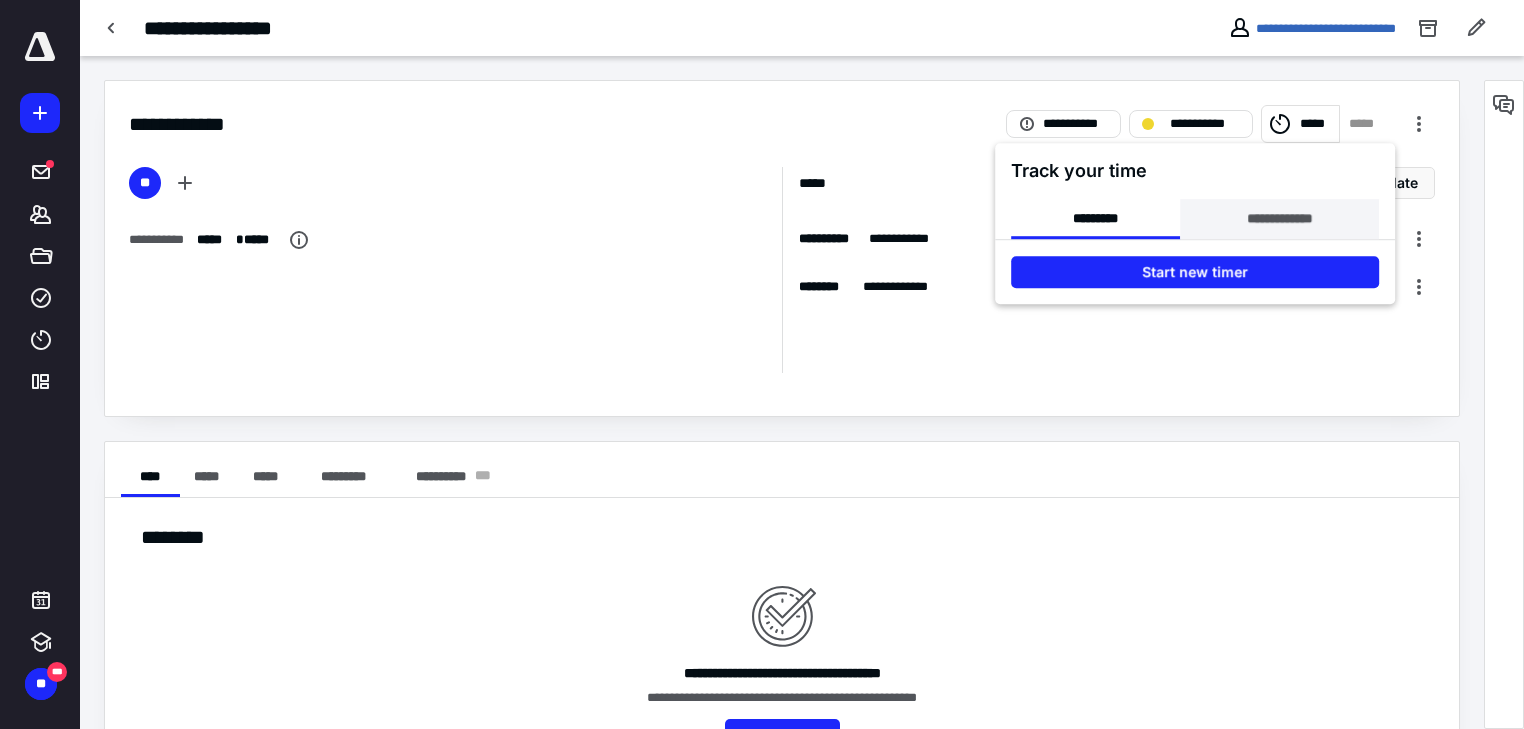 click on "**********" at bounding box center [1279, 219] 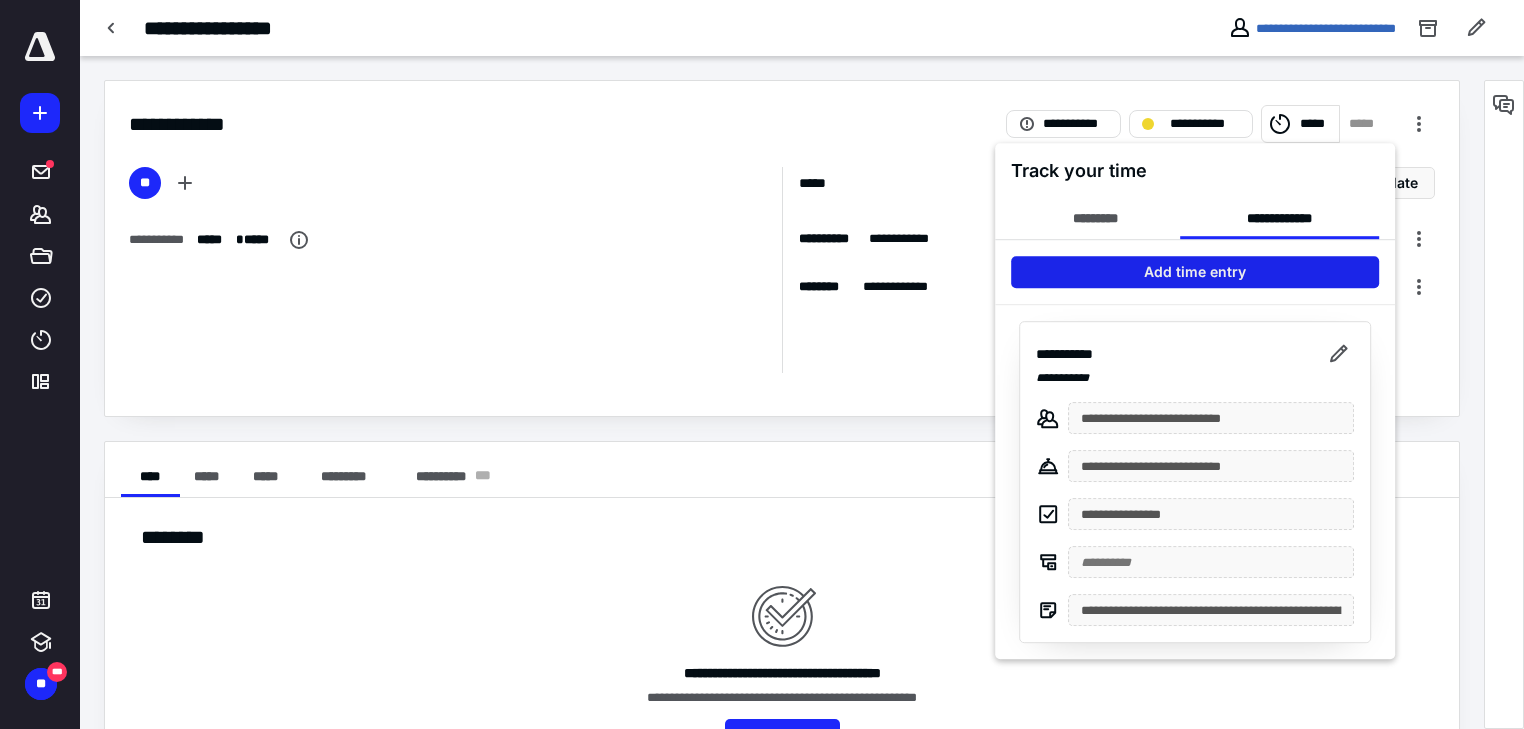 click on "Add time entry" at bounding box center [1195, 272] 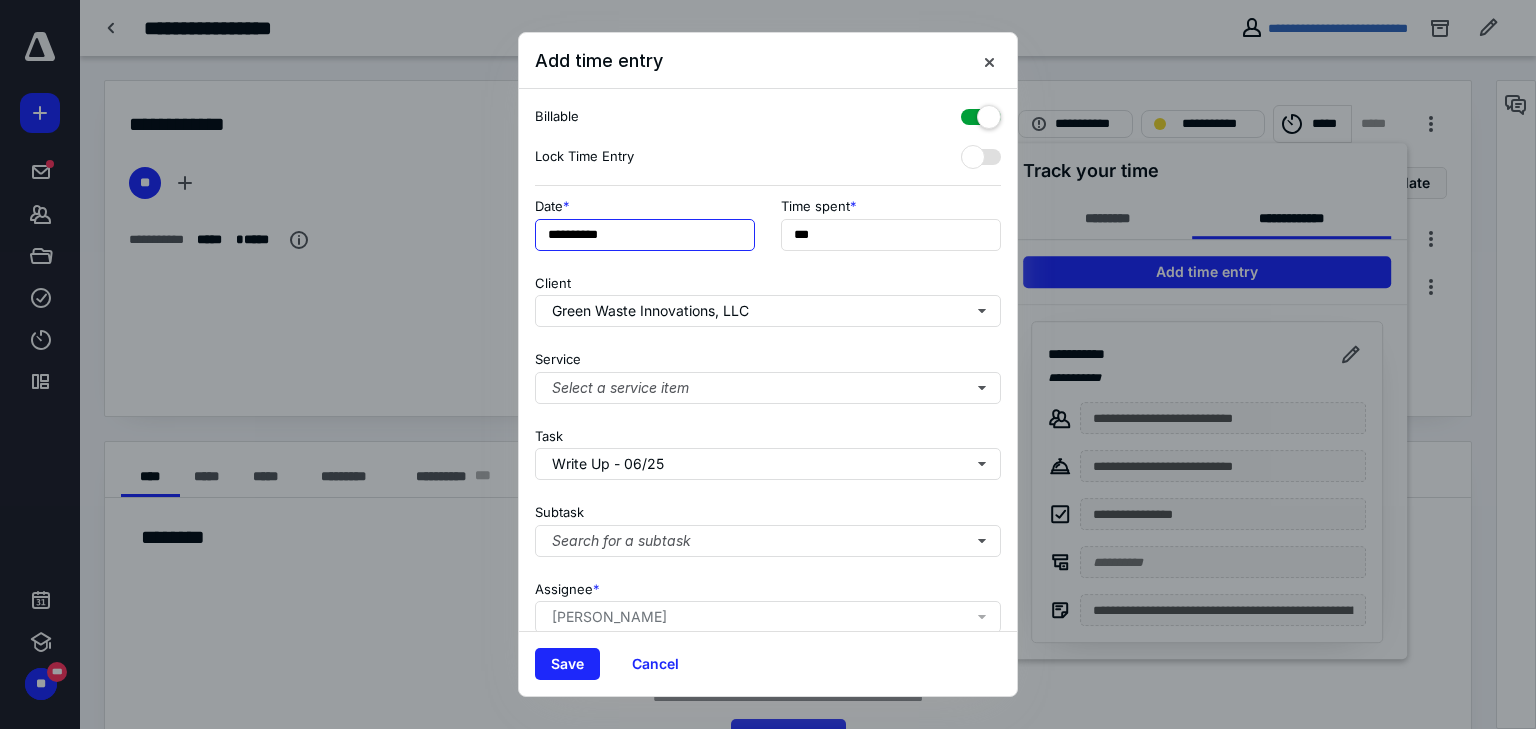 click on "**********" at bounding box center [645, 235] 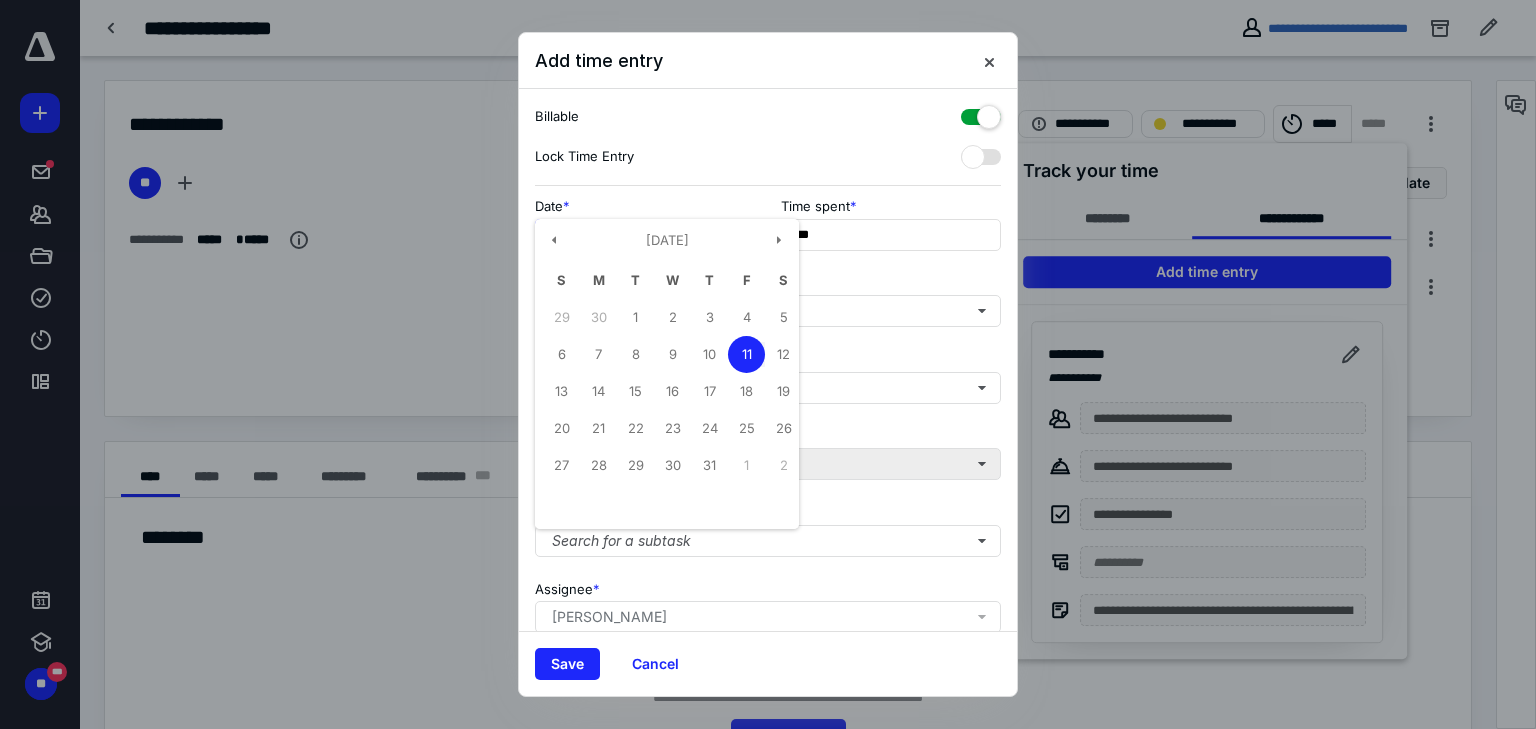 drag, startPoint x: 709, startPoint y: 356, endPoint x: 672, endPoint y: 461, distance: 111.32835 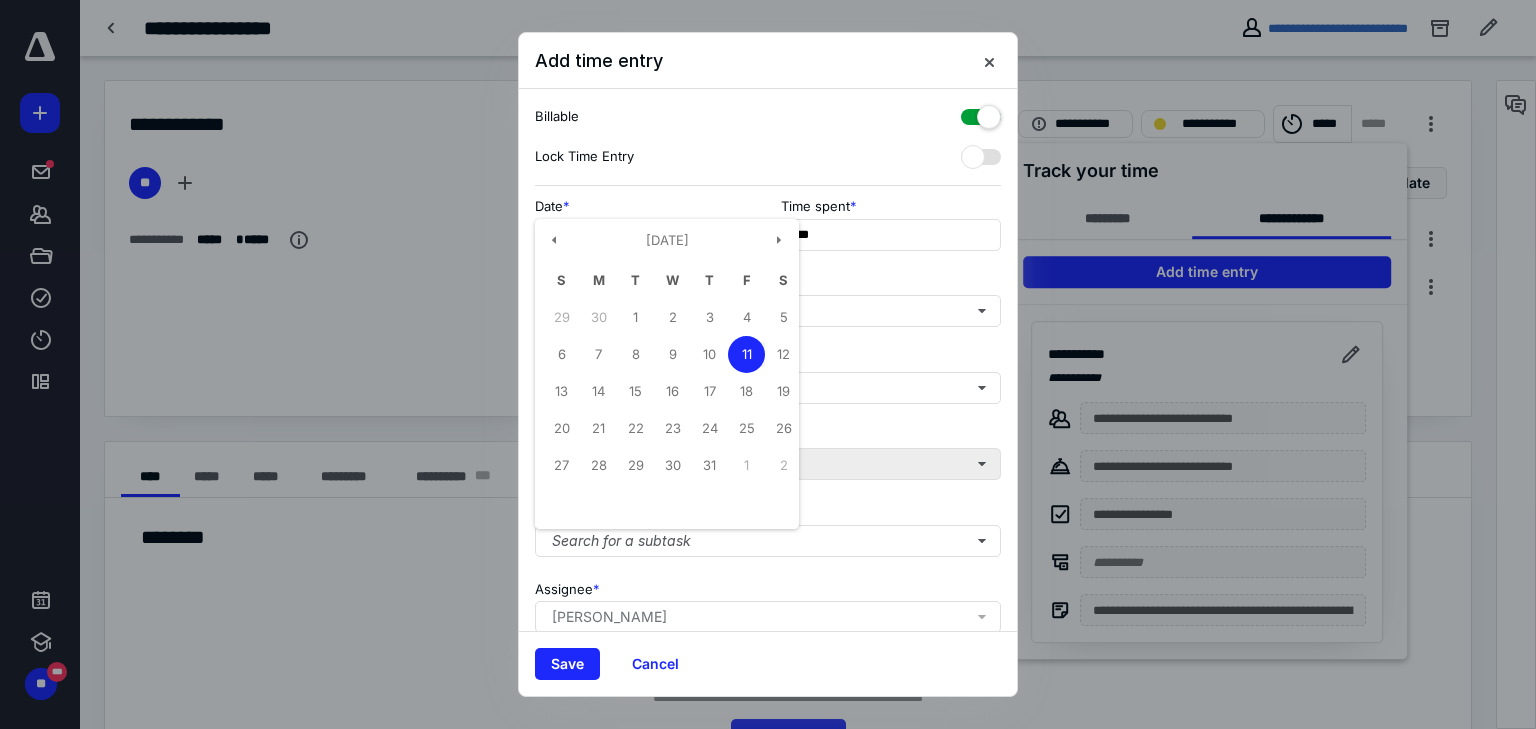 type on "**********" 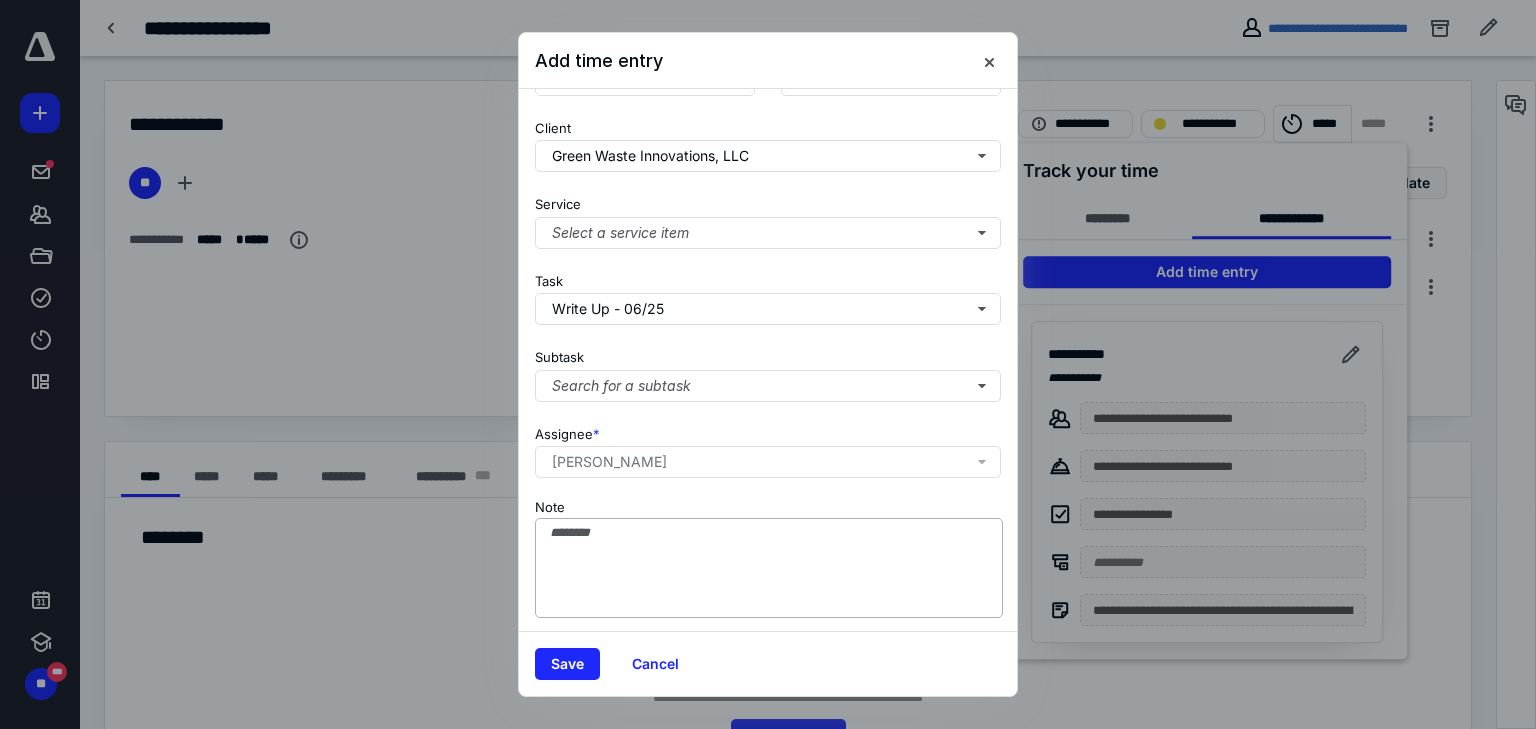 scroll, scrollTop: 156, scrollLeft: 0, axis: vertical 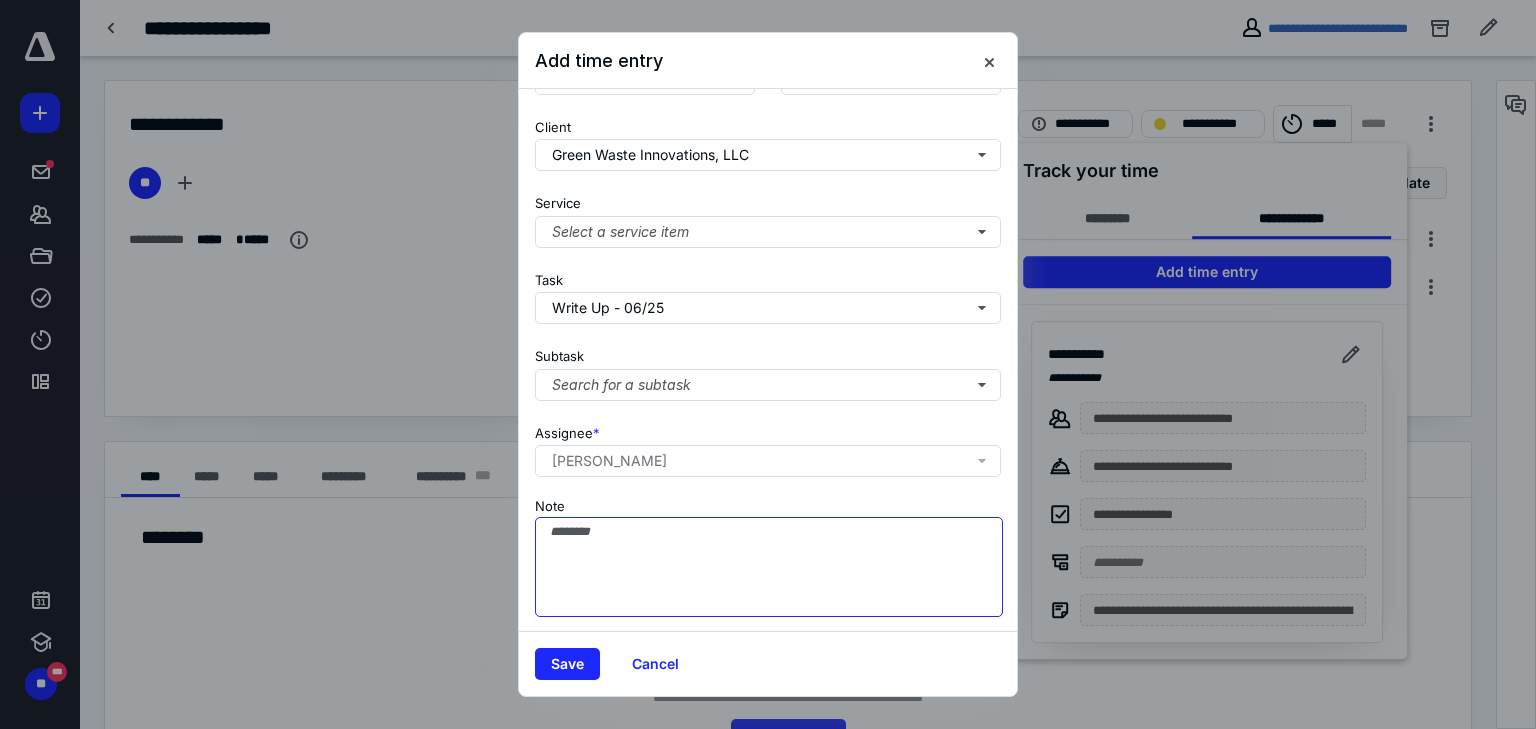 click on "Note" at bounding box center (769, 567) 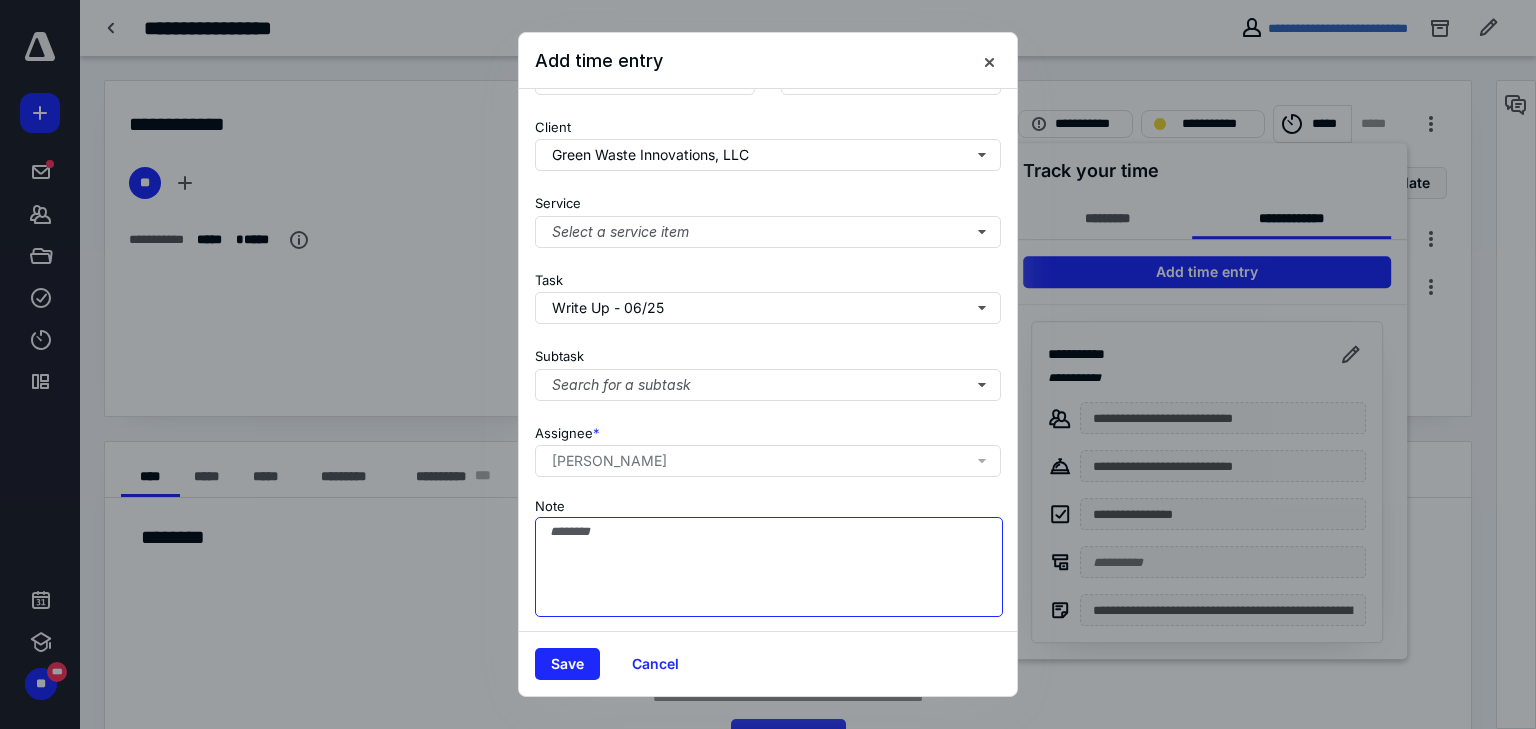paste on "**********" 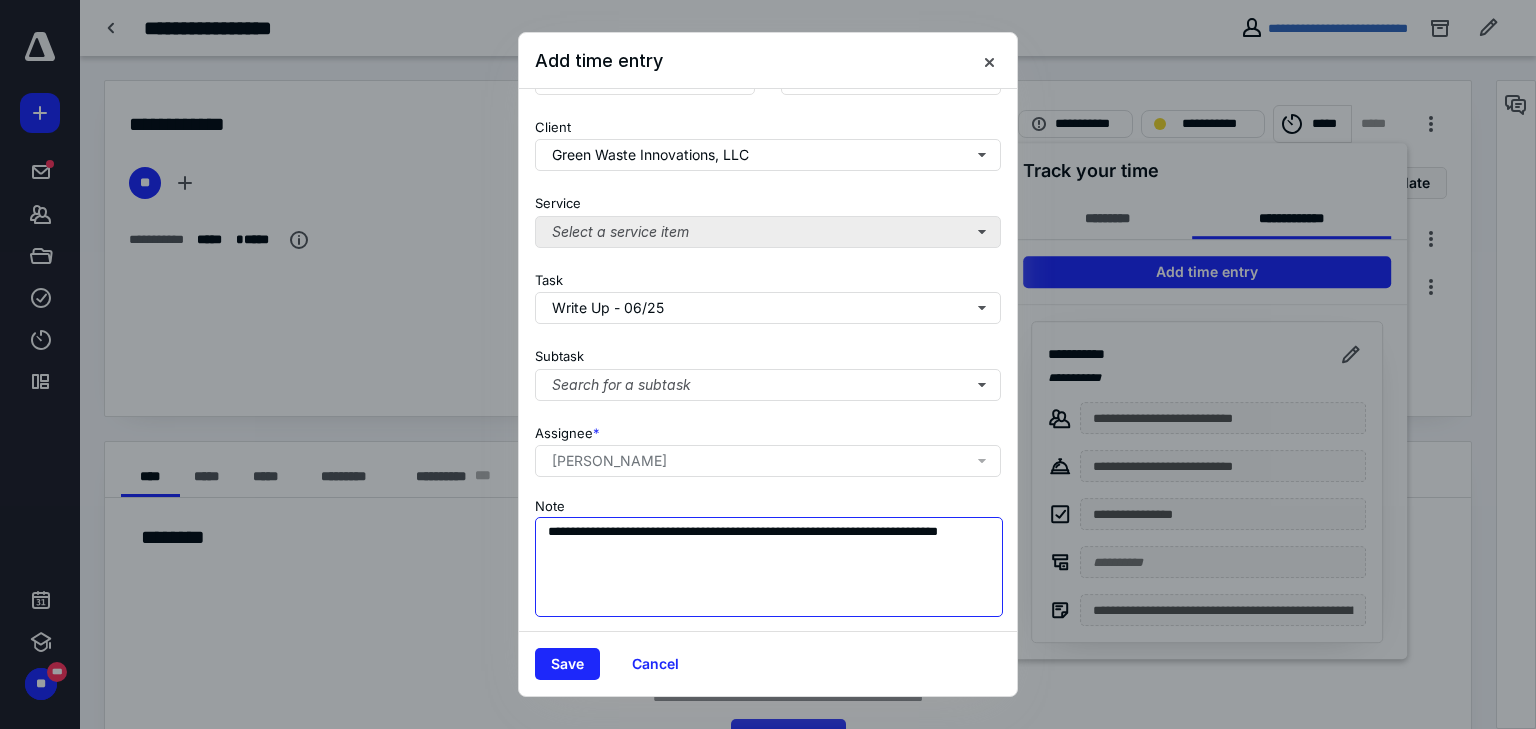 type on "**********" 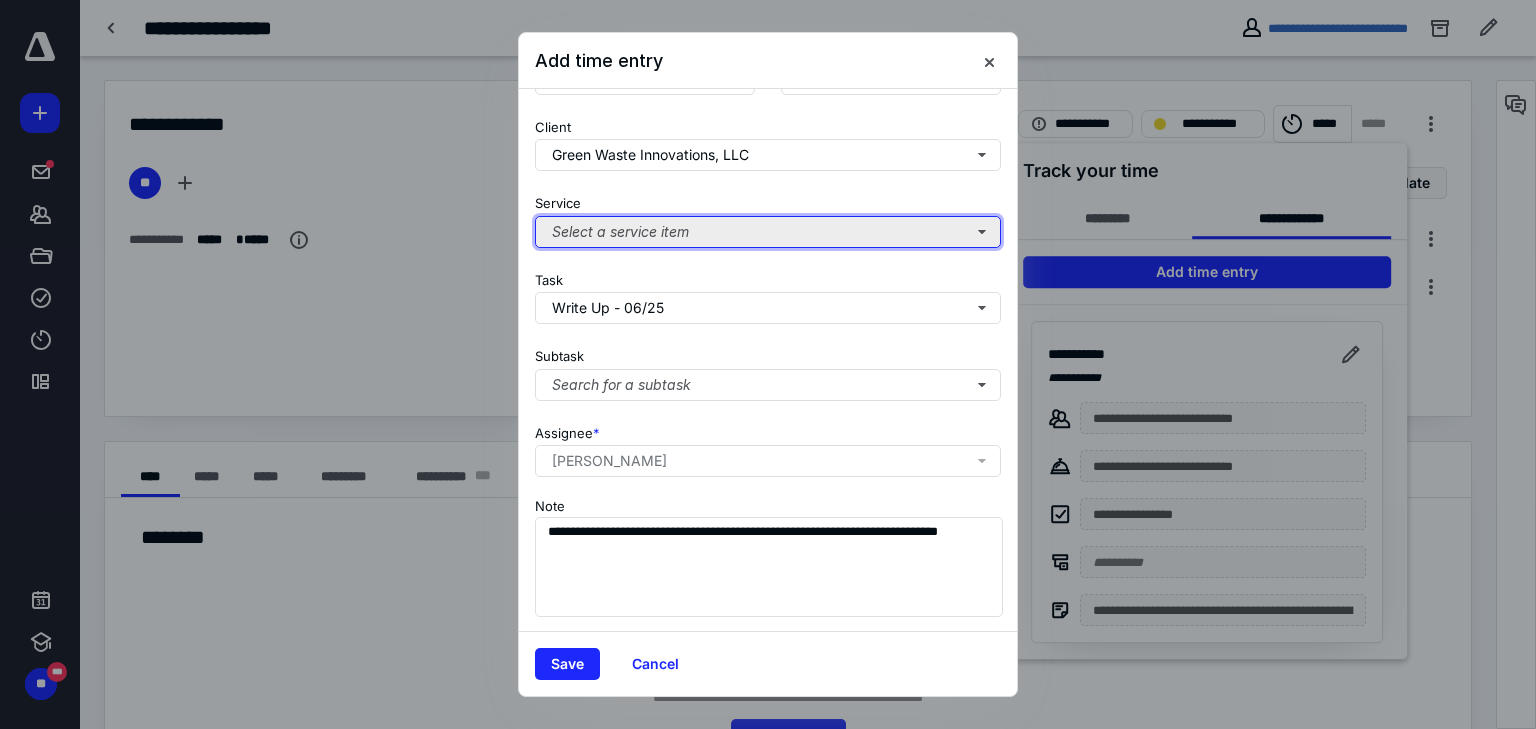 click on "Select a service item" at bounding box center [768, 232] 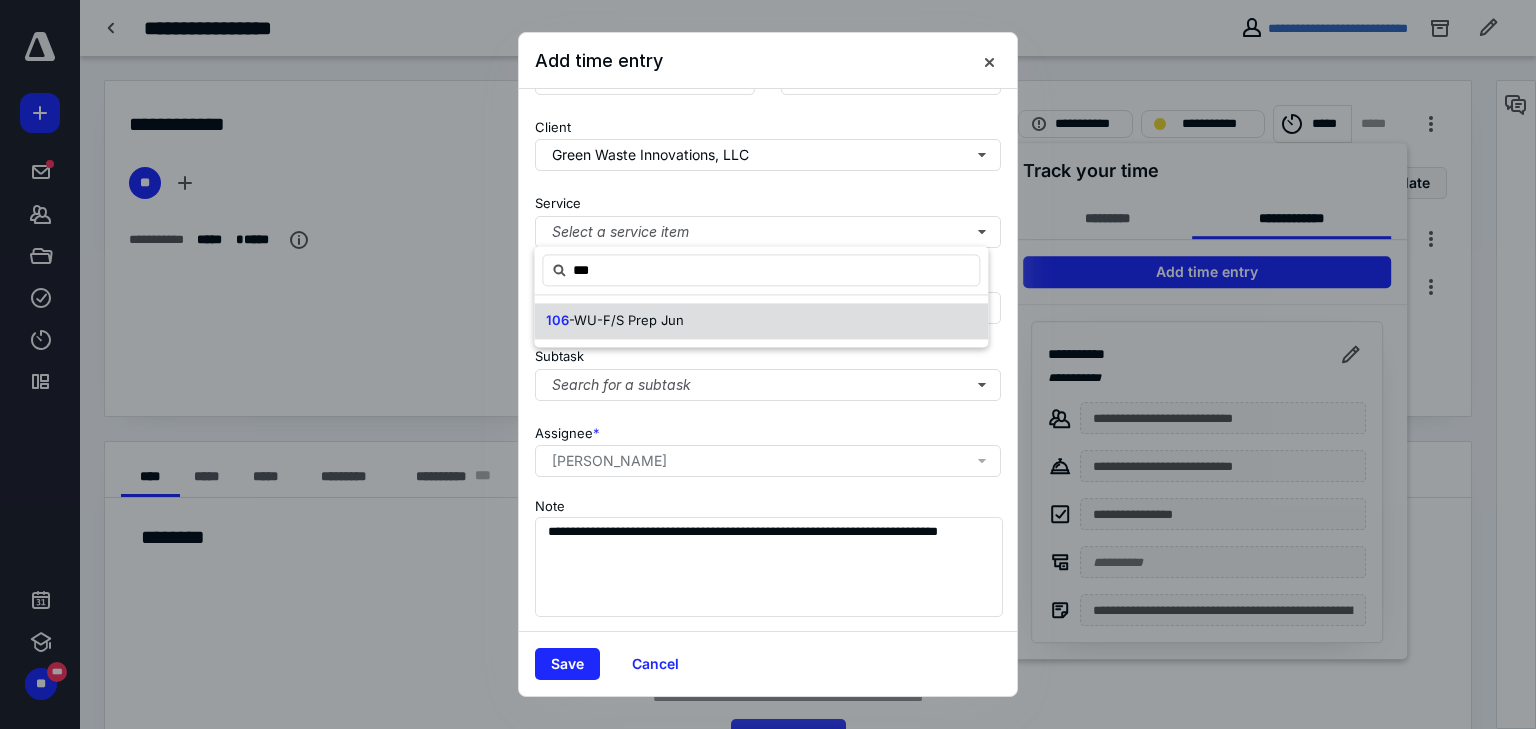 click on "-WU-F/S Prep Jun" at bounding box center [626, 320] 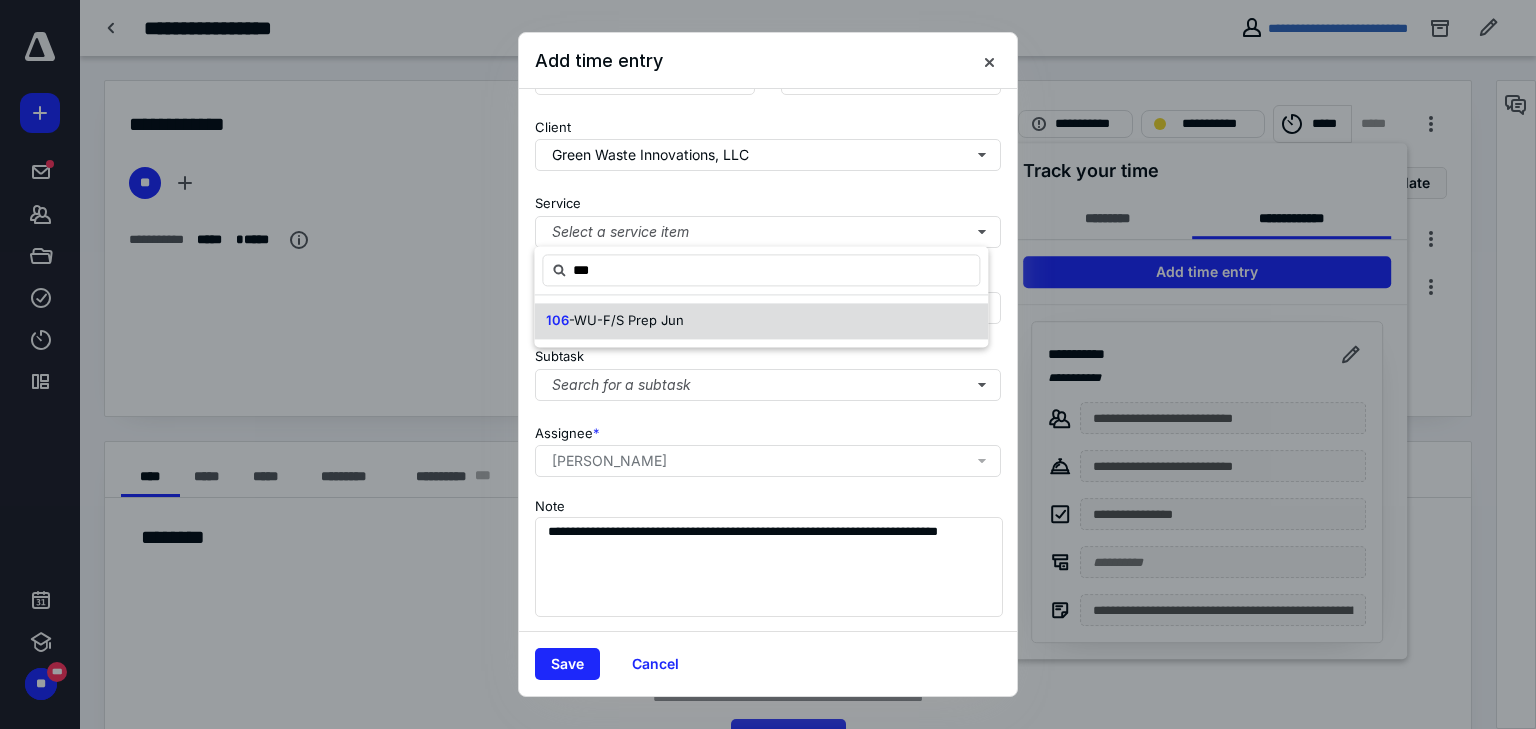 type on "***" 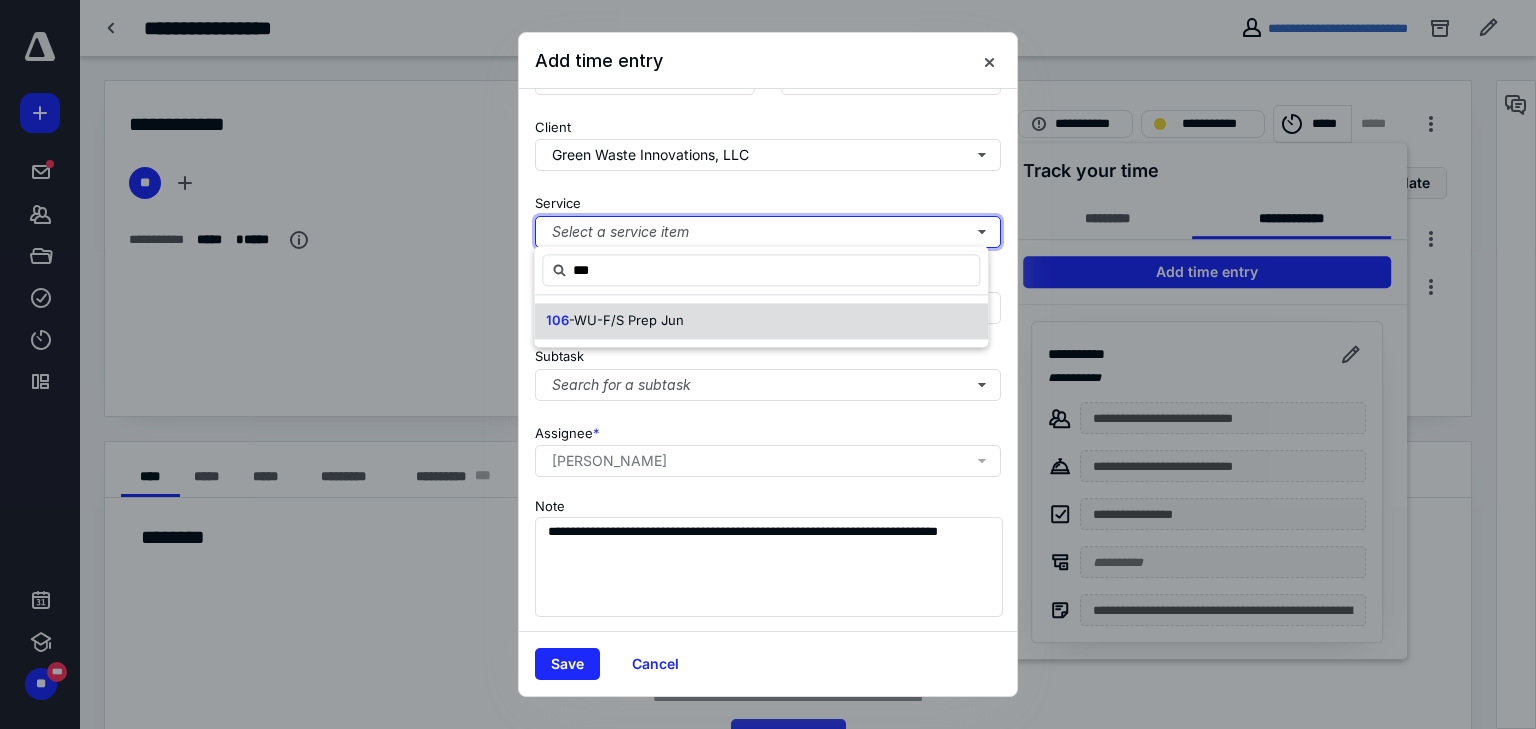 type 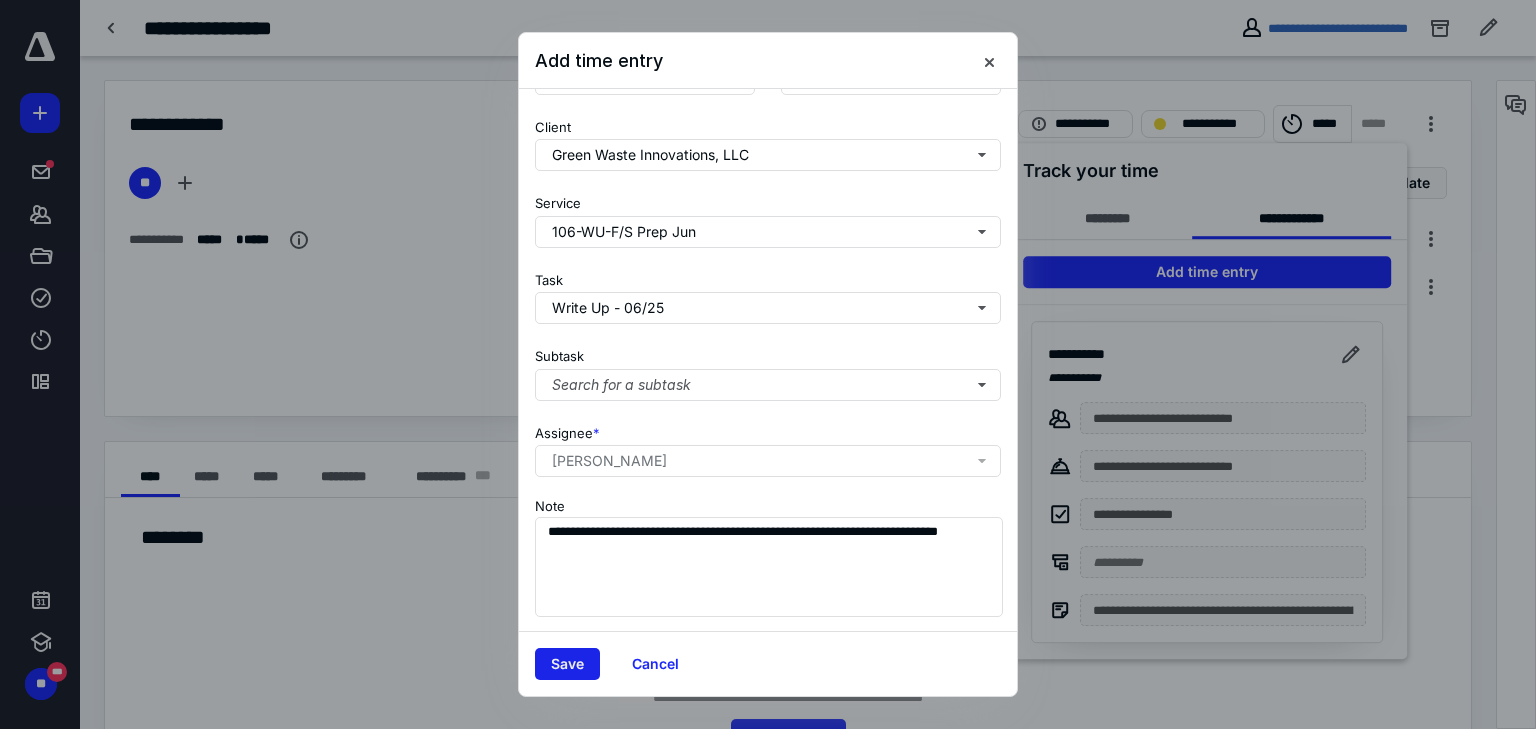 click on "Save" at bounding box center [567, 664] 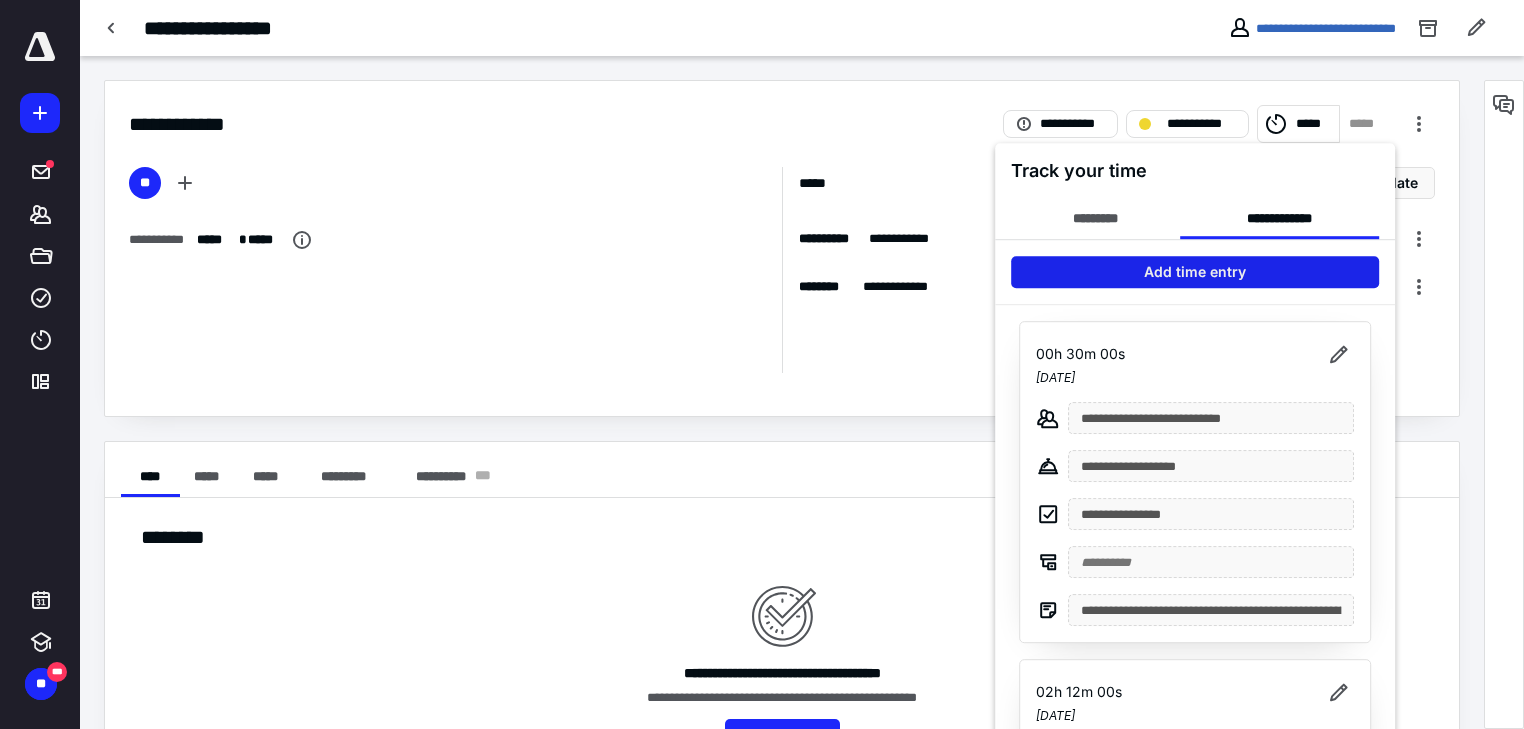 click on "Add time entry" at bounding box center [1195, 272] 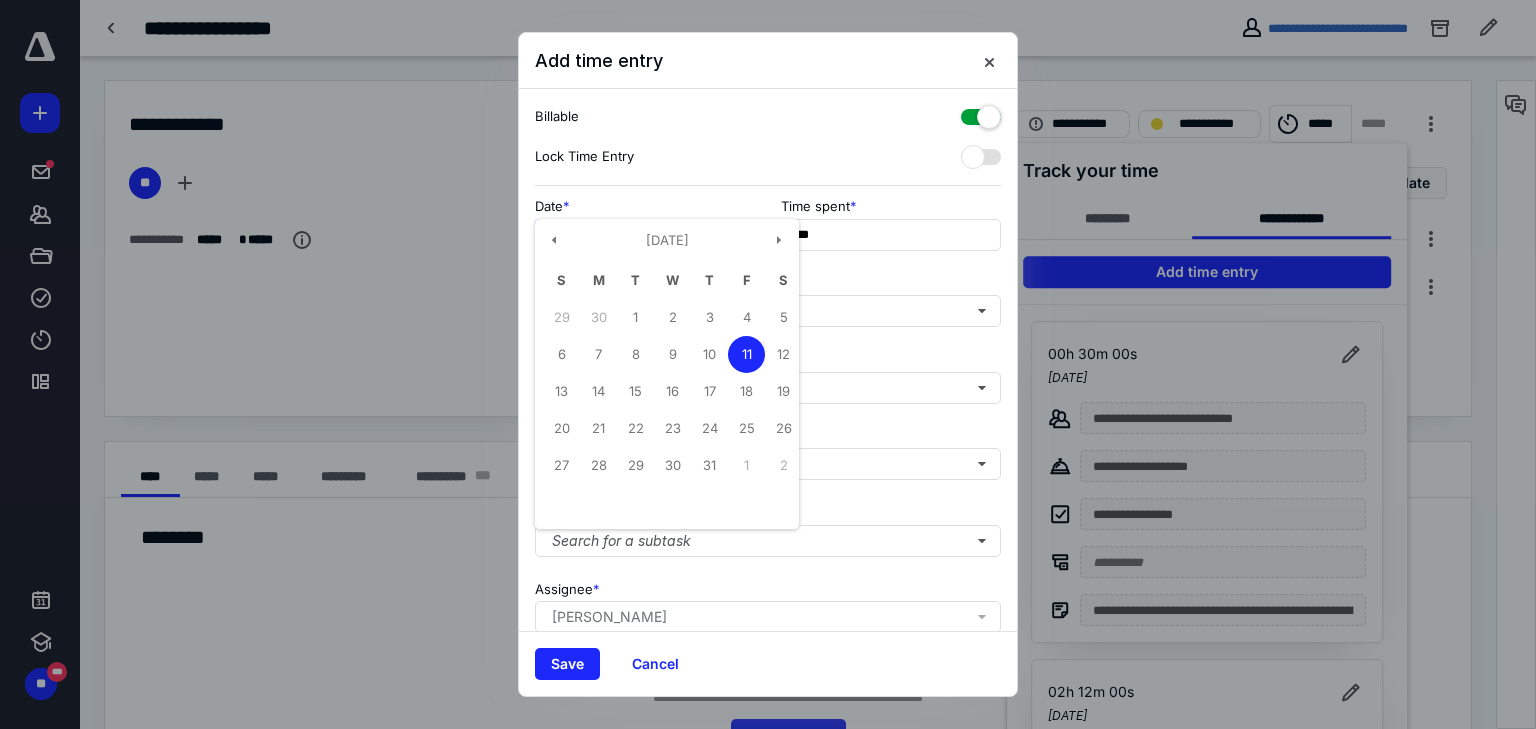 click on "**********" at bounding box center (645, 235) 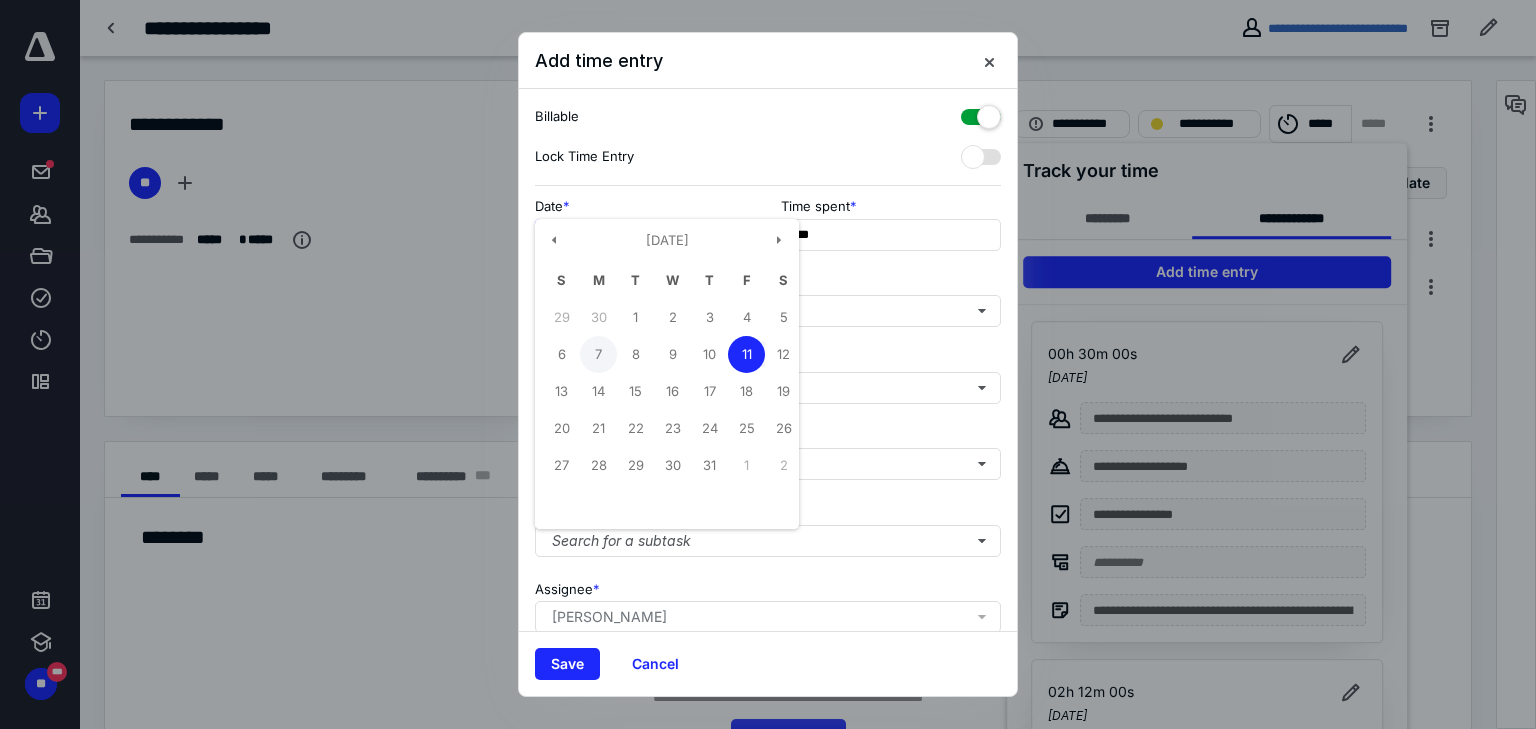 click on "7" at bounding box center [598, 354] 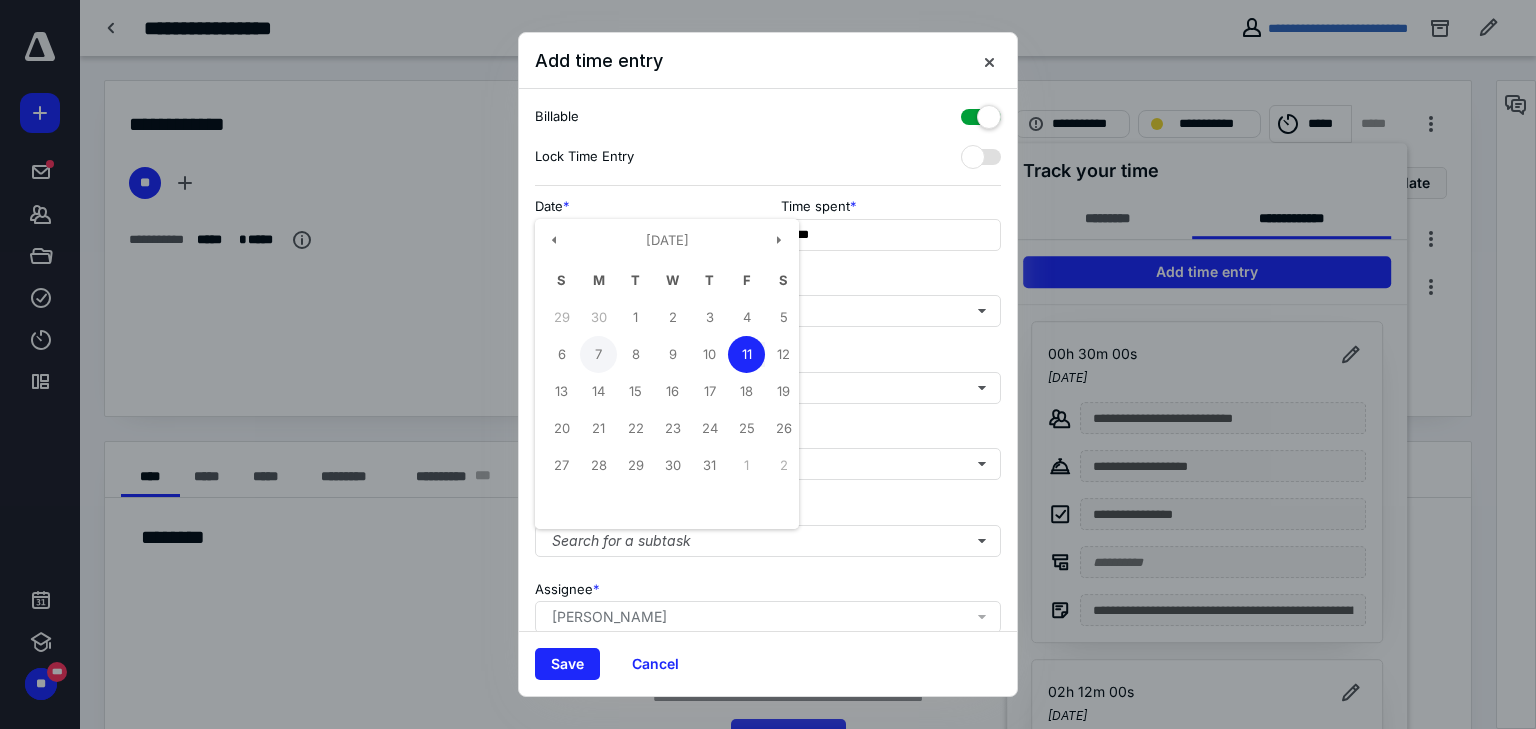 type on "**********" 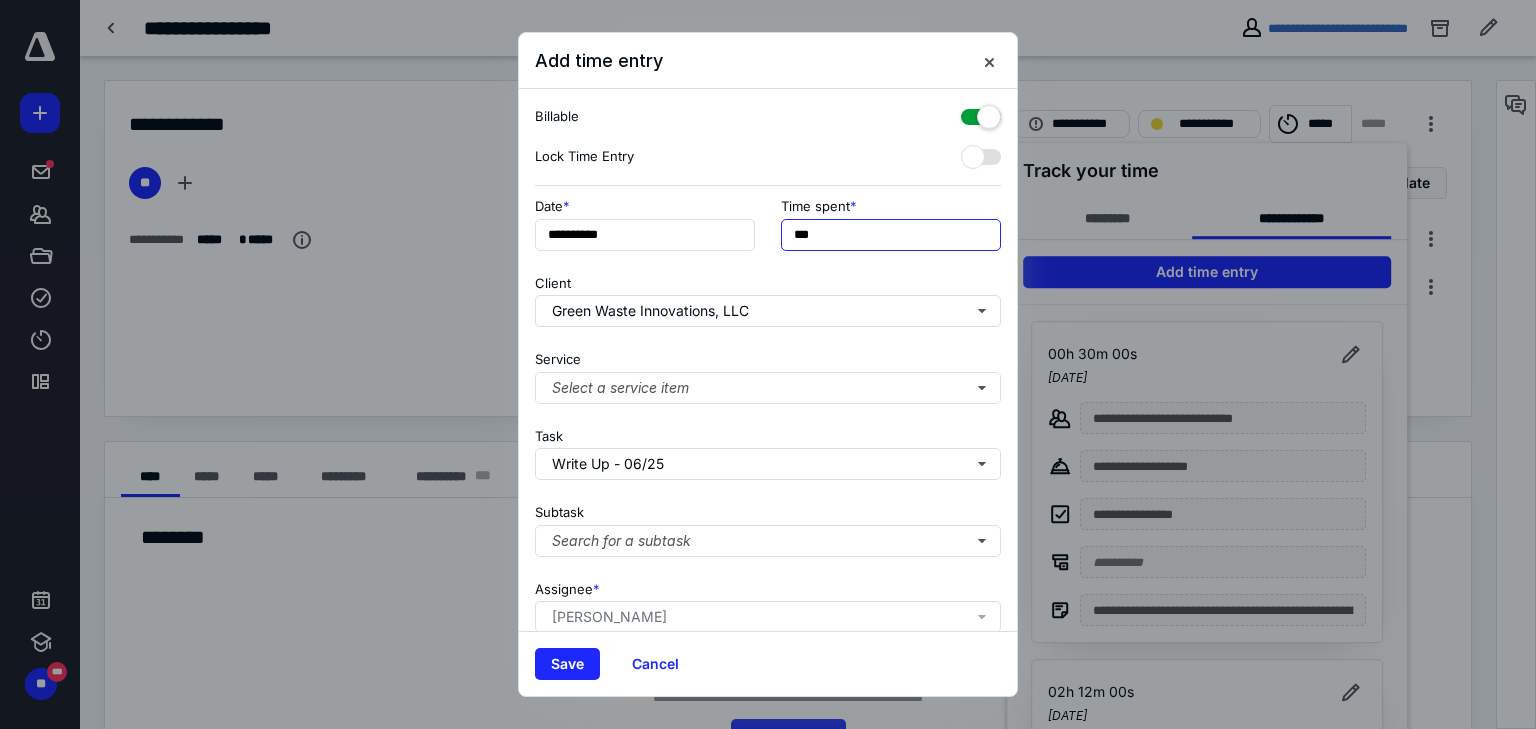 drag, startPoint x: 840, startPoint y: 237, endPoint x: 780, endPoint y: 236, distance: 60.00833 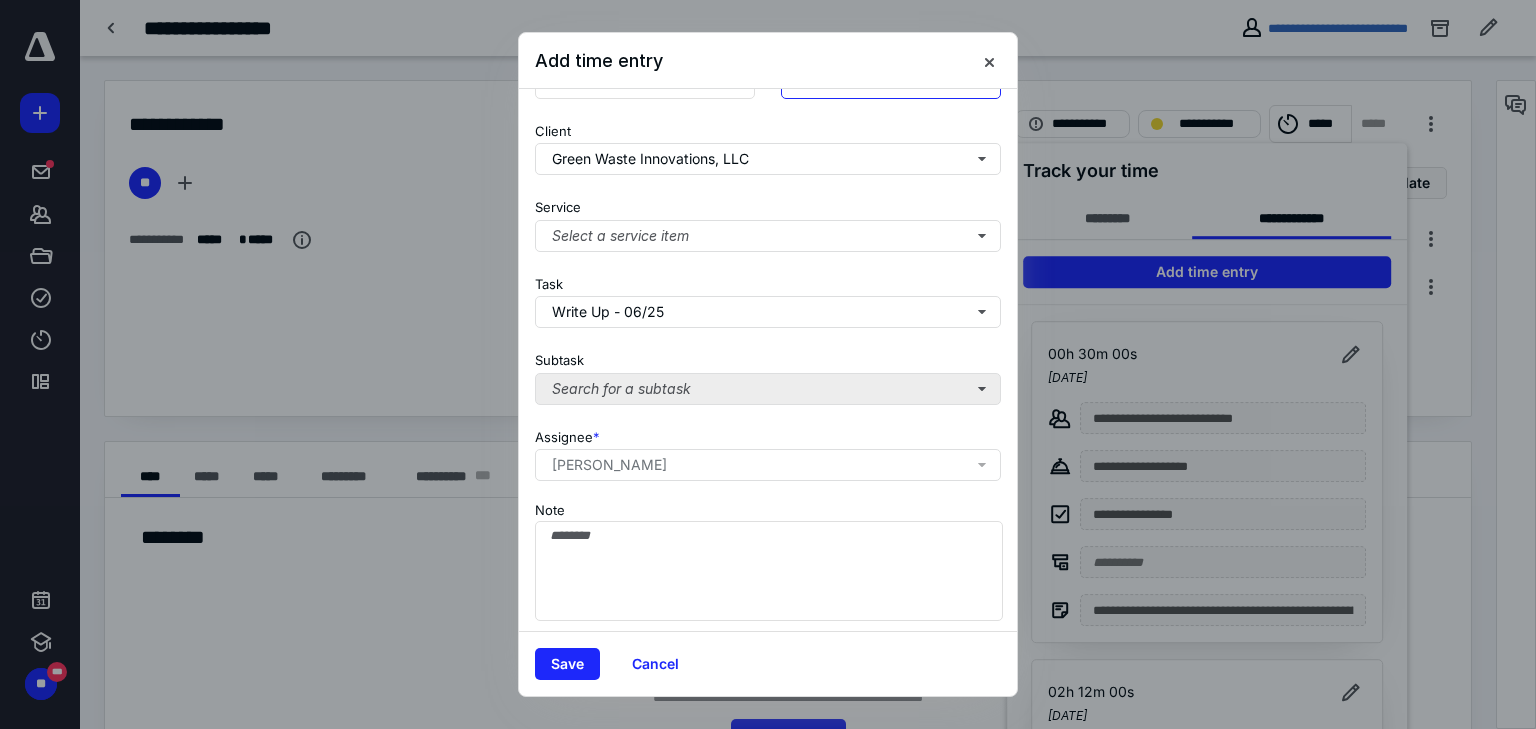scroll, scrollTop: 156, scrollLeft: 0, axis: vertical 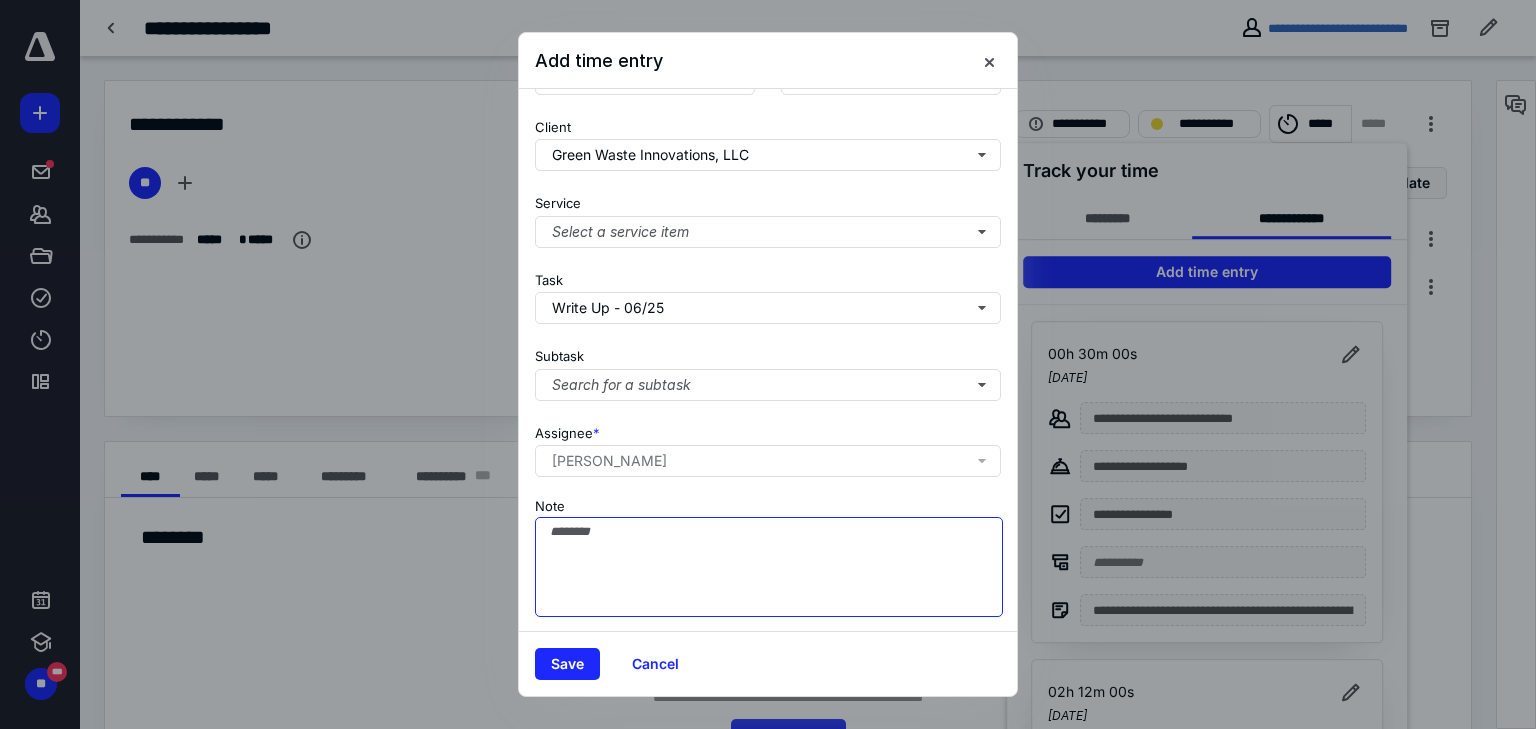 type on "***" 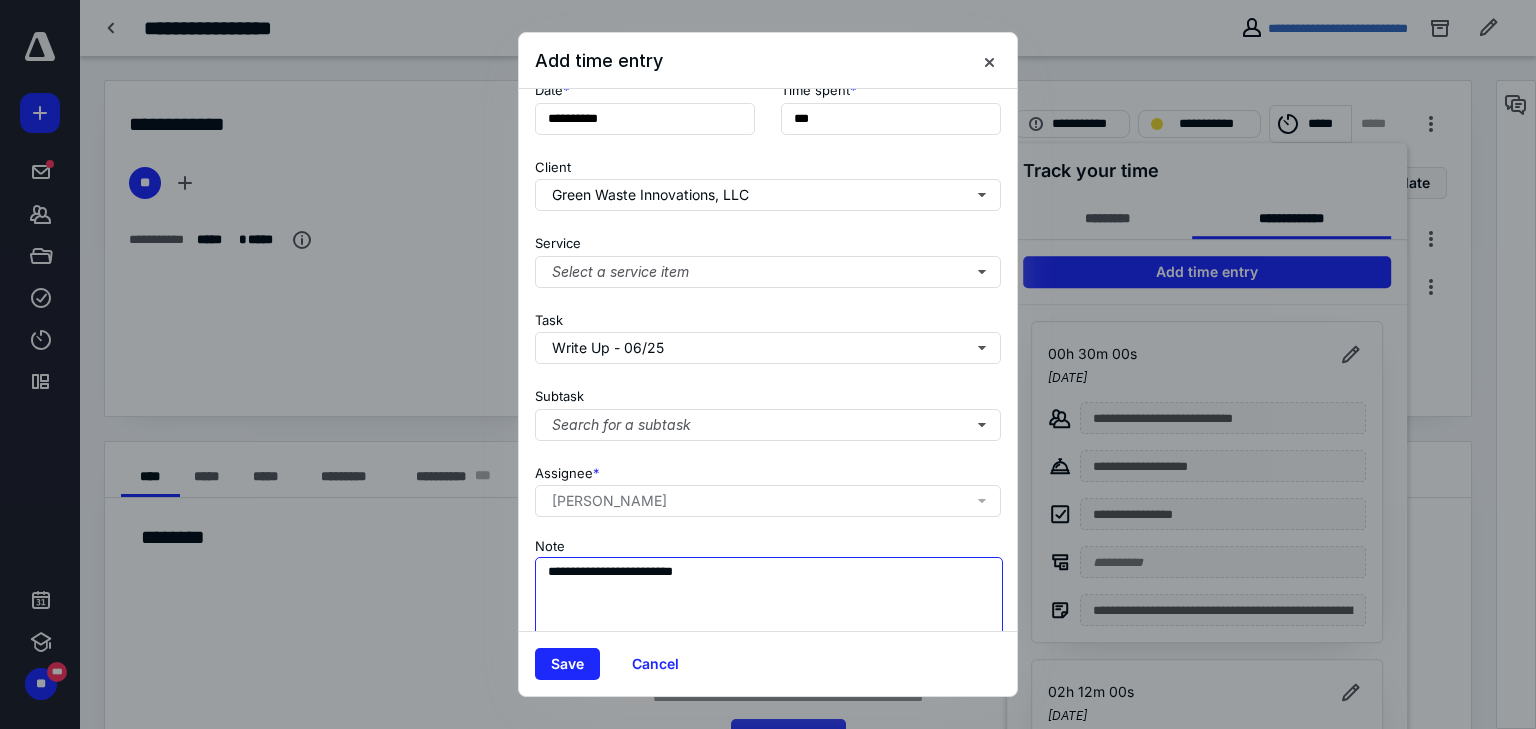 scroll, scrollTop: 76, scrollLeft: 0, axis: vertical 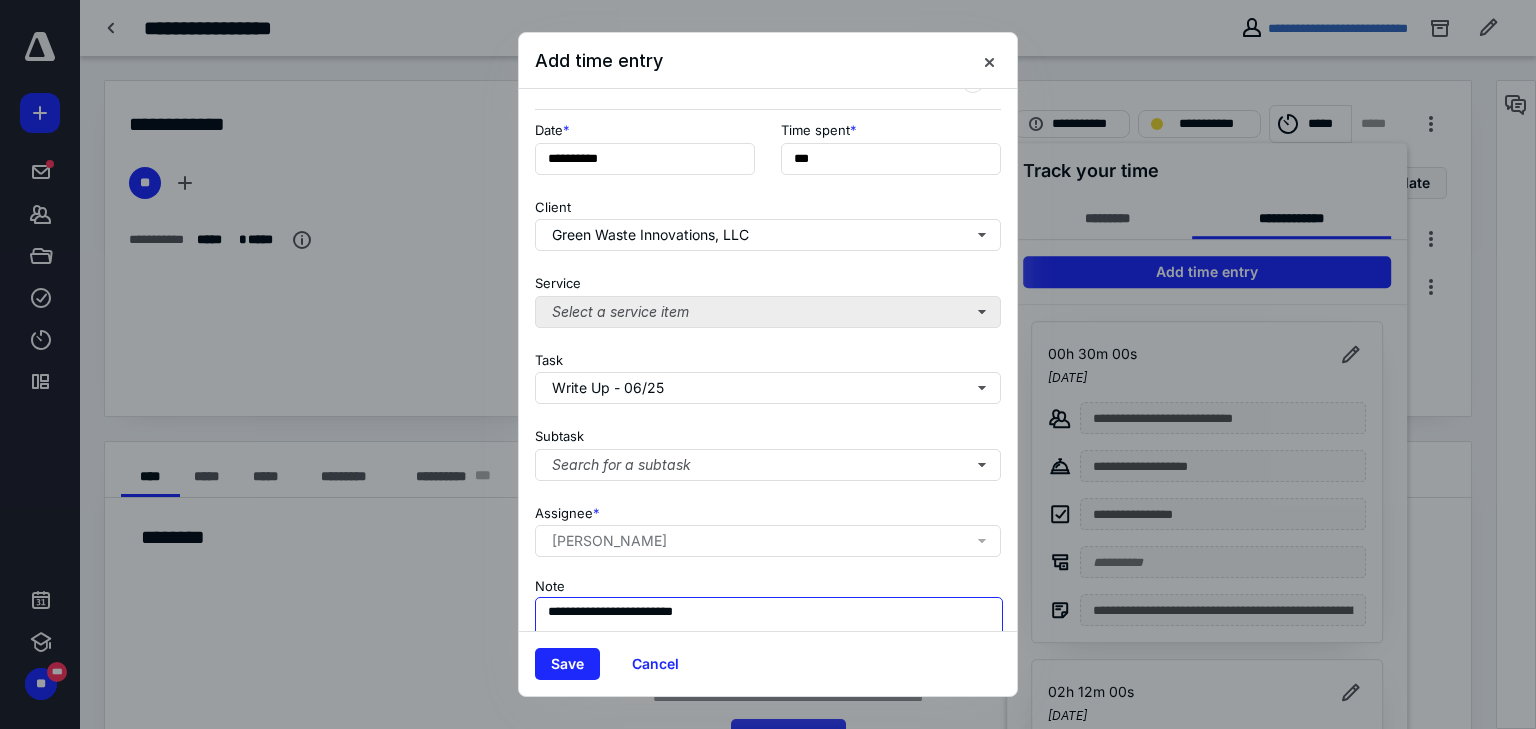 type on "**********" 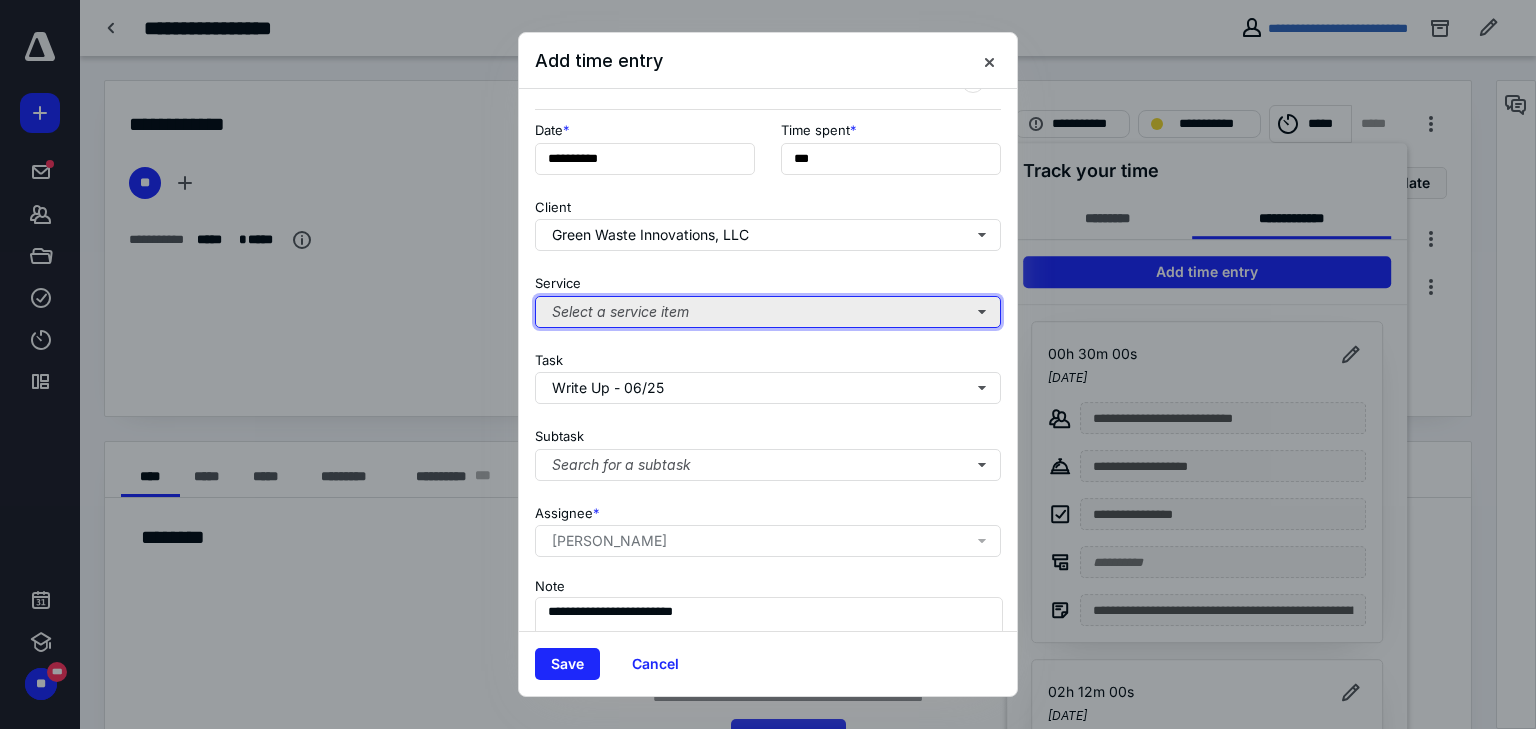 click on "Select a service item" at bounding box center (768, 312) 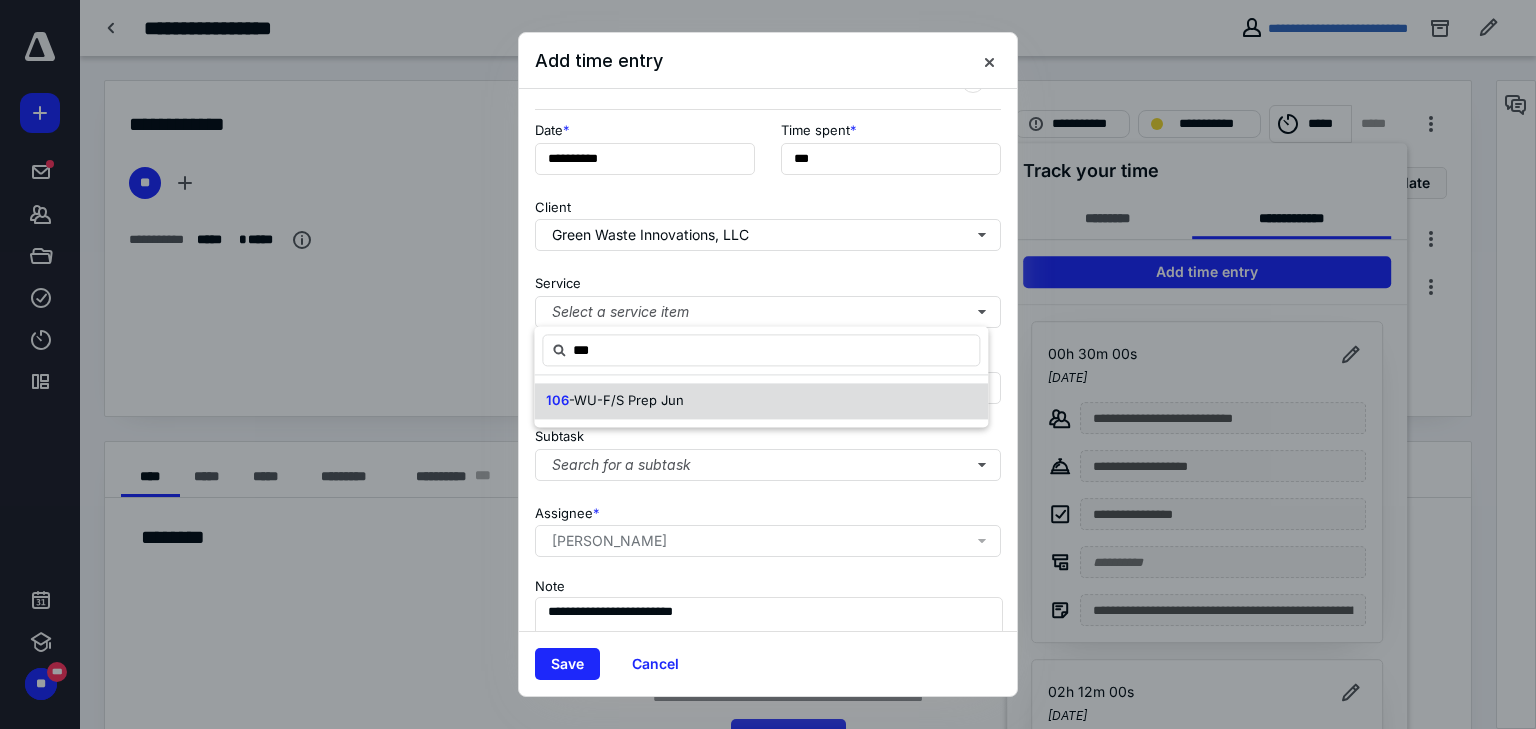 drag, startPoint x: 642, startPoint y: 396, endPoint x: 633, endPoint y: 414, distance: 20.12461 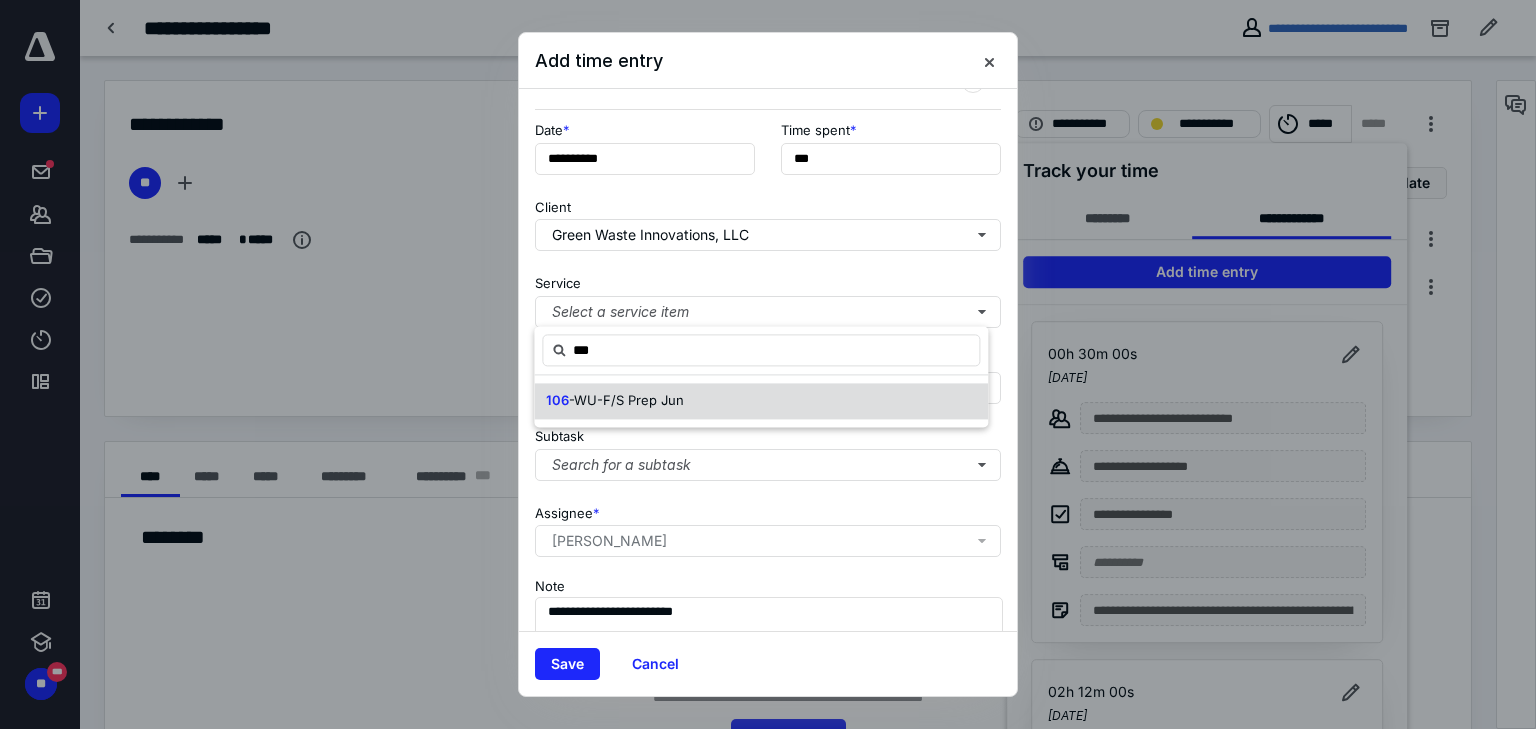 click on "-WU-F/S Prep Jun" at bounding box center [626, 400] 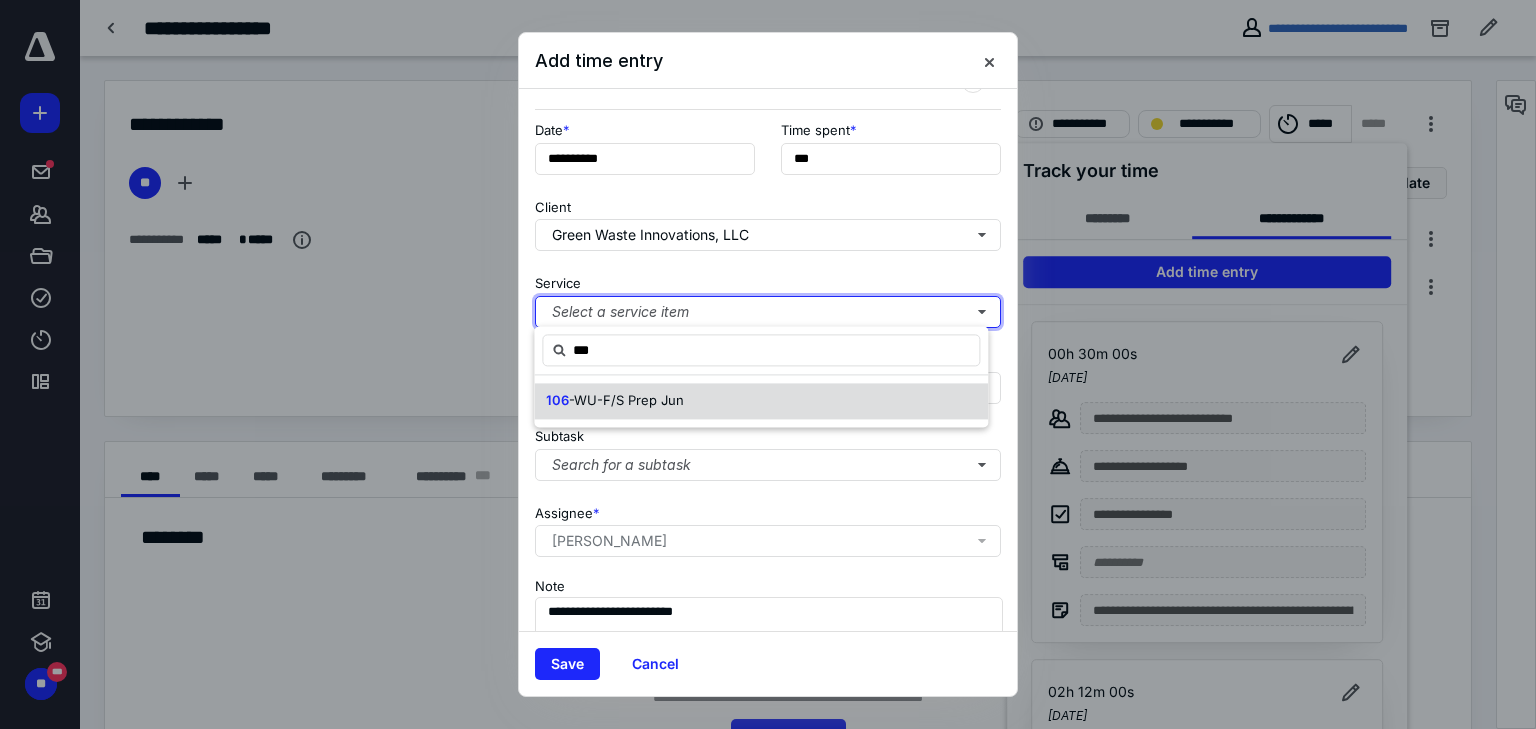type 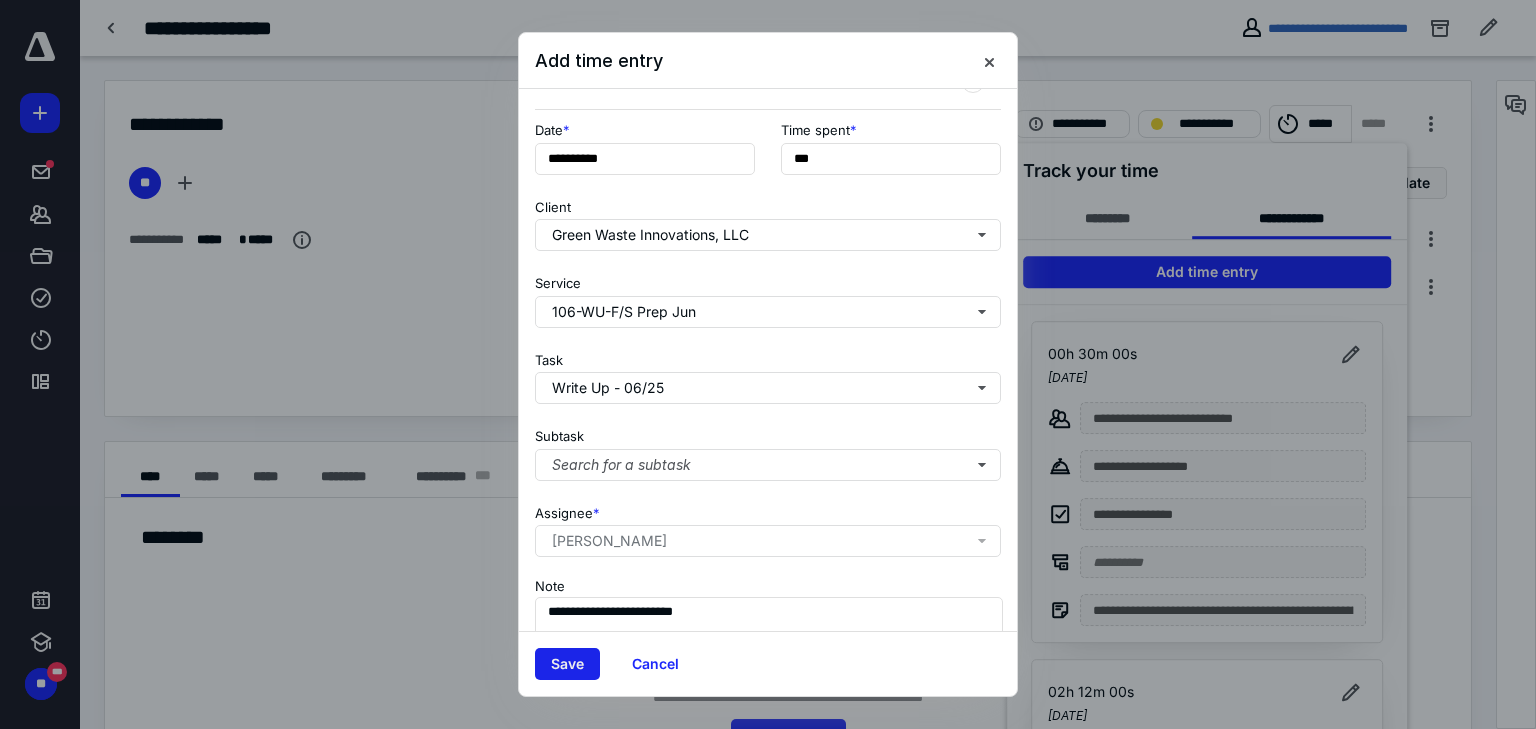 click on "Save" at bounding box center [567, 664] 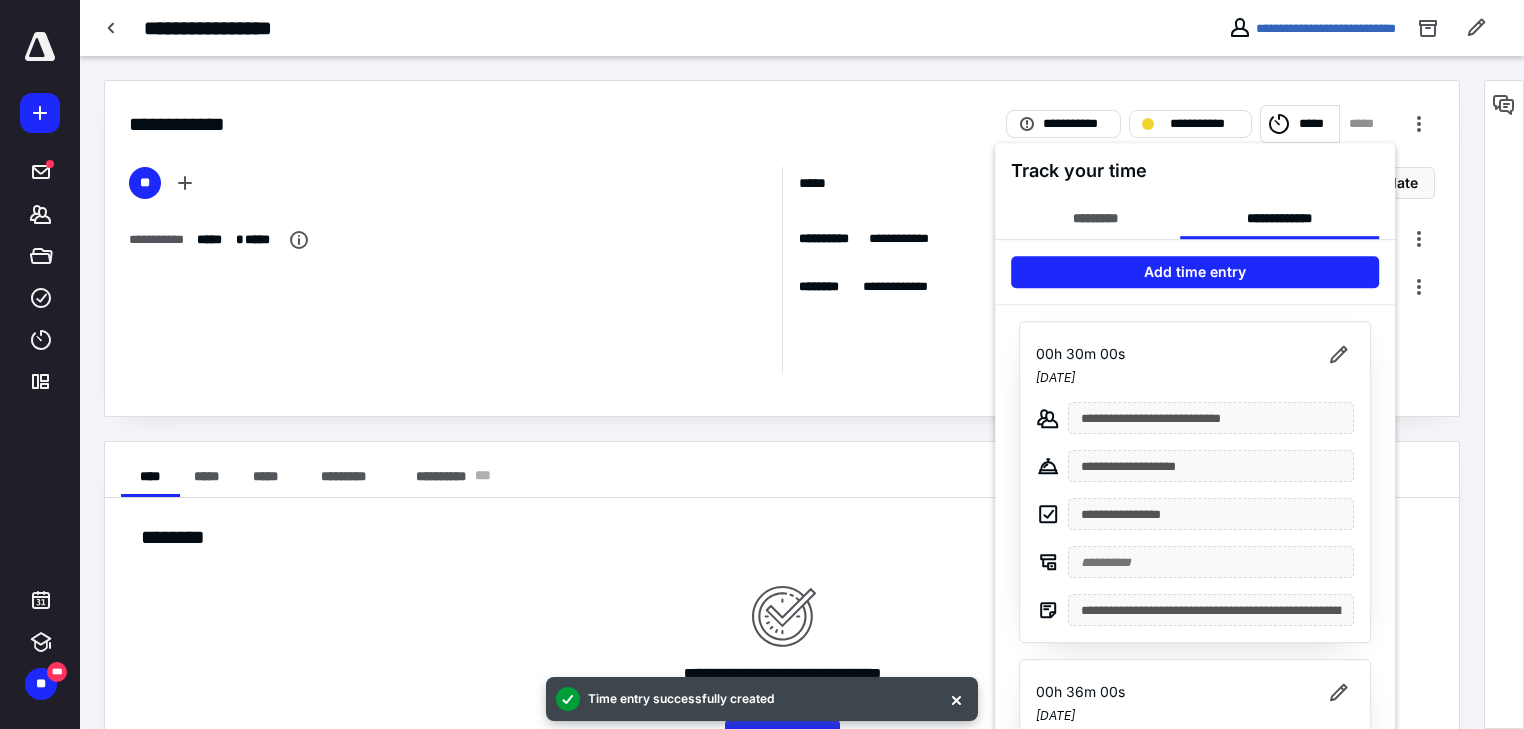 click at bounding box center (762, 364) 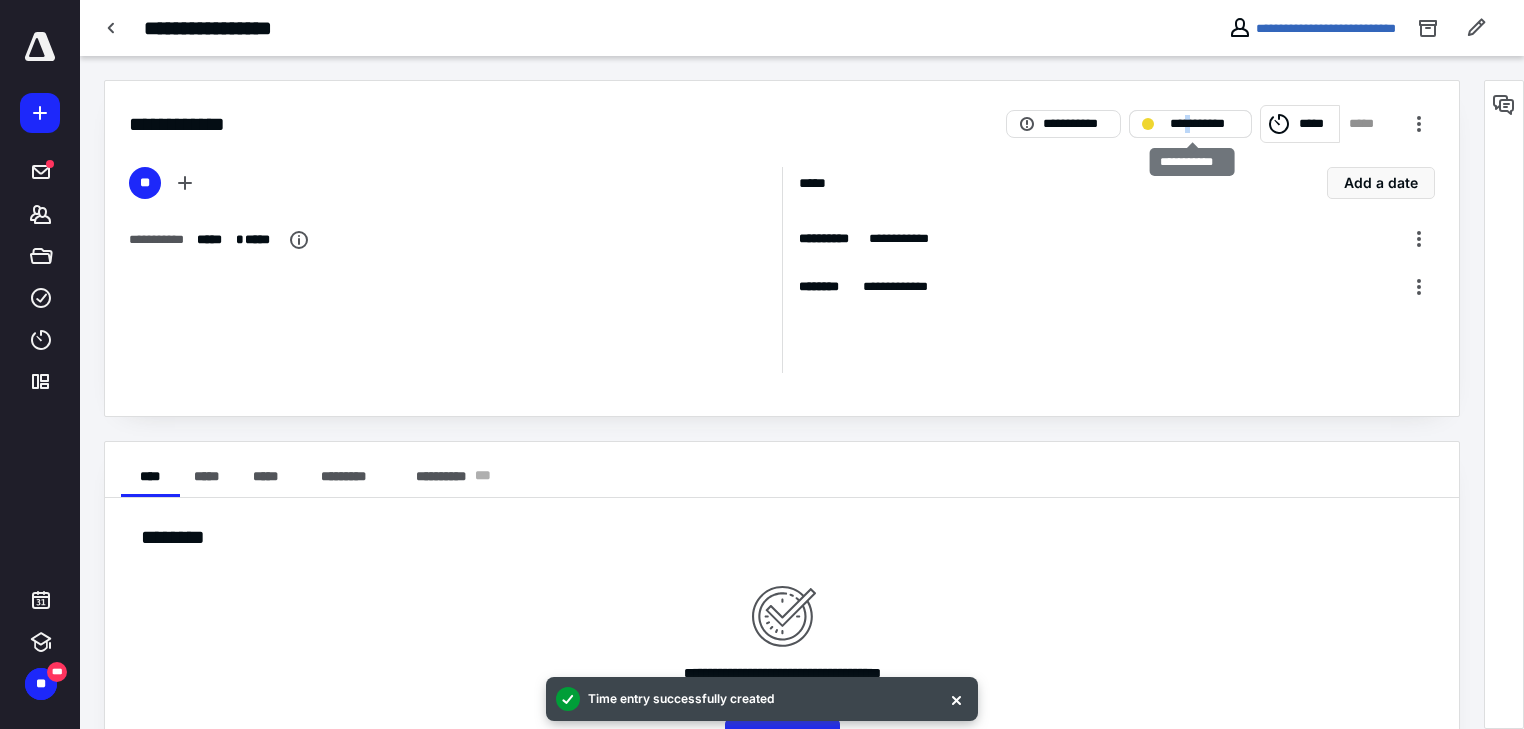 click on "**********" at bounding box center (1204, 124) 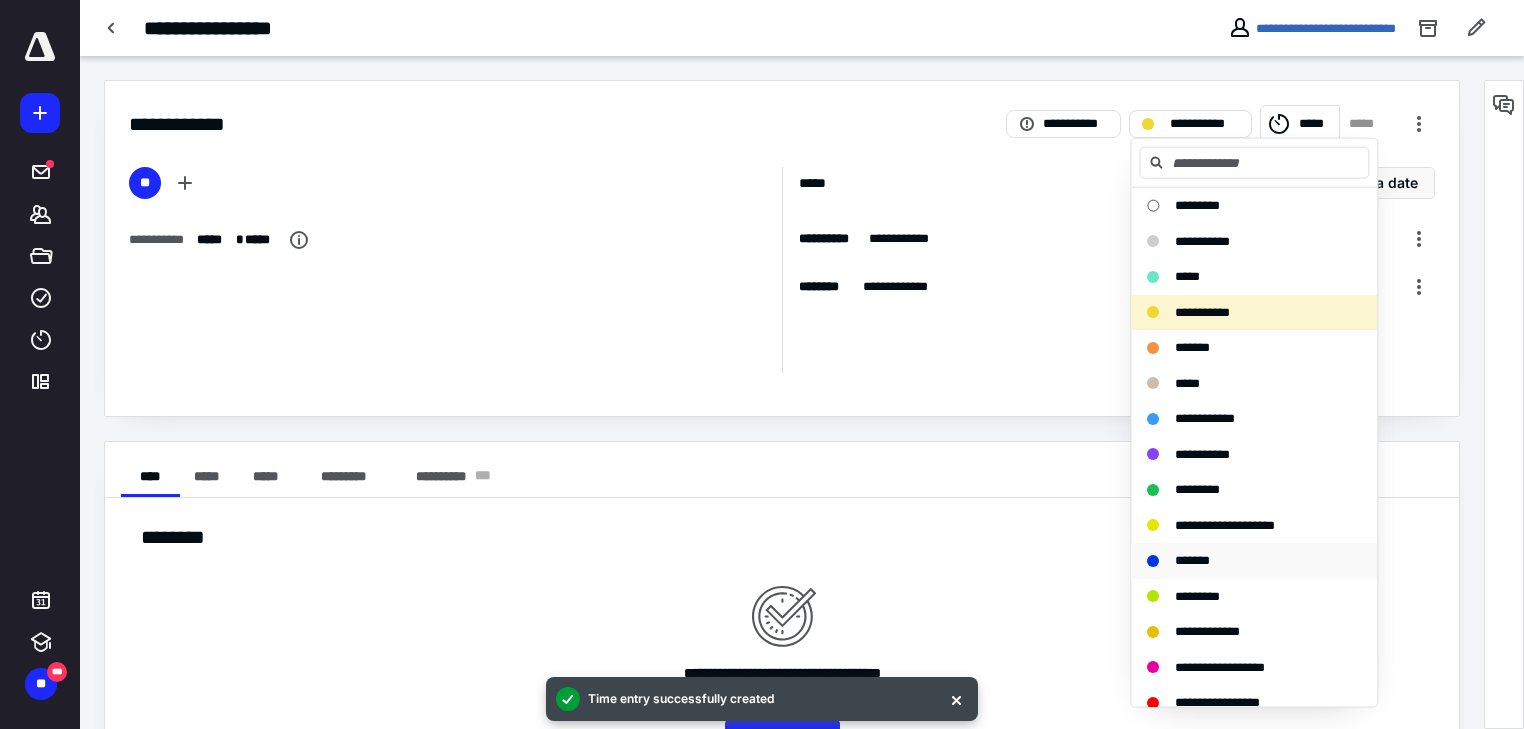 click on "*******" at bounding box center [1254, 561] 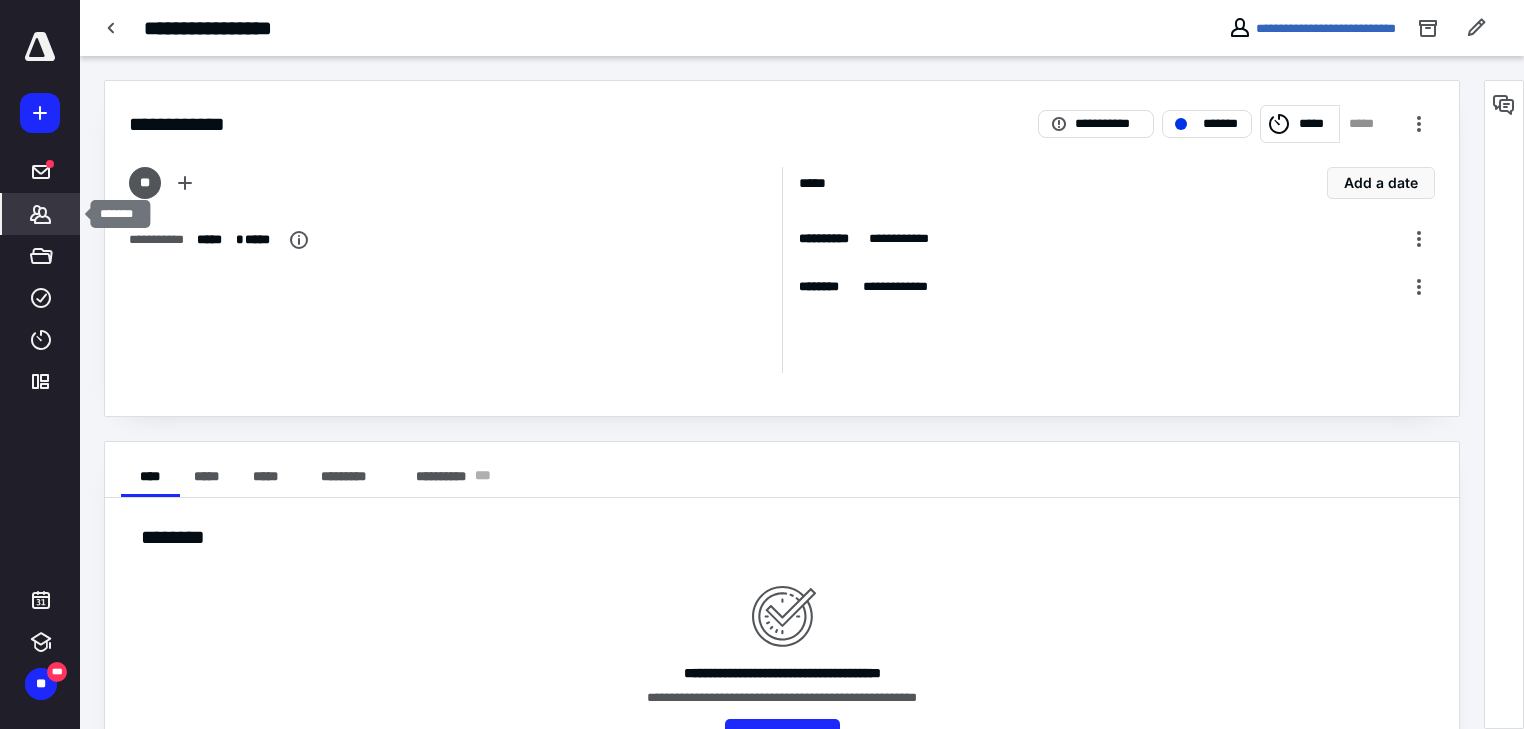 click 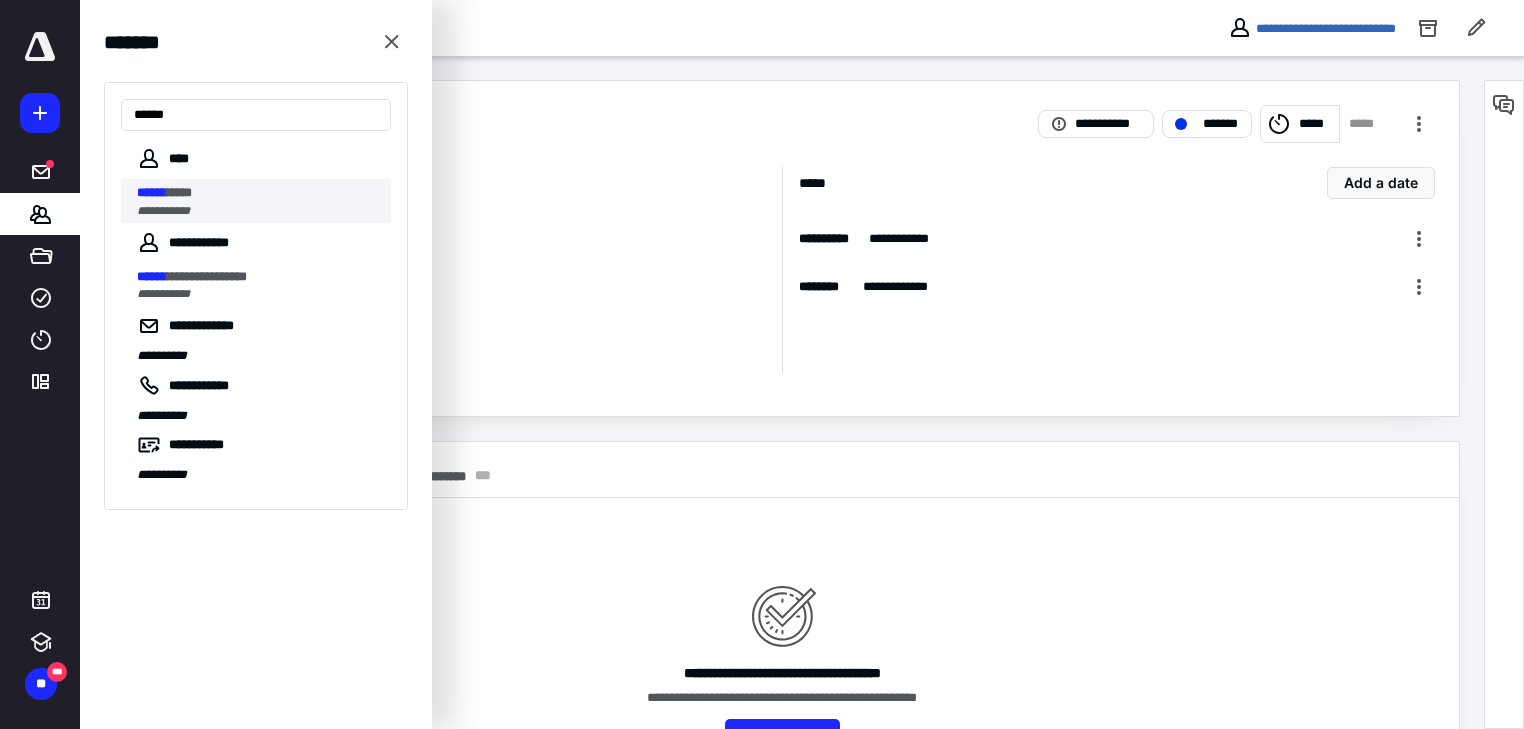type on "******" 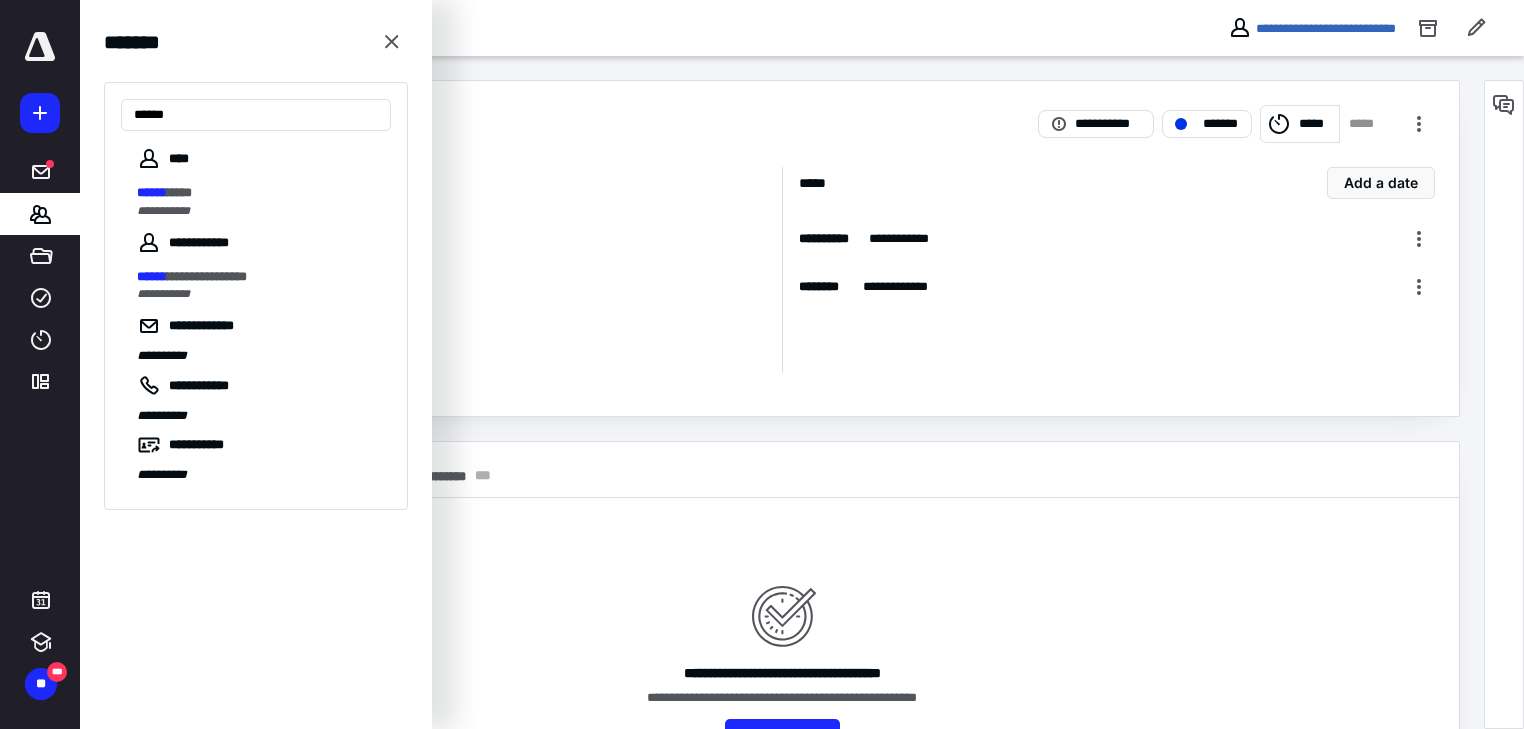 click on "**********" at bounding box center (163, 211) 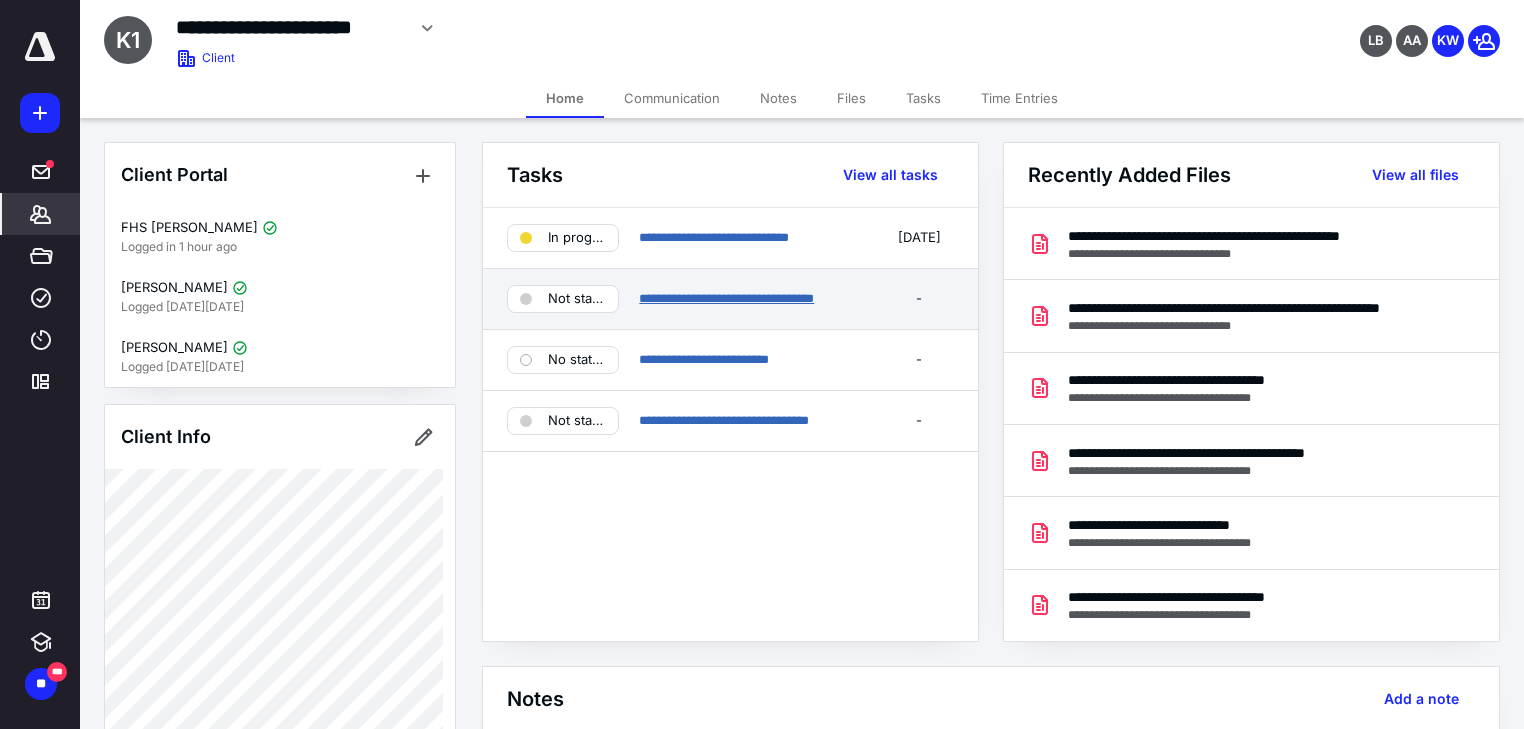click on "**********" at bounding box center (726, 298) 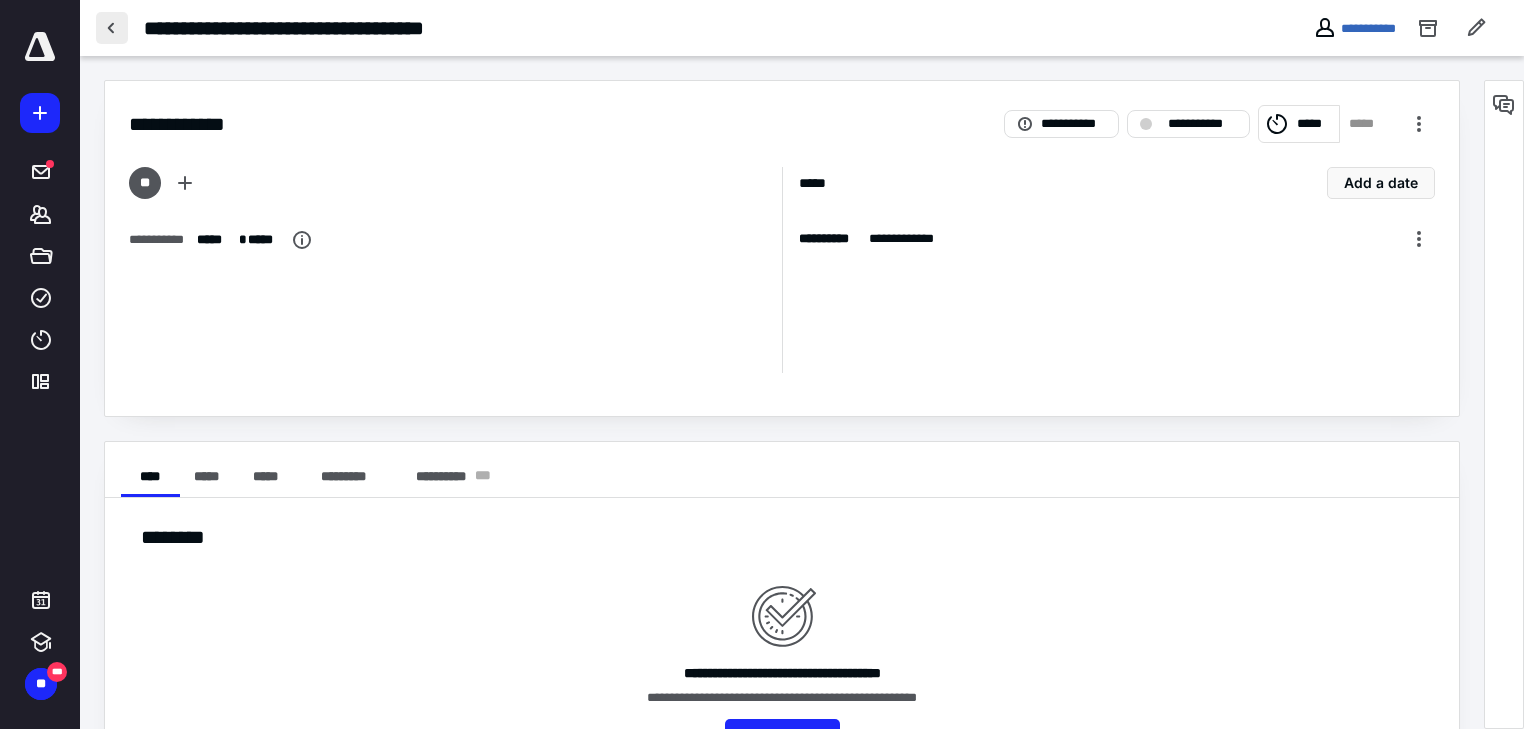 click at bounding box center (112, 28) 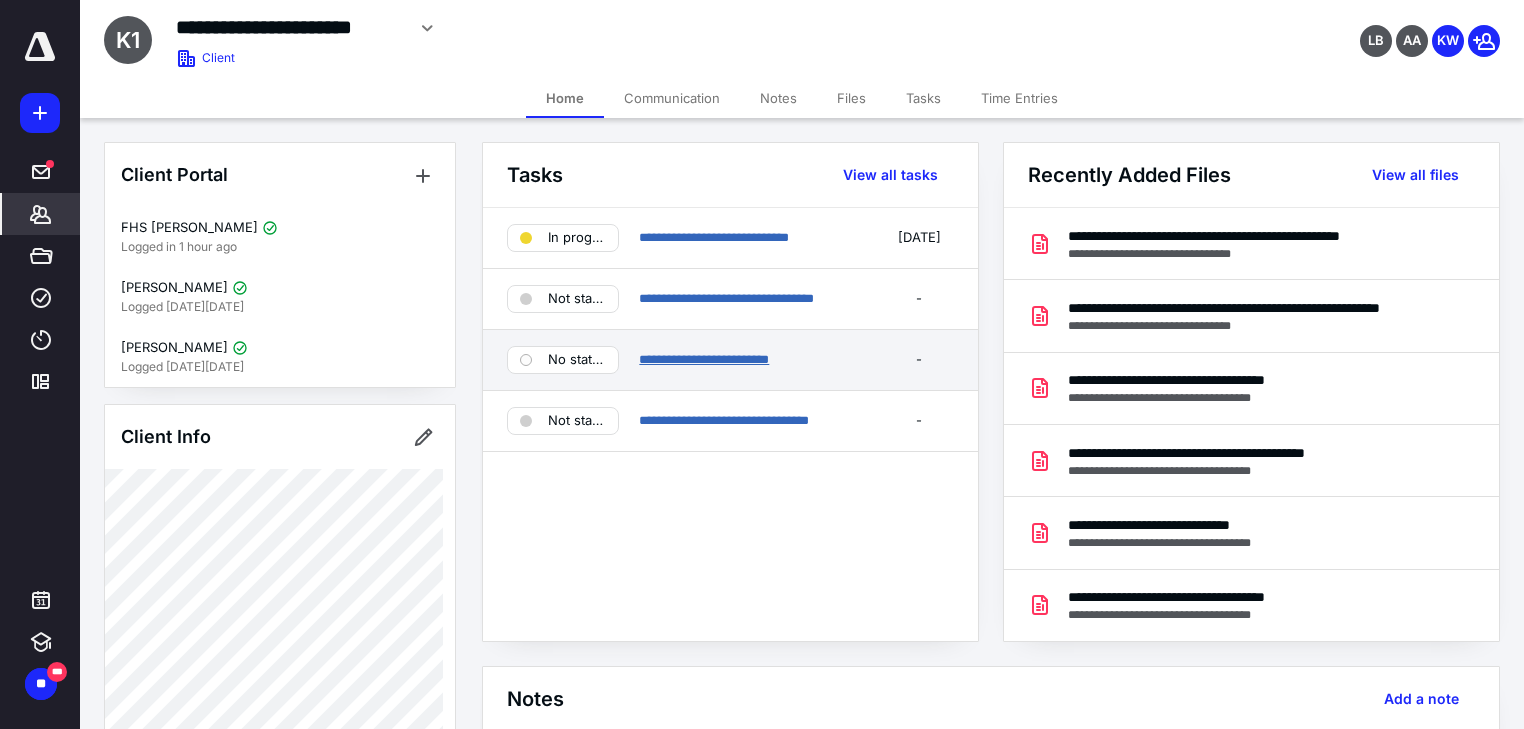 click on "**********" at bounding box center (704, 359) 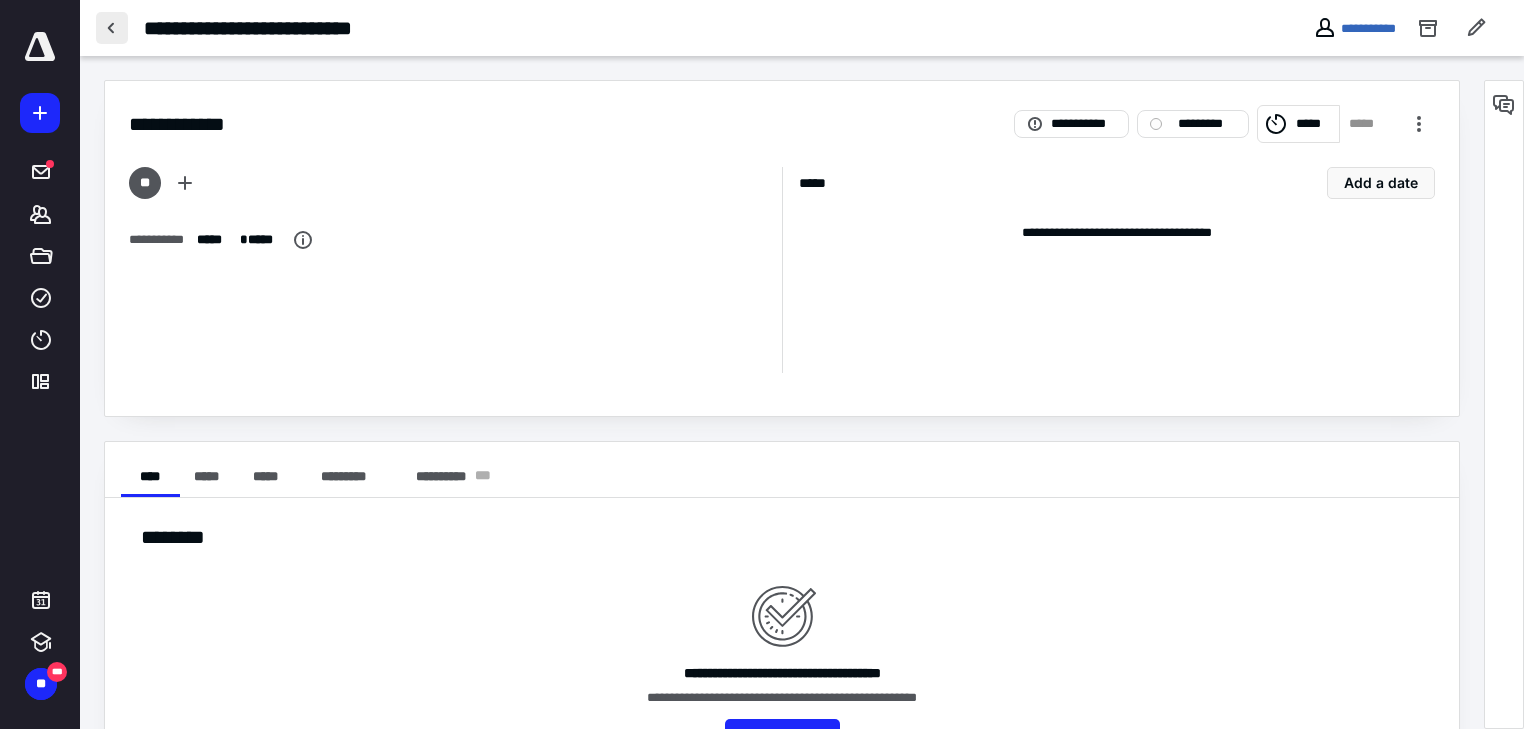 click at bounding box center (112, 28) 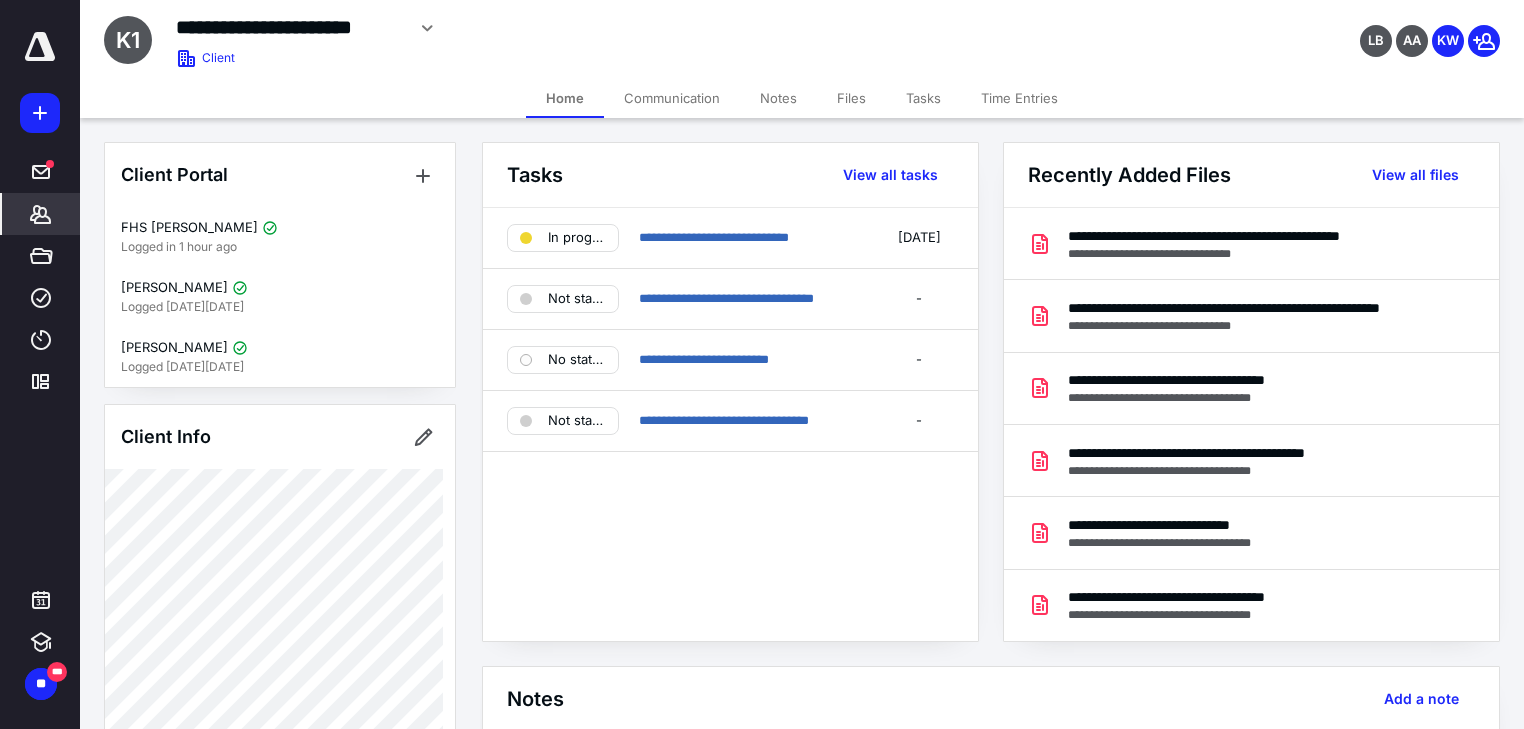click on "Tasks" at bounding box center (923, 98) 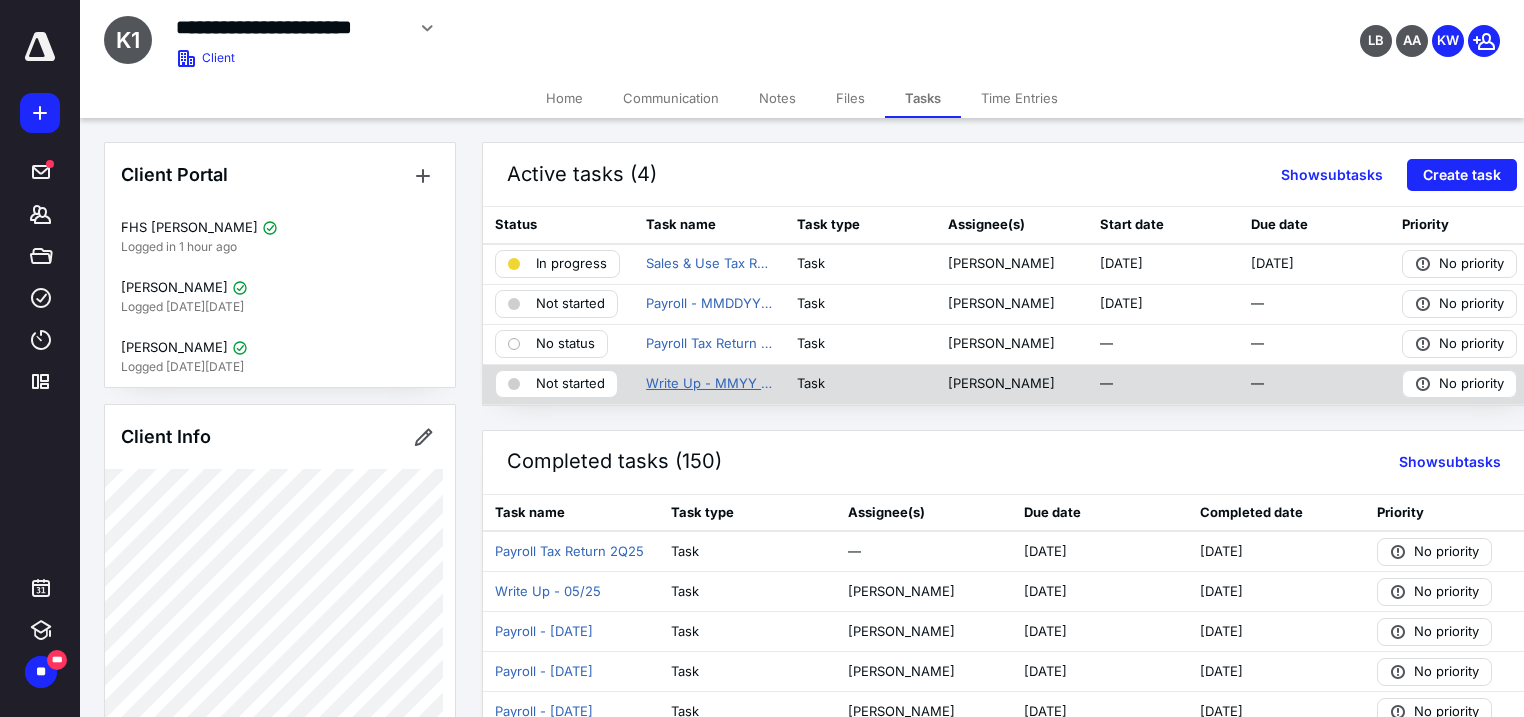 click on "Write Up - MMYY ([PERSON_NAME]) no billing" at bounding box center [709, 384] 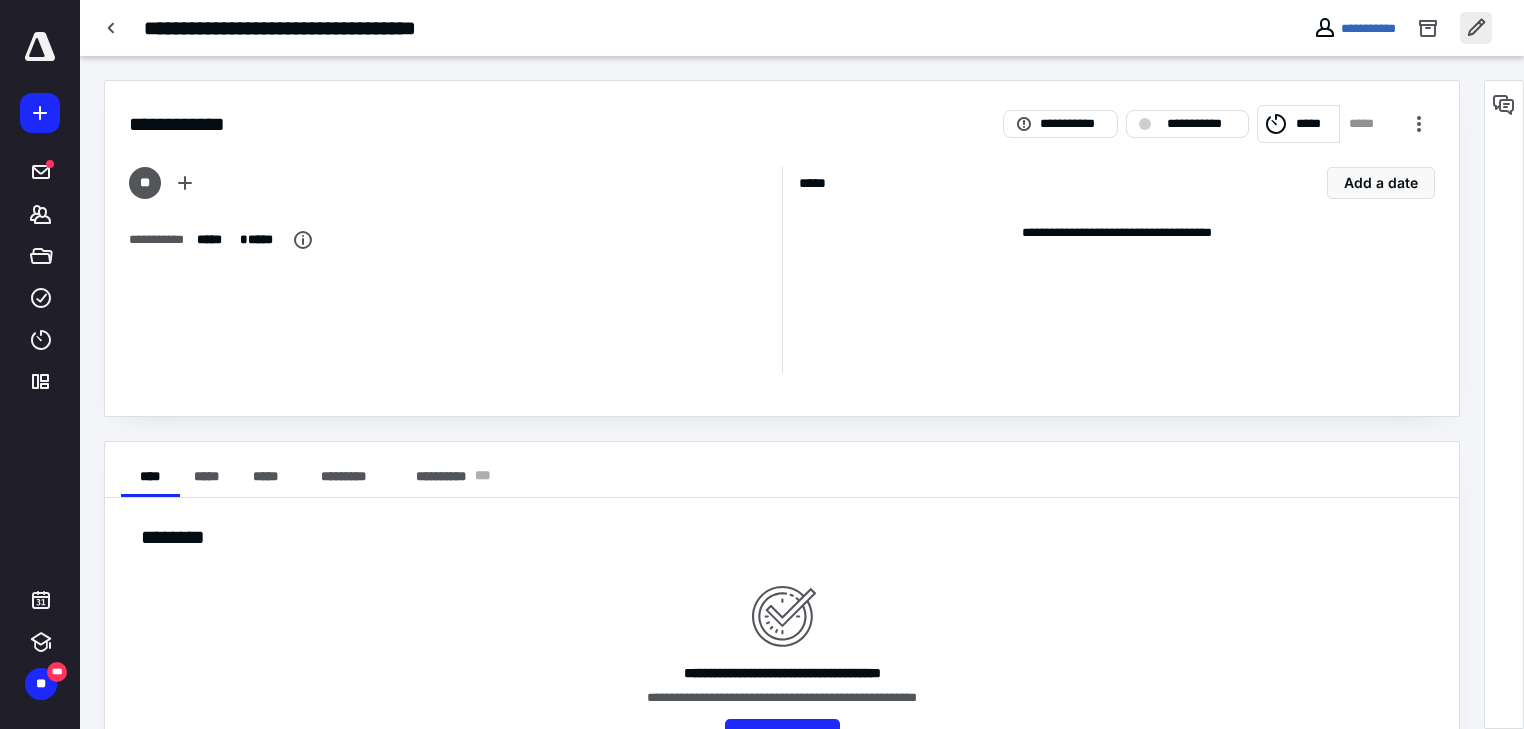 click at bounding box center [1476, 28] 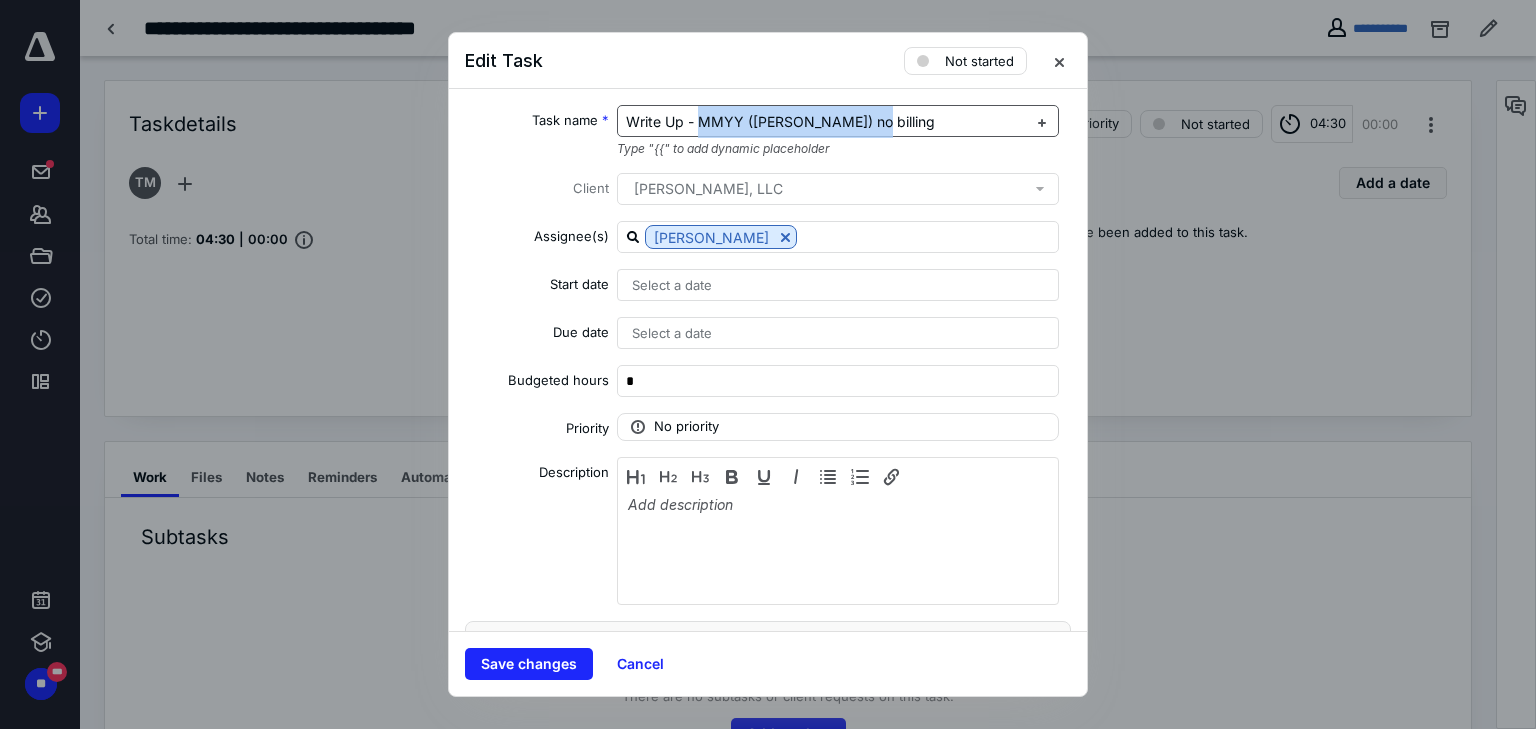 drag, startPoint x: 697, startPoint y: 124, endPoint x: 1008, endPoint y: 104, distance: 311.64243 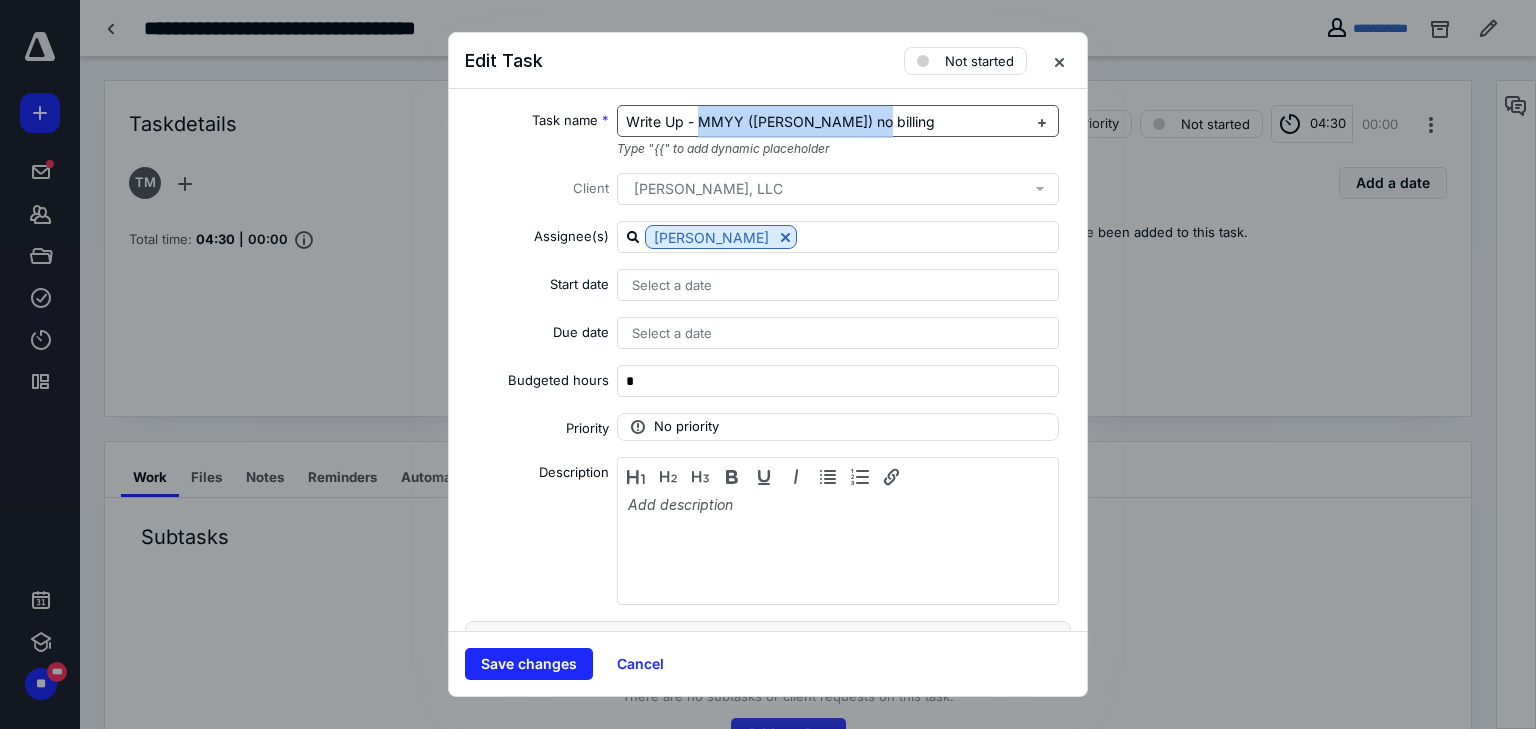 click on "Write Up - MMYY ([PERSON_NAME]) no billing" at bounding box center (838, 121) 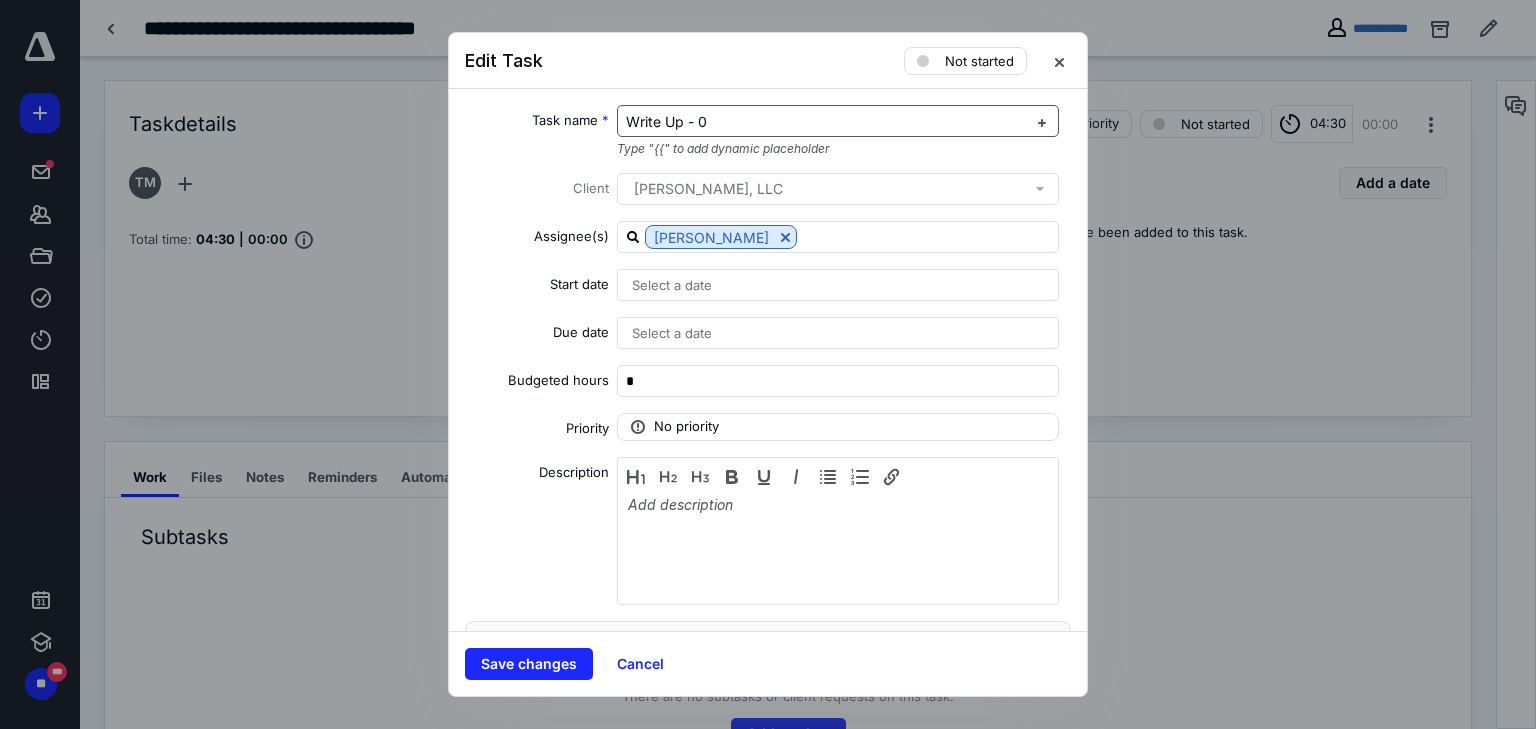 type 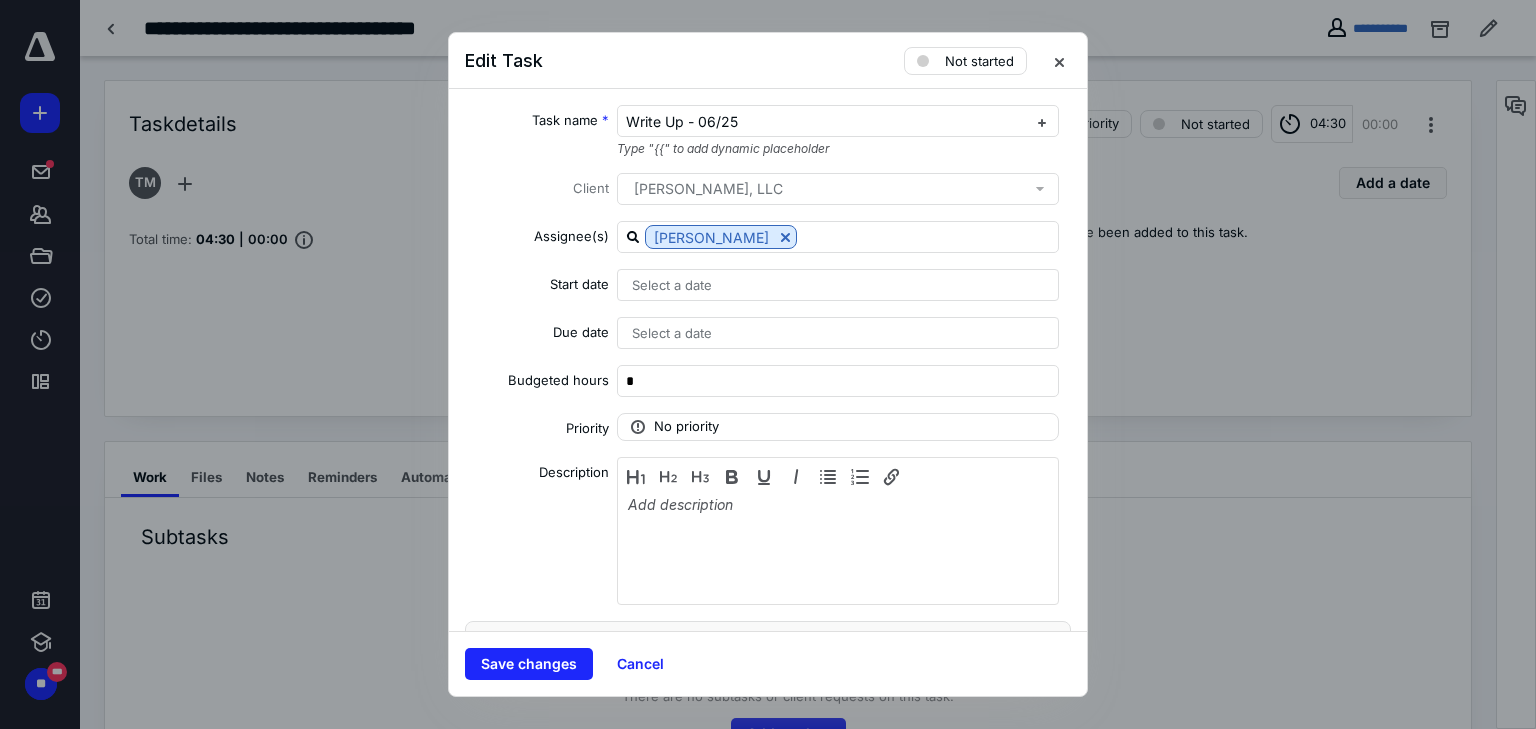 click on "Select a date" at bounding box center (838, 285) 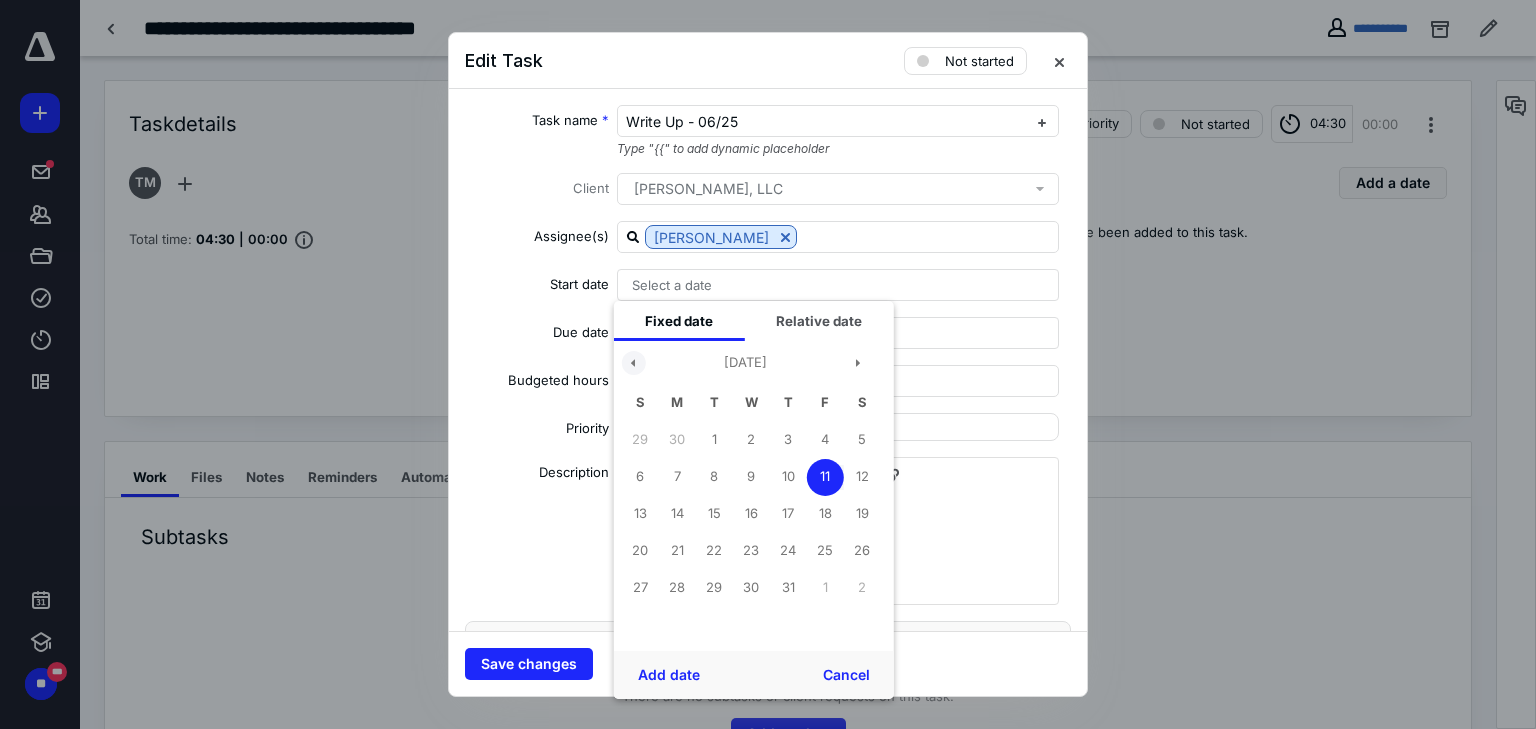 click at bounding box center (634, 363) 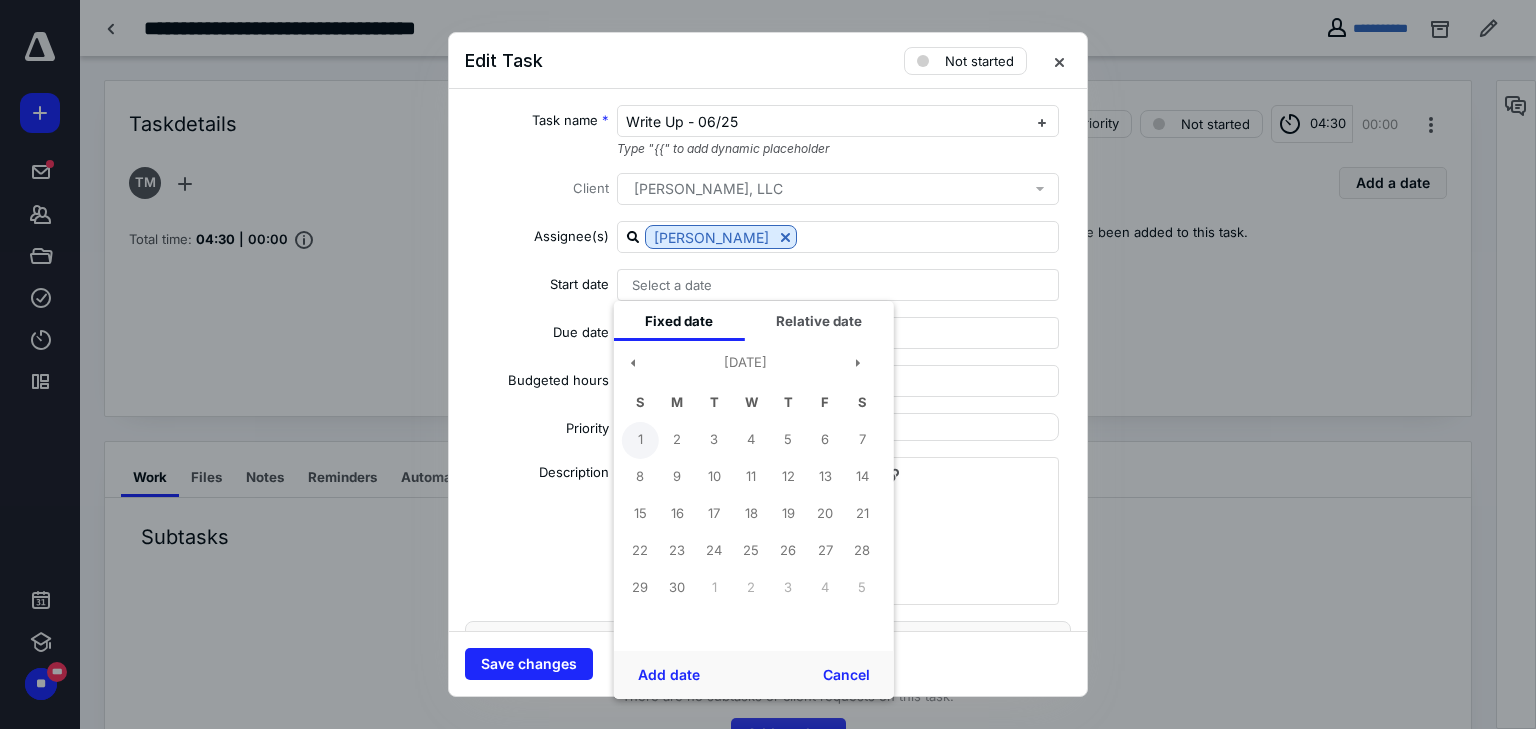 click on "1" at bounding box center (640, 440) 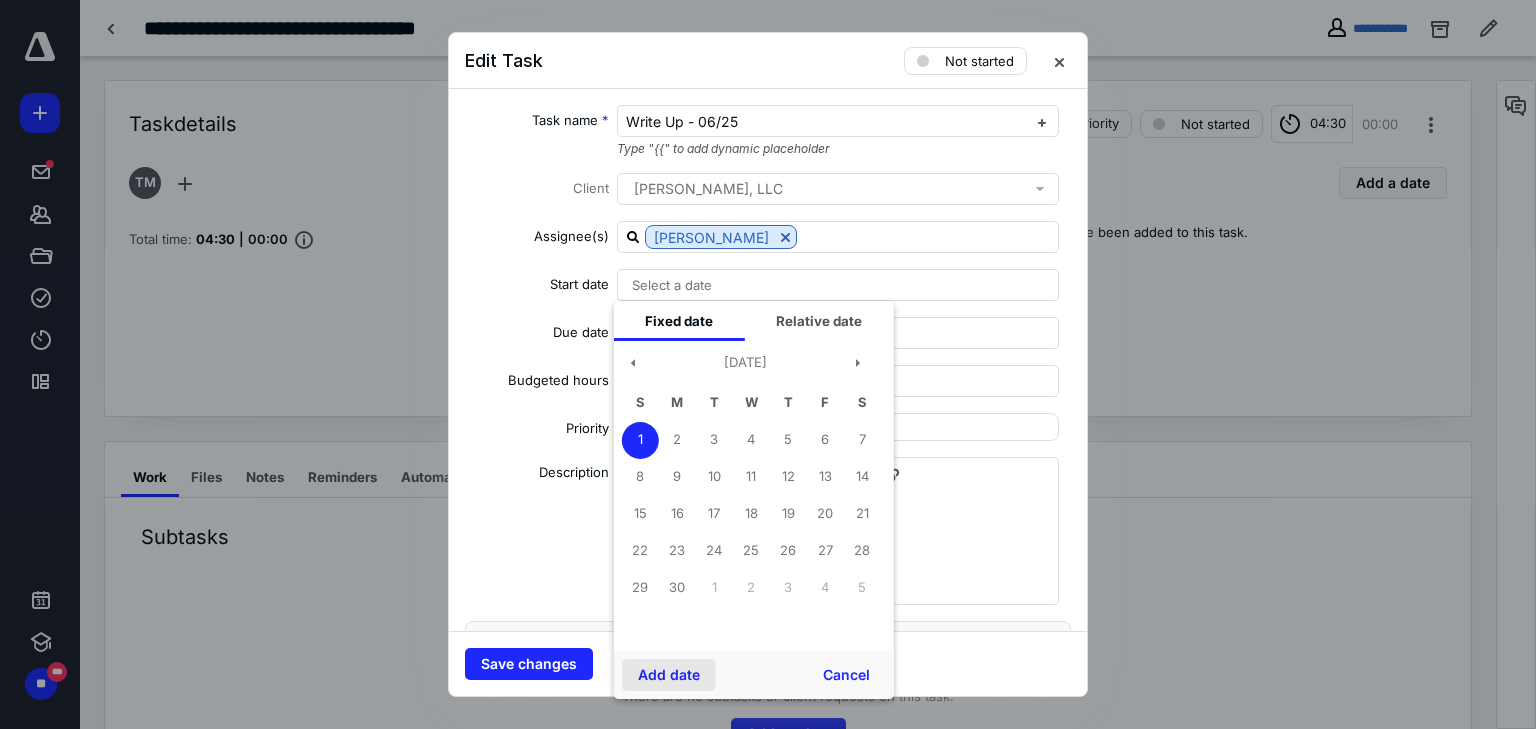 click on "Add date" at bounding box center (669, 675) 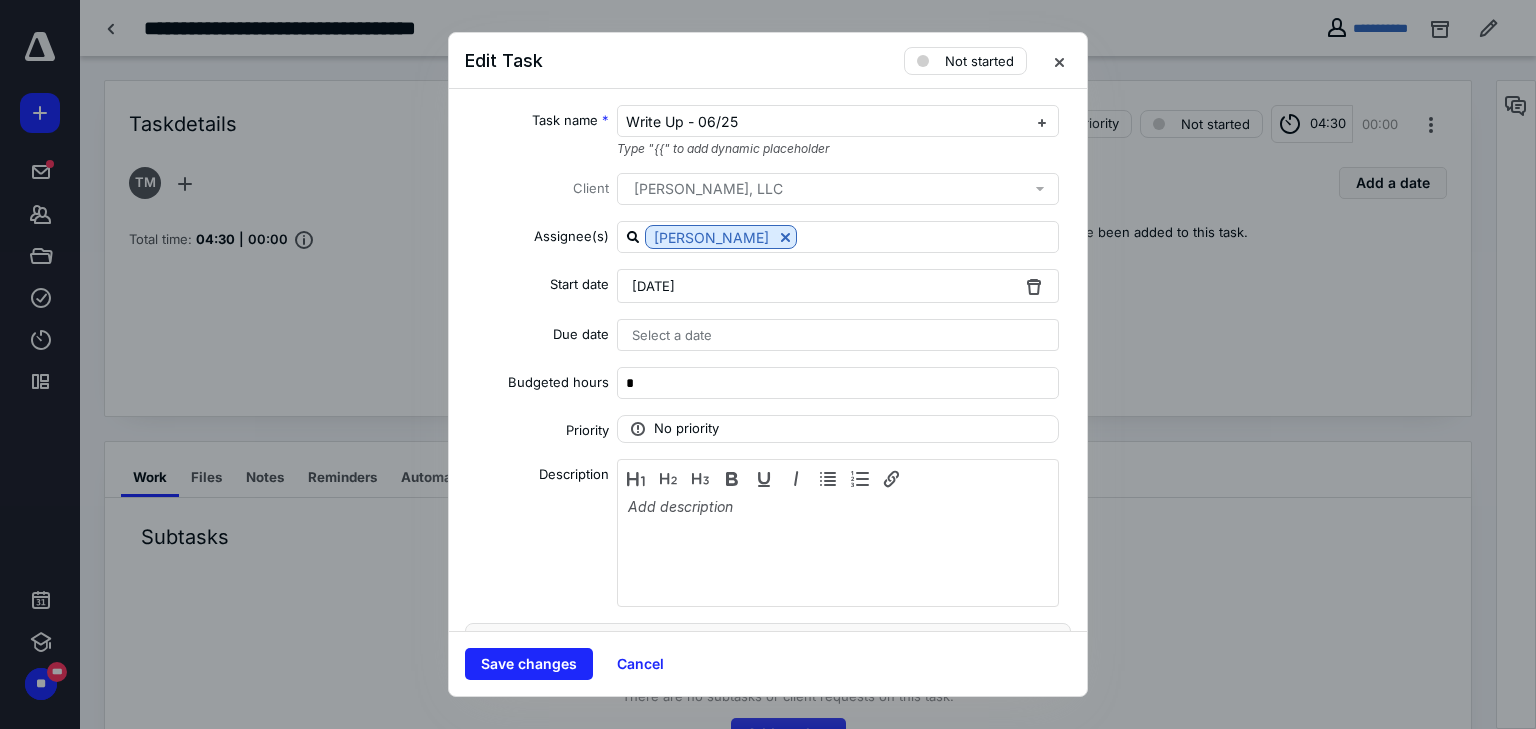 click on "Select a date" at bounding box center [672, 335] 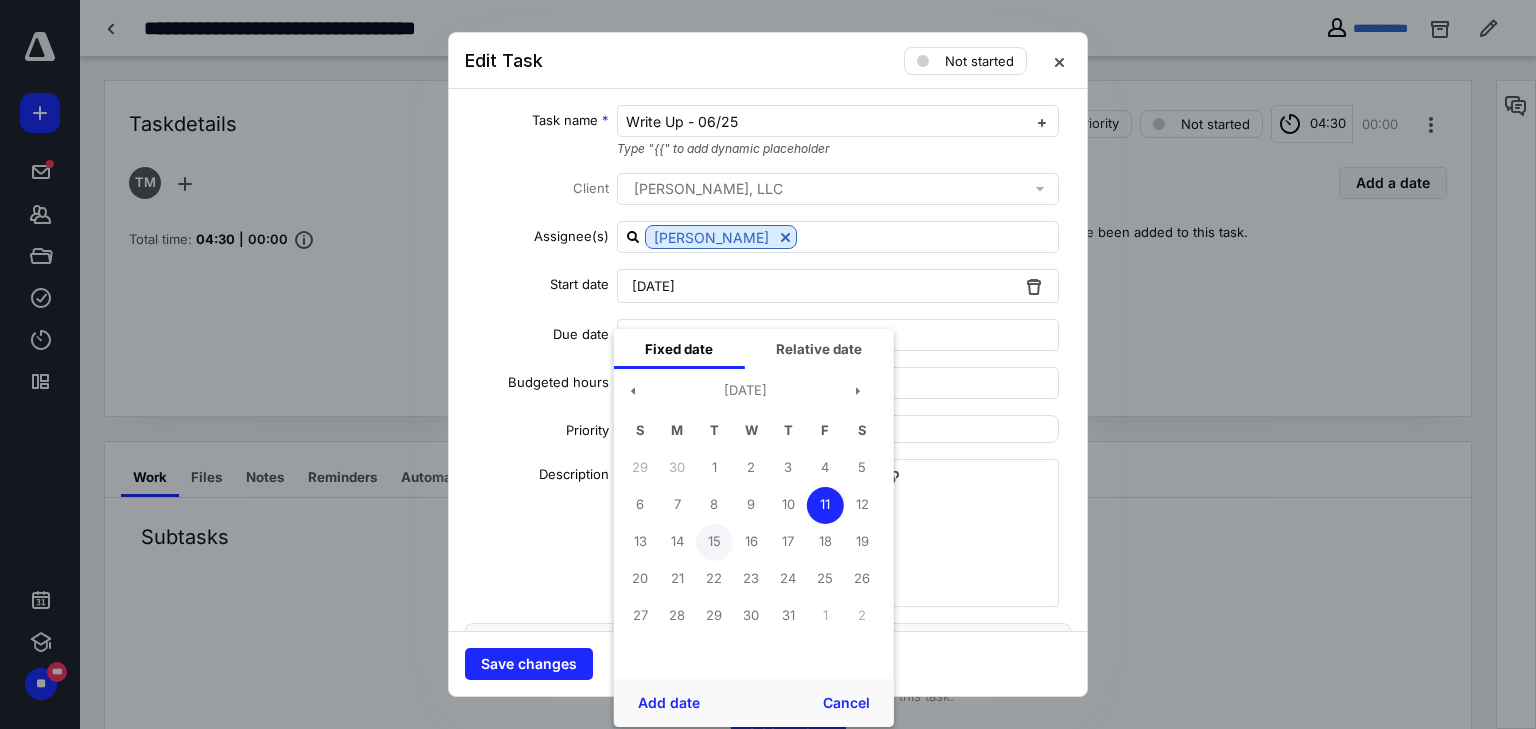 click on "15" at bounding box center (714, 542) 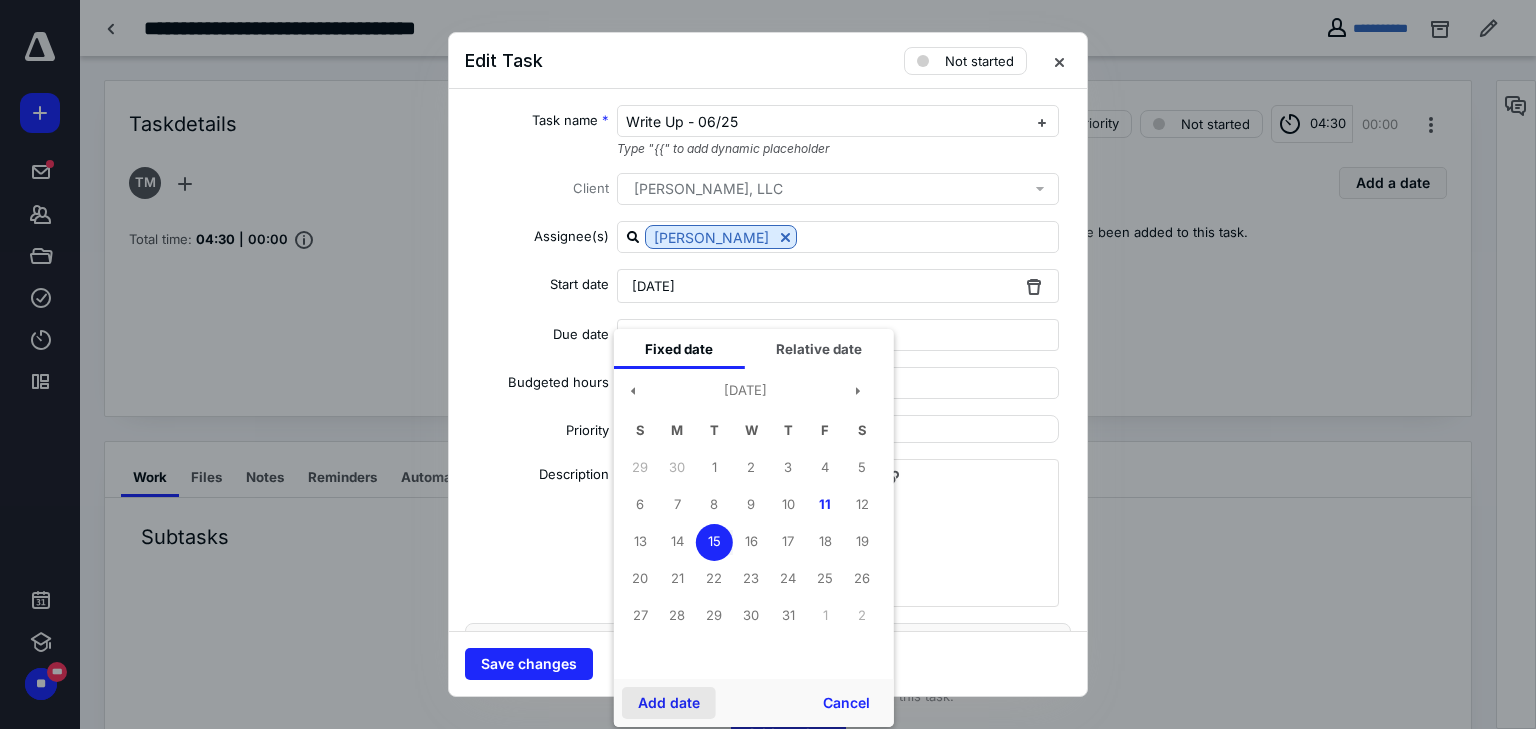 click on "Add date" at bounding box center (669, 703) 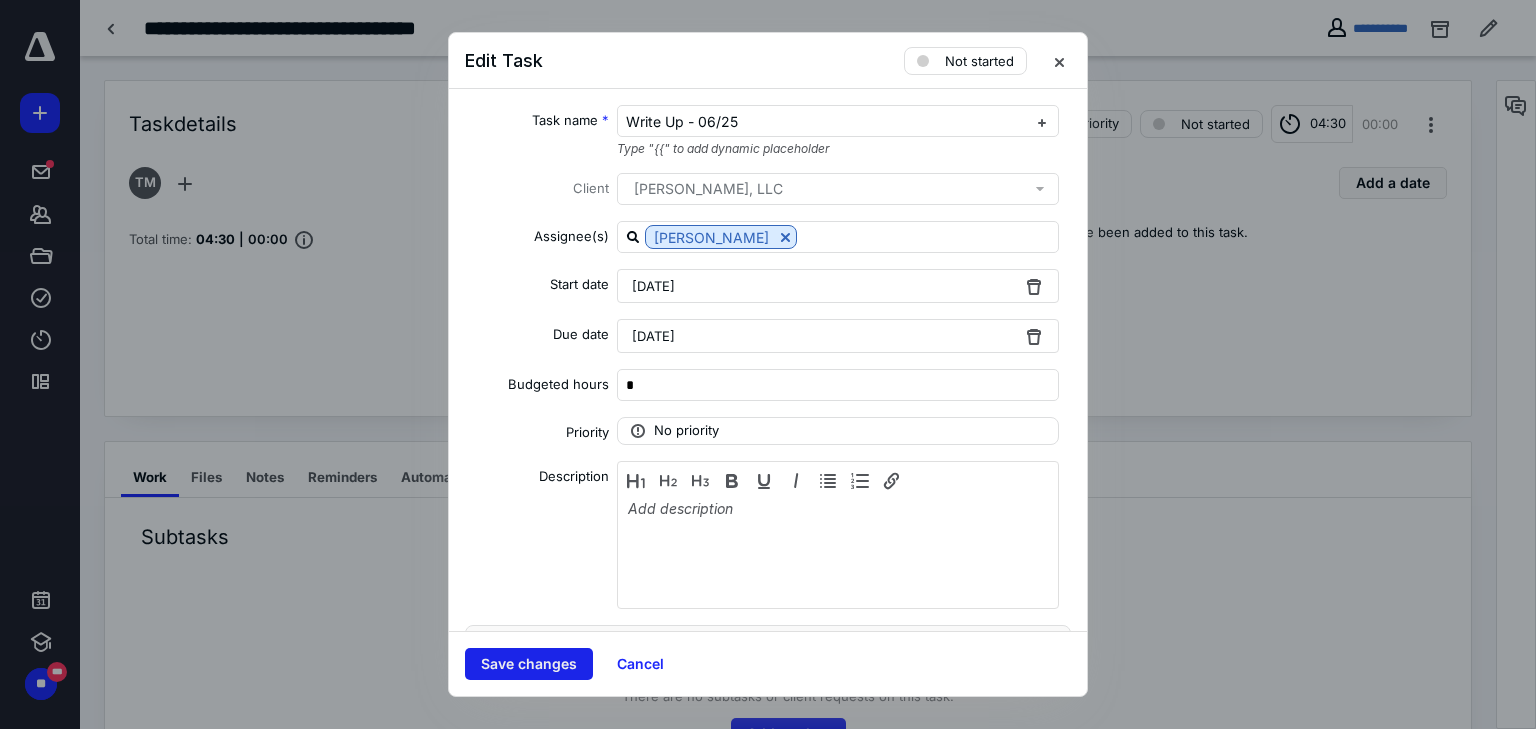 click on "Save changes" at bounding box center (529, 664) 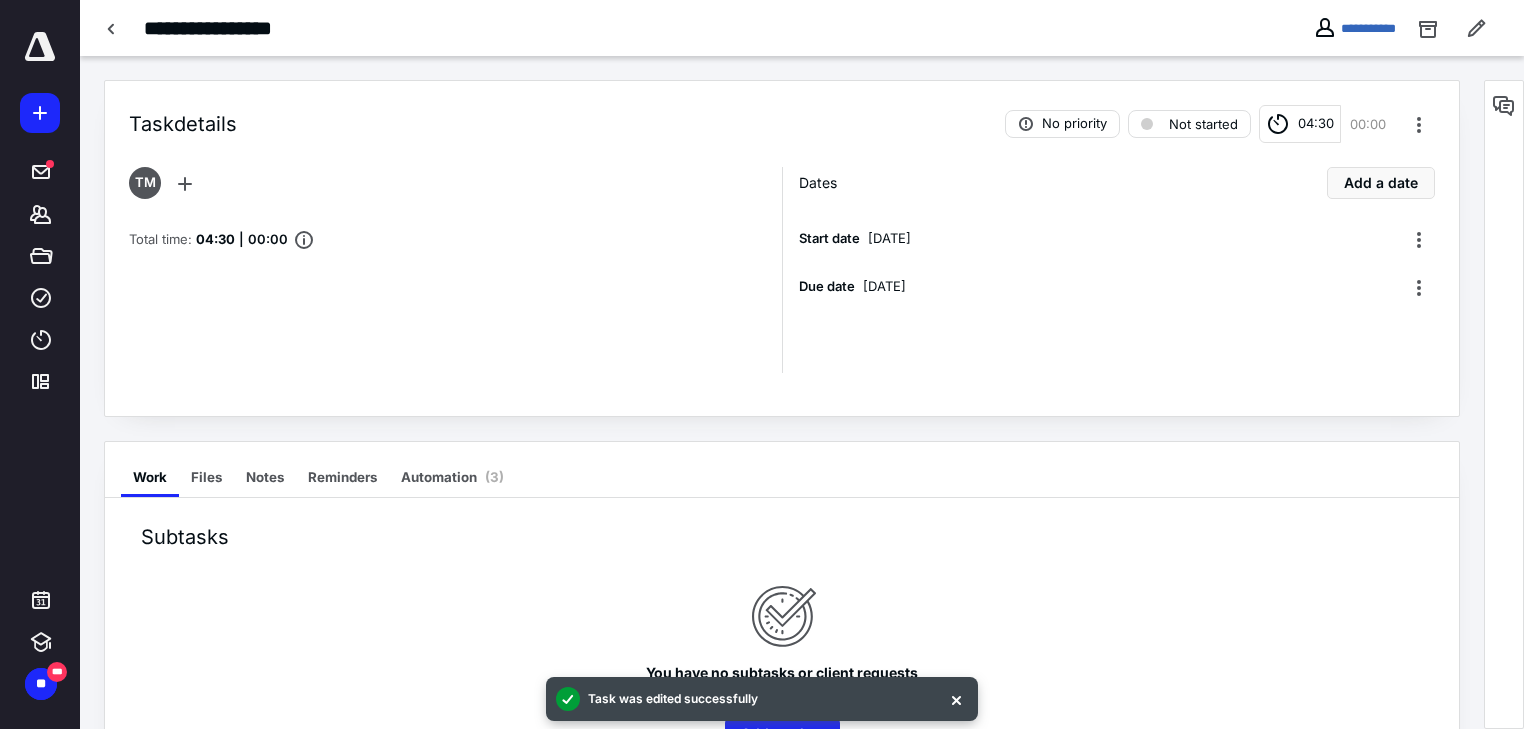 click on "04:30" at bounding box center (1300, 124) 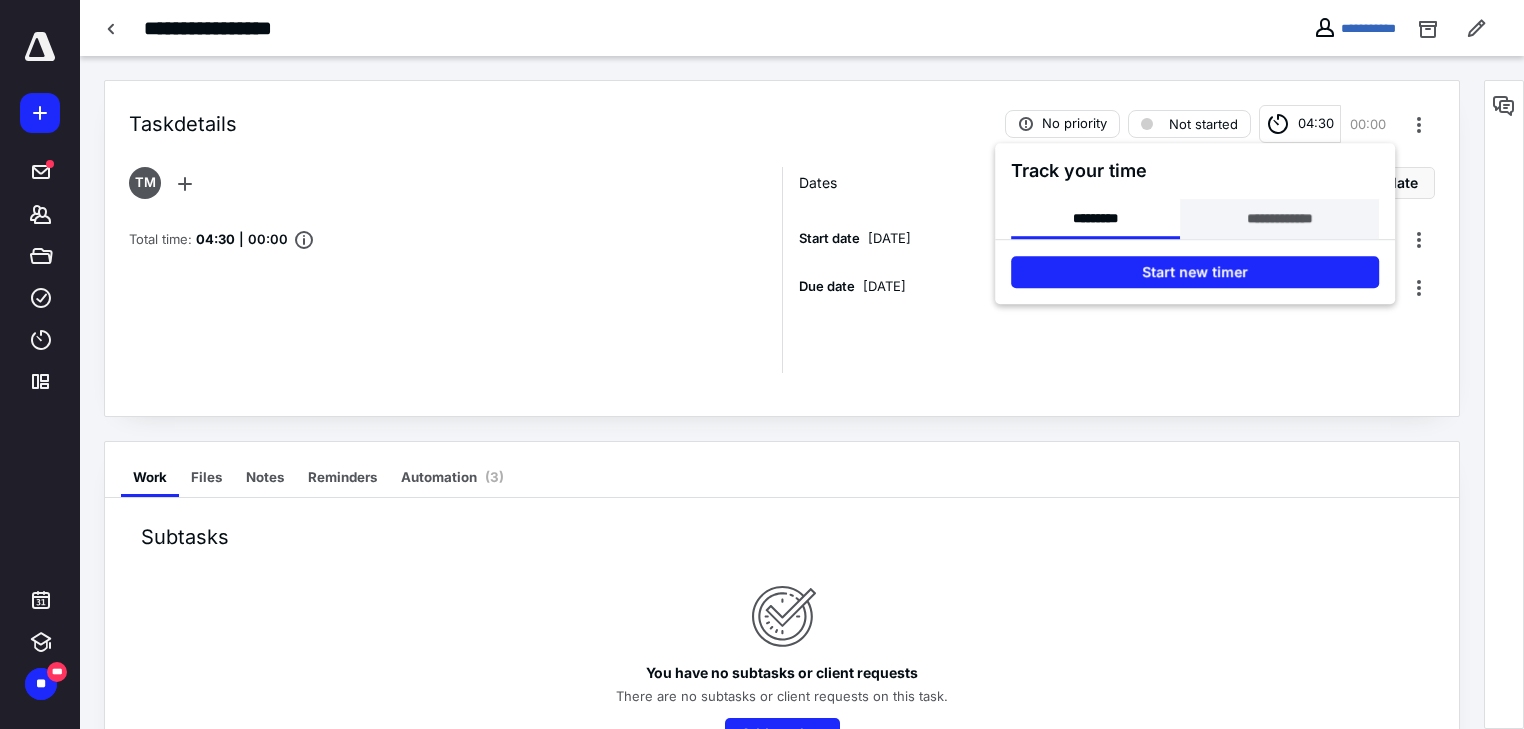 click on "**********" at bounding box center (1279, 219) 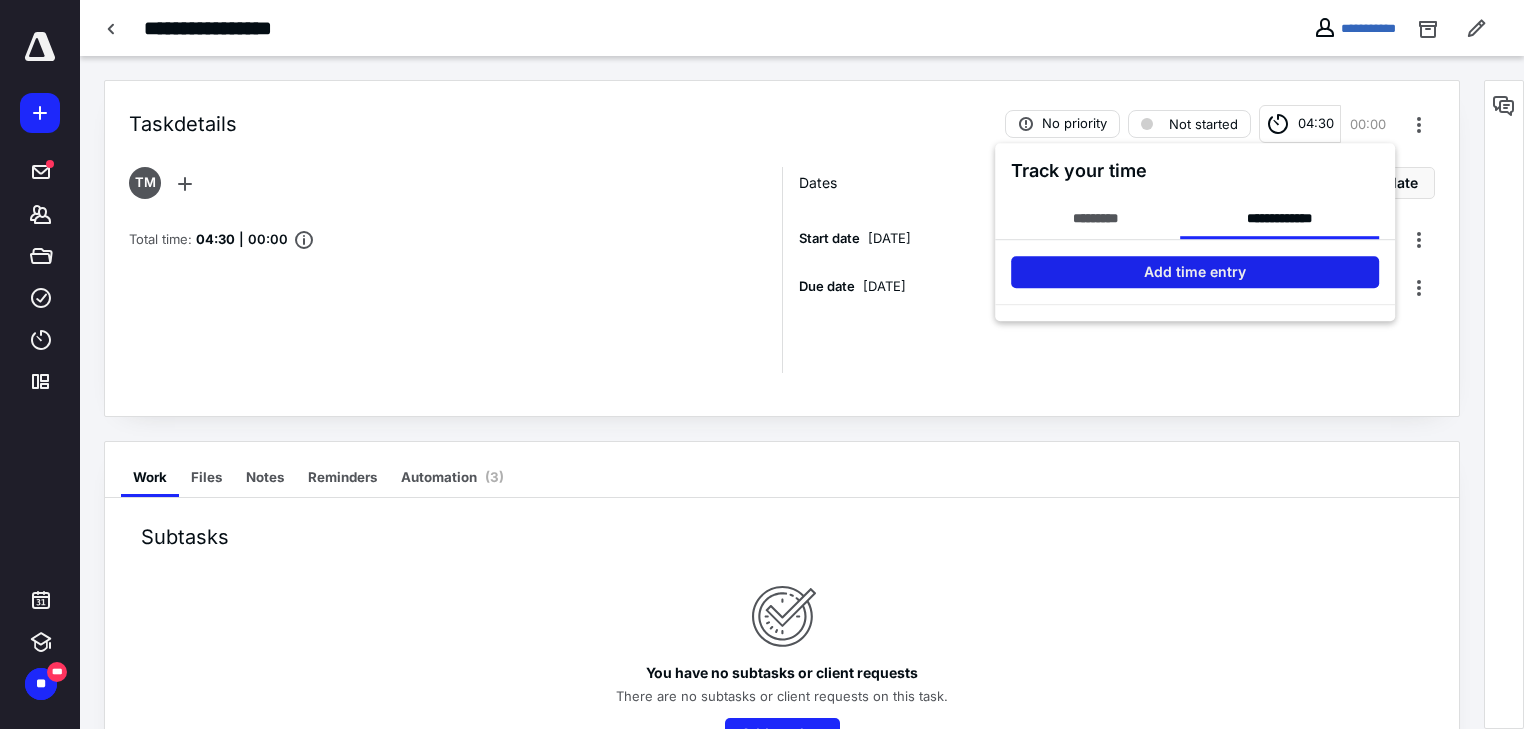 click on "Add time entry" at bounding box center (1195, 272) 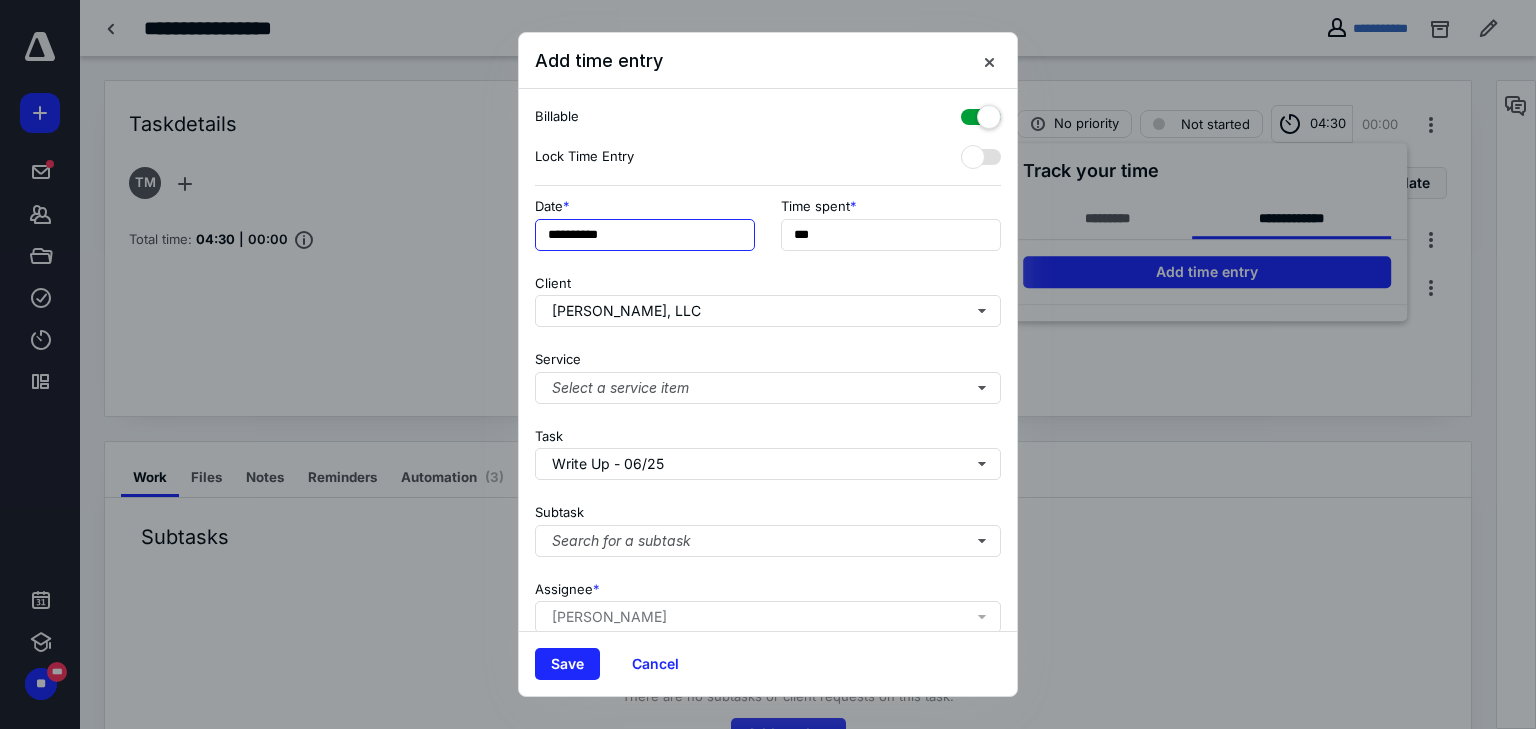 click on "**********" at bounding box center [645, 235] 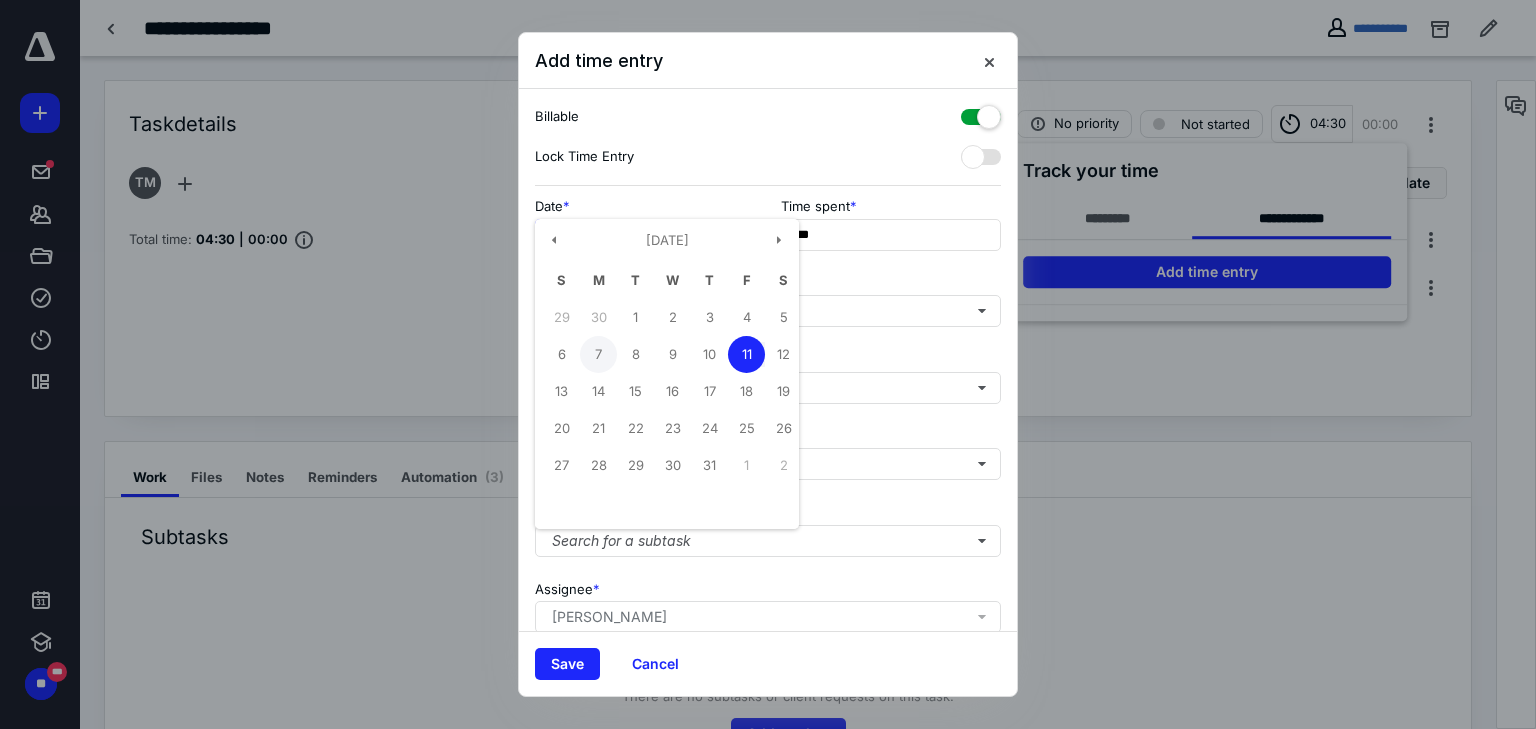 click on "7" at bounding box center [598, 354] 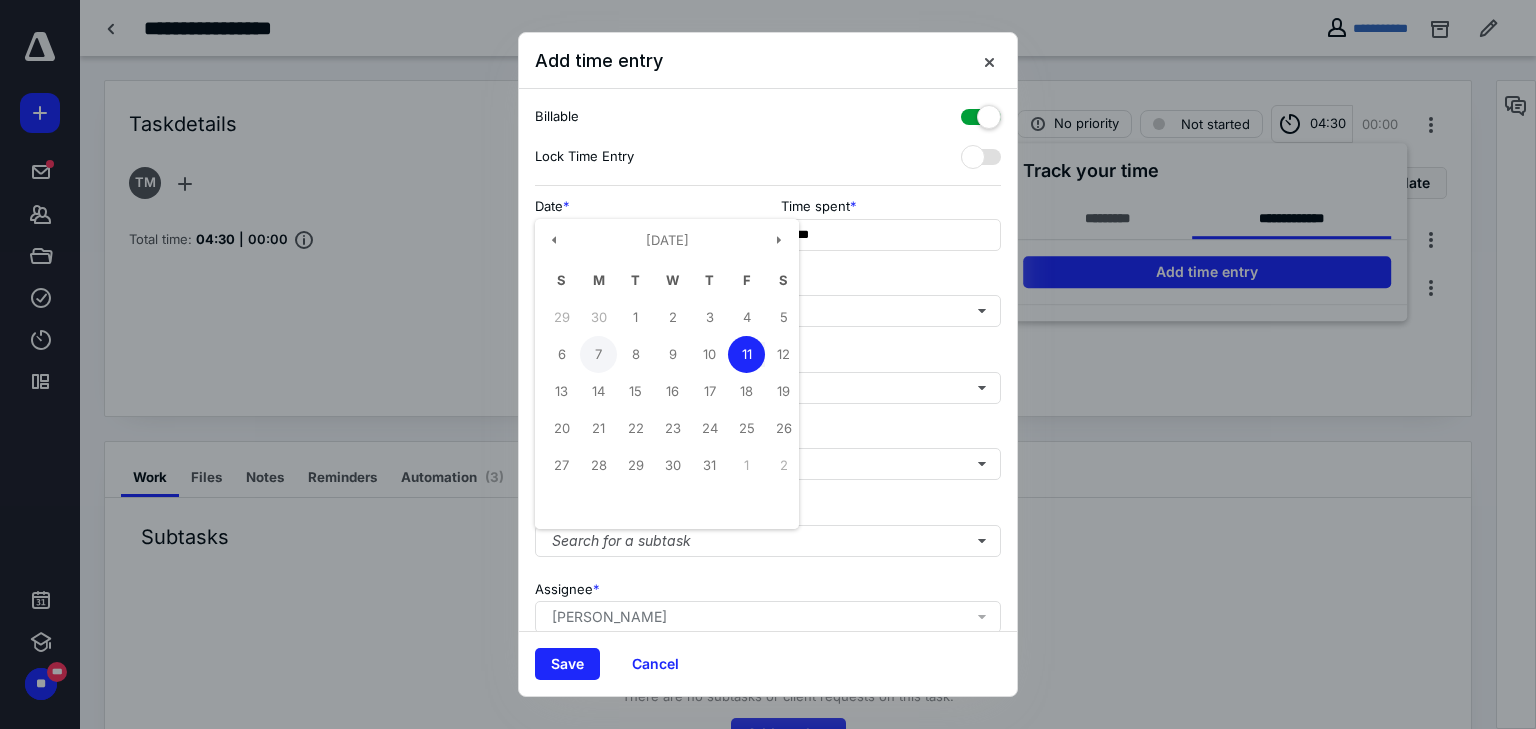 type on "**********" 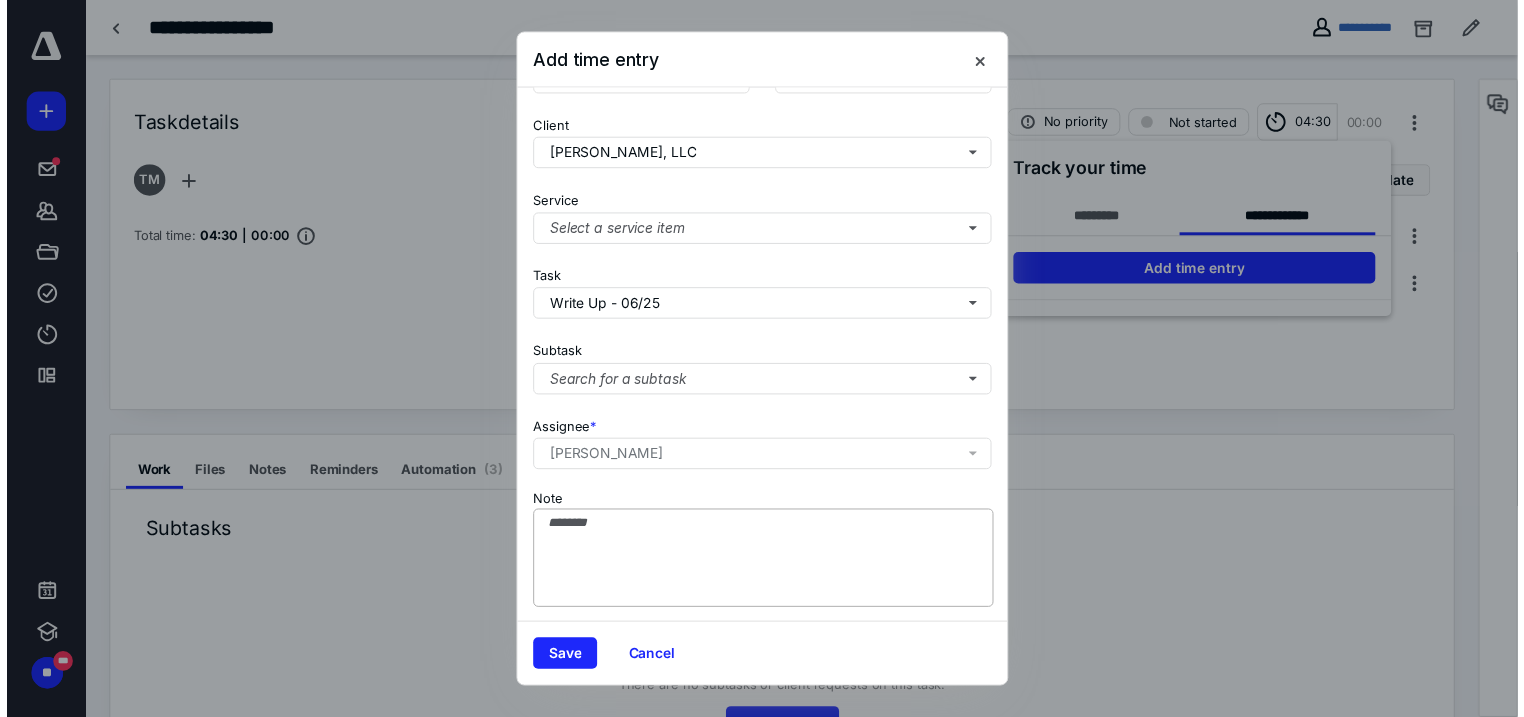 scroll, scrollTop: 156, scrollLeft: 0, axis: vertical 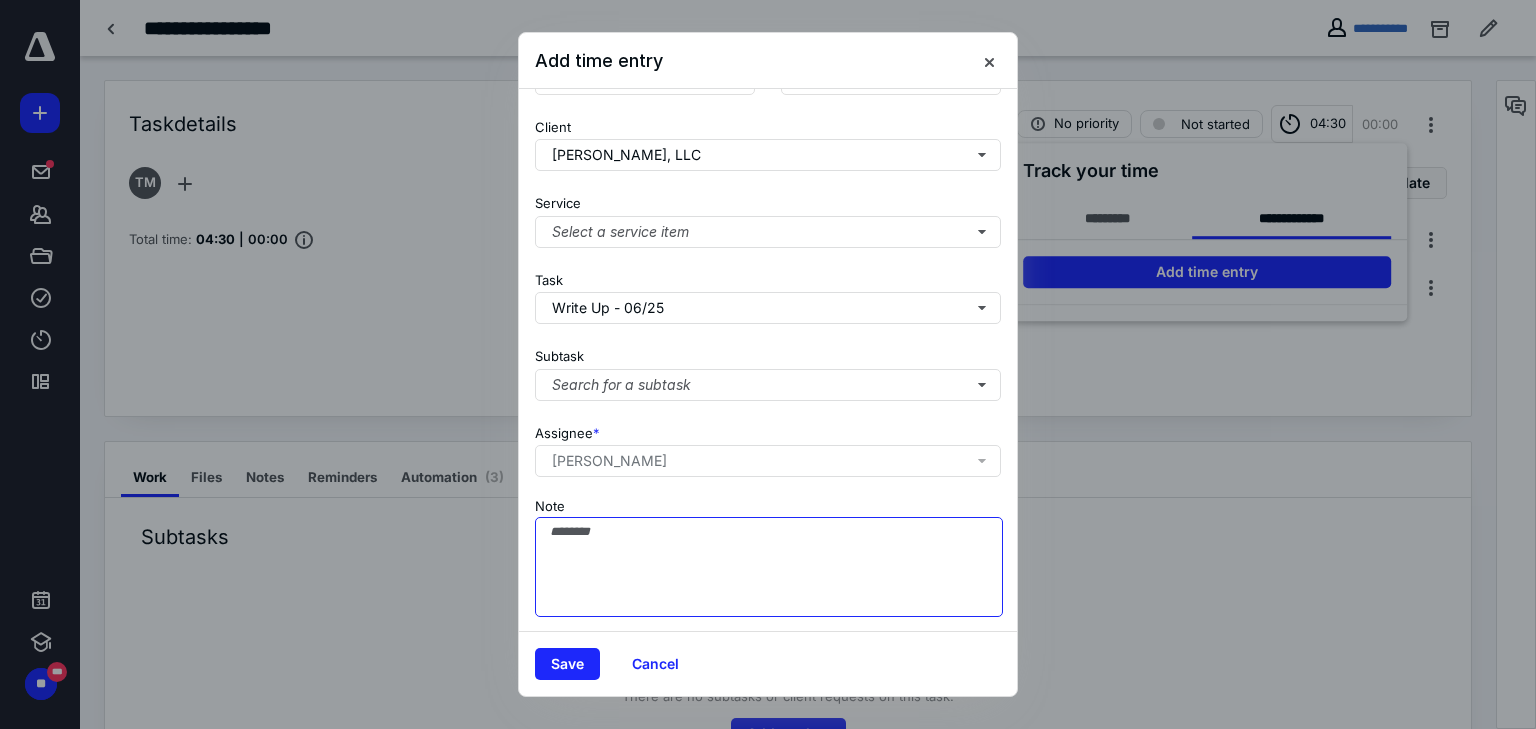 click on "Note" at bounding box center [769, 567] 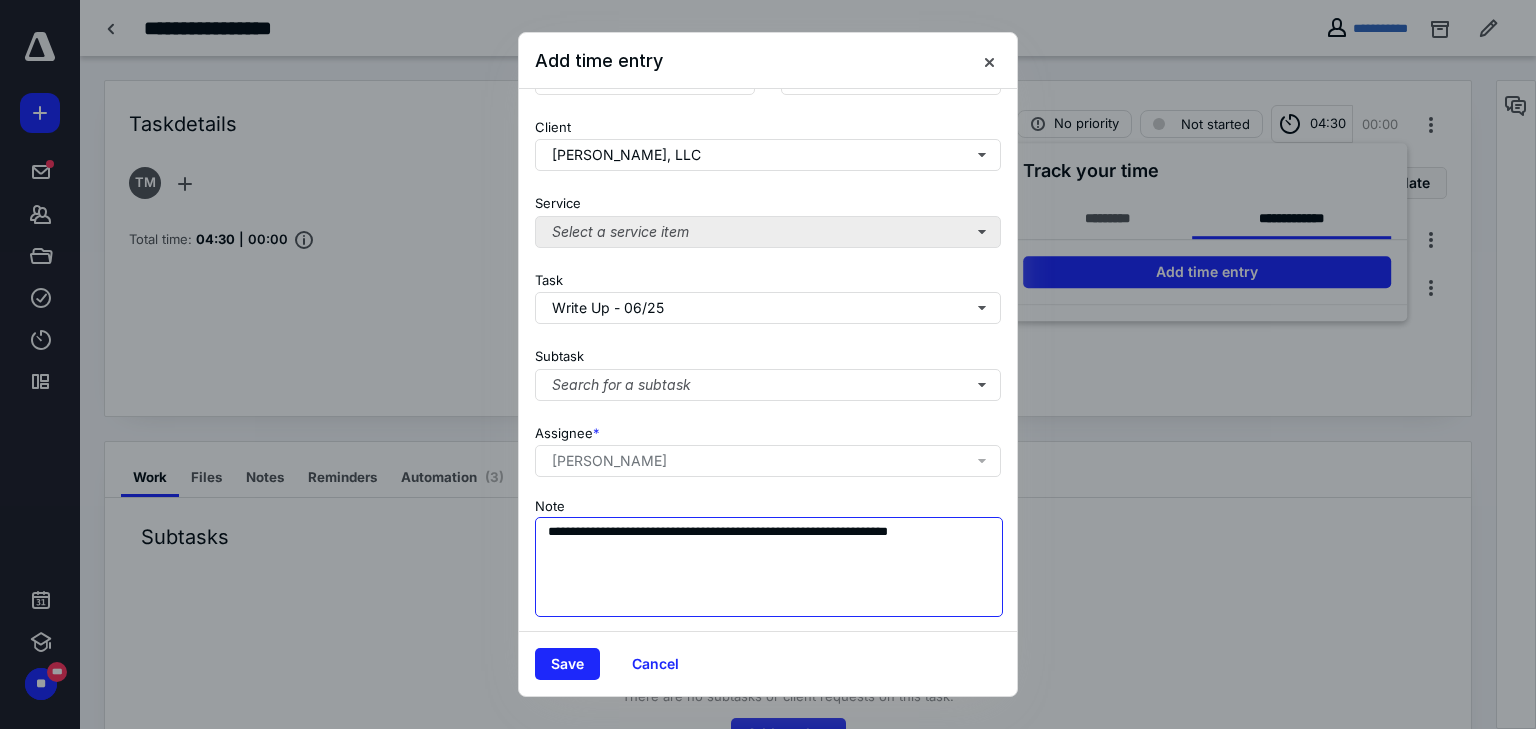 type on "**********" 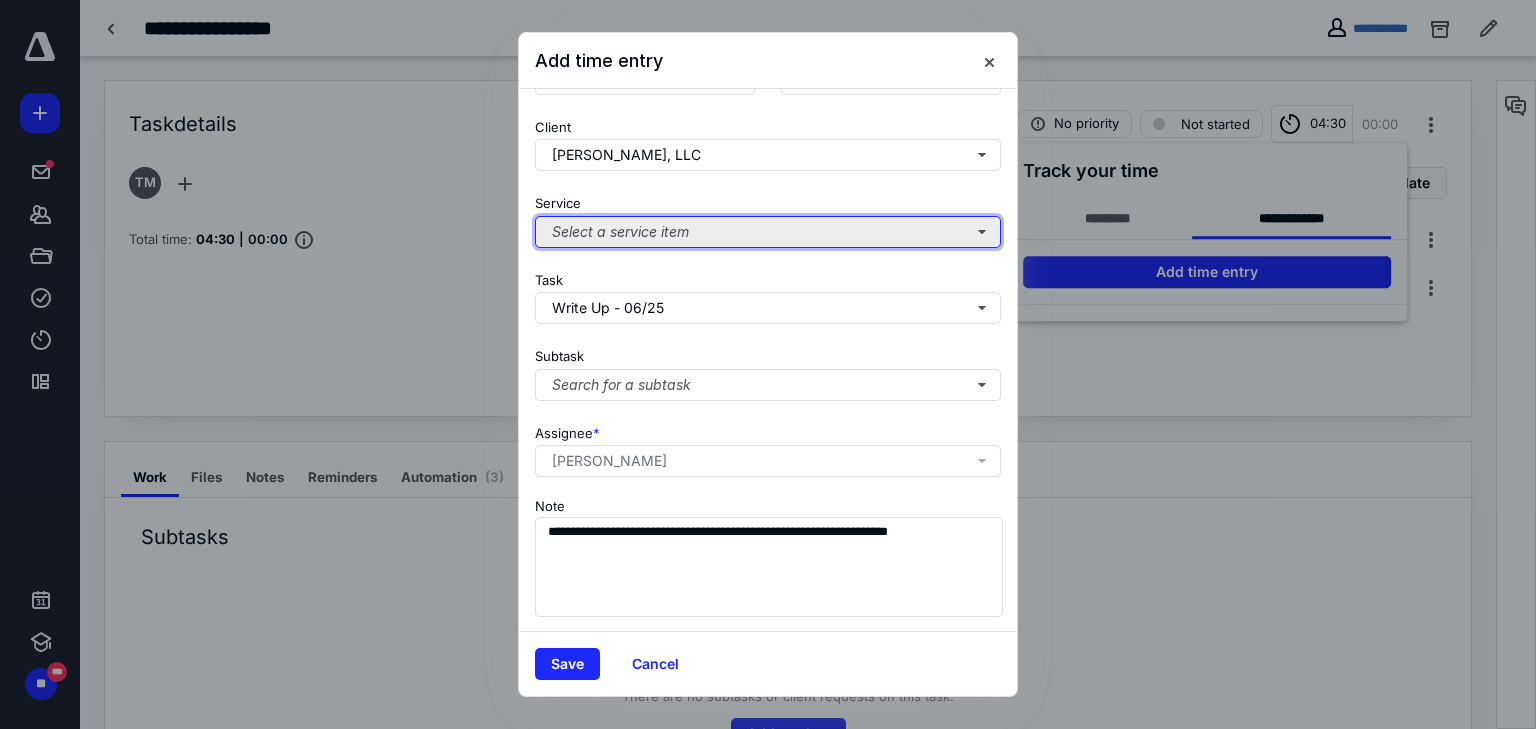 click on "Select a service item" at bounding box center [768, 232] 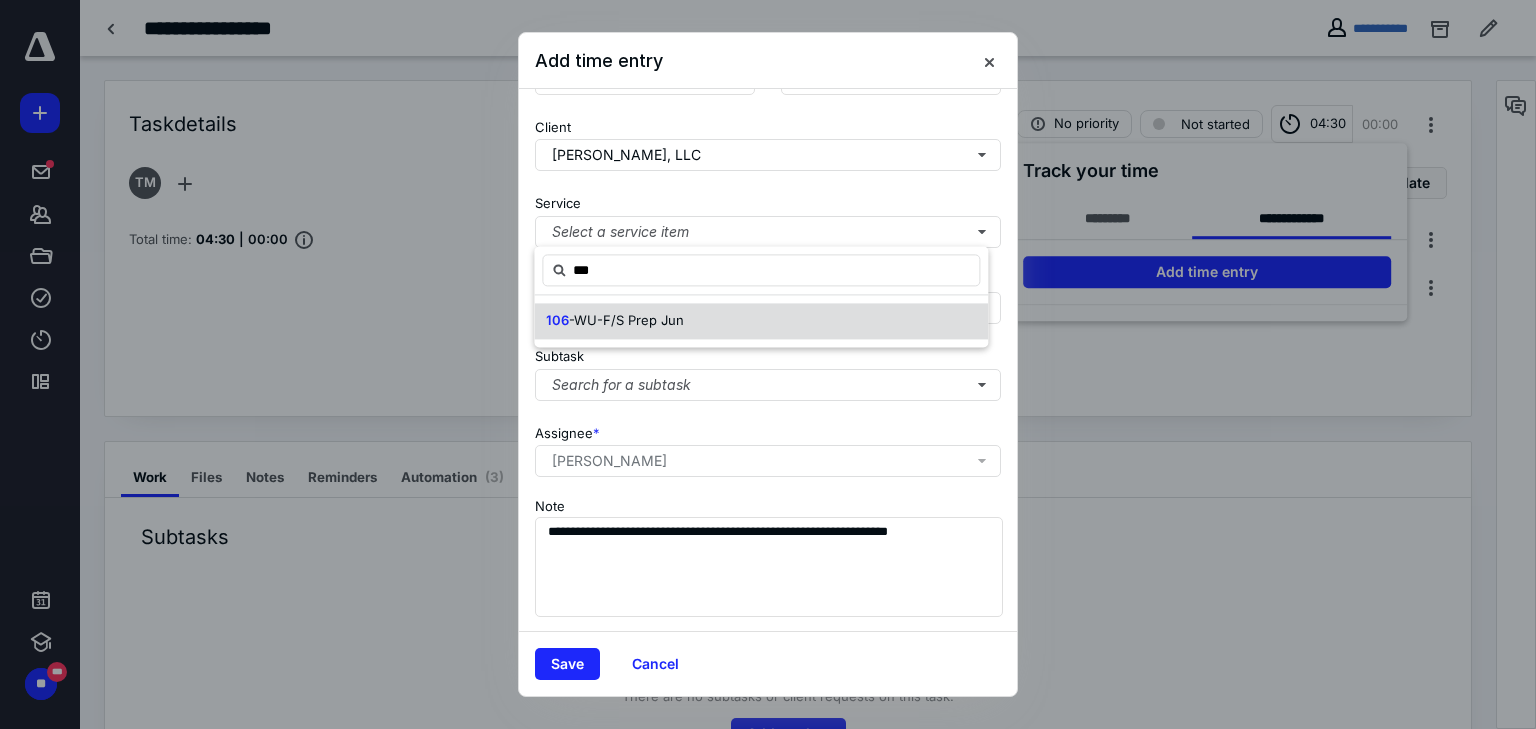 click on "-WU-F/S Prep Jun" at bounding box center (626, 320) 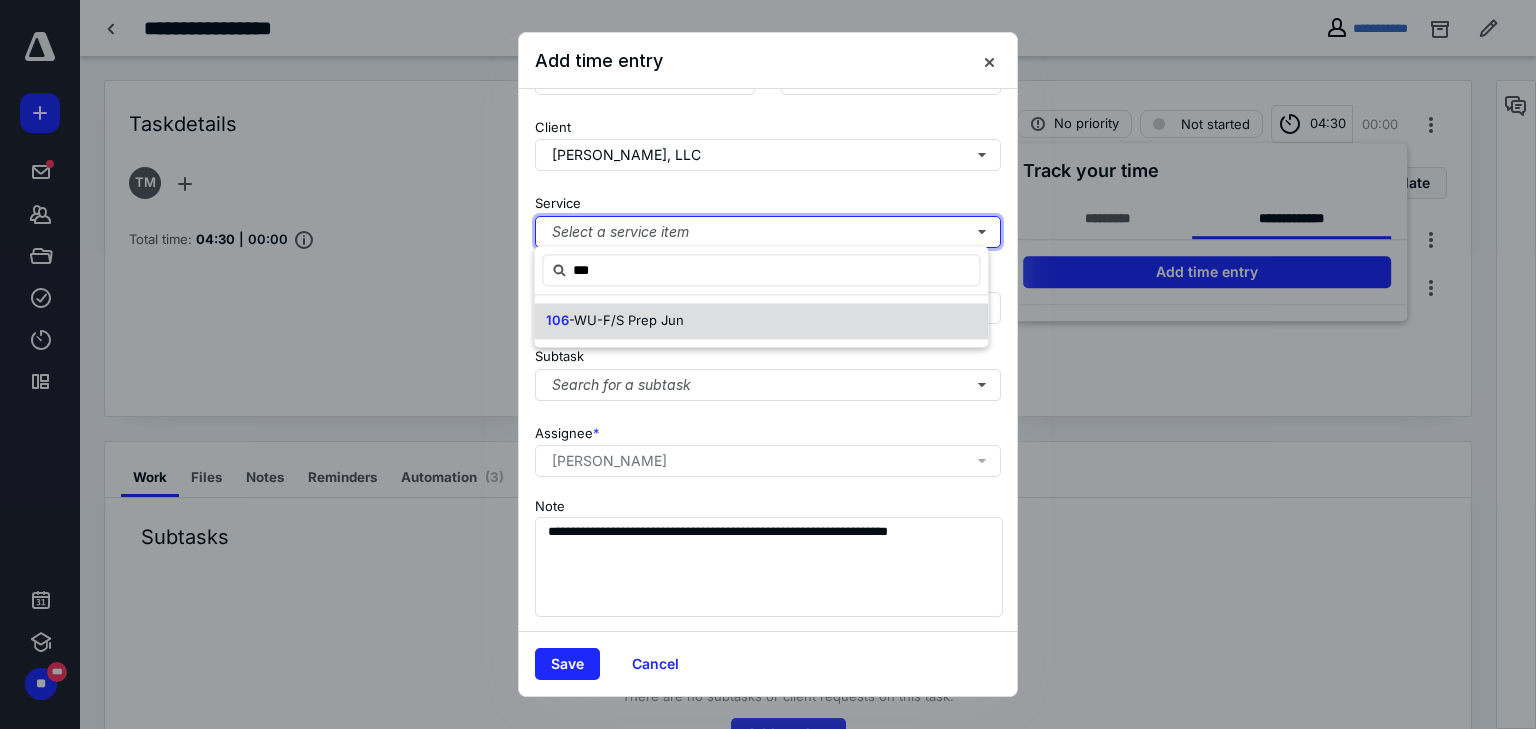 type 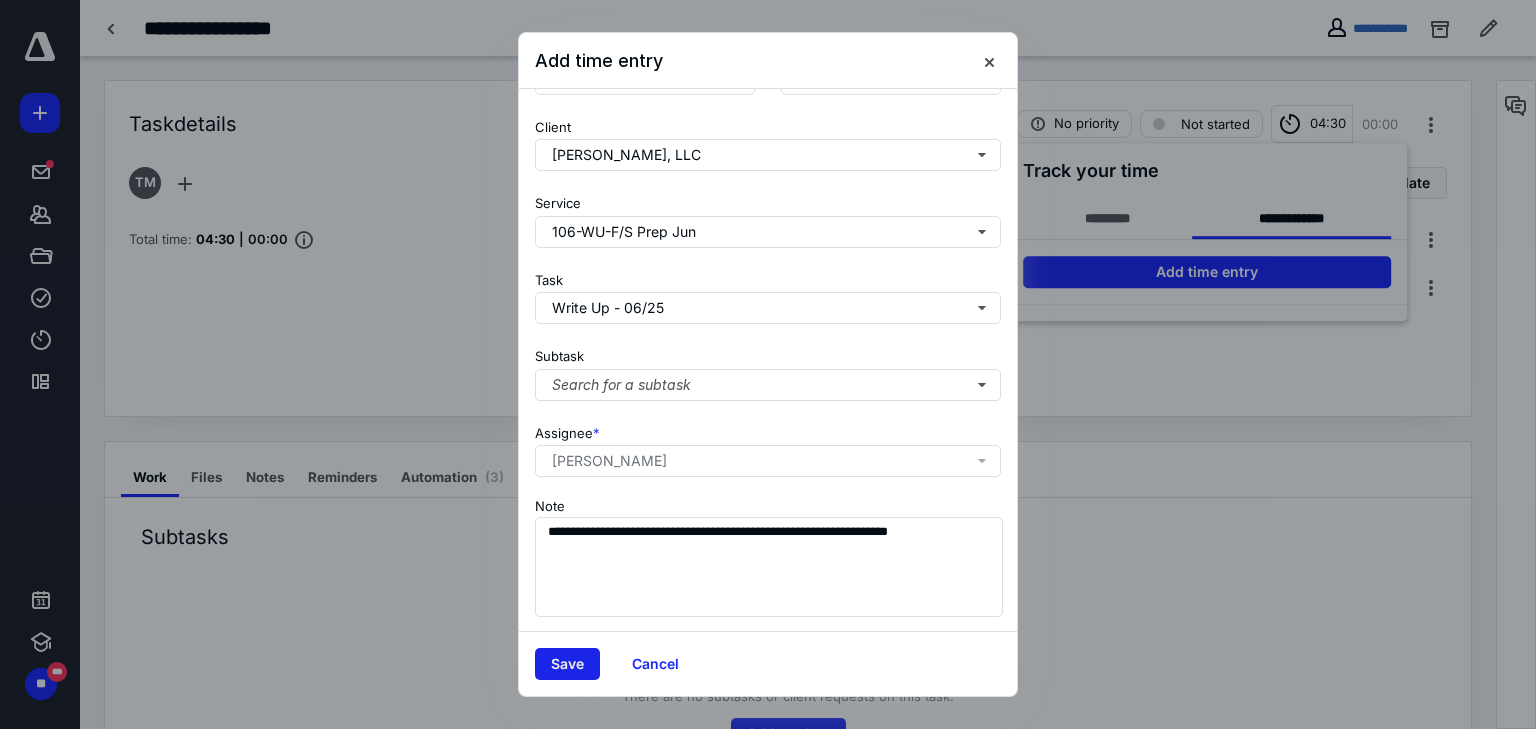 click on "Save" at bounding box center (567, 664) 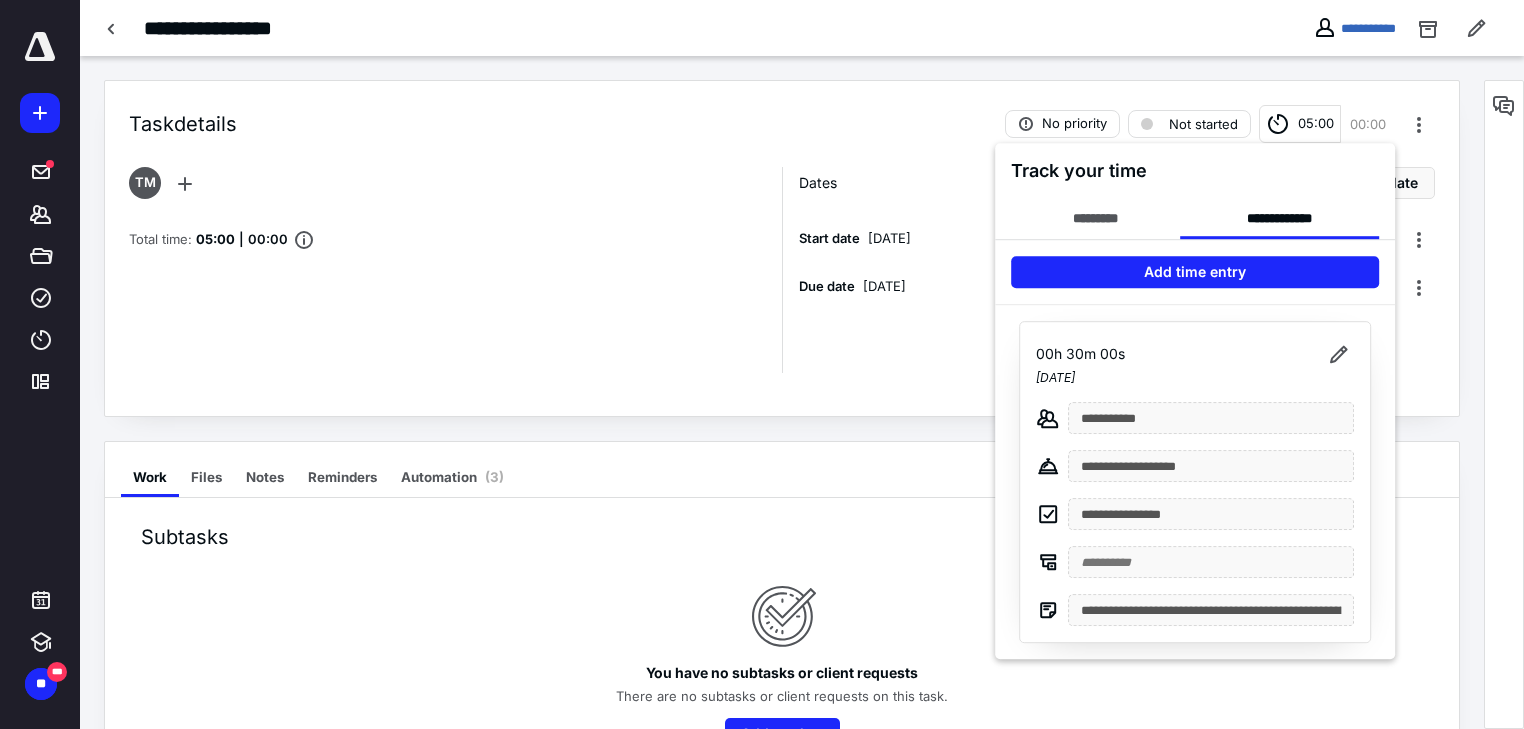 click at bounding box center (762, 364) 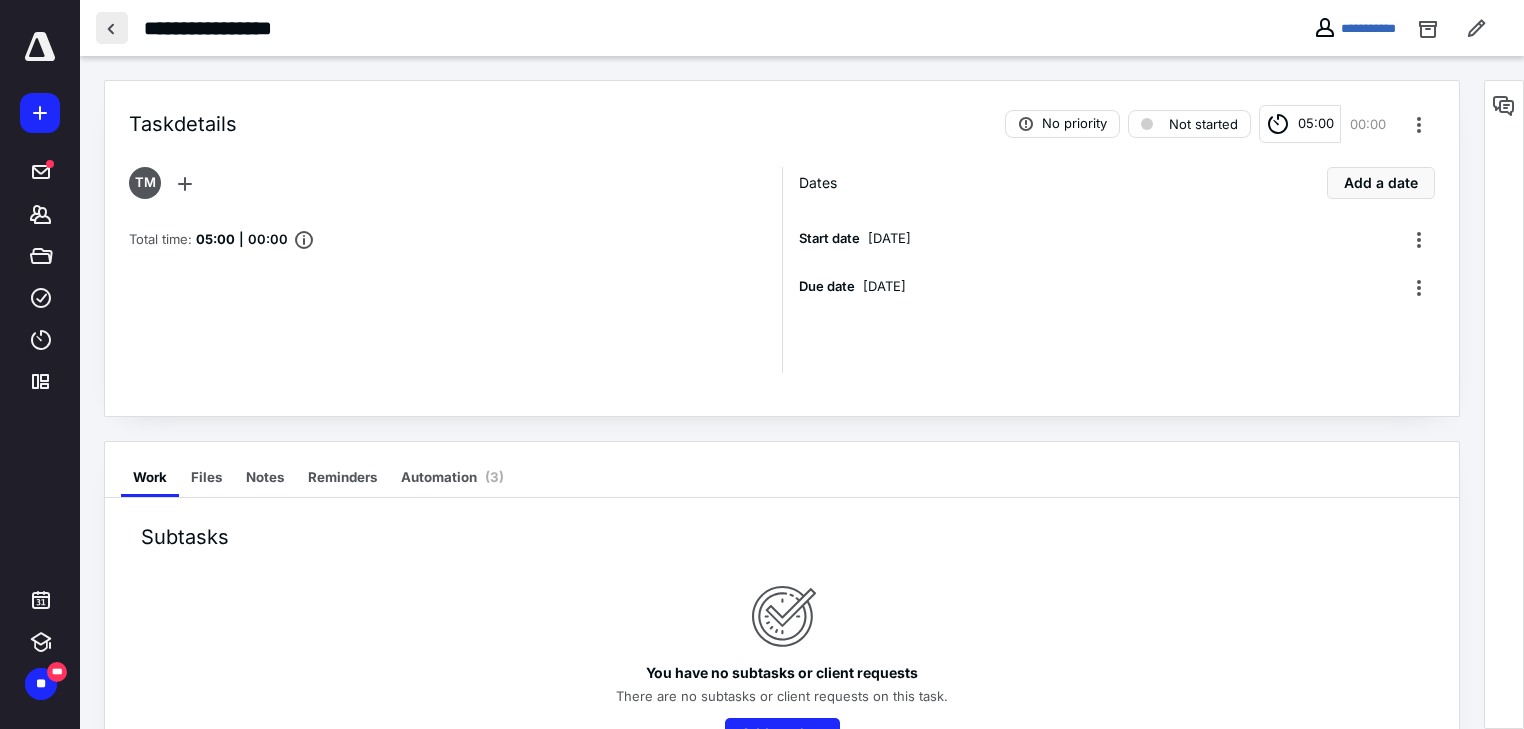 click at bounding box center (112, 28) 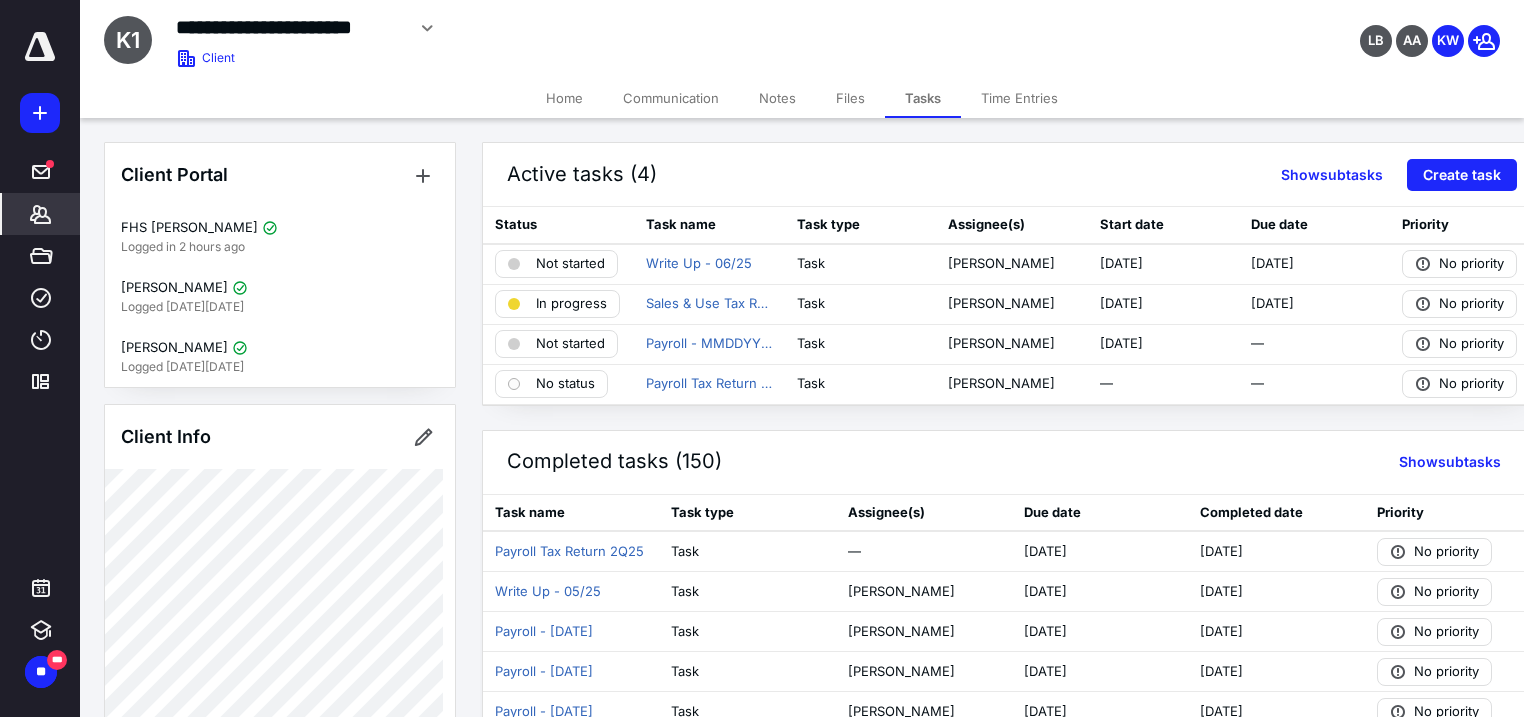 click on "*******" at bounding box center [41, 214] 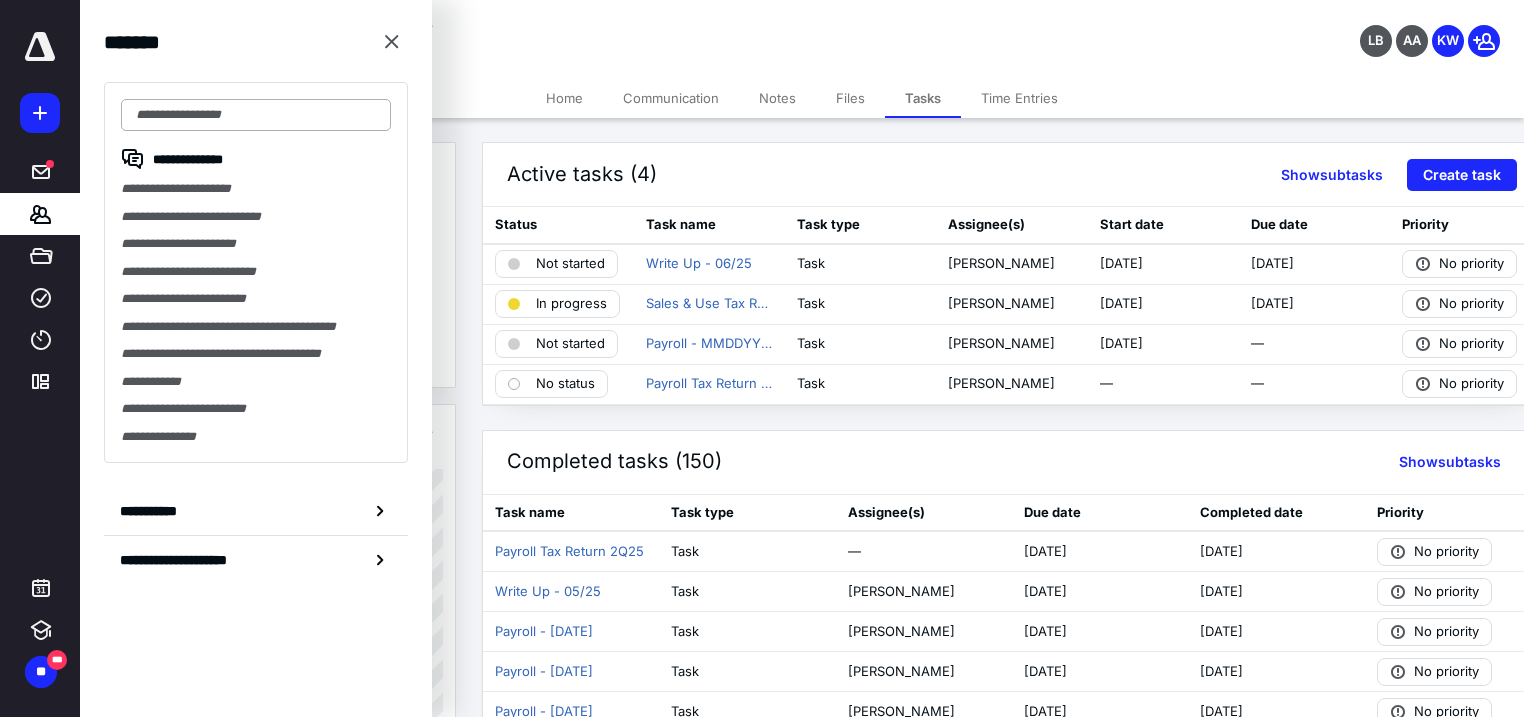 click at bounding box center [256, 115] 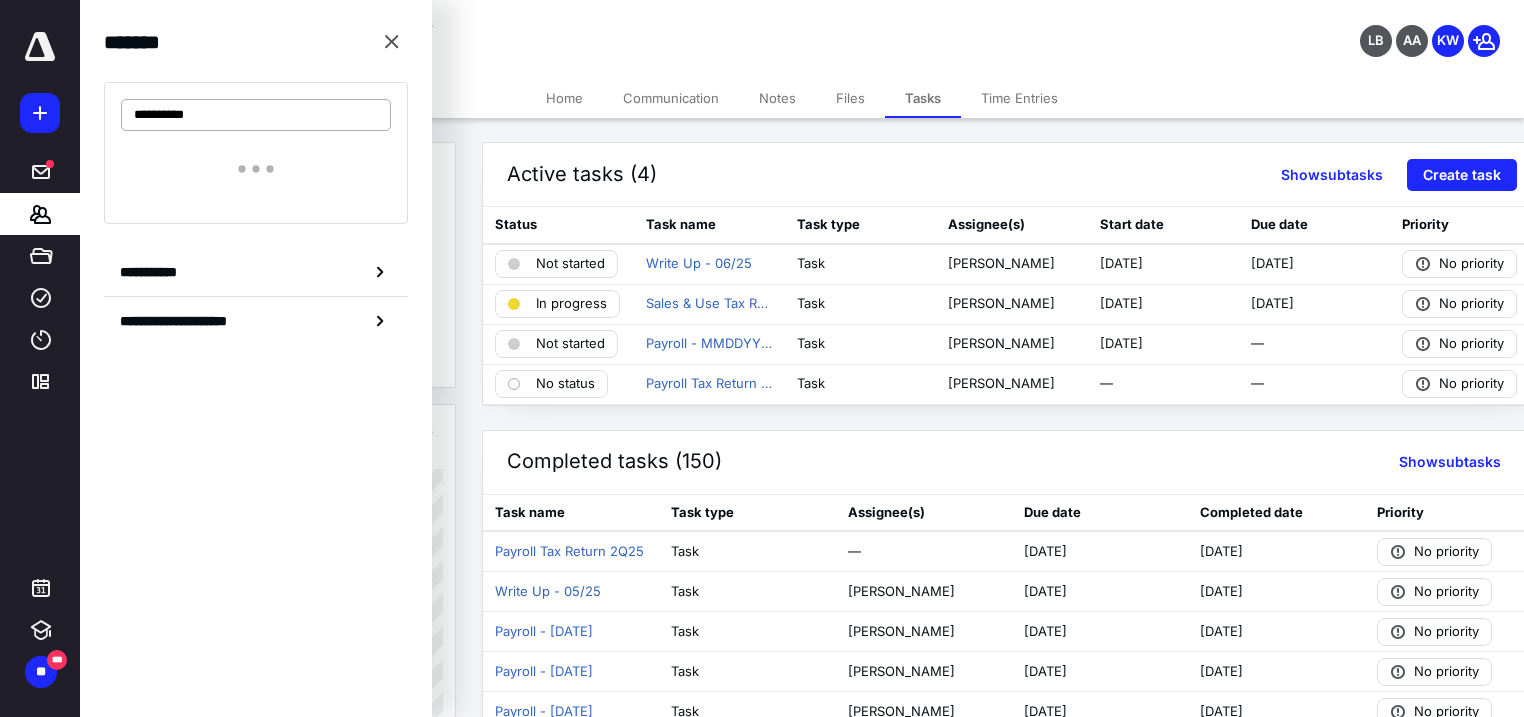 type on "**********" 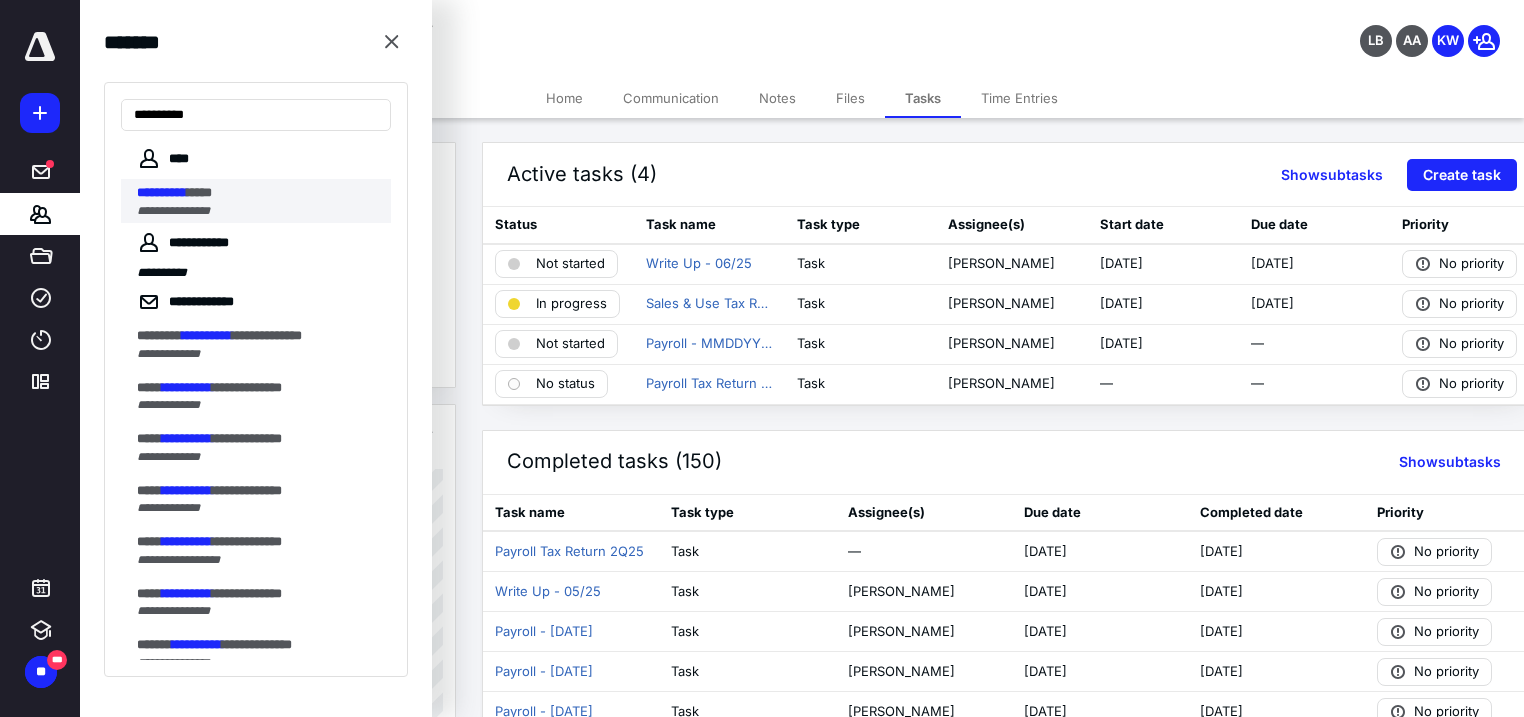click on "*****" at bounding box center (199, 192) 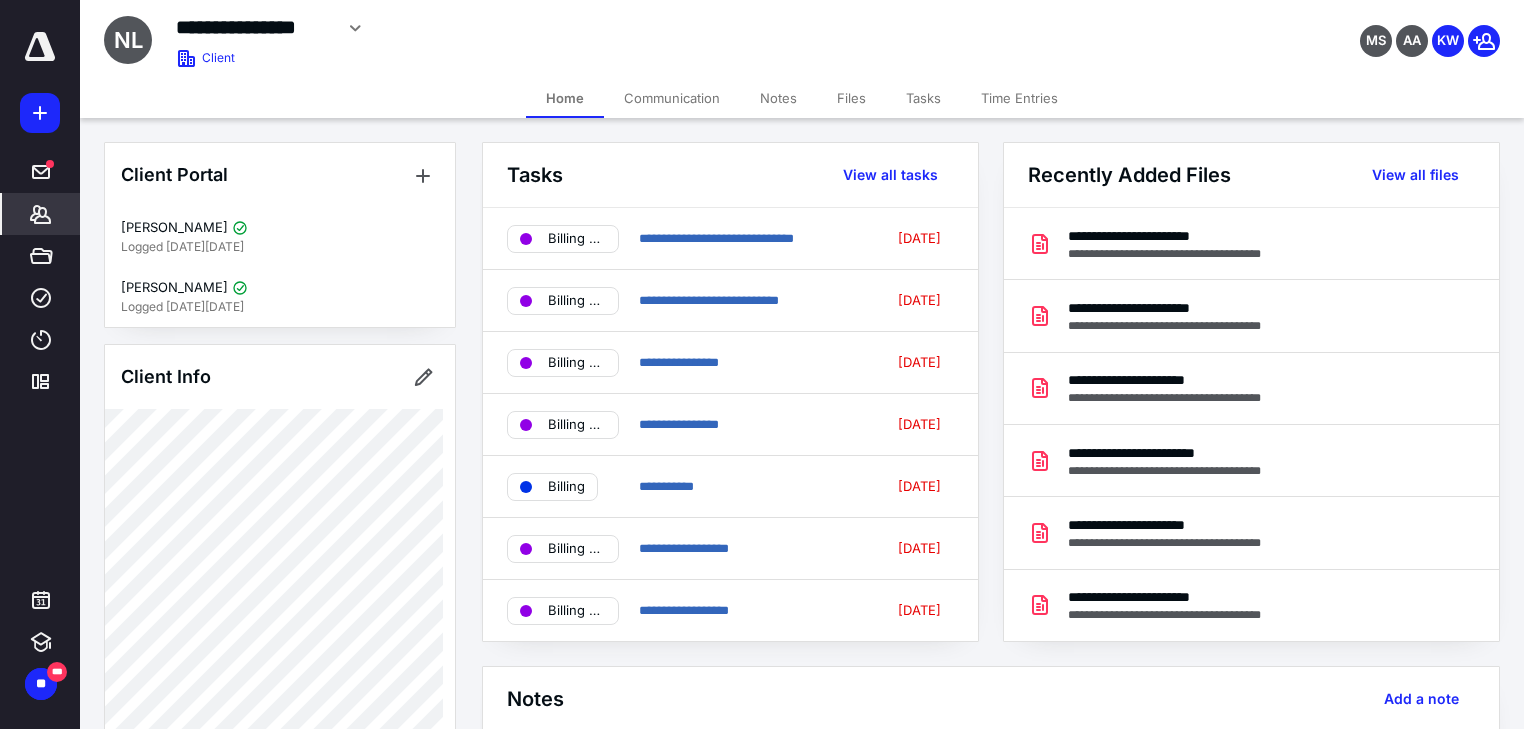 click on "Tasks" at bounding box center (923, 98) 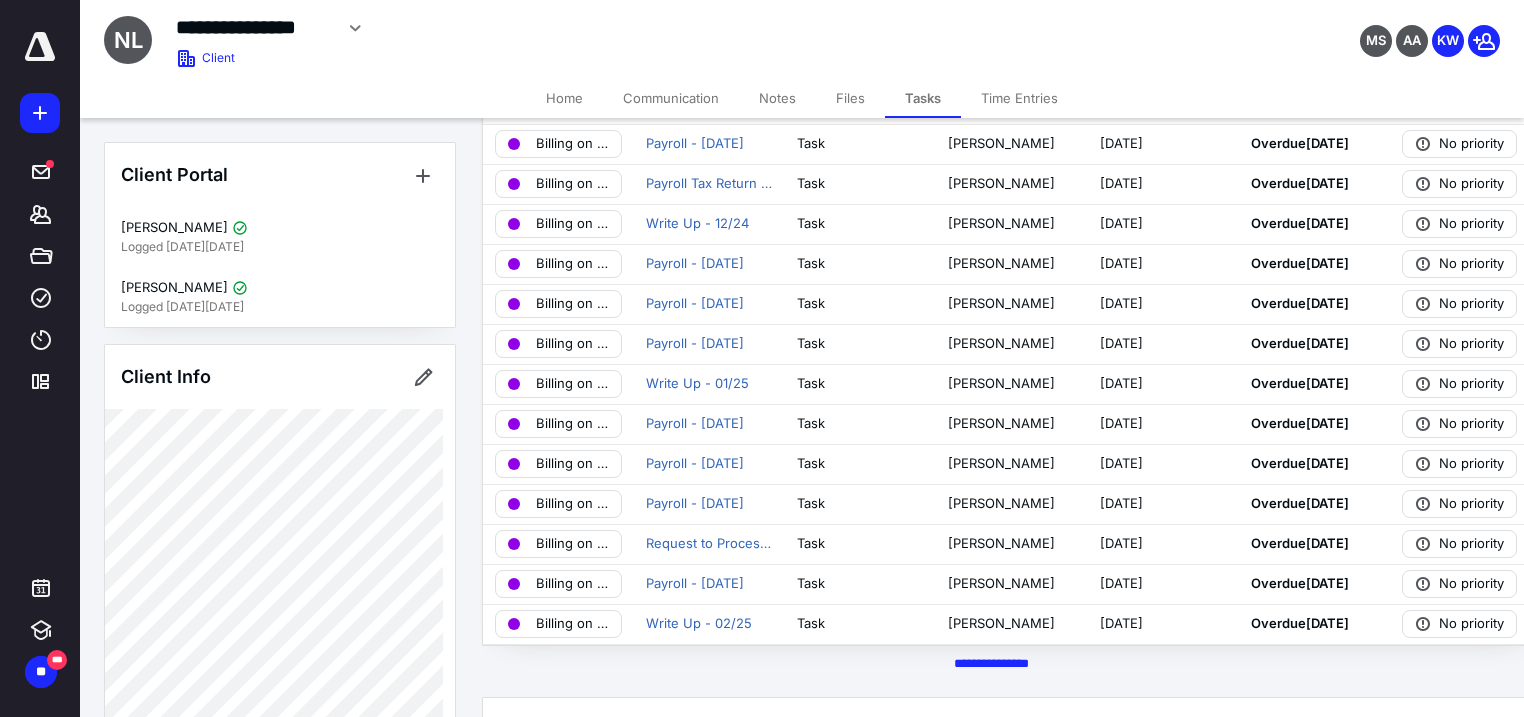 scroll, scrollTop: 640, scrollLeft: 0, axis: vertical 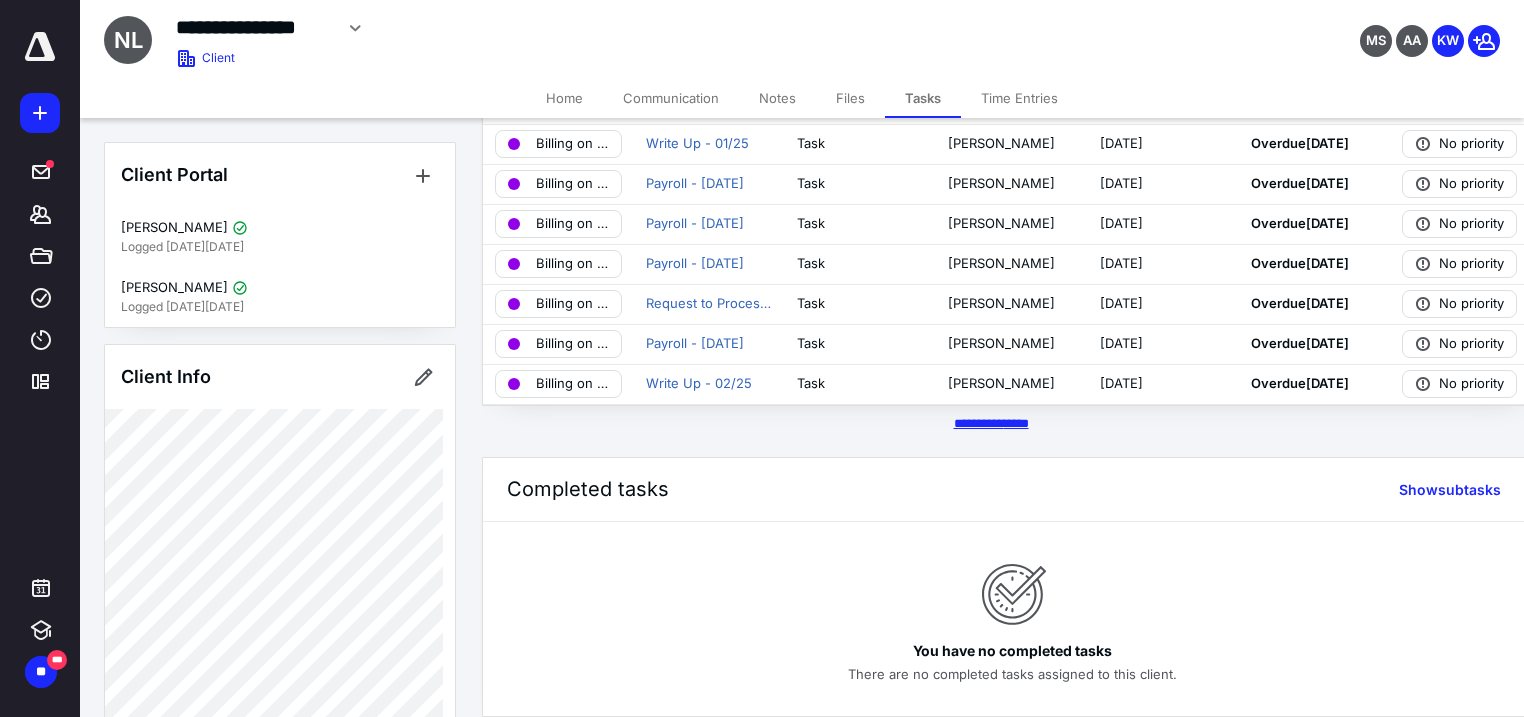 click on "********* *****" at bounding box center (991, 423) 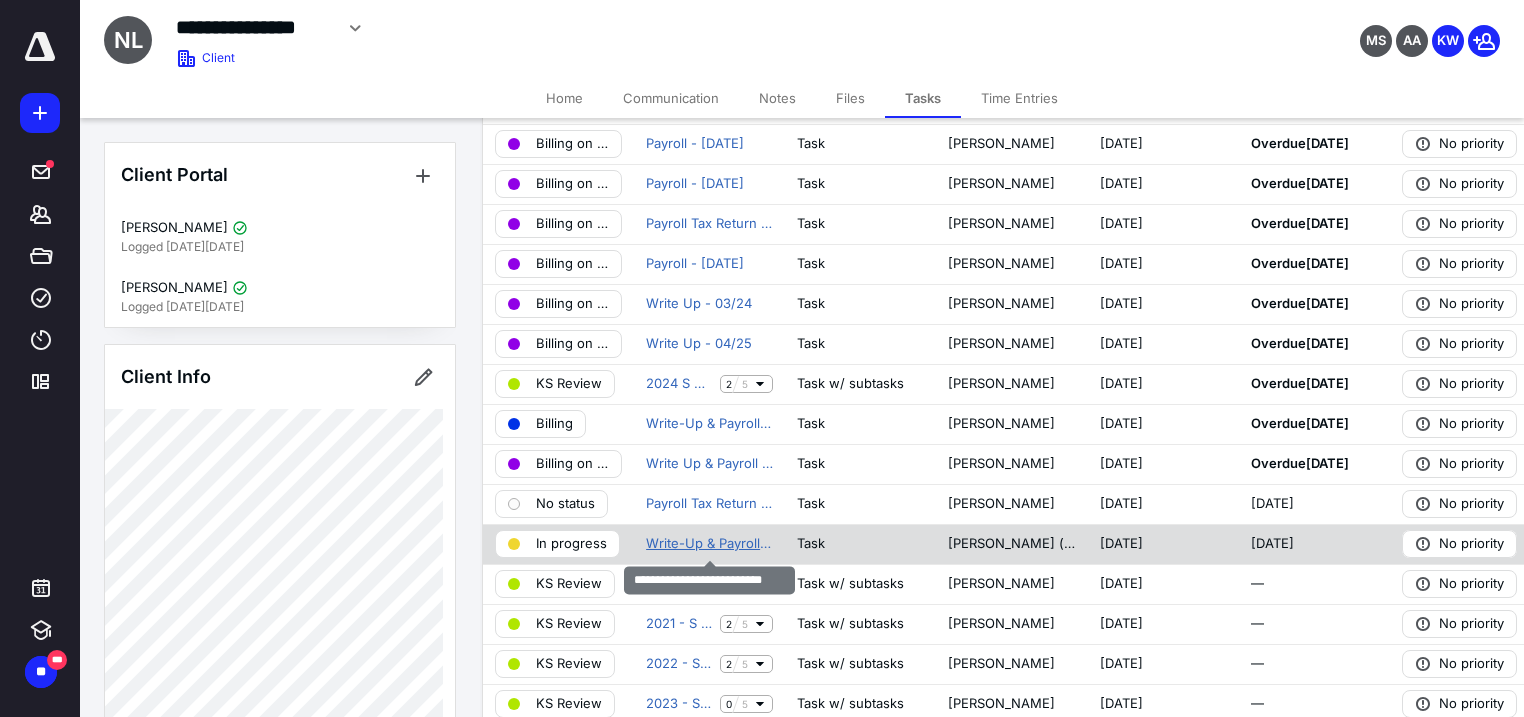 scroll, scrollTop: 960, scrollLeft: 0, axis: vertical 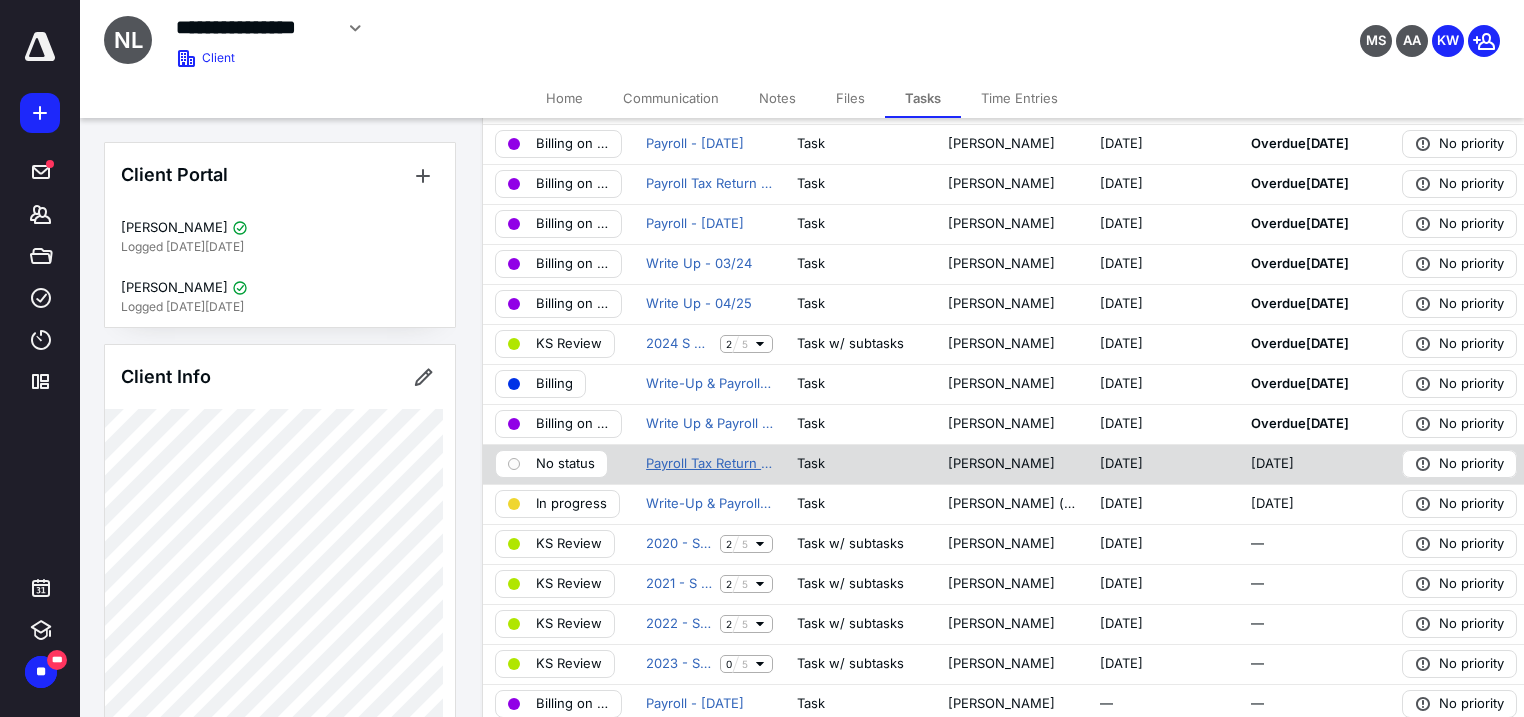 click on "Payroll Tax Return 2Q25" at bounding box center (709, 464) 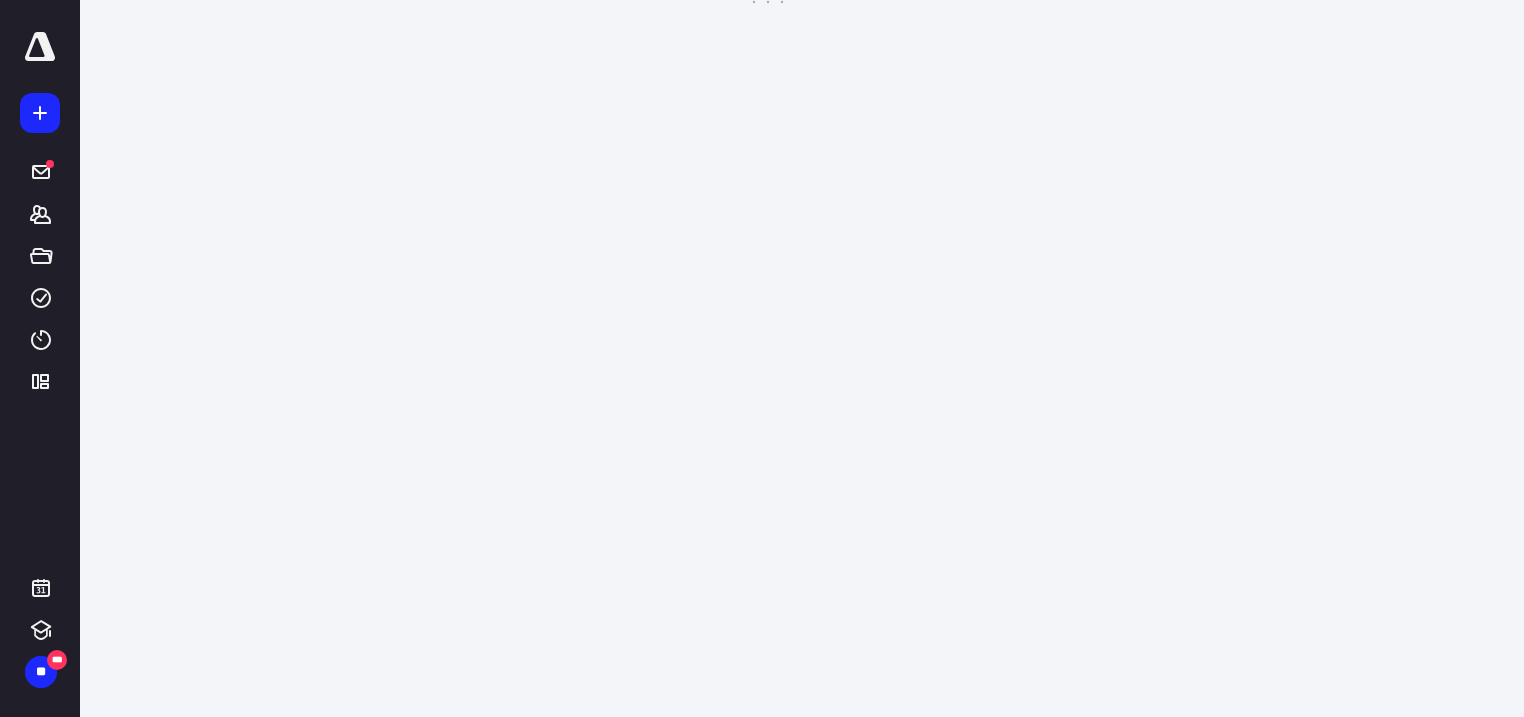 scroll, scrollTop: 0, scrollLeft: 0, axis: both 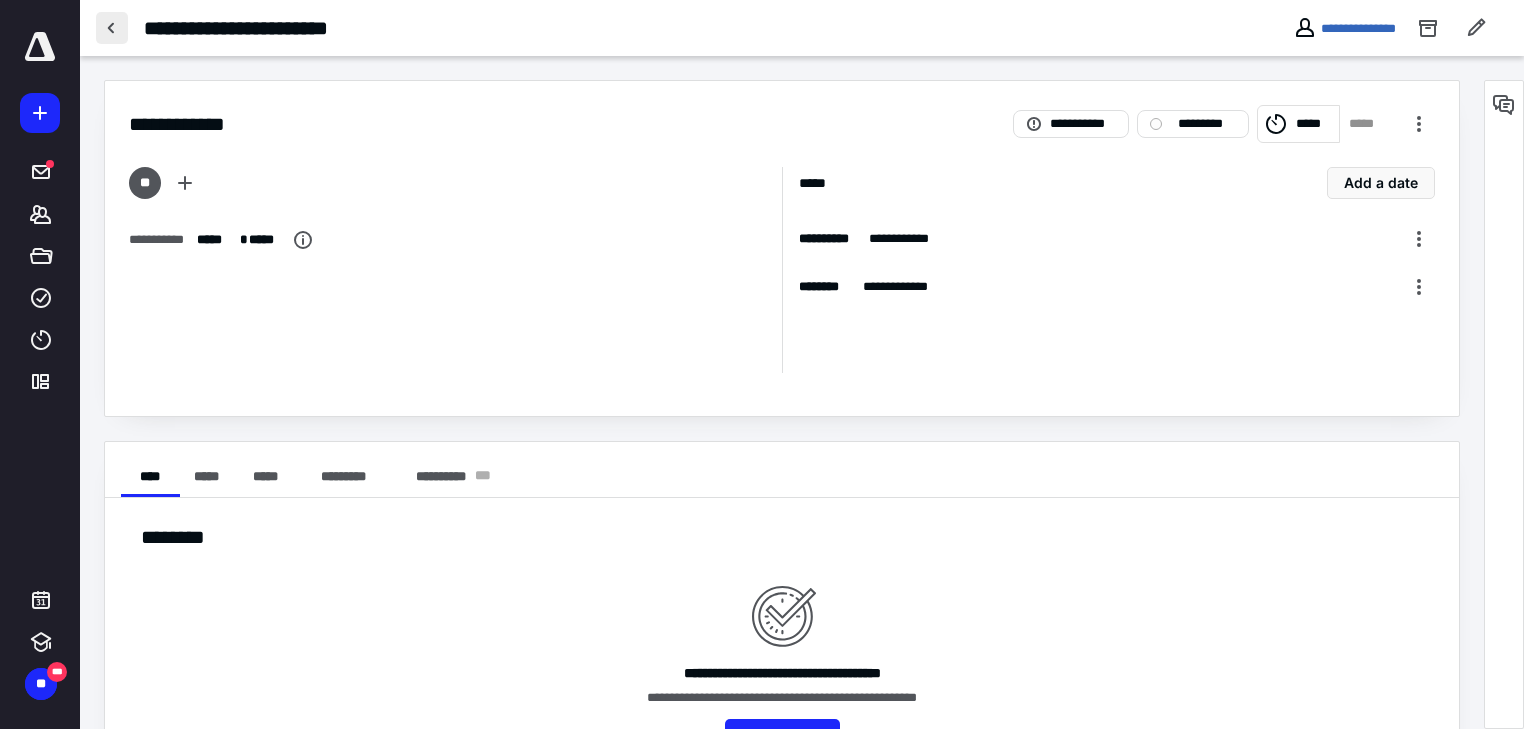 click at bounding box center (112, 28) 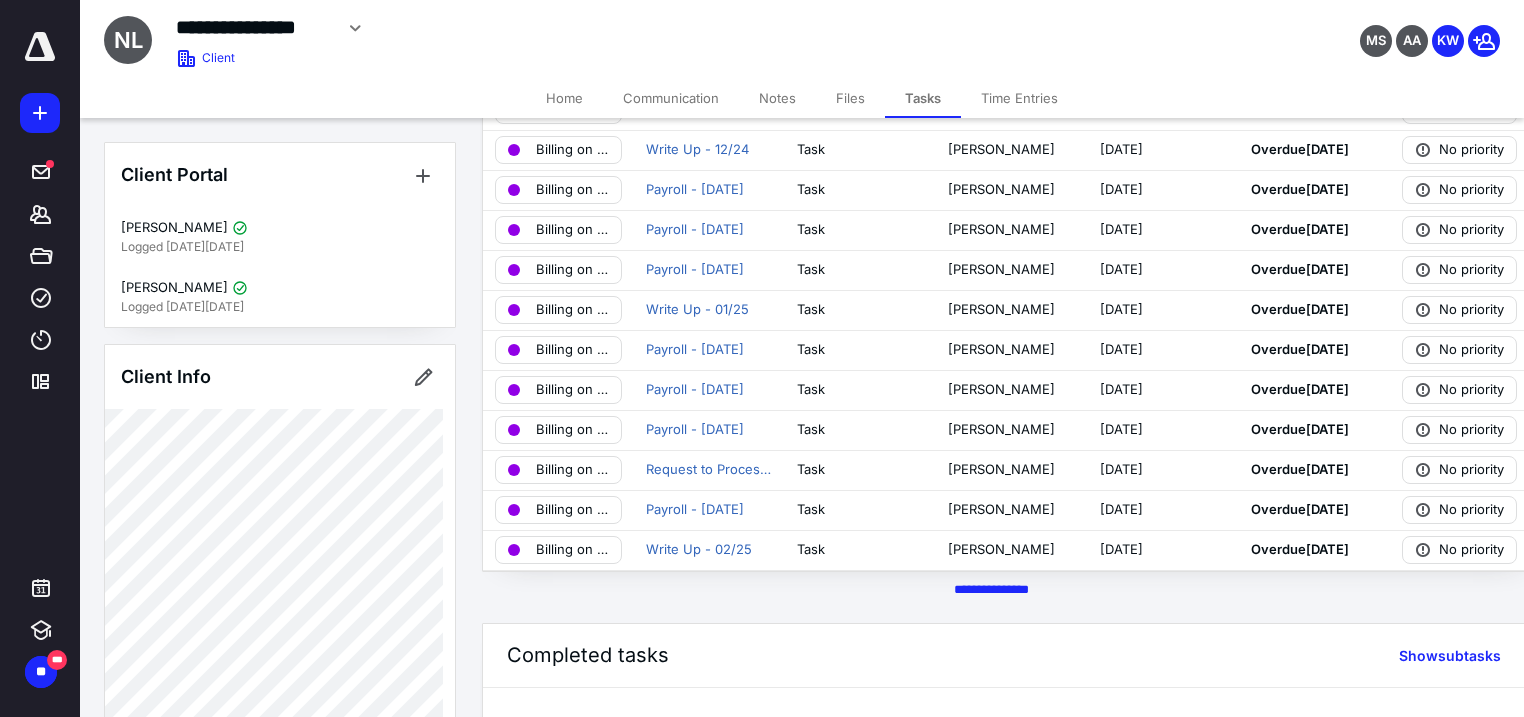 scroll, scrollTop: 640, scrollLeft: 0, axis: vertical 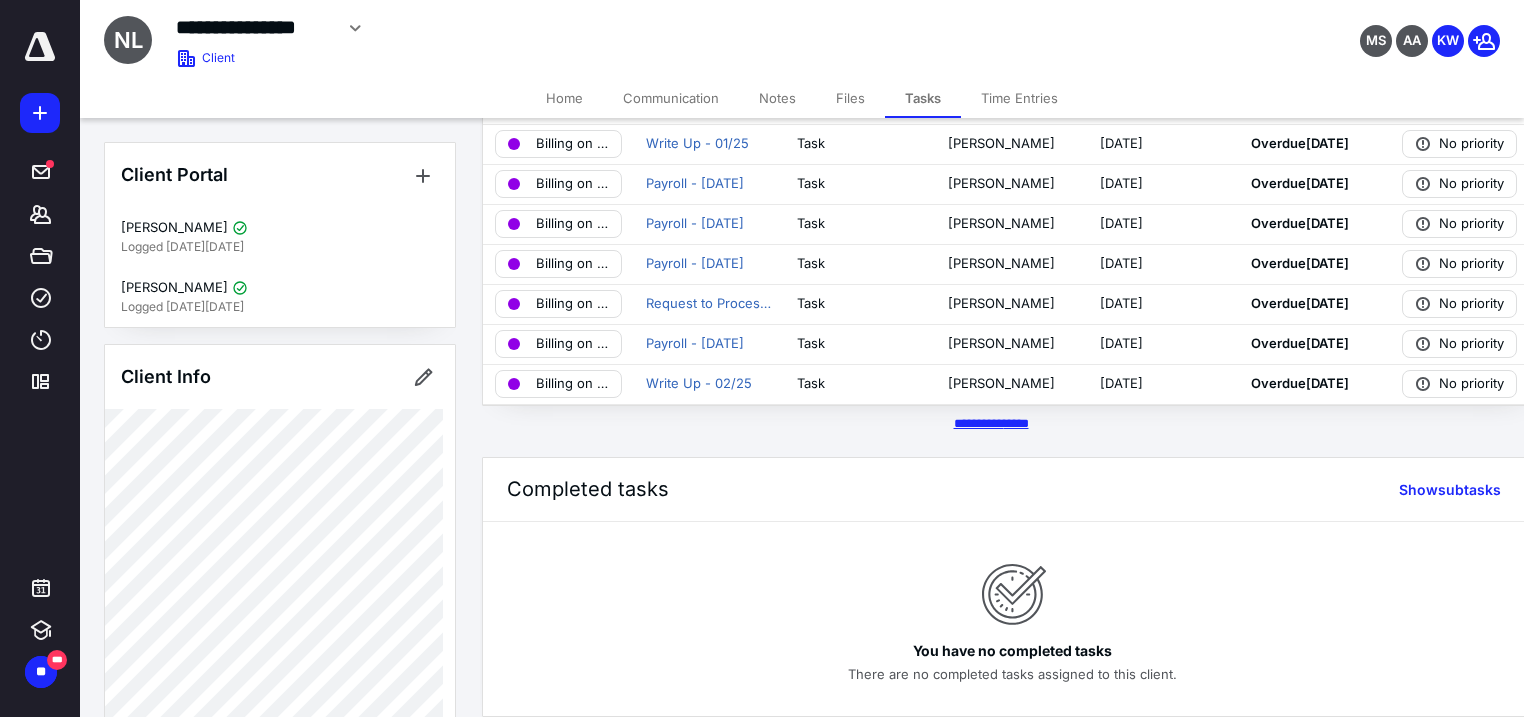 click on "********* *****" at bounding box center [991, 423] 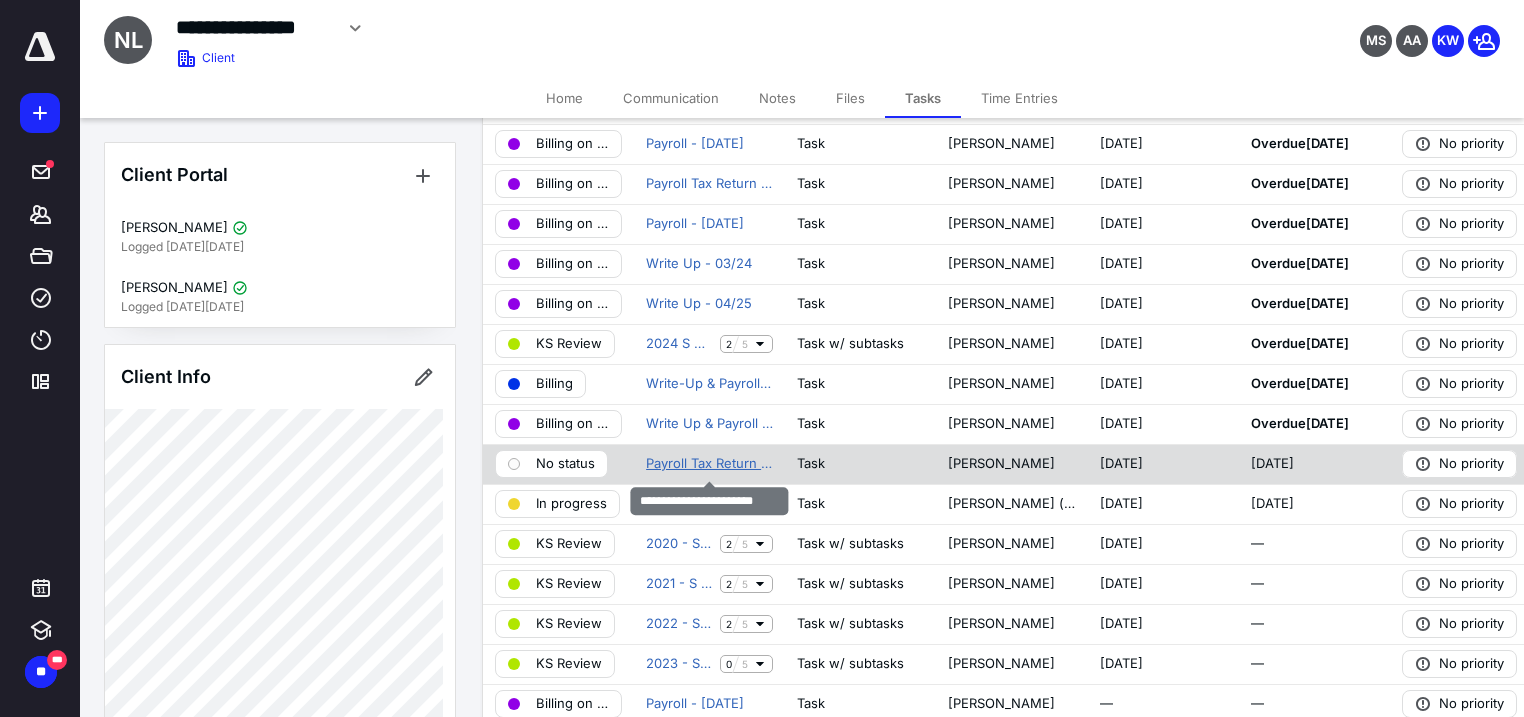 scroll, scrollTop: 1040, scrollLeft: 0, axis: vertical 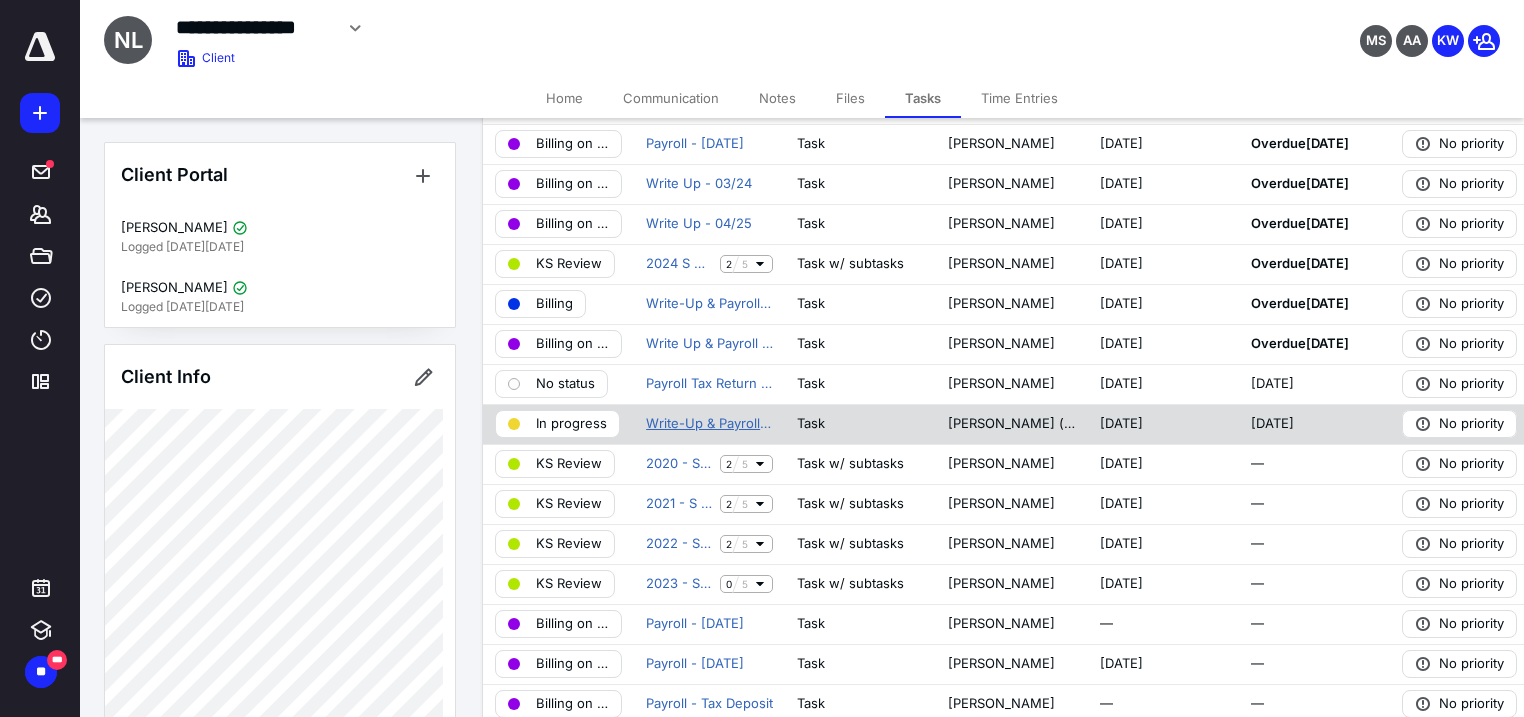 click on "Write-Up & Payroll - 07/25" at bounding box center (709, 424) 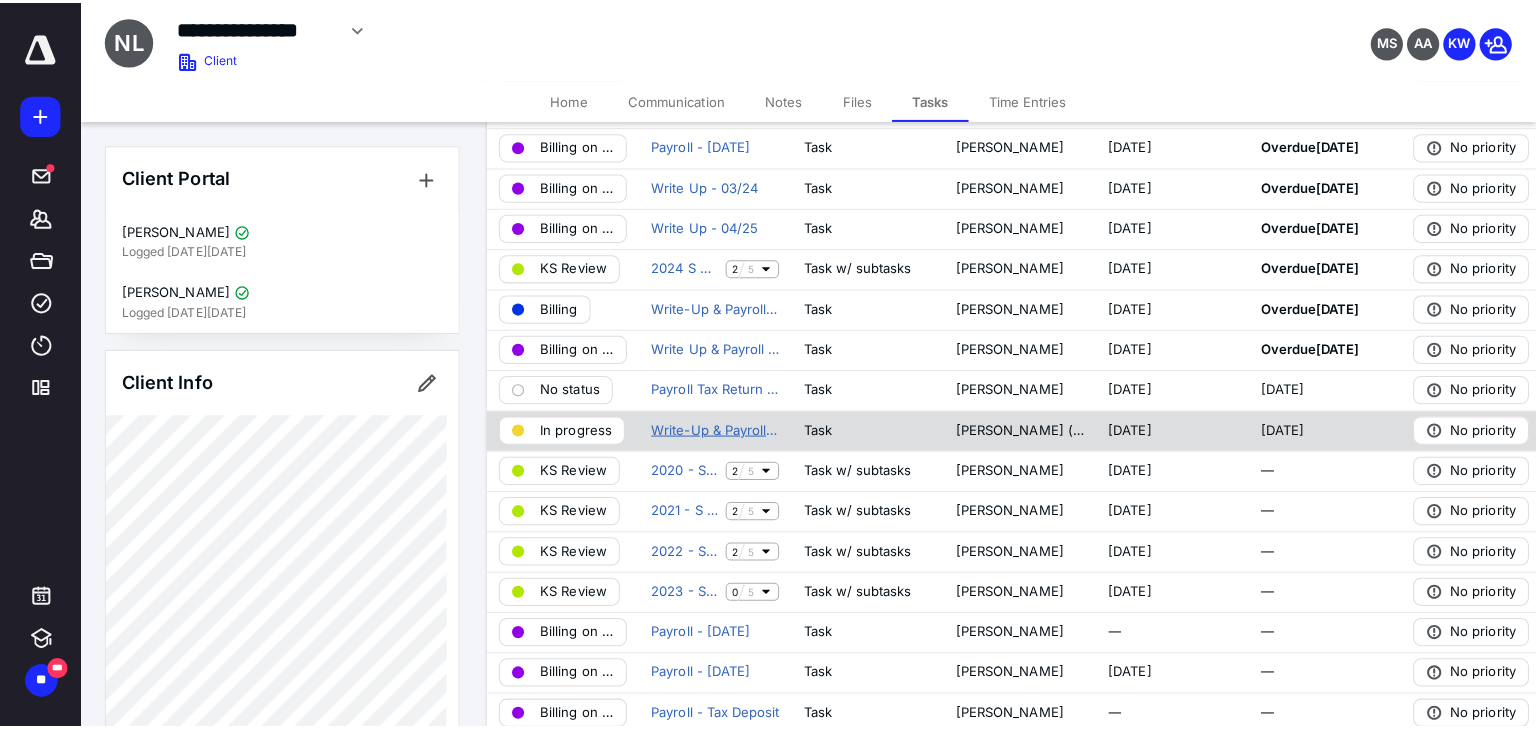 scroll, scrollTop: 0, scrollLeft: 0, axis: both 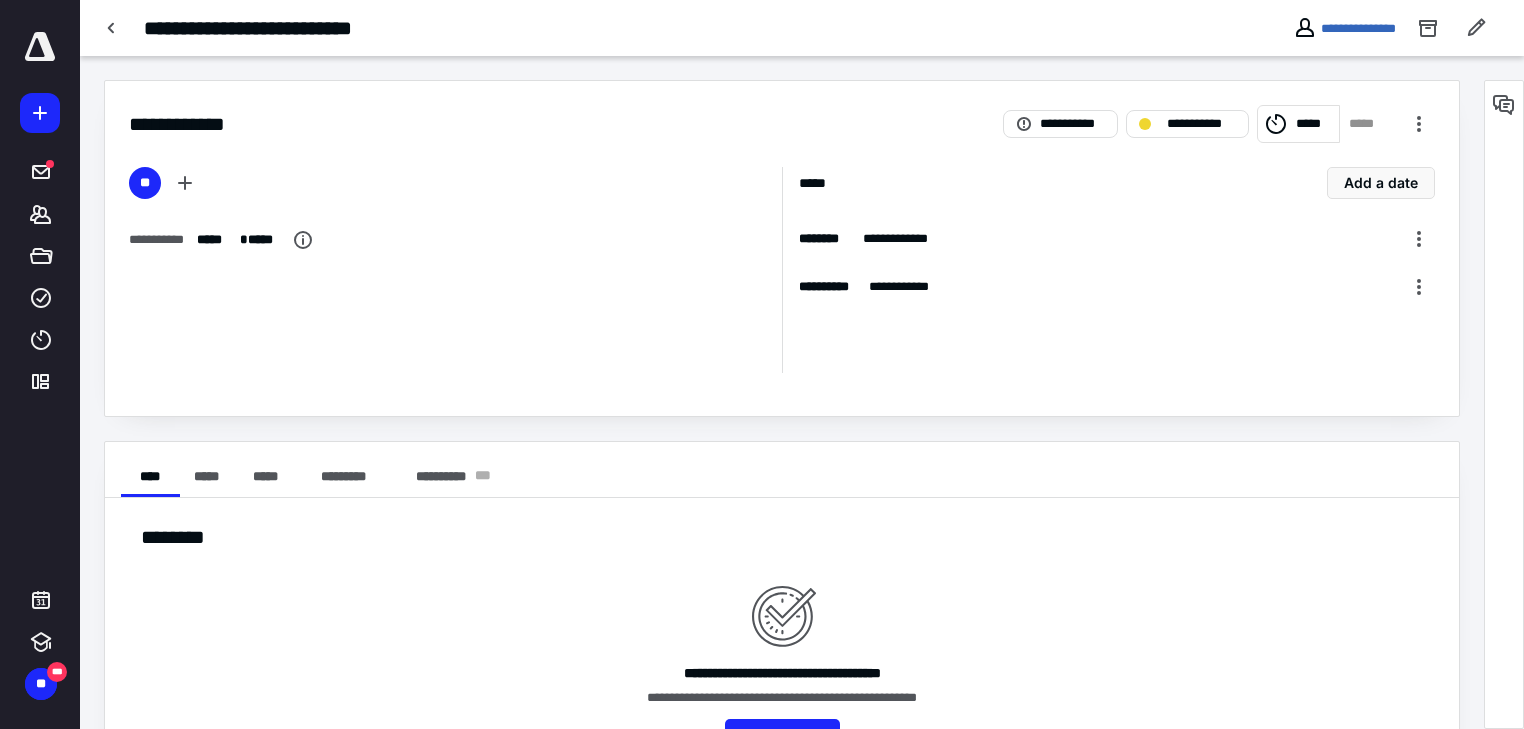 click on "*****" at bounding box center [1314, 124] 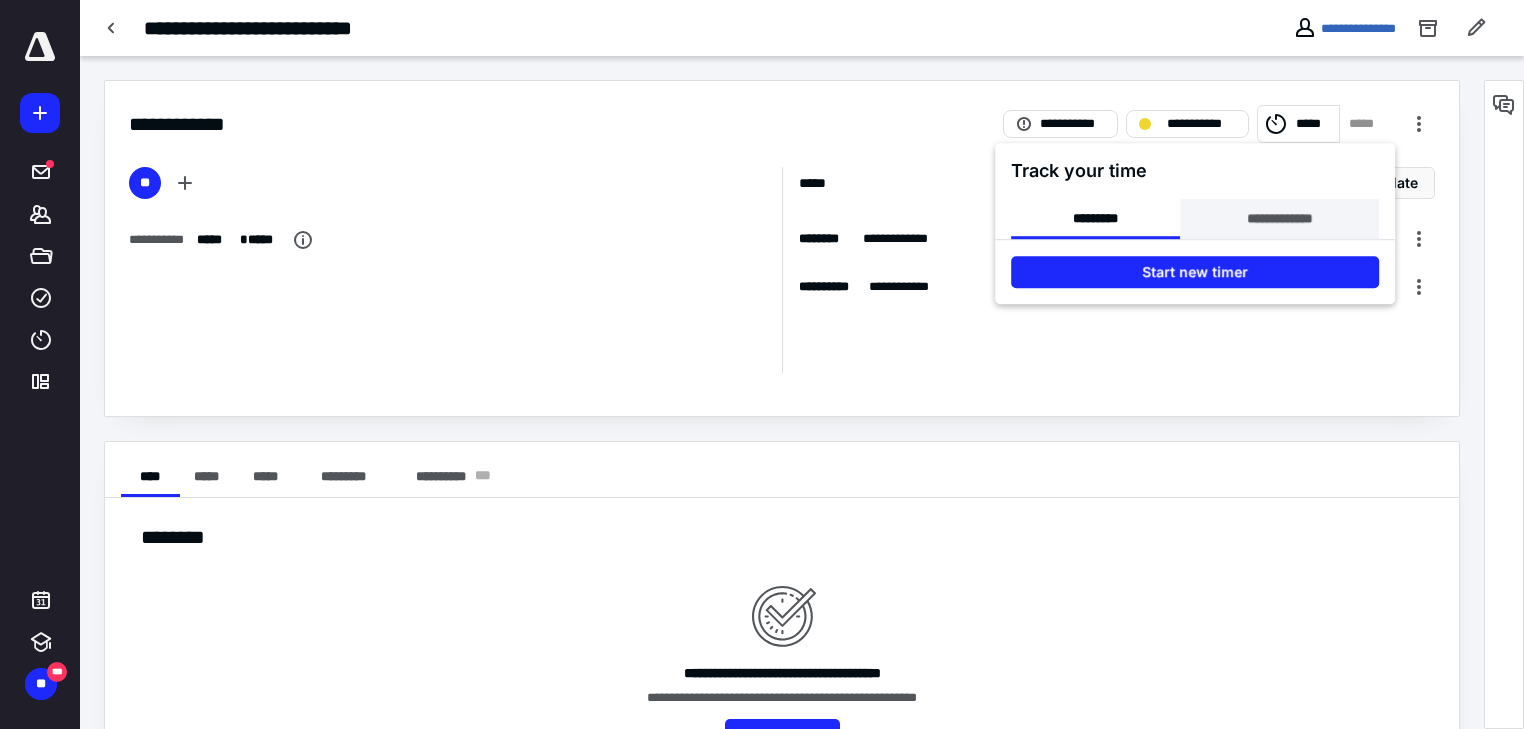 click on "**********" at bounding box center (1279, 219) 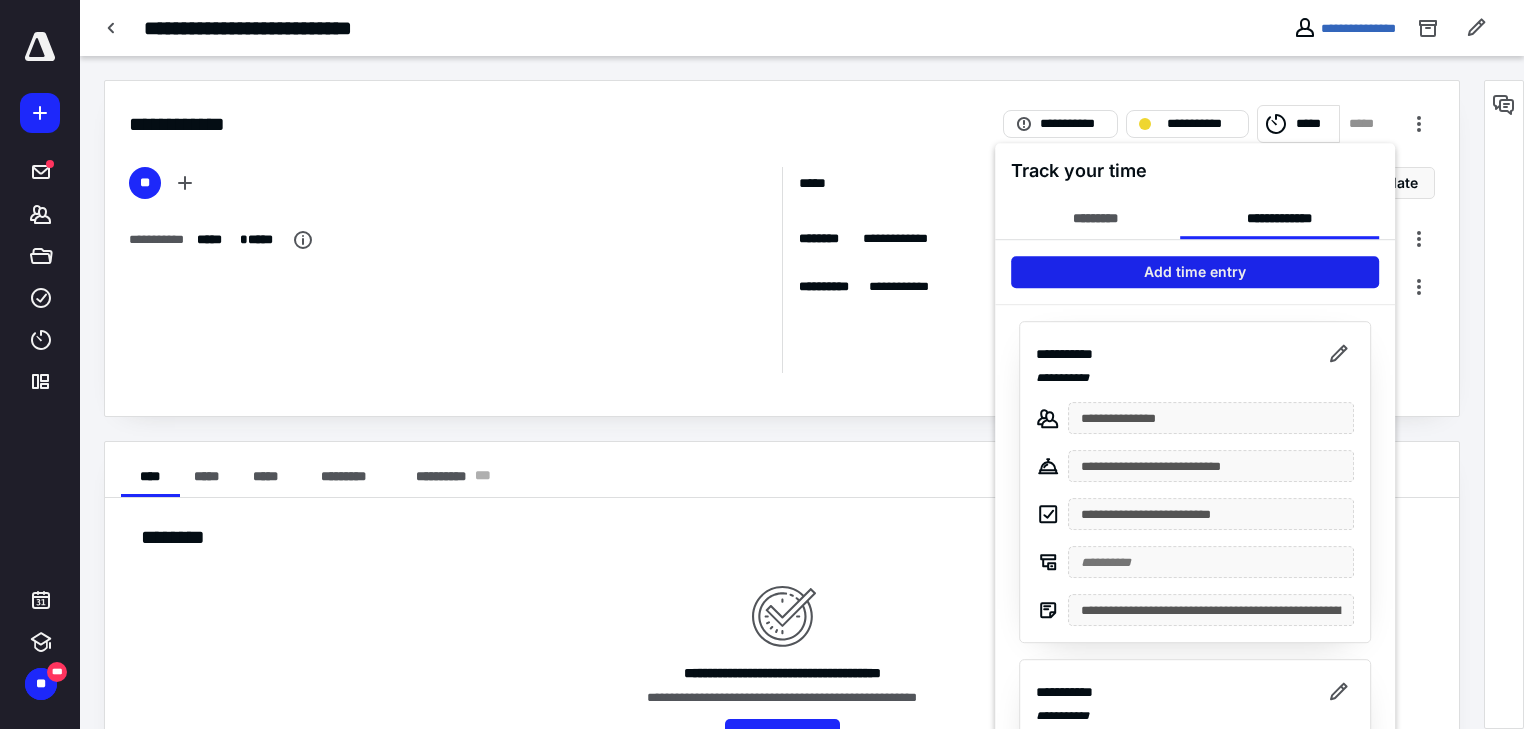 click on "Add time entry" at bounding box center [1195, 272] 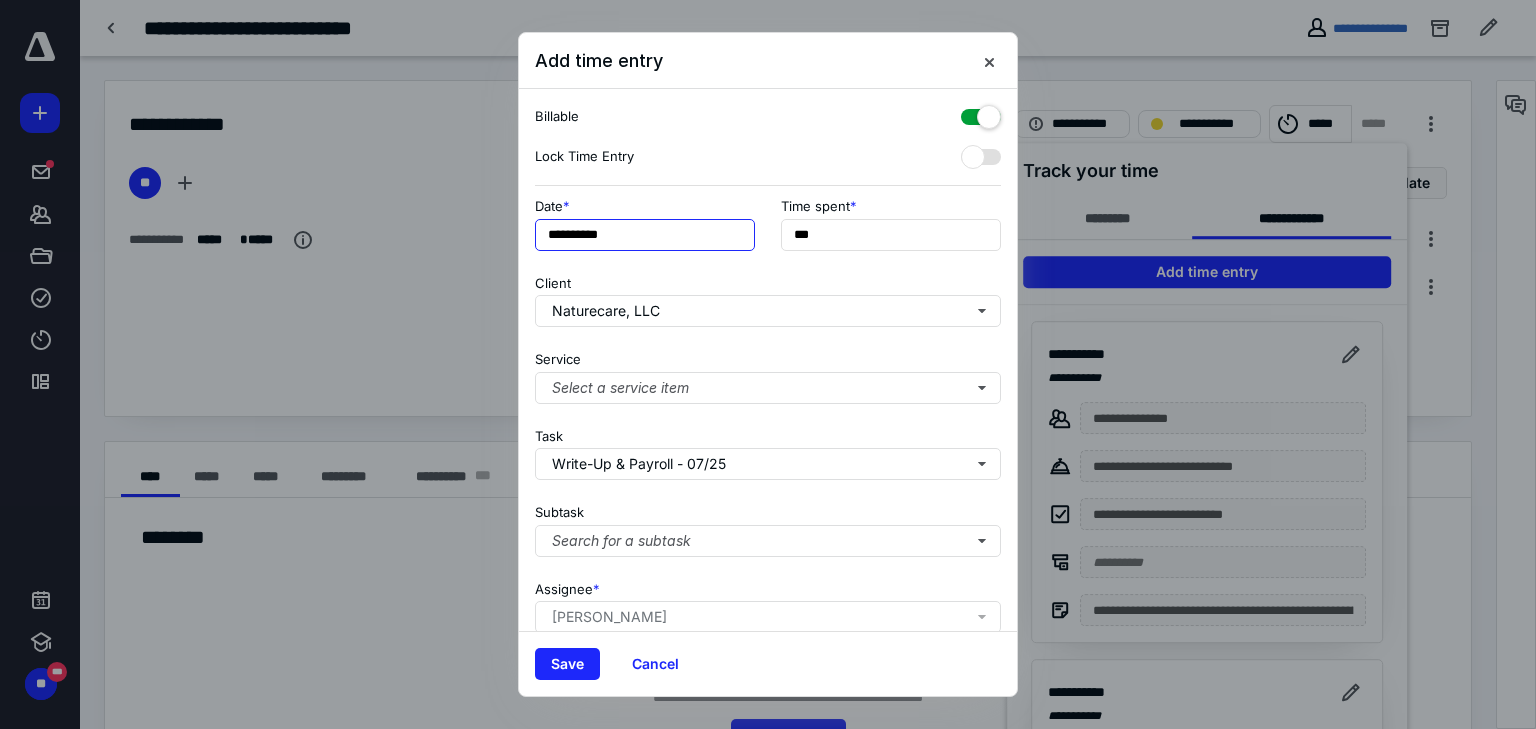click on "**********" at bounding box center (645, 235) 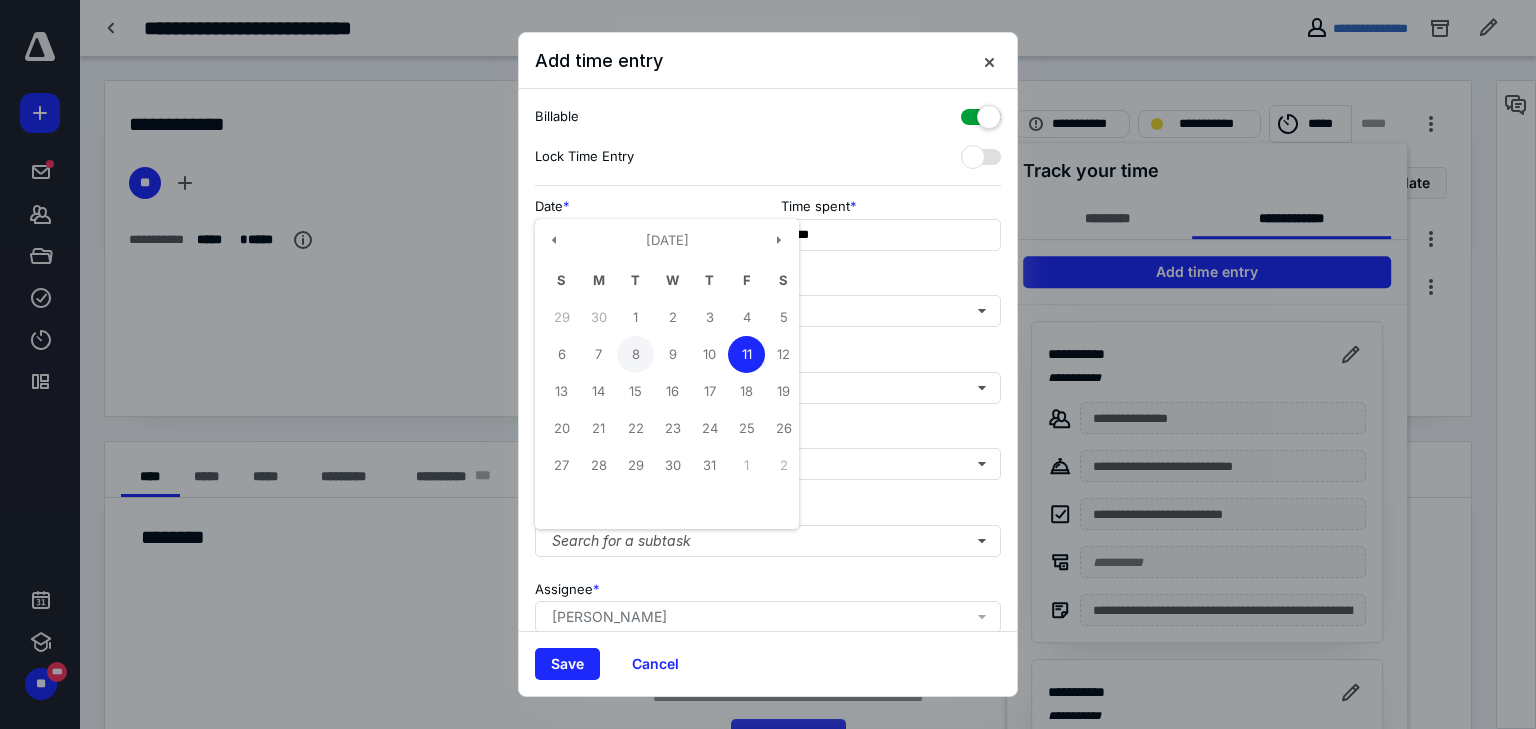 click on "8" at bounding box center [635, 354] 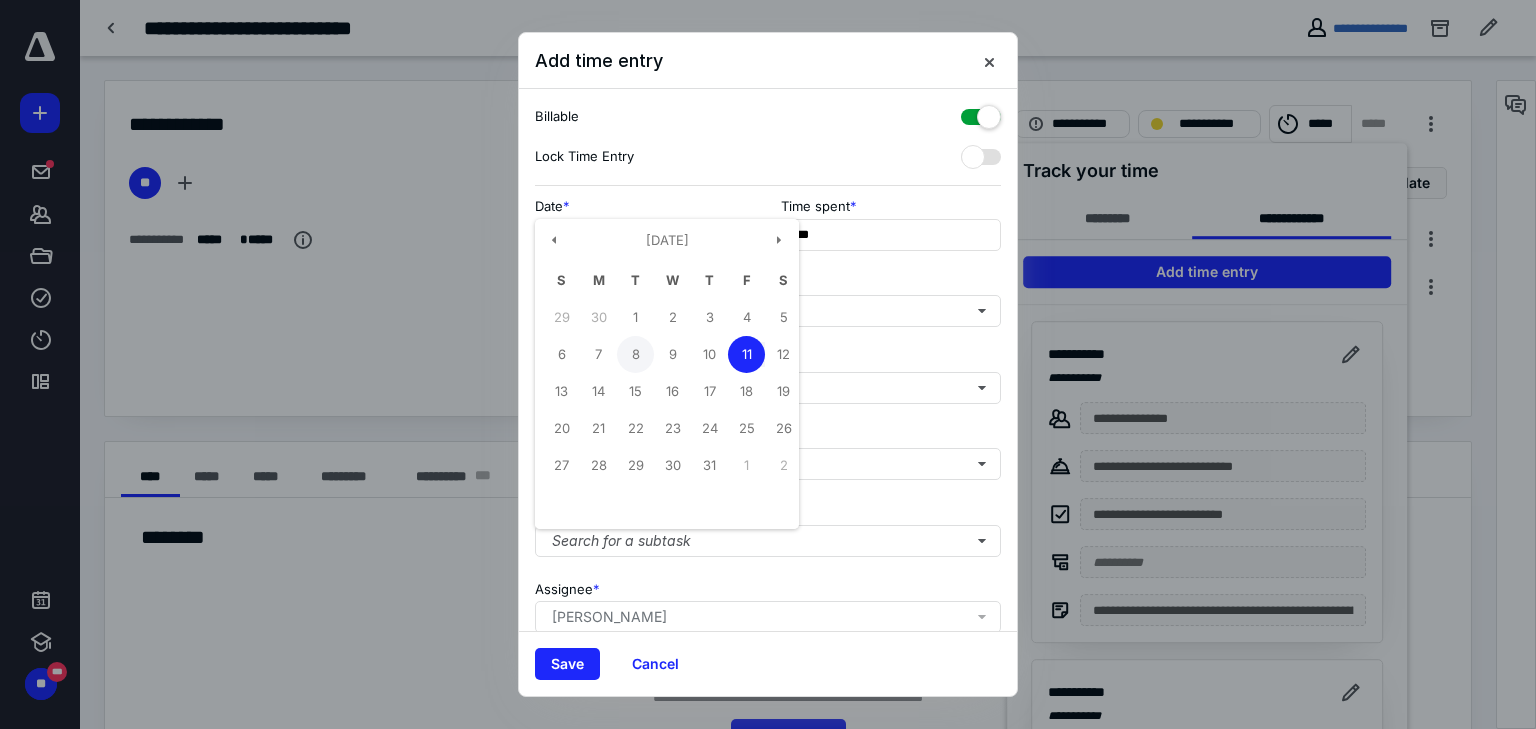 type on "**********" 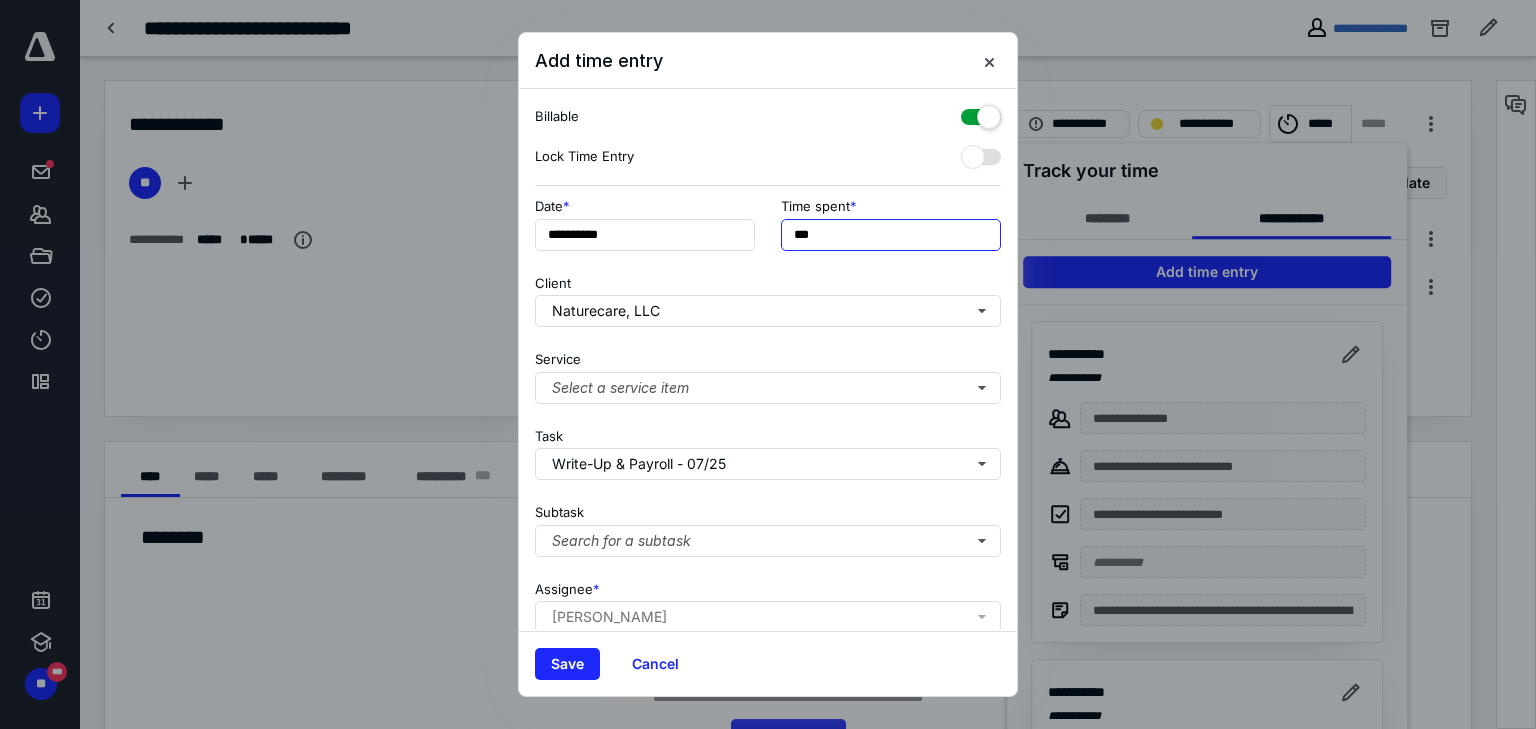 drag, startPoint x: 841, startPoint y: 242, endPoint x: 605, endPoint y: 252, distance: 236.21178 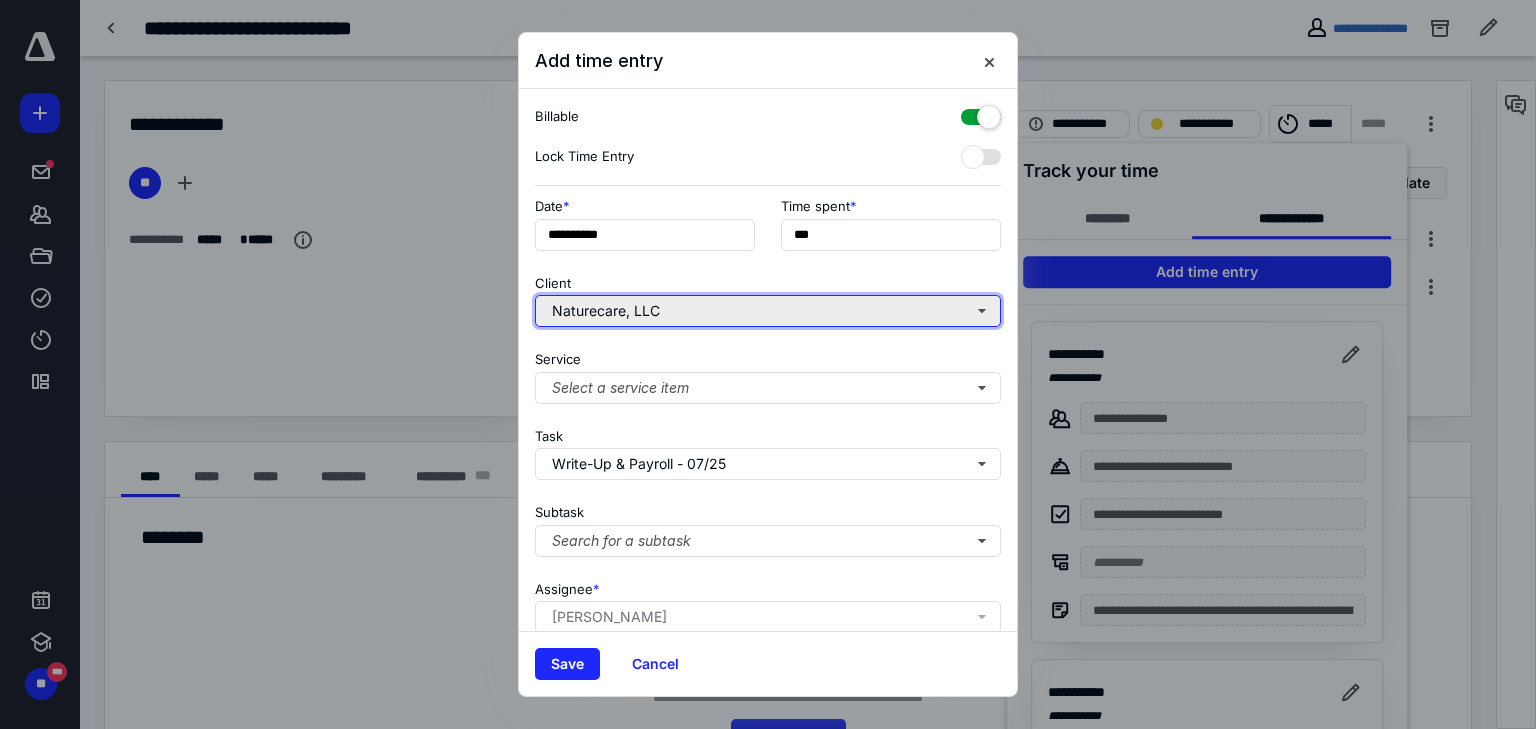type on "******" 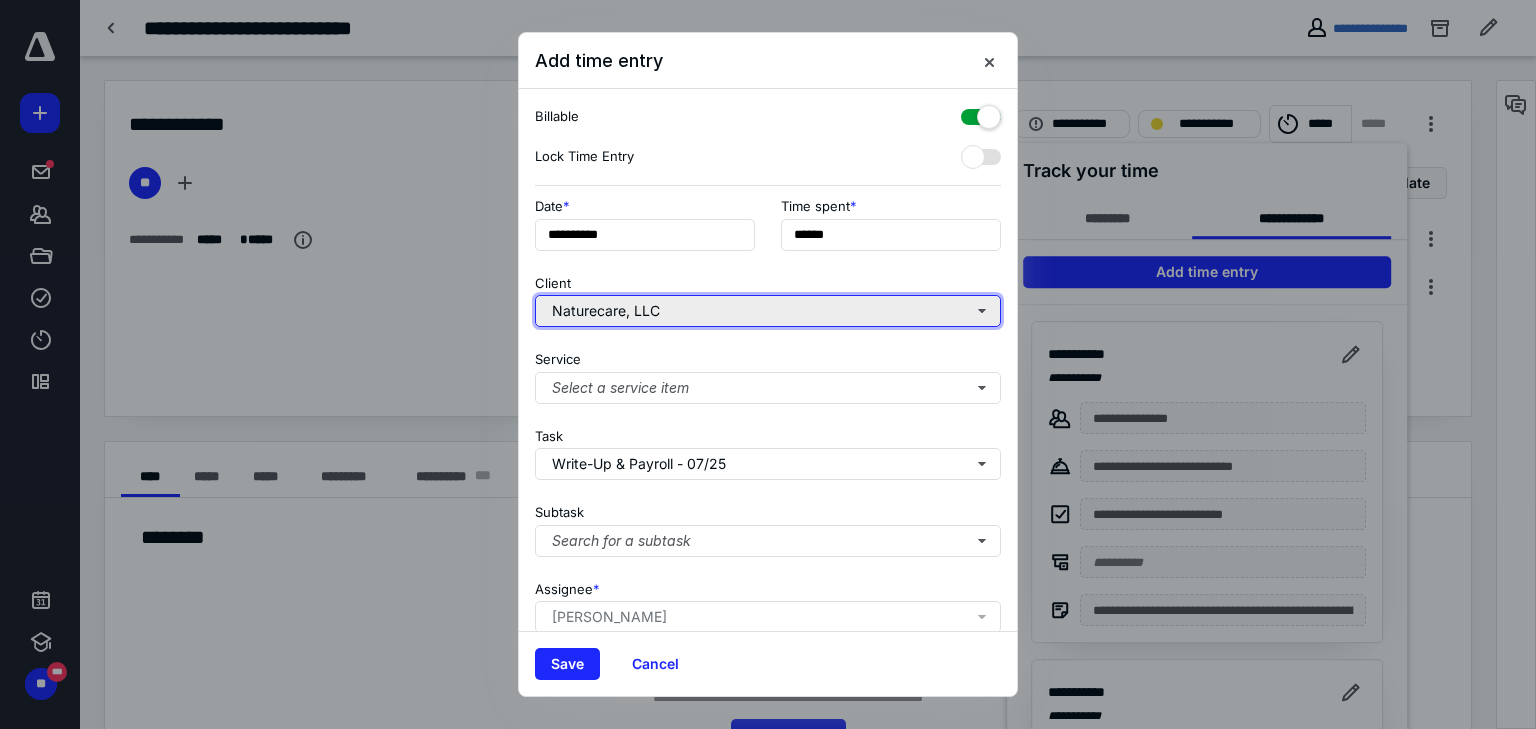 type 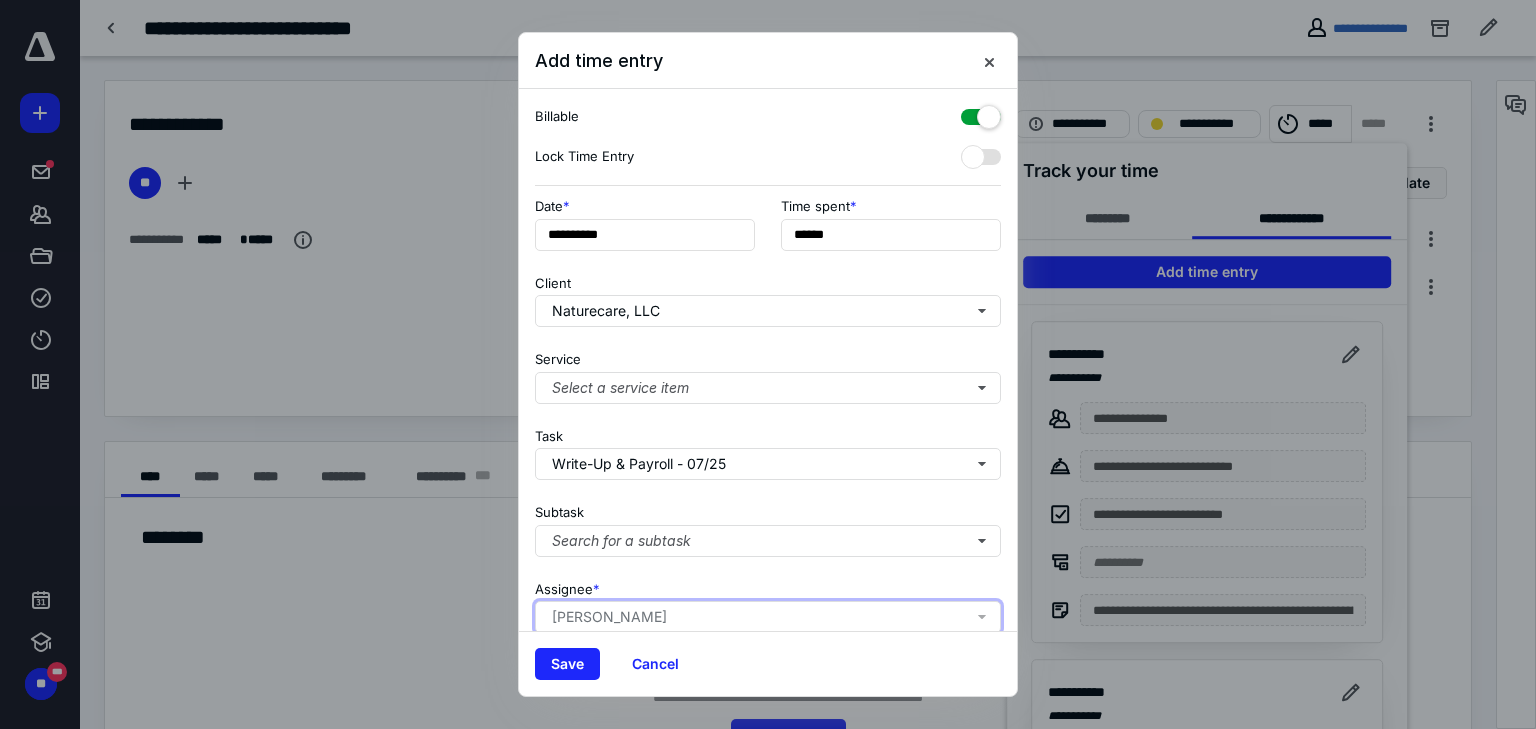 click on "[PERSON_NAME]" at bounding box center [772, 617] 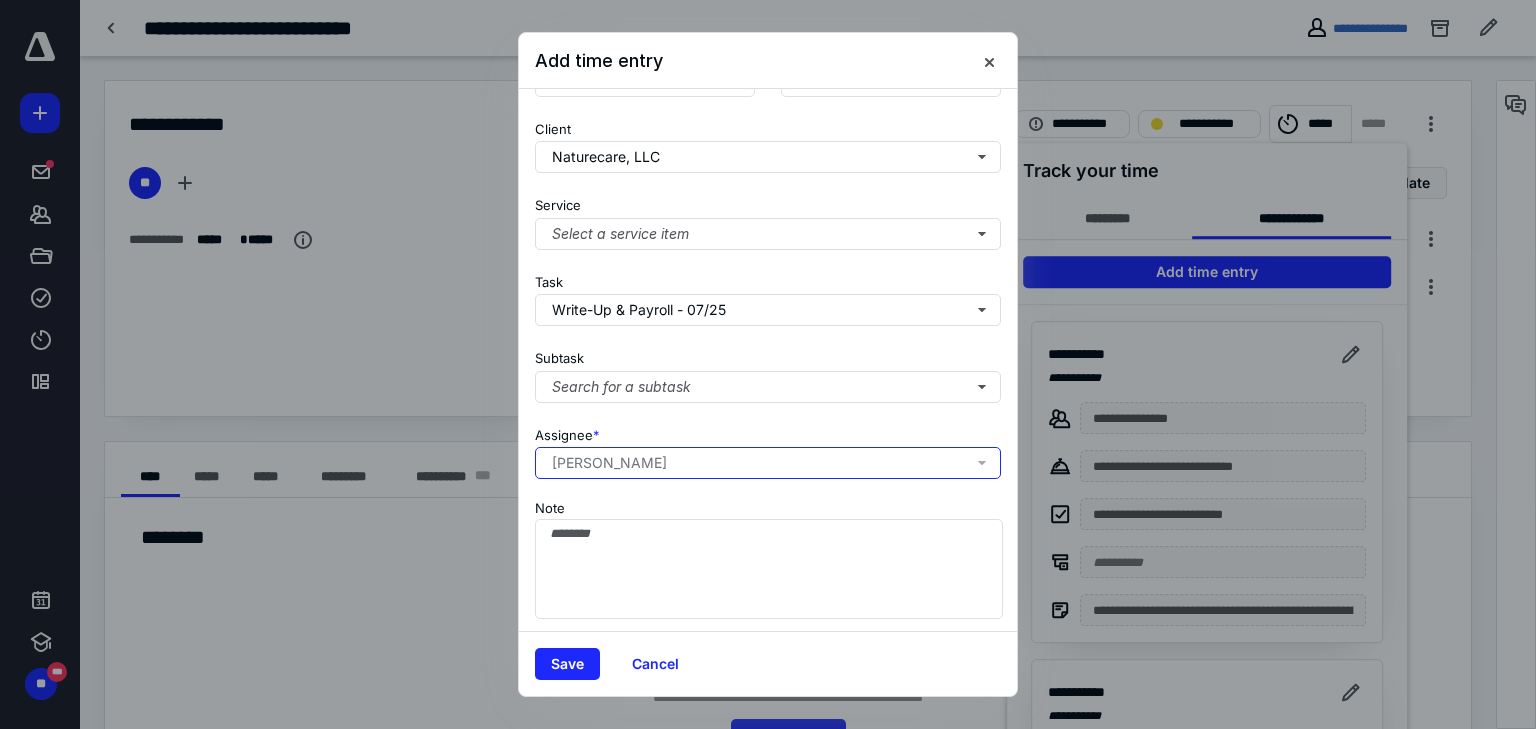 scroll, scrollTop: 156, scrollLeft: 0, axis: vertical 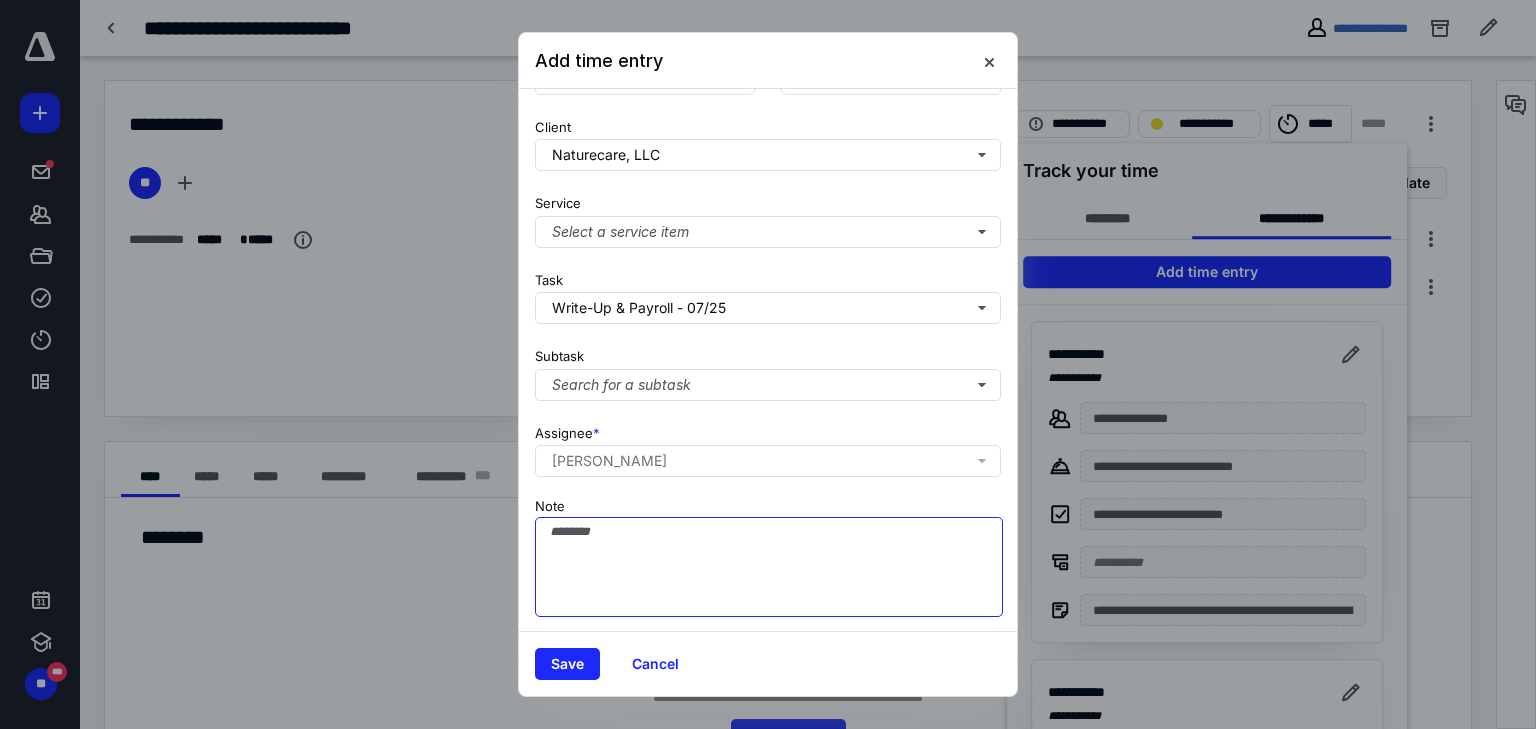 click on "Note" at bounding box center (769, 567) 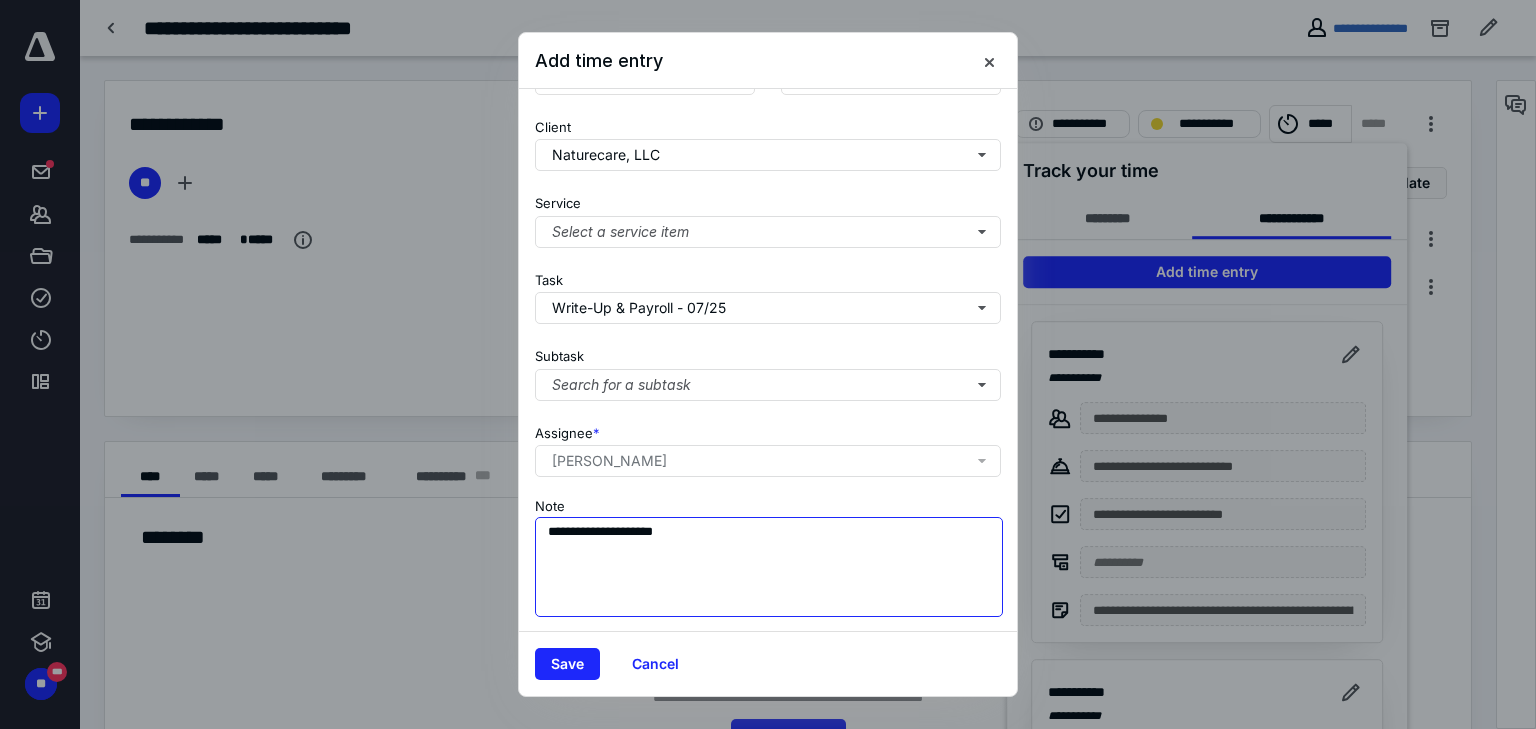 scroll, scrollTop: 76, scrollLeft: 0, axis: vertical 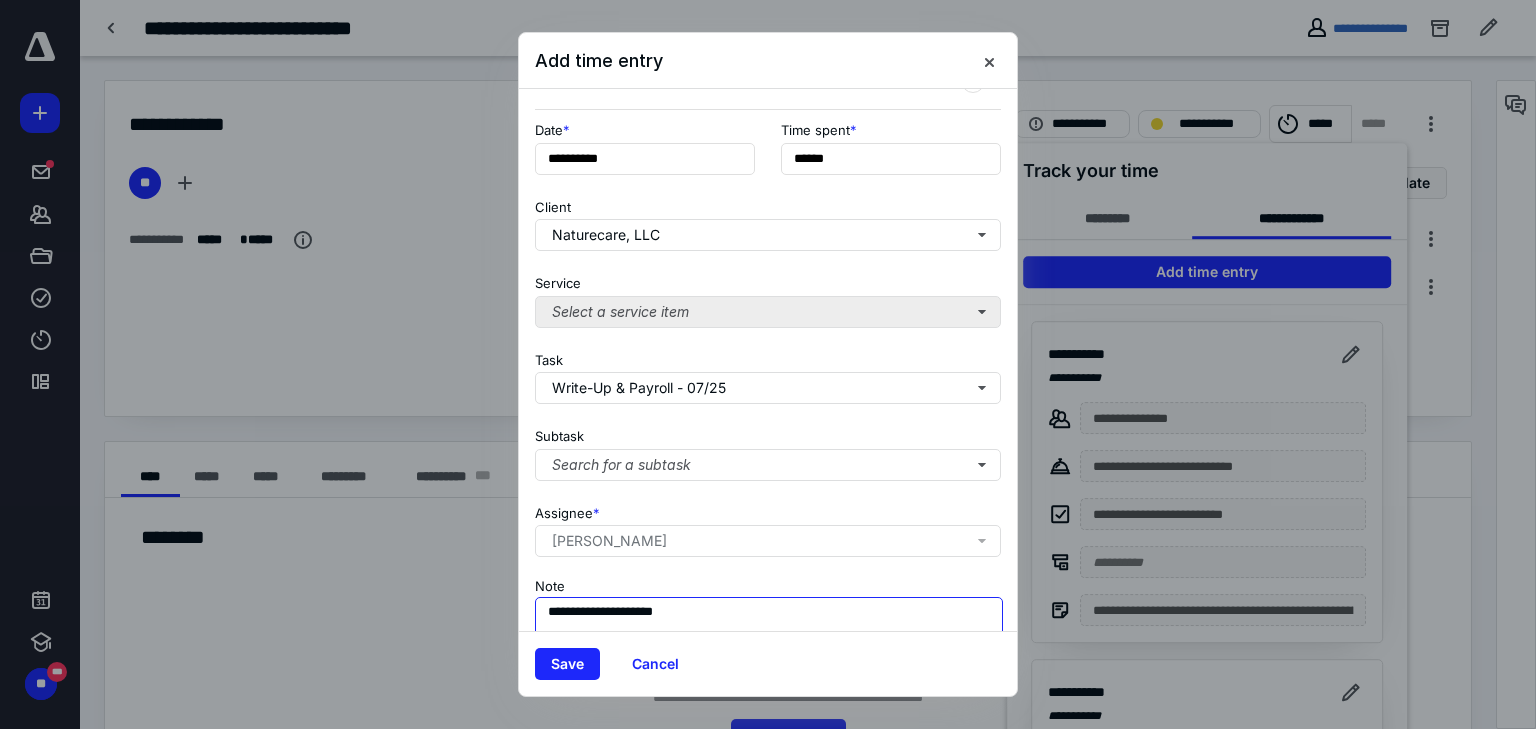 type on "**********" 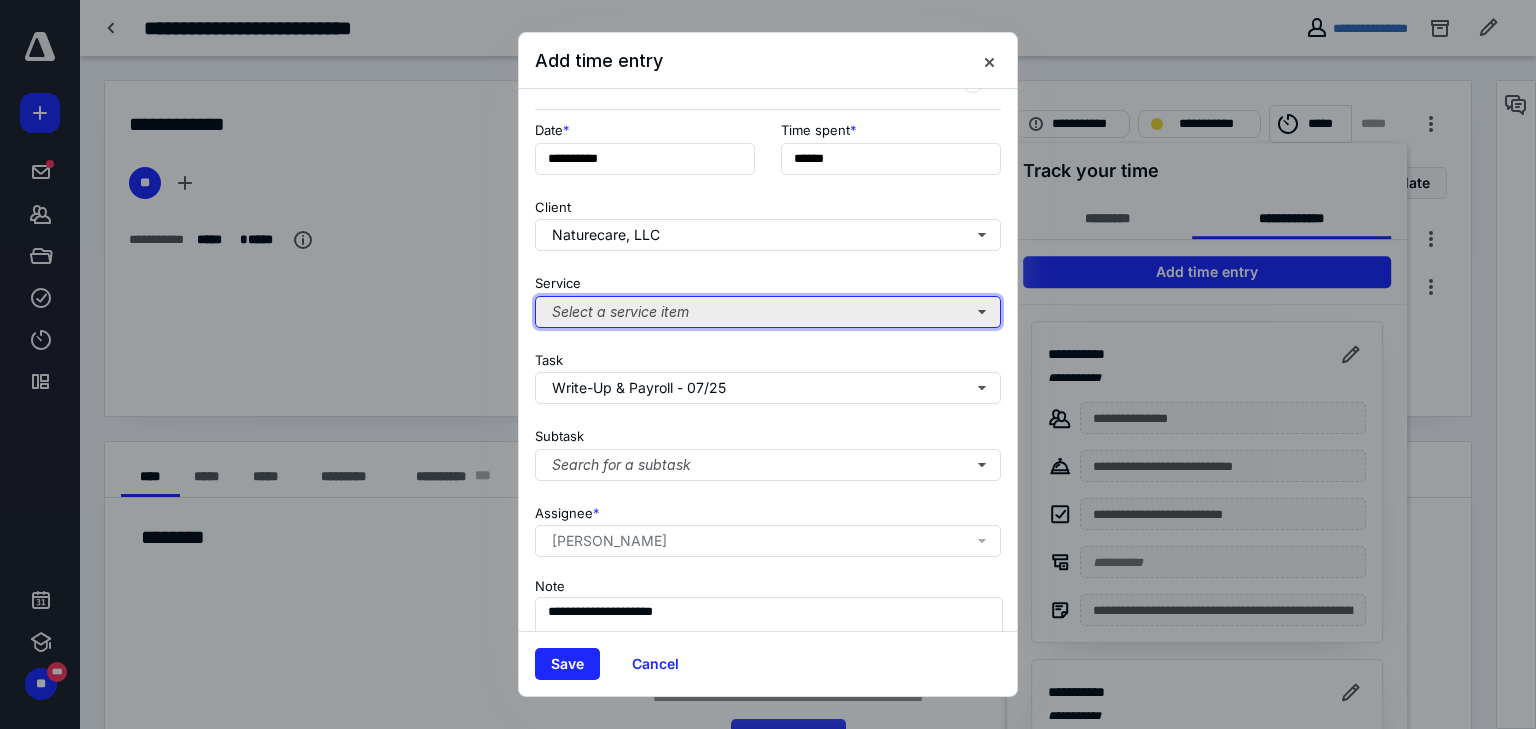 click on "Select a service item" at bounding box center (768, 312) 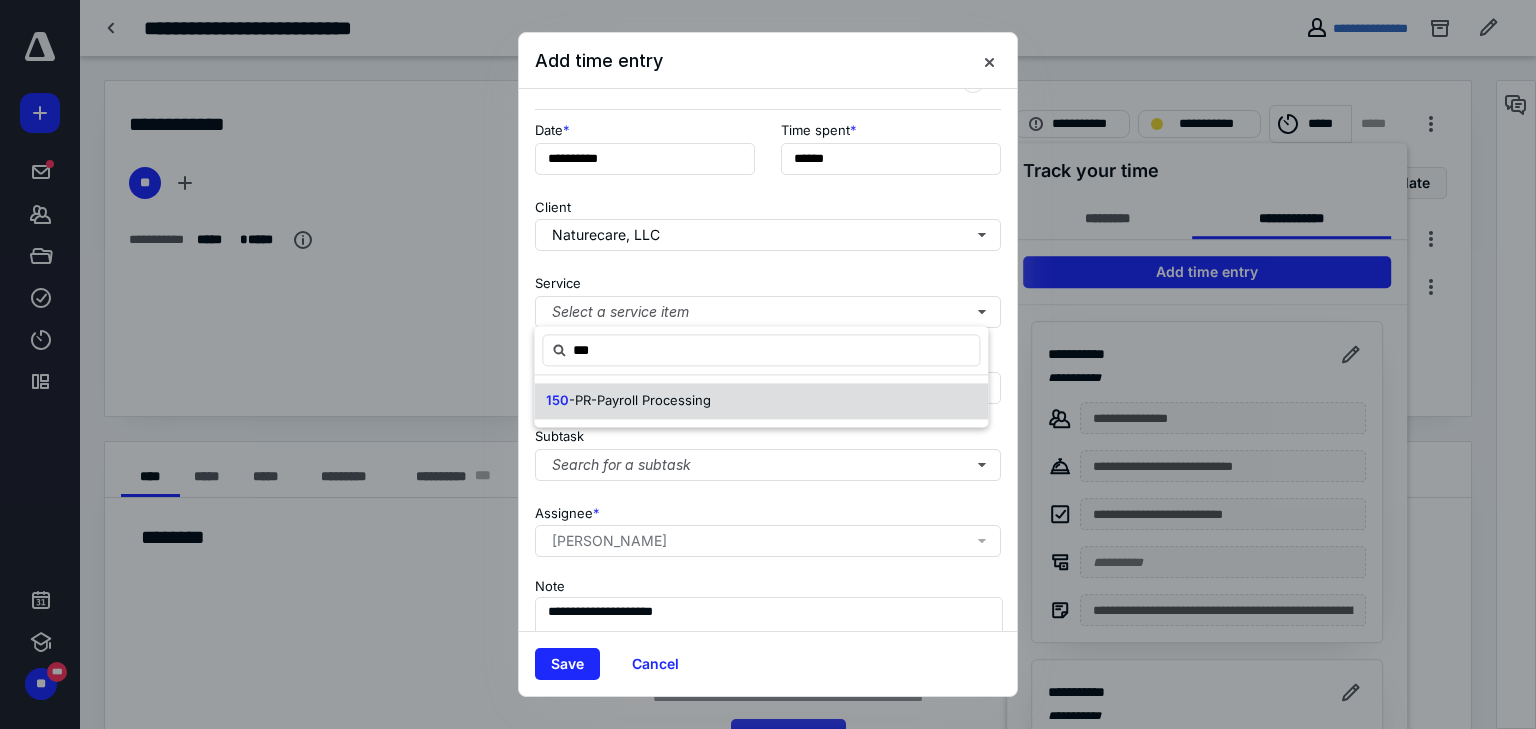 click on "-PR-Payroll Processing" at bounding box center (640, 400) 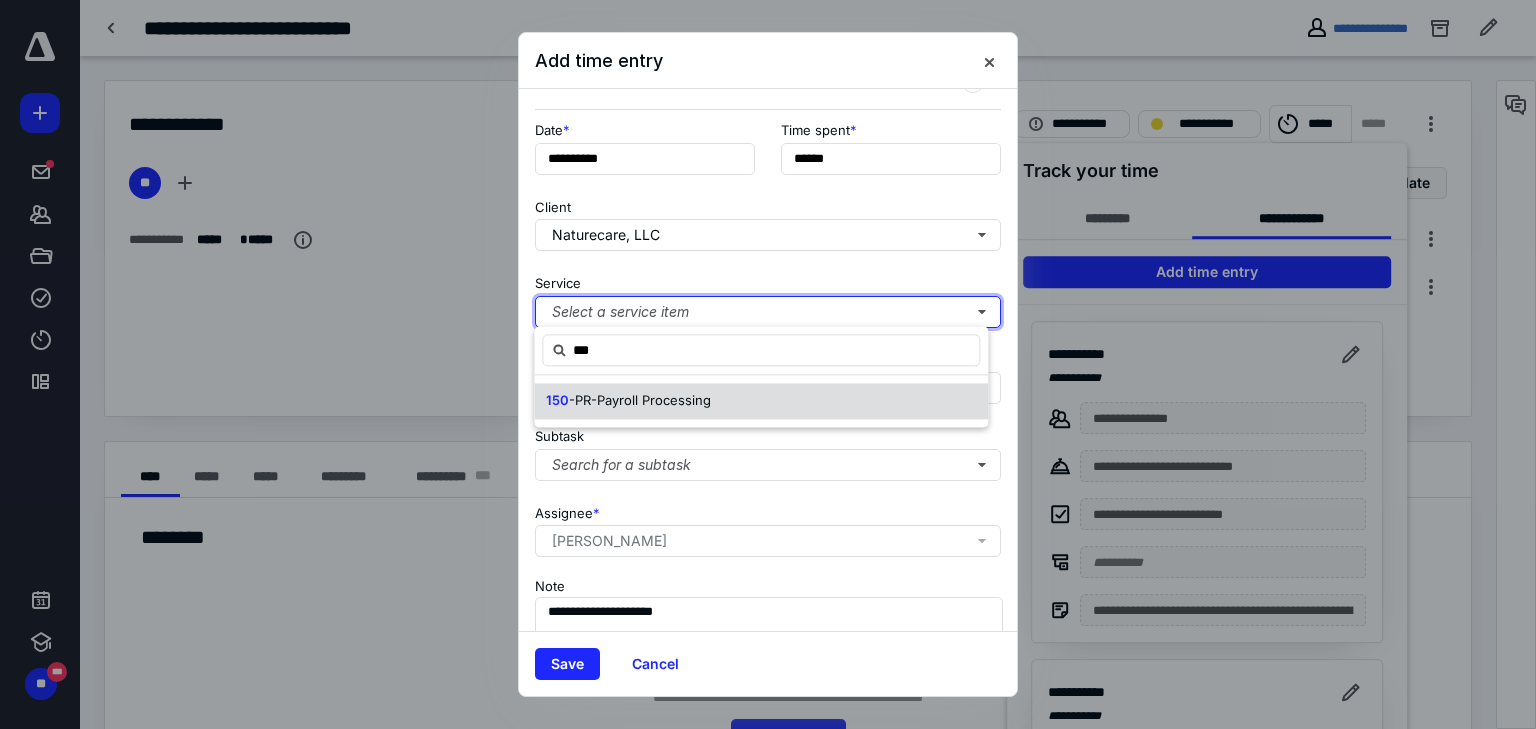 type 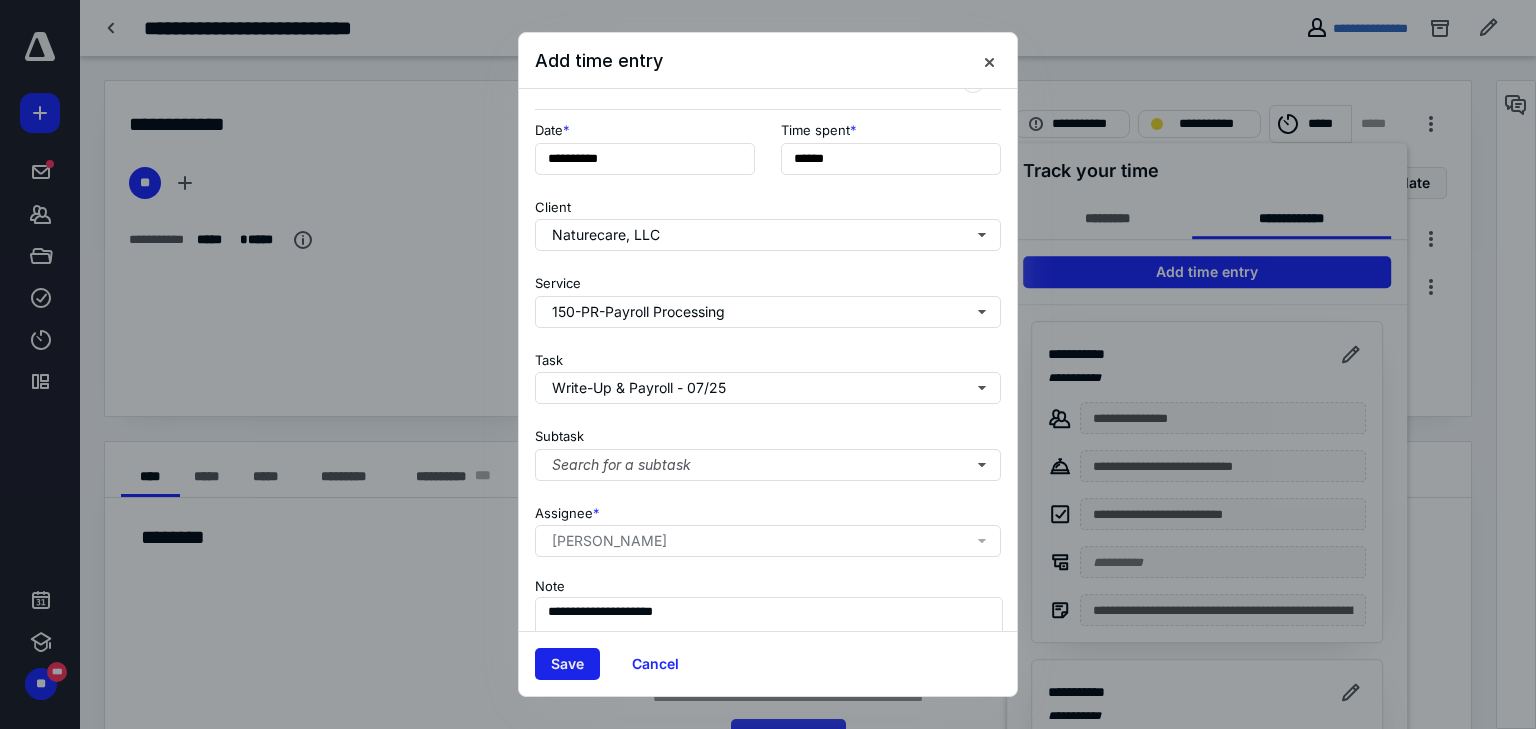click on "Save" at bounding box center [567, 664] 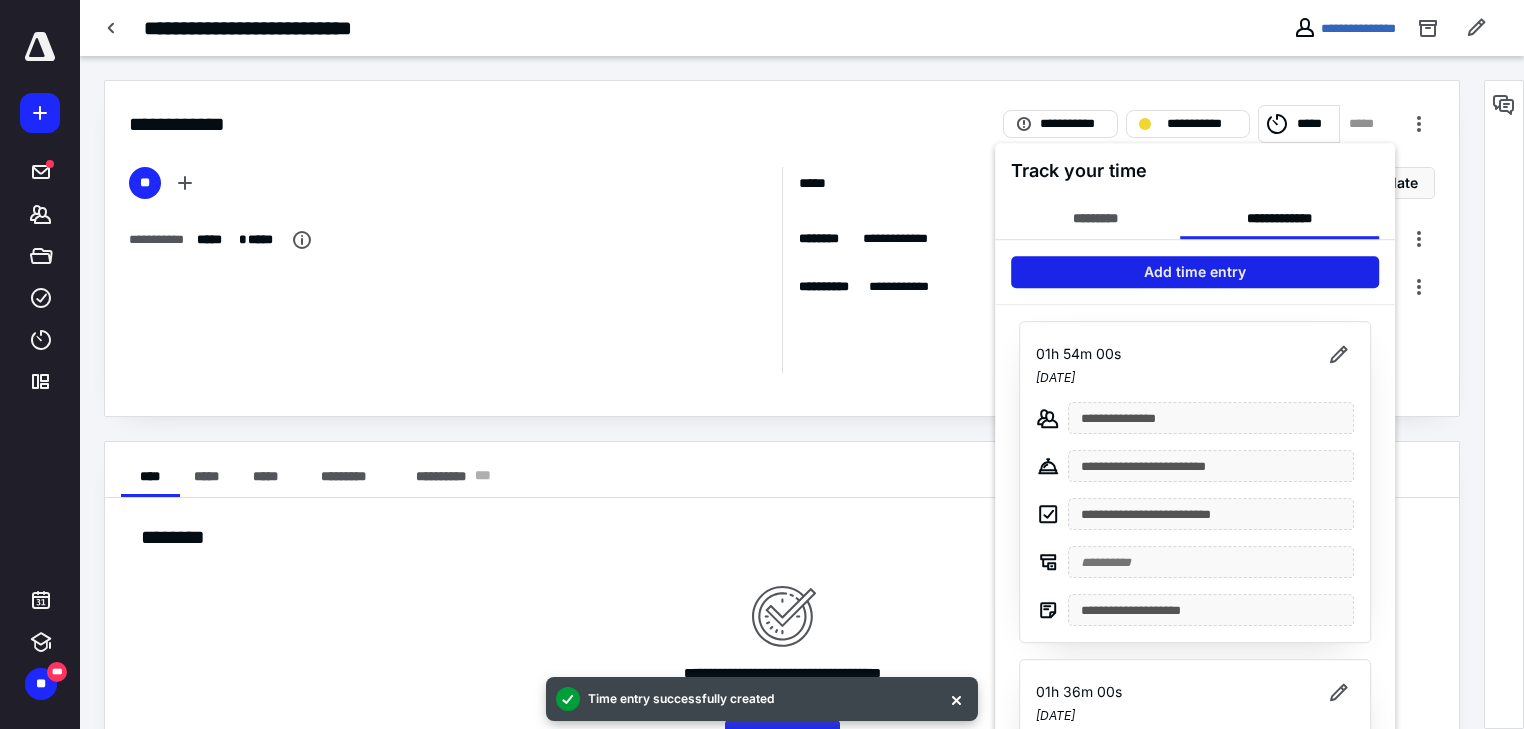 click on "Add time entry" at bounding box center (1195, 272) 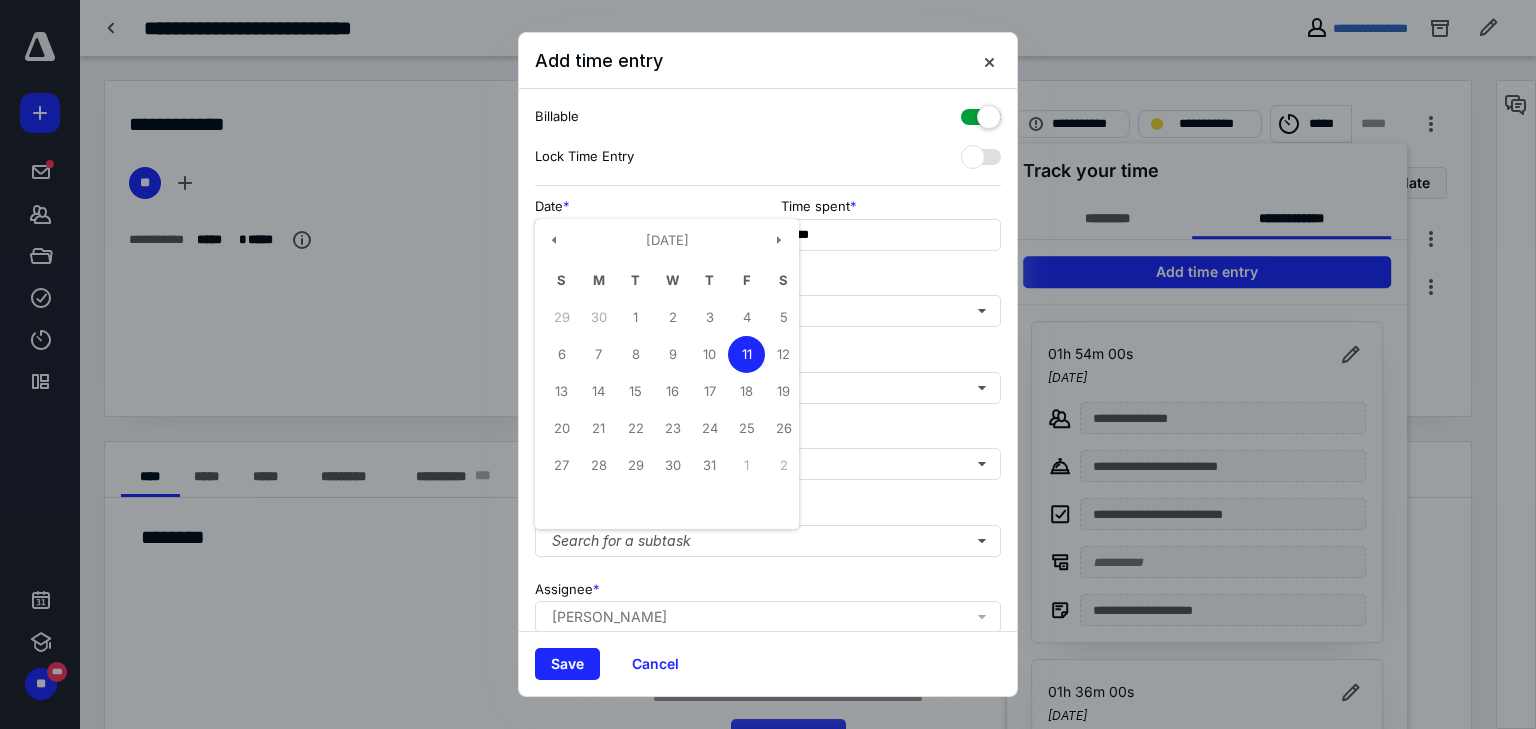 click on "**********" at bounding box center [645, 235] 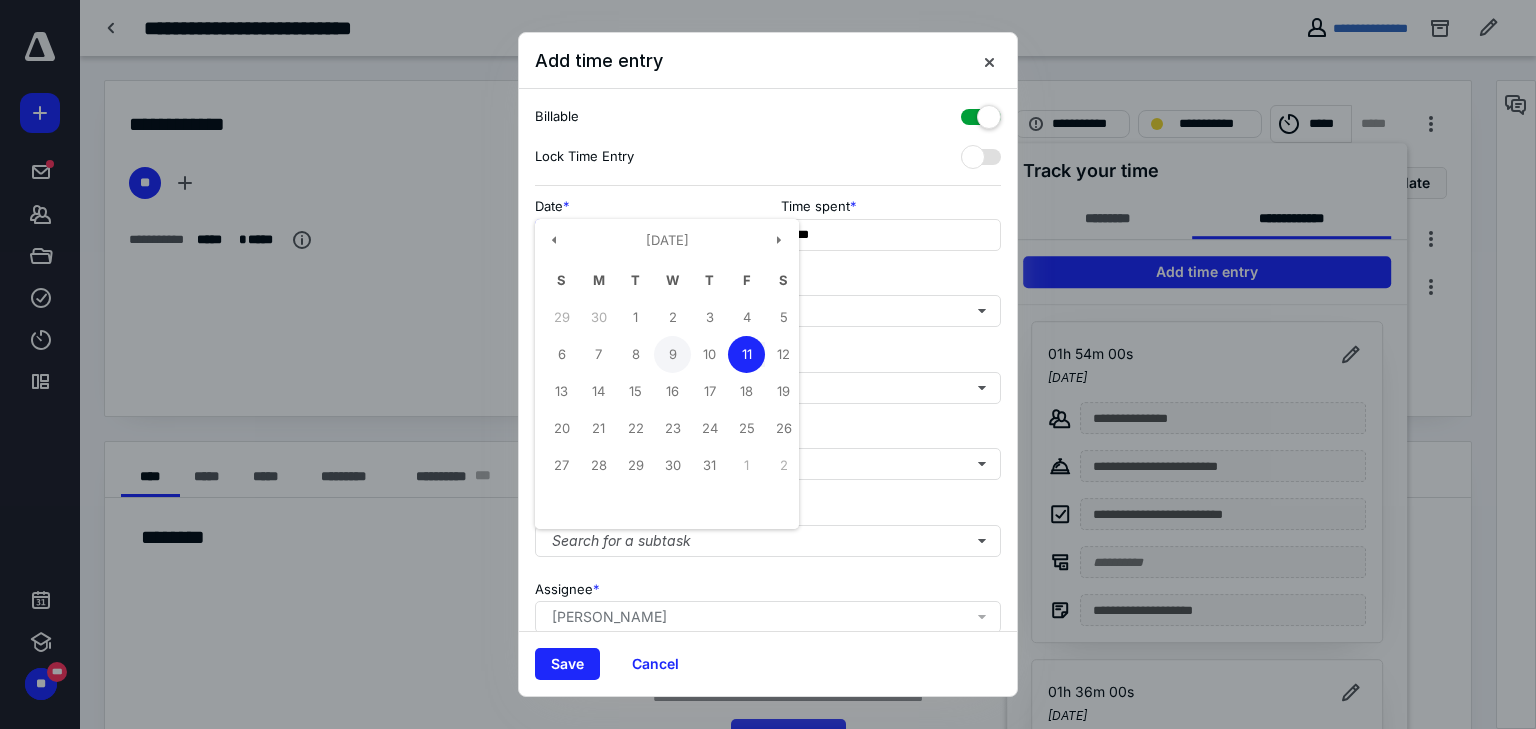 click on "9" at bounding box center (672, 354) 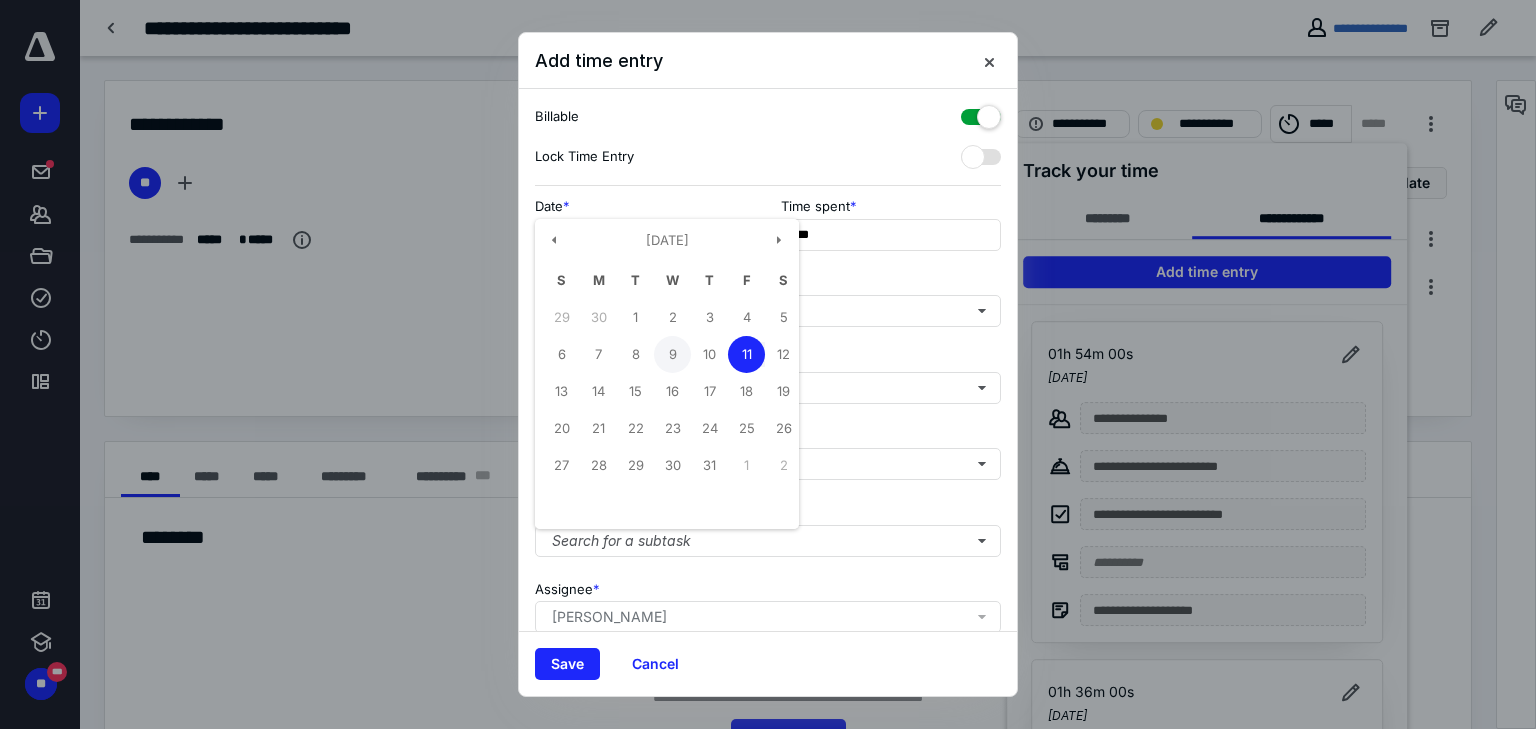 type on "**********" 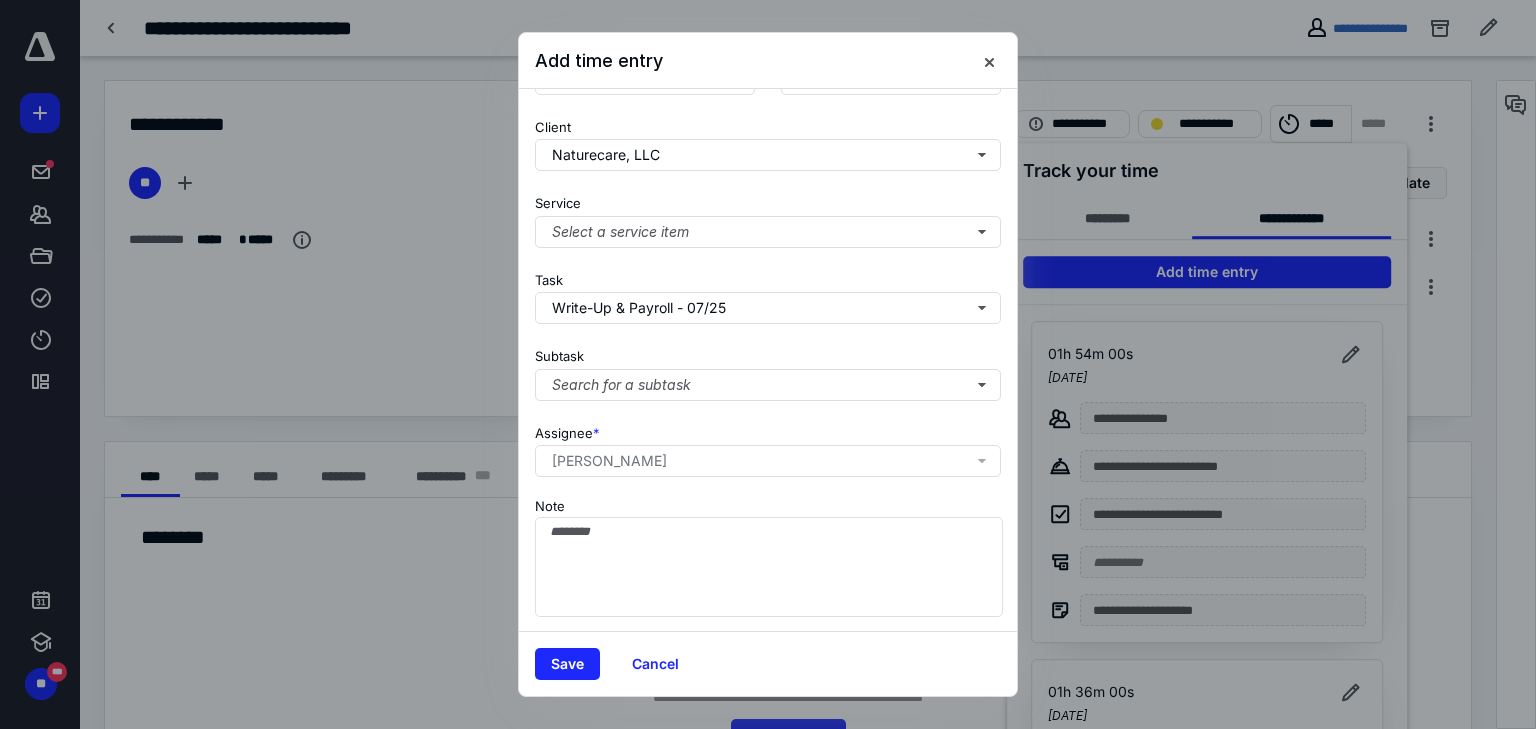 scroll, scrollTop: 156, scrollLeft: 0, axis: vertical 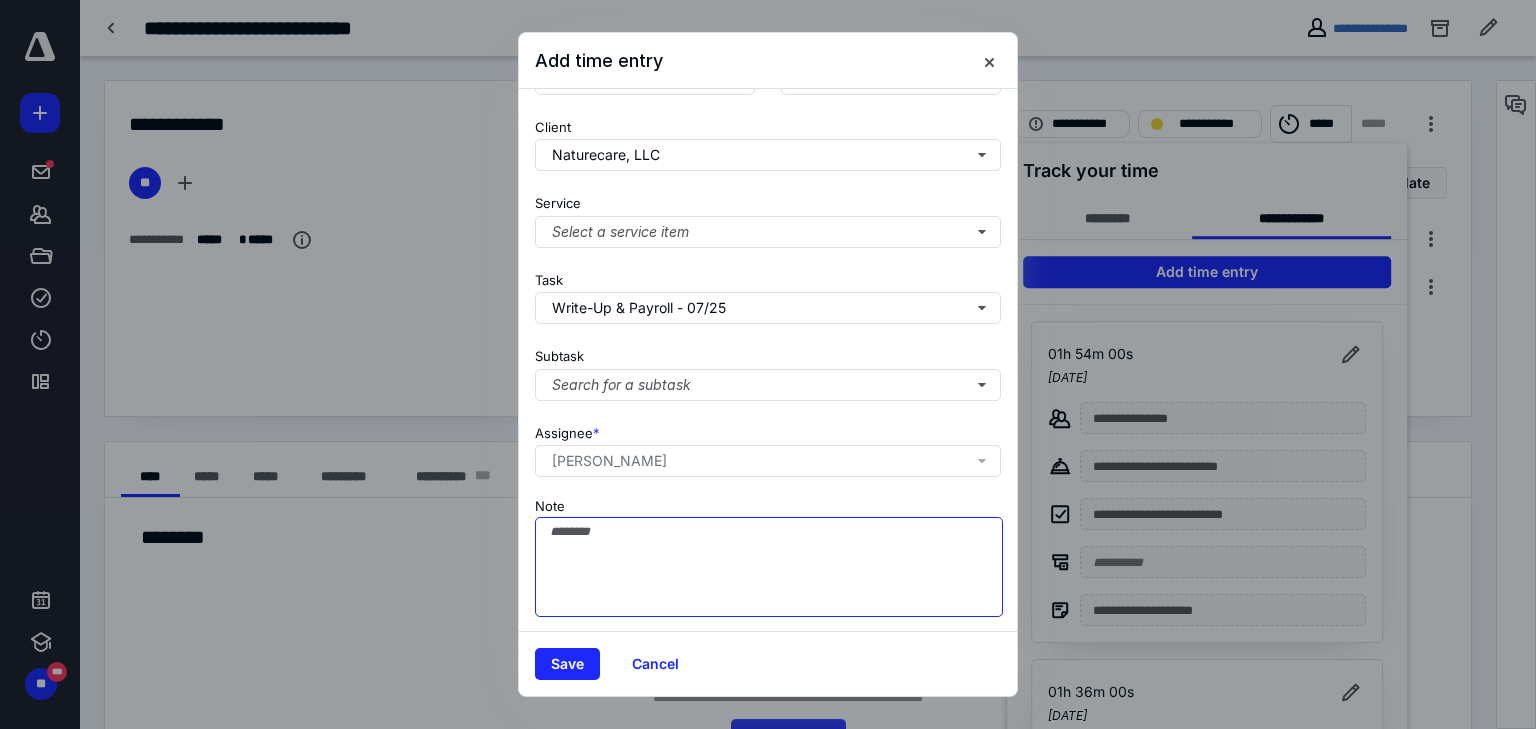 click on "Note" at bounding box center [769, 567] 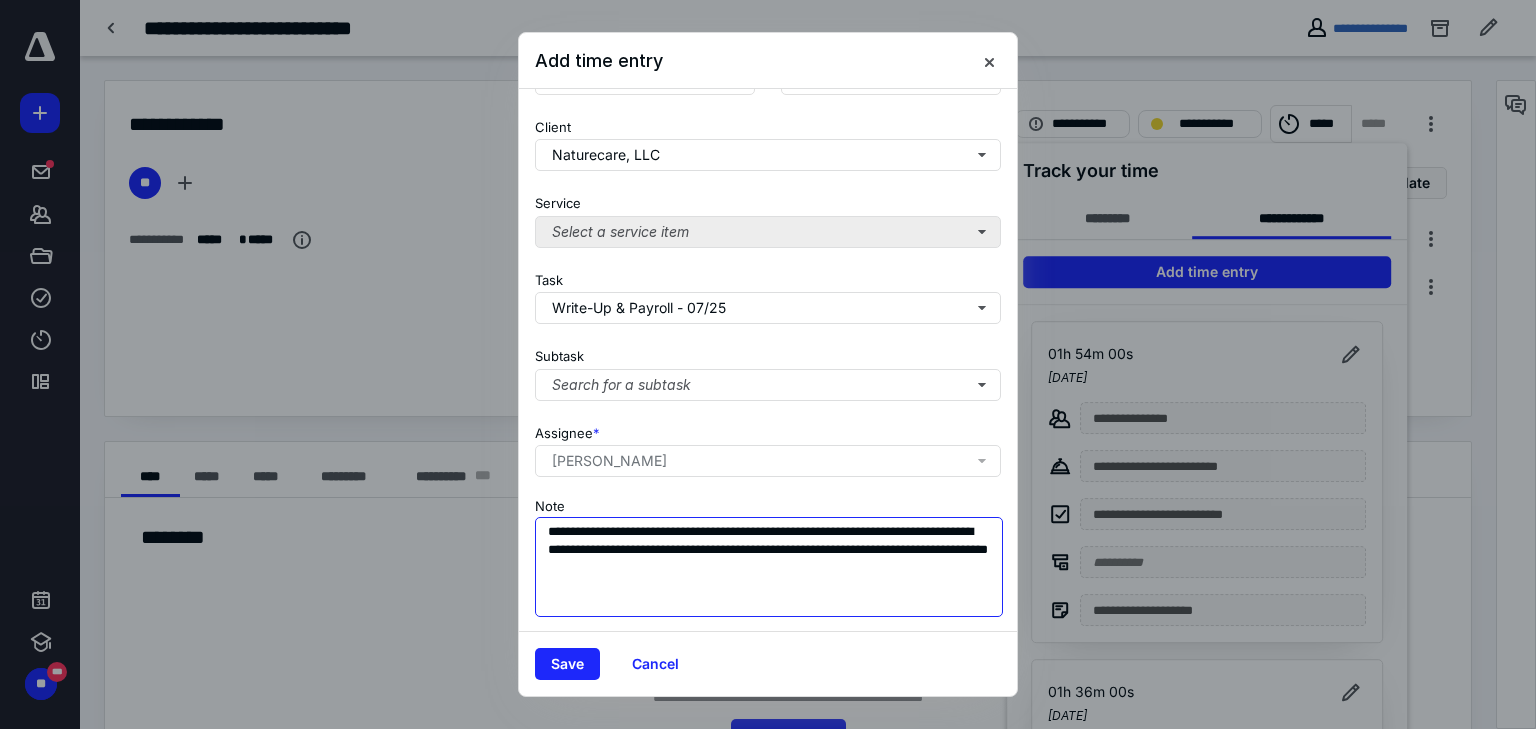 type on "**********" 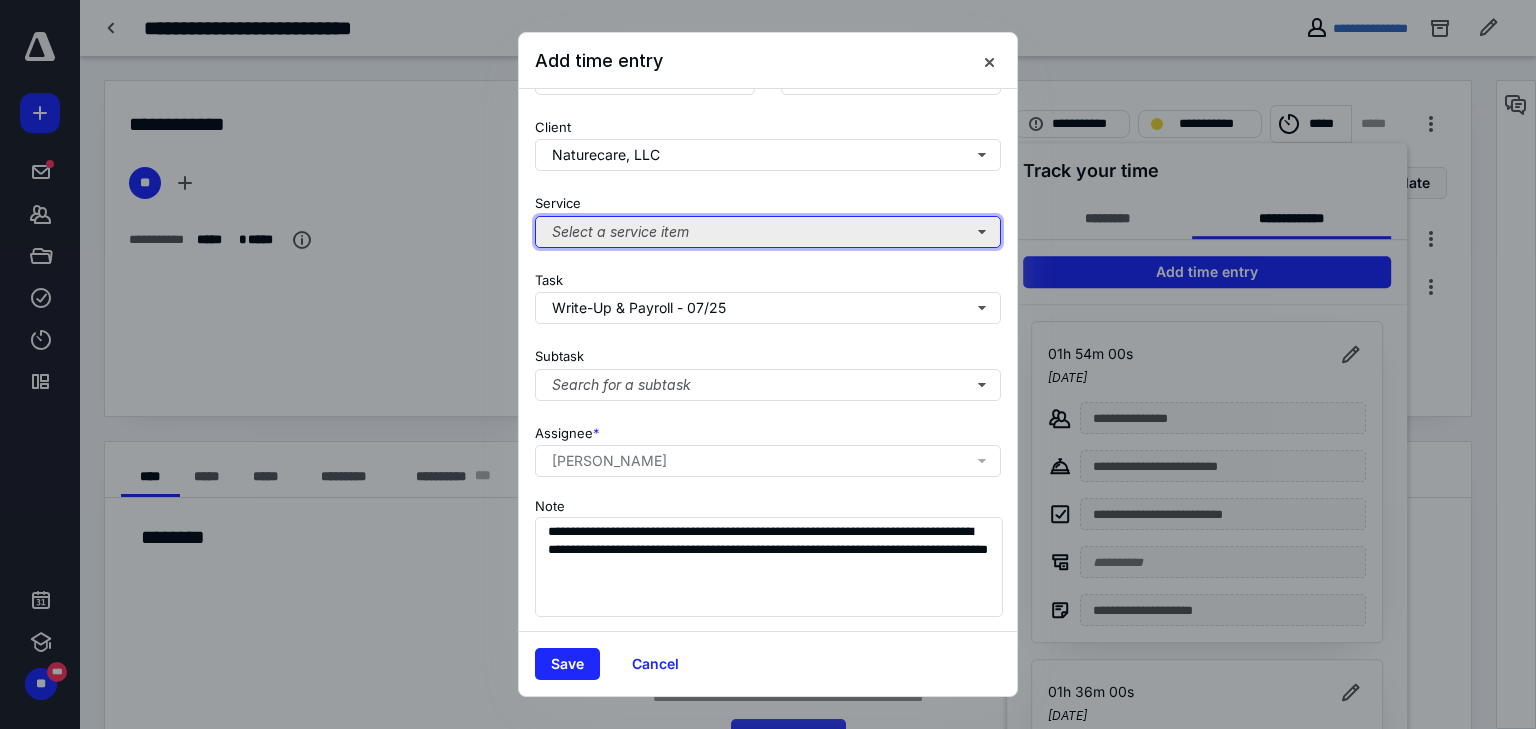 click on "Select a service item" at bounding box center (768, 232) 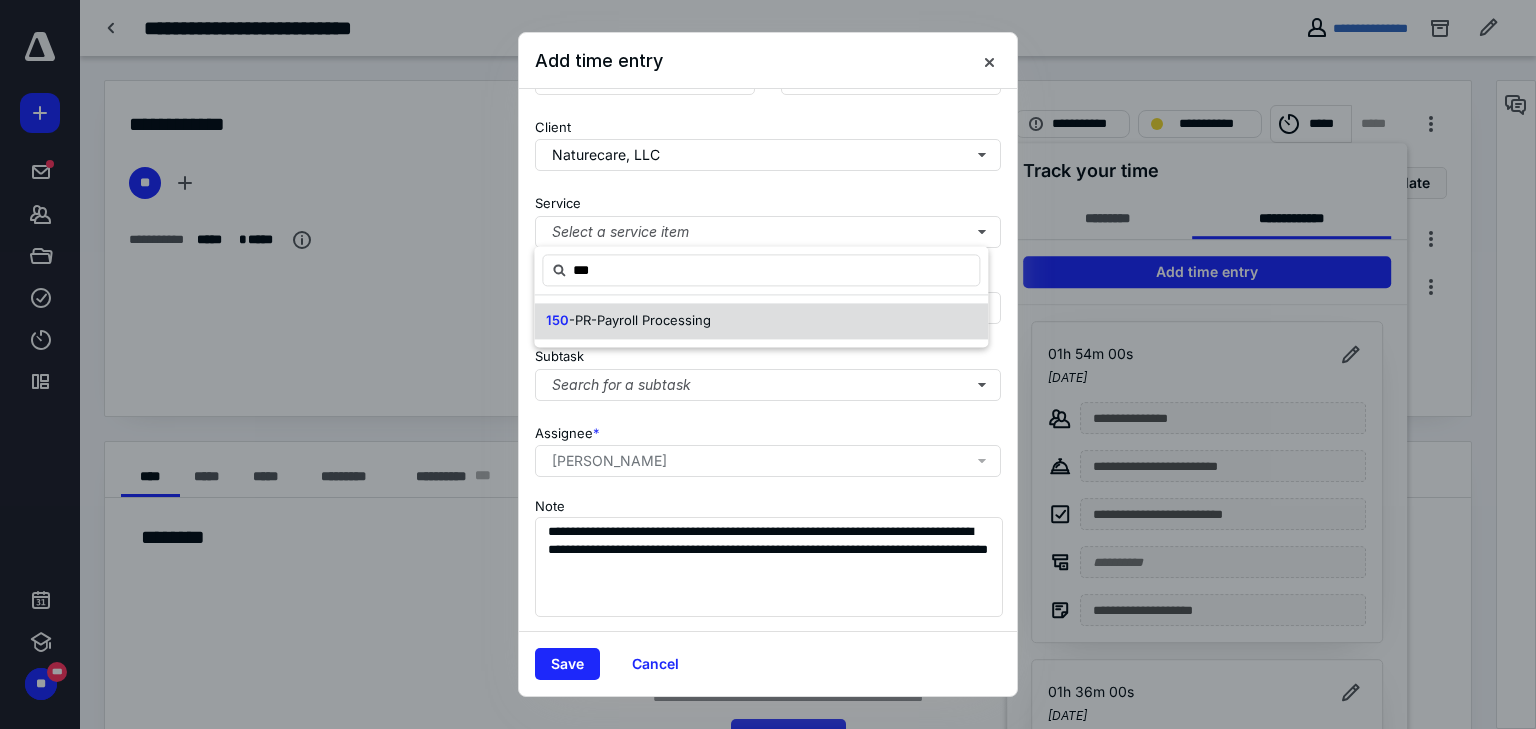 click on "-PR-Payroll Processing" at bounding box center [640, 320] 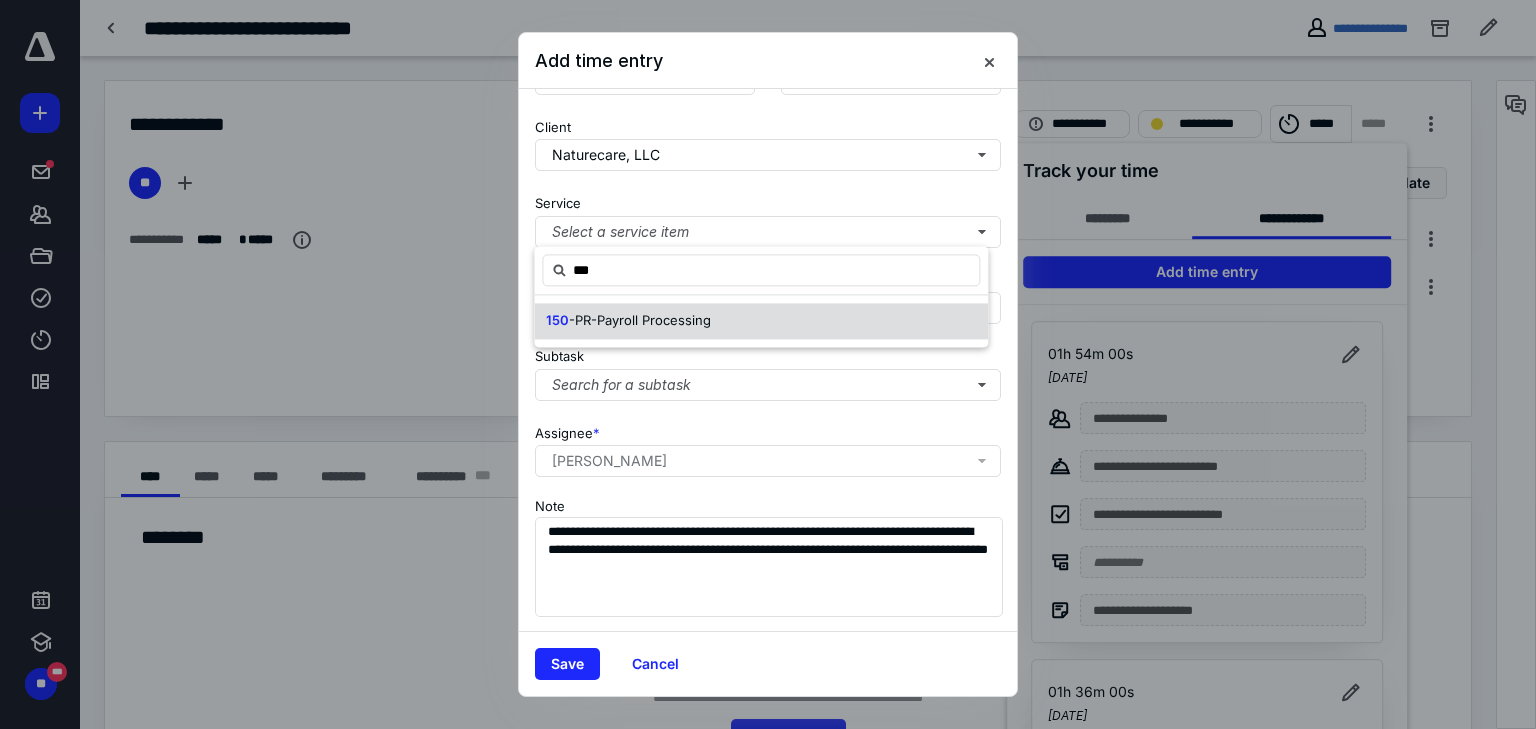 type on "***" 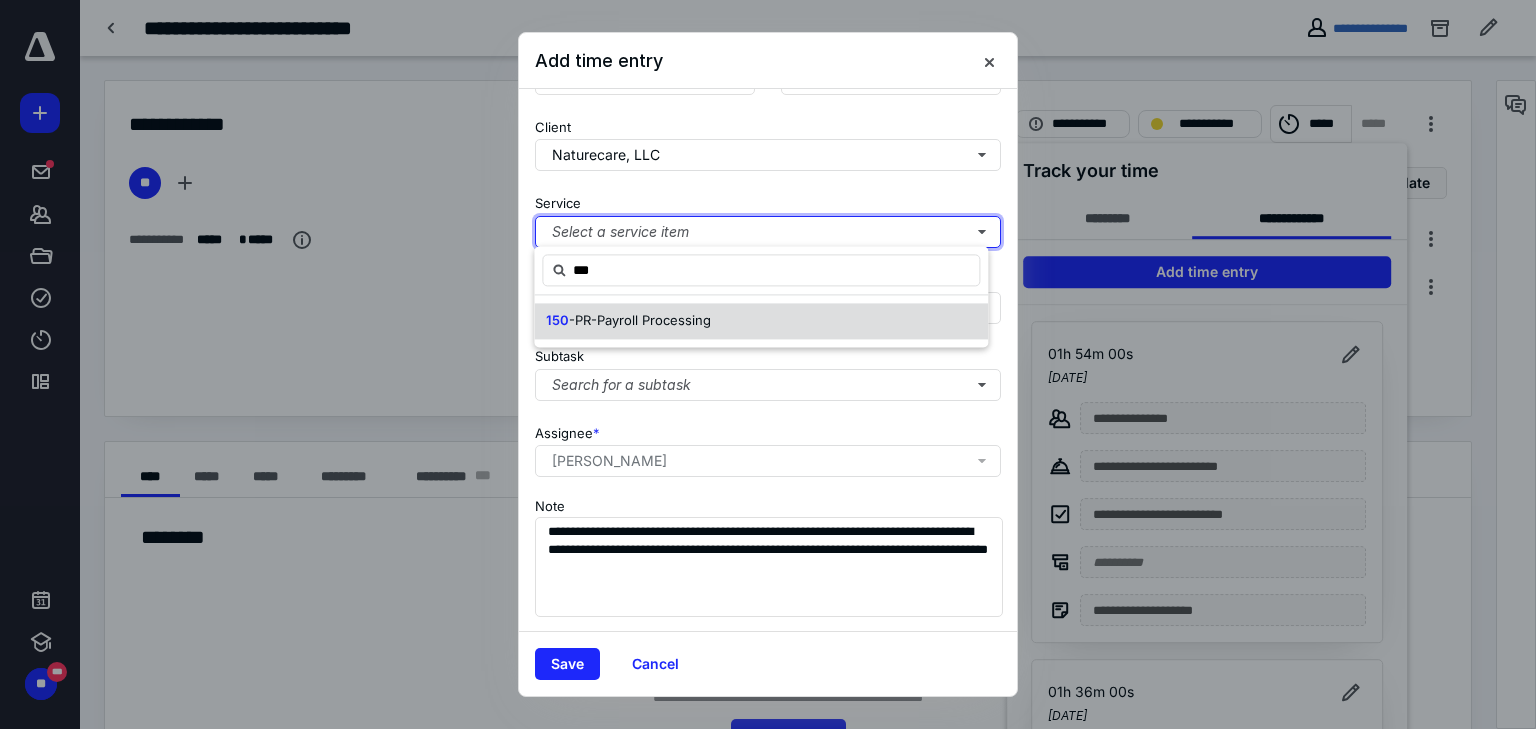 type 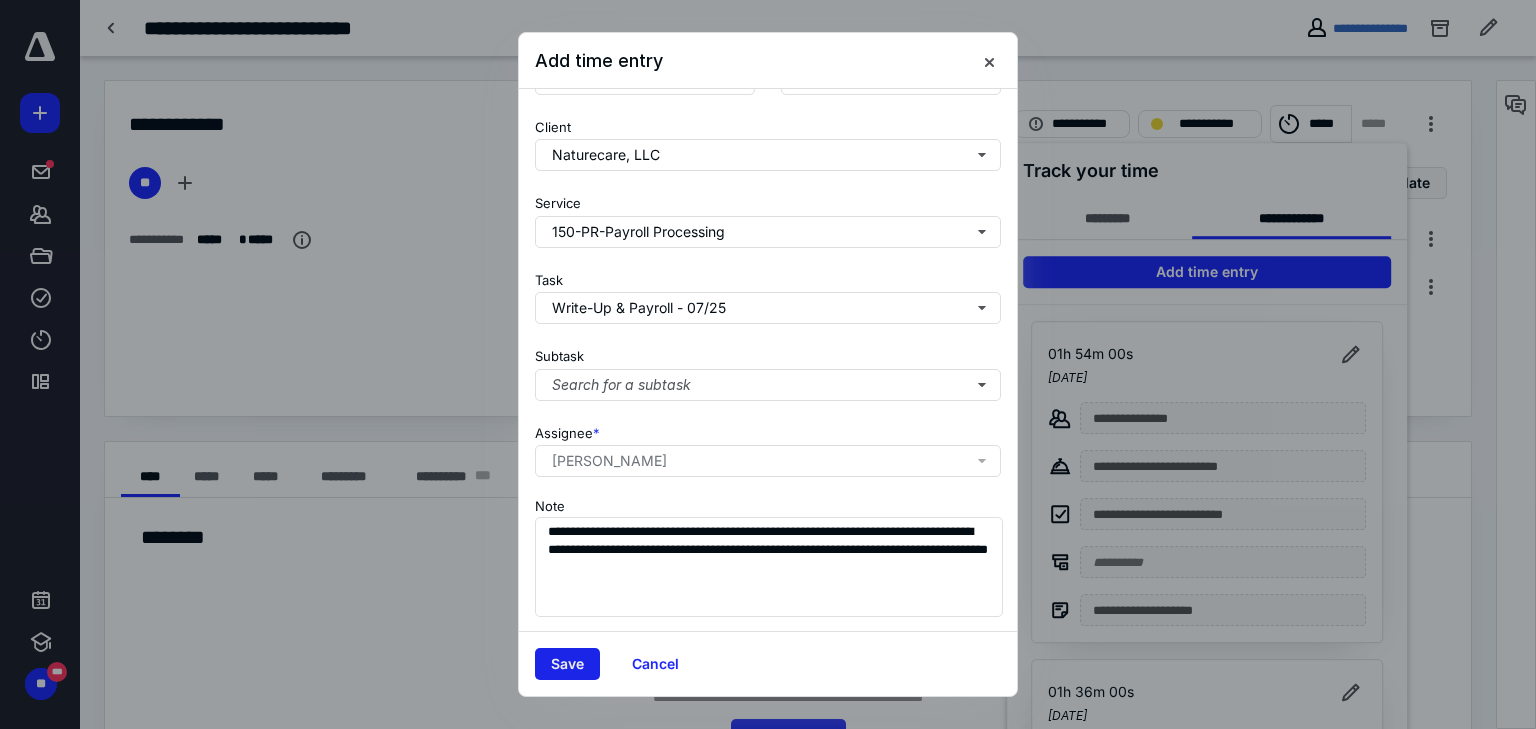 click on "Save" at bounding box center [567, 664] 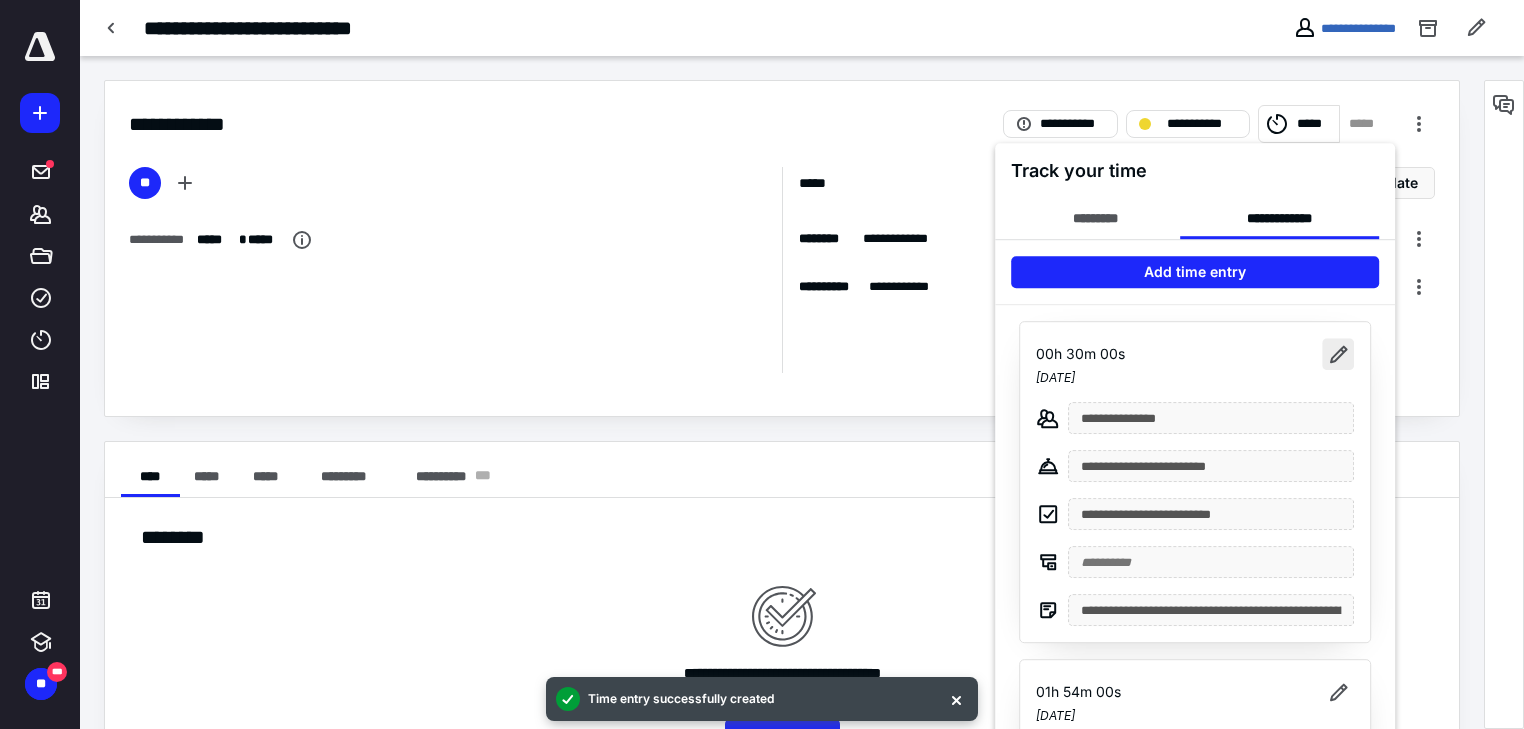 click at bounding box center (1338, 354) 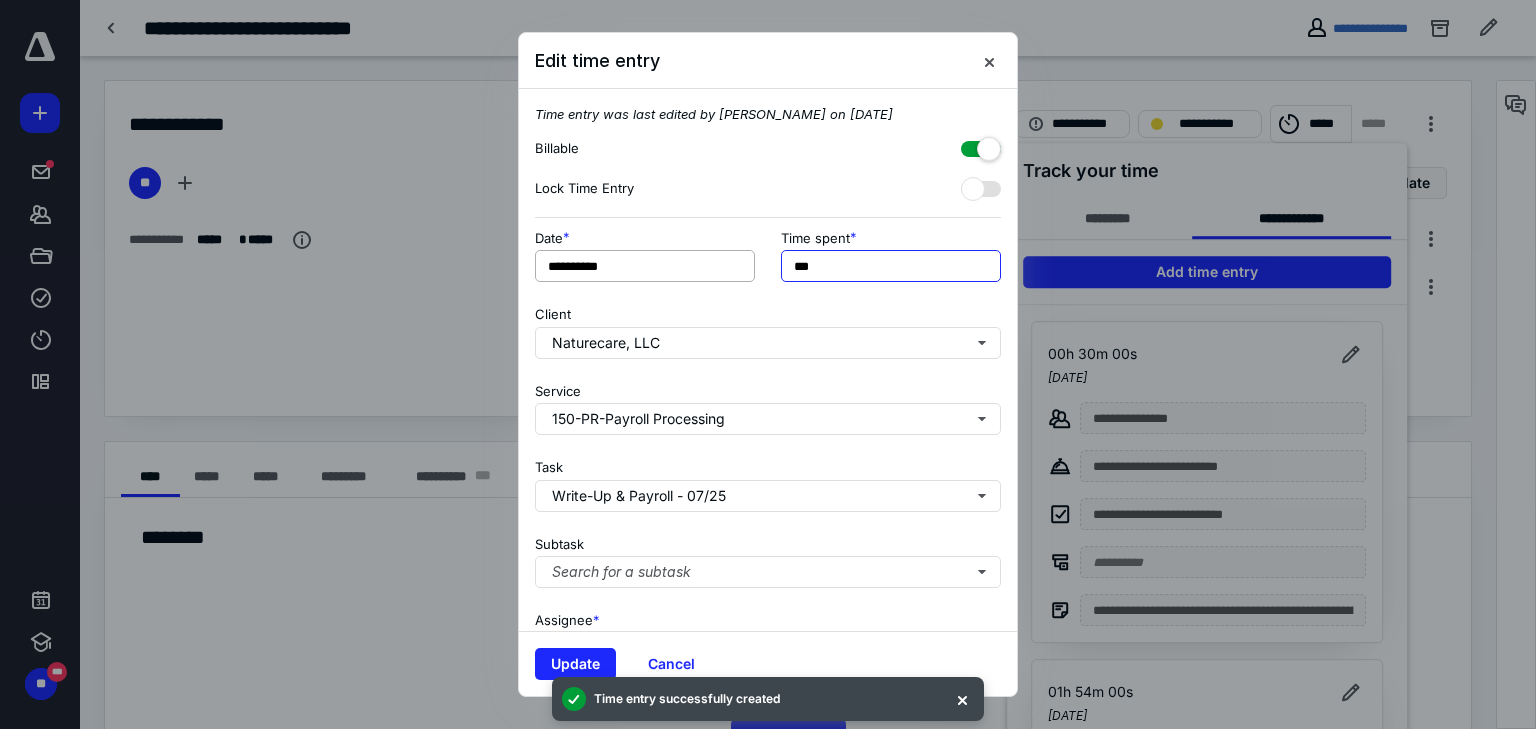 drag, startPoint x: 840, startPoint y: 272, endPoint x: 744, endPoint y: 268, distance: 96.0833 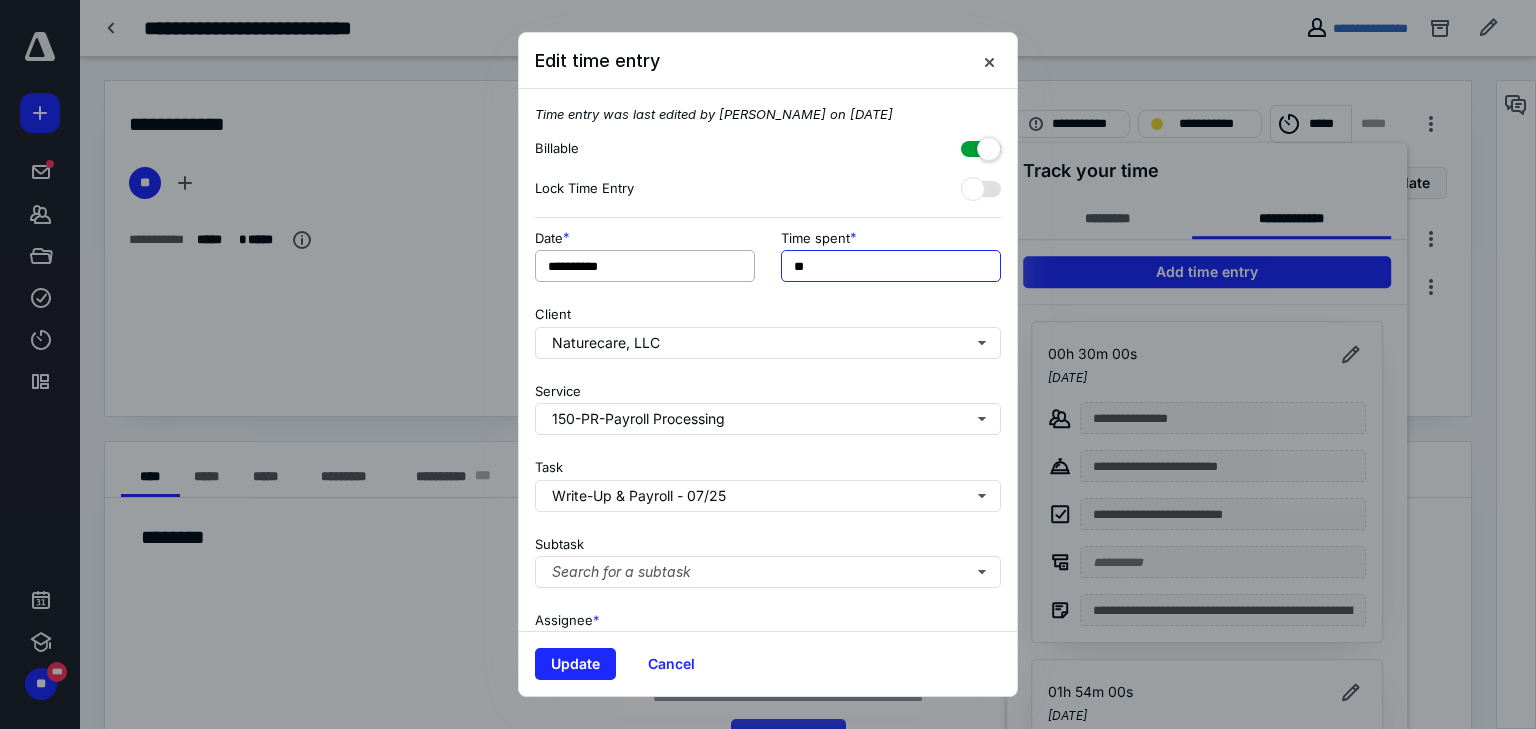 type on "**" 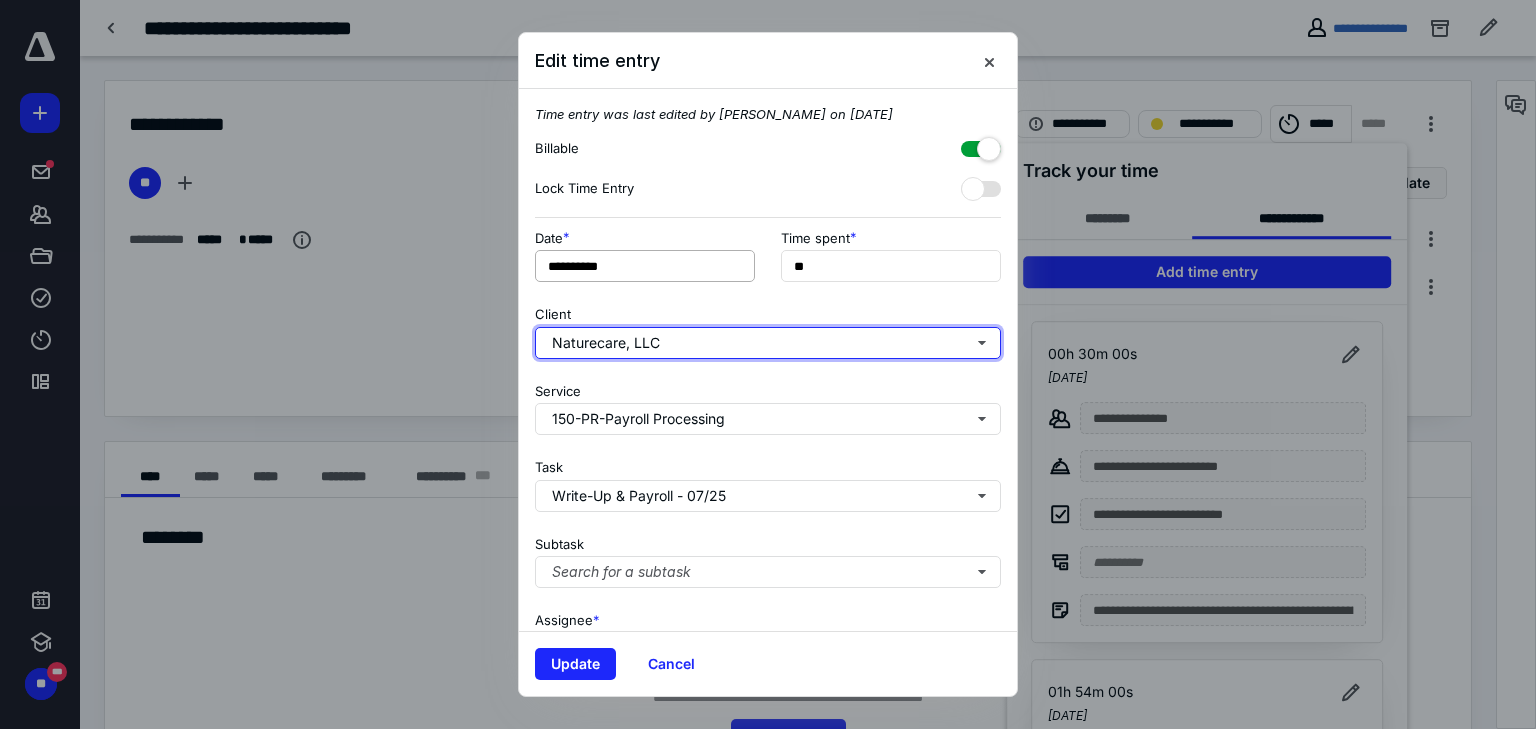 type 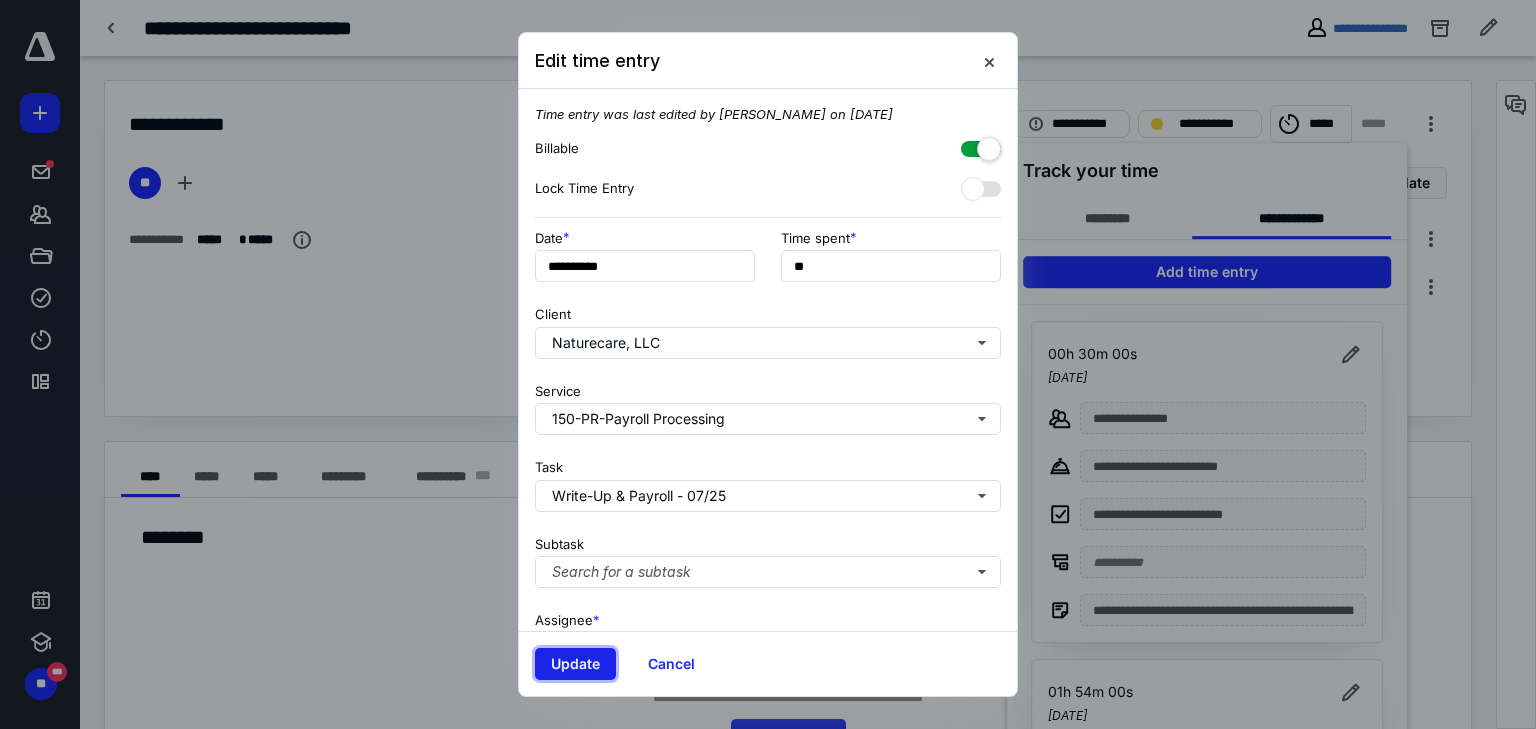 click on "Update" at bounding box center [575, 664] 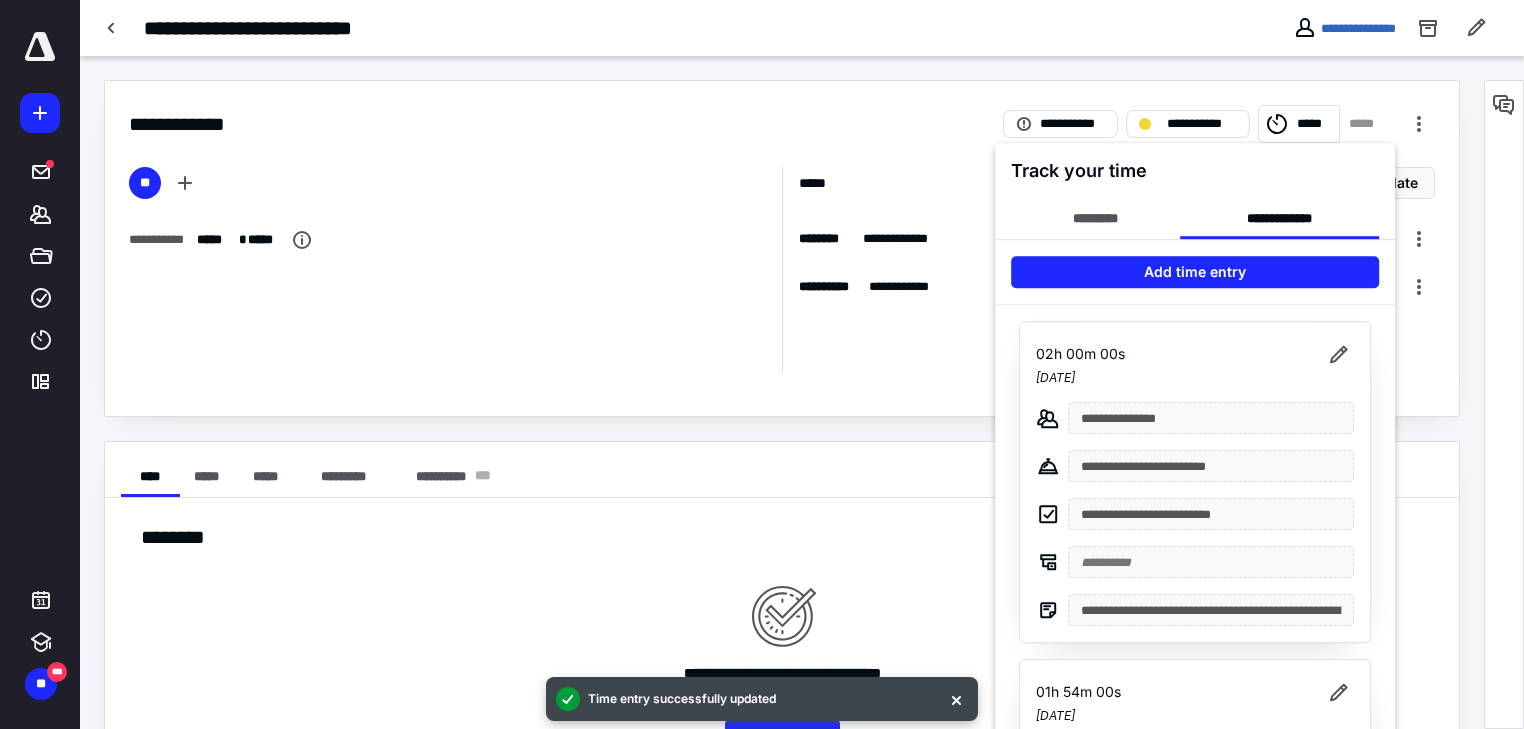 click on "Add time entry" at bounding box center [1195, 272] 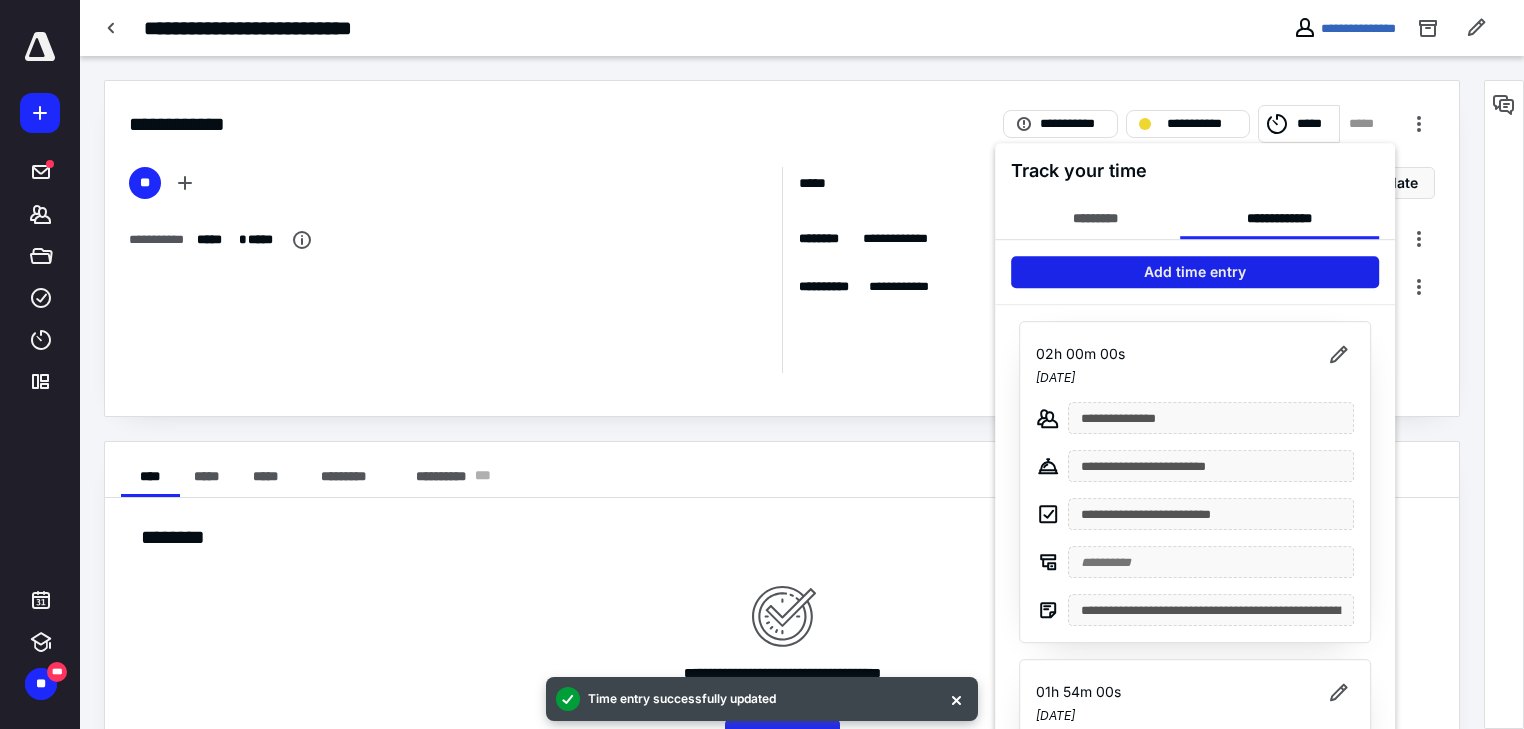 click on "Add time entry" at bounding box center (1195, 272) 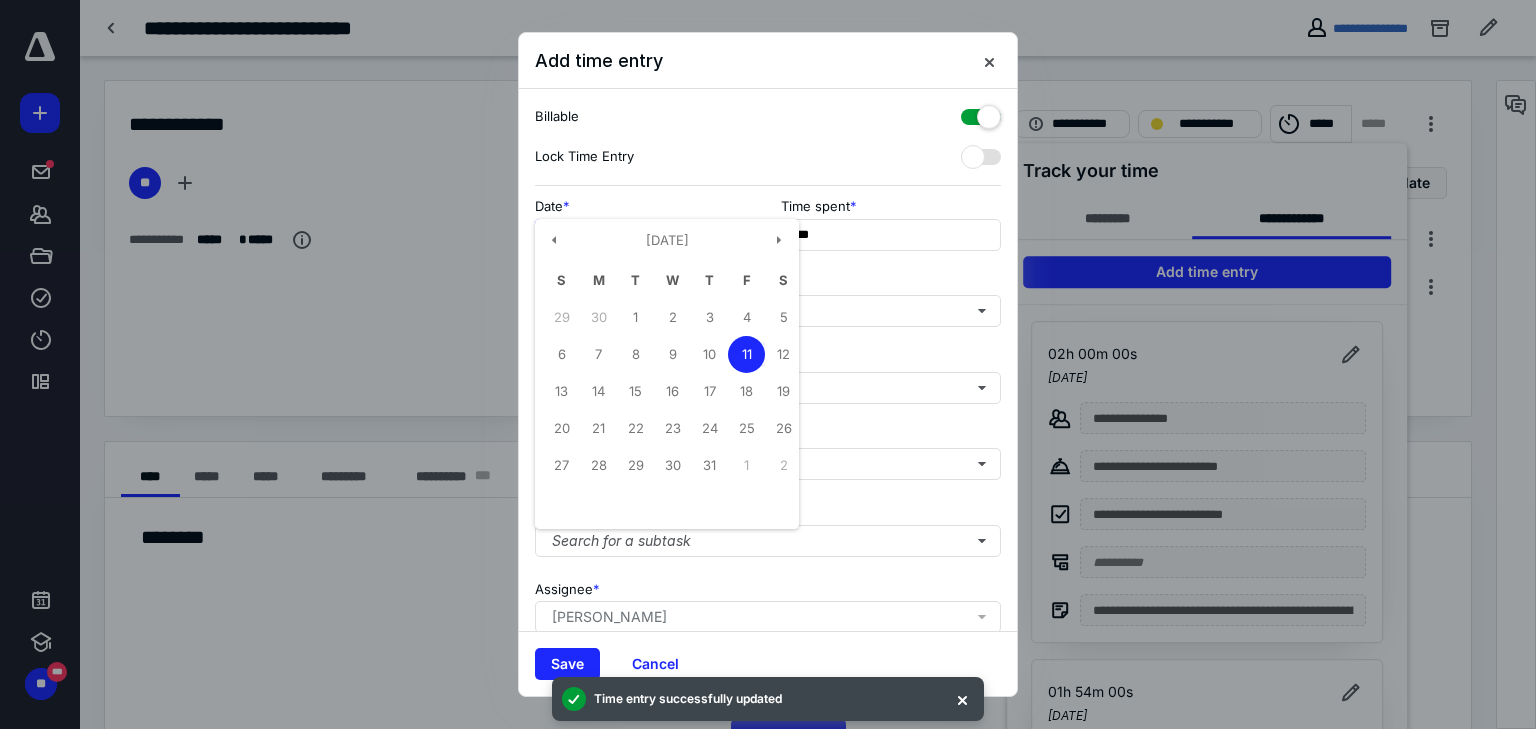 click on "**********" at bounding box center (645, 235) 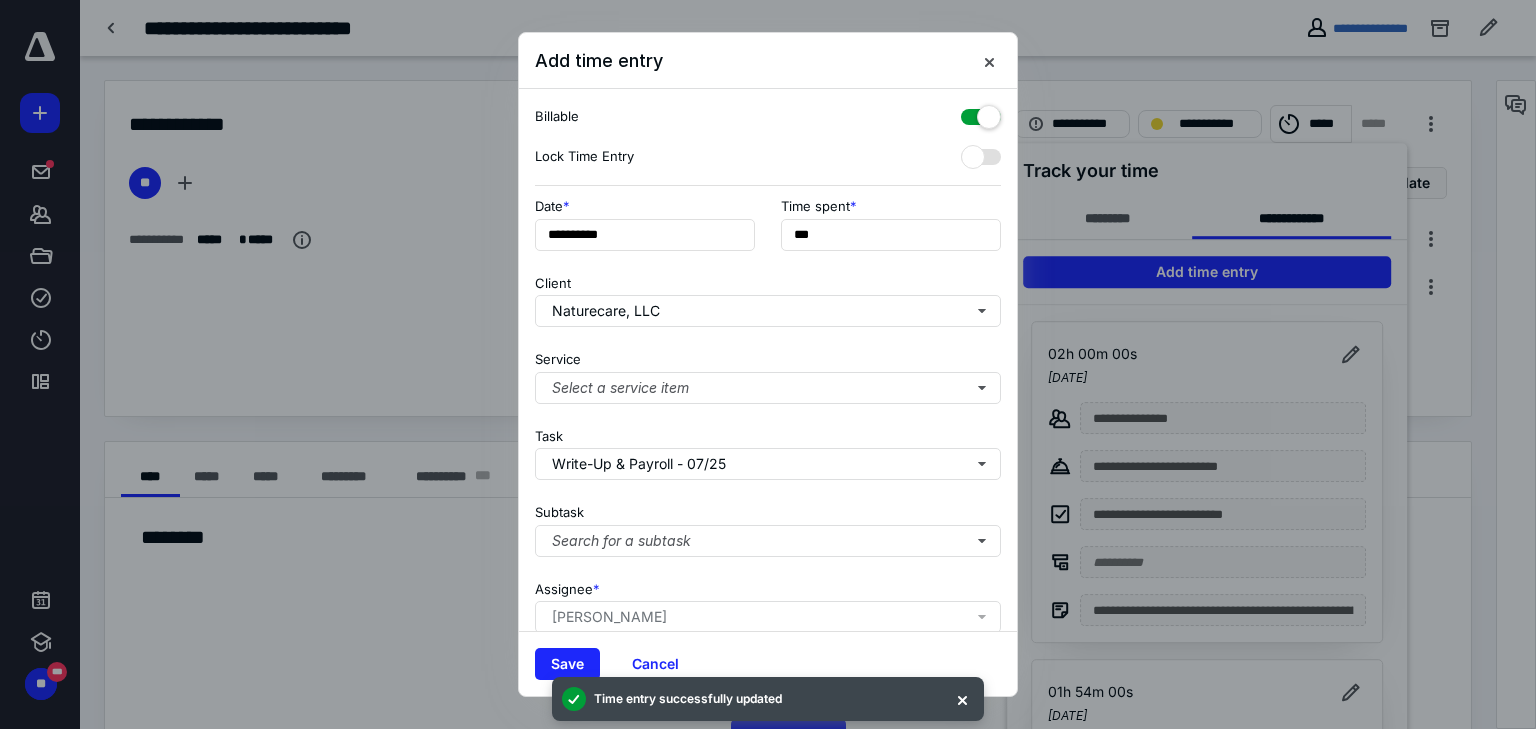 click on "Date *" at bounding box center (645, 206) 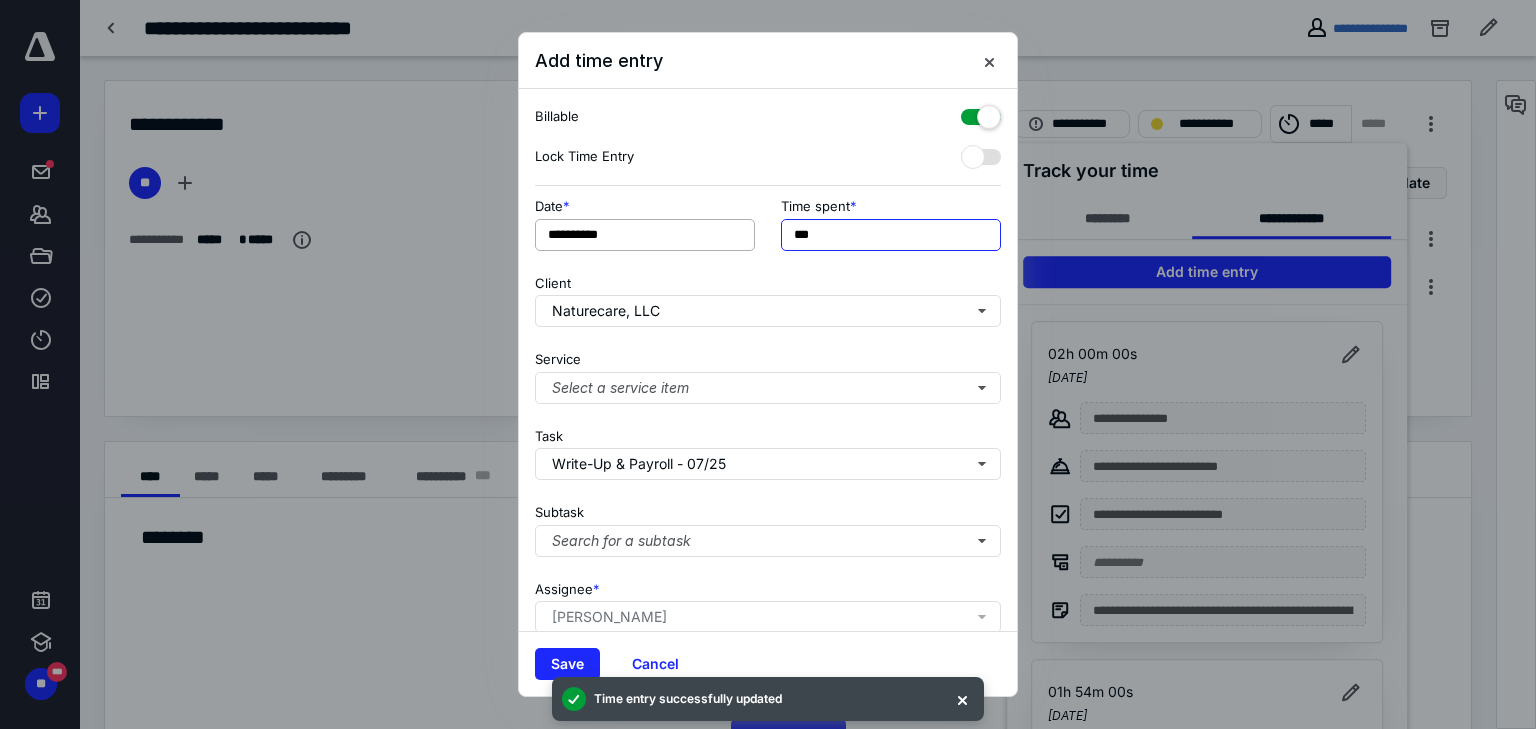 drag, startPoint x: 758, startPoint y: 231, endPoint x: 662, endPoint y: 229, distance: 96.02083 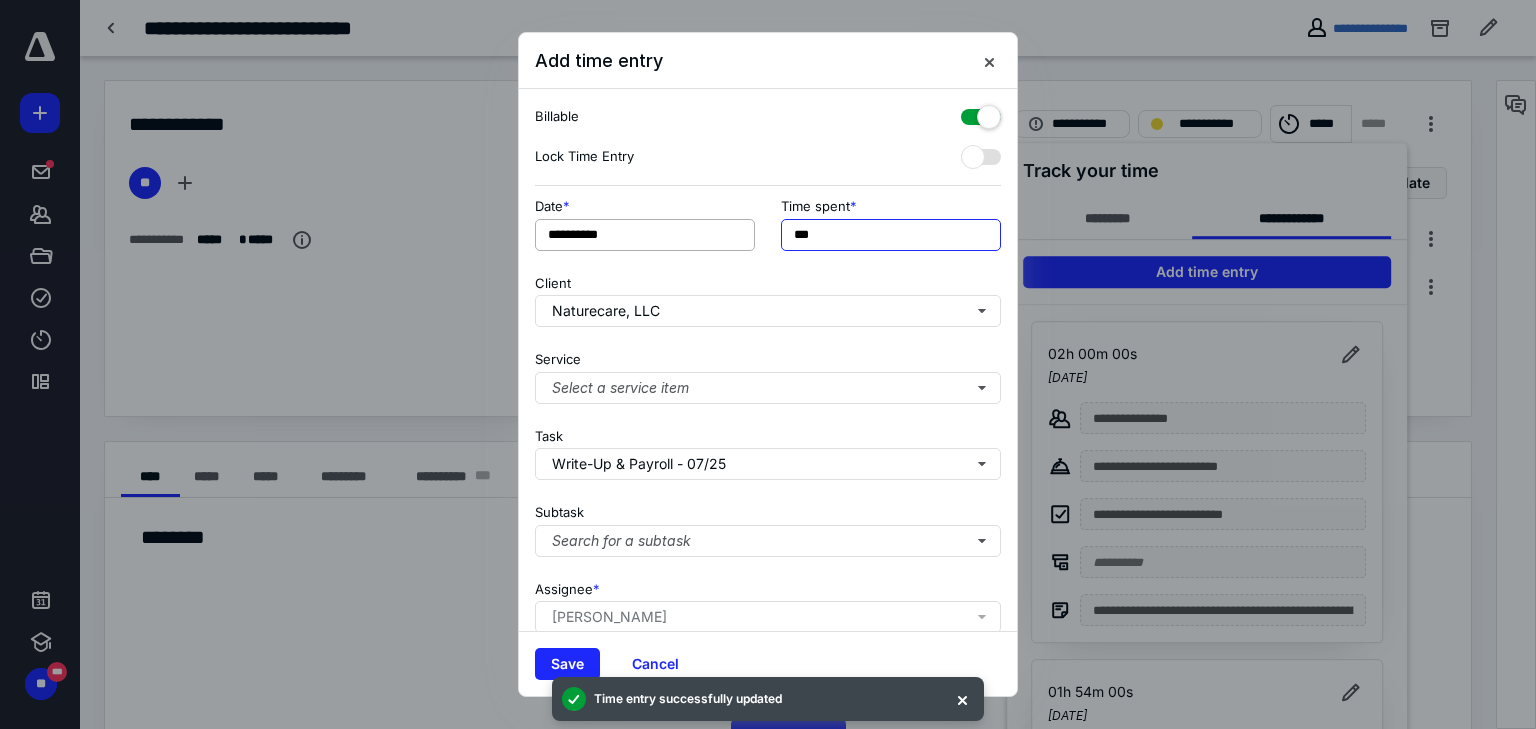 click on "**********" at bounding box center [768, 230] 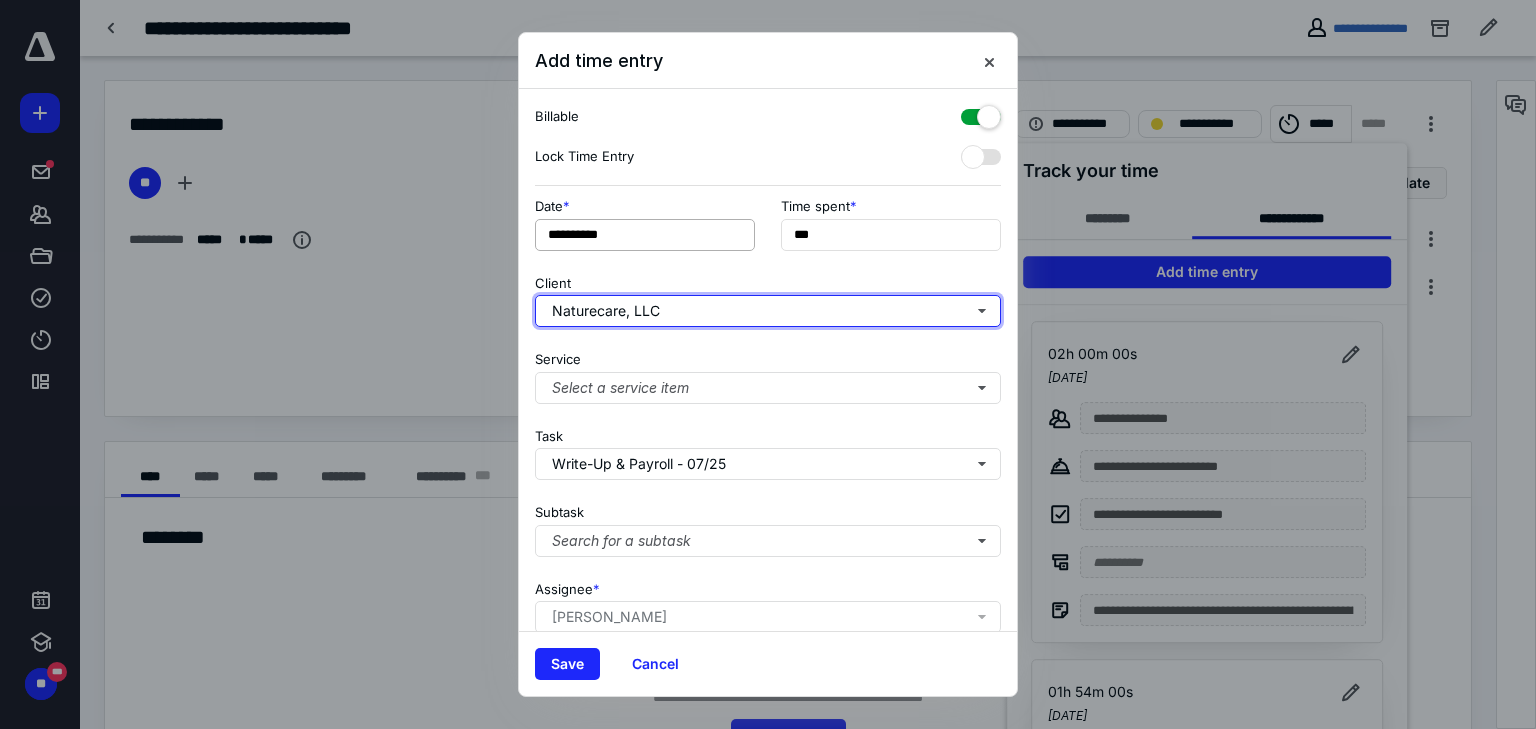 type on "**" 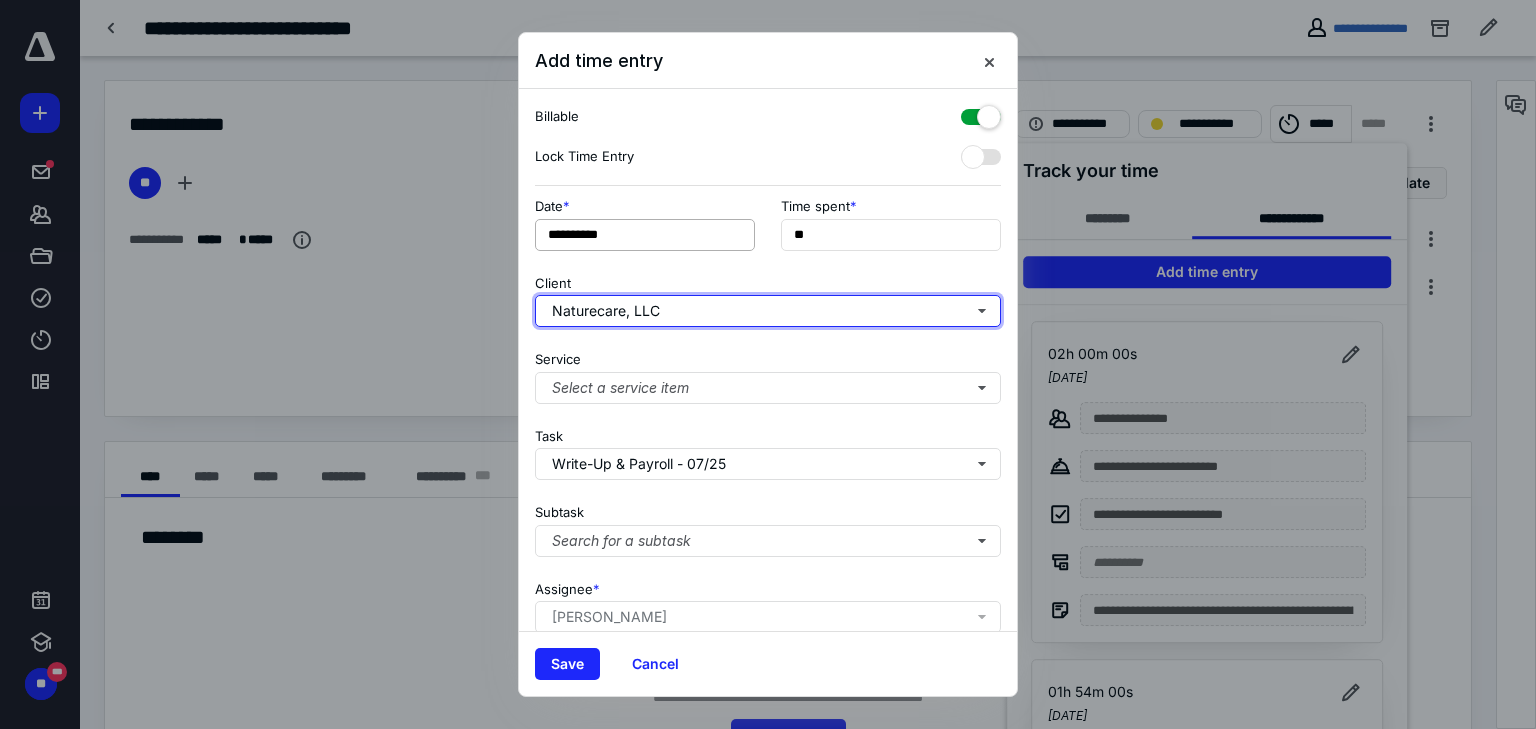 type 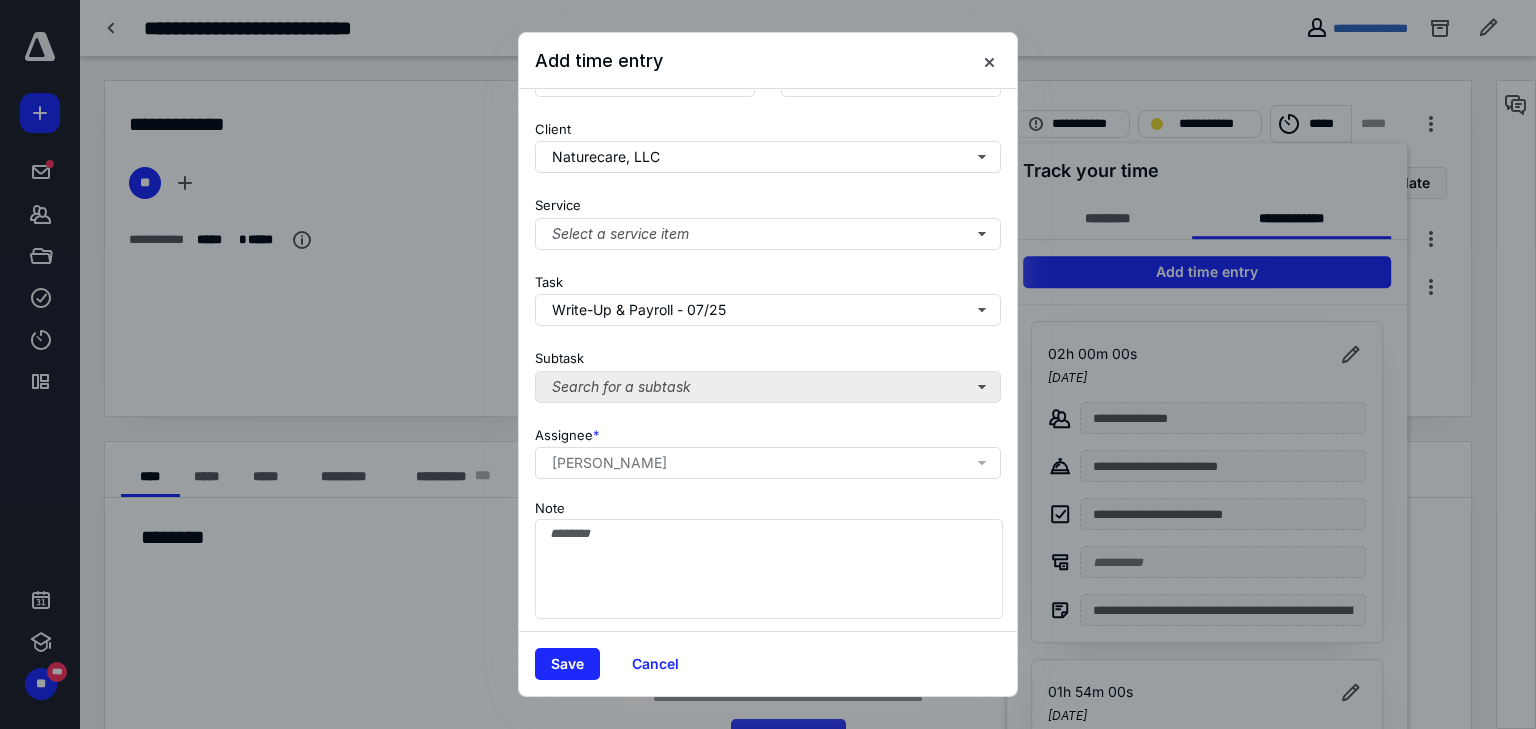 scroll, scrollTop: 156, scrollLeft: 0, axis: vertical 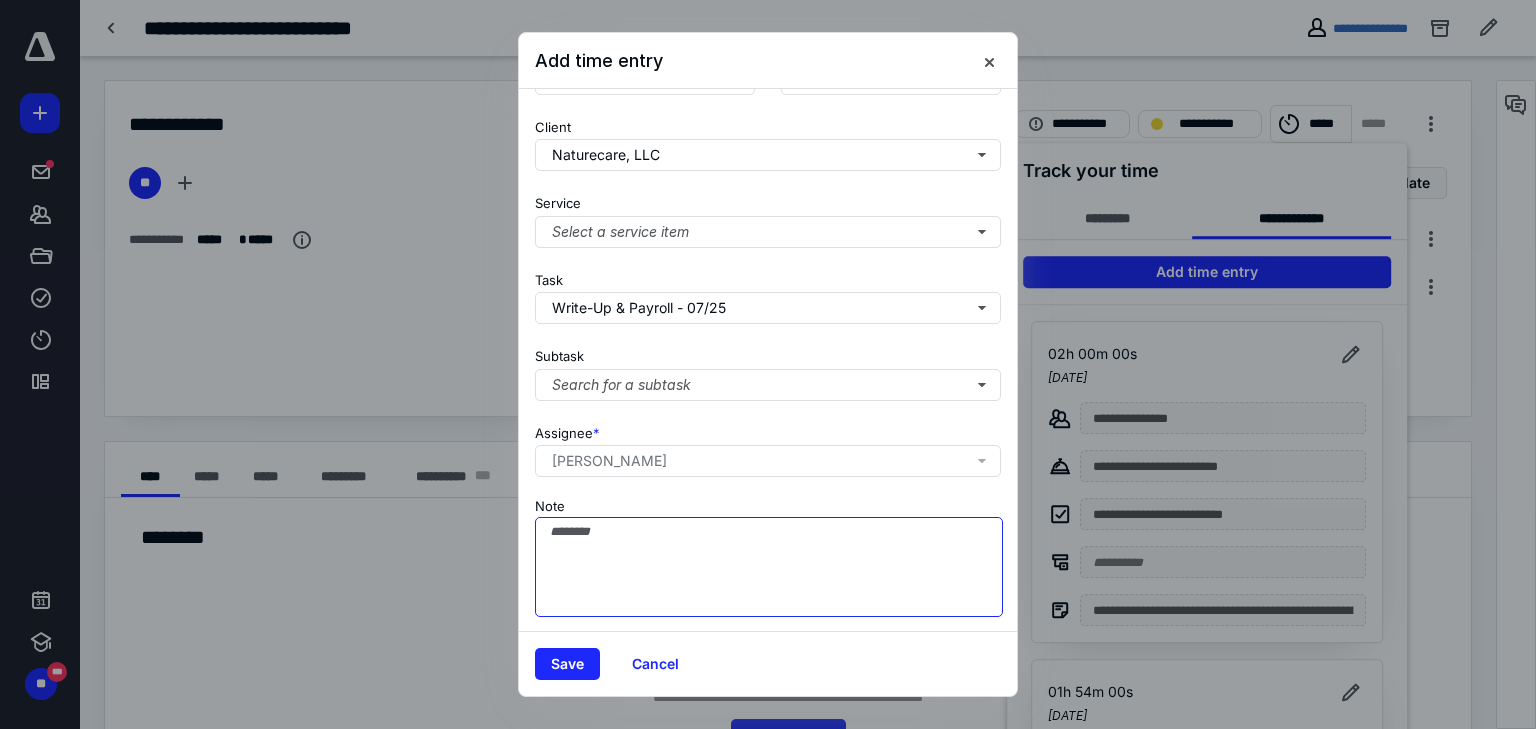 click on "Note" at bounding box center (769, 567) 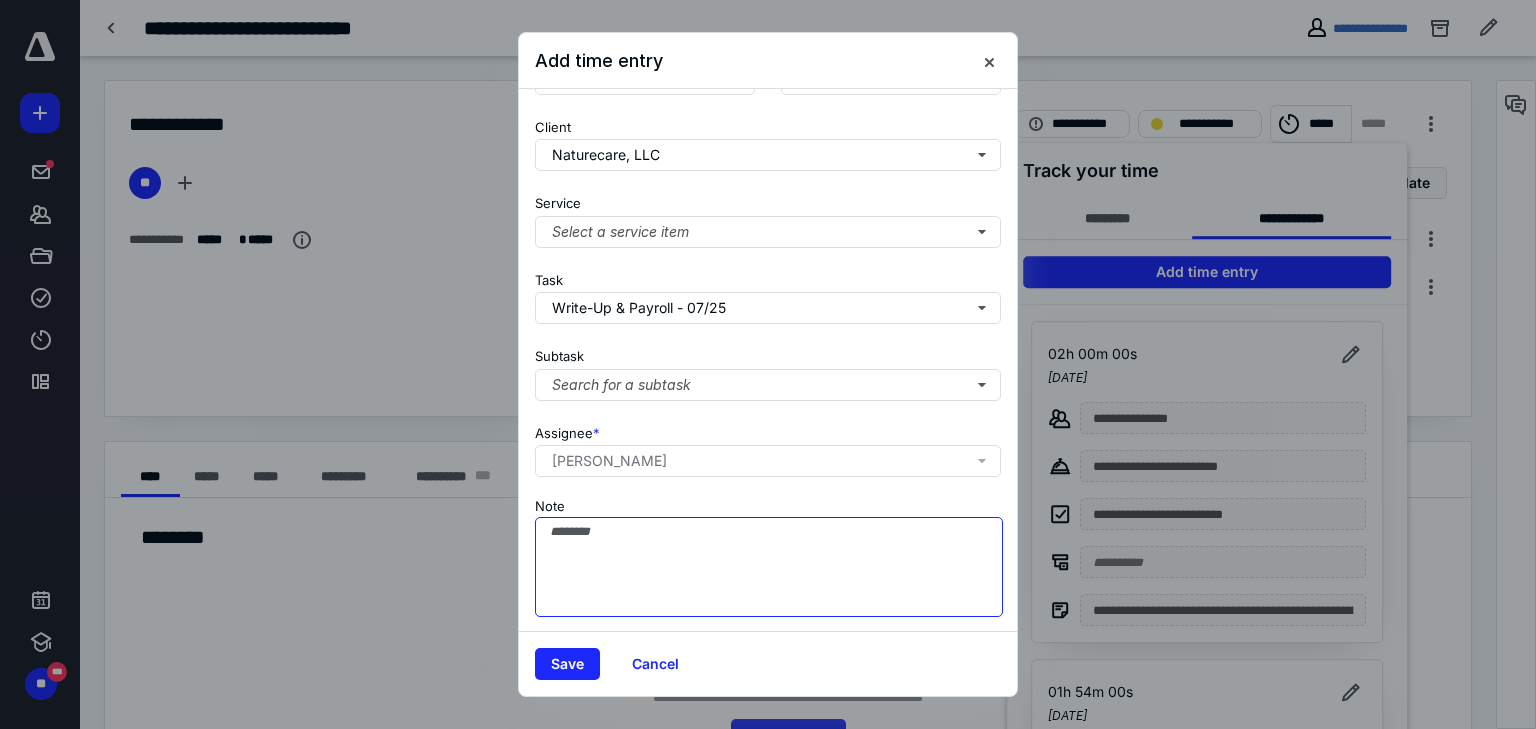 paste on "**********" 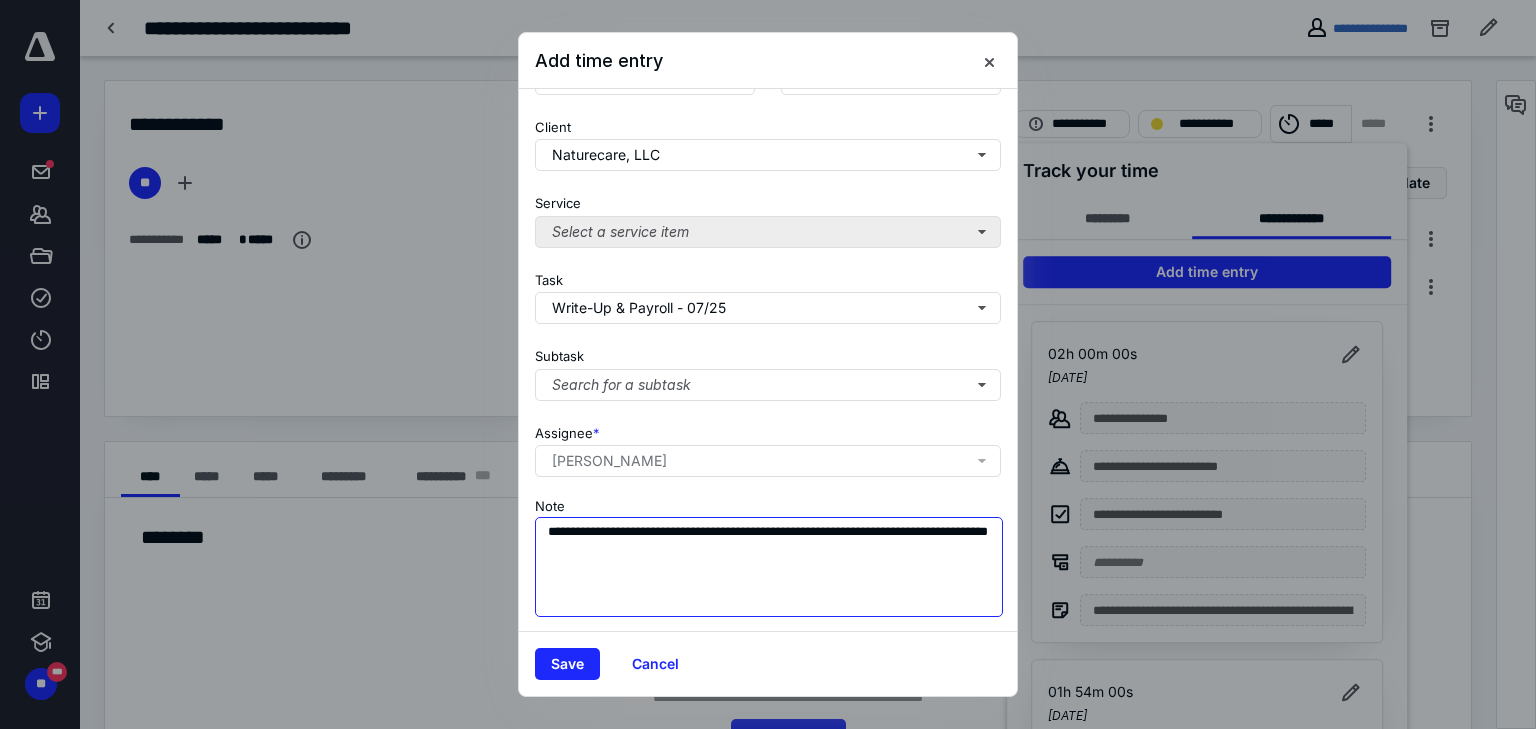 type on "**********" 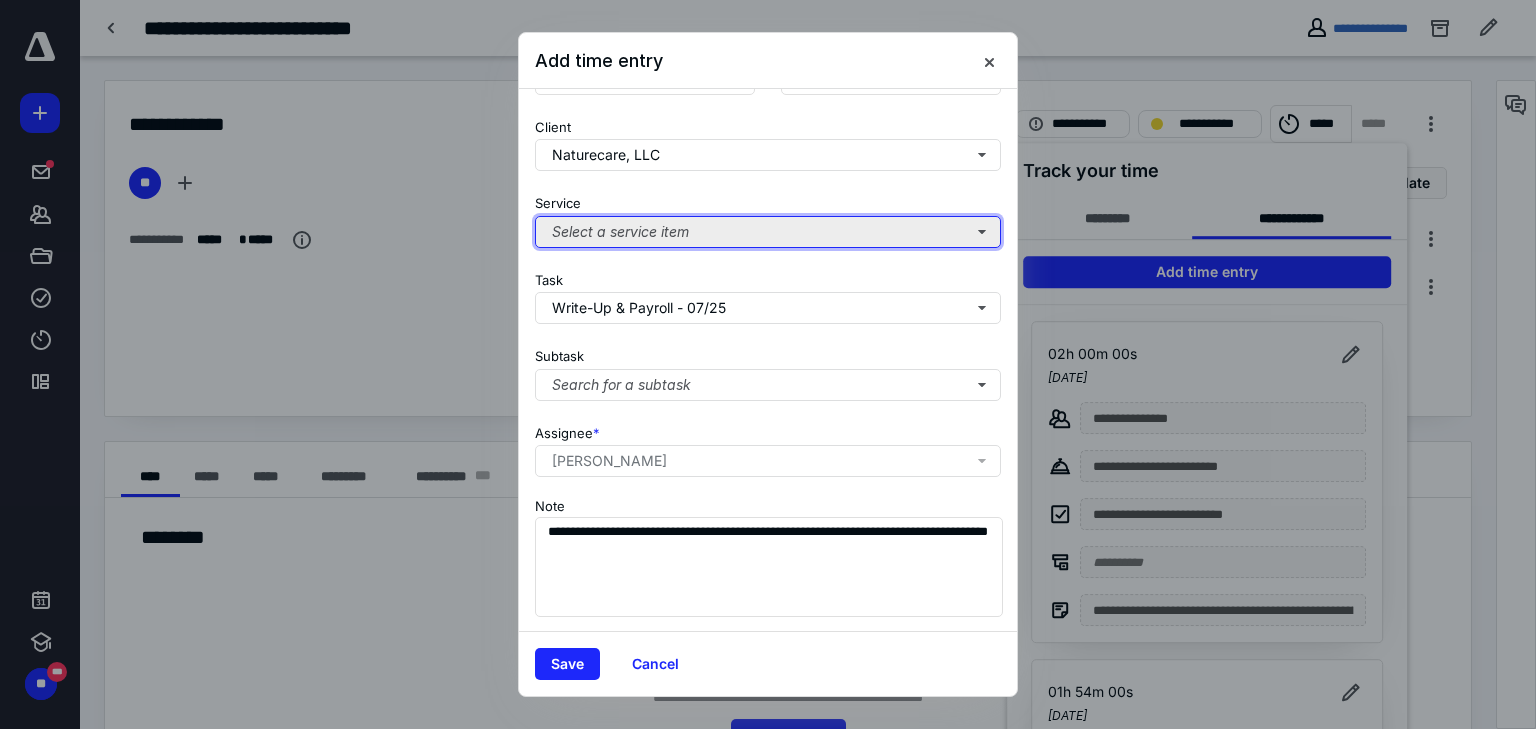 click on "Select a service item" at bounding box center (768, 232) 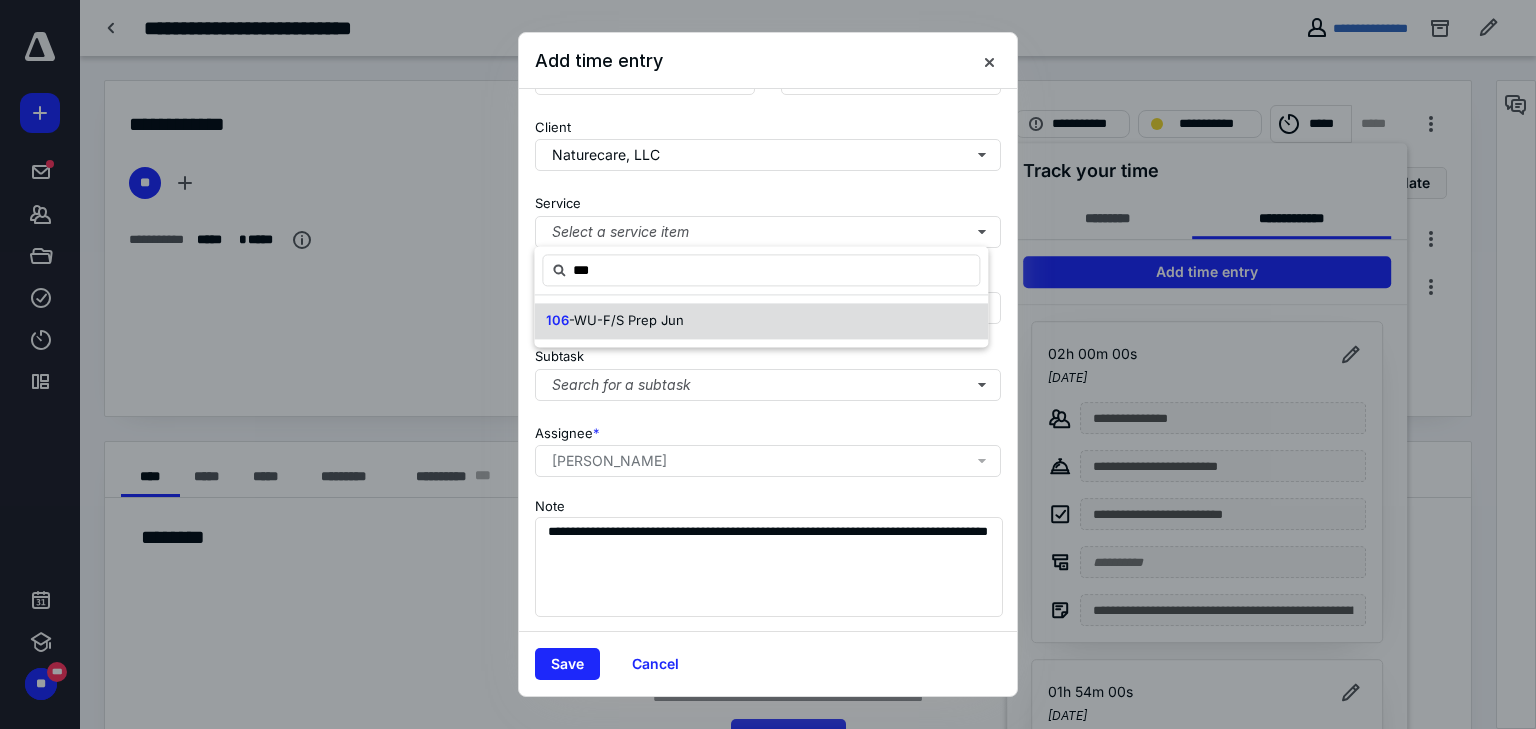 click on "-WU-F/S Prep Jun" at bounding box center [626, 320] 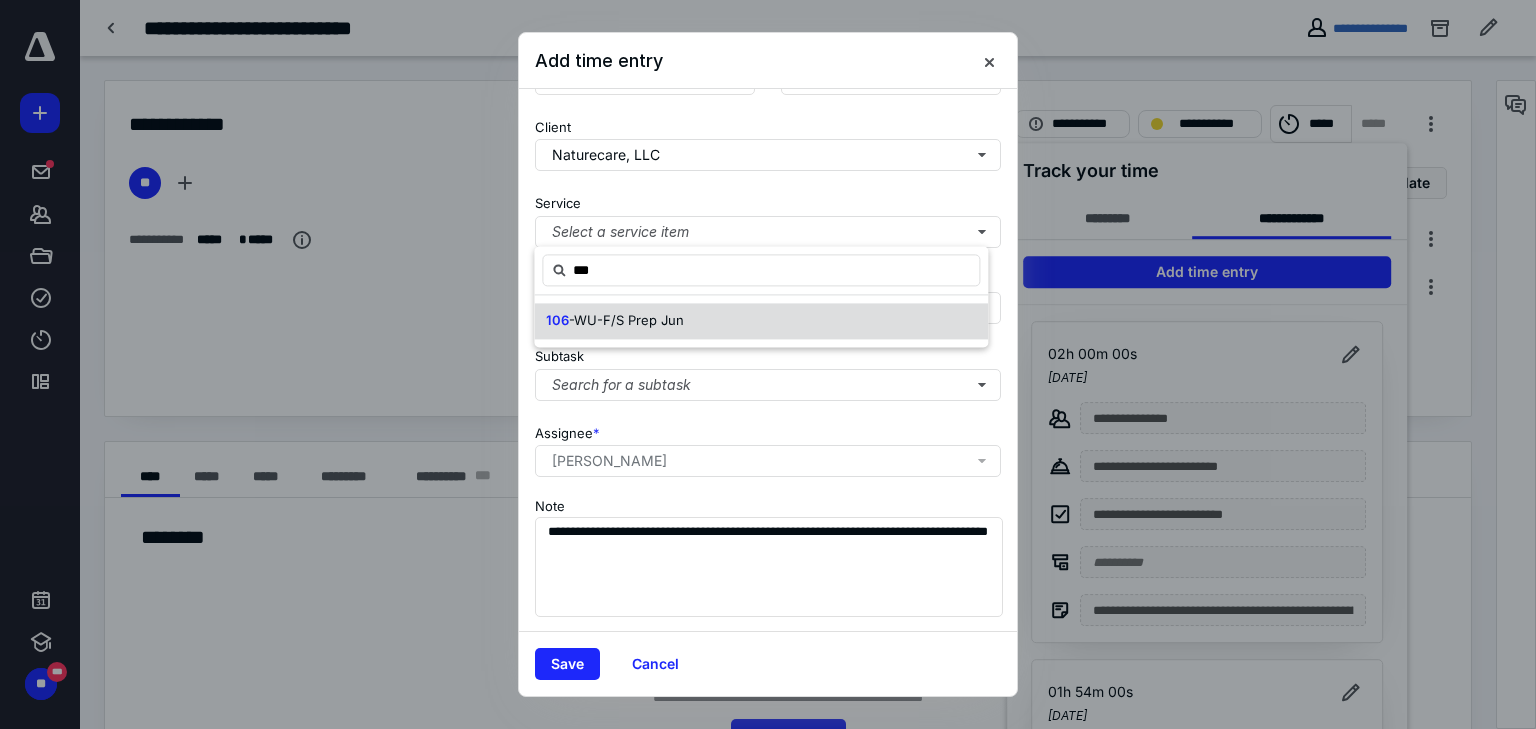 type on "***" 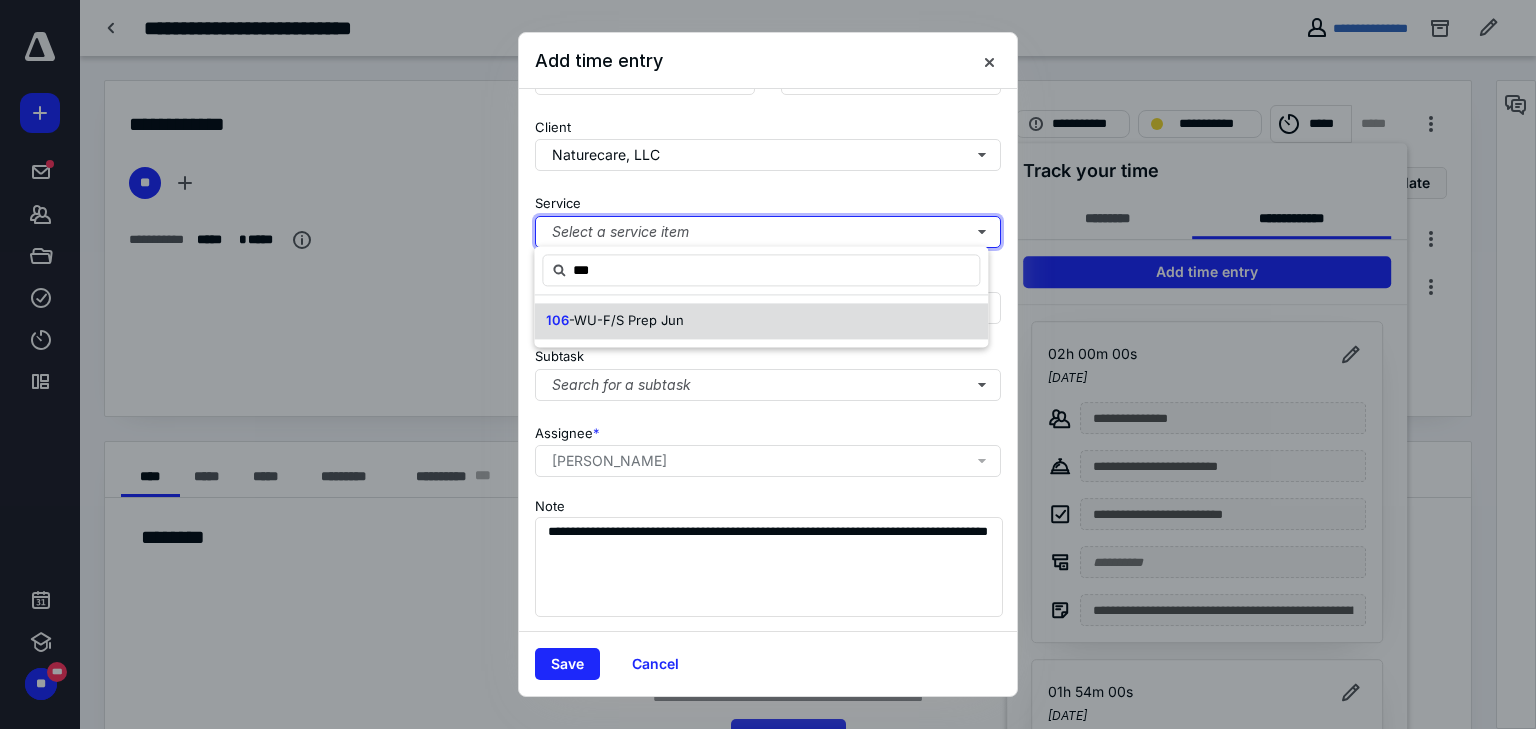type 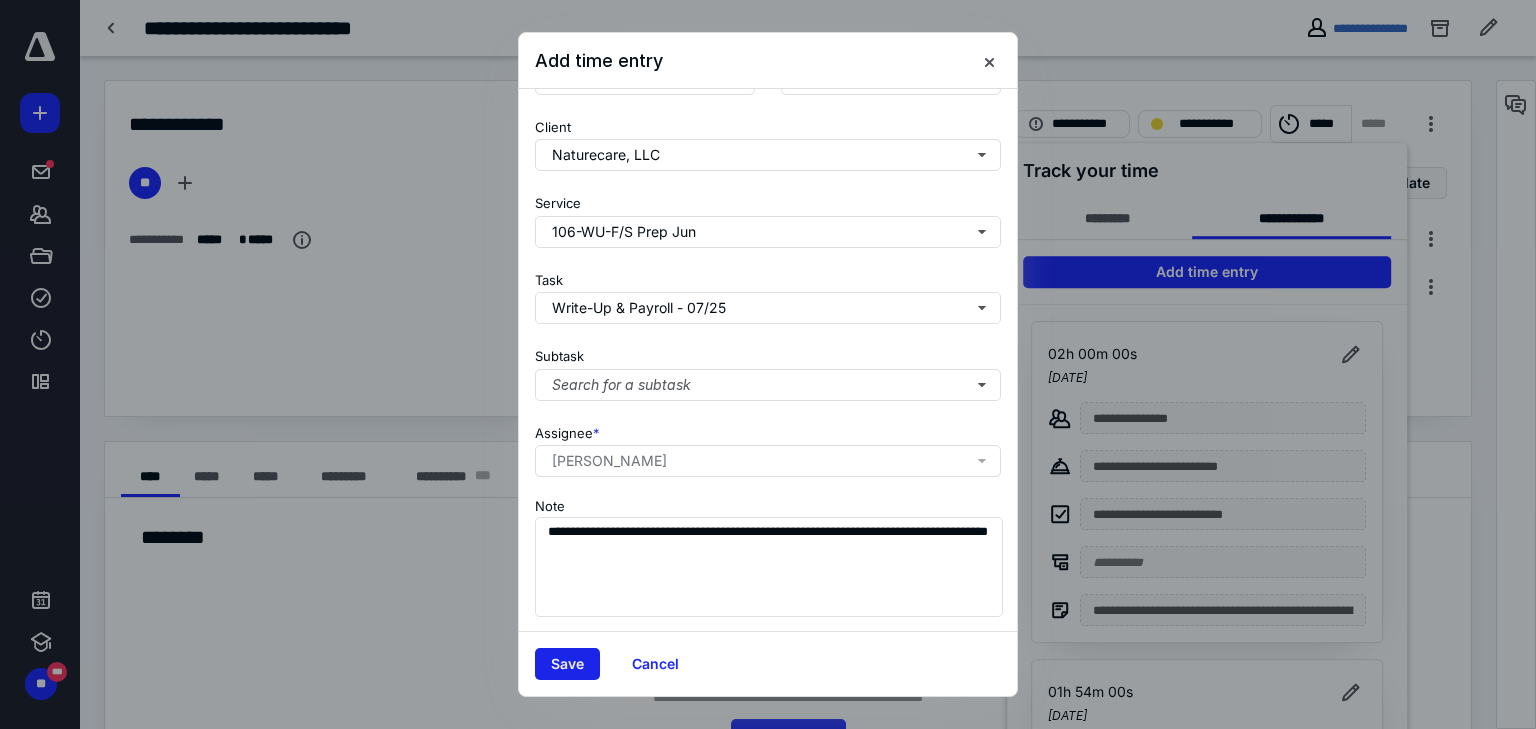 click on "Save" at bounding box center [567, 664] 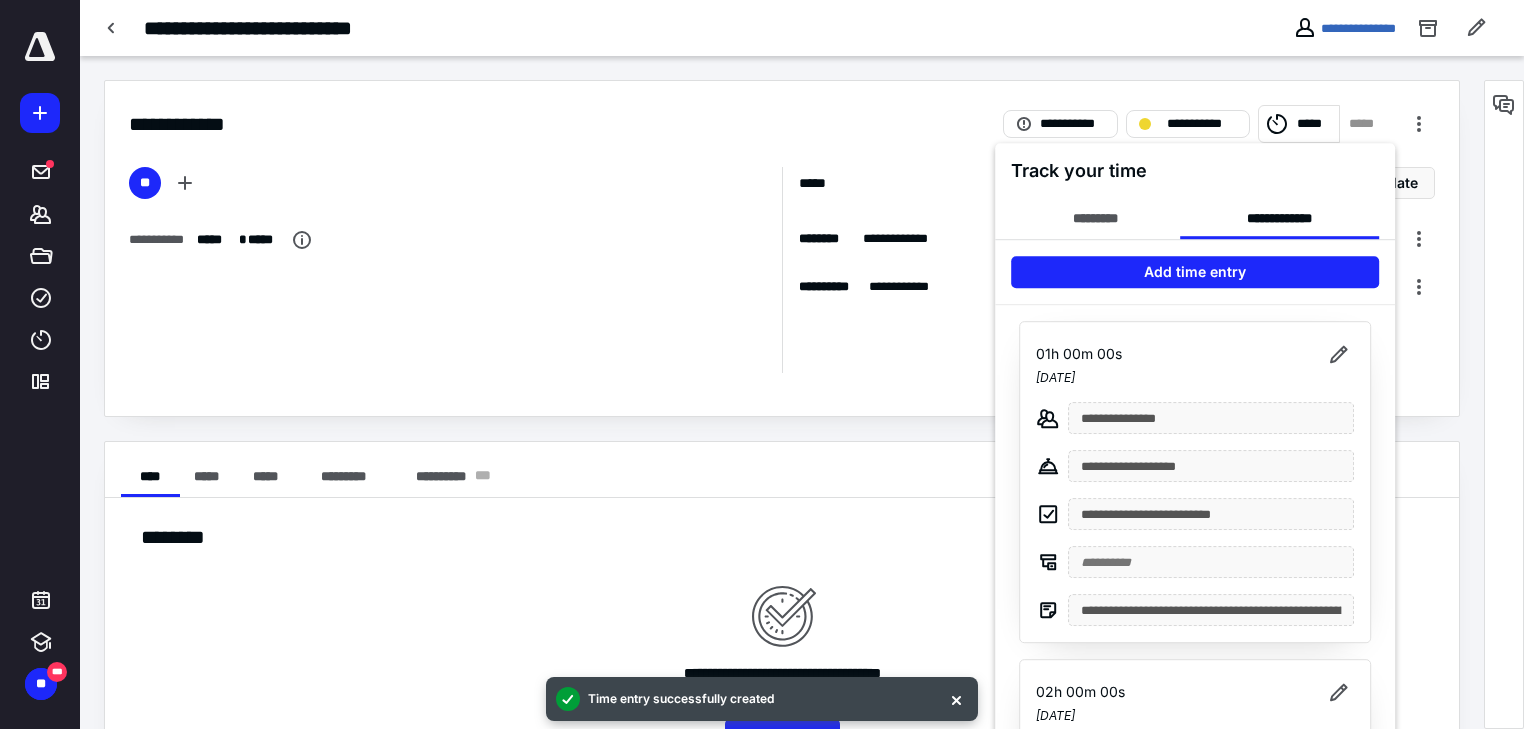 click at bounding box center (762, 364) 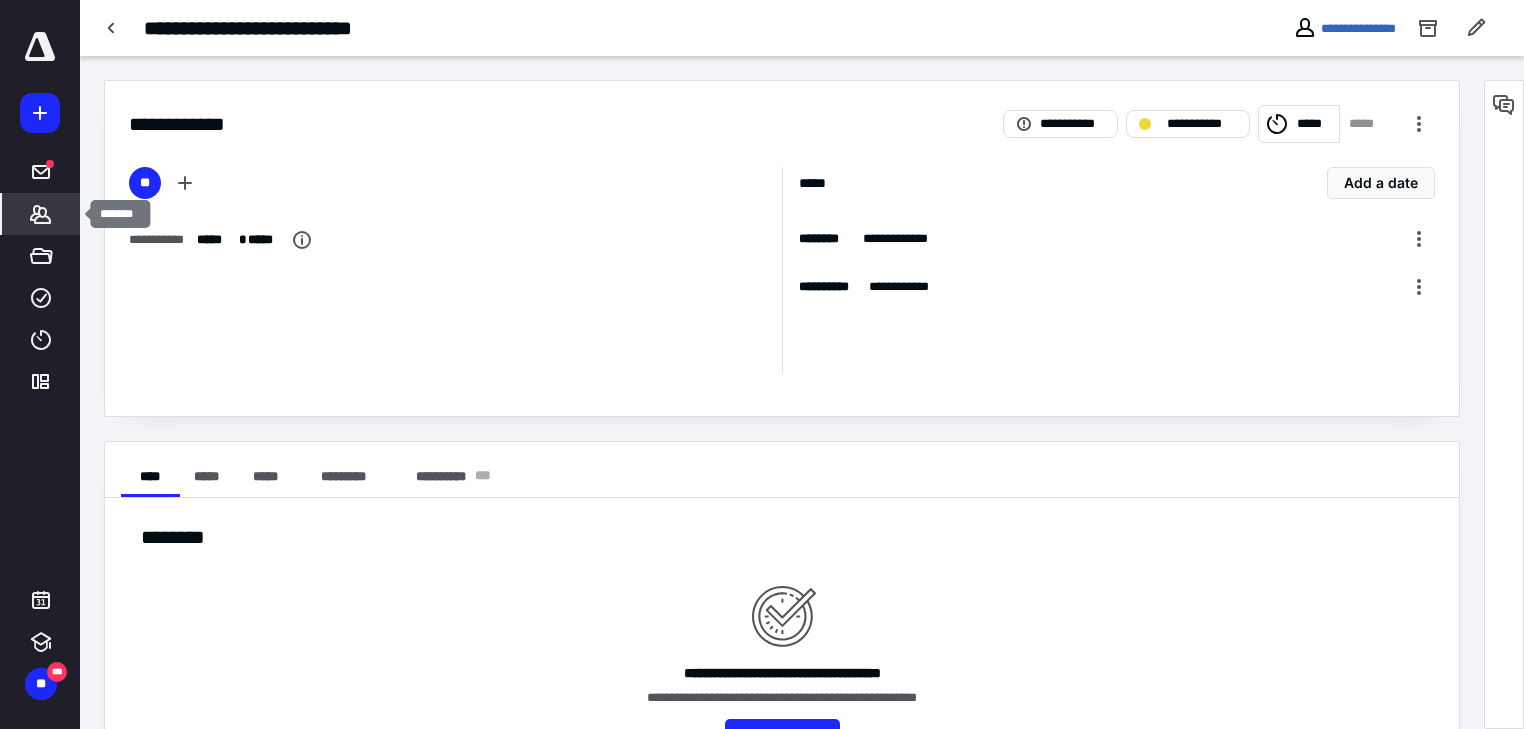 click 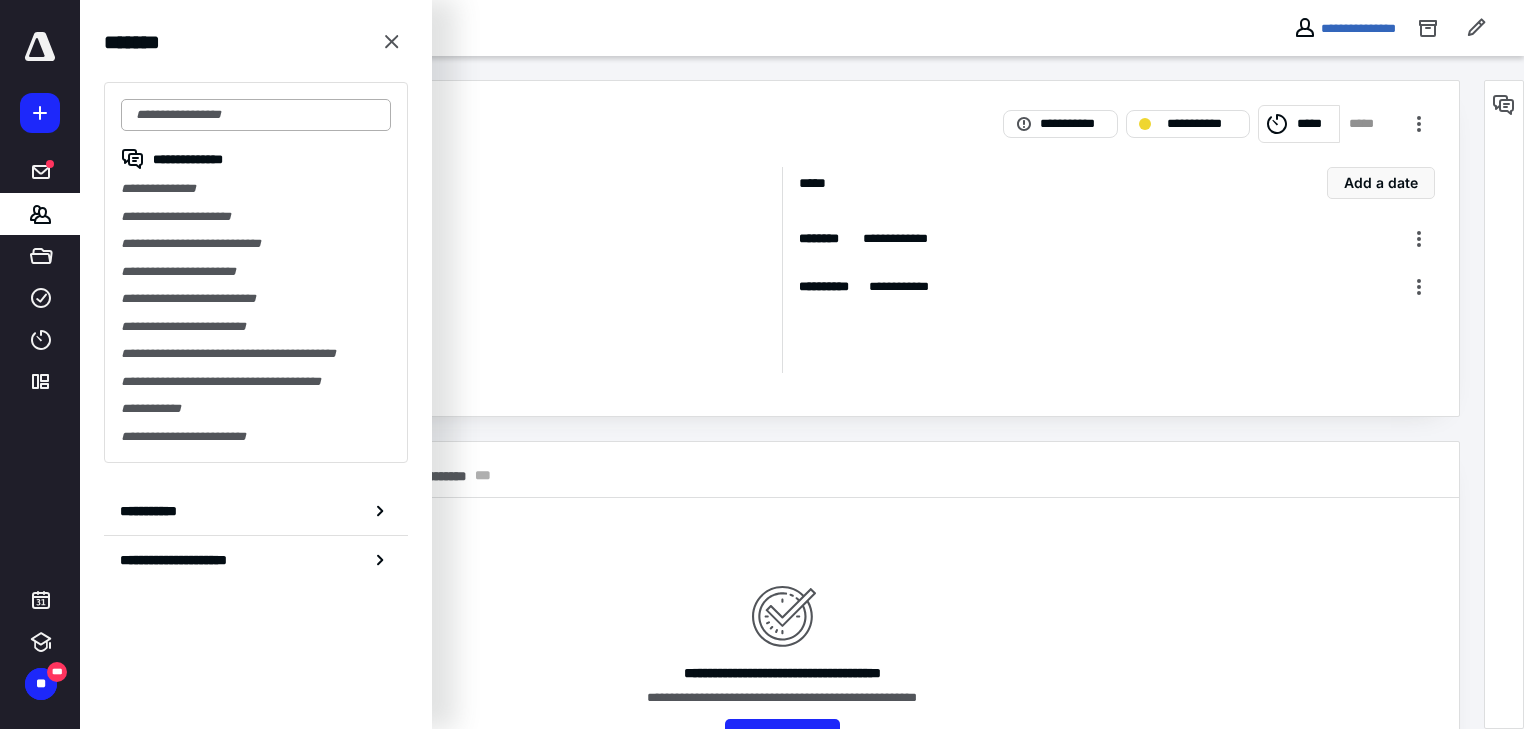 click at bounding box center [256, 115] 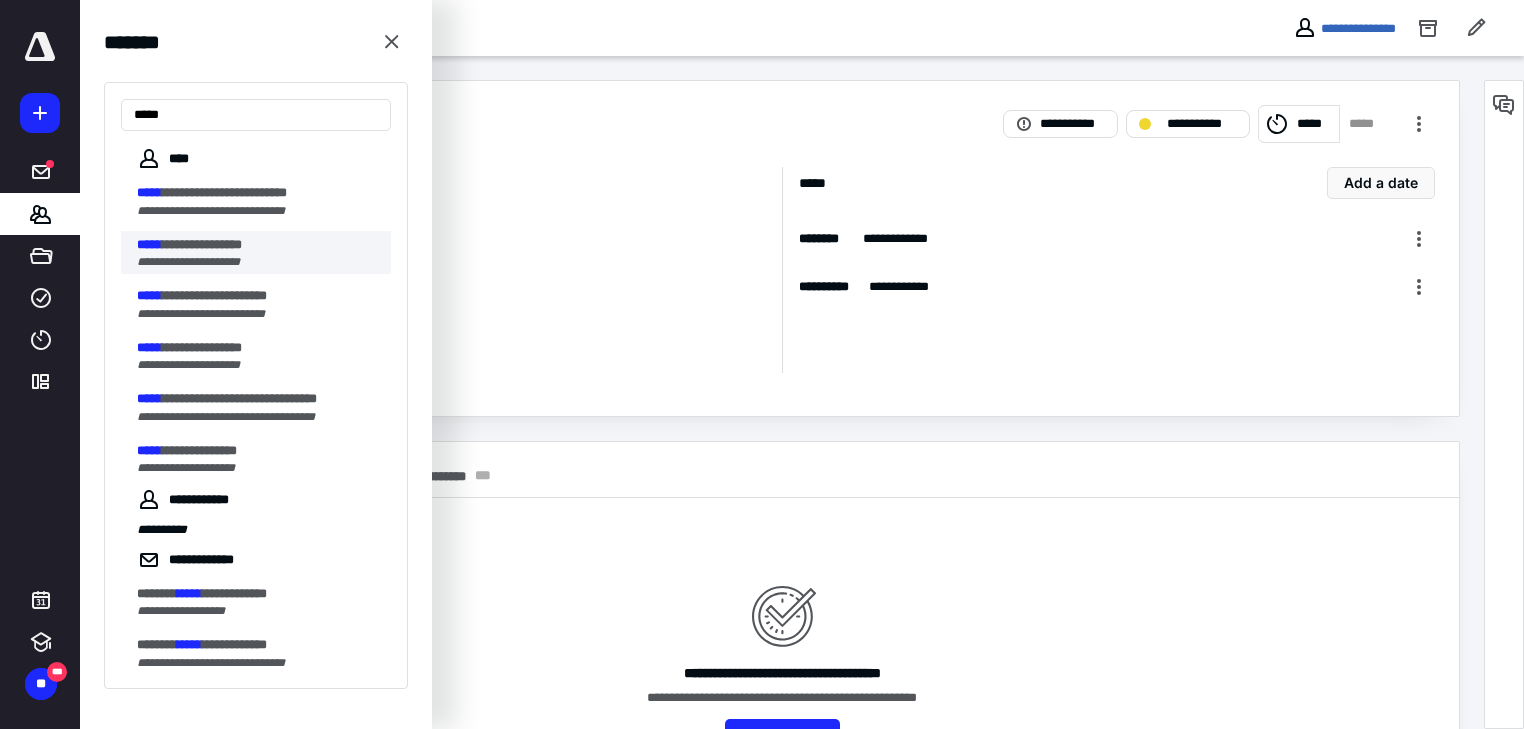 type on "*****" 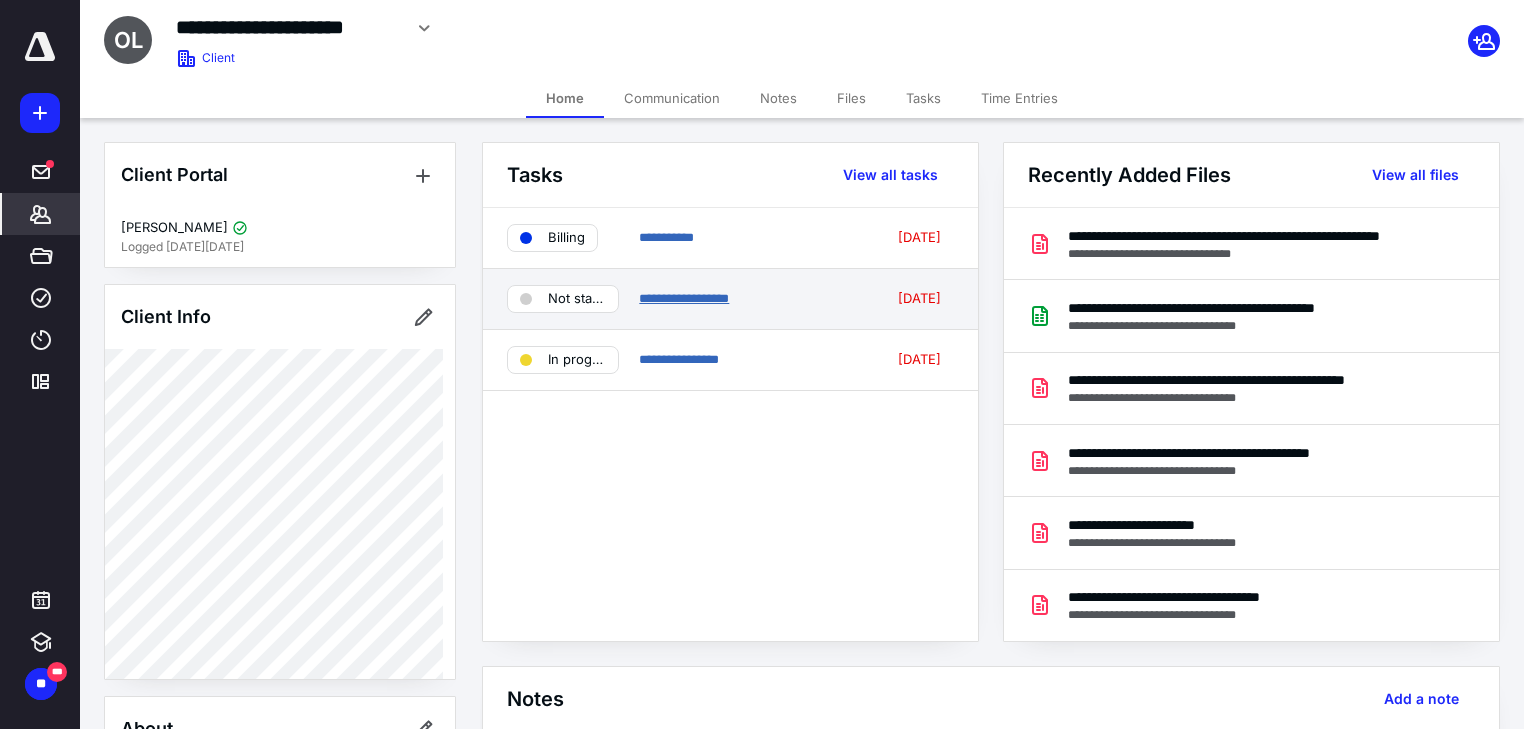 click on "**********" at bounding box center [684, 298] 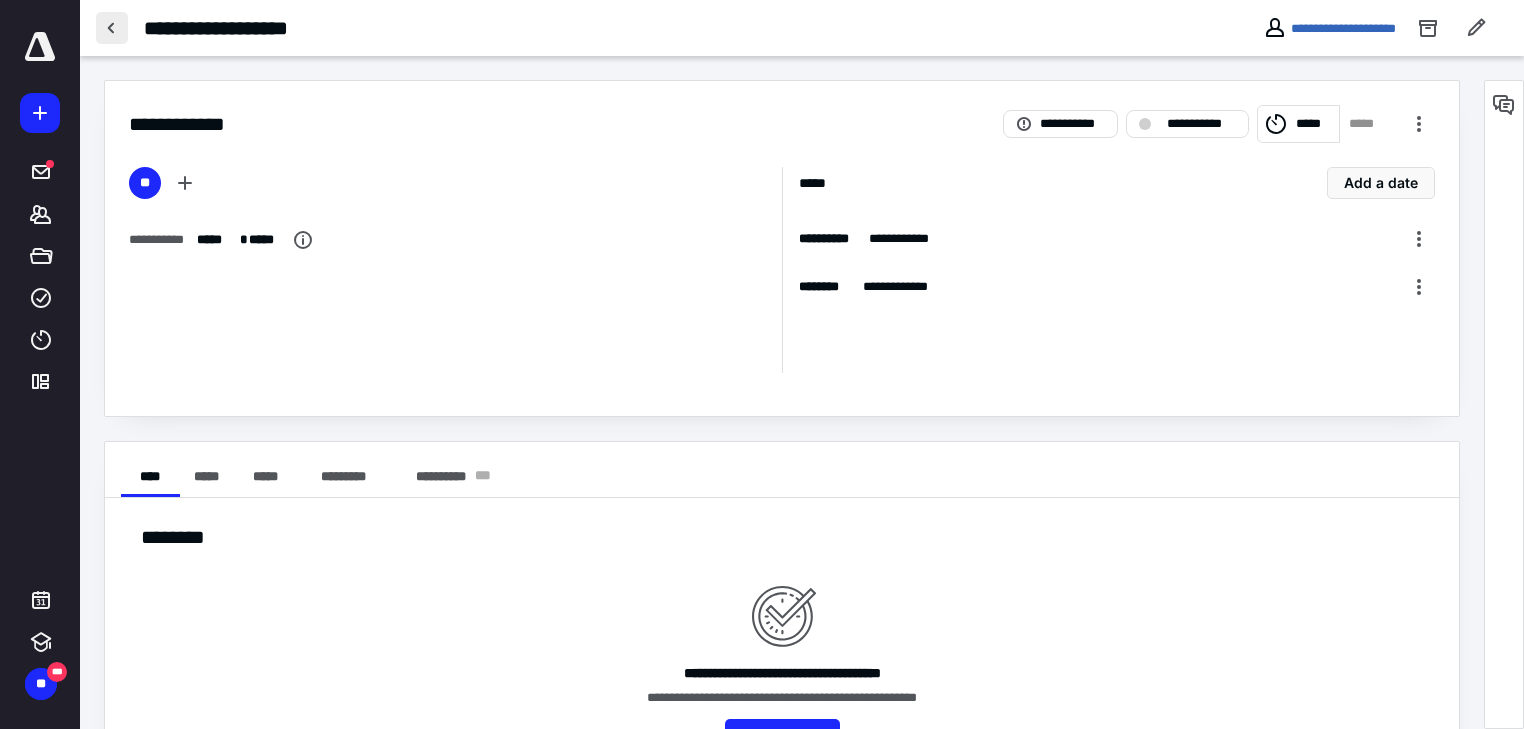 click at bounding box center (112, 28) 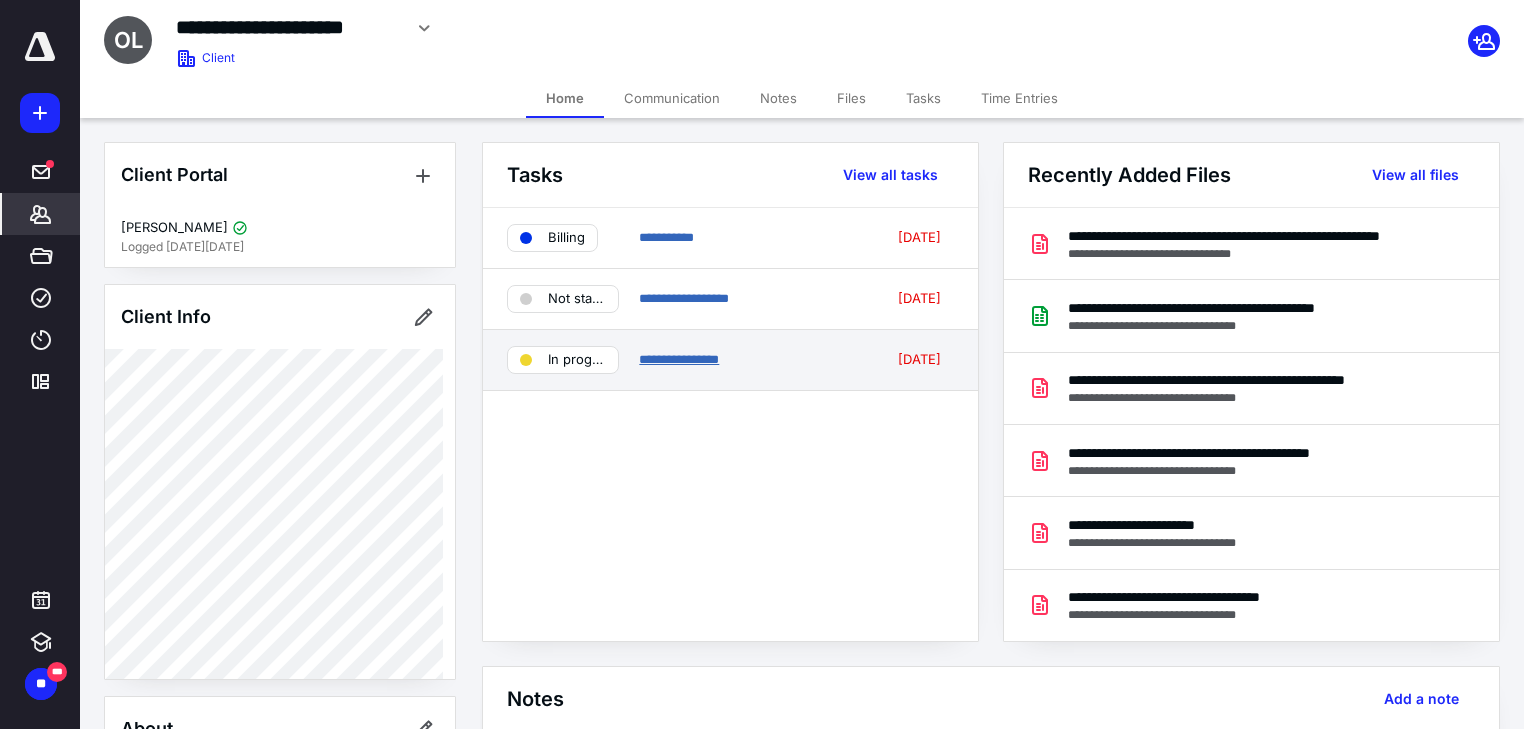 click on "**********" at bounding box center [679, 359] 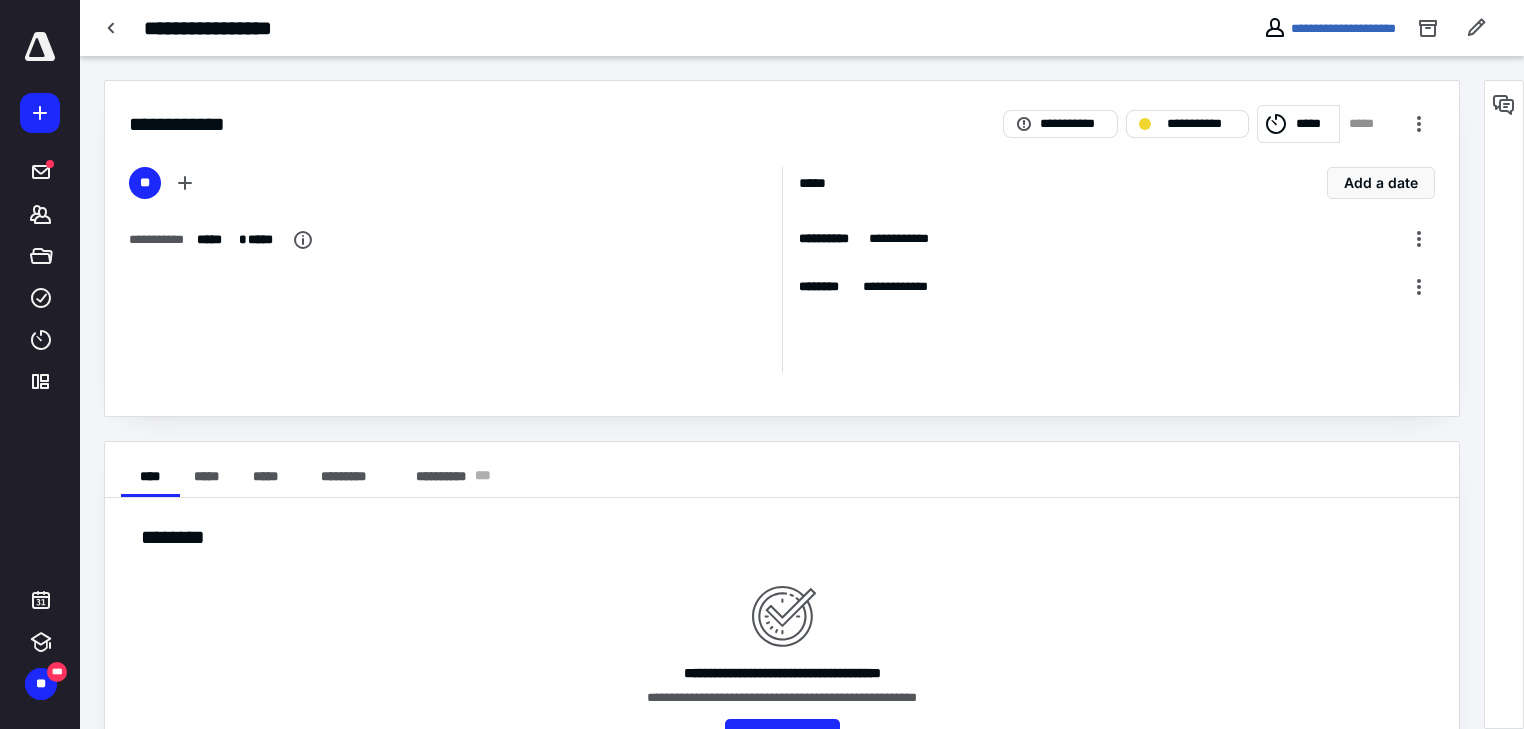 click on "*****" at bounding box center (1314, 124) 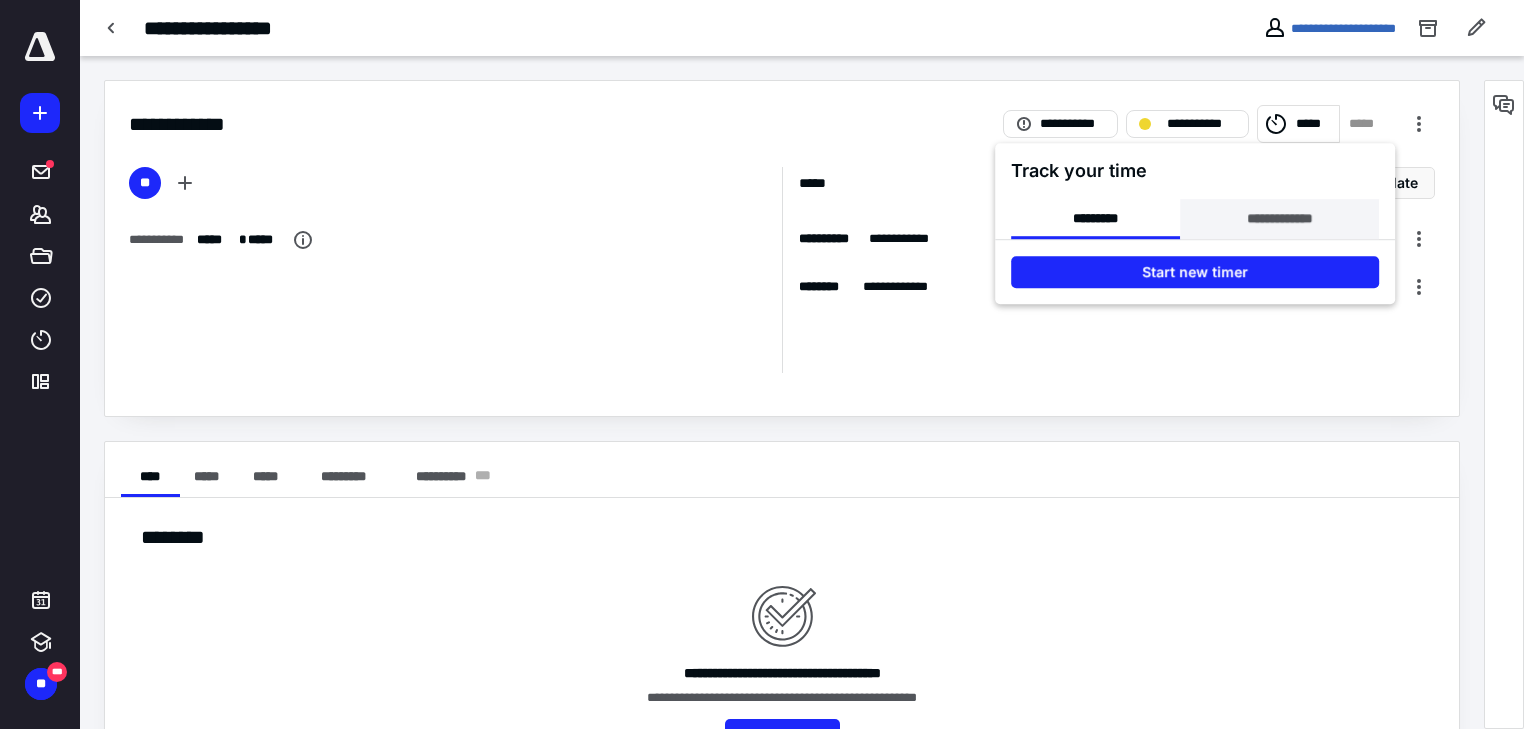 click on "**********" at bounding box center [1279, 219] 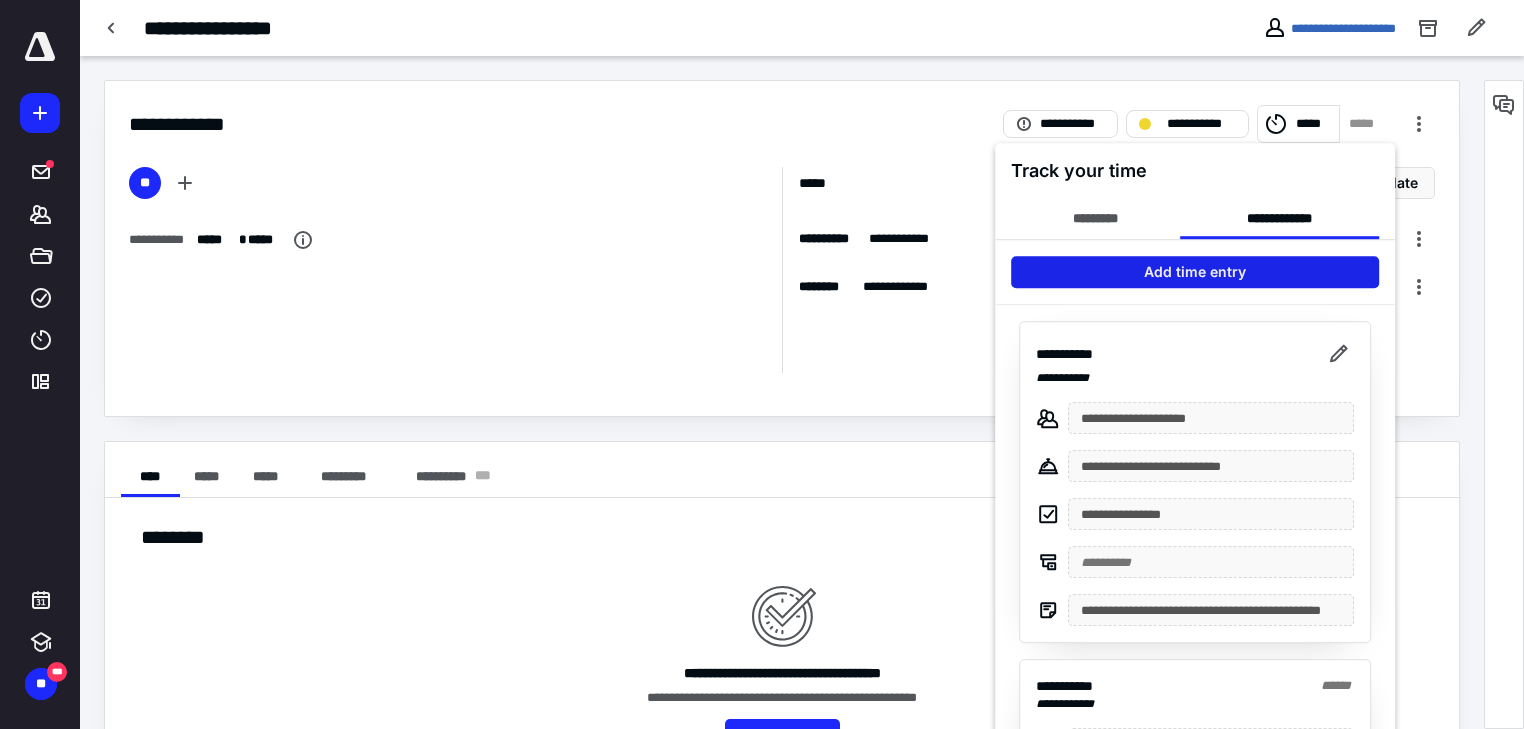 click on "Add time entry" at bounding box center (1195, 272) 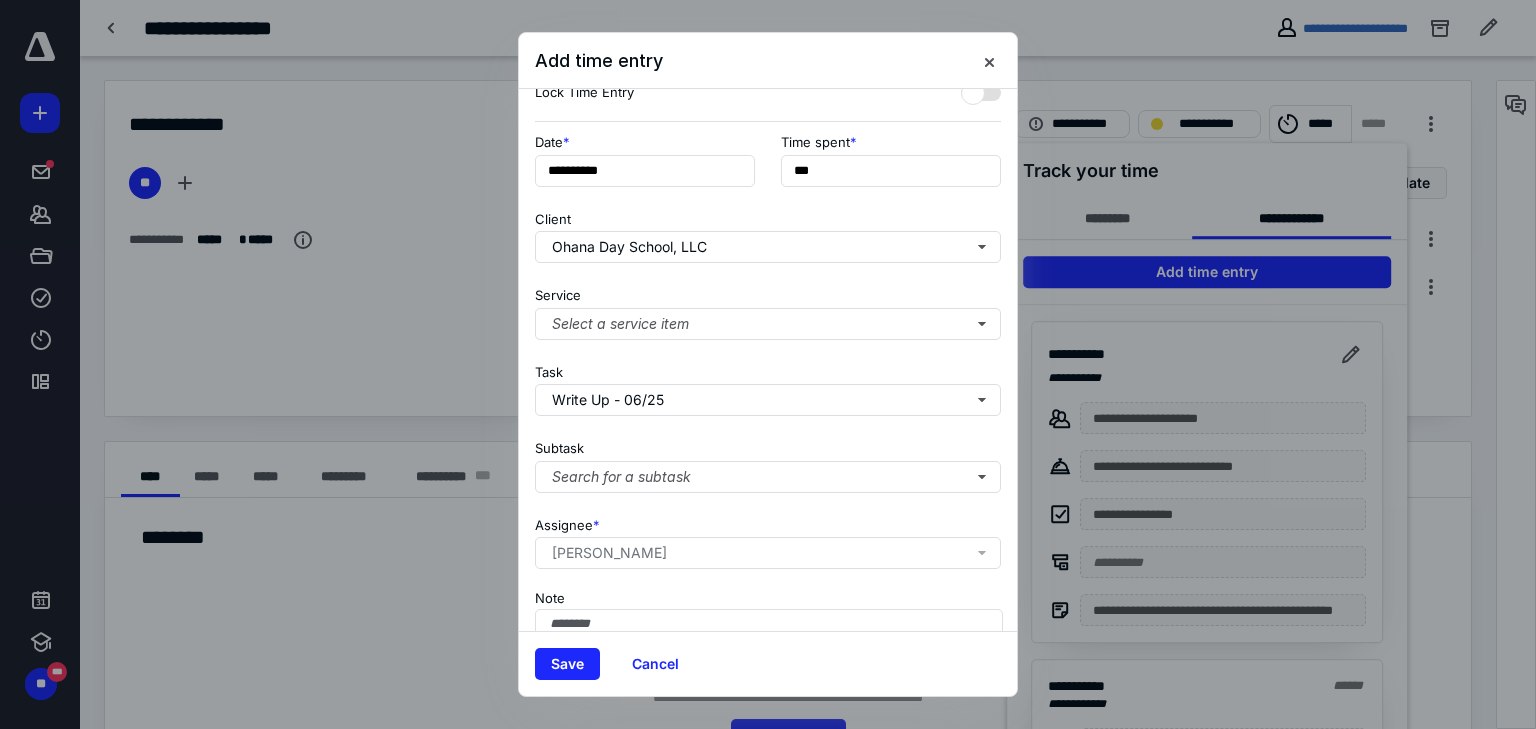 scroll, scrollTop: 156, scrollLeft: 0, axis: vertical 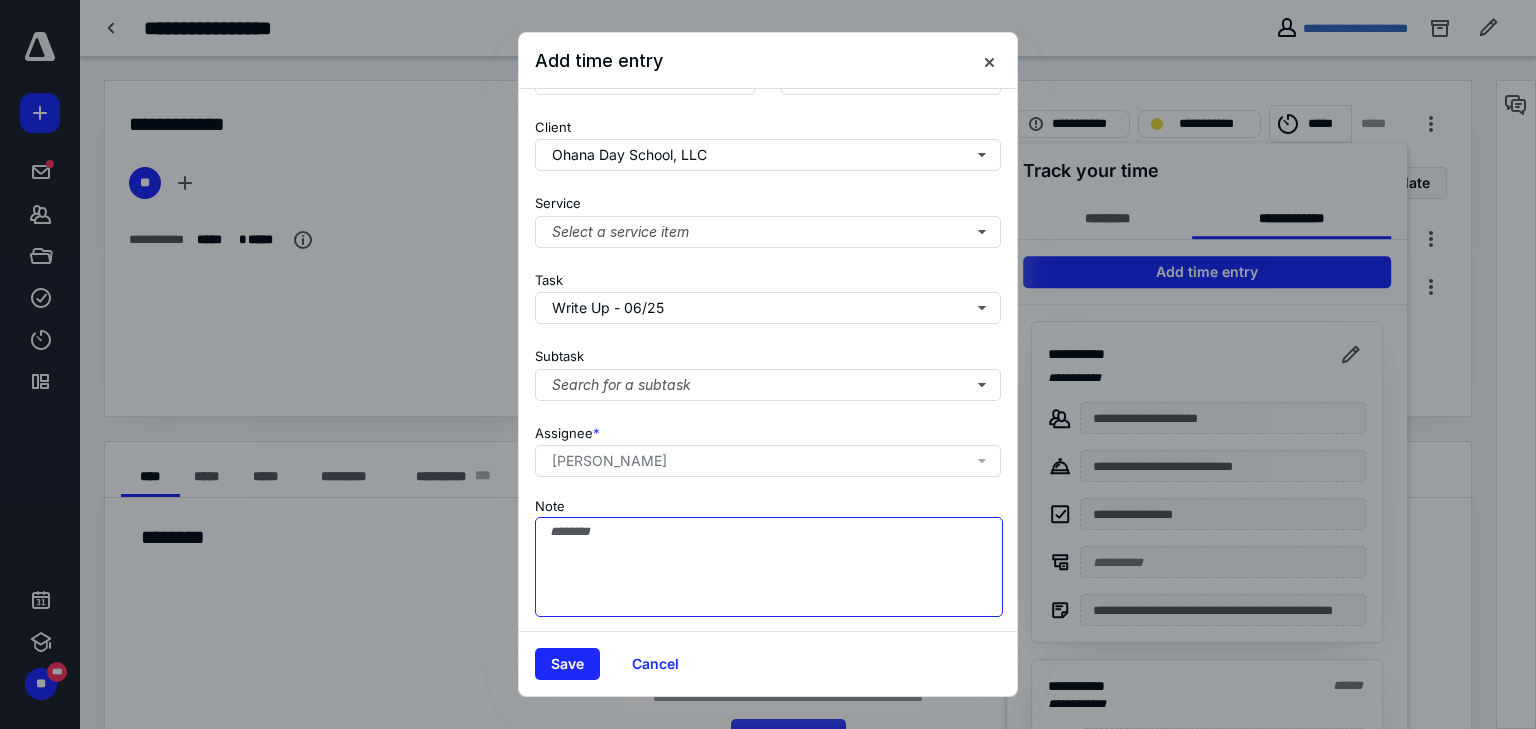 click on "Note" at bounding box center (769, 567) 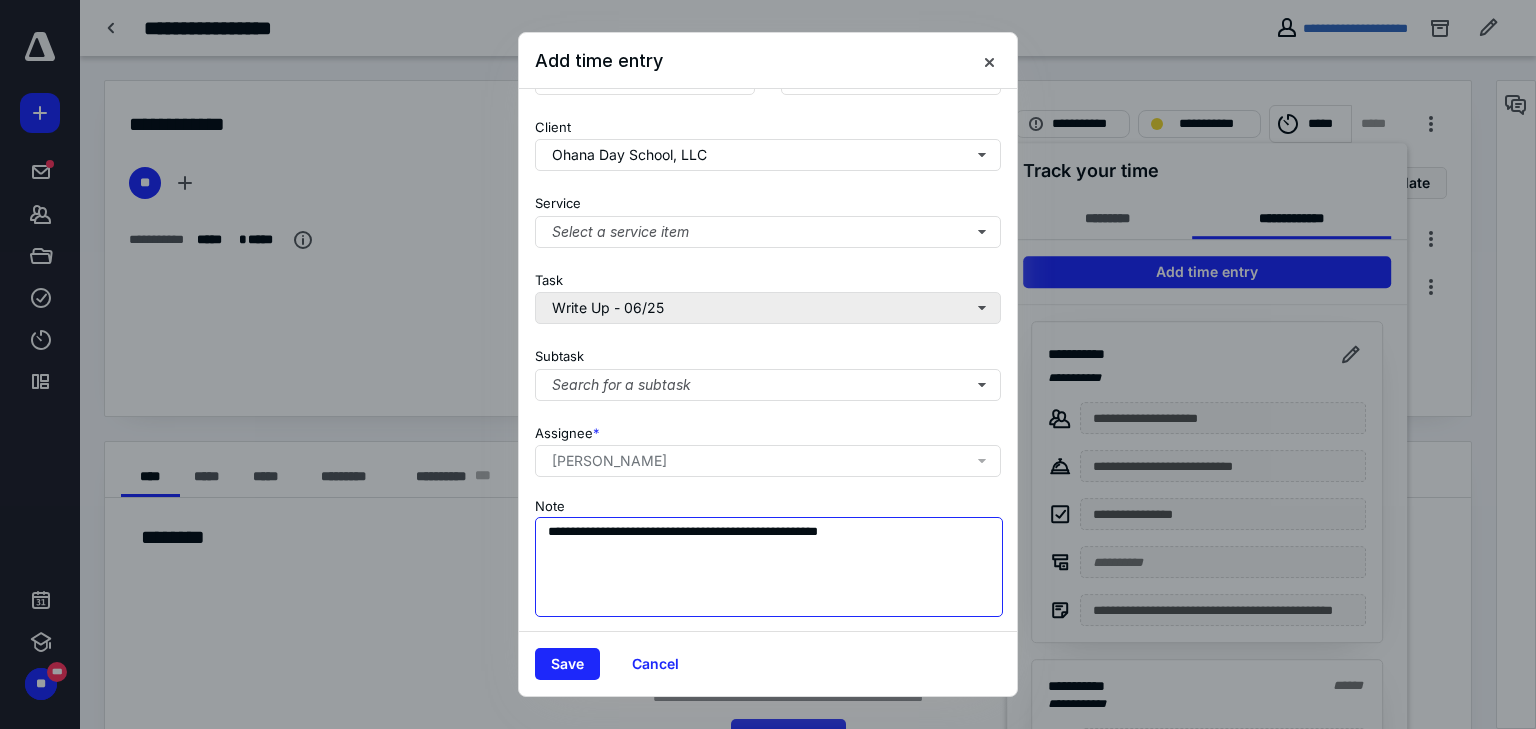 type on "**********" 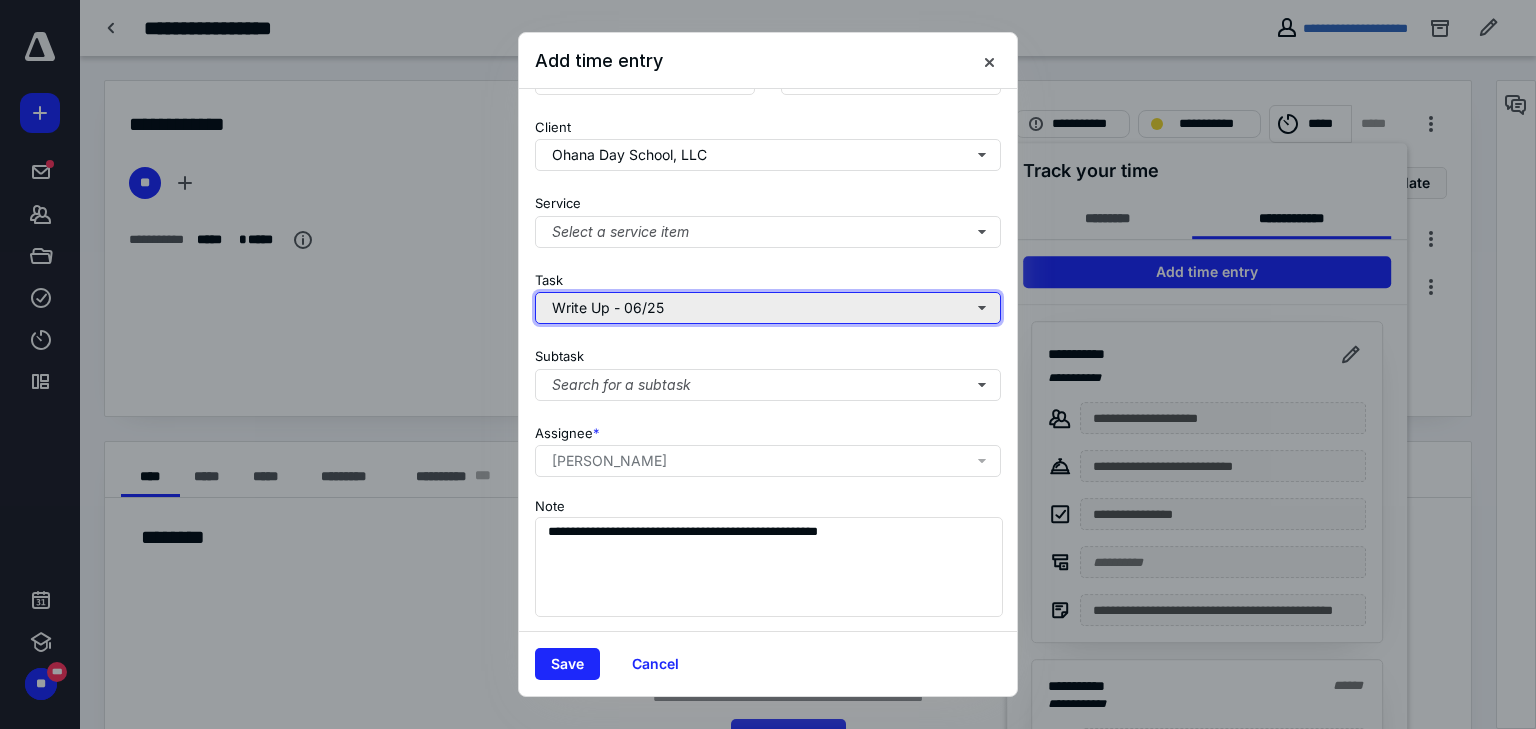 click on "Write Up - 06/25" at bounding box center [768, 308] 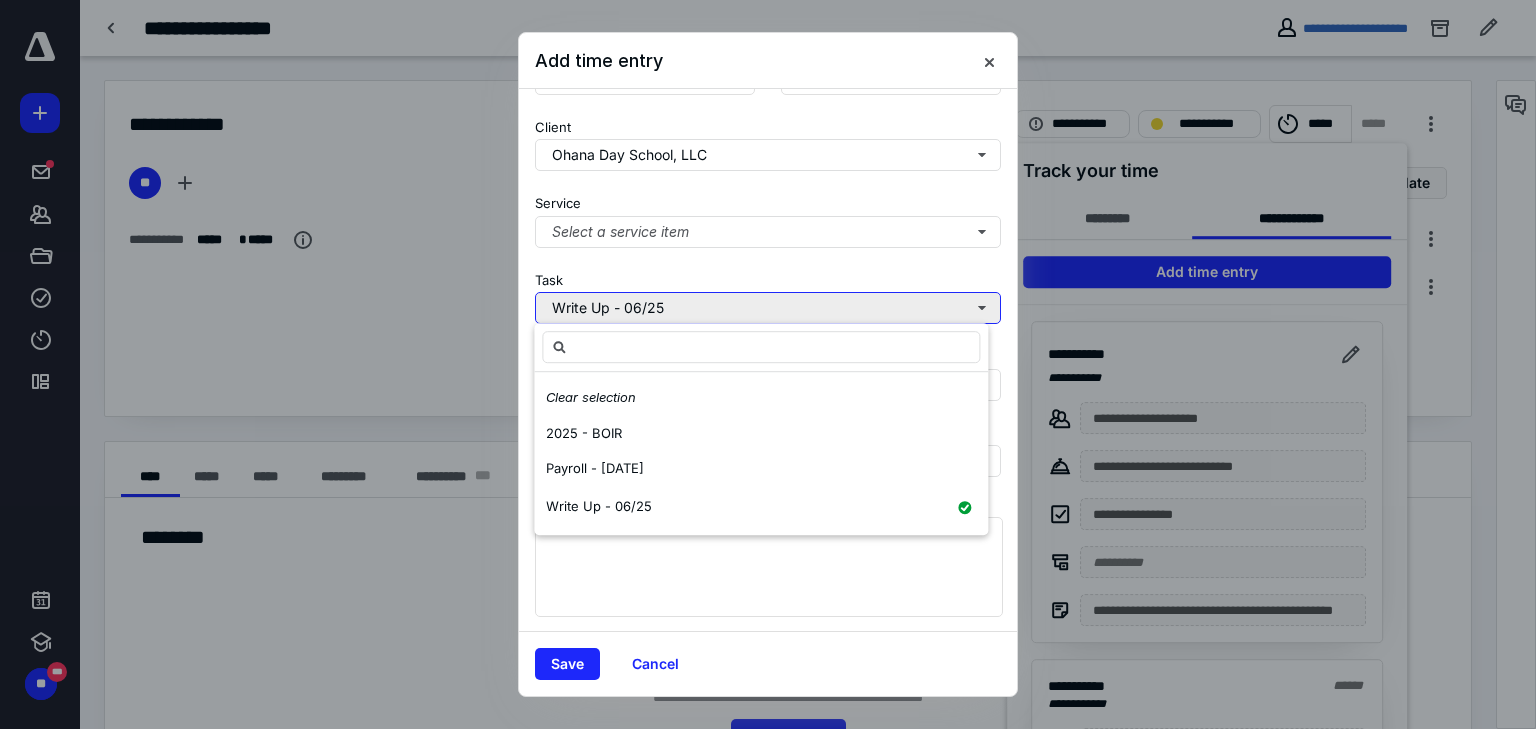 click on "Write Up - 06/25" at bounding box center [768, 308] 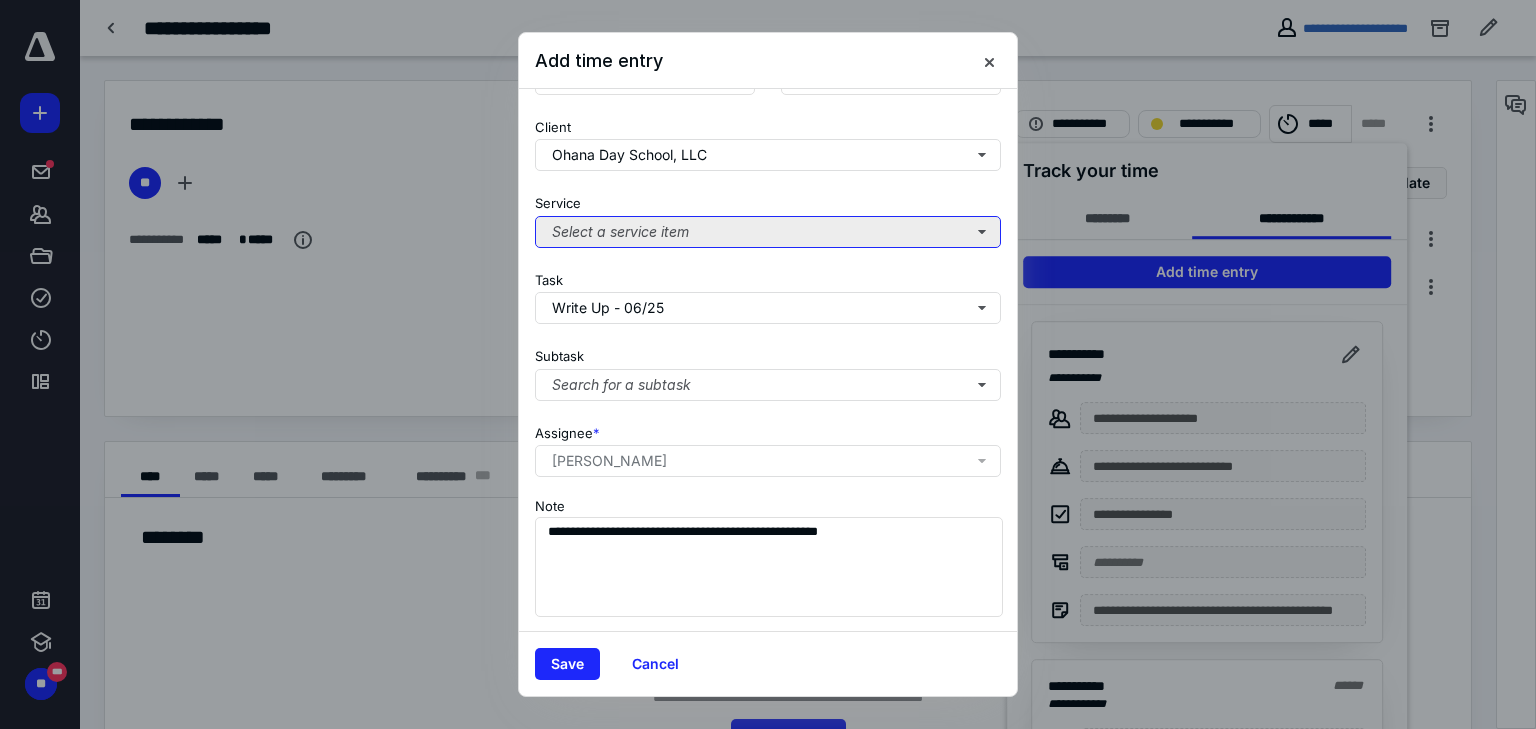 click on "Select a service item" at bounding box center [768, 232] 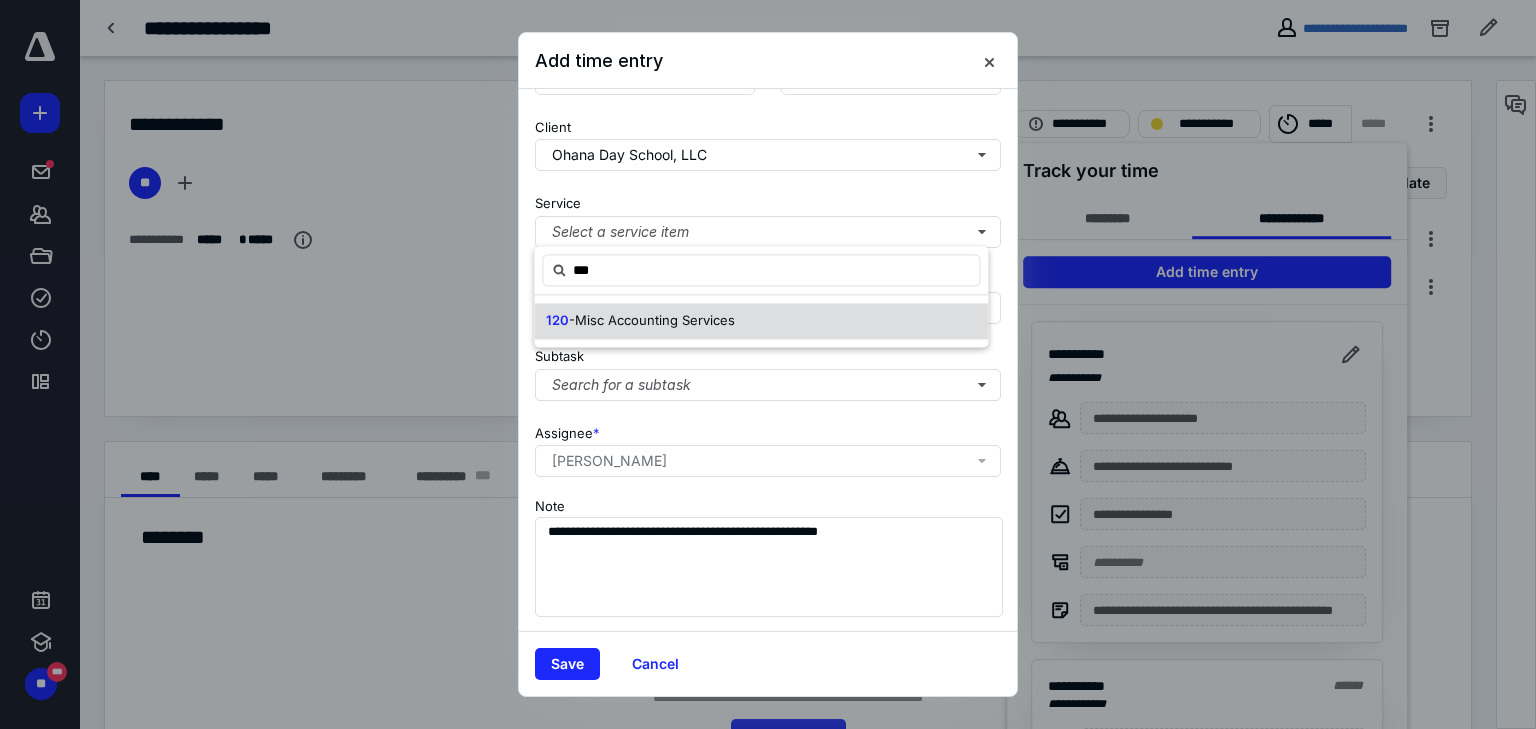 click on "-Misc Accounting Services" at bounding box center [652, 320] 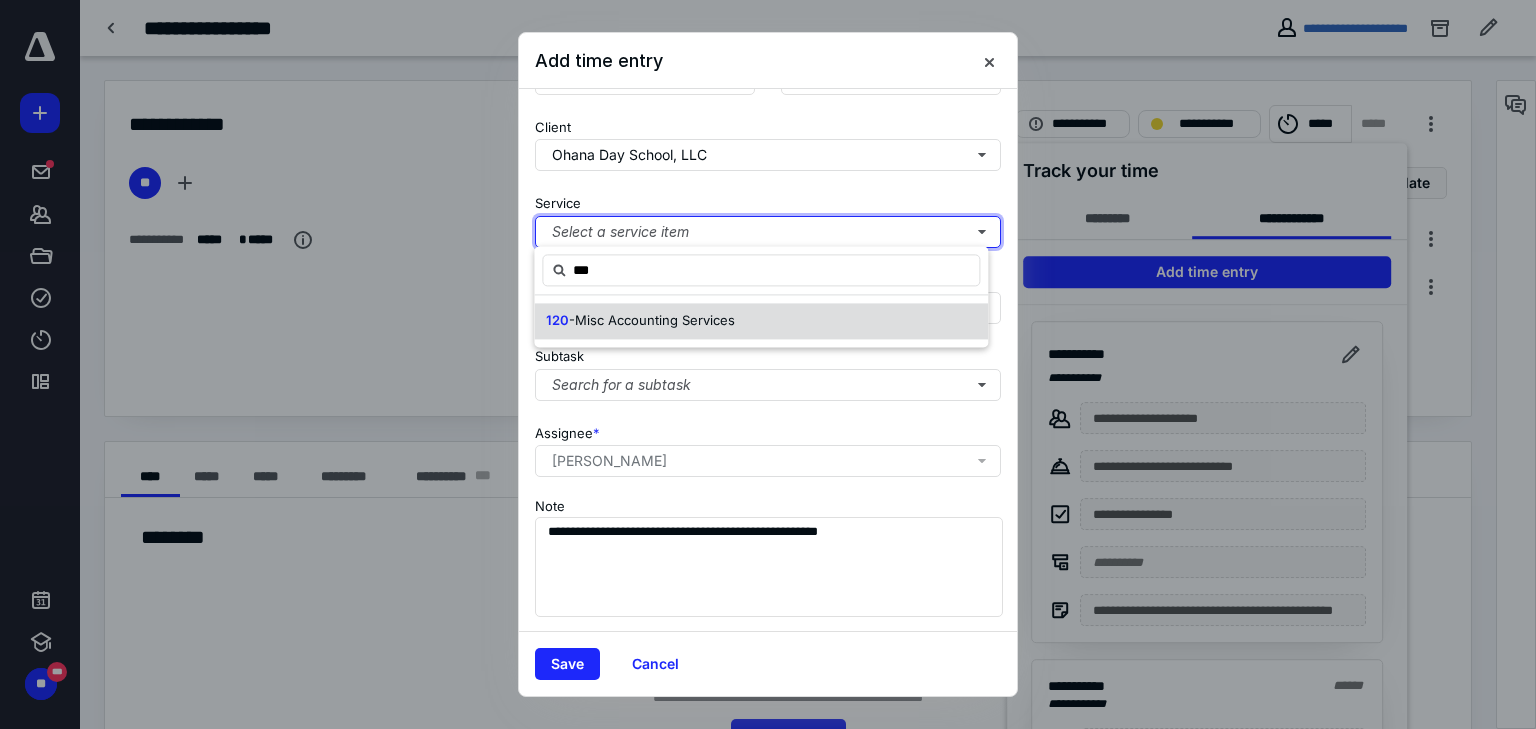 type 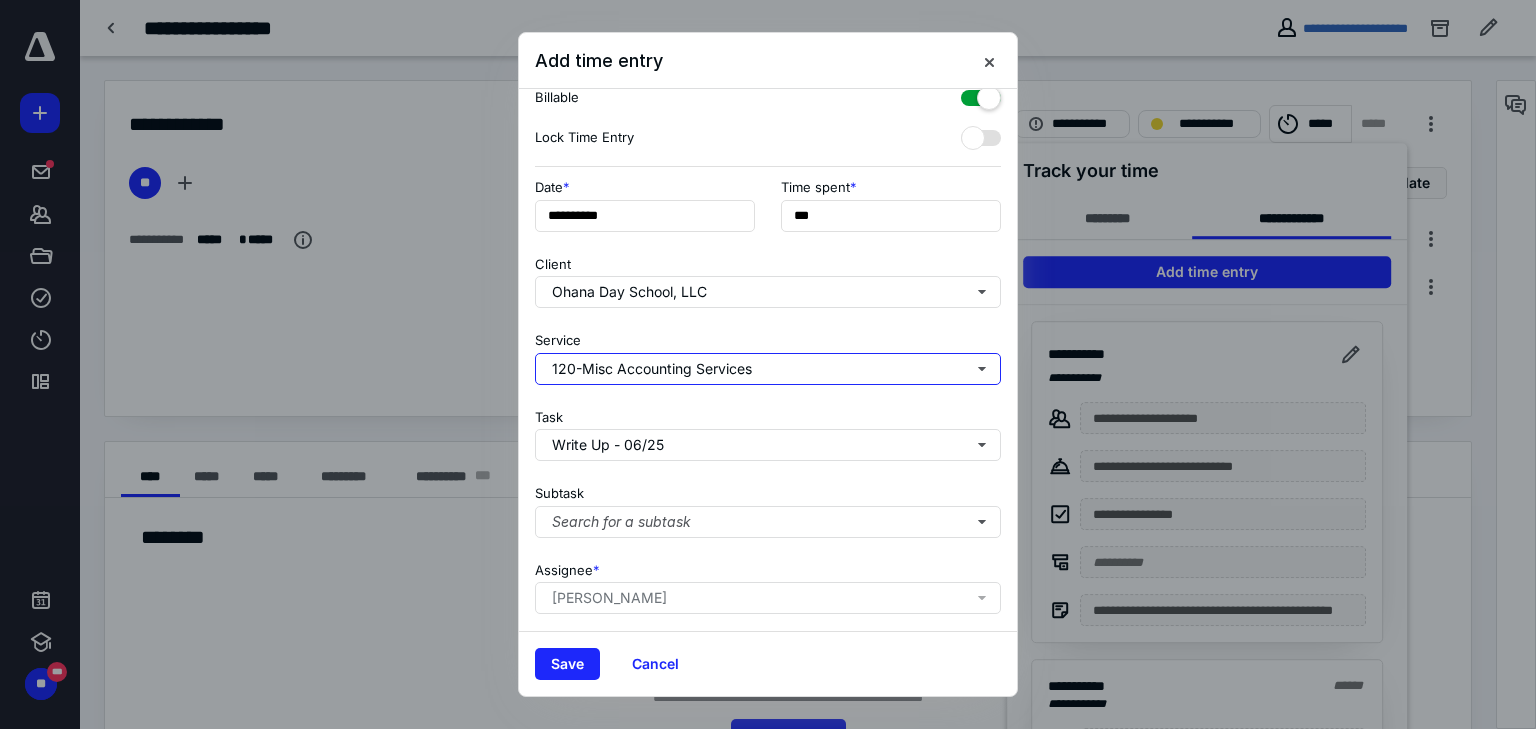 scroll, scrollTop: 0, scrollLeft: 0, axis: both 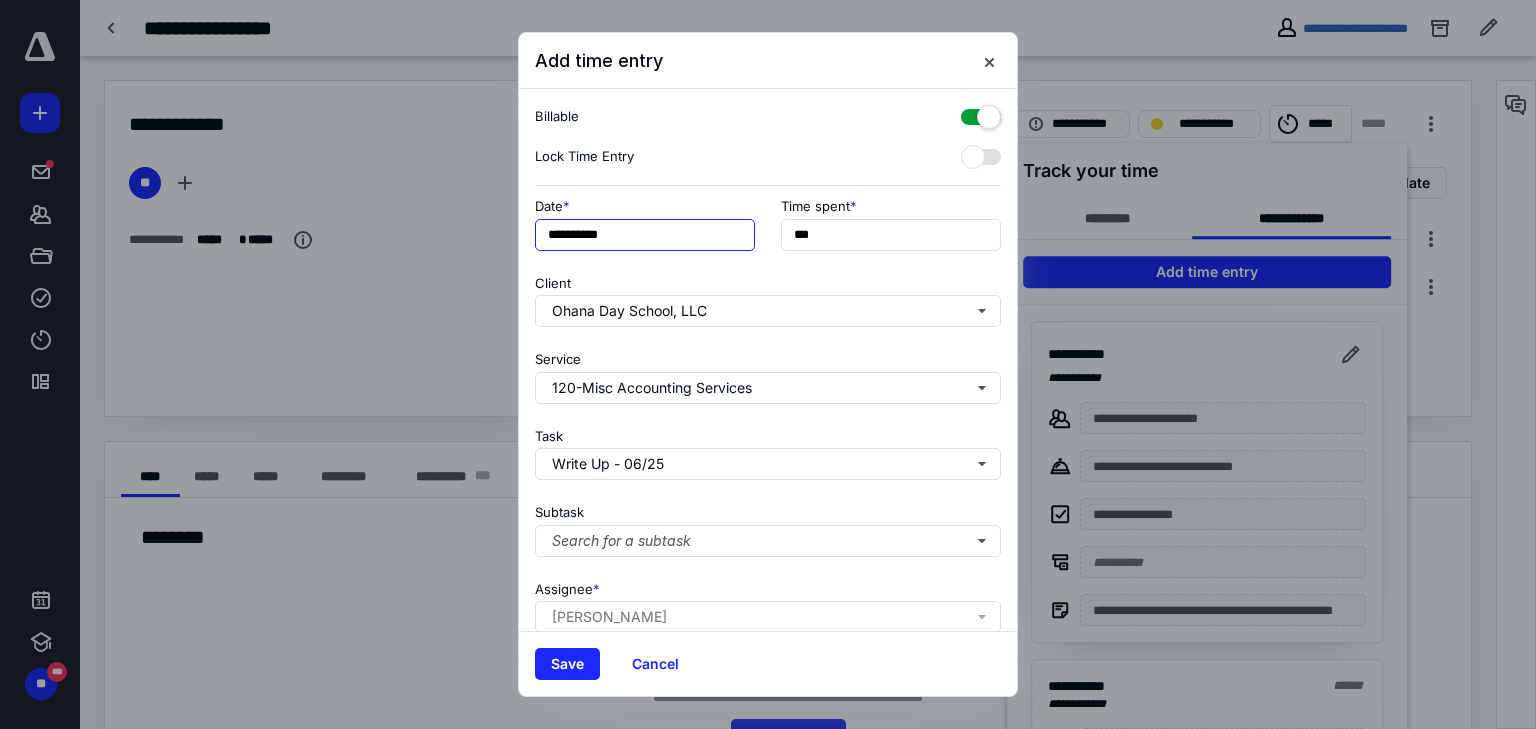 click on "**********" at bounding box center (645, 235) 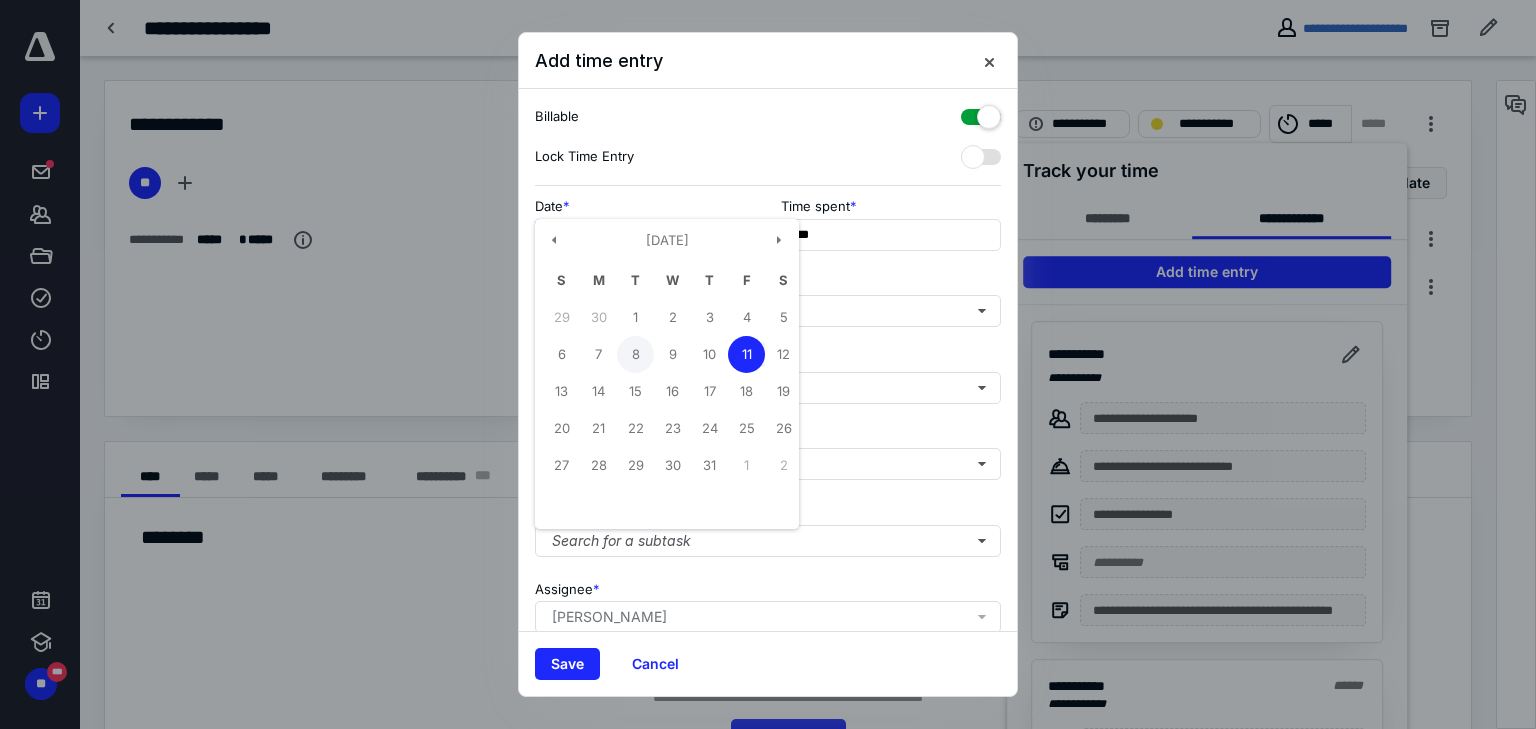 click on "8" at bounding box center (635, 354) 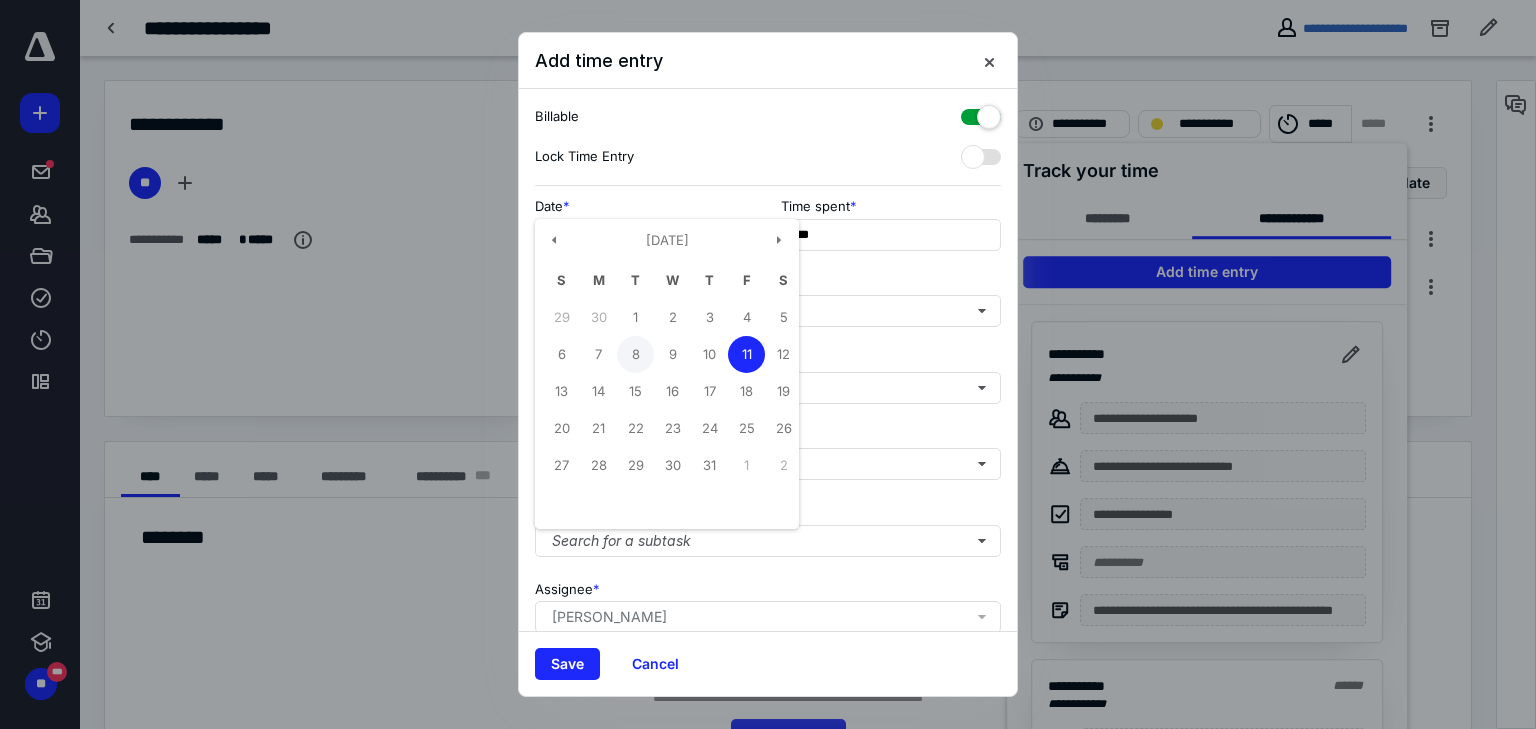 type on "**********" 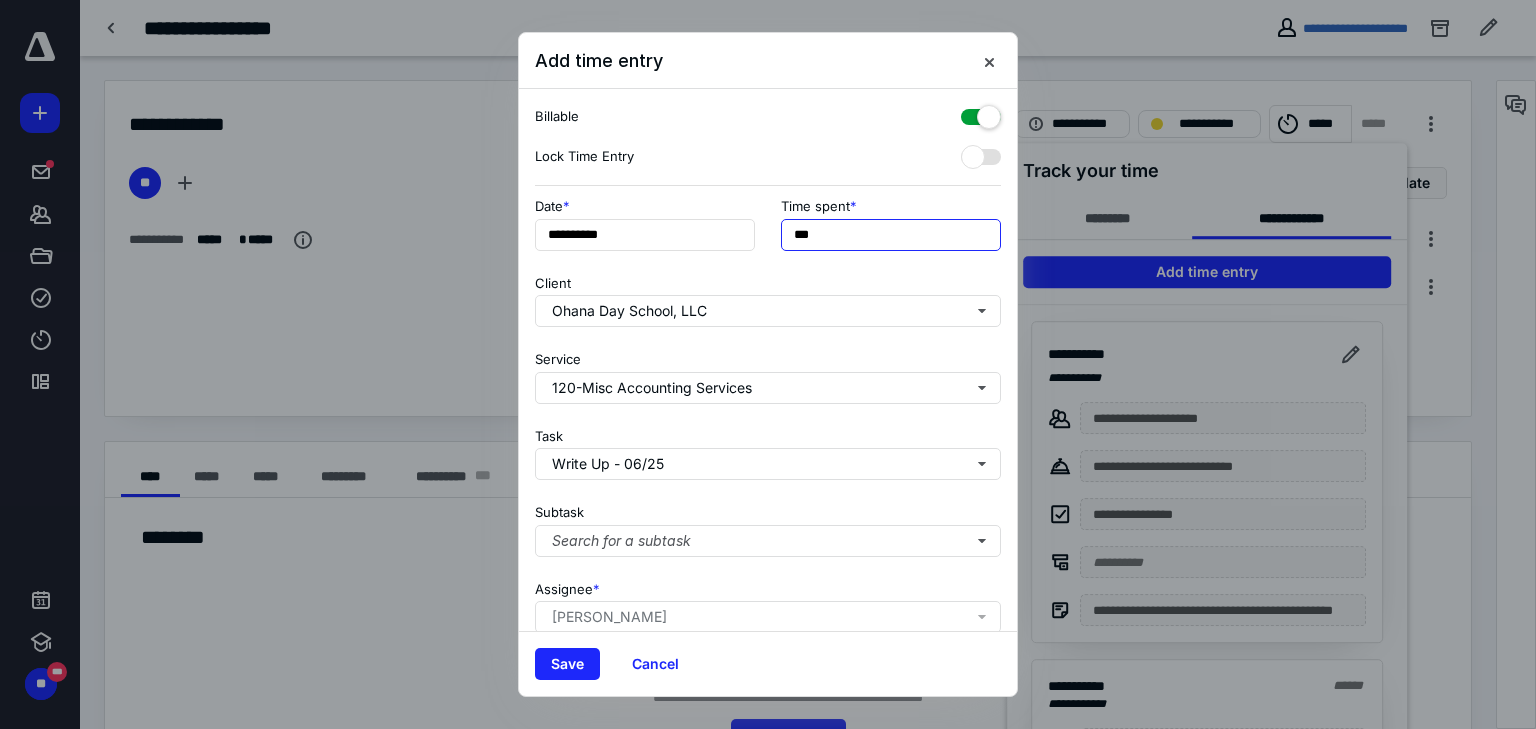 drag, startPoint x: 858, startPoint y: 240, endPoint x: 600, endPoint y: 252, distance: 258.27893 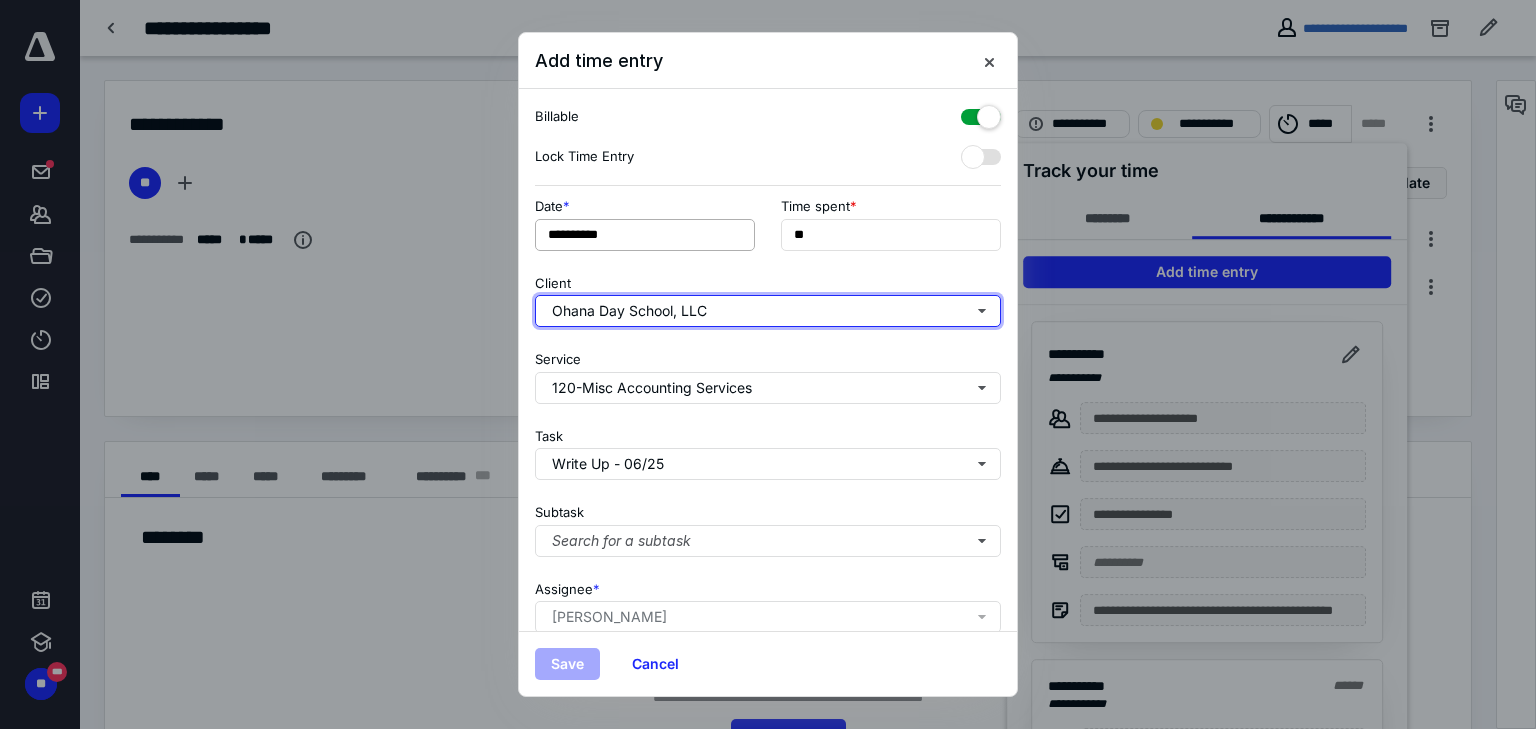 type on "***" 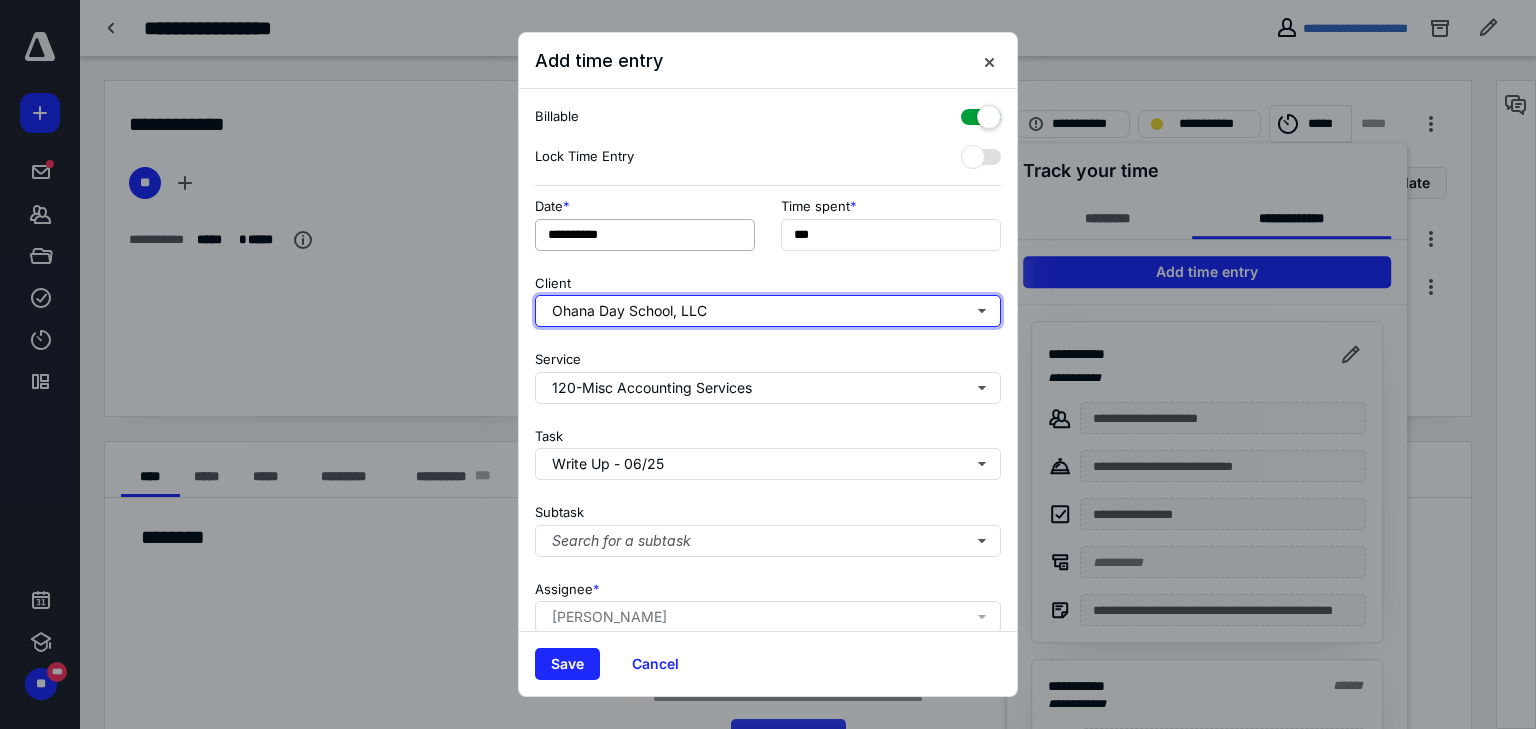 type 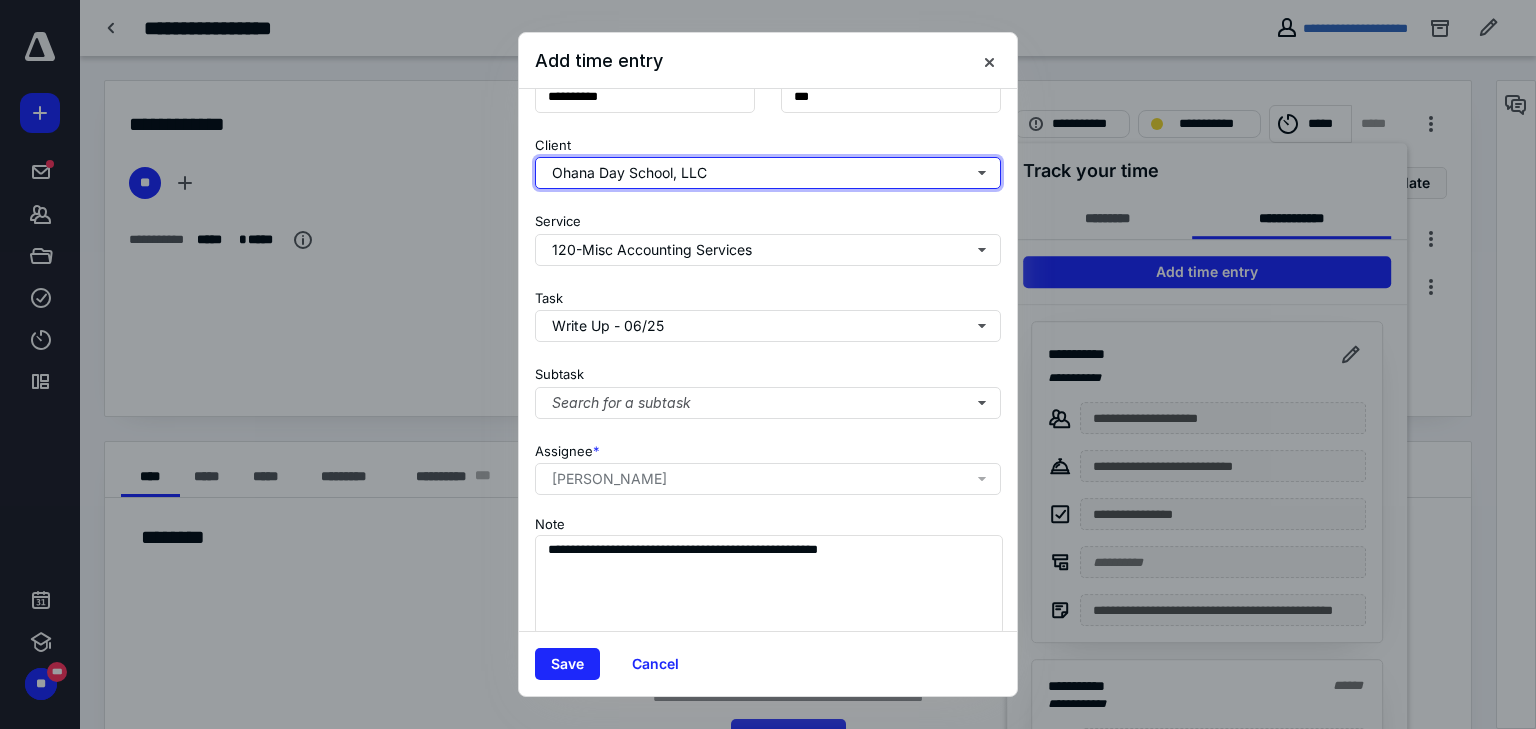 scroll, scrollTop: 156, scrollLeft: 0, axis: vertical 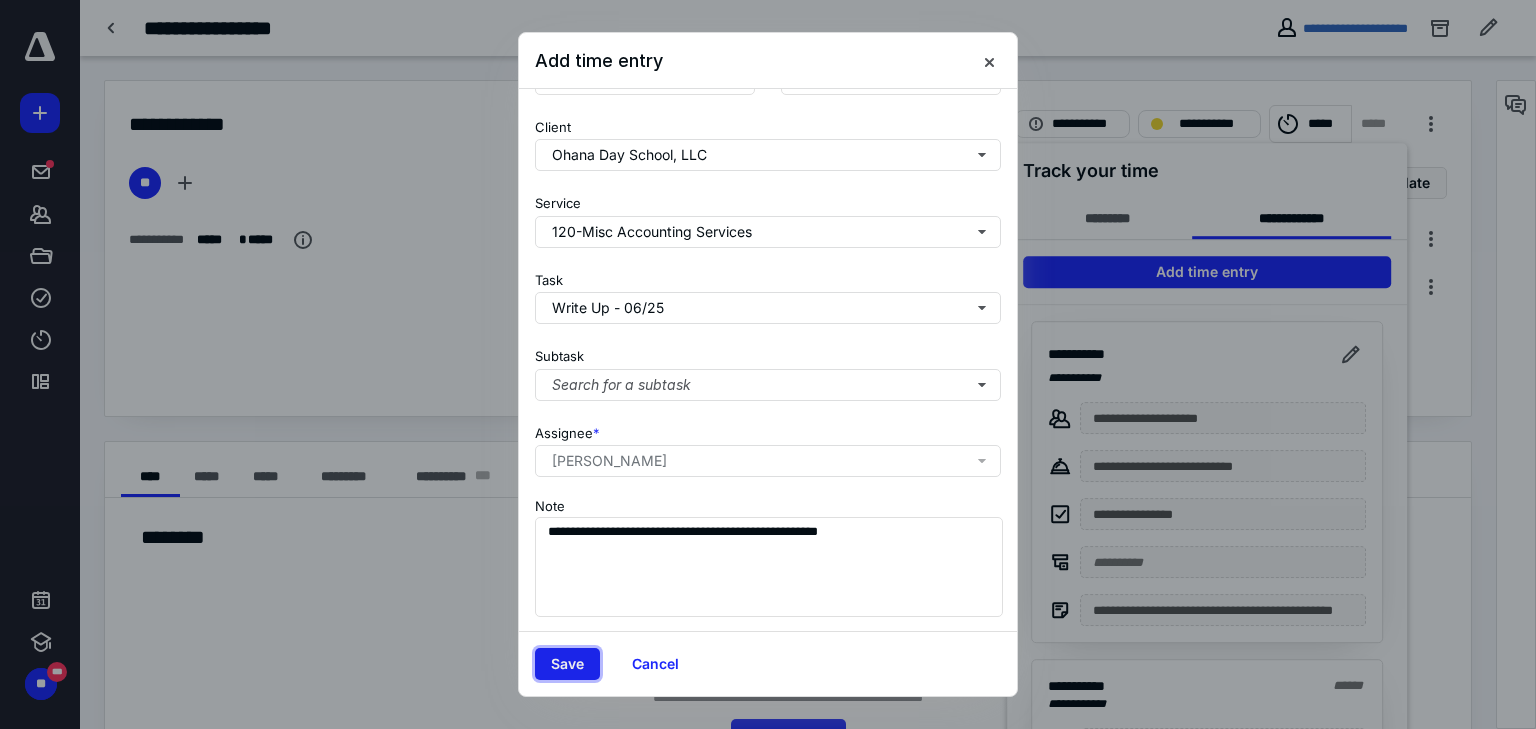 click on "Save" at bounding box center (567, 664) 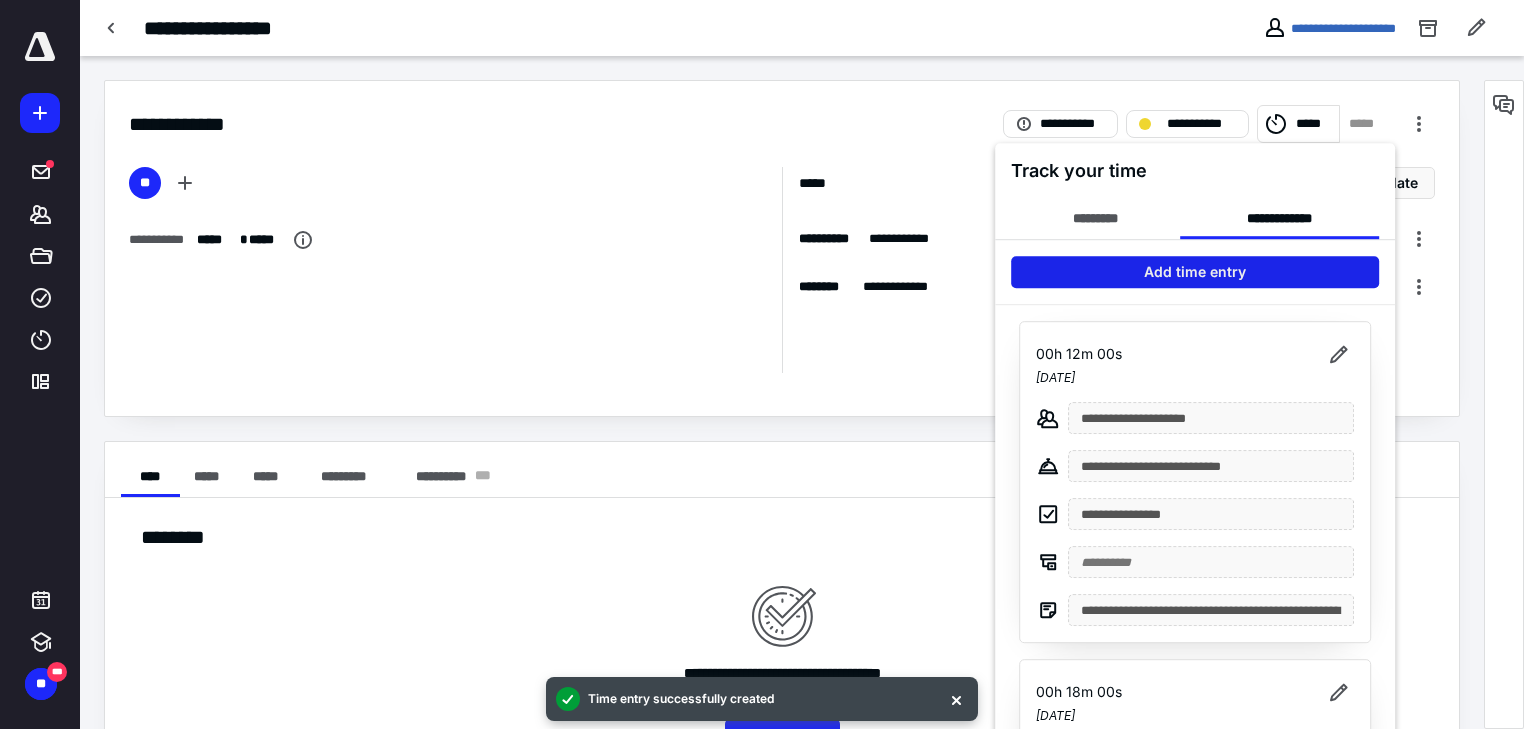 click on "Add time entry" at bounding box center [1195, 272] 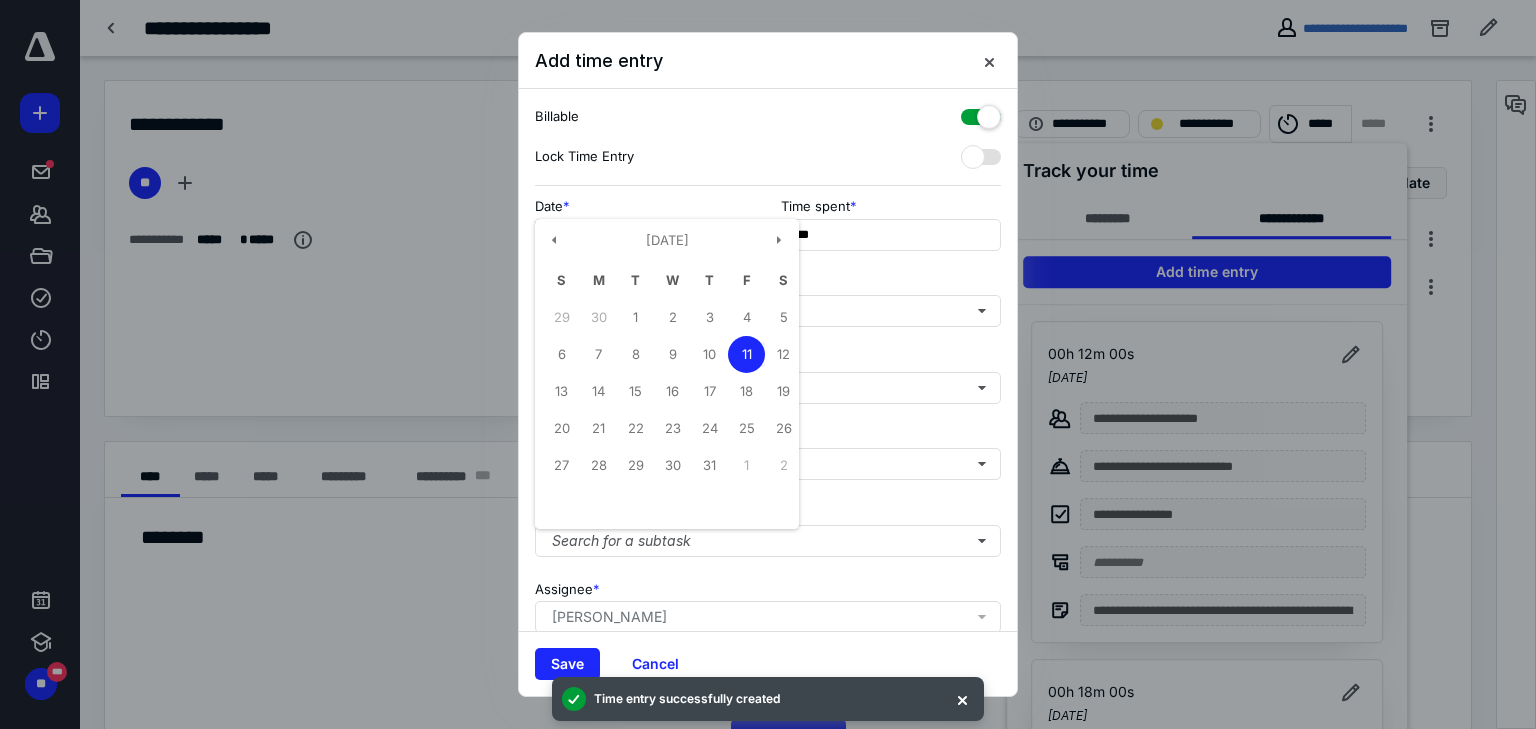 click on "**********" at bounding box center [645, 235] 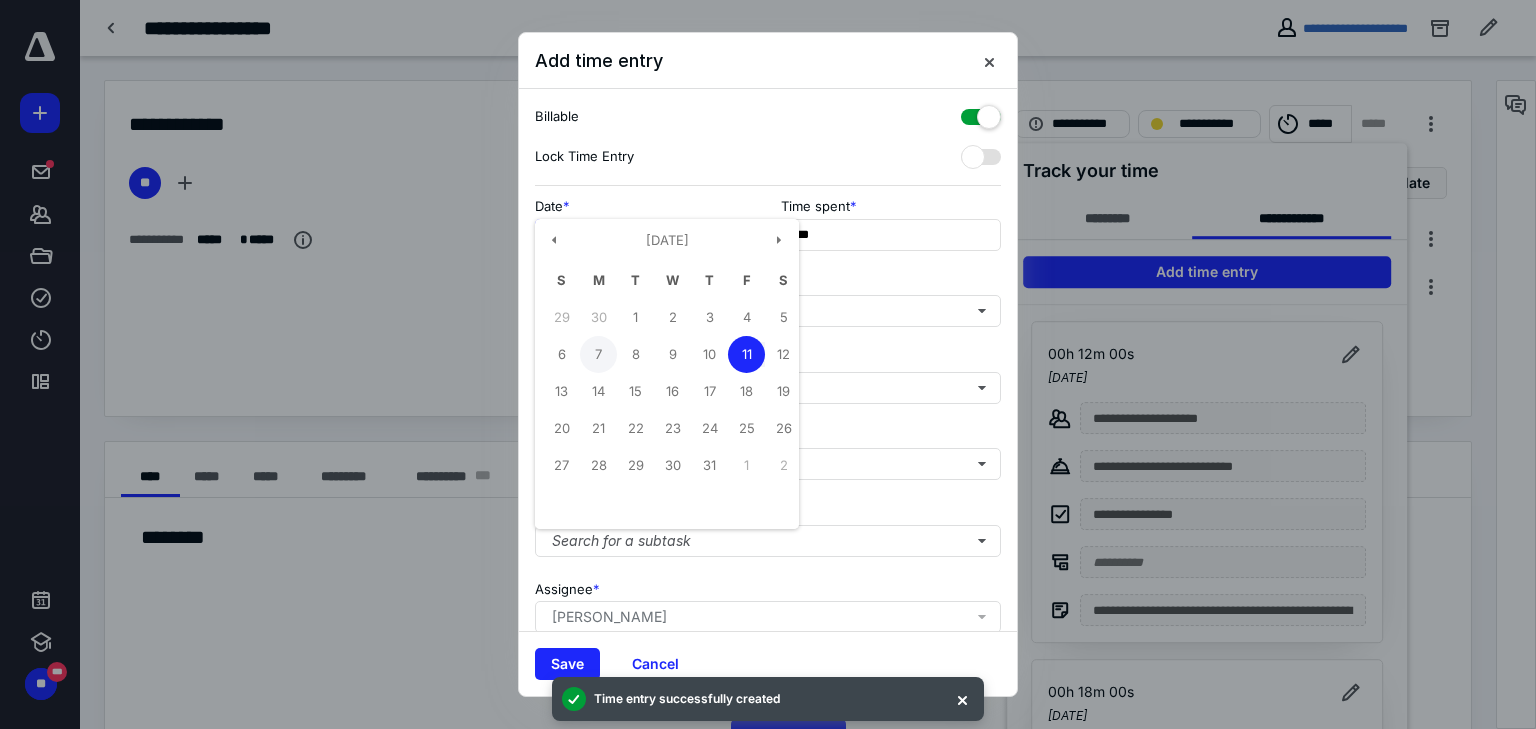 click on "7" at bounding box center (598, 354) 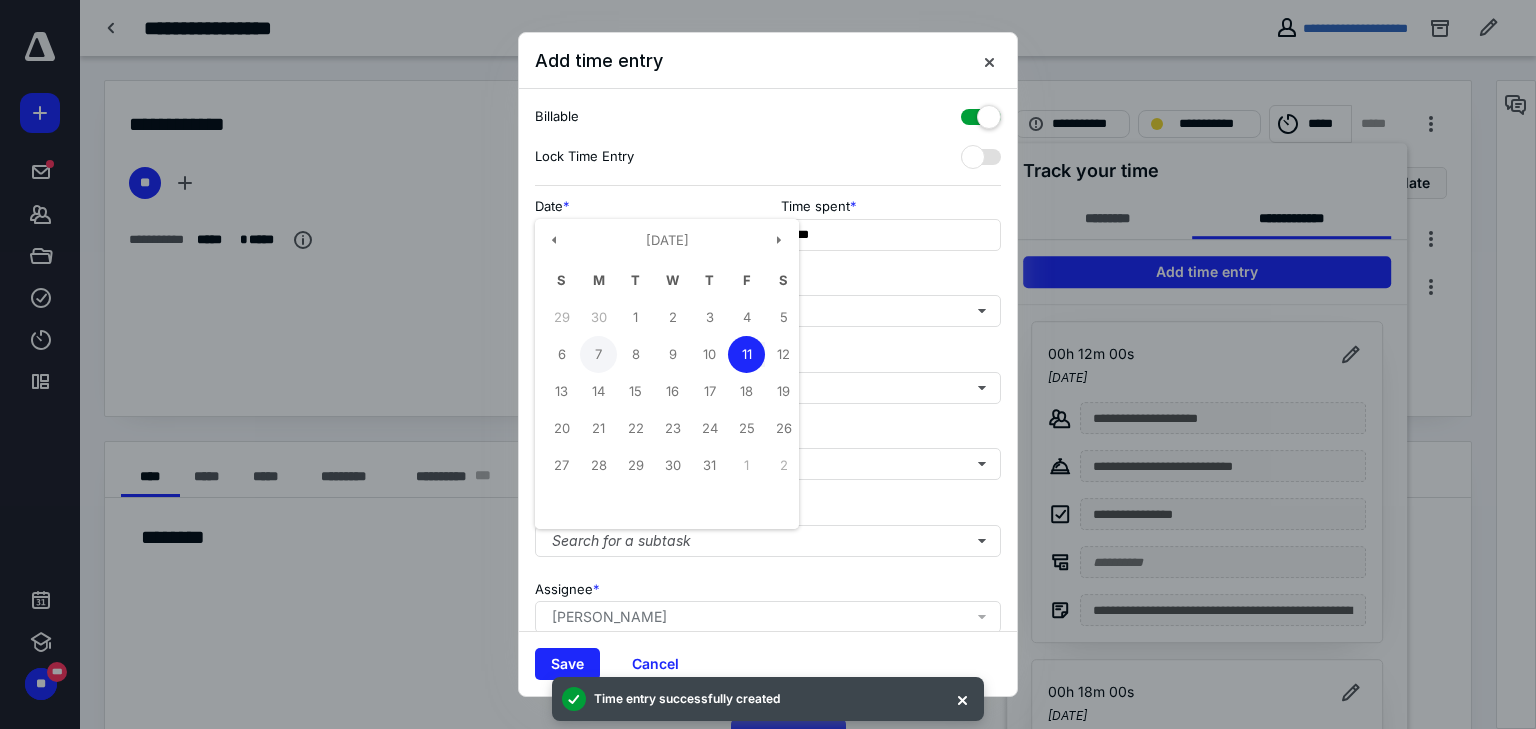type on "**********" 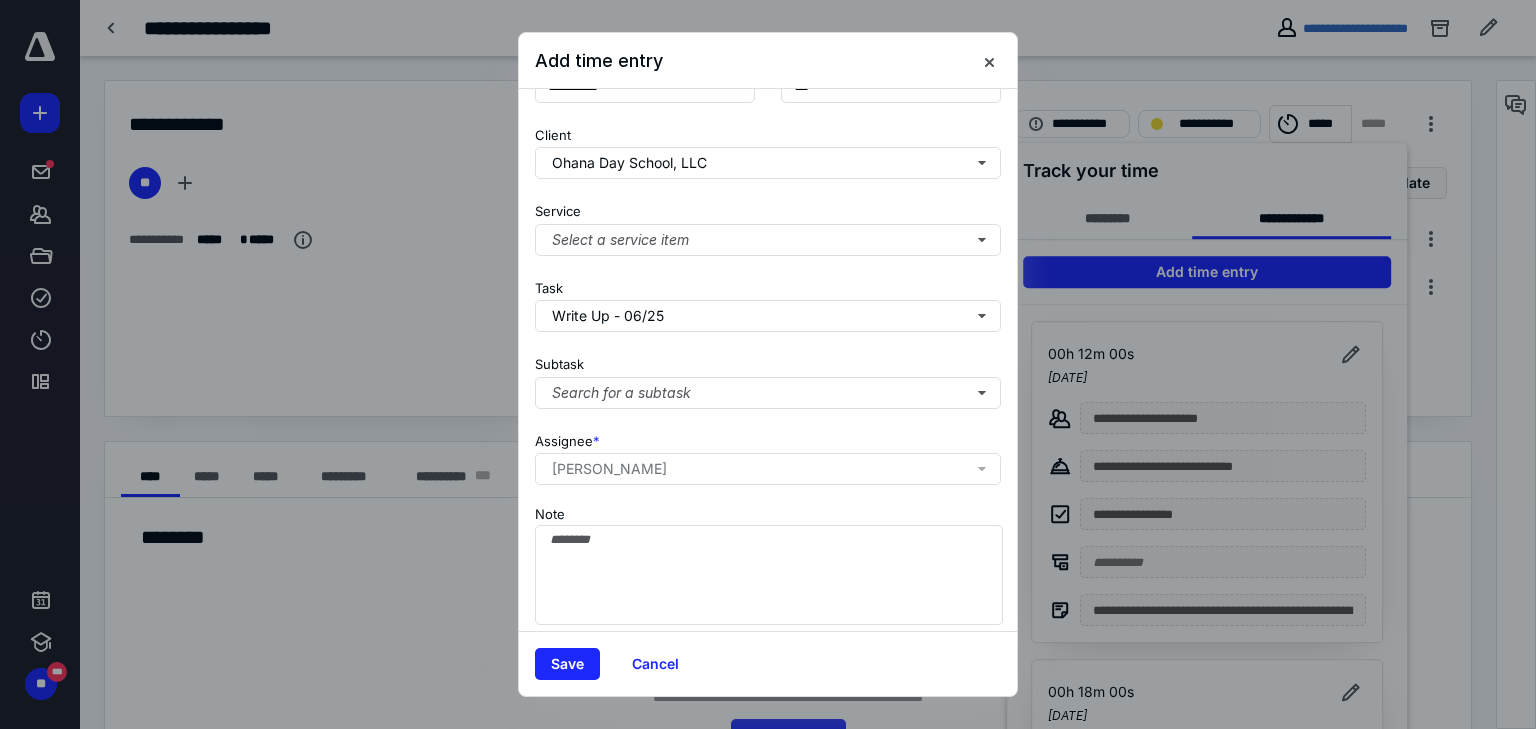 scroll, scrollTop: 156, scrollLeft: 0, axis: vertical 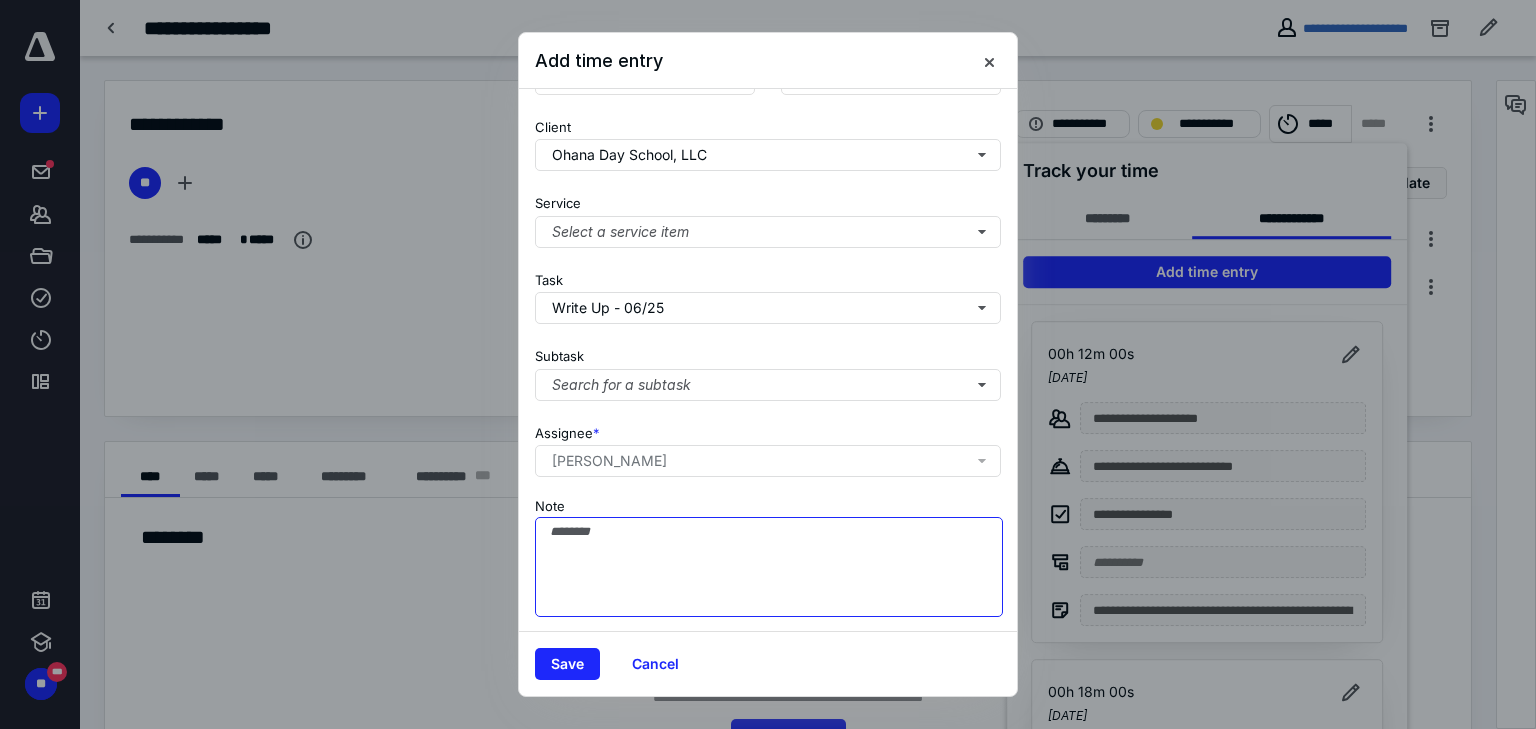 click on "Note" at bounding box center (769, 567) 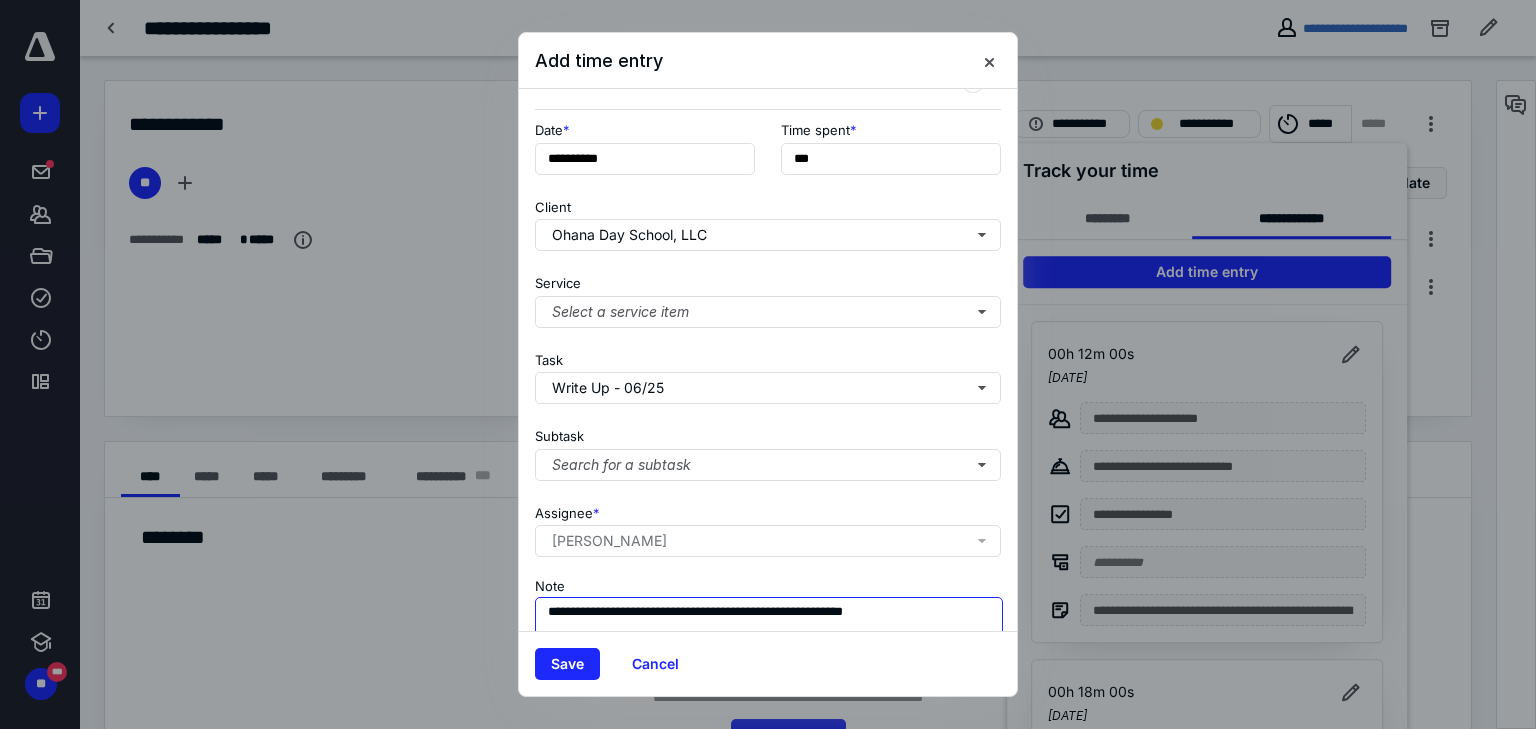 scroll, scrollTop: 0, scrollLeft: 0, axis: both 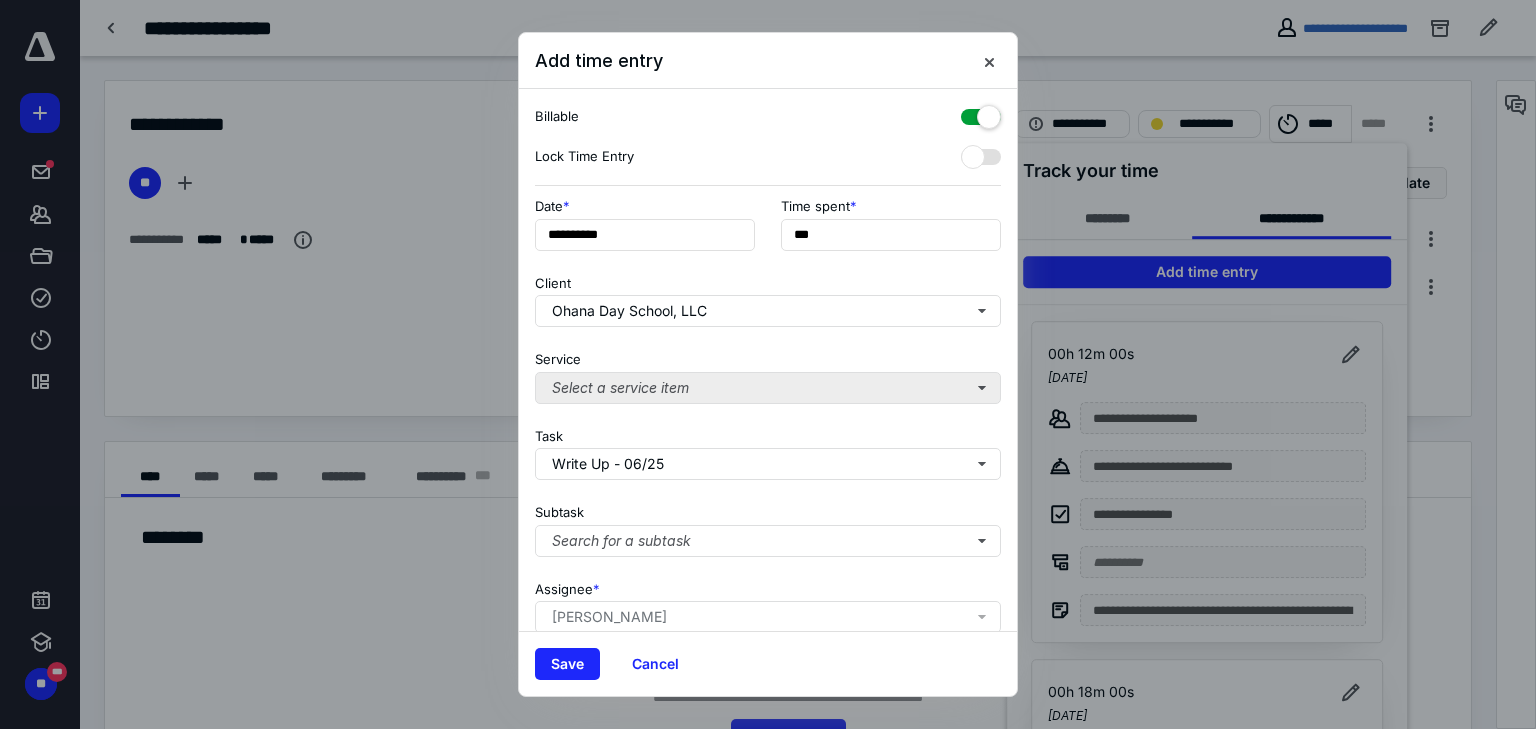 type on "**********" 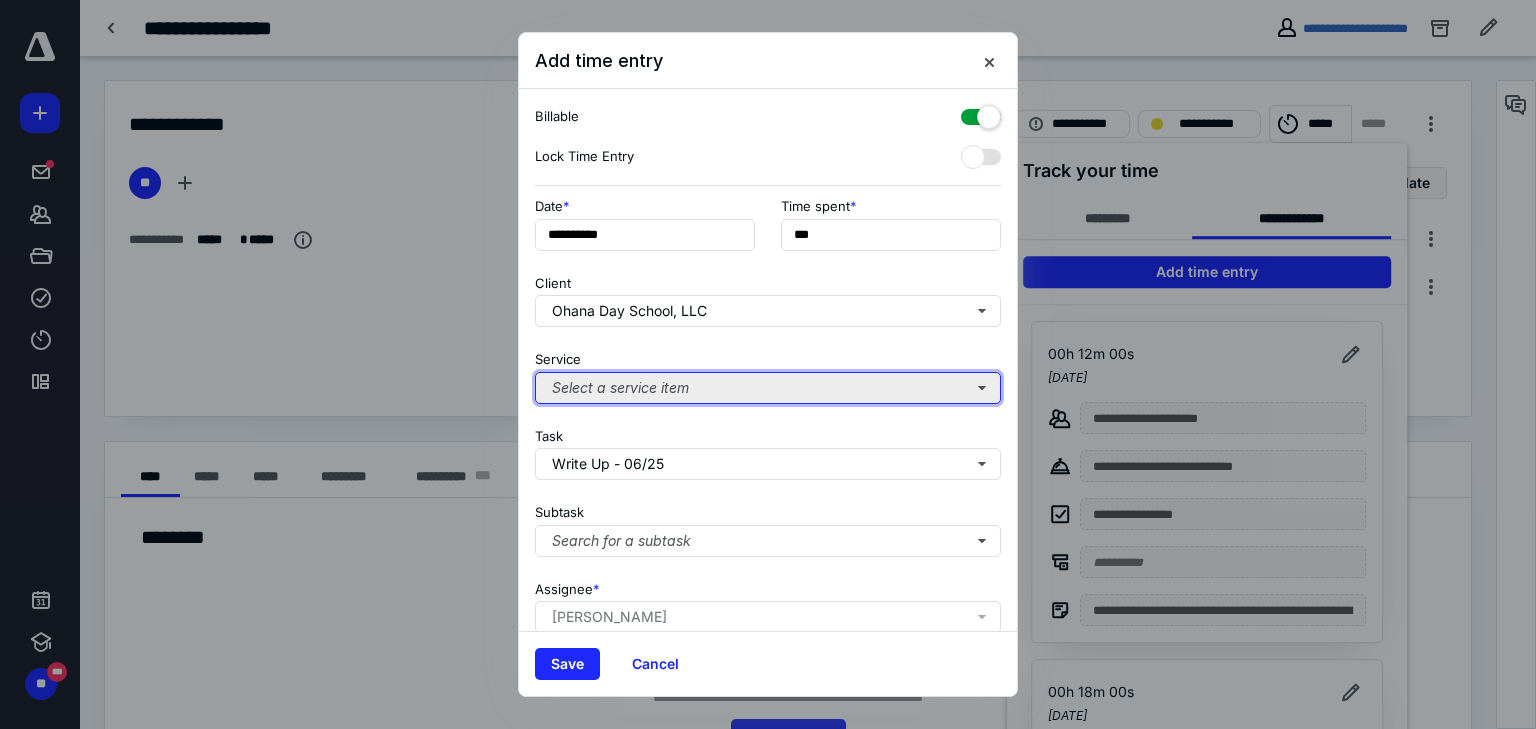 click on "Select a service item" at bounding box center [768, 388] 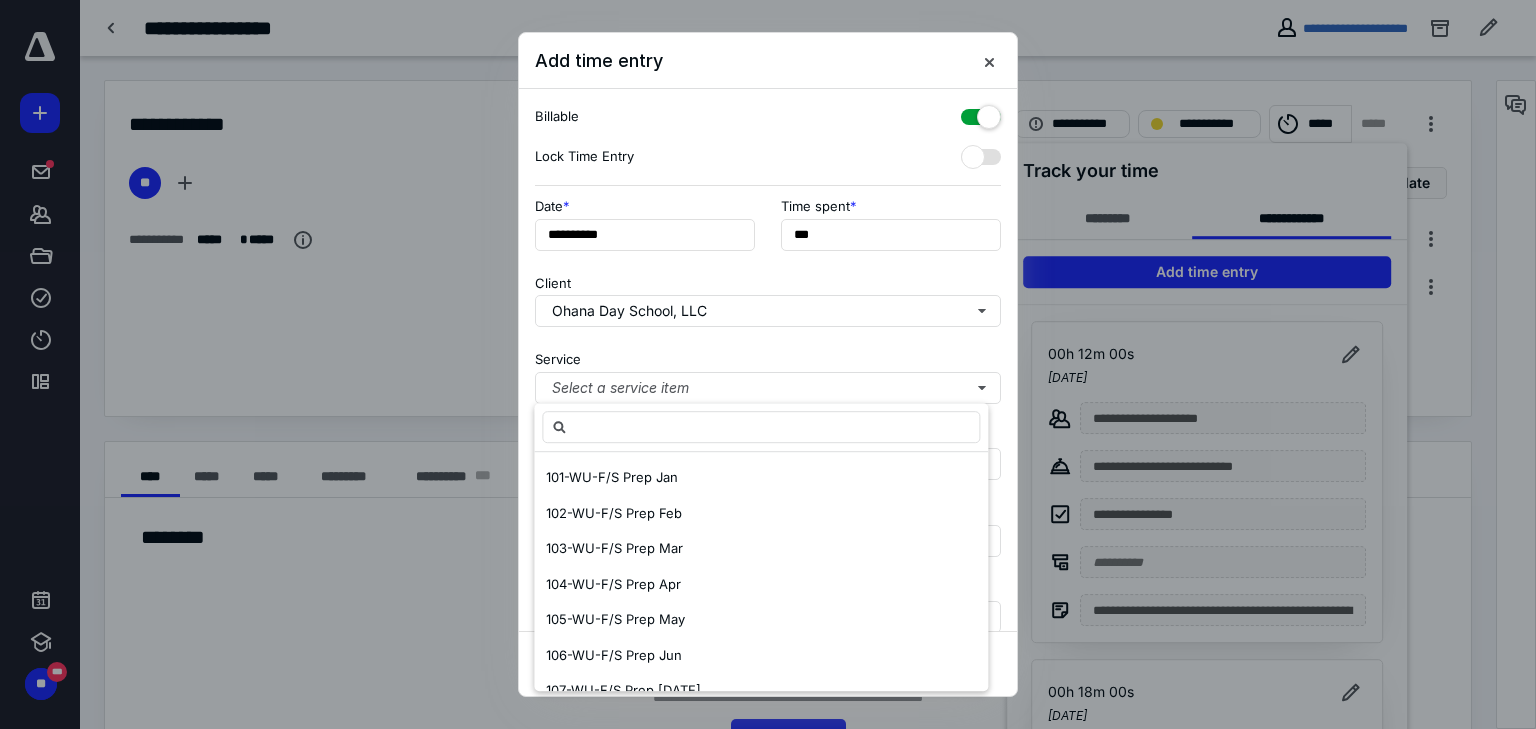 type on "*" 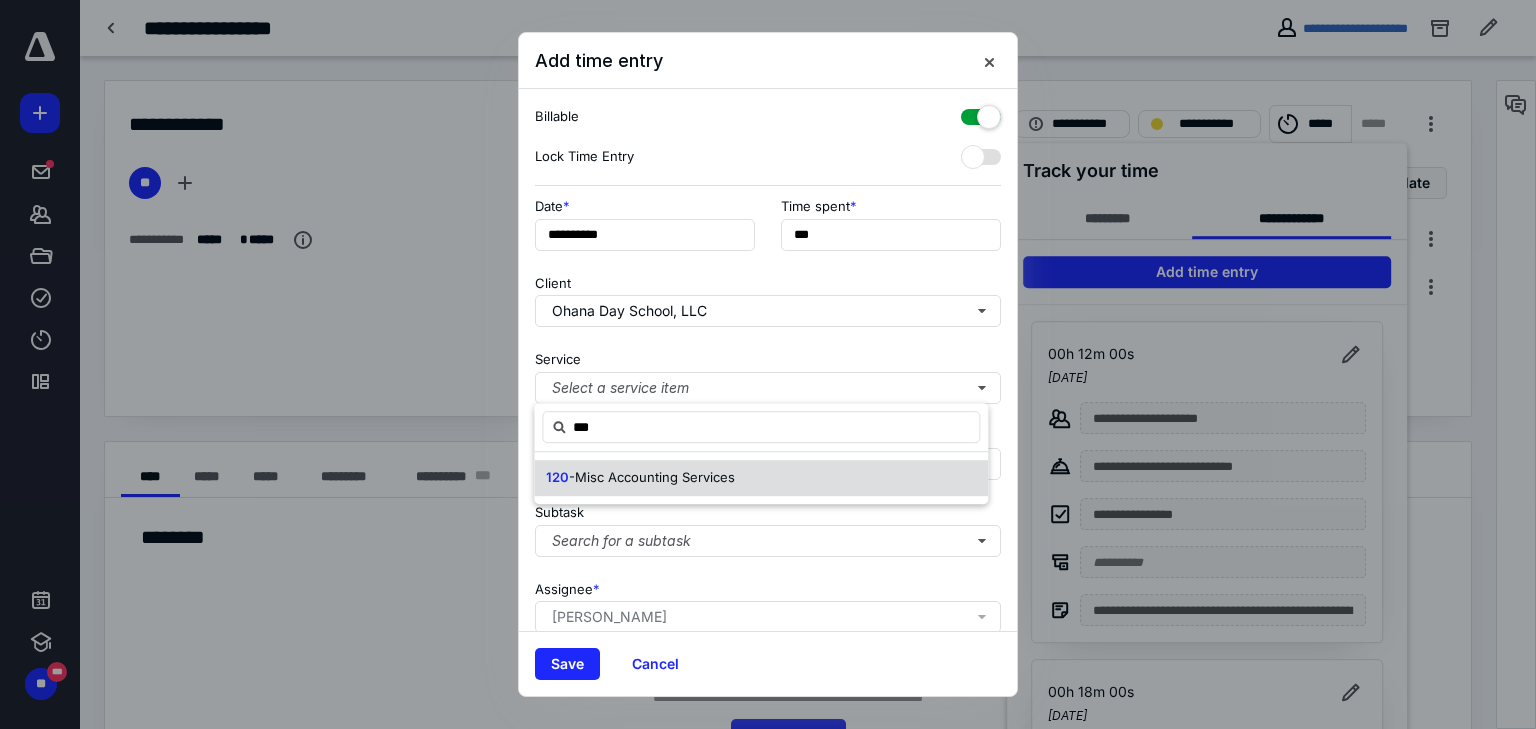 click on "120 -Misc Accounting Services" at bounding box center [761, 478] 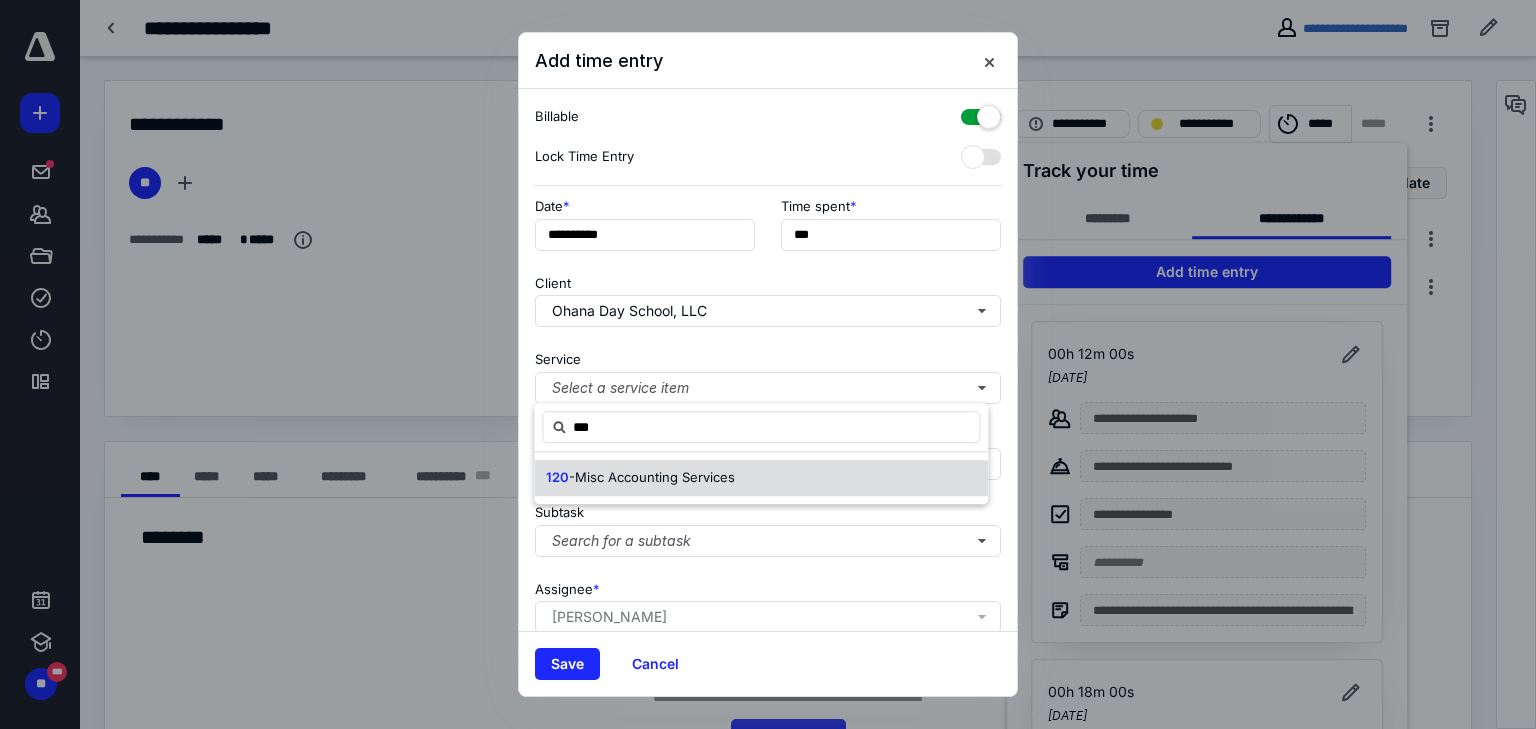 type on "***" 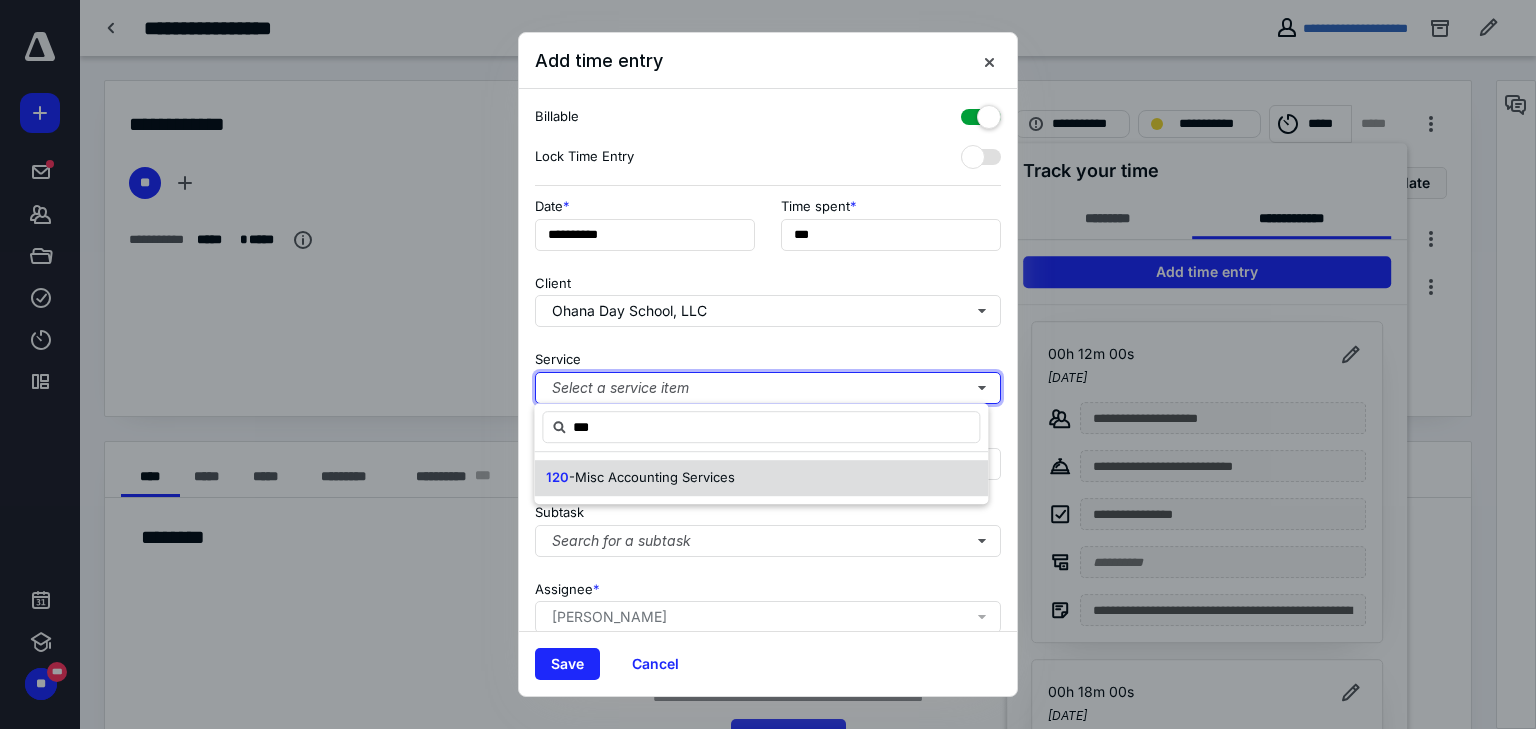 type 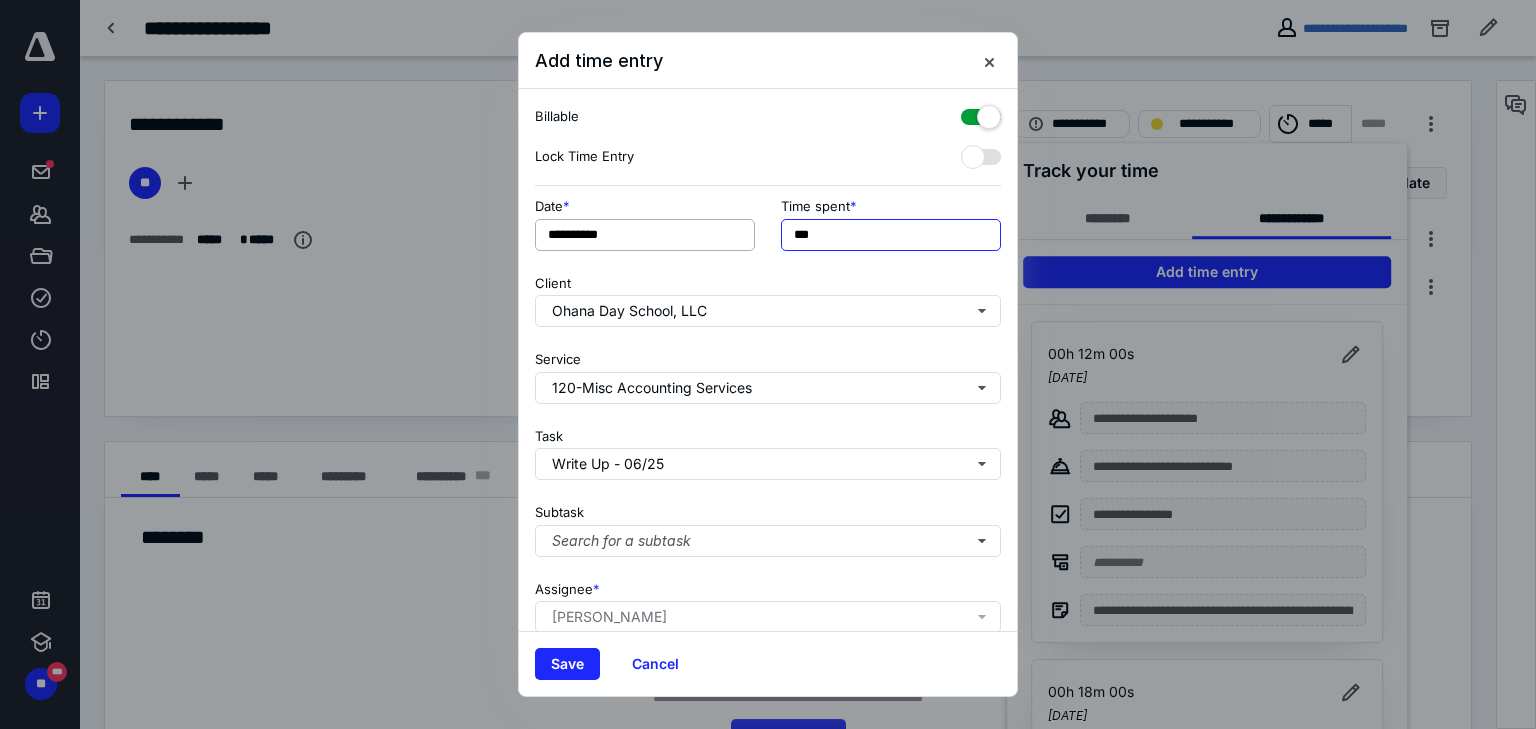 drag, startPoint x: 849, startPoint y: 238, endPoint x: 680, endPoint y: 239, distance: 169.00296 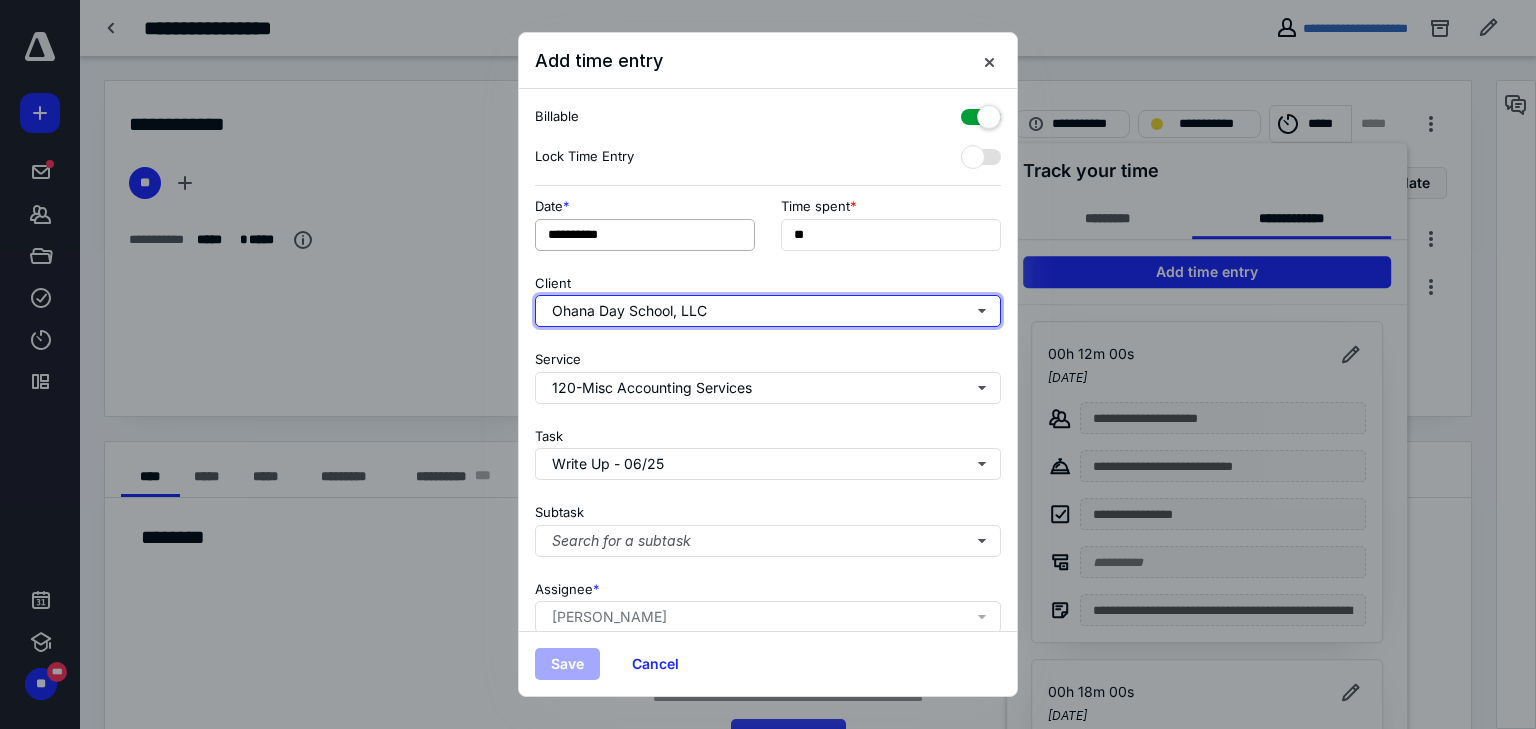 type on "***" 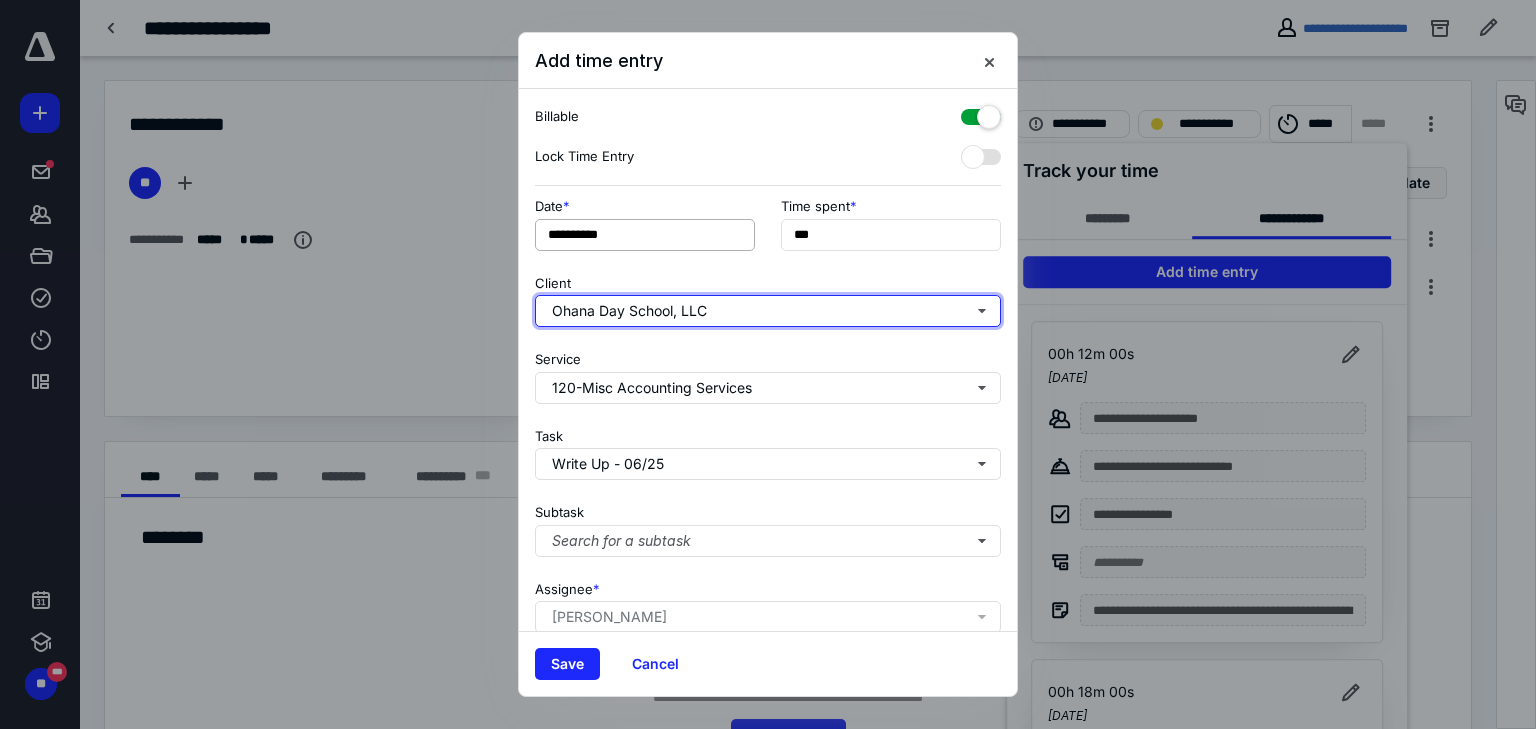 type 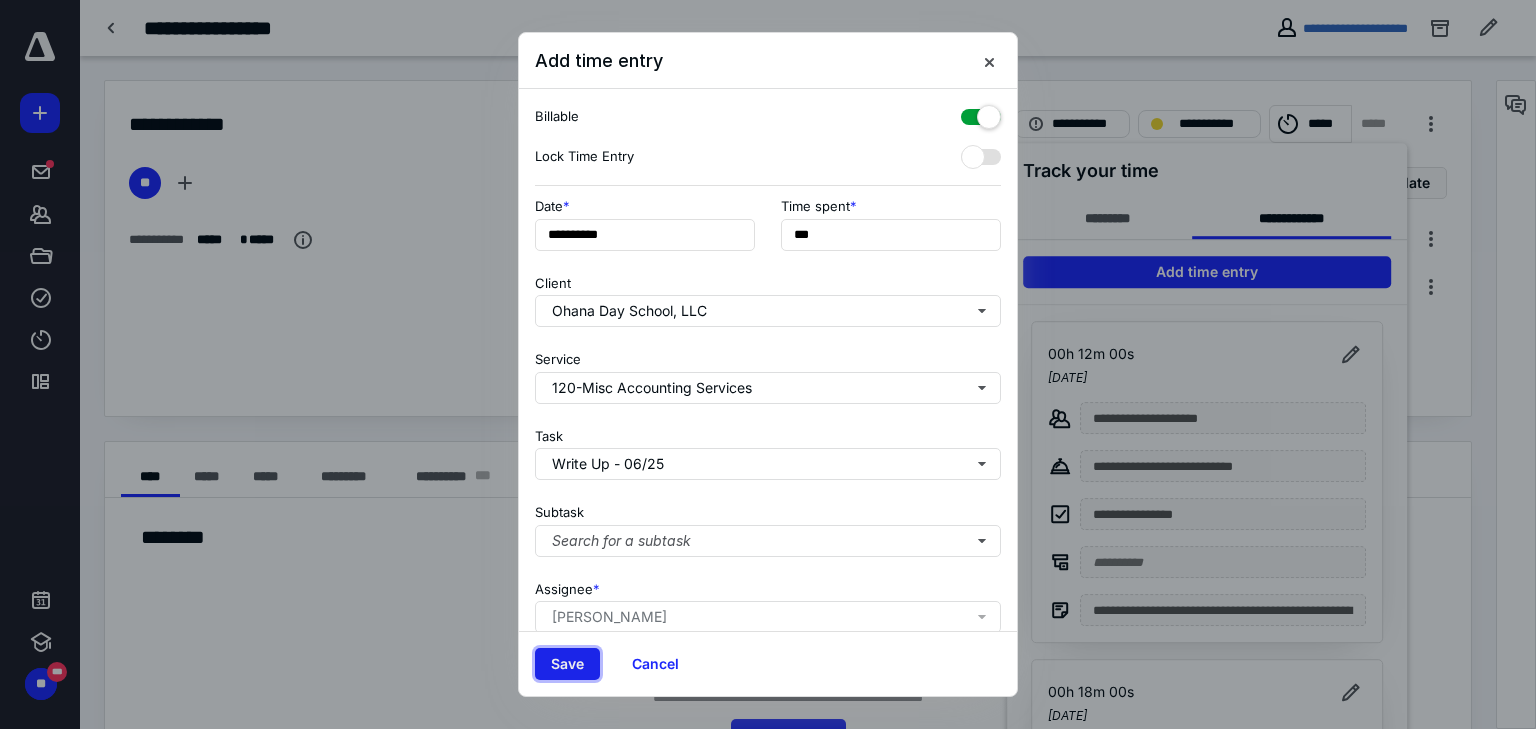 click on "Save" at bounding box center [567, 664] 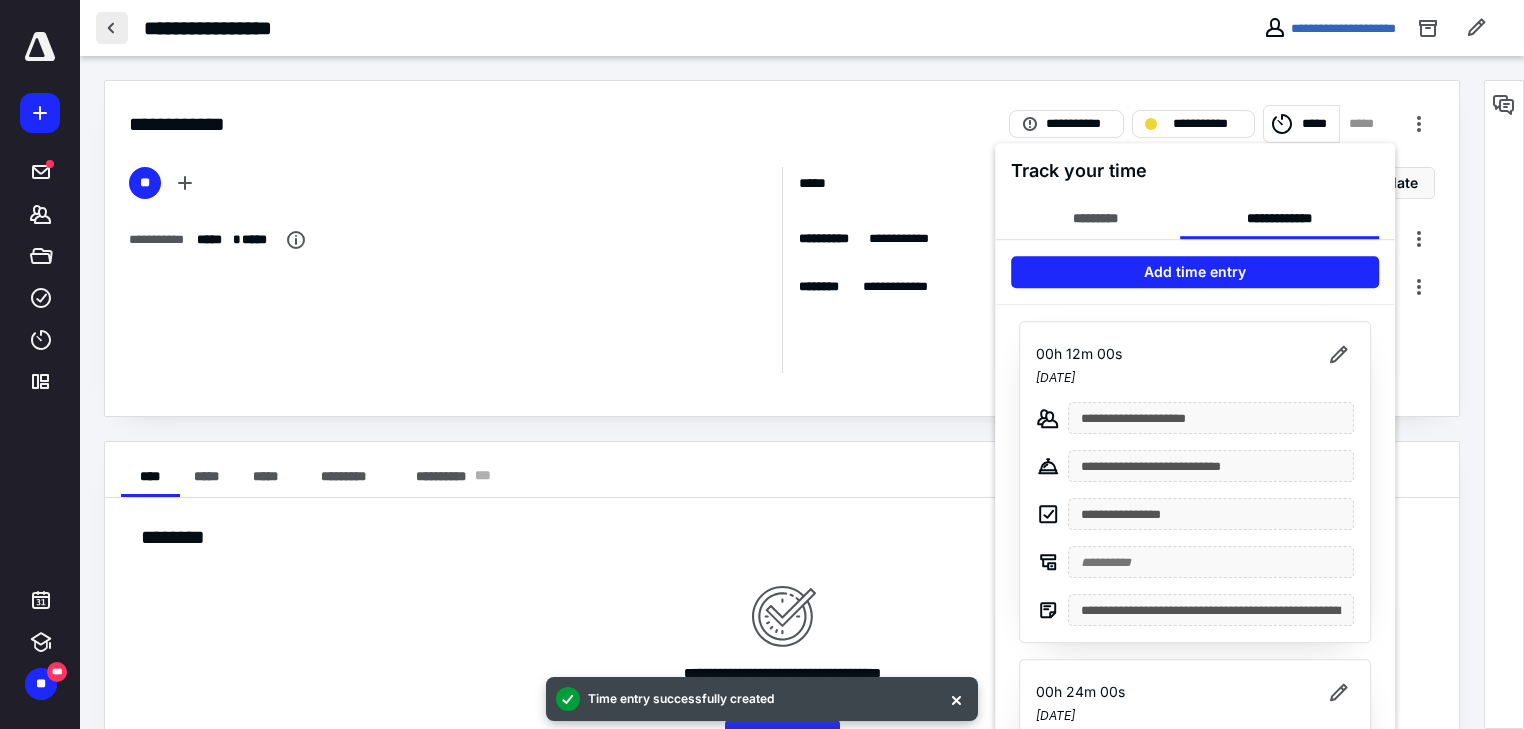 click at bounding box center (762, 364) 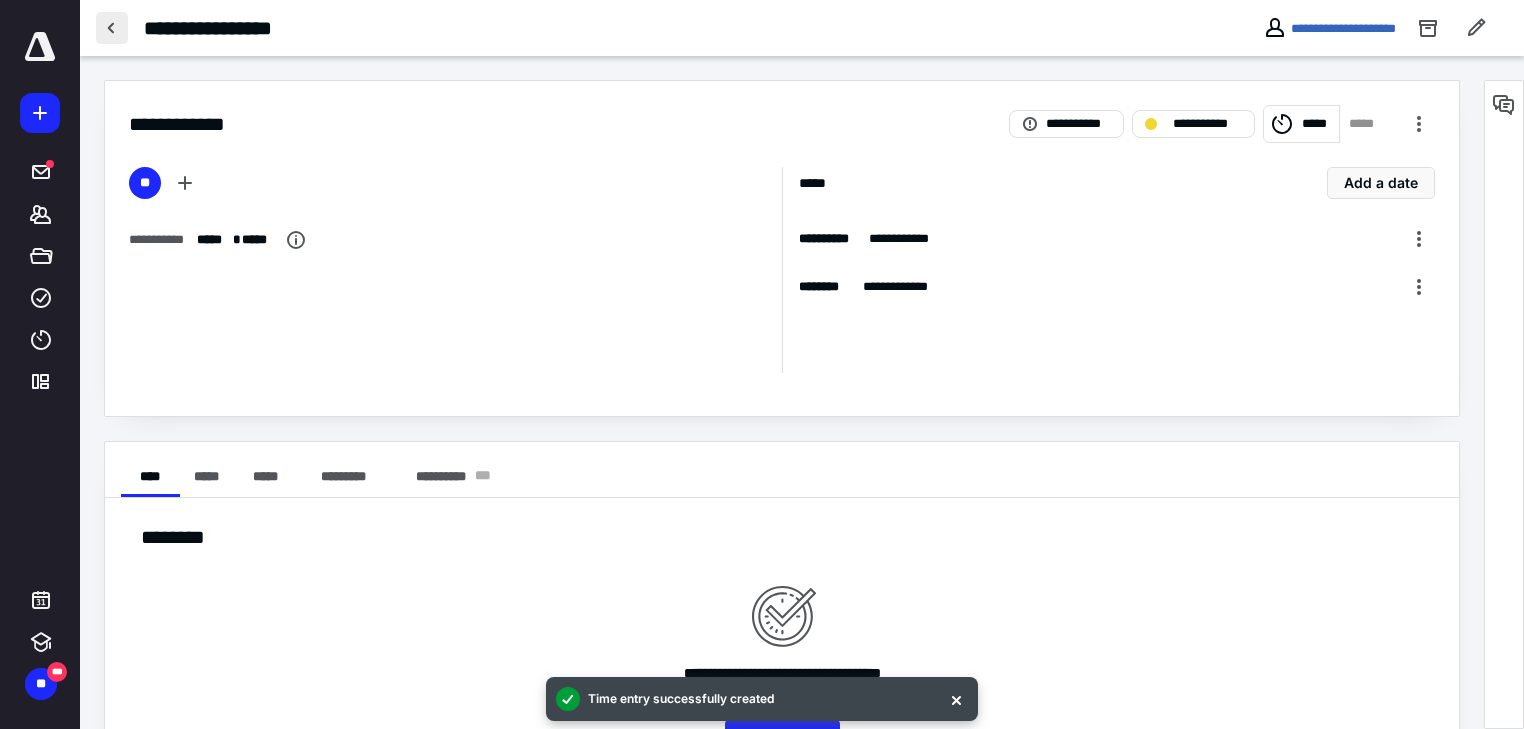click at bounding box center [112, 28] 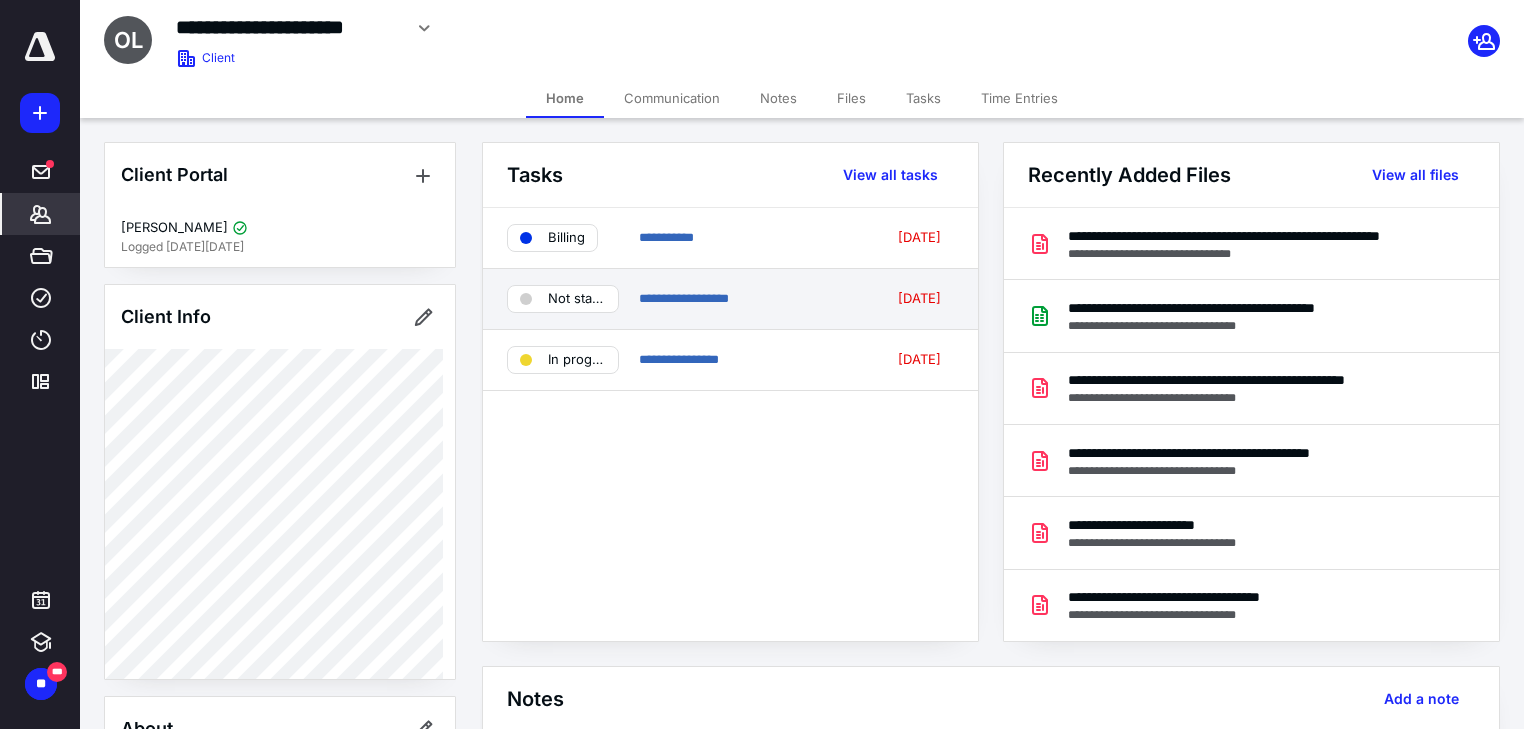 click on "Not started" at bounding box center [577, 299] 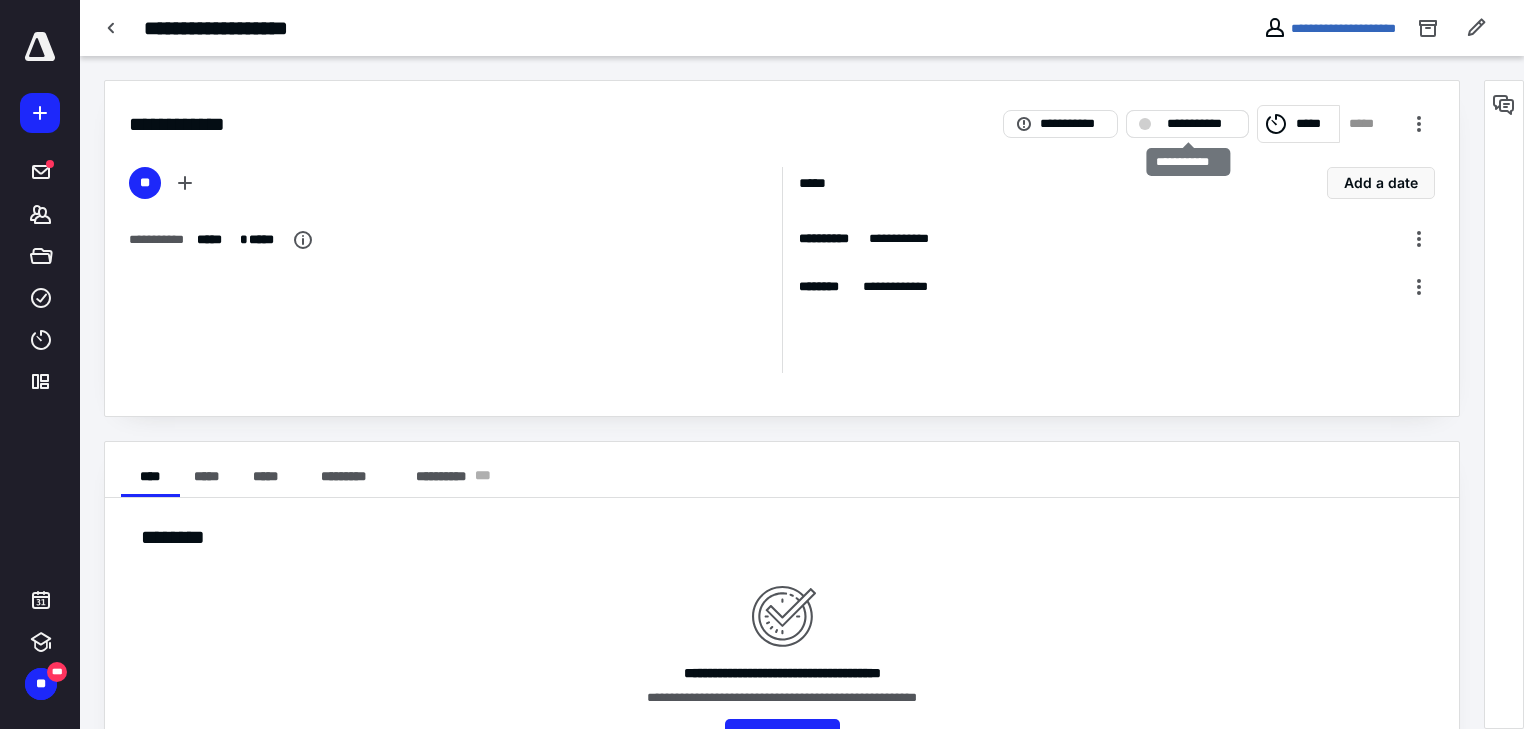 click on "**********" at bounding box center (1201, 124) 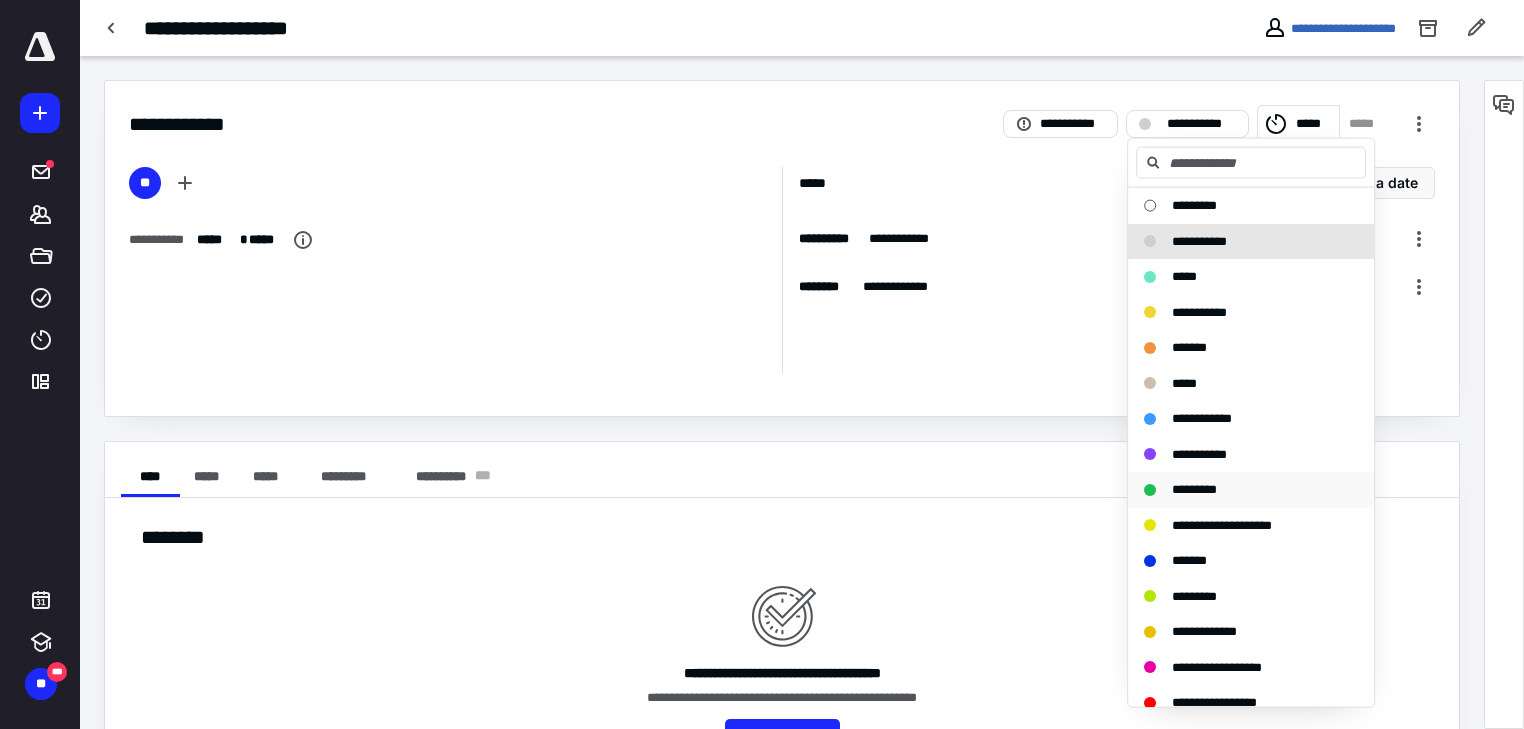 click on "*********" at bounding box center (1194, 489) 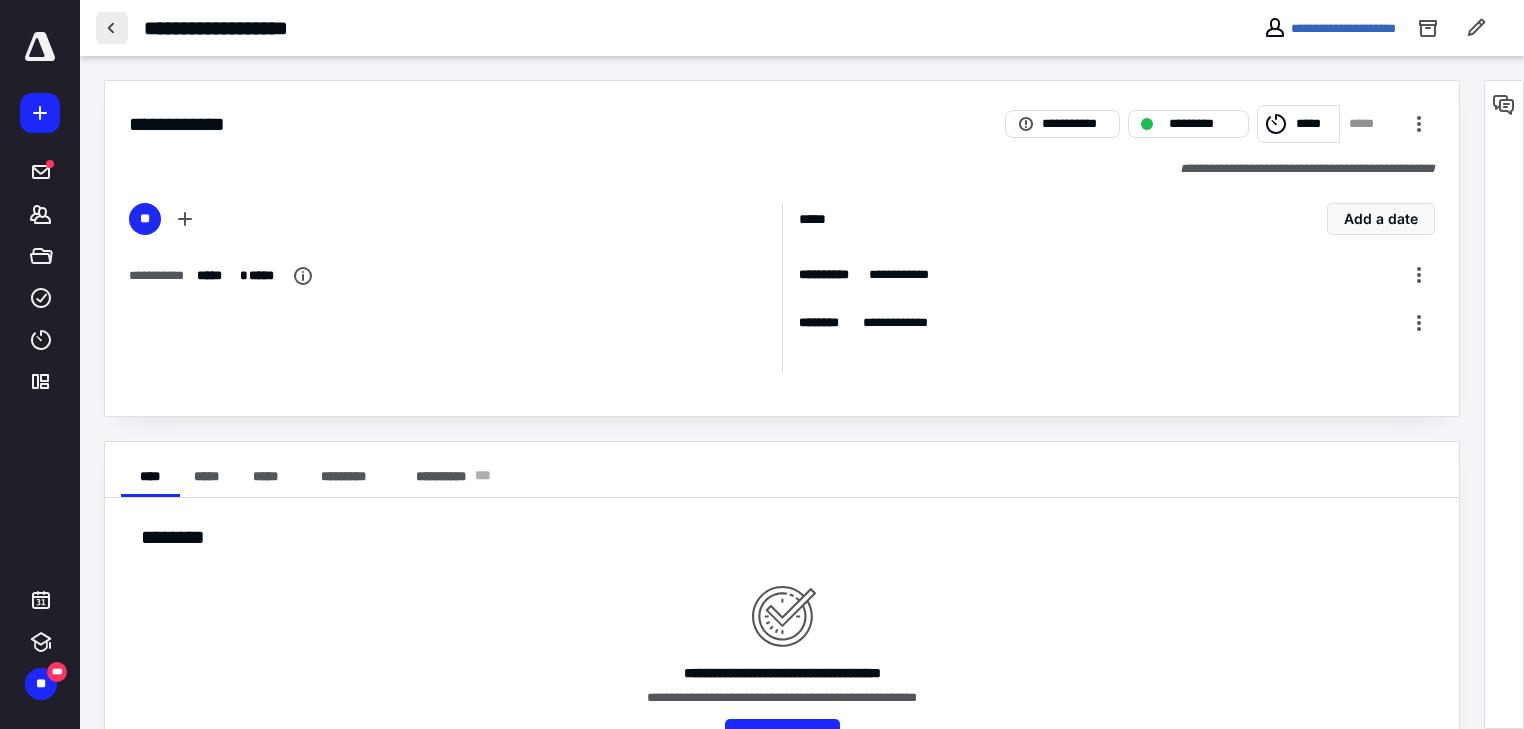 click at bounding box center (112, 28) 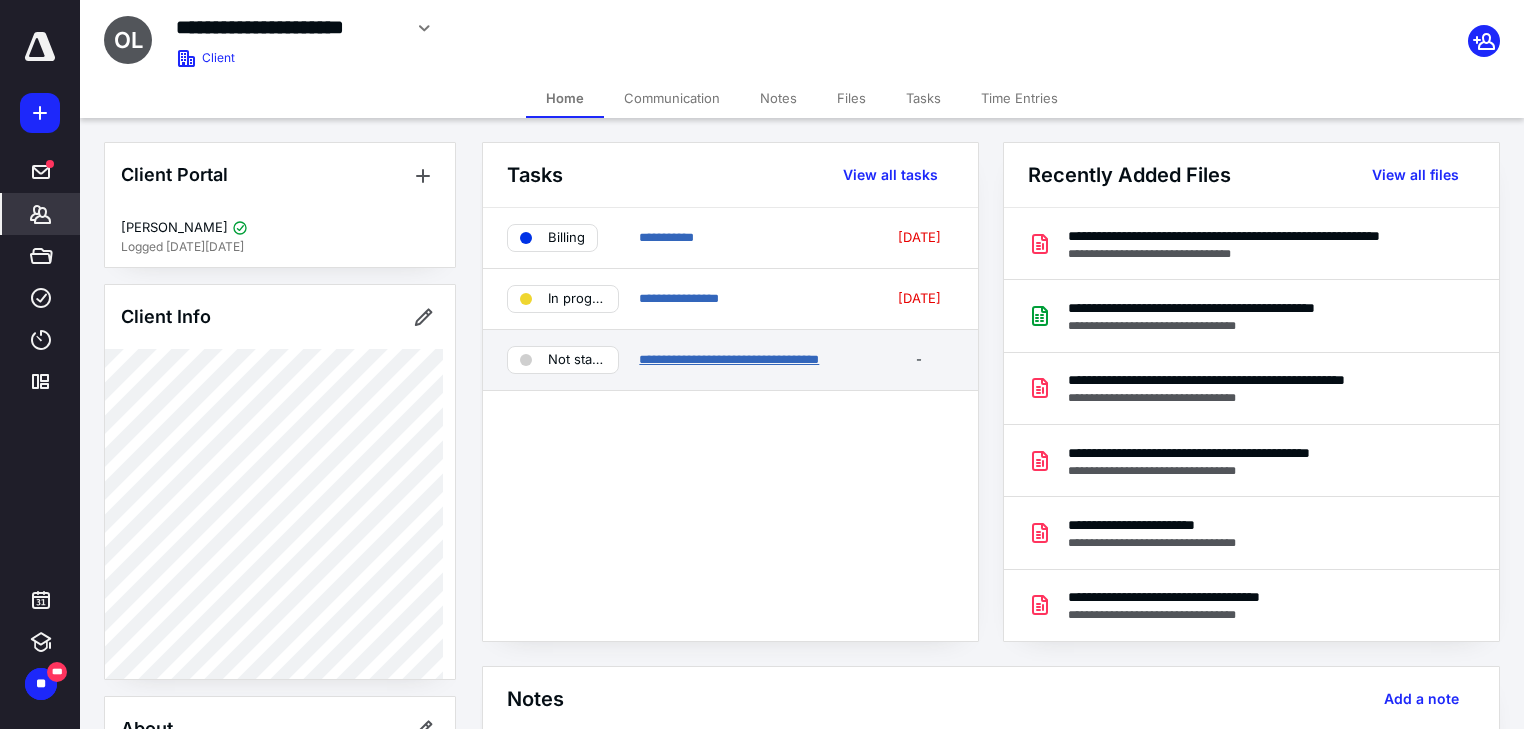 click on "**********" at bounding box center [729, 359] 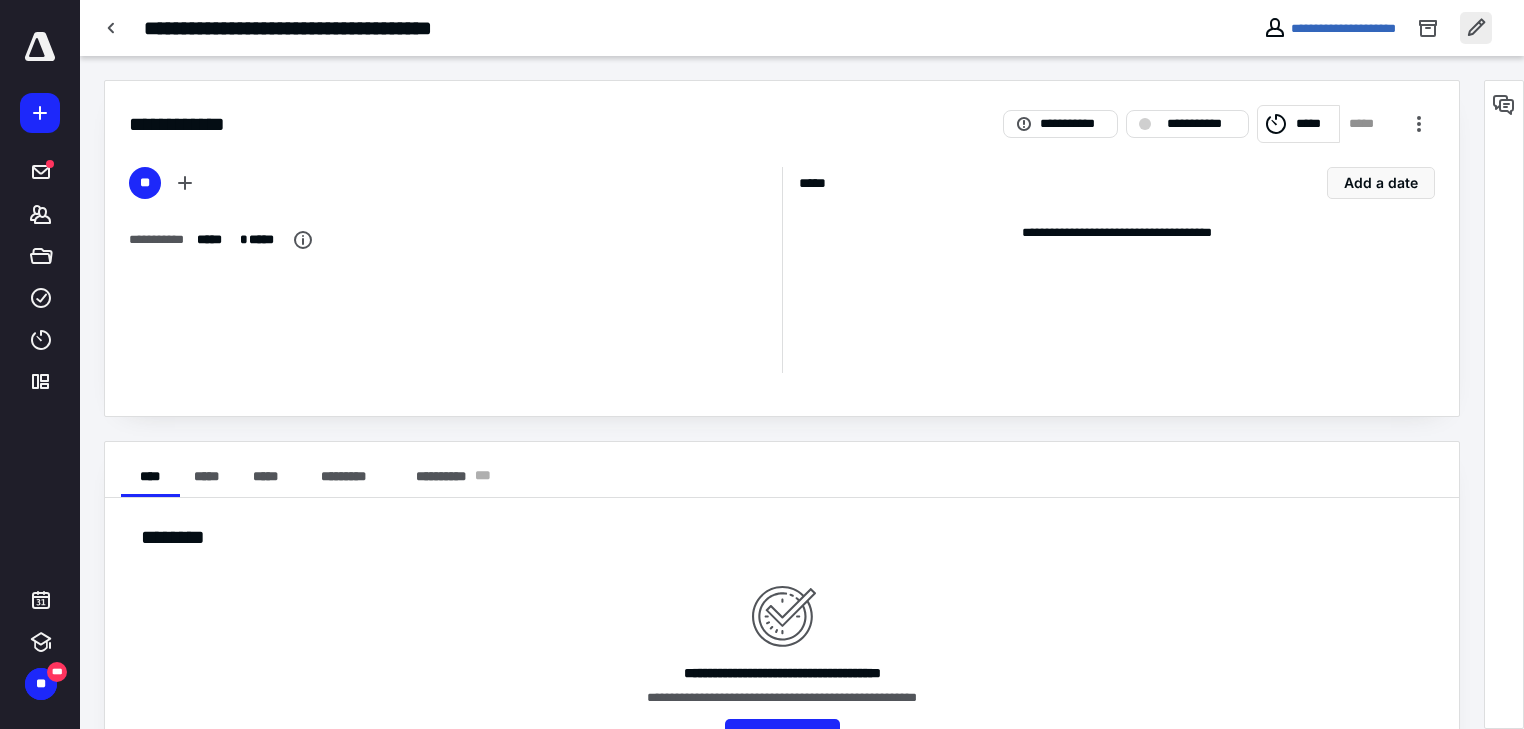 click at bounding box center [1476, 28] 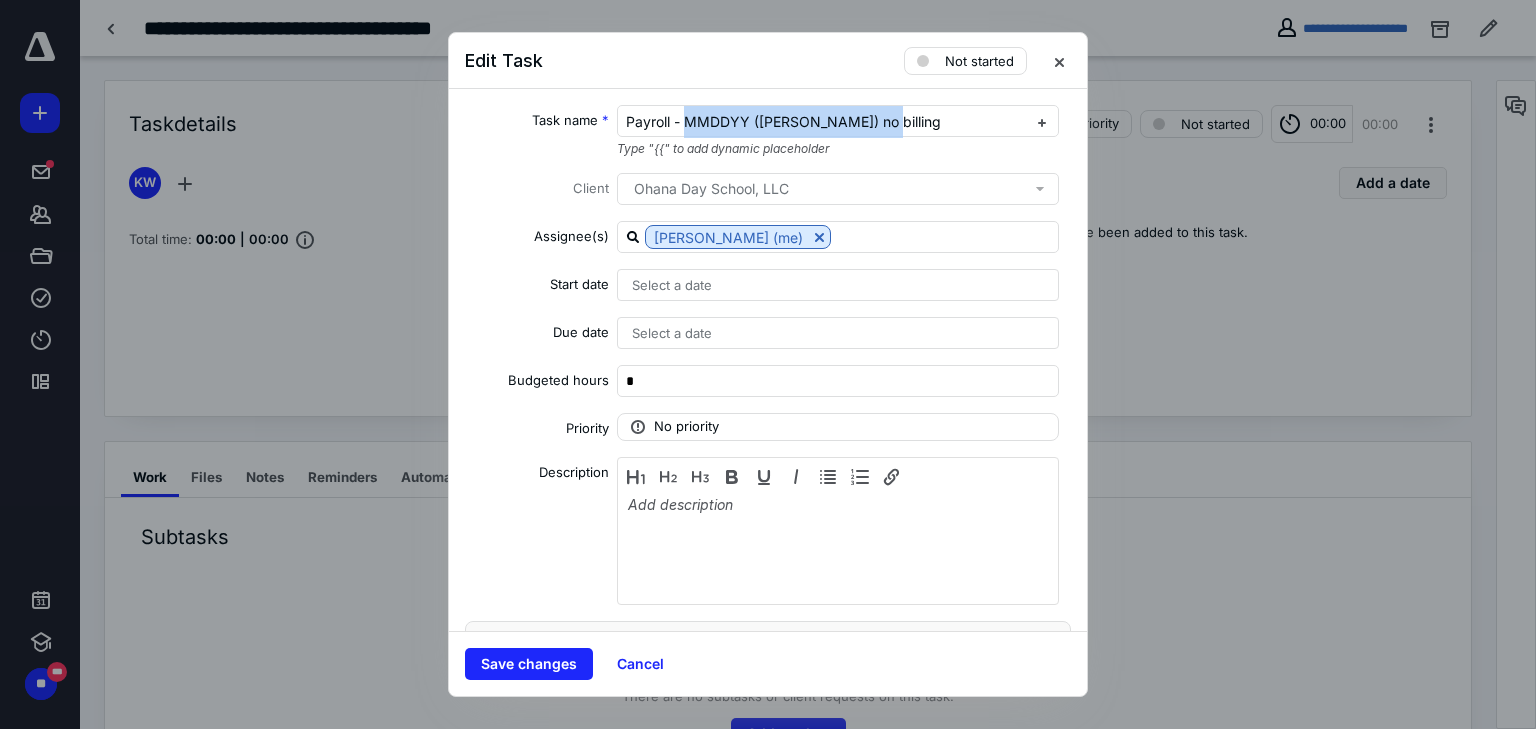 drag, startPoint x: 684, startPoint y: 118, endPoint x: 1432, endPoint y: 52, distance: 750.9061 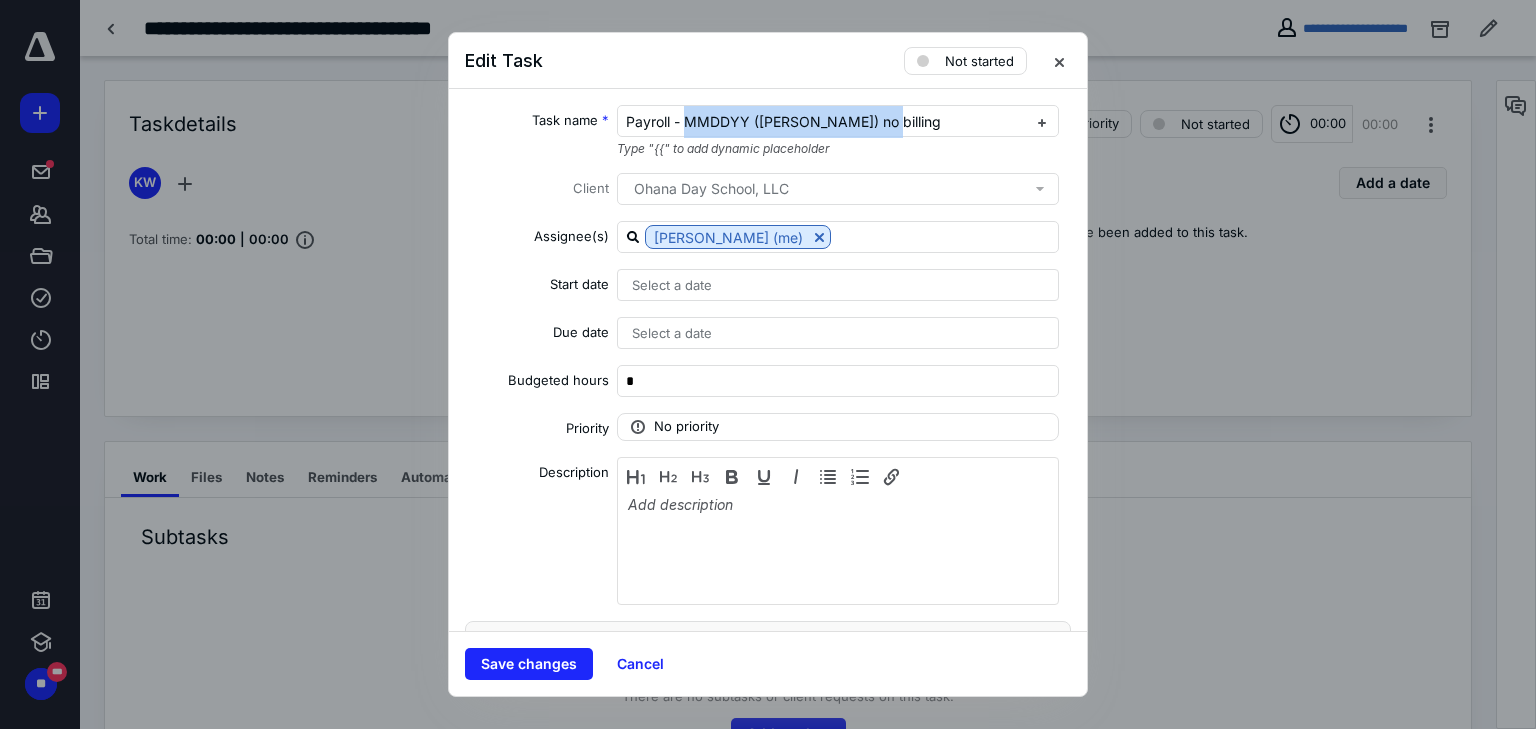 click on "Edit Task Not started Task name   * Payroll - MMDDYY ([PERSON_NAME]) no billing Type "{{" to add dynamic placeholder Client Ohana Day School, LLC Assignee(s) [PERSON_NAME] (me) Start date Select a date Due date Select a date Budgeted hours * Priority No priority Description Recurring Tax preparation fields Save changes Cancel" at bounding box center [768, 364] 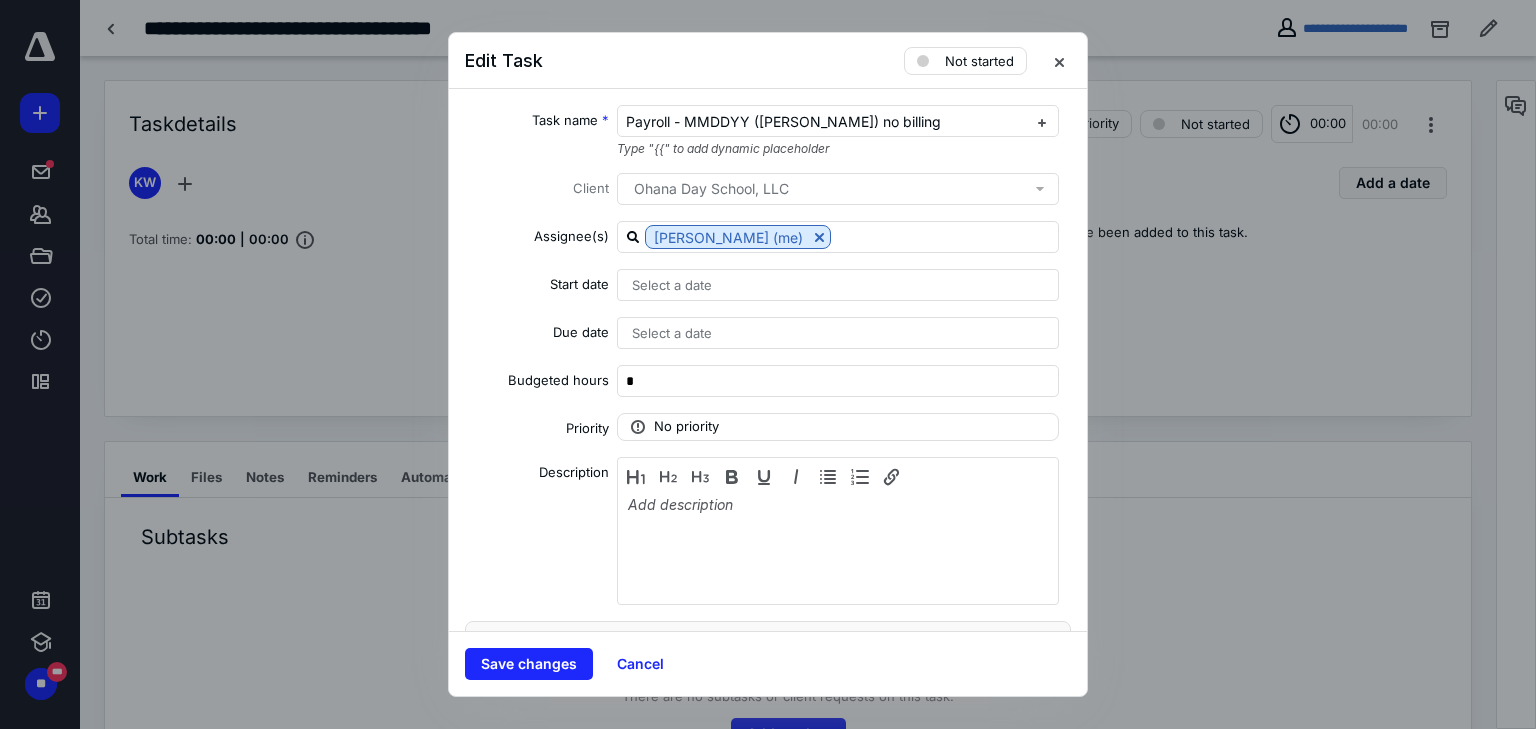 type 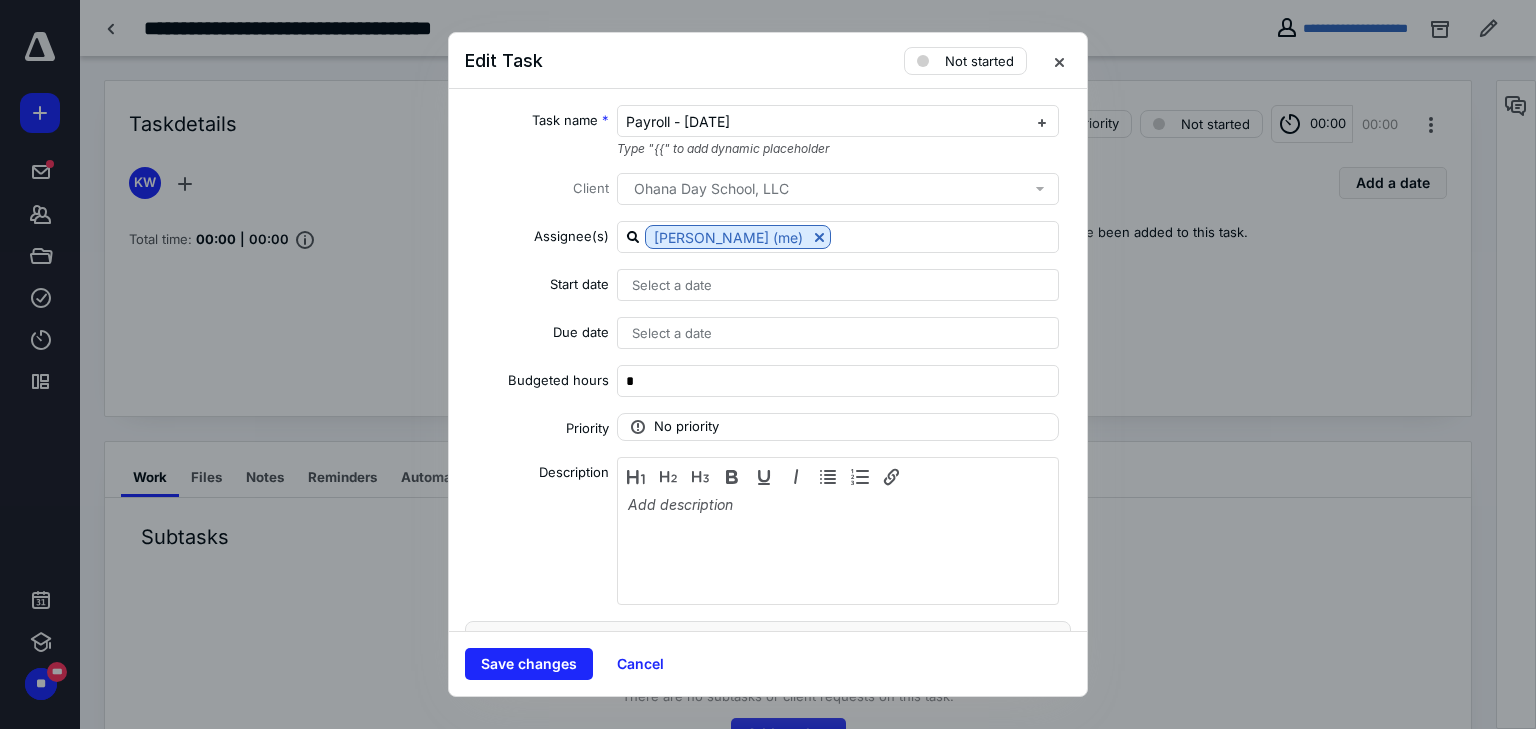 click on "Select a date" at bounding box center (838, 285) 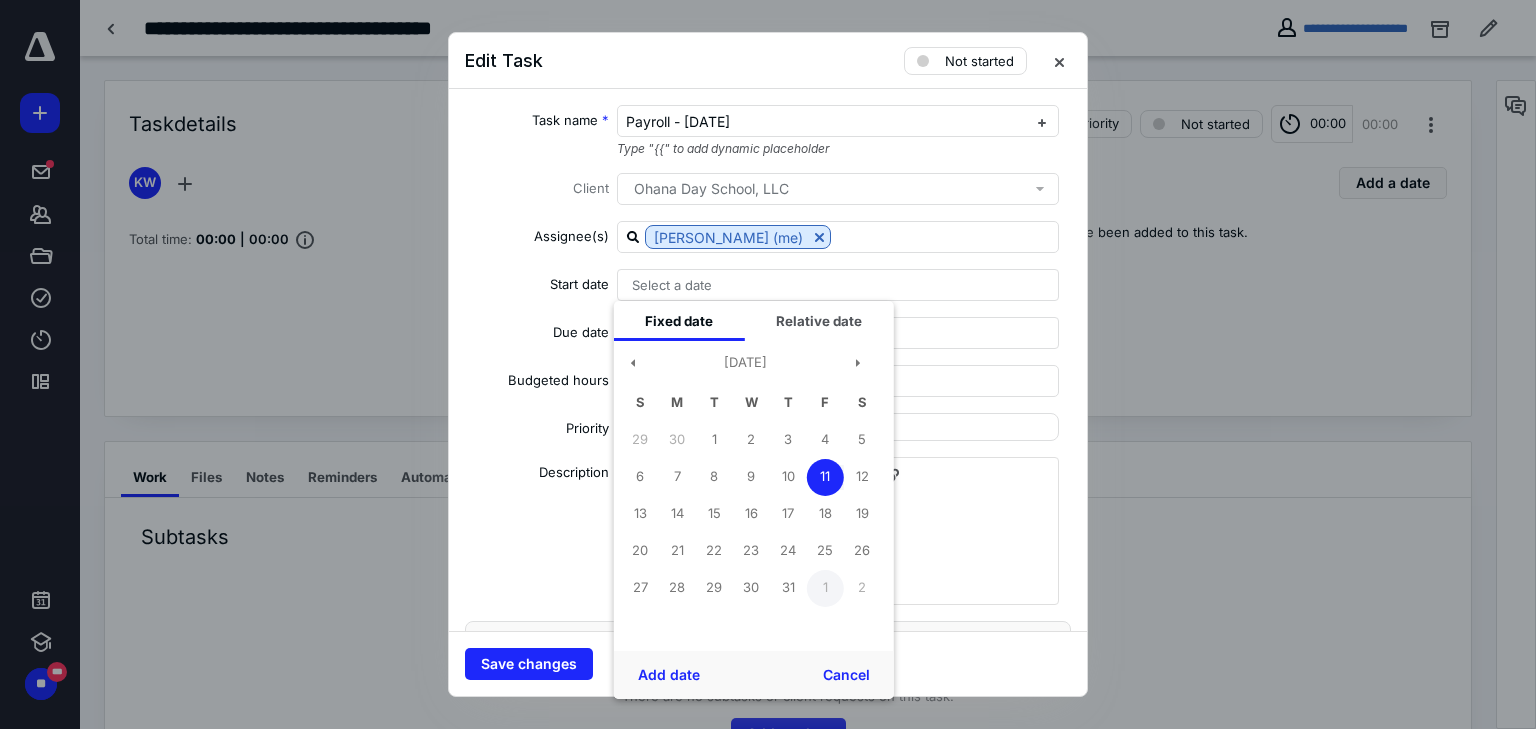 click on "1" at bounding box center [825, 588] 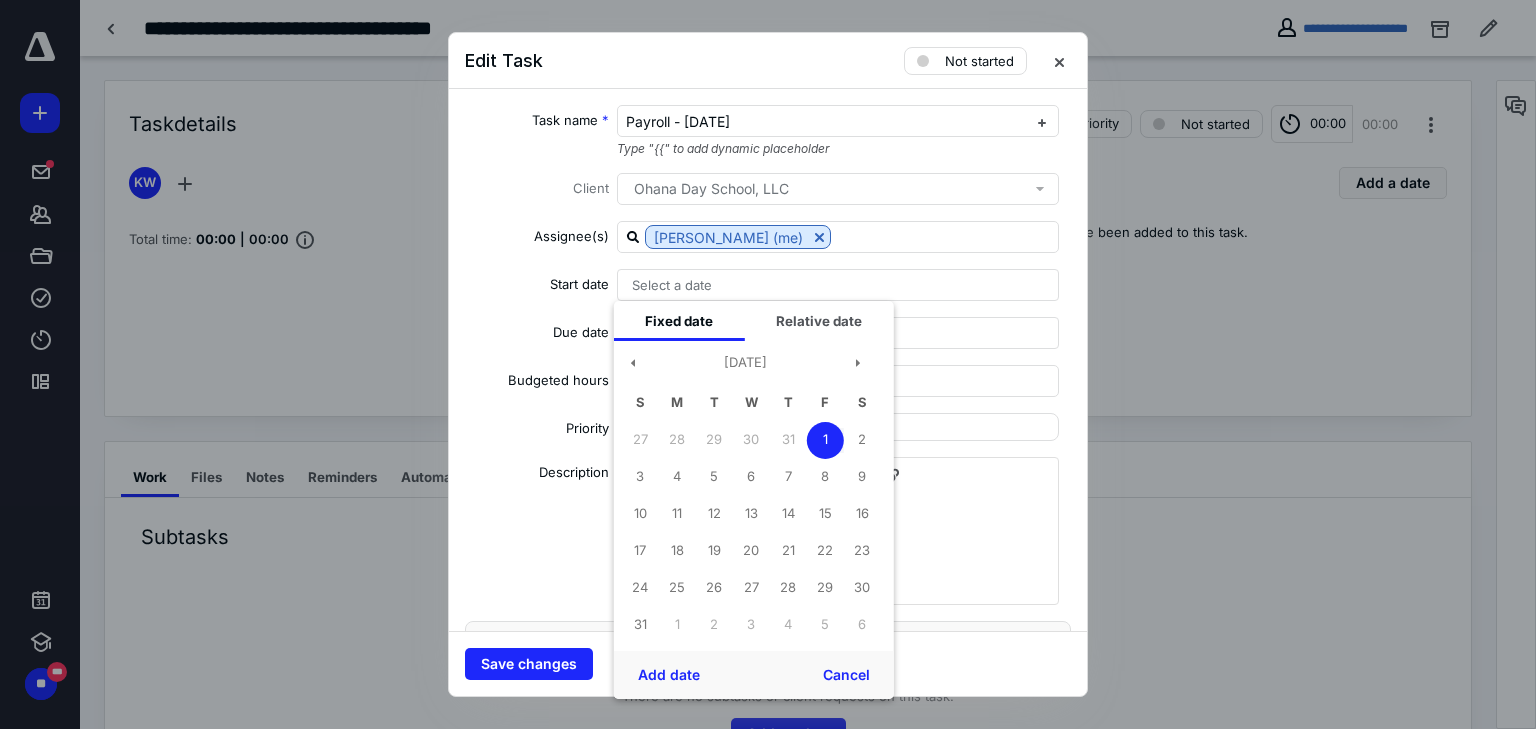 click on "1" at bounding box center (825, 440) 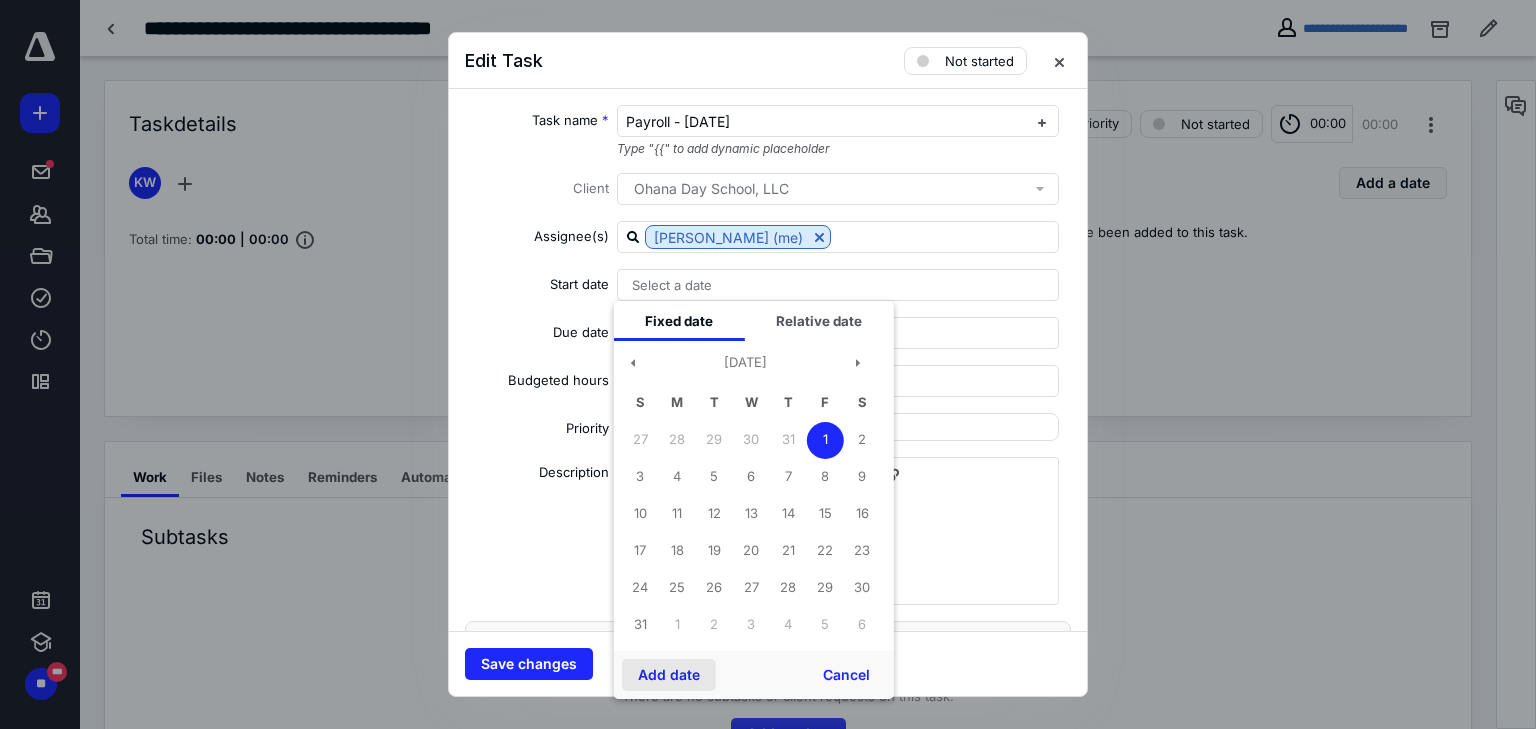 click on "Add date" at bounding box center [669, 675] 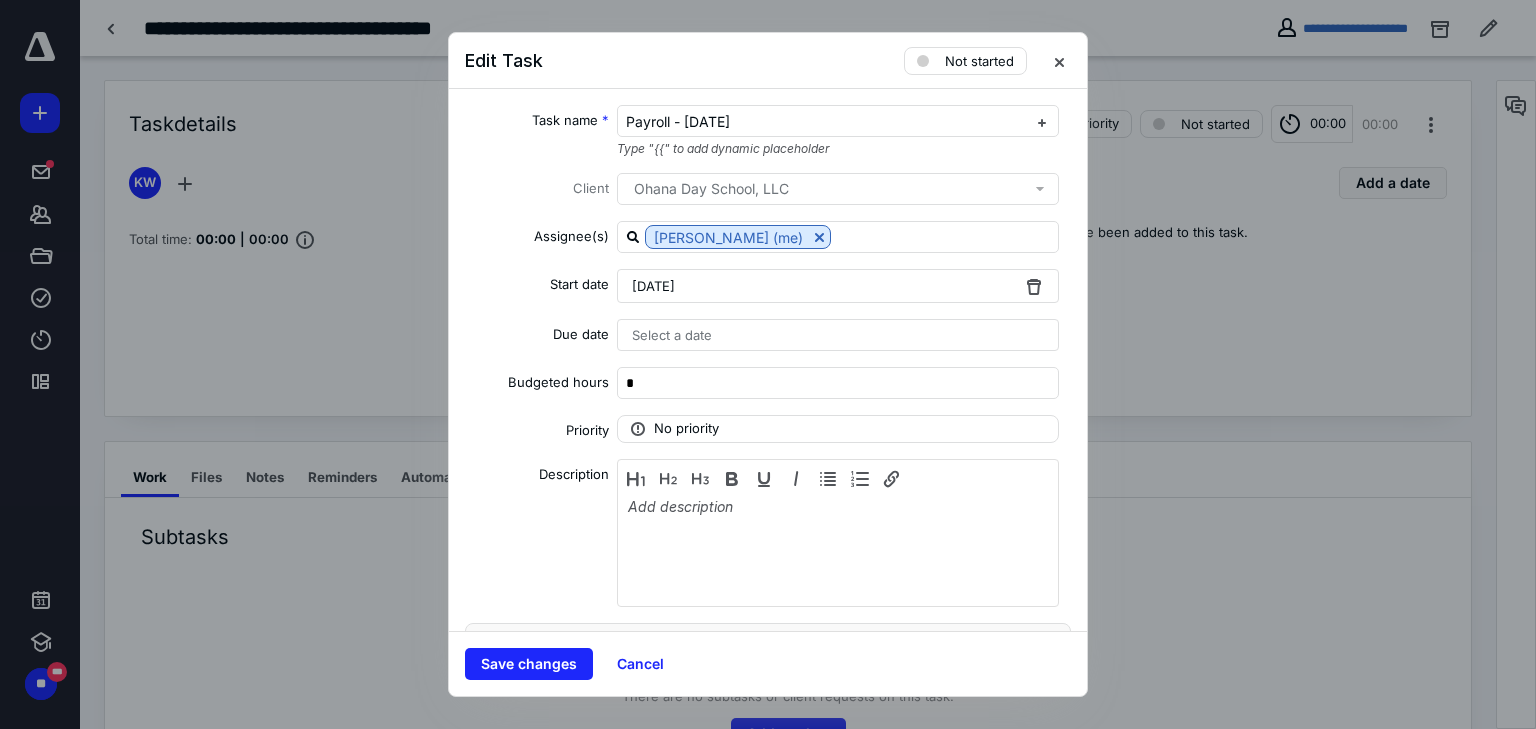 click on "Select a date" at bounding box center [672, 335] 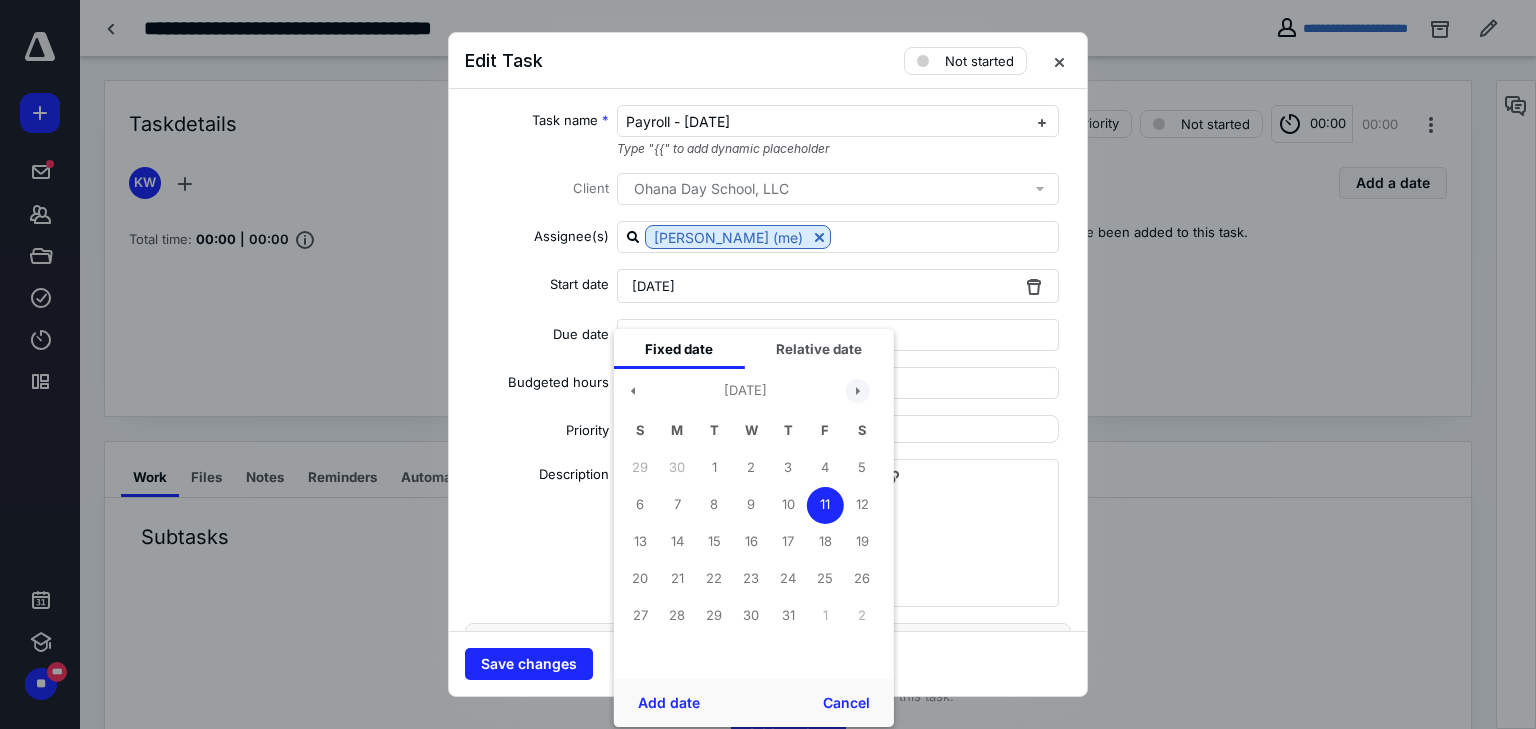 click at bounding box center [858, 391] 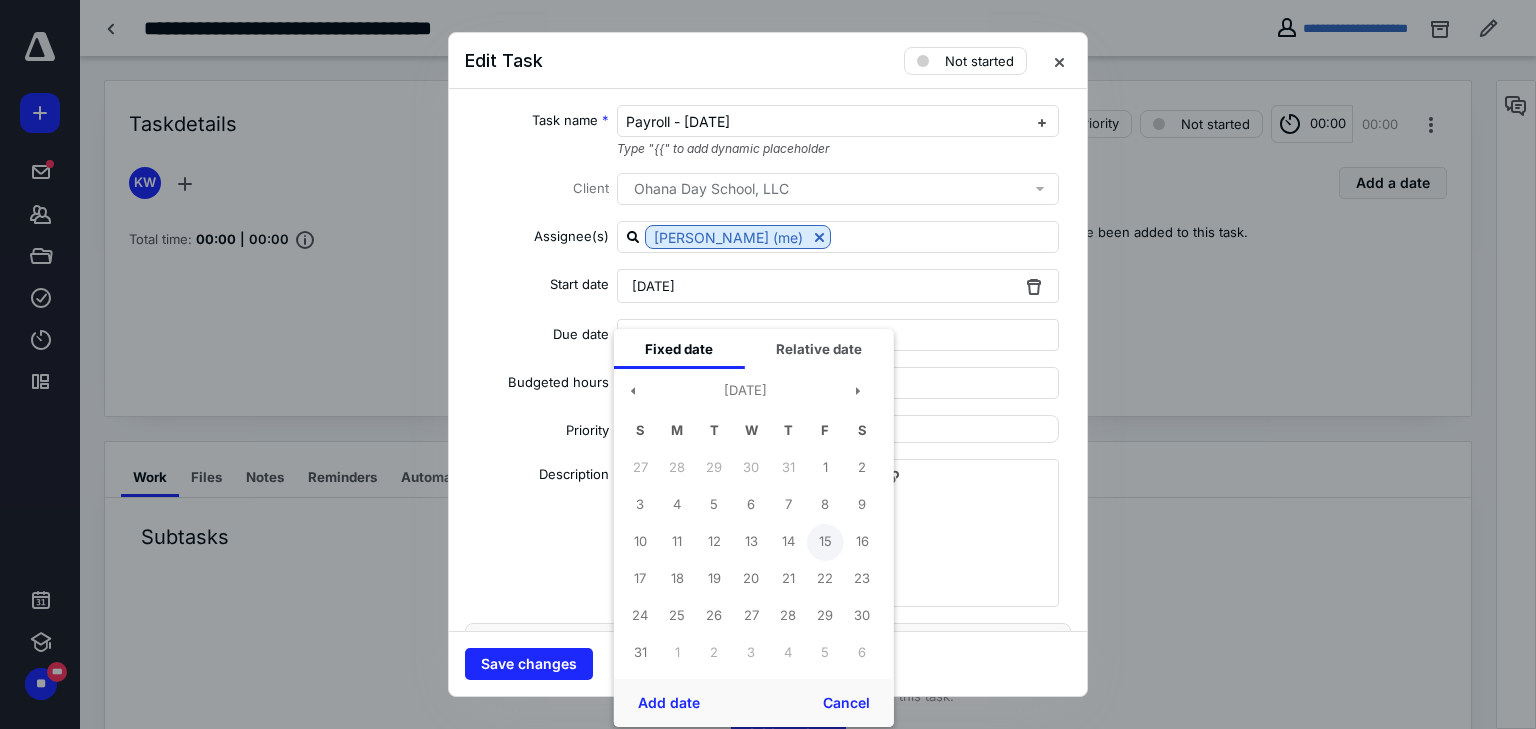click on "15" at bounding box center [825, 542] 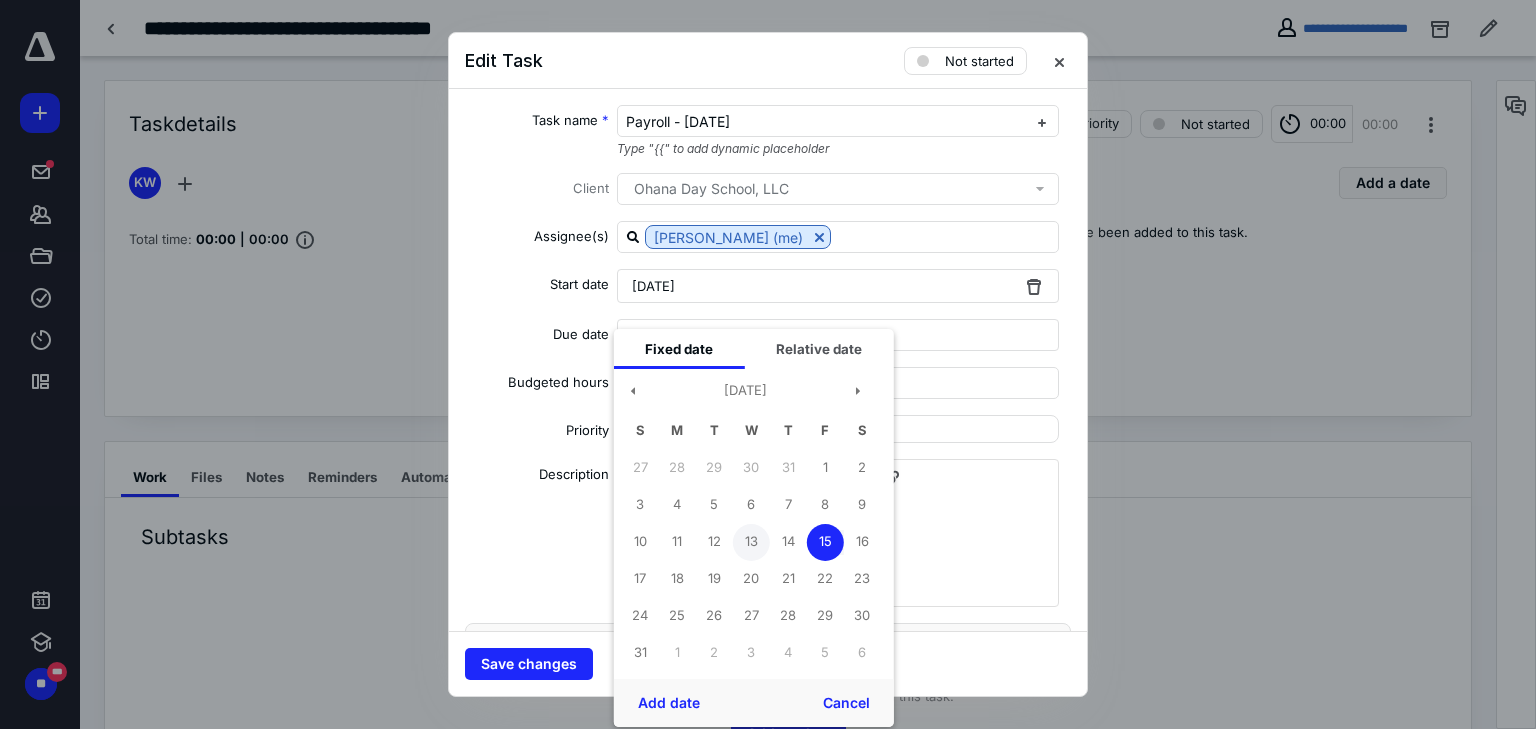 click on "13" at bounding box center [751, 542] 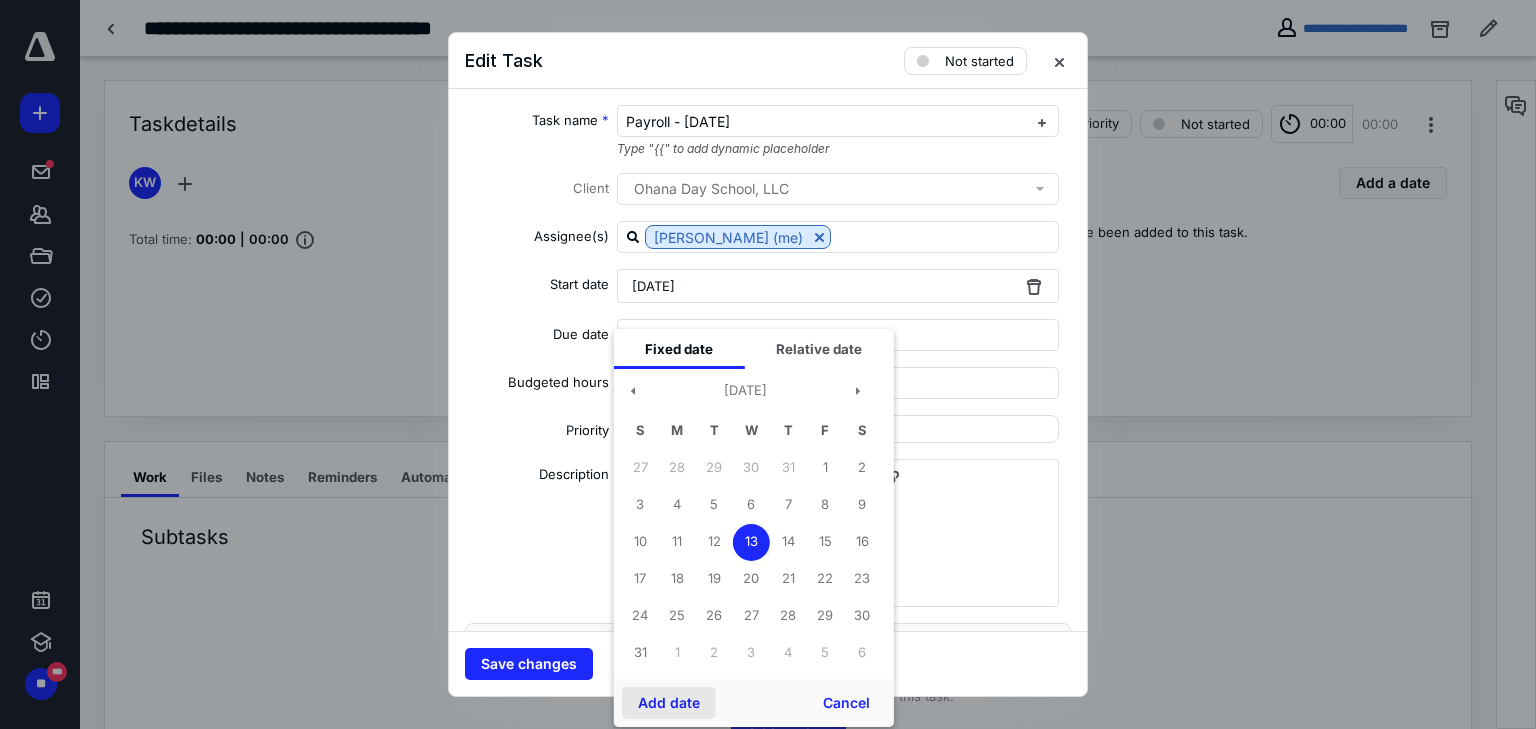 click on "Add date" at bounding box center (669, 703) 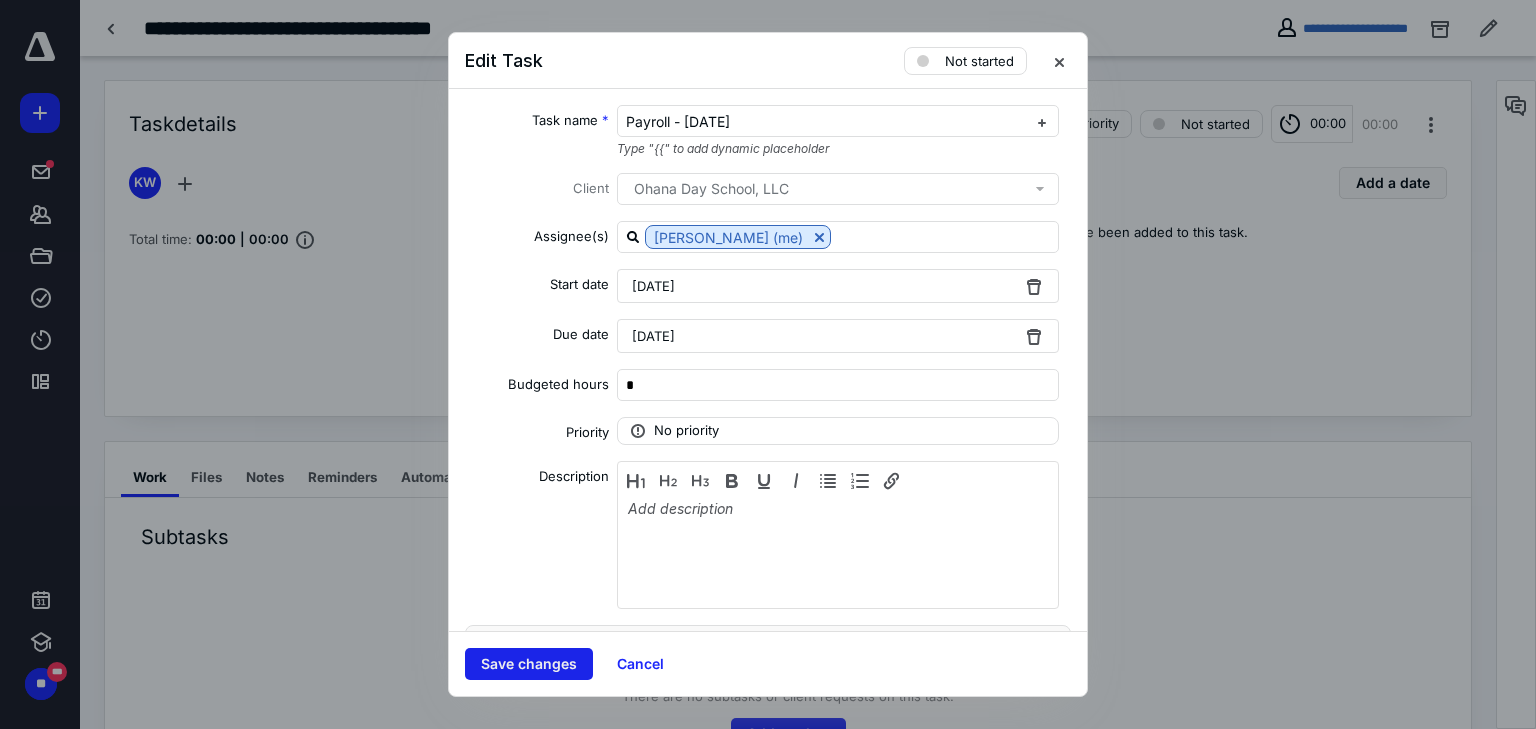 click on "Save changes" at bounding box center (529, 664) 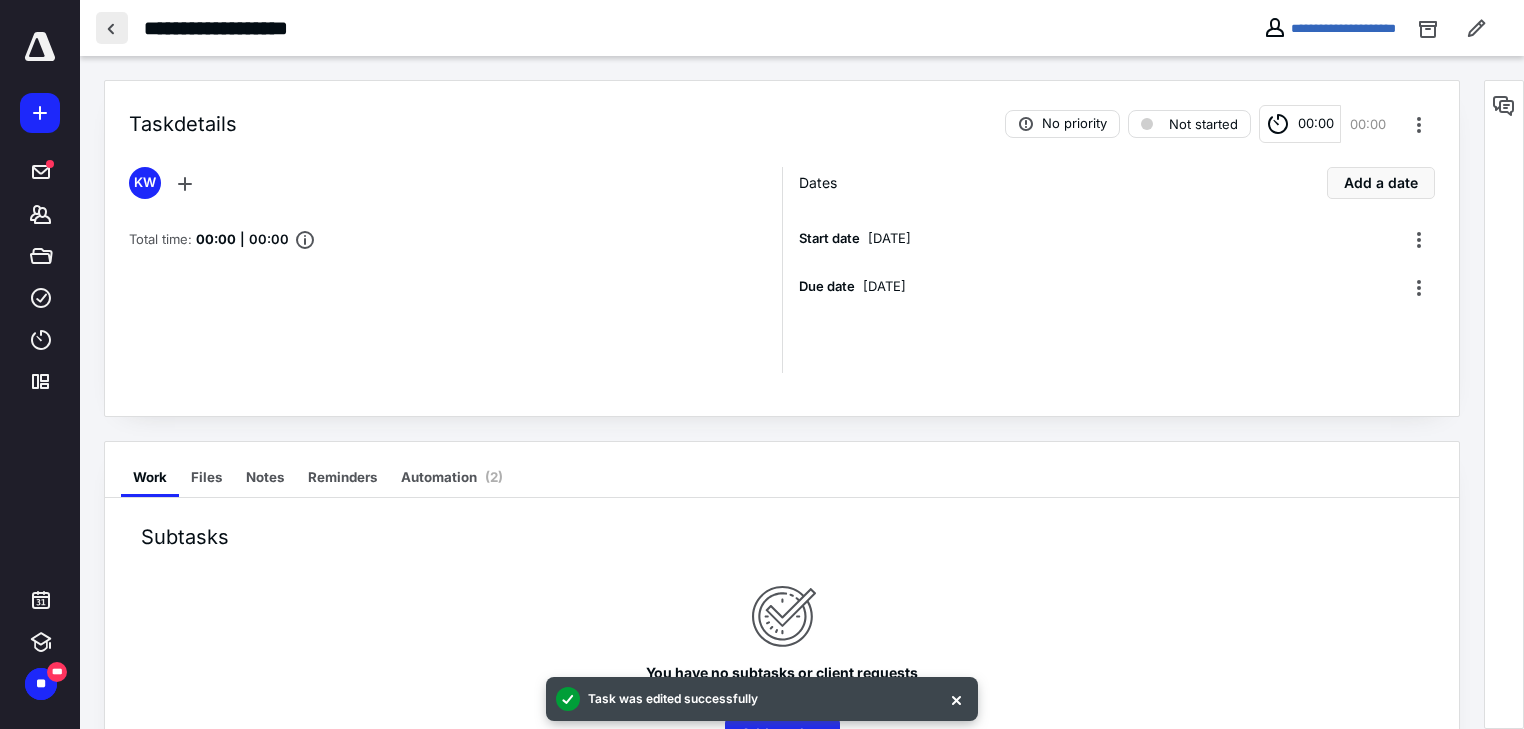 click at bounding box center (112, 28) 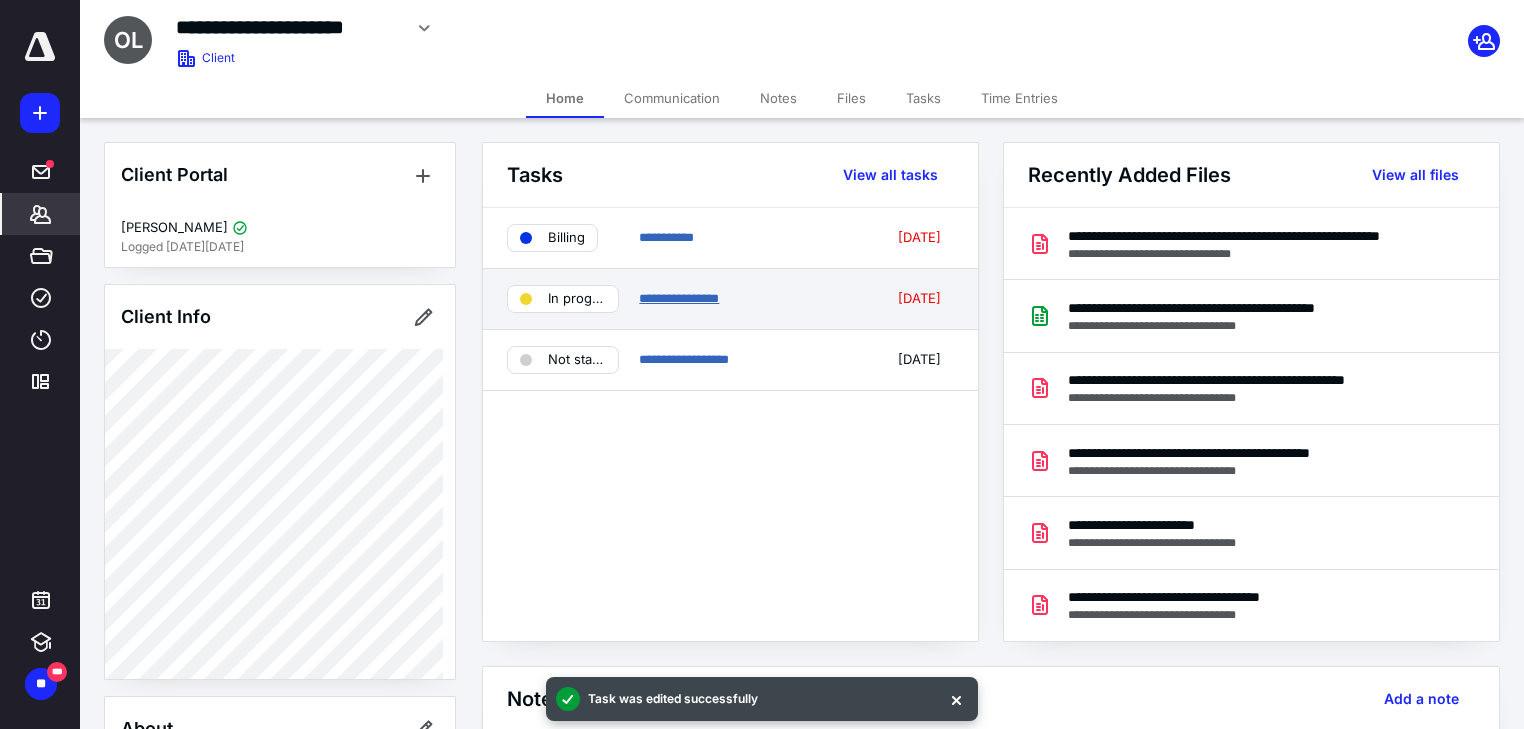 click on "**********" at bounding box center (679, 298) 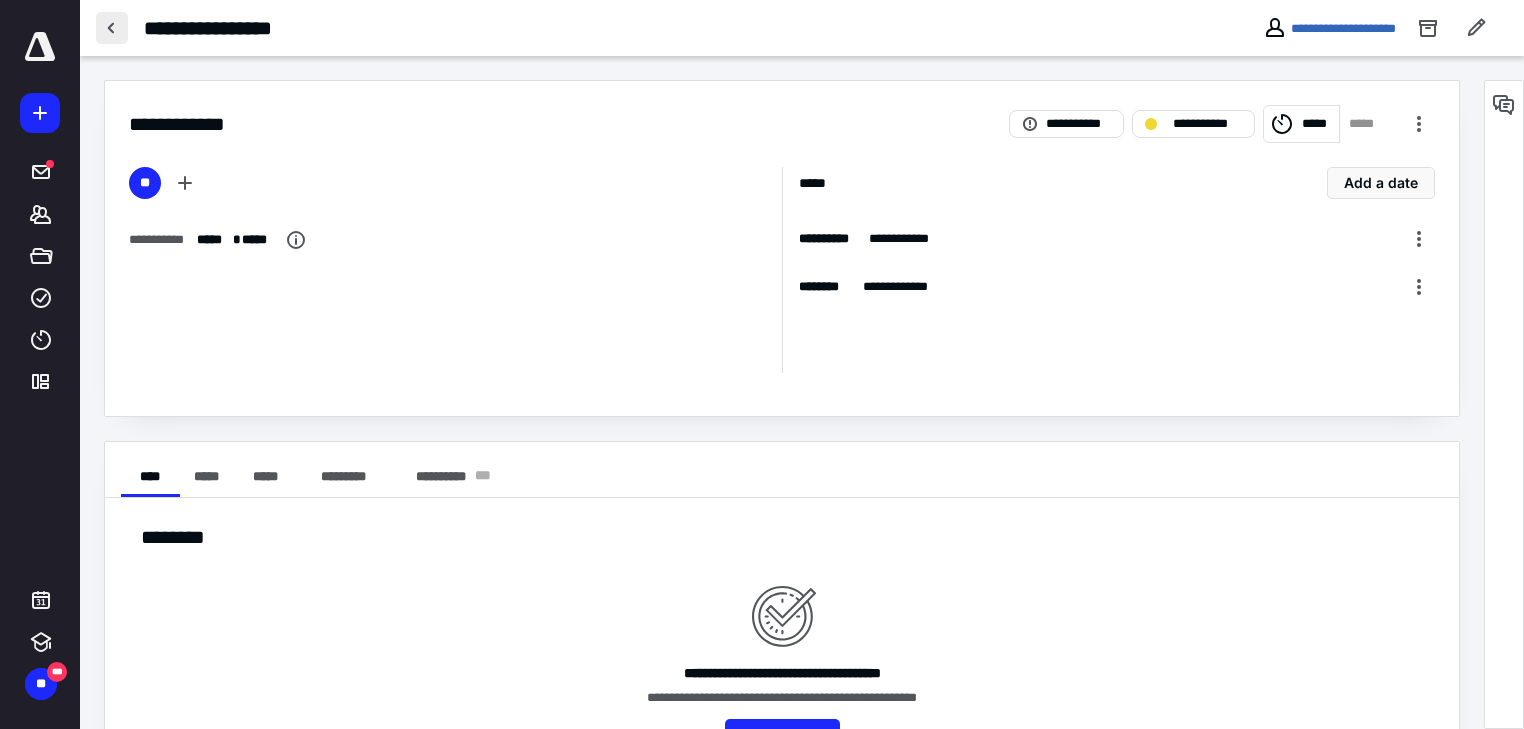 click at bounding box center [112, 28] 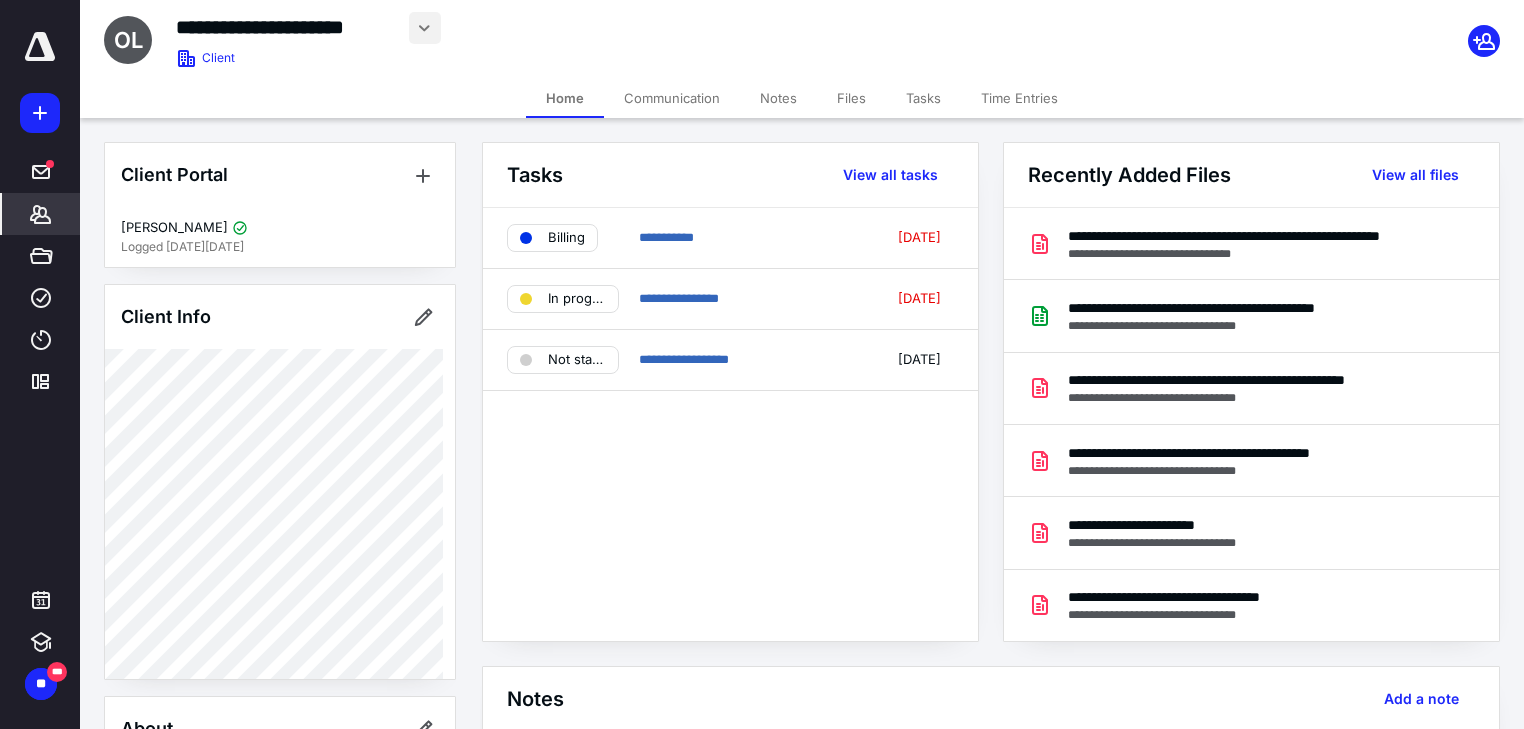 click at bounding box center (425, 28) 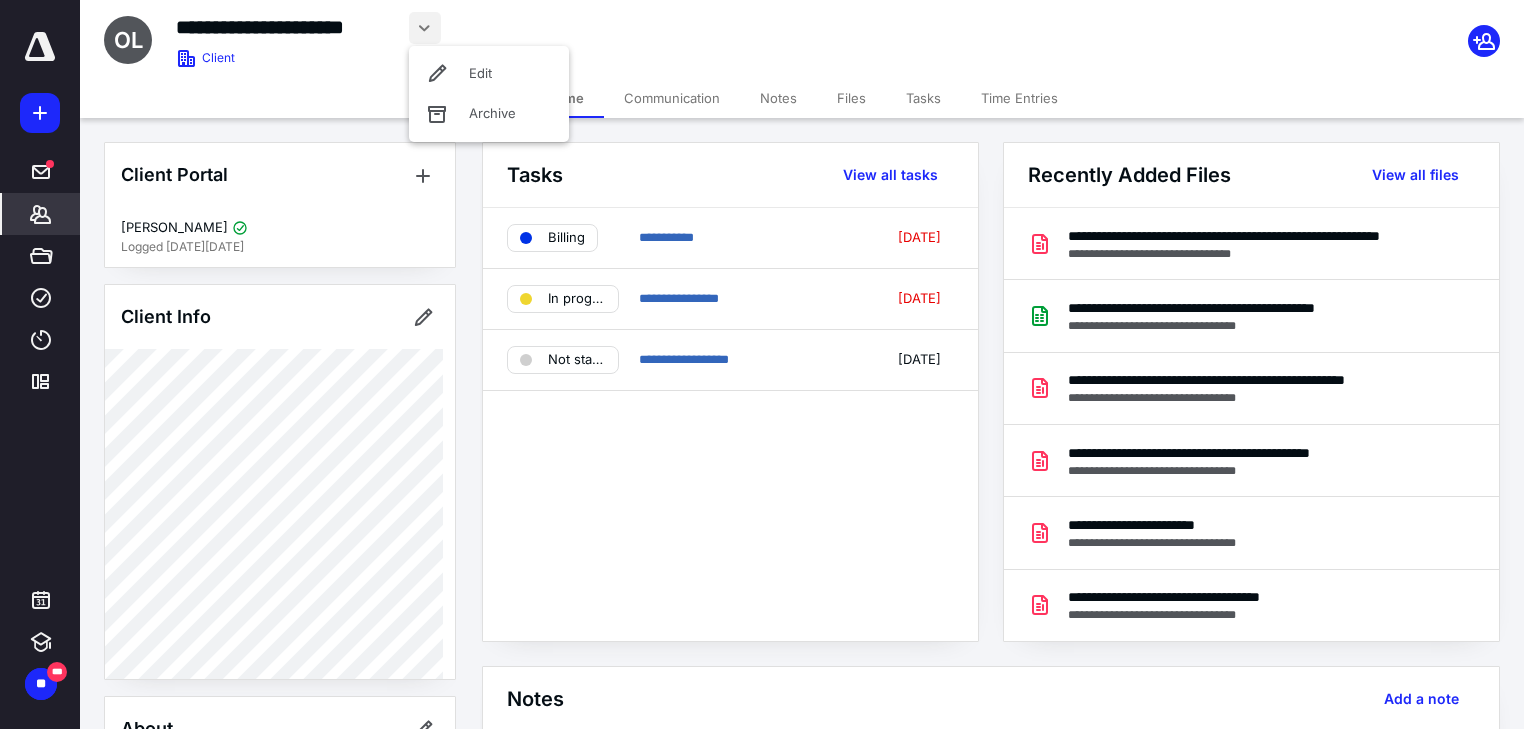 click 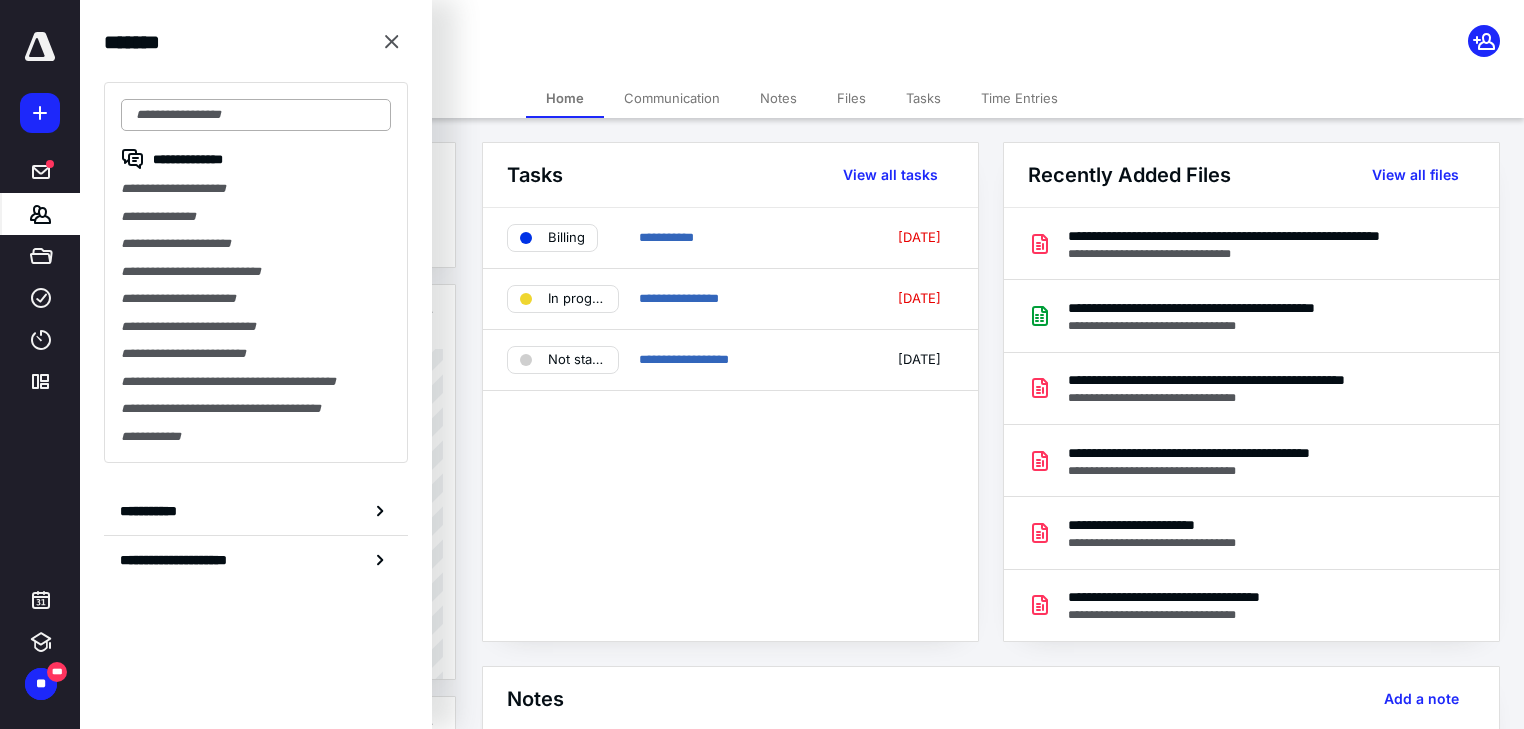 click at bounding box center (256, 115) 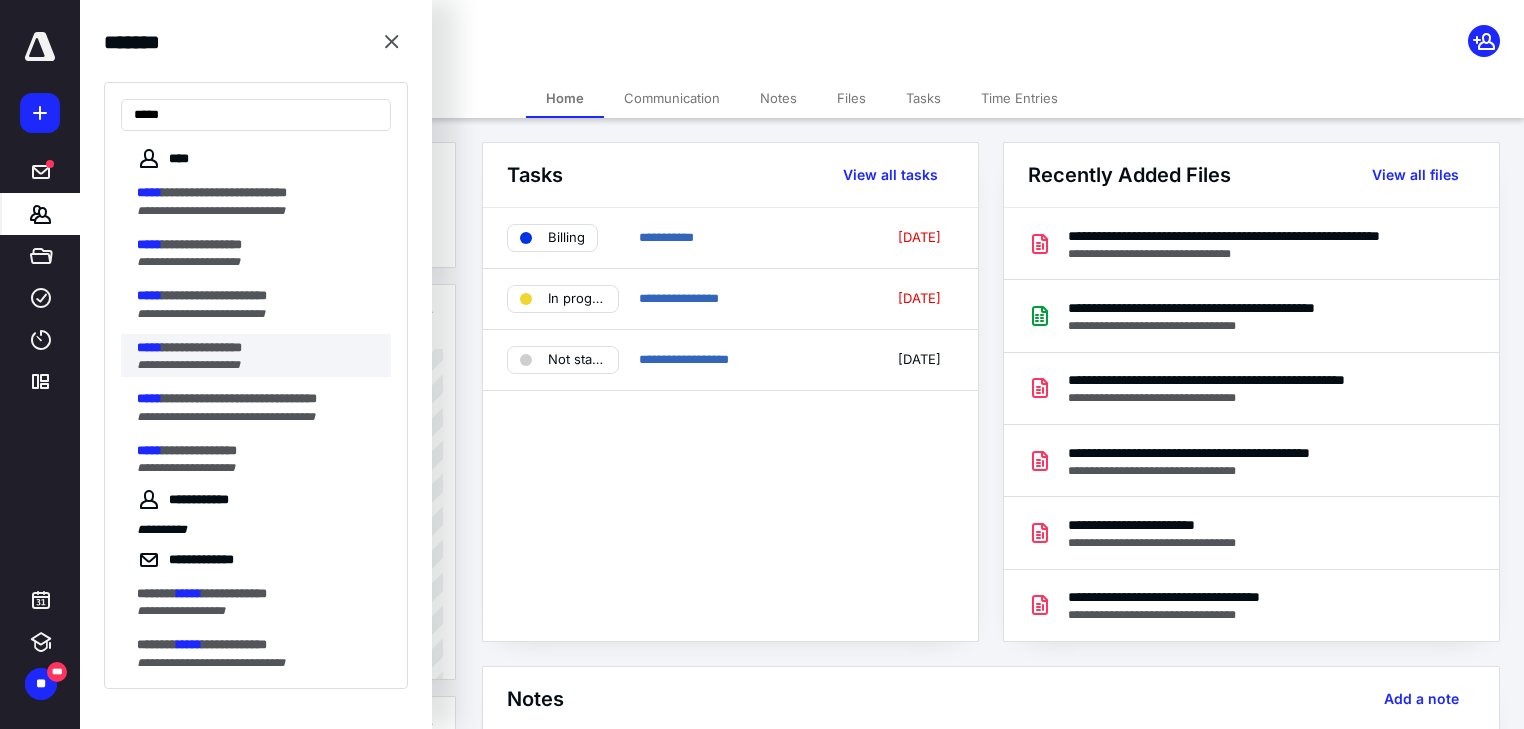 type on "*****" 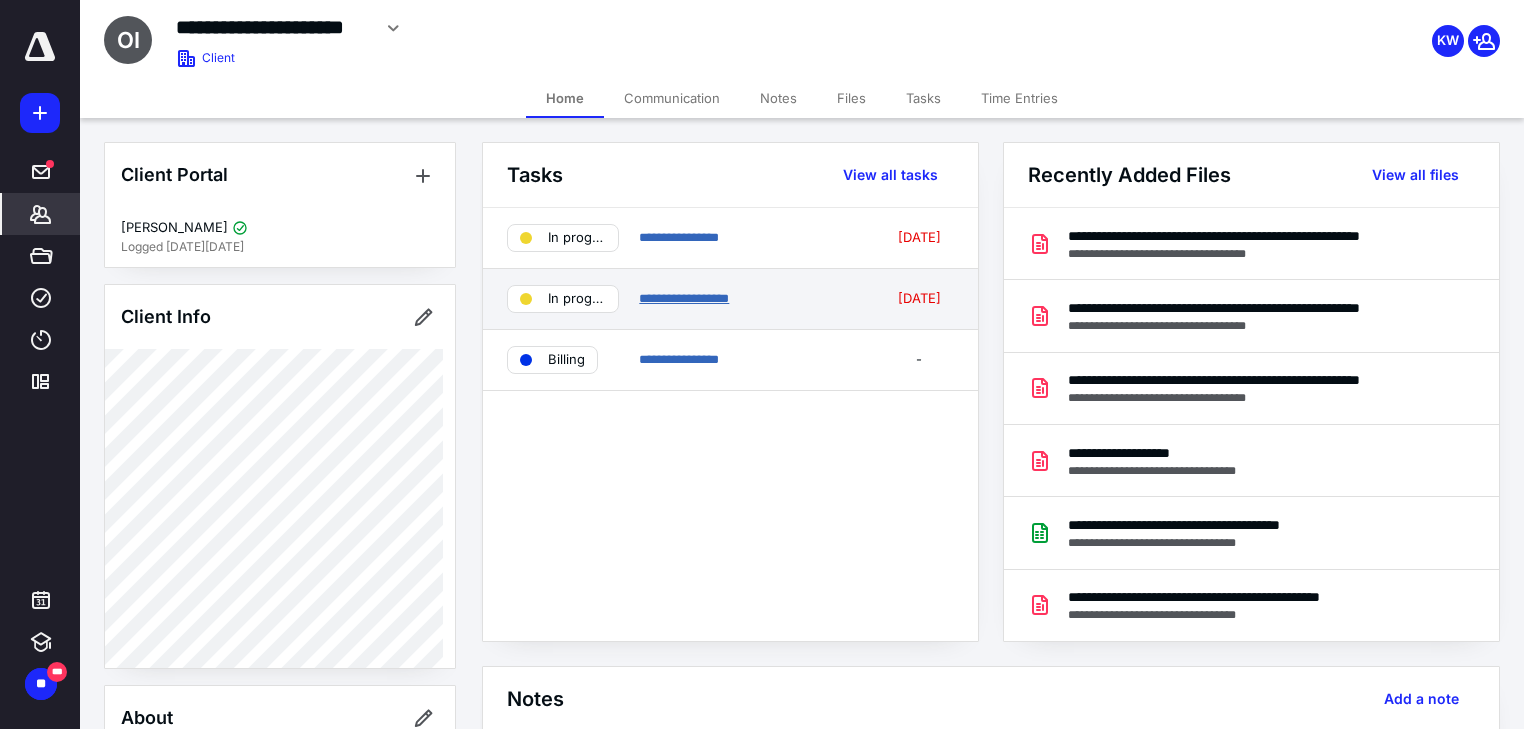 click on "**********" at bounding box center (684, 298) 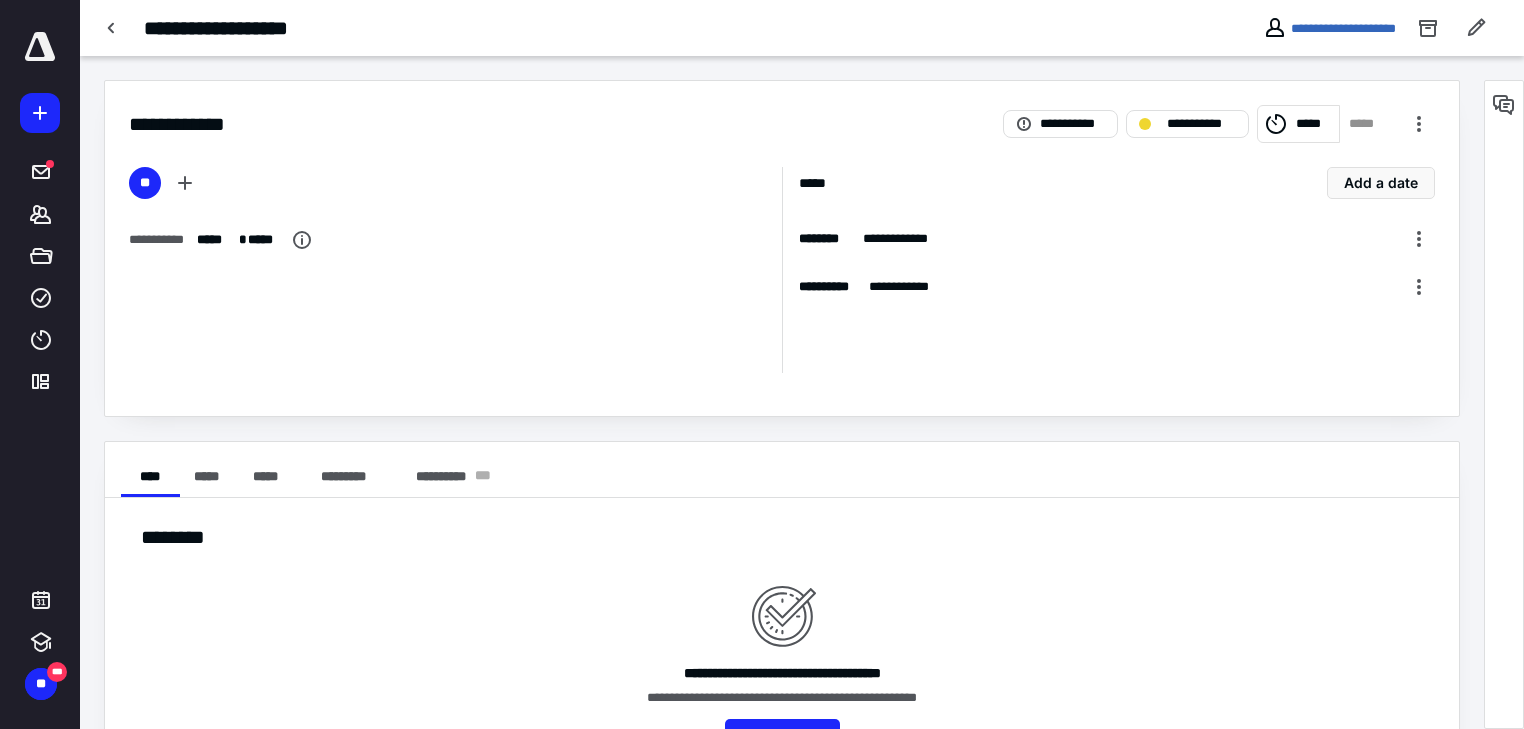 click on "*****" at bounding box center (1298, 124) 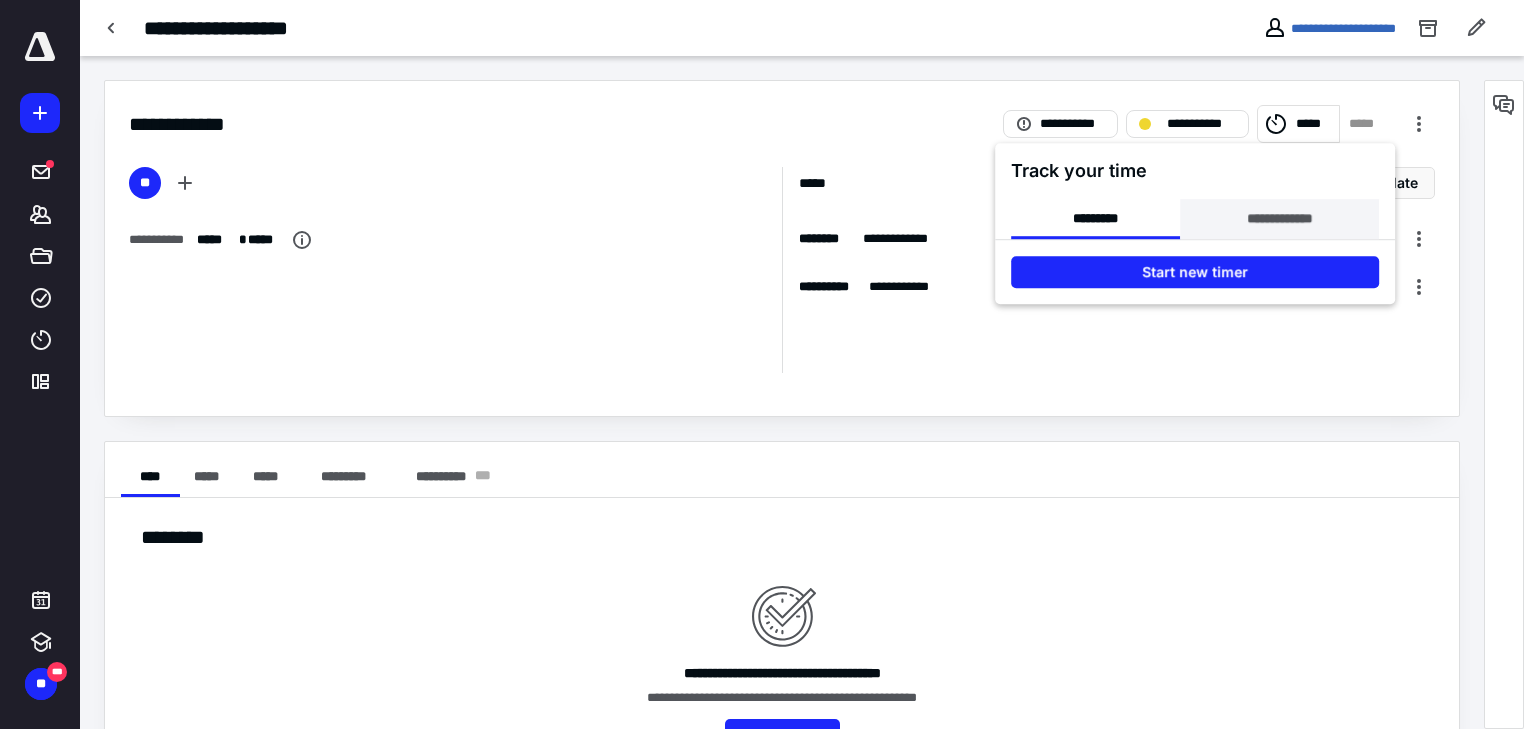 click on "**********" at bounding box center (1279, 219) 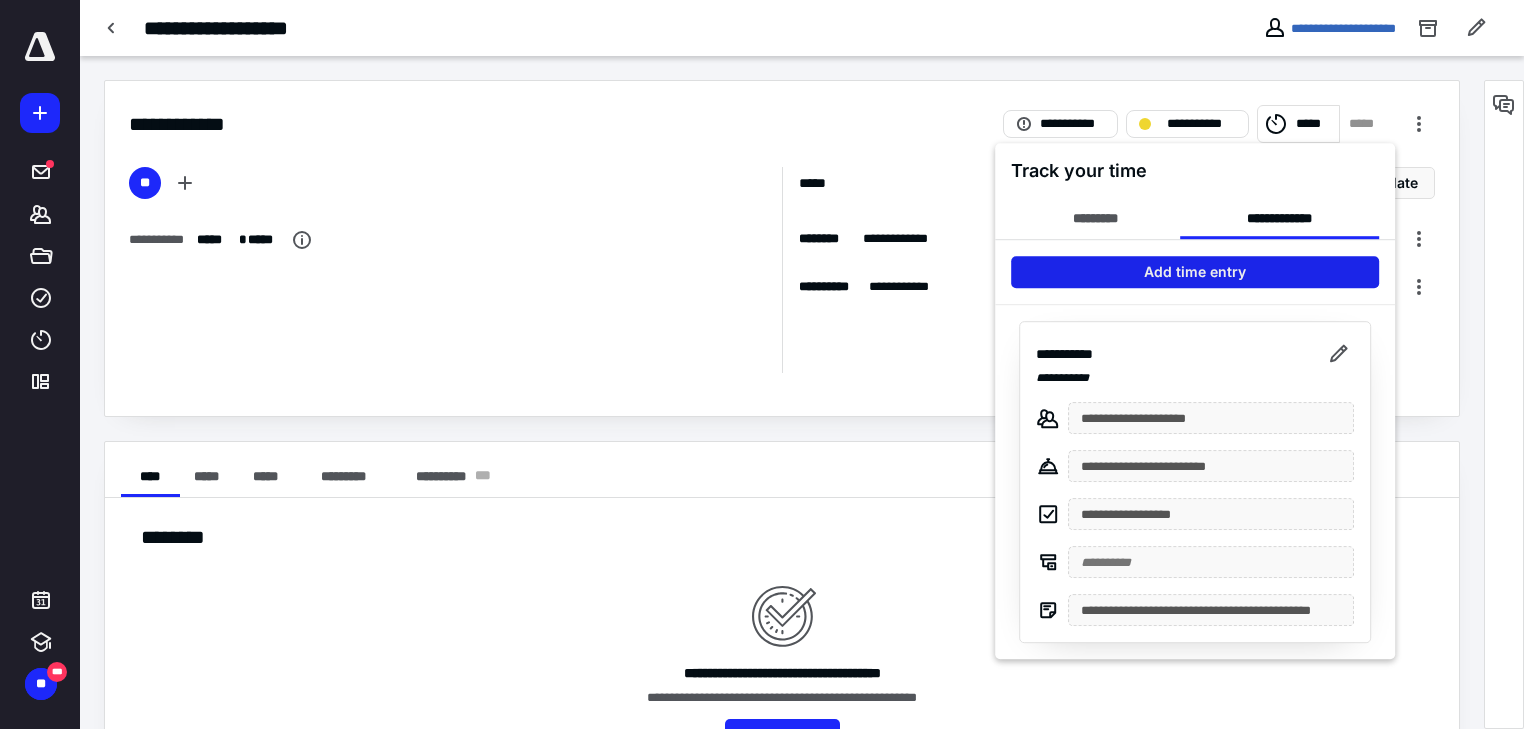 click on "Add time entry" at bounding box center [1195, 272] 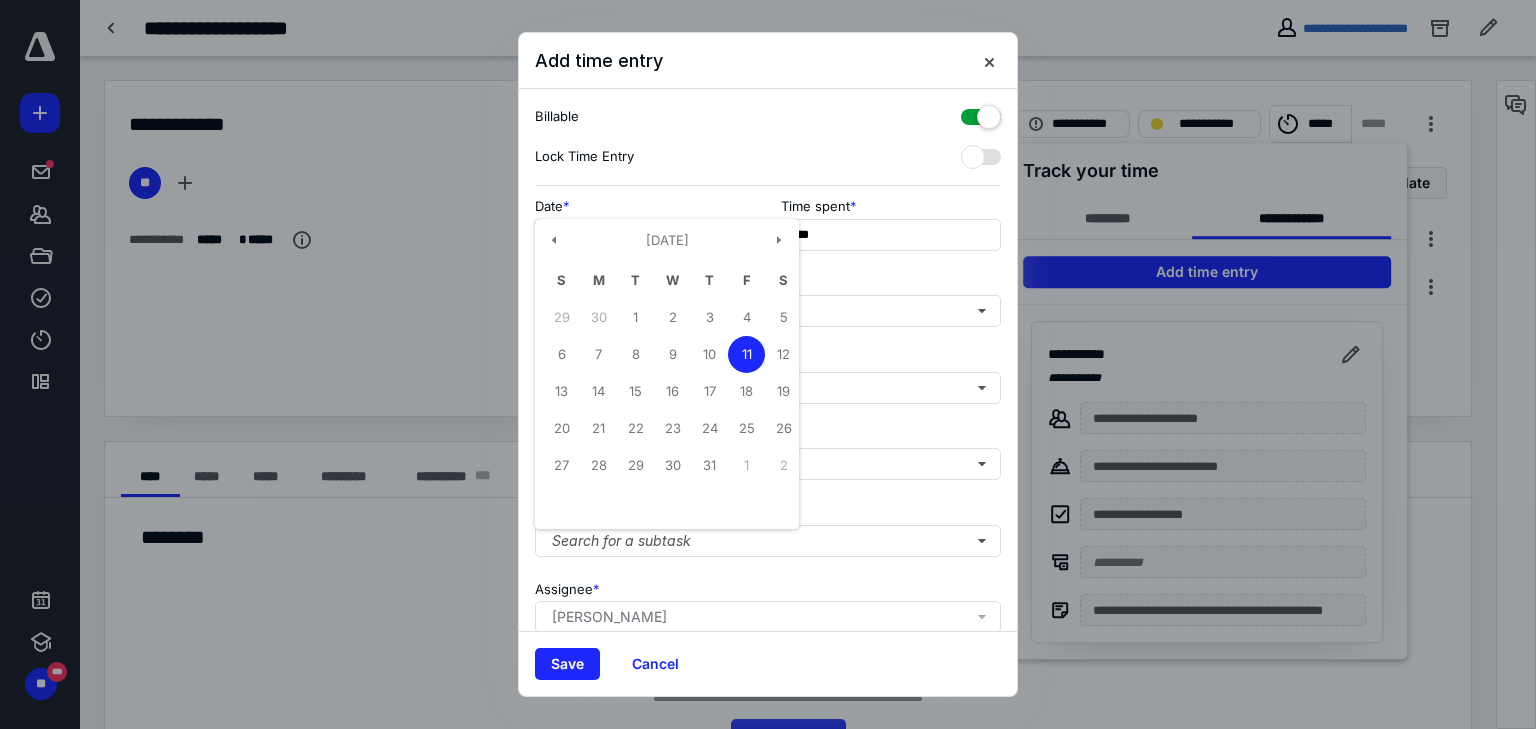 click on "**********" at bounding box center [645, 235] 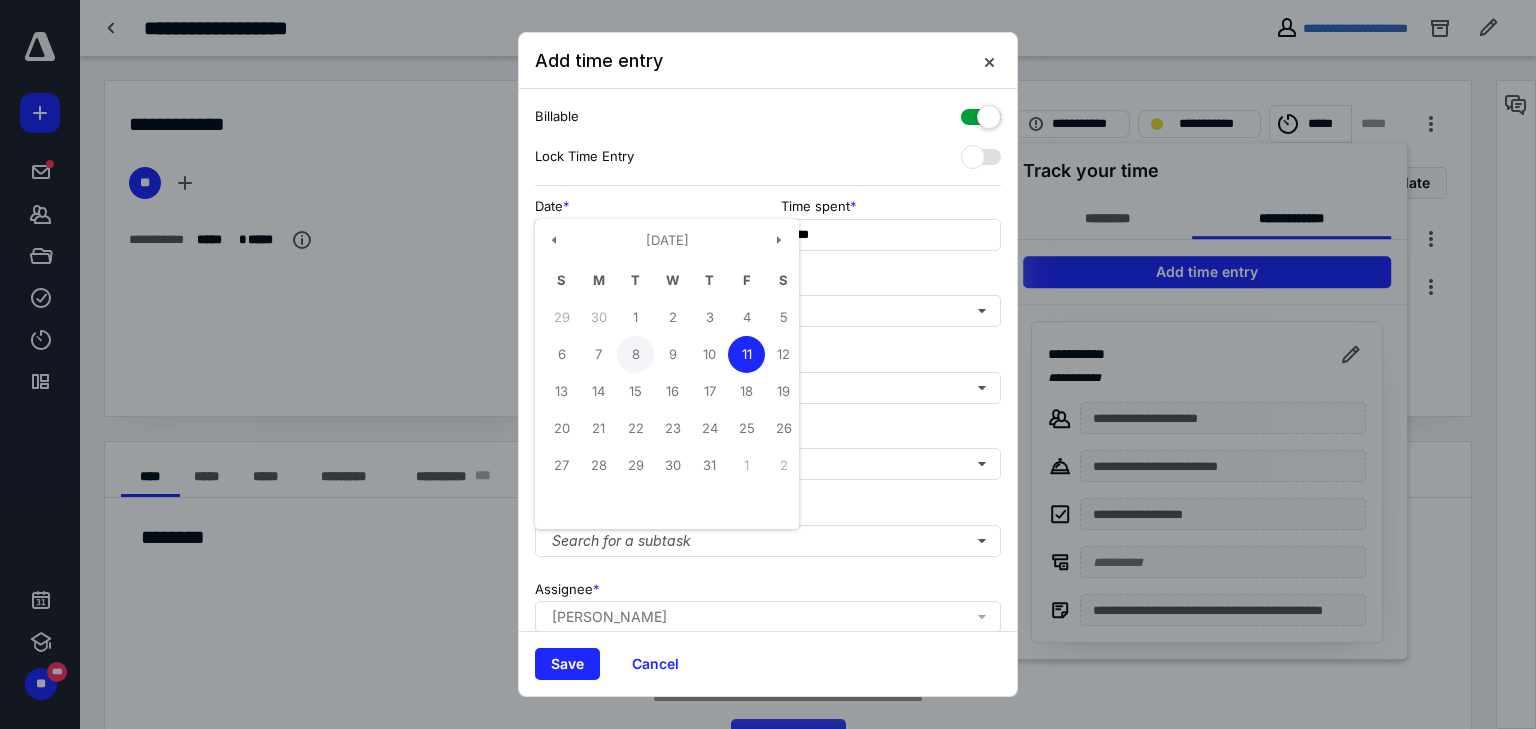 click on "8" at bounding box center [635, 354] 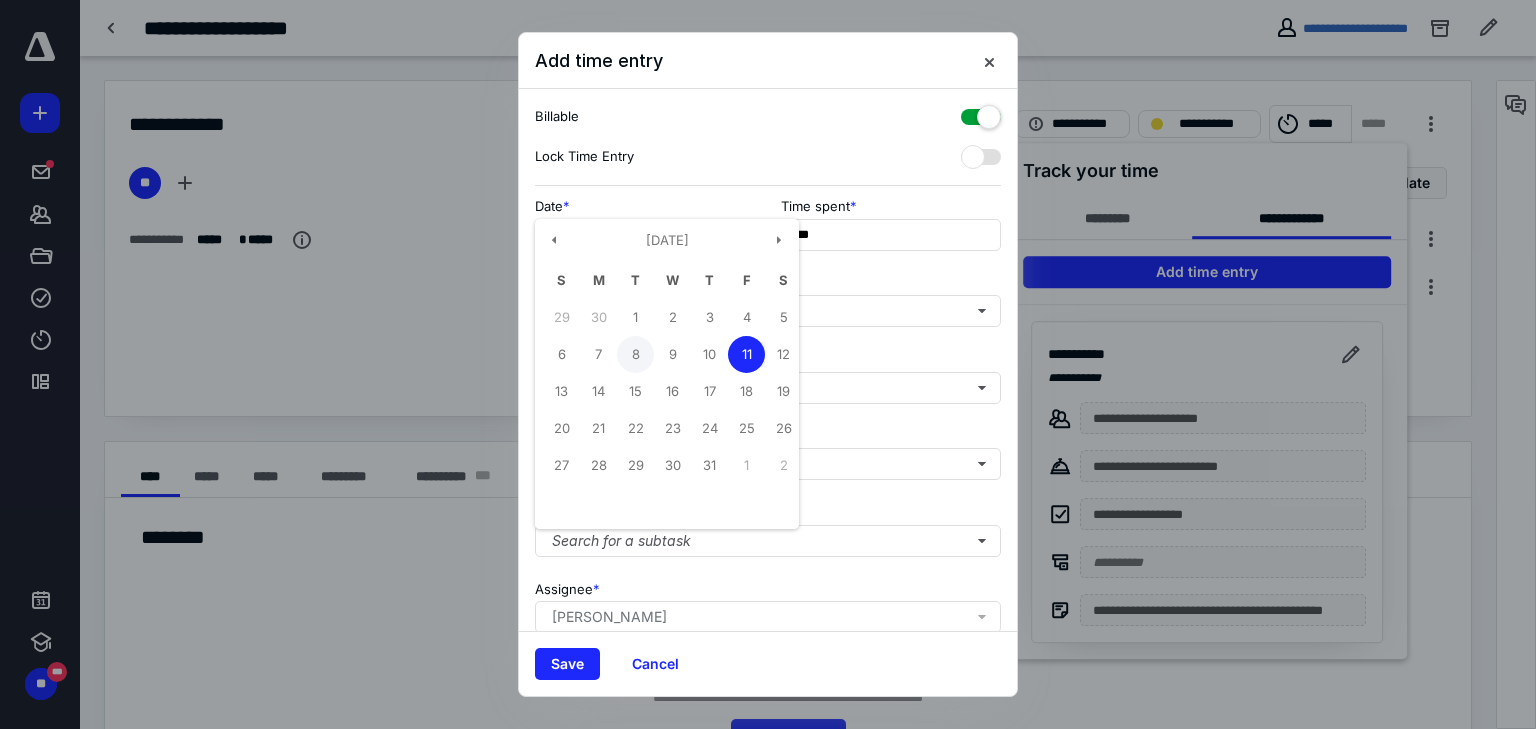 type on "**********" 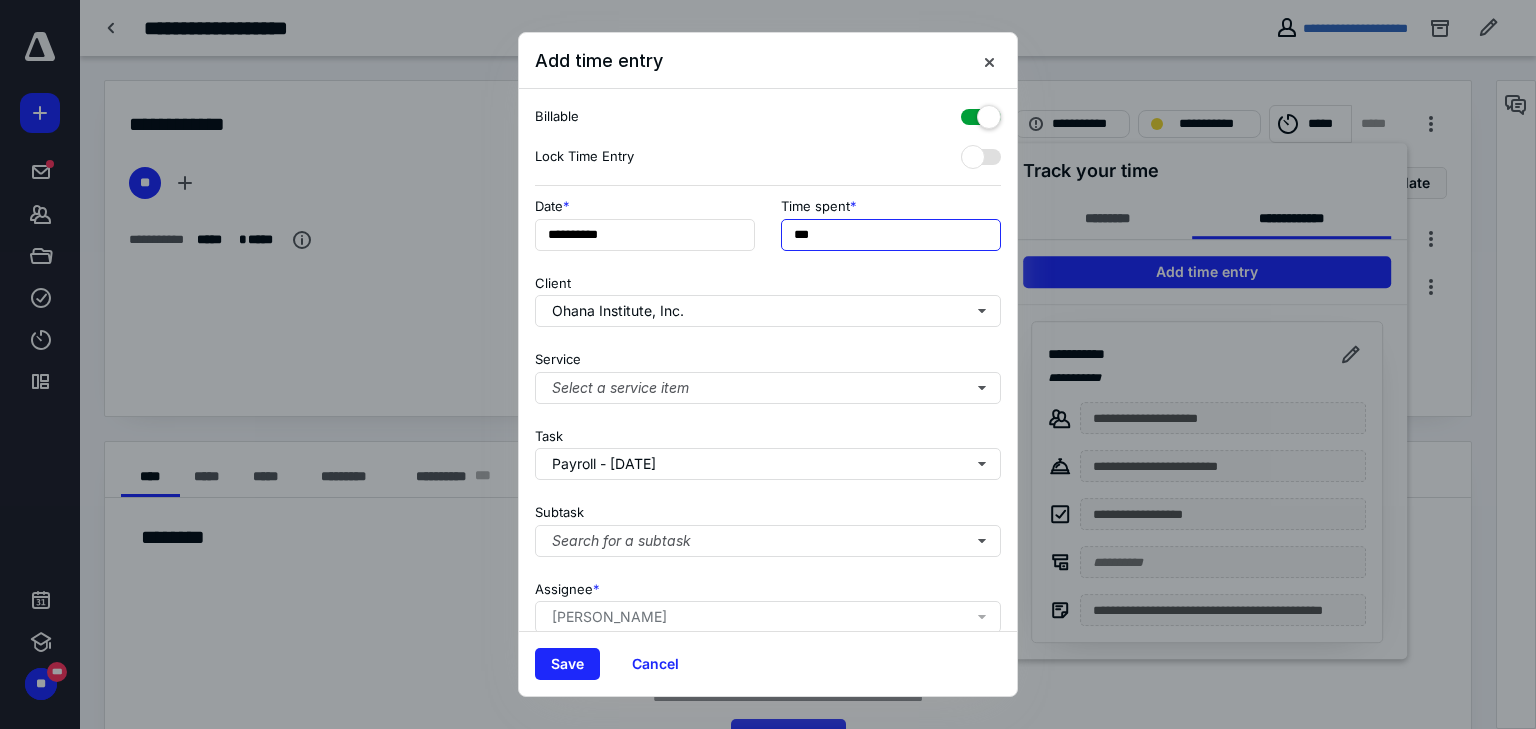 drag, startPoint x: 856, startPoint y: 224, endPoint x: 724, endPoint y: 250, distance: 134.53624 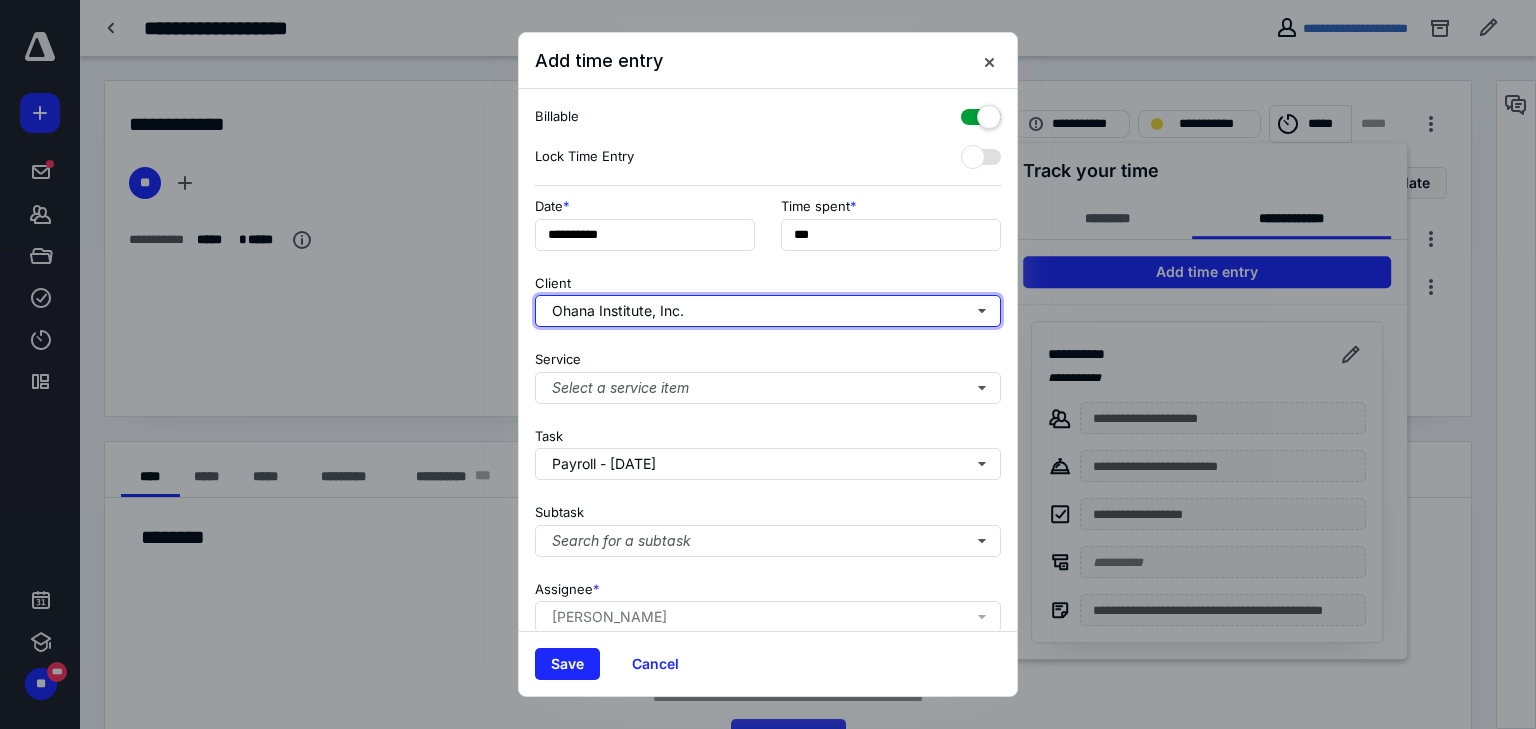 type on "******" 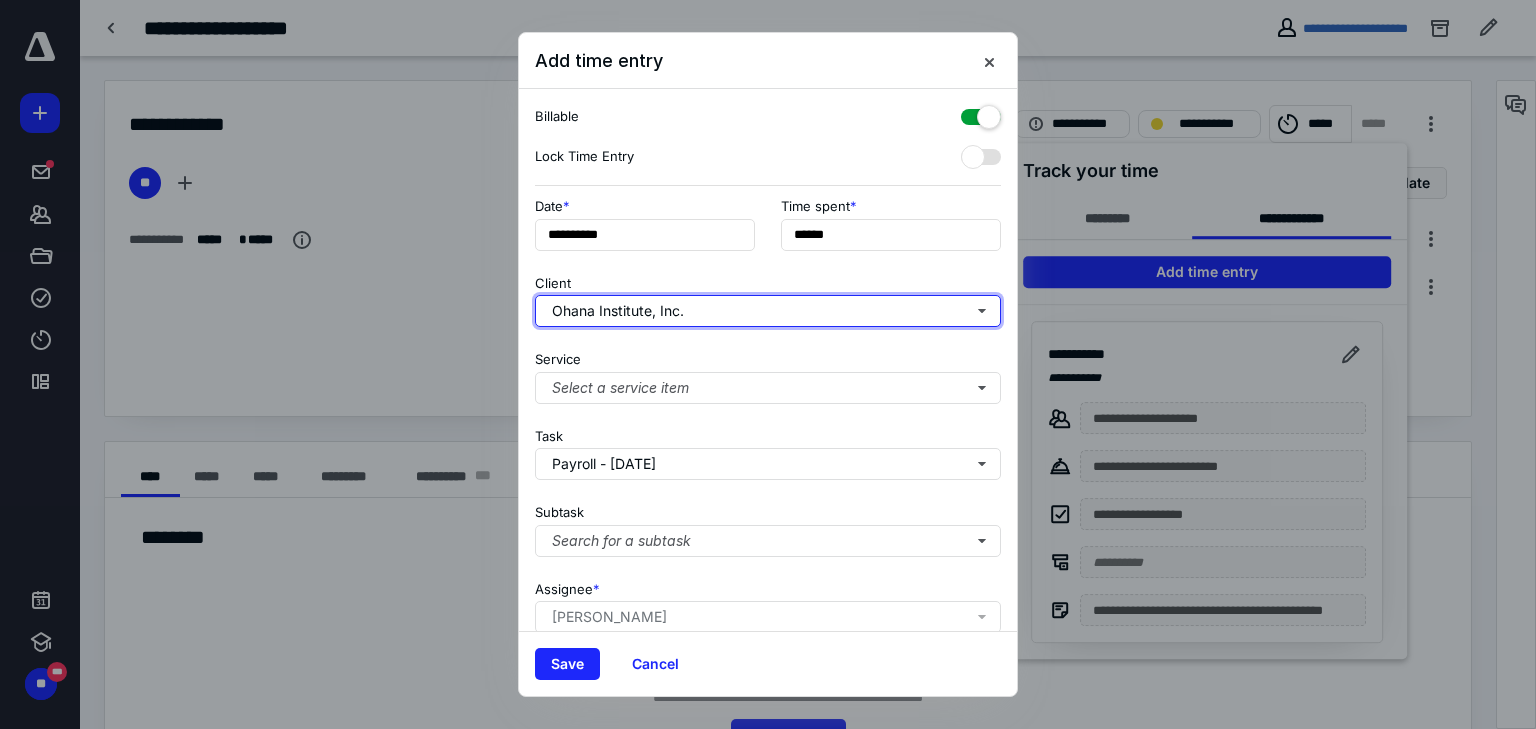 type 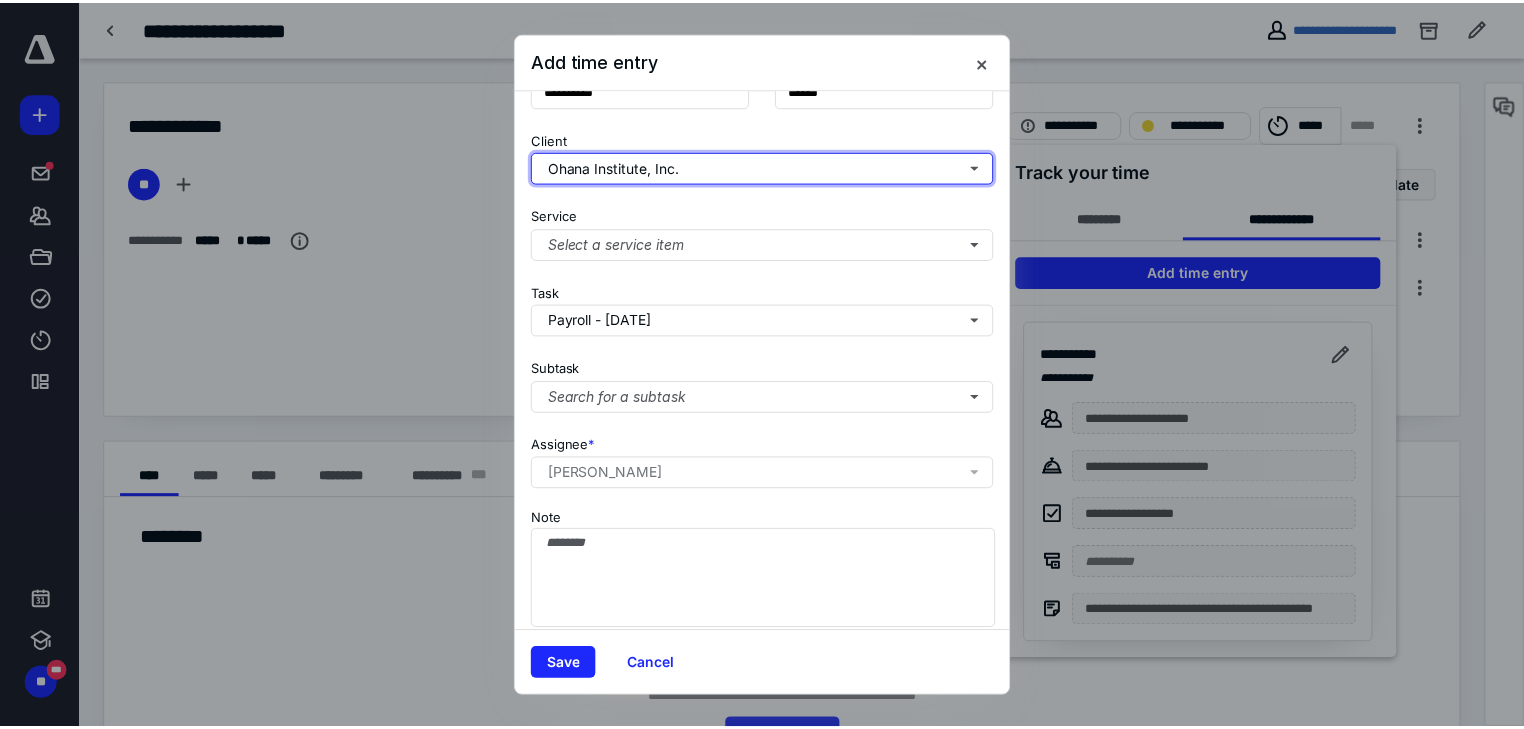 scroll, scrollTop: 156, scrollLeft: 0, axis: vertical 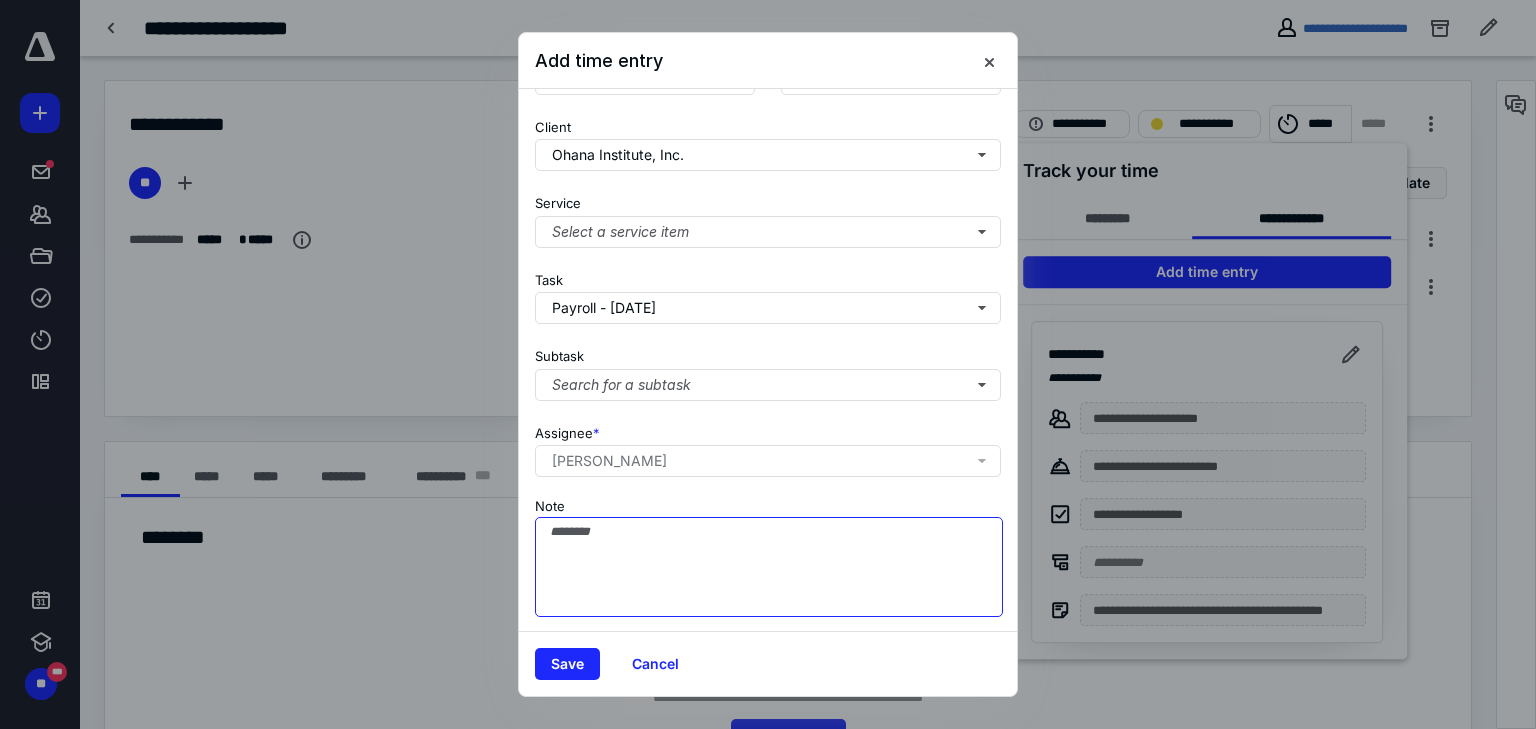 click on "Note" at bounding box center [769, 567] 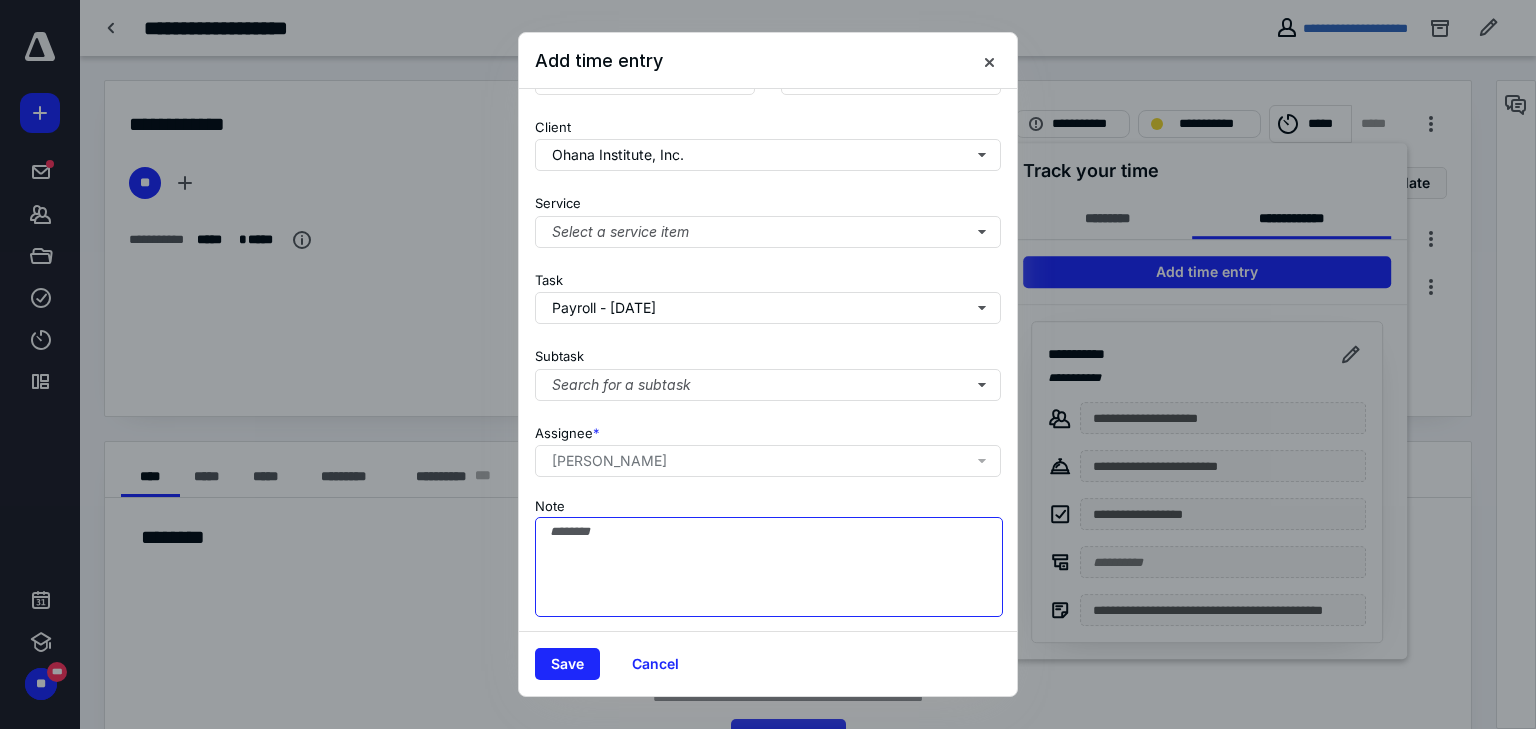 paste on "**********" 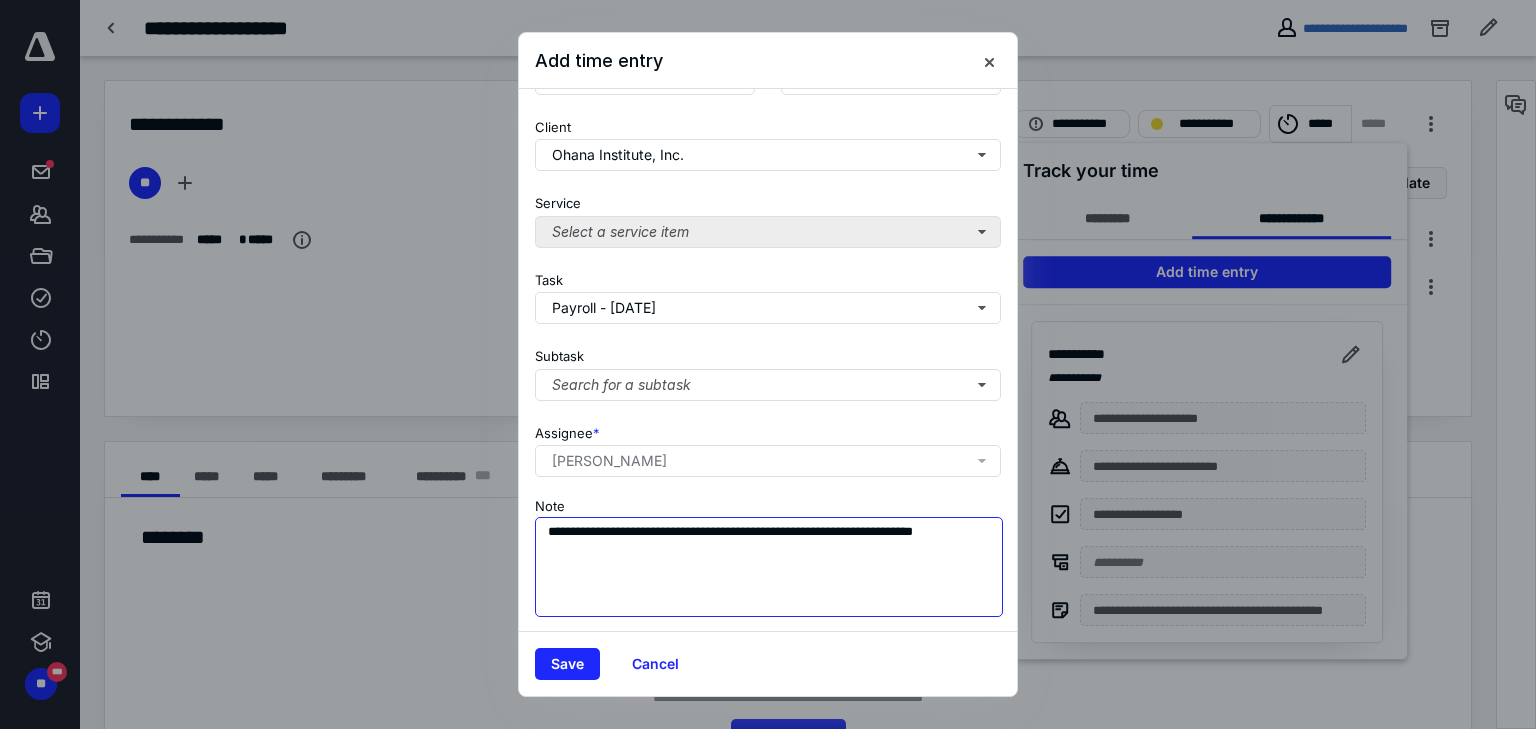 type on "**********" 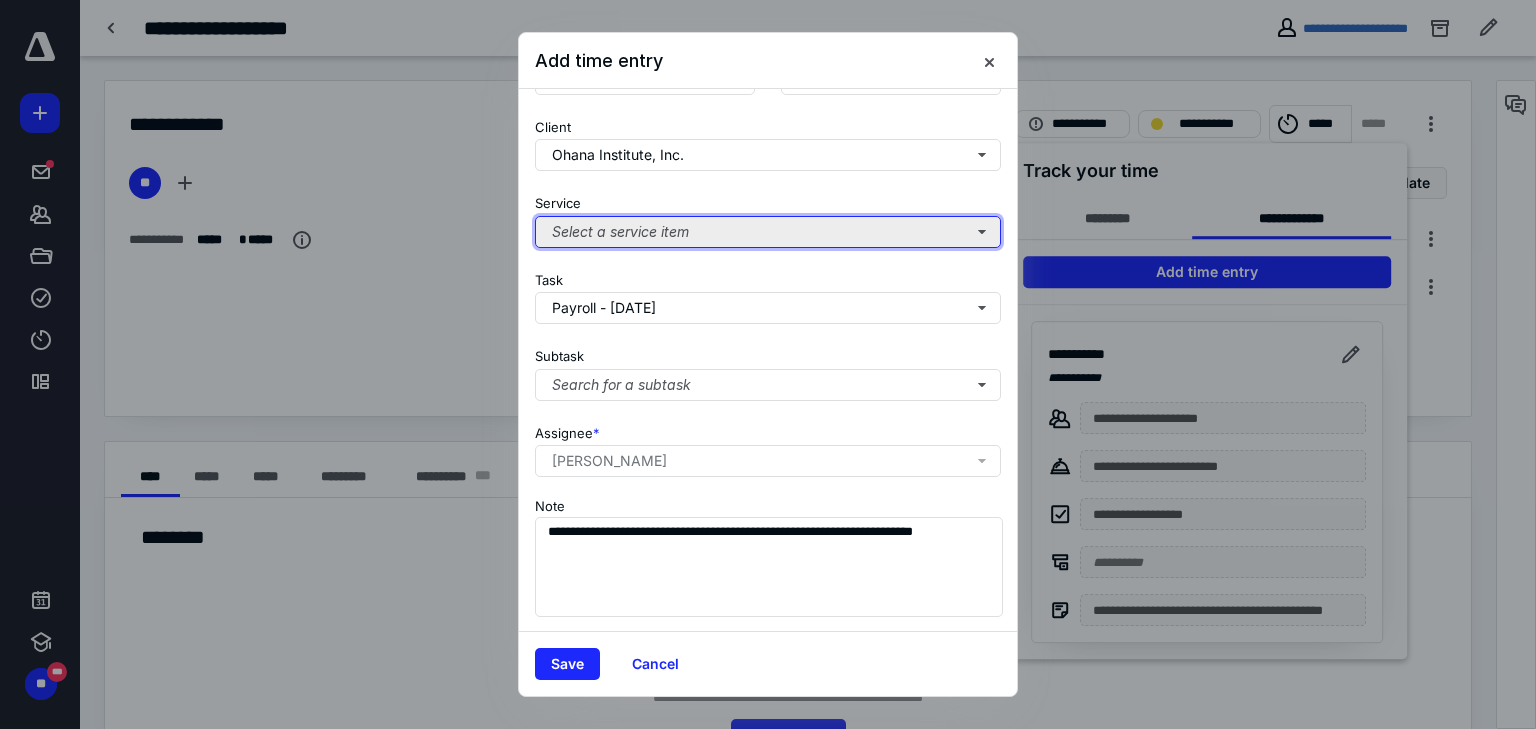 click on "Select a service item" at bounding box center [768, 232] 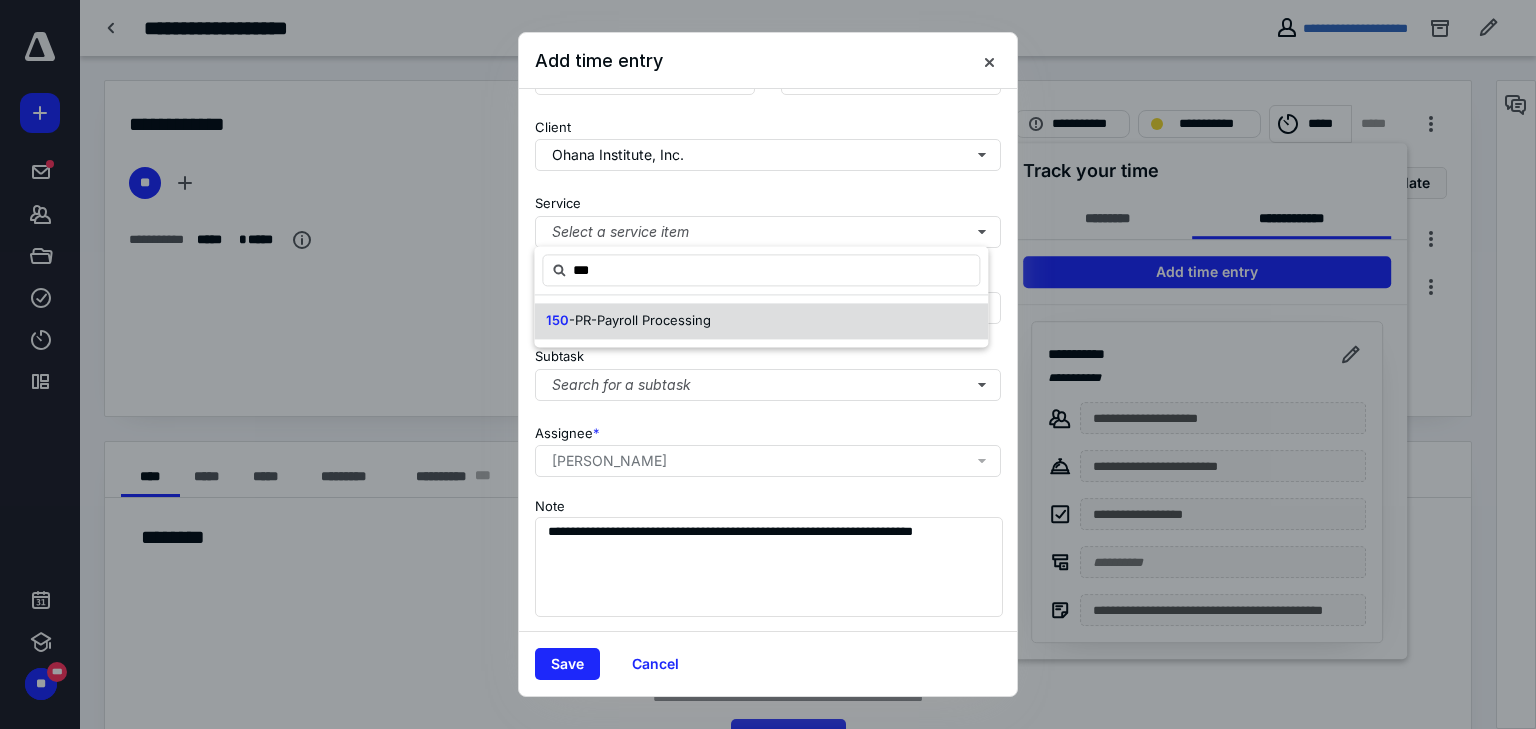 click on "-PR-Payroll Processing" at bounding box center (640, 320) 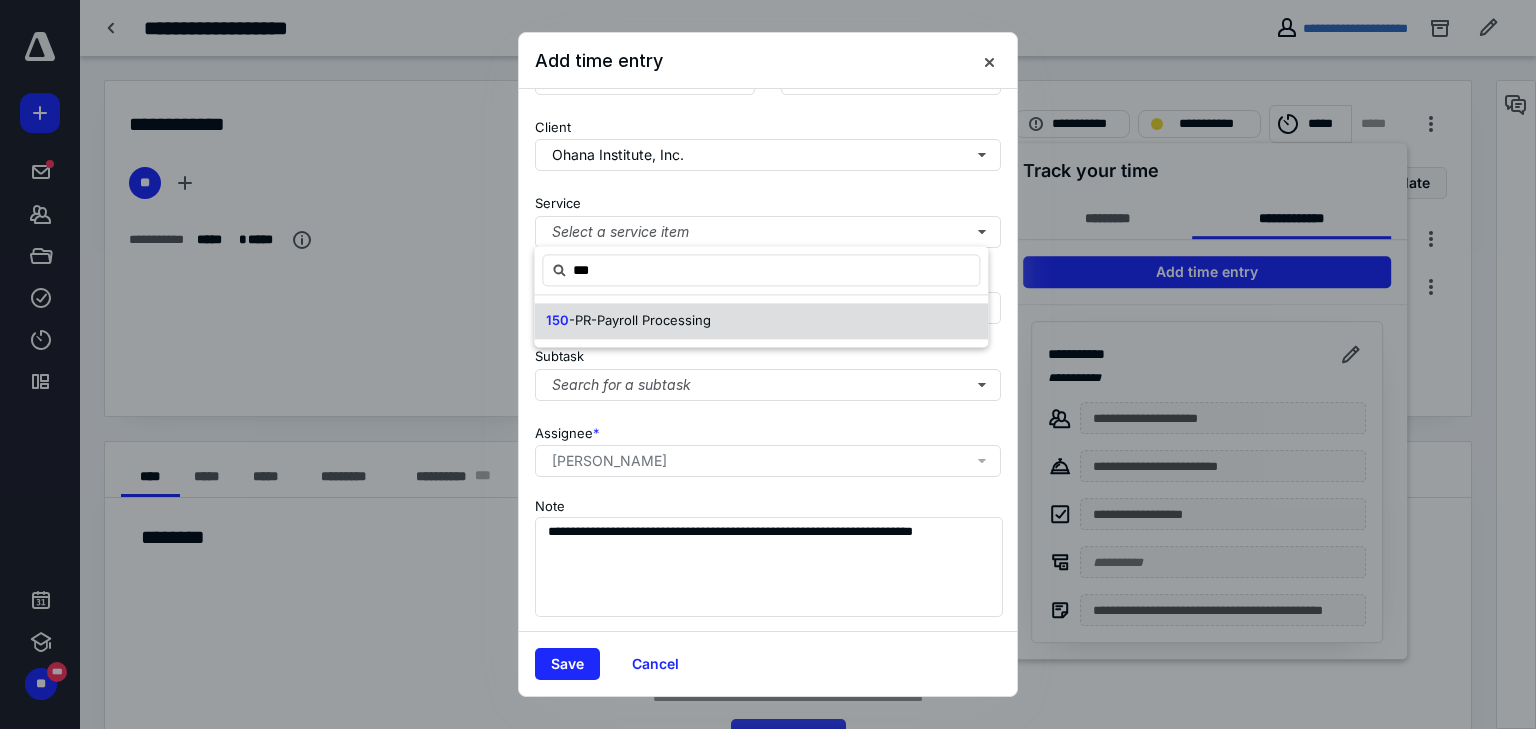 type on "***" 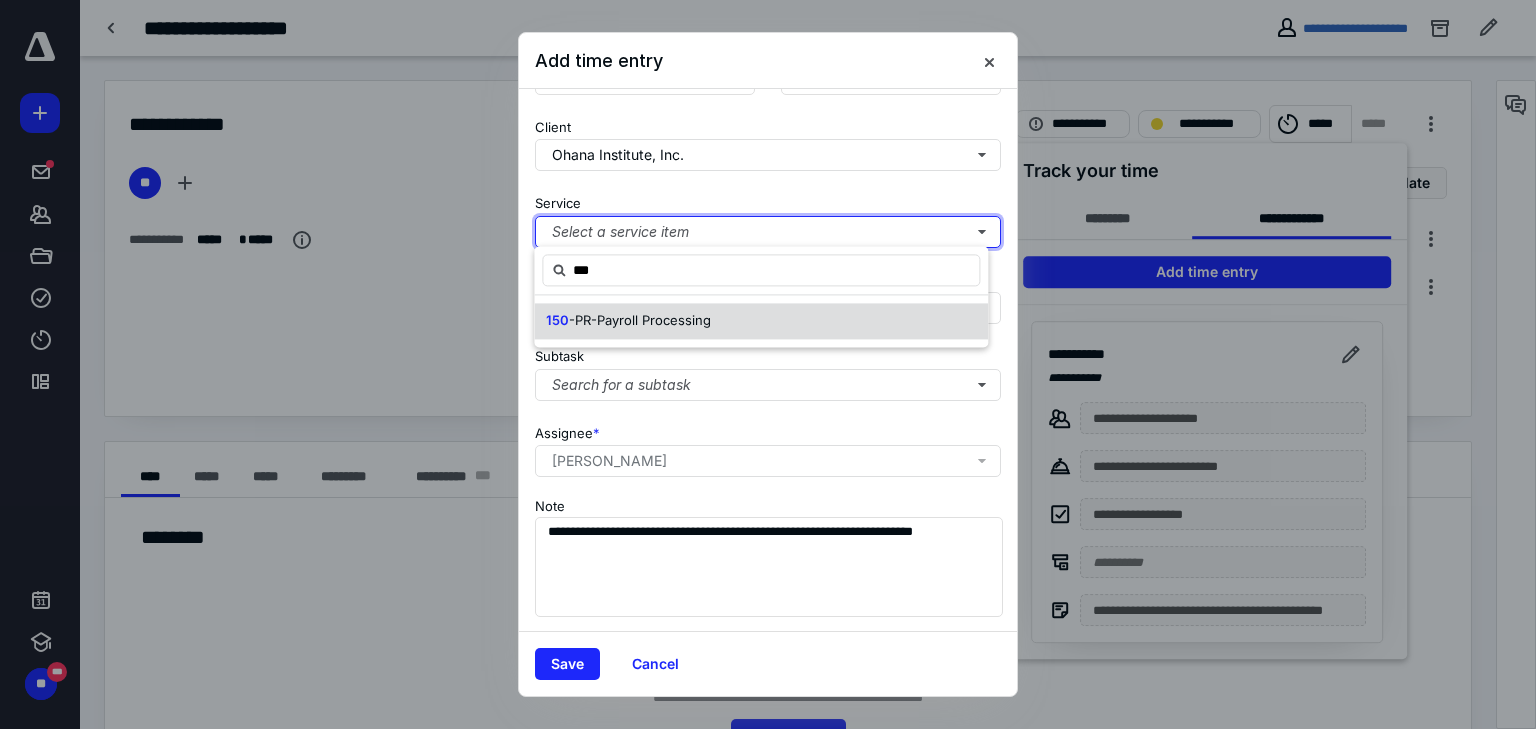 type 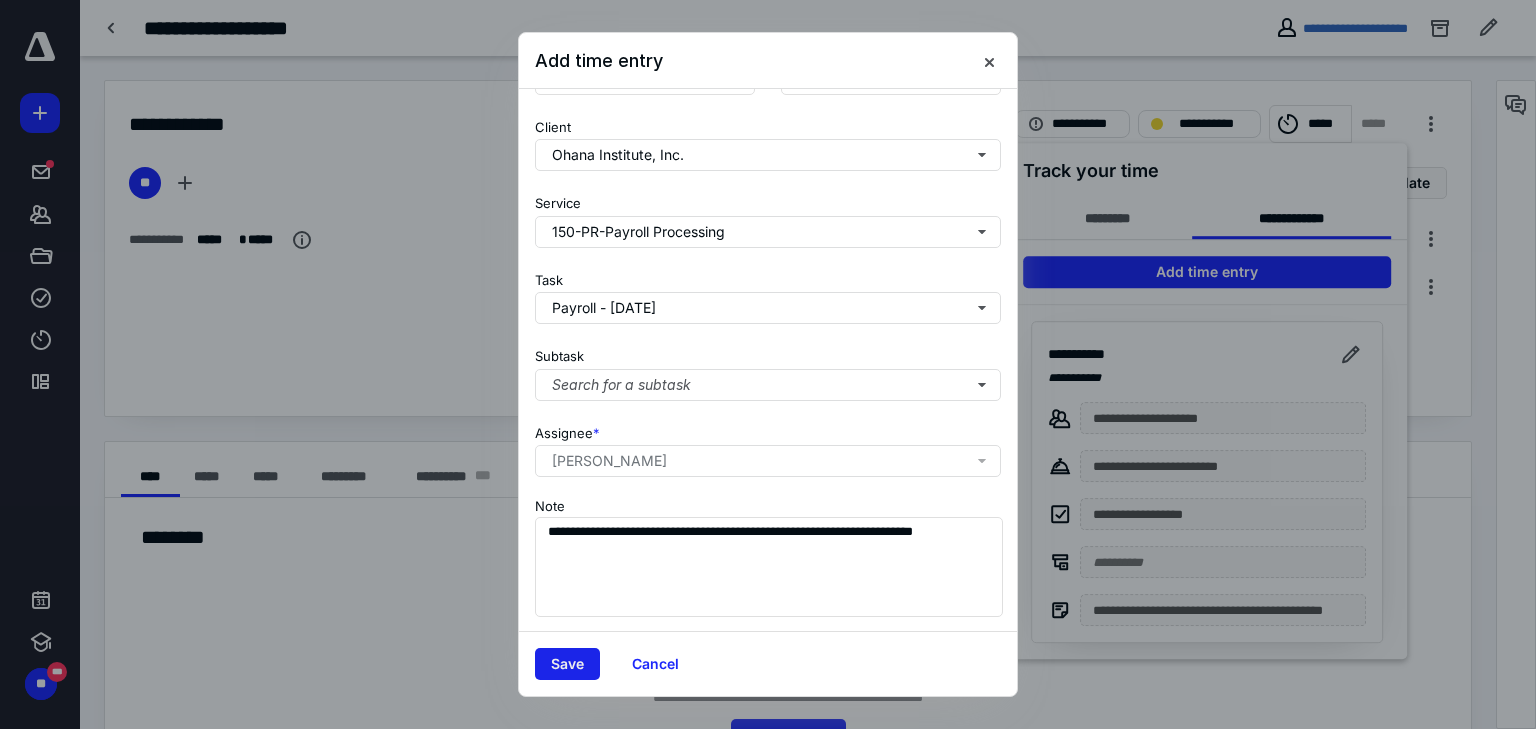 click on "Save" at bounding box center [567, 664] 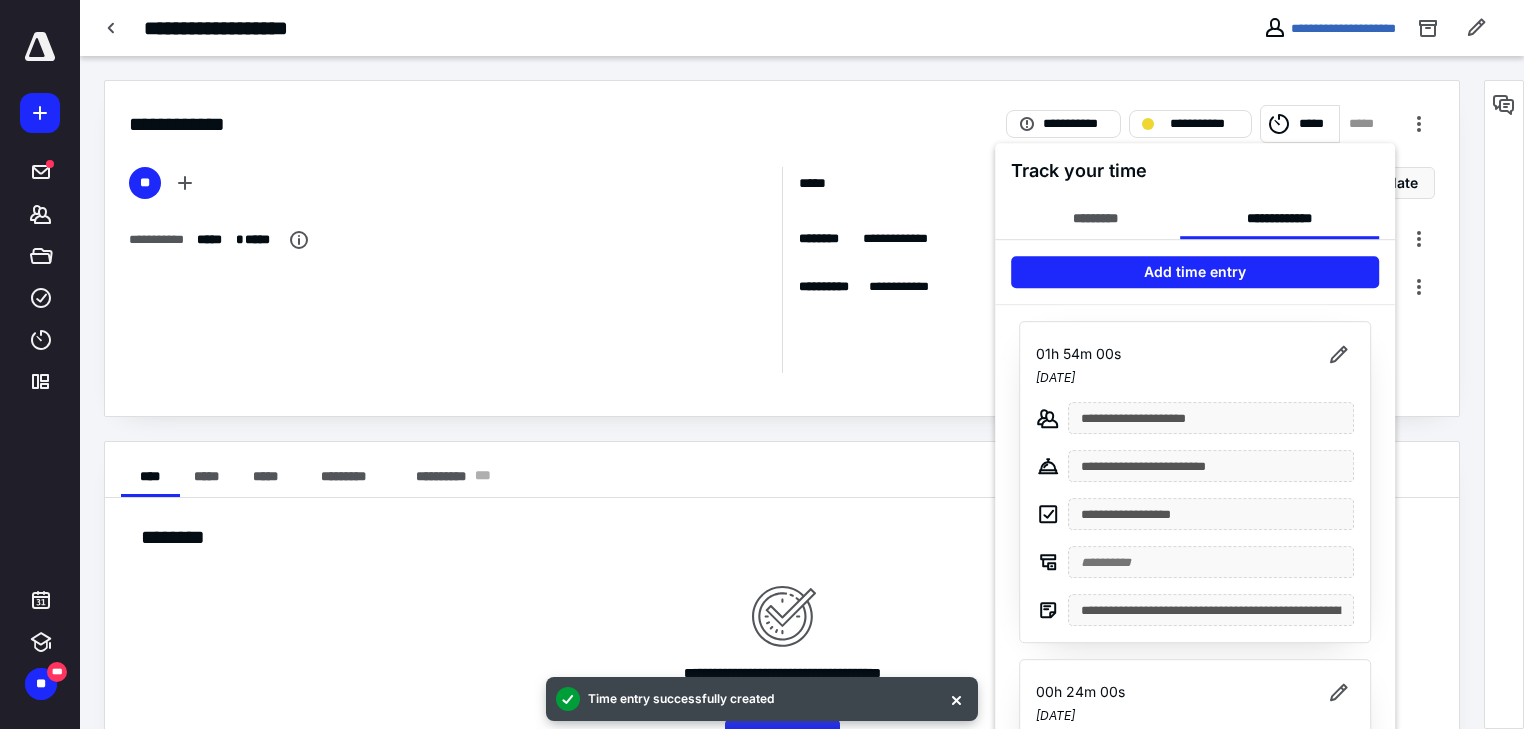 click at bounding box center [762, 364] 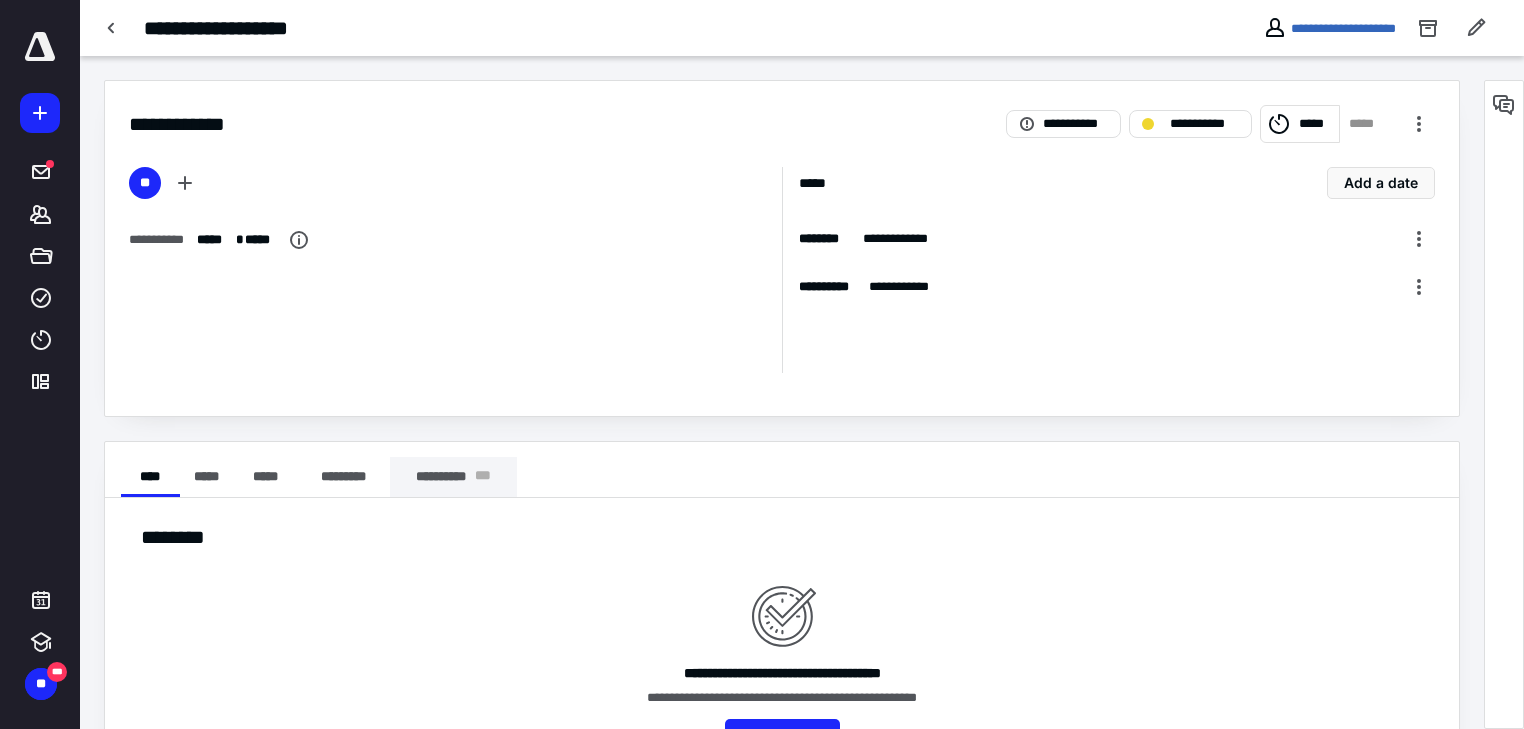 click on "**********" at bounding box center (453, 477) 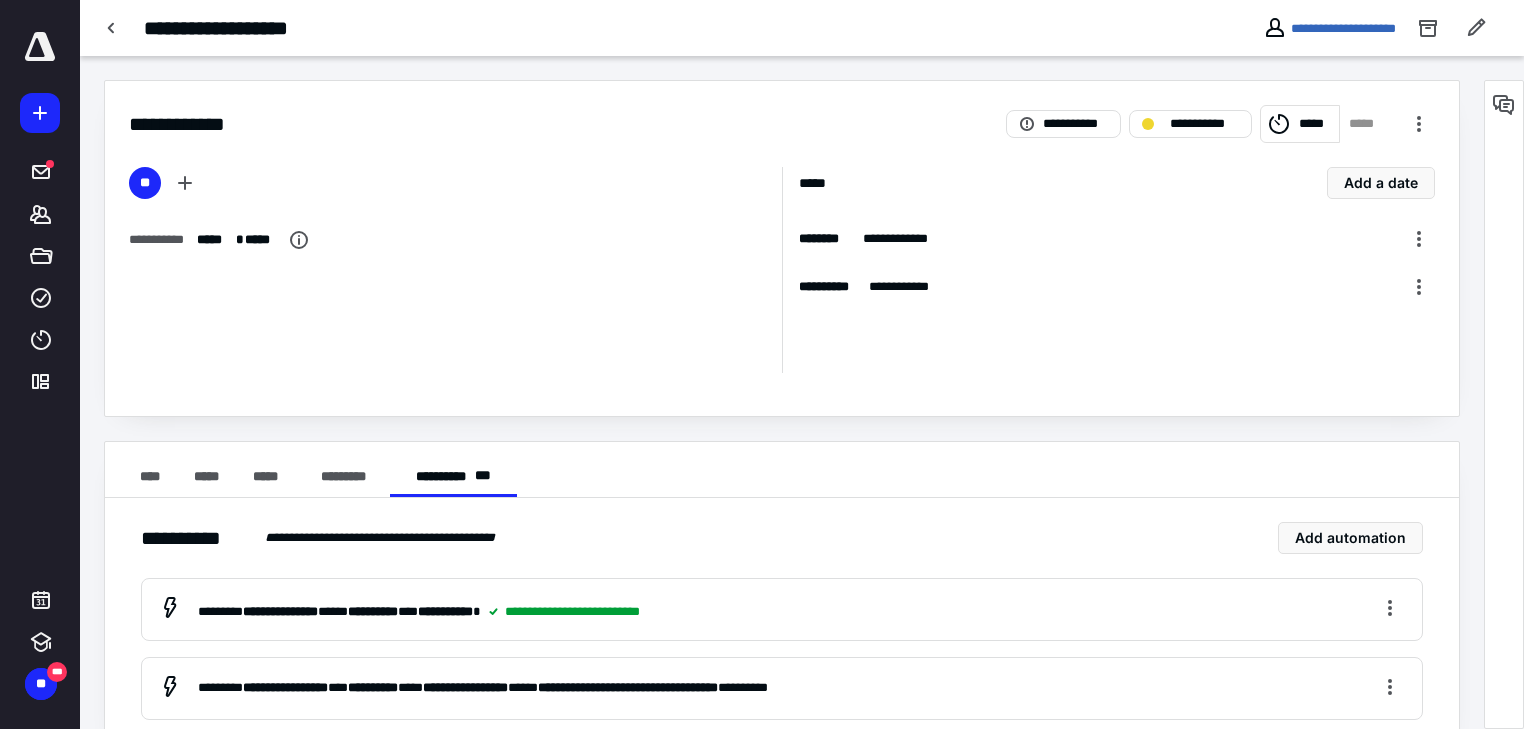 scroll, scrollTop: 44, scrollLeft: 0, axis: vertical 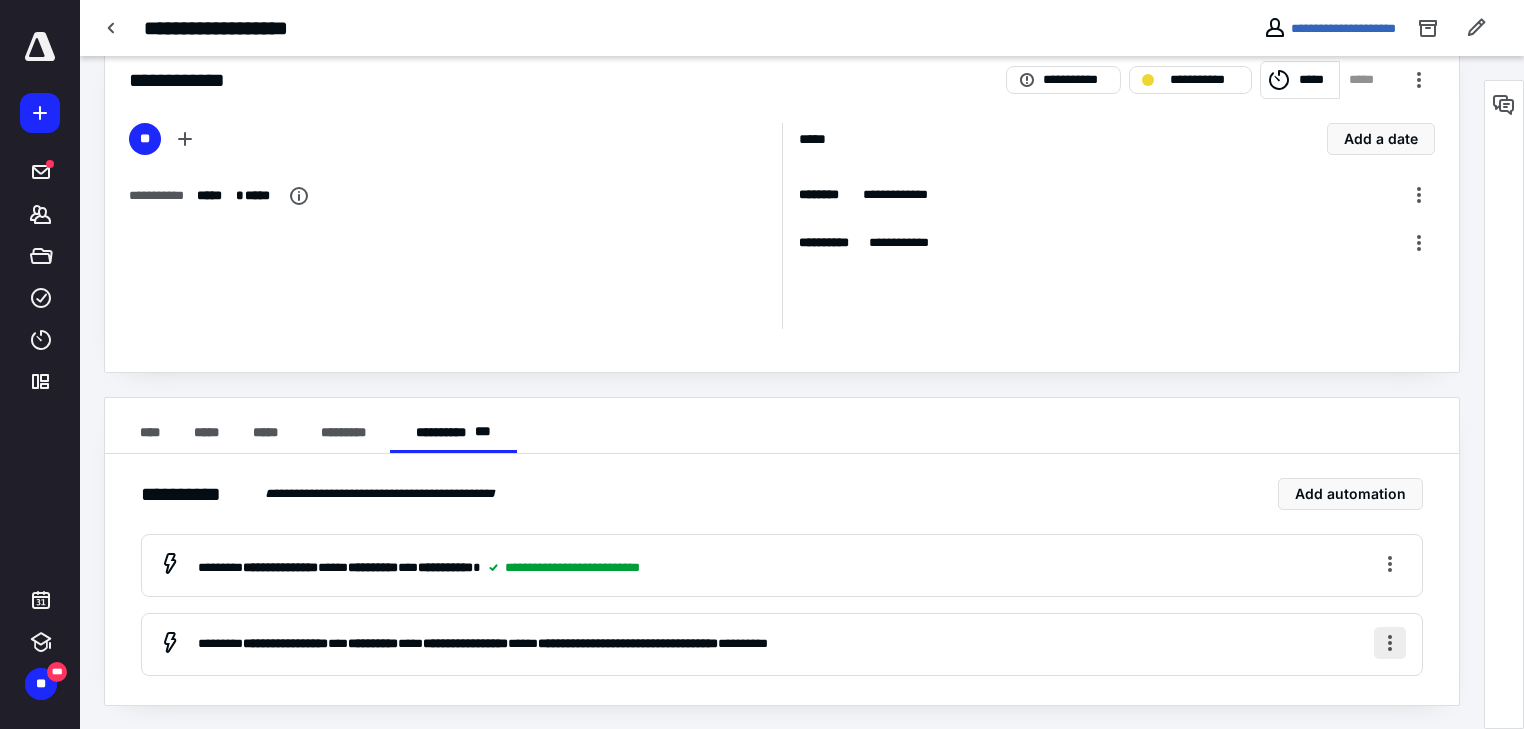 click at bounding box center [1390, 643] 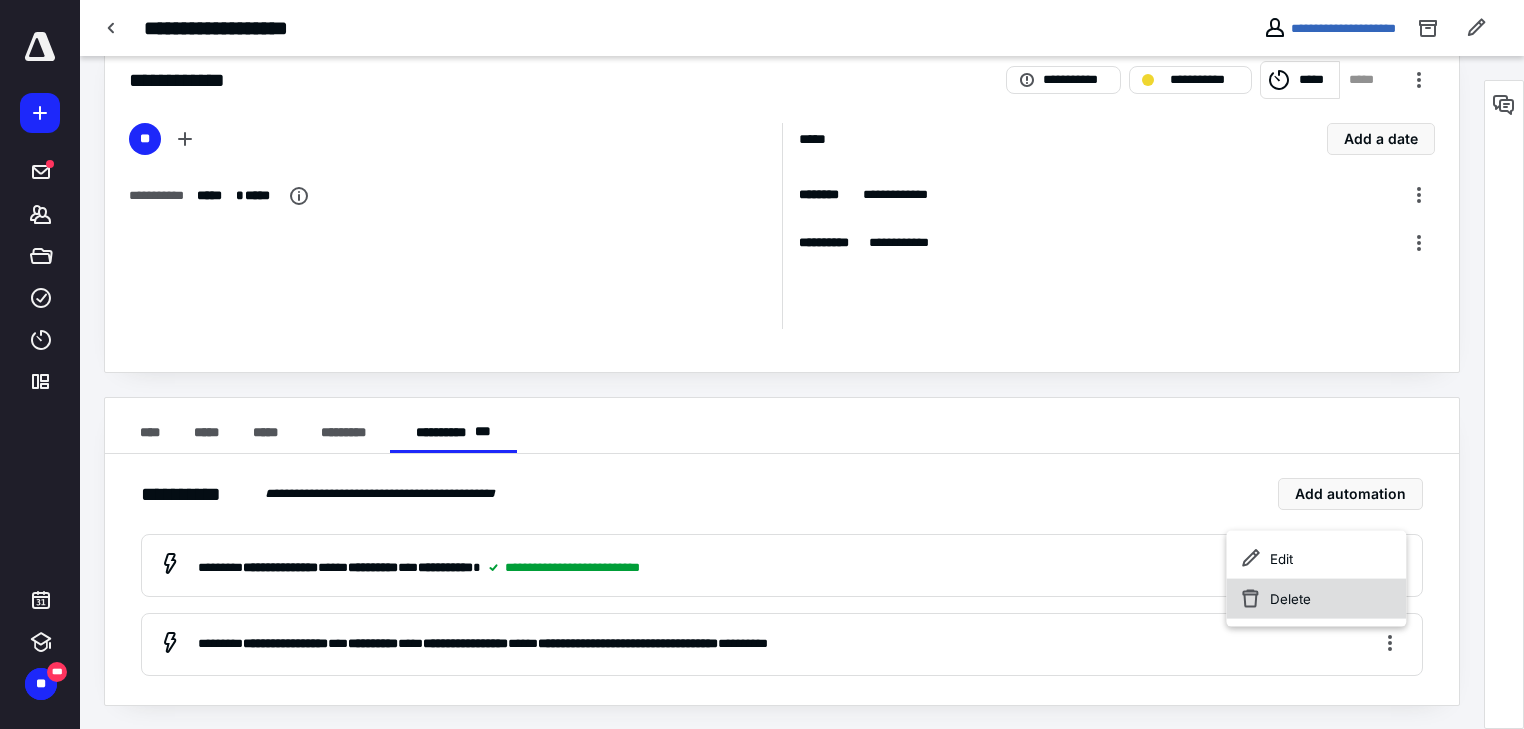 click on "Delete" at bounding box center (1316, 598) 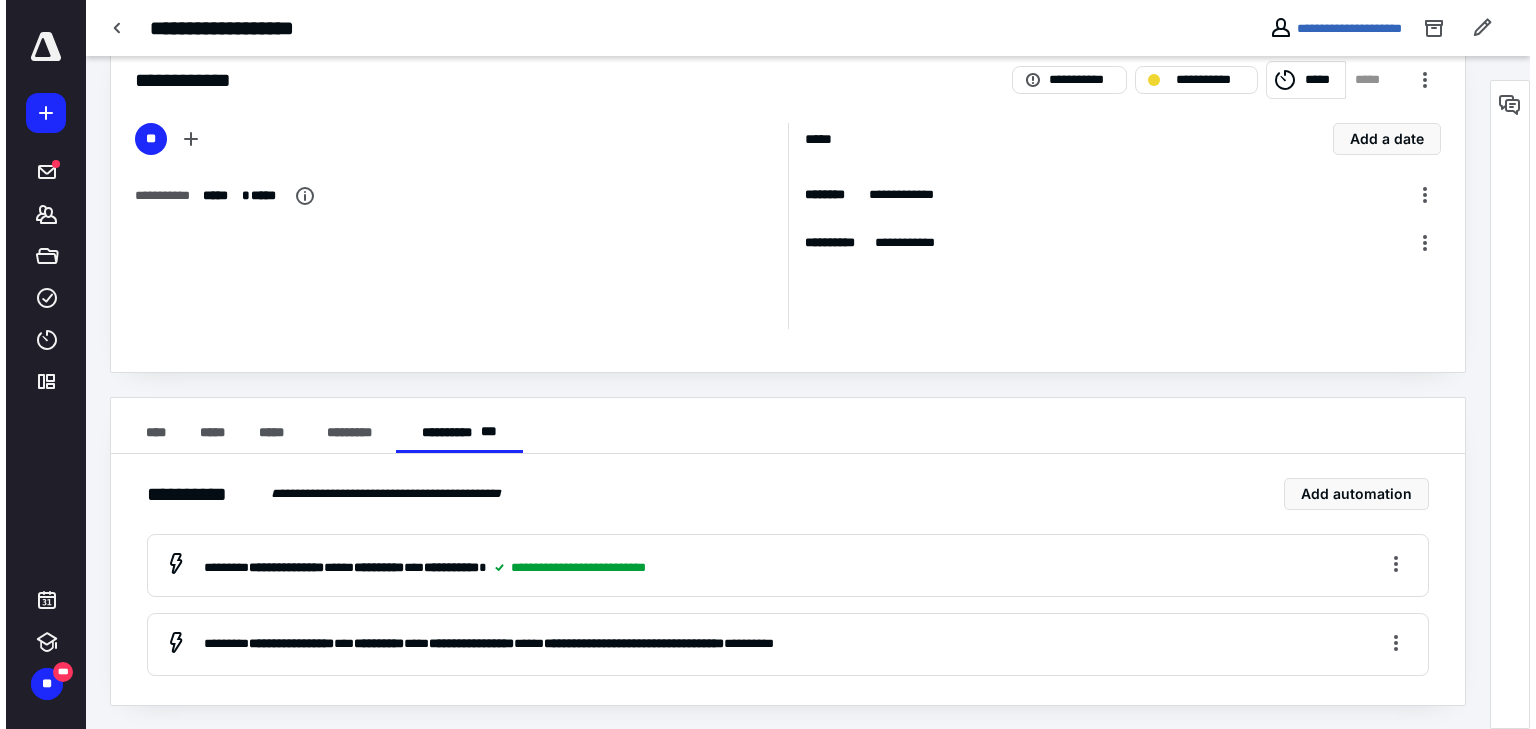 scroll, scrollTop: 0, scrollLeft: 0, axis: both 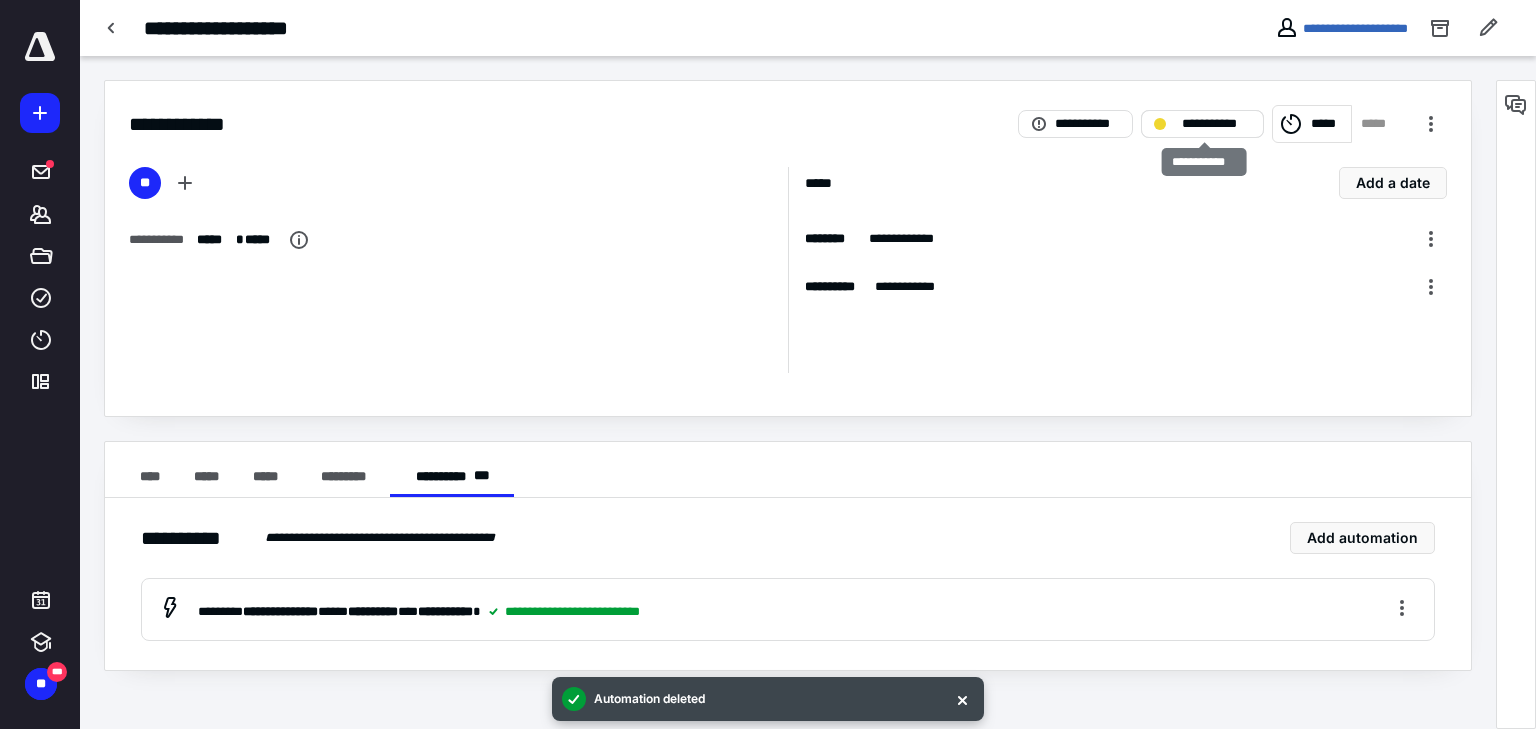 click on "**********" at bounding box center [1216, 124] 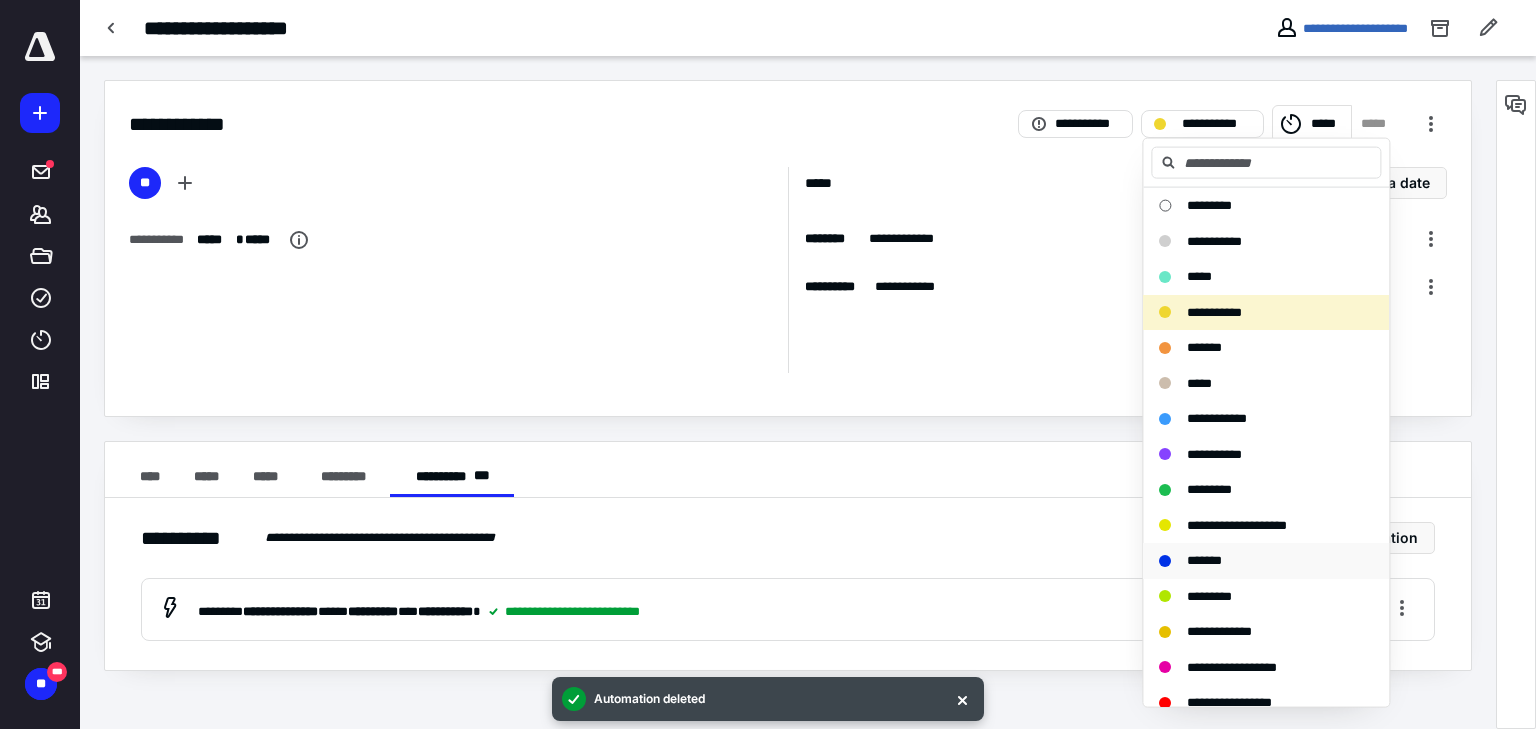 click on "*******" at bounding box center (1204, 560) 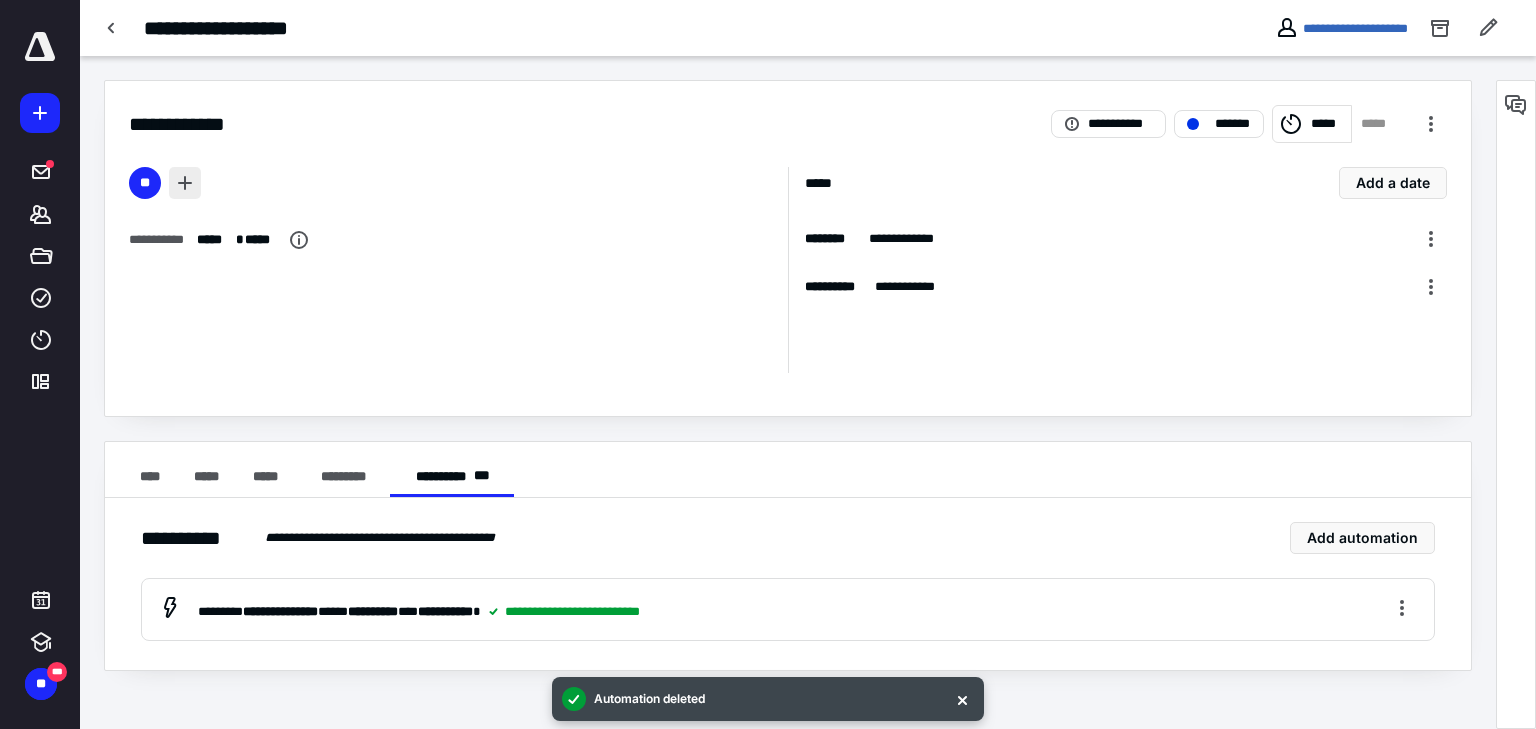 click at bounding box center (185, 183) 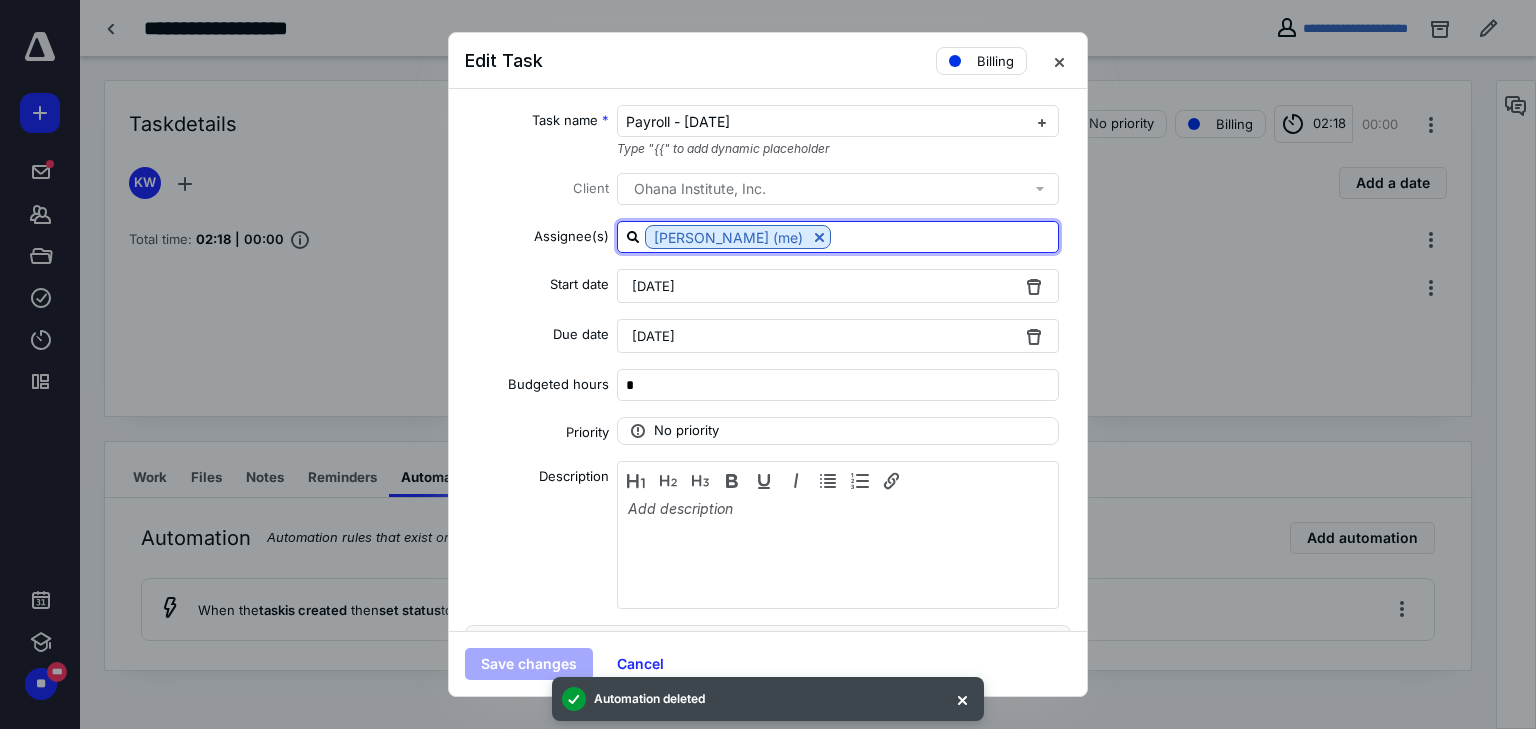 click at bounding box center (944, 236) 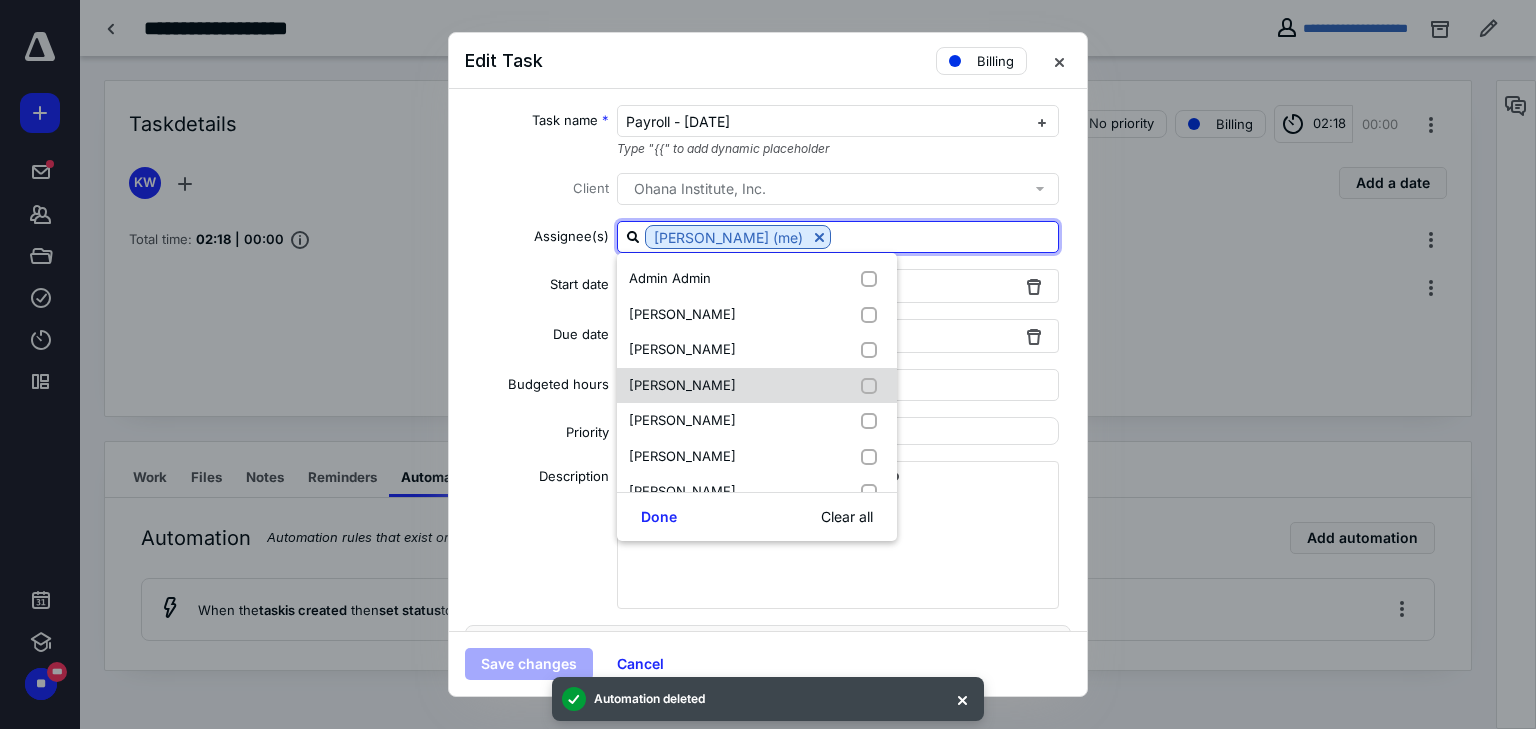 scroll, scrollTop: 80, scrollLeft: 0, axis: vertical 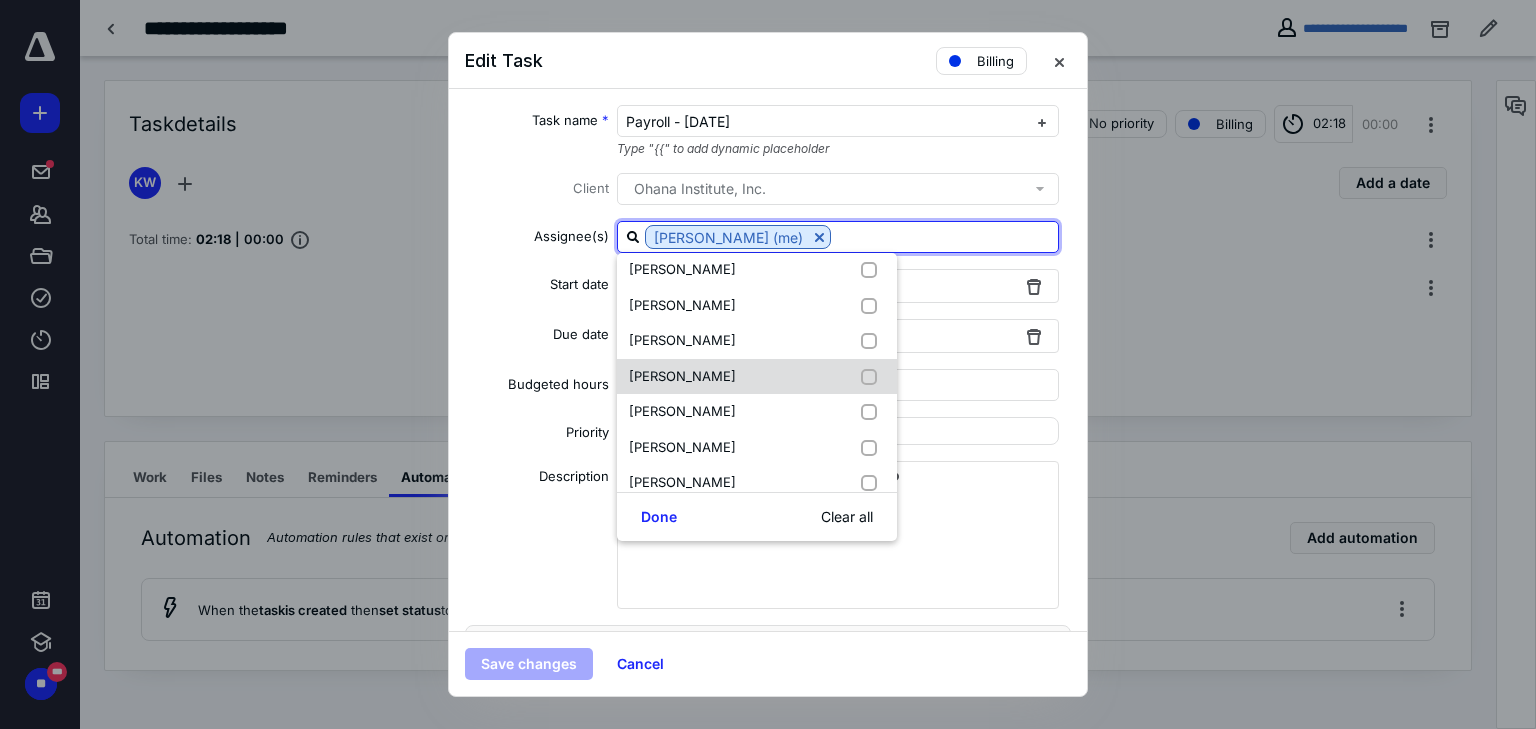 click at bounding box center [873, 377] 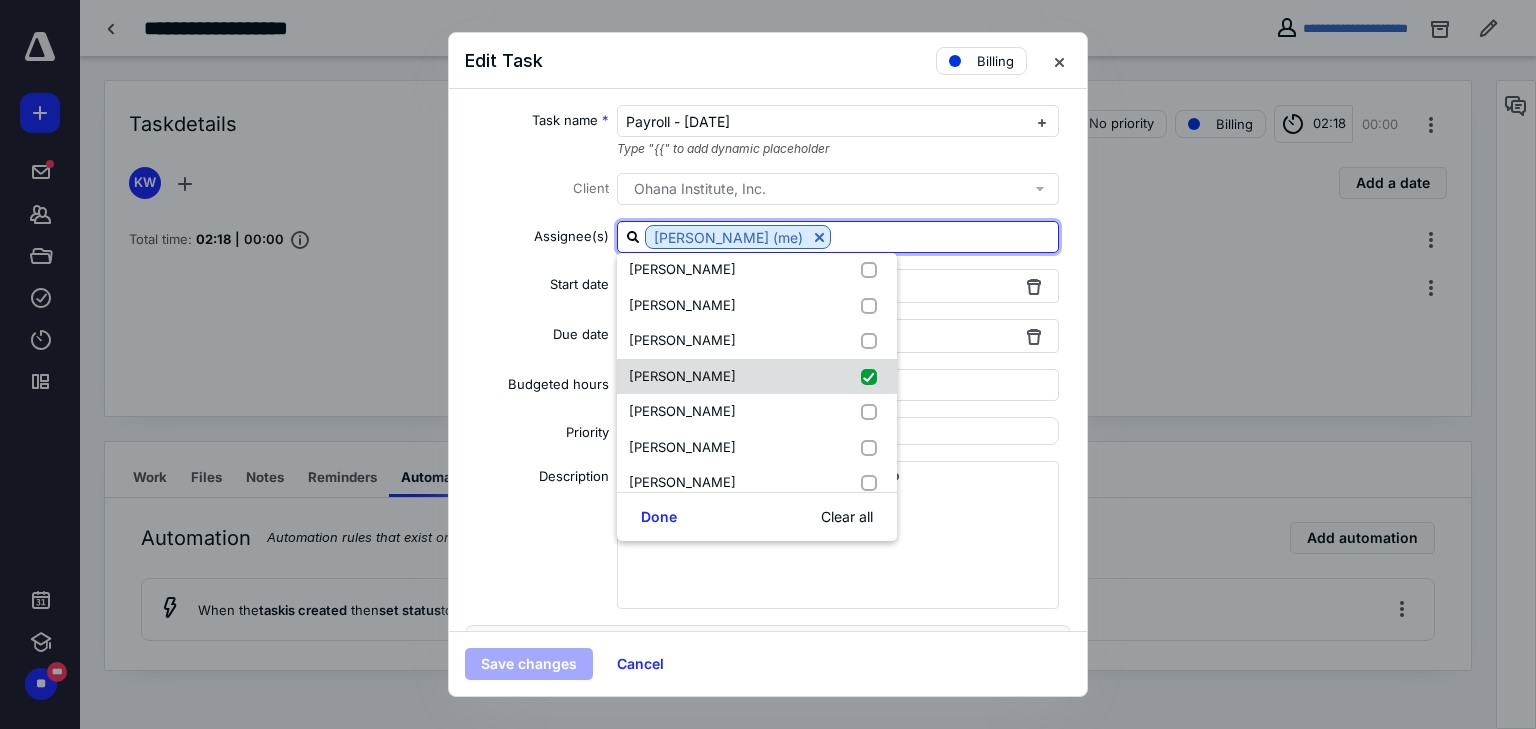 checkbox on "true" 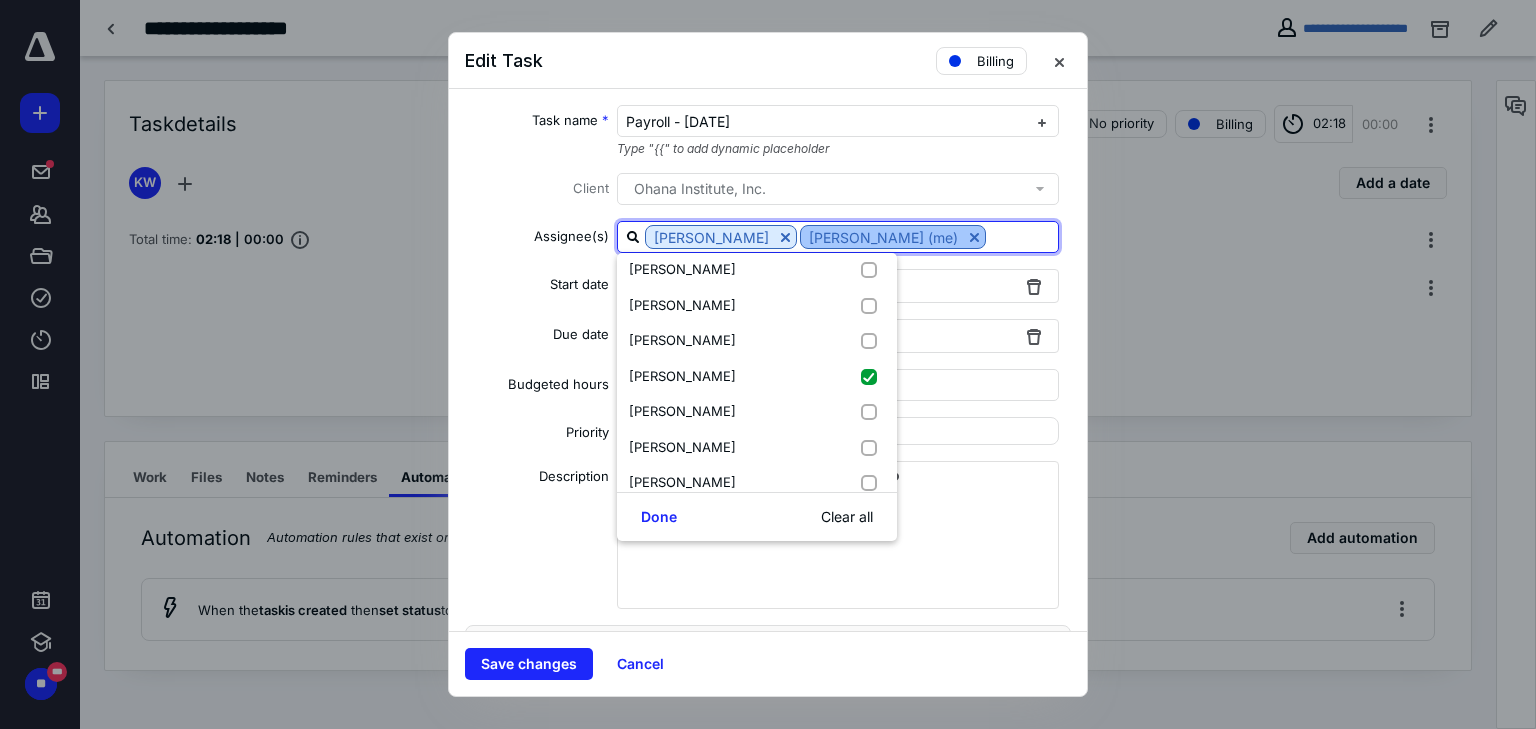click at bounding box center (974, 237) 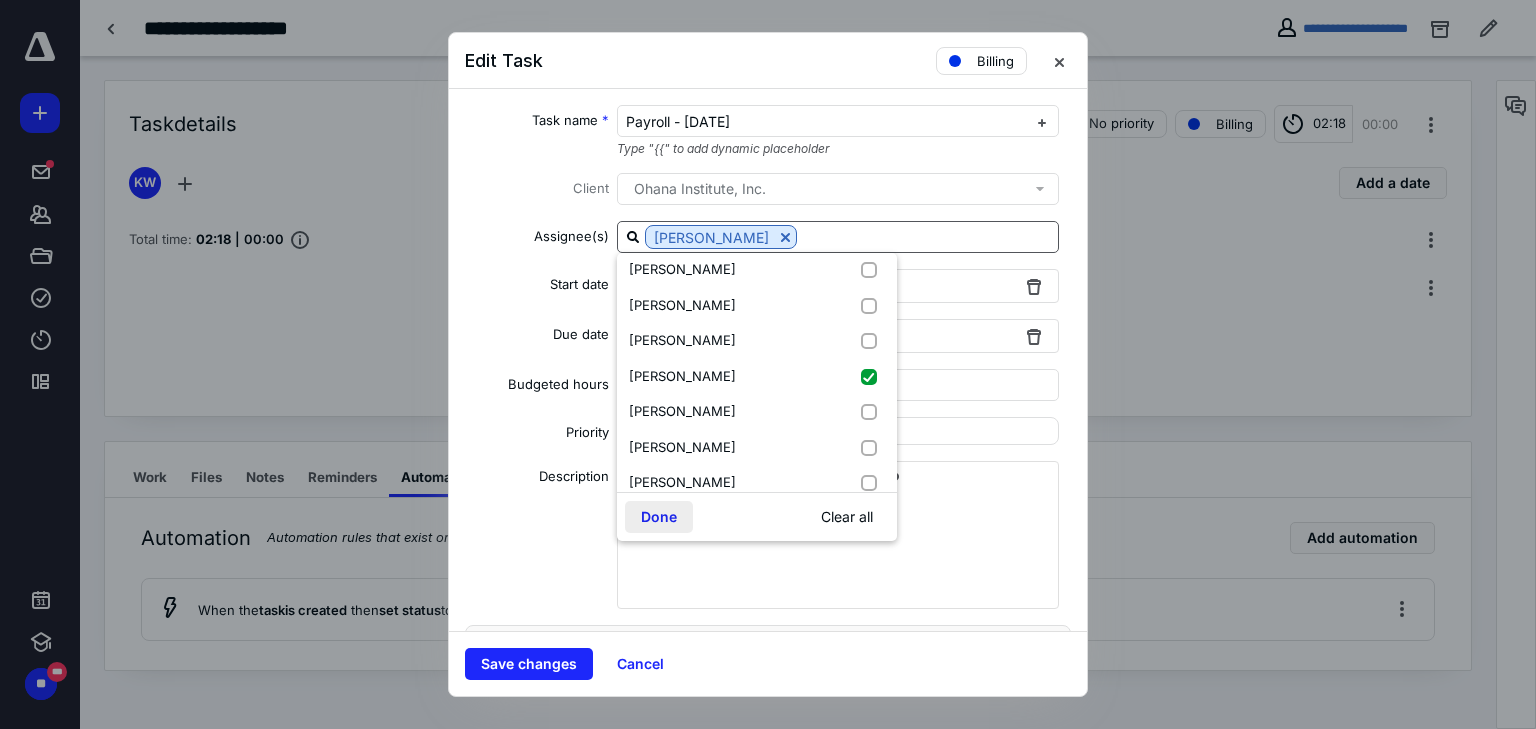 click on "Done" at bounding box center [659, 517] 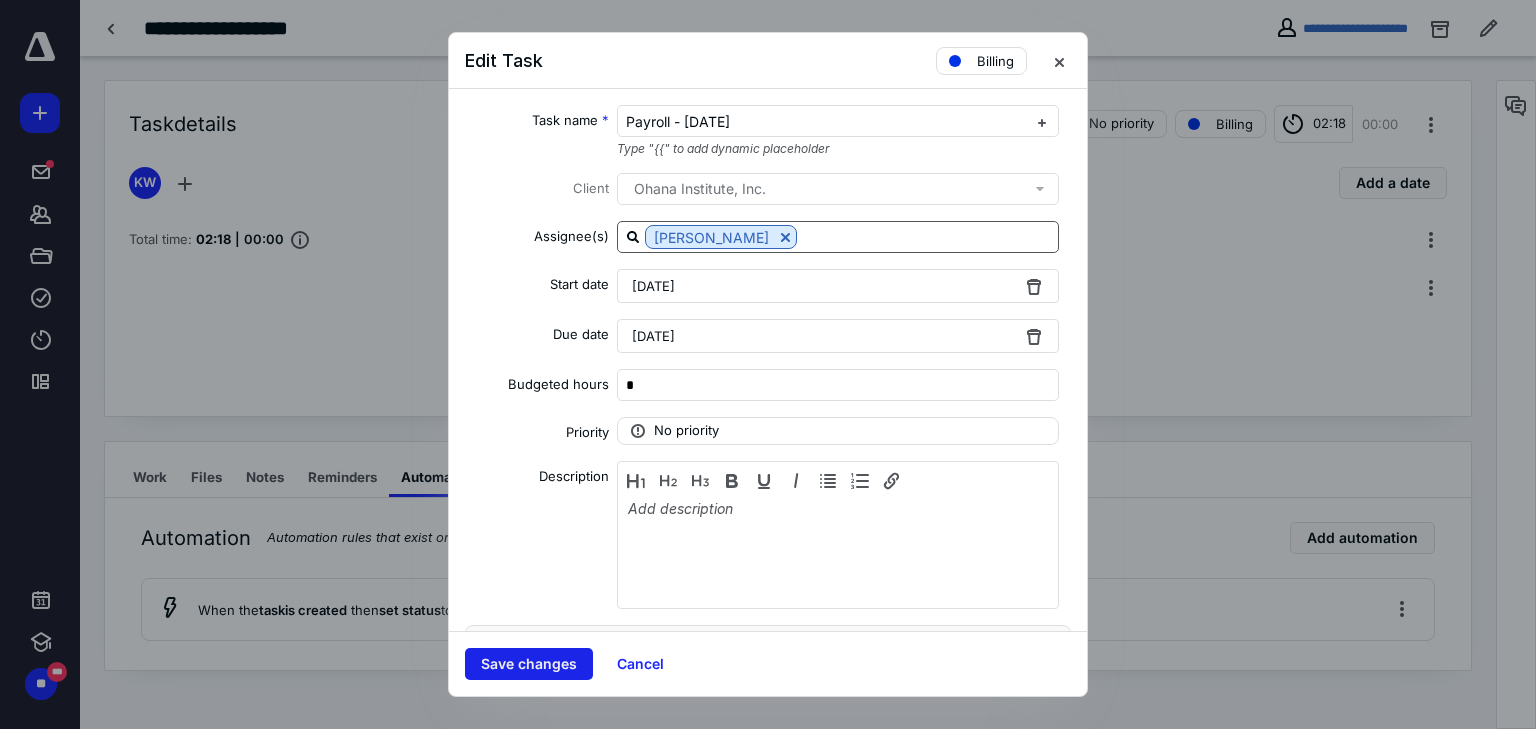 click on "Save changes" at bounding box center (529, 664) 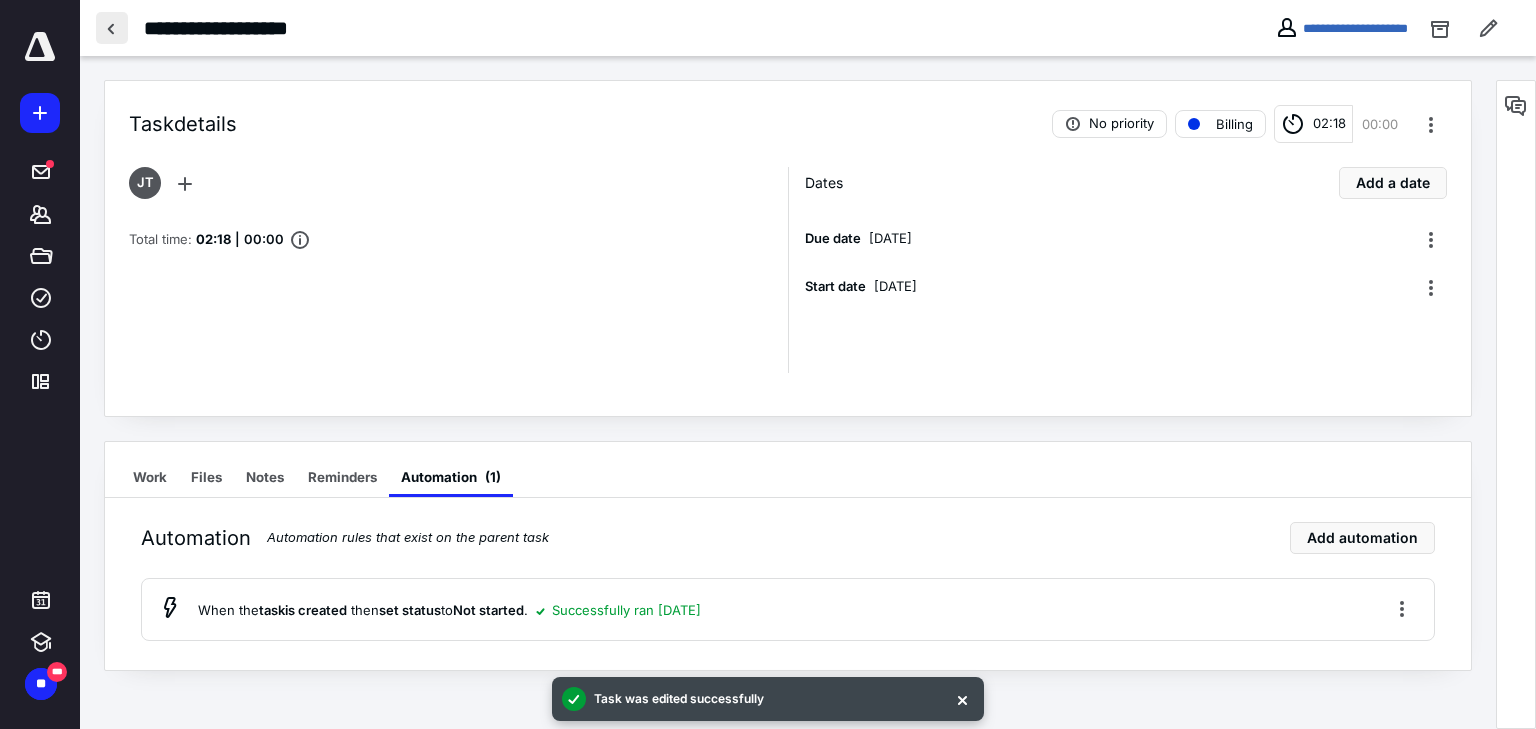 click at bounding box center (112, 28) 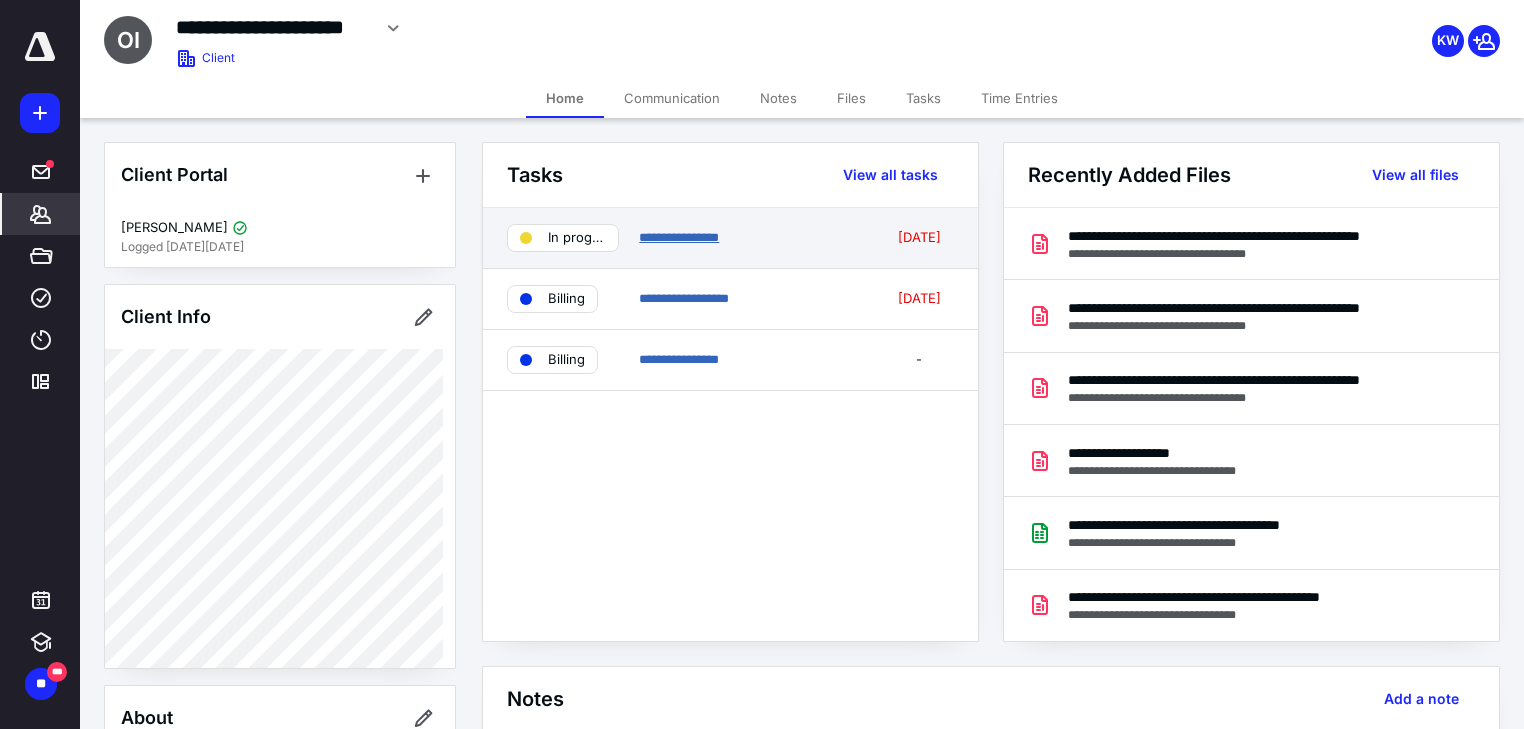 click on "**********" at bounding box center (679, 237) 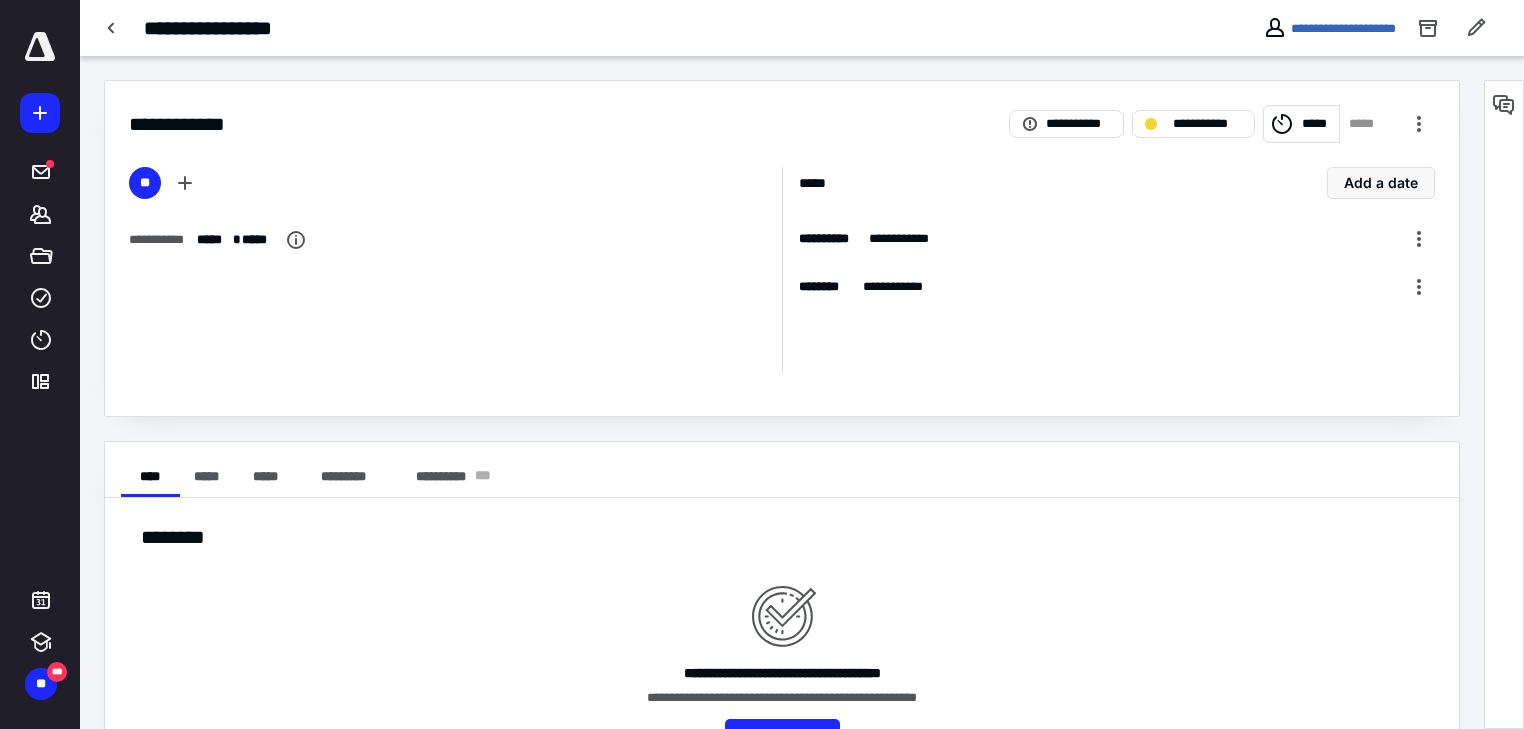 click on "*****" at bounding box center [1317, 124] 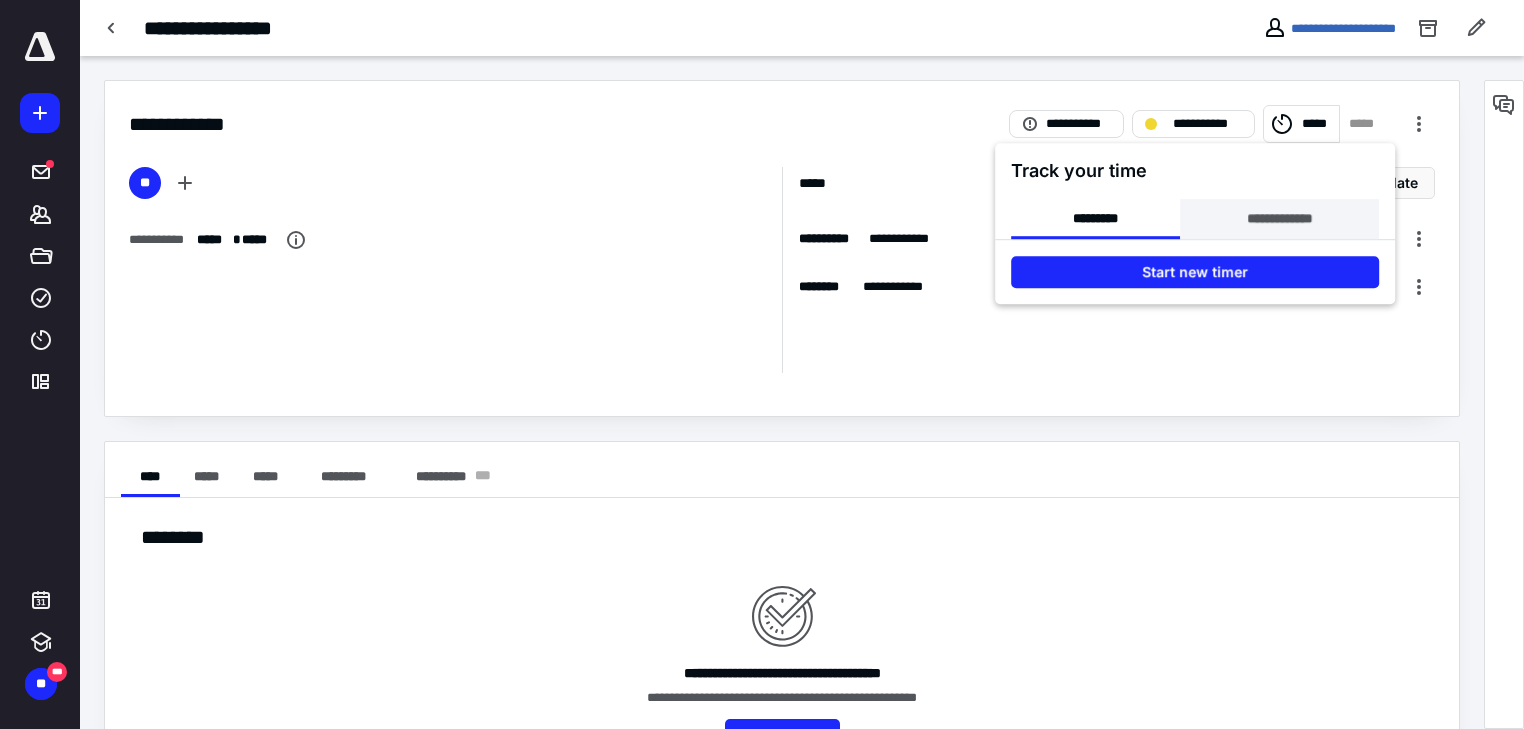 click on "**********" at bounding box center (1279, 219) 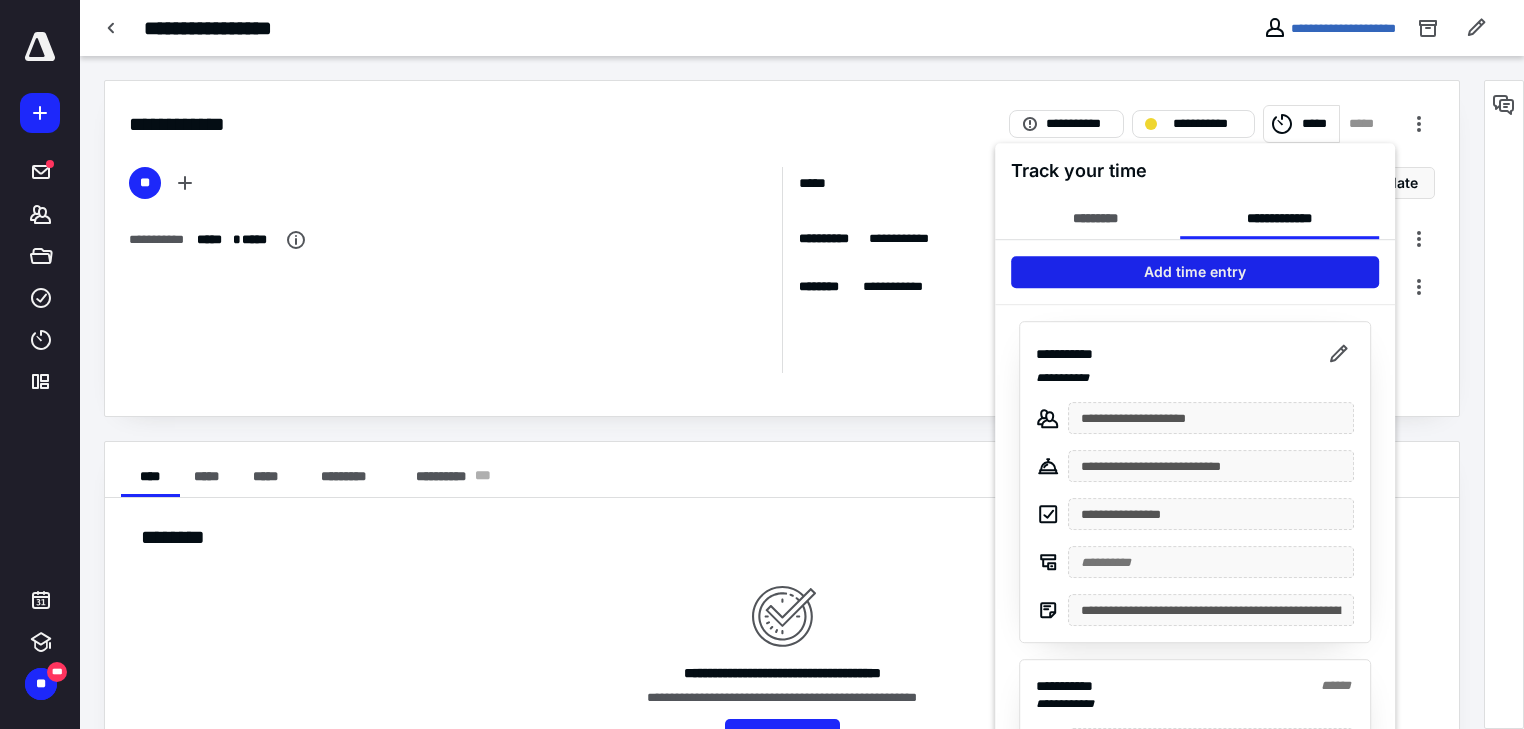 click on "Add time entry" at bounding box center (1195, 272) 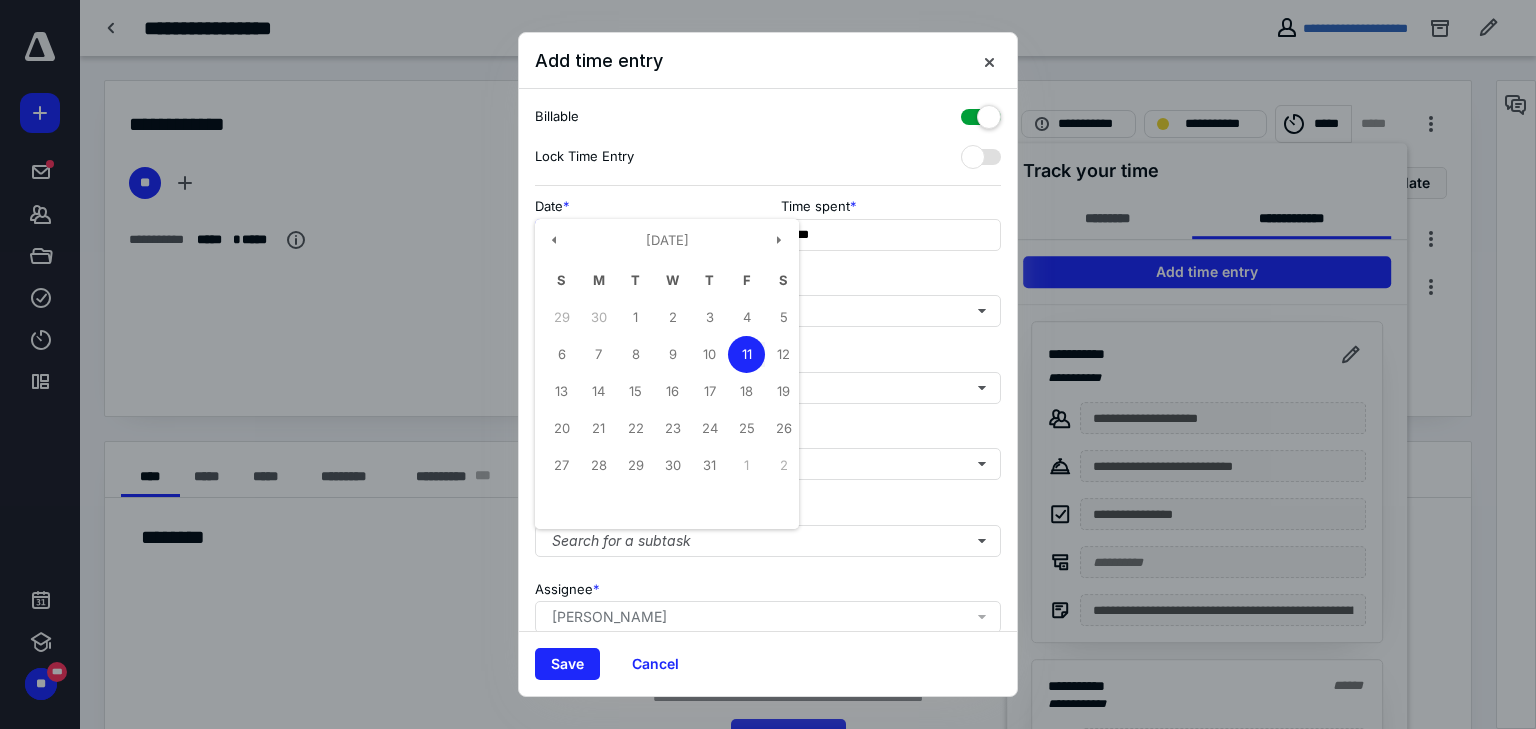 click on "**********" at bounding box center (645, 235) 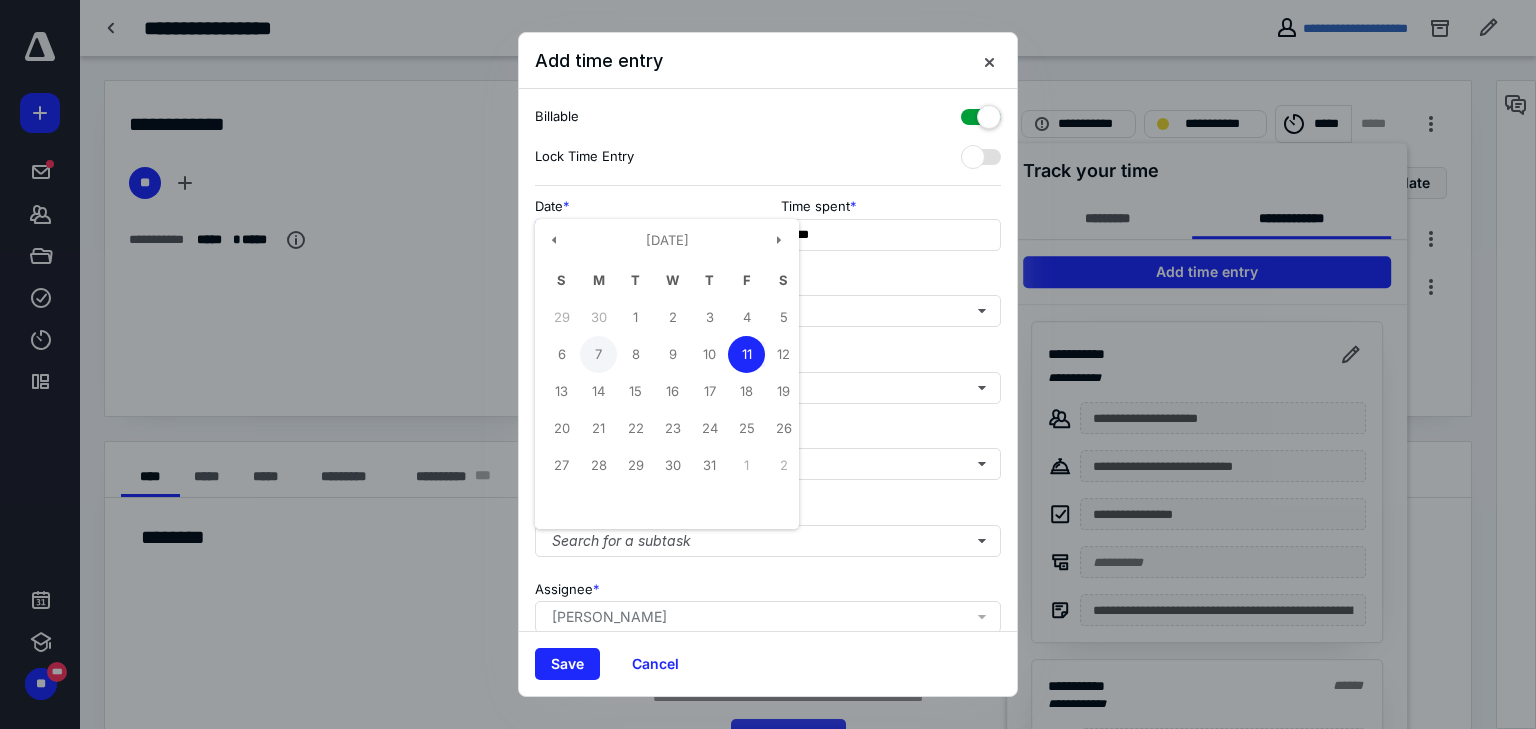 click on "7" at bounding box center [598, 354] 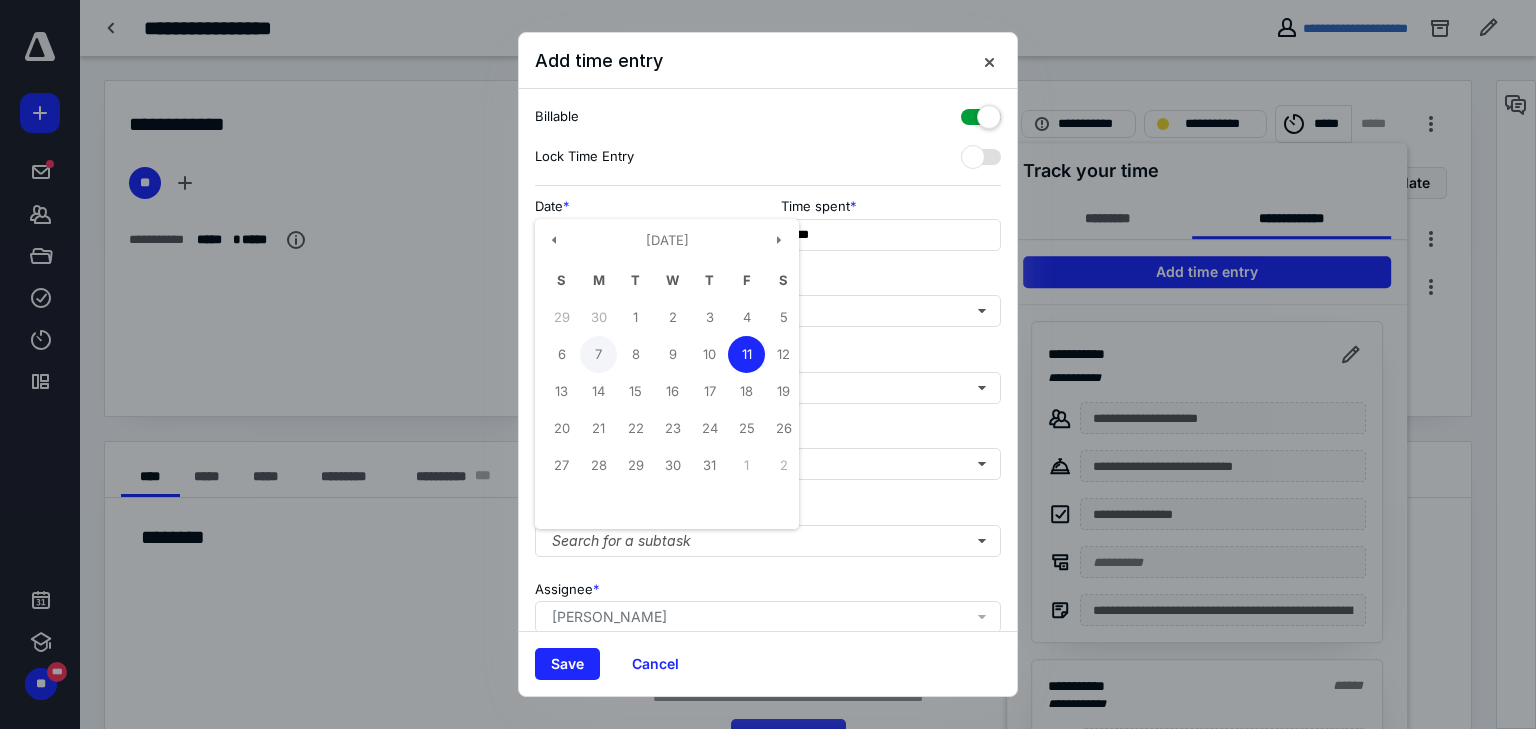 type on "**********" 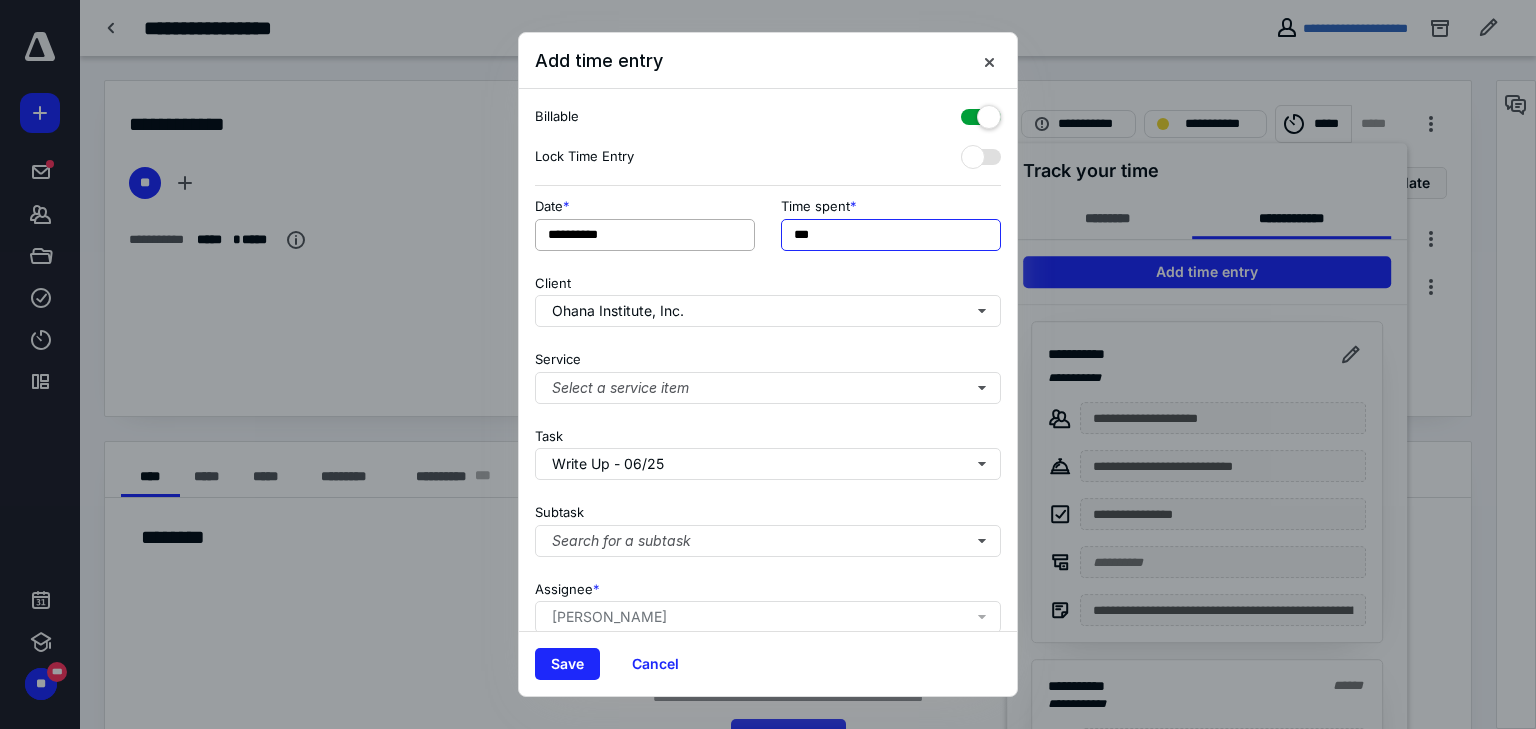 drag, startPoint x: 832, startPoint y: 243, endPoint x: 714, endPoint y: 241, distance: 118.016945 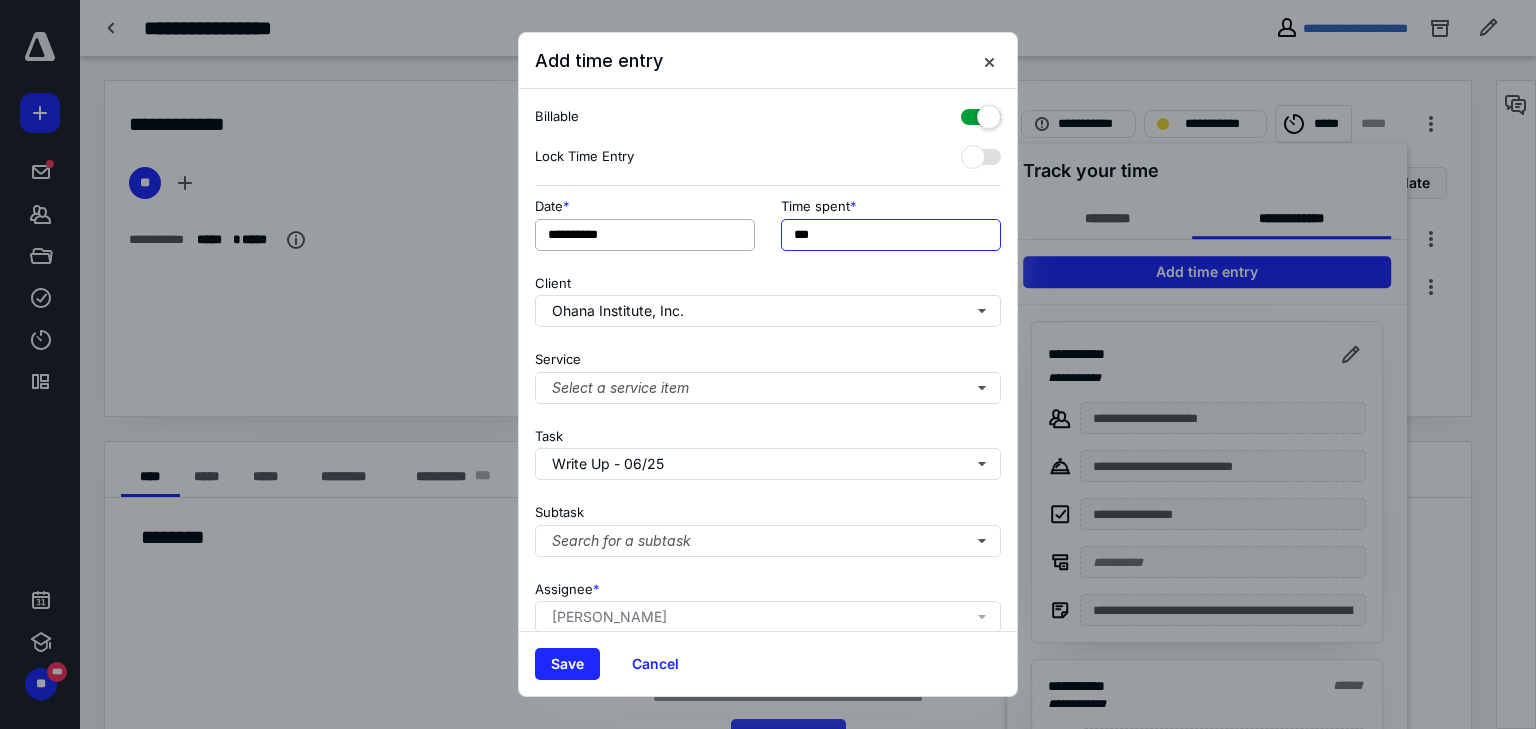click on "**********" at bounding box center [768, 230] 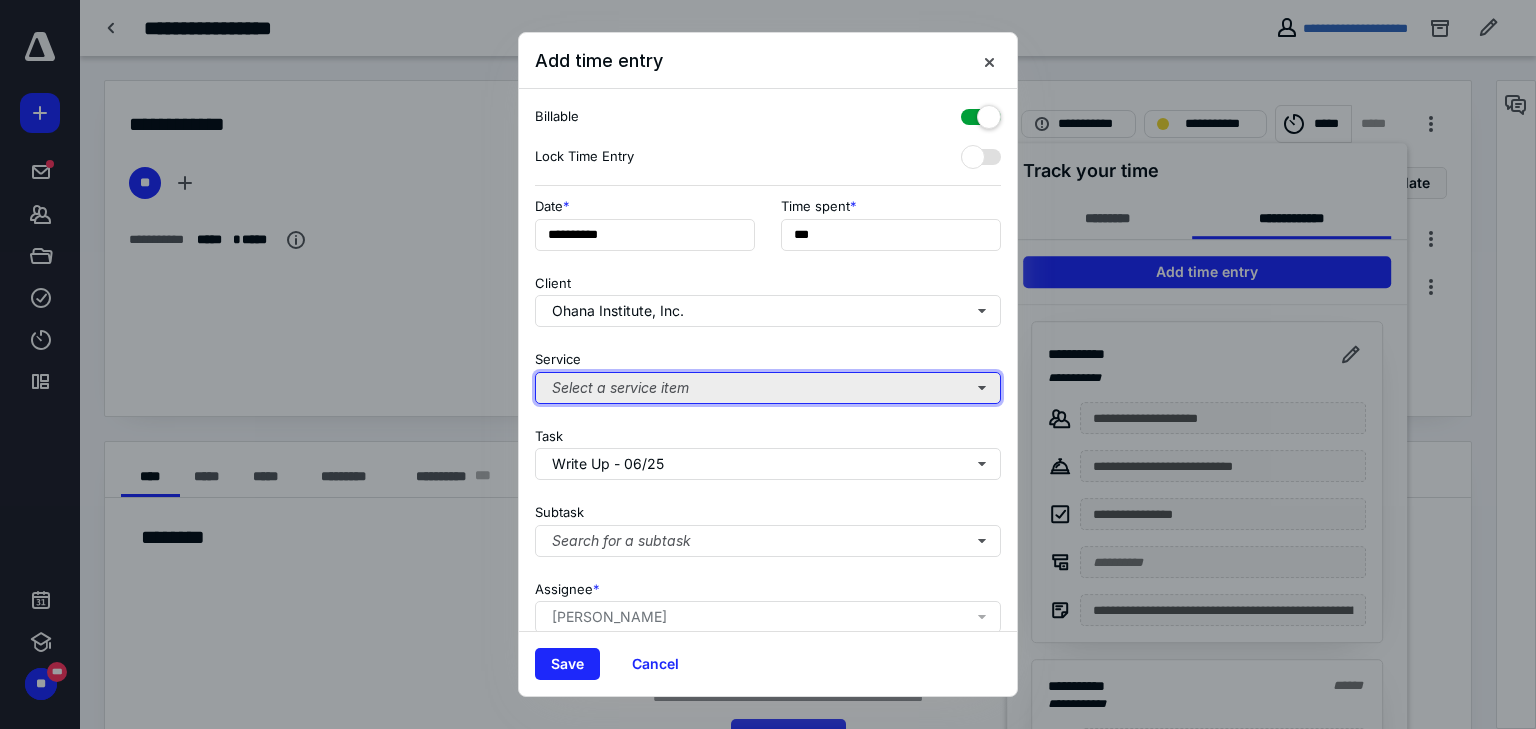 type on "******" 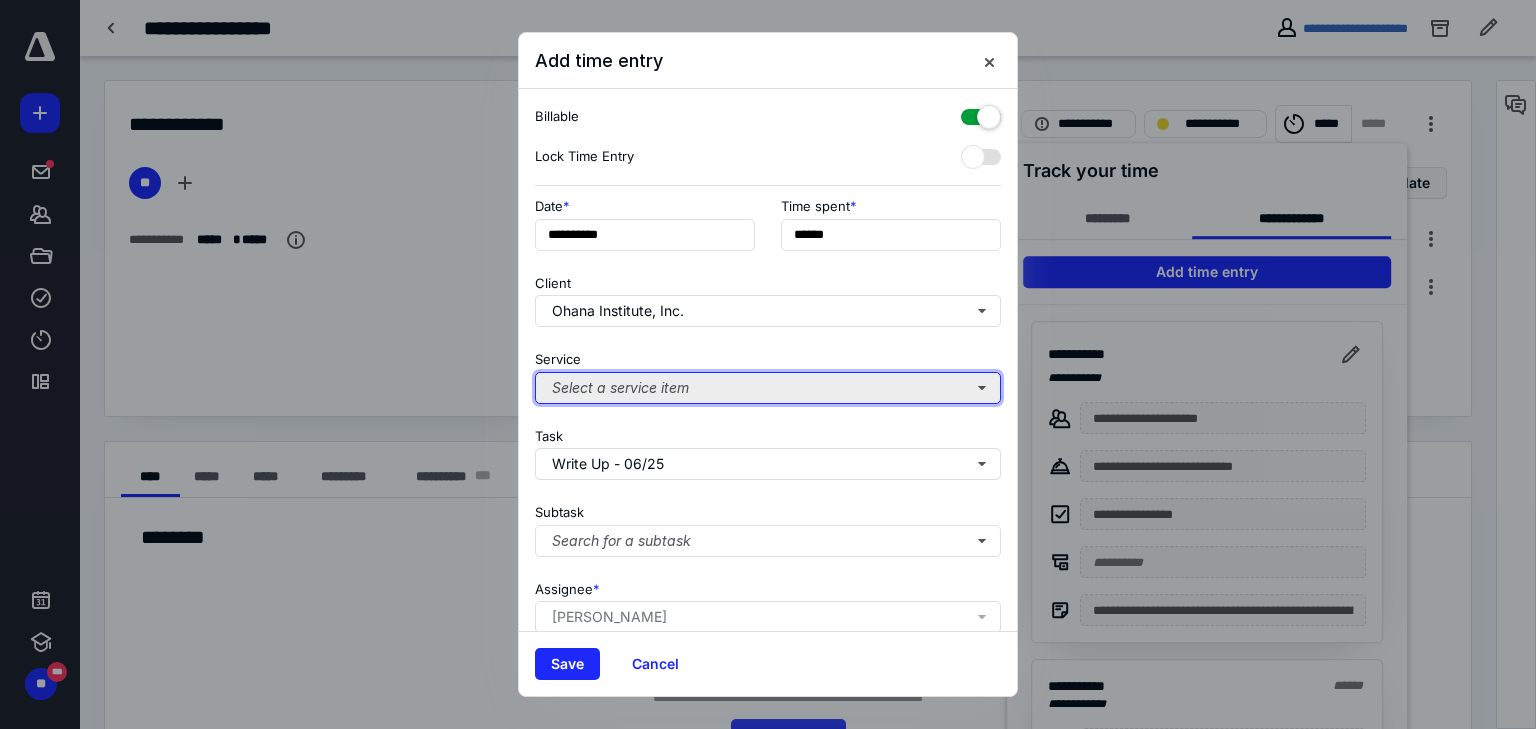 click on "Select a service item" at bounding box center [768, 388] 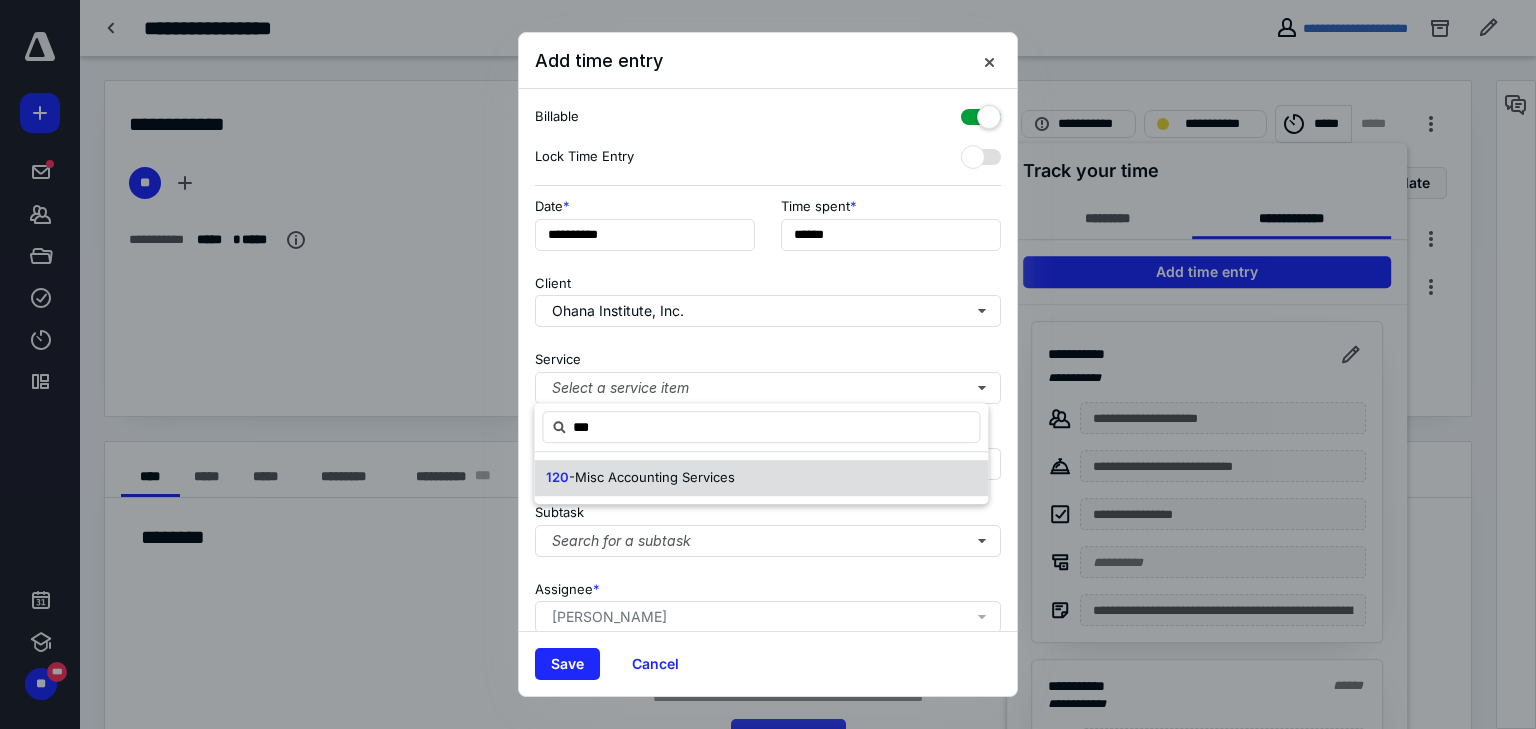 click on "-Misc Accounting Services" at bounding box center (652, 477) 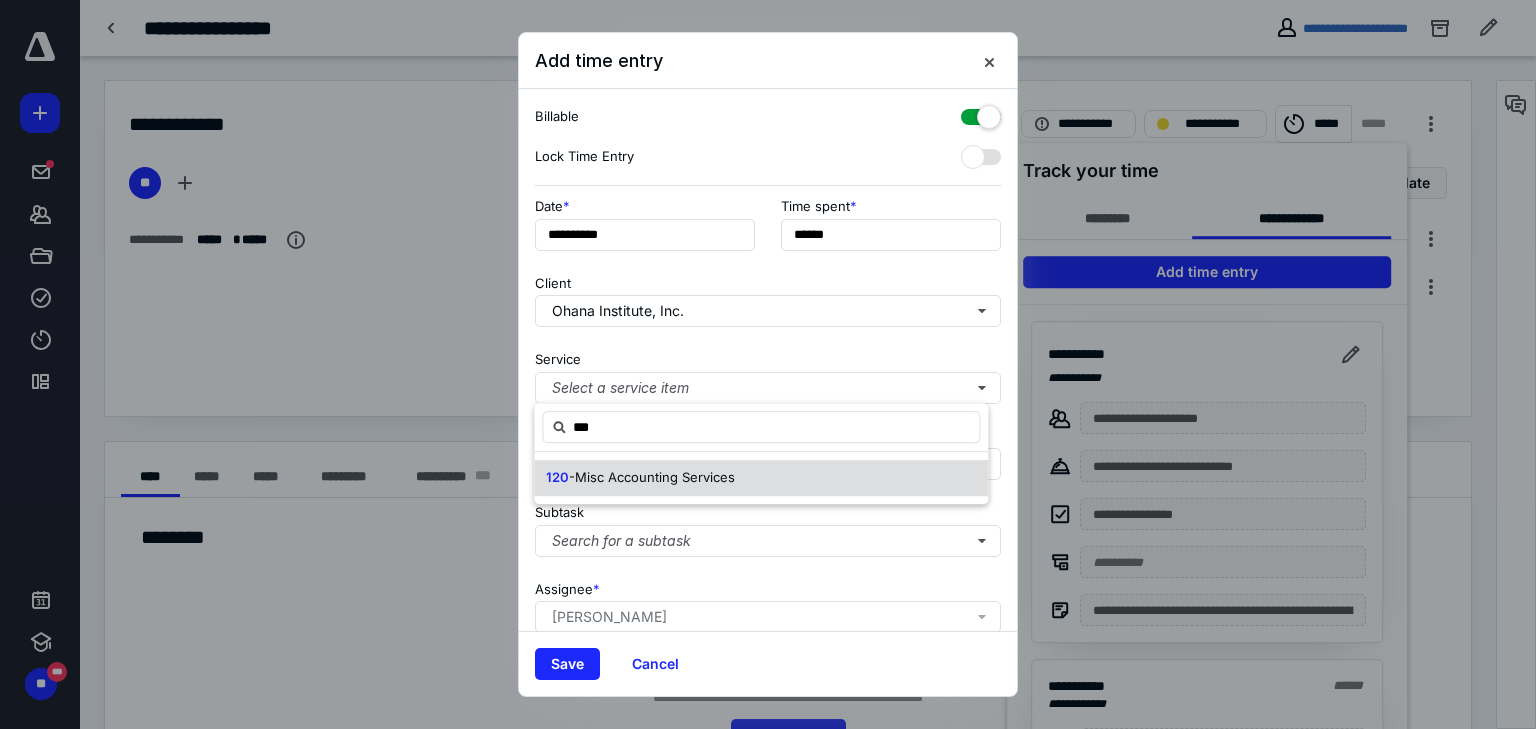 type on "***" 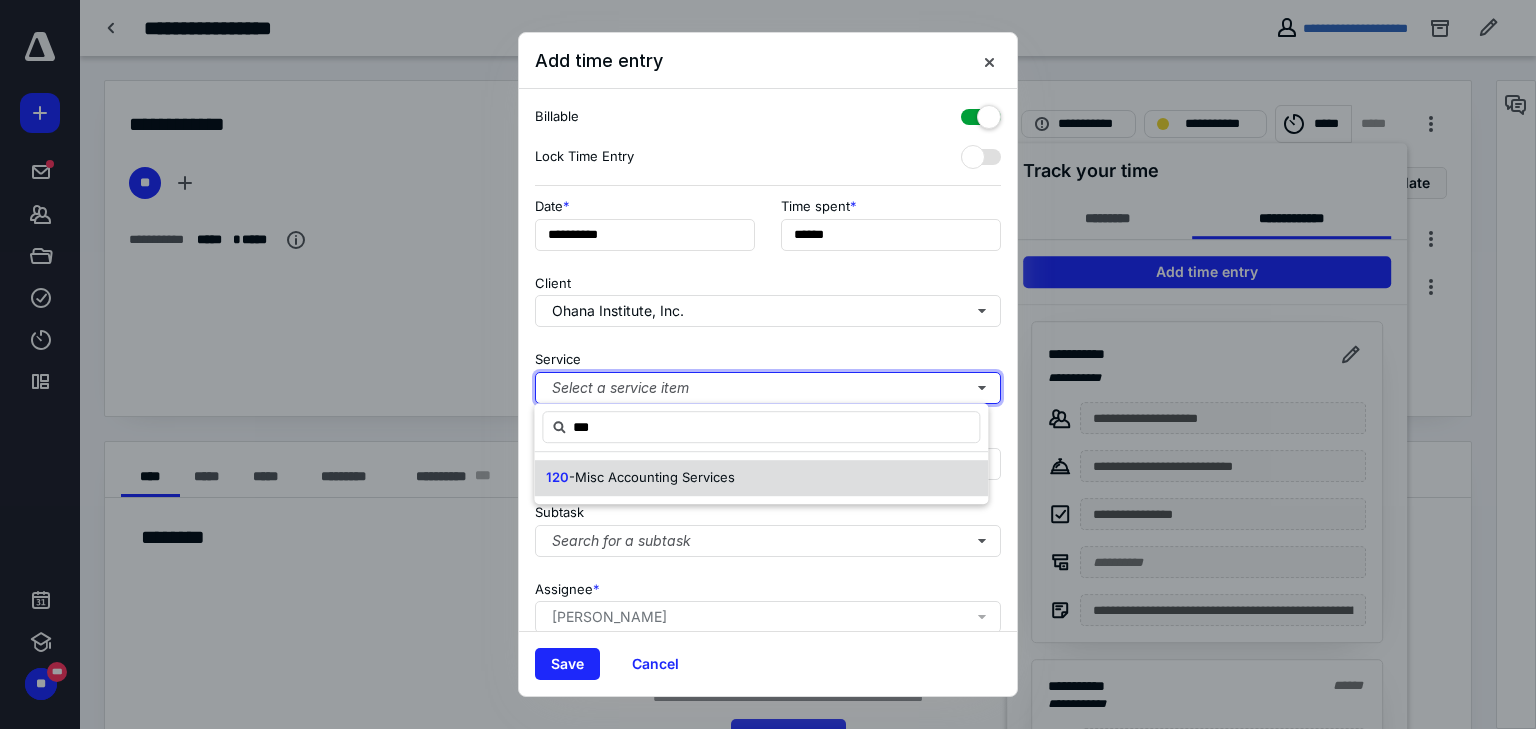 type 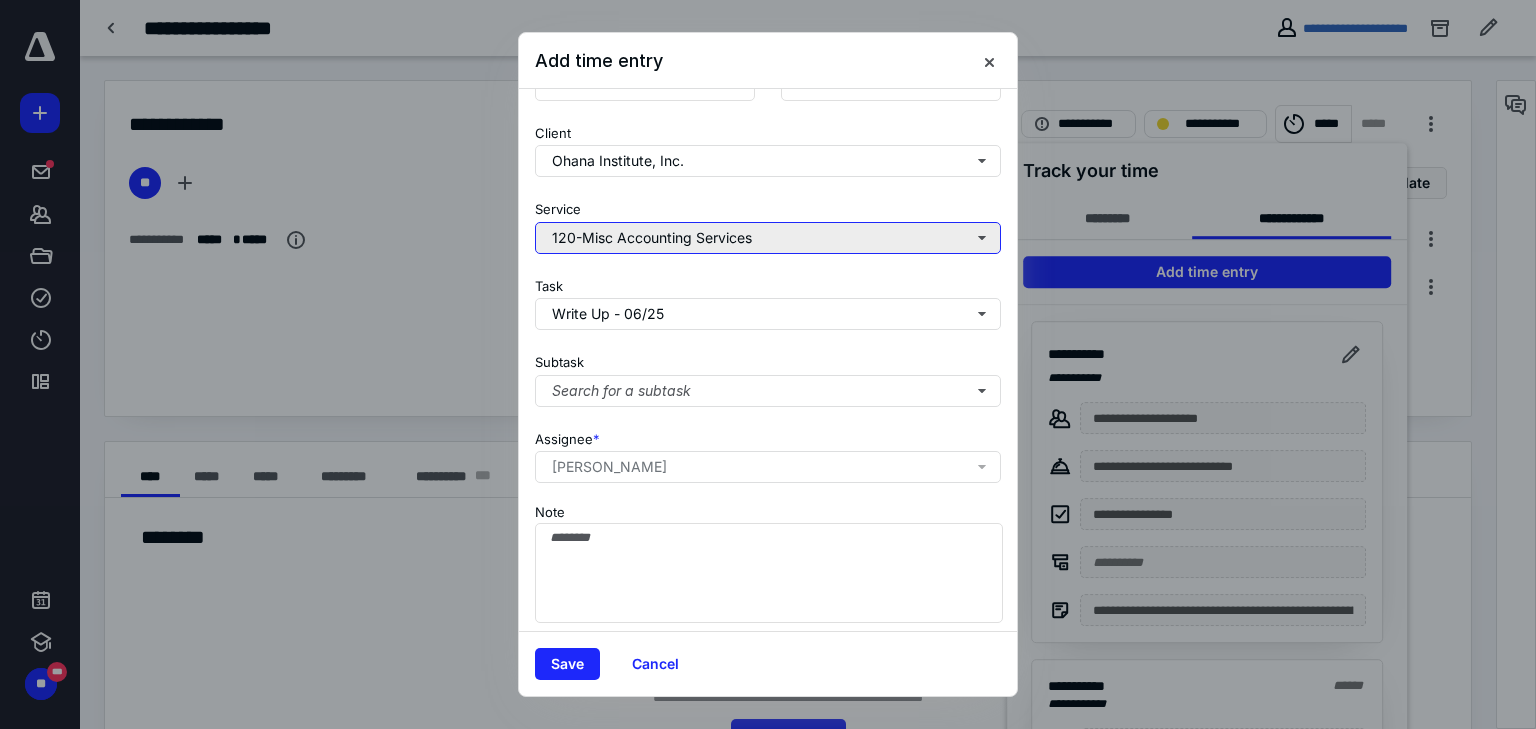 scroll, scrollTop: 156, scrollLeft: 0, axis: vertical 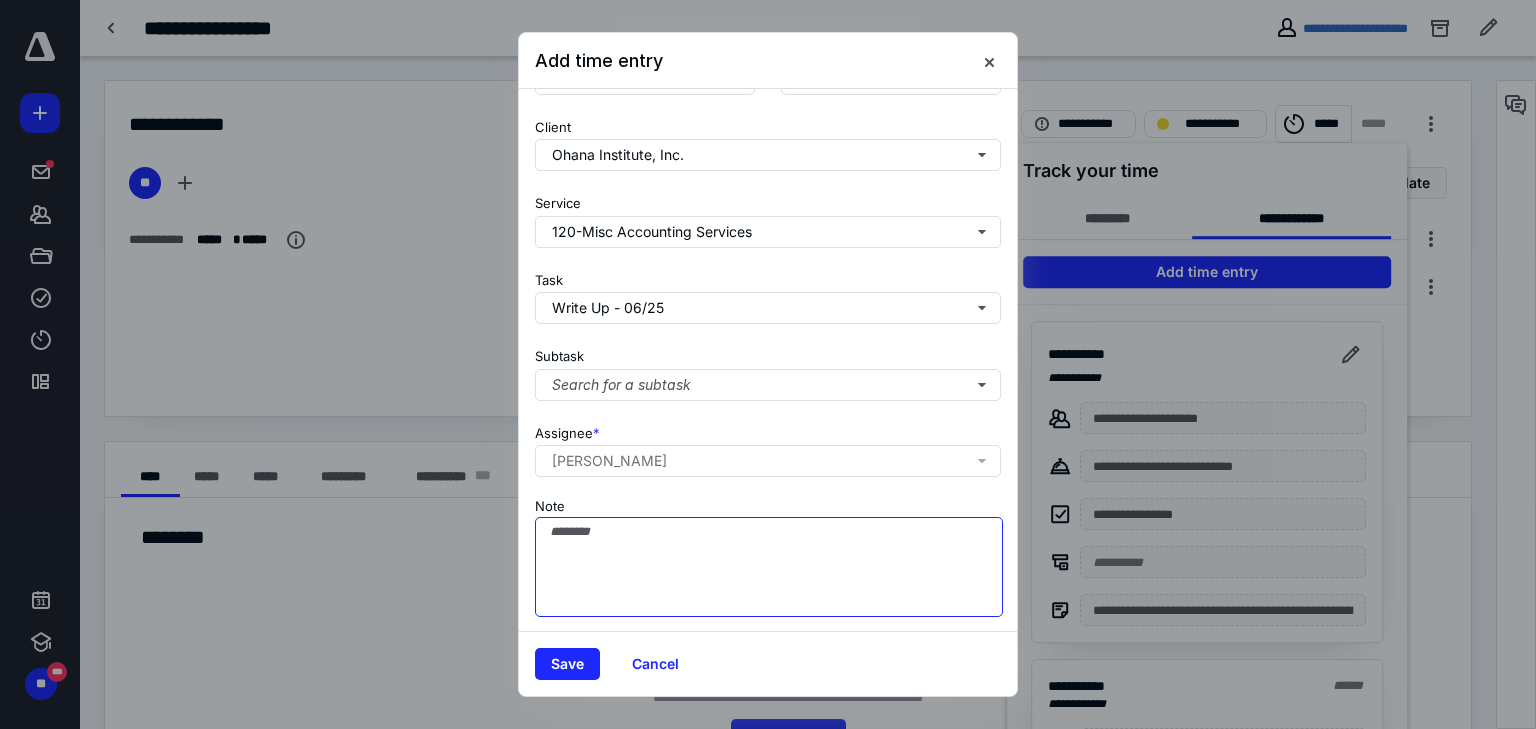 click on "Note" at bounding box center [769, 567] 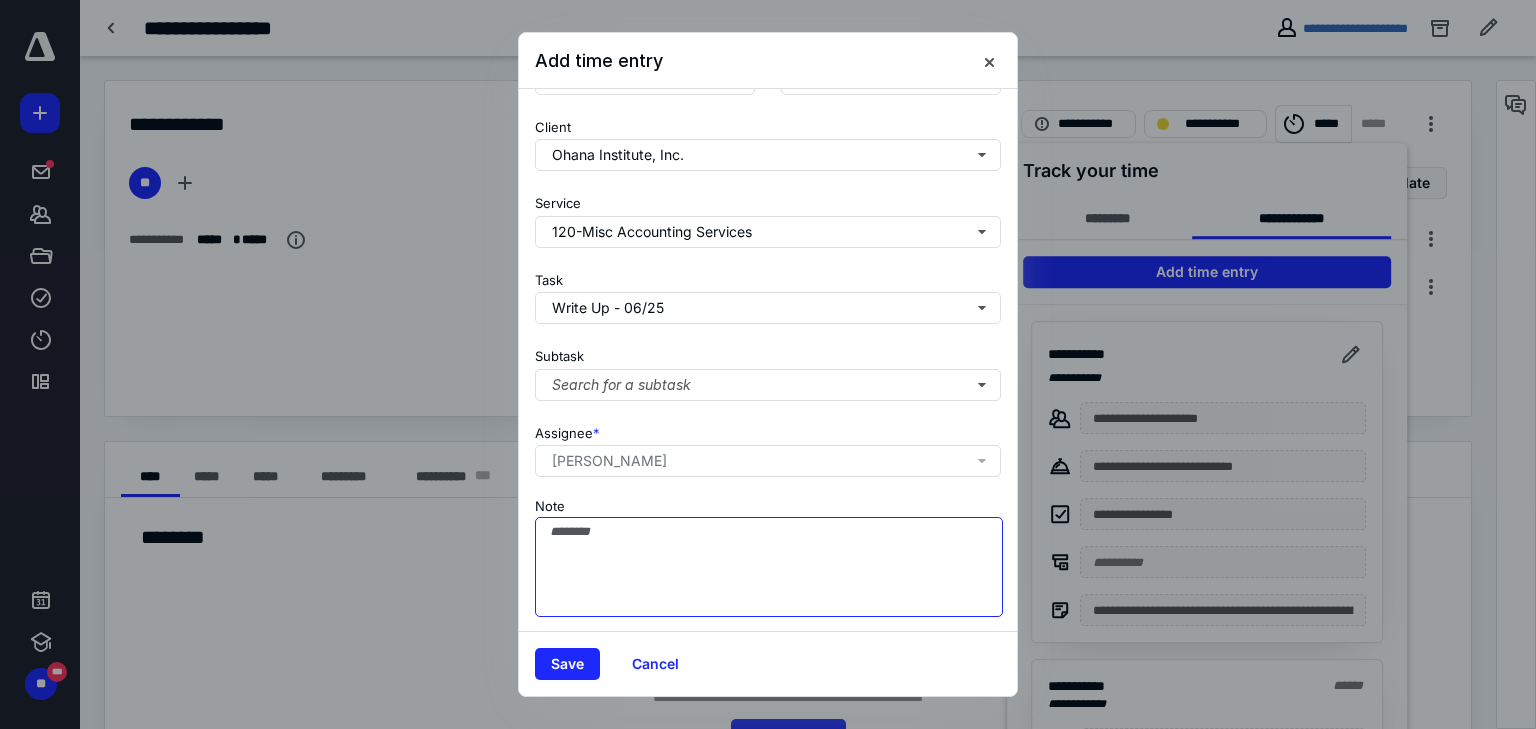 paste on "**********" 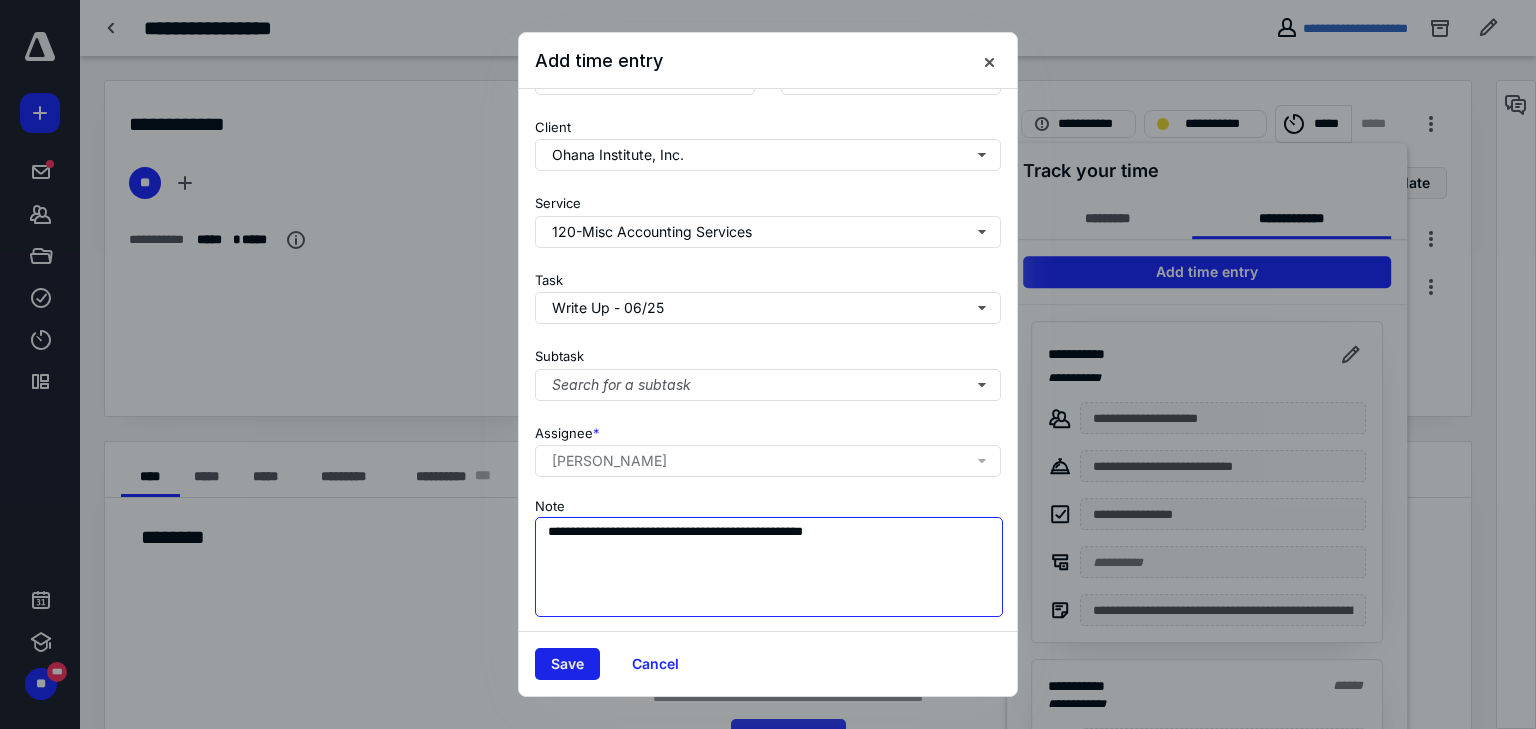 type on "**********" 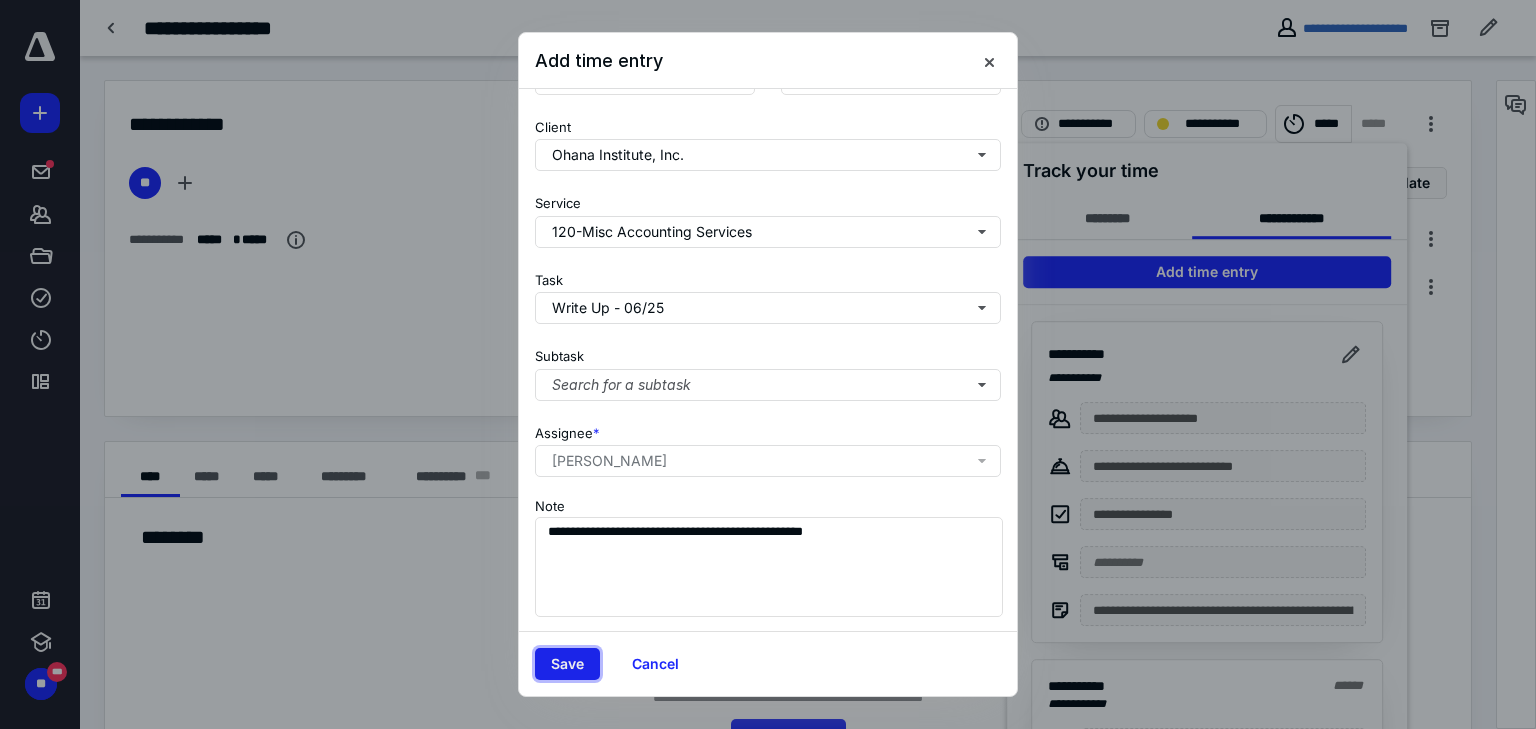click on "Save" at bounding box center [567, 664] 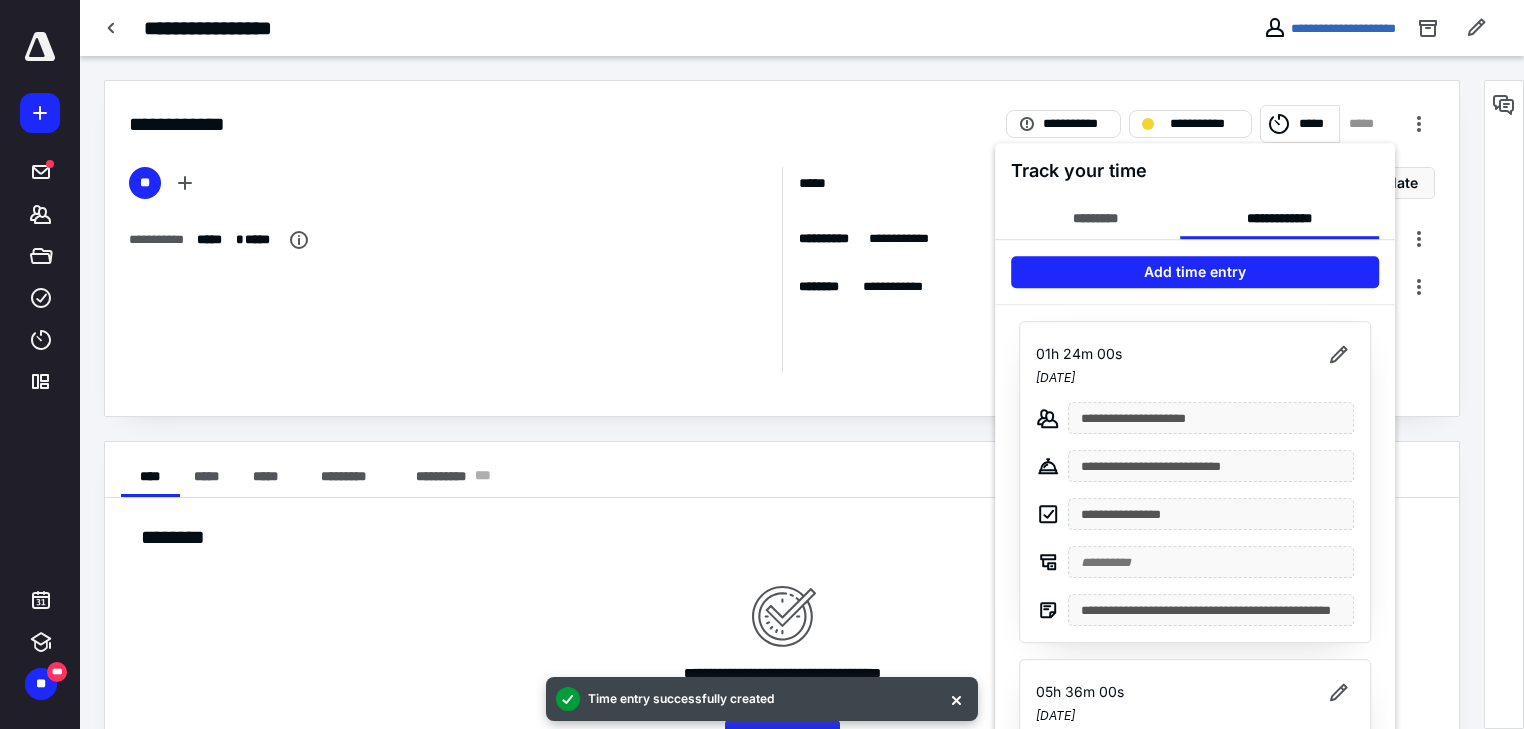 click at bounding box center (762, 364) 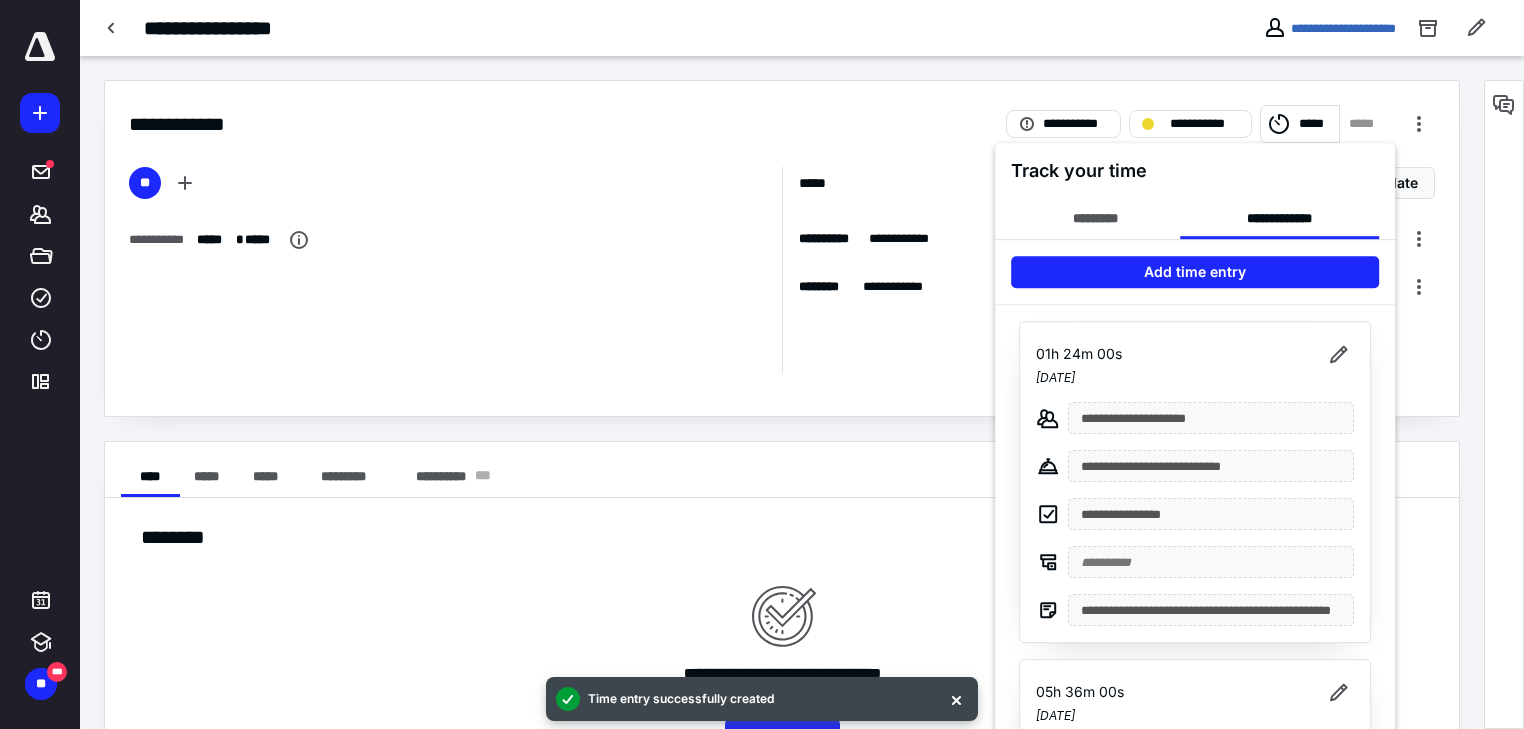 type on "**********" 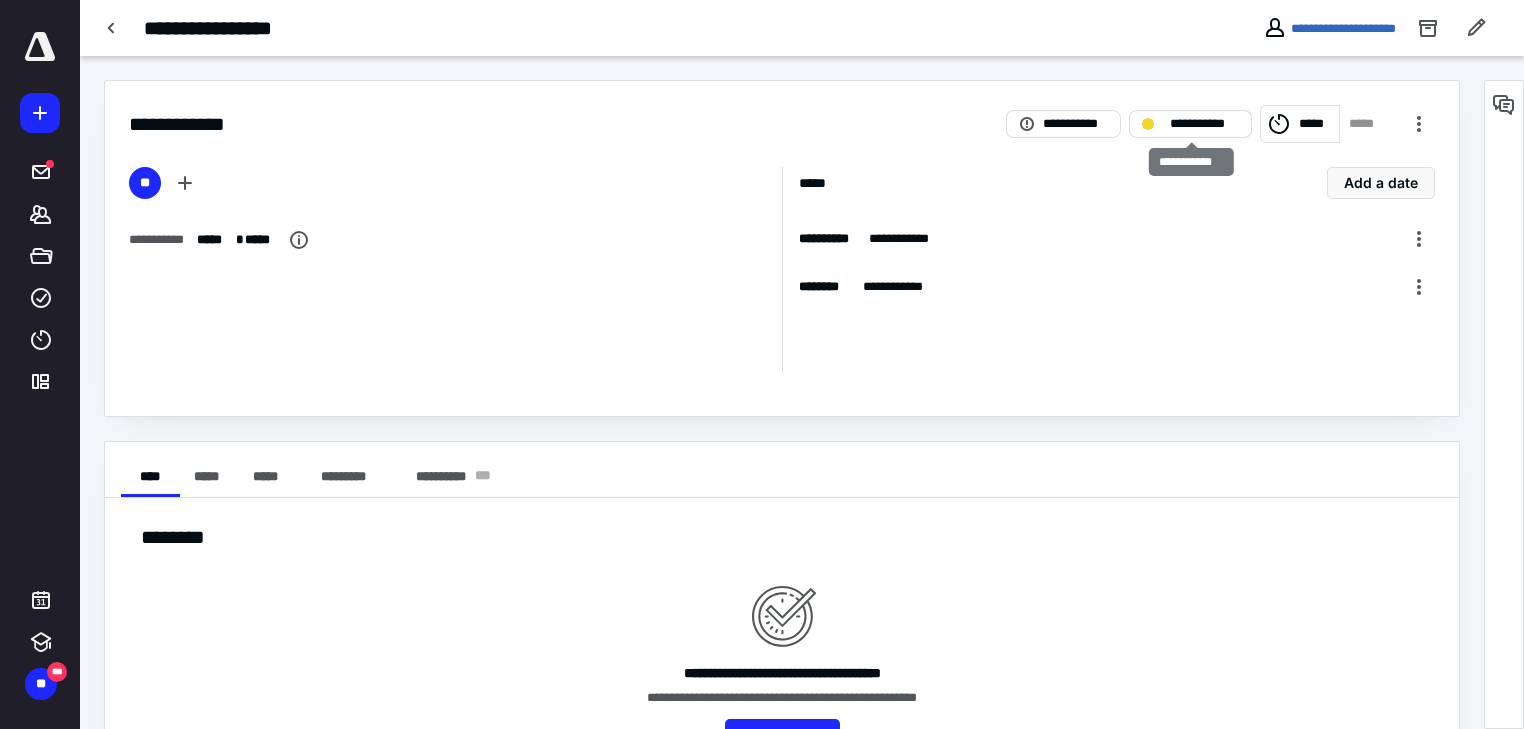 click on "**********" at bounding box center [1204, 124] 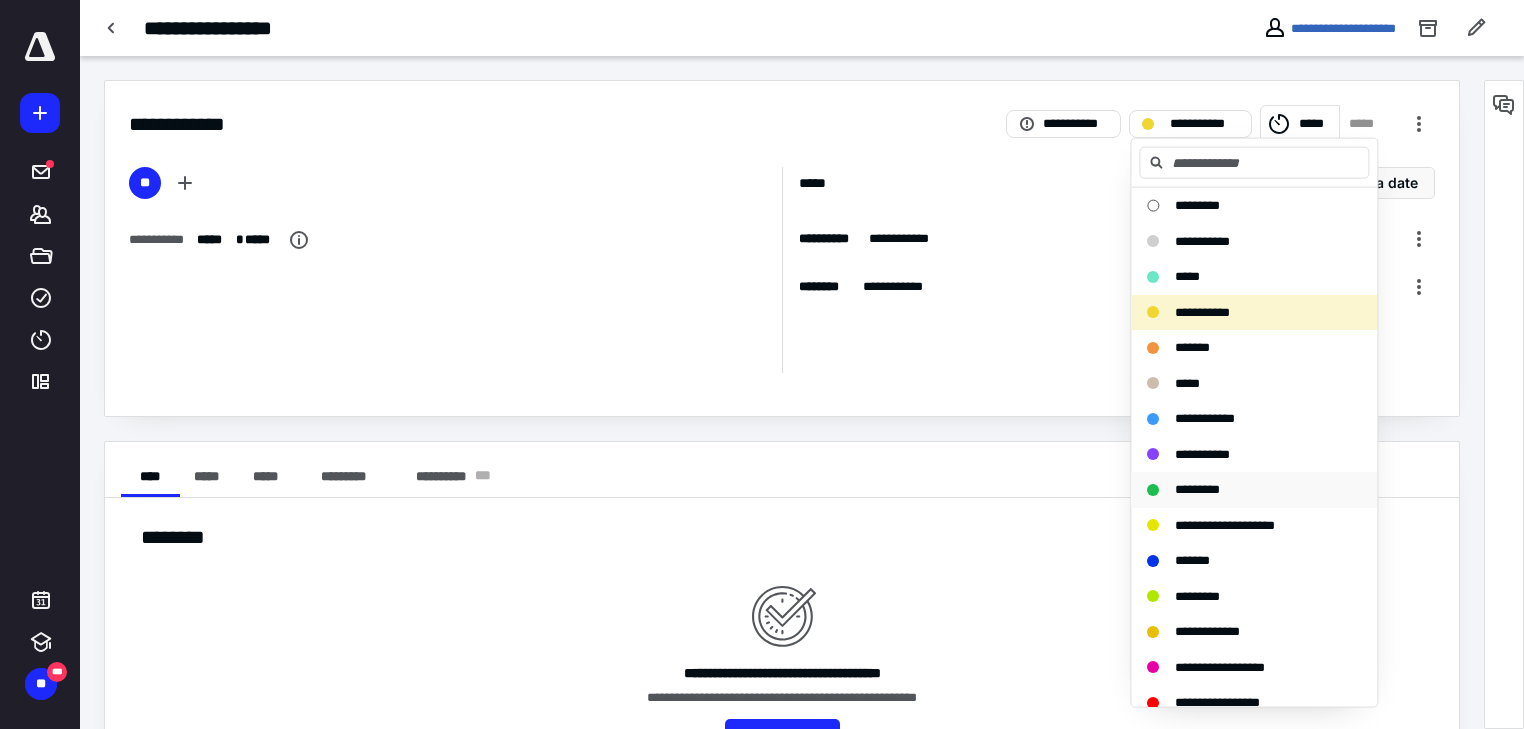click on "*********" at bounding box center [1197, 489] 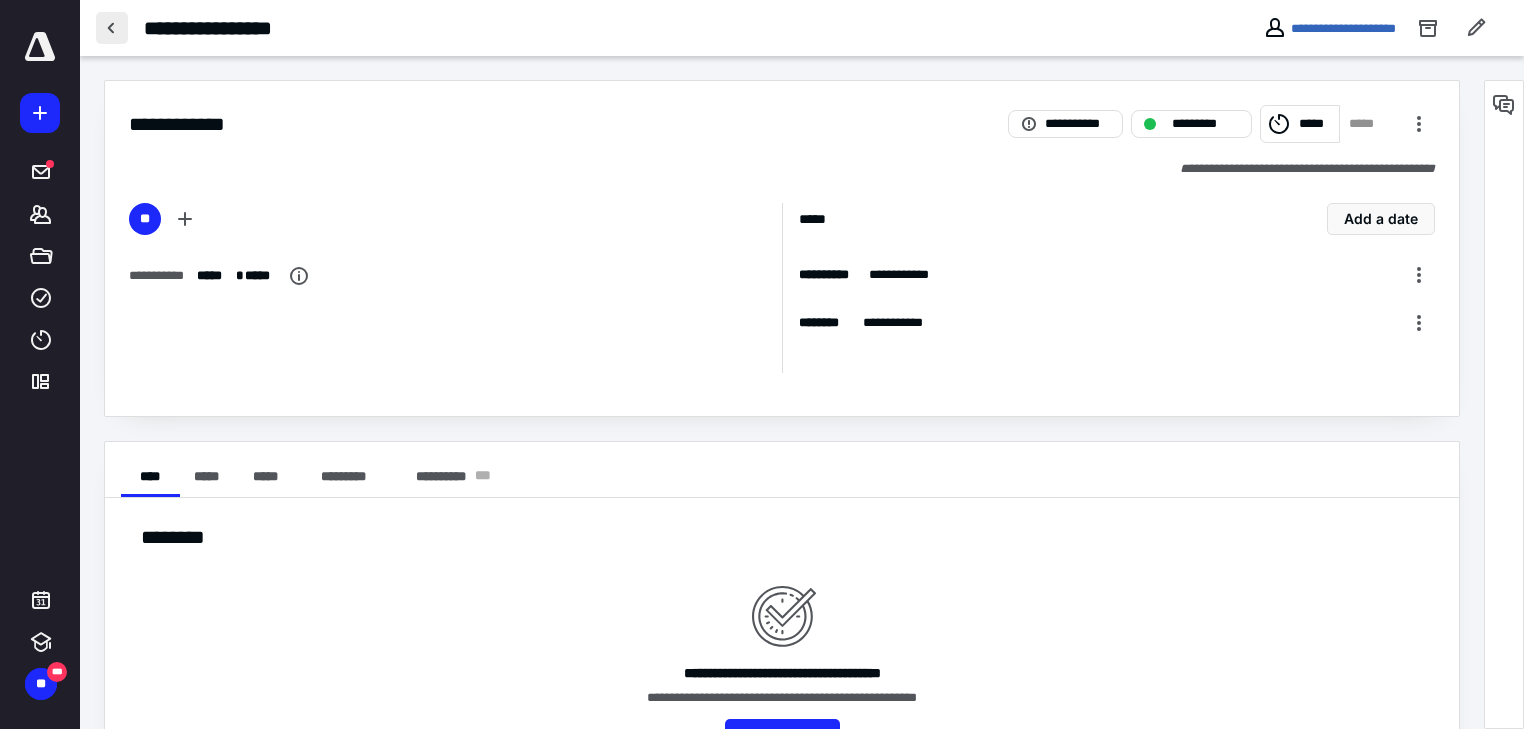 click at bounding box center [112, 28] 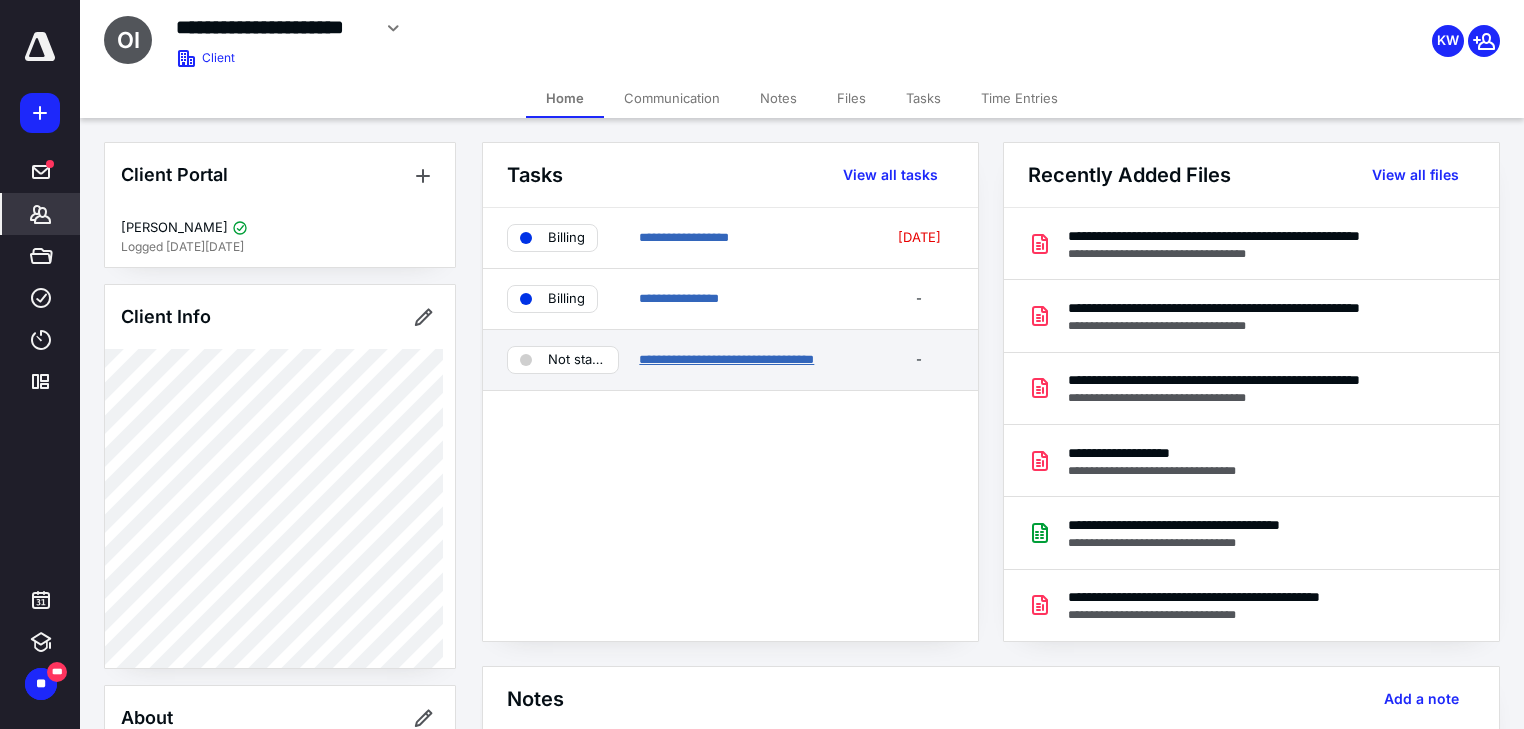 click on "**********" at bounding box center (726, 359) 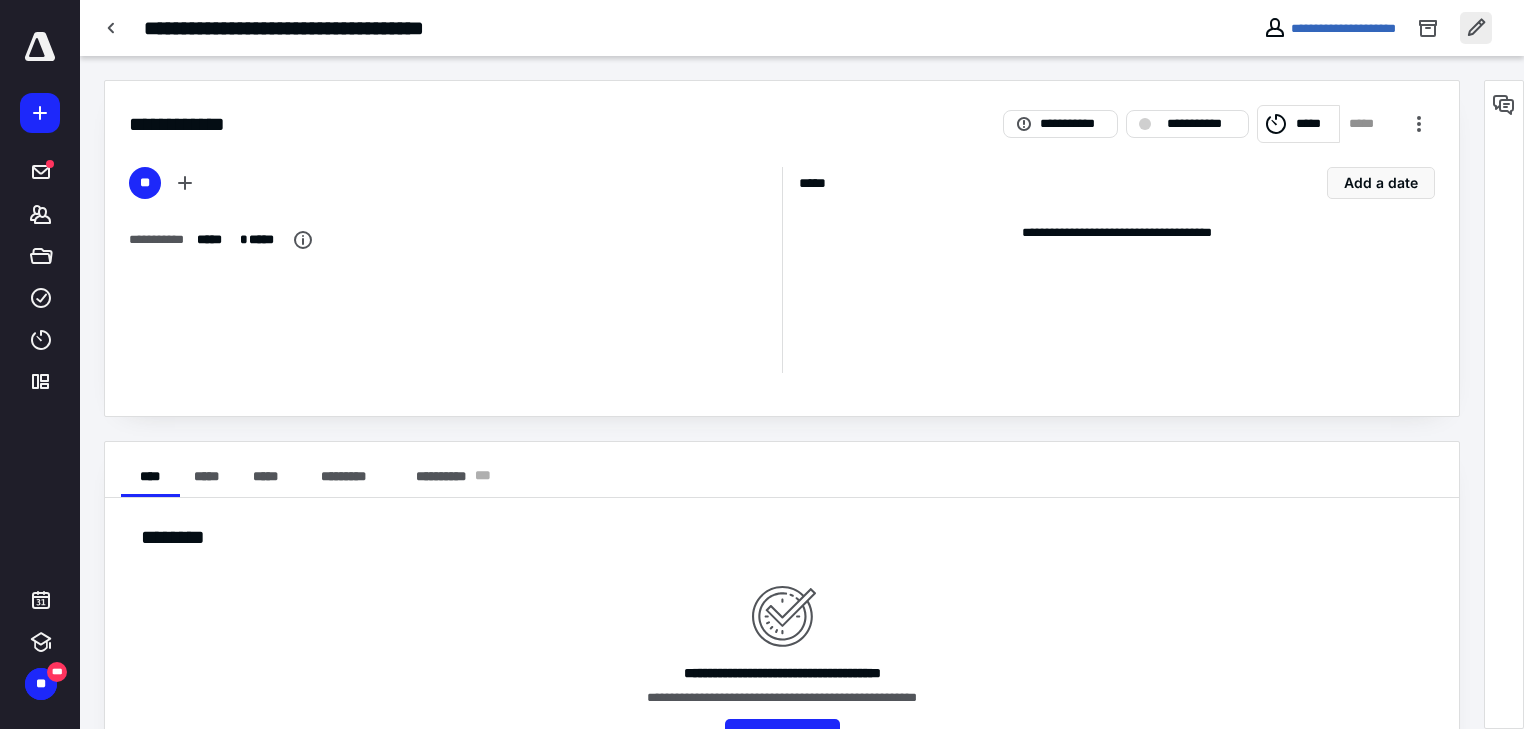 click at bounding box center (1476, 28) 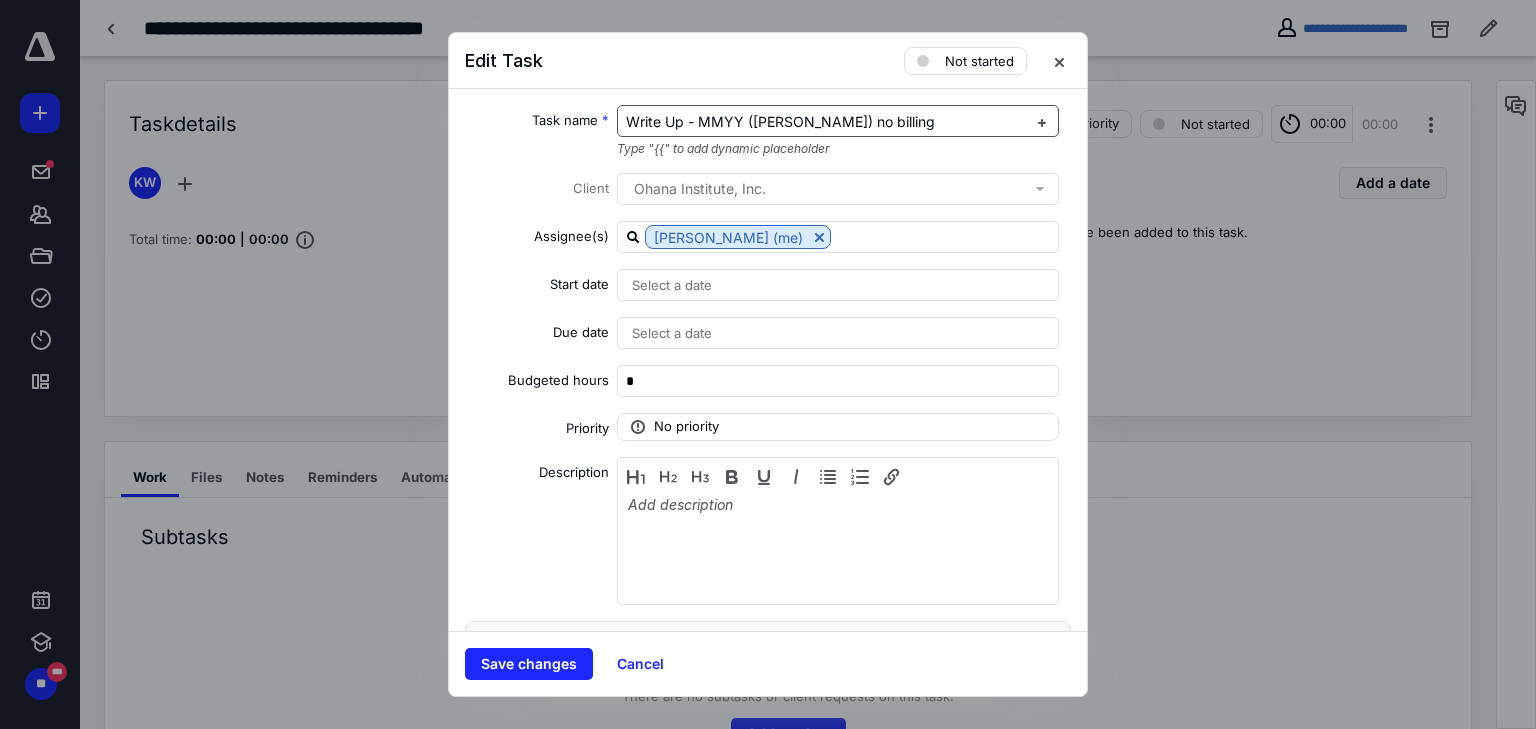 click on "Write Up - MMYY ([PERSON_NAME]) no billing" at bounding box center (780, 121) 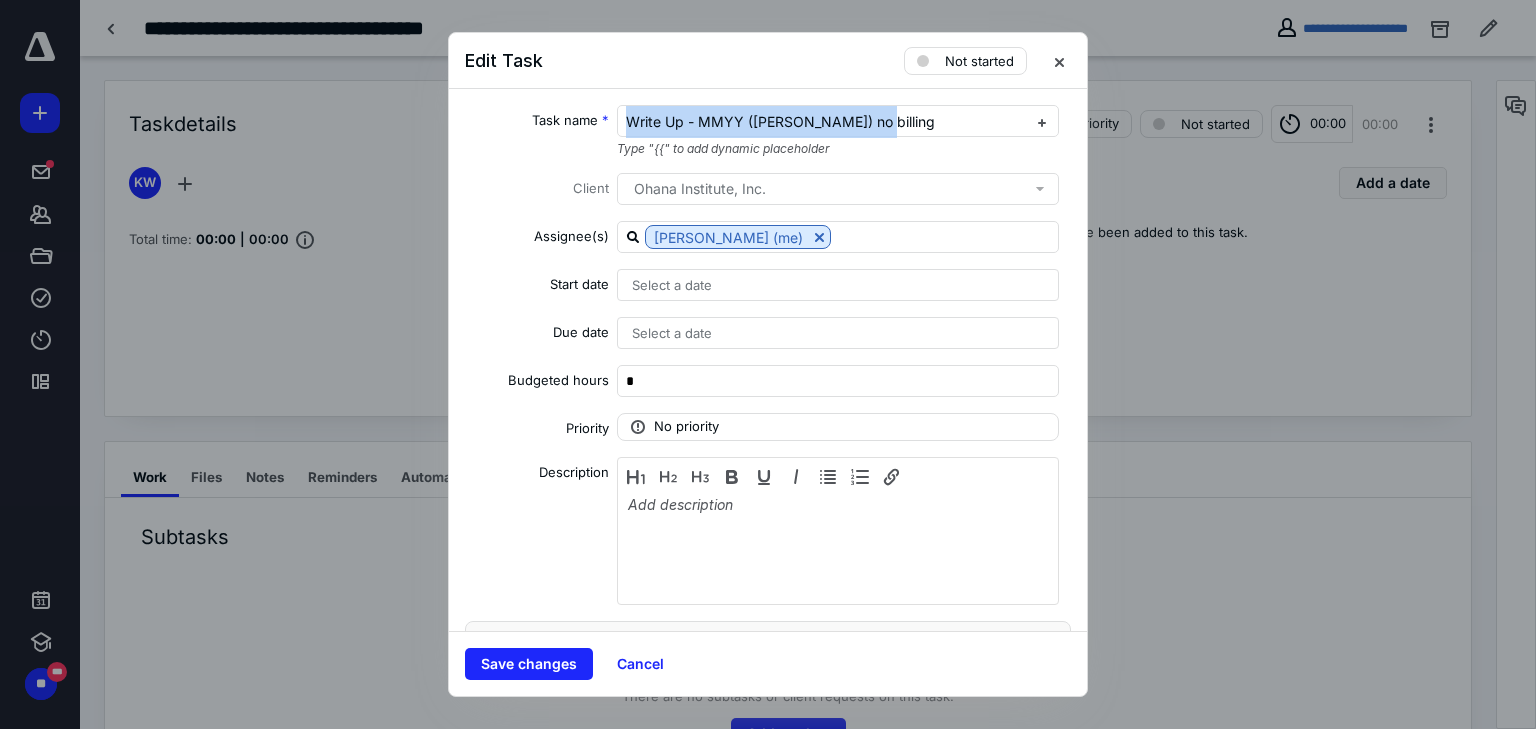 drag, startPoint x: 891, startPoint y: 120, endPoint x: 569, endPoint y: 120, distance: 322 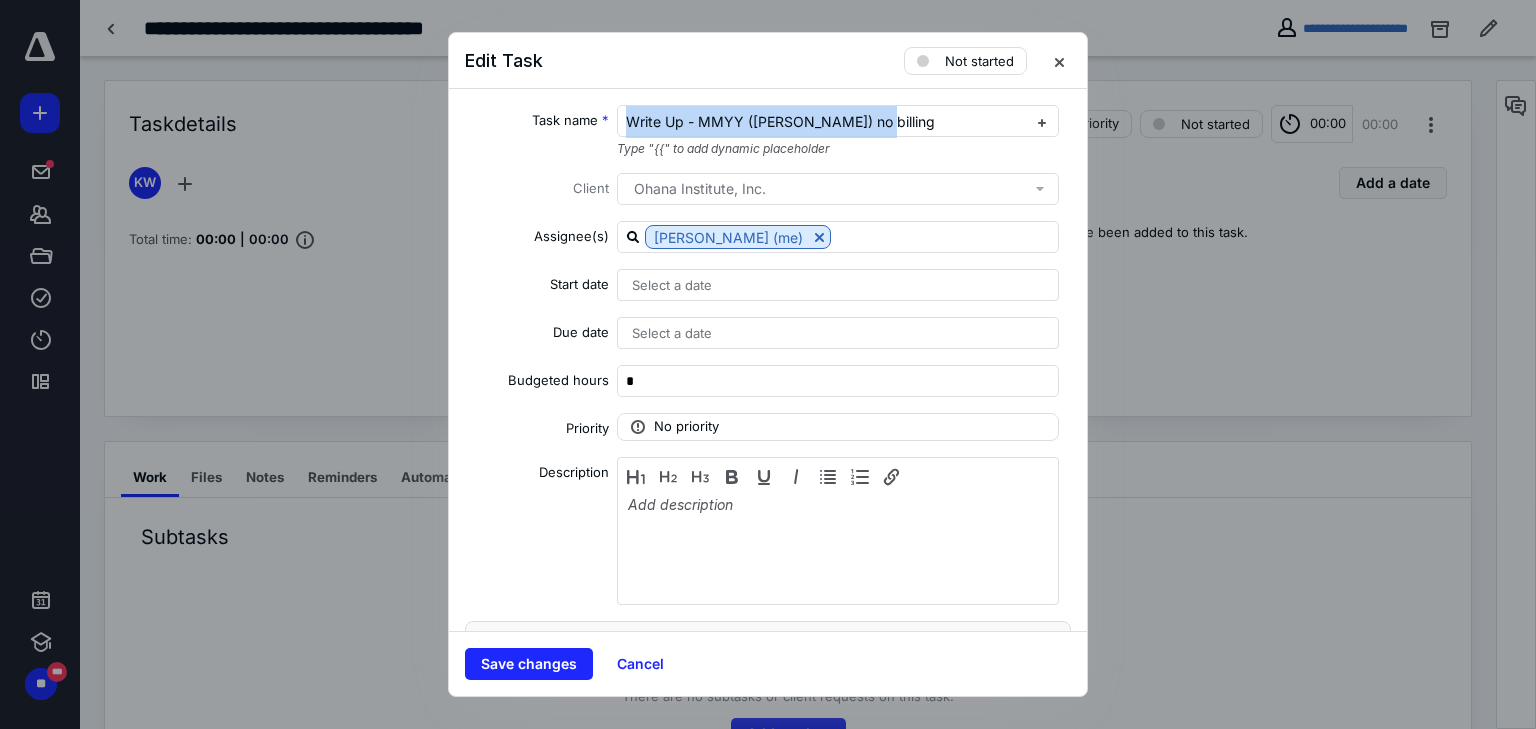 click on "Task name   * Write Up - MMYY ([PERSON_NAME]) no billing Type "{{" to add dynamic placeholder" at bounding box center (768, 131) 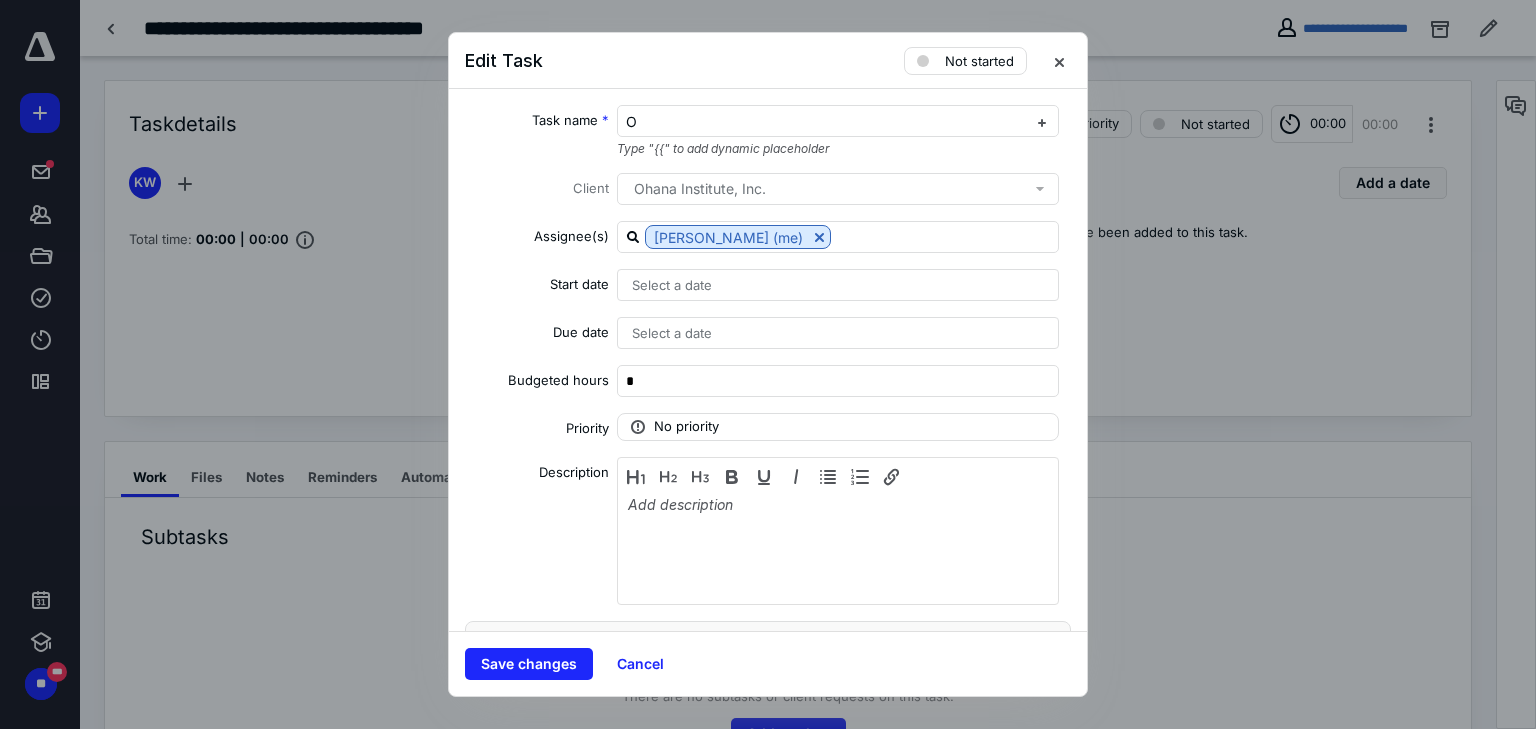 type 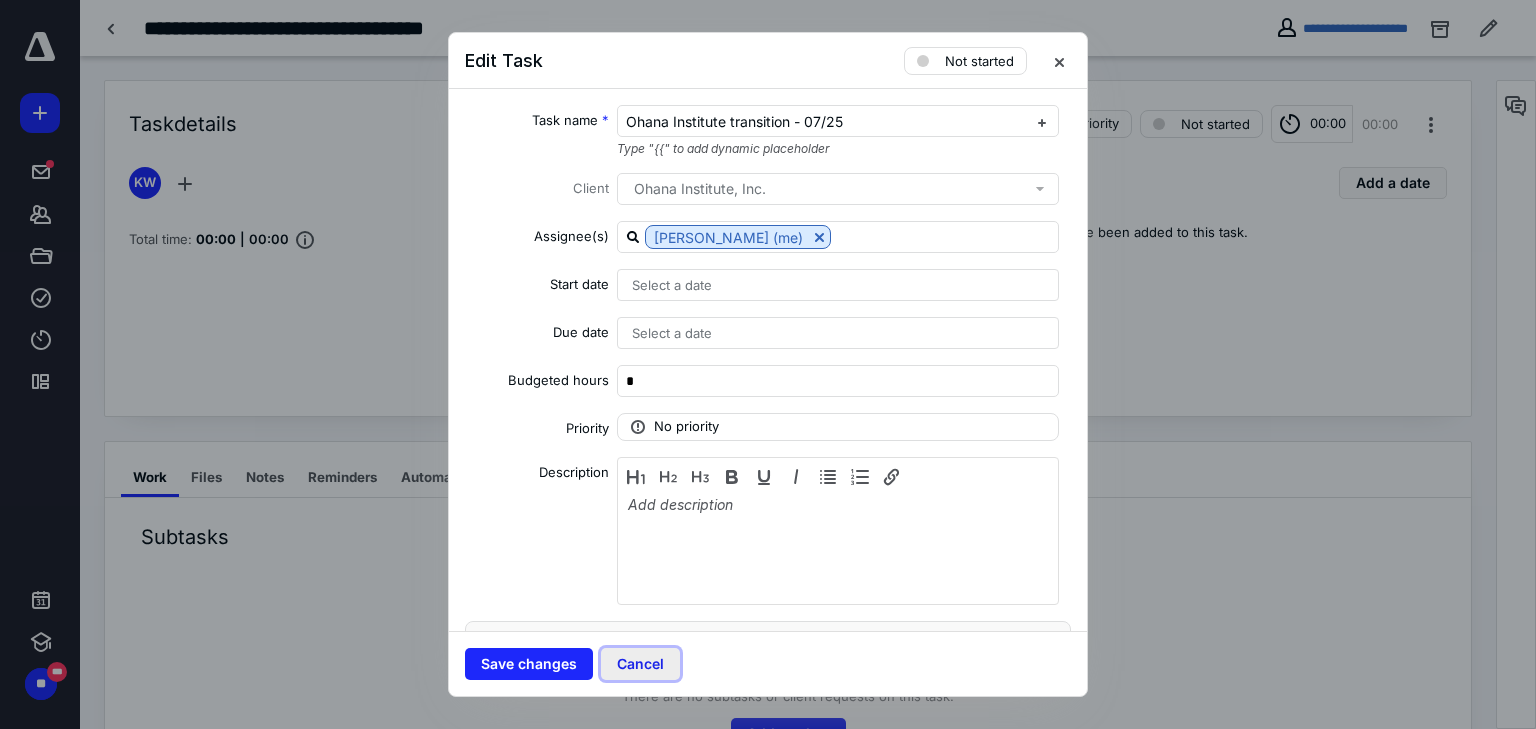 click on "Cancel" at bounding box center (640, 664) 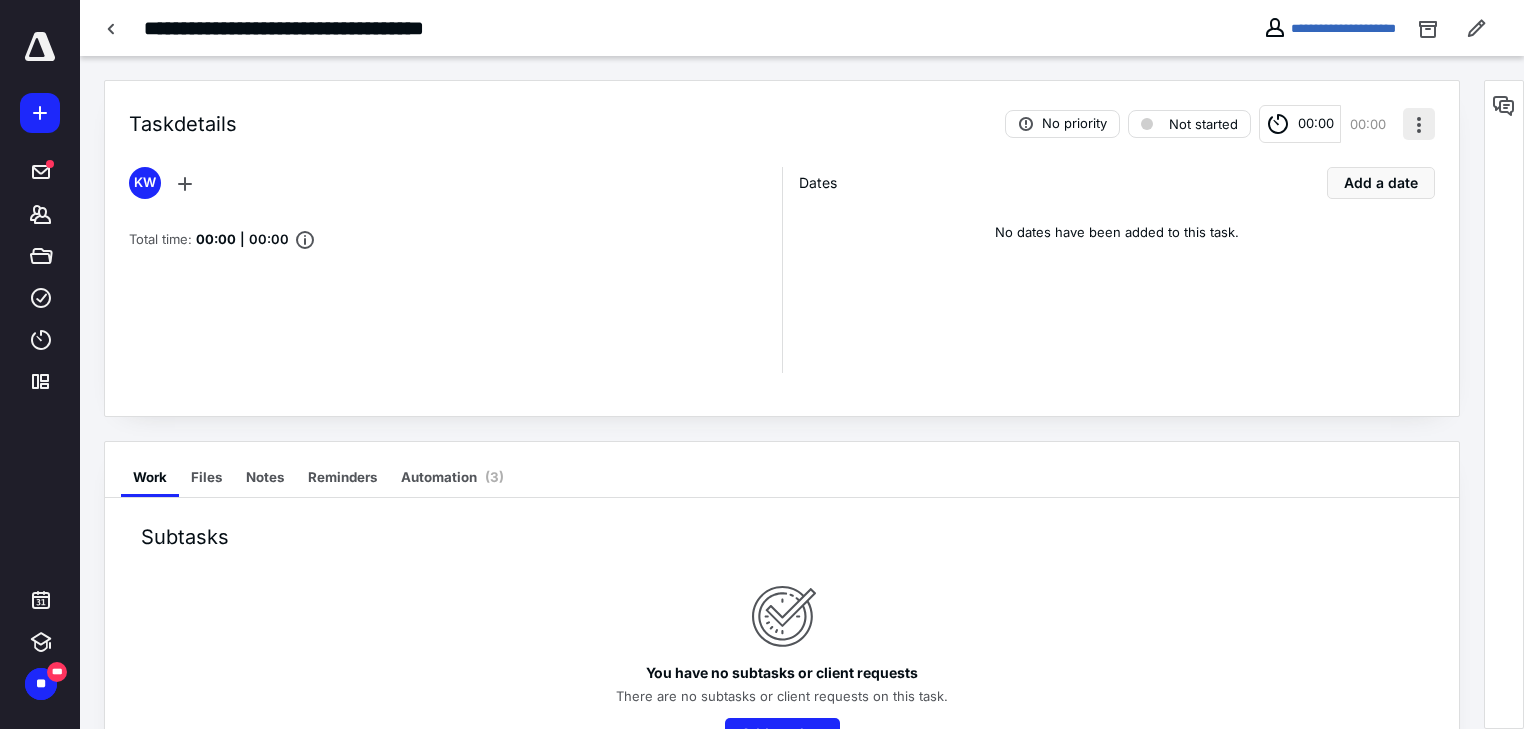 click at bounding box center (1419, 124) 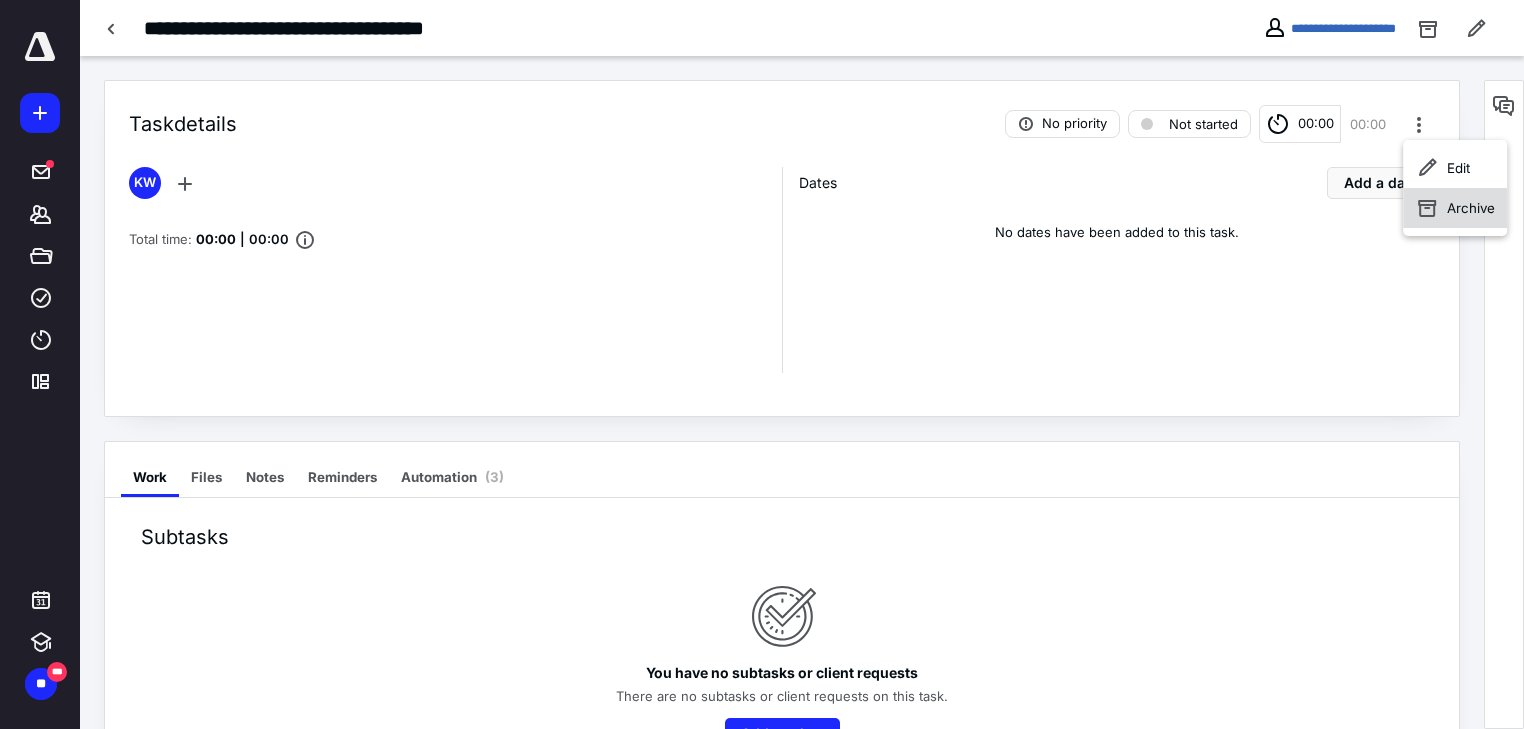 click on "Archive" at bounding box center (1471, 208) 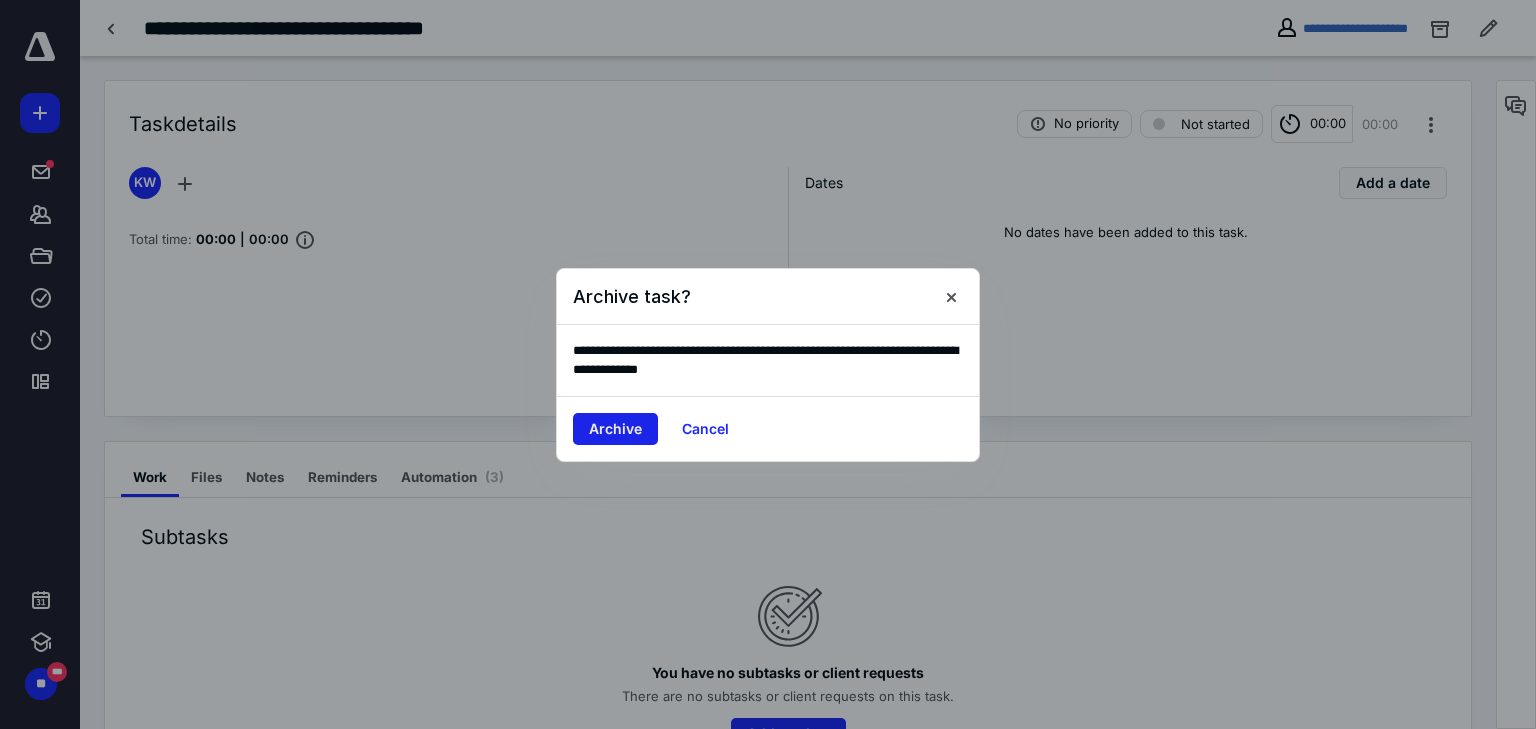 click on "Archive" at bounding box center (615, 429) 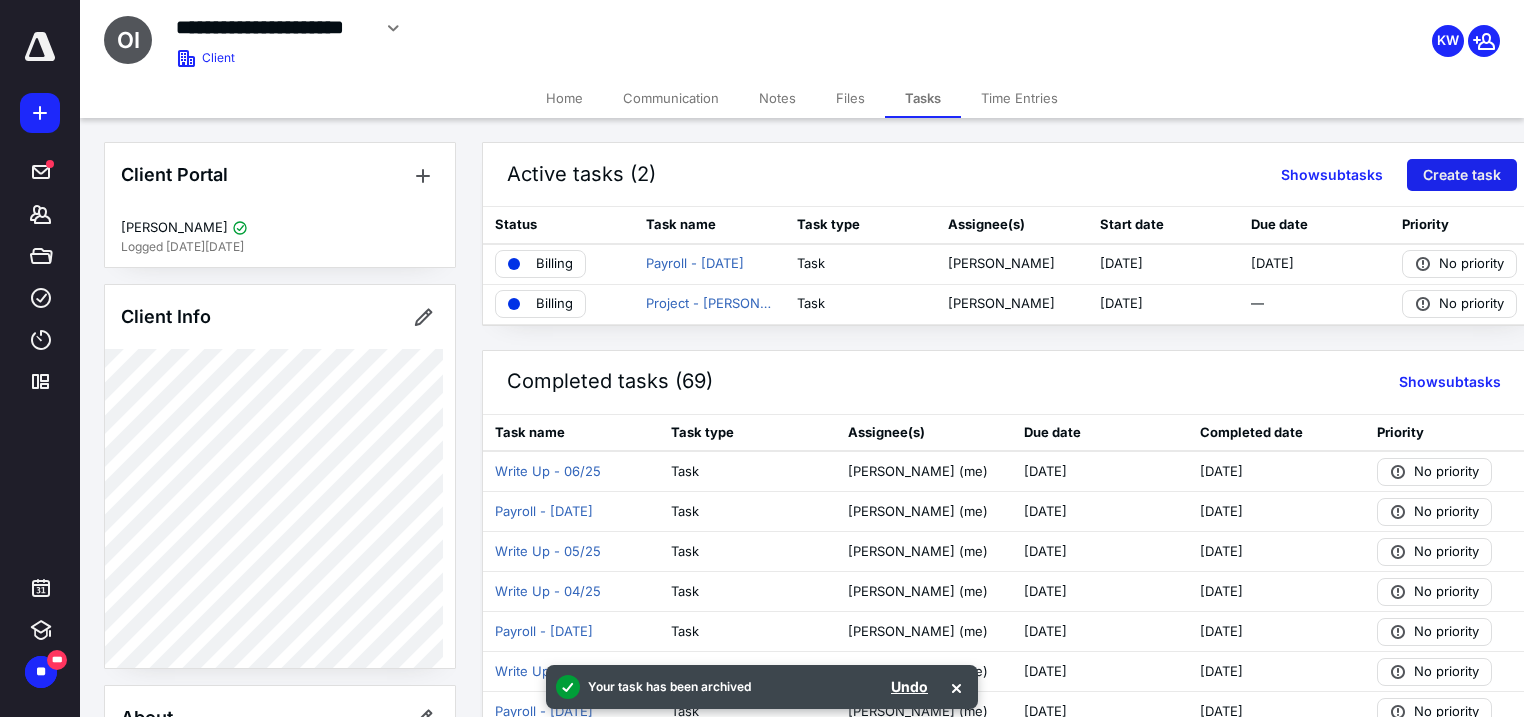 click on "Create task" at bounding box center (1462, 175) 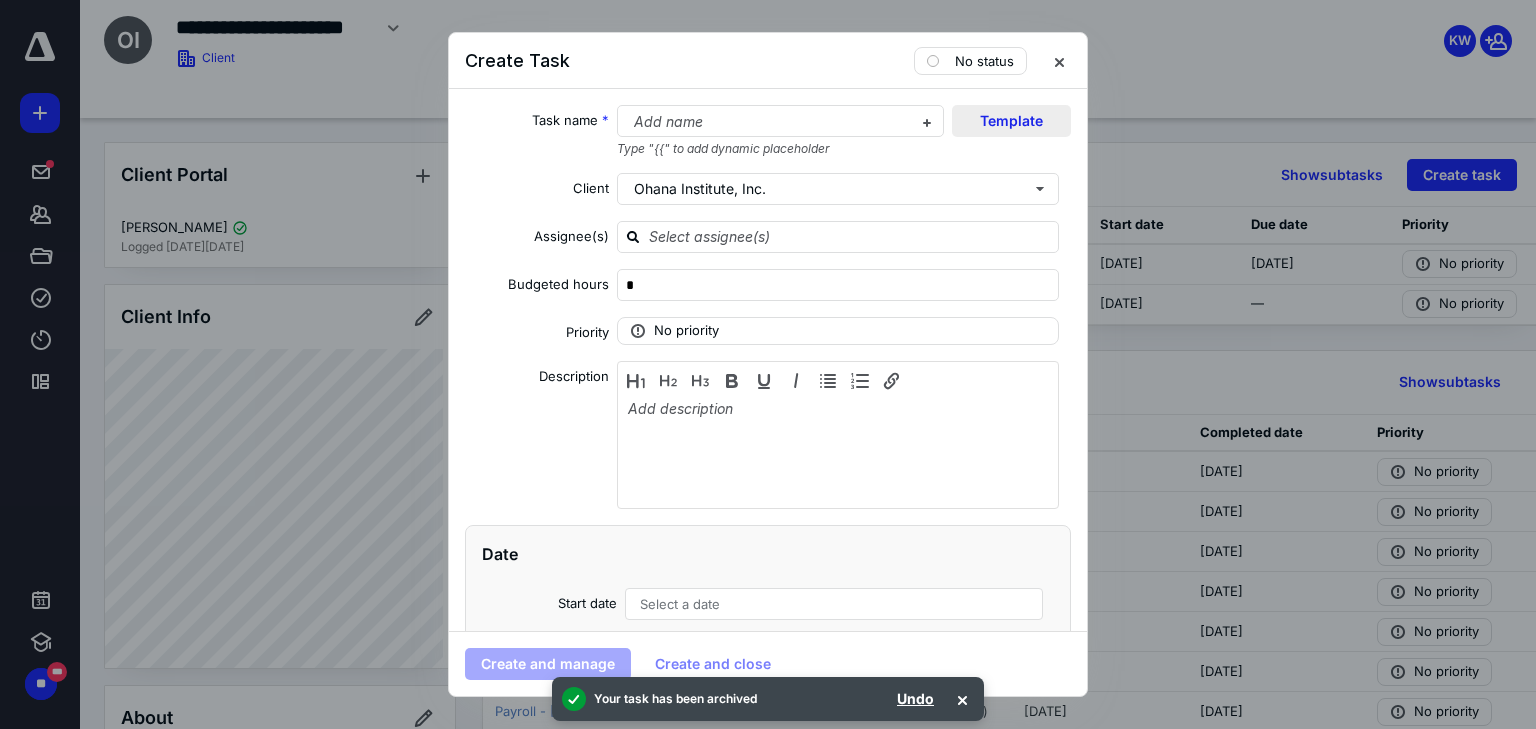 click on "Template" at bounding box center (1011, 121) 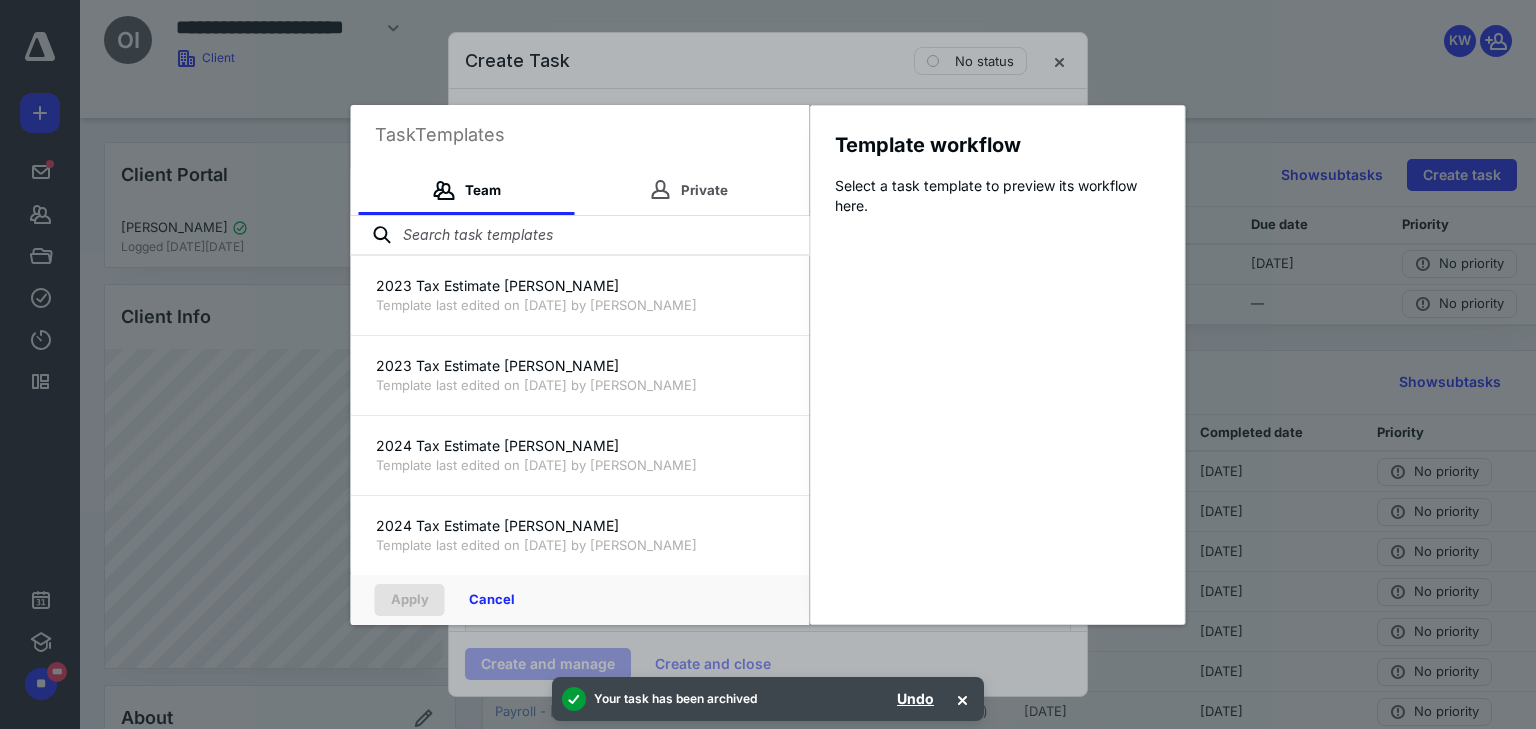 click at bounding box center [580, 236] 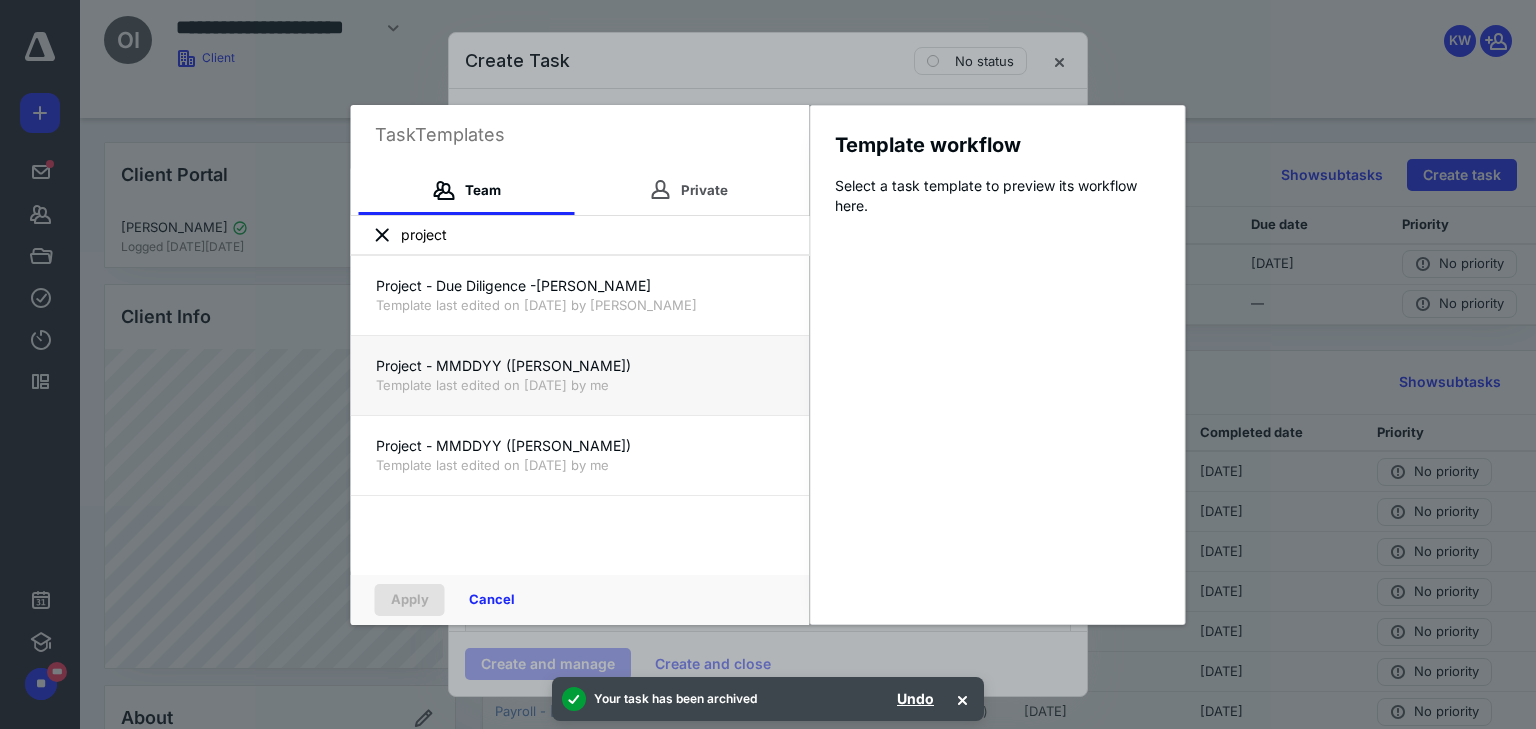 type on "project" 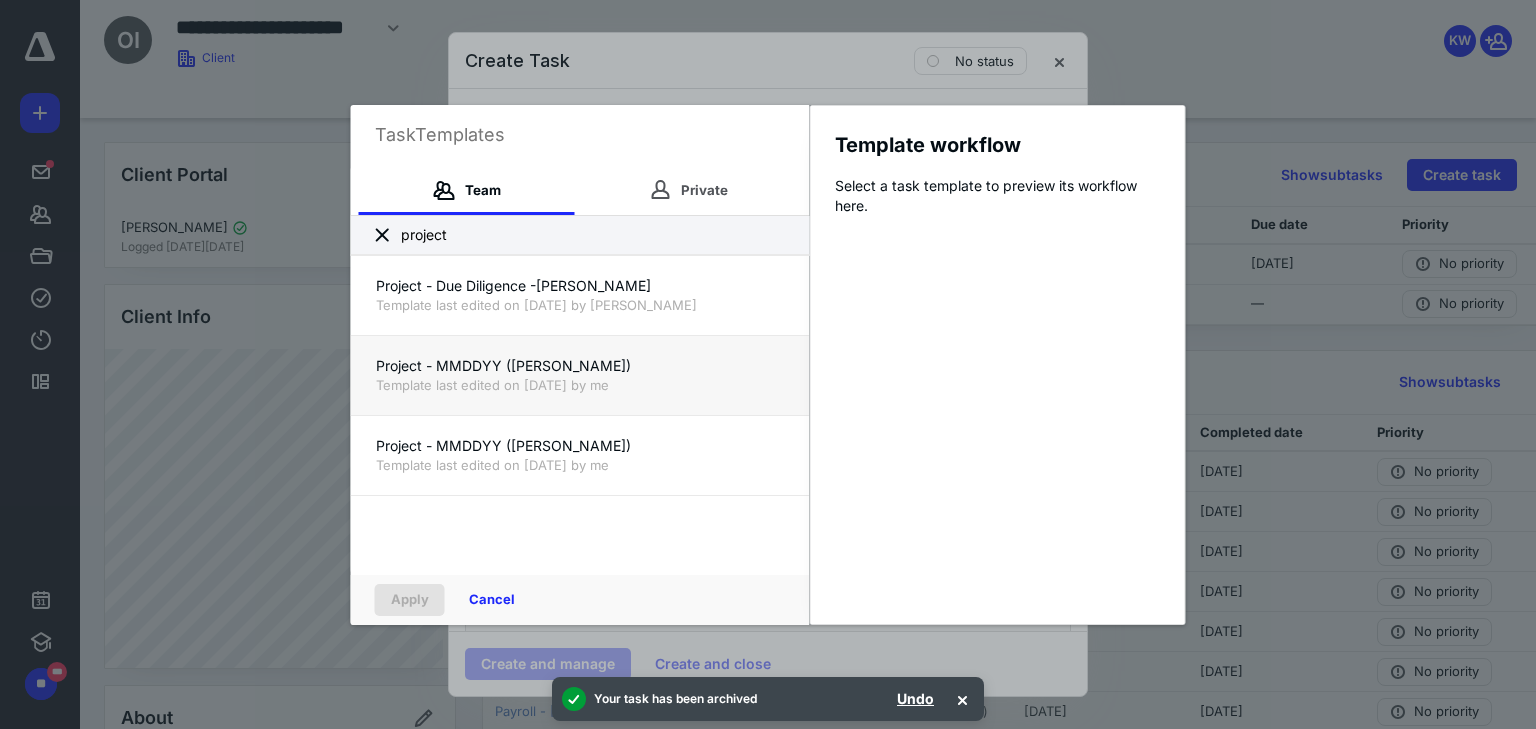 click on "Template last edited on [DATE] by me" at bounding box center [580, 385] 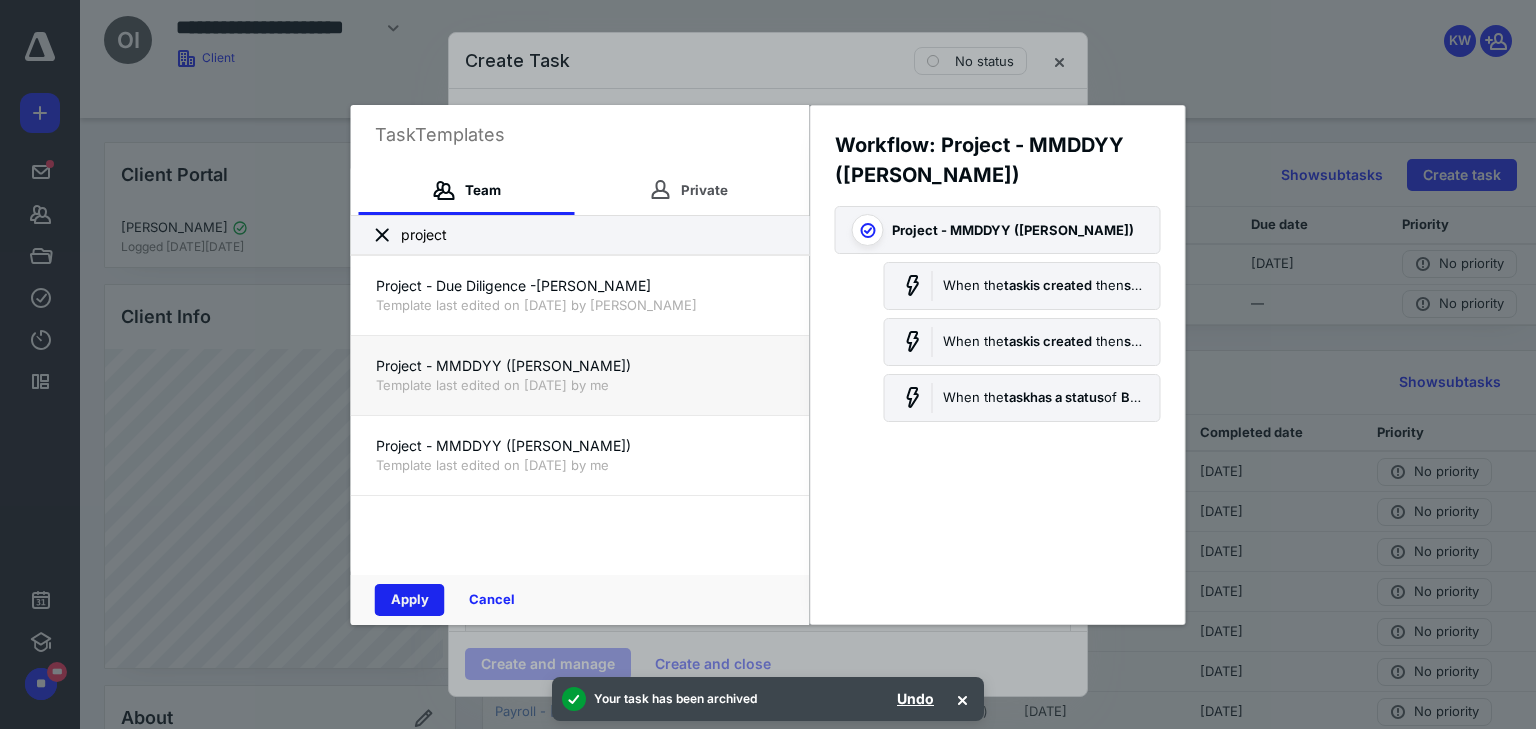 click on "Apply" at bounding box center (410, 600) 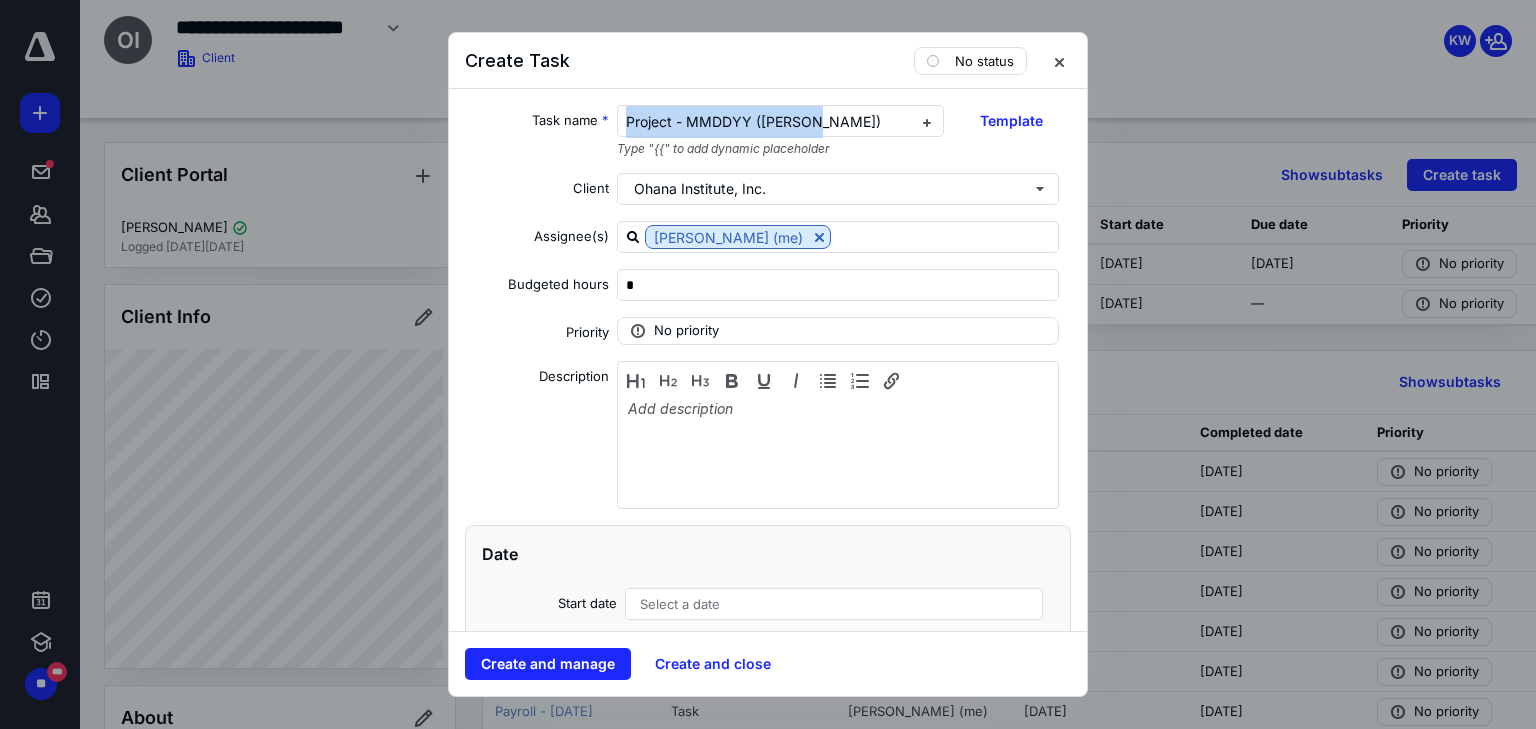 drag, startPoint x: 822, startPoint y: 121, endPoint x: 574, endPoint y: 117, distance: 248.03226 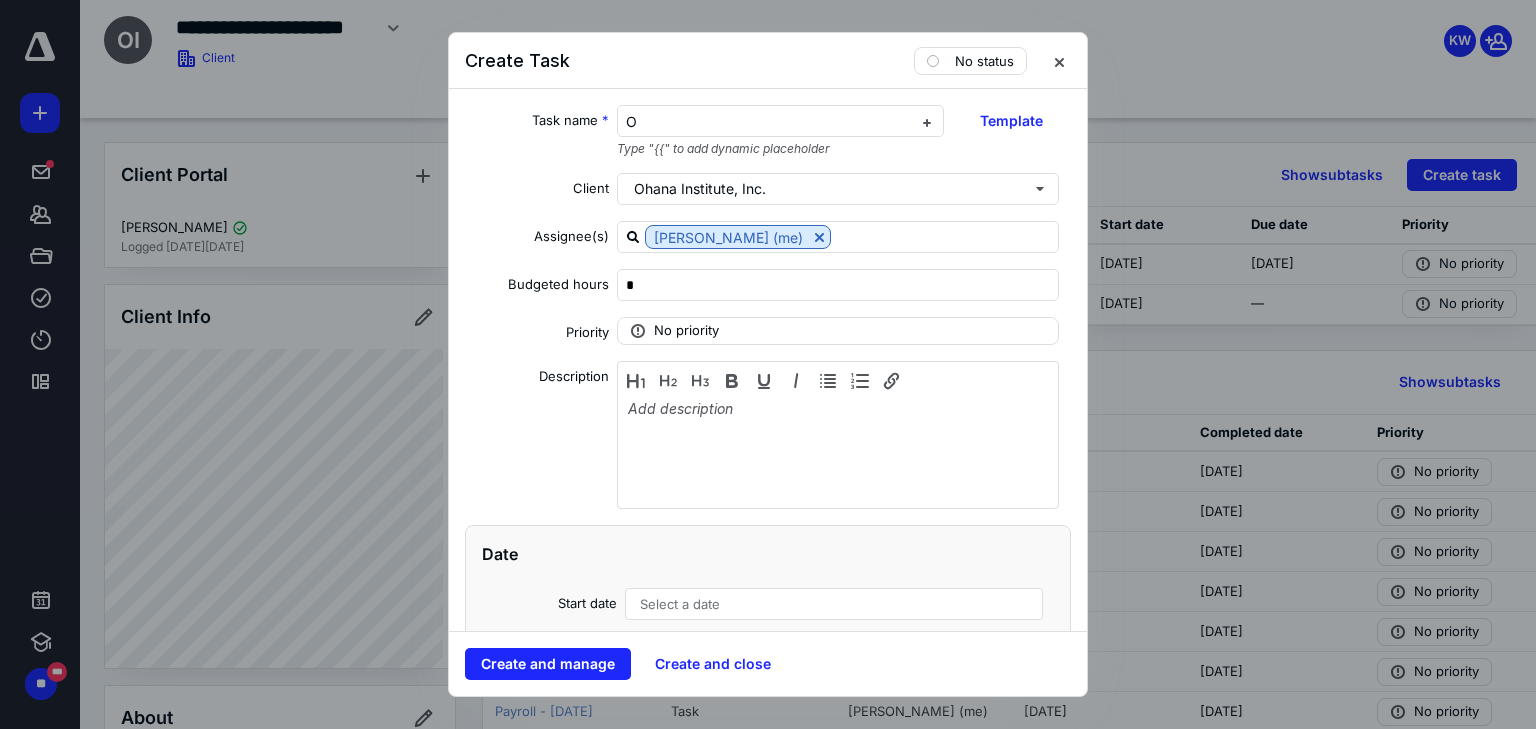 type 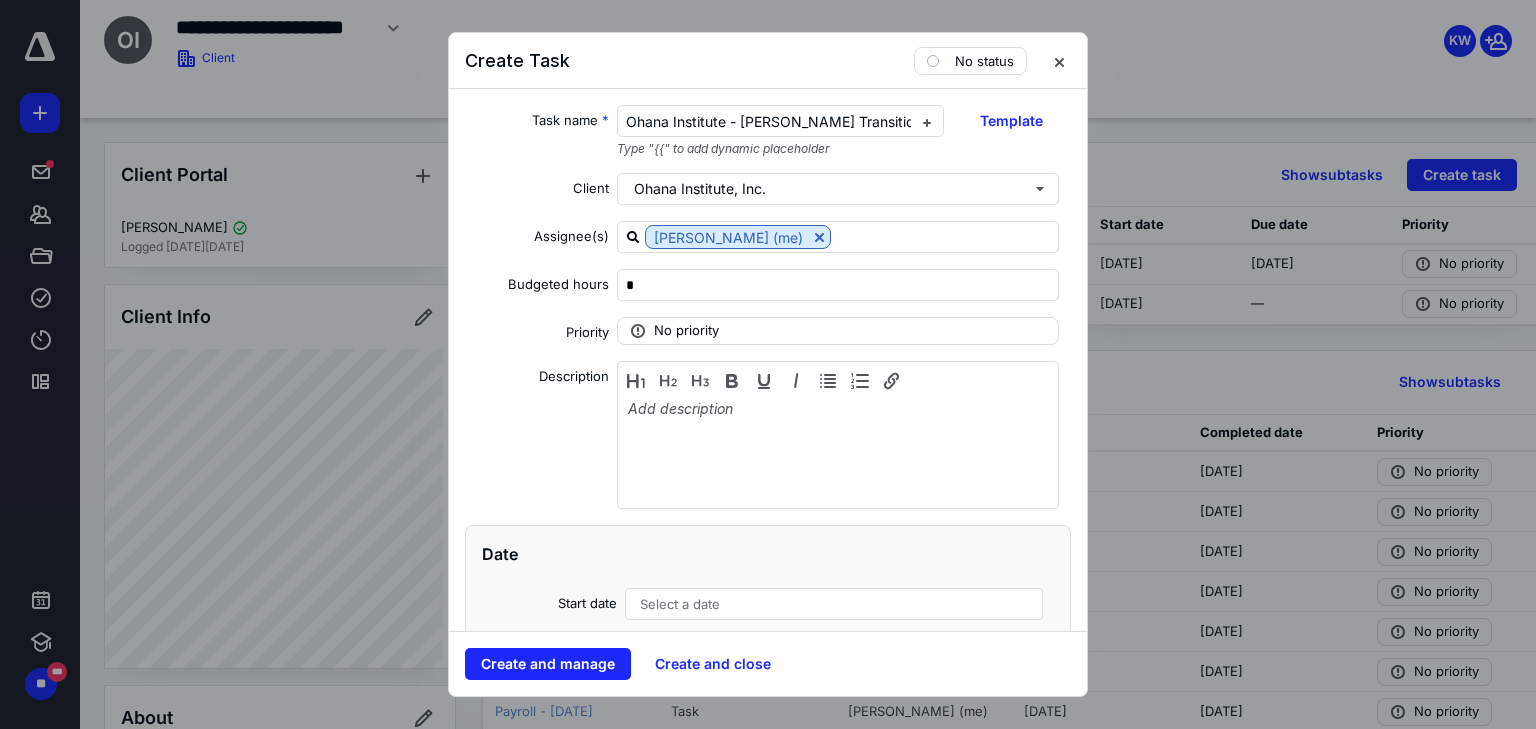 scroll, scrollTop: 0, scrollLeft: 3, axis: horizontal 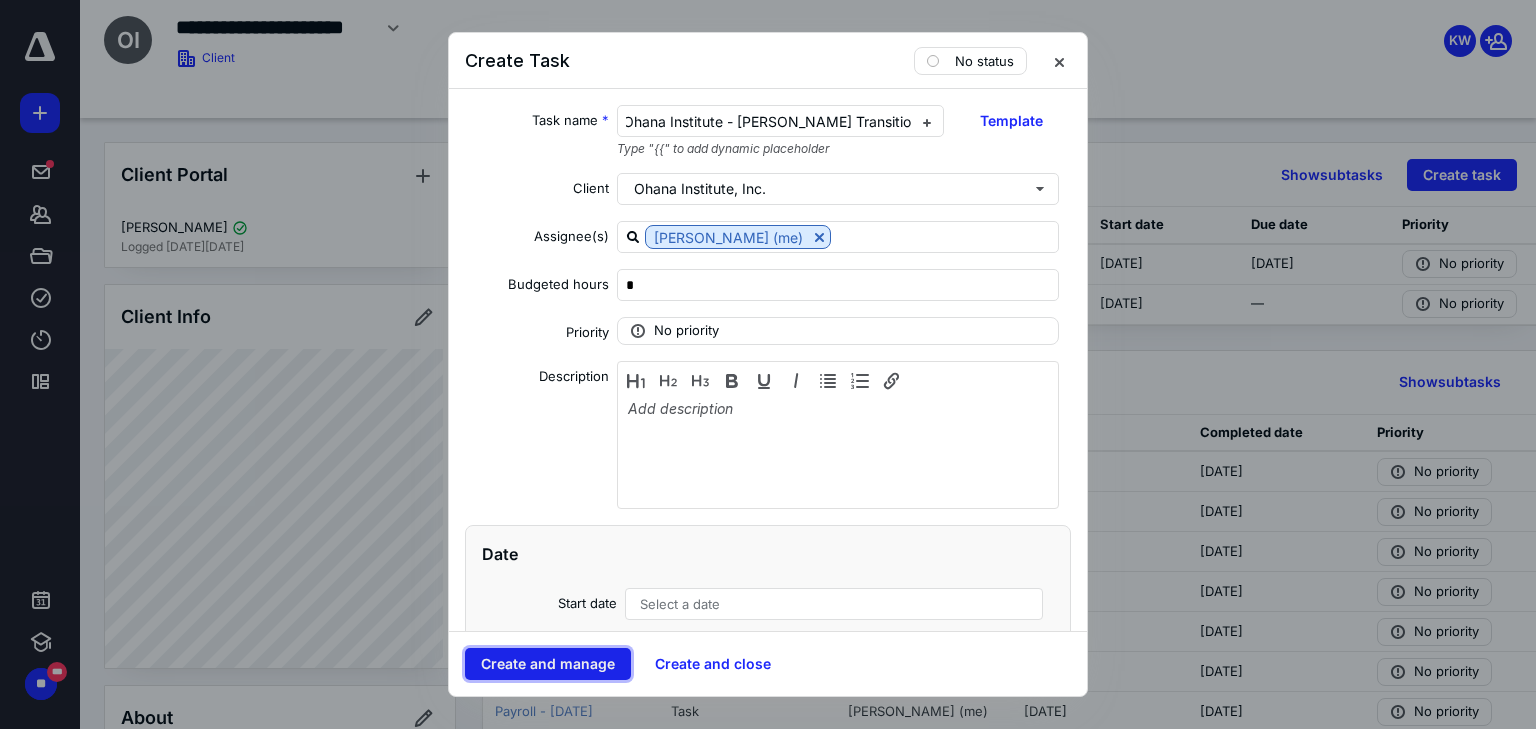 click on "Create and manage" at bounding box center (548, 664) 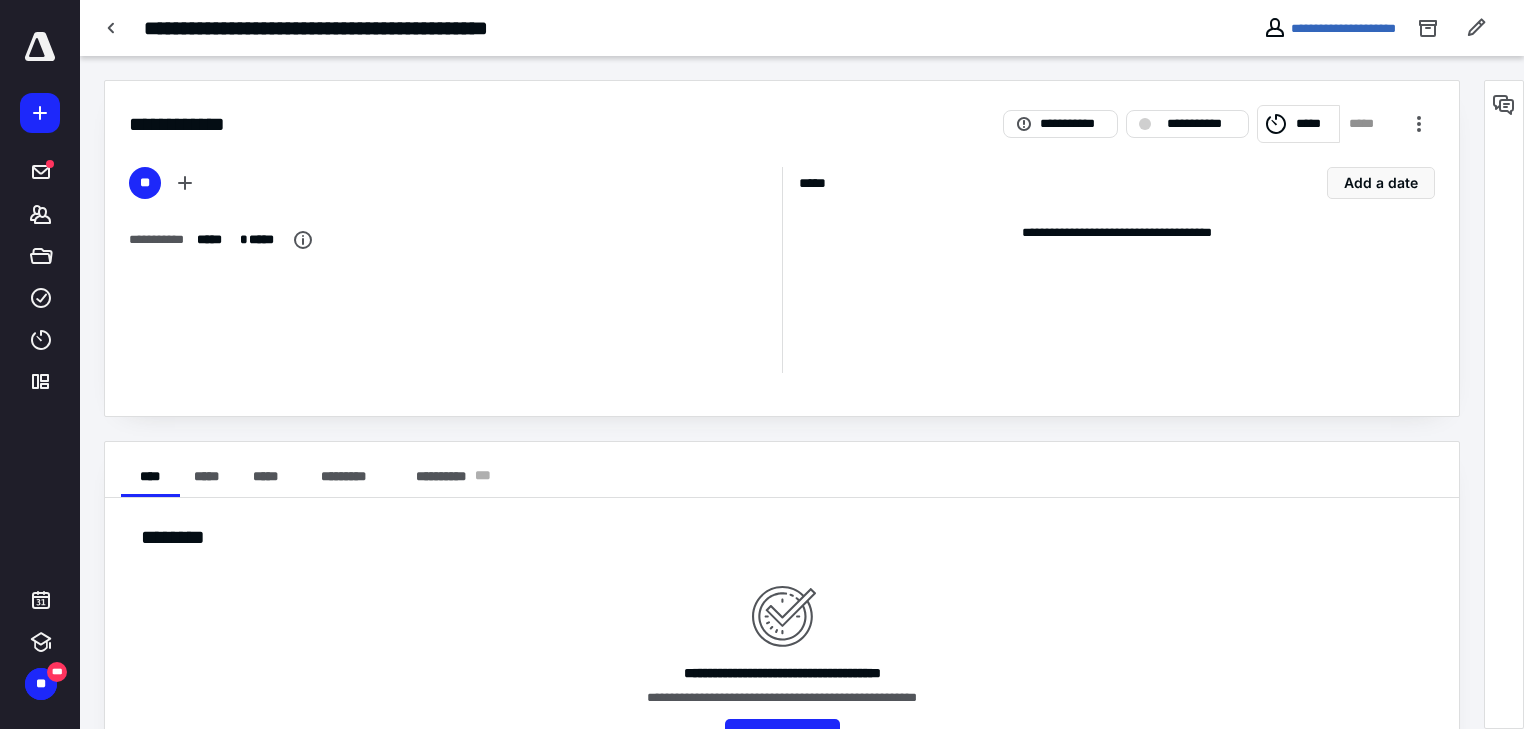 click on "*****" at bounding box center (1298, 124) 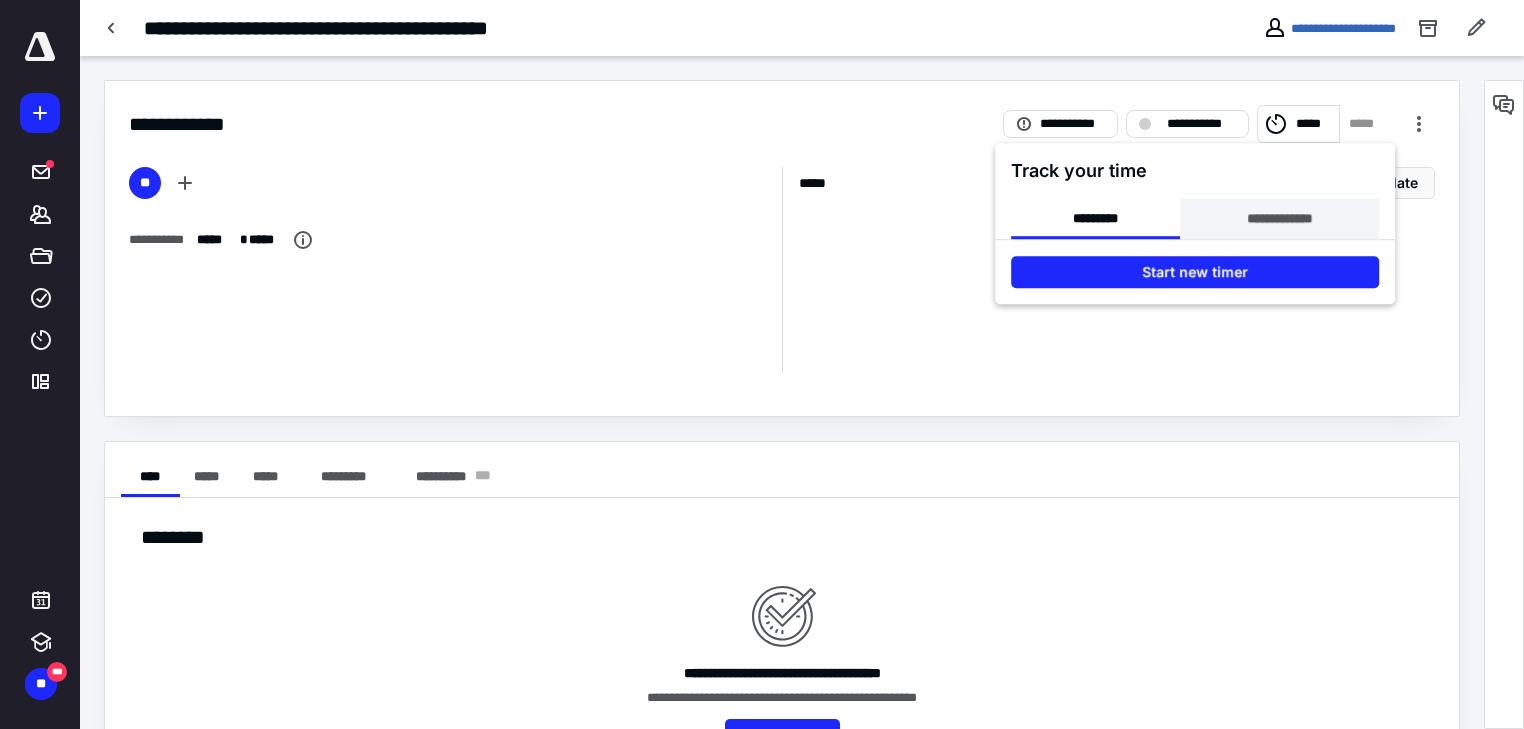 click on "**********" at bounding box center (1279, 219) 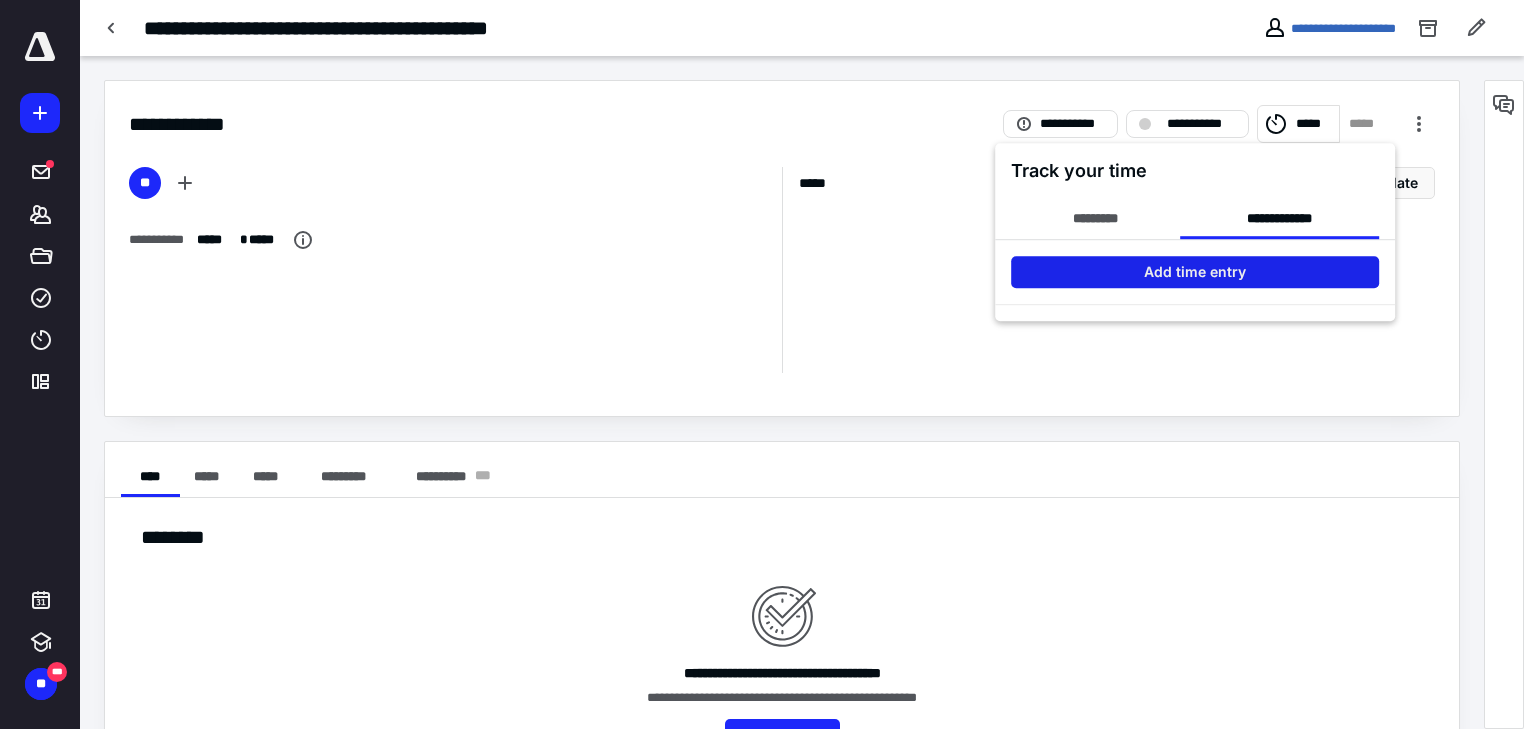 click on "Add time entry" at bounding box center (1195, 272) 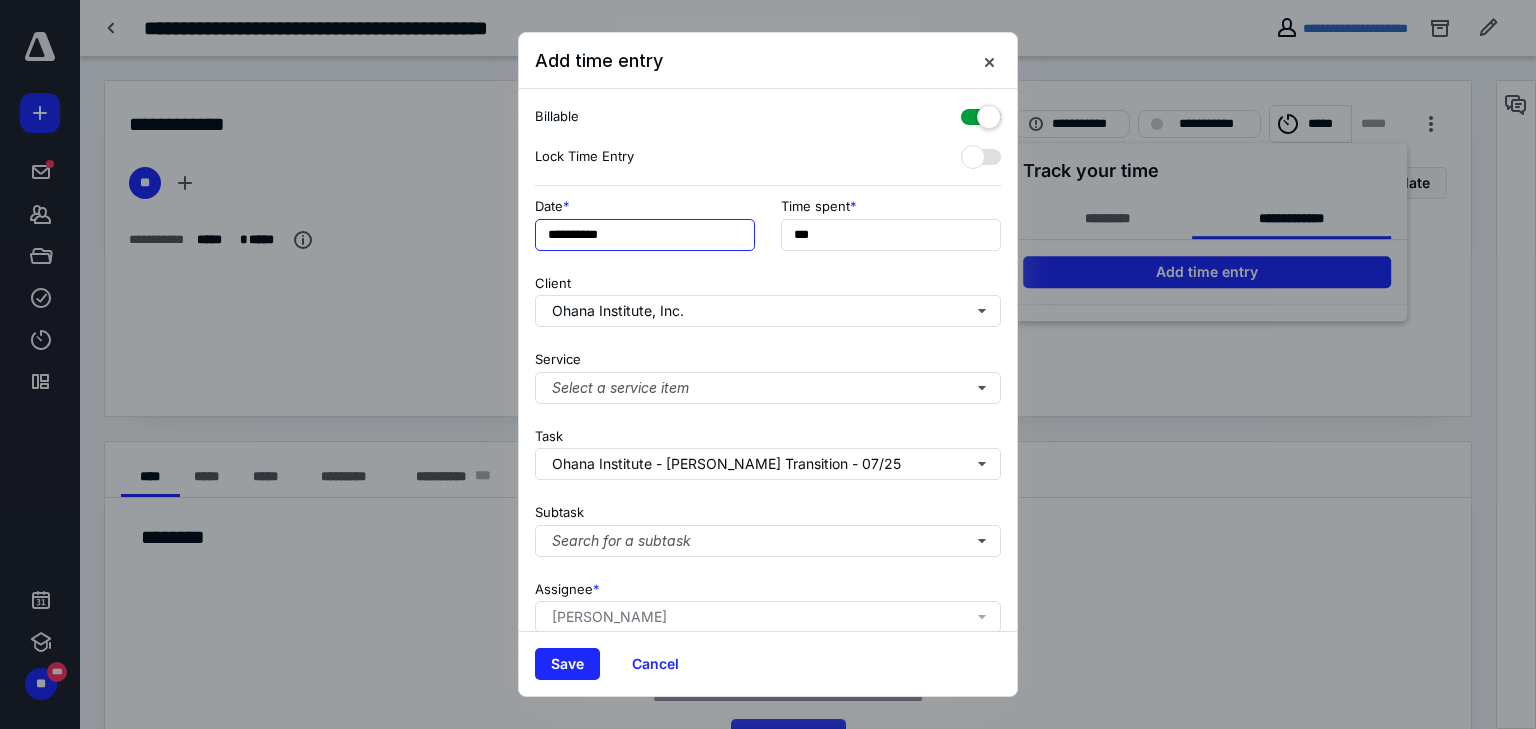 click on "**********" at bounding box center (645, 235) 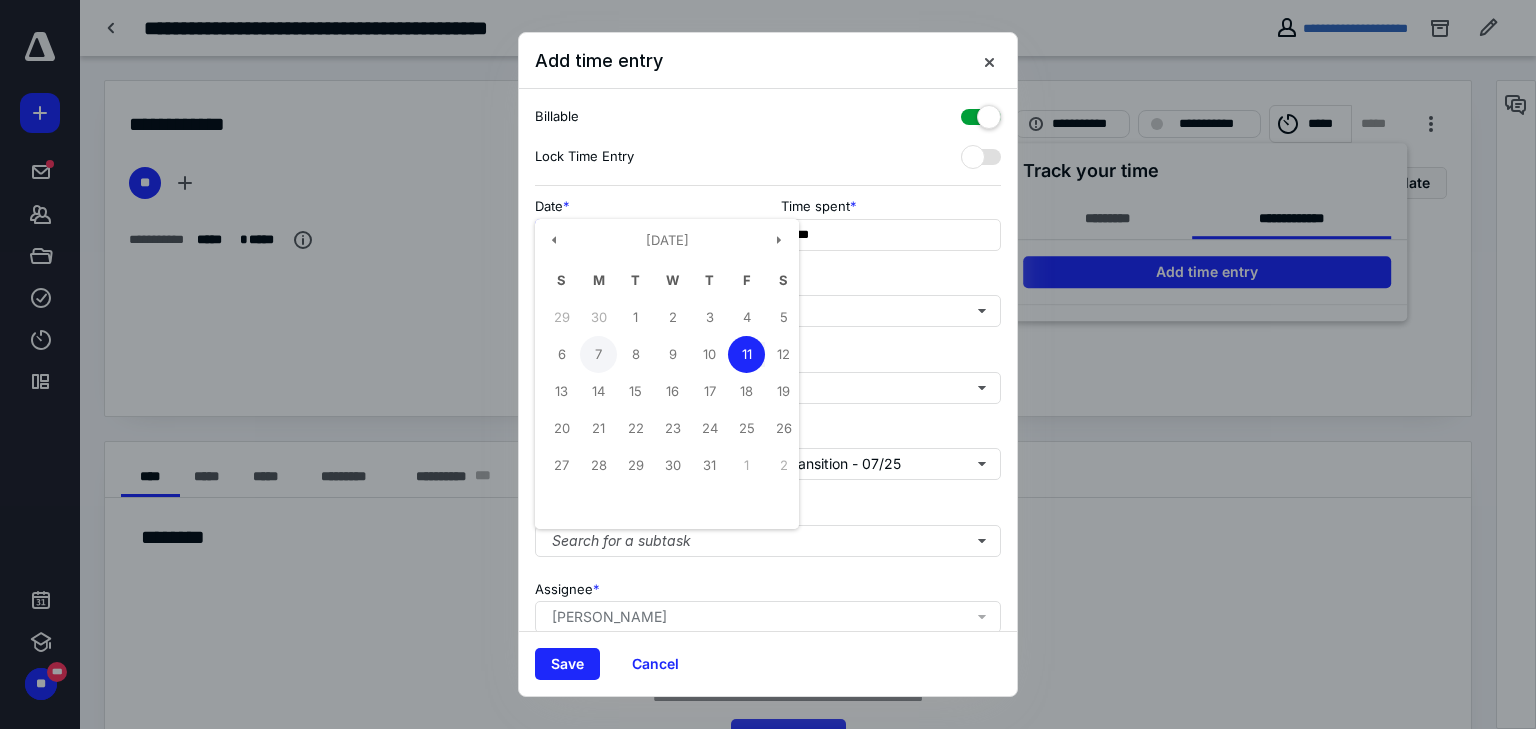 click on "7" at bounding box center (598, 354) 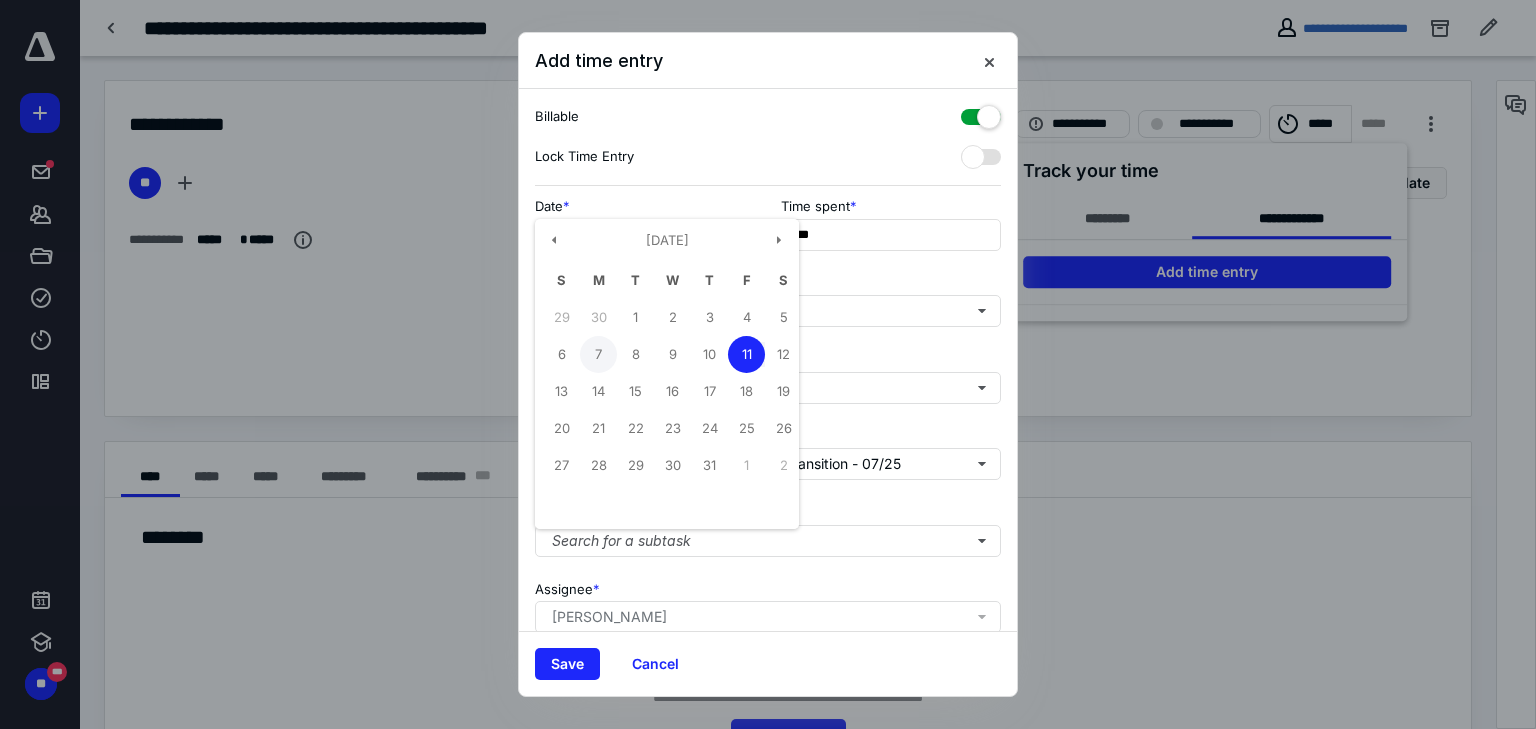 type on "**********" 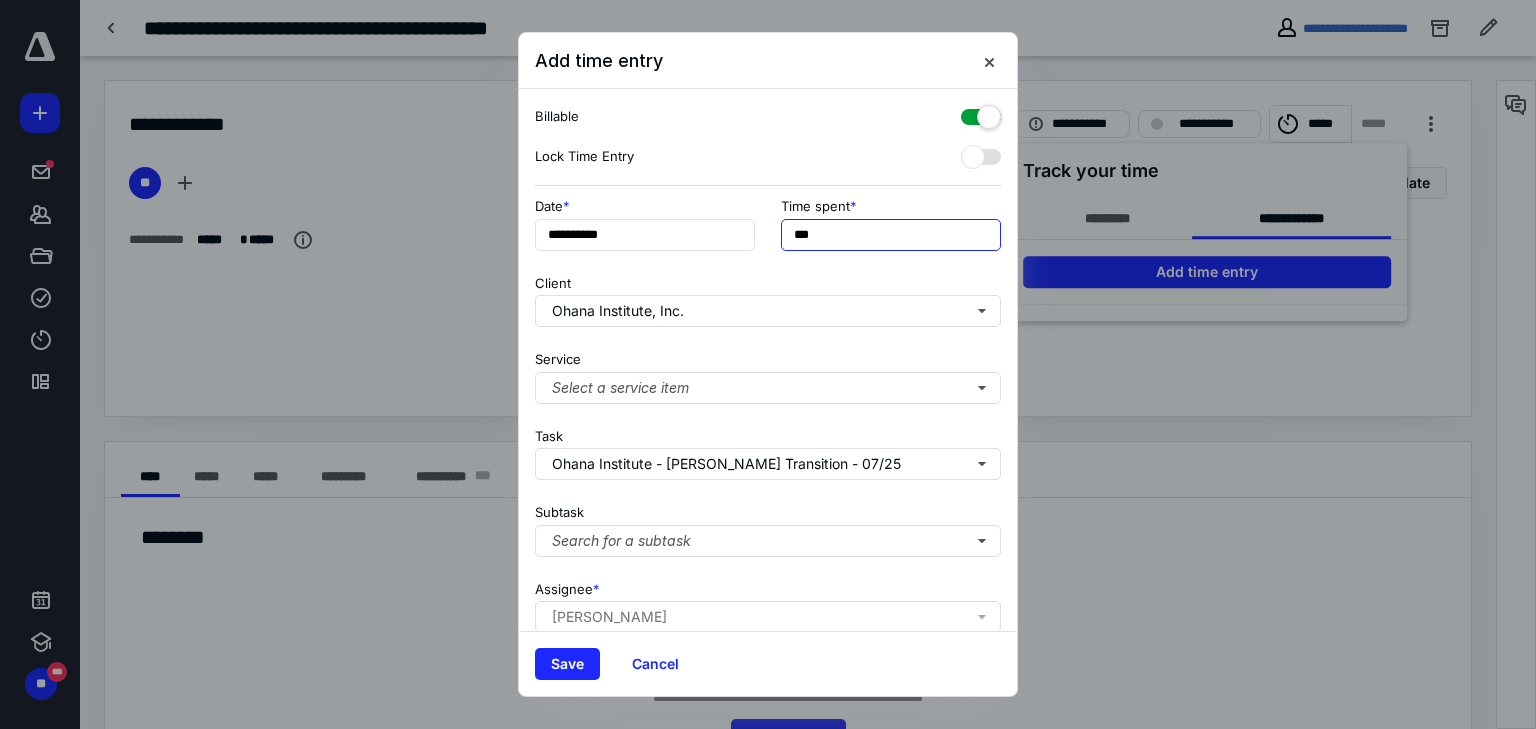 click on "***" at bounding box center [891, 235] 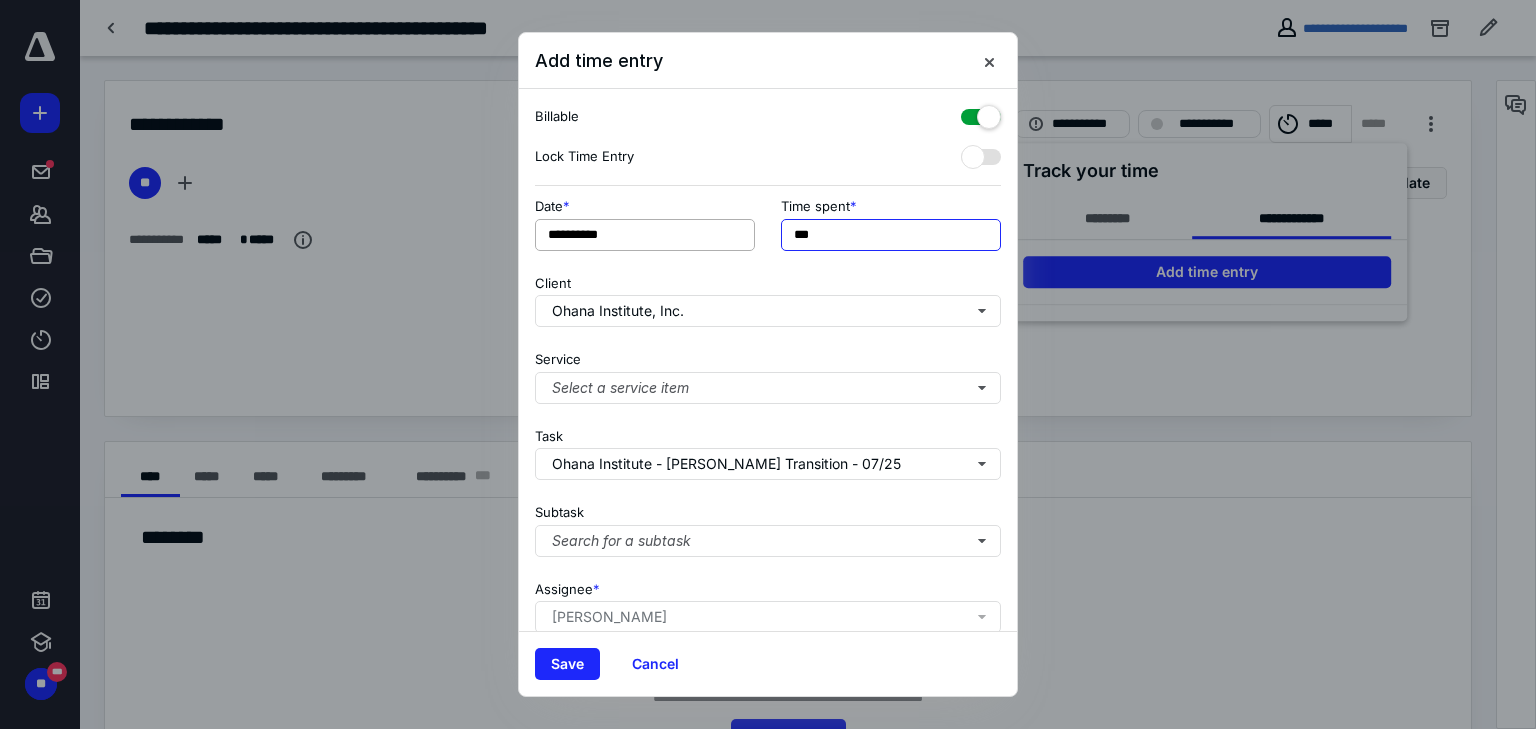 drag, startPoint x: 850, startPoint y: 235, endPoint x: 678, endPoint y: 244, distance: 172.2353 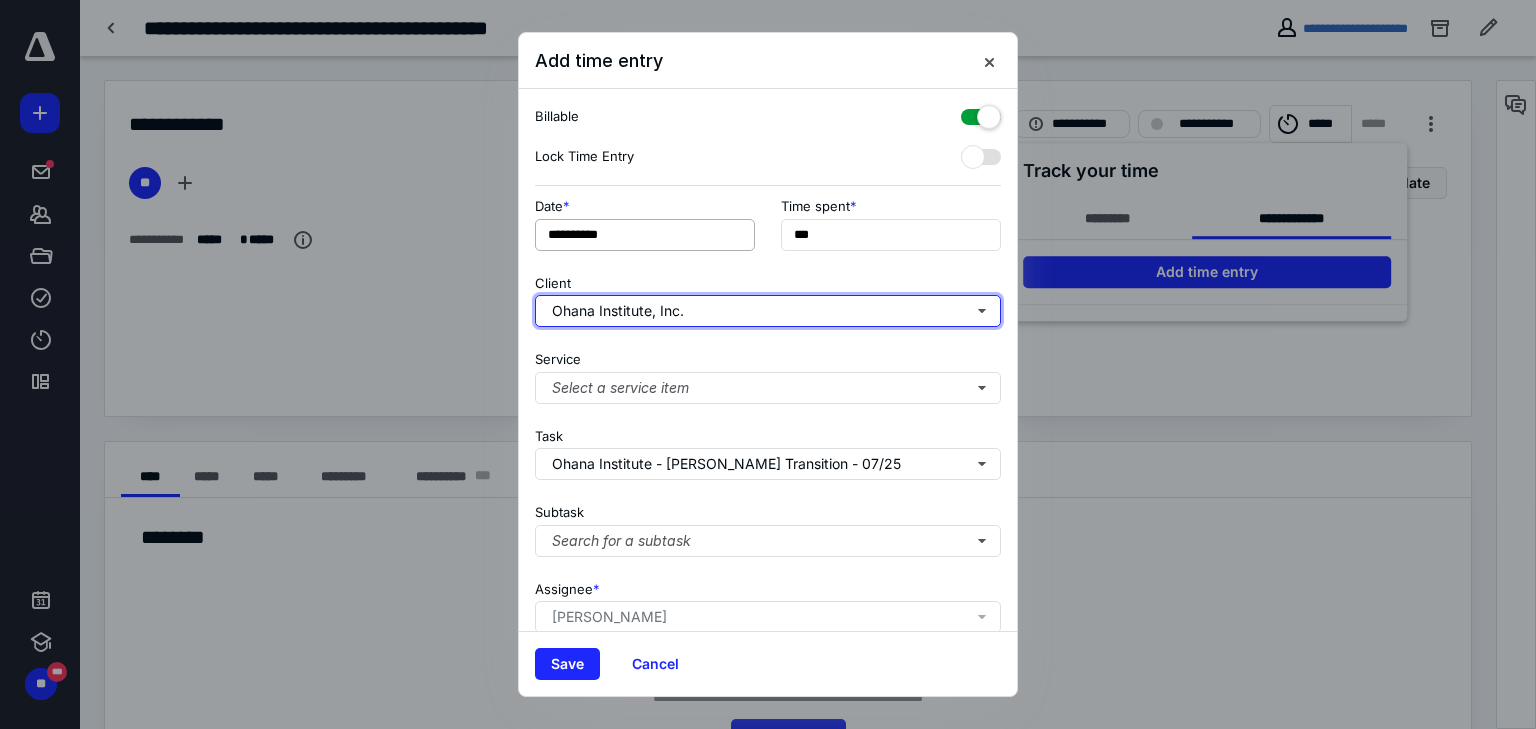 type on "******" 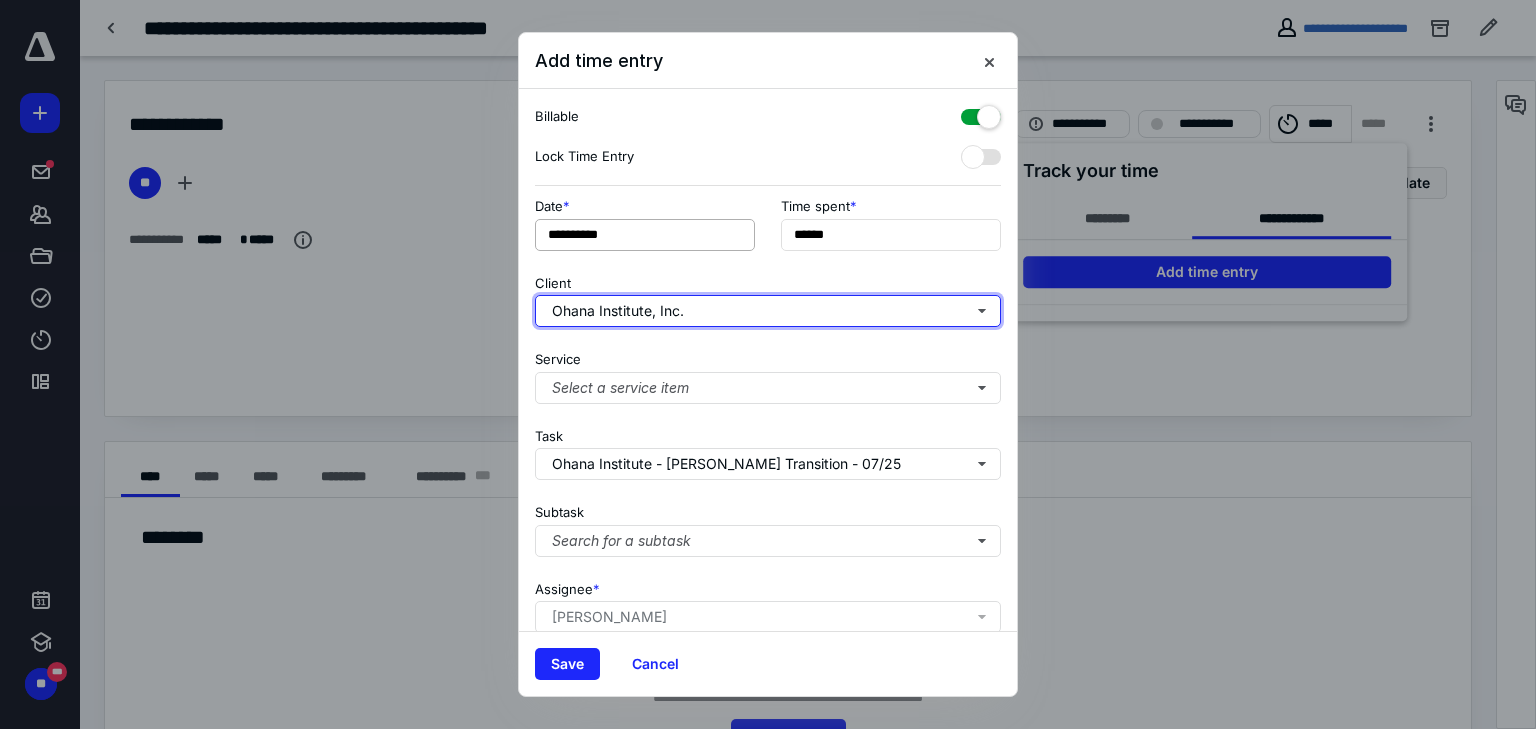 type 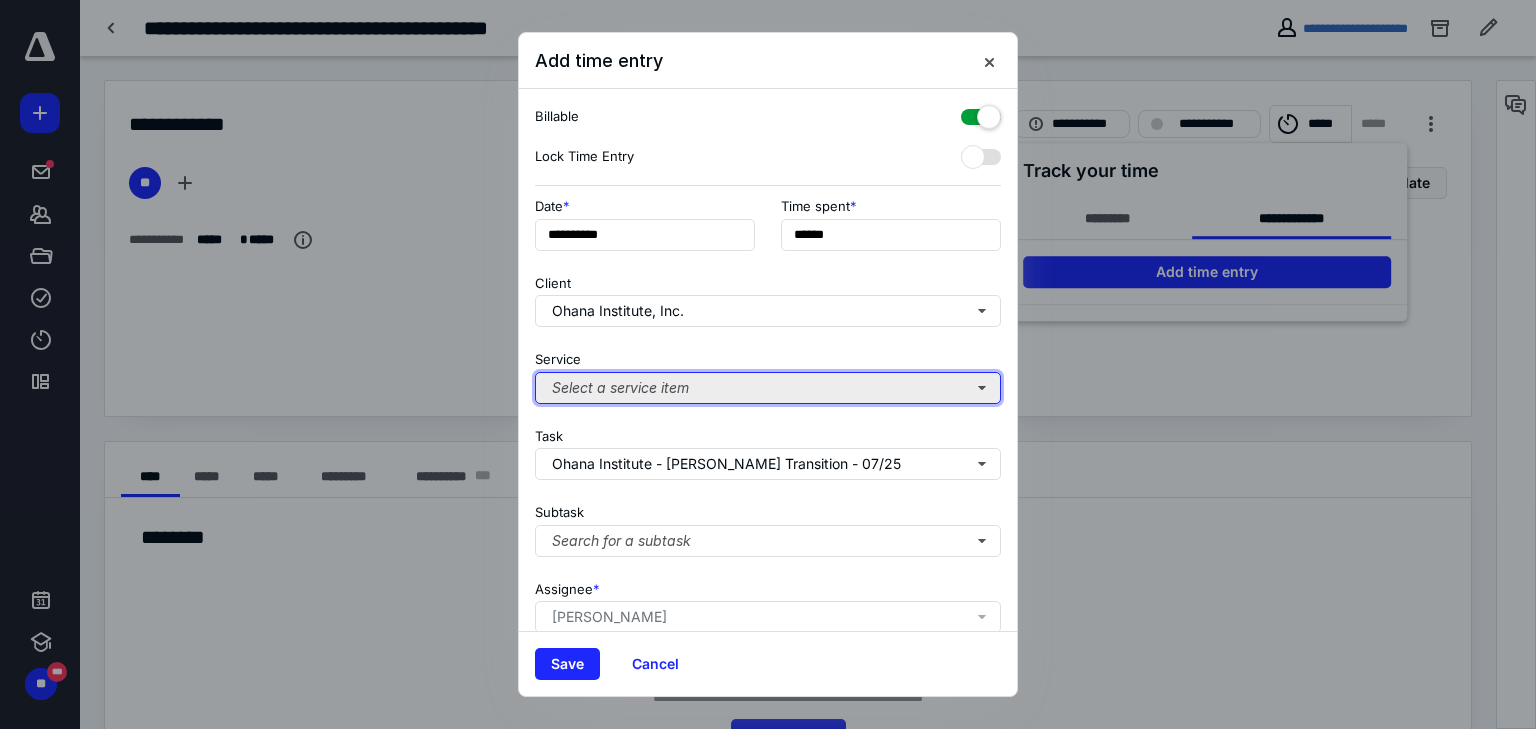 click on "Select a service item" at bounding box center (768, 388) 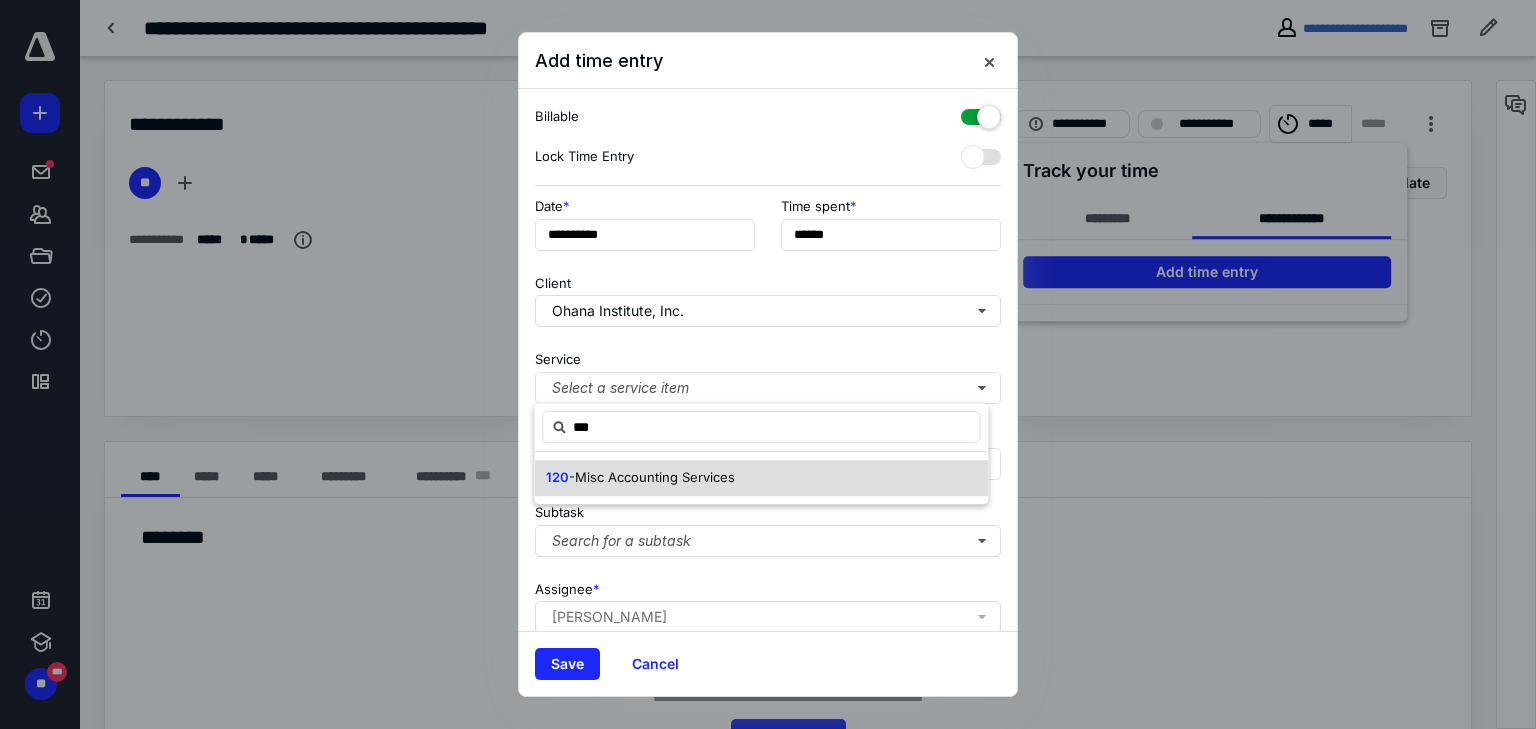 click on "120 -Misc Accounting Services" at bounding box center [761, 478] 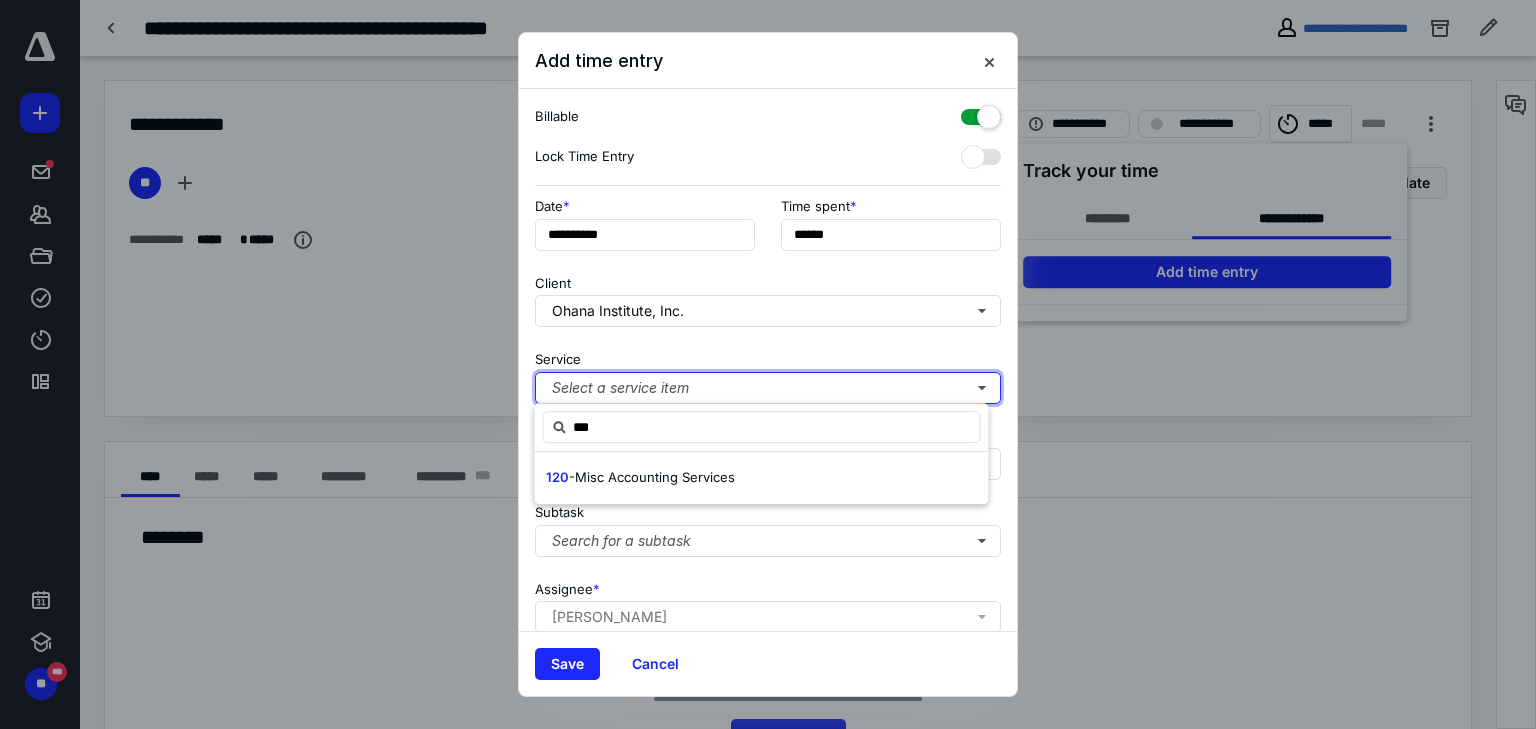type 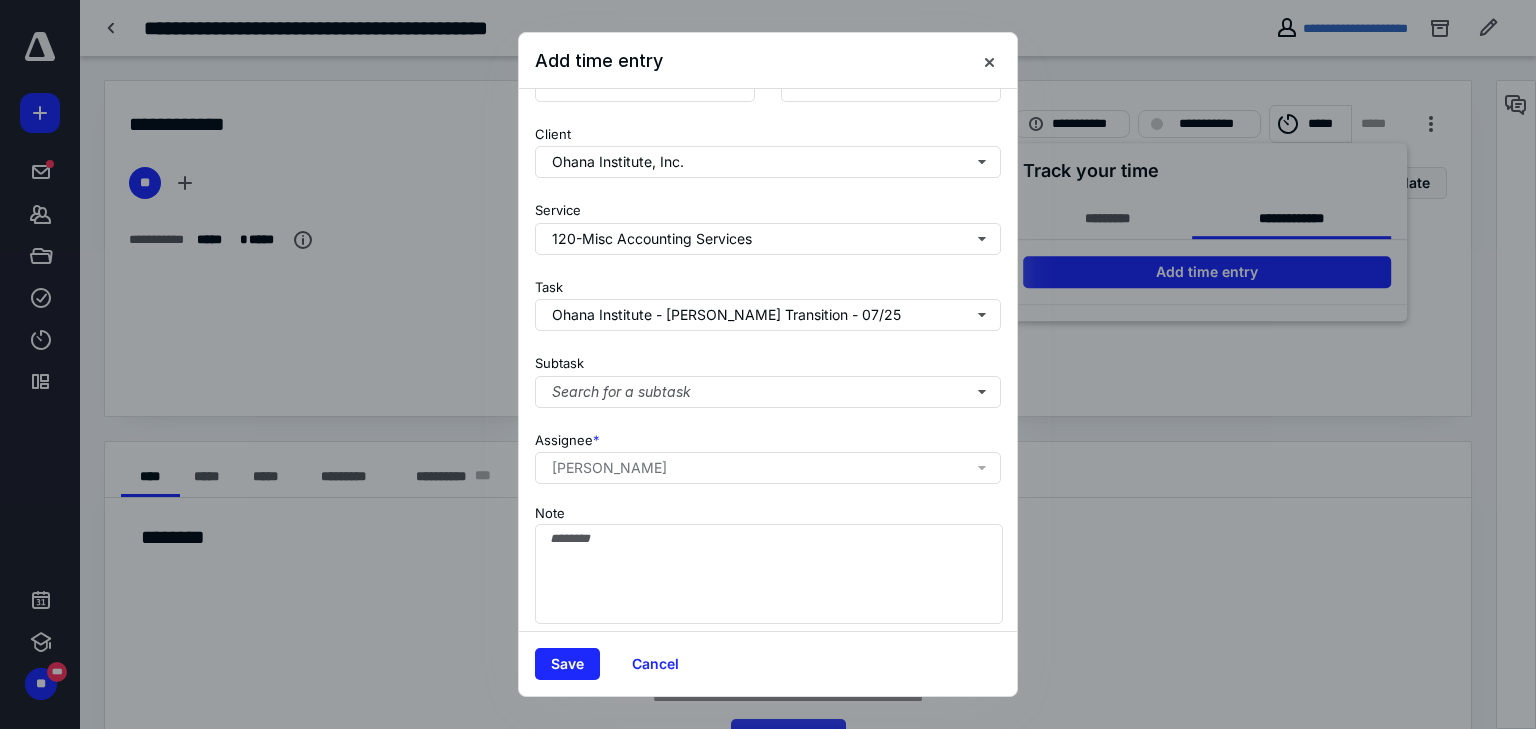 scroll, scrollTop: 156, scrollLeft: 0, axis: vertical 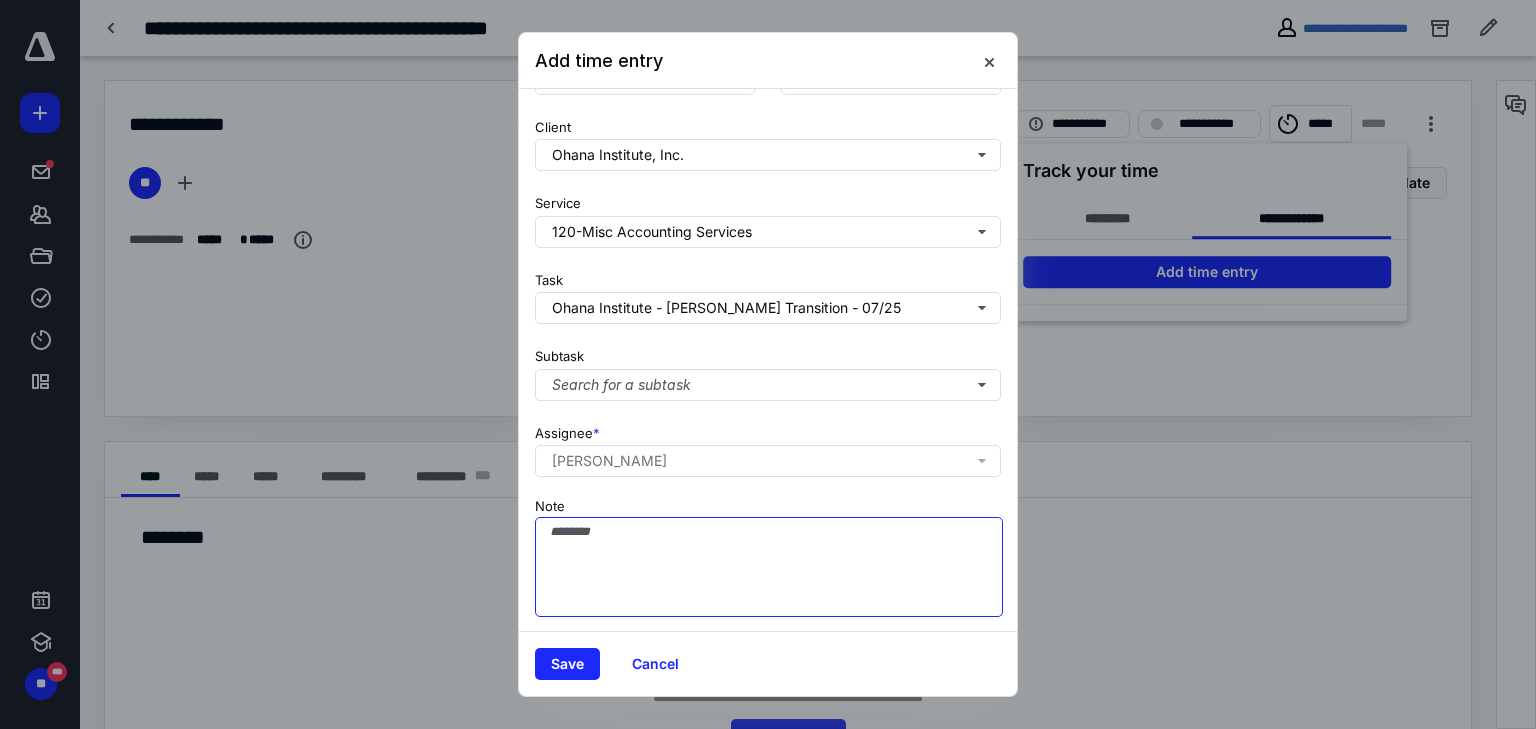 click on "Note" at bounding box center (769, 567) 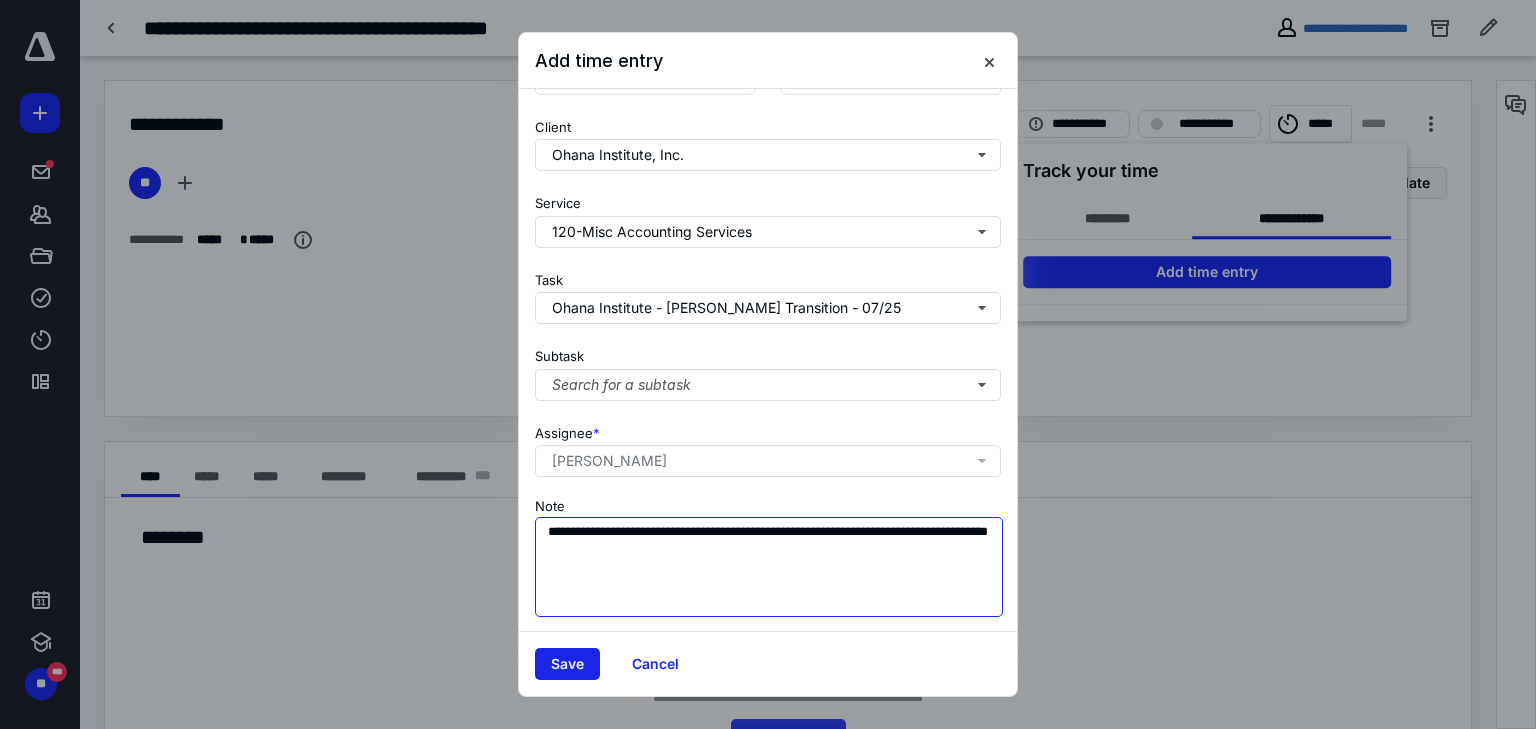 type on "**********" 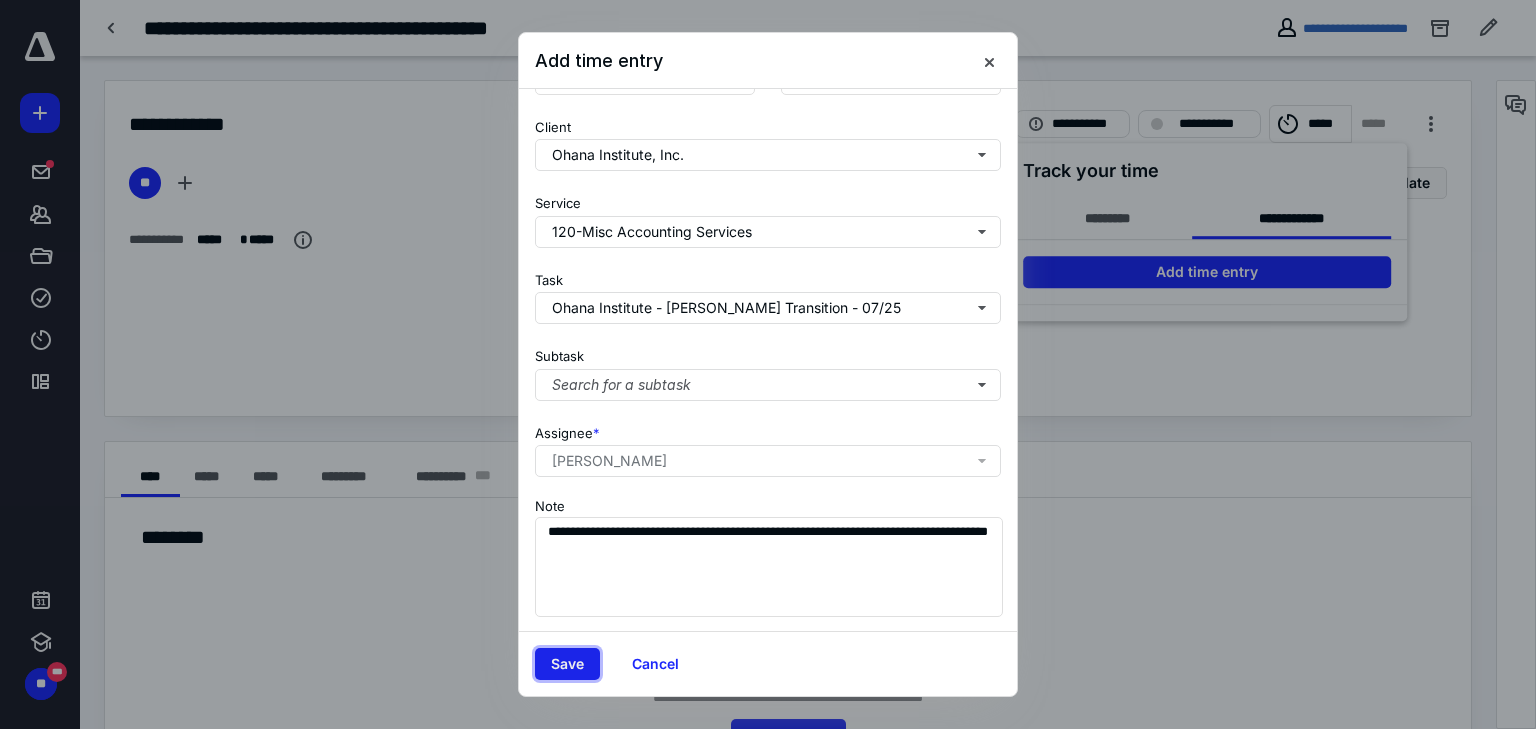 click on "Save" at bounding box center (567, 664) 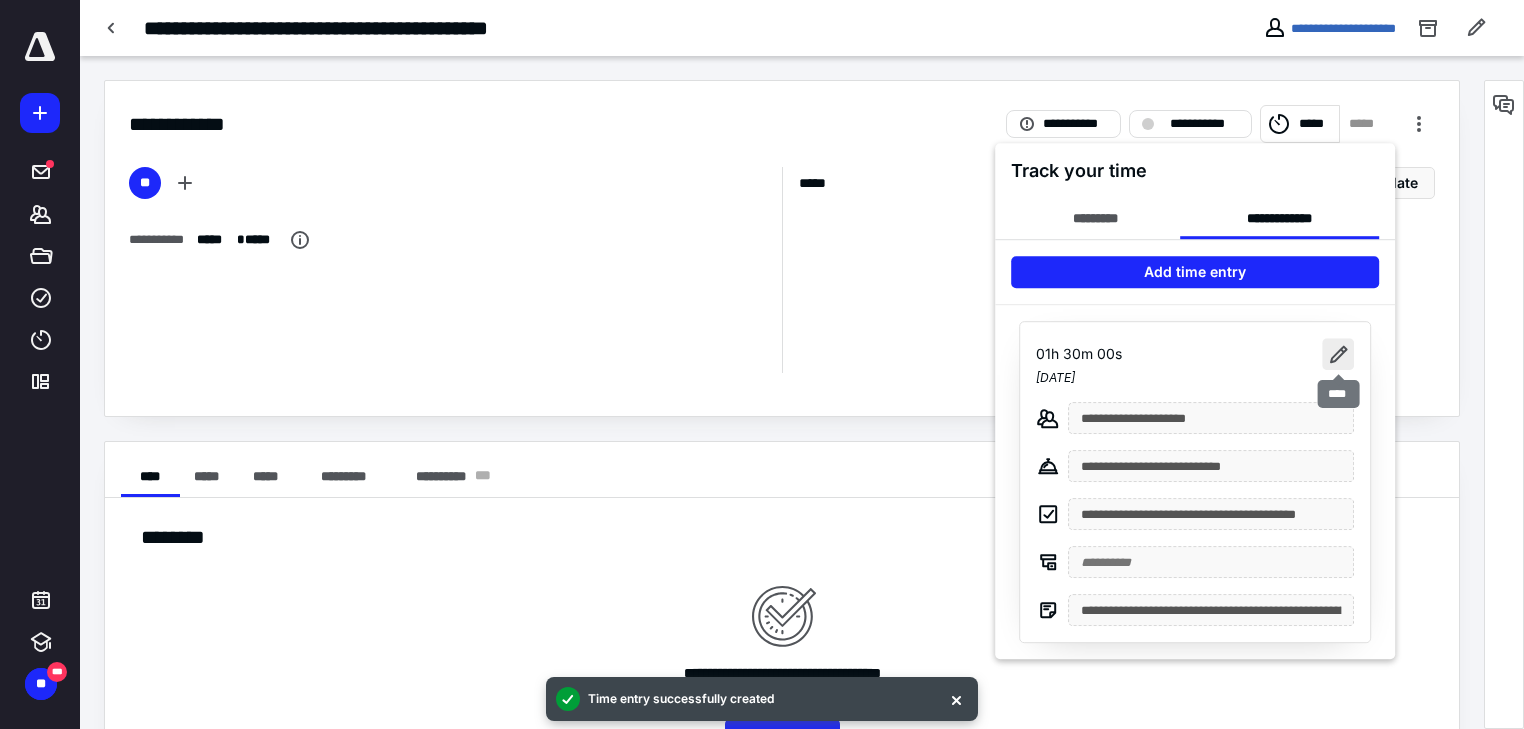 click at bounding box center (1338, 354) 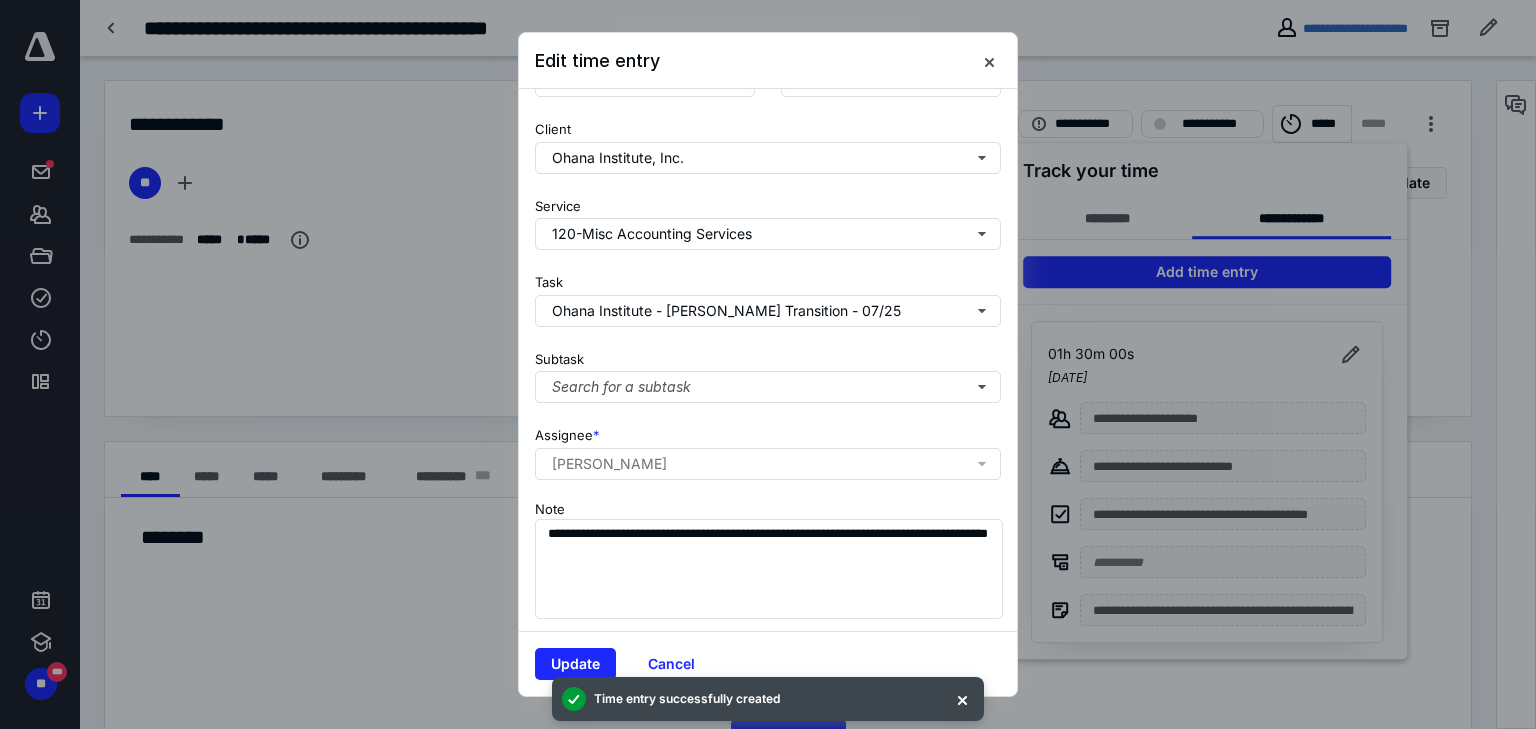 scroll, scrollTop: 188, scrollLeft: 0, axis: vertical 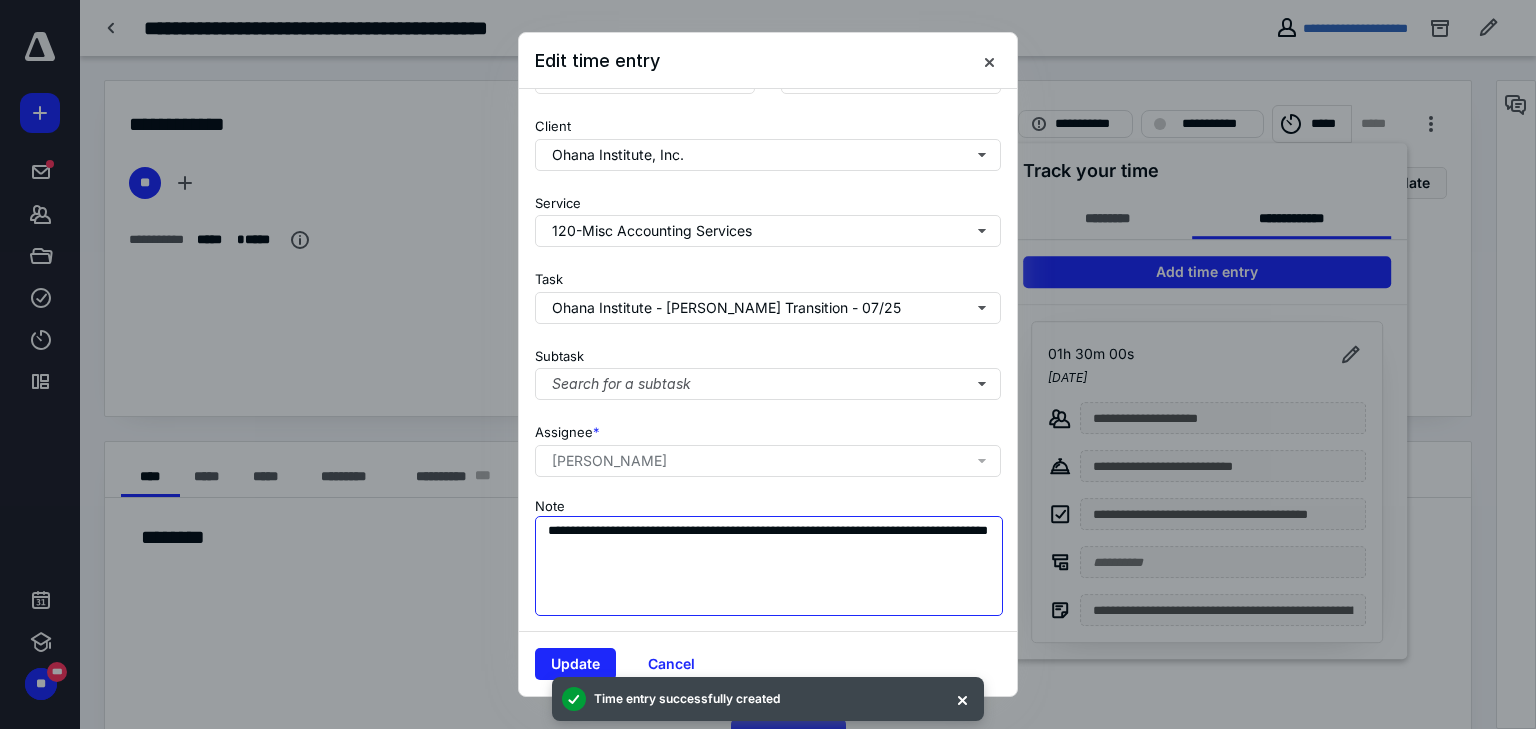 click on "**********" at bounding box center (769, 566) 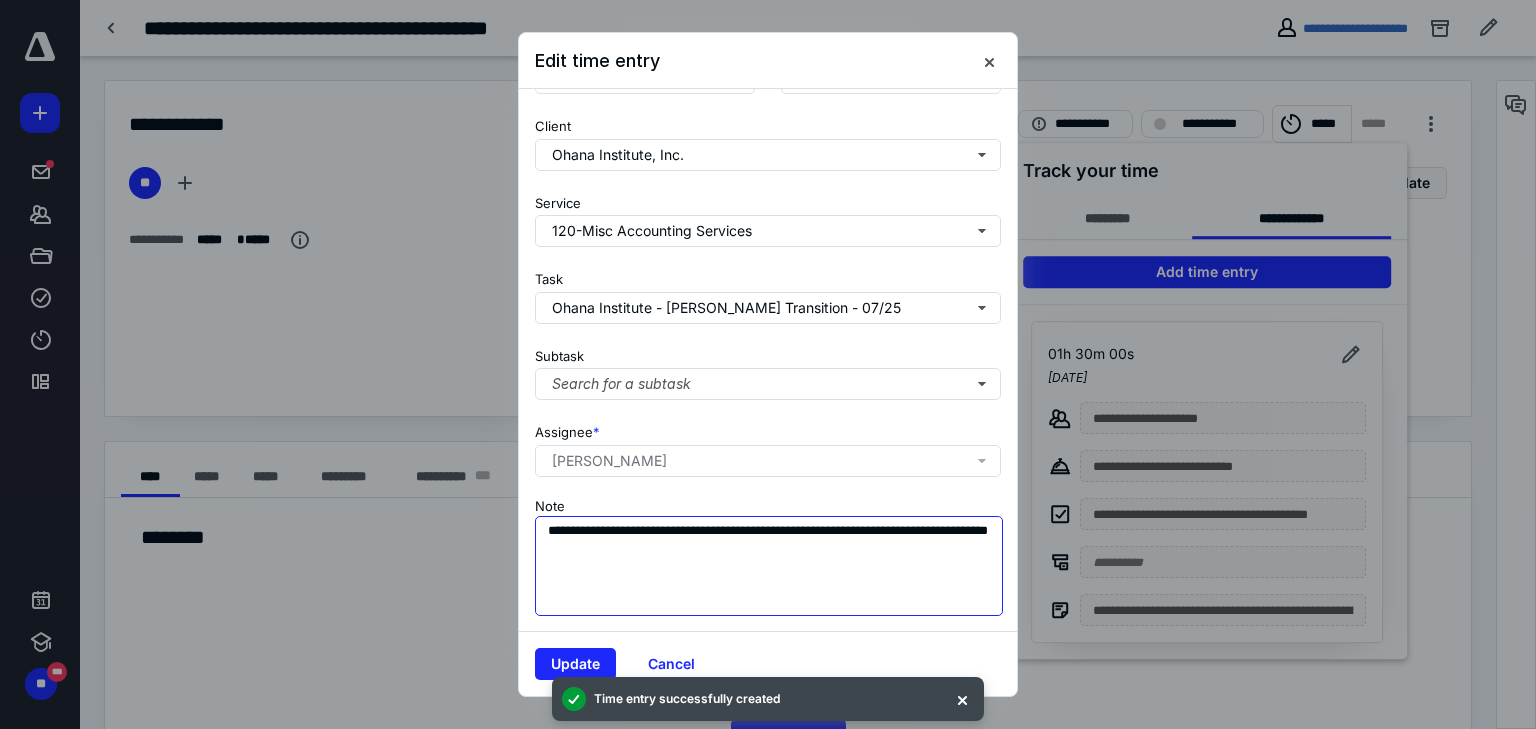 click on "**********" at bounding box center [769, 566] 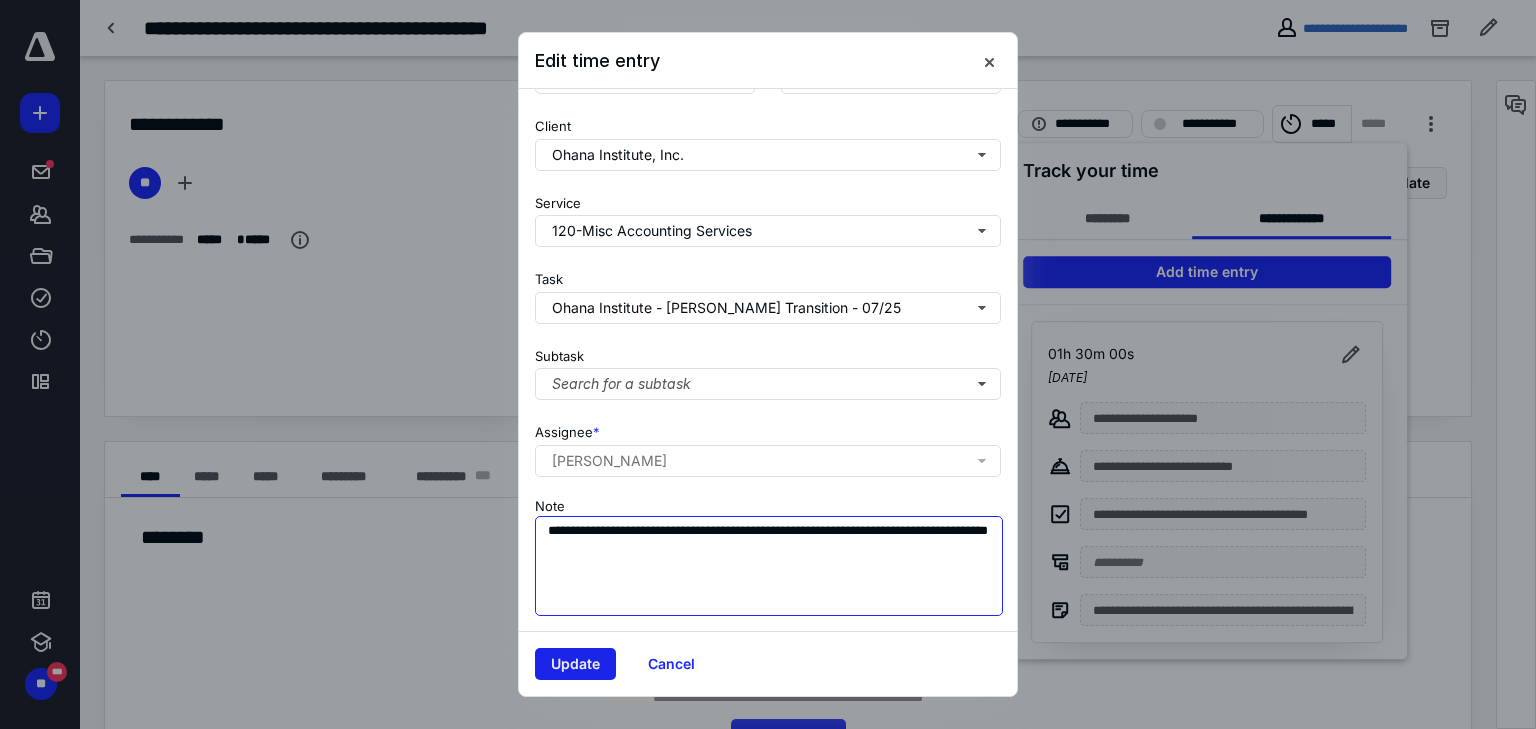 type on "**********" 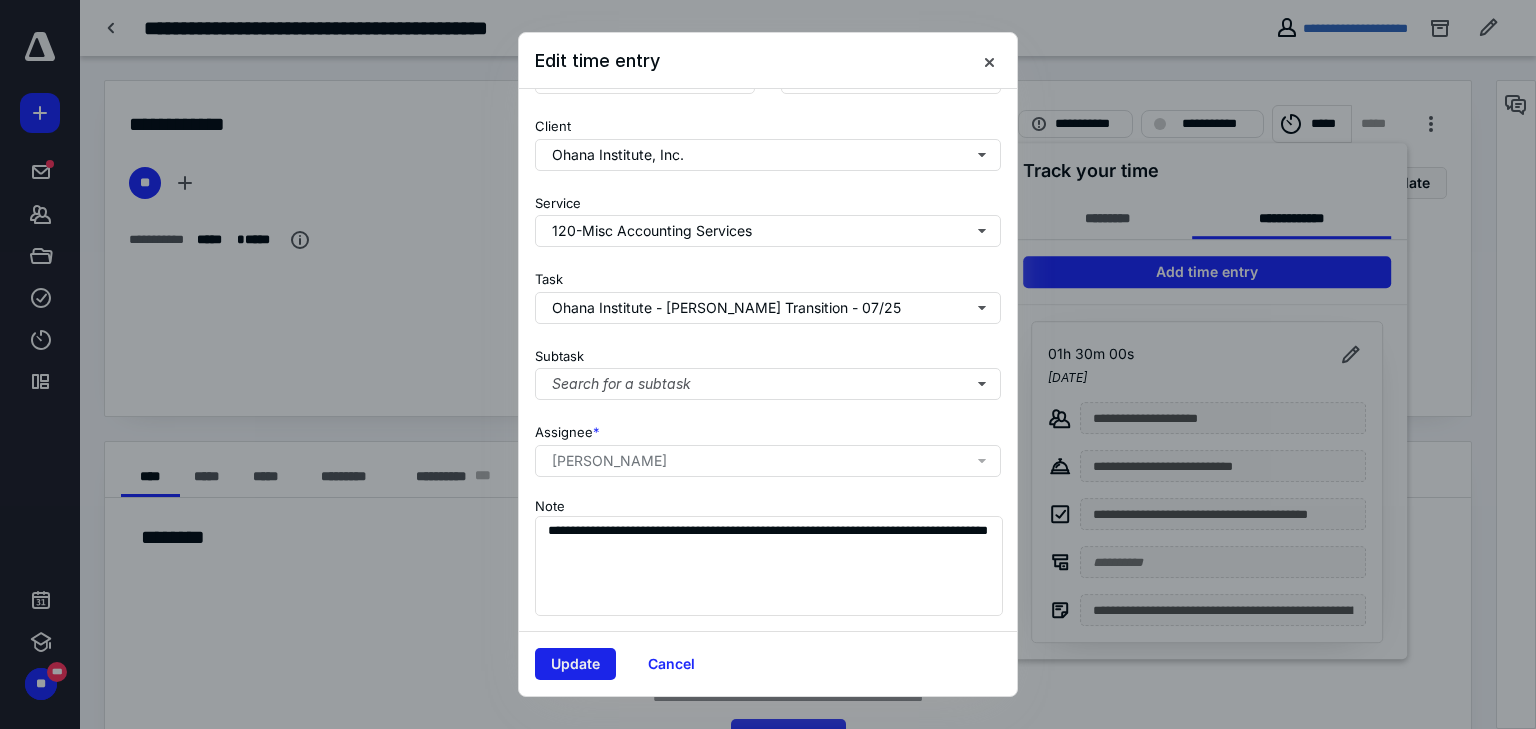 click on "Update" at bounding box center (575, 664) 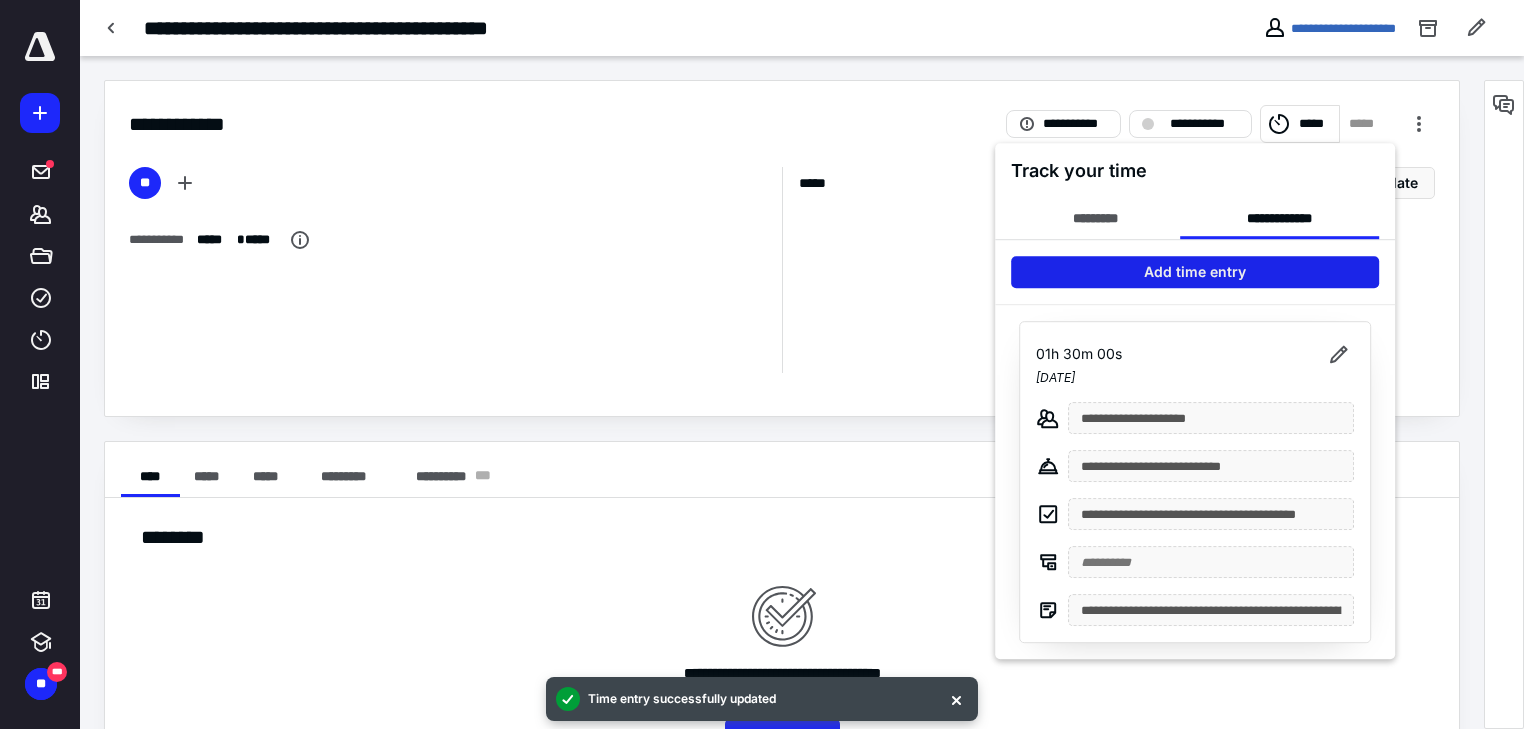 click on "Add time entry" at bounding box center [1195, 272] 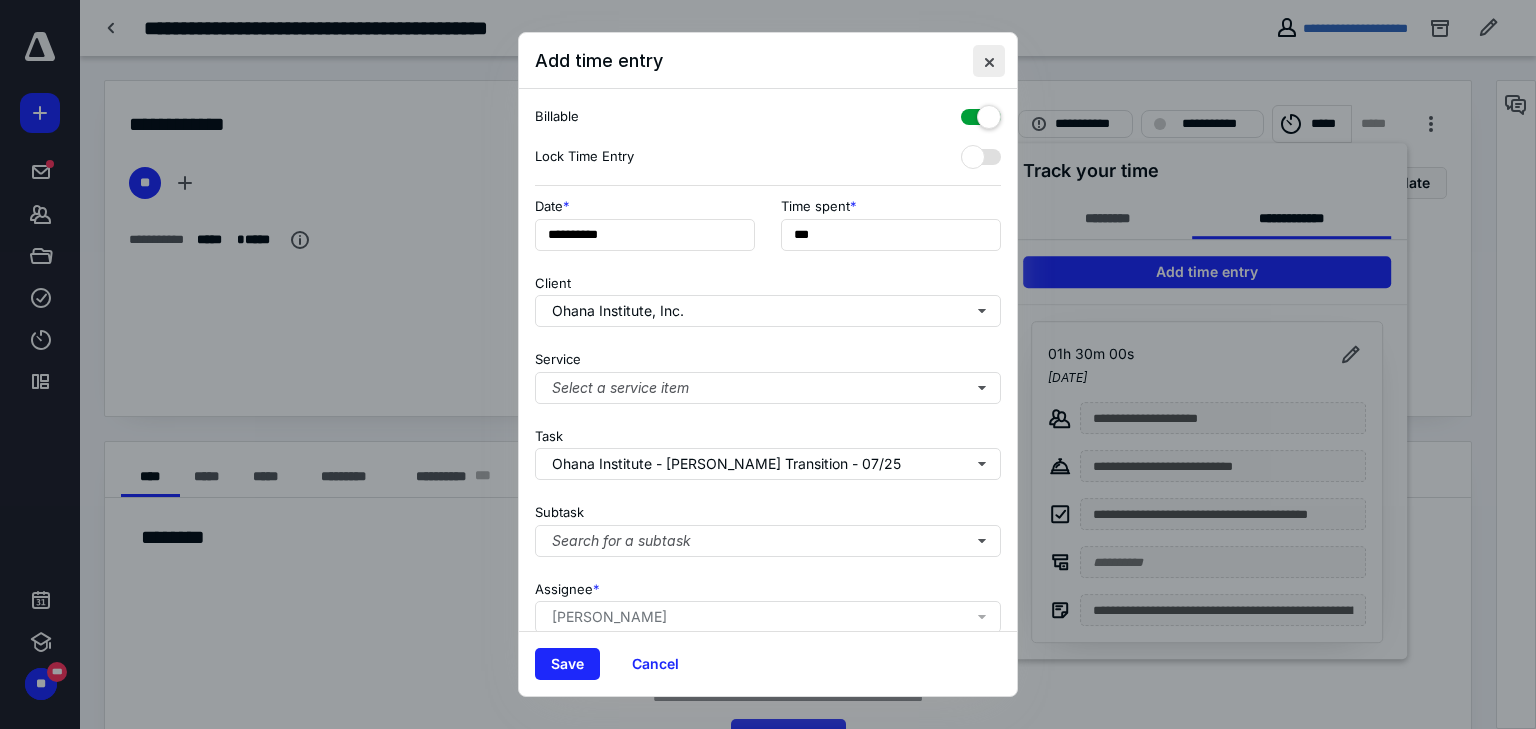 click at bounding box center (989, 61) 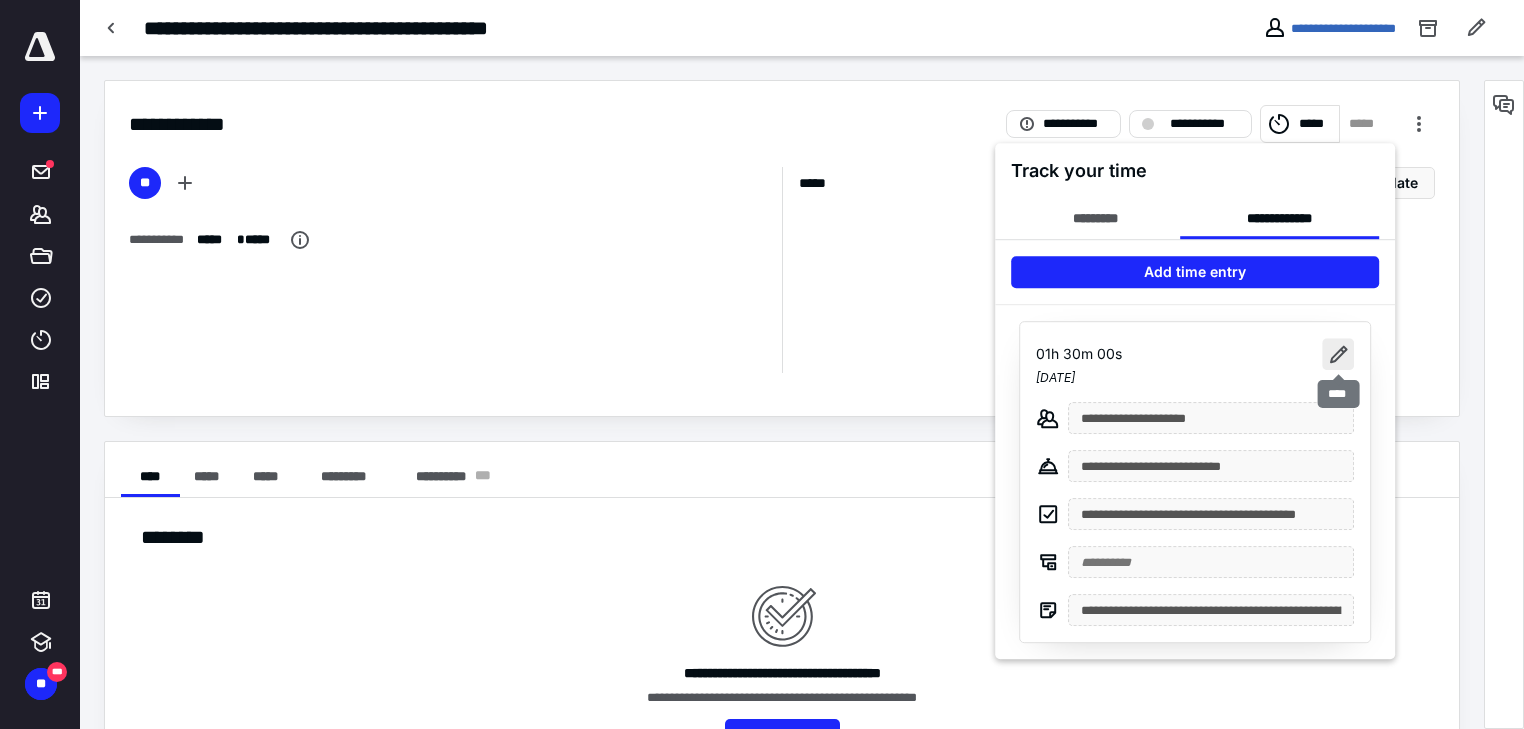 click at bounding box center [1338, 354] 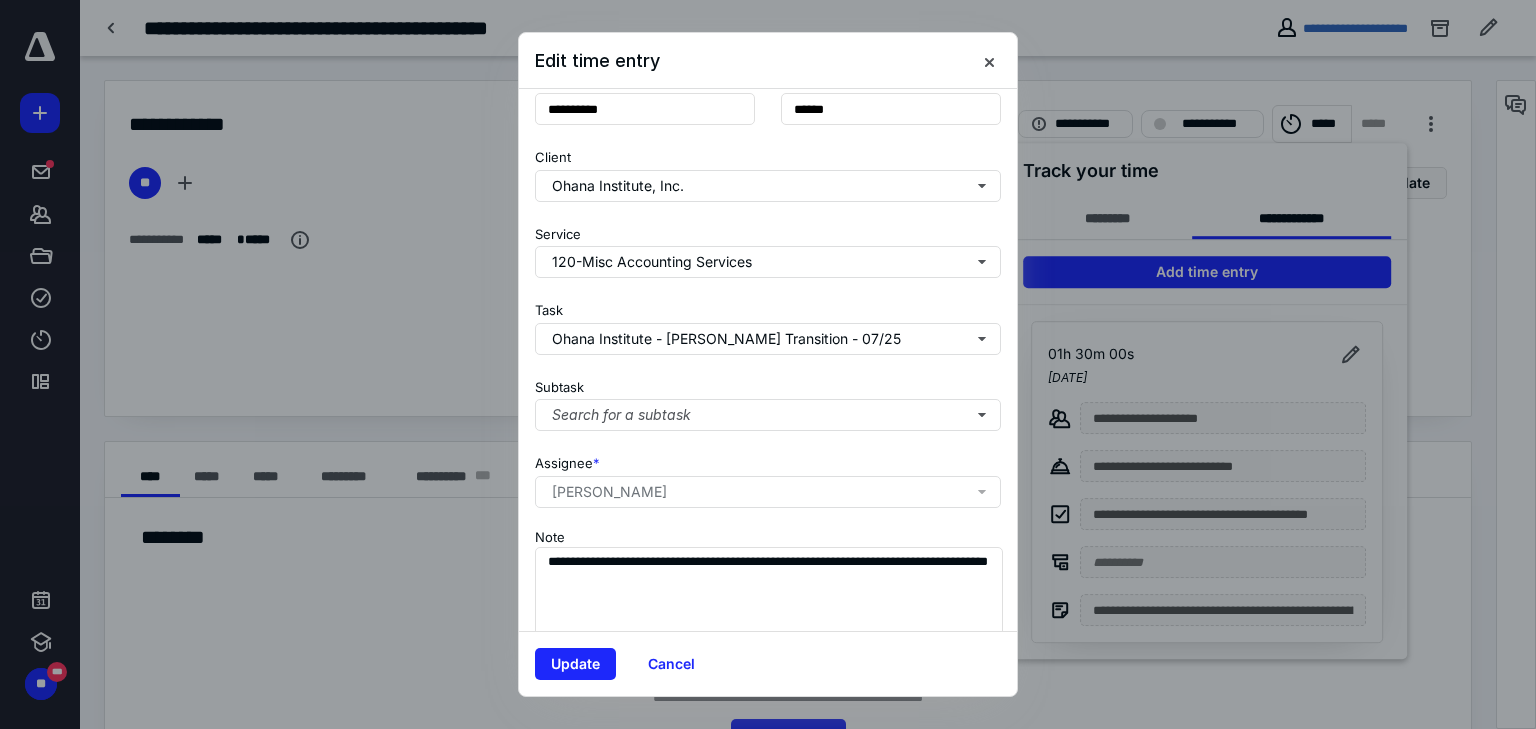 scroll, scrollTop: 188, scrollLeft: 0, axis: vertical 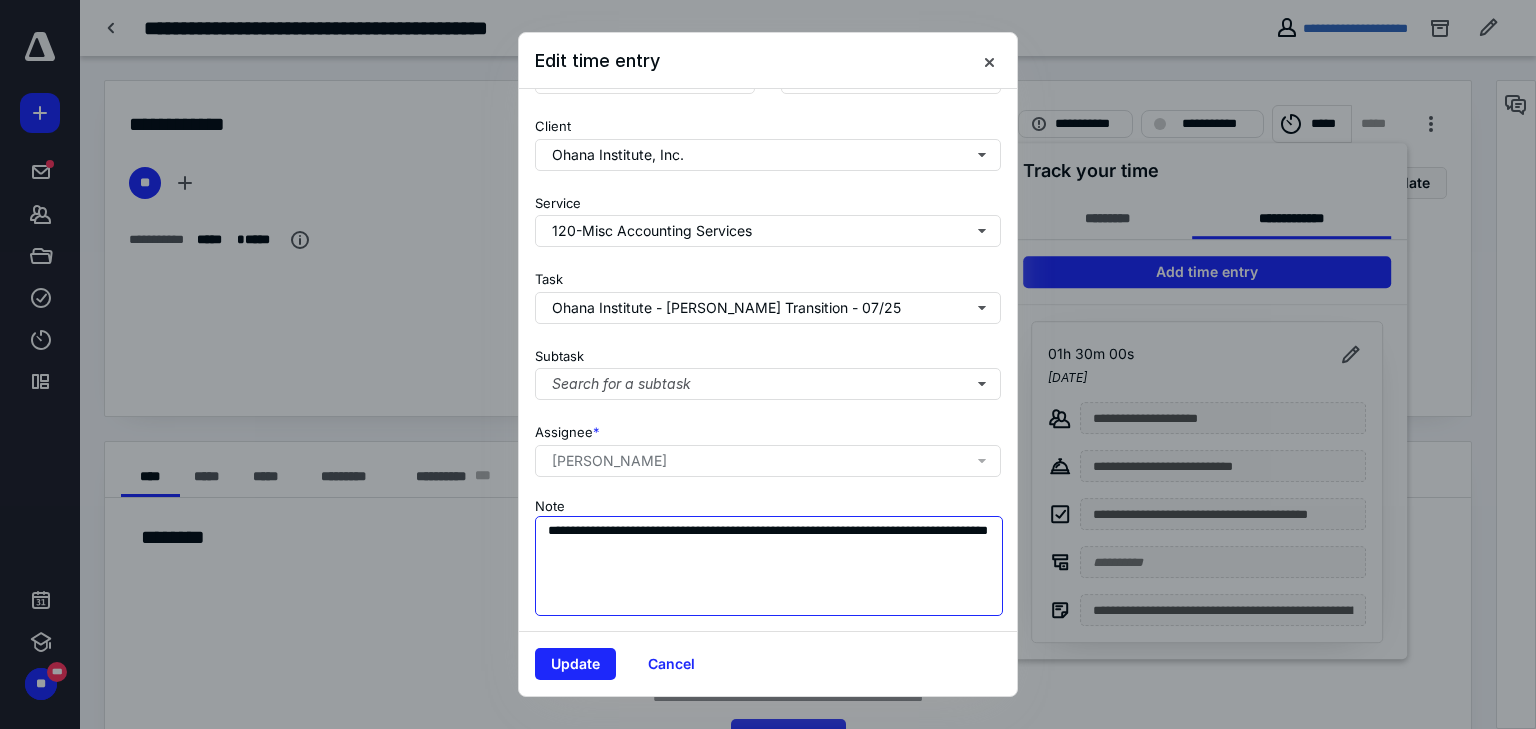 click on "**********" at bounding box center [769, 566] 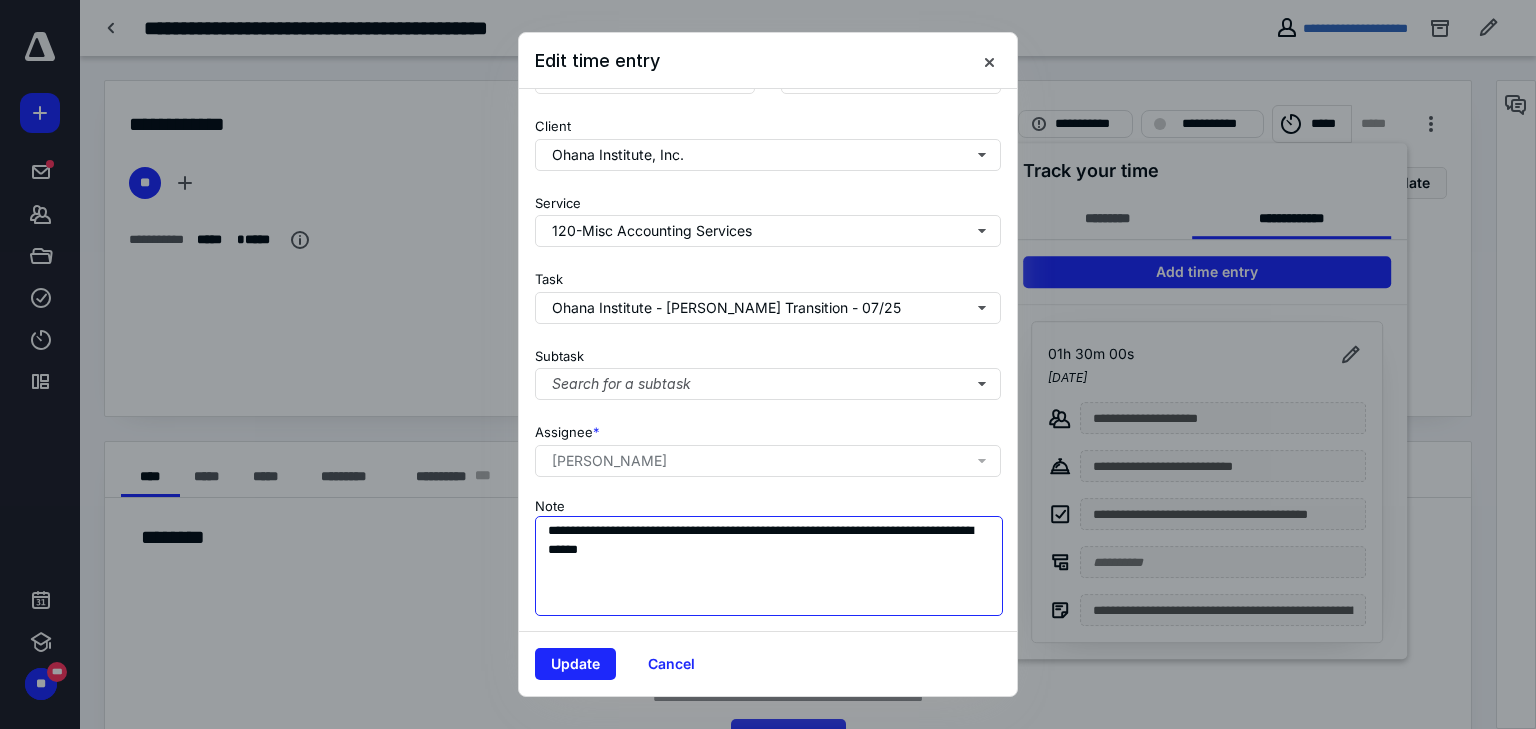 paste on "**********" 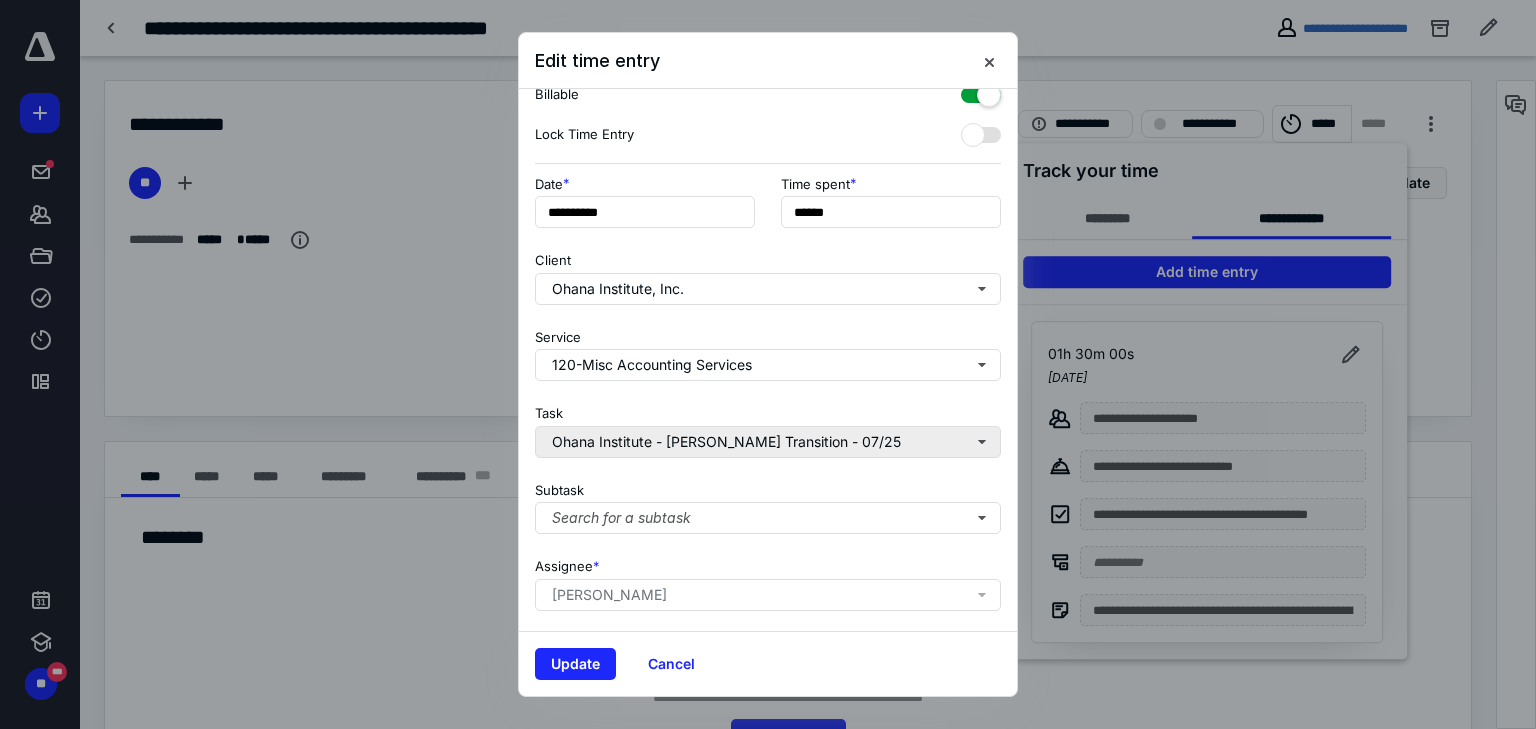 scroll, scrollTop: 28, scrollLeft: 0, axis: vertical 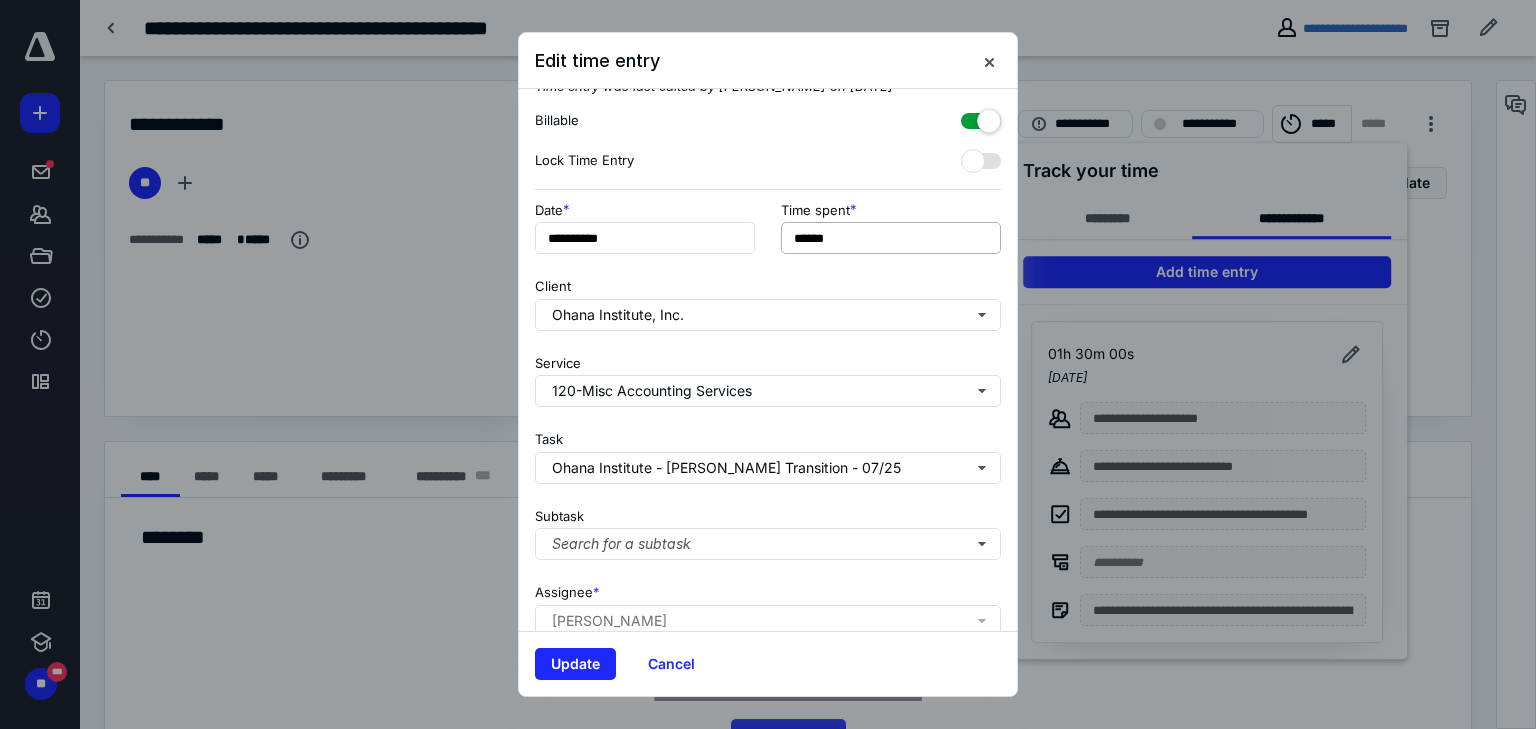 type on "**********" 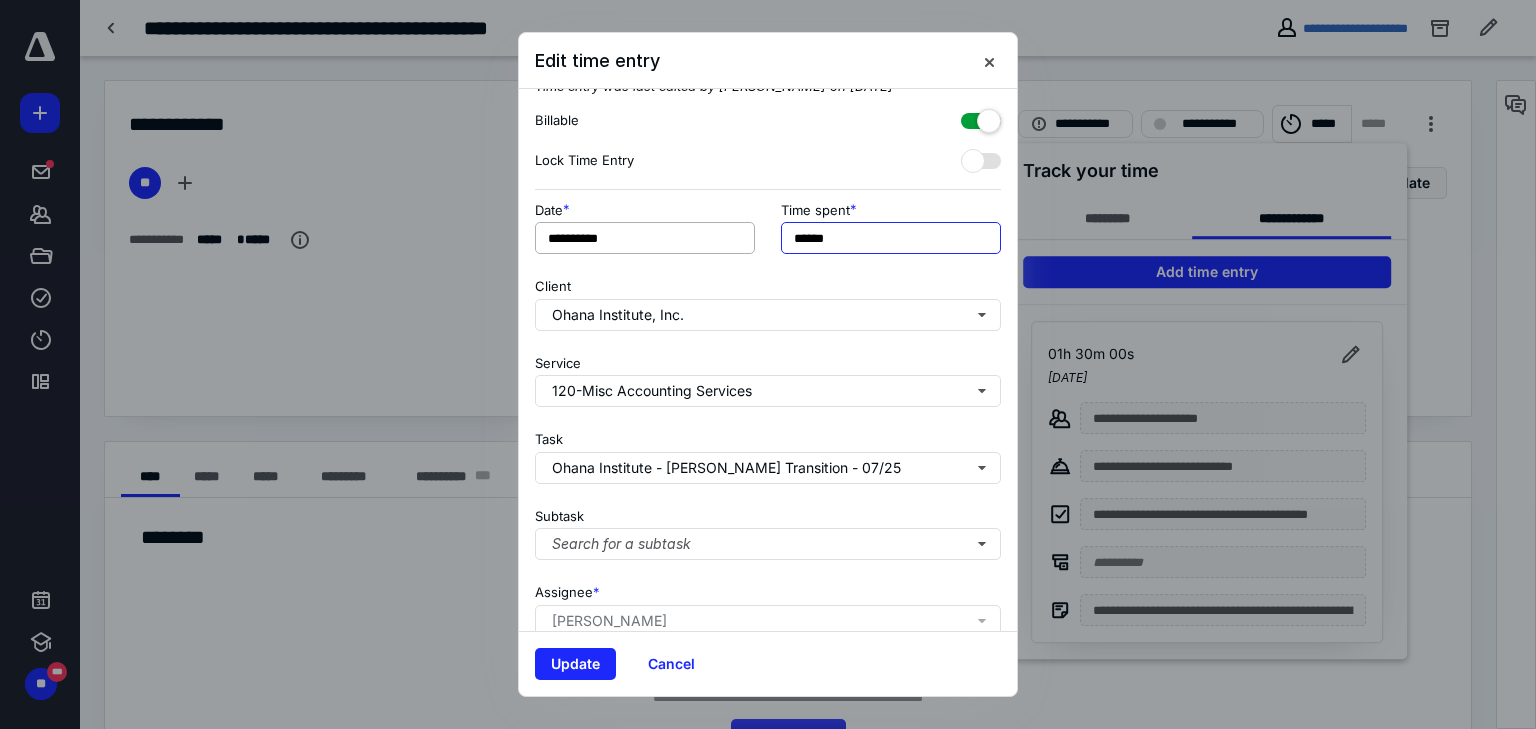 drag, startPoint x: 834, startPoint y: 241, endPoint x: 733, endPoint y: 237, distance: 101.07918 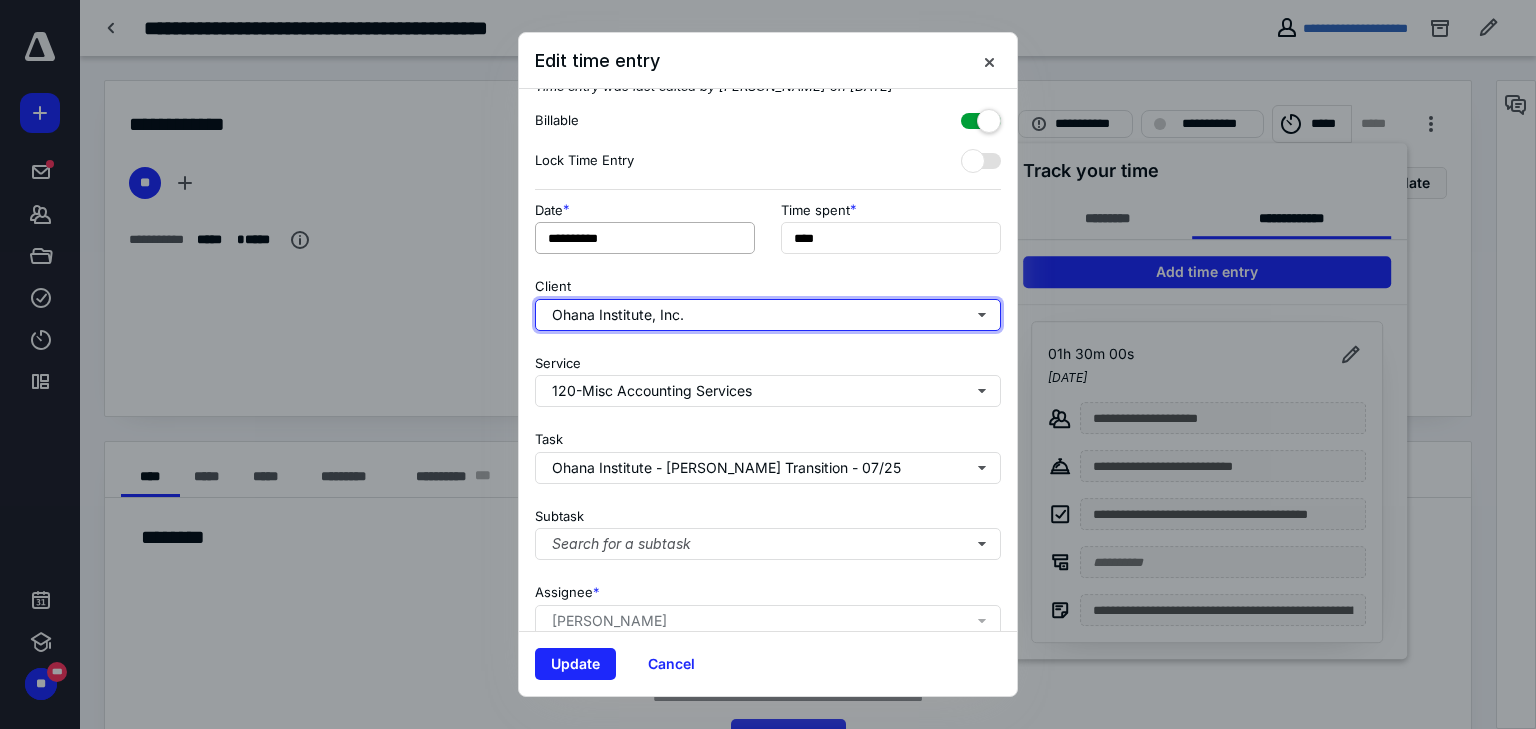 type on "******" 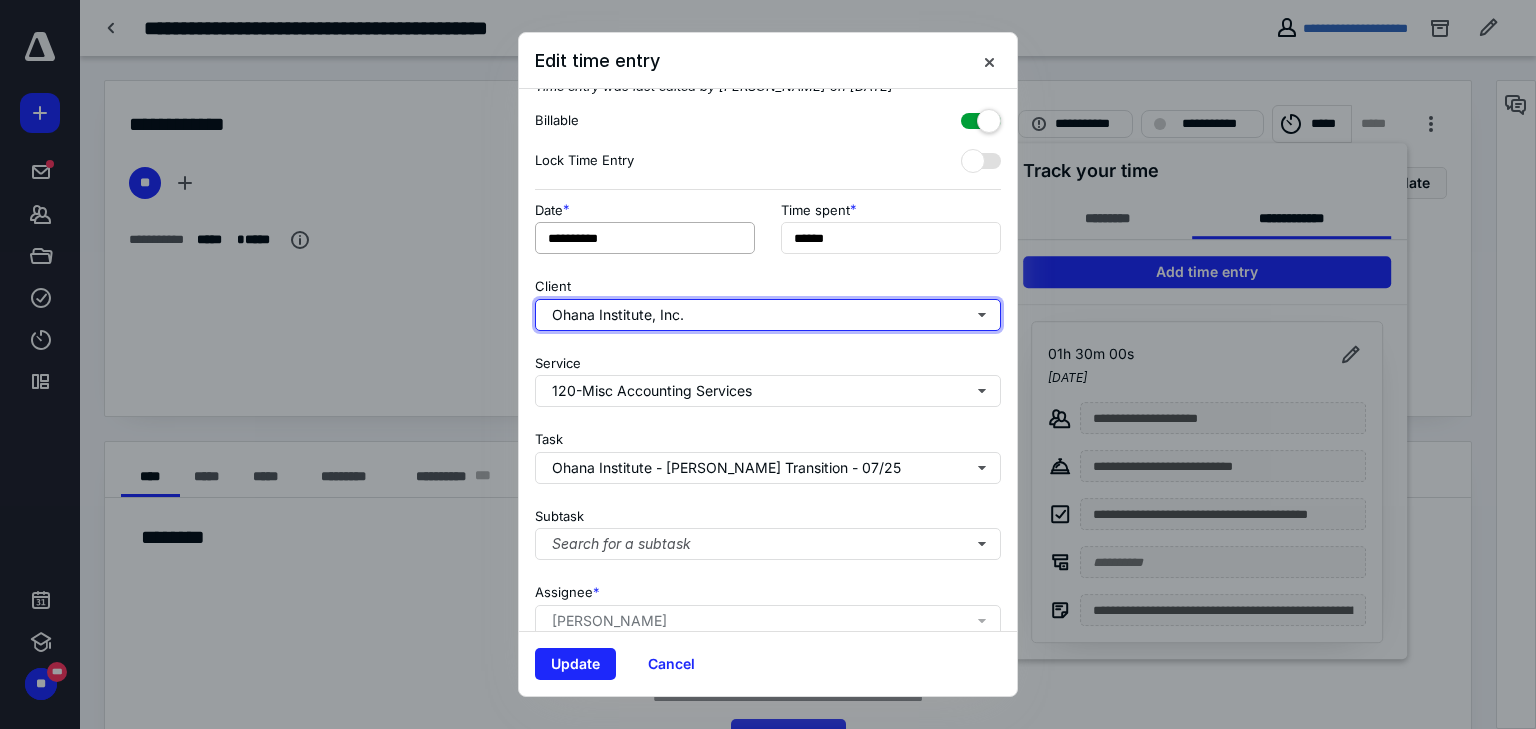 type 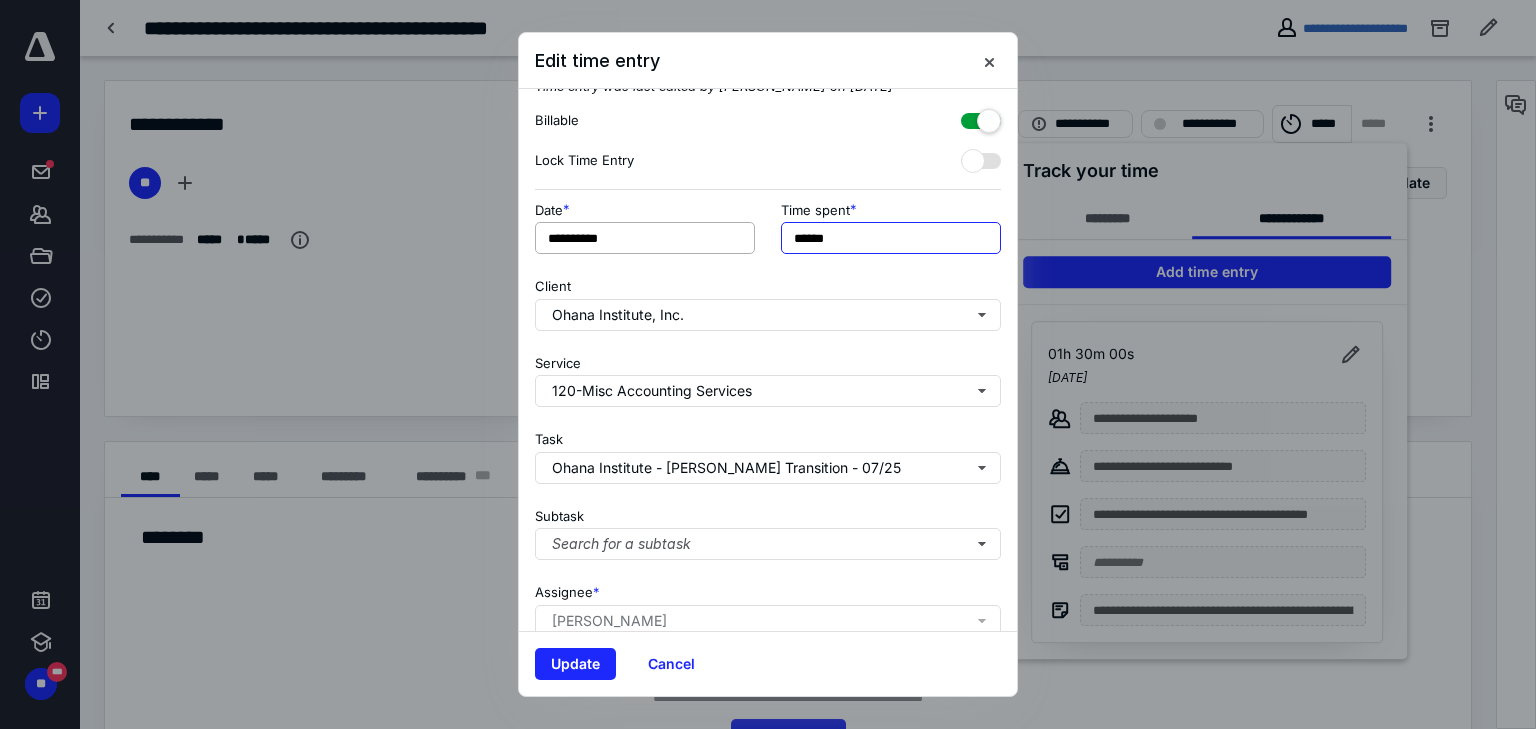 type on "******" 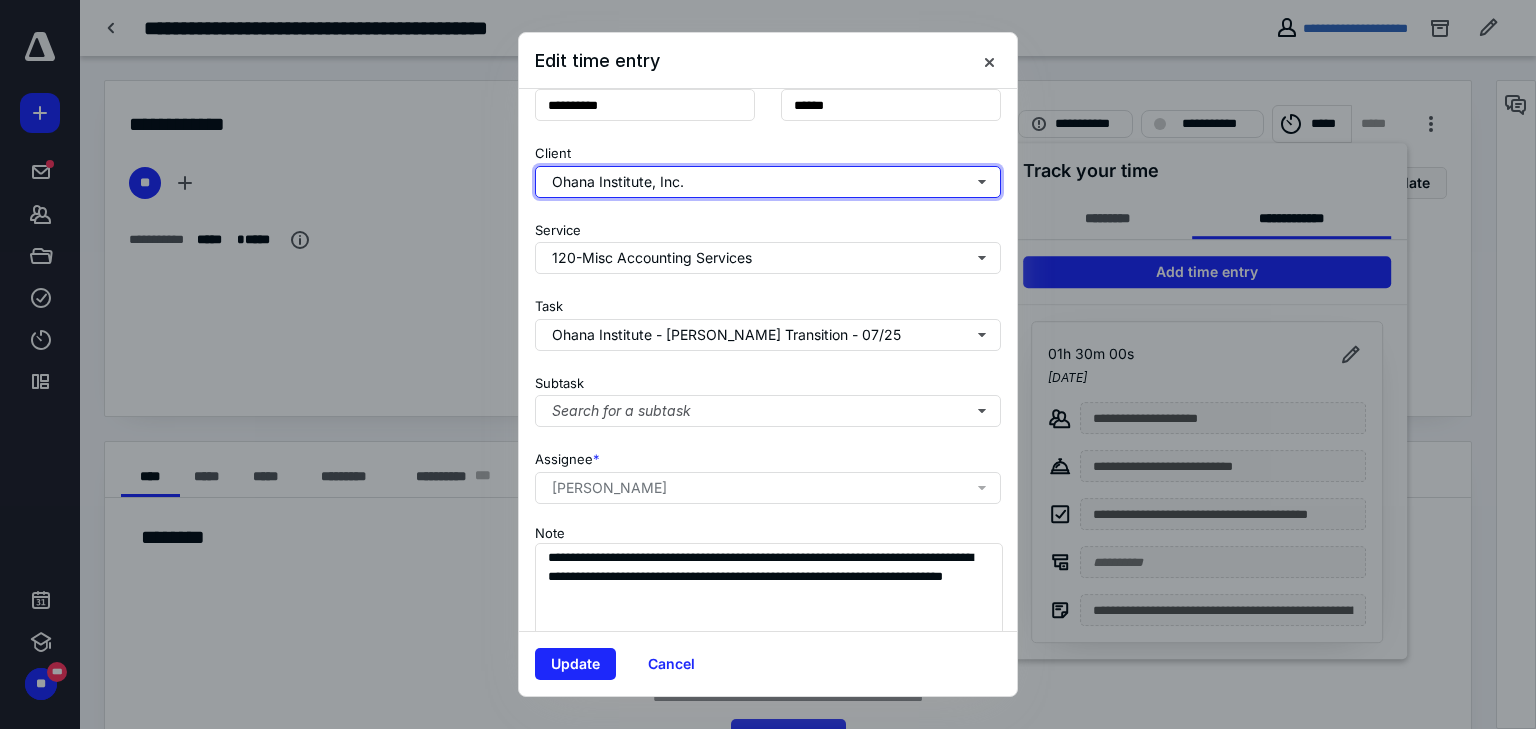 scroll, scrollTop: 188, scrollLeft: 0, axis: vertical 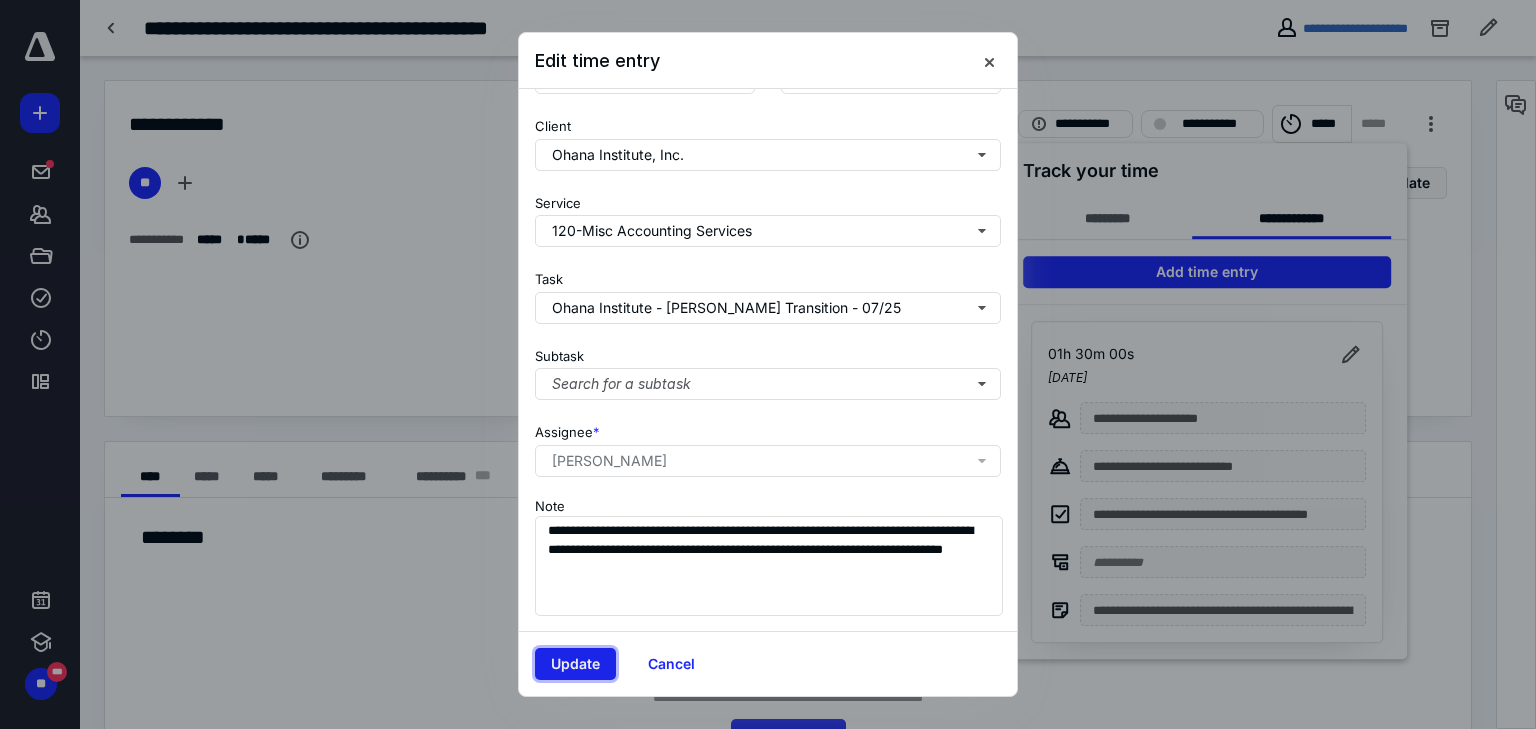 click on "Update" at bounding box center [575, 664] 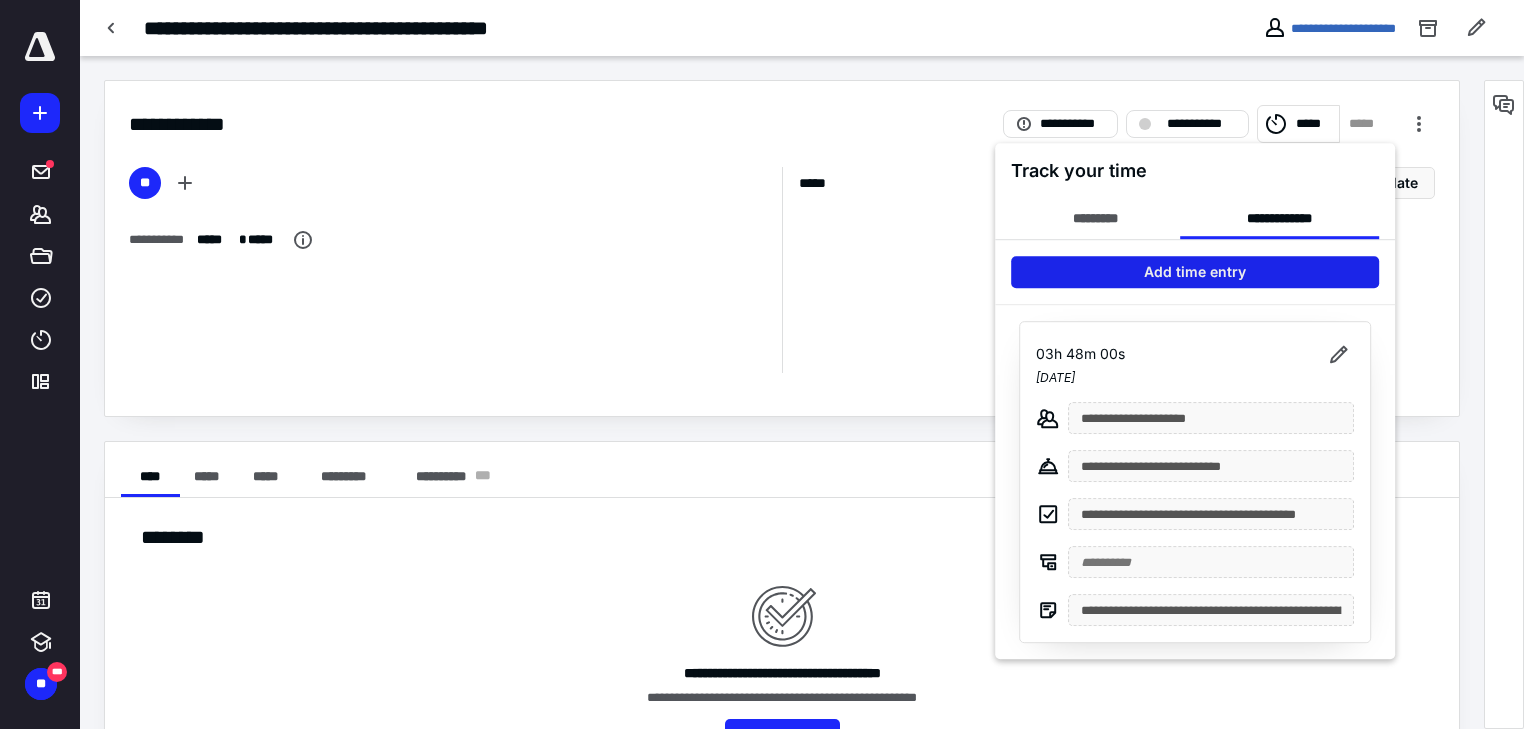 click on "Add time entry" at bounding box center [1195, 272] 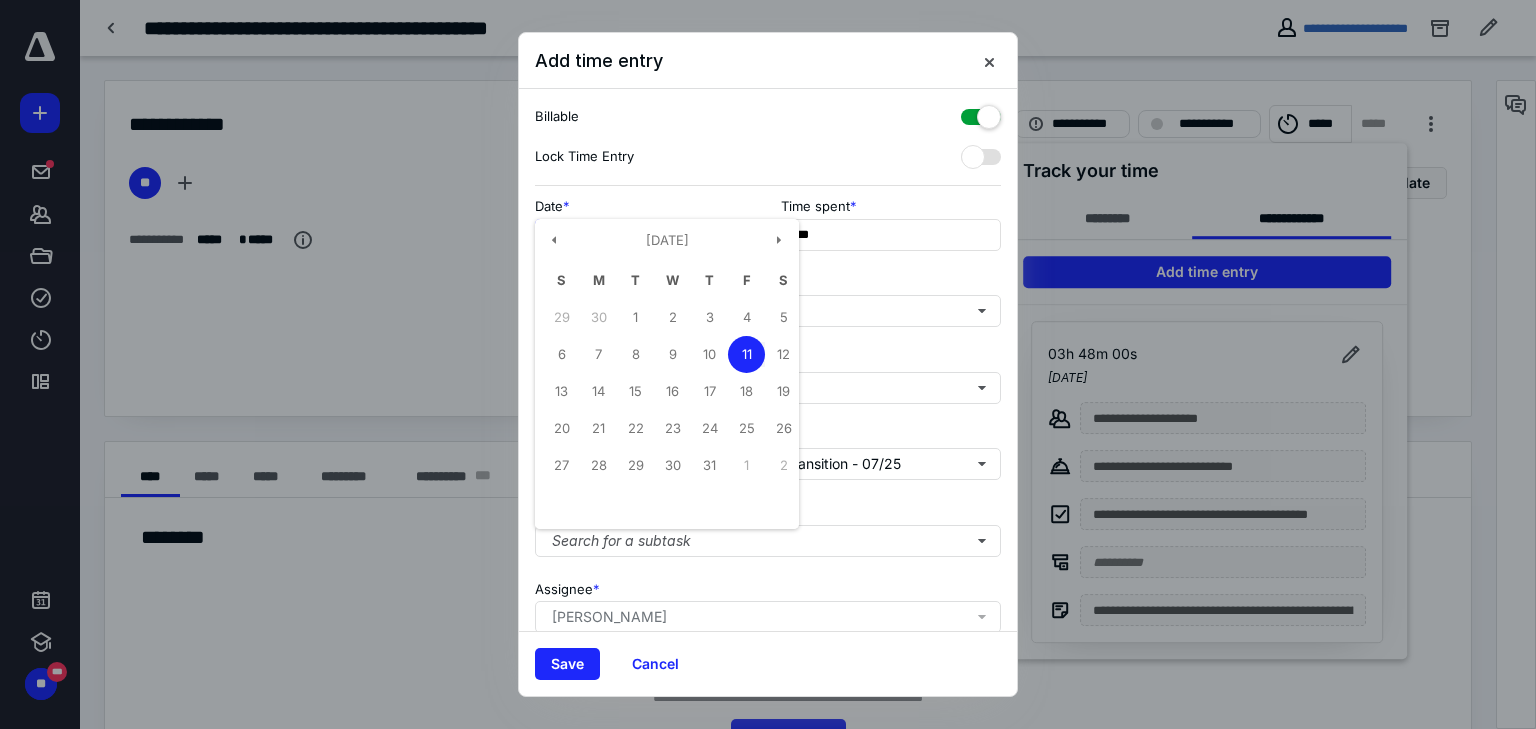 click on "**********" at bounding box center (645, 235) 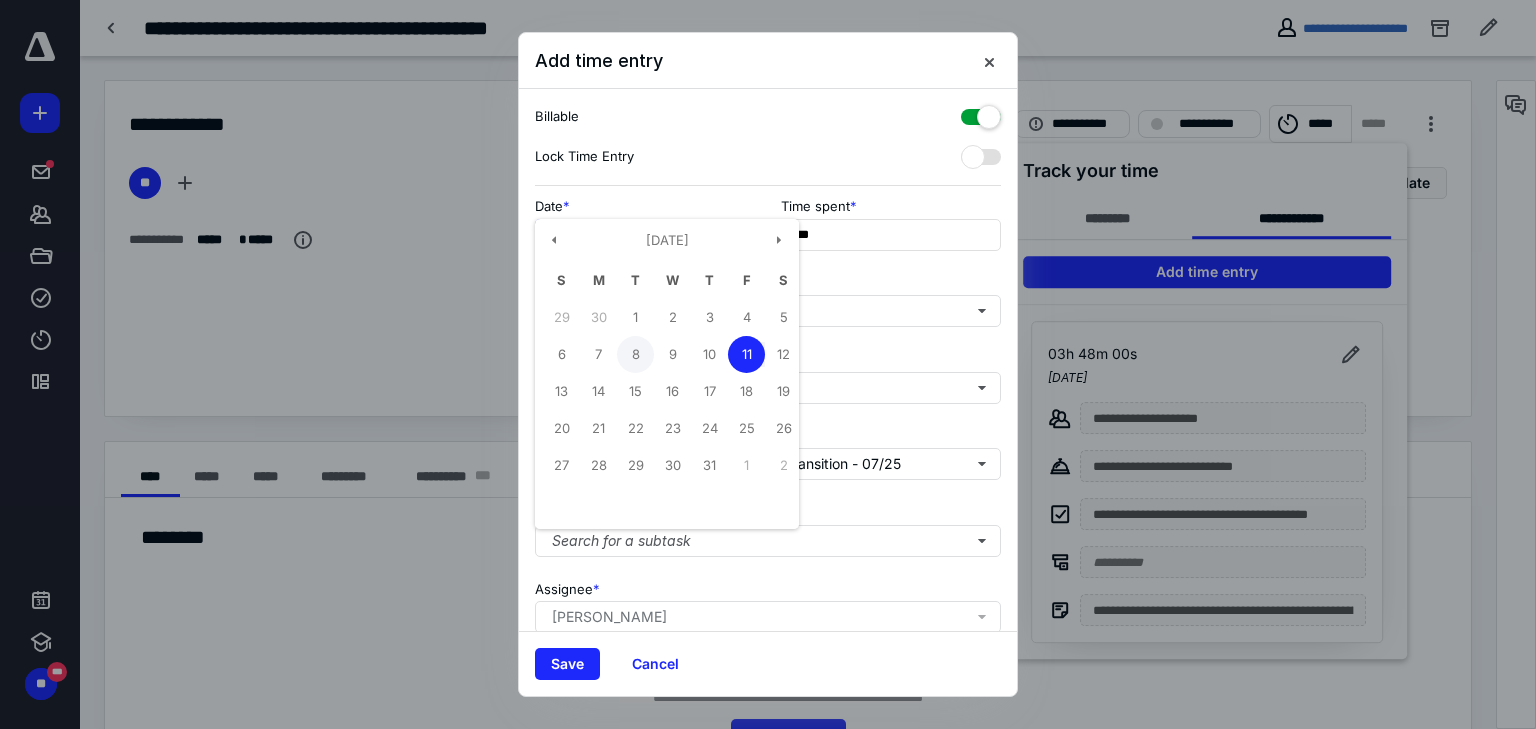 click on "8" at bounding box center (635, 354) 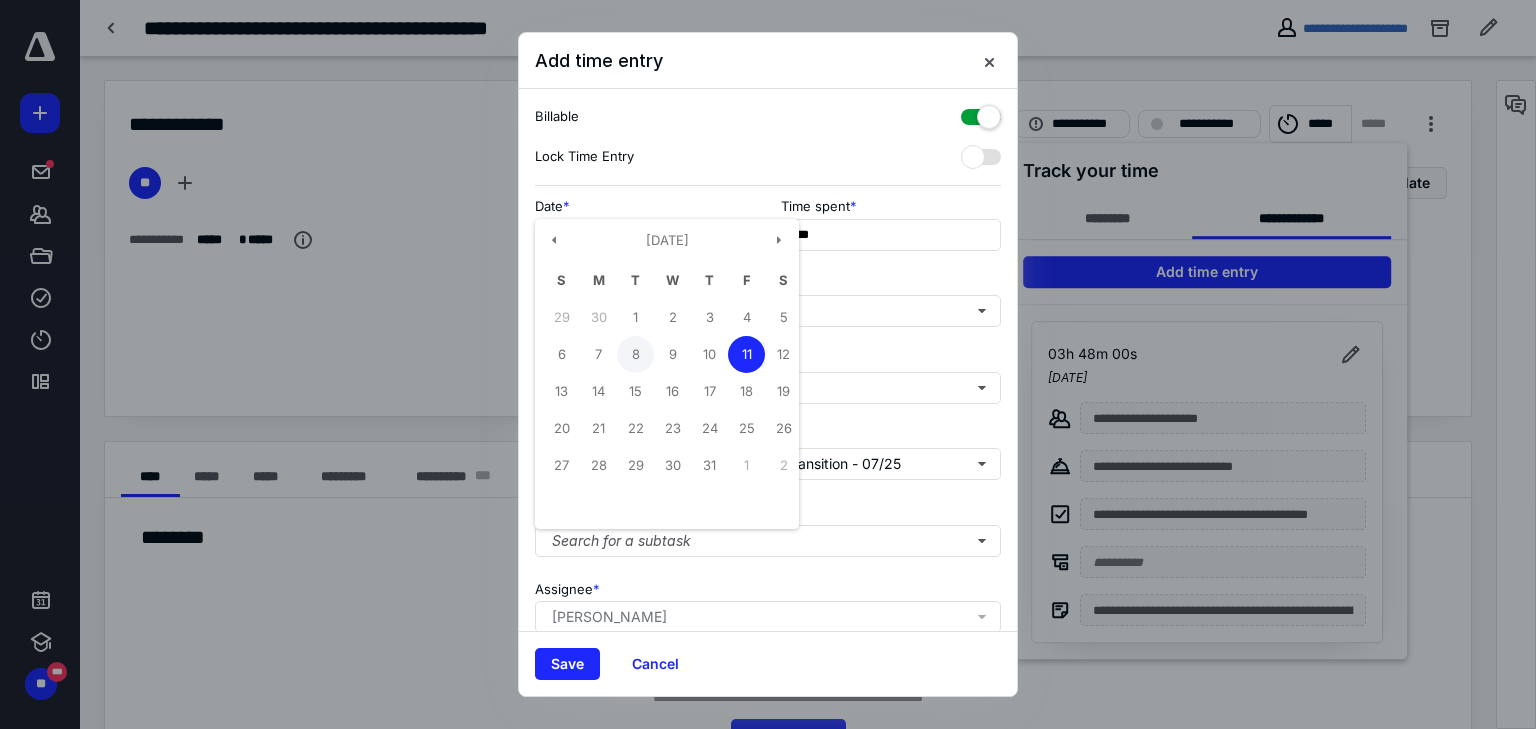 type on "**********" 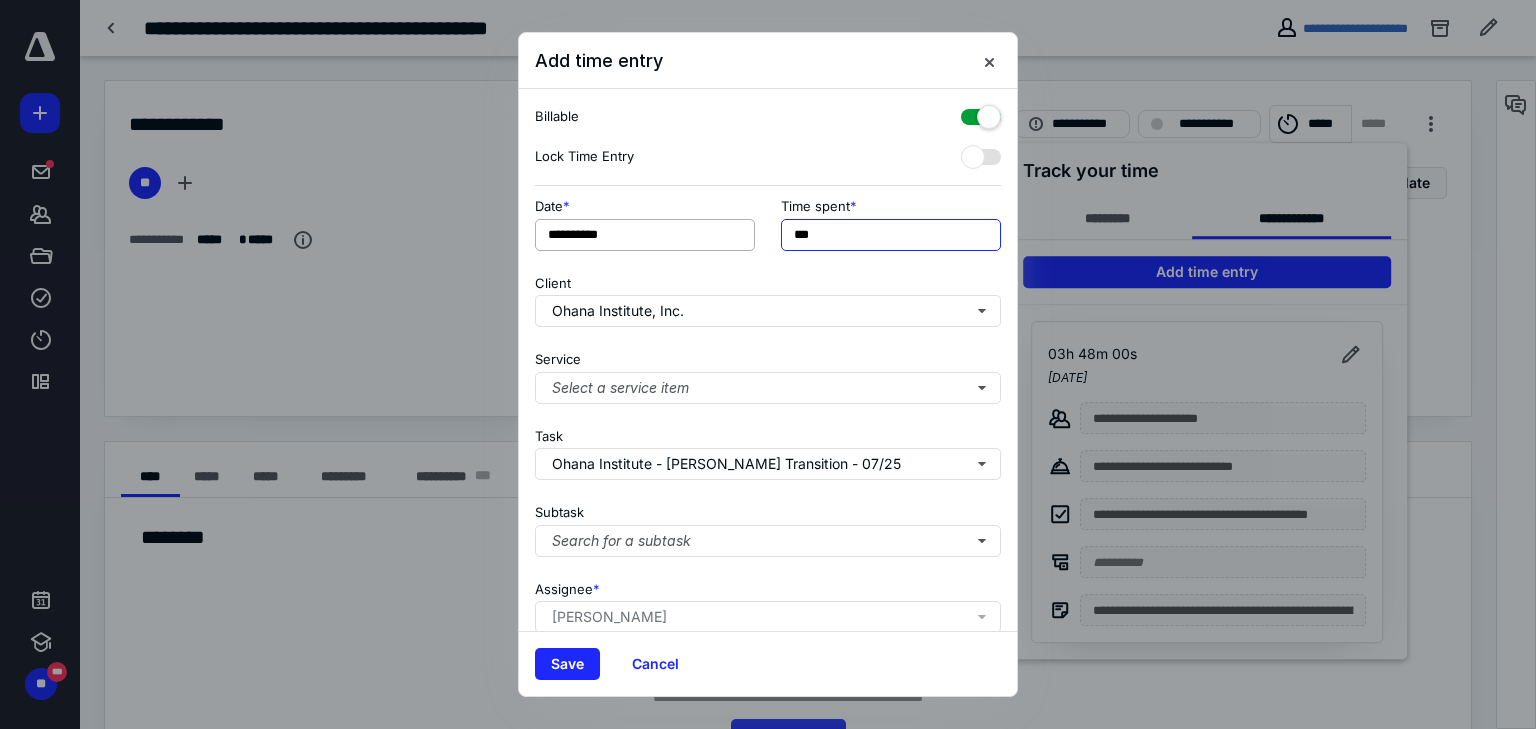 drag, startPoint x: 742, startPoint y: 244, endPoint x: 692, endPoint y: 247, distance: 50.08992 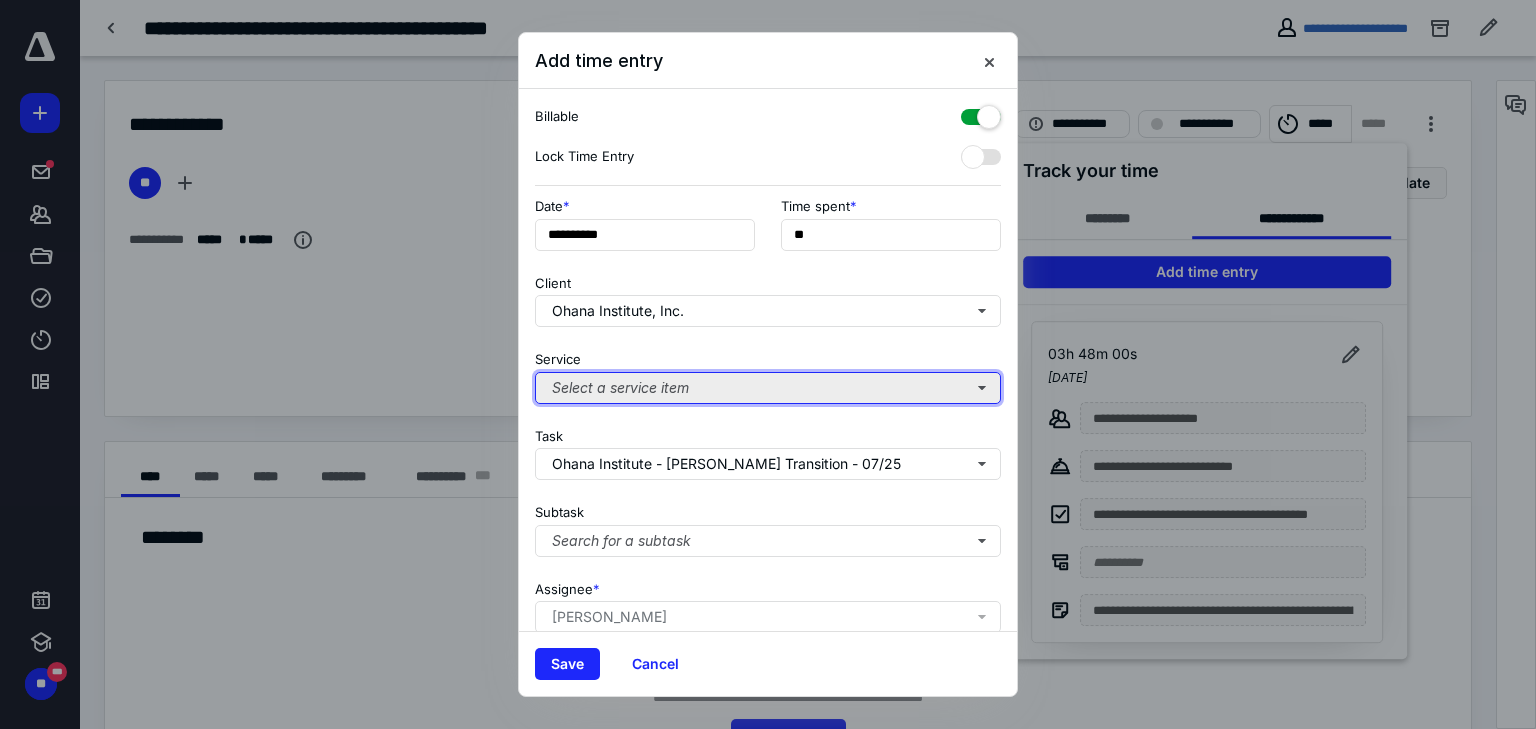 type on "***" 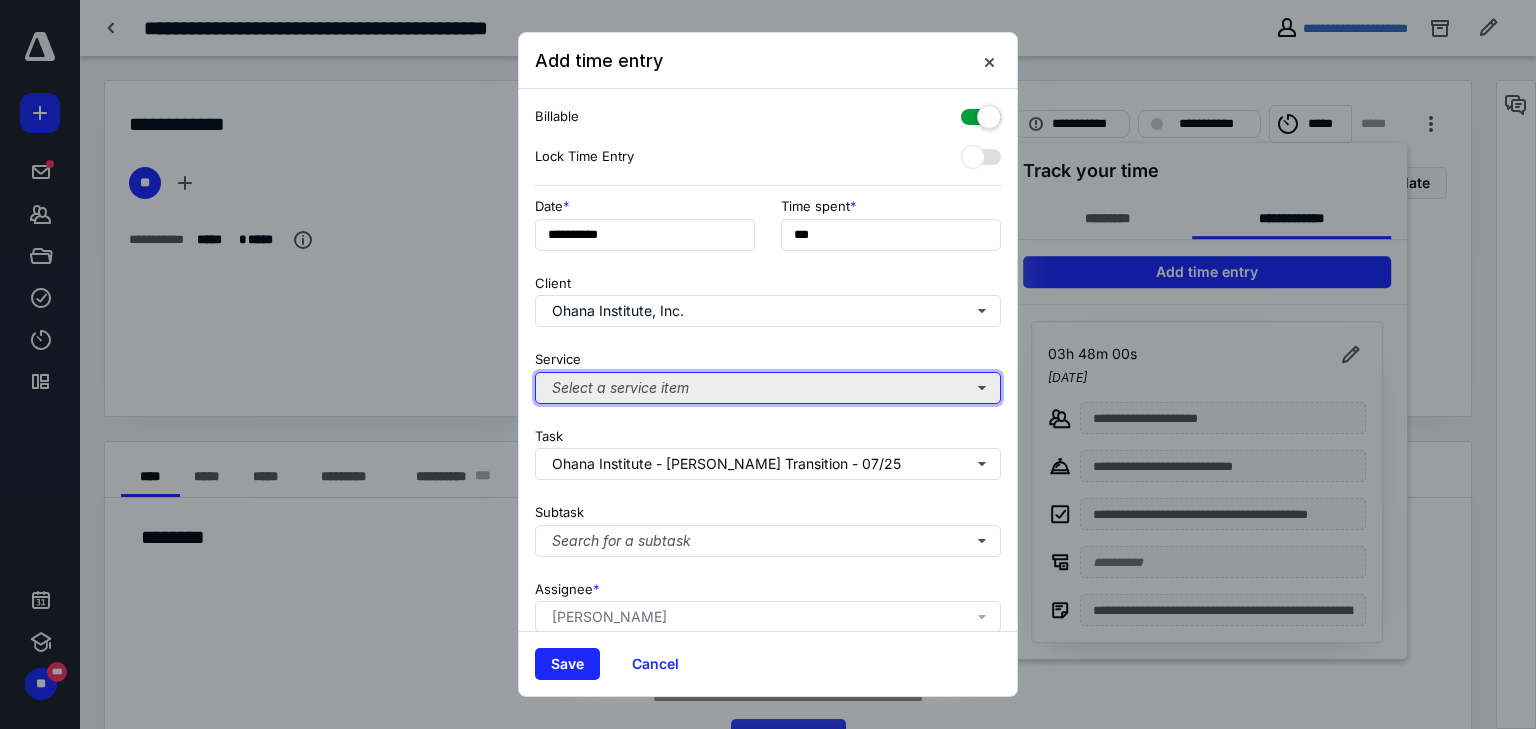 click on "Select a service item" at bounding box center (768, 388) 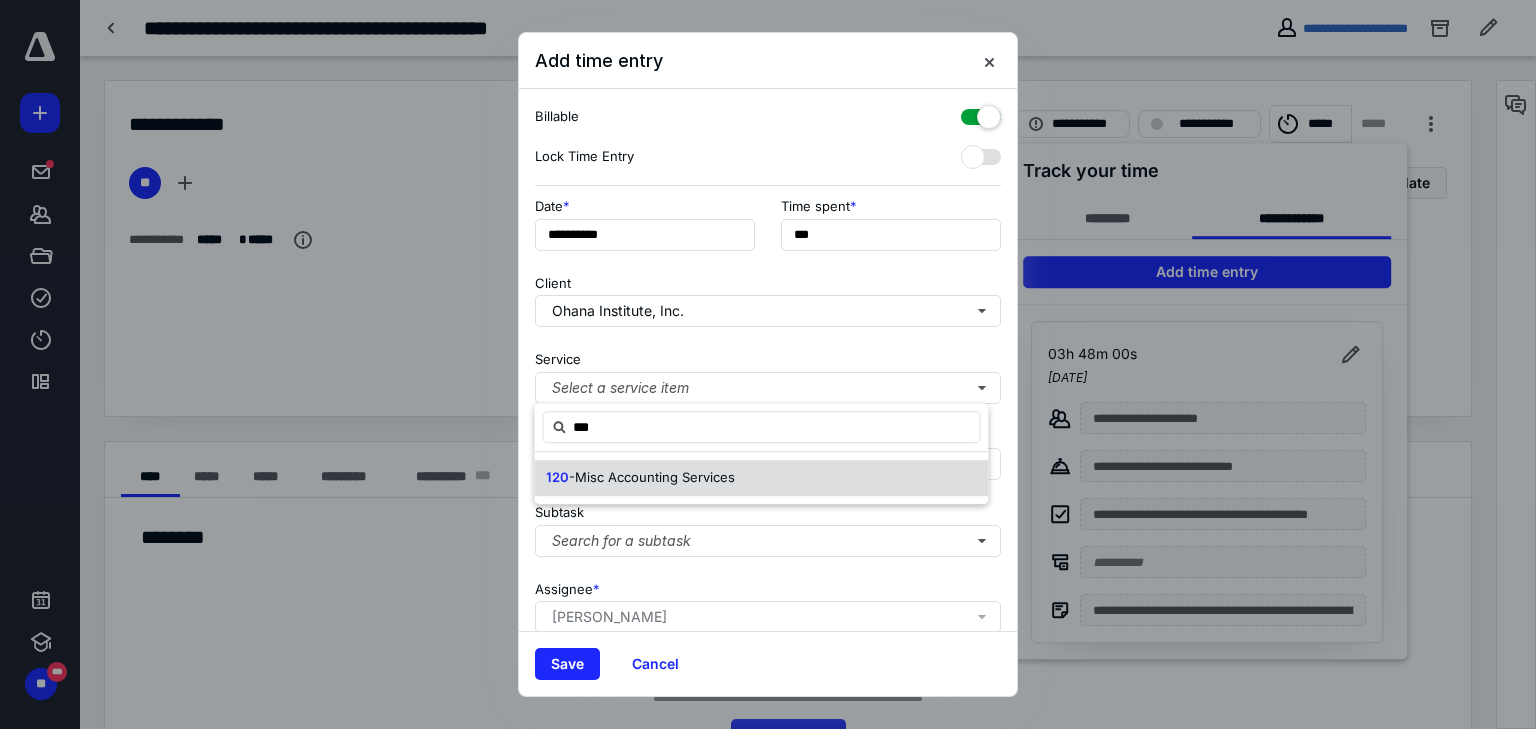 click on "-Misc Accounting Services" at bounding box center [652, 477] 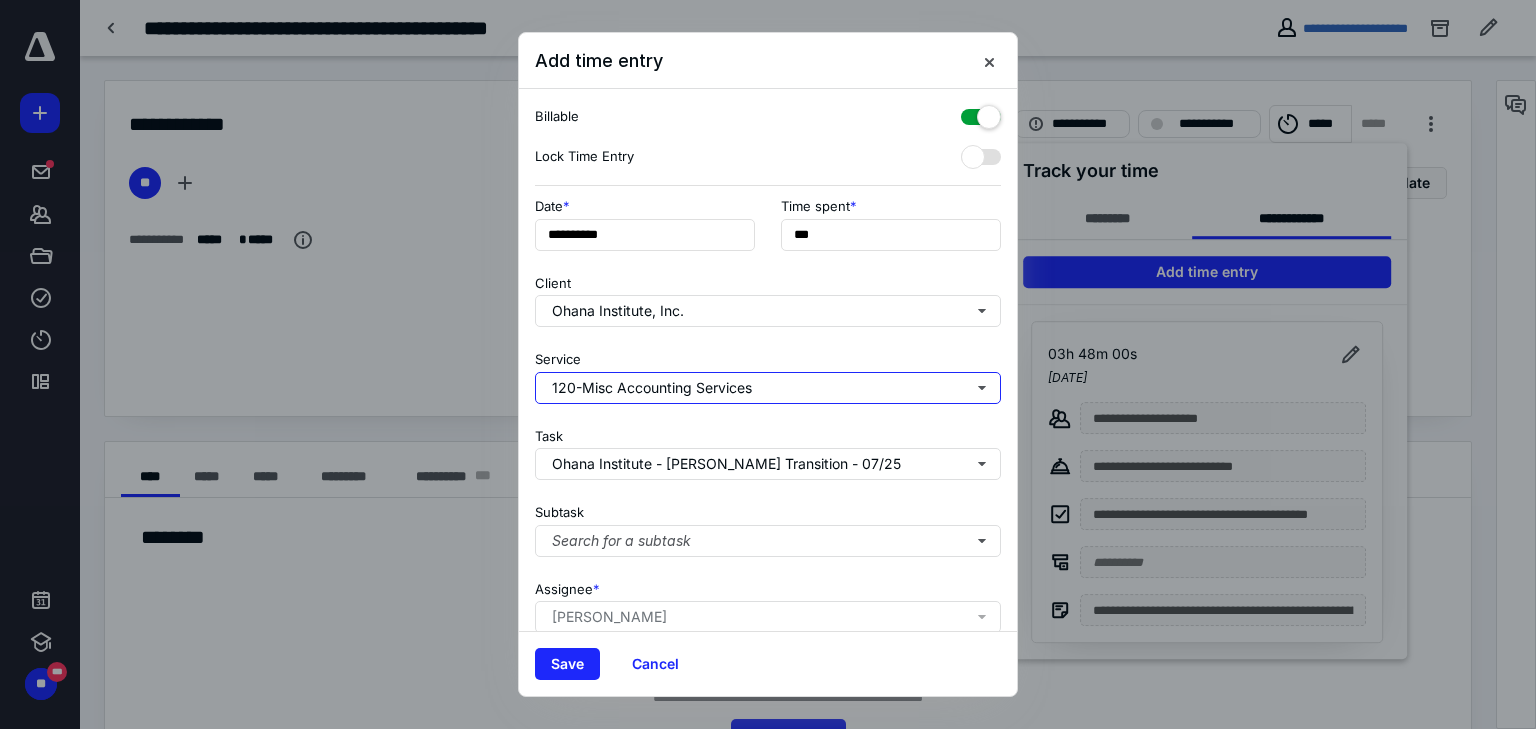 type 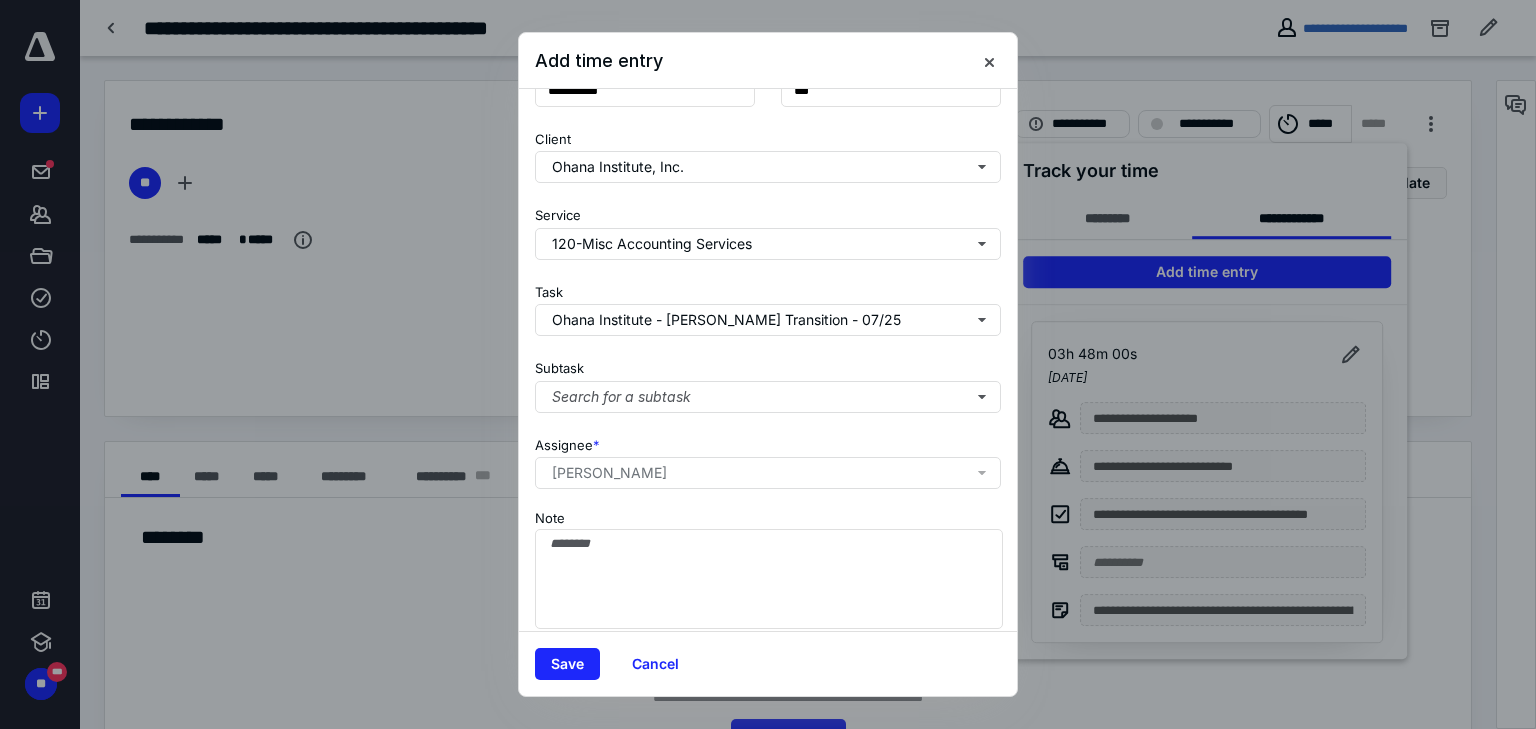 scroll, scrollTop: 156, scrollLeft: 0, axis: vertical 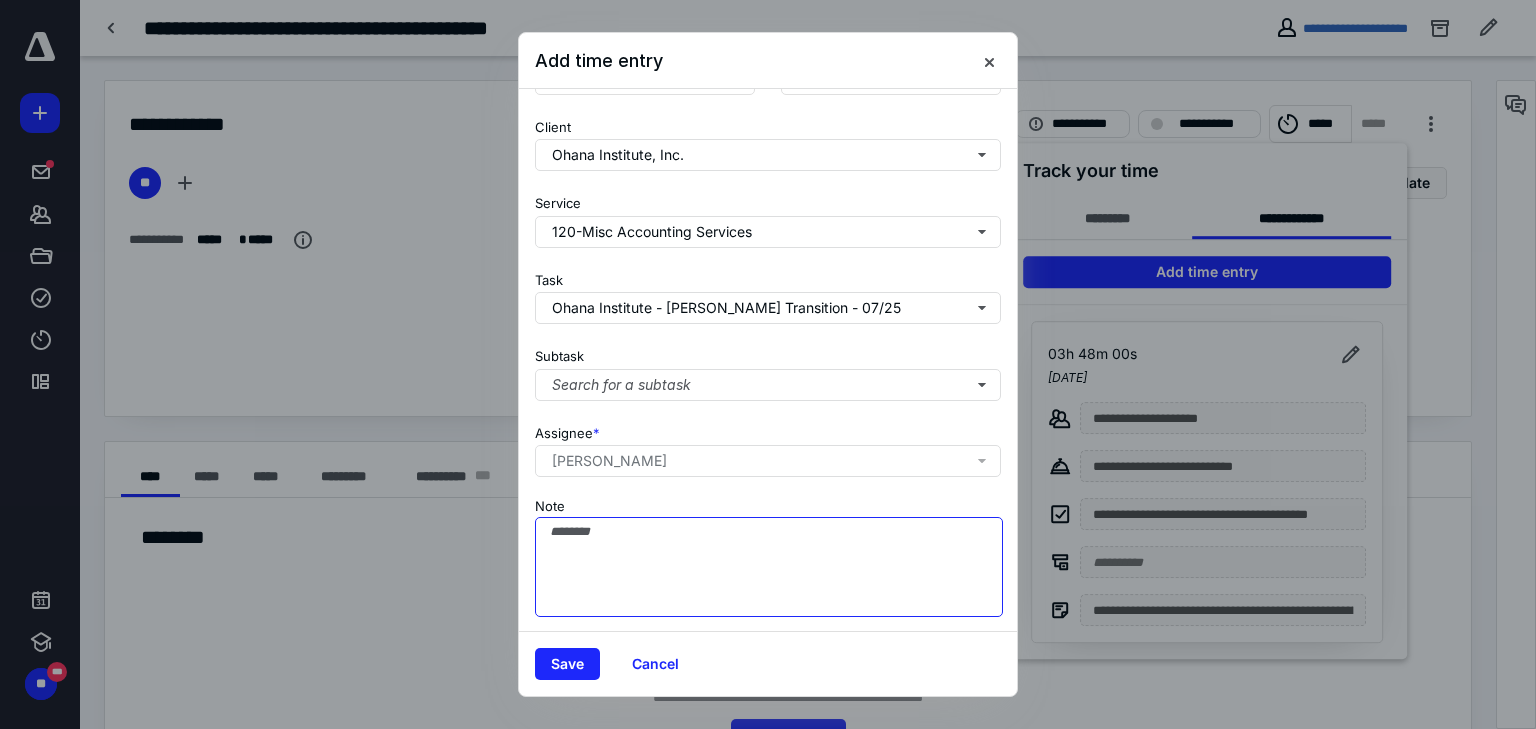 click on "Note" at bounding box center (769, 567) 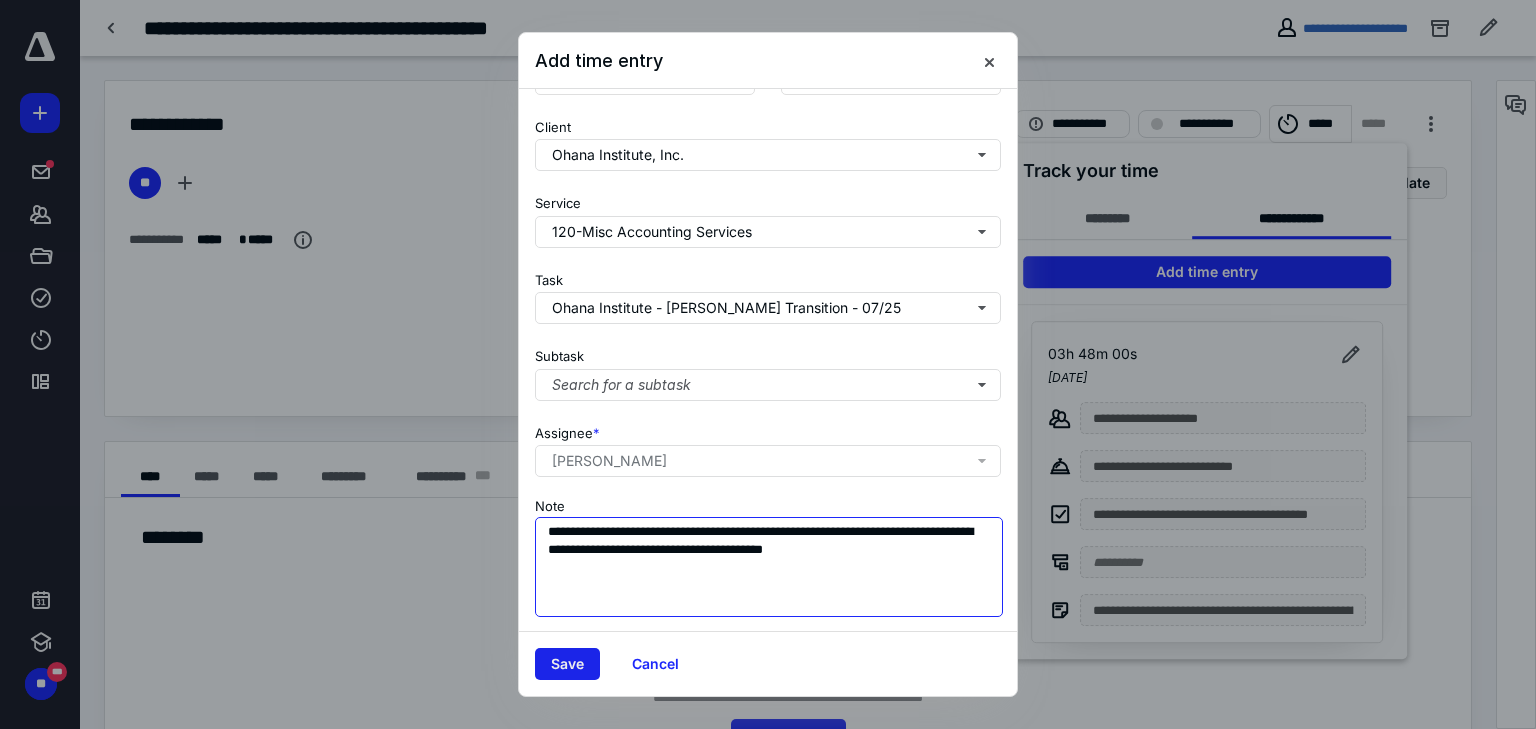 type on "**********" 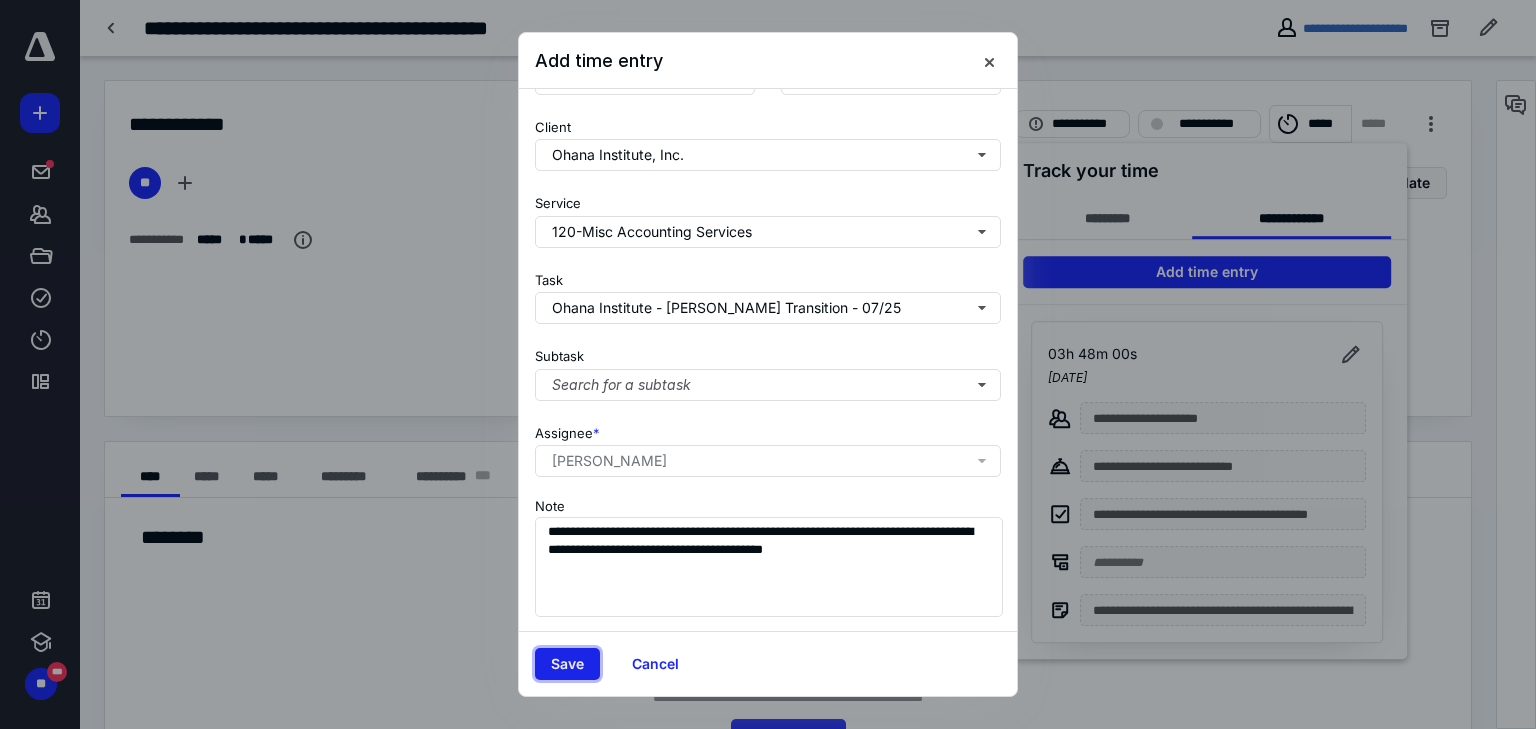 click on "Save" at bounding box center (567, 664) 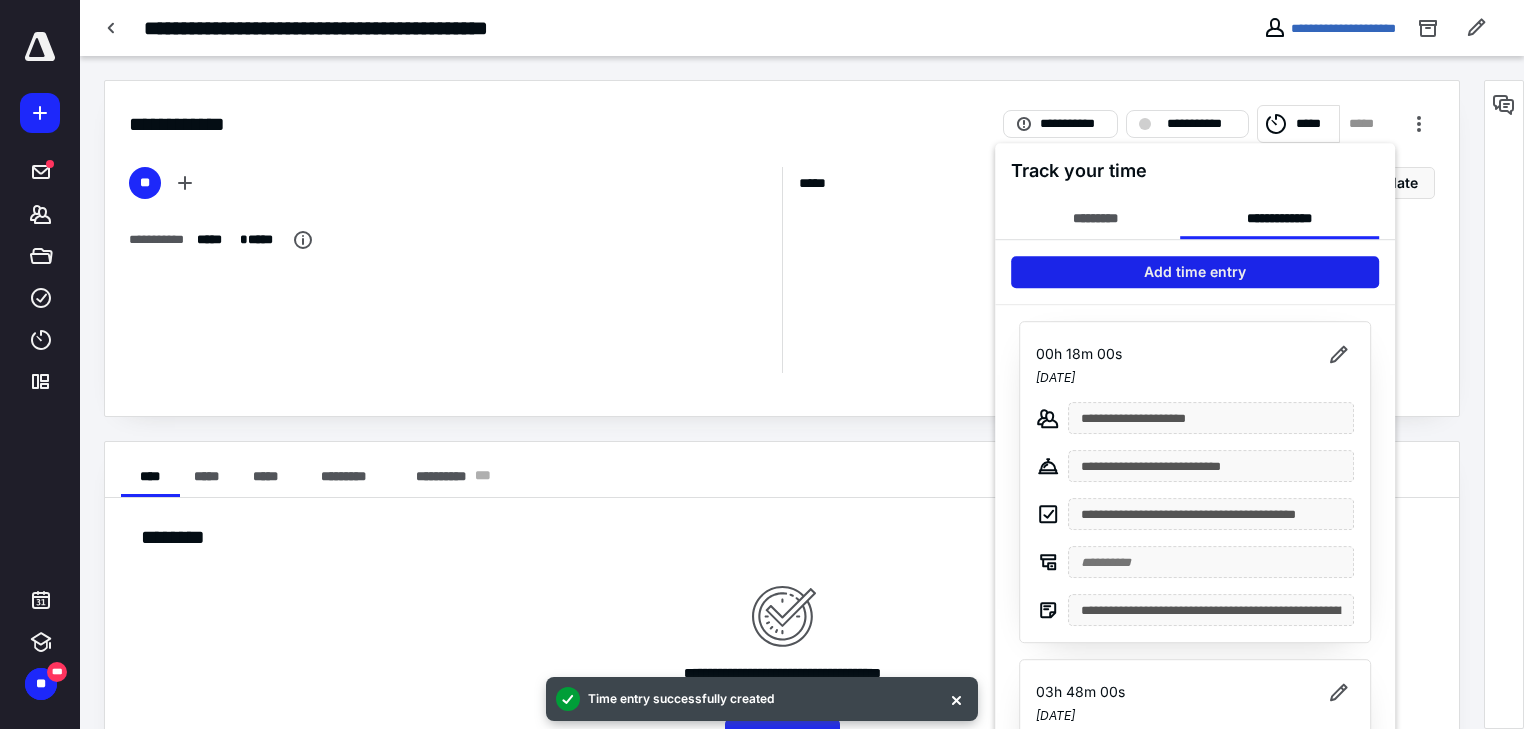 click on "Add time entry" at bounding box center (1195, 272) 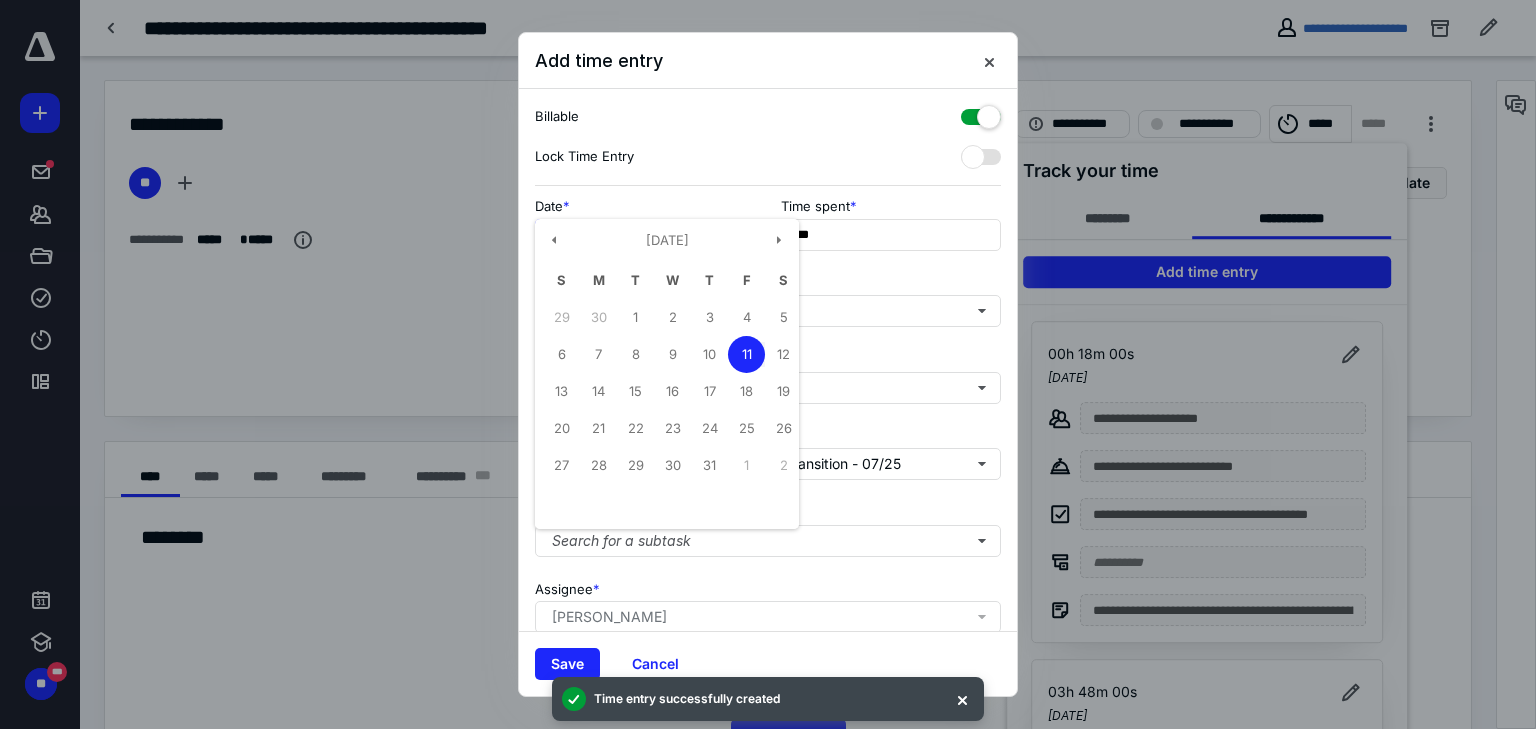 click on "**********" at bounding box center (645, 235) 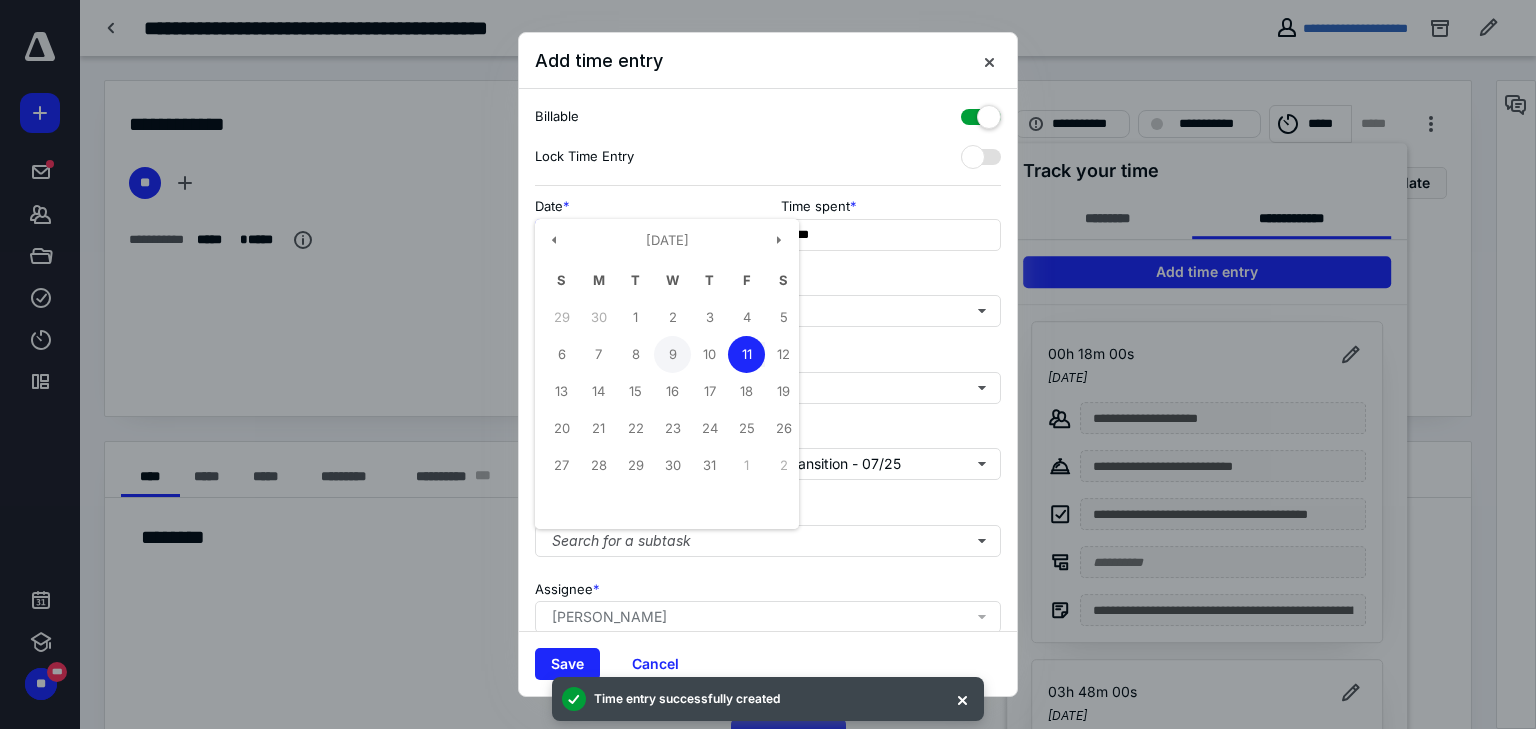 click on "9" at bounding box center [672, 354] 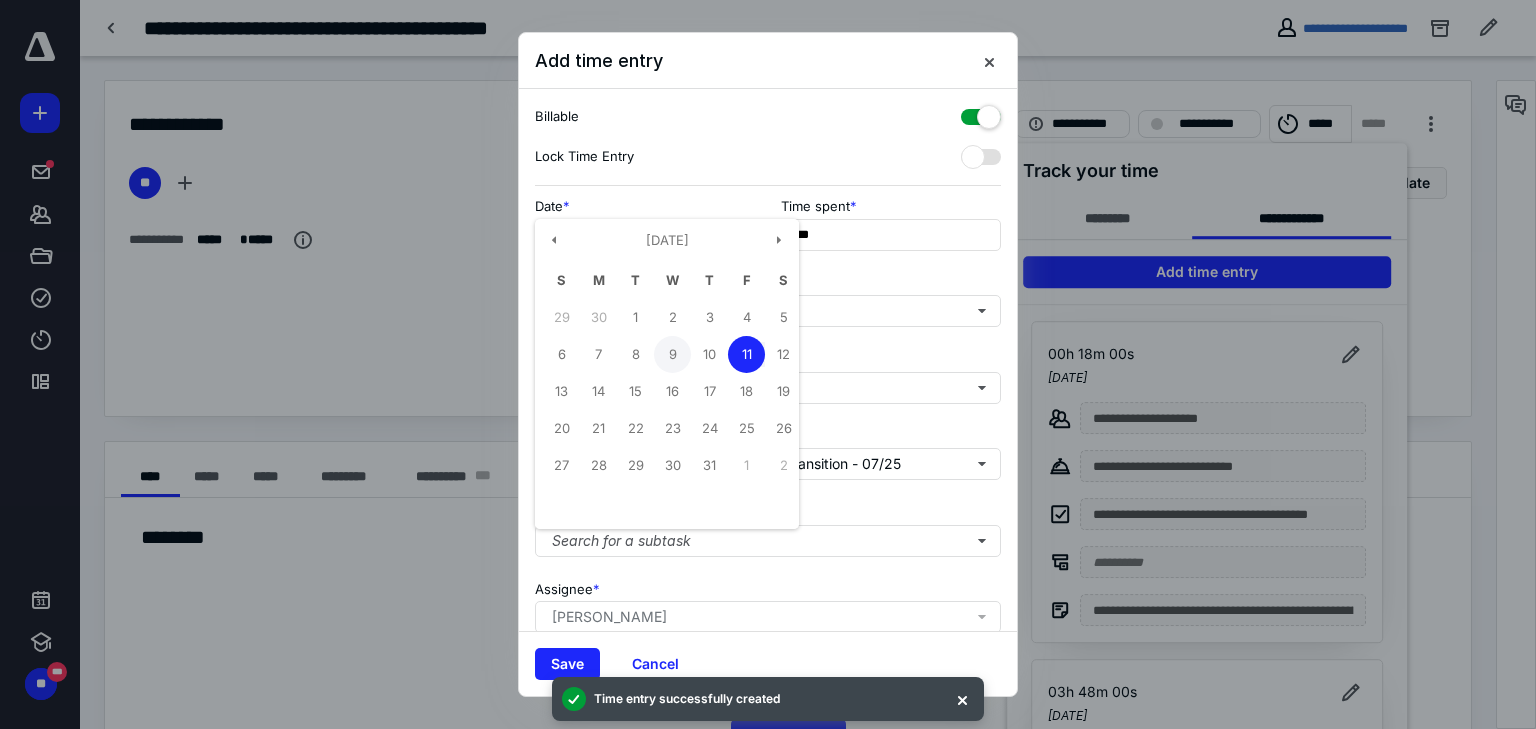 type on "**********" 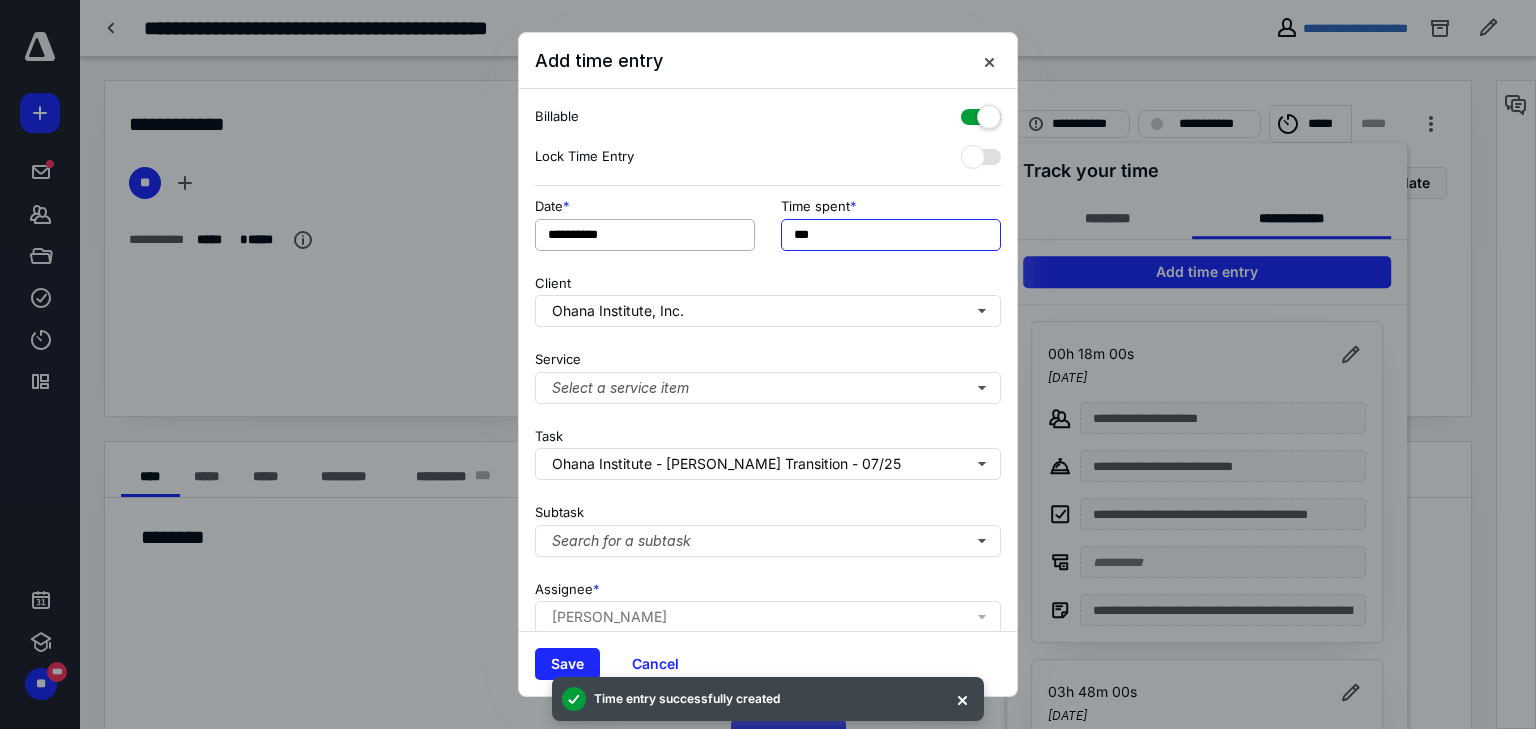 drag, startPoint x: 853, startPoint y: 244, endPoint x: 709, endPoint y: 248, distance: 144.05554 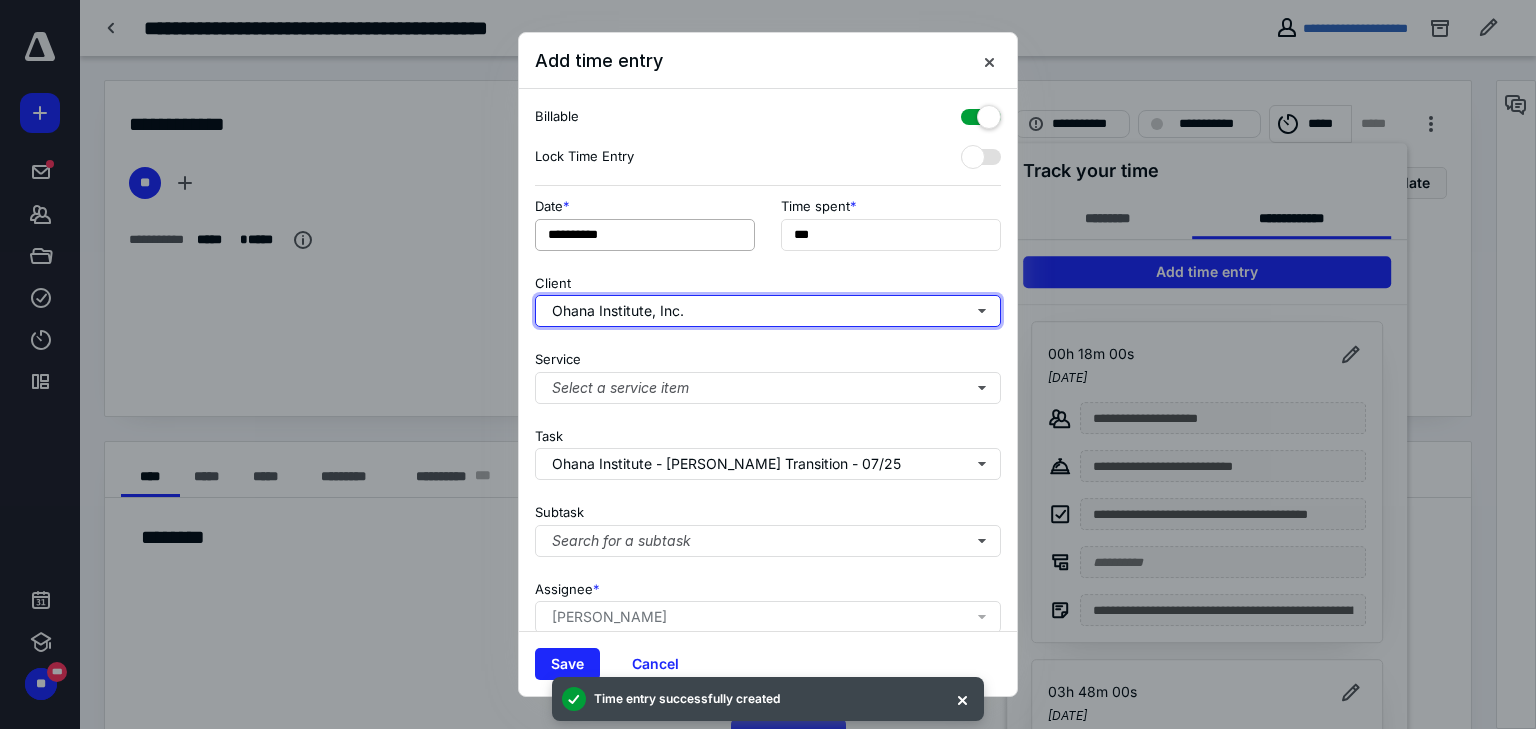 type on "******" 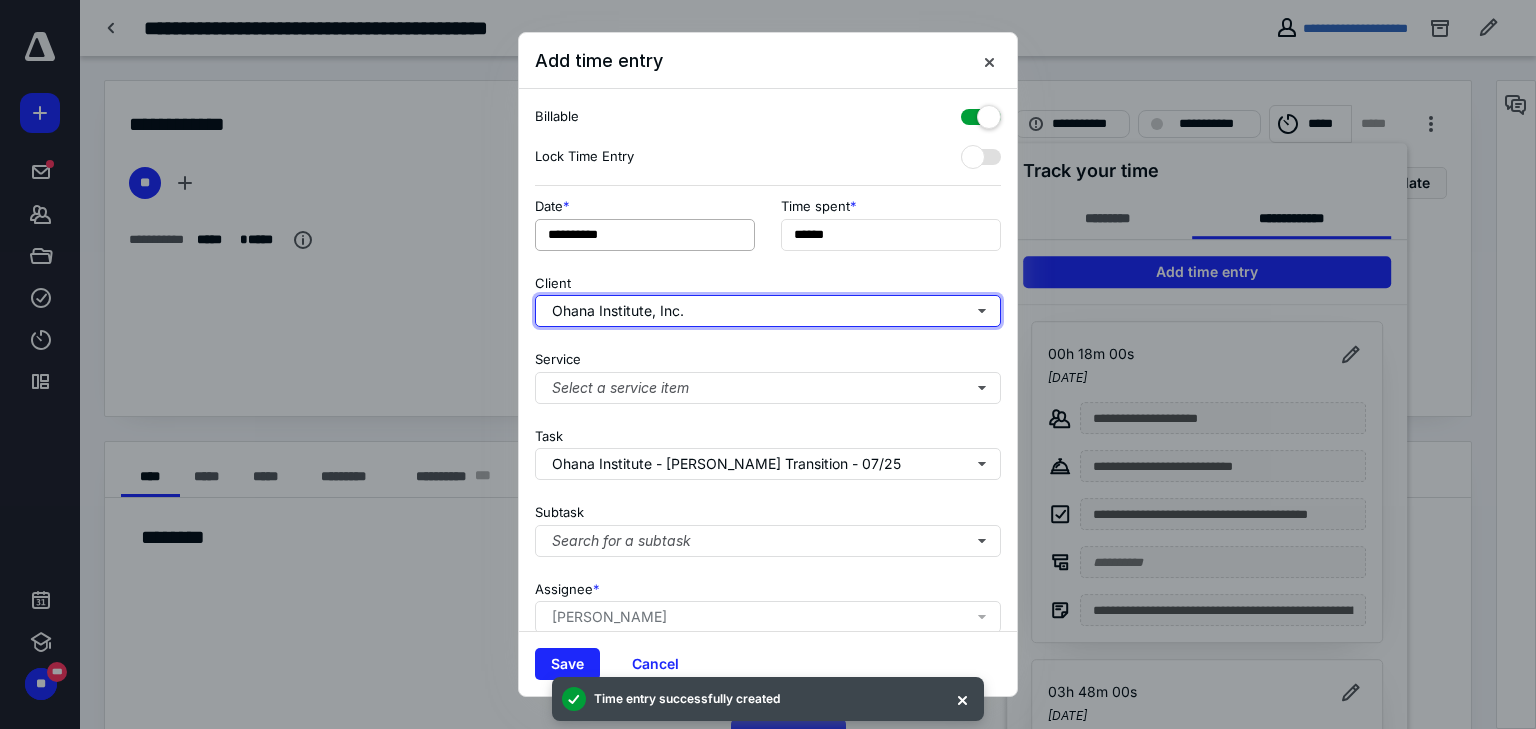 type 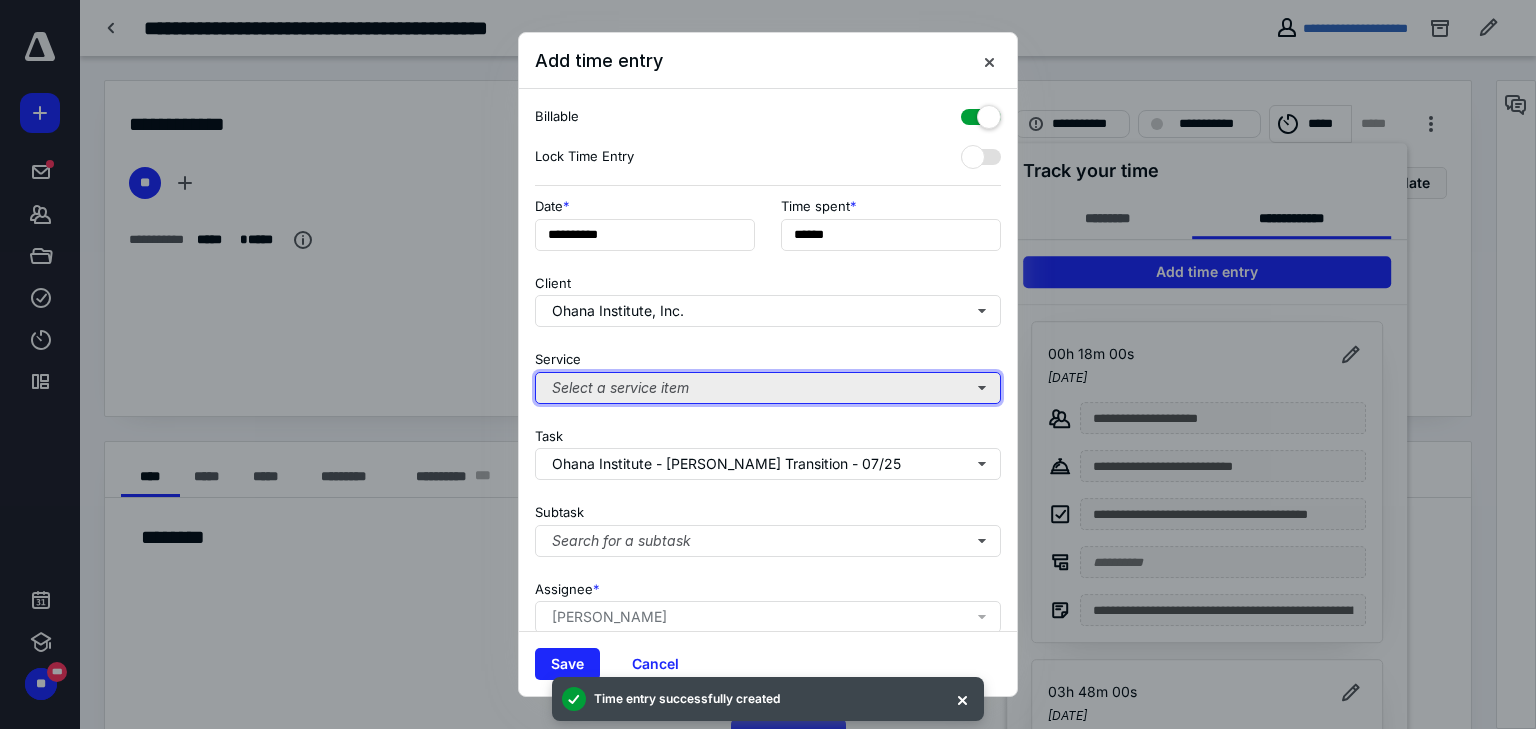 click on "Select a service item" at bounding box center [768, 388] 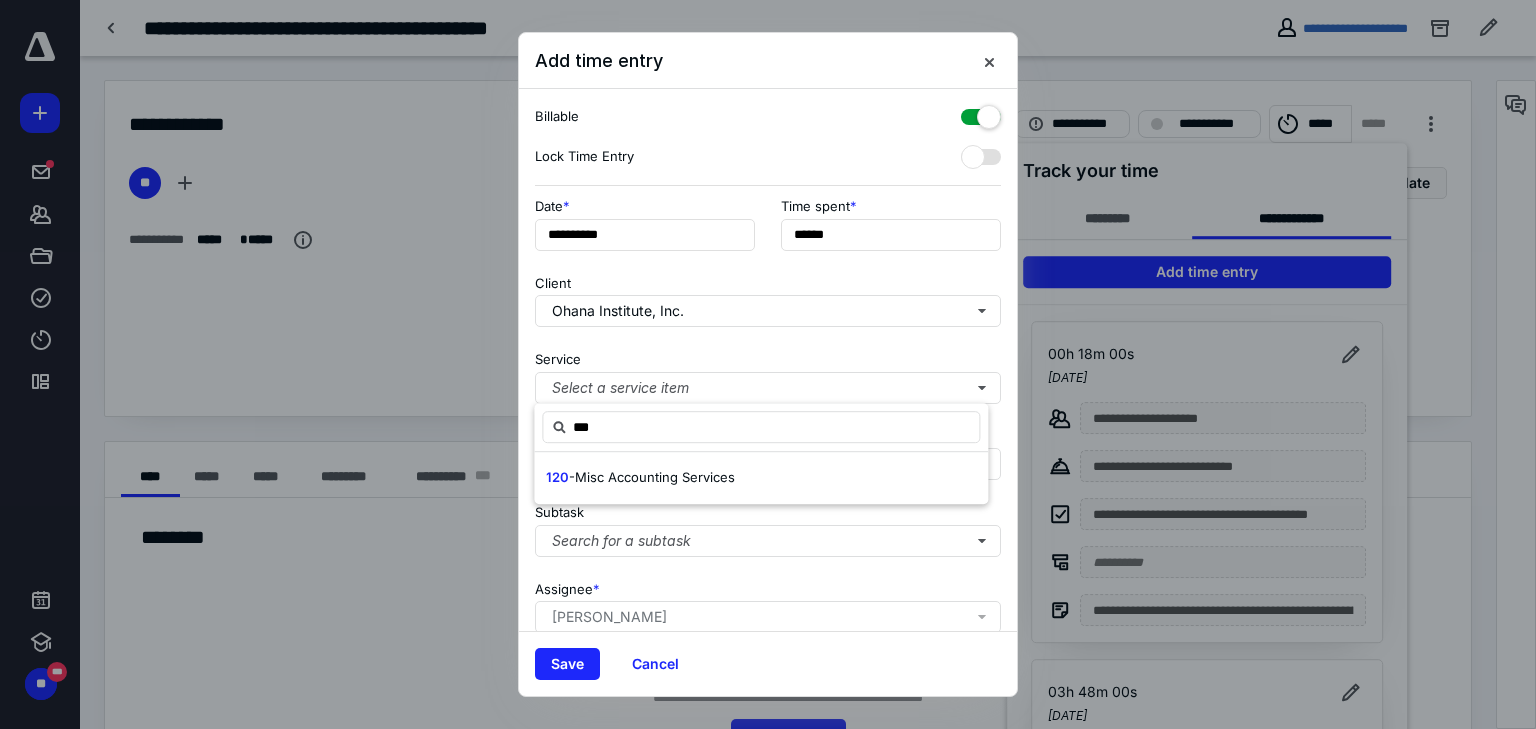 drag, startPoint x: 623, startPoint y: 476, endPoint x: 456, endPoint y: 451, distance: 168.86089 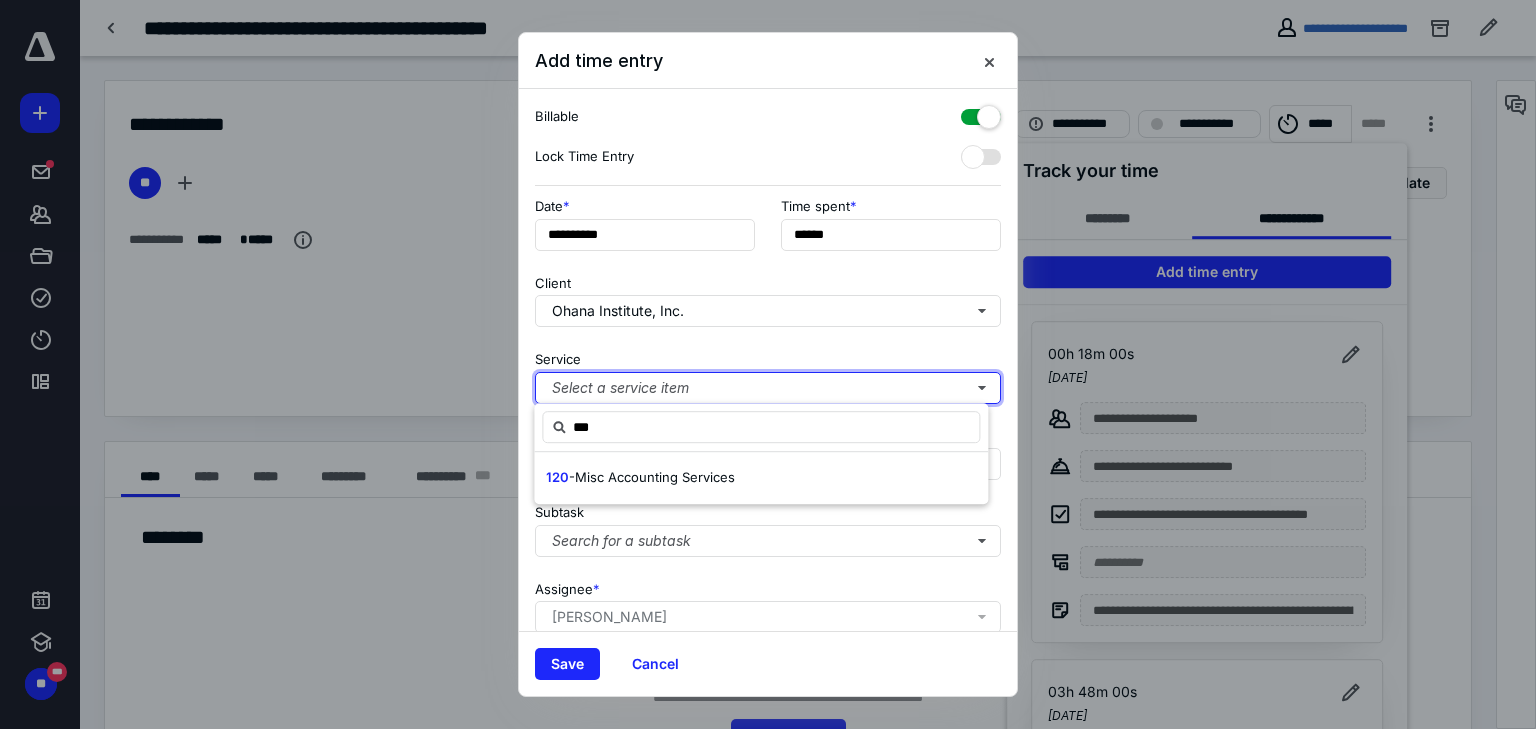 type 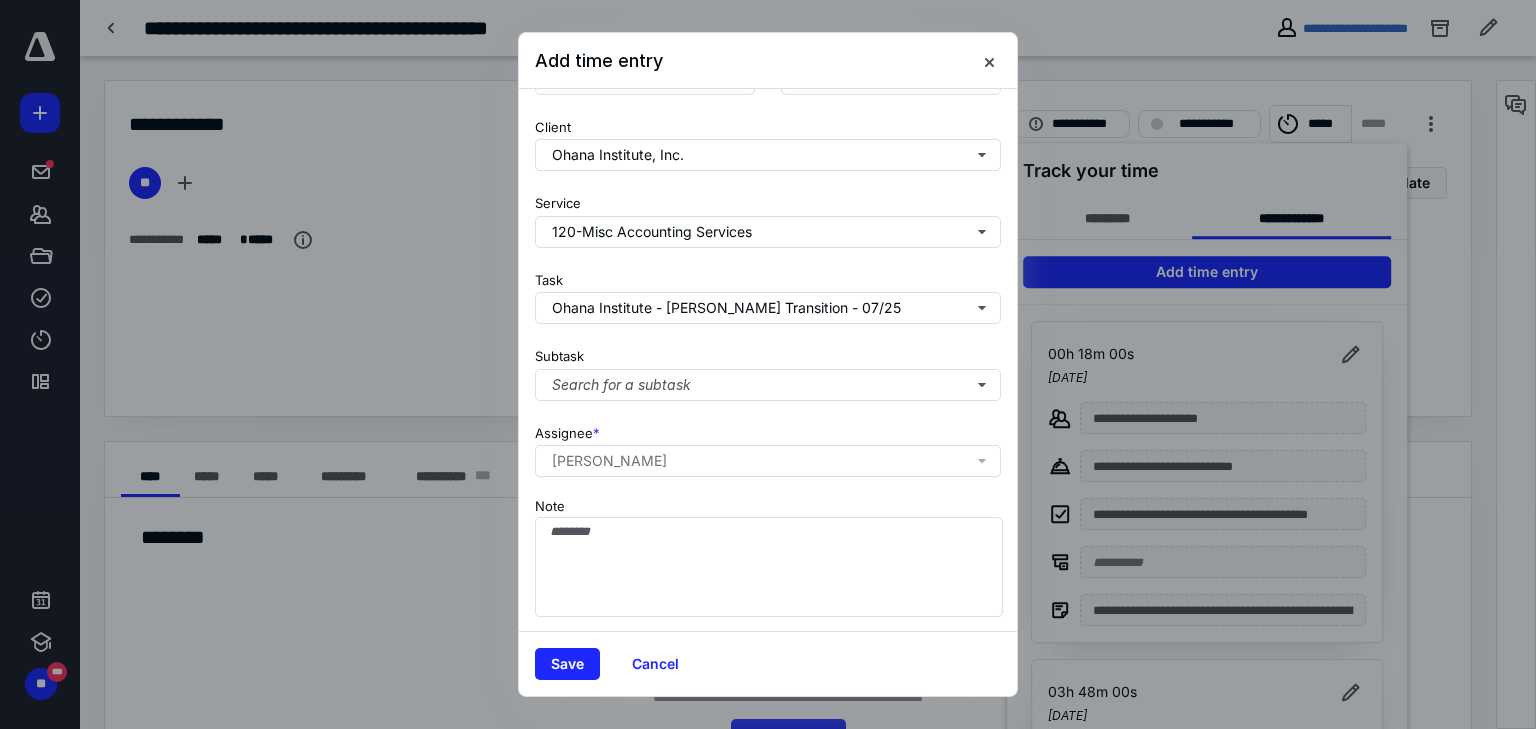 scroll, scrollTop: 156, scrollLeft: 0, axis: vertical 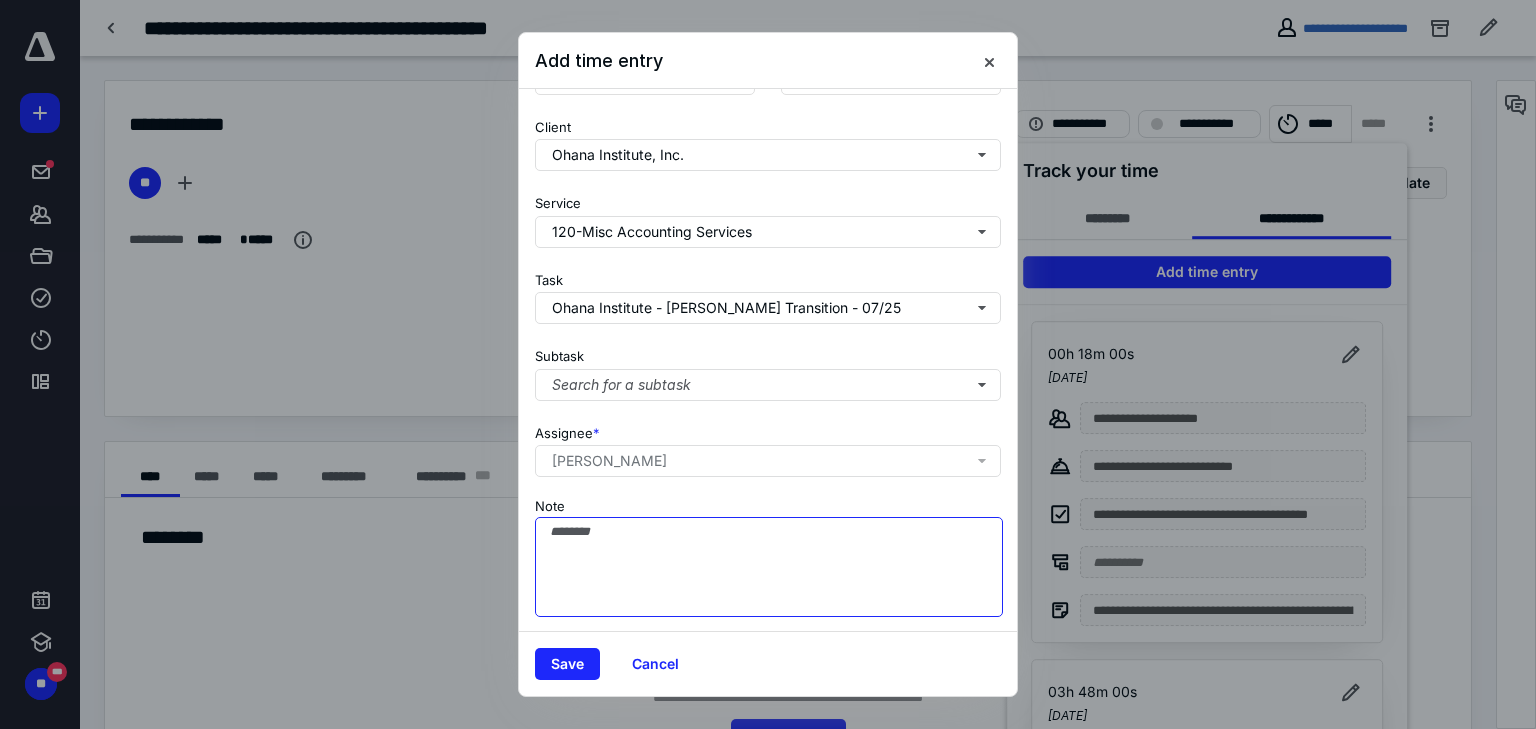 click on "Note" at bounding box center [769, 567] 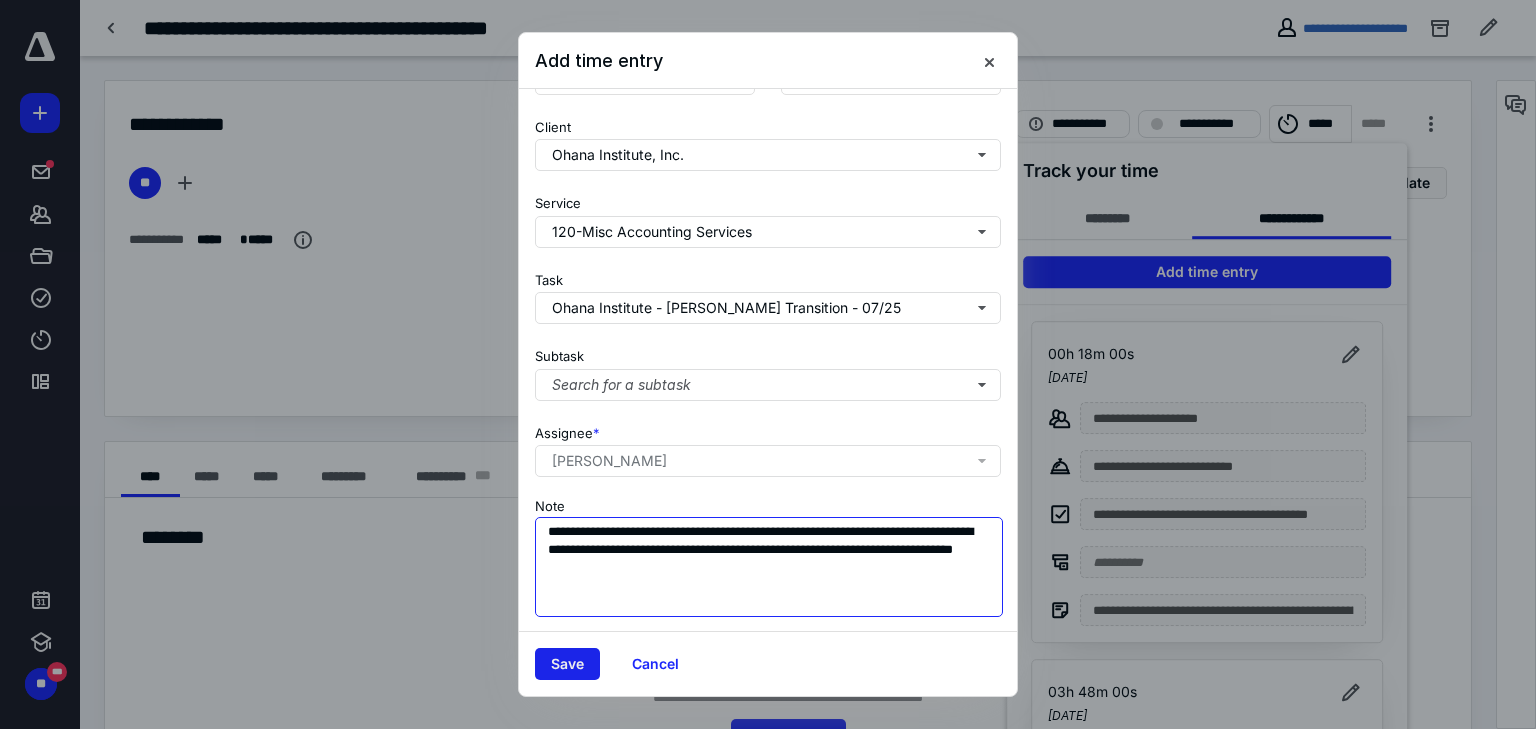 type on "**********" 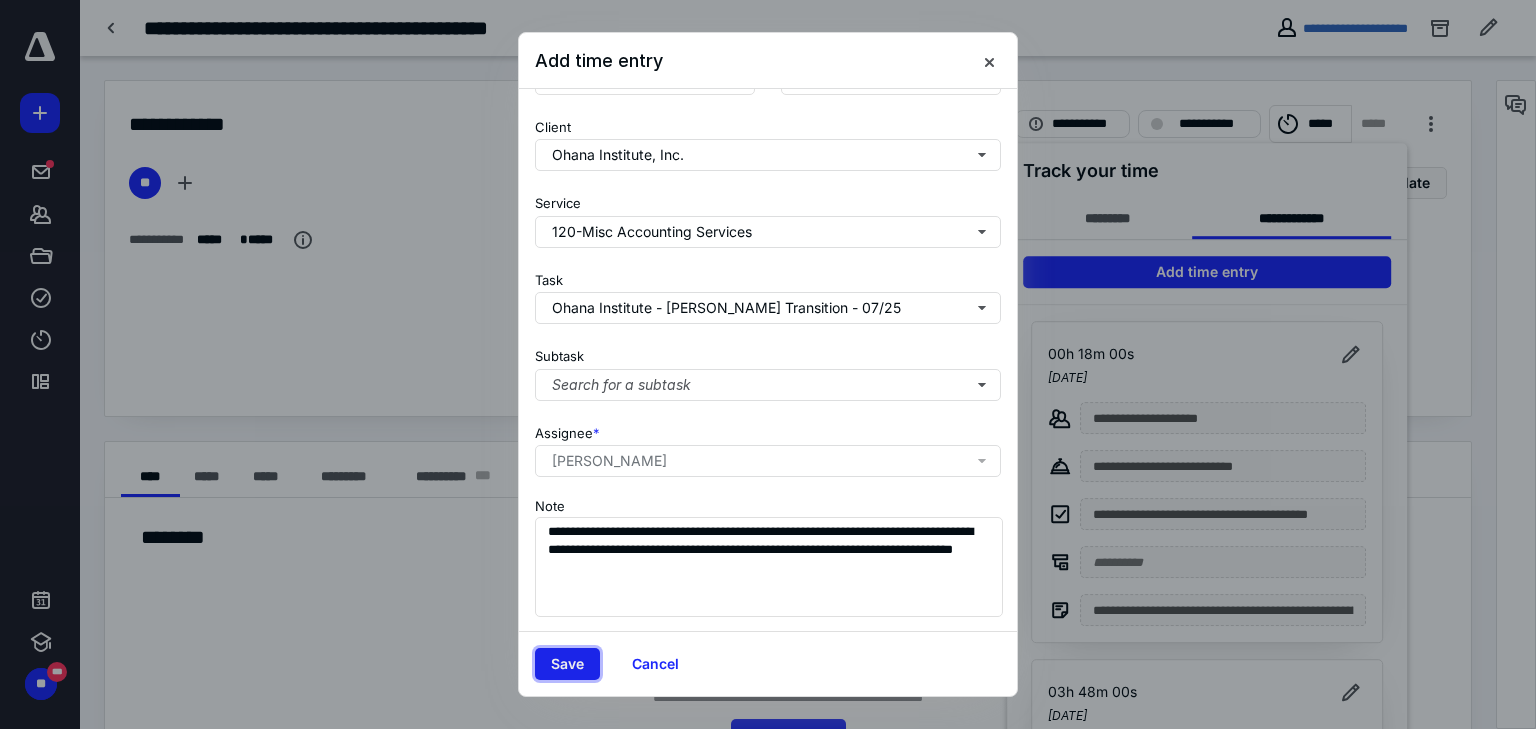 click on "Save" at bounding box center (567, 664) 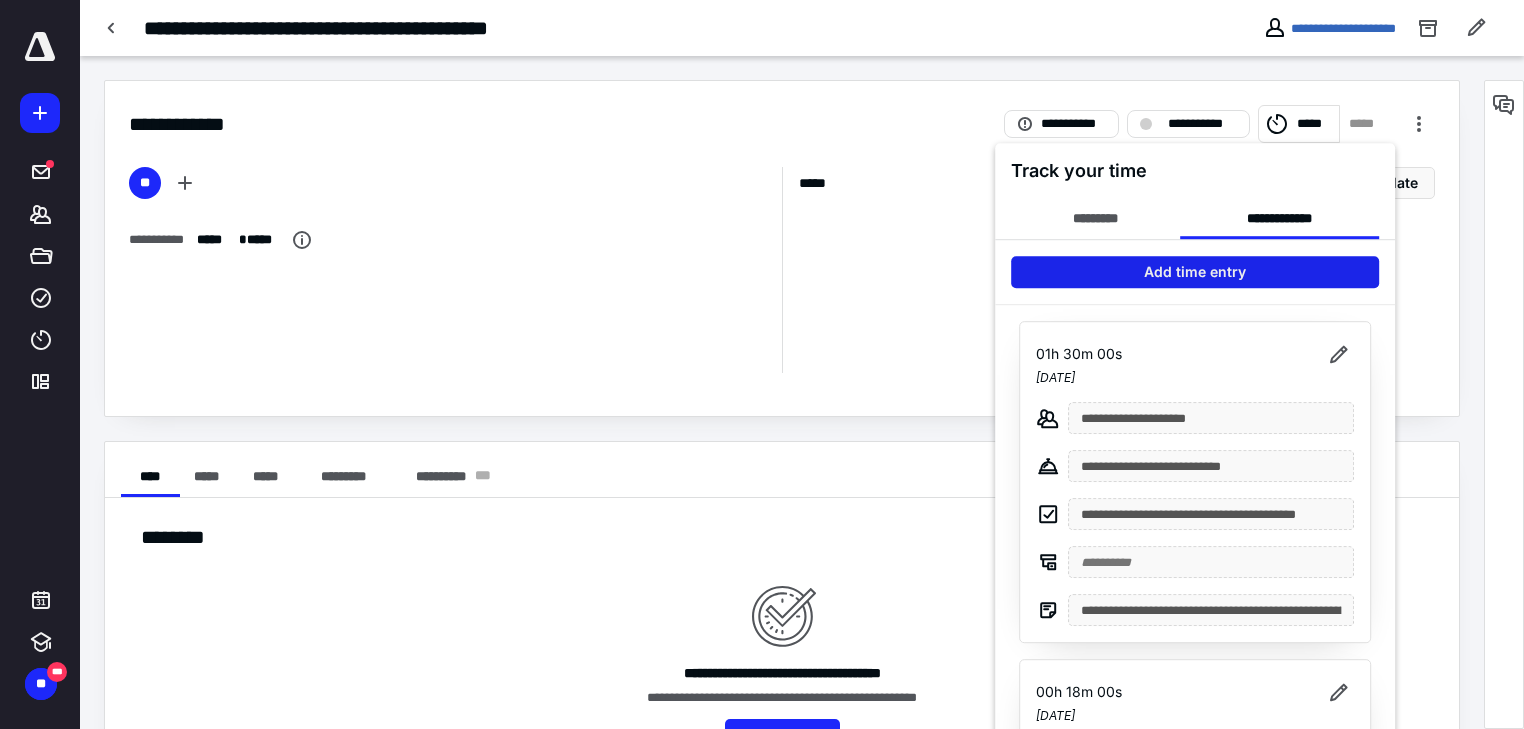 click on "Add time entry" at bounding box center (1195, 272) 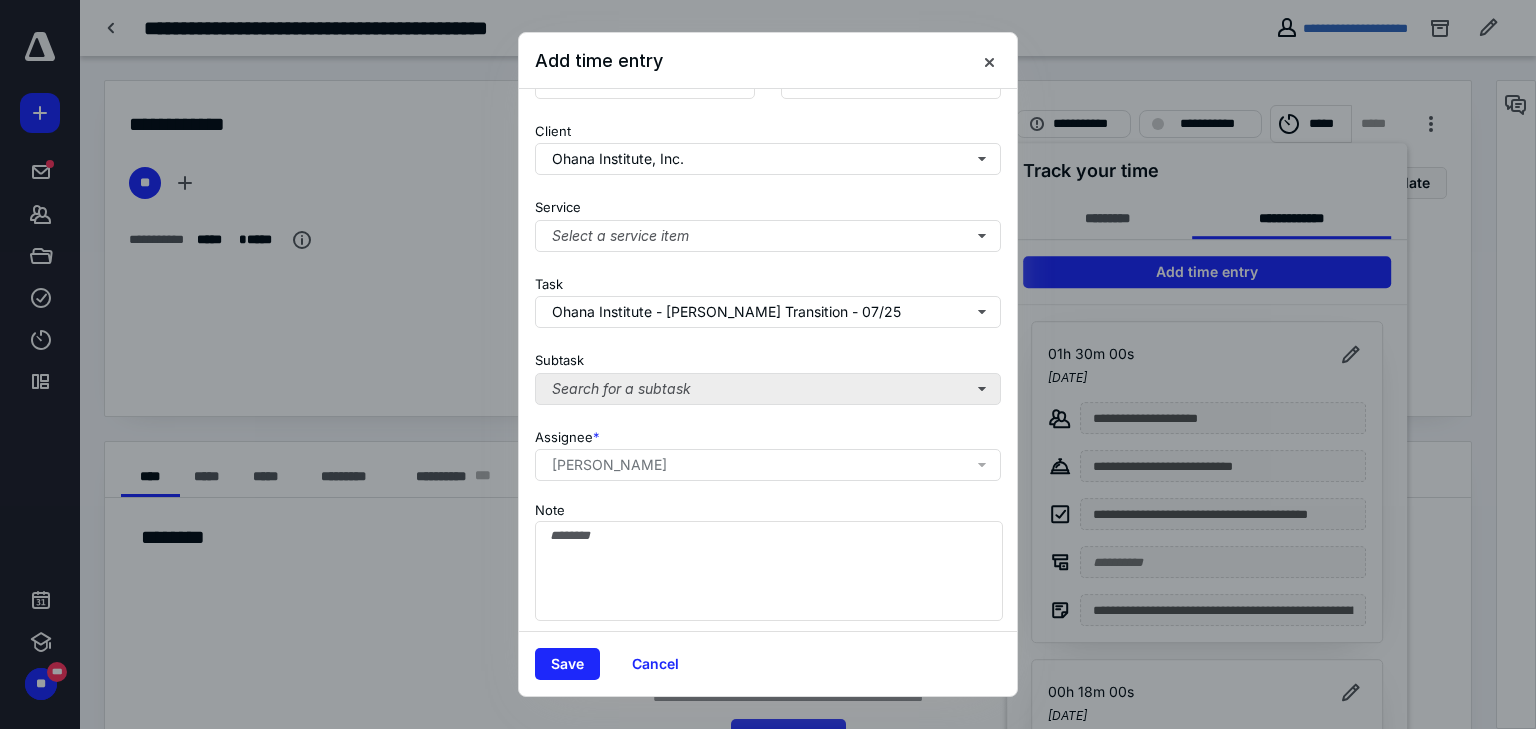 scroll, scrollTop: 156, scrollLeft: 0, axis: vertical 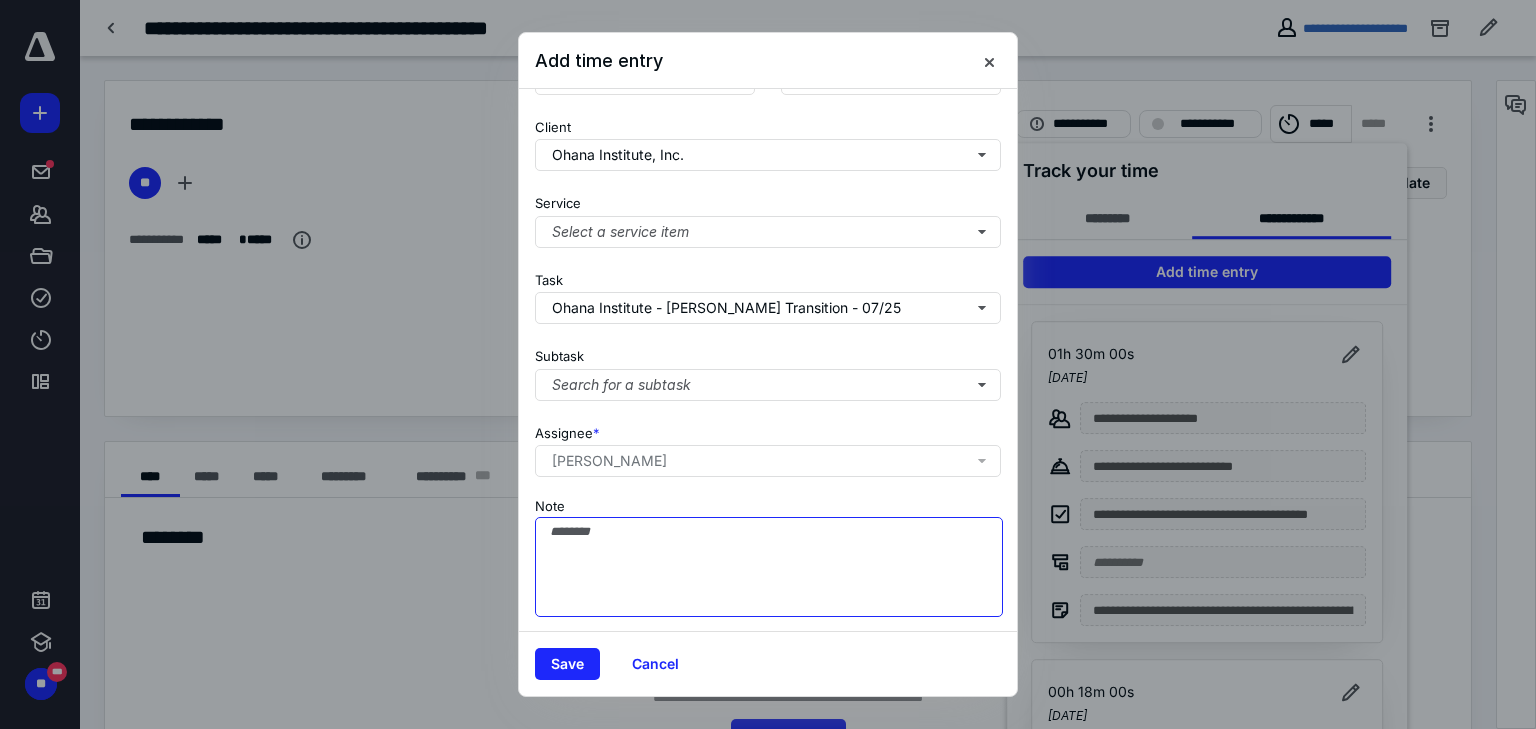 click on "Note" at bounding box center [769, 567] 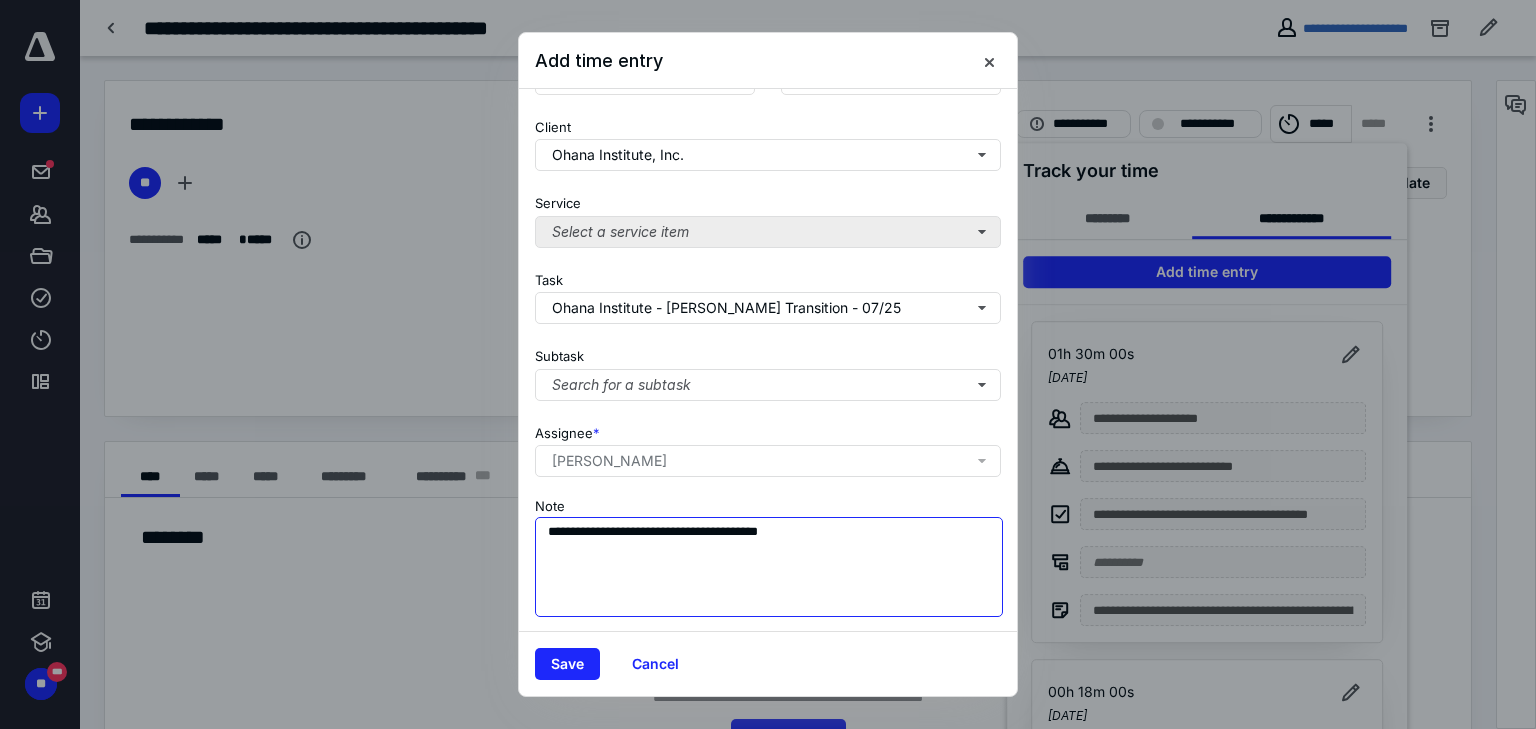 type on "**********" 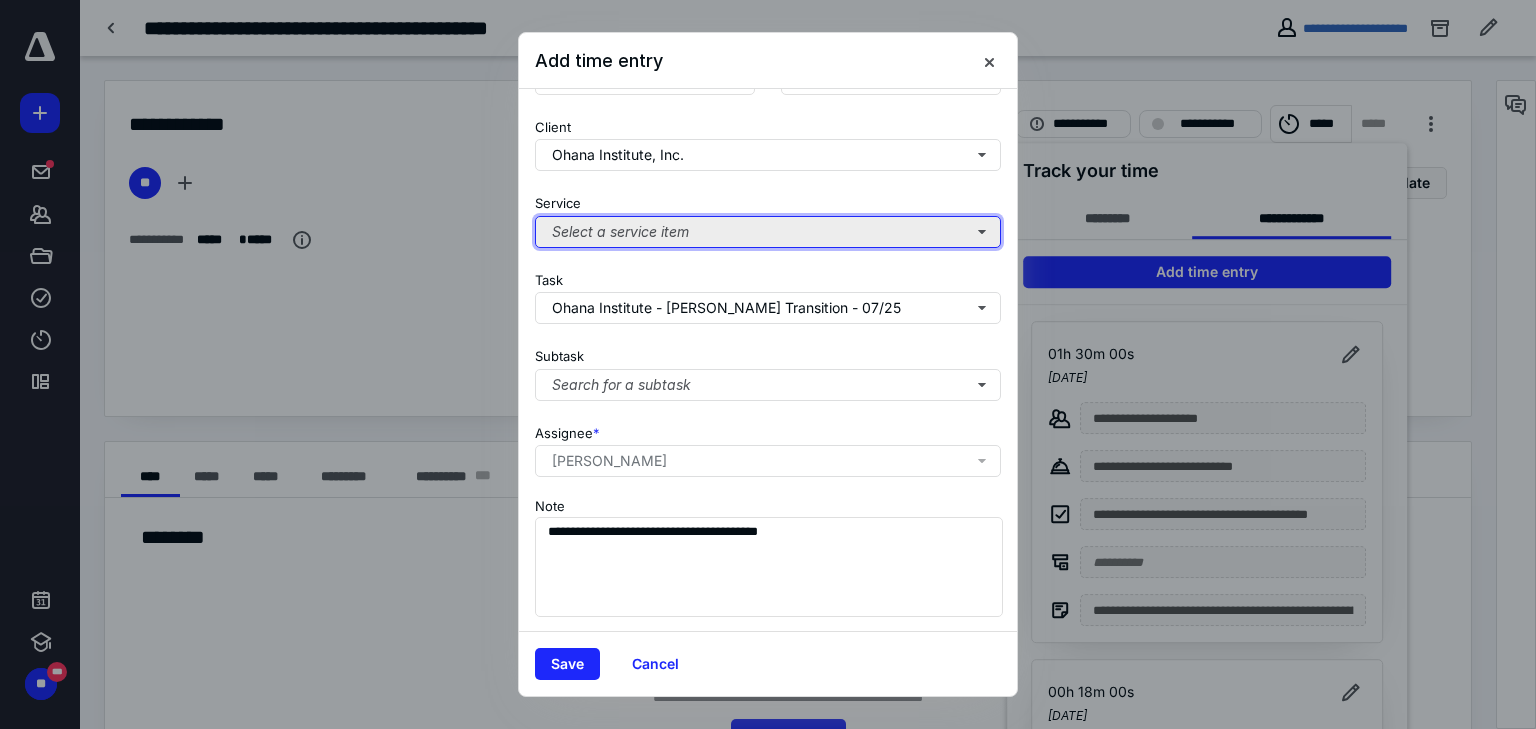 click on "Select a service item" at bounding box center [768, 232] 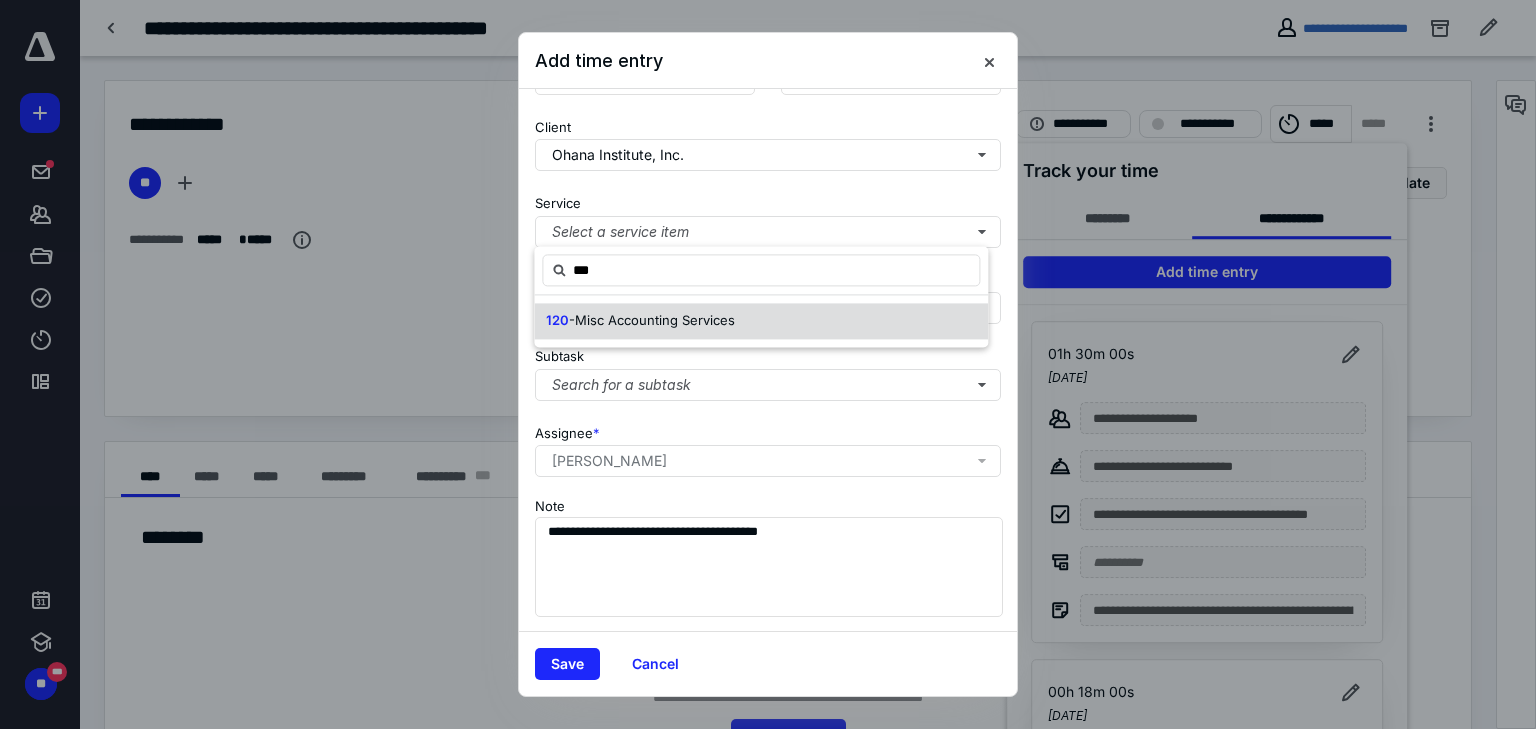 click on "120 -Misc Accounting Services" at bounding box center [761, 321] 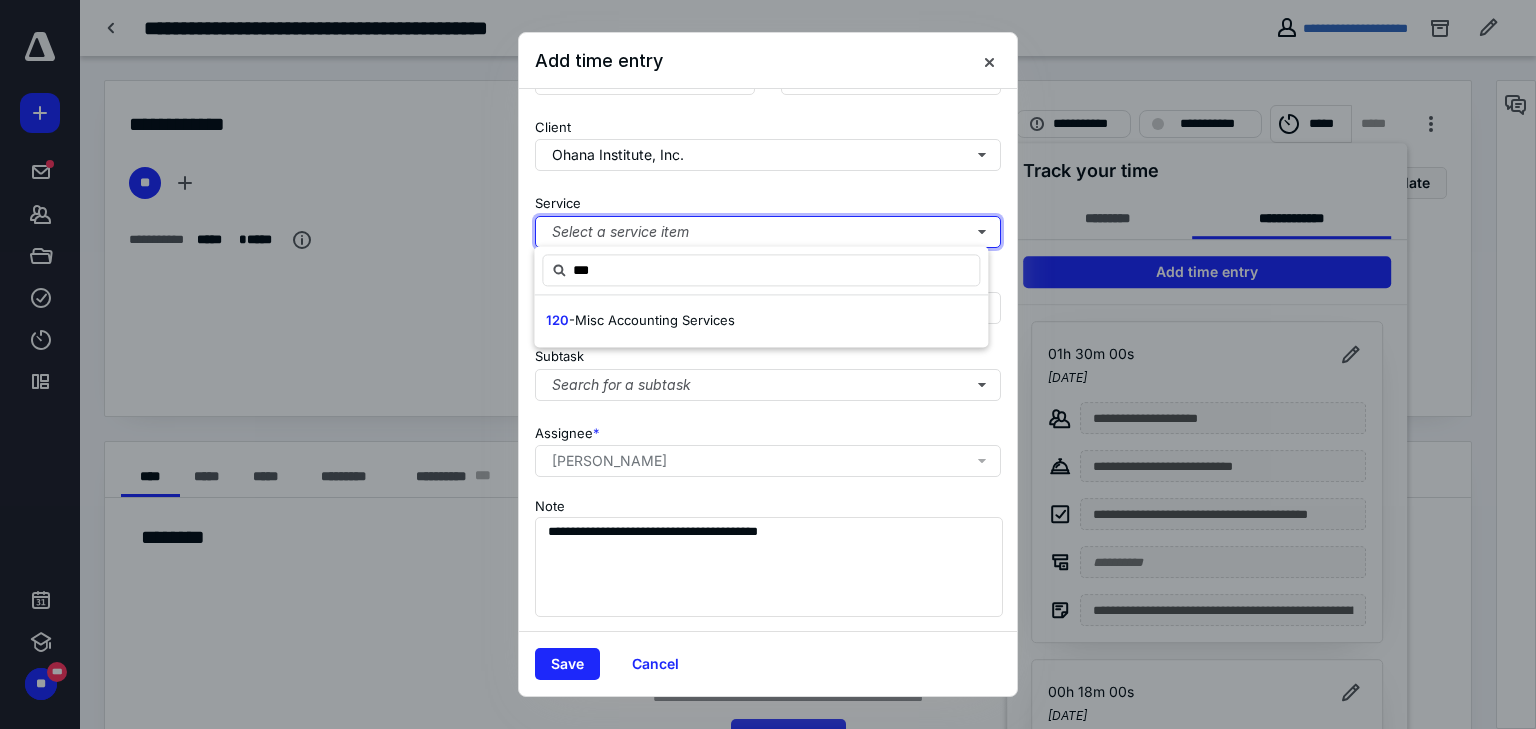 type 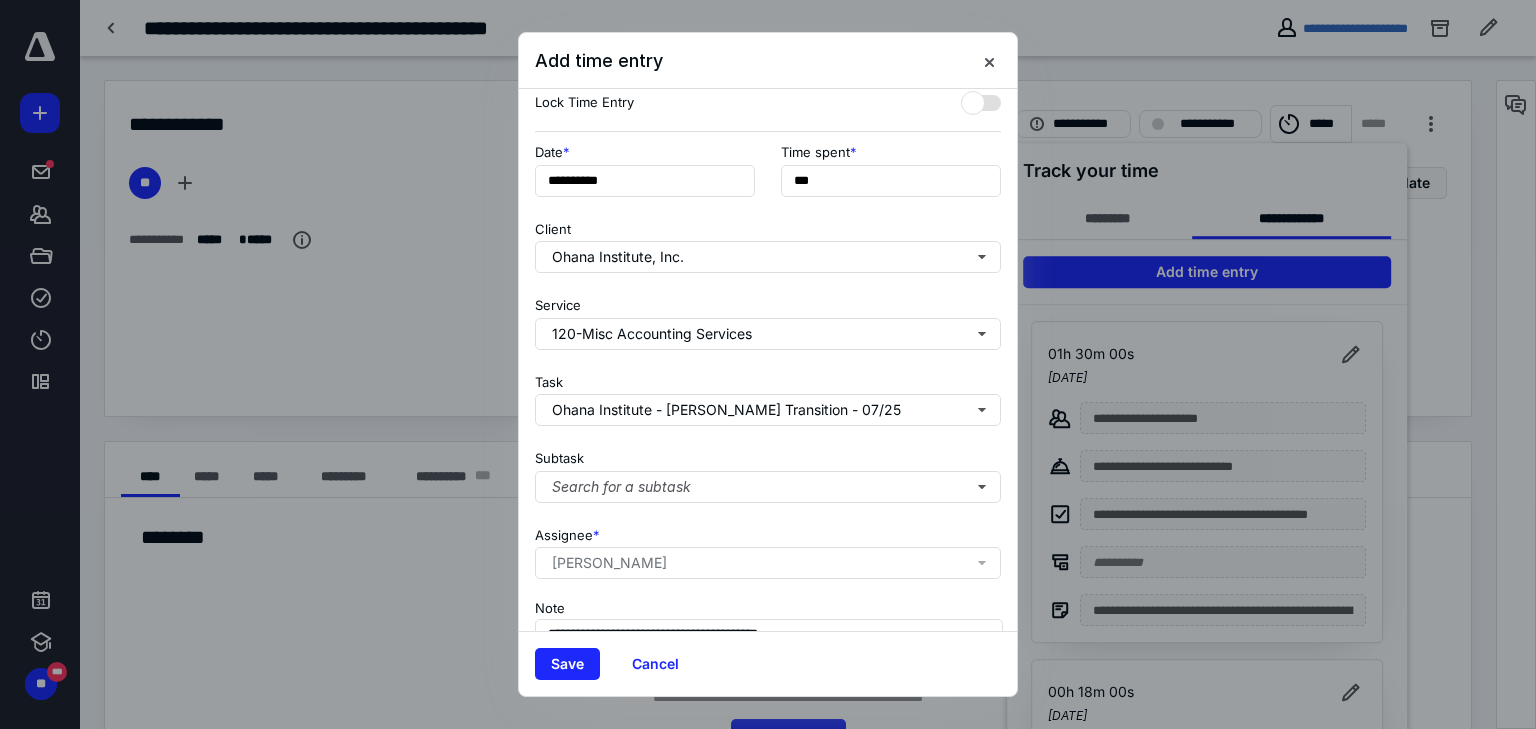 scroll, scrollTop: 0, scrollLeft: 0, axis: both 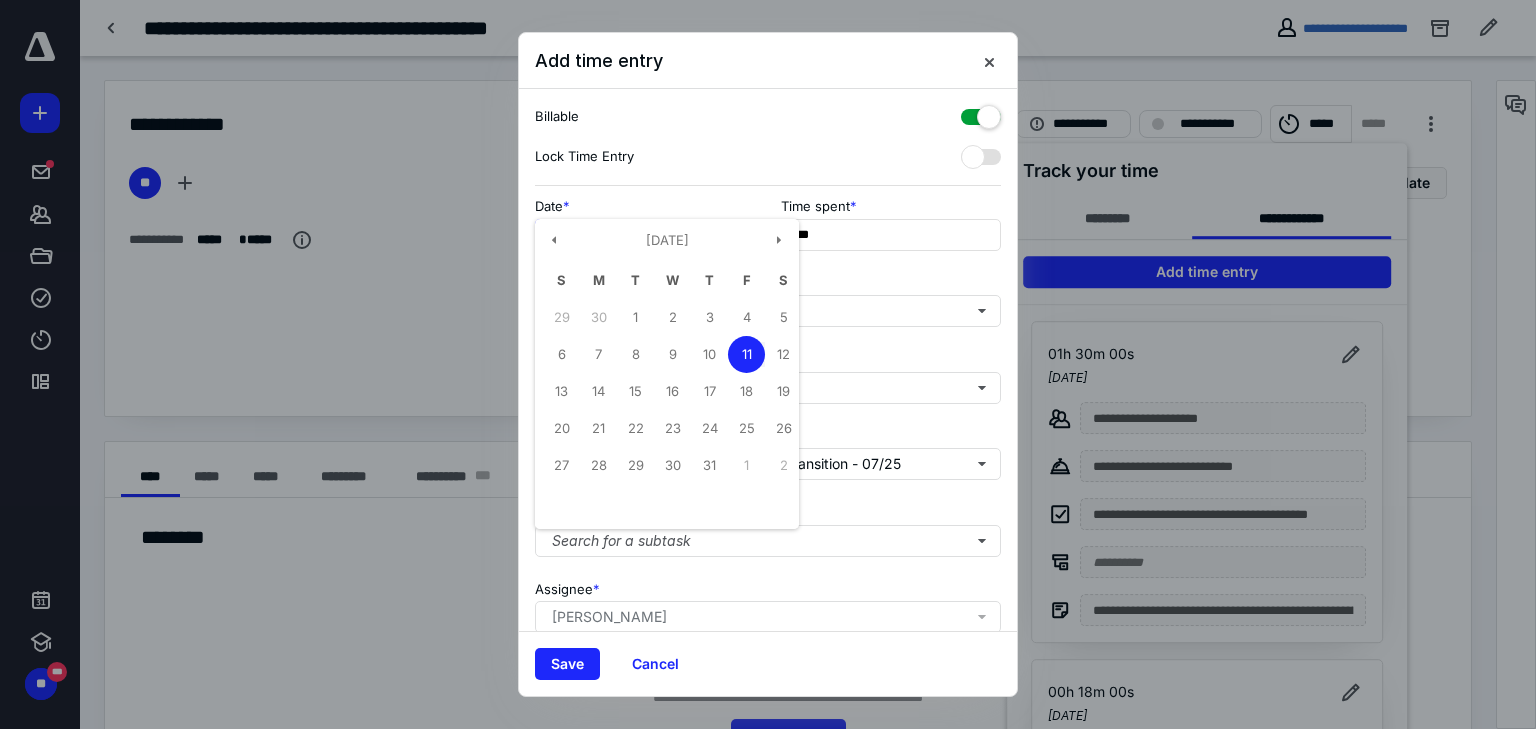 click on "**********" at bounding box center [645, 235] 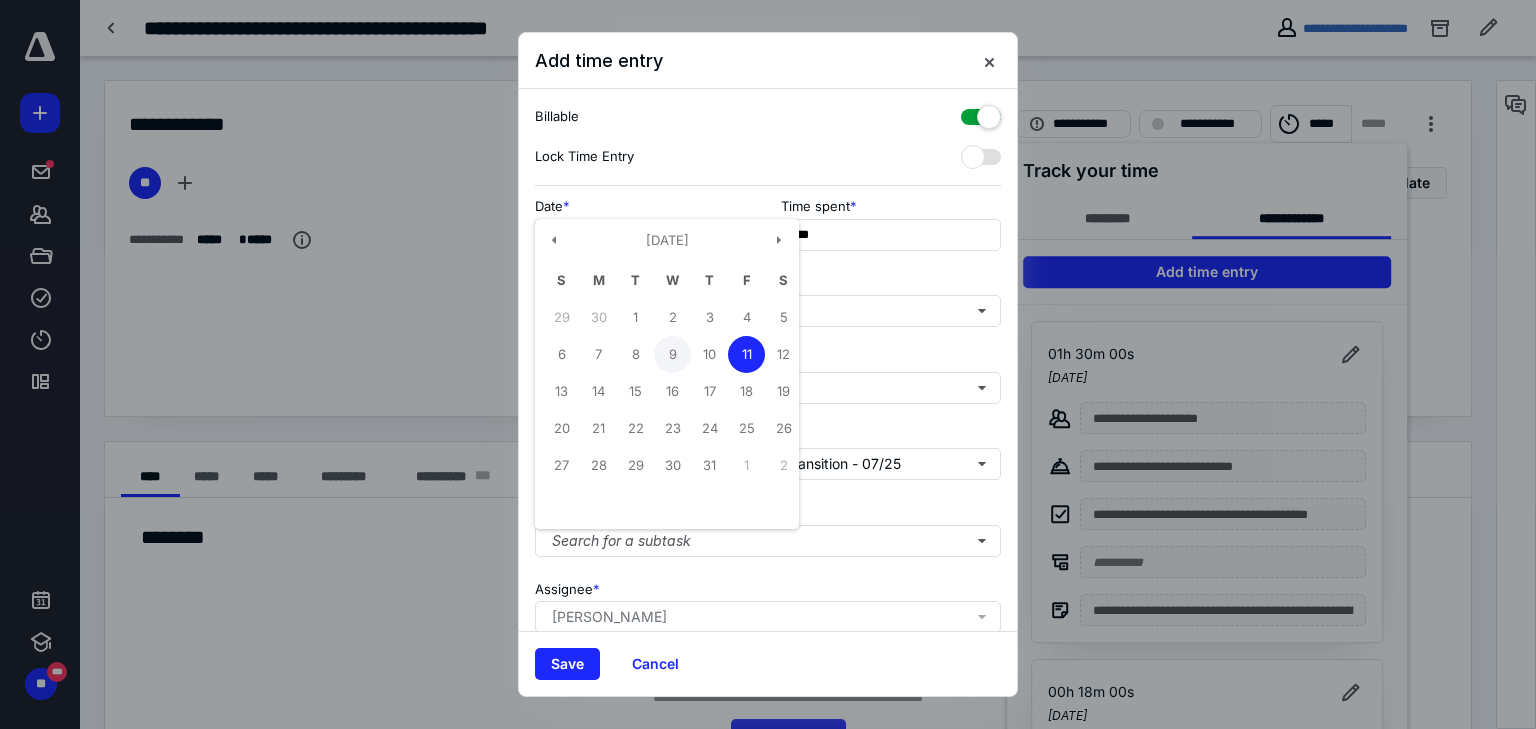 click on "9" at bounding box center [672, 354] 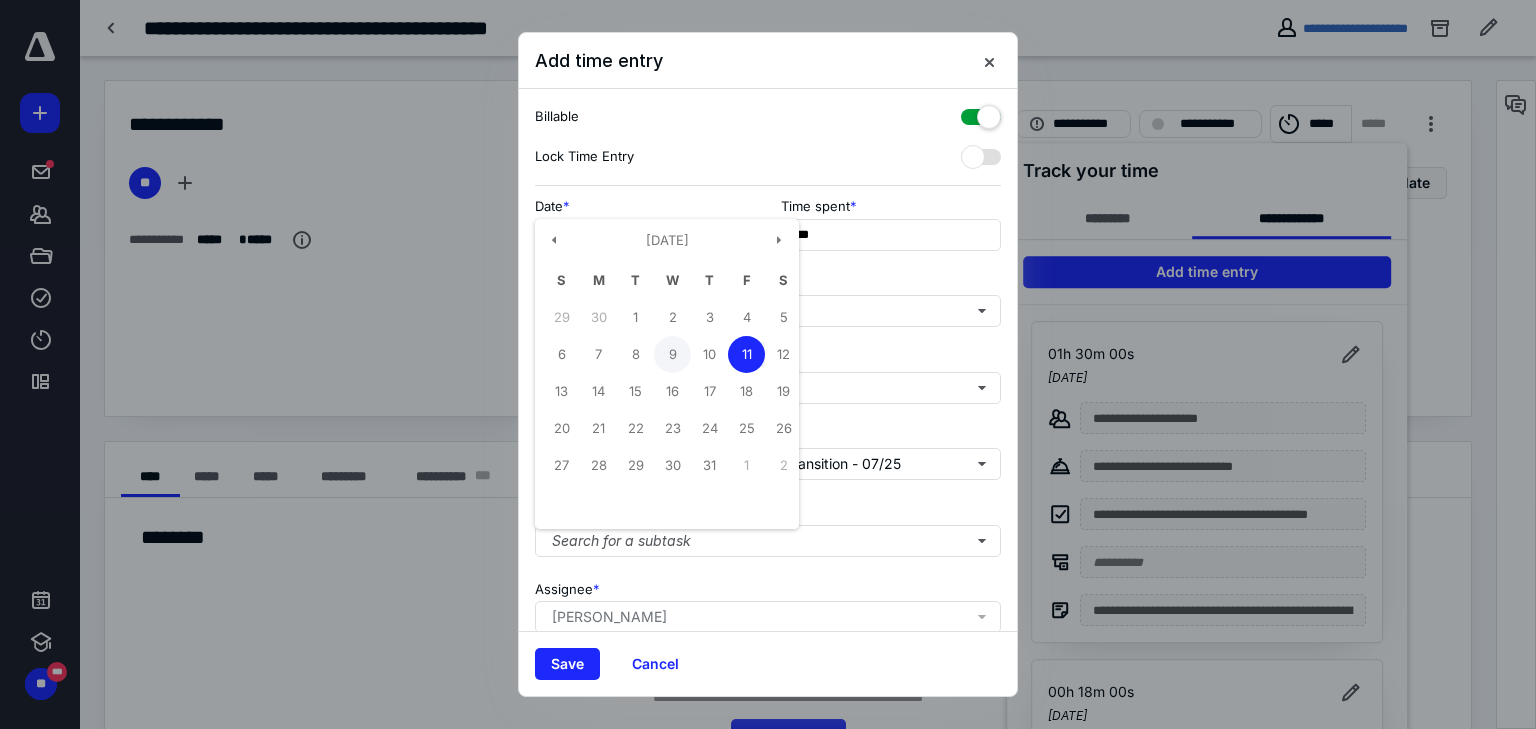 type on "**********" 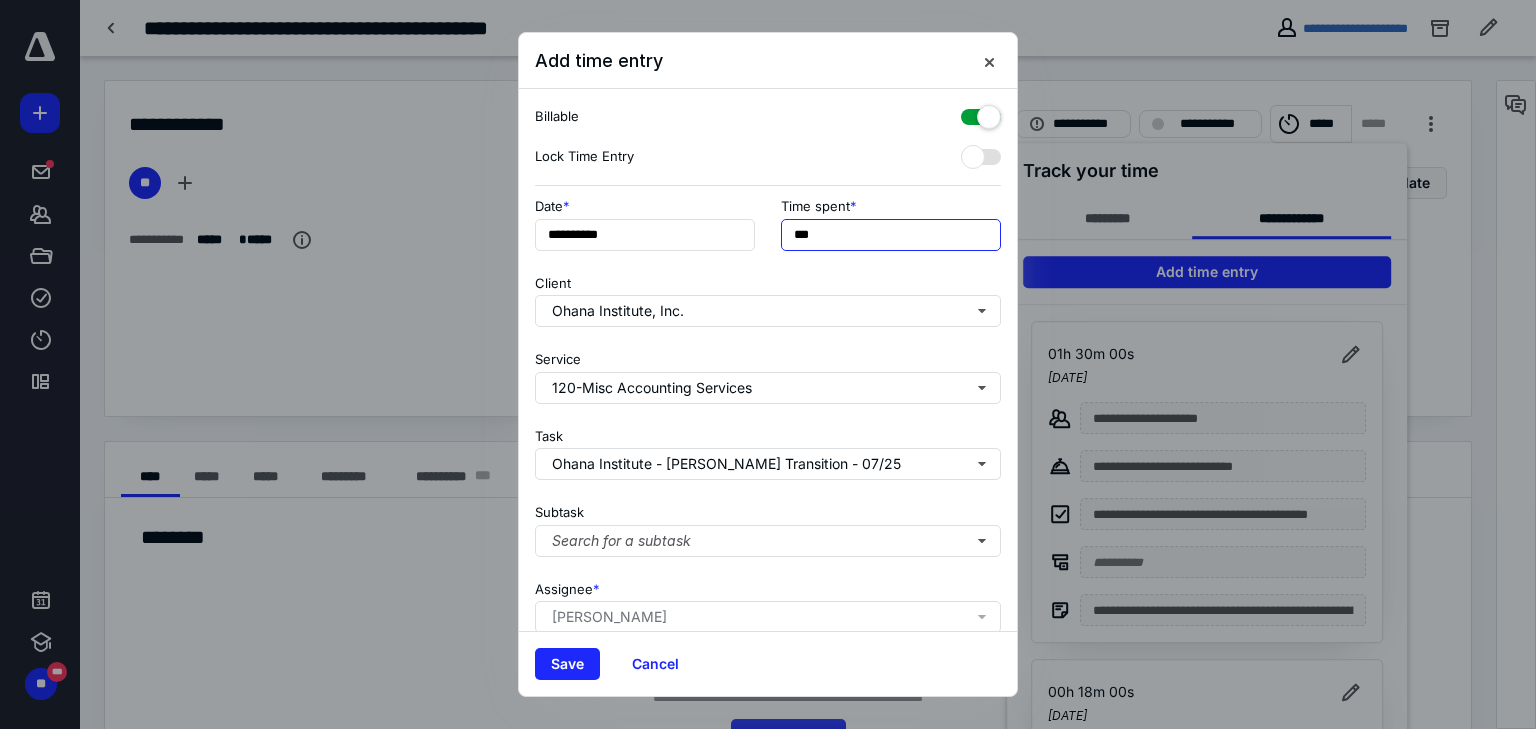 drag, startPoint x: 914, startPoint y: 232, endPoint x: 765, endPoint y: 230, distance: 149.01343 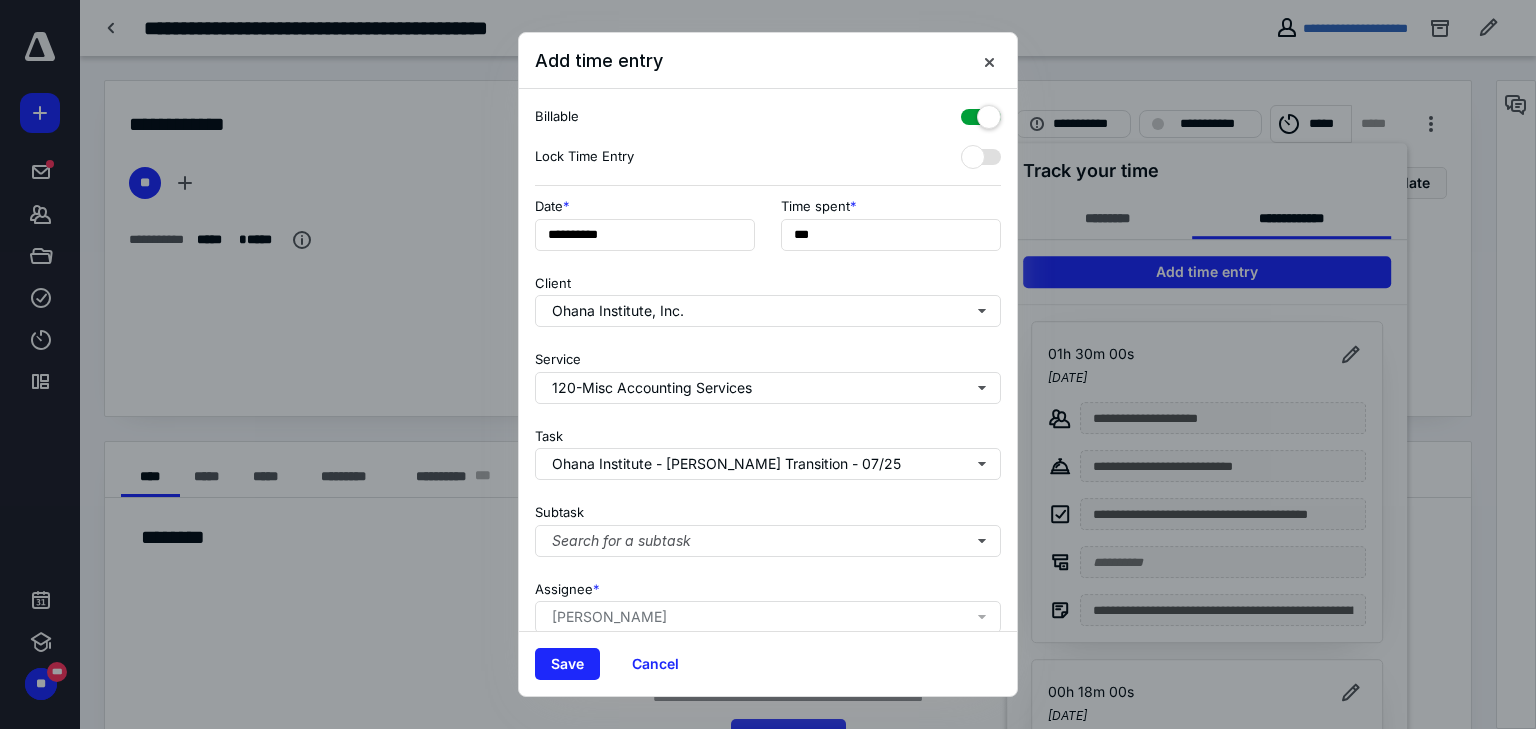 click on "**********" at bounding box center [768, 230] 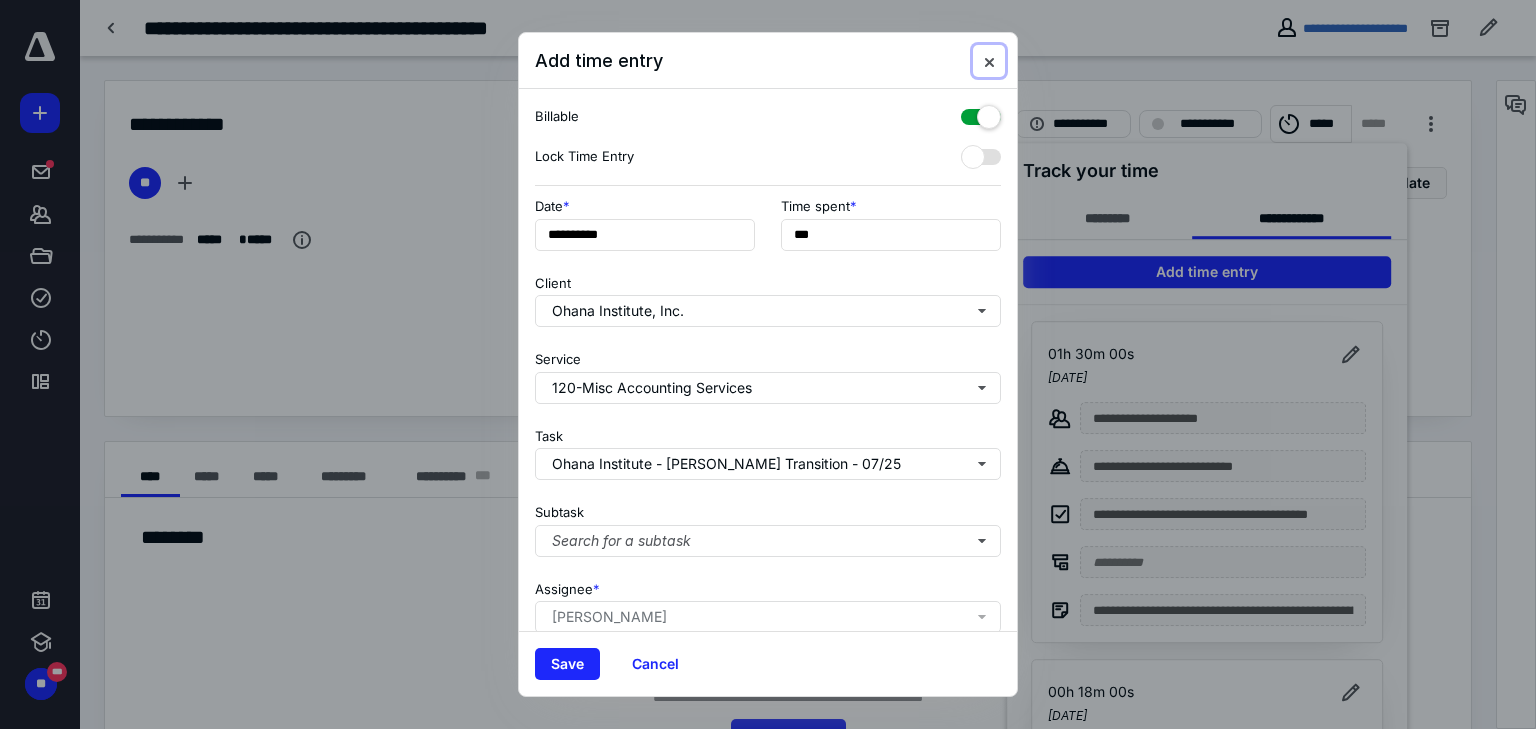 type 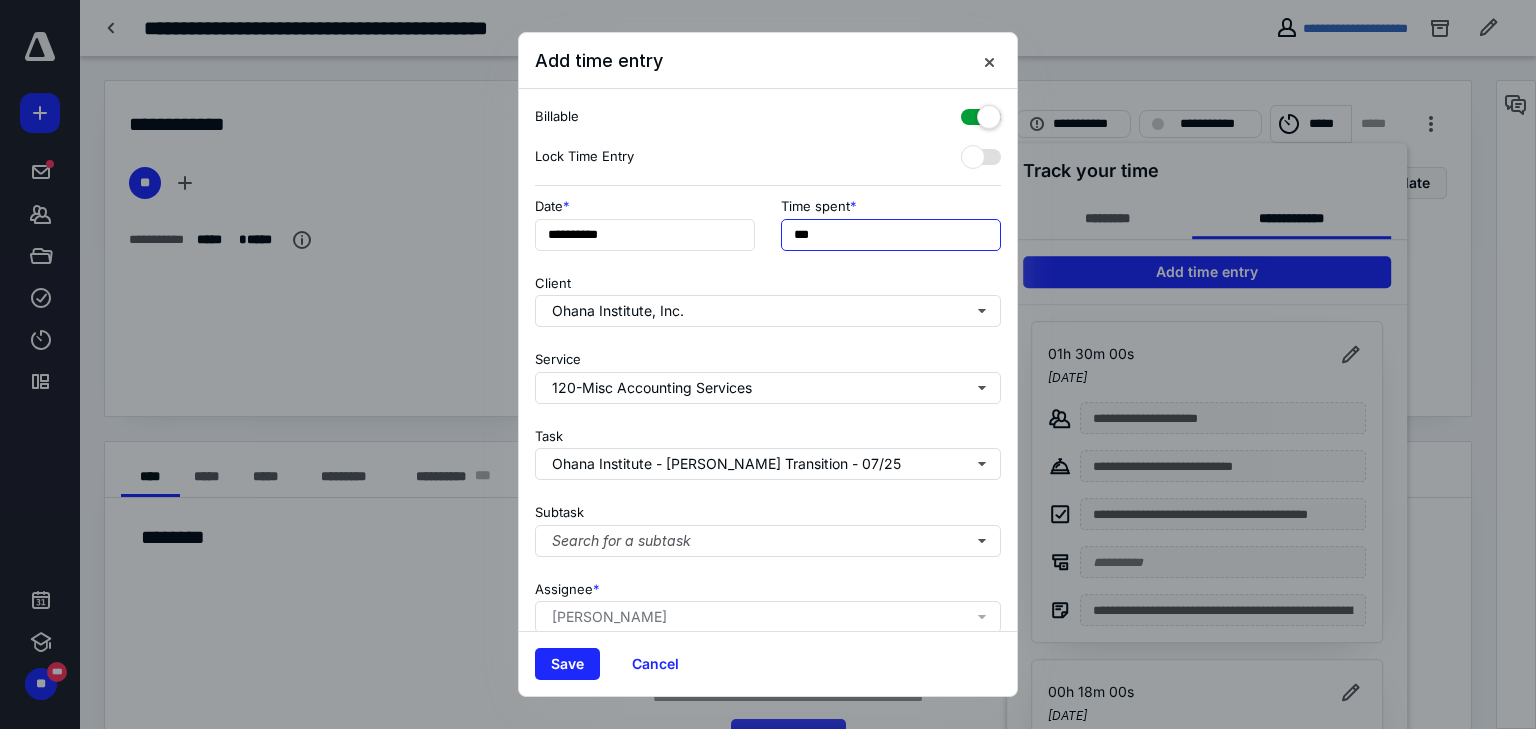 drag, startPoint x: 824, startPoint y: 235, endPoint x: 762, endPoint y: 234, distance: 62.008064 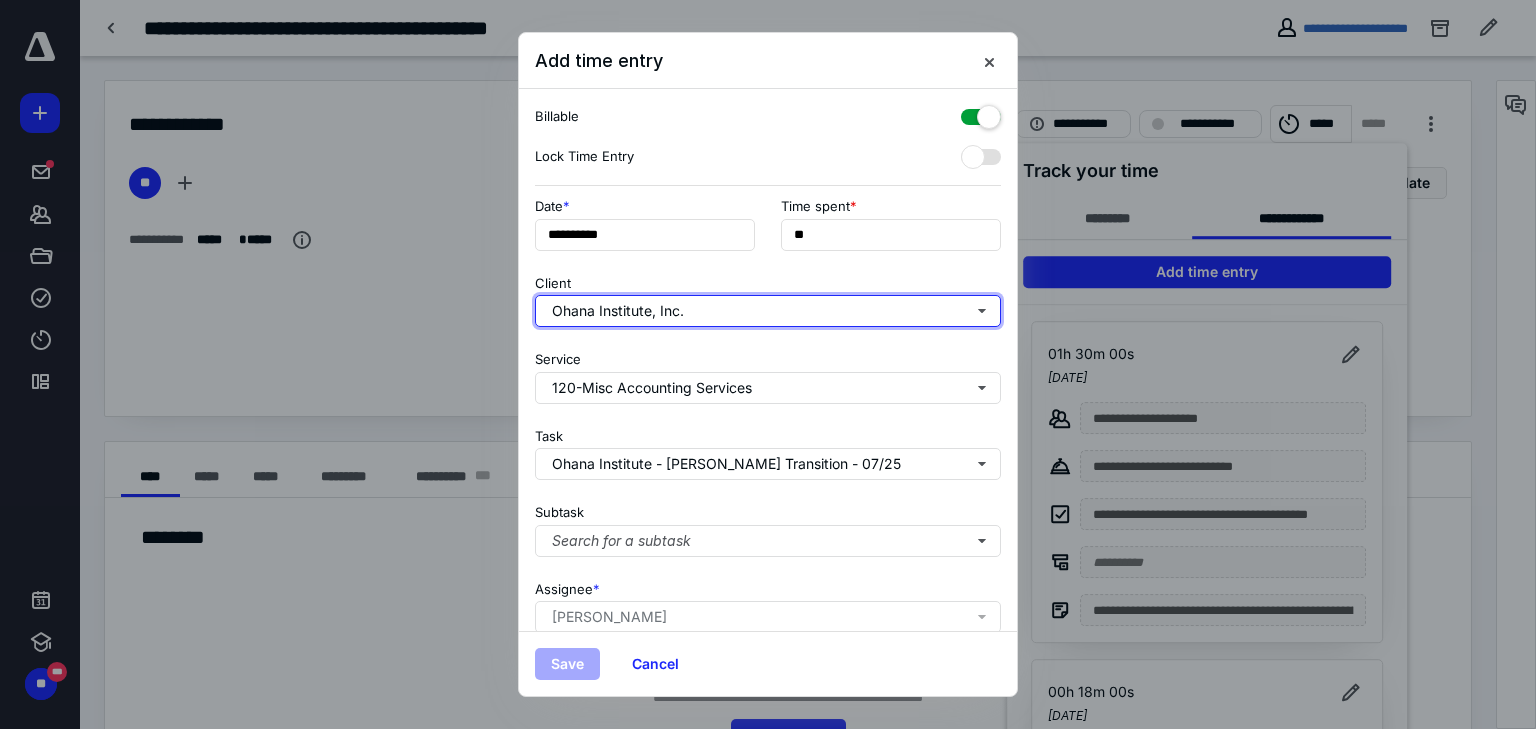 type on "***" 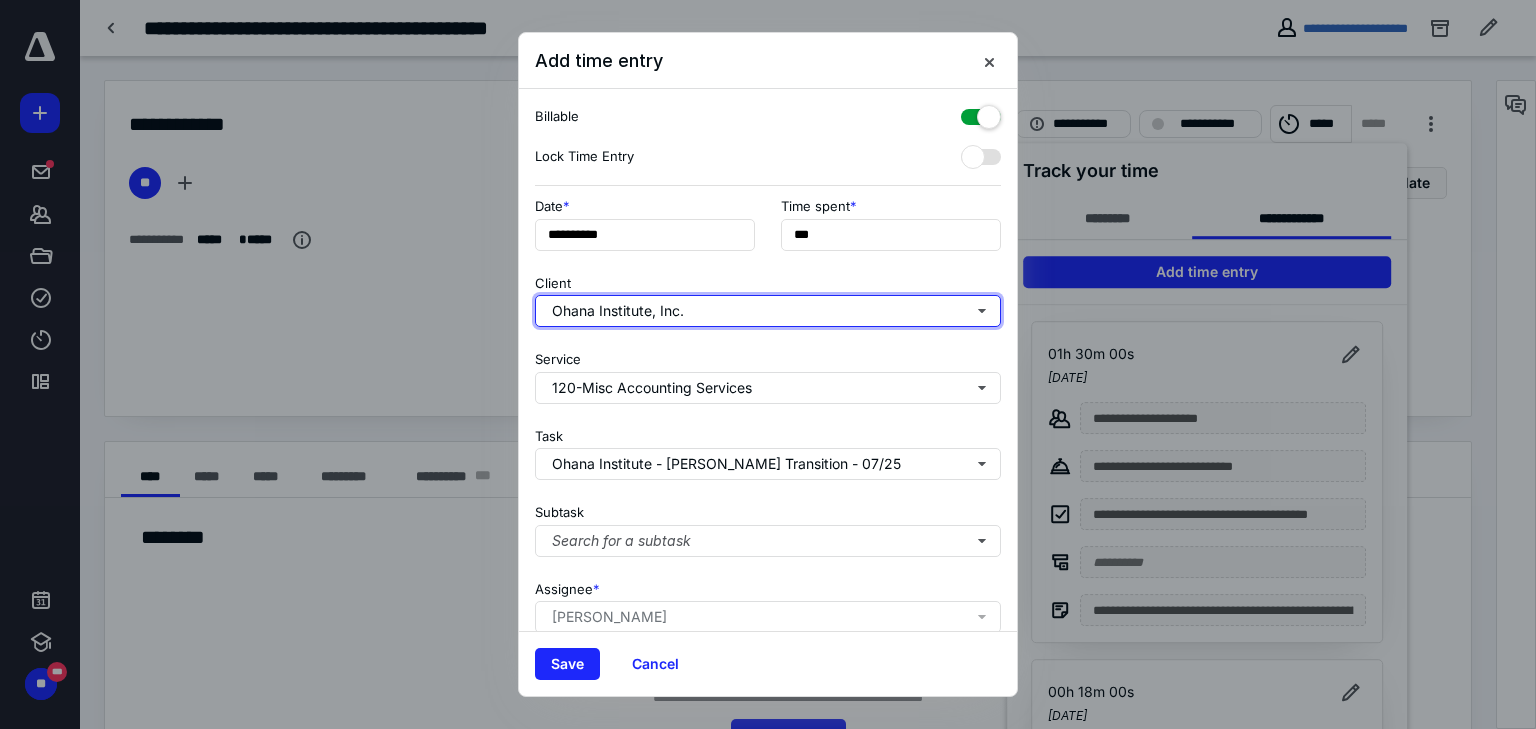 type 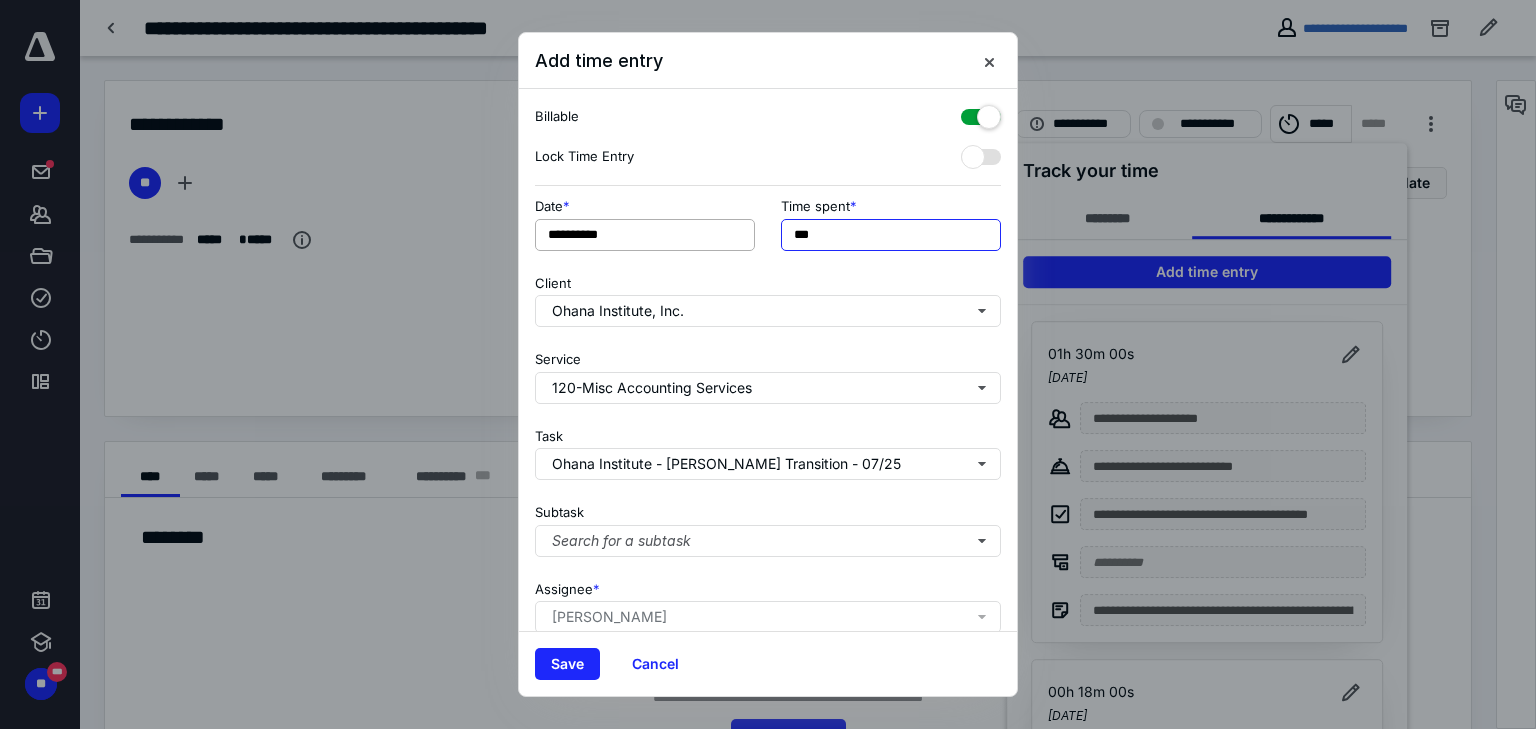 drag, startPoint x: 827, startPoint y: 234, endPoint x: 682, endPoint y: 232, distance: 145.0138 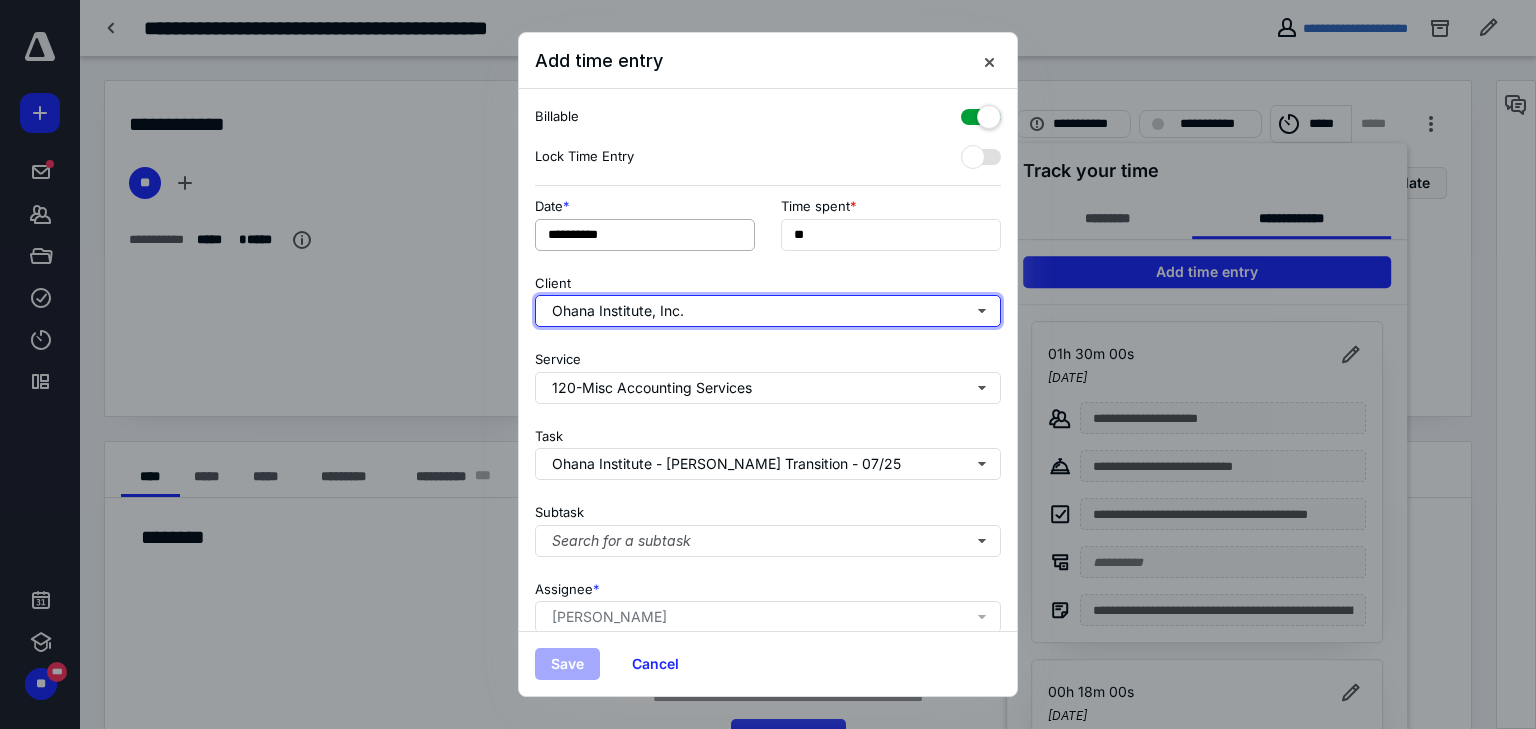 type on "**" 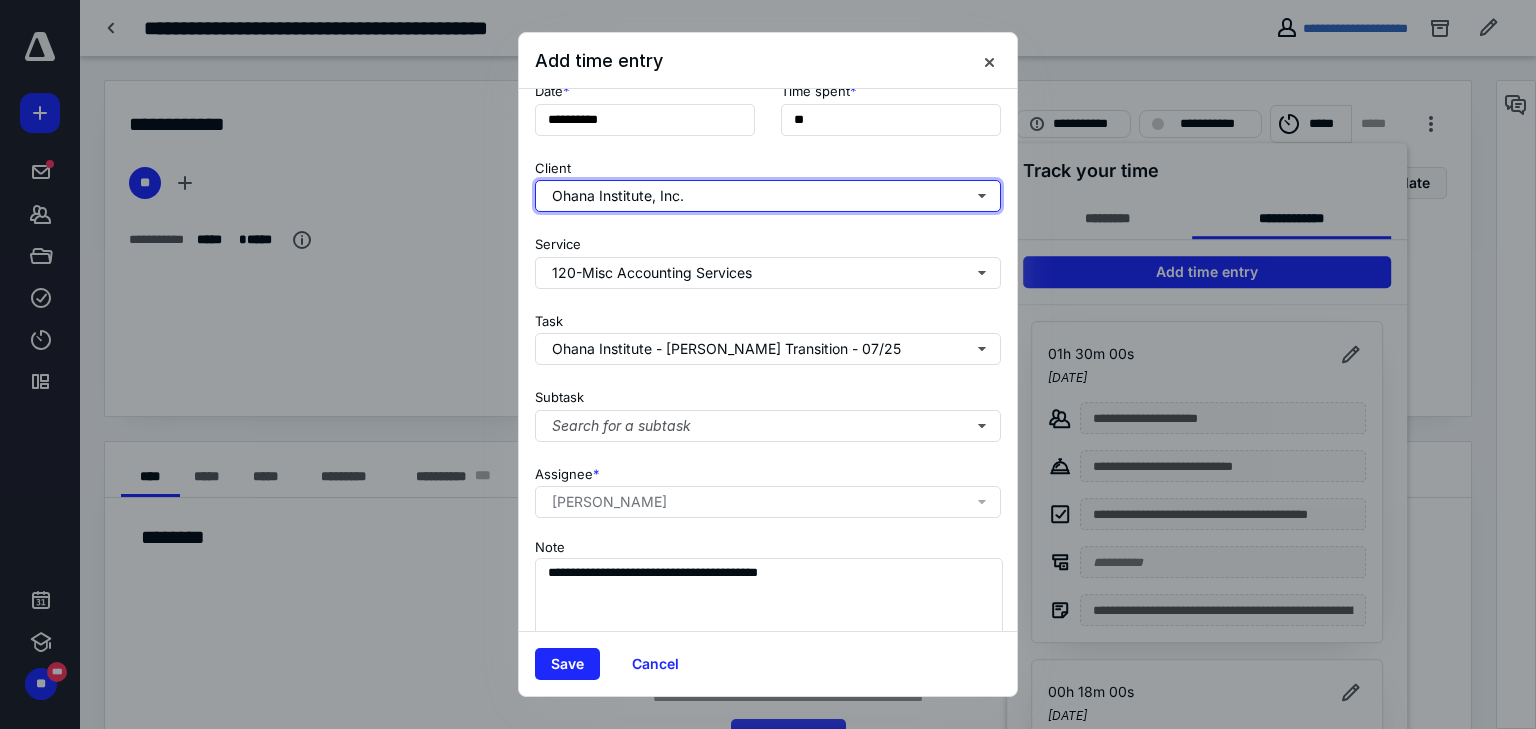 scroll, scrollTop: 156, scrollLeft: 0, axis: vertical 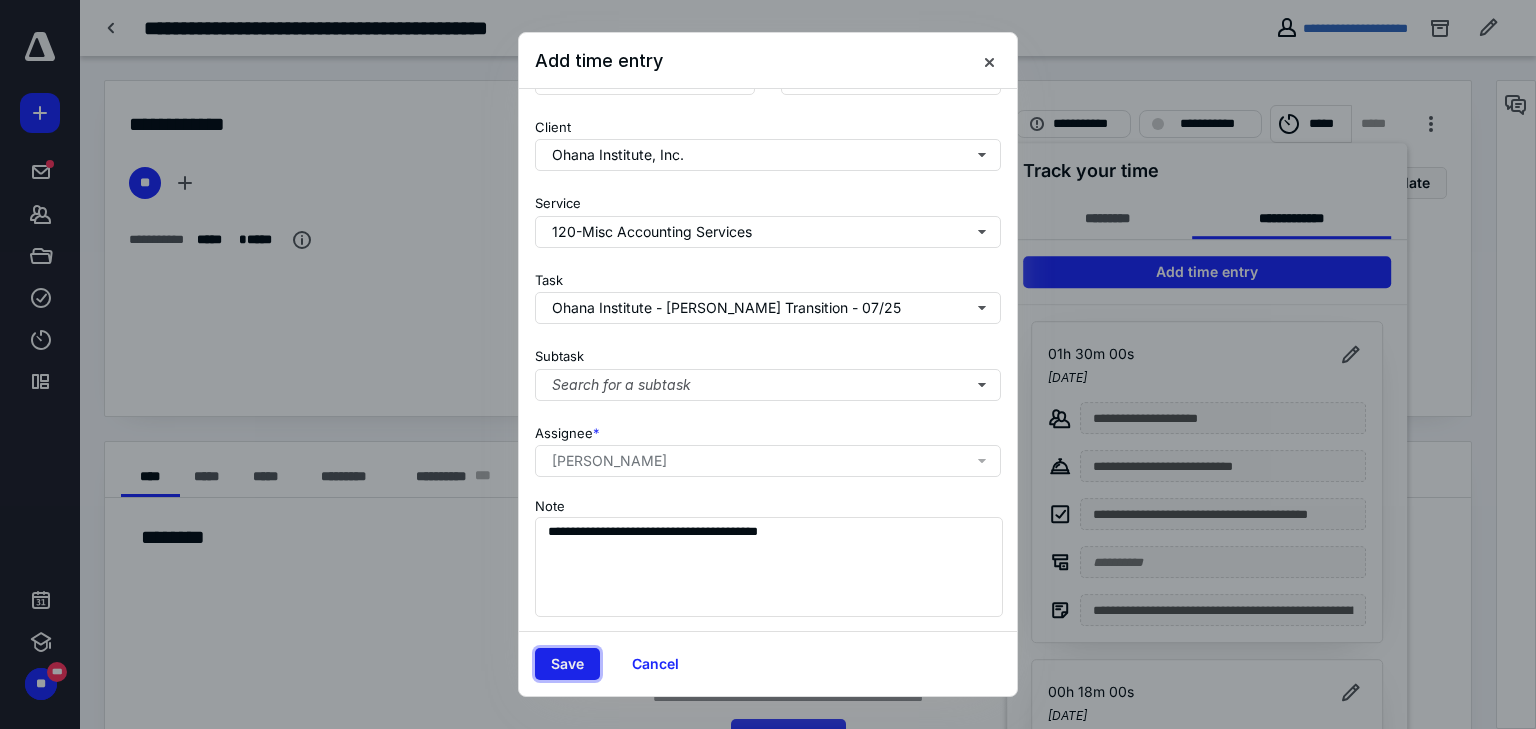 click on "Save" at bounding box center (567, 664) 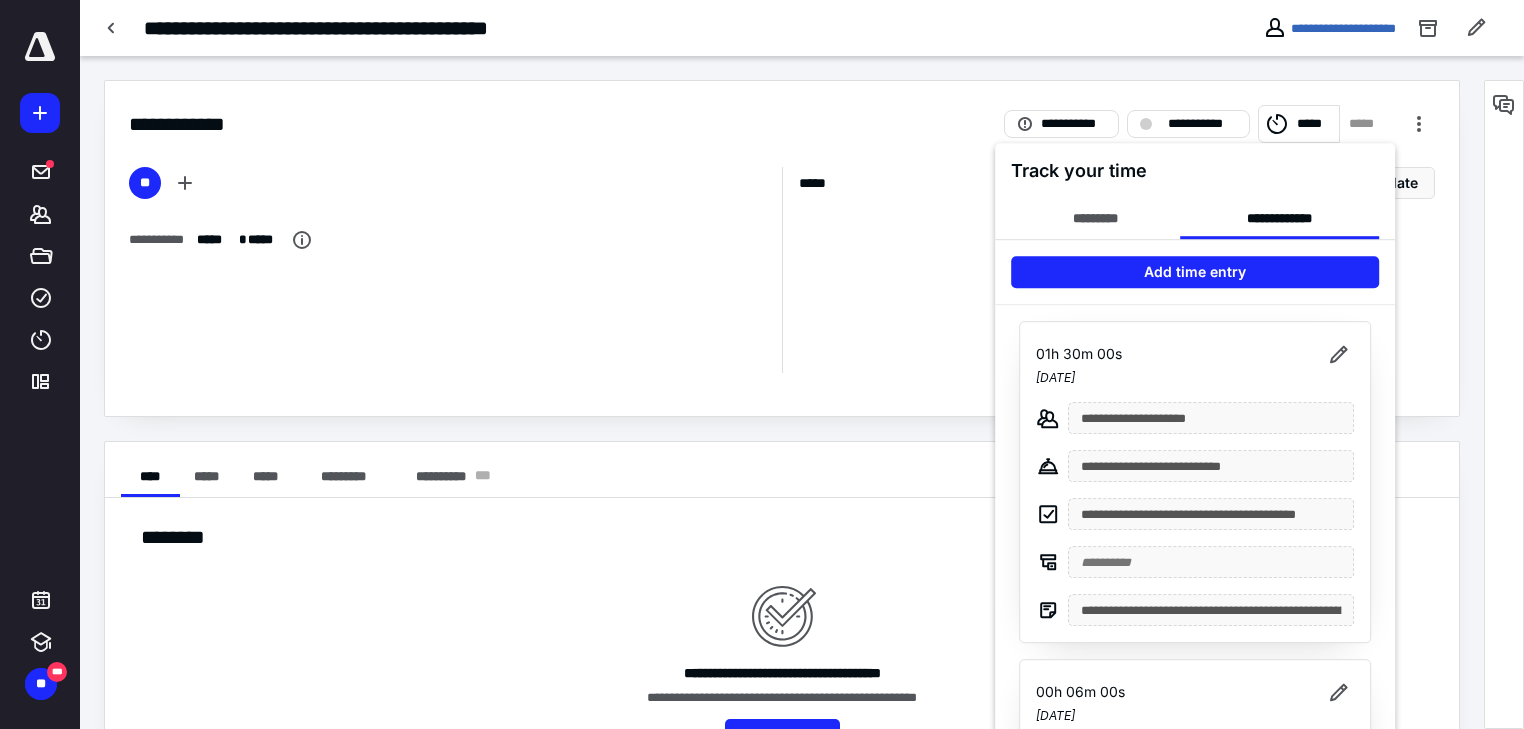 click at bounding box center [762, 364] 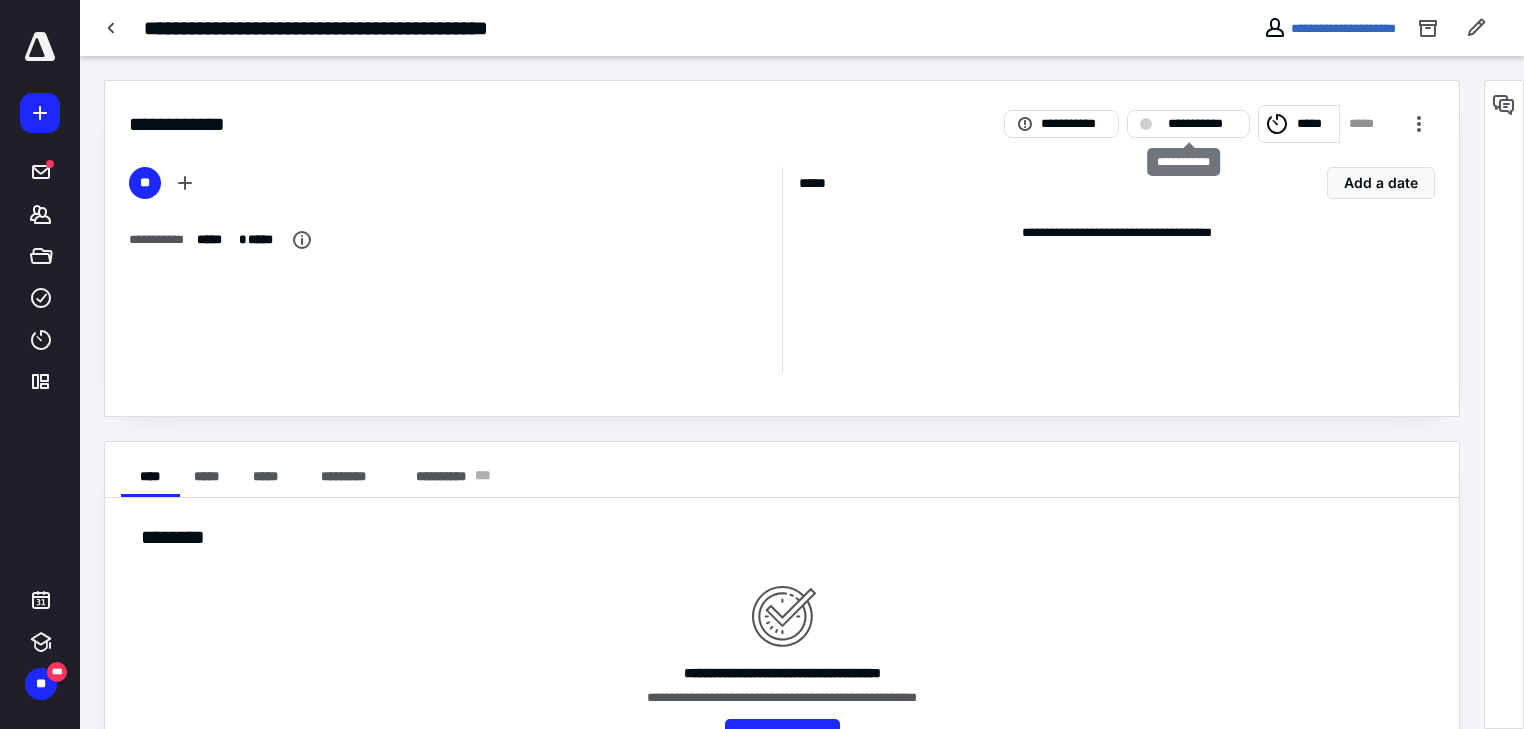 click on "**********" at bounding box center (1202, 124) 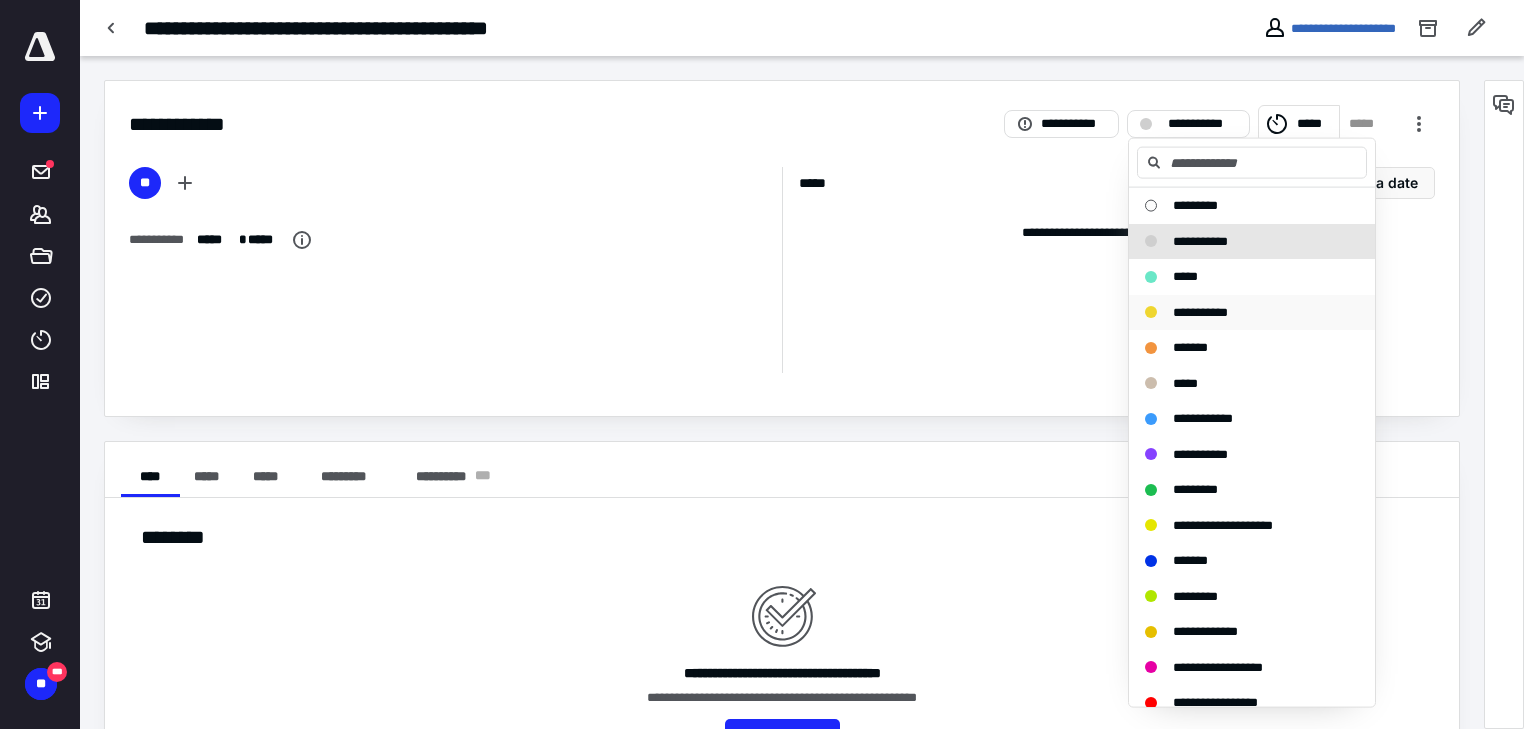 click on "**********" at bounding box center [1200, 311] 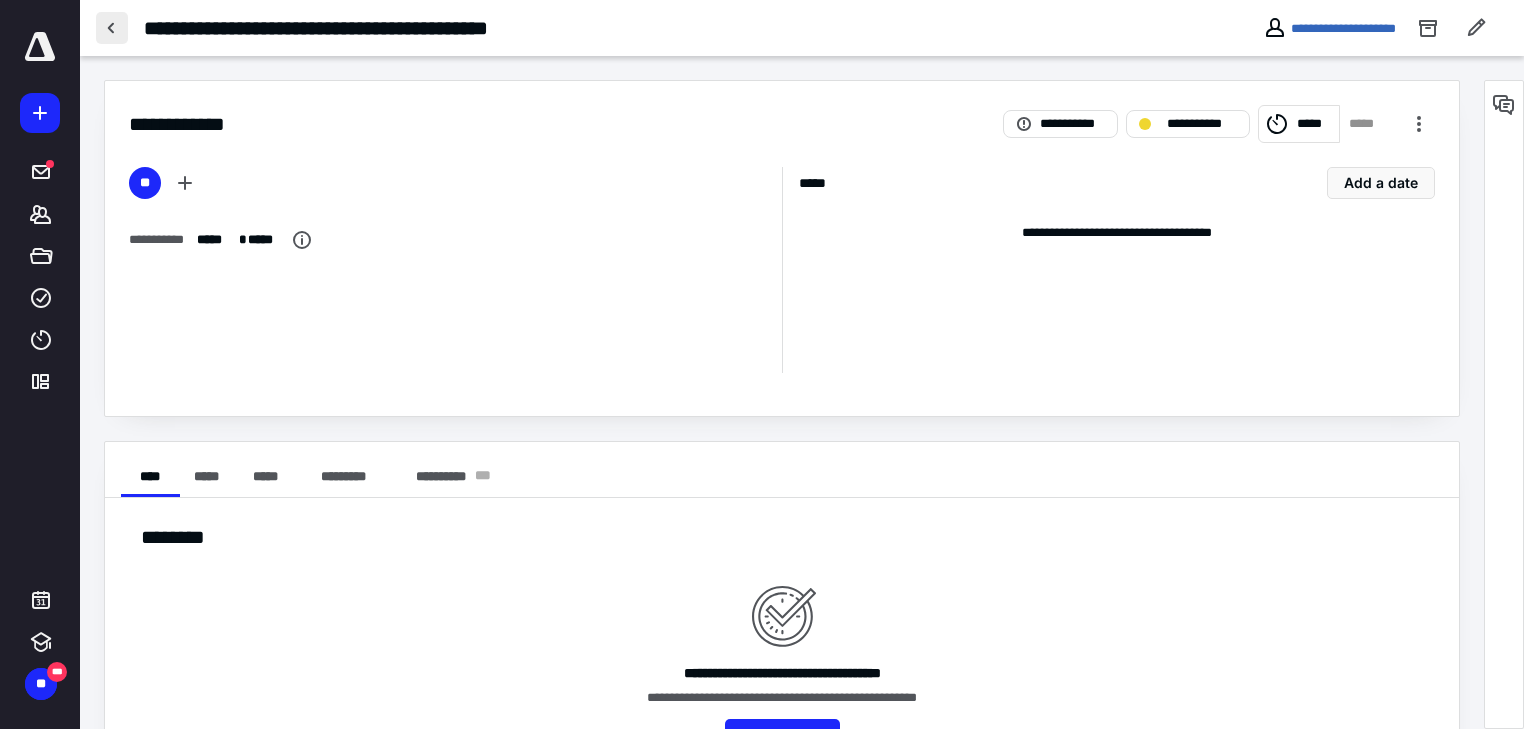 click at bounding box center [112, 28] 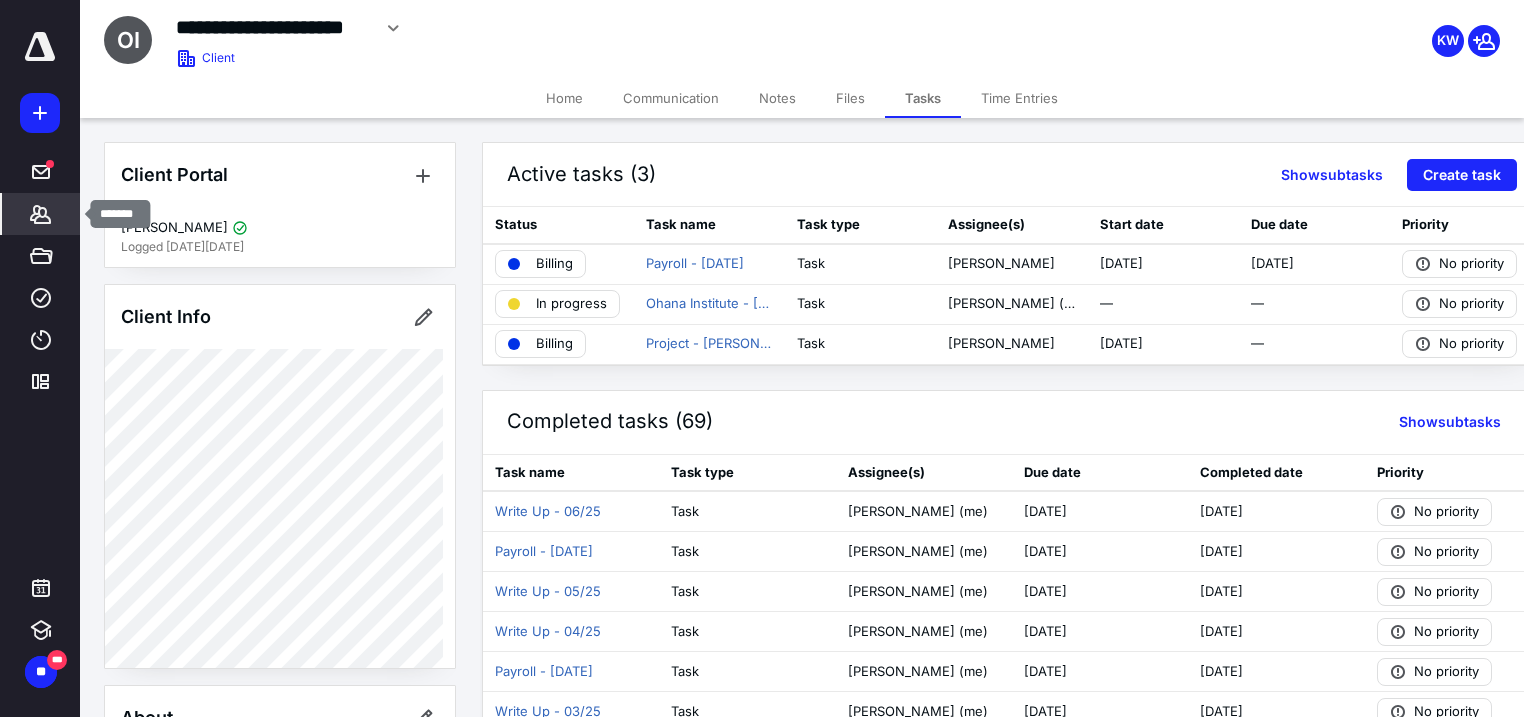 click 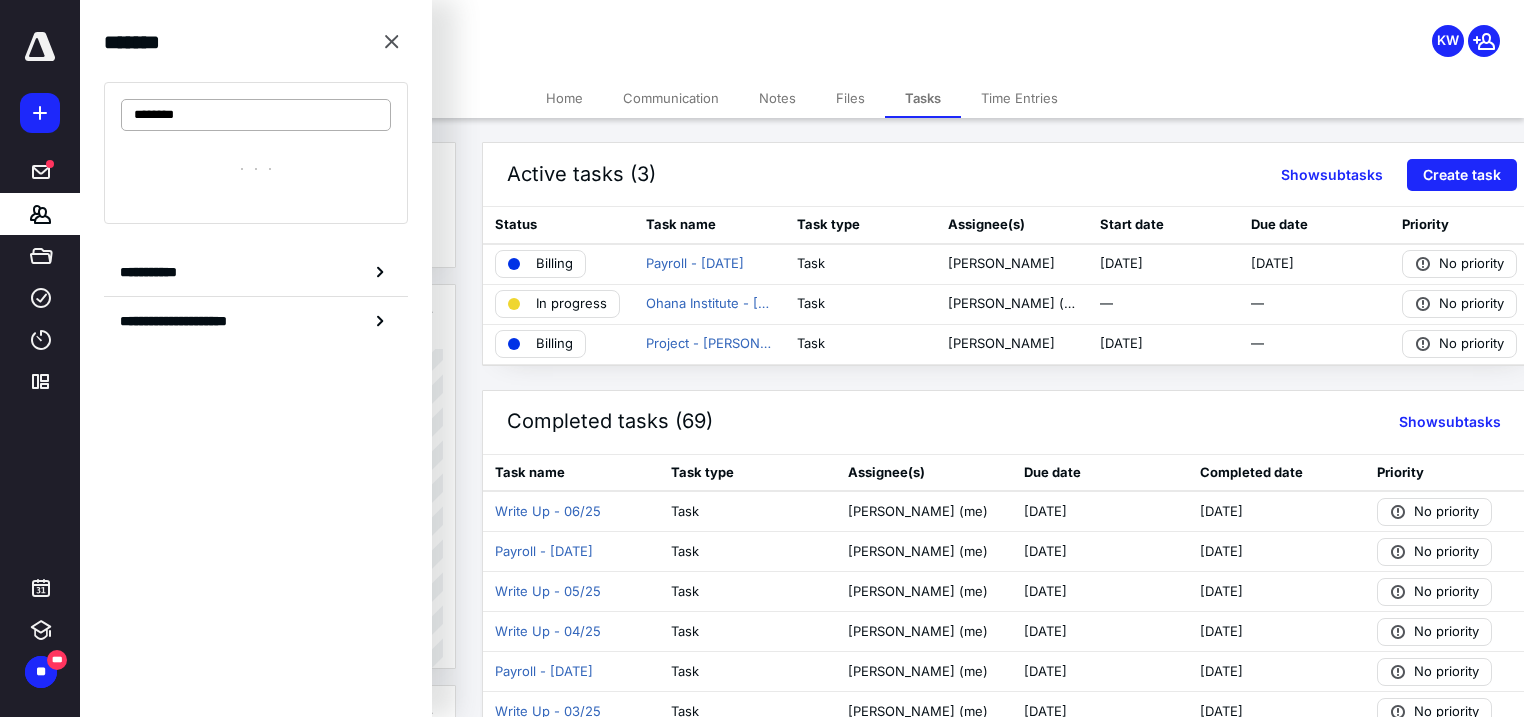 type on "********" 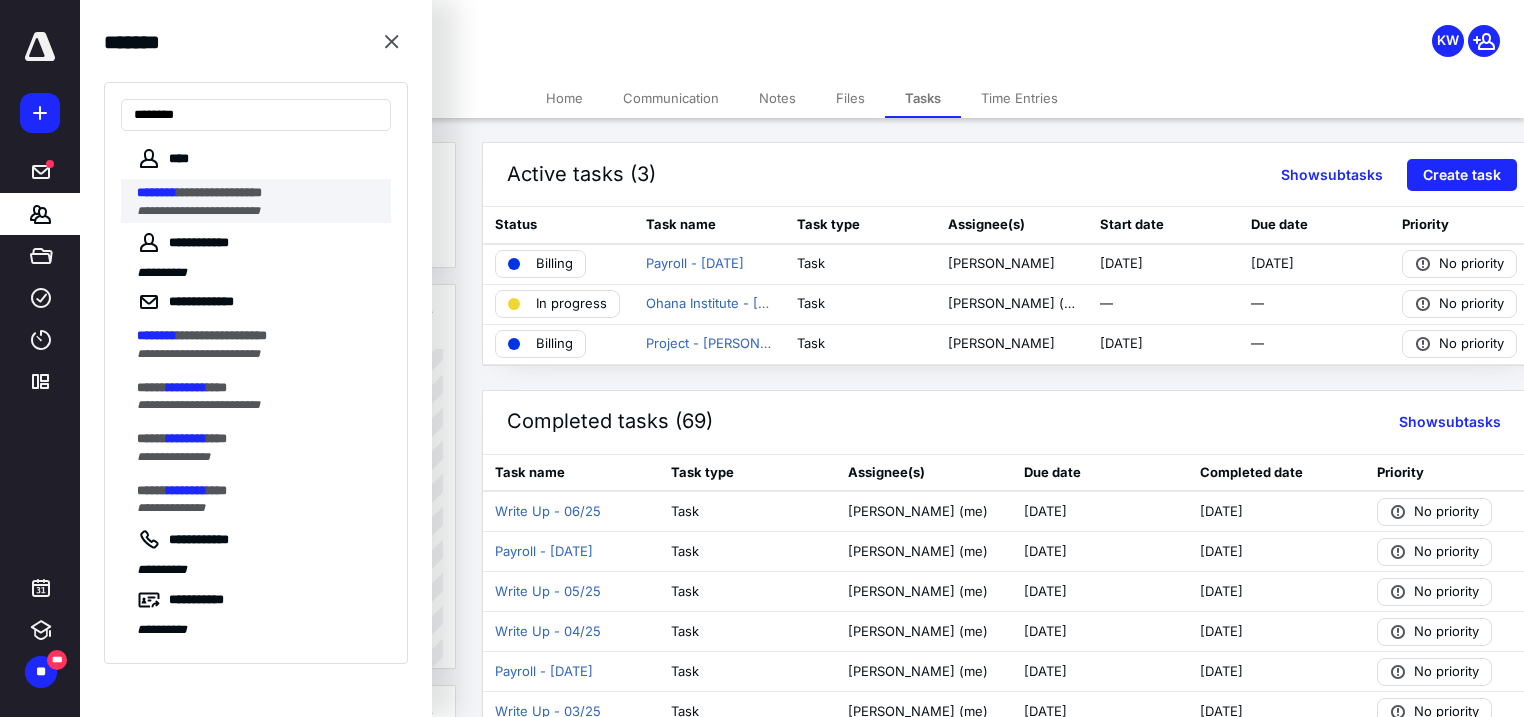 click on "**********" at bounding box center (258, 193) 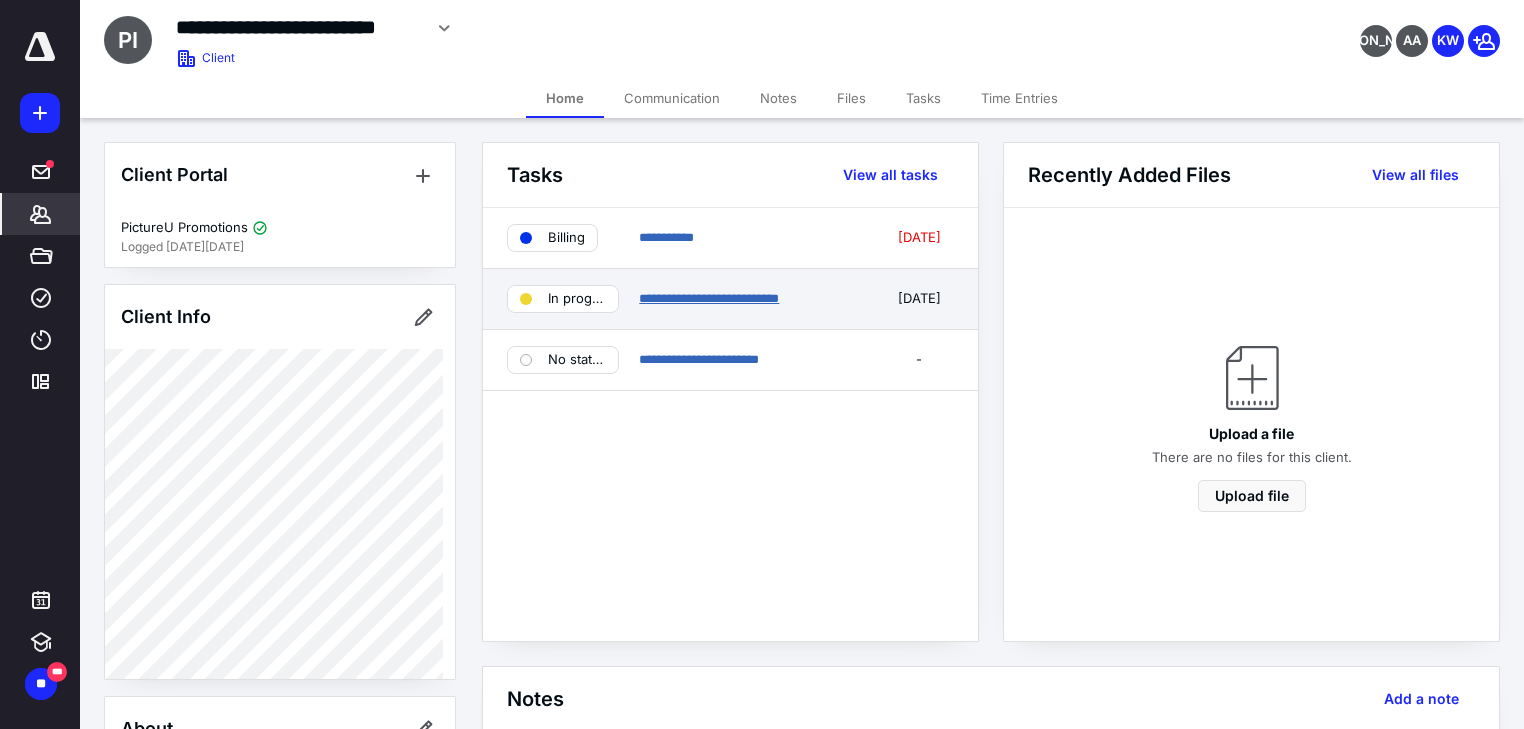 click on "**********" at bounding box center [709, 298] 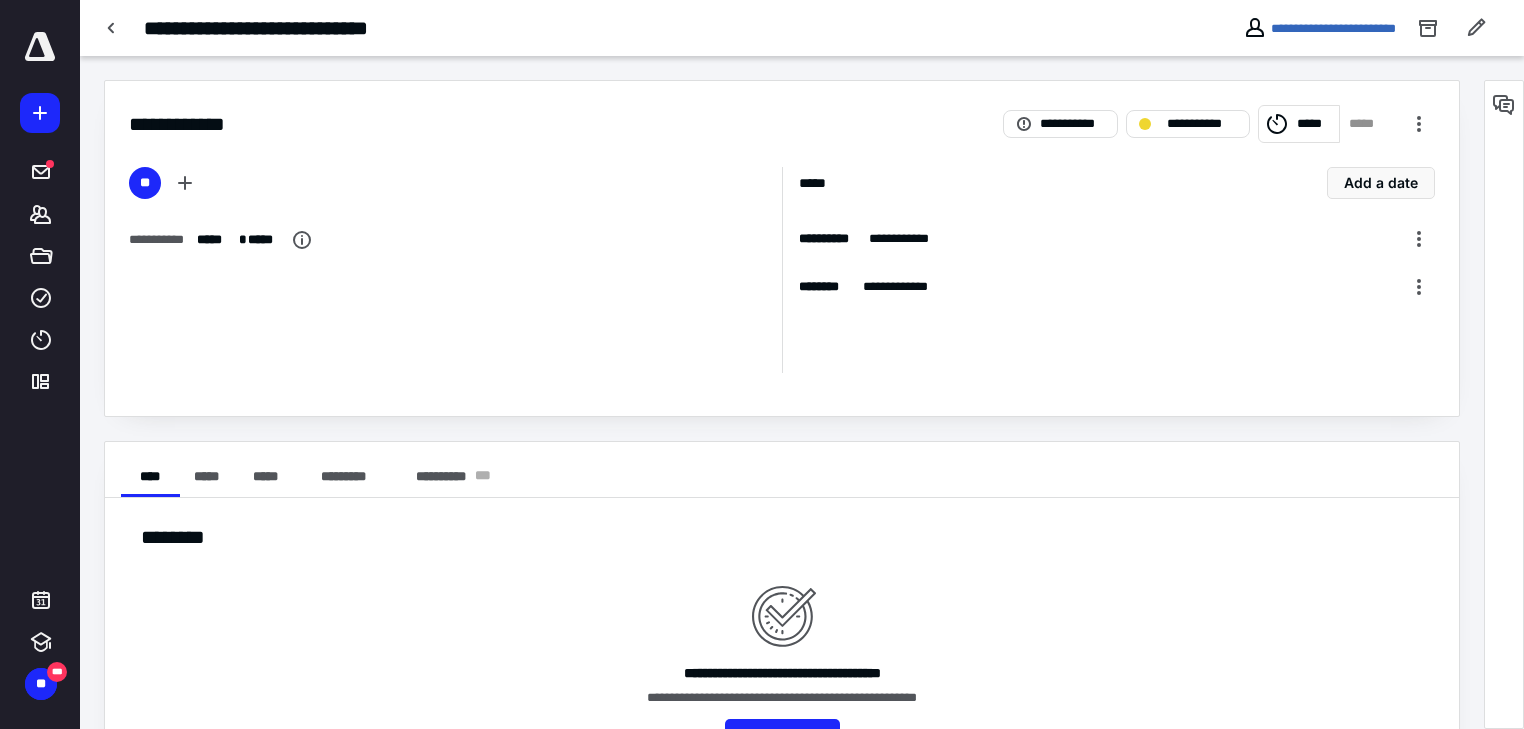 click on "*****" at bounding box center (1315, 124) 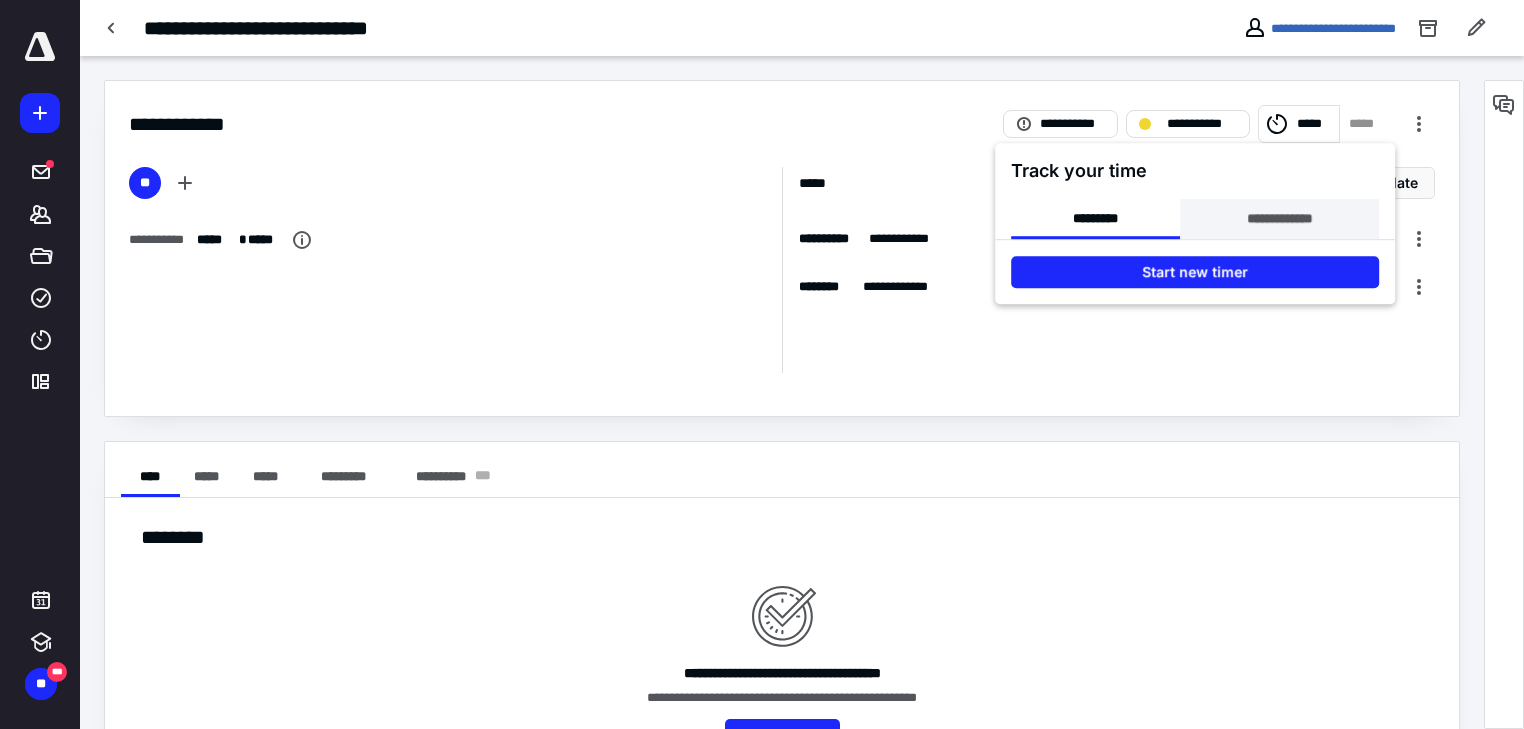 click on "**********" at bounding box center [1279, 219] 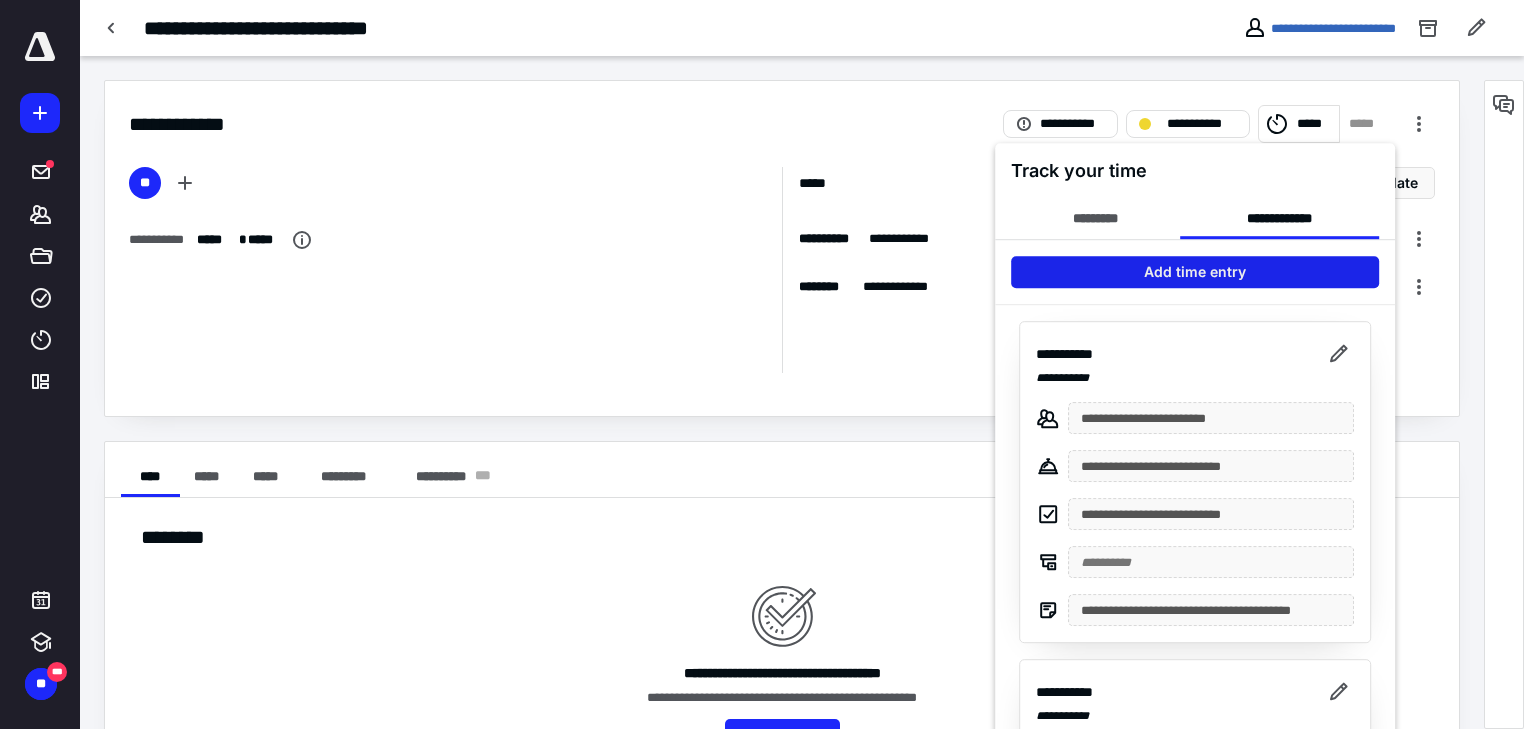 click on "Add time entry" at bounding box center [1195, 272] 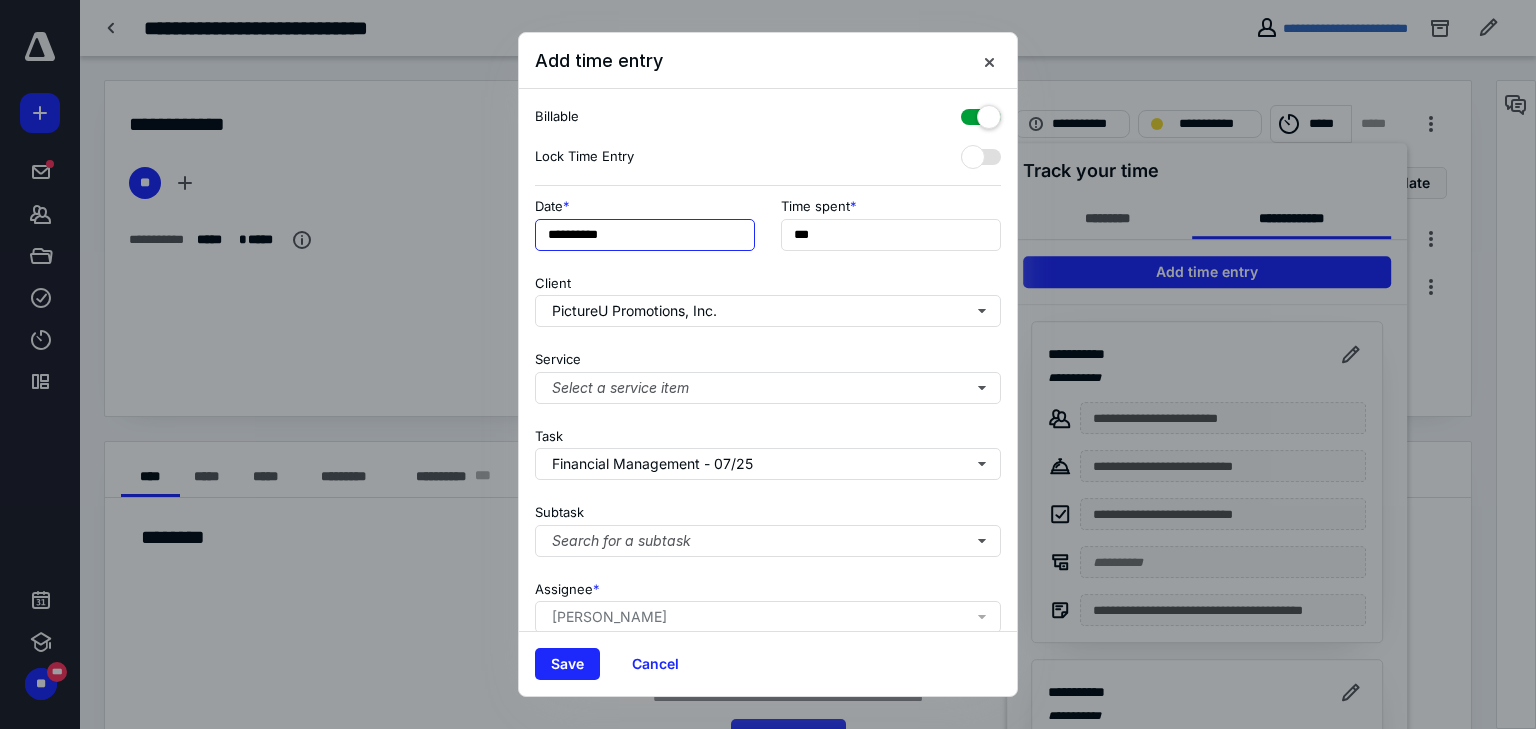 click on "**********" at bounding box center [645, 235] 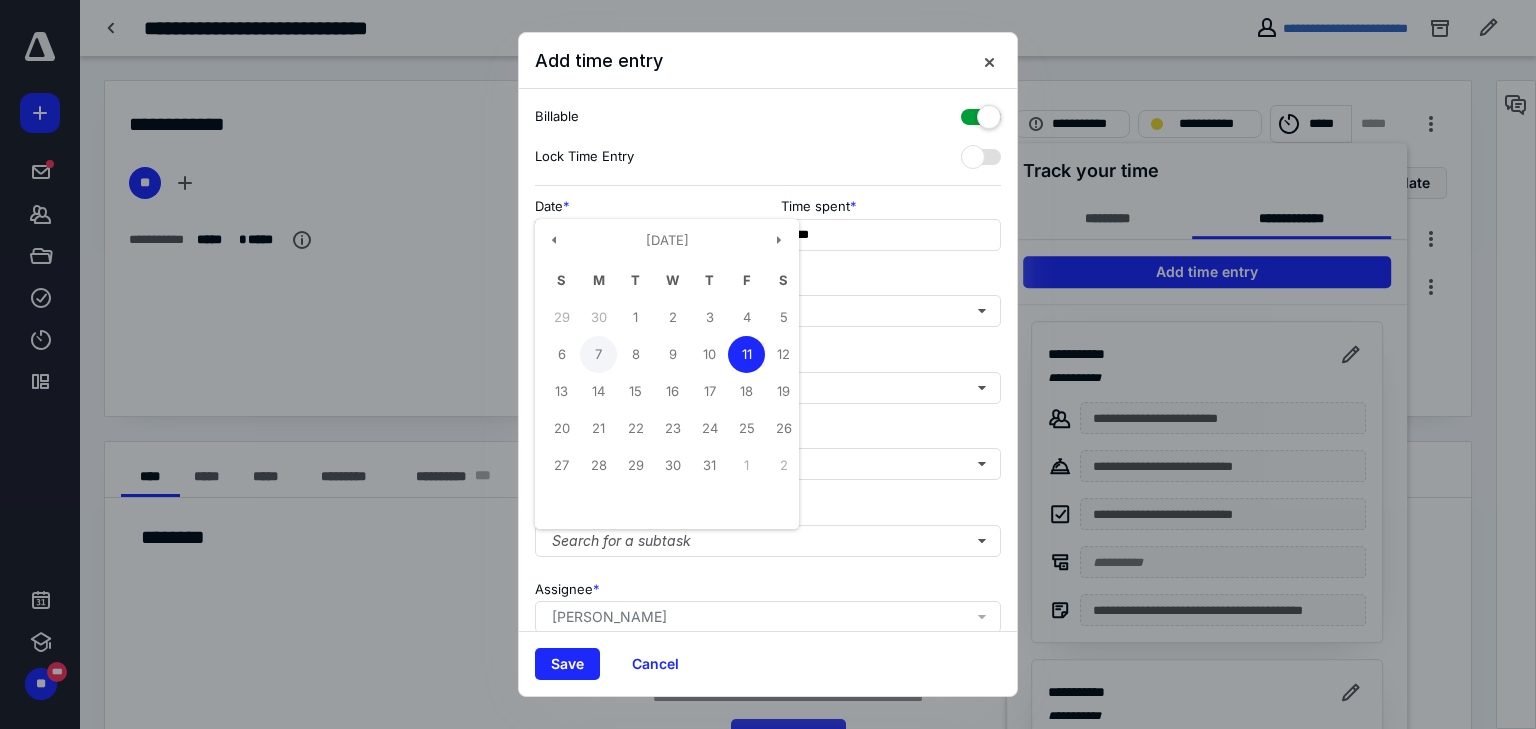 click on "7" at bounding box center [598, 354] 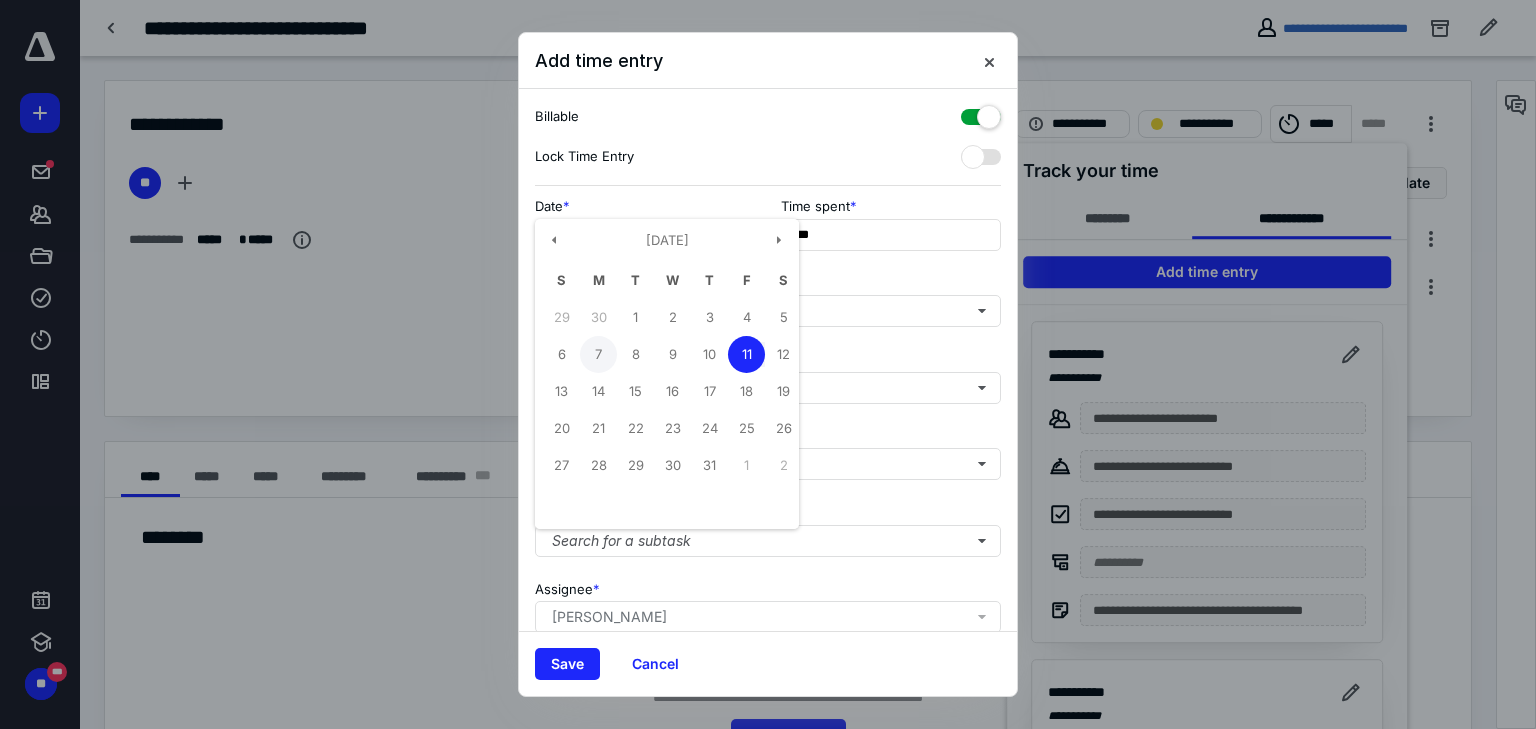 type on "**********" 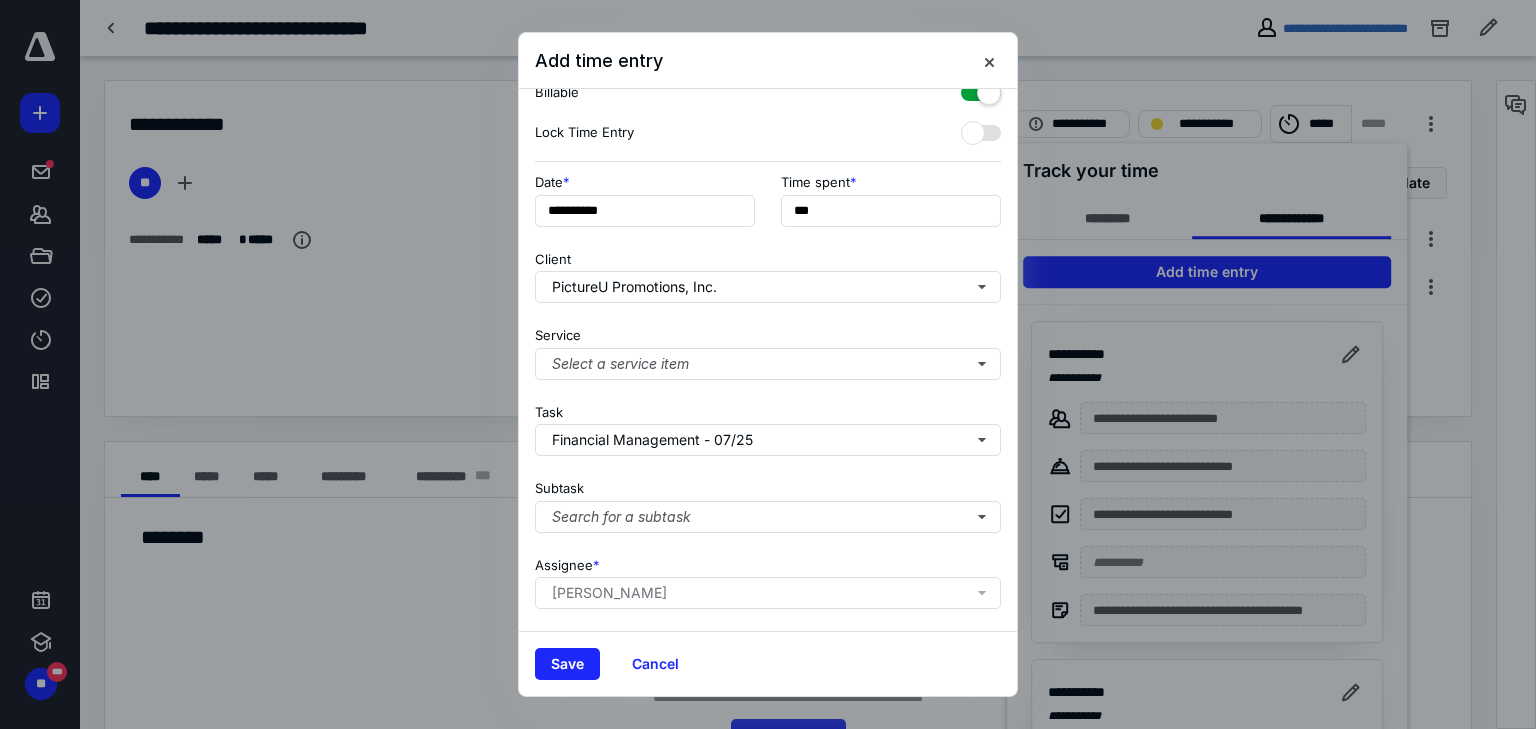 scroll, scrollTop: 156, scrollLeft: 0, axis: vertical 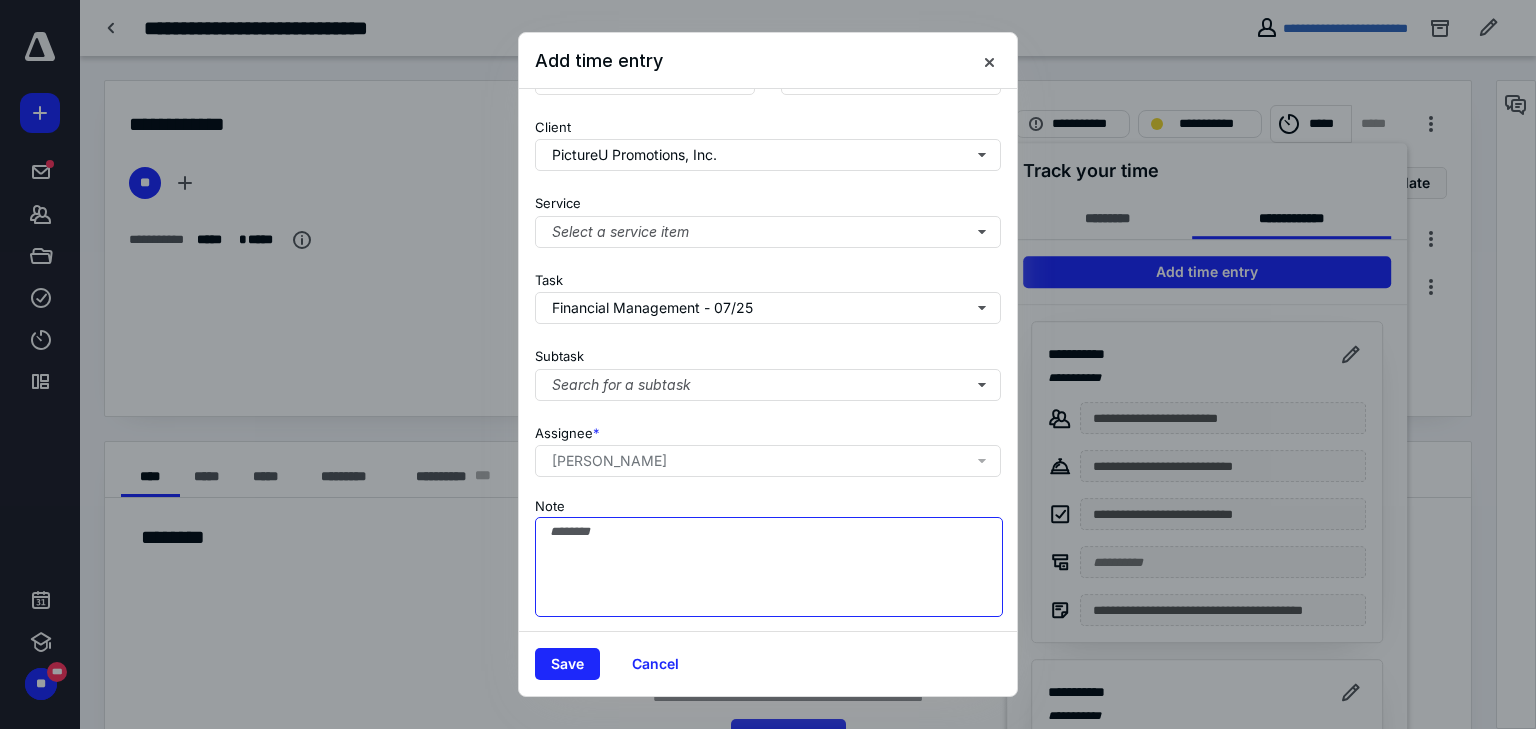 click on "Note" at bounding box center (769, 567) 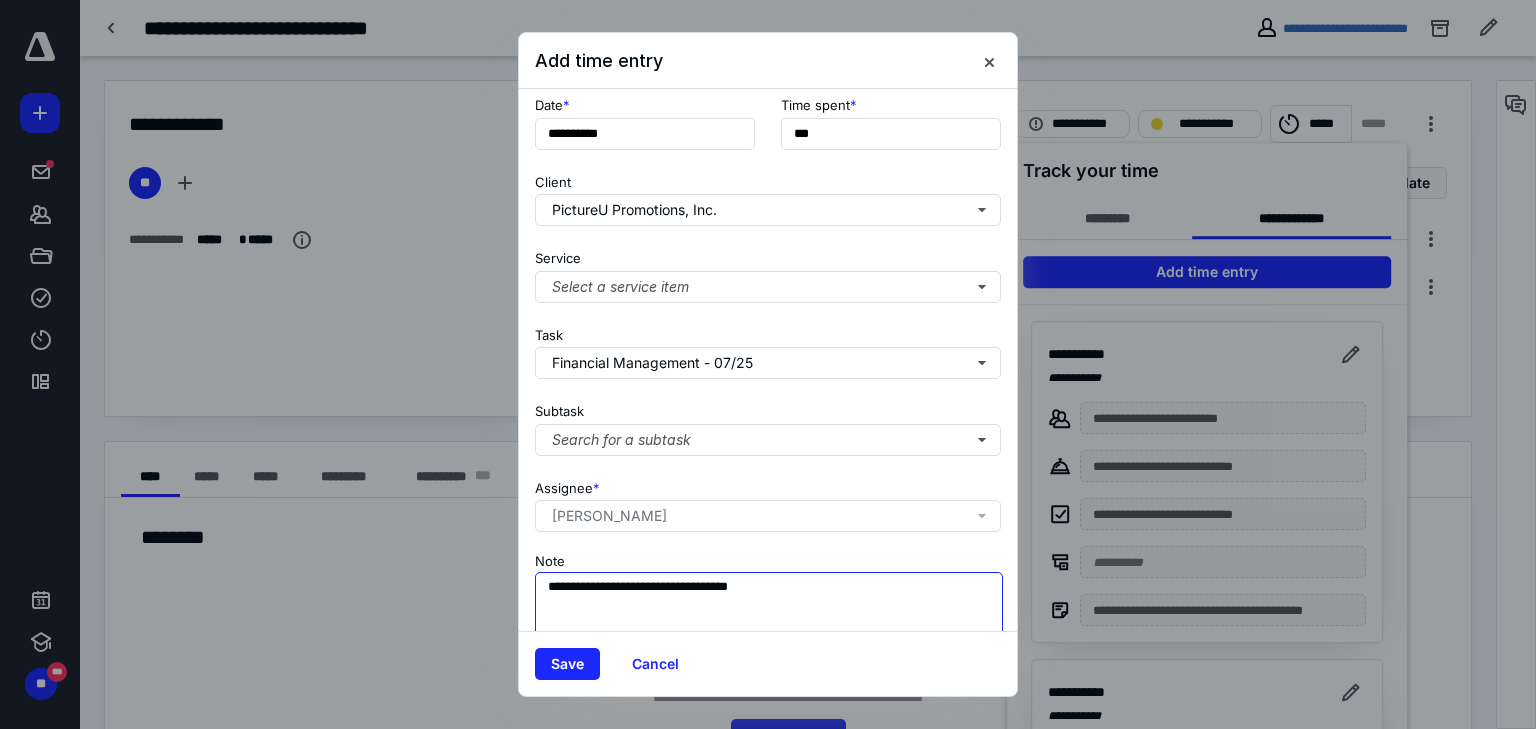 scroll, scrollTop: 0, scrollLeft: 0, axis: both 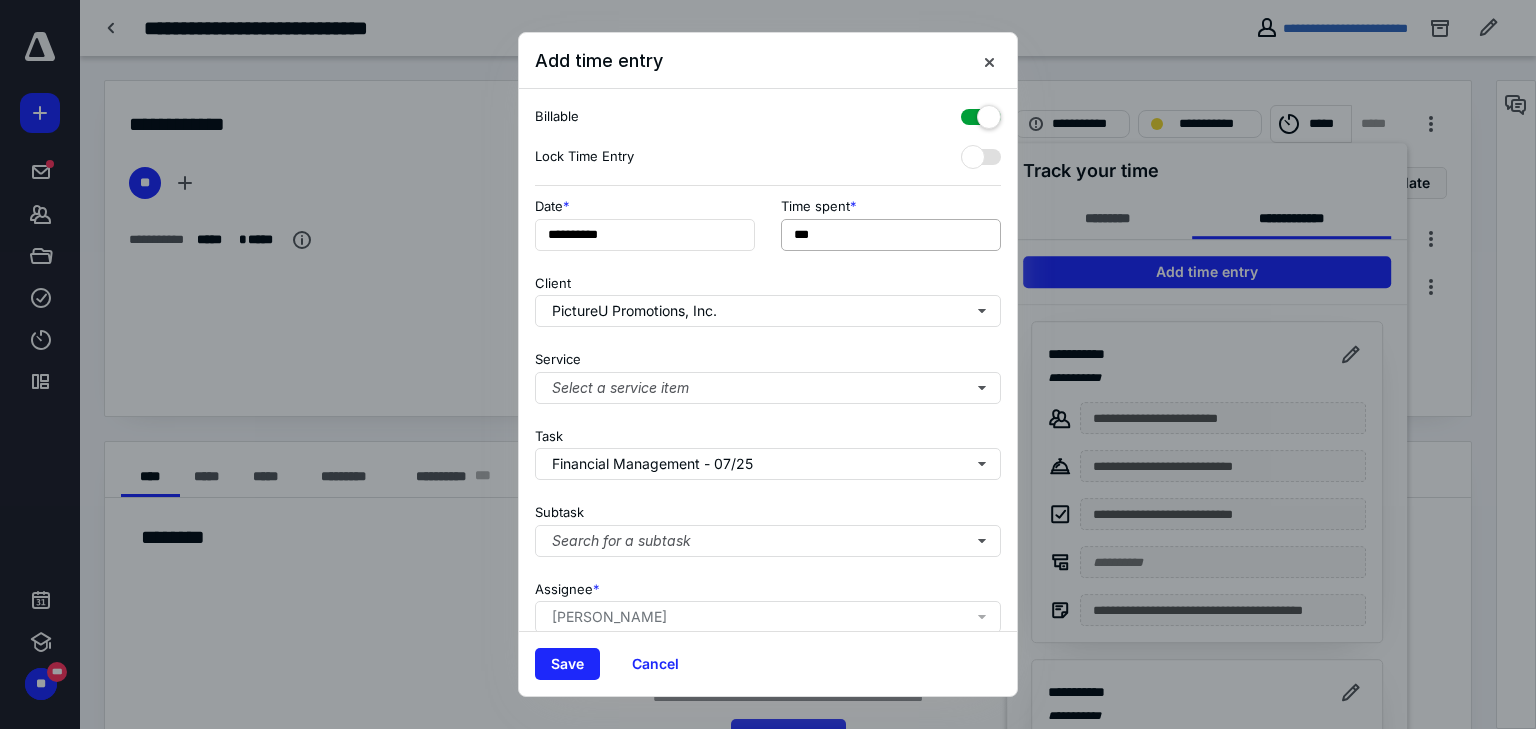 type on "**********" 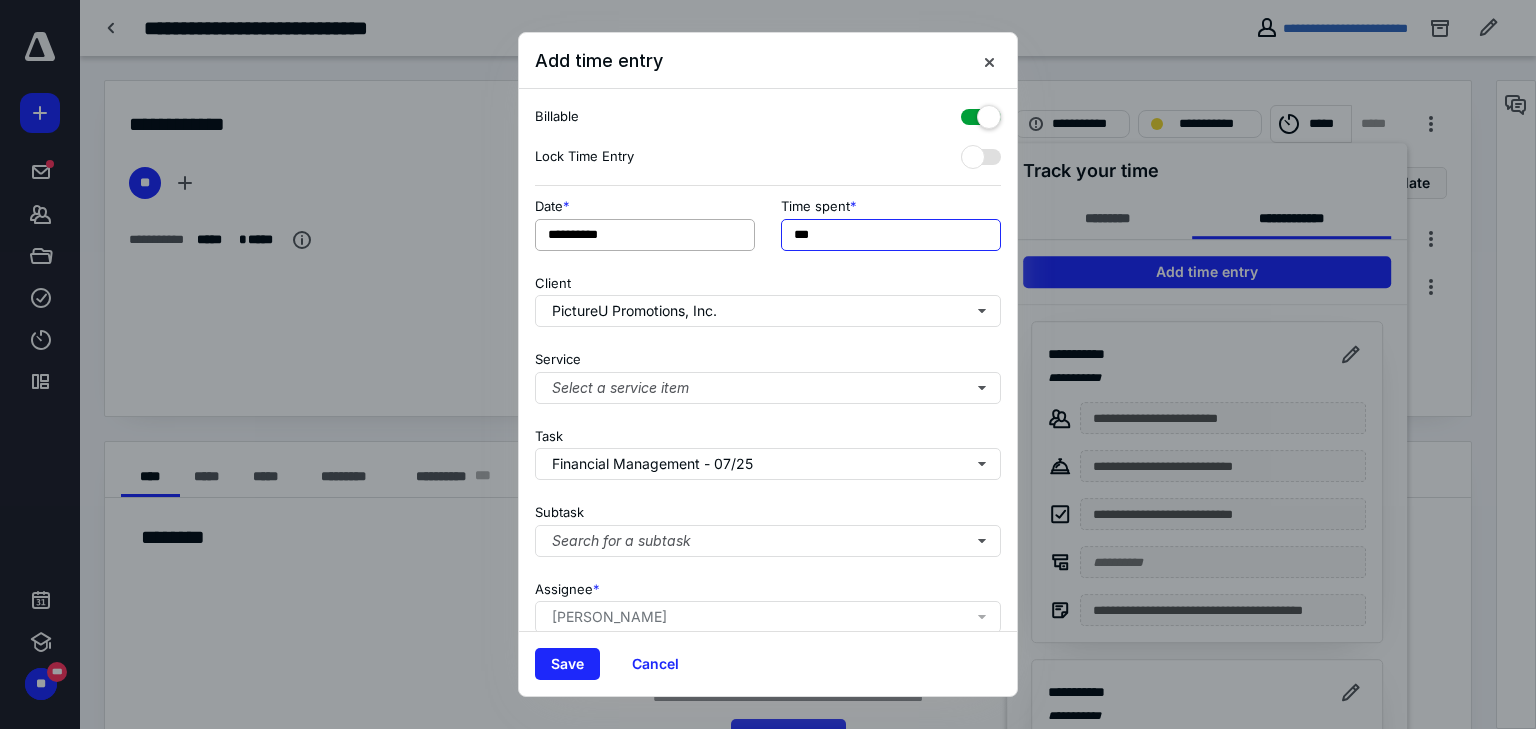 drag, startPoint x: 851, startPoint y: 222, endPoint x: 726, endPoint y: 231, distance: 125.32358 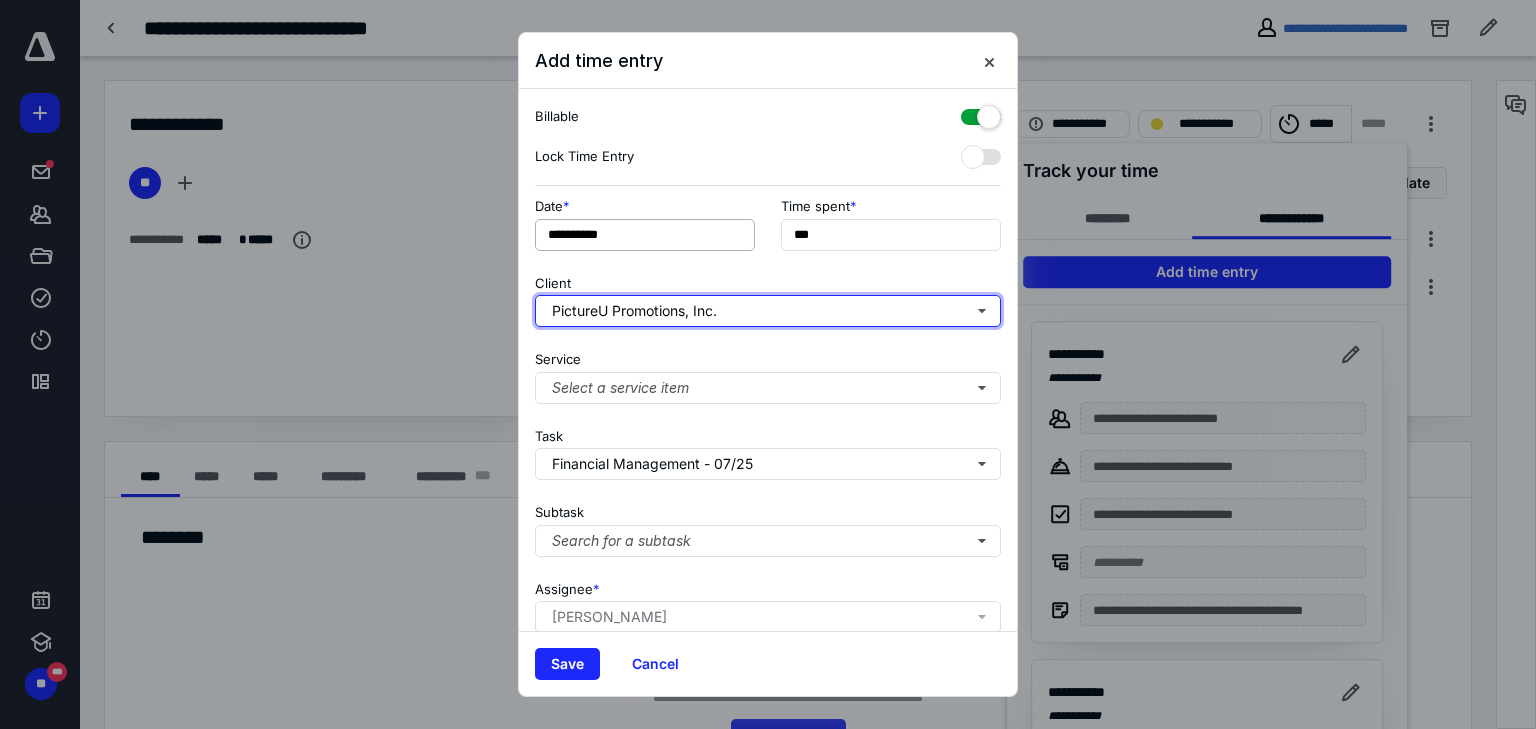 type on "******" 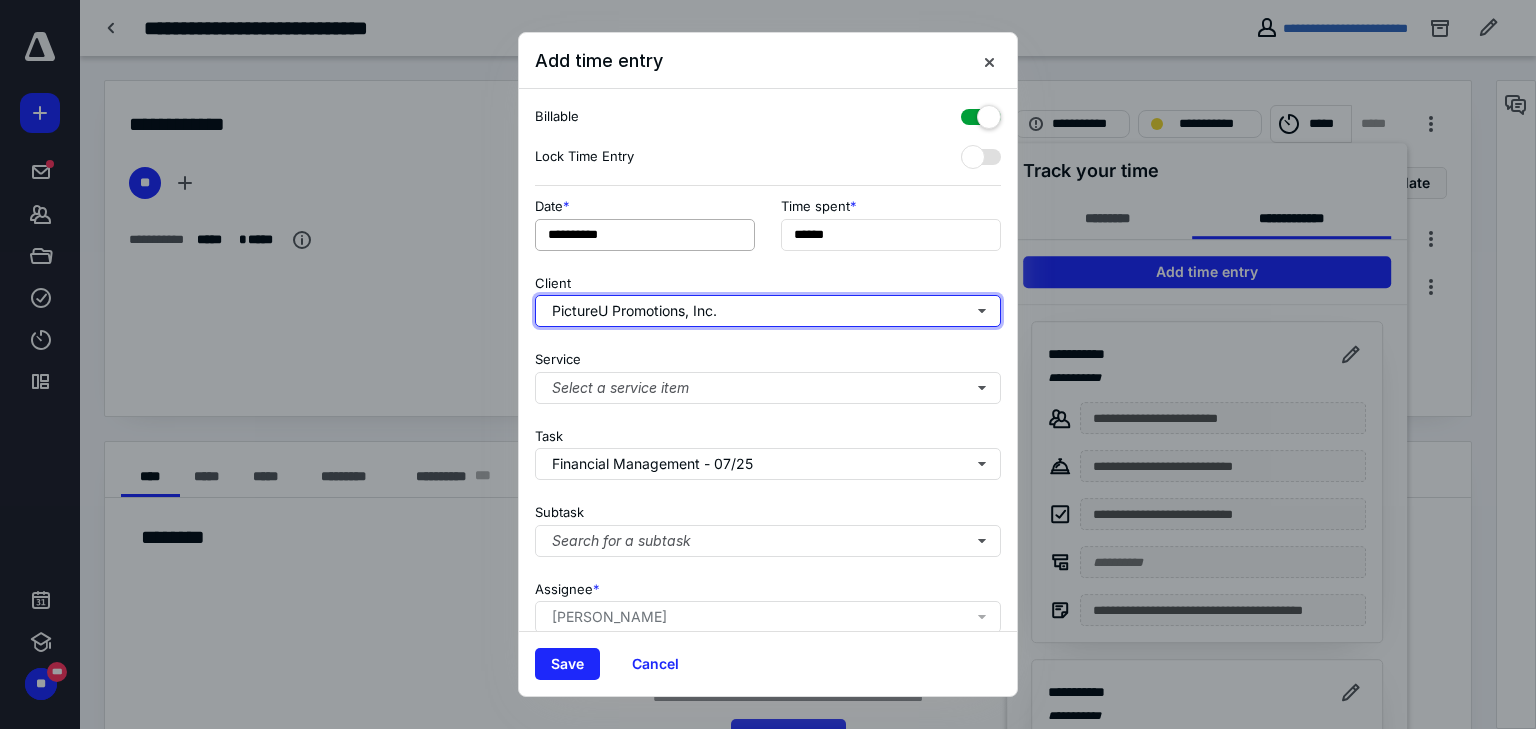 type 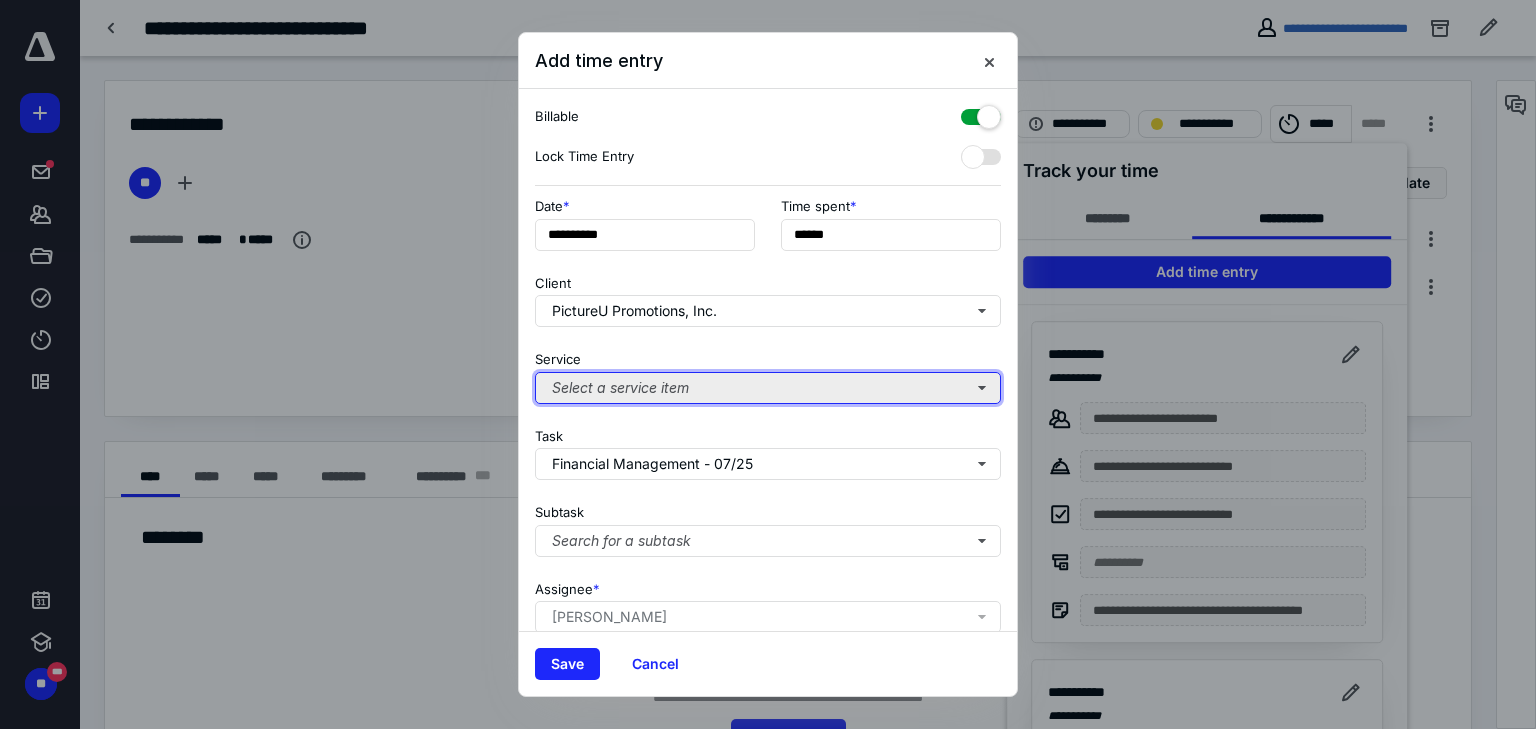 click on "Select a service item" at bounding box center [768, 388] 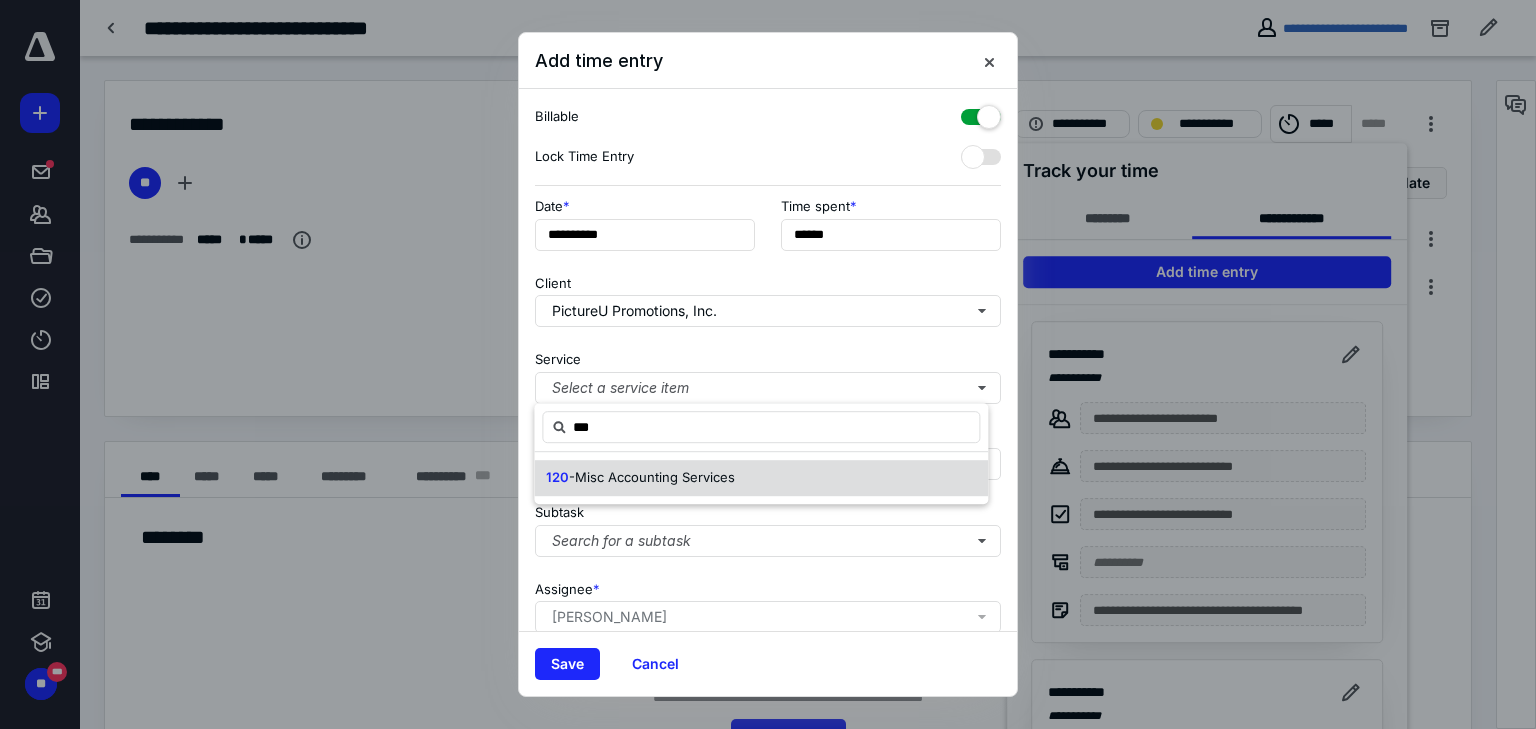 click on "-Misc Accounting Services" at bounding box center [652, 477] 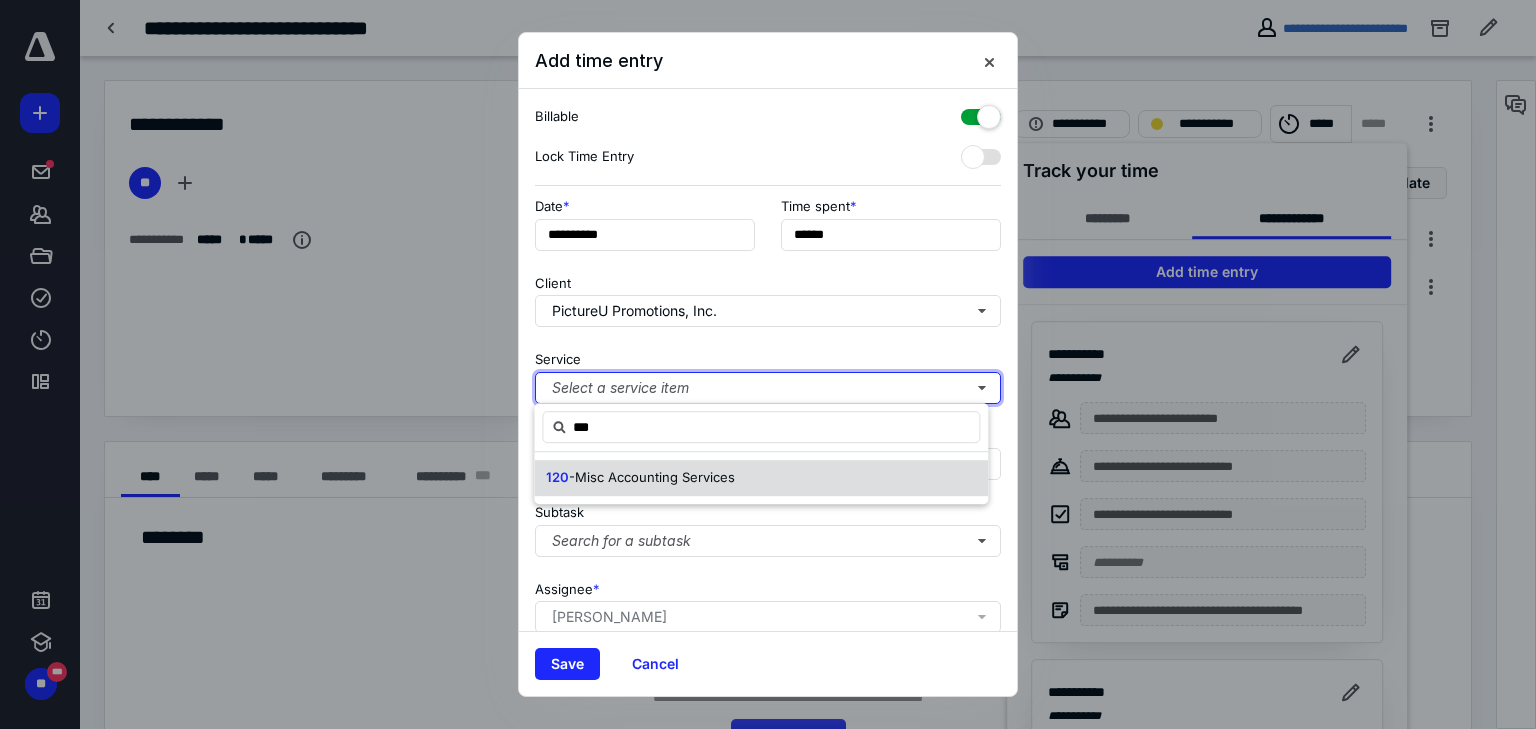 type 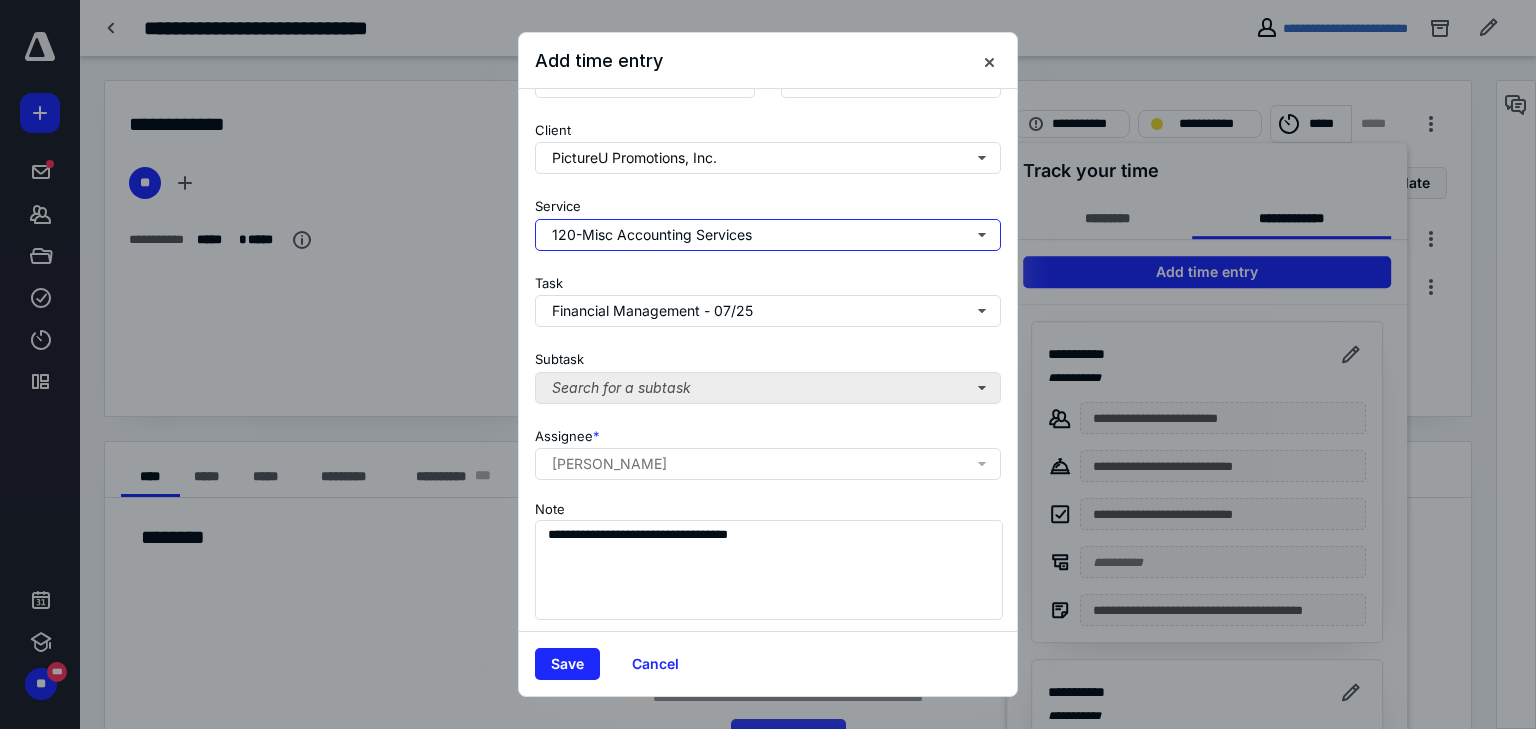 scroll, scrollTop: 156, scrollLeft: 0, axis: vertical 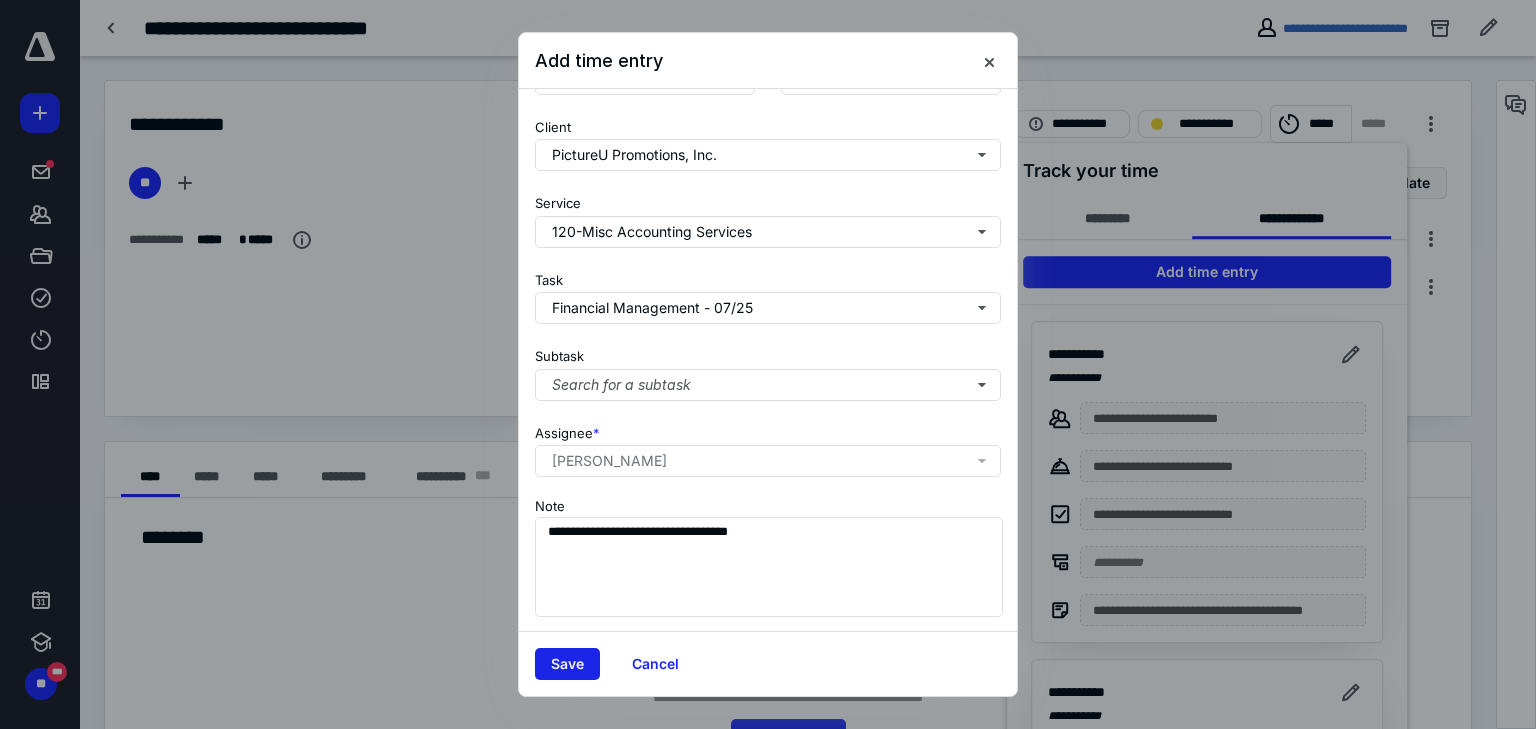 click on "Save" at bounding box center [567, 664] 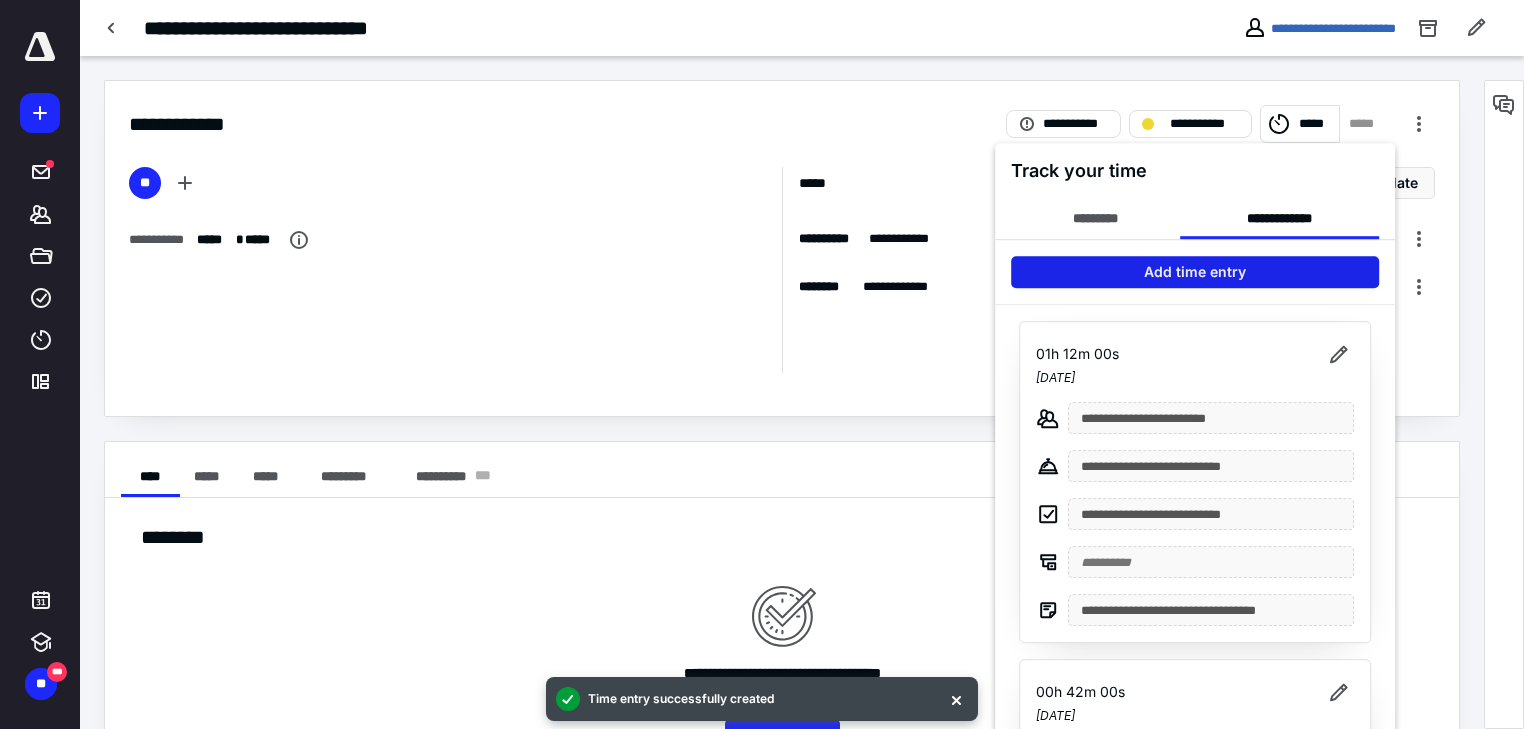 click on "Add time entry" at bounding box center (1195, 272) 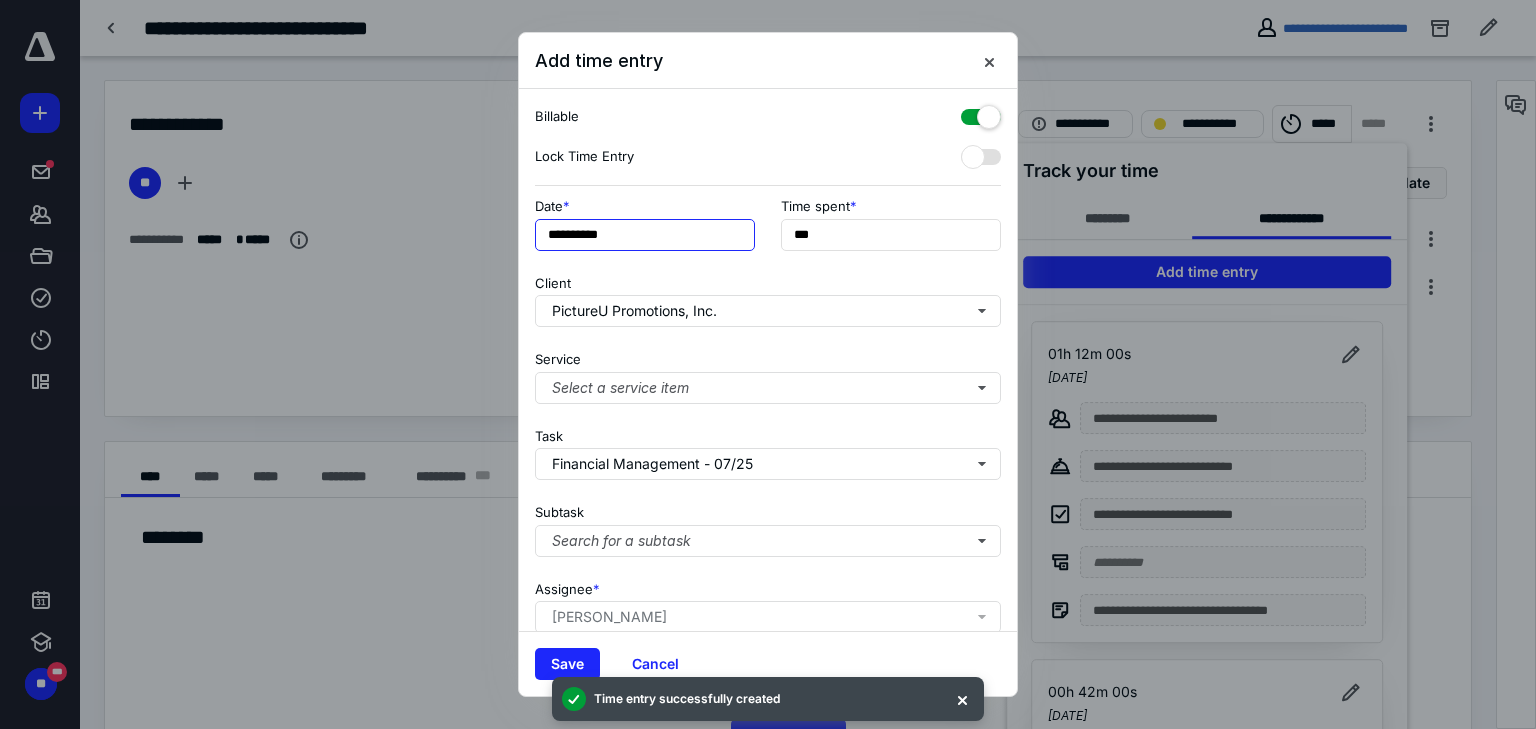 click on "**********" at bounding box center [645, 235] 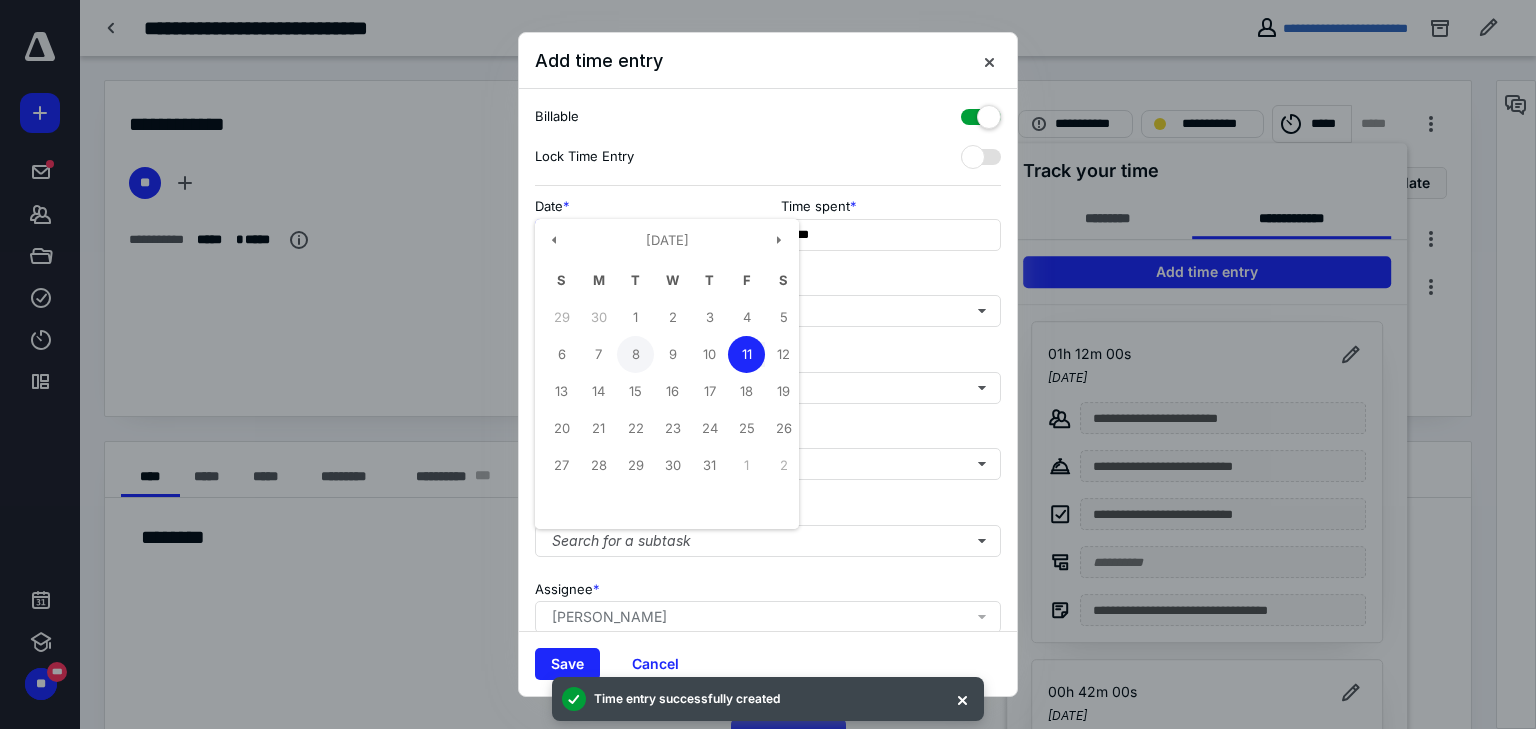 click on "8" at bounding box center [635, 354] 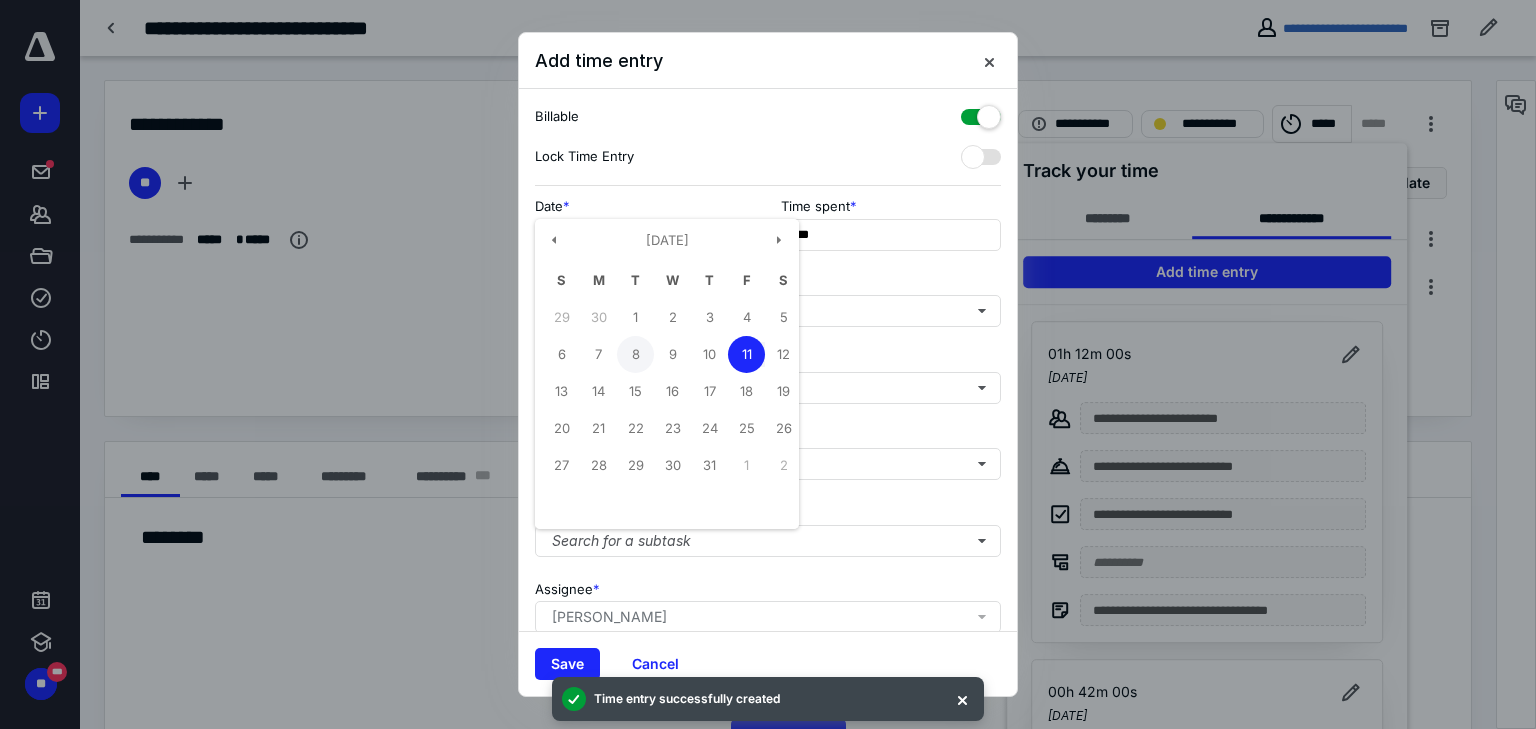 type on "**********" 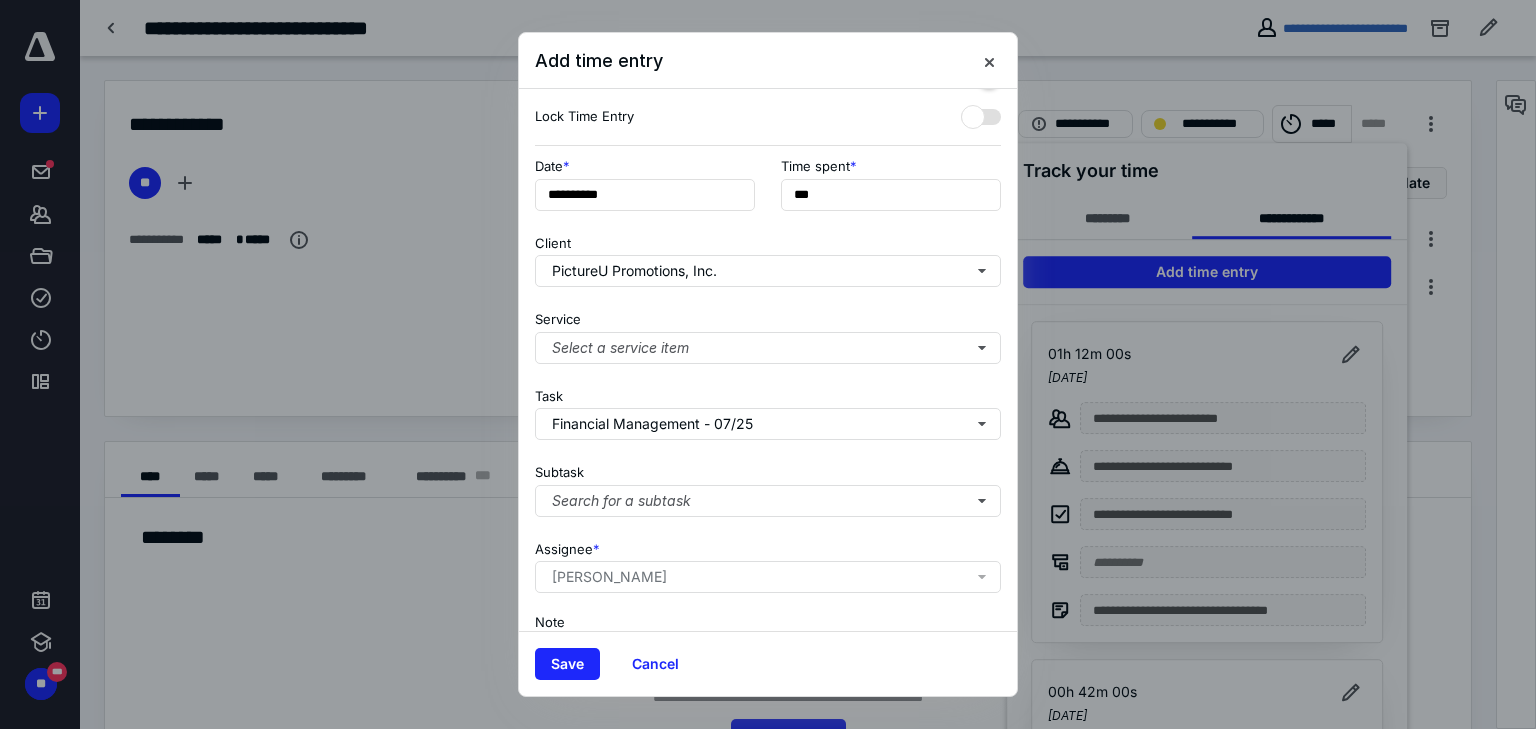 scroll, scrollTop: 156, scrollLeft: 0, axis: vertical 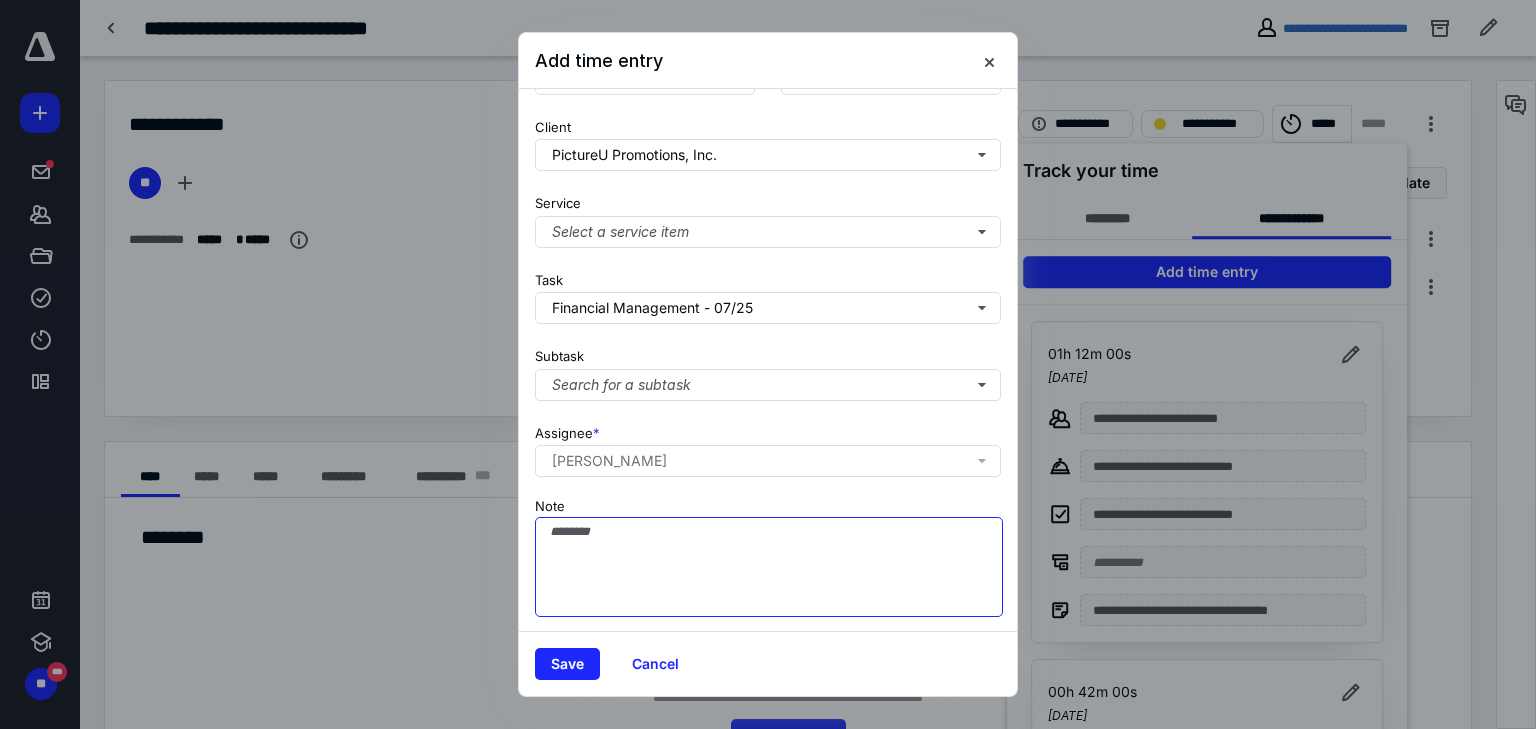 click on "Note" at bounding box center [769, 567] 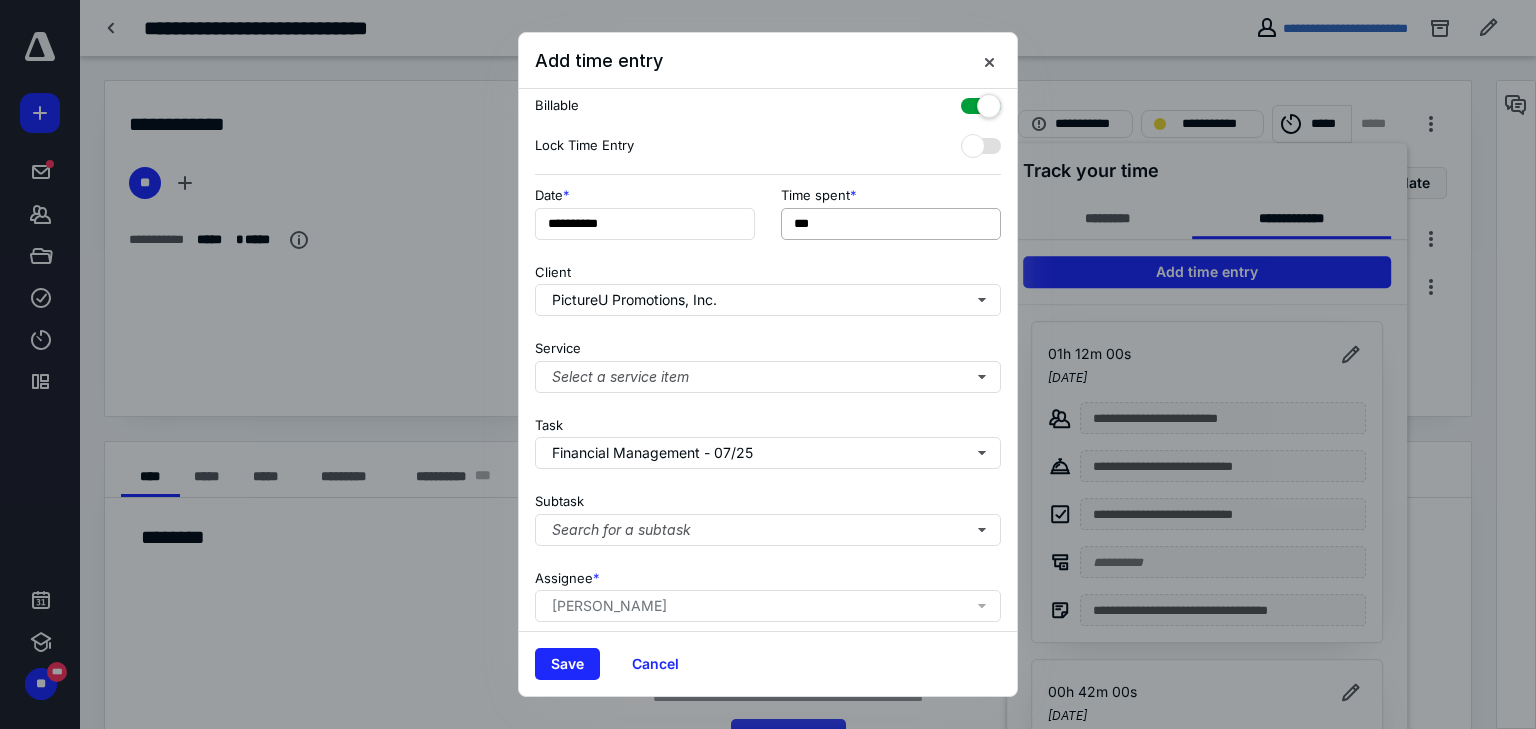 scroll, scrollTop: 0, scrollLeft: 0, axis: both 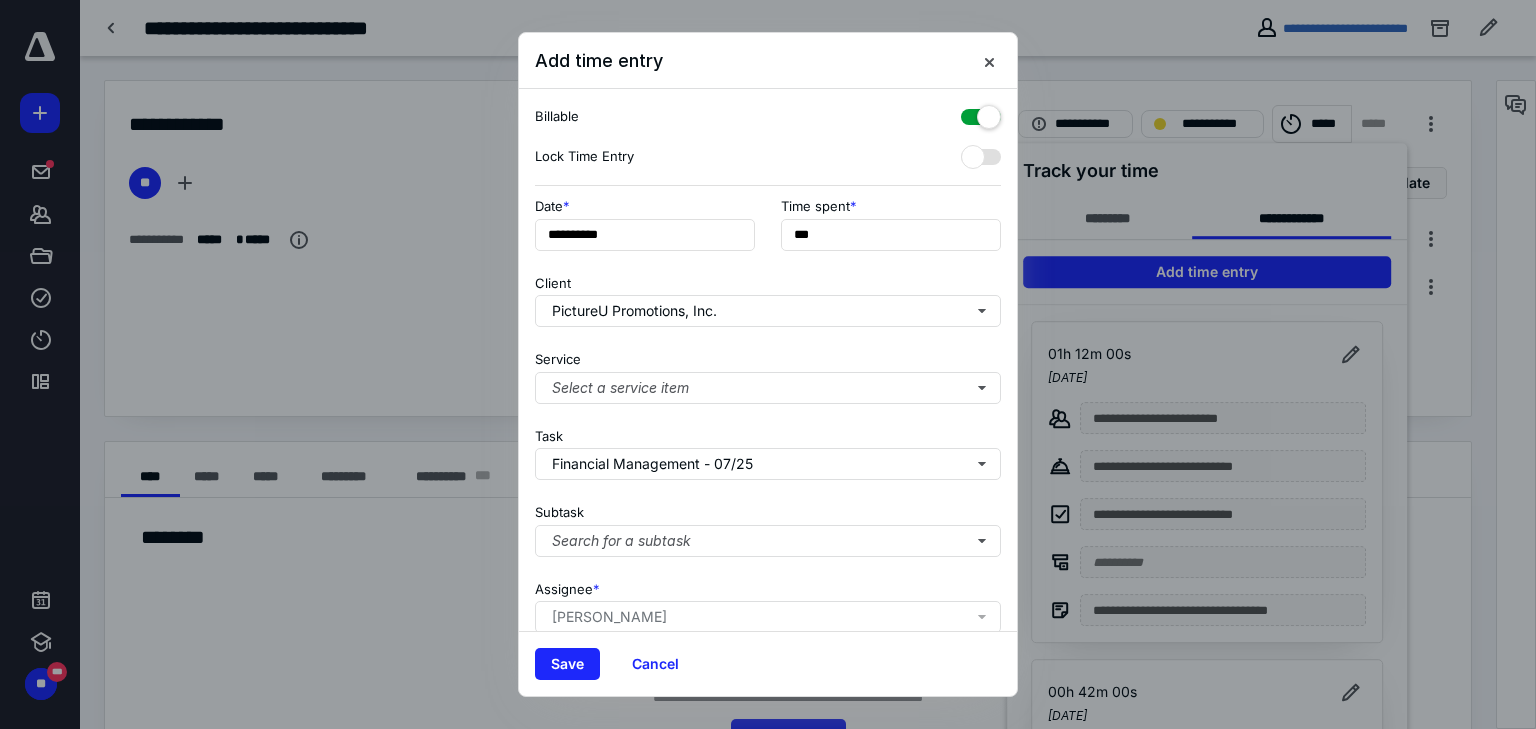 type on "**********" 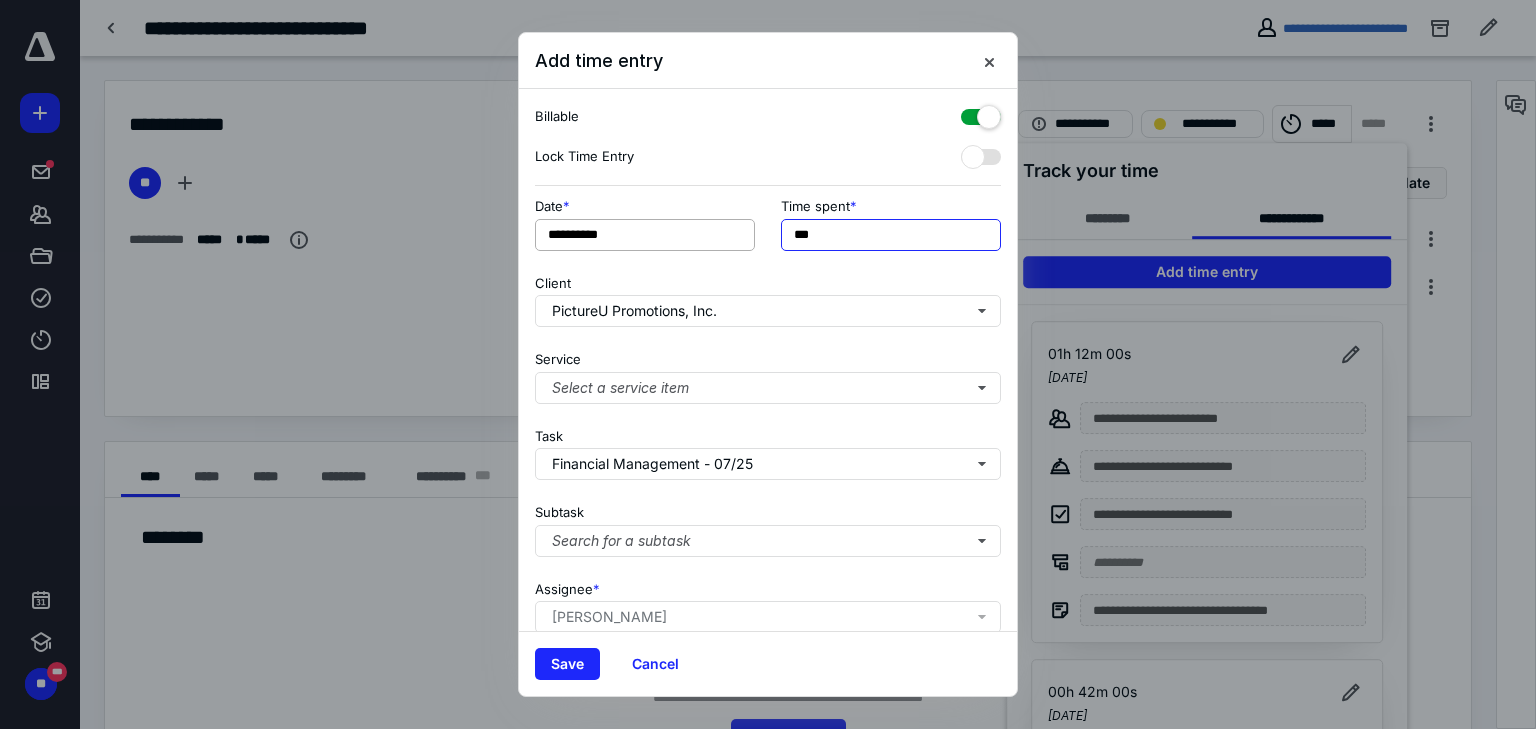 drag, startPoint x: 768, startPoint y: 239, endPoint x: 573, endPoint y: 236, distance: 195.02307 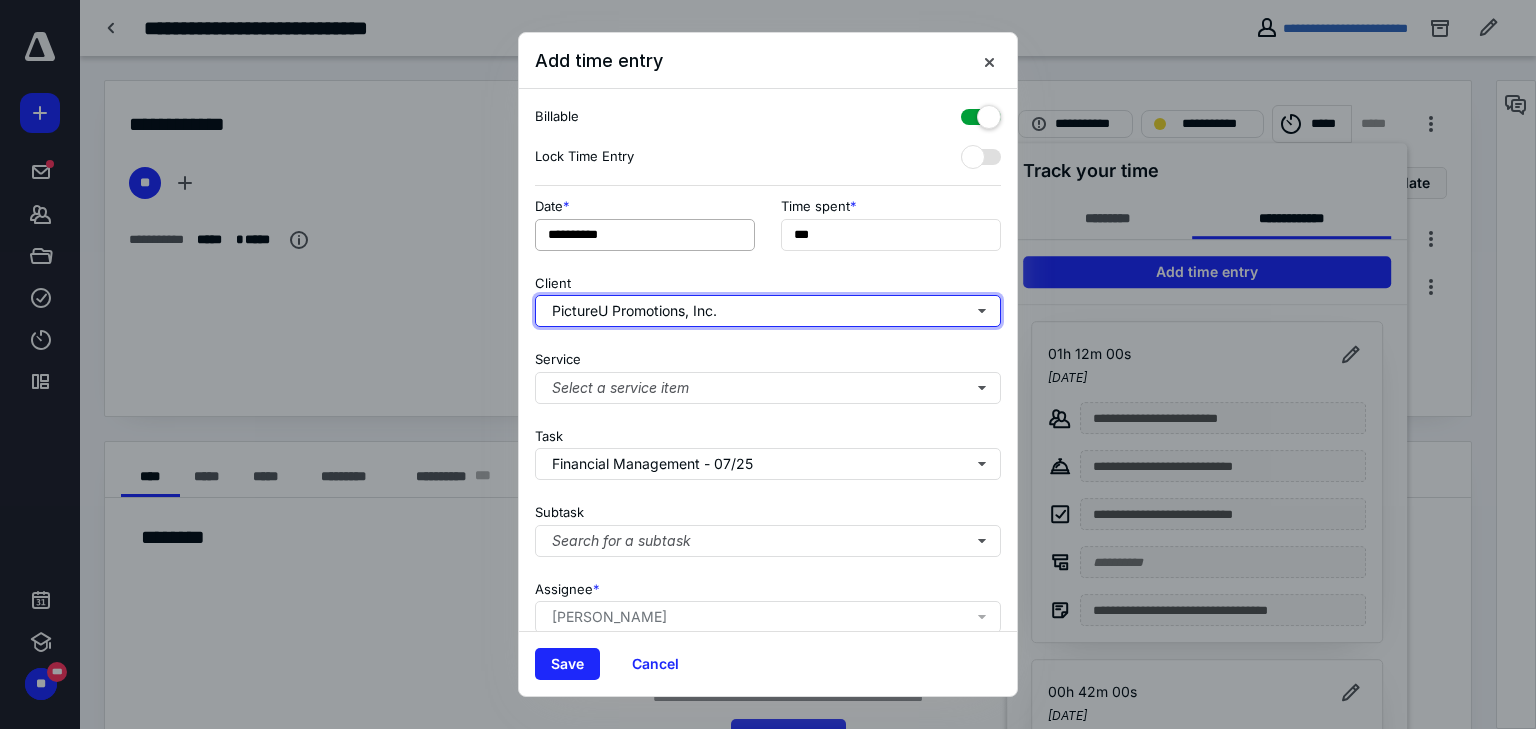type on "******" 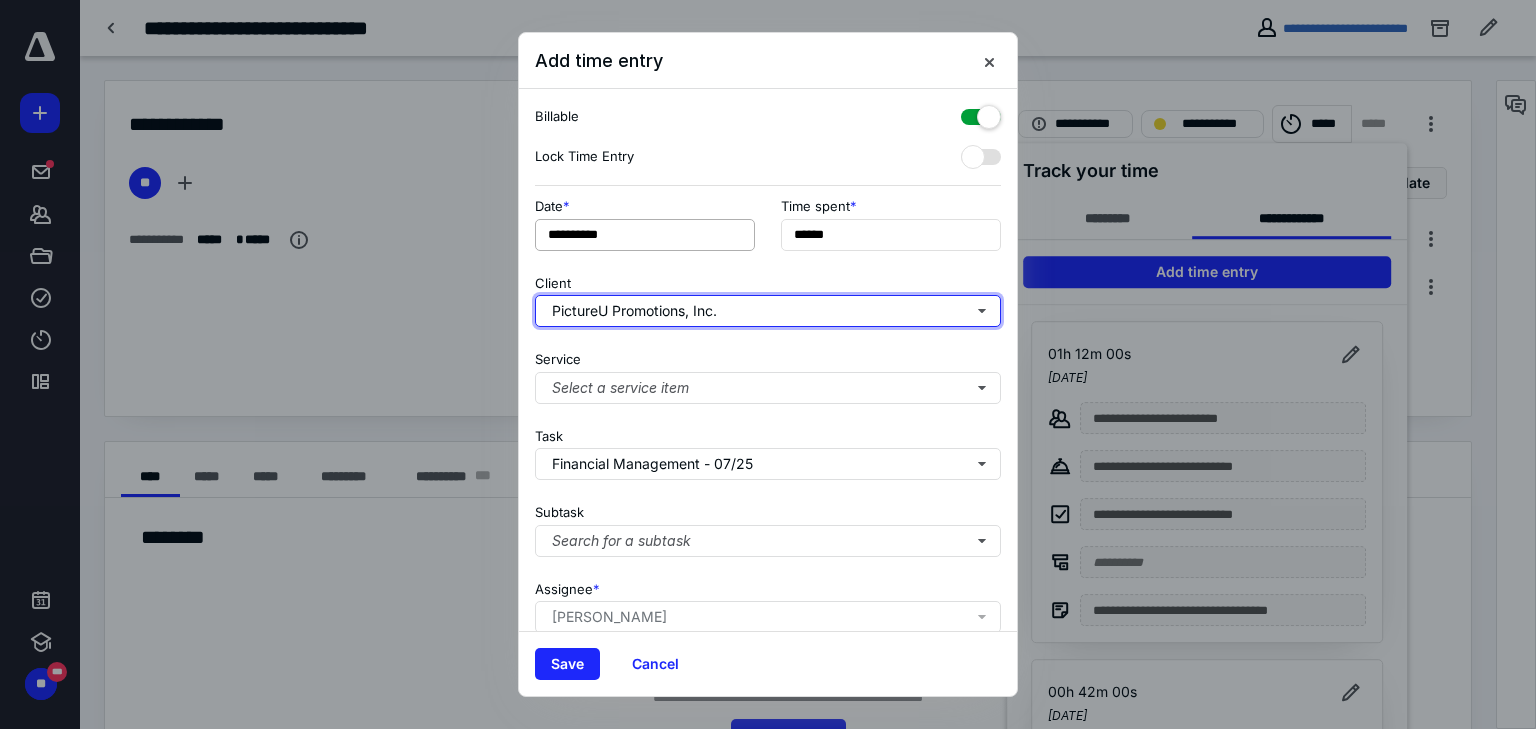 type 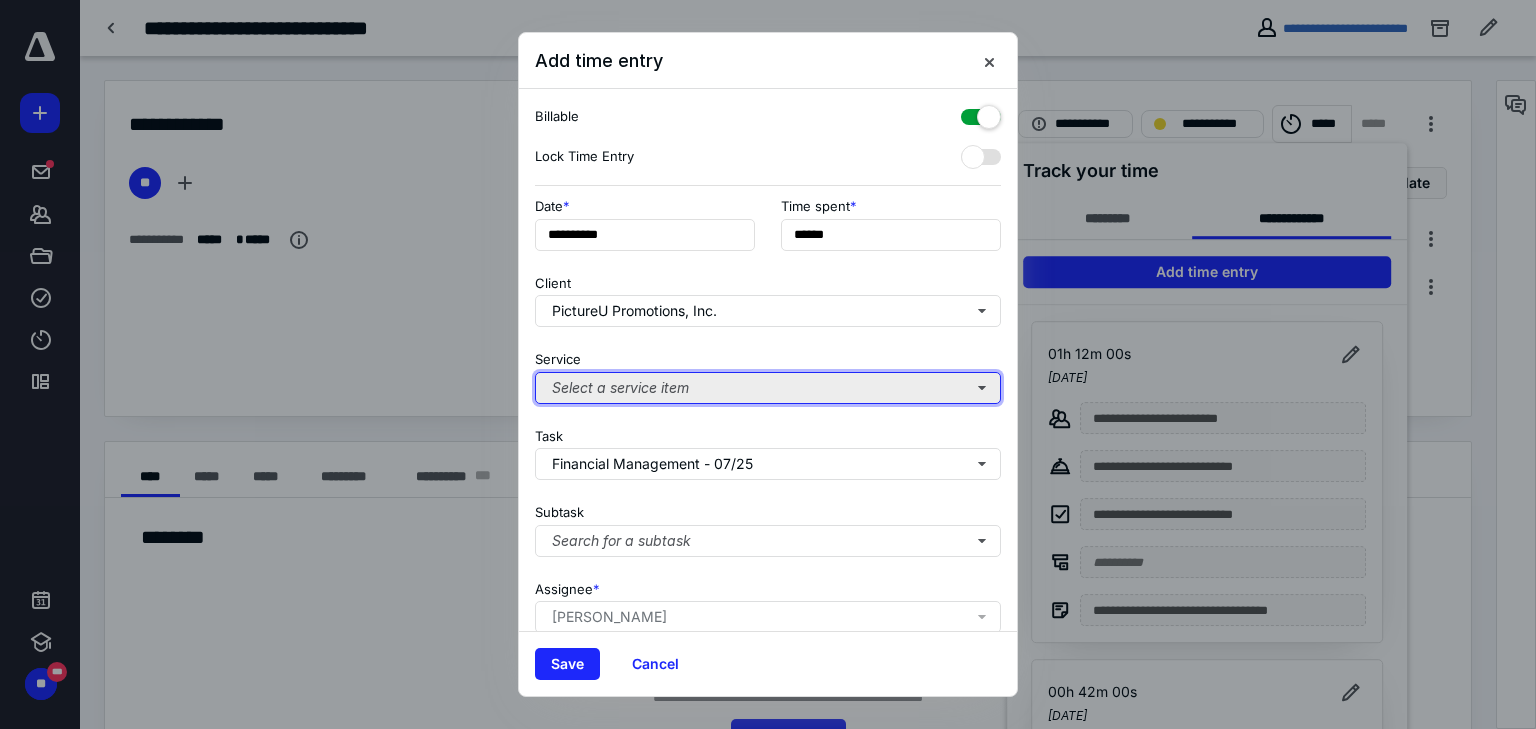 click on "Select a service item" at bounding box center (768, 388) 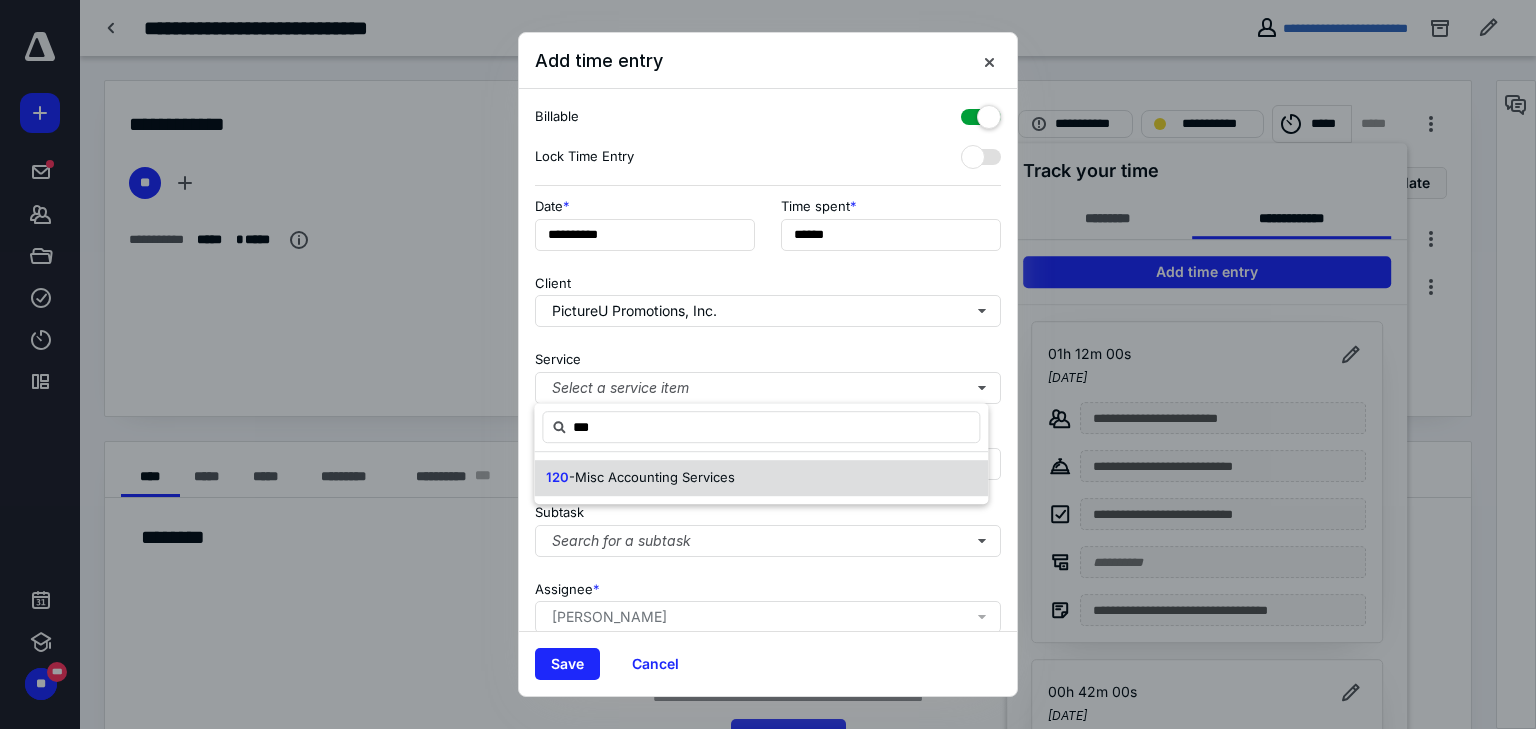 click on "-Misc Accounting Services" at bounding box center [652, 477] 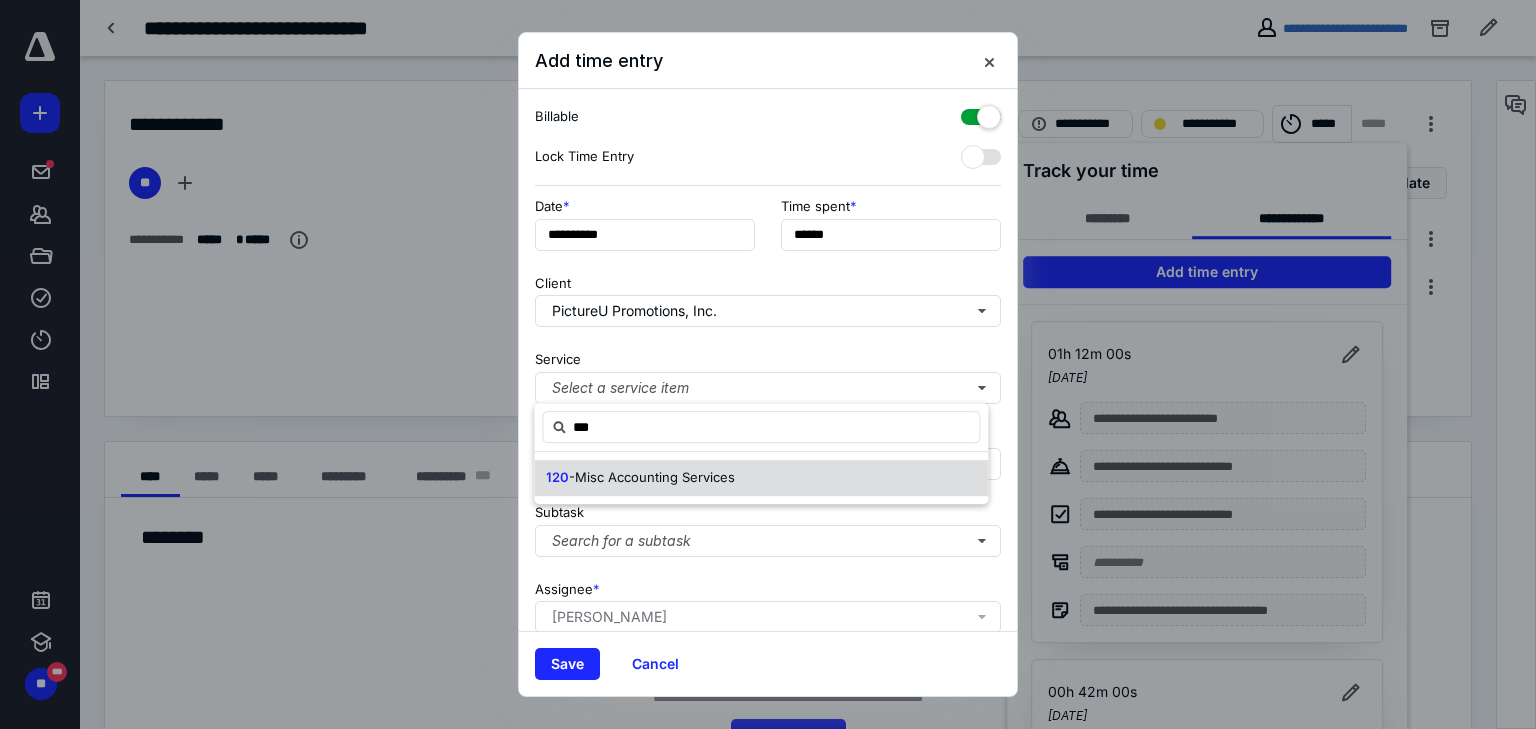 type on "***" 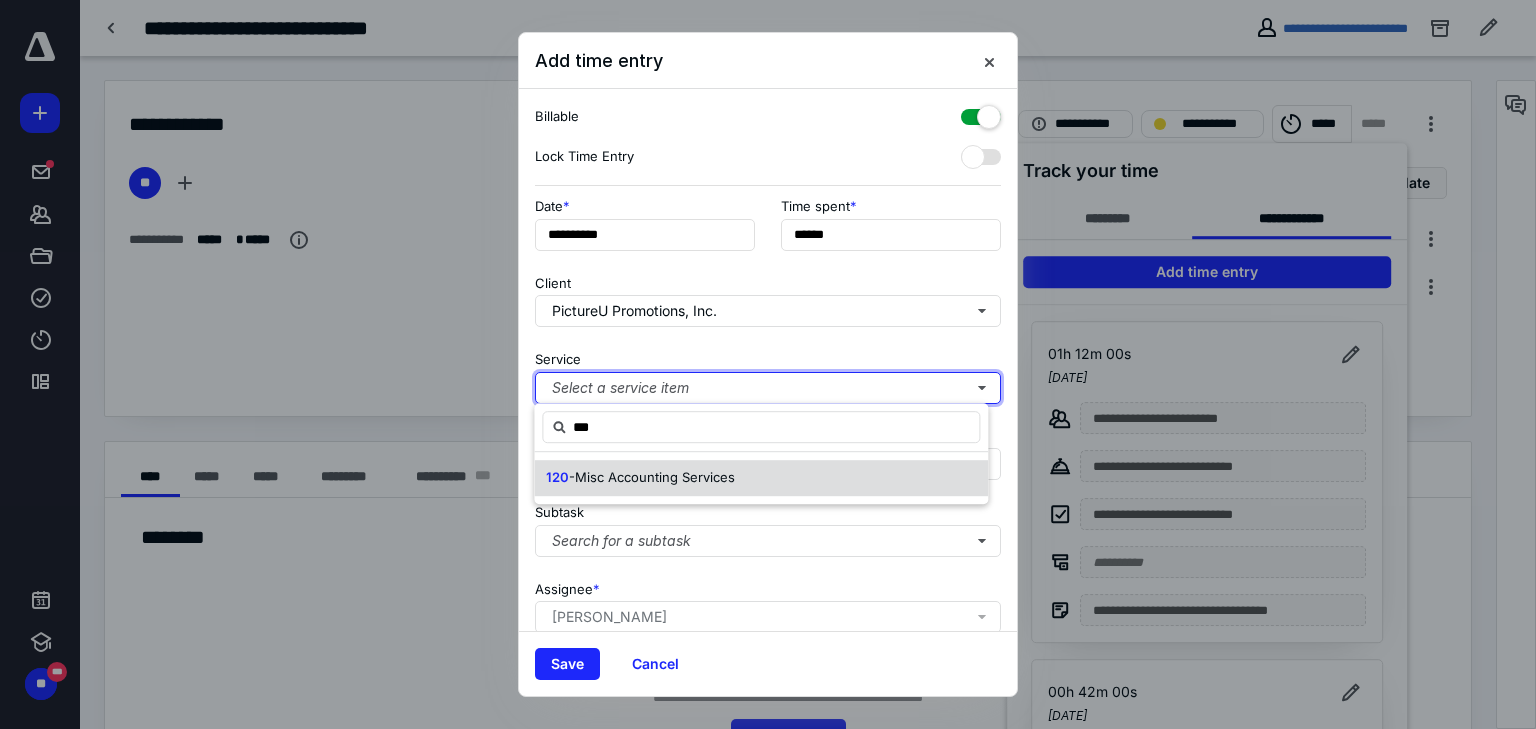 type 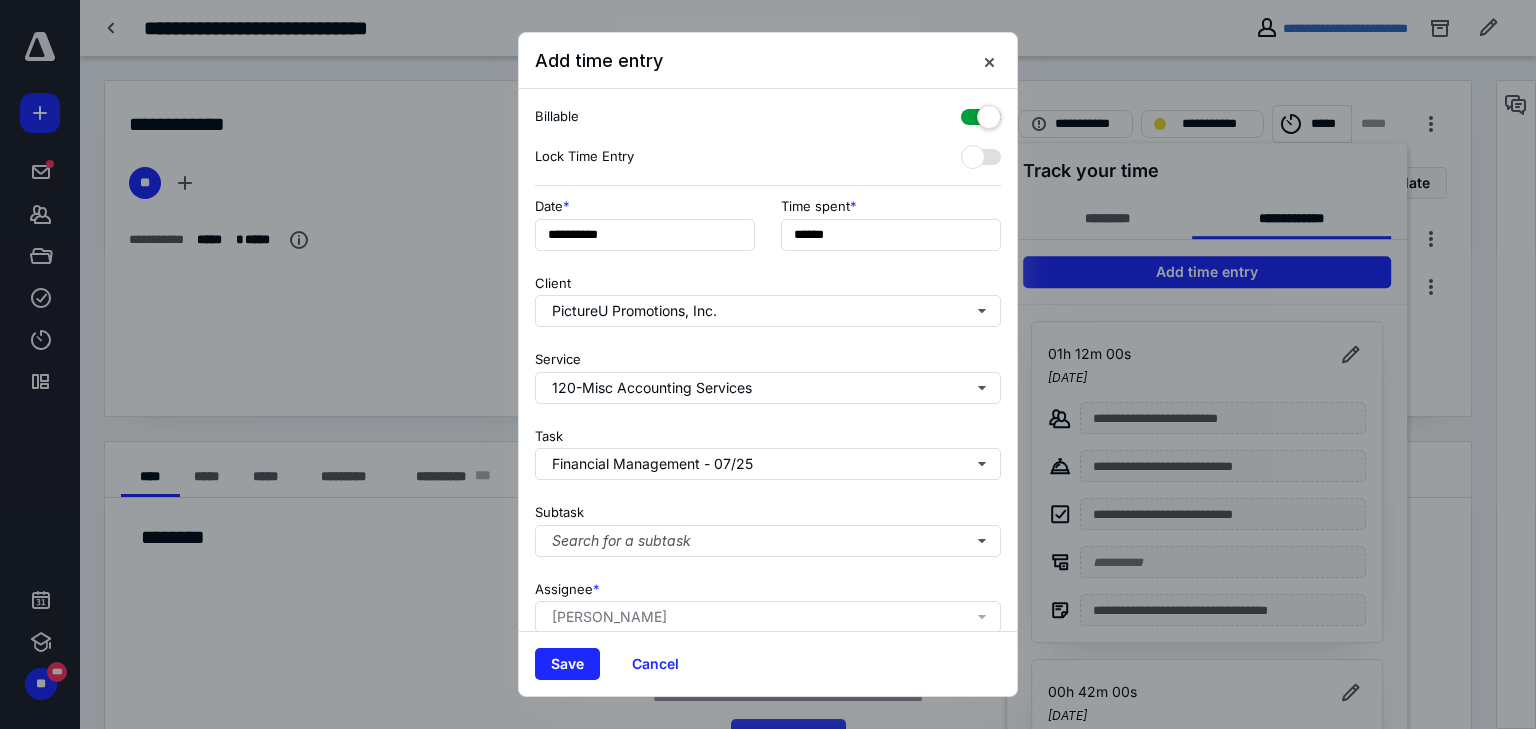 drag, startPoint x: 568, startPoint y: 657, endPoint x: 4, endPoint y: 605, distance: 566.3921 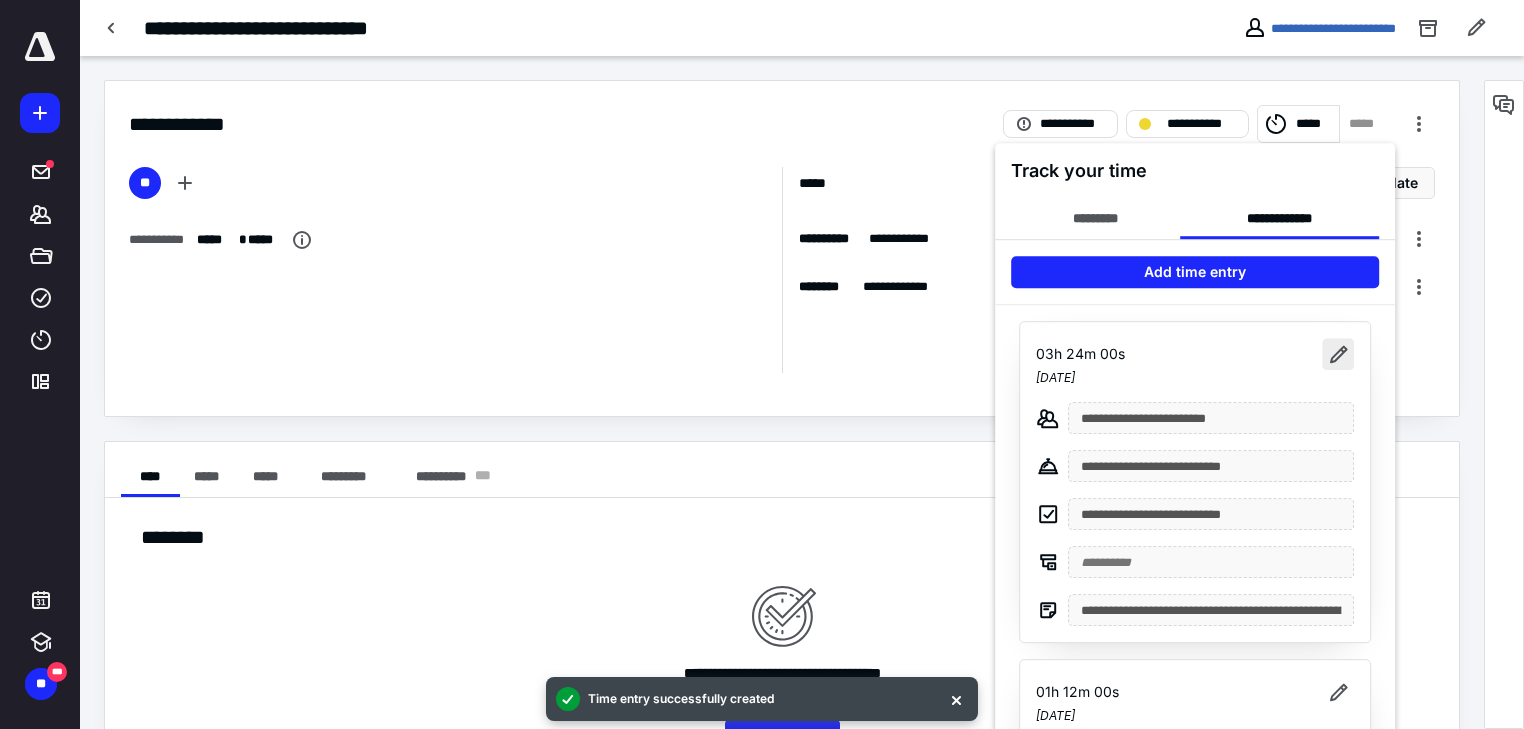 click at bounding box center (1338, 354) 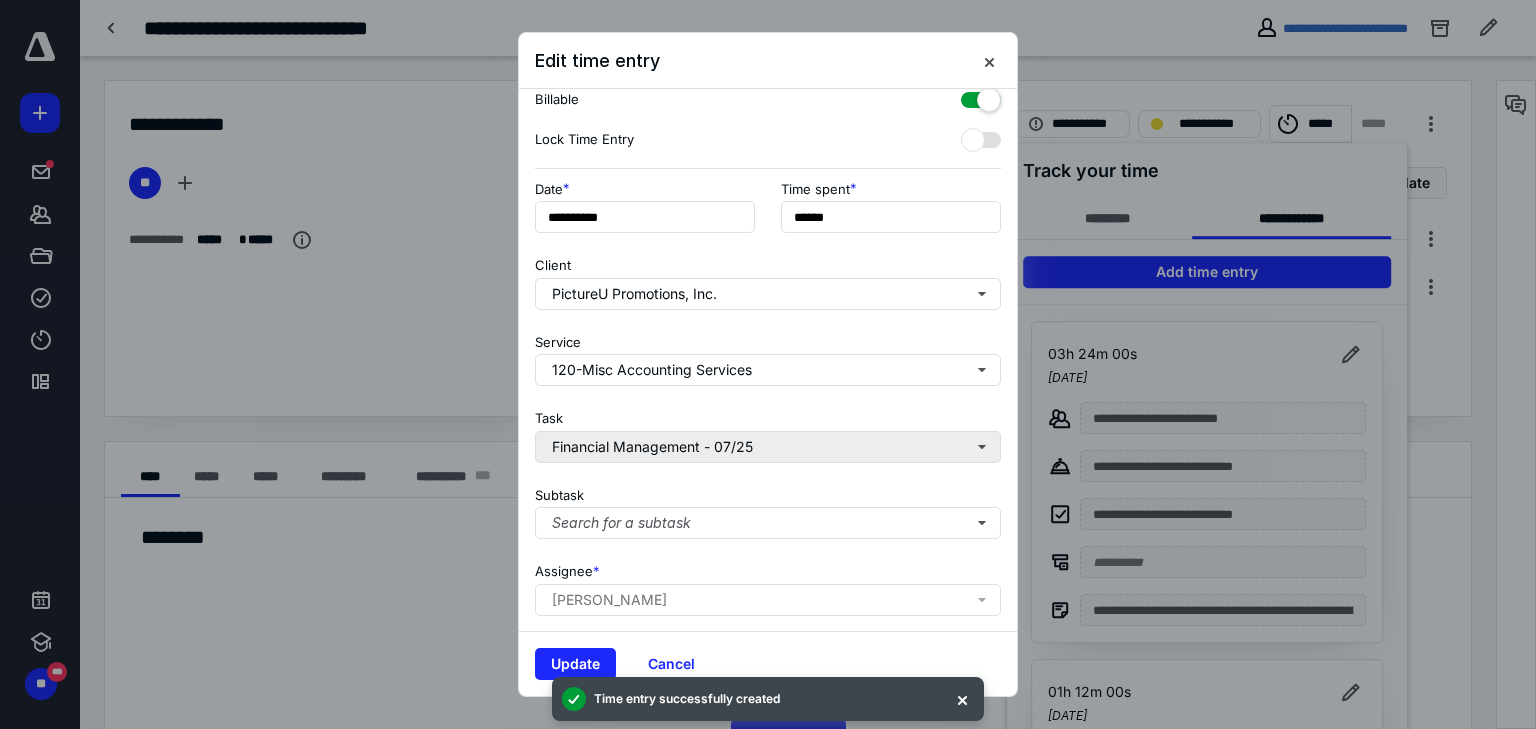 scroll, scrollTop: 188, scrollLeft: 0, axis: vertical 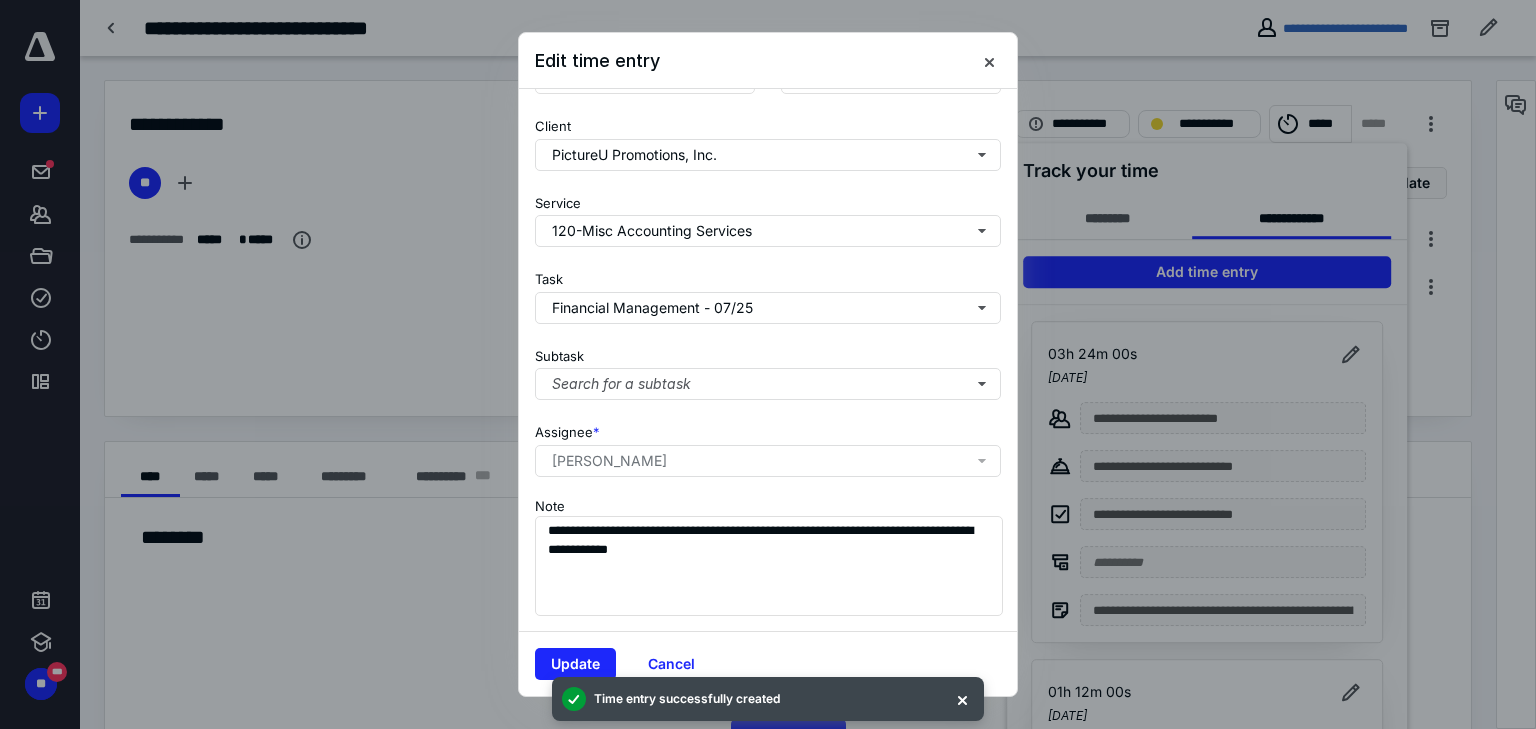 click at bounding box center [768, 364] 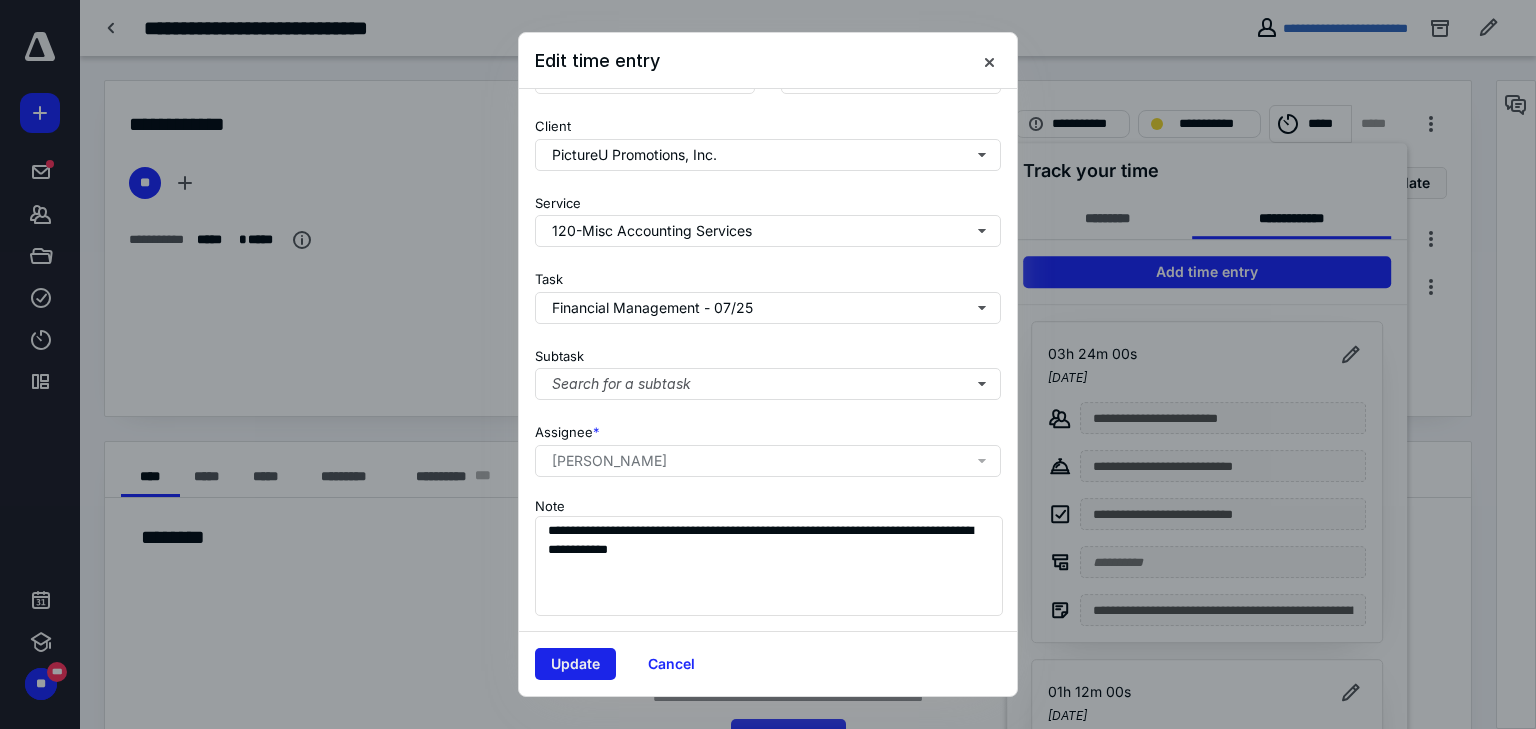 click on "Update" at bounding box center (575, 664) 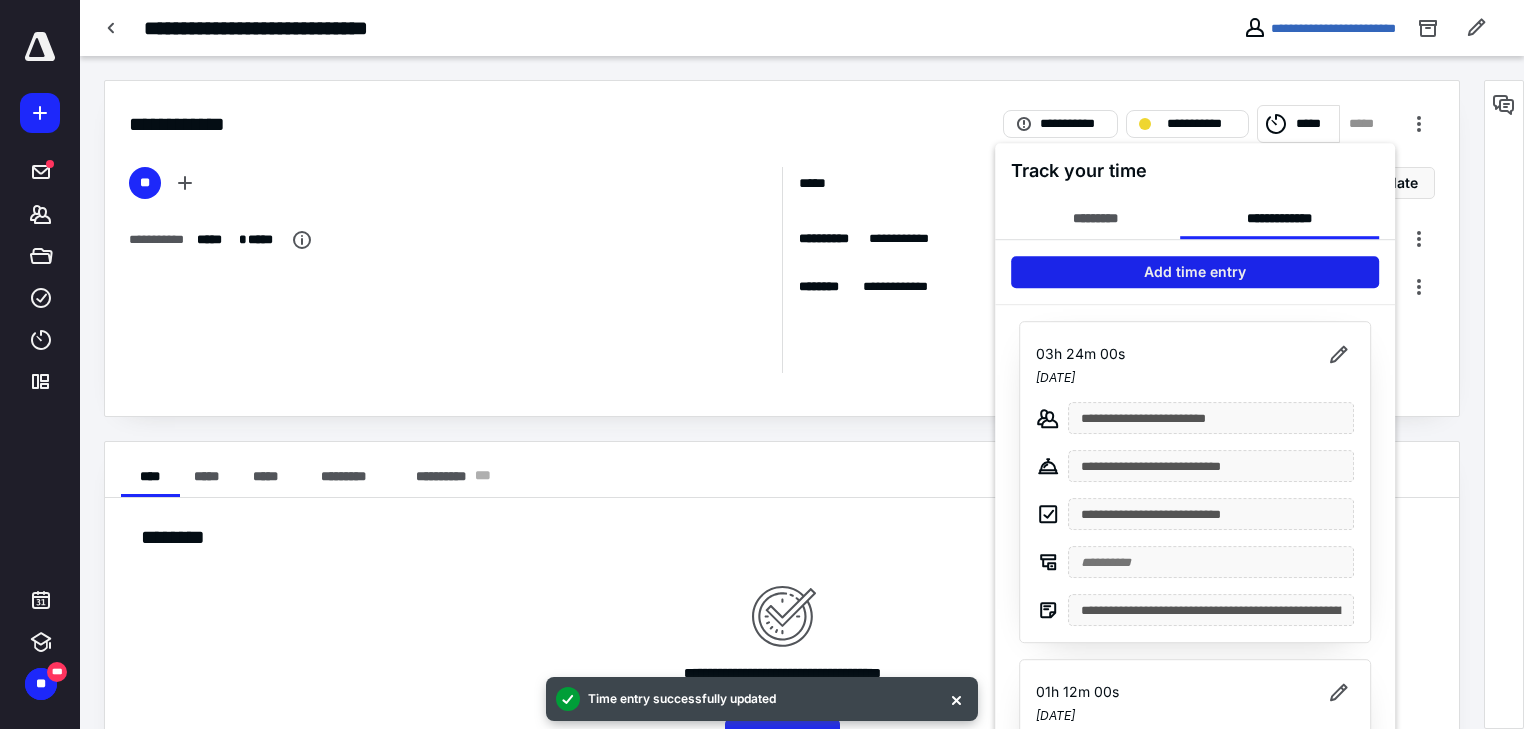 click on "Add time entry" at bounding box center (1195, 272) 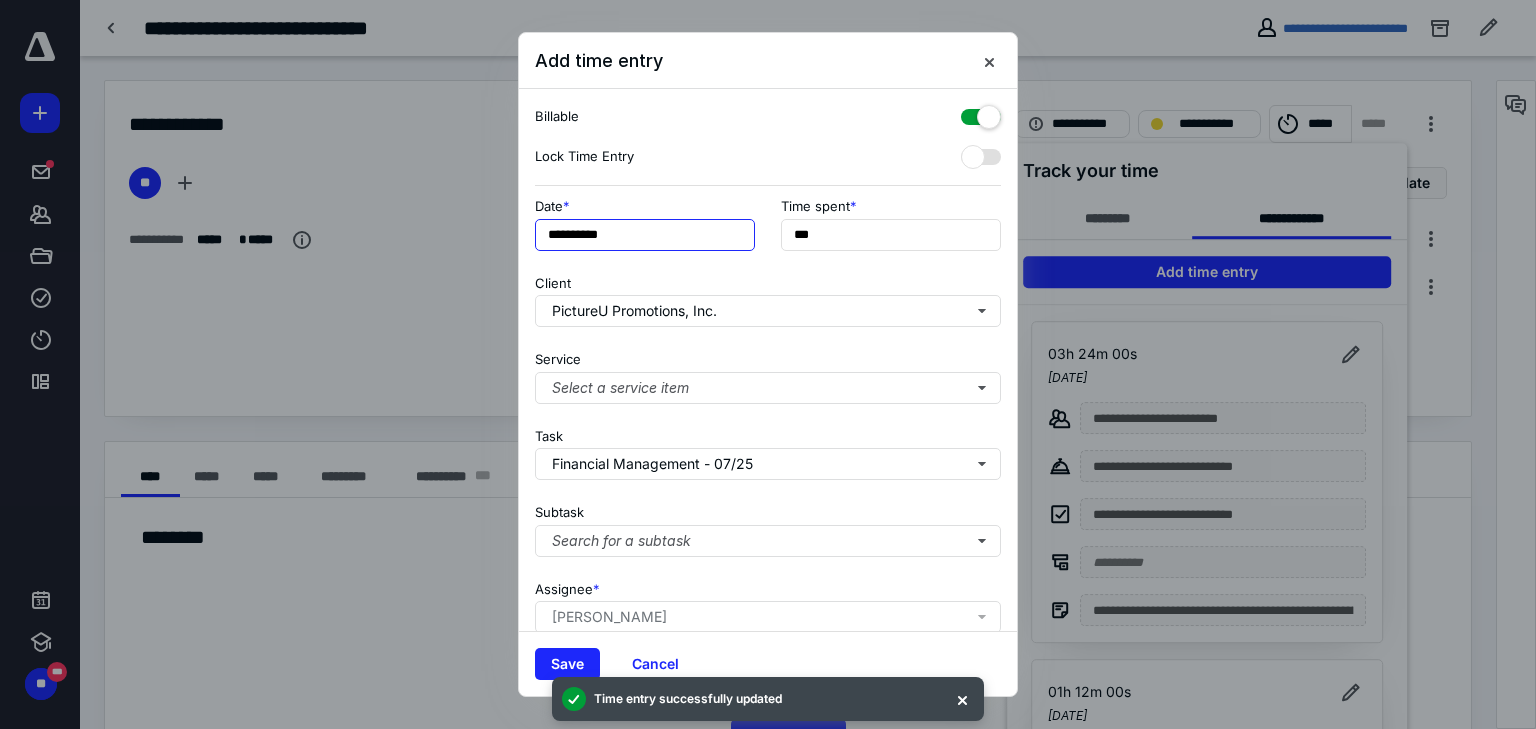 click on "**********" at bounding box center (645, 235) 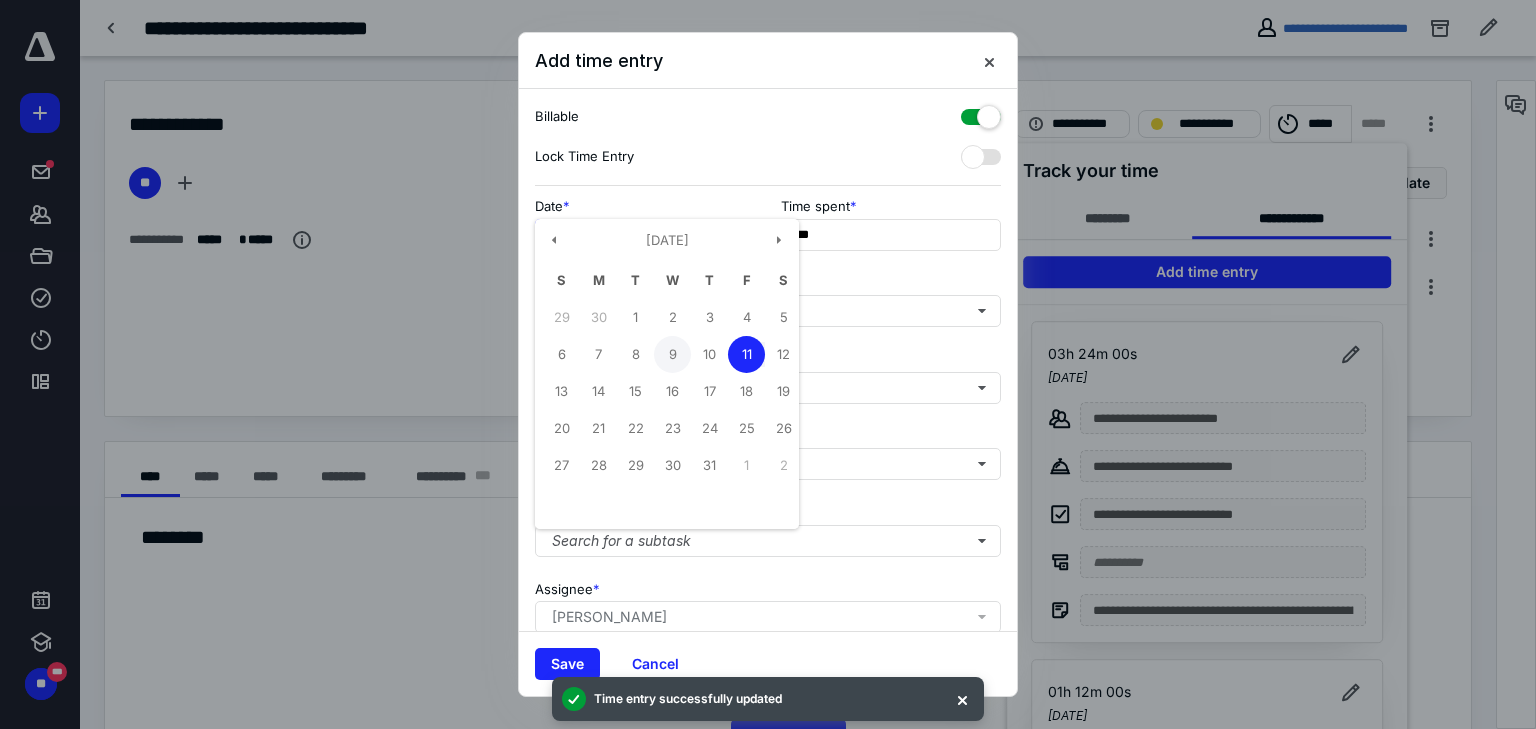 click on "9" at bounding box center [672, 354] 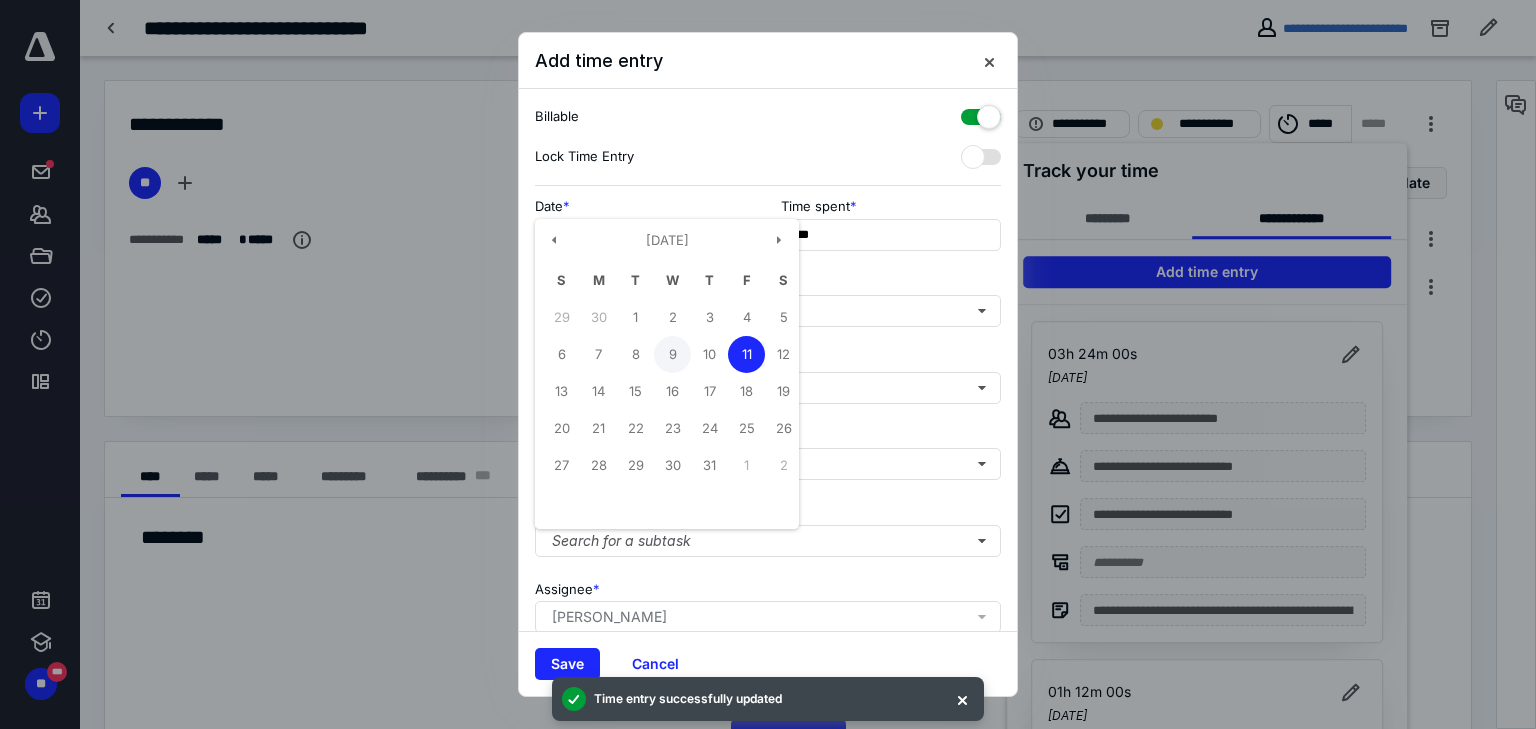 type on "**********" 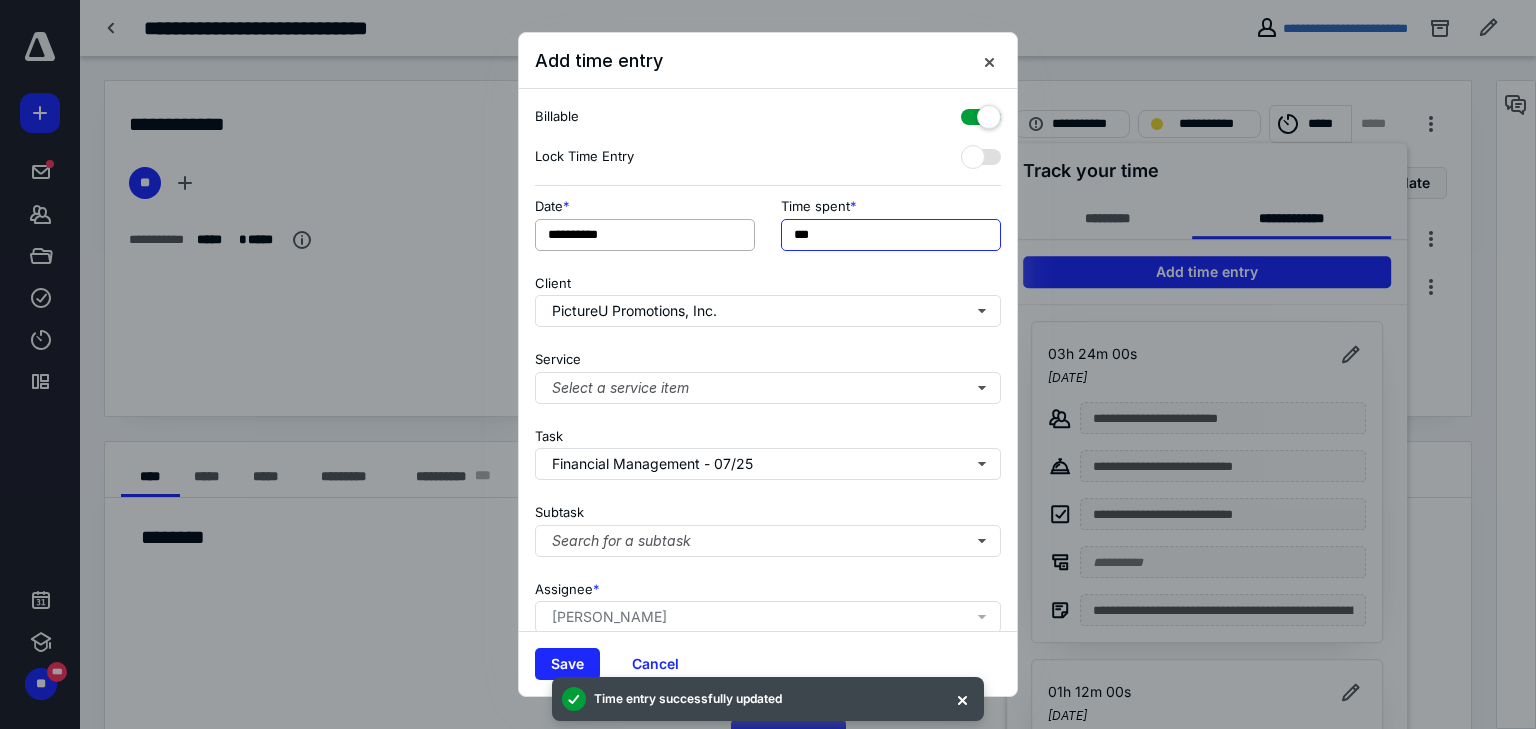 drag, startPoint x: 845, startPoint y: 243, endPoint x: 557, endPoint y: 239, distance: 288.02777 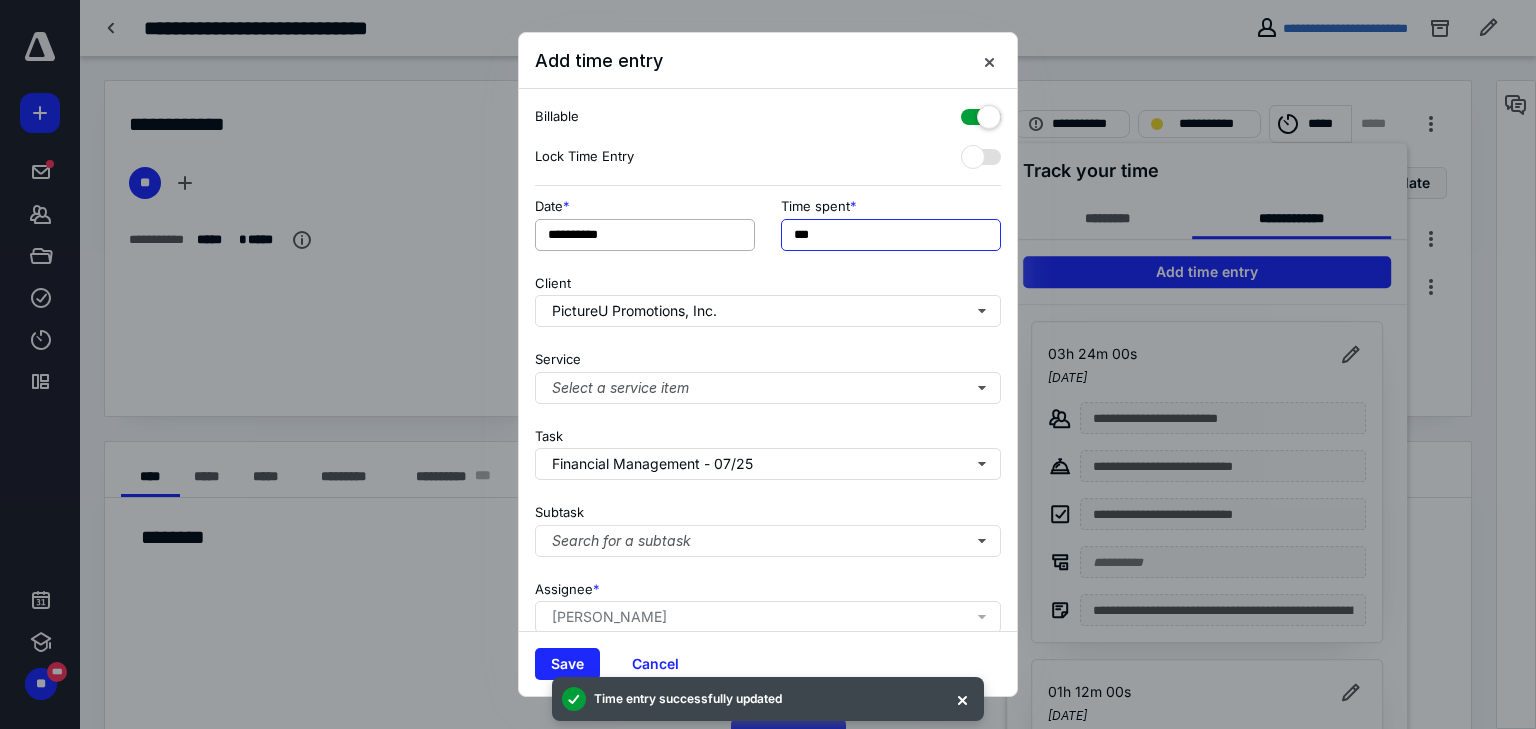 click on "**********" at bounding box center [768, 230] 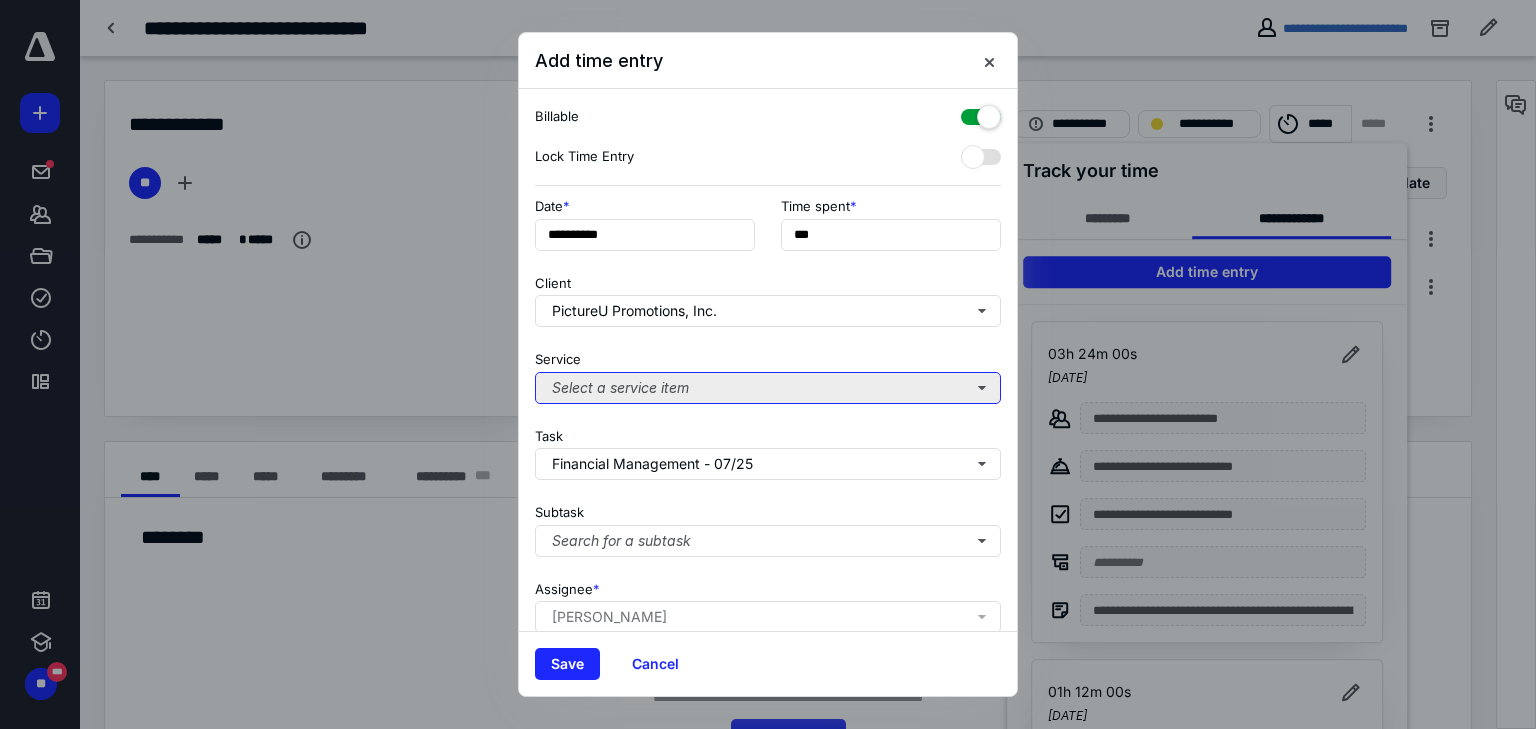 click on "Select a service item" at bounding box center (768, 388) 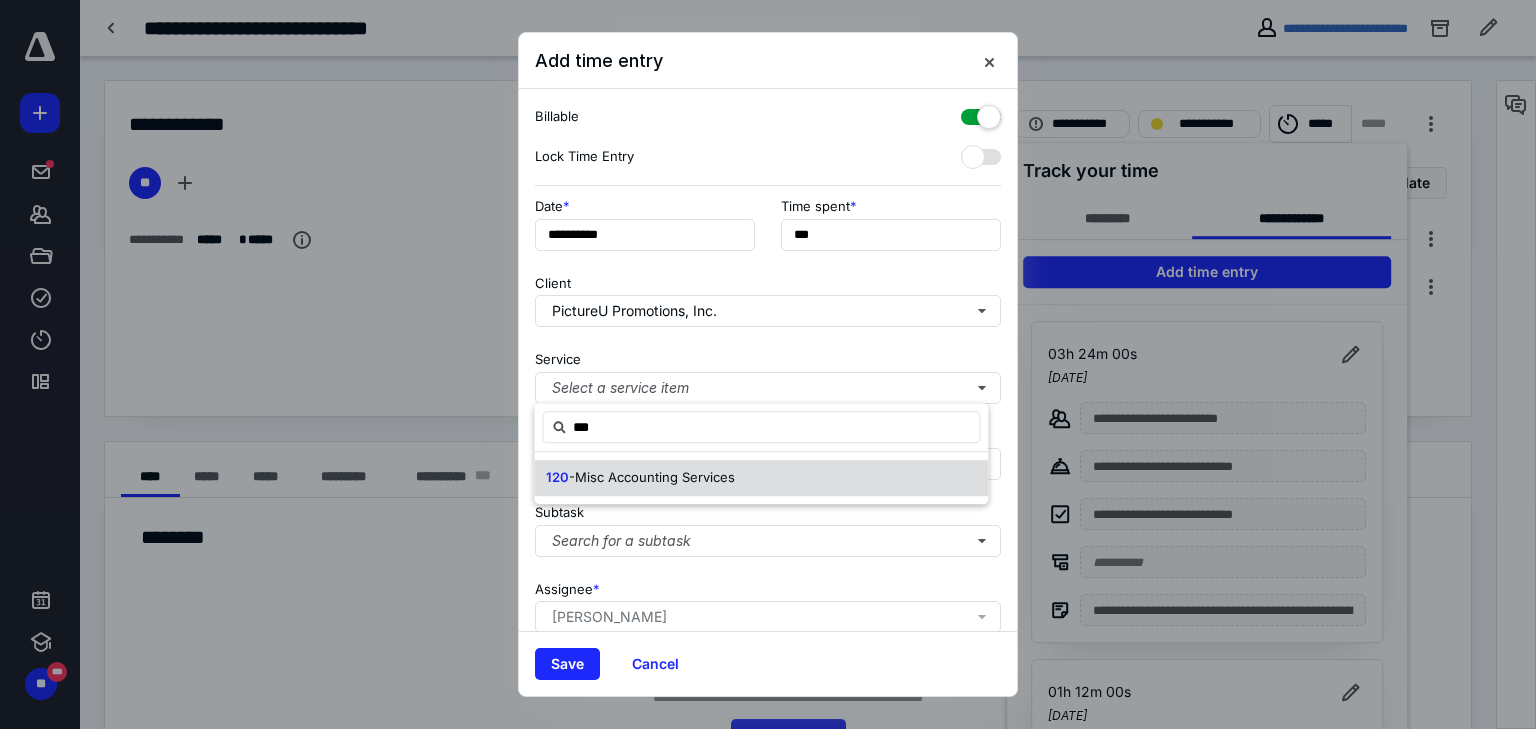 drag, startPoint x: 641, startPoint y: 475, endPoint x: 47, endPoint y: 407, distance: 597.8796 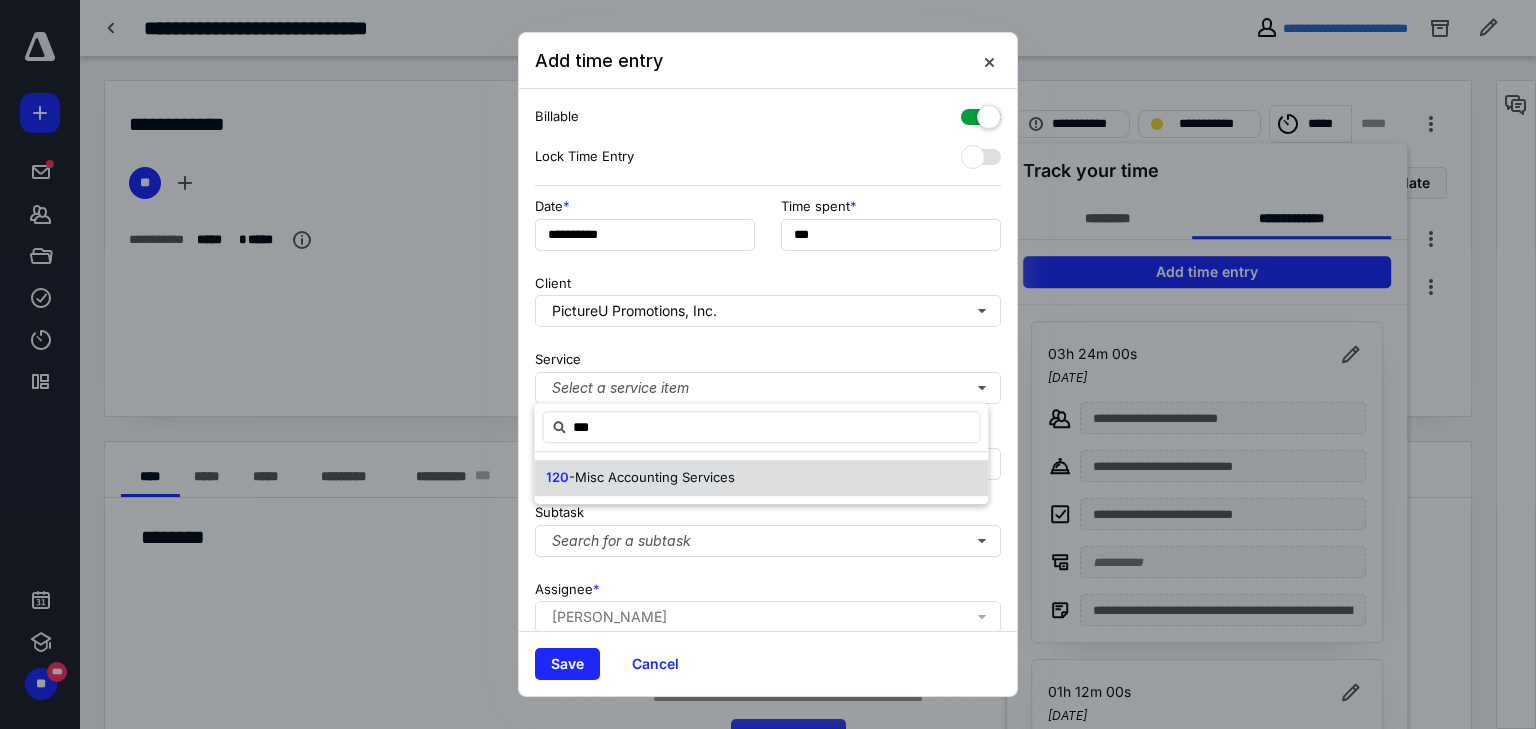 click on "-Misc Accounting Services" at bounding box center [652, 477] 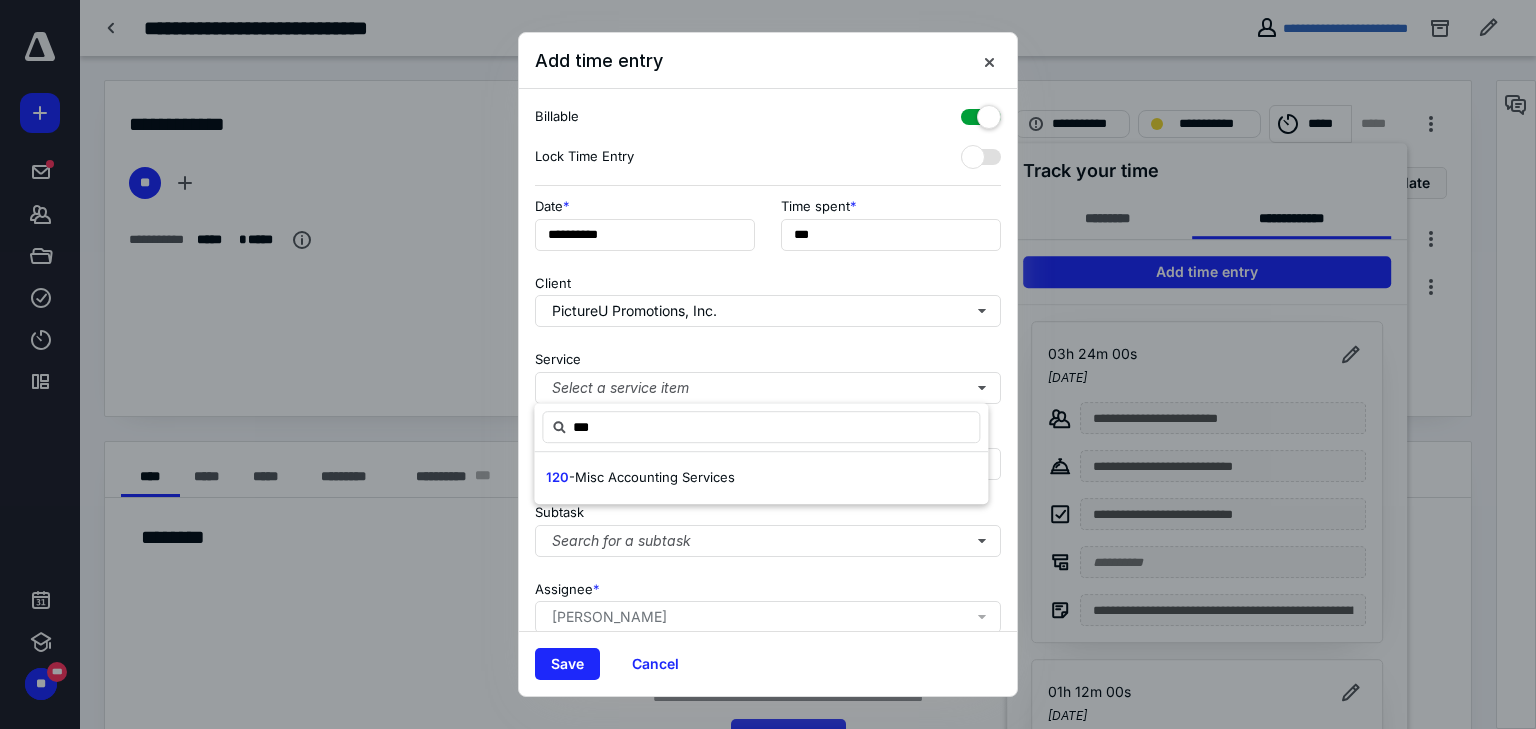 type on "***" 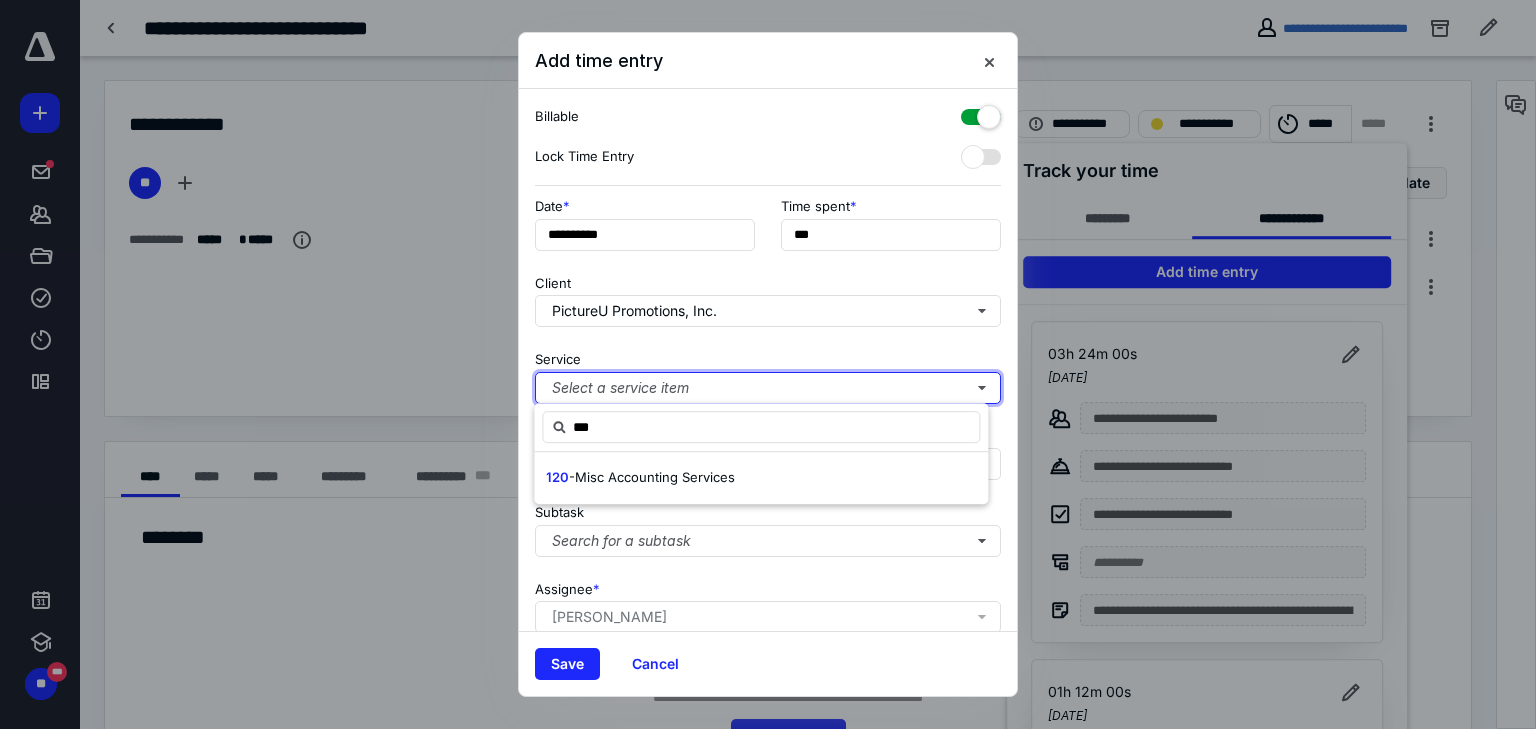type 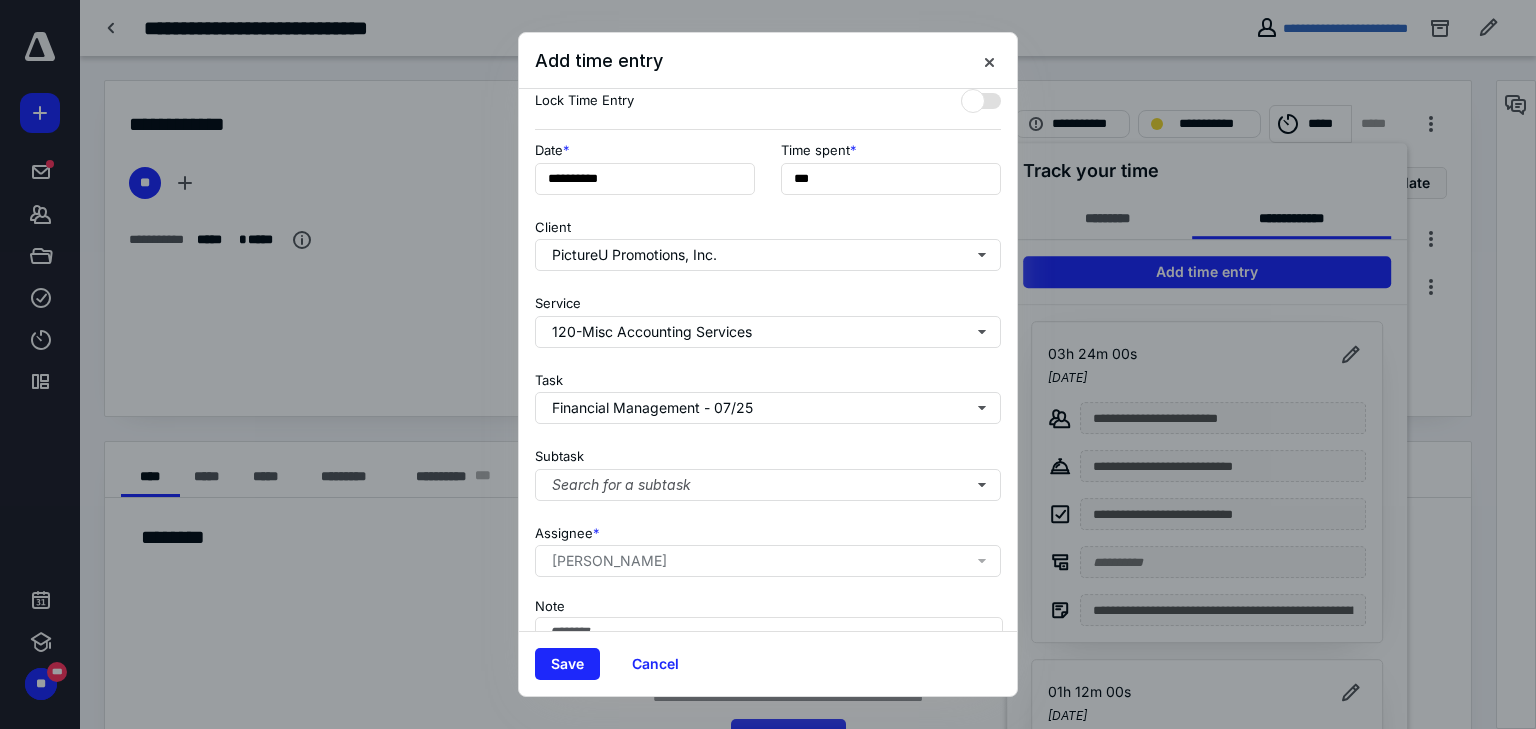 scroll, scrollTop: 156, scrollLeft: 0, axis: vertical 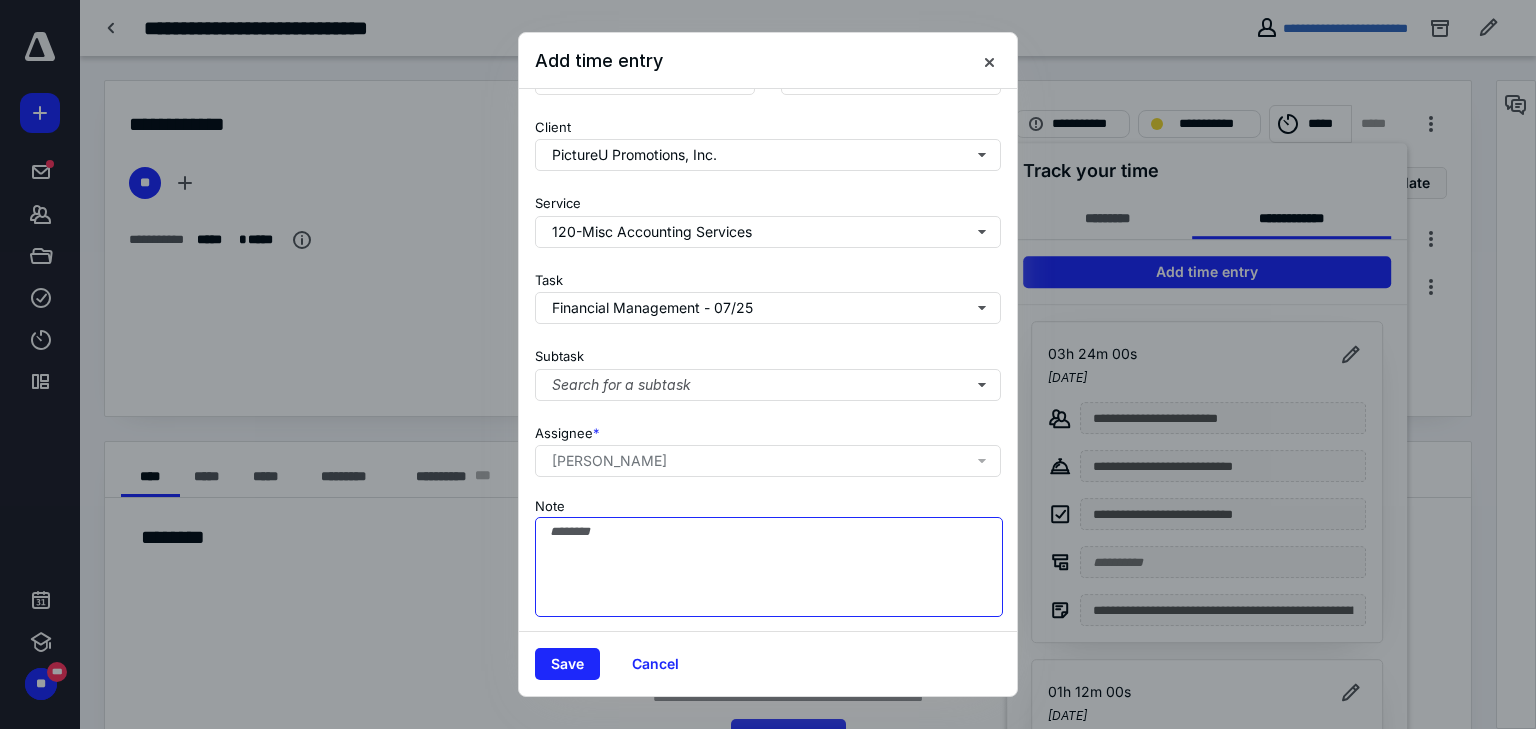 click on "Note" at bounding box center (769, 567) 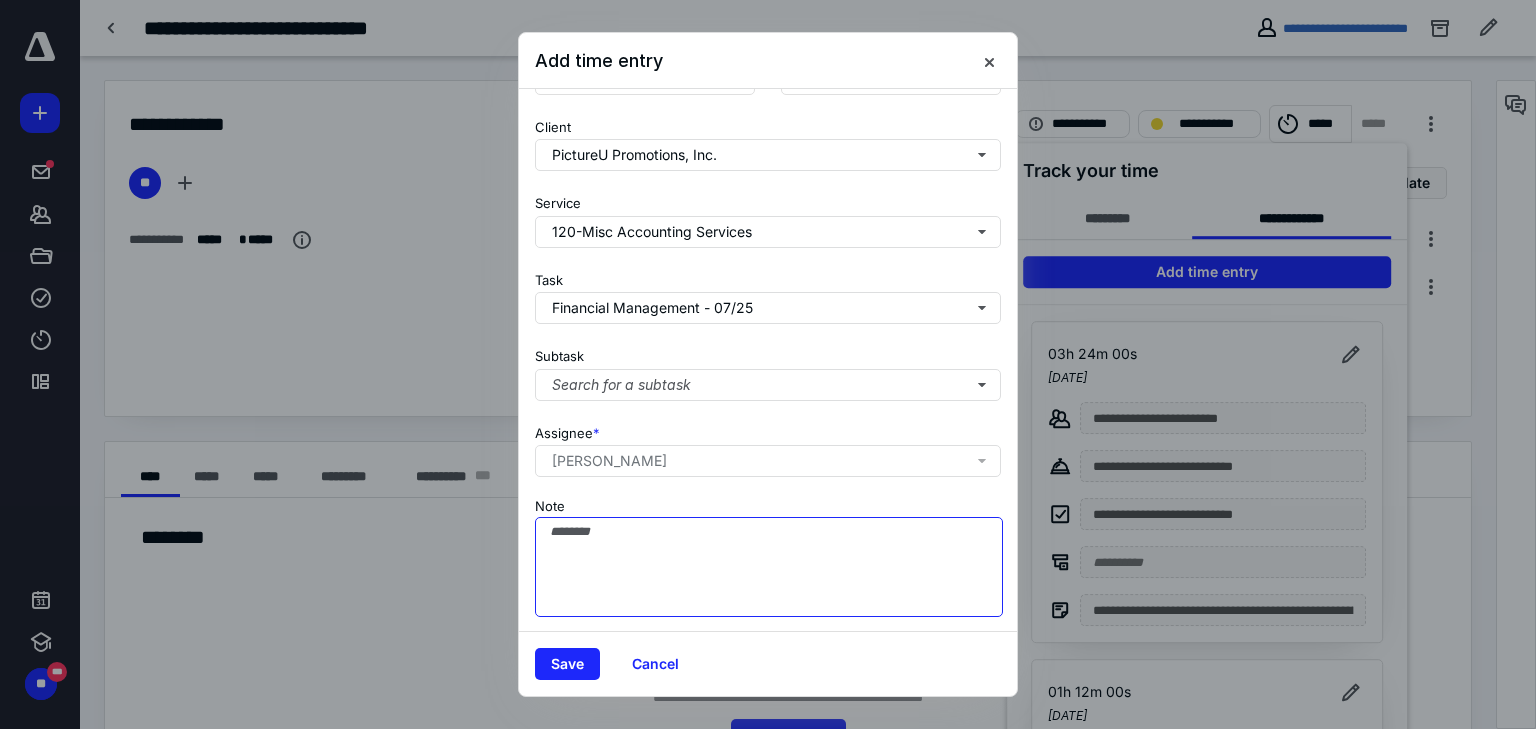 paste on "**********" 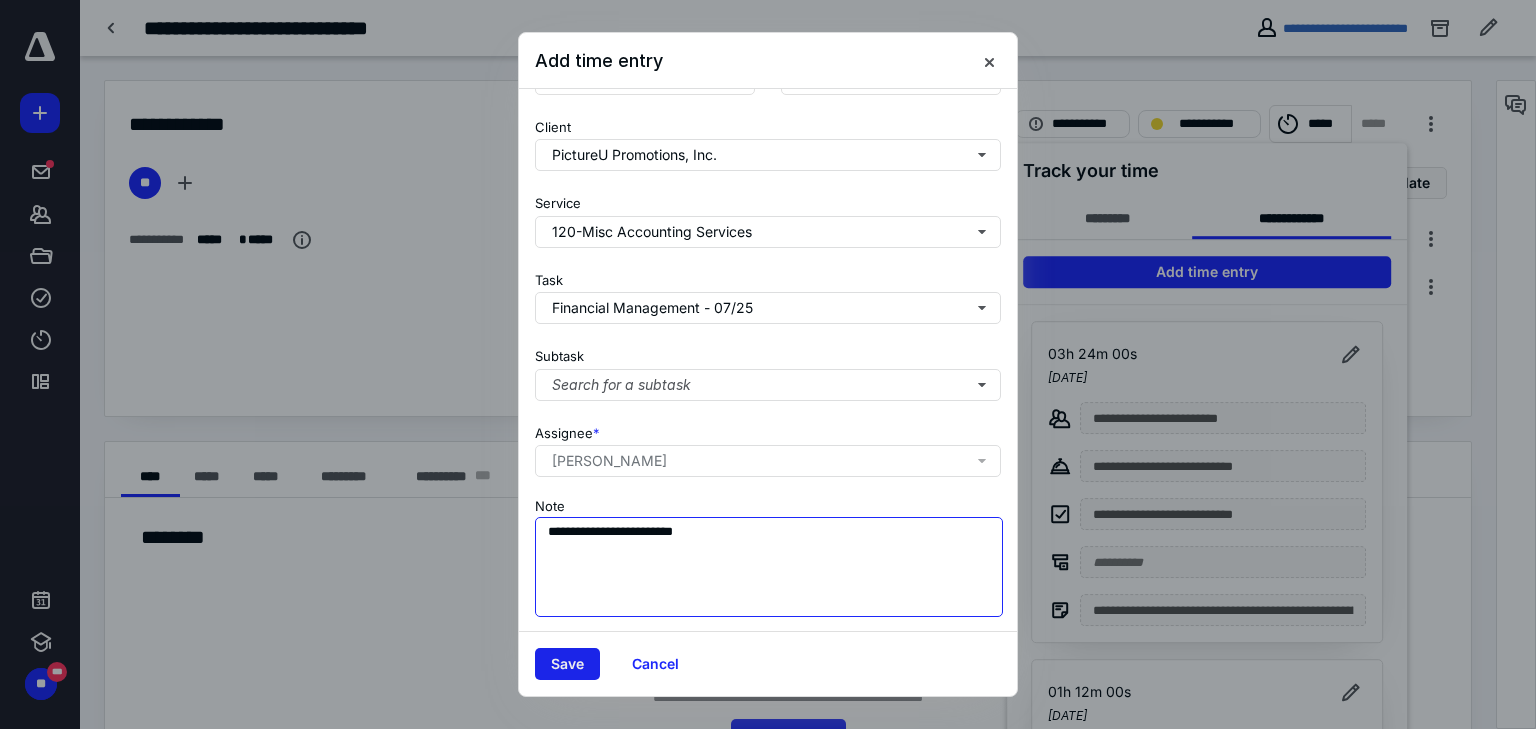 type on "**********" 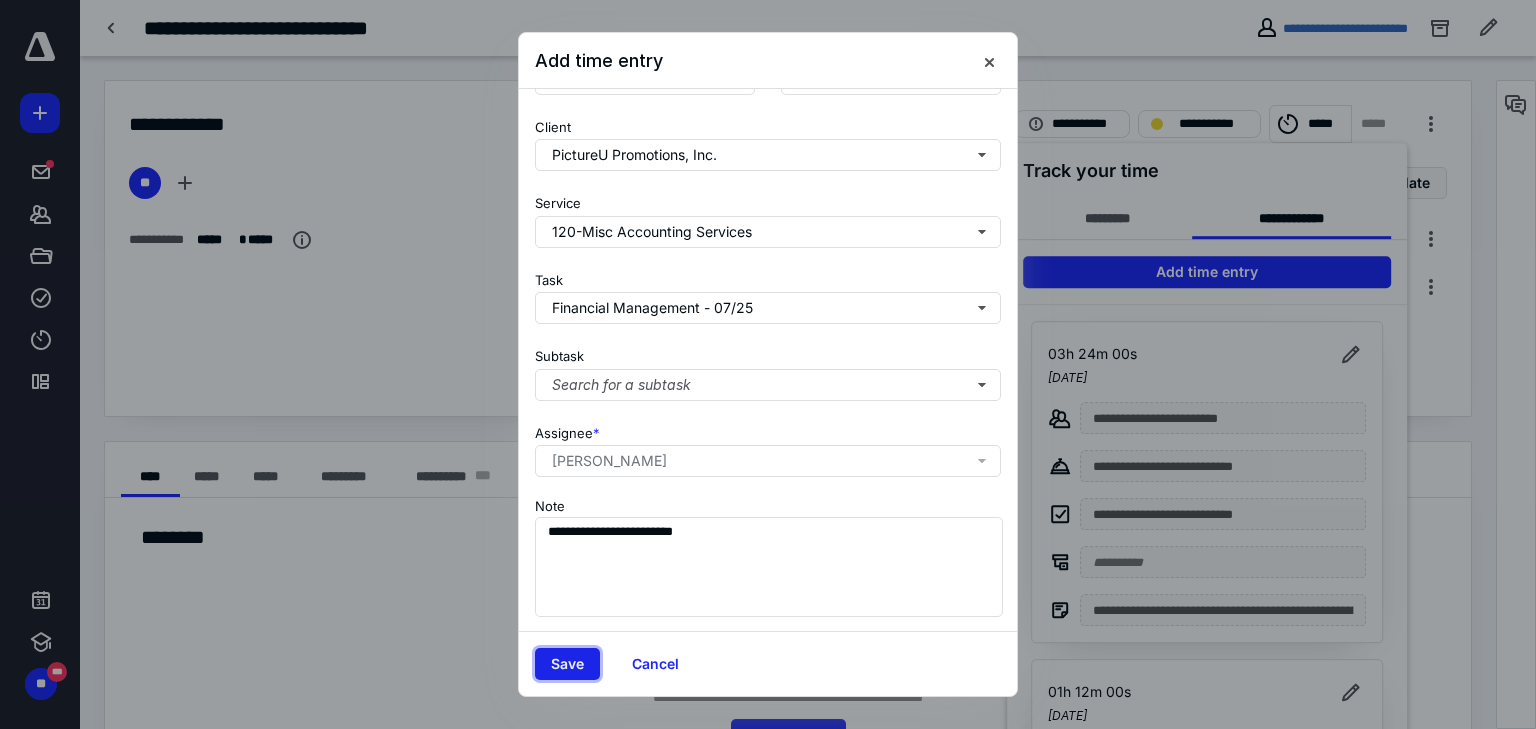 click on "Save" at bounding box center (567, 664) 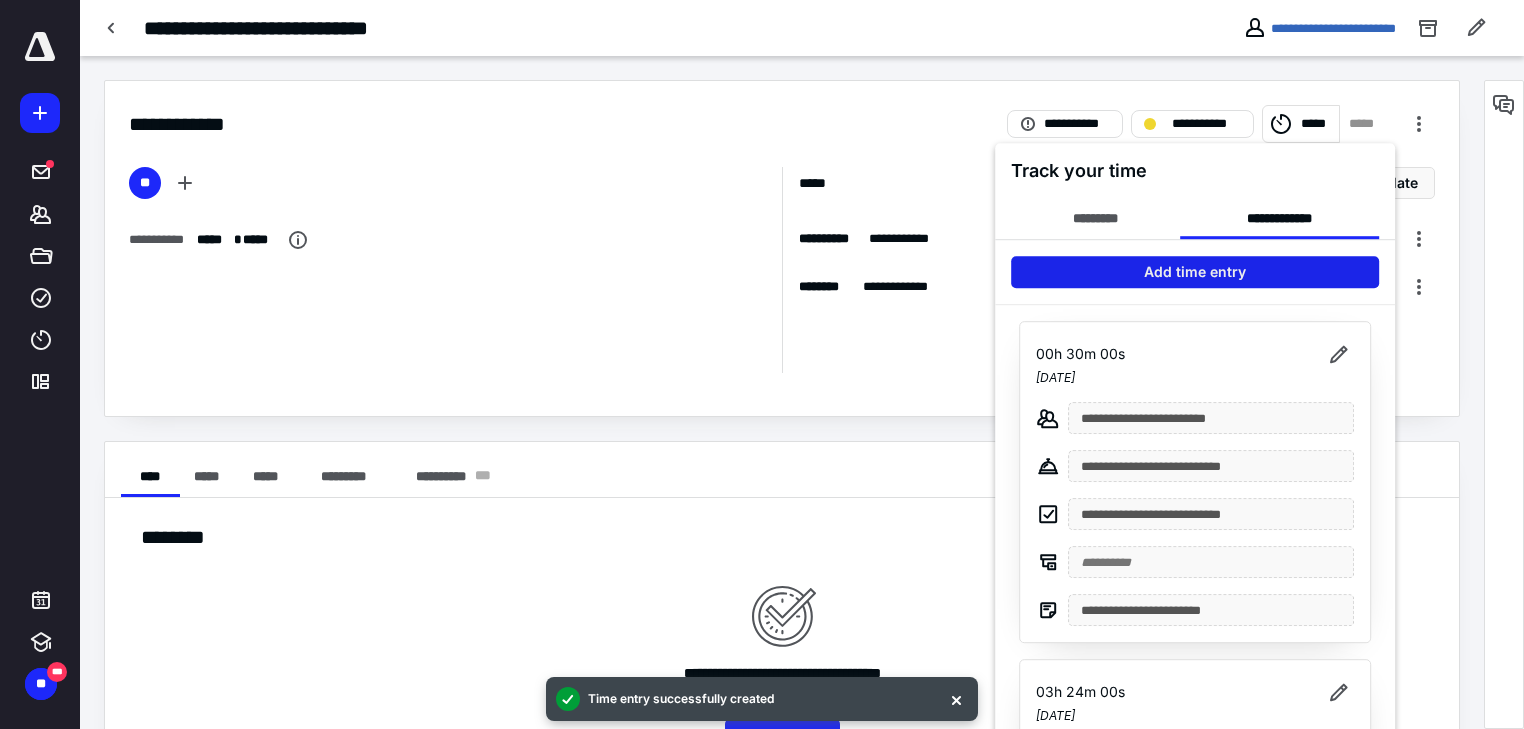 click on "Add time entry" at bounding box center [1195, 272] 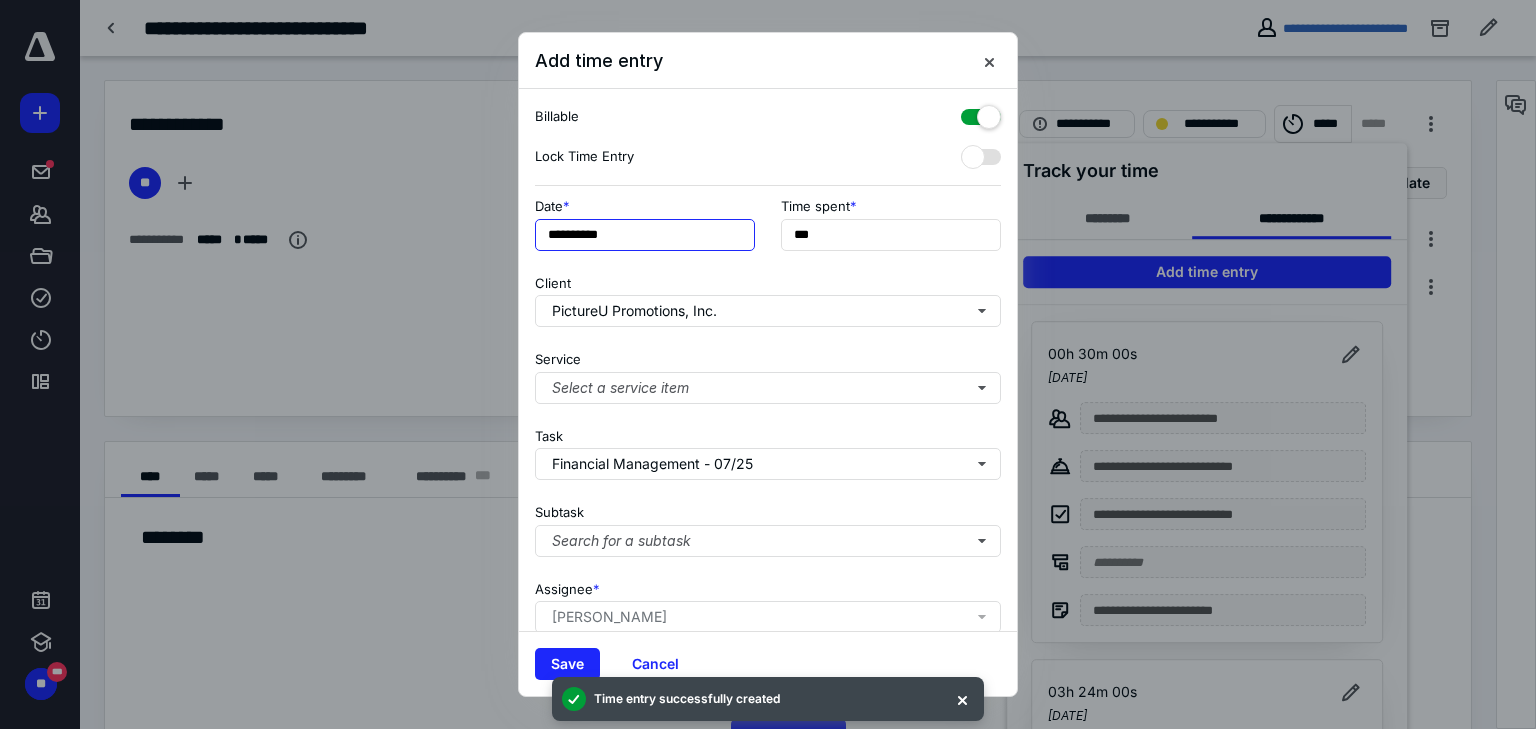 click on "**********" at bounding box center (645, 235) 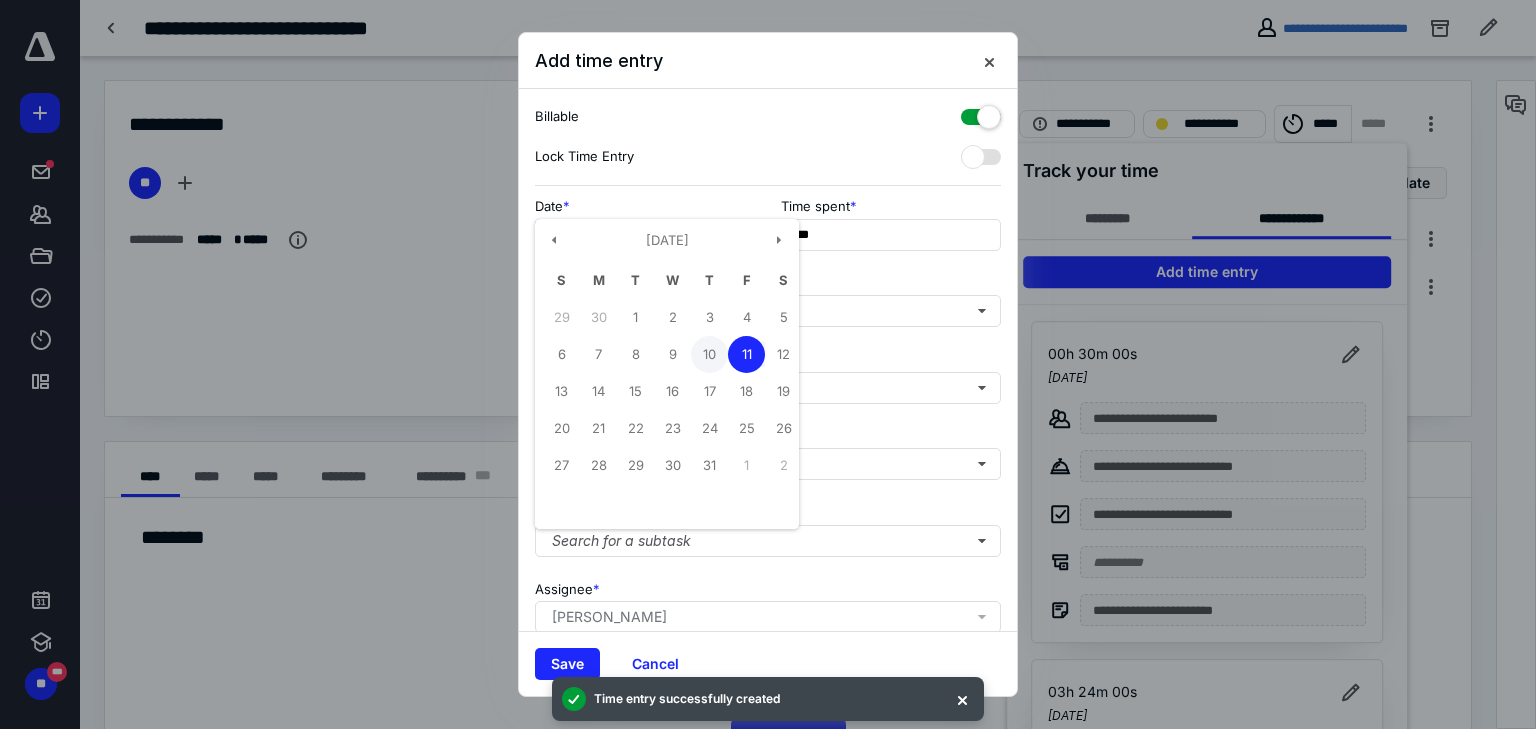 click on "10" at bounding box center [709, 354] 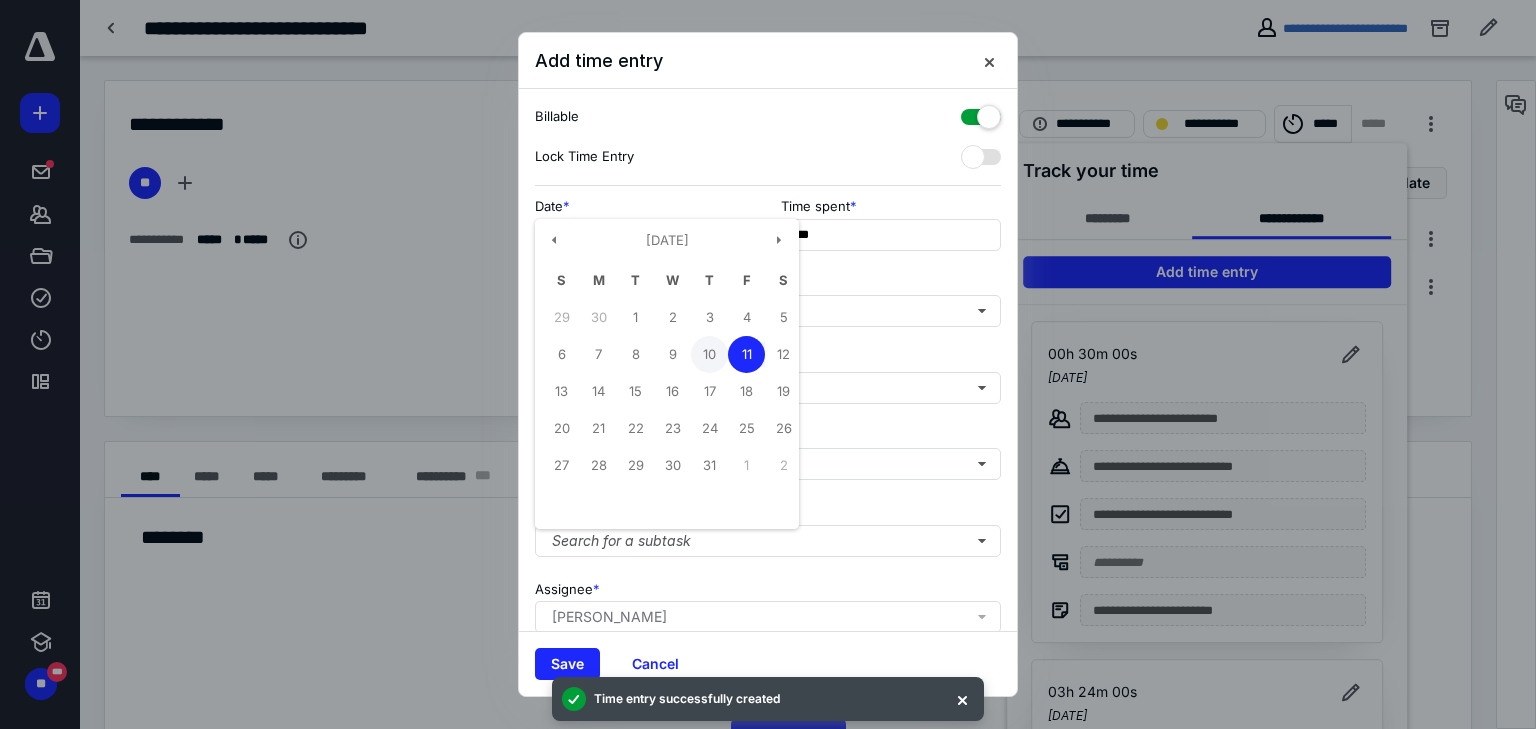type on "**********" 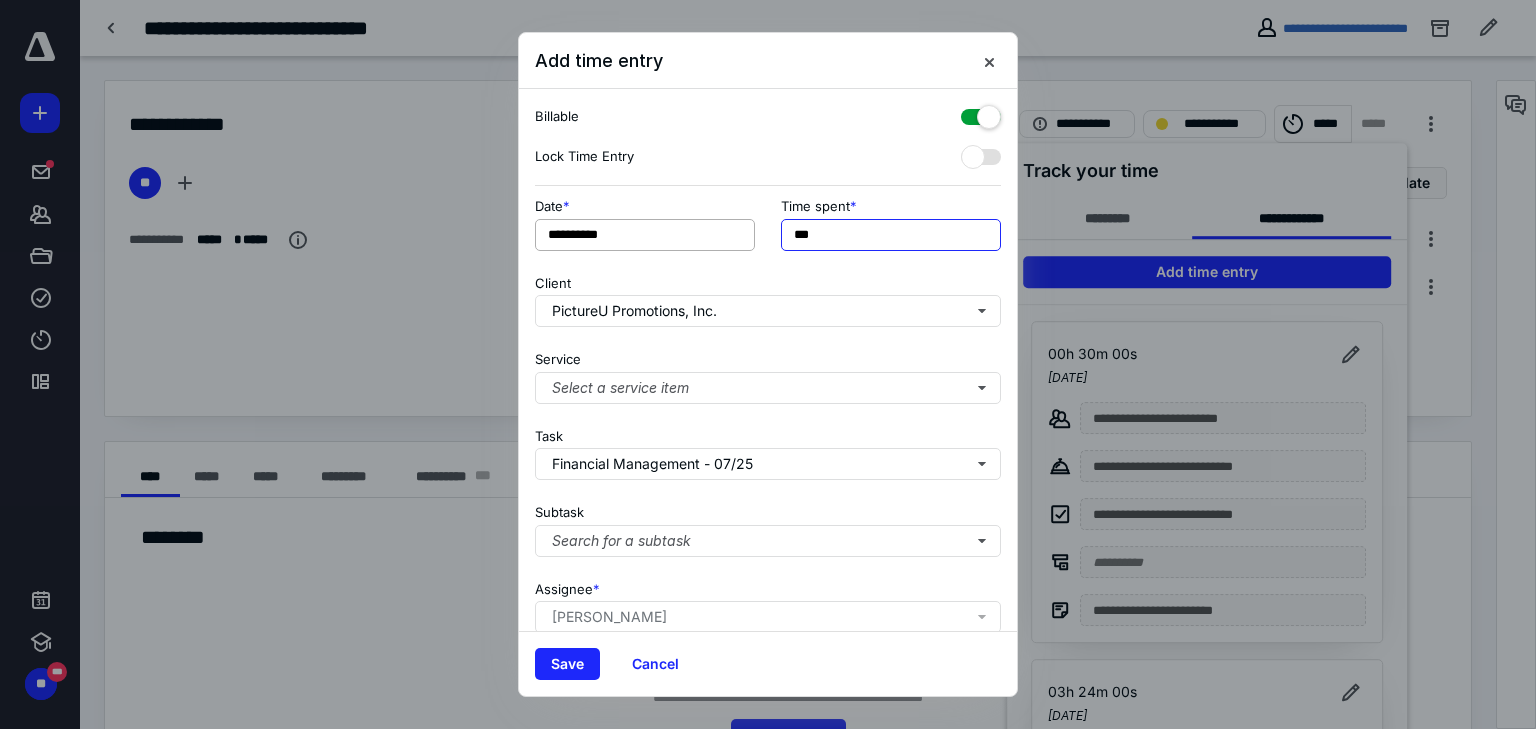 drag, startPoint x: 885, startPoint y: 248, endPoint x: 680, endPoint y: 247, distance: 205.00244 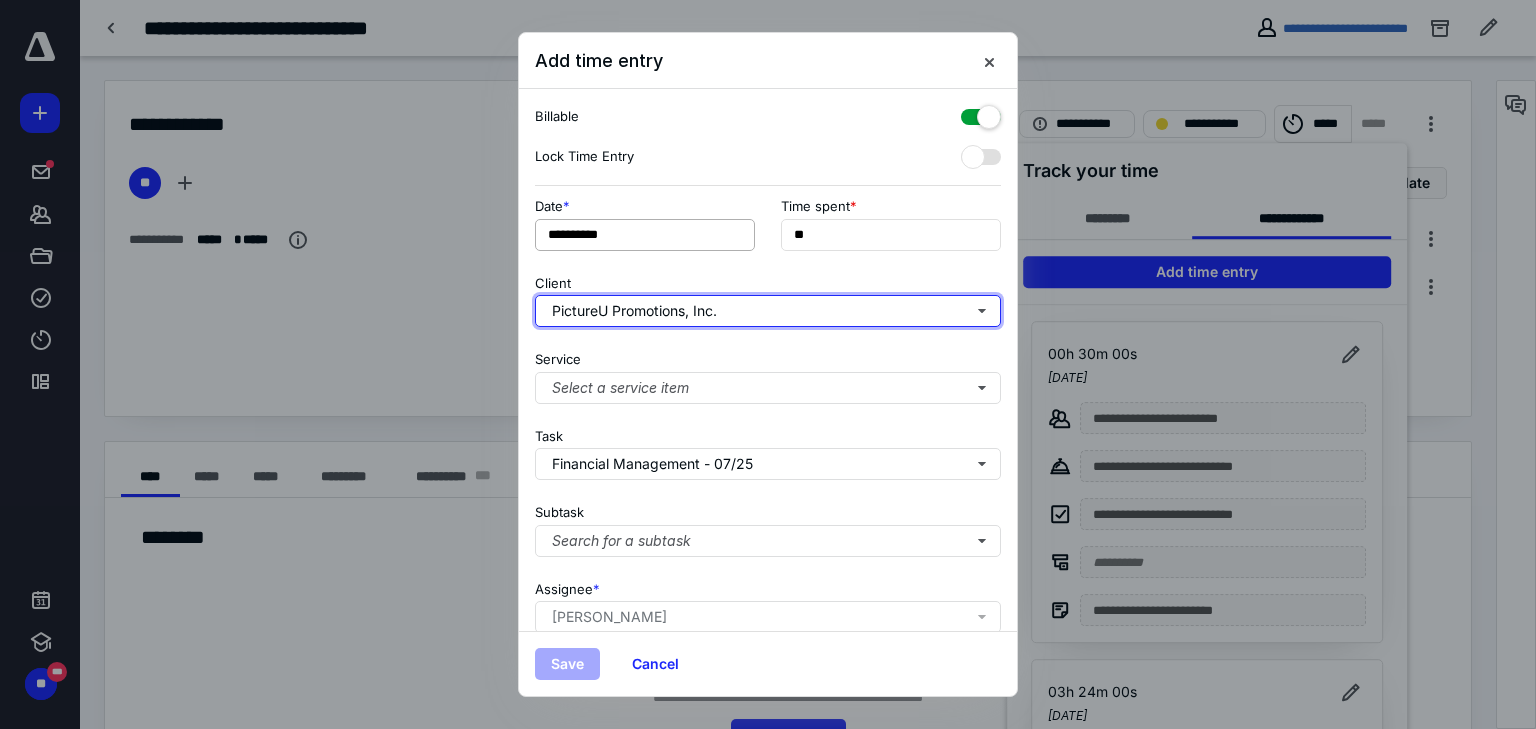 type on "***" 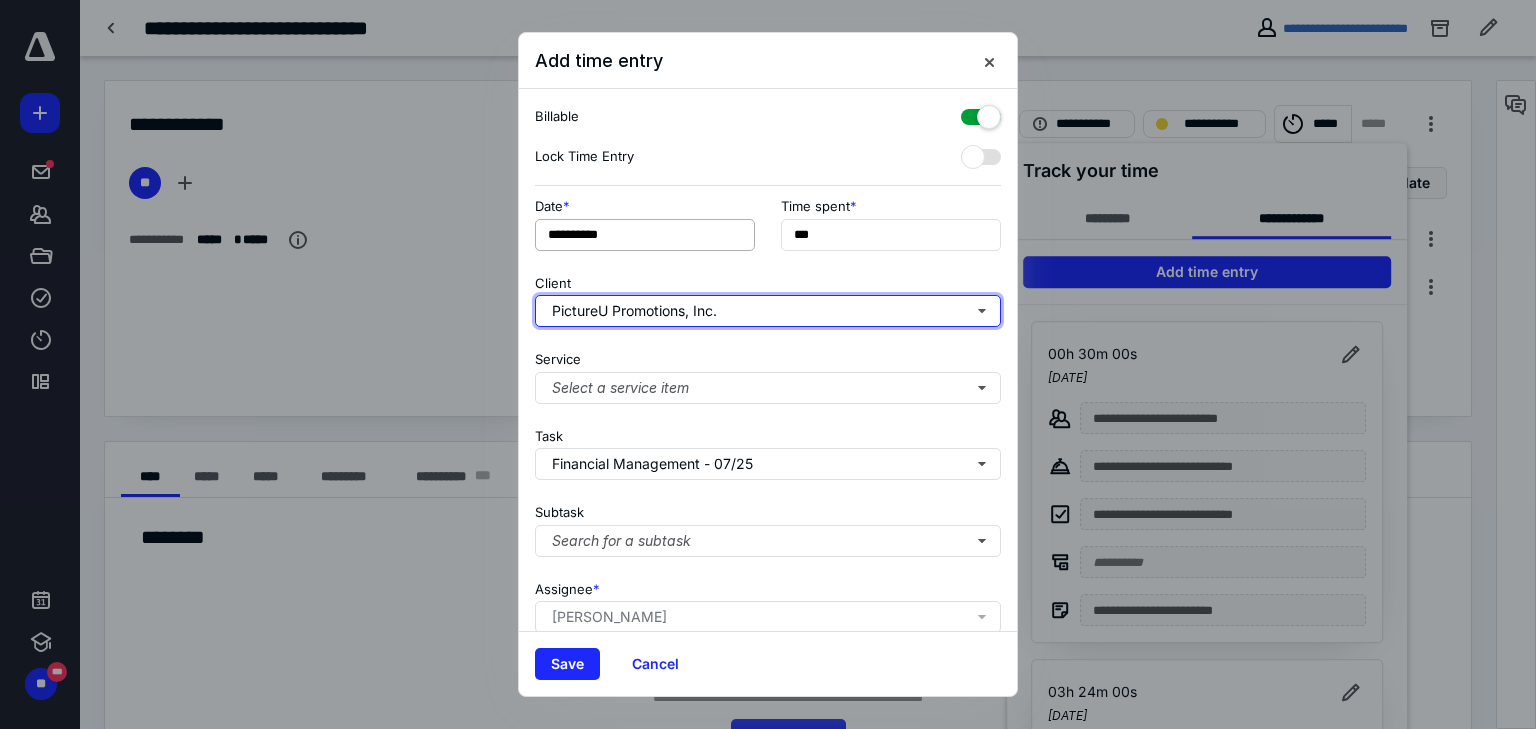 type 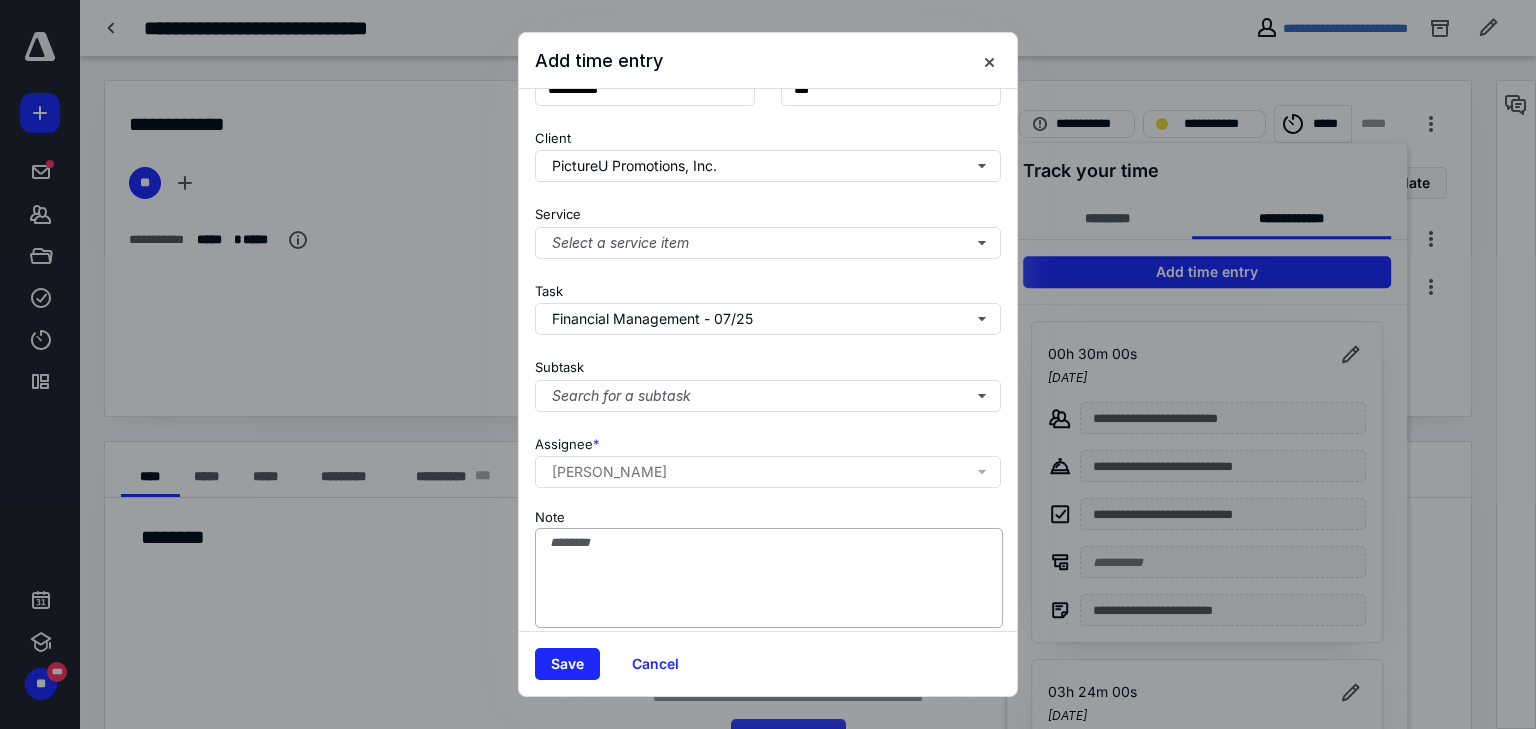 scroll, scrollTop: 156, scrollLeft: 0, axis: vertical 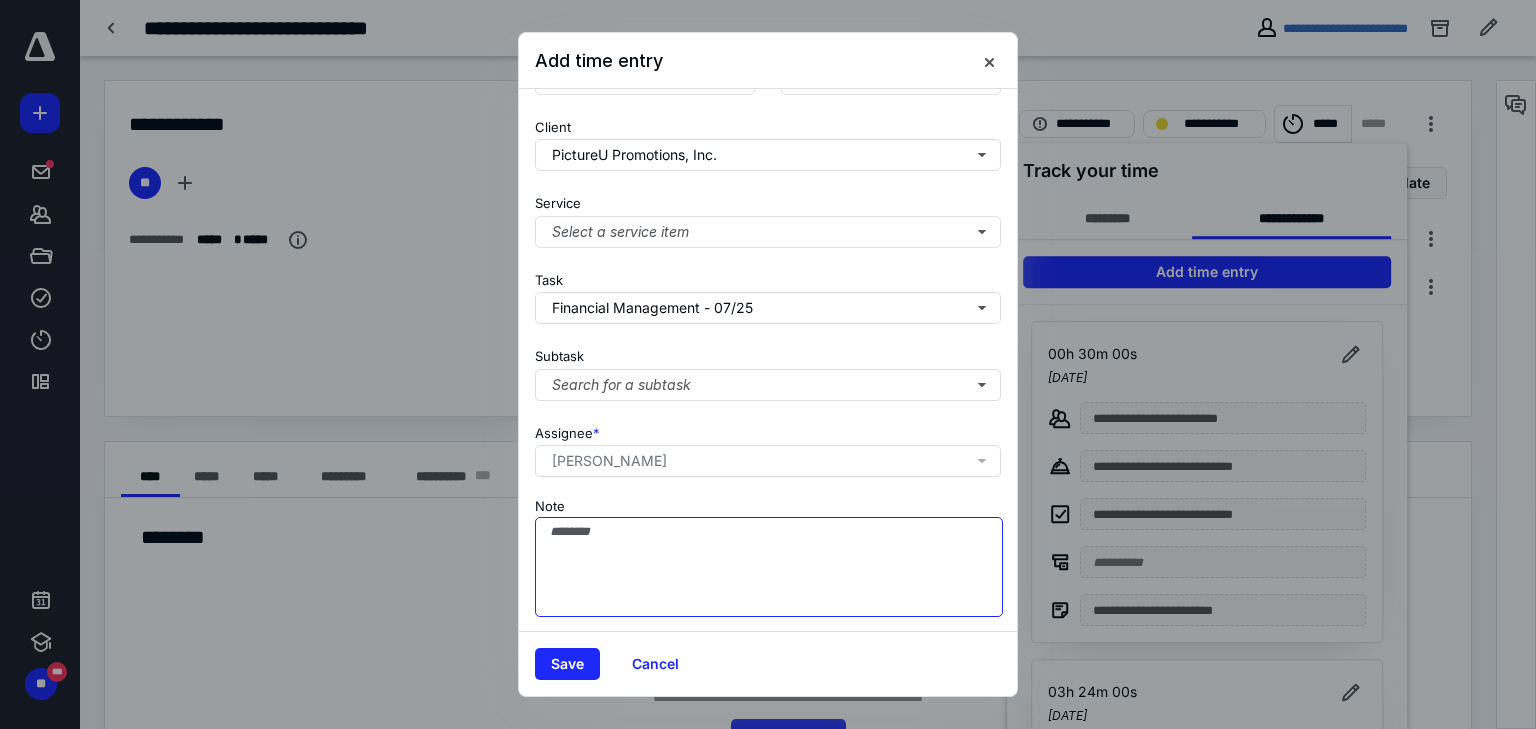 click on "Note" at bounding box center [769, 567] 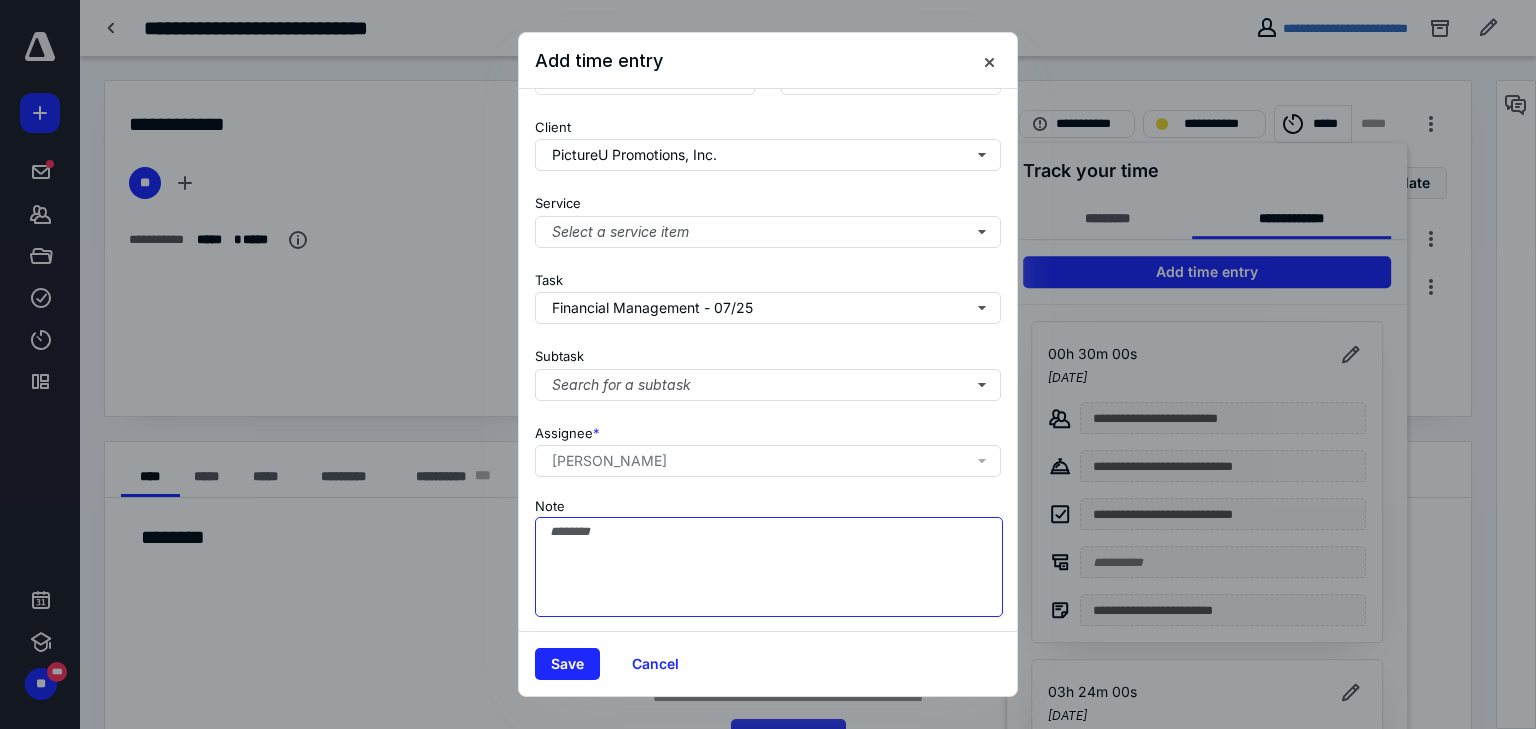 paste on "**********" 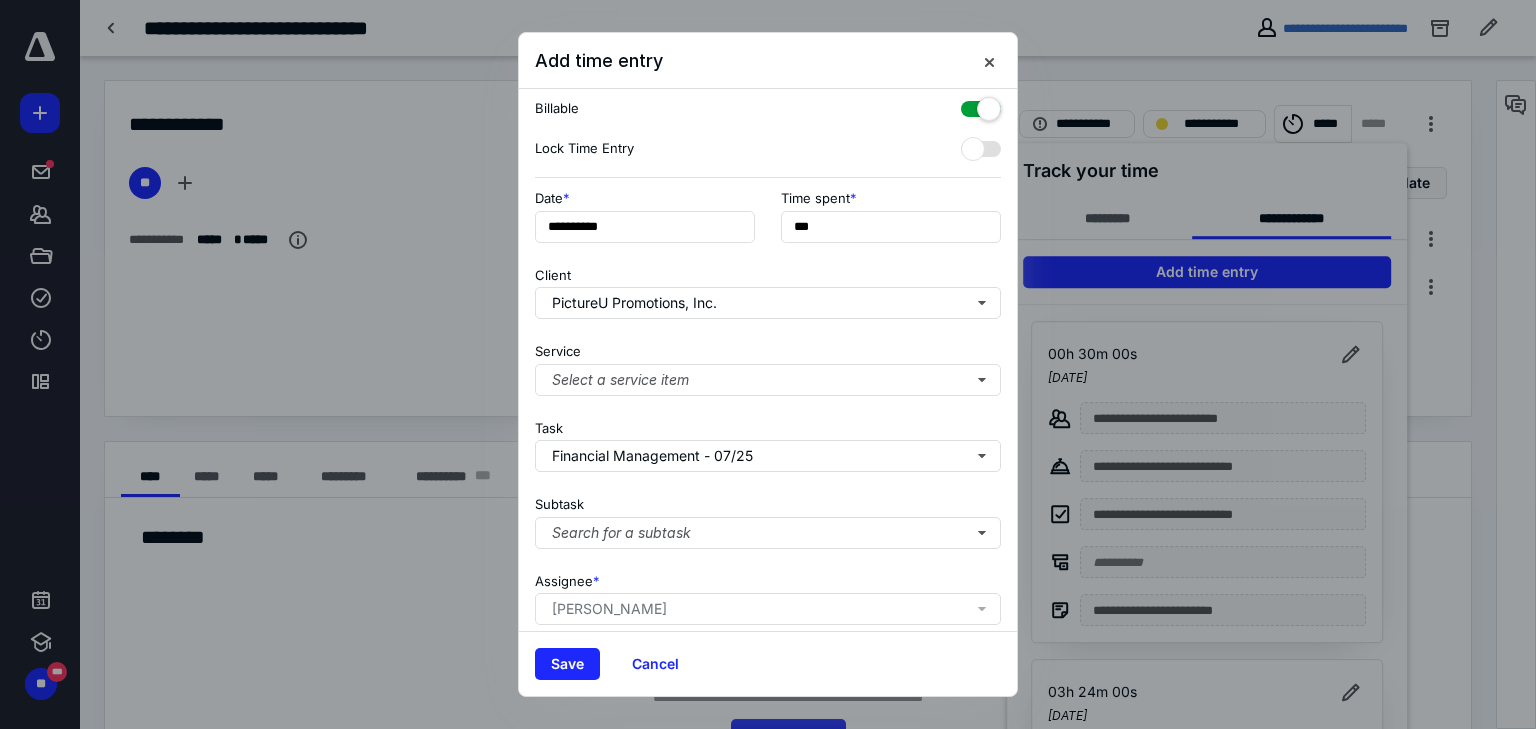 scroll, scrollTop: 0, scrollLeft: 0, axis: both 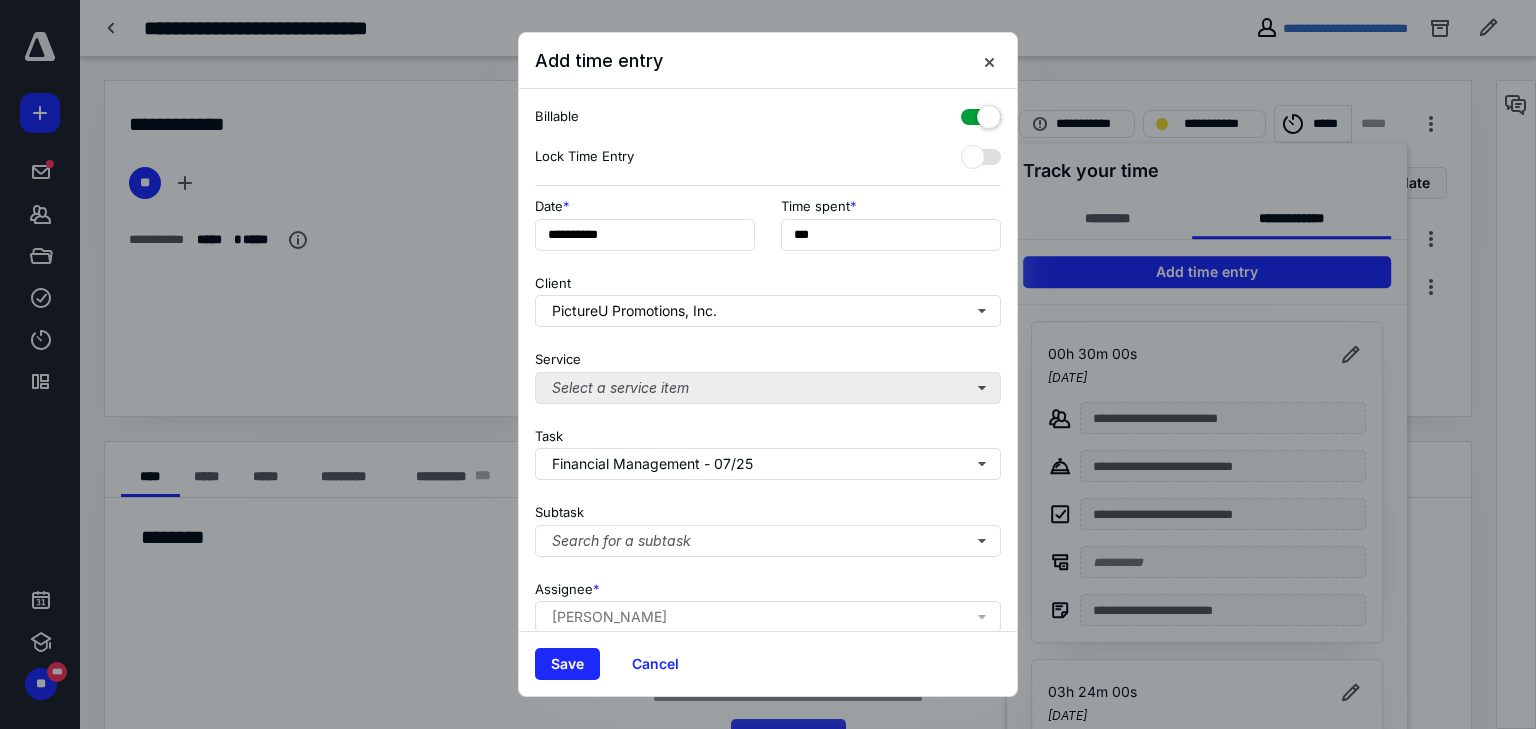 type on "**********" 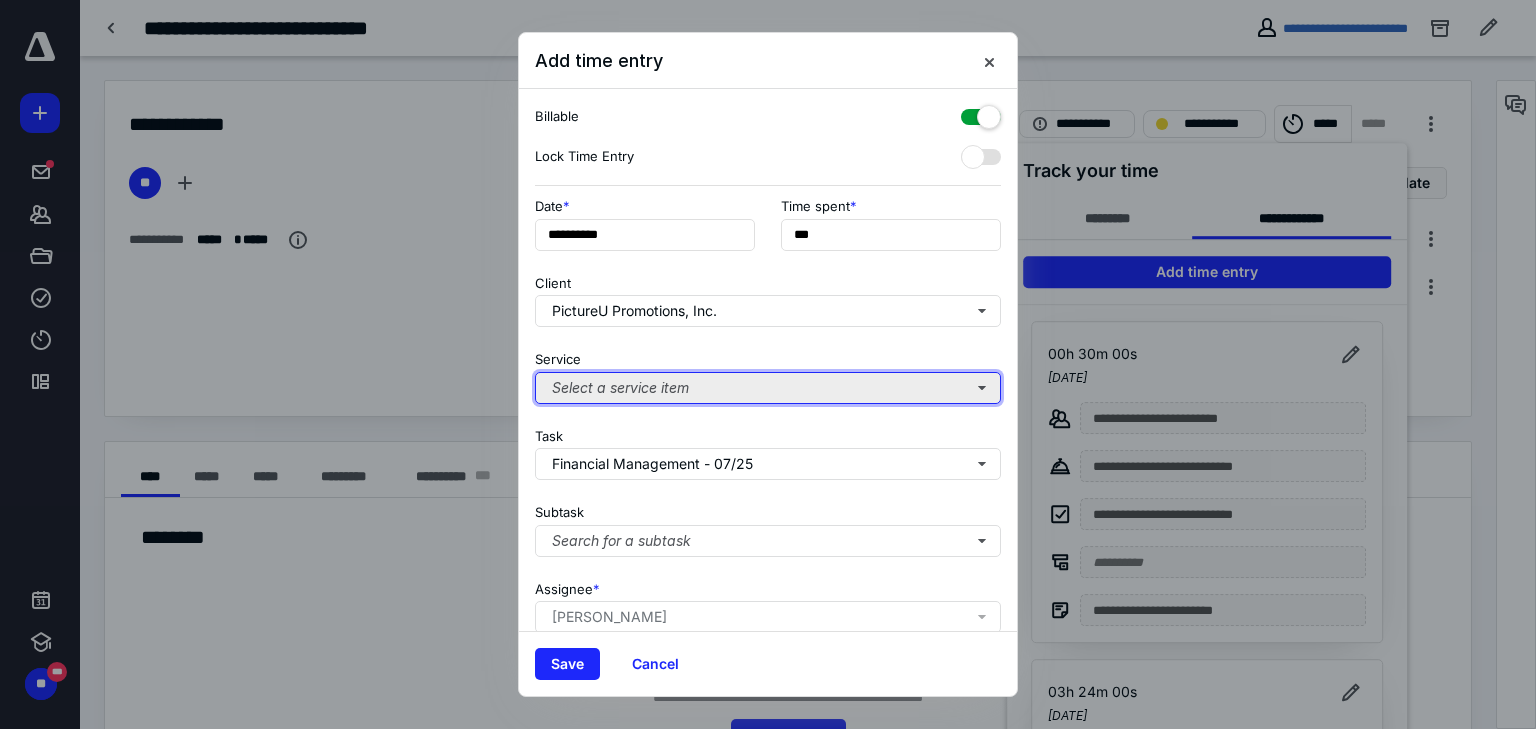 click on "Select a service item" at bounding box center [768, 388] 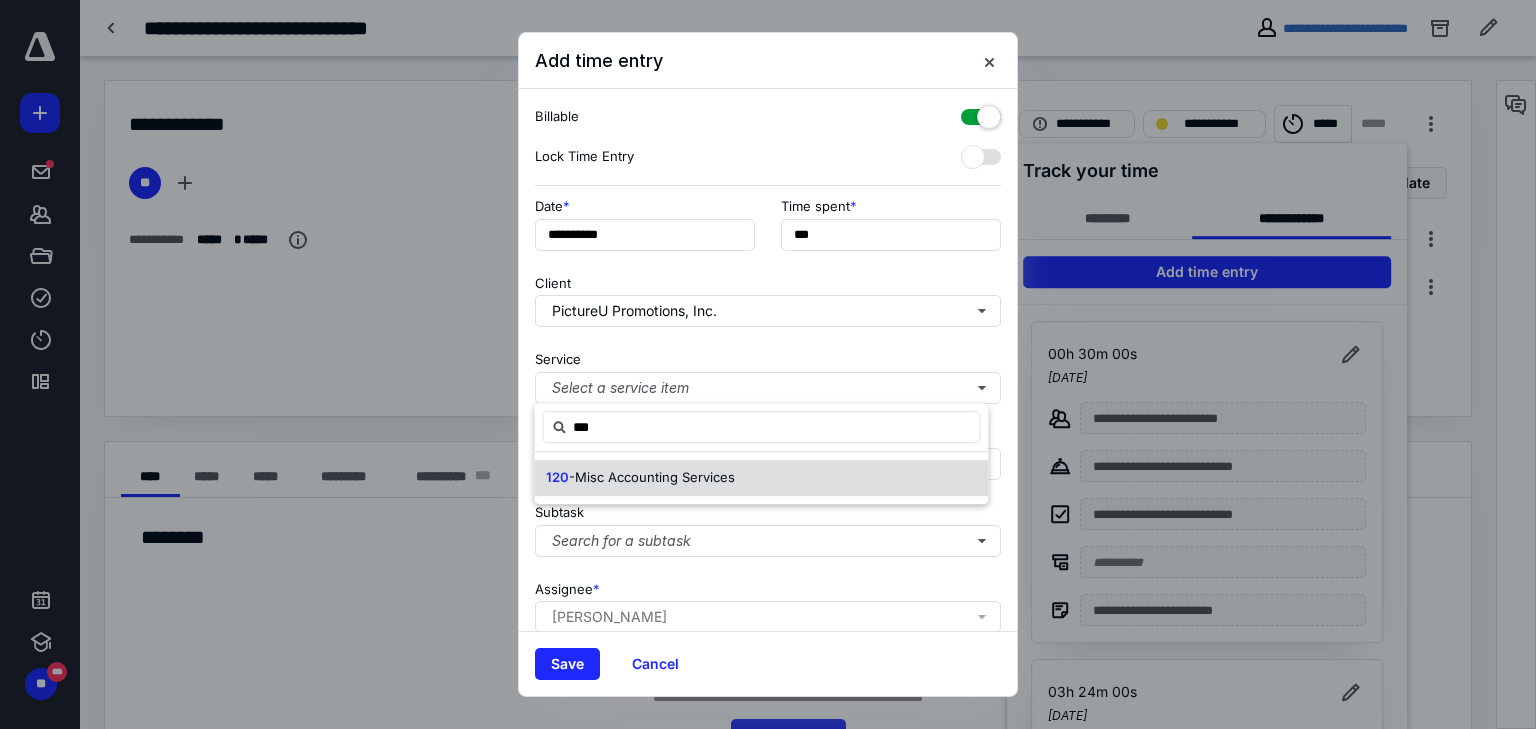 click on "-Misc Accounting Services" at bounding box center [652, 477] 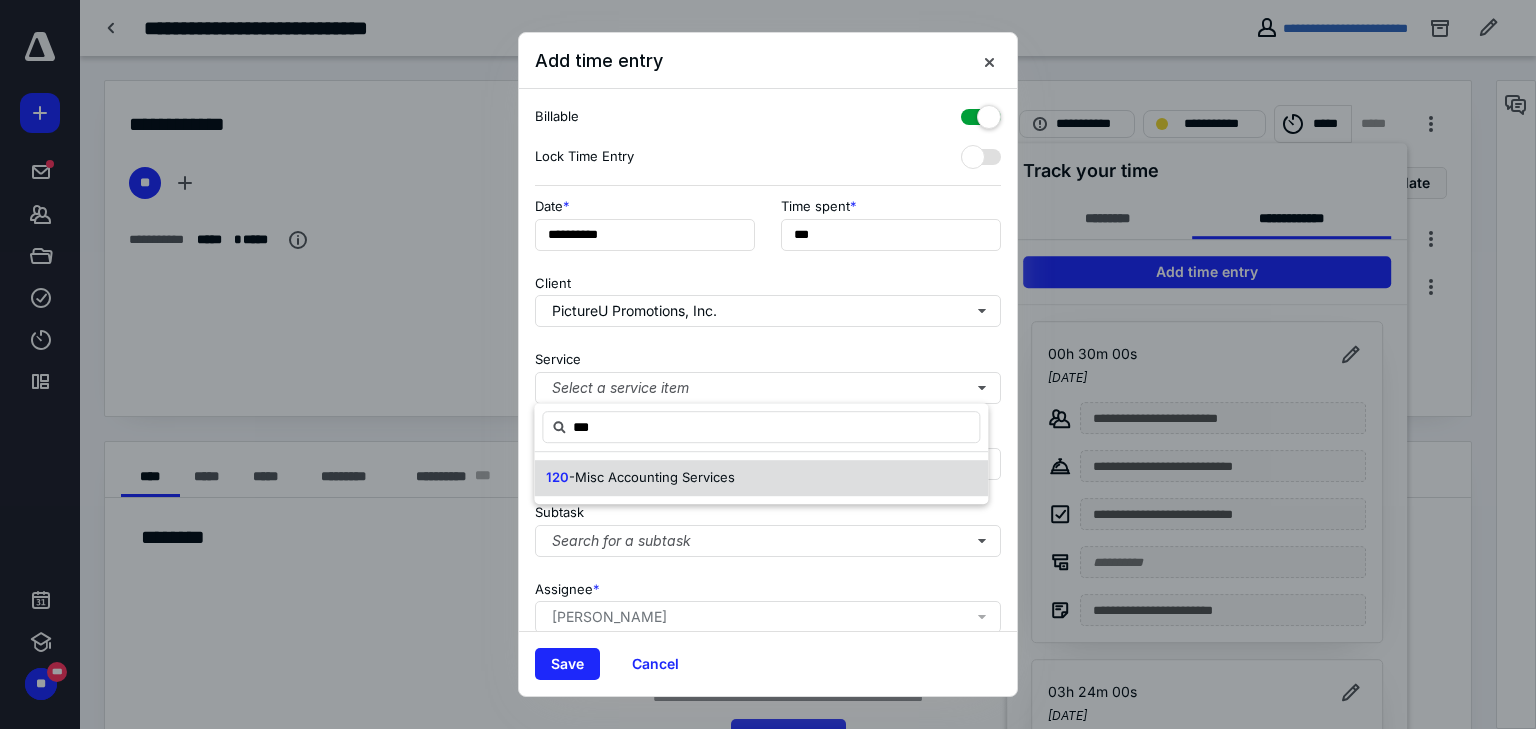 type on "***" 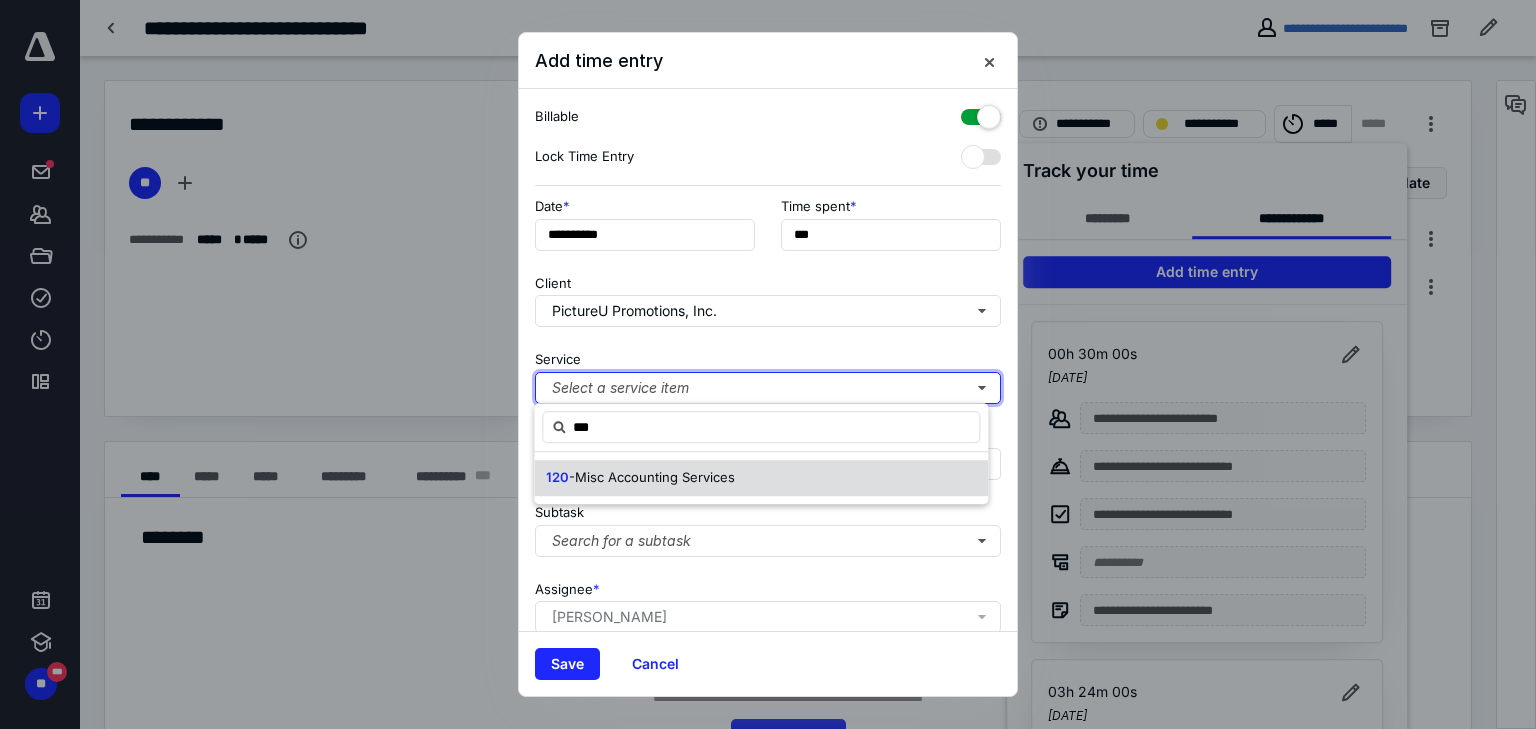 type 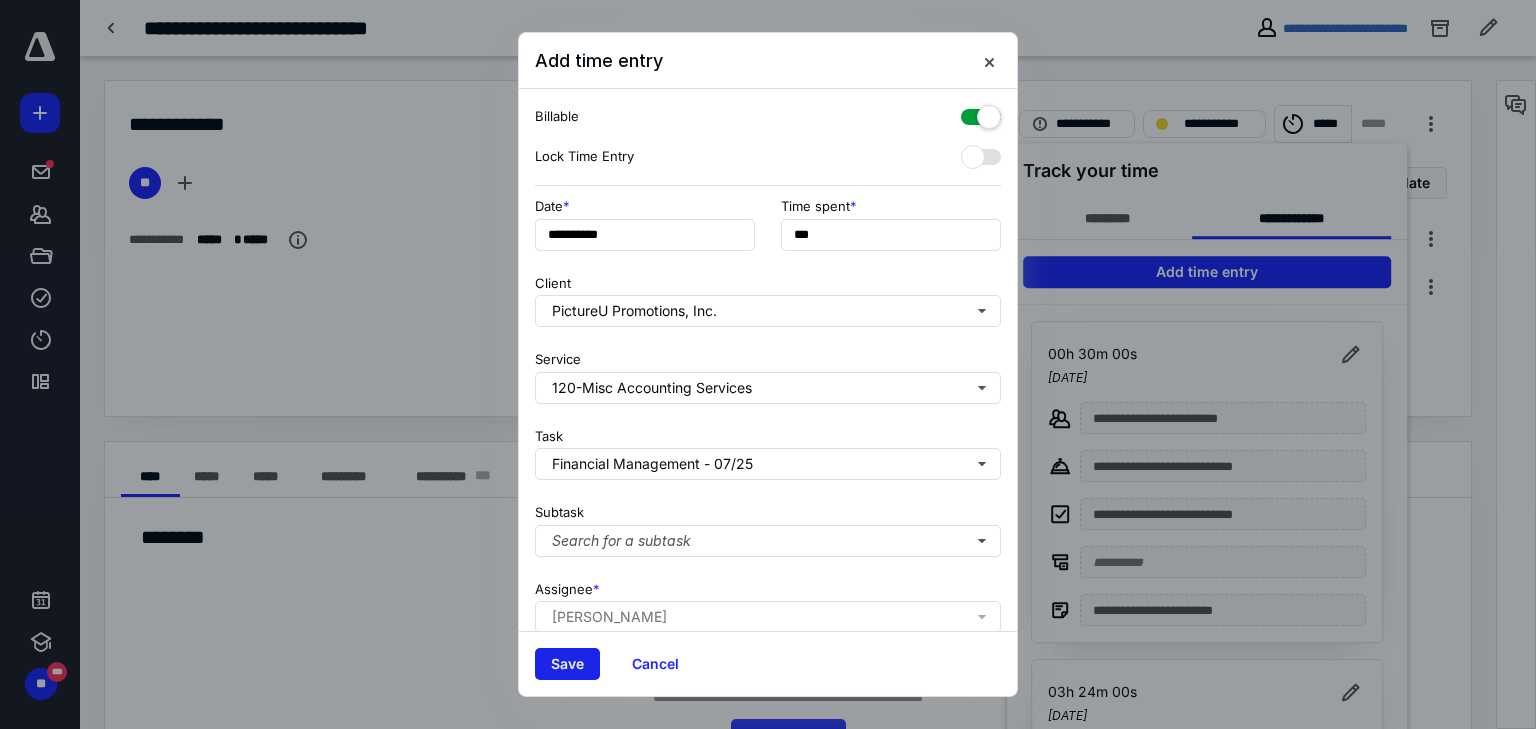 click on "Save" at bounding box center (567, 664) 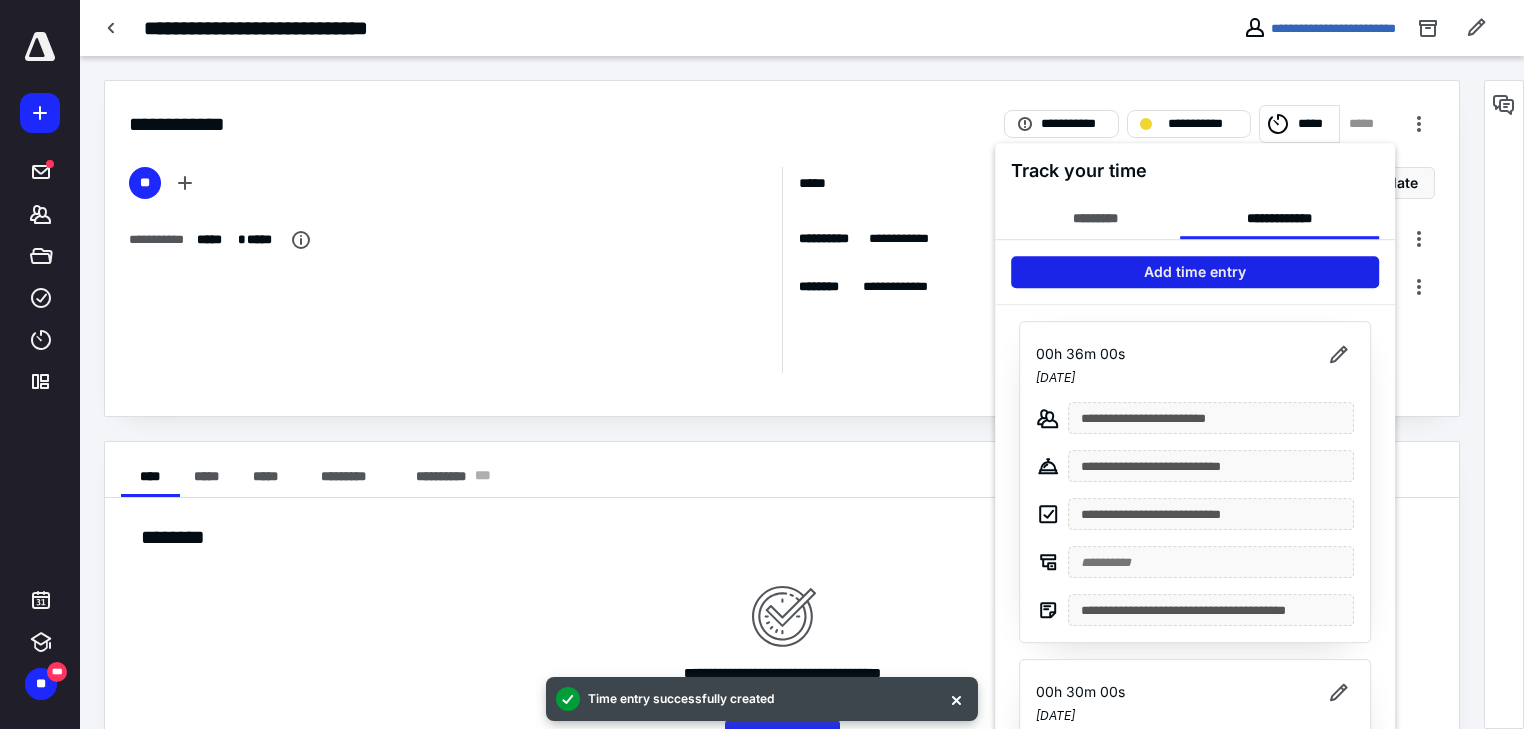 click on "Add time entry" at bounding box center (1195, 272) 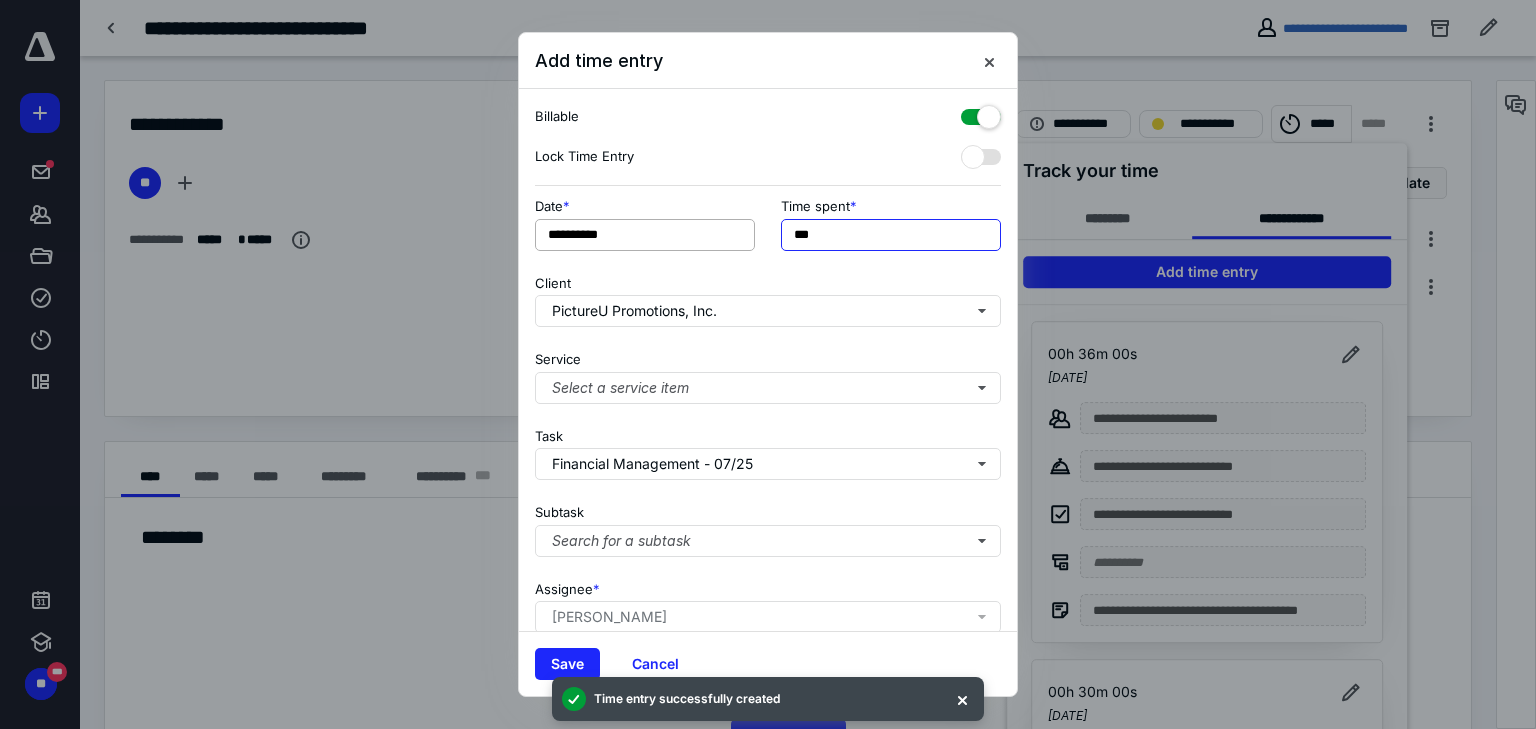 drag, startPoint x: 810, startPoint y: 236, endPoint x: 753, endPoint y: 239, distance: 57.07889 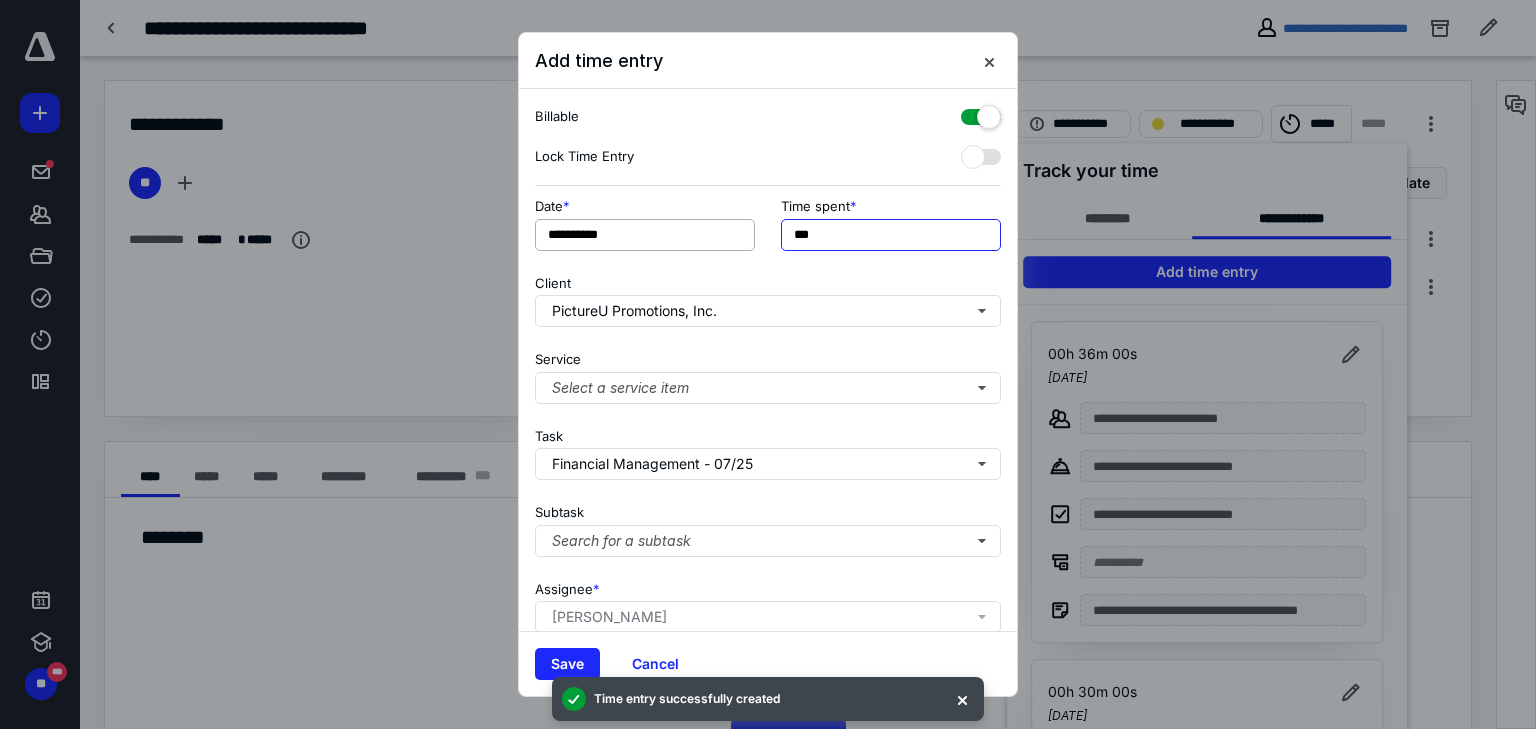 click on "**********" at bounding box center [768, 230] 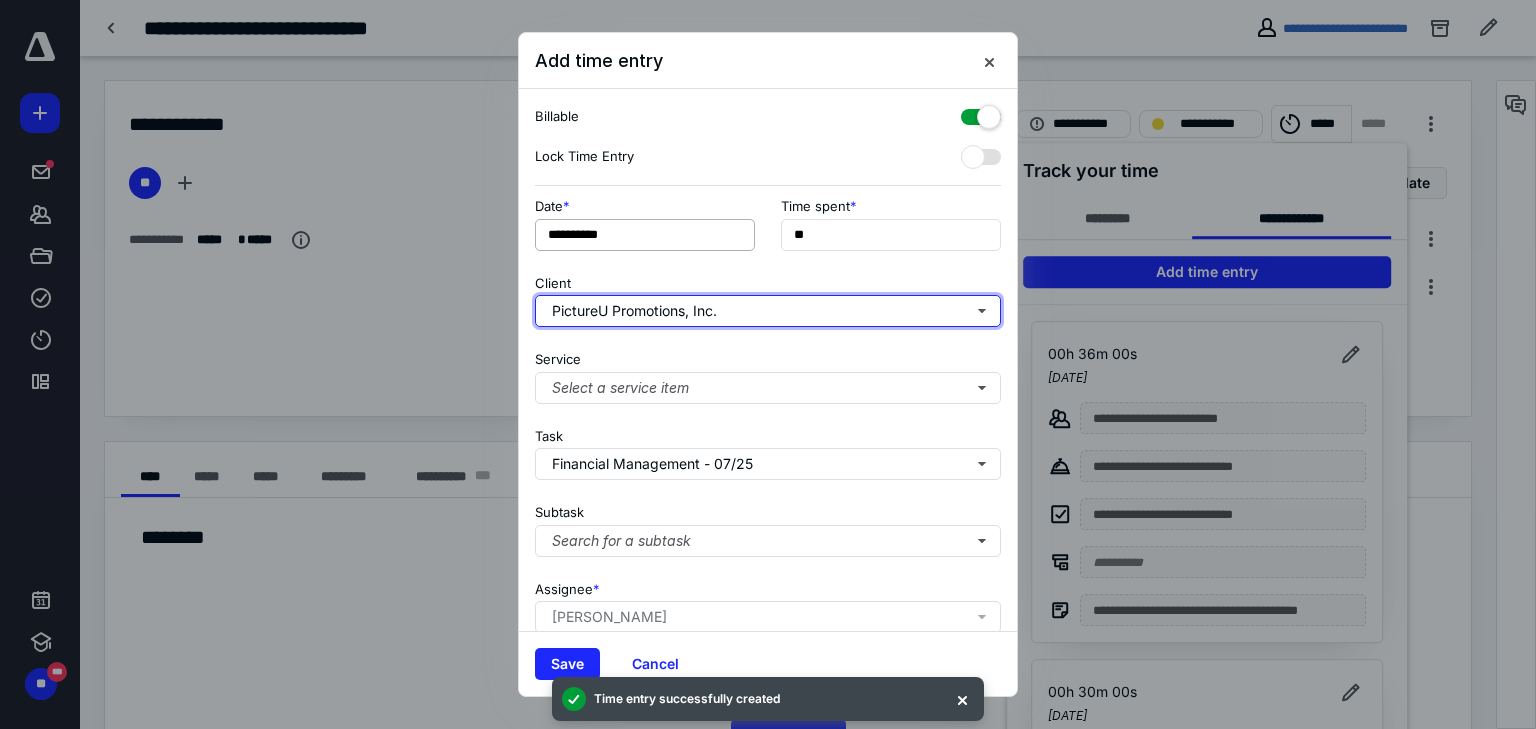 type on "**" 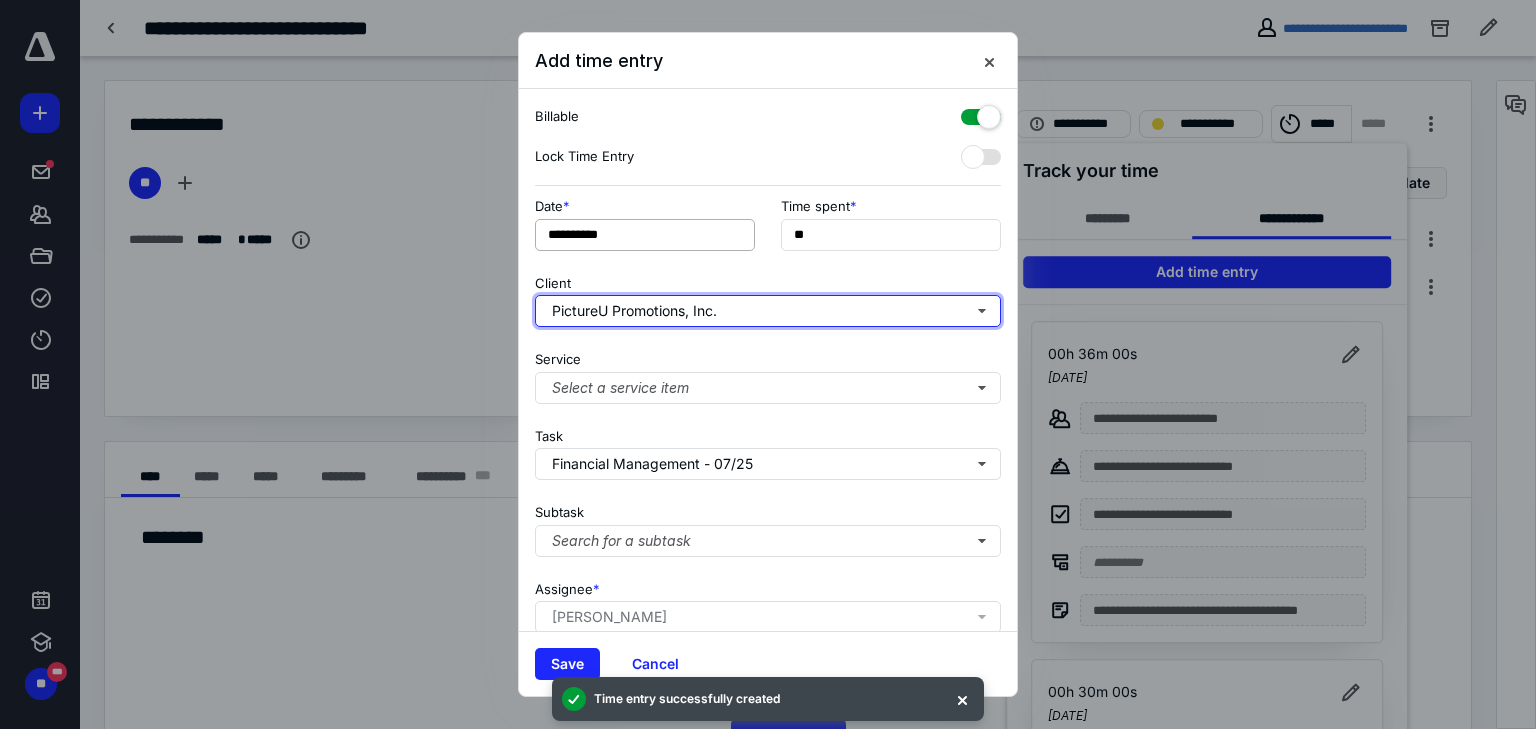 type 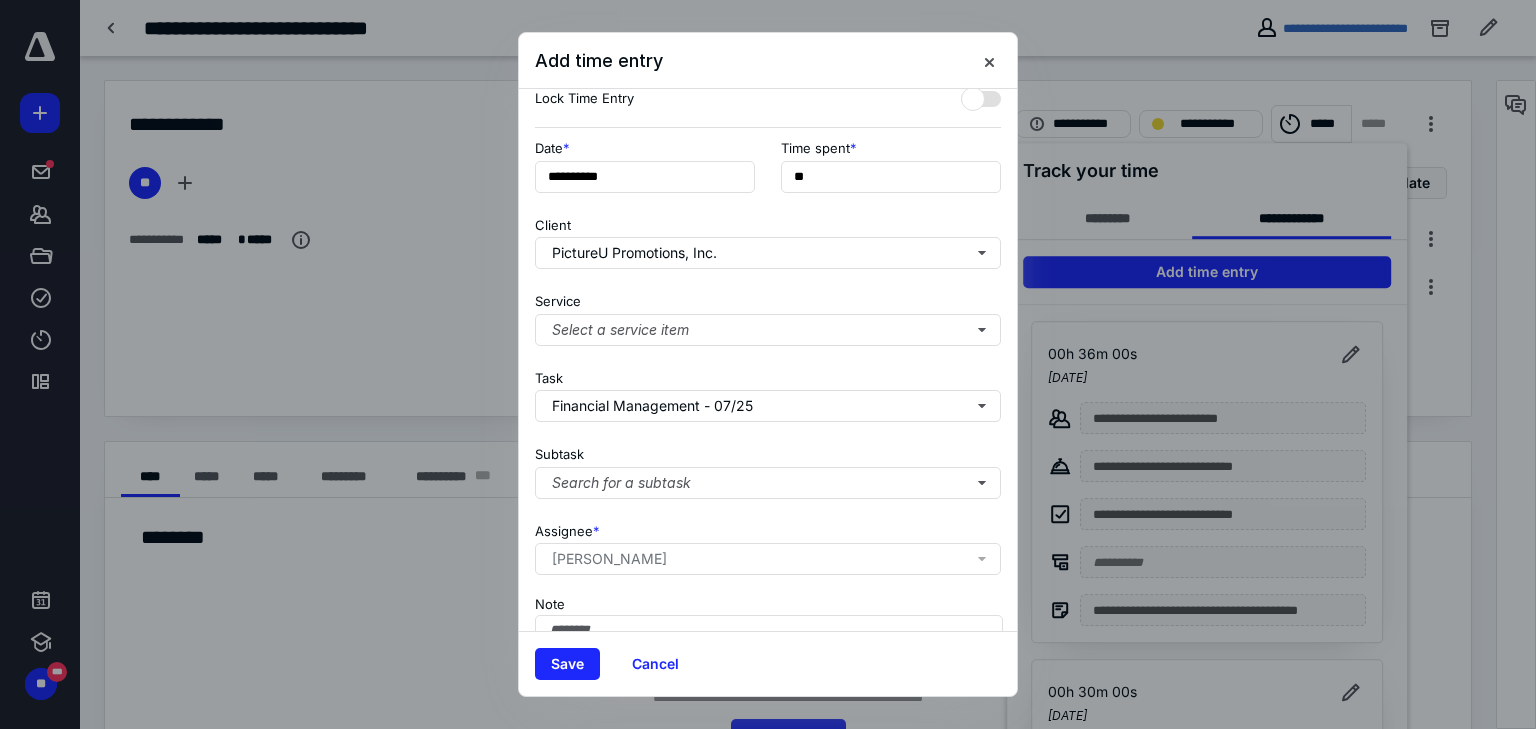 scroll, scrollTop: 156, scrollLeft: 0, axis: vertical 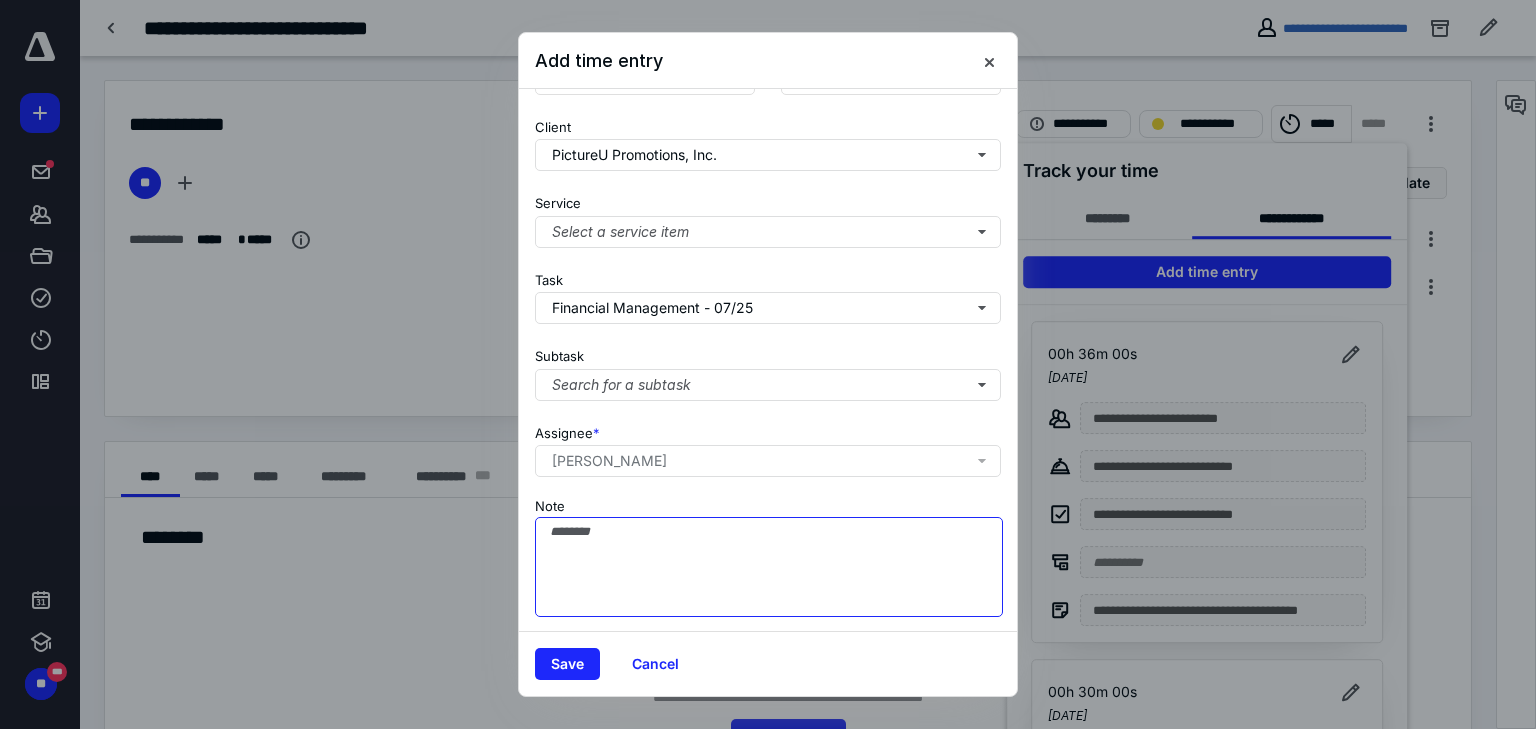 click on "Note" at bounding box center [769, 567] 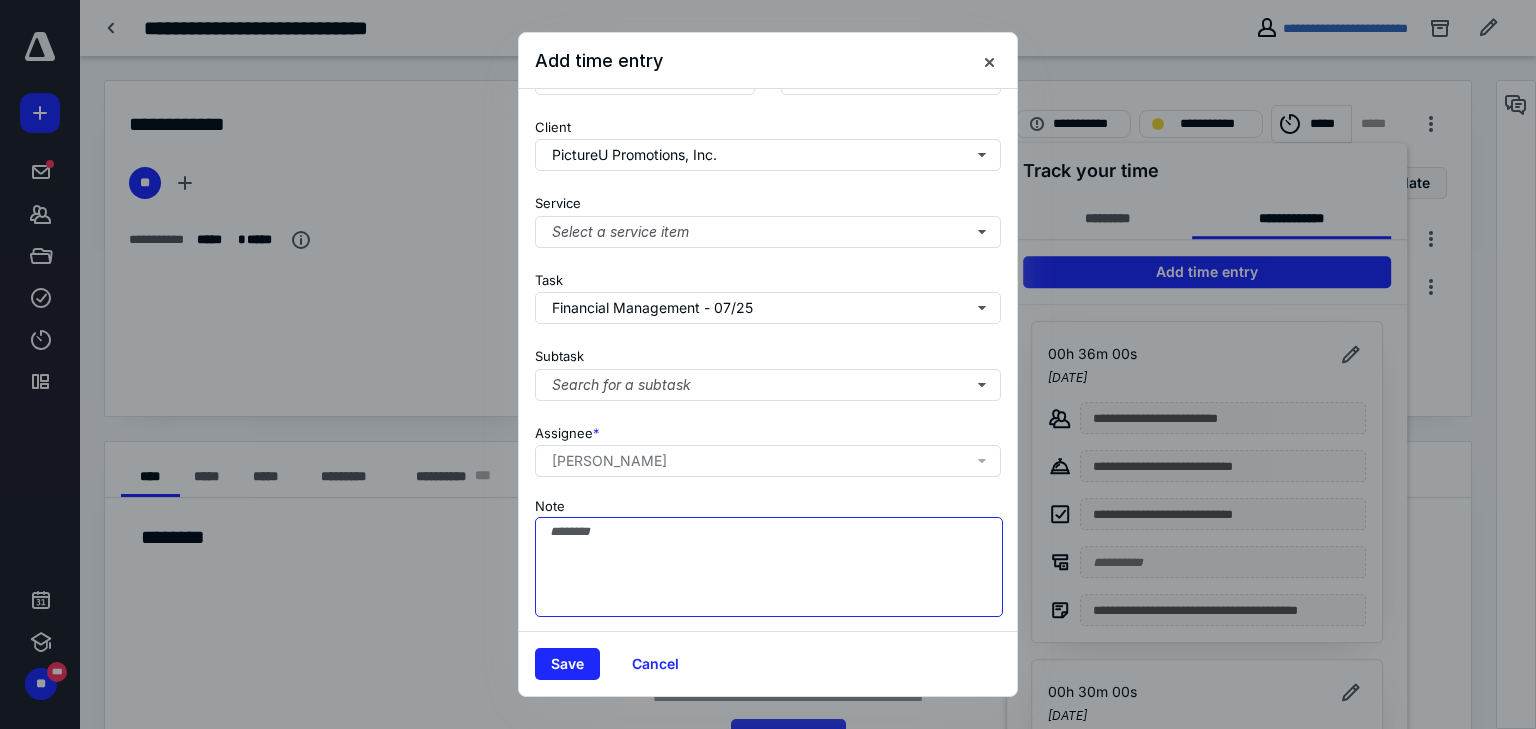 paste on "**********" 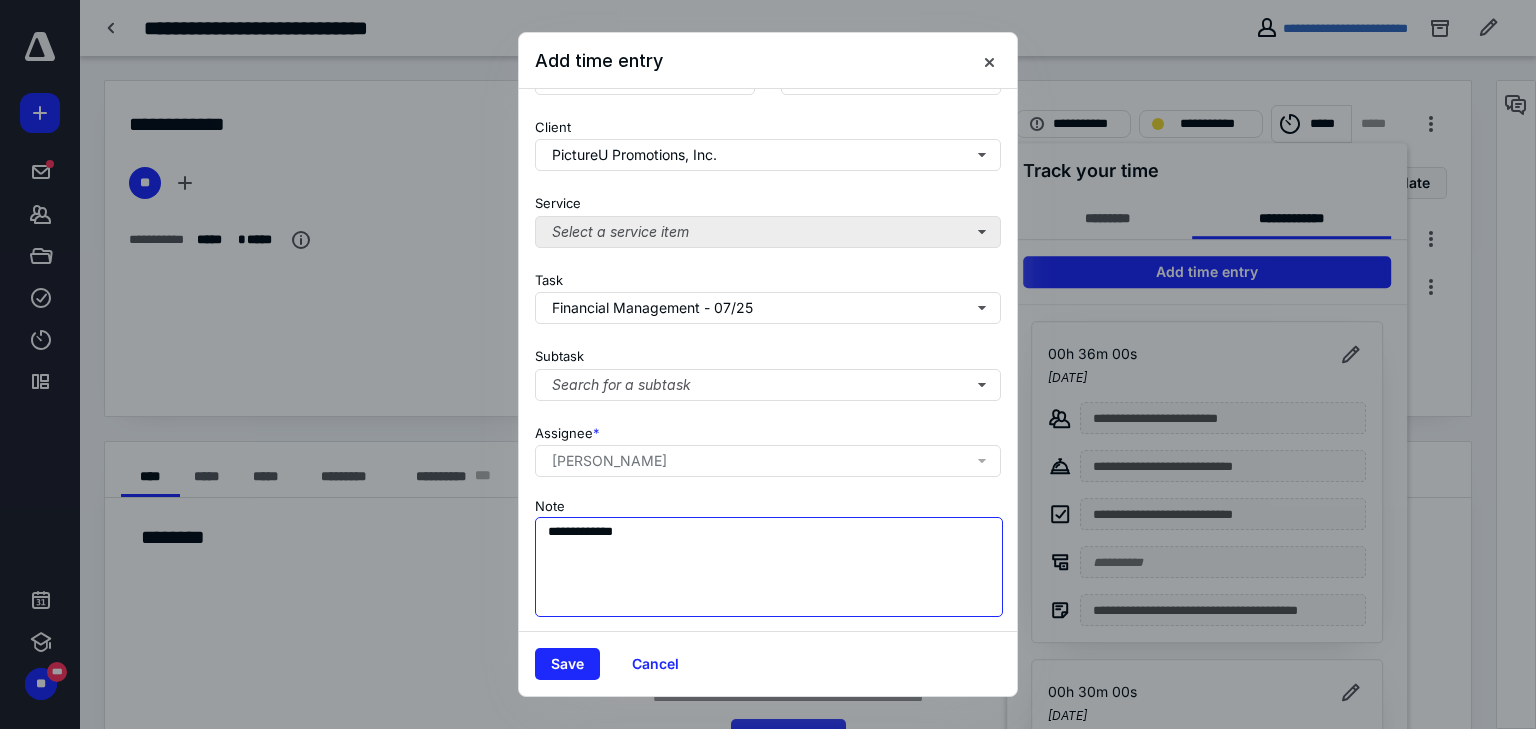 type on "**********" 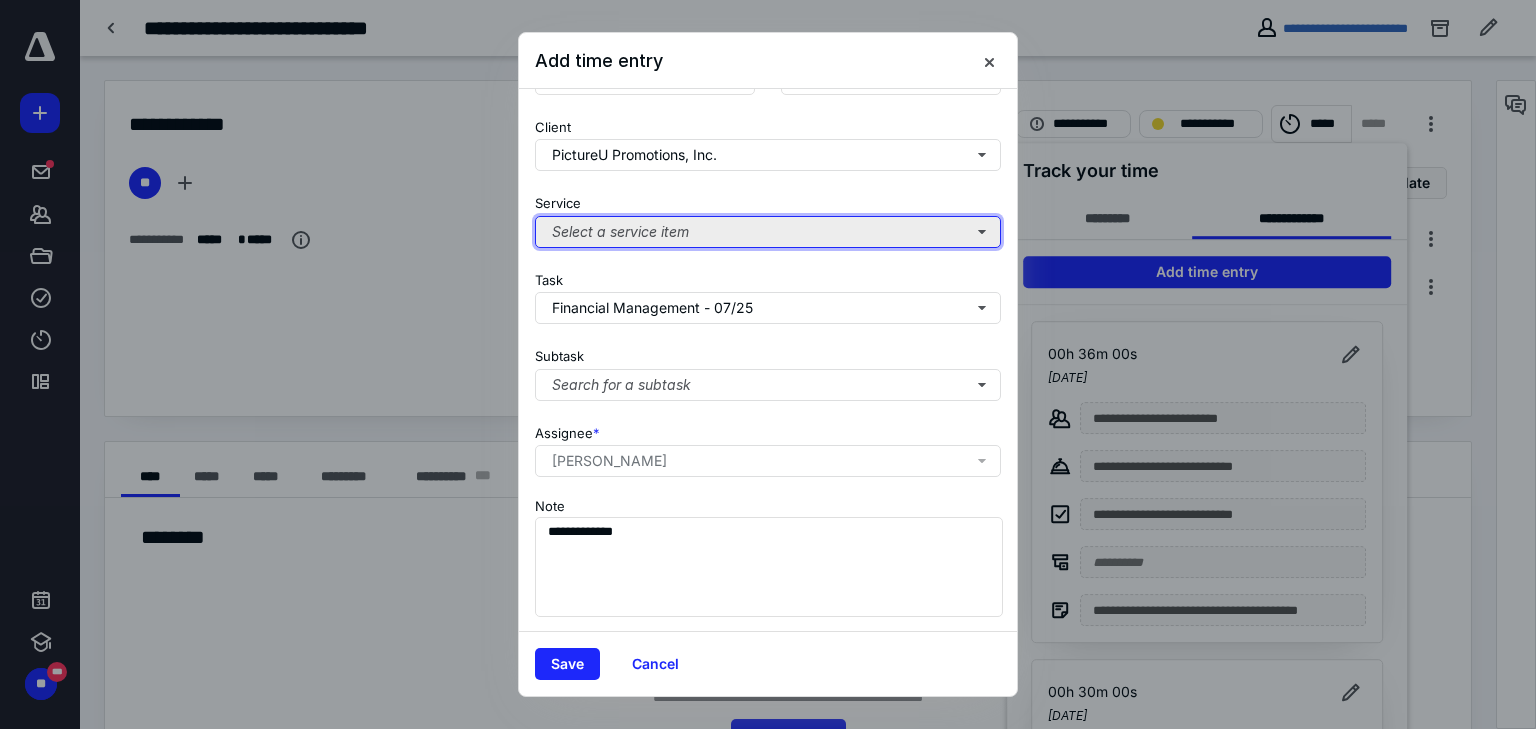 click on "Select a service item" at bounding box center [768, 232] 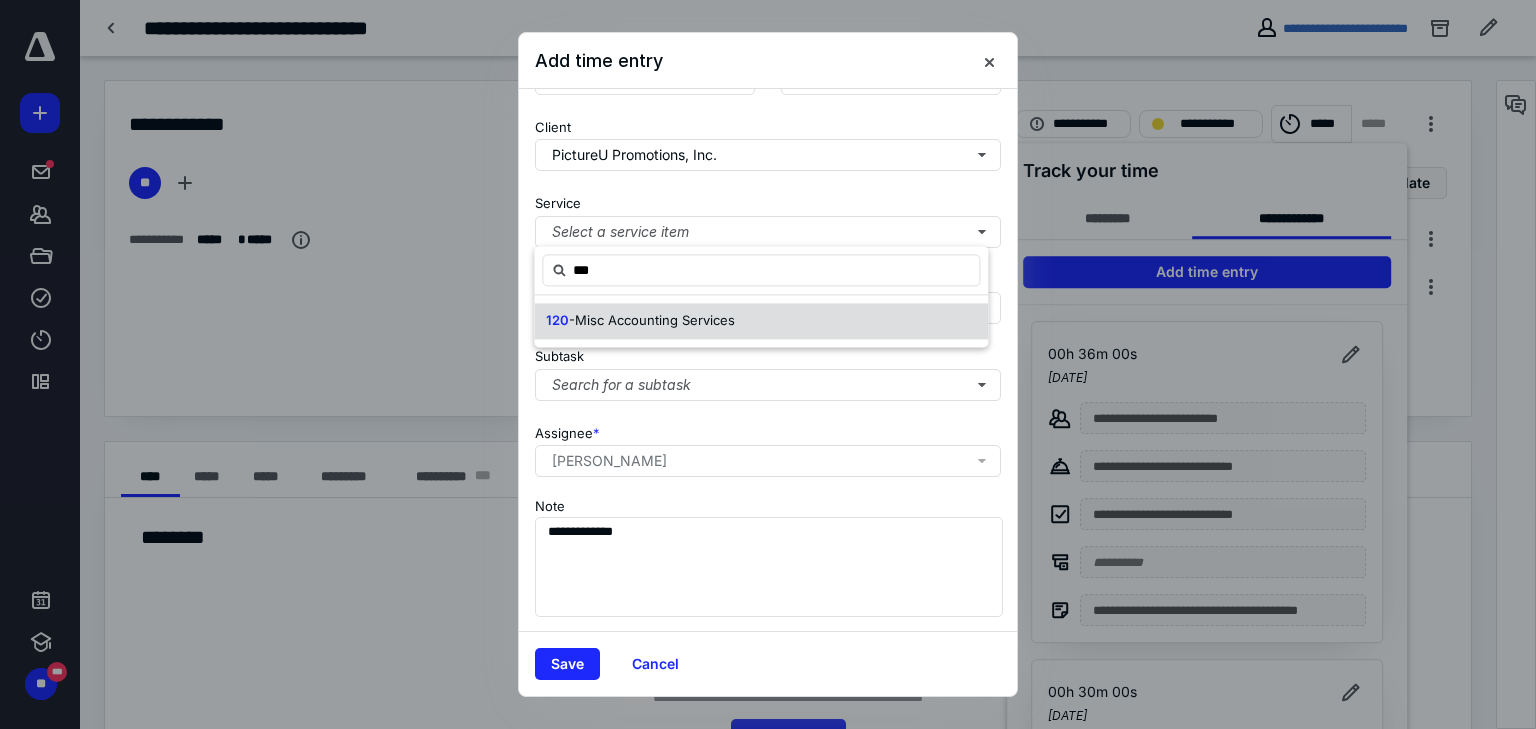 click on "-Misc Accounting Services" at bounding box center (652, 320) 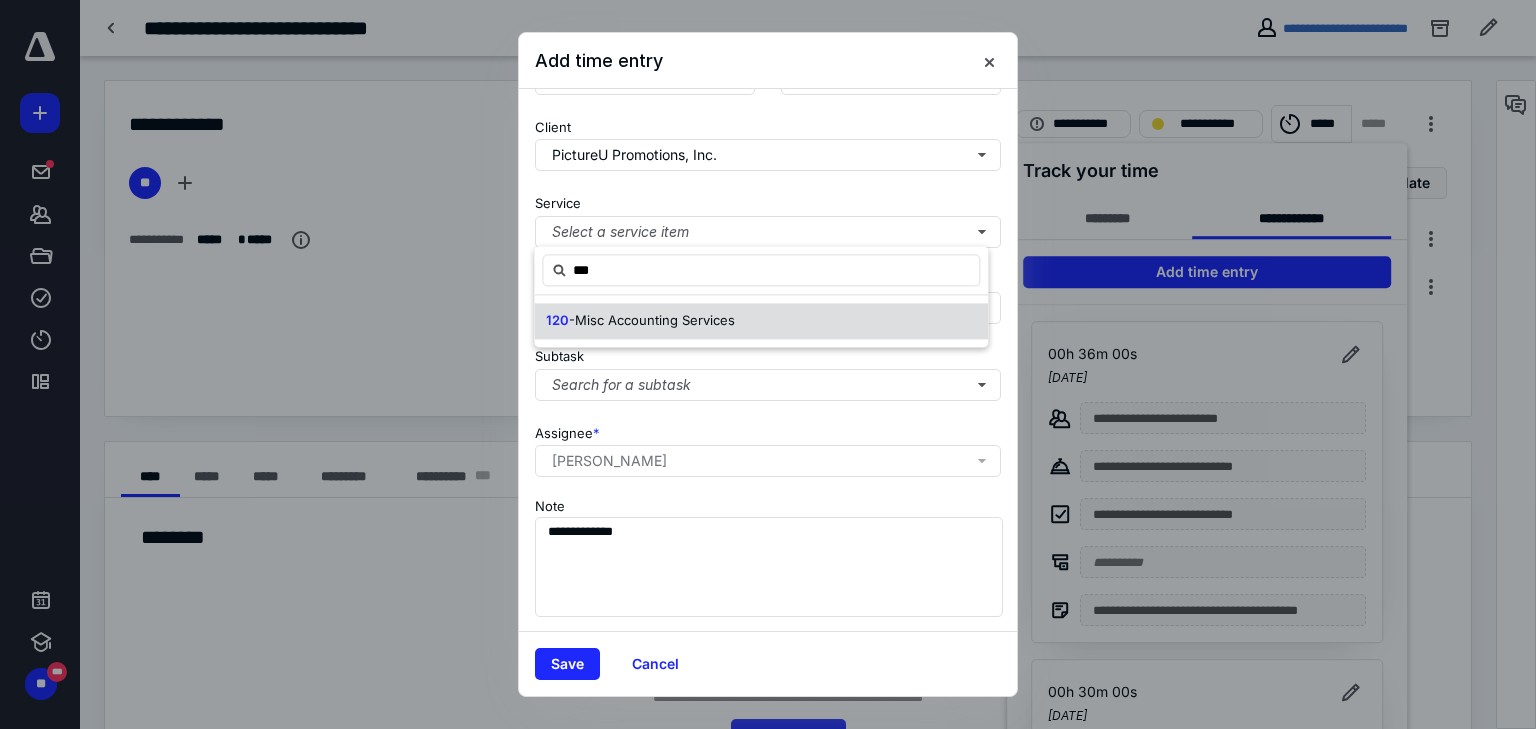 type on "***" 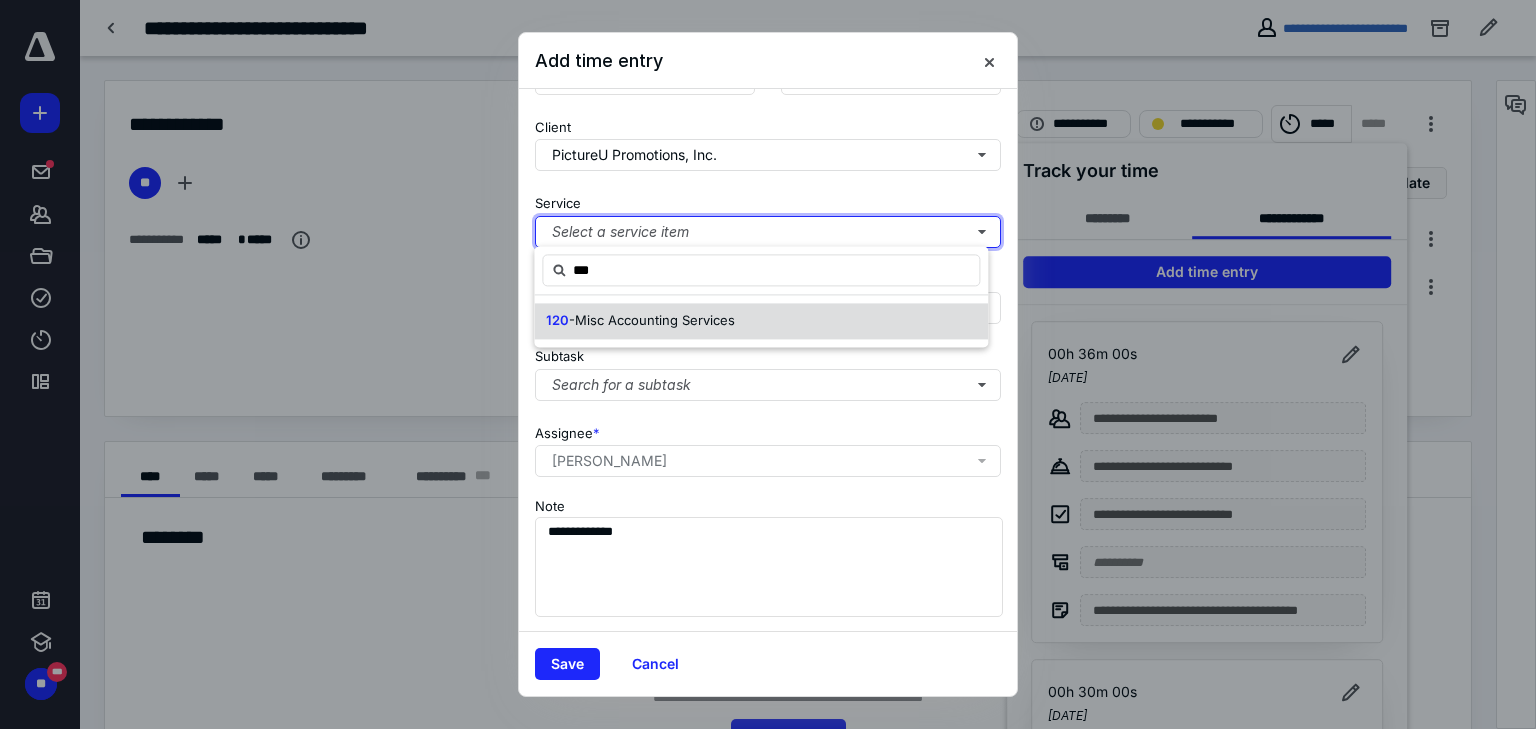 type 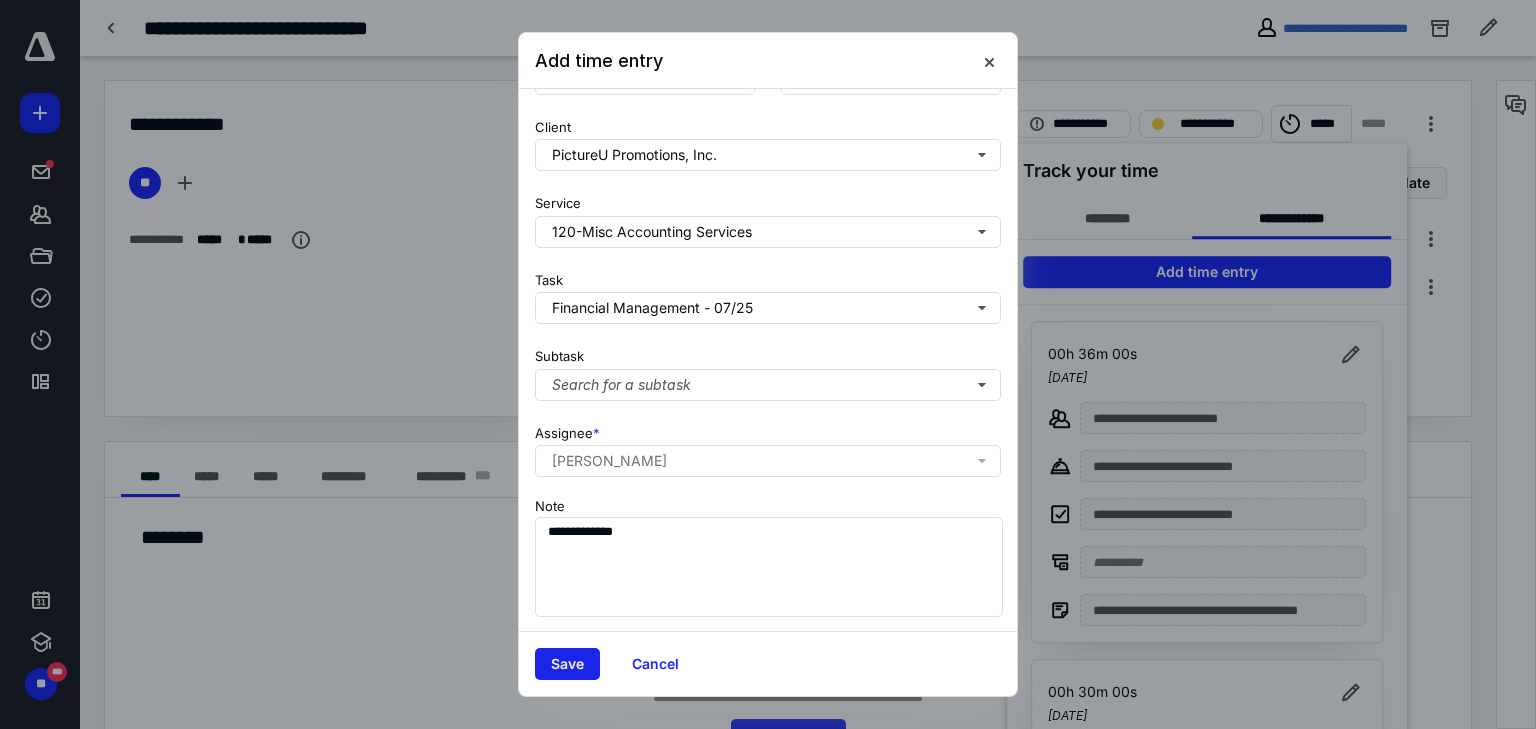 click on "Save" at bounding box center (567, 664) 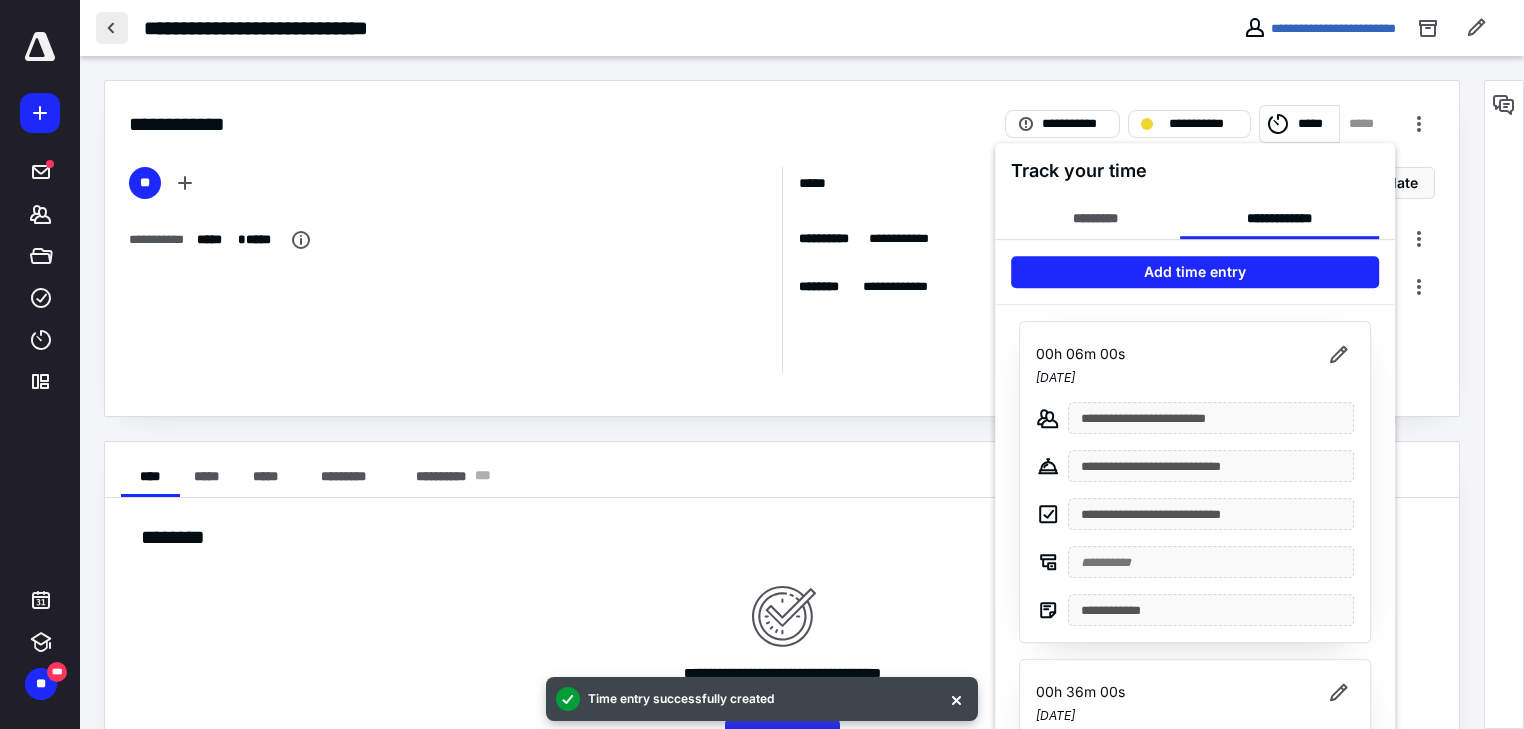 click at bounding box center (762, 364) 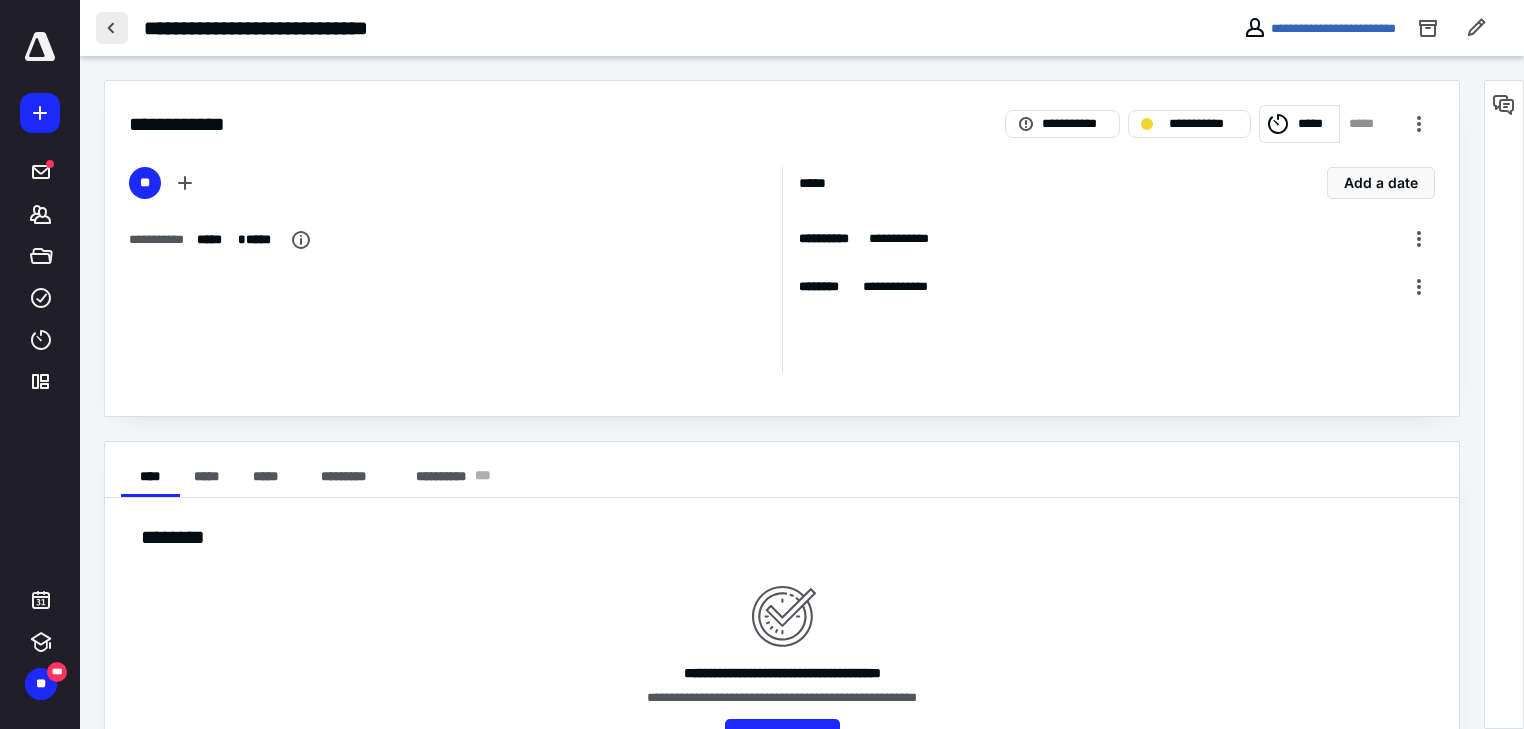 click at bounding box center [112, 28] 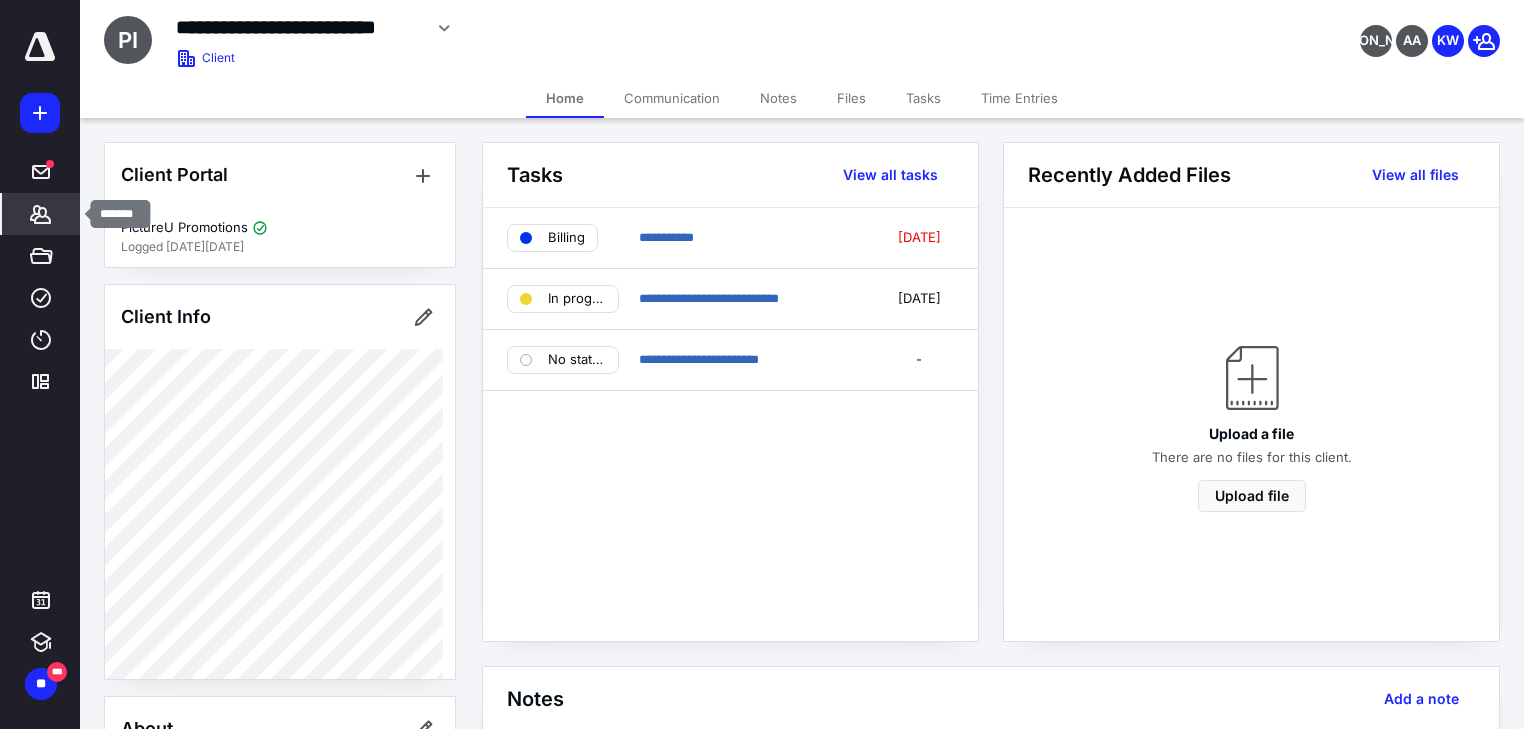 click 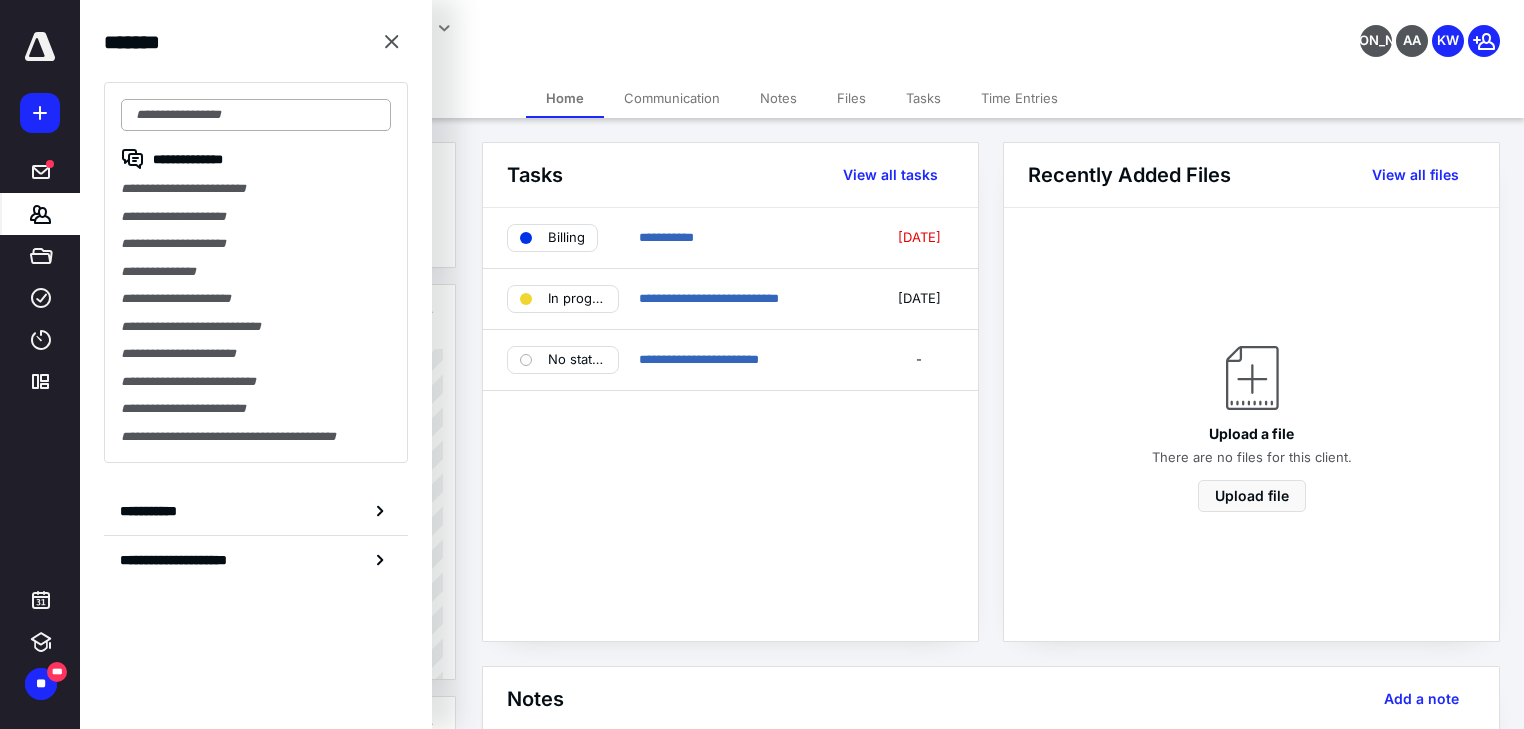 click at bounding box center (256, 115) 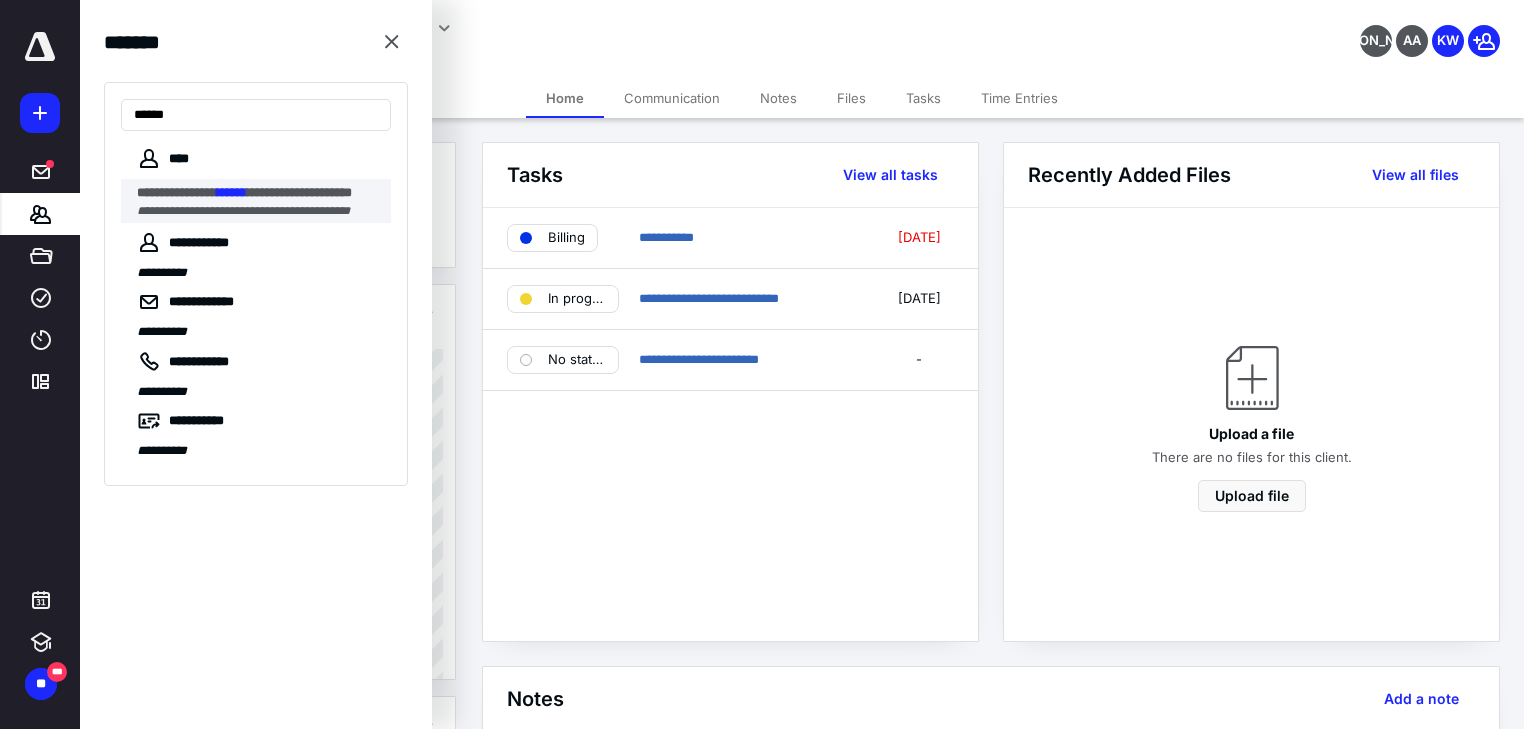 type on "******" 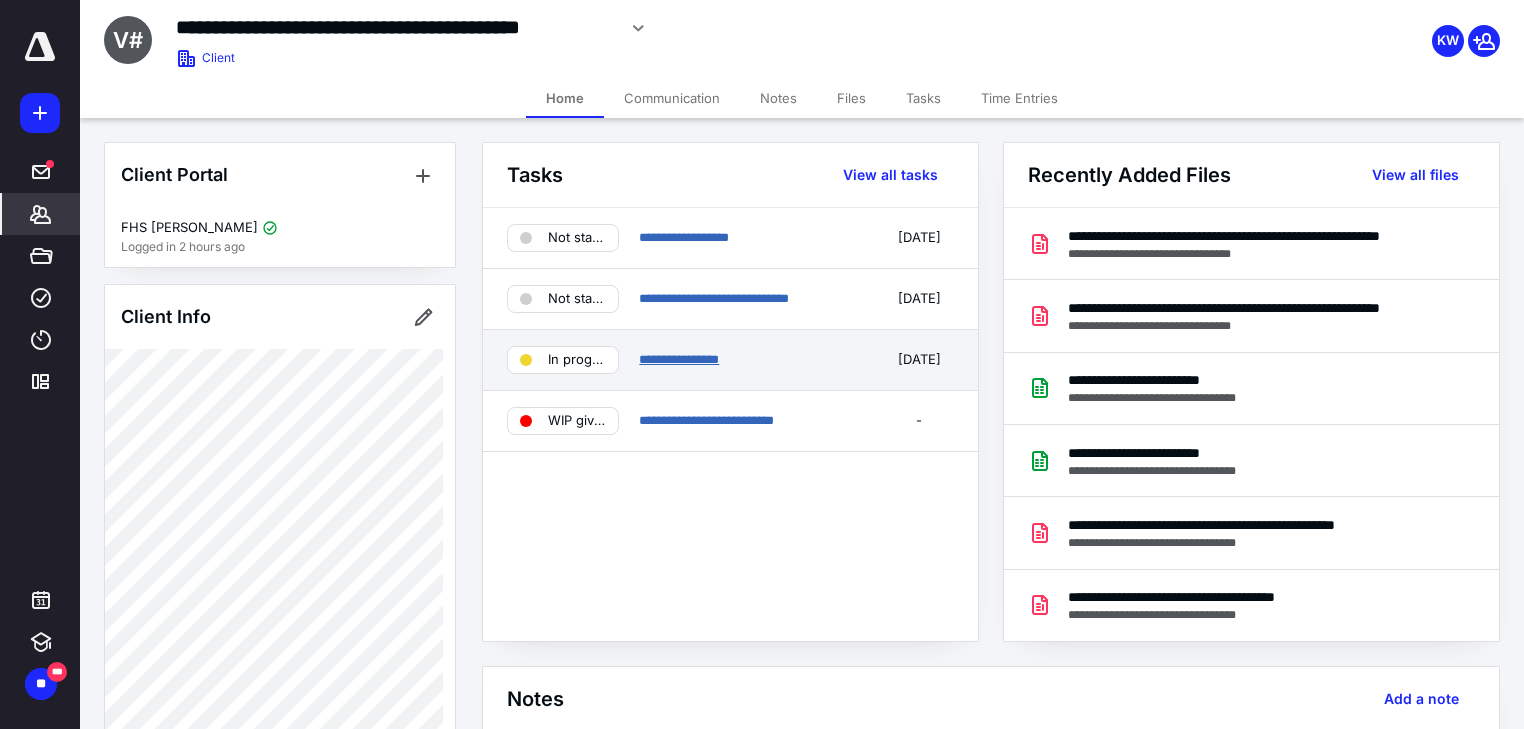 click on "**********" at bounding box center (679, 359) 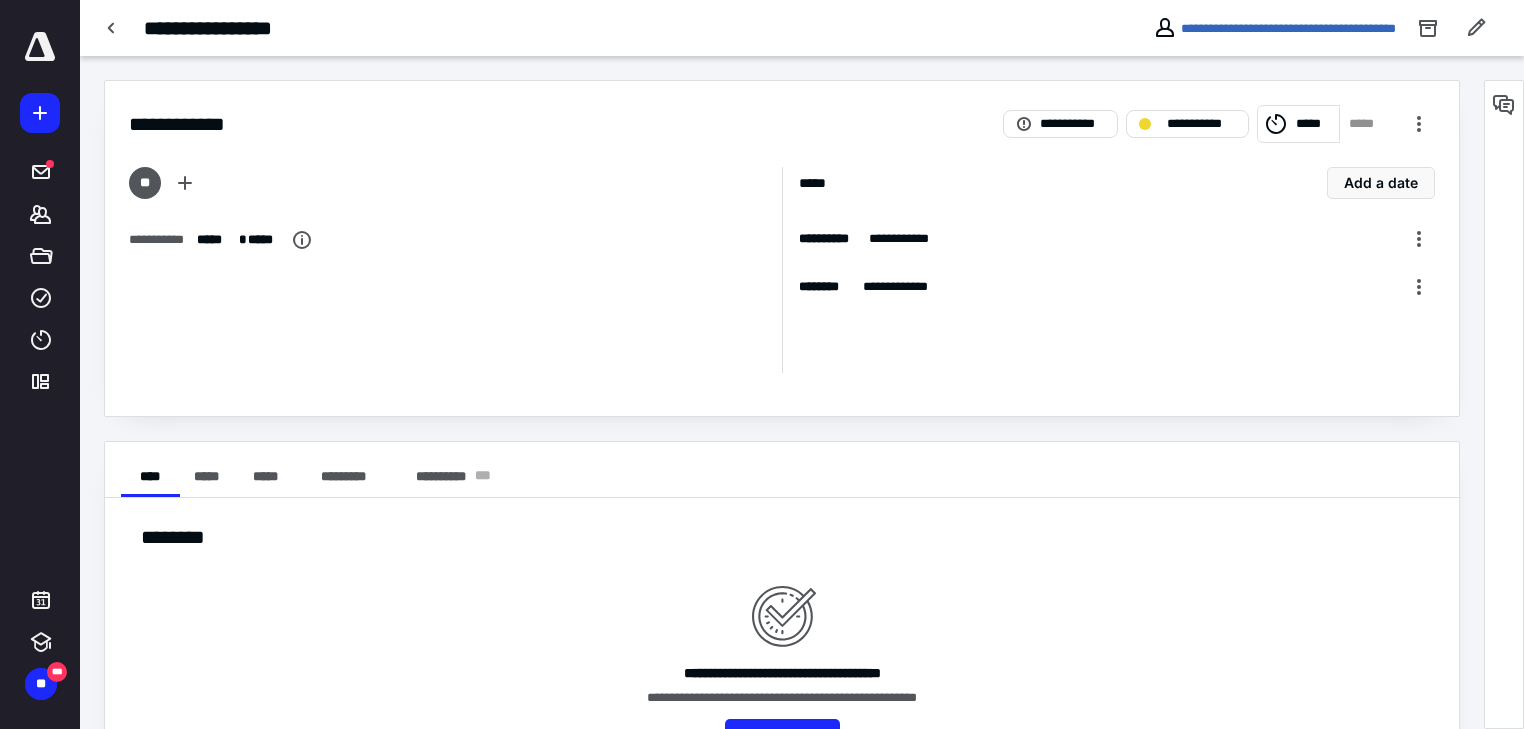click on "*****" at bounding box center (1314, 124) 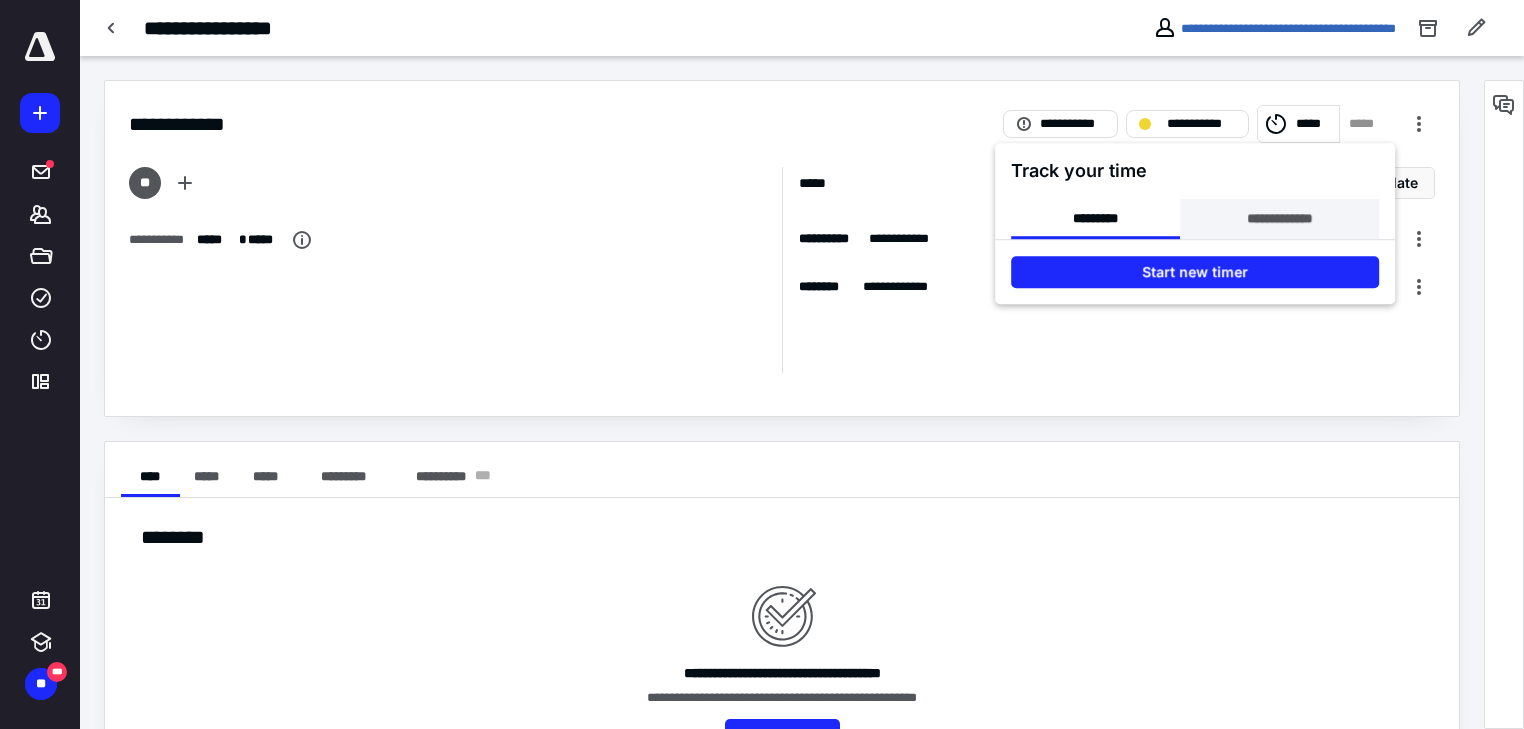 click on "**********" at bounding box center [1279, 219] 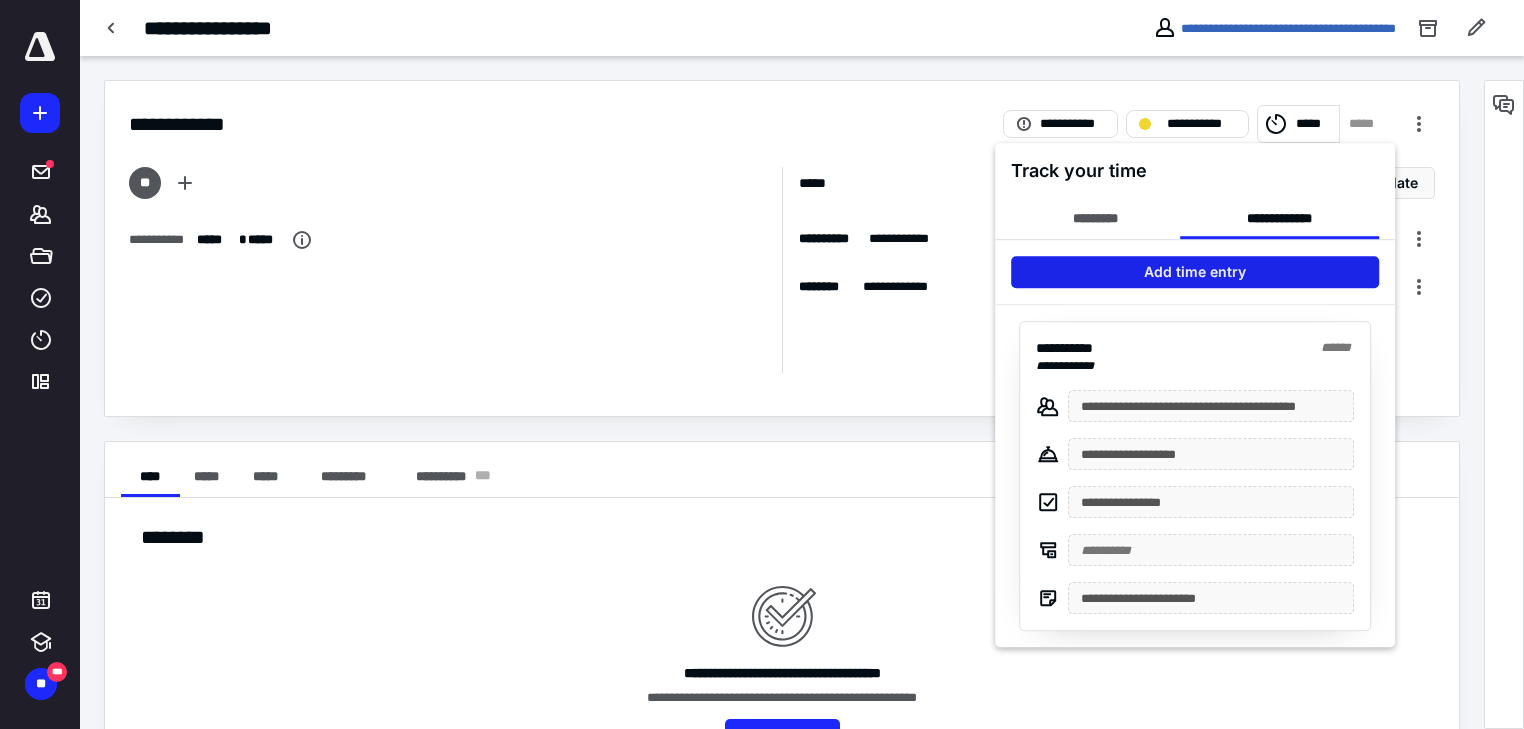 click on "Add time entry" at bounding box center [1195, 272] 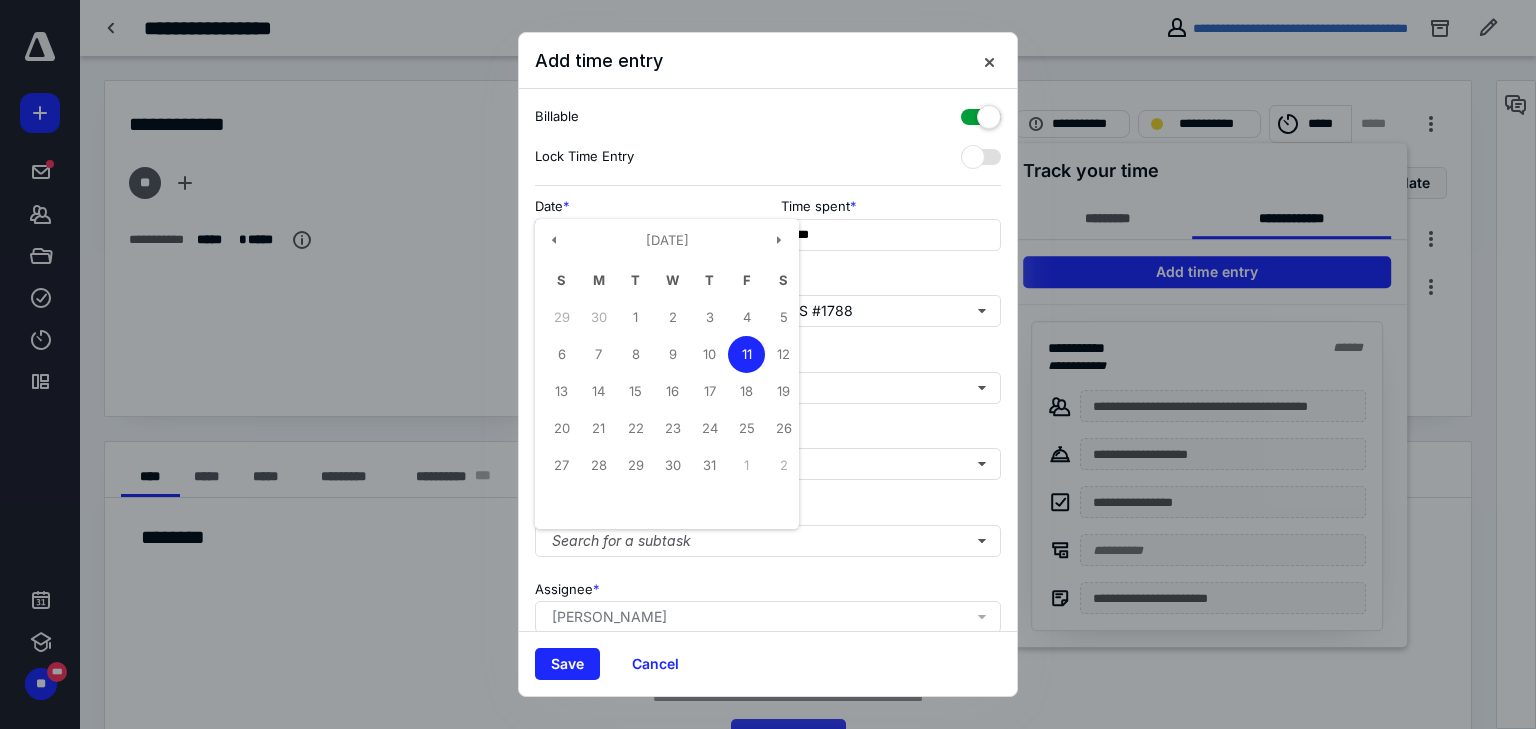 drag, startPoint x: 629, startPoint y: 237, endPoint x: 488, endPoint y: 242, distance: 141.08862 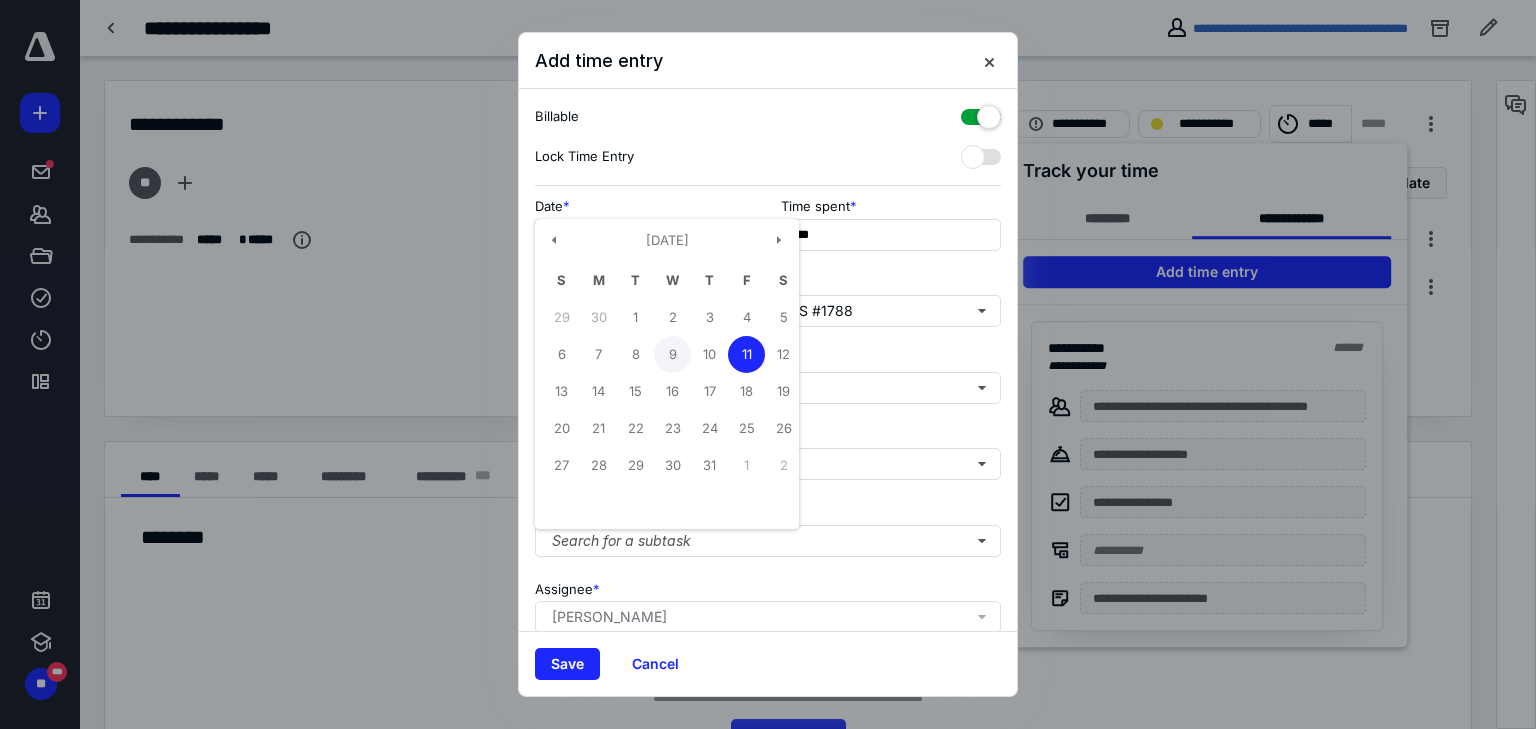 click on "9" at bounding box center [672, 354] 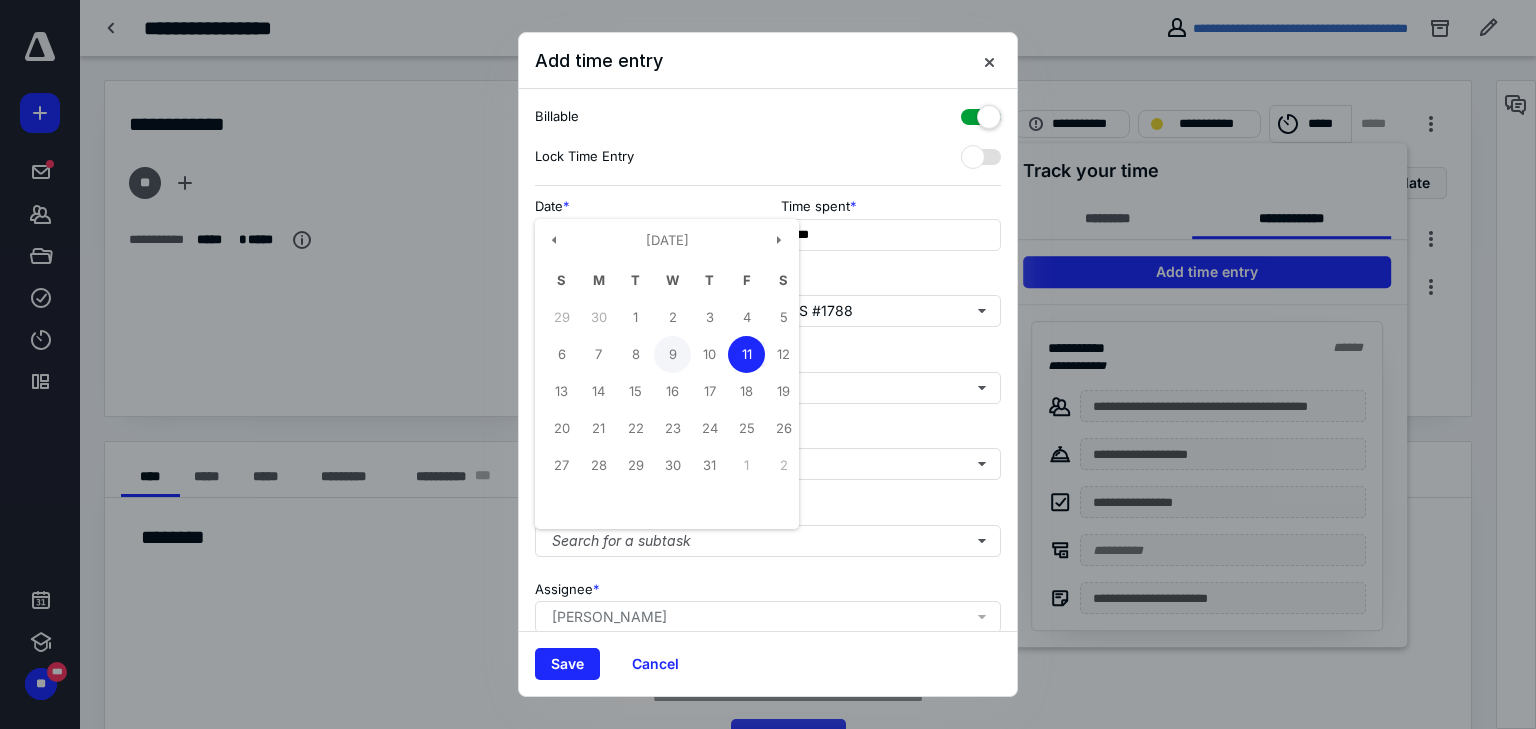 type on "**********" 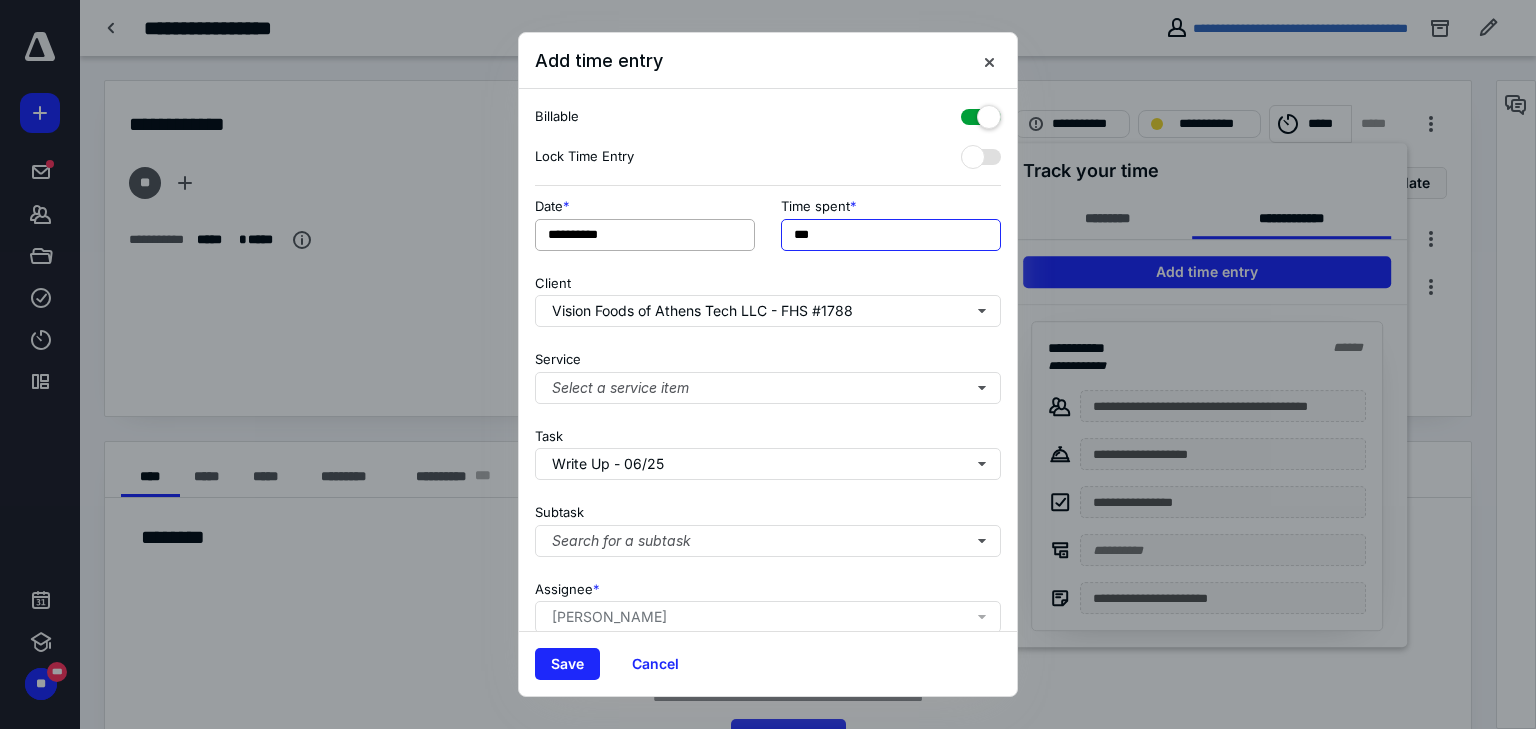 drag, startPoint x: 854, startPoint y: 229, endPoint x: 640, endPoint y: 241, distance: 214.33618 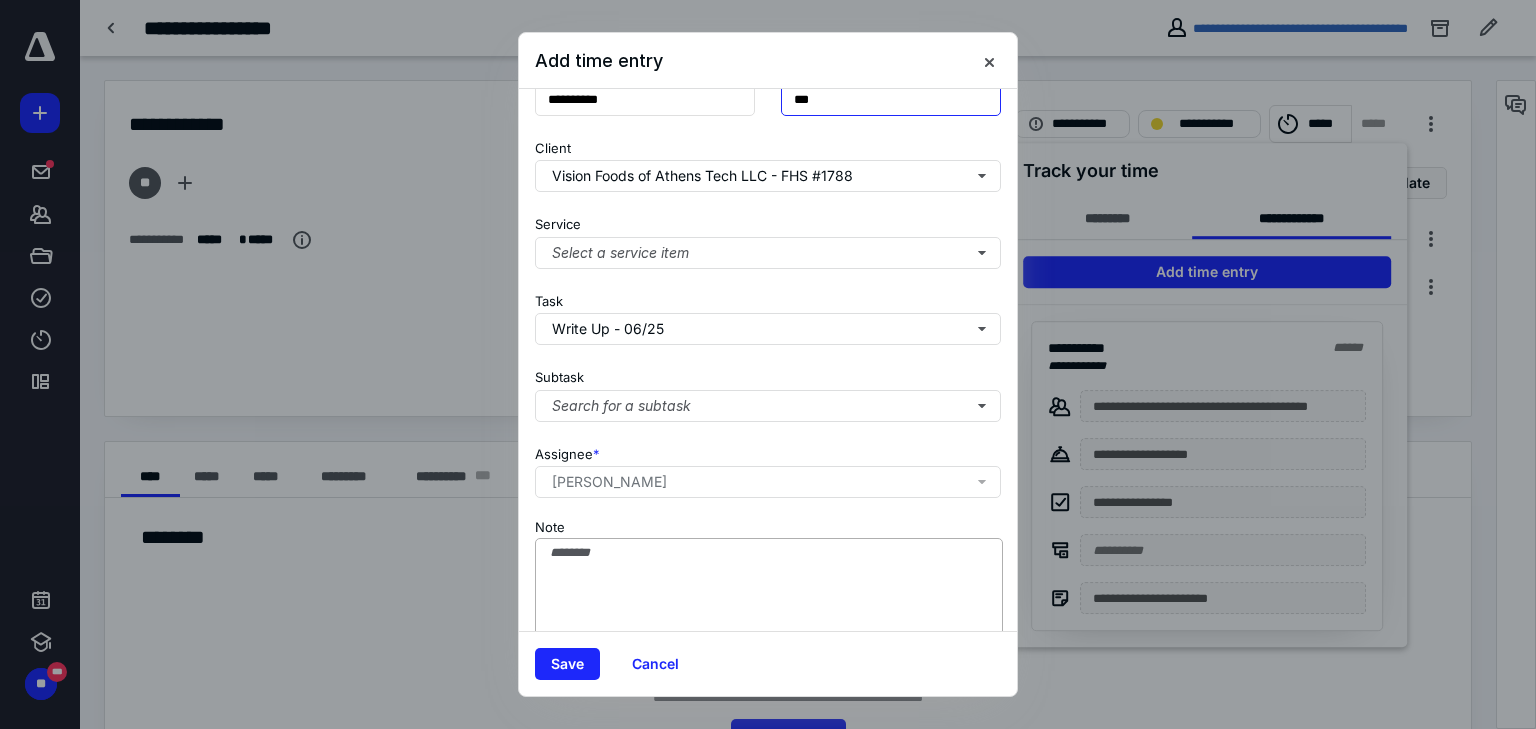 scroll, scrollTop: 156, scrollLeft: 0, axis: vertical 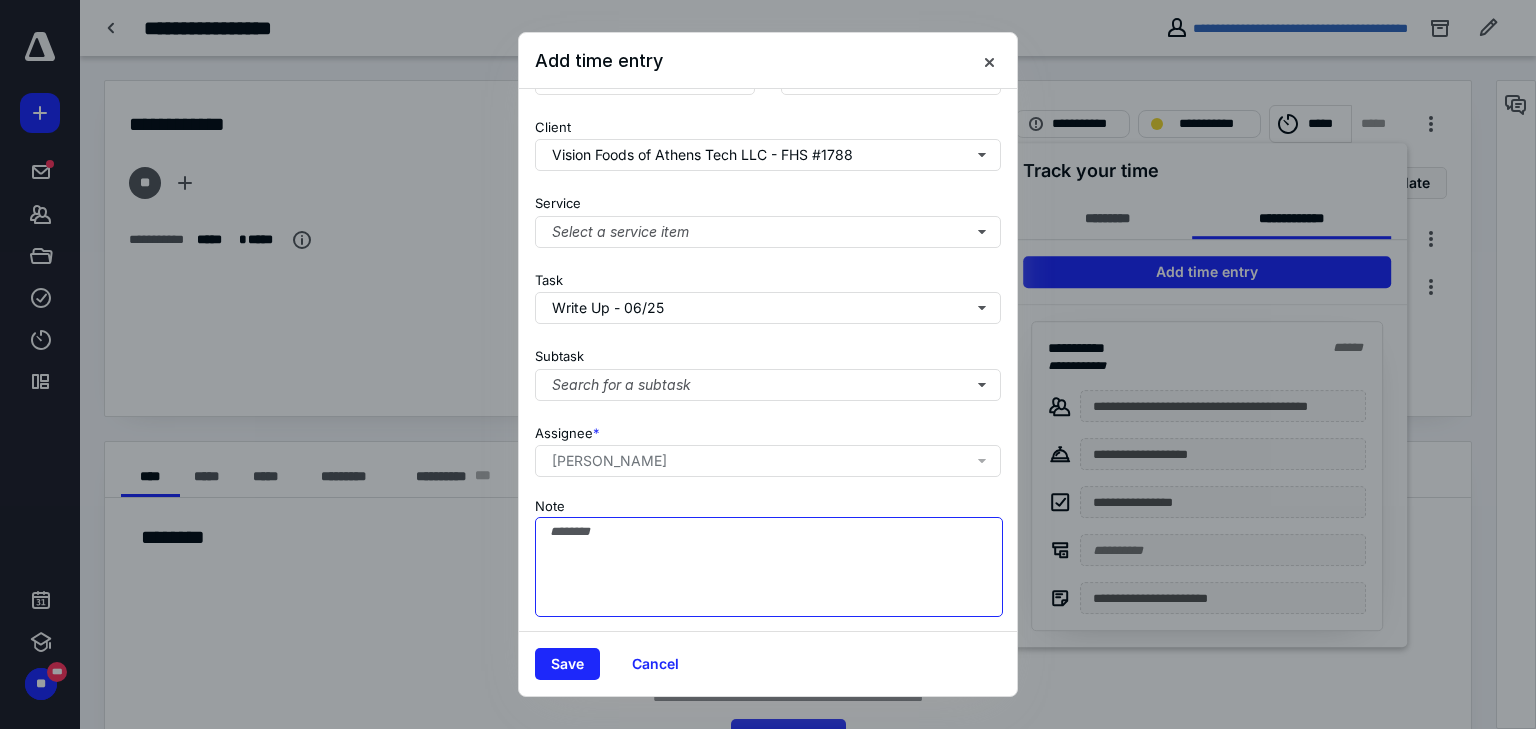 type on "******" 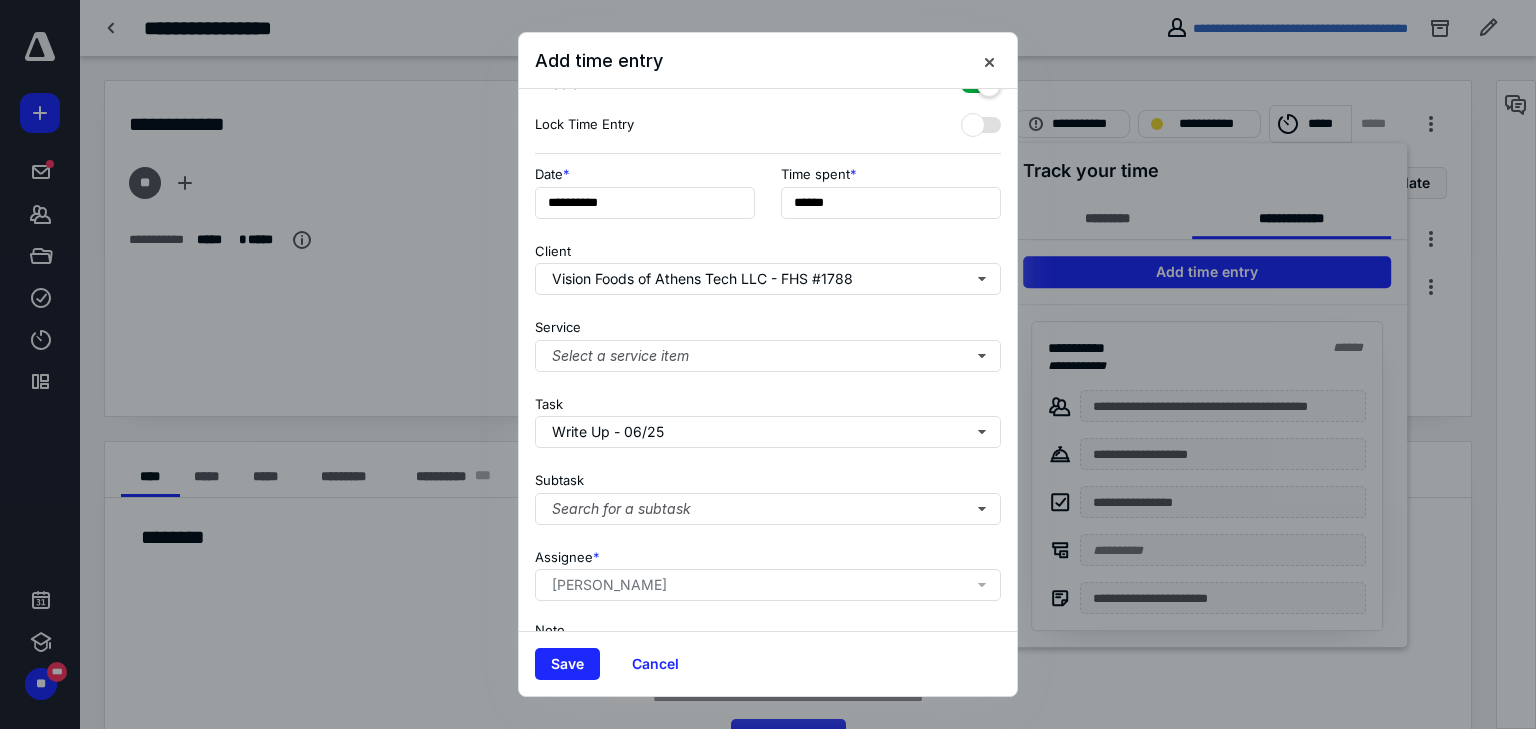 scroll, scrollTop: 0, scrollLeft: 0, axis: both 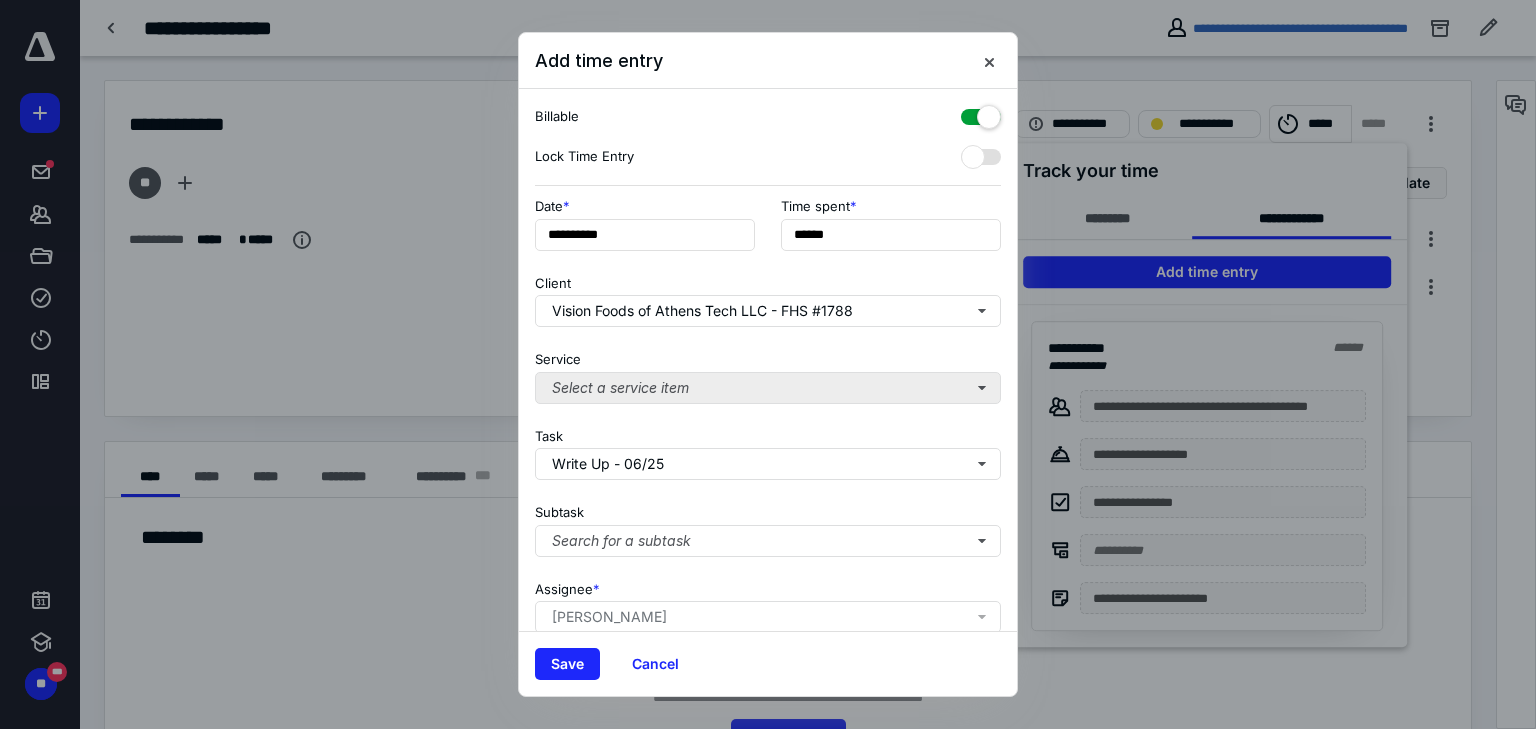 type on "**********" 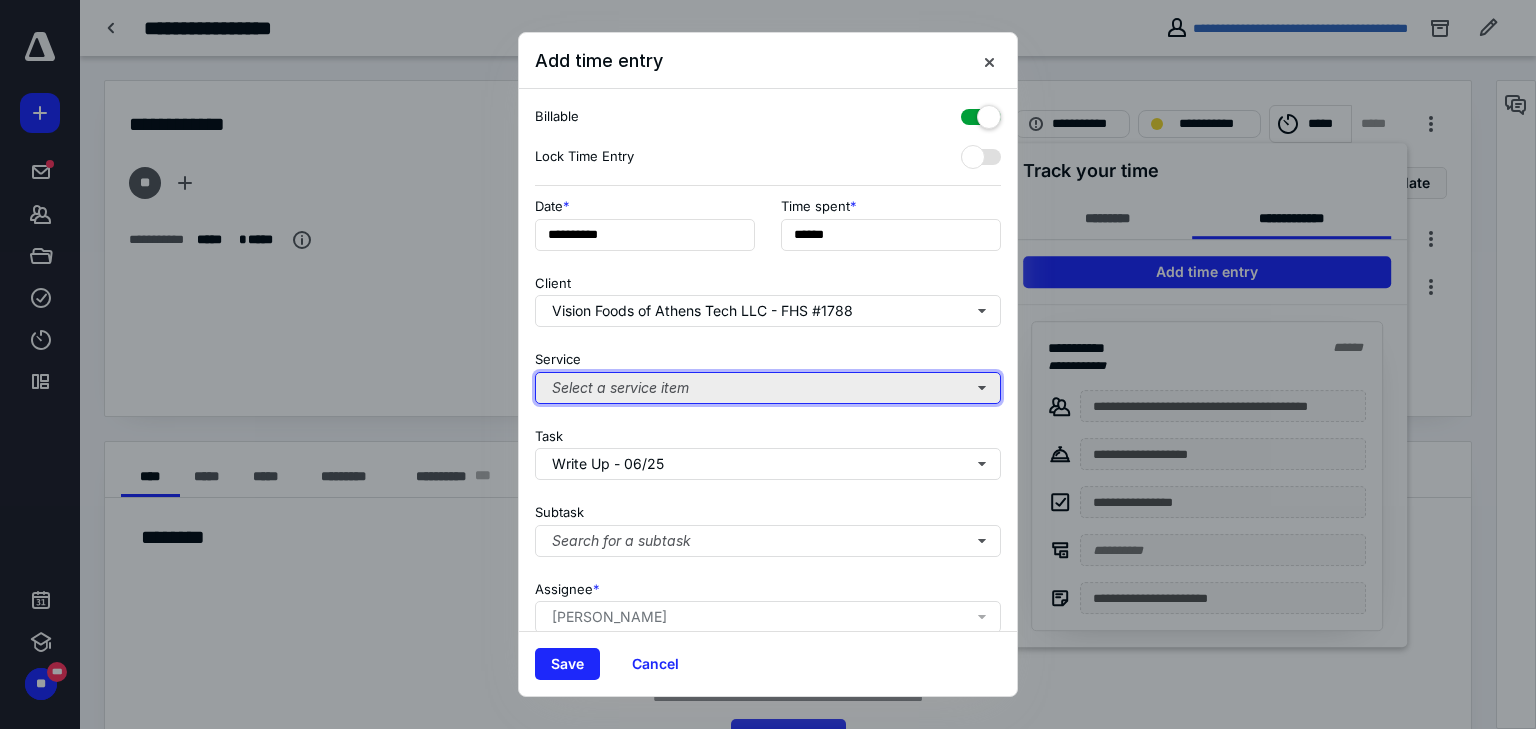 click on "Select a service item" at bounding box center (768, 388) 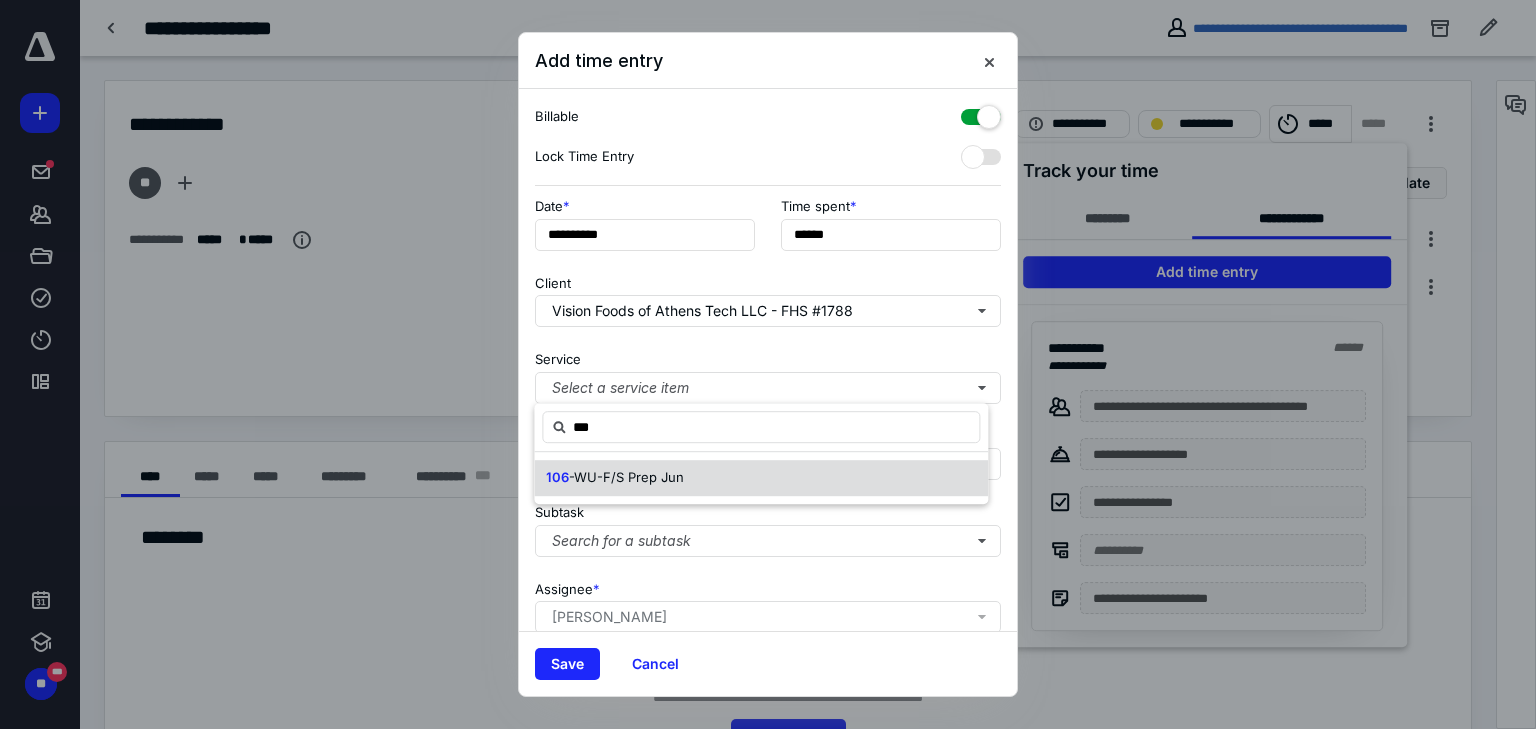 click on "-WU-F/S Prep Jun" at bounding box center (626, 477) 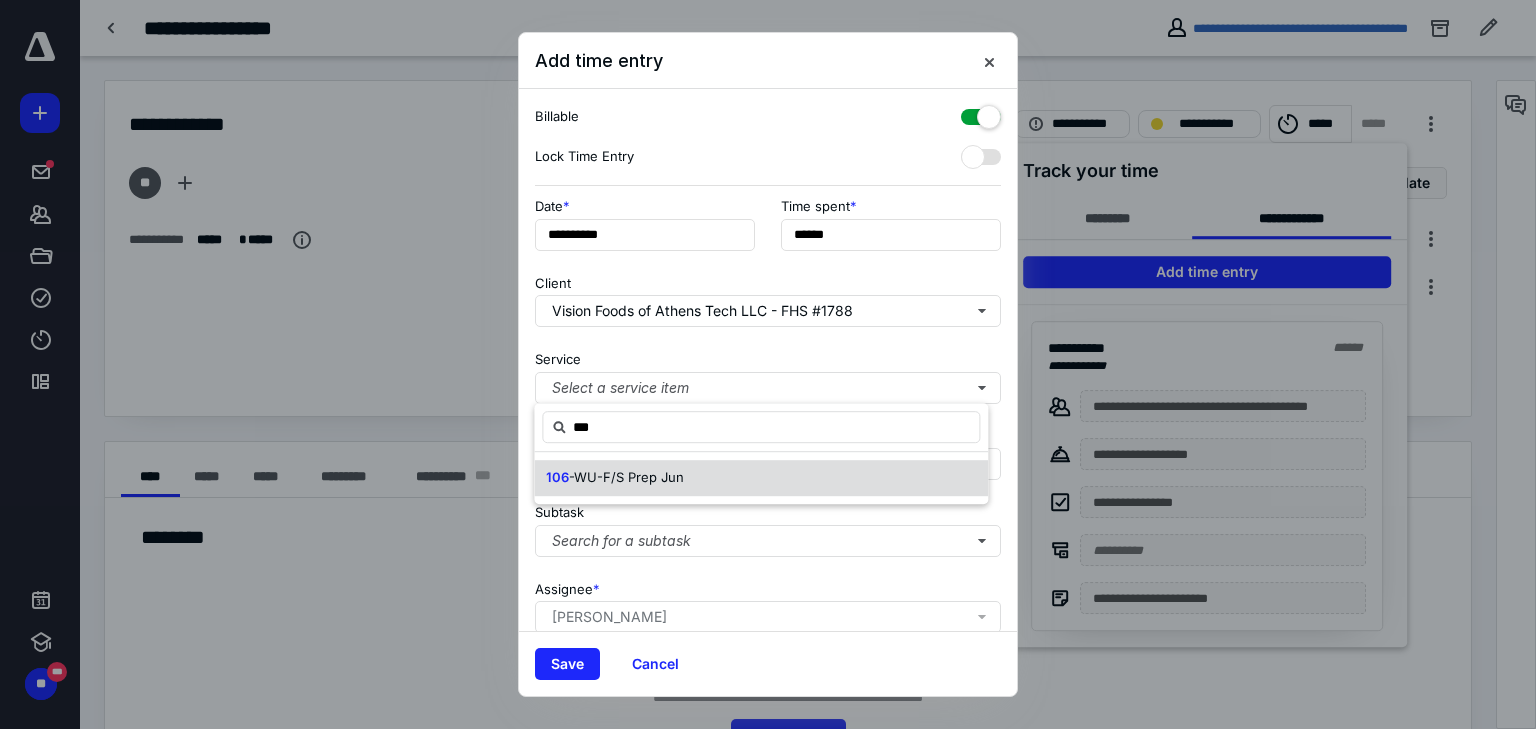 type on "***" 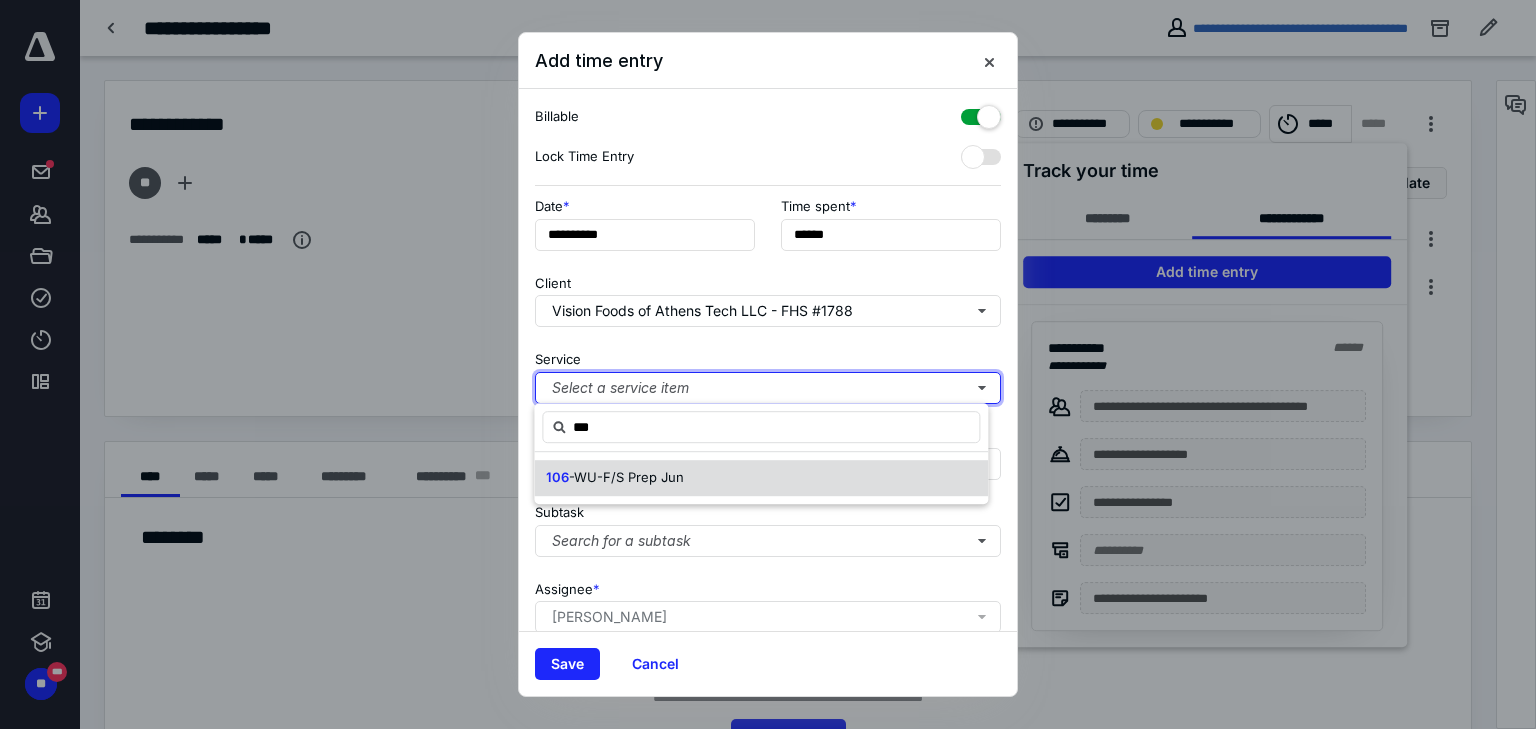 type 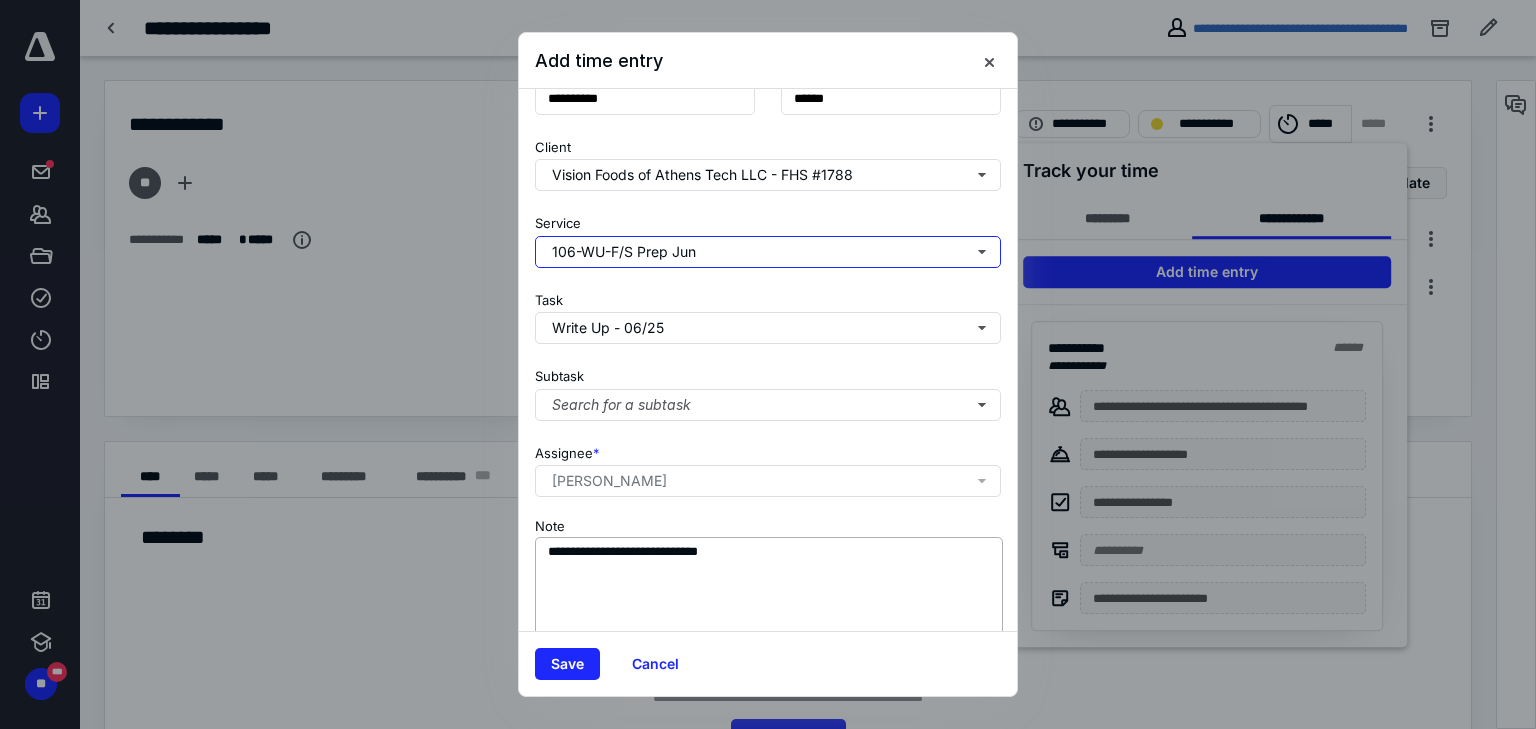 scroll, scrollTop: 0, scrollLeft: 0, axis: both 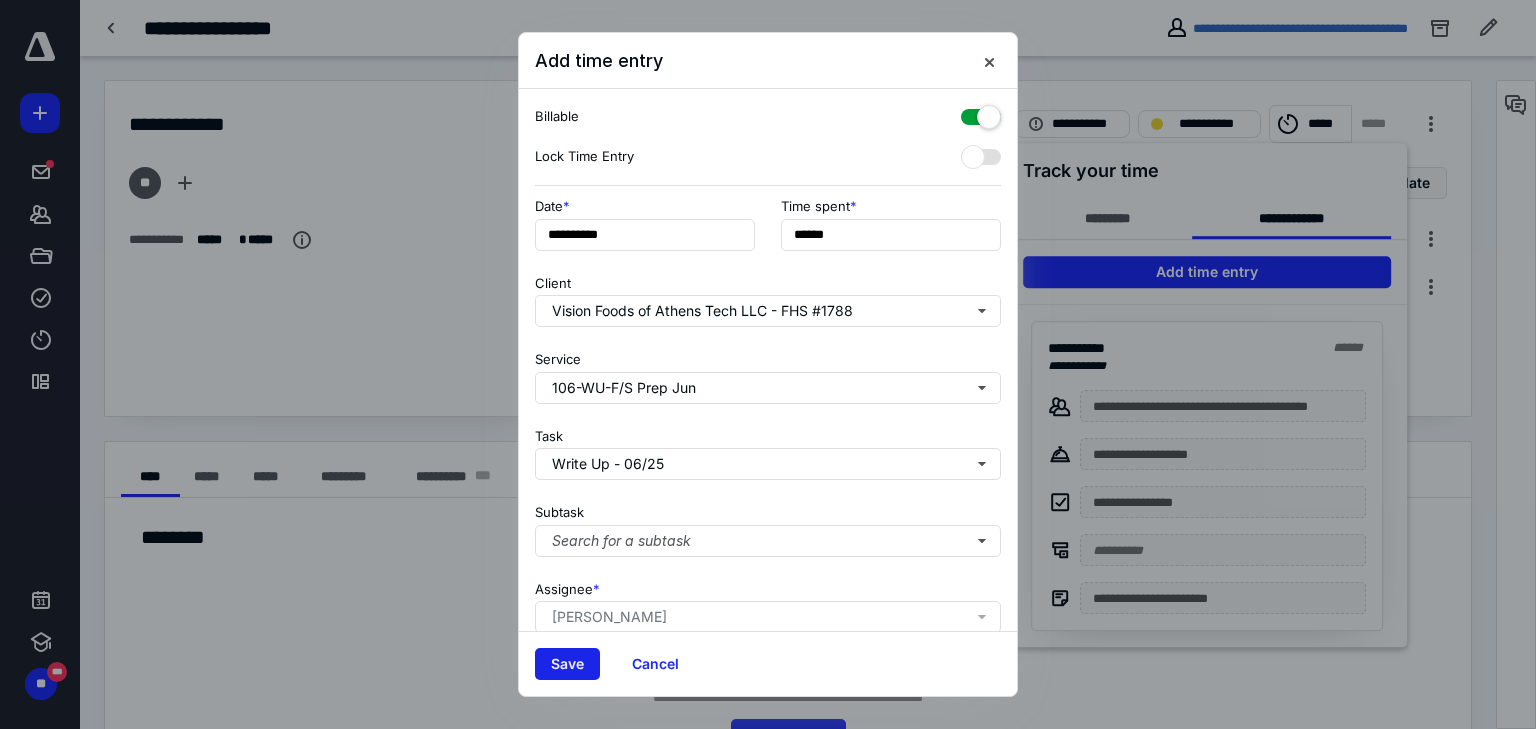 click on "Save" at bounding box center (567, 664) 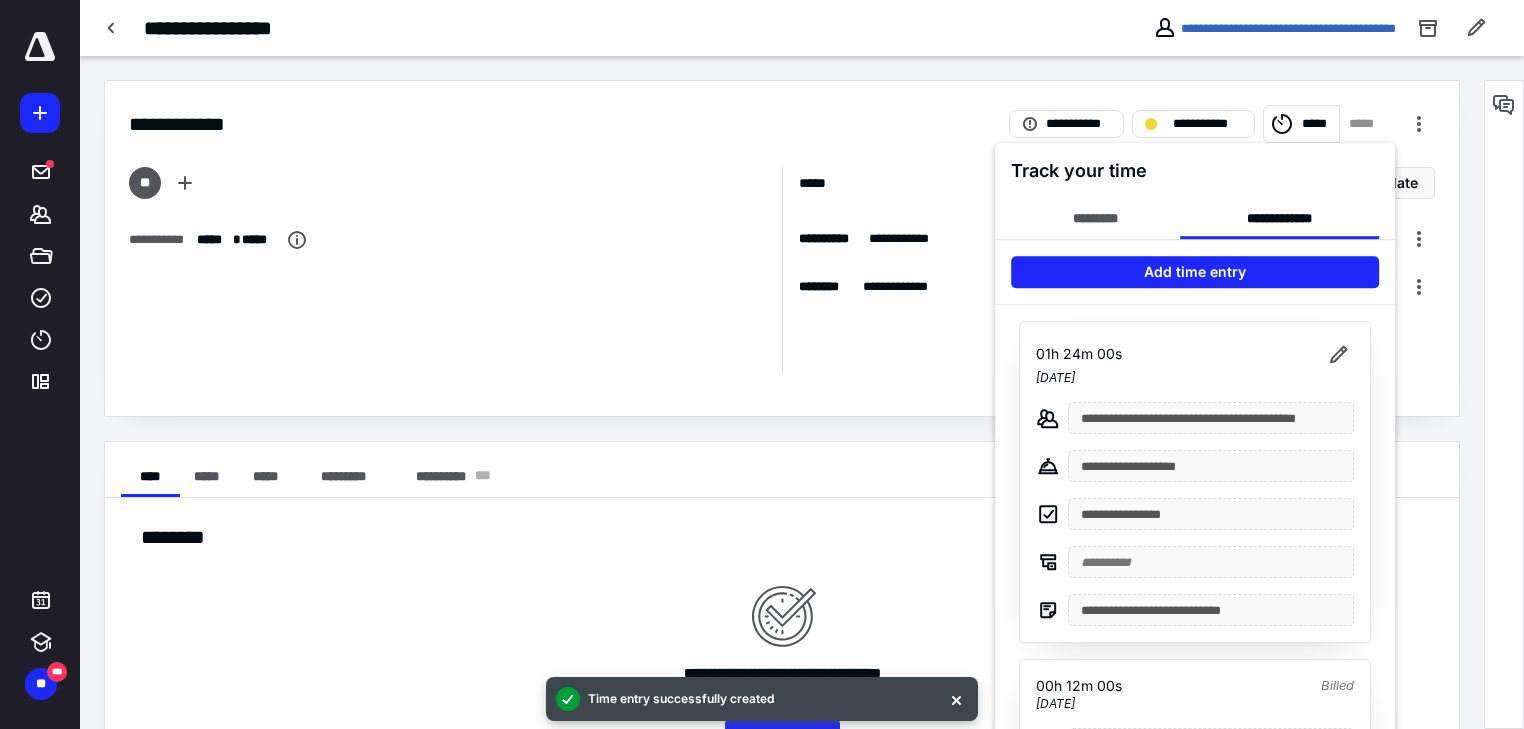 click at bounding box center [762, 364] 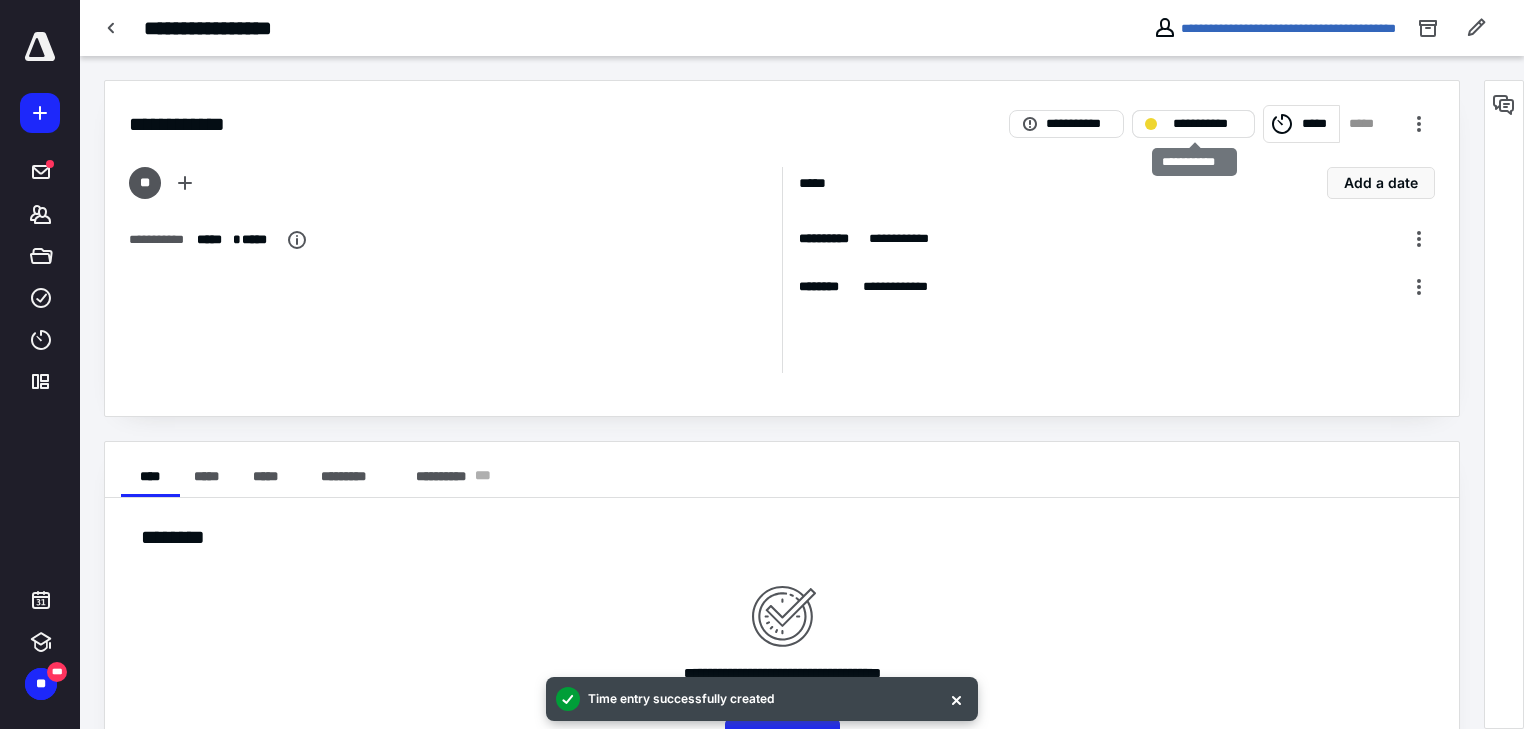click on "**********" at bounding box center [1207, 124] 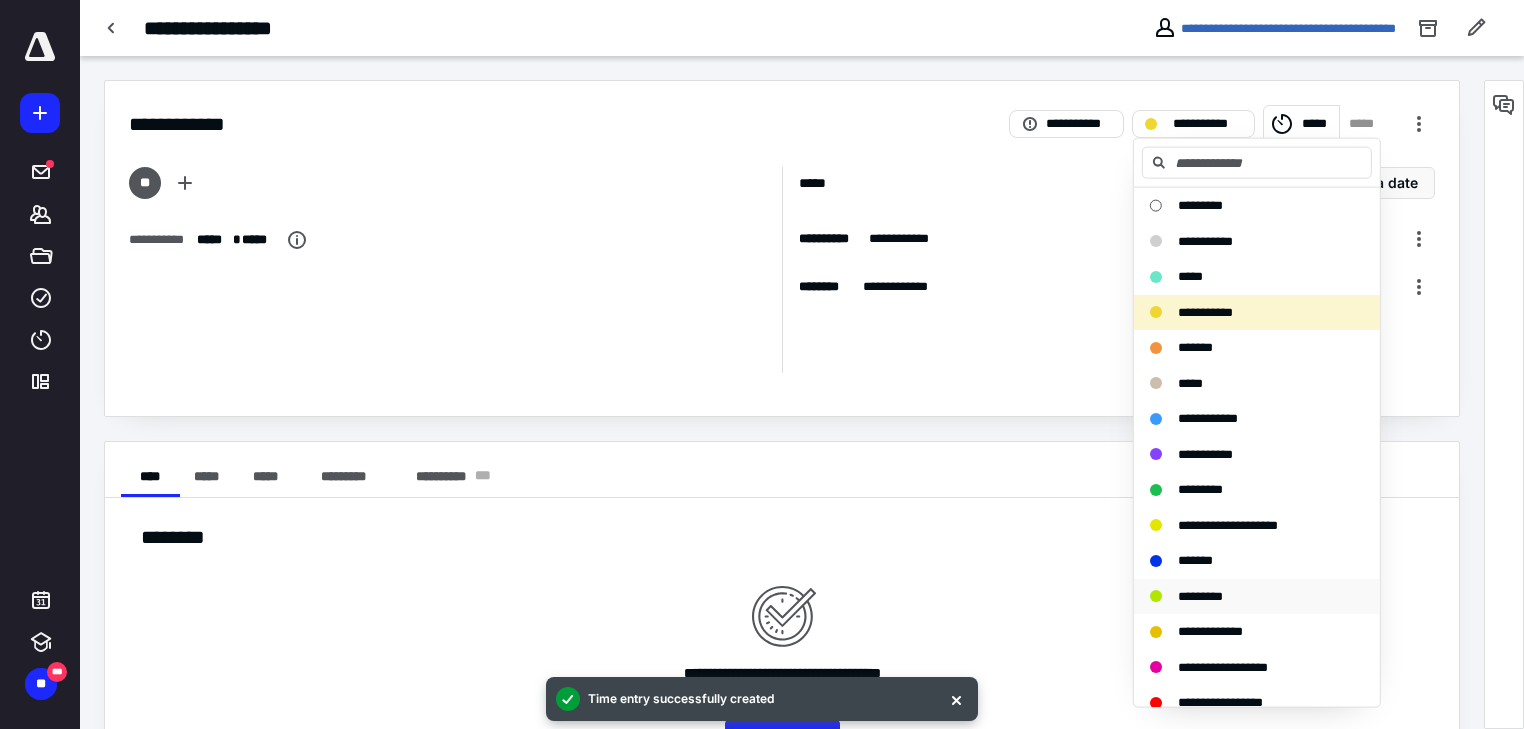 click on "*********" at bounding box center (1200, 595) 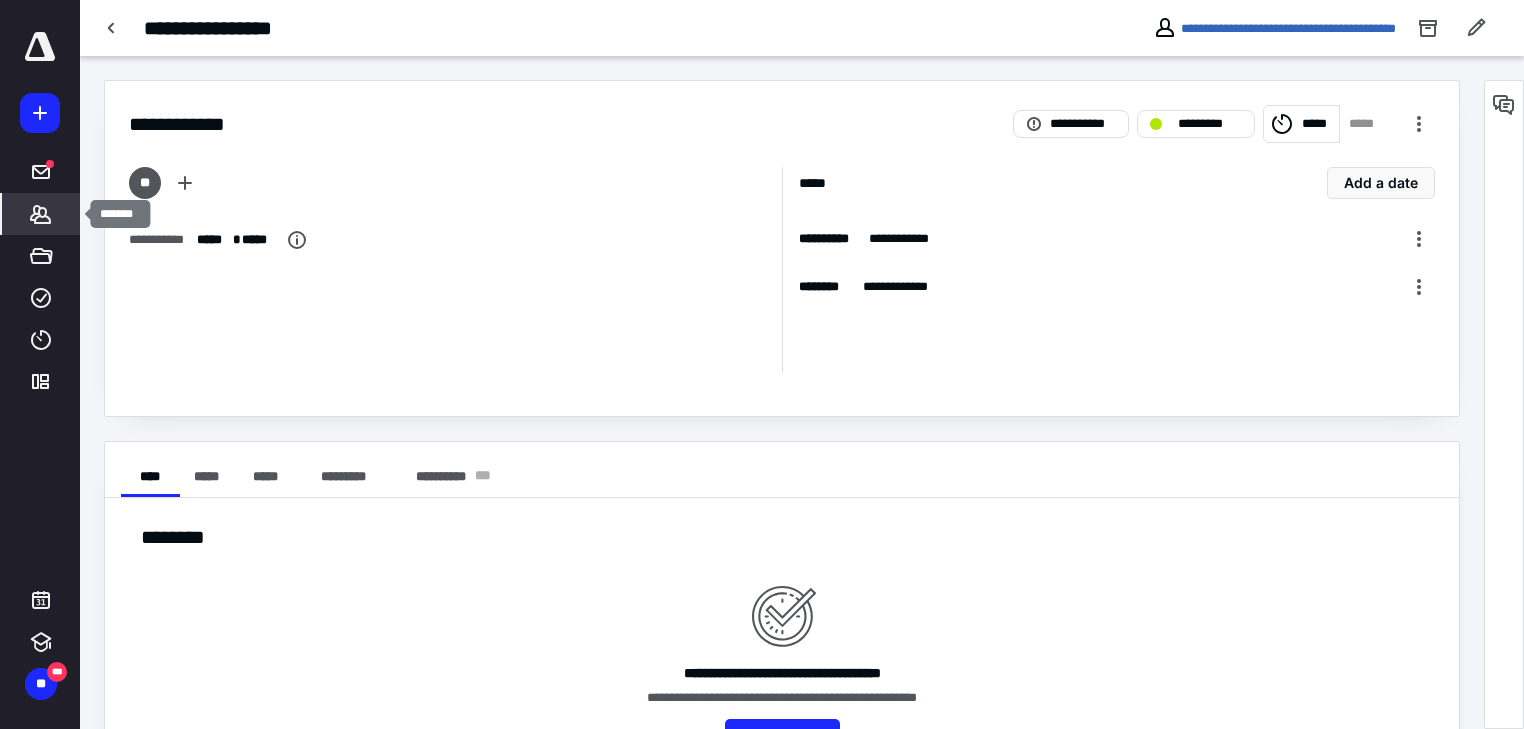 click 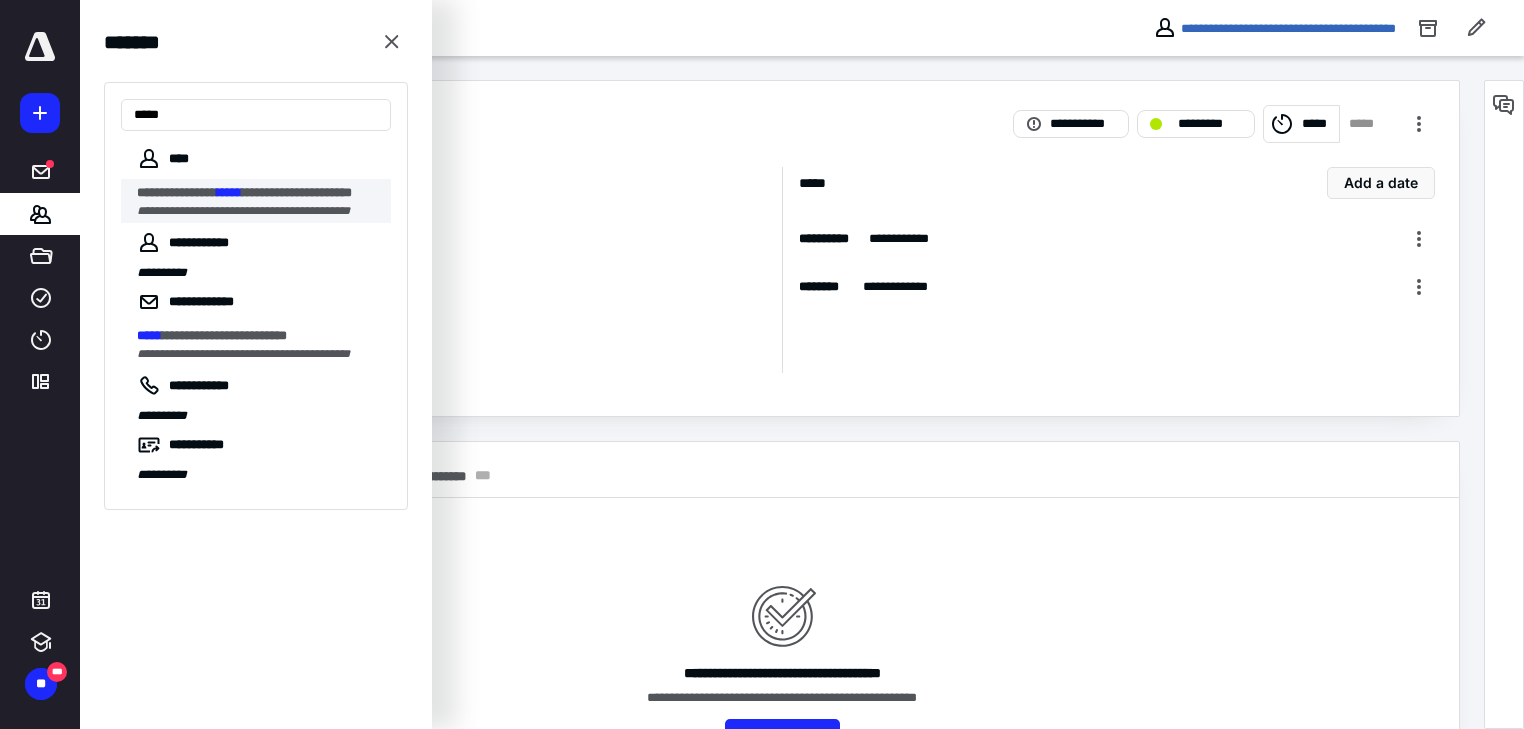 type on "*****" 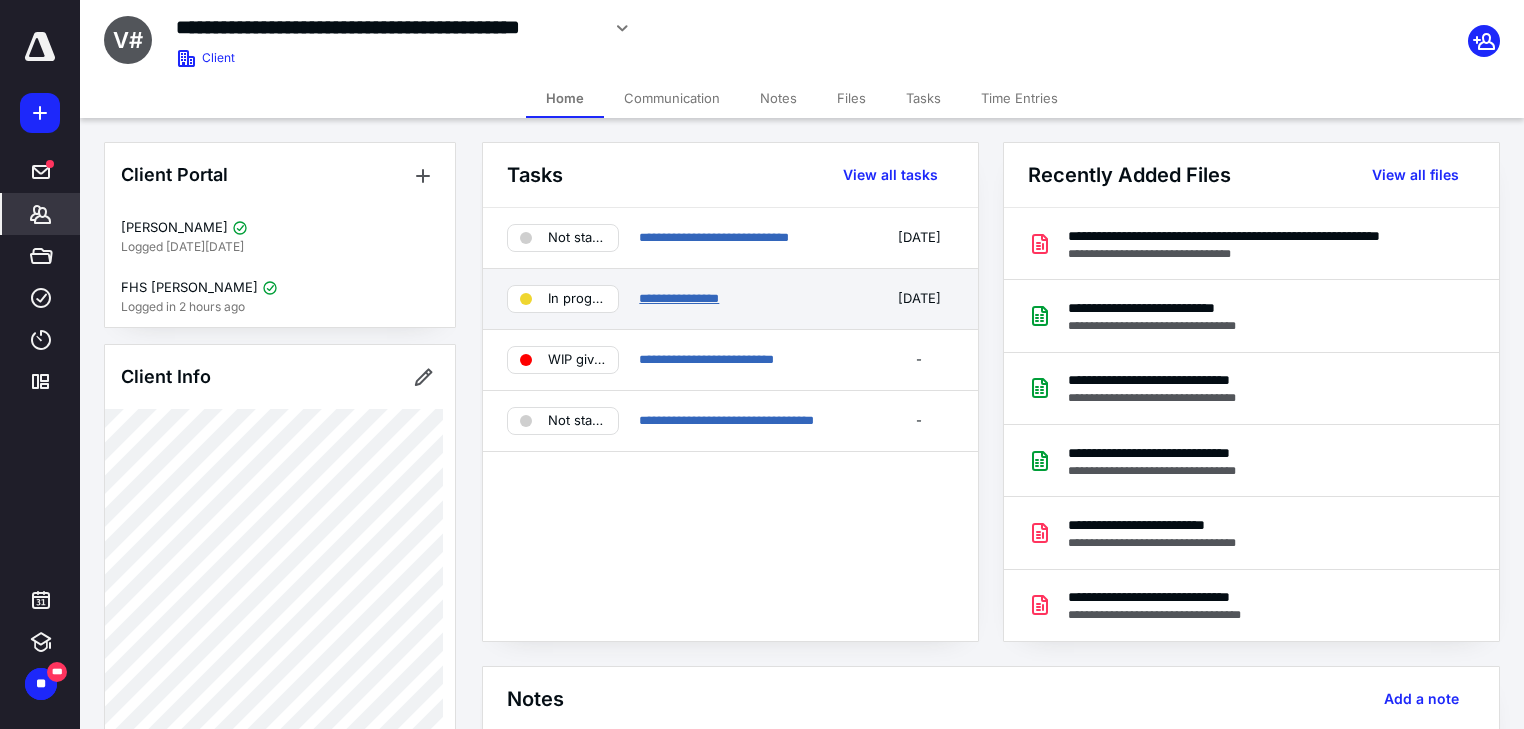 click on "**********" at bounding box center [679, 298] 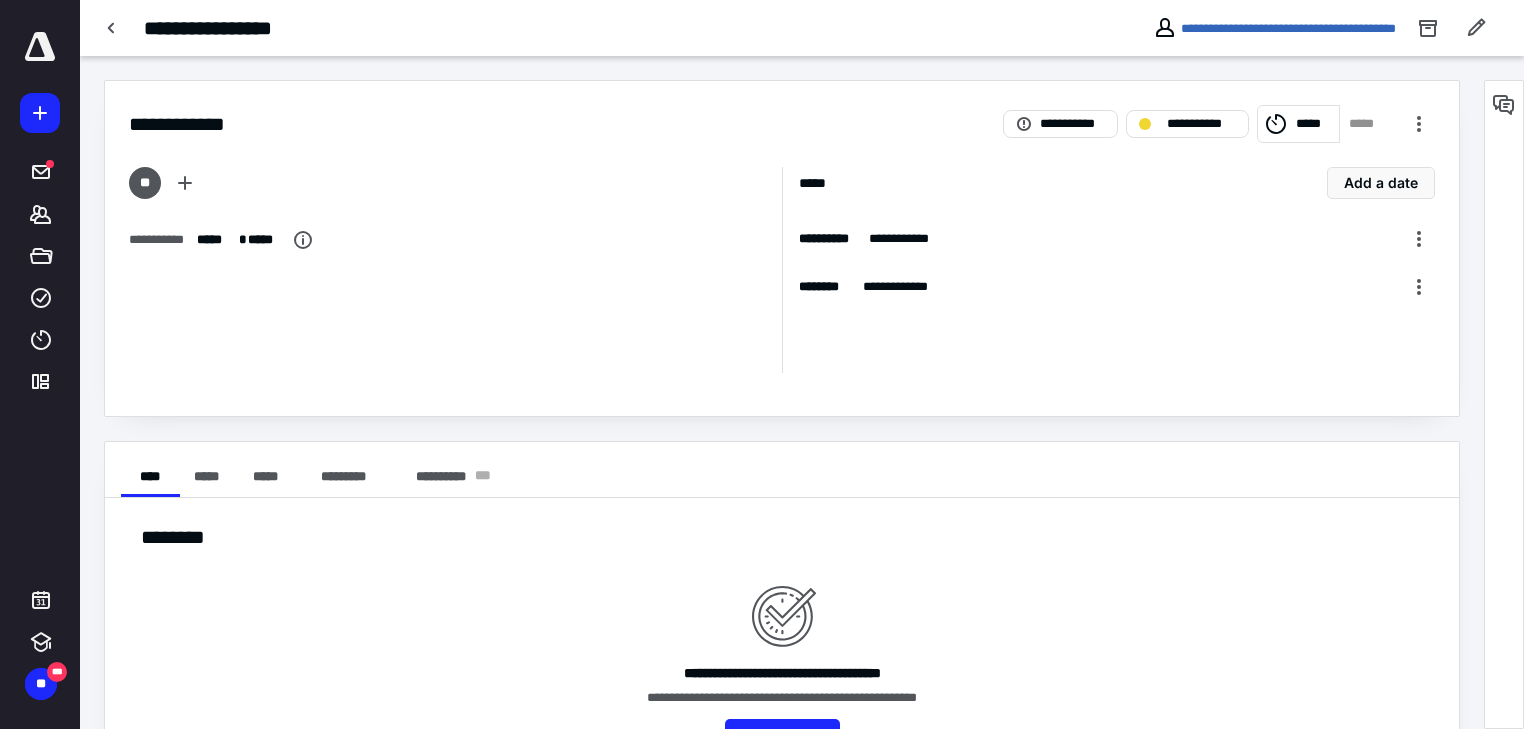 click on "*****" at bounding box center [1298, 124] 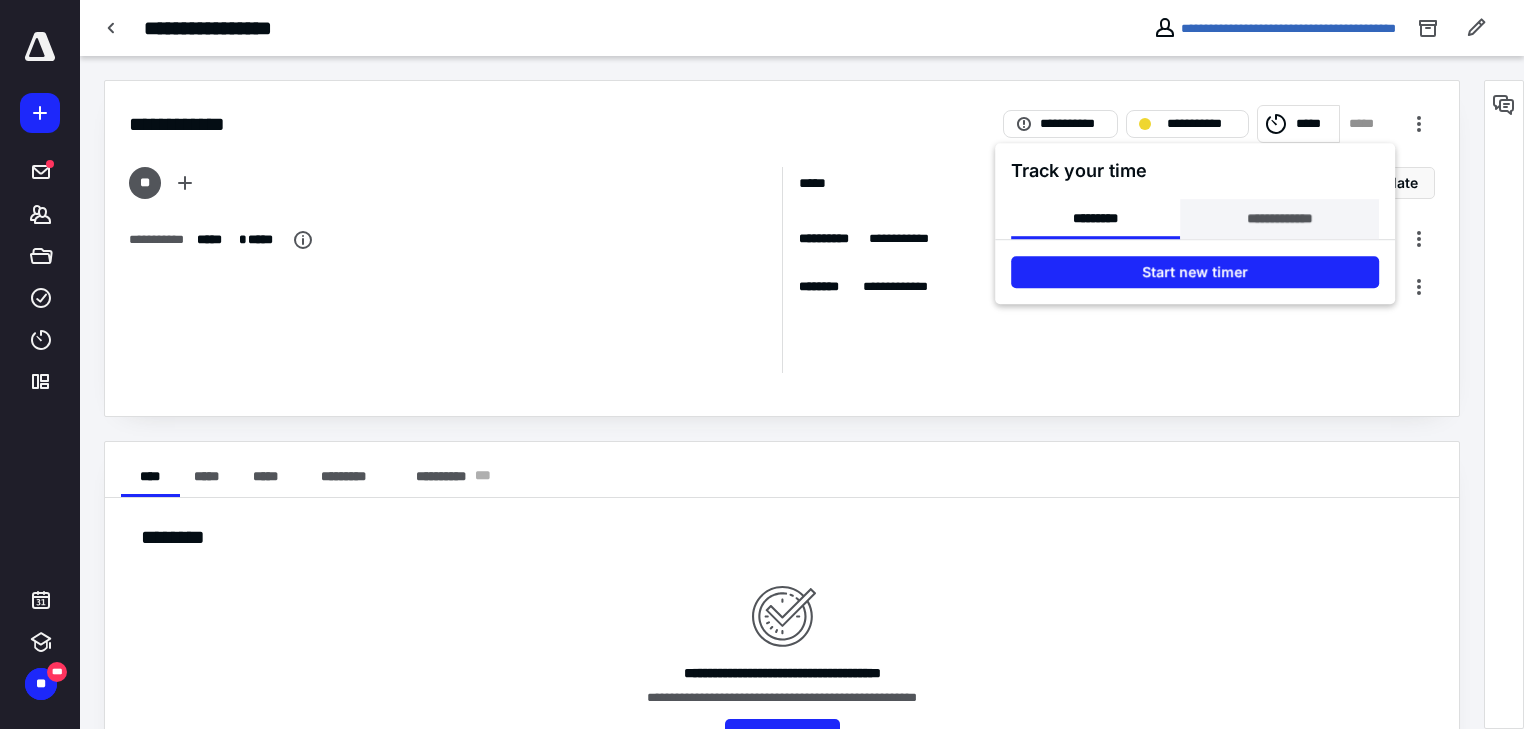 click on "**********" at bounding box center [1279, 219] 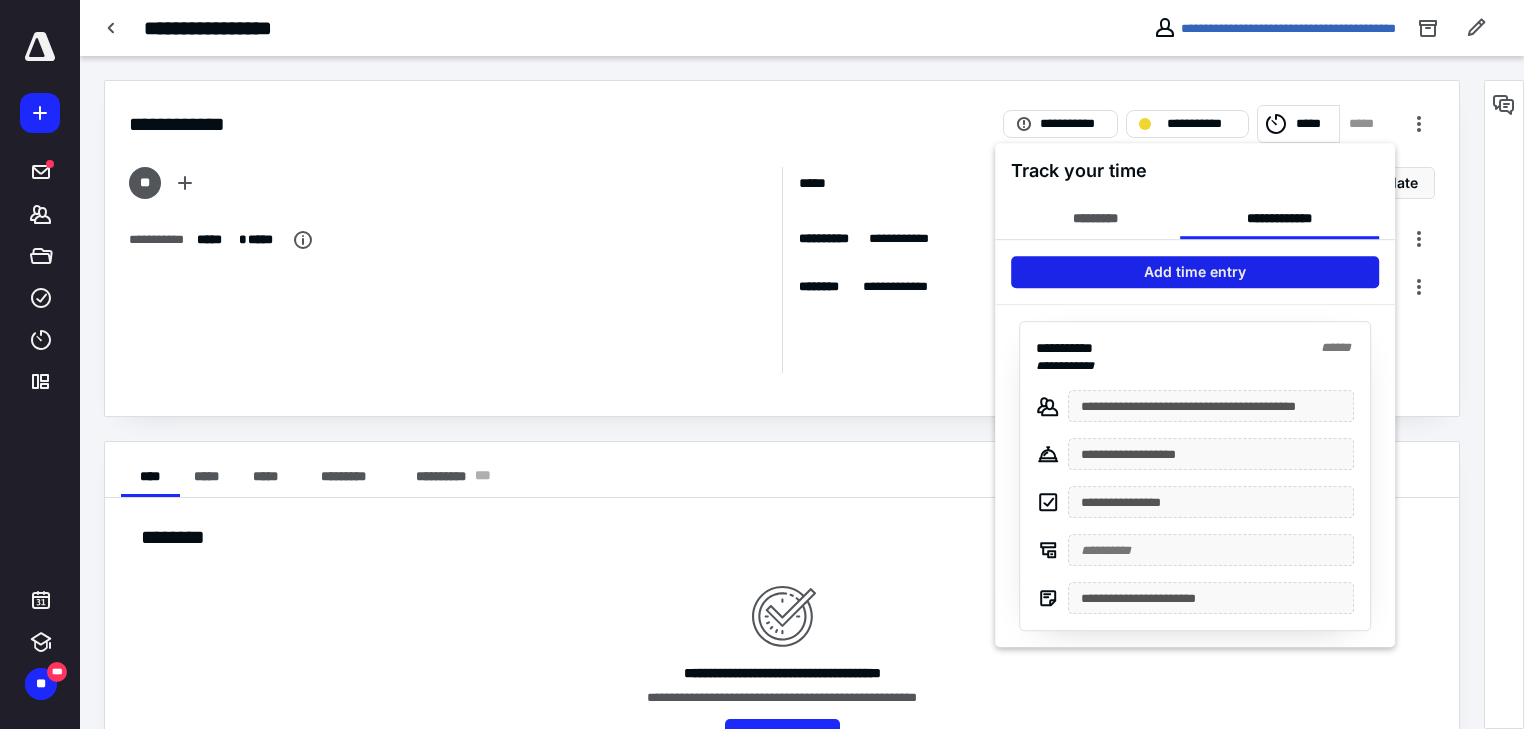 click on "Add time entry" at bounding box center [1195, 272] 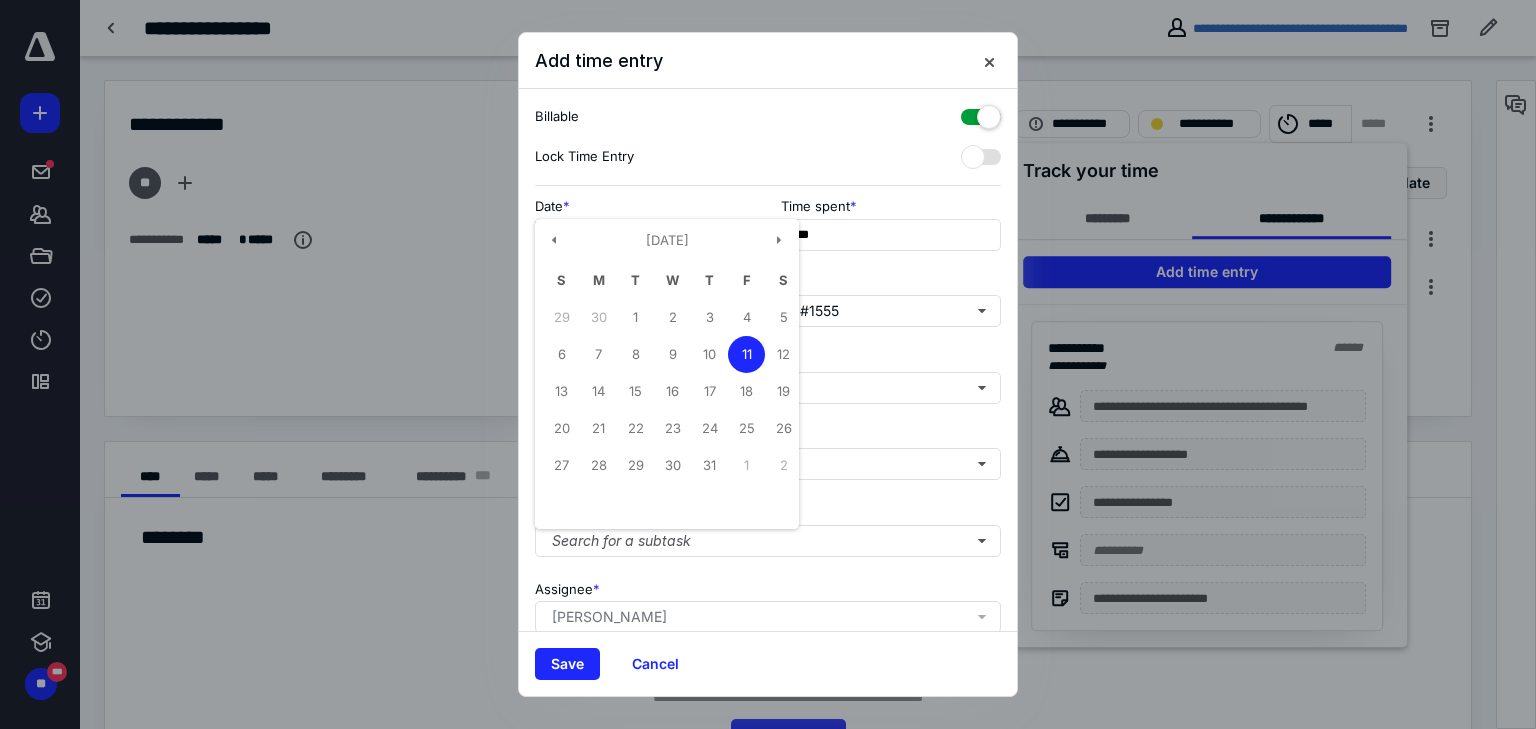click on "**********" at bounding box center (645, 235) 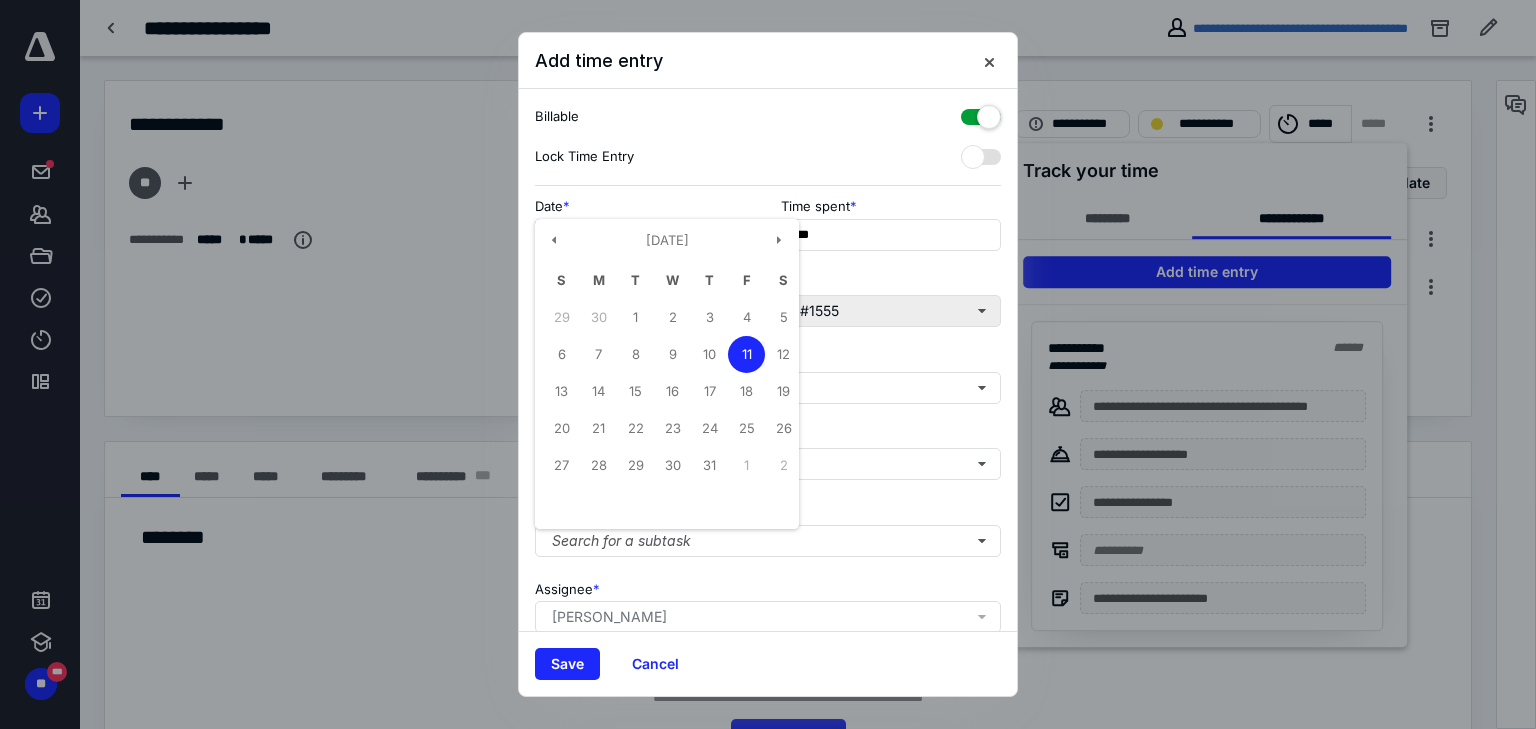 drag, startPoint x: 705, startPoint y: 351, endPoint x: 756, endPoint y: 322, distance: 58.66856 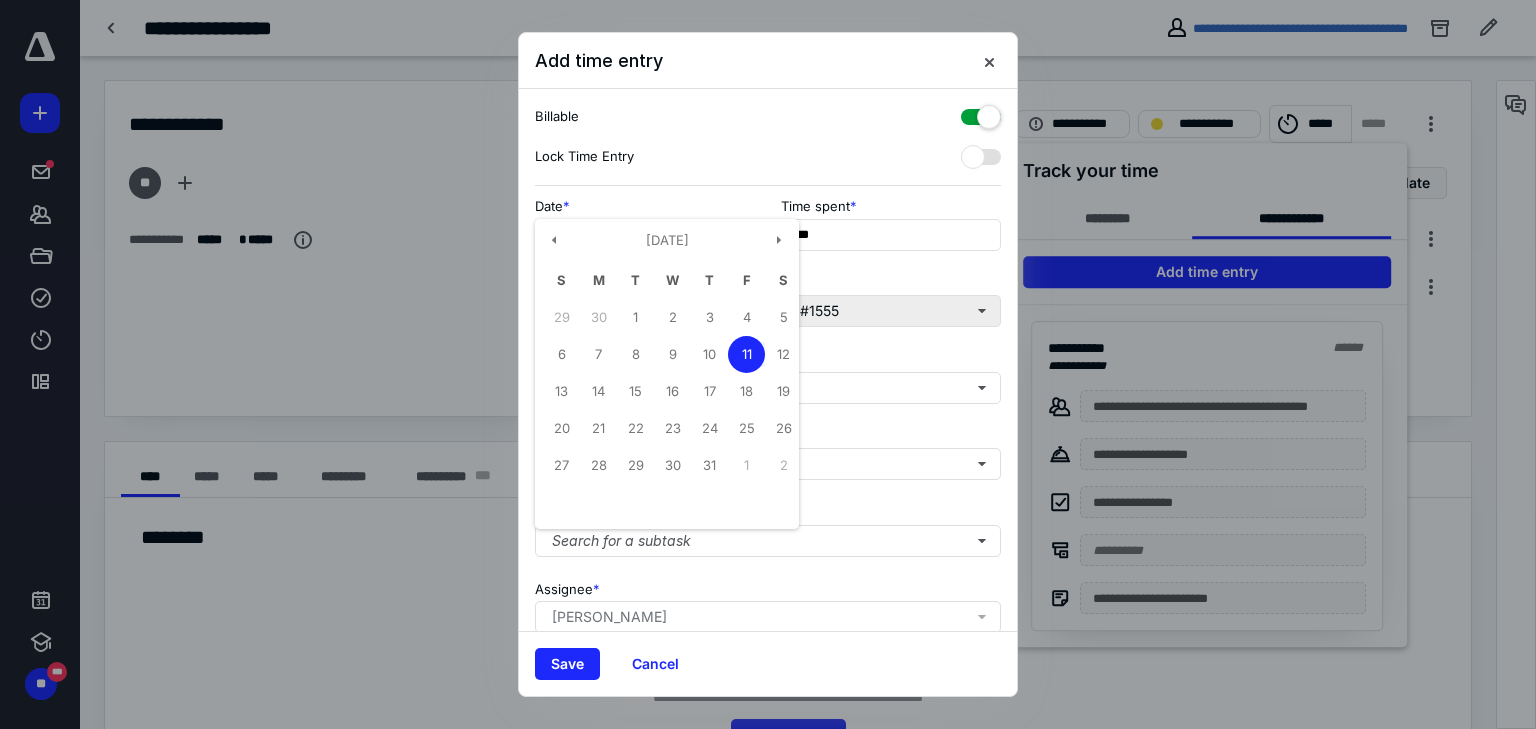 type on "**********" 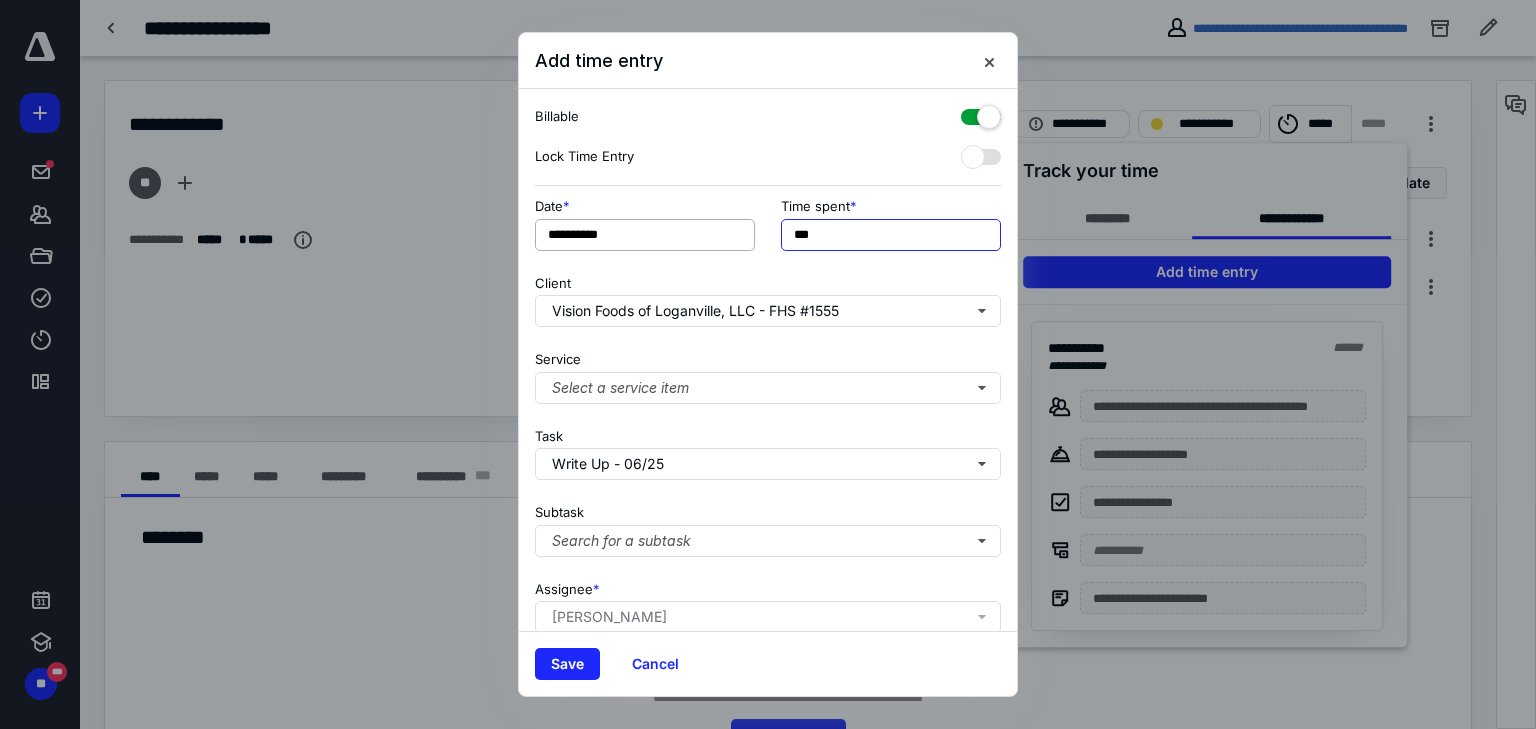 drag, startPoint x: 873, startPoint y: 234, endPoint x: 680, endPoint y: 231, distance: 193.02332 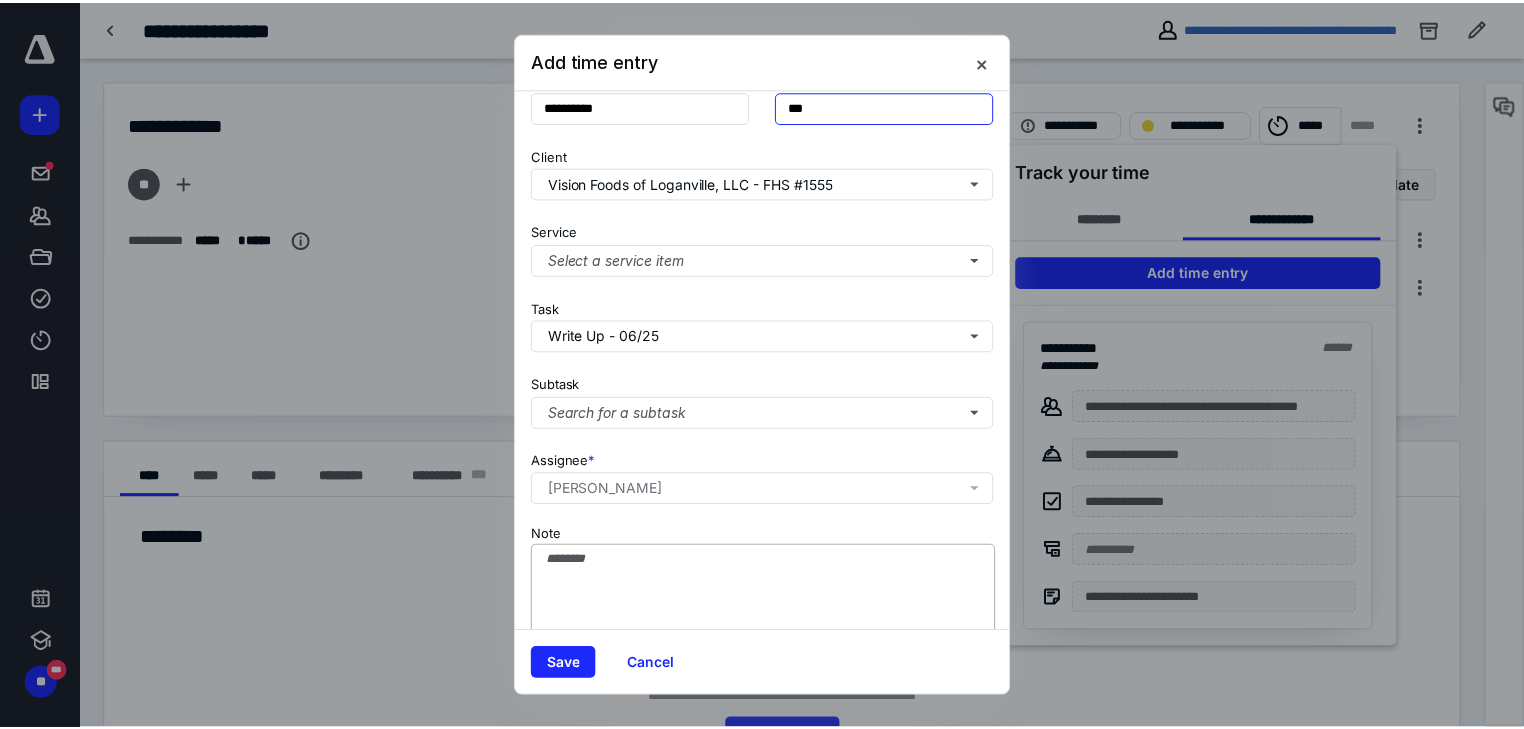 scroll, scrollTop: 156, scrollLeft: 0, axis: vertical 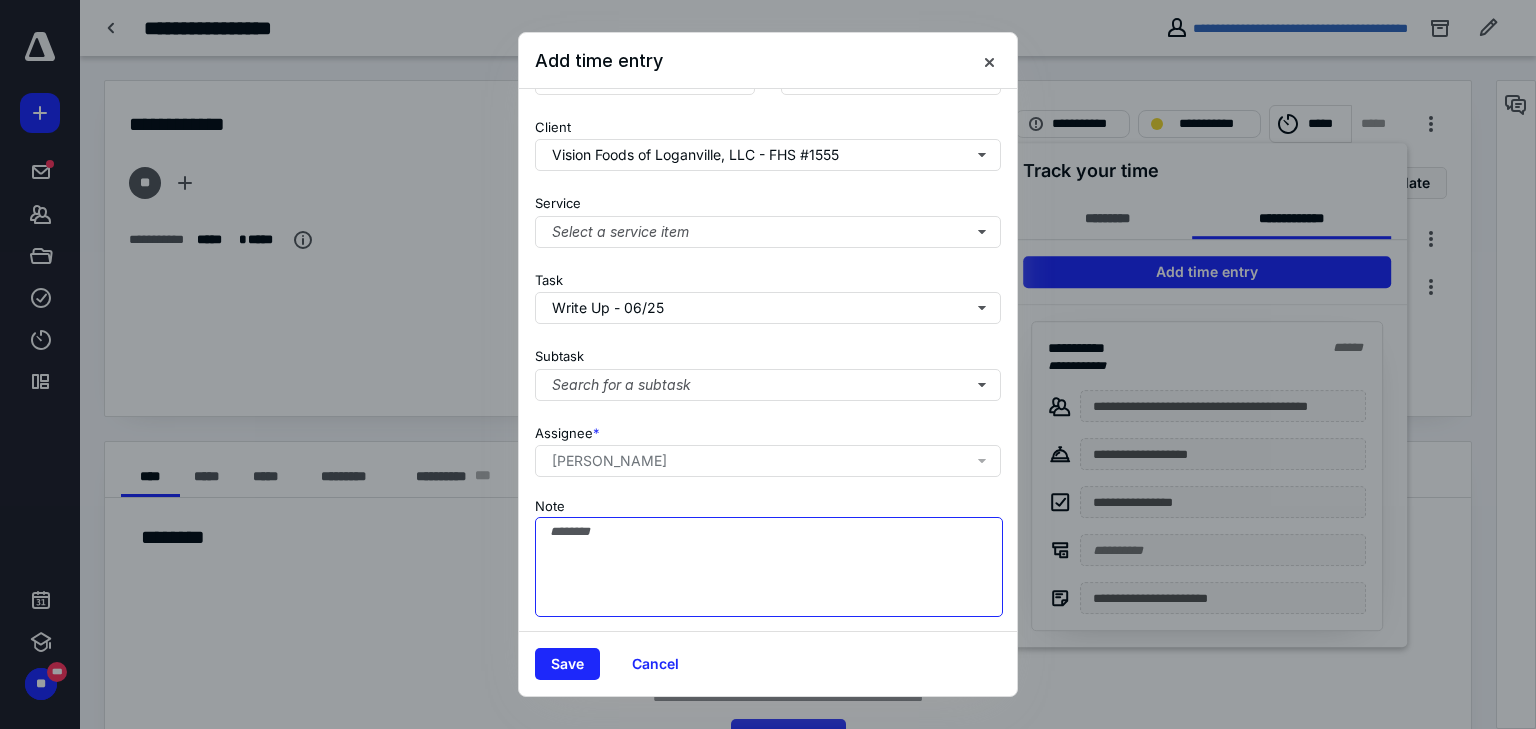 type on "******" 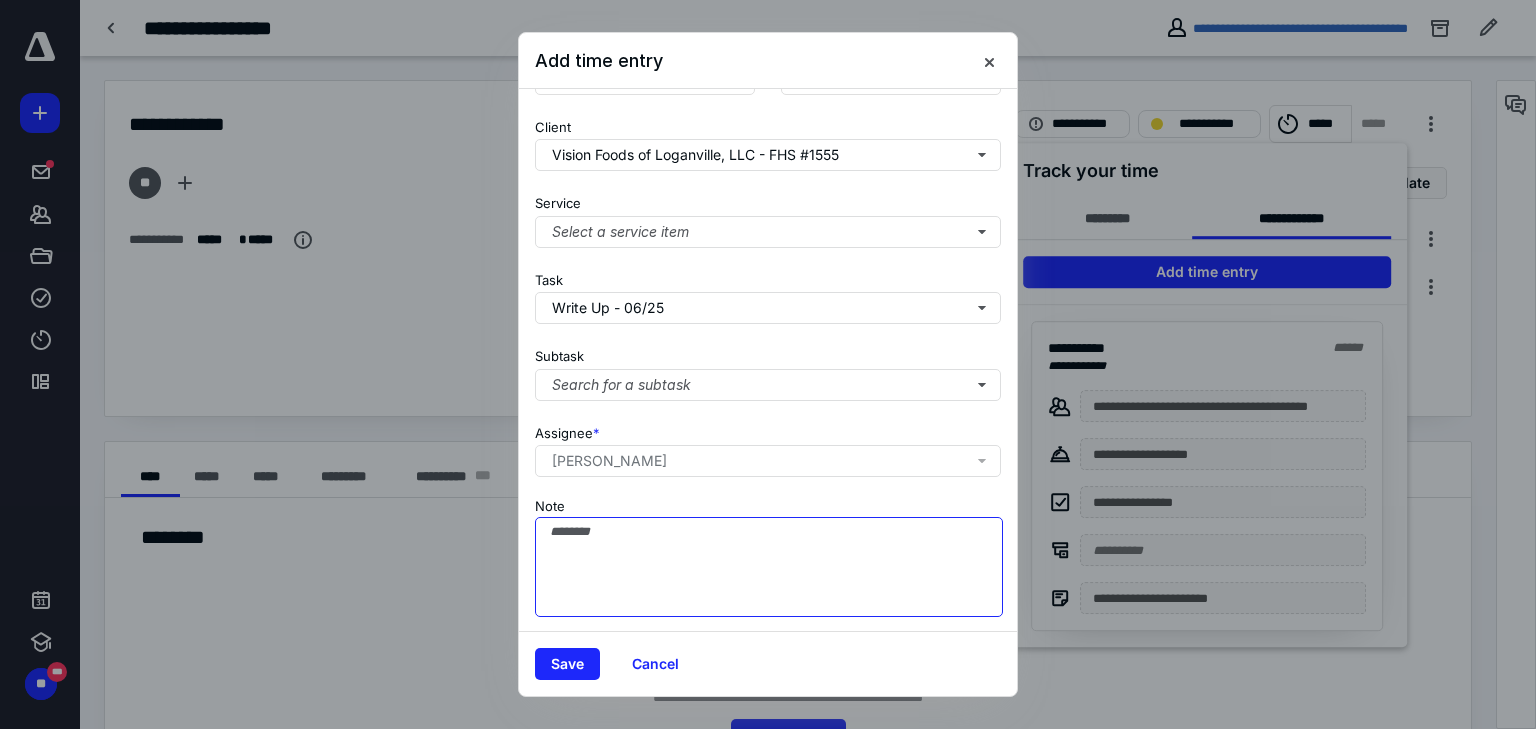 click on "Note" at bounding box center [769, 567] 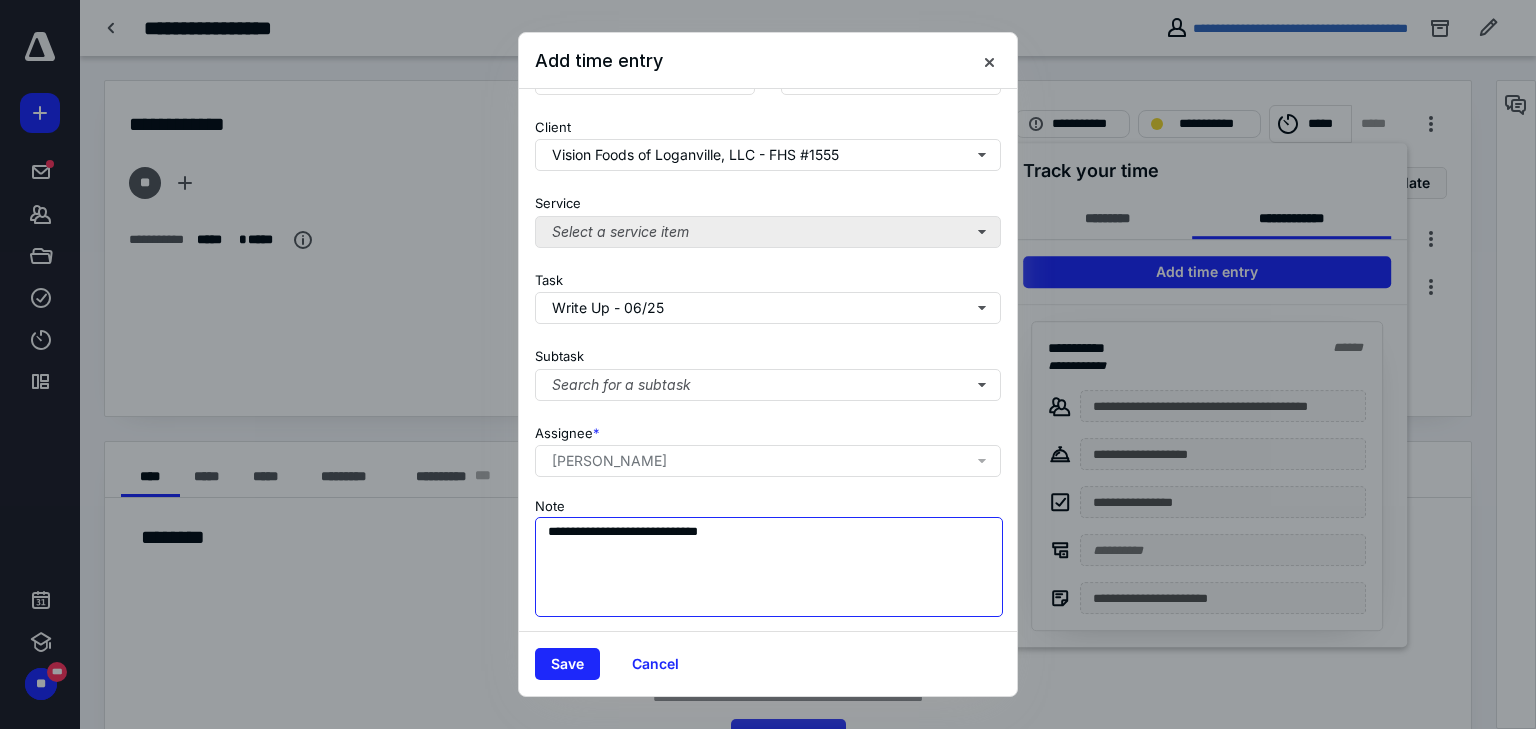 type on "**********" 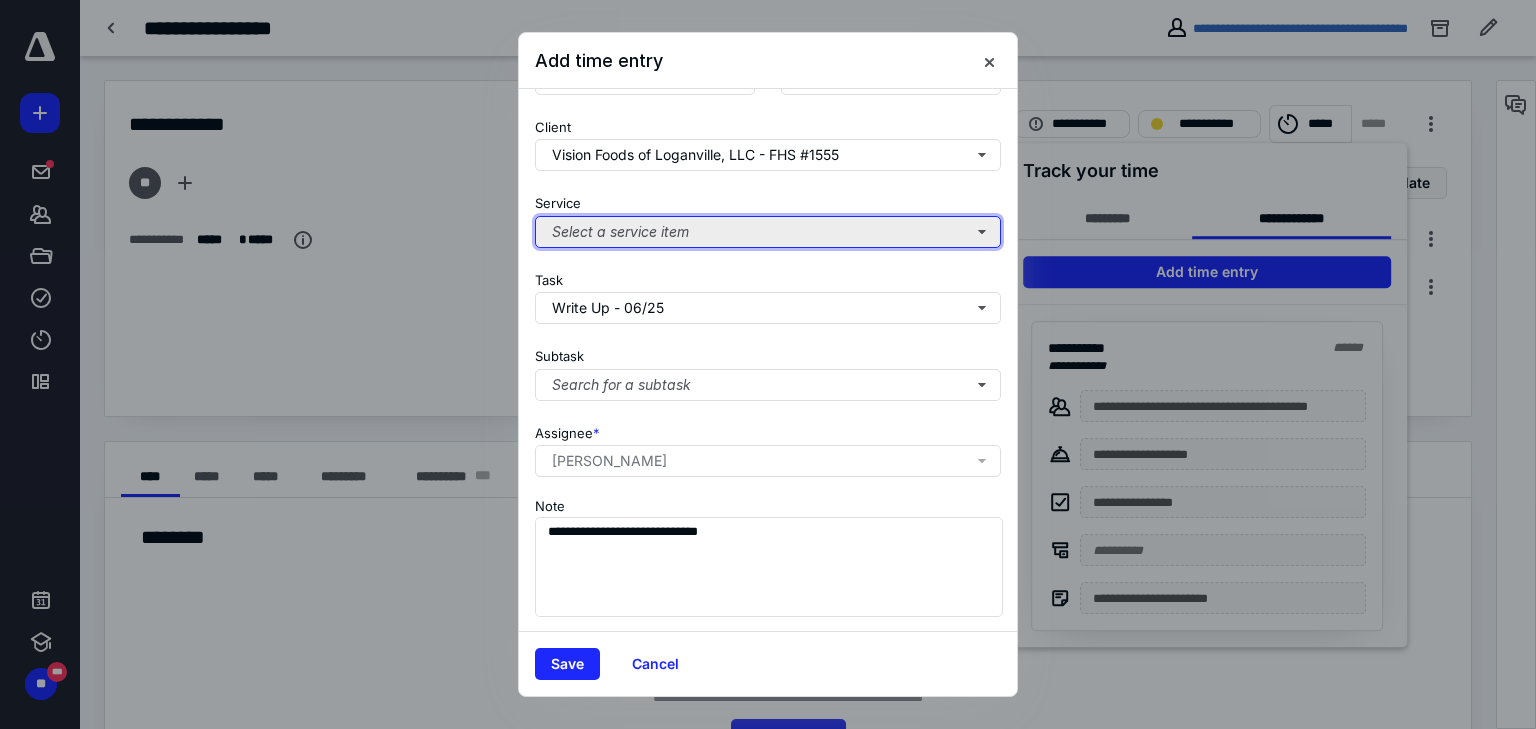 click on "Select a service item" at bounding box center [768, 232] 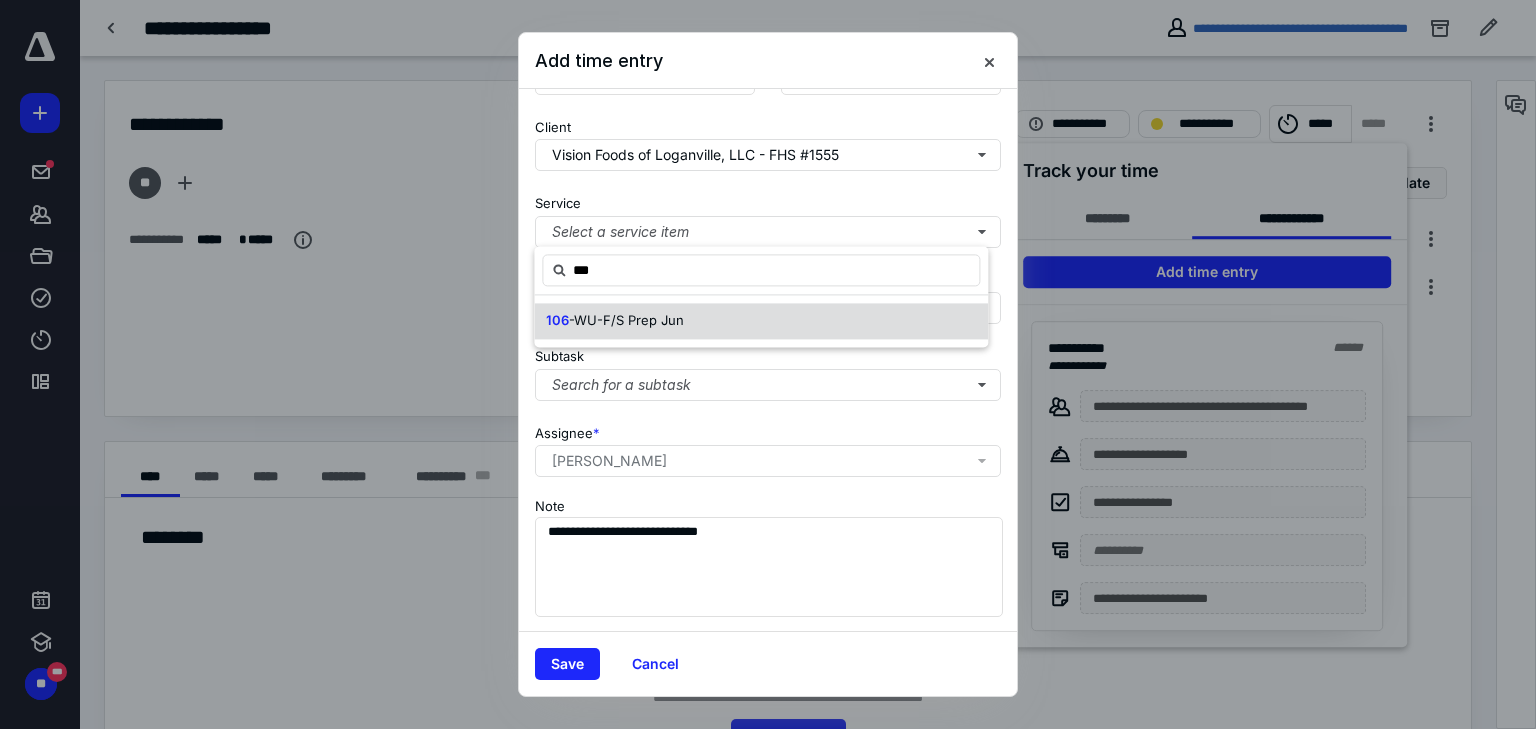 click on "106 -WU-F/S Prep Jun" at bounding box center [761, 321] 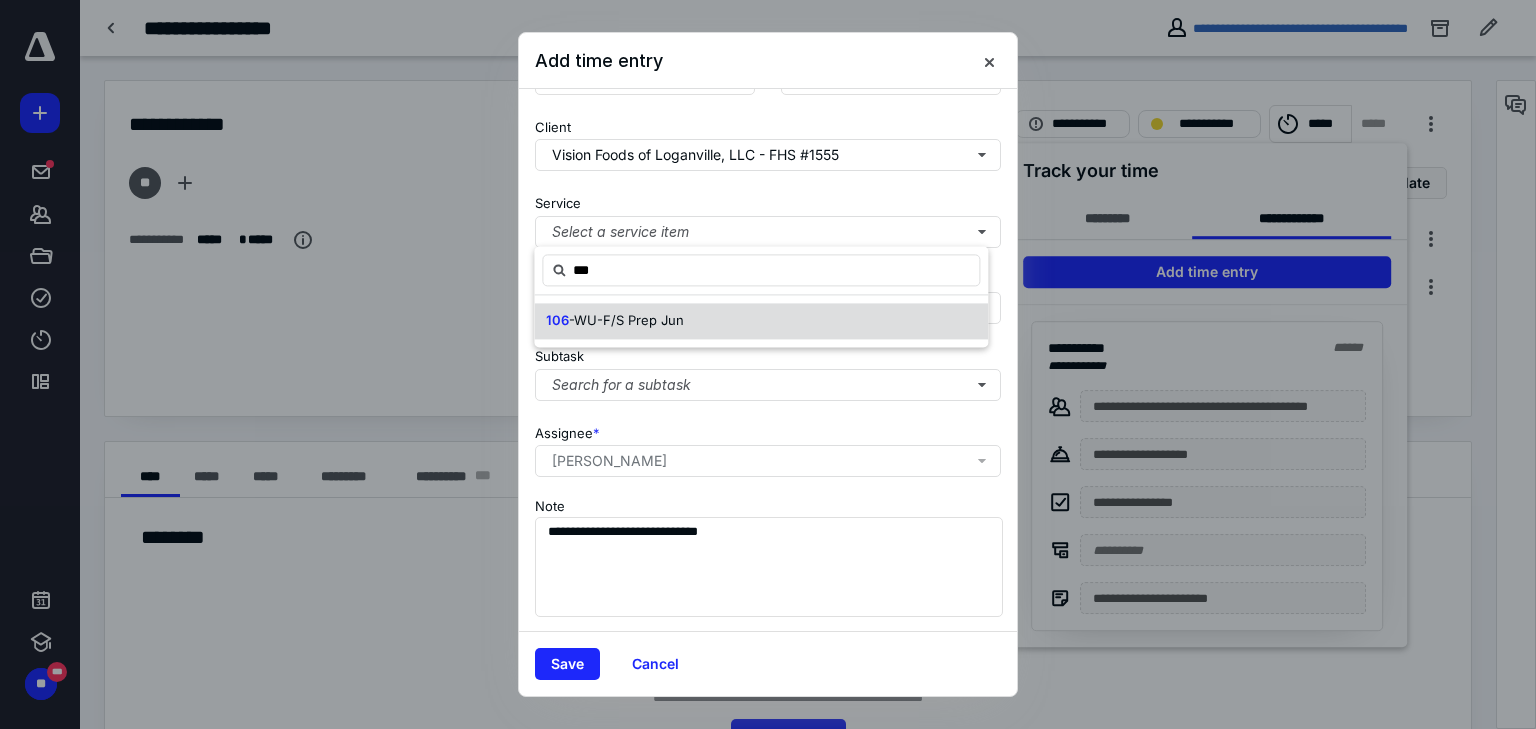 type on "***" 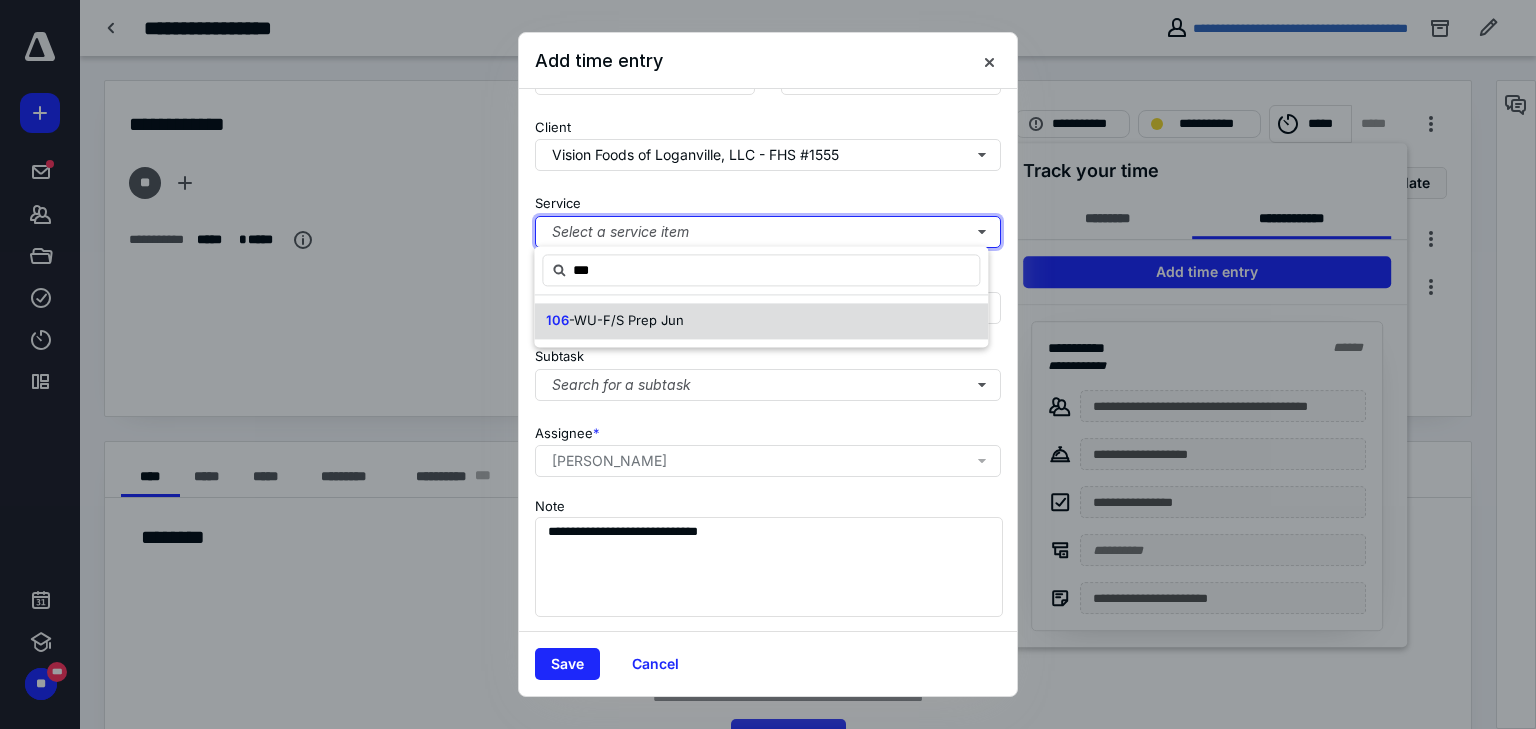 type 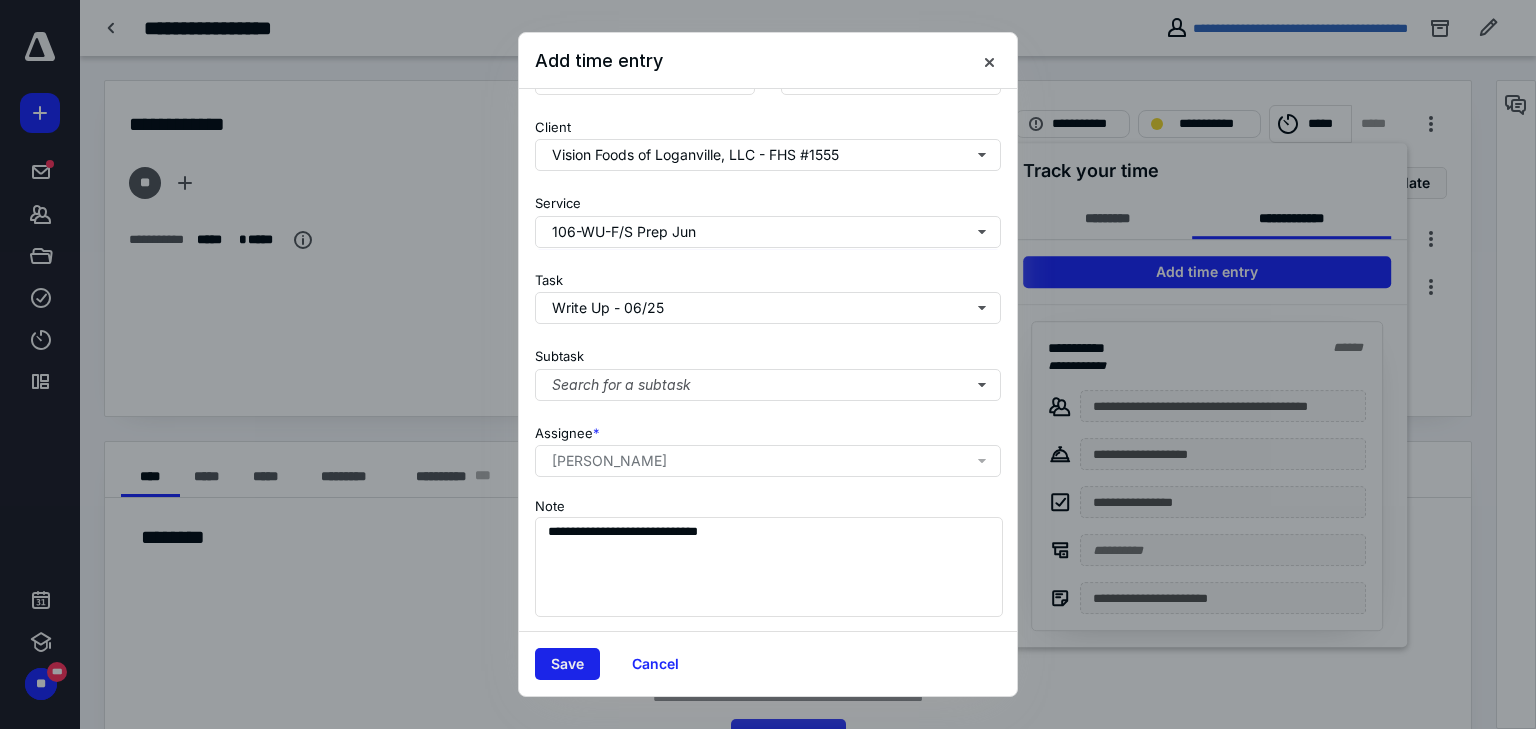 click on "Save" at bounding box center (567, 664) 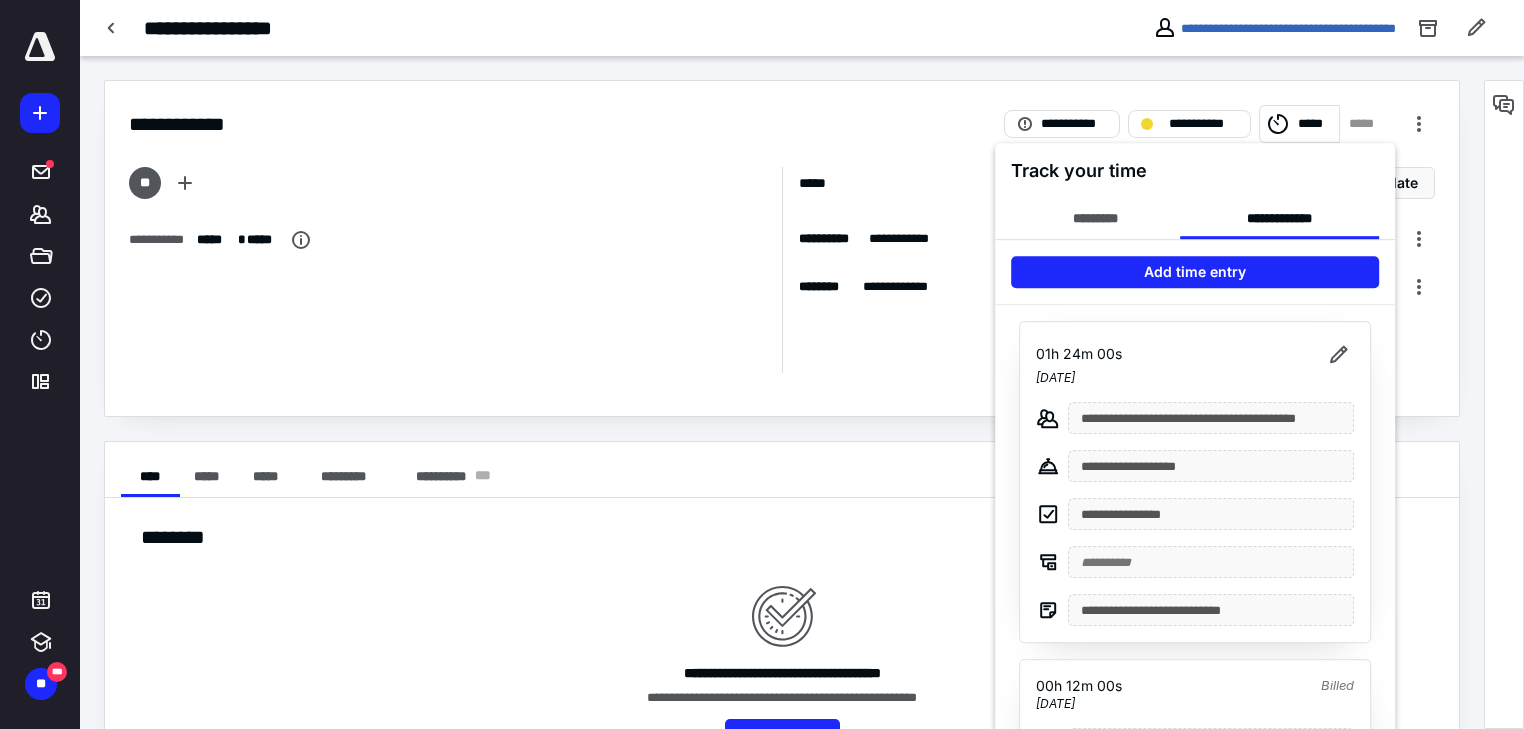 click at bounding box center [762, 364] 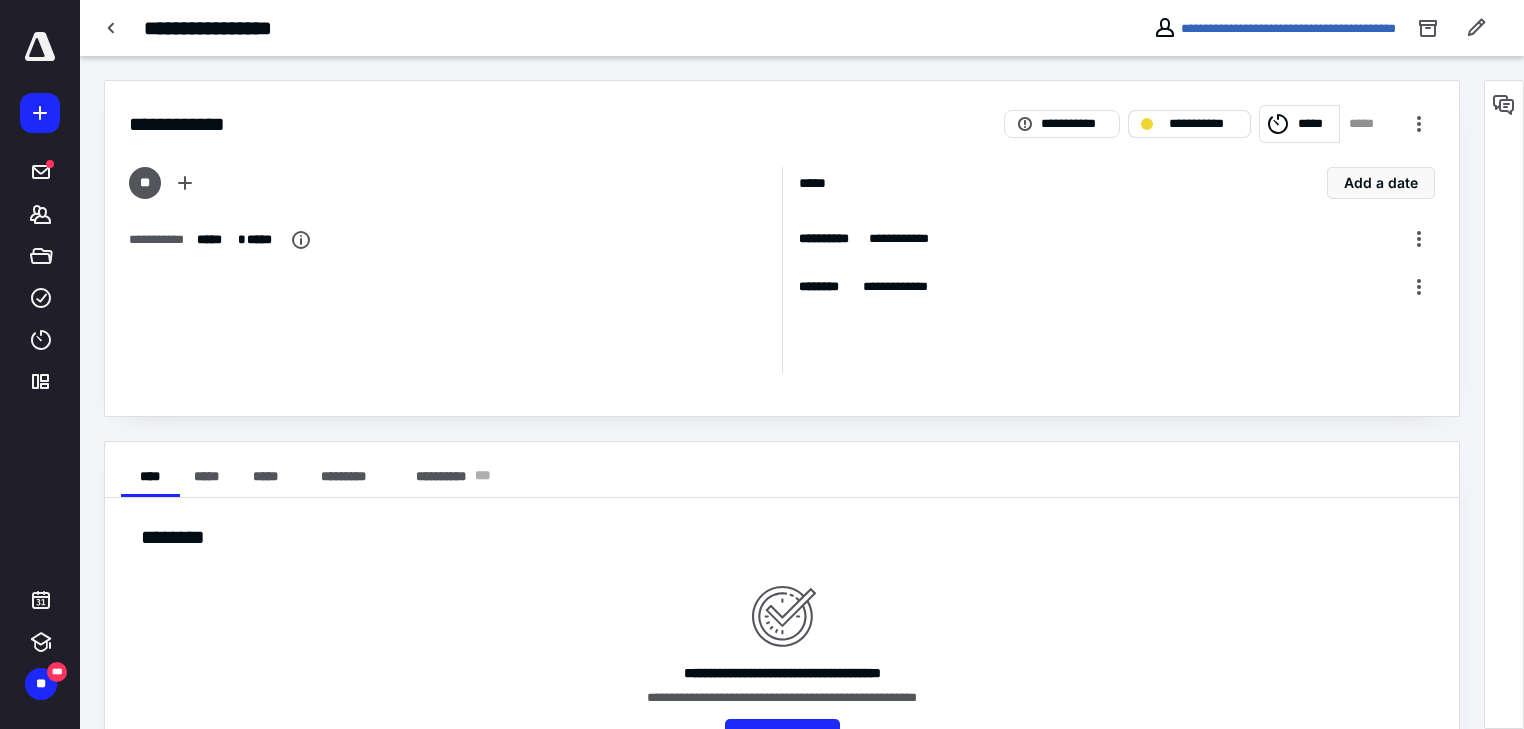 click on "**********" at bounding box center [1203, 124] 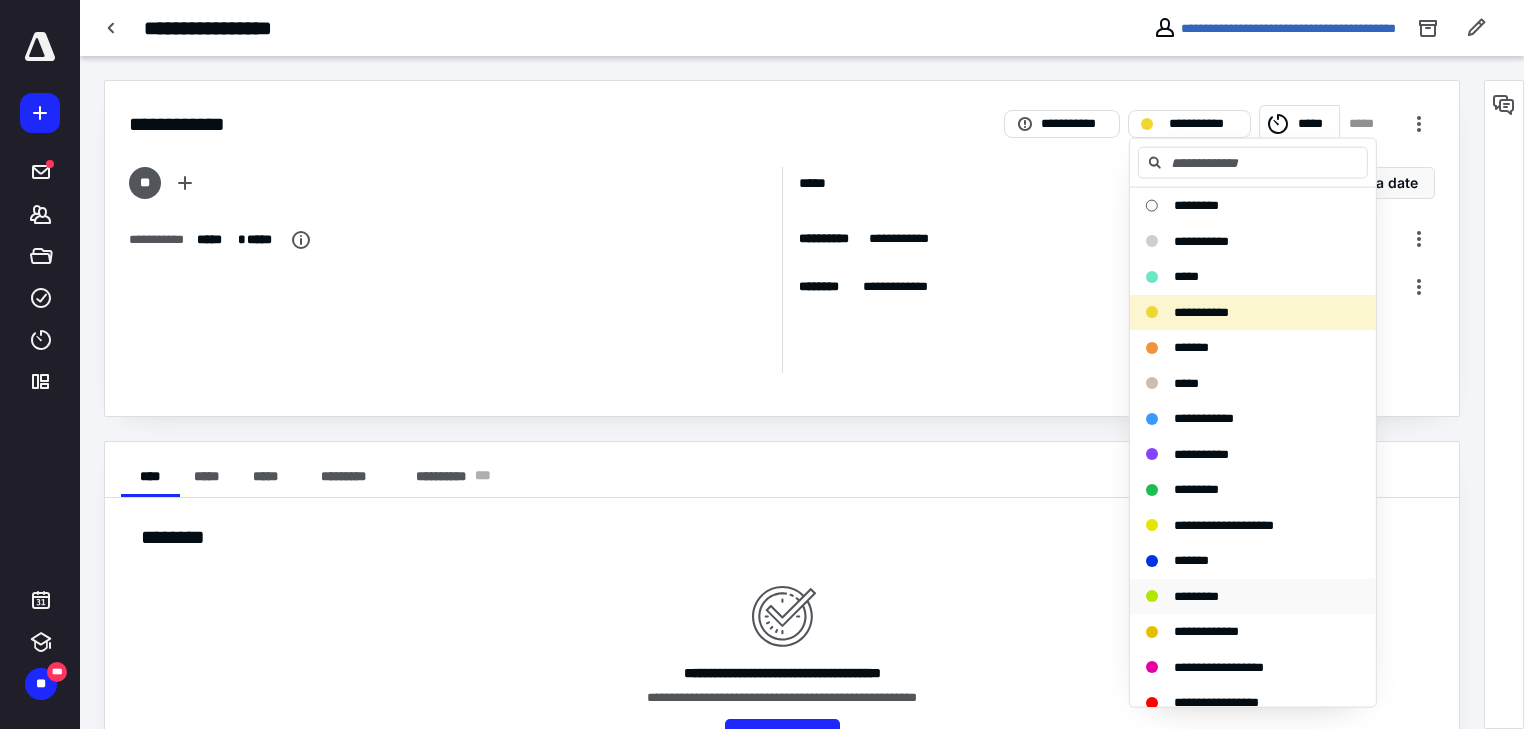 click on "*********" at bounding box center (1253, 596) 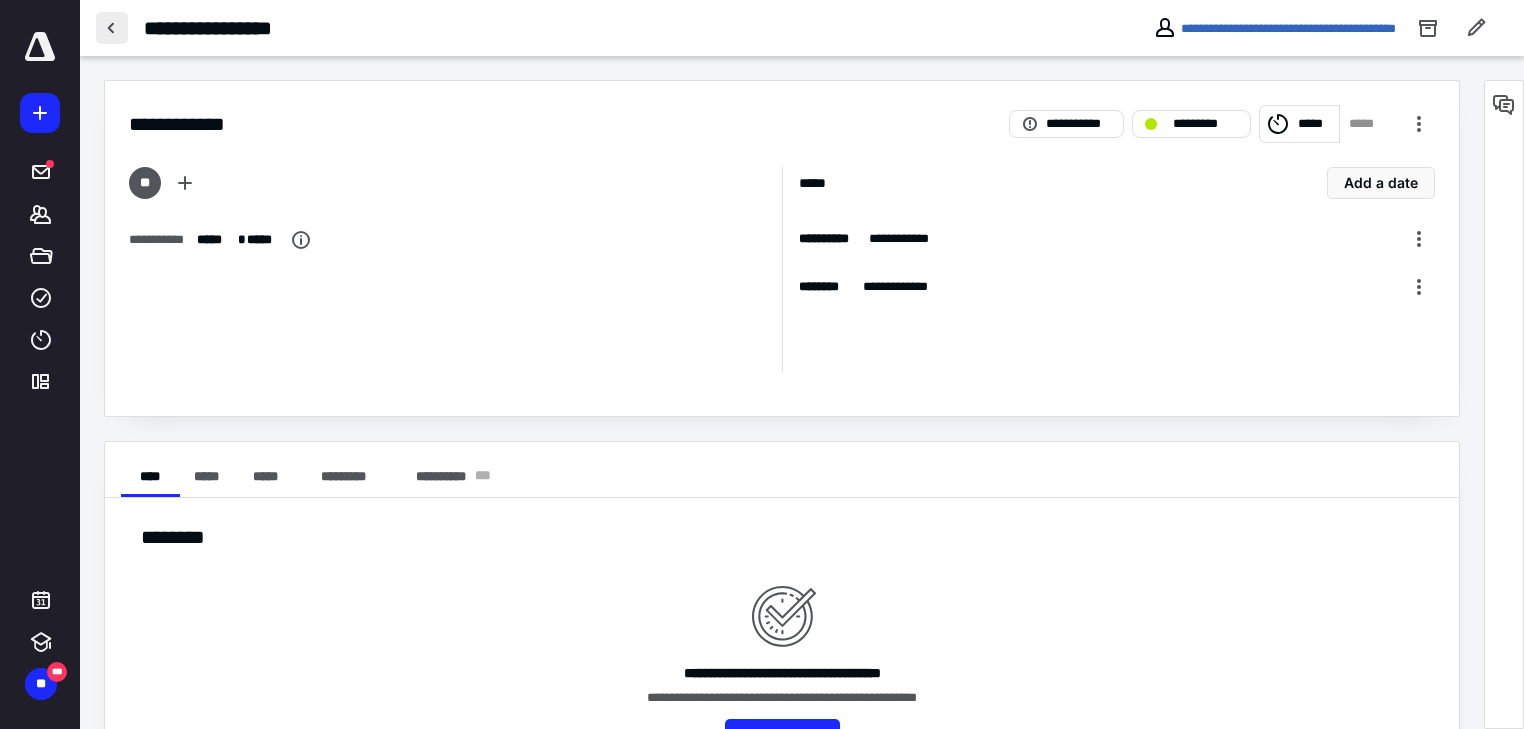 click at bounding box center [112, 28] 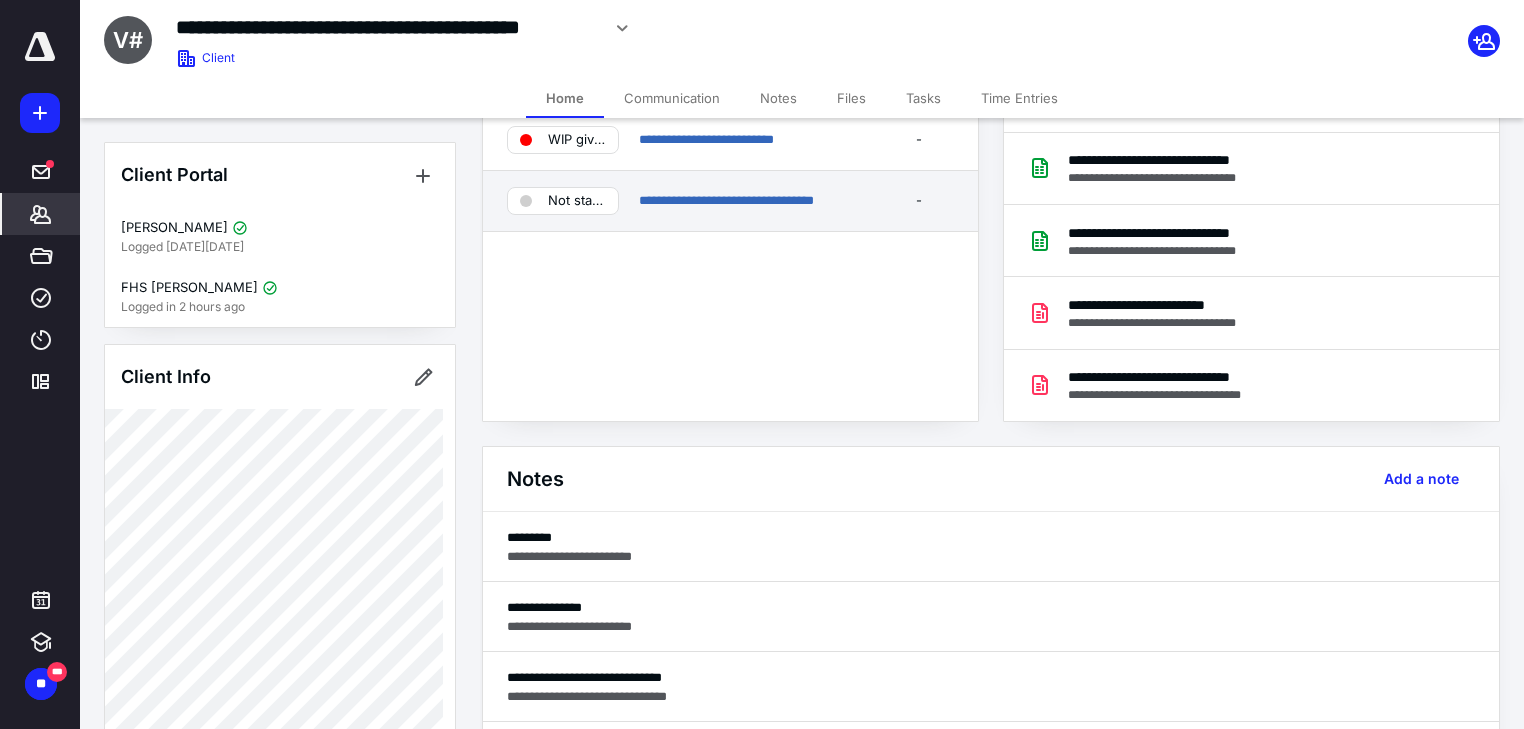 scroll, scrollTop: 160, scrollLeft: 0, axis: vertical 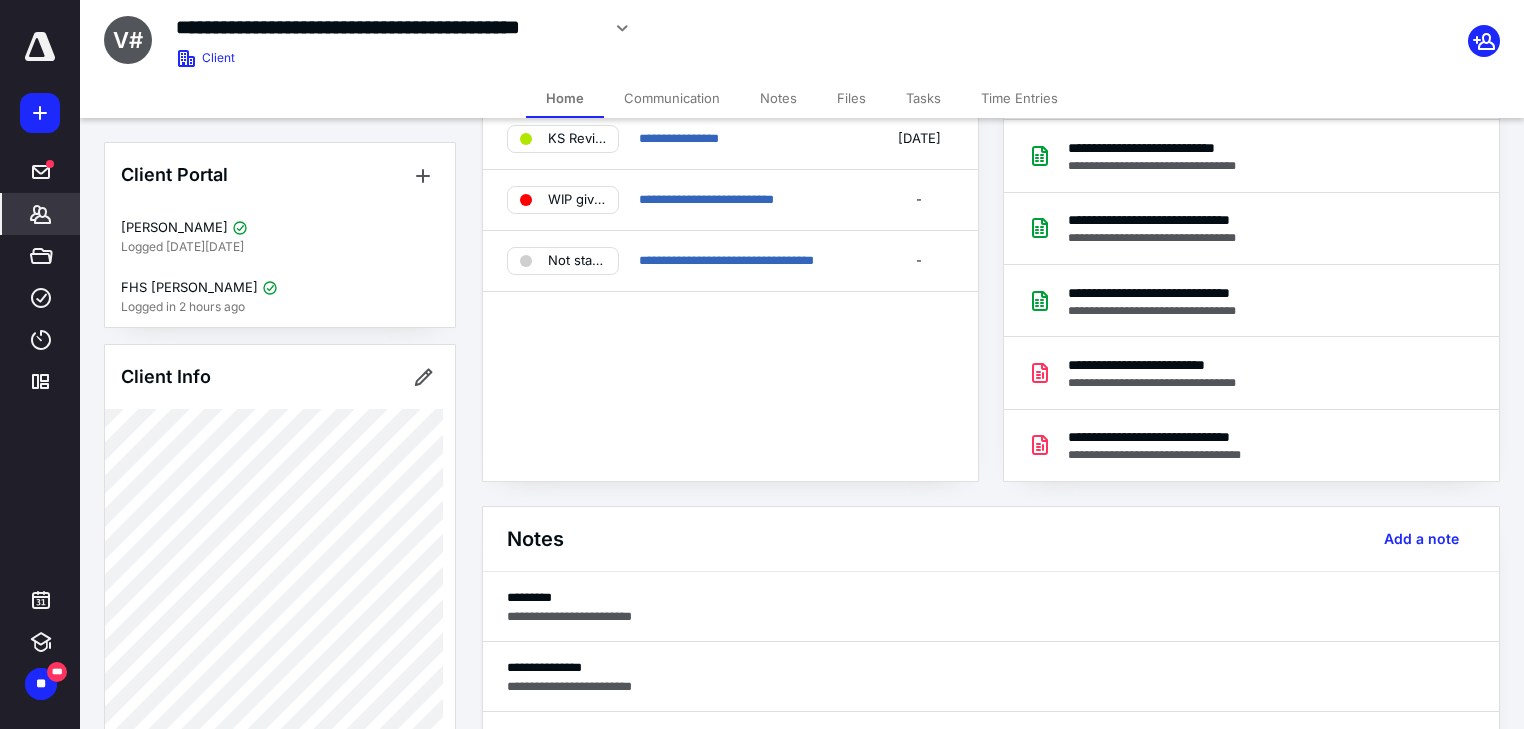 click on "Tasks" at bounding box center (923, 98) 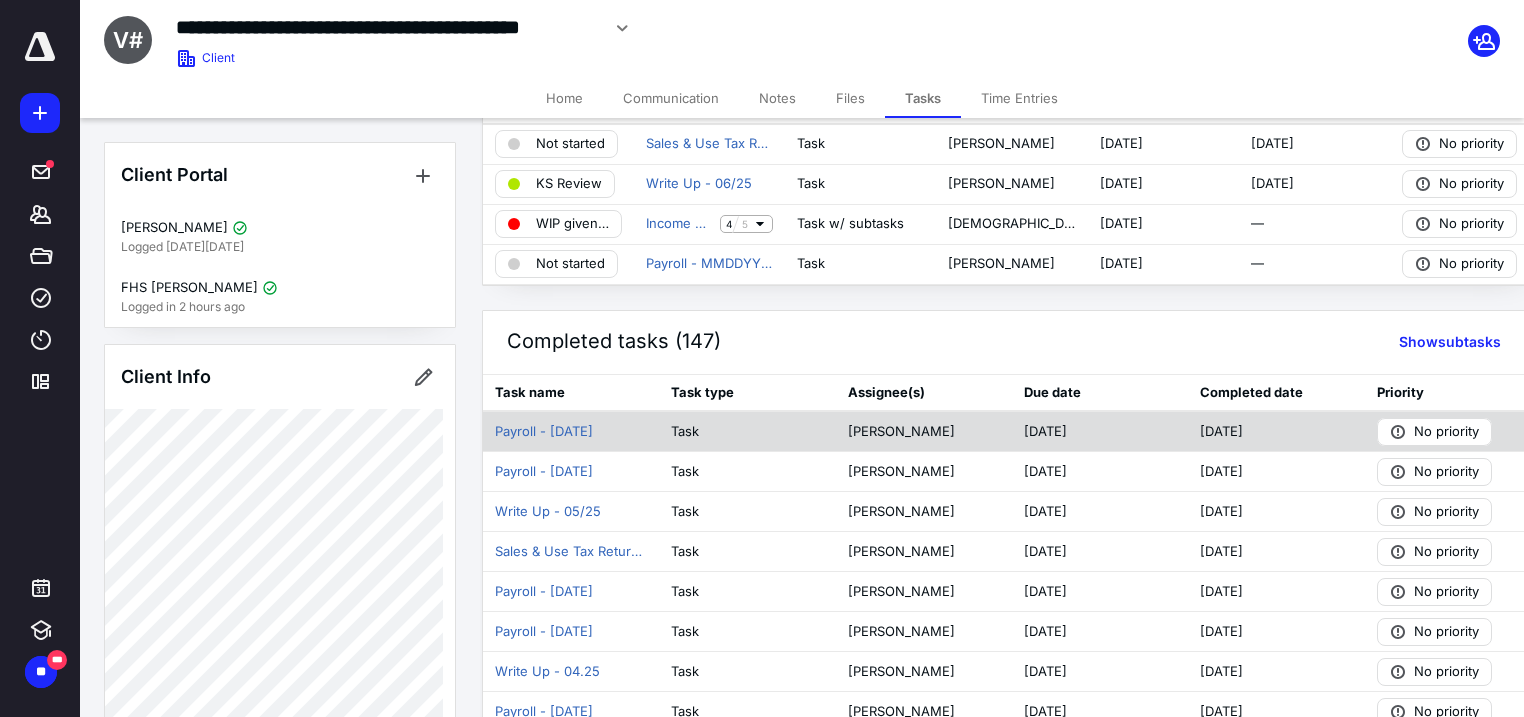 scroll, scrollTop: 80, scrollLeft: 0, axis: vertical 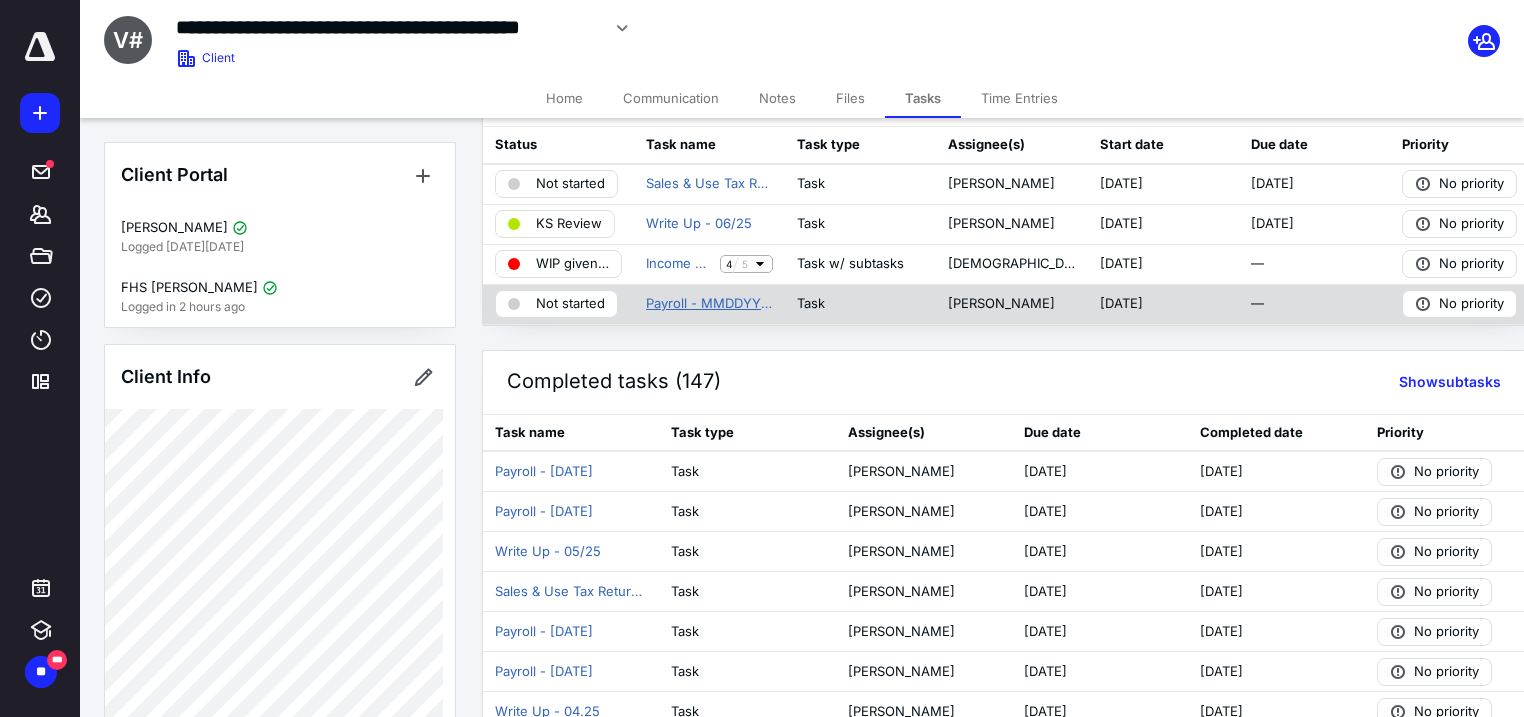 click on "Payroll - MMDDYY ([PERSON_NAME]) no billing" at bounding box center (709, 304) 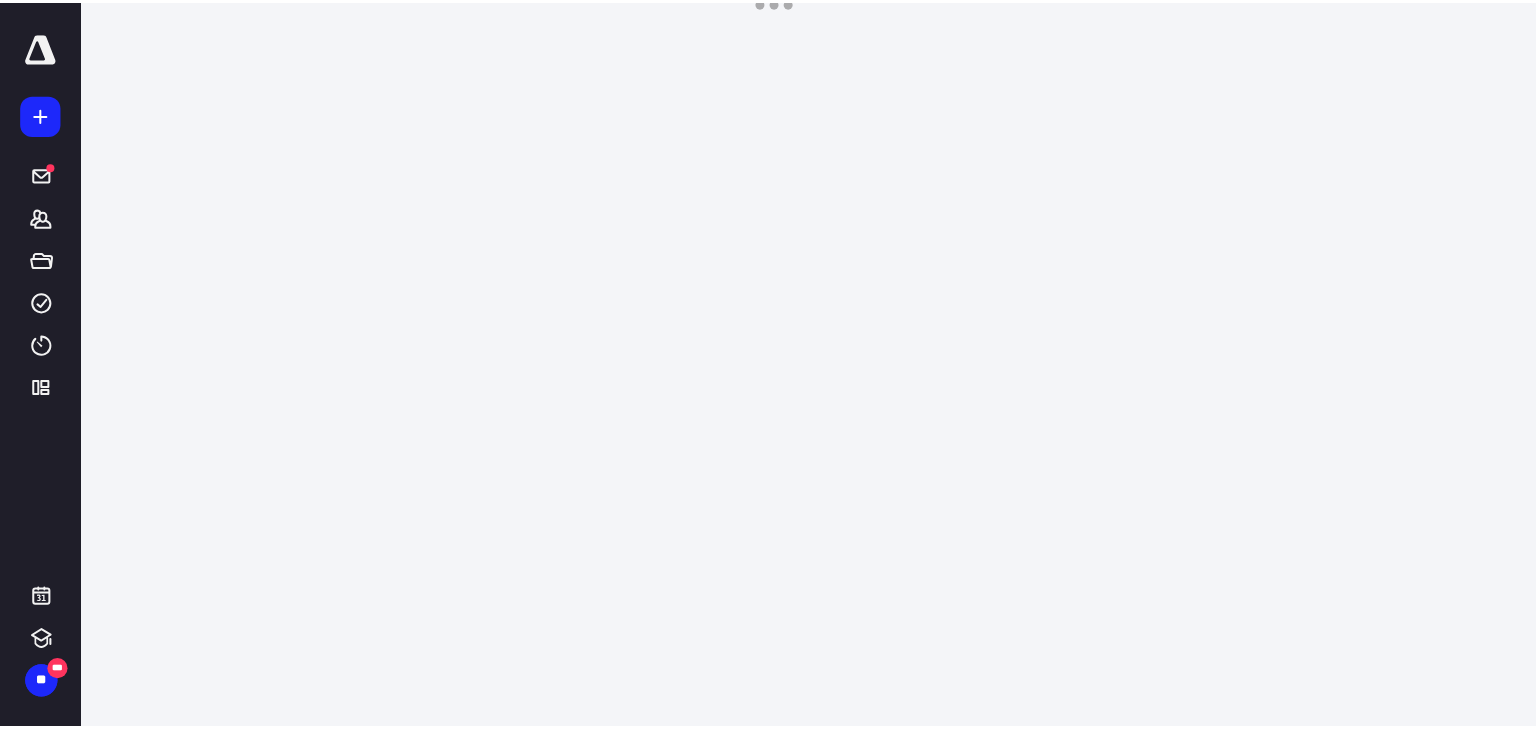 scroll, scrollTop: 0, scrollLeft: 0, axis: both 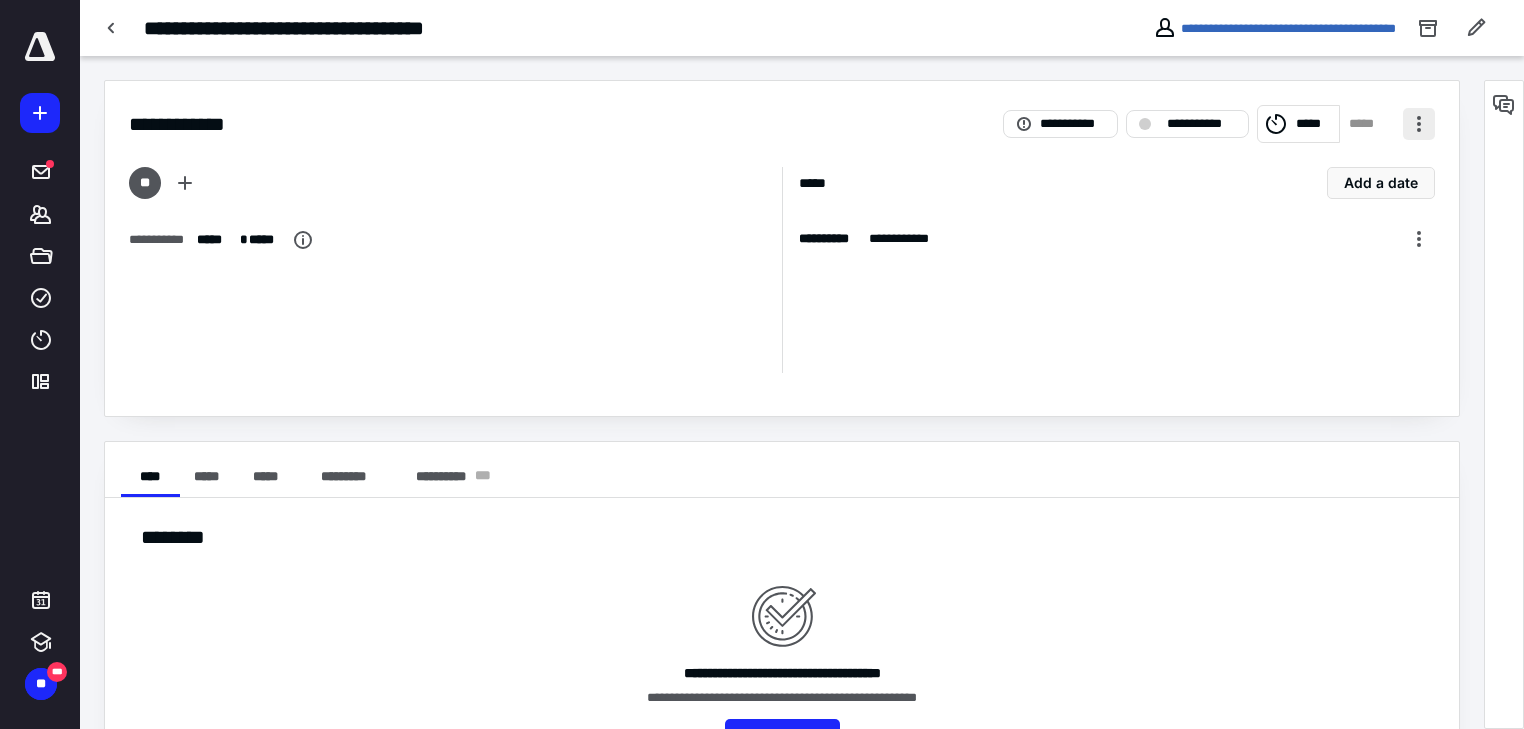 click at bounding box center (1419, 124) 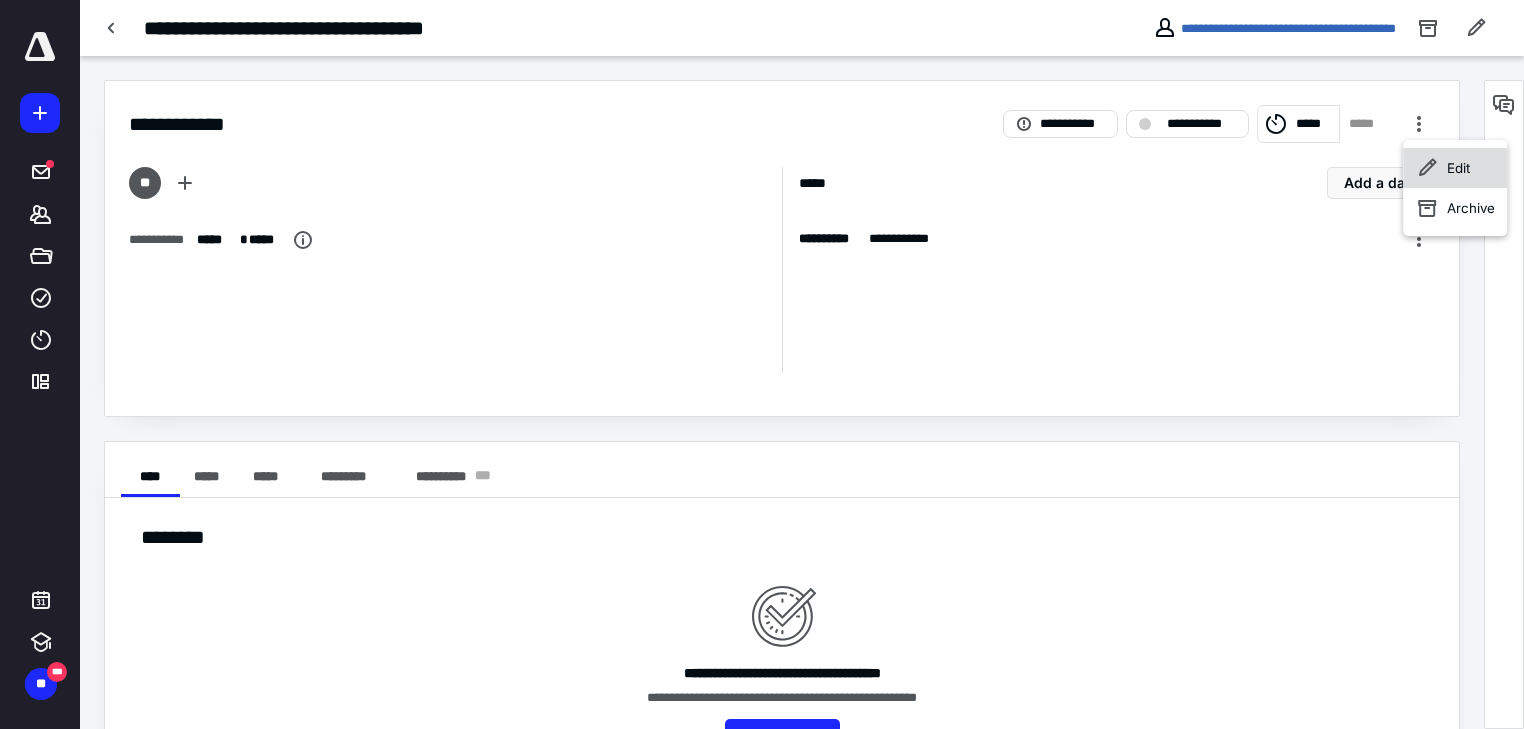 click 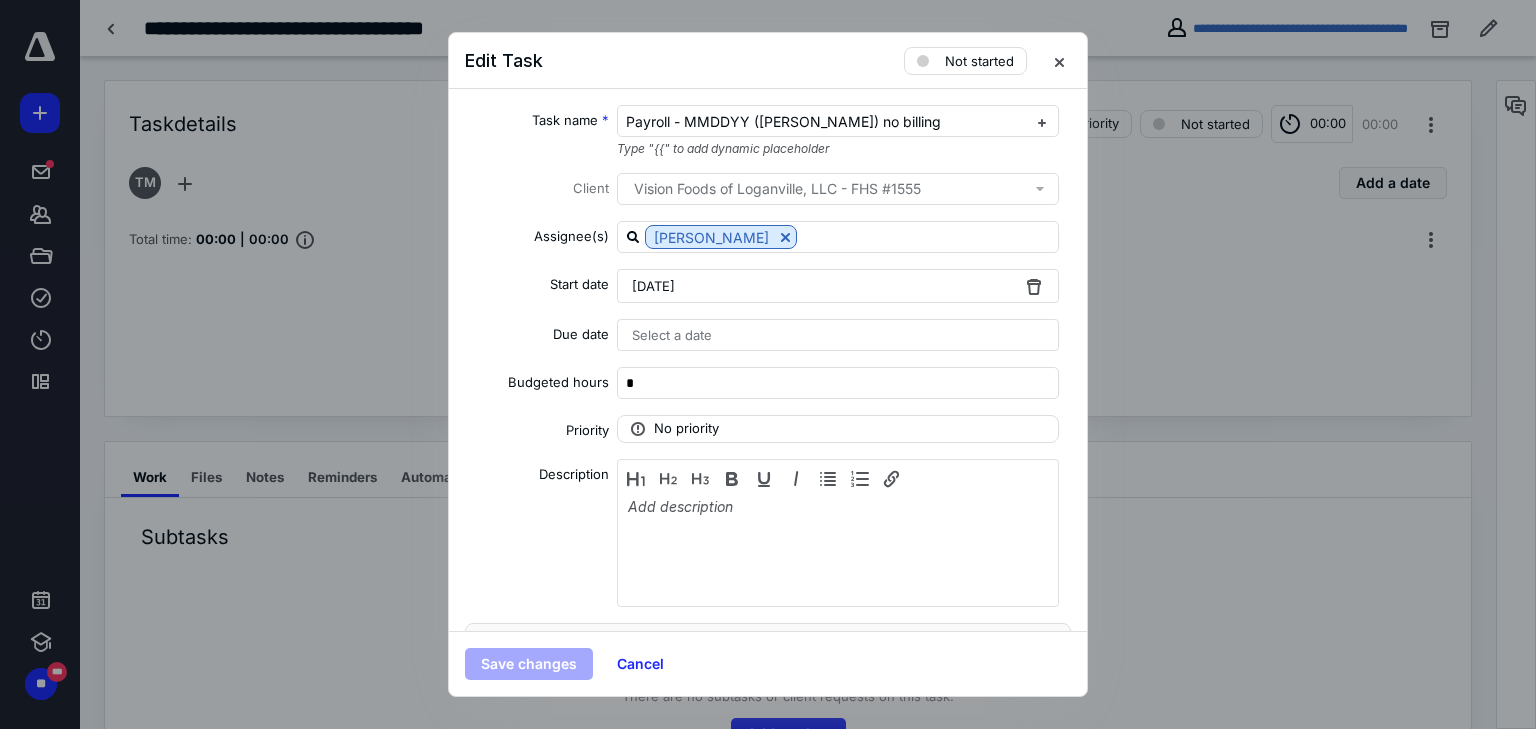 click on "[DATE]" at bounding box center [838, 286] 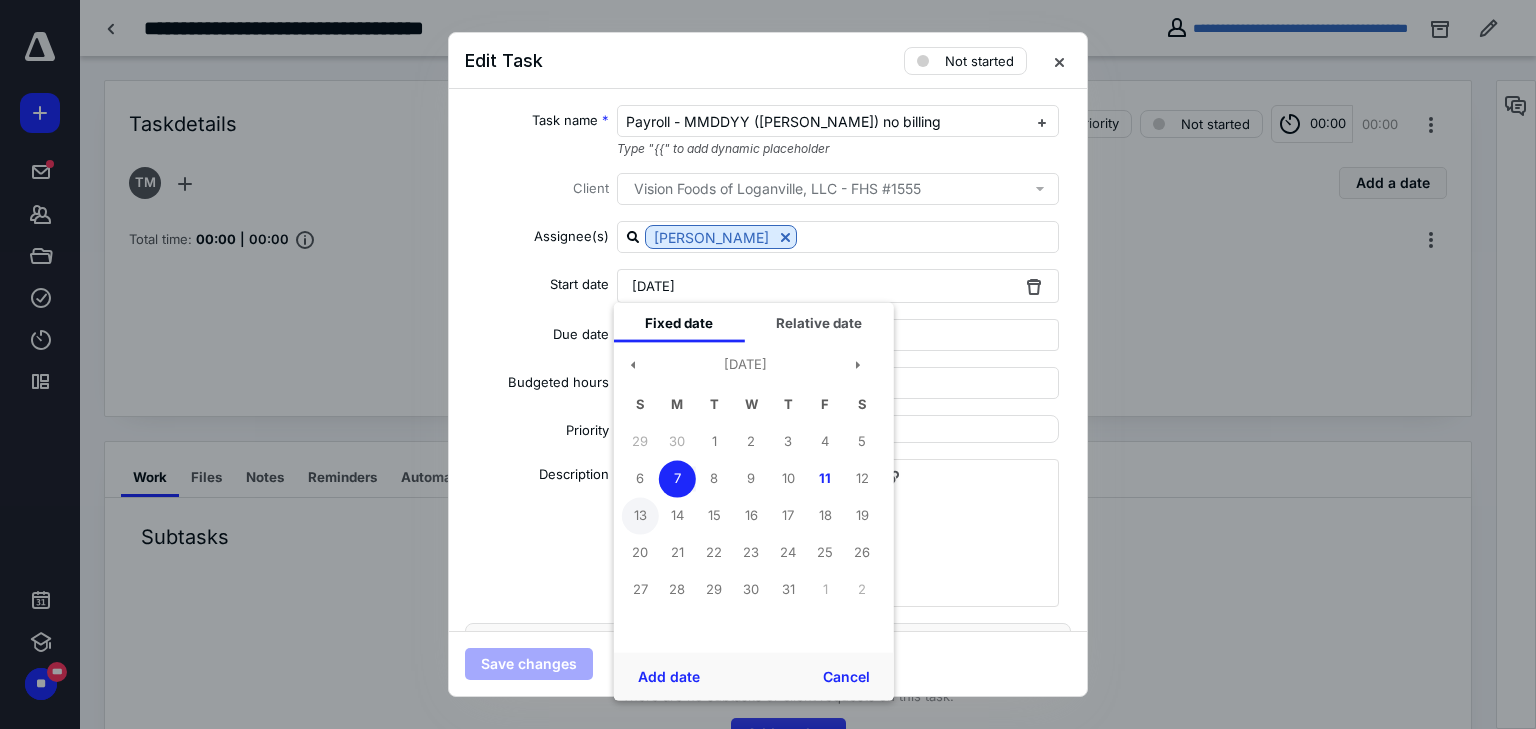 click on "13" at bounding box center [640, 515] 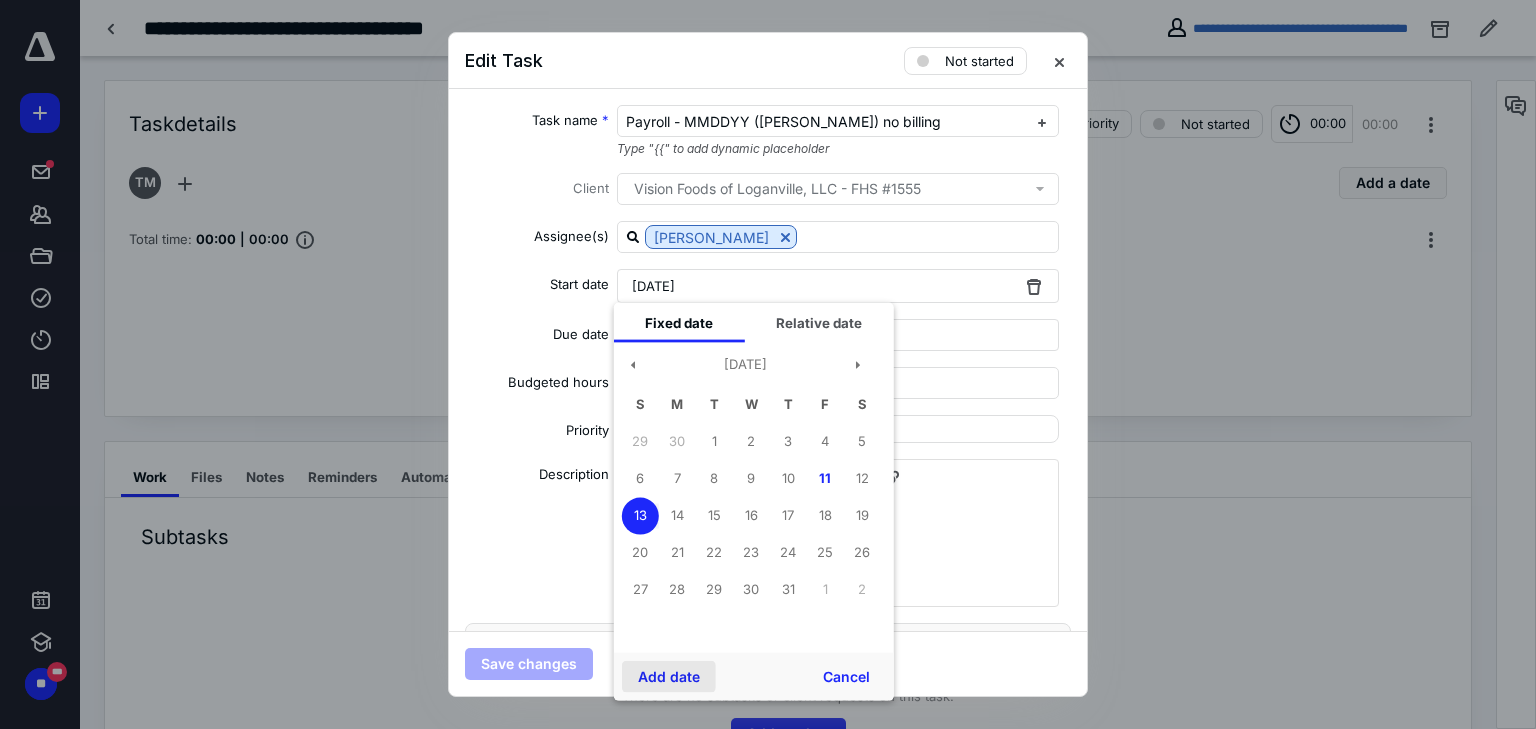 click on "Add date" at bounding box center (669, 677) 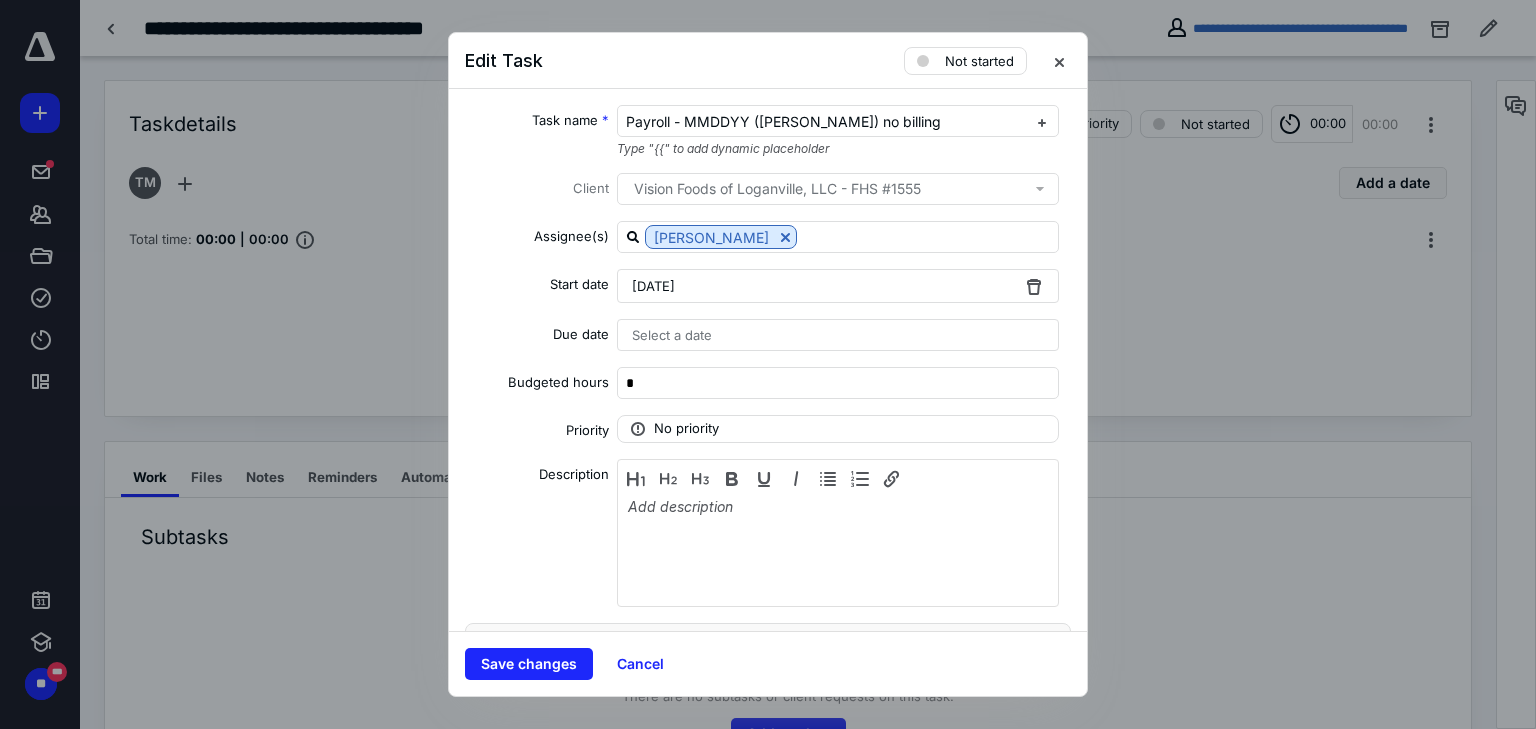 click on "Select a date" at bounding box center (838, 335) 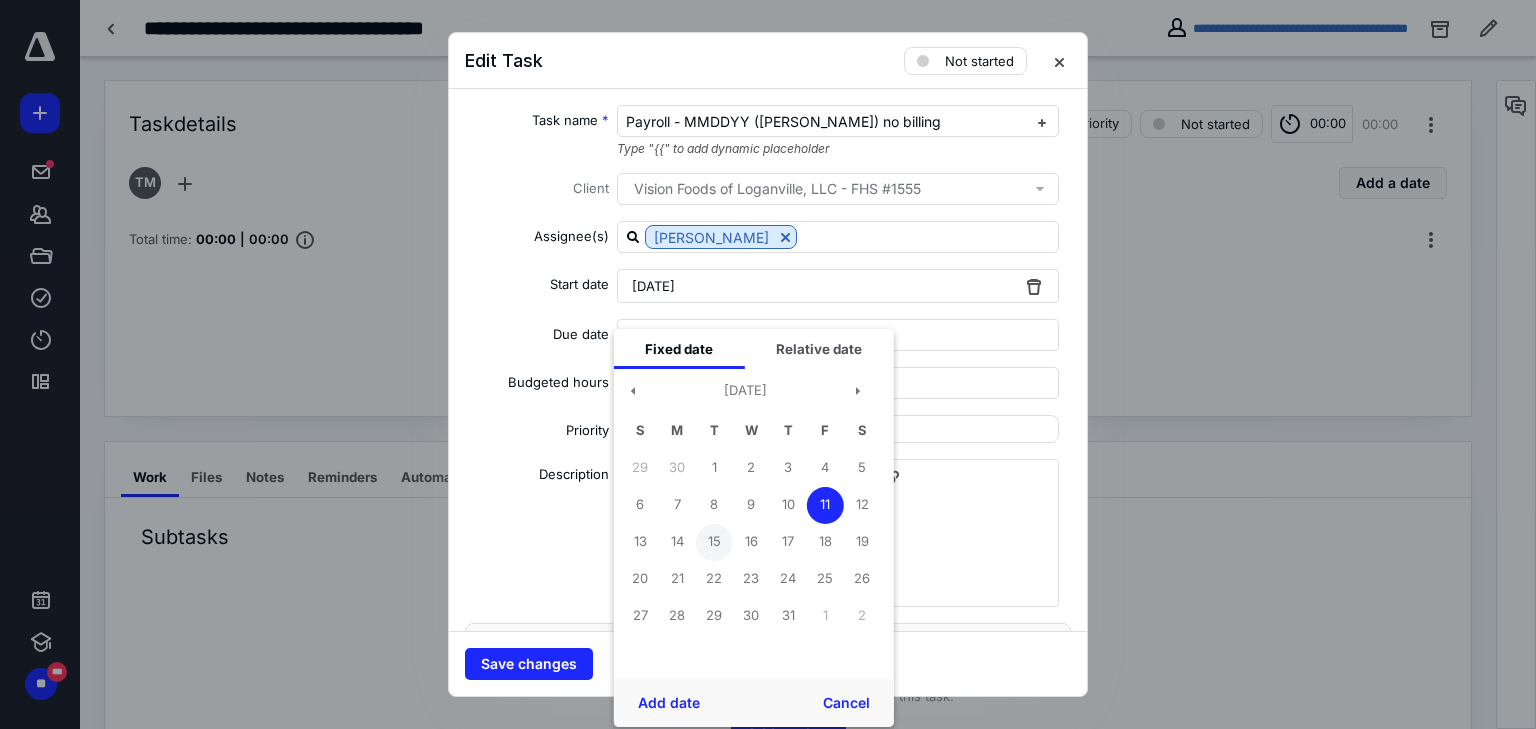 click on "15" at bounding box center [714, 542] 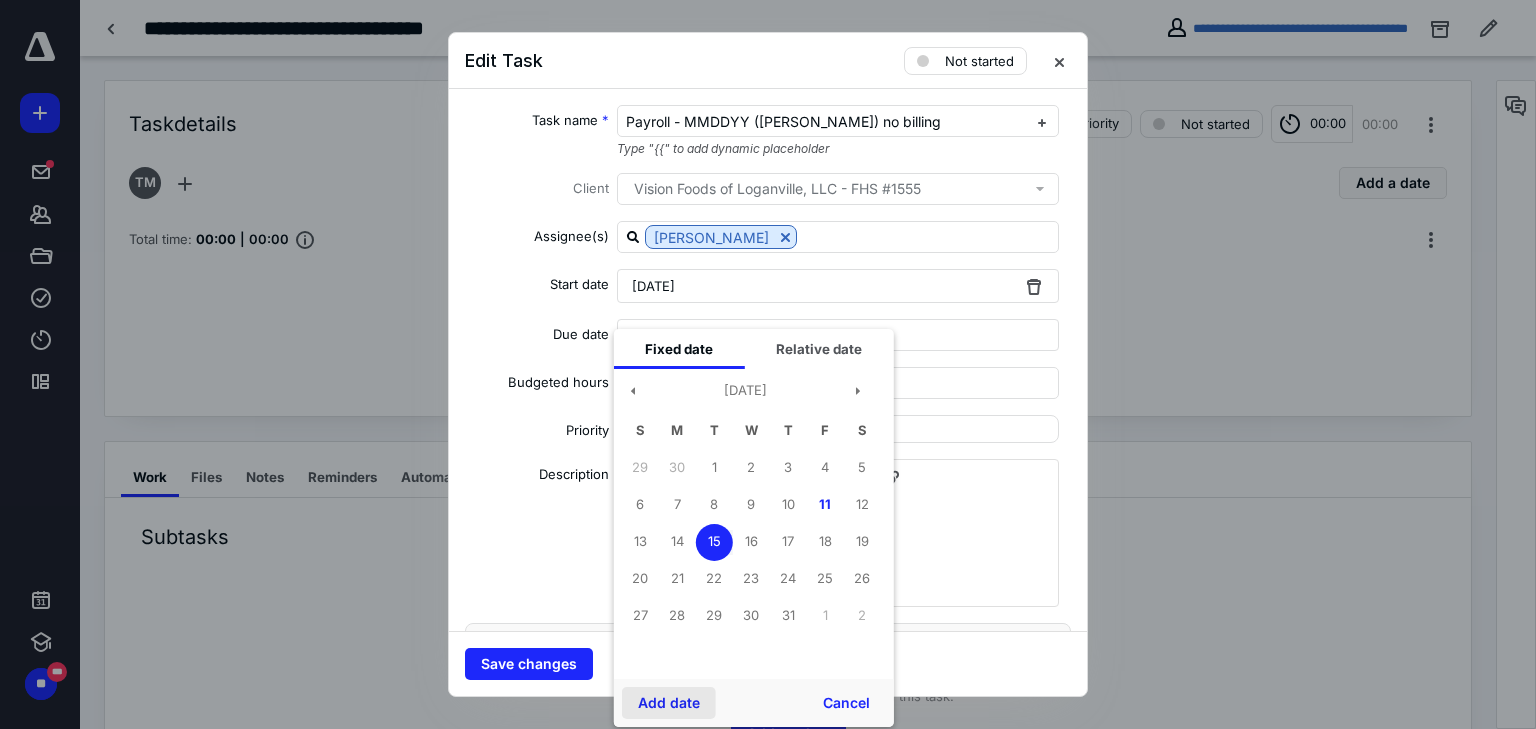 click on "Add date" at bounding box center [669, 703] 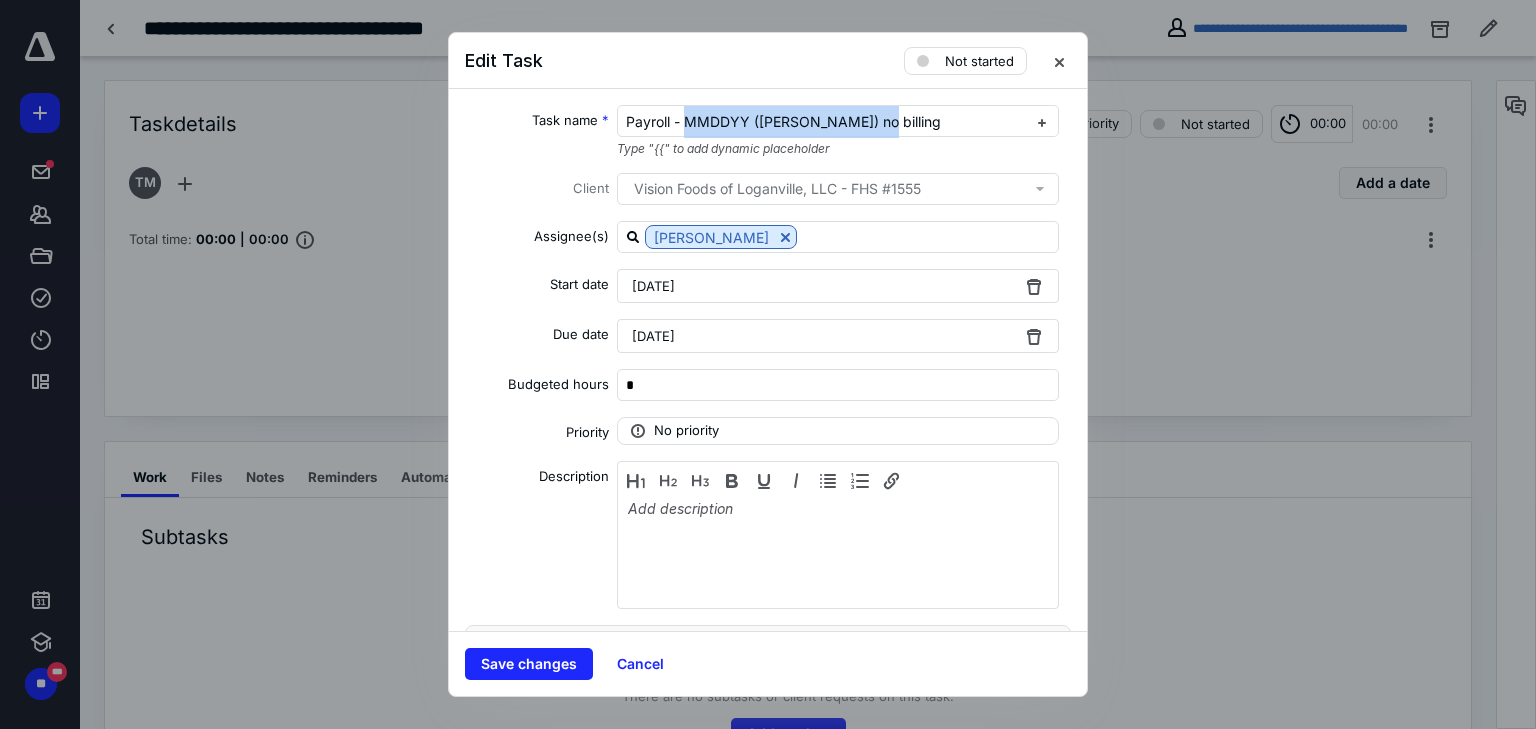 drag, startPoint x: 684, startPoint y: 119, endPoint x: 1535, endPoint y: 47, distance: 854.0404 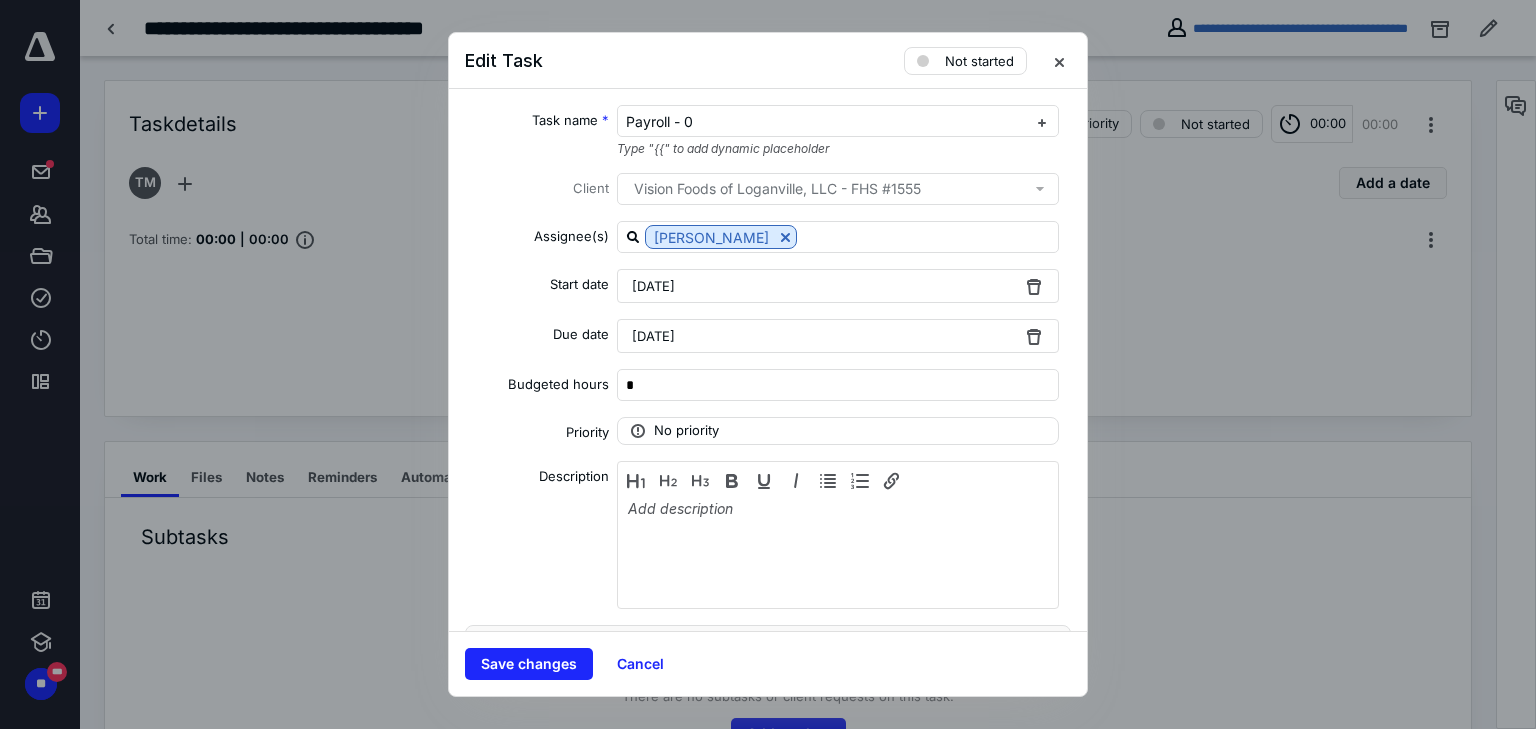 type 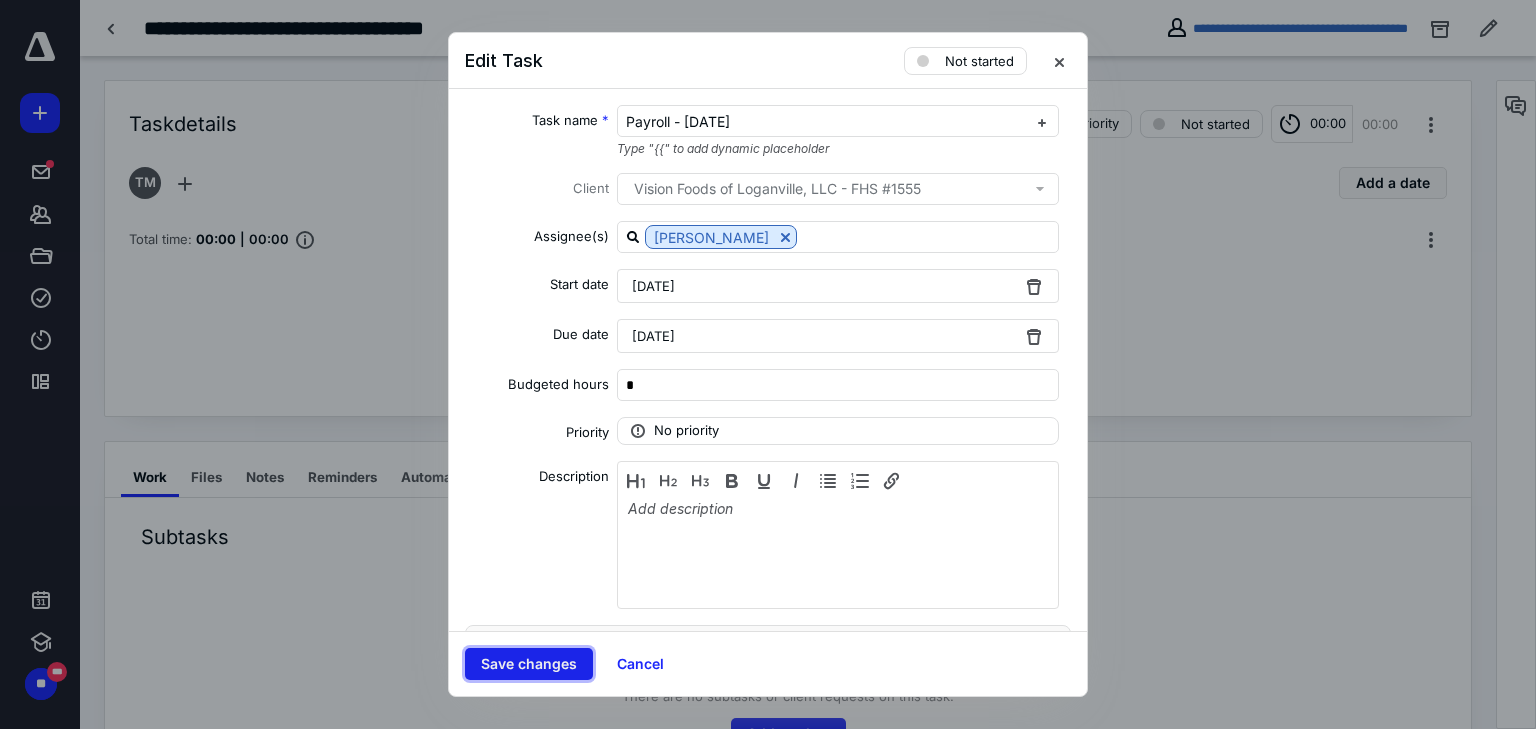 click on "Save changes" at bounding box center (529, 664) 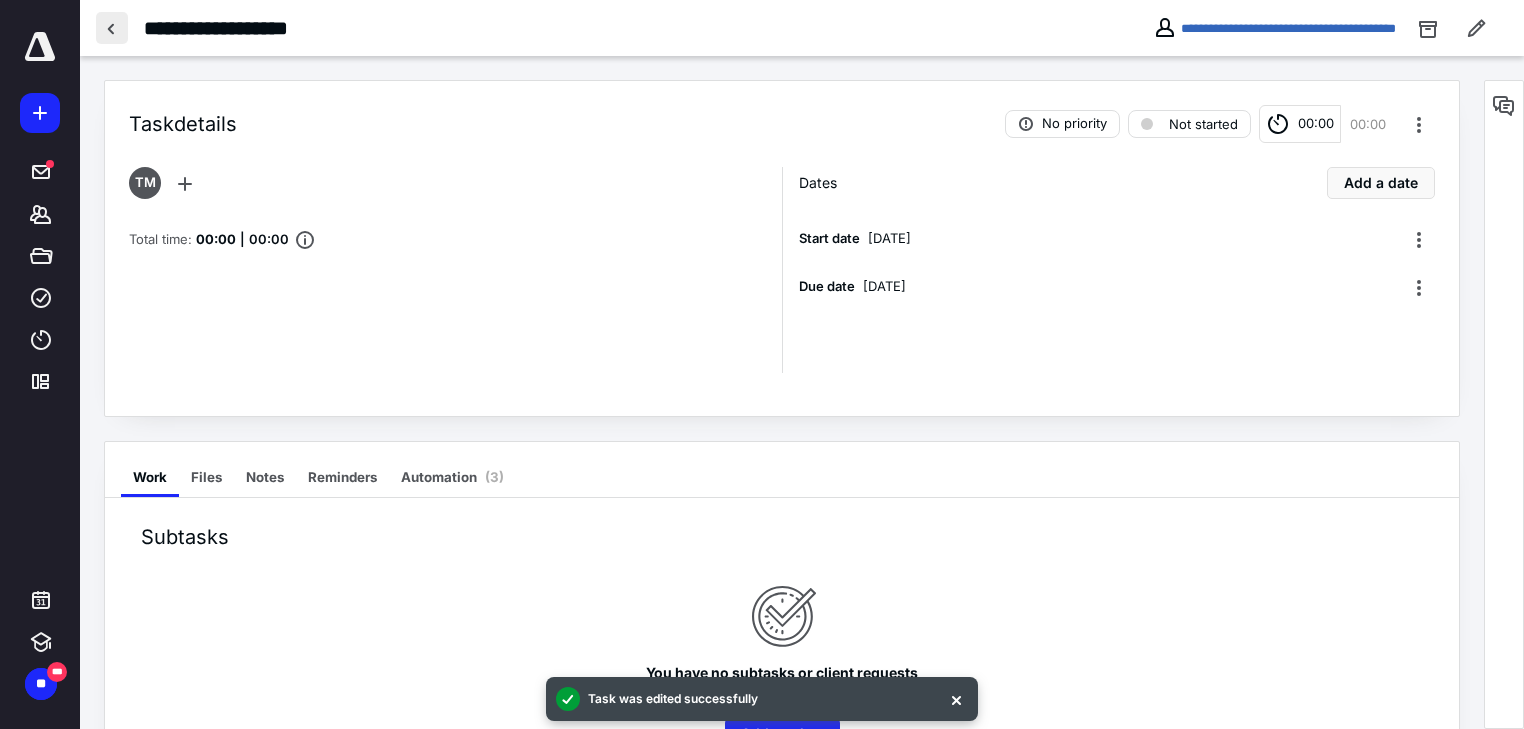 click at bounding box center [112, 28] 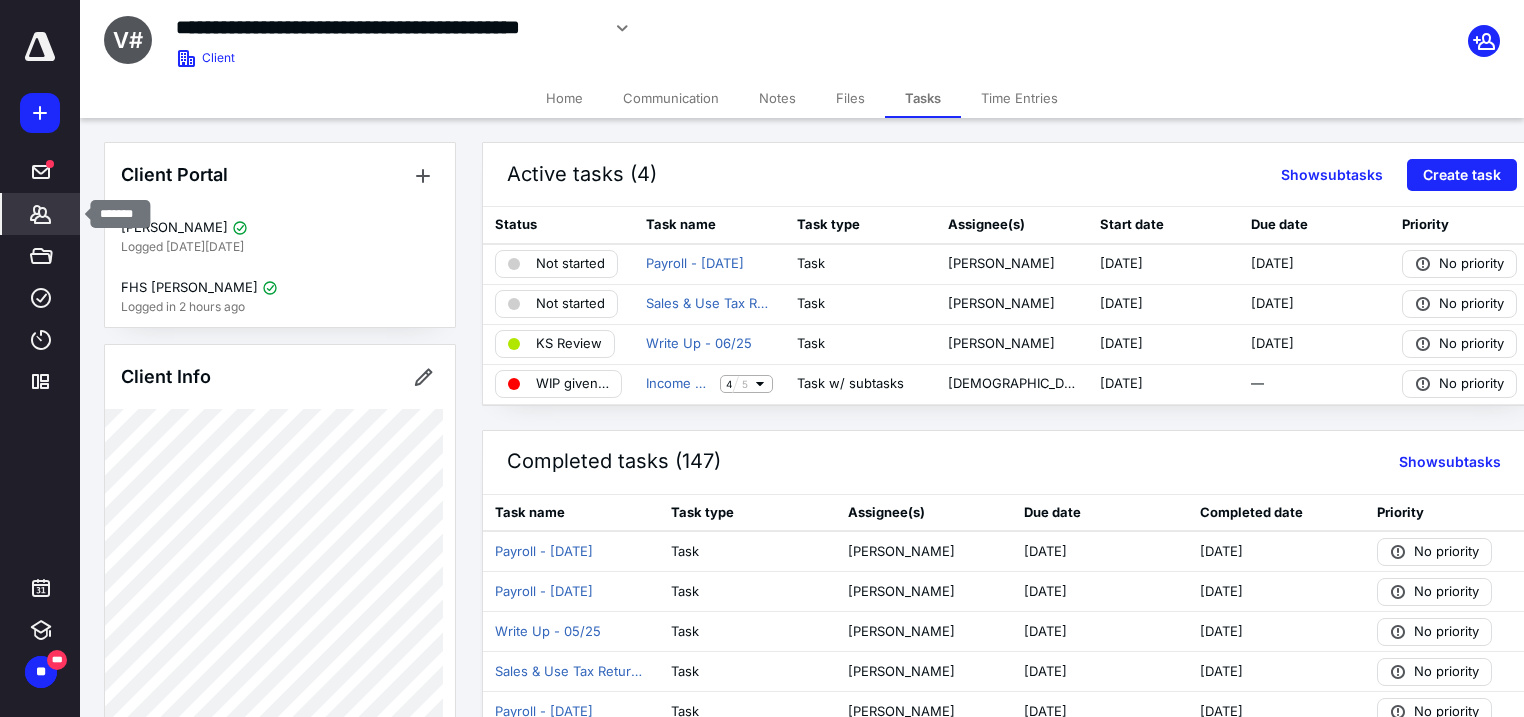 click 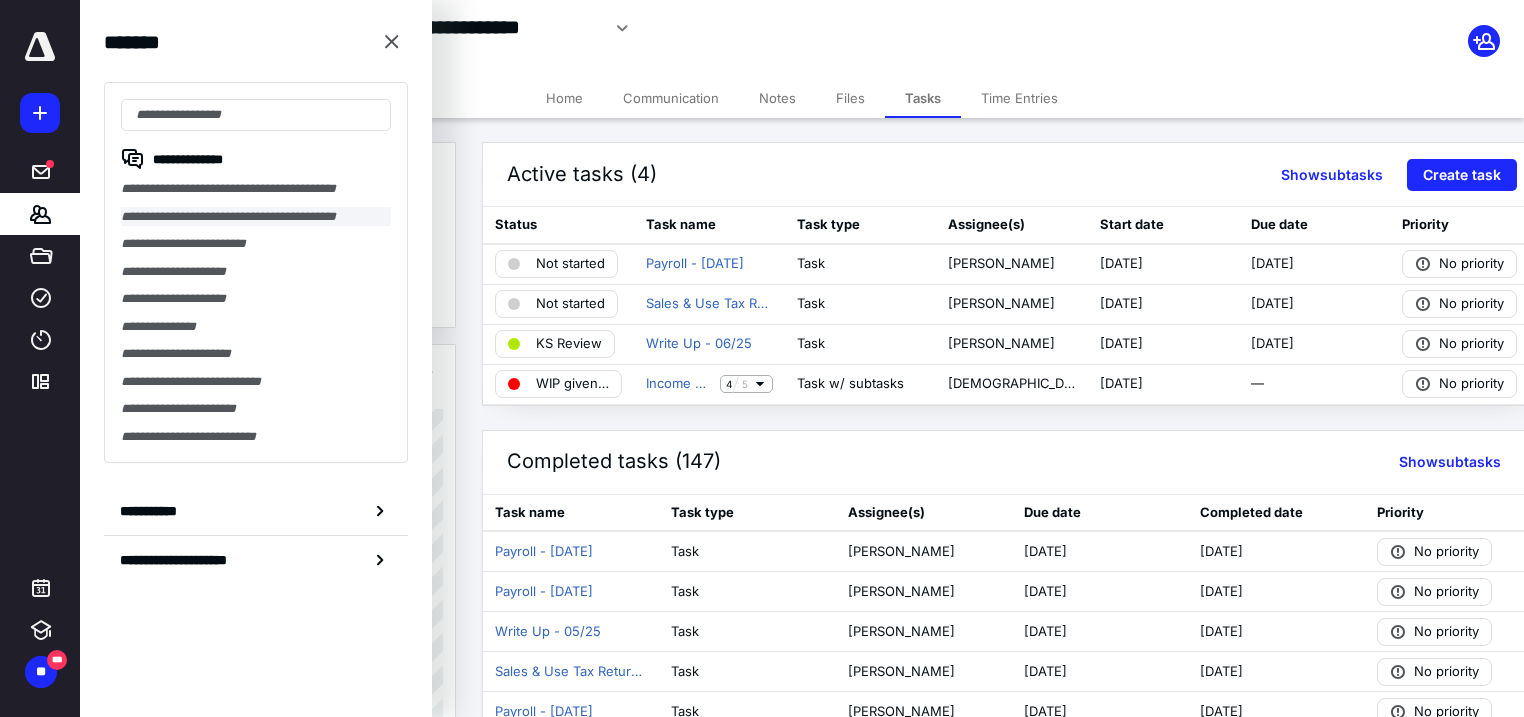 click on "**********" at bounding box center [256, 217] 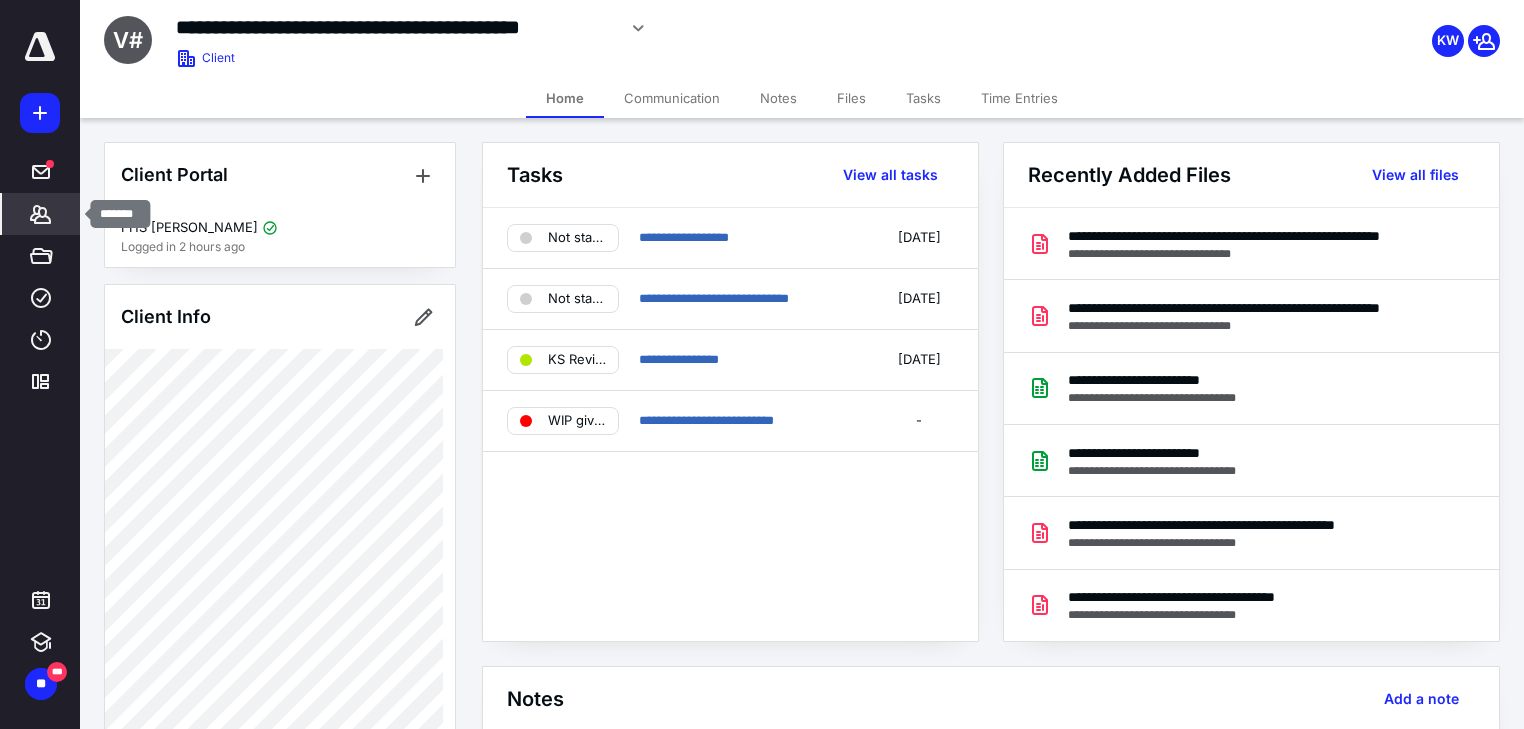 click 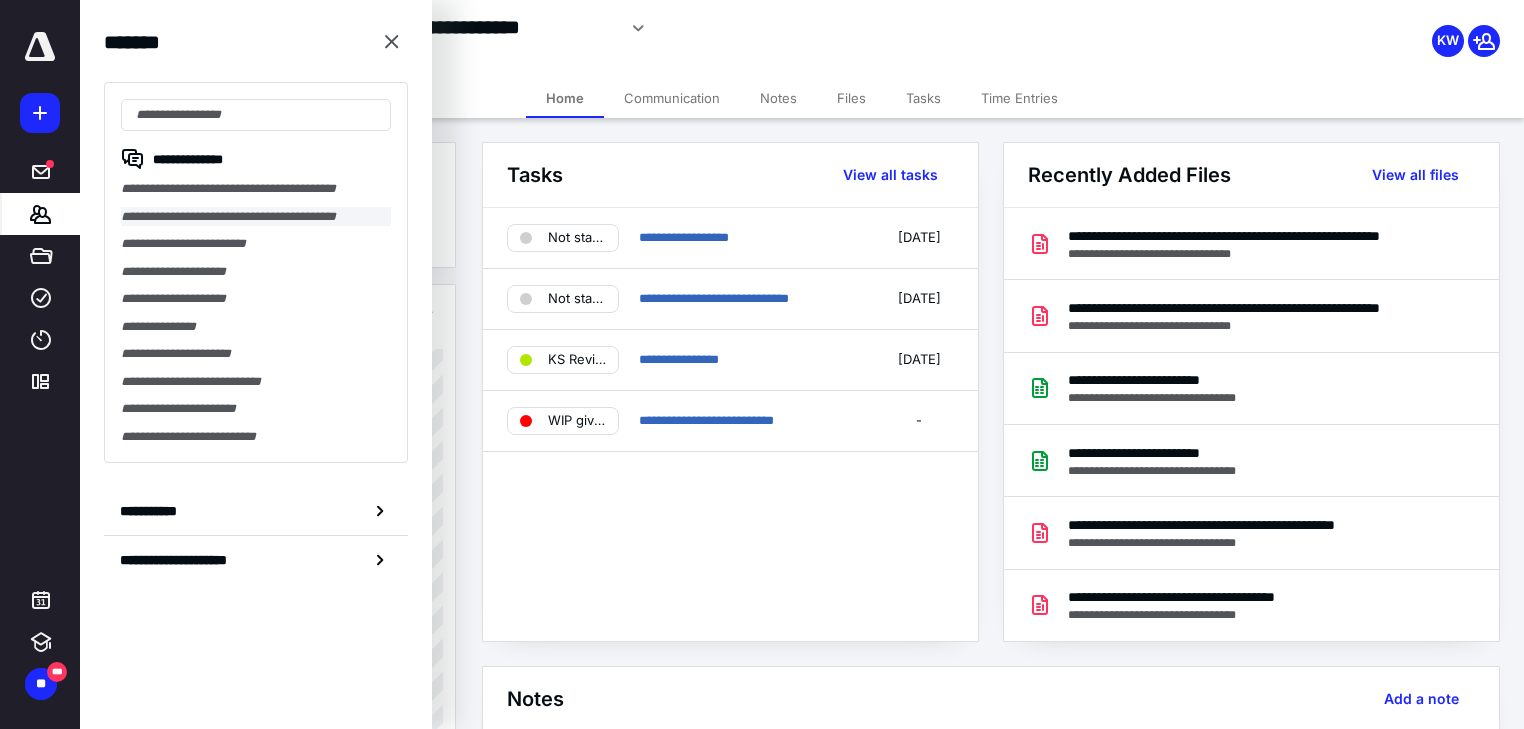 click on "**********" at bounding box center [256, 217] 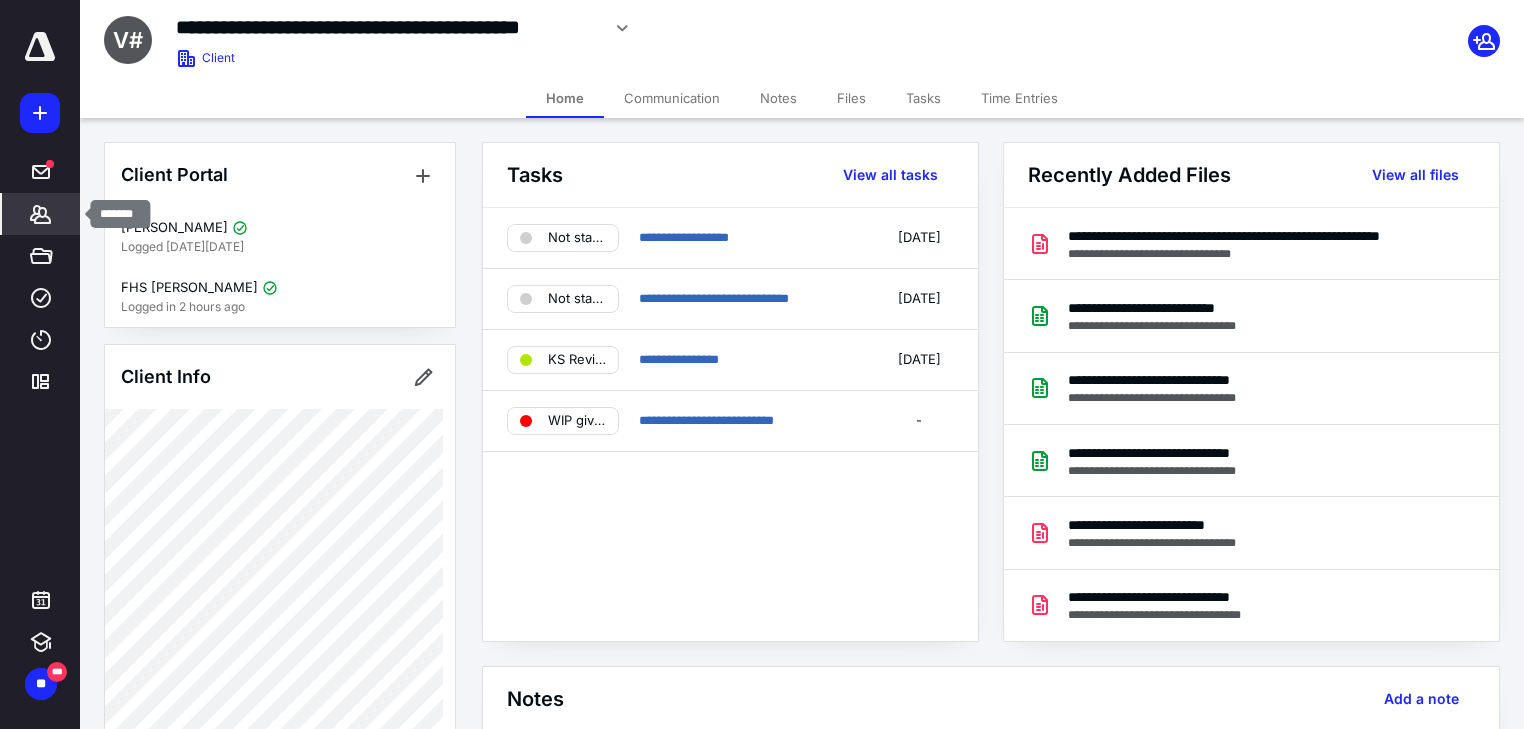 click 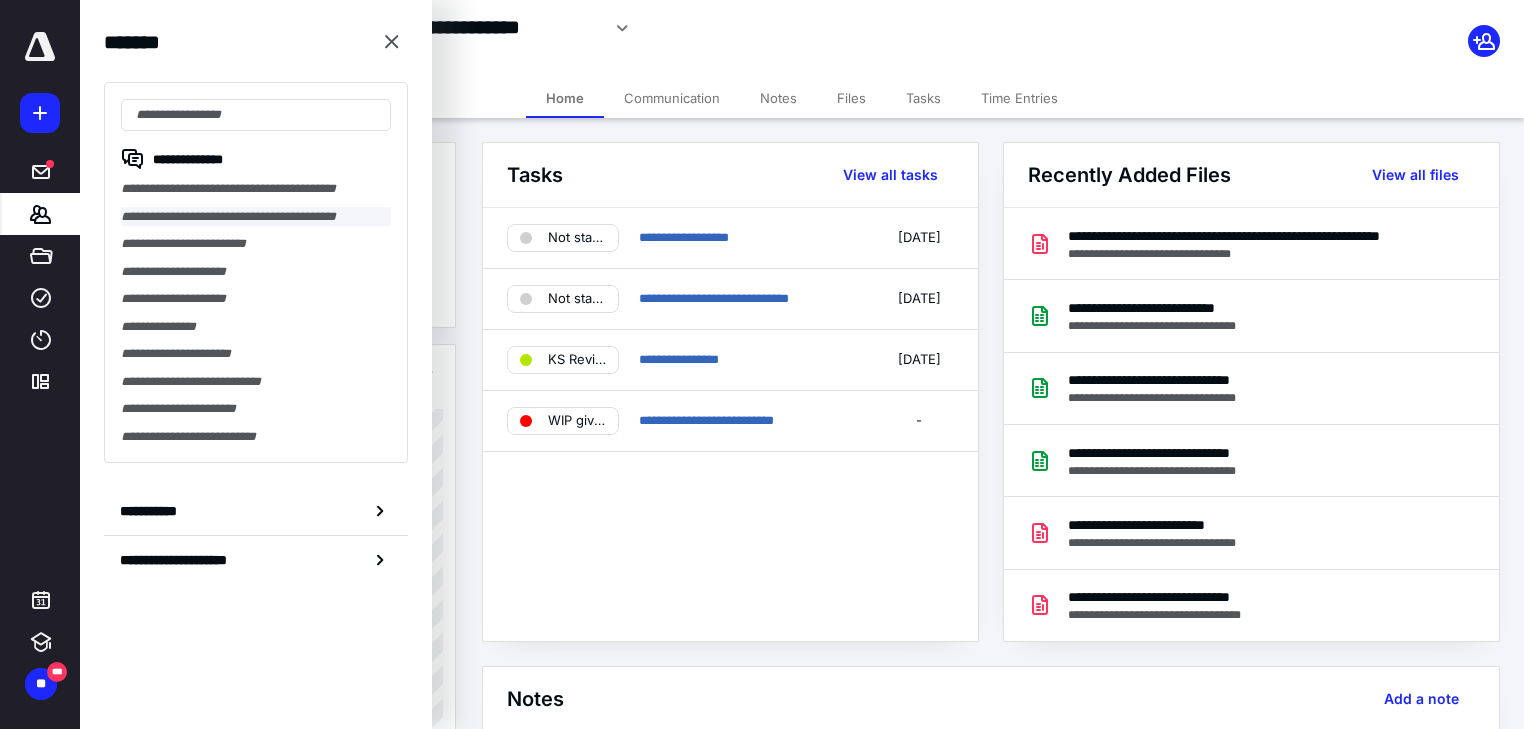 click on "**********" at bounding box center [256, 217] 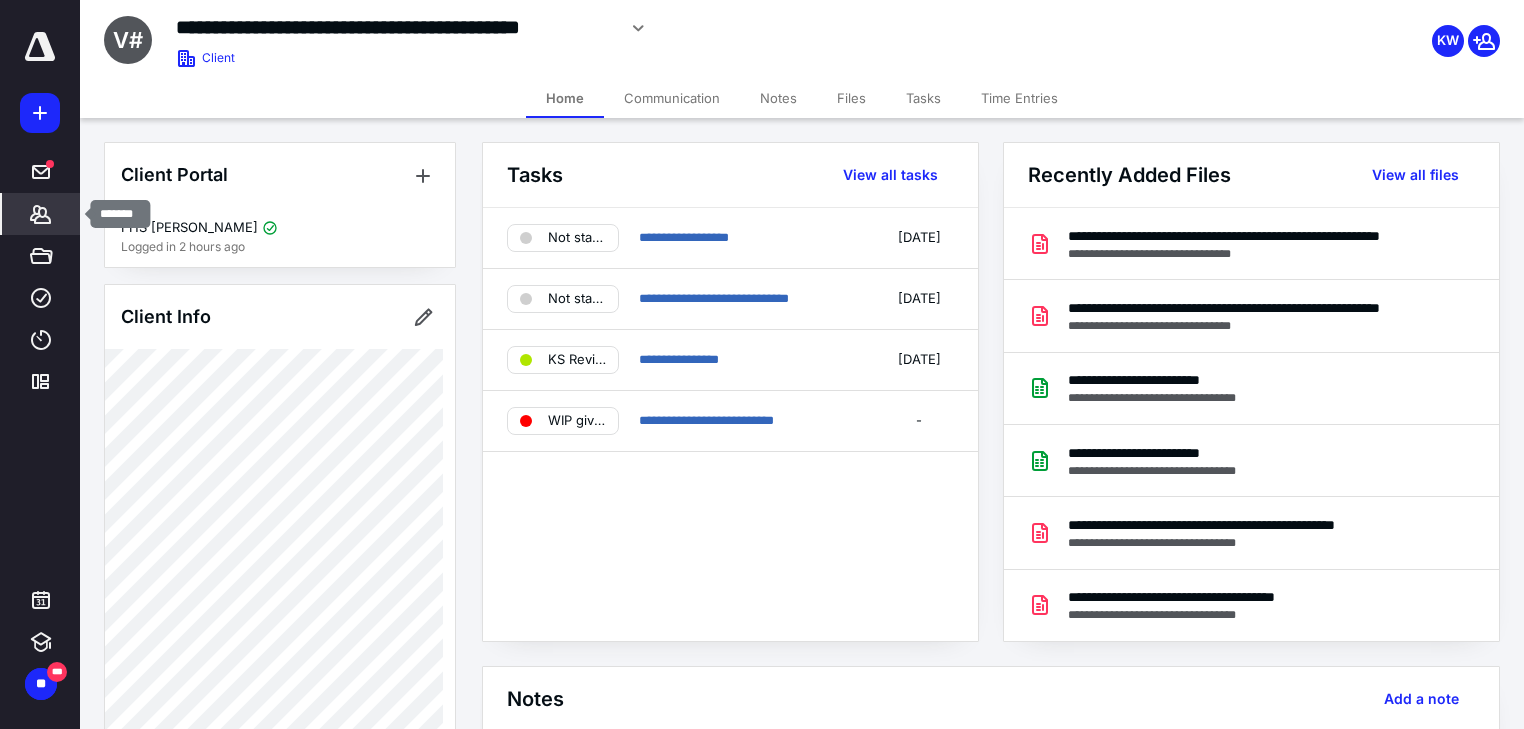 click 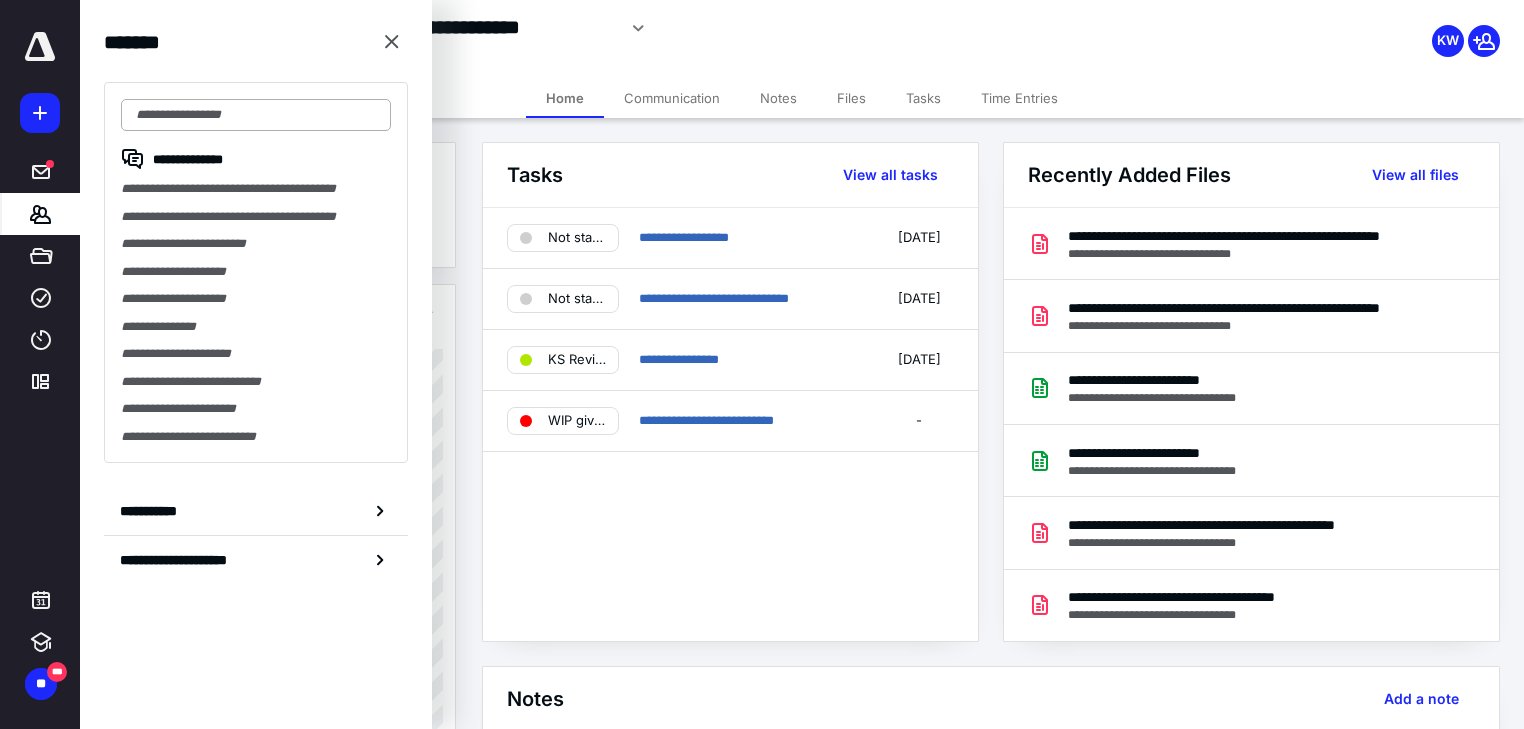 click at bounding box center (256, 115) 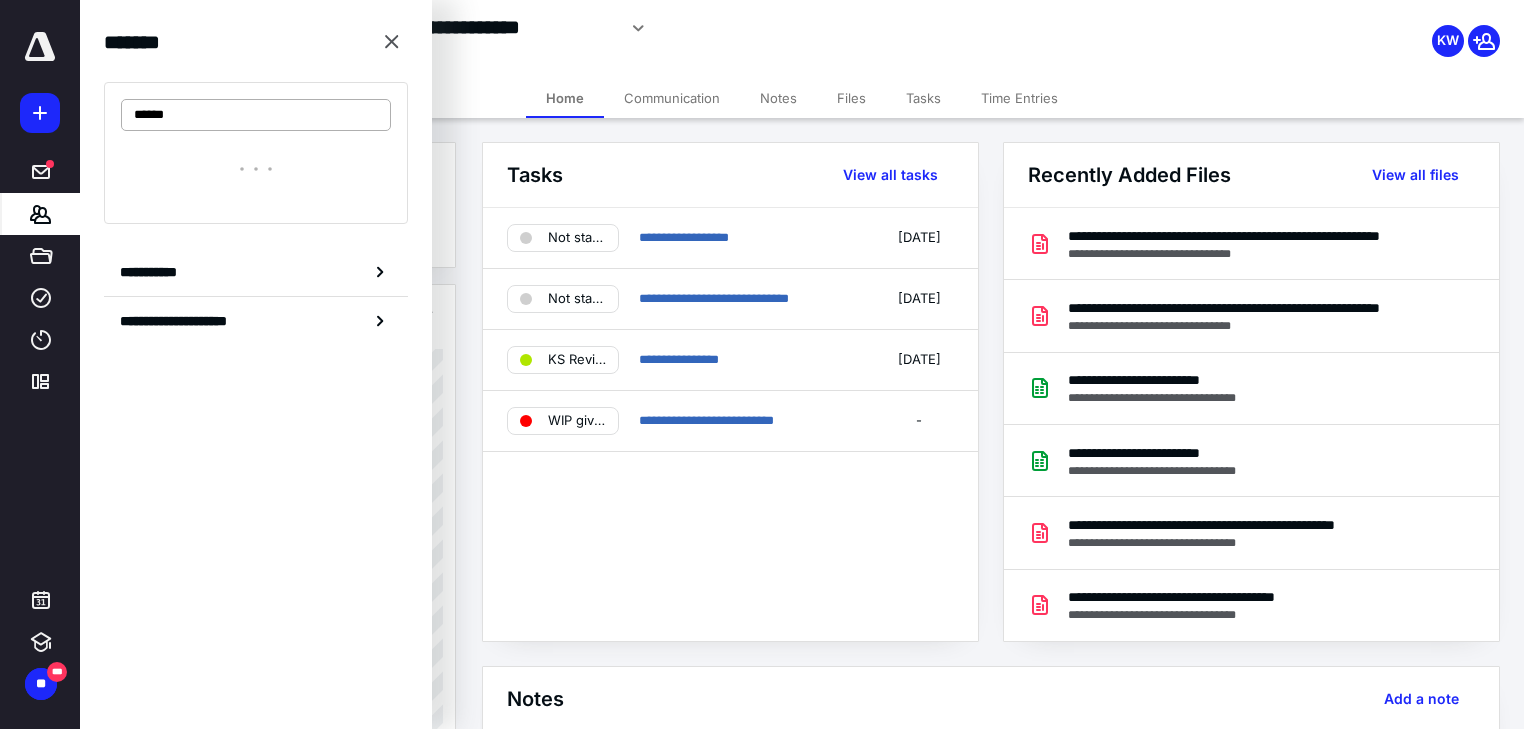 type on "******" 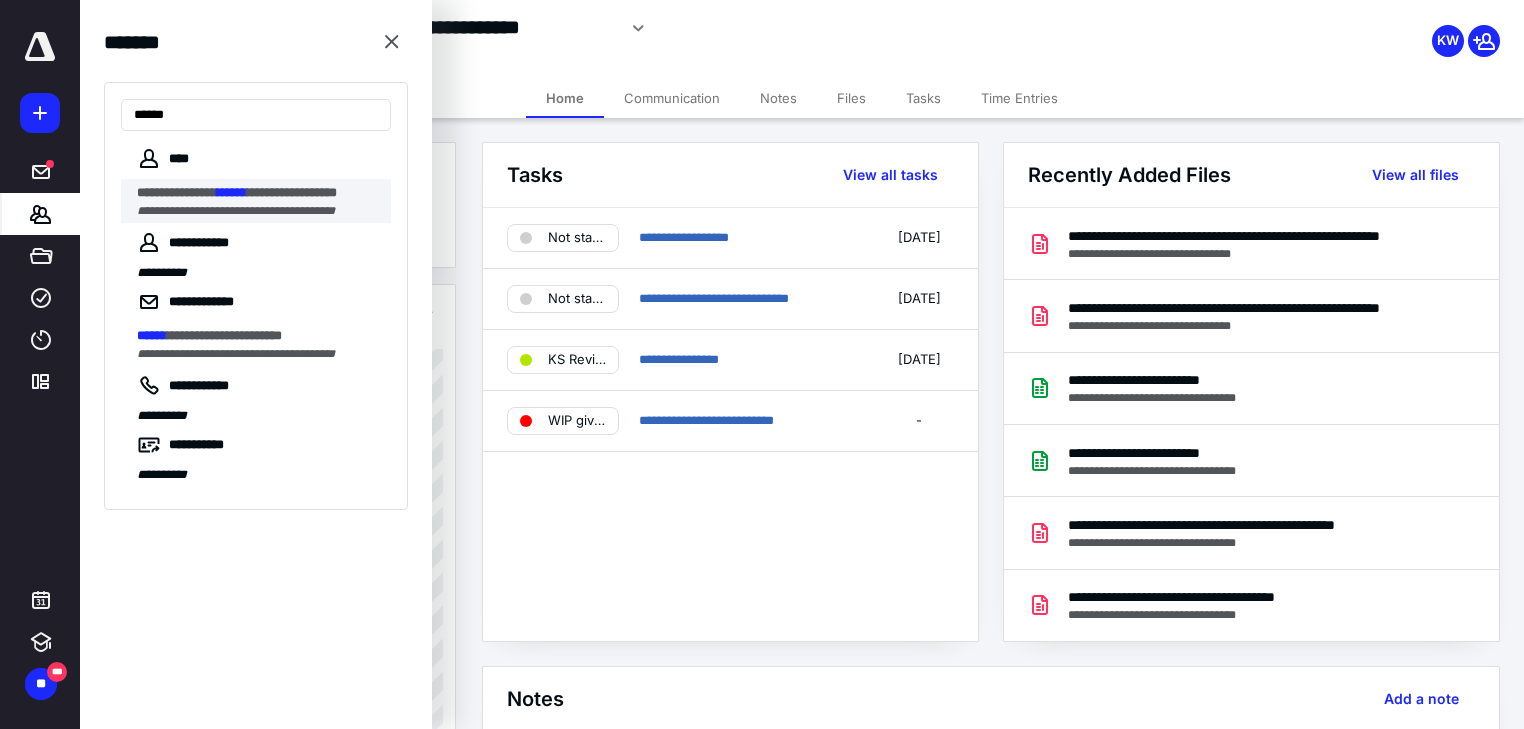 click on "**********" at bounding box center [177, 192] 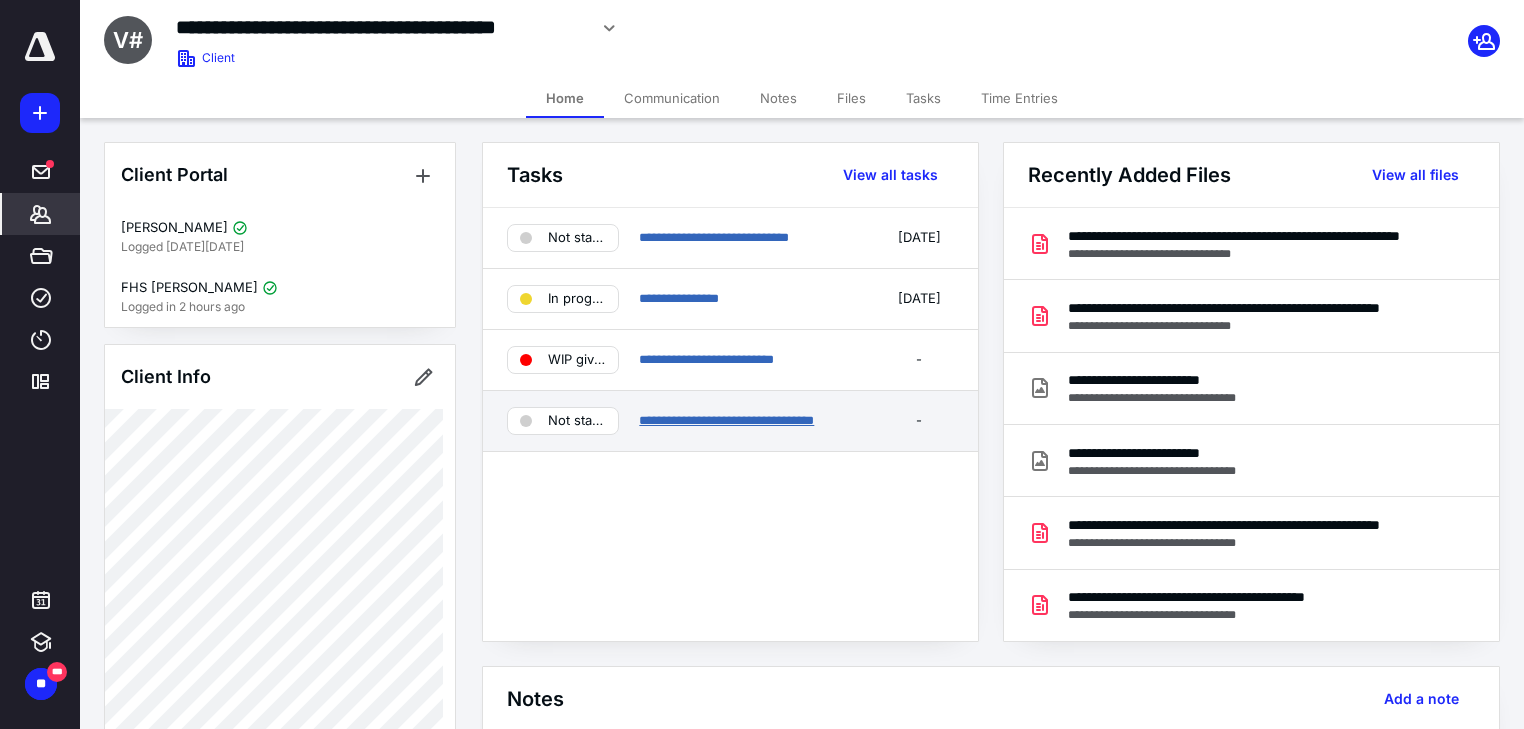 click on "**********" at bounding box center [726, 420] 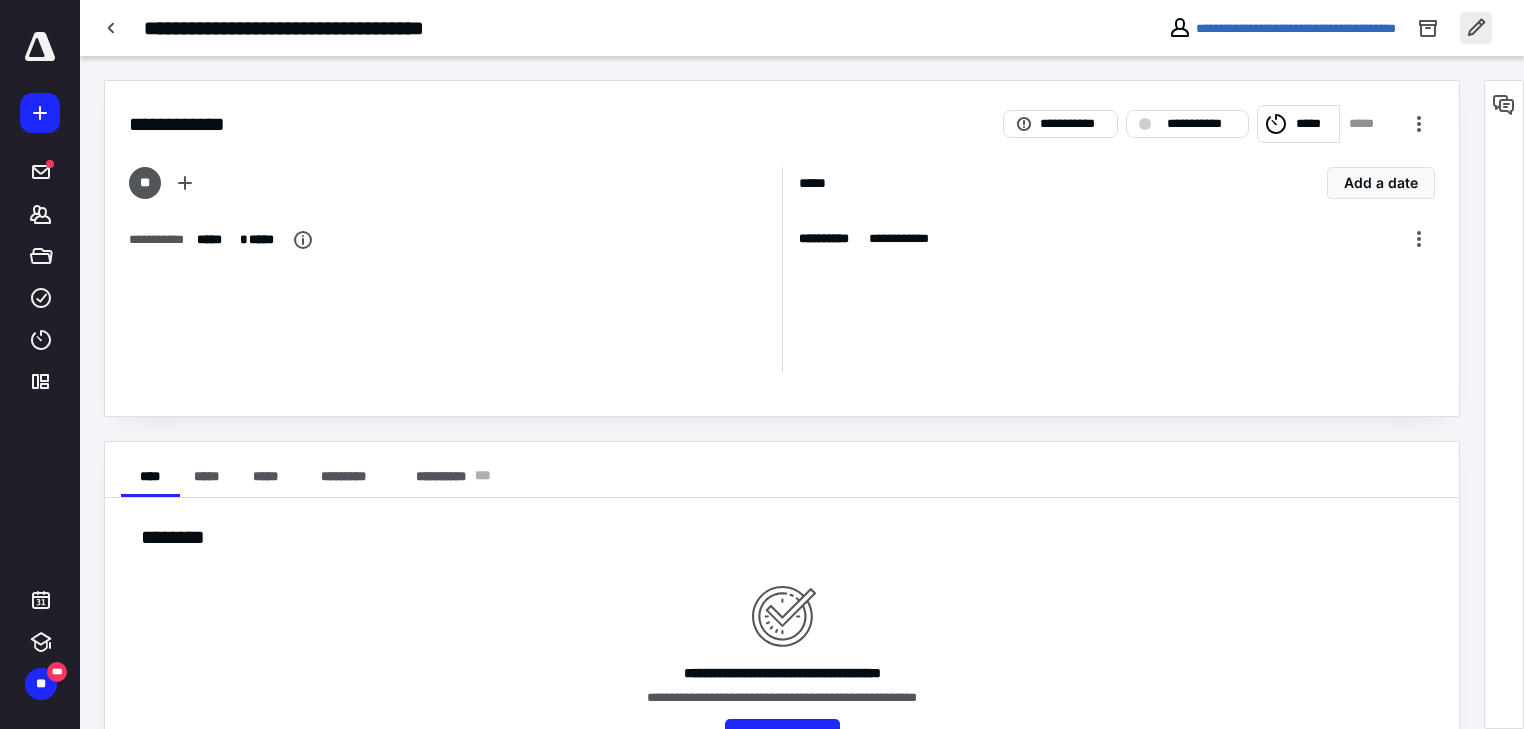 click at bounding box center [1476, 28] 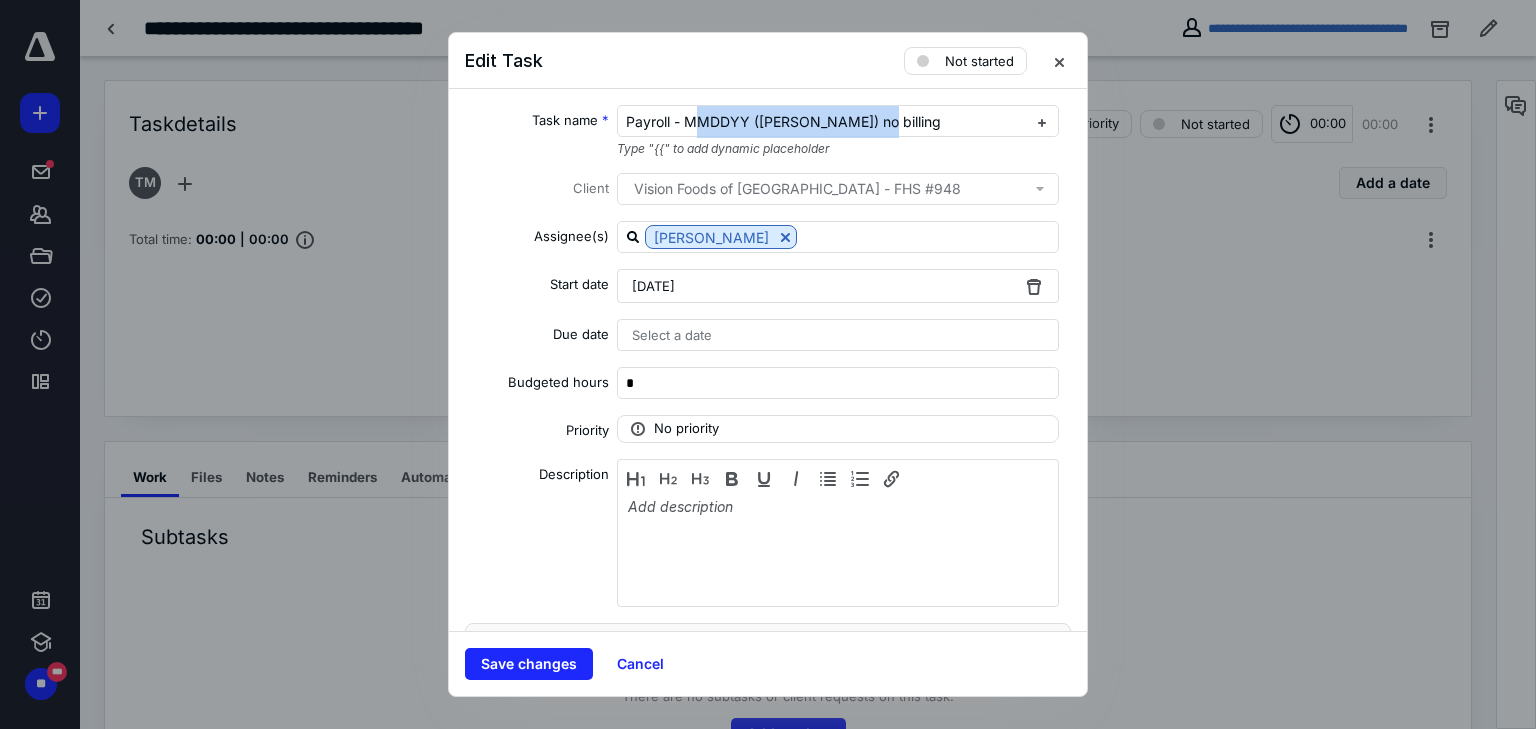 drag, startPoint x: 689, startPoint y: 119, endPoint x: 1231, endPoint y: 87, distance: 542.94385 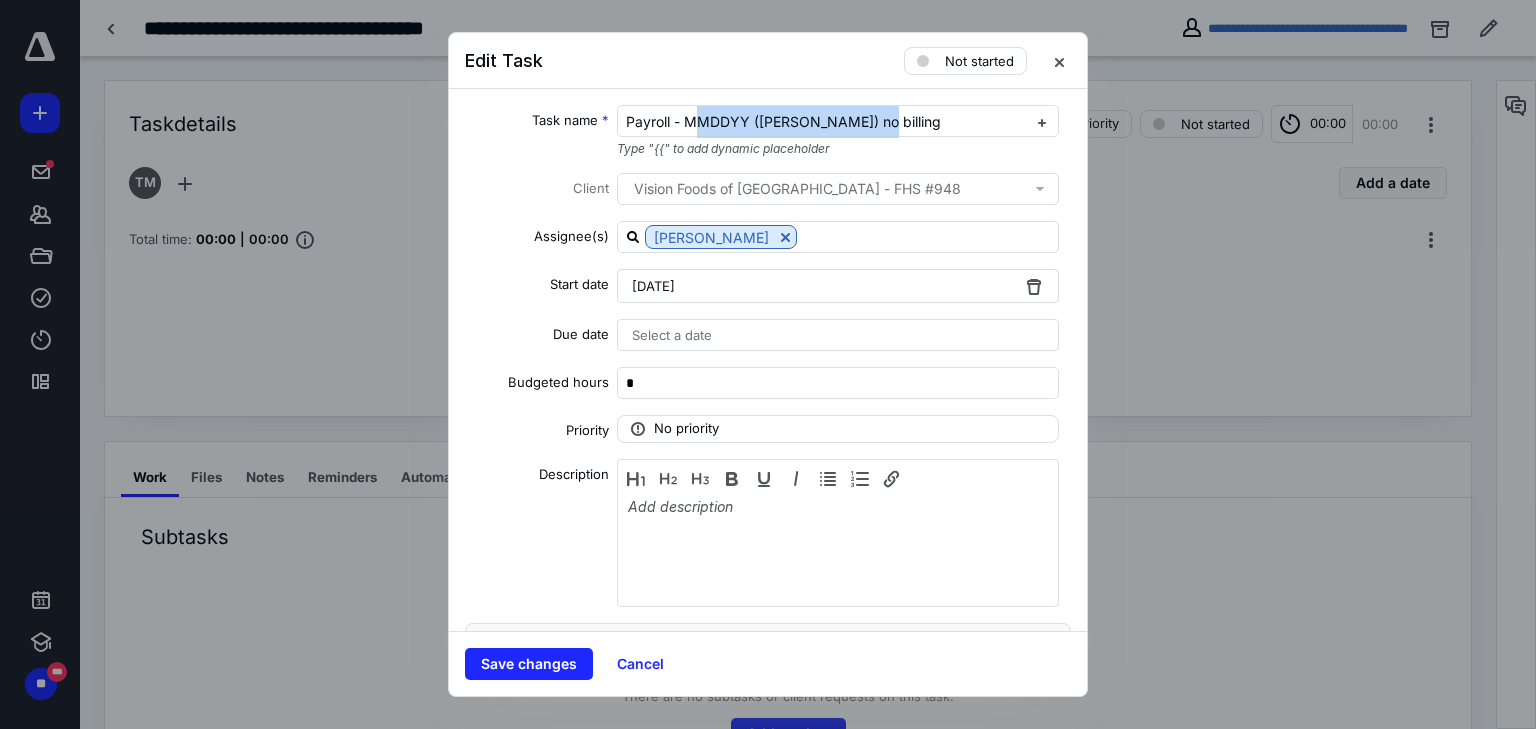 click on "Edit Task Not started Task name   * Payroll - MMDDYY ([PERSON_NAME]) no billing Type "{{" to add dynamic placeholder Client Vision Foods of [GEOGRAPHIC_DATA] - FHS #948 Assignee(s) [PERSON_NAME] Start date [DATE] Due date Select a date Budgeted hours * Priority No priority Description Recurring Tax preparation fields Save changes Cancel" at bounding box center (768, 364) 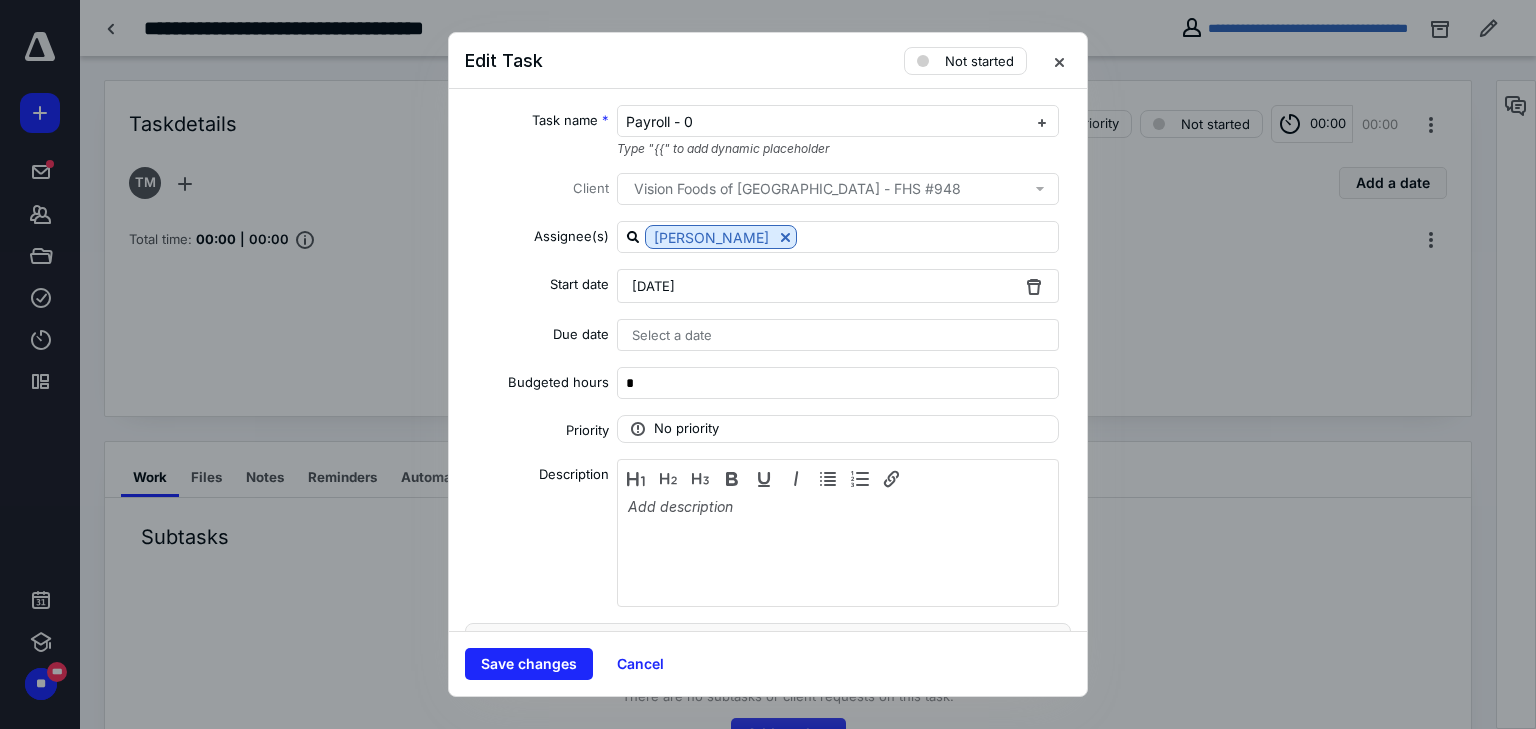 type 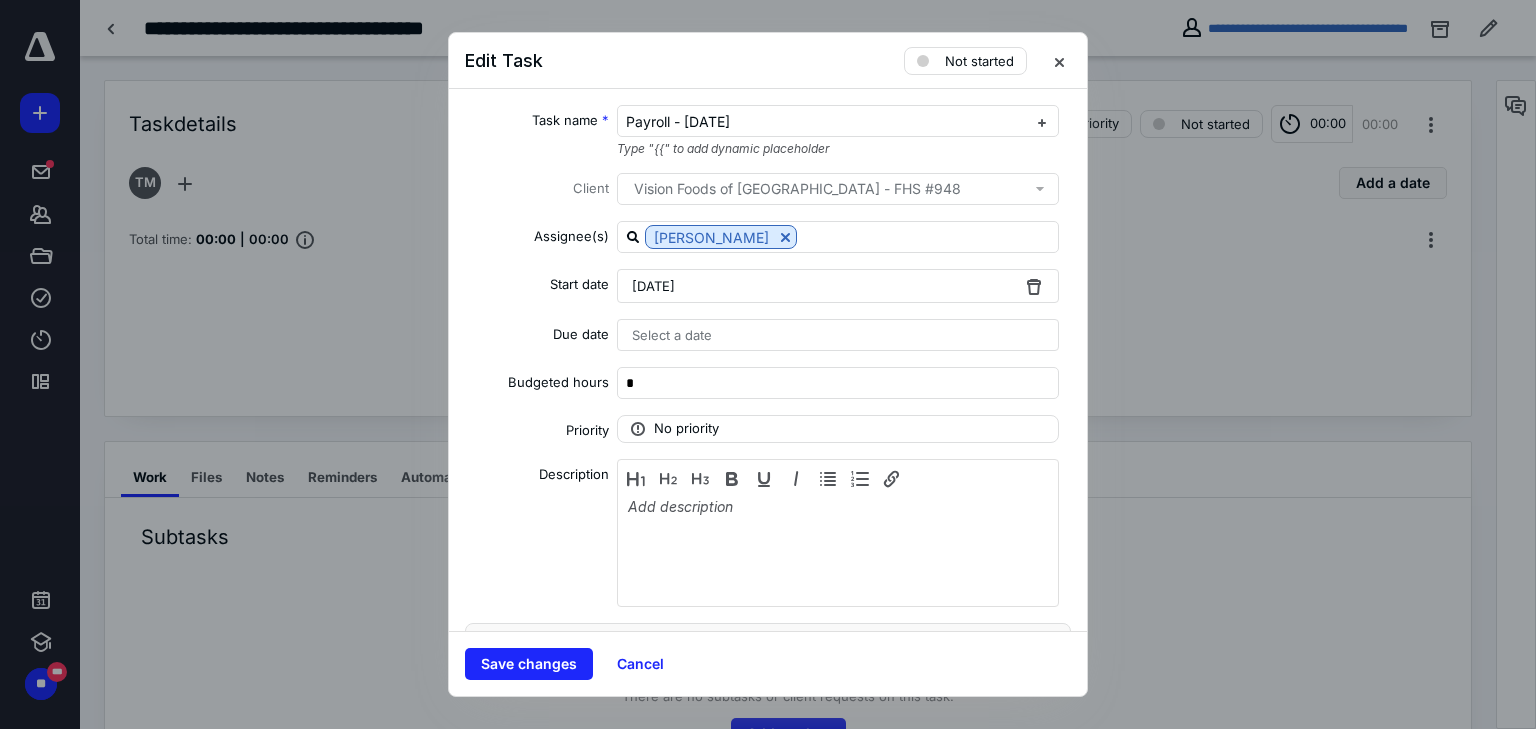 click on "[DATE]" at bounding box center [838, 286] 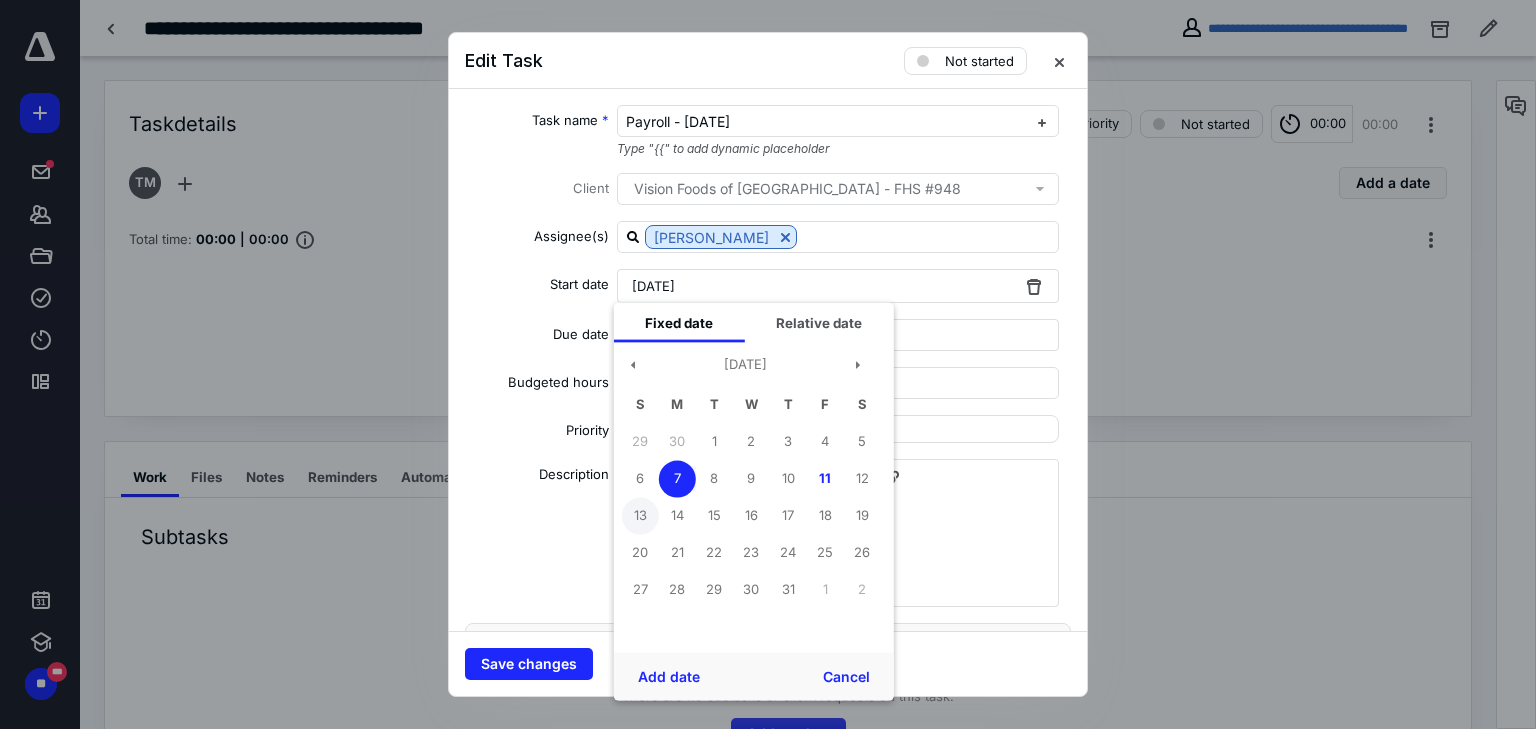 click on "13" at bounding box center [640, 515] 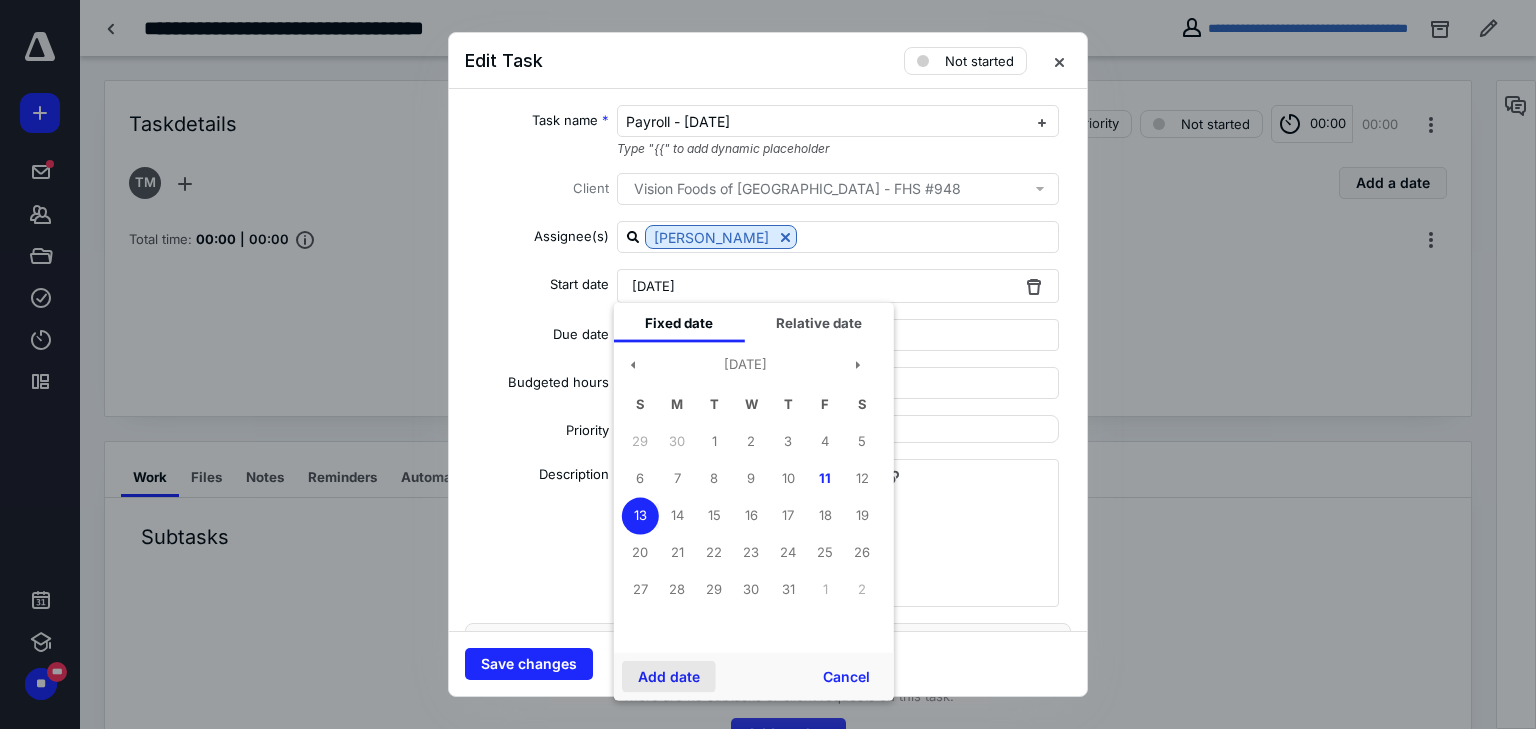 click on "Add date" at bounding box center [669, 677] 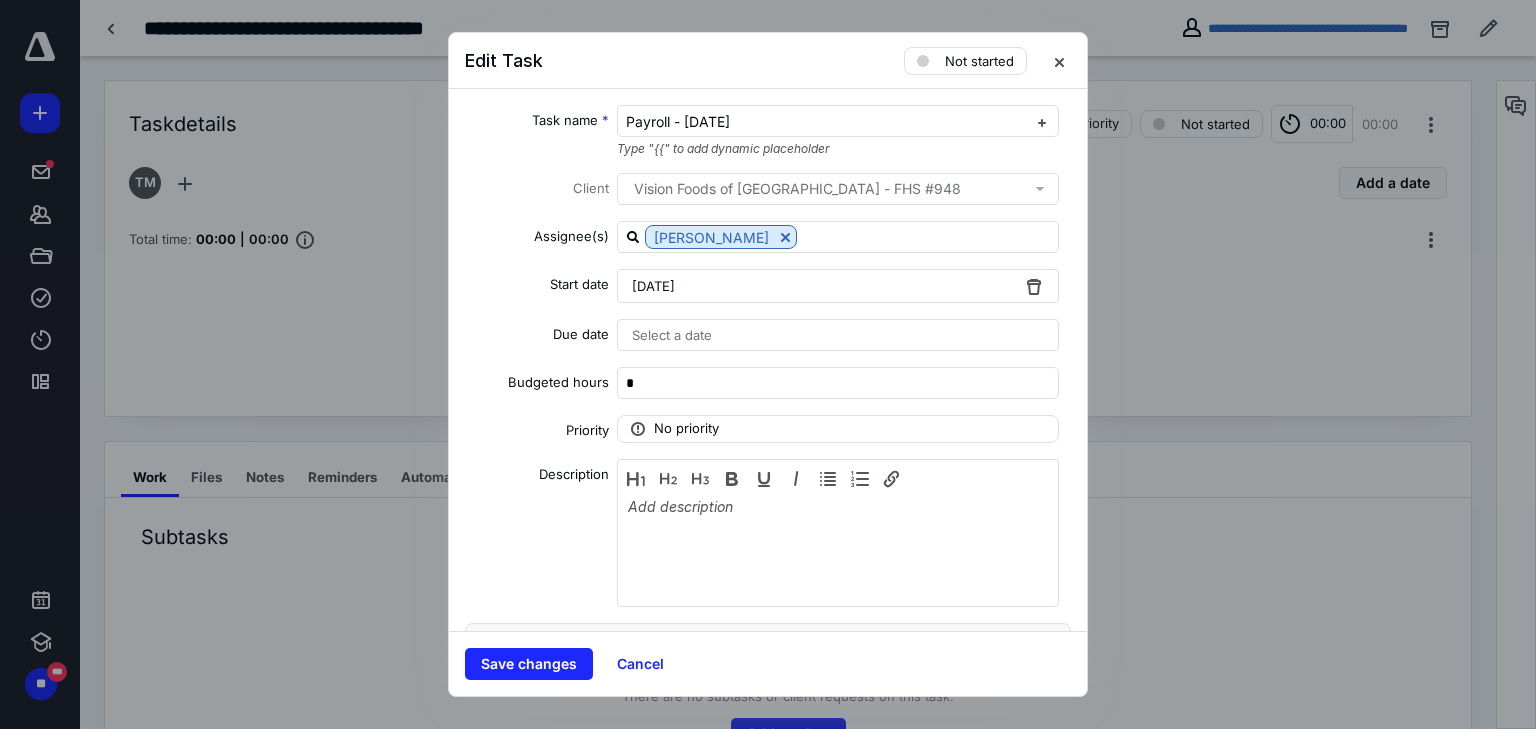 click on "Select a date" at bounding box center (672, 335) 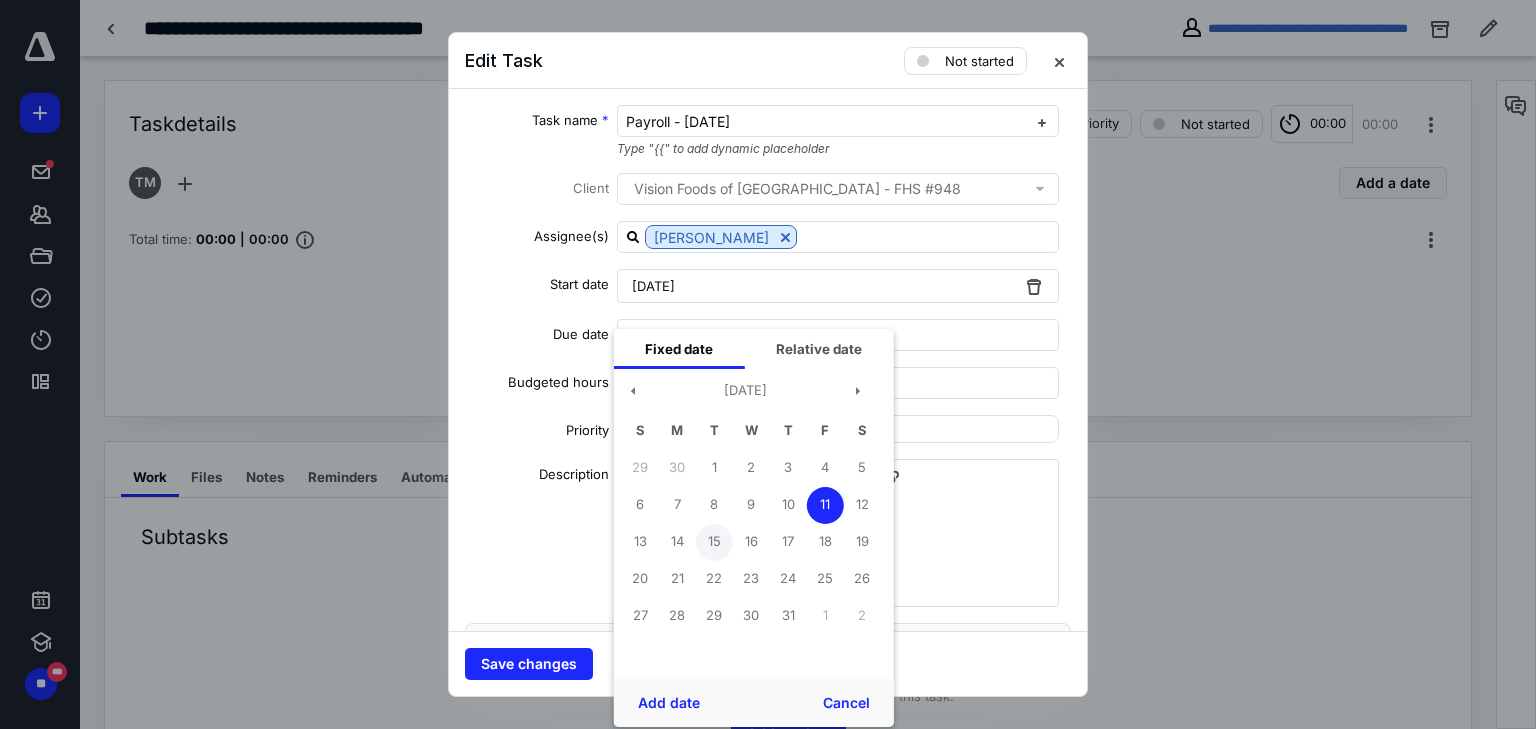 click on "15" at bounding box center (714, 542) 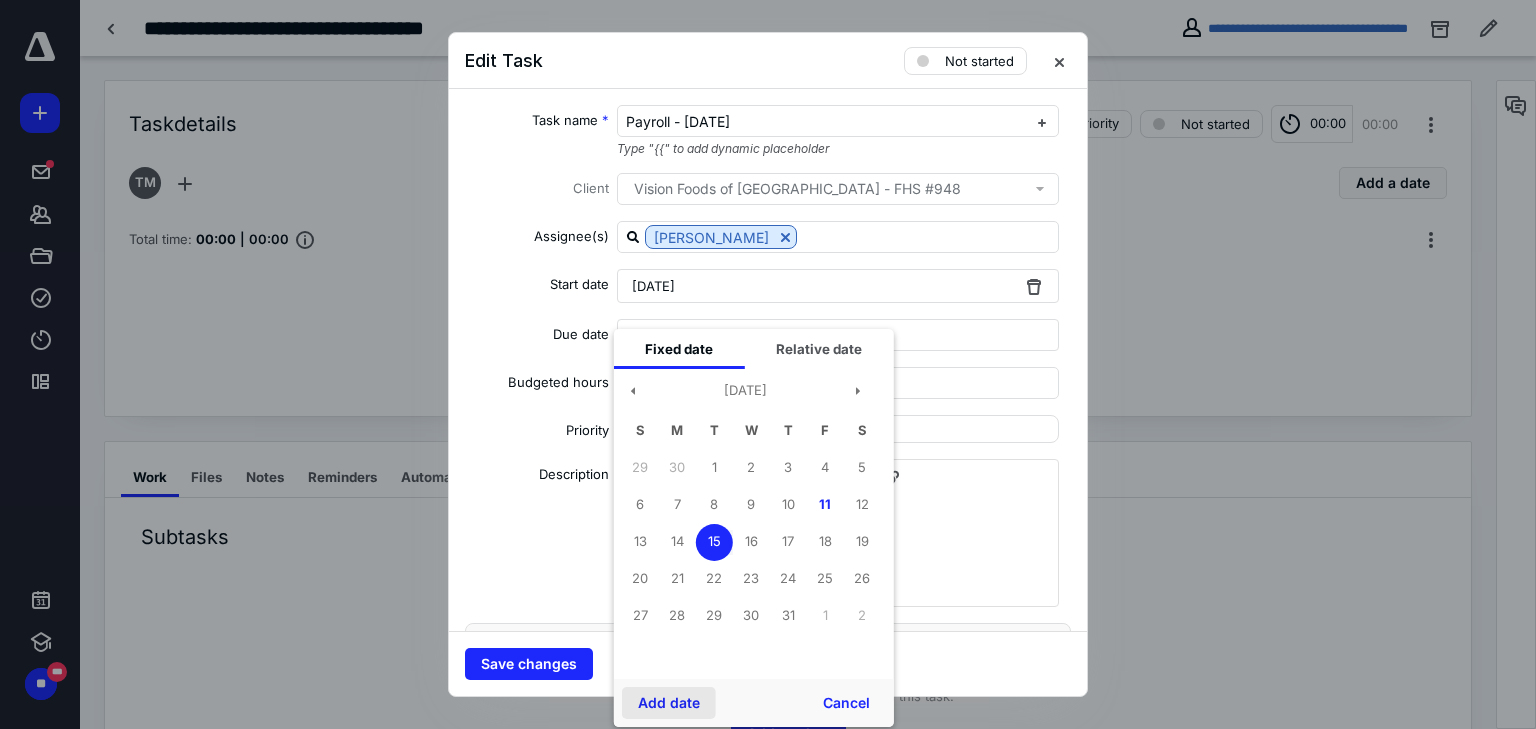 click on "Add date" at bounding box center [669, 703] 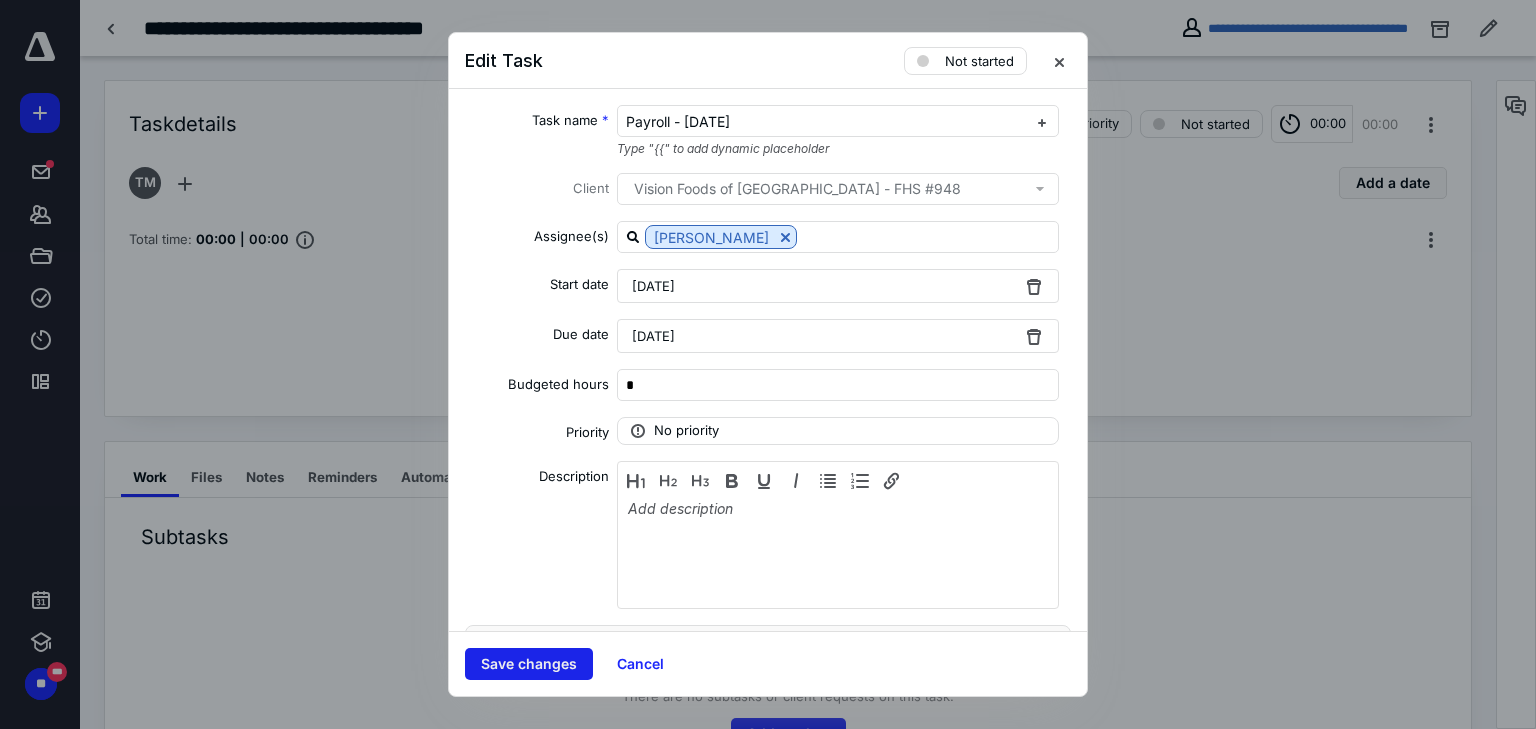 click on "Save changes" at bounding box center (529, 664) 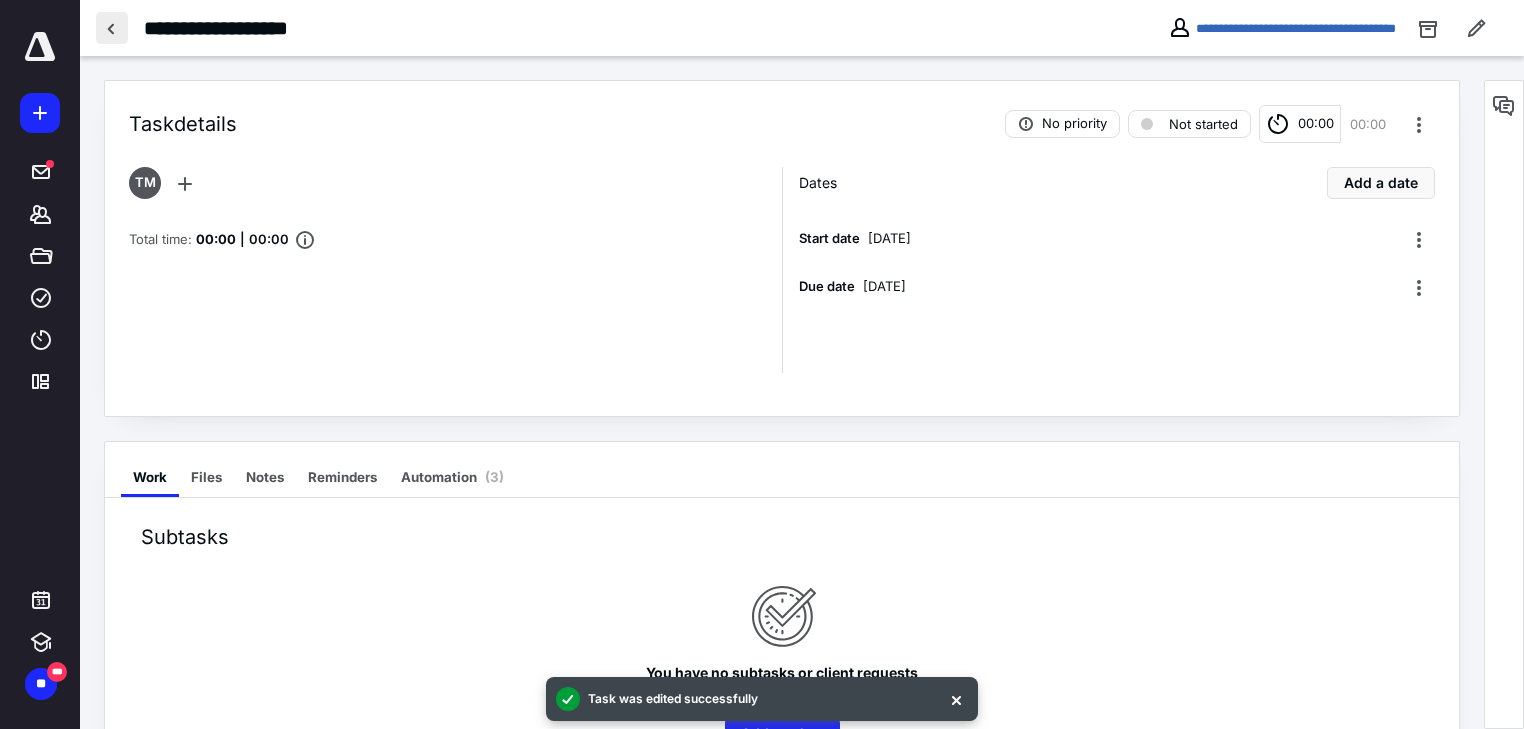 click at bounding box center [112, 28] 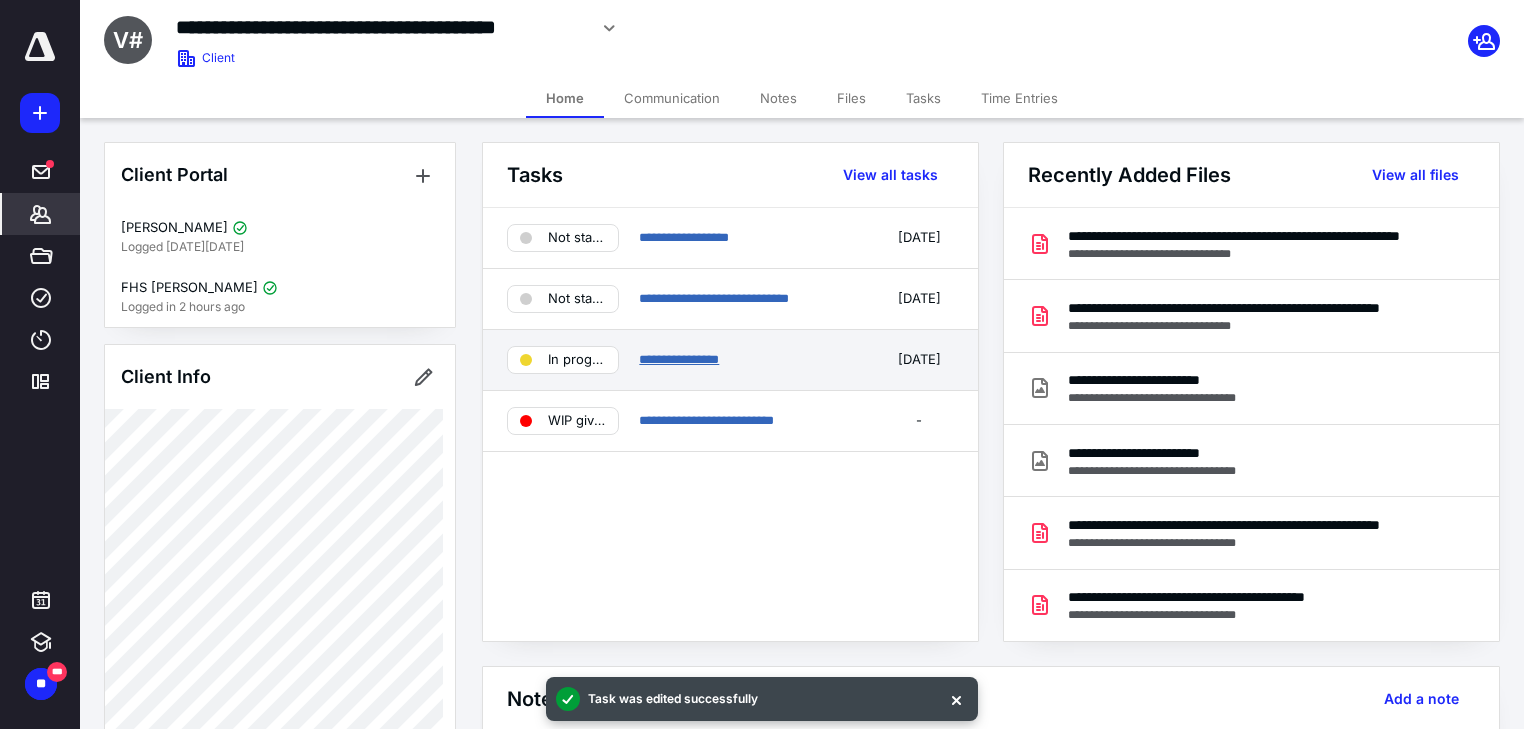 click on "**********" at bounding box center (679, 359) 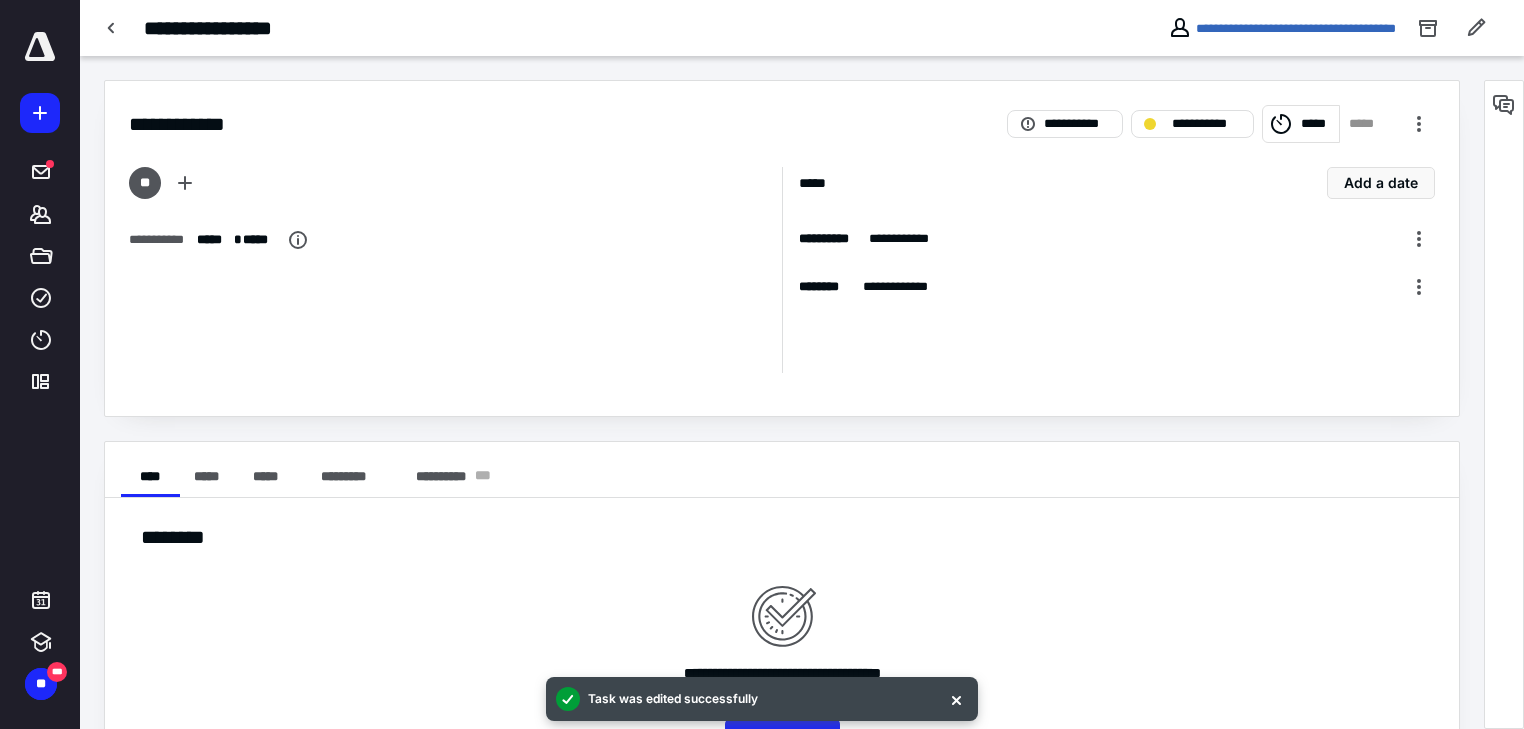 click 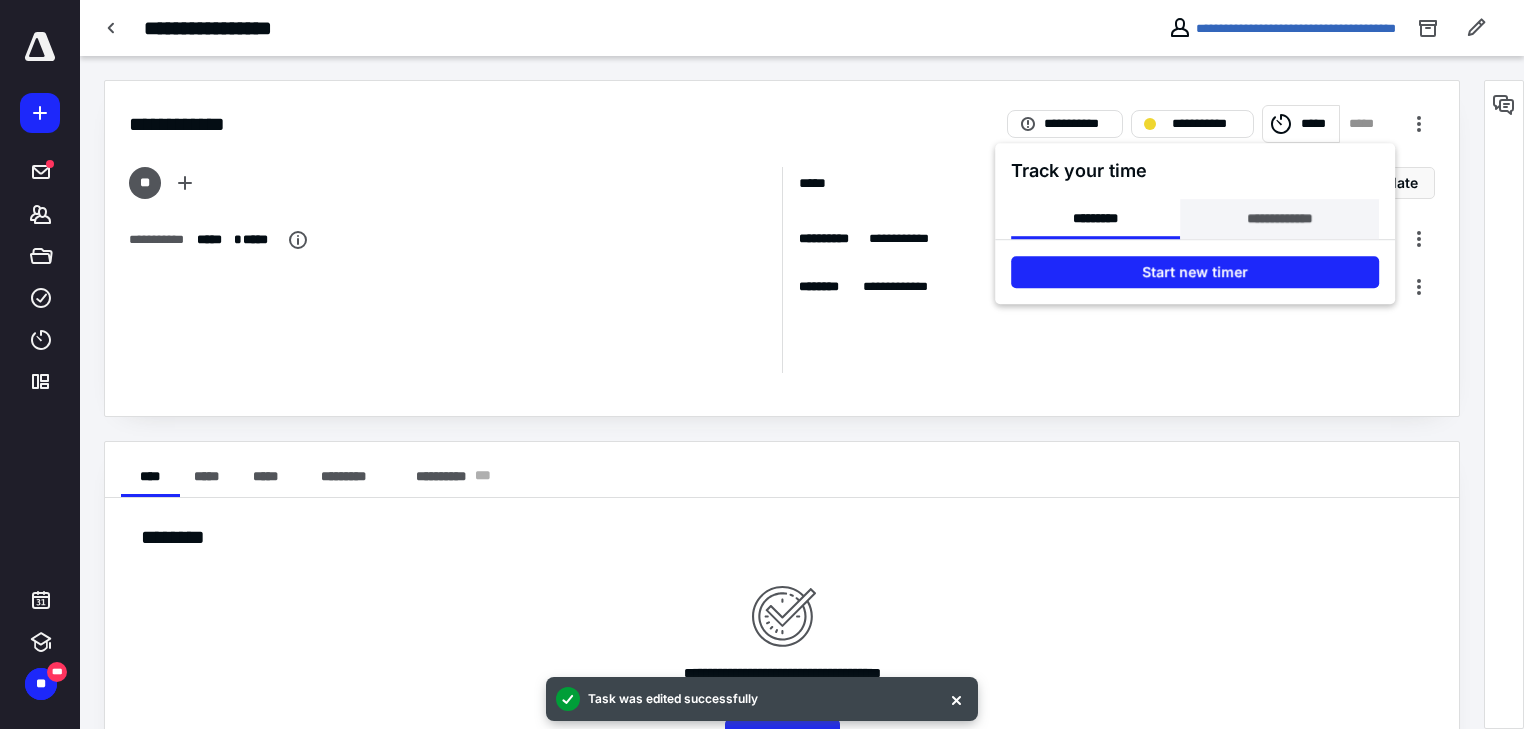 click on "**********" at bounding box center (1279, 219) 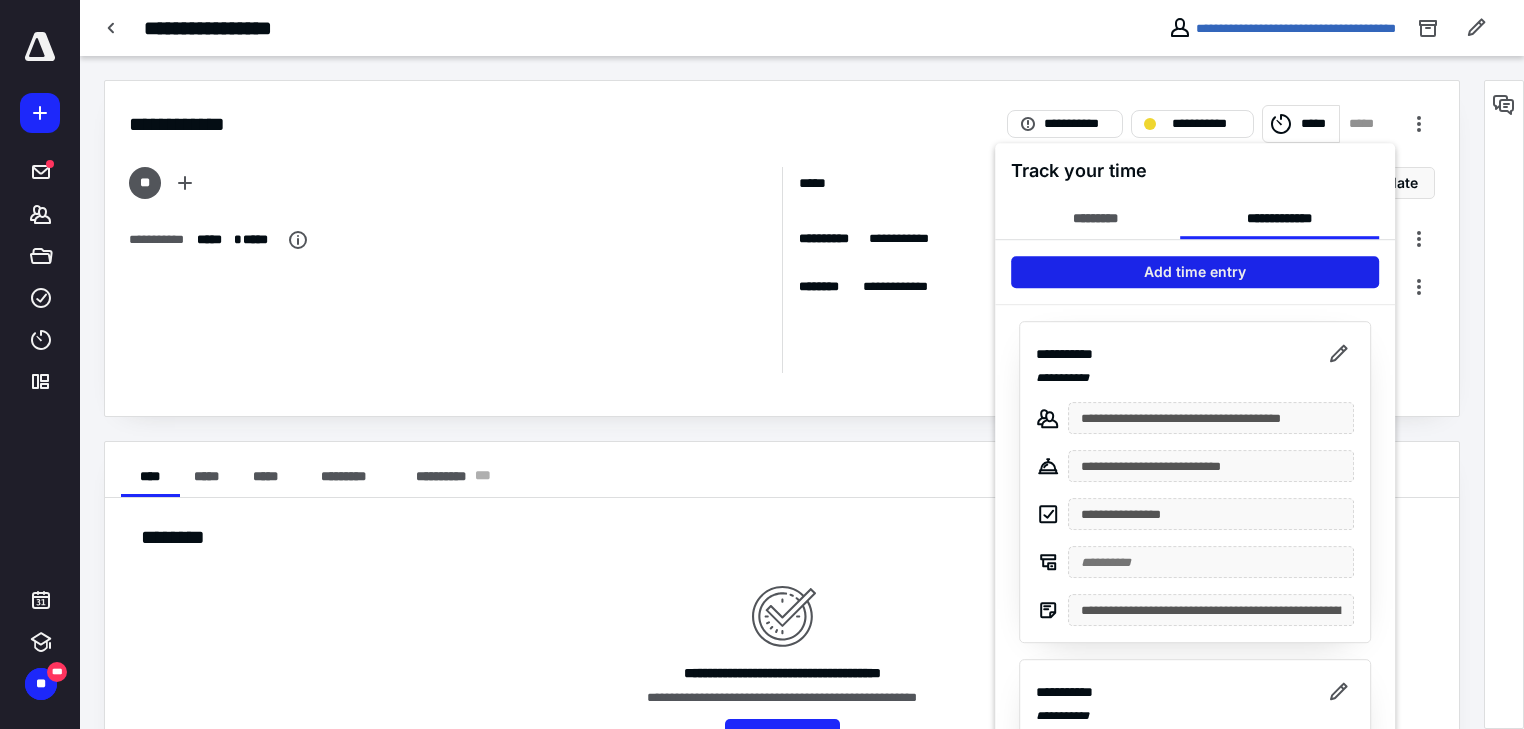 click on "Add time entry" at bounding box center (1195, 272) 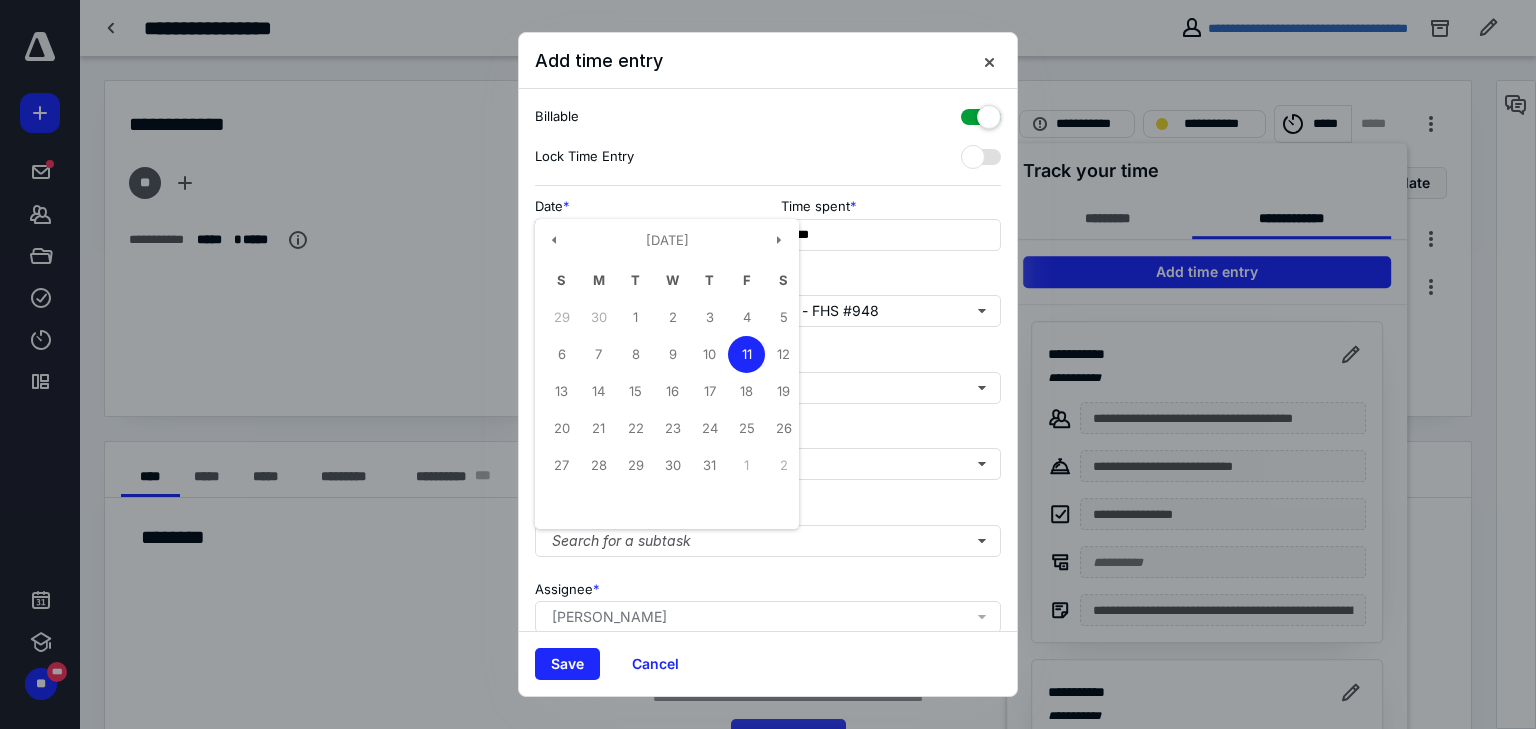 click on "**********" at bounding box center [645, 235] 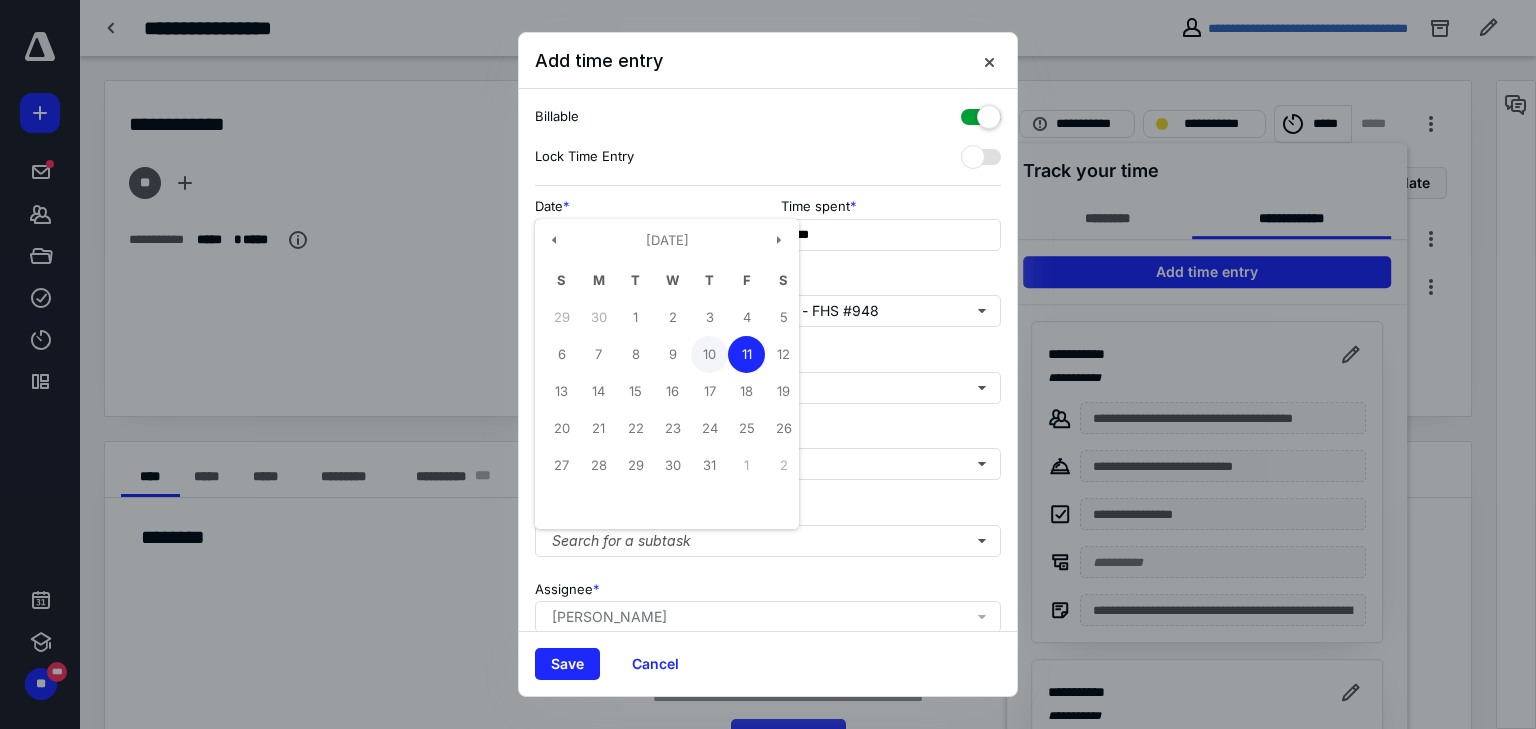 click on "10" at bounding box center [709, 354] 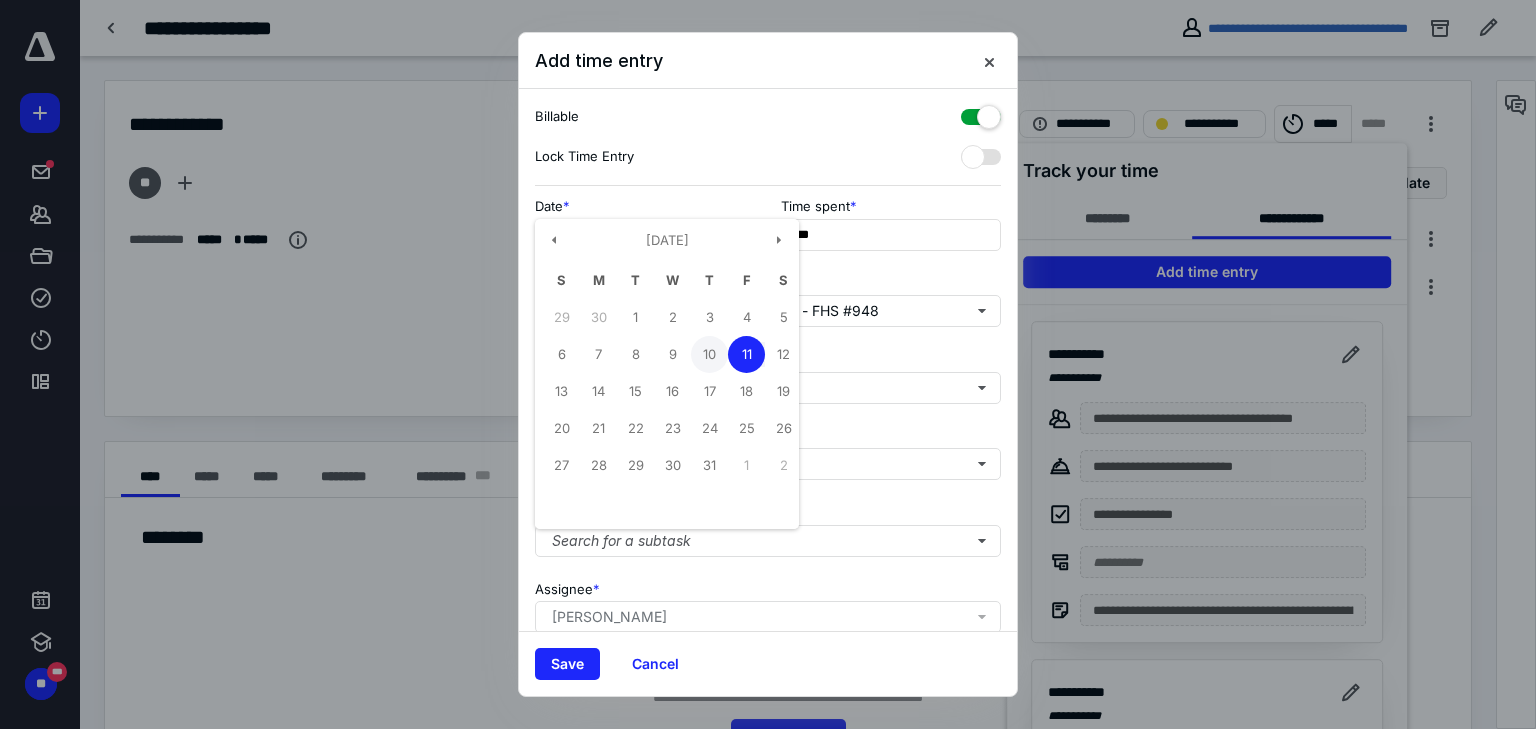 type on "**********" 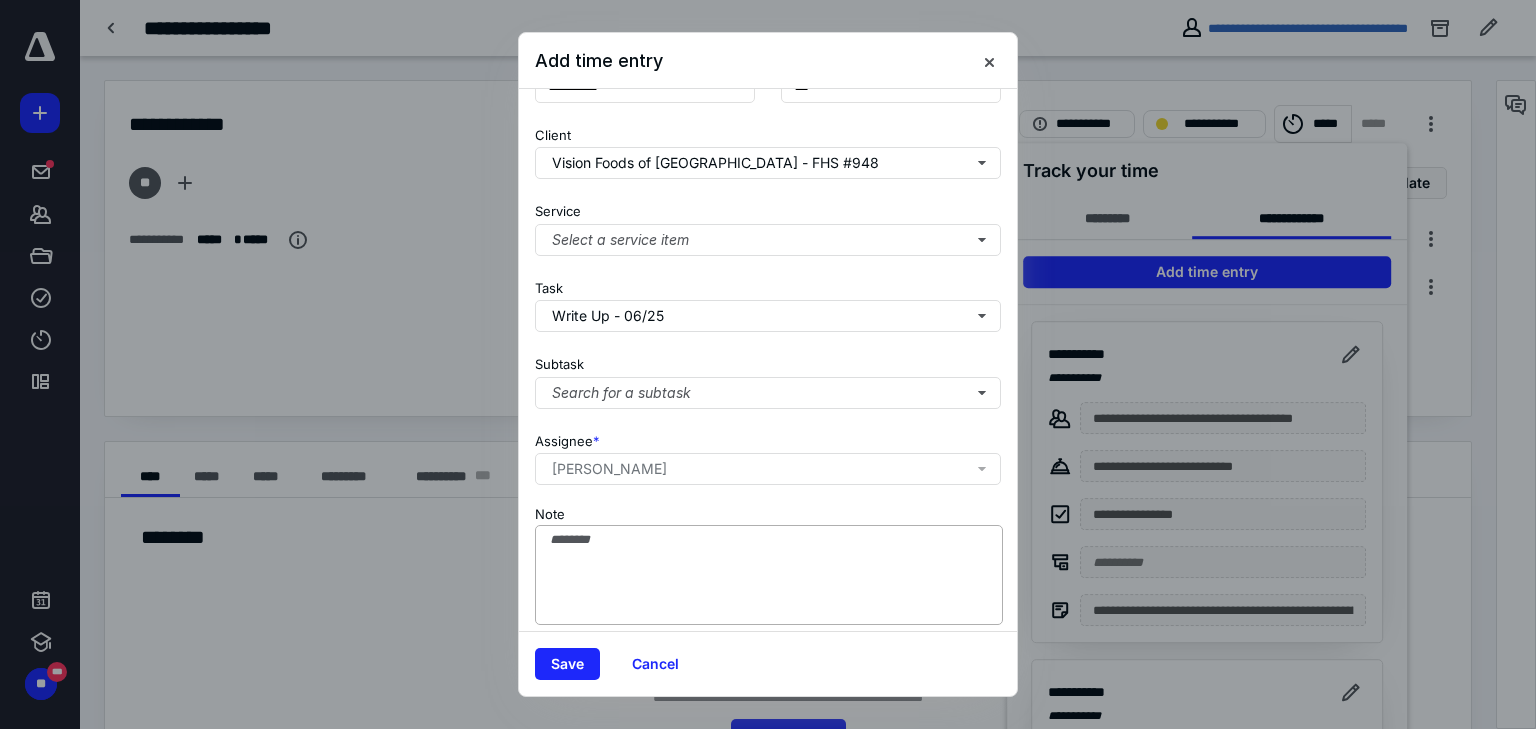 scroll, scrollTop: 156, scrollLeft: 0, axis: vertical 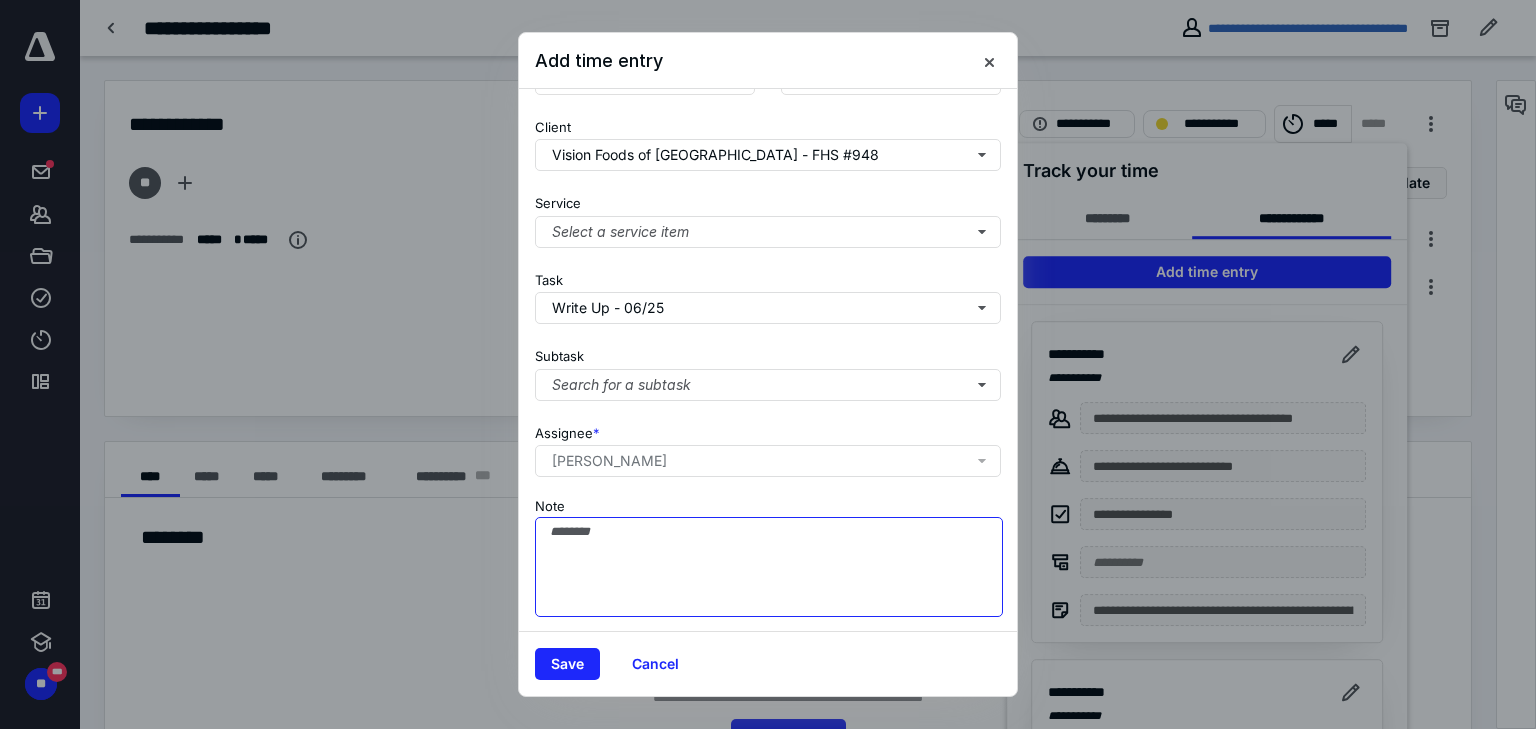 click on "Note" at bounding box center [769, 567] 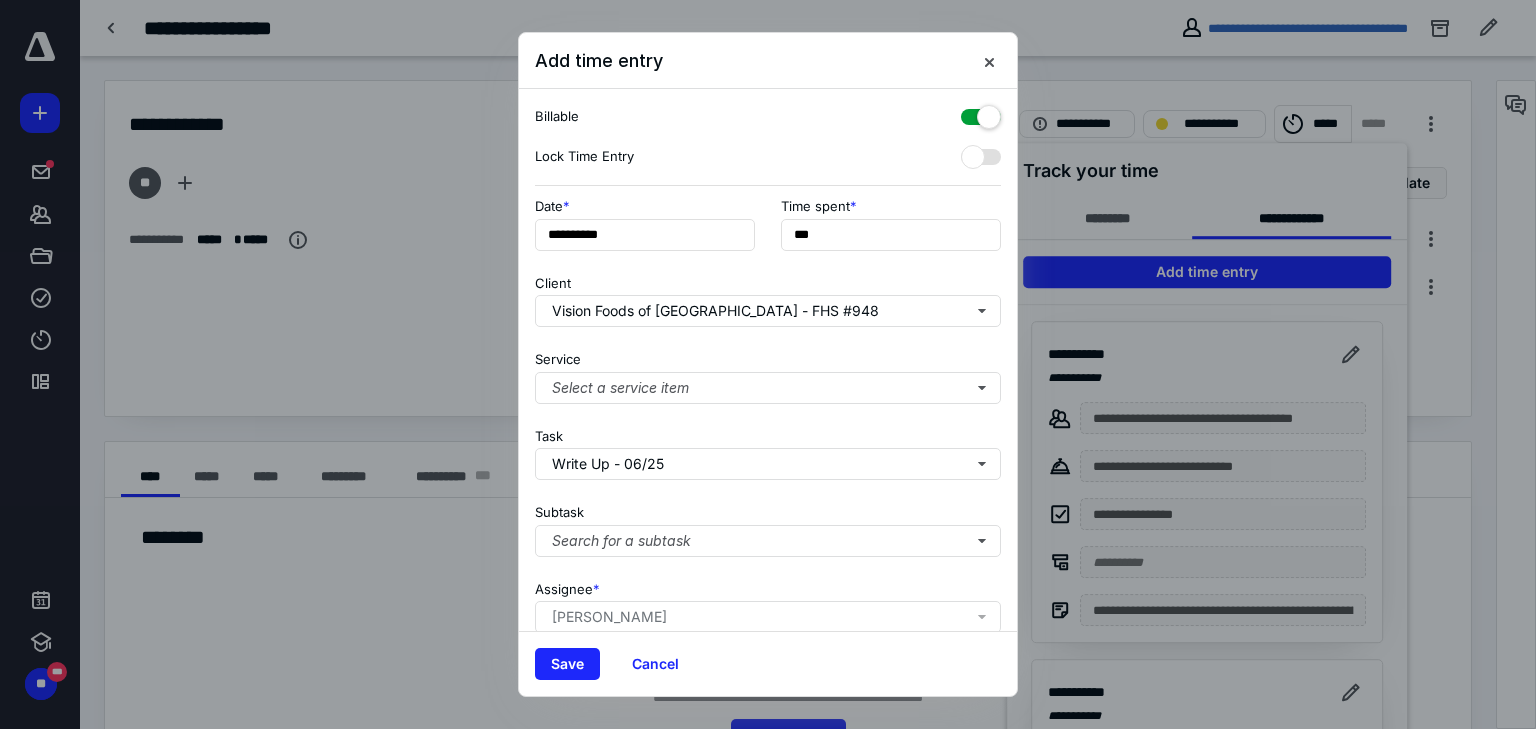 scroll, scrollTop: 0, scrollLeft: 0, axis: both 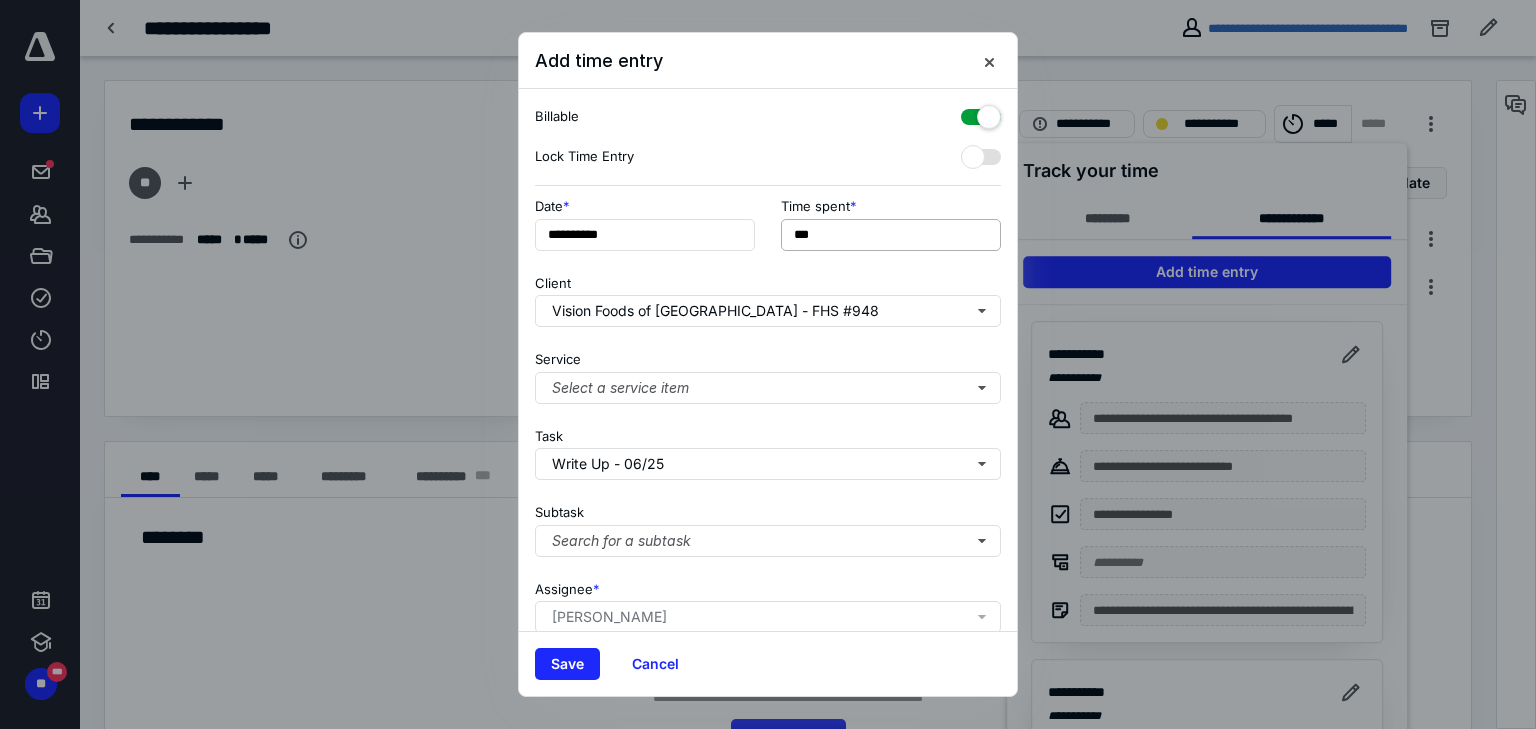 type on "**********" 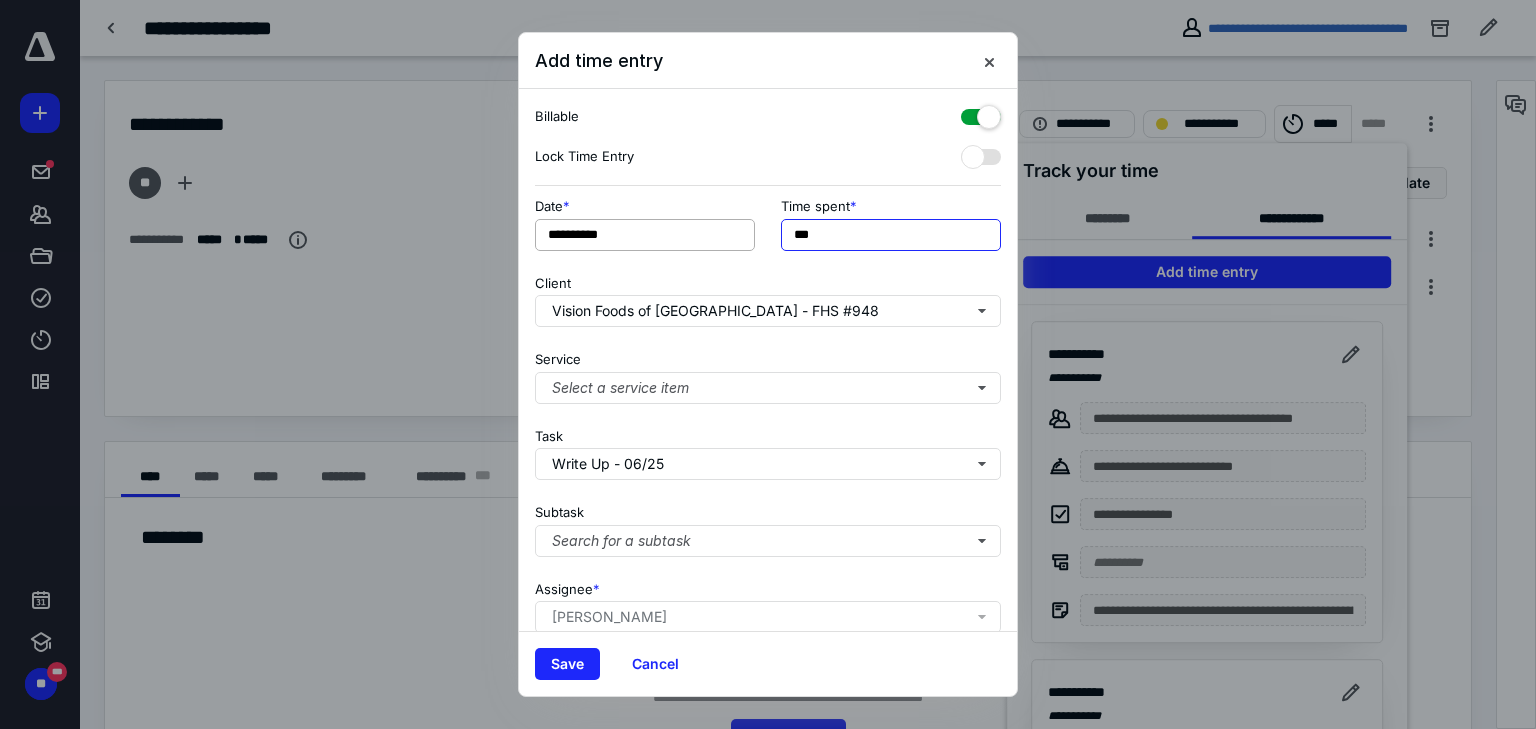 drag, startPoint x: 876, startPoint y: 232, endPoint x: 731, endPoint y: 236, distance: 145.05516 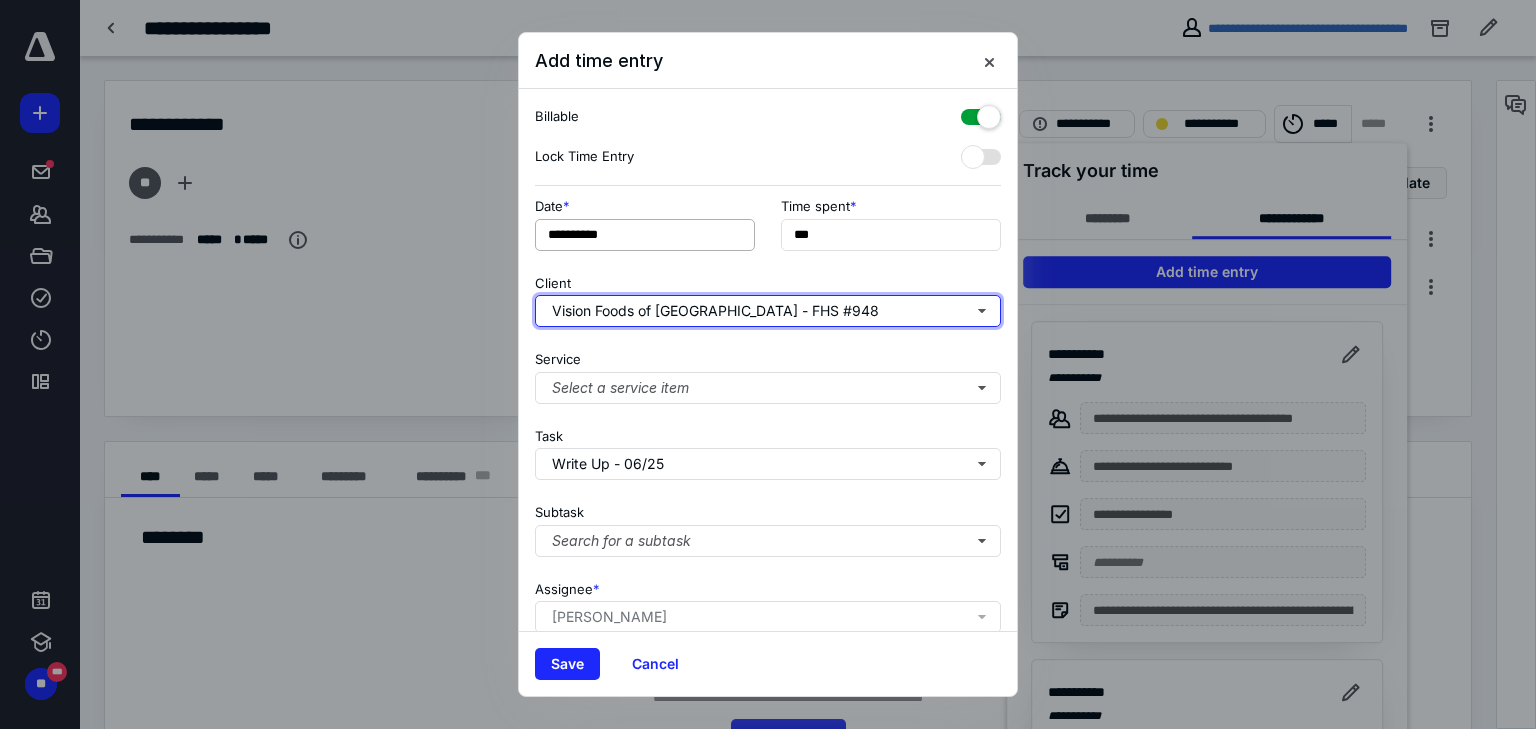 type on "******" 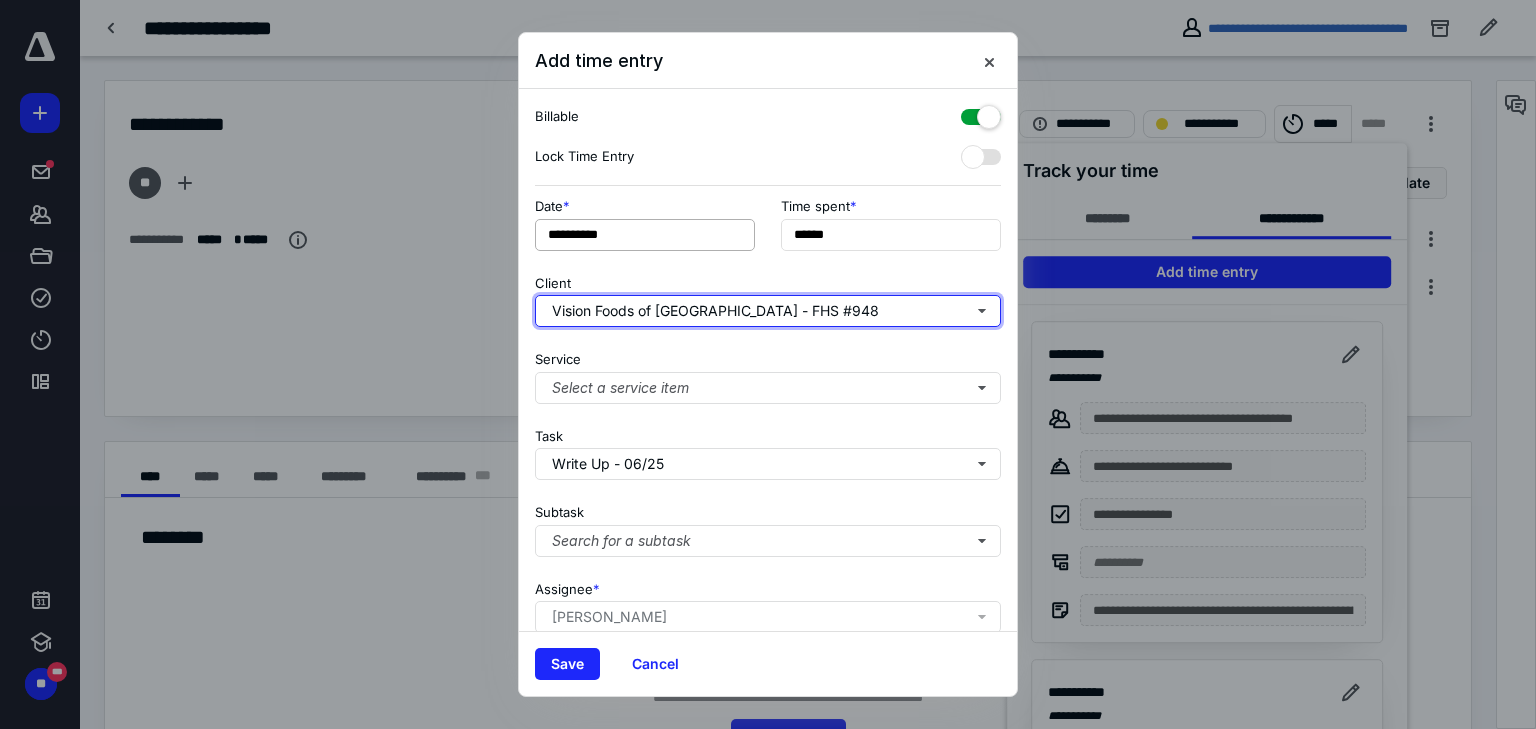 type 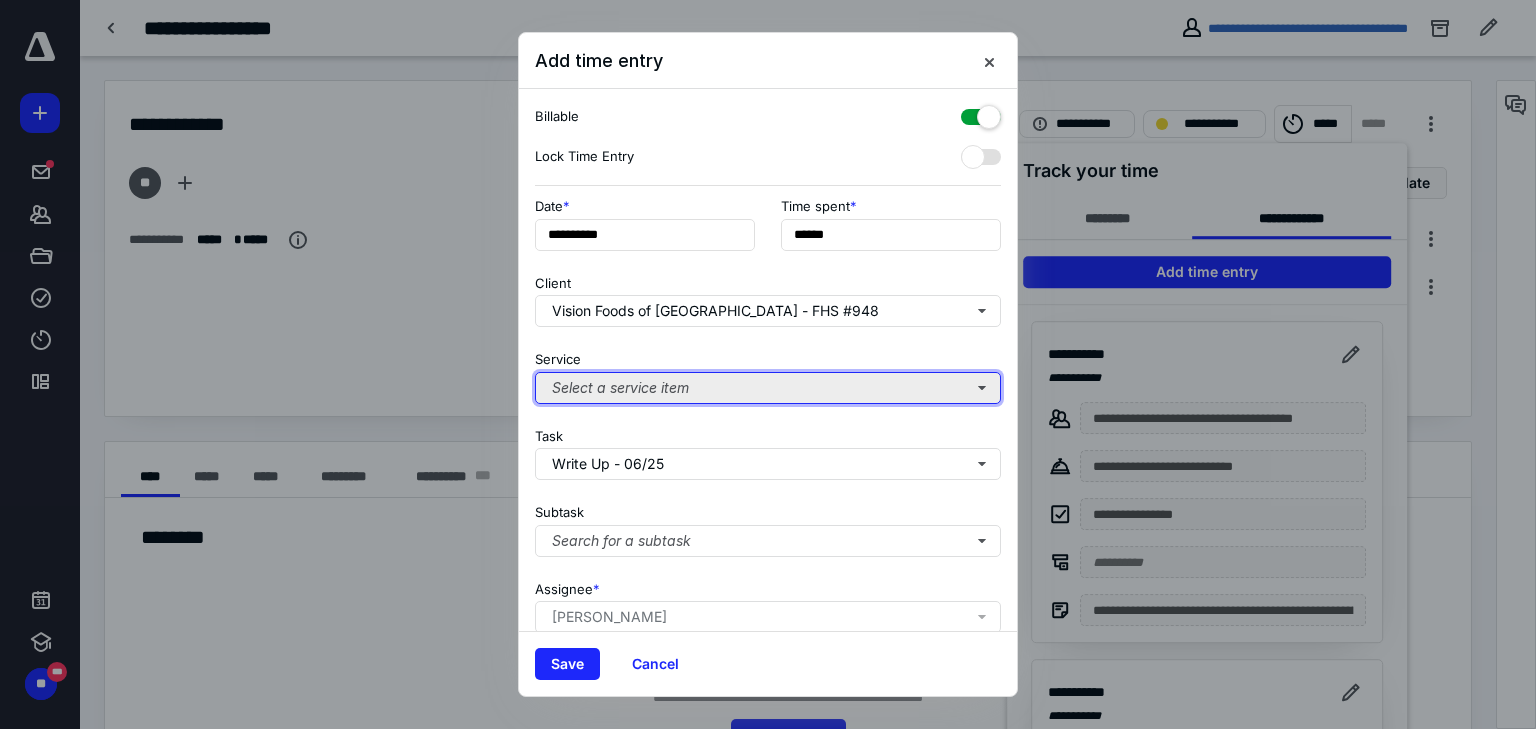drag, startPoint x: 715, startPoint y: 389, endPoint x: 705, endPoint y: 377, distance: 15.6205 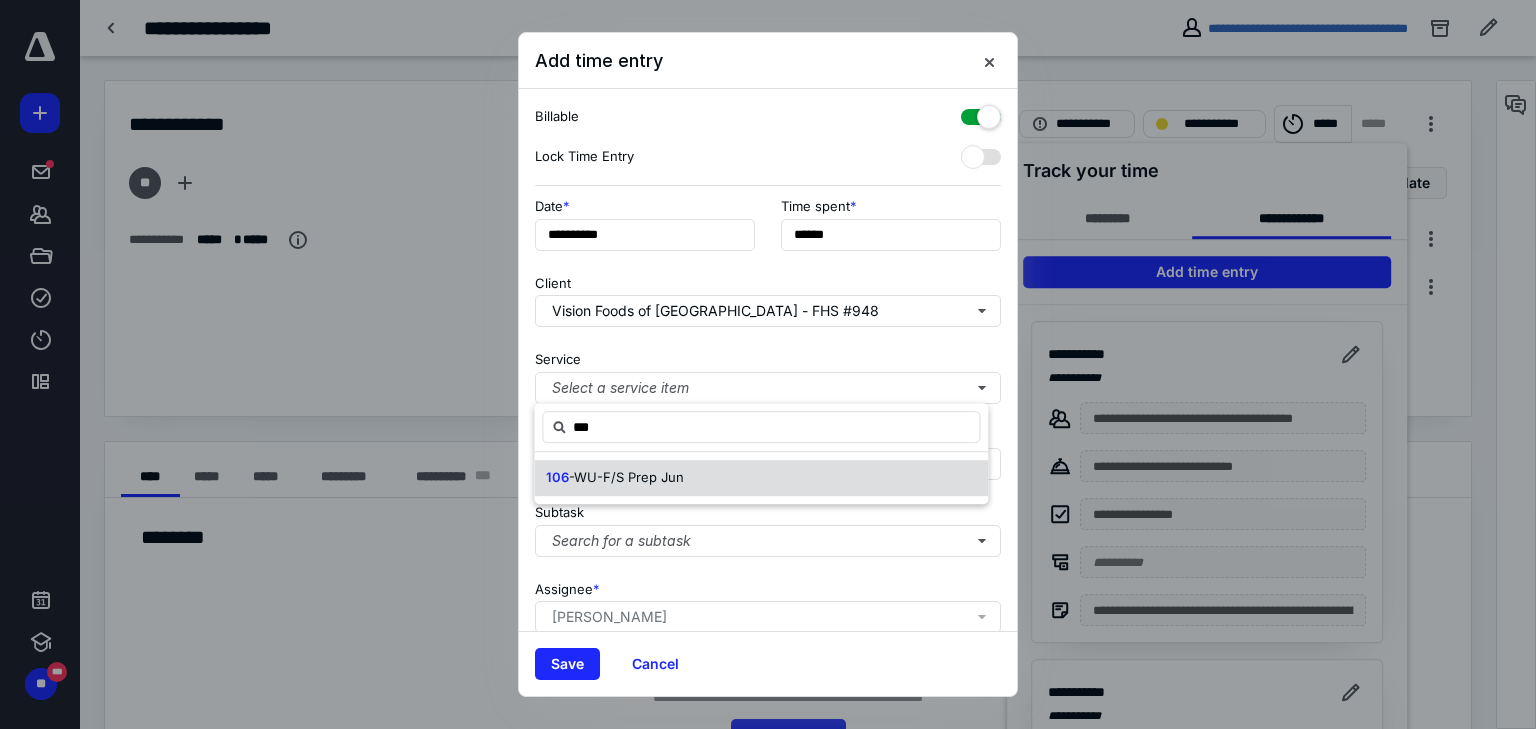click on "-WU-F/S Prep Jun" at bounding box center [626, 477] 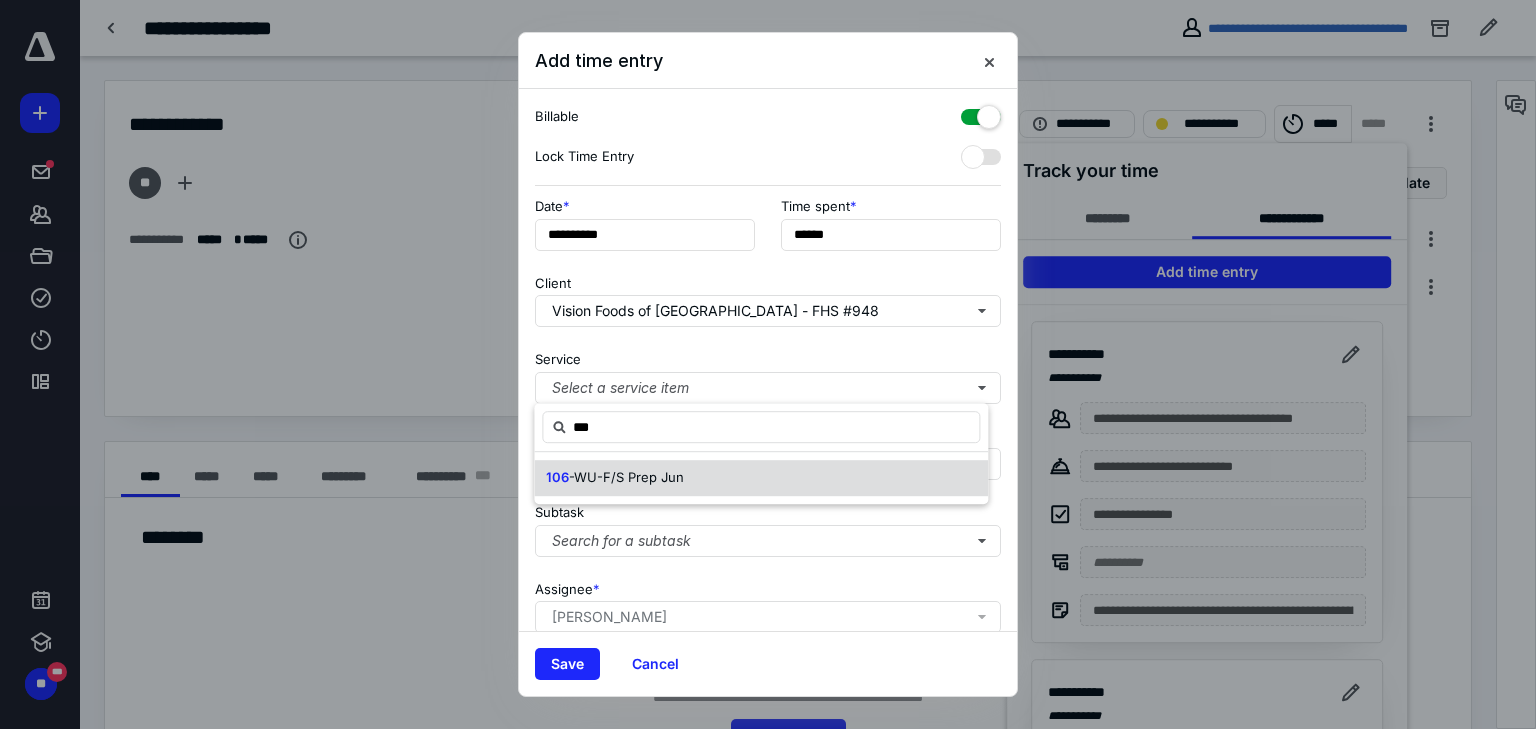 type on "***" 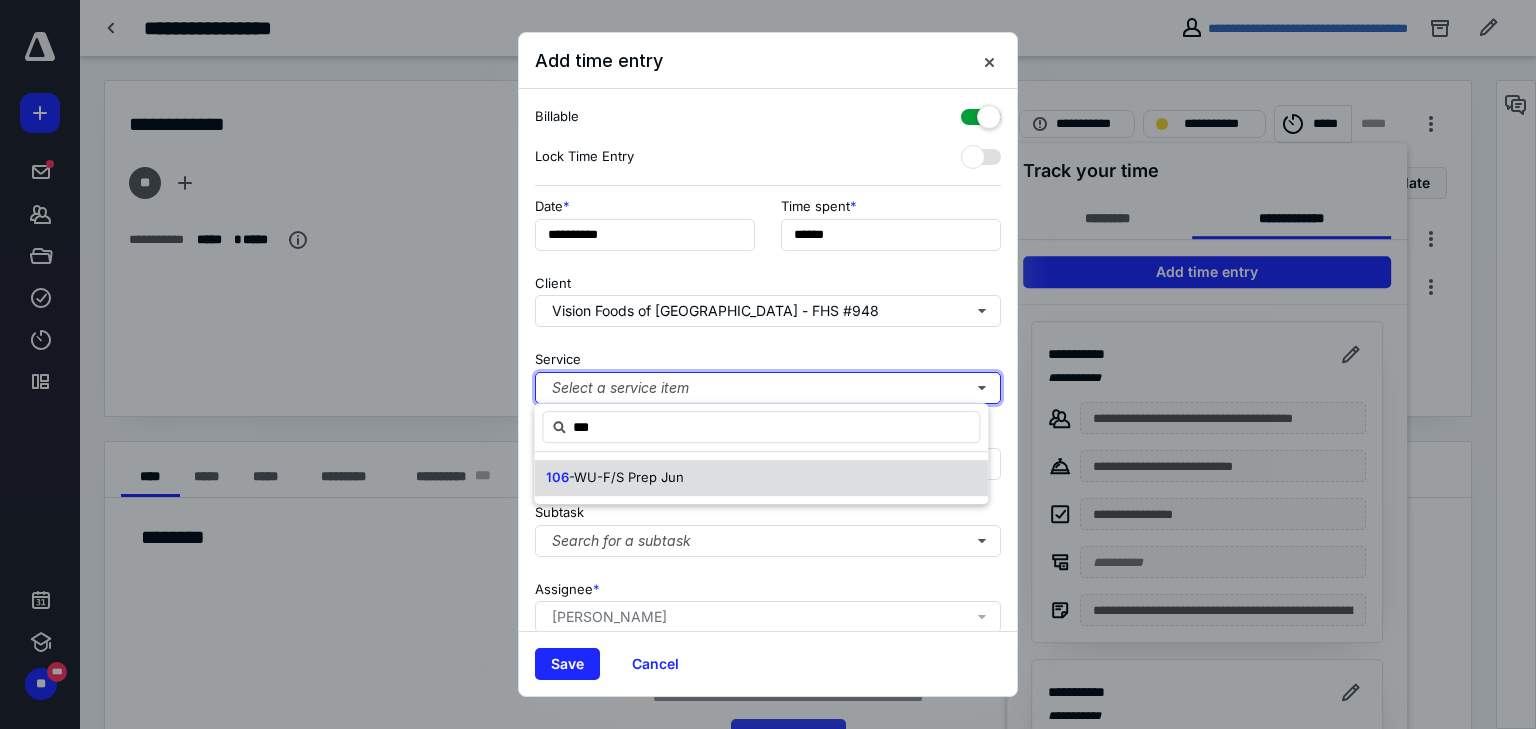 type 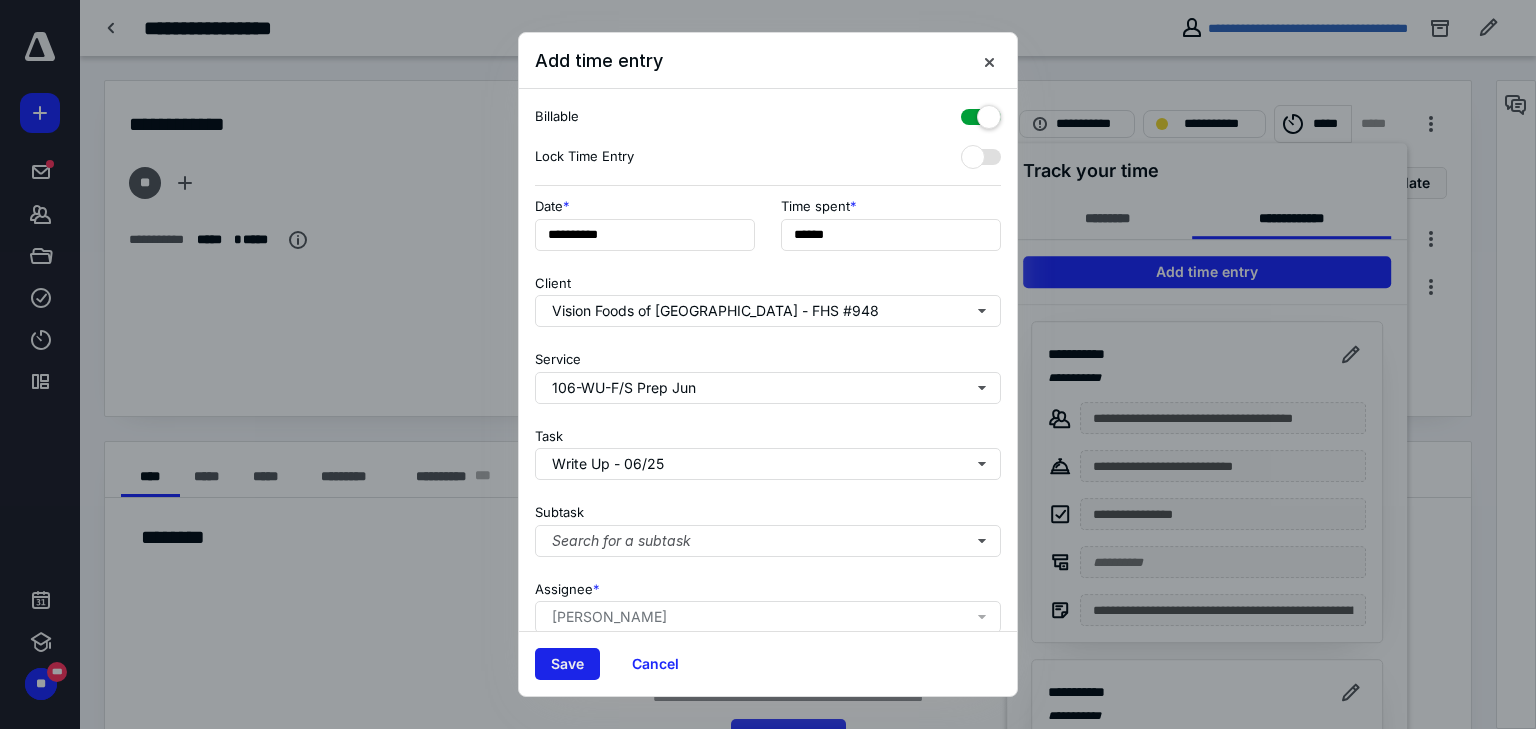 drag, startPoint x: 572, startPoint y: 653, endPoint x: 570, endPoint y: 665, distance: 12.165525 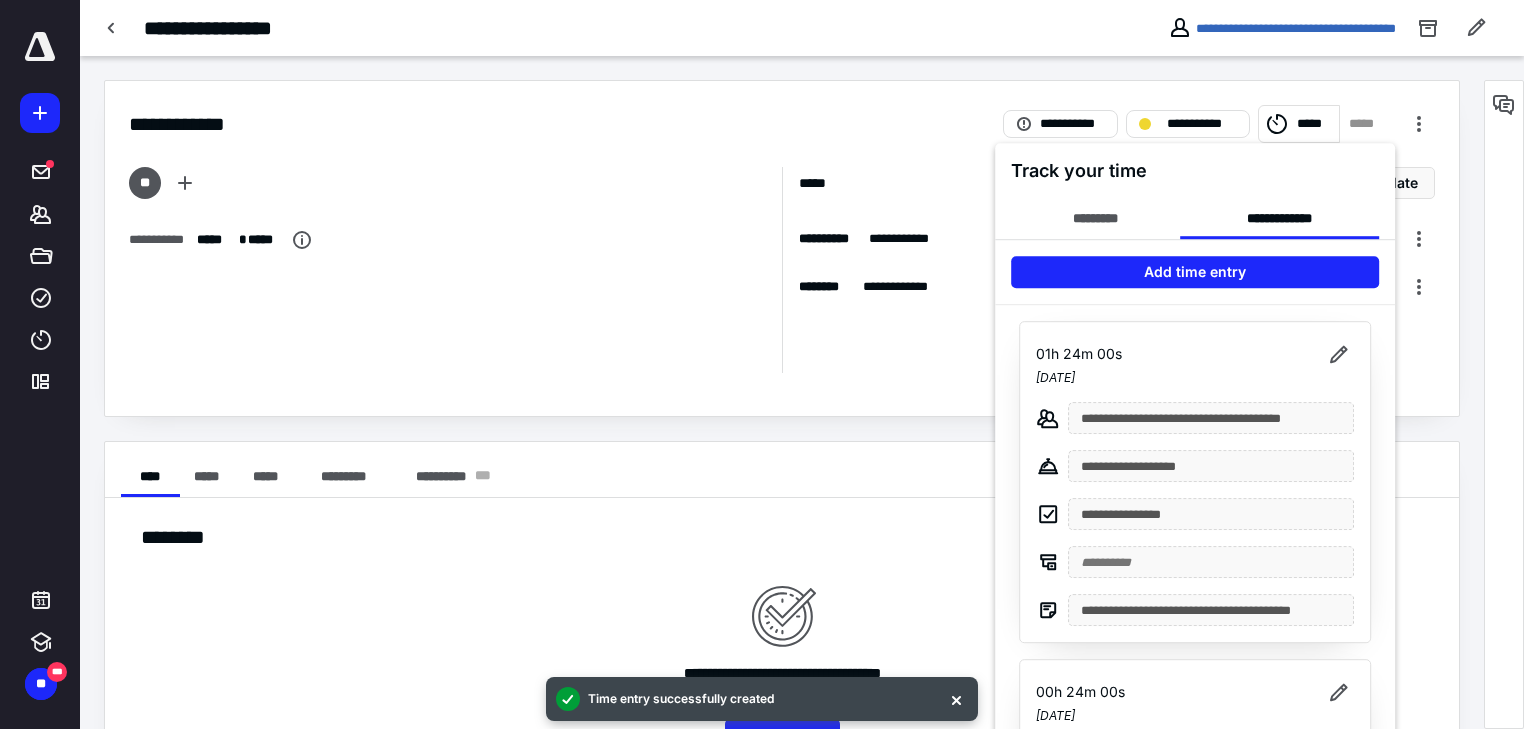 click at bounding box center (762, 364) 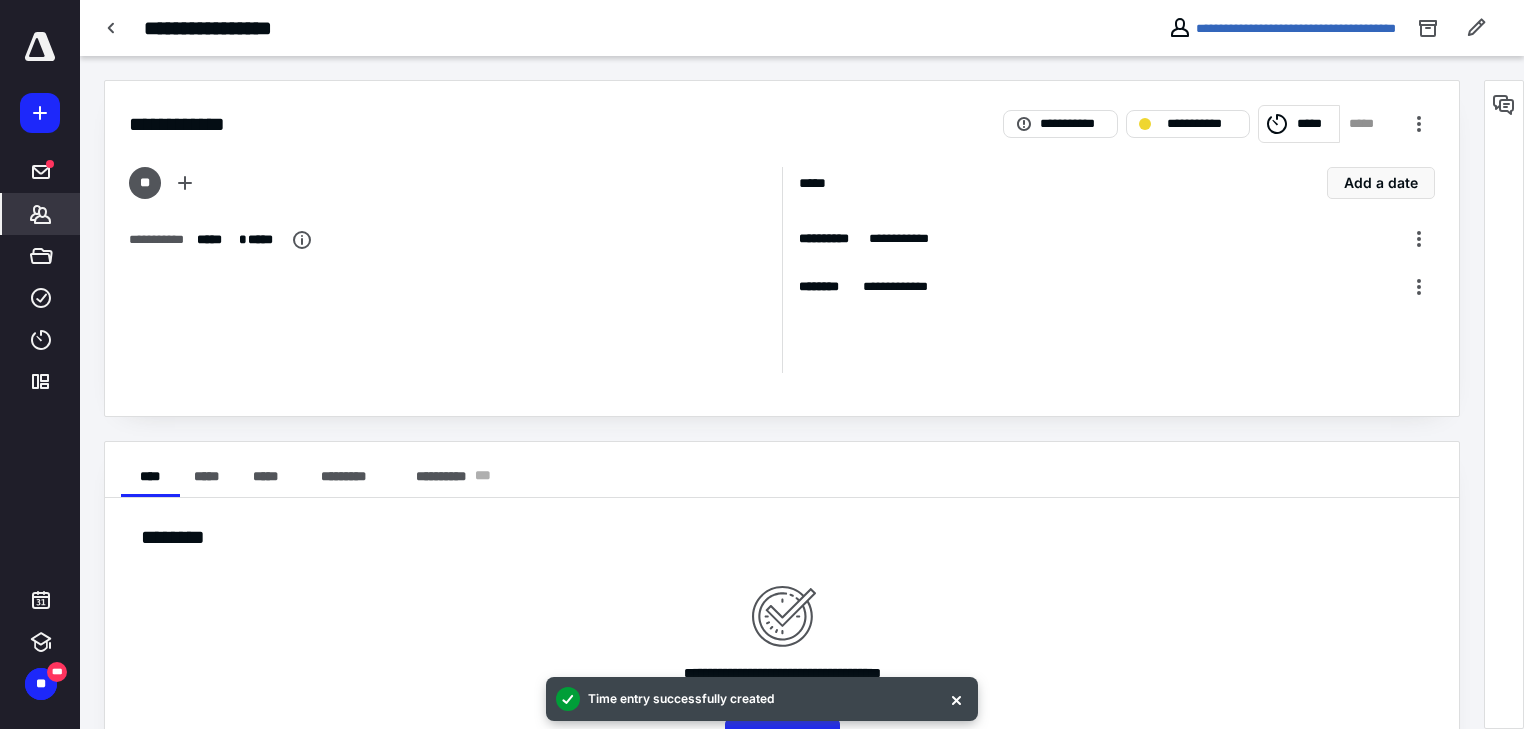 click 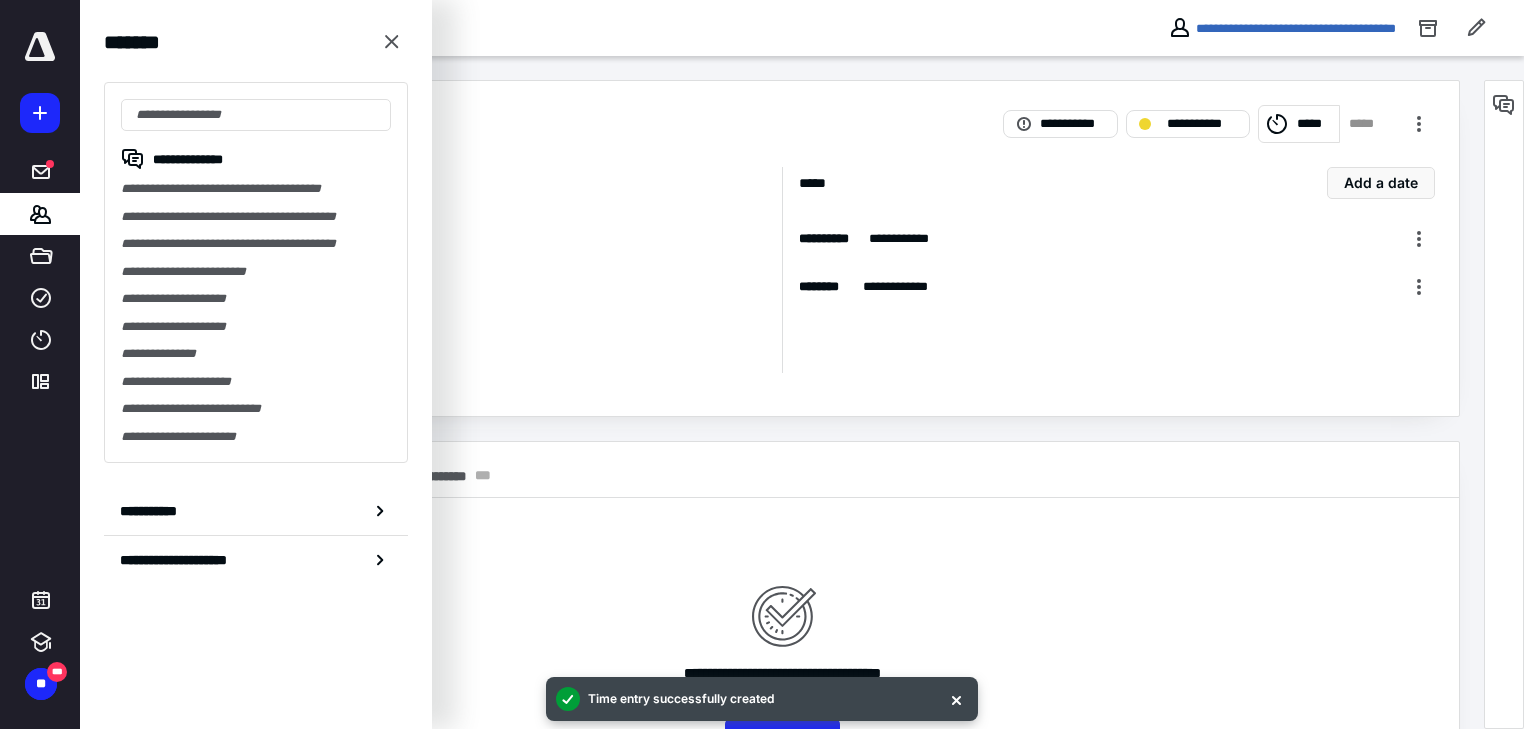 click on "**********" at bounding box center [1108, 270] 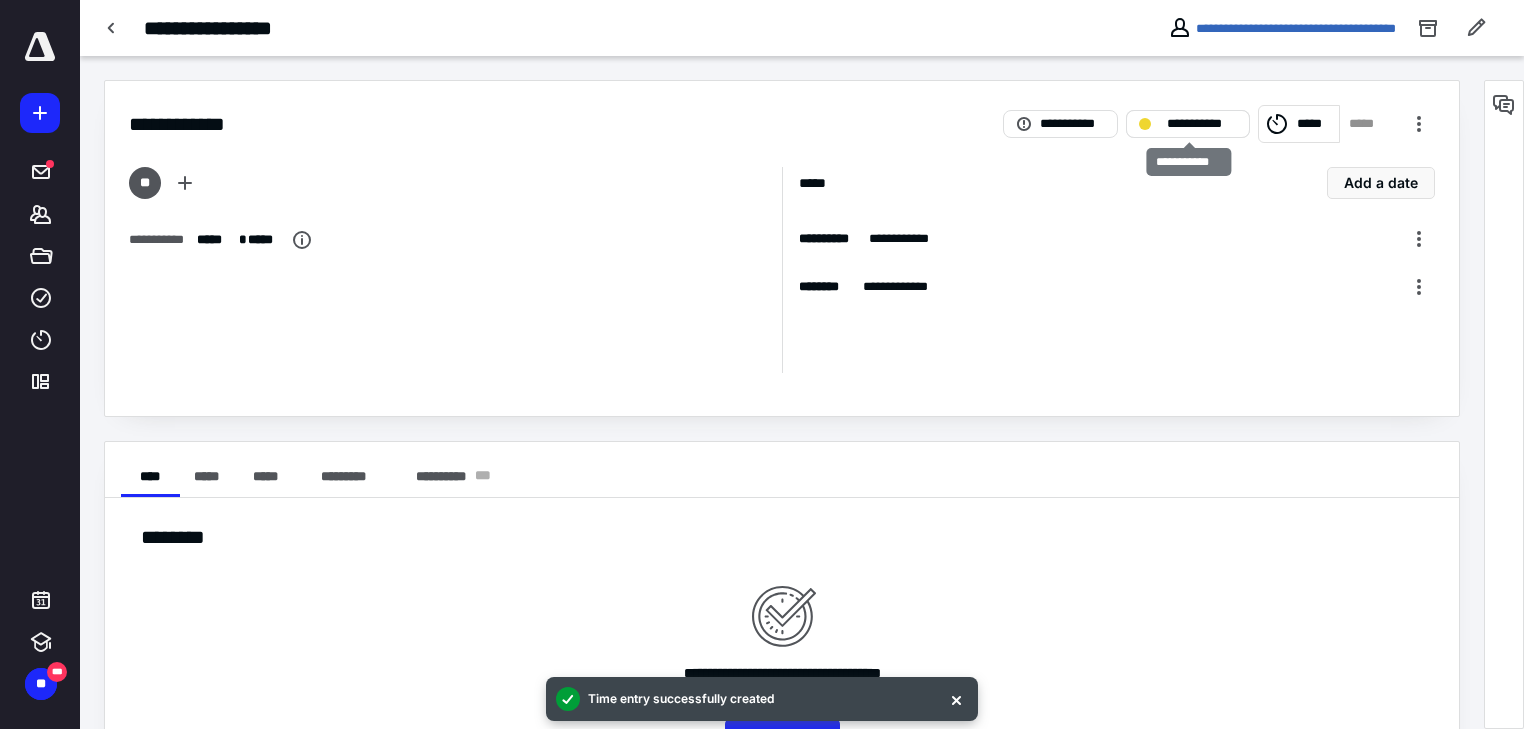 click on "**********" at bounding box center [1201, 124] 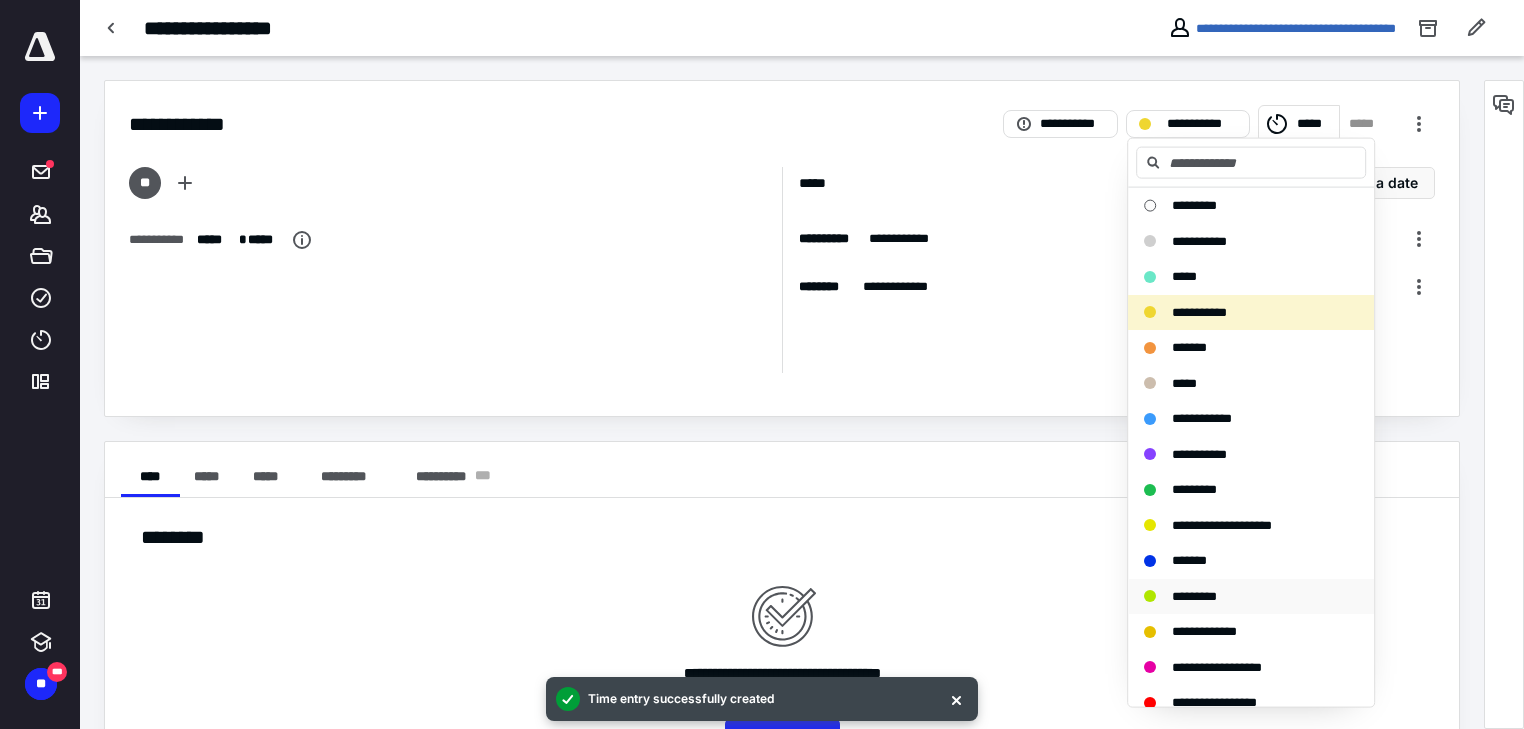 click on "*********" at bounding box center (1194, 595) 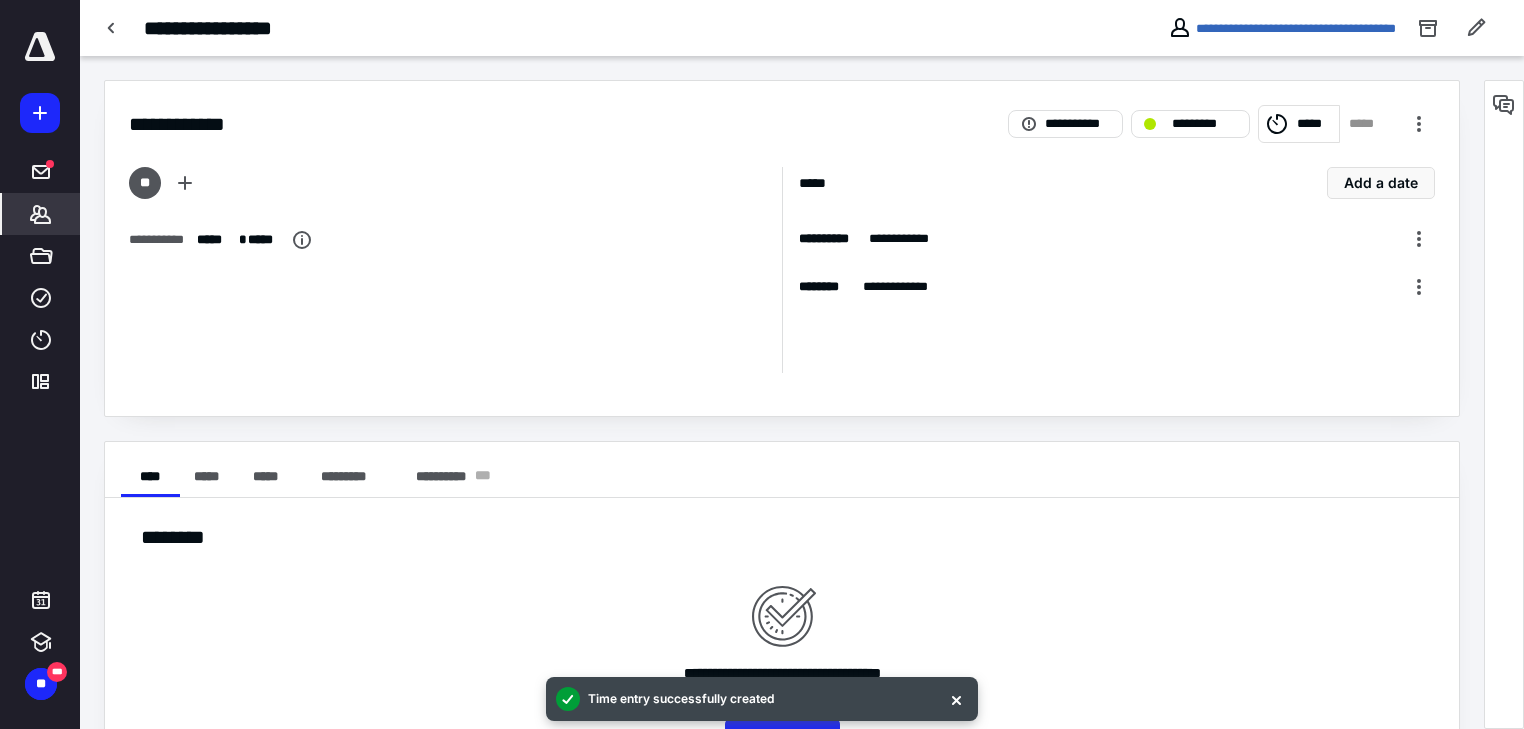 click 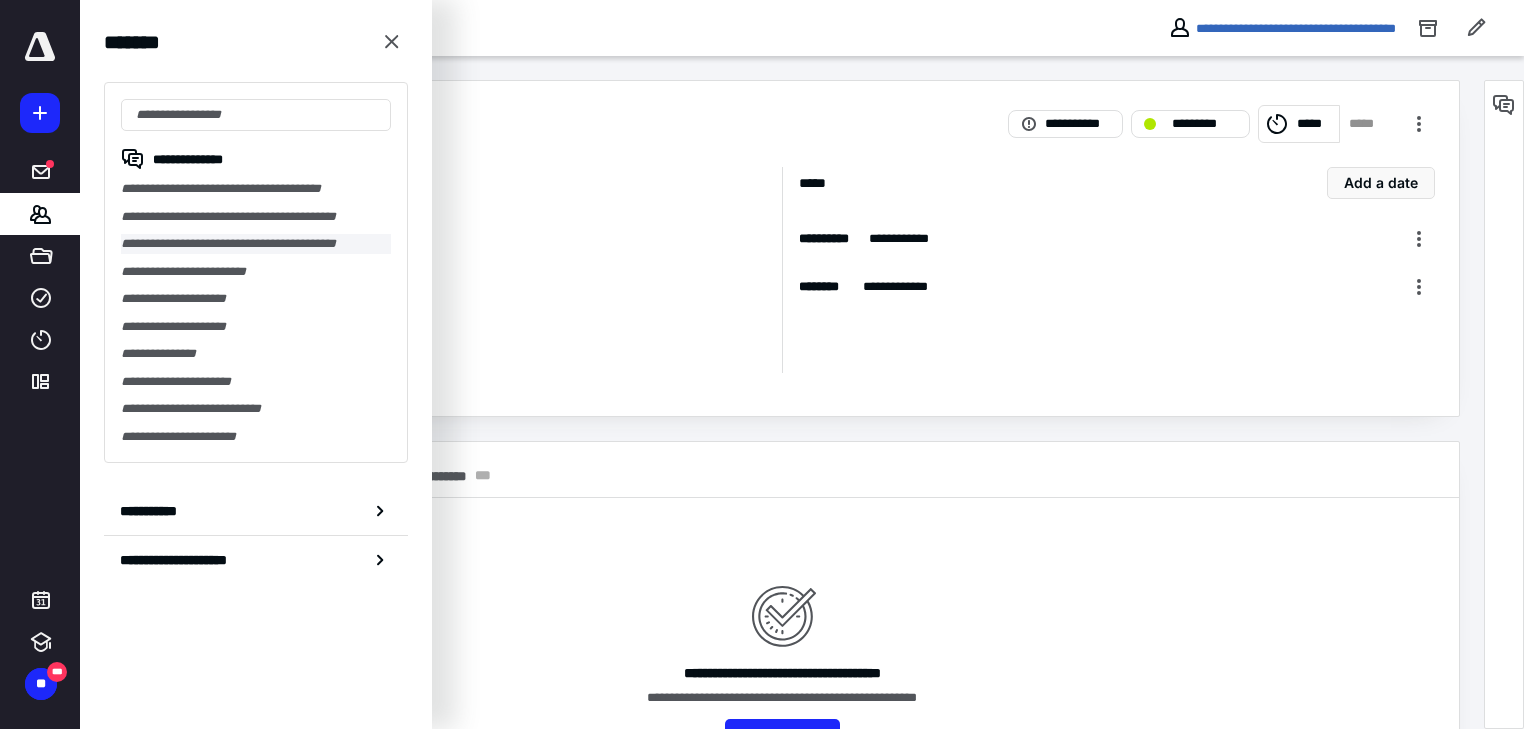 click on "**********" at bounding box center [256, 244] 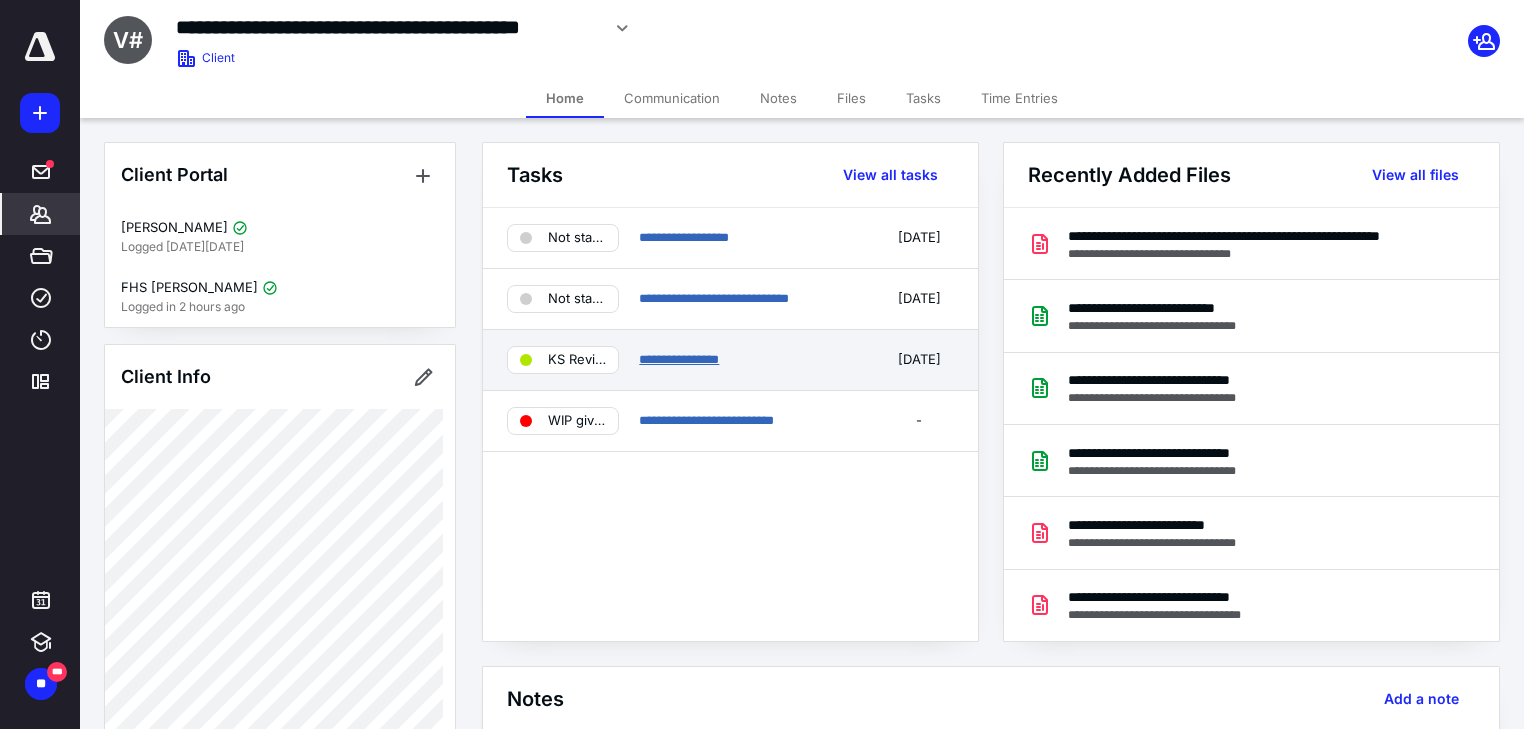 click on "**********" at bounding box center (679, 359) 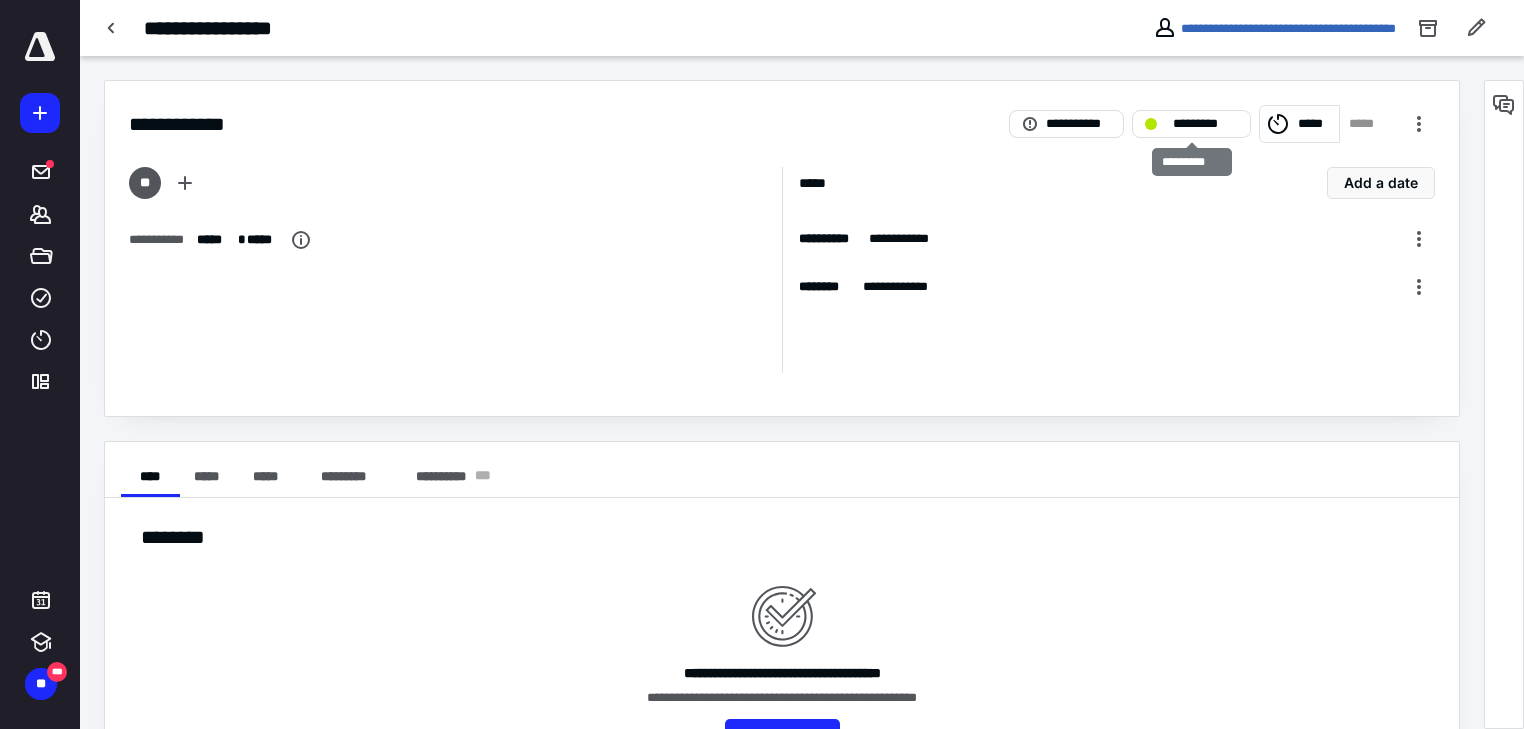 drag, startPoint x: 1228, startPoint y: 132, endPoint x: 1297, endPoint y: 119, distance: 70.21396 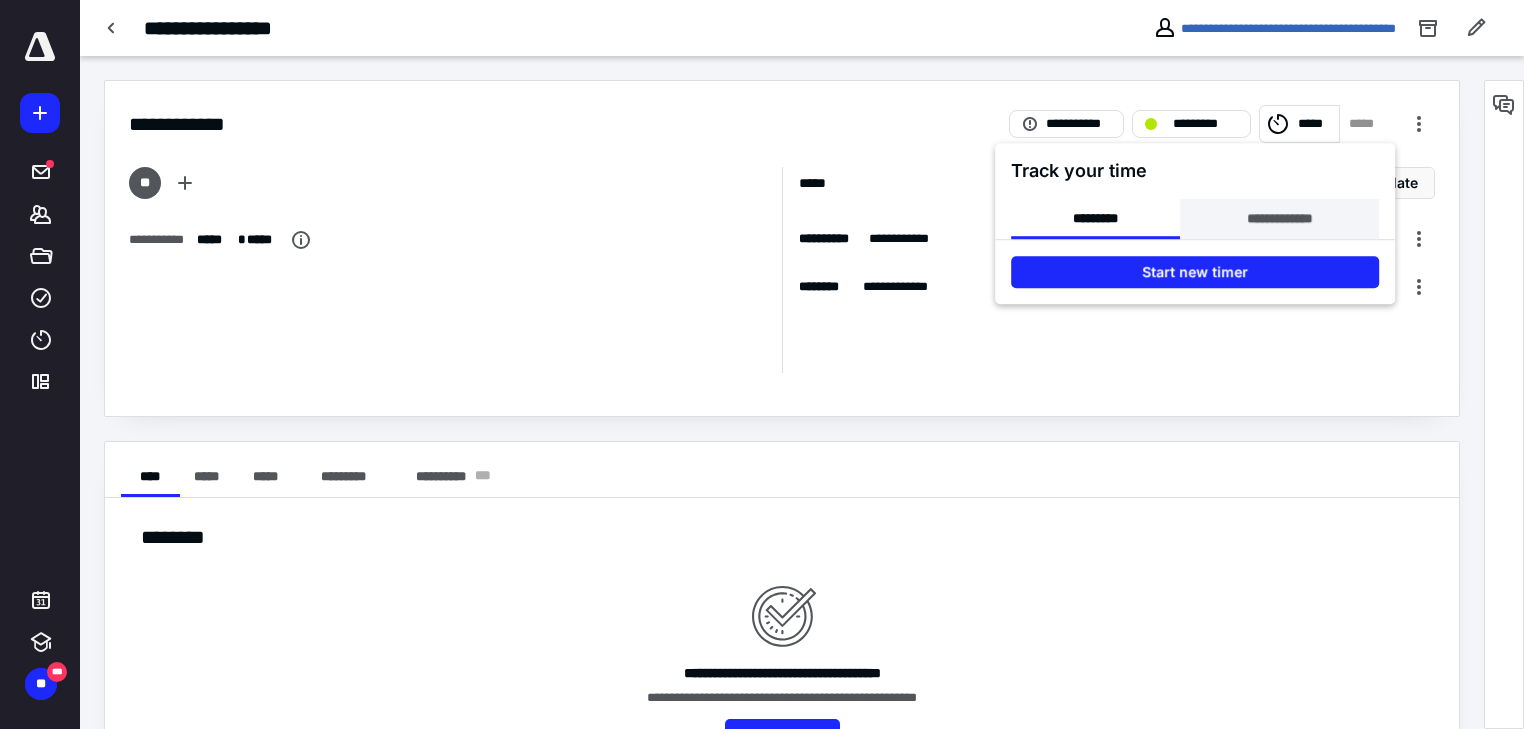 click on "**********" at bounding box center [1279, 219] 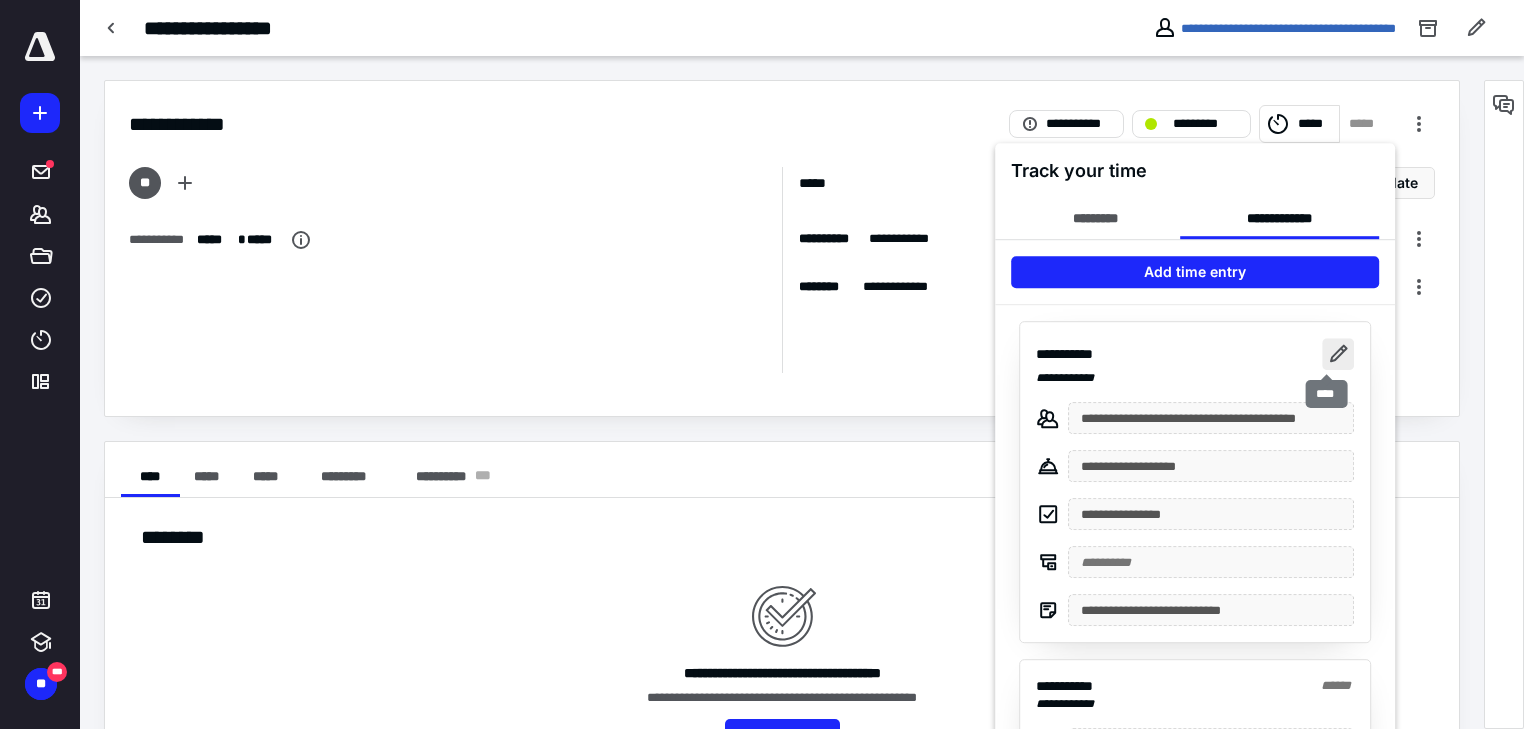click at bounding box center (1338, 354) 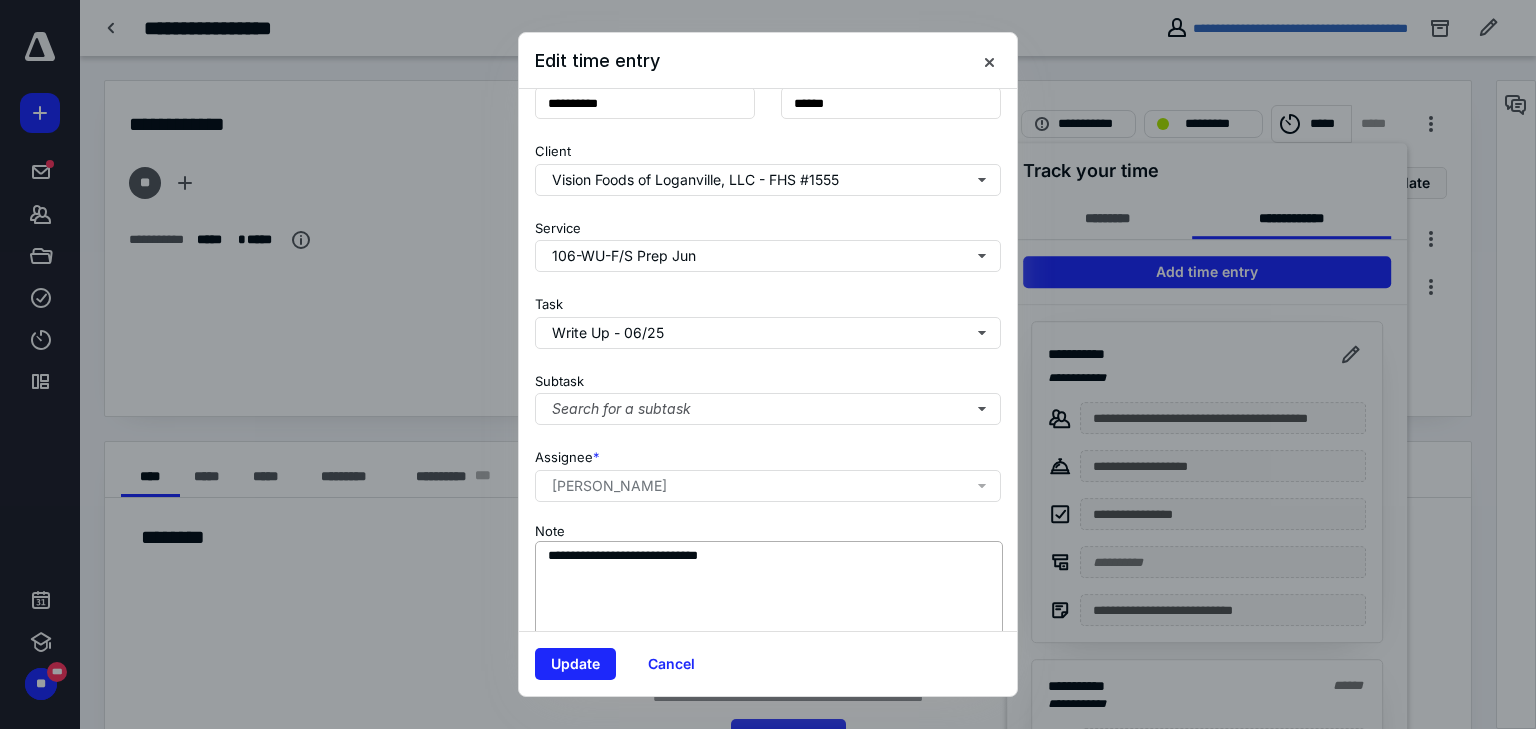 scroll, scrollTop: 188, scrollLeft: 0, axis: vertical 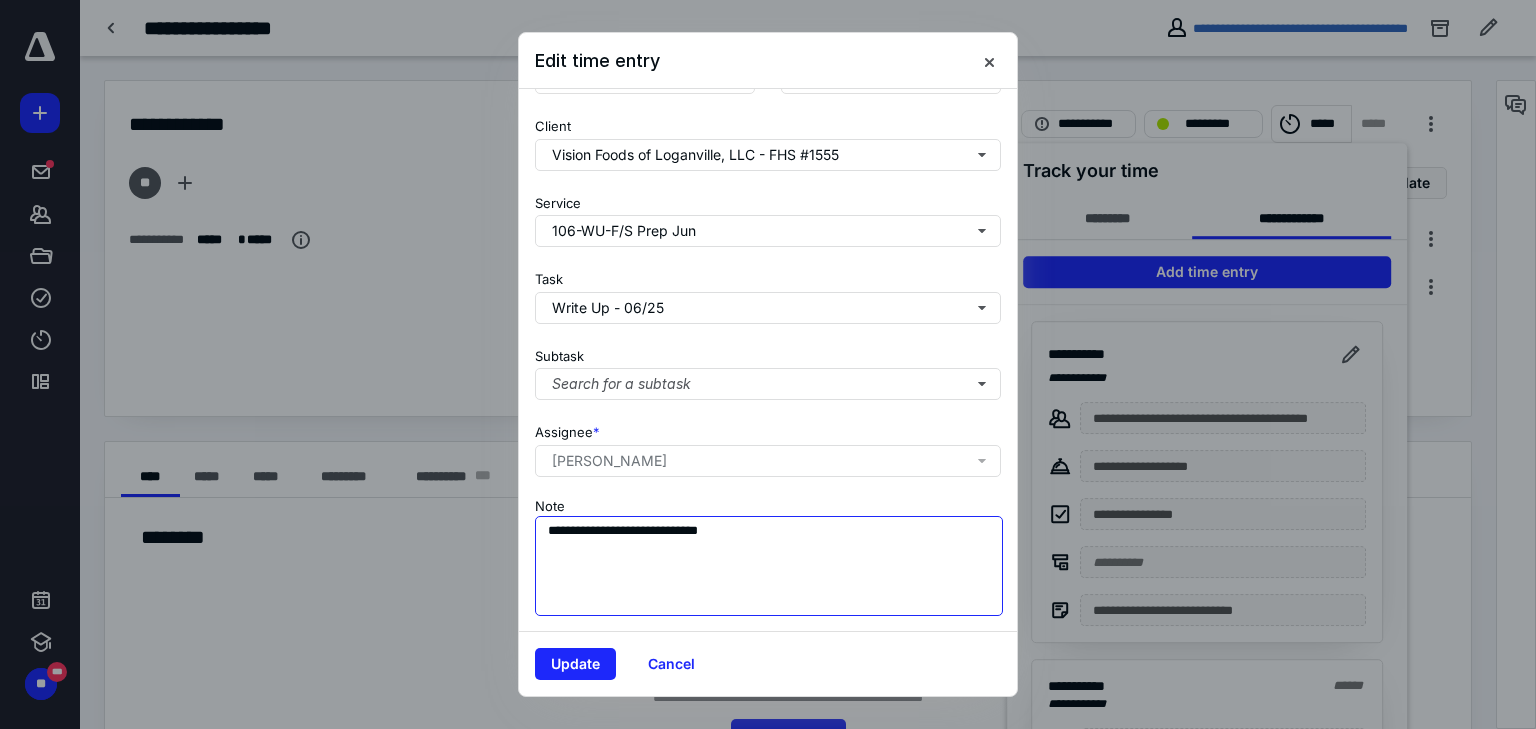drag, startPoint x: 605, startPoint y: 514, endPoint x: 496, endPoint y: 488, distance: 112.05802 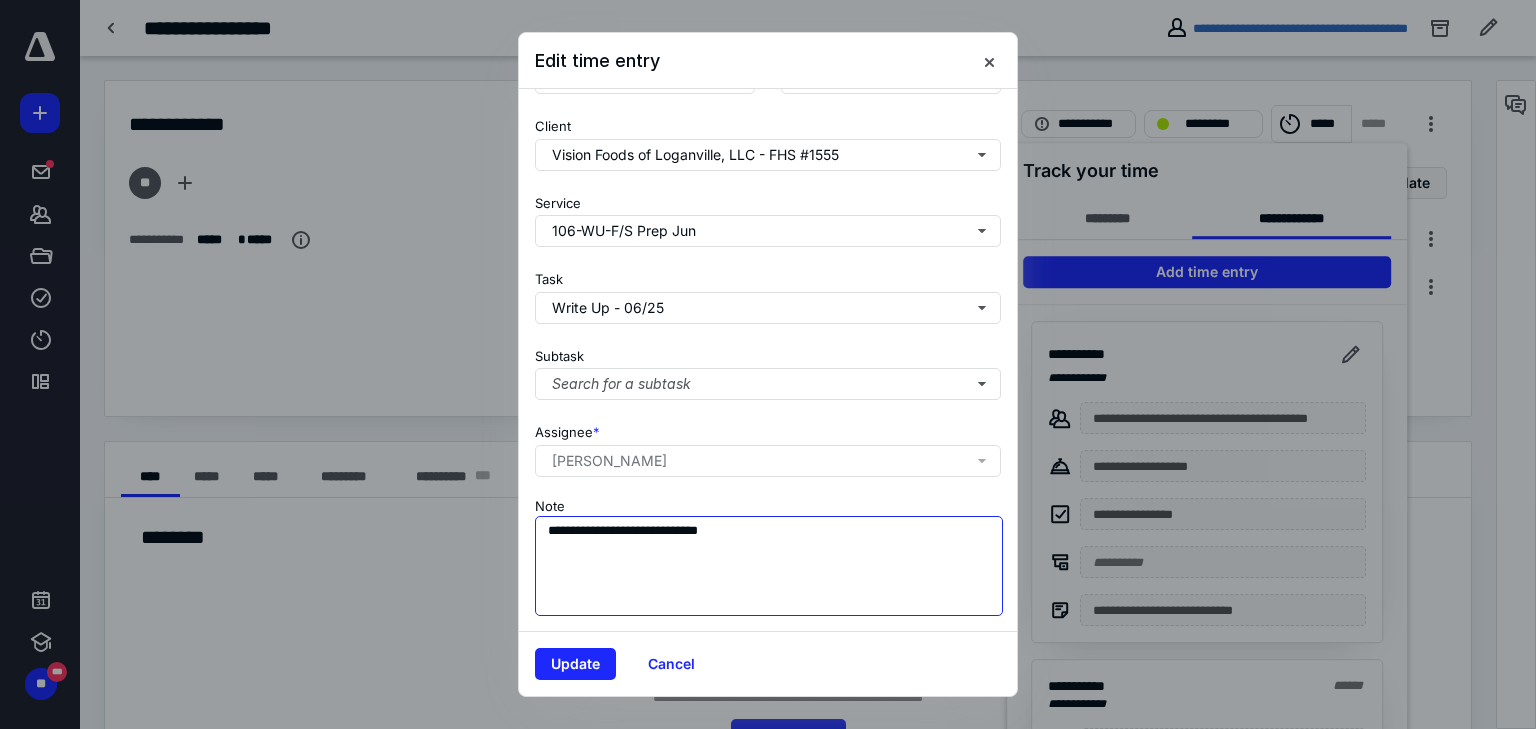 click on "**********" at bounding box center (768, 364) 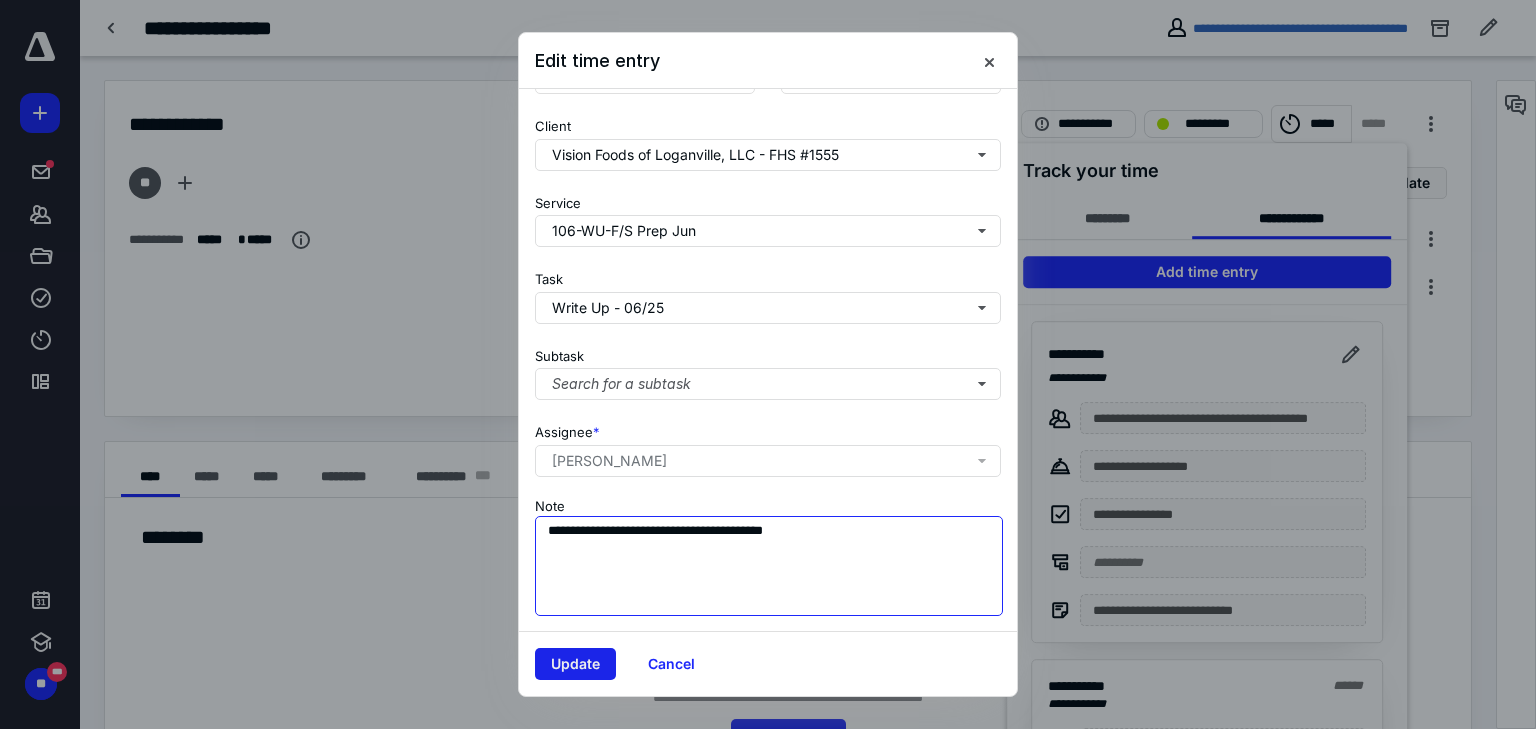 type on "**********" 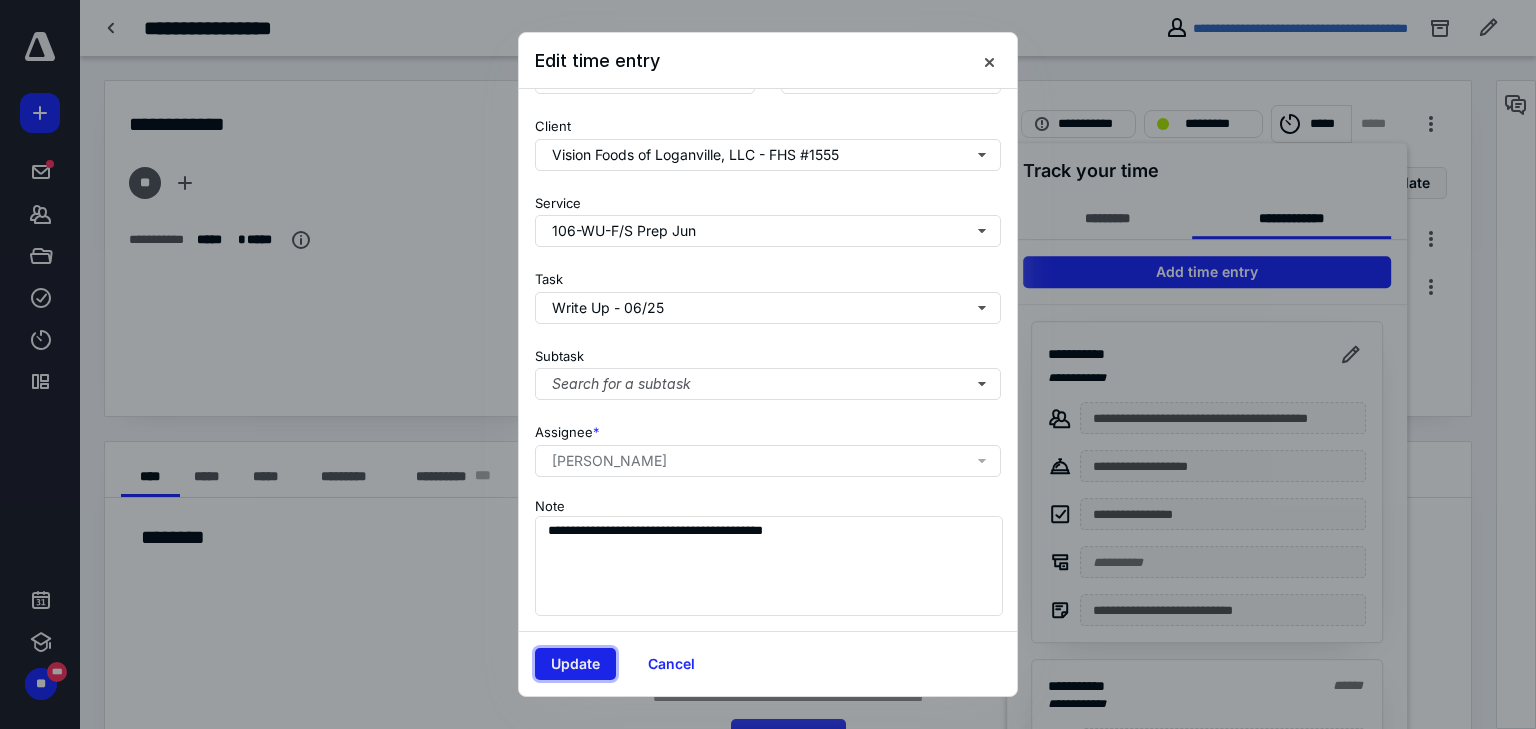 click on "Update" at bounding box center (575, 664) 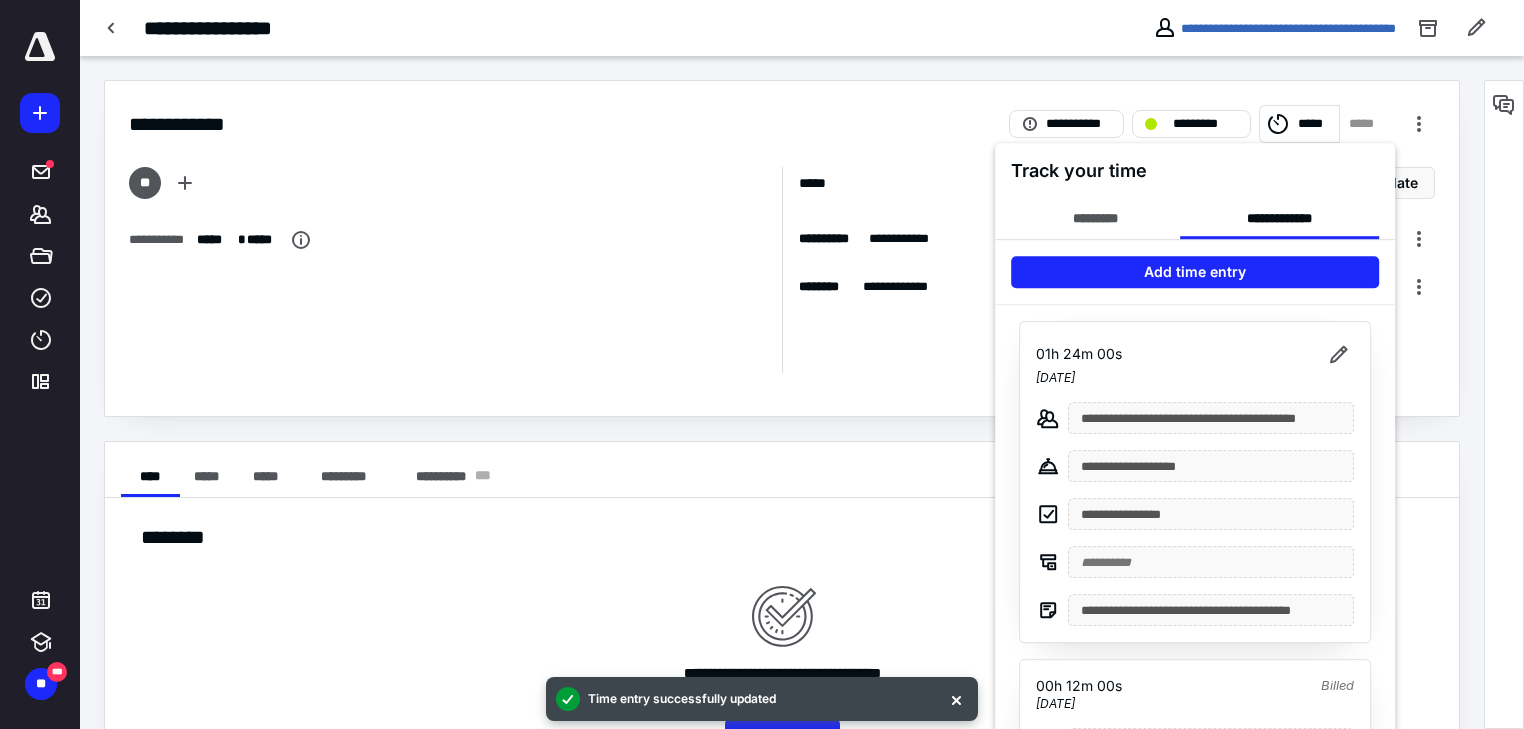 click at bounding box center (762, 364) 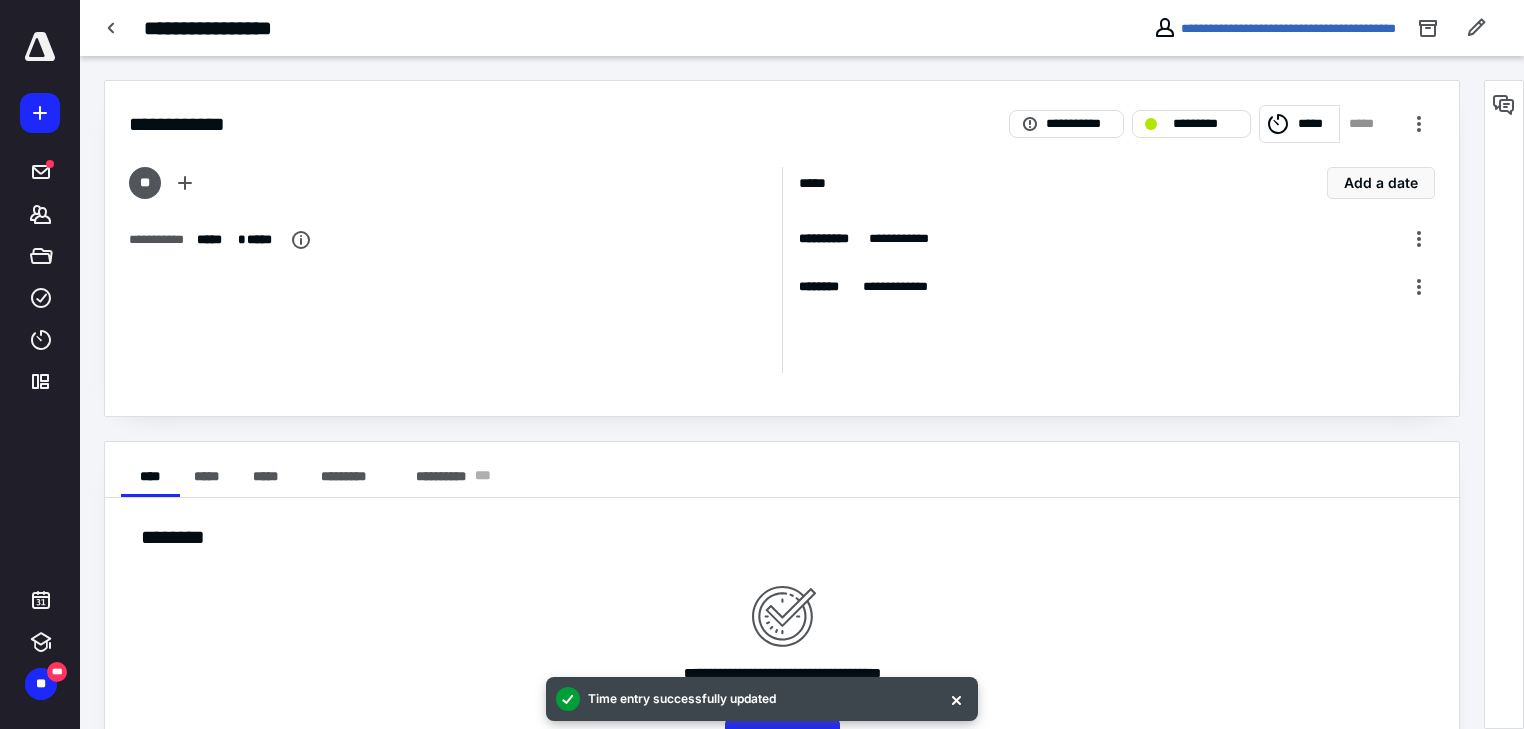 click at bounding box center [112, 28] 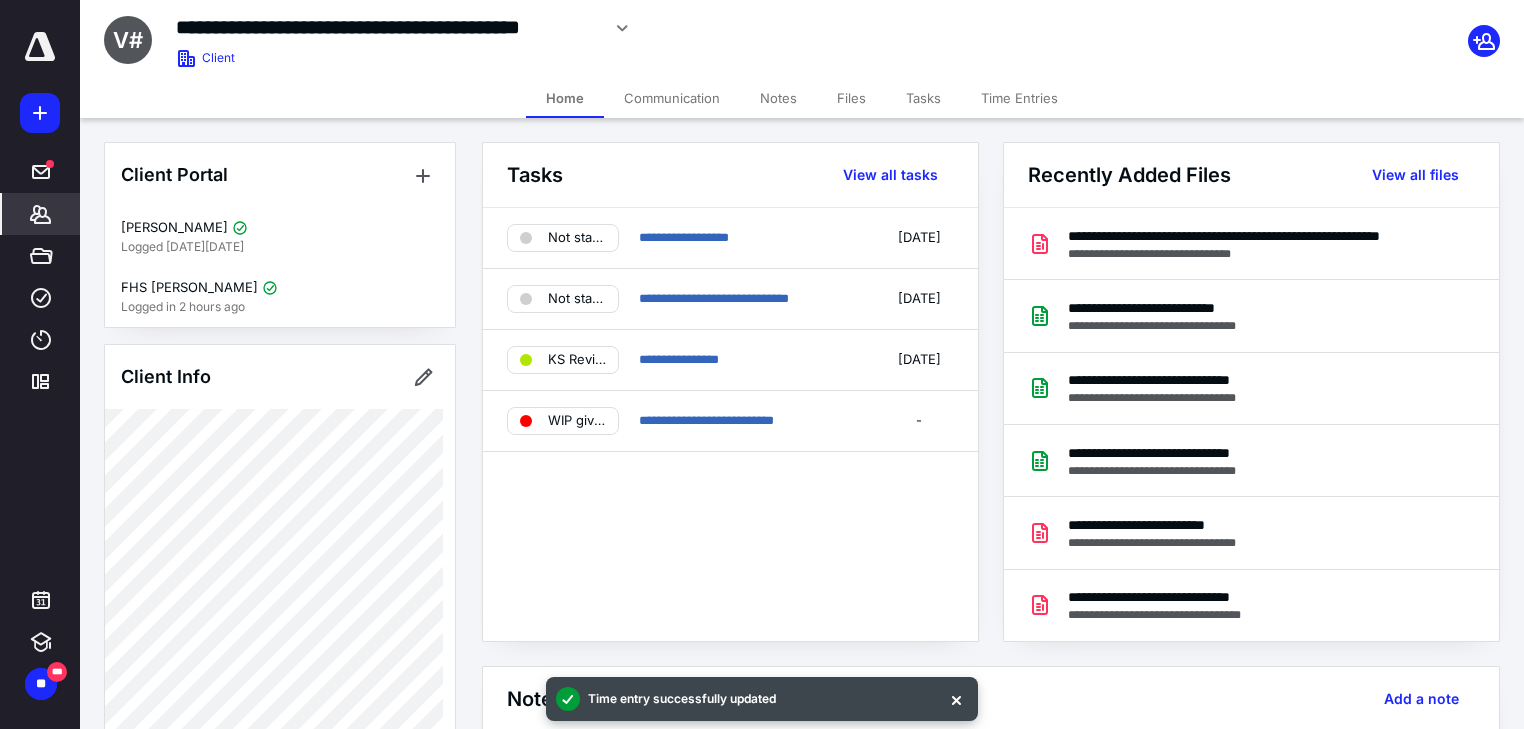 click on "*******" at bounding box center (41, 214) 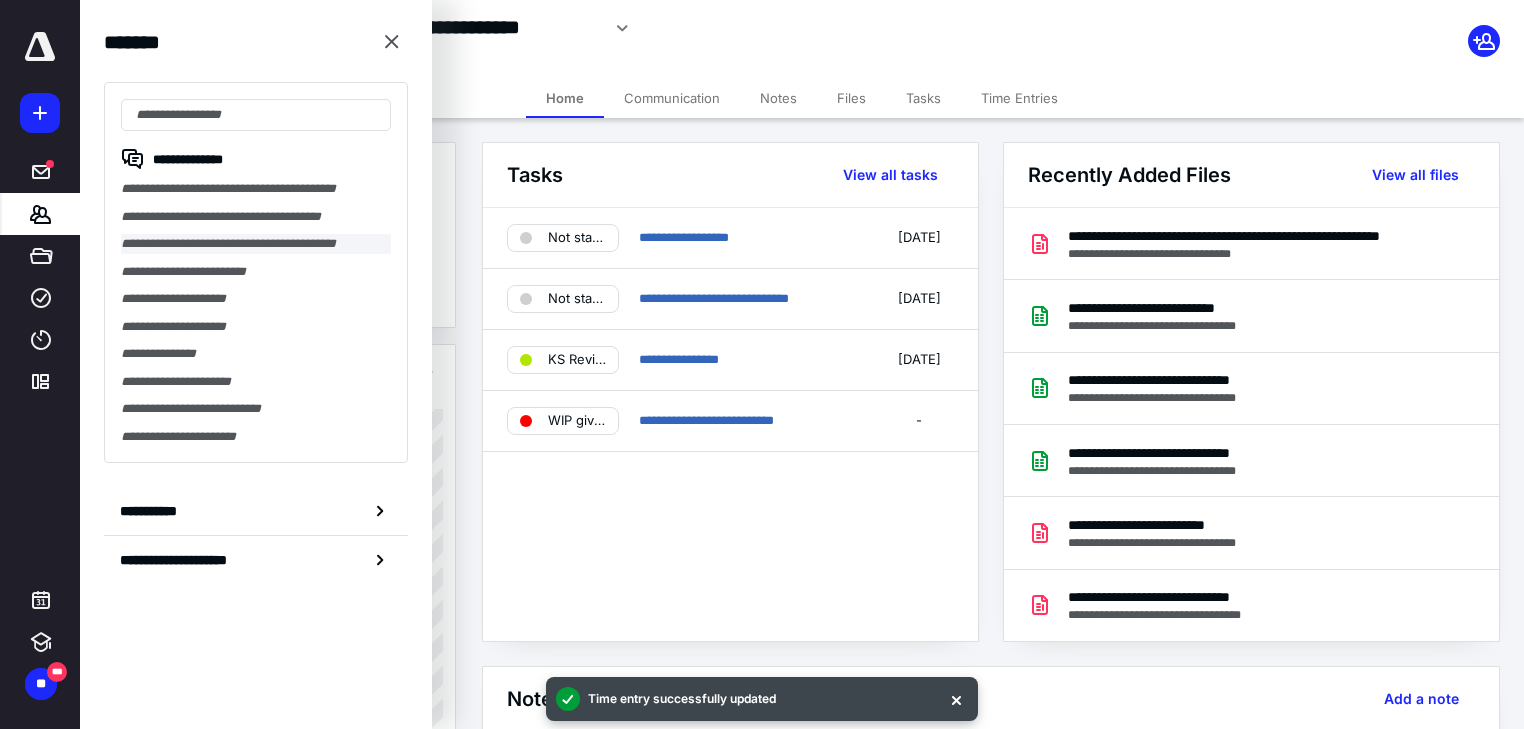 click on "**********" at bounding box center [256, 244] 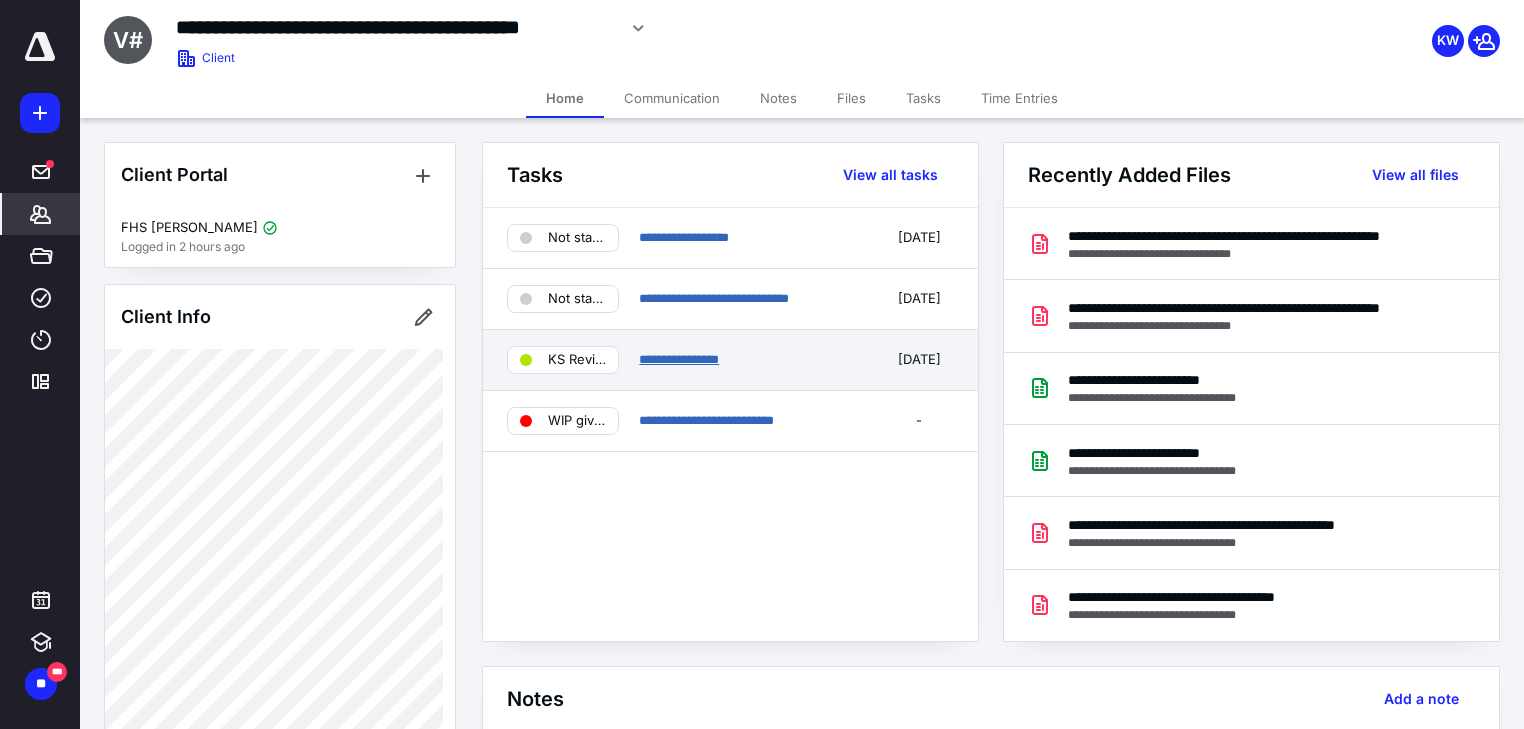 click on "**********" at bounding box center [679, 359] 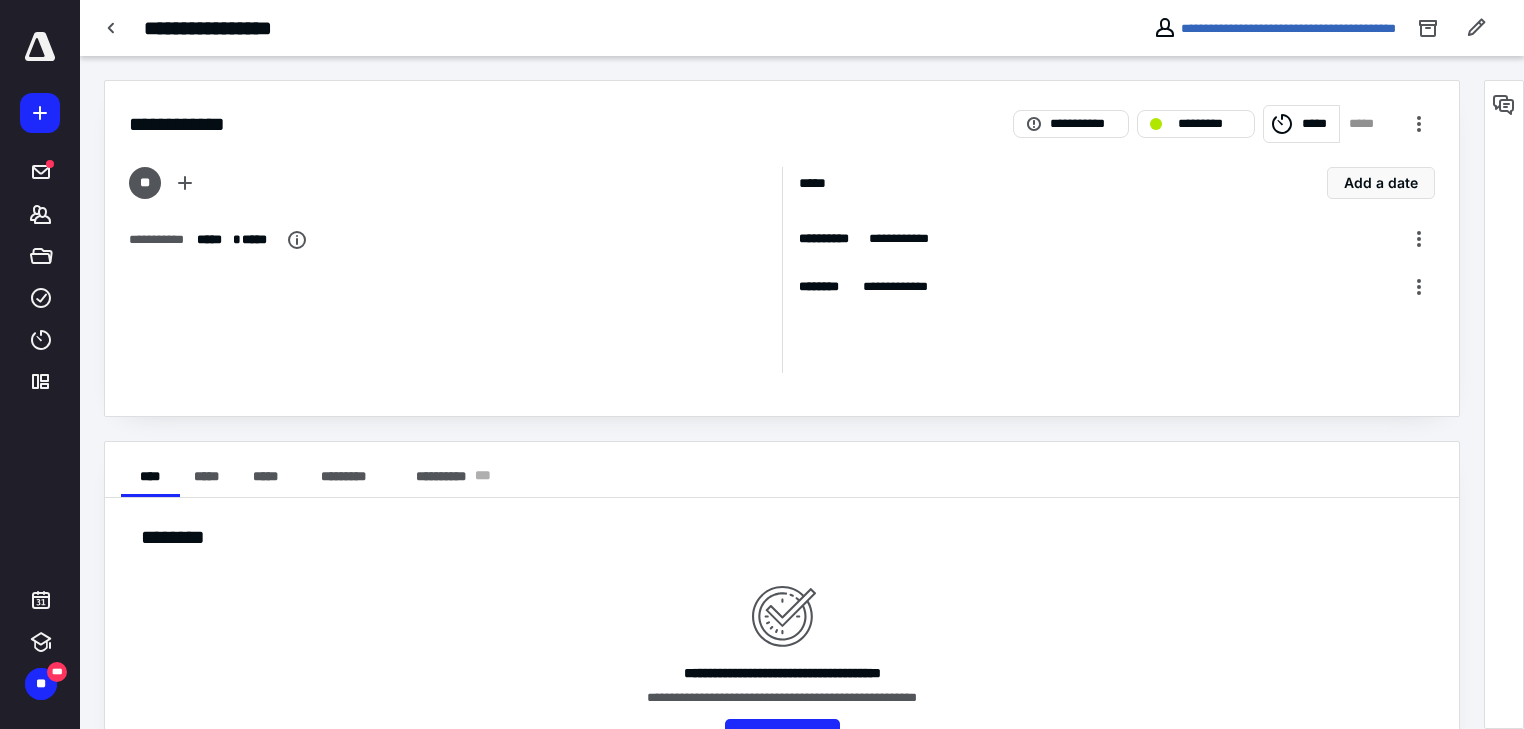 click on "*****" at bounding box center (1317, 124) 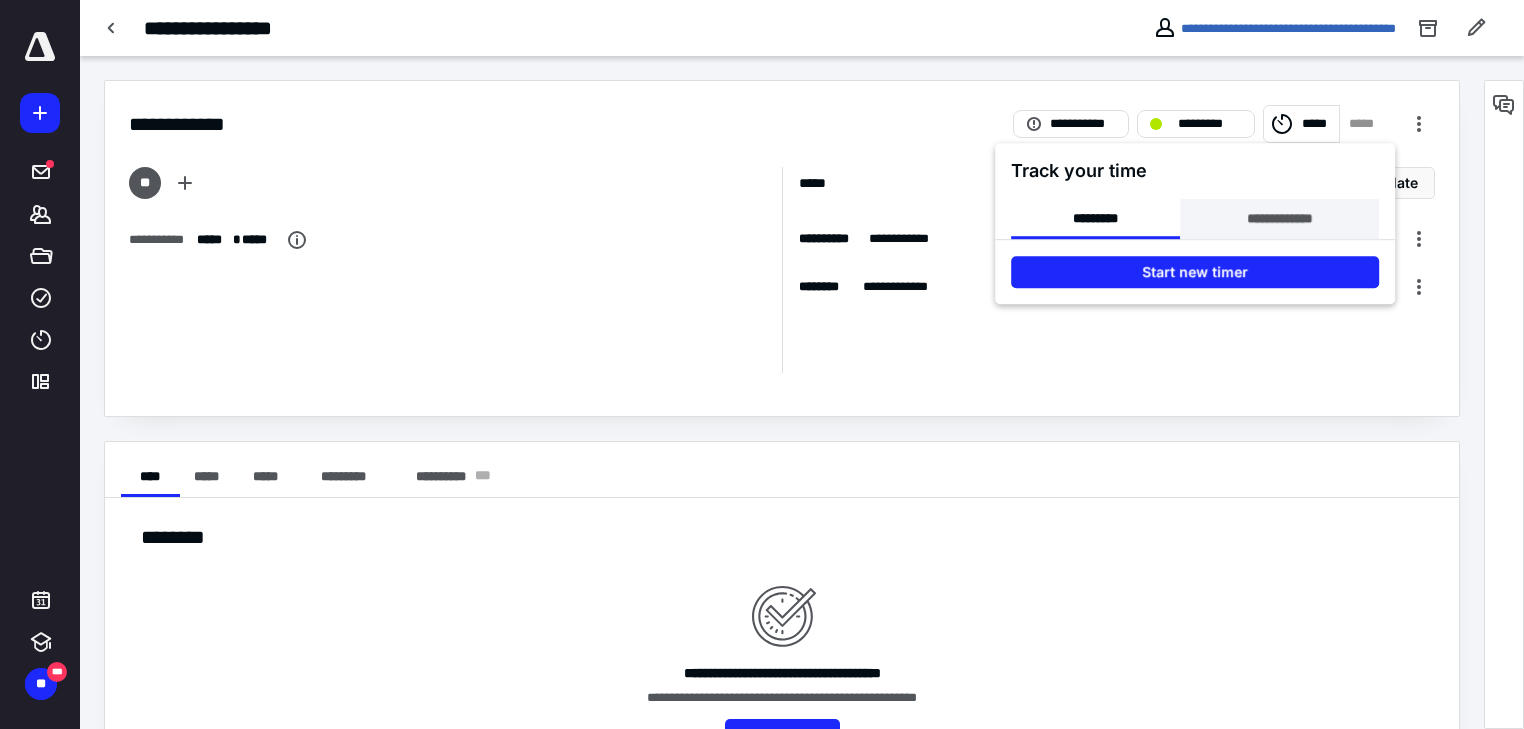 click on "**********" at bounding box center (1279, 219) 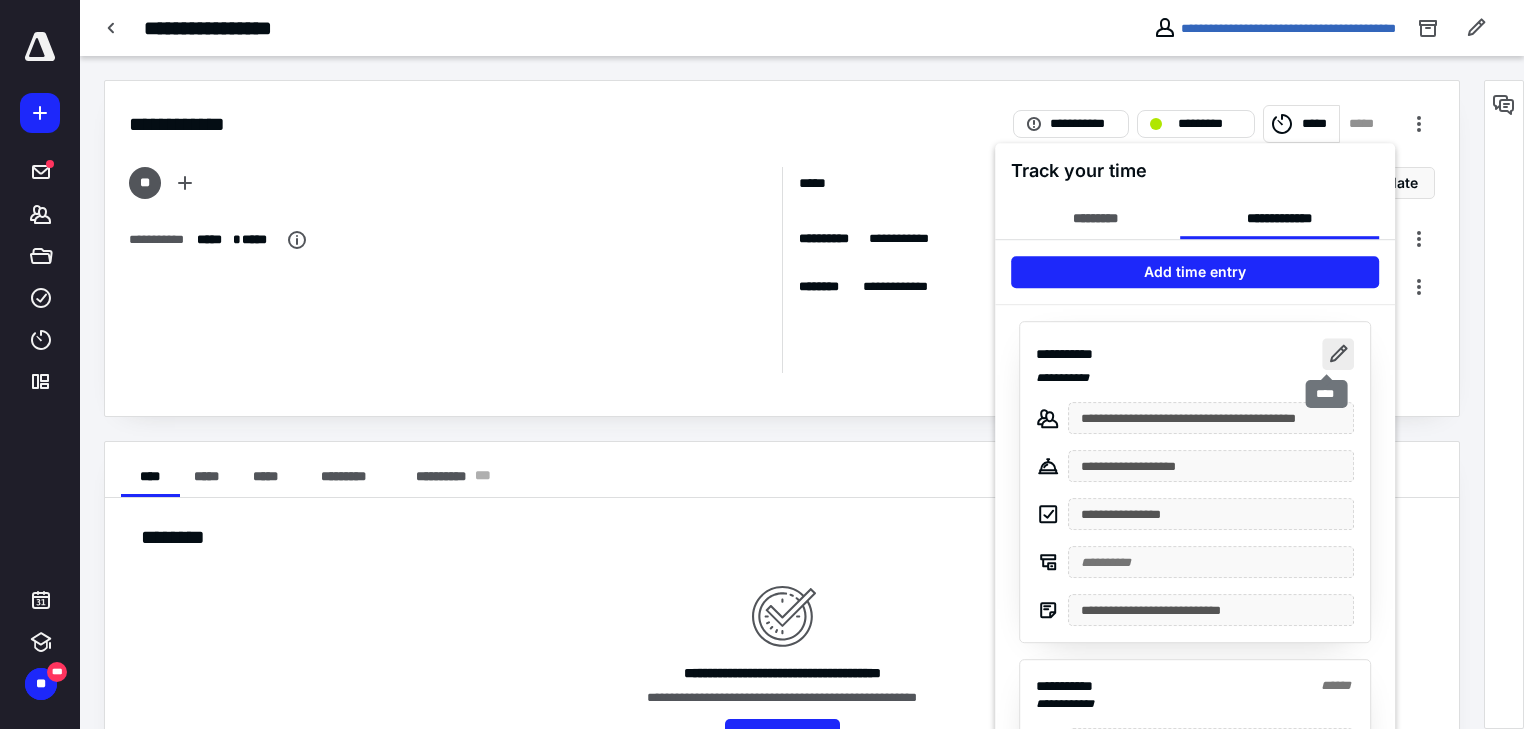 click at bounding box center [1338, 354] 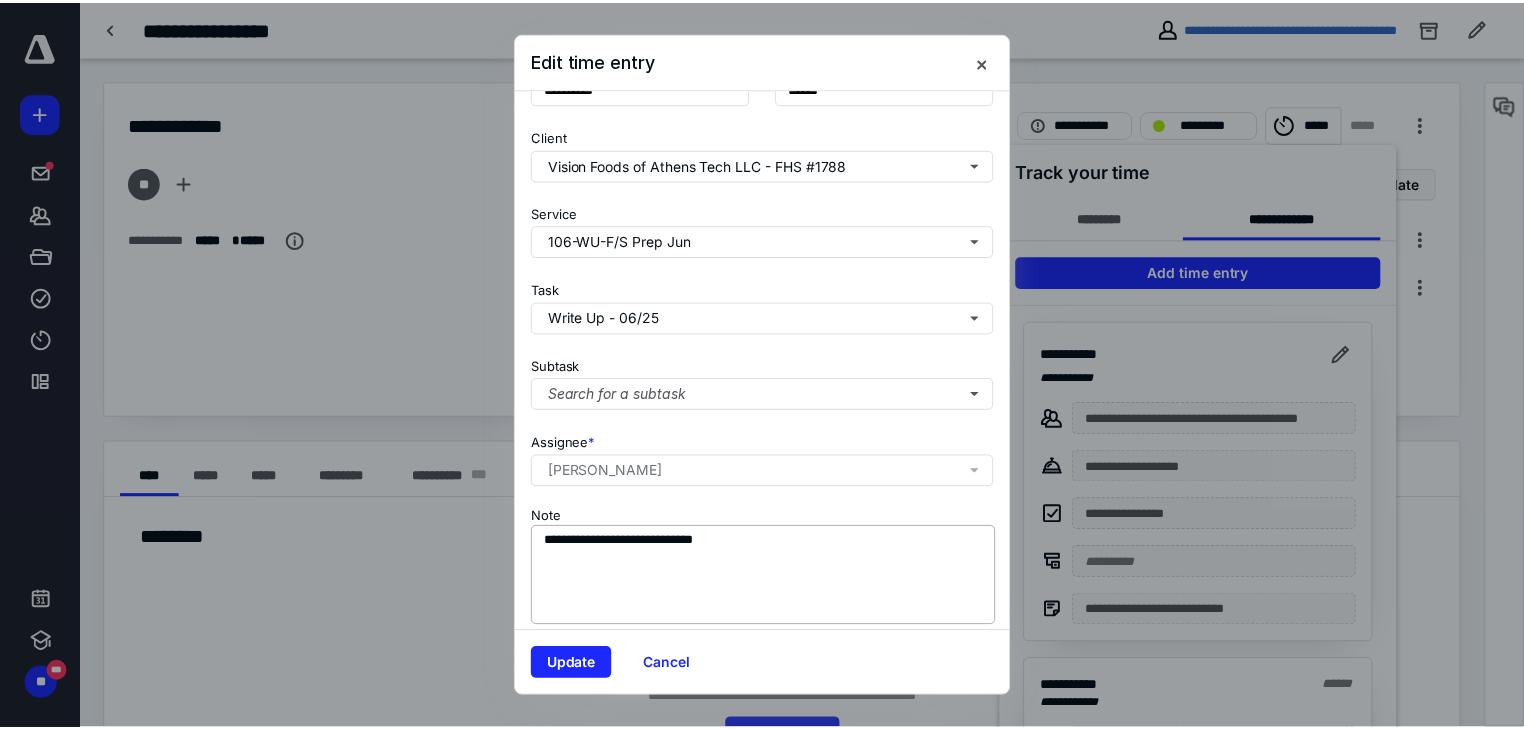 scroll, scrollTop: 188, scrollLeft: 0, axis: vertical 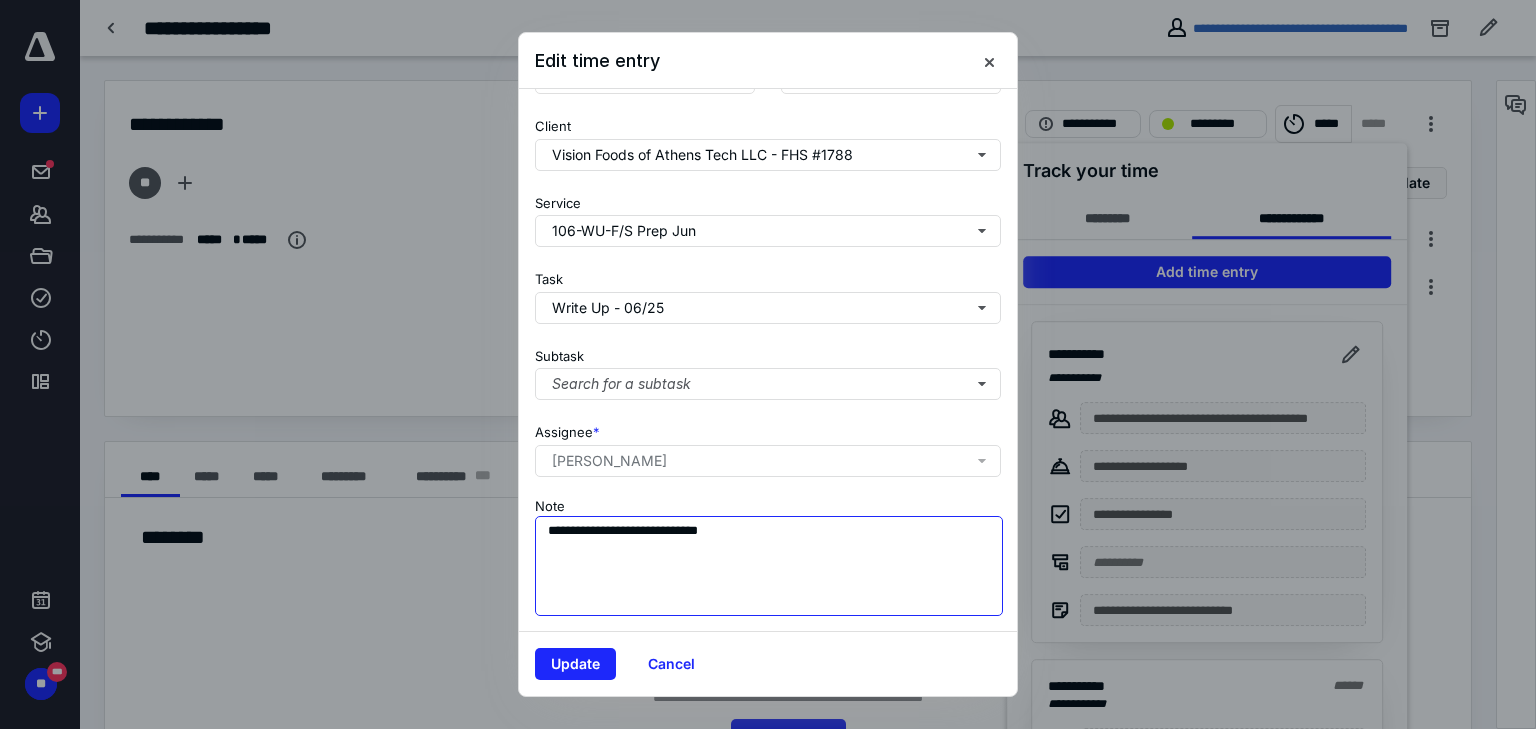 drag, startPoint x: 708, startPoint y: 533, endPoint x: 496, endPoint y: 535, distance: 212.00943 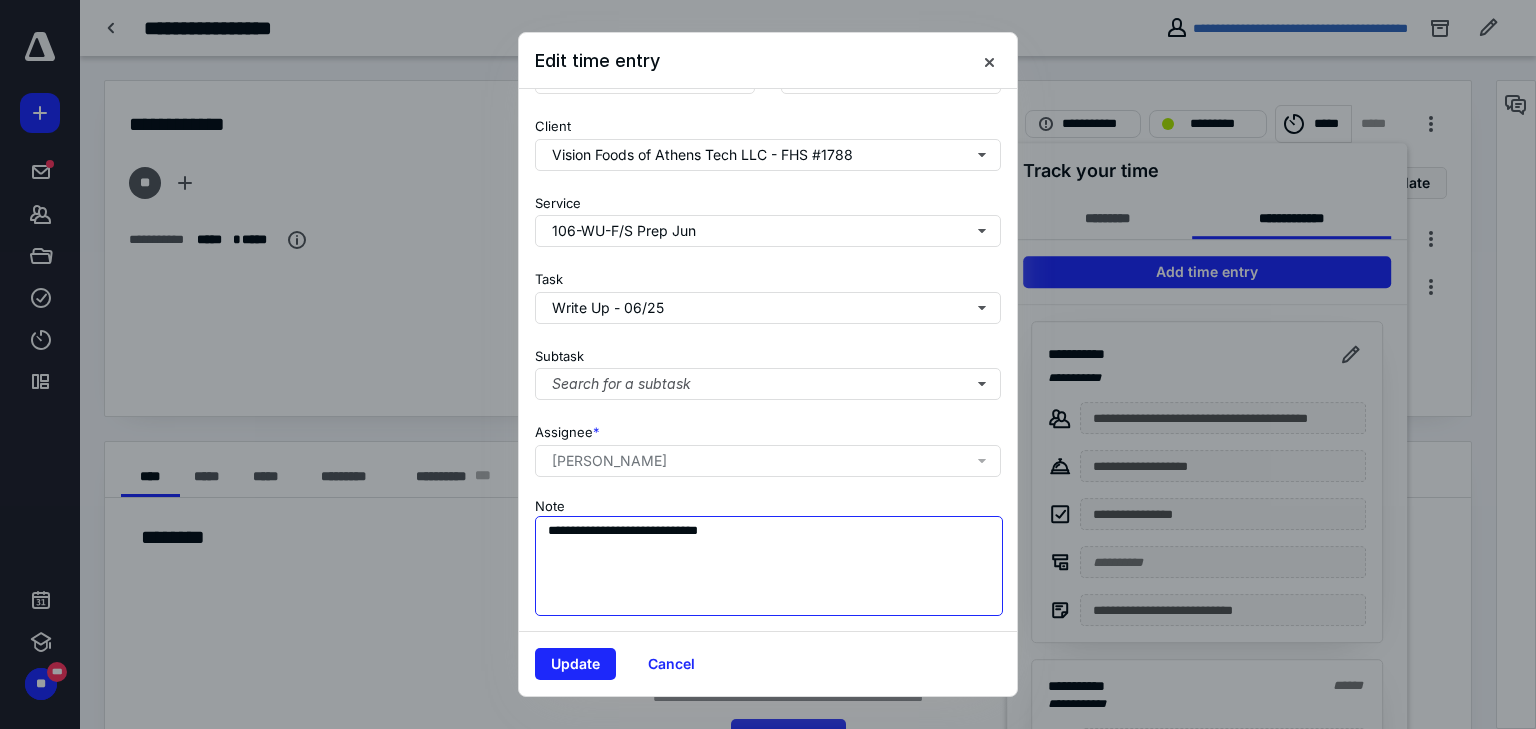 click on "**********" at bounding box center (768, 364) 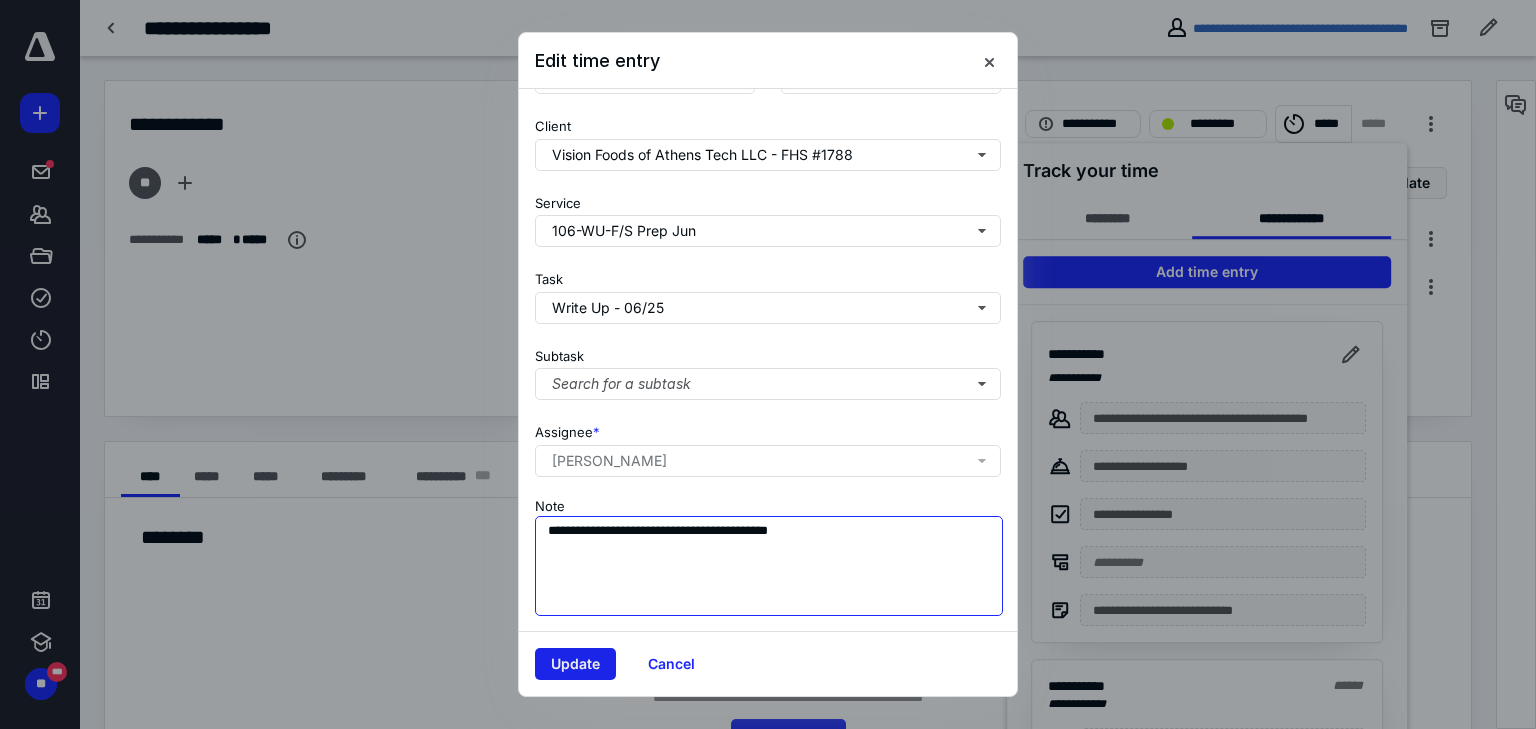 type on "**********" 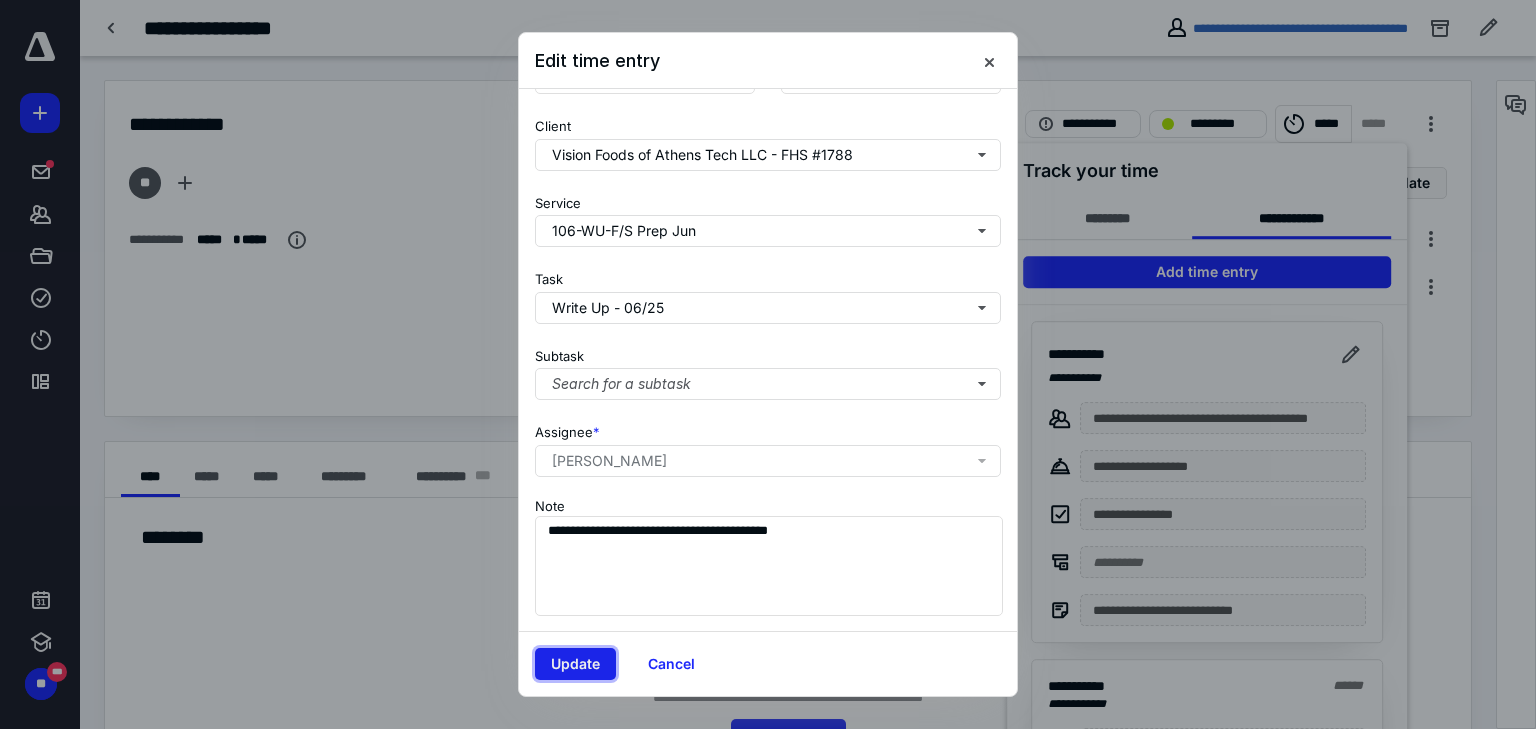 click on "Update" at bounding box center [575, 664] 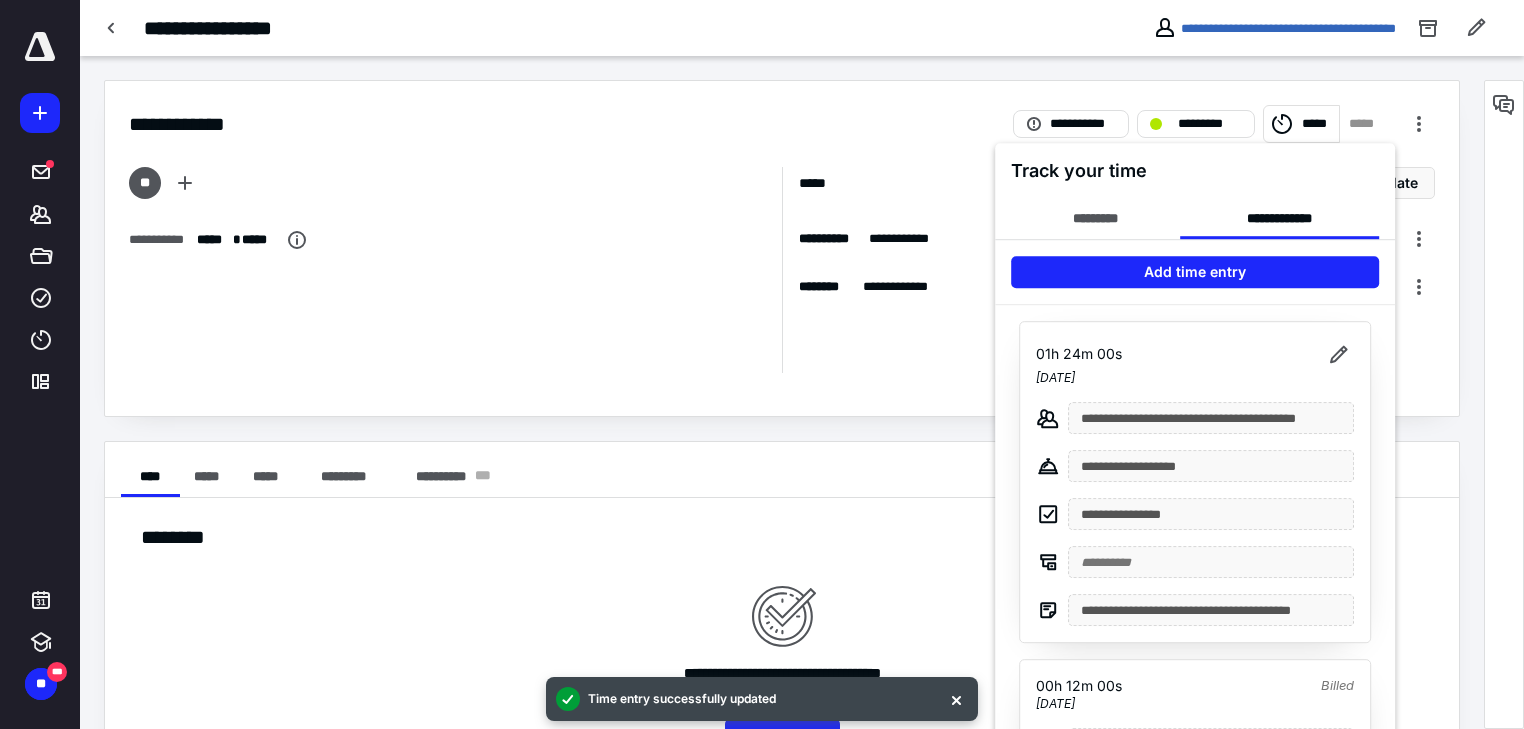 click at bounding box center [762, 364] 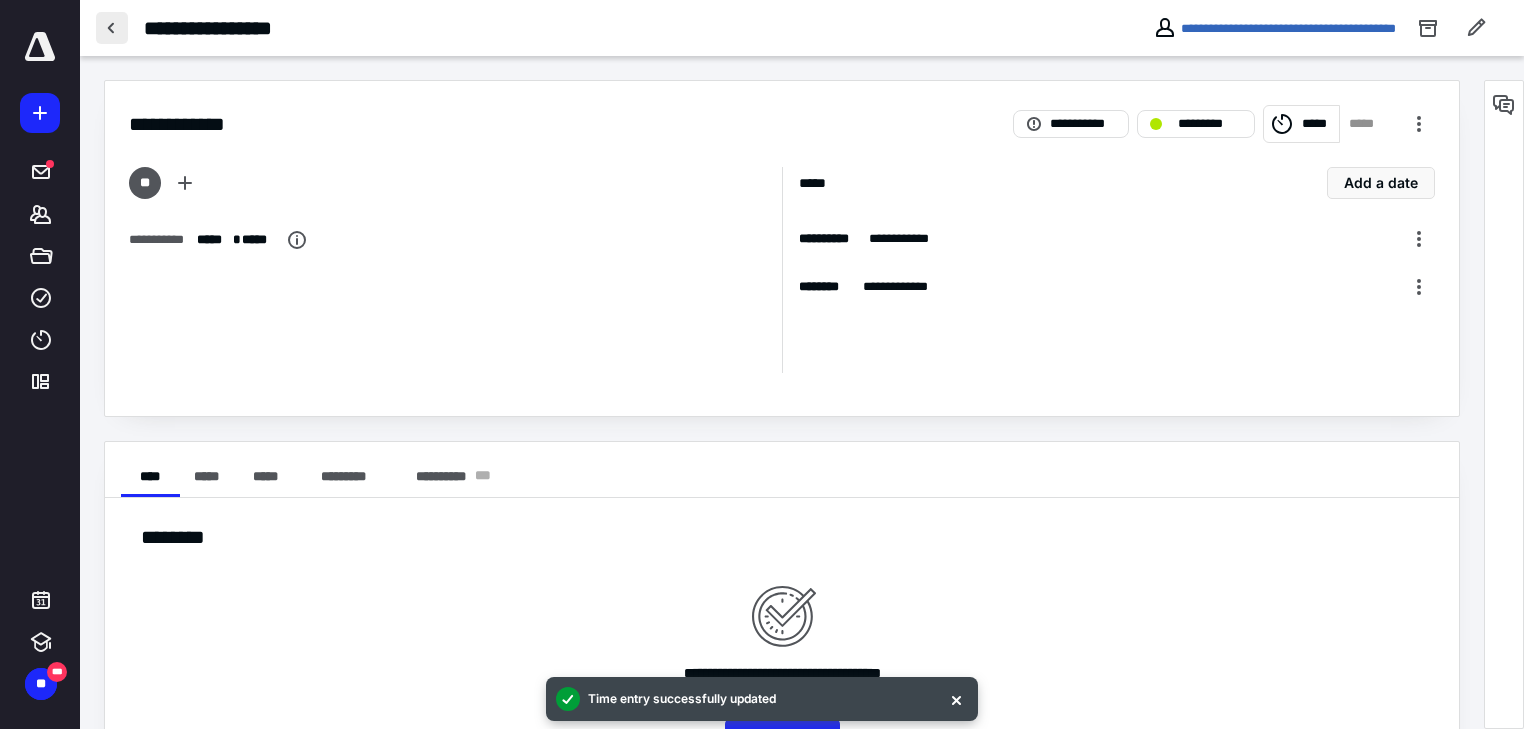 click at bounding box center (112, 28) 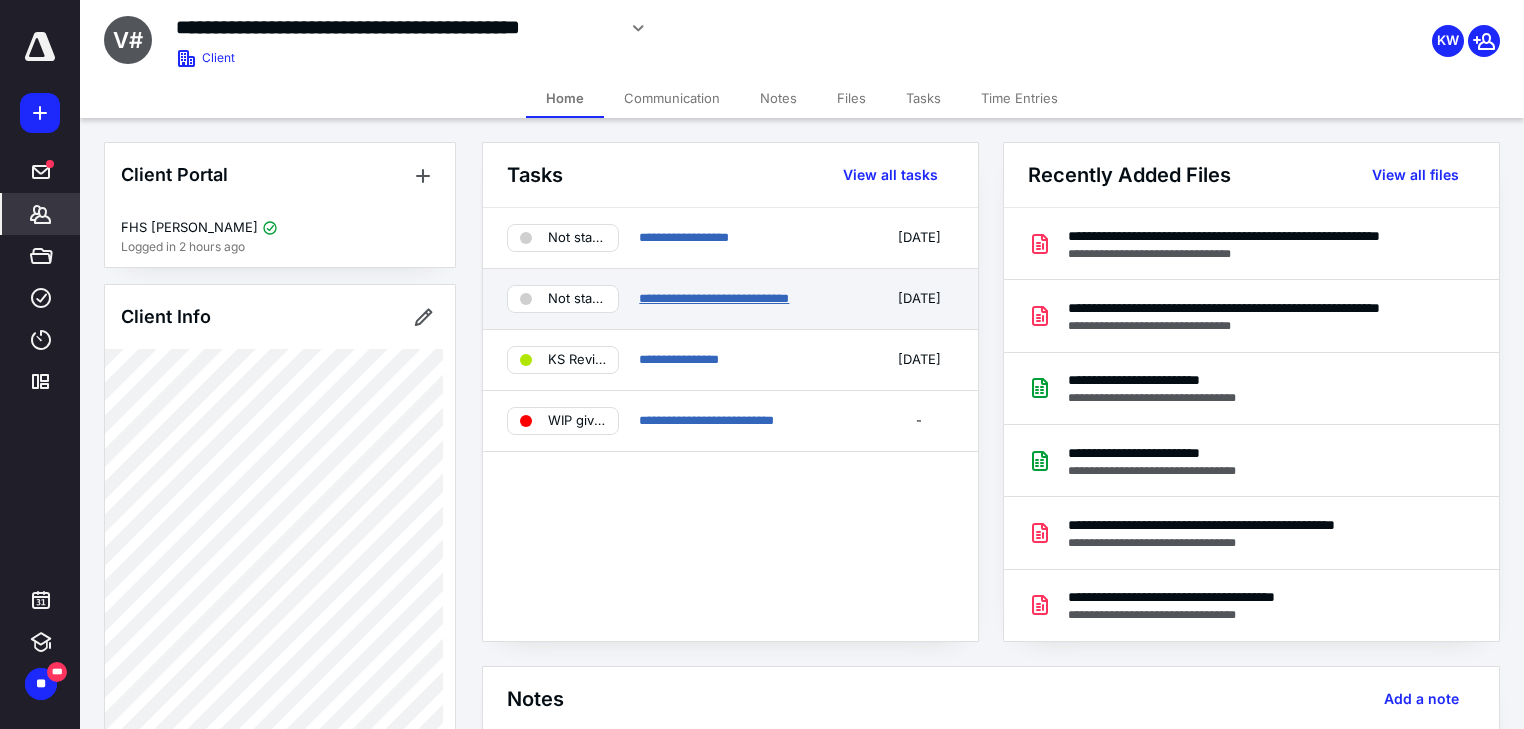 click on "**********" at bounding box center (714, 298) 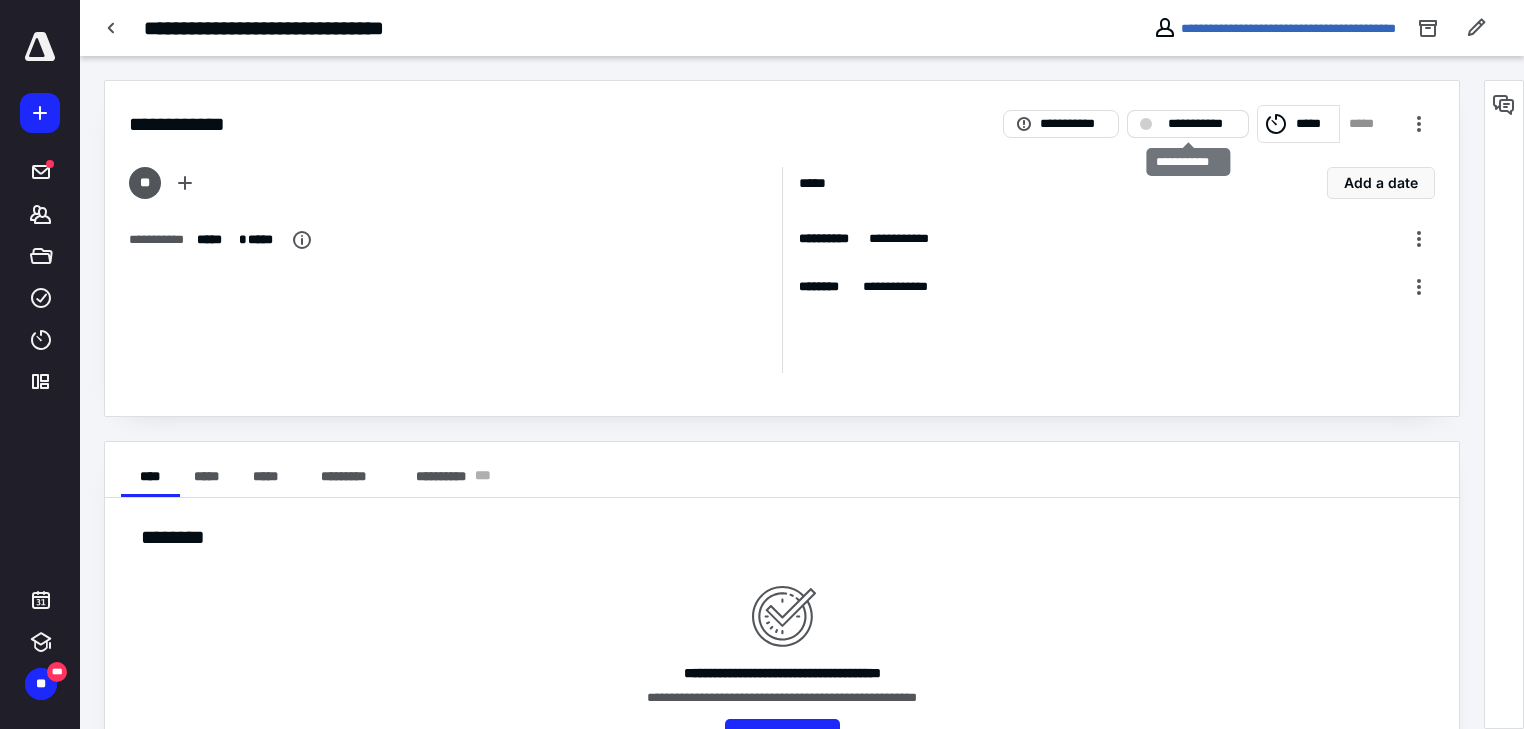 click on "**********" at bounding box center (1202, 124) 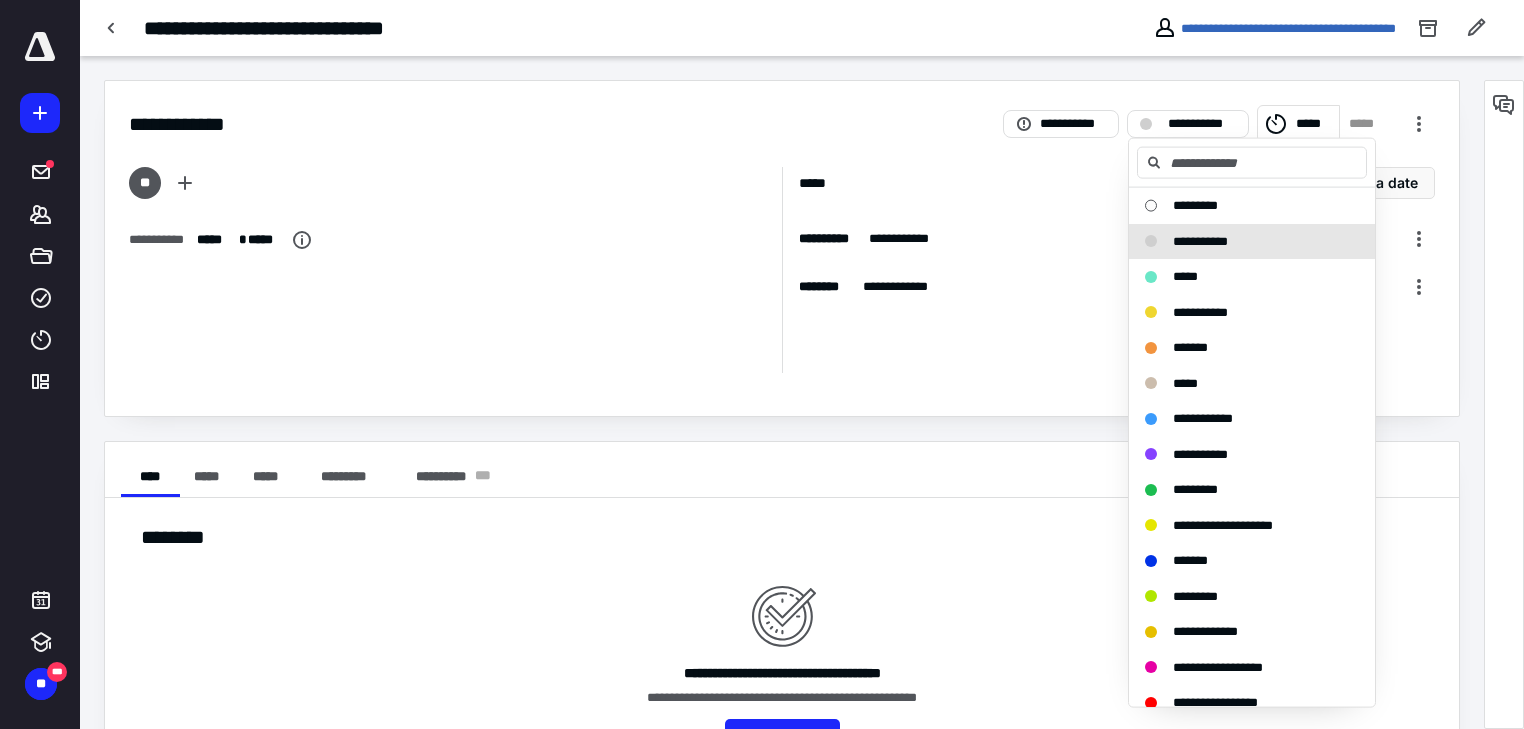click on "**********" at bounding box center [597, 28] 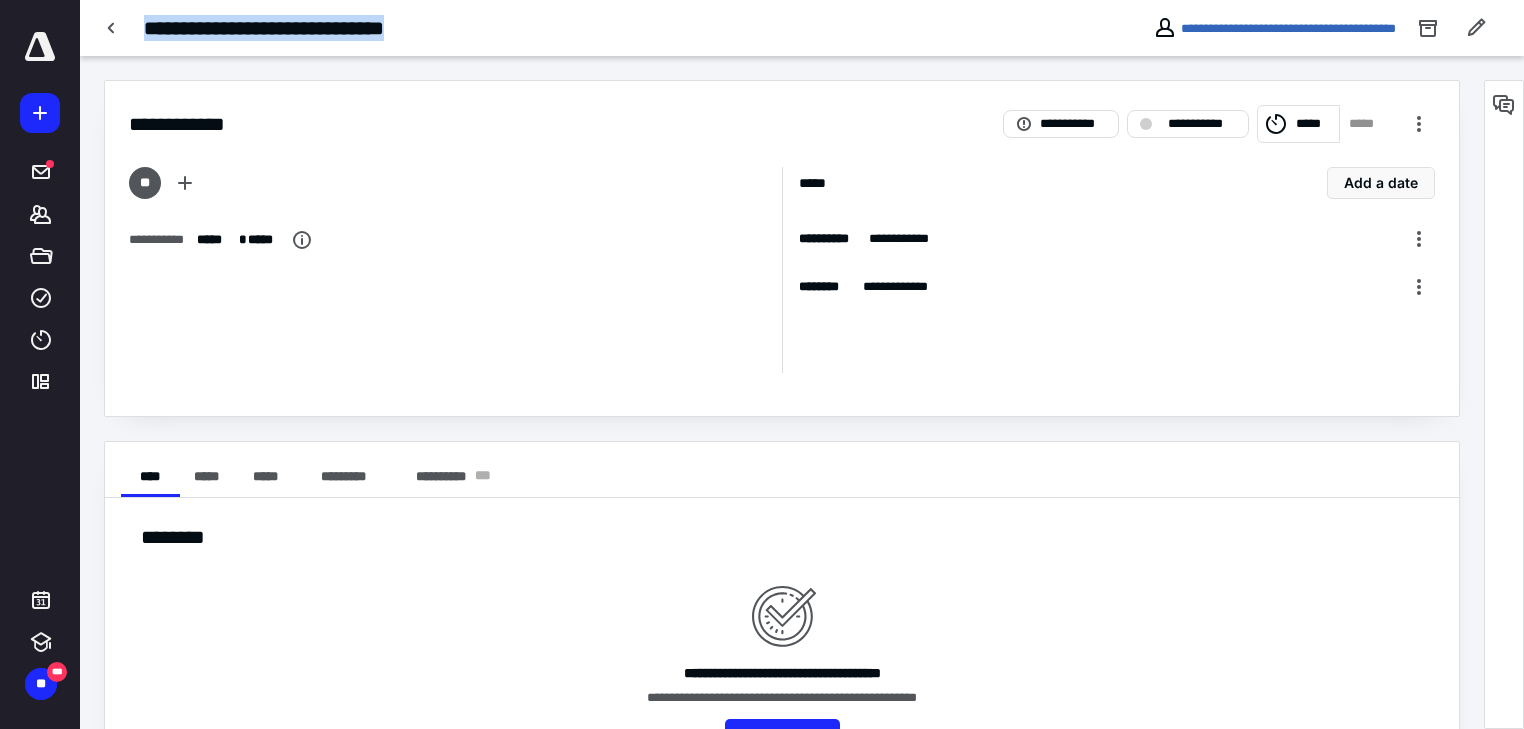 drag, startPoint x: 451, startPoint y: 27, endPoint x: 144, endPoint y: 40, distance: 307.27512 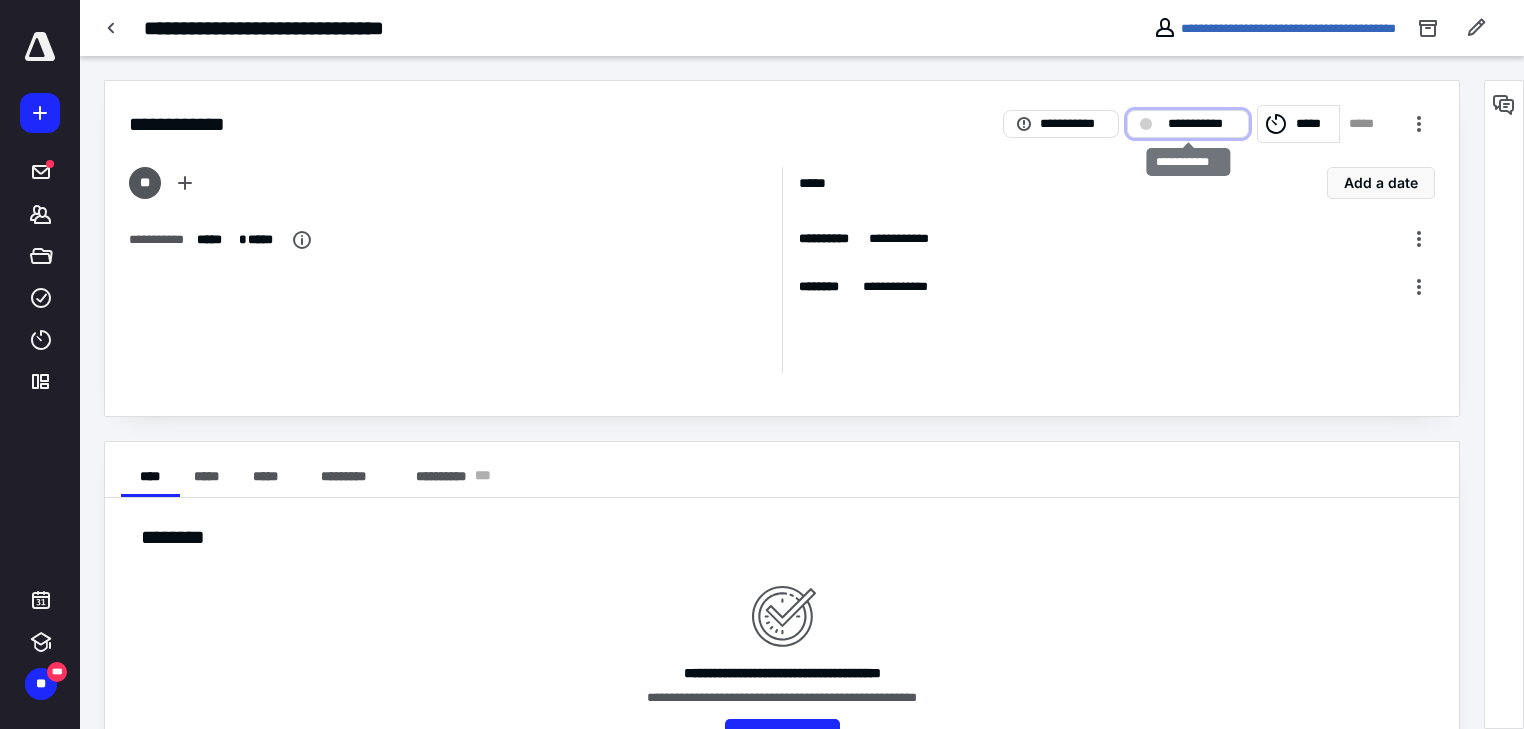 click on "**********" at bounding box center [1202, 124] 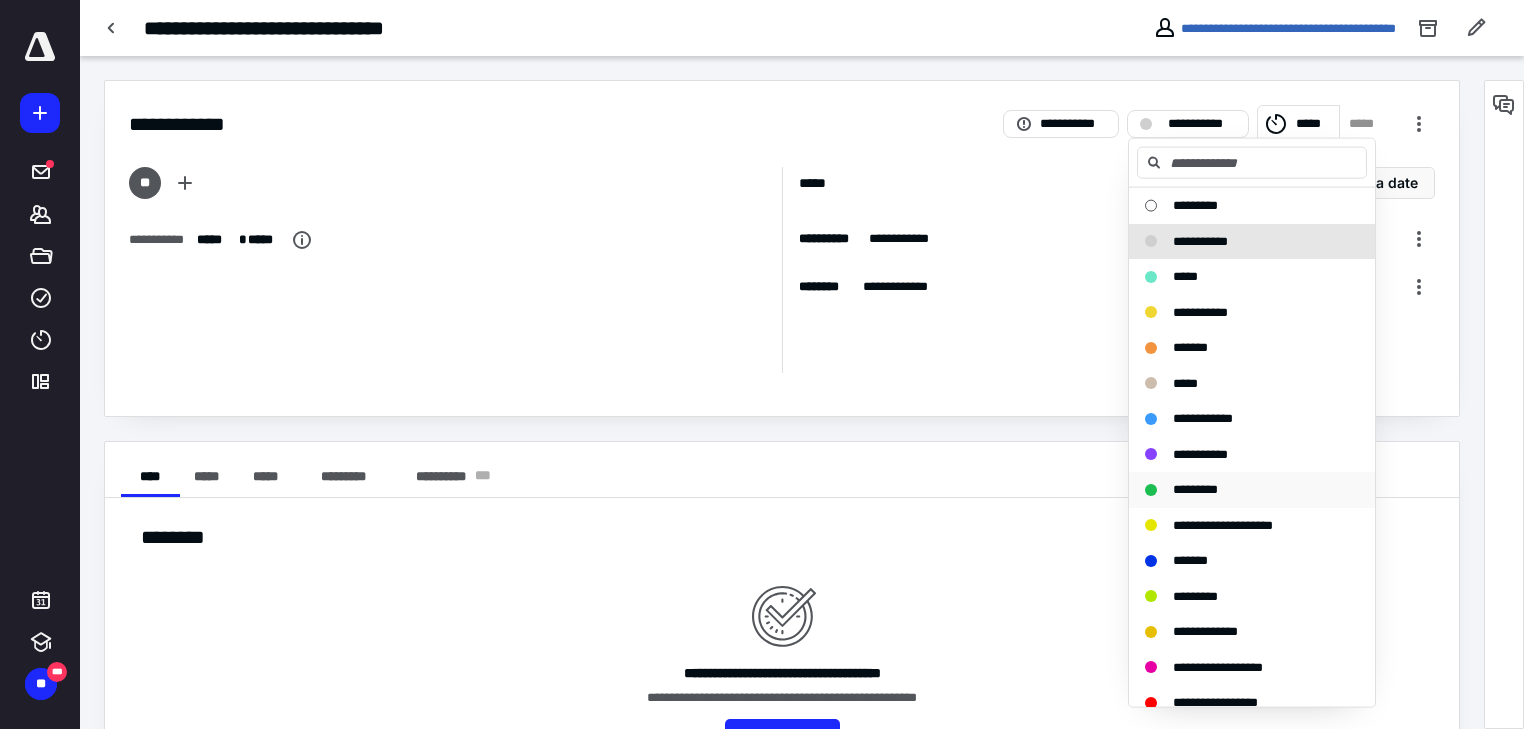 click on "*********" at bounding box center [1195, 489] 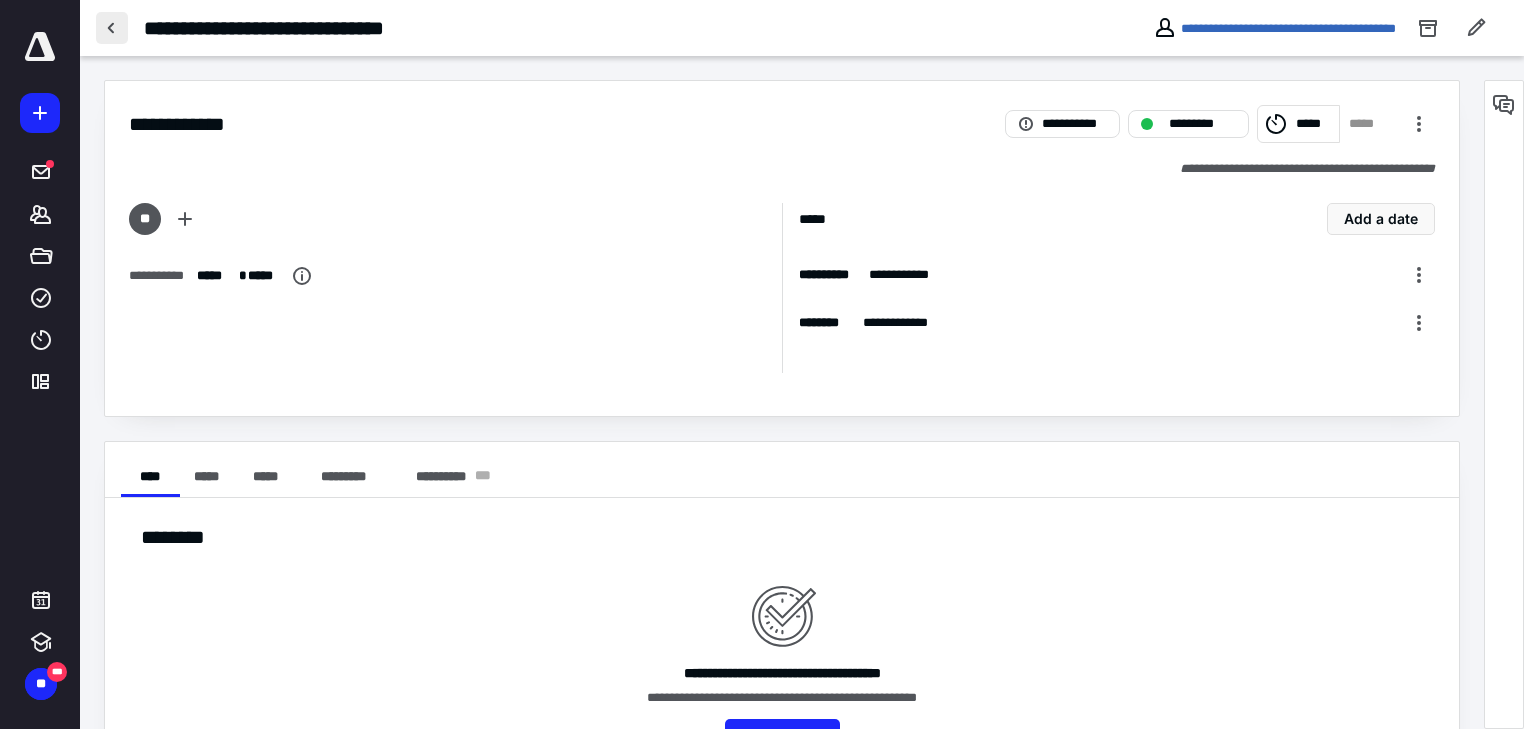 click at bounding box center [112, 28] 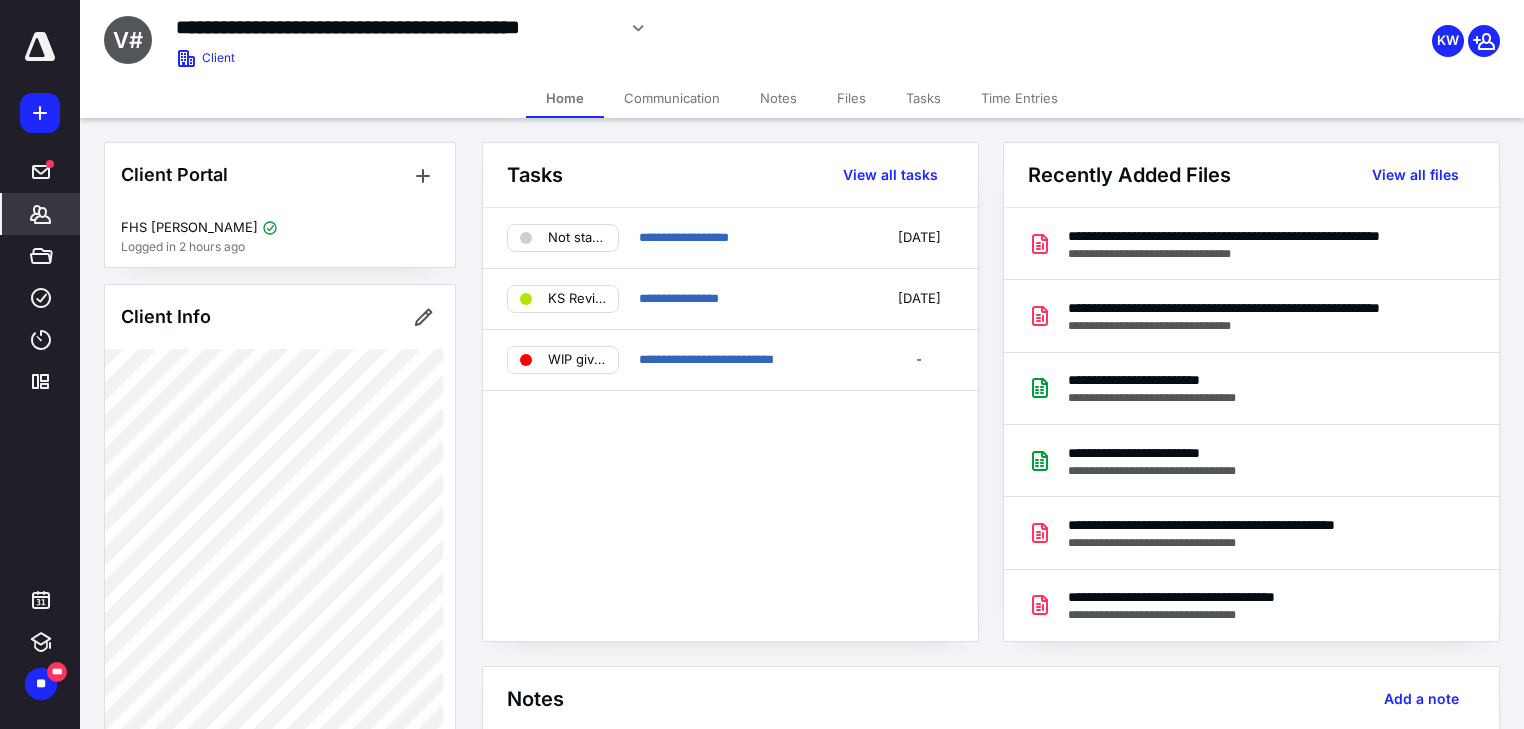 click on "Tasks" at bounding box center (923, 98) 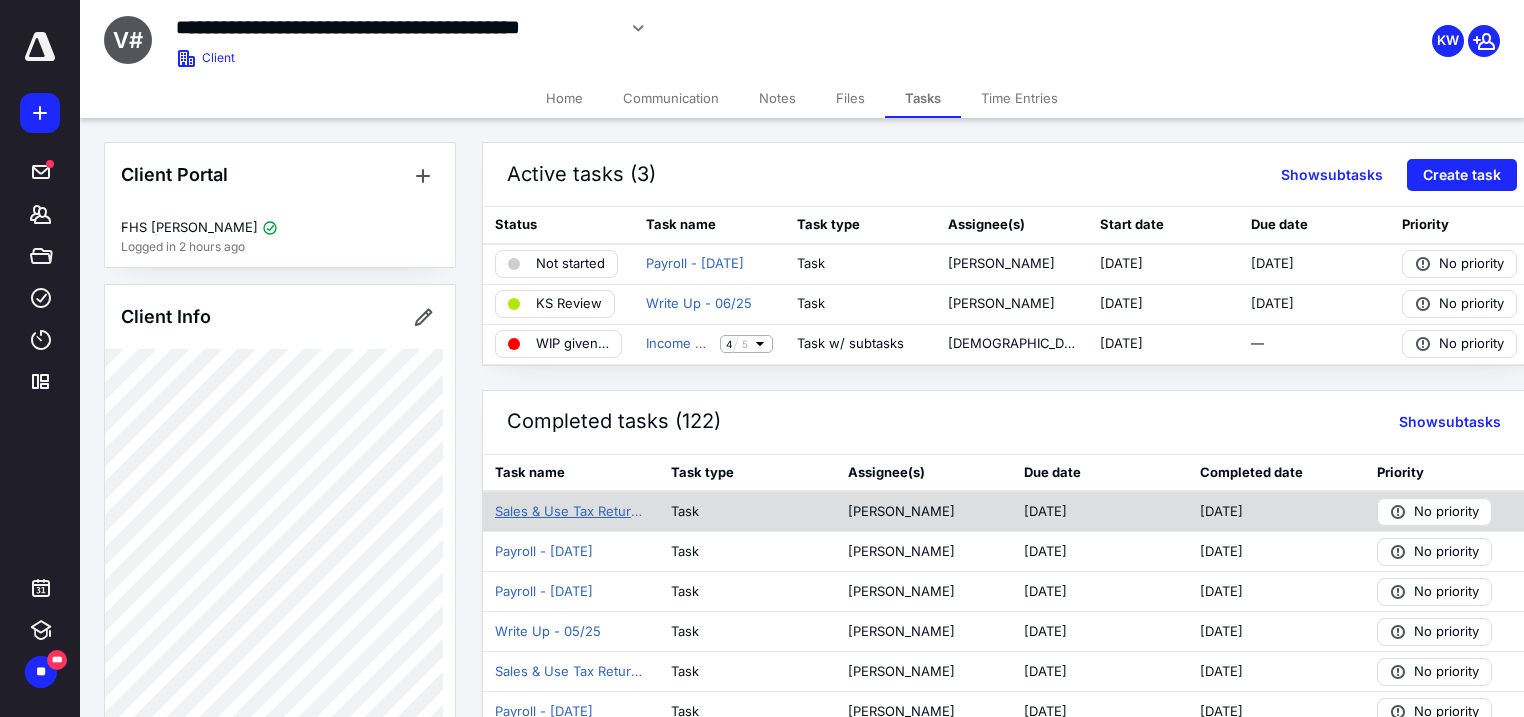 click on "Sales & Use Tax Return - 06/25" at bounding box center (571, 512) 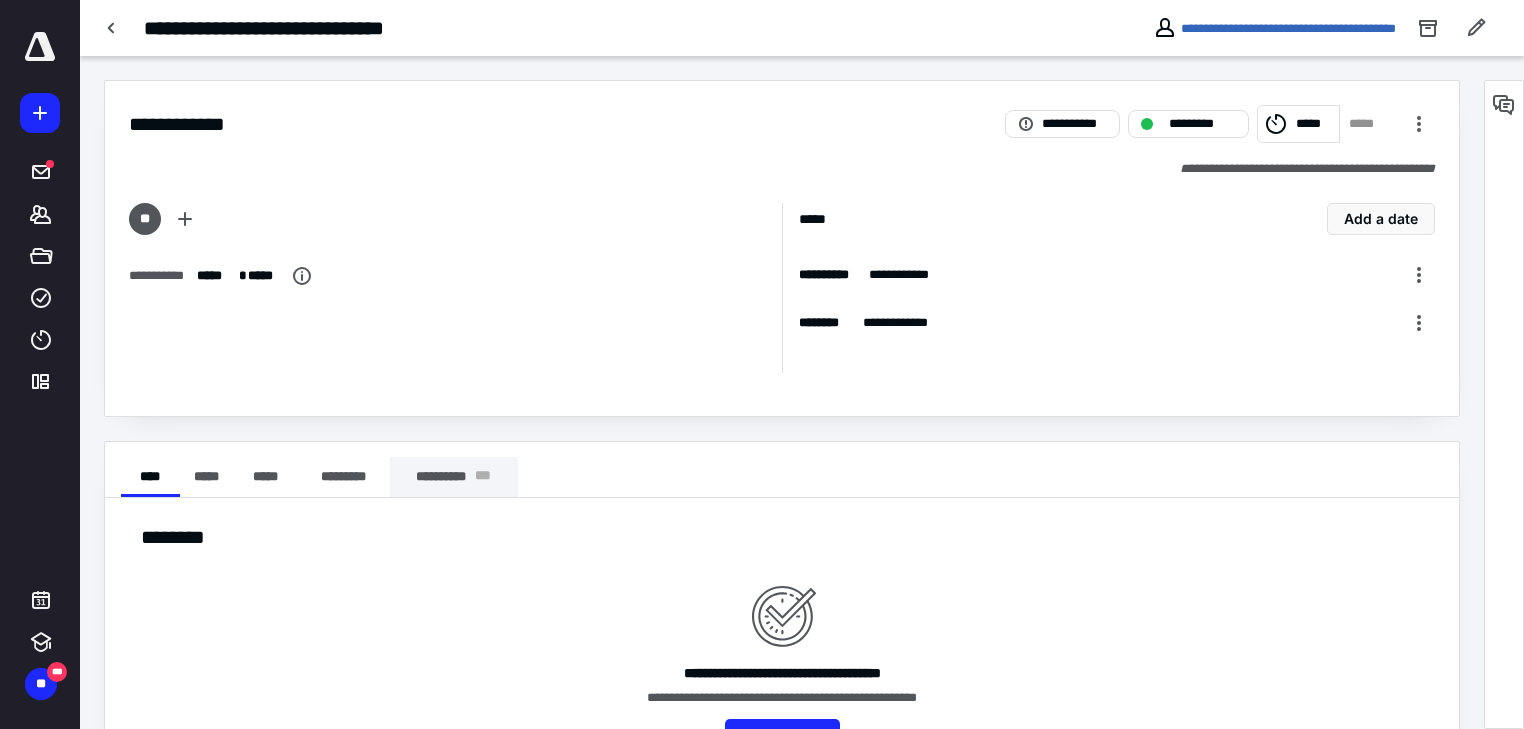 click on "**********" at bounding box center [453, 477] 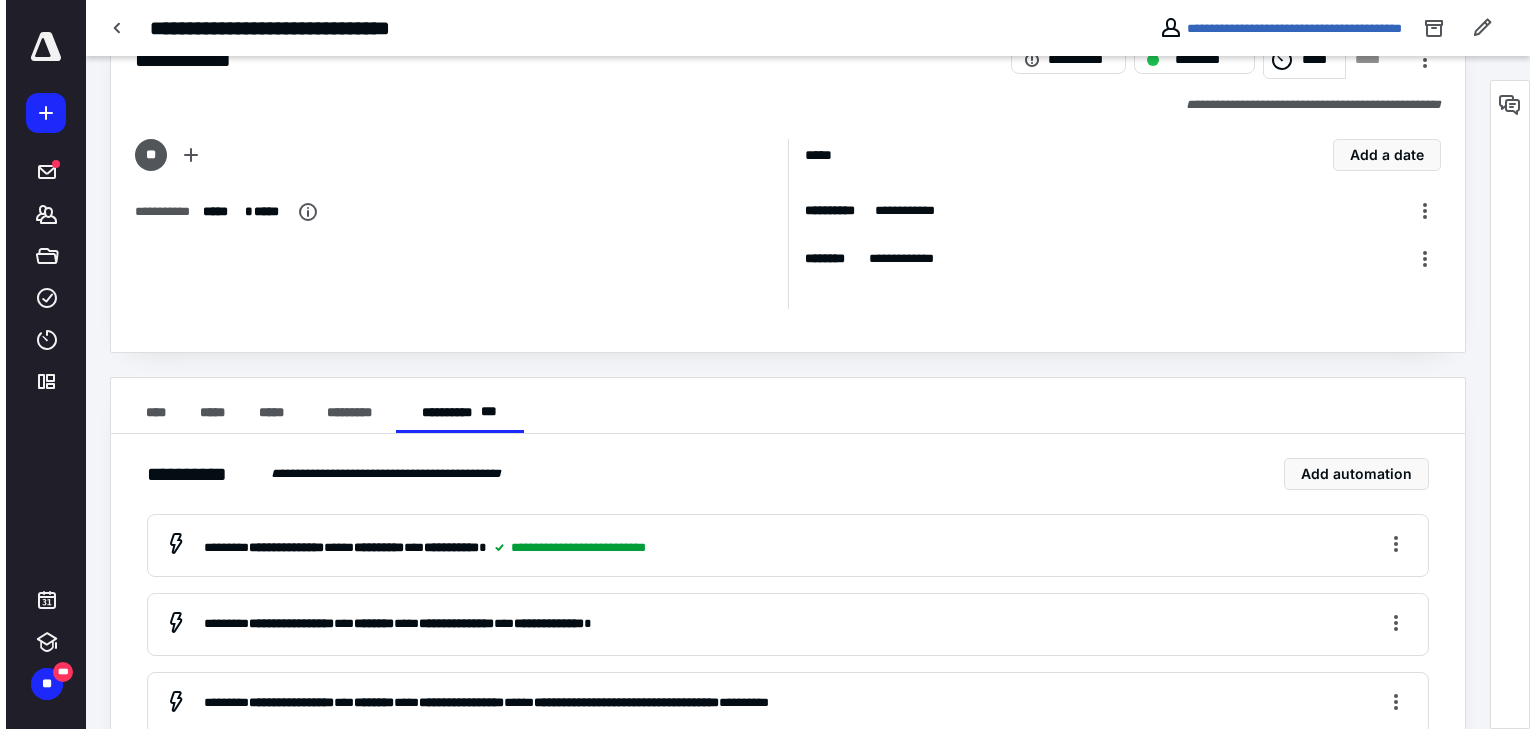 scroll, scrollTop: 0, scrollLeft: 0, axis: both 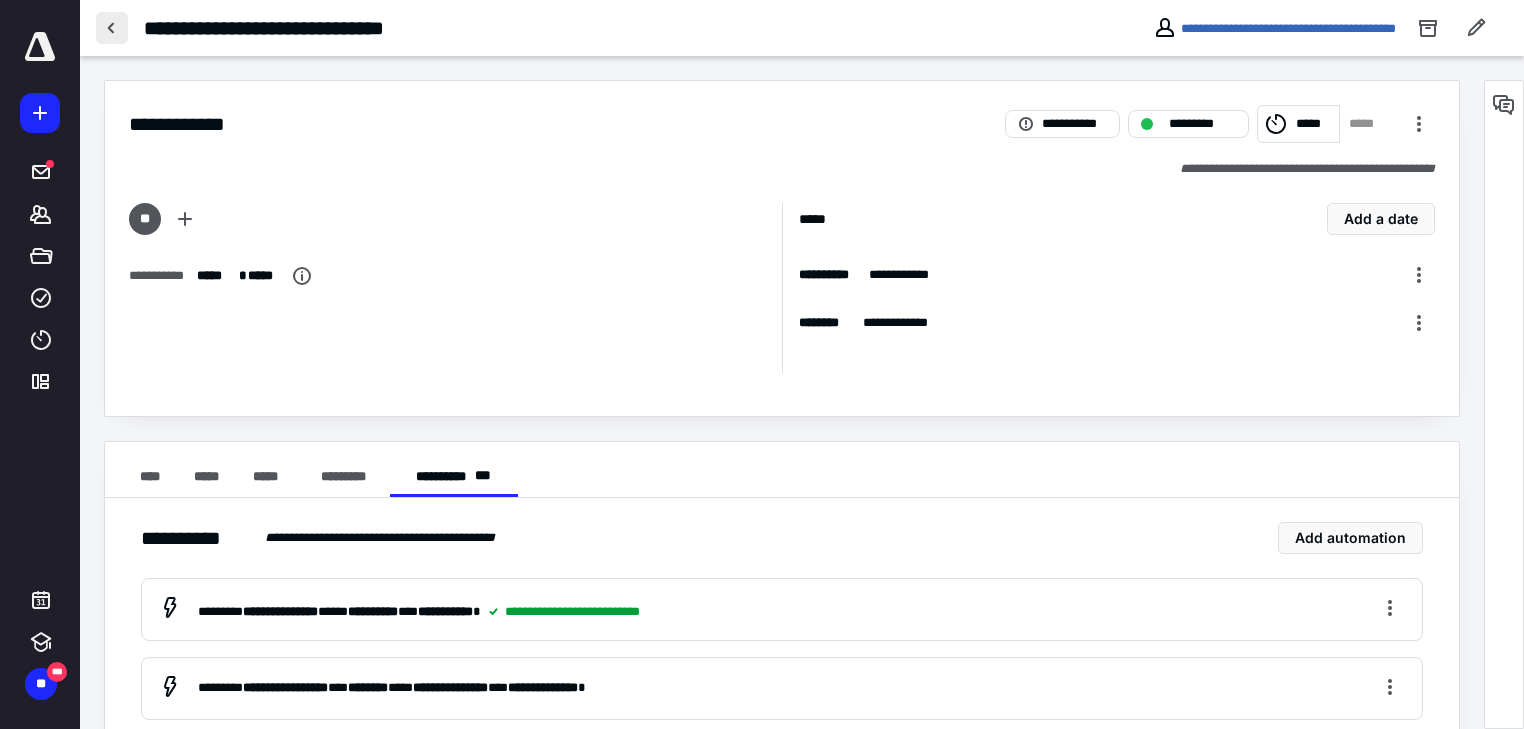 click at bounding box center [112, 28] 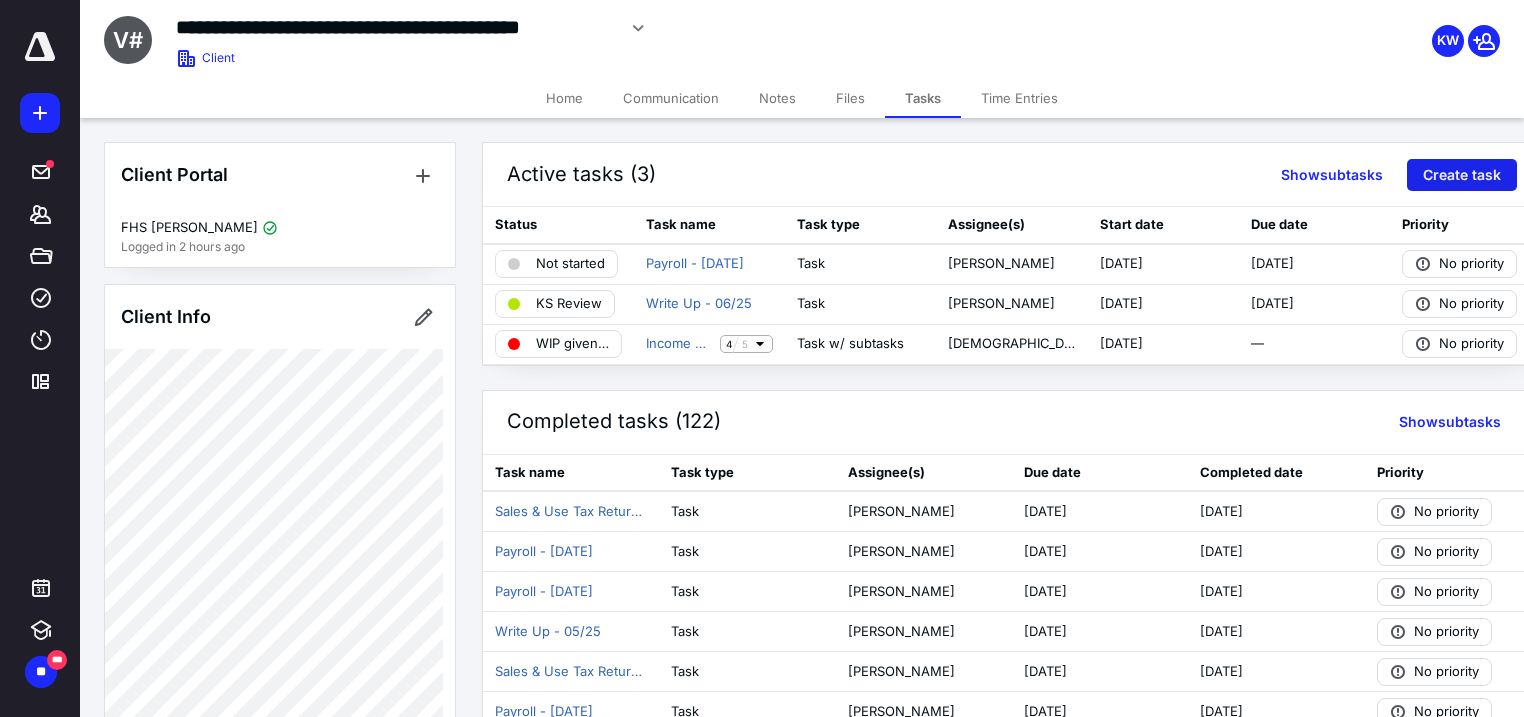 click on "Create task" at bounding box center (1462, 175) 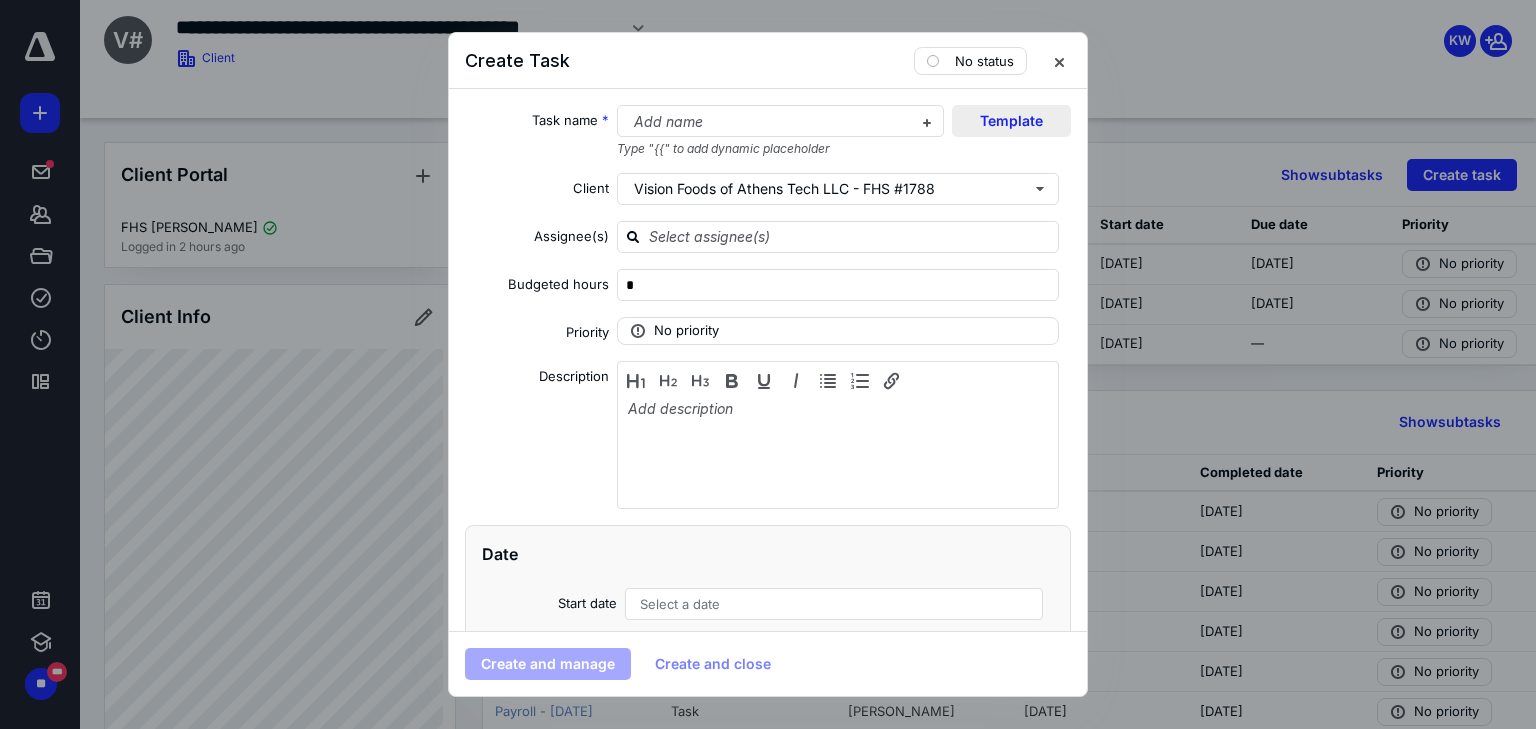 click on "Template" at bounding box center (1011, 121) 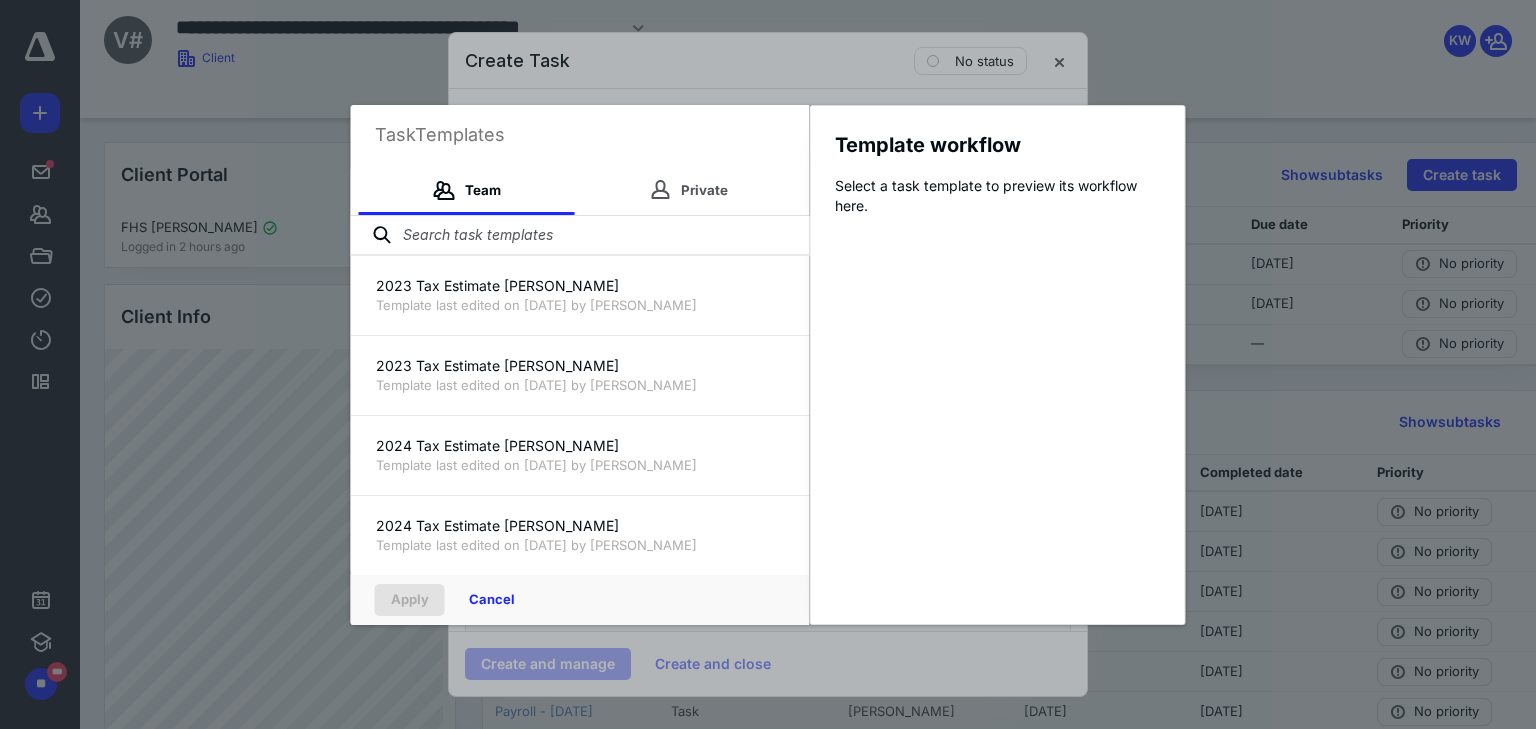 click at bounding box center [580, 236] 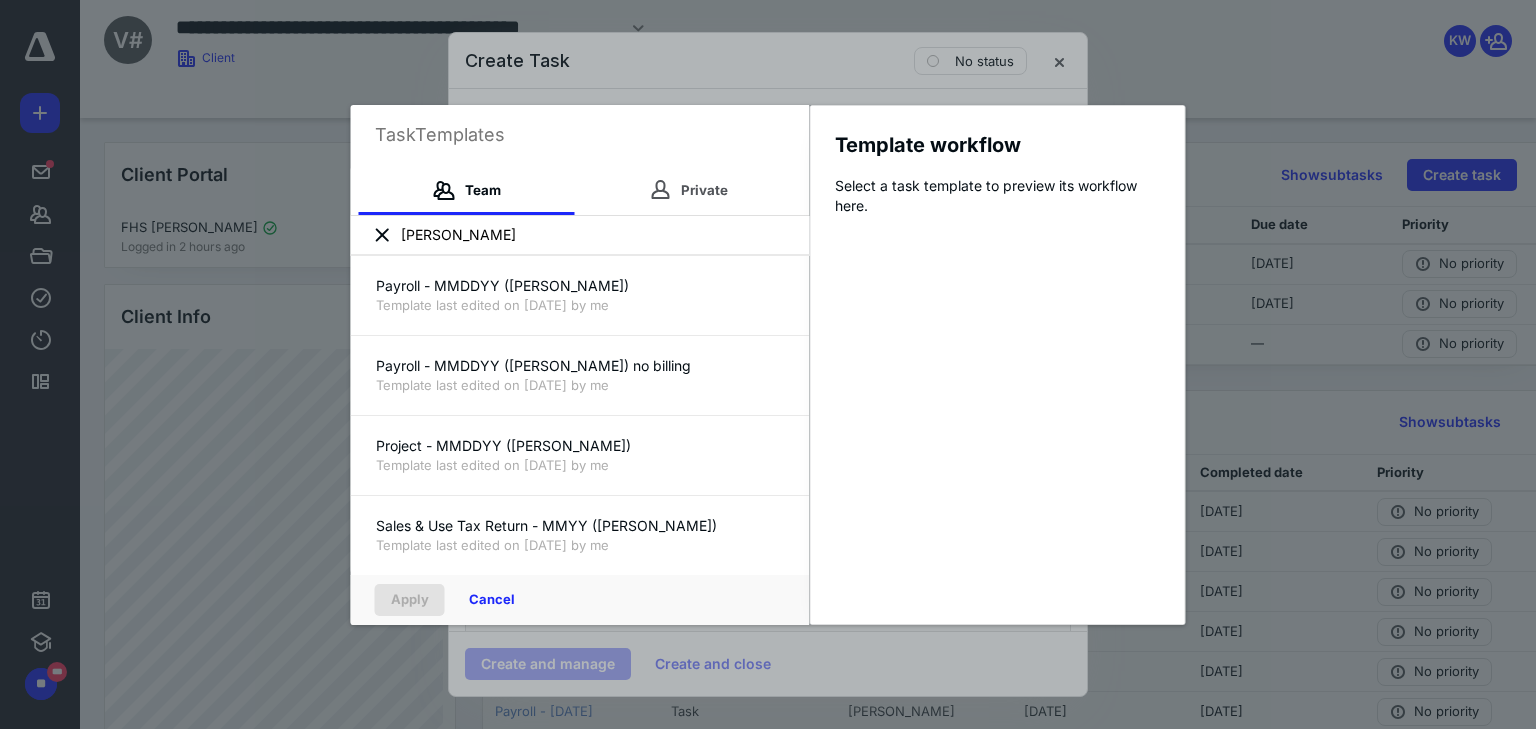 type on "[PERSON_NAME]" 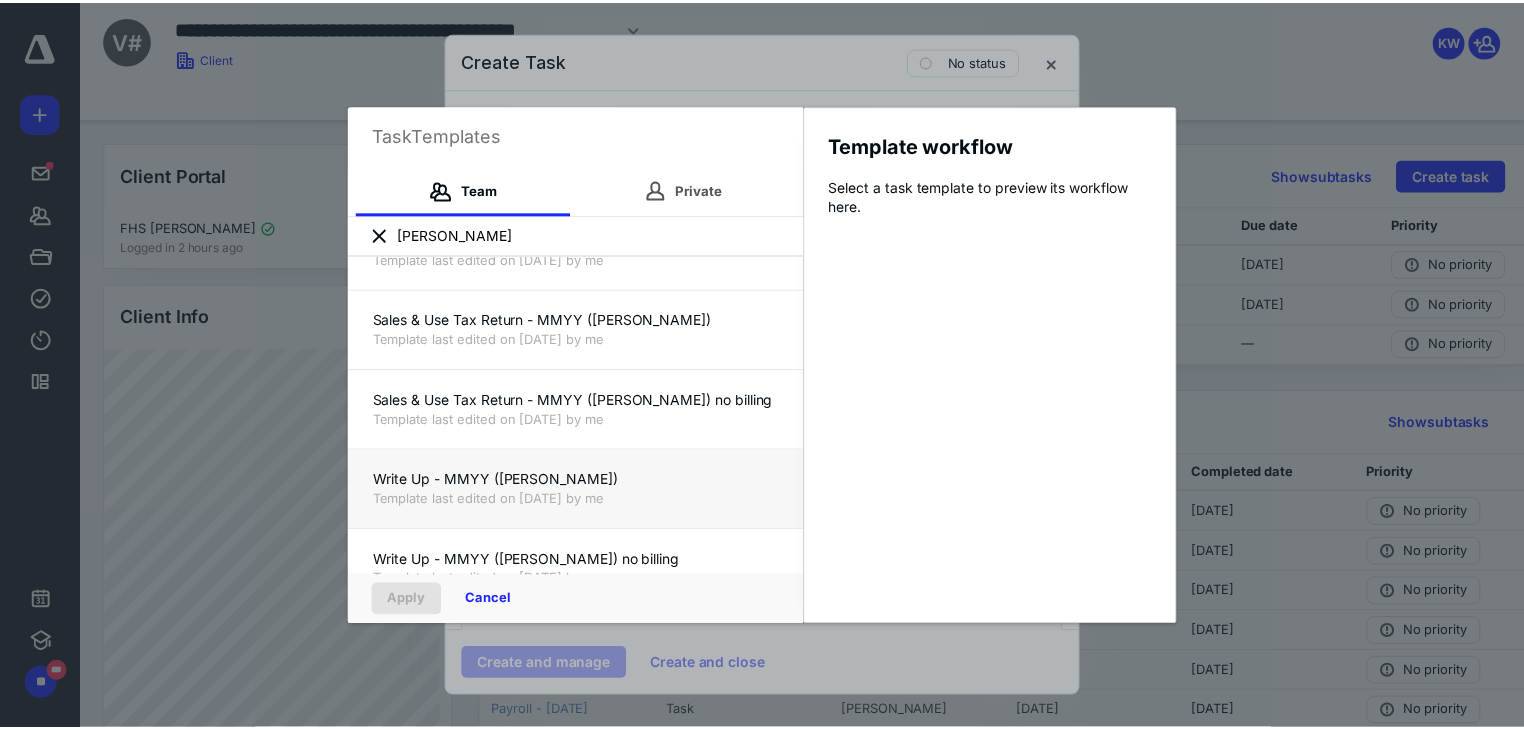 scroll, scrollTop: 240, scrollLeft: 0, axis: vertical 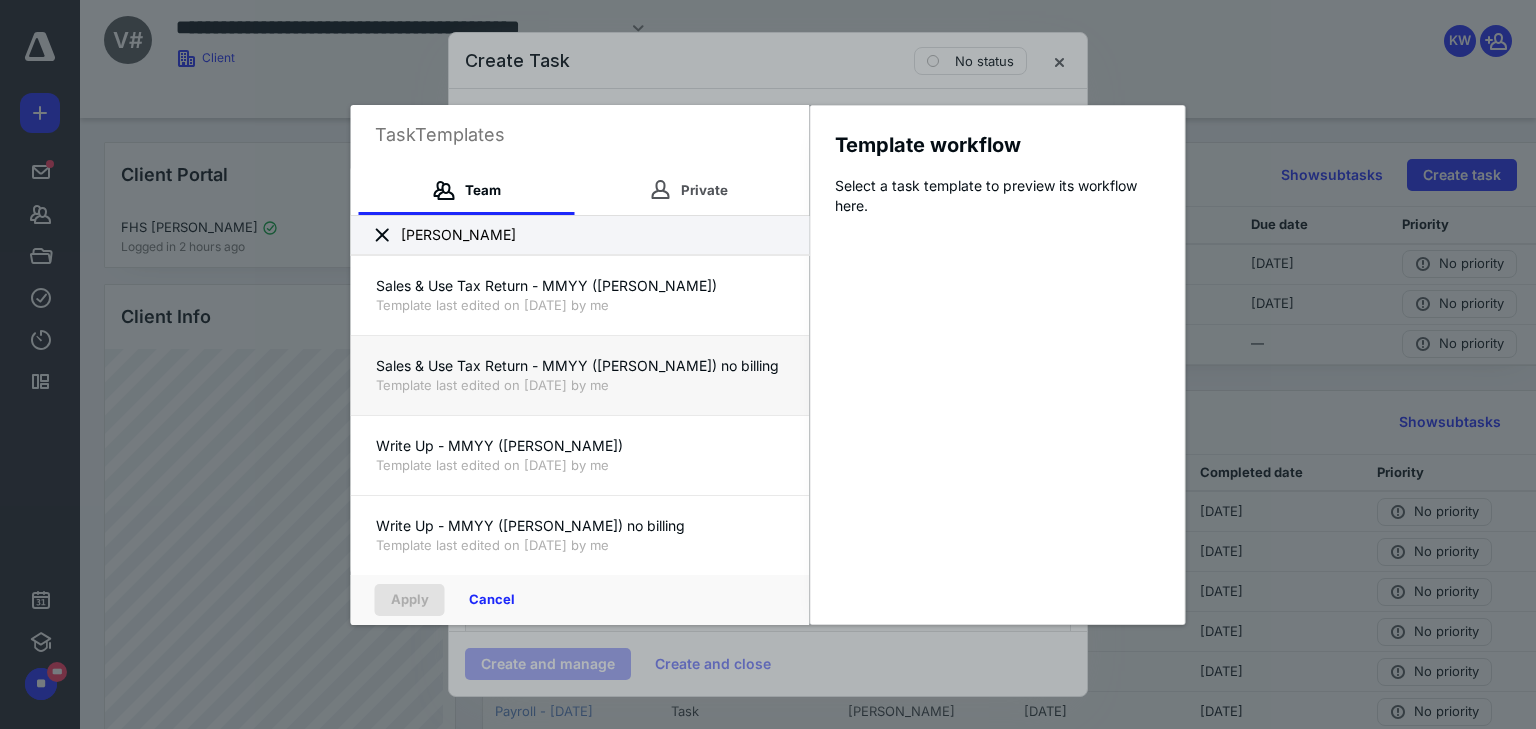 click on "Sales & Use Tax Return - MMYY ([PERSON_NAME]) no billing" at bounding box center (580, 366) 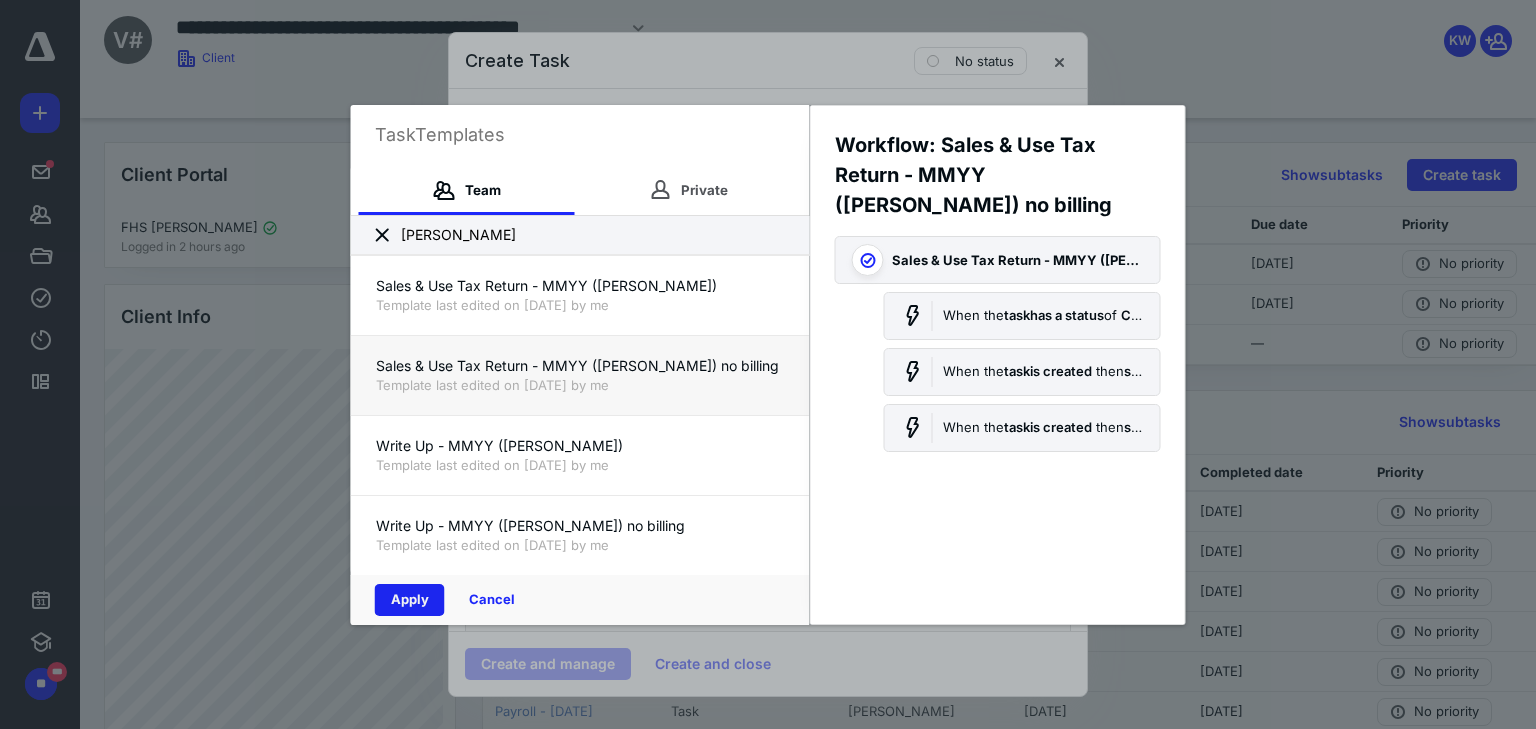 click on "Apply" at bounding box center [410, 600] 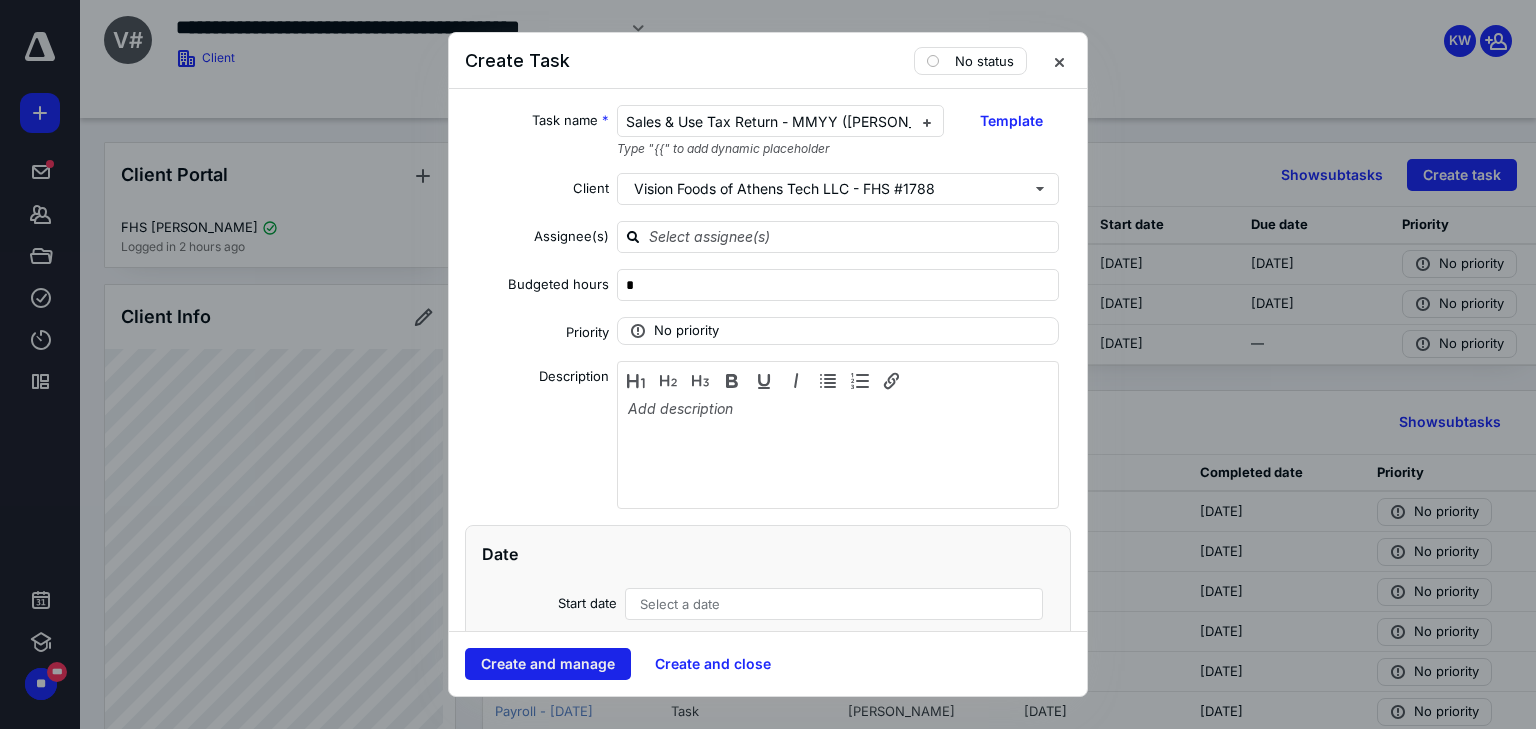 click on "Create and manage" at bounding box center (548, 664) 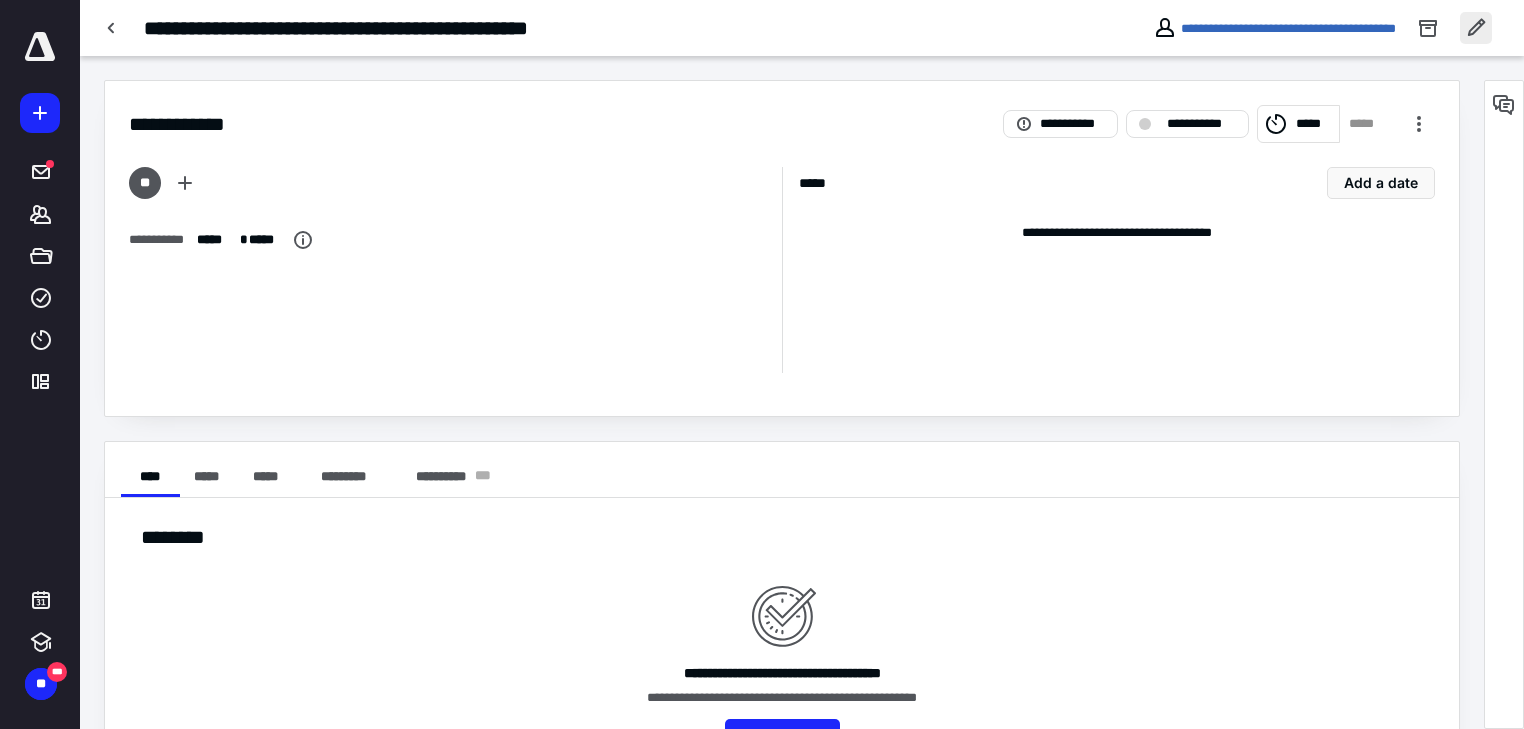 click at bounding box center [1476, 28] 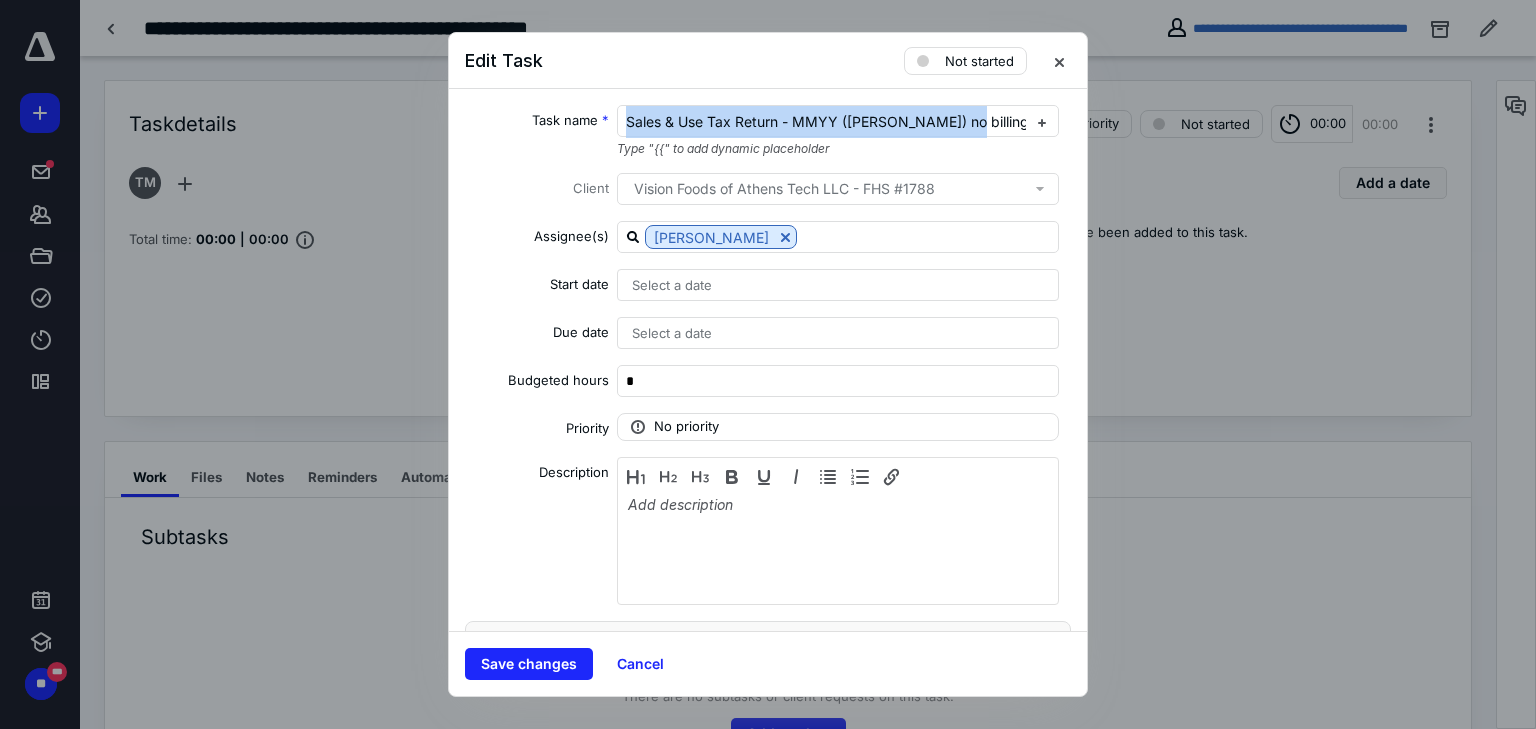drag, startPoint x: 961, startPoint y: 112, endPoint x: 603, endPoint y: 88, distance: 358.80356 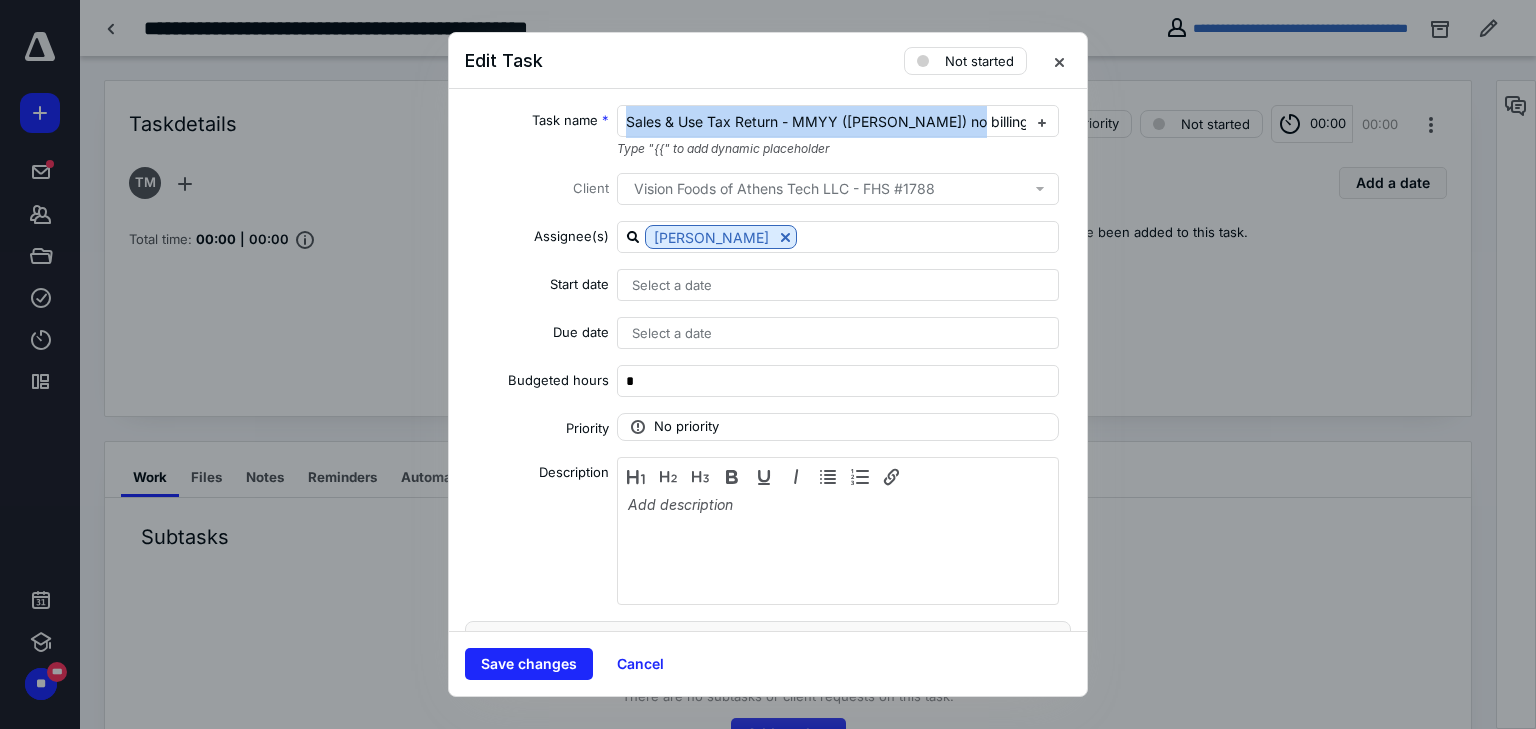 click on "Edit Task Not started Task name   * Sales & Use Tax Return - MMYY ([PERSON_NAME]) no billing Type "{{" to add dynamic placeholder Client Vision Foods of Athens Tech LLC - FHS #1788 Assignee(s) [PERSON_NAME] Start date Select a date Due date Select a date Budgeted hours * Priority No priority Description Recurring Tax preparation fields Save changes Cancel" at bounding box center (768, 364) 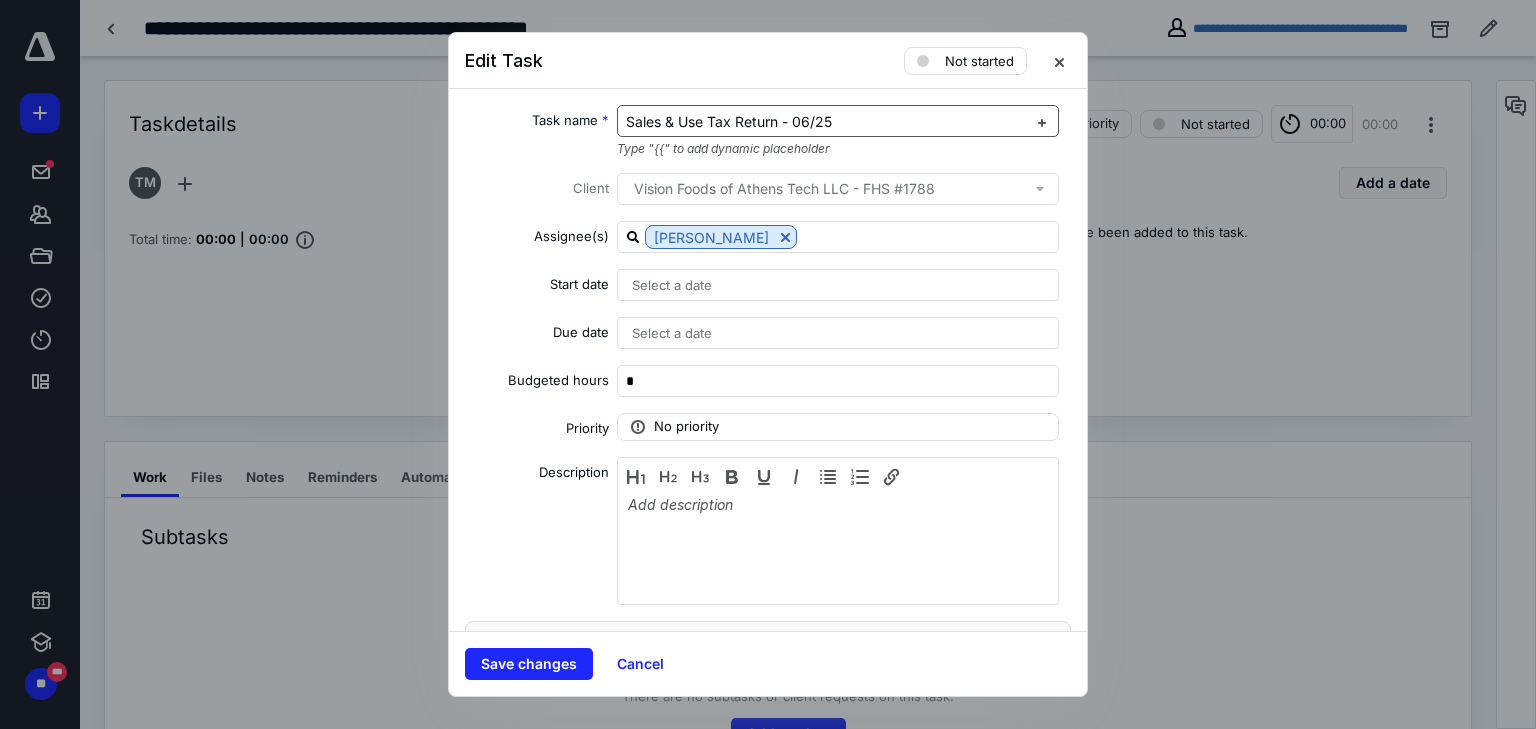 click on "Sales & Use Tax Return - 06/25" at bounding box center (729, 121) 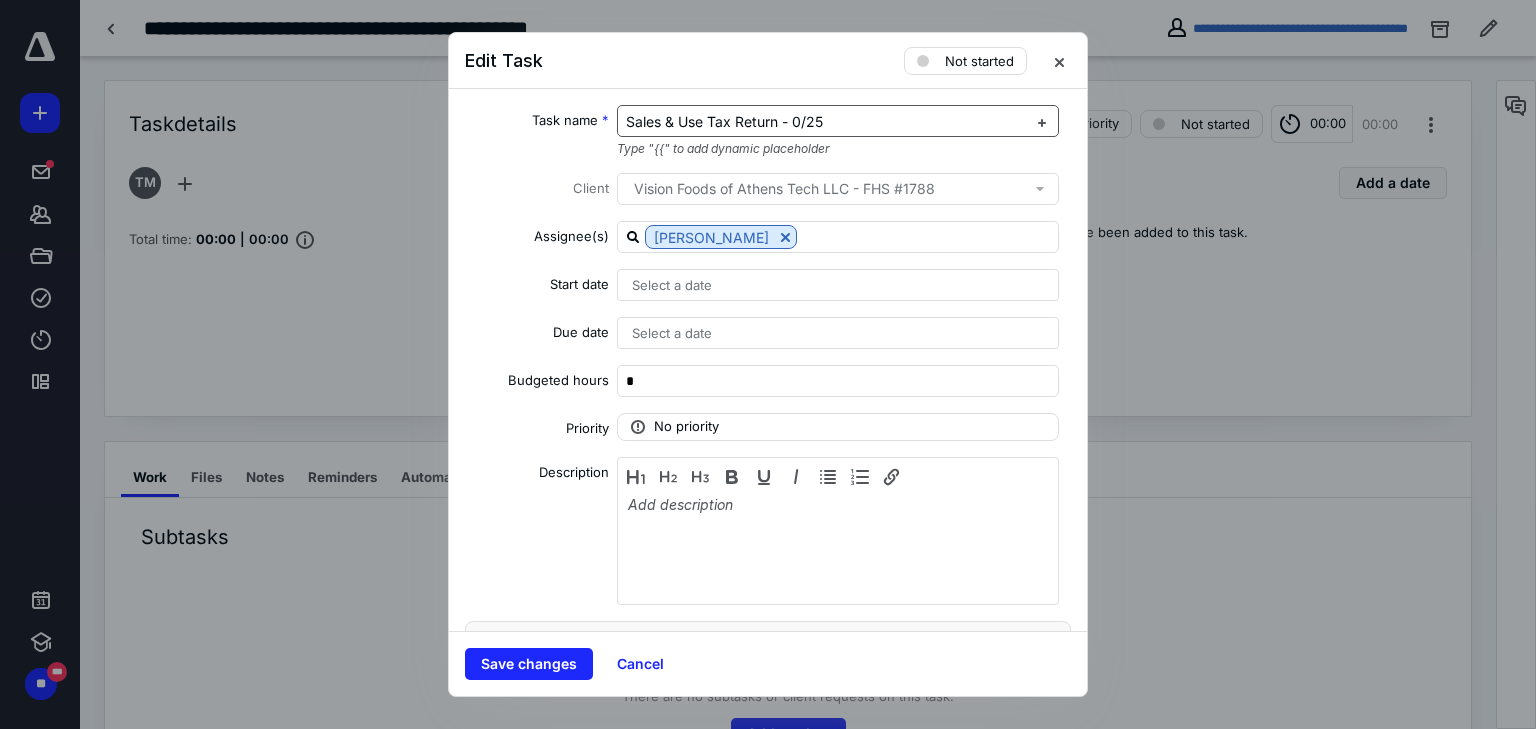 type 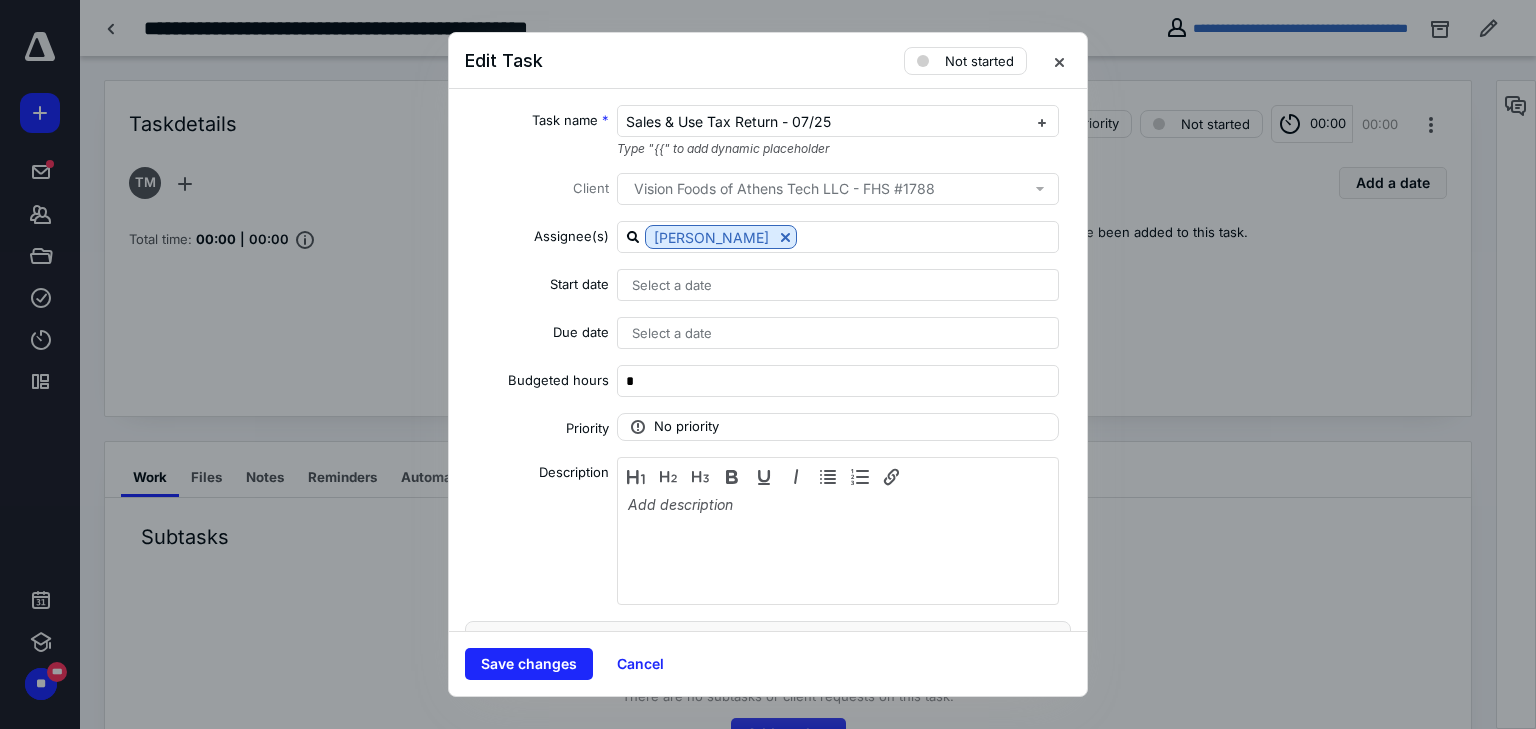 click on "Select a date" at bounding box center (838, 285) 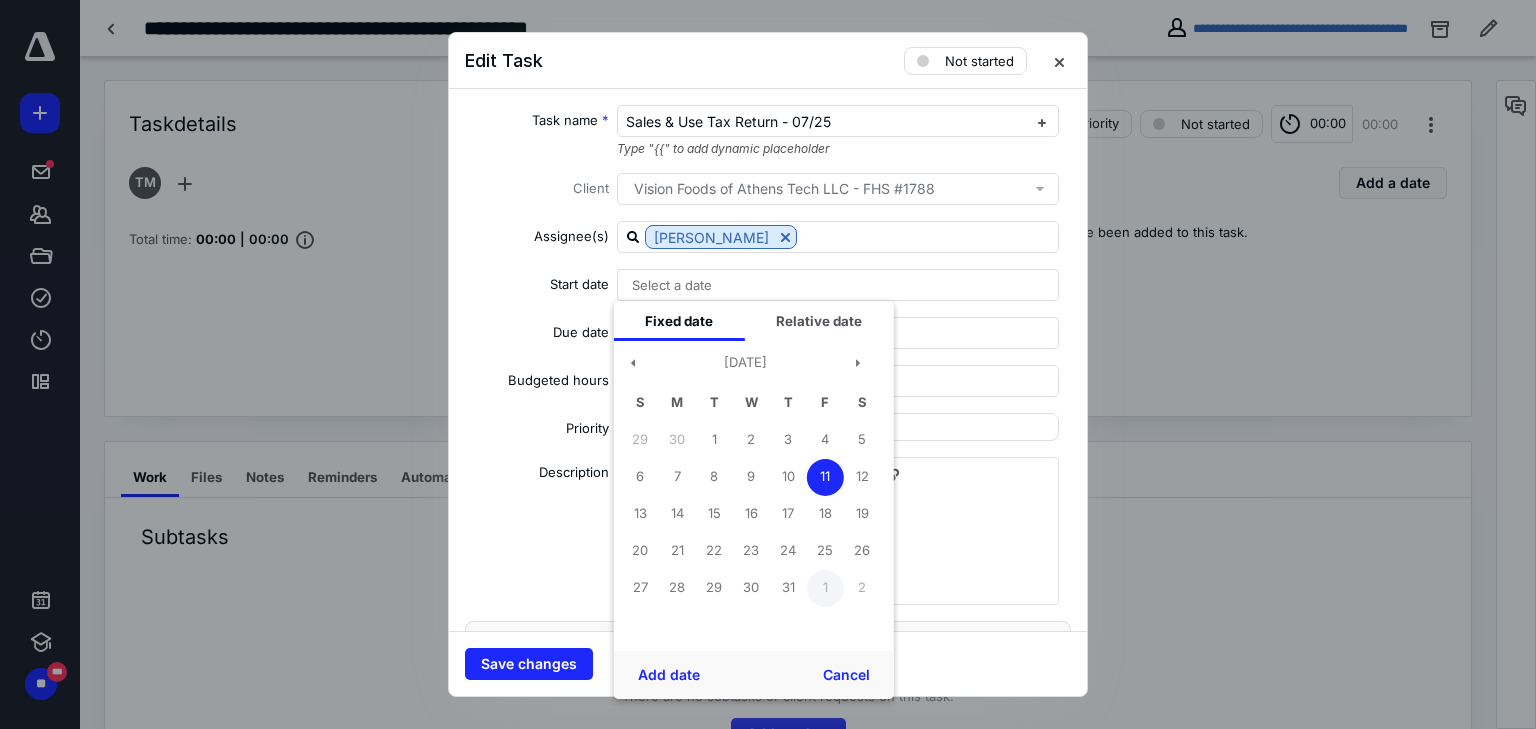 click on "1" at bounding box center (825, 588) 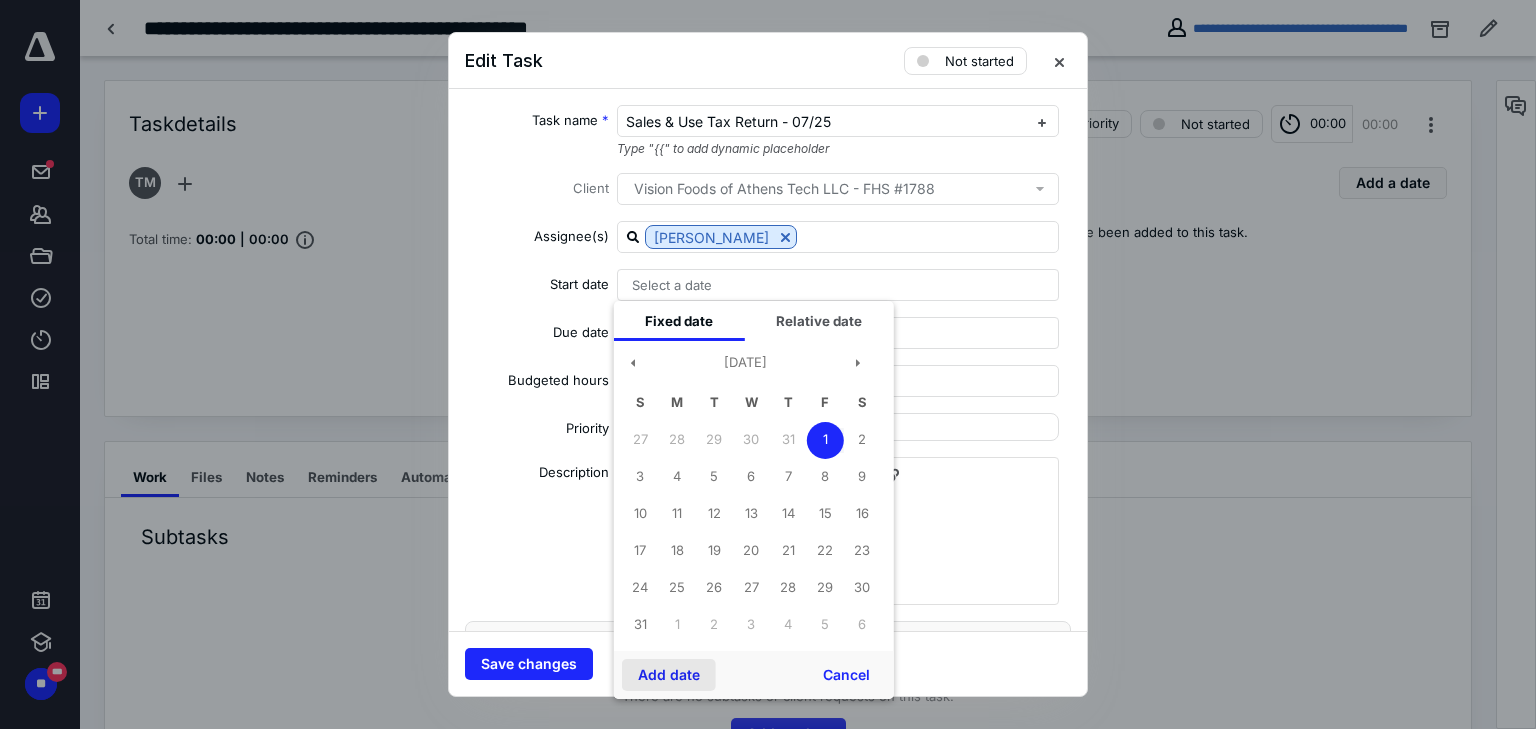 click on "Add date" at bounding box center (669, 675) 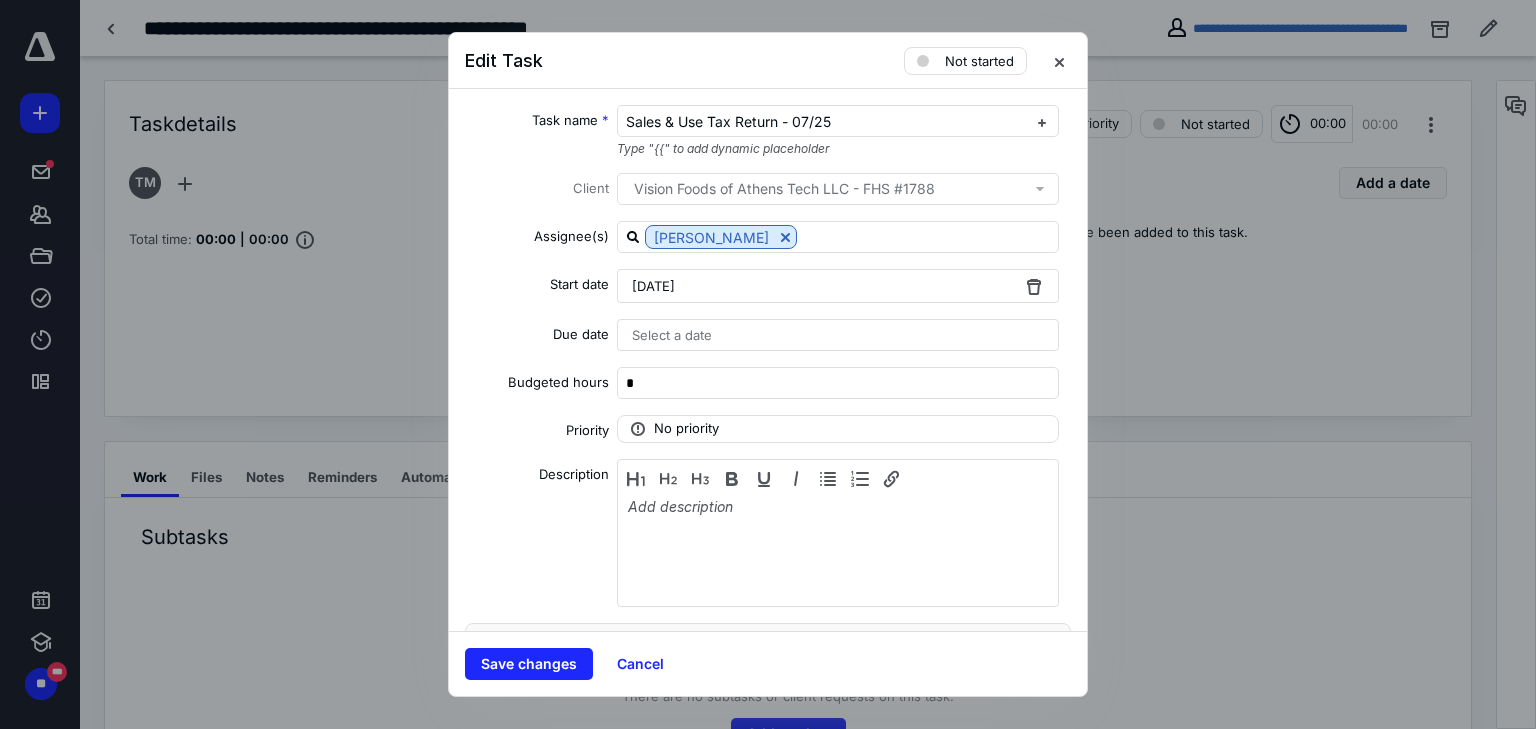 click on "Select a date" at bounding box center [838, 335] 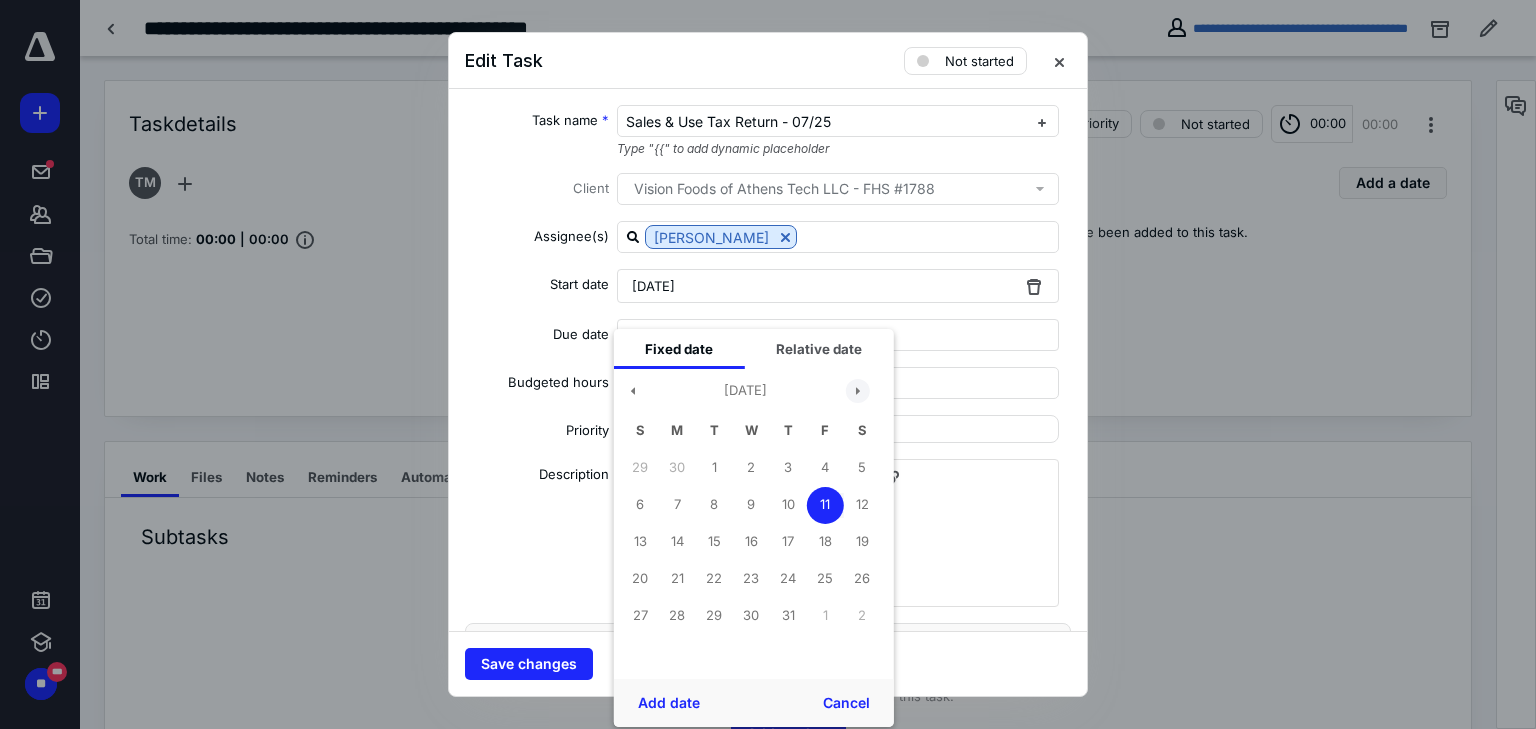 click at bounding box center (858, 391) 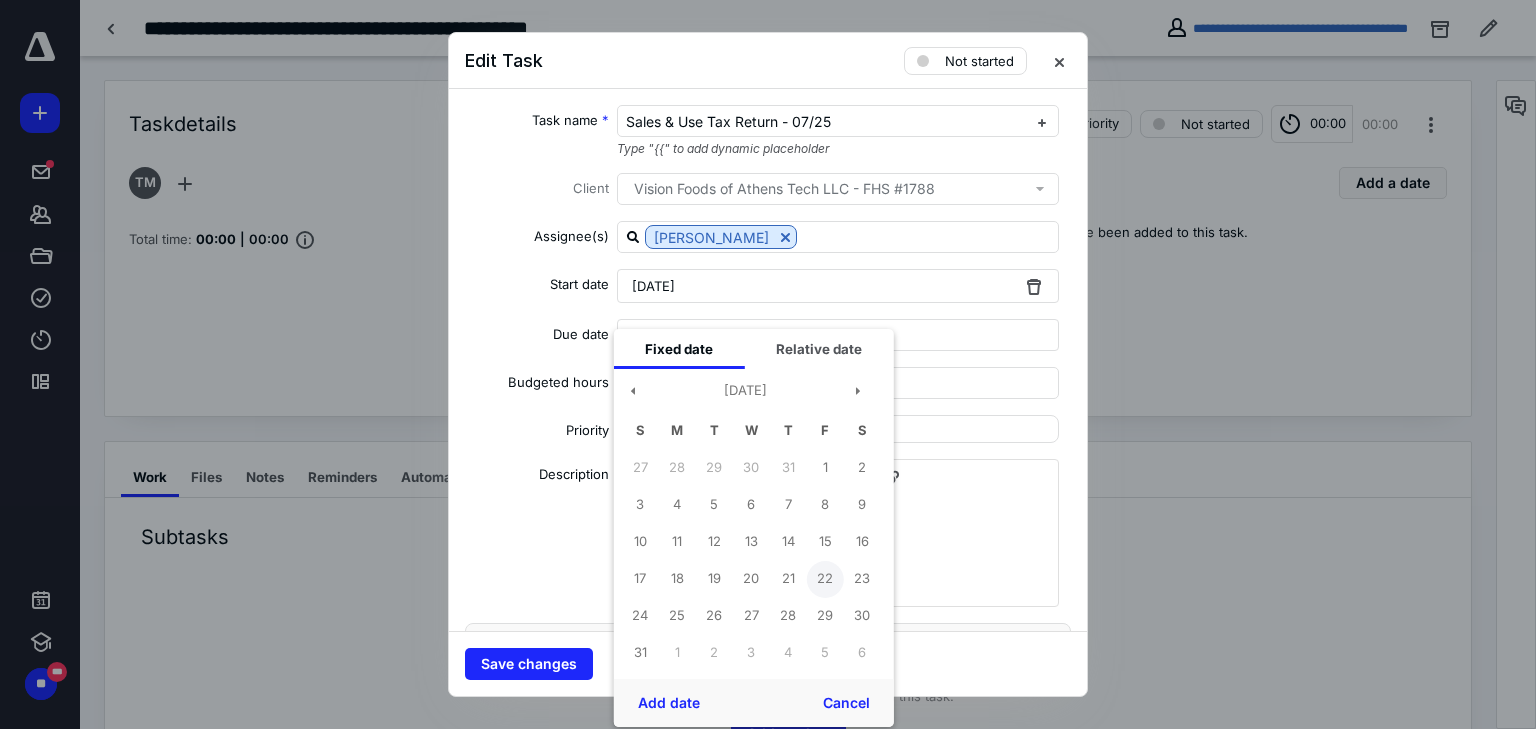 drag, startPoint x: 830, startPoint y: 539, endPoint x: 808, endPoint y: 568, distance: 36.40055 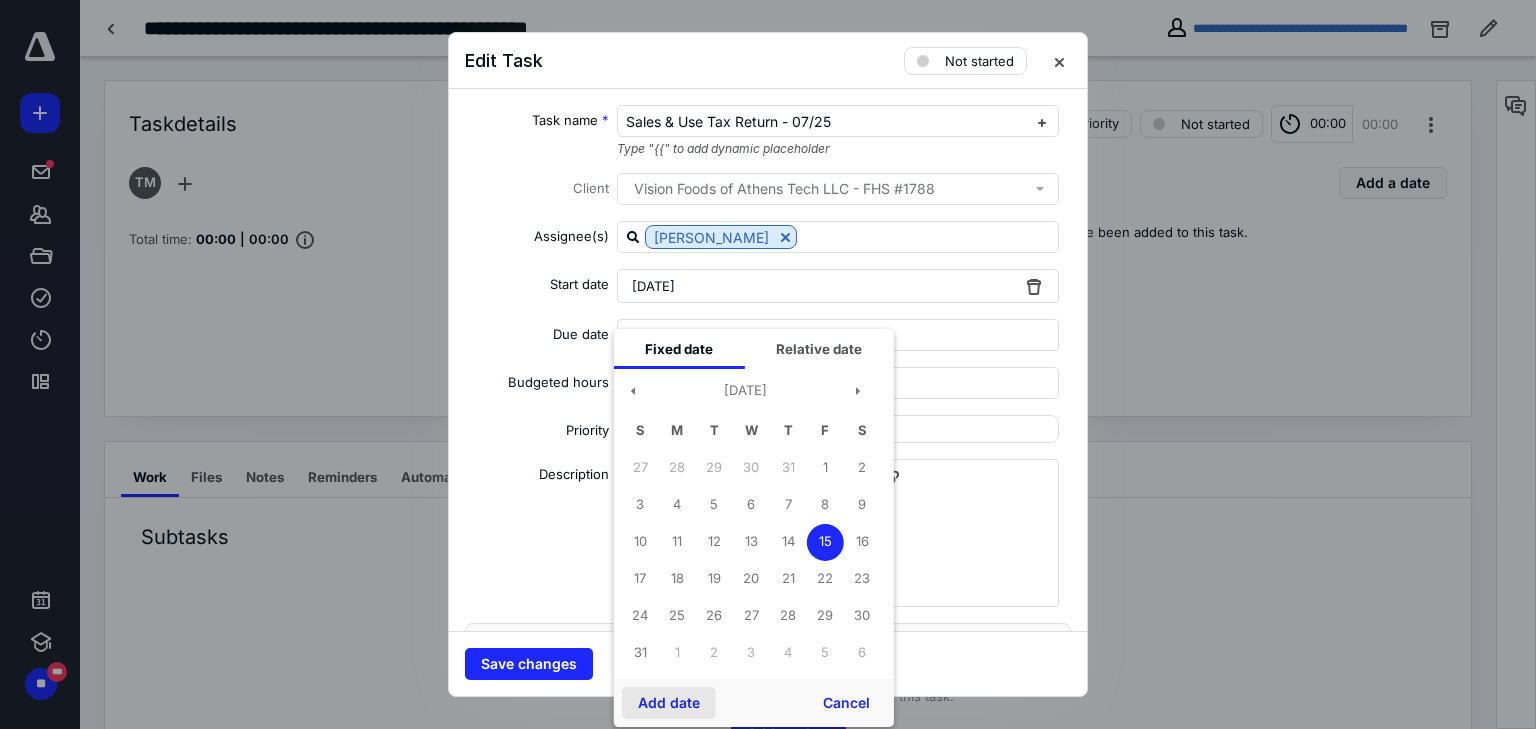 click on "Add date" at bounding box center (669, 703) 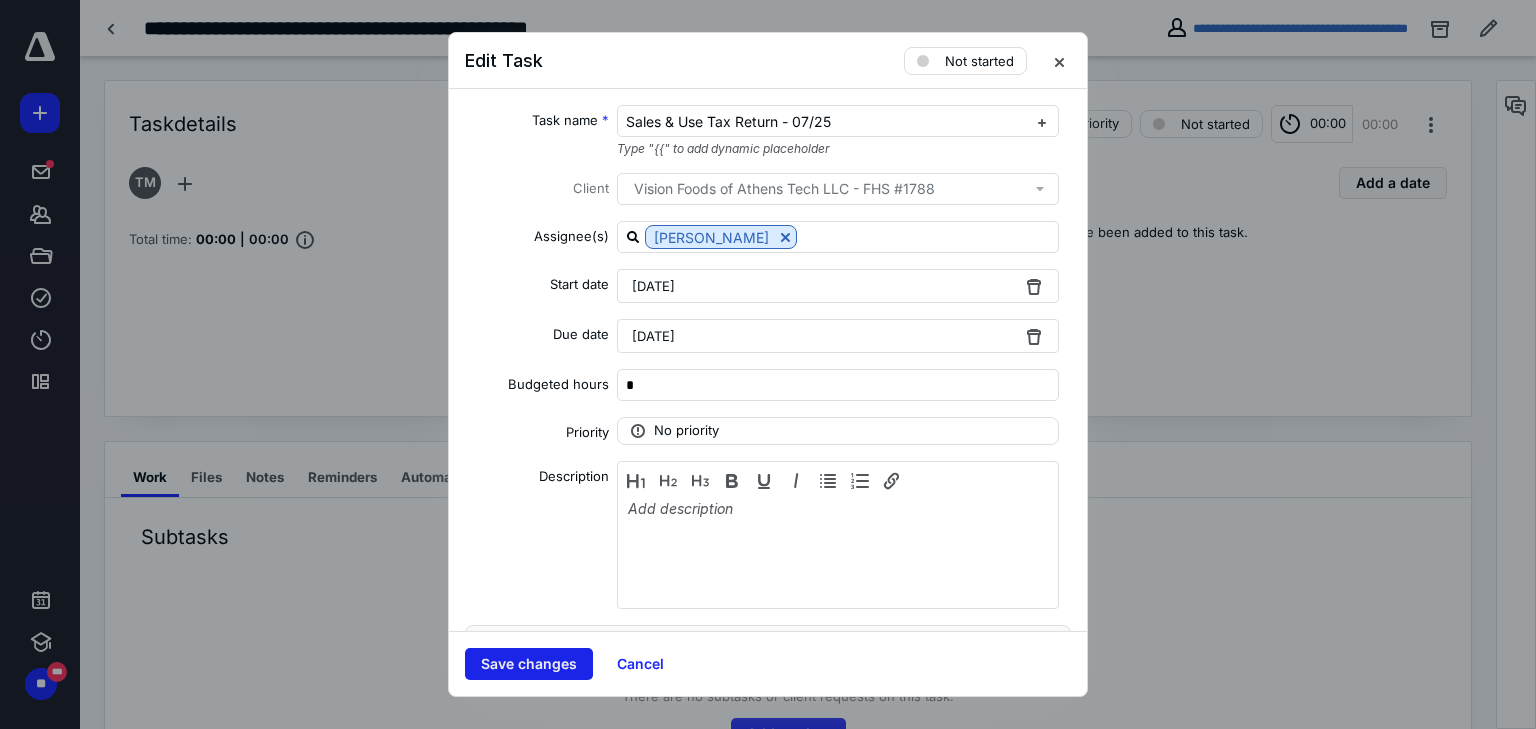 click on "Save changes" at bounding box center (529, 664) 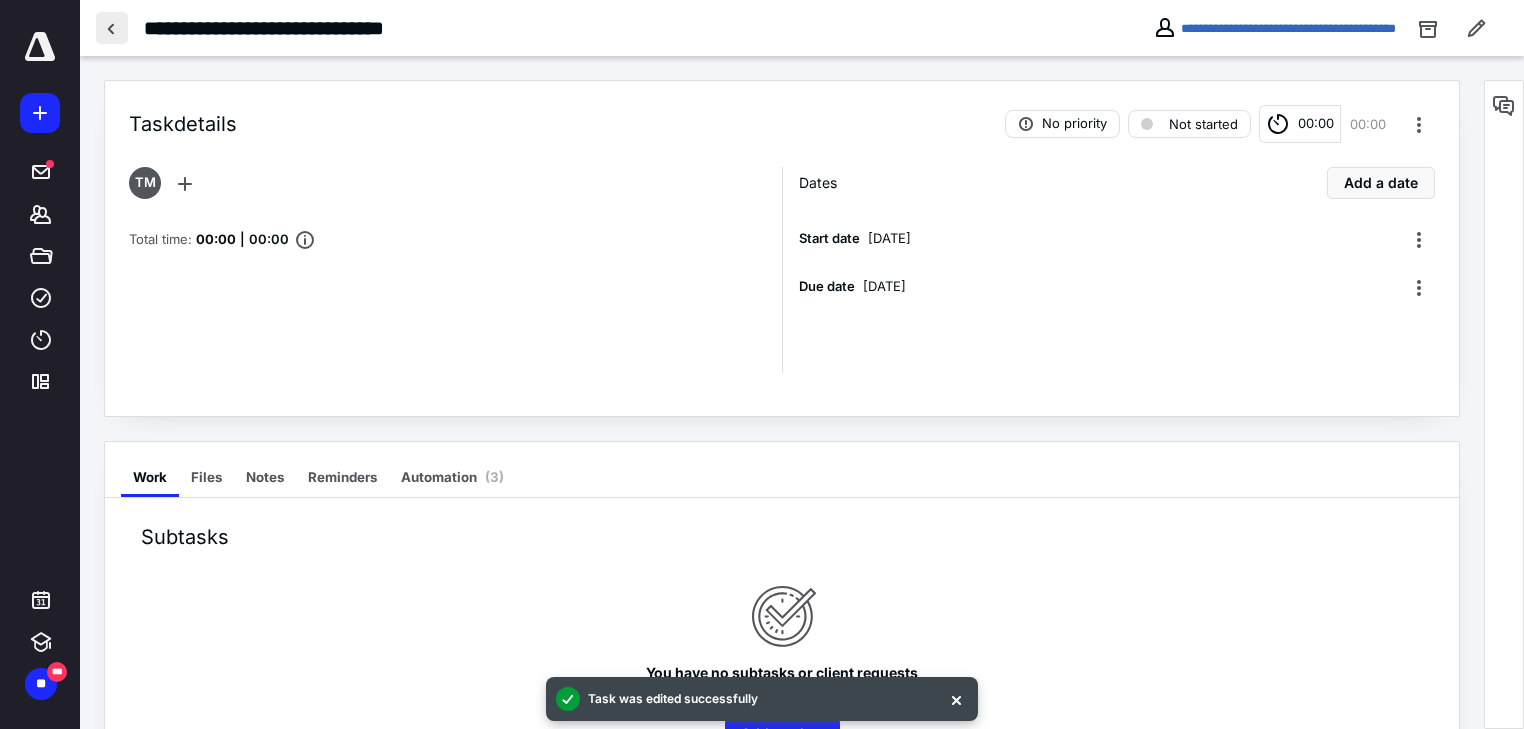click at bounding box center [112, 28] 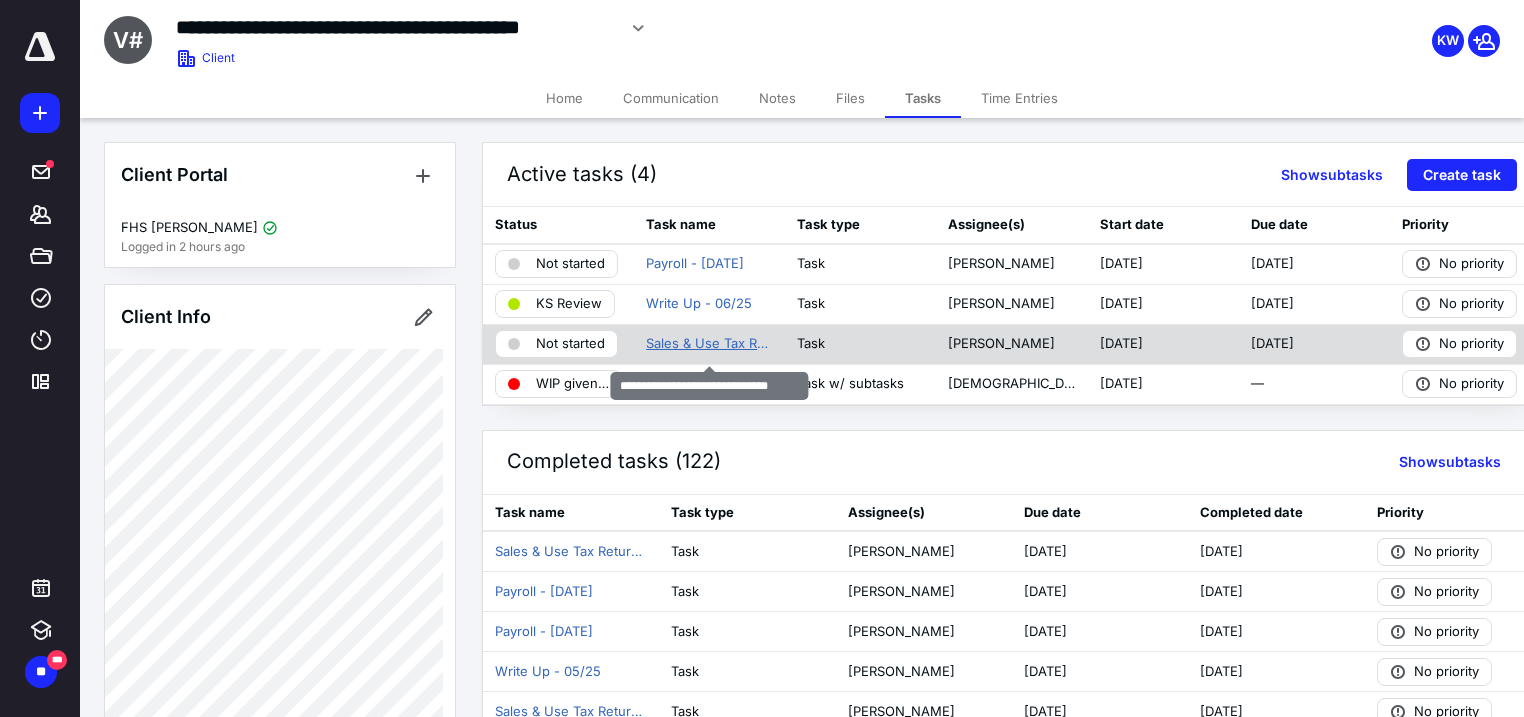 click on "Sales & Use Tax Return - 07/25" at bounding box center [709, 344] 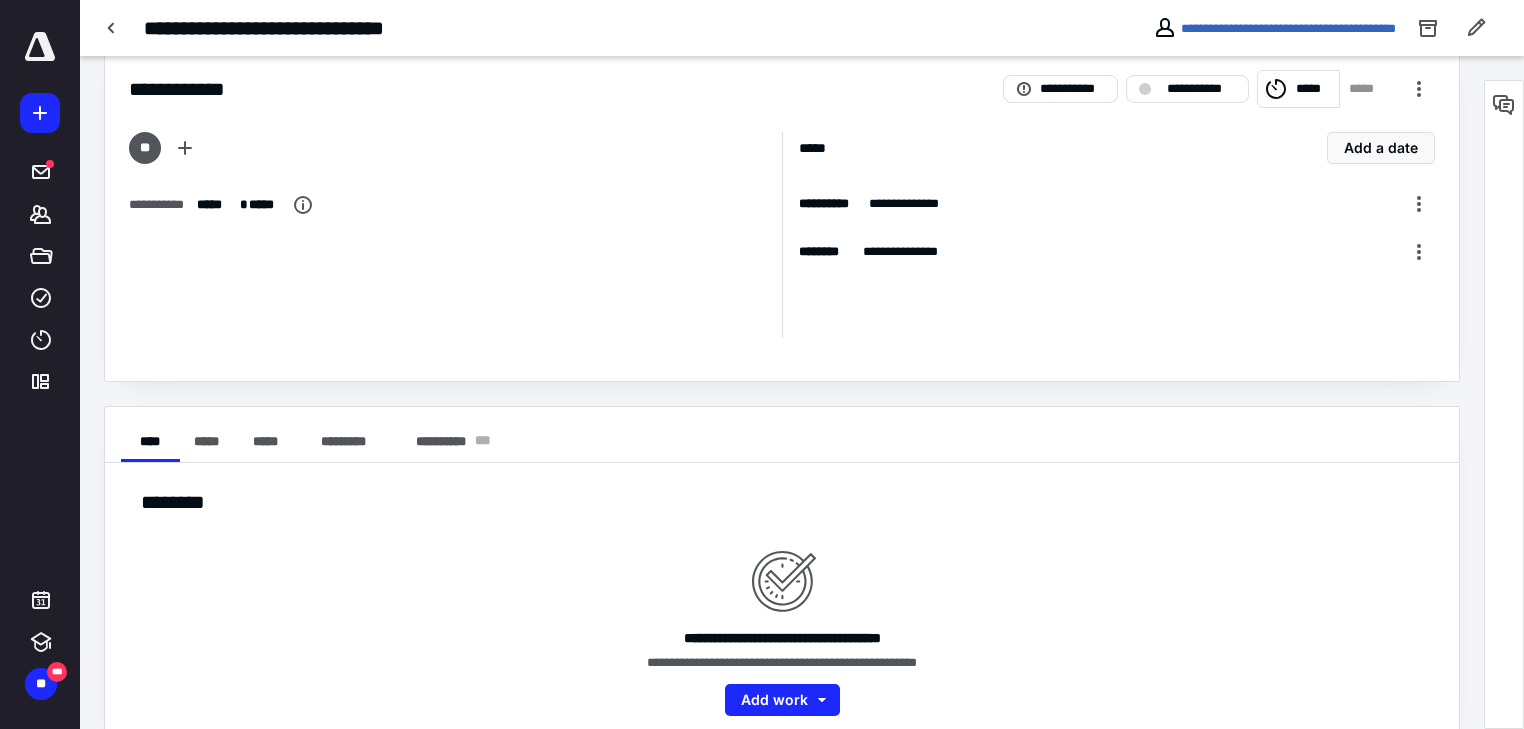 scroll, scrollTop: 69, scrollLeft: 0, axis: vertical 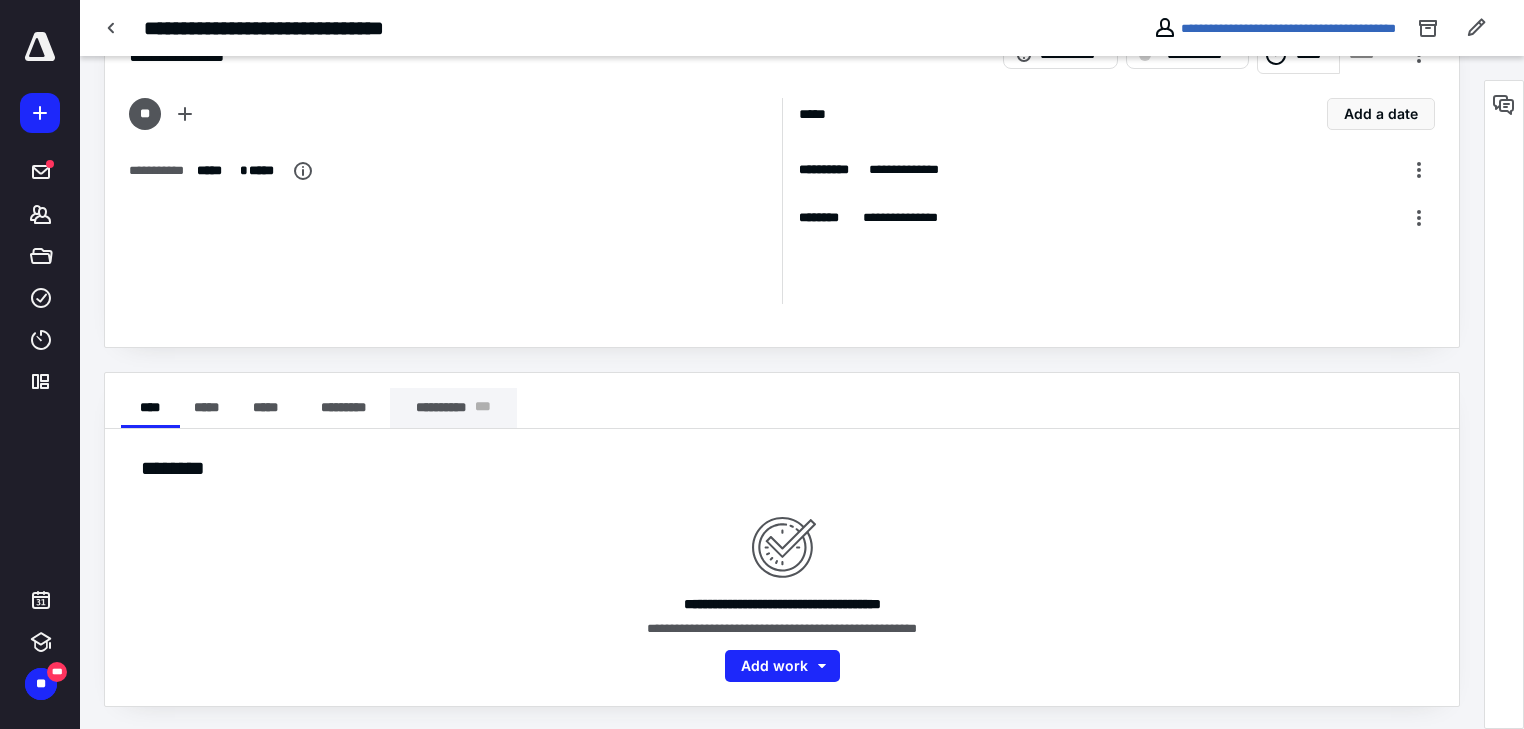 click on "**********" at bounding box center (453, 408) 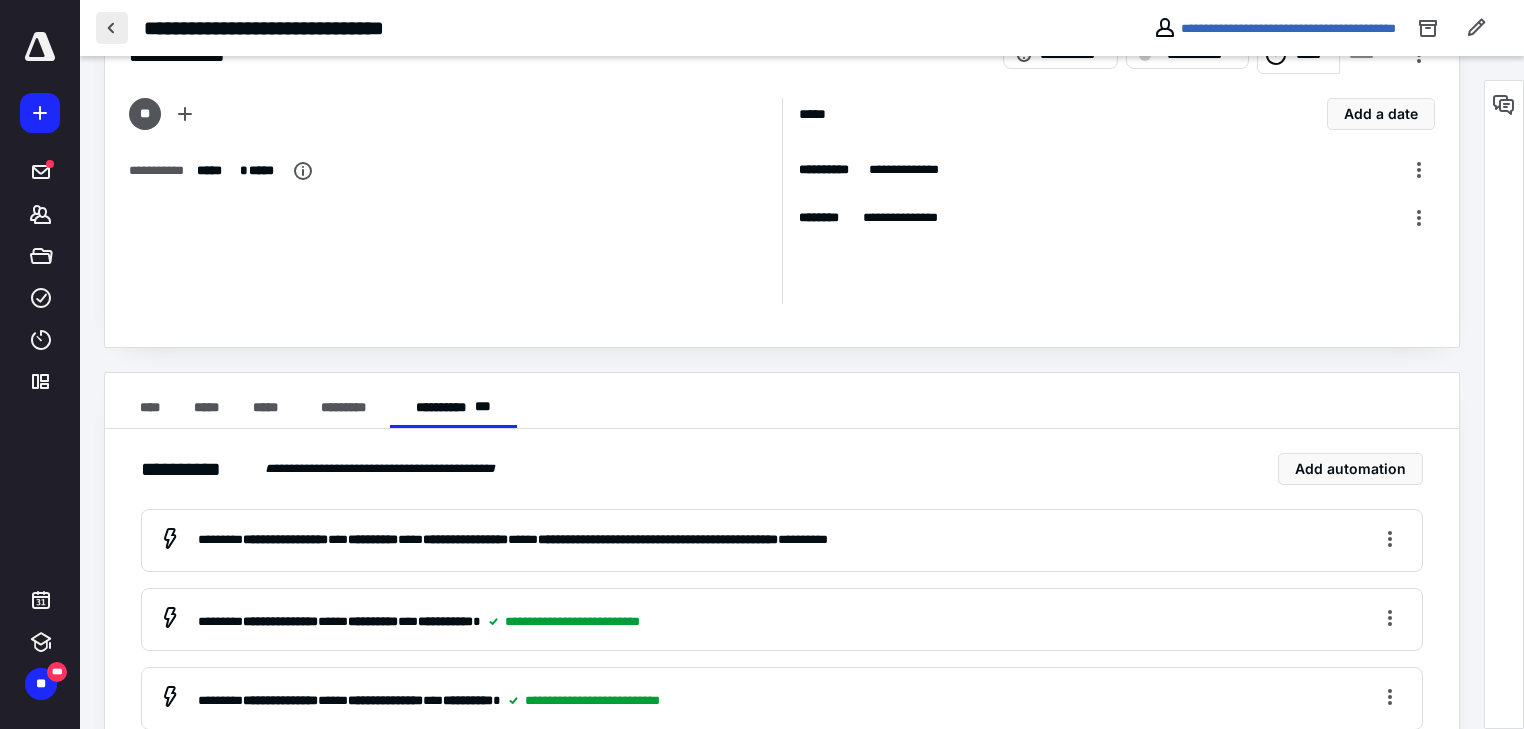 click at bounding box center [112, 28] 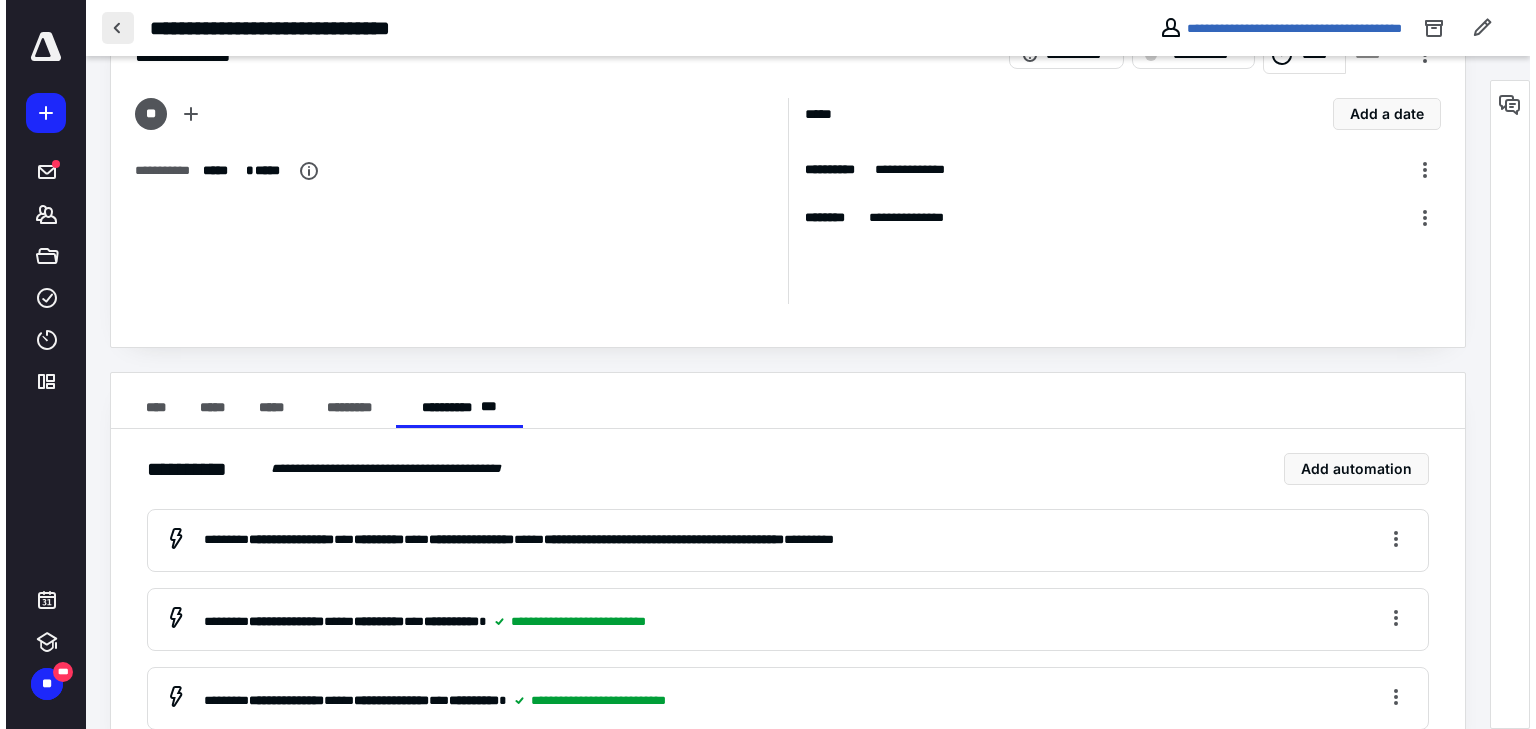 scroll, scrollTop: 0, scrollLeft: 0, axis: both 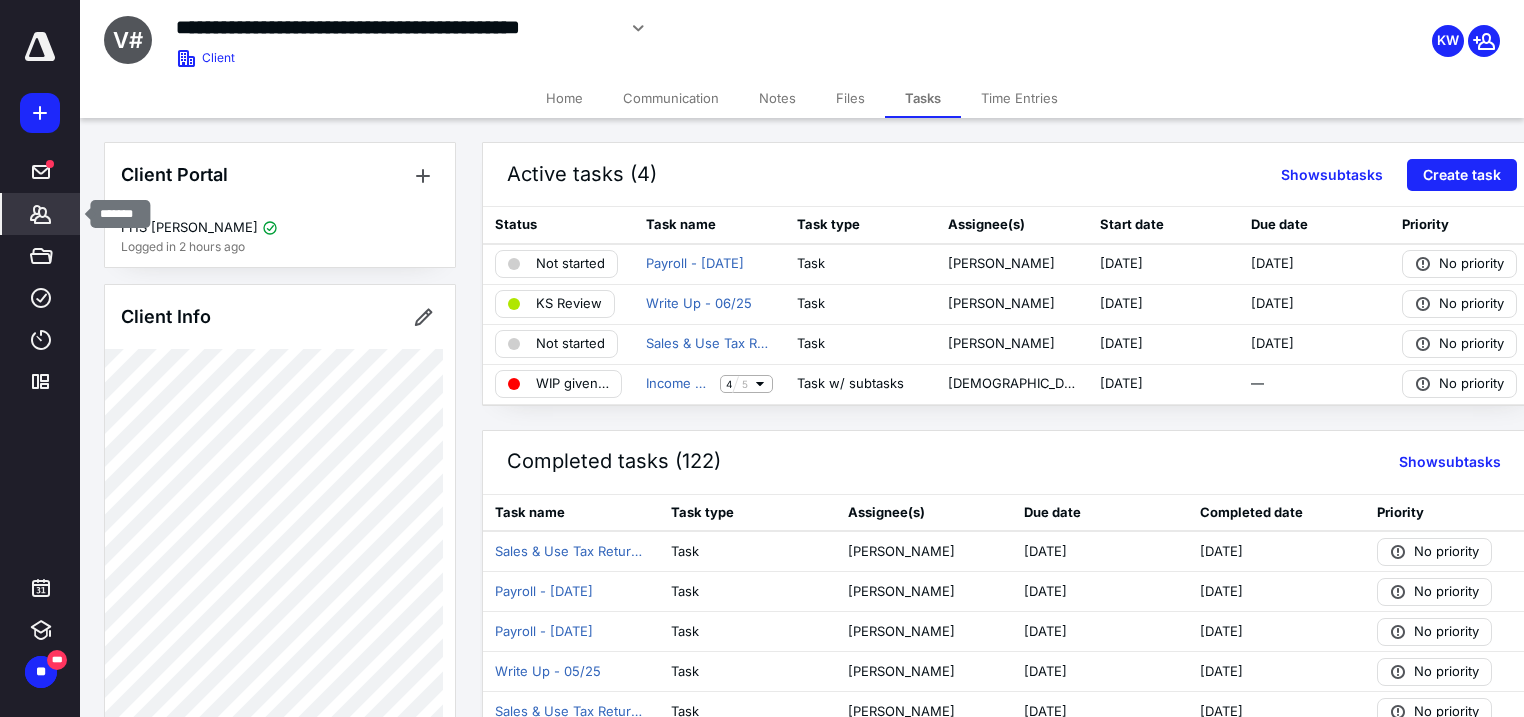 click 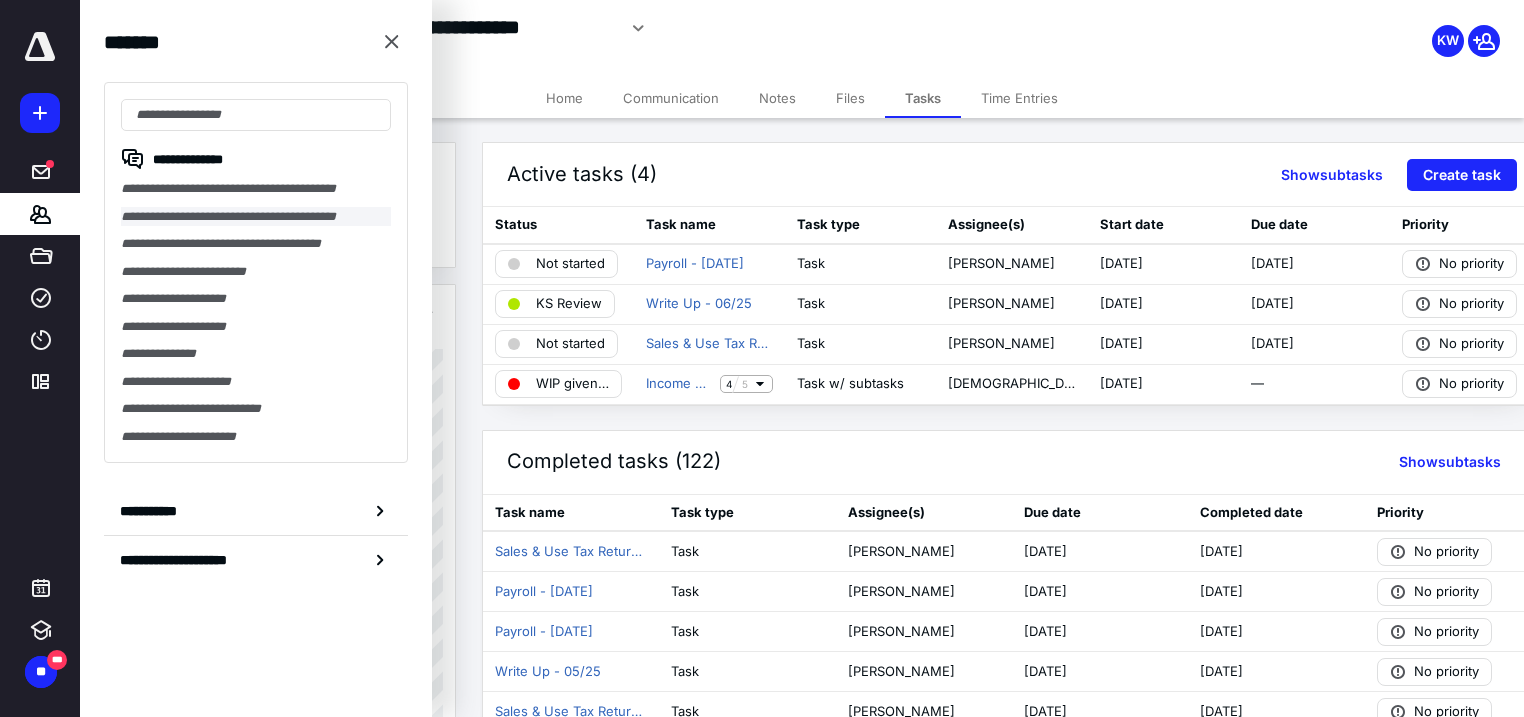 click on "**********" at bounding box center (256, 217) 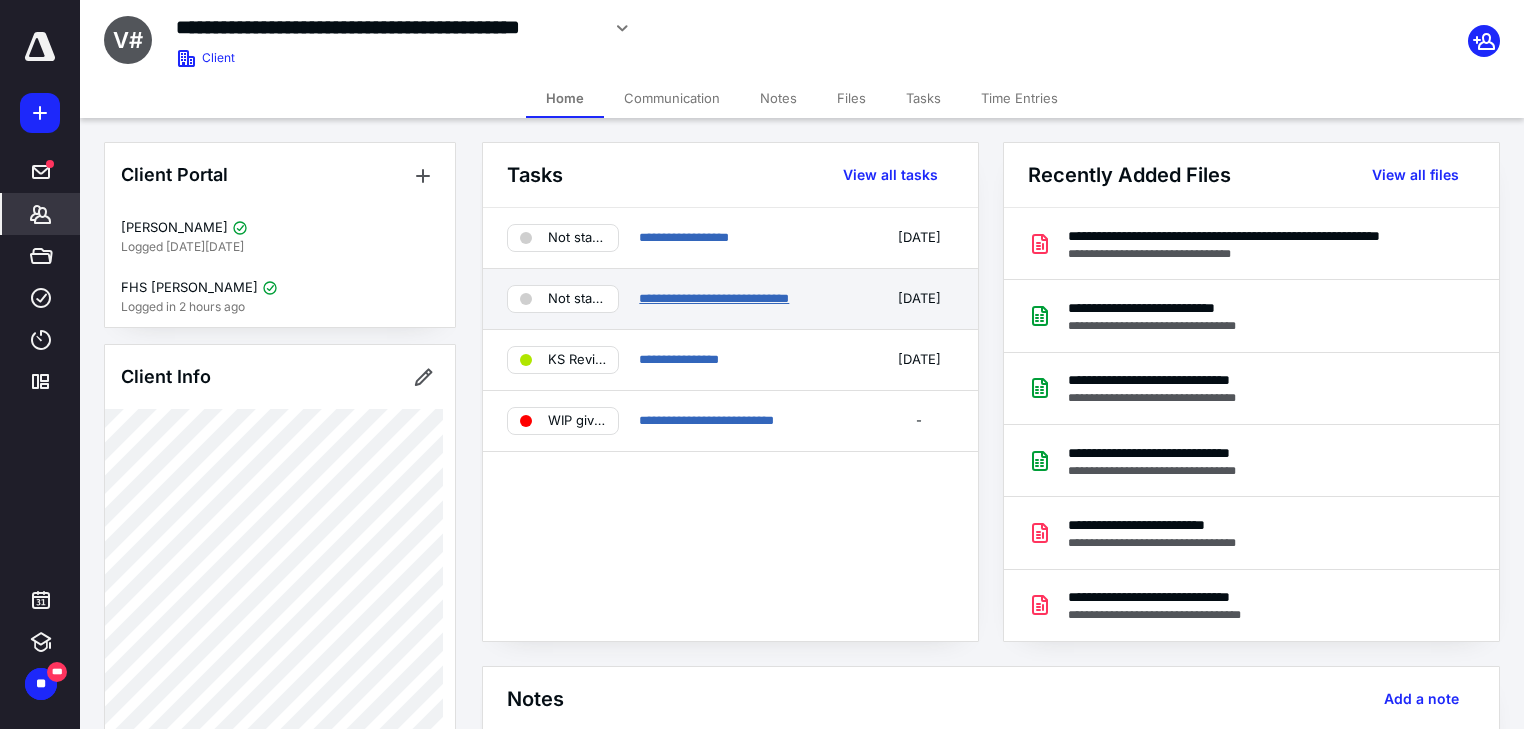 click on "**********" at bounding box center [714, 298] 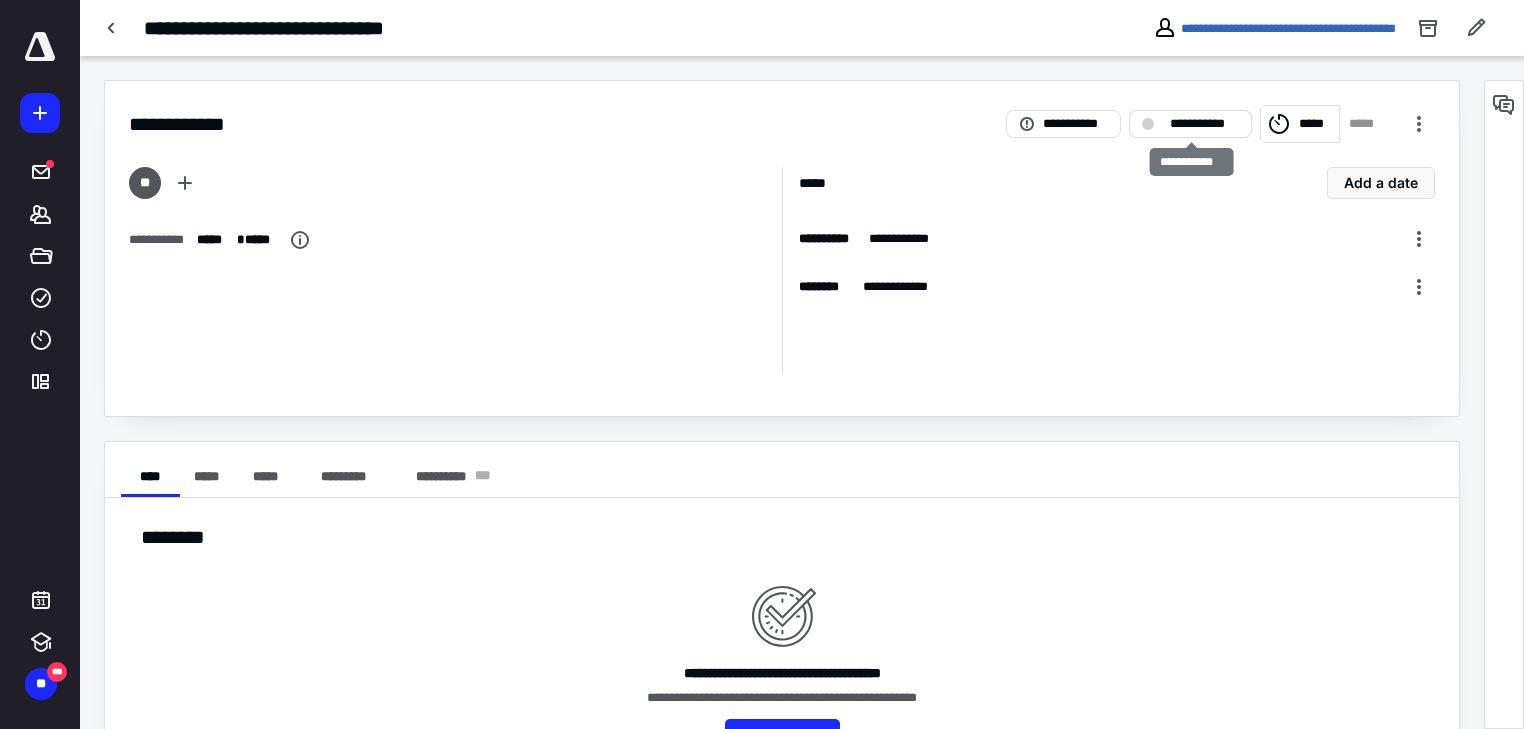 click on "**********" at bounding box center [1204, 124] 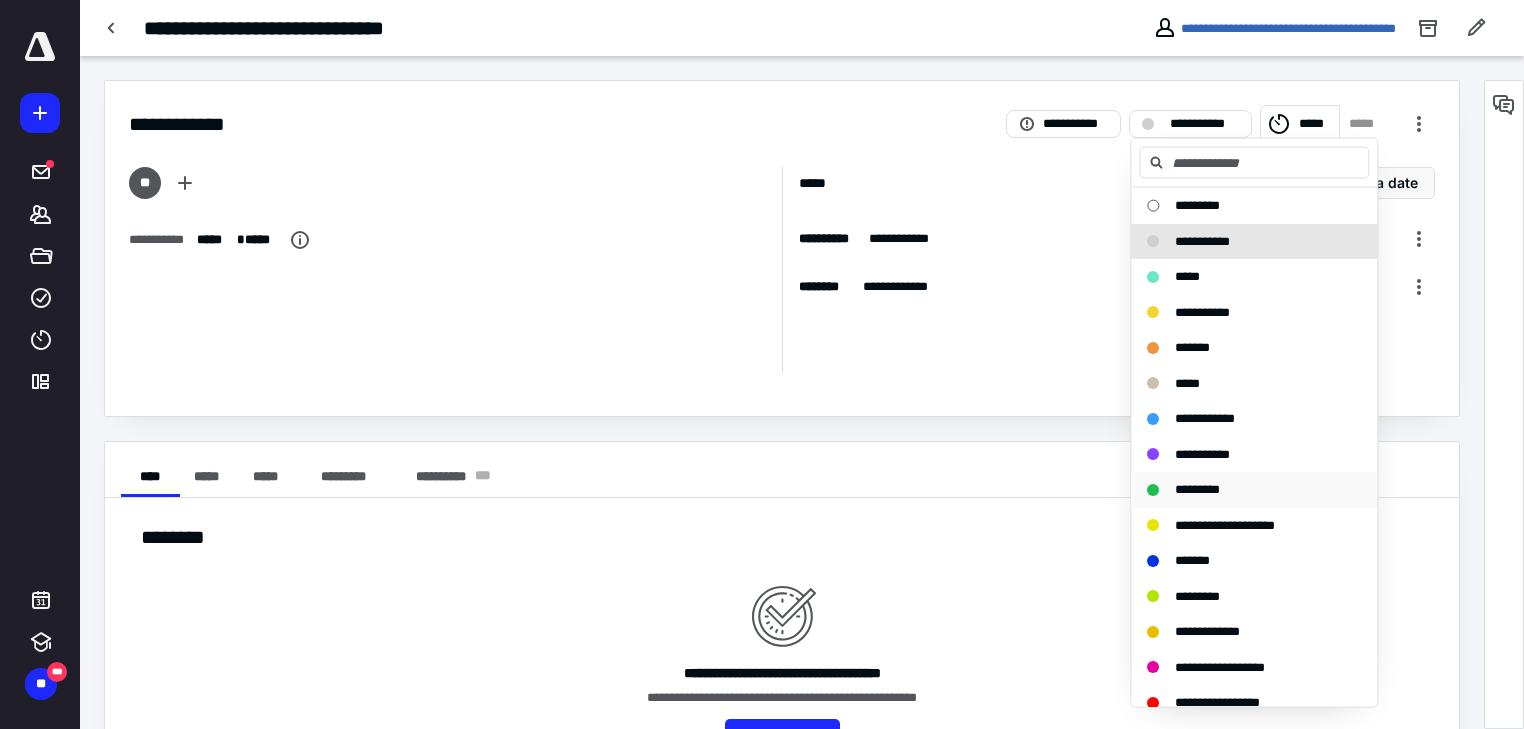 click on "*********" at bounding box center (1197, 489) 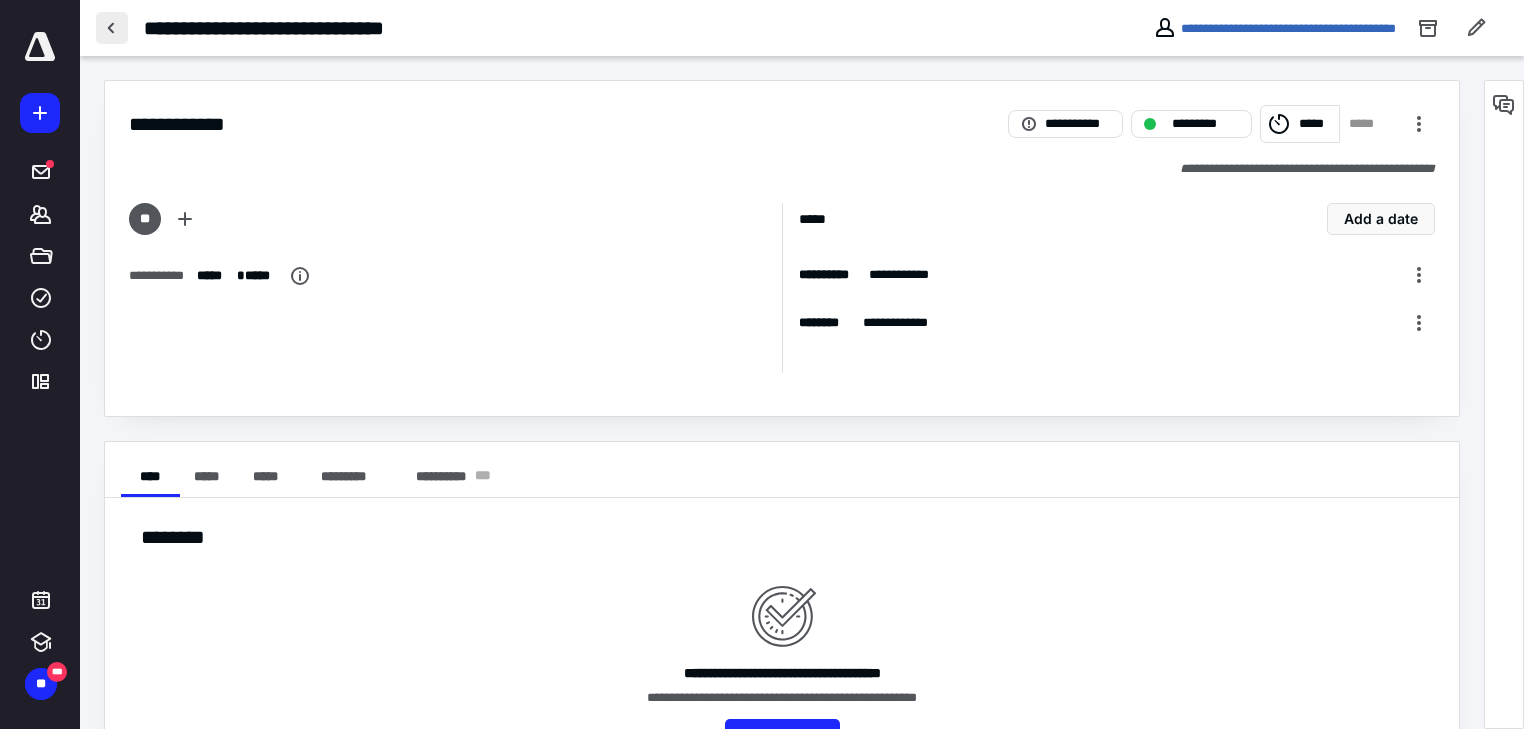 click at bounding box center (112, 28) 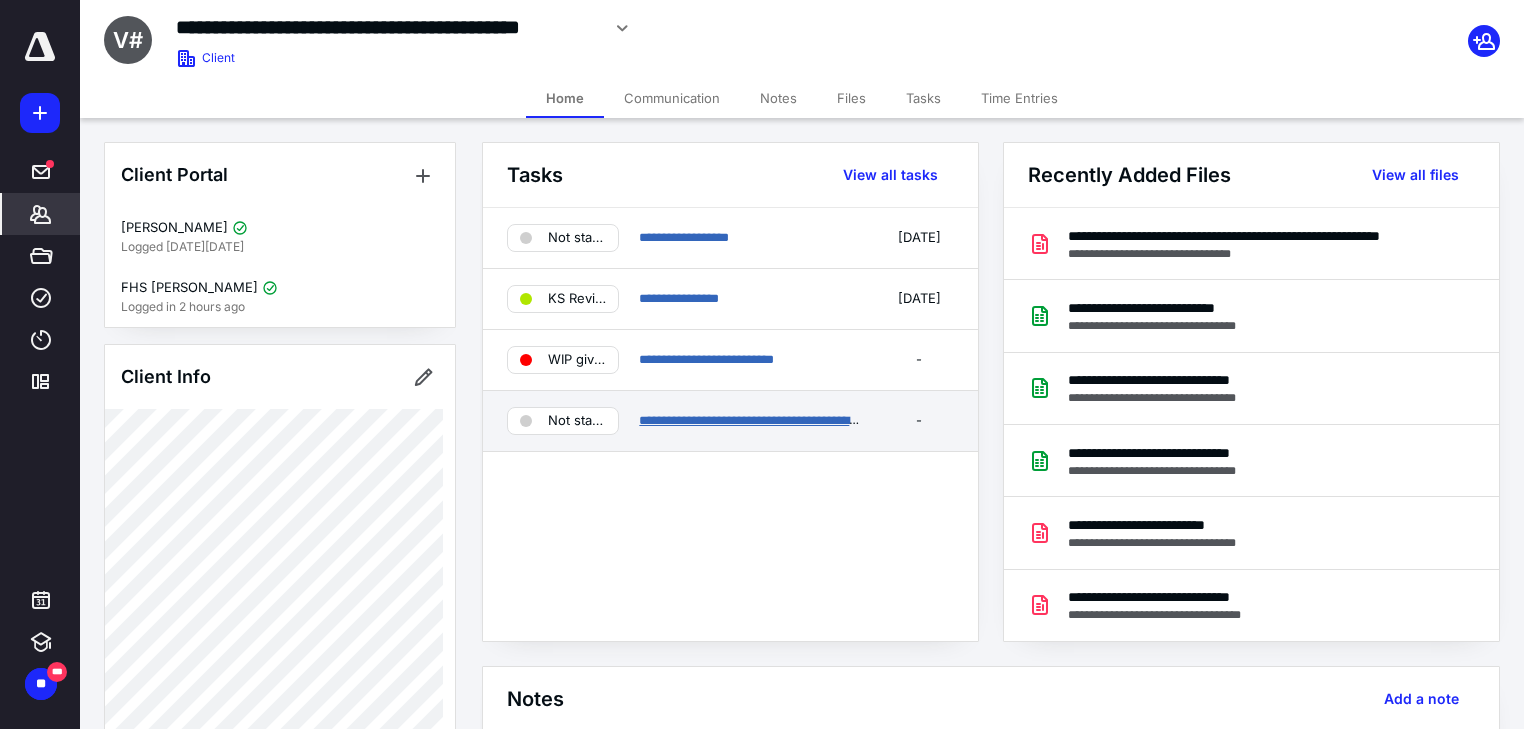 click on "**********" at bounding box center (759, 420) 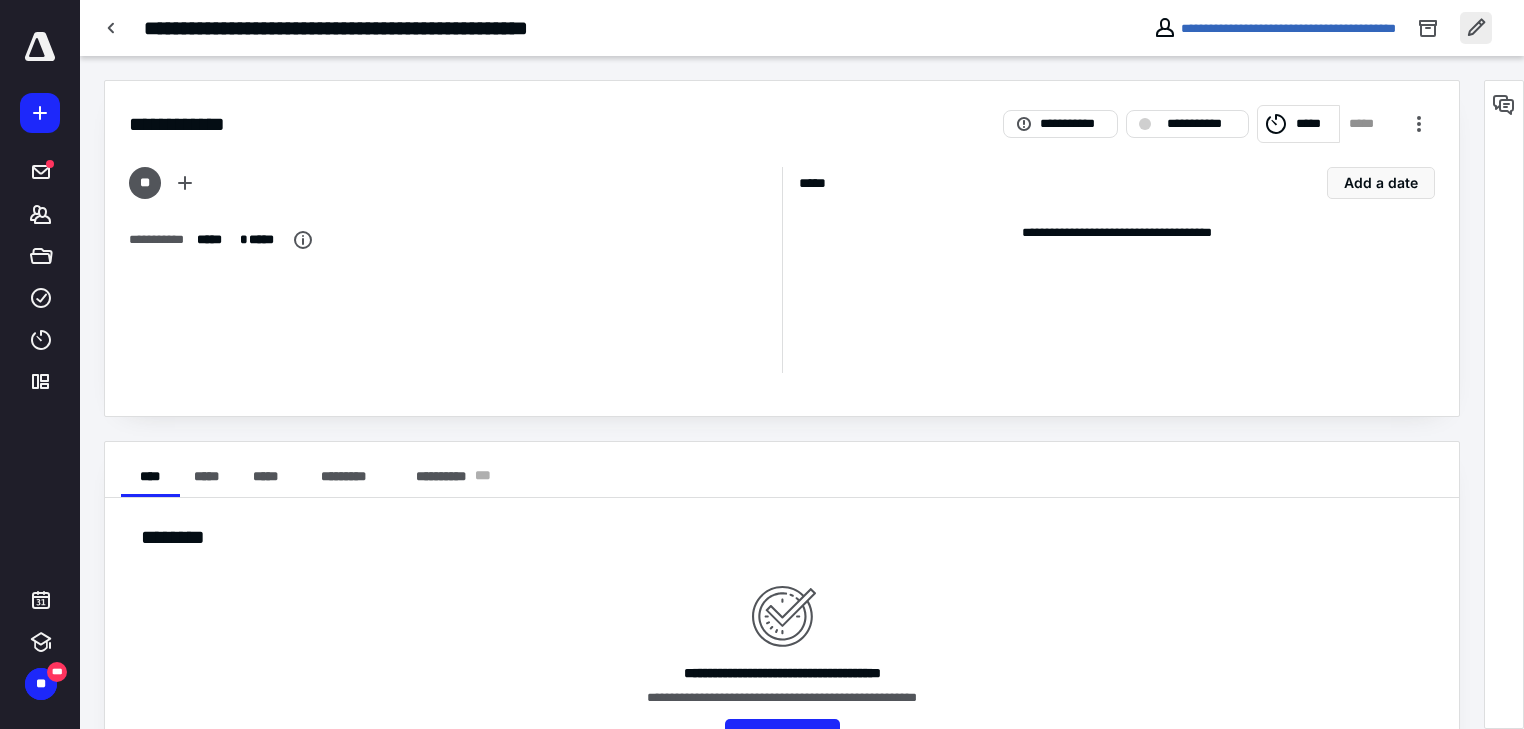 click at bounding box center (1476, 28) 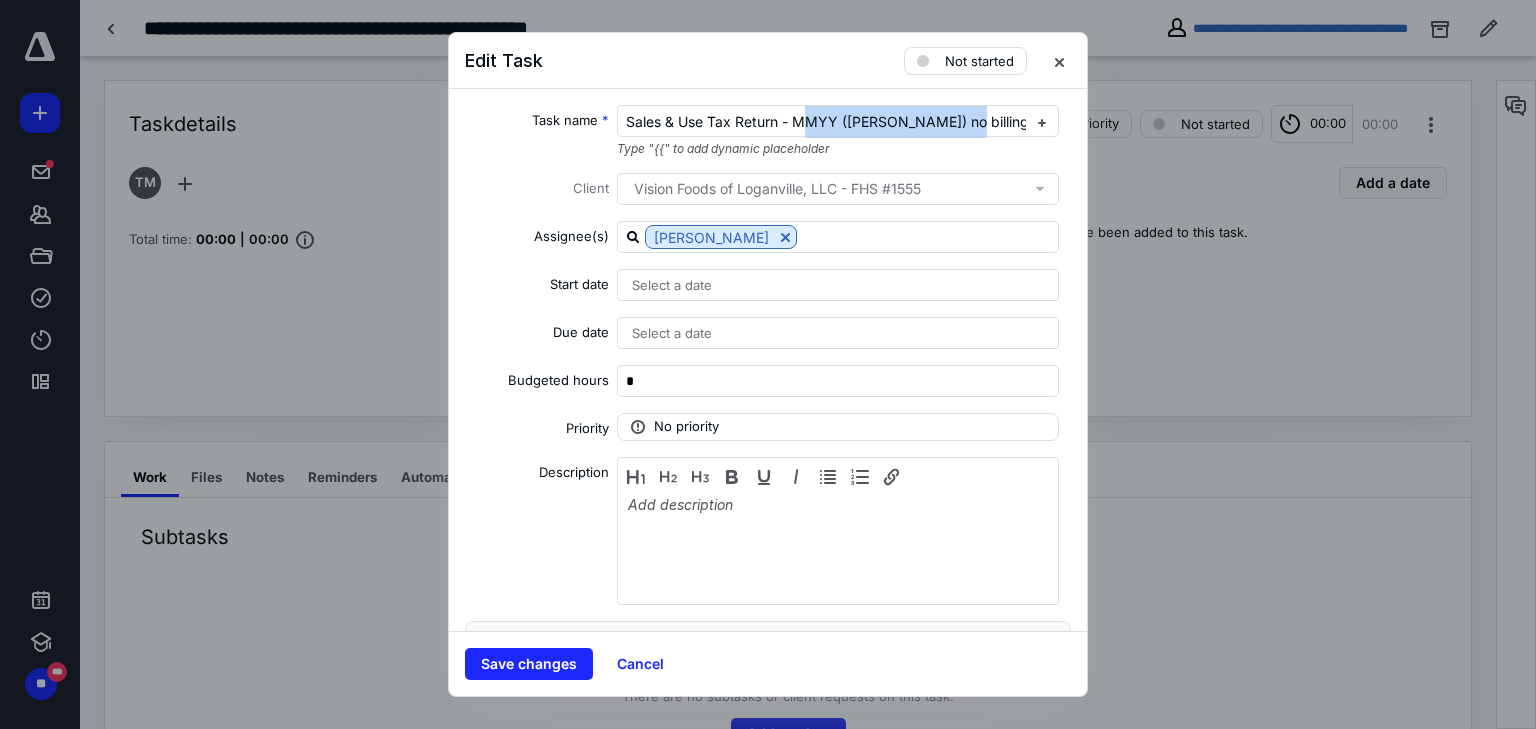 drag, startPoint x: 798, startPoint y: 122, endPoint x: 1285, endPoint y: 80, distance: 488.80774 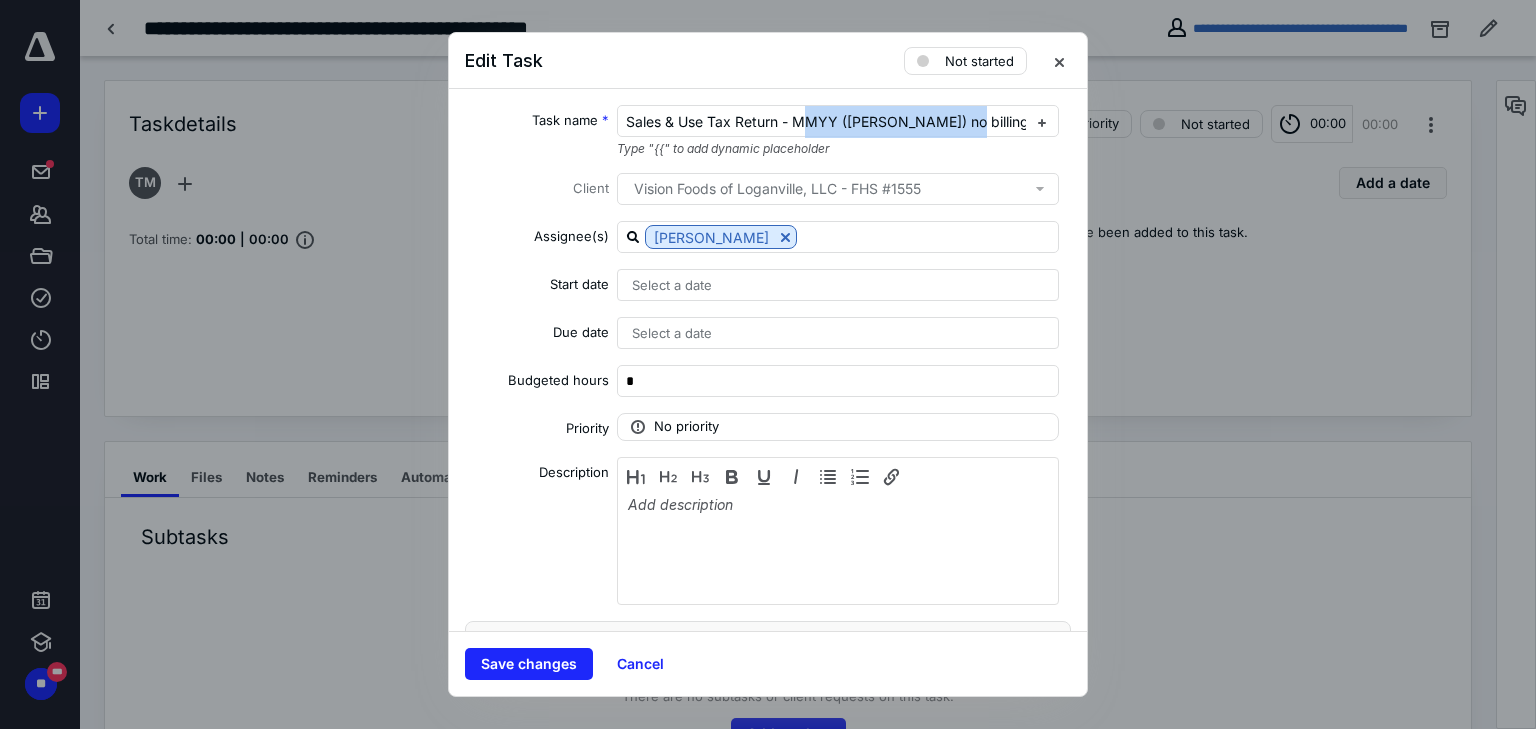 click on "Edit Task Not started Task name   * Sales & Use Tax Return - MMYY ([PERSON_NAME]) no billing Type "{{" to add dynamic placeholder Client Vision Foods of [GEOGRAPHIC_DATA], LLC - FHS #1555 Assignee(s) [PERSON_NAME] Start date Select a date Due date Select a date Budgeted hours * Priority No priority Description Recurring Tax preparation fields Save changes Cancel" at bounding box center [768, 364] 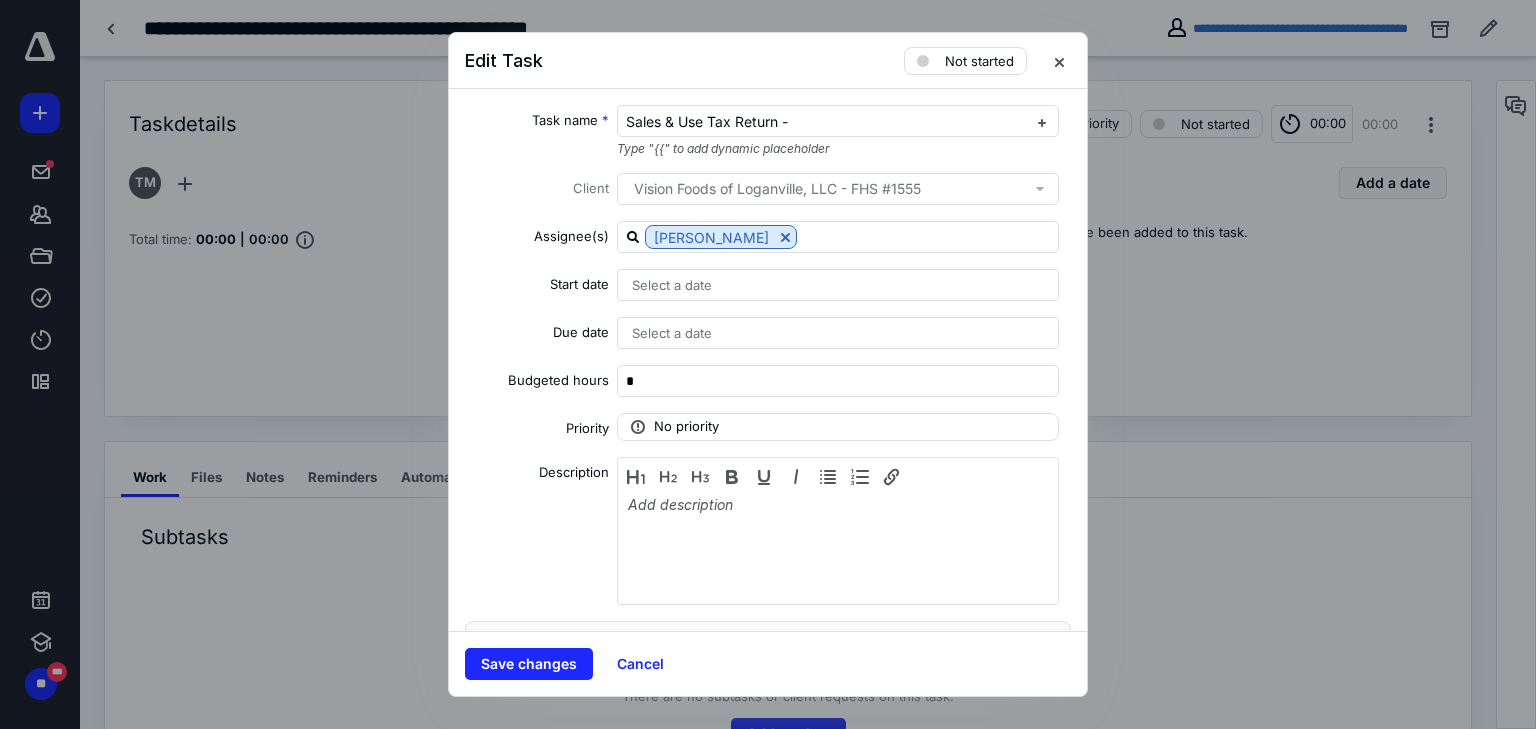 type 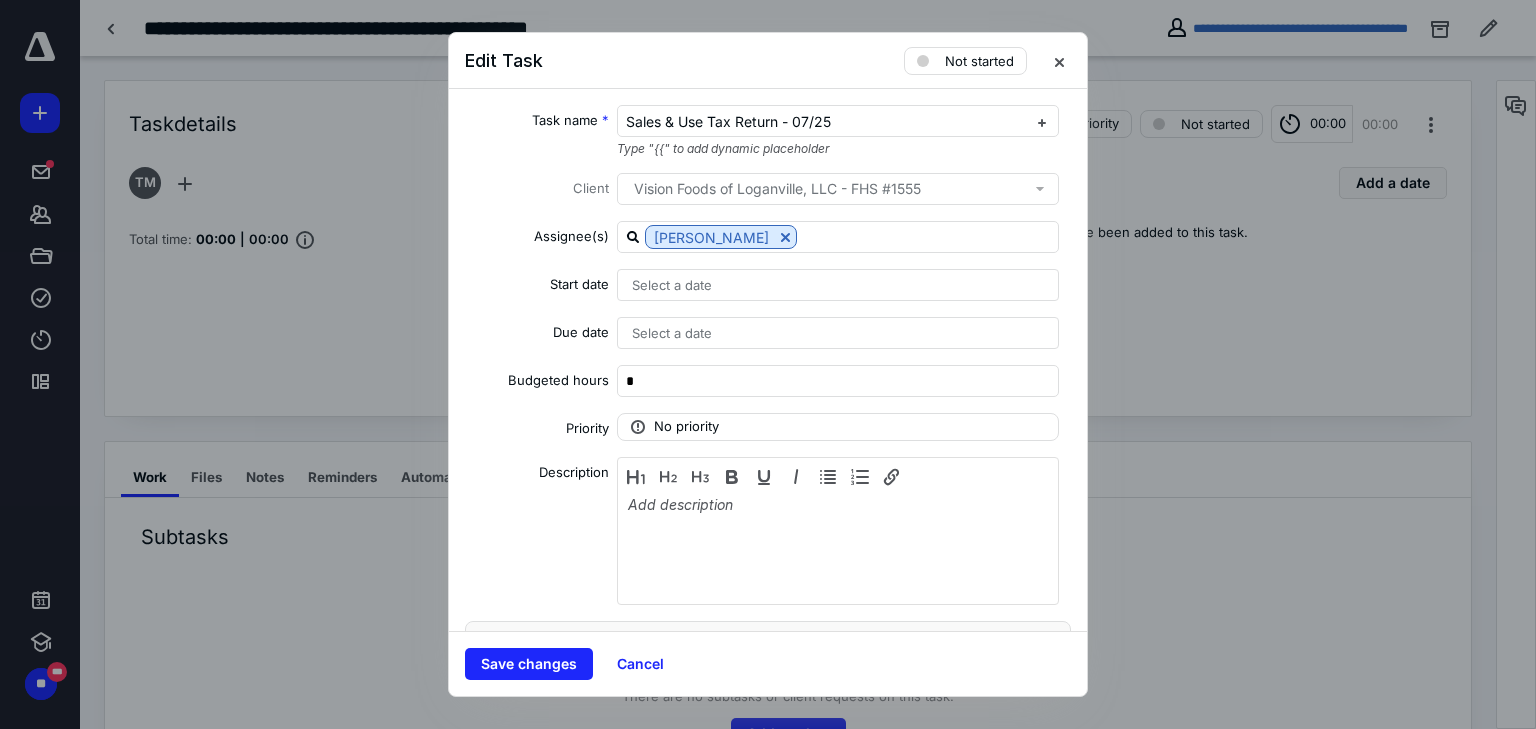 click on "Select a date" at bounding box center (838, 285) 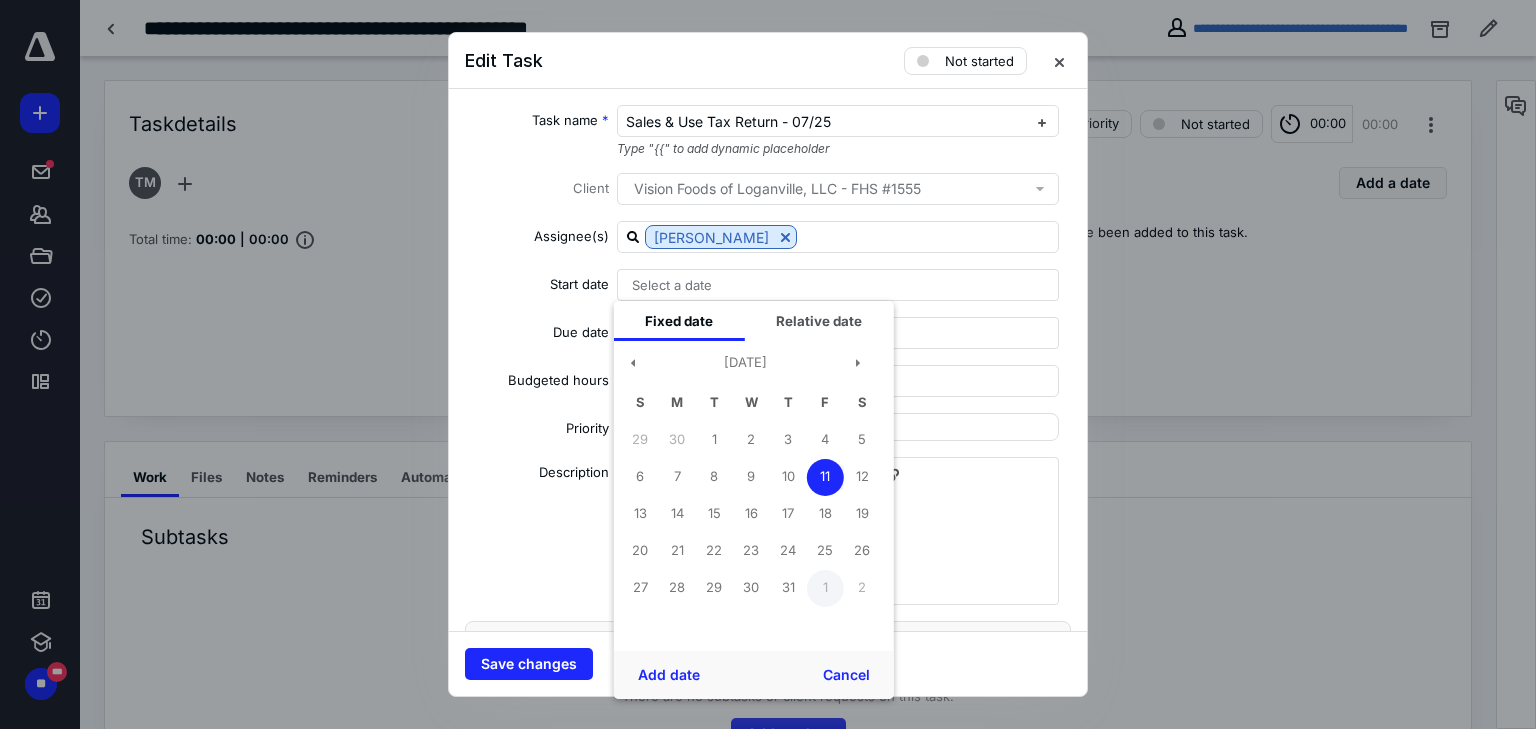 click on "1" at bounding box center (825, 588) 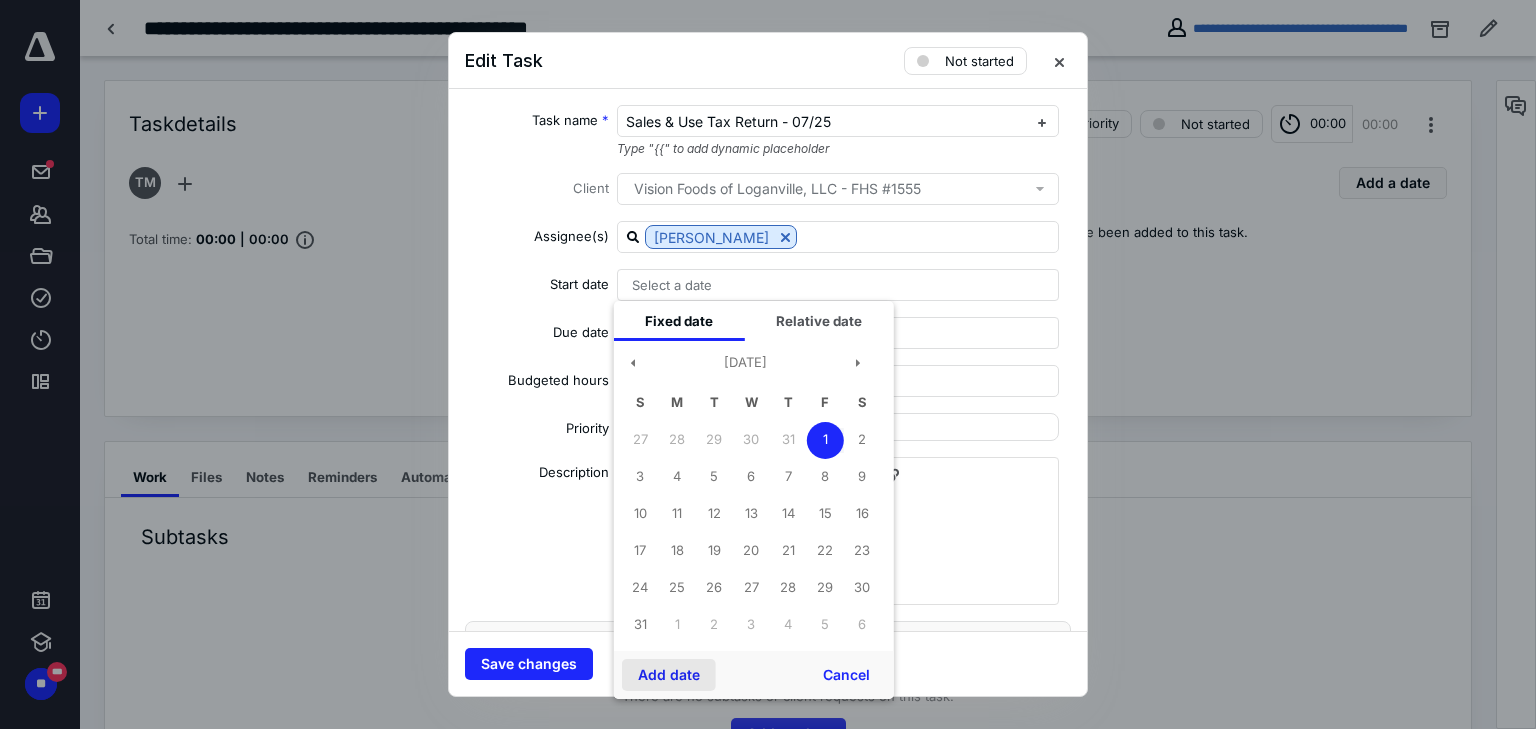 click on "Add date" at bounding box center (669, 675) 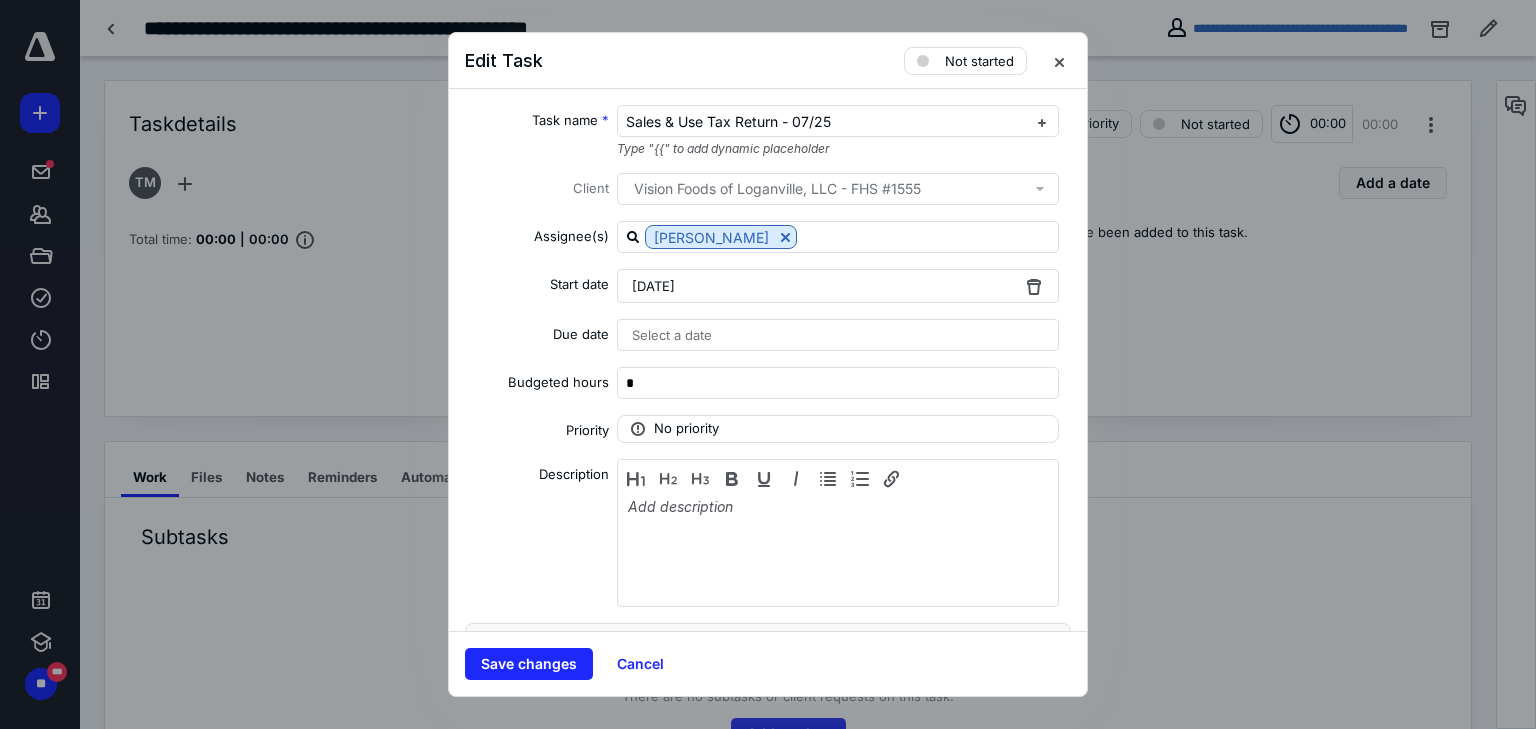 click on "Select a date" at bounding box center (672, 335) 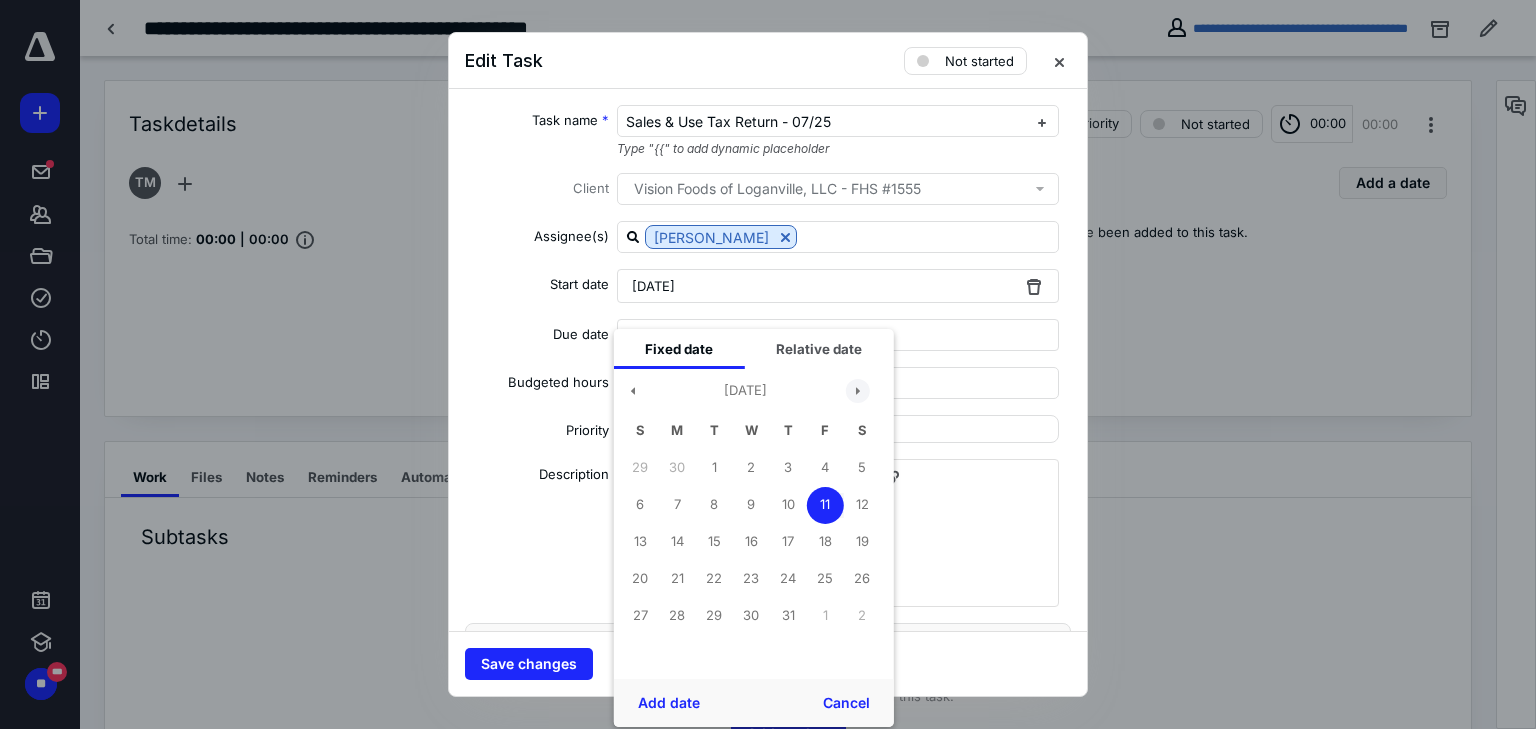click at bounding box center [858, 391] 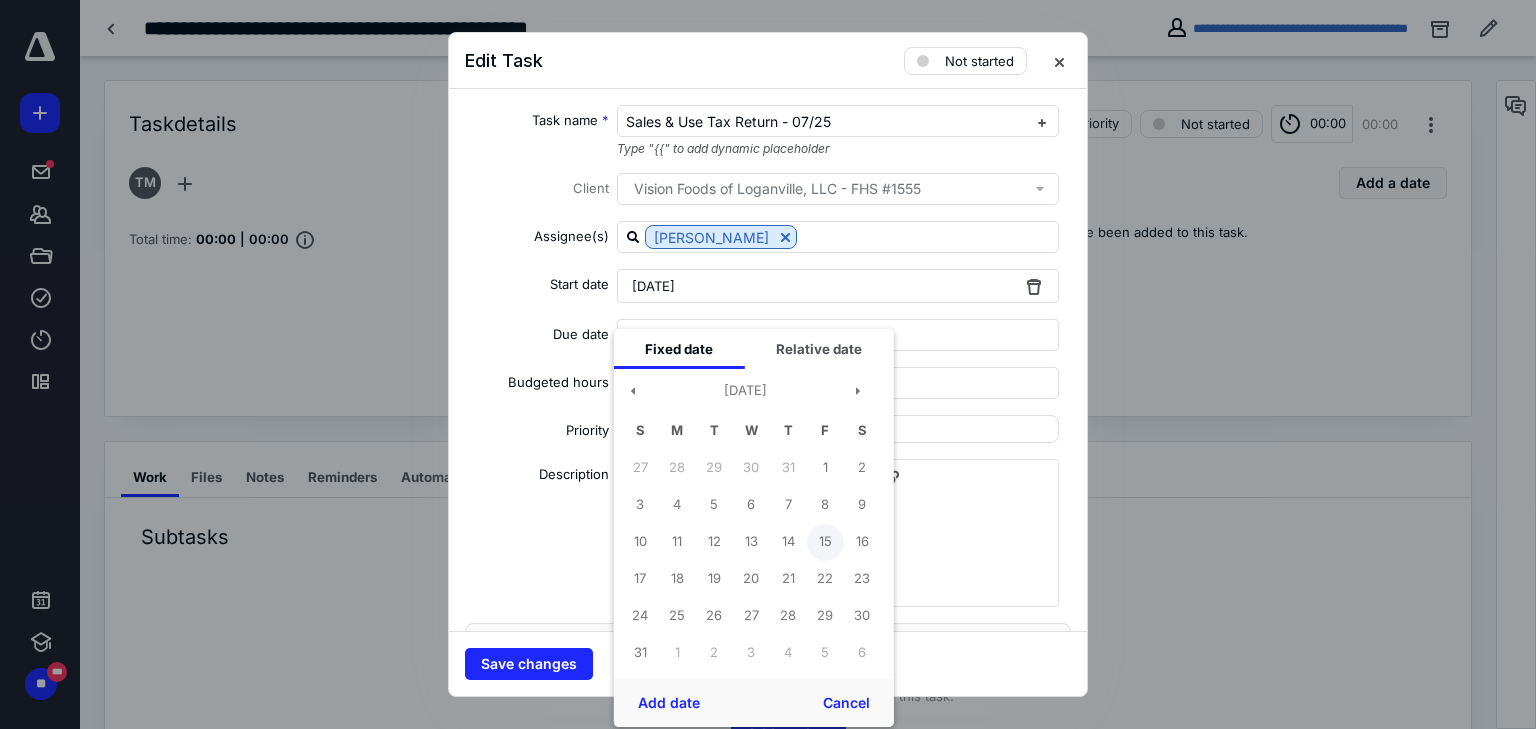 click on "15" at bounding box center (825, 542) 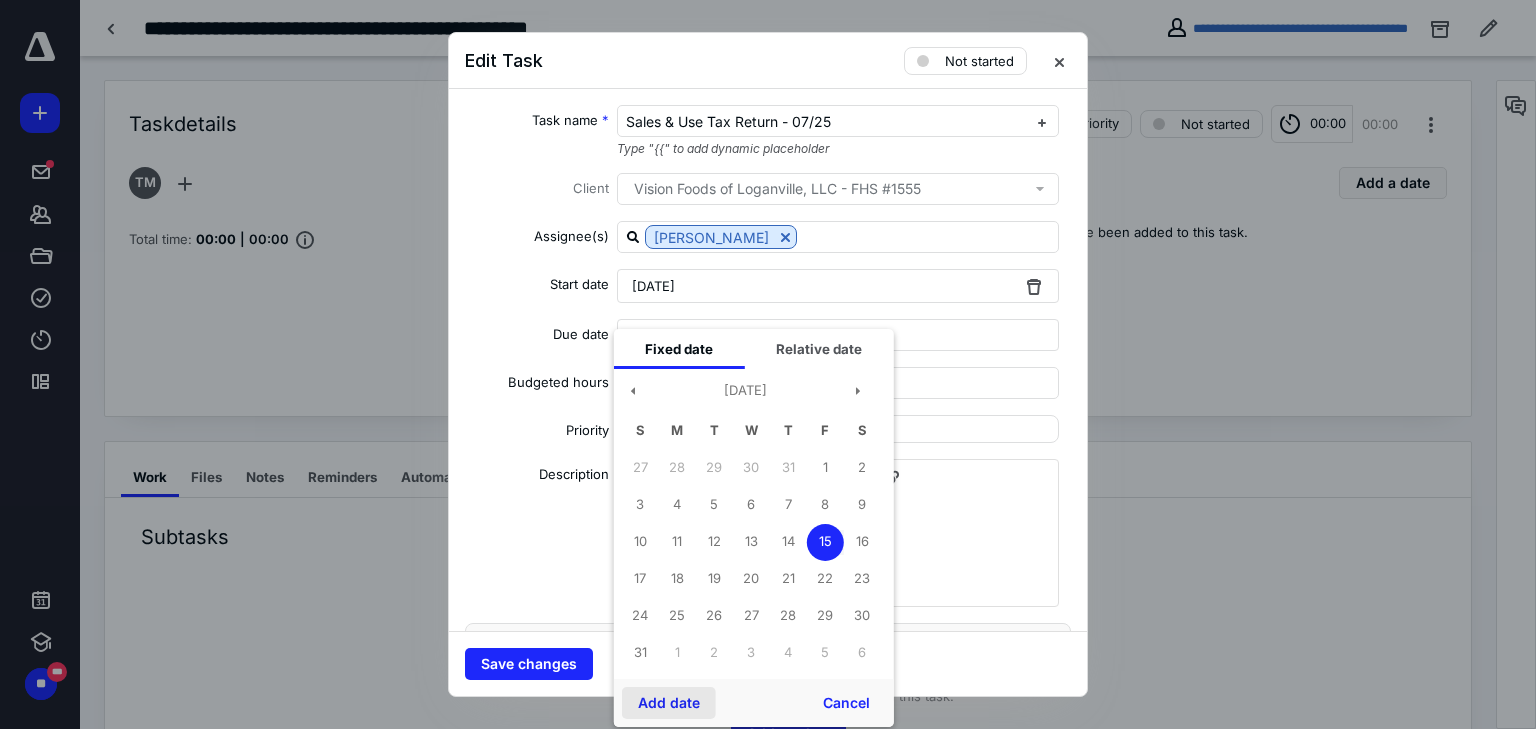click on "Add date" at bounding box center (669, 703) 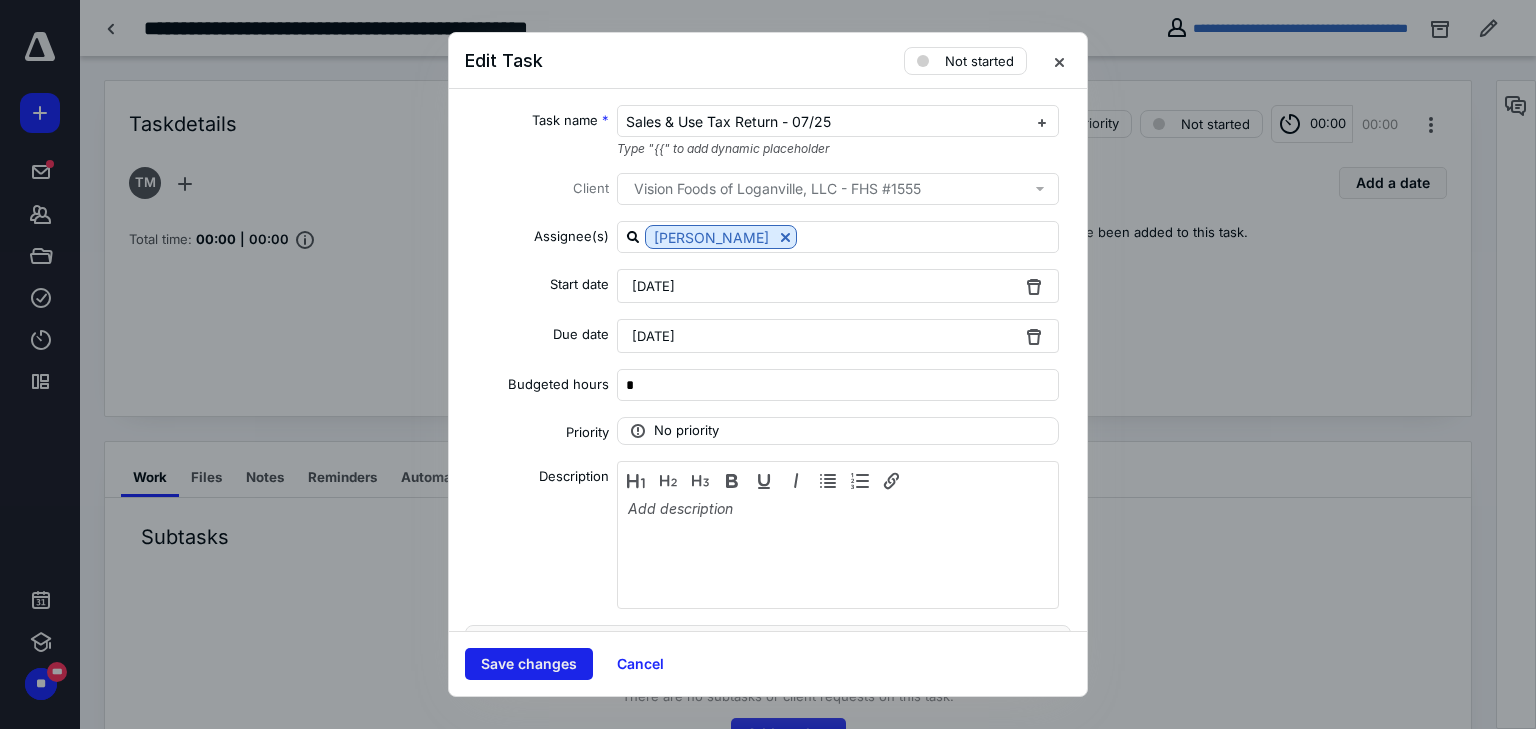 click on "Save changes" at bounding box center (529, 664) 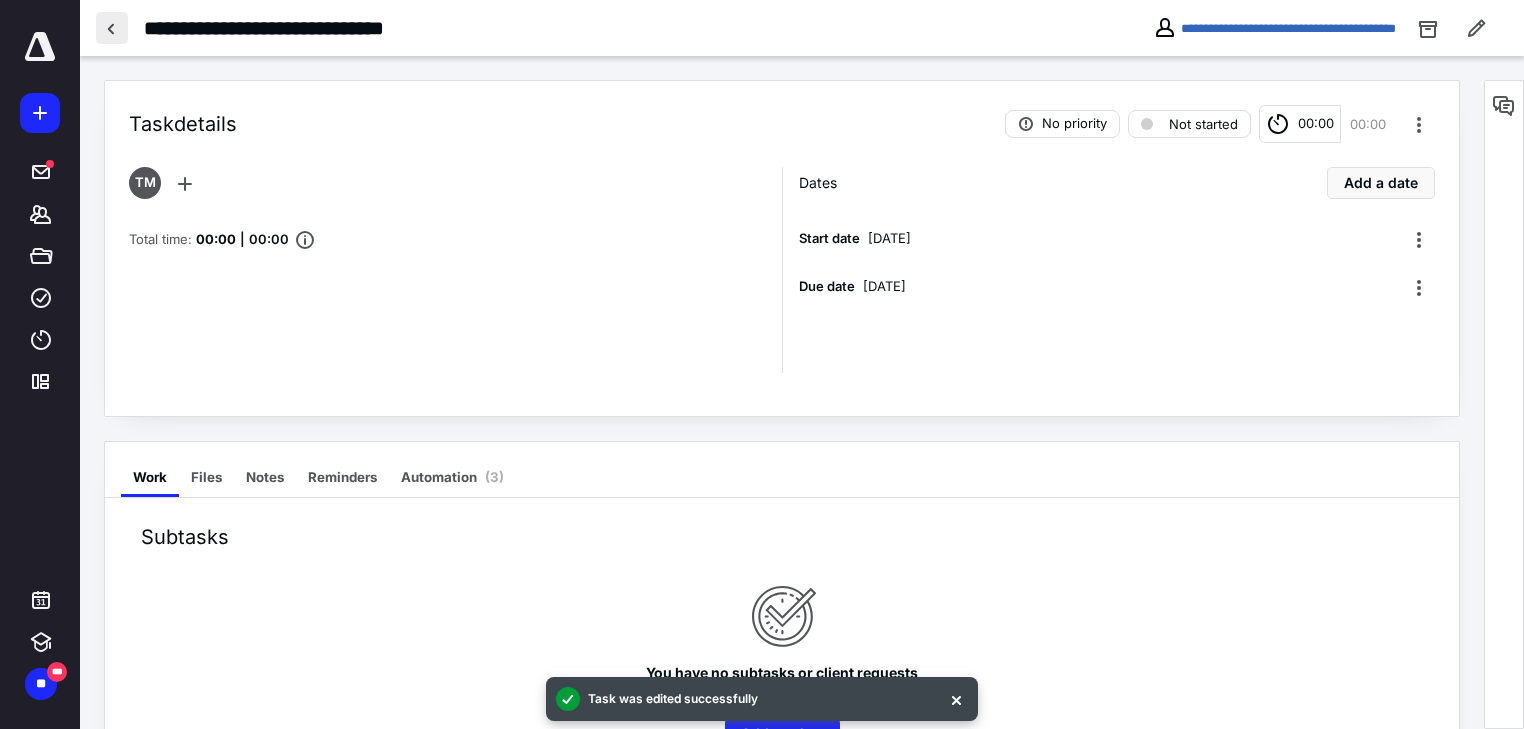 click at bounding box center [112, 28] 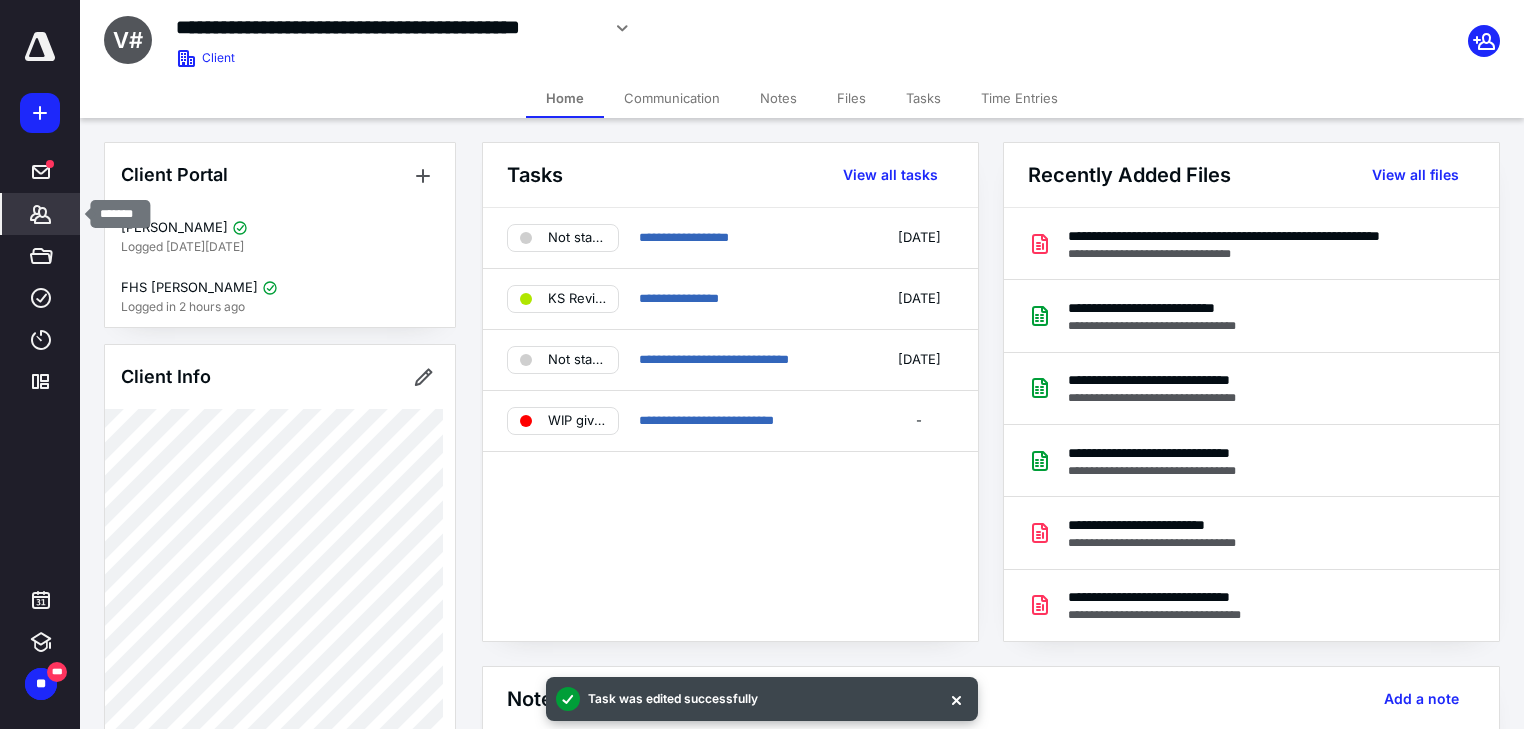 click 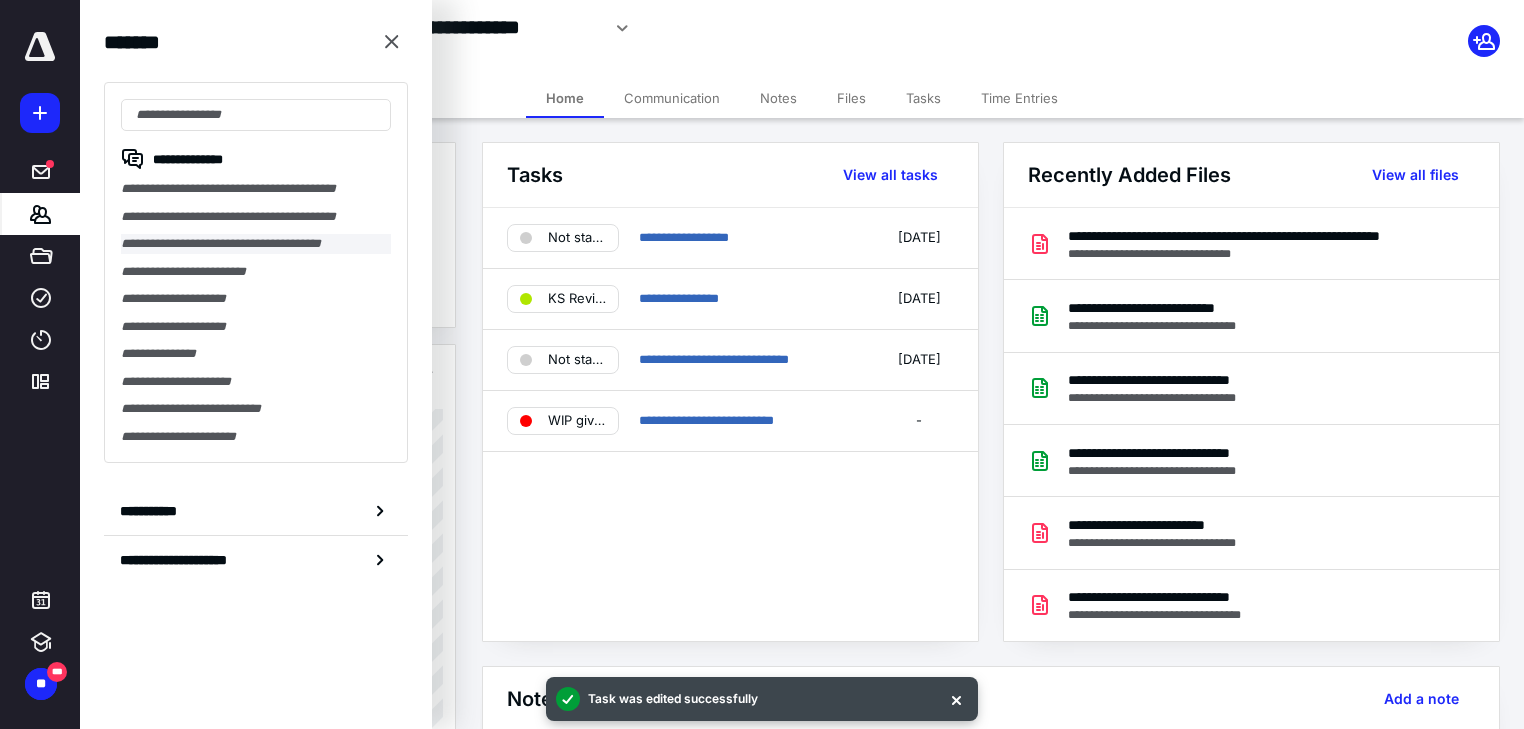 click on "**********" at bounding box center [256, 244] 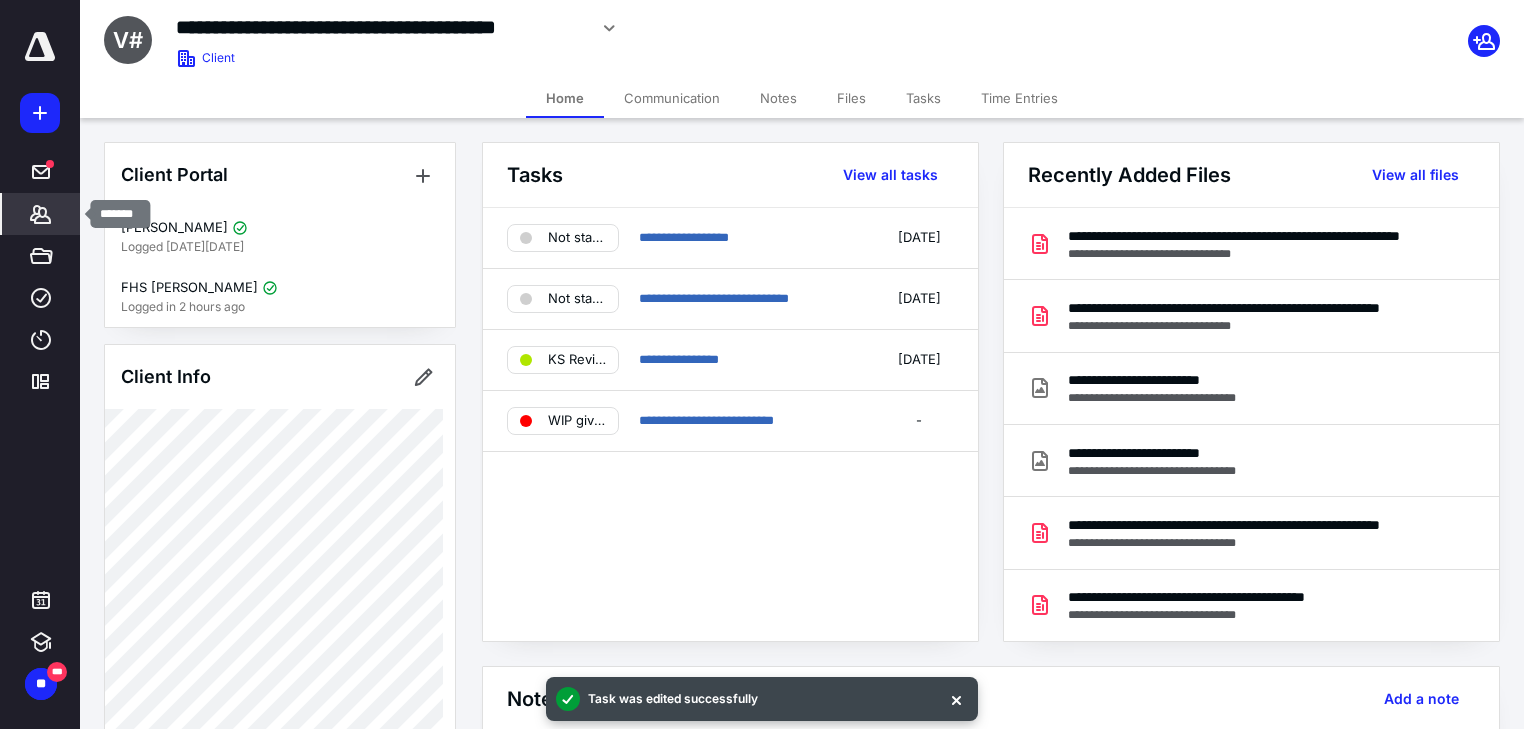 click 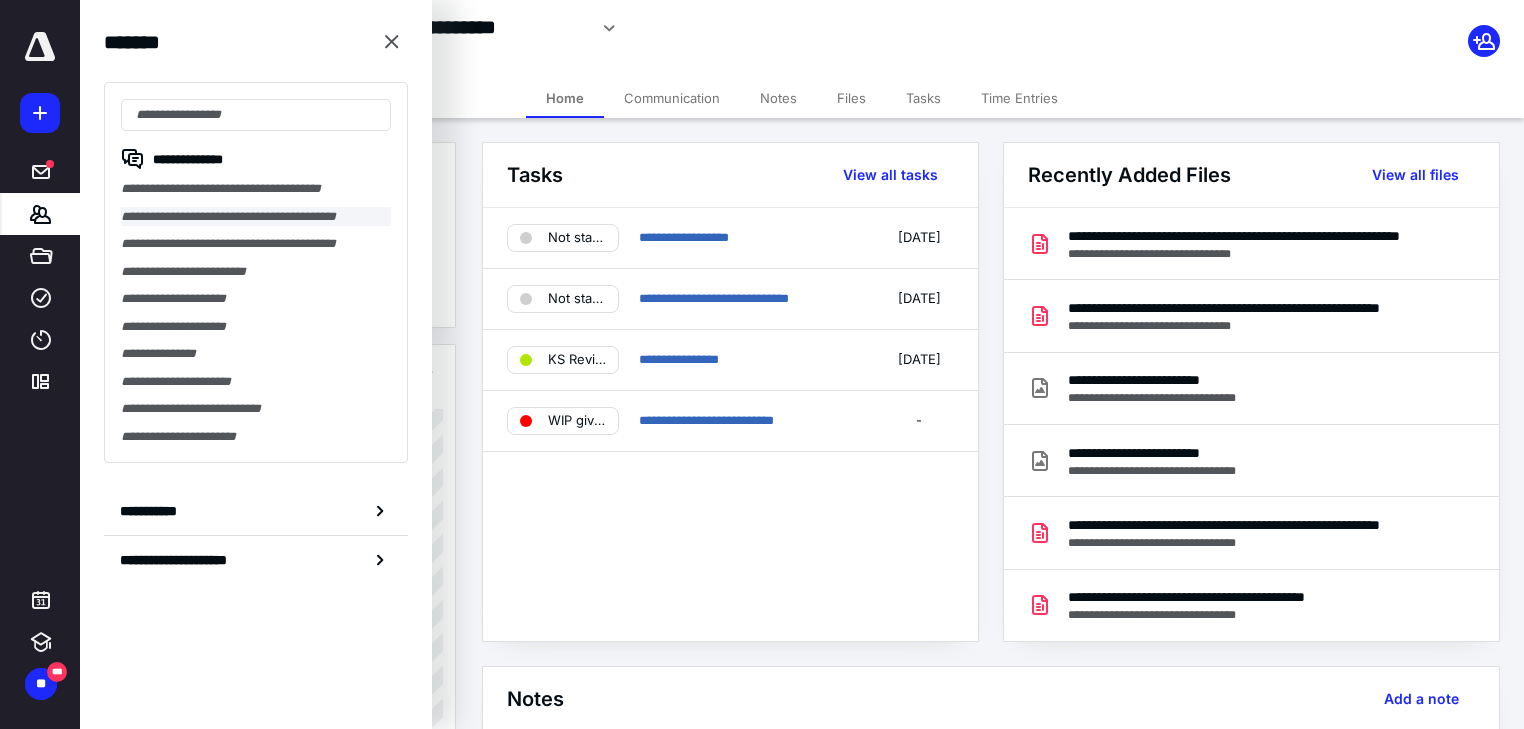 click on "**********" at bounding box center (256, 217) 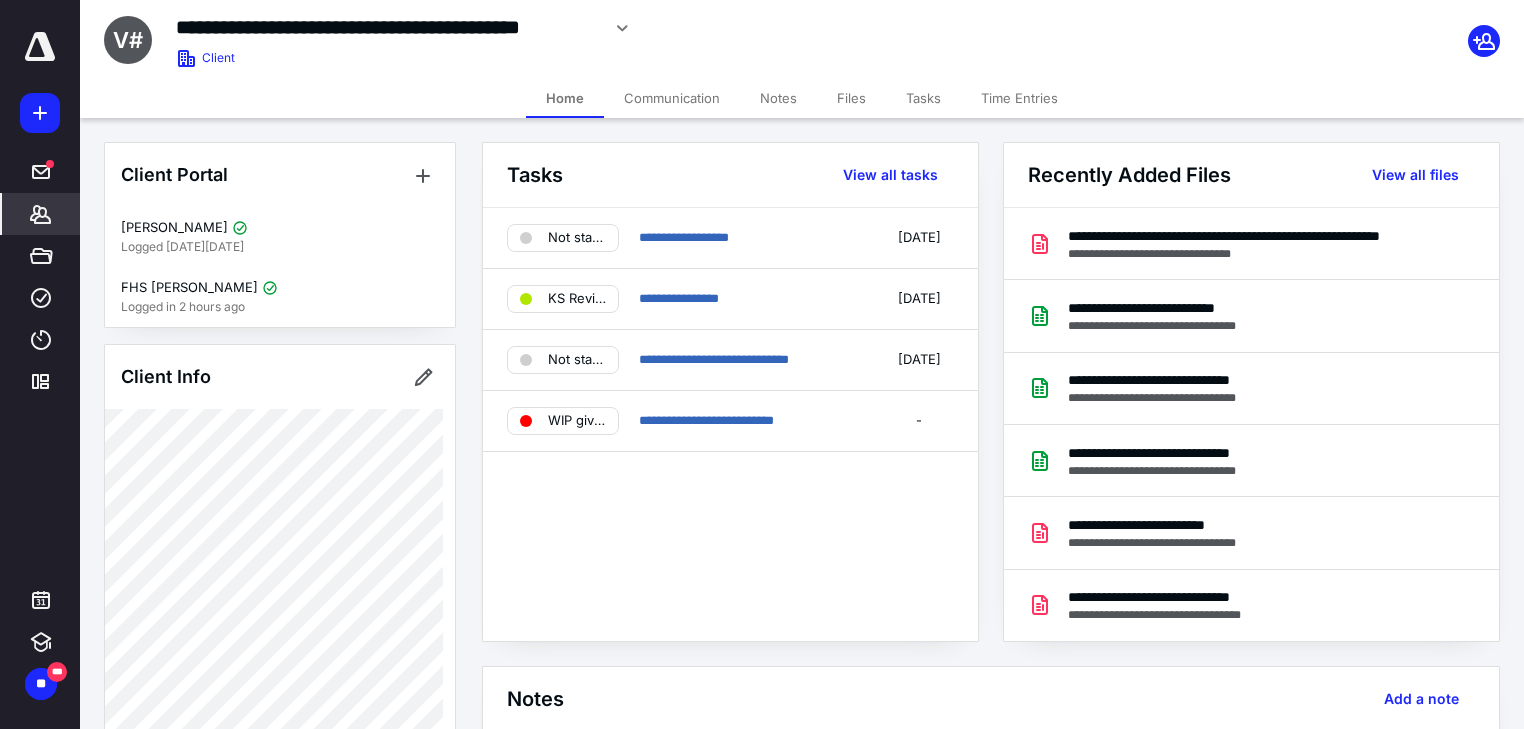 click 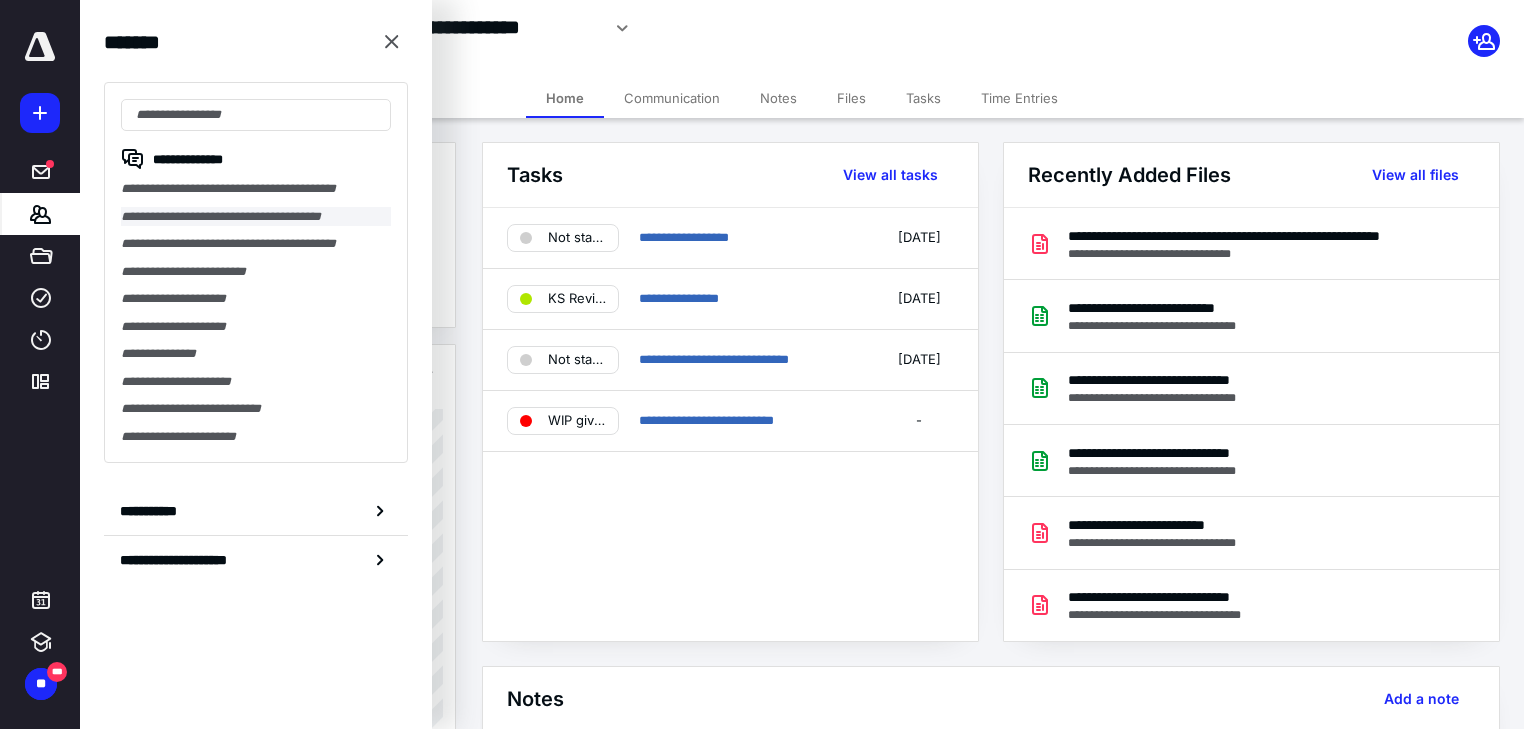 click on "**********" at bounding box center [256, 217] 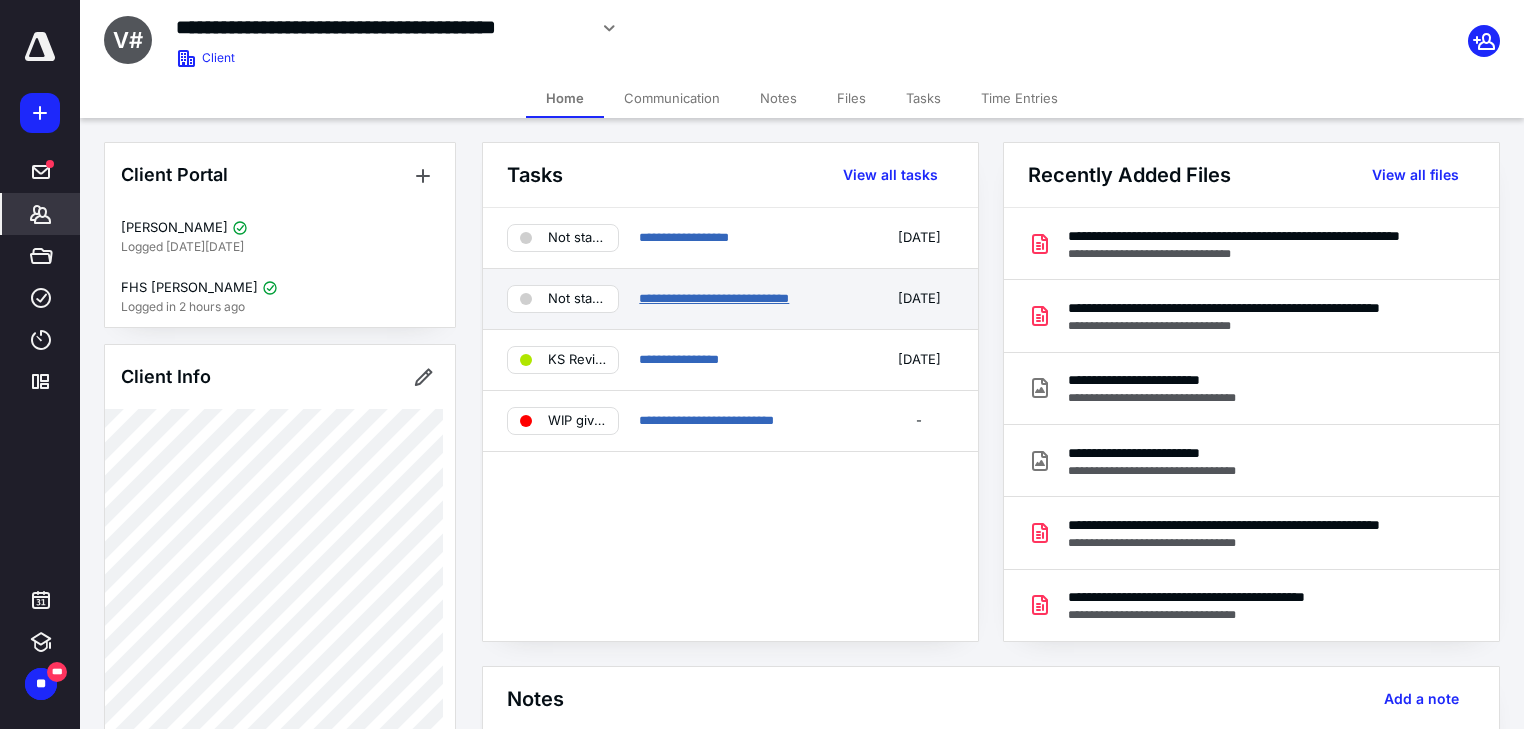 click on "**********" at bounding box center (714, 298) 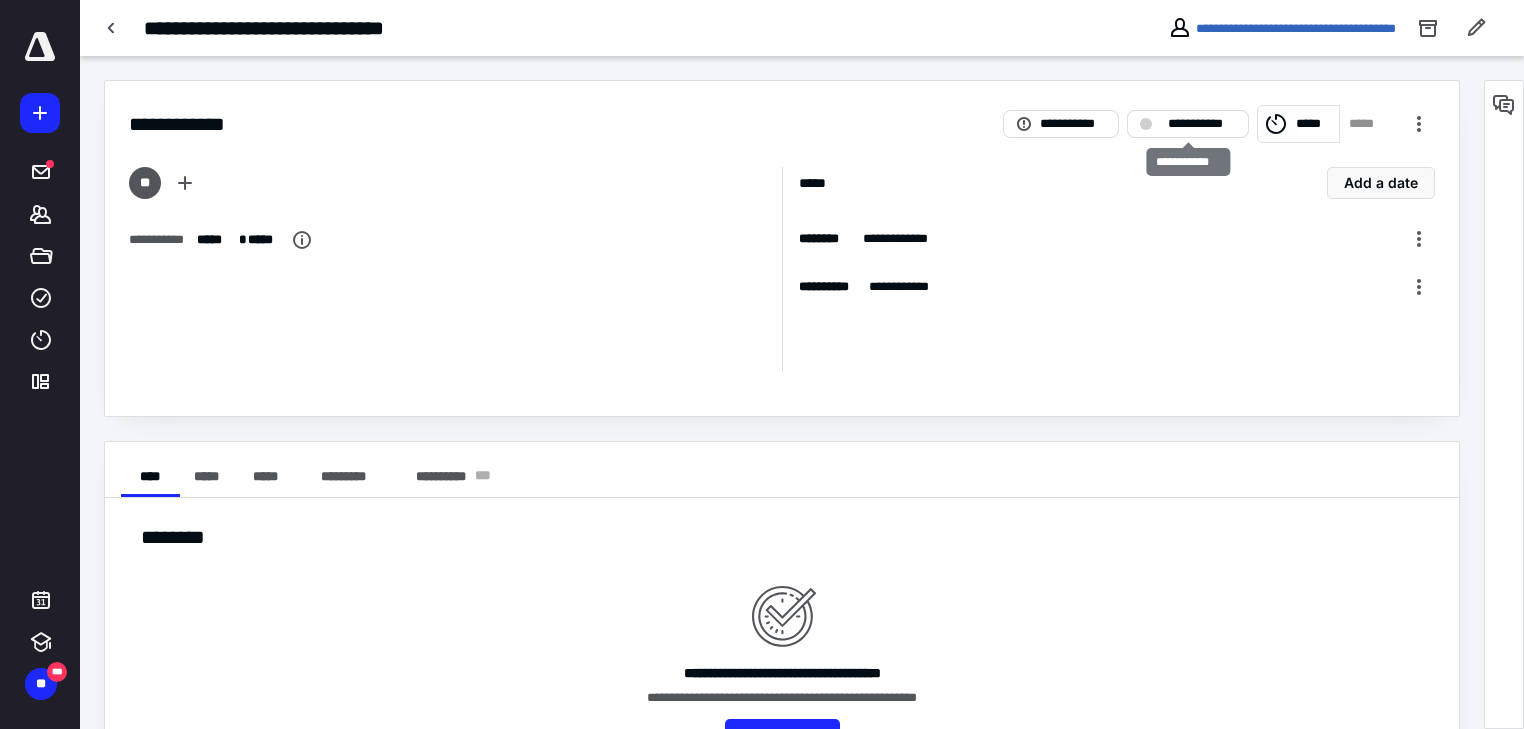 click on "**********" at bounding box center [1188, 124] 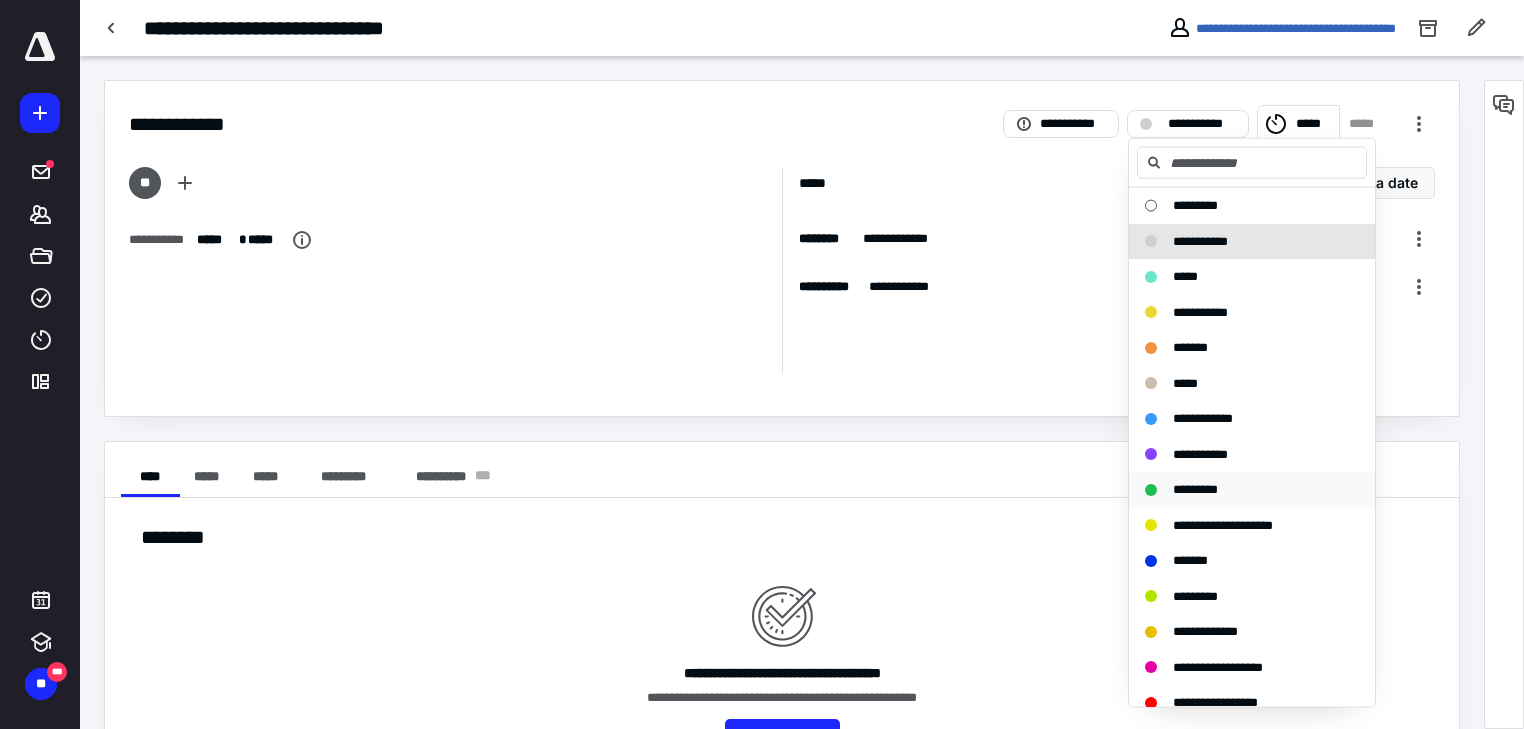 click on "*********" at bounding box center (1195, 489) 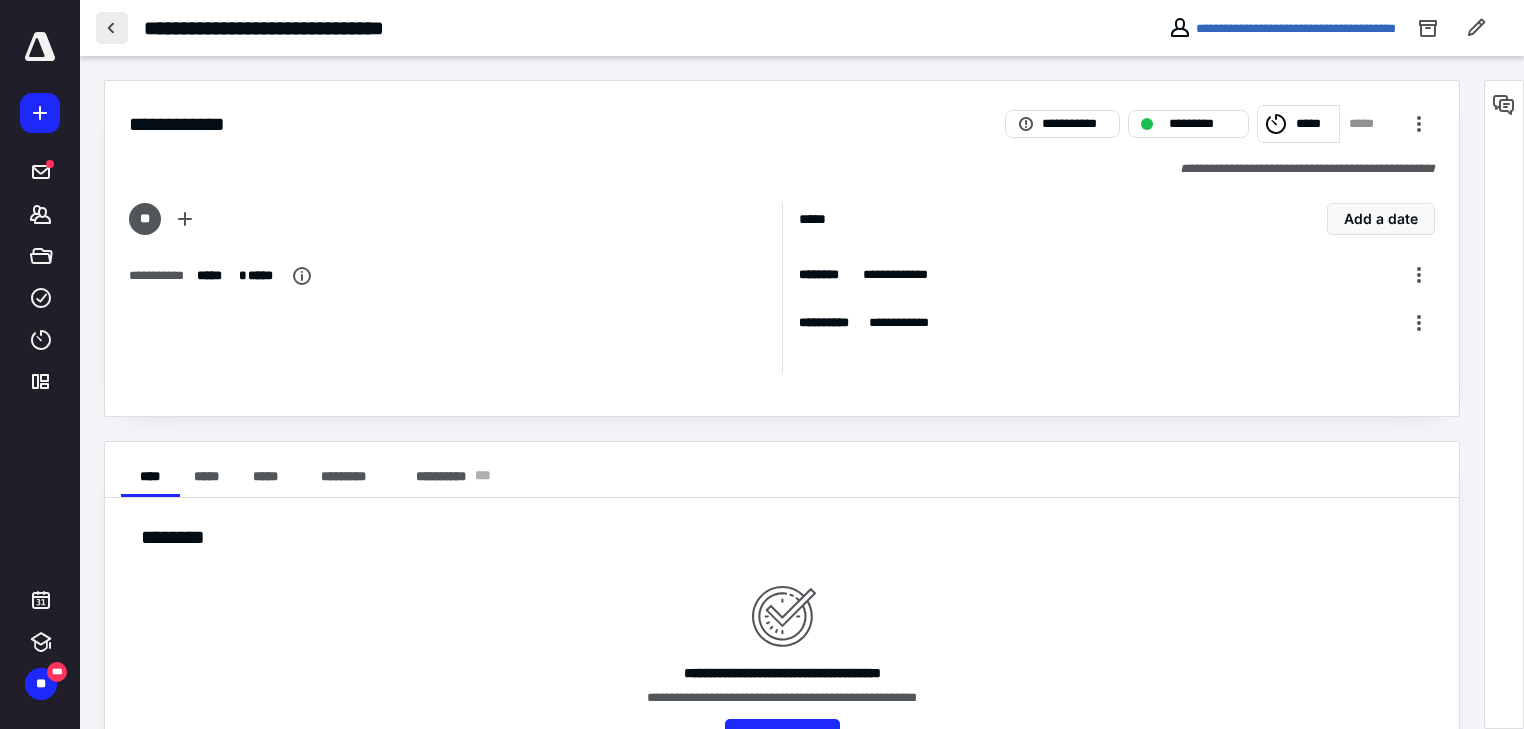 click at bounding box center (112, 28) 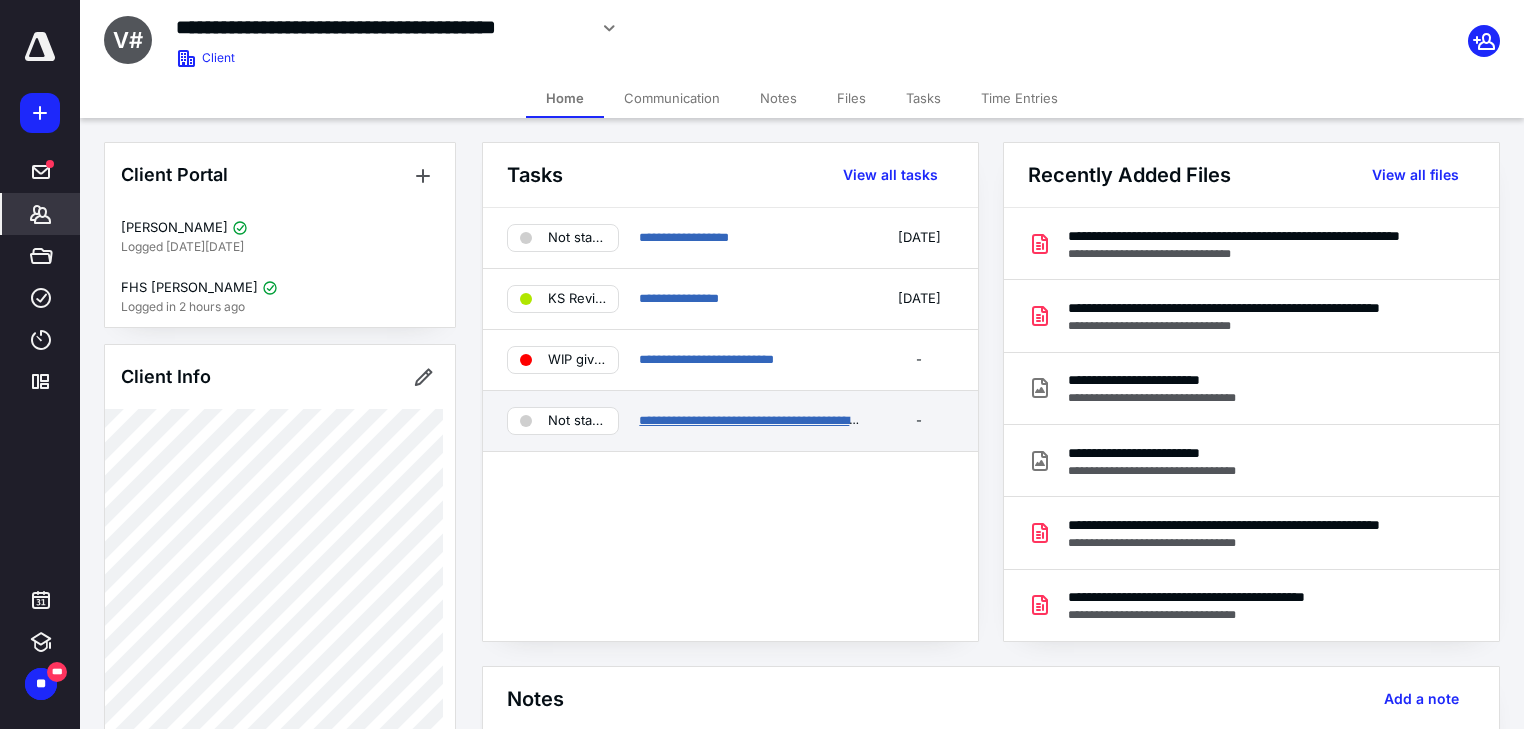 click on "**********" at bounding box center (759, 420) 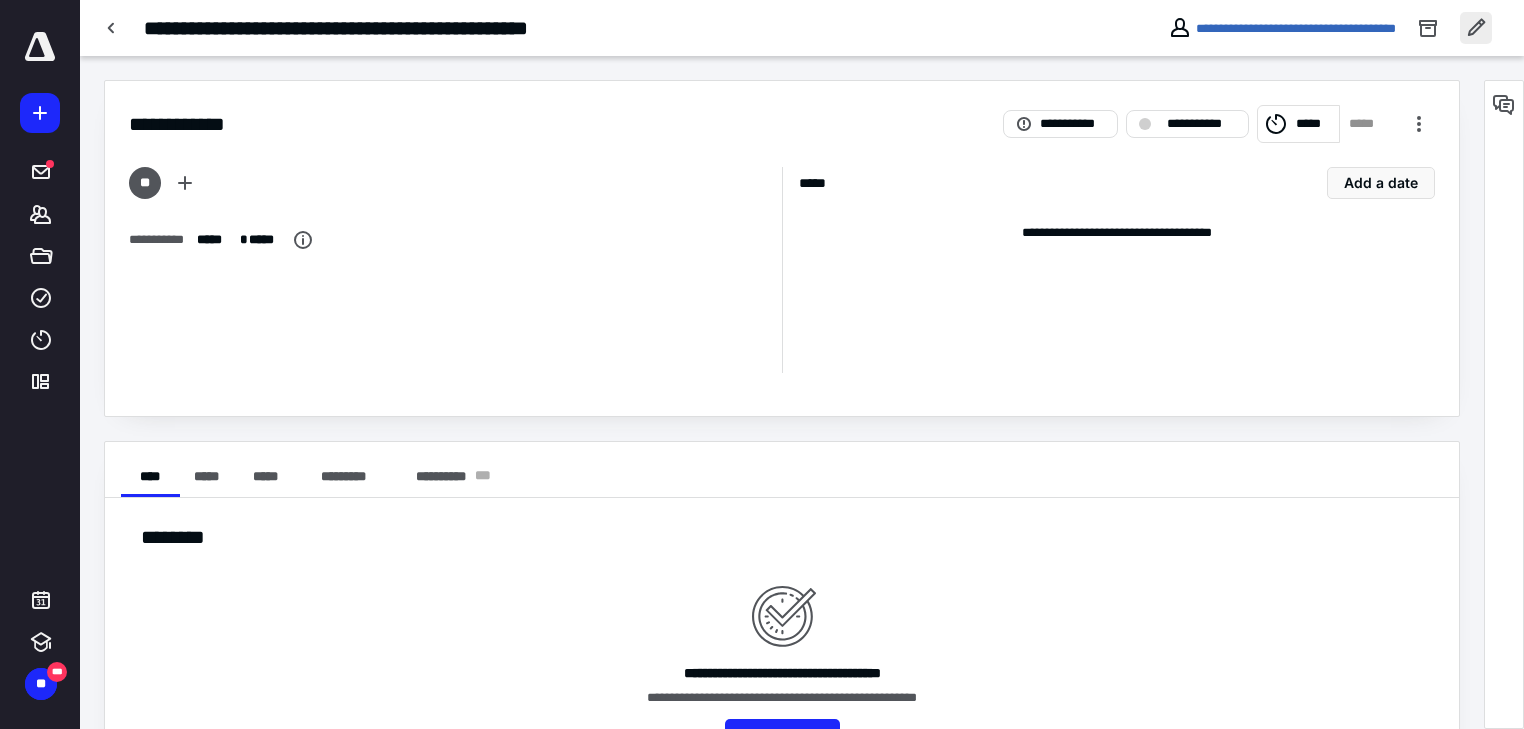 click at bounding box center [1476, 28] 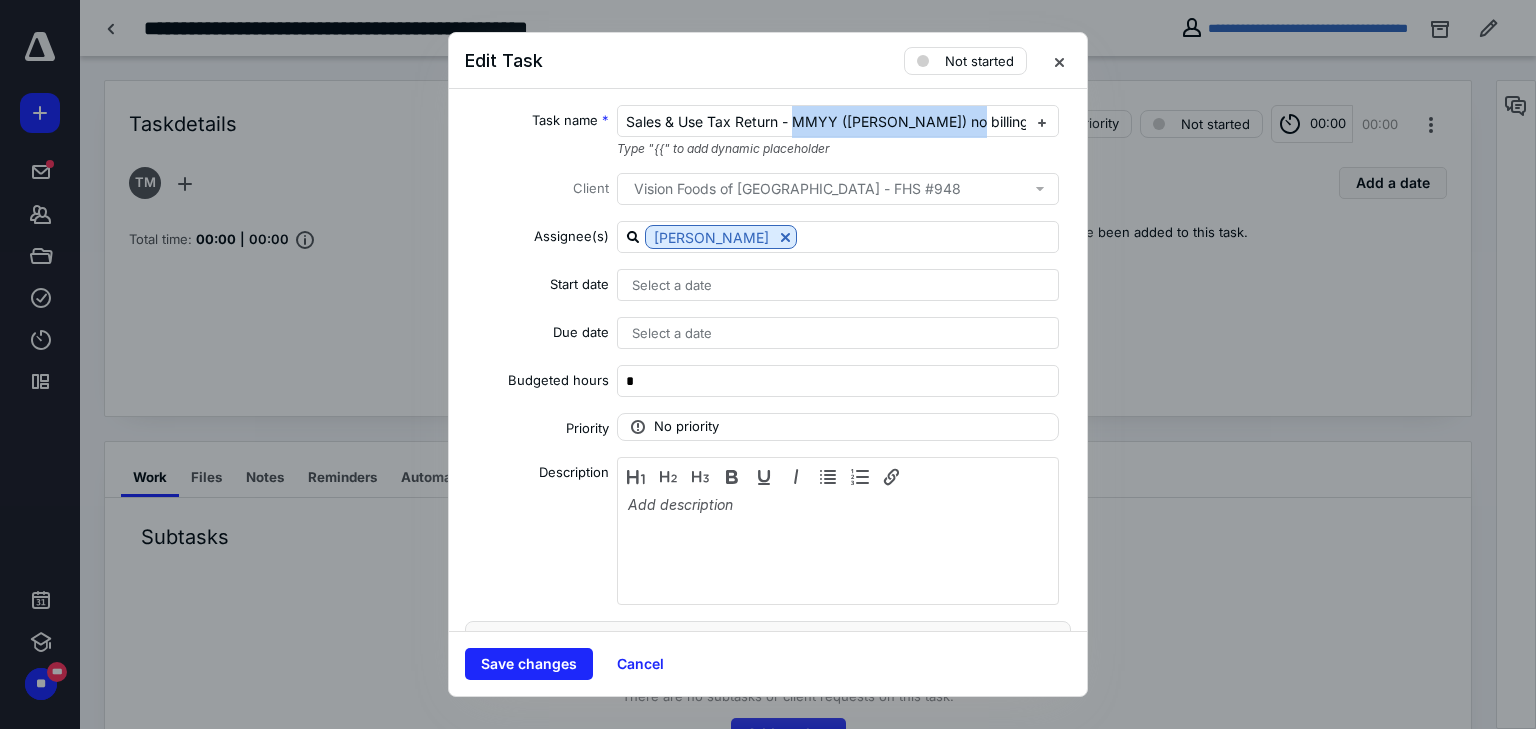 drag, startPoint x: 795, startPoint y: 120, endPoint x: 1522, endPoint y: 93, distance: 727.5012 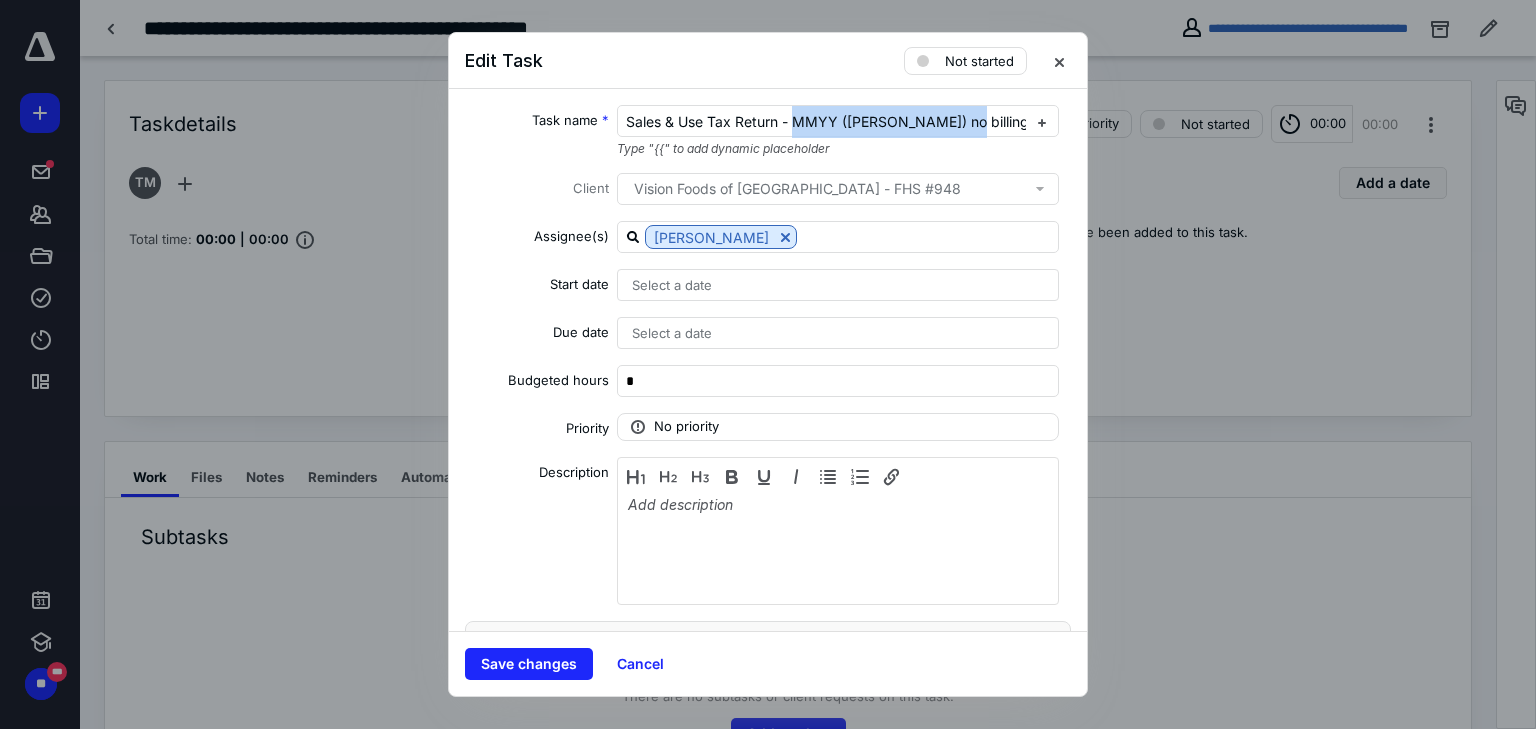 click on "Edit Task Not started Task name   * Sales & Use Tax Return - MMYY ([PERSON_NAME]) no billing Type "{{" to add dynamic placeholder Client Vision Foods of [GEOGRAPHIC_DATA] - FHS #948 Assignee(s) [PERSON_NAME] Start date Select a date Due date Select a date Budgeted hours * Priority No priority Description Recurring Tax preparation fields Save changes Cancel" at bounding box center [768, 364] 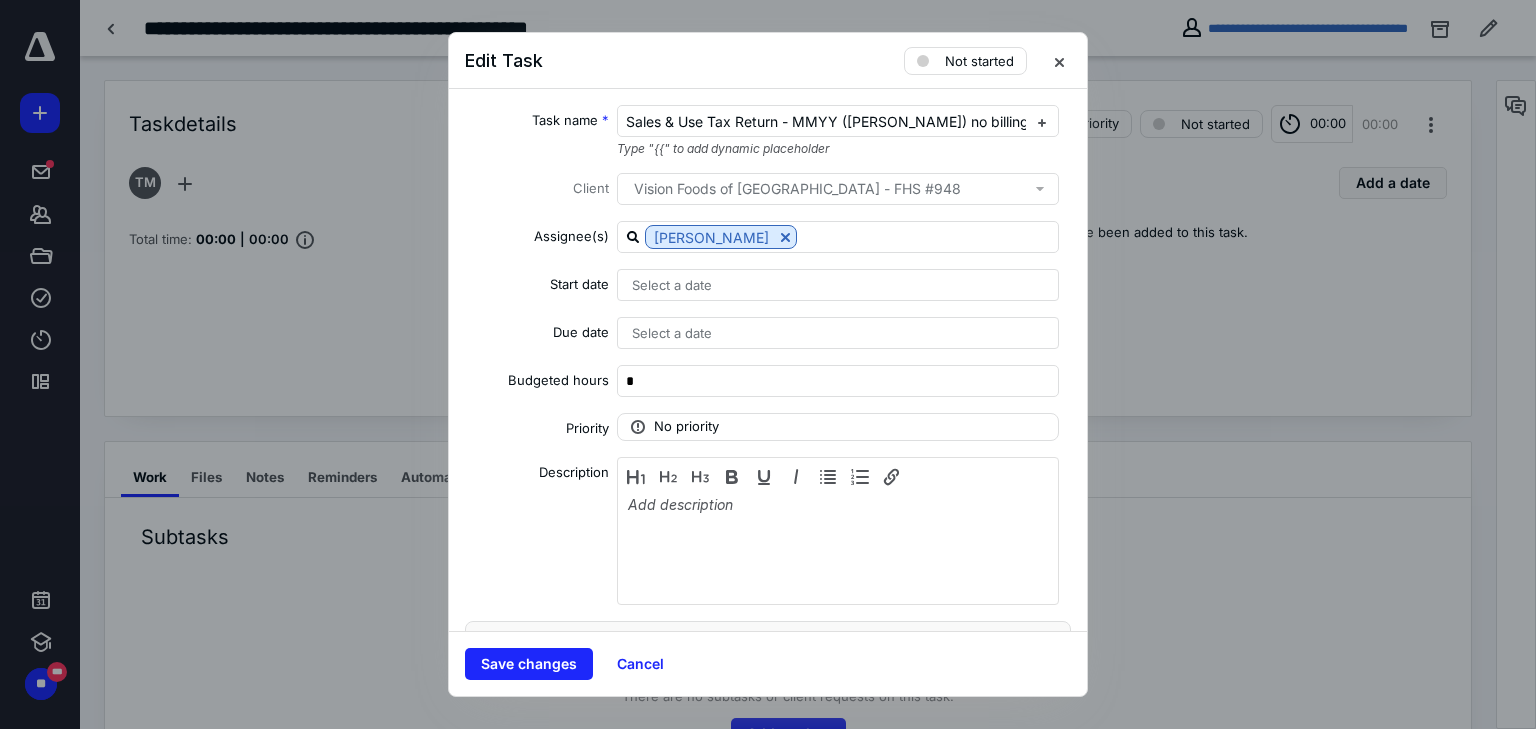 type 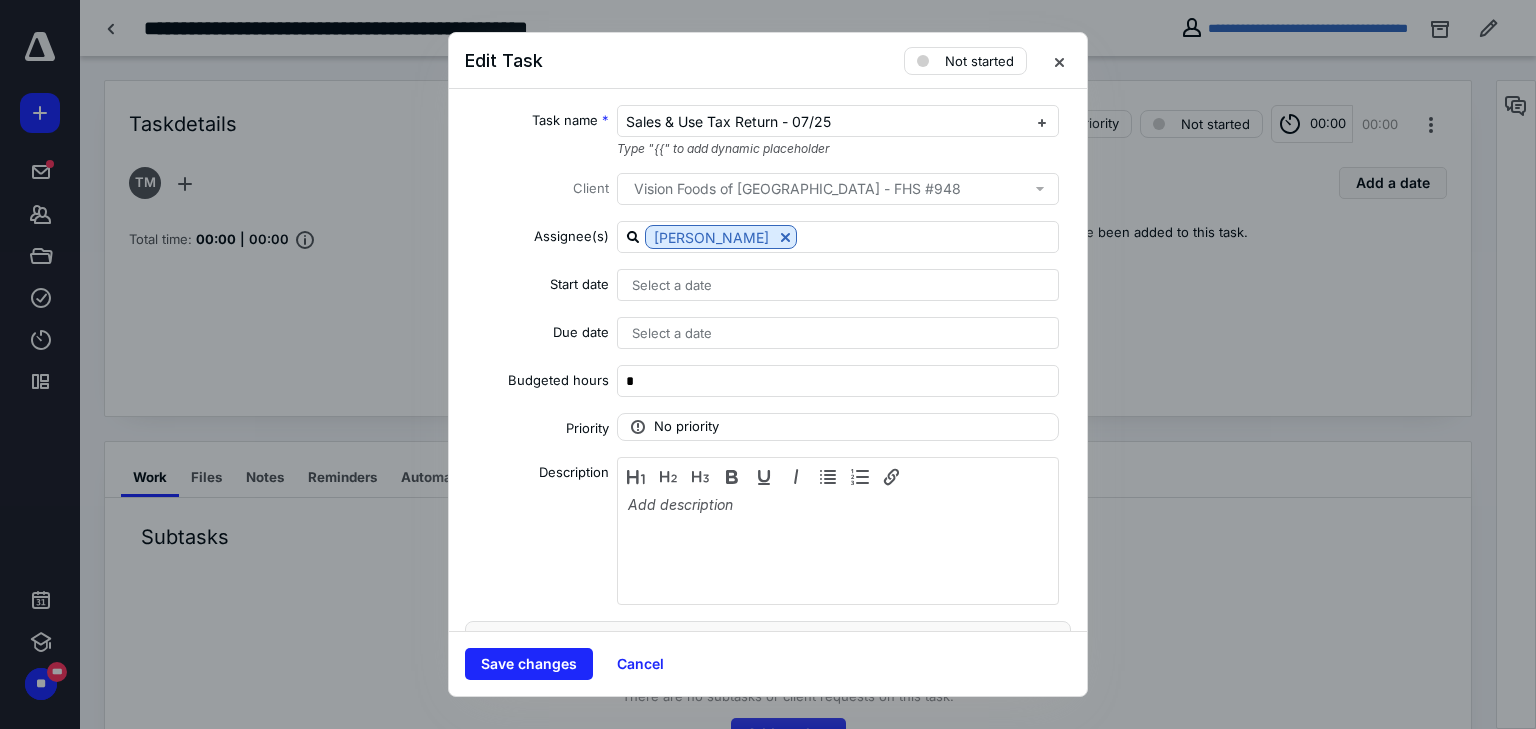 click on "Select a date" at bounding box center [838, 285] 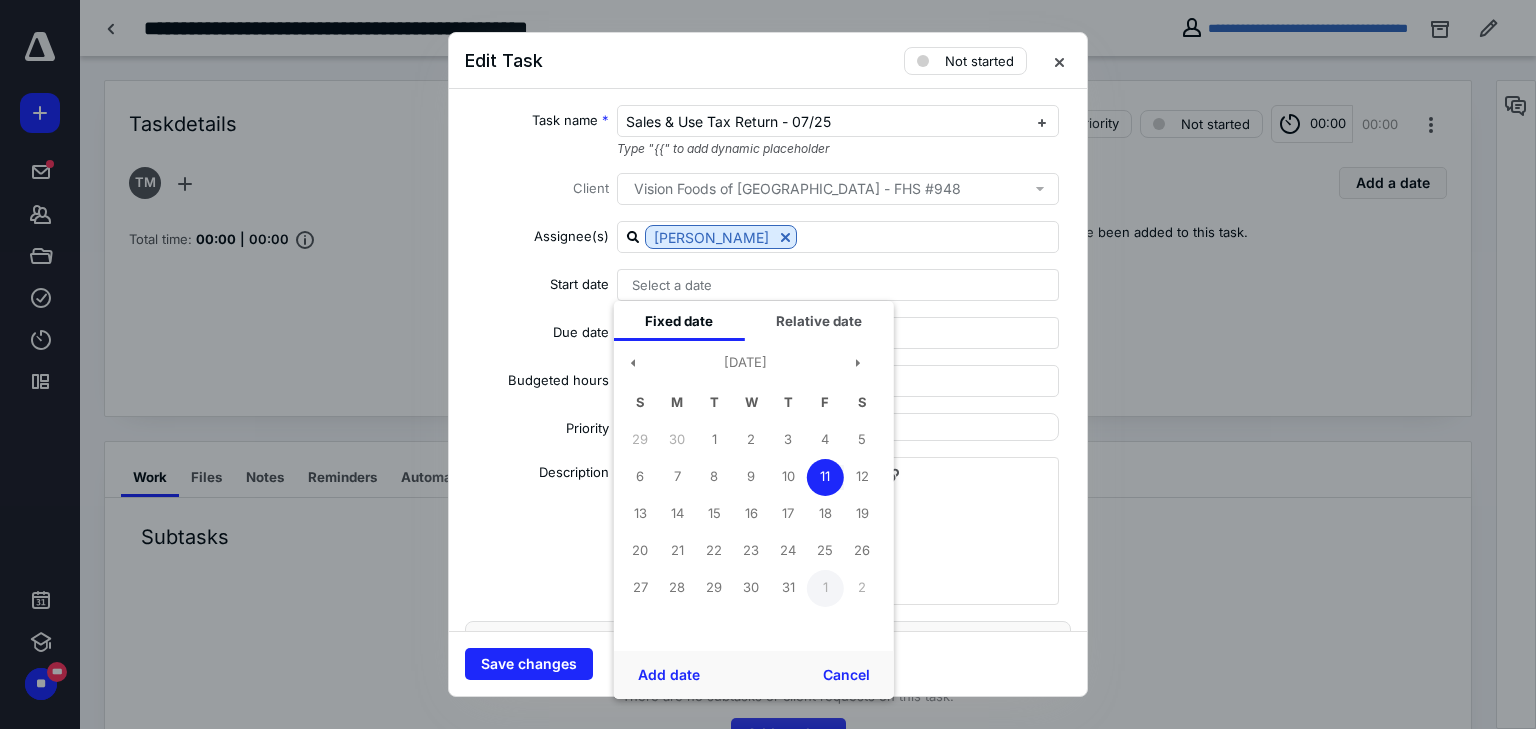 click on "1" at bounding box center (825, 588) 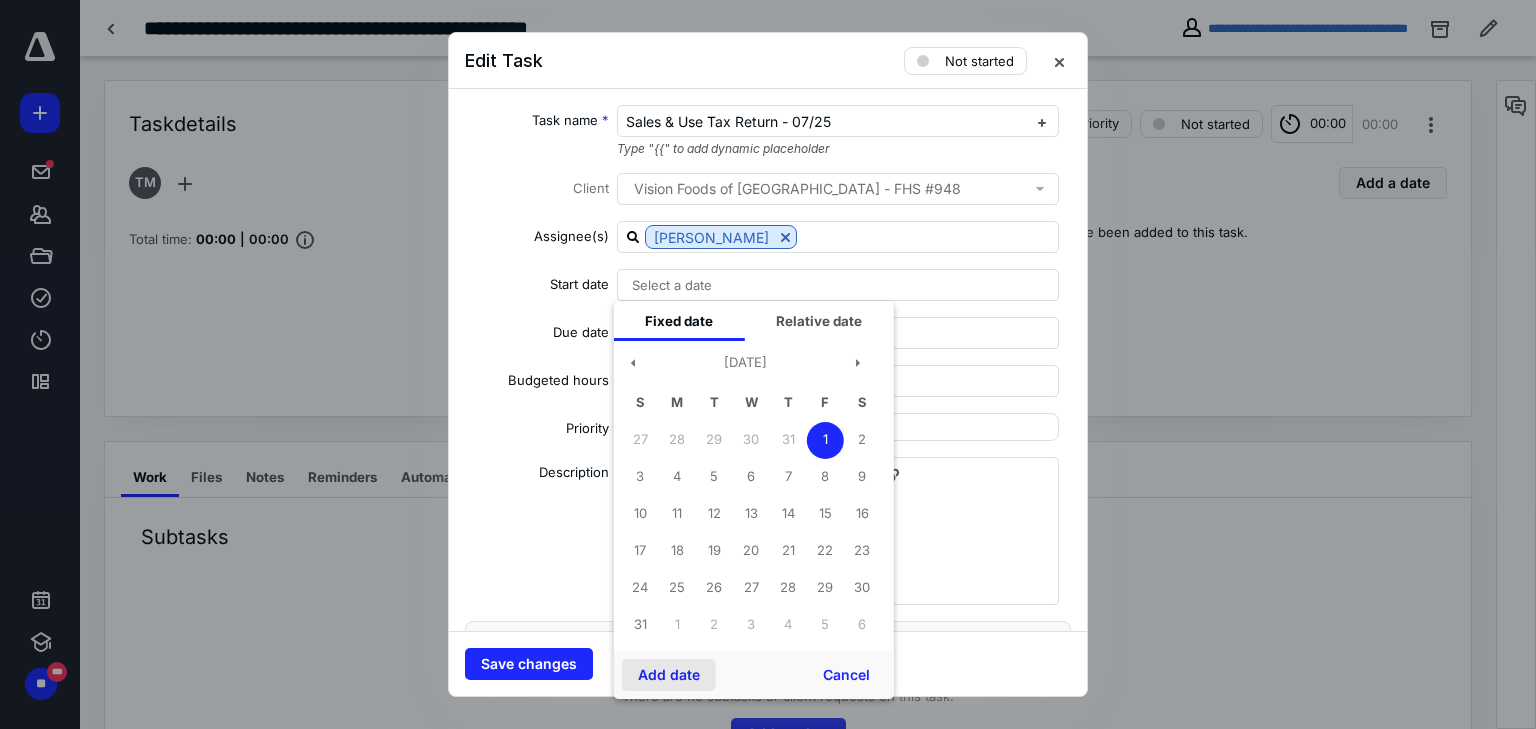 click on "Add date" at bounding box center (669, 675) 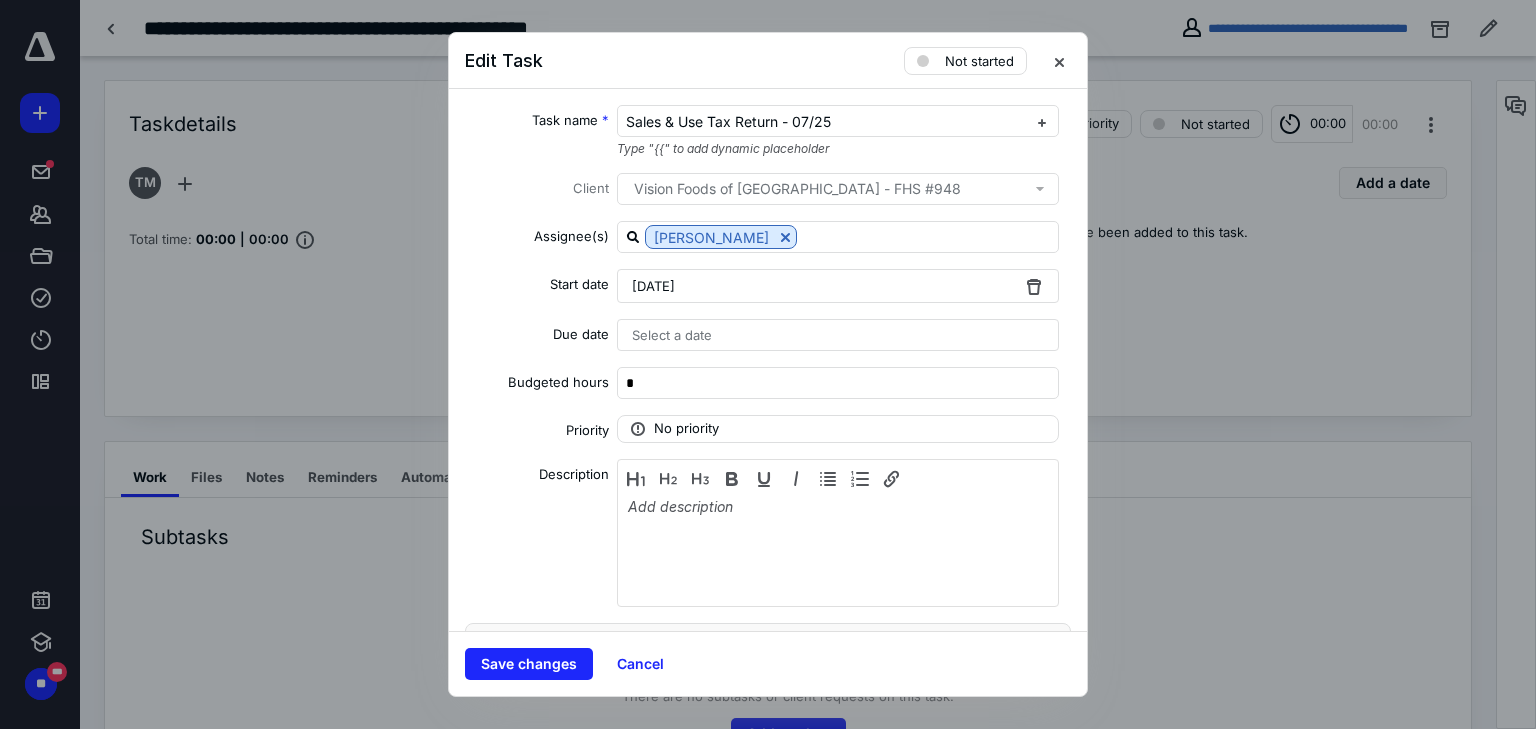 click on "Select a date" at bounding box center [672, 335] 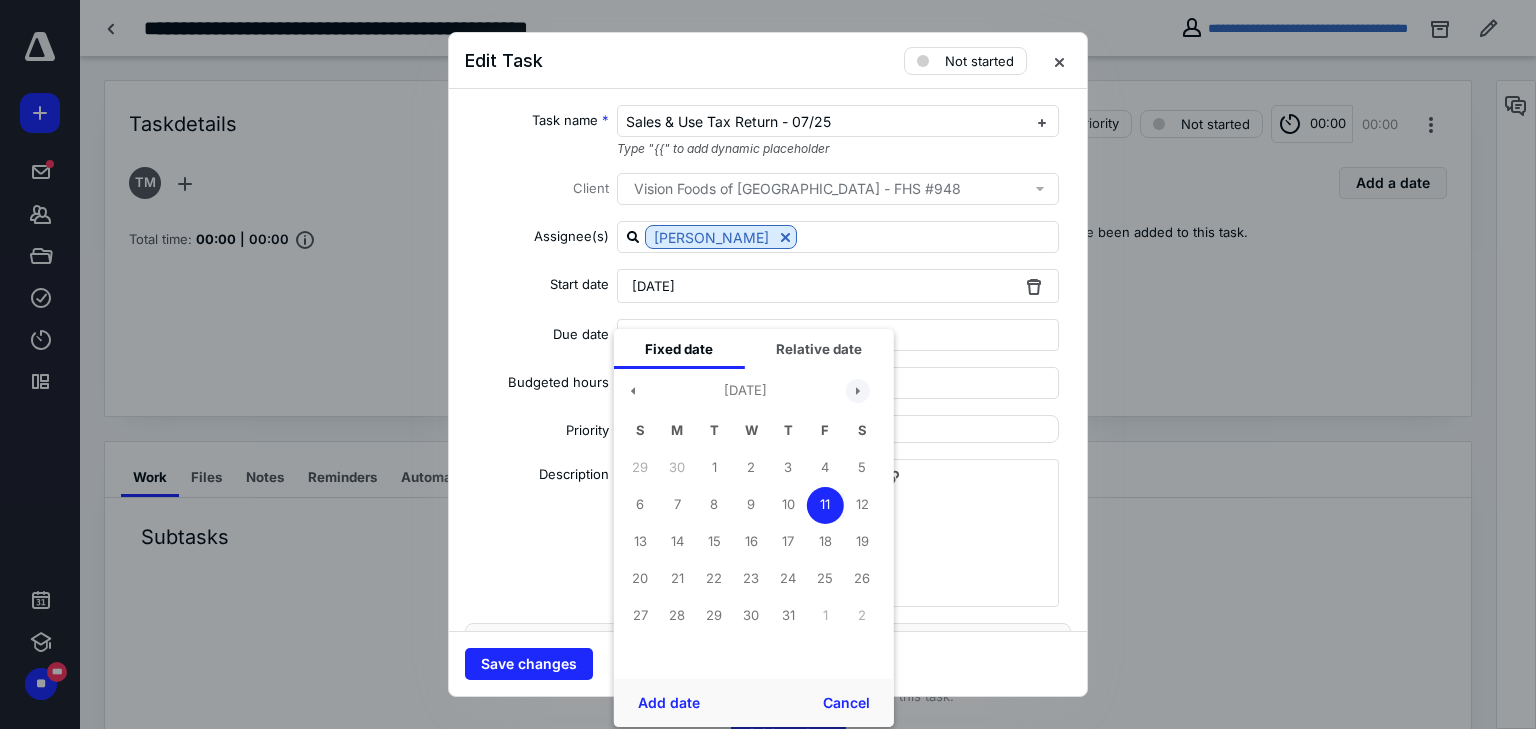 click at bounding box center (858, 391) 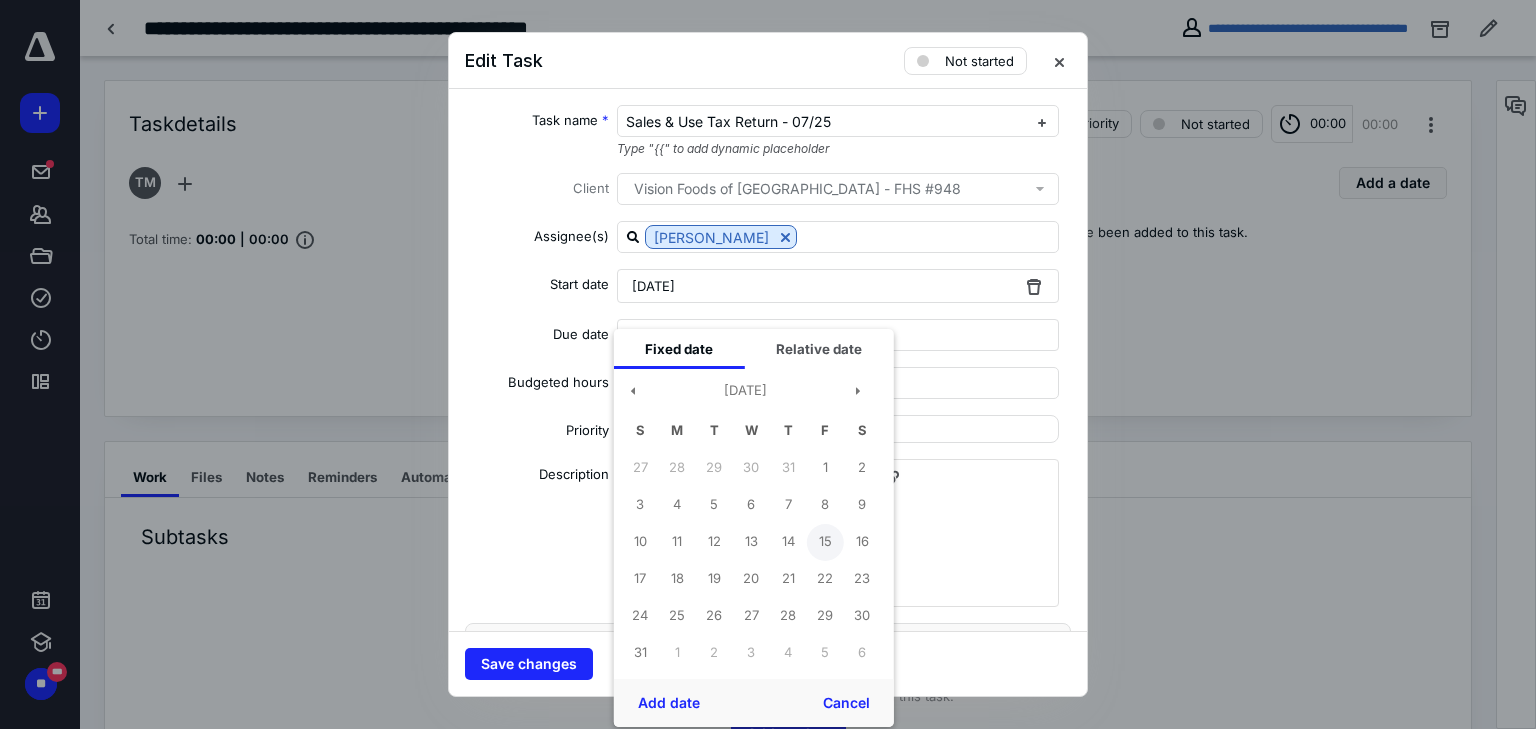 click on "15" at bounding box center [825, 542] 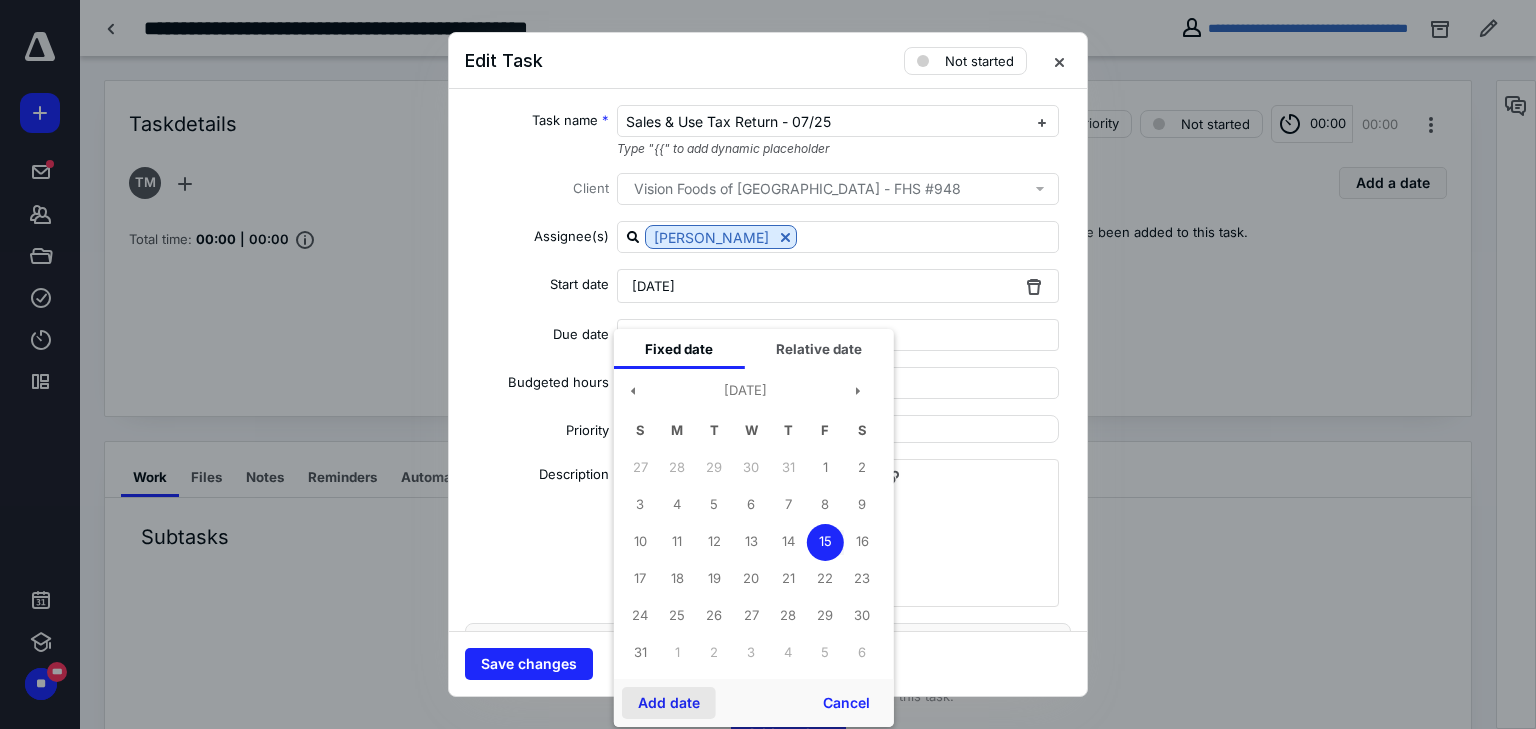 click on "Add date" at bounding box center (669, 703) 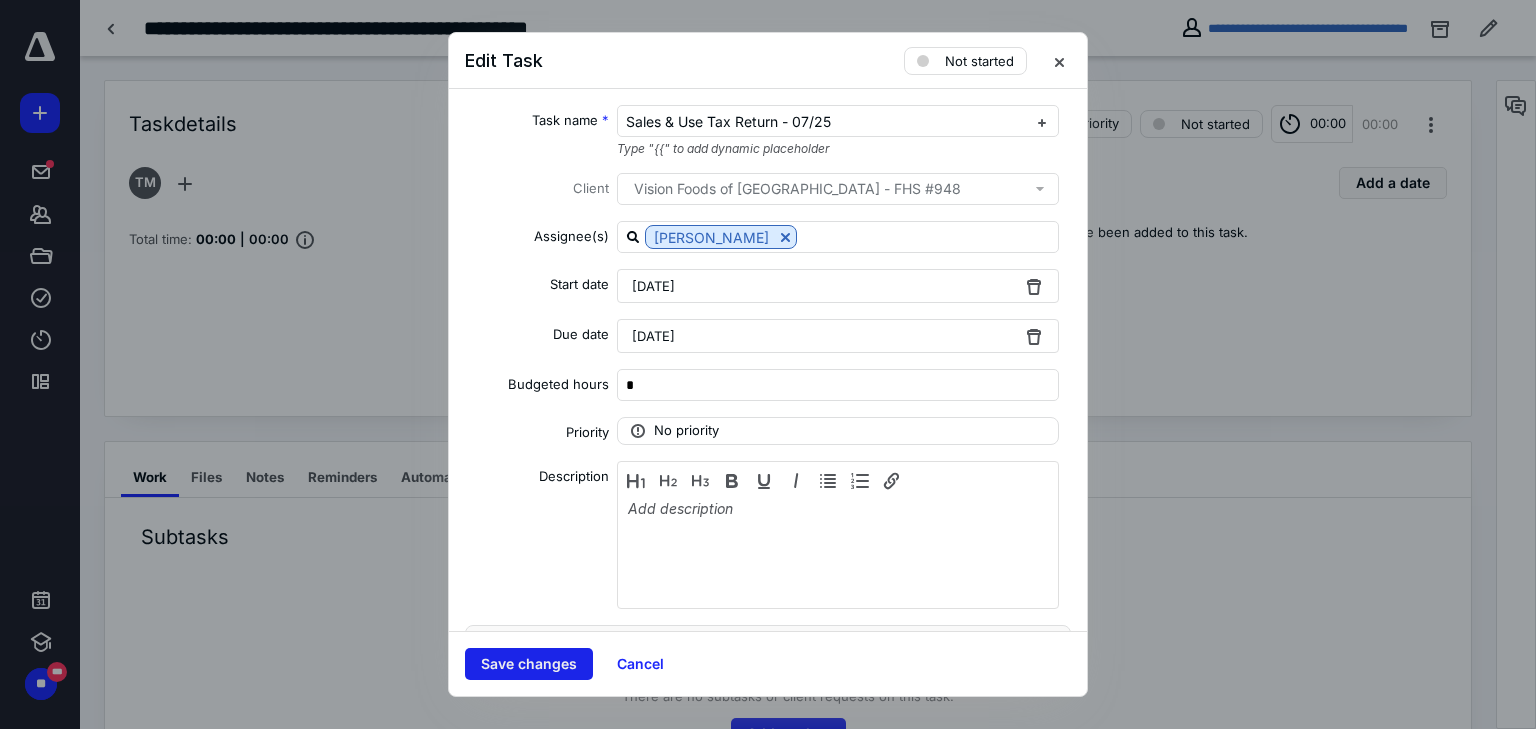click on "Save changes" at bounding box center [529, 664] 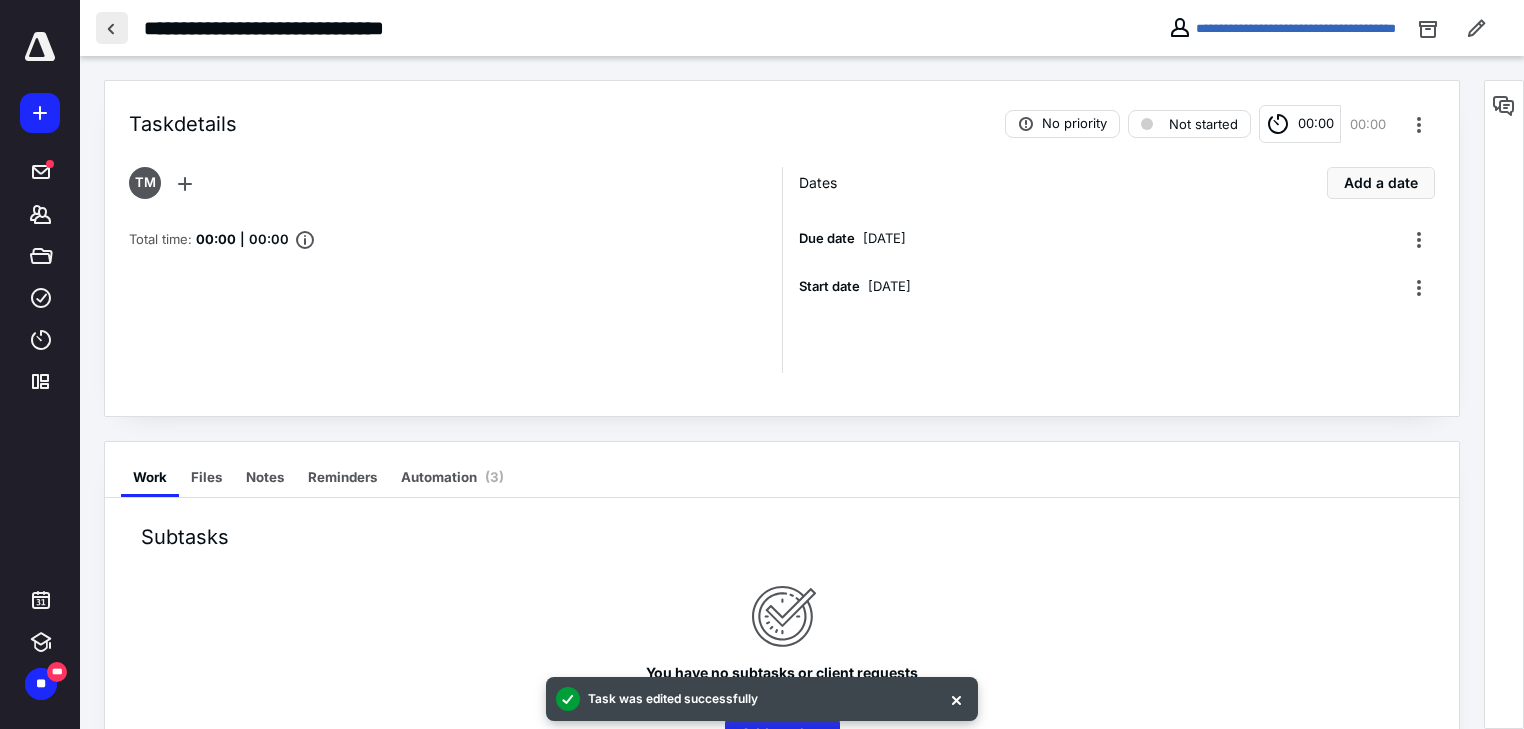 click at bounding box center [112, 28] 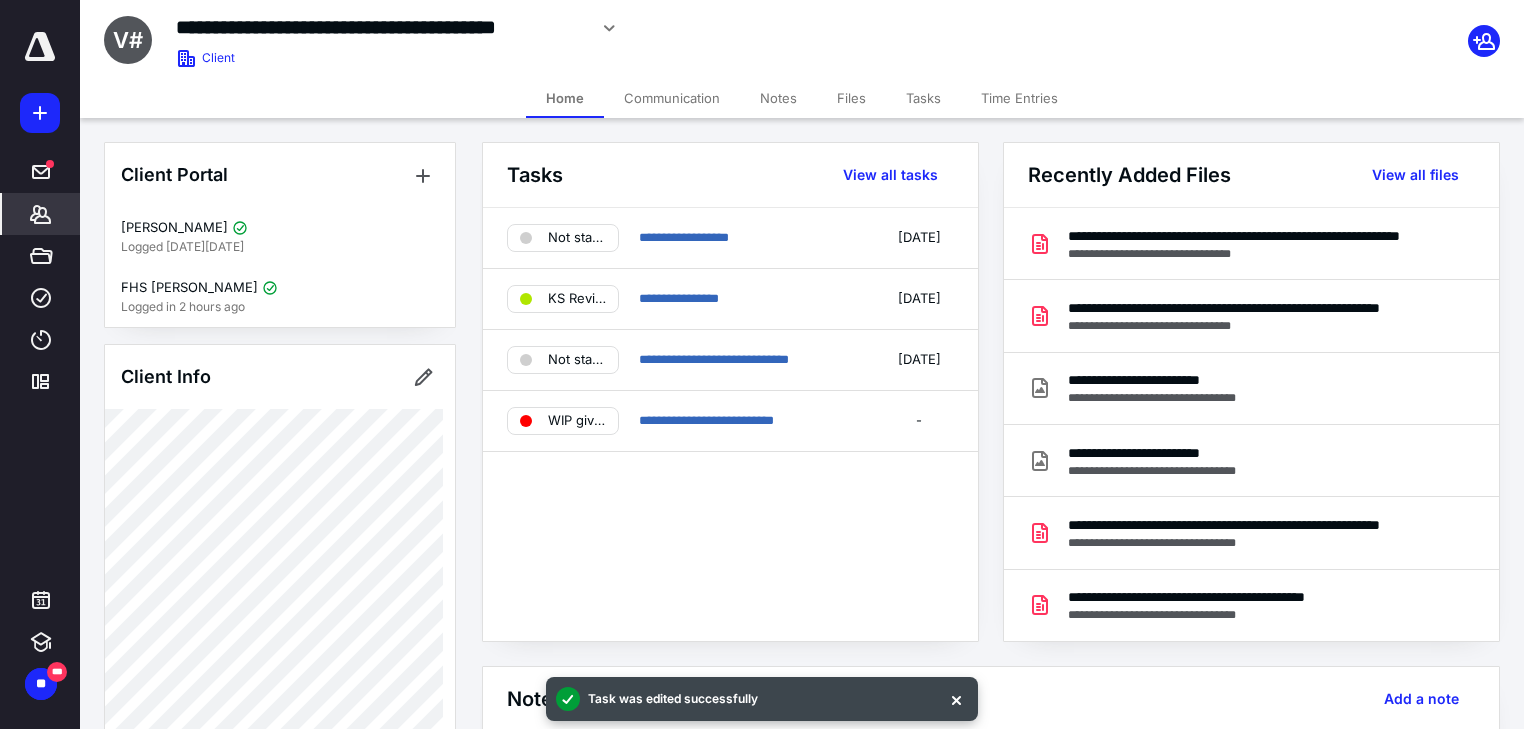 click 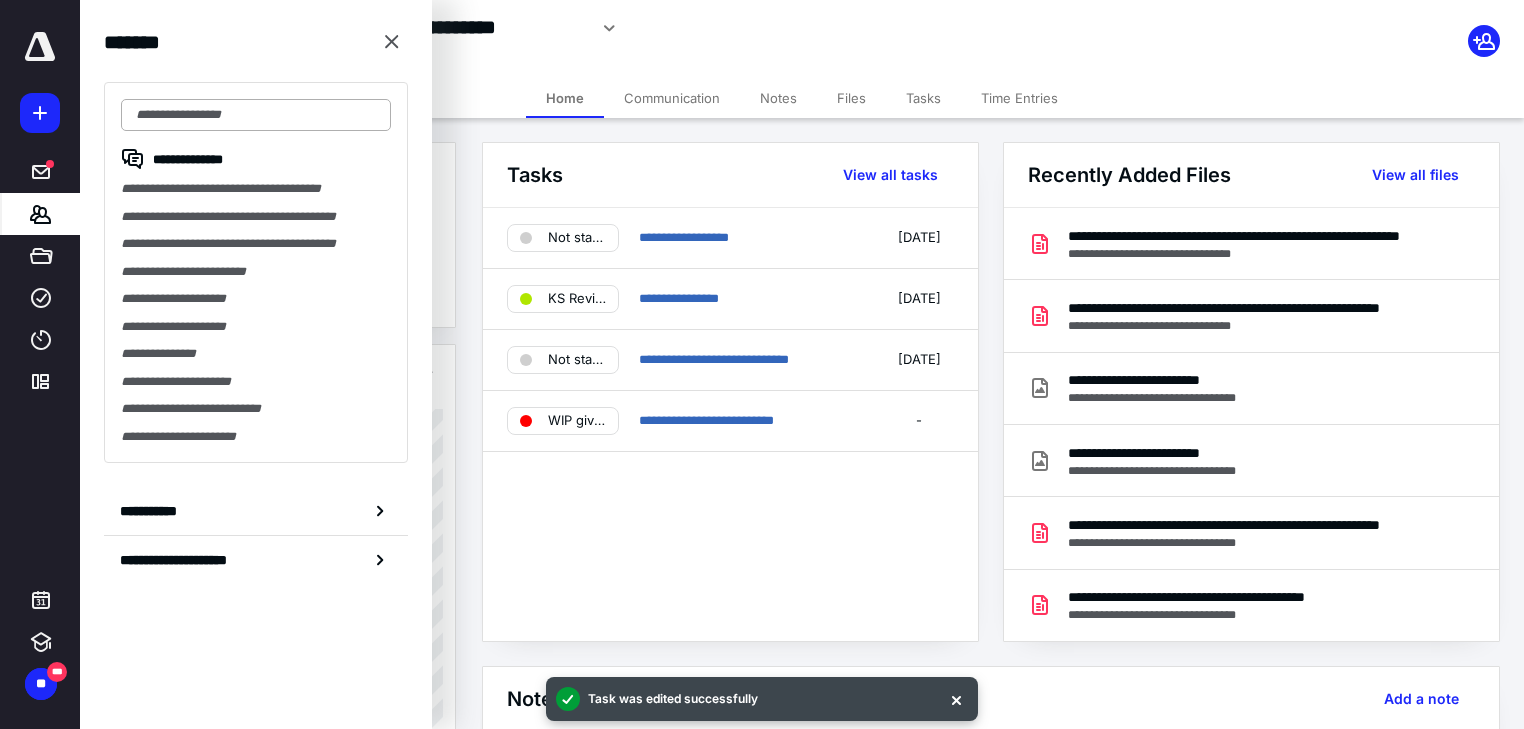 click at bounding box center [256, 115] 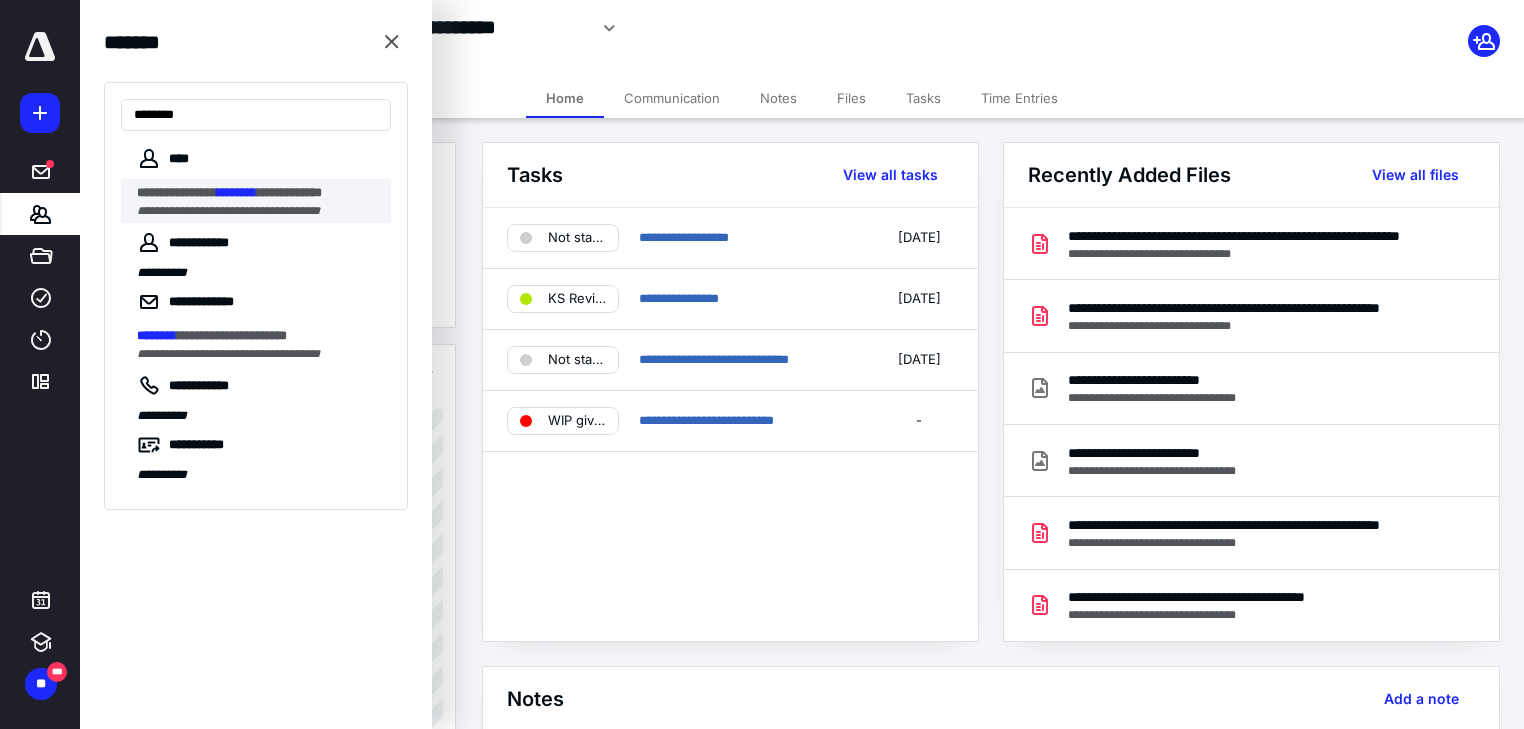 type on "********" 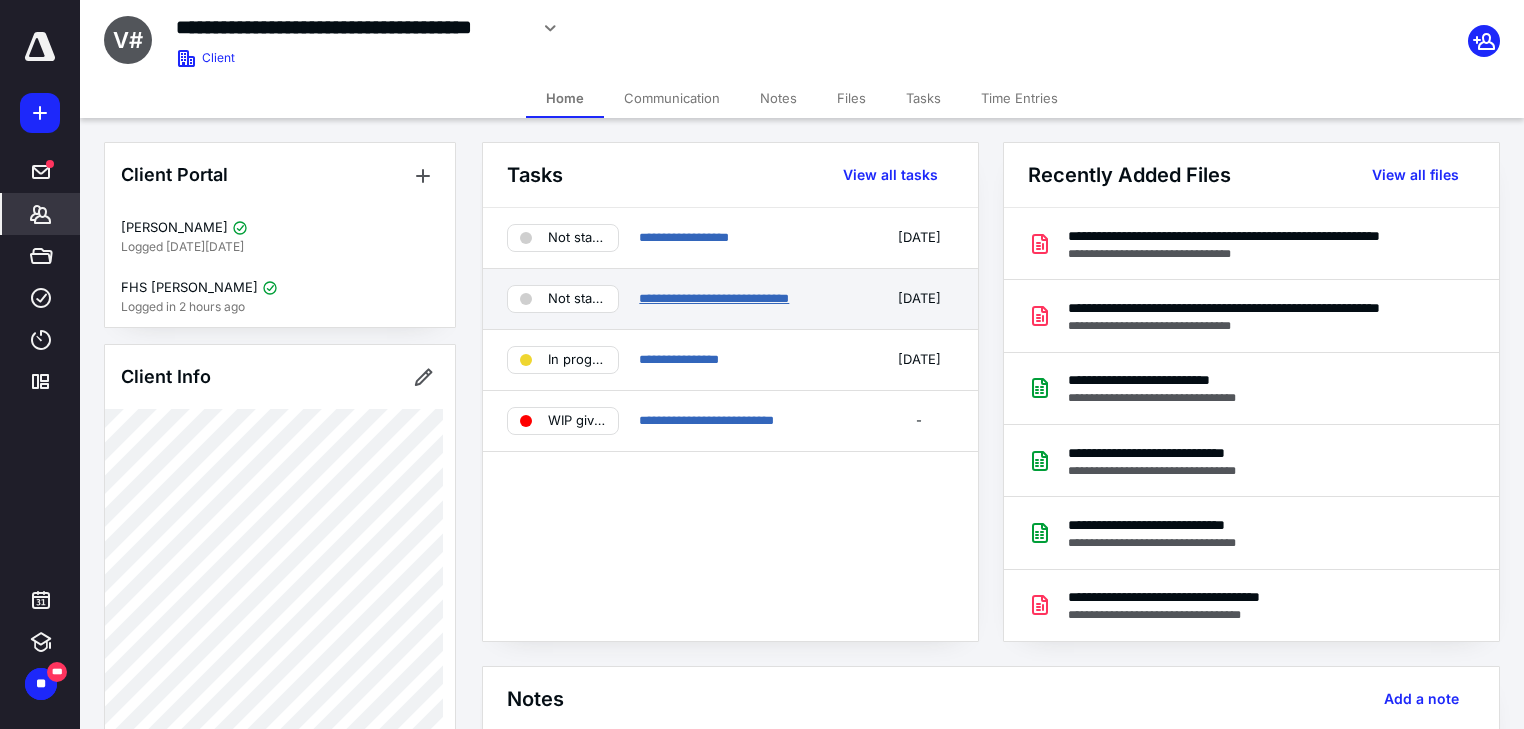 click on "**********" at bounding box center [714, 298] 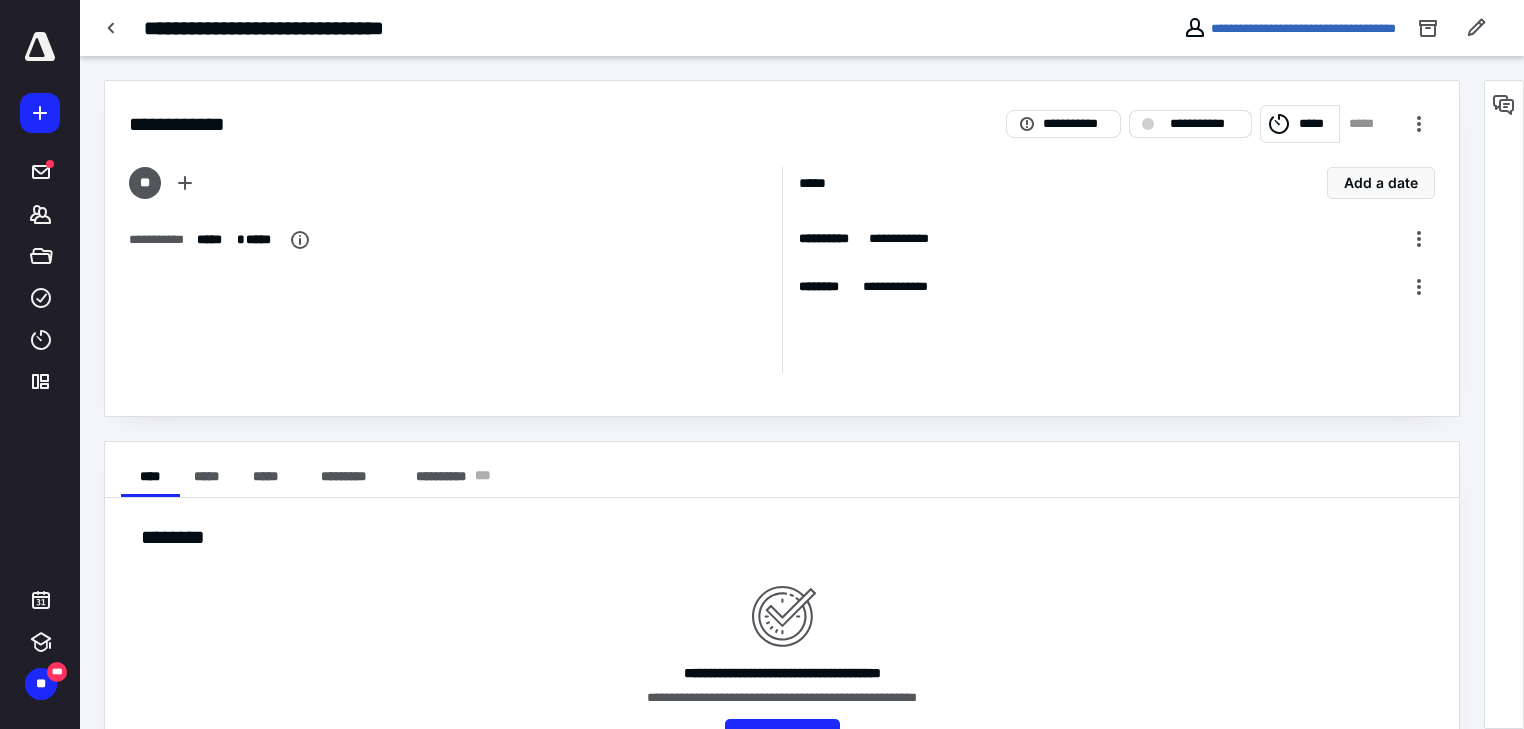 click on "**********" at bounding box center [1204, 124] 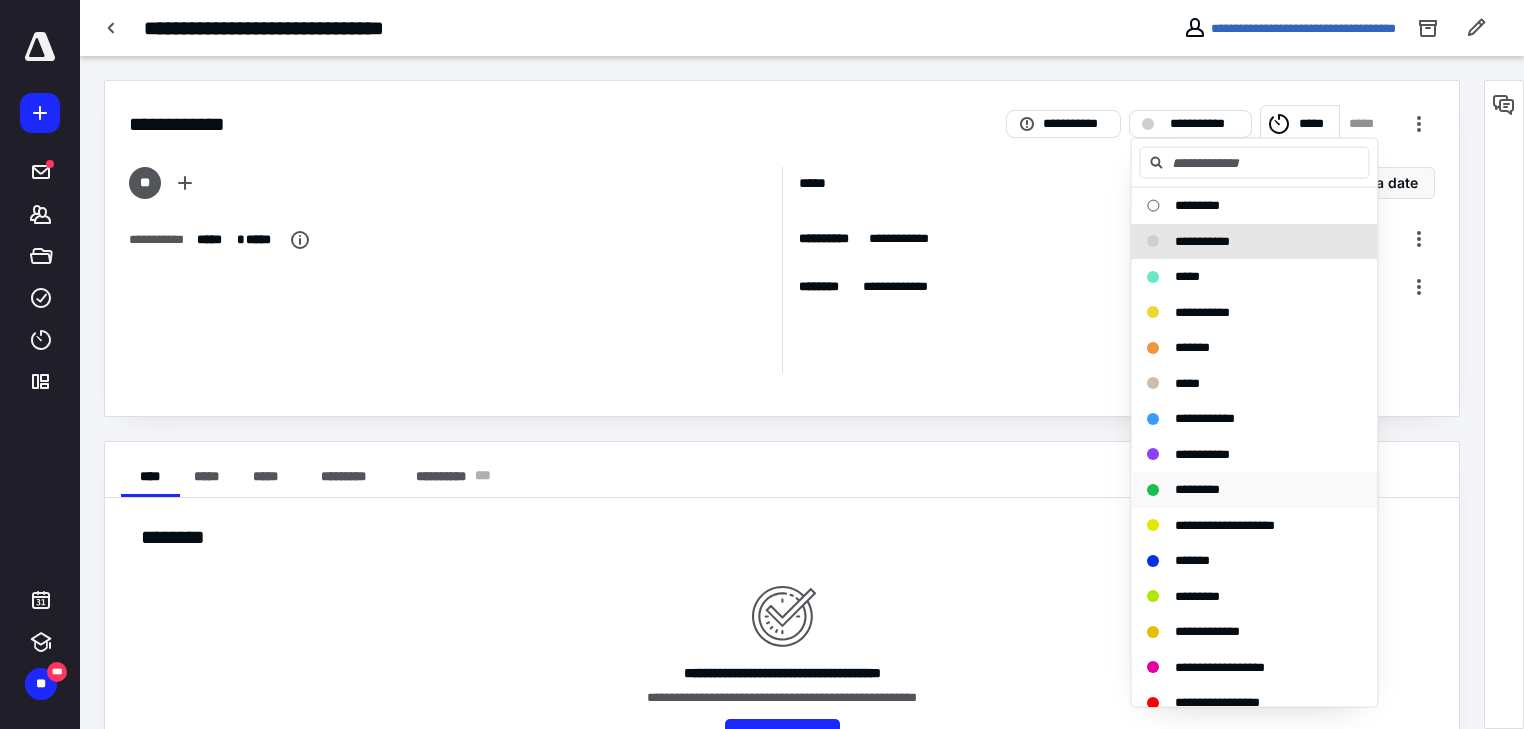 click on "*********" at bounding box center (1197, 489) 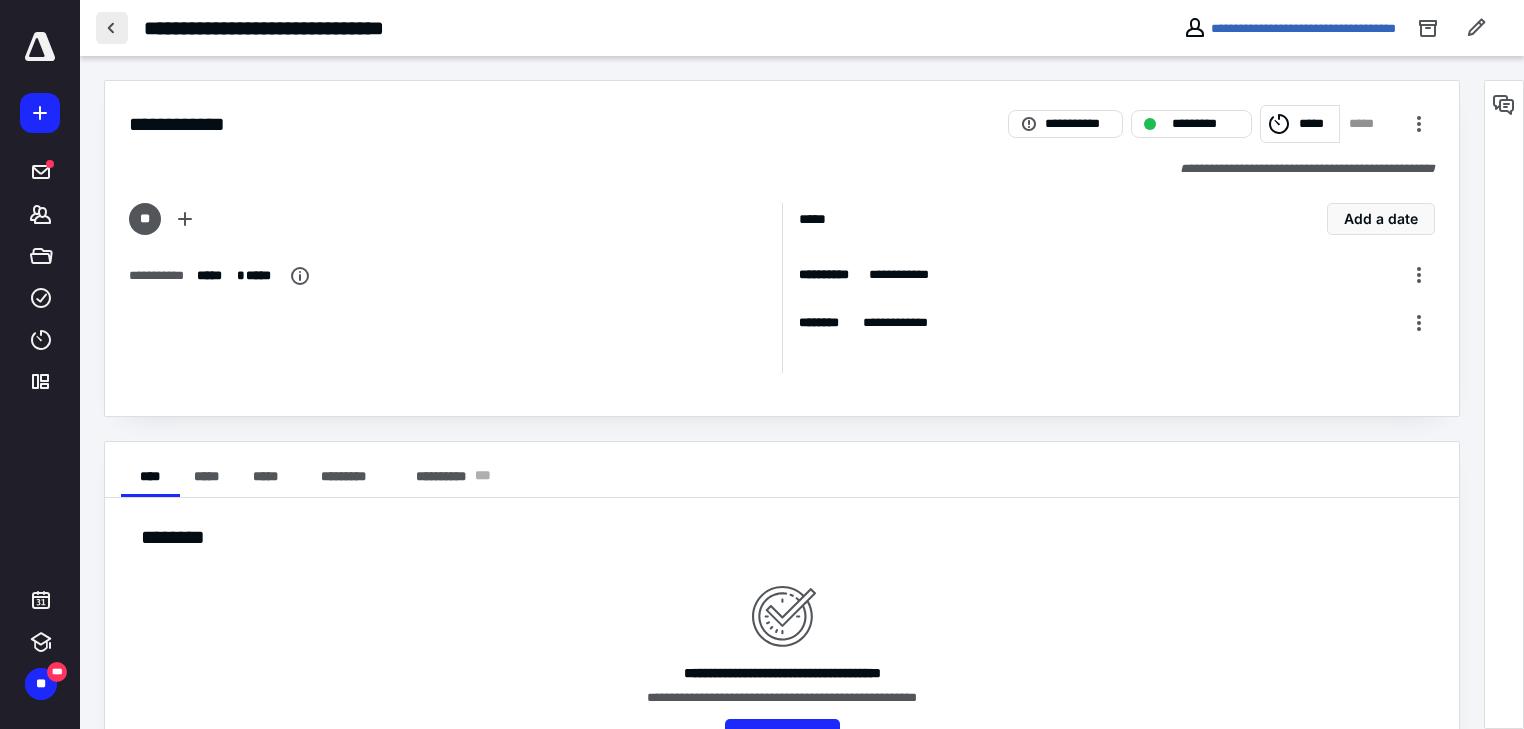 click at bounding box center [112, 28] 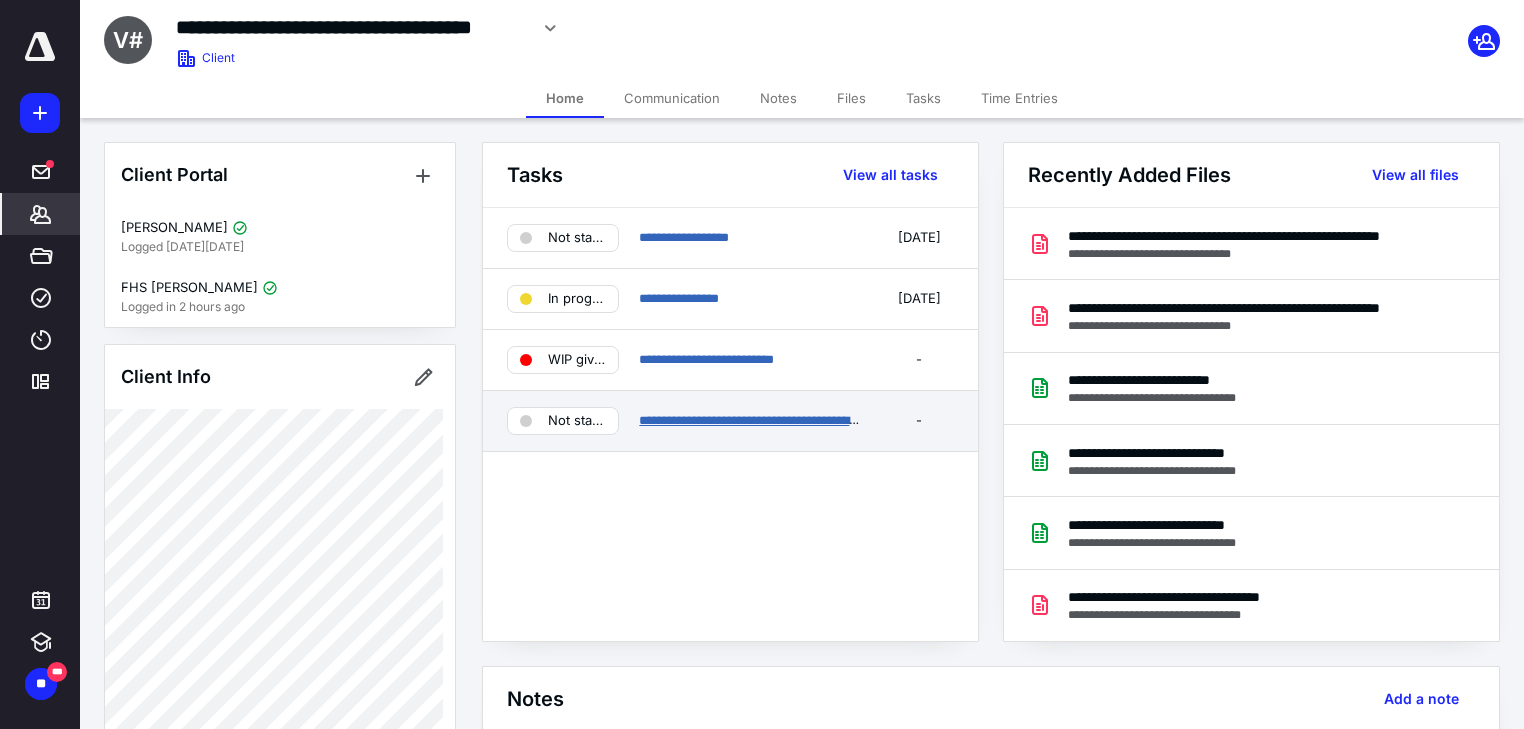 click on "**********" at bounding box center [759, 420] 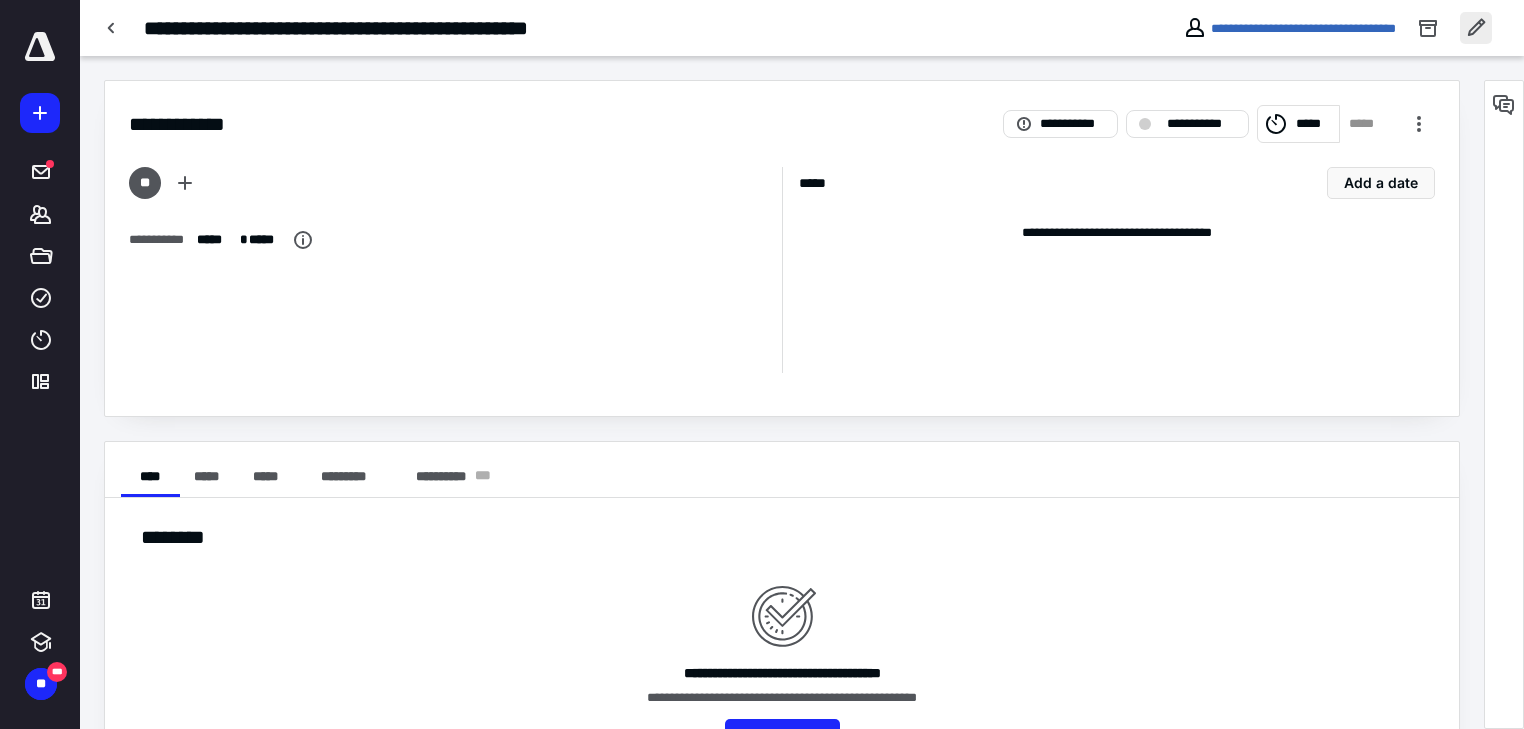 click at bounding box center [1476, 28] 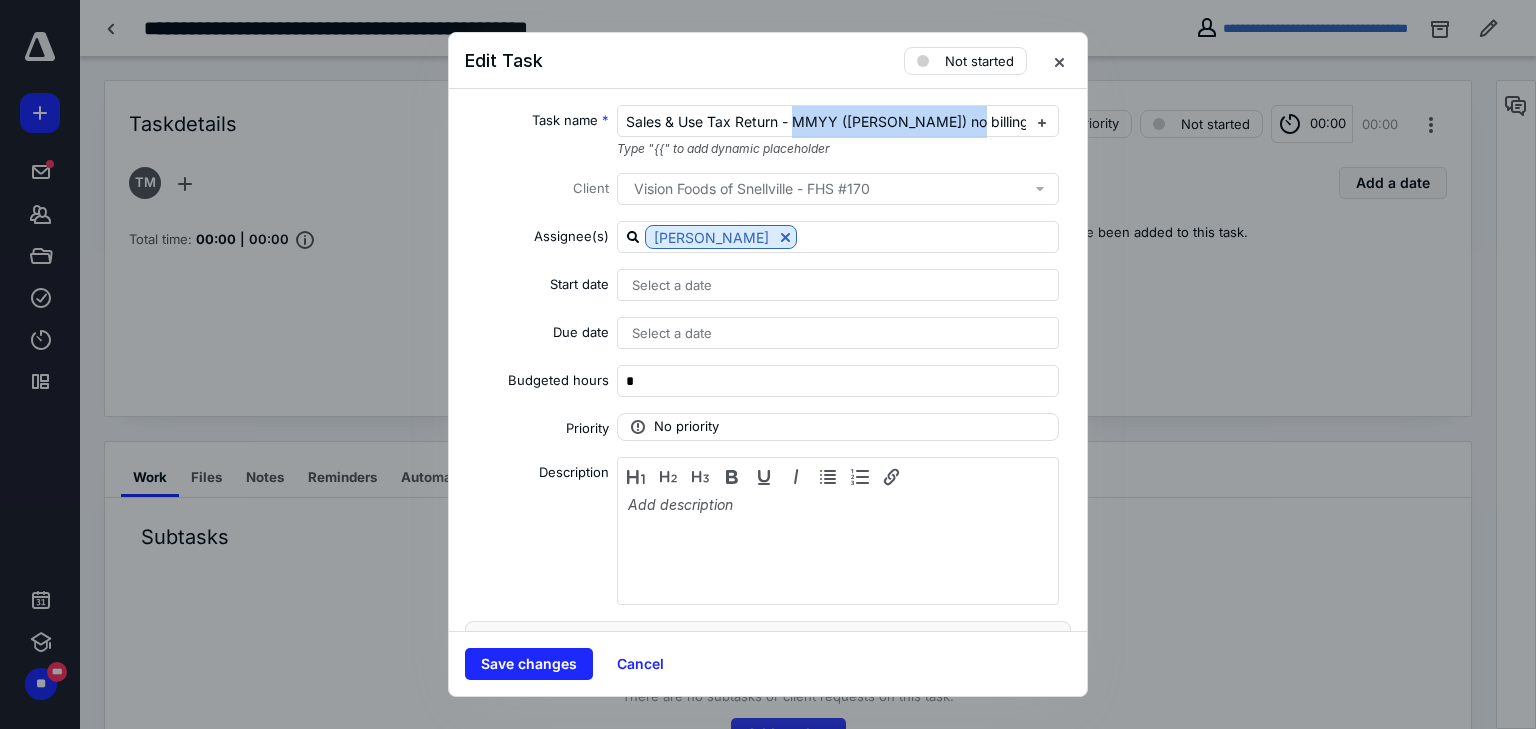 drag, startPoint x: 796, startPoint y: 122, endPoint x: 1535, endPoint y: 87, distance: 739.82837 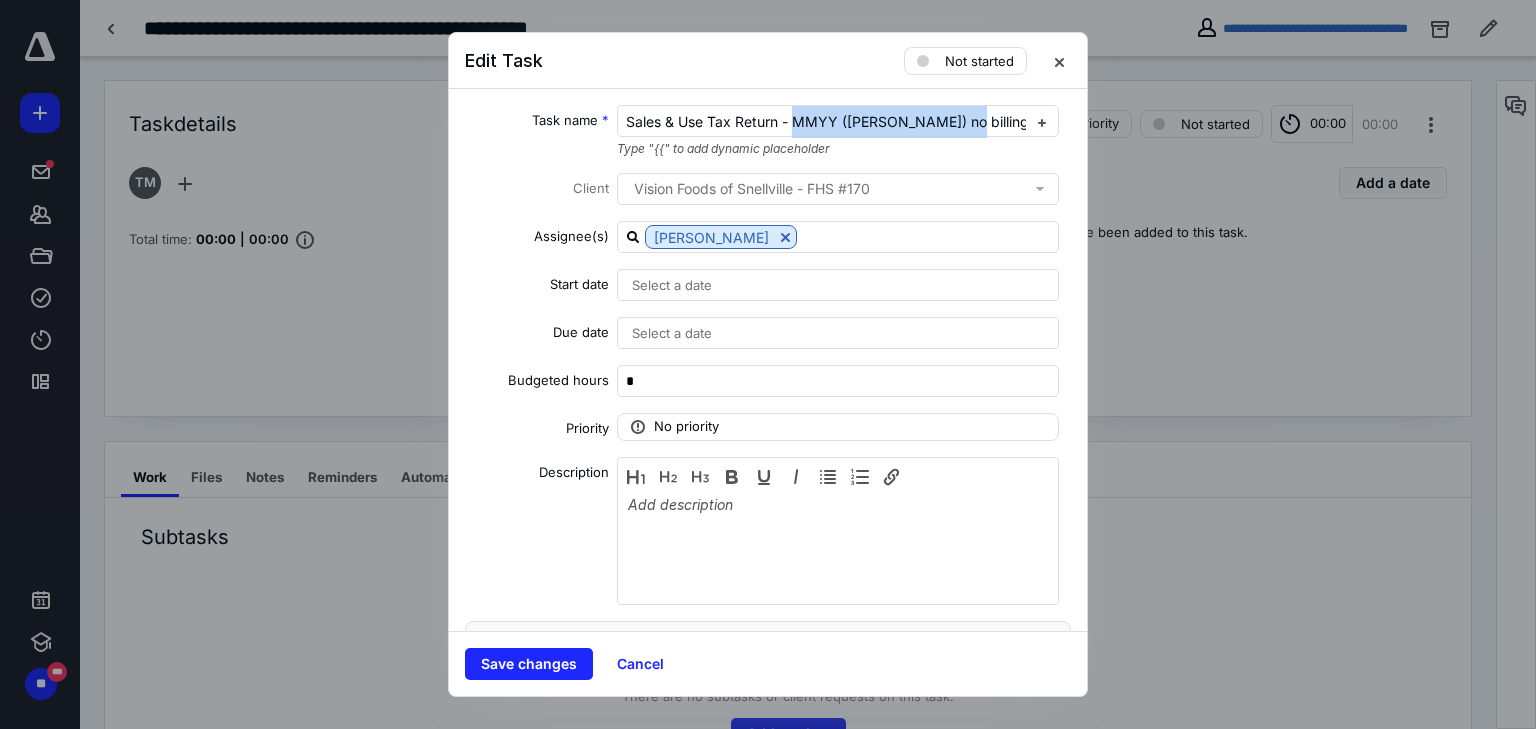 click on "Edit Task Not started Task name   * Sales & Use Tax Return - MMYY ([PERSON_NAME]) no billing Type "{{" to add dynamic placeholder Client Vision Foods of Snellville - FHS #170 Assignee(s) [PERSON_NAME] Start date Select a date Due date Select a date Budgeted hours * Priority No priority Description Recurring Tax preparation fields Save changes Cancel" at bounding box center [768, 364] 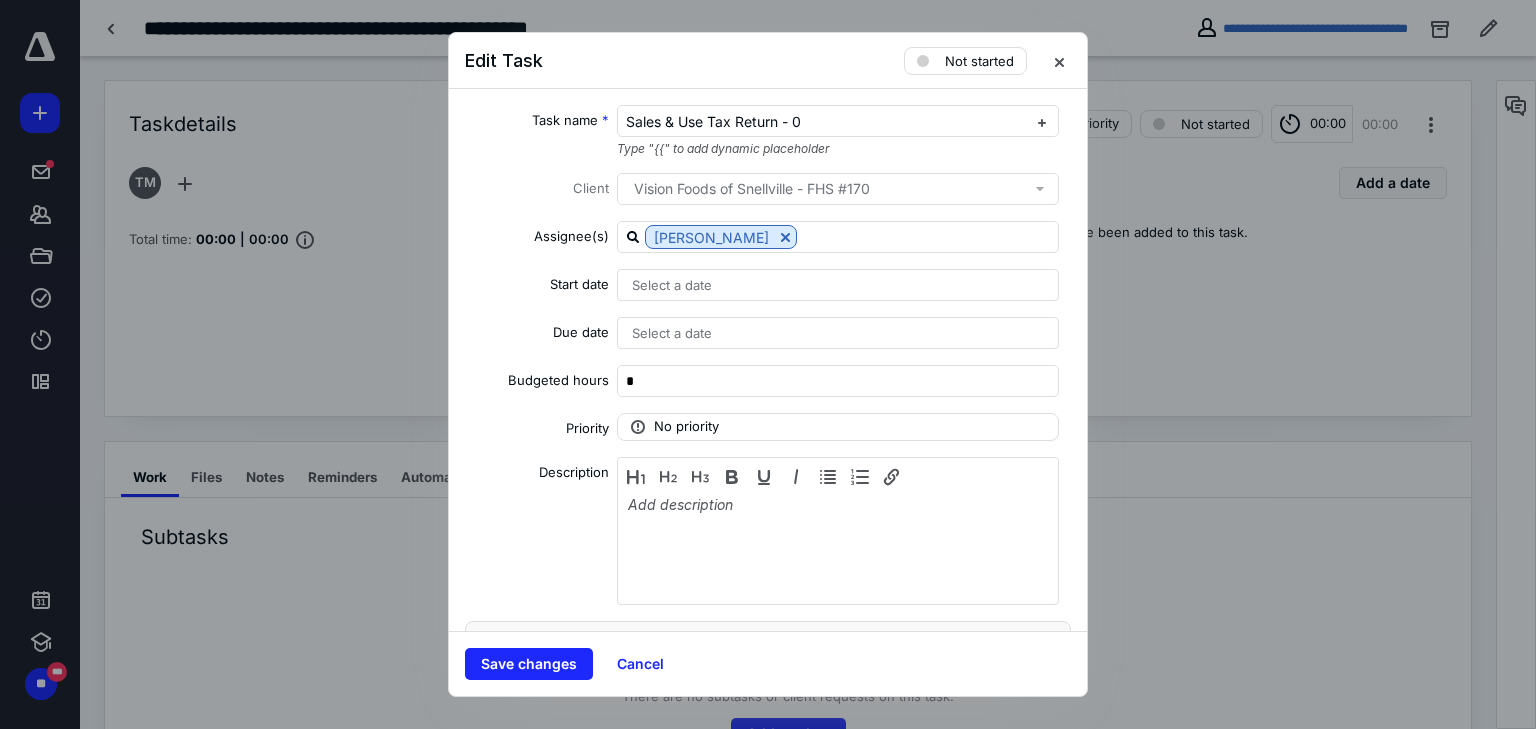 type 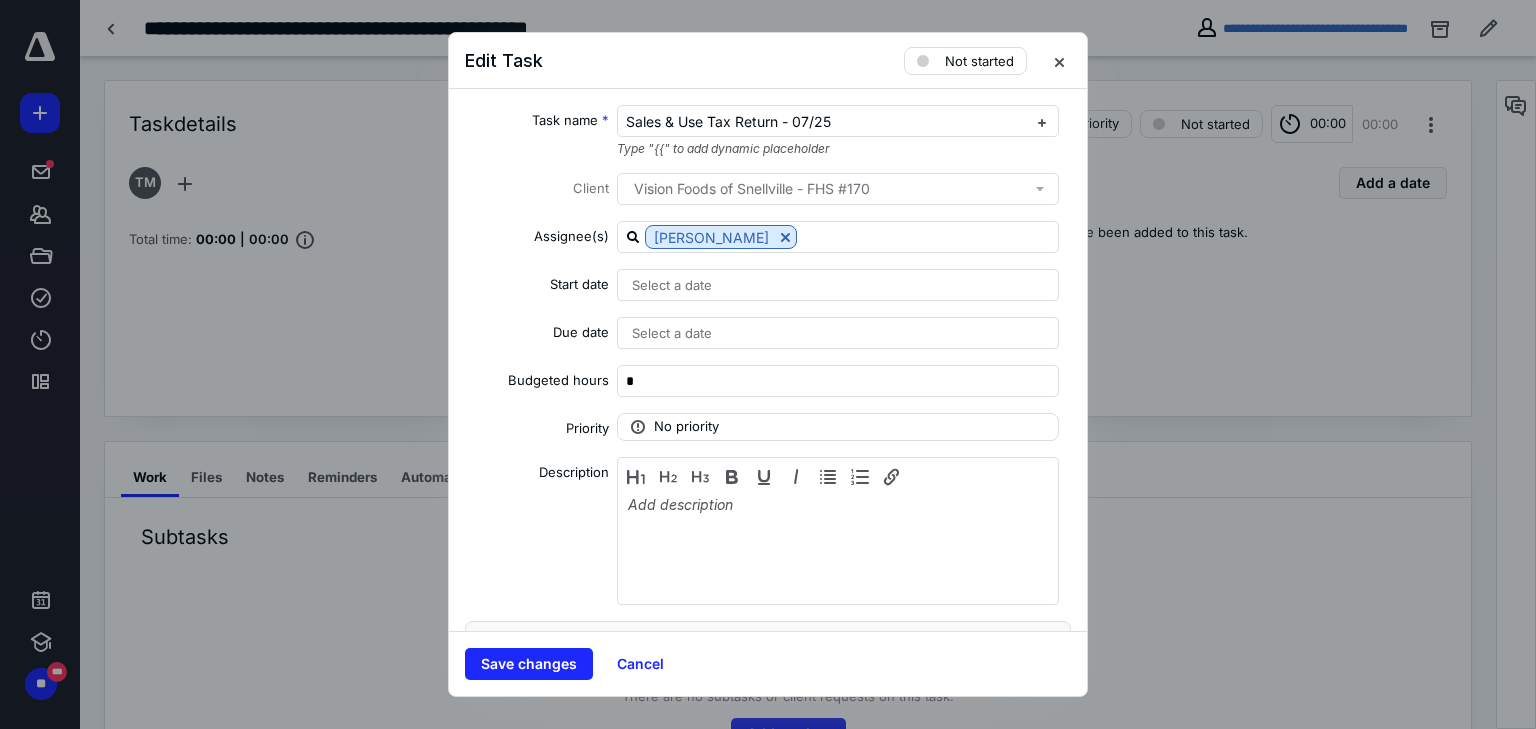 click on "Select a date" at bounding box center [838, 285] 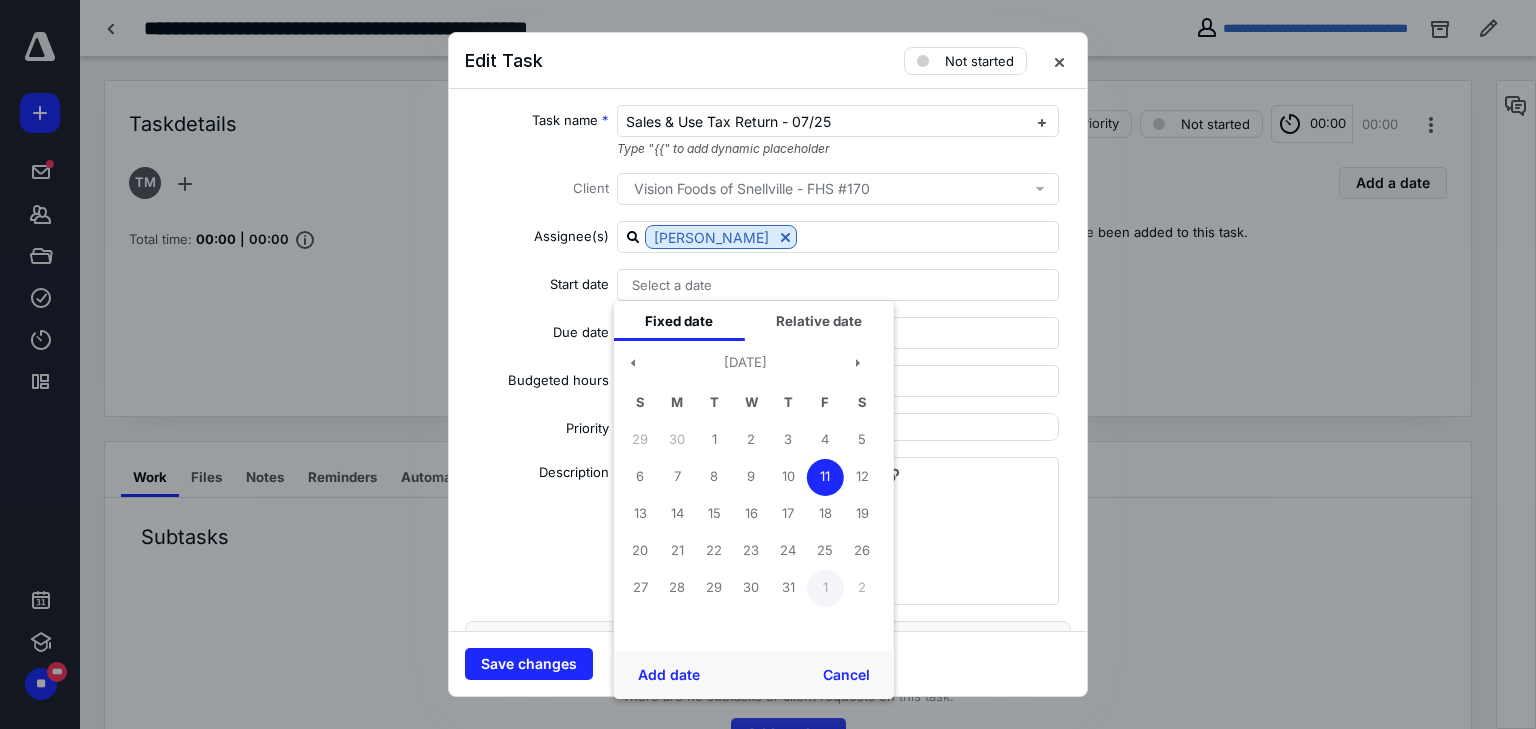 click on "1" at bounding box center [825, 588] 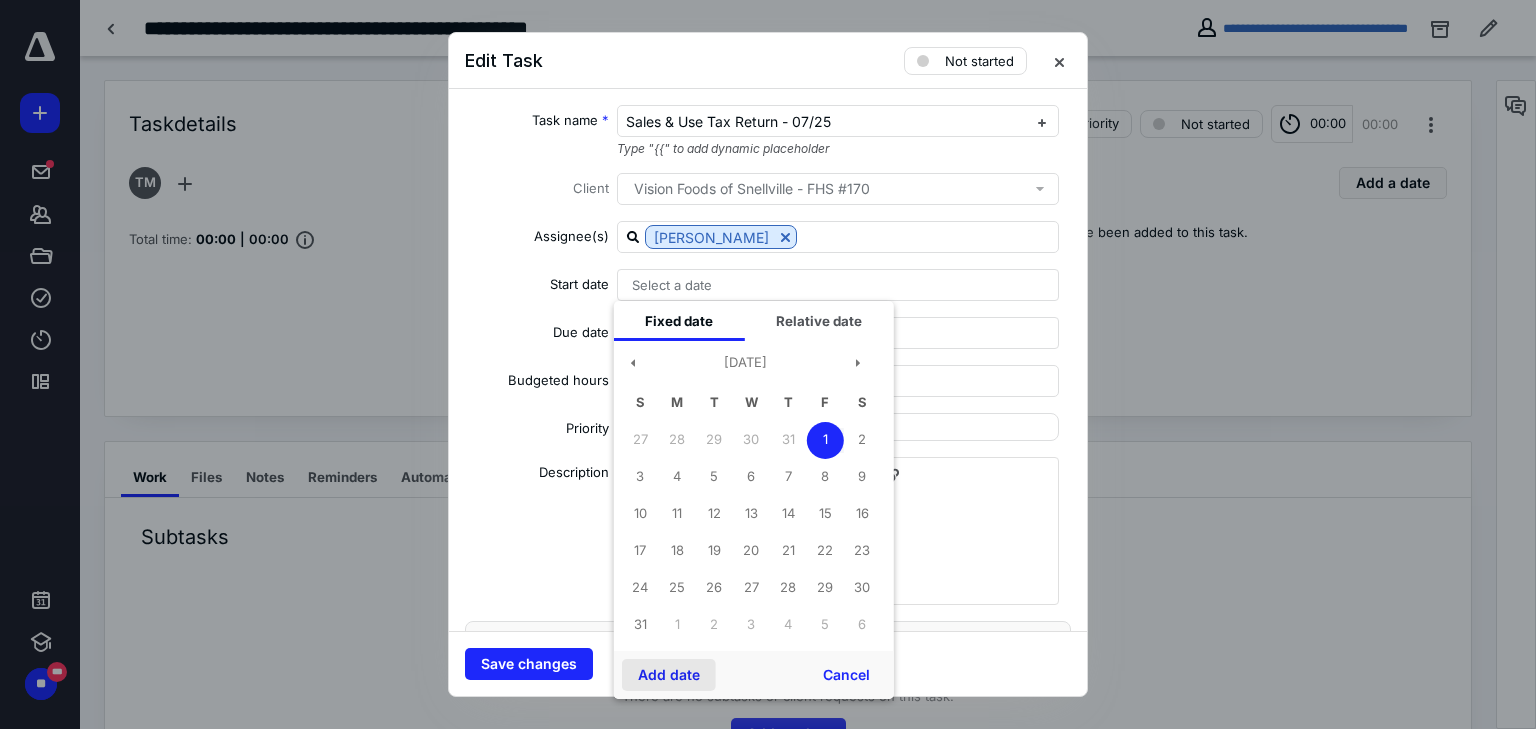 click on "Add date" at bounding box center (669, 675) 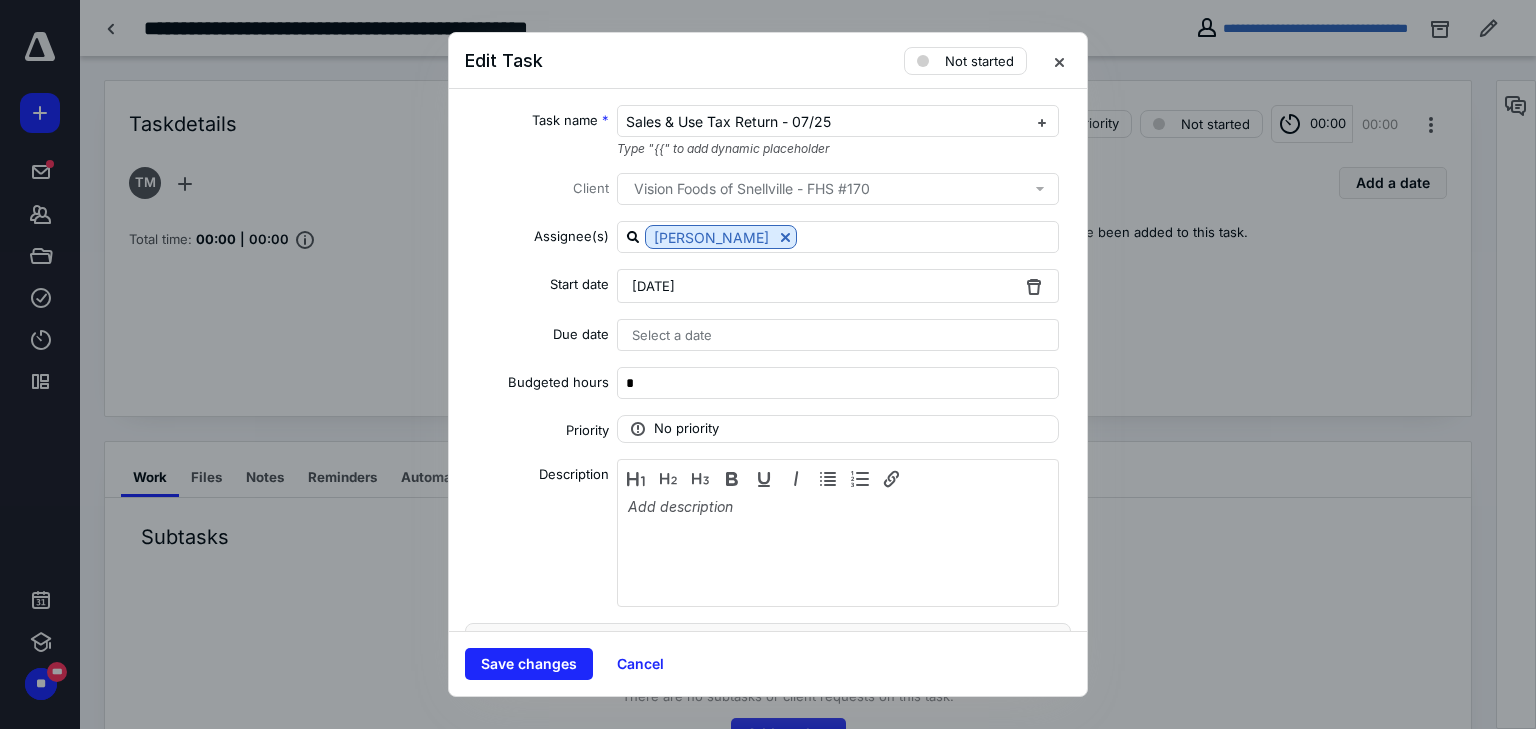 click on "Select a date" at bounding box center (672, 335) 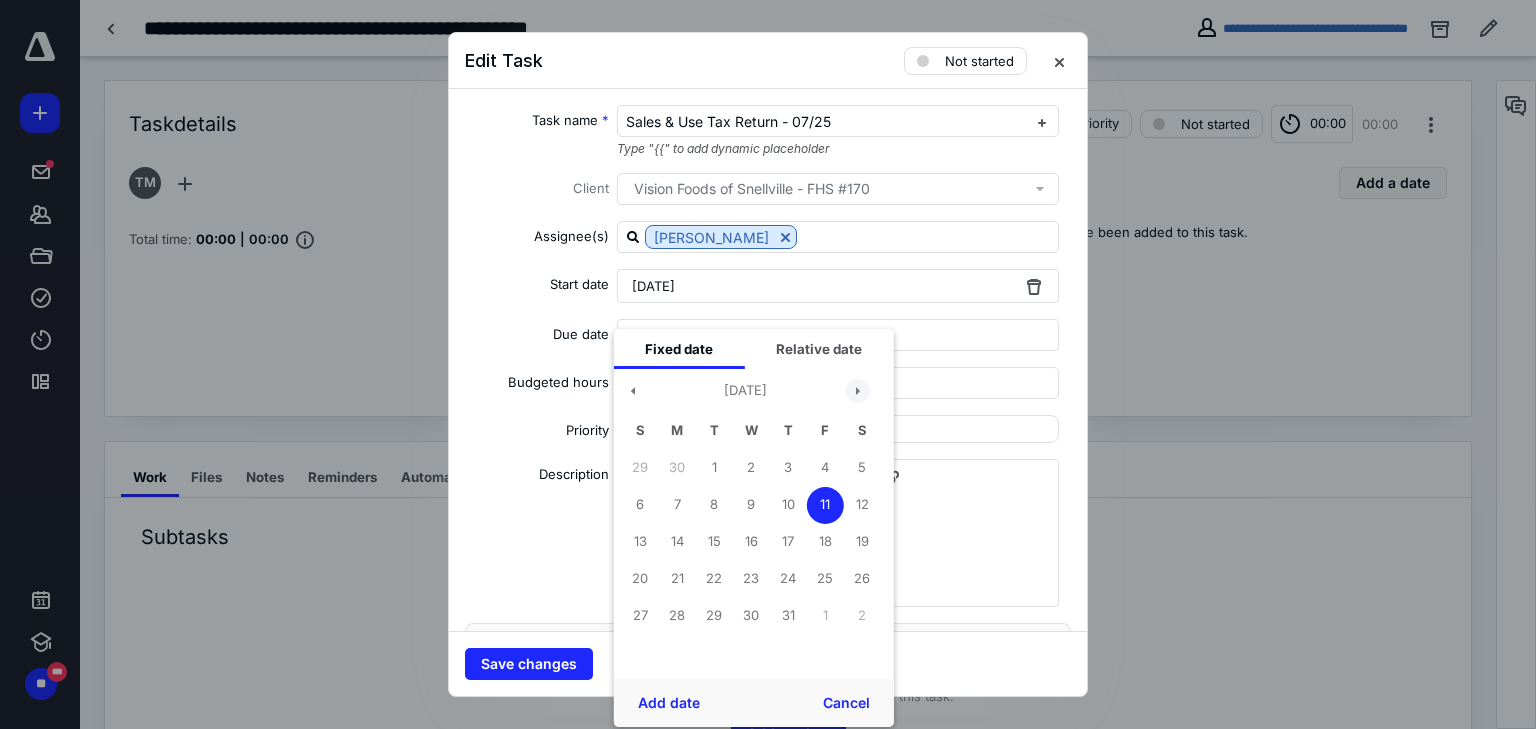 click at bounding box center [858, 391] 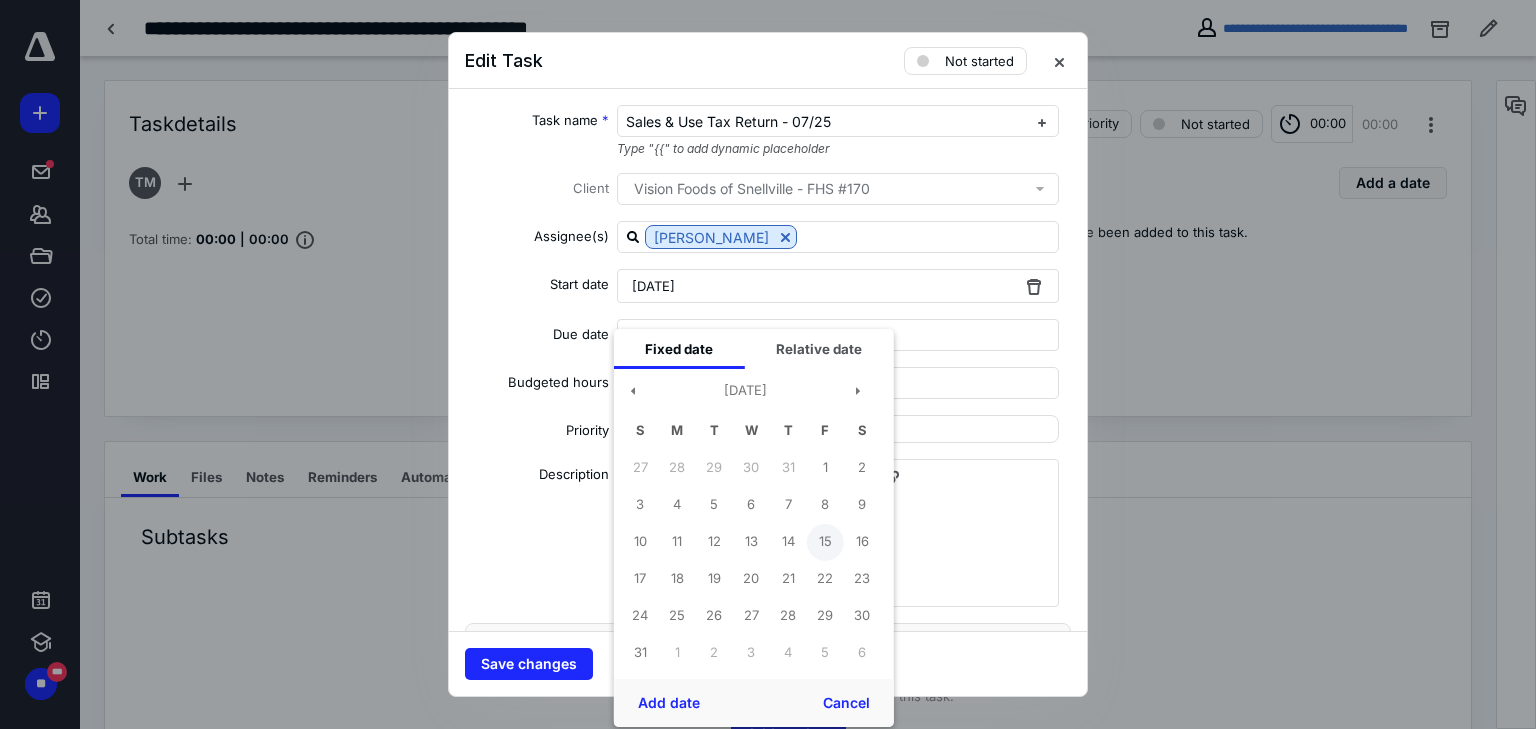 click on "15" at bounding box center [825, 542] 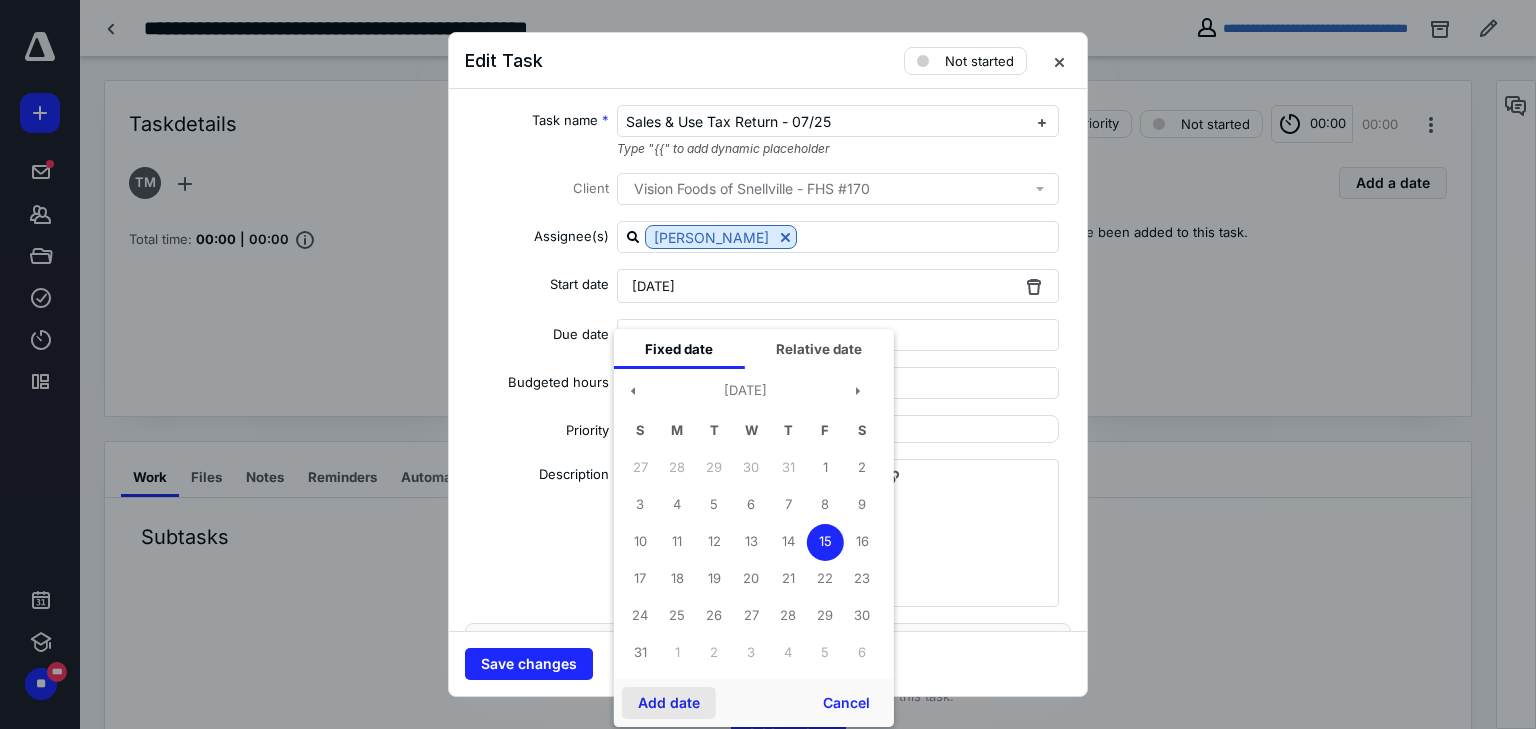 click on "Add date" at bounding box center [669, 703] 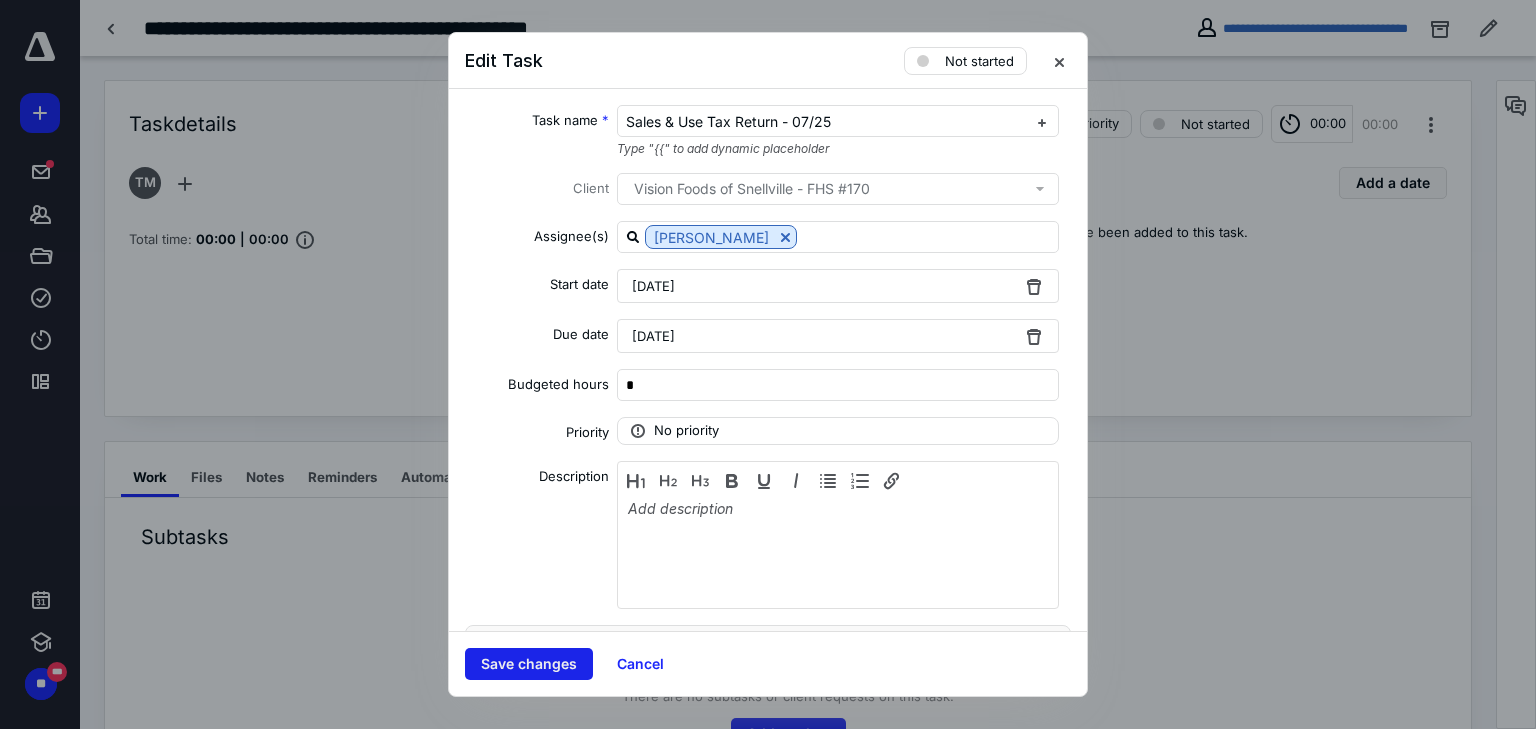 click on "Save changes" at bounding box center (529, 664) 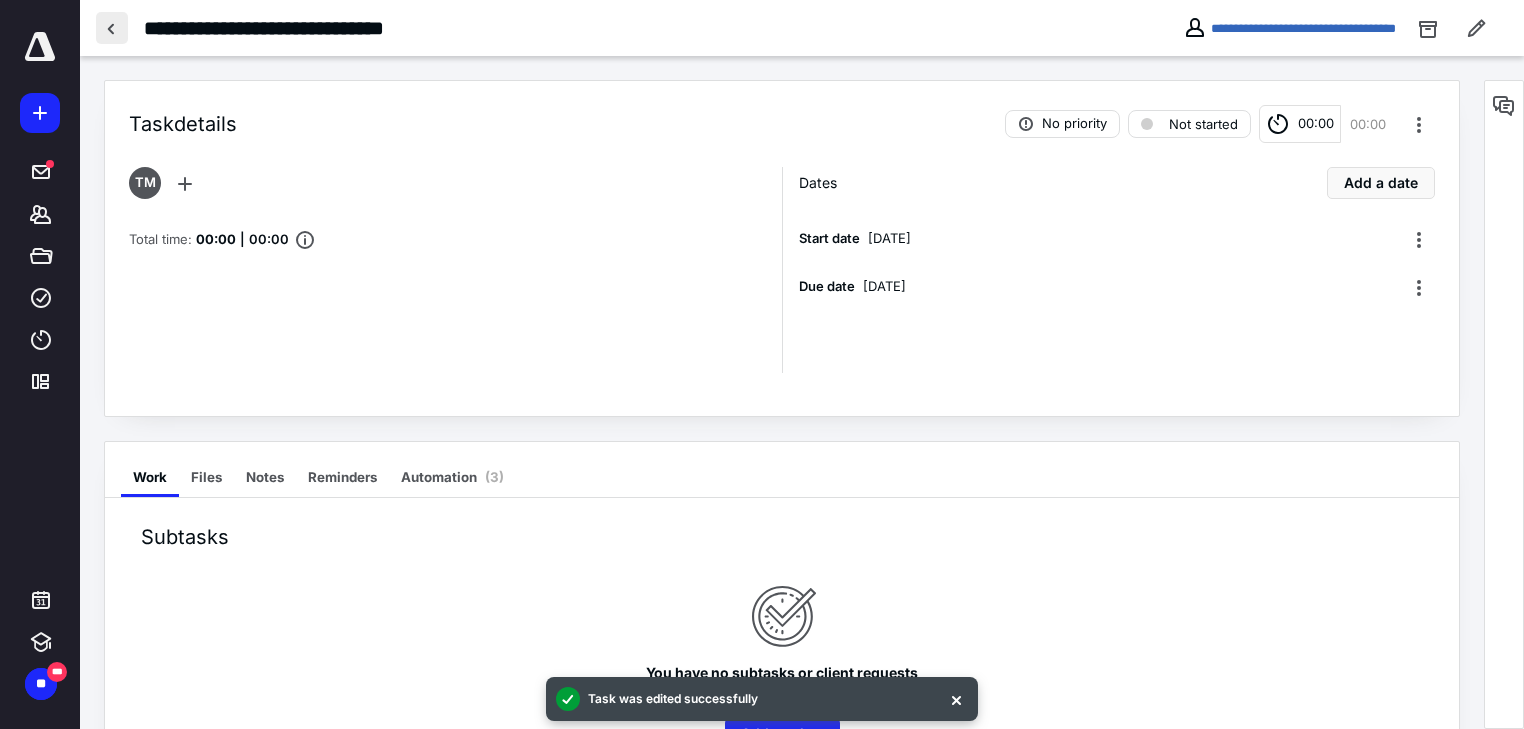 click at bounding box center (112, 28) 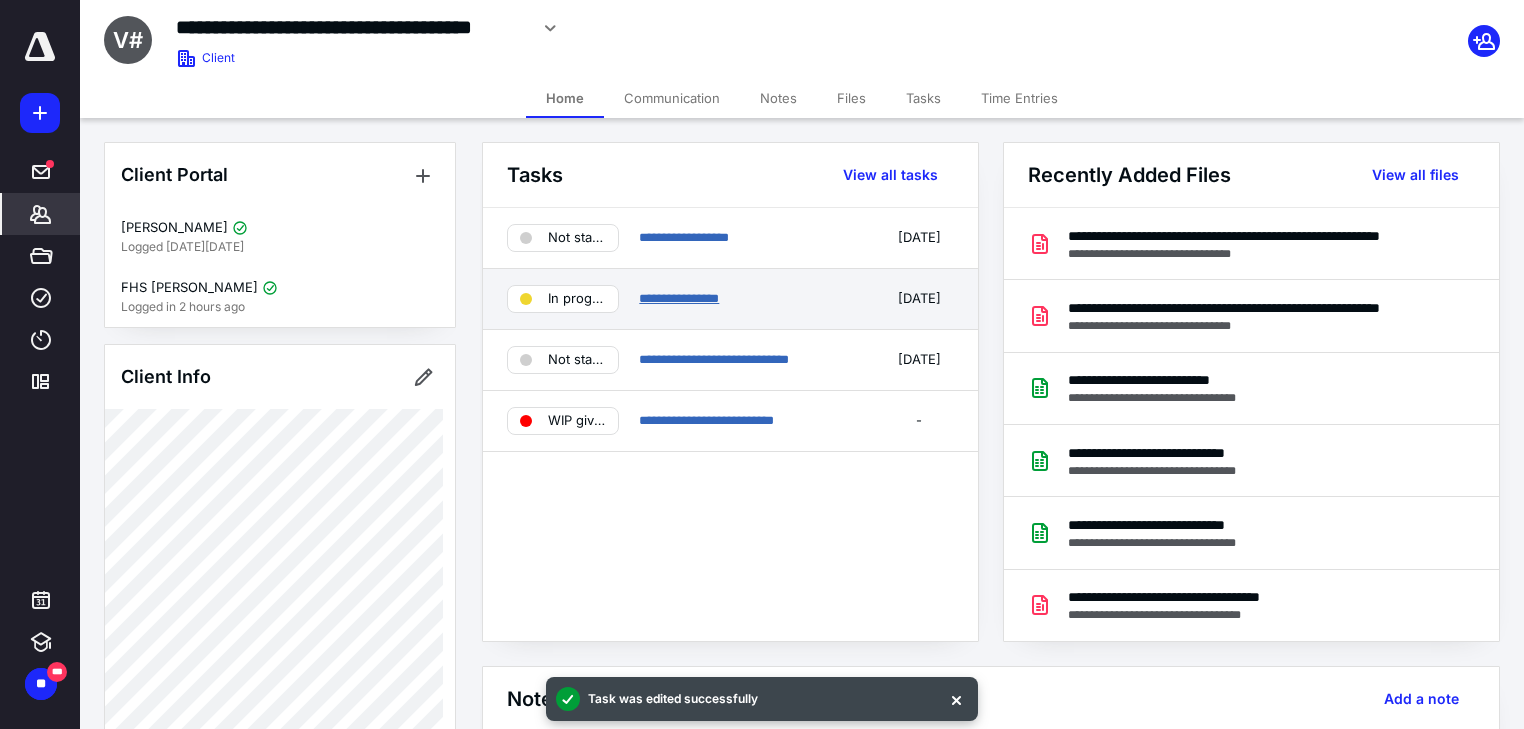 click on "**********" at bounding box center [679, 298] 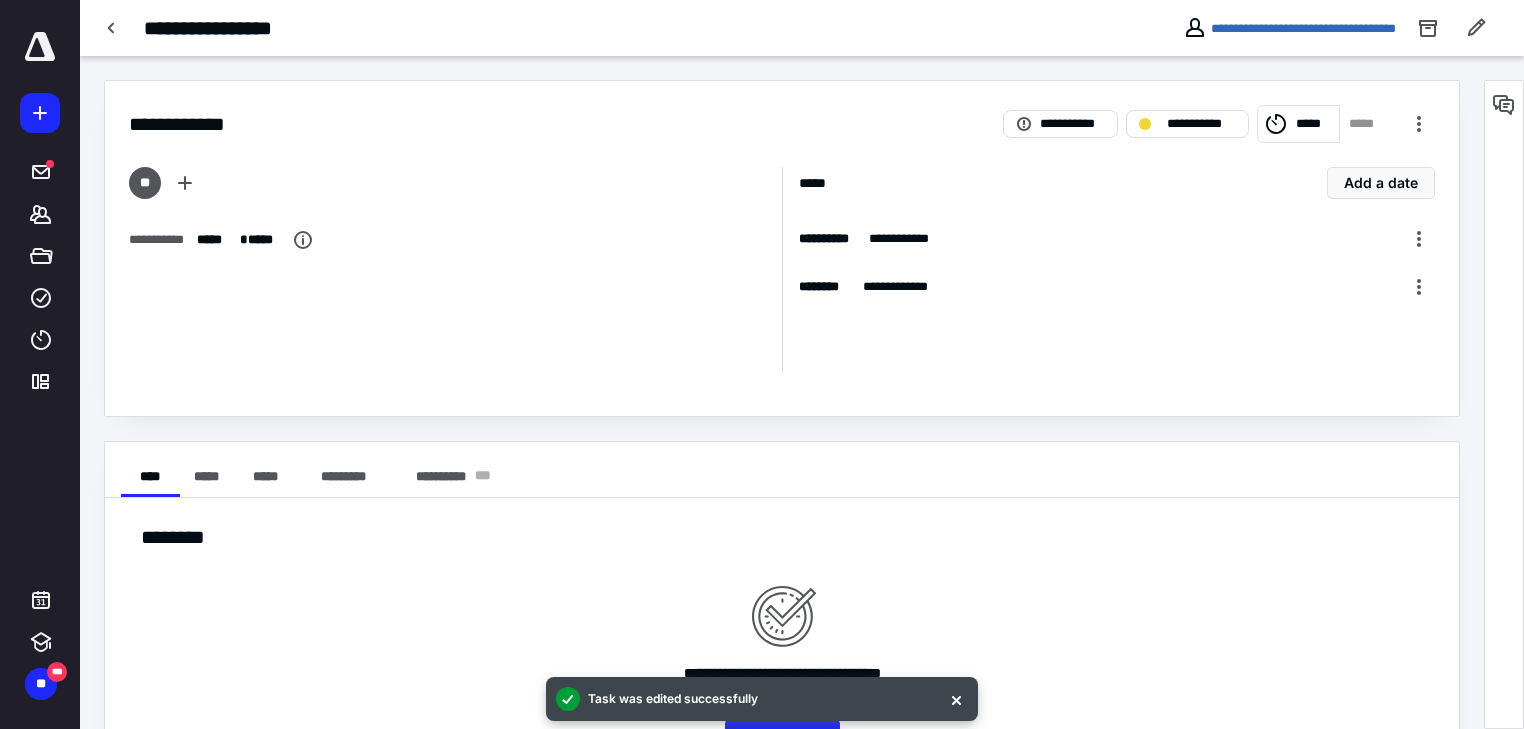 click 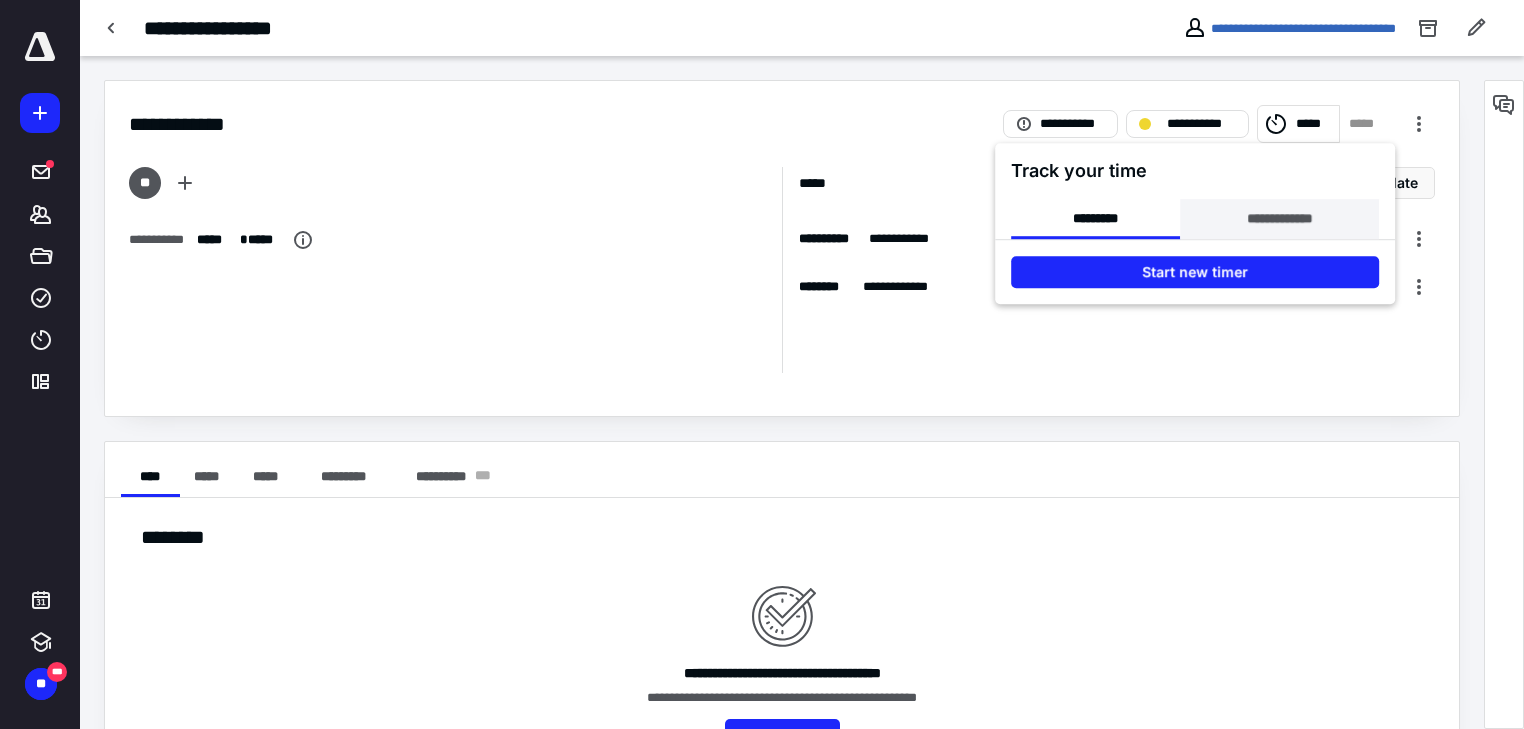 click on "**********" at bounding box center [1279, 219] 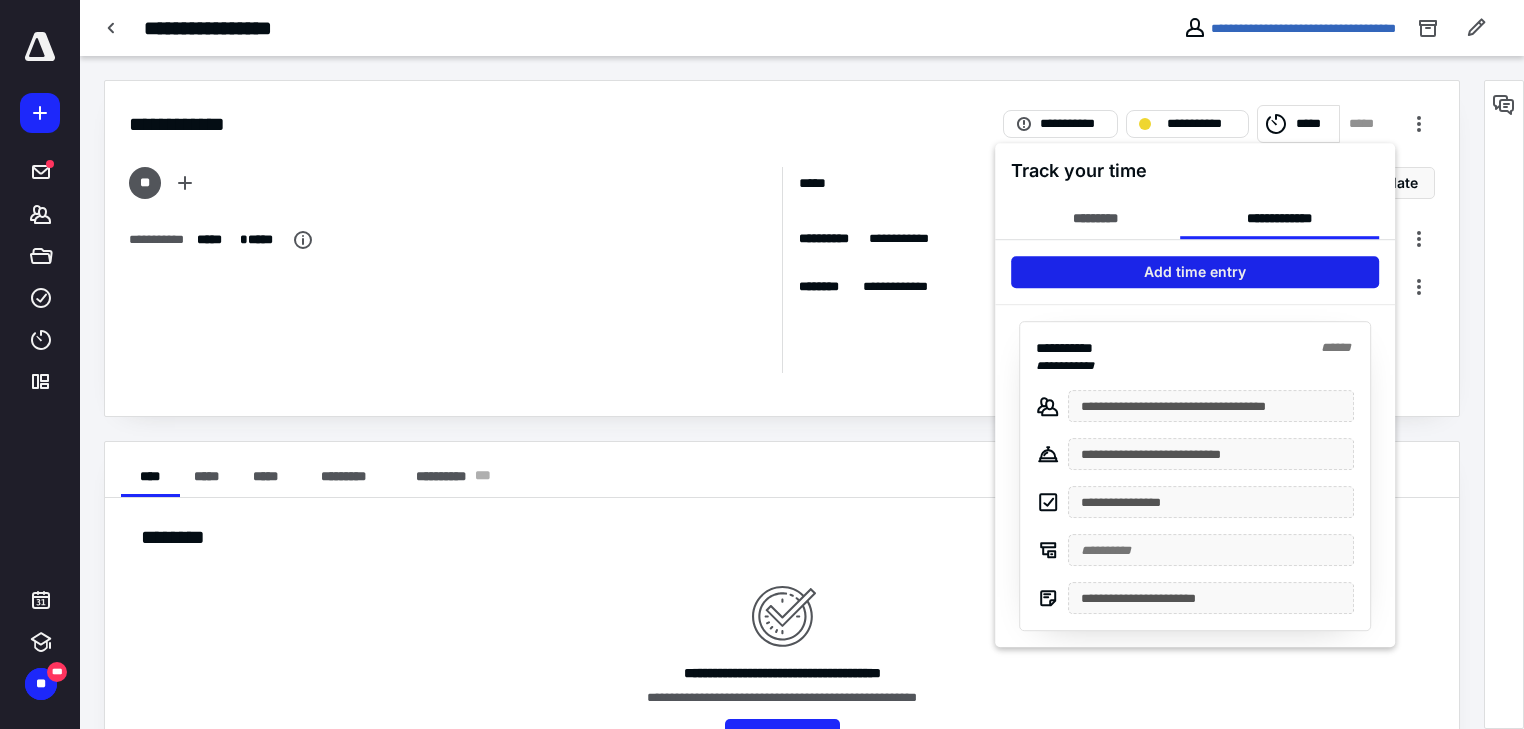 click on "Add time entry" at bounding box center (1195, 272) 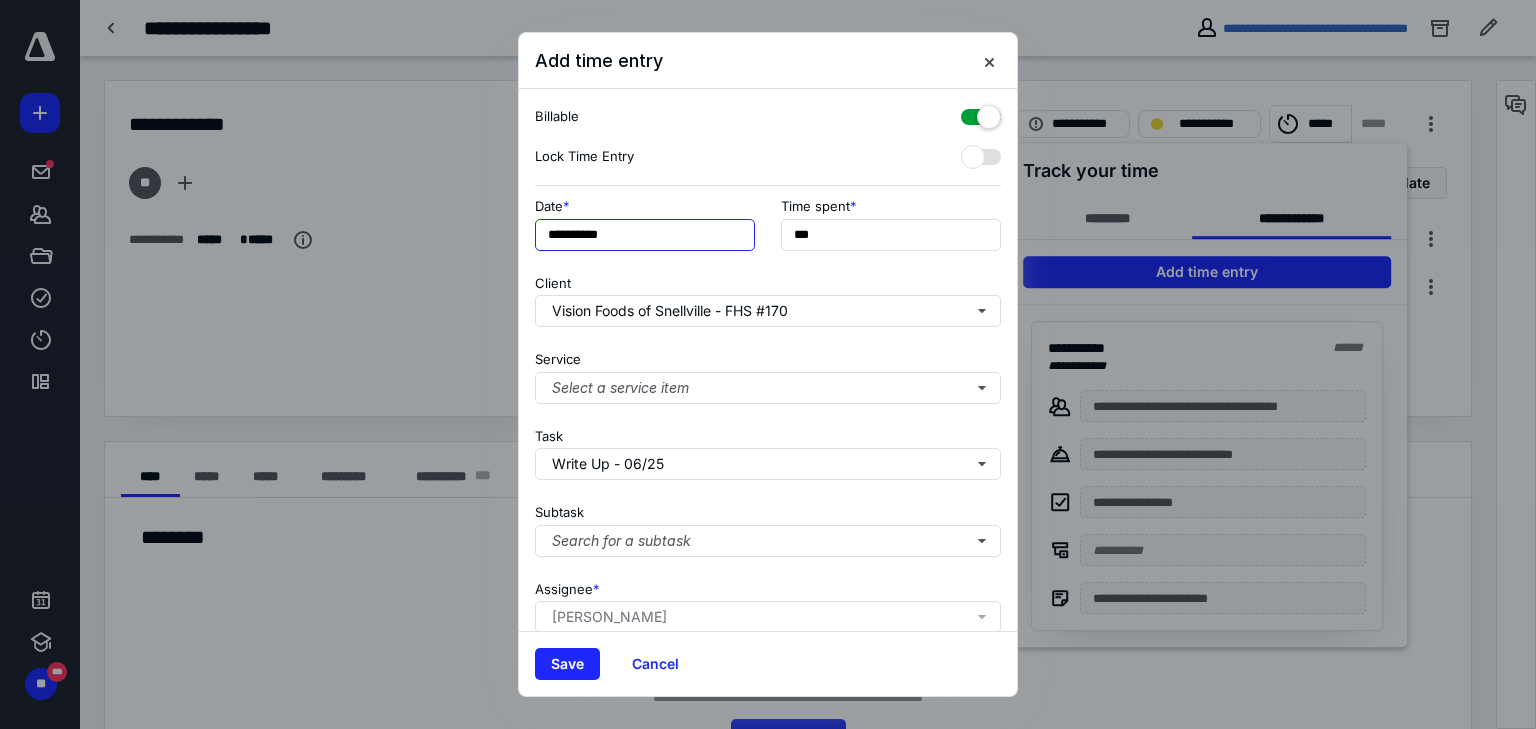 click on "**********" at bounding box center (645, 235) 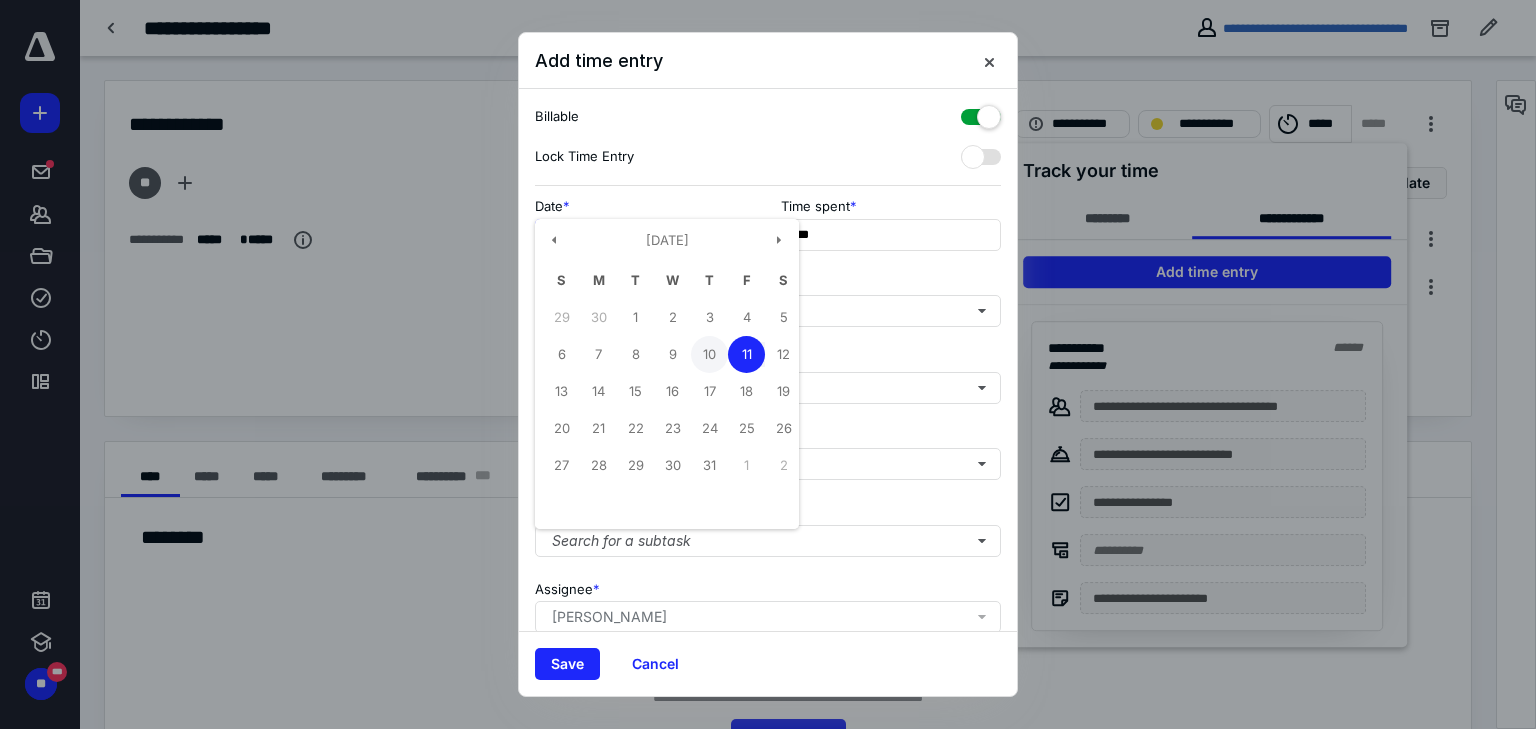 click on "10" at bounding box center [709, 354] 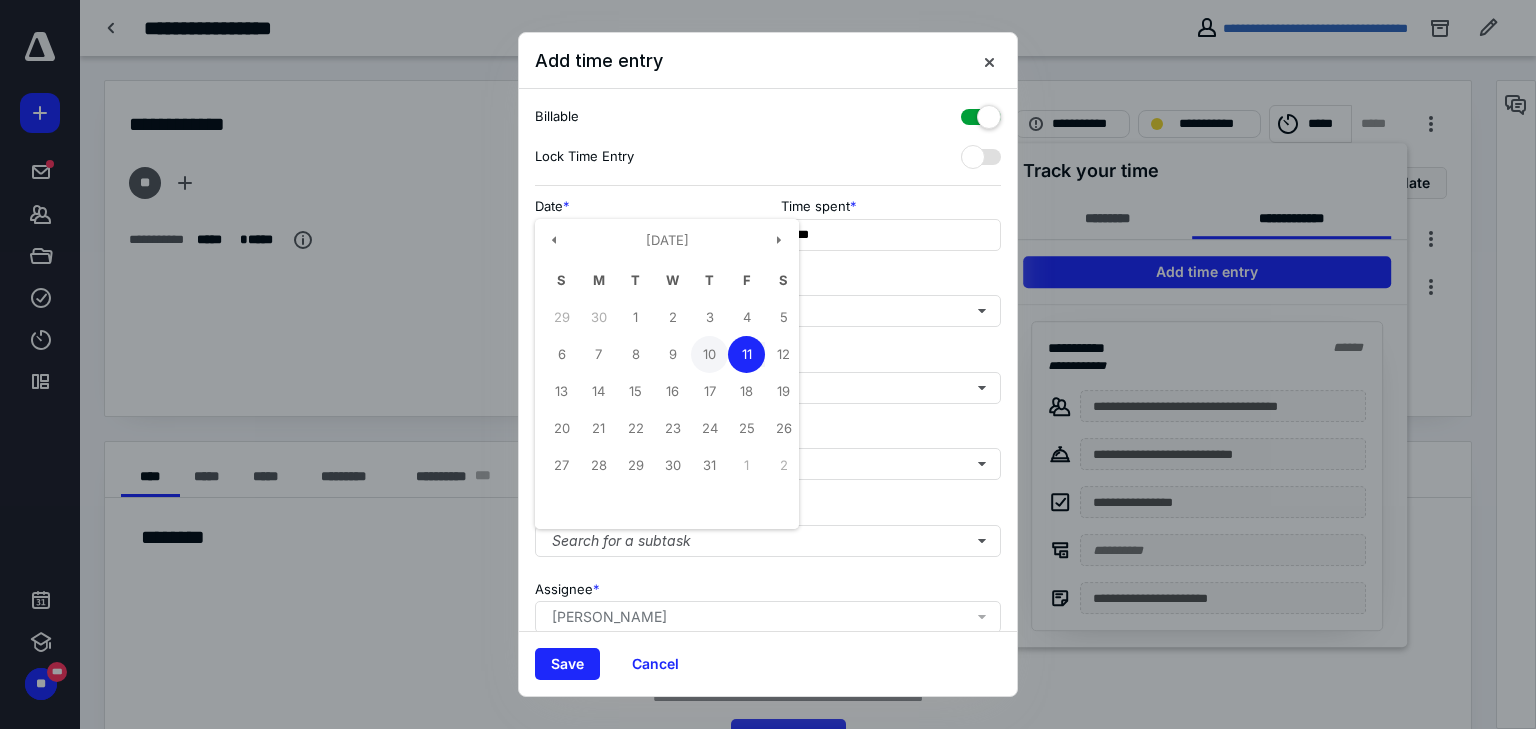 type on "**********" 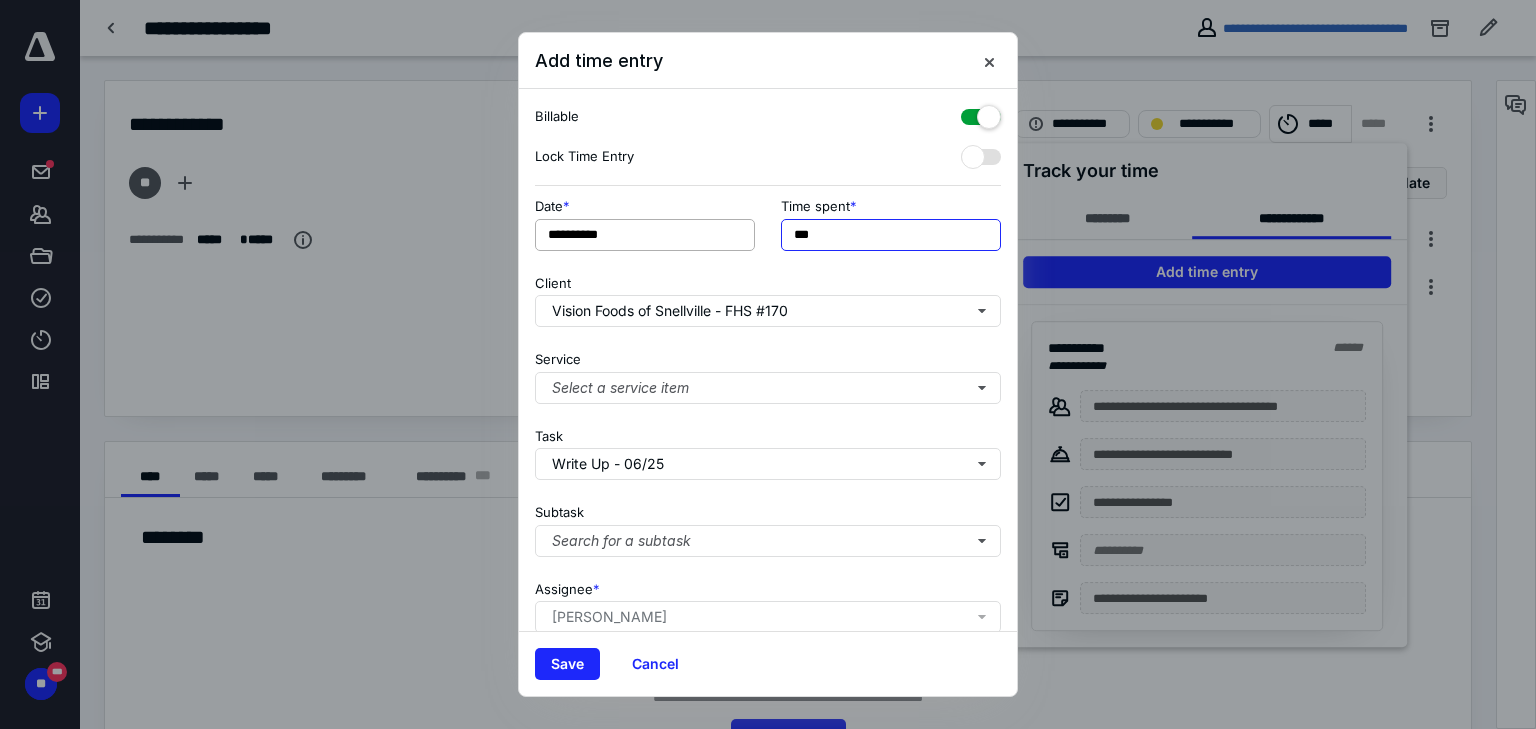drag, startPoint x: 836, startPoint y: 232, endPoint x: 693, endPoint y: 234, distance: 143.01399 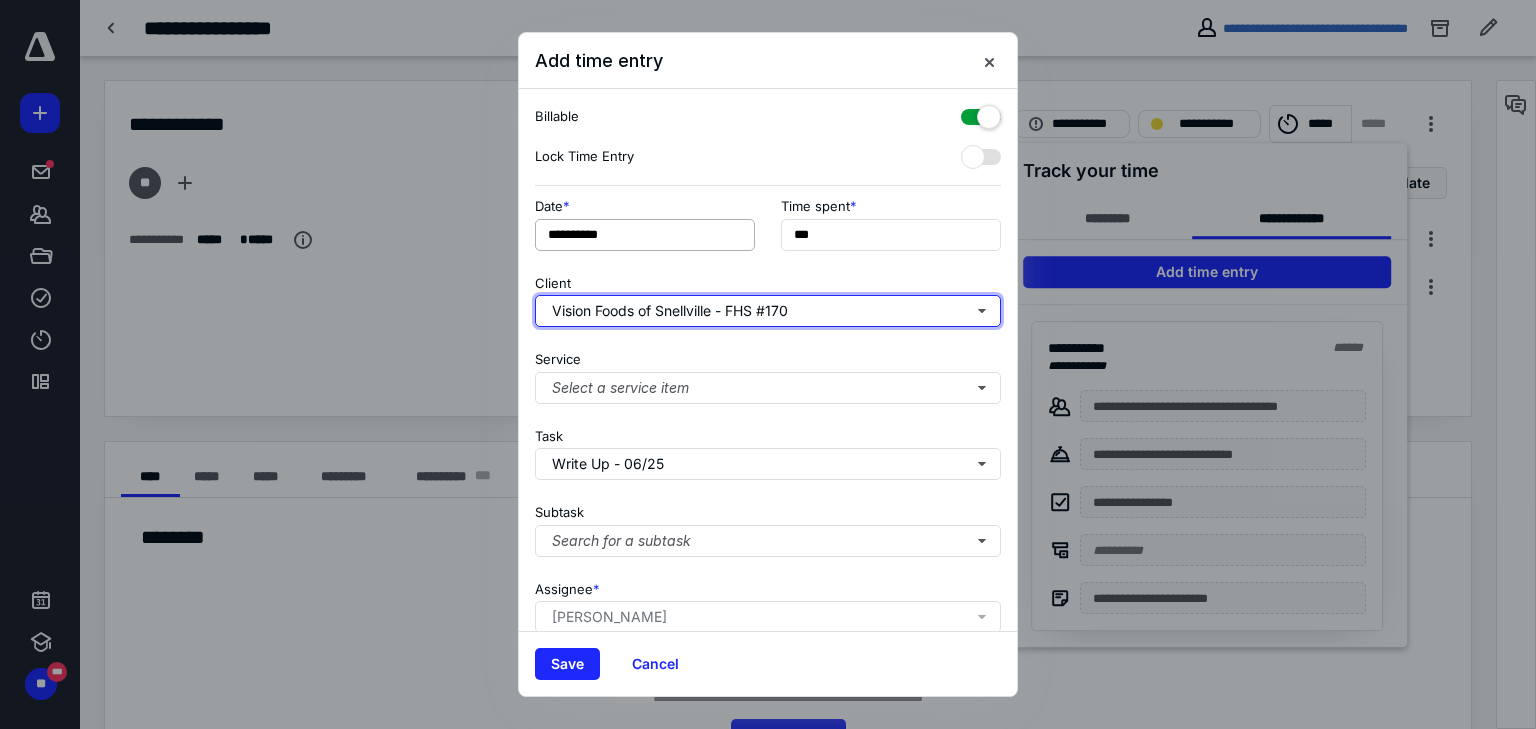 type on "******" 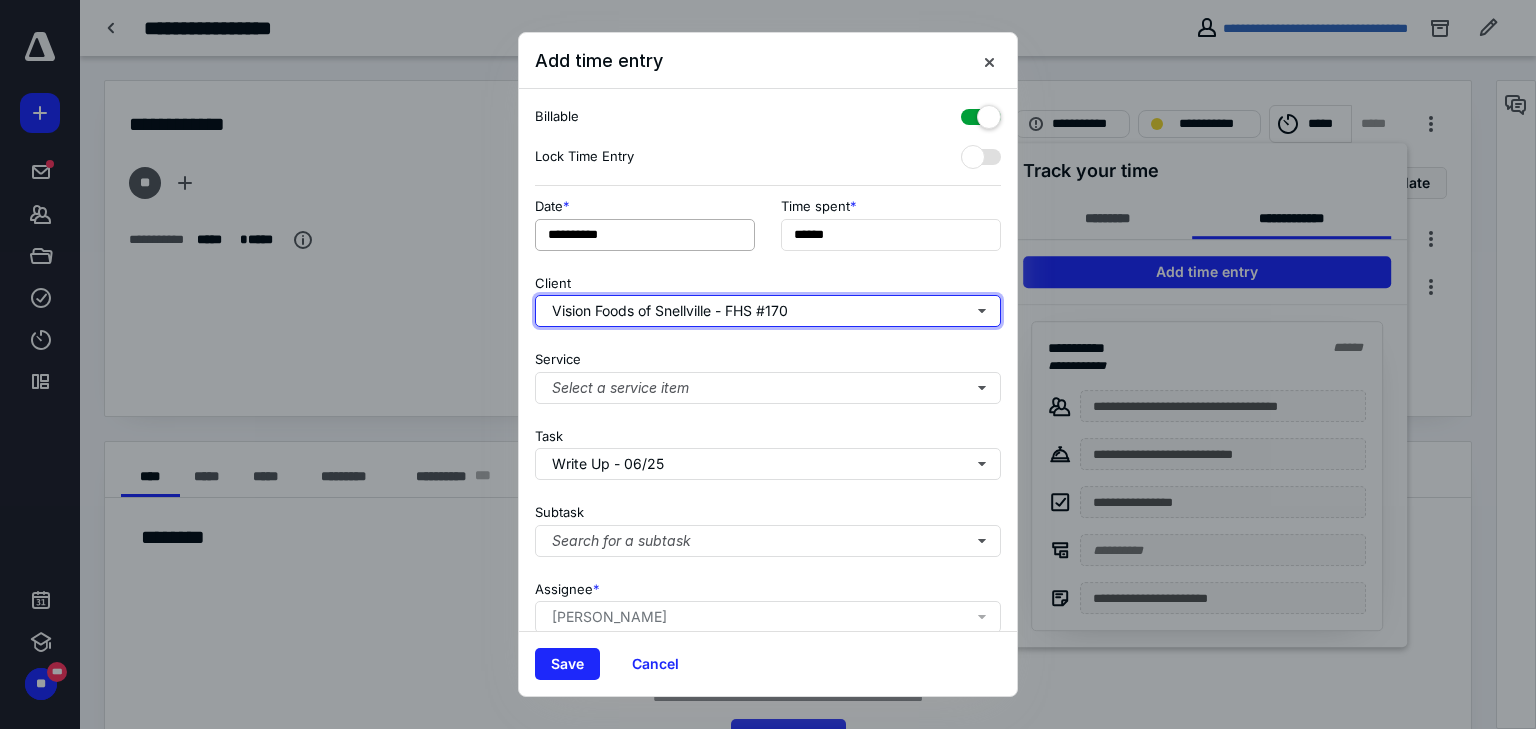 type 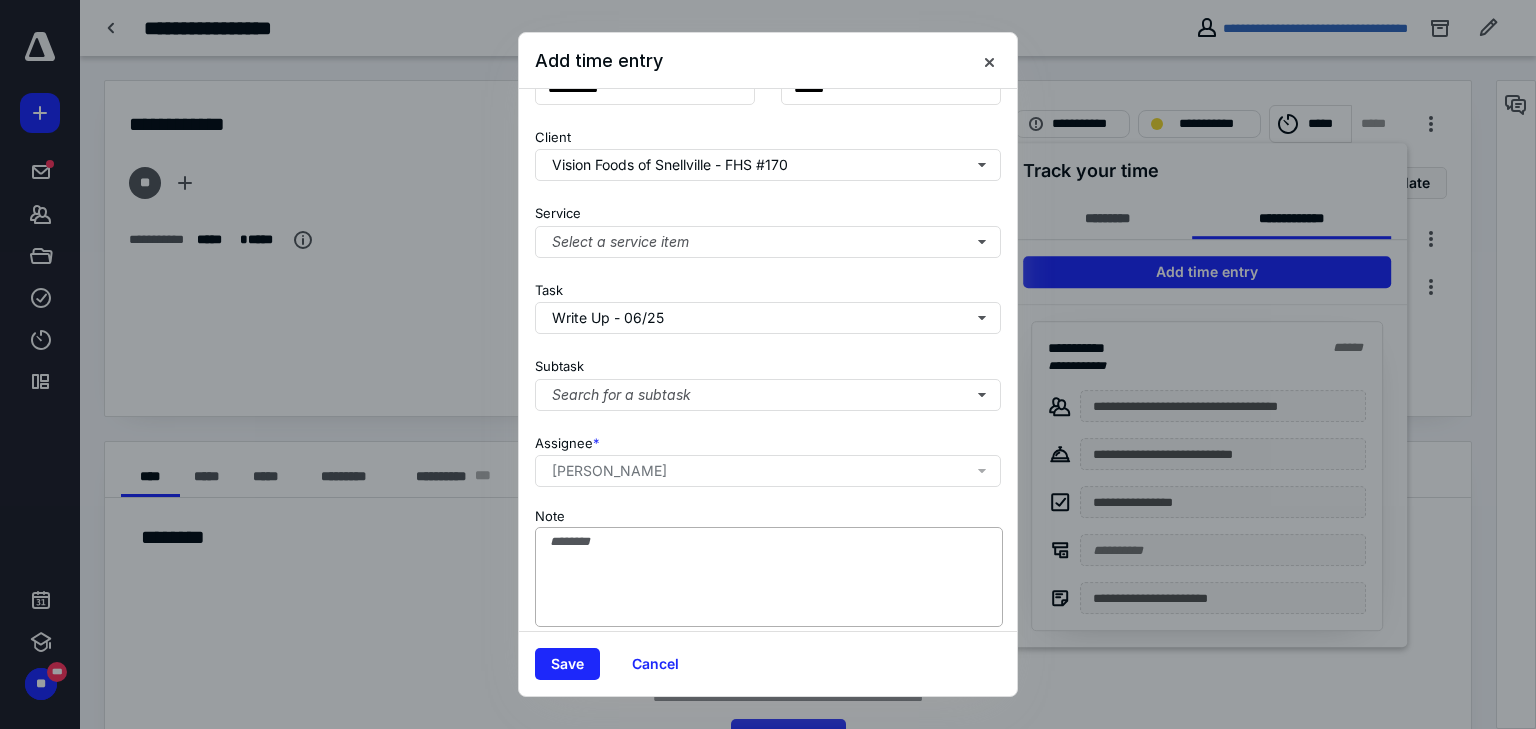 scroll, scrollTop: 156, scrollLeft: 0, axis: vertical 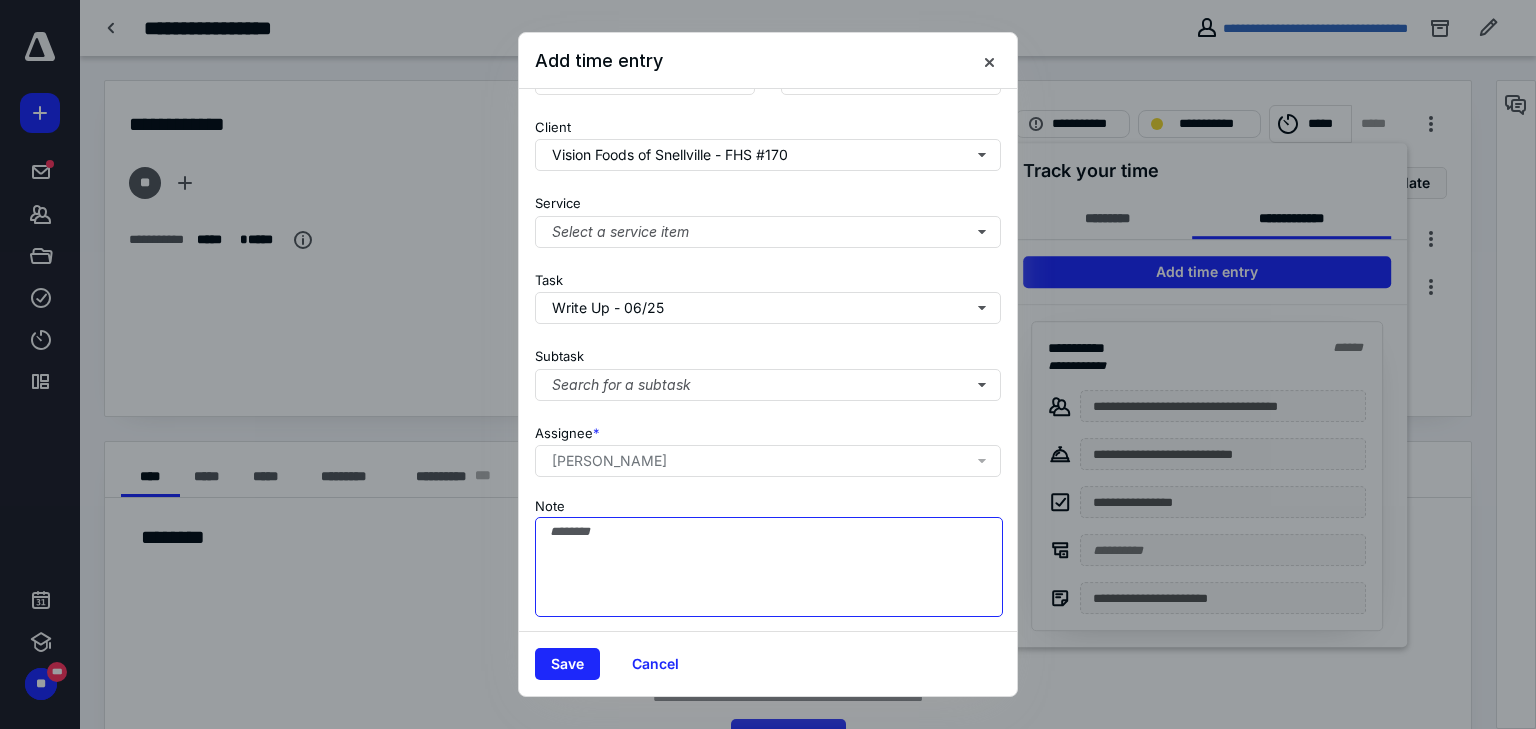 click on "Note" at bounding box center [769, 567] 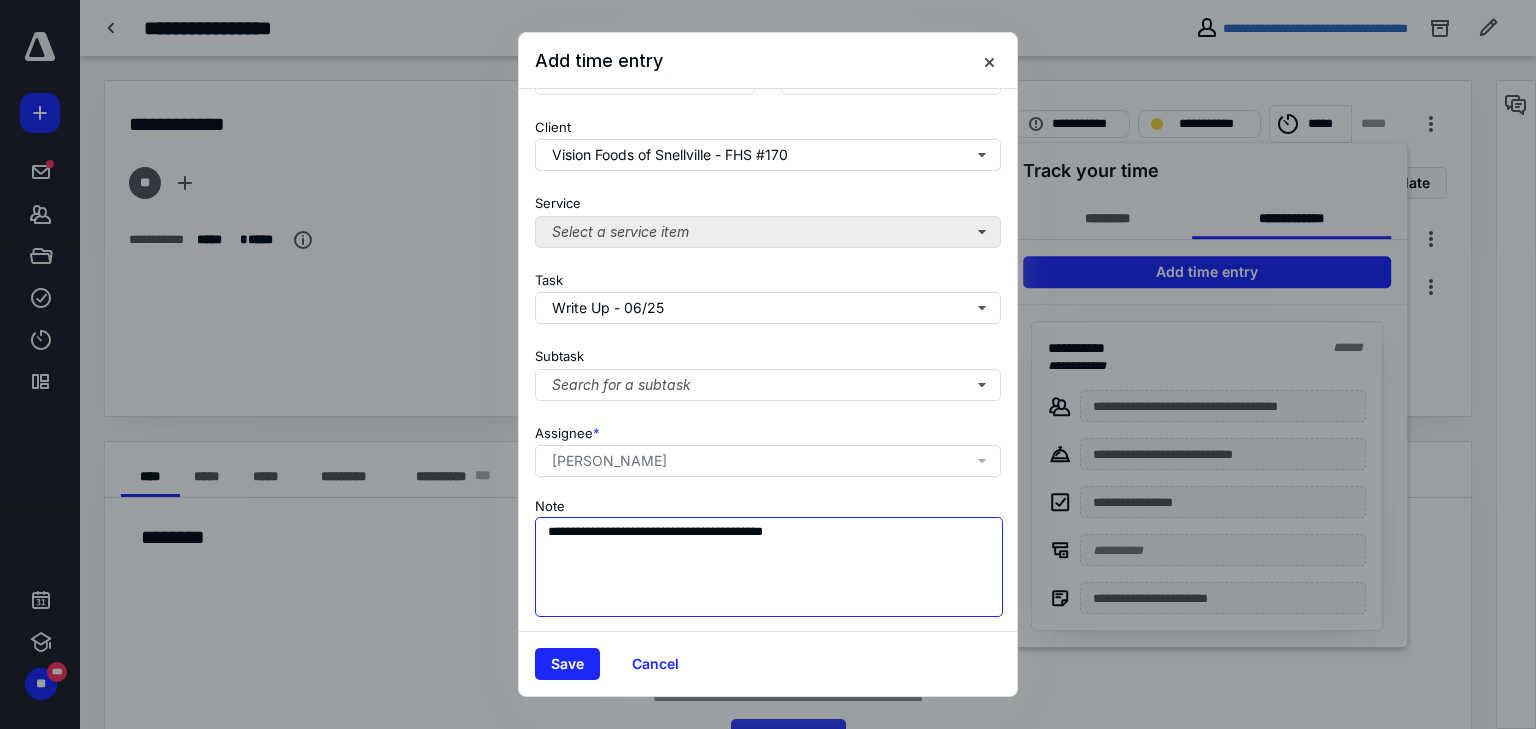 type on "**********" 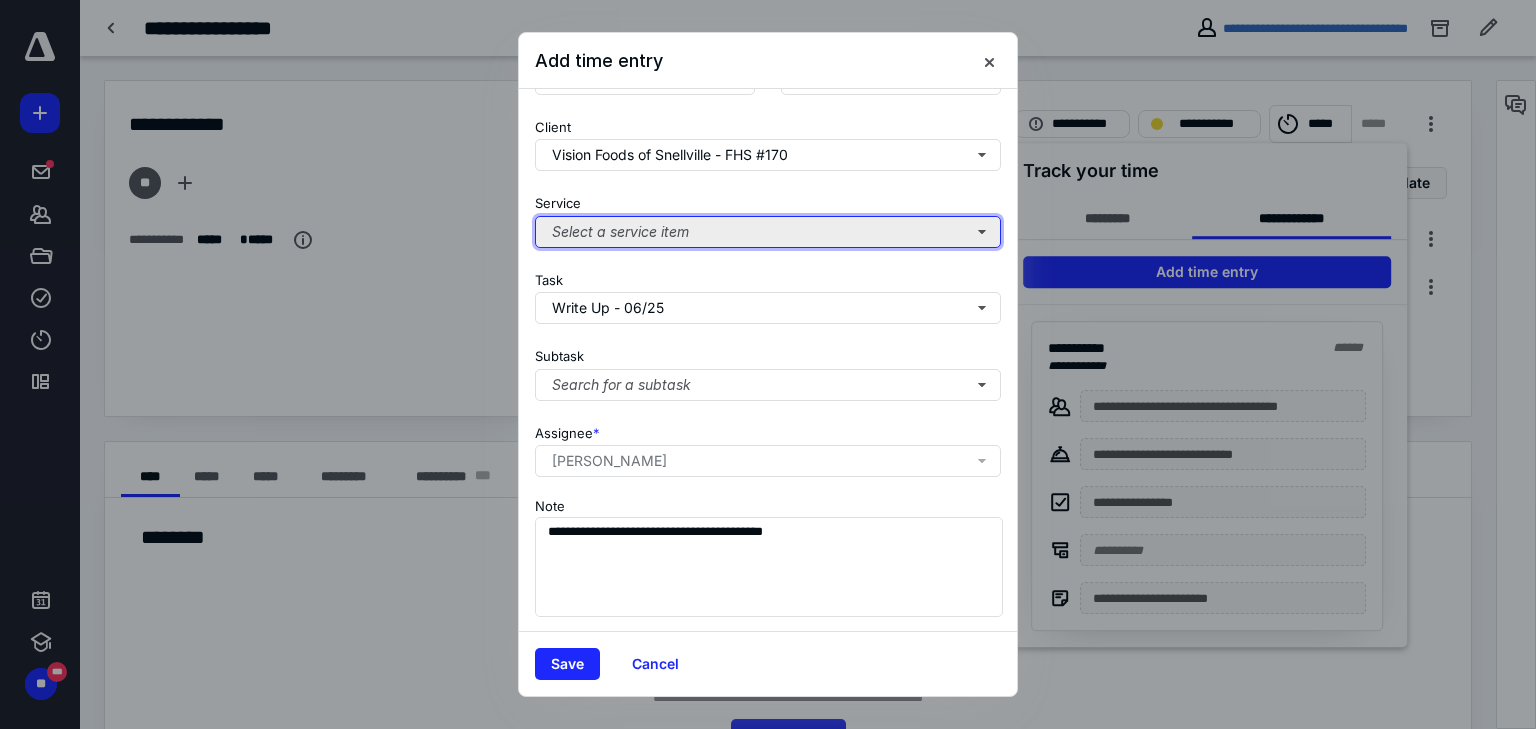 click on "Select a service item" at bounding box center [768, 232] 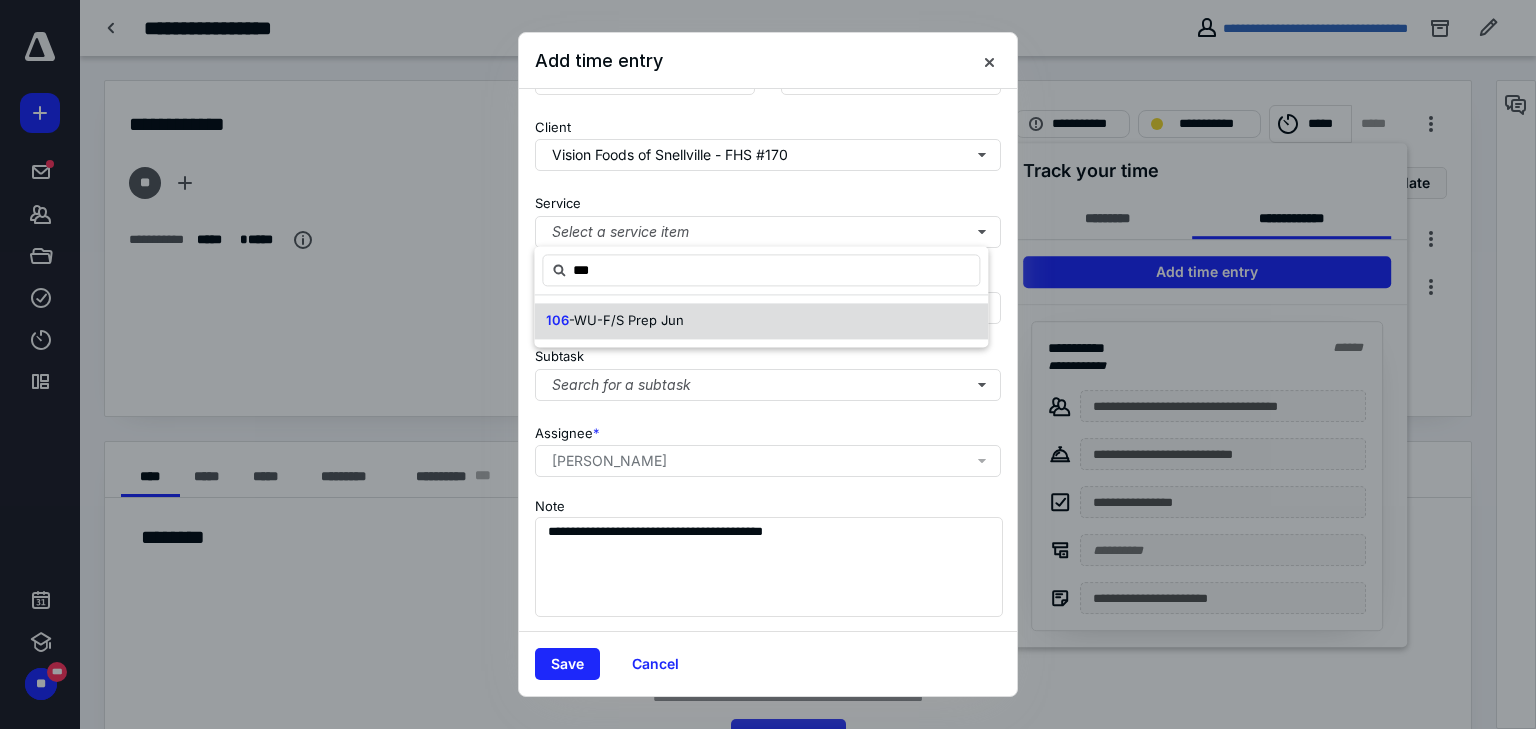 click on "106 -WU-F/S Prep Jun" at bounding box center (761, 321) 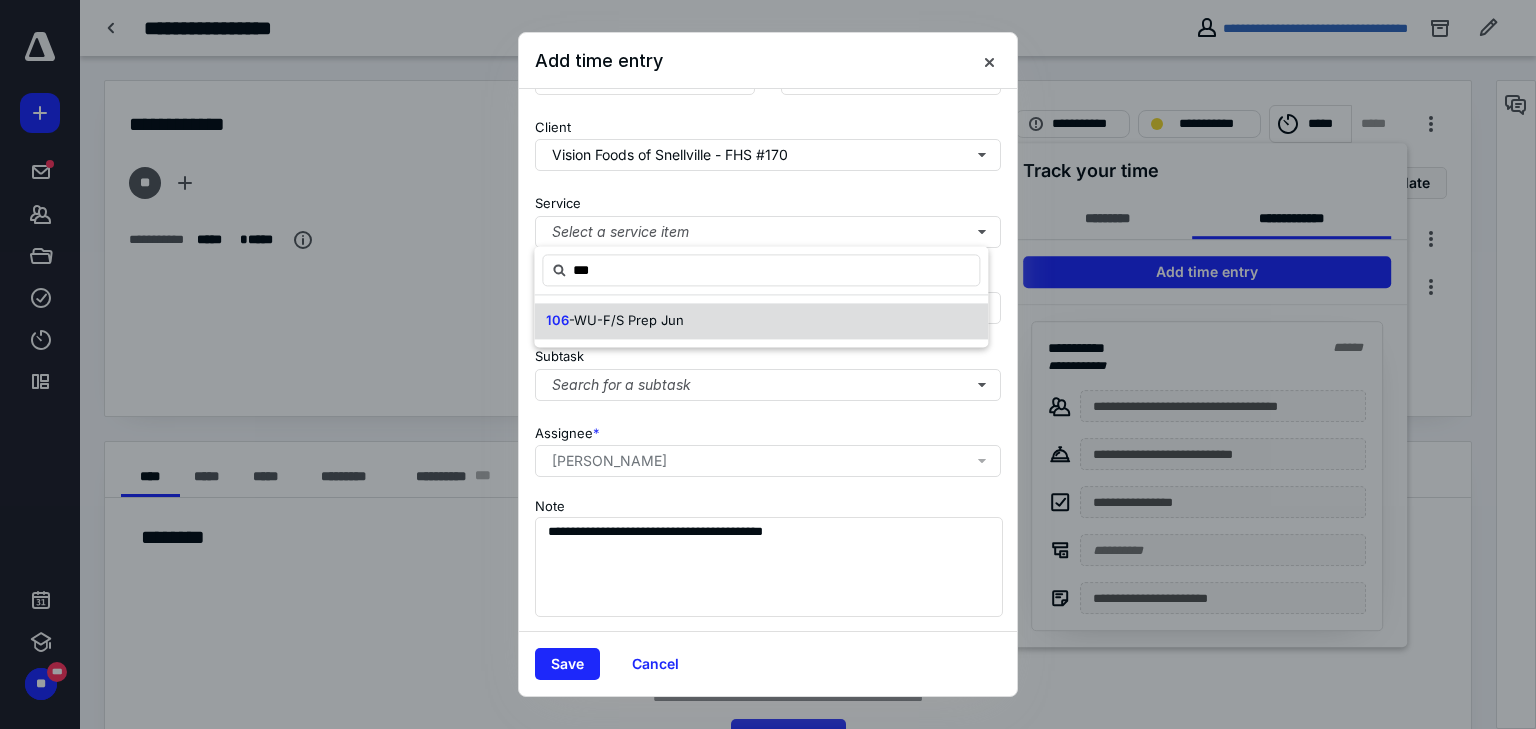 type on "***" 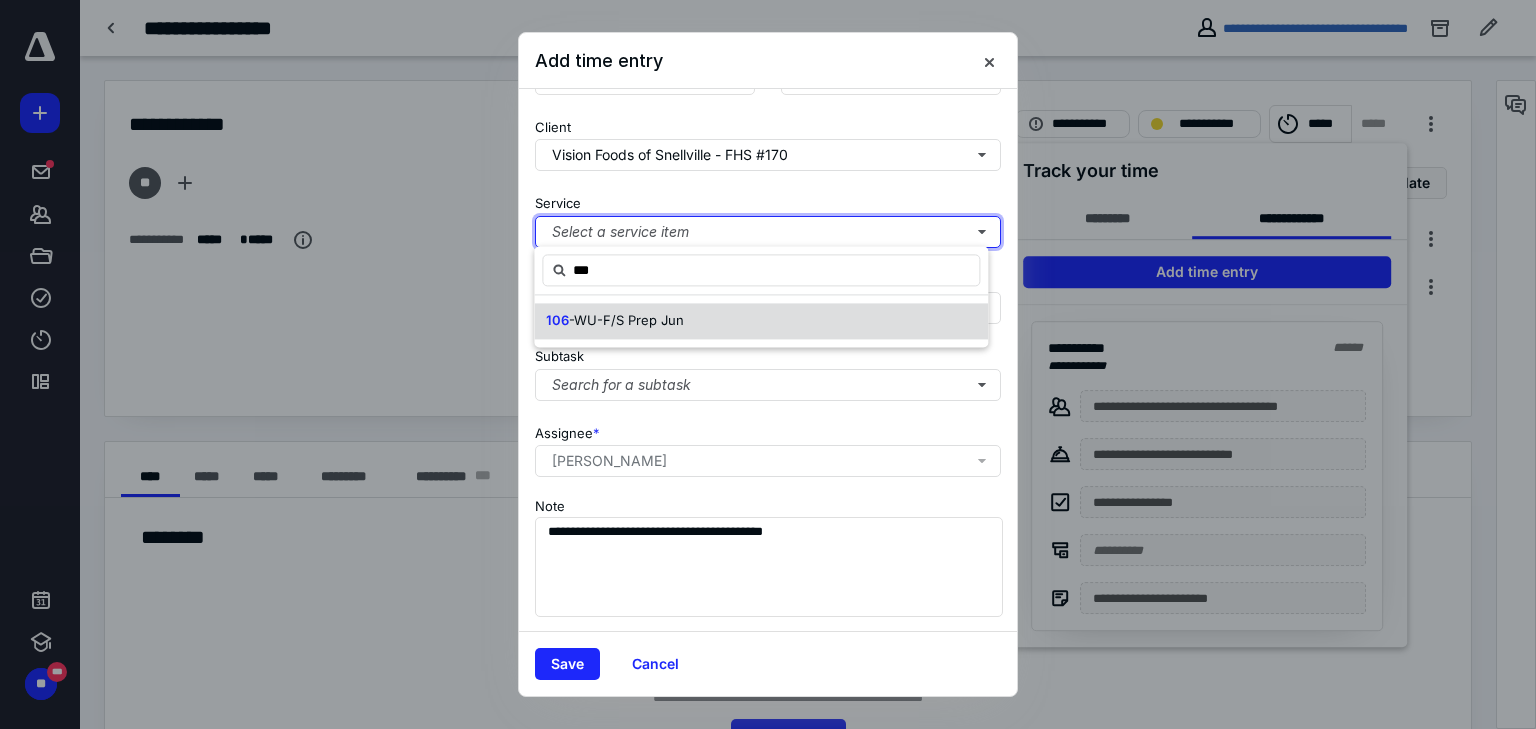 type 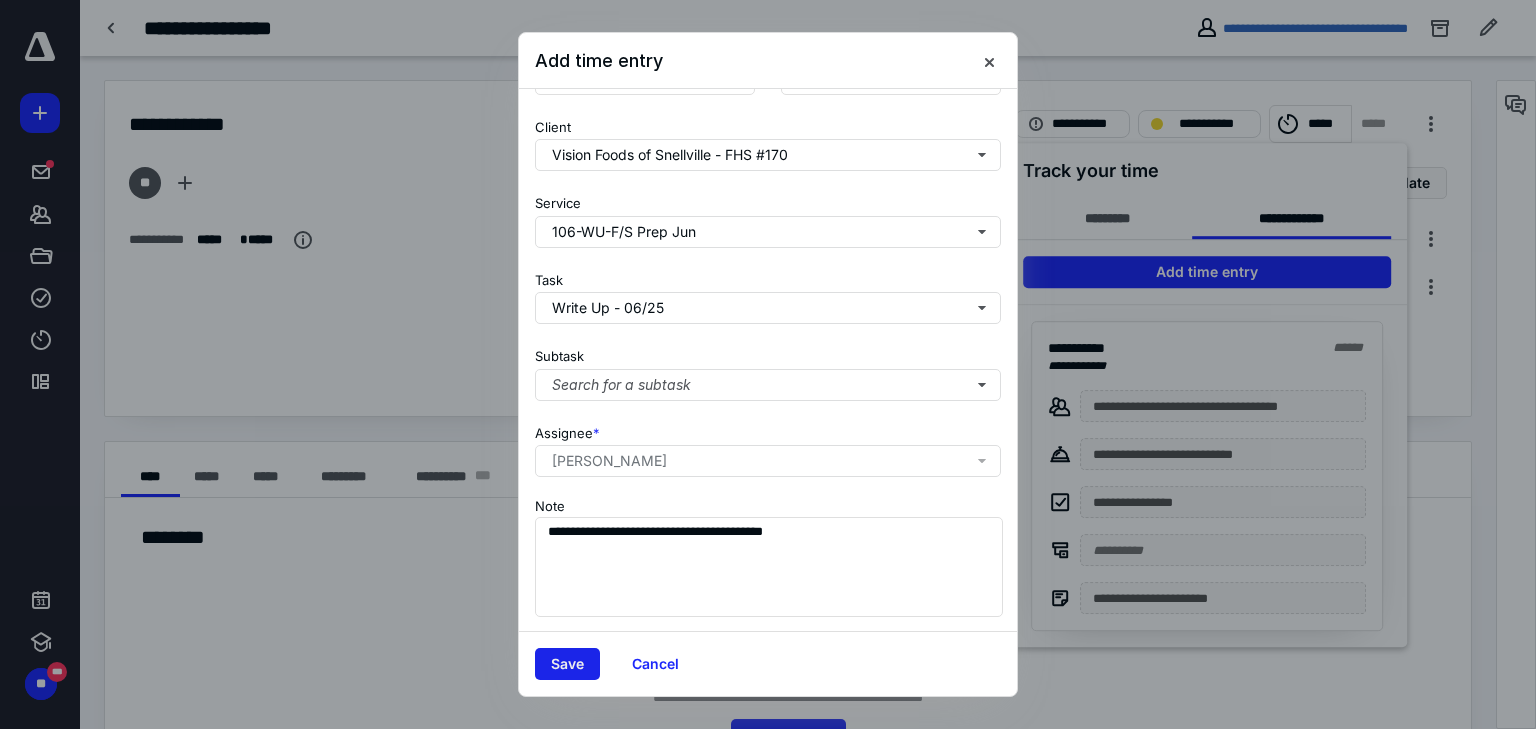 click on "Save" at bounding box center [567, 664] 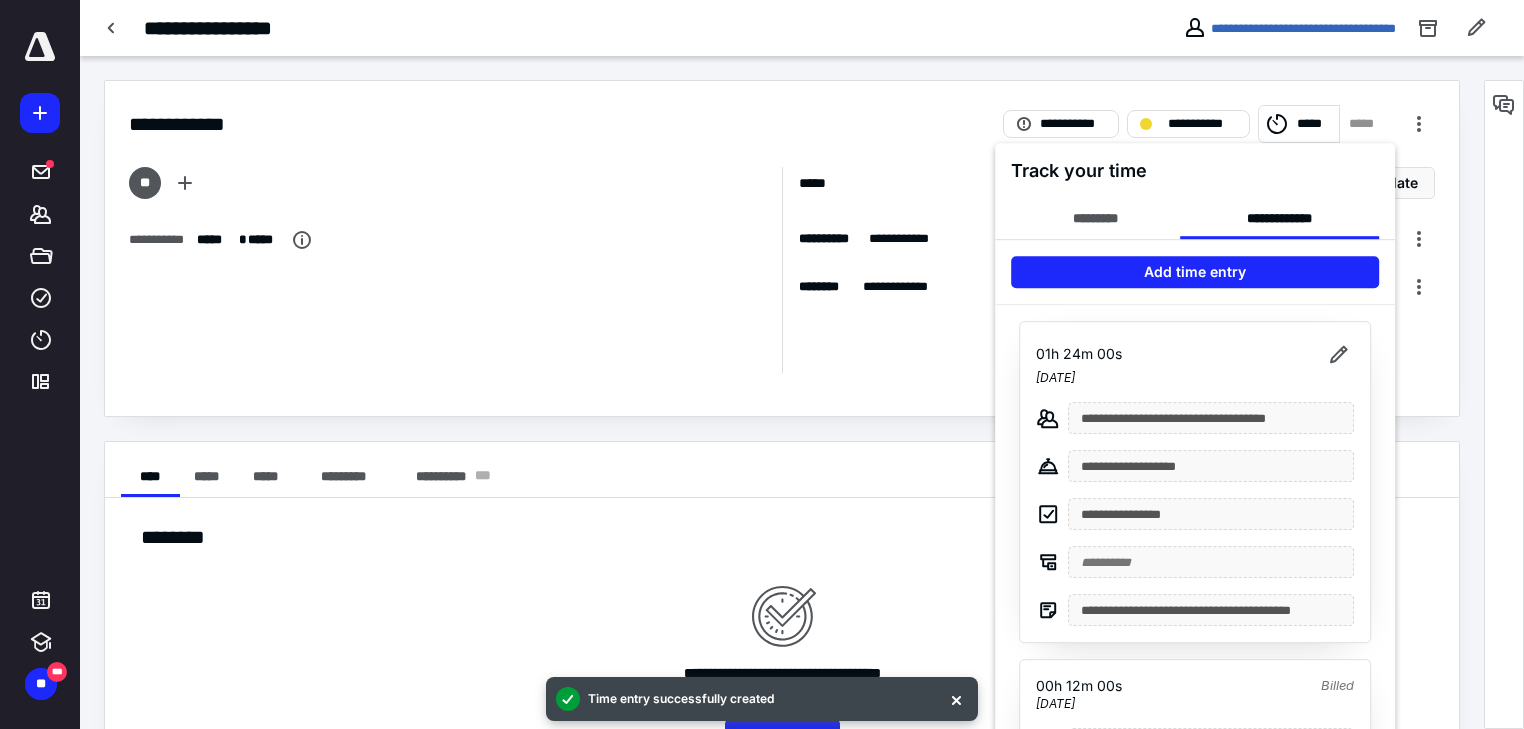 click at bounding box center [762, 364] 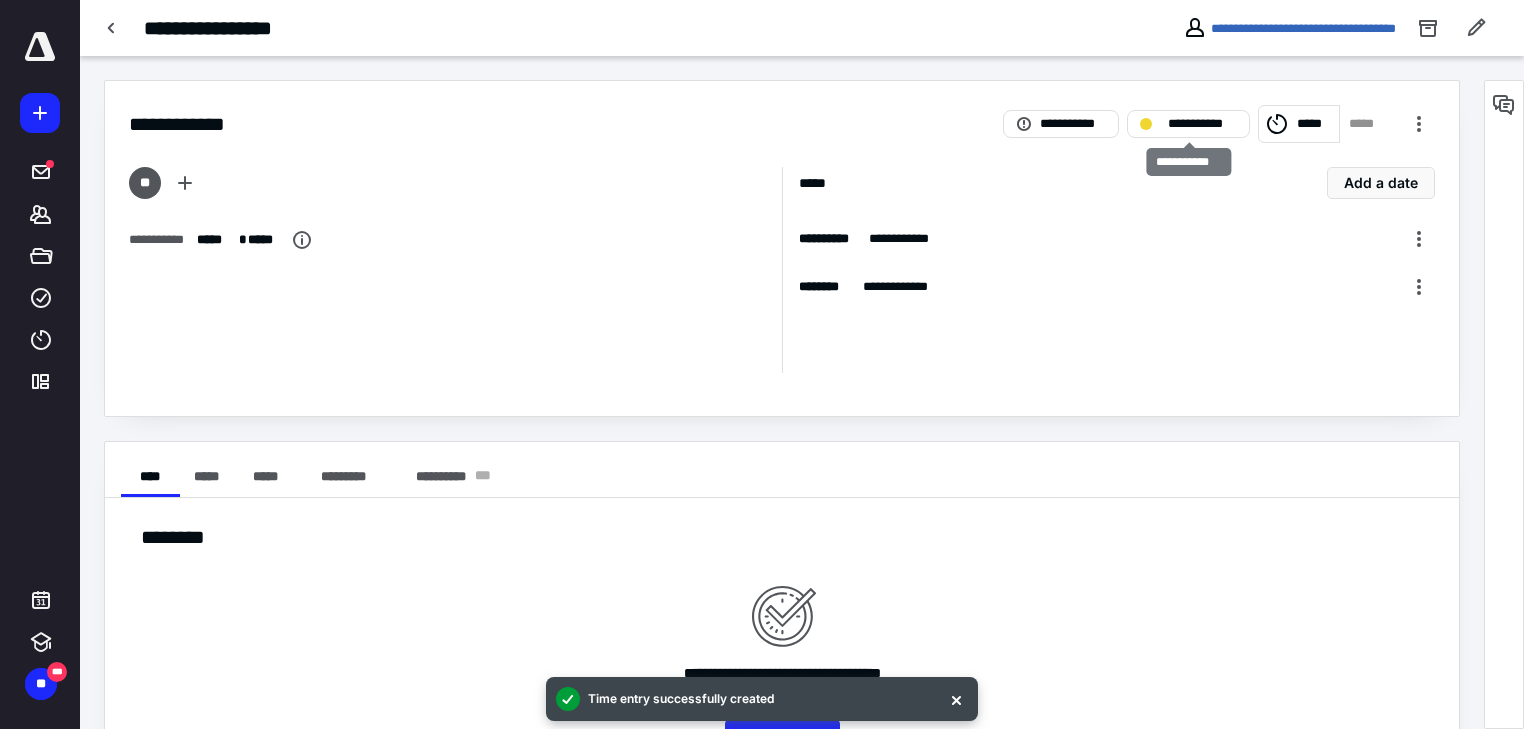 click on "**********" at bounding box center [1202, 124] 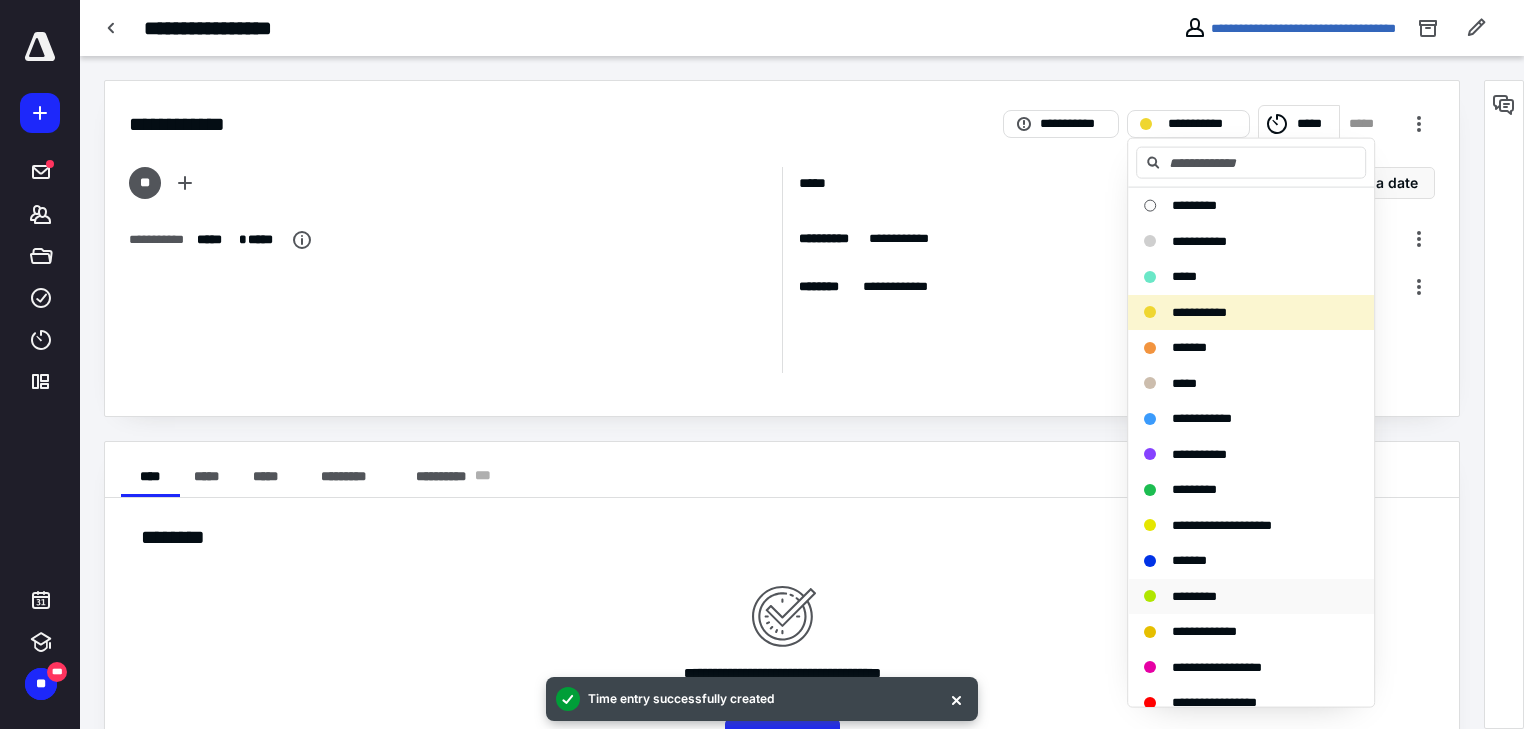 click on "*********" at bounding box center (1194, 595) 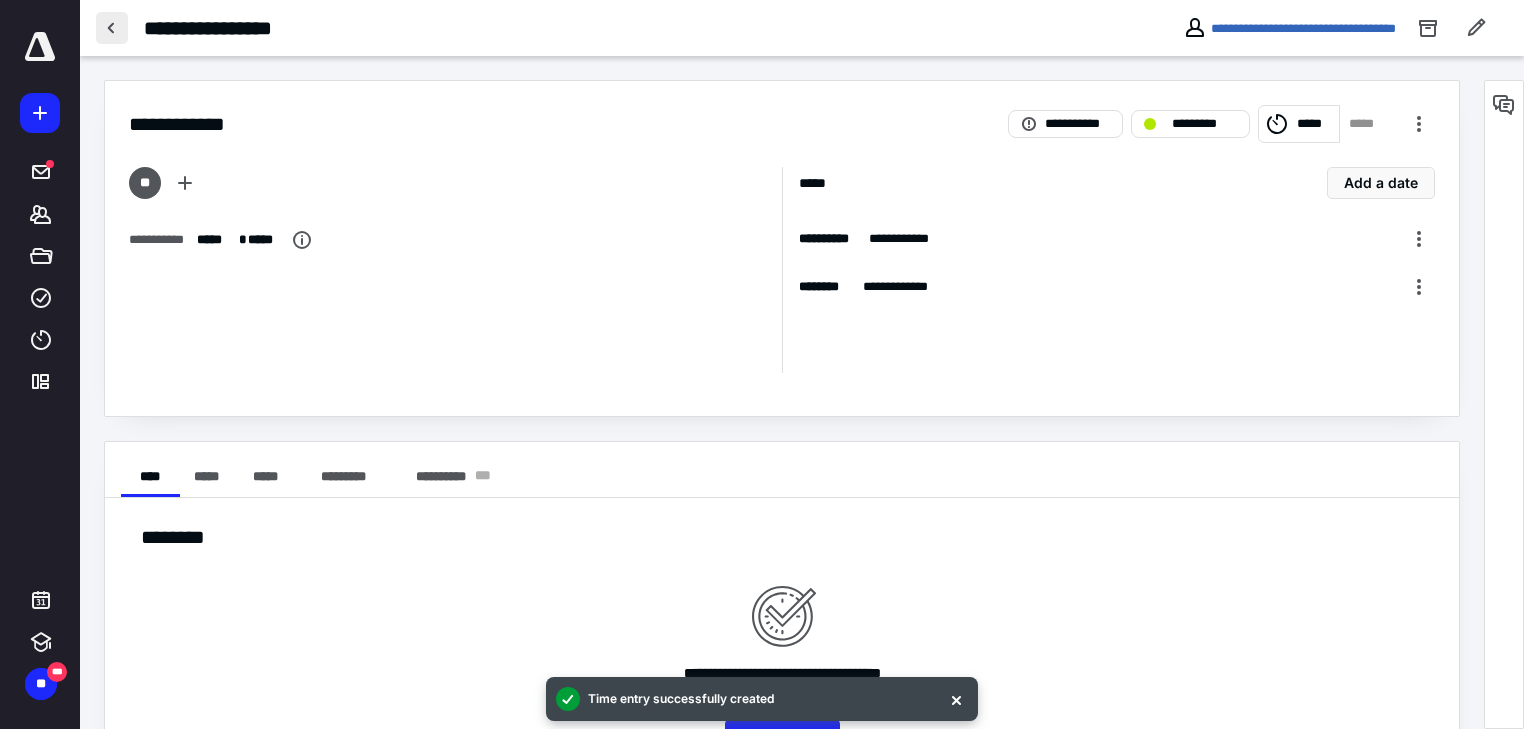 click at bounding box center [112, 28] 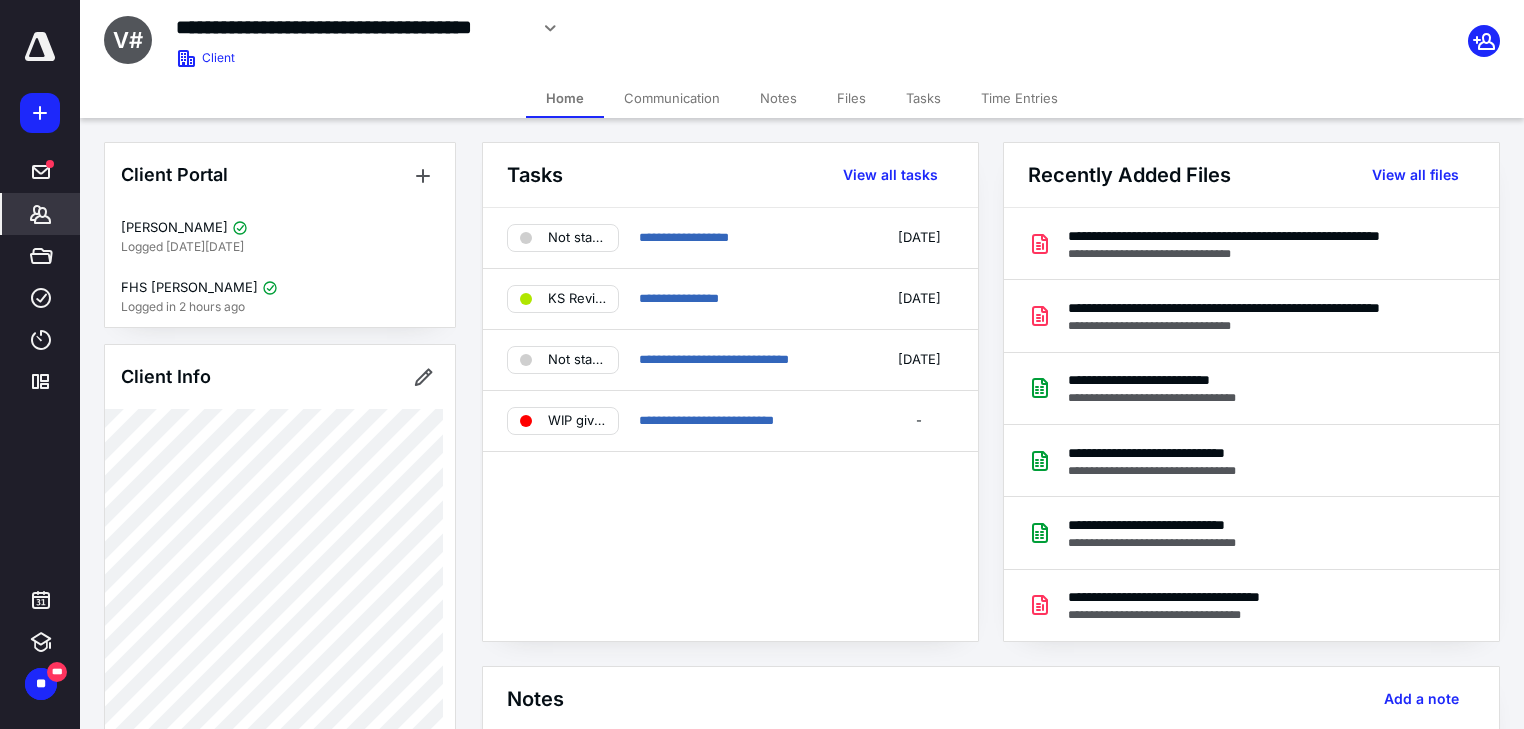 click 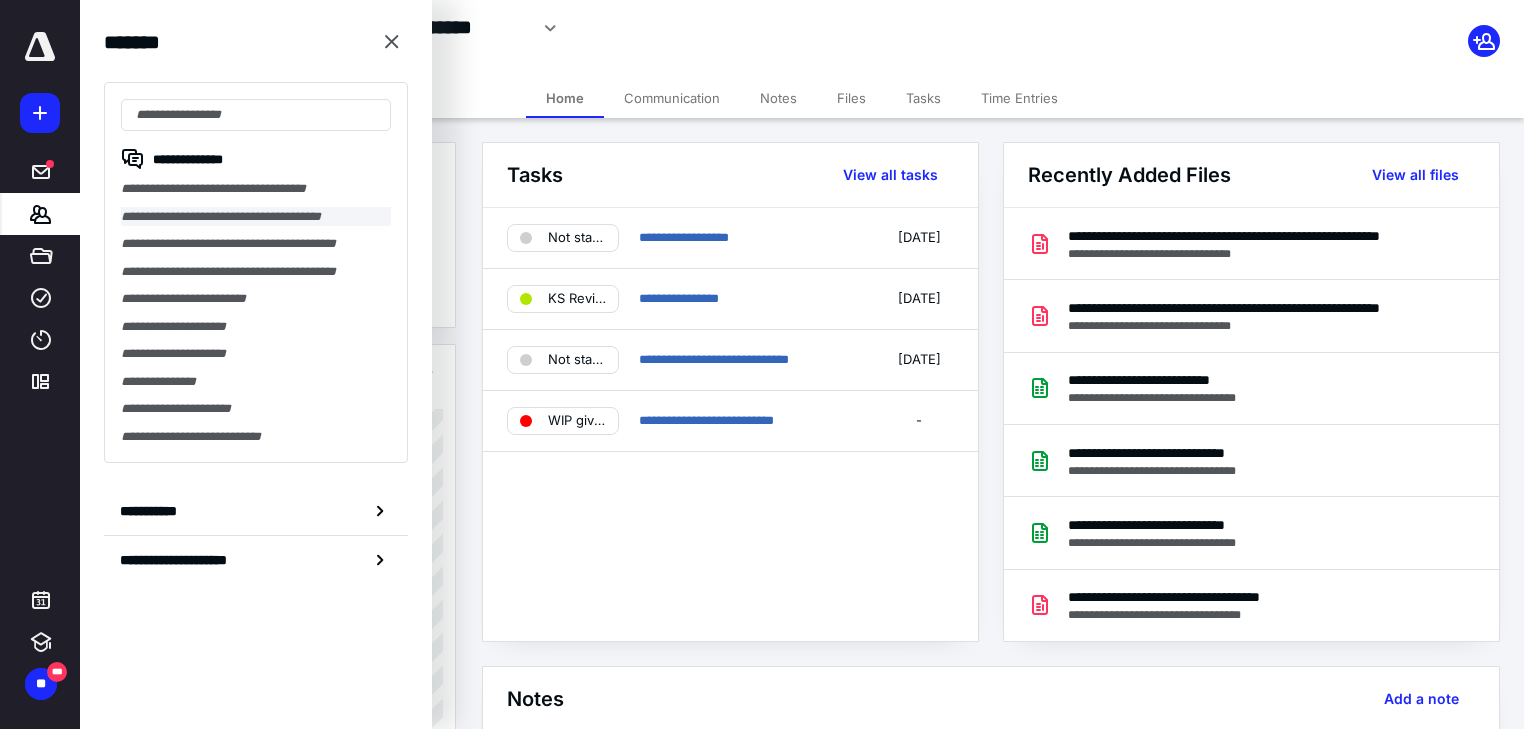 click on "**********" at bounding box center [256, 217] 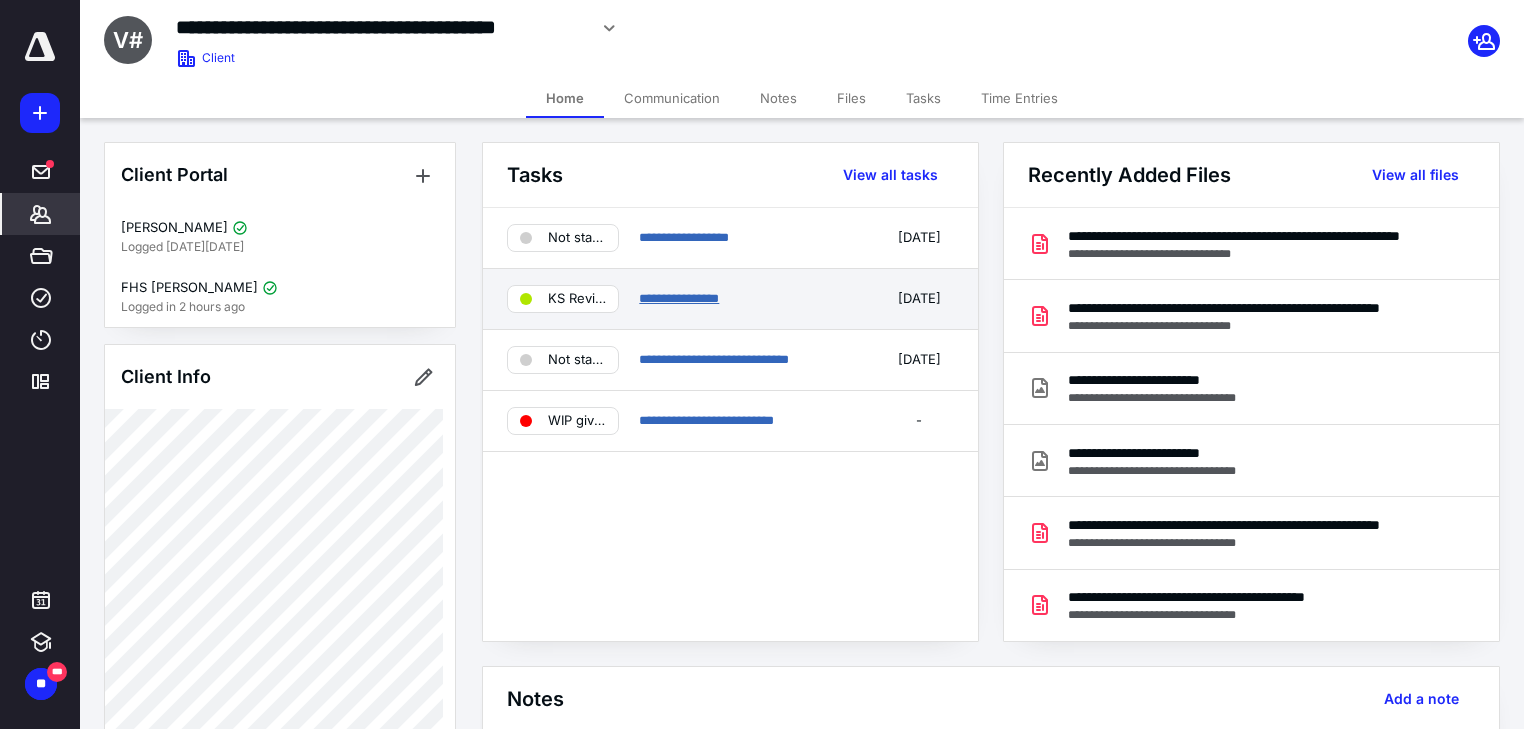 click on "**********" at bounding box center [679, 298] 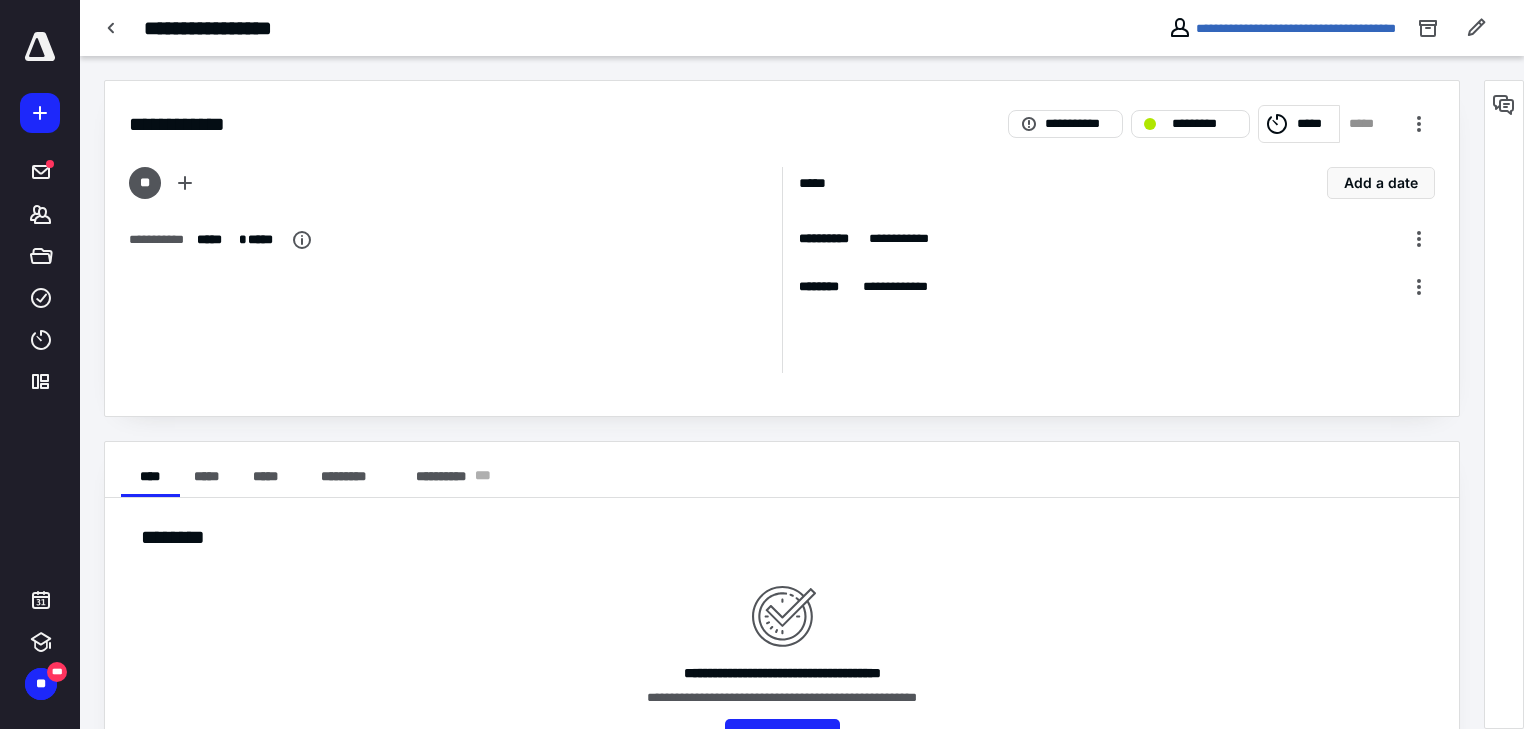 click on "*****" at bounding box center (1299, 124) 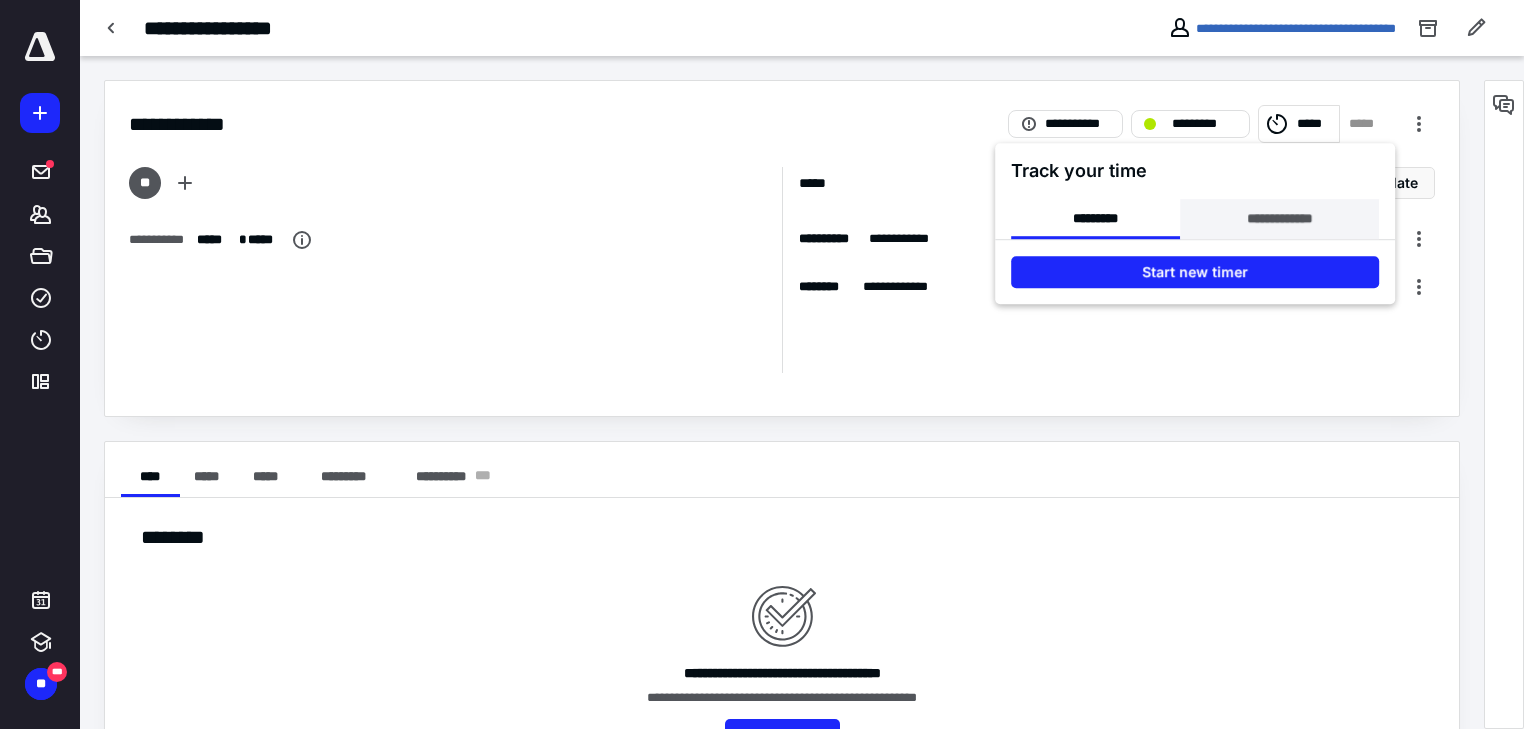 click on "**********" at bounding box center (1279, 219) 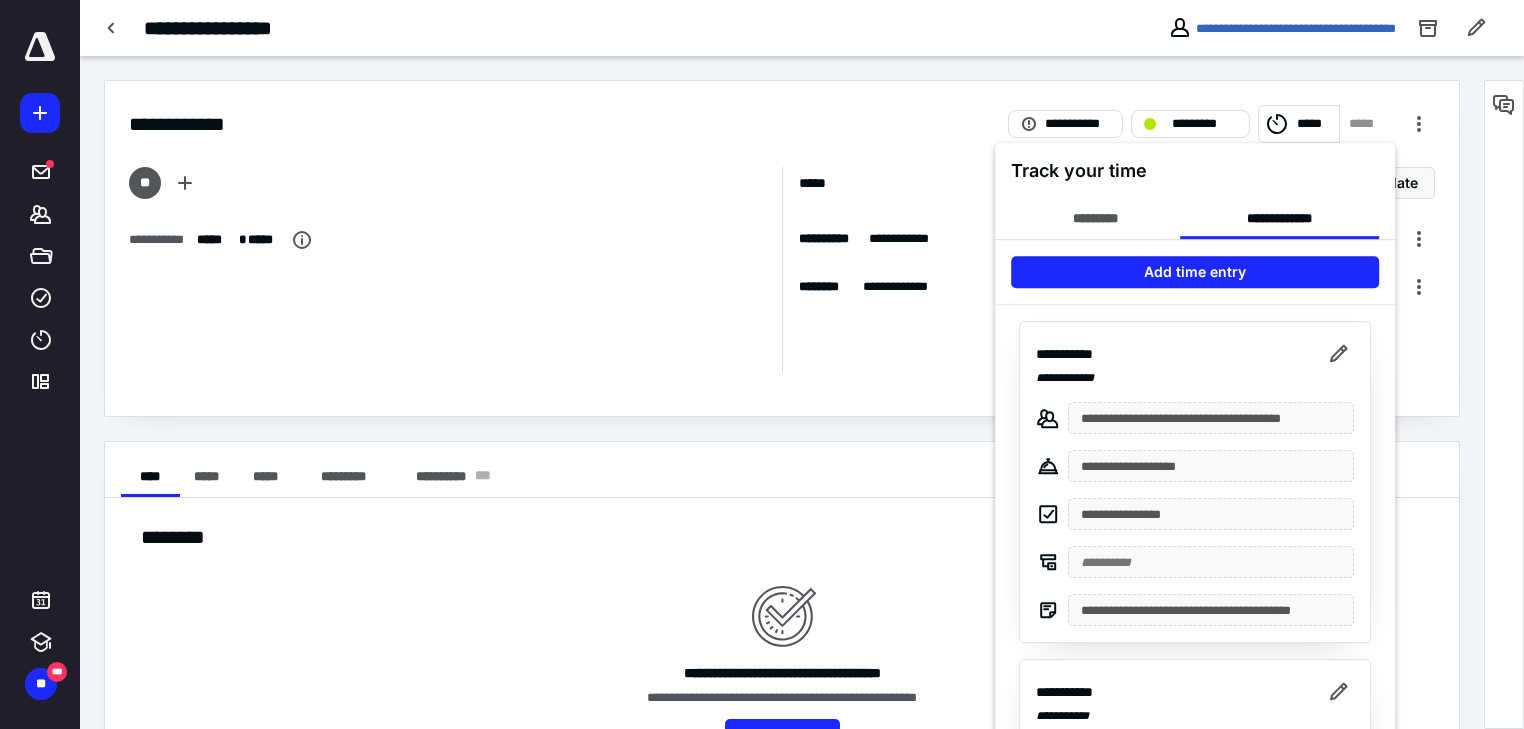 drag, startPoint x: 640, startPoint y: 202, endPoint x: 285, endPoint y: 27, distance: 395.79034 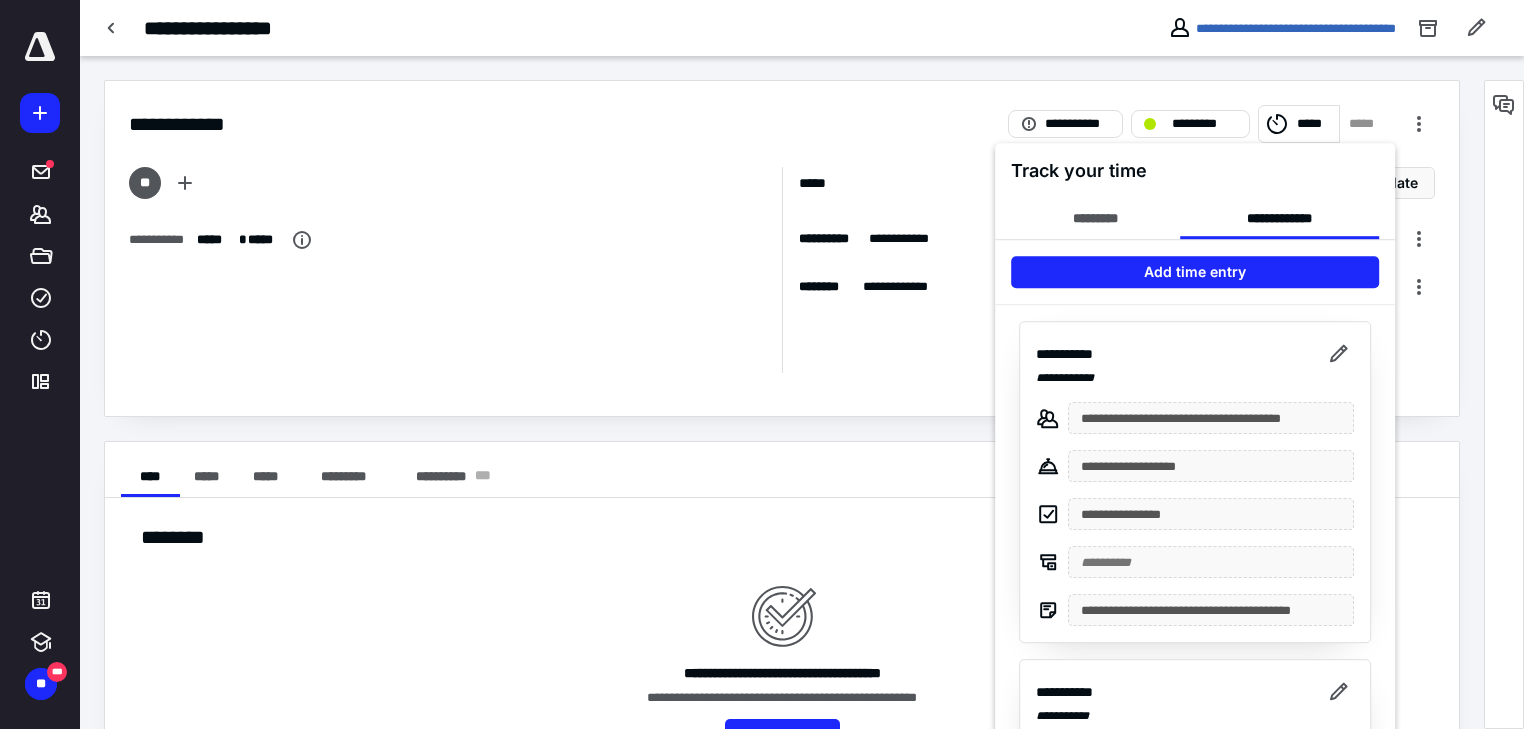 click at bounding box center [762, 364] 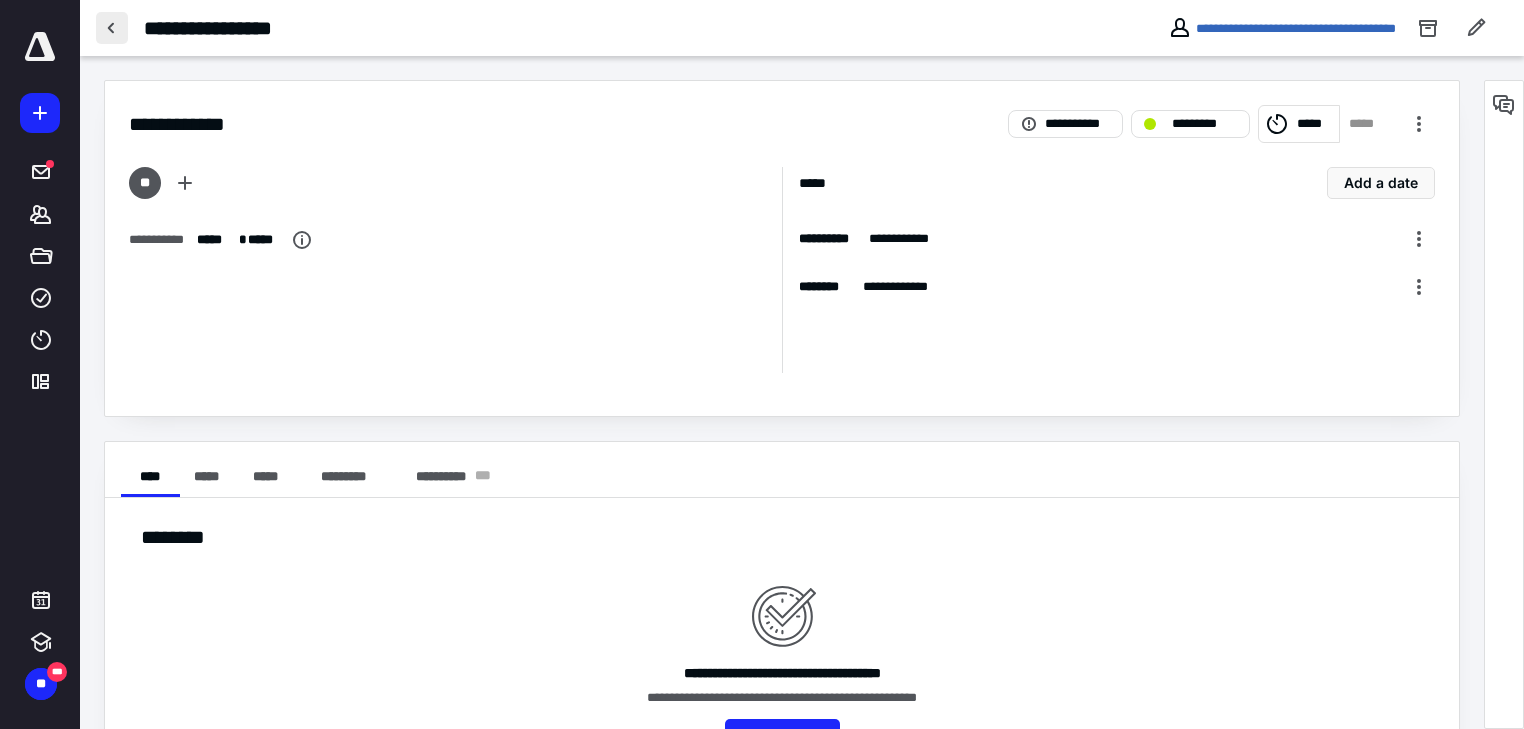 click at bounding box center (112, 28) 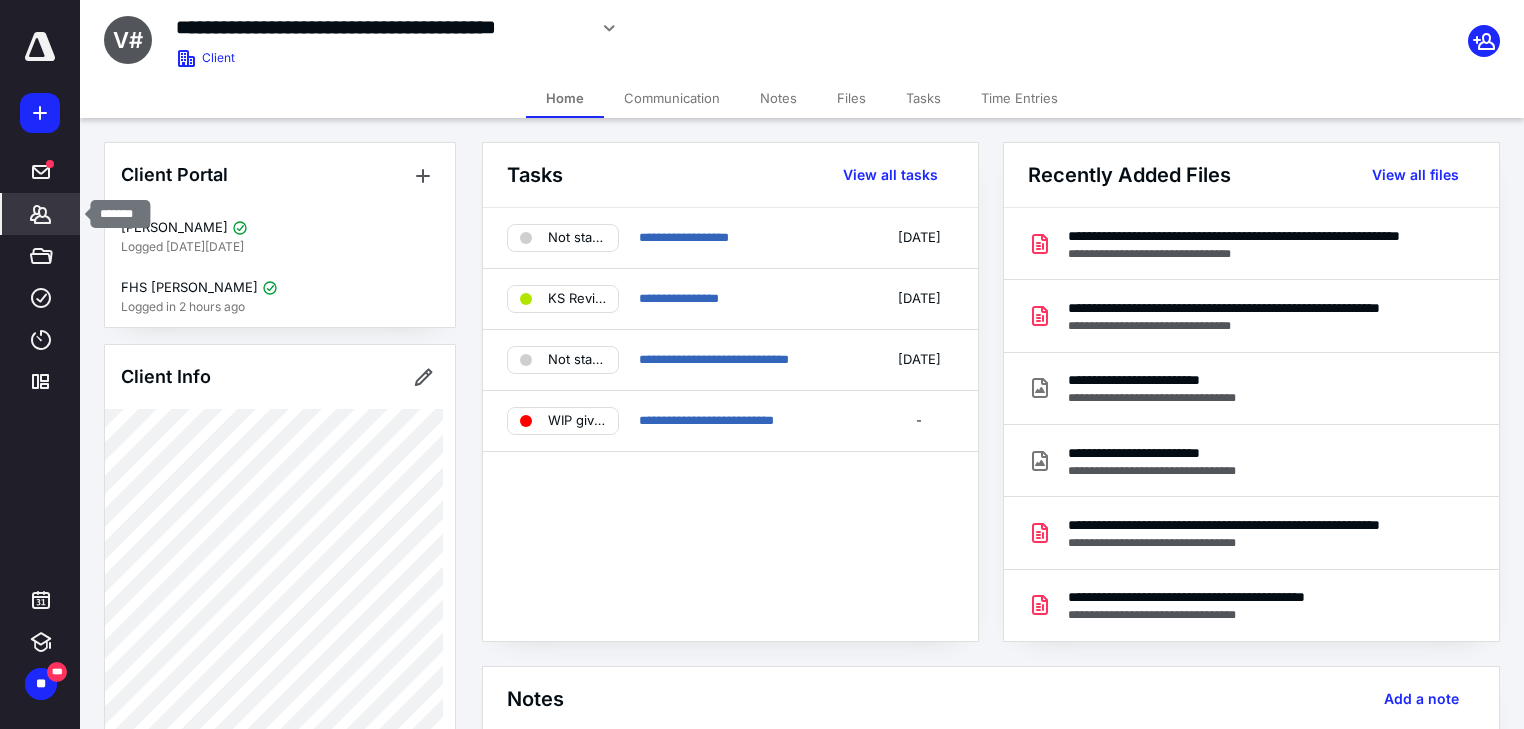 click 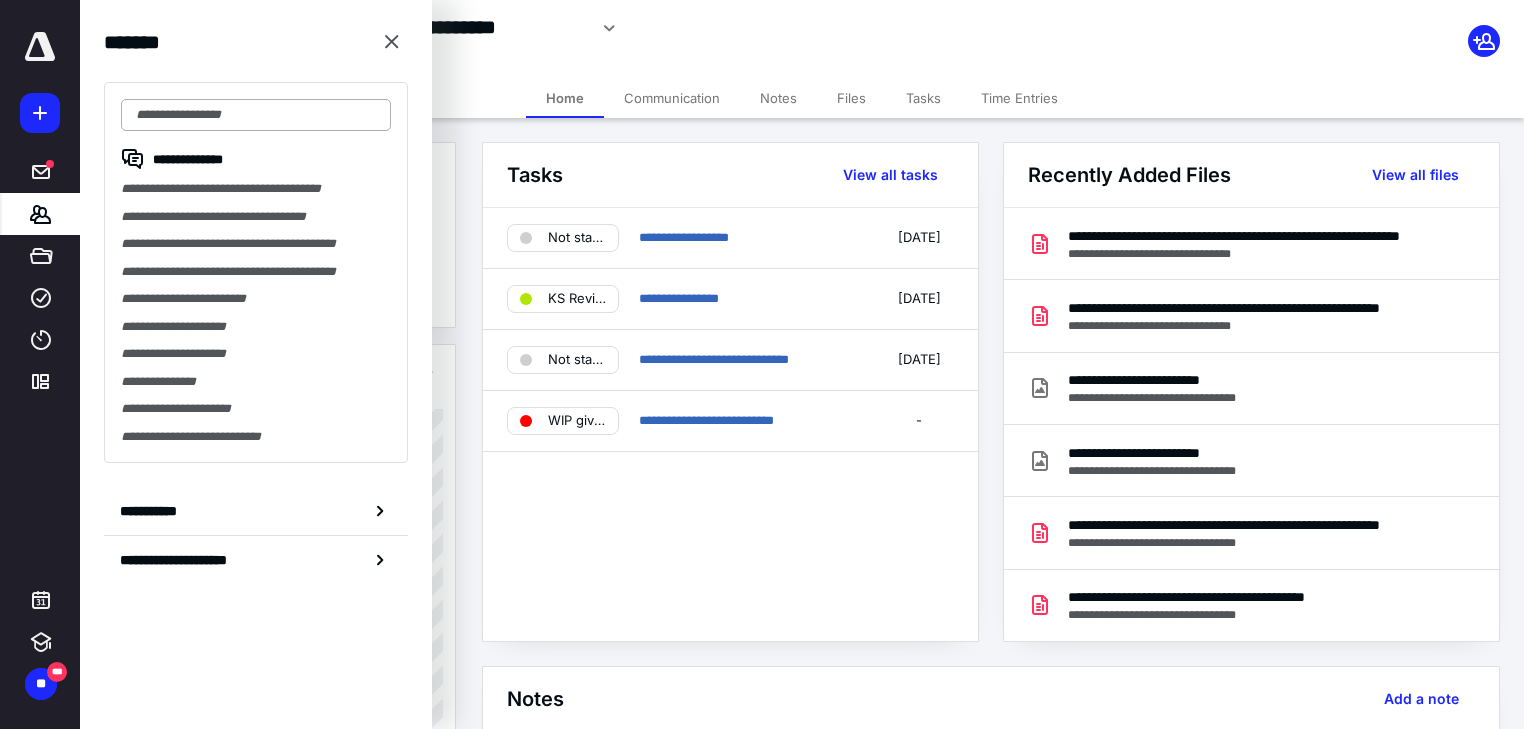 click at bounding box center (256, 115) 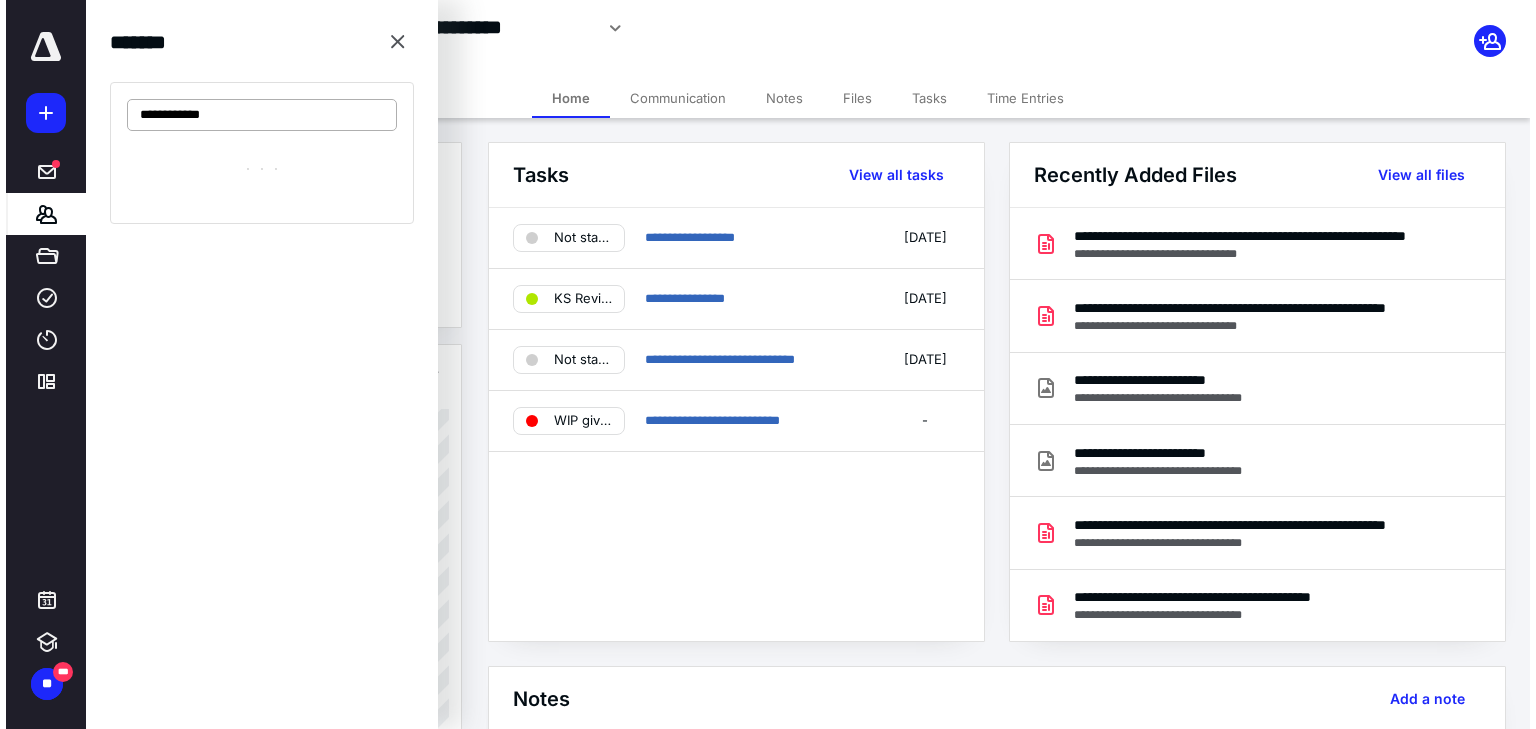type 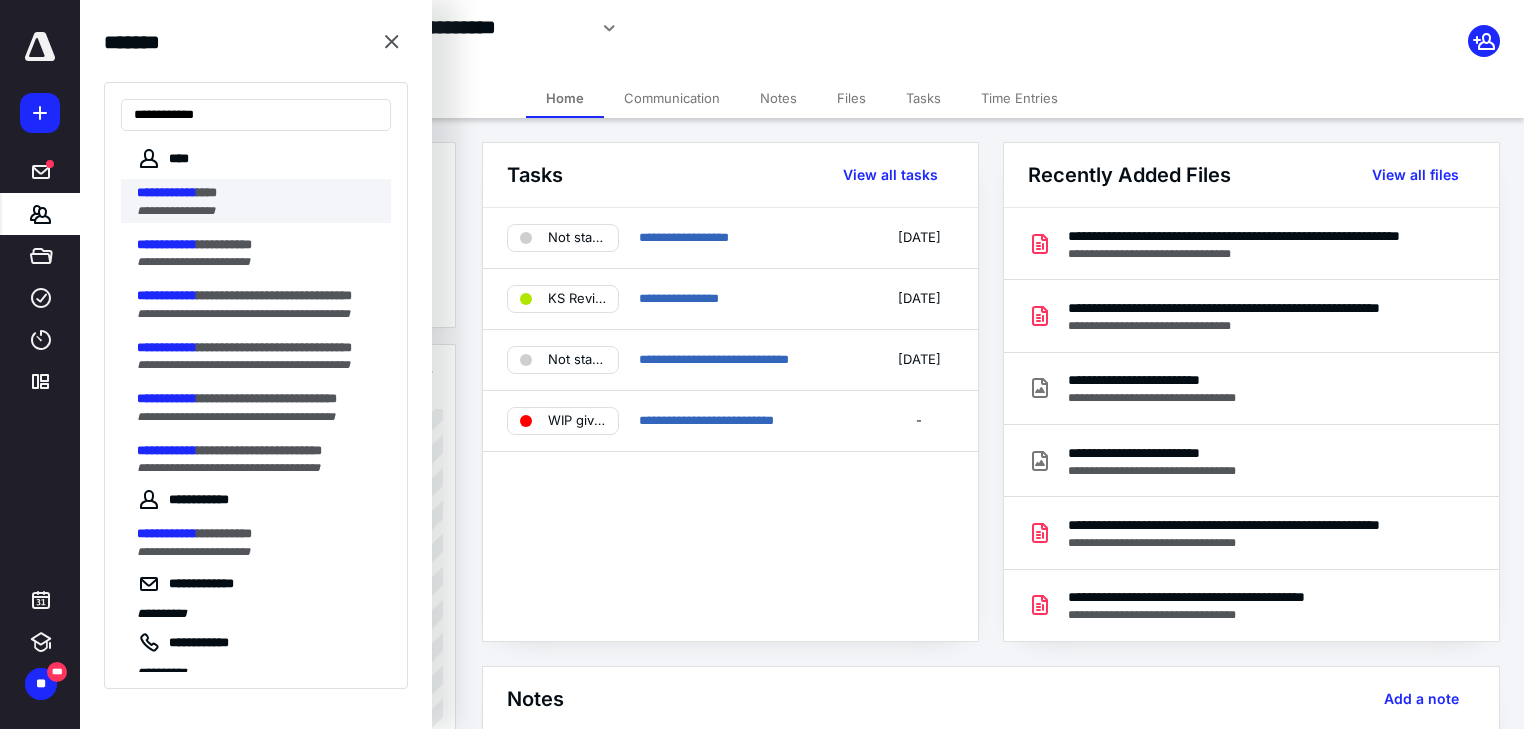 click on "**********" at bounding box center [258, 193] 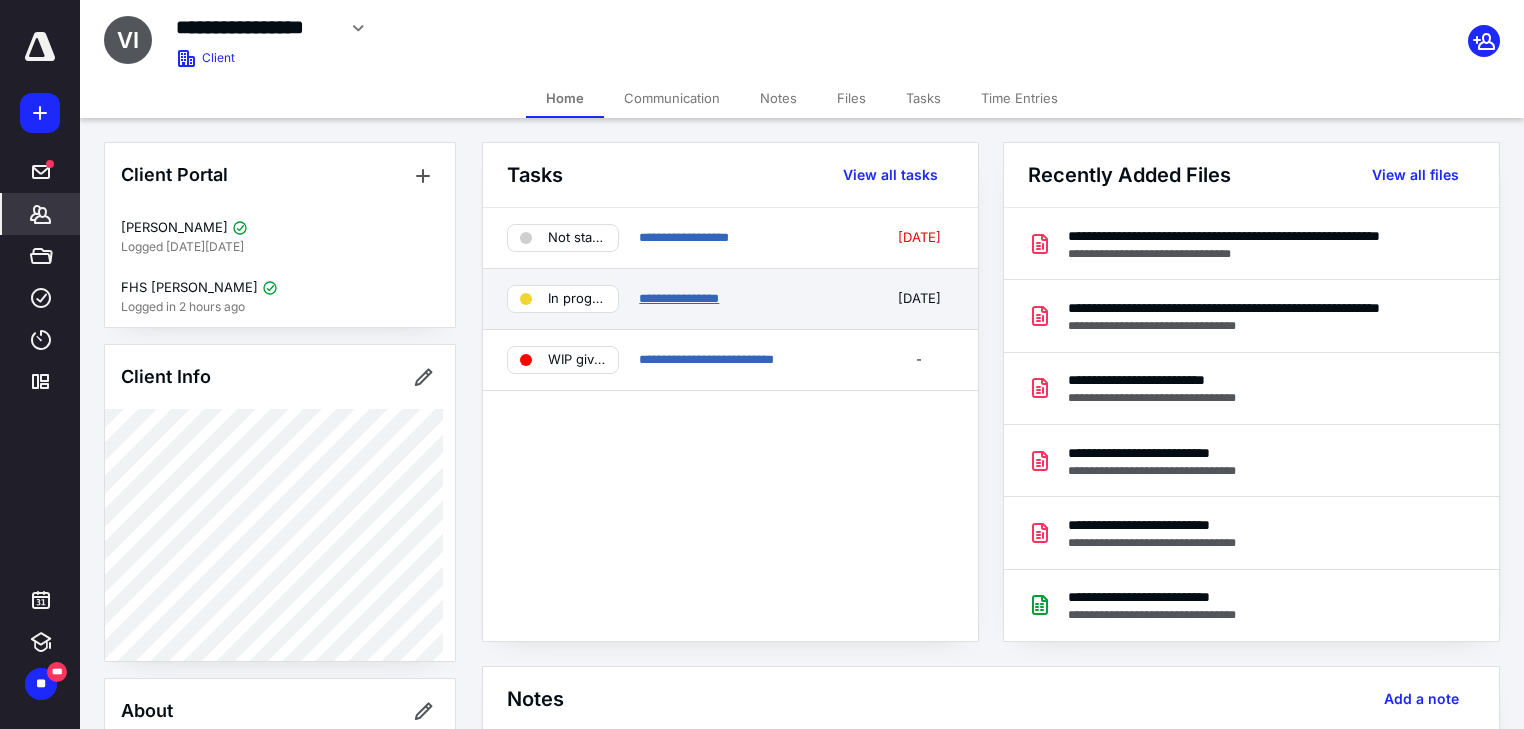 click on "**********" at bounding box center (679, 298) 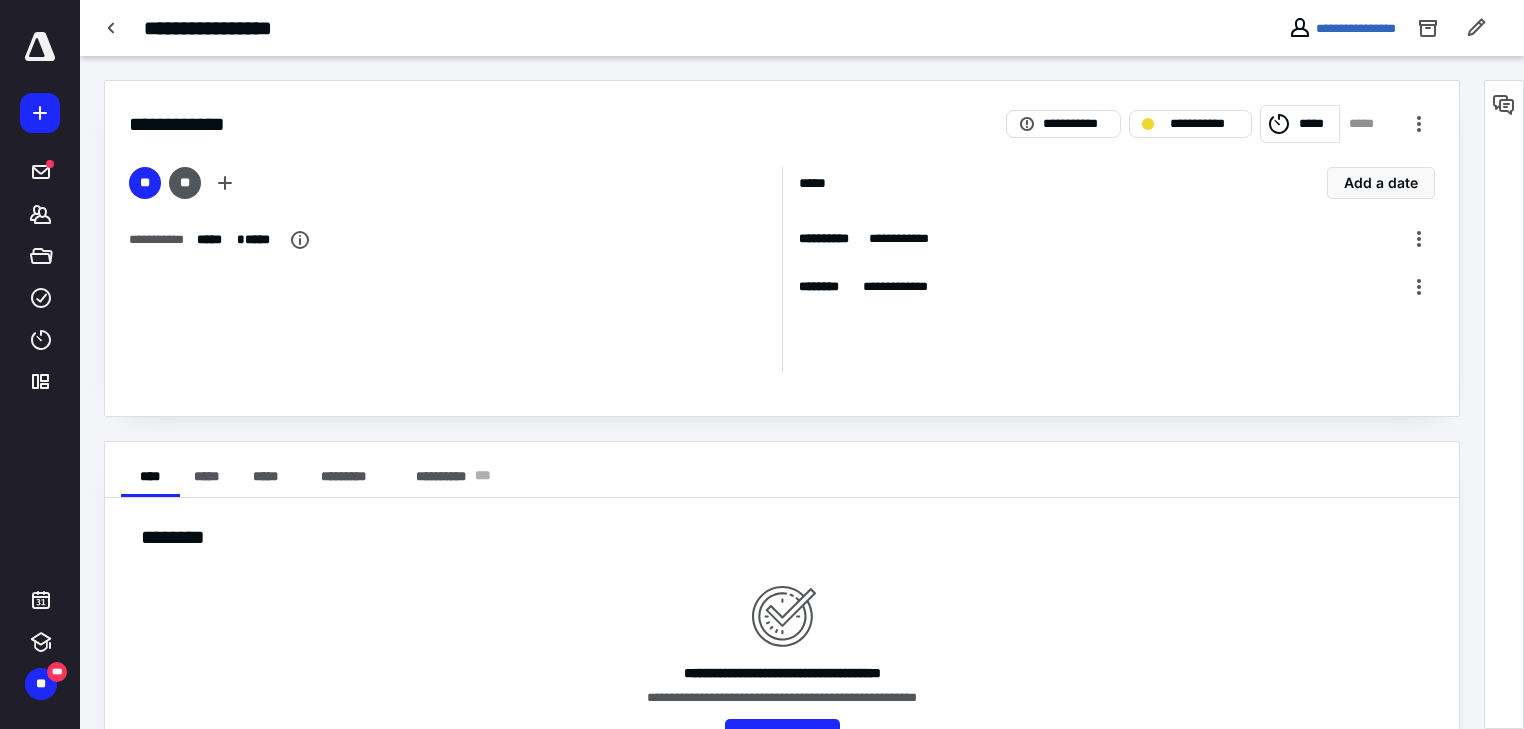 click on "*****" at bounding box center (1315, 124) 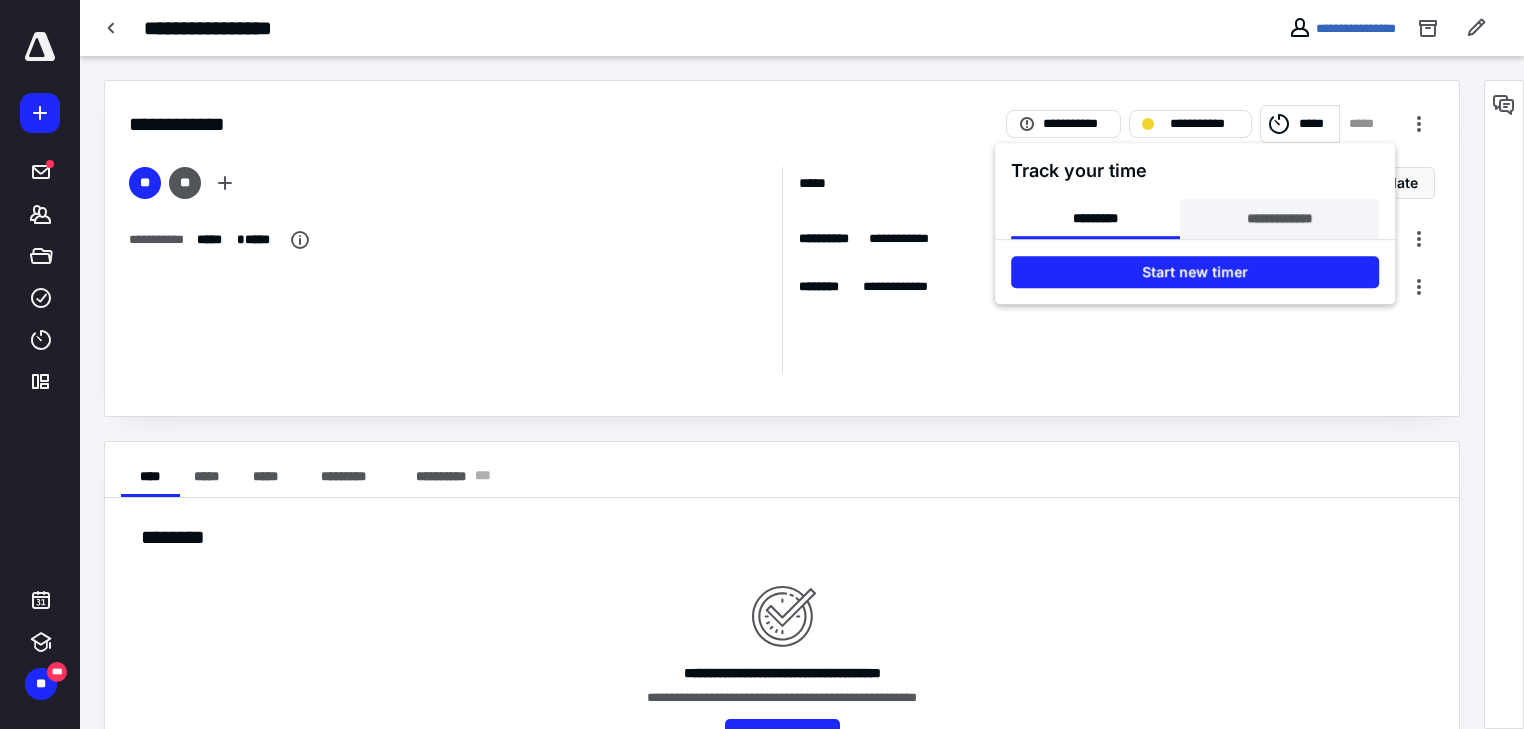 click on "**********" at bounding box center (1279, 219) 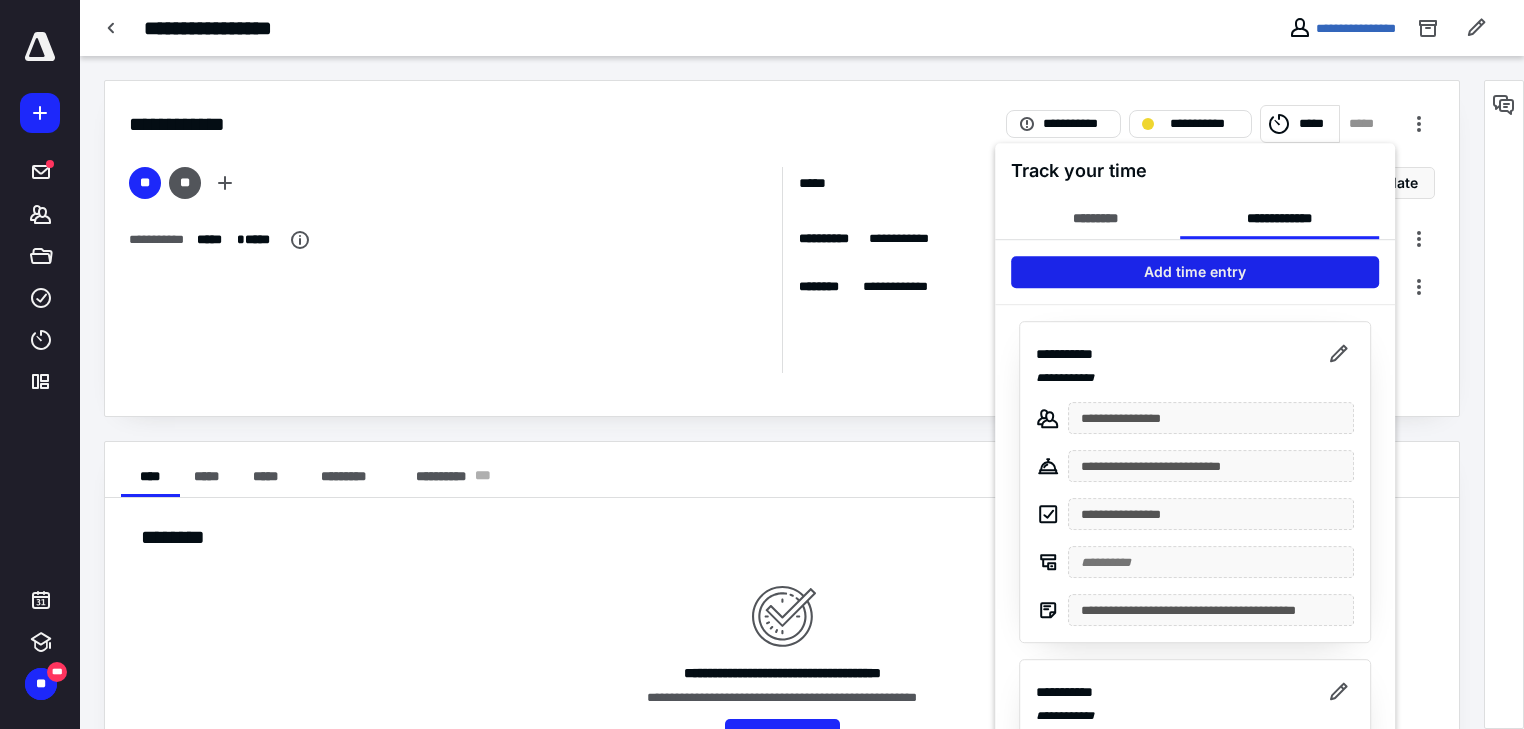 click on "Add time entry" at bounding box center [1195, 272] 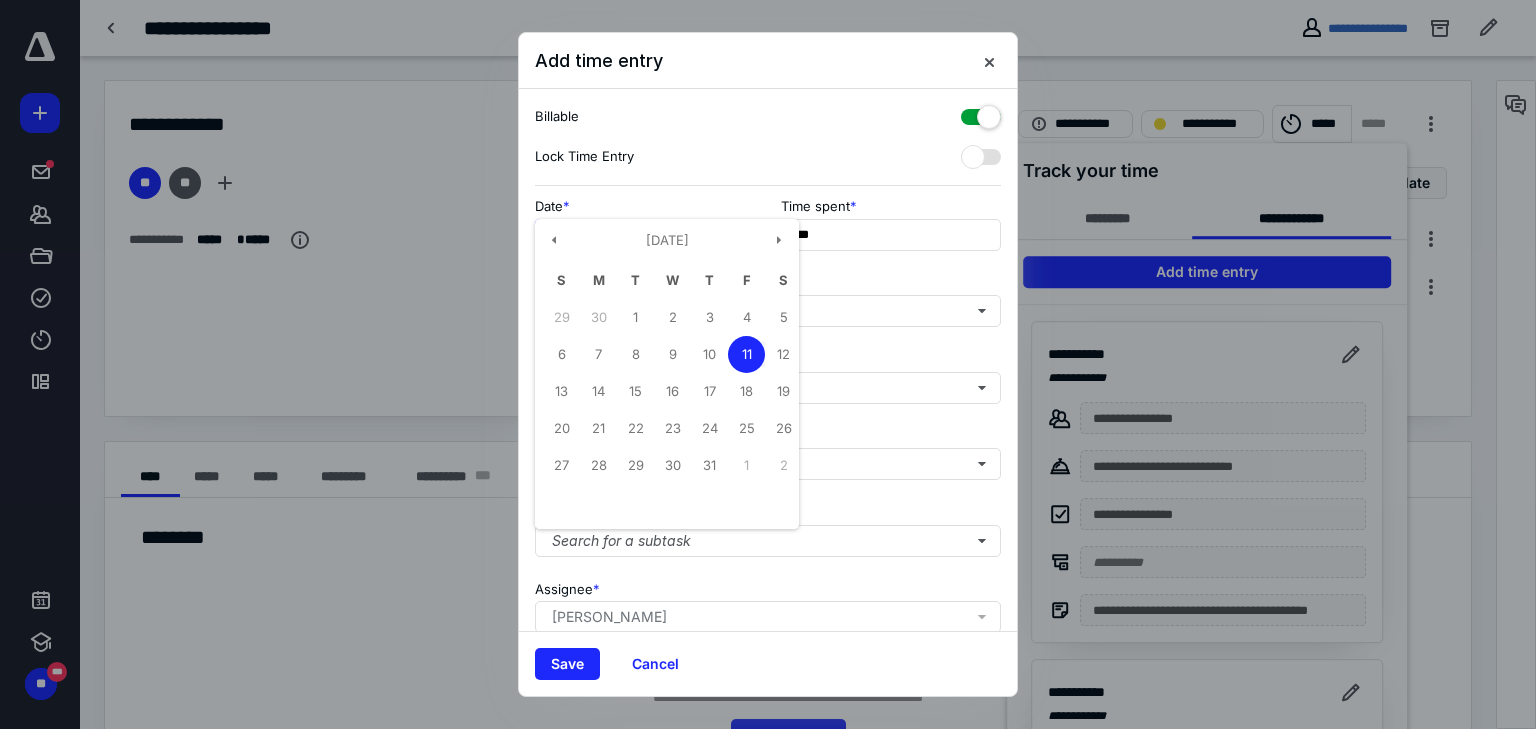 click on "**********" at bounding box center (645, 235) 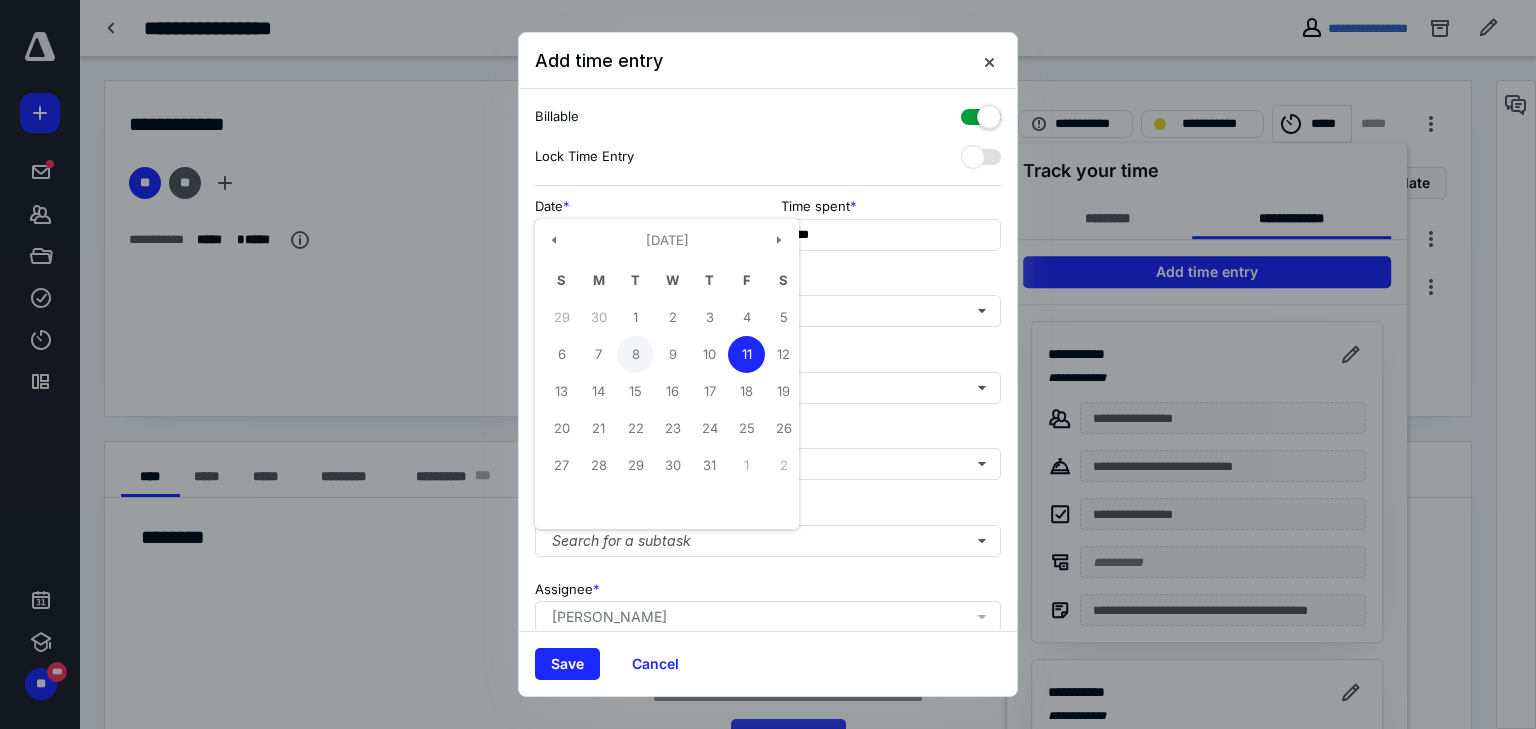 click on "8" at bounding box center [635, 354] 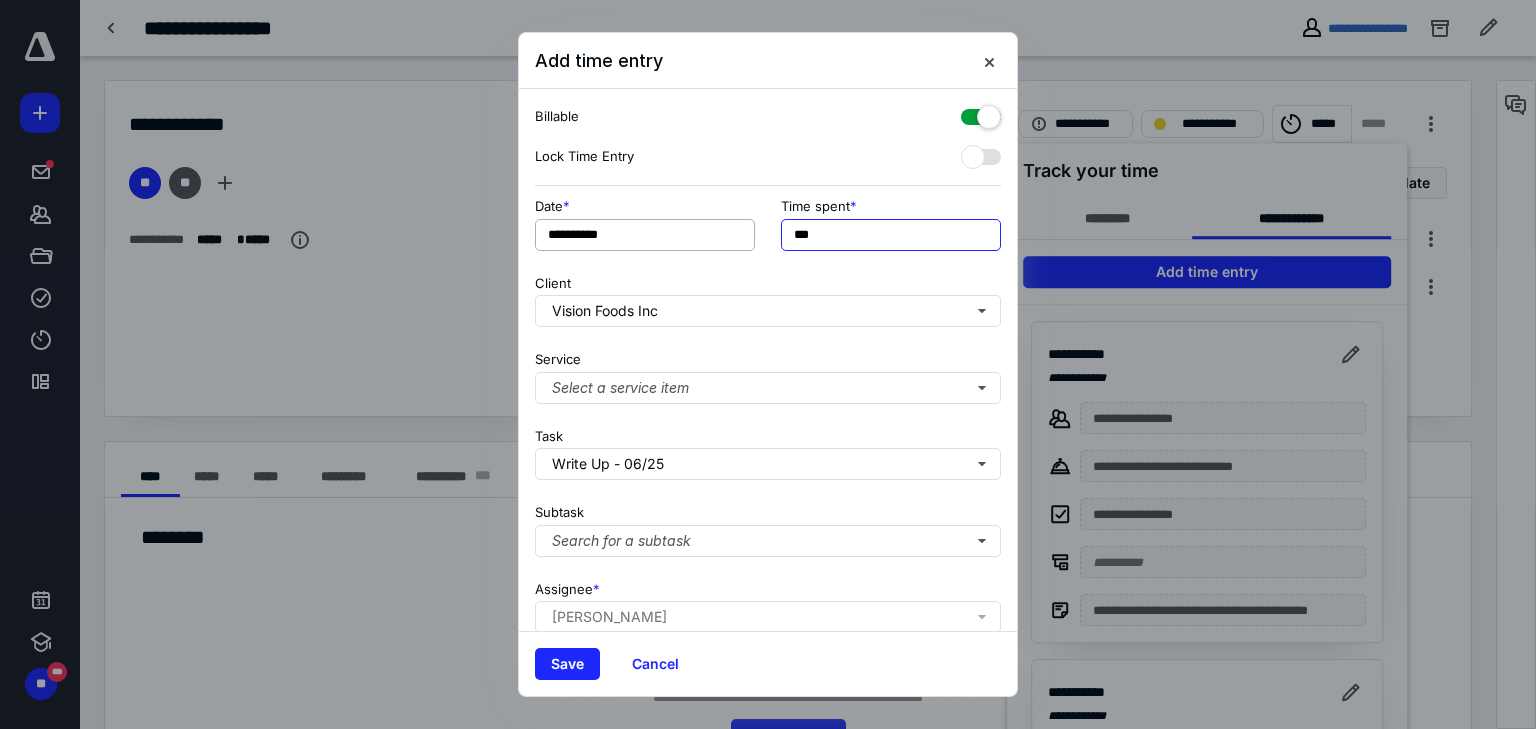 drag, startPoint x: 871, startPoint y: 236, endPoint x: 624, endPoint y: 231, distance: 247.0506 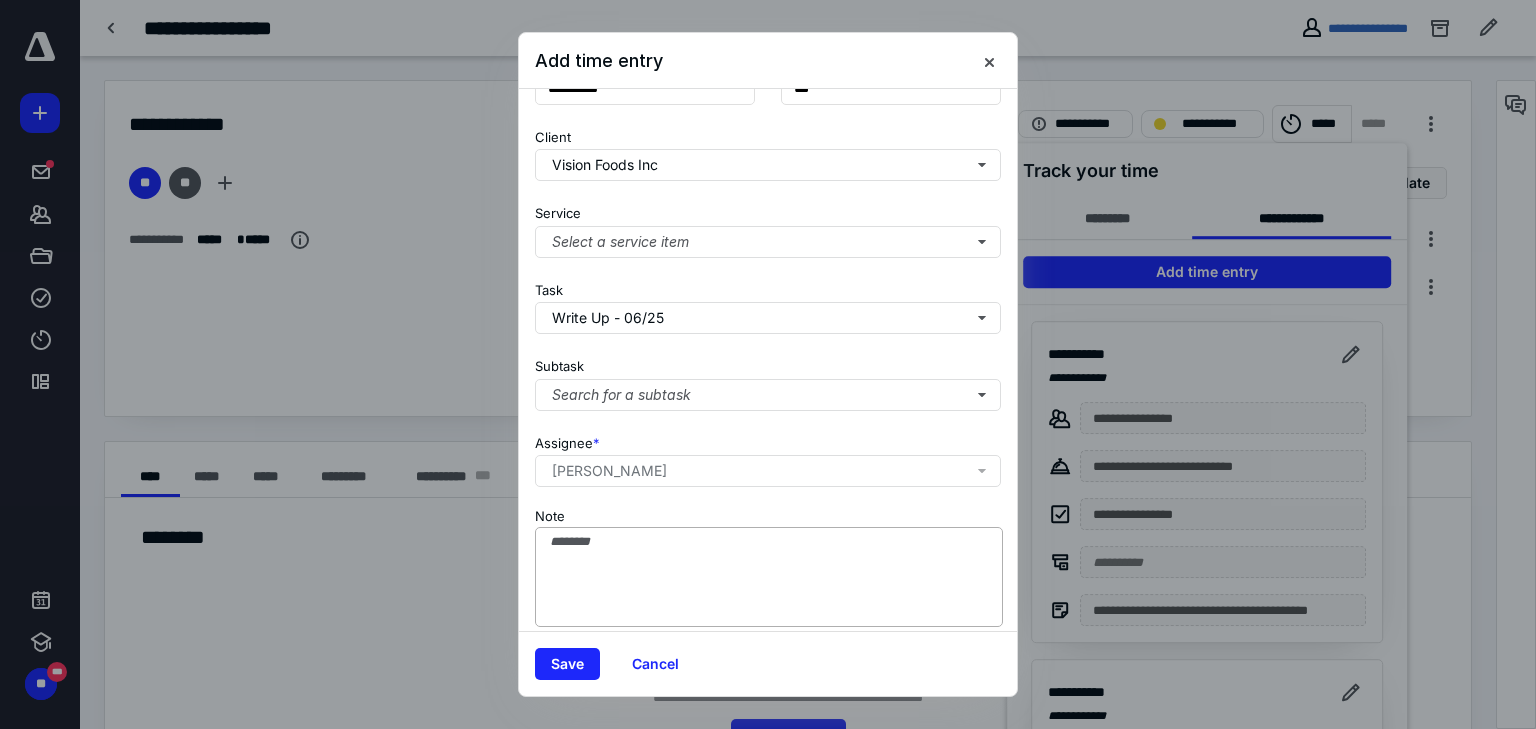 scroll, scrollTop: 156, scrollLeft: 0, axis: vertical 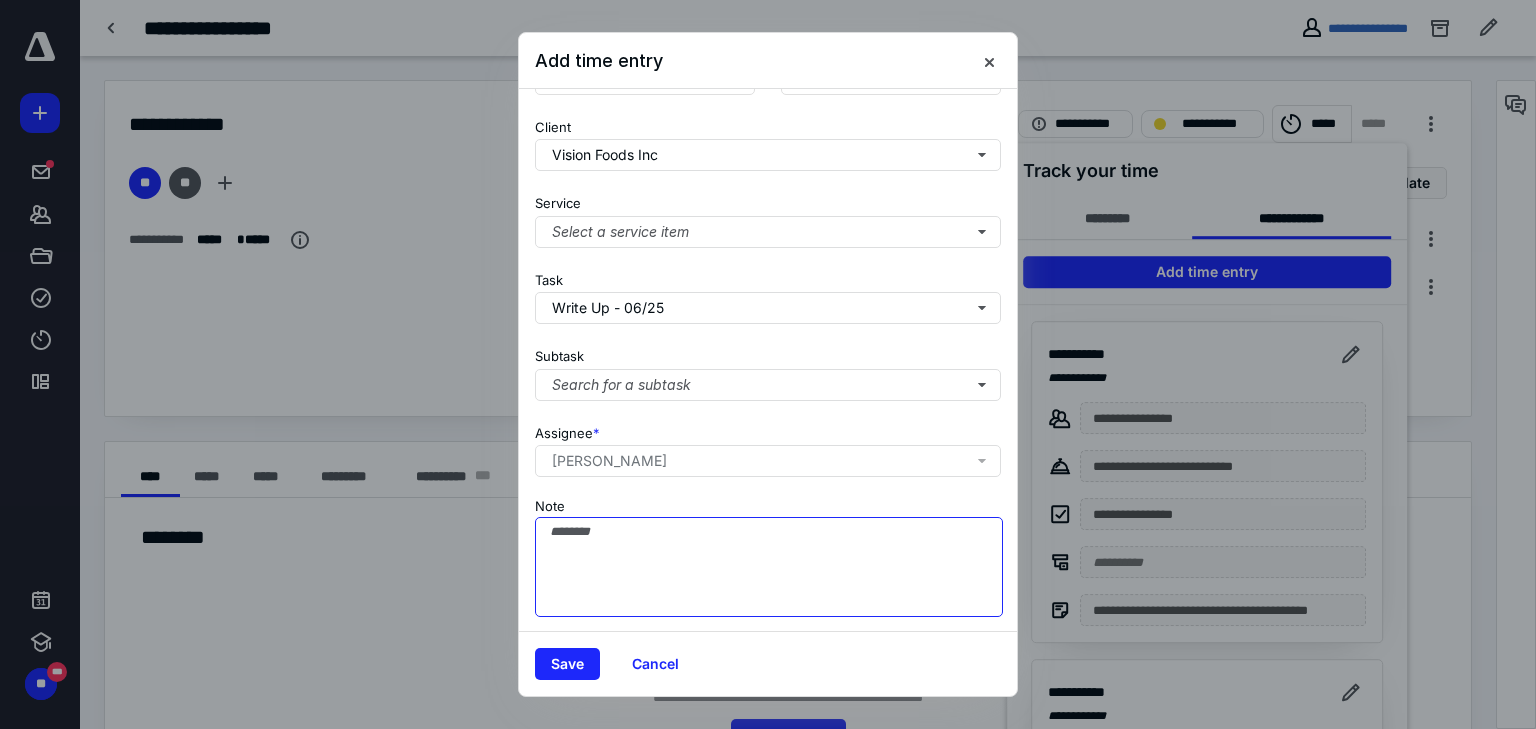 click on "Note" at bounding box center (769, 567) 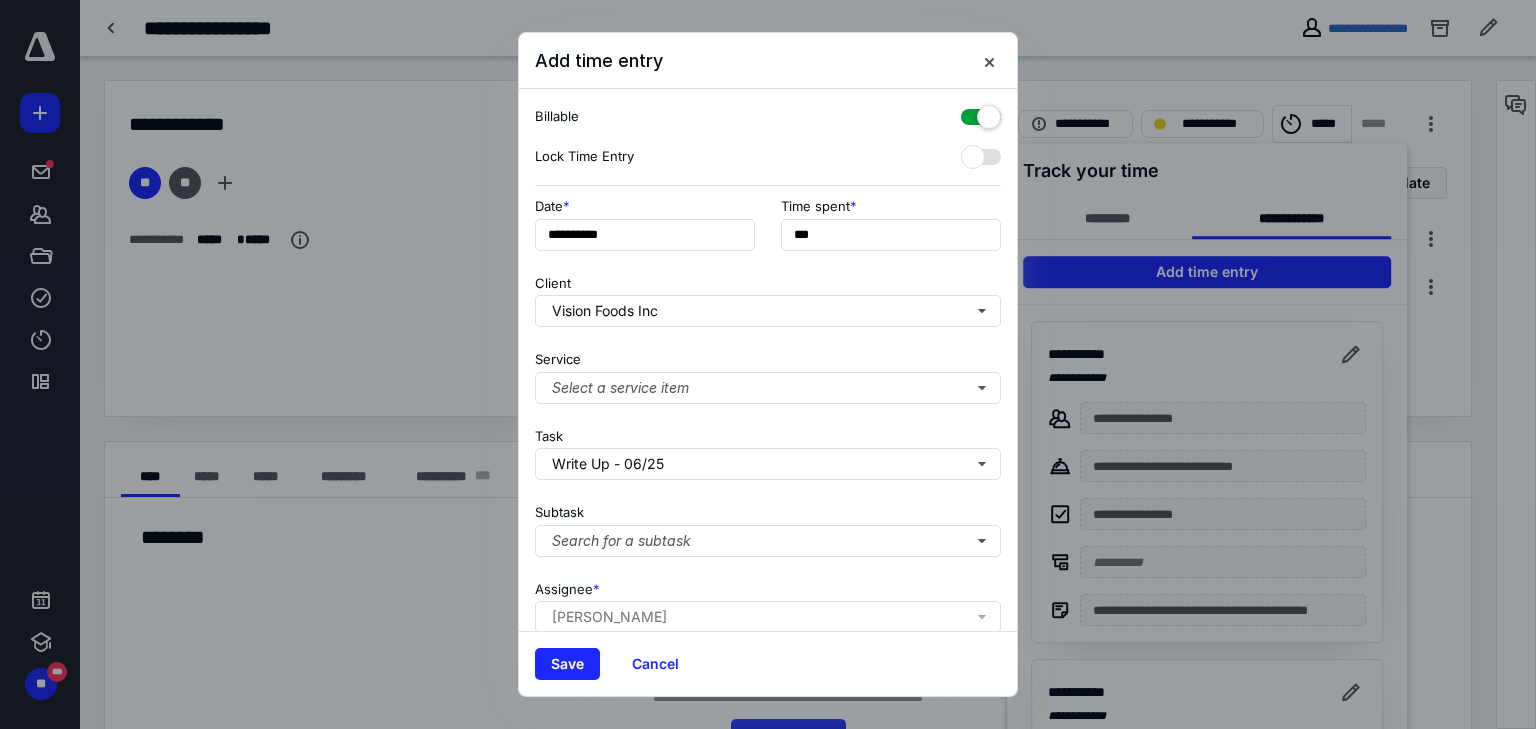 scroll, scrollTop: 0, scrollLeft: 0, axis: both 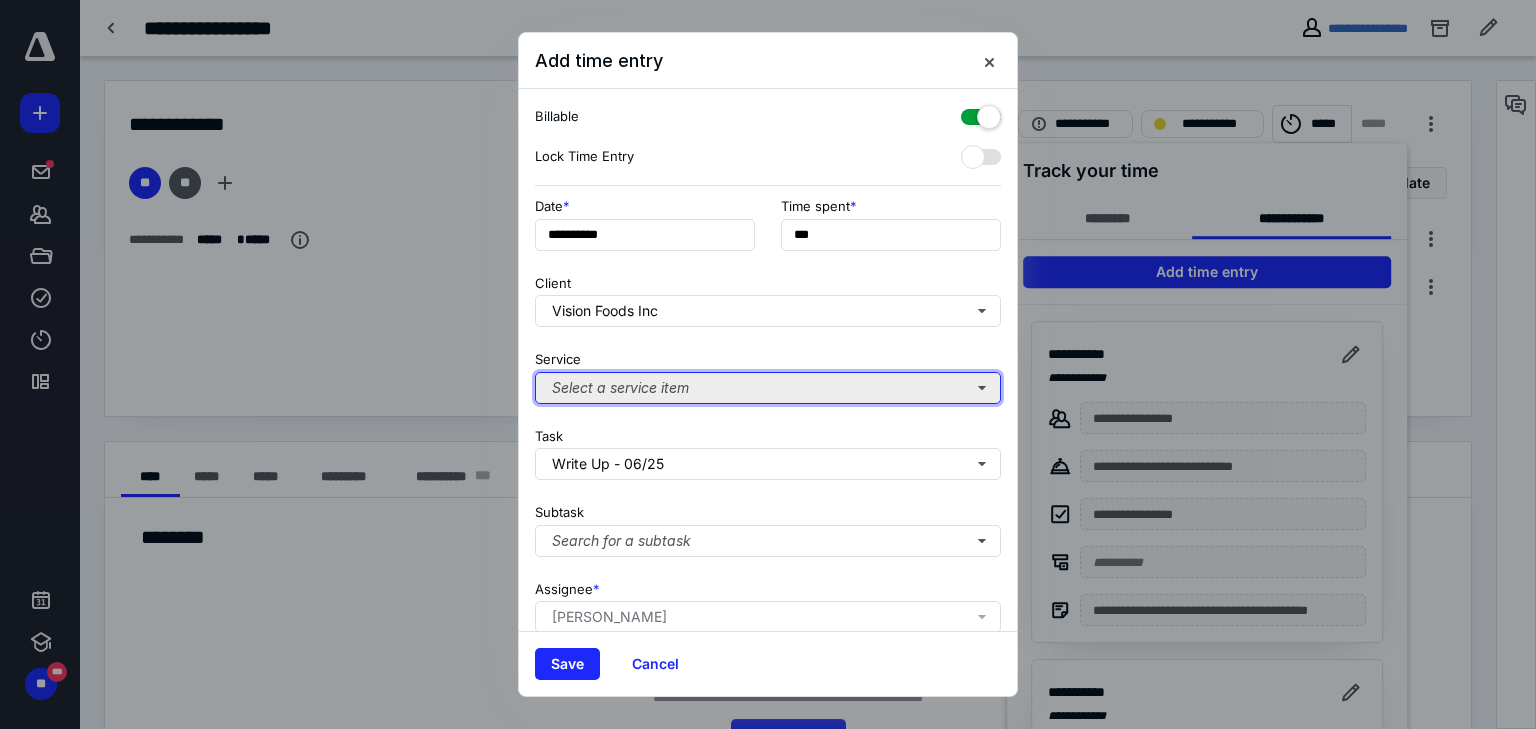 click on "Select a service item" at bounding box center [768, 388] 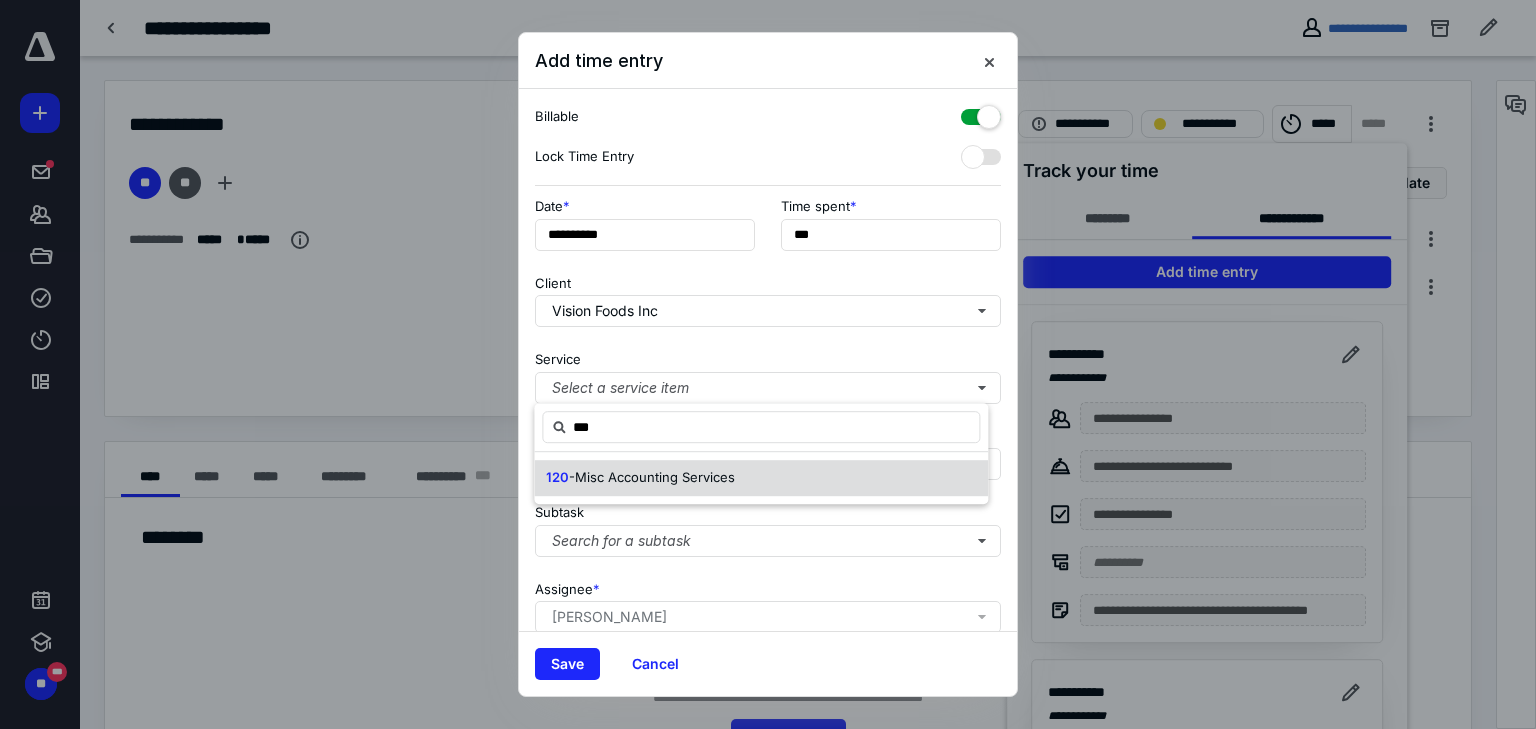 click on "-Misc Accounting Services" at bounding box center [652, 477] 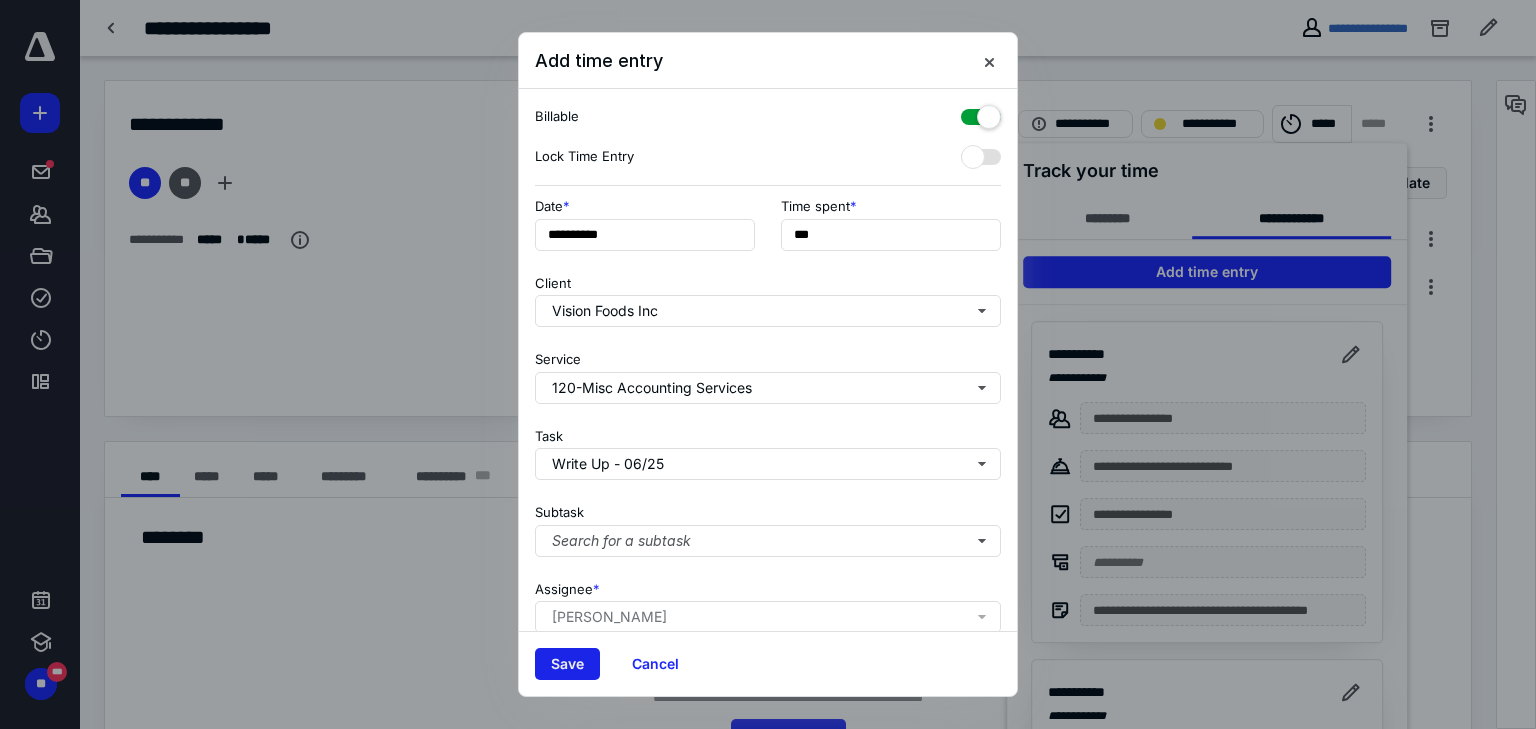 click on "Save" at bounding box center [567, 664] 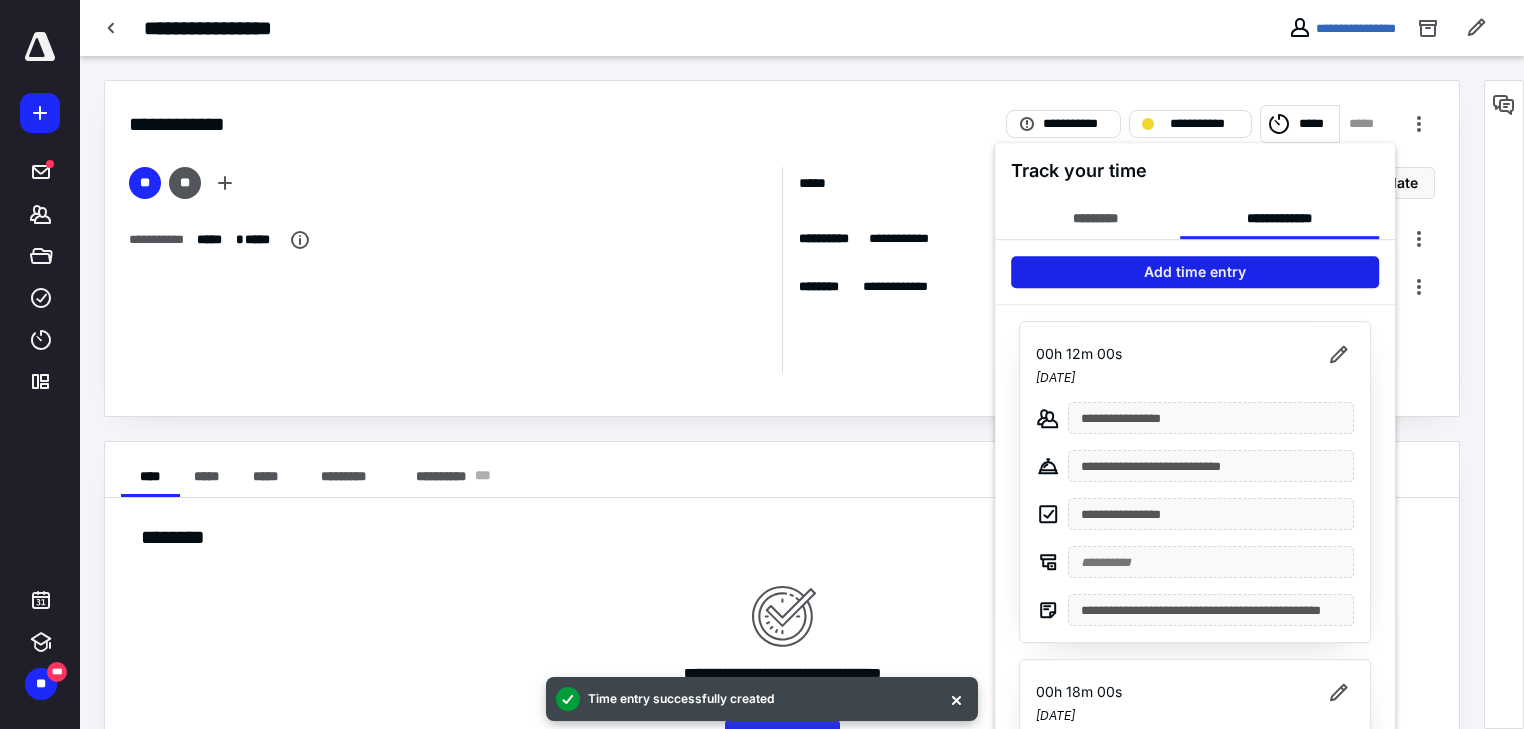 click on "Add time entry" at bounding box center [1195, 272] 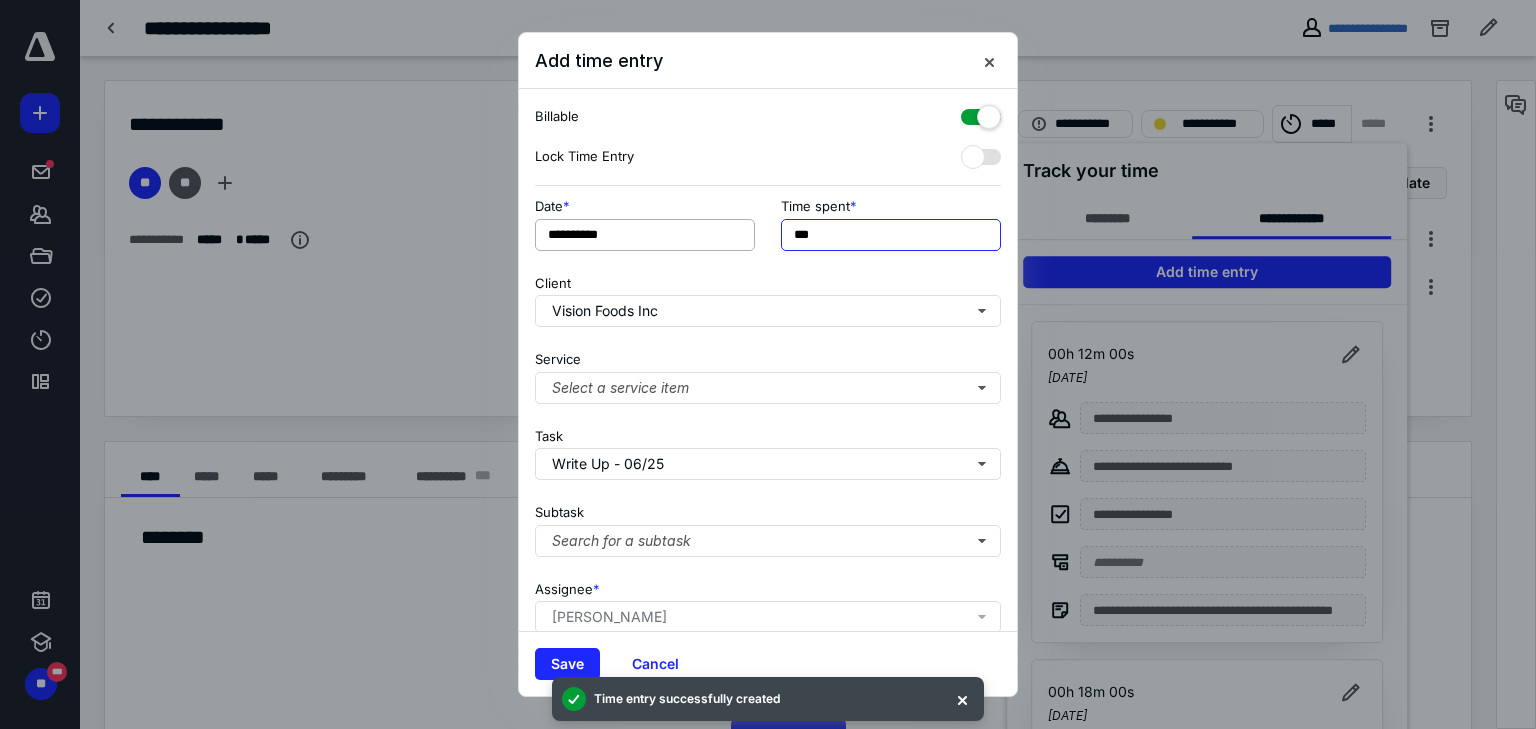 drag, startPoint x: 927, startPoint y: 233, endPoint x: 600, endPoint y: 231, distance: 327.0061 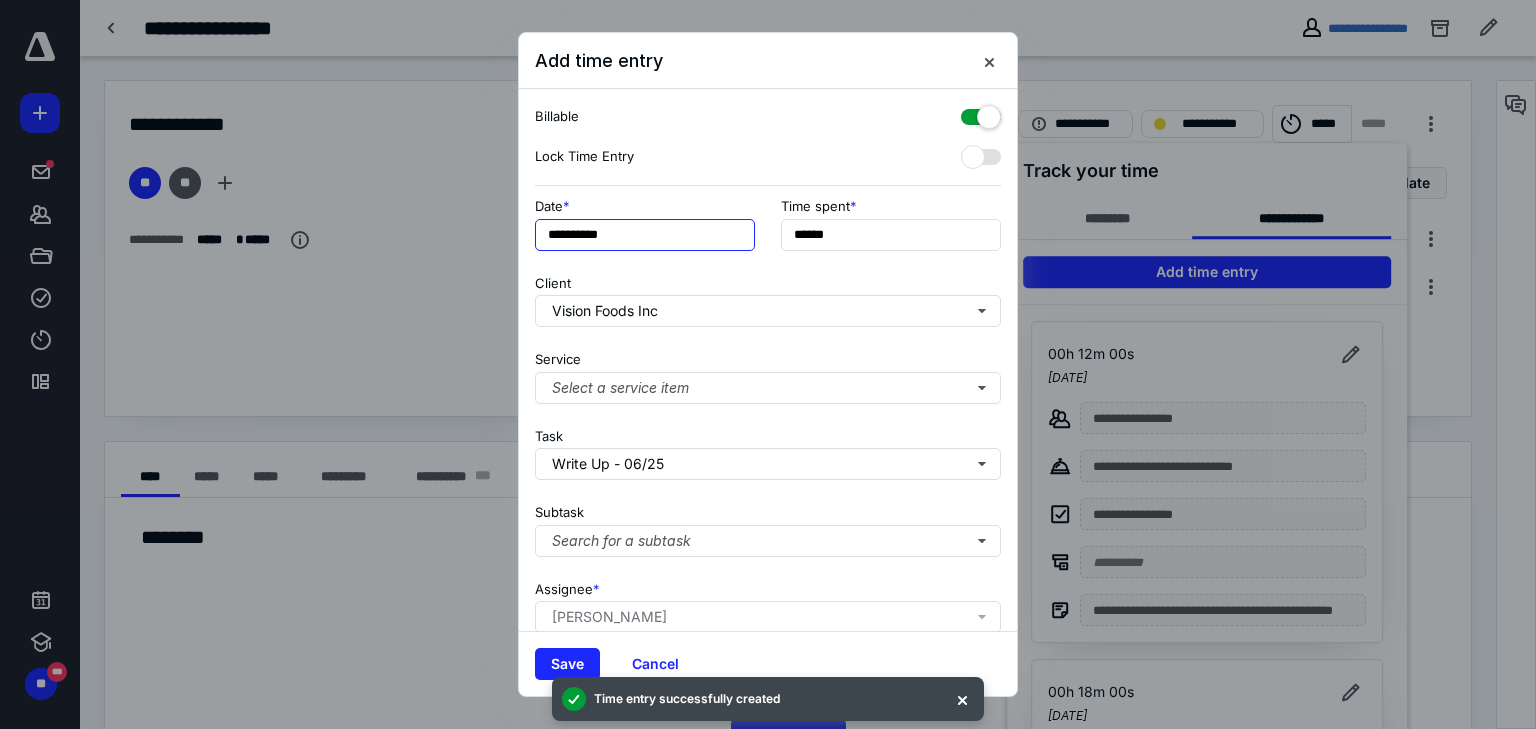 click on "**********" at bounding box center (645, 235) 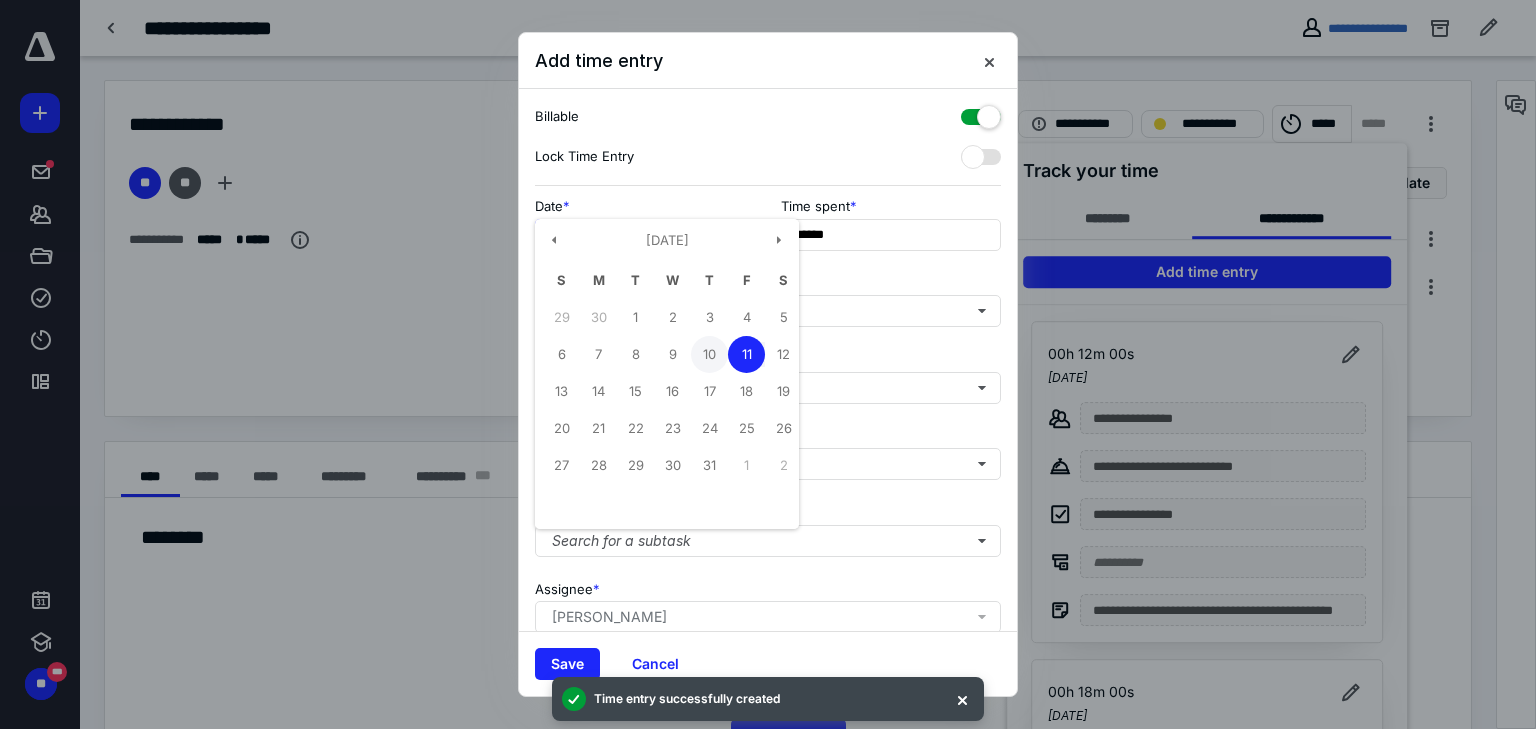 click on "10" at bounding box center (709, 354) 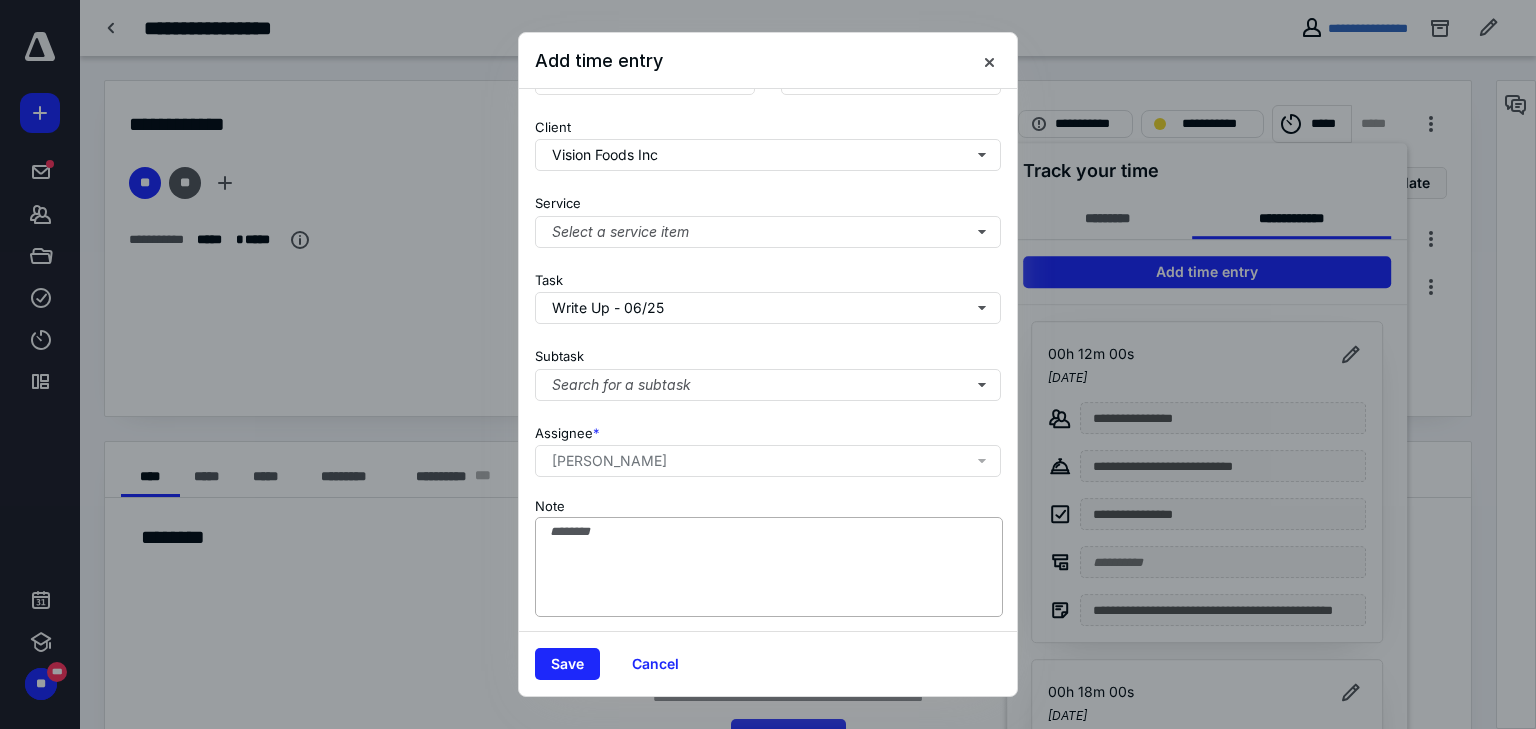 scroll, scrollTop: 156, scrollLeft: 0, axis: vertical 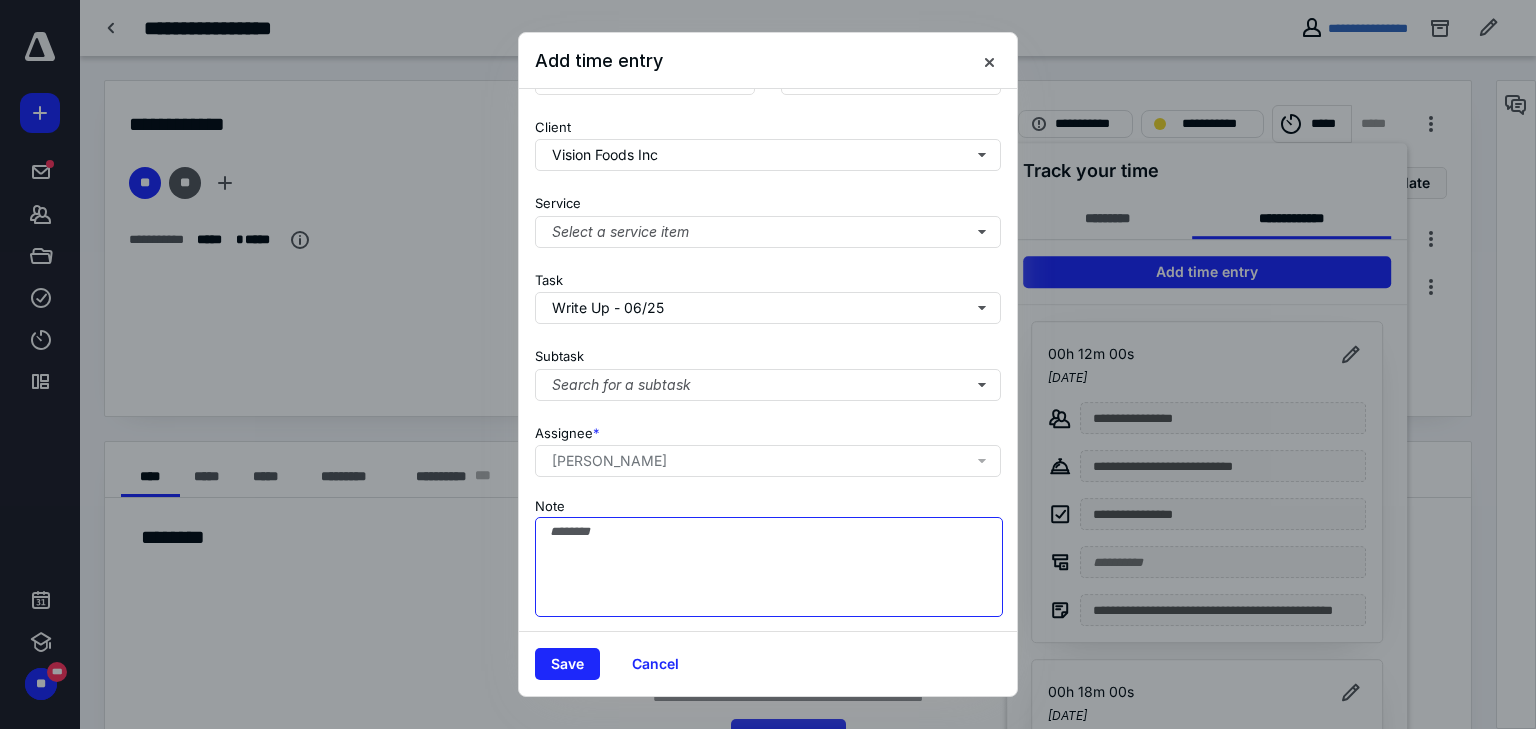 drag, startPoint x: 704, startPoint y: 573, endPoint x: 713, endPoint y: 568, distance: 10.29563 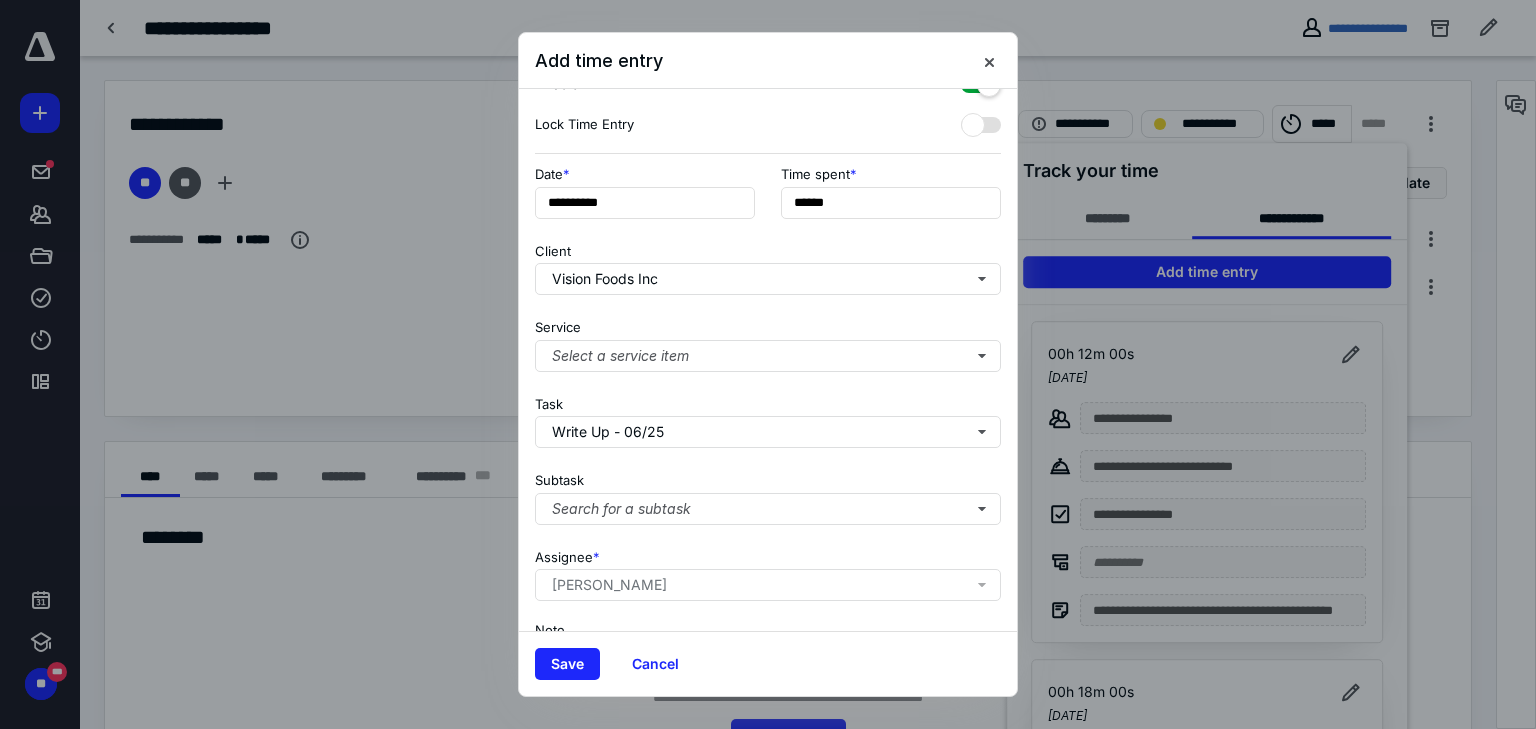 scroll, scrollTop: 0, scrollLeft: 0, axis: both 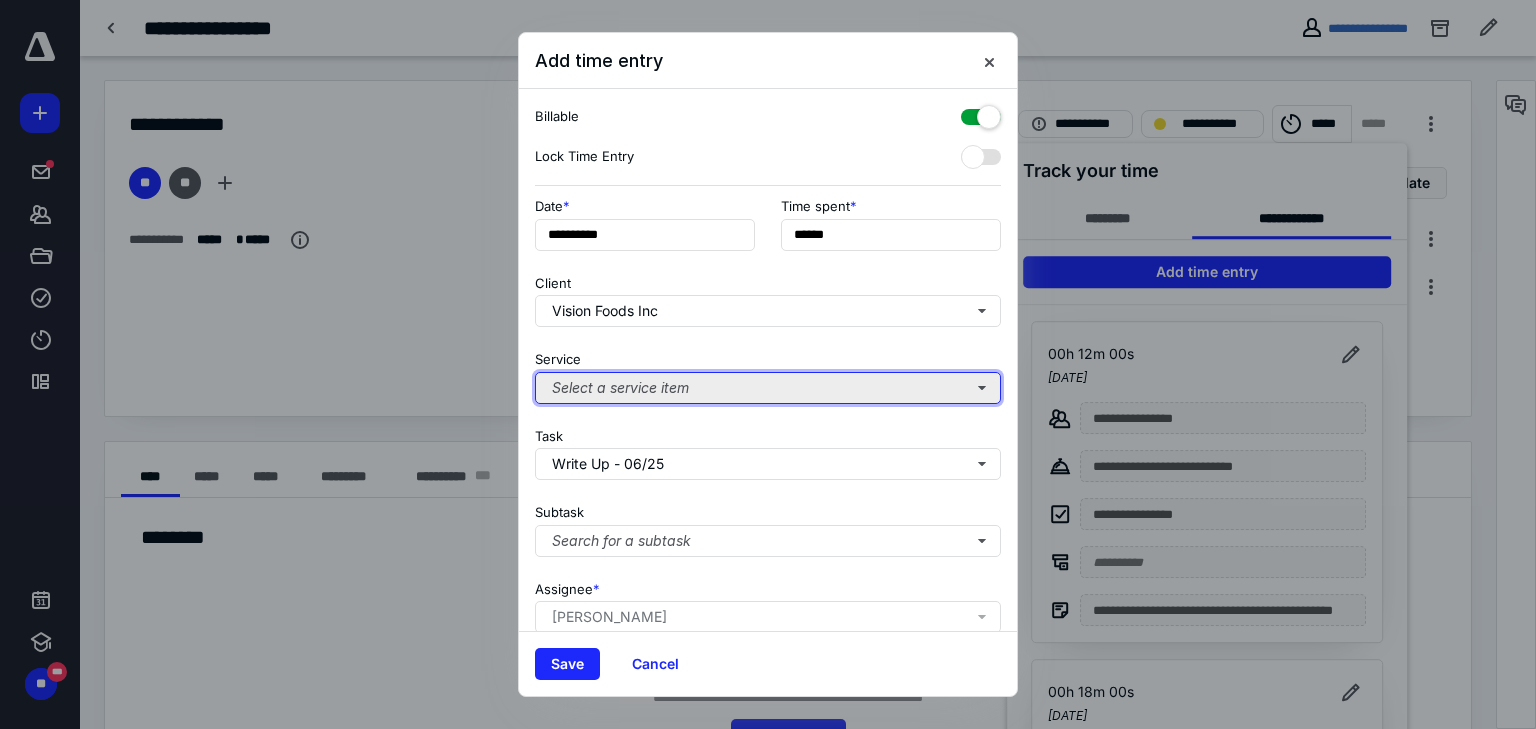 click on "Select a service item" at bounding box center (768, 388) 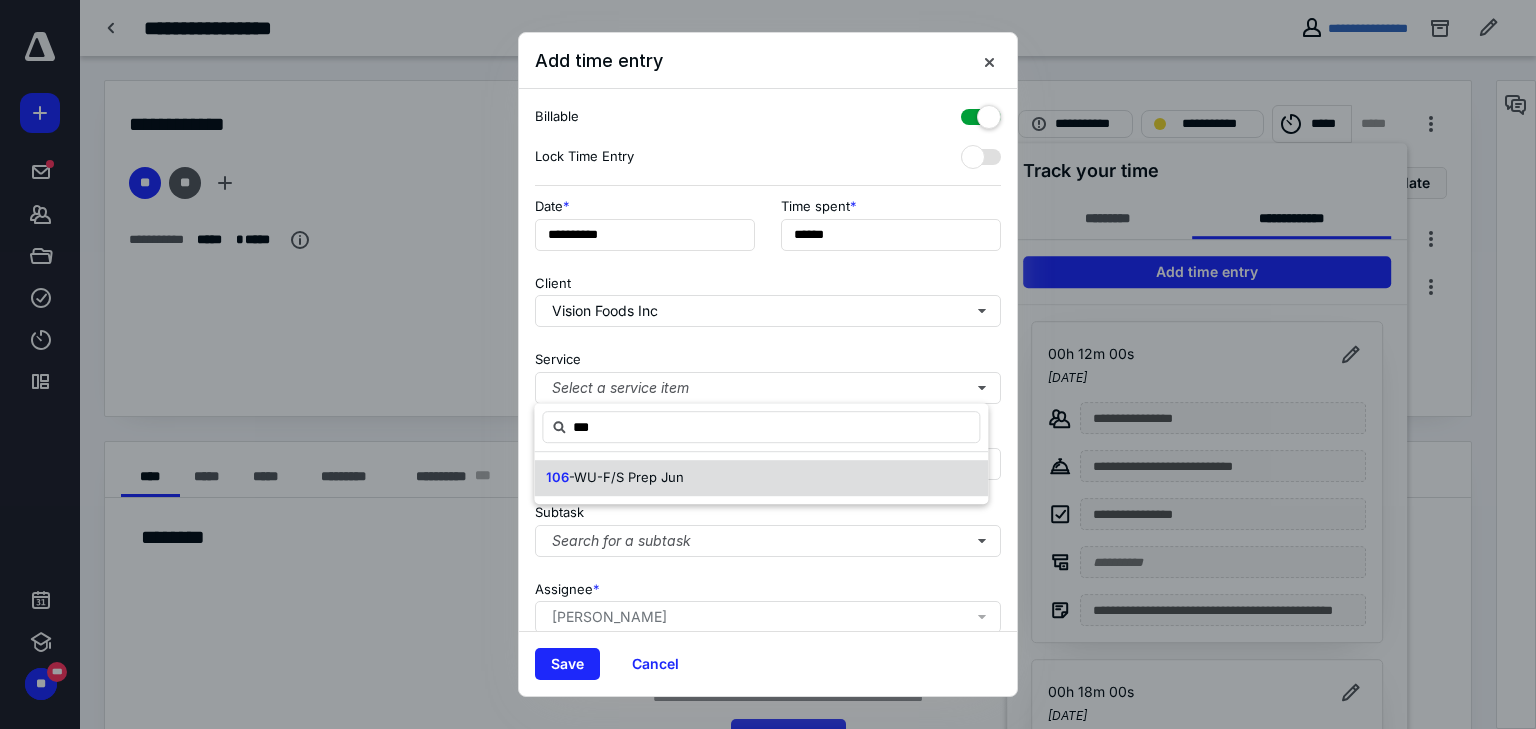click on "106 -WU-F/S Prep Jun" at bounding box center [615, 478] 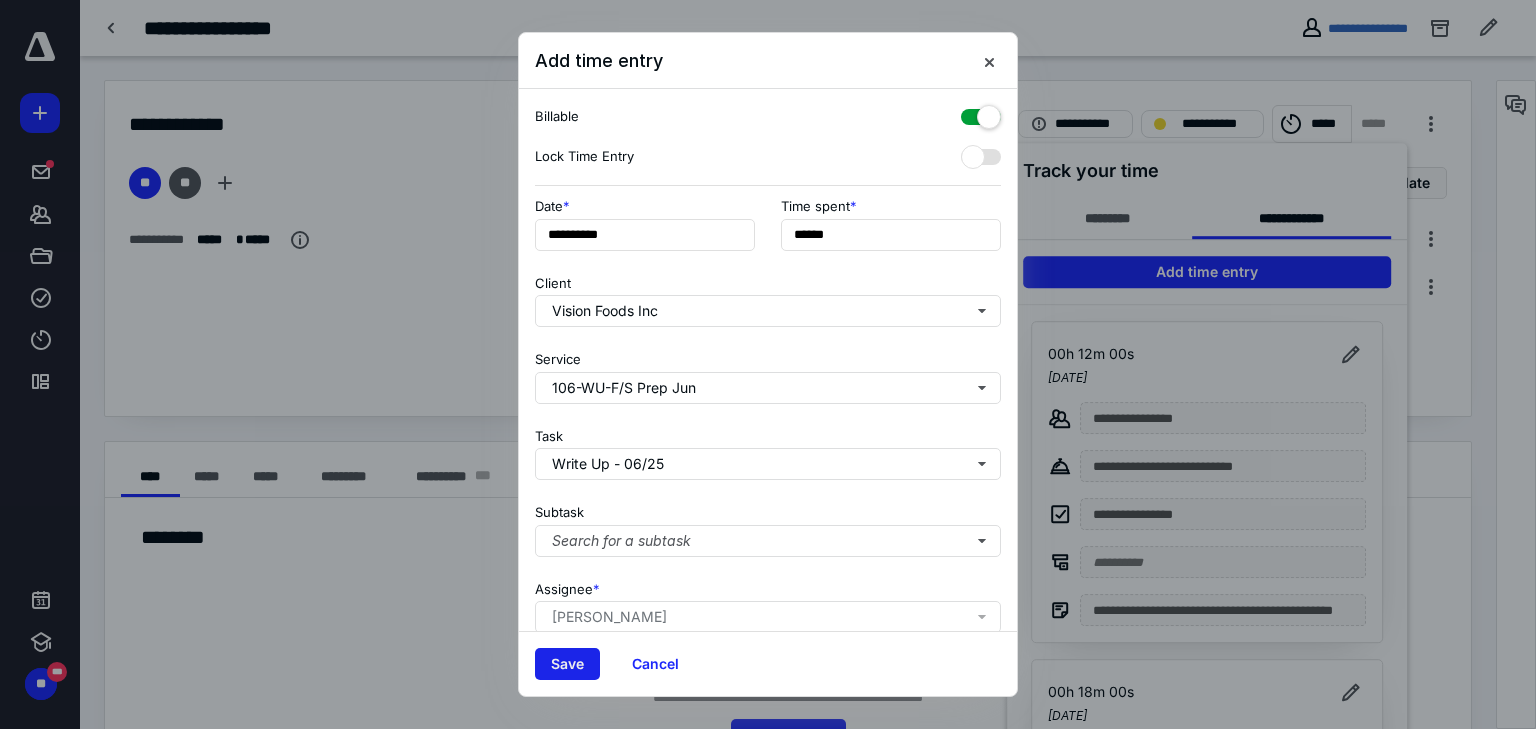 click on "Save" at bounding box center [567, 664] 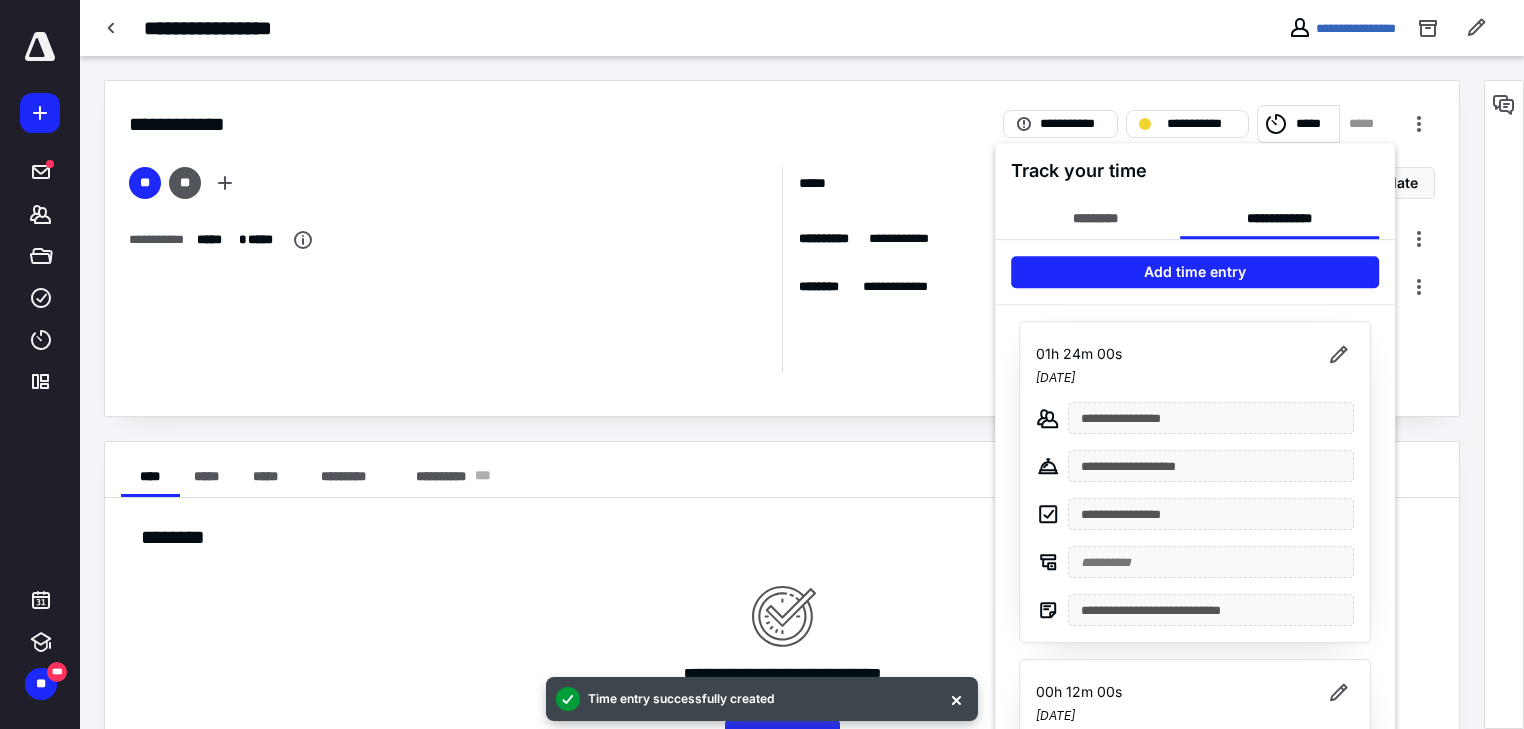 click at bounding box center (762, 364) 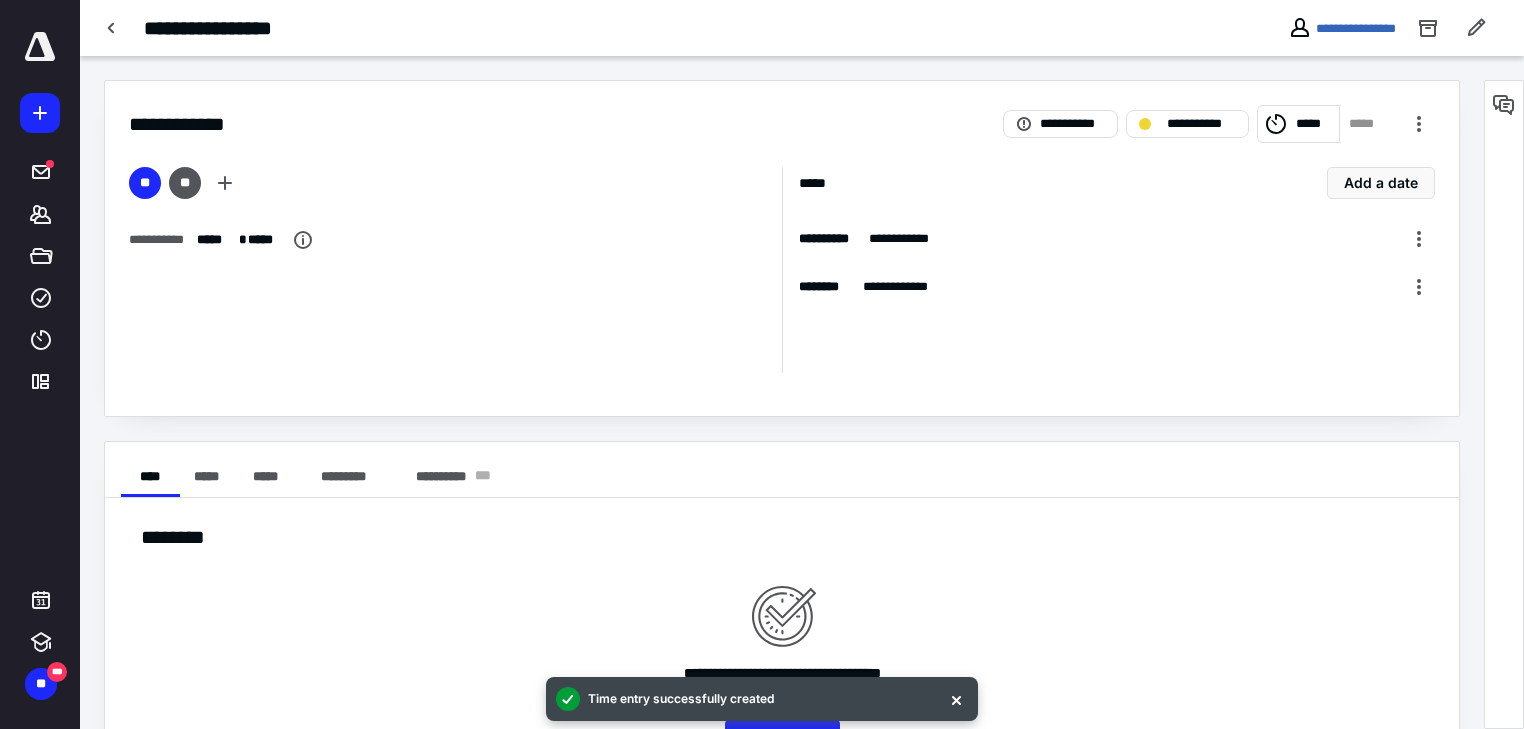 click on "**********" at bounding box center [1201, 124] 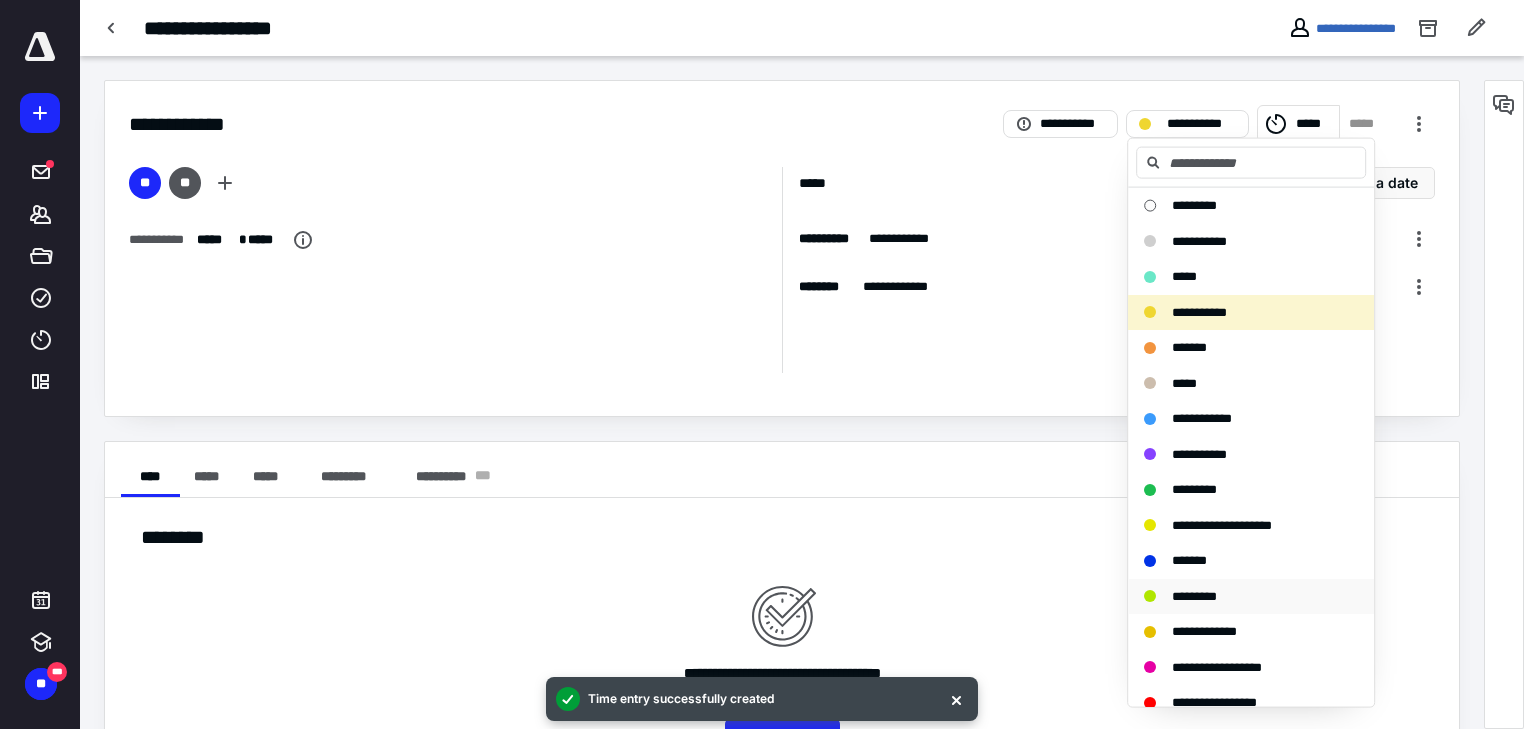 click on "*********" at bounding box center [1194, 595] 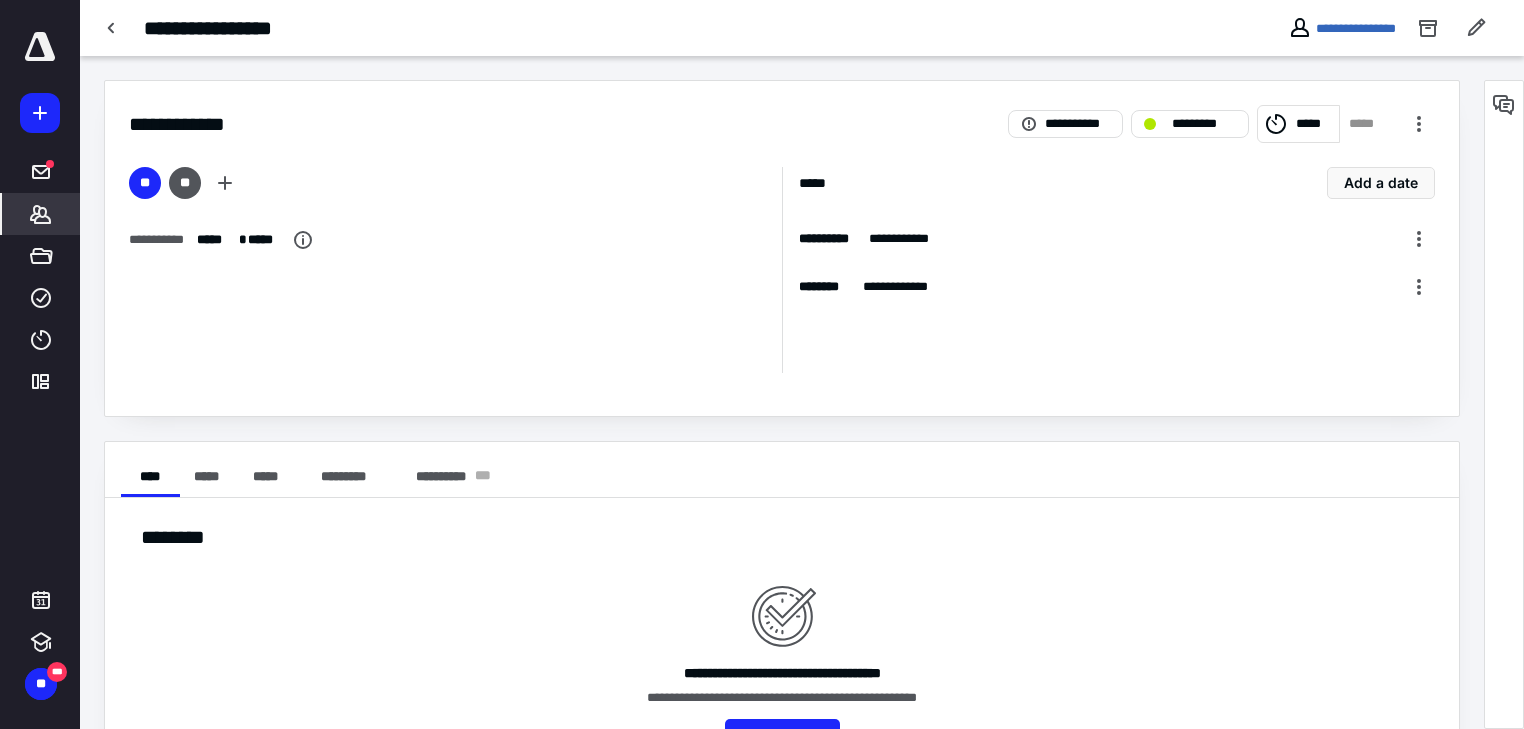 click 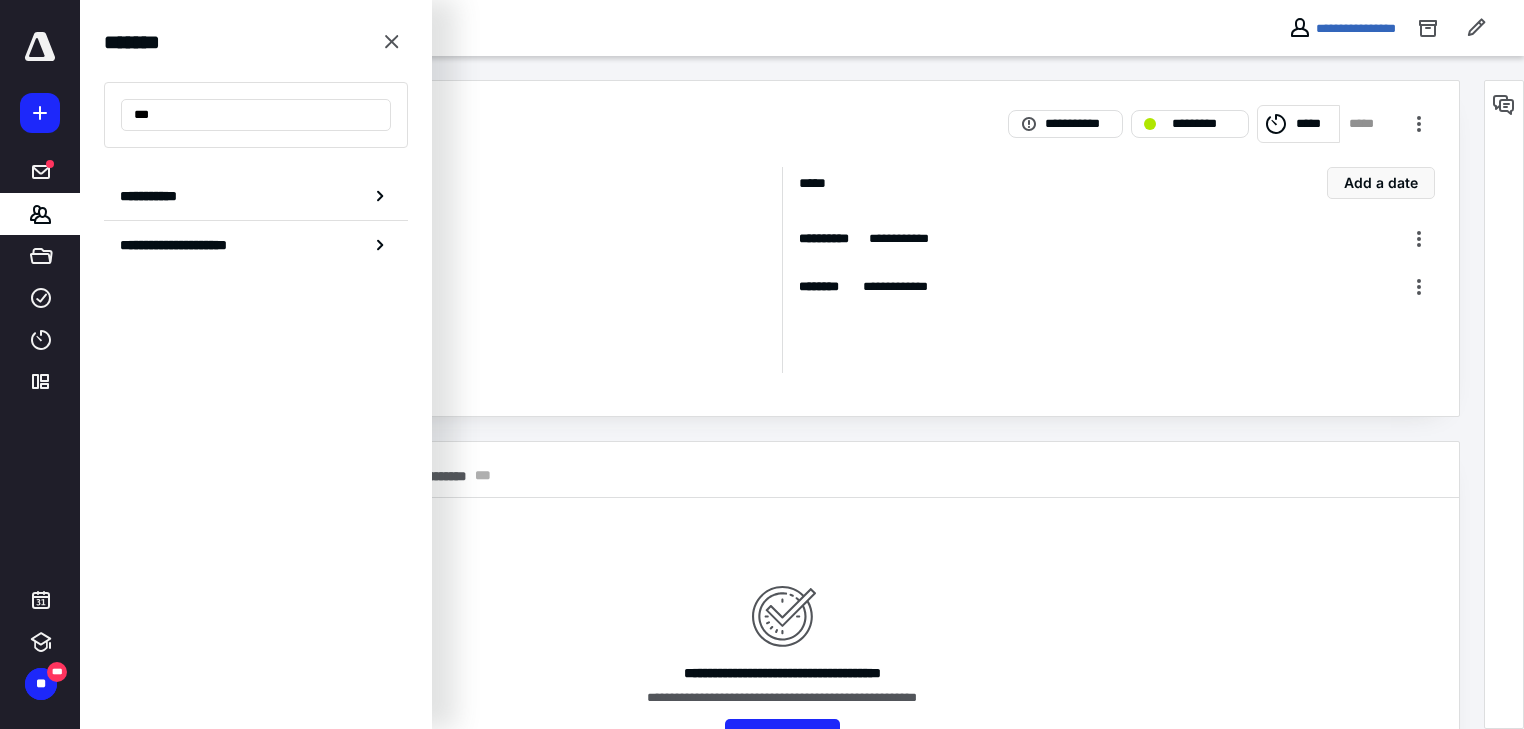 drag, startPoint x: 181, startPoint y: 105, endPoint x: 76, endPoint y: 108, distance: 105.04285 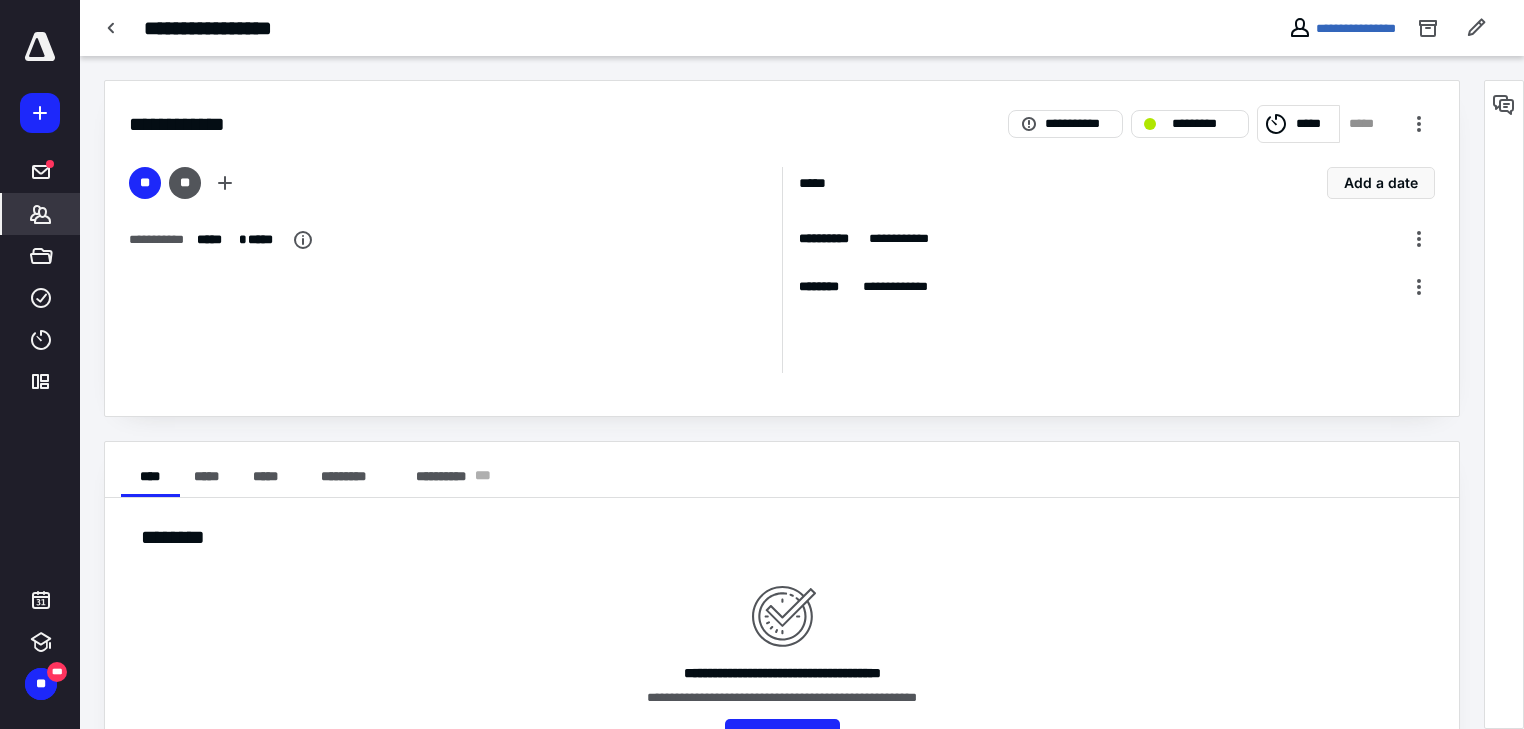 click 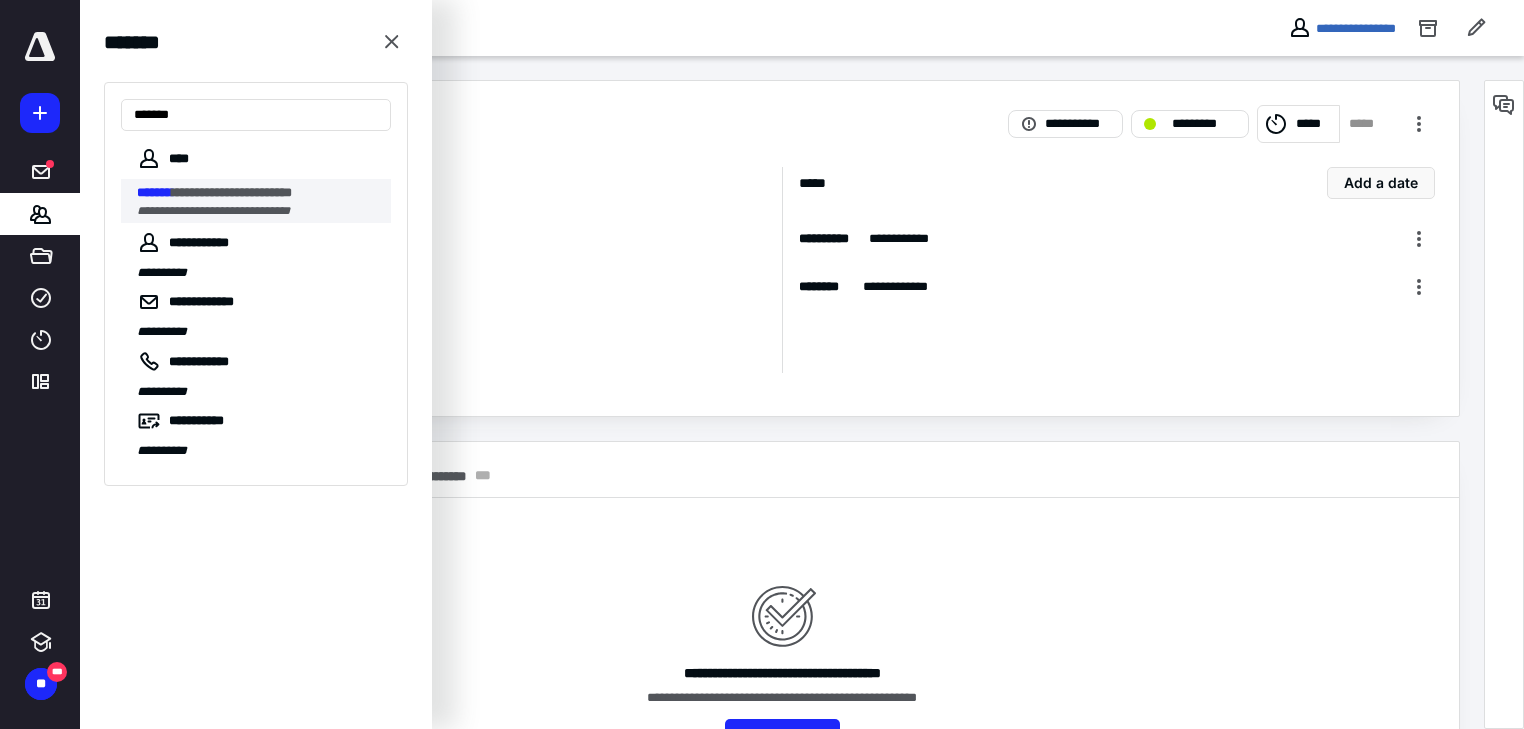 click on "**********" at bounding box center [232, 192] 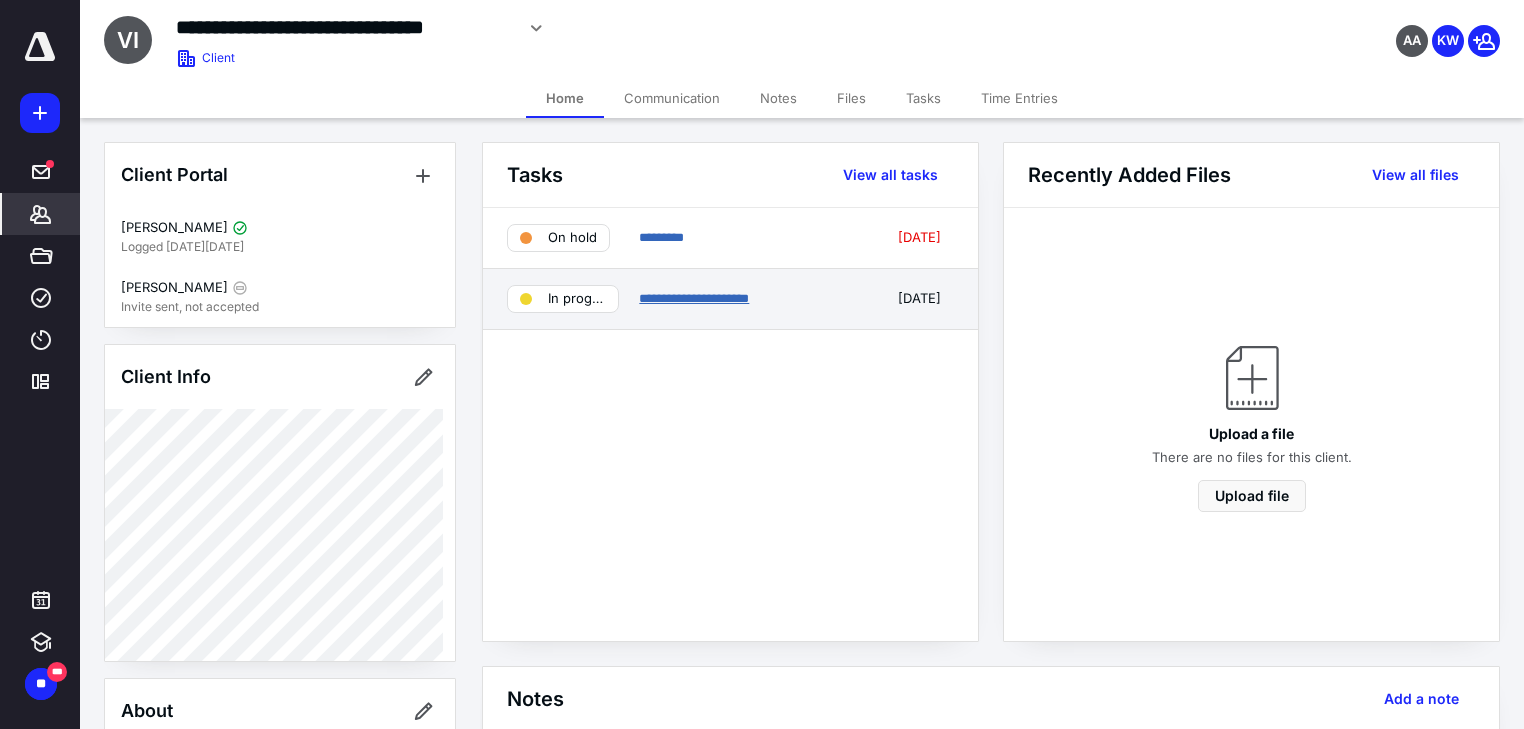 click on "**********" at bounding box center [694, 298] 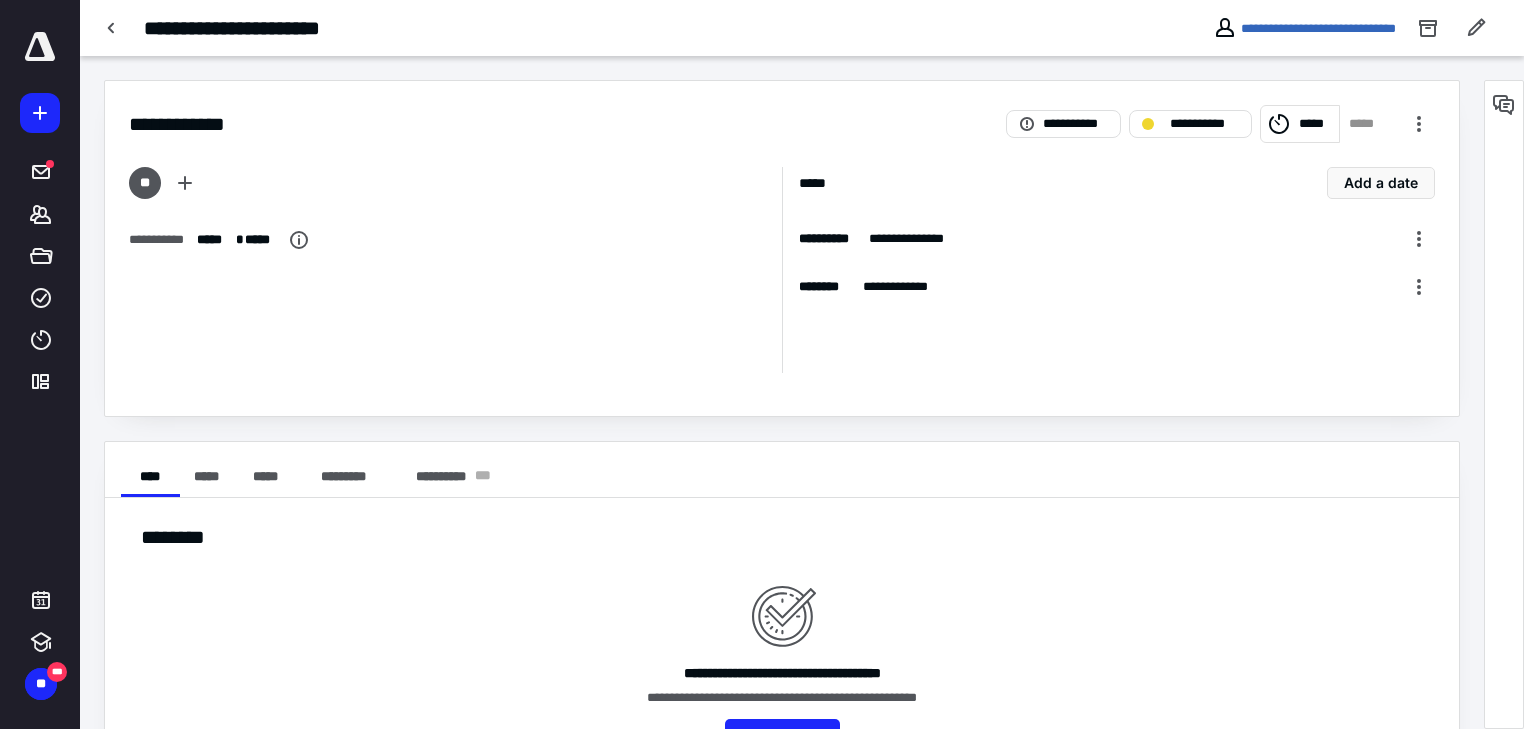 click 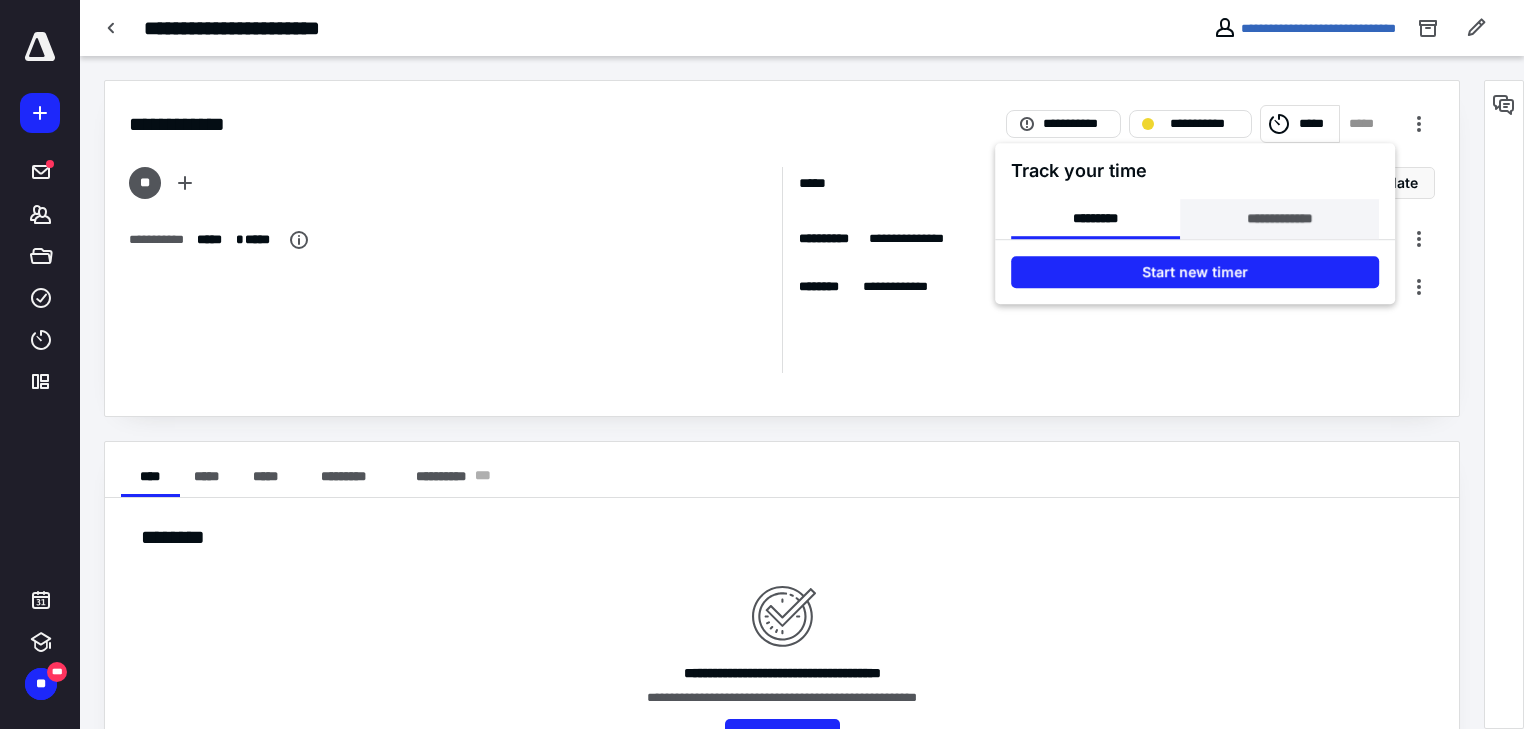 click on "**********" at bounding box center (1279, 219) 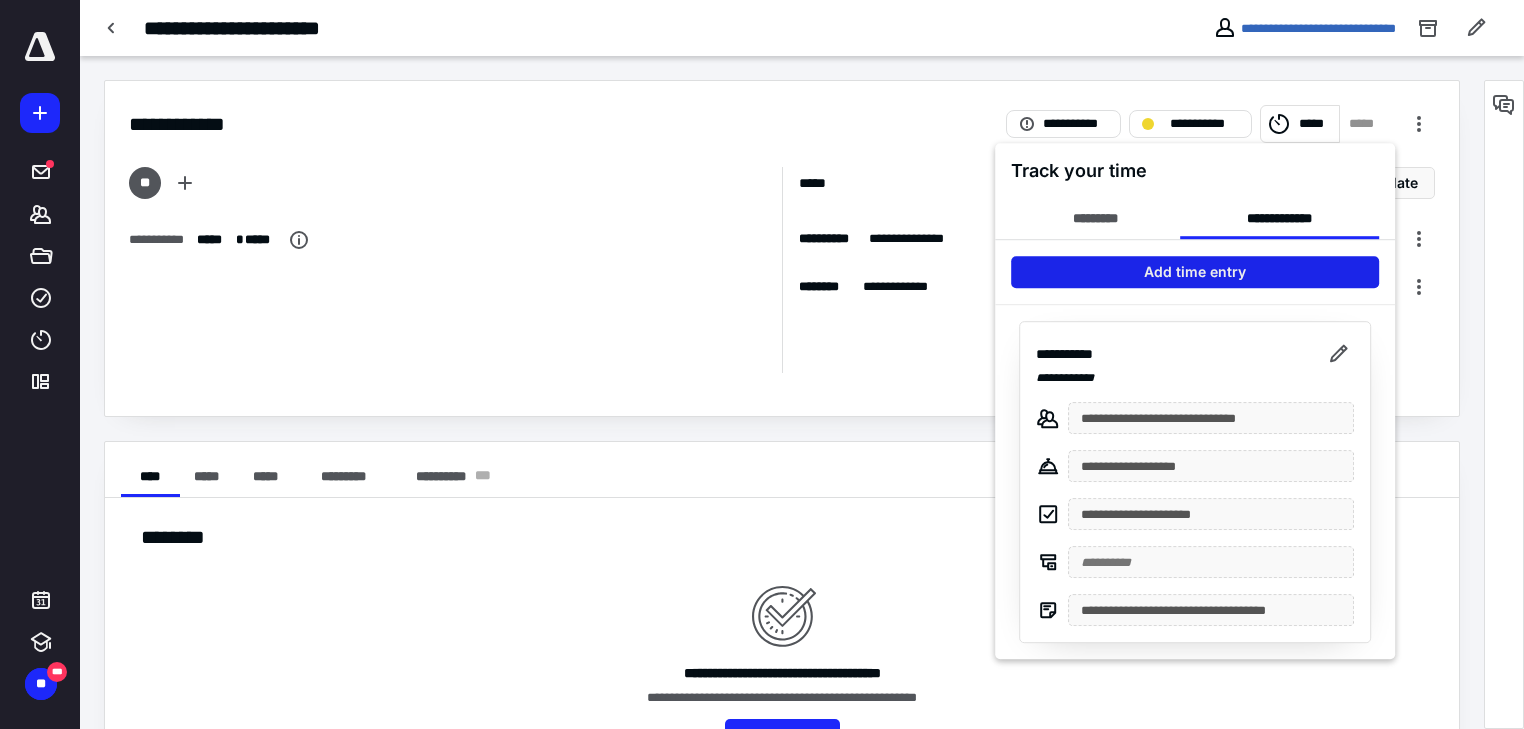 click on "Add time entry" at bounding box center (1195, 272) 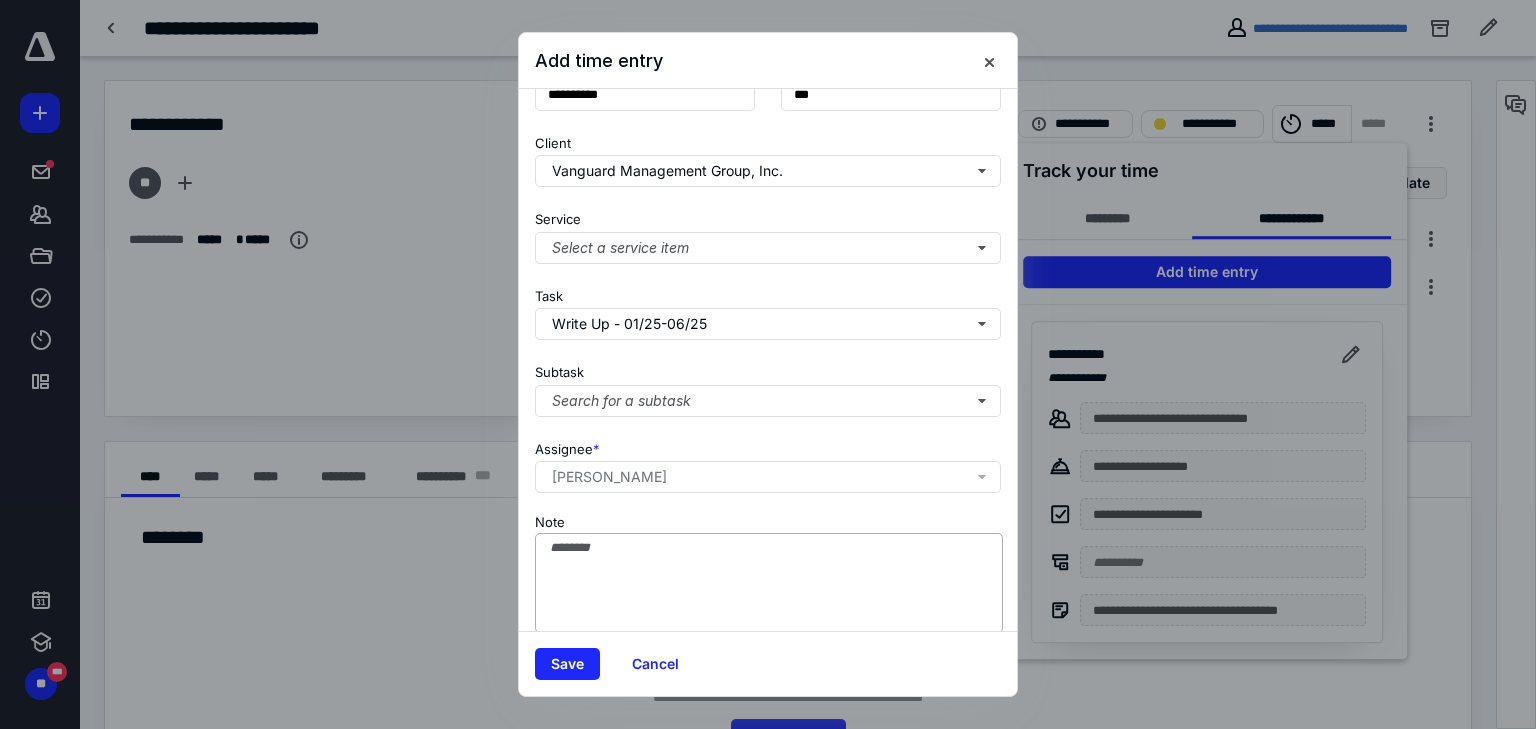 scroll, scrollTop: 156, scrollLeft: 0, axis: vertical 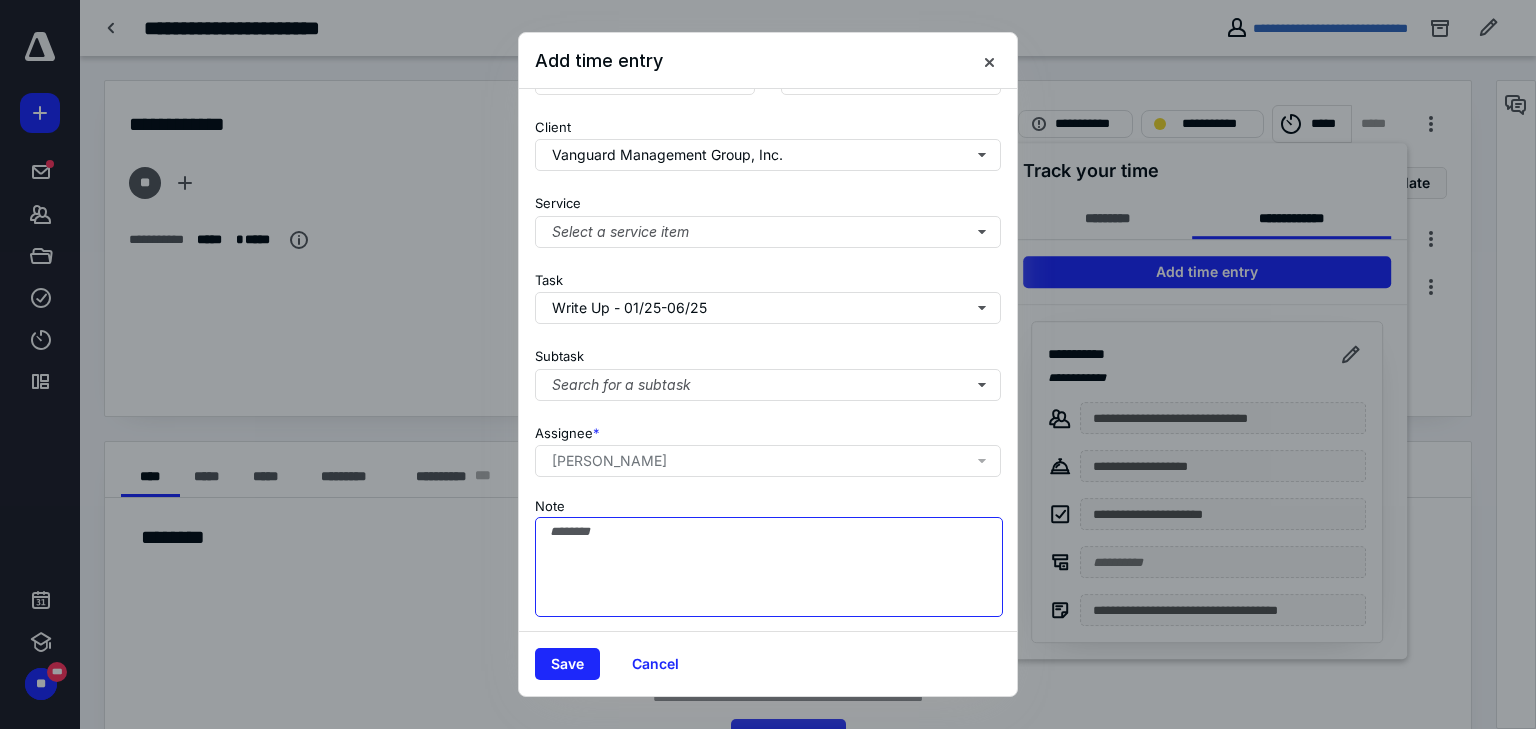 click on "Note" at bounding box center (769, 567) 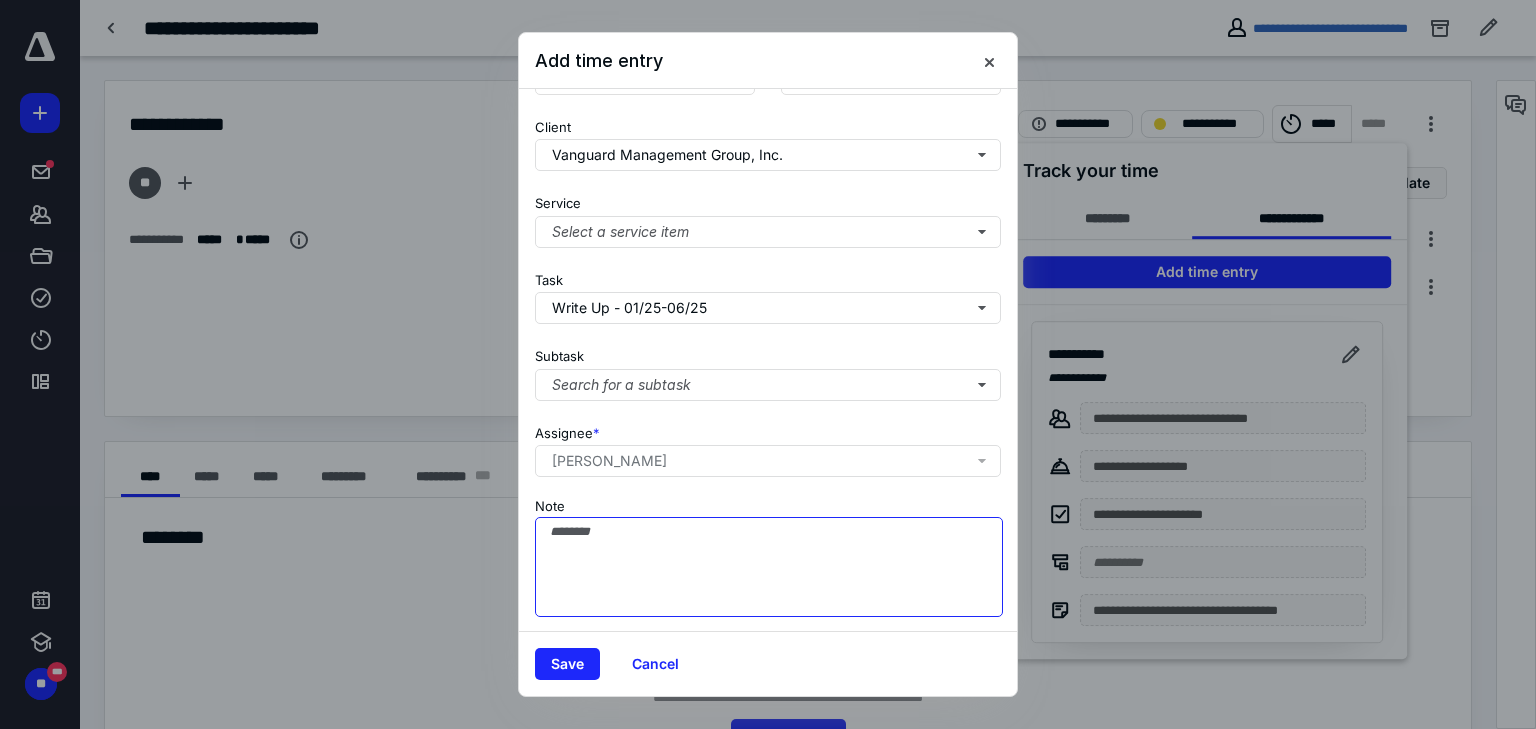 paste on "**********" 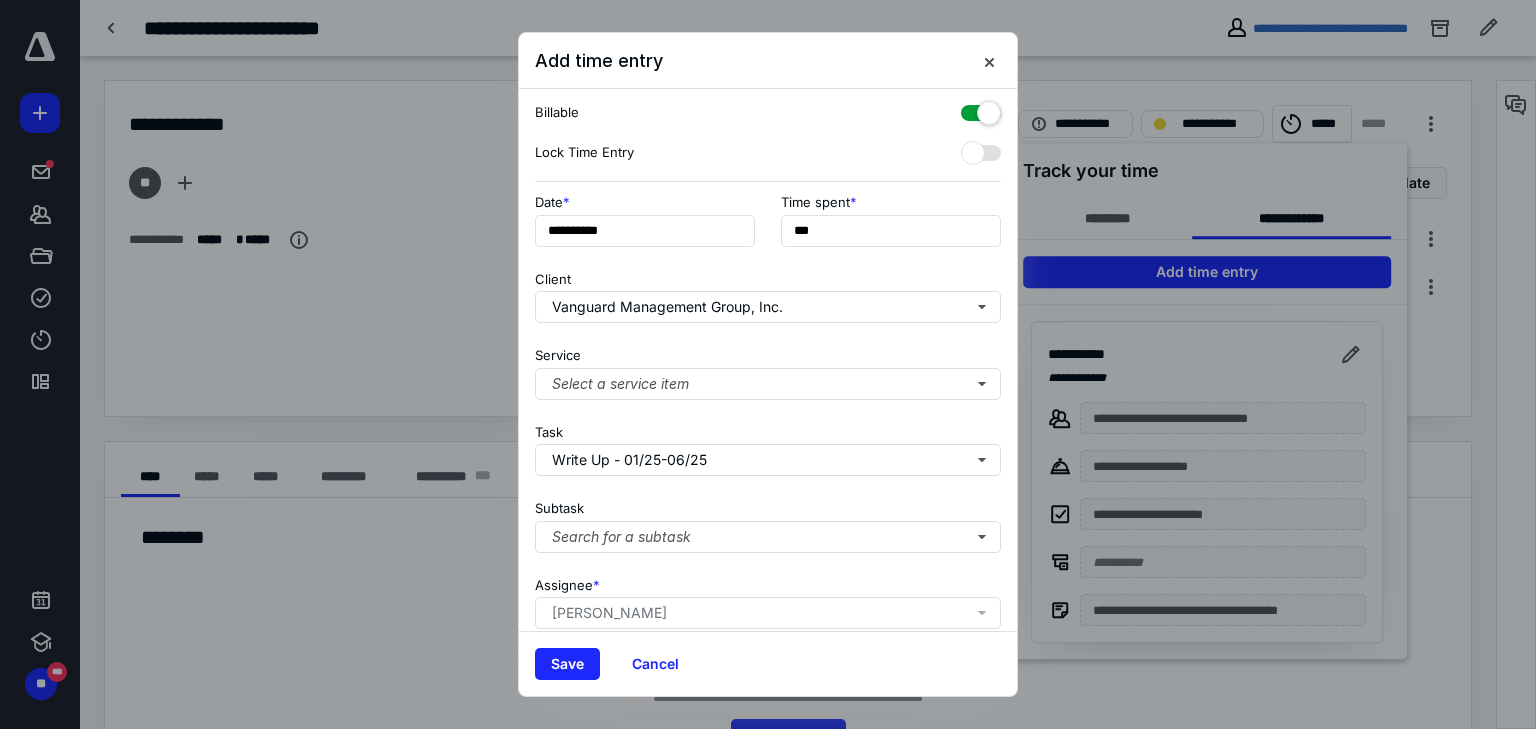 scroll, scrollTop: 0, scrollLeft: 0, axis: both 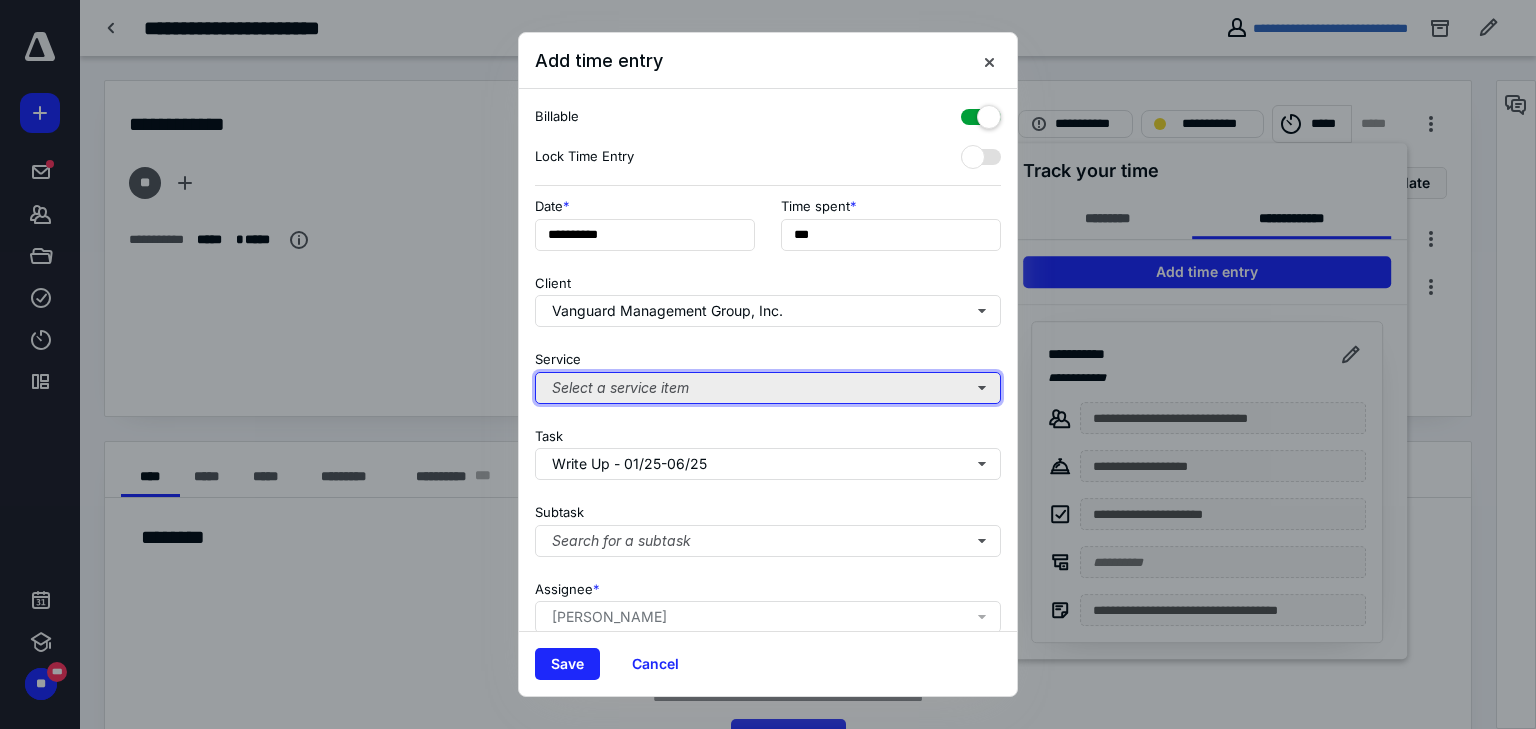 click on "Select a service item" at bounding box center [768, 388] 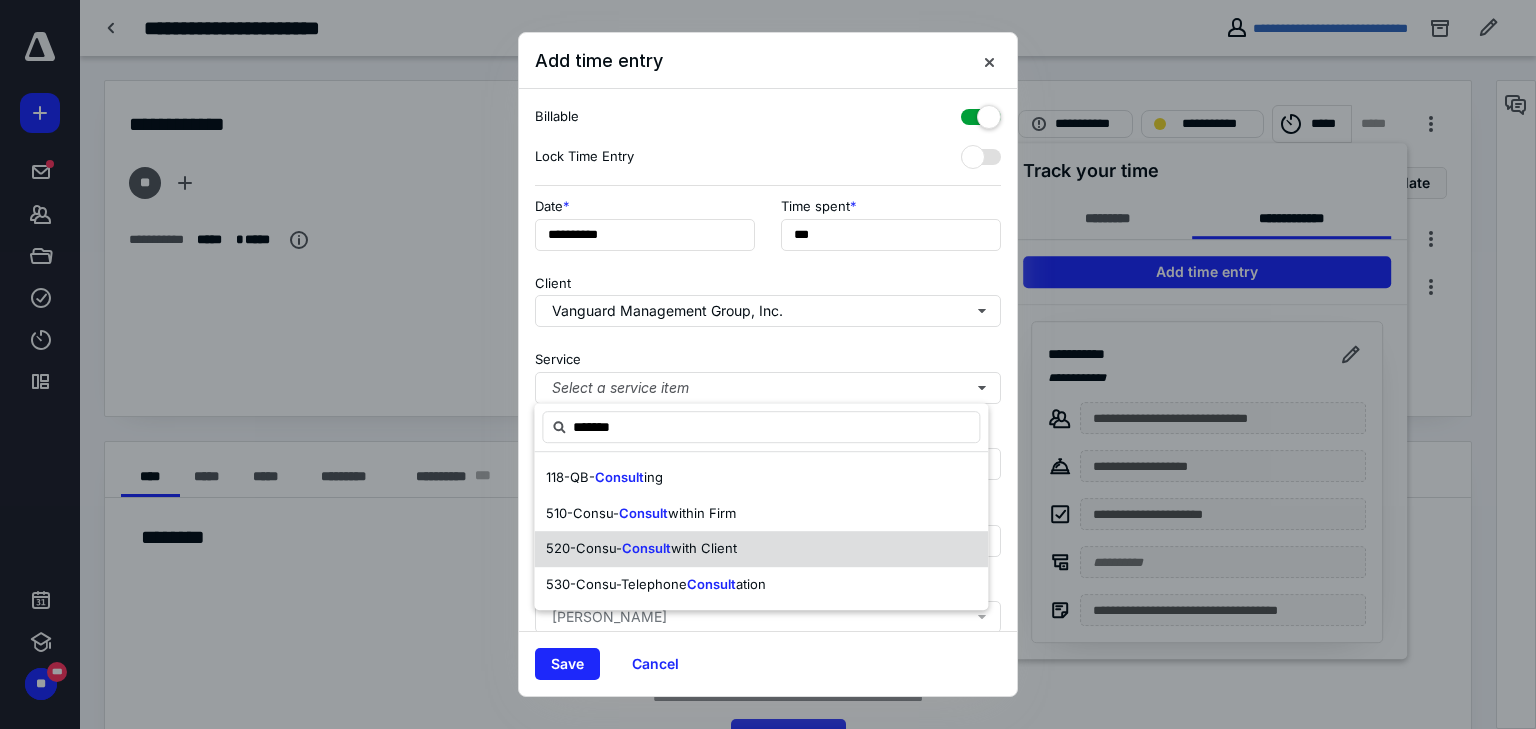 drag, startPoint x: 684, startPoint y: 546, endPoint x: 672, endPoint y: 546, distance: 12 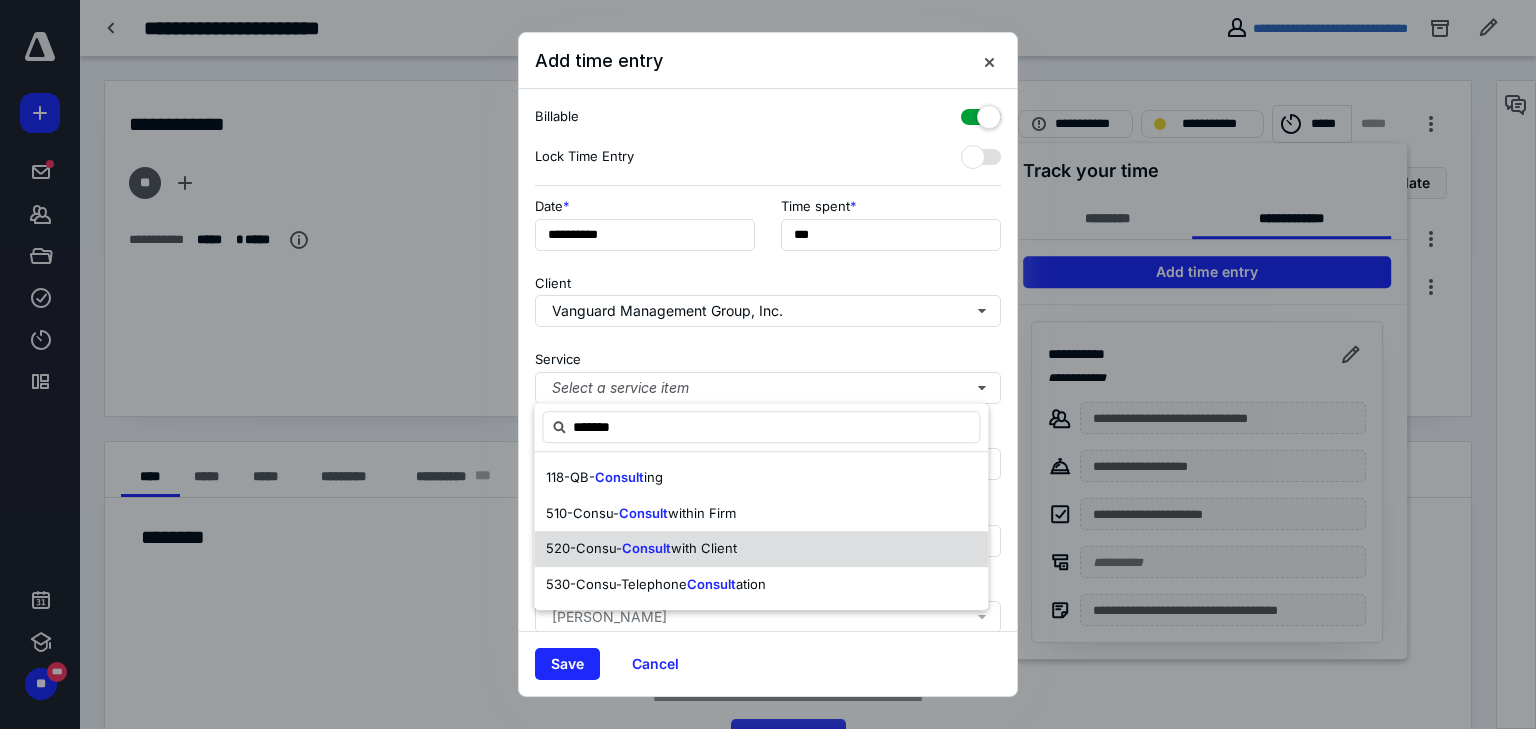 click on "with Client" at bounding box center [704, 548] 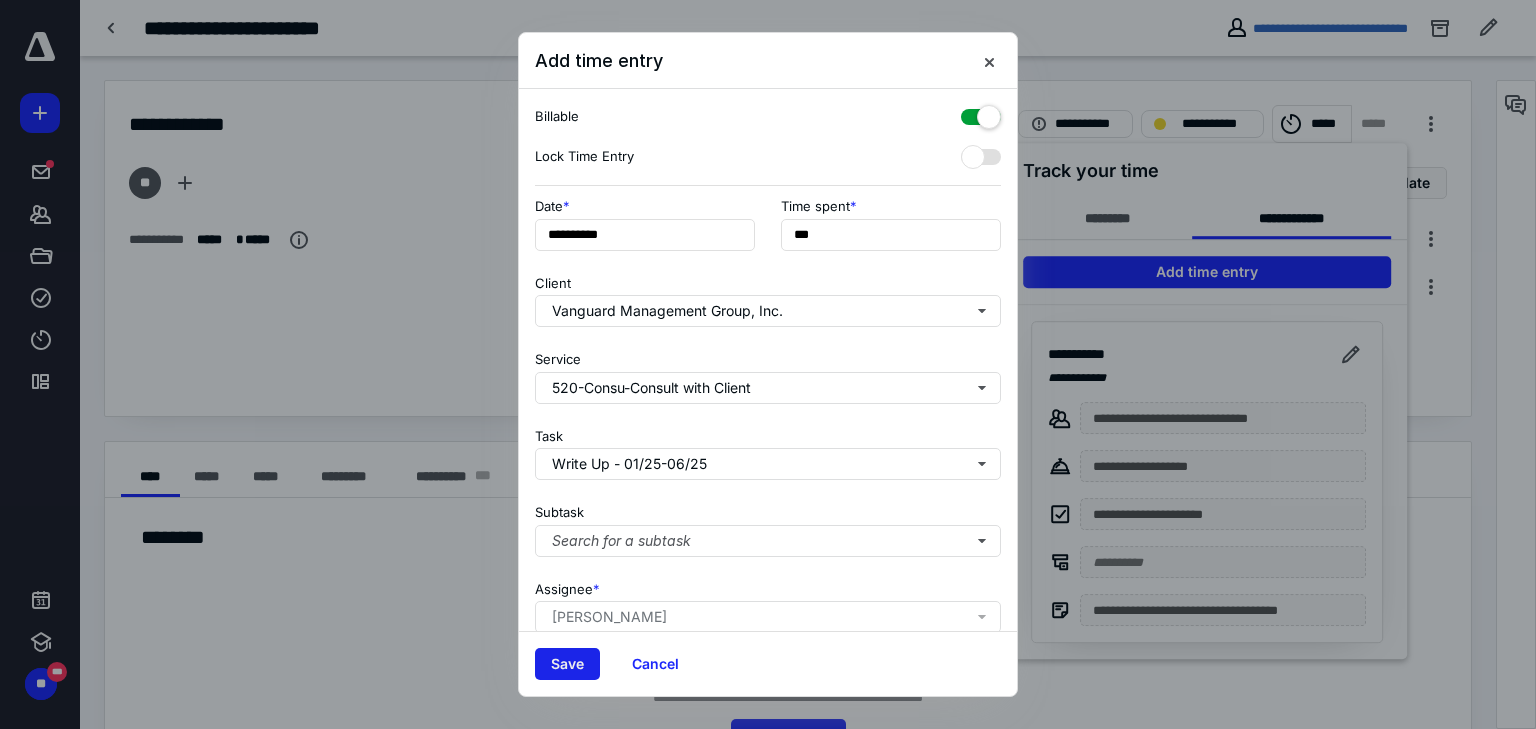 click on "Save" at bounding box center (567, 664) 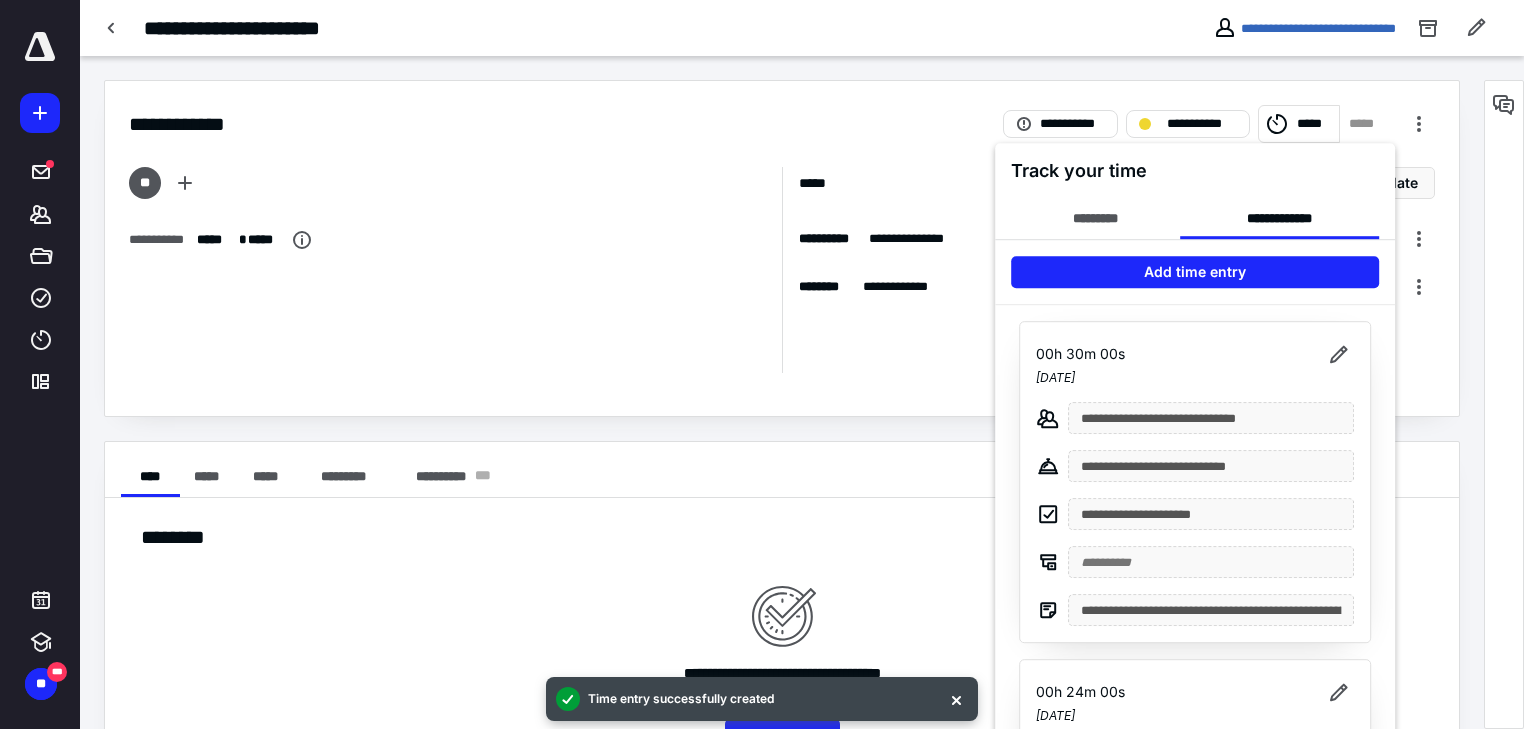 click at bounding box center [762, 364] 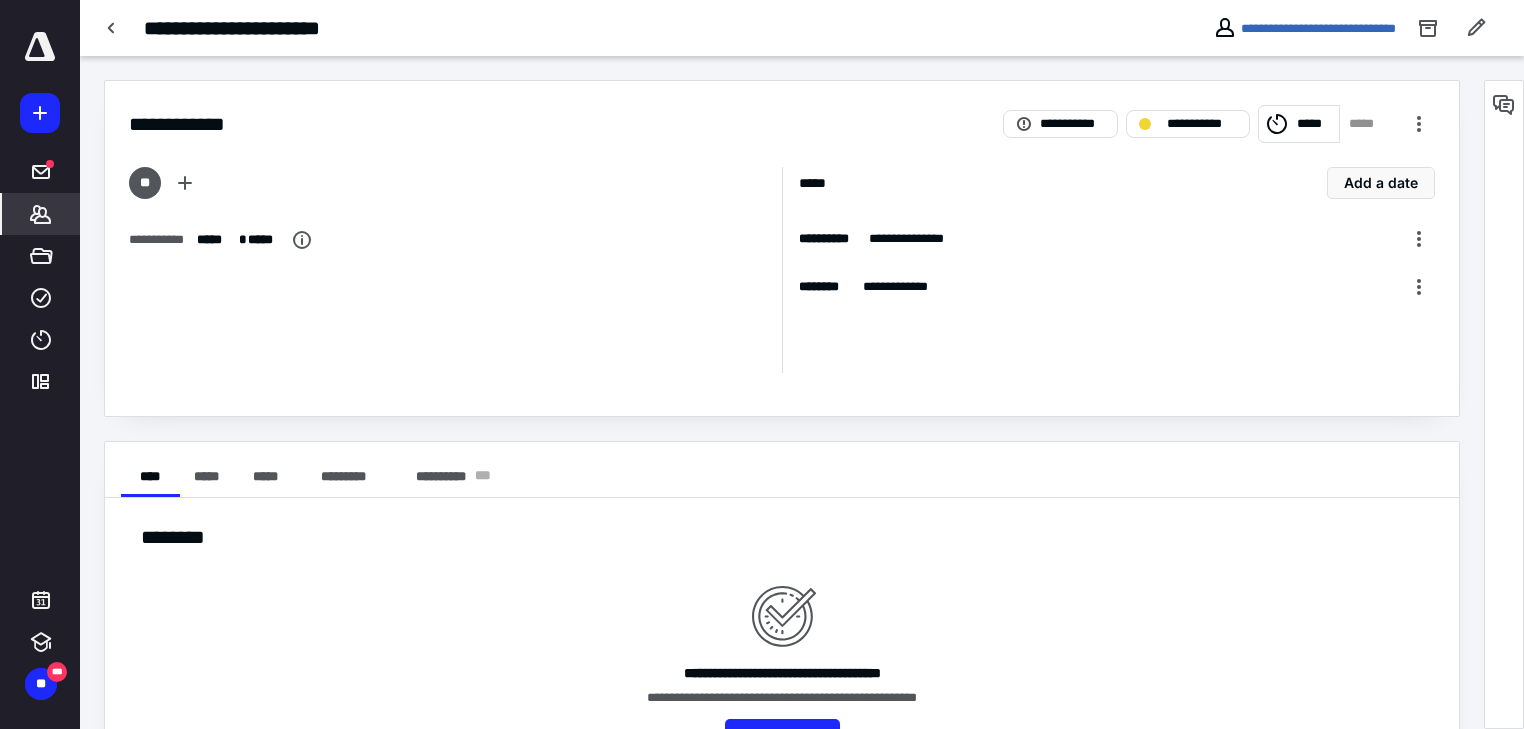 click 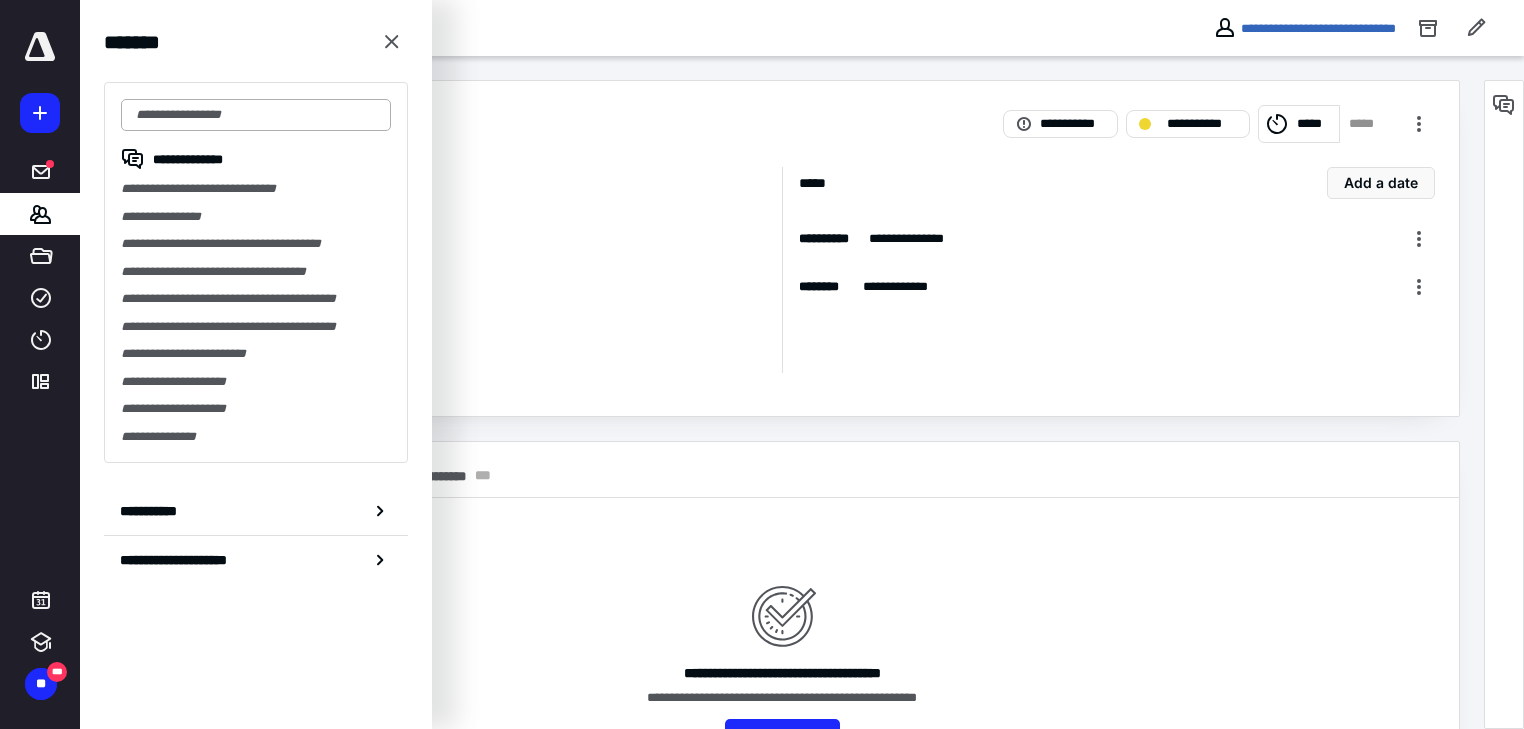 click at bounding box center (256, 115) 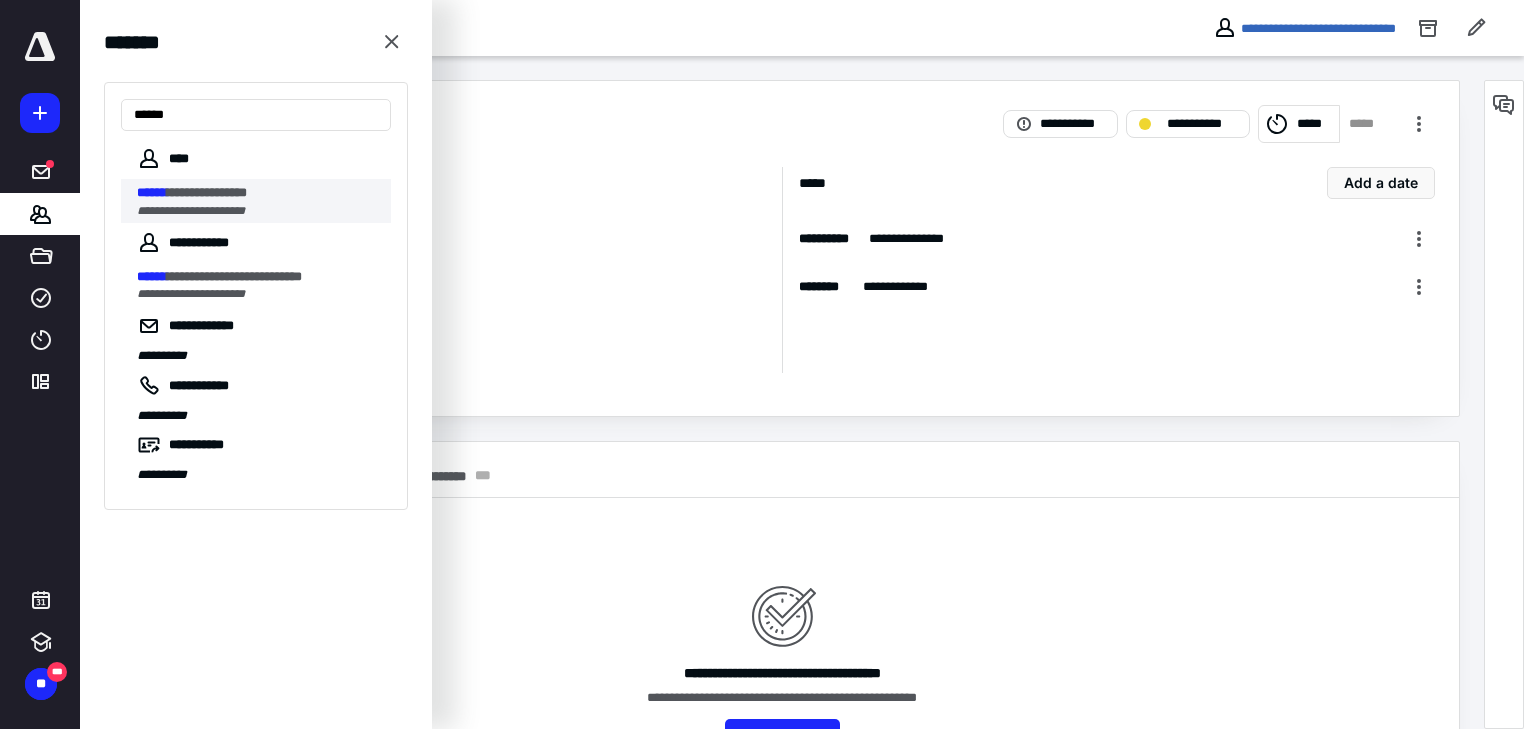 click on "**********" at bounding box center [191, 211] 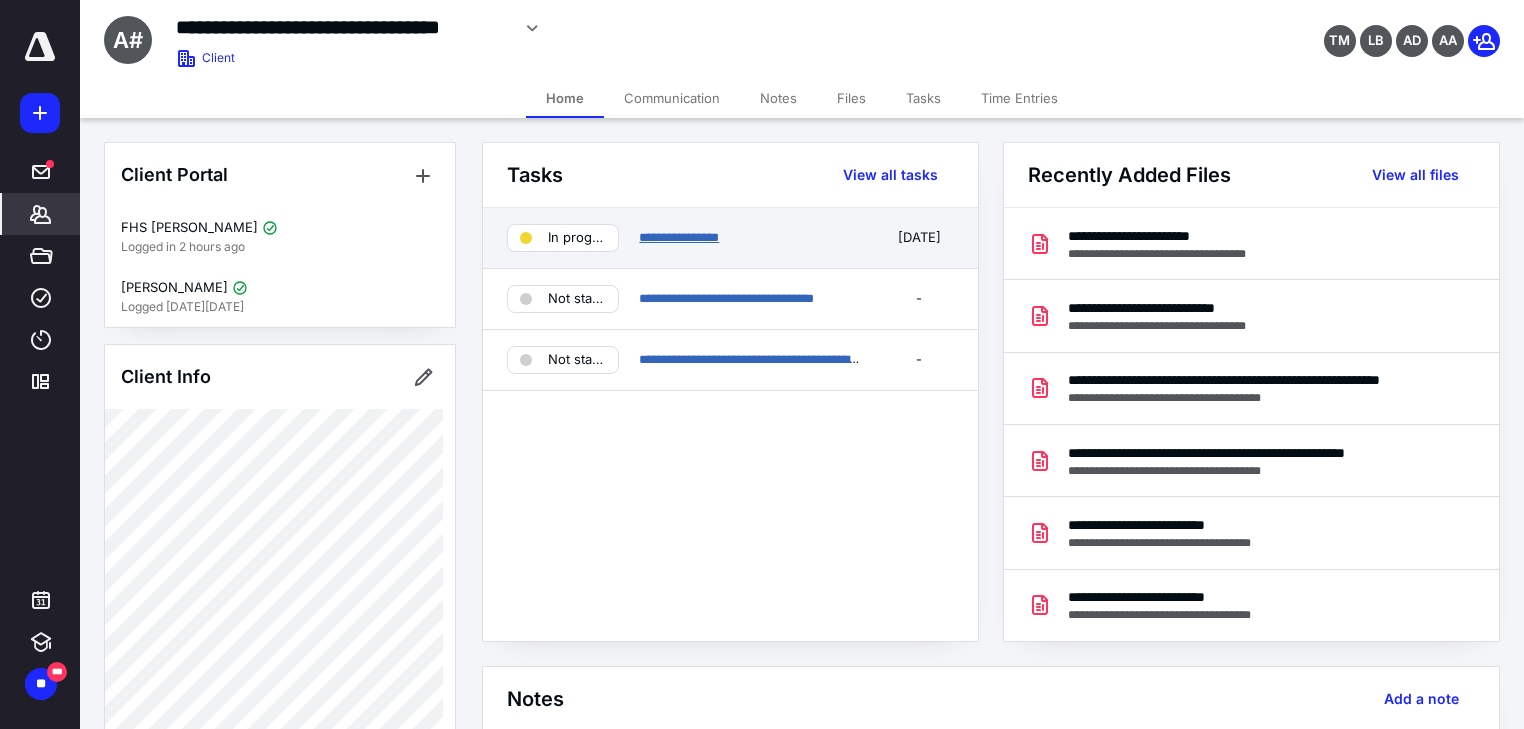 click on "**********" at bounding box center [679, 237] 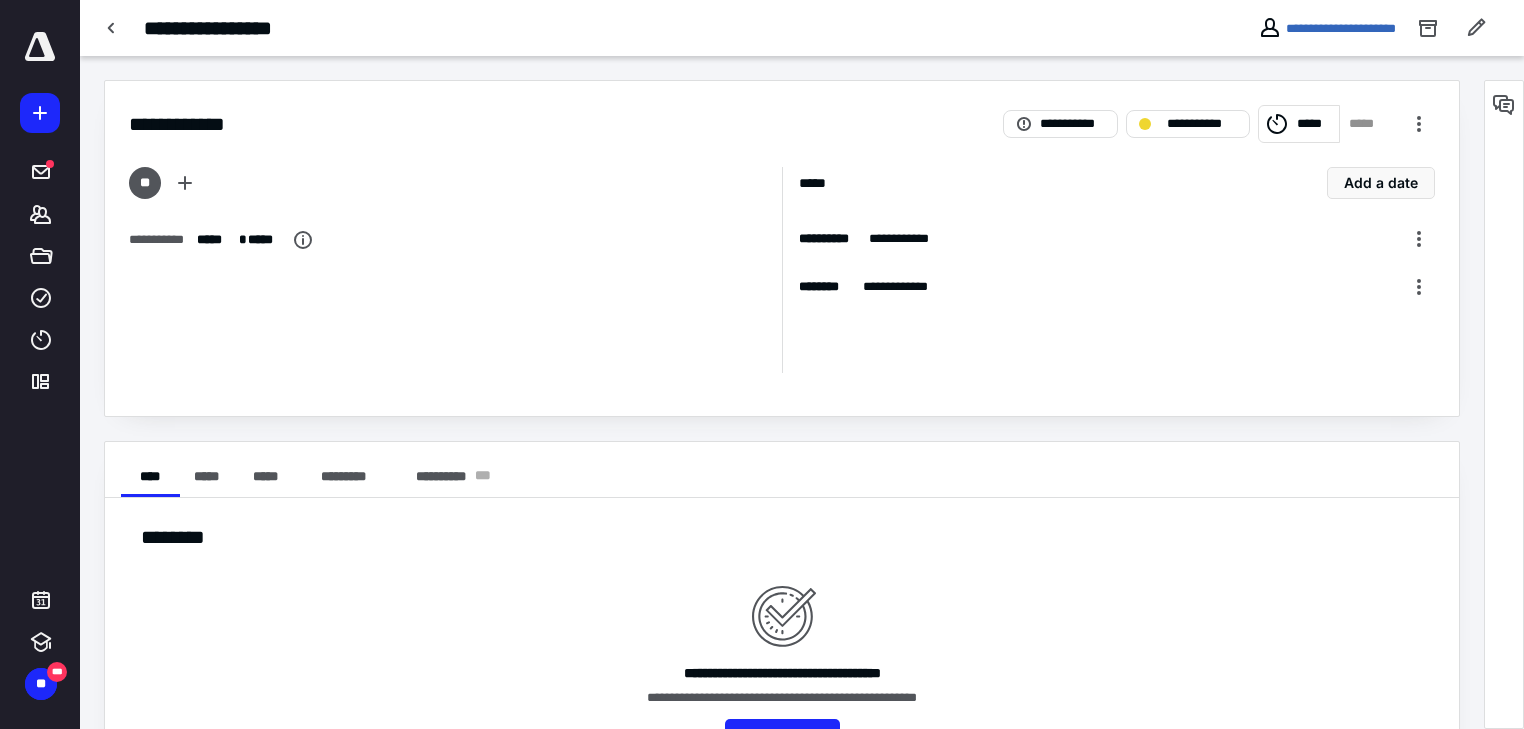 click on "*****" at bounding box center (1315, 124) 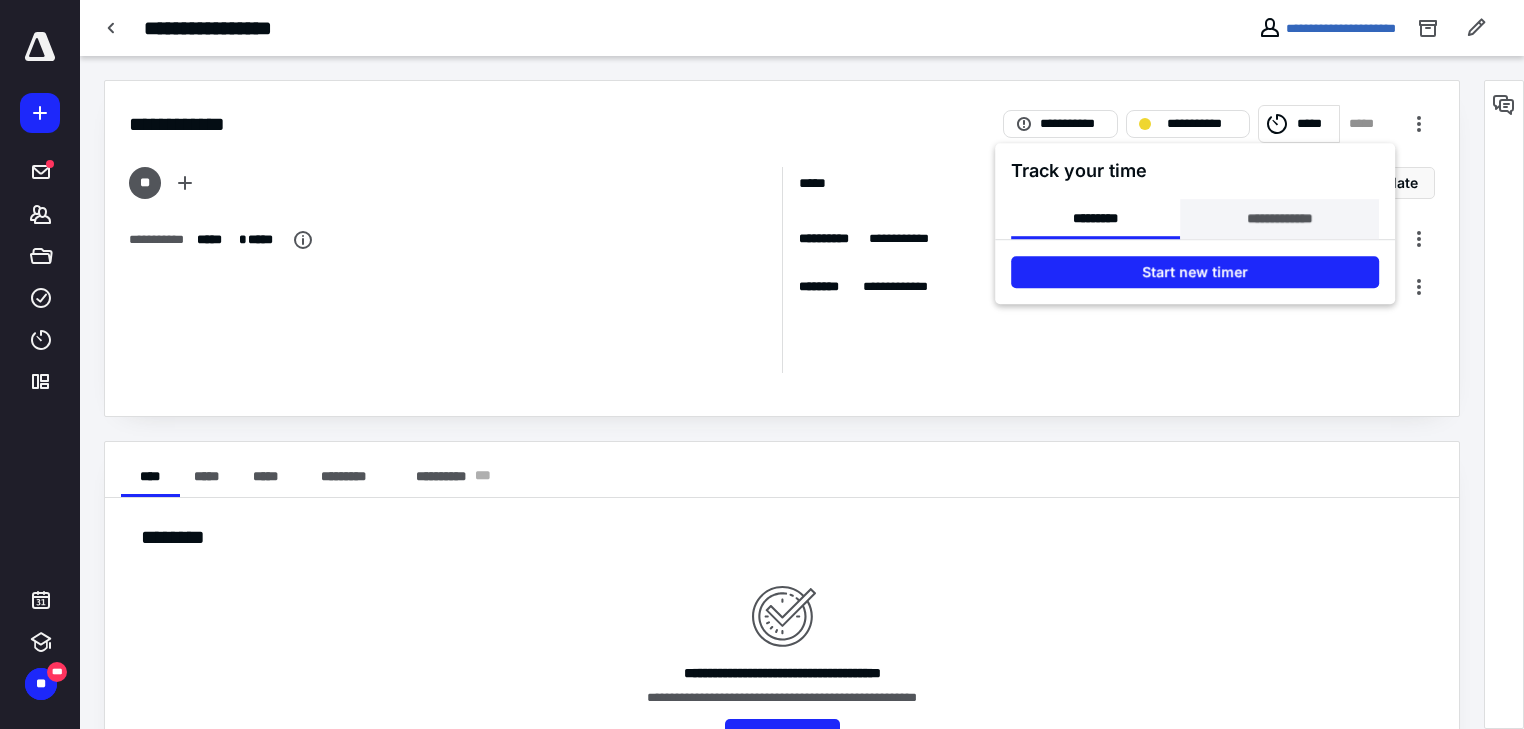 click on "**********" at bounding box center (1279, 219) 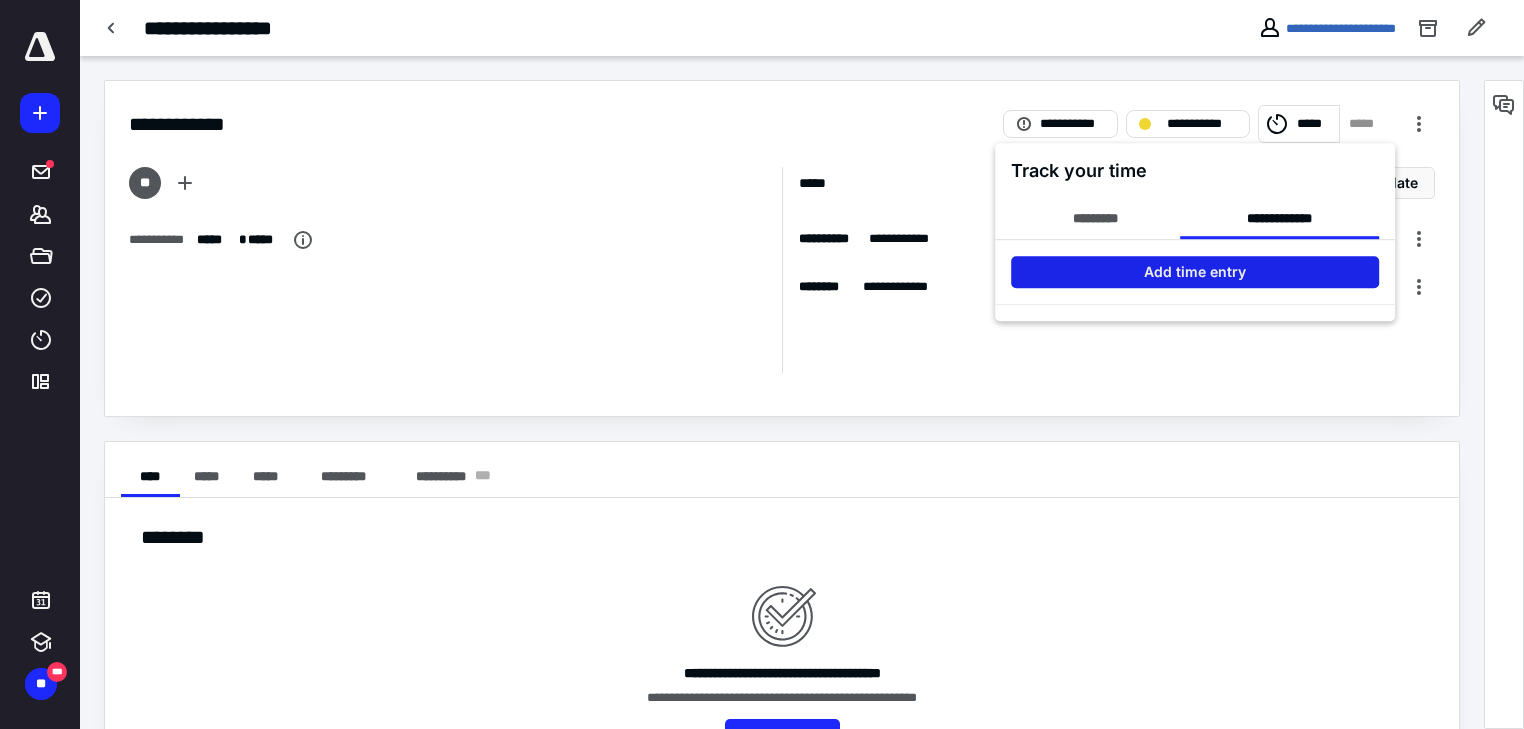 click on "Add time entry" at bounding box center [1195, 272] 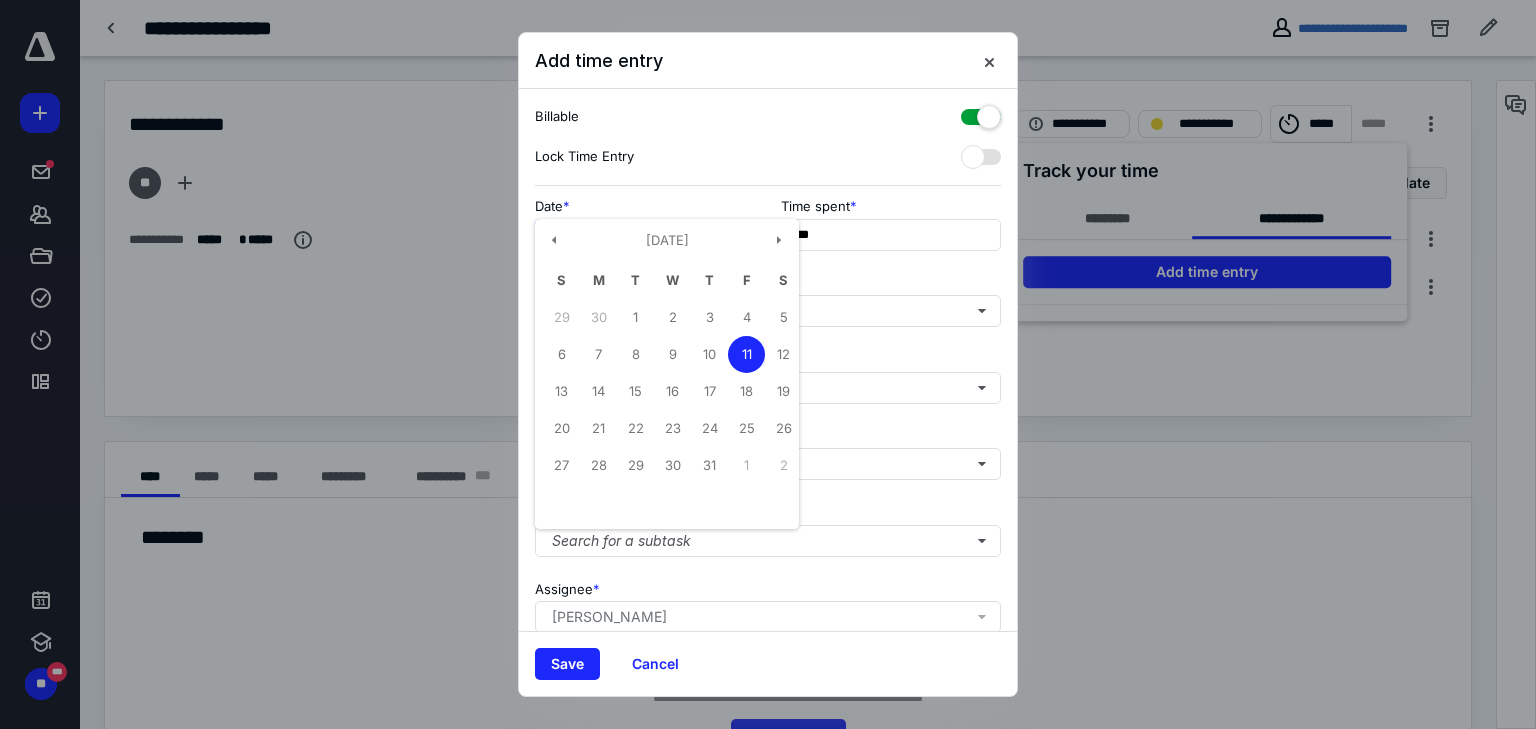 click on "**********" at bounding box center [645, 235] 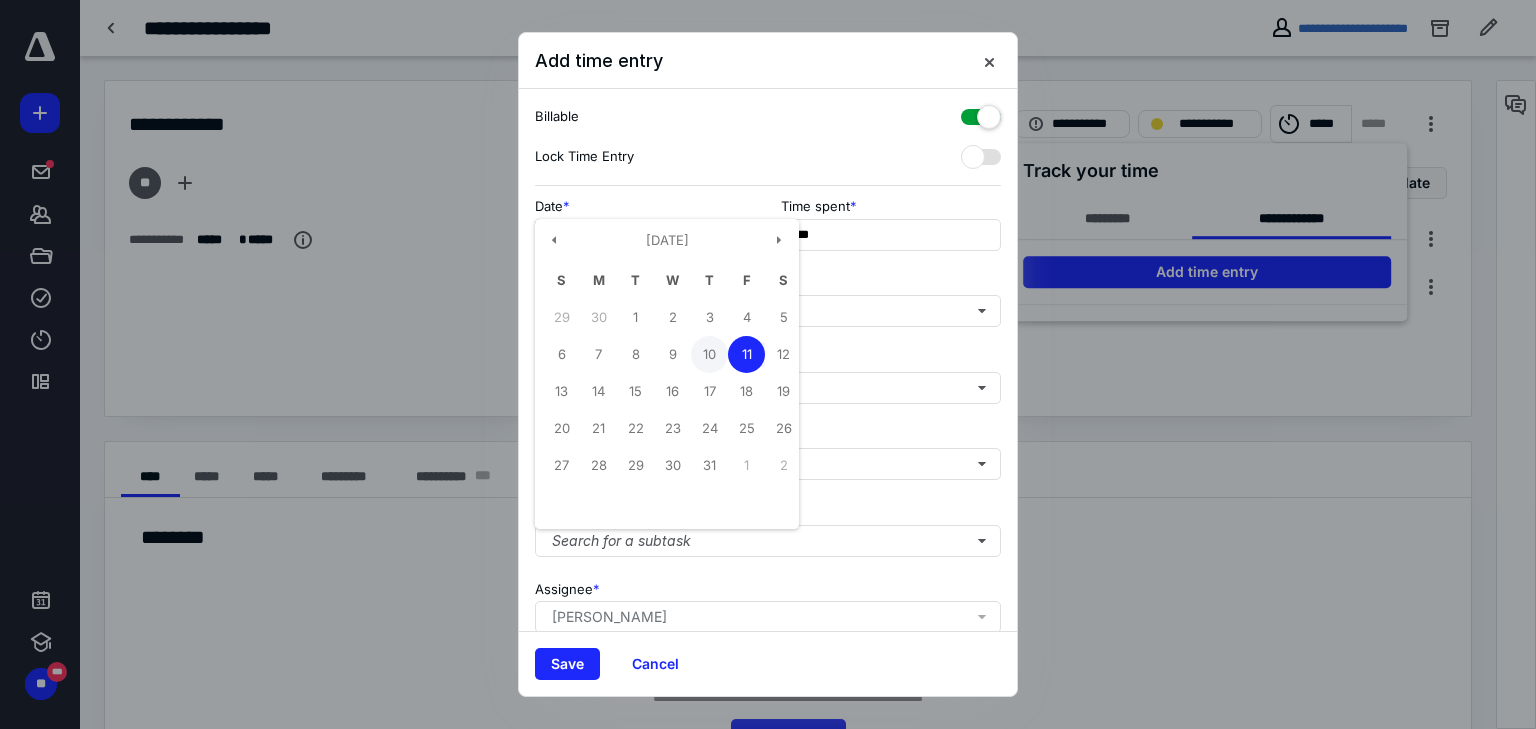 click on "10" at bounding box center (709, 354) 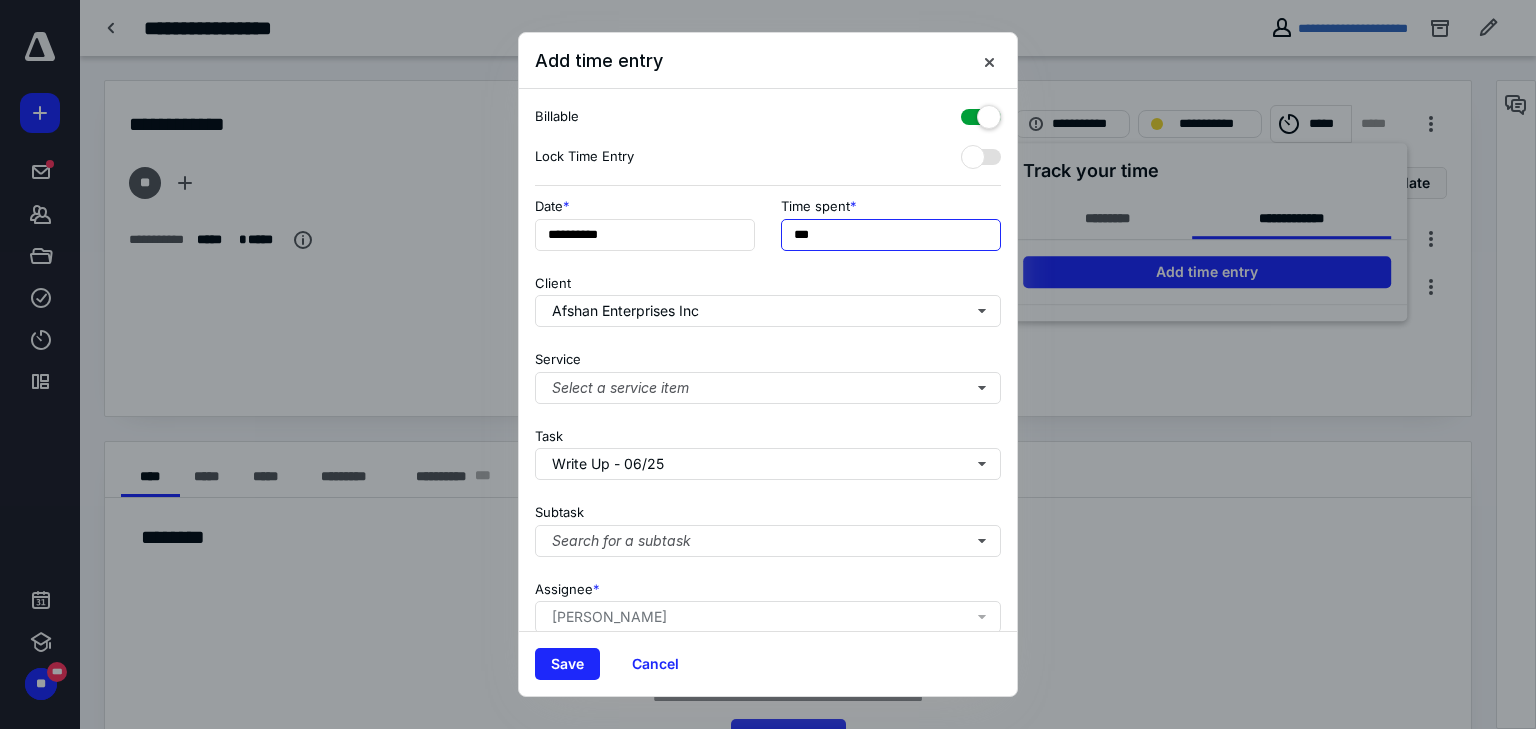 drag, startPoint x: 832, startPoint y: 237, endPoint x: 760, endPoint y: 235, distance: 72.02777 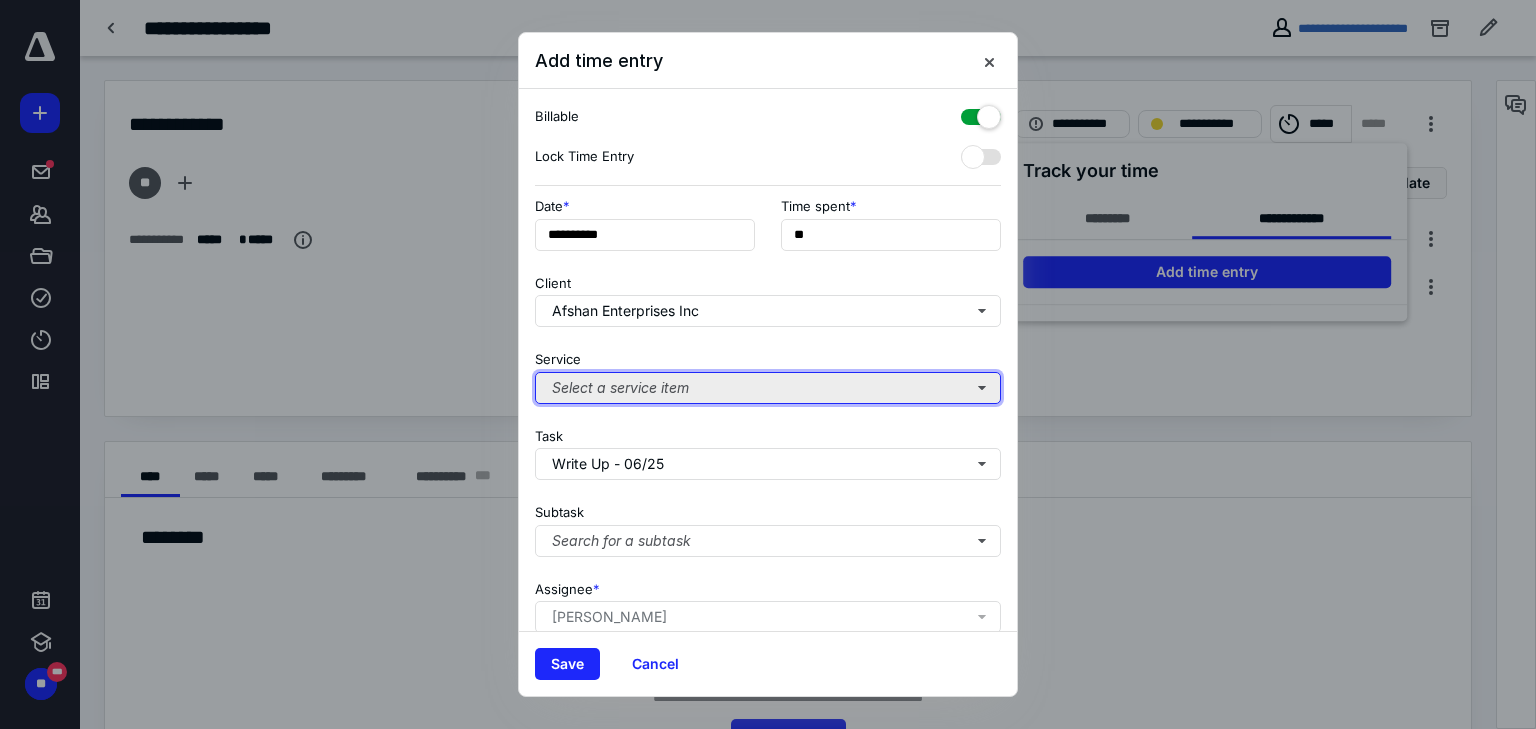 click on "Select a service item" at bounding box center (768, 388) 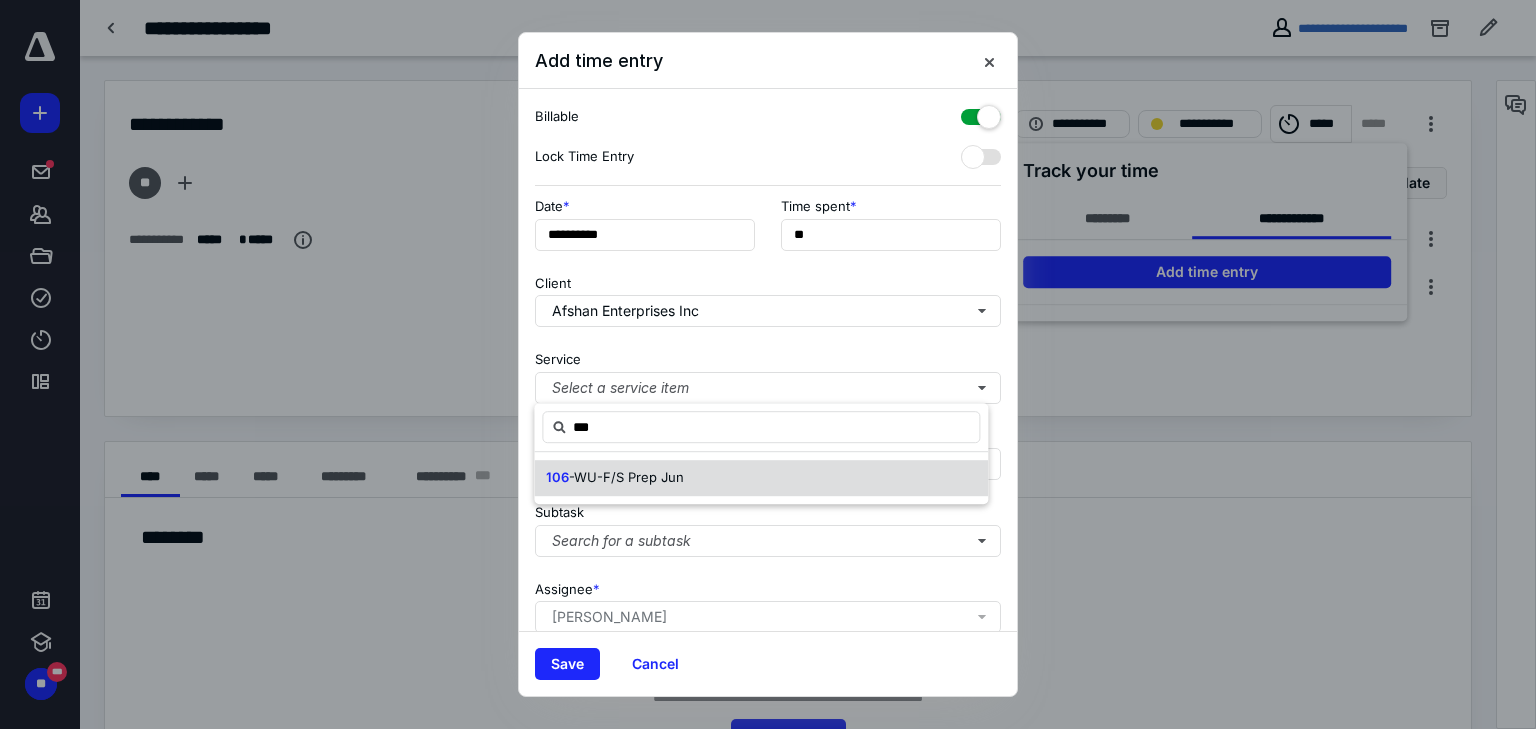 click on "-WU-F/S Prep Jun" at bounding box center (626, 477) 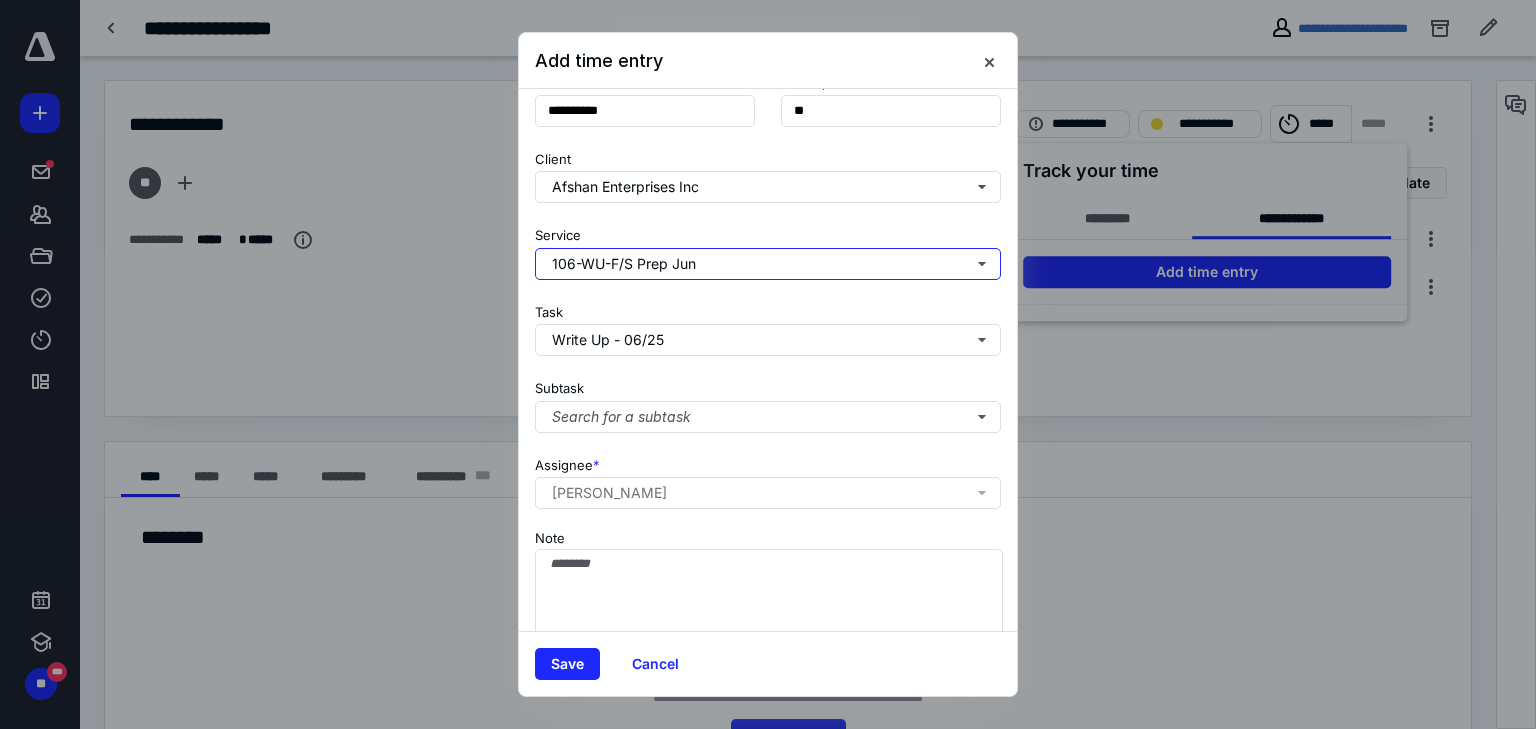 scroll, scrollTop: 156, scrollLeft: 0, axis: vertical 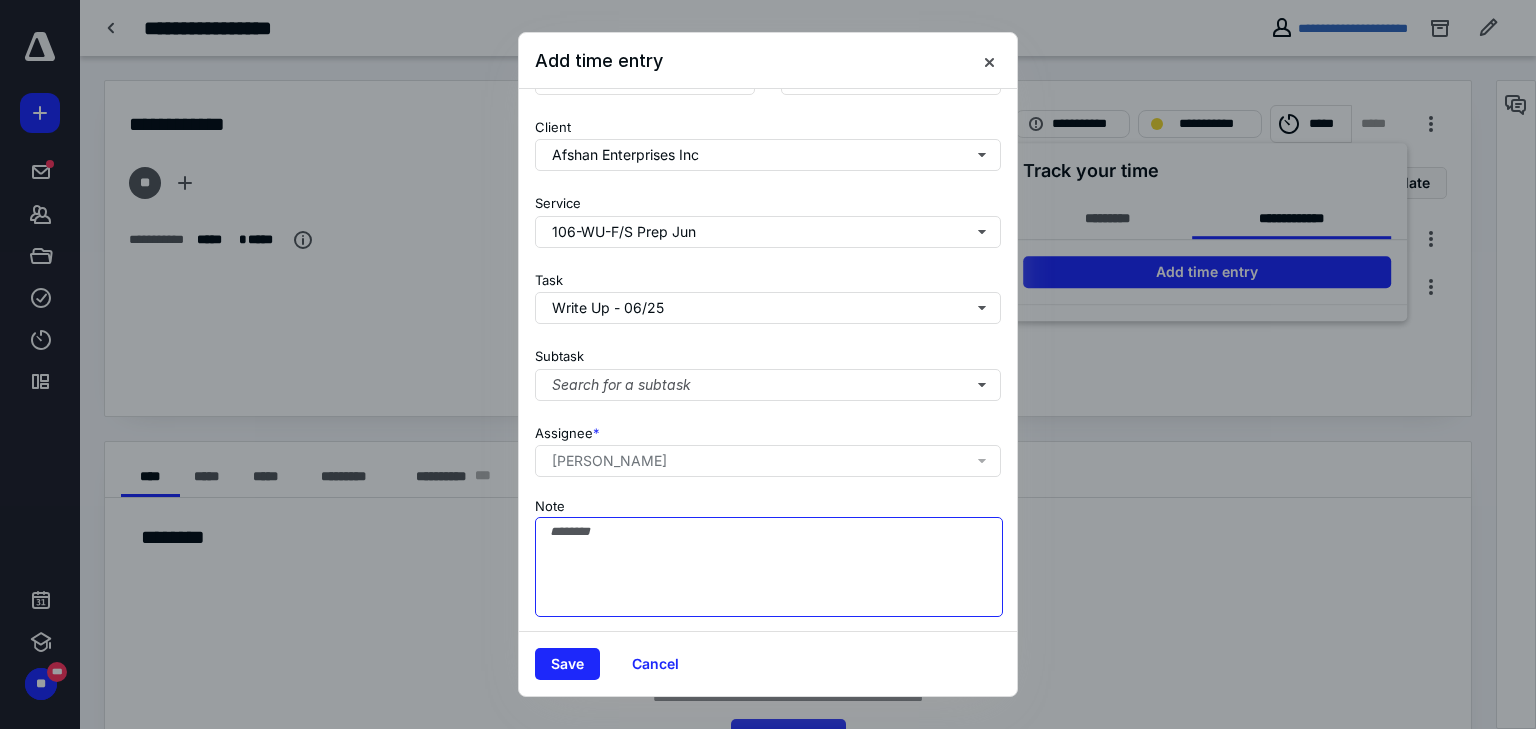 click on "Note" at bounding box center (769, 567) 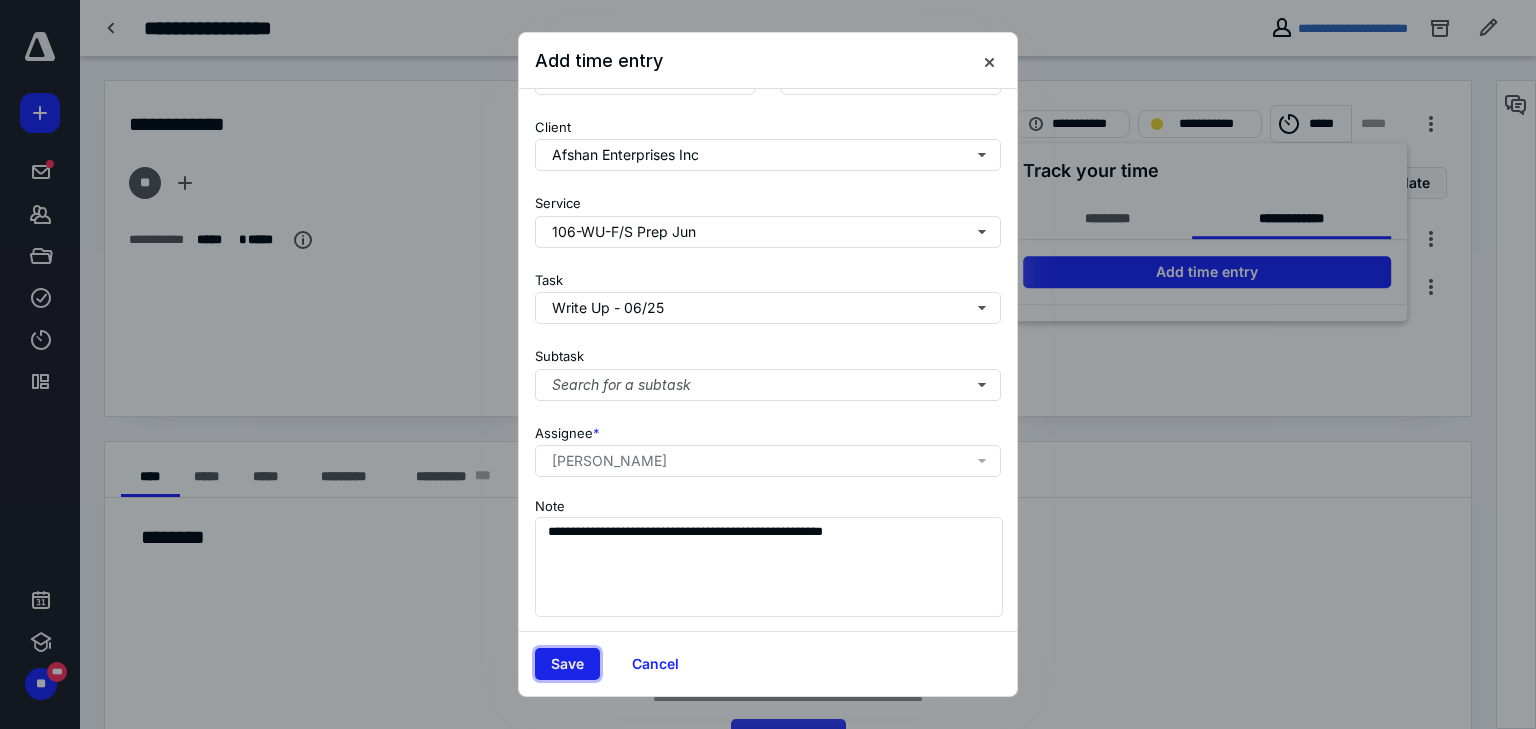 click on "Save" at bounding box center [567, 664] 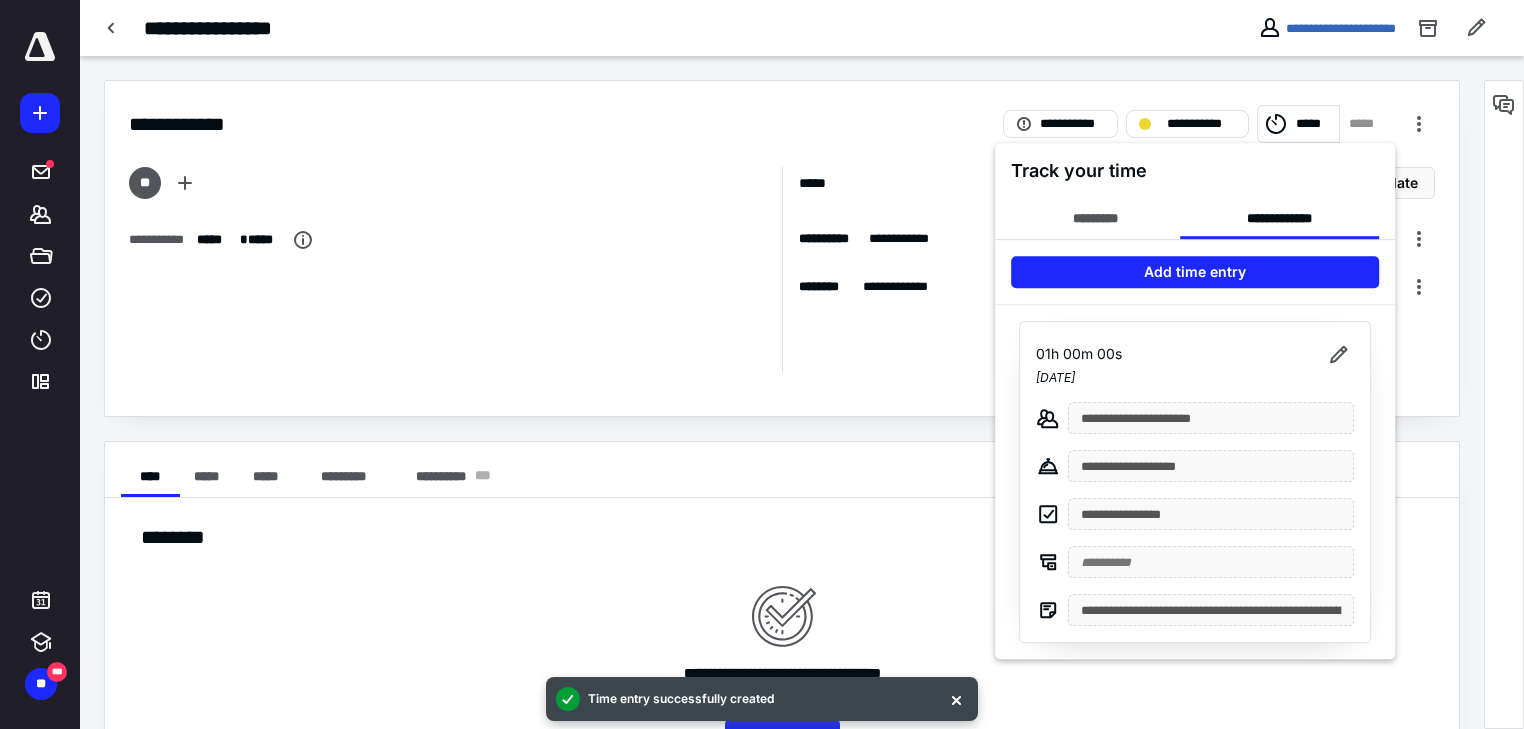 click at bounding box center [762, 364] 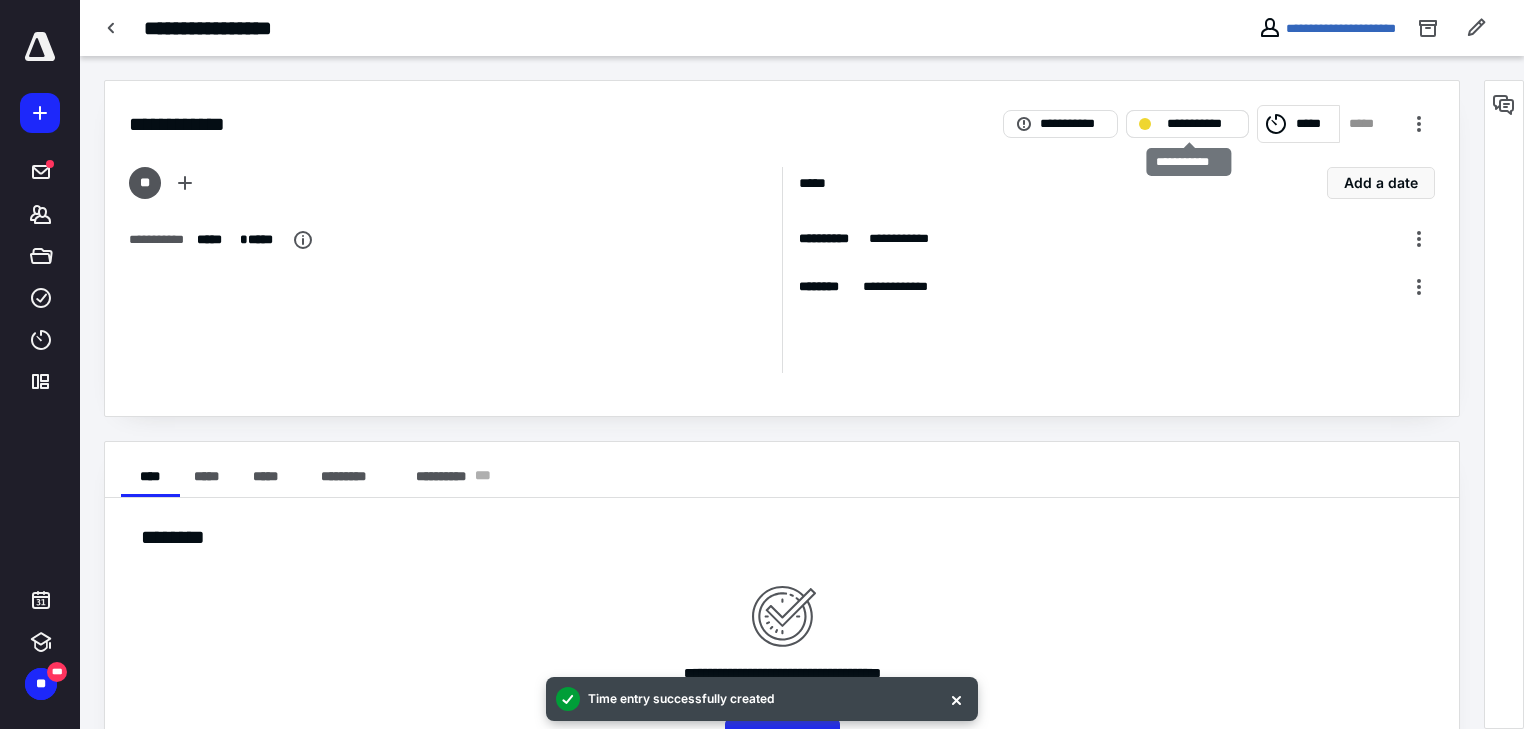 click on "**********" at bounding box center [1201, 124] 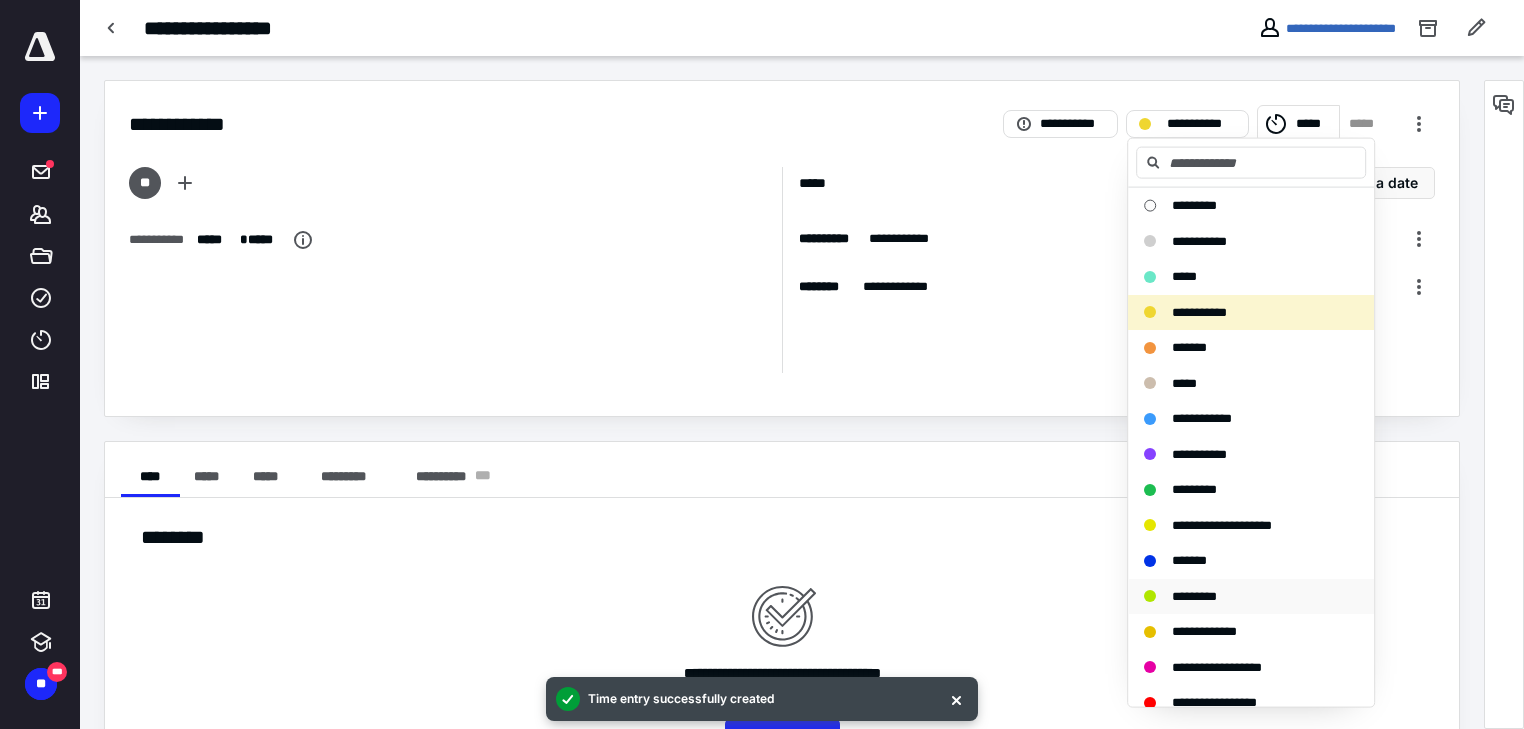 click on "*********" at bounding box center (1194, 595) 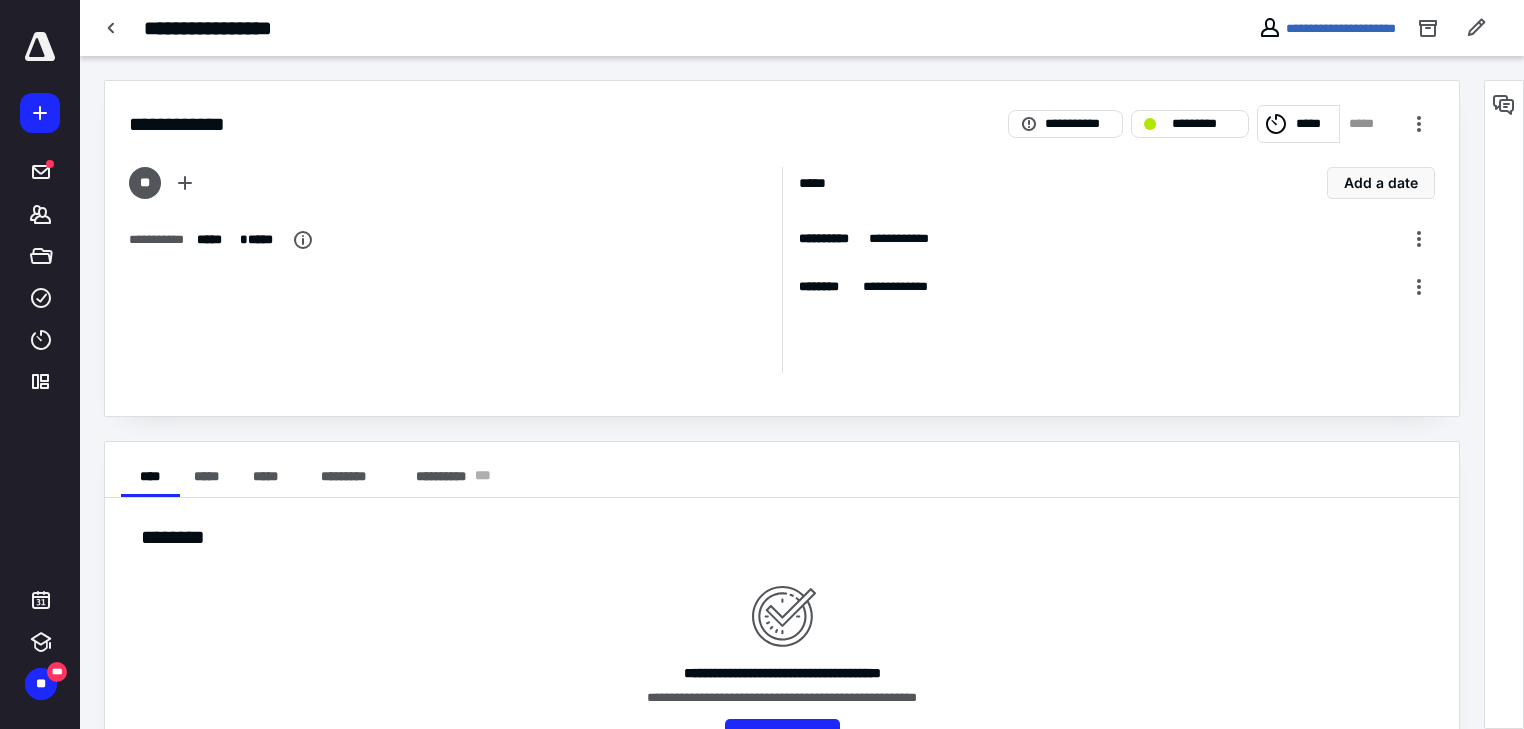 click on "*****" at bounding box center [1314, 124] 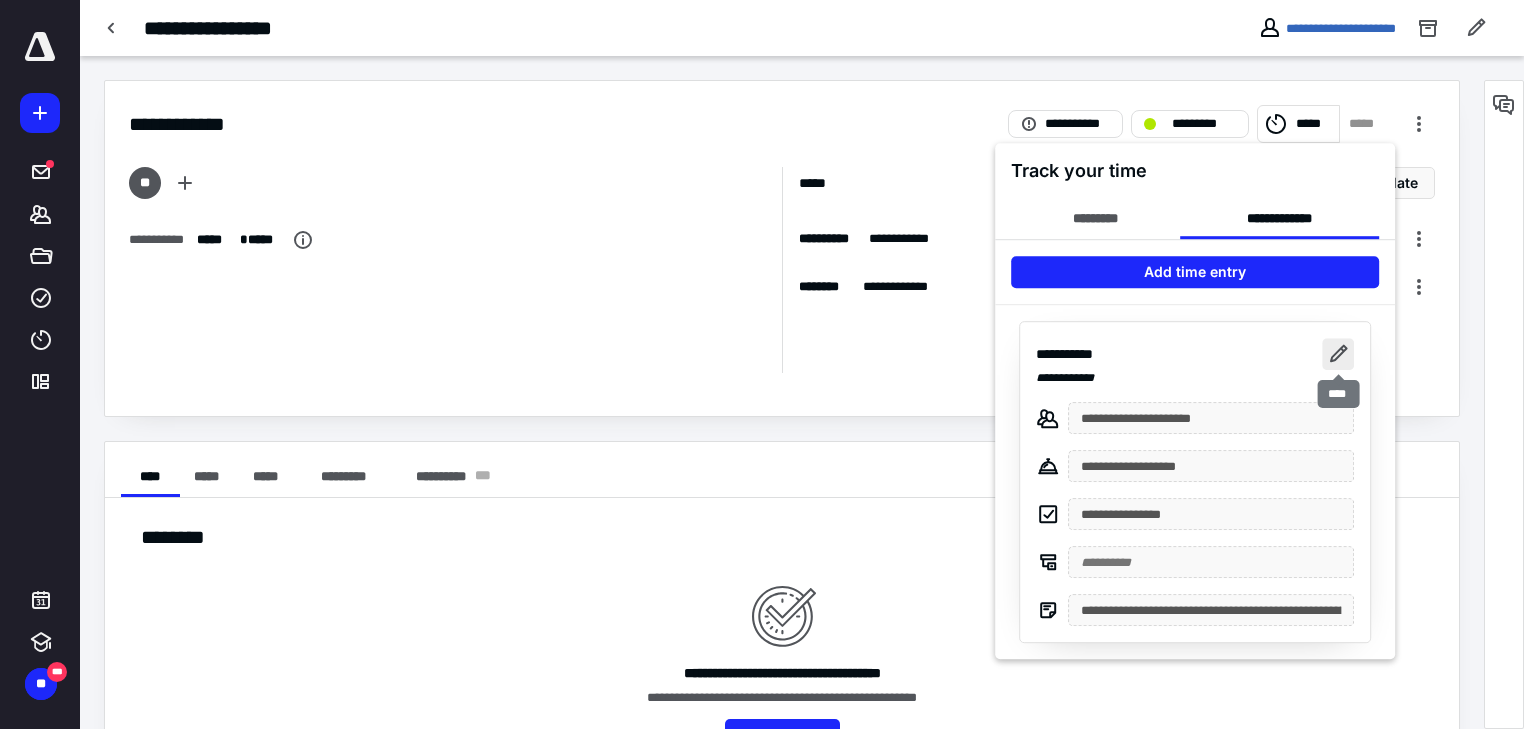 click at bounding box center [1338, 354] 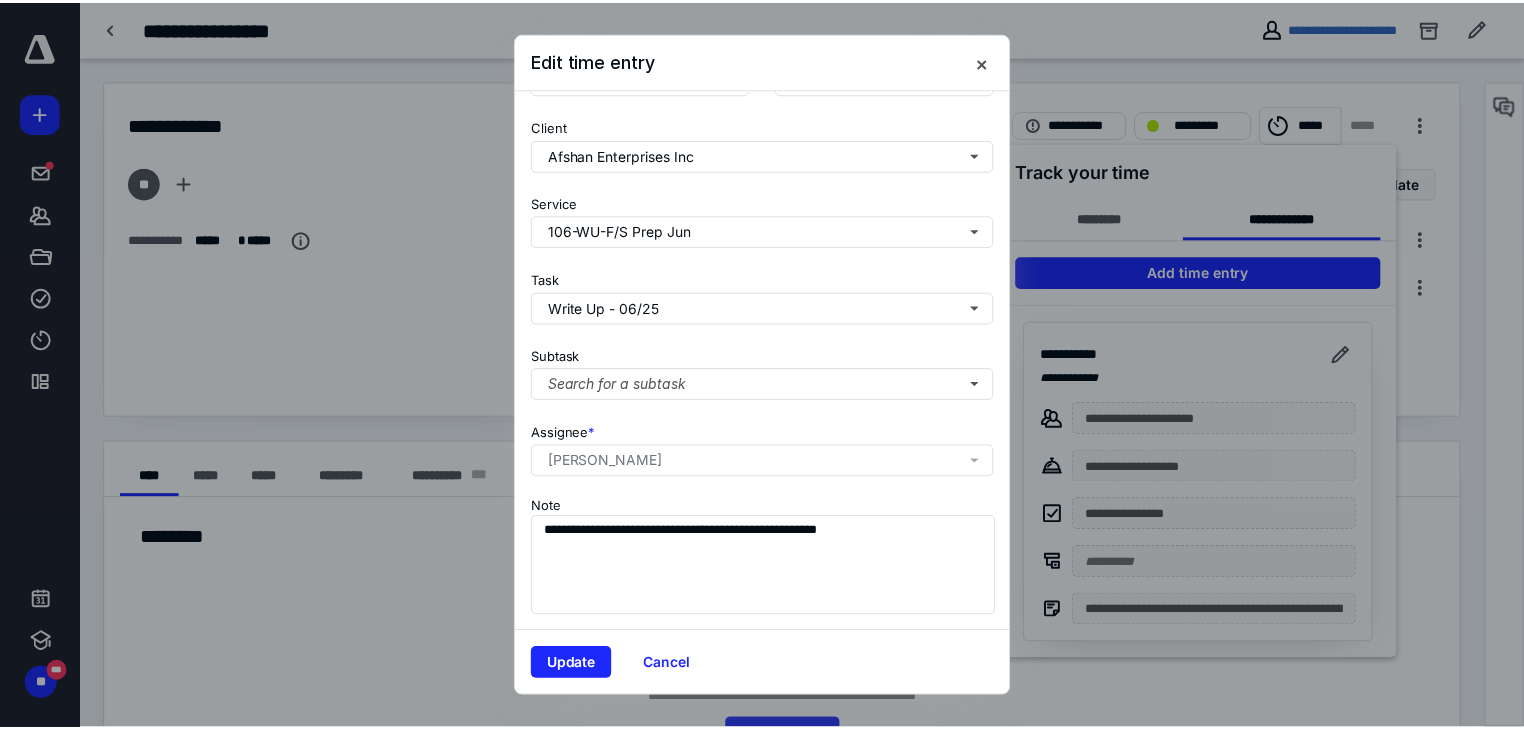 scroll, scrollTop: 188, scrollLeft: 0, axis: vertical 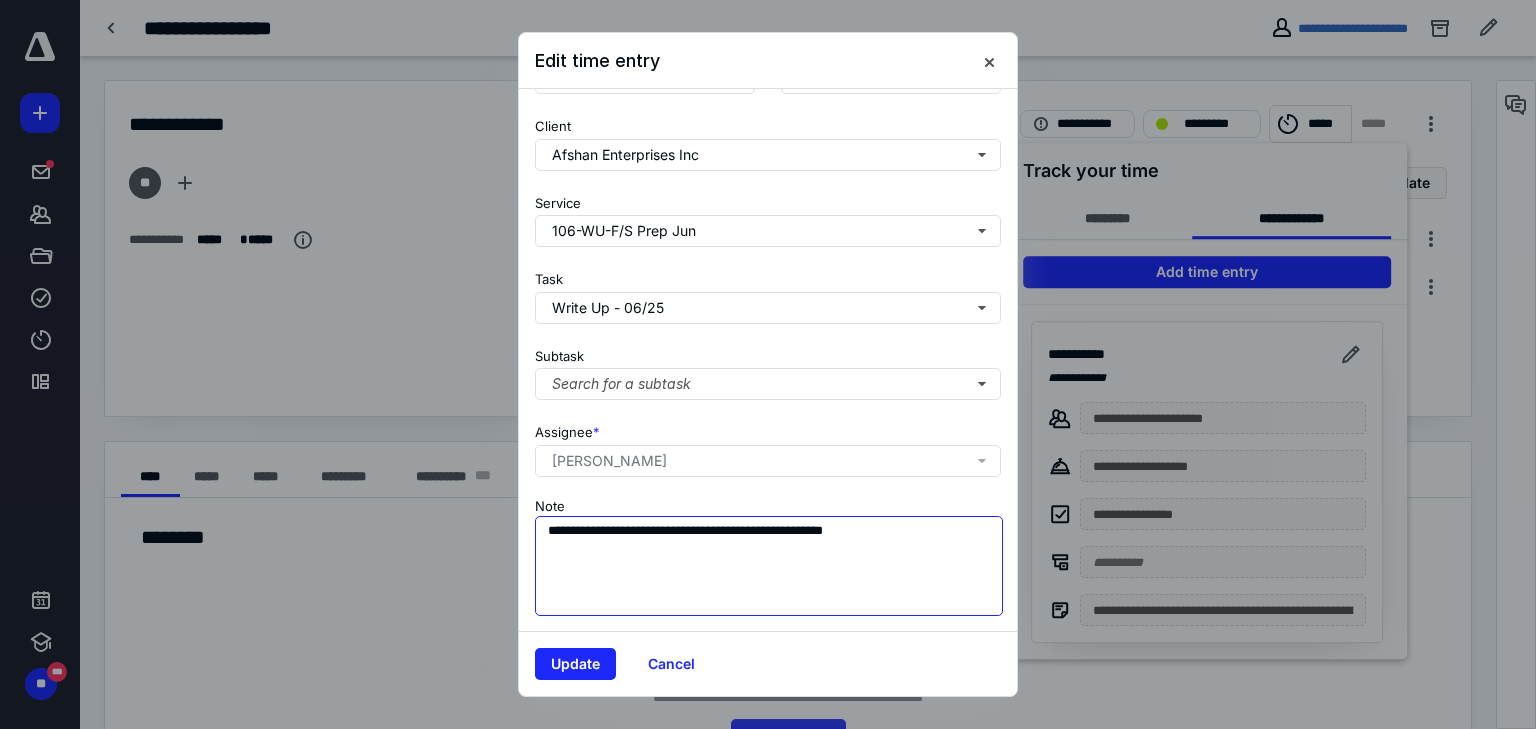 click on "**********" at bounding box center (769, 566) 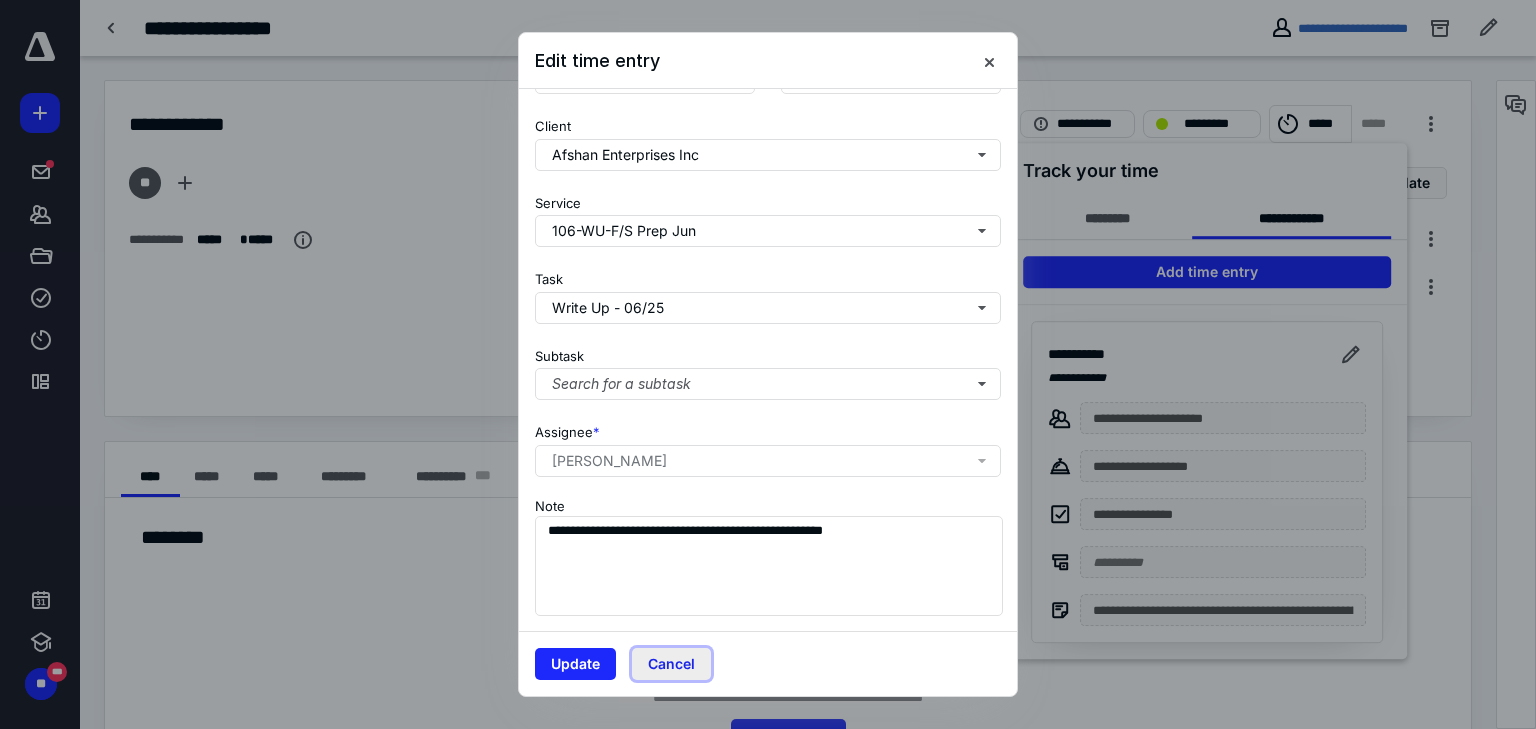 click on "Cancel" at bounding box center [671, 664] 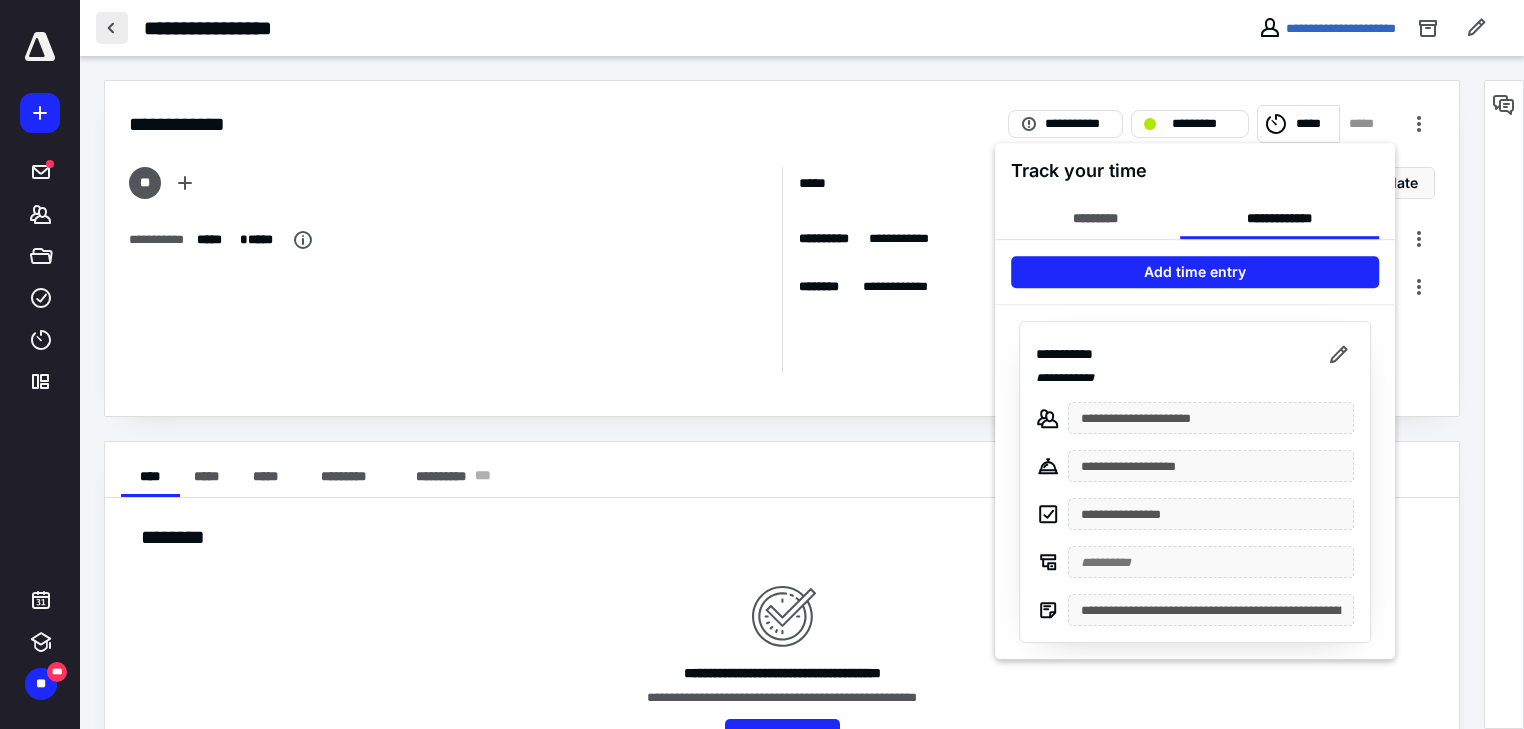 click at bounding box center (762, 364) 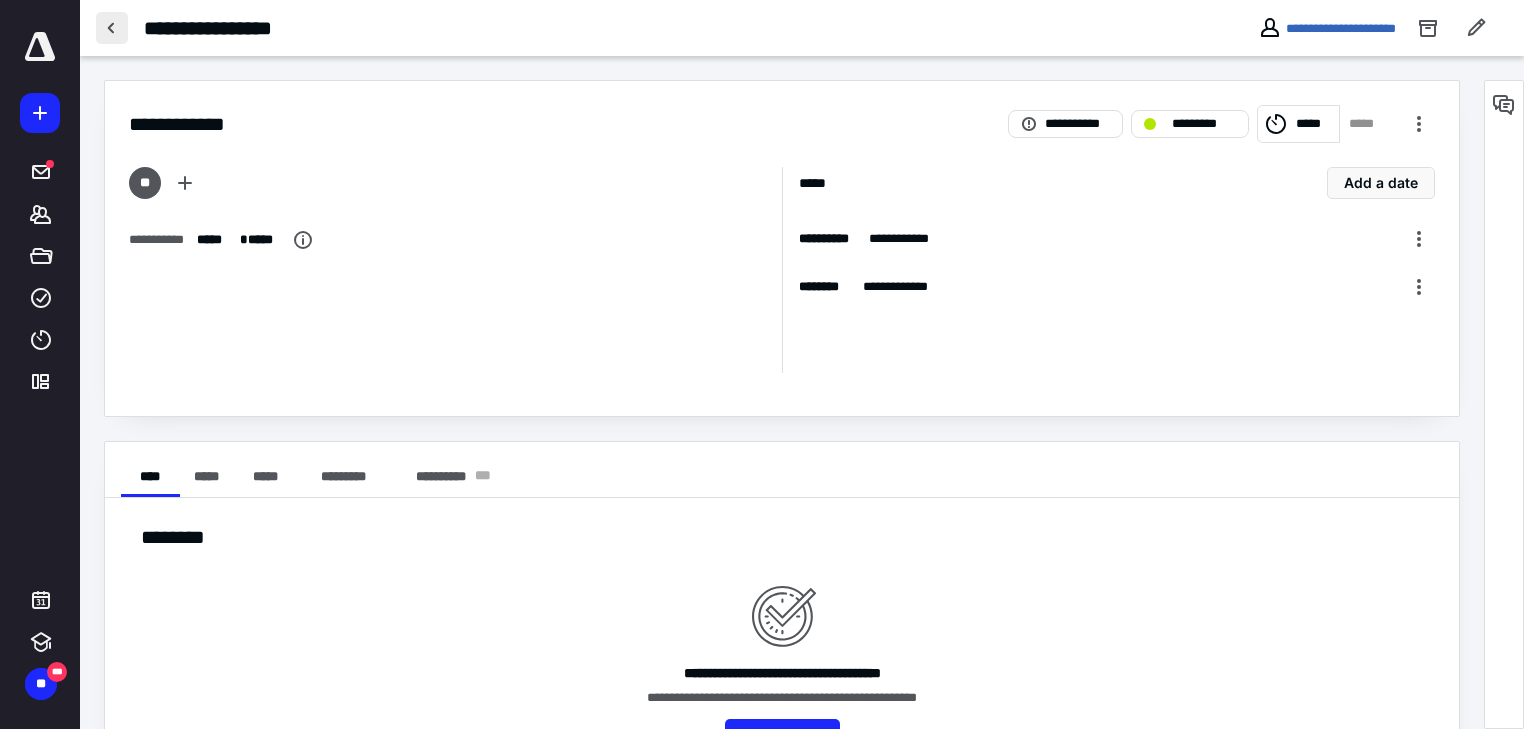 click at bounding box center [112, 28] 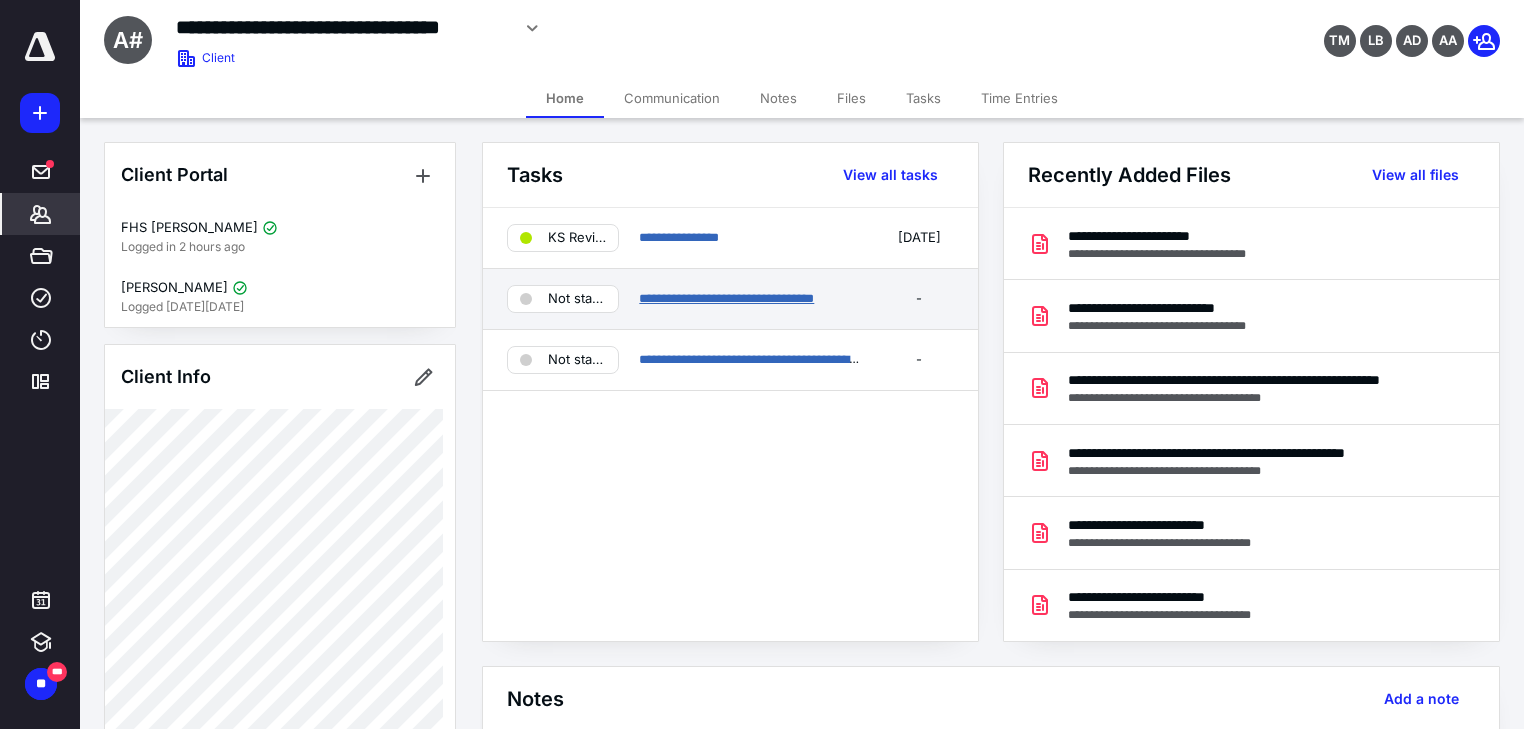 click on "**********" at bounding box center (726, 298) 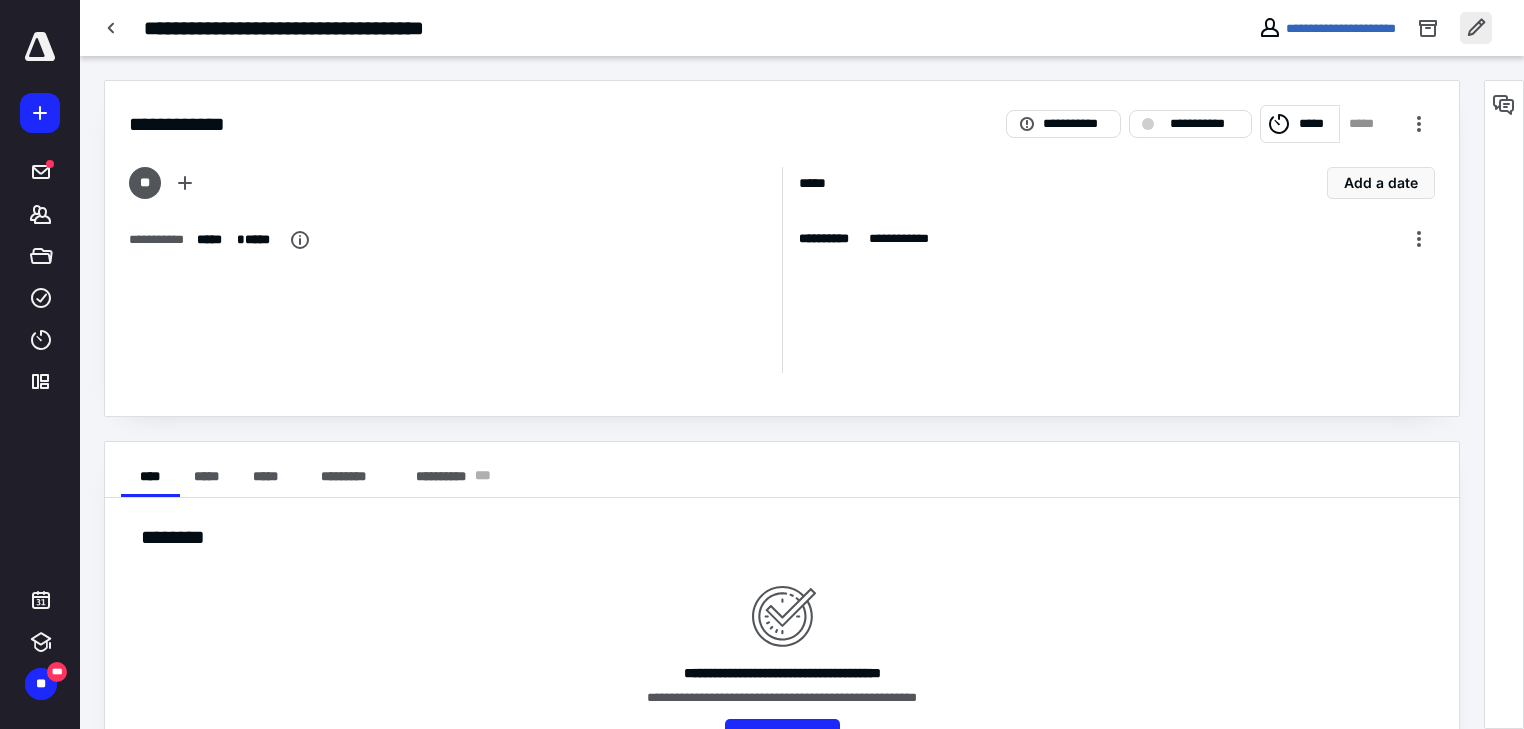 click at bounding box center [1476, 28] 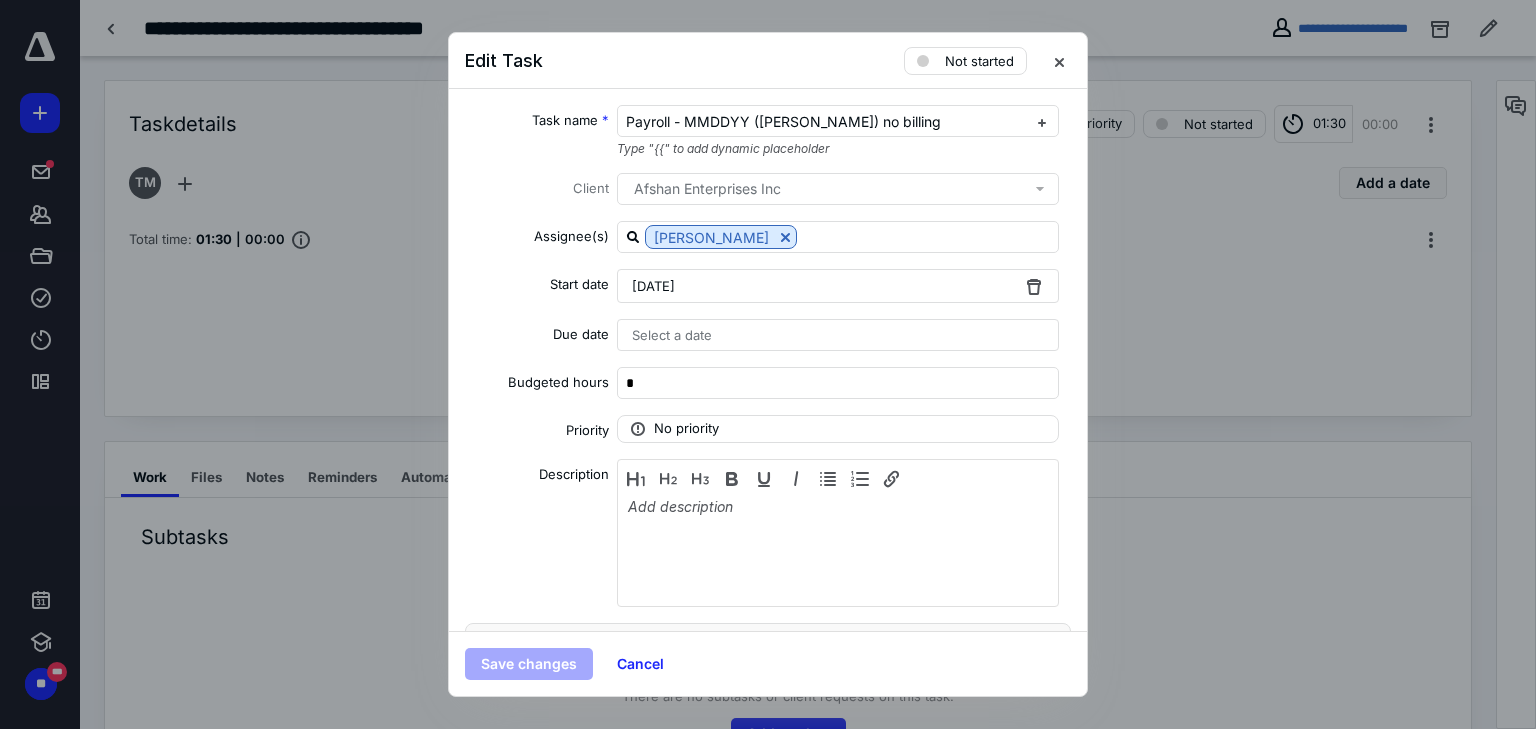 click on "[DATE]" at bounding box center [838, 286] 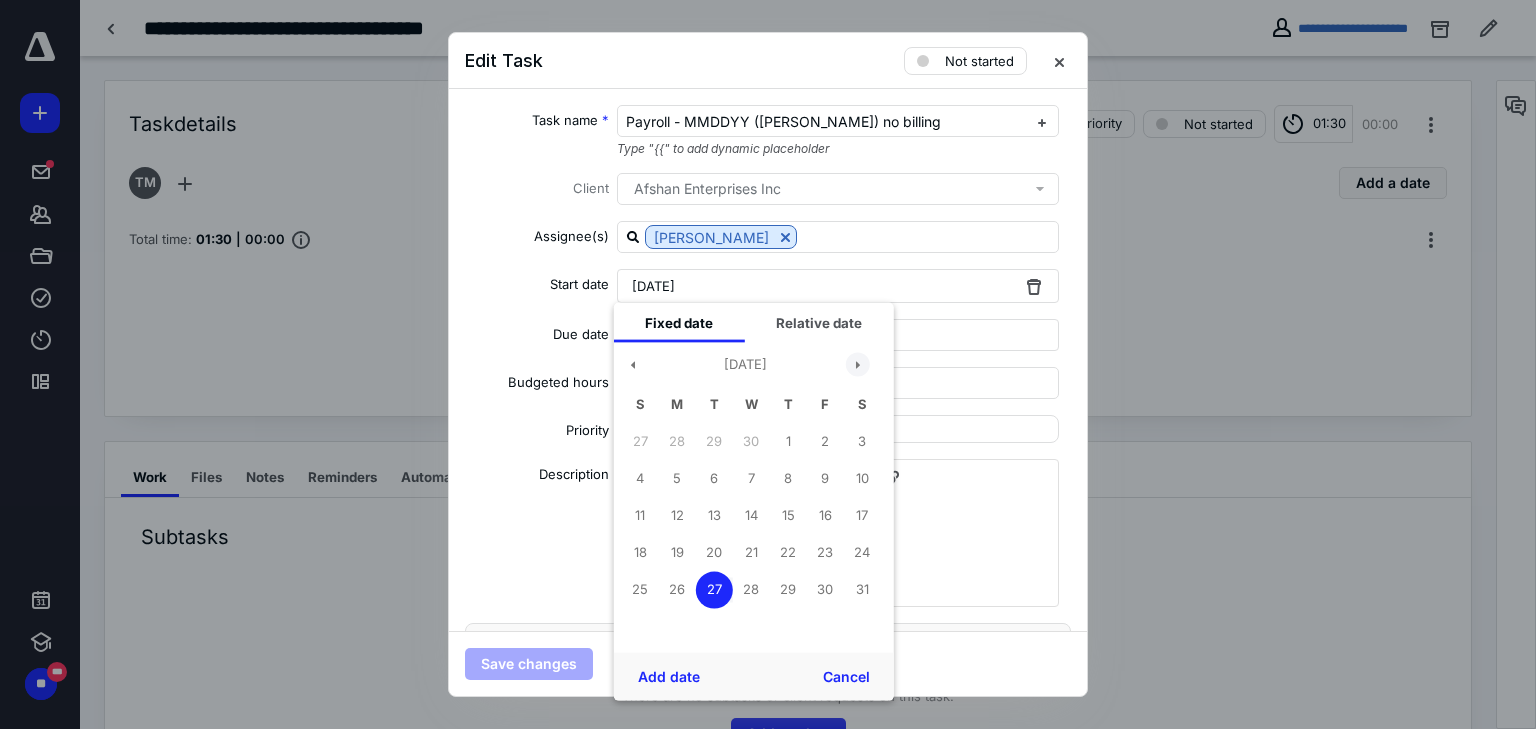 click at bounding box center (858, 364) 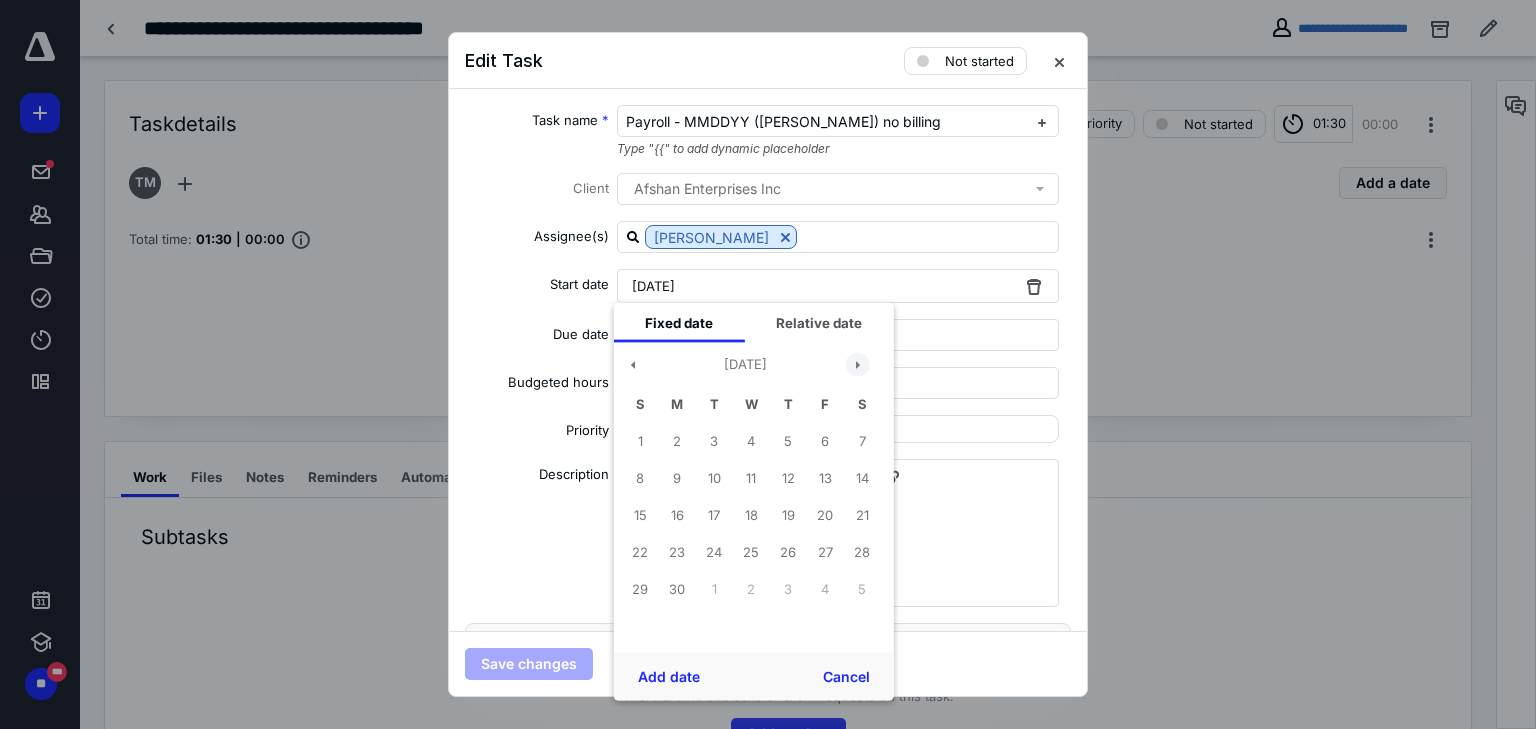 click at bounding box center (858, 364) 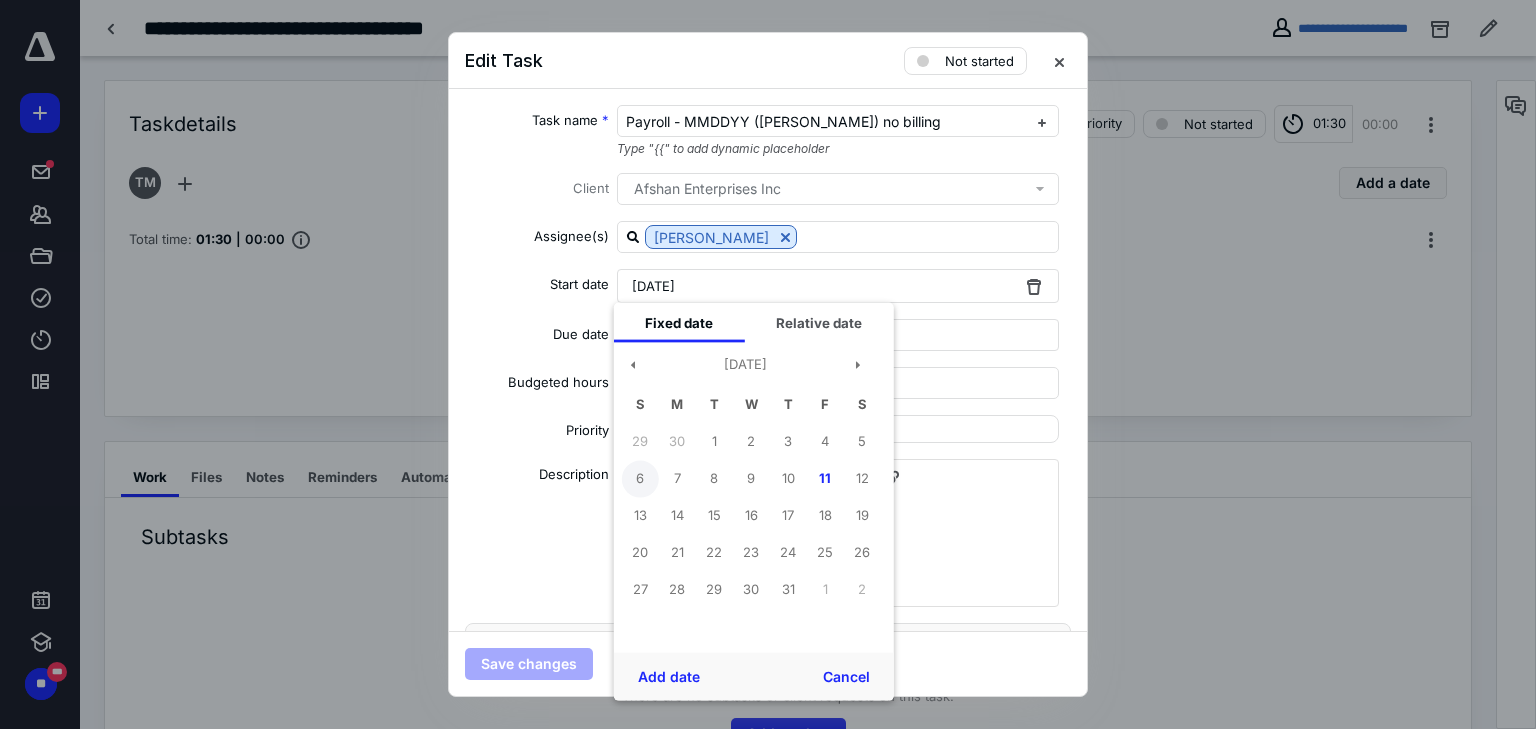click on "6" at bounding box center (640, 478) 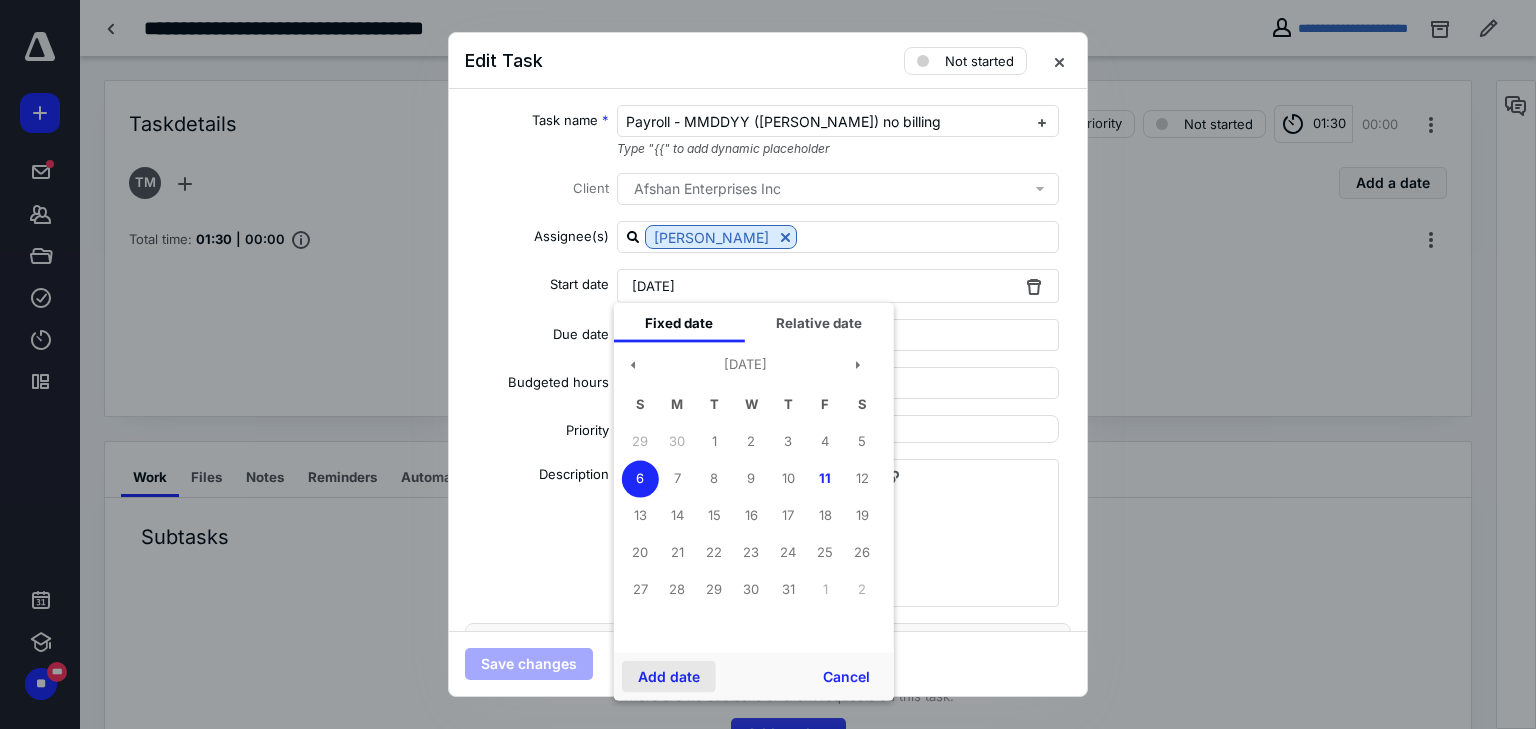 click on "Add date" at bounding box center [669, 677] 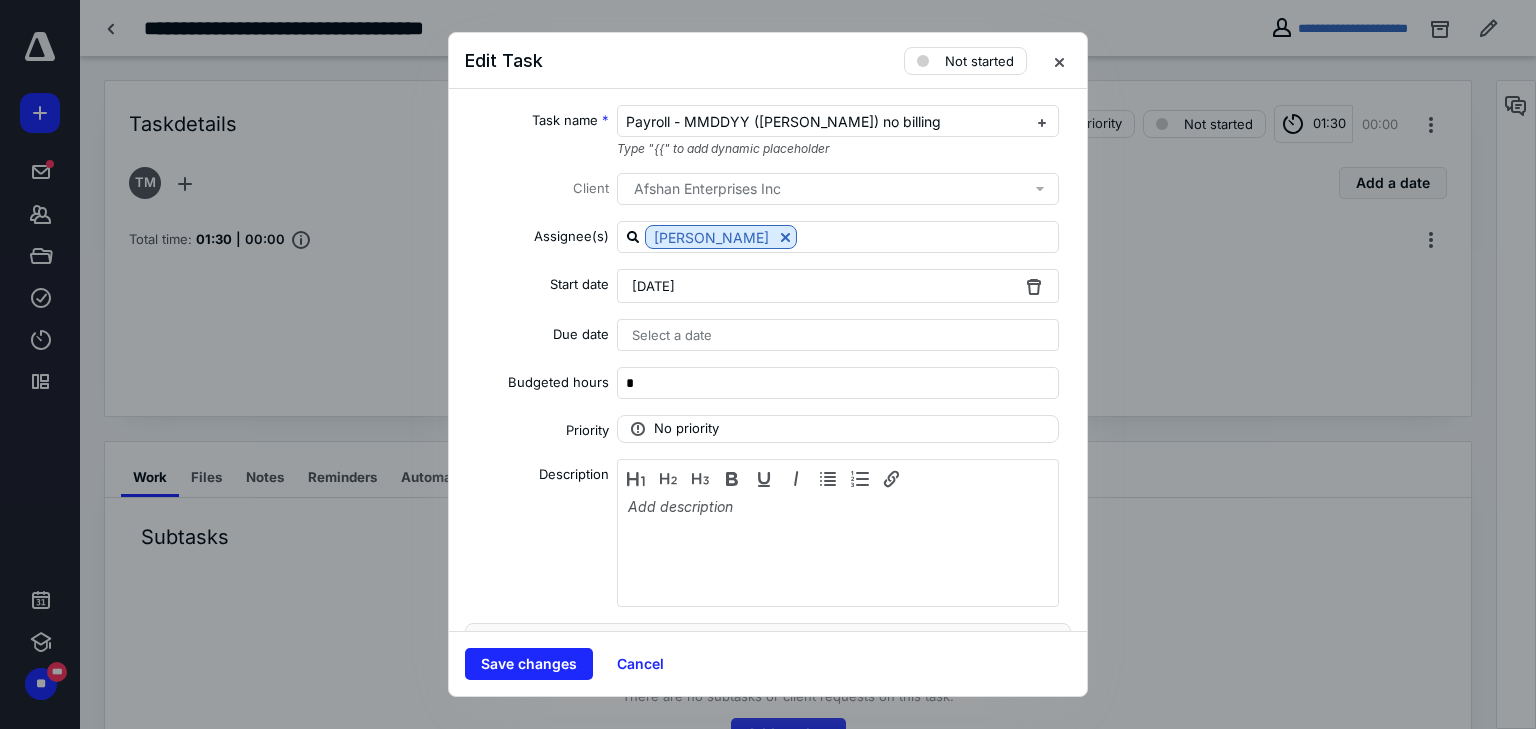 click on "Select a date" at bounding box center (838, 335) 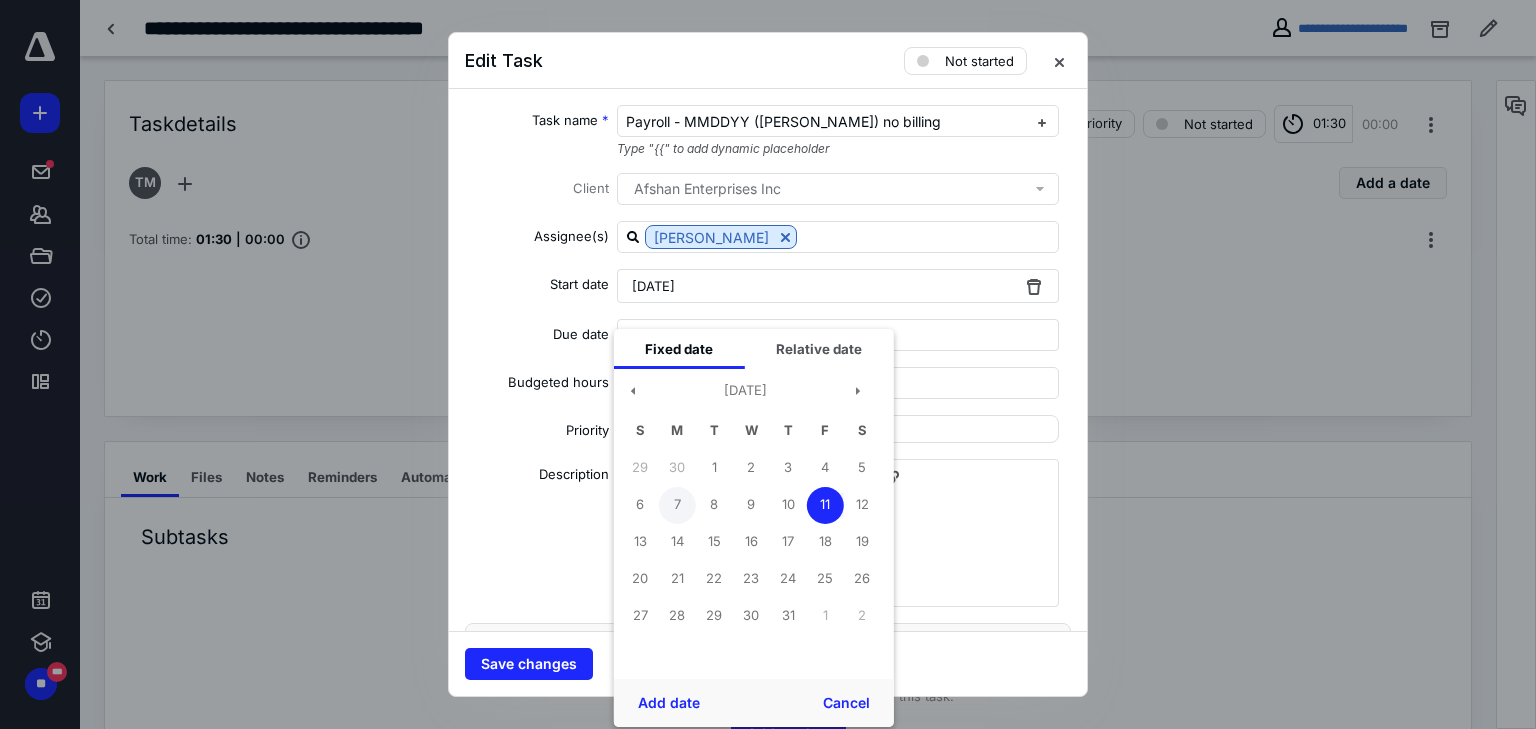click on "7" at bounding box center (677, 505) 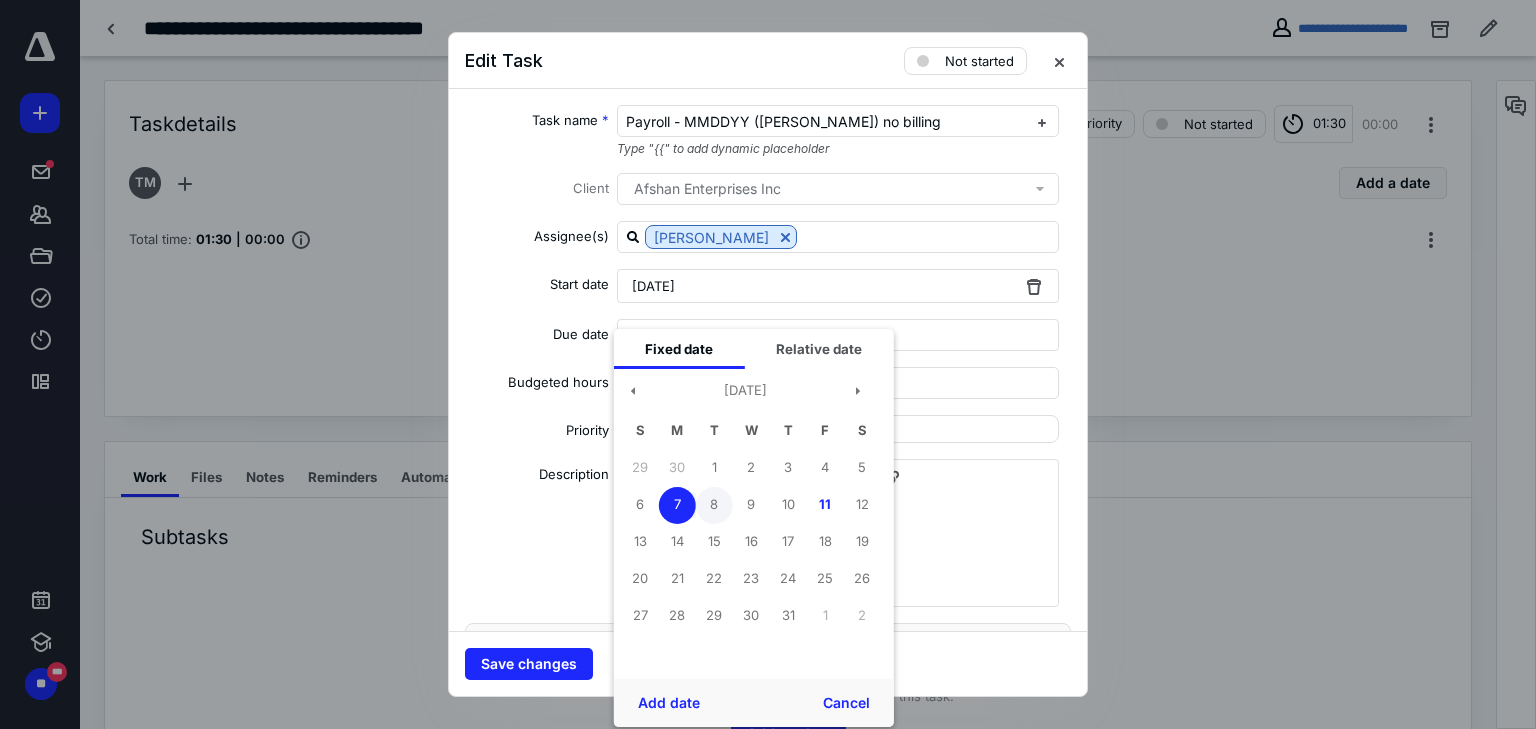click on "8" at bounding box center (714, 505) 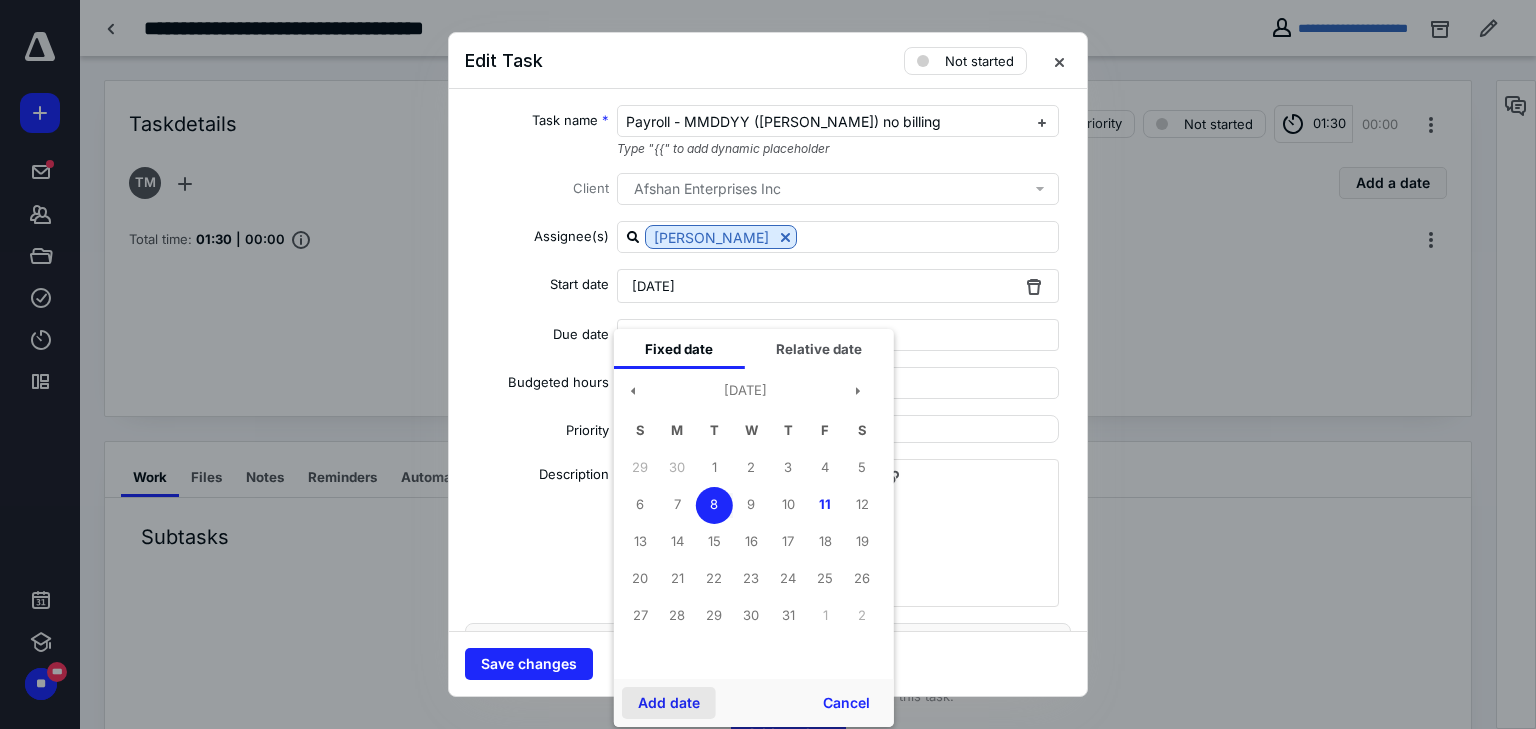 click on "Add date" at bounding box center [669, 703] 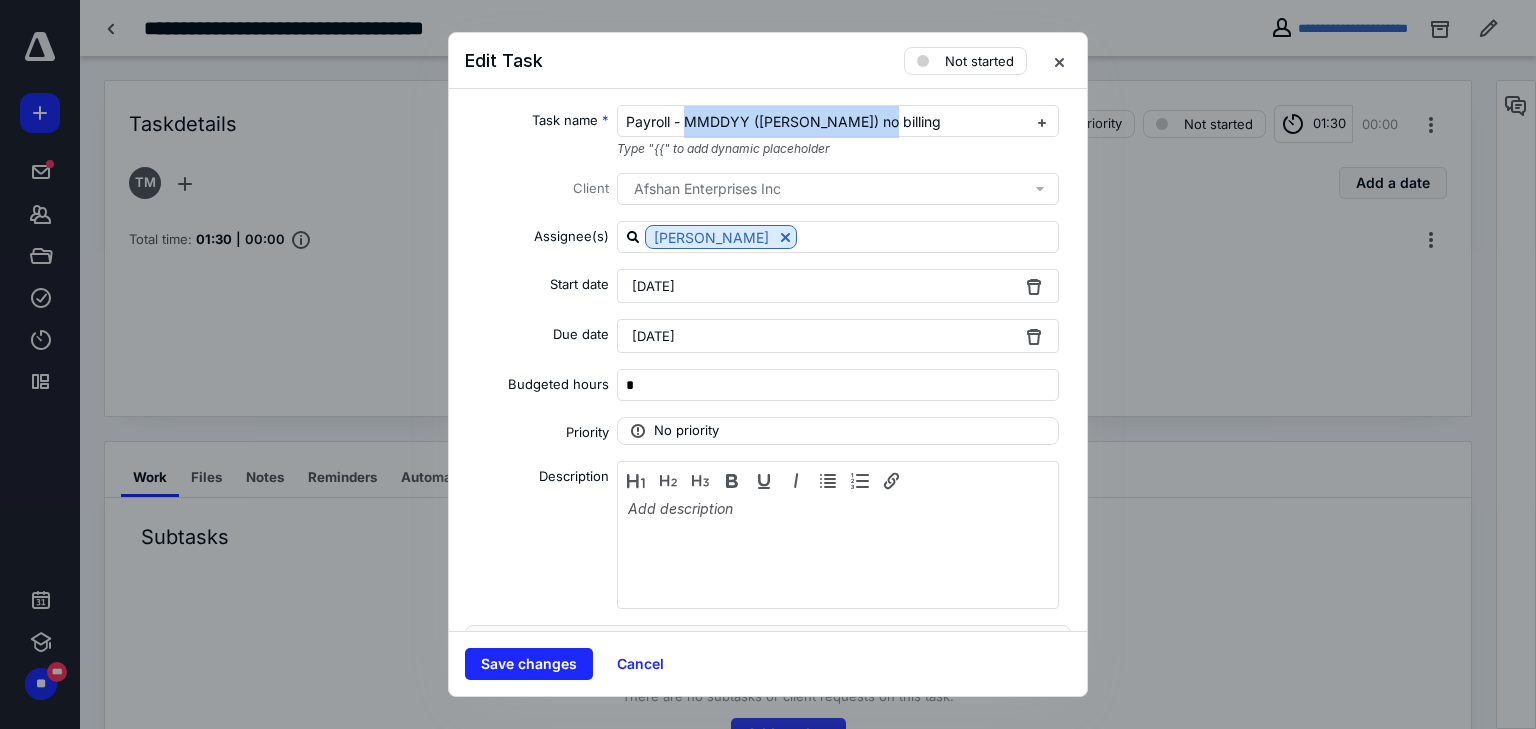 drag, startPoint x: 687, startPoint y: 122, endPoint x: 1368, endPoint y: 91, distance: 681.7052 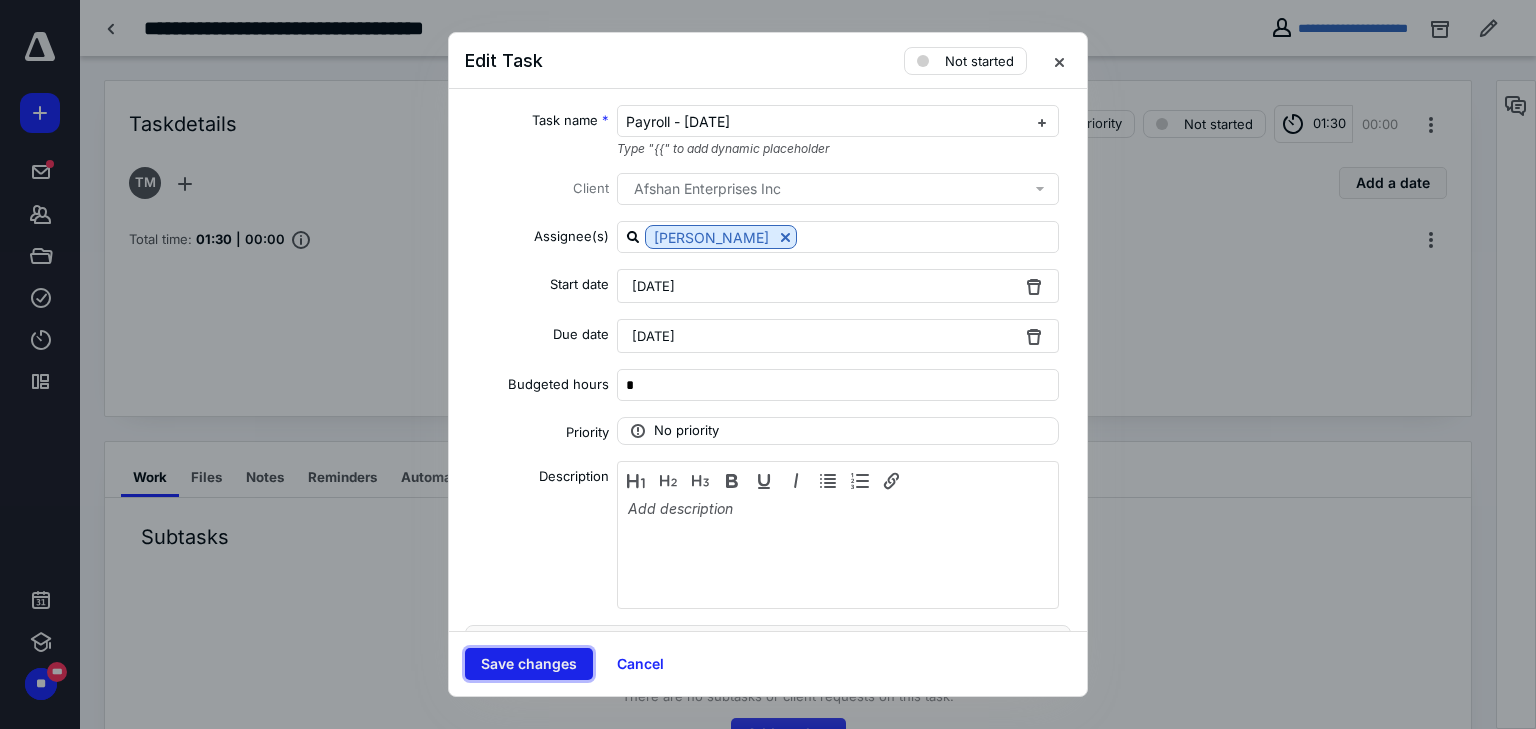 click on "Save changes" at bounding box center (529, 664) 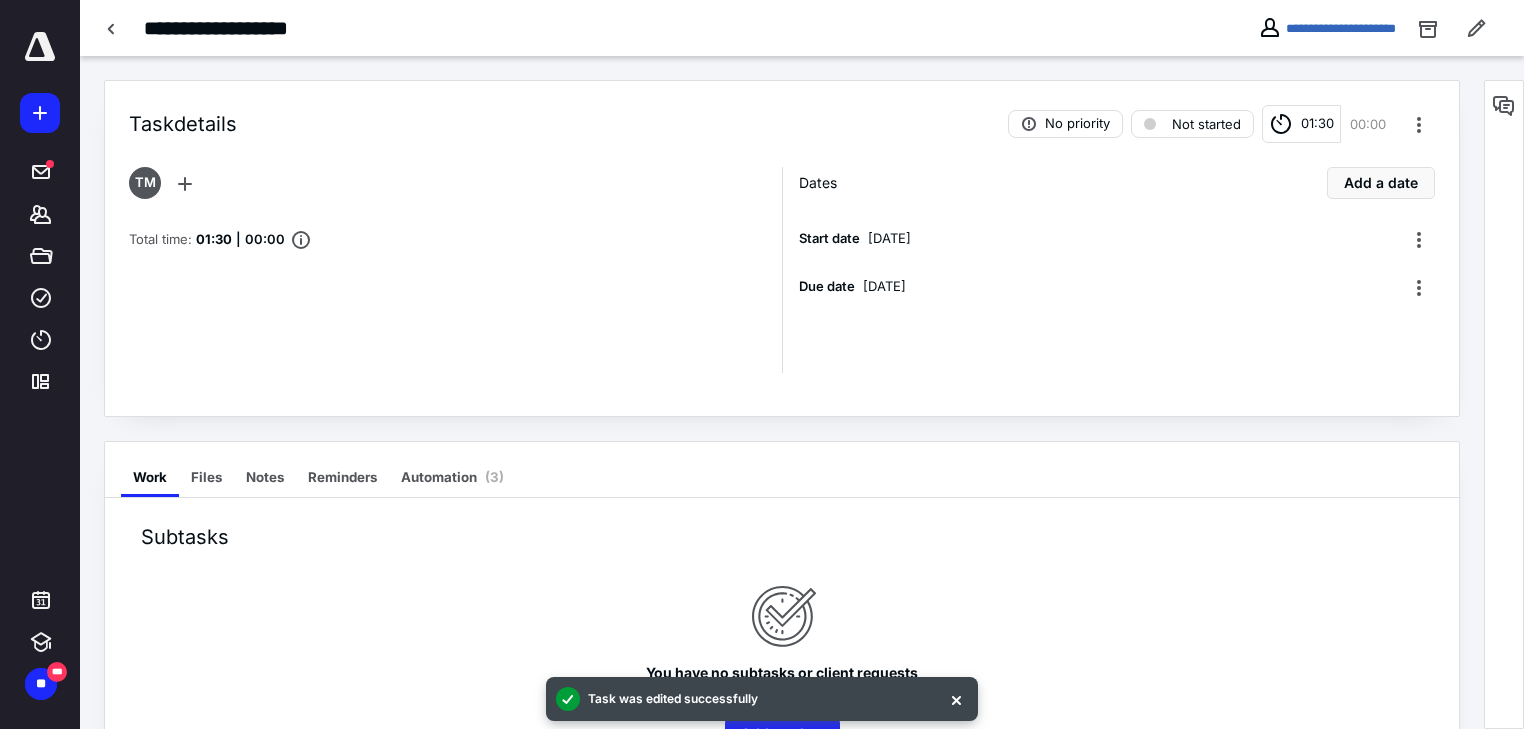 click on "01:30" at bounding box center [214, 240] 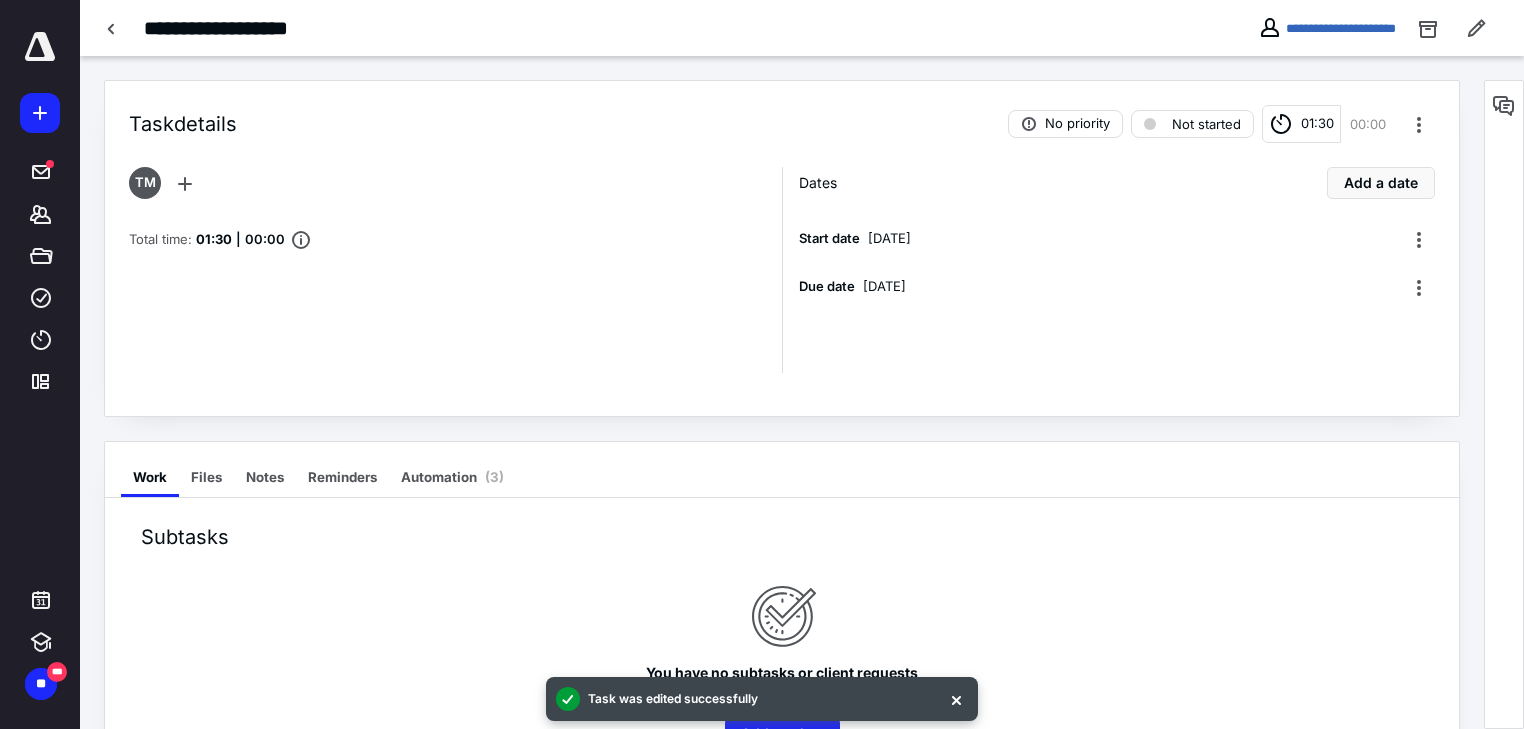 click on "01:30" at bounding box center [1301, 124] 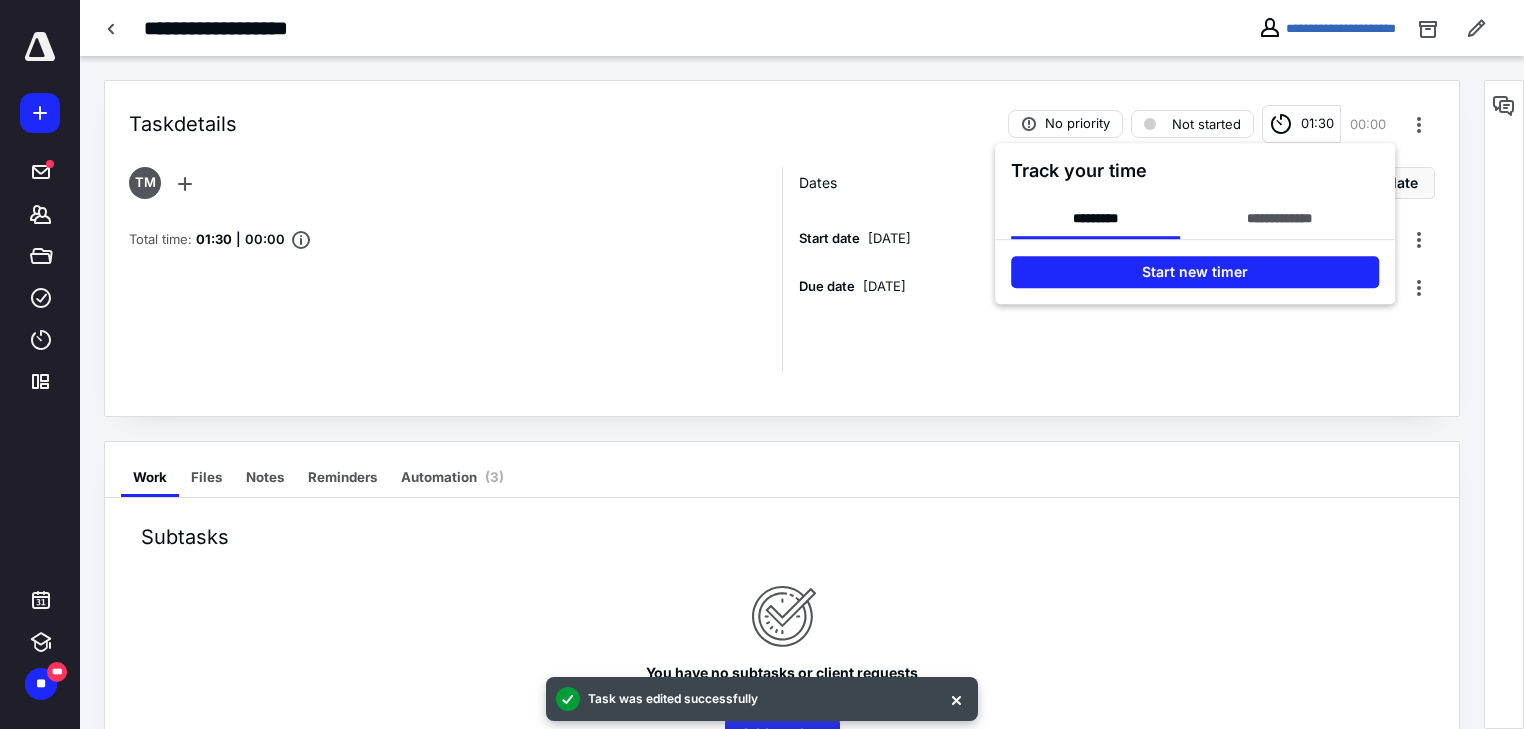 click at bounding box center [762, 364] 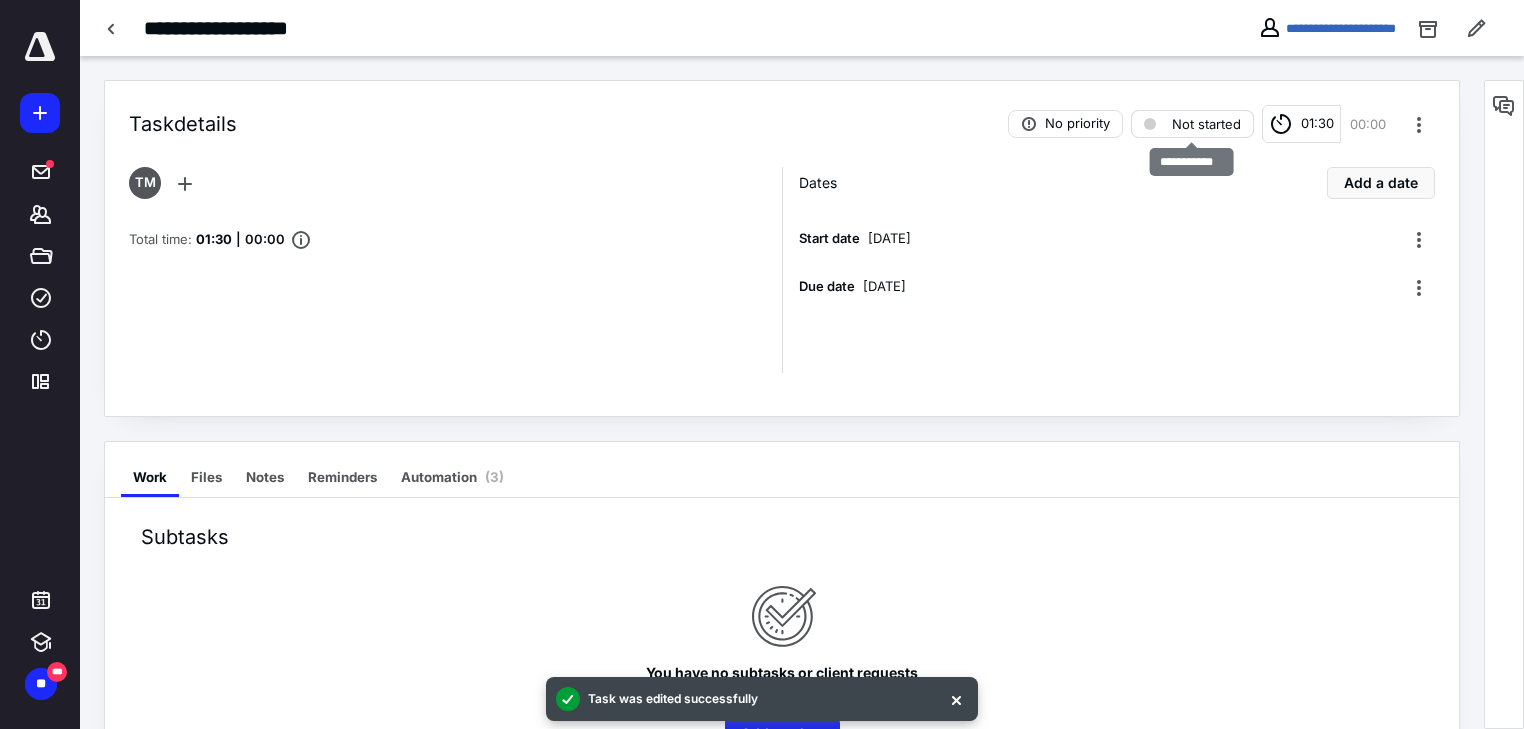 click on "Not started" at bounding box center [1206, 124] 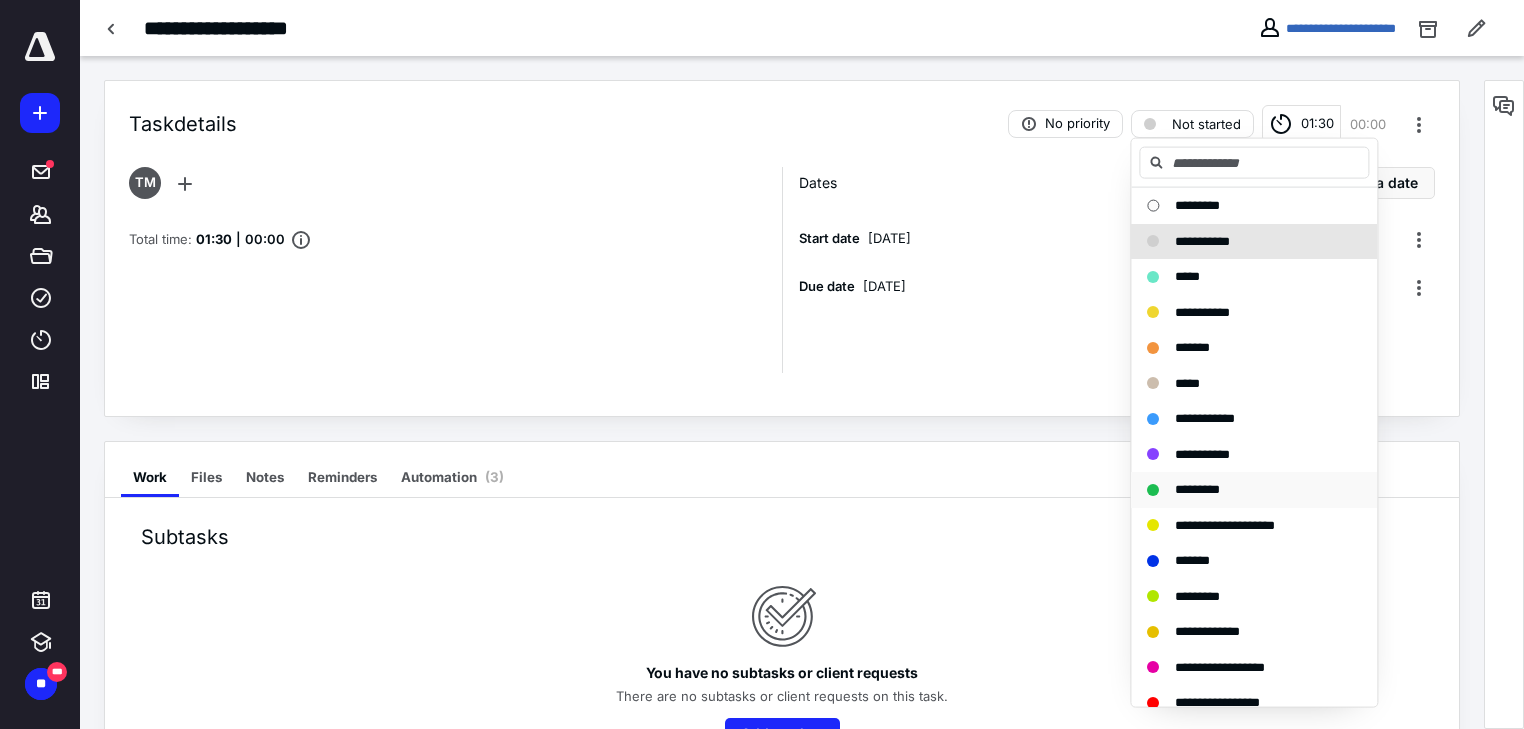 click on "*********" at bounding box center [1197, 489] 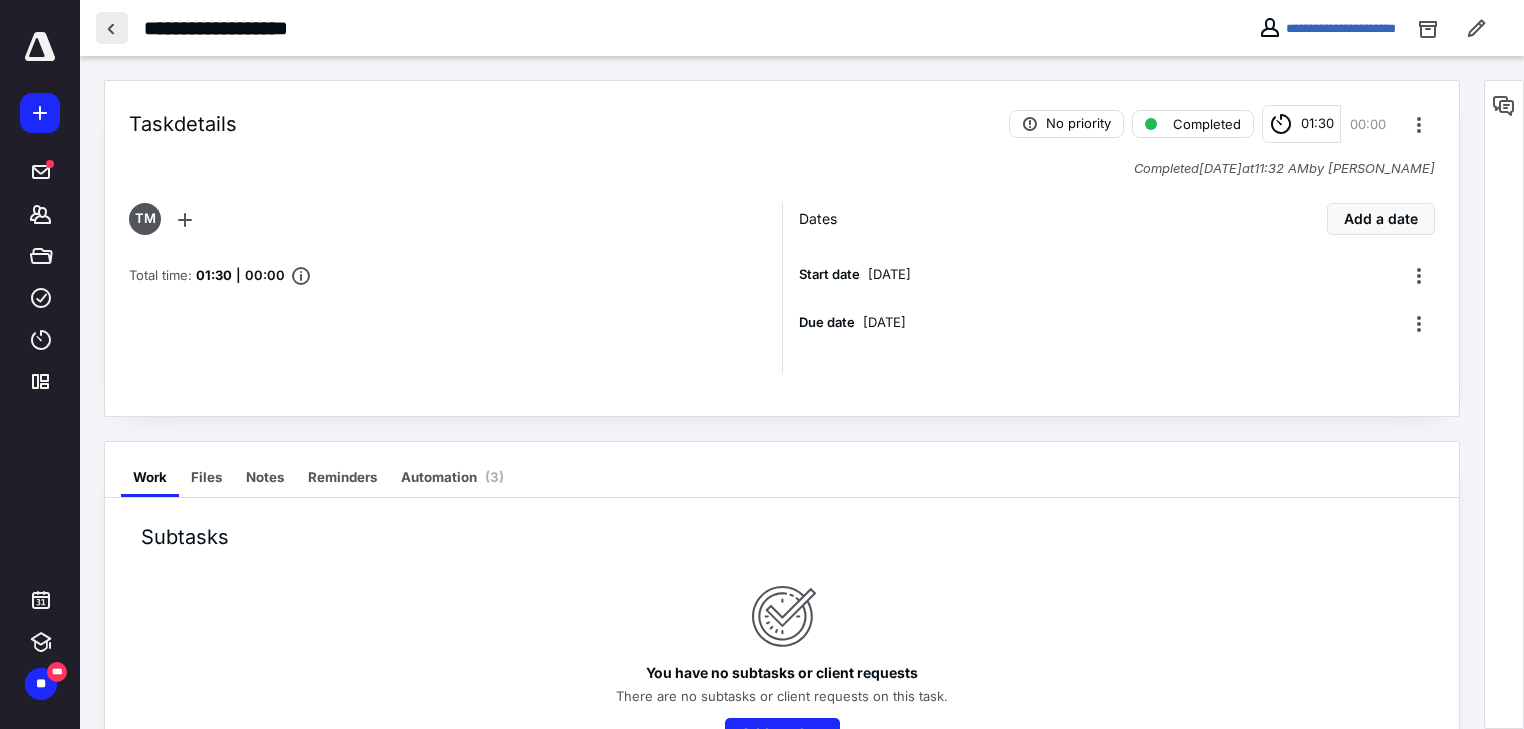 click at bounding box center [112, 28] 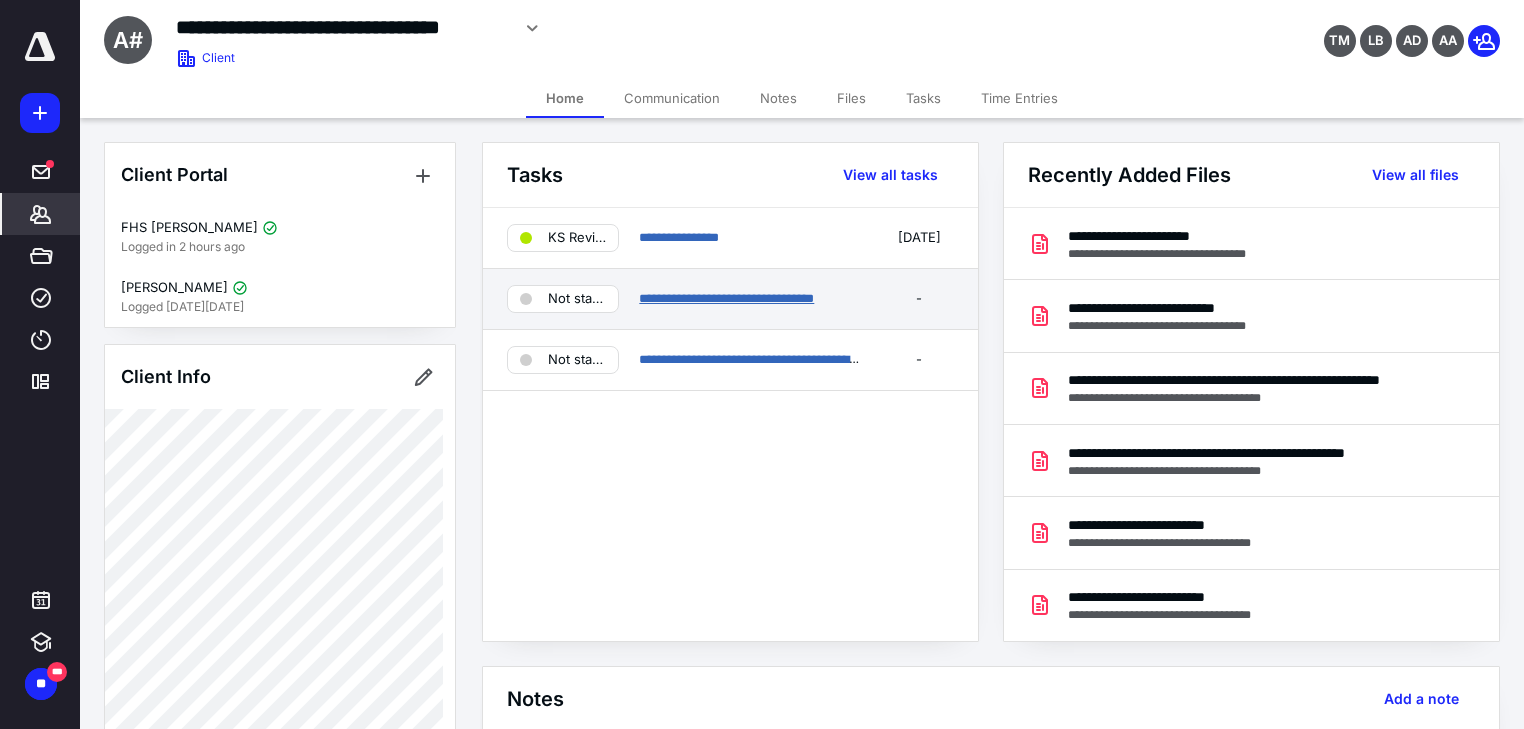 click on "**********" at bounding box center (726, 298) 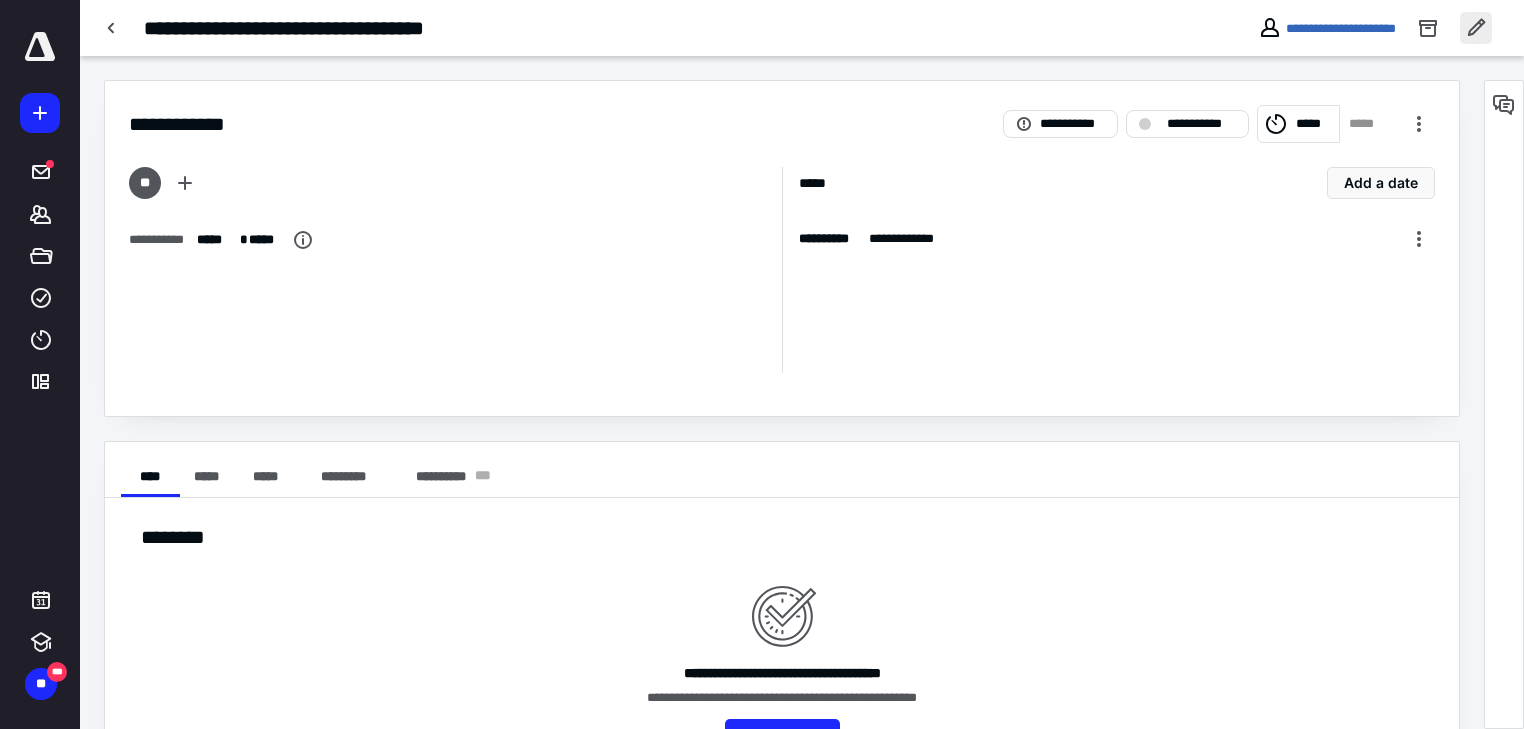click at bounding box center [1476, 28] 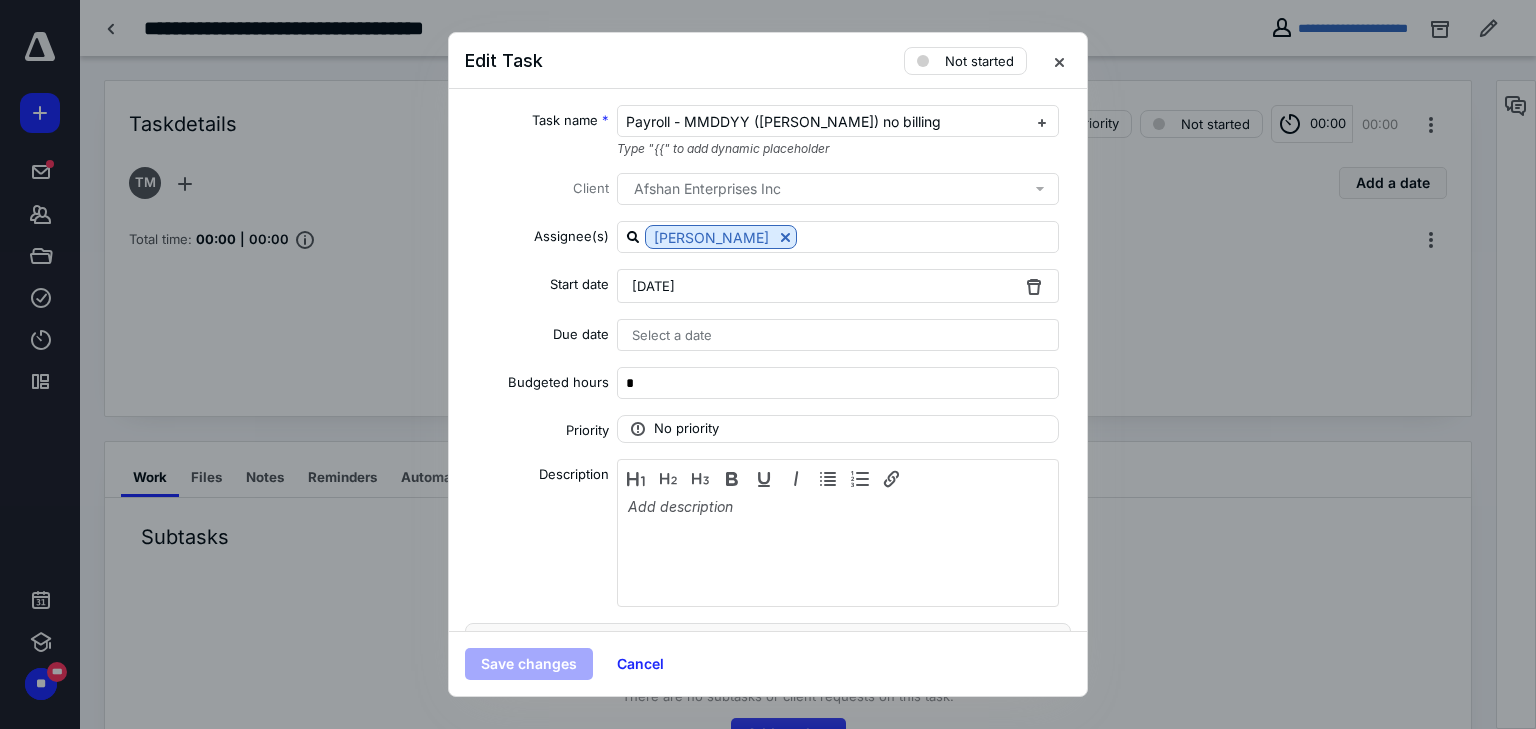 click on "[DATE]" at bounding box center [838, 286] 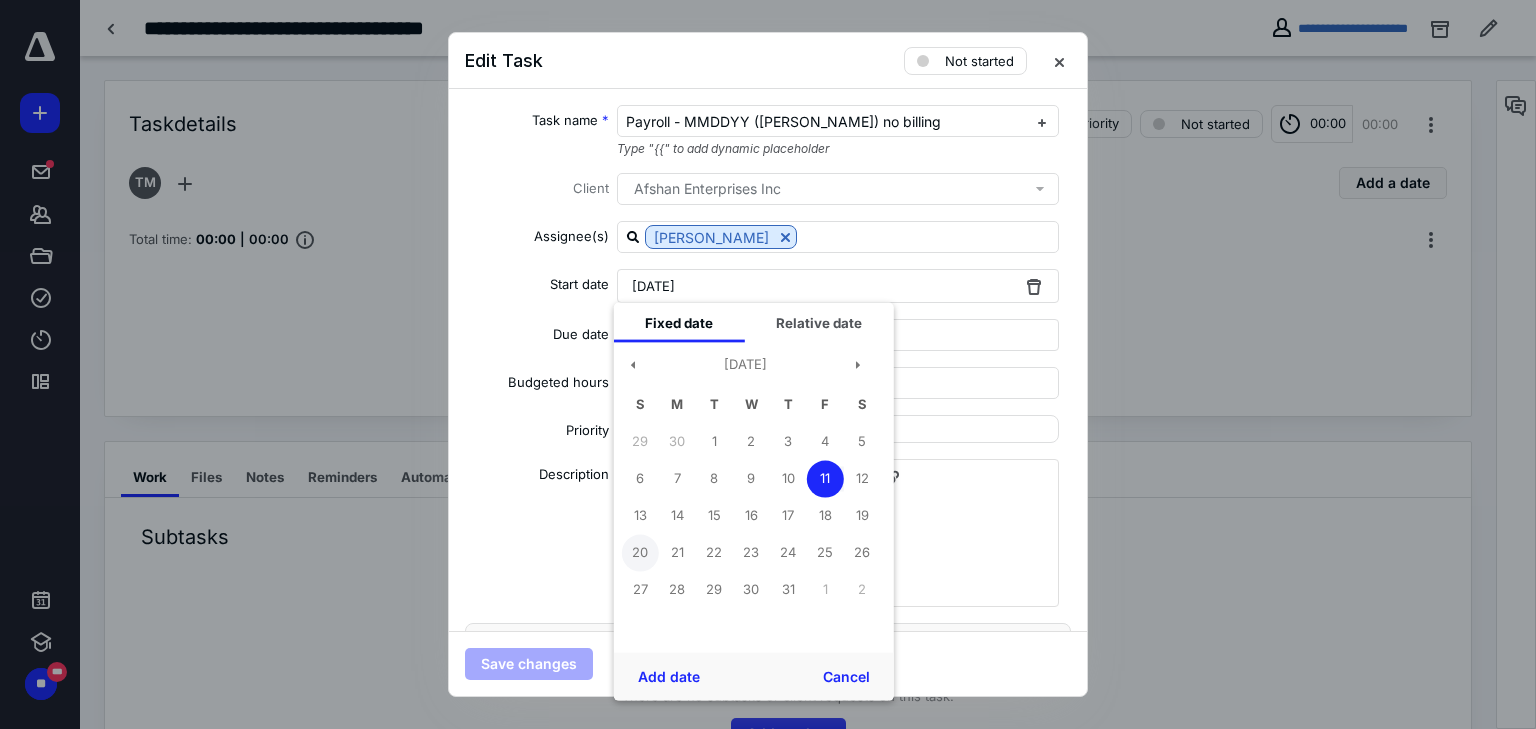 click on "20" at bounding box center (640, 552) 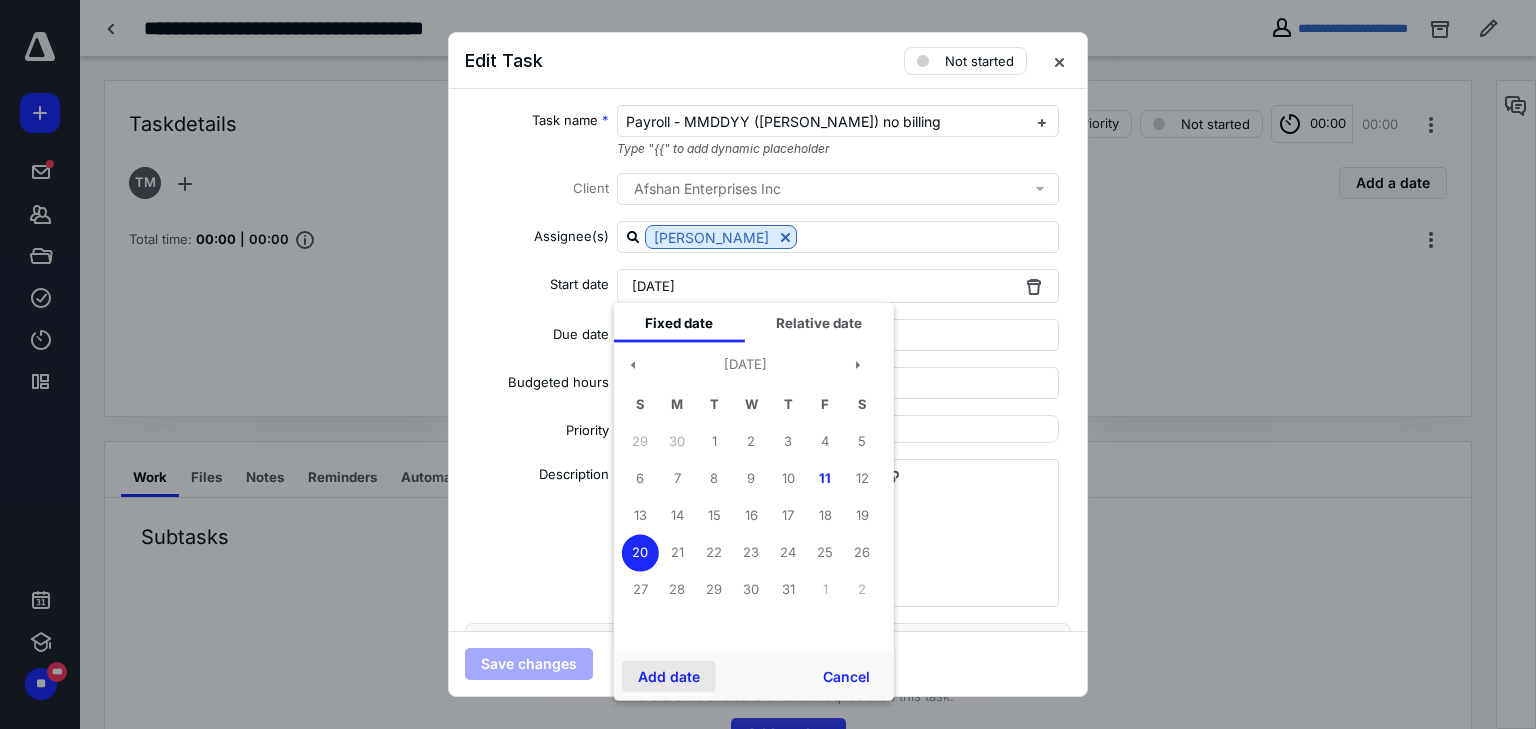 click on "Add date" at bounding box center (669, 677) 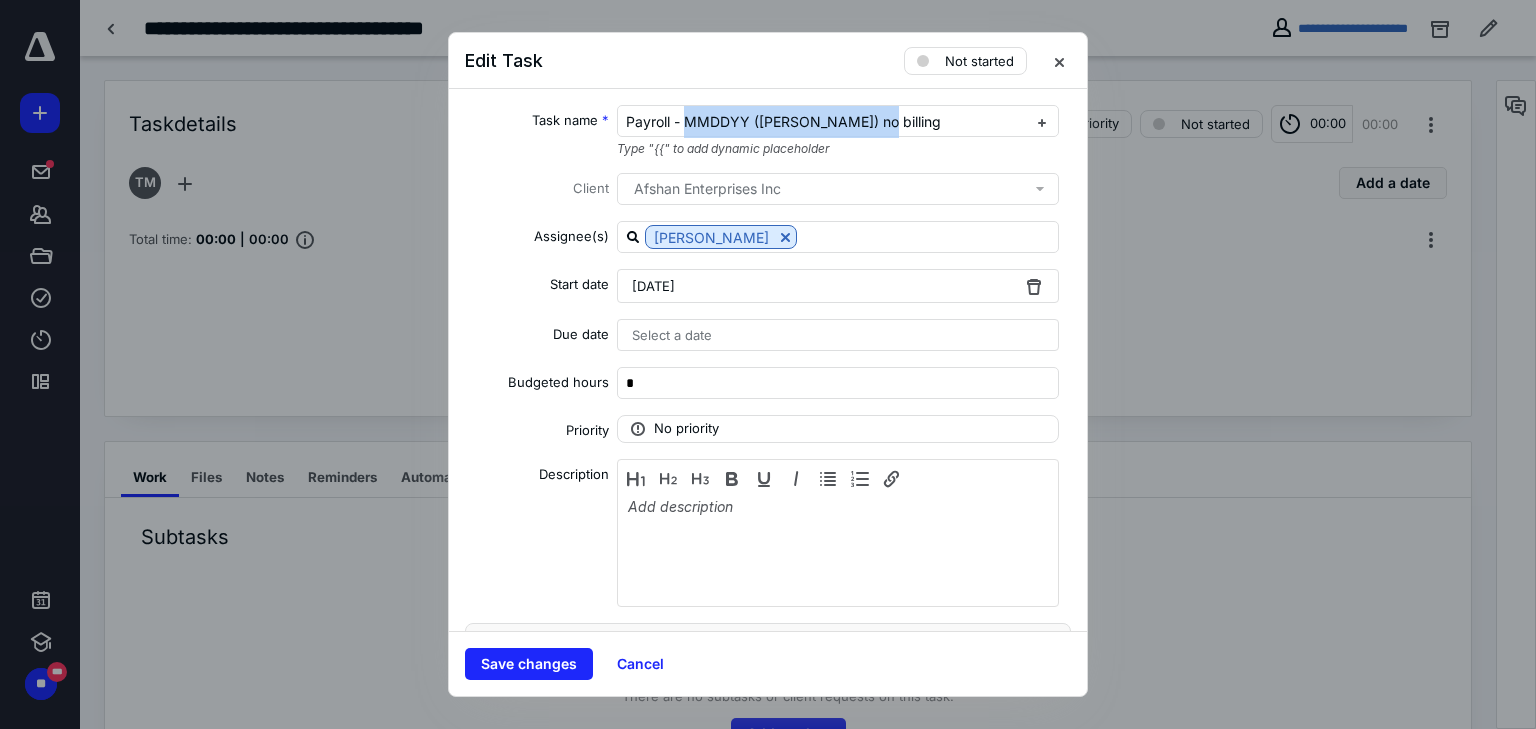drag, startPoint x: 686, startPoint y: 124, endPoint x: 1372, endPoint y: 68, distance: 688.2819 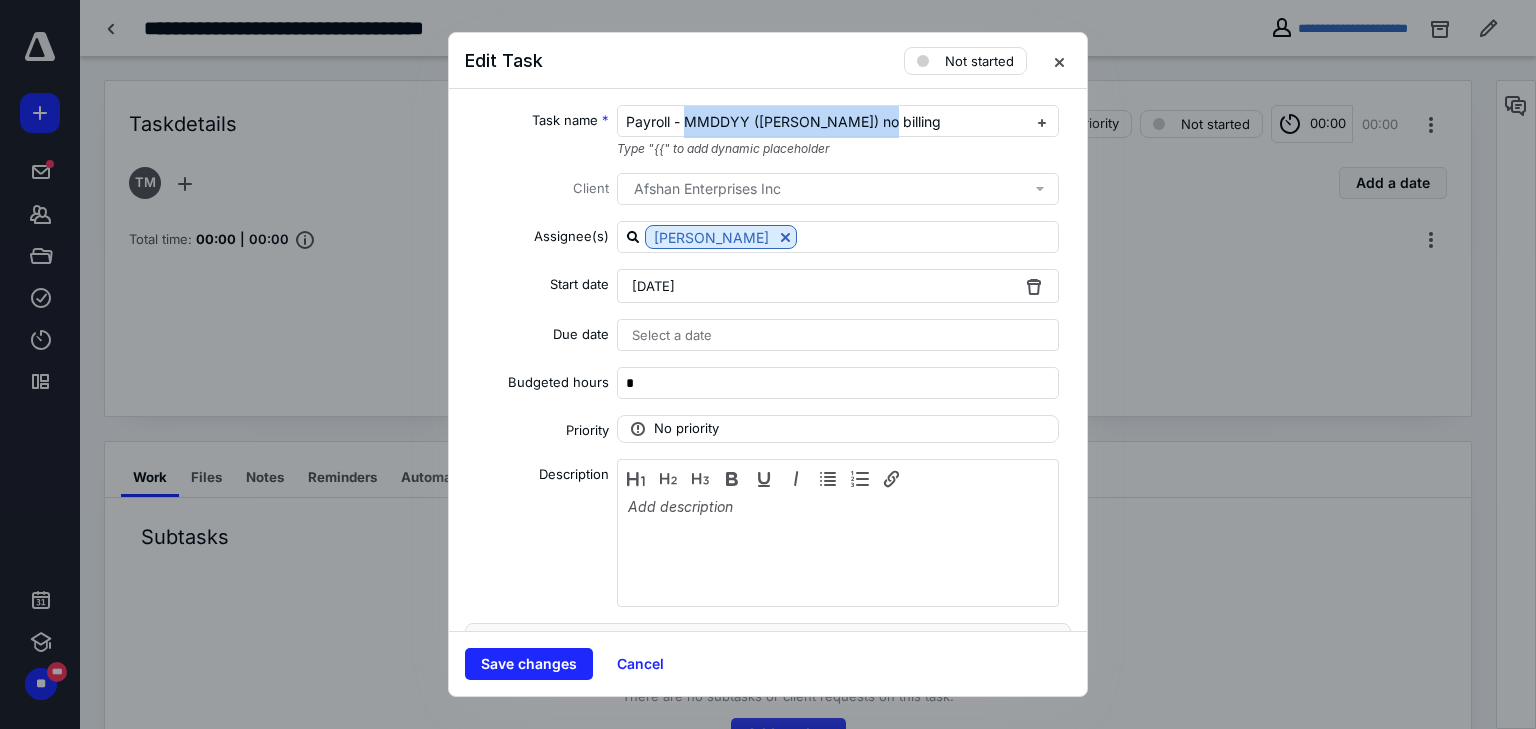 click on "Edit Task Not started Task name   * Payroll - MMDDYY ([PERSON_NAME]) no billing Type "{{" to add dynamic placeholder Client Afshan Enterprises Inc Assignee(s) [PERSON_NAME] Start date [DATE] Due date Select a date Budgeted hours * Priority No priority Description Recurring Tax preparation fields Save changes Cancel" at bounding box center [768, 364] 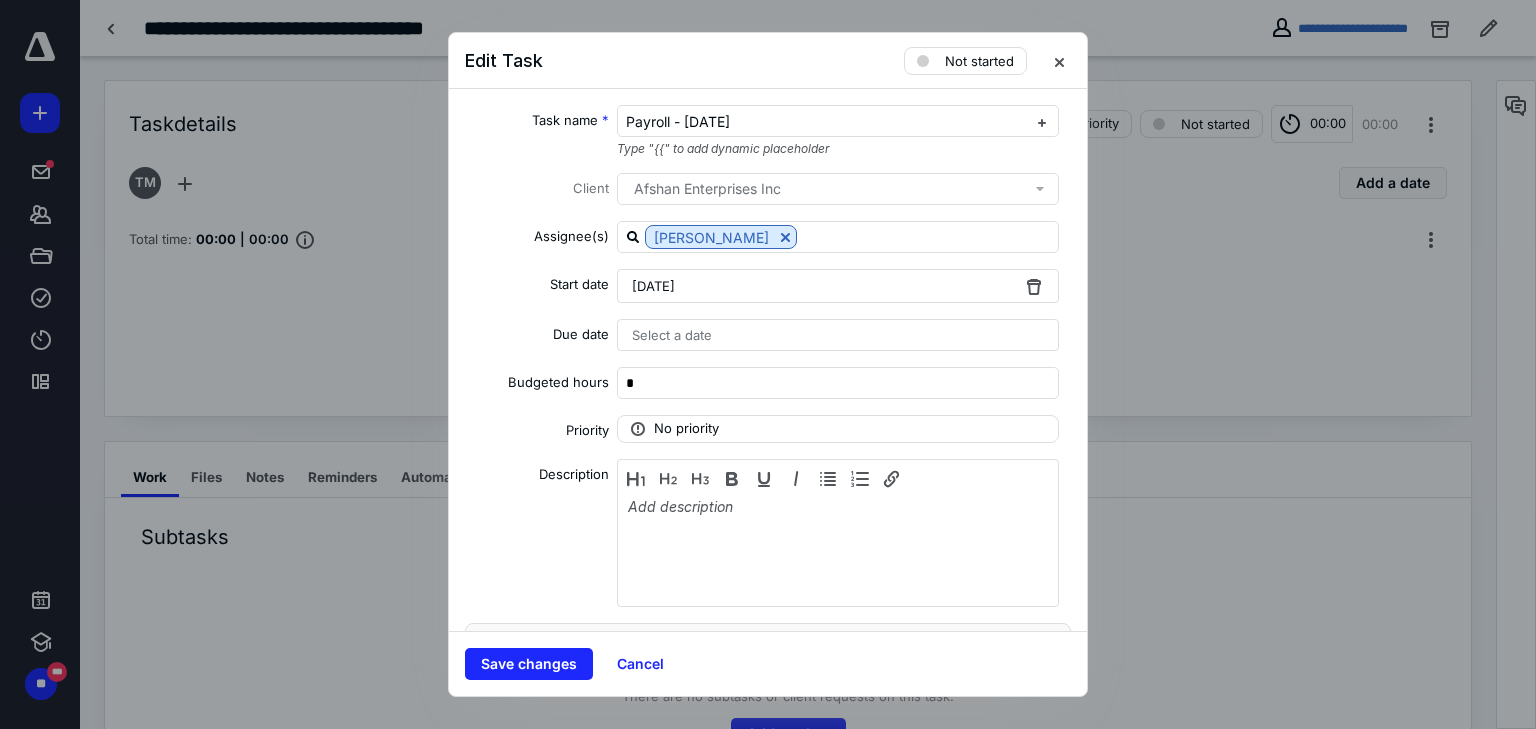 click on "Select a date" at bounding box center [838, 335] 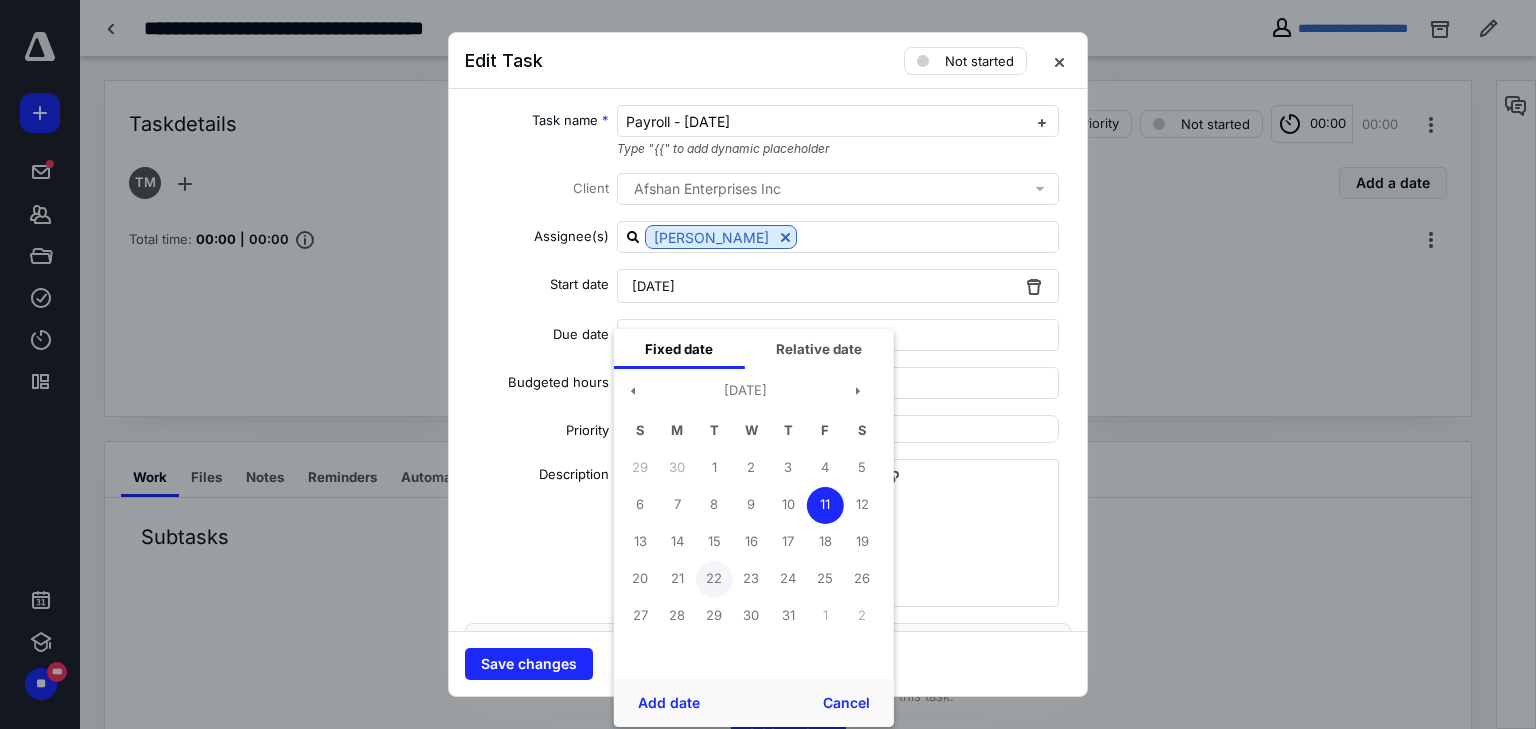 drag, startPoint x: 715, startPoint y: 577, endPoint x: 696, endPoint y: 608, distance: 36.359318 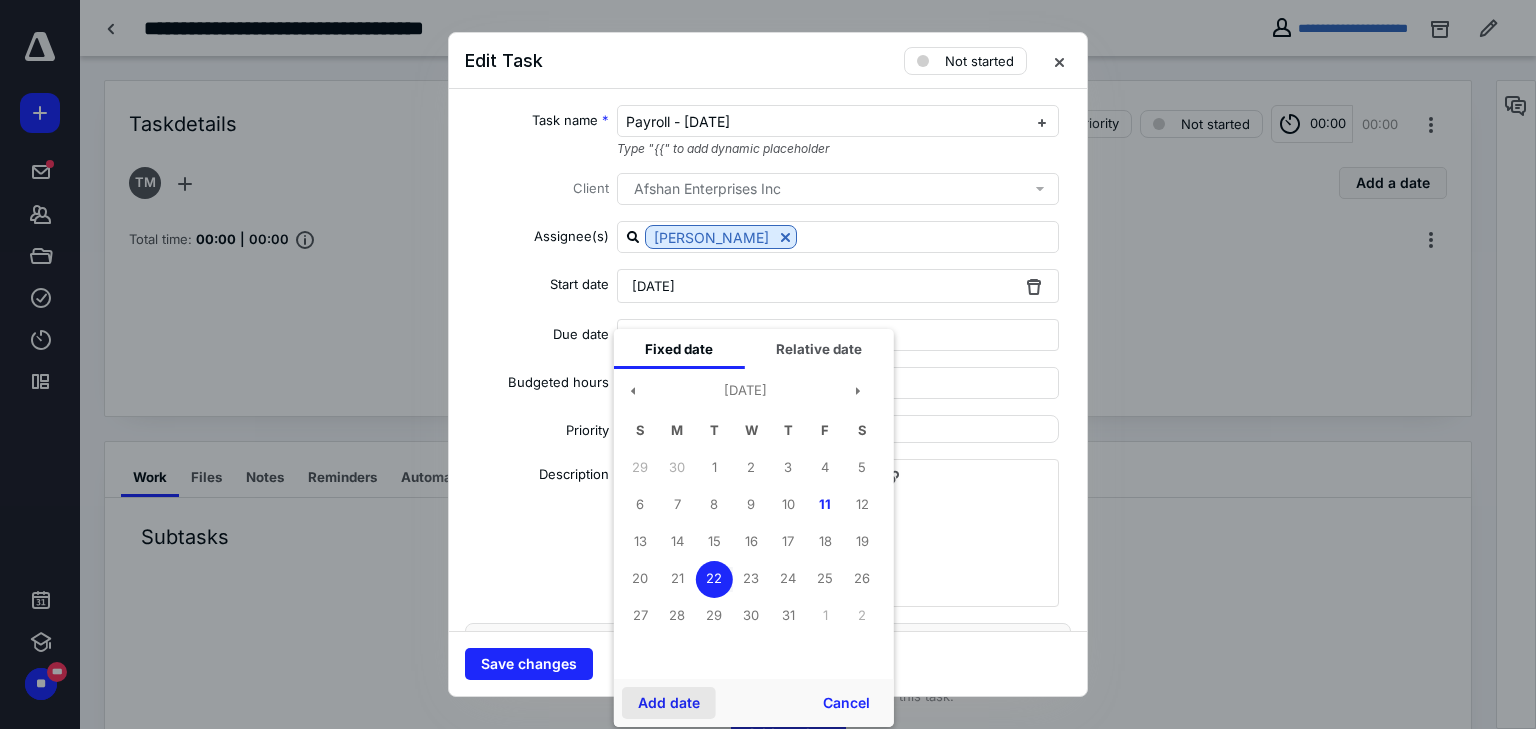 click on "Add date" at bounding box center (669, 703) 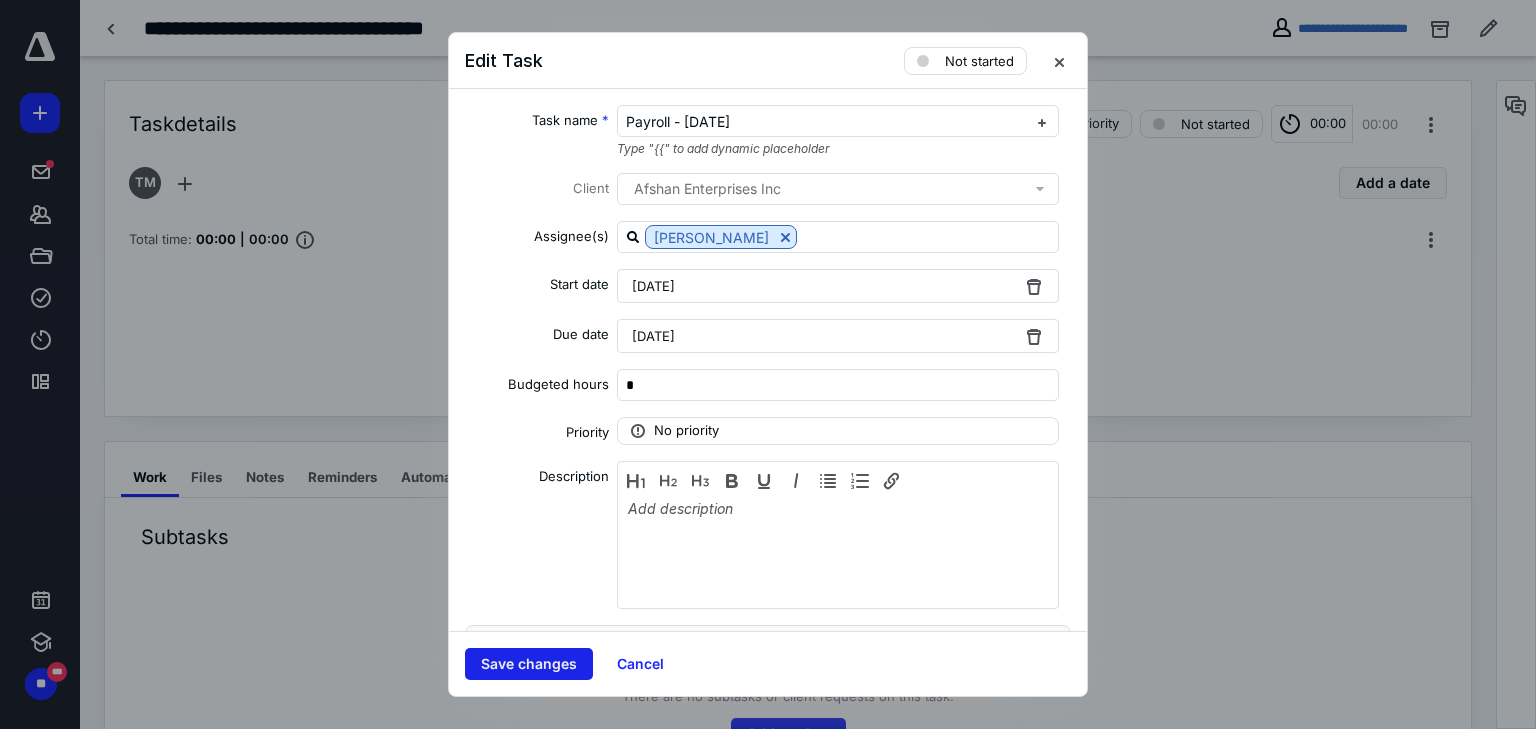 click on "Save changes" at bounding box center (529, 664) 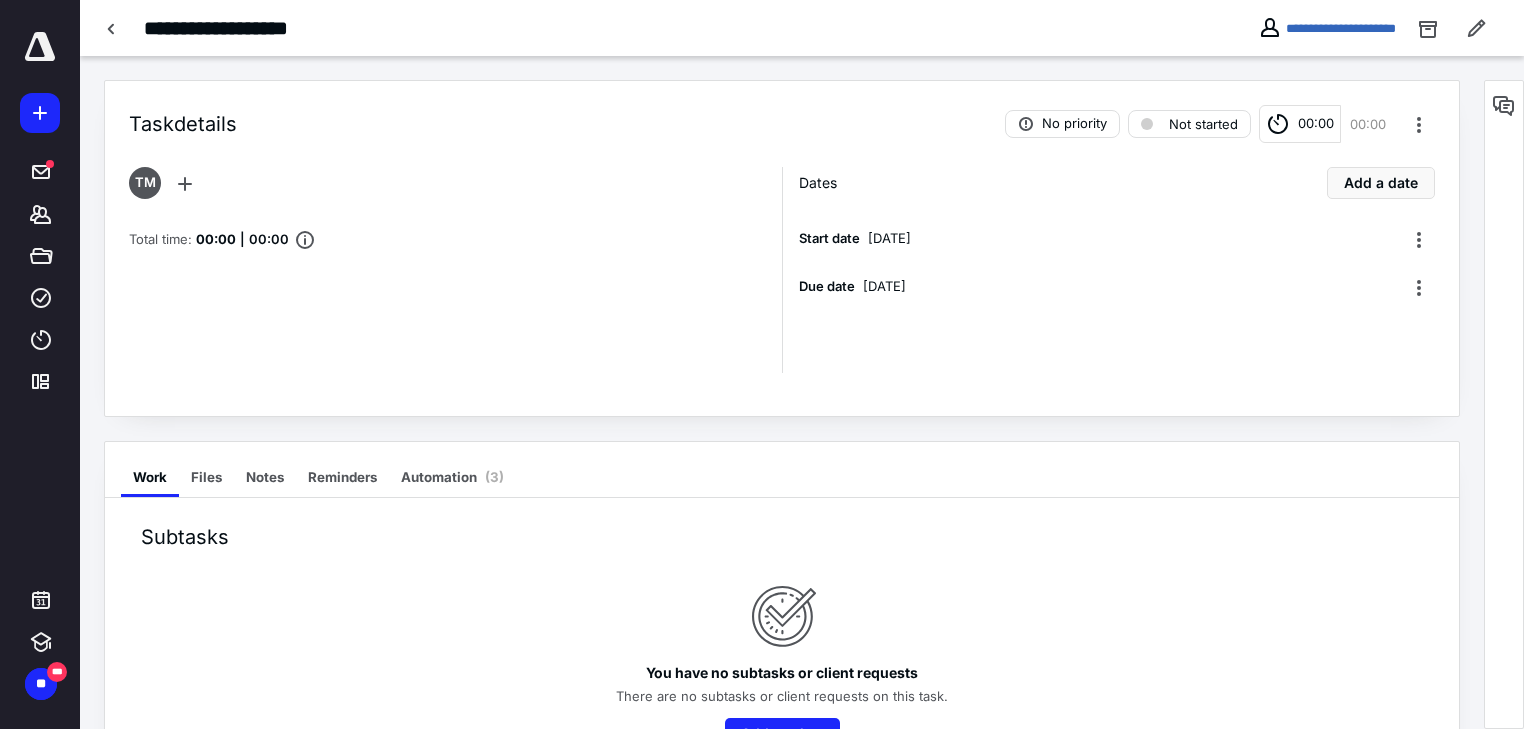 click at bounding box center [112, 28] 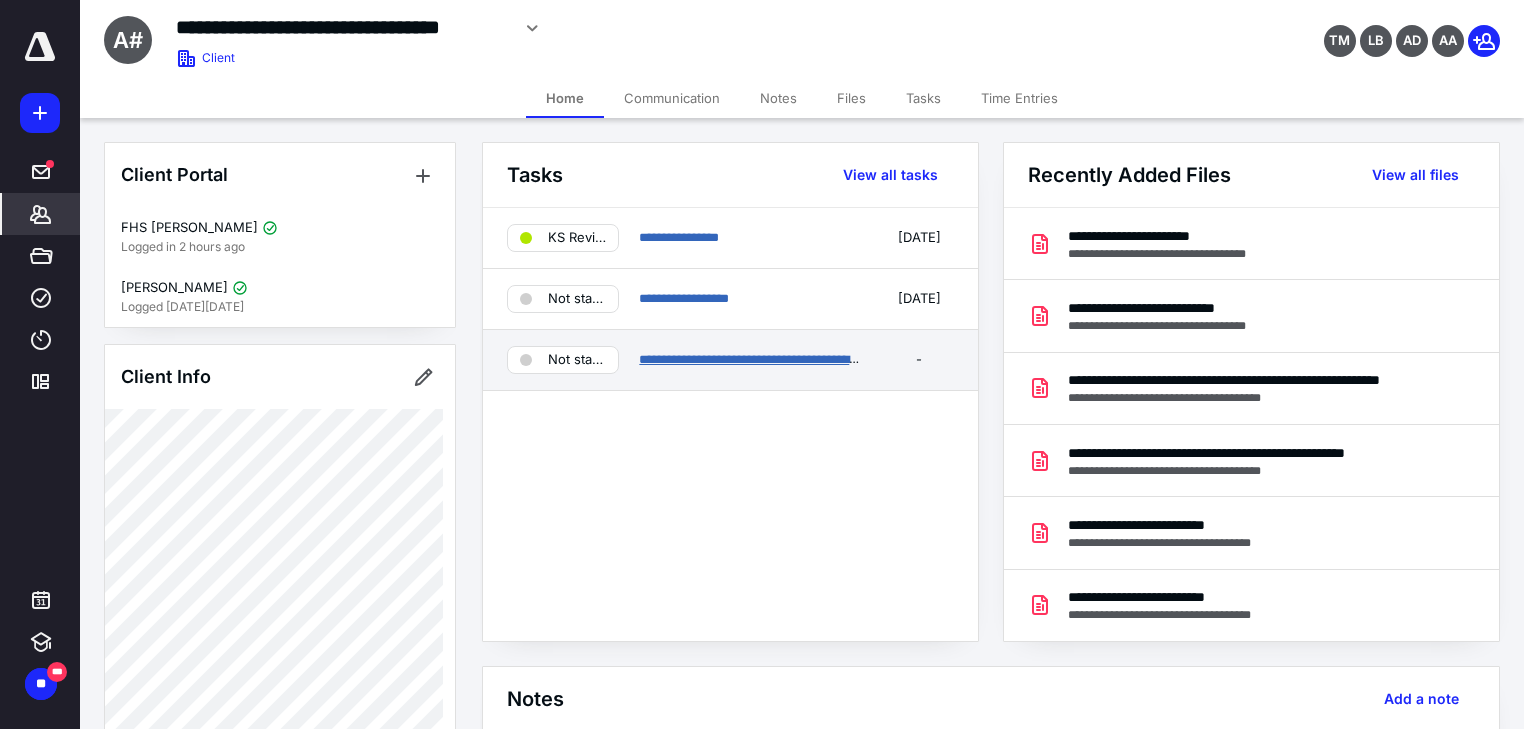 click on "**********" at bounding box center (759, 359) 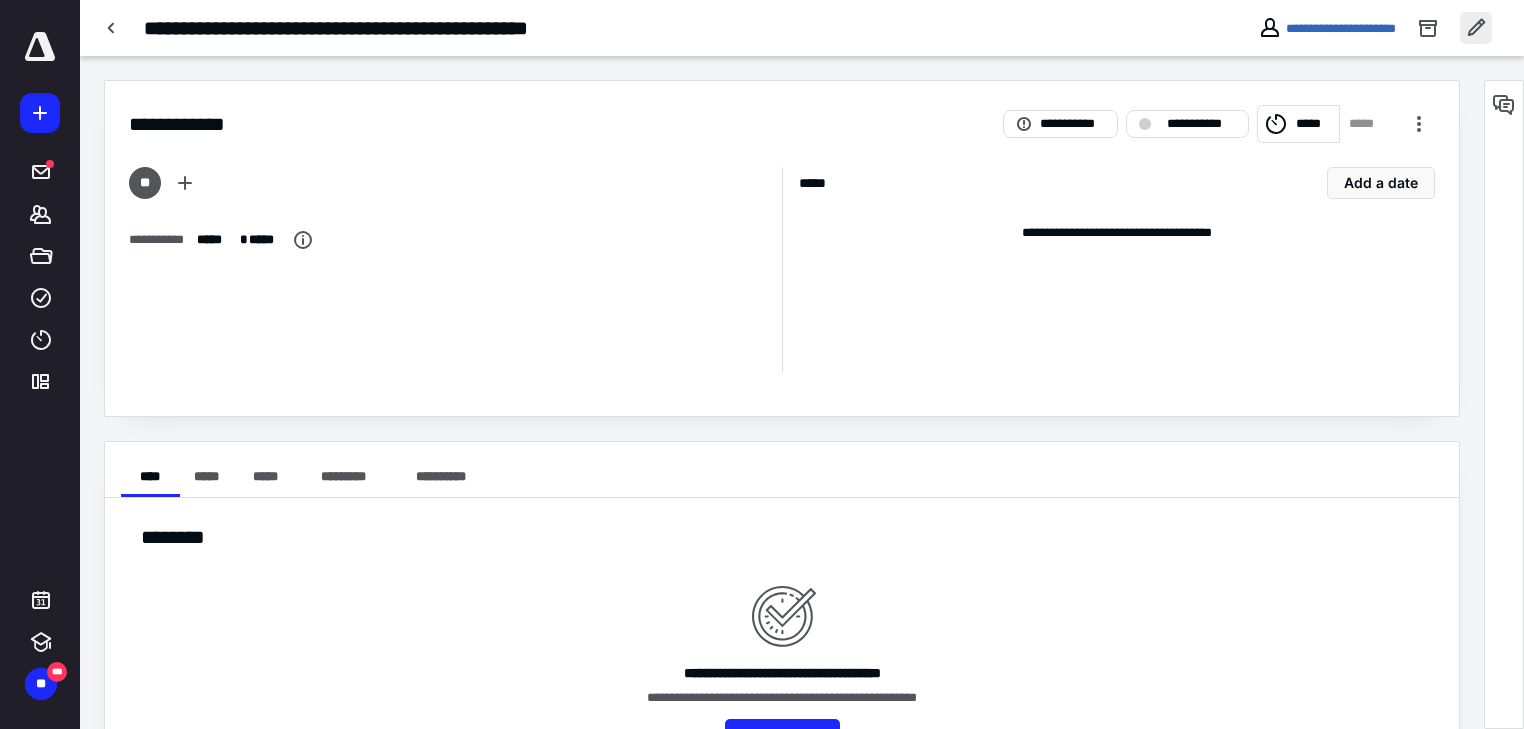 click at bounding box center (1476, 28) 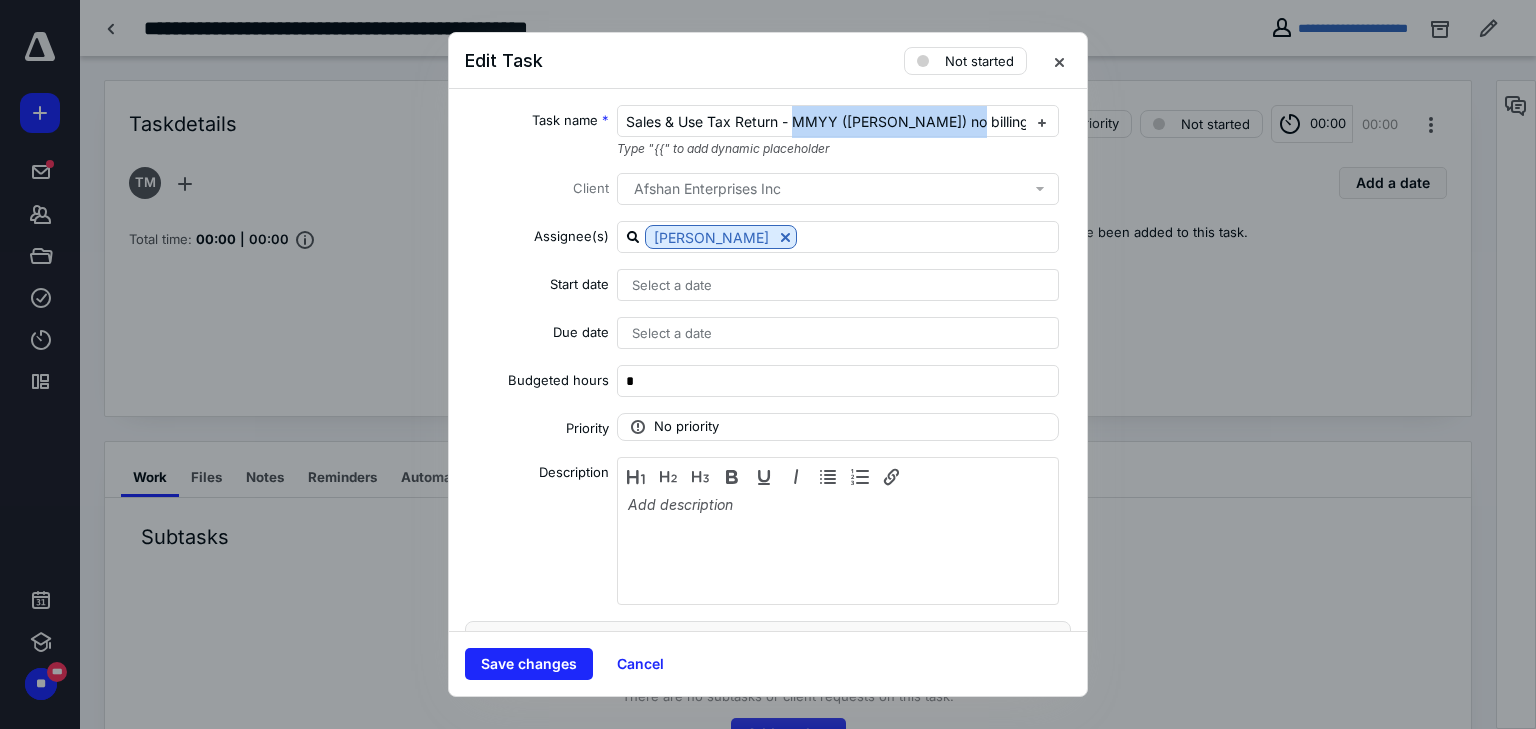 drag, startPoint x: 788, startPoint y: 119, endPoint x: 1517, endPoint y: 108, distance: 729.083 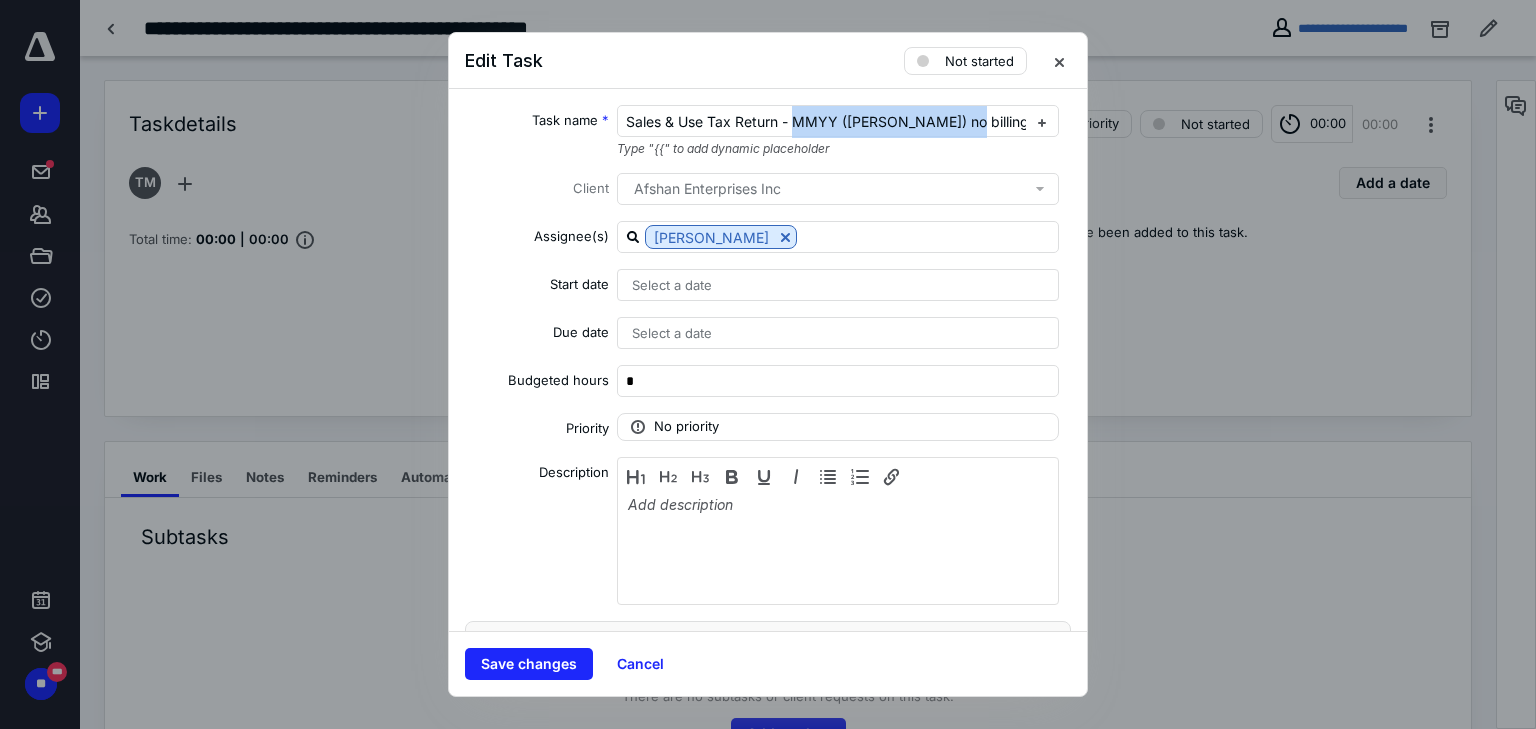 click on "Edit Task Not started Task name   * Sales & Use Tax Return - MMYY ([PERSON_NAME]) no billing Type "{{" to add dynamic placeholder Client Afshan Enterprises Inc Assignee(s) [PERSON_NAME] Start date Select a date Due date Select a date Budgeted hours * Priority No priority Description Recurring Tax preparation fields Save changes Cancel" at bounding box center (768, 364) 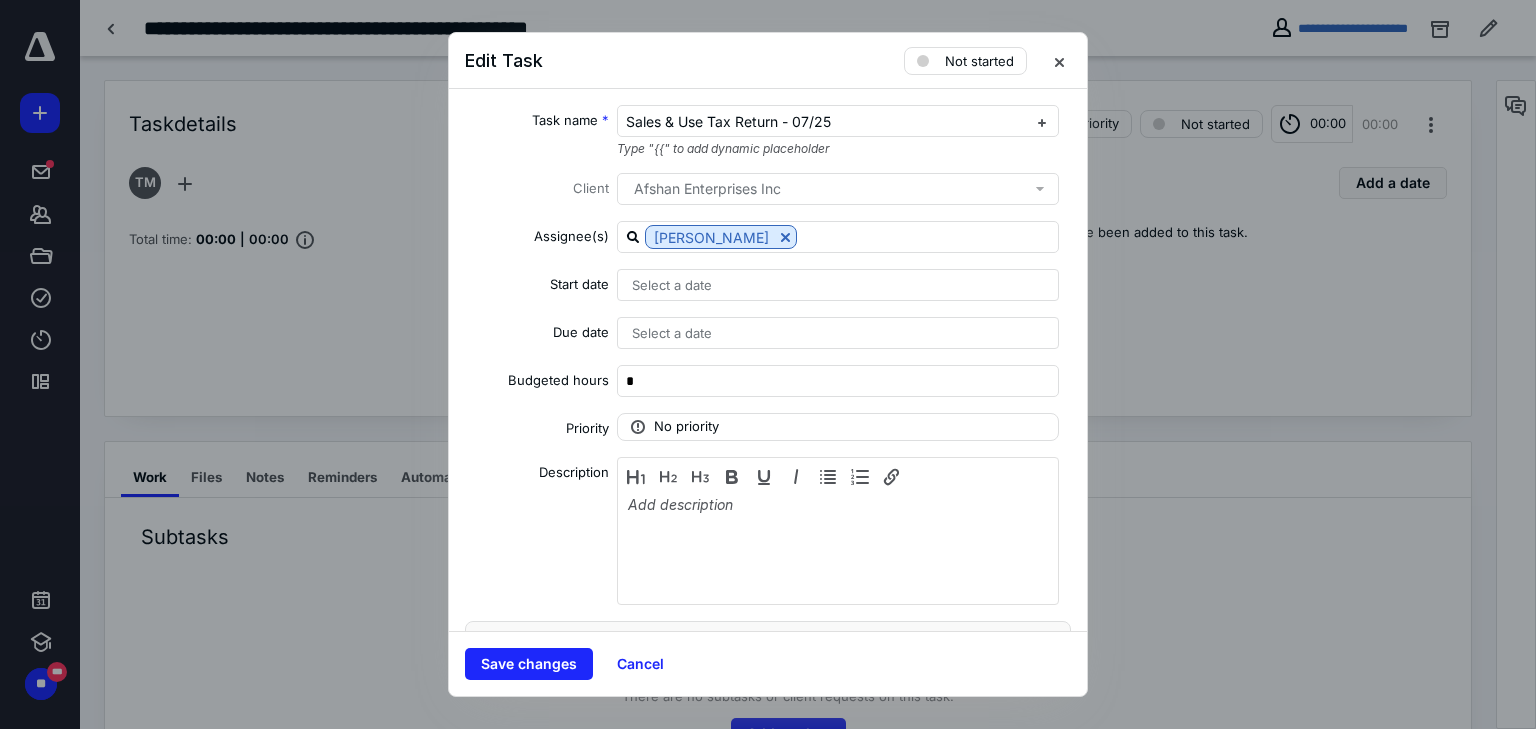 click on "Select a date" at bounding box center [838, 285] 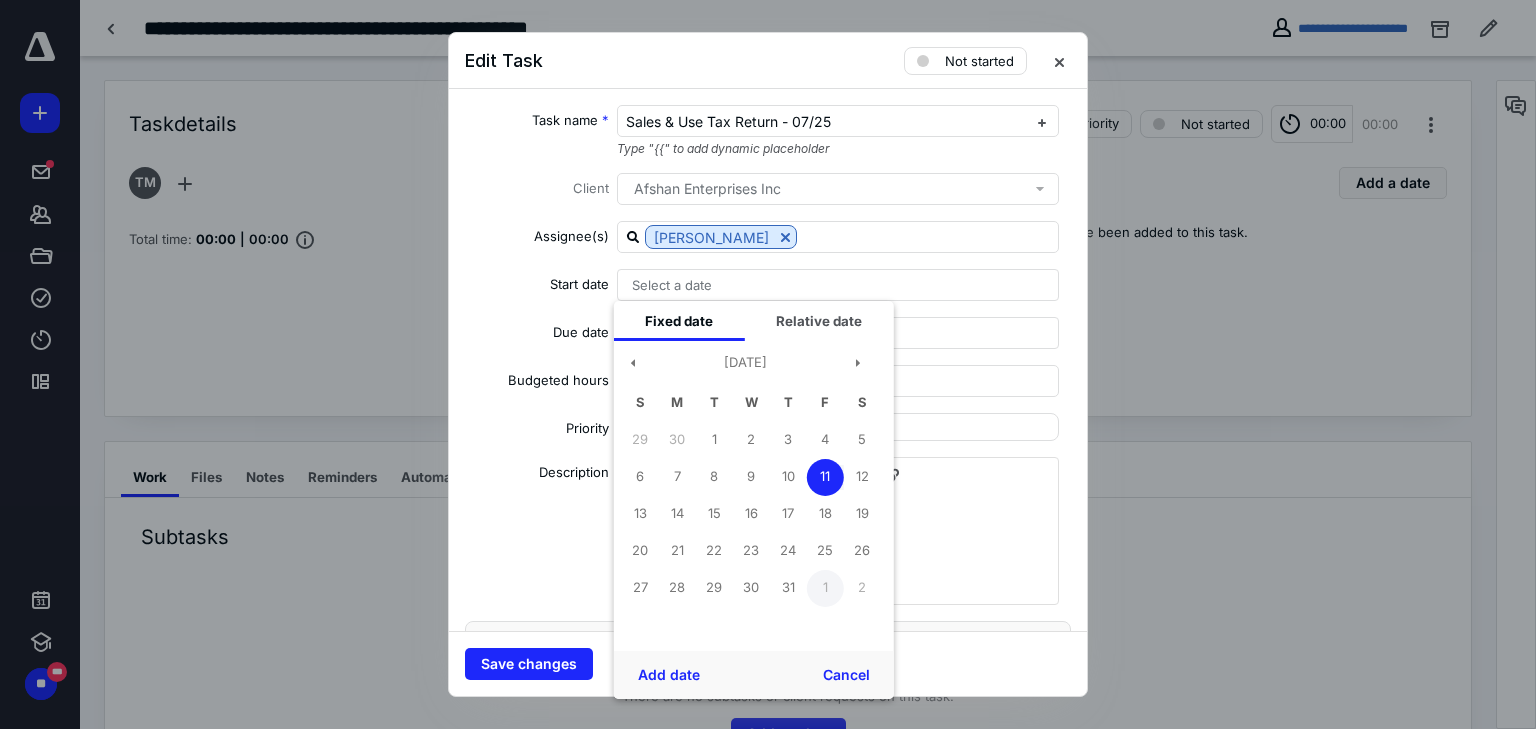 click on "1" at bounding box center [825, 588] 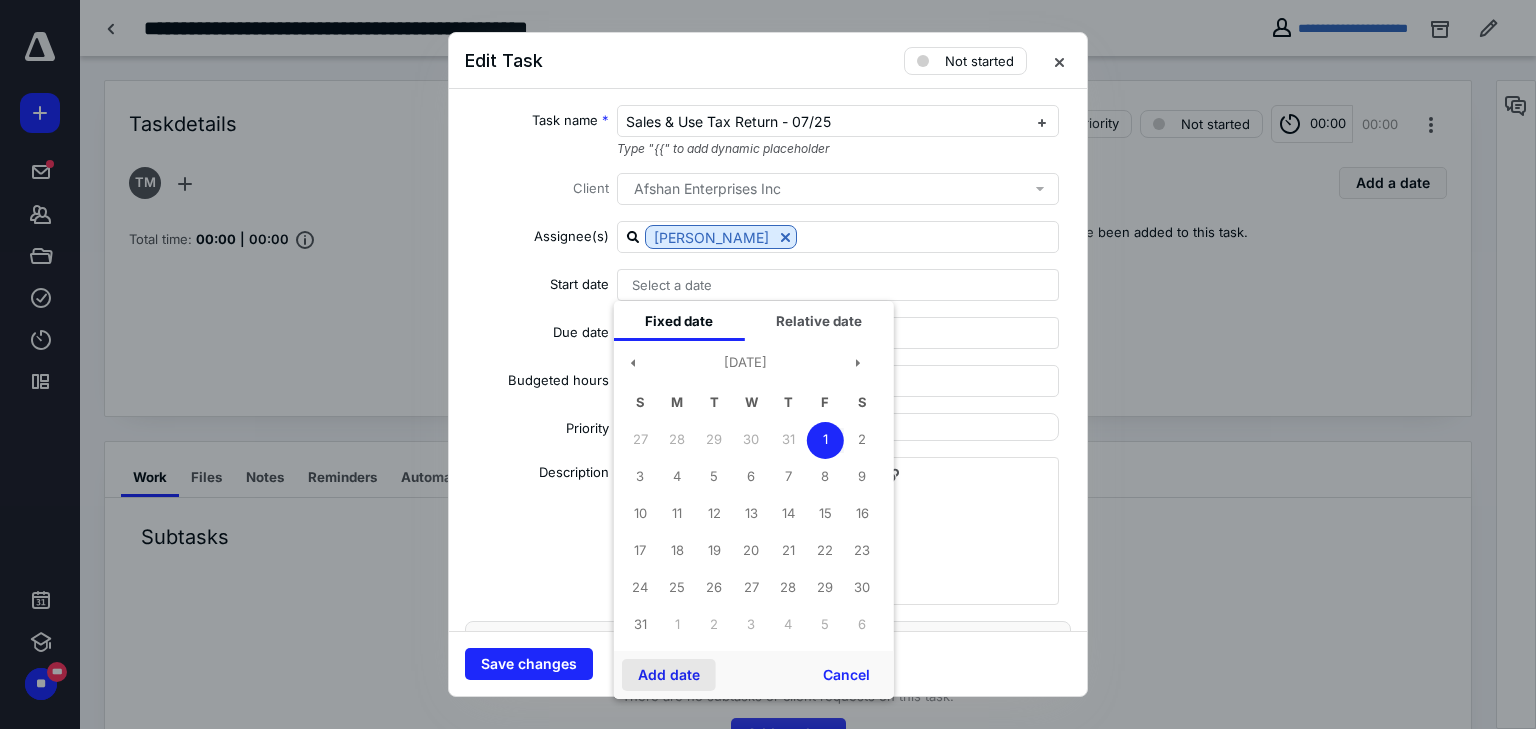 click on "Add date" at bounding box center (669, 675) 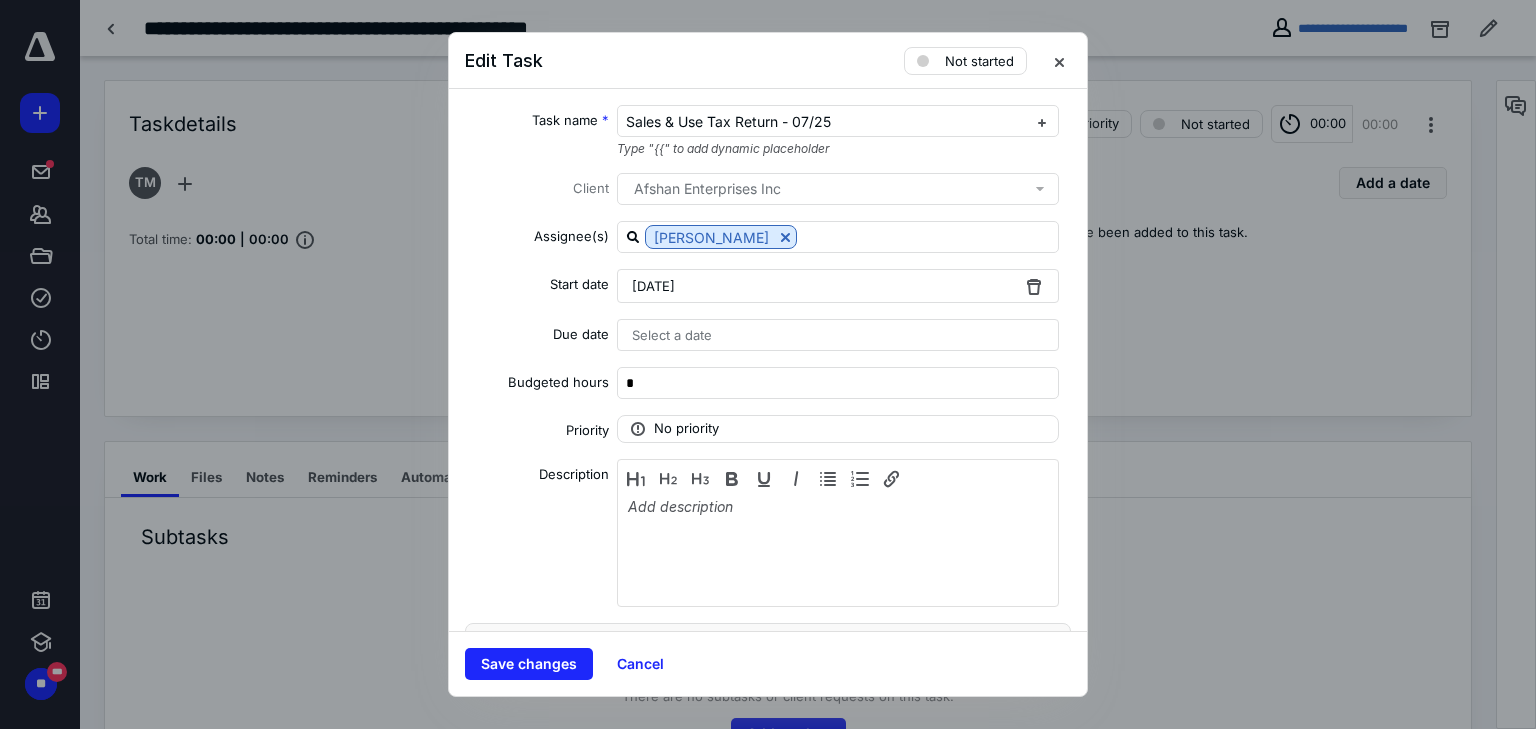 click on "Select a date" at bounding box center (672, 335) 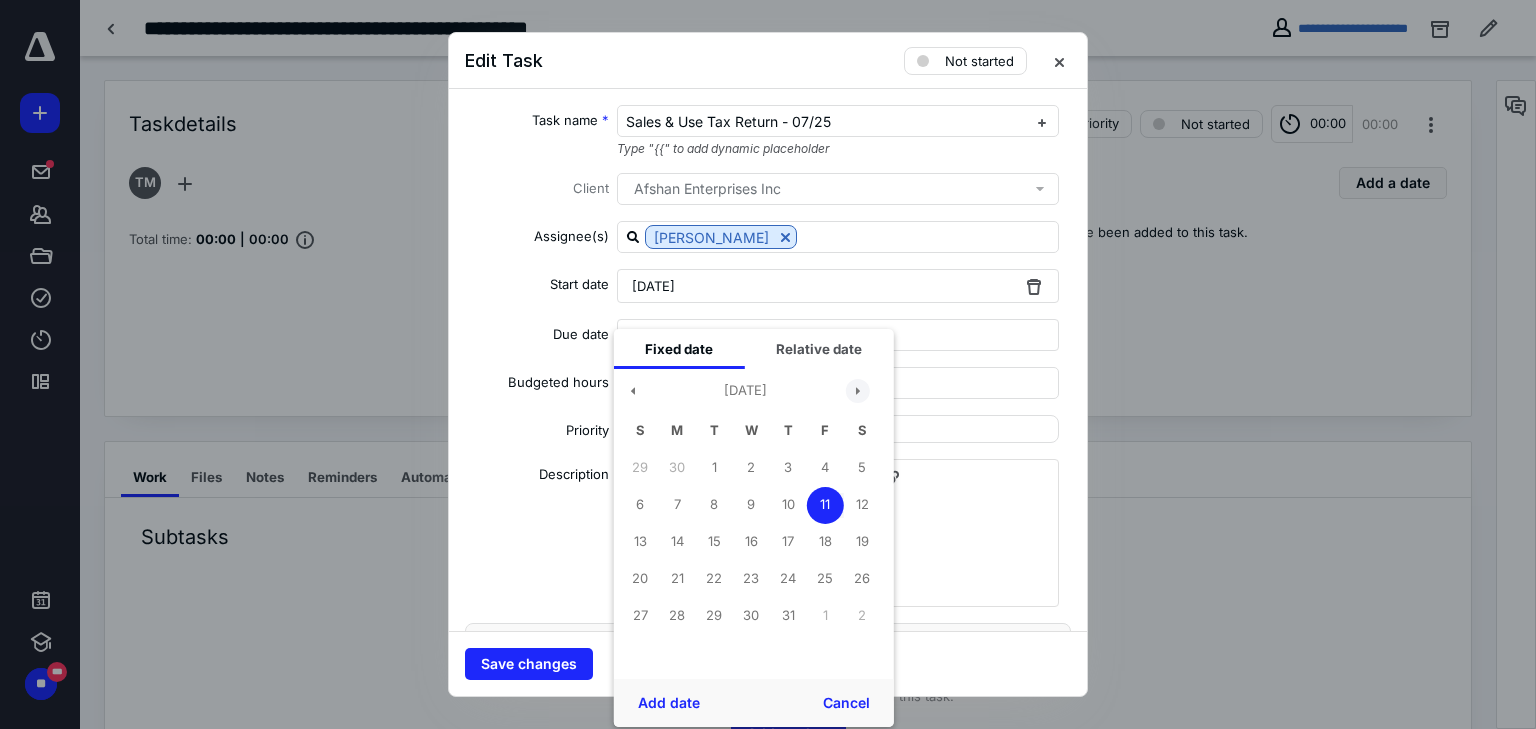 click at bounding box center [858, 391] 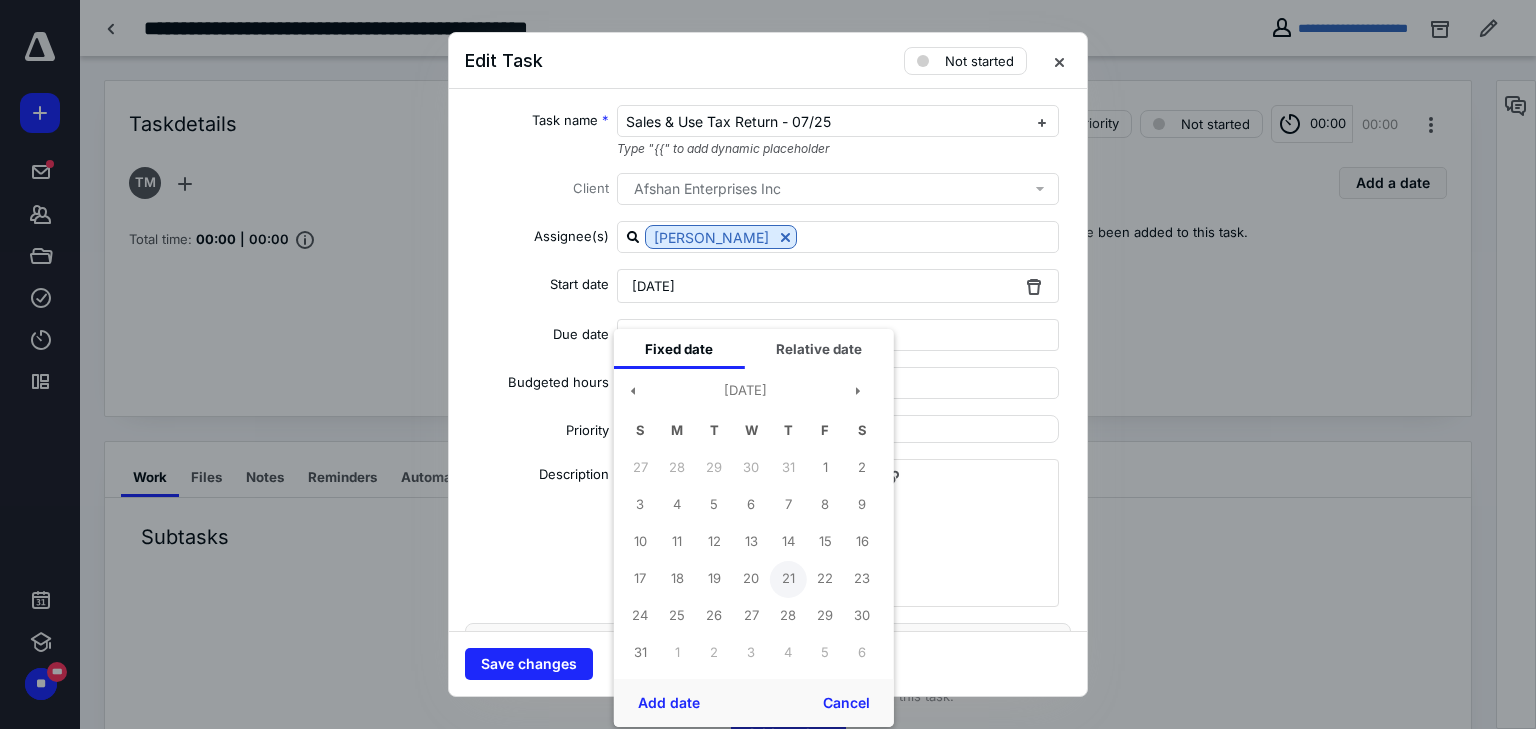 drag, startPoint x: 824, startPoint y: 541, endPoint x: 780, endPoint y: 592, distance: 67.357254 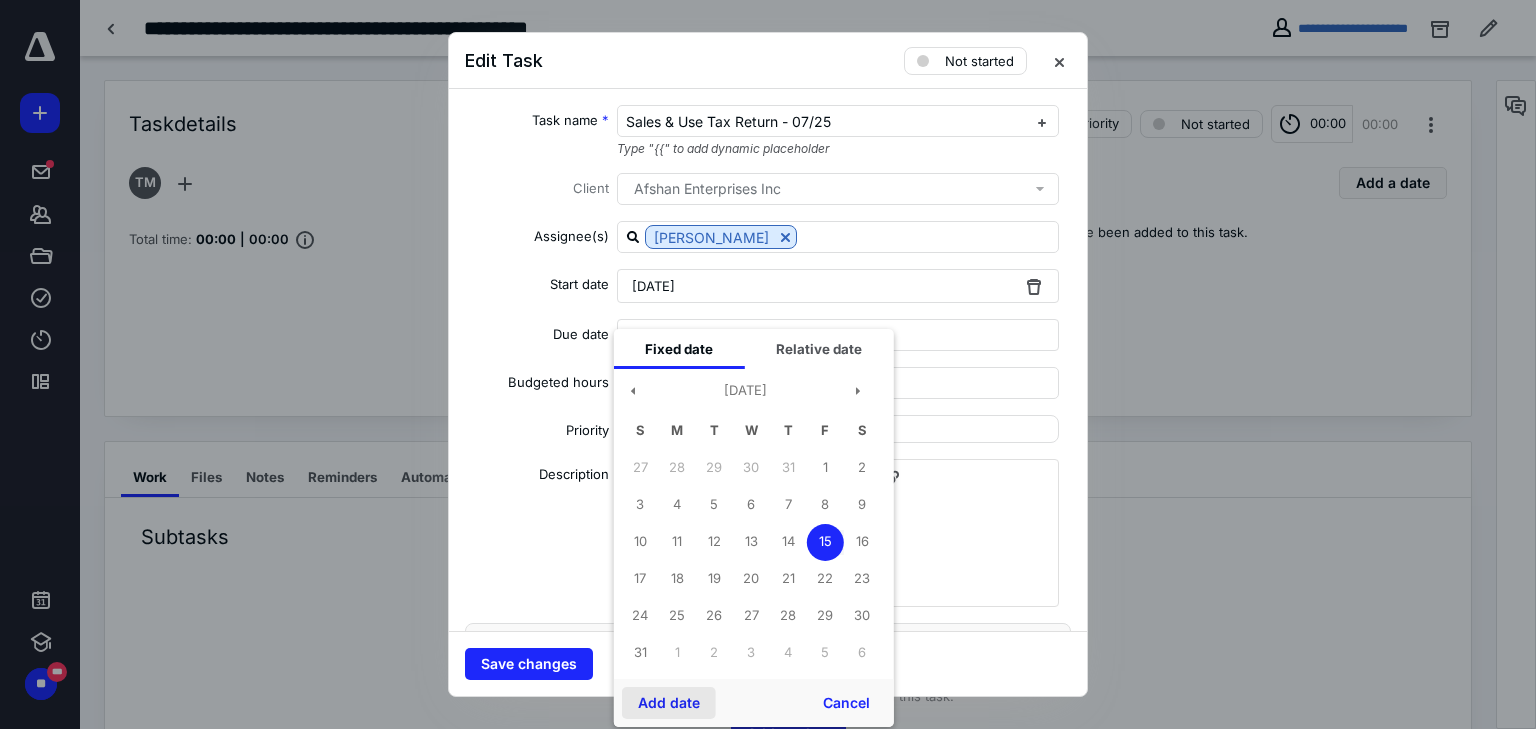 click on "Add date" at bounding box center [669, 703] 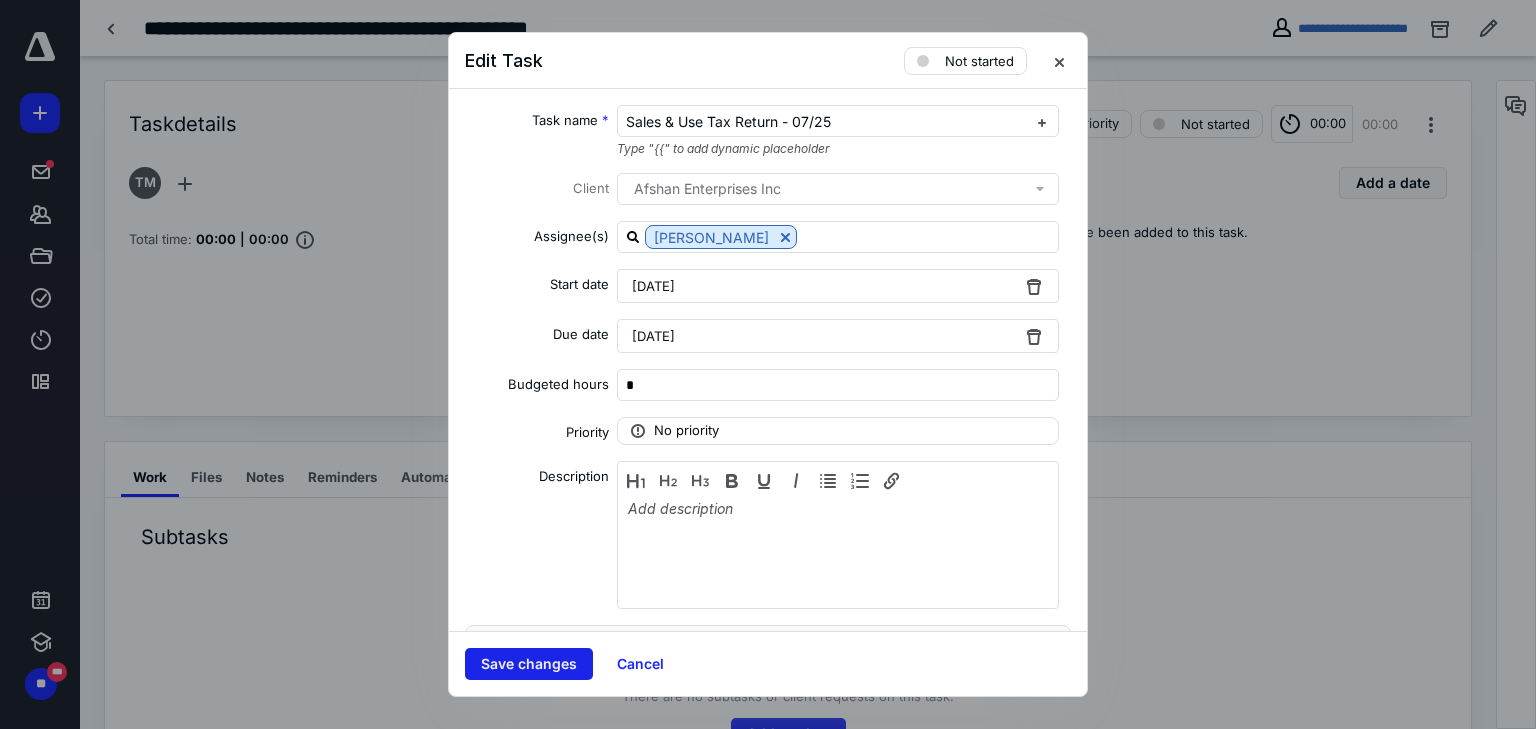 click on "Save changes" at bounding box center (529, 664) 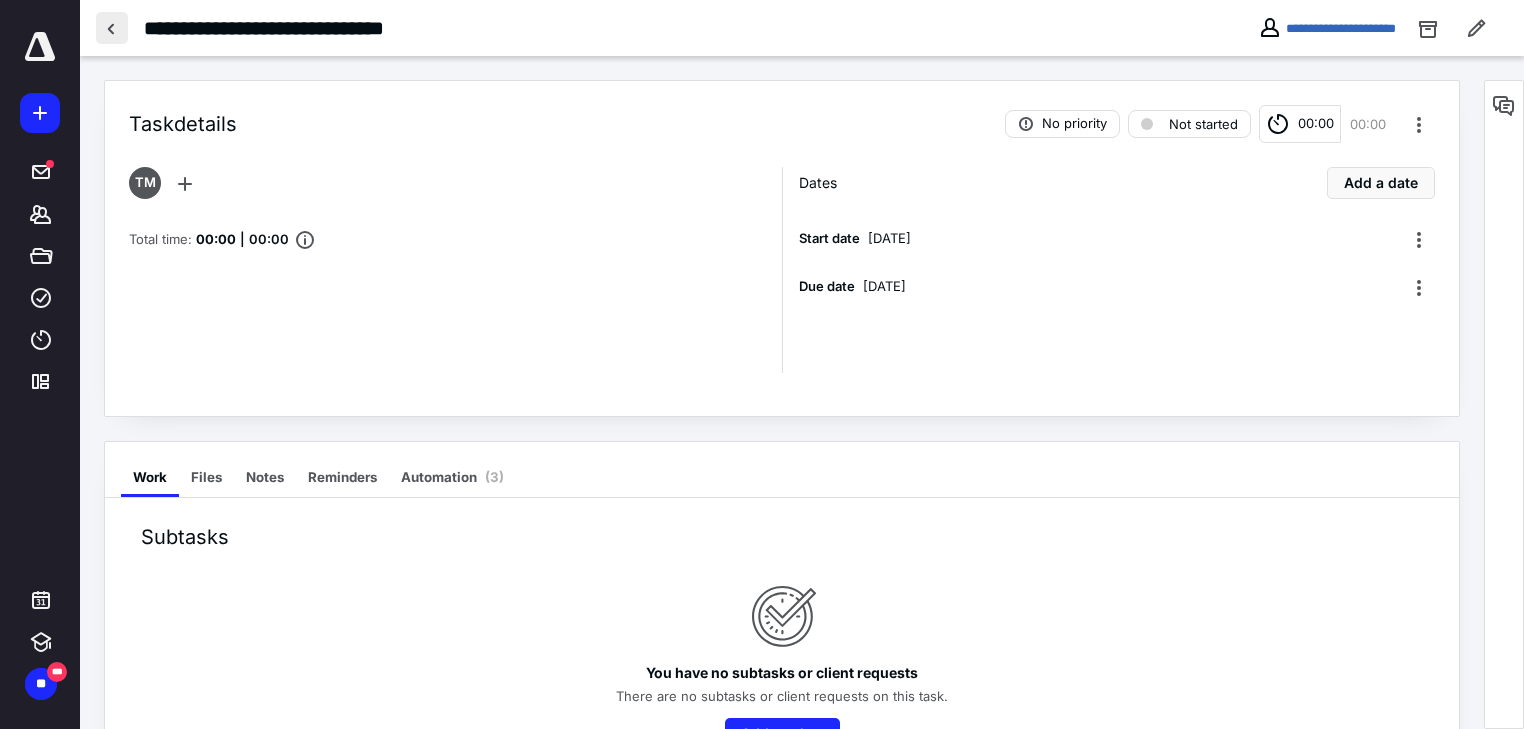 click at bounding box center [112, 28] 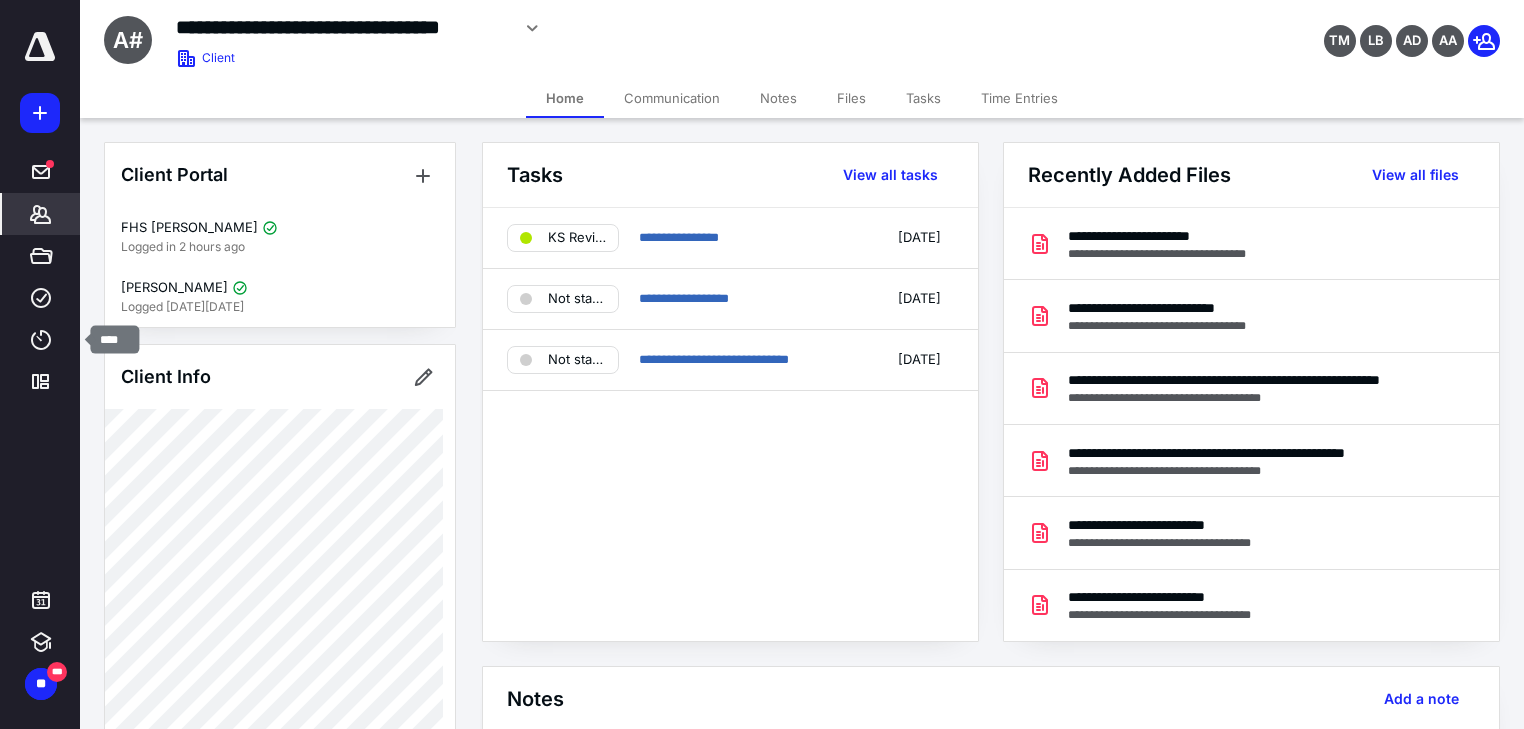 drag, startPoint x: 43, startPoint y: 338, endPoint x: 101, endPoint y: 328, distance: 58.855755 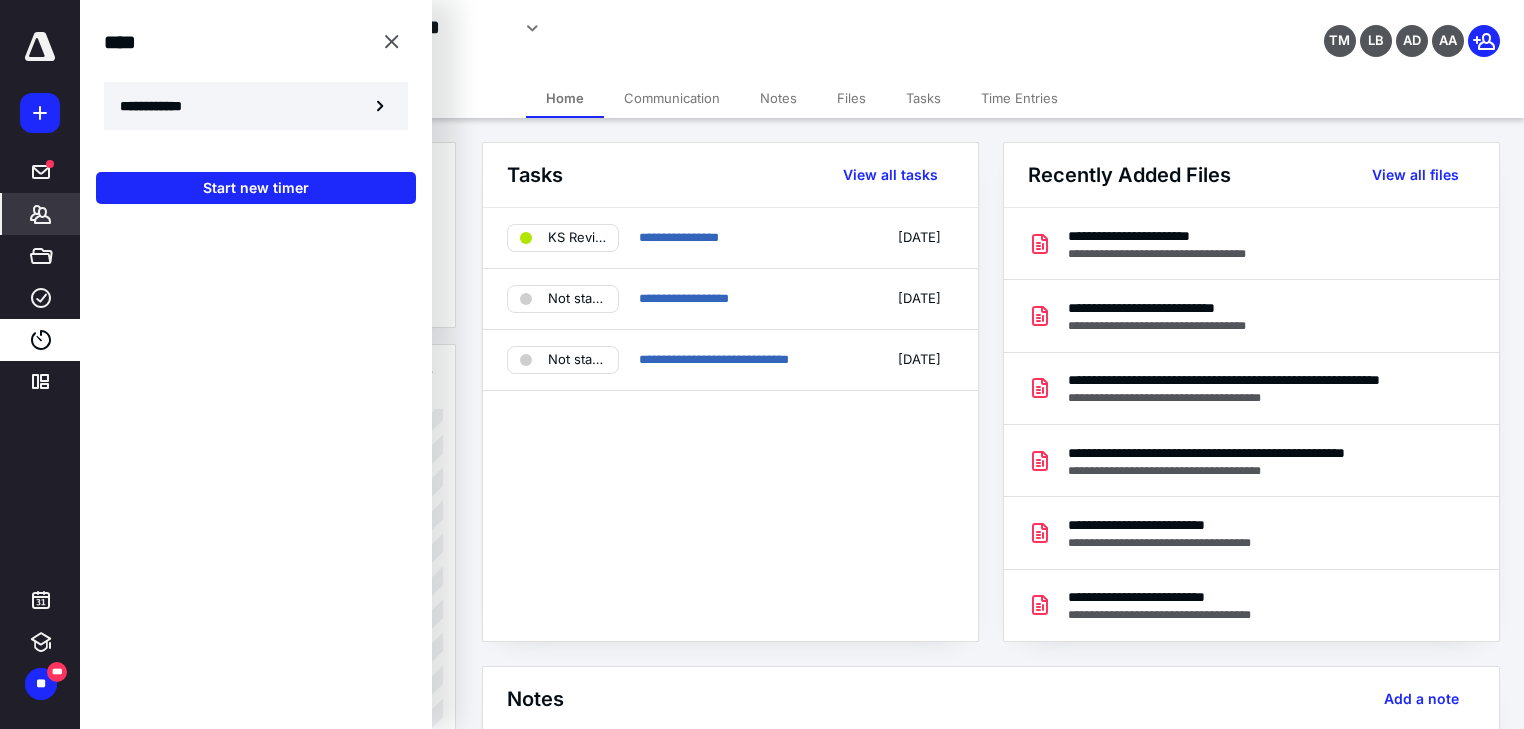 click on "**********" at bounding box center [256, 106] 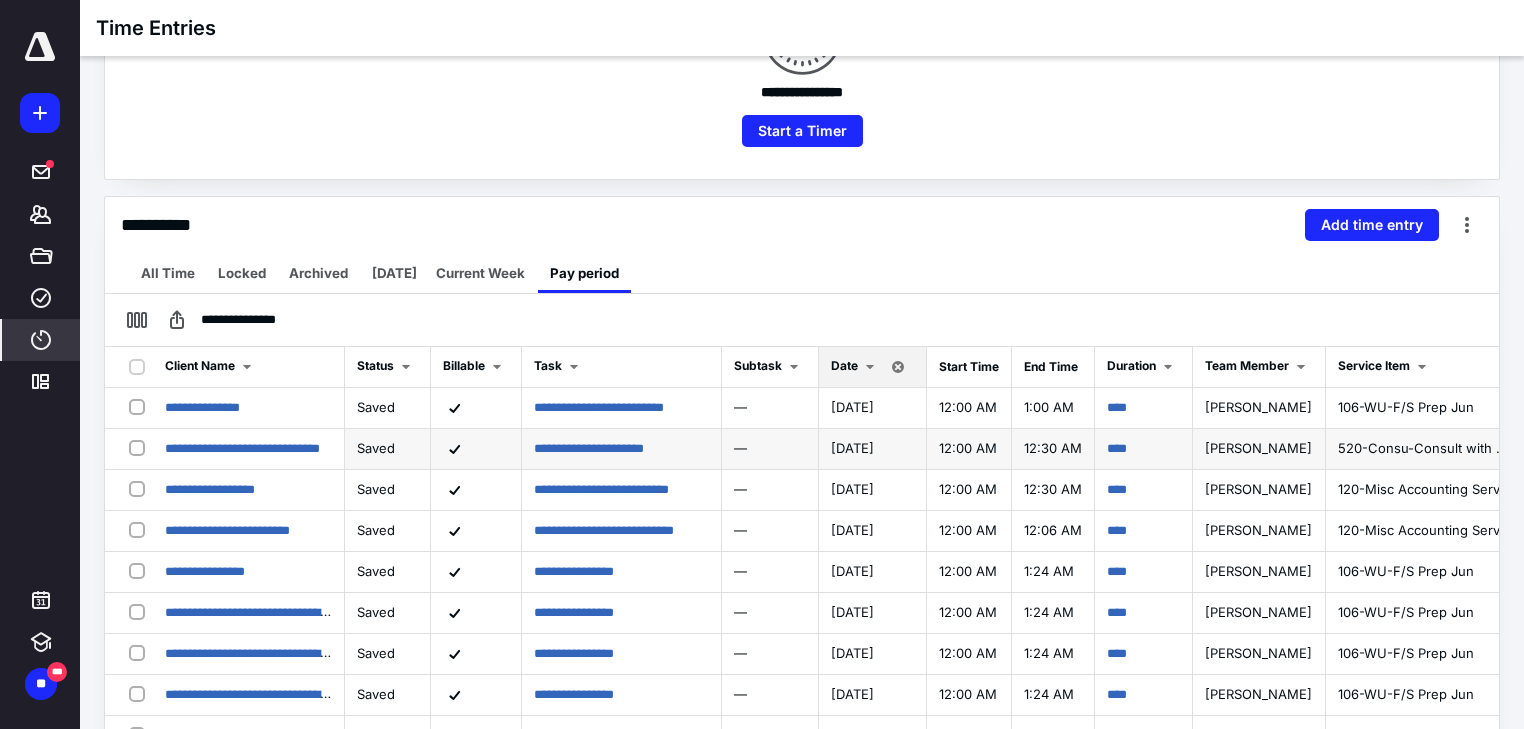 scroll, scrollTop: 320, scrollLeft: 0, axis: vertical 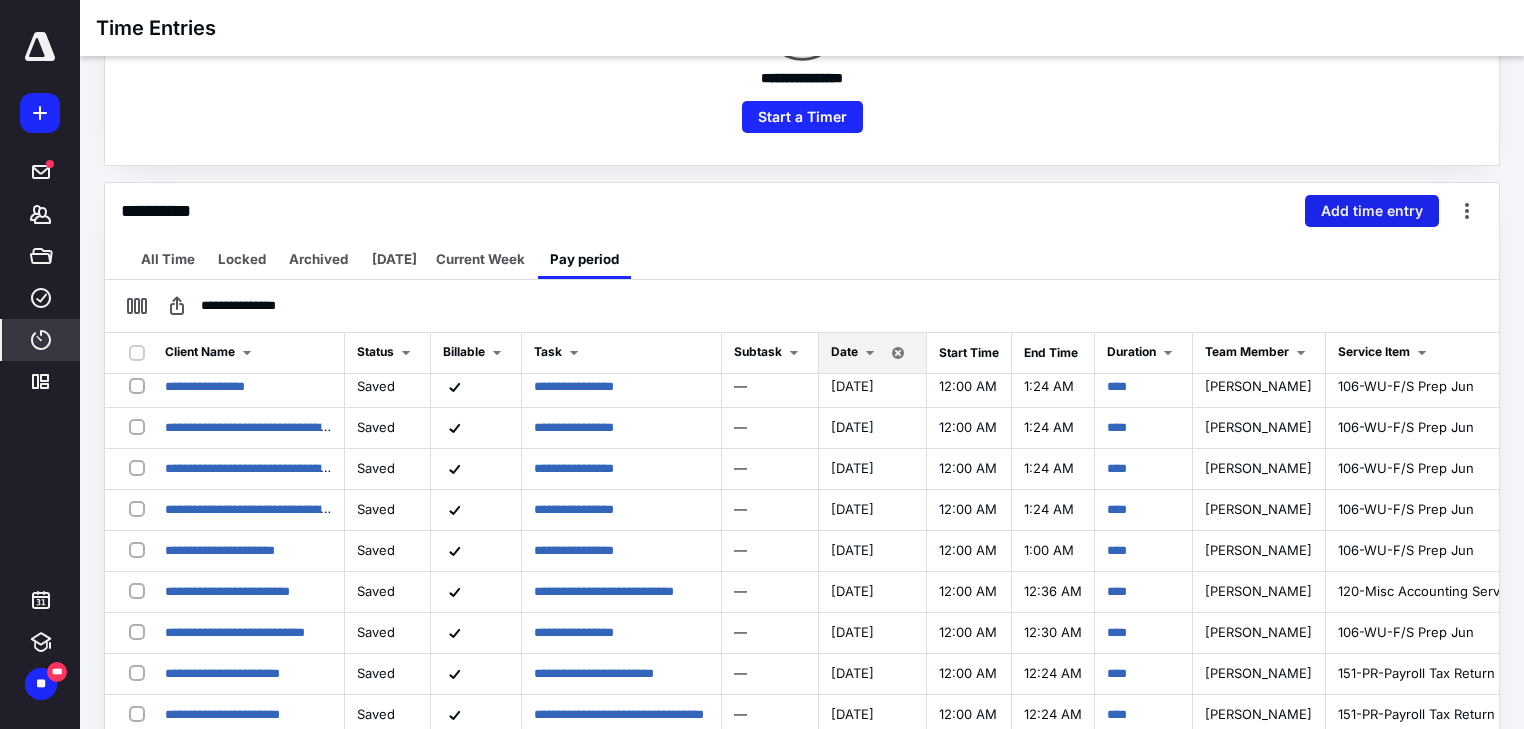 click on "Add time entry" at bounding box center [1372, 211] 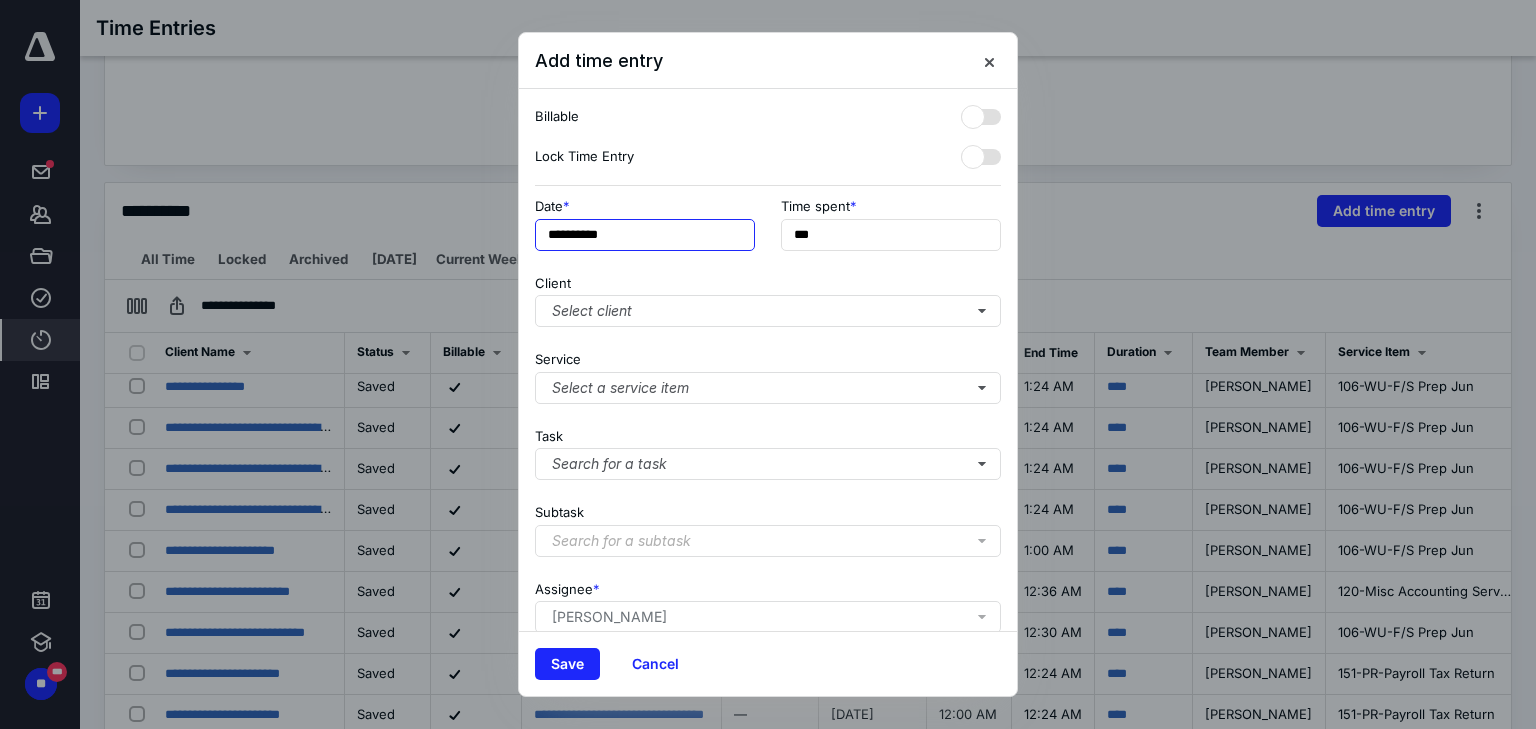 click on "**********" at bounding box center (645, 235) 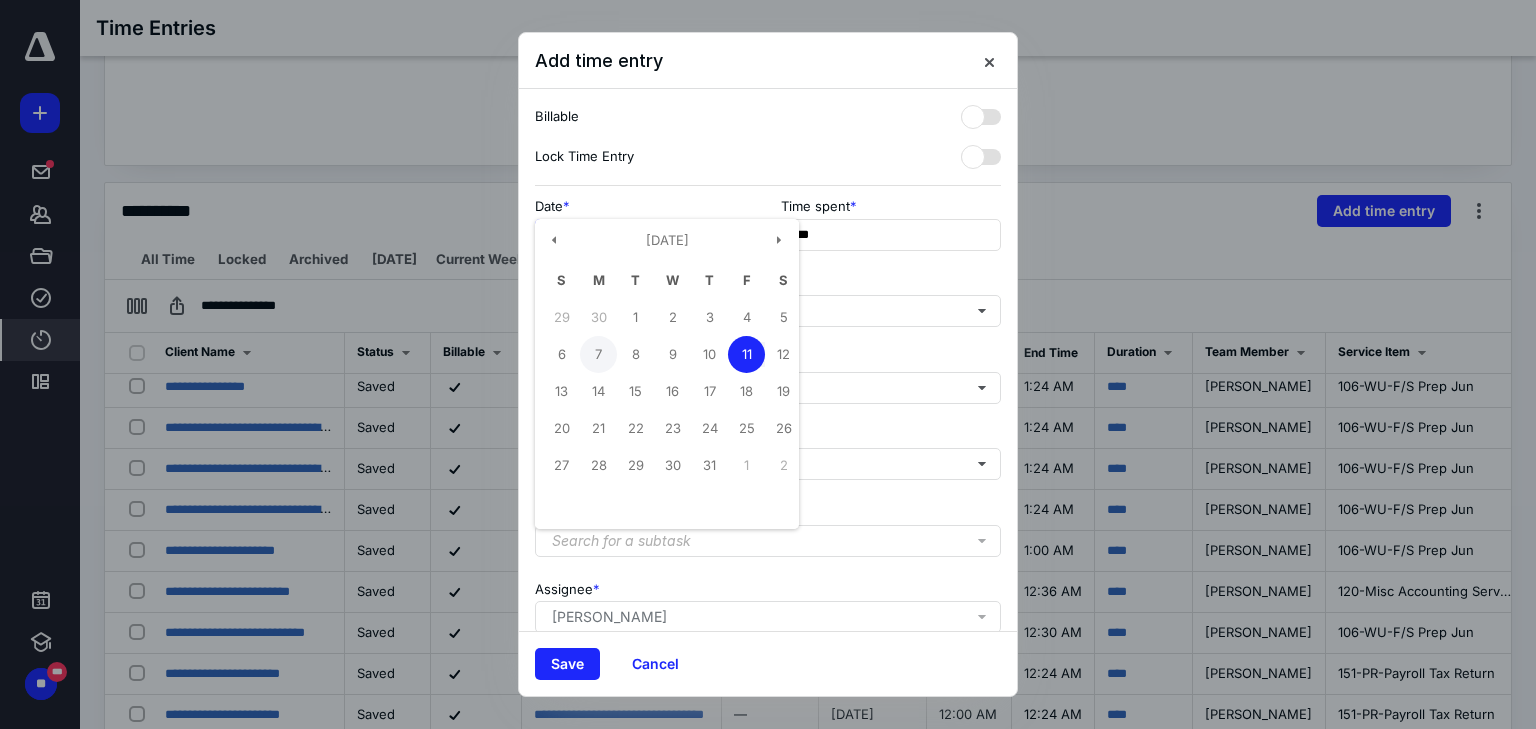 click on "7" at bounding box center (598, 354) 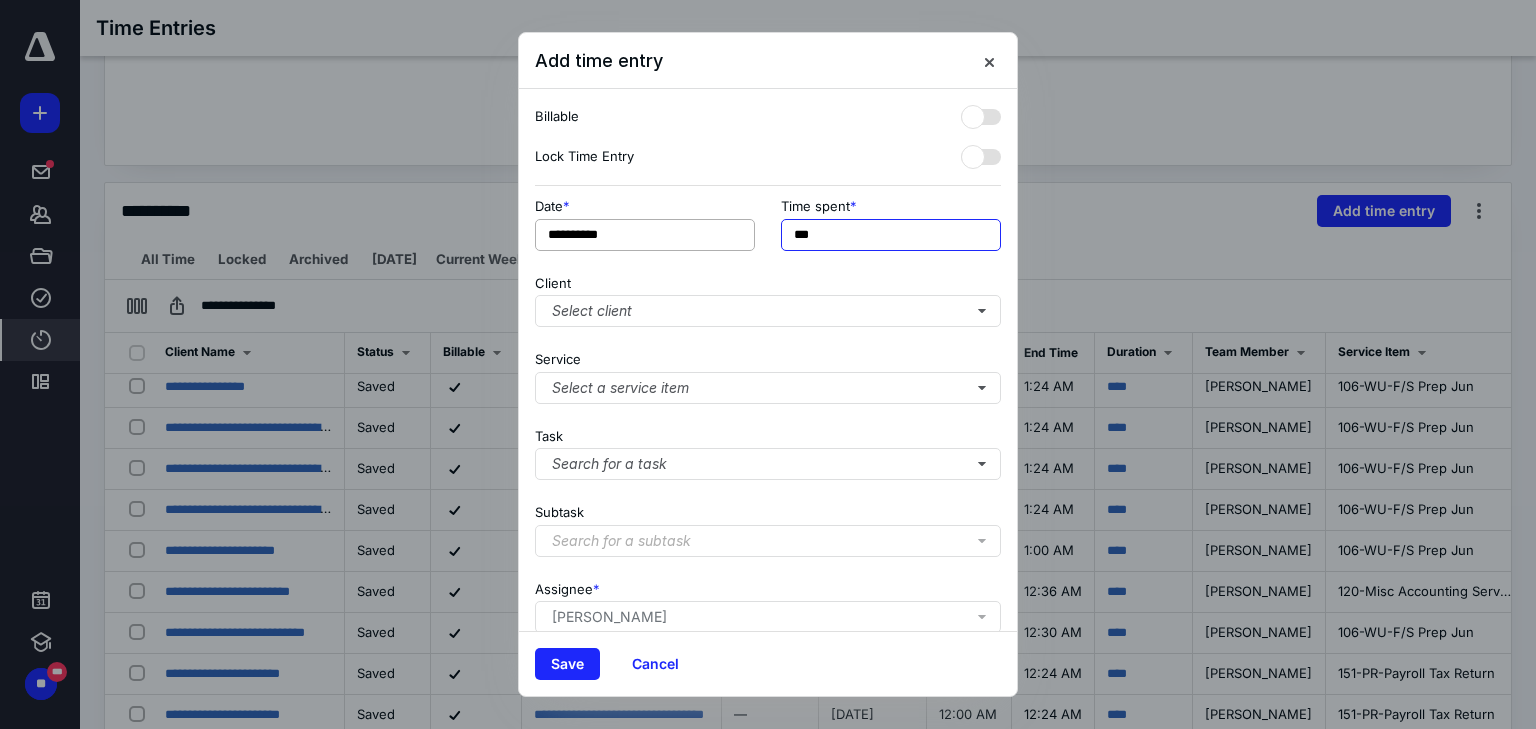 drag, startPoint x: 845, startPoint y: 234, endPoint x: 588, endPoint y: 226, distance: 257.12448 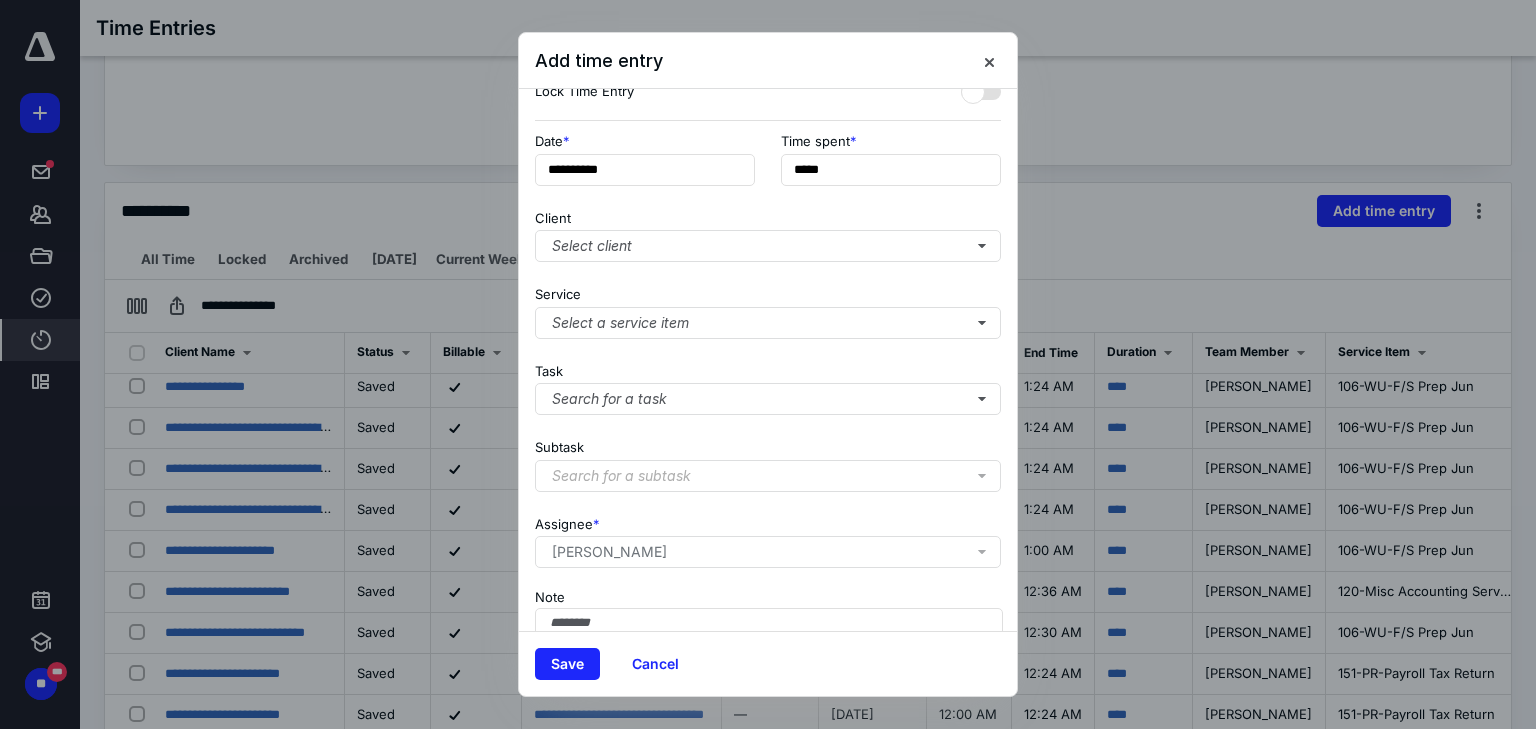 scroll, scrollTop: 156, scrollLeft: 0, axis: vertical 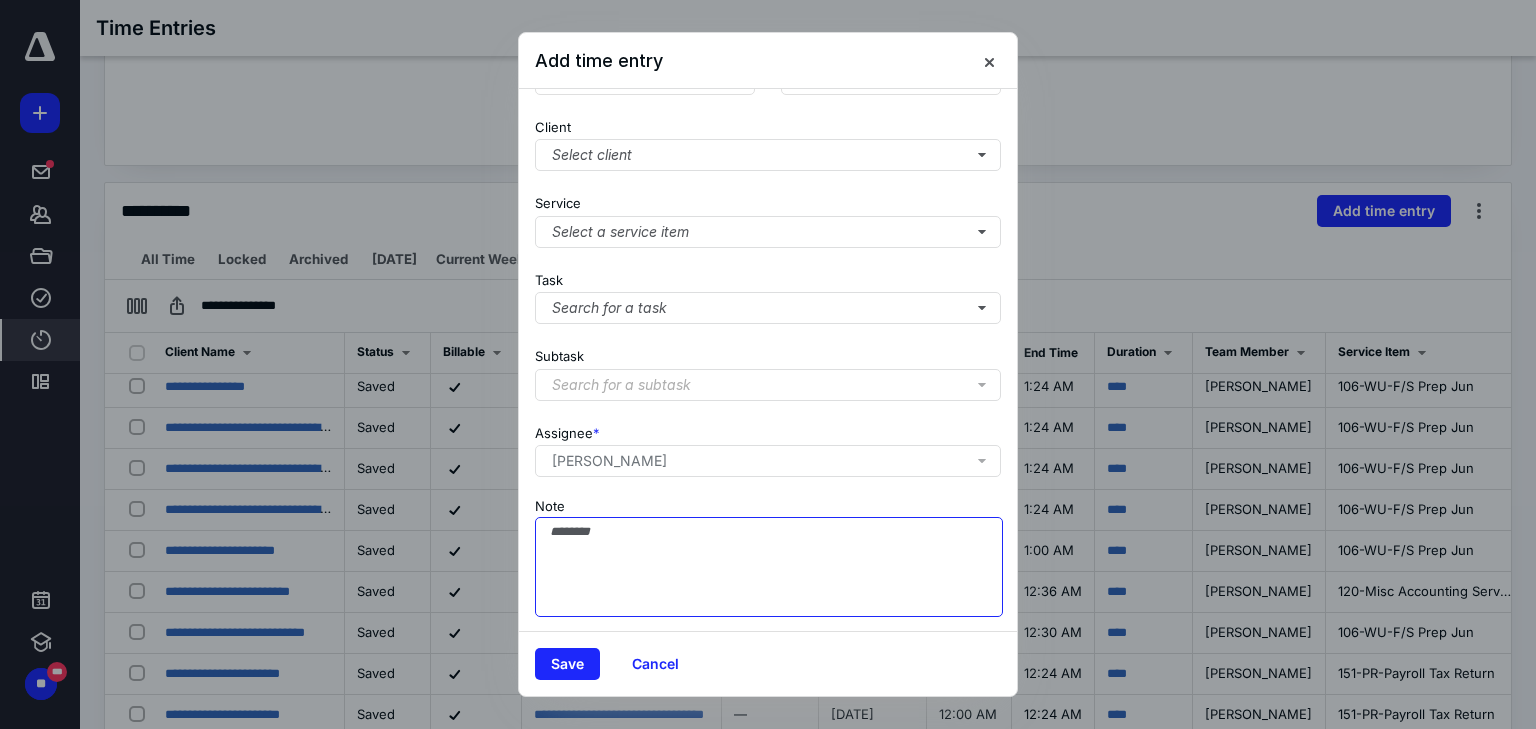 click on "Note" at bounding box center [769, 567] 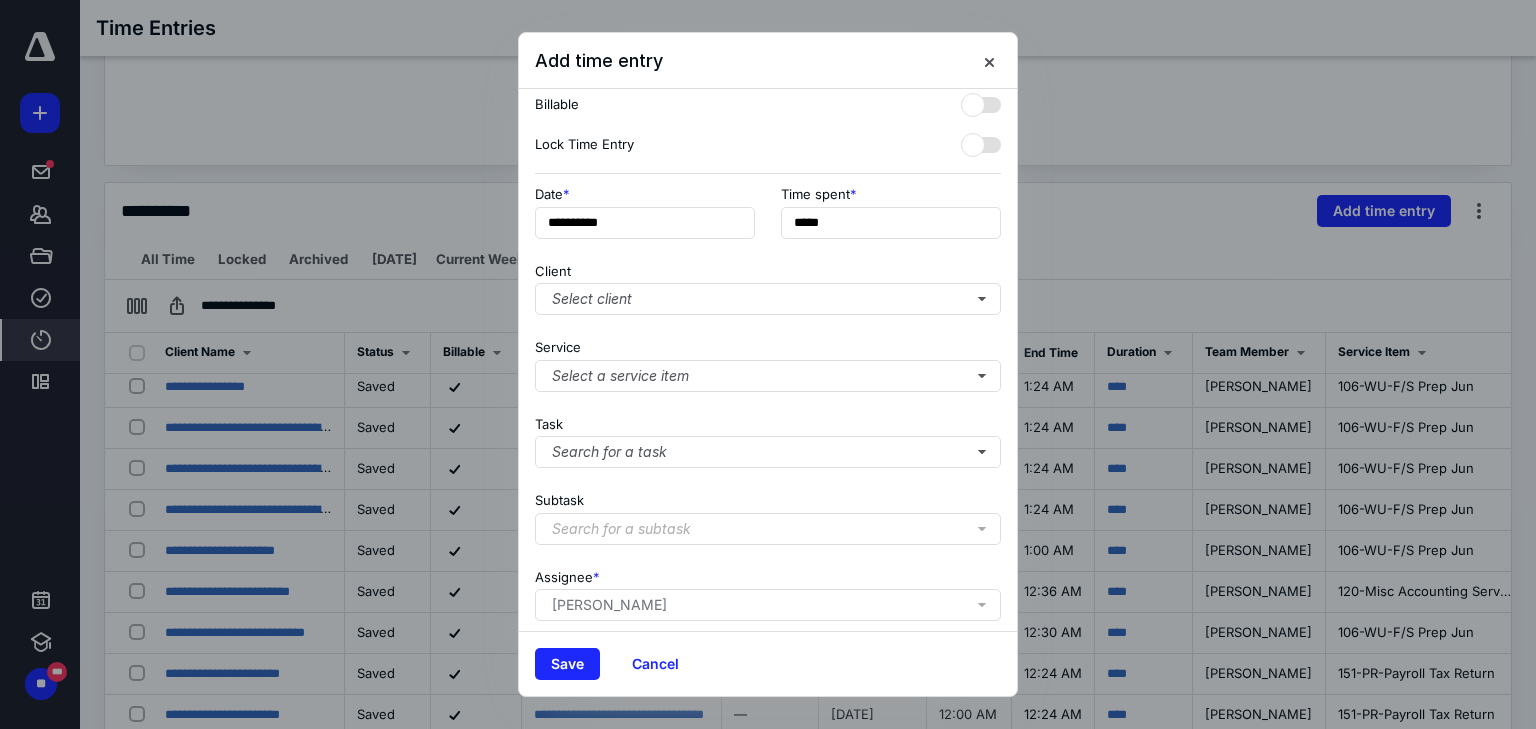 scroll, scrollTop: 0, scrollLeft: 0, axis: both 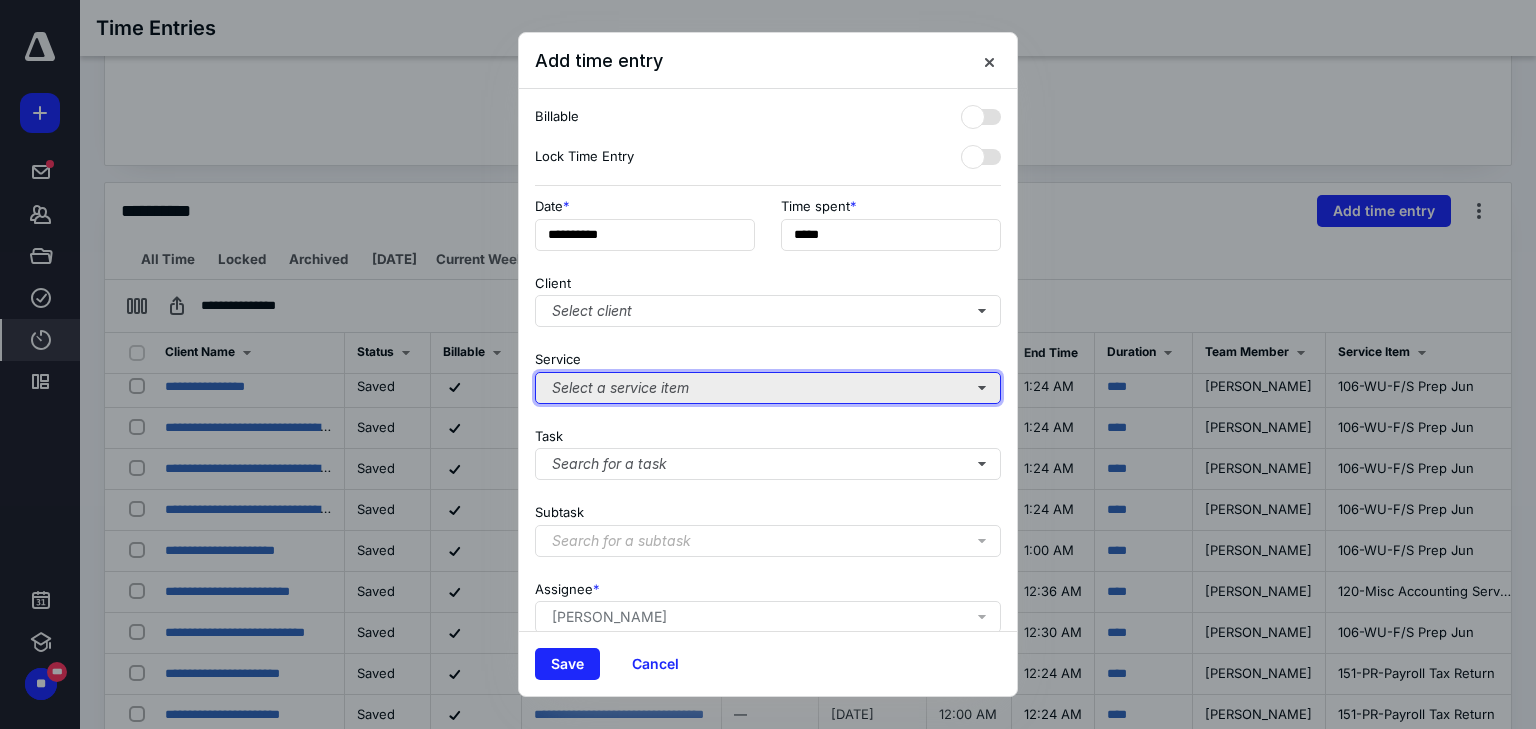 click on "Select a service item" at bounding box center (768, 388) 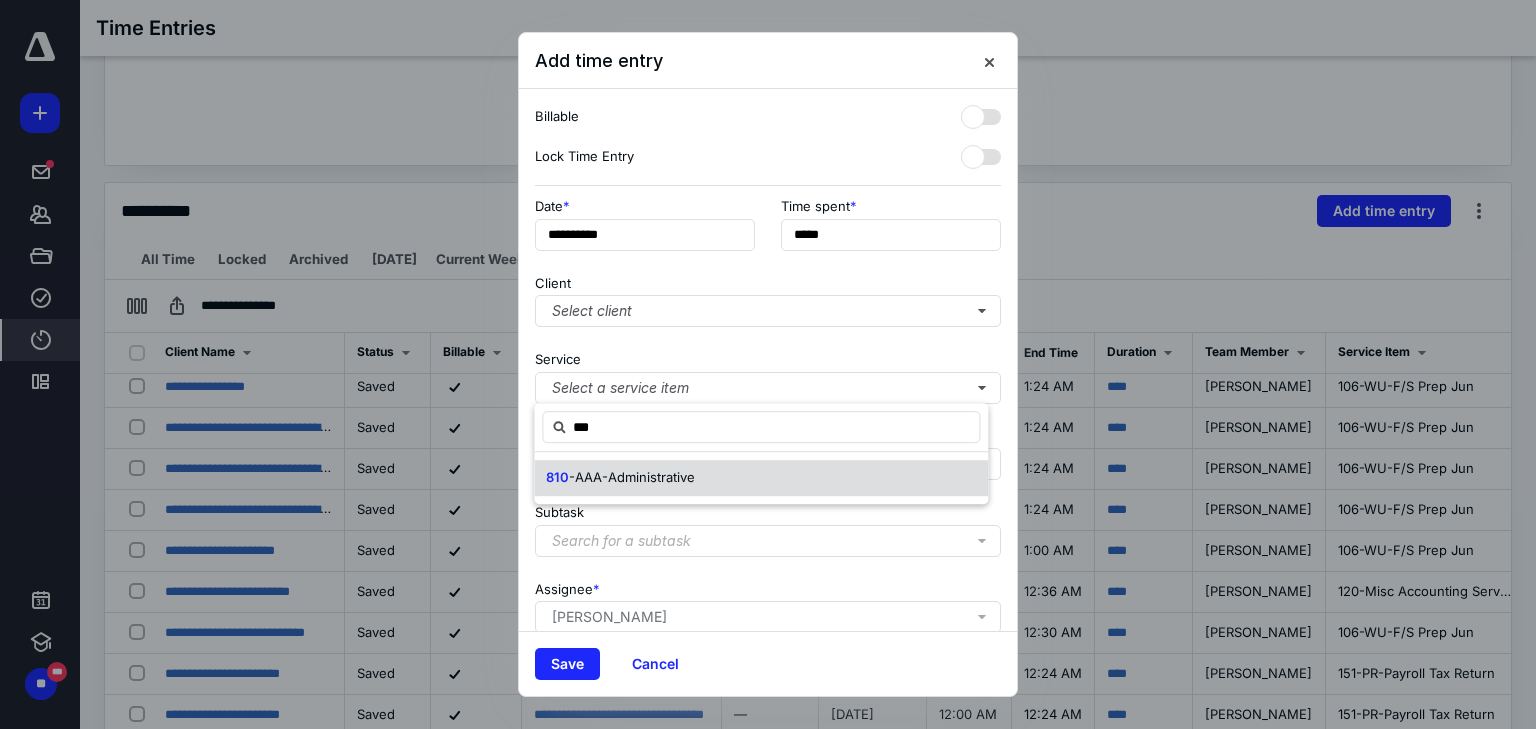 drag, startPoint x: 652, startPoint y: 469, endPoint x: 638, endPoint y: 510, distance: 43.32436 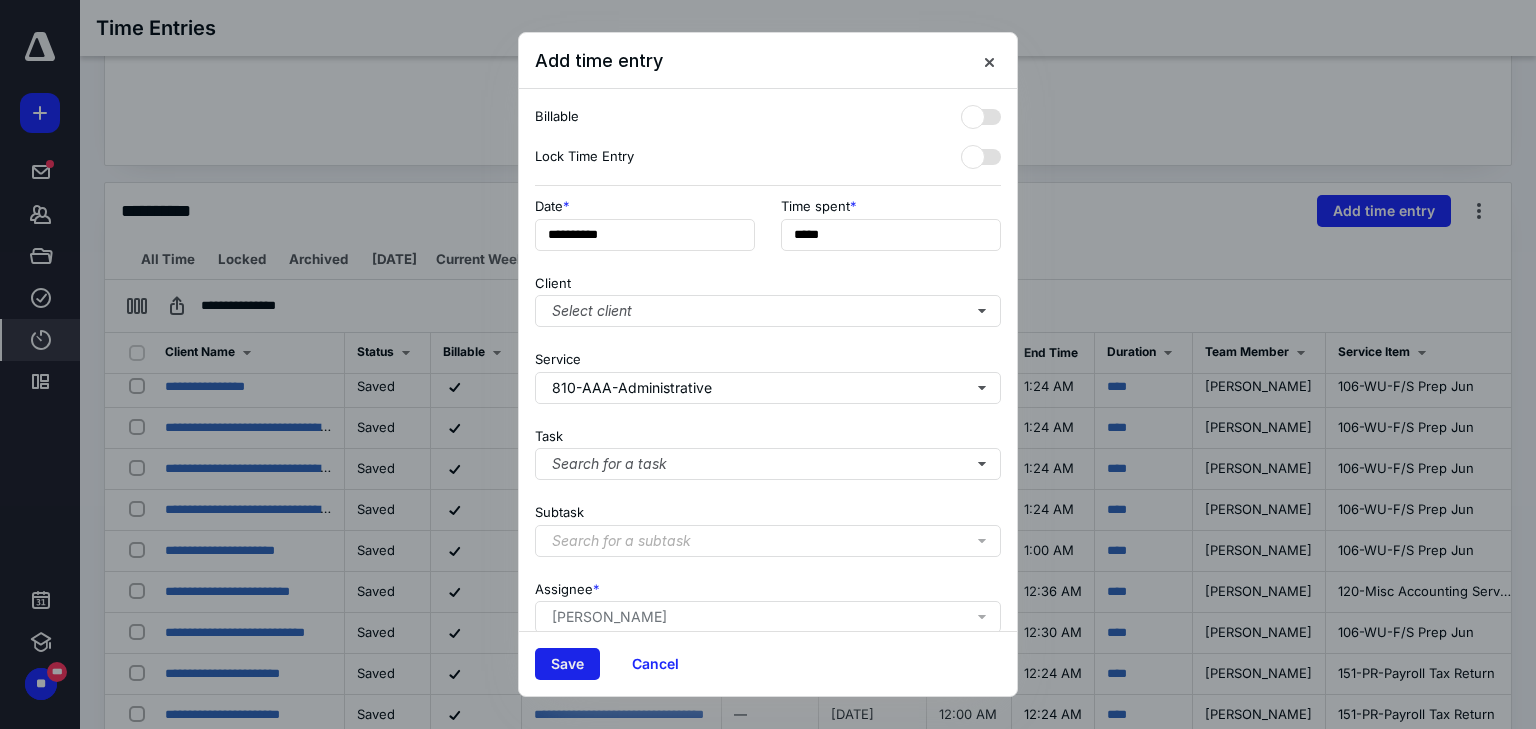 click on "Save" at bounding box center [567, 664] 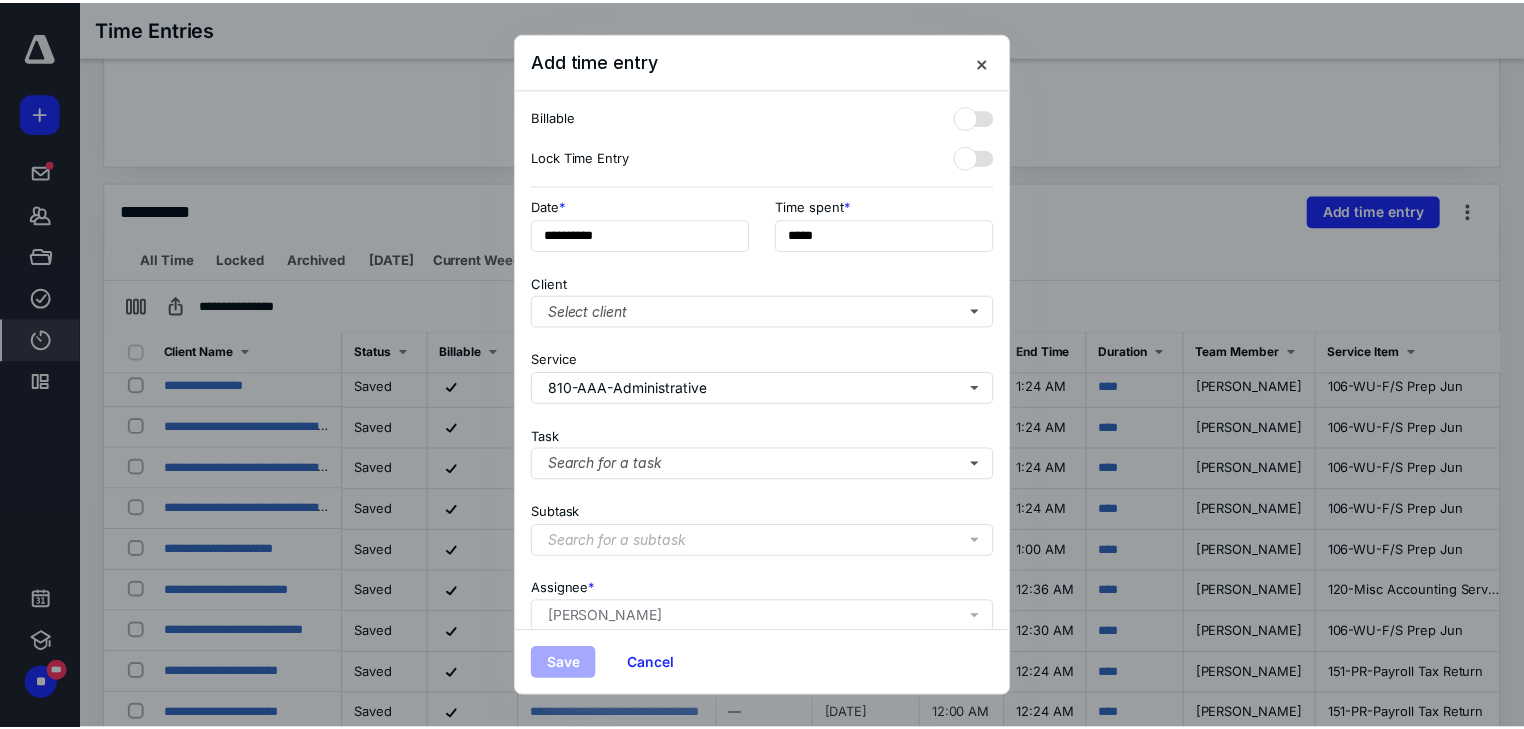 scroll, scrollTop: 0, scrollLeft: 0, axis: both 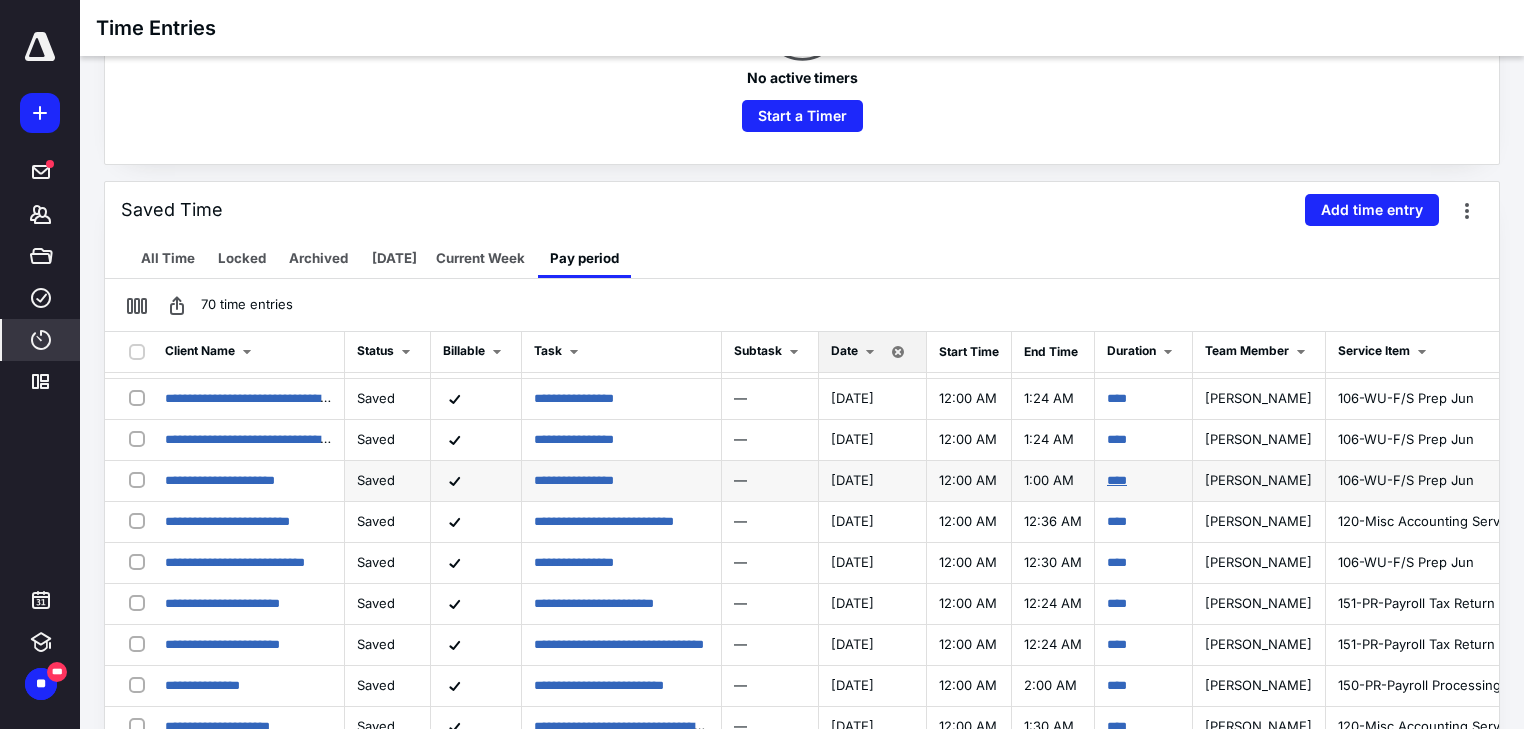 click on "****" at bounding box center (1117, 480) 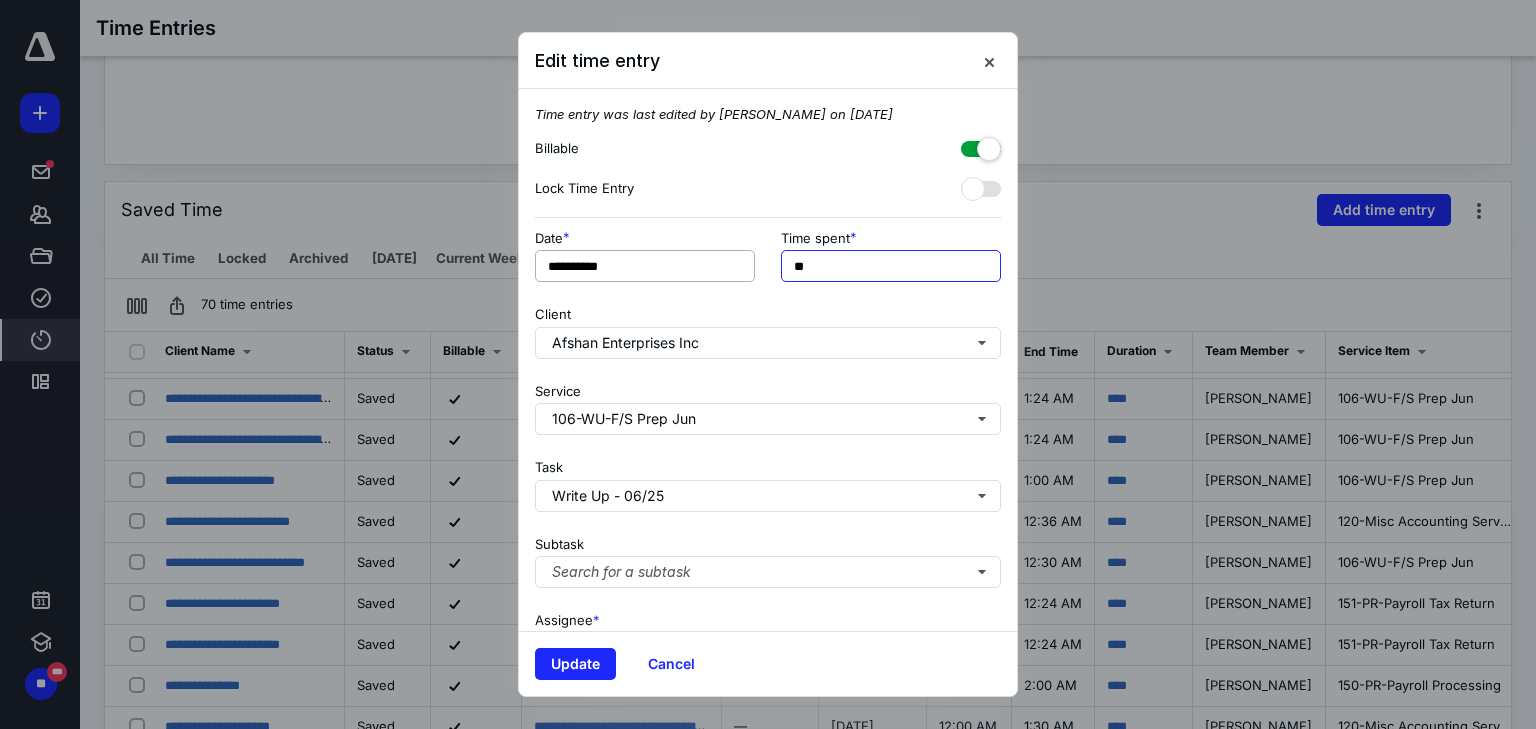 drag, startPoint x: 834, startPoint y: 257, endPoint x: 714, endPoint y: 261, distance: 120.06665 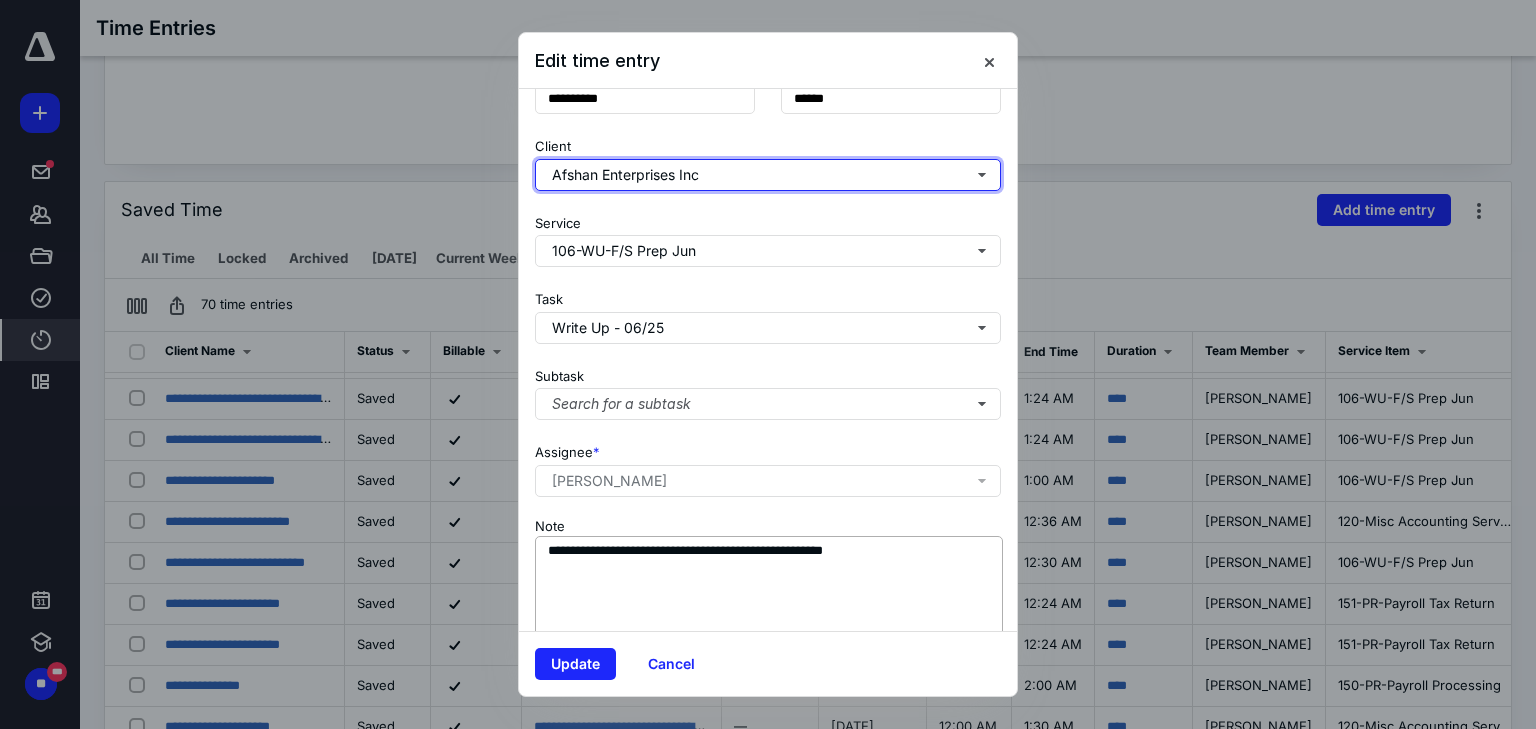 scroll, scrollTop: 188, scrollLeft: 0, axis: vertical 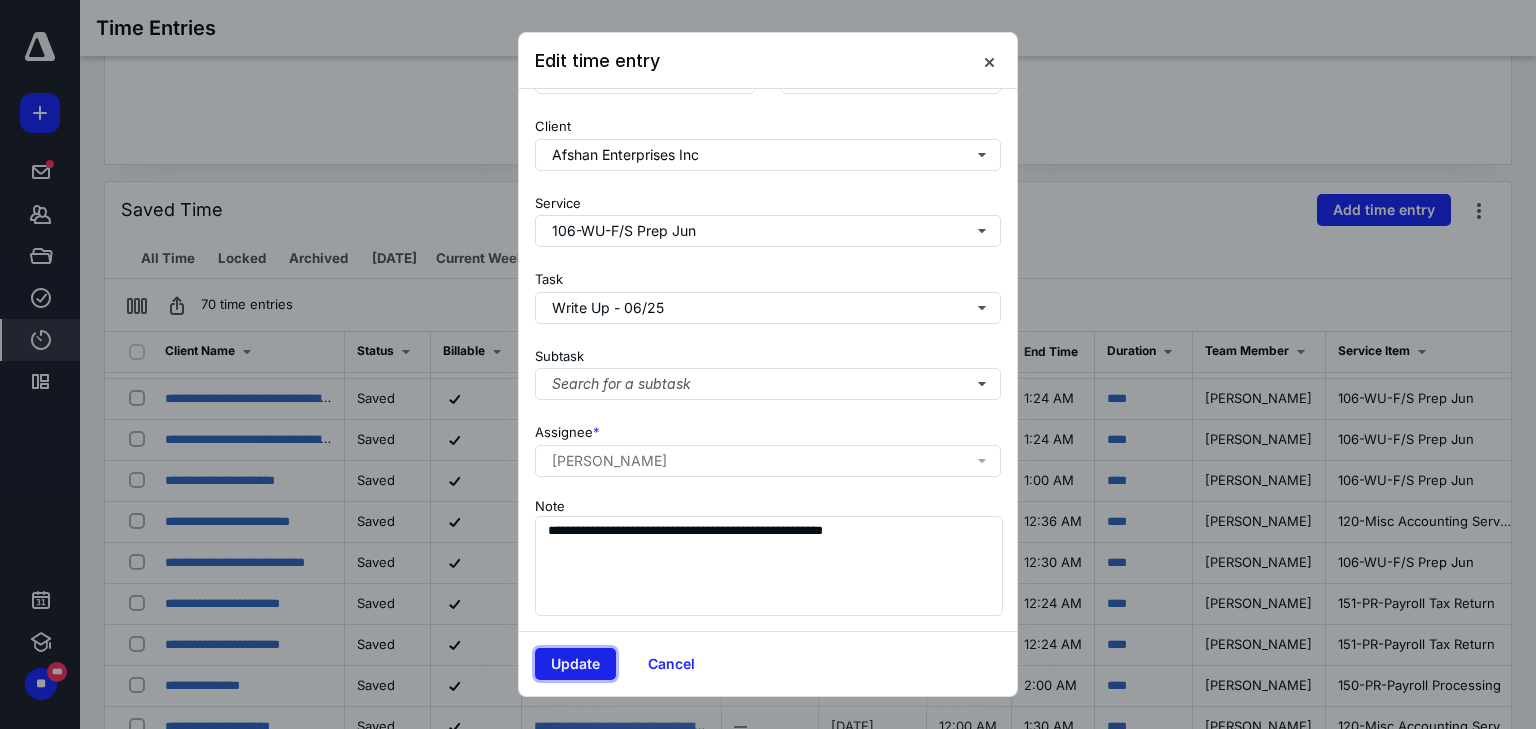 click on "Update" at bounding box center [575, 664] 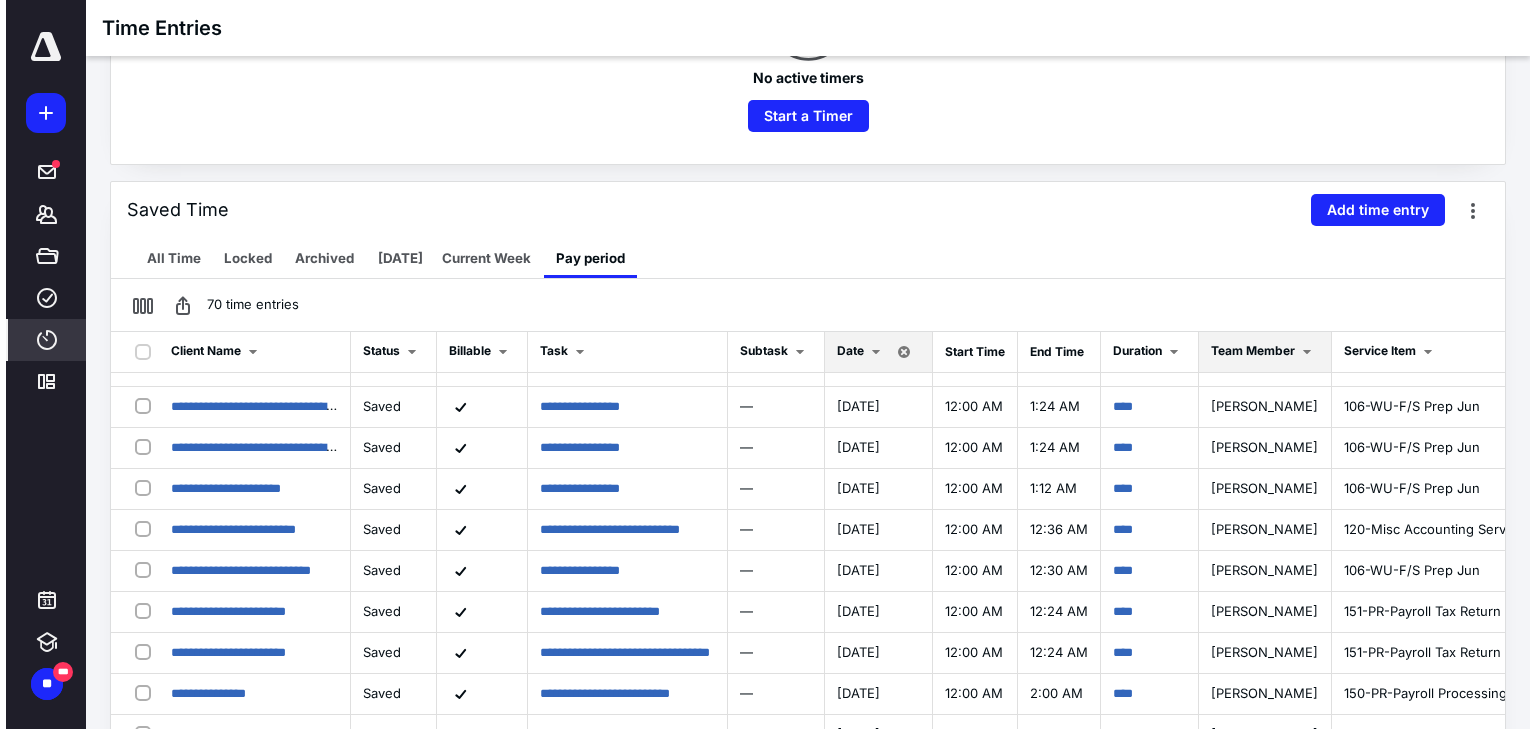 scroll, scrollTop: 0, scrollLeft: 0, axis: both 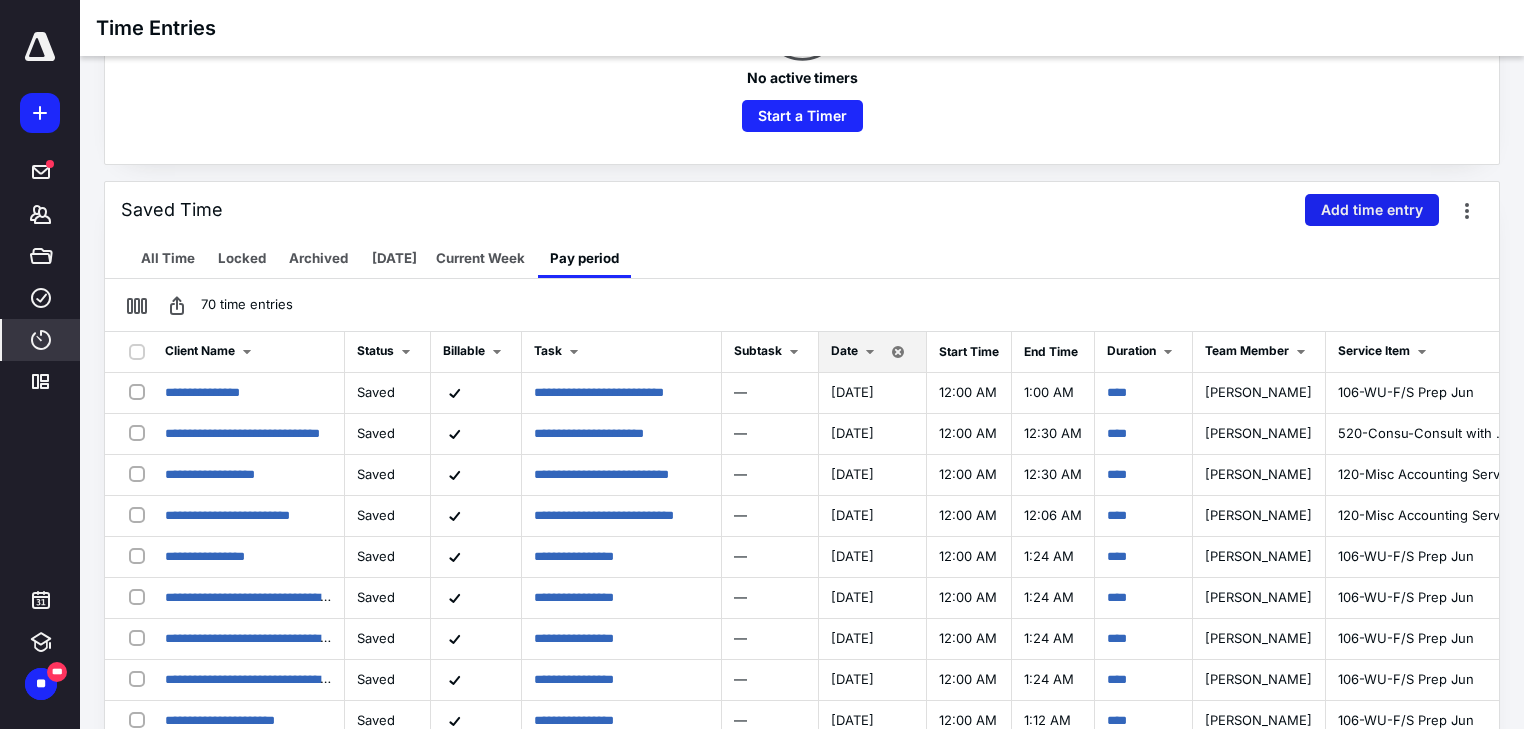 click on "Add time entry" at bounding box center (1372, 210) 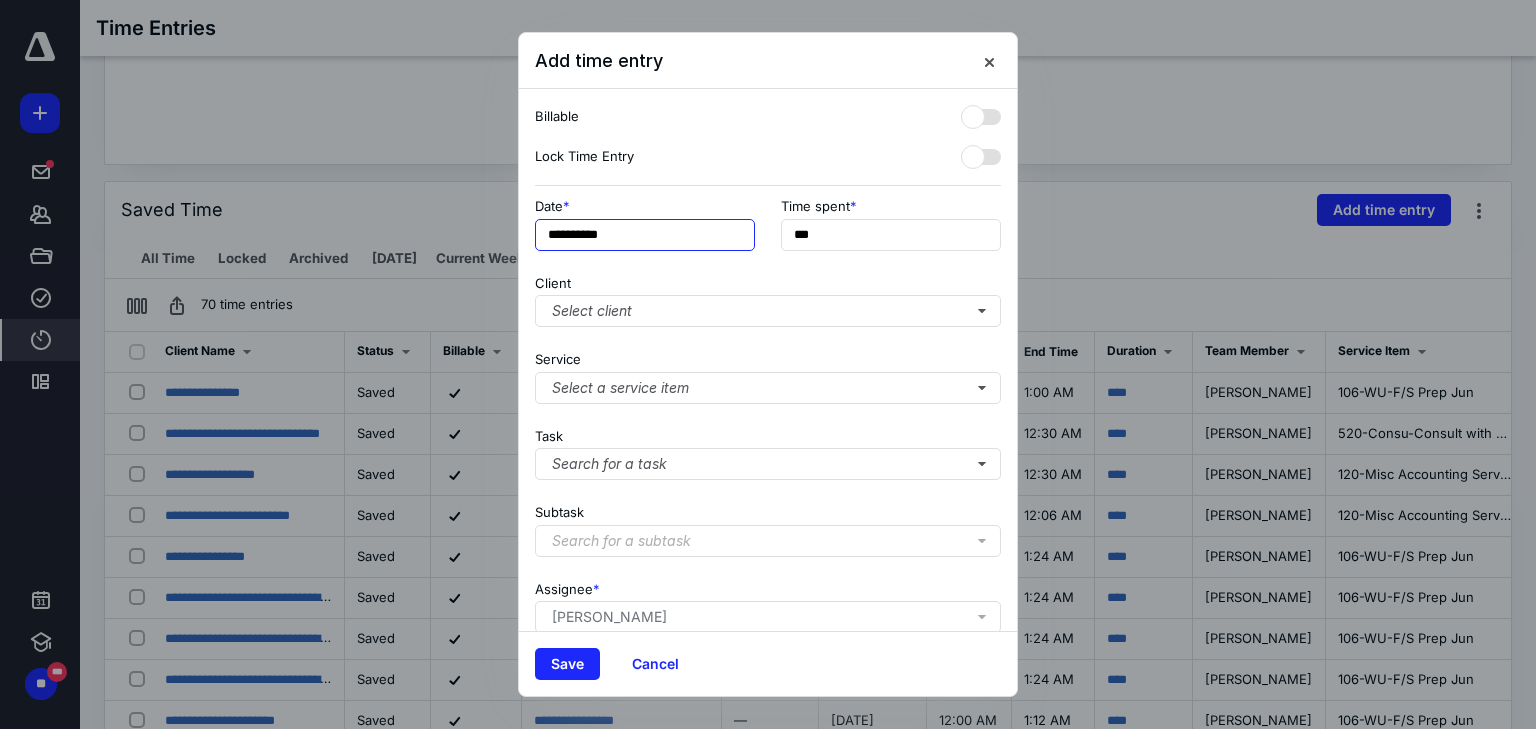 click on "**********" at bounding box center (645, 235) 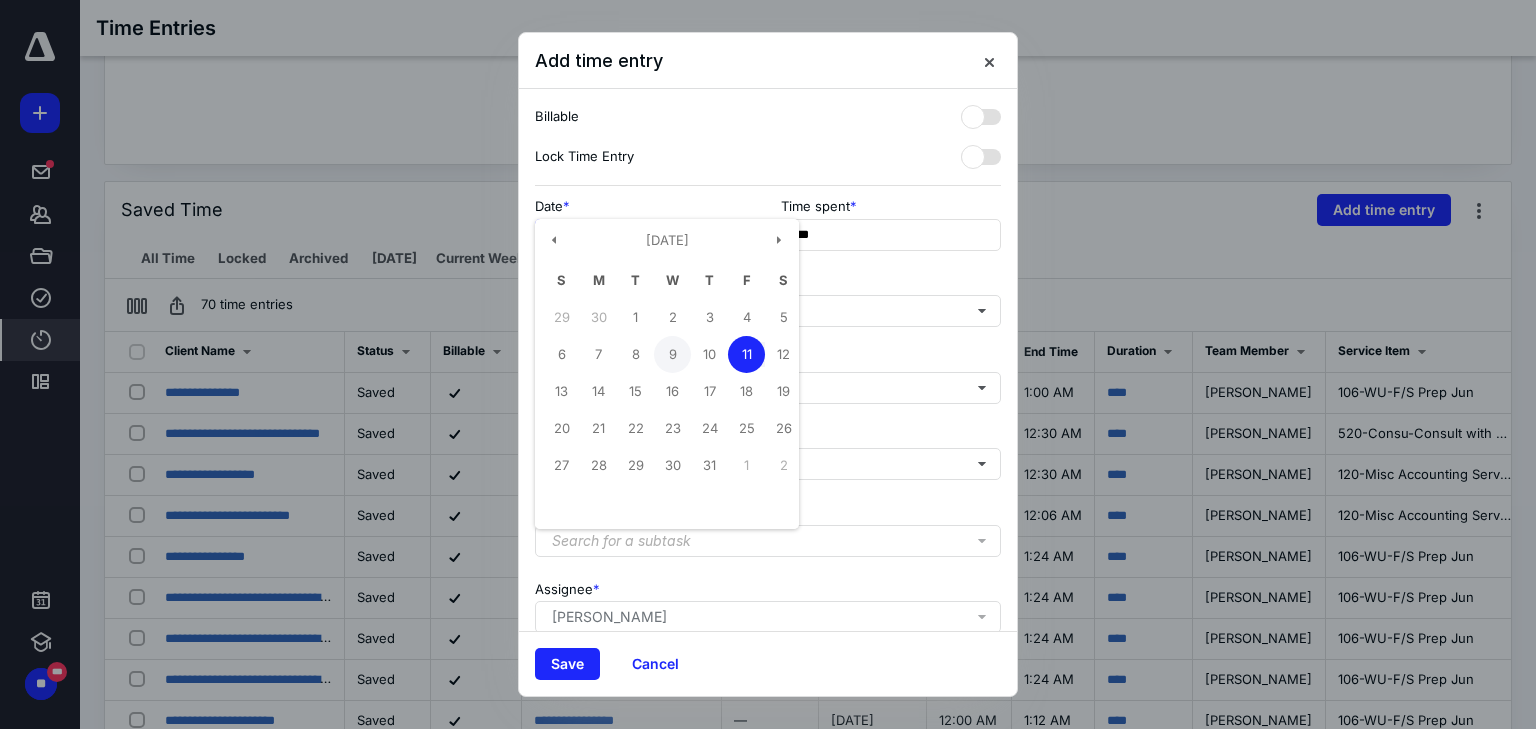 click on "9" at bounding box center [672, 354] 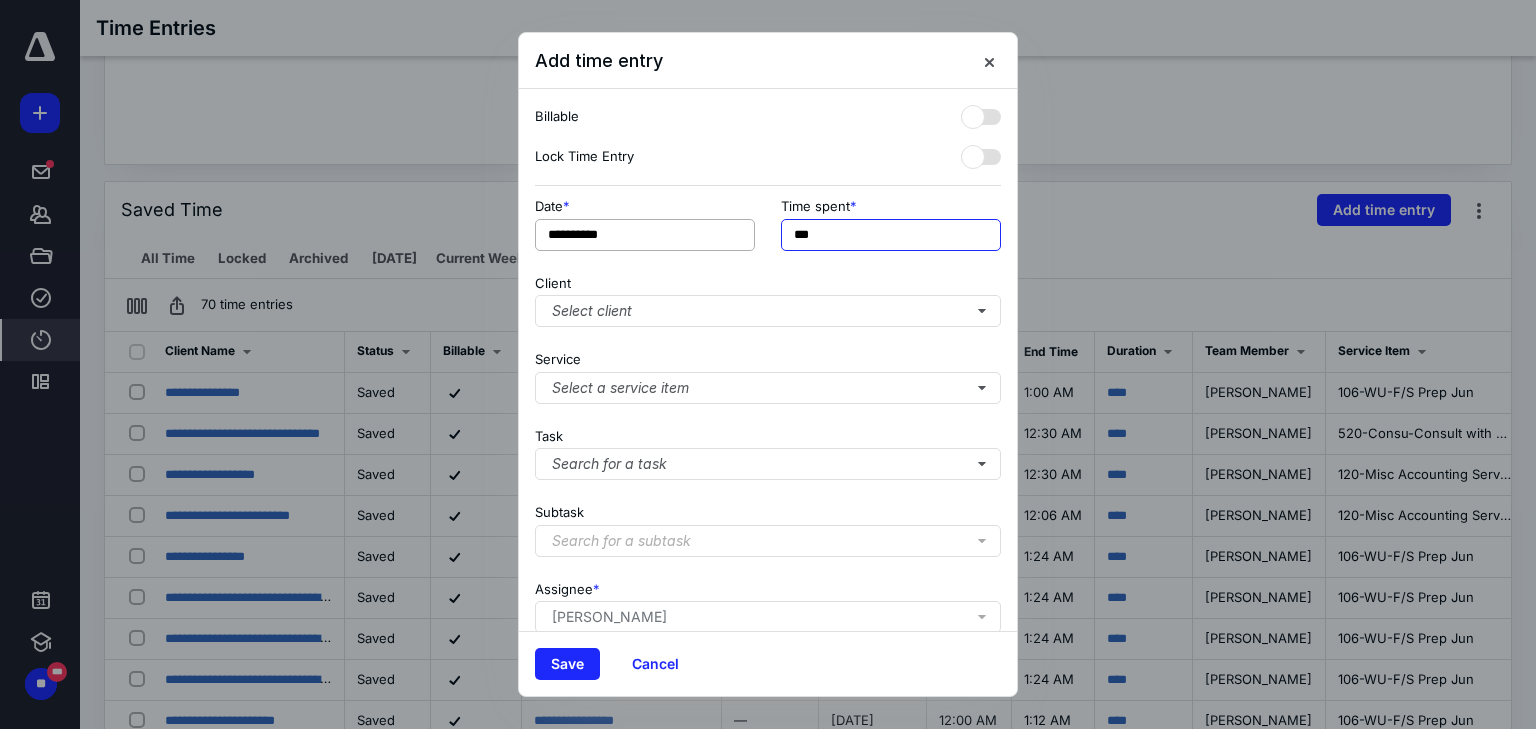 drag, startPoint x: 838, startPoint y: 232, endPoint x: 704, endPoint y: 232, distance: 134 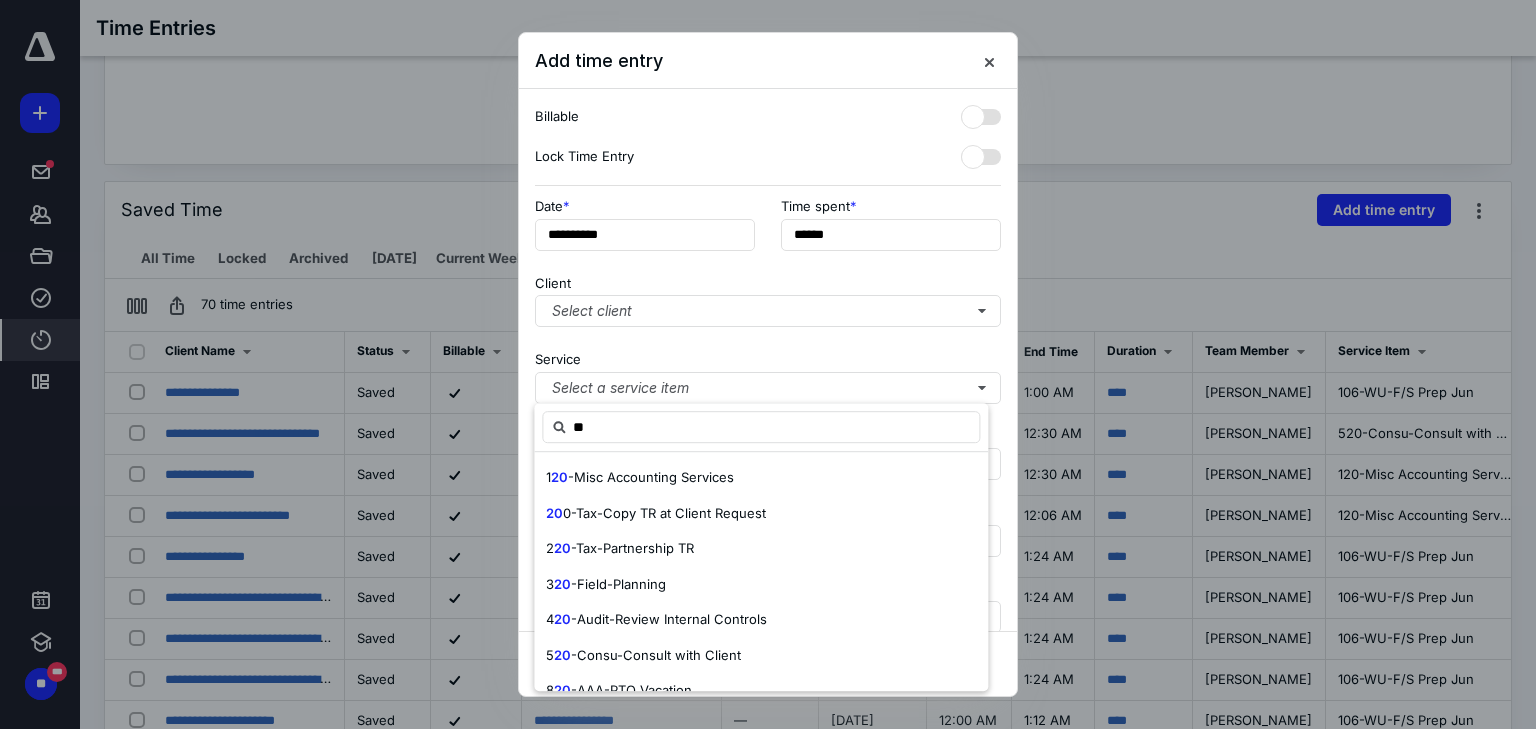 drag, startPoint x: 612, startPoint y: 423, endPoint x: 477, endPoint y: 428, distance: 135.09256 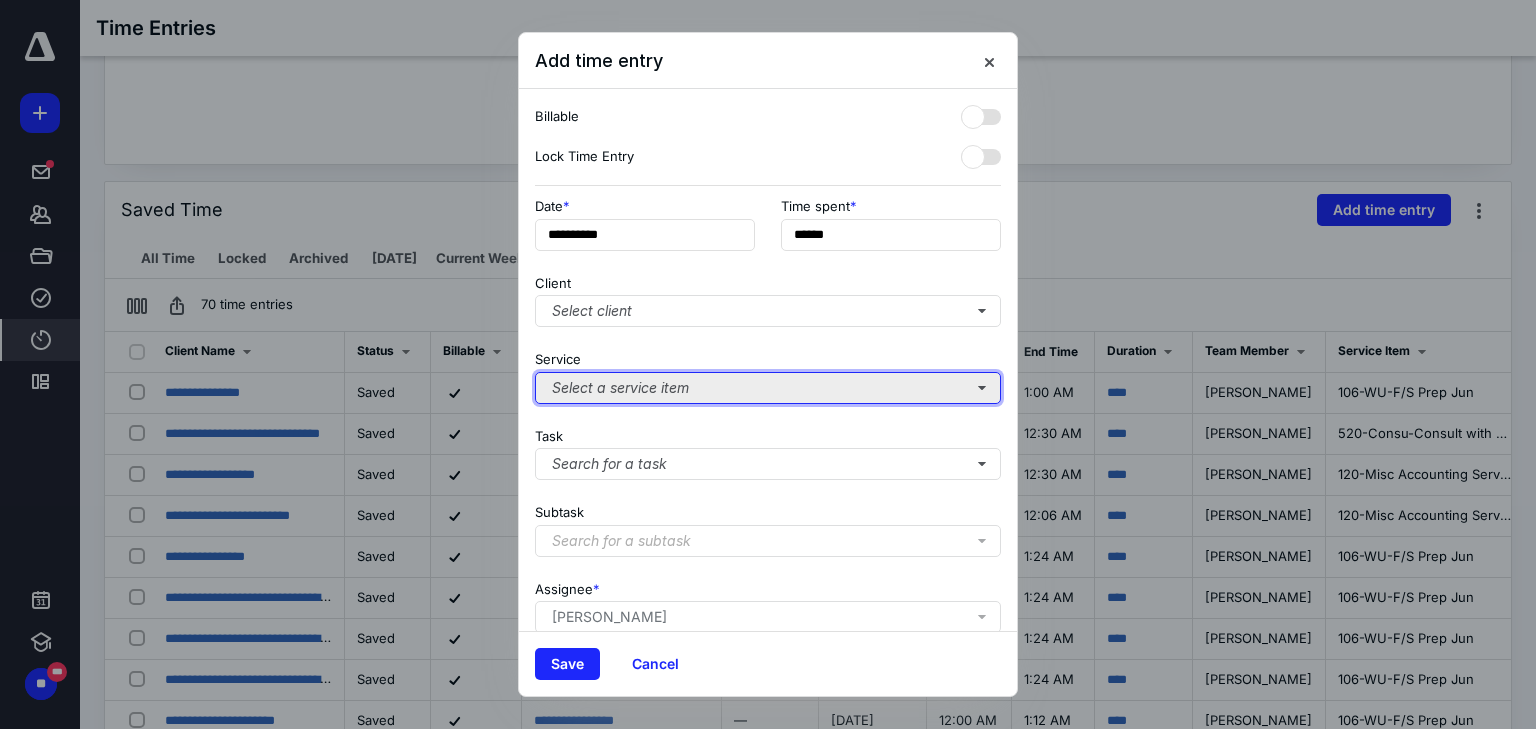 click on "Select a service item" at bounding box center (768, 388) 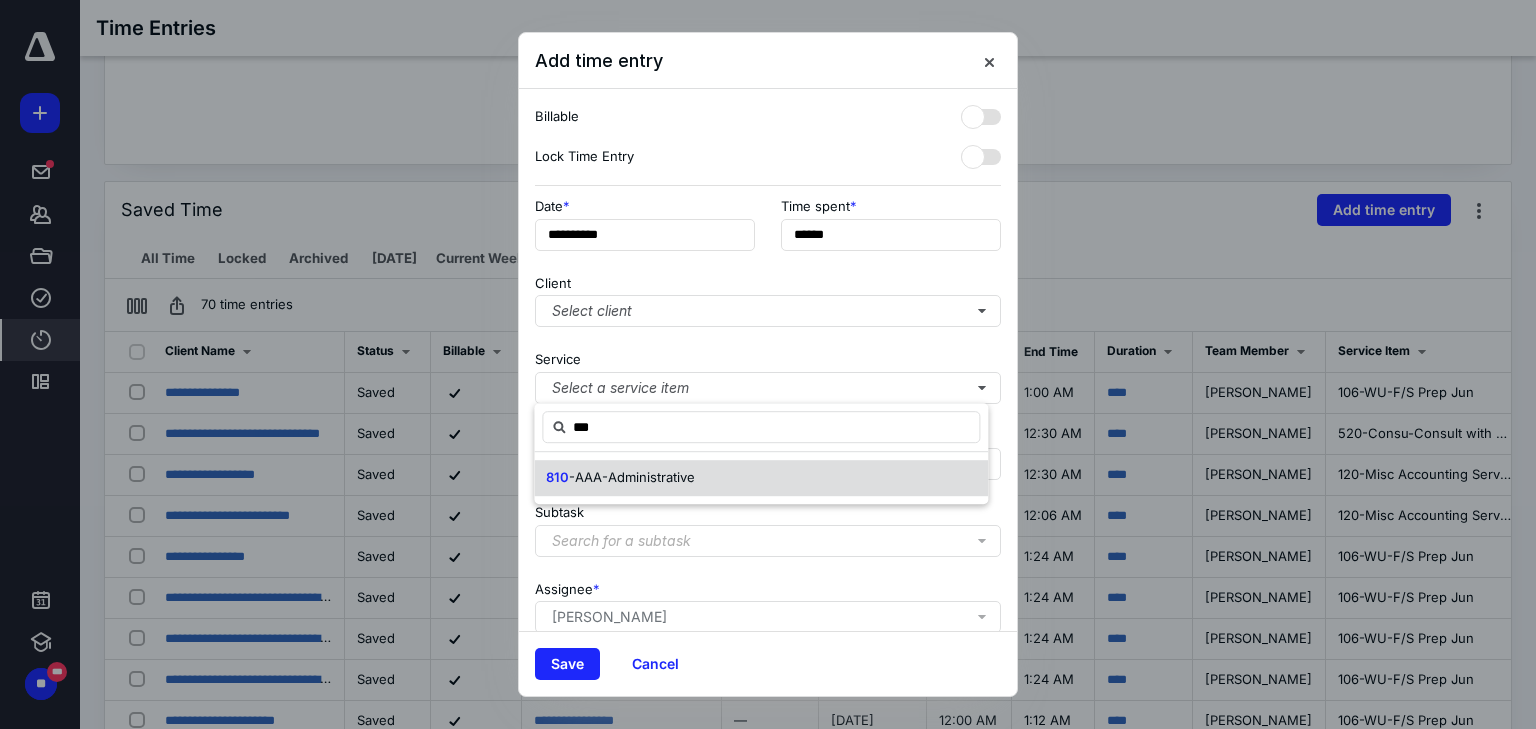 click on "810 -AAA-Administrative" at bounding box center (761, 478) 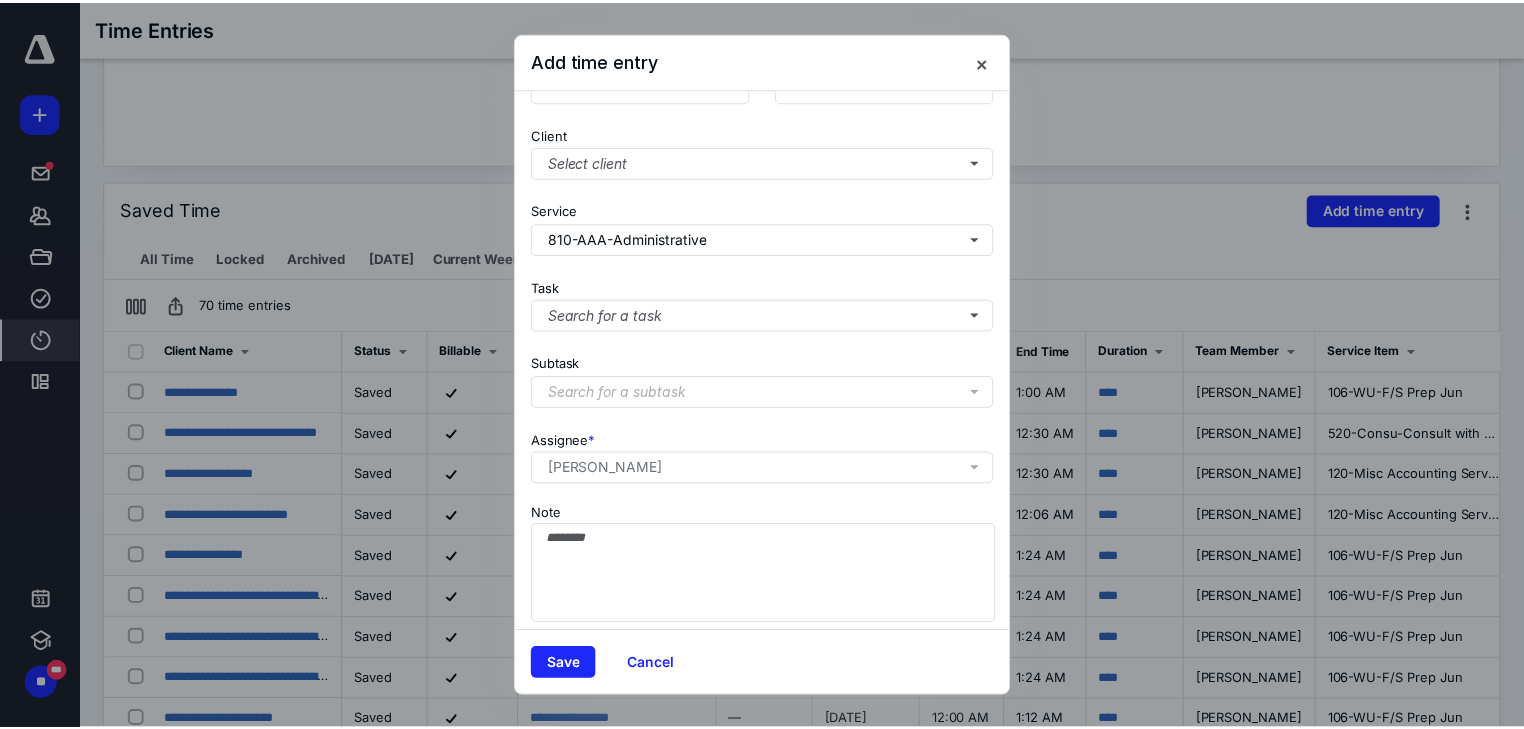 scroll, scrollTop: 156, scrollLeft: 0, axis: vertical 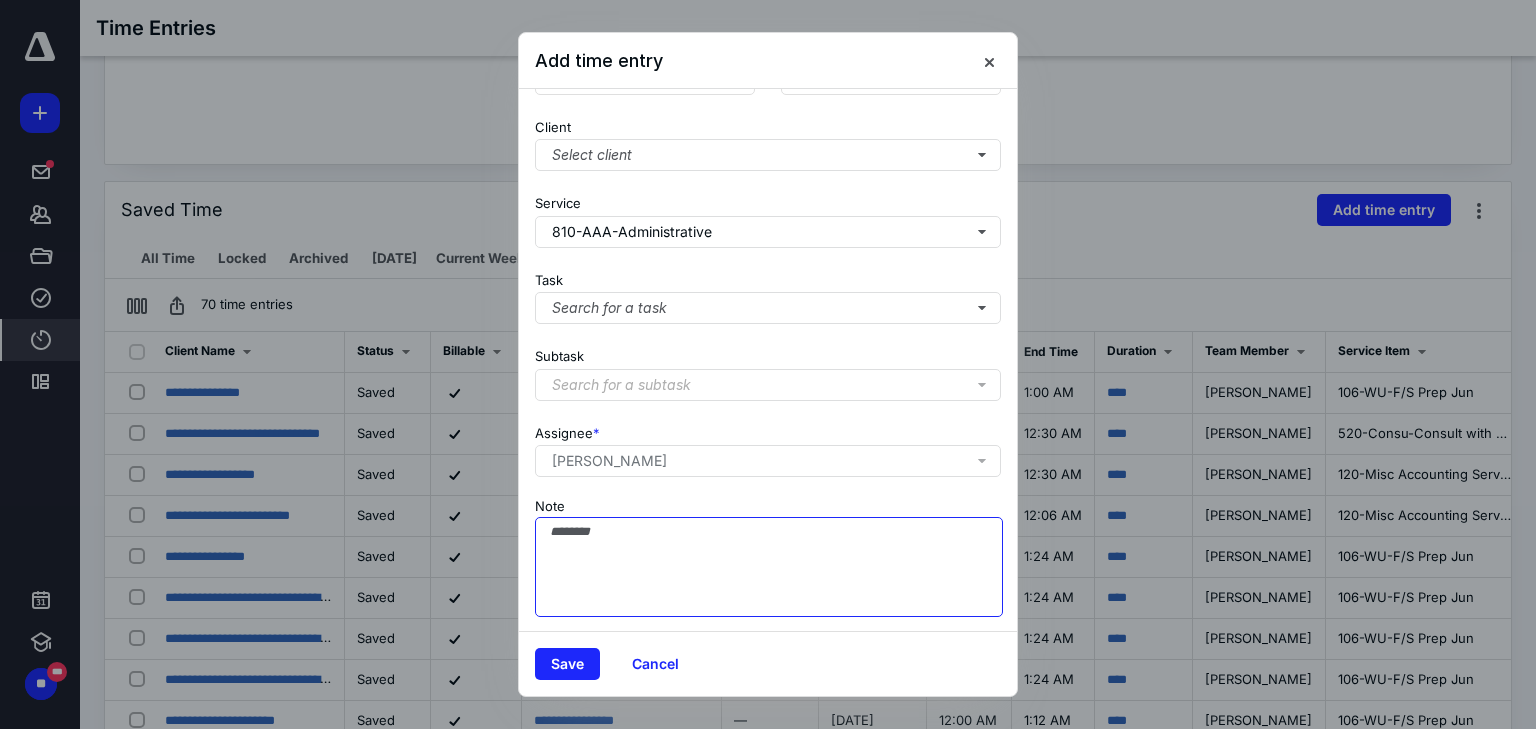 click on "Note" at bounding box center (769, 567) 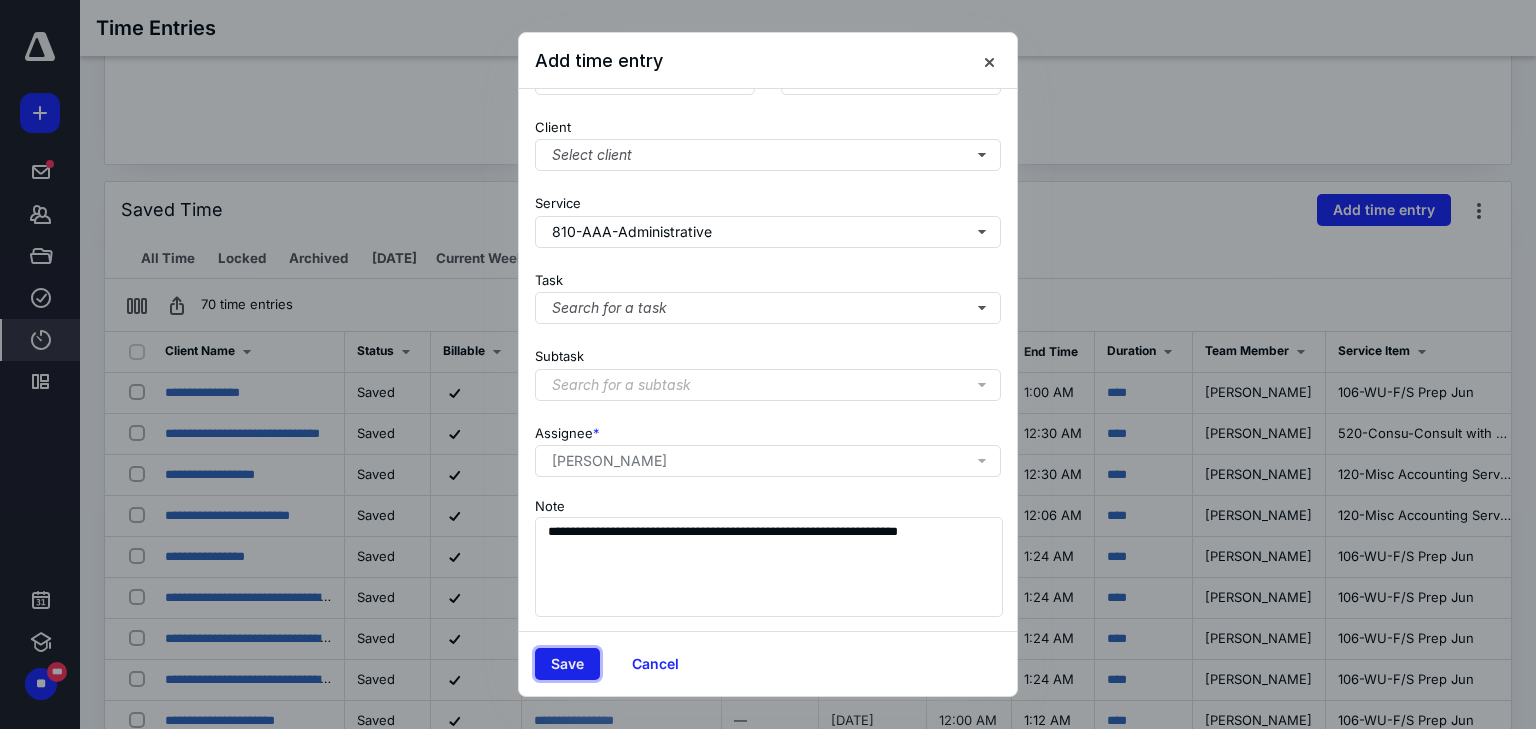 click on "Save" at bounding box center (567, 664) 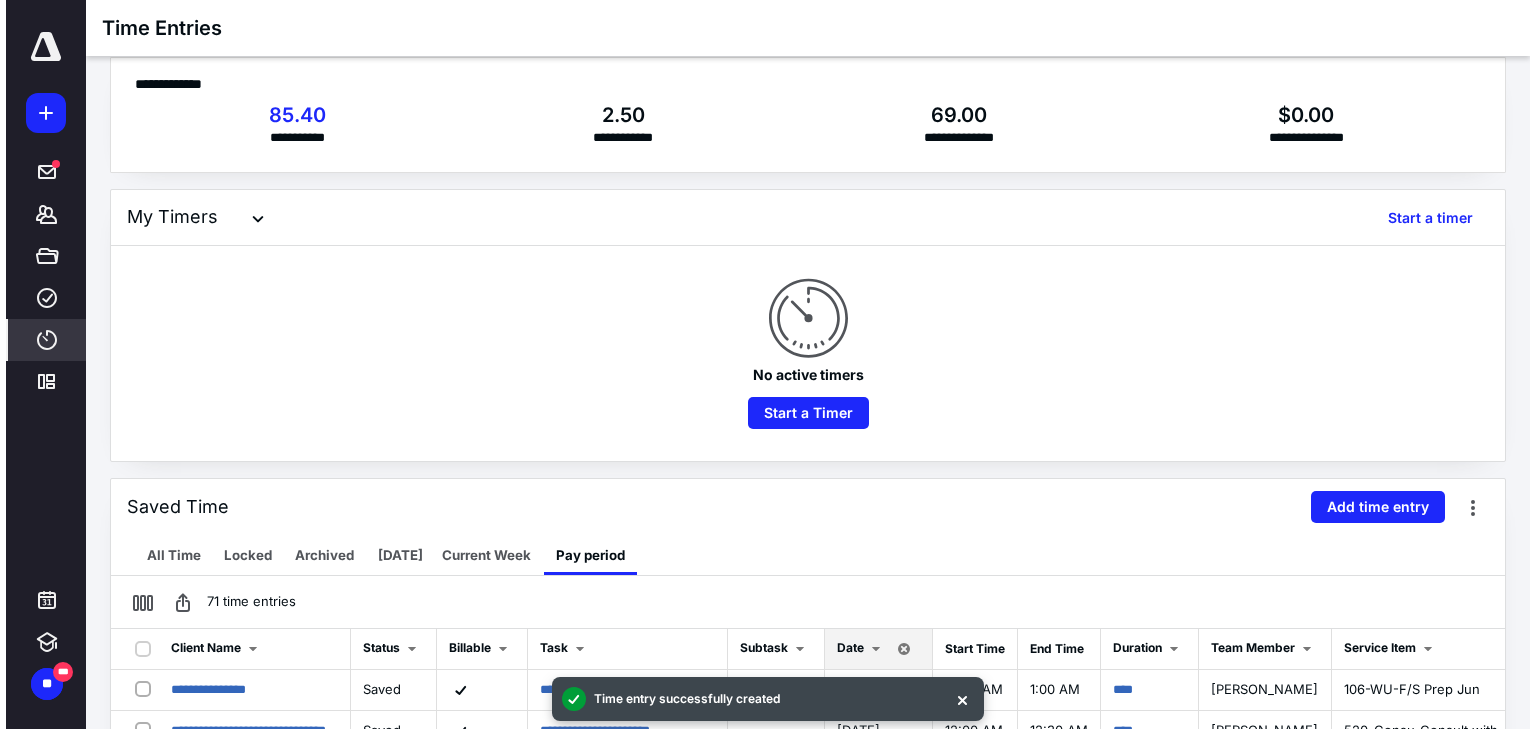scroll, scrollTop: 0, scrollLeft: 0, axis: both 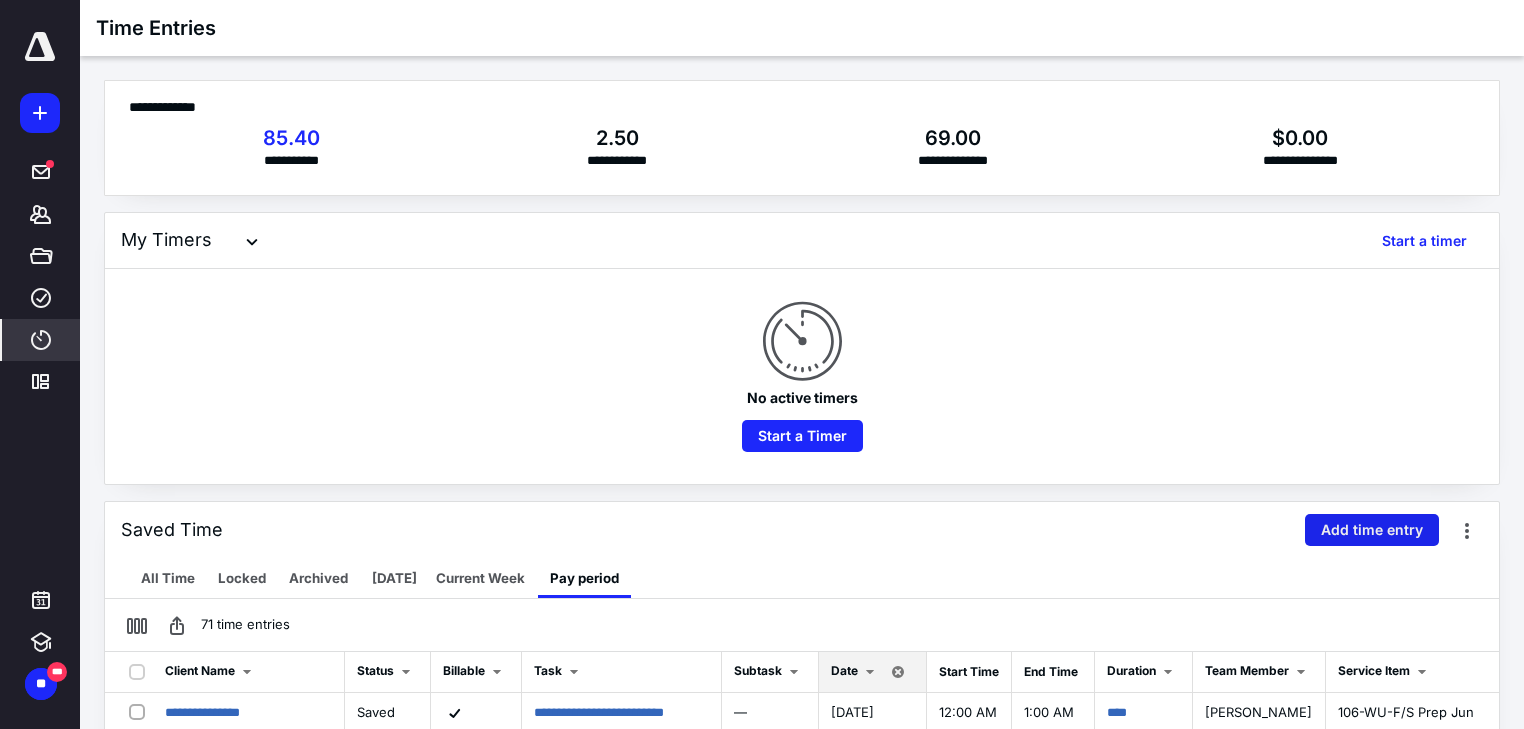 click on "Add time entry" at bounding box center (1372, 530) 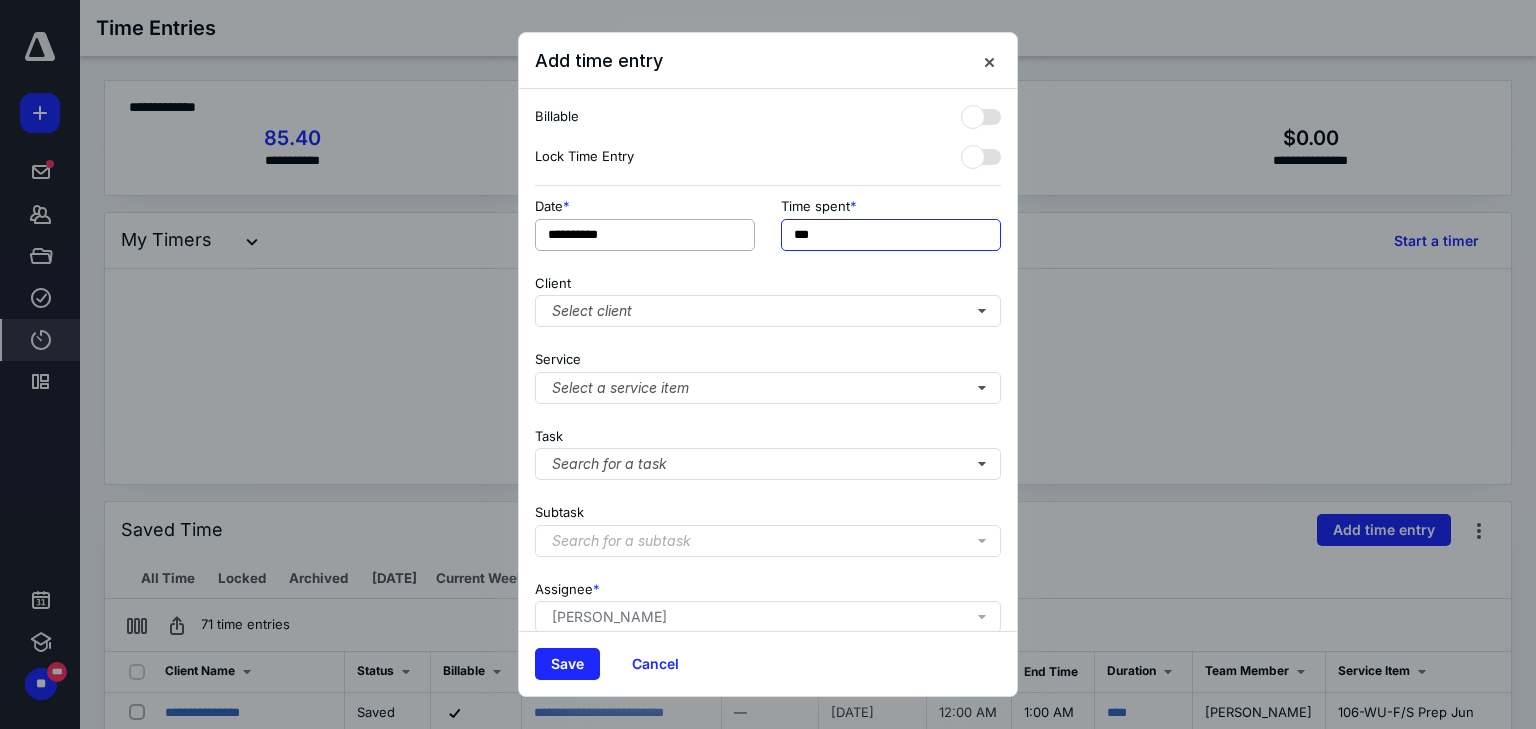 drag, startPoint x: 834, startPoint y: 241, endPoint x: 682, endPoint y: 244, distance: 152.0296 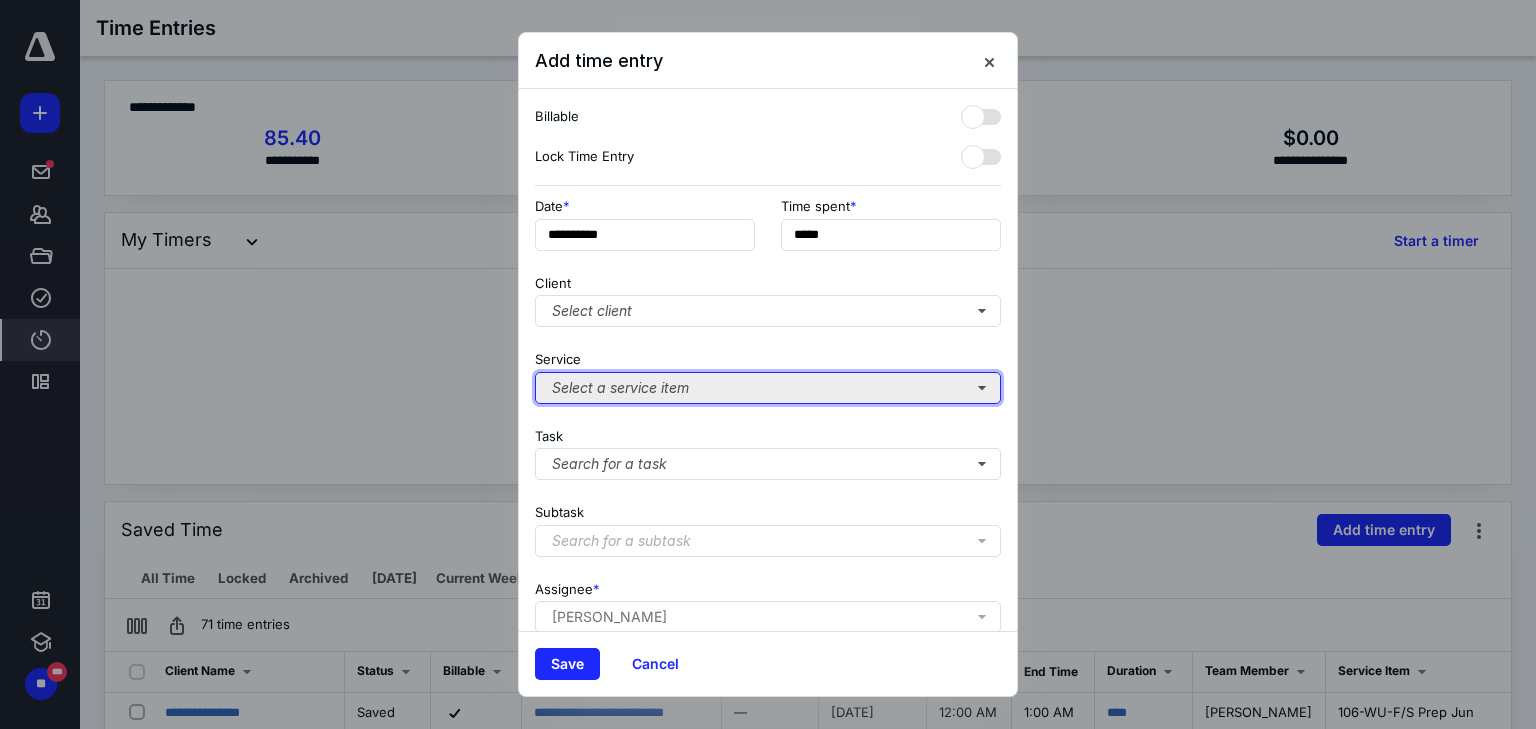 click on "Select a service item" at bounding box center (768, 388) 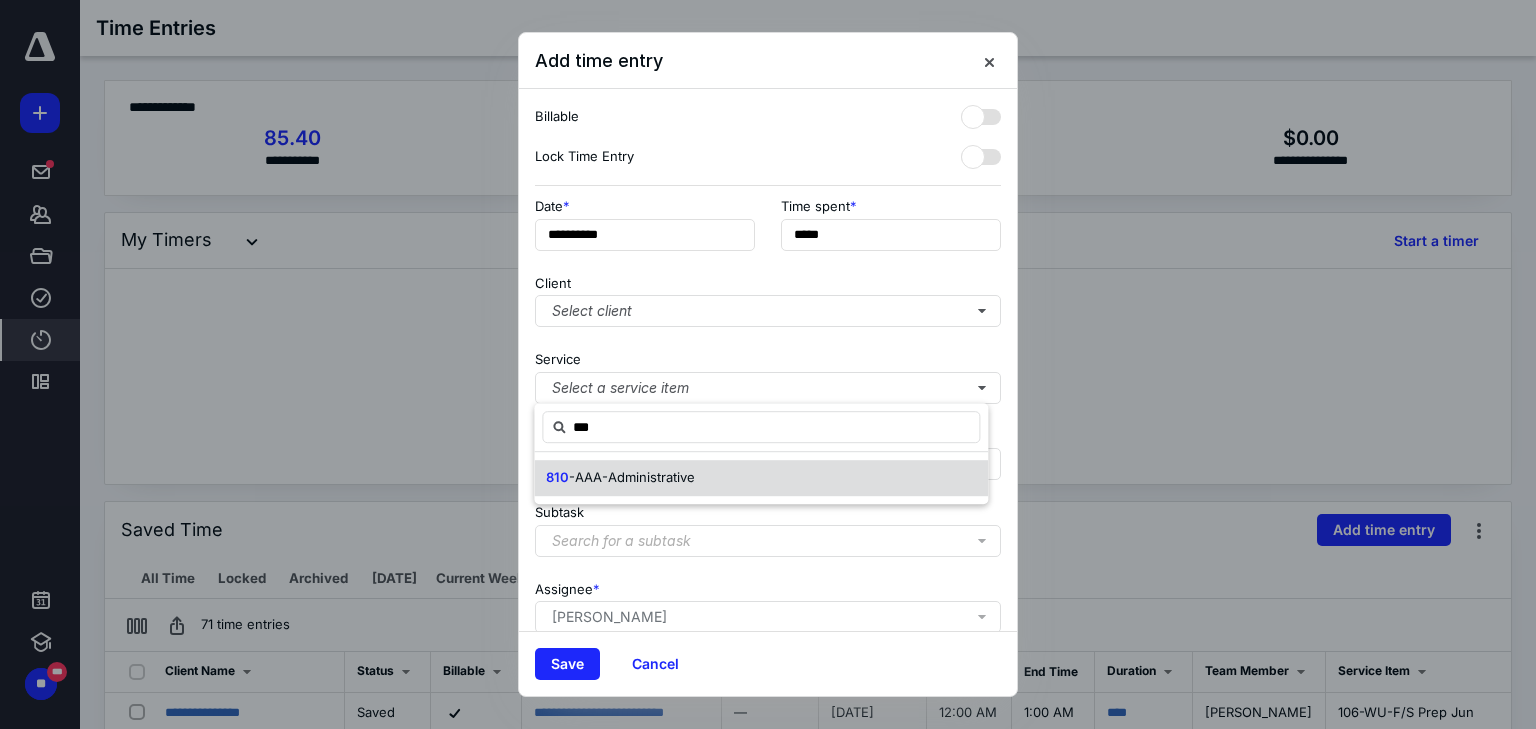 drag, startPoint x: 653, startPoint y: 469, endPoint x: 632, endPoint y: 552, distance: 85.61542 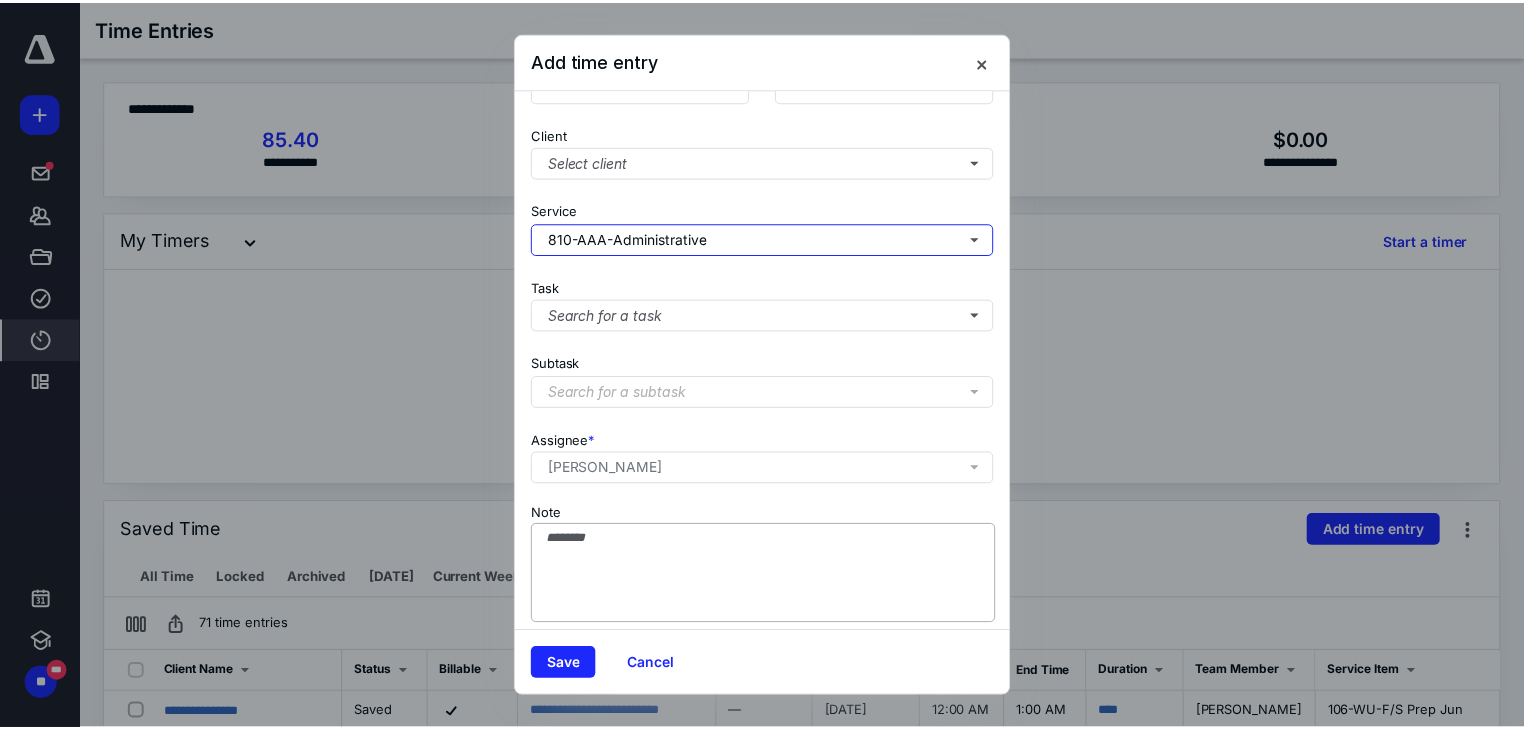 scroll, scrollTop: 156, scrollLeft: 0, axis: vertical 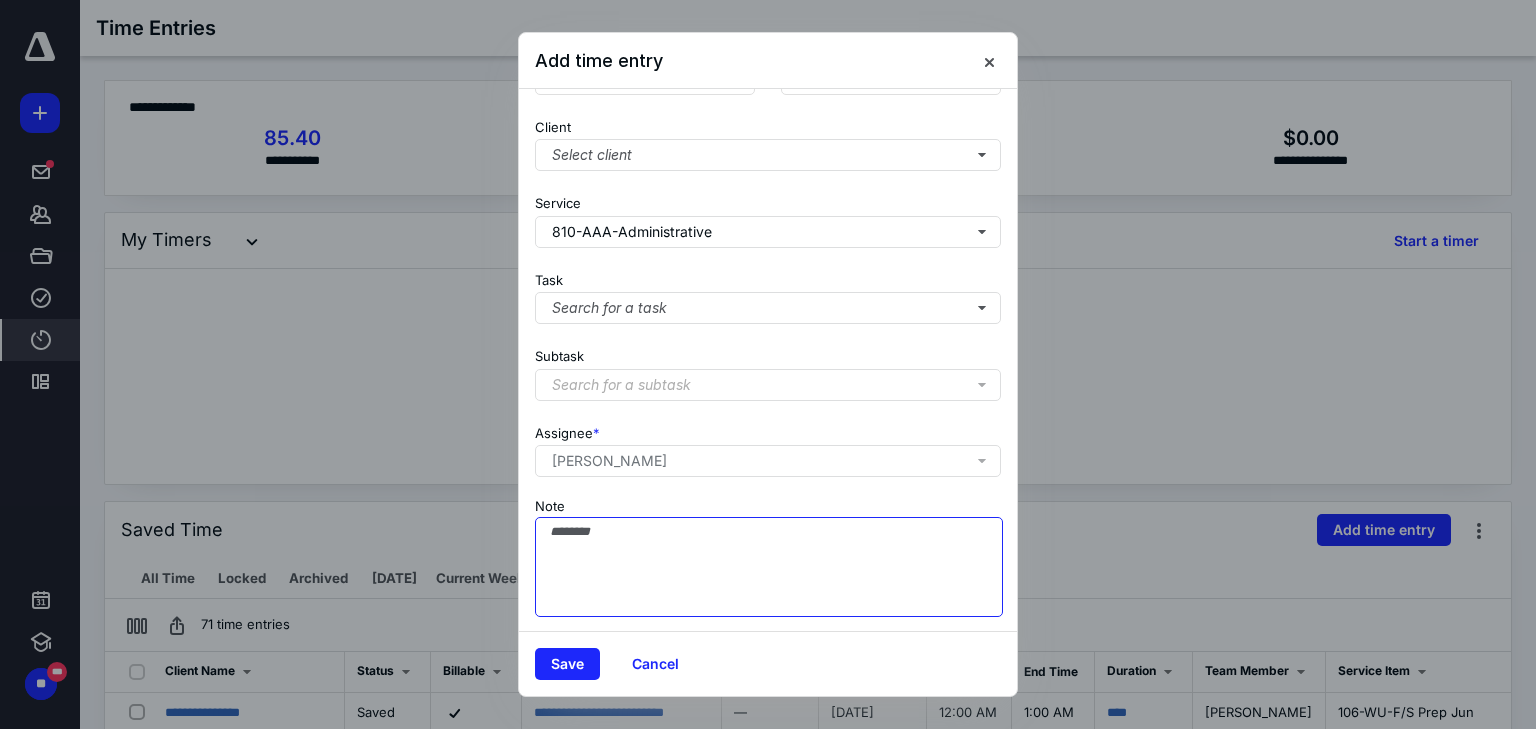drag, startPoint x: 623, startPoint y: 552, endPoint x: 607, endPoint y: 520, distance: 35.77709 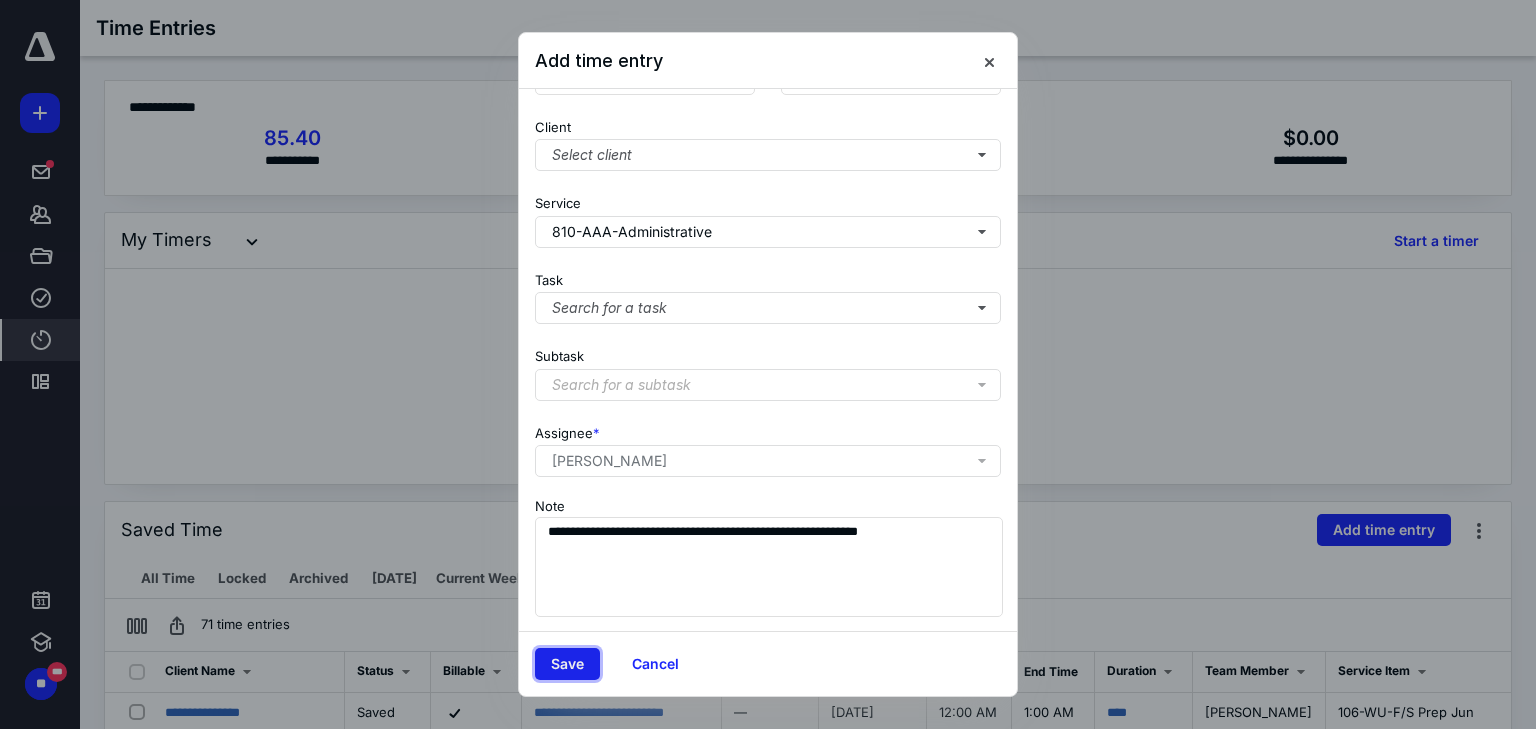 click on "Save" at bounding box center [567, 664] 